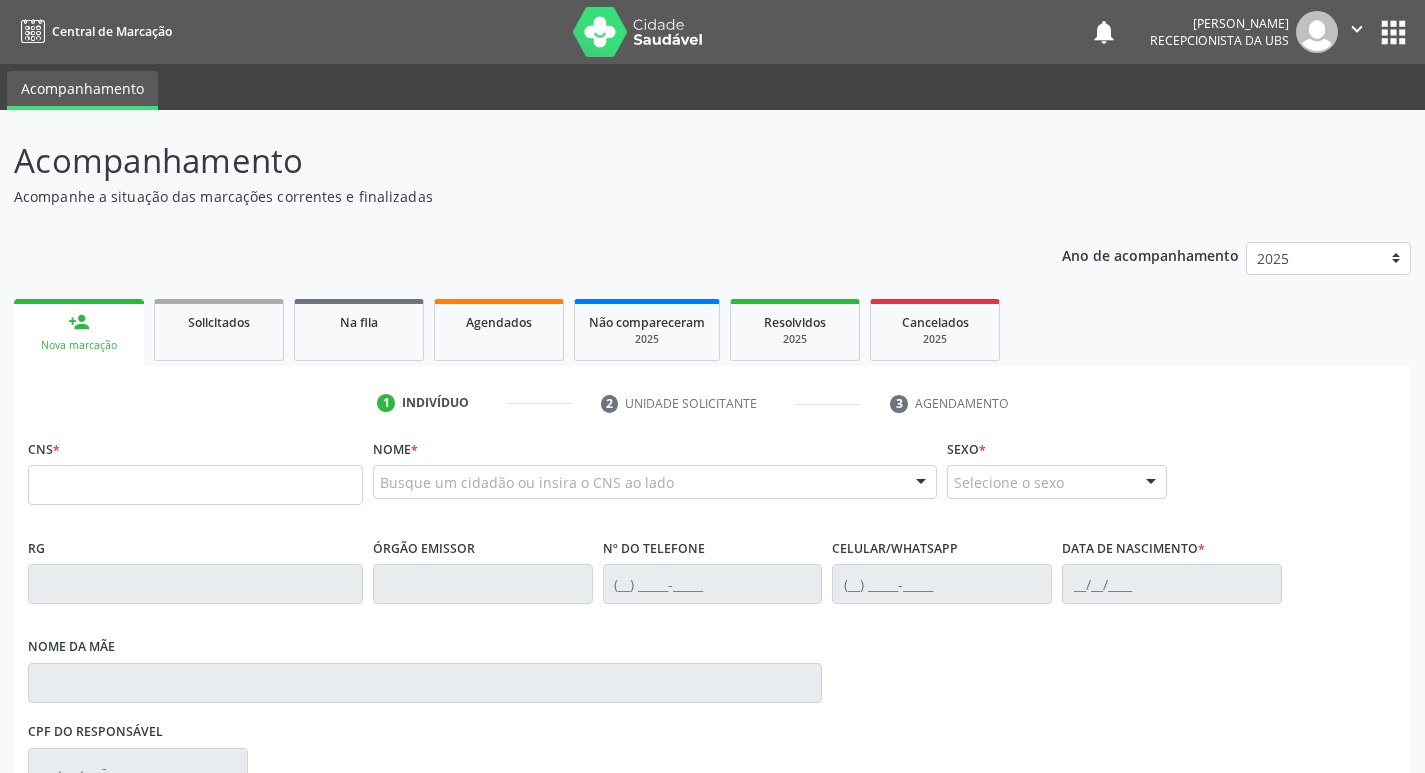 scroll, scrollTop: 267, scrollLeft: 0, axis: vertical 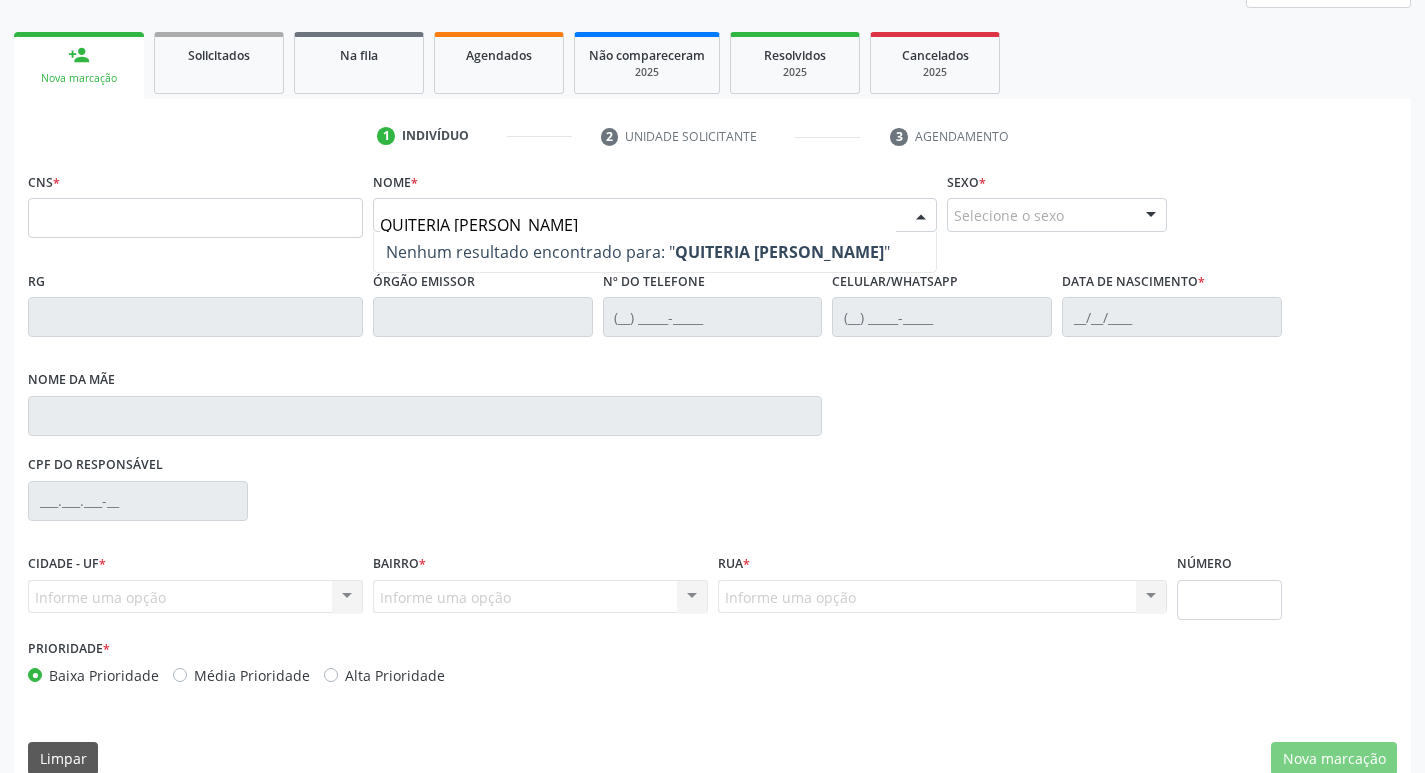 type on "QUITERIA MARIA DA SILVA SANTOS" 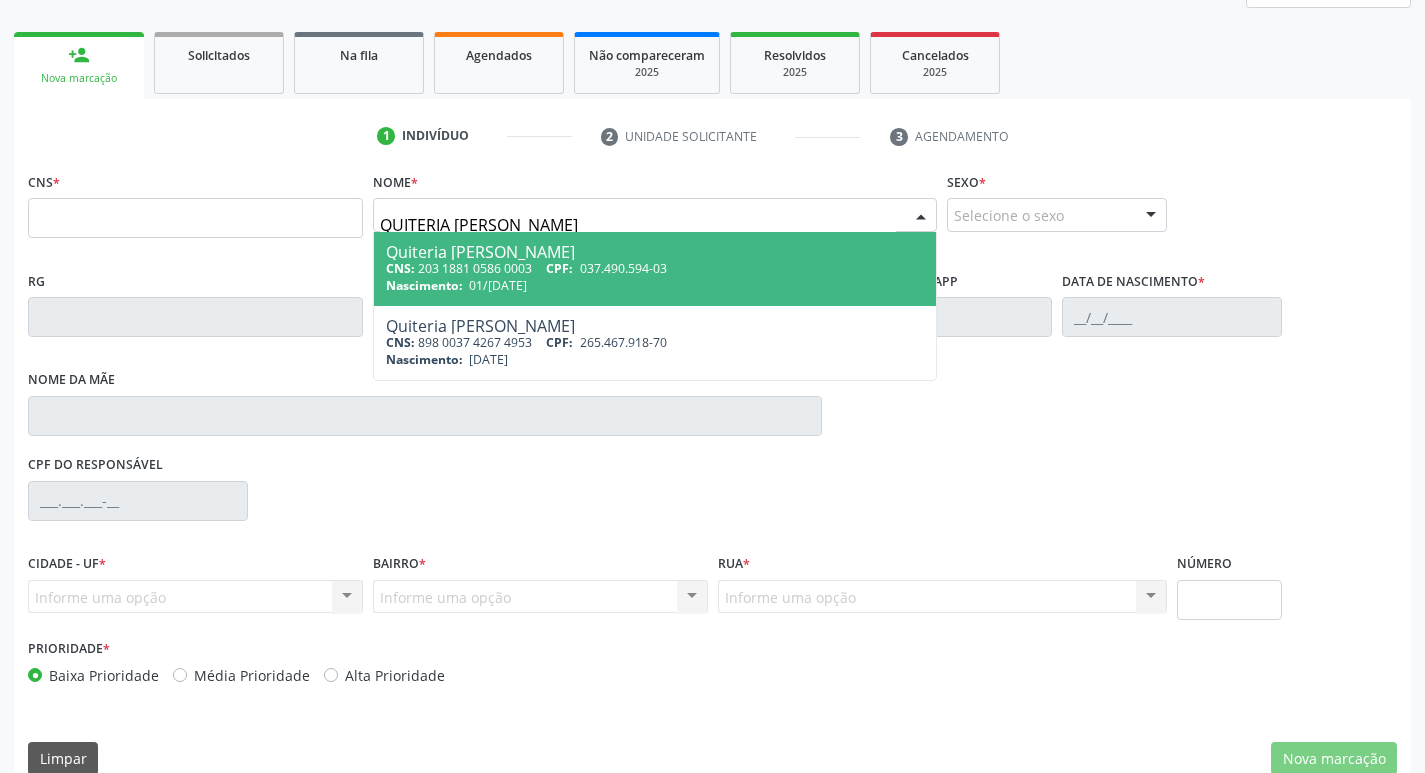 click on "CNS:
203 1881 0586 0003
CPF:
037.490.594-03" at bounding box center [655, 268] 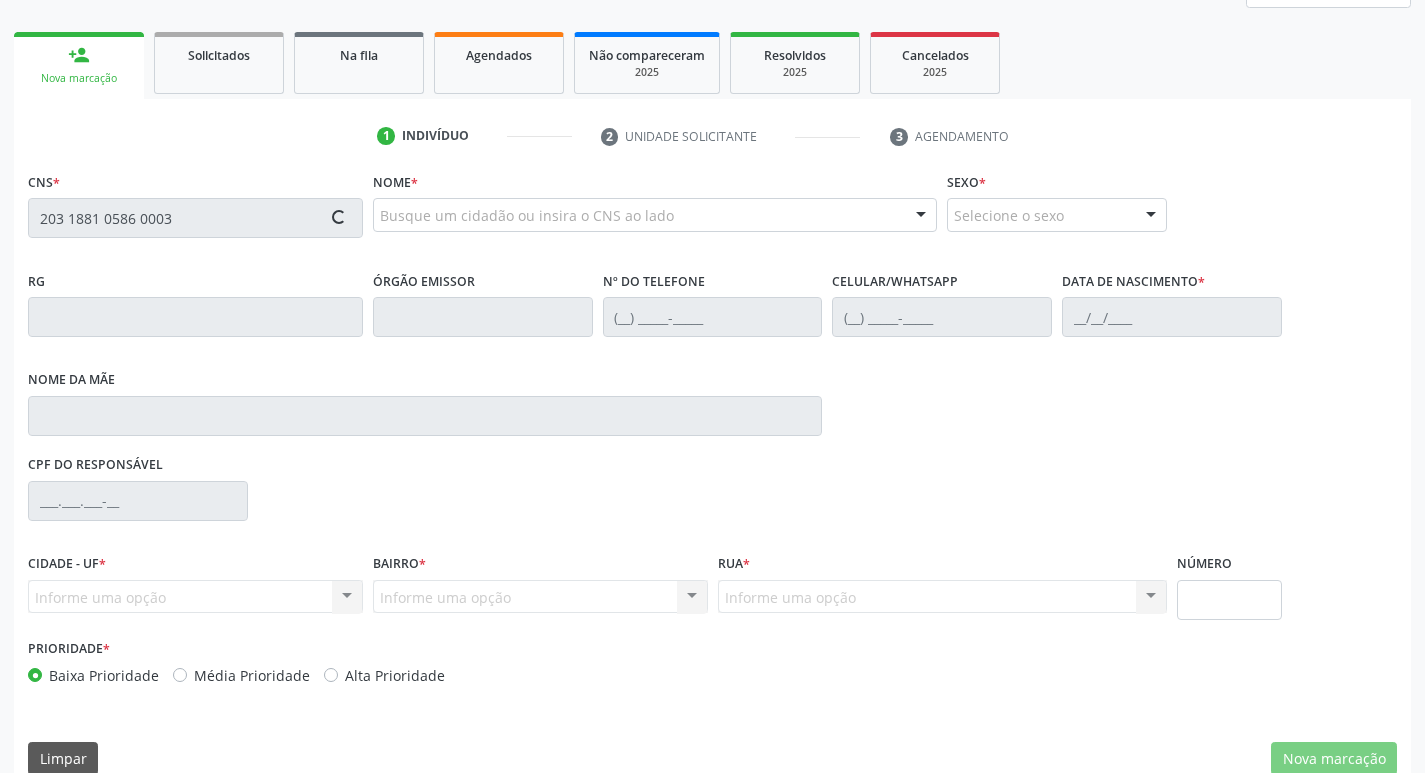 type on "203 1881 0586 0003" 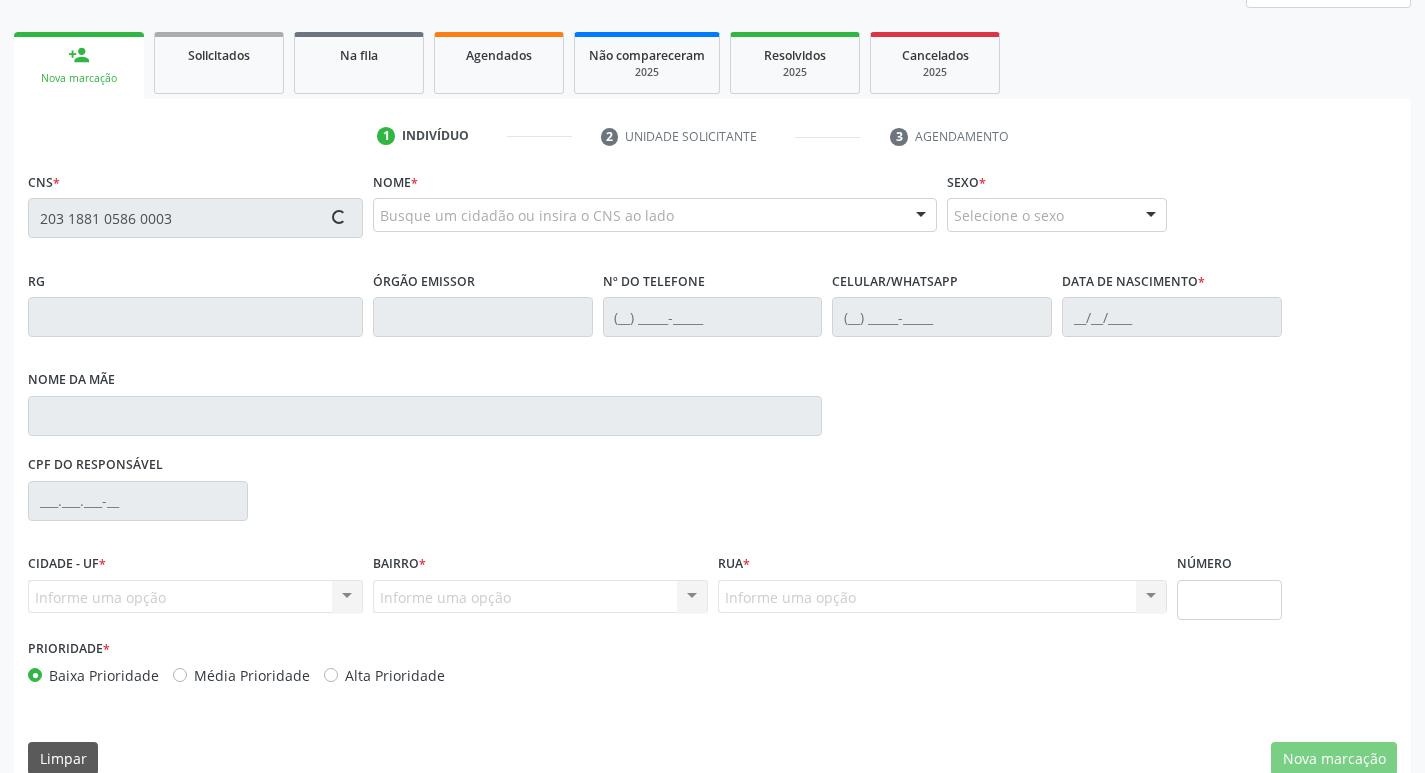 type 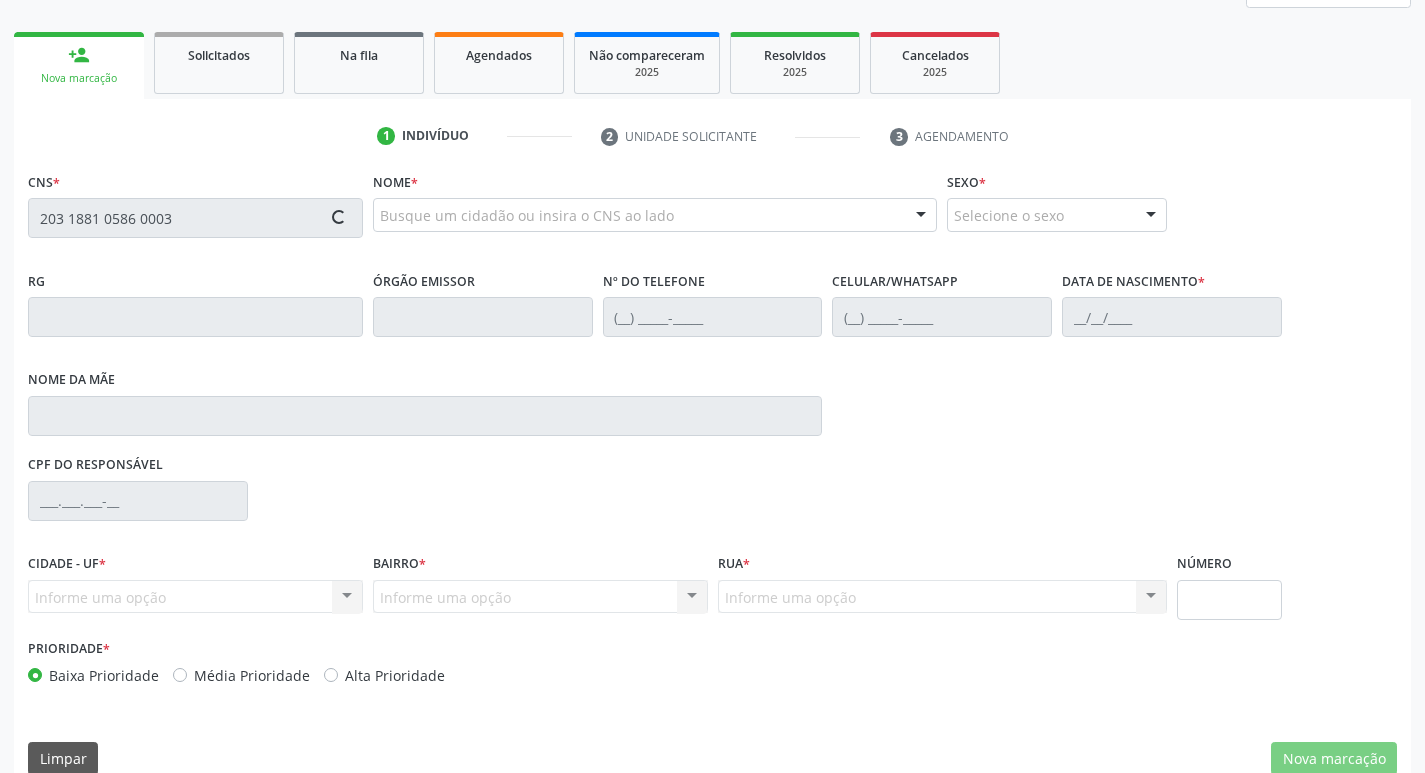 type 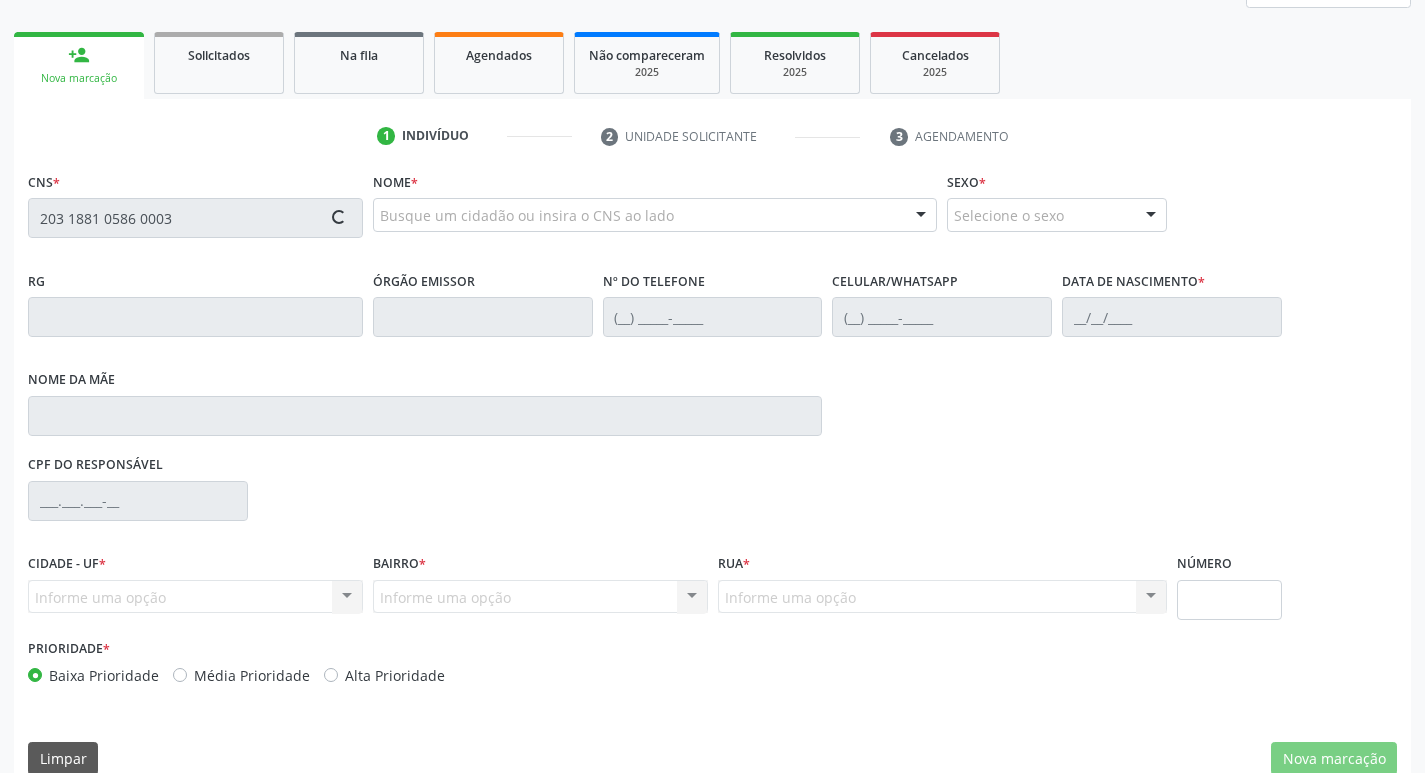 type 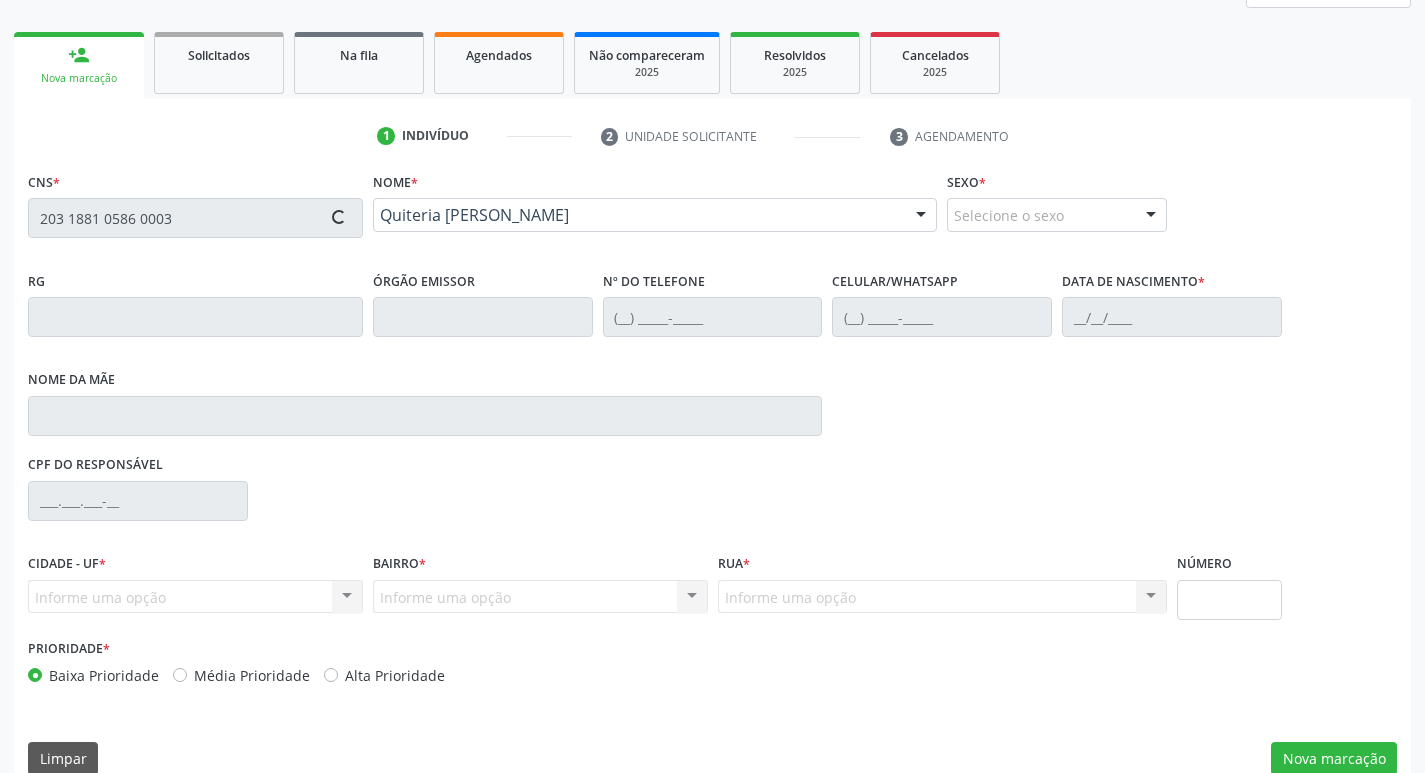 type on "[PHONE_NUMBER]" 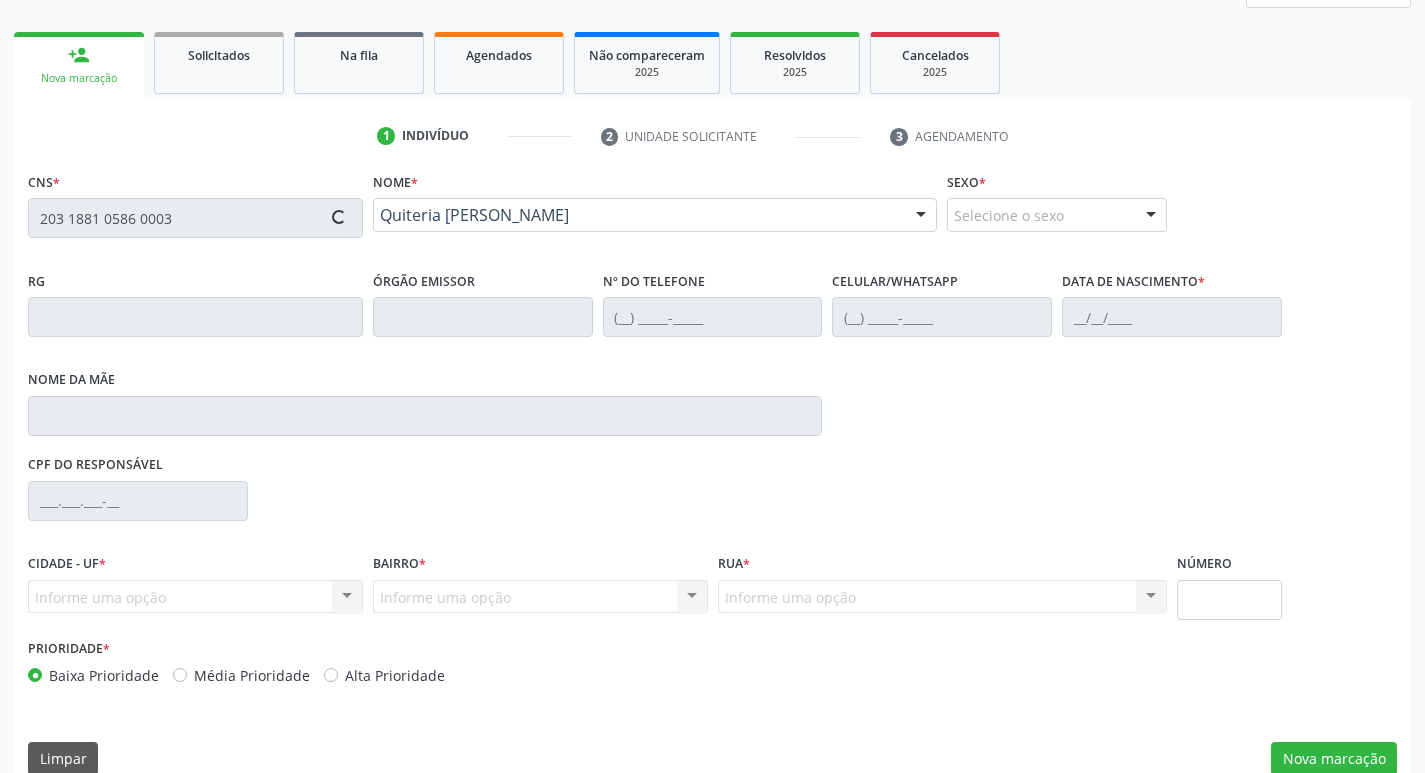 type on "01/08/1945" 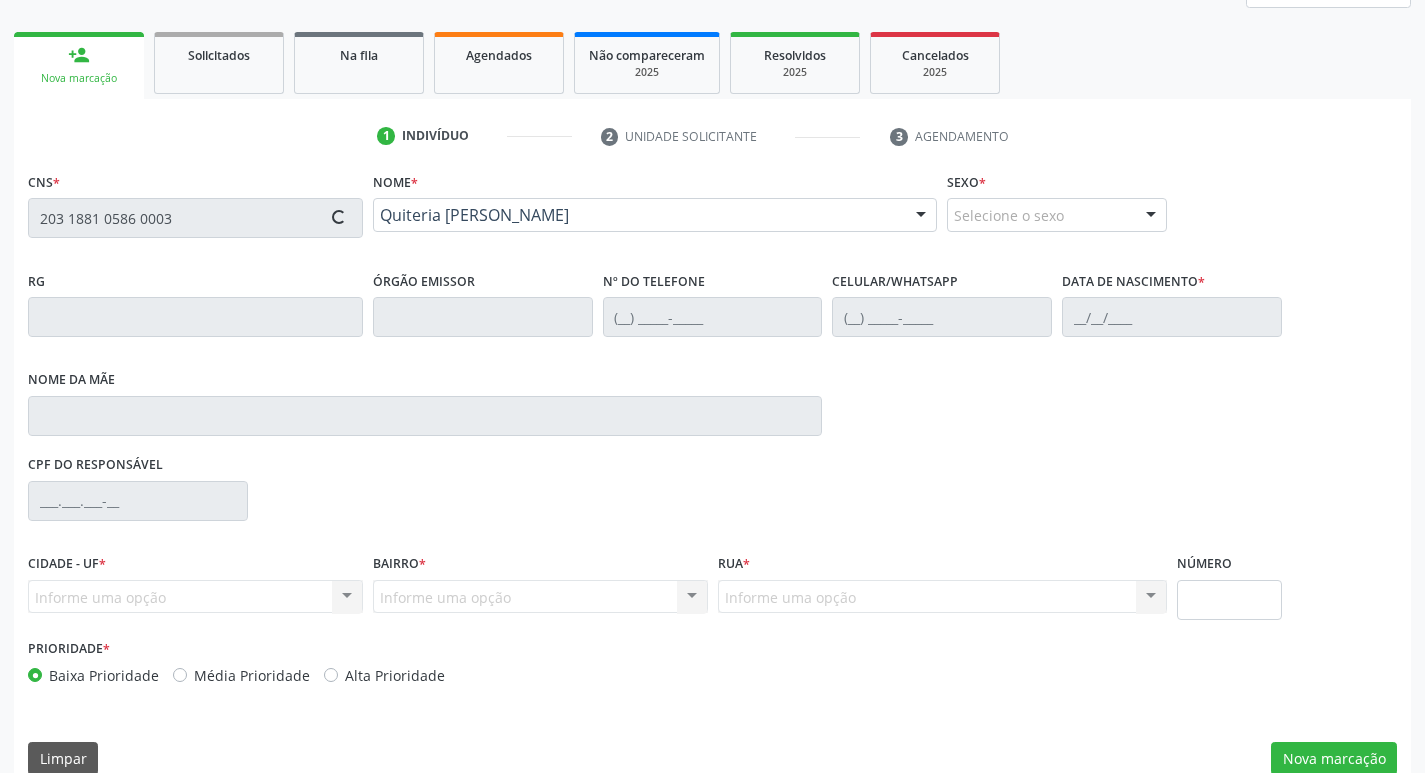 type on "Maria Terezadejesus" 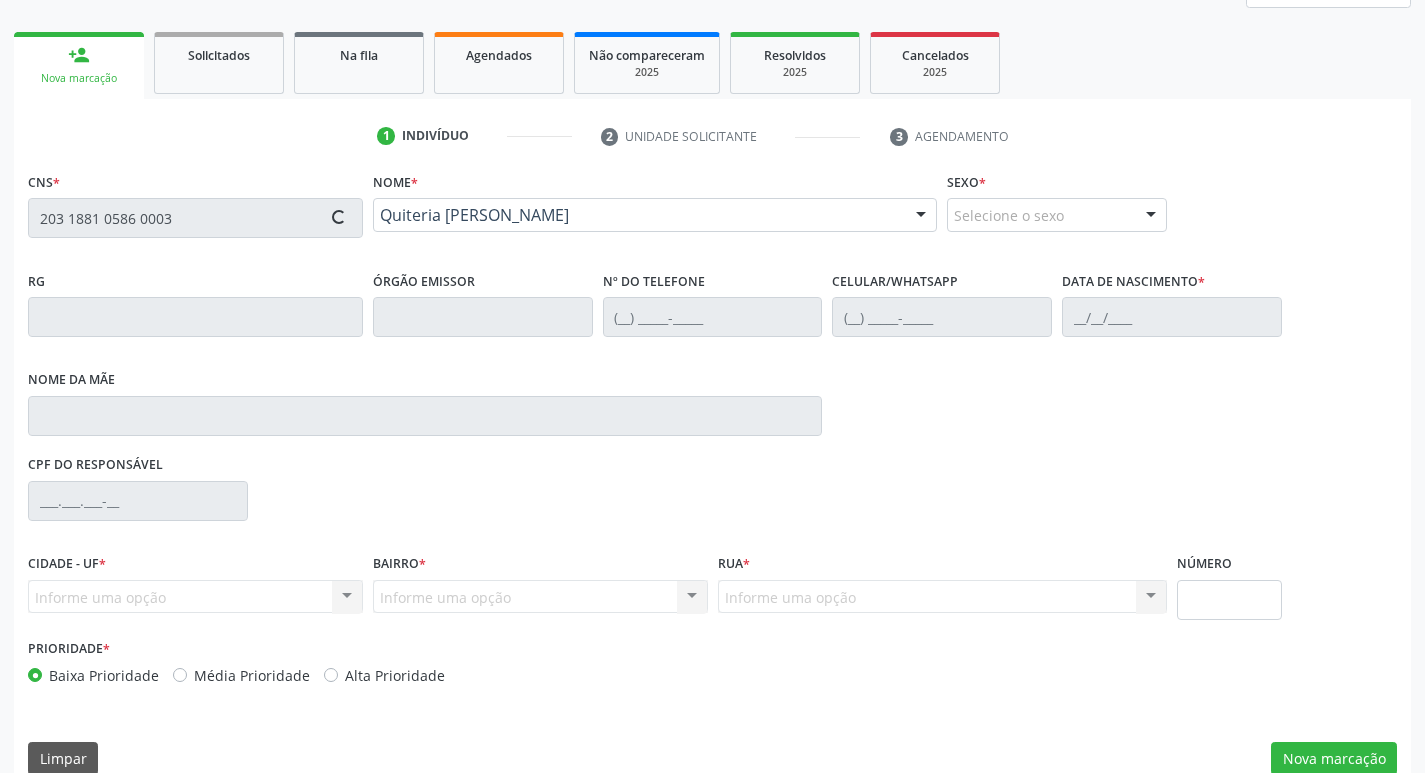 type on "070.393.494-50" 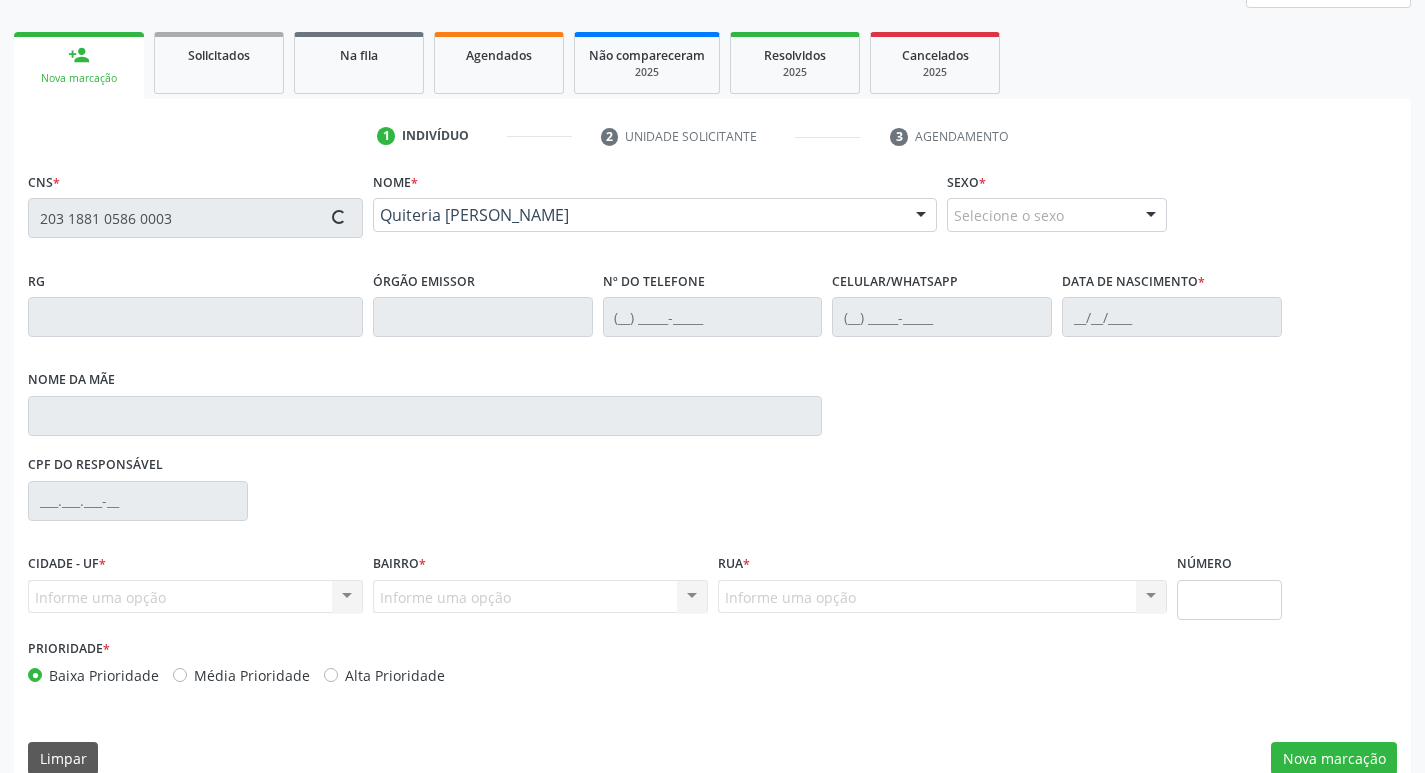 type on "1371" 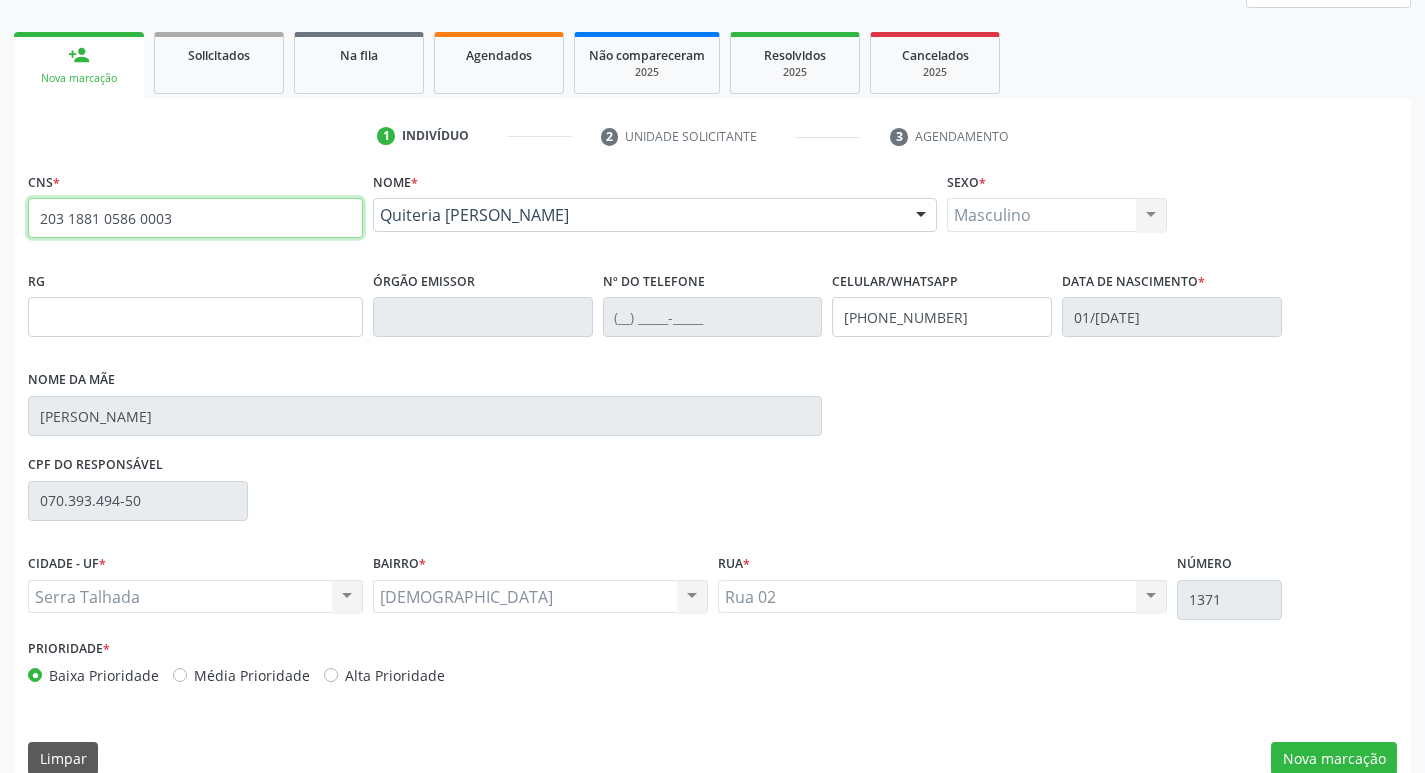 drag, startPoint x: 196, startPoint y: 212, endPoint x: 43, endPoint y: 204, distance: 153.20901 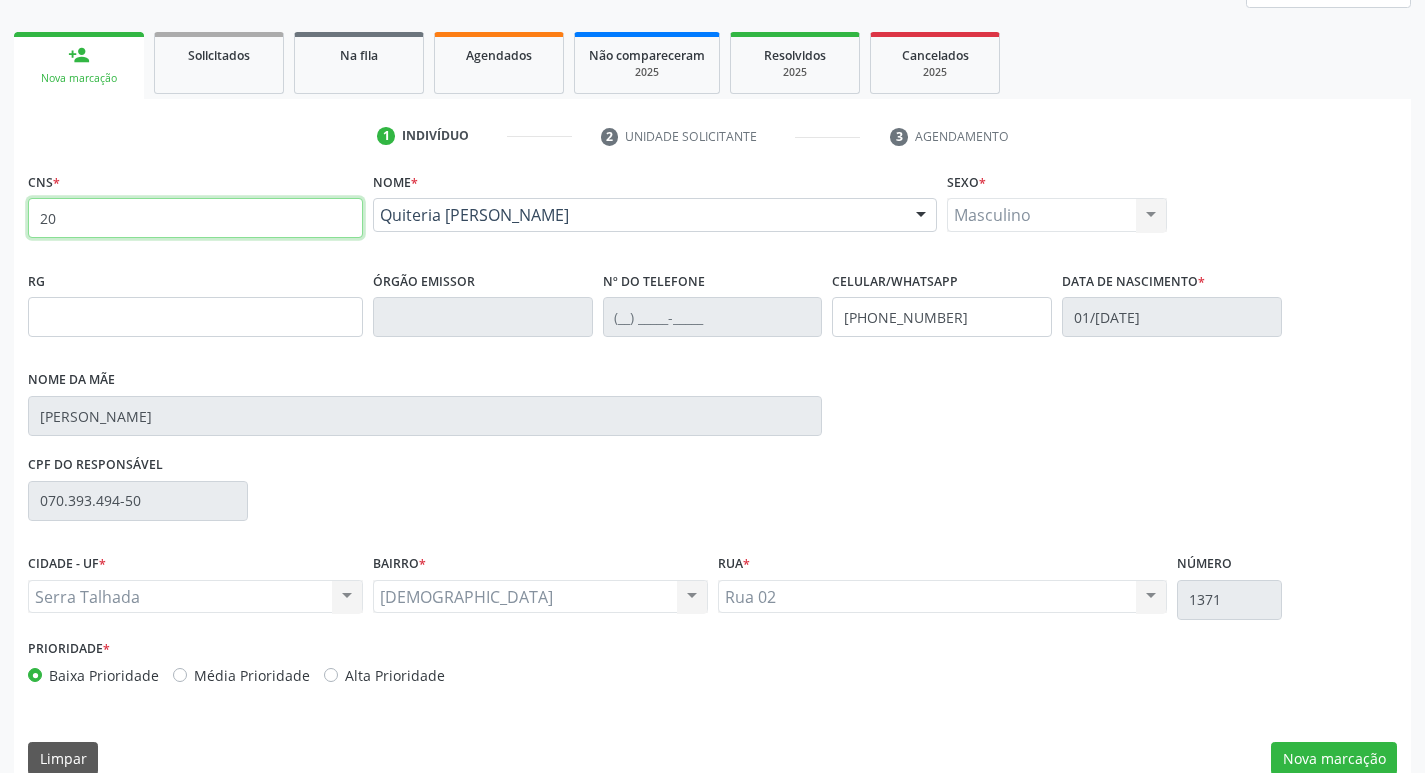 type 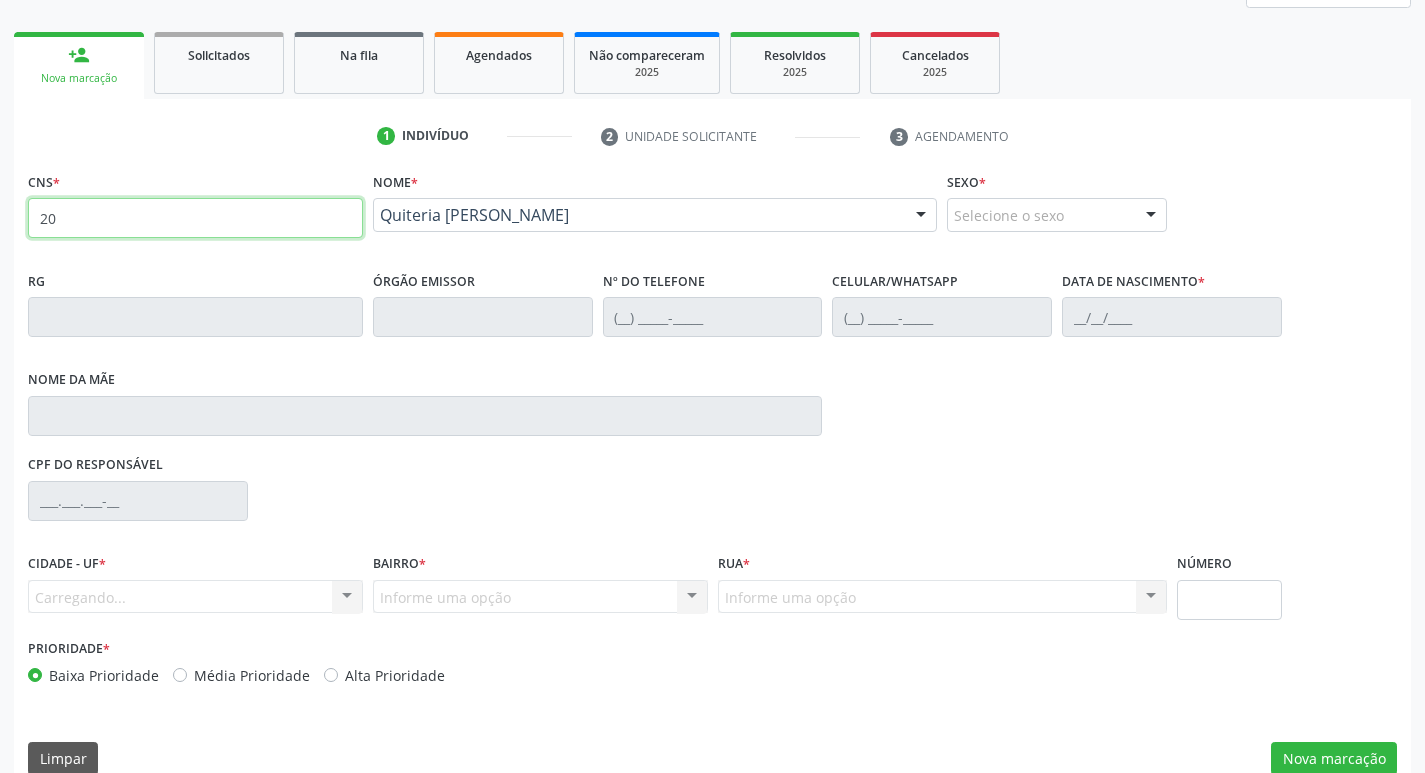 type on "2" 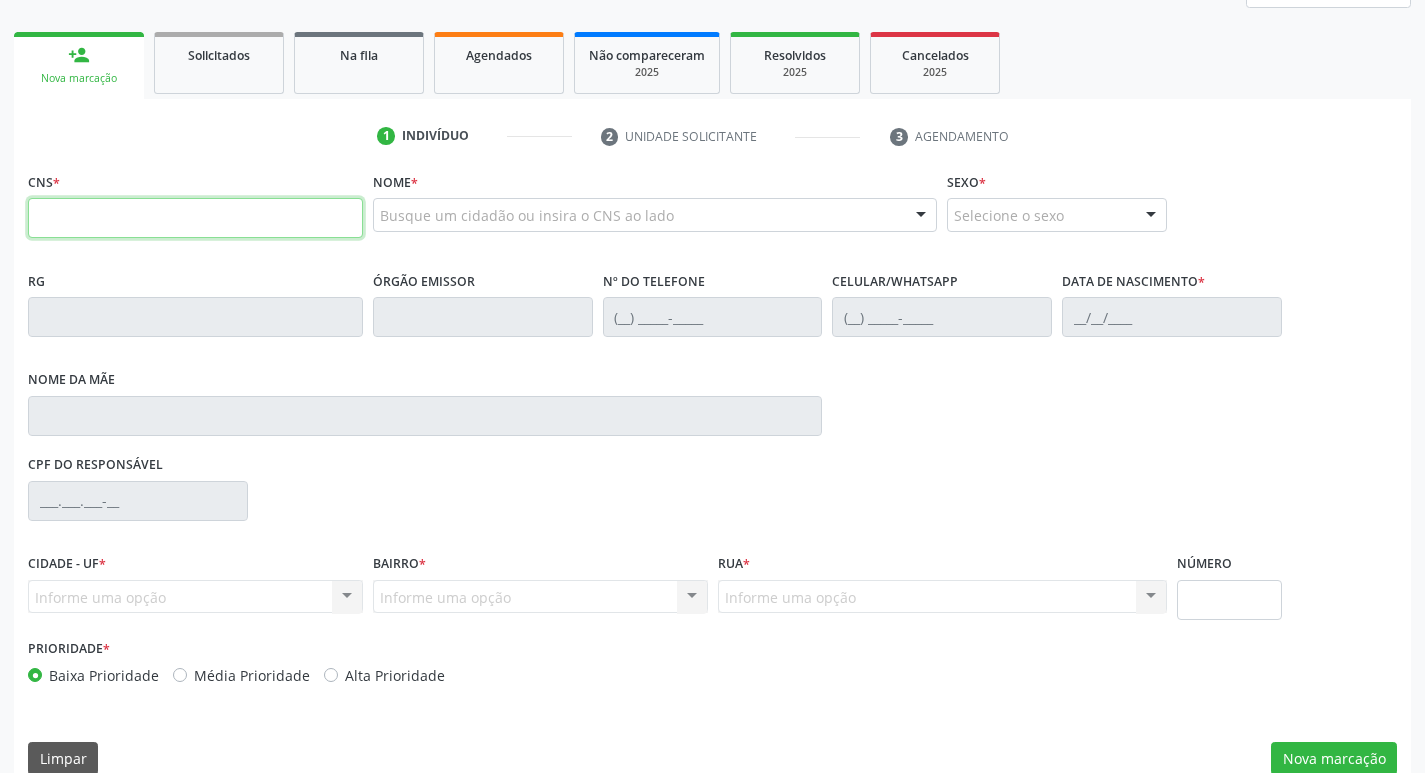 click at bounding box center [195, 218] 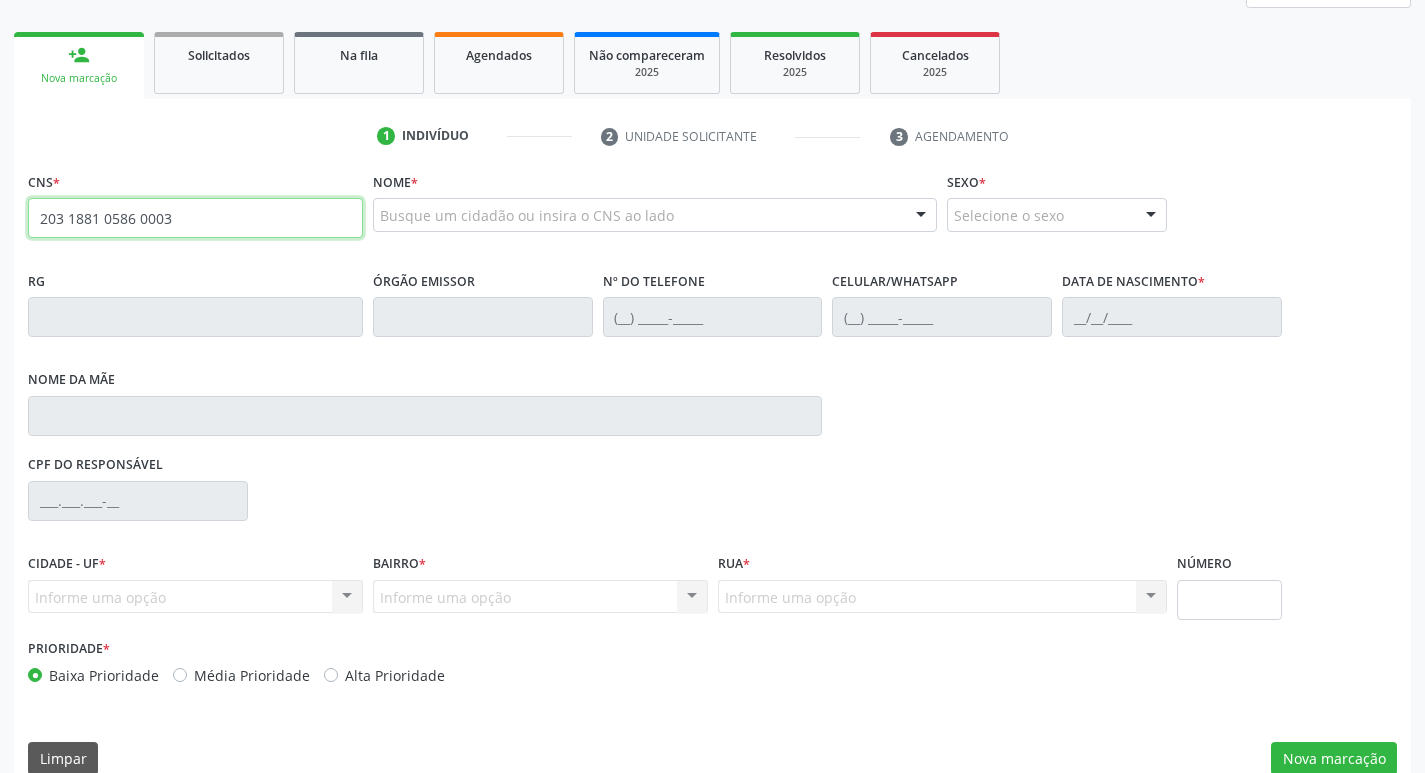type on "203 1881 0586 0003" 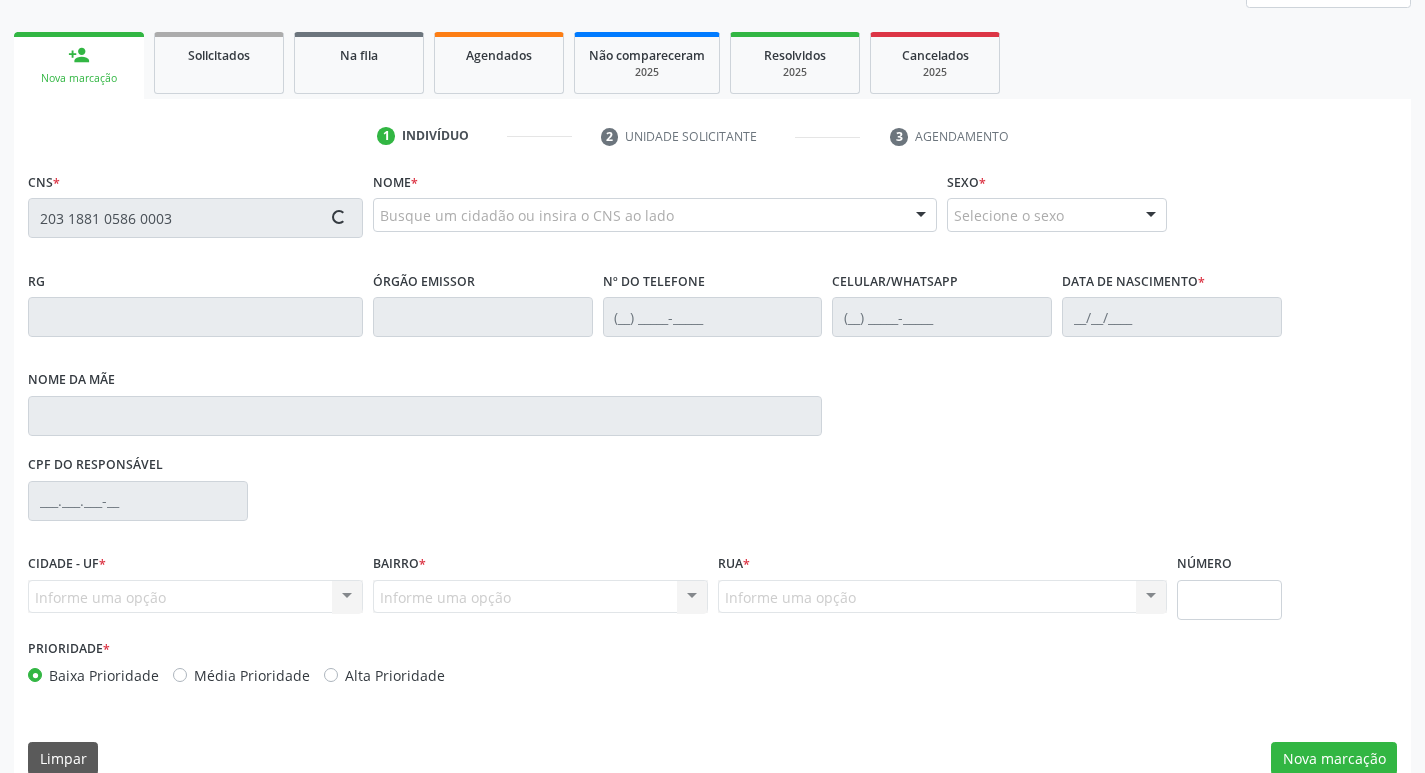 type on "[PHONE_NUMBER]" 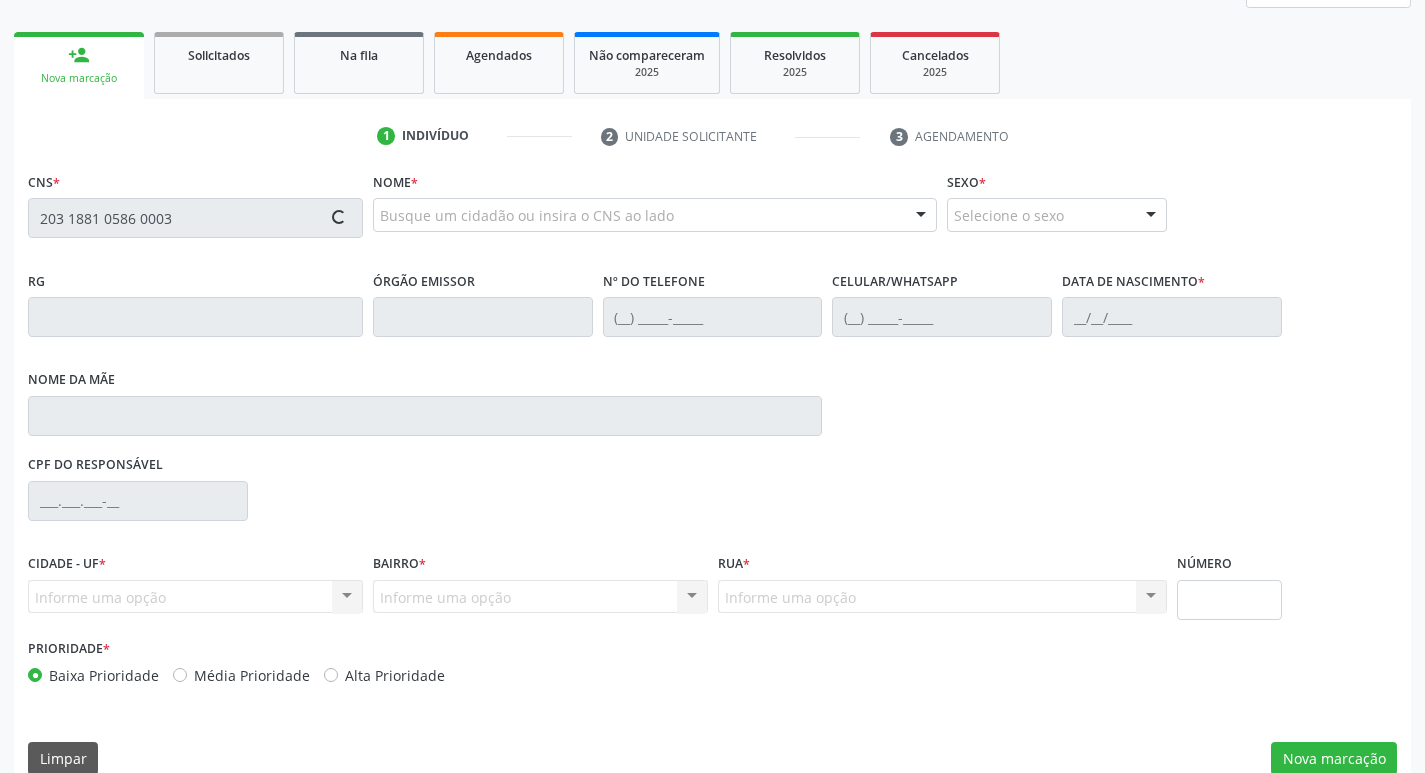 type on "01/08/1945" 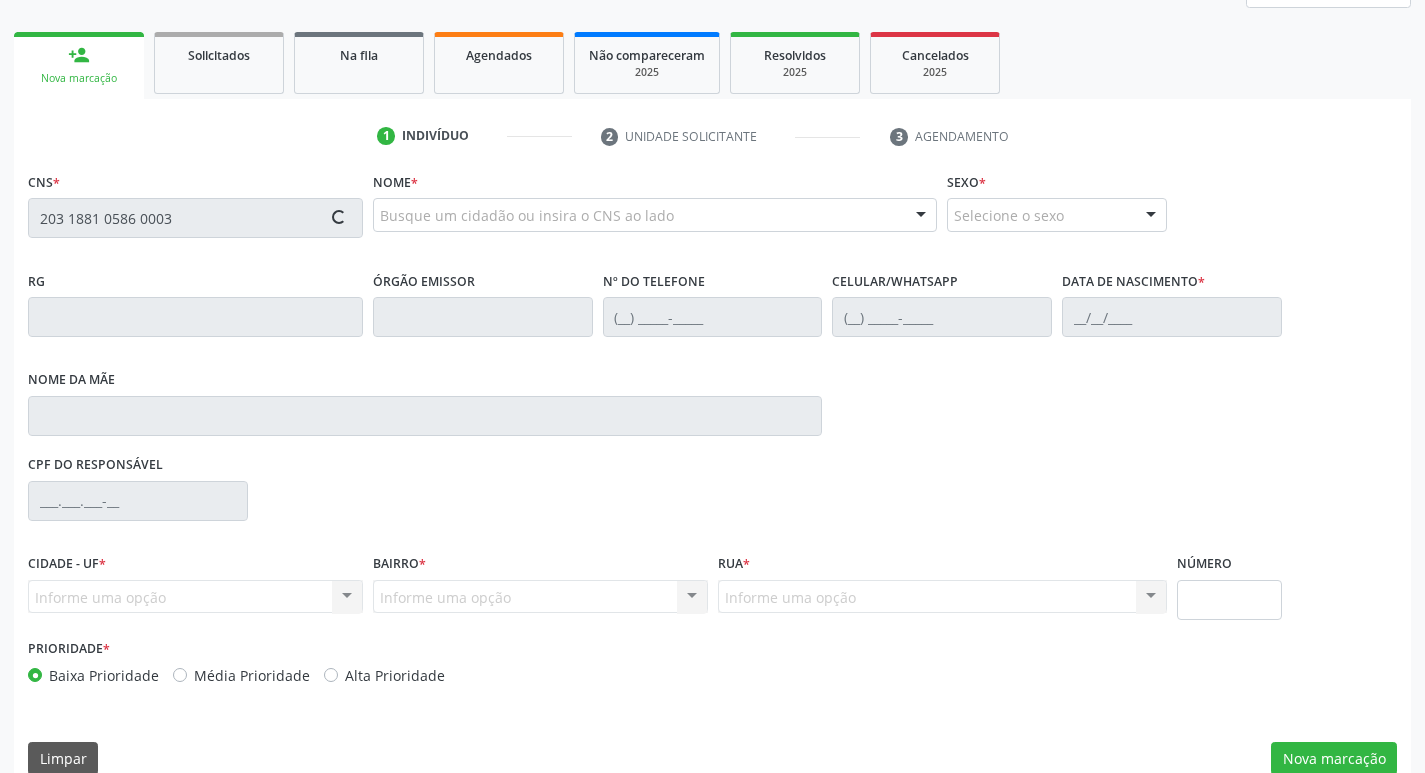 type on "Maria Terezadejesus" 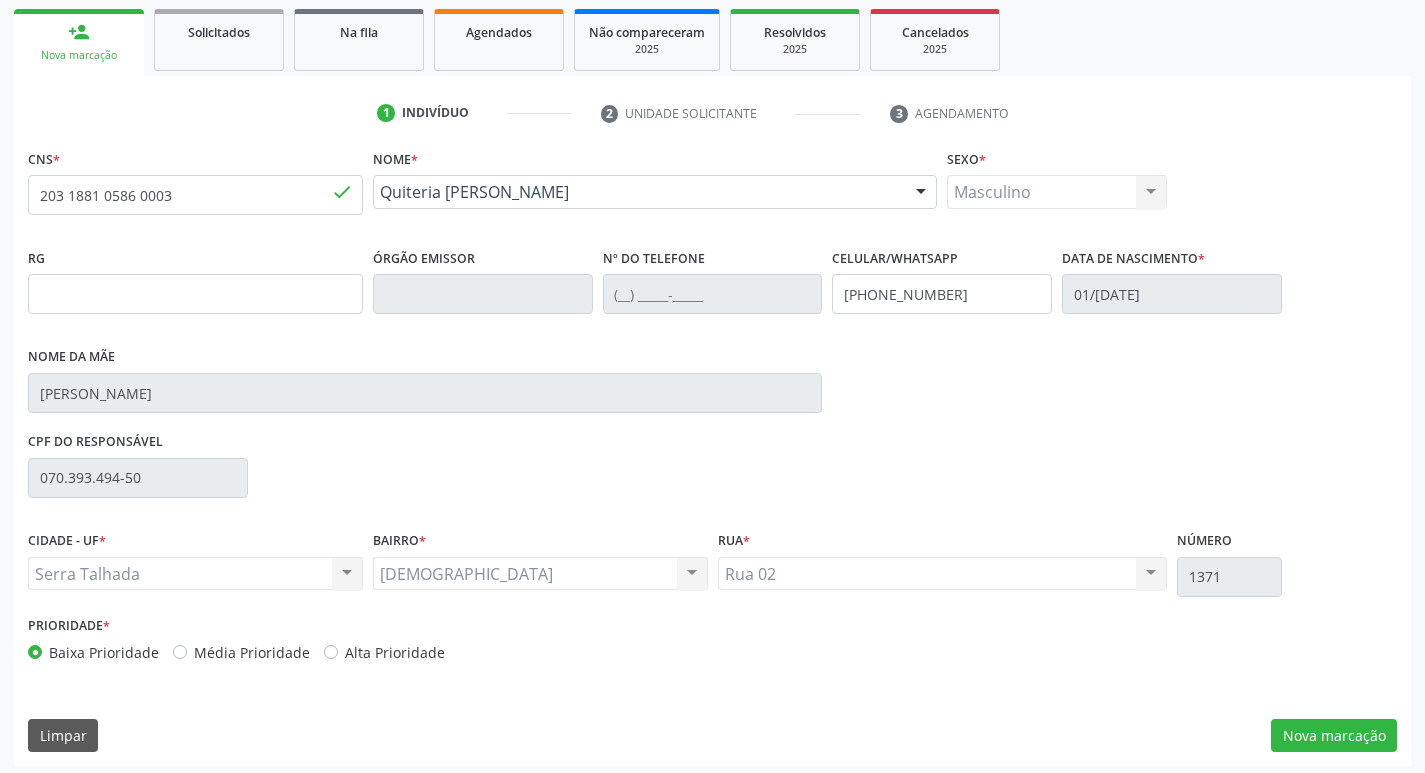 scroll, scrollTop: 297, scrollLeft: 0, axis: vertical 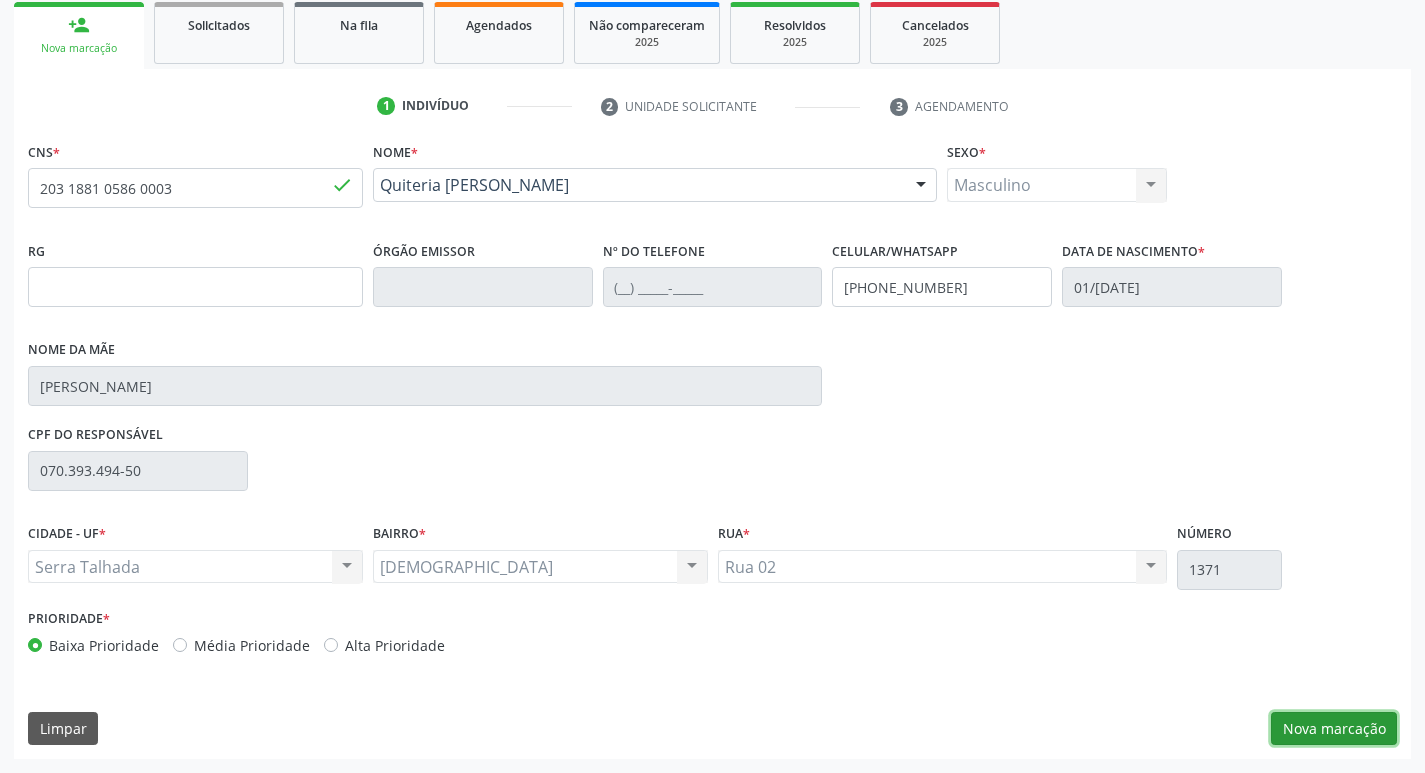 click on "Nova marcação" at bounding box center (1334, 729) 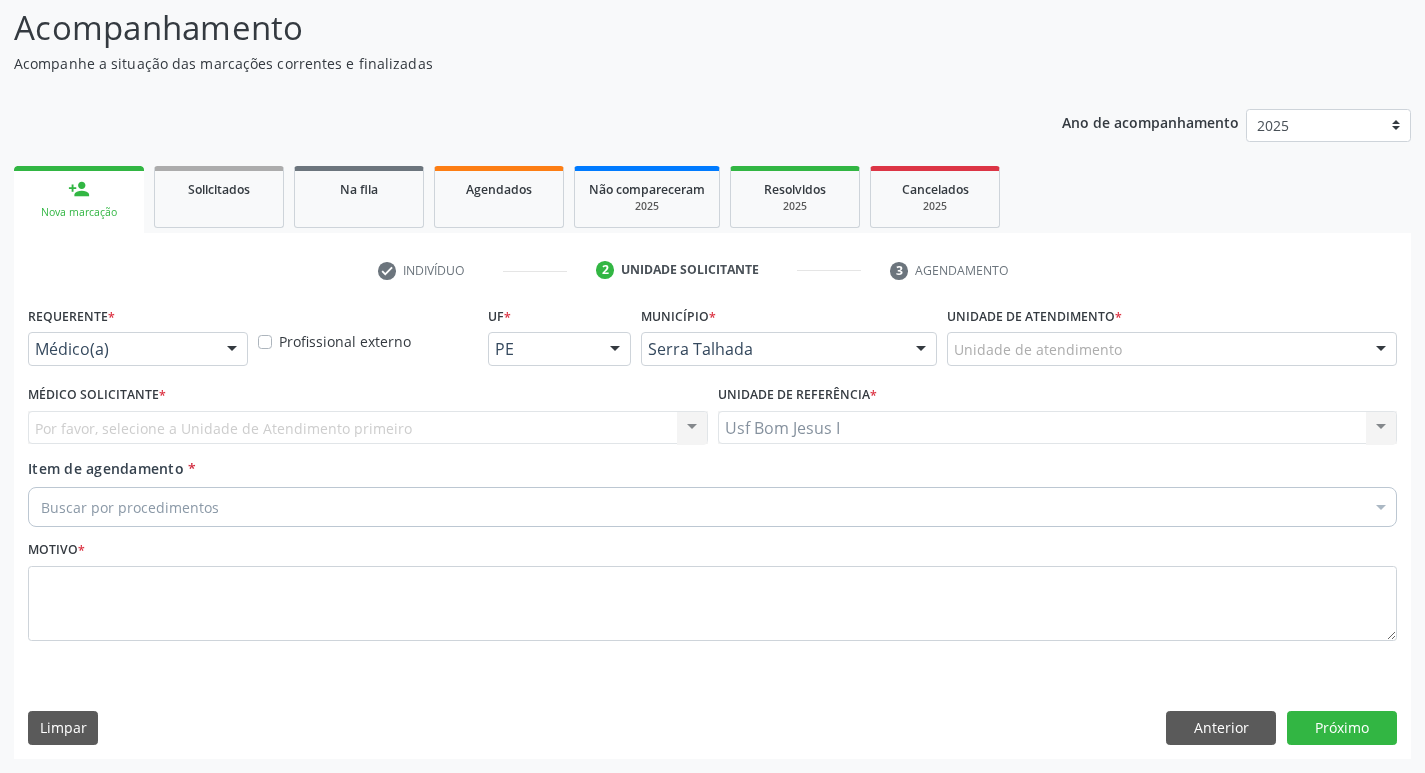 scroll, scrollTop: 133, scrollLeft: 0, axis: vertical 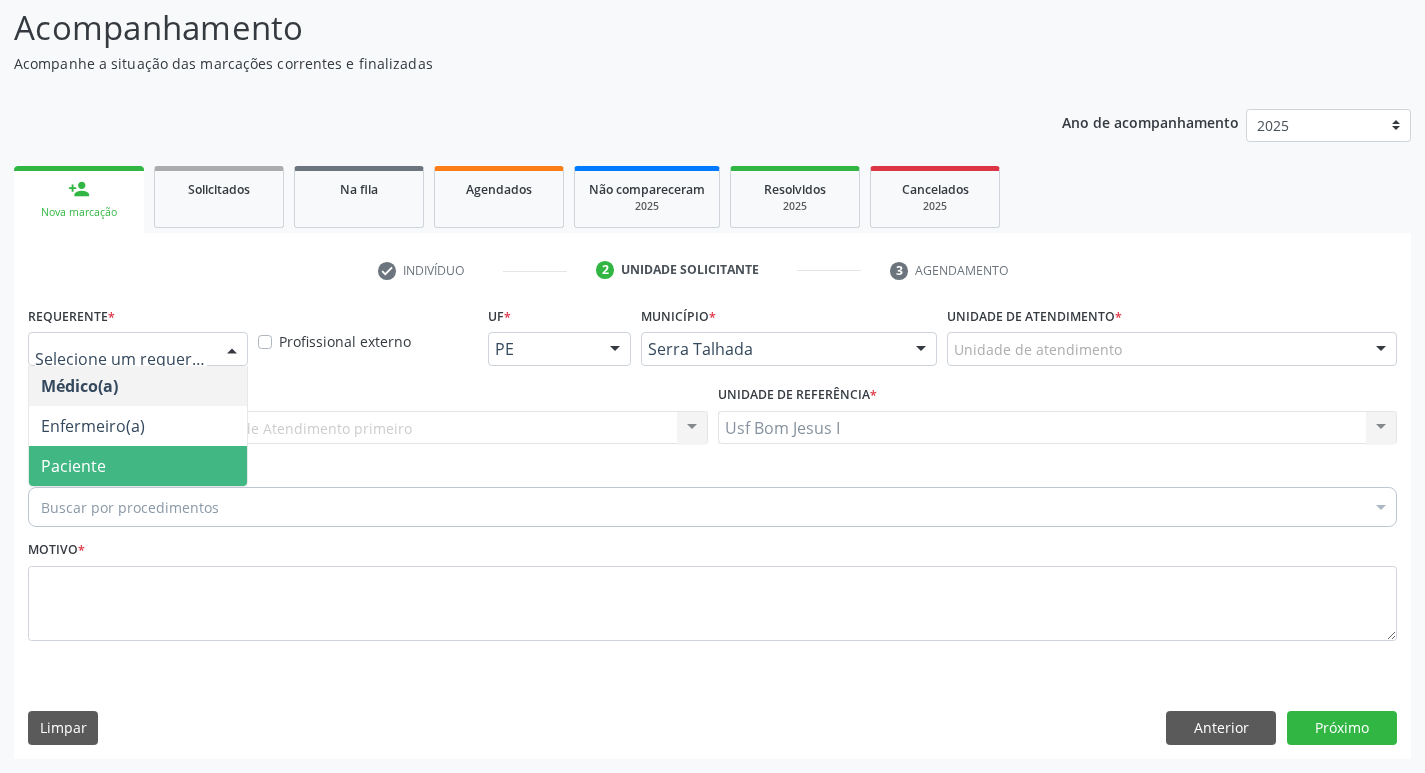 click on "Paciente" at bounding box center [138, 466] 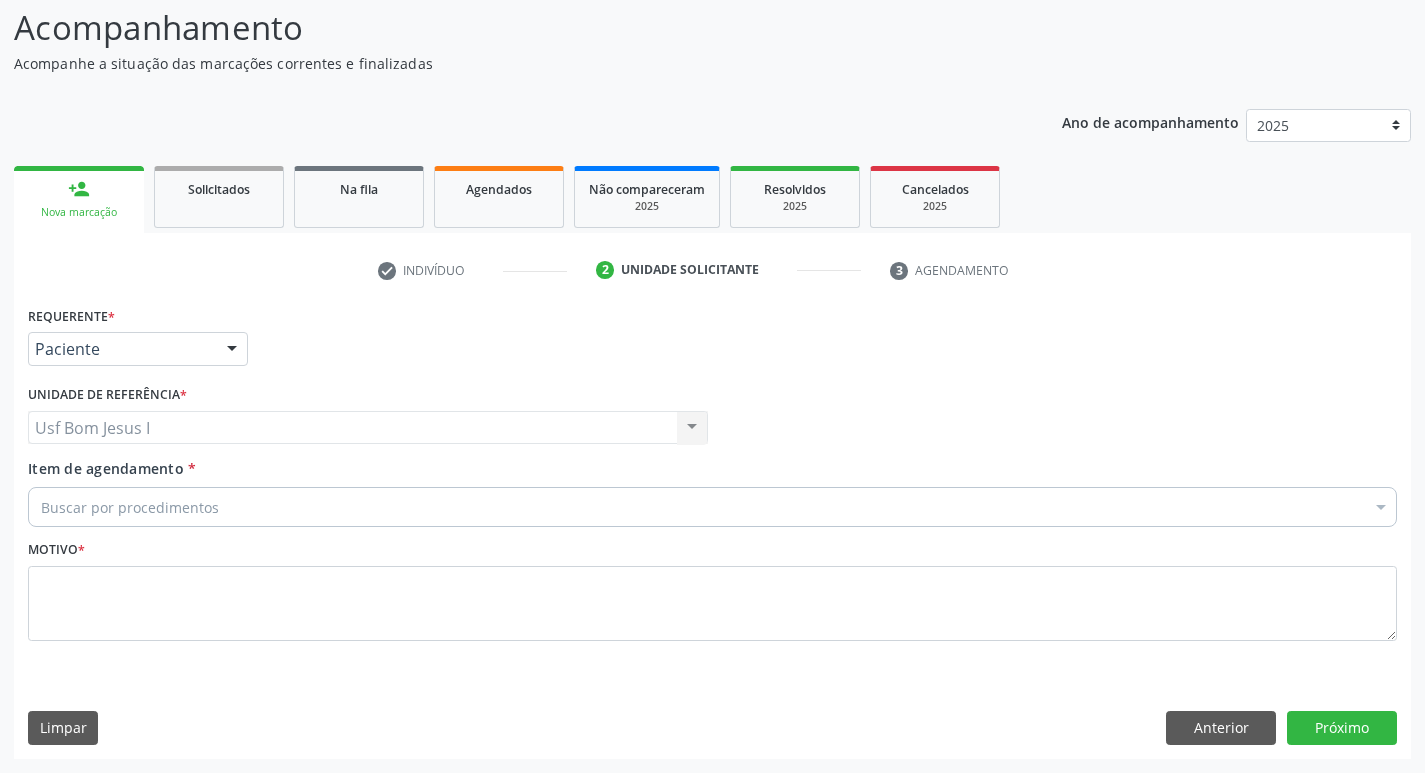 click on "Buscar por procedimentos" at bounding box center [712, 507] 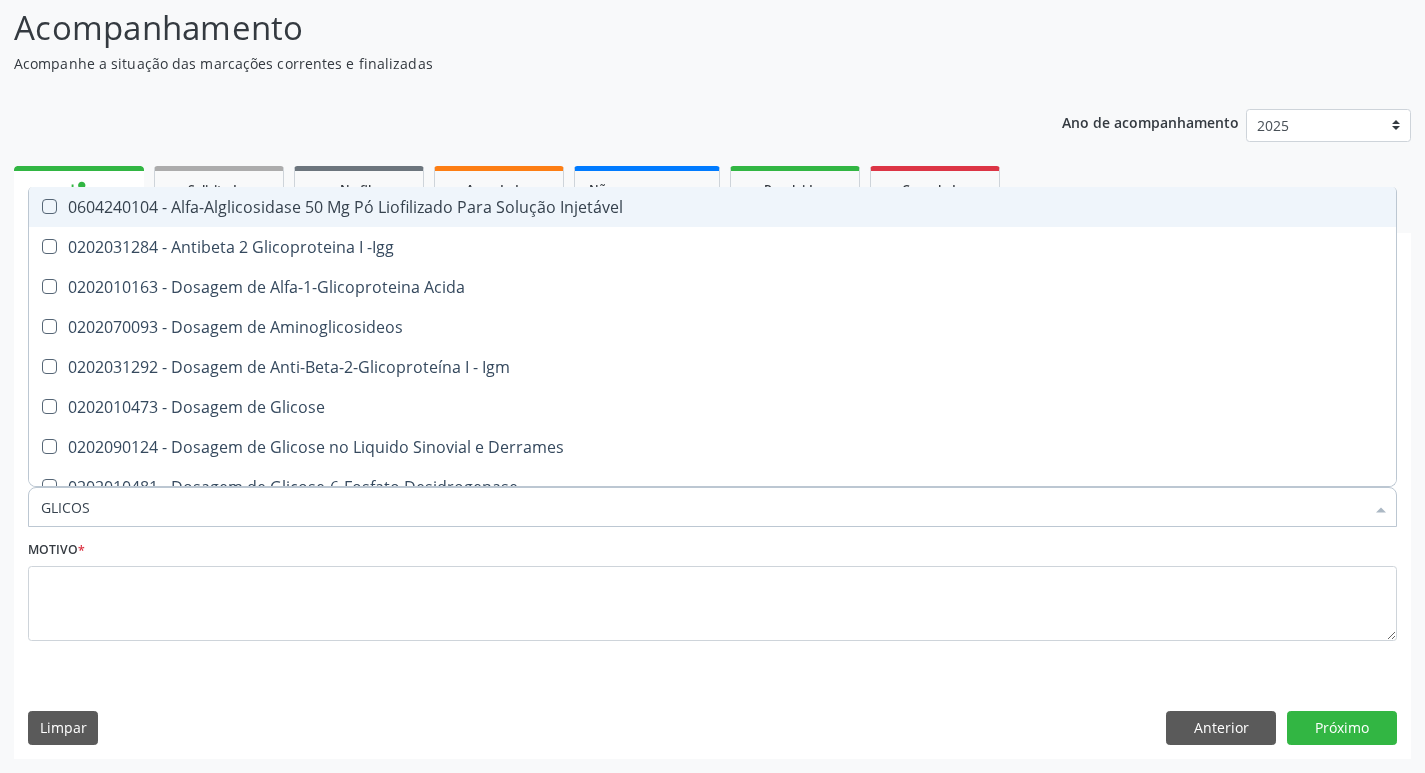 type on "GLICOSE" 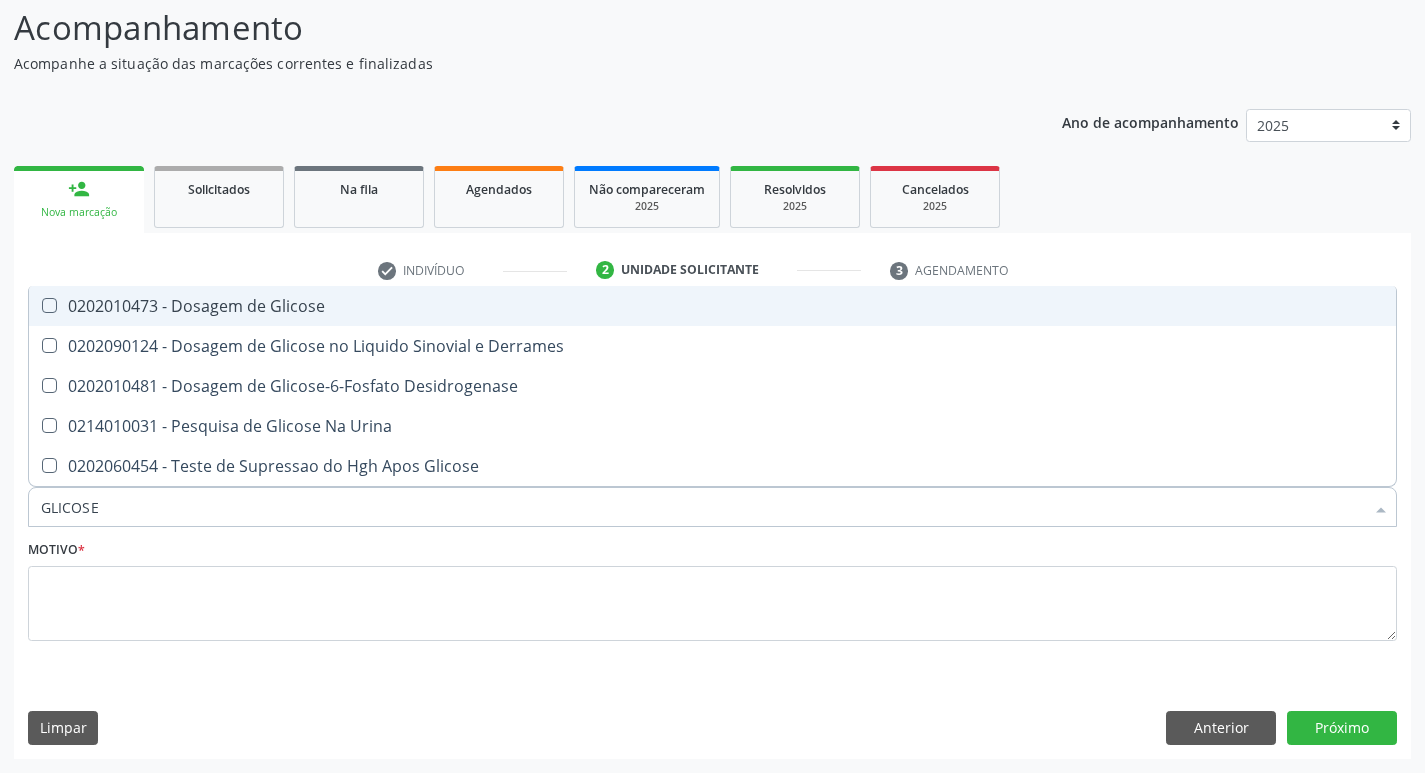 click on "0202010473 - Dosagem de Glicose" at bounding box center (712, 306) 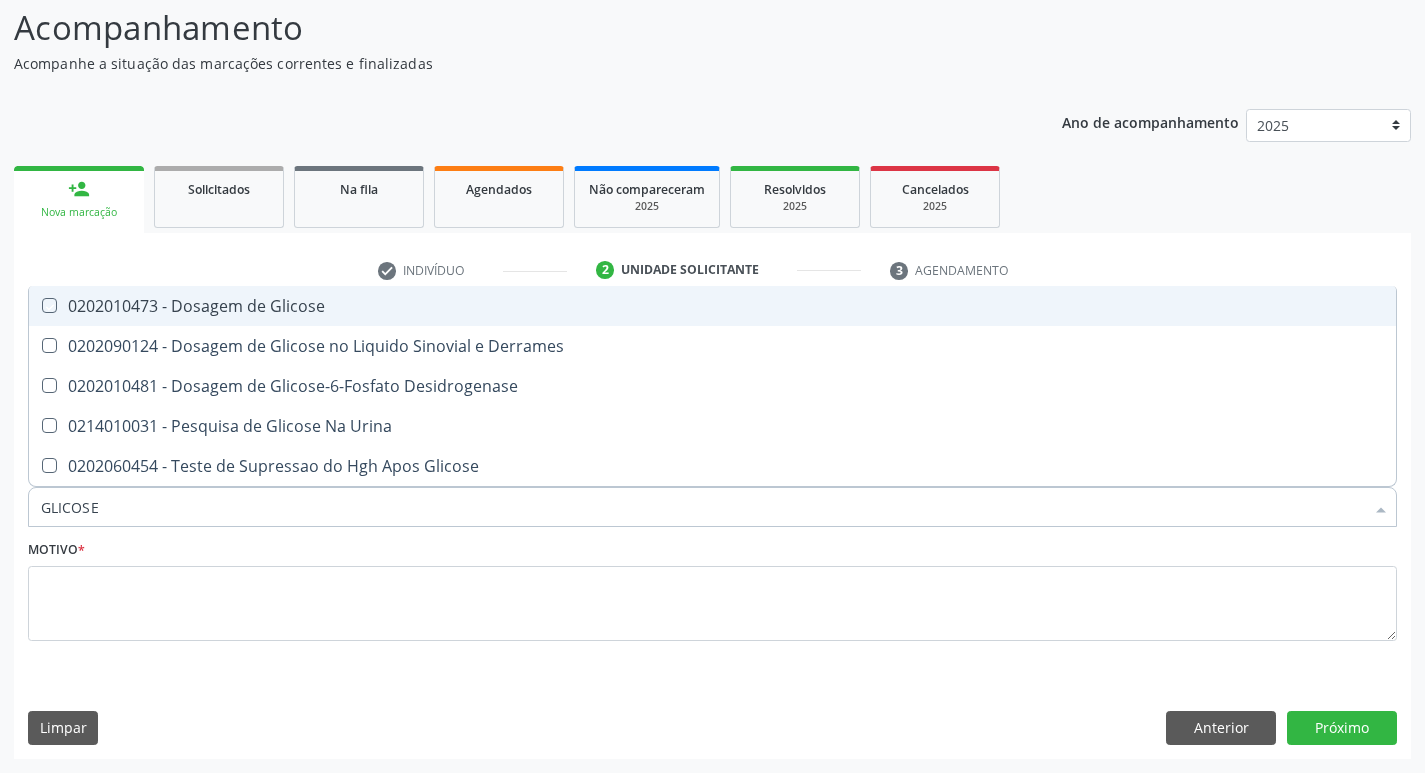 checkbox on "true" 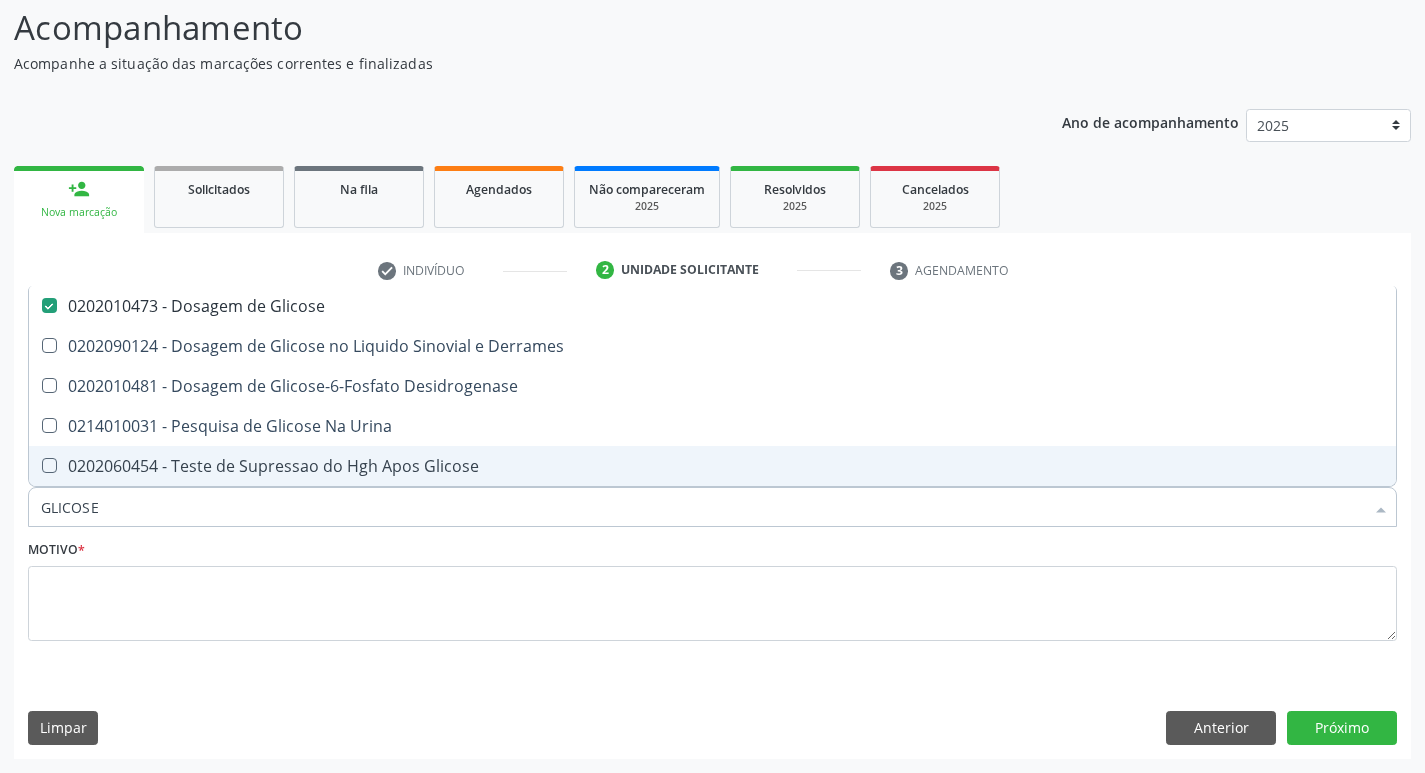drag, startPoint x: 116, startPoint y: 511, endPoint x: 2, endPoint y: 533, distance: 116.1034 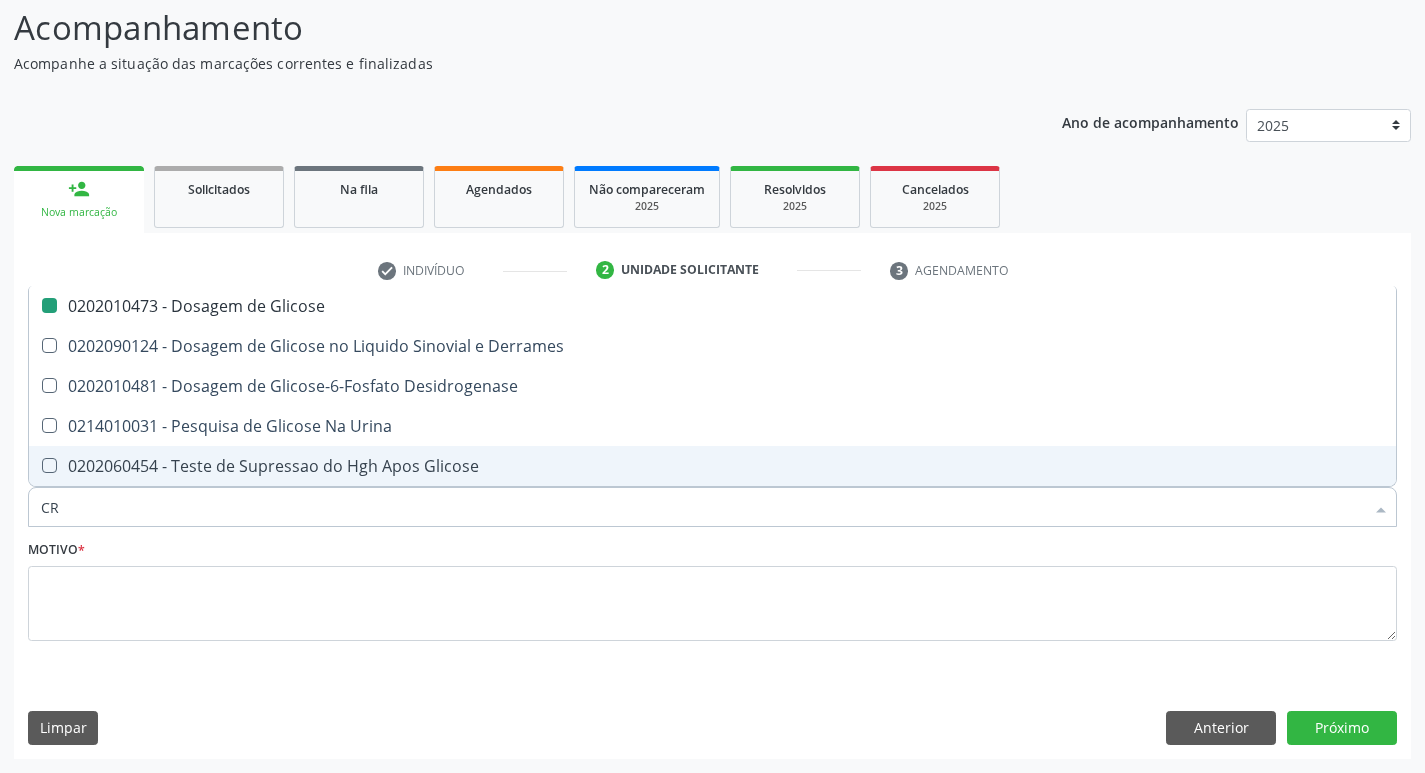 type on "CRE" 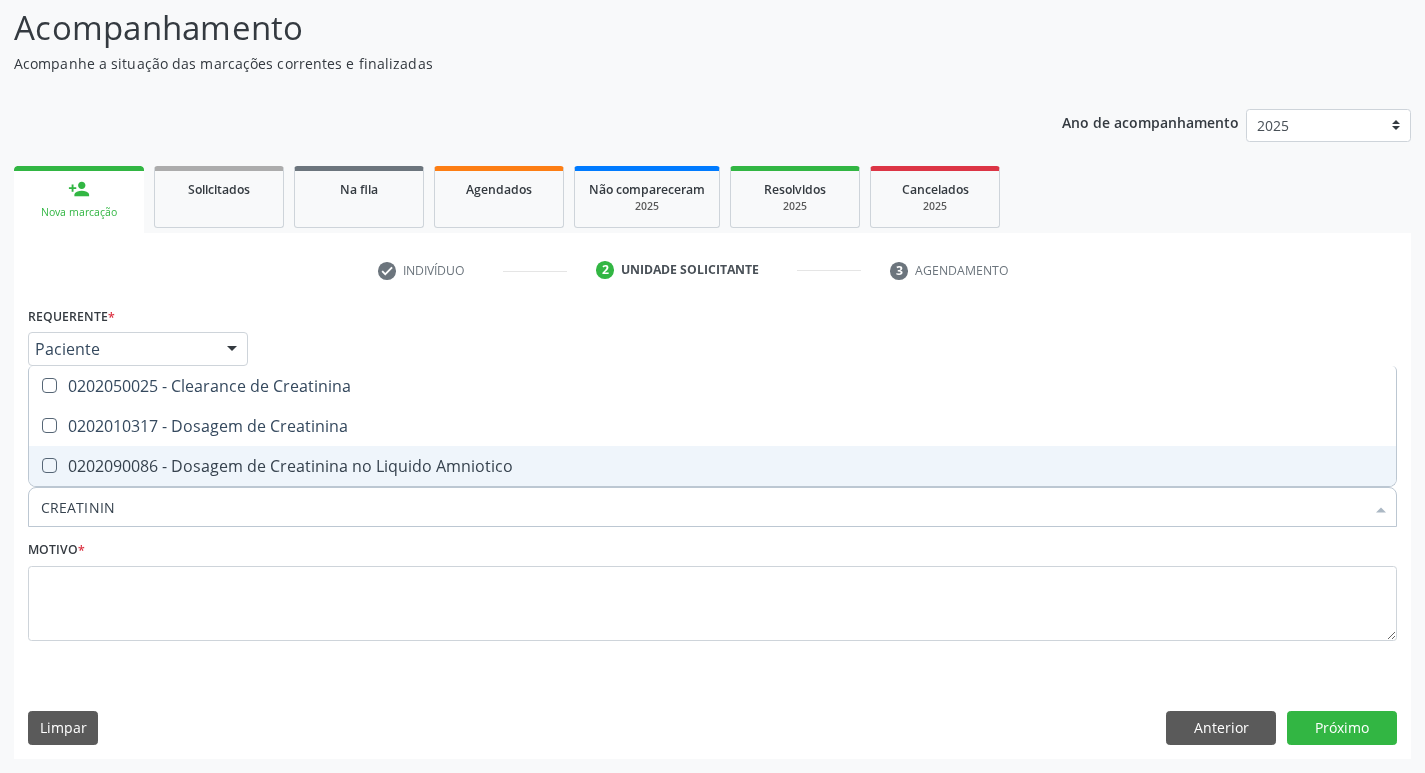 type on "CREATININA" 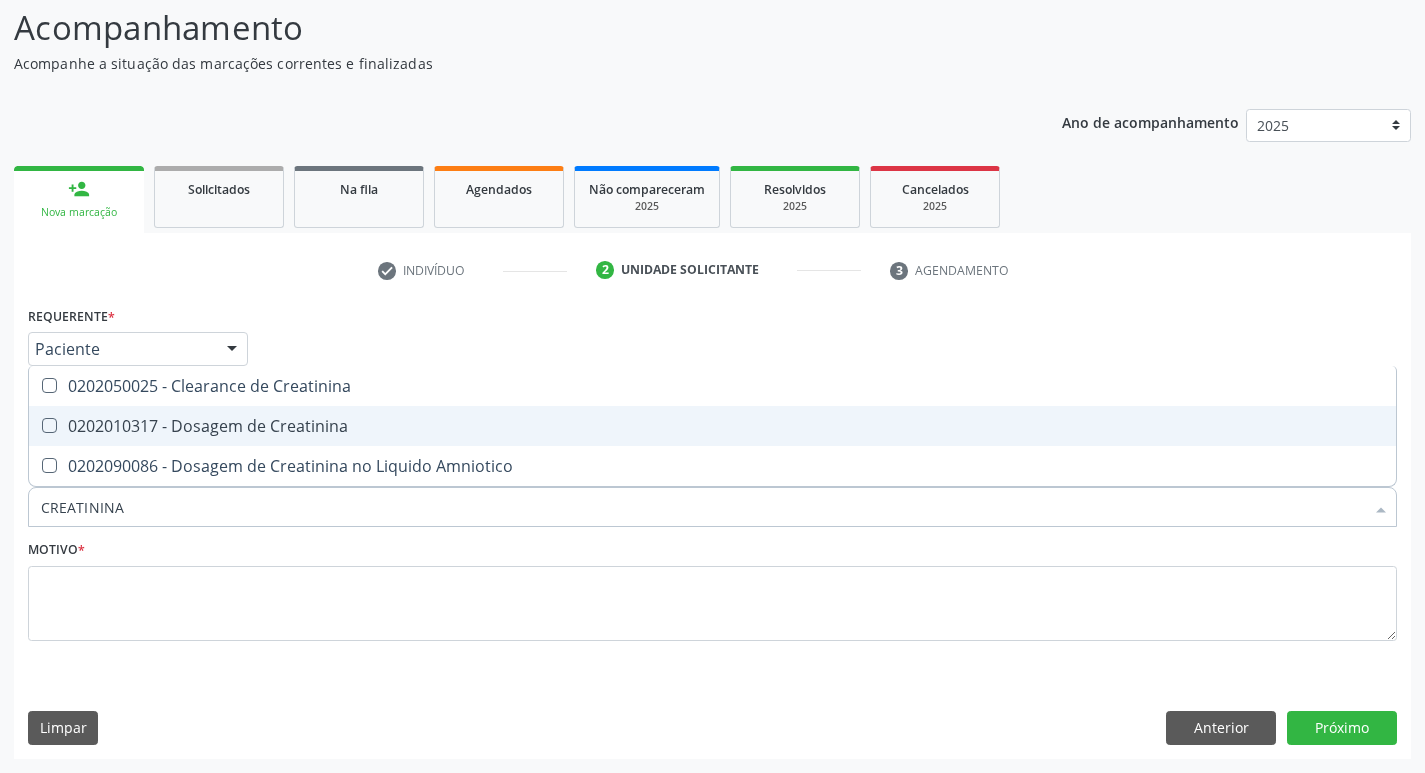 drag, startPoint x: 89, startPoint y: 424, endPoint x: 106, endPoint y: 461, distance: 40.718548 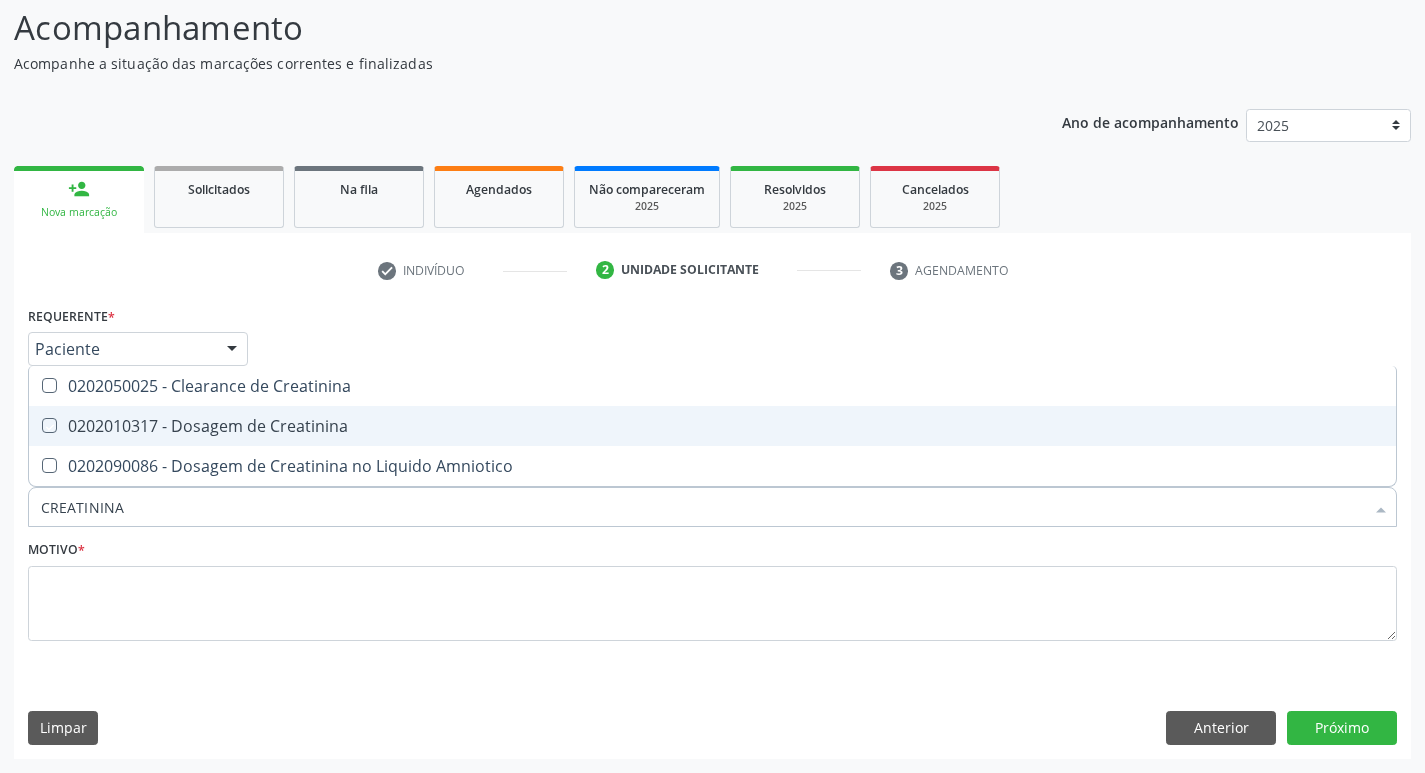 checkbox on "true" 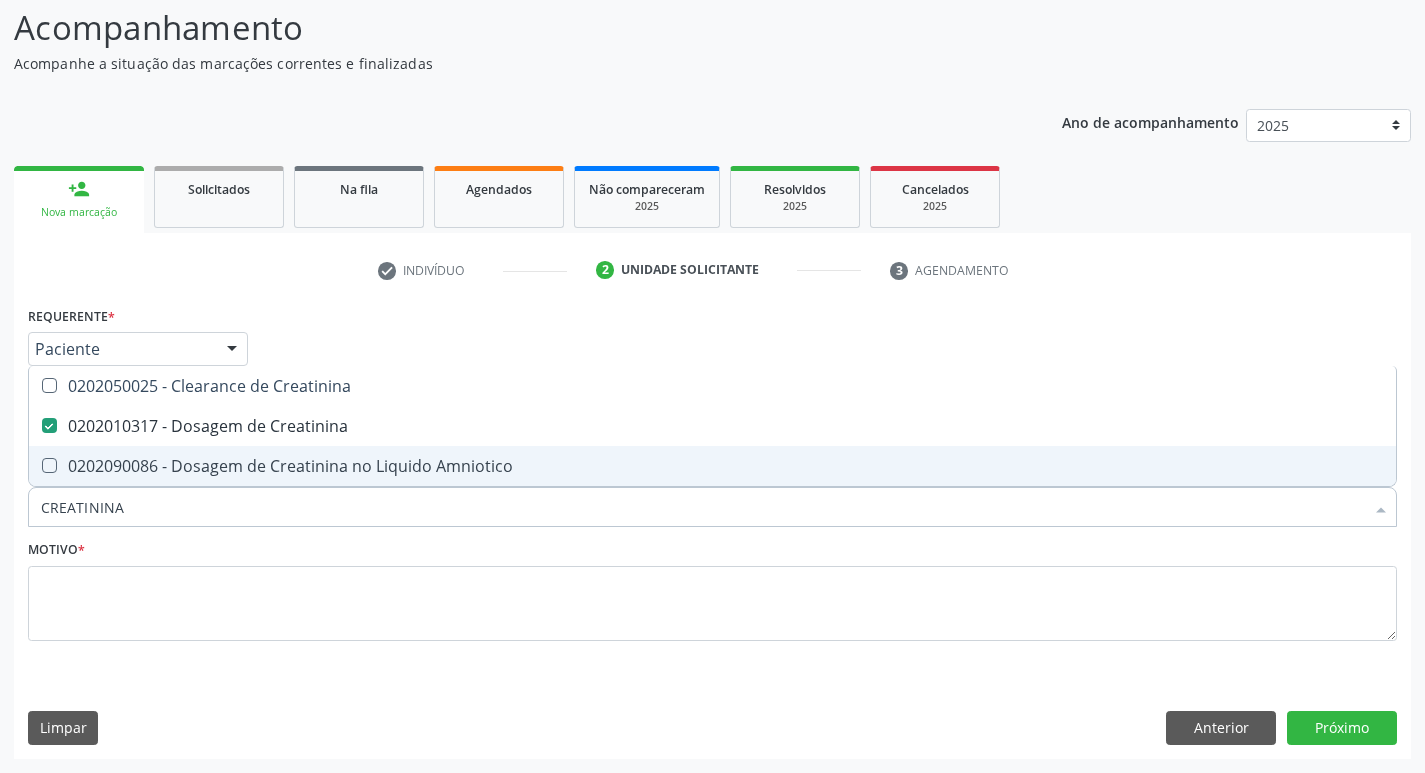 drag, startPoint x: 142, startPoint y: 512, endPoint x: 7, endPoint y: 515, distance: 135.03333 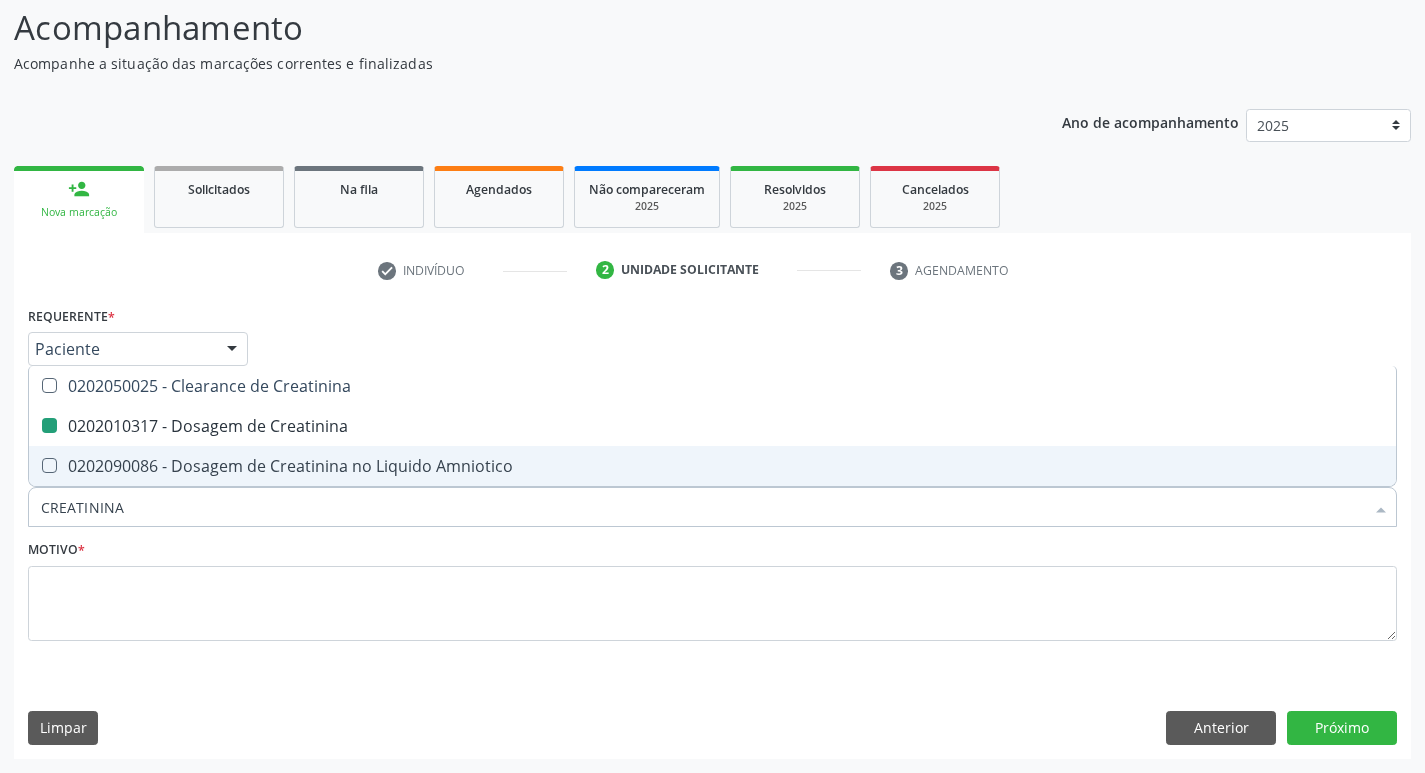 type on "U" 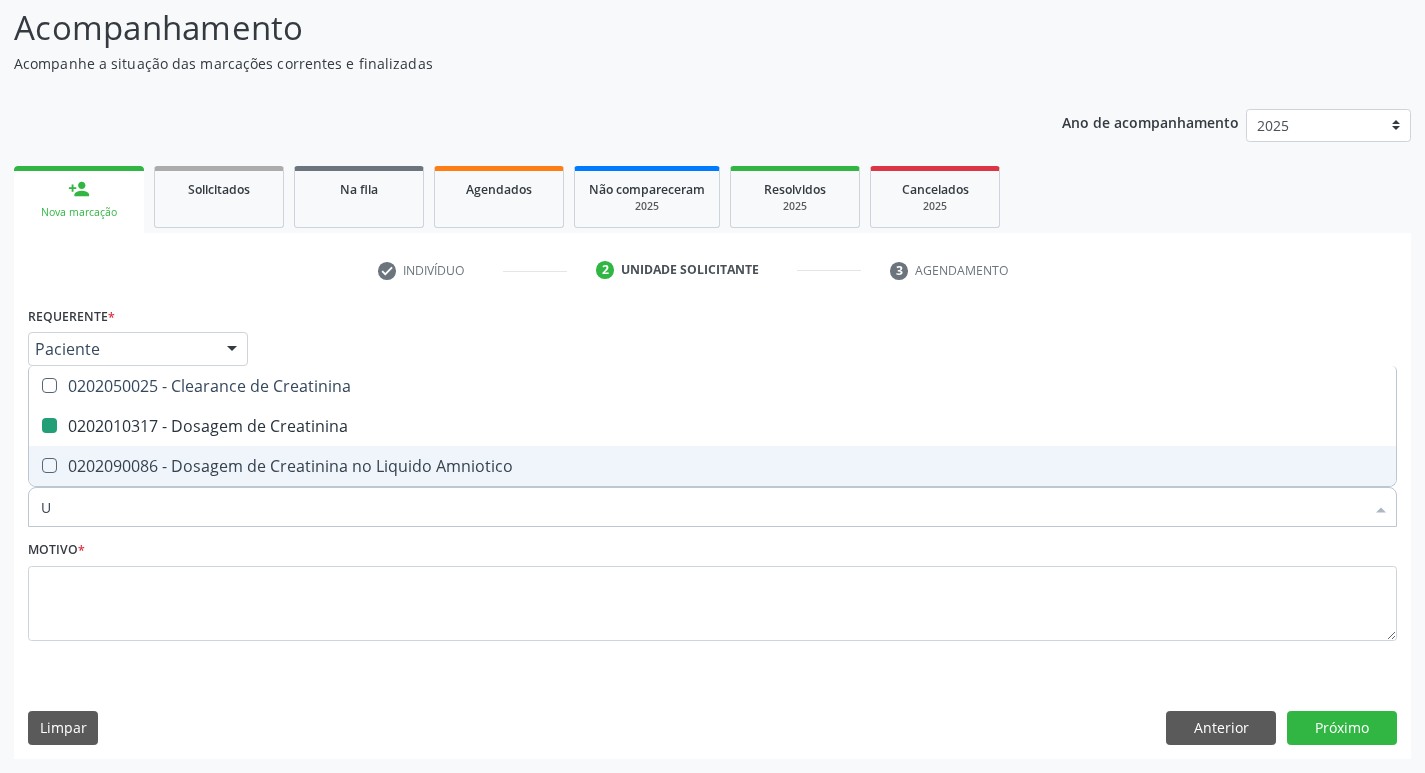 checkbox on "false" 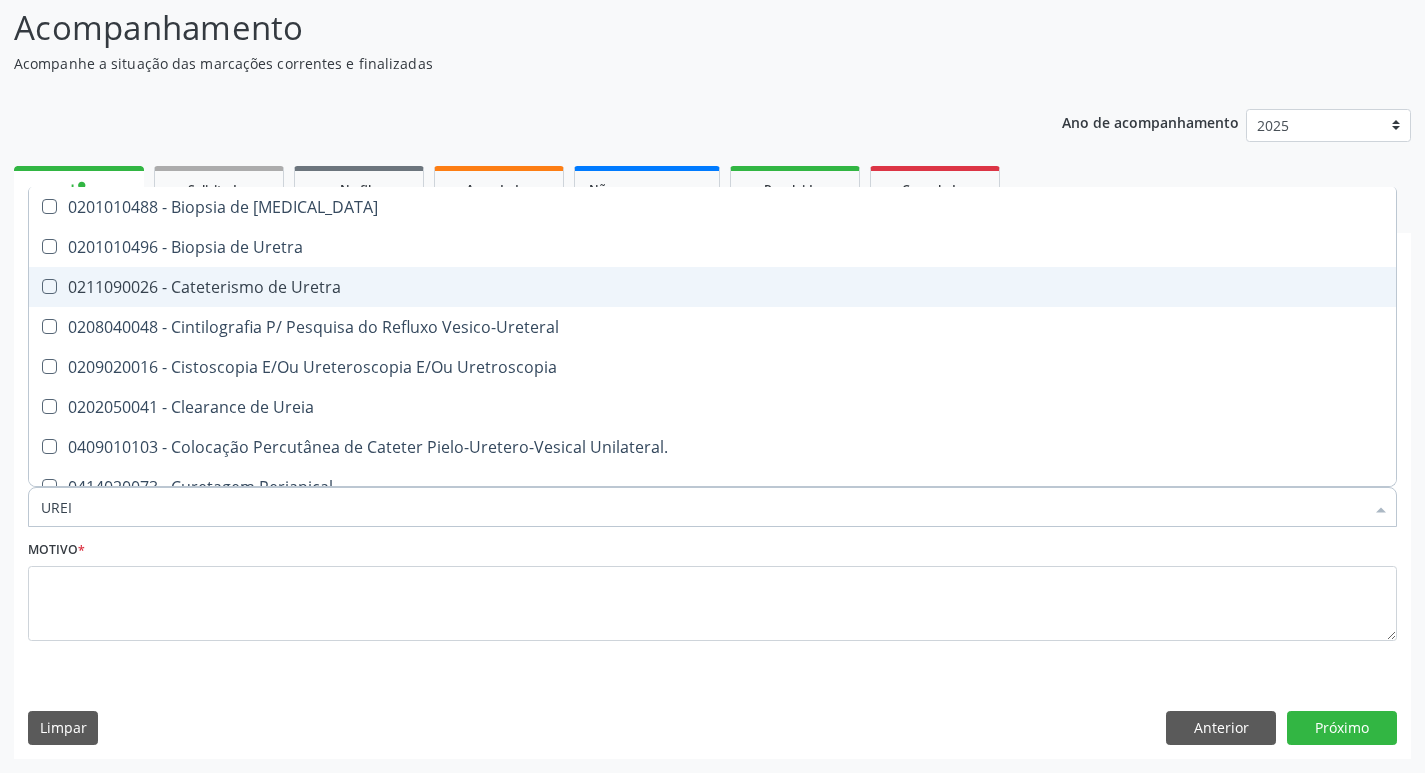 type on "UREIA" 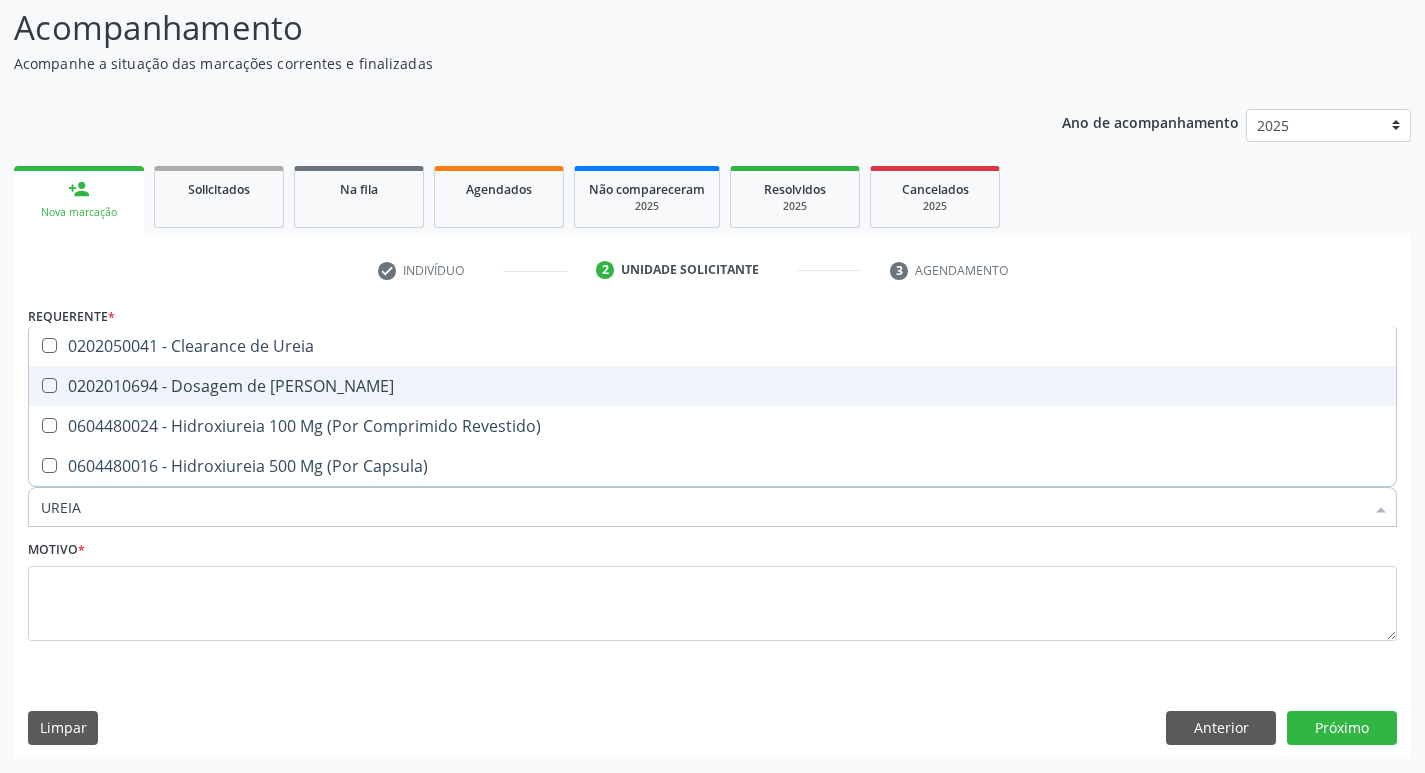 click on "0202010694 - Dosagem de Ureia" at bounding box center [712, 386] 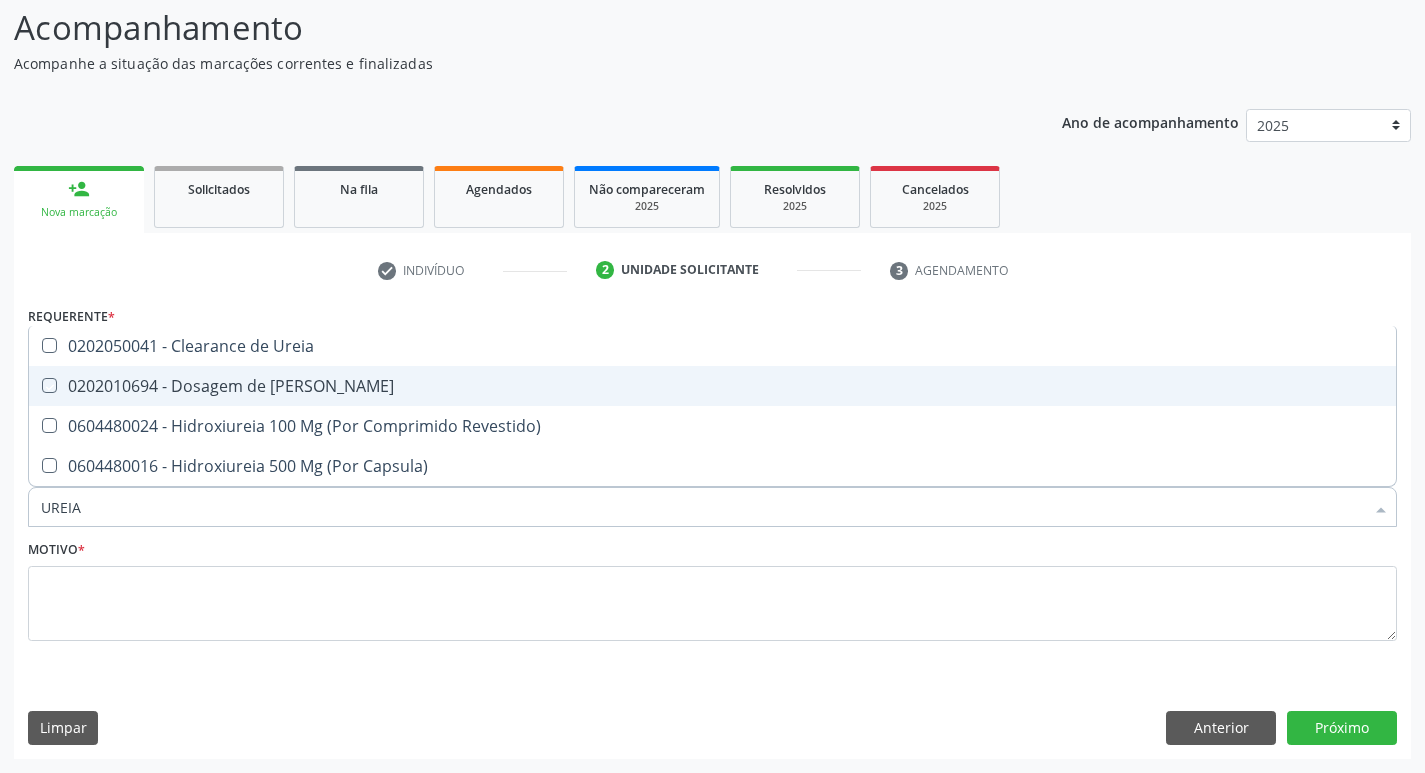 checkbox on "true" 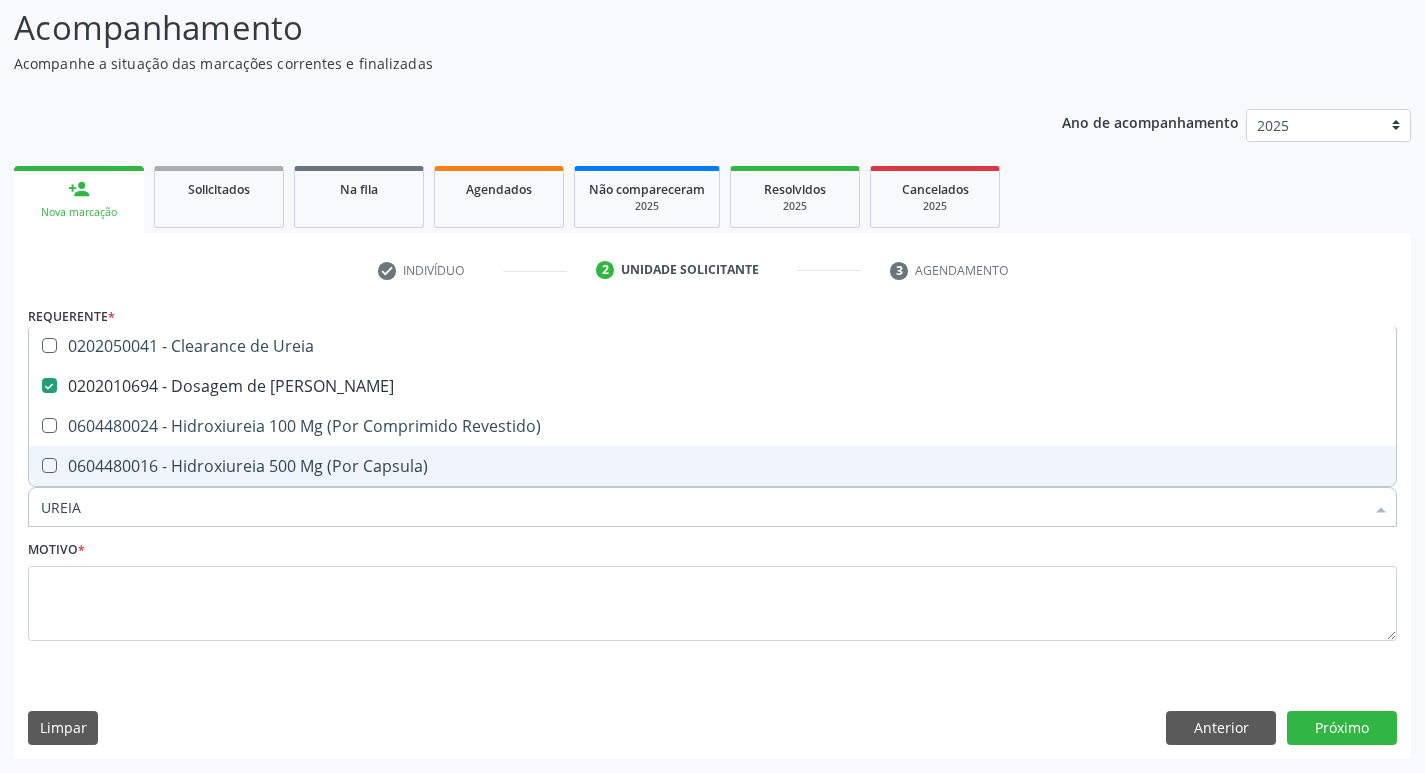 drag, startPoint x: 103, startPoint y: 516, endPoint x: 5, endPoint y: 512, distance: 98.0816 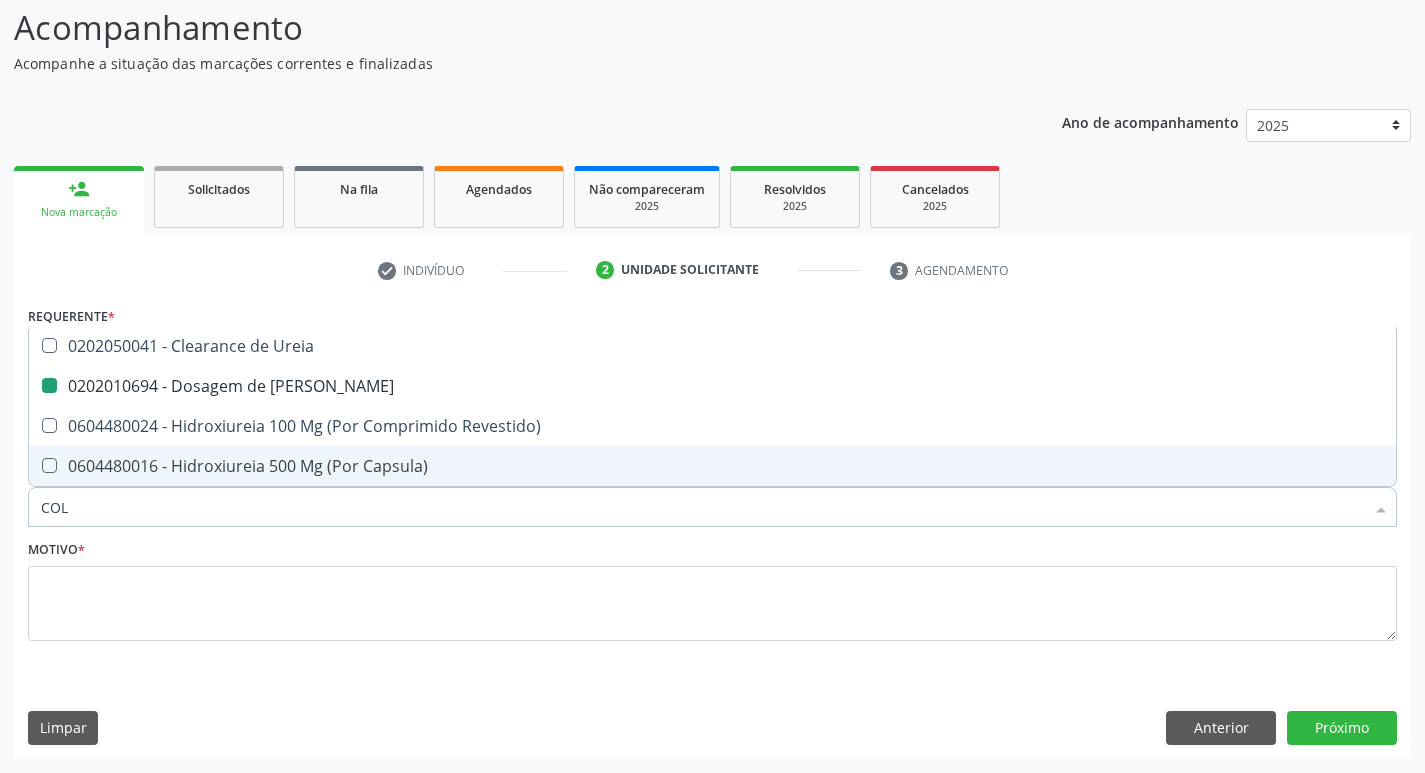 type on "COLE" 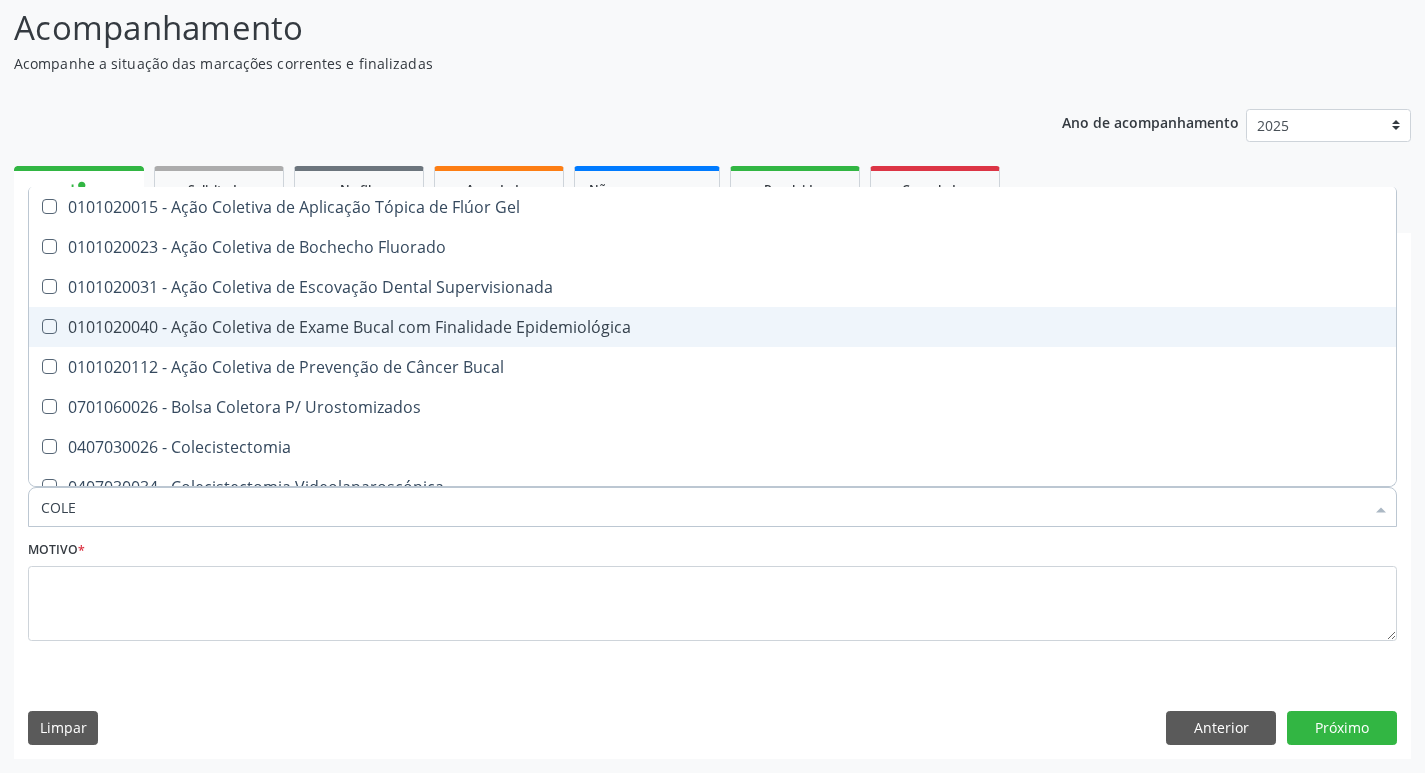 checkbox on "false" 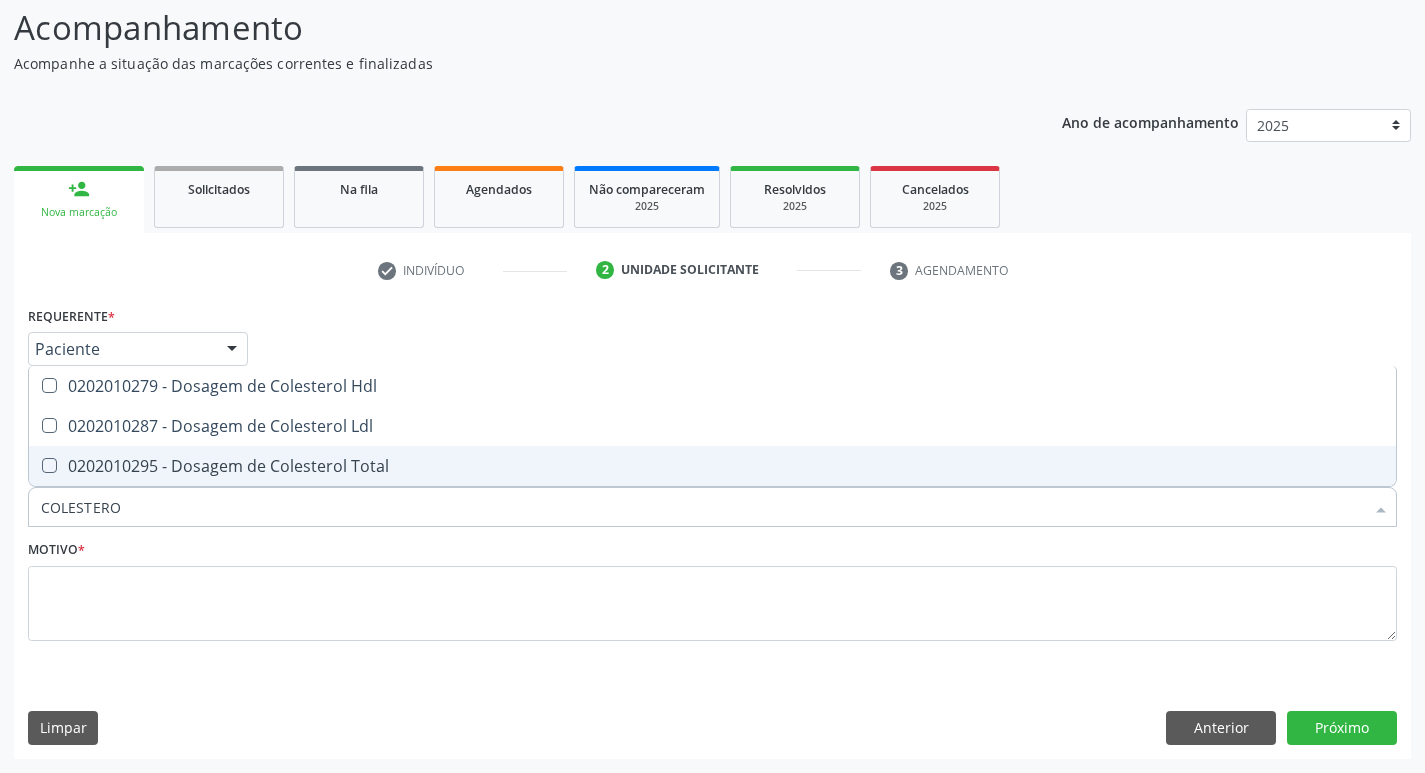 type on "COLESTEROL" 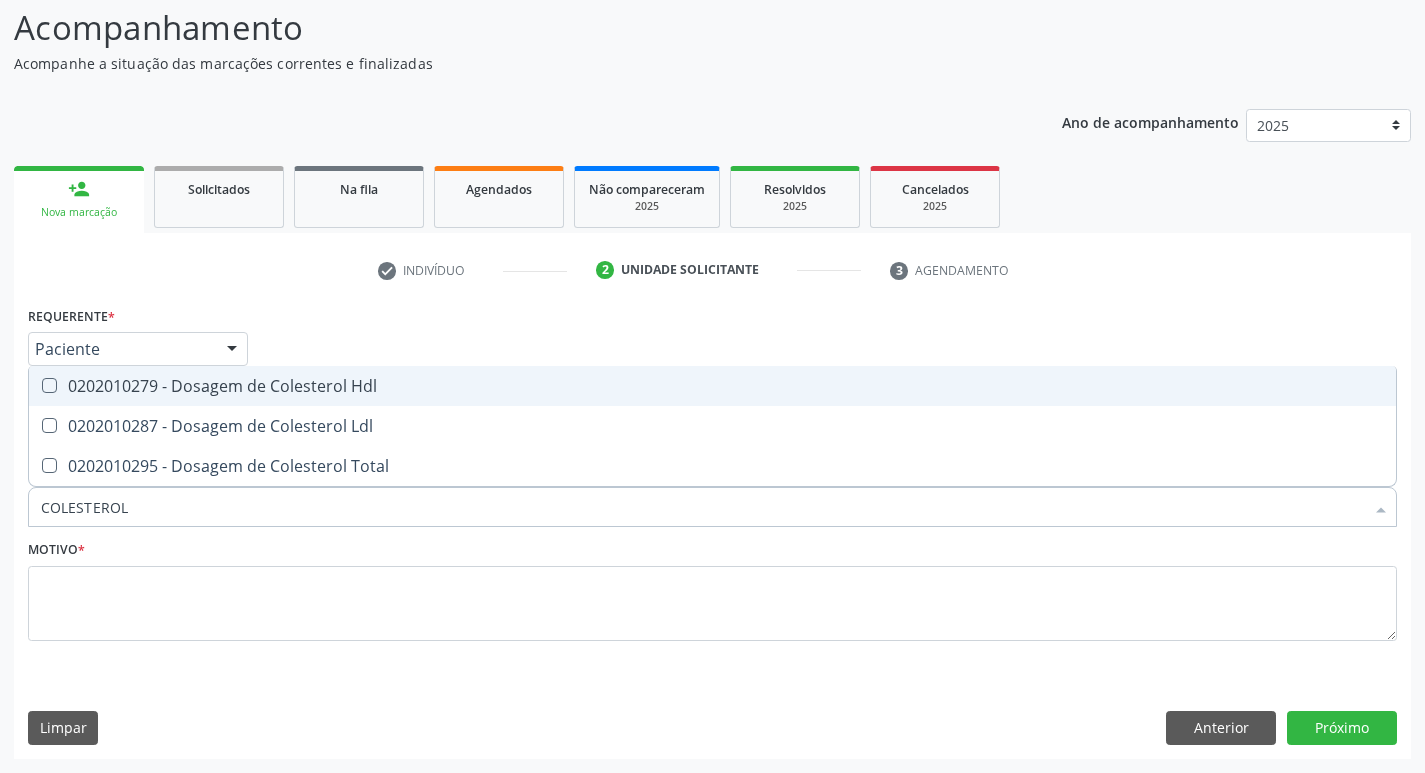 click on "0202010279 - Dosagem de Colesterol Hdl" at bounding box center [712, 386] 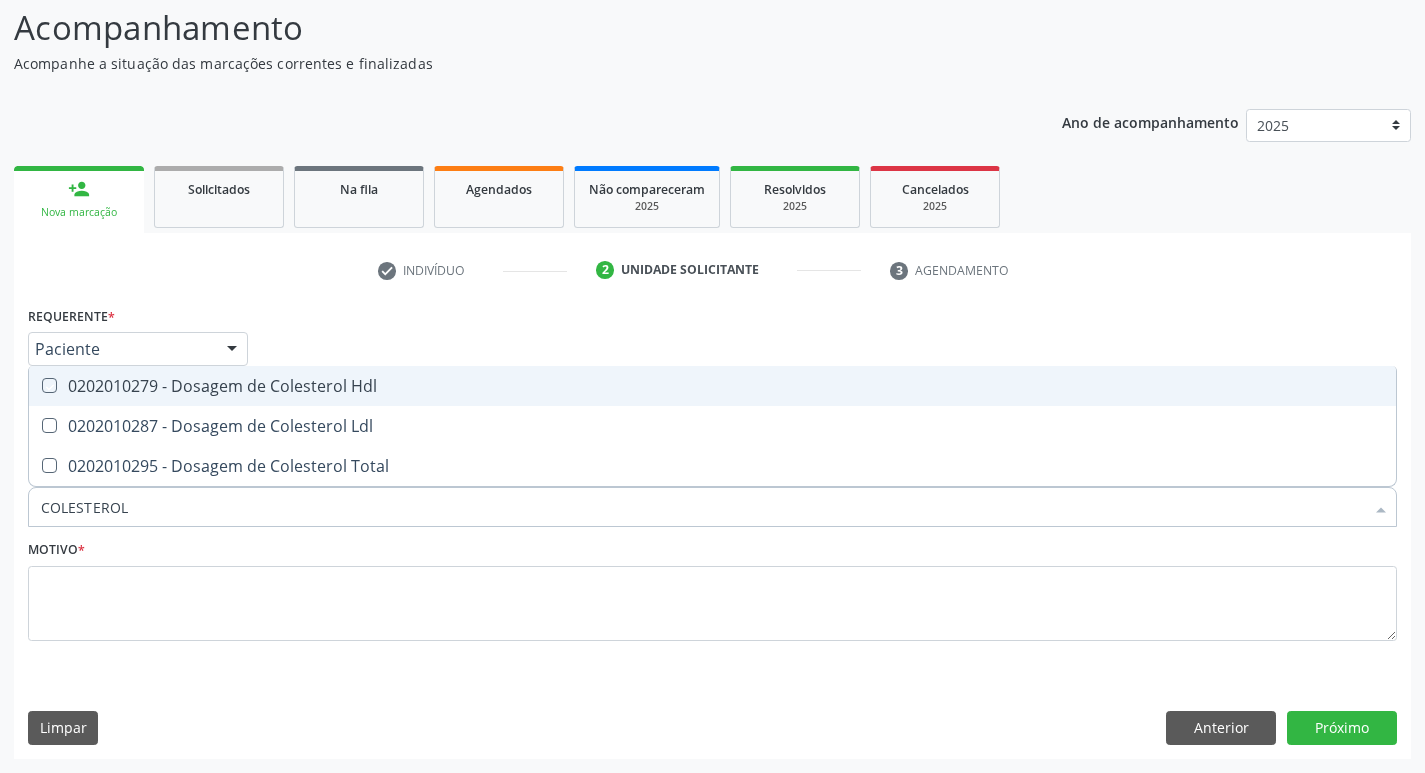 checkbox on "true" 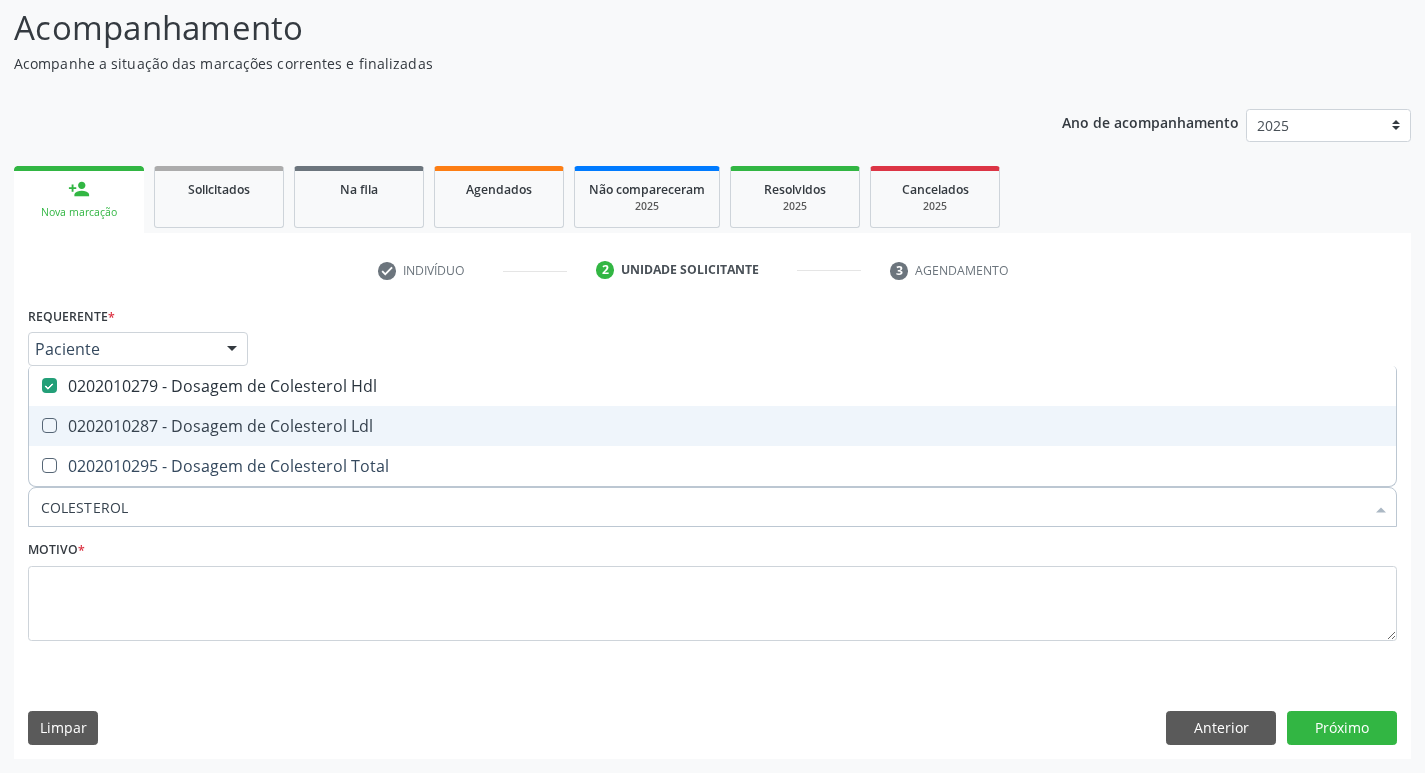drag, startPoint x: 122, startPoint y: 436, endPoint x: 128, endPoint y: 461, distance: 25.70992 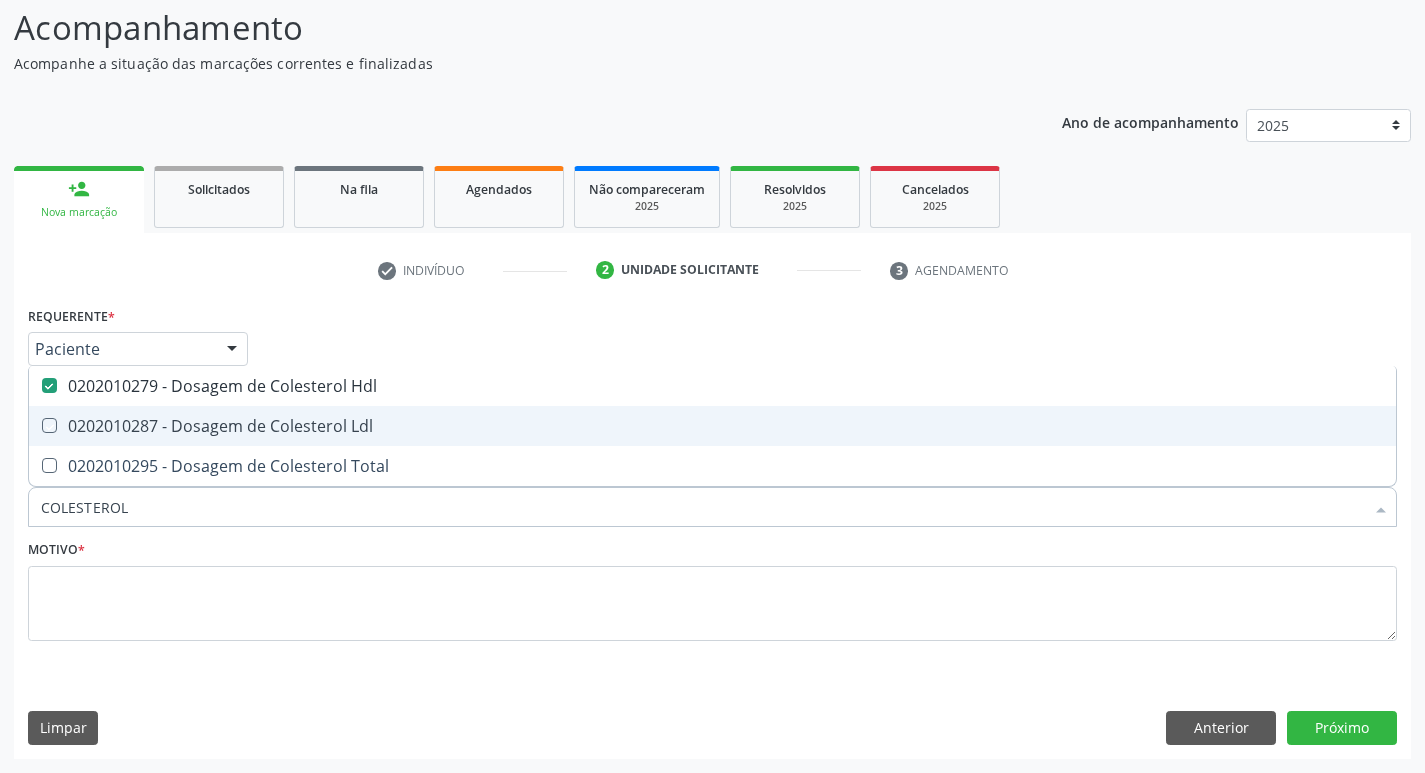 checkbox on "true" 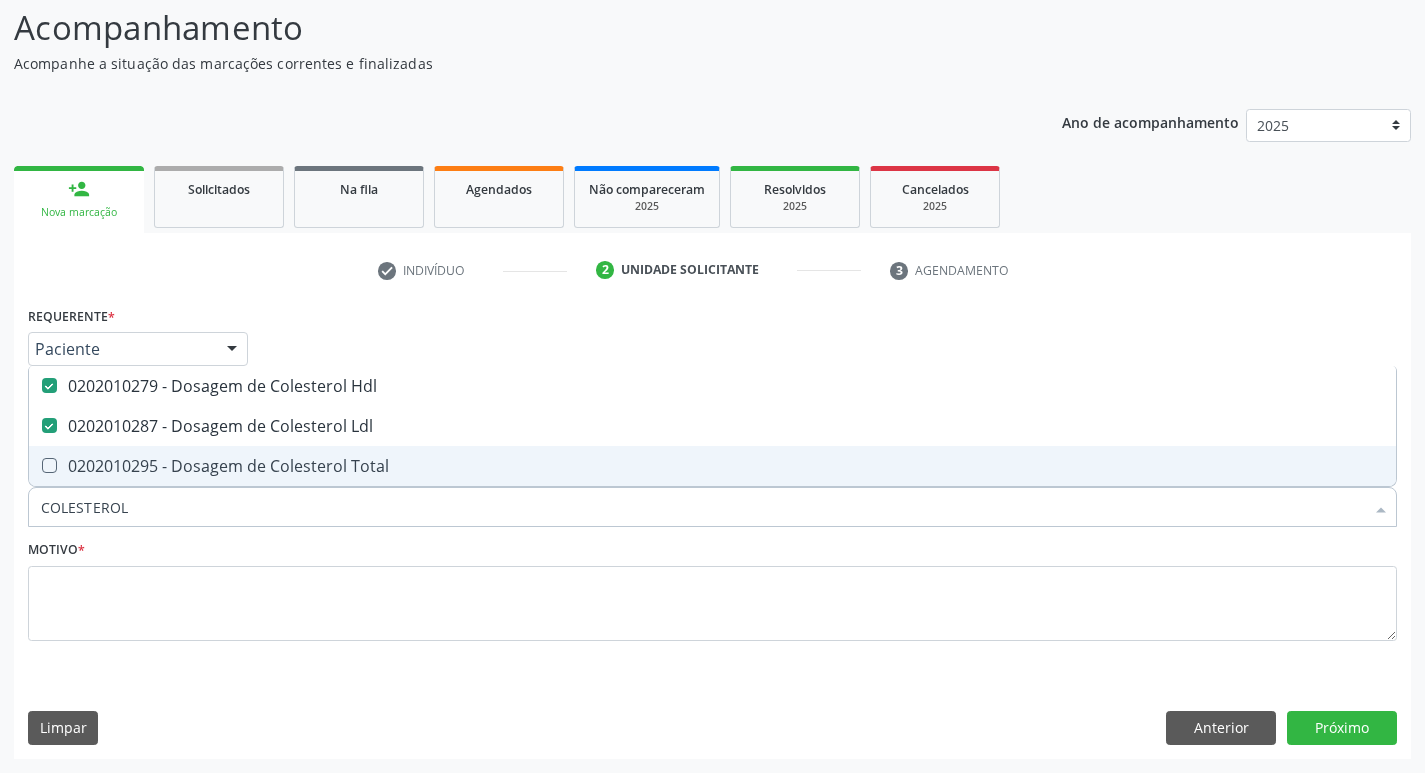 click on "0202010295 - Dosagem de Colesterol Total" at bounding box center (712, 466) 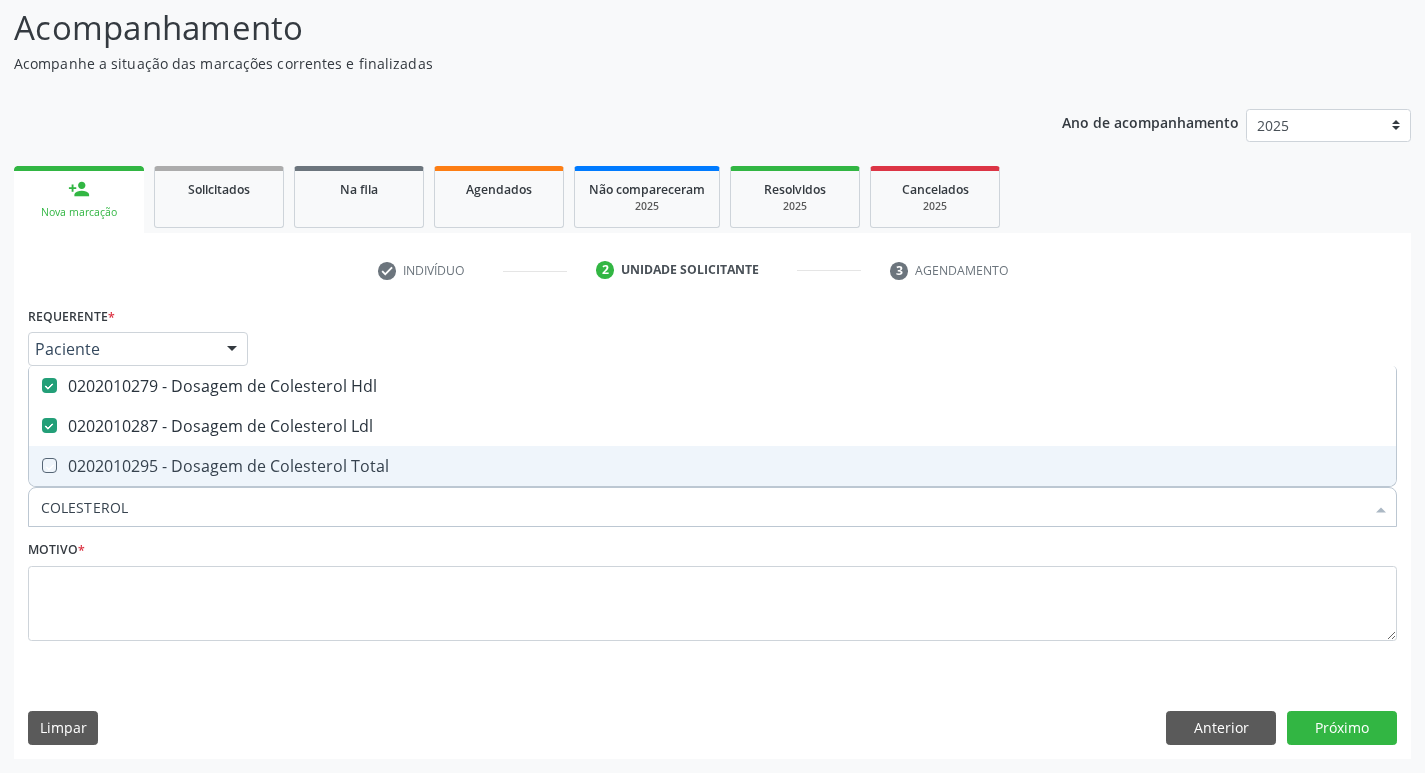 checkbox on "true" 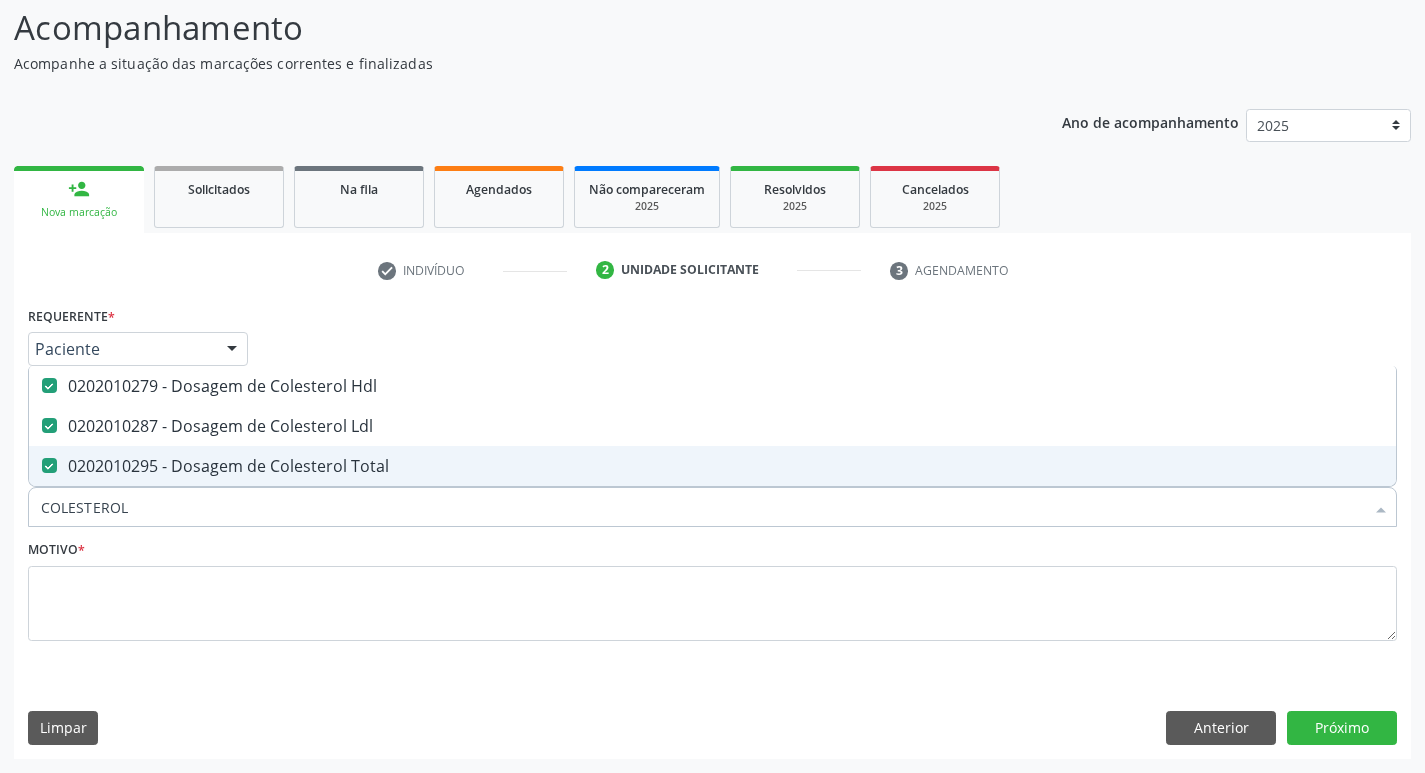drag, startPoint x: 133, startPoint y: 514, endPoint x: 33, endPoint y: 493, distance: 102.18121 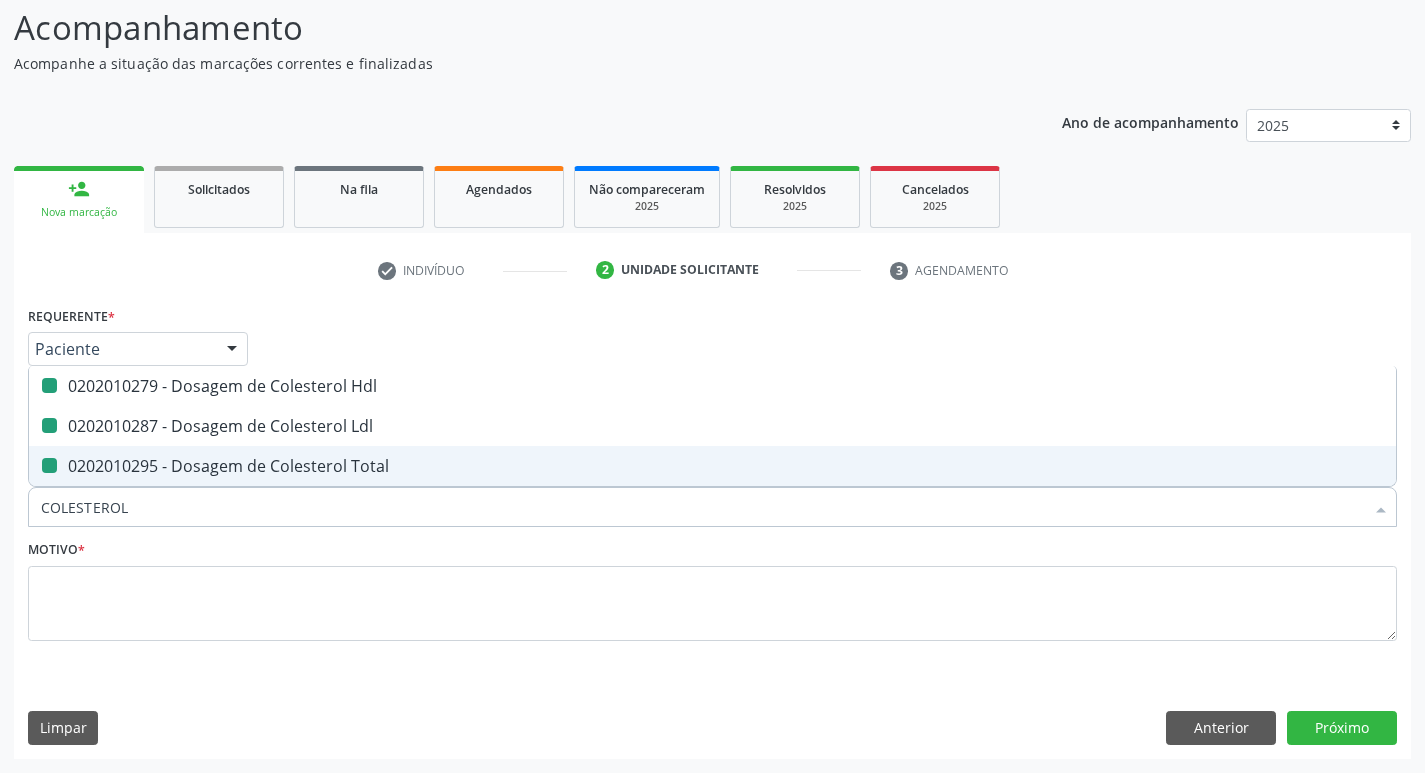 type on "T" 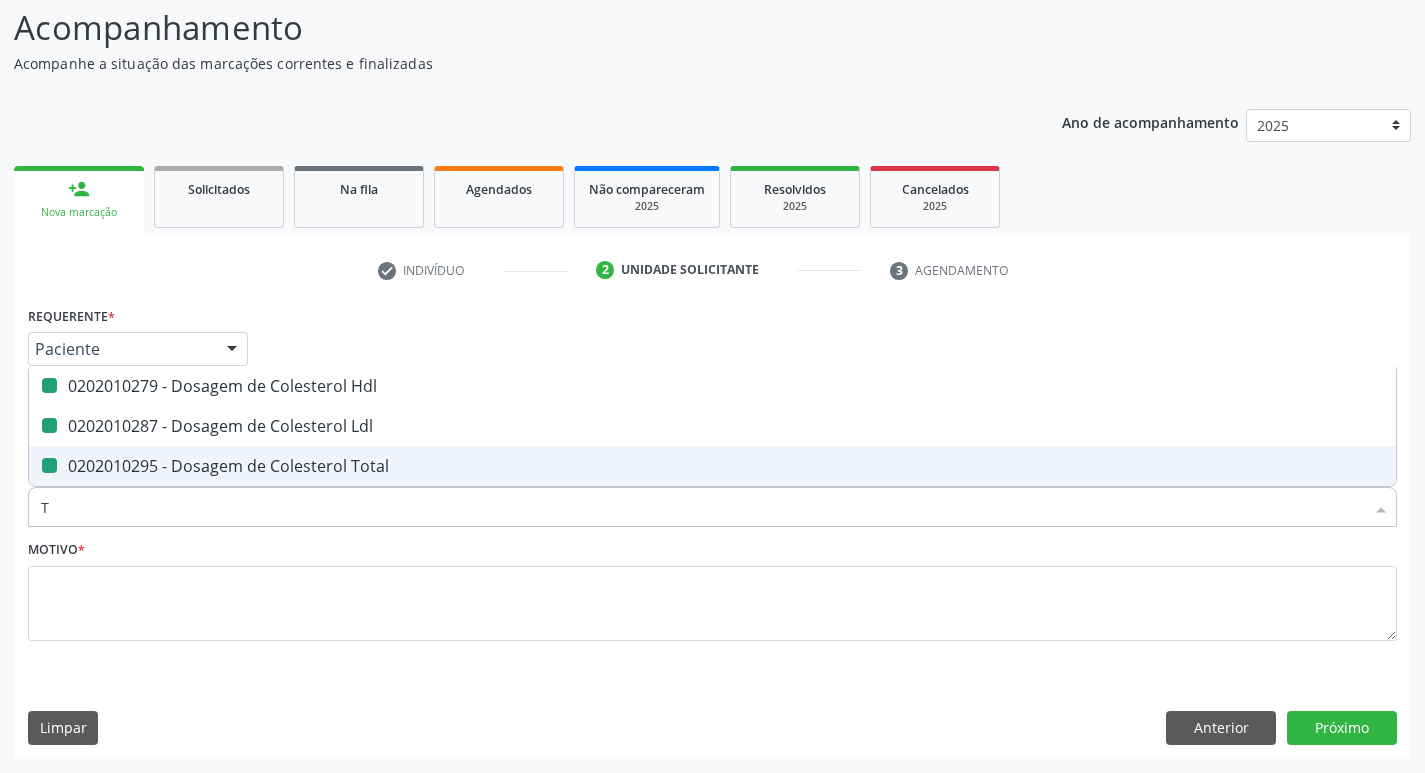 checkbox on "false" 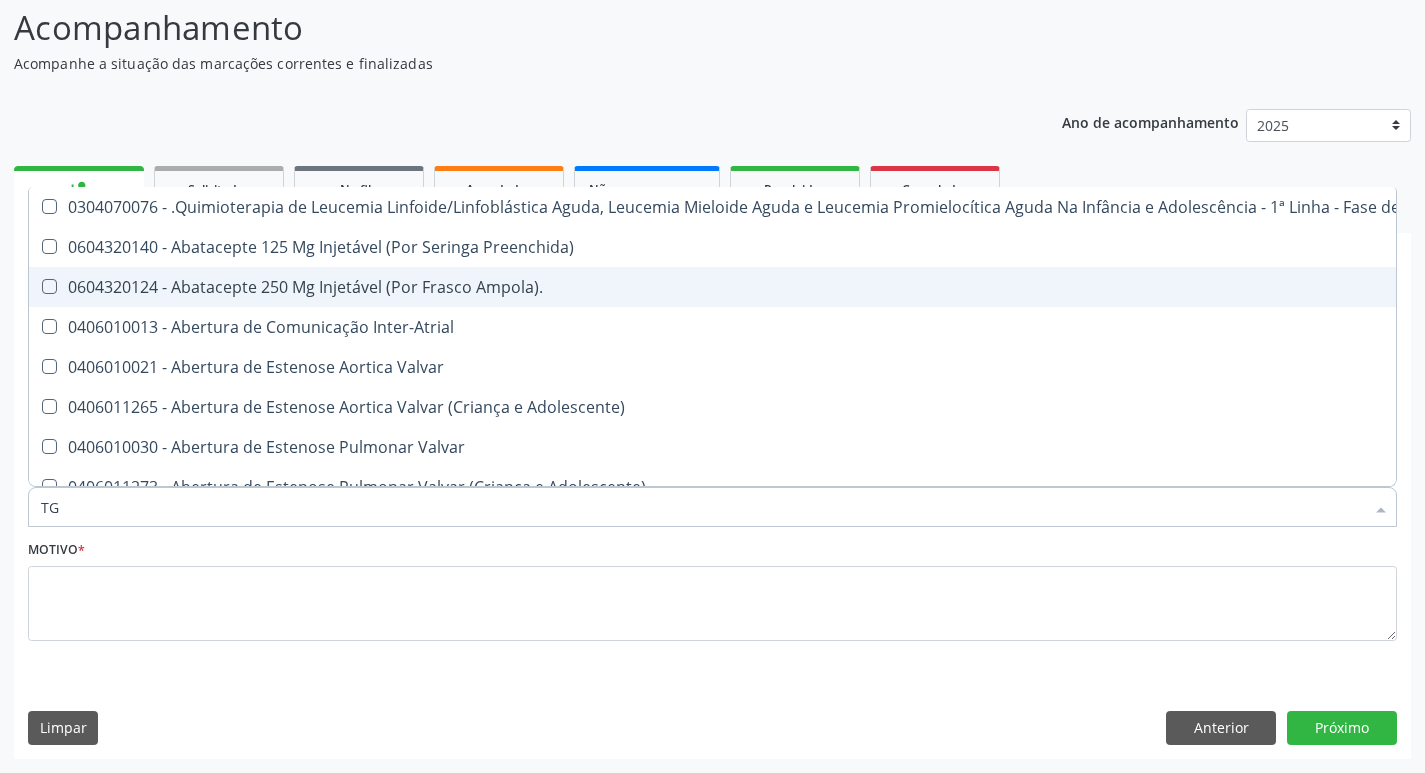 type on "TGO" 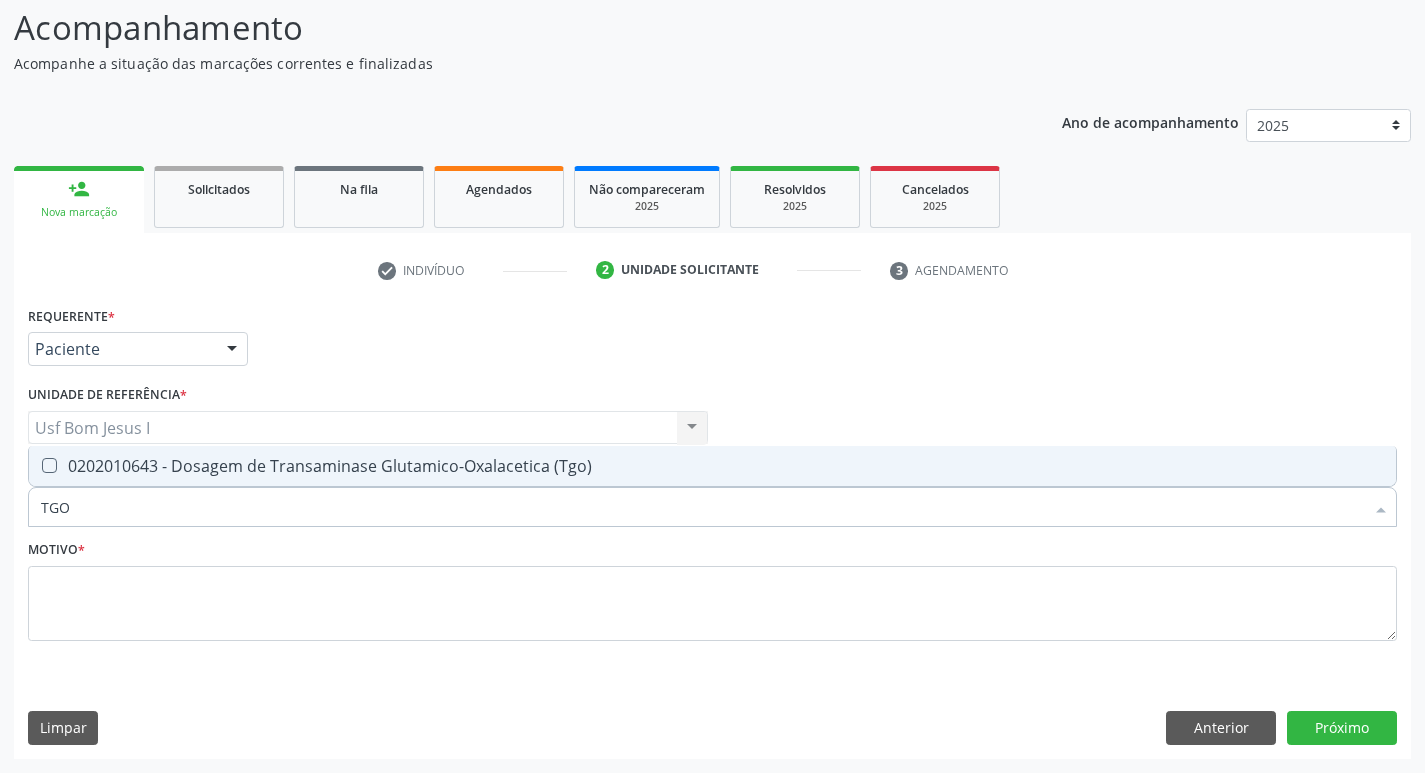 click on "0202010643 - Dosagem de Transaminase Glutamico-Oxalacetica (Tgo)" at bounding box center [712, 466] 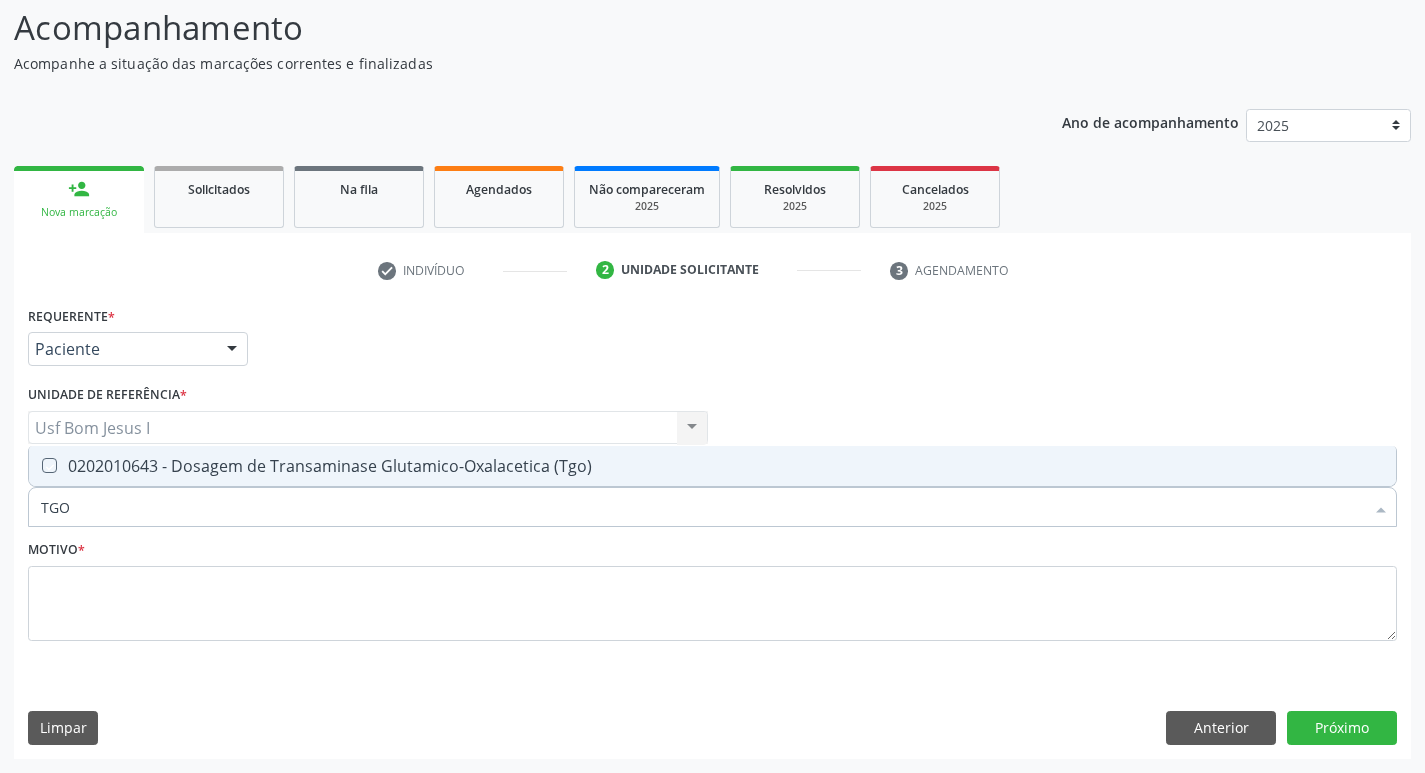 checkbox on "true" 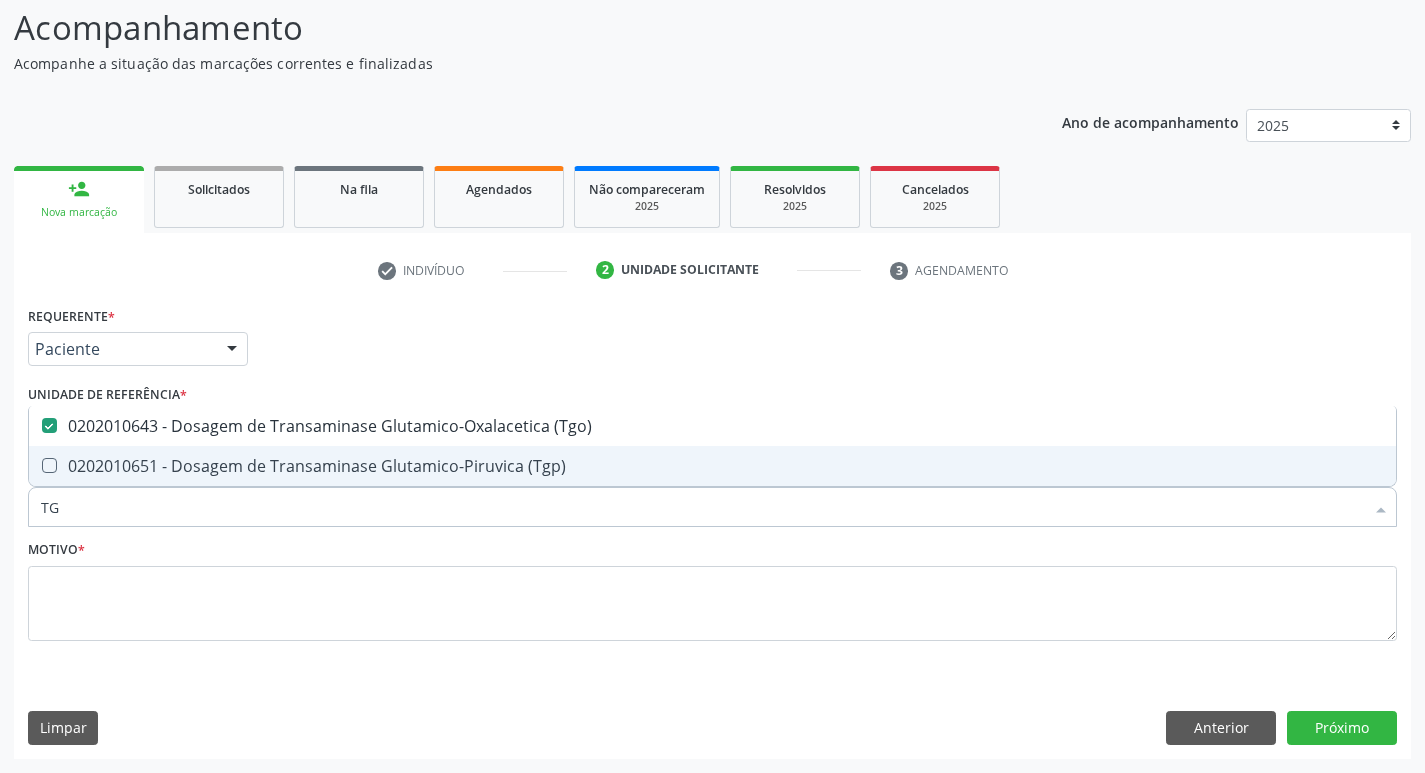 type on "TGP" 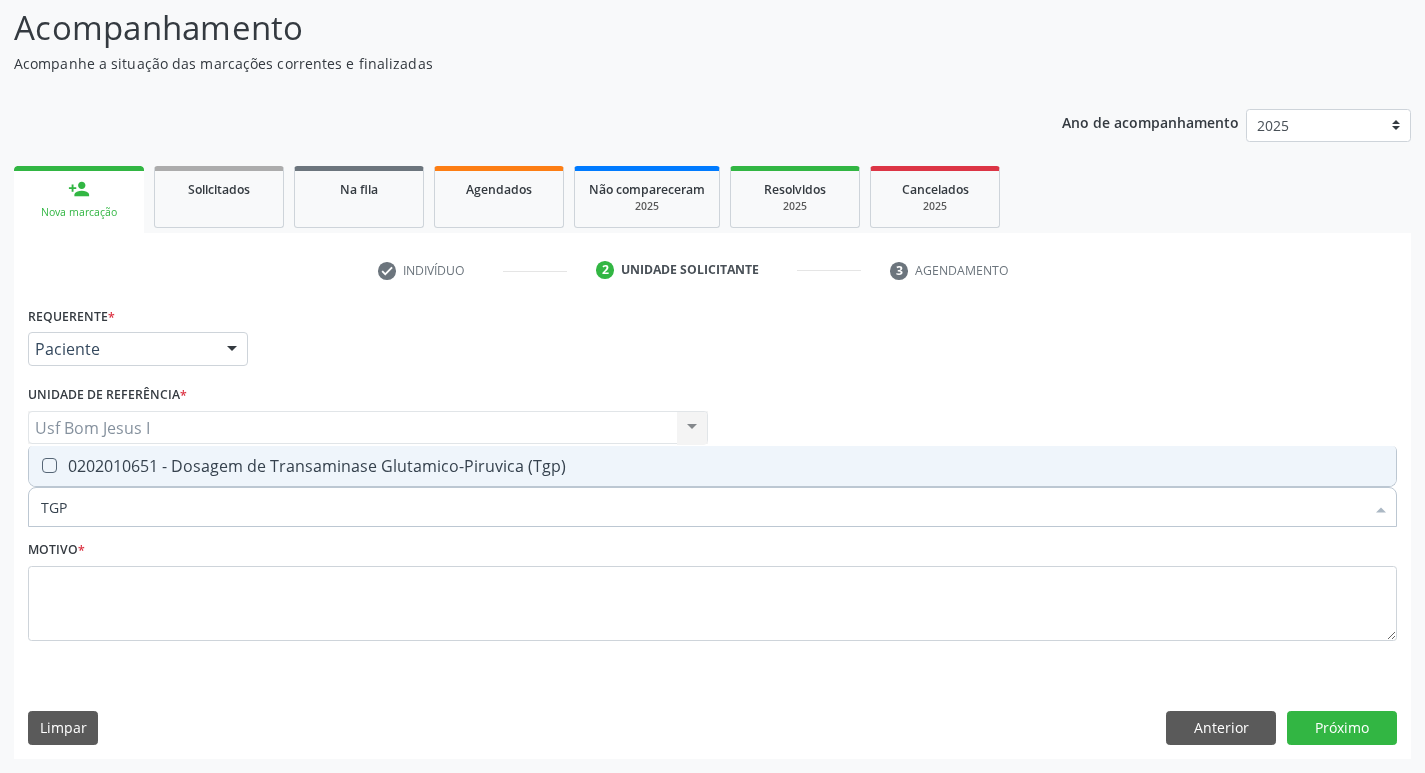 click on "0202010651 - Dosagem de Transaminase Glutamico-Piruvica (Tgp)" at bounding box center (712, 466) 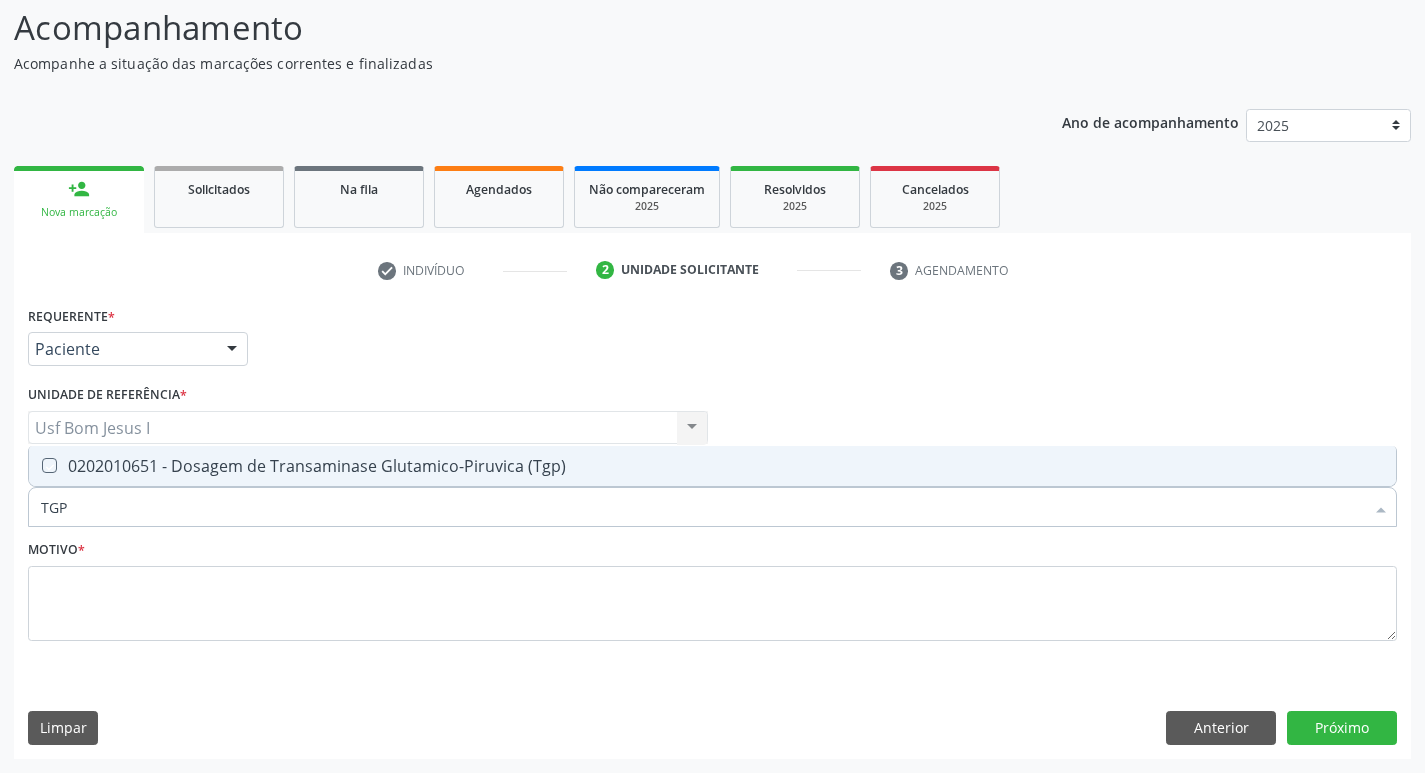 checkbox on "true" 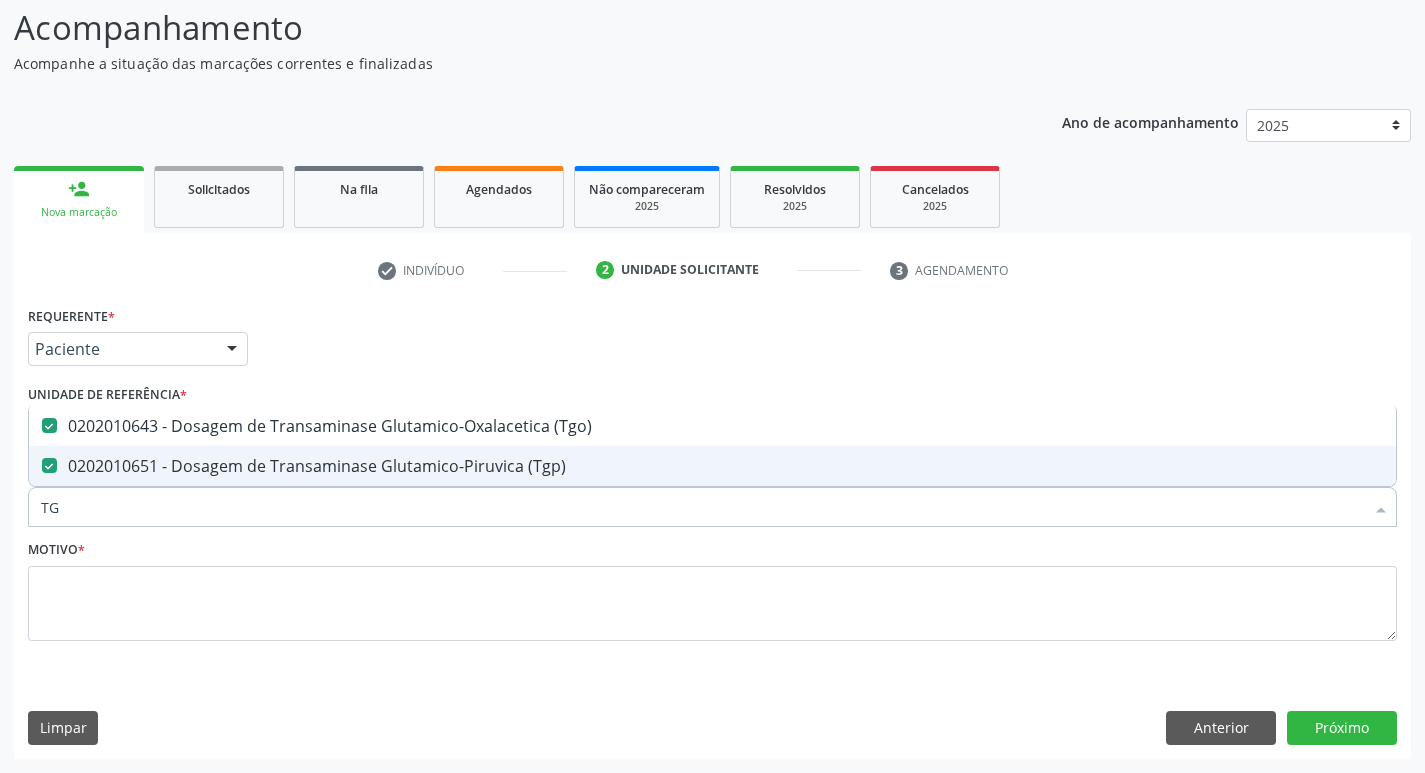 type on "T" 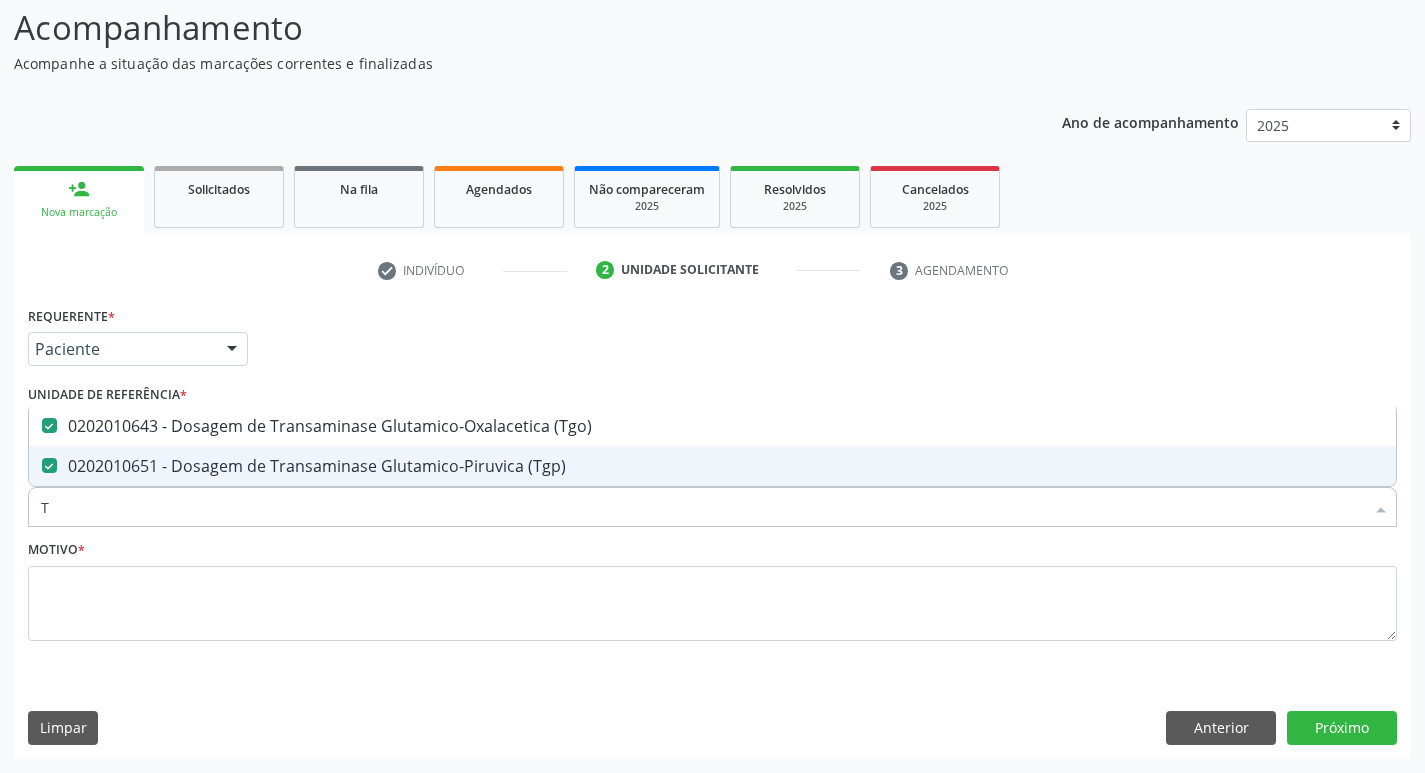 type 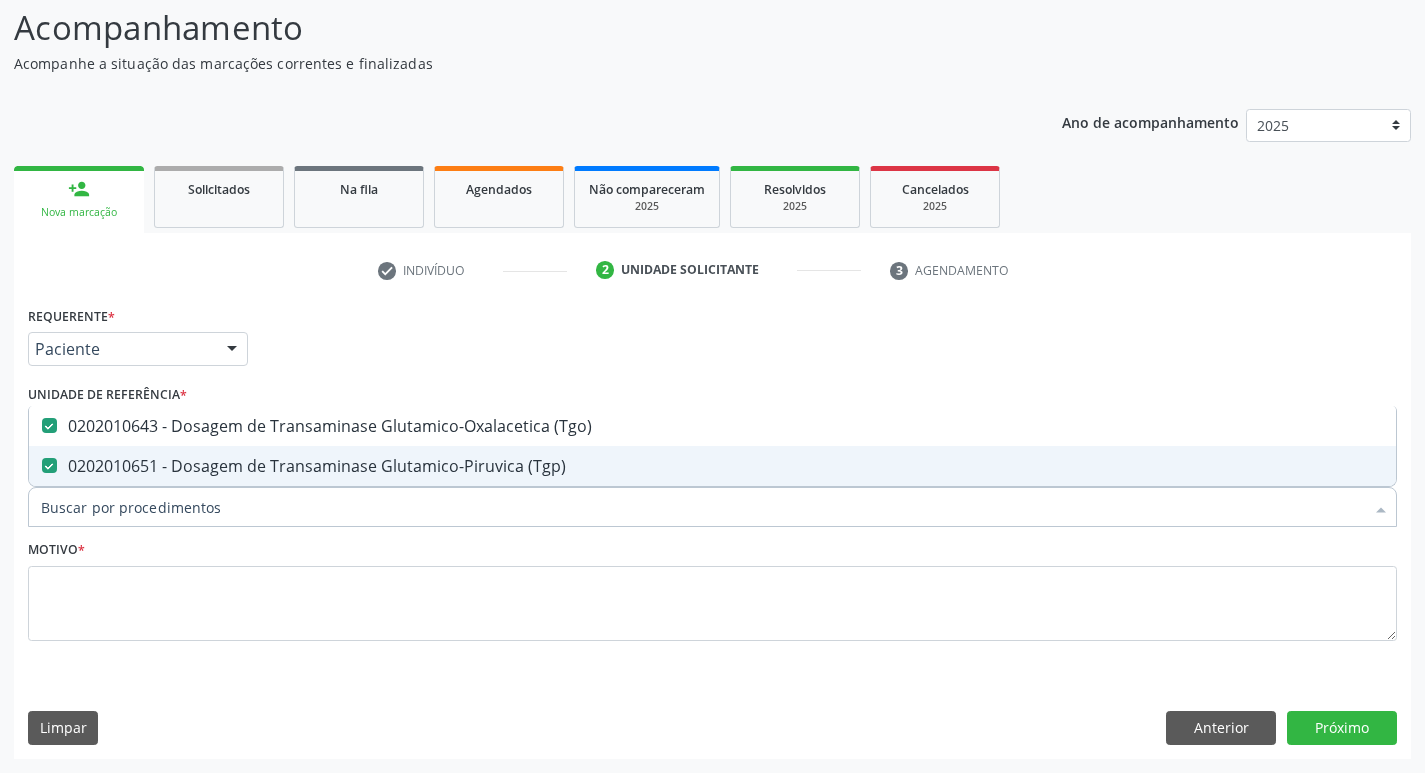 checkbox on "false" 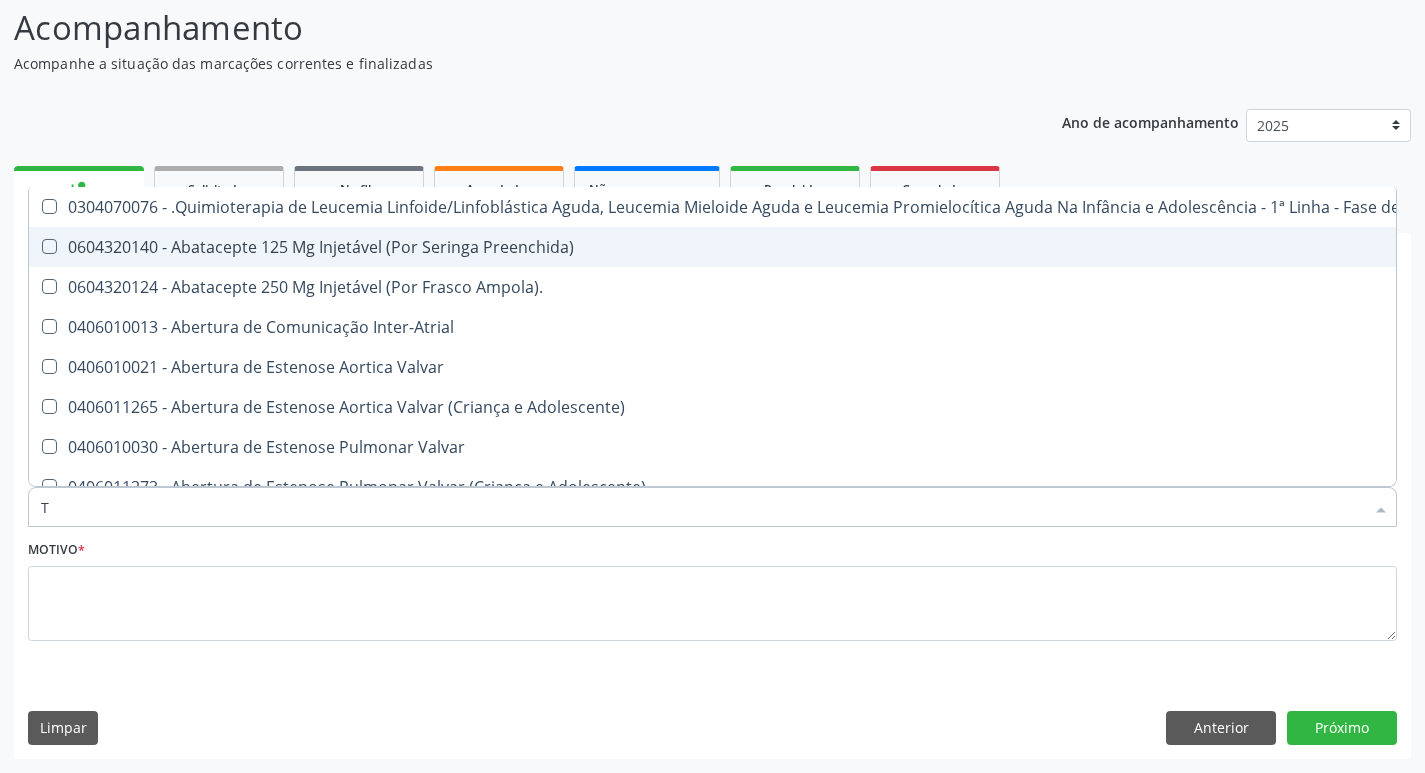 type on "TR" 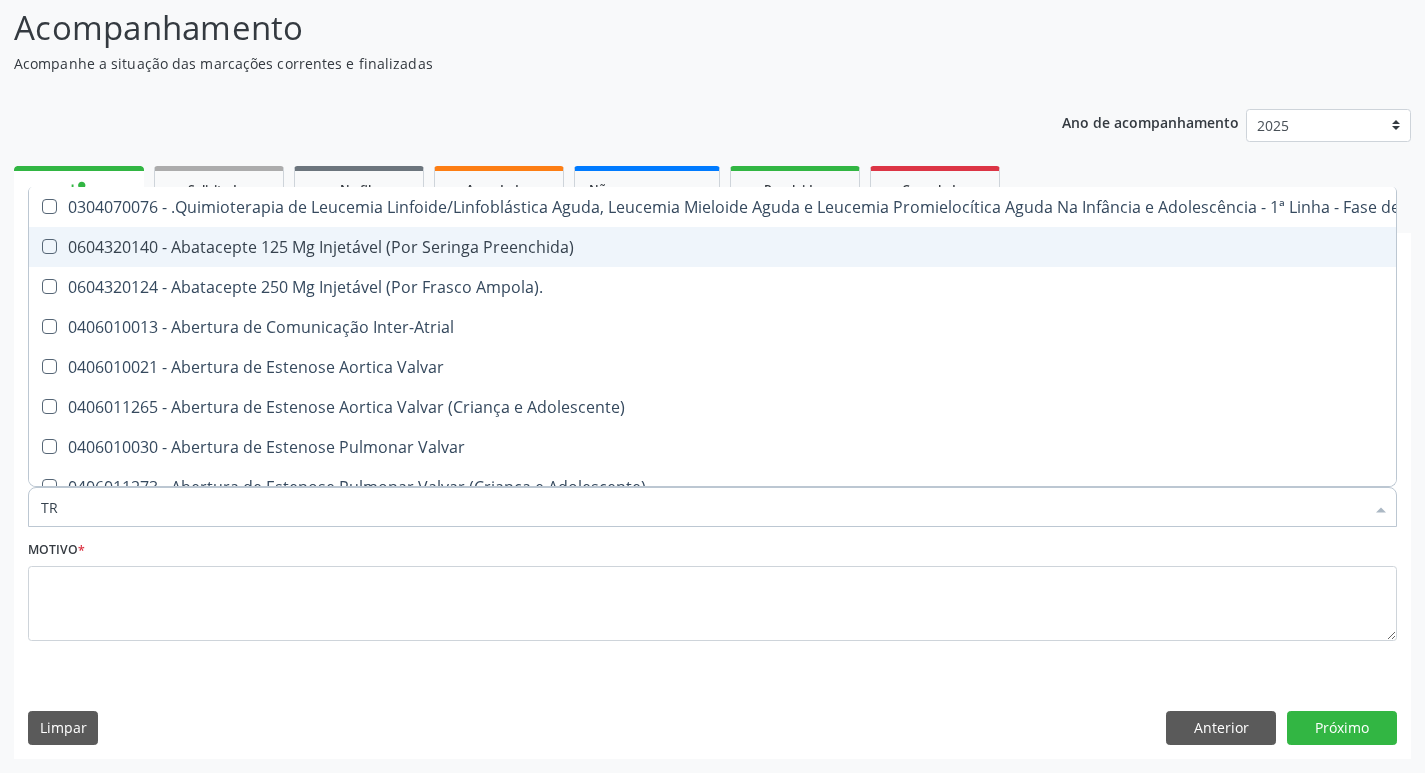 checkbox on "true" 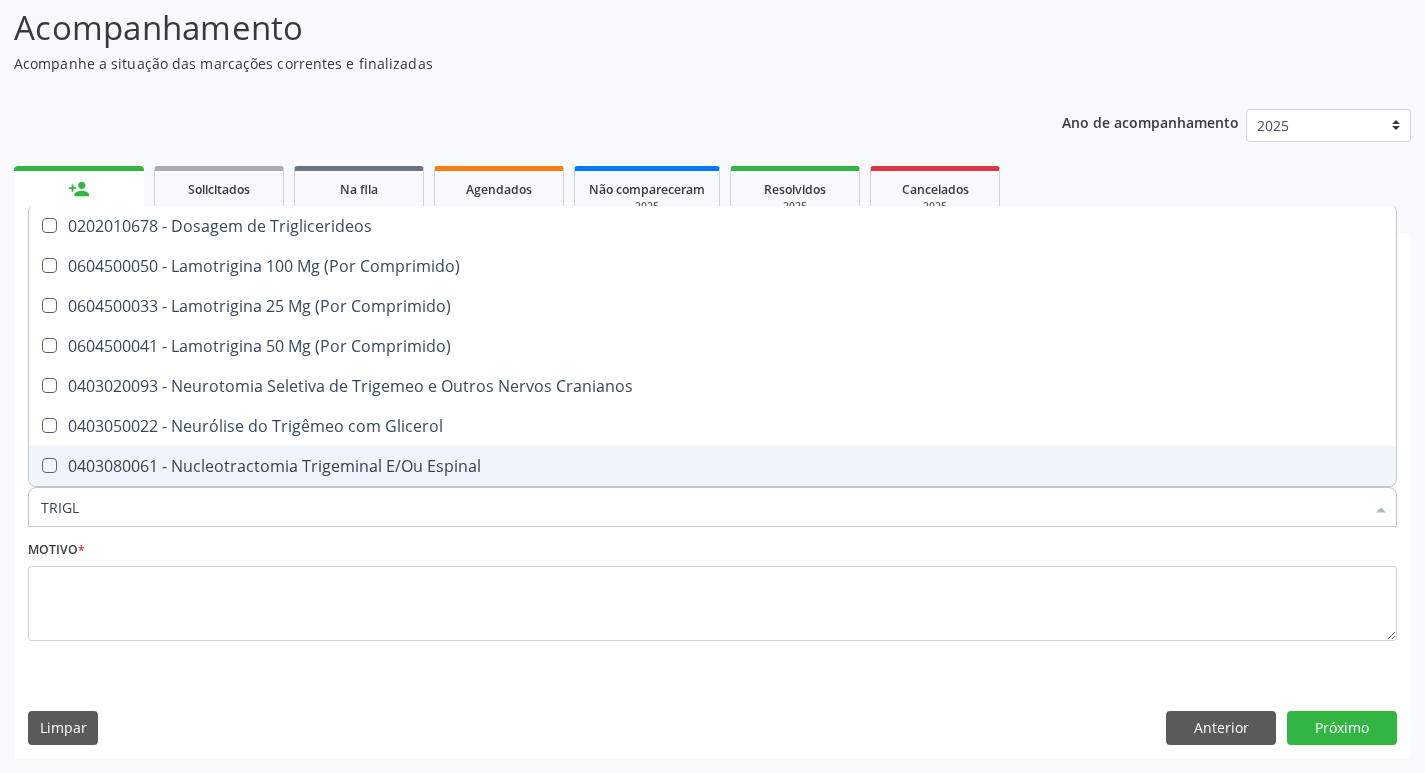 type on "TRIGLI" 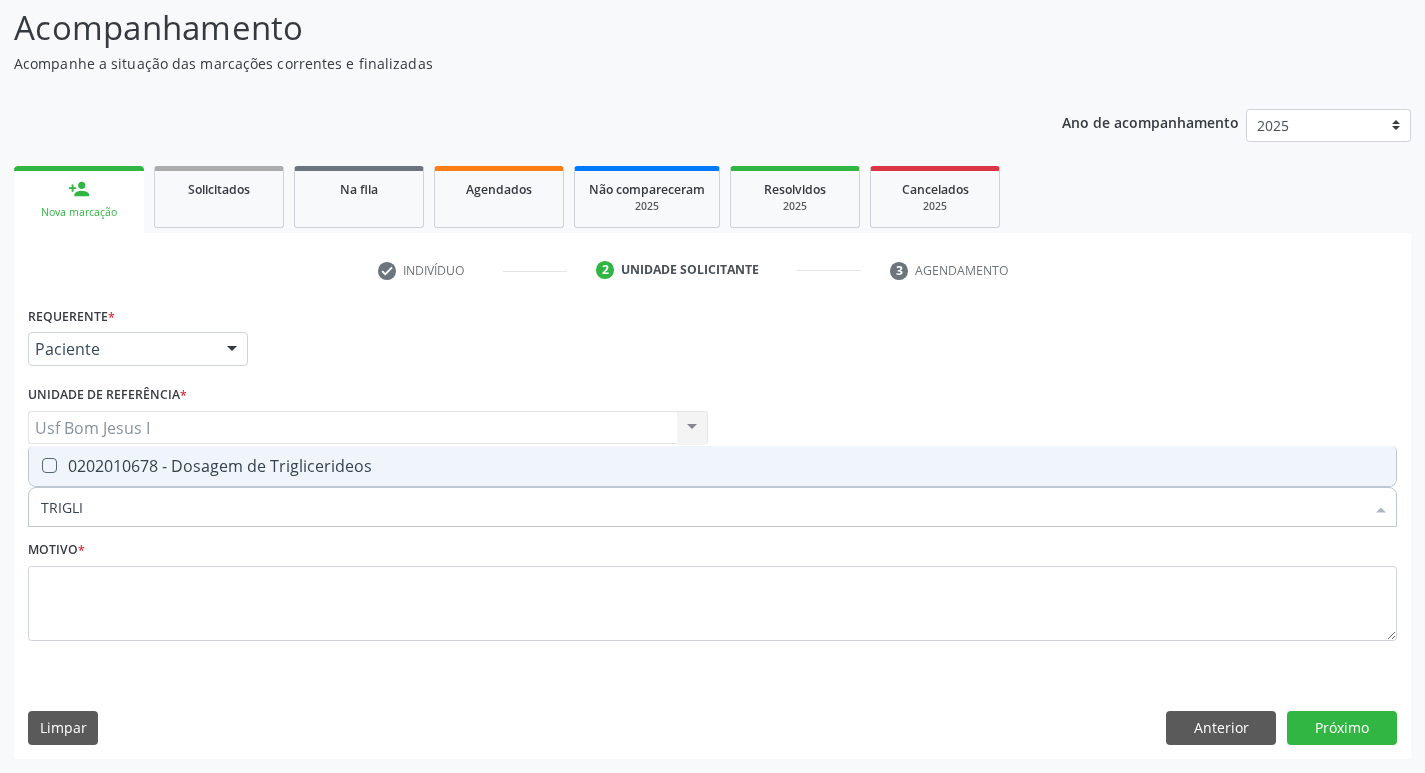 click on "0202010678 - Dosagem de Triglicerideos" at bounding box center (712, 466) 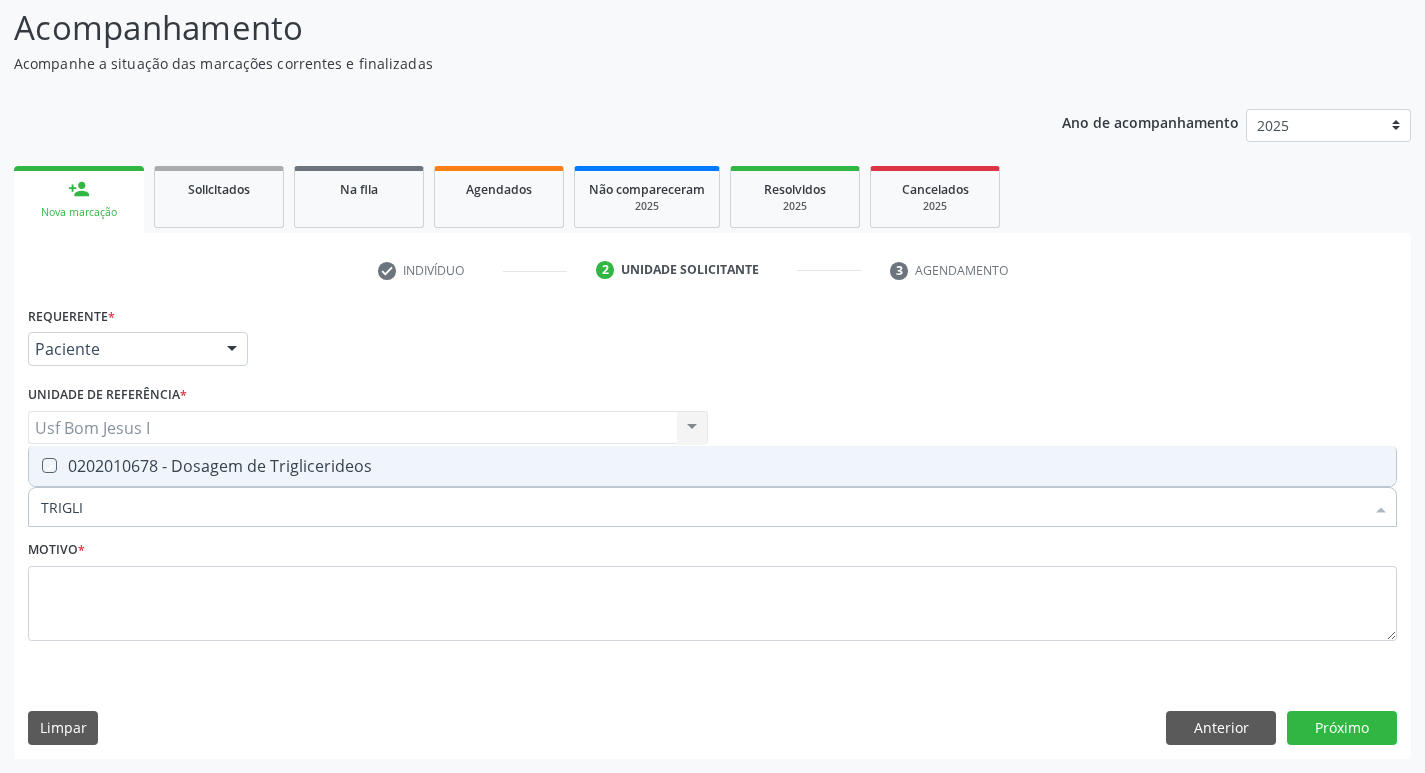 checkbox on "true" 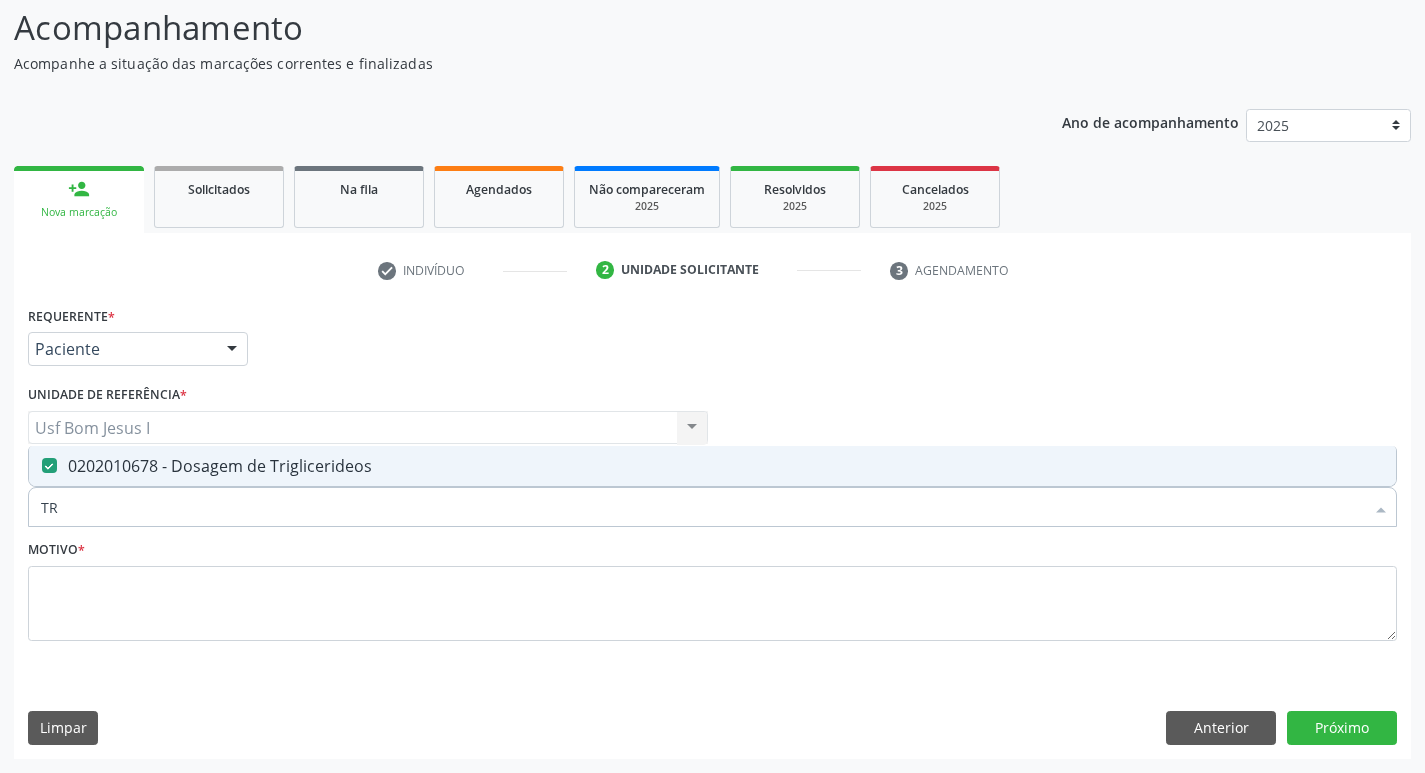 type on "T" 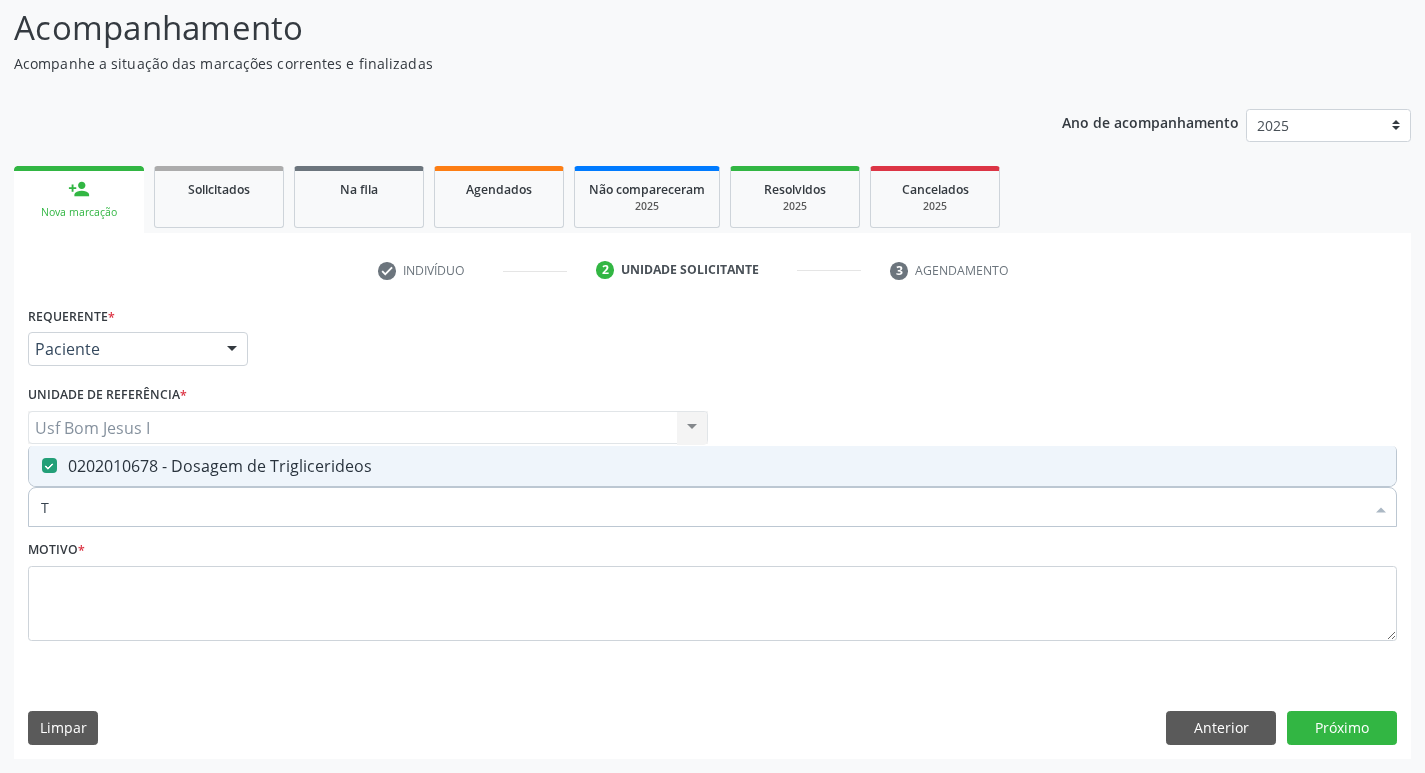 type 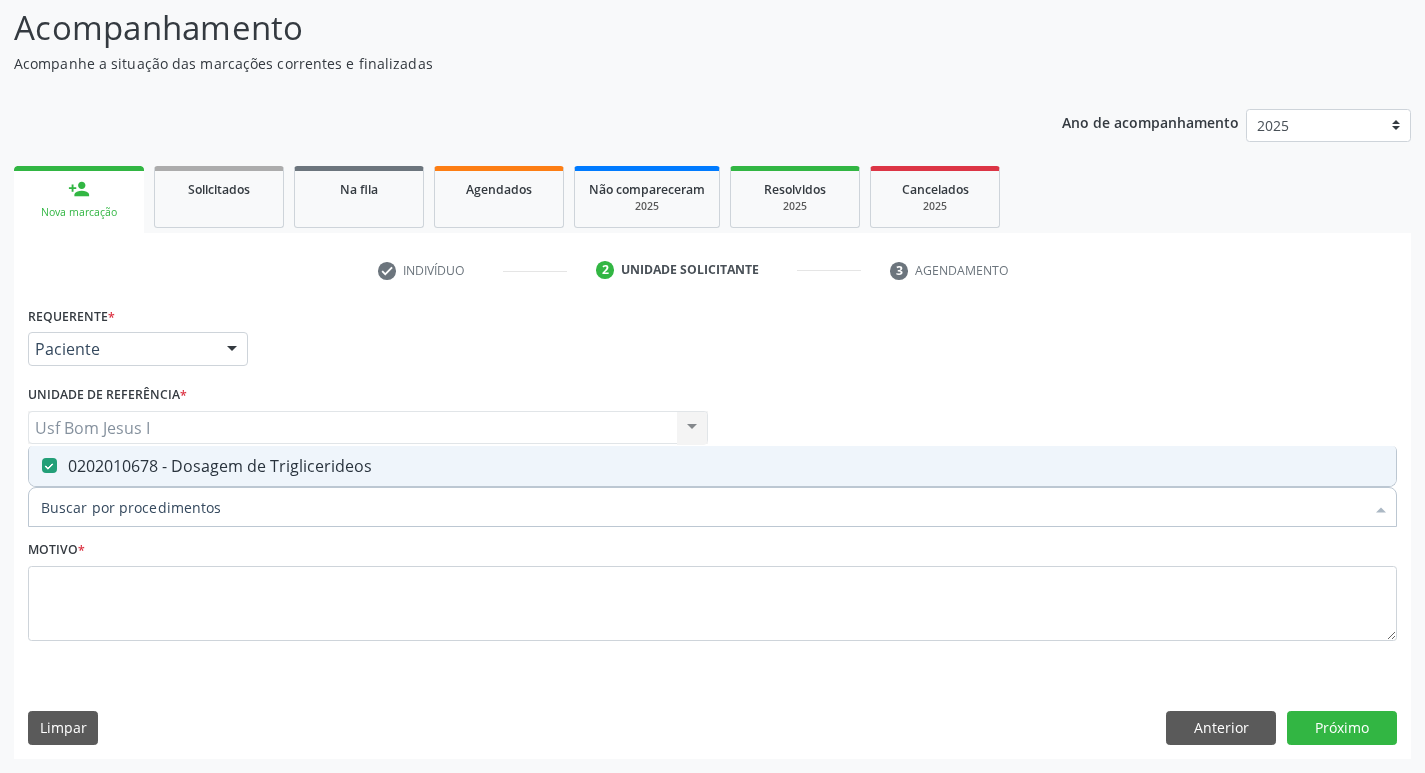 checkbox on "false" 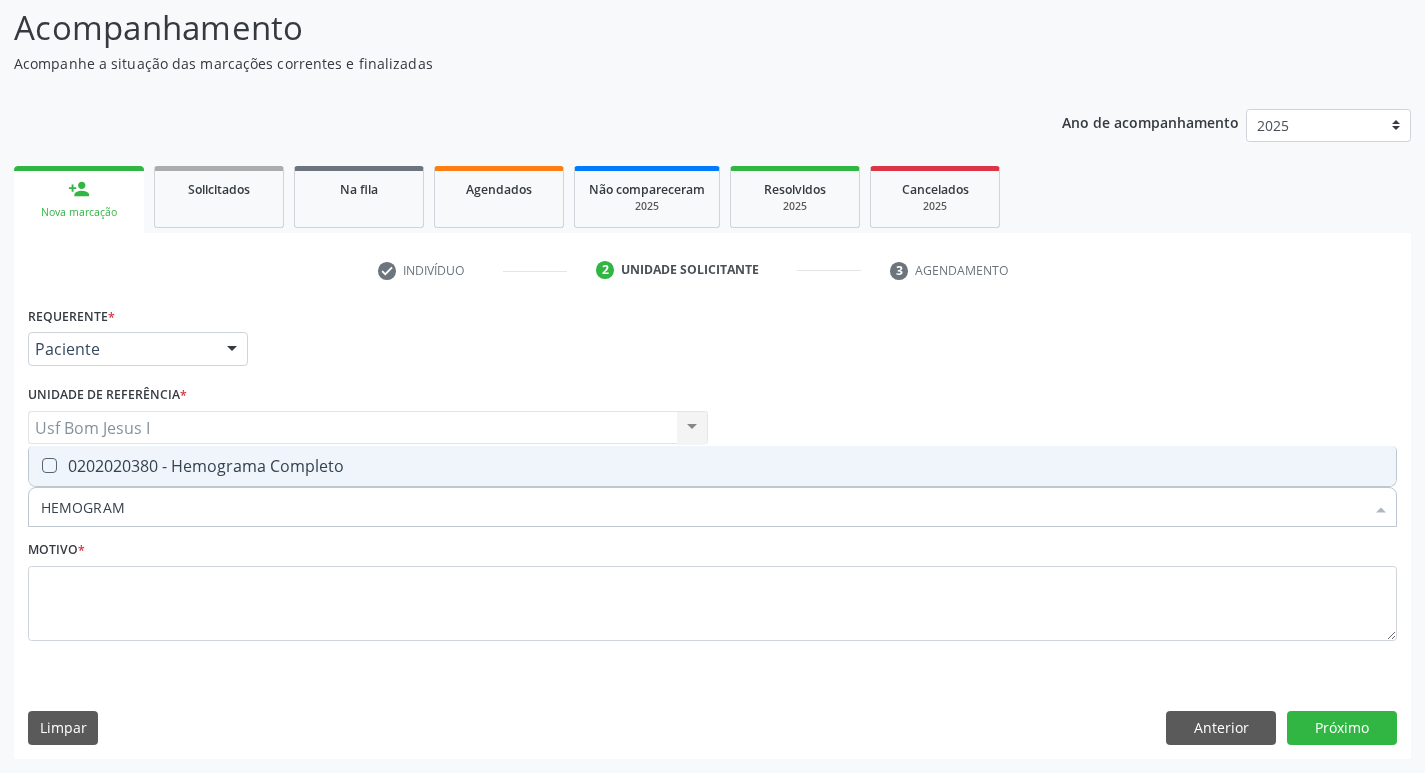 type on "HEMOGRAMA" 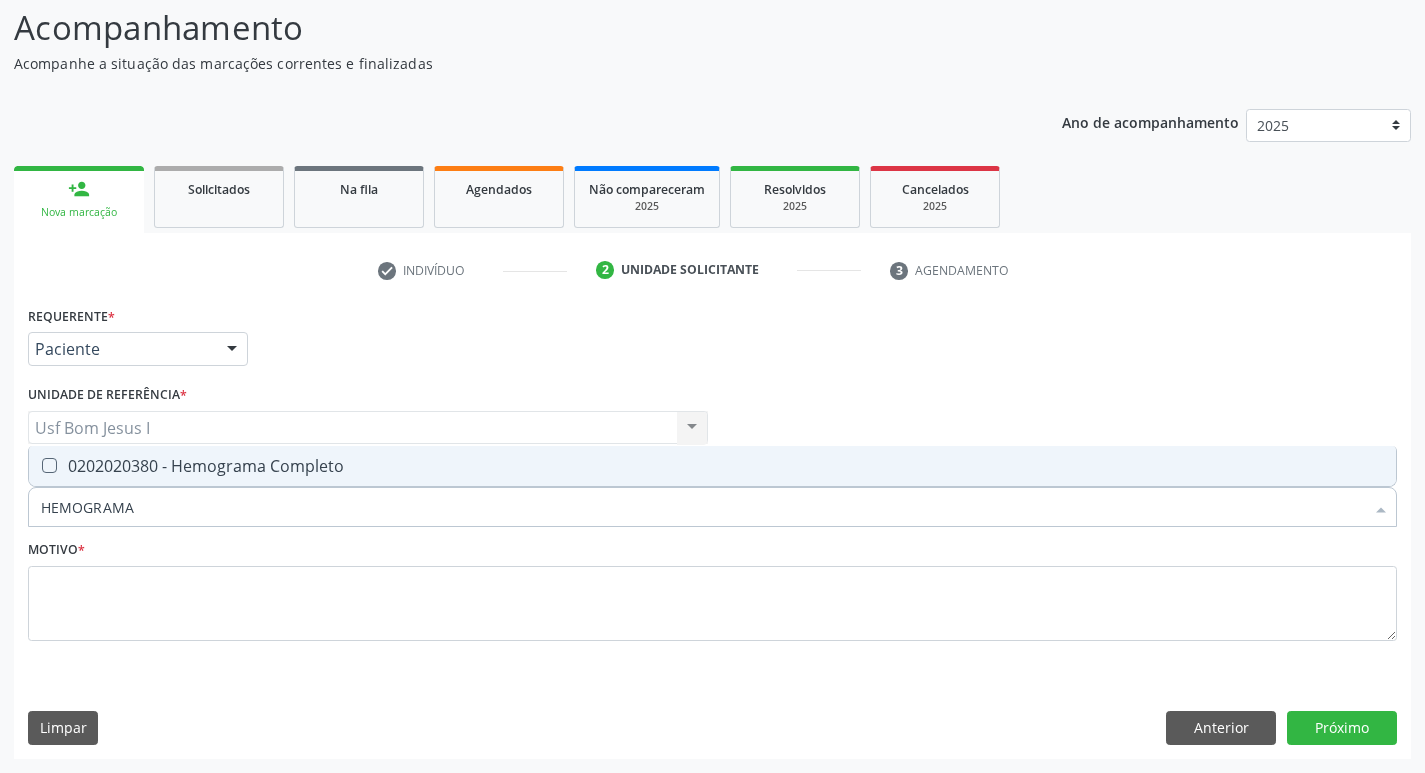 click on "0202020380 - Hemograma Completo" at bounding box center (712, 466) 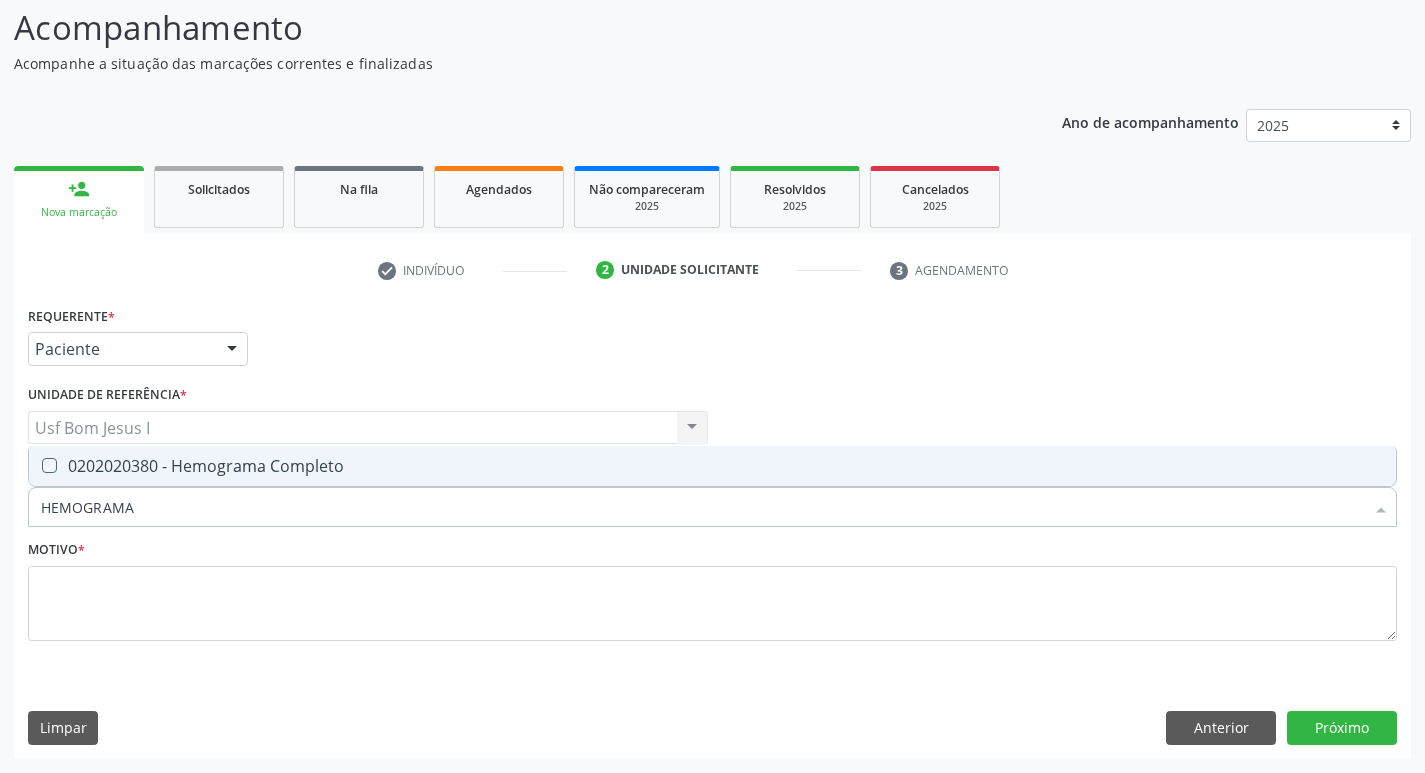 checkbox on "true" 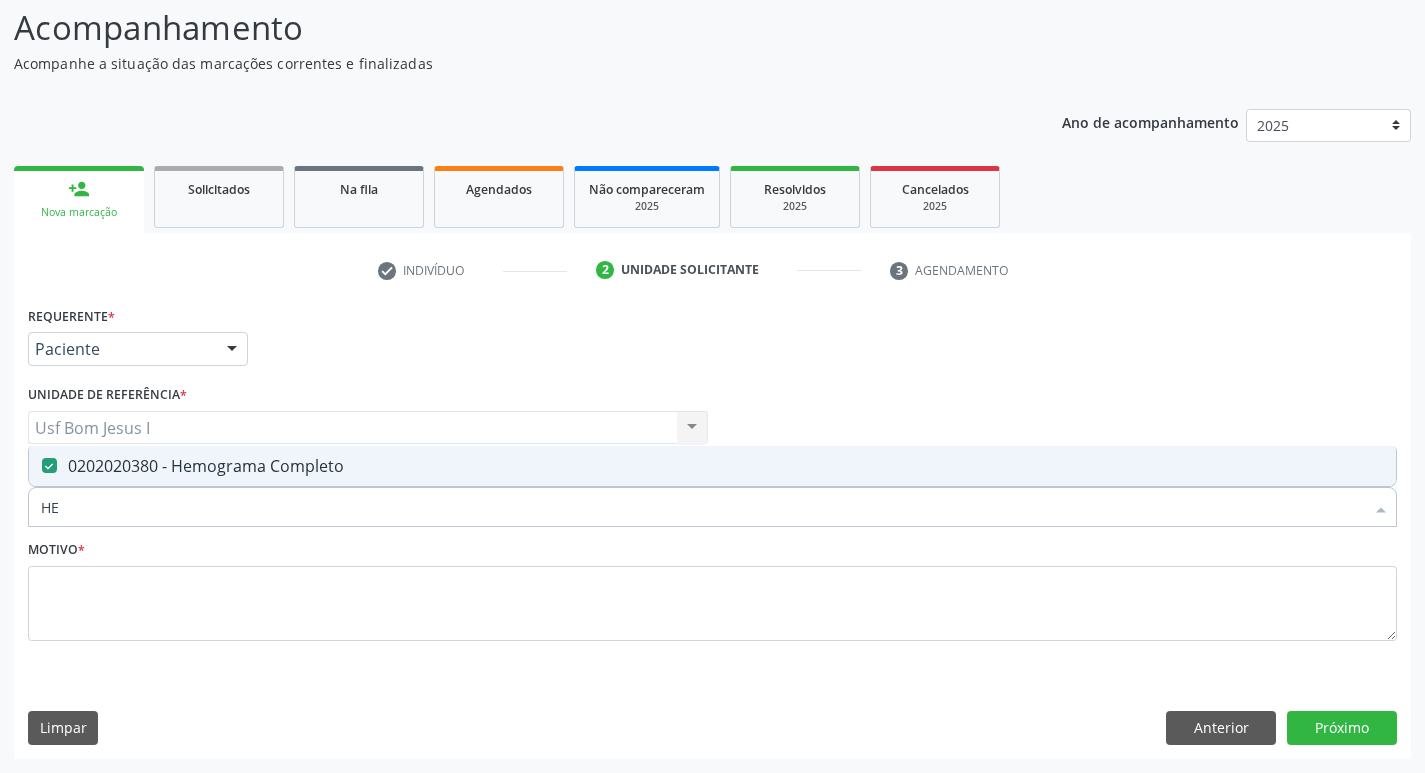 type on "H" 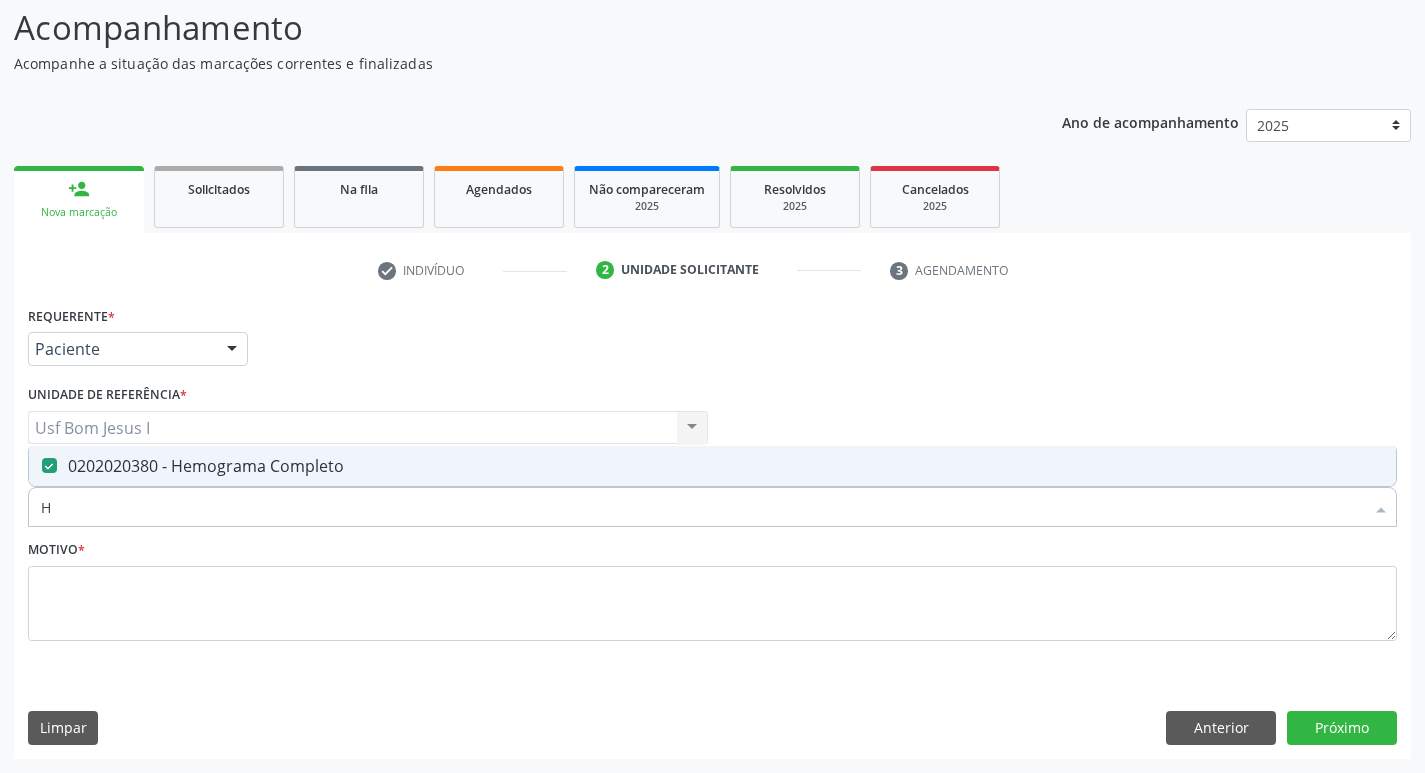 type 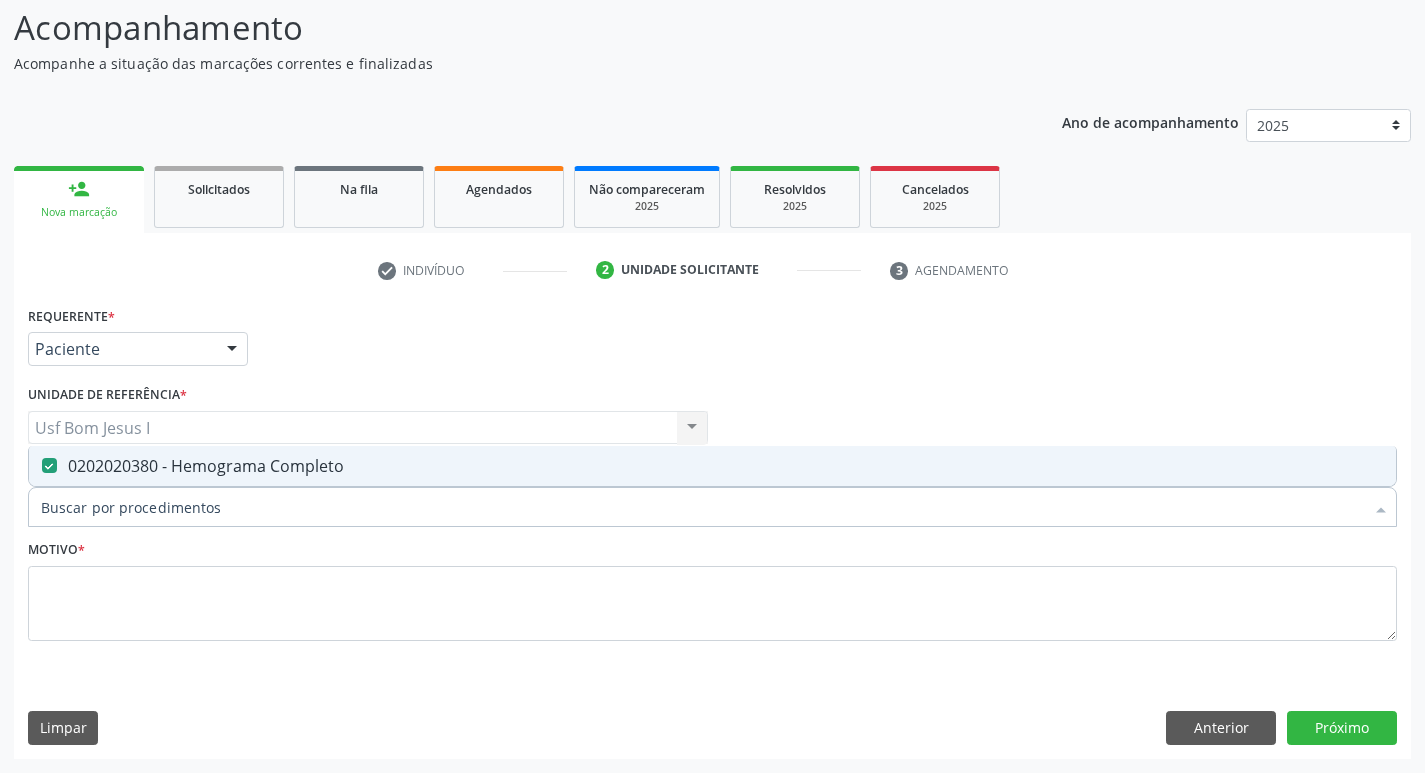 checkbox on "false" 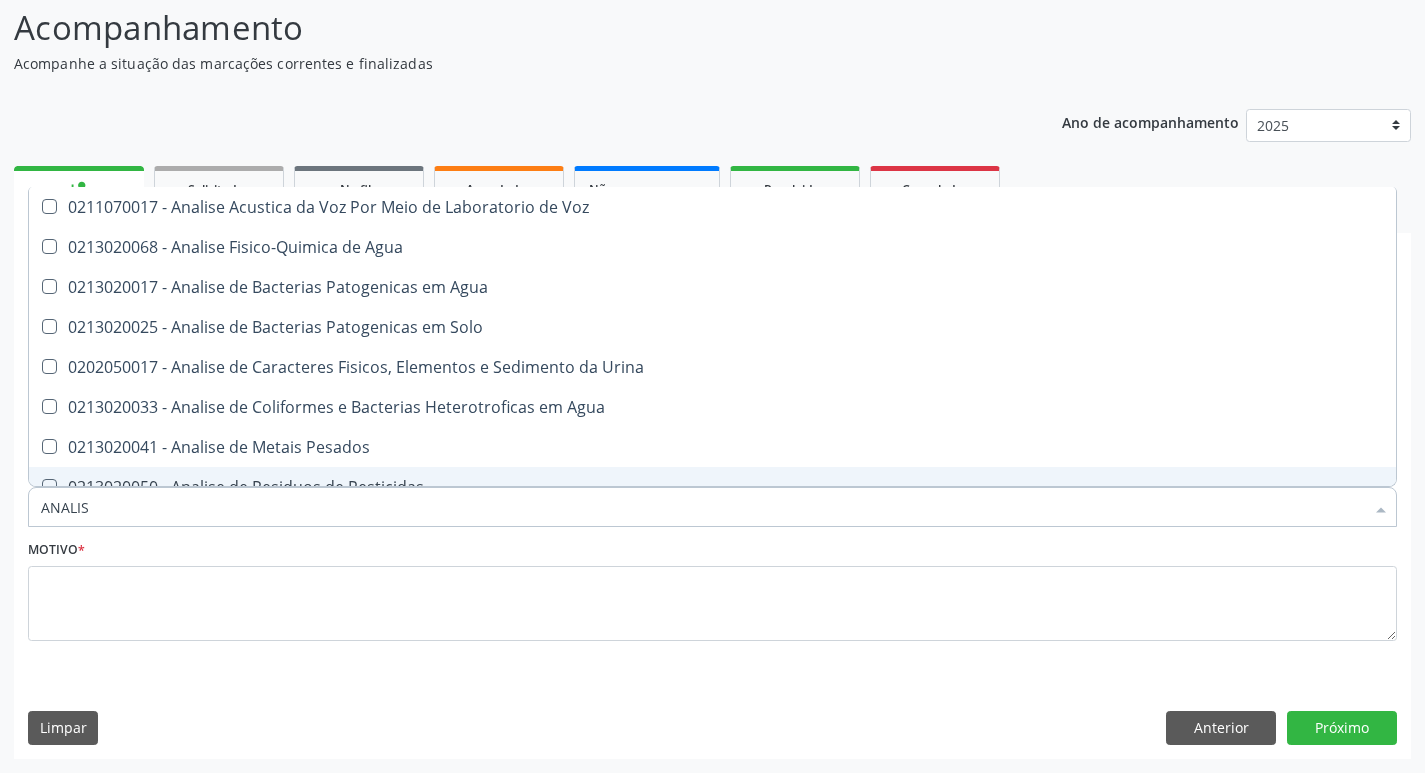 type on "ANALISE" 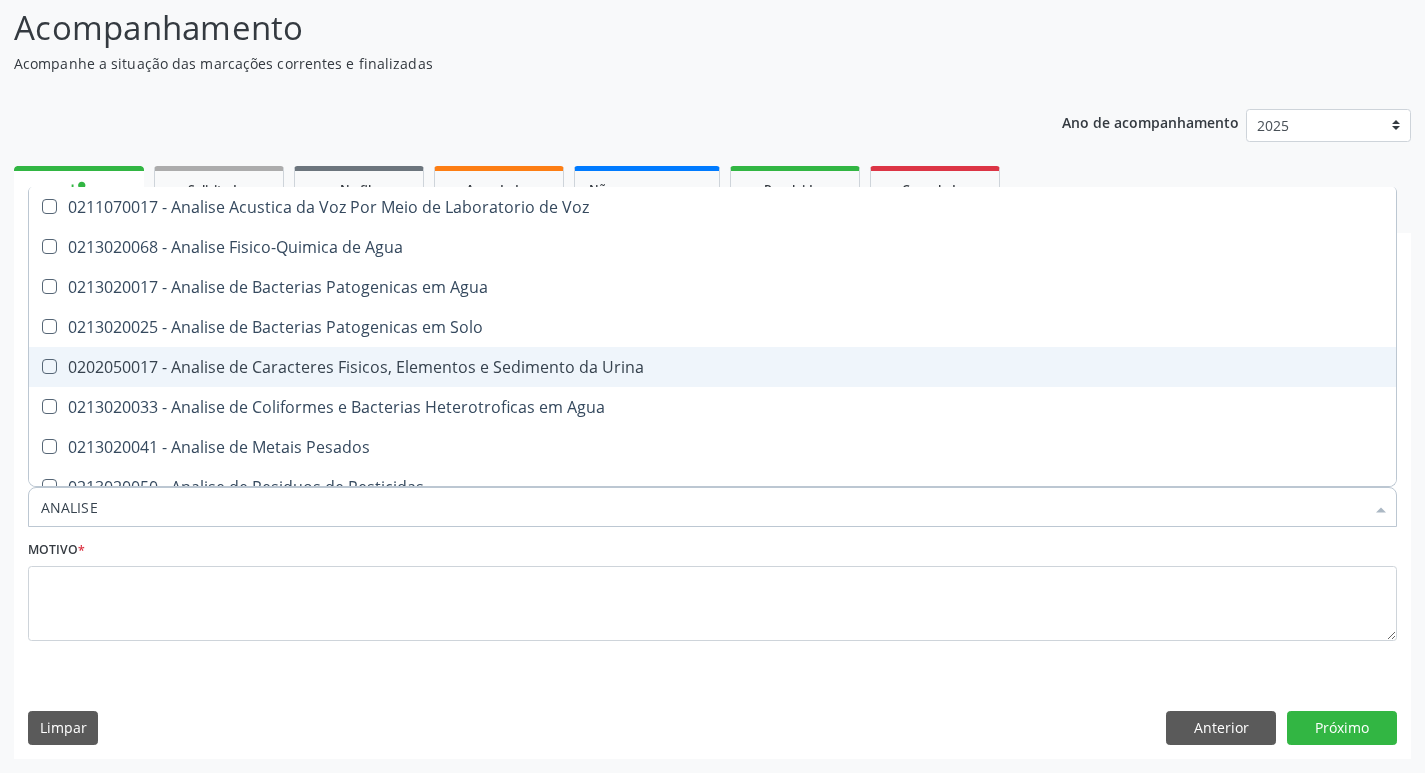 click on "0202050017 - Analise de Caracteres Fisicos, Elementos e Sedimento da Urina" at bounding box center (712, 367) 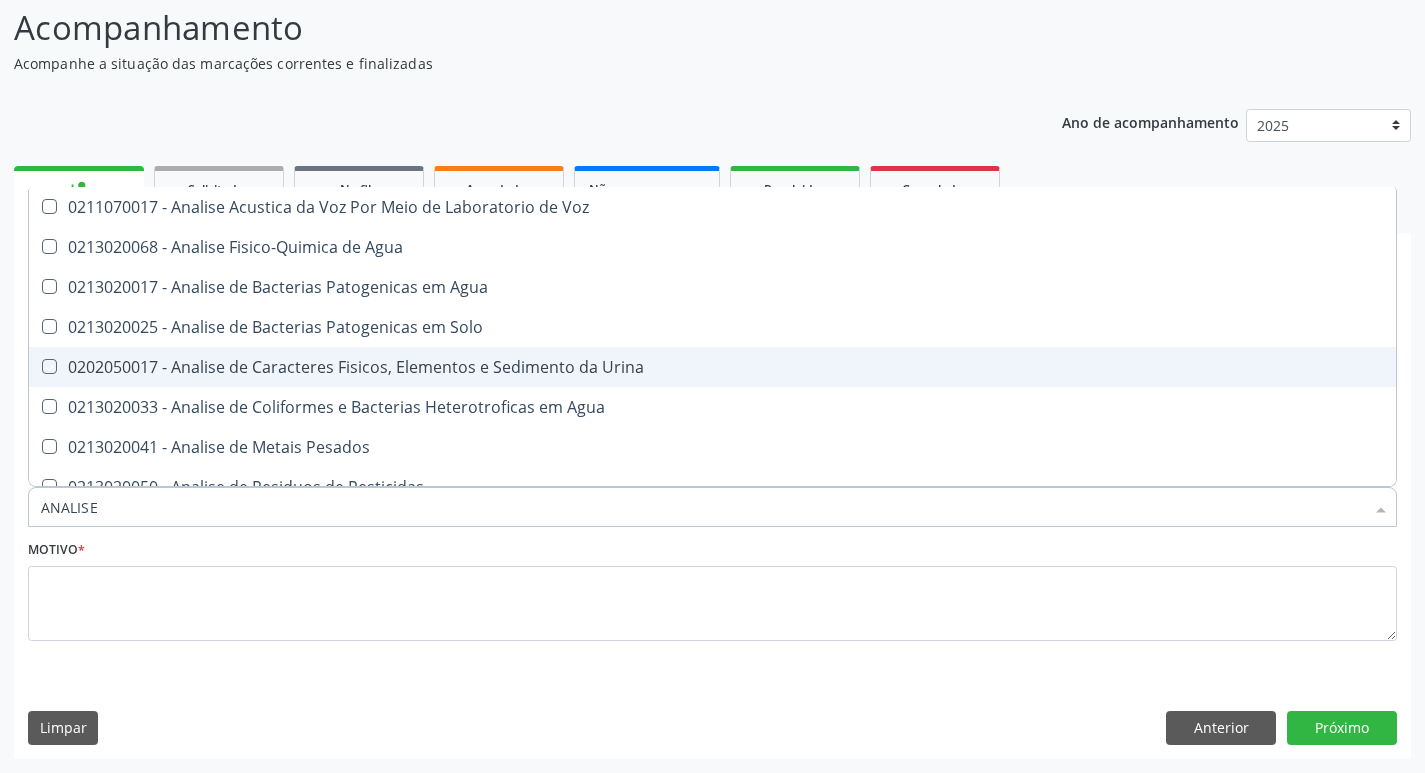 checkbox on "true" 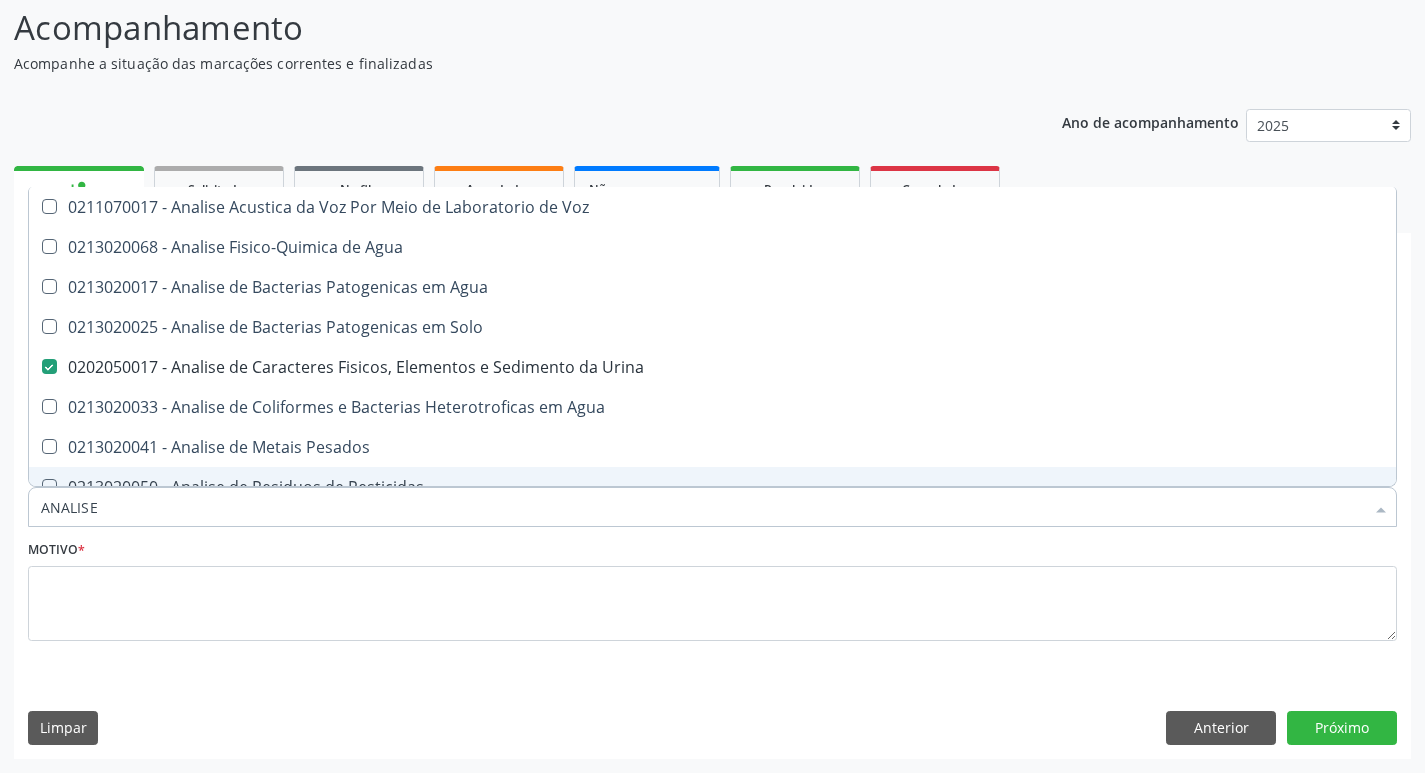 drag, startPoint x: 115, startPoint y: 514, endPoint x: 11, endPoint y: 510, distance: 104.0769 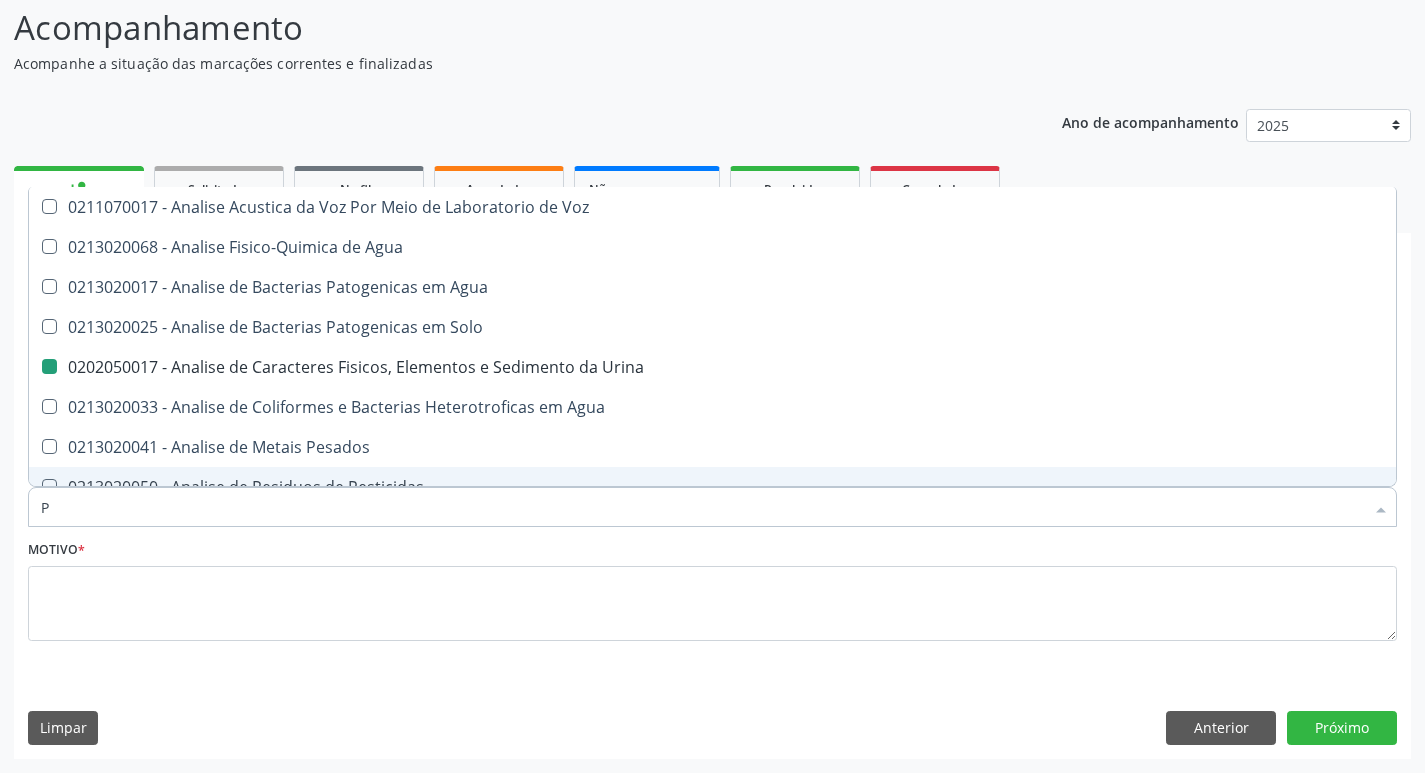 type on "PA" 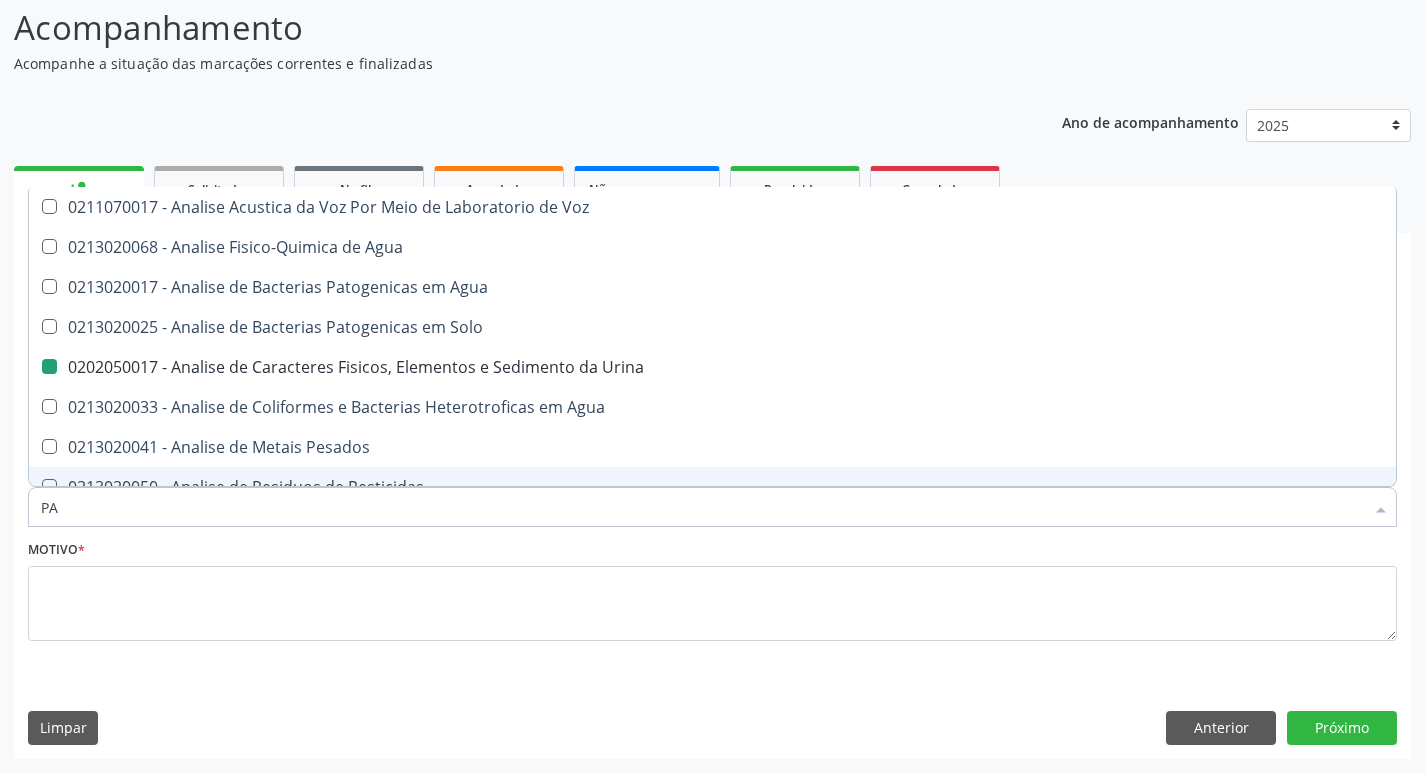 checkbox on "false" 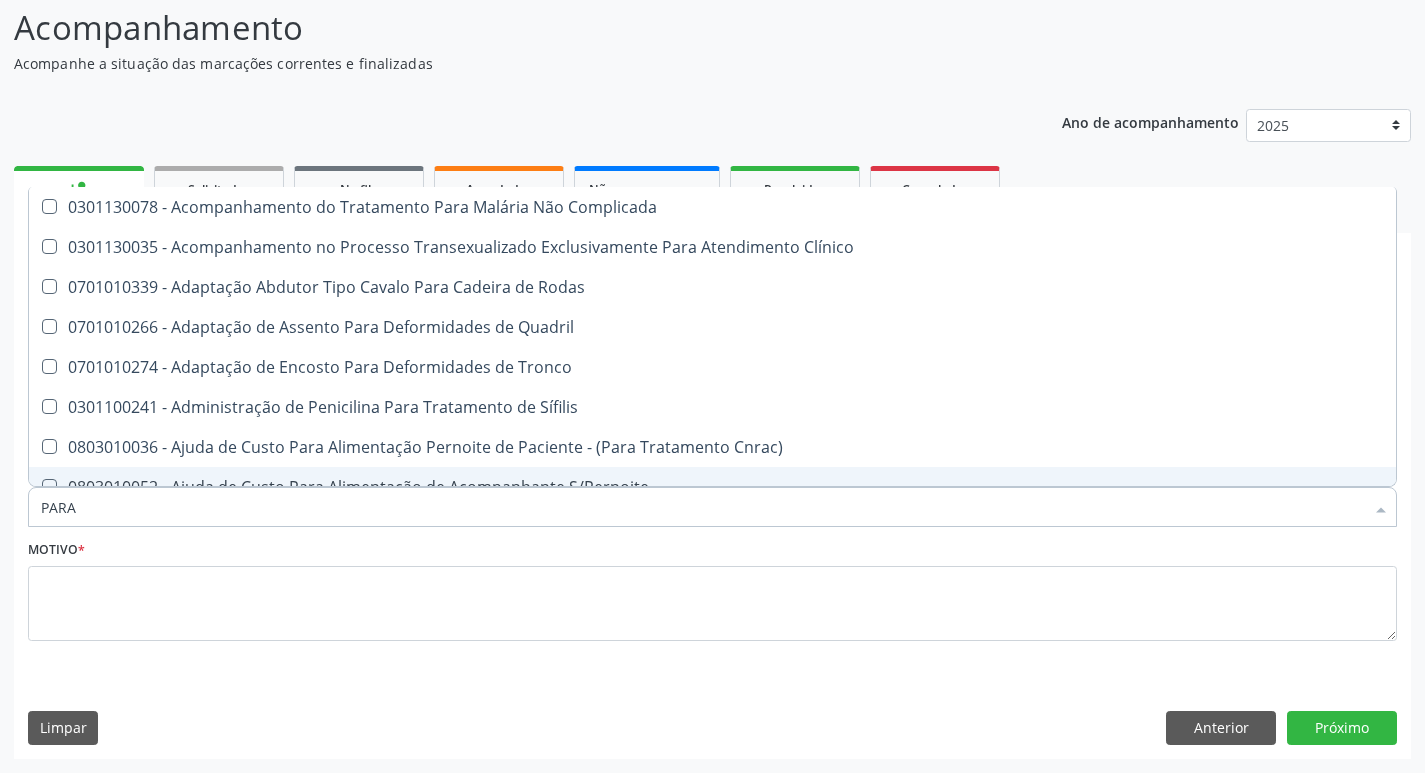type on "PARAS" 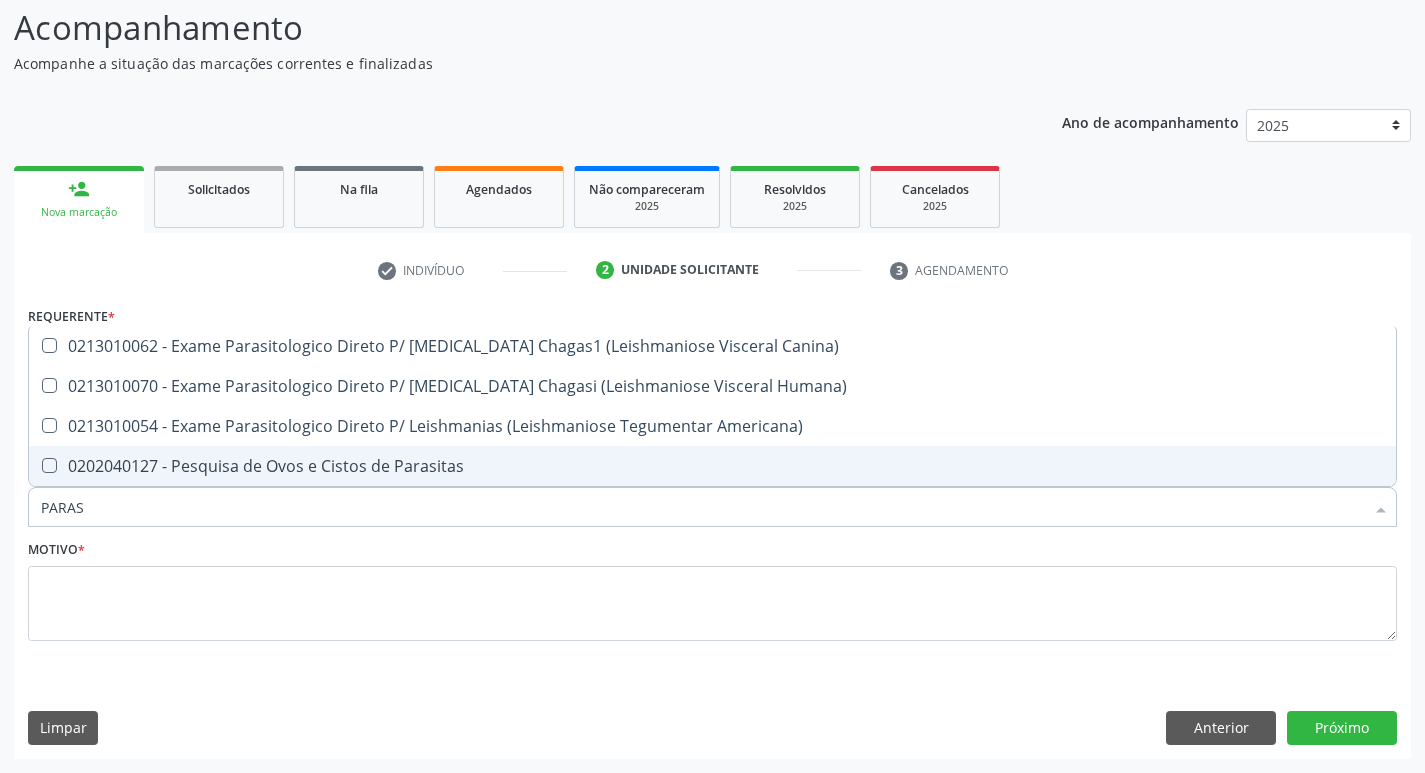 click on "0202040127 - Pesquisa de Ovos e Cistos de Parasitas" at bounding box center (712, 466) 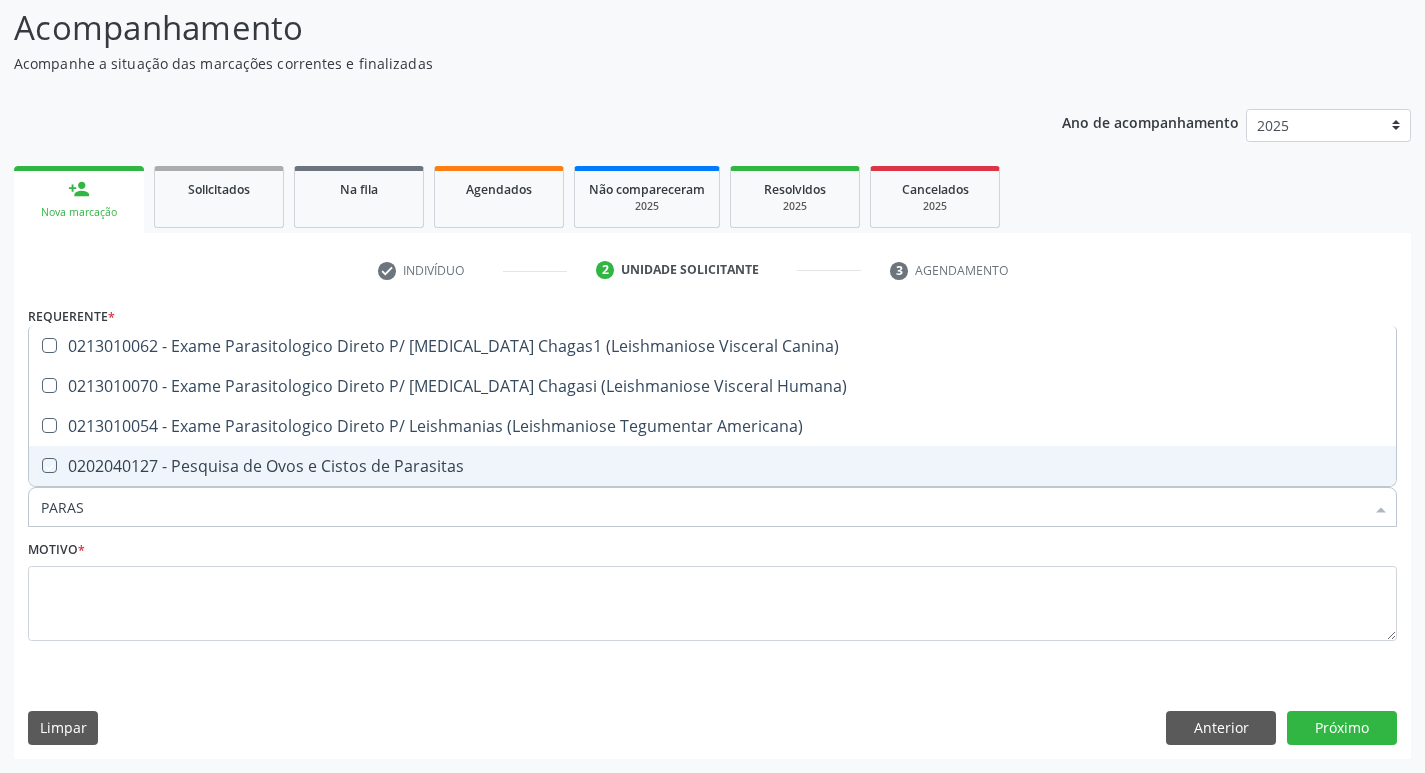 checkbox on "true" 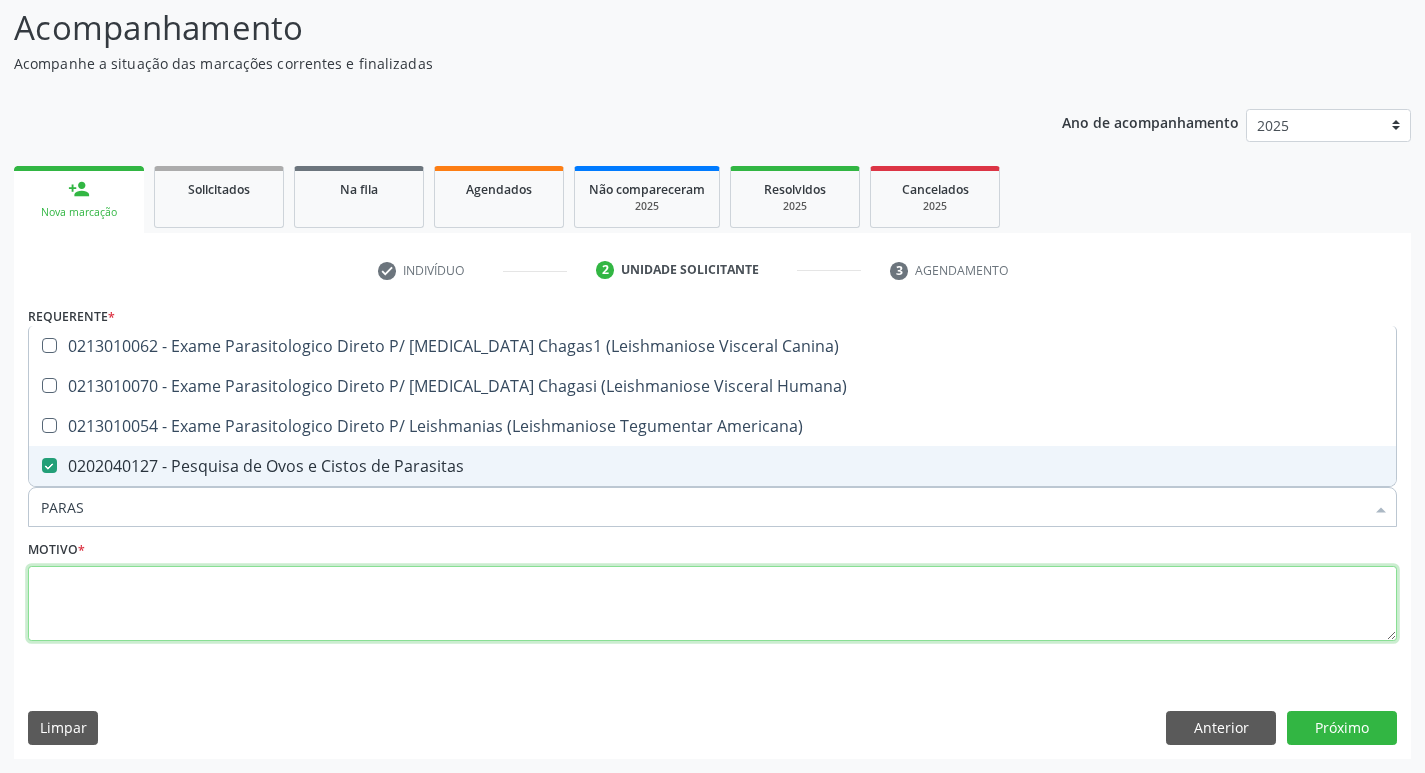 click at bounding box center [712, 604] 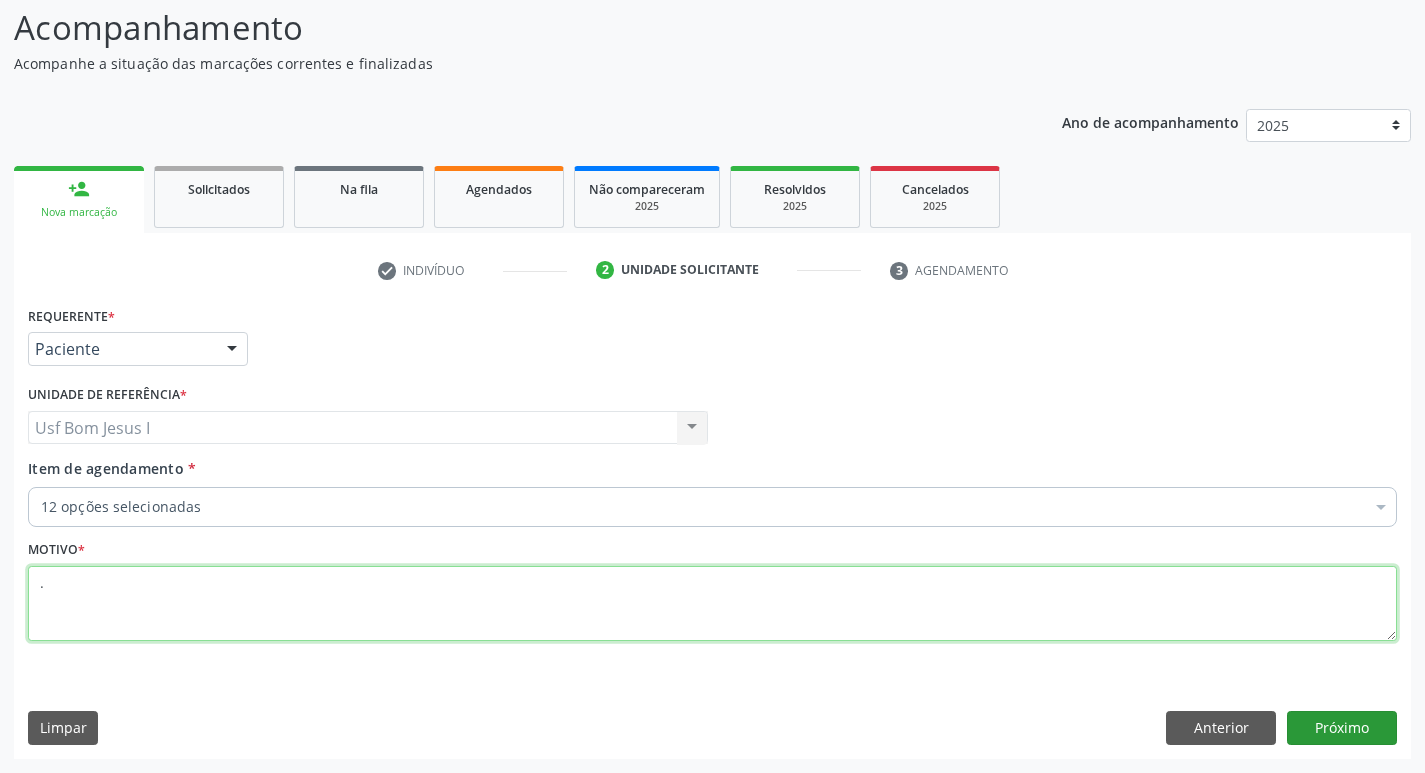 type on "." 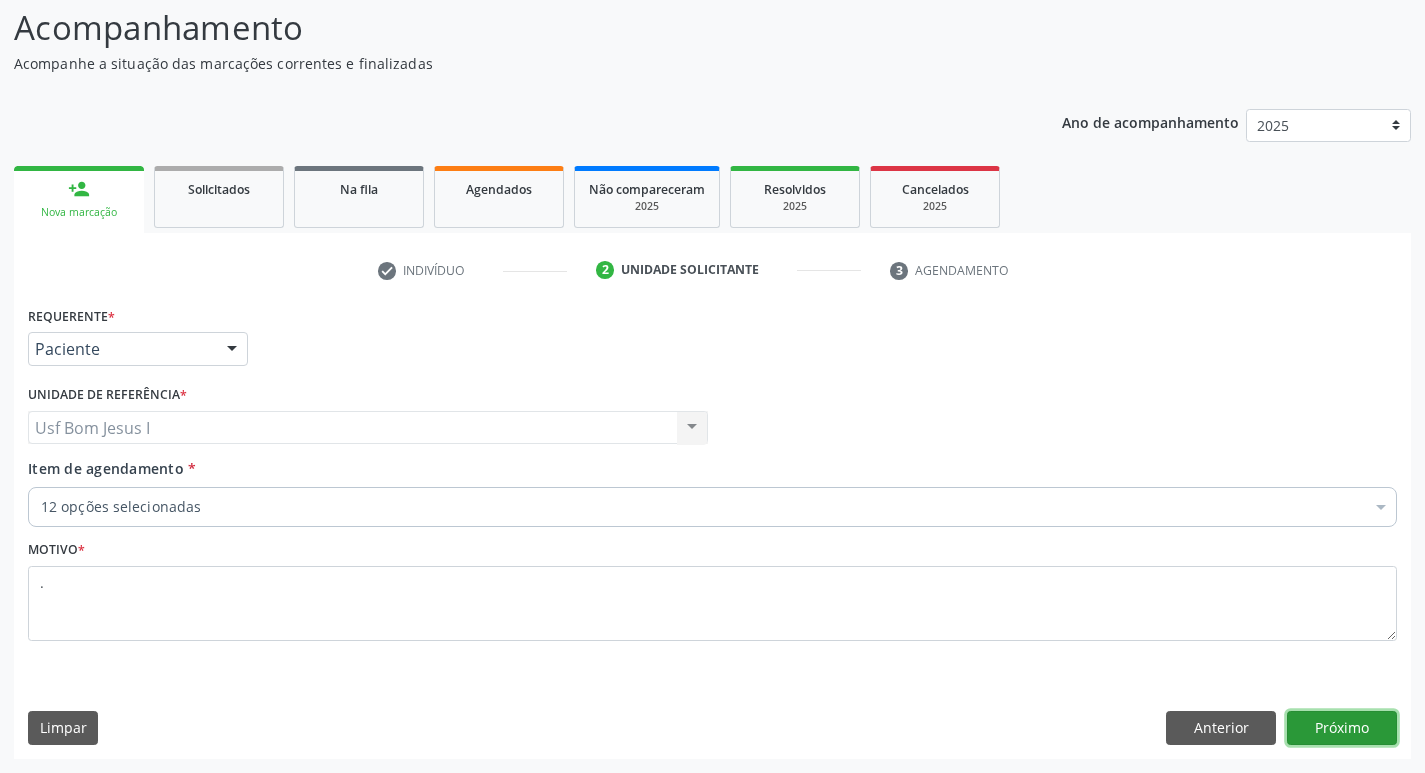 click on "Próximo" at bounding box center [1342, 728] 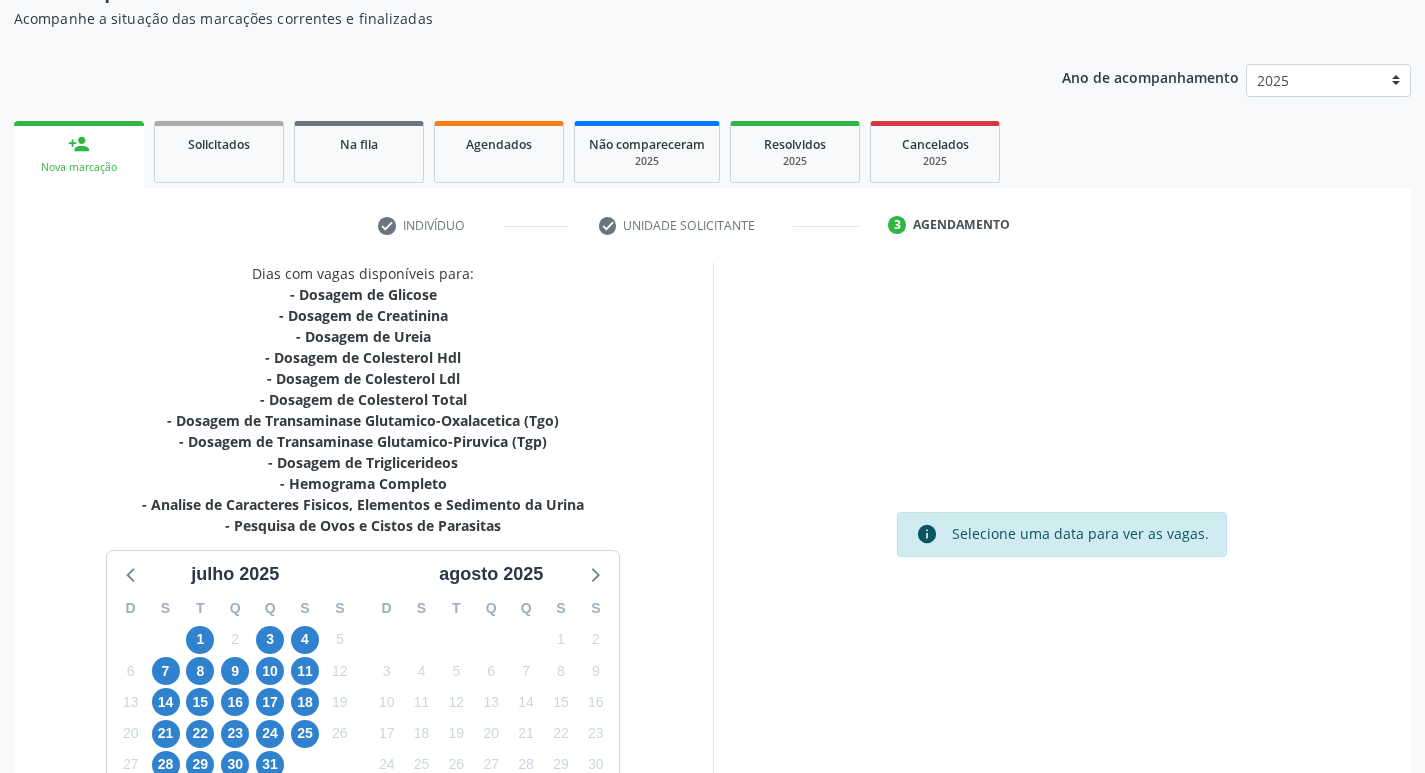 scroll, scrollTop: 328, scrollLeft: 0, axis: vertical 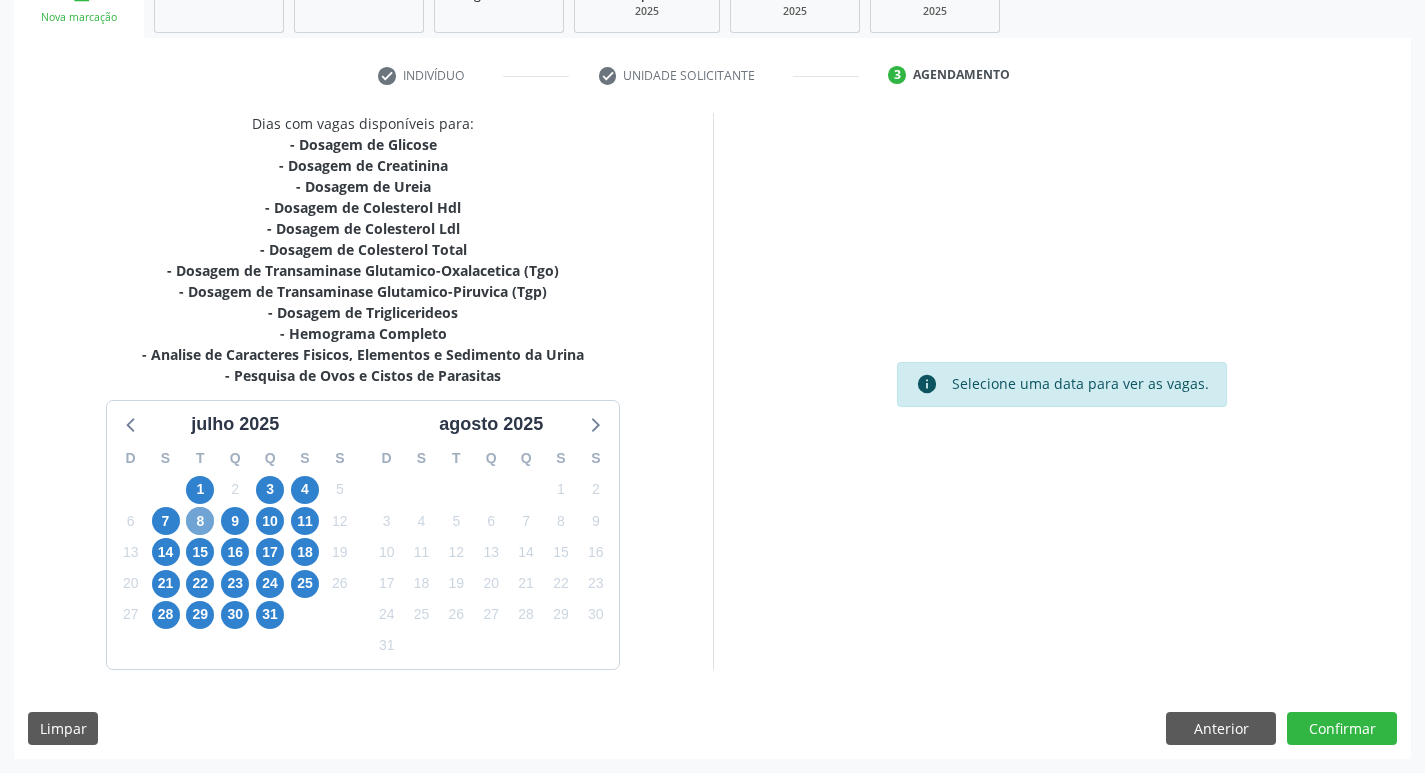 click on "8" at bounding box center (200, 521) 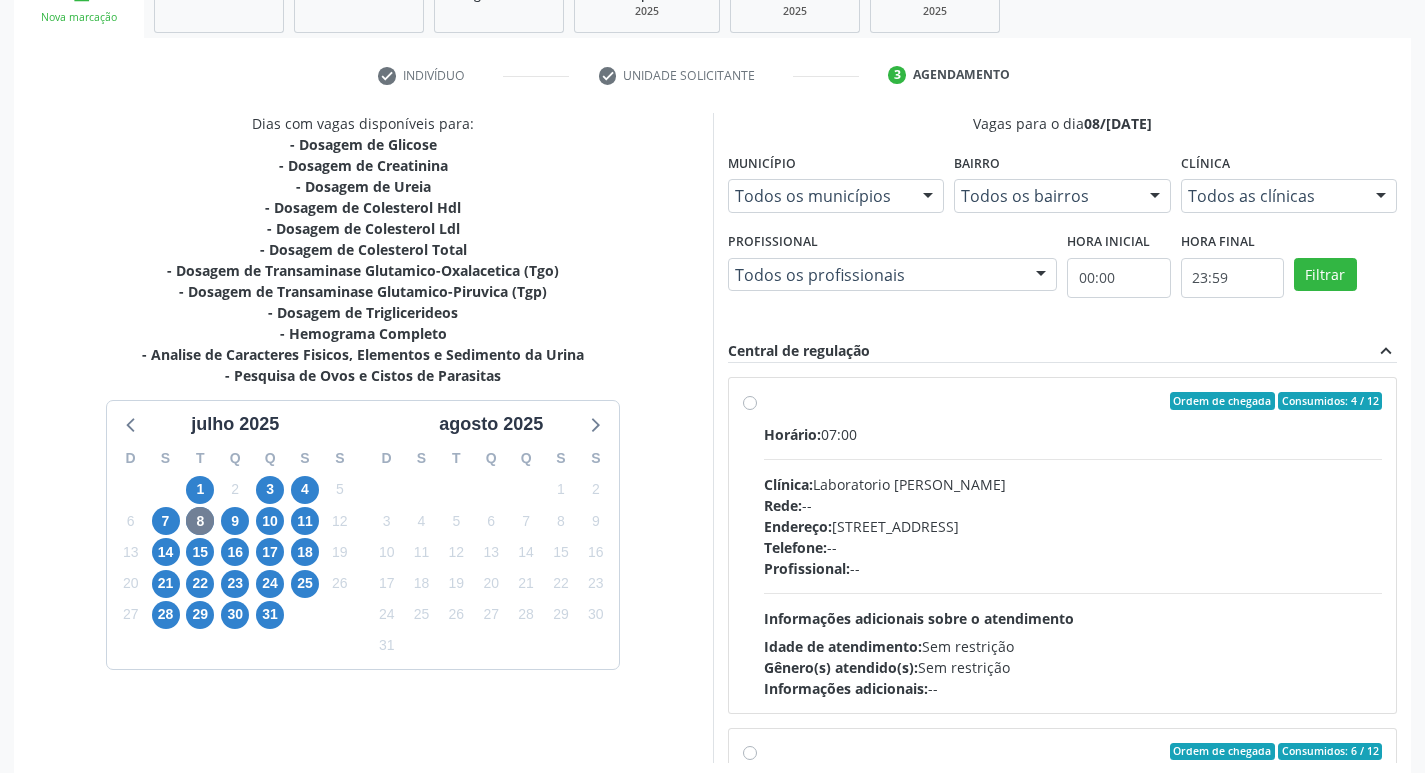click on "Telefone:   --" at bounding box center (1073, 547) 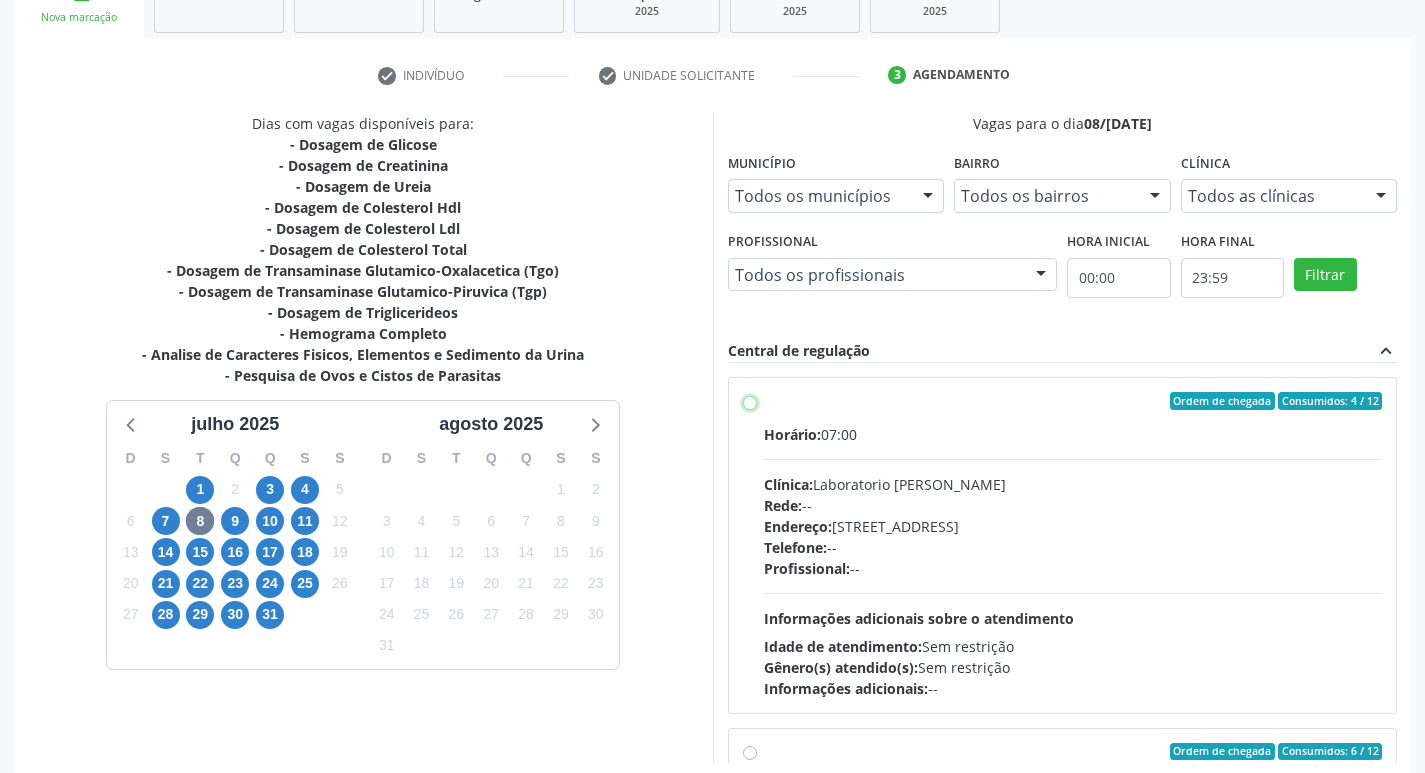 radio on "true" 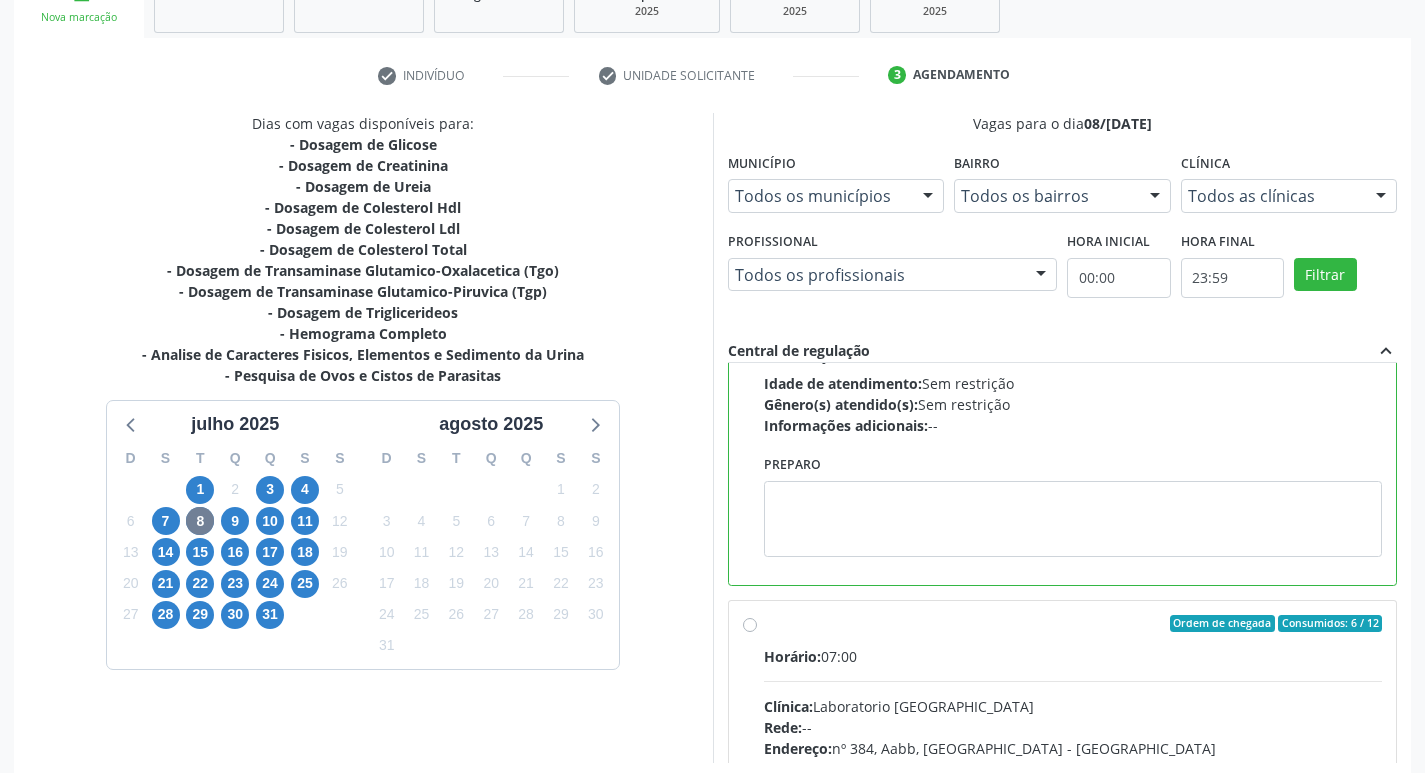 scroll, scrollTop: 267, scrollLeft: 0, axis: vertical 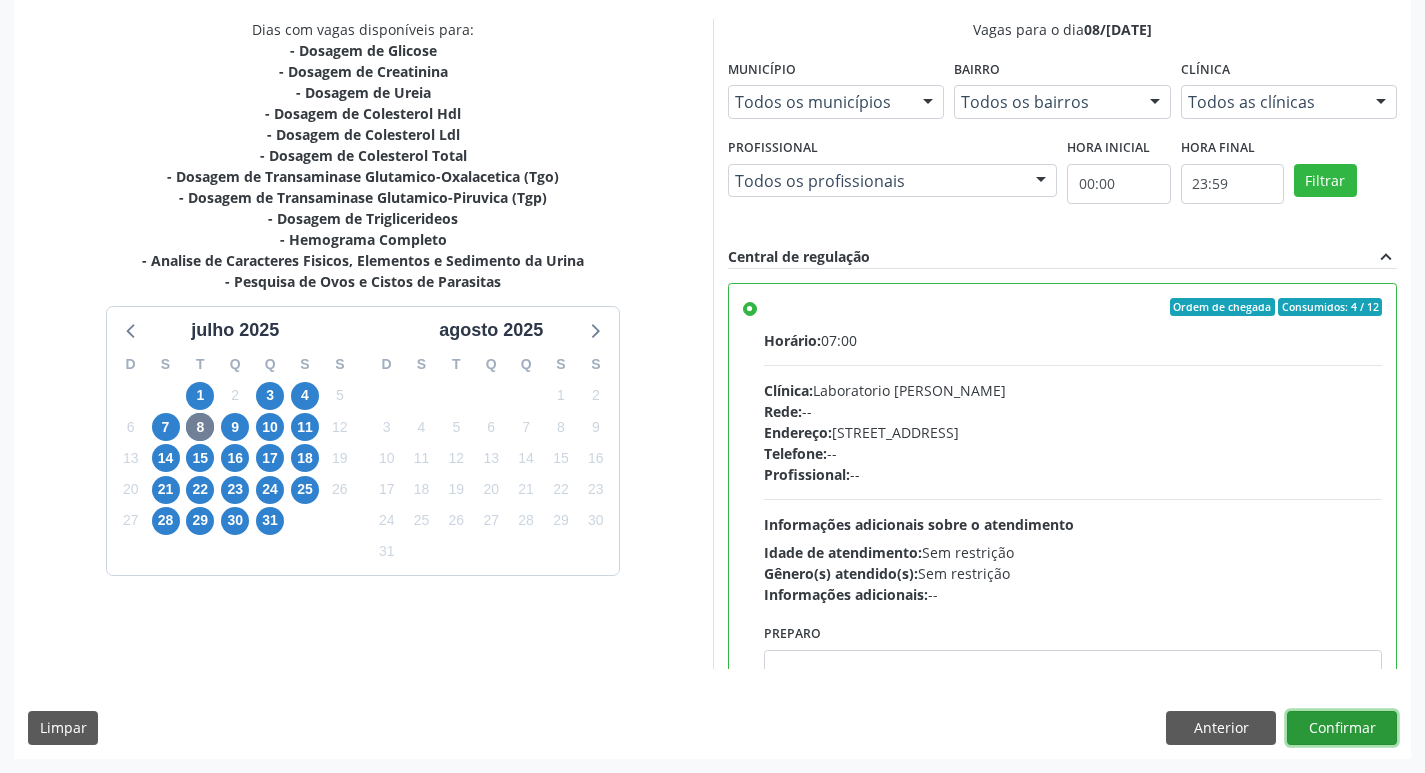 click on "Confirmar" at bounding box center (1342, 728) 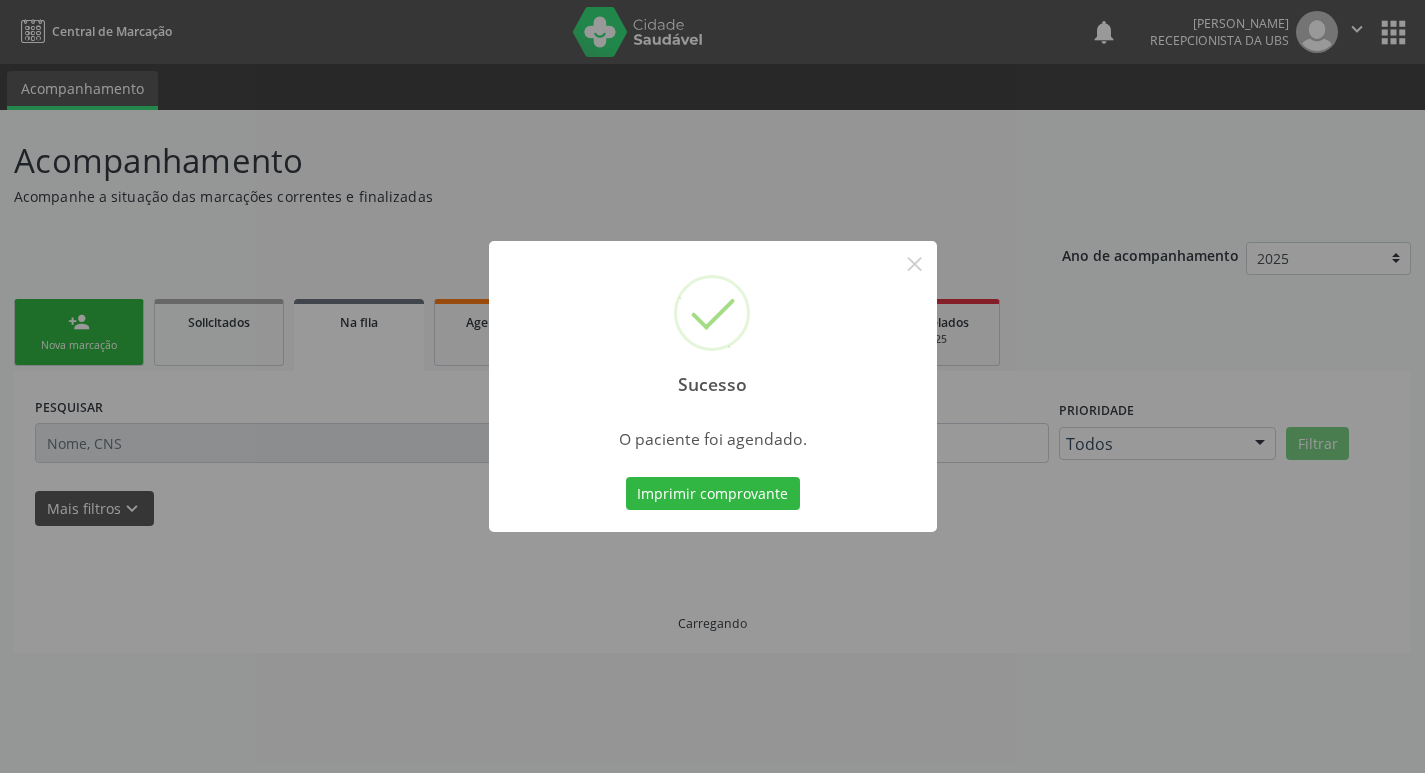 scroll, scrollTop: 0, scrollLeft: 0, axis: both 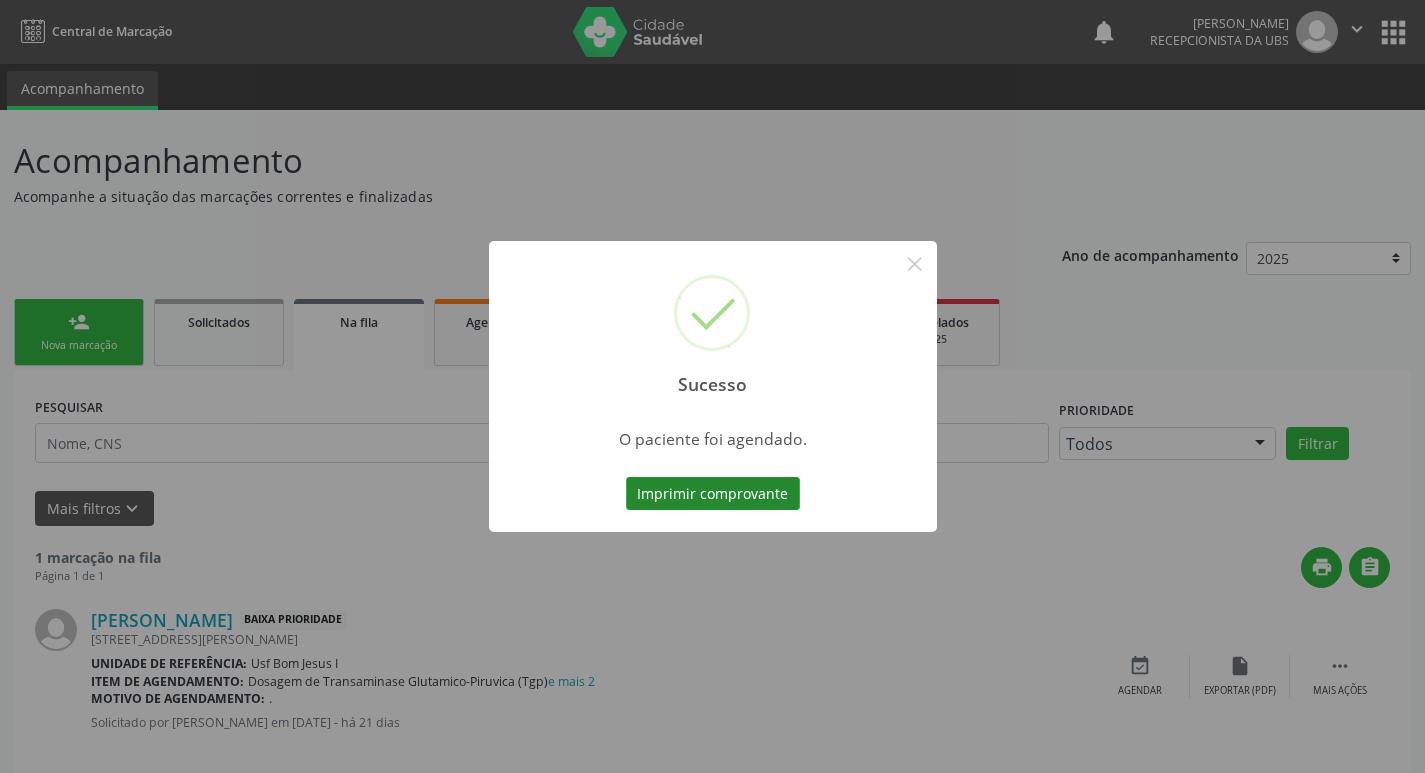 click on "Imprimir comprovante" at bounding box center (713, 494) 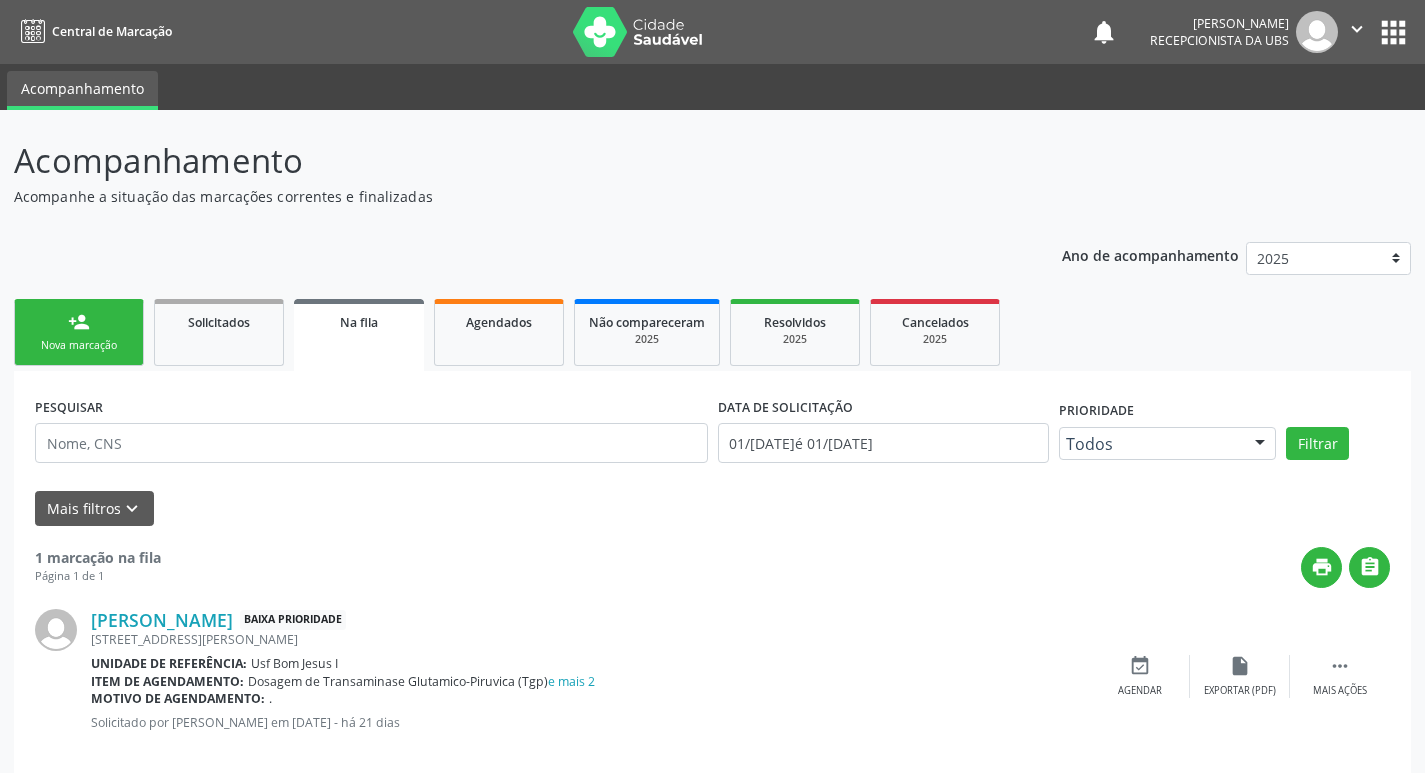 click on "person_add
Nova marcação" at bounding box center (79, 332) 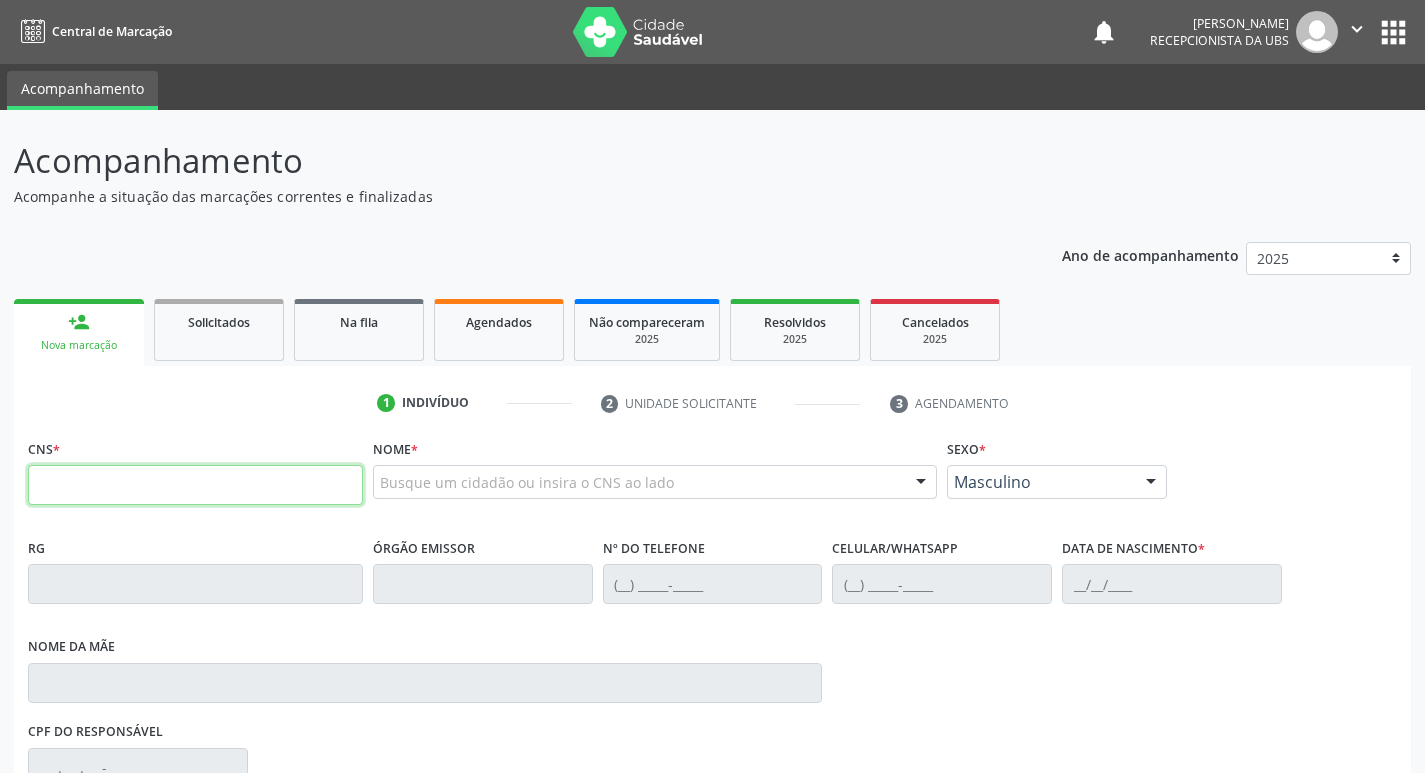 click at bounding box center [195, 485] 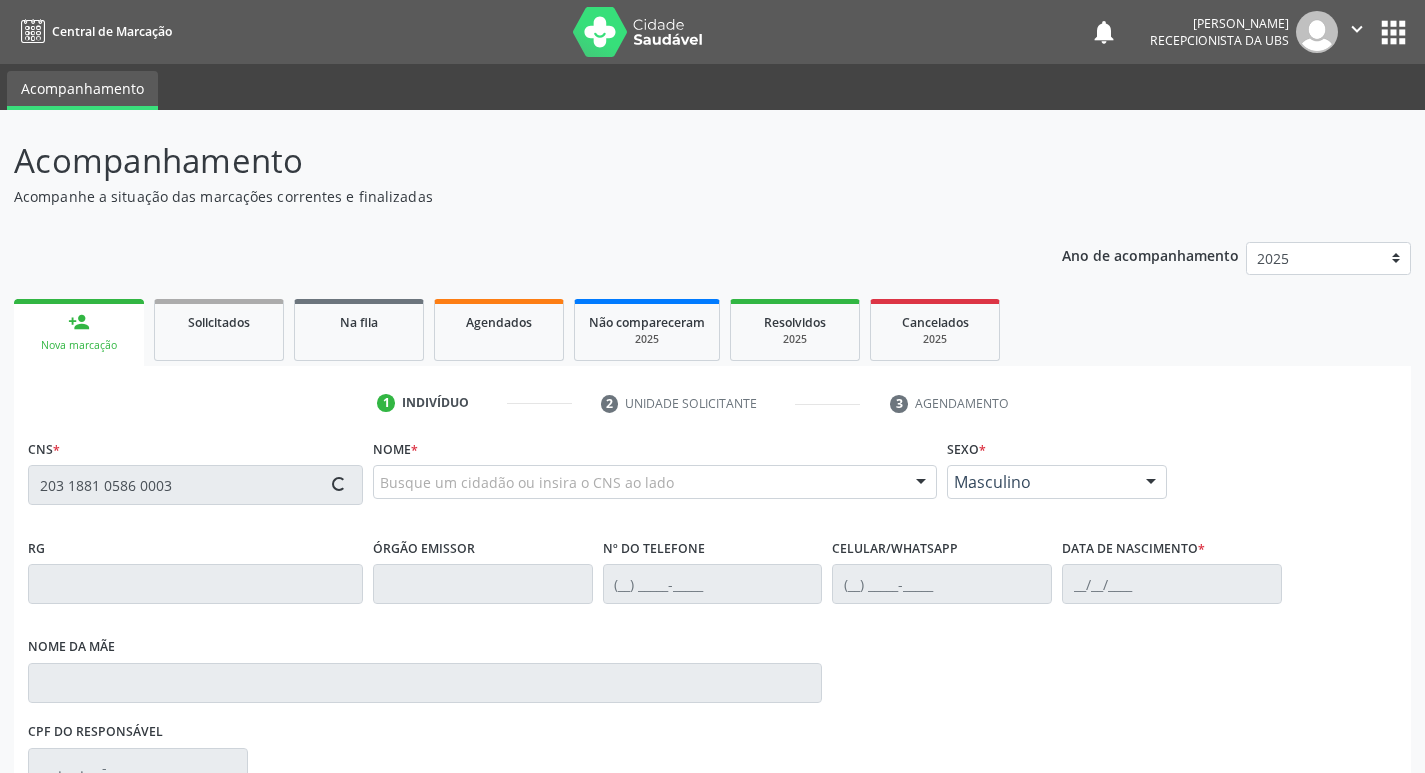 type on "203 1881 0586 0003" 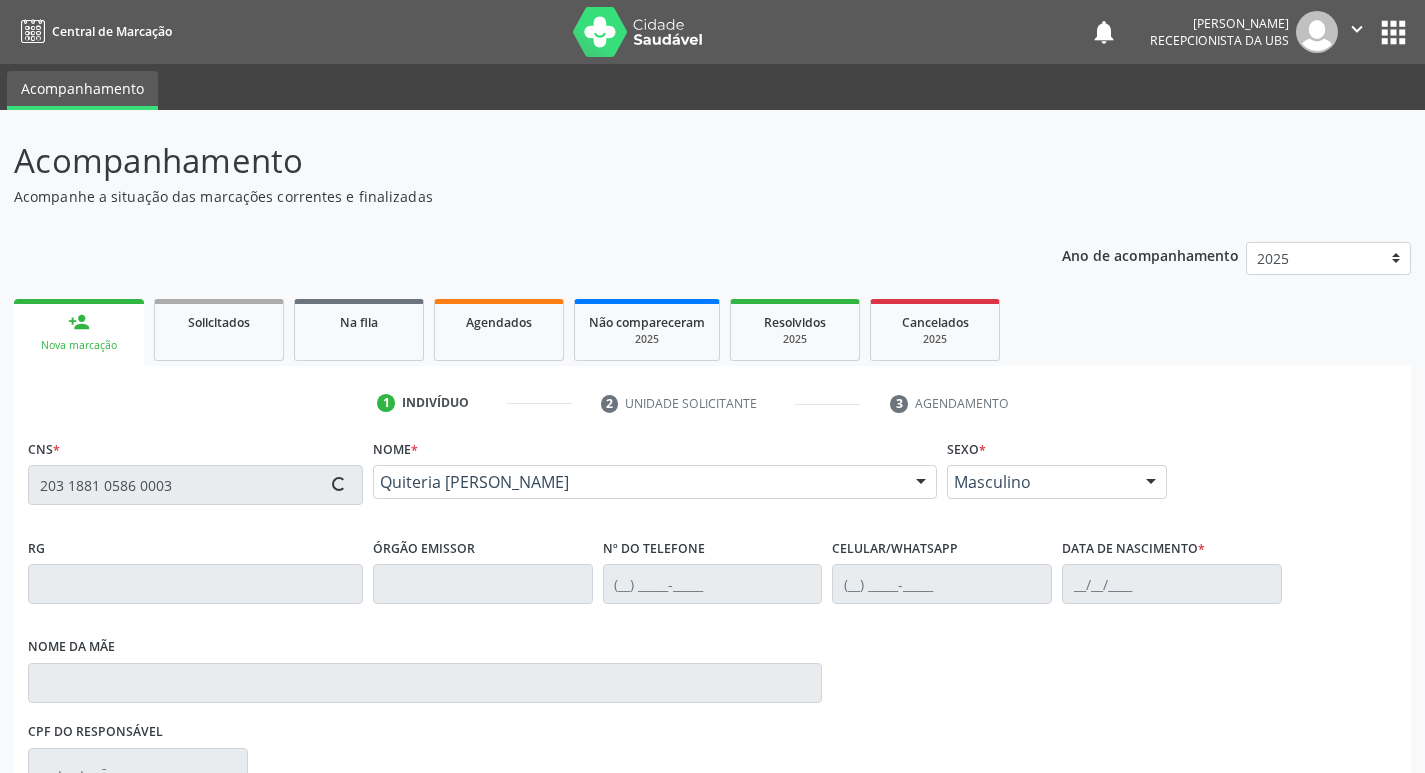 type on "[PHONE_NUMBER]" 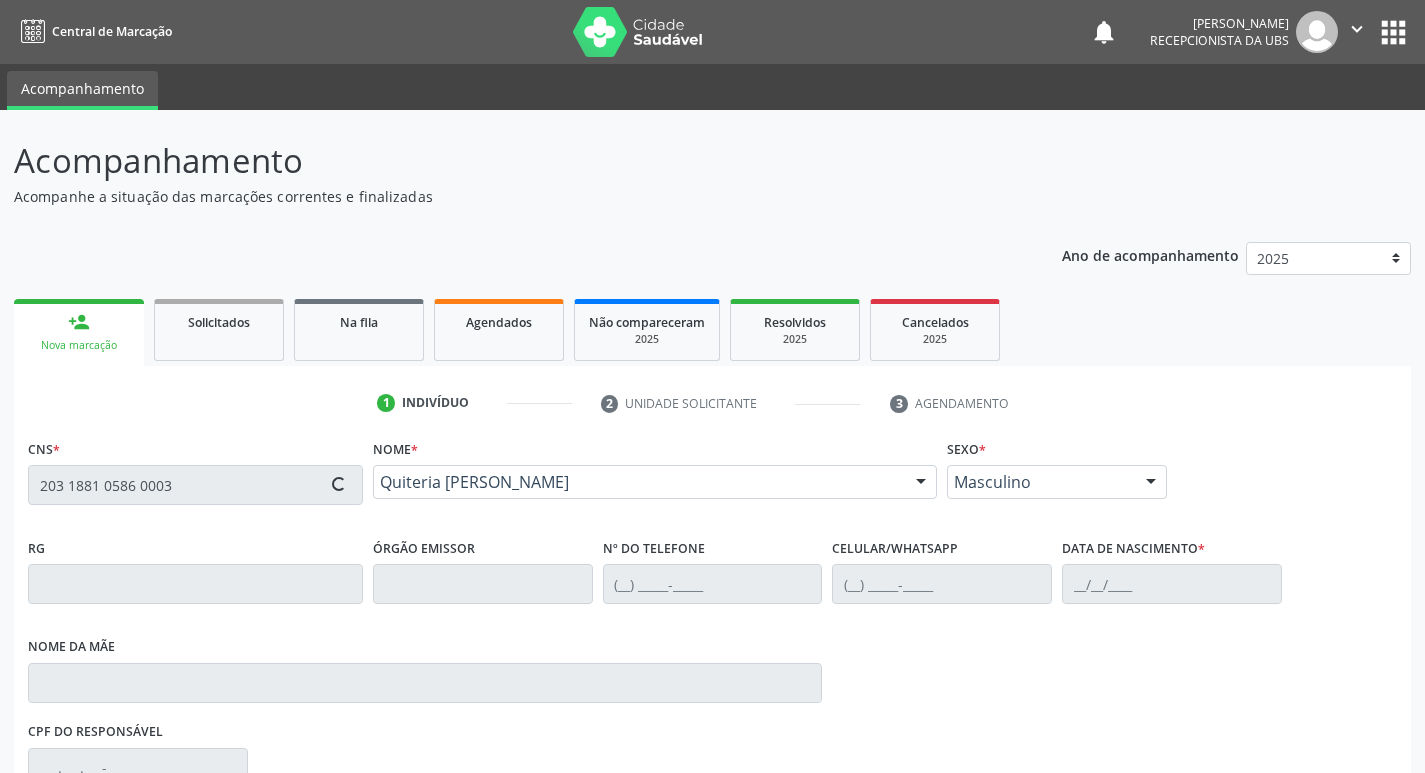 type on "[PHONE_NUMBER]" 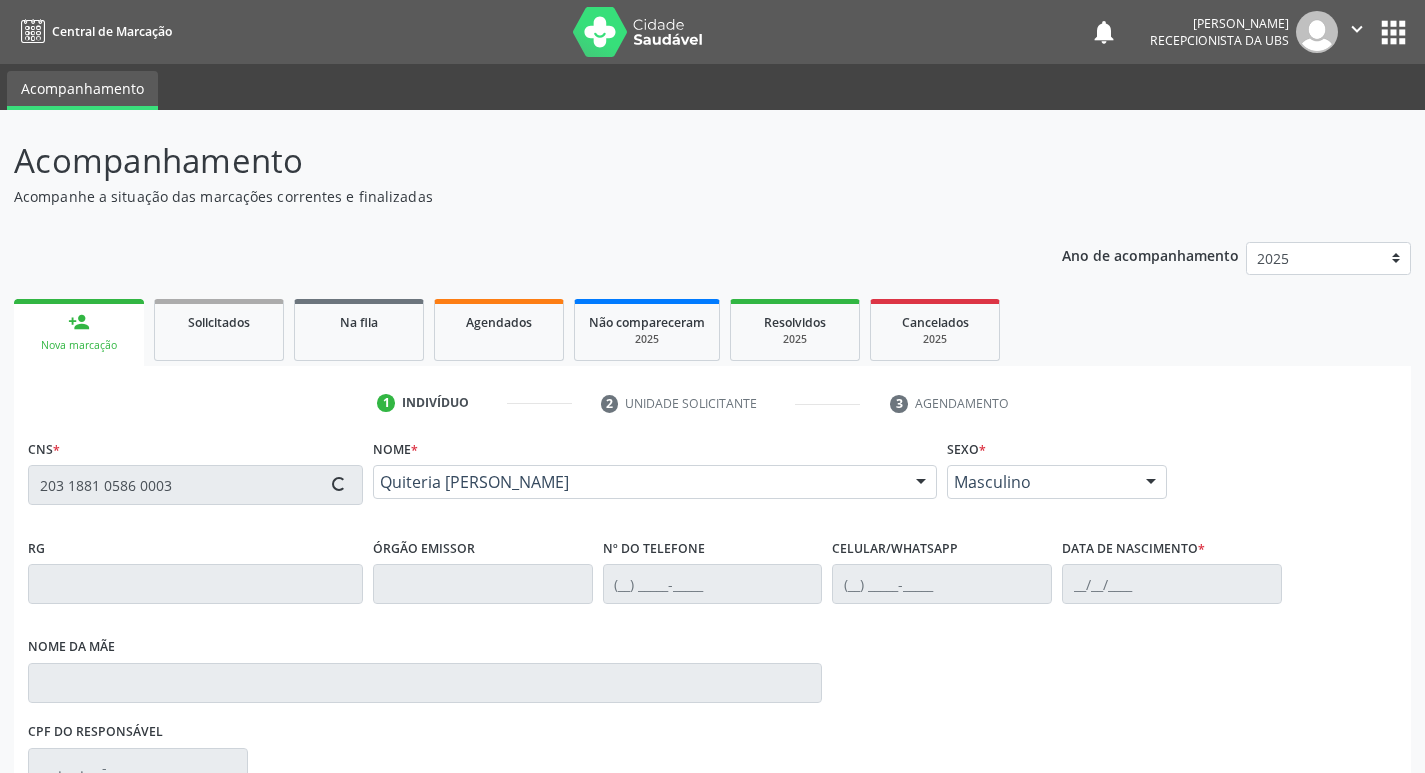 type on "01/08/1945" 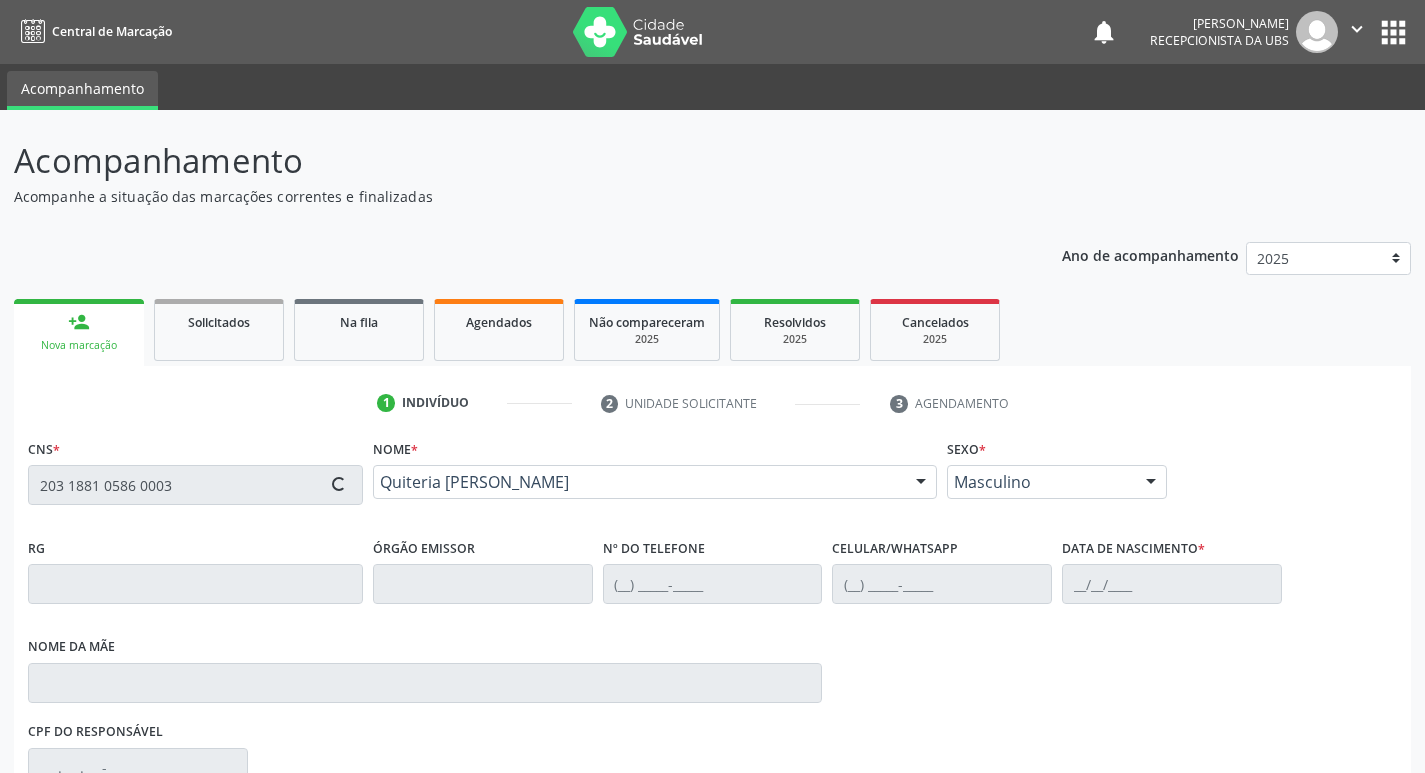 type on "Maria Terezadejesus" 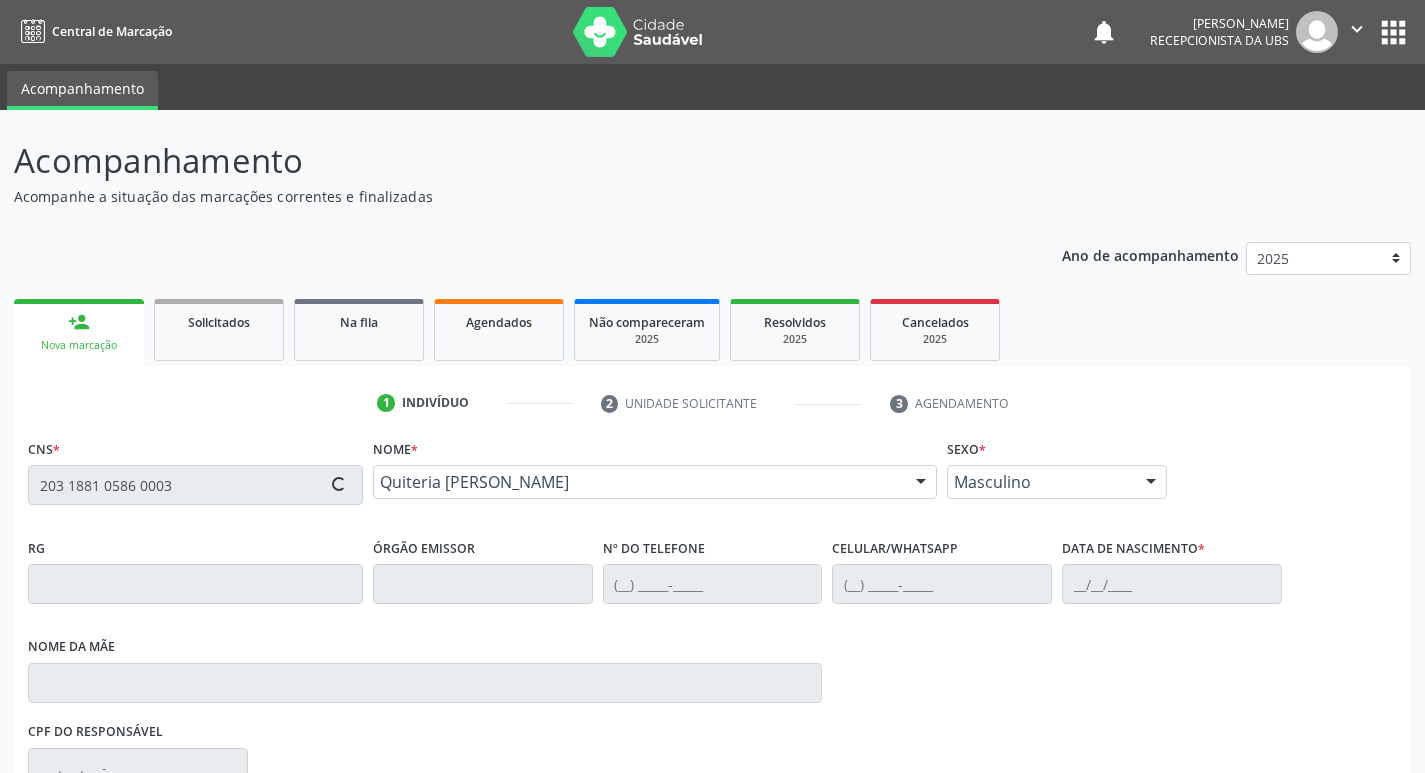 type on "070.393.494-50" 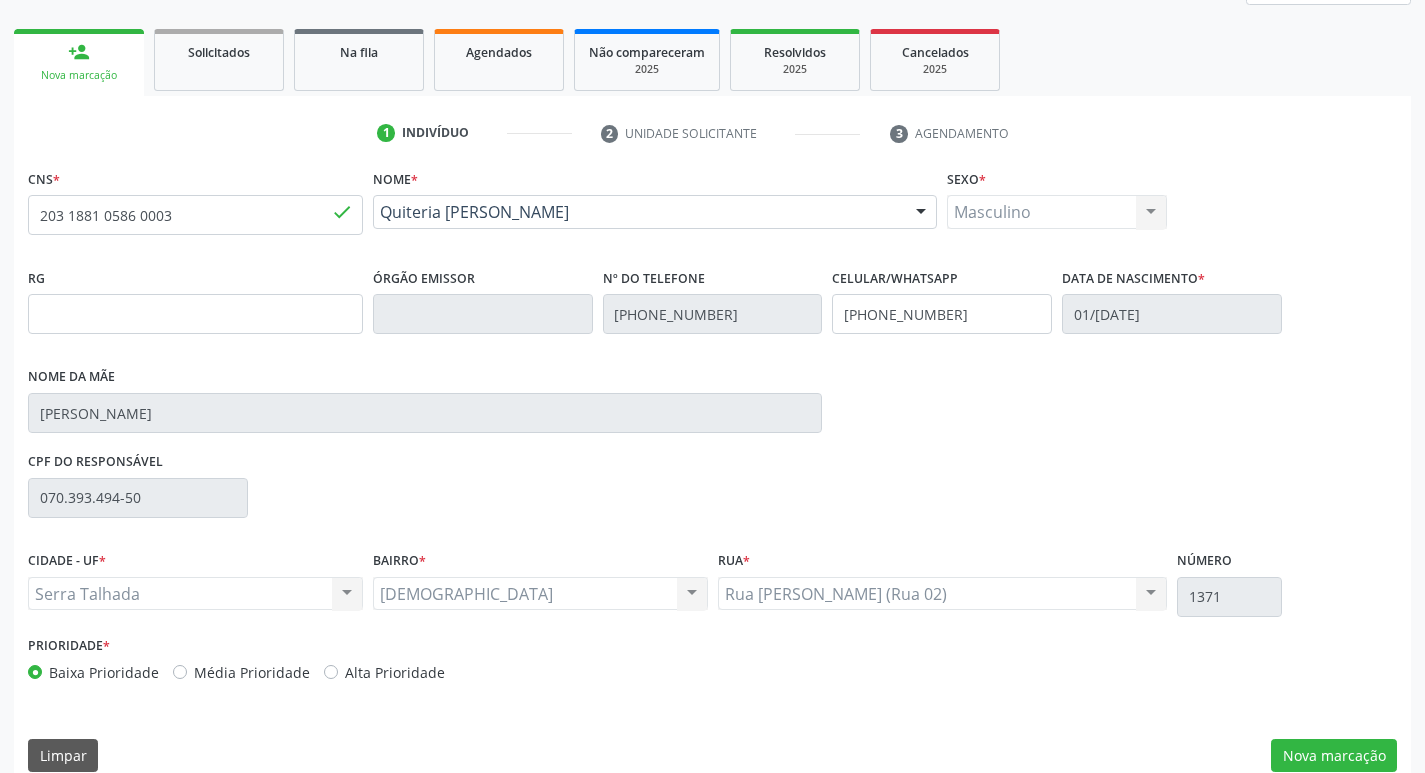 scroll, scrollTop: 297, scrollLeft: 0, axis: vertical 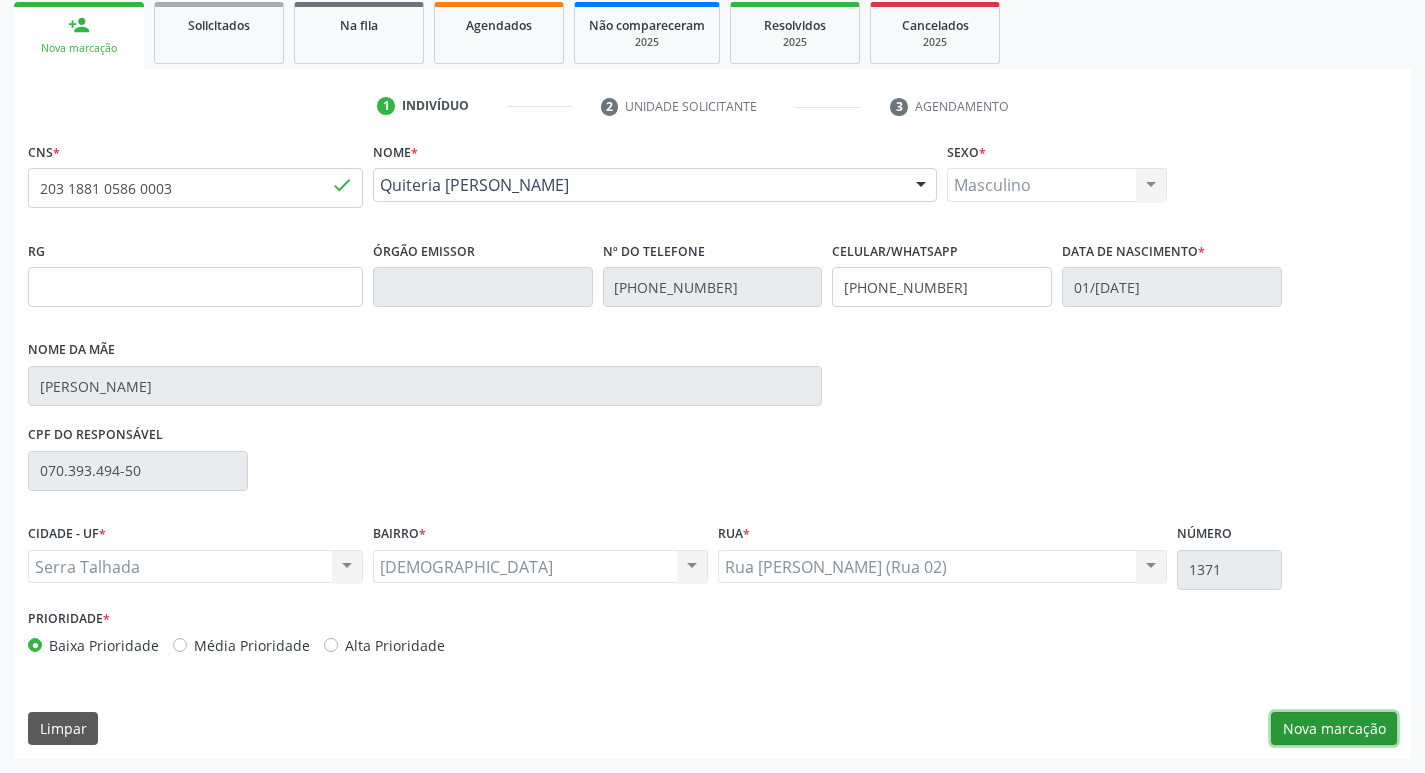 click on "Nova marcação" at bounding box center [1334, 729] 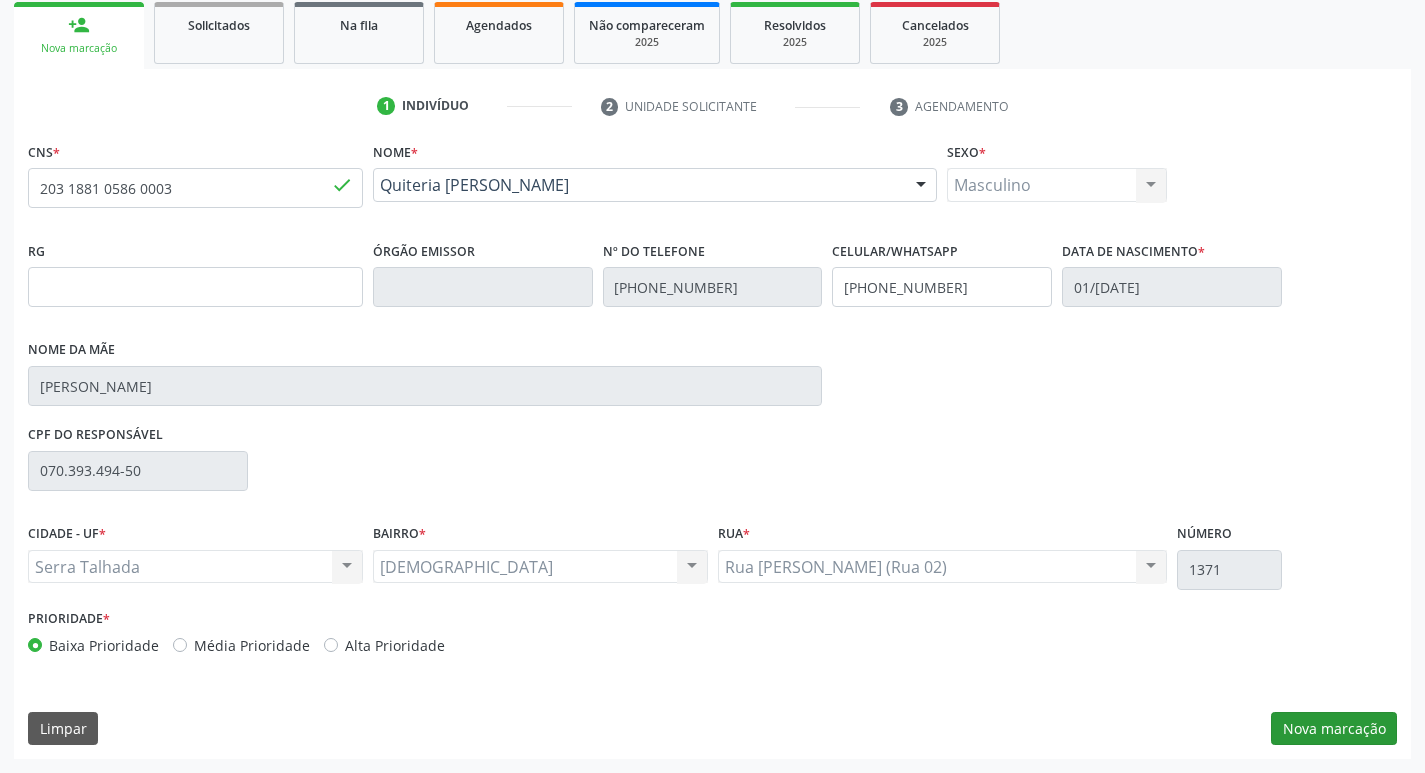 scroll, scrollTop: 133, scrollLeft: 0, axis: vertical 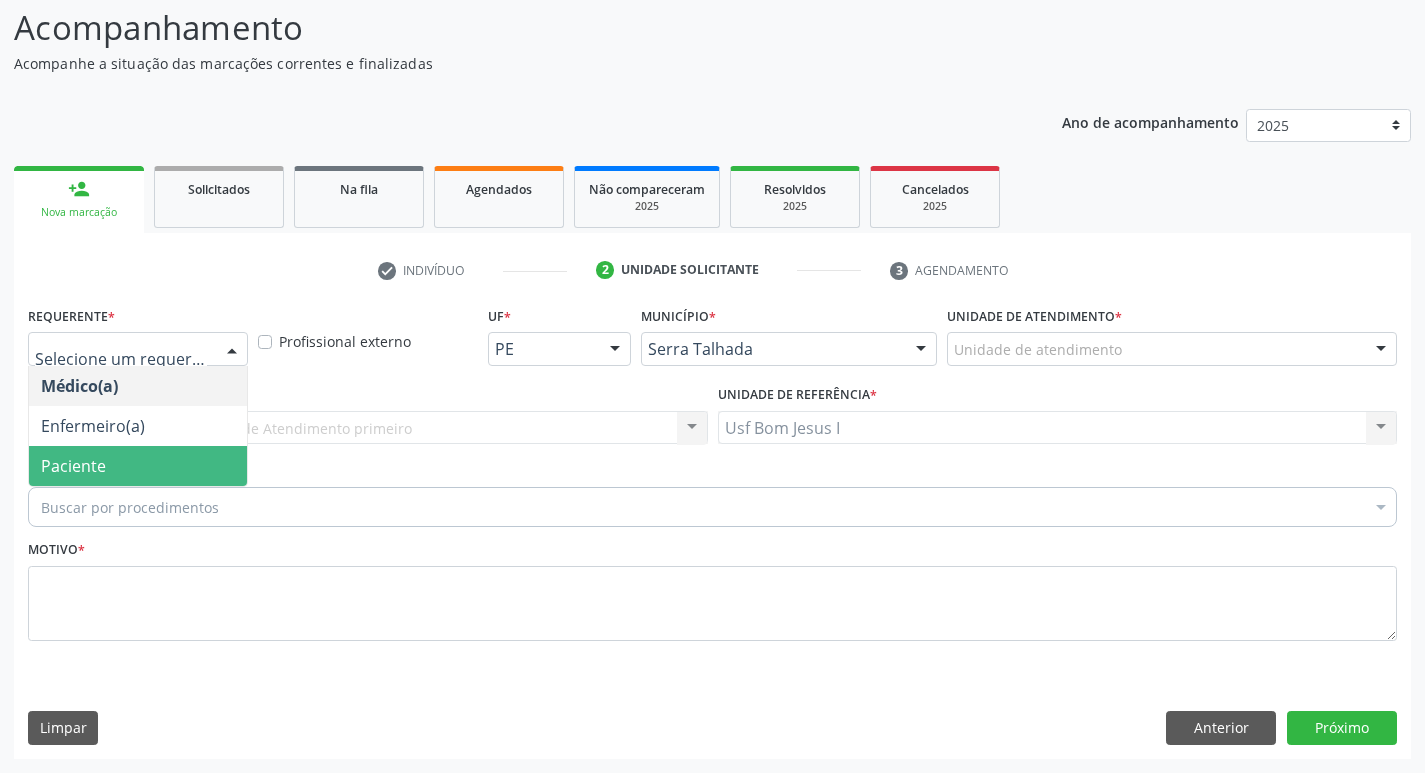 click on "Paciente" at bounding box center (138, 466) 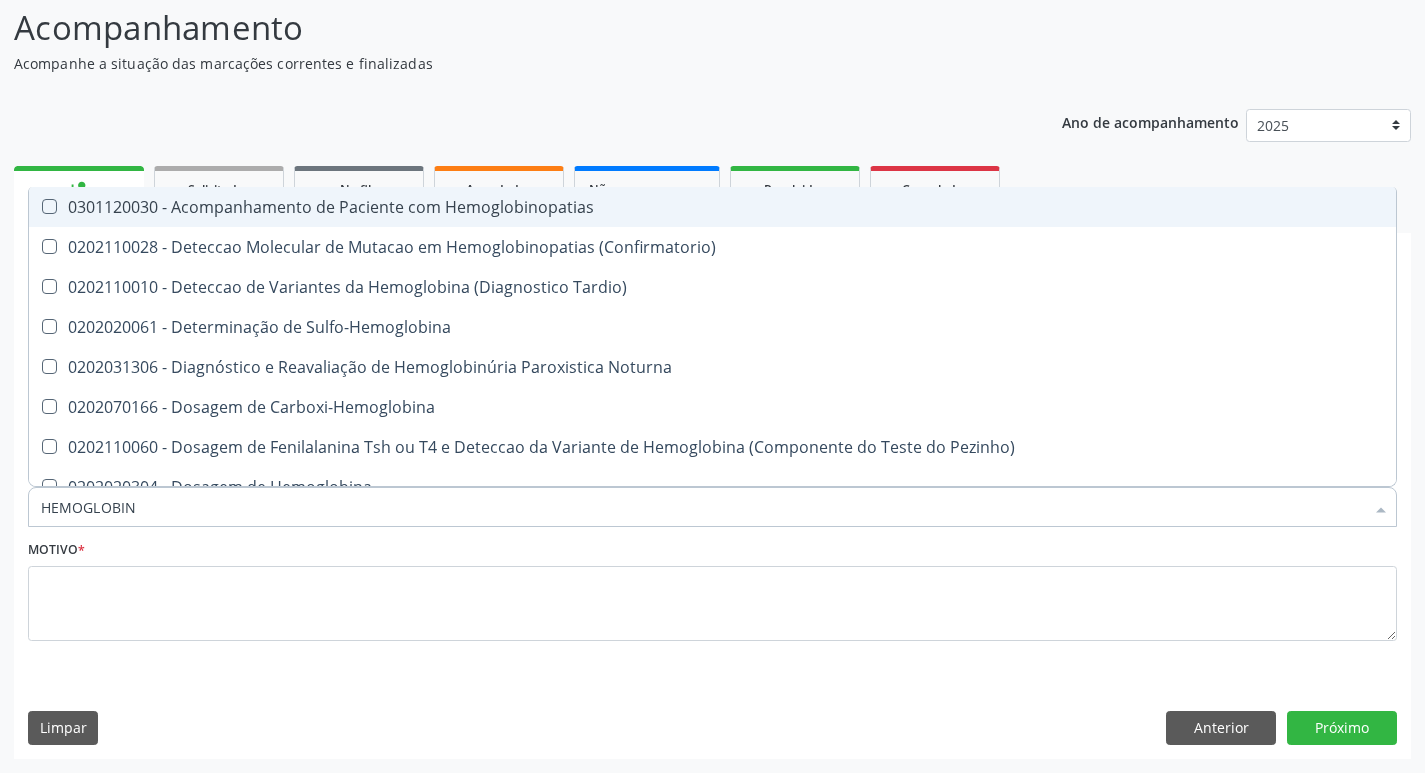 type on "HEMOGLOBINA" 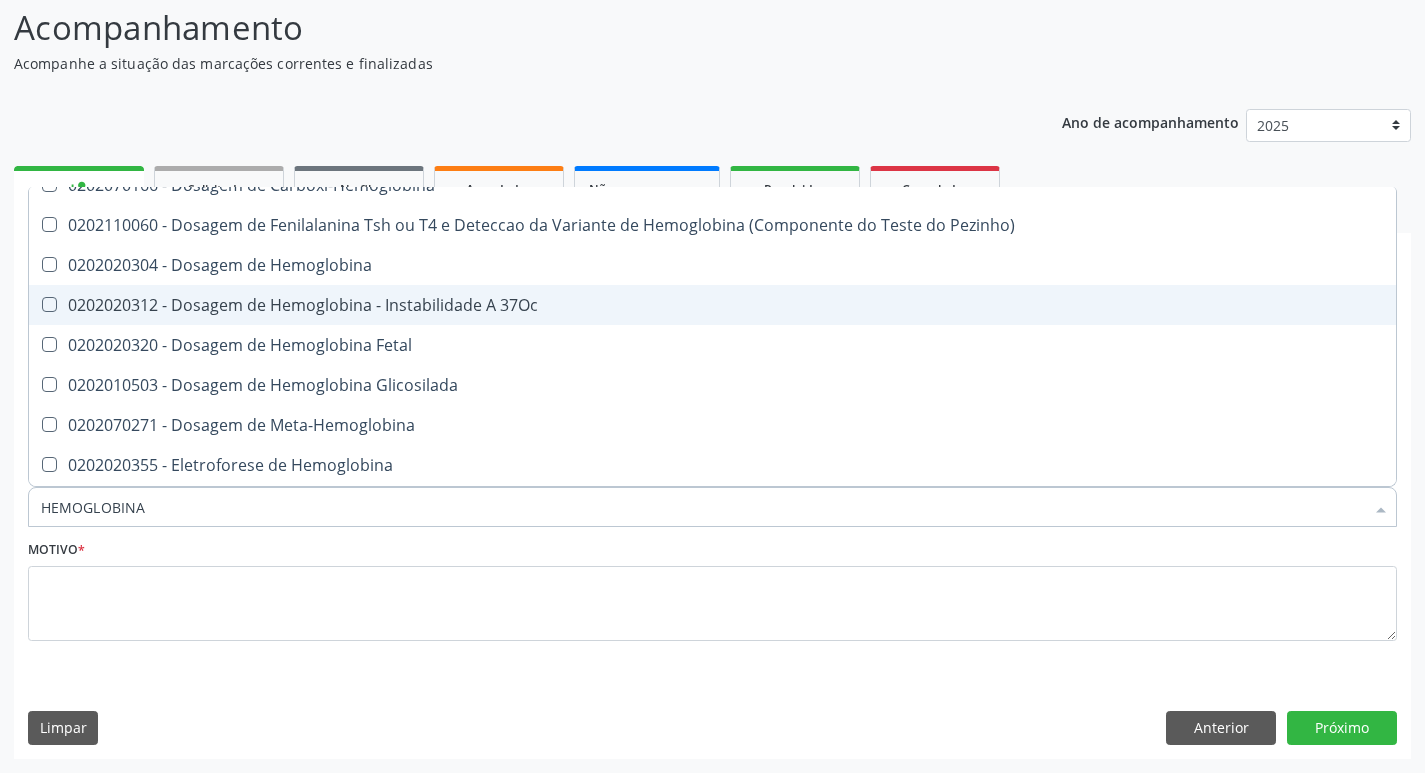 scroll, scrollTop: 133, scrollLeft: 0, axis: vertical 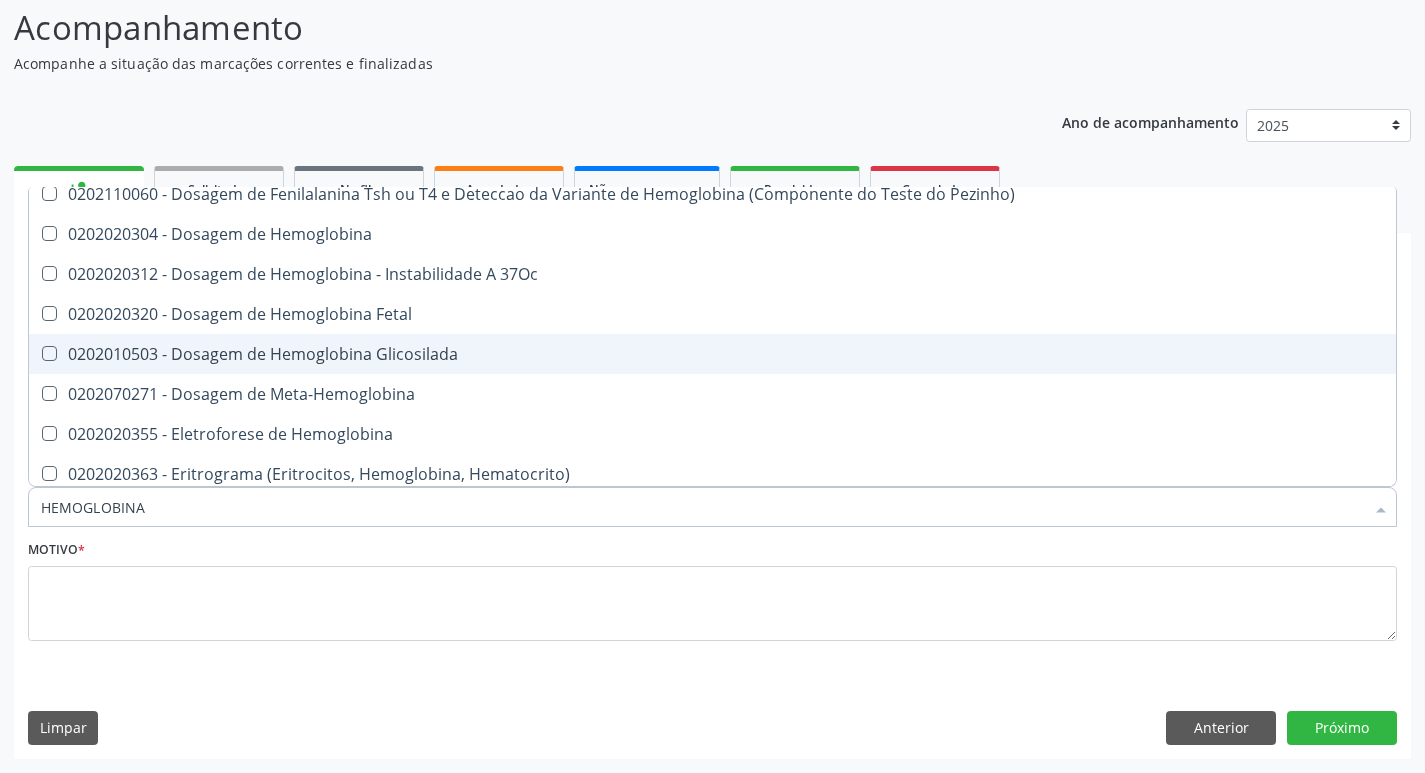 click on "0202010503 - Dosagem de Hemoglobina Glicosilada" at bounding box center [712, 354] 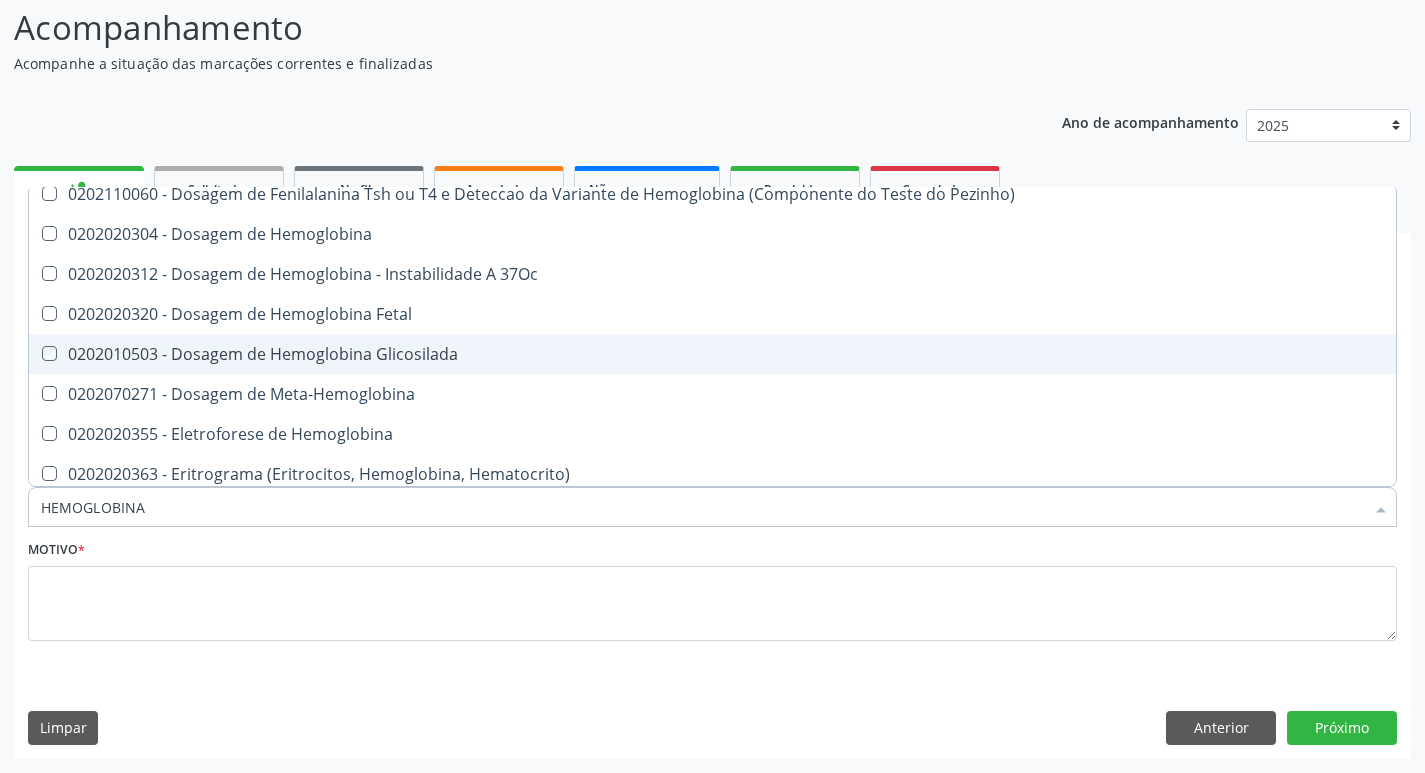 checkbox on "true" 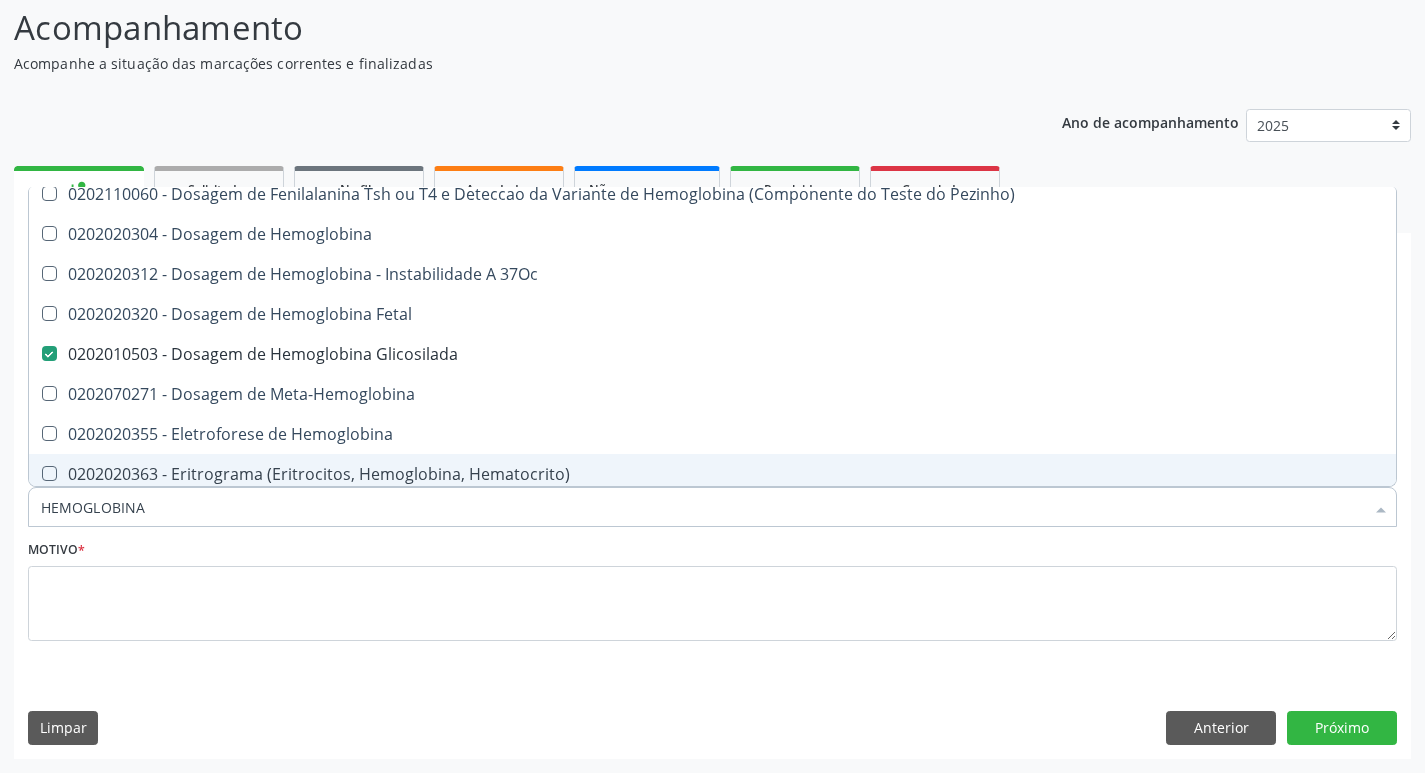 drag, startPoint x: 153, startPoint y: 509, endPoint x: 0, endPoint y: 517, distance: 153.20901 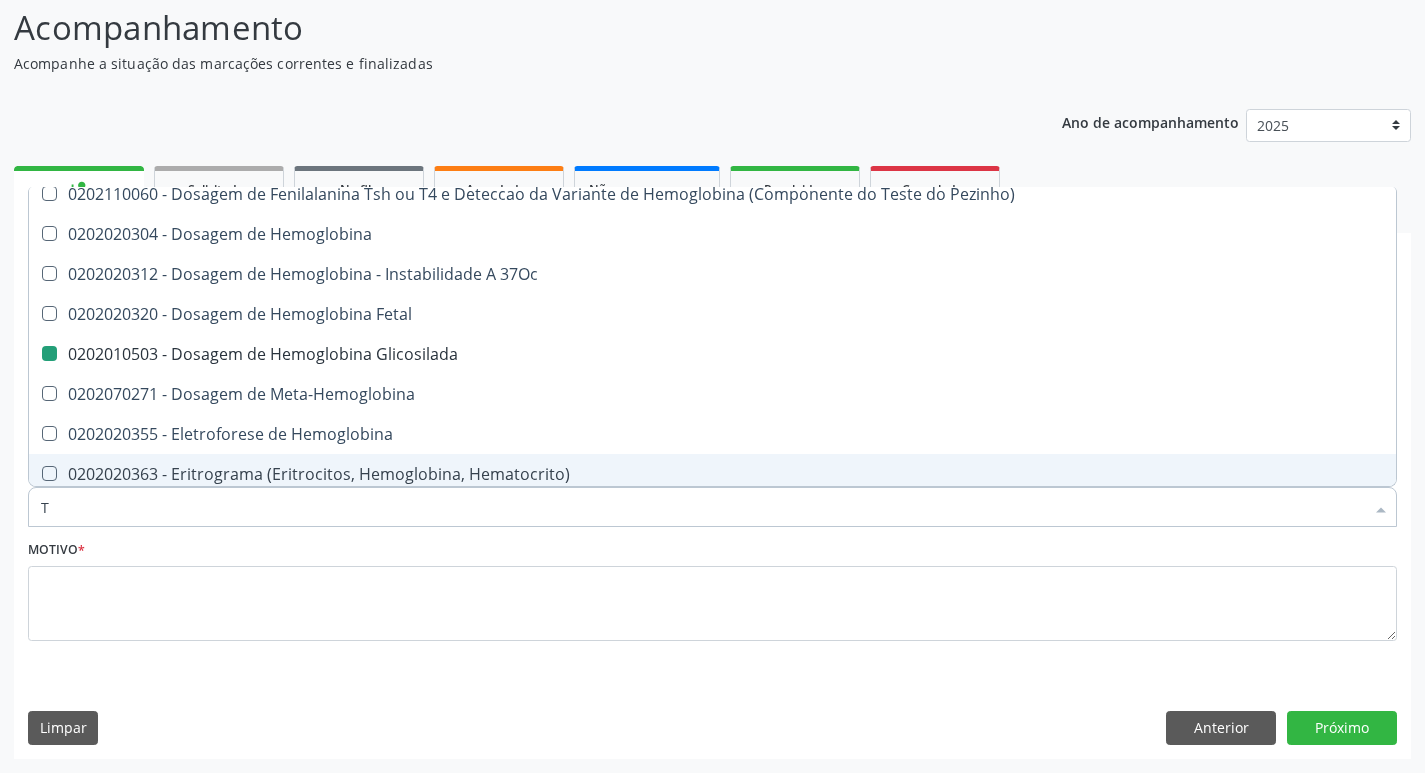 type on "T3" 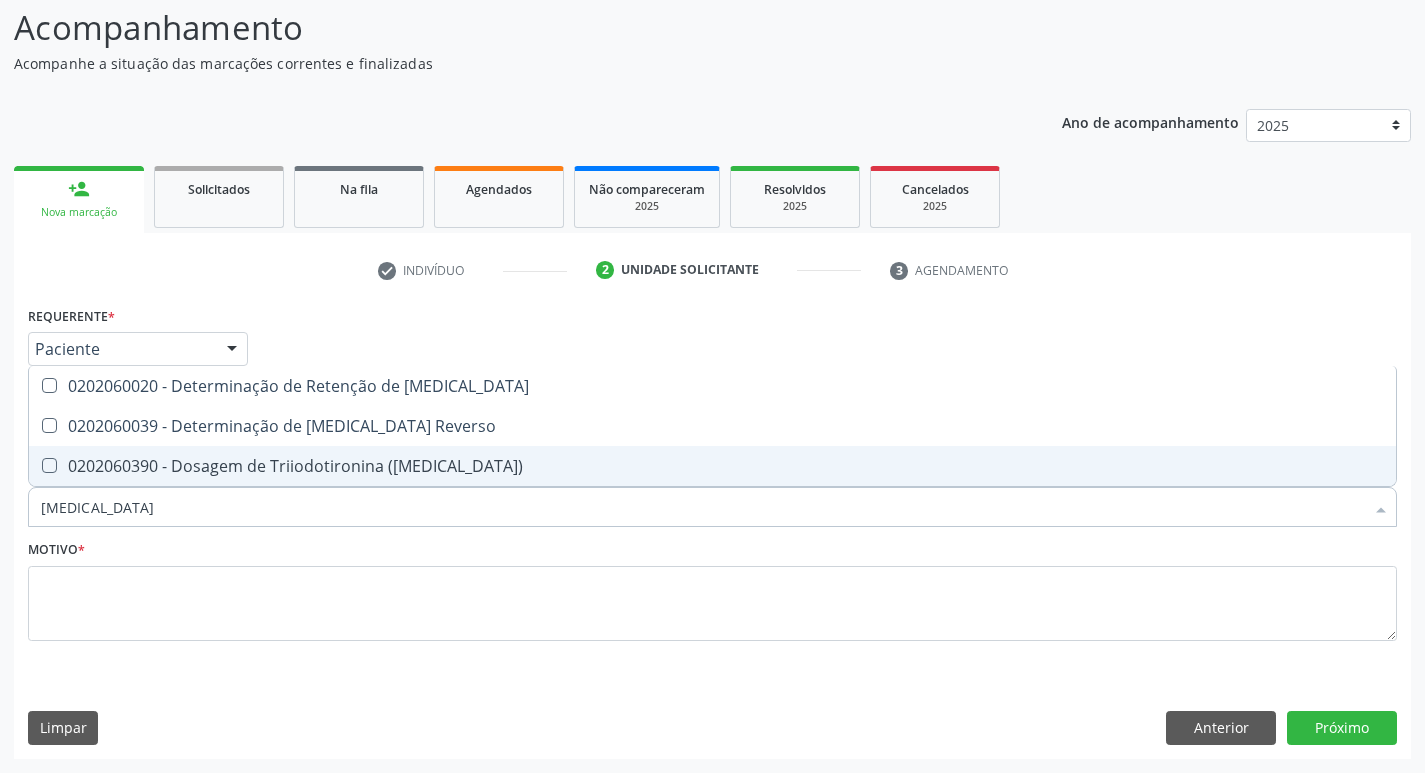 scroll, scrollTop: 0, scrollLeft: 0, axis: both 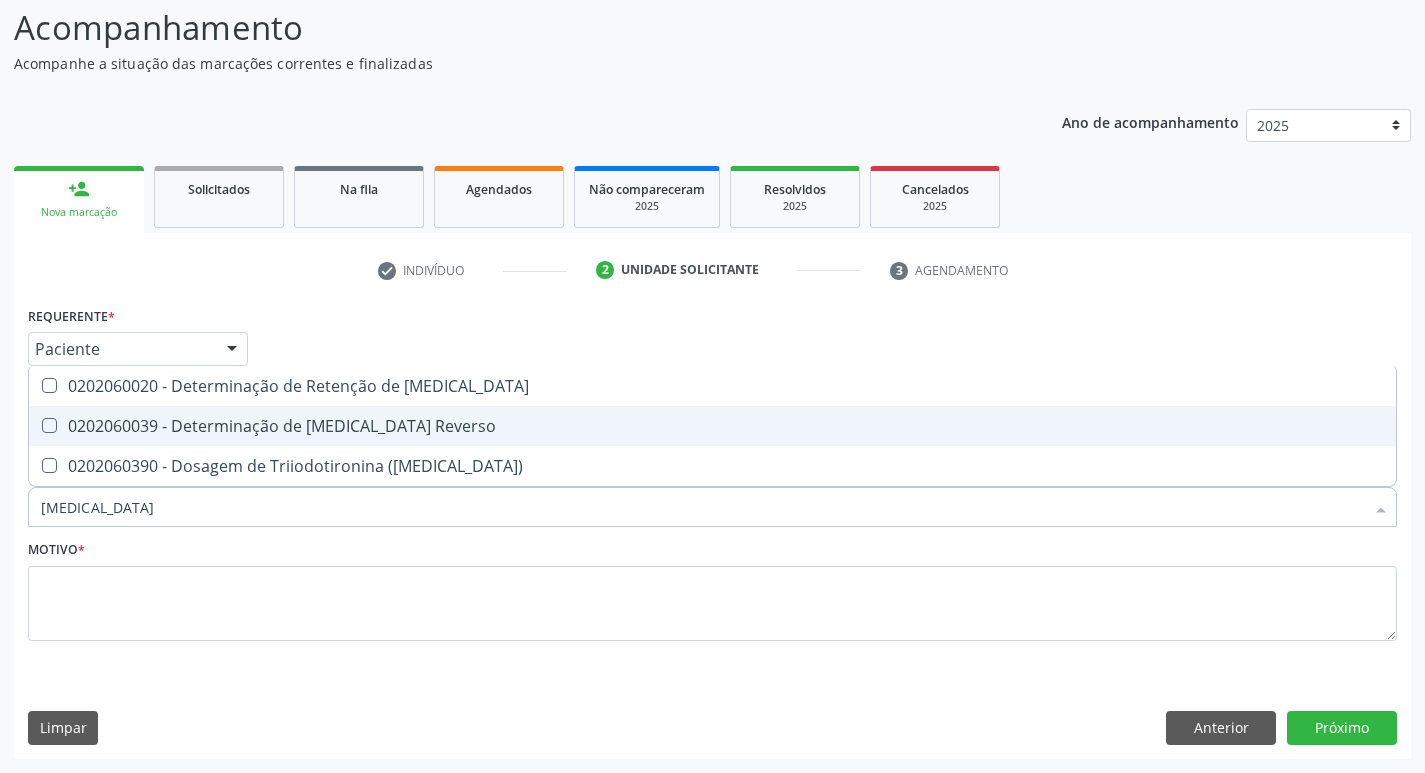 click on "0202060039 - Determinação de T3 Reverso" at bounding box center [712, 426] 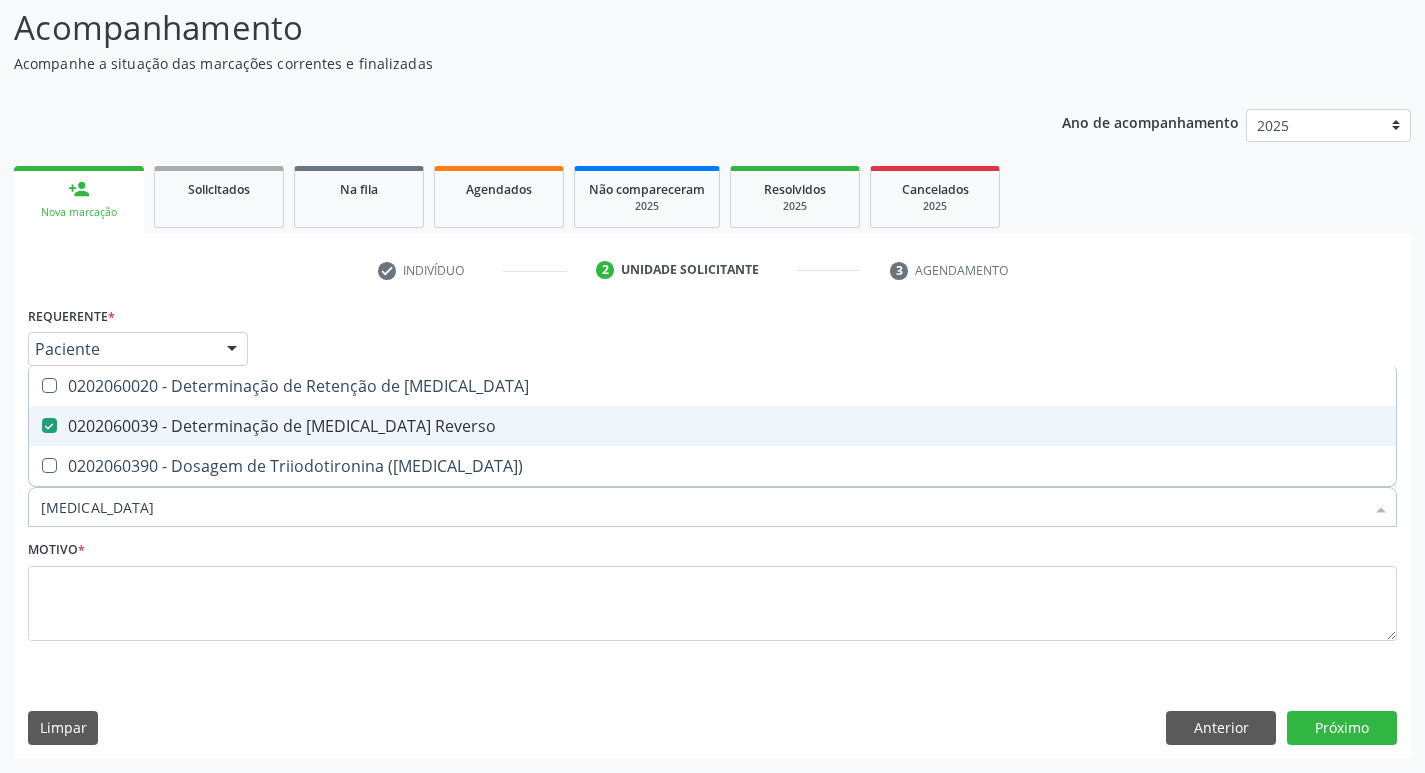 click on "0202060039 - Determinação de T3 Reverso" at bounding box center (712, 426) 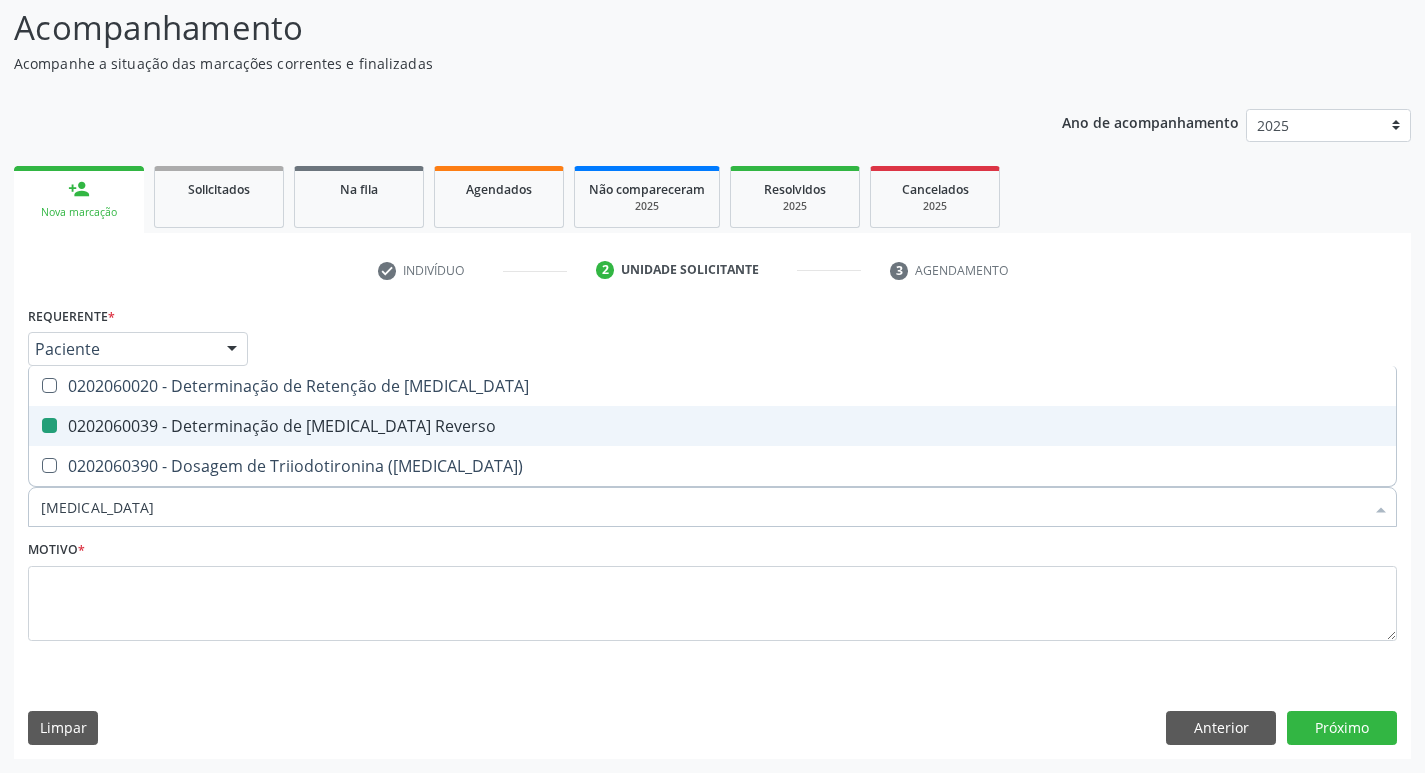 checkbox on "false" 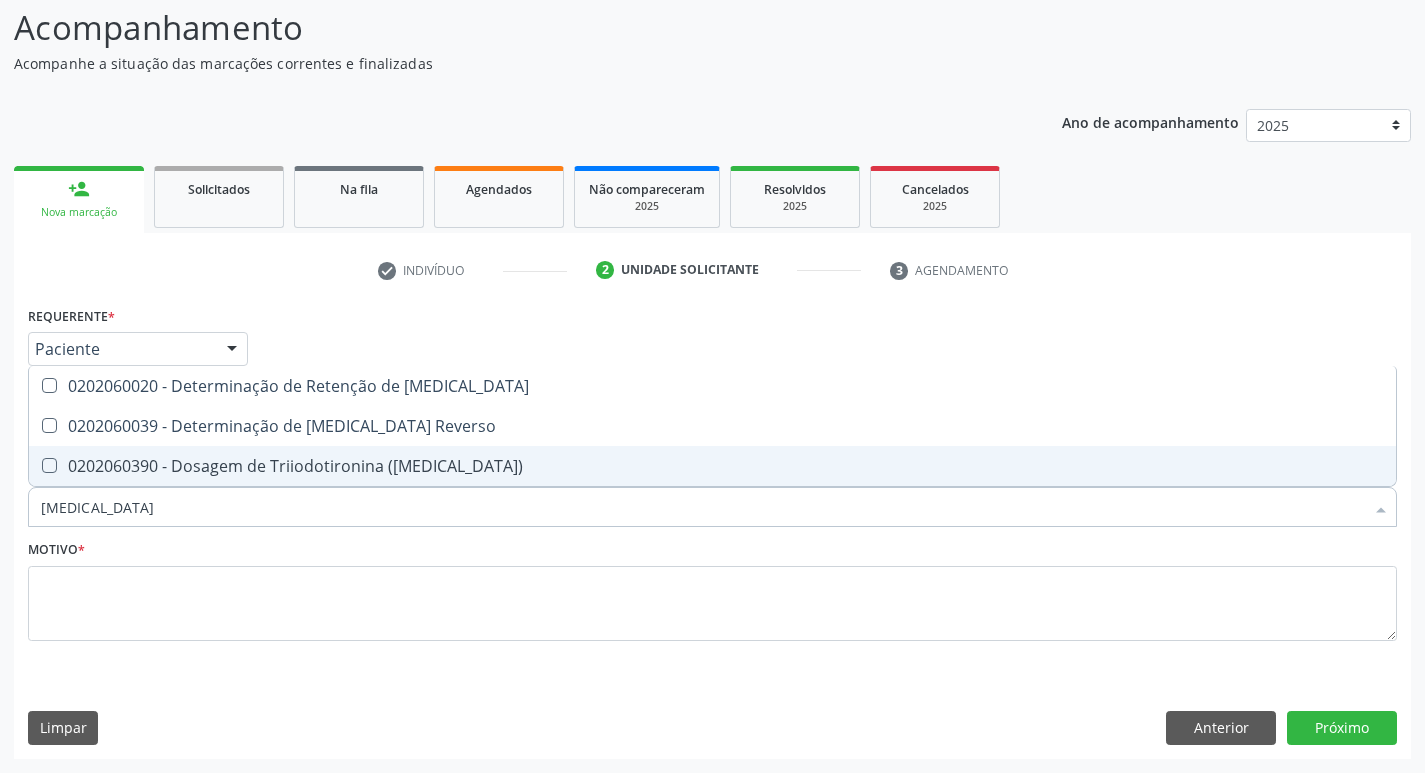 click on "0202060390 - Dosagem de Triiodotironina (T3)" at bounding box center (712, 466) 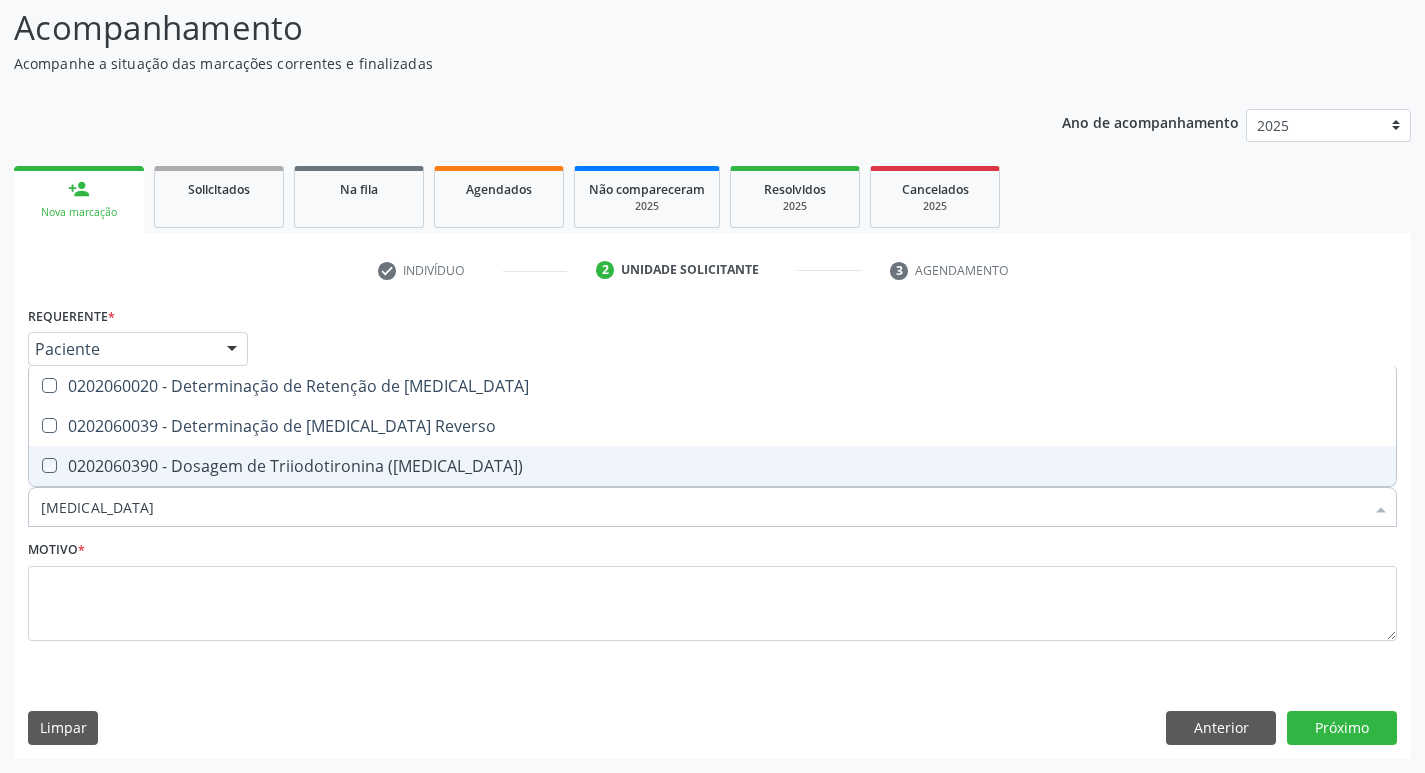 checkbox on "true" 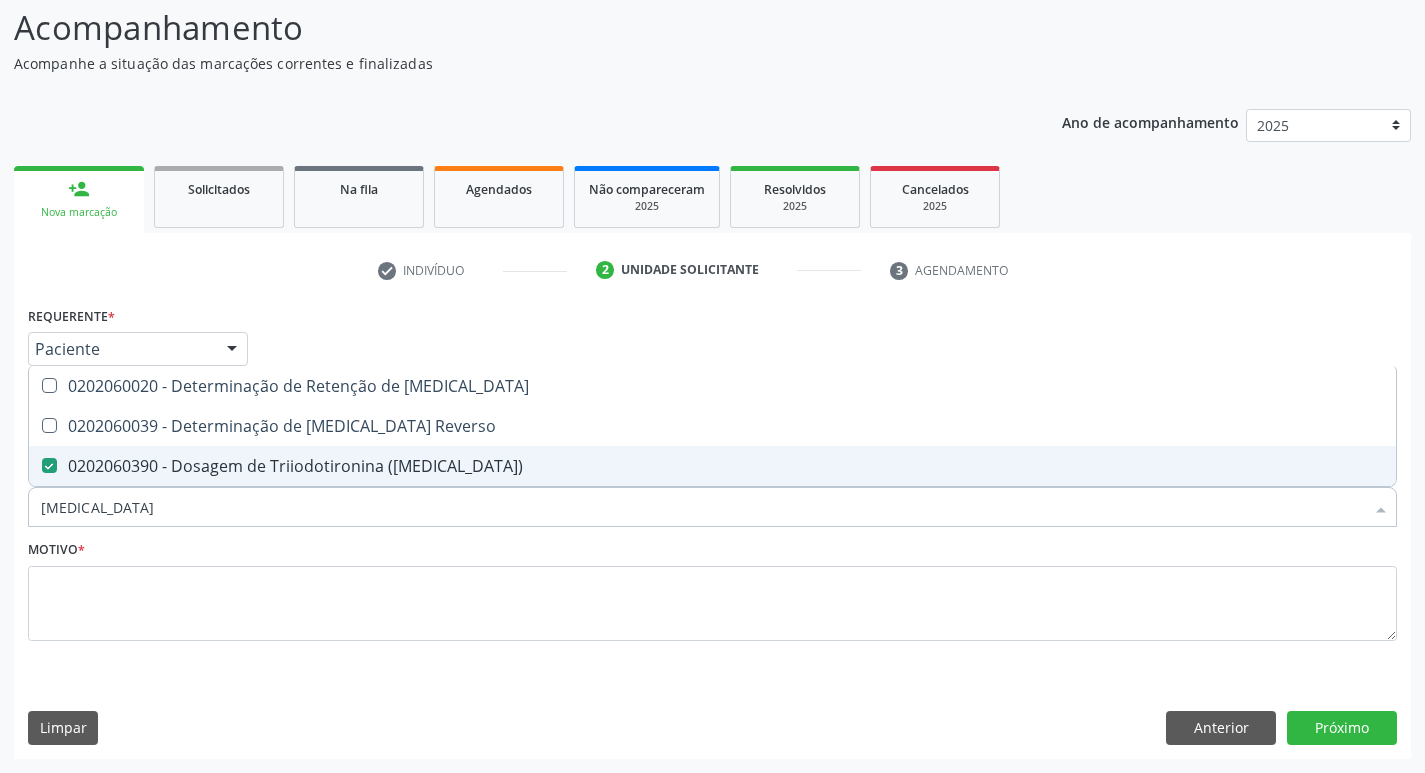 type on "T" 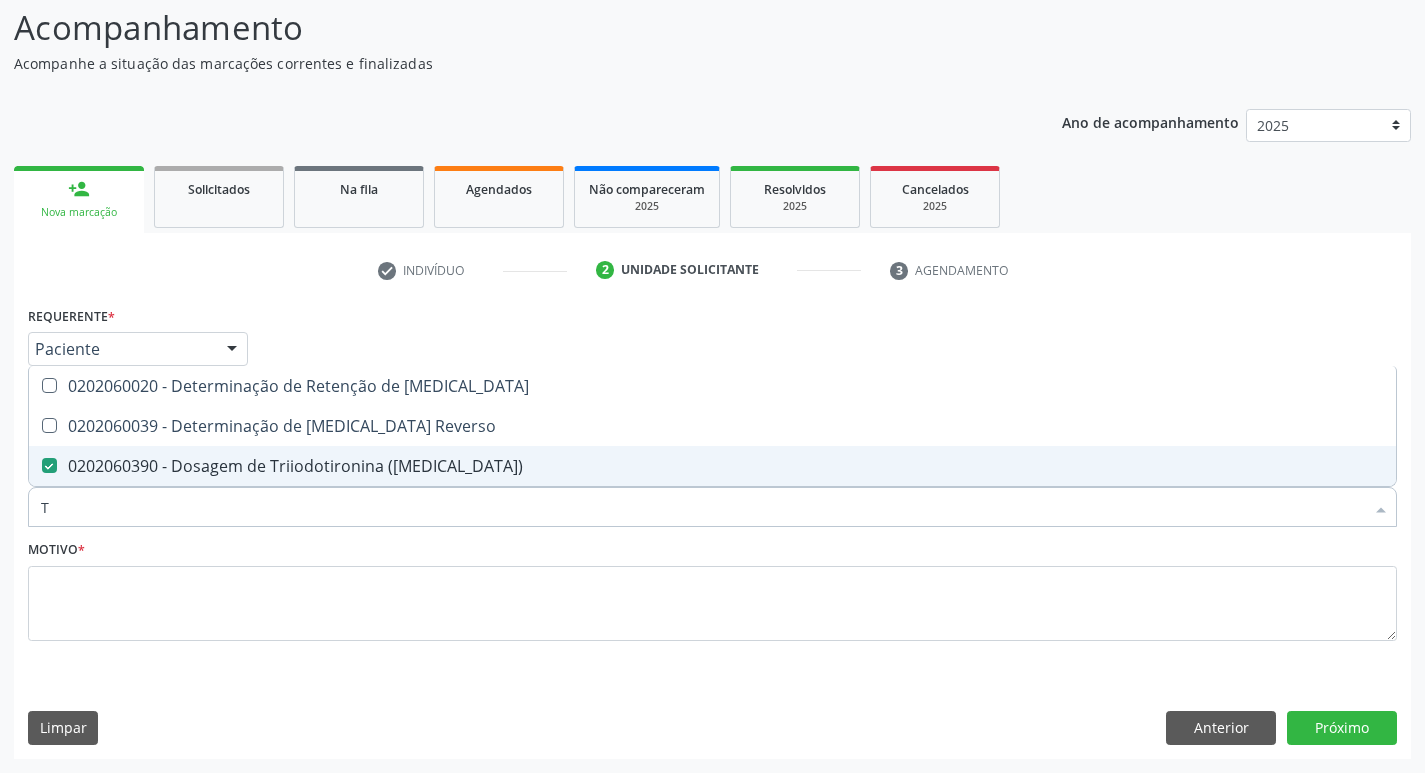 checkbox on "false" 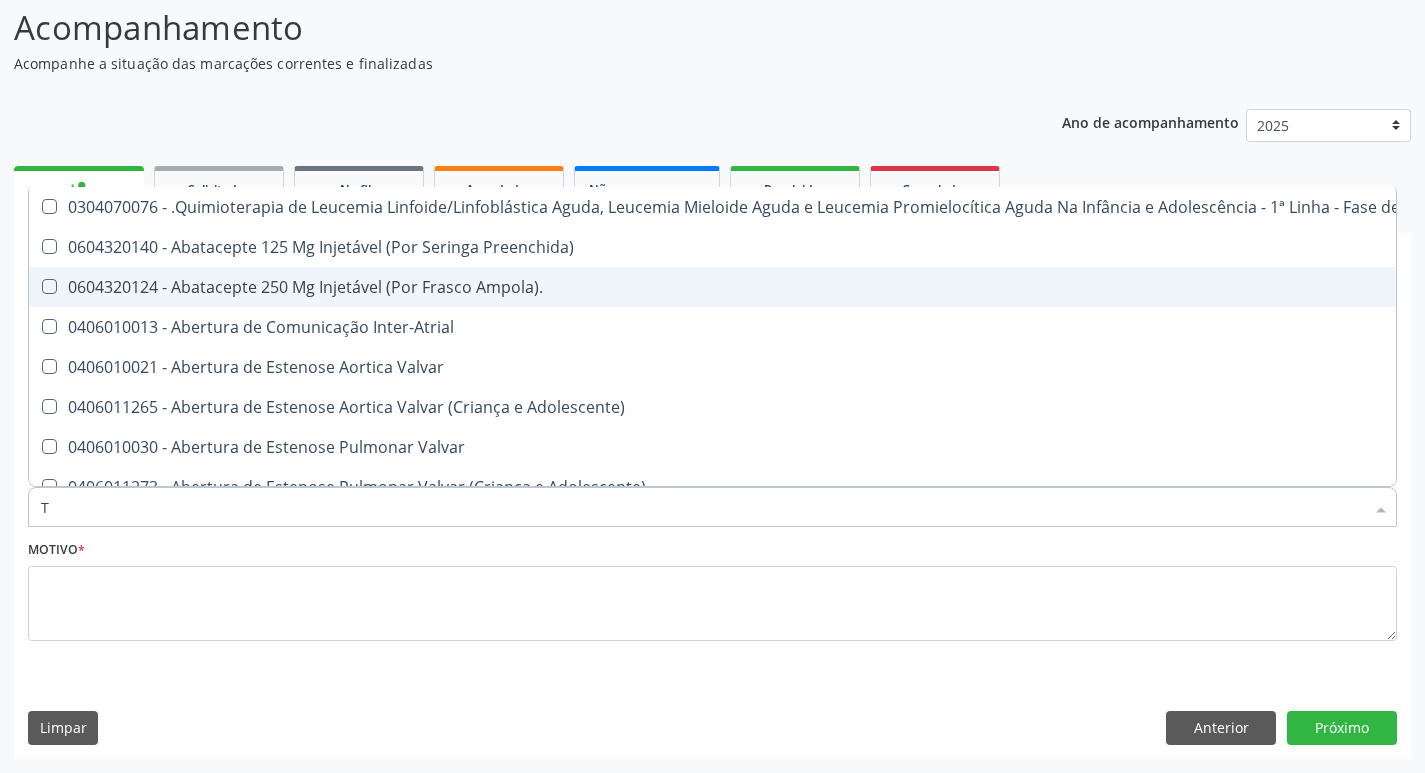 type on "T4" 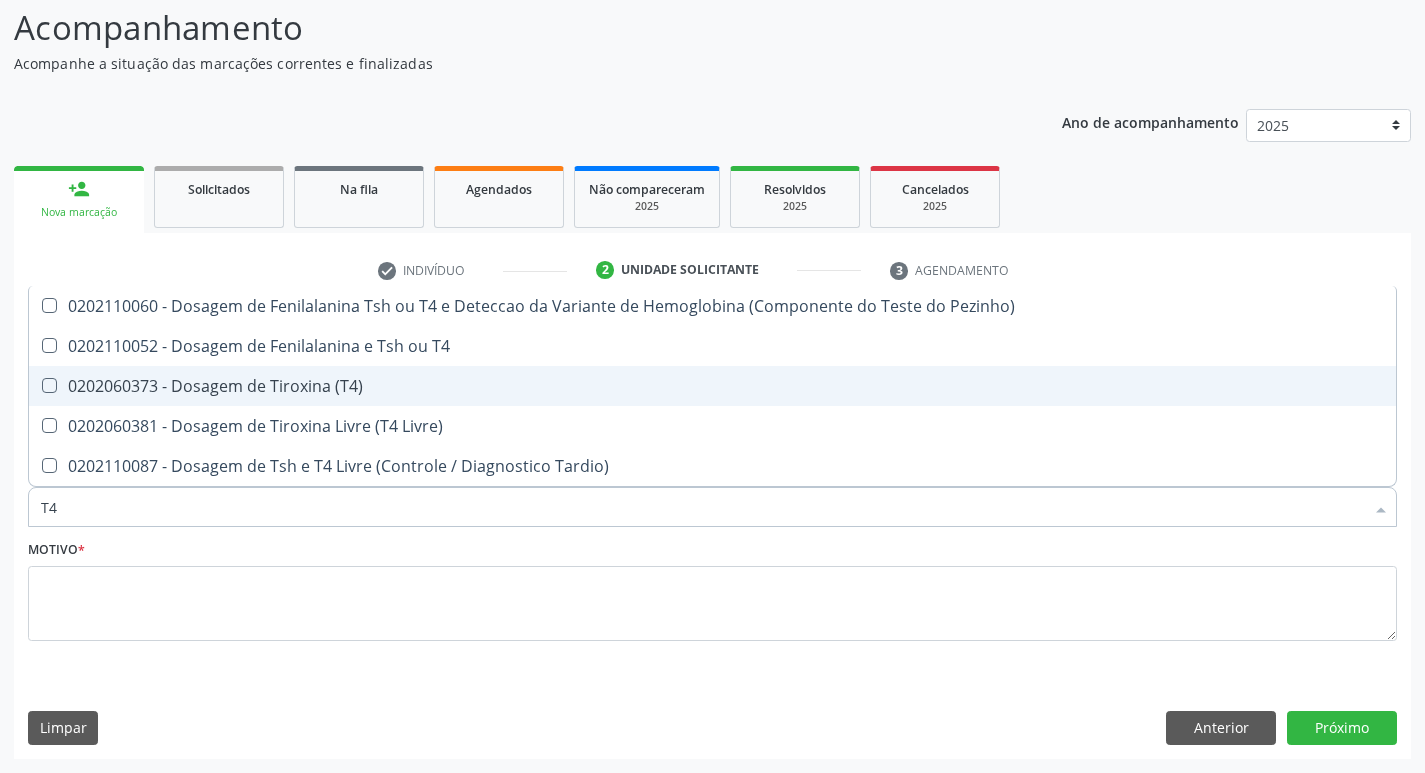 click on "0202060373 - Dosagem de Tiroxina (T4)" at bounding box center [712, 386] 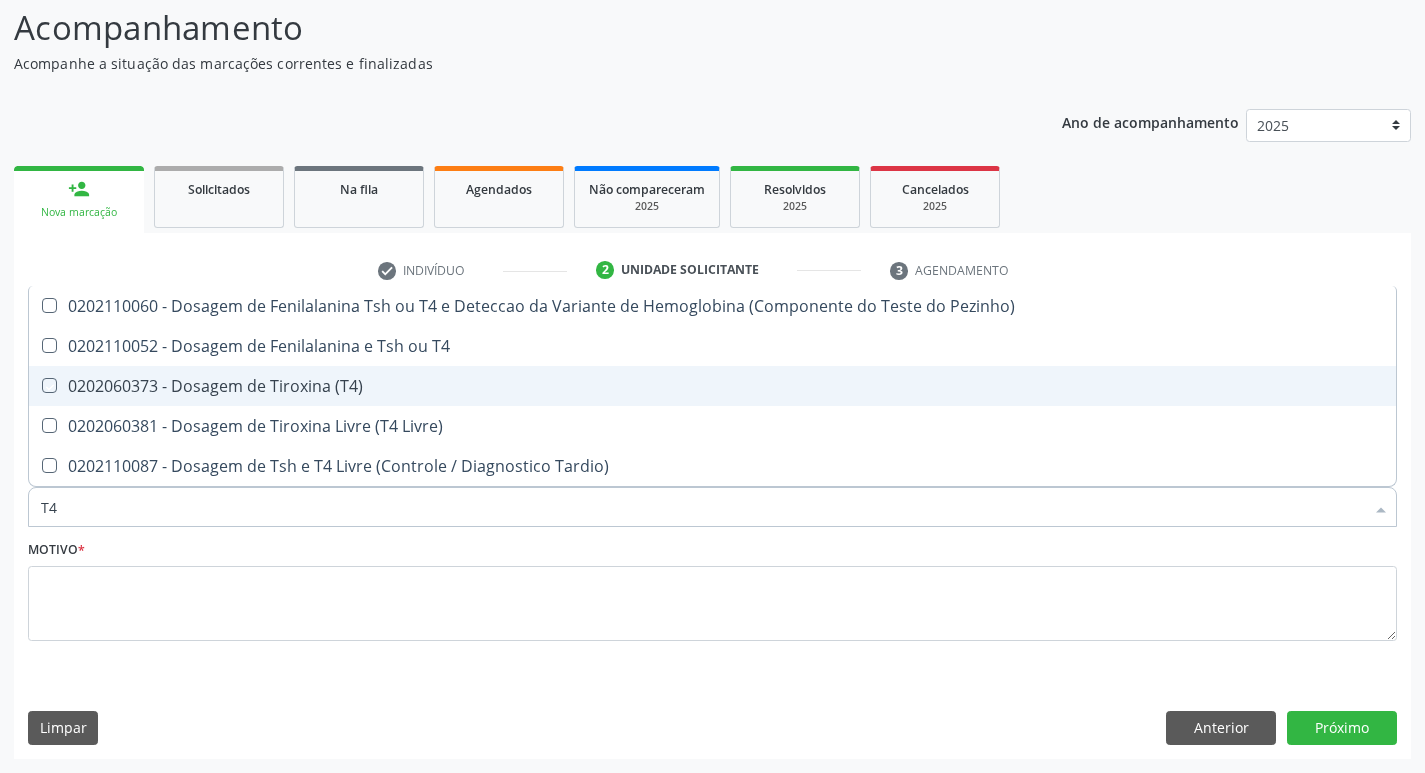 checkbox on "true" 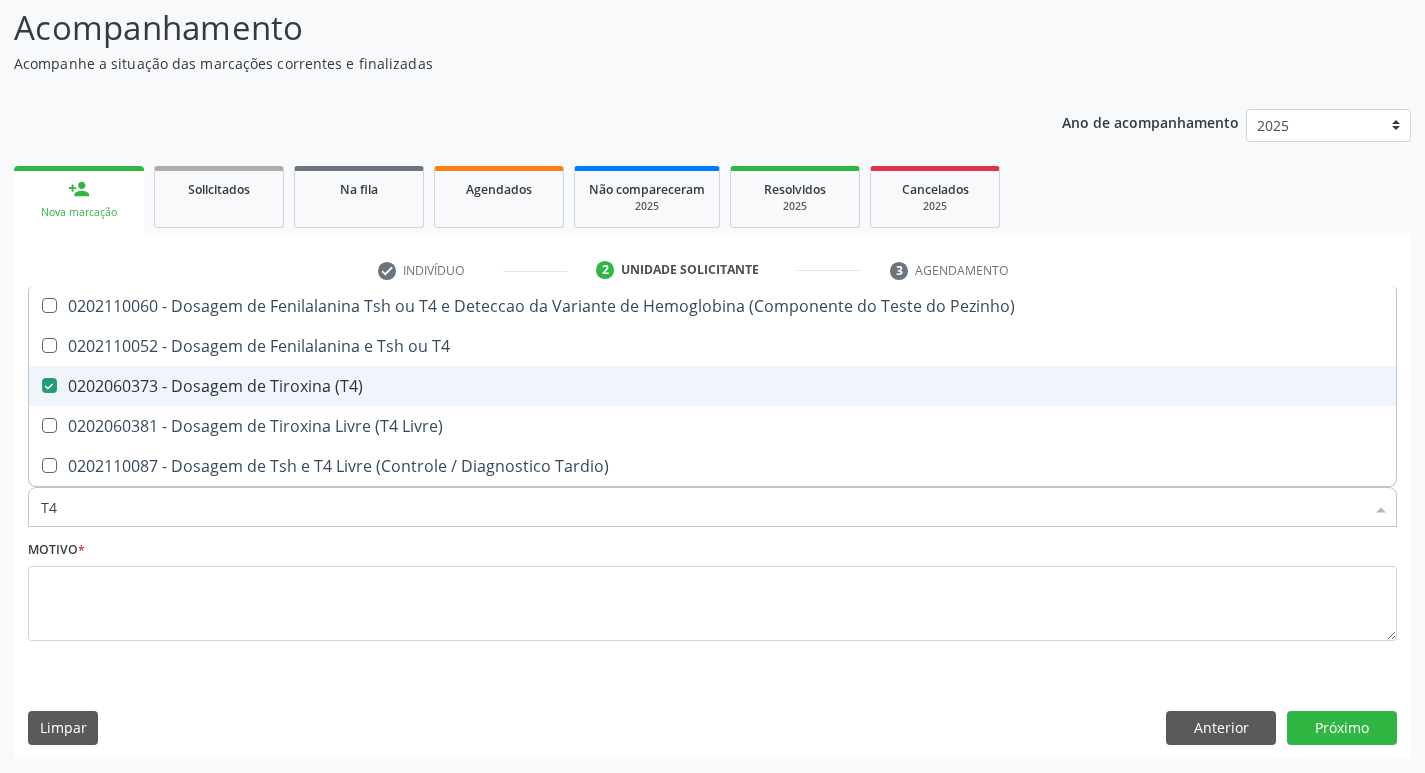 type on "T" 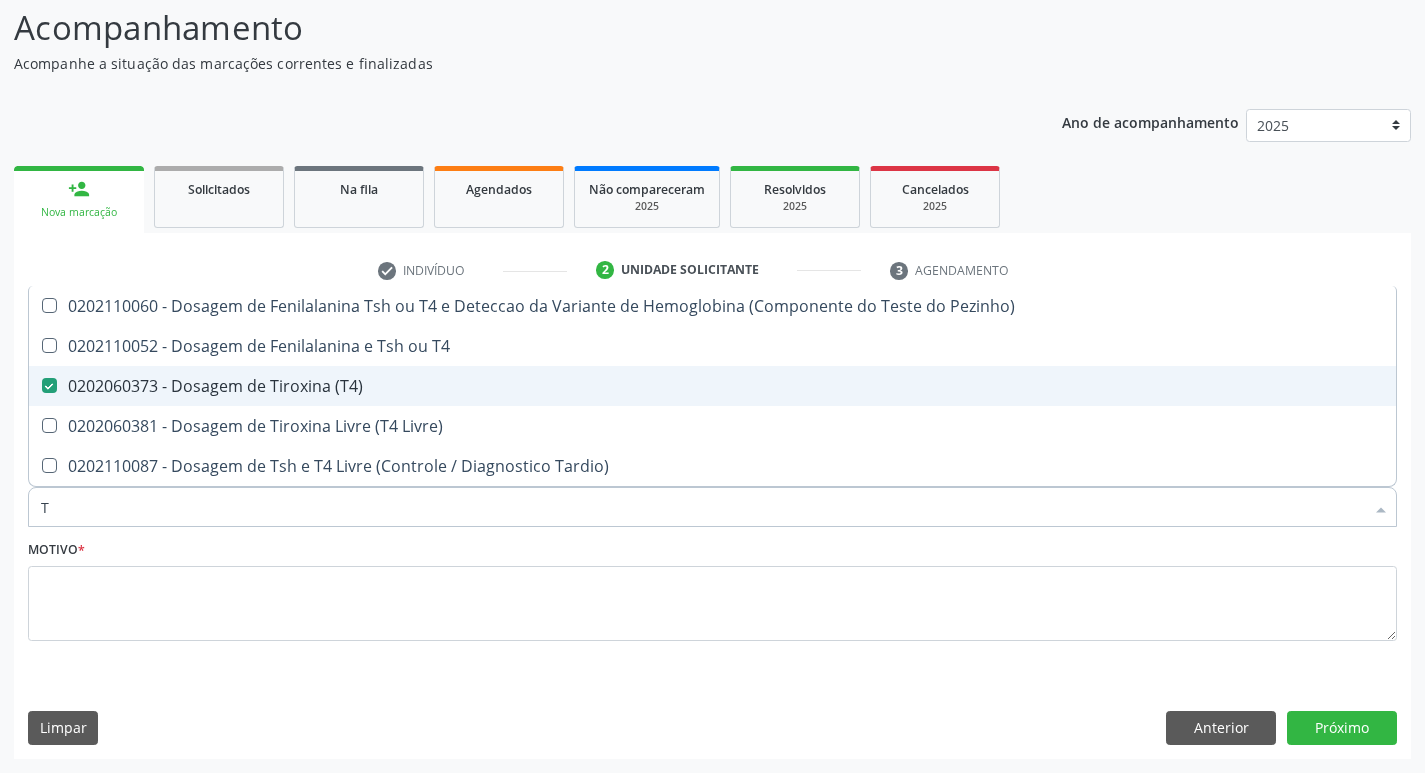checkbox on "false" 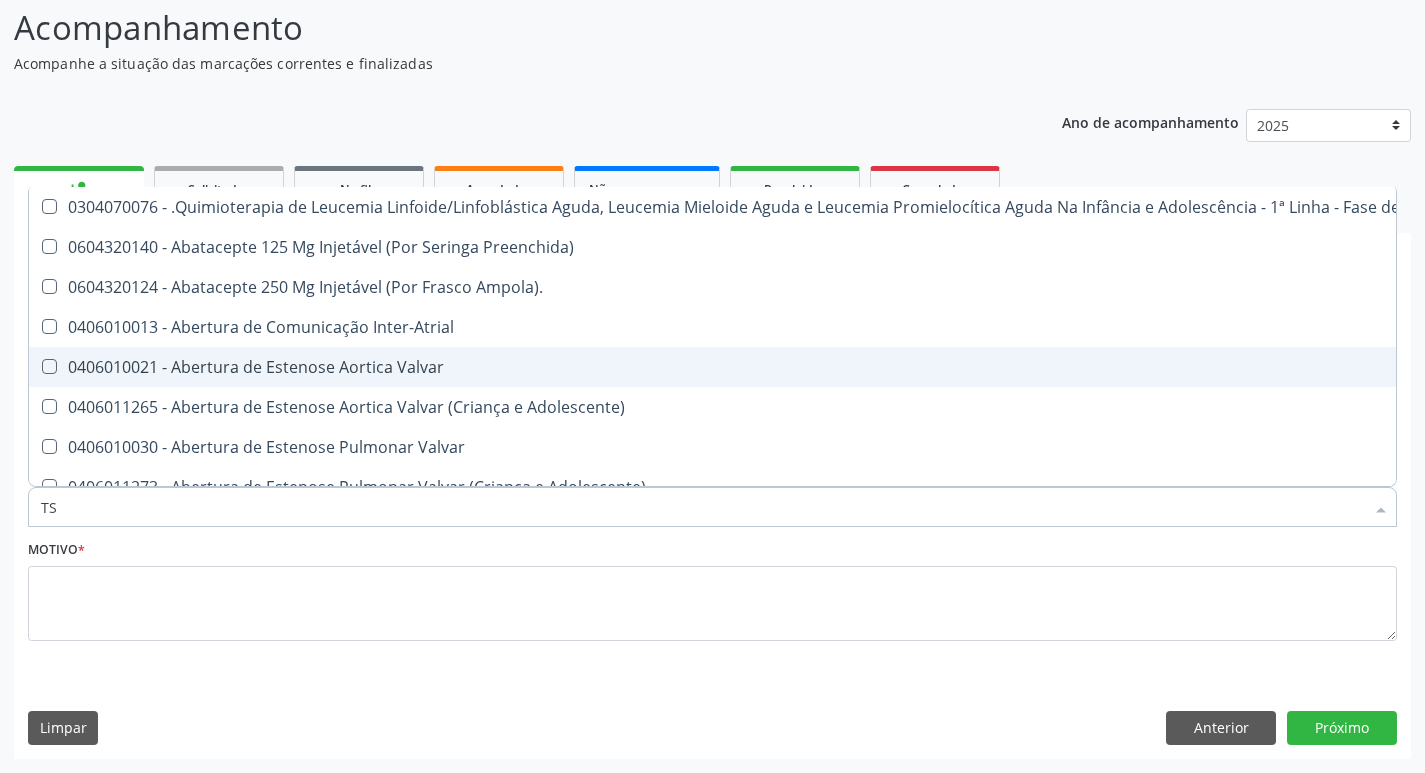 type on "TSH" 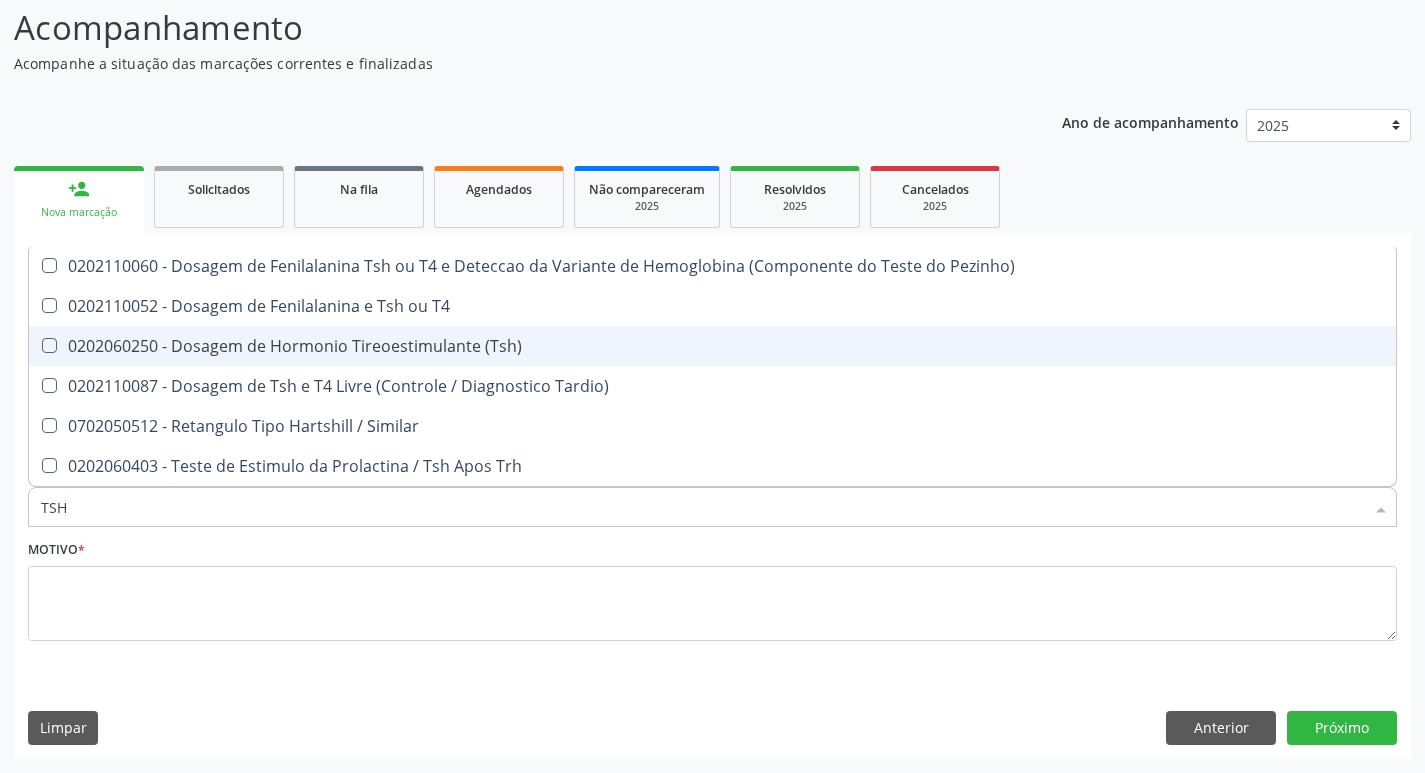 click on "0202060250 - Dosagem de Hormonio Tireoestimulante (Tsh)" at bounding box center [712, 346] 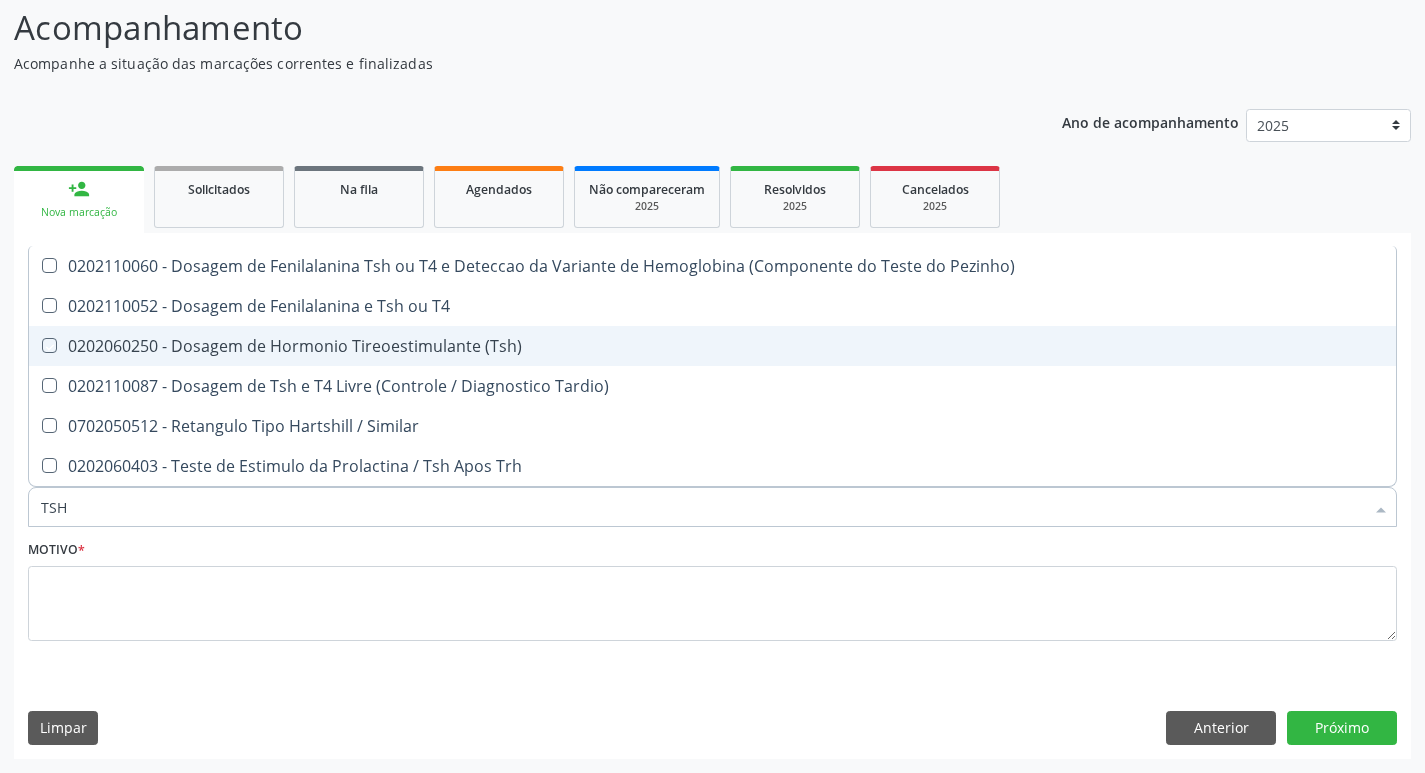 checkbox on "true" 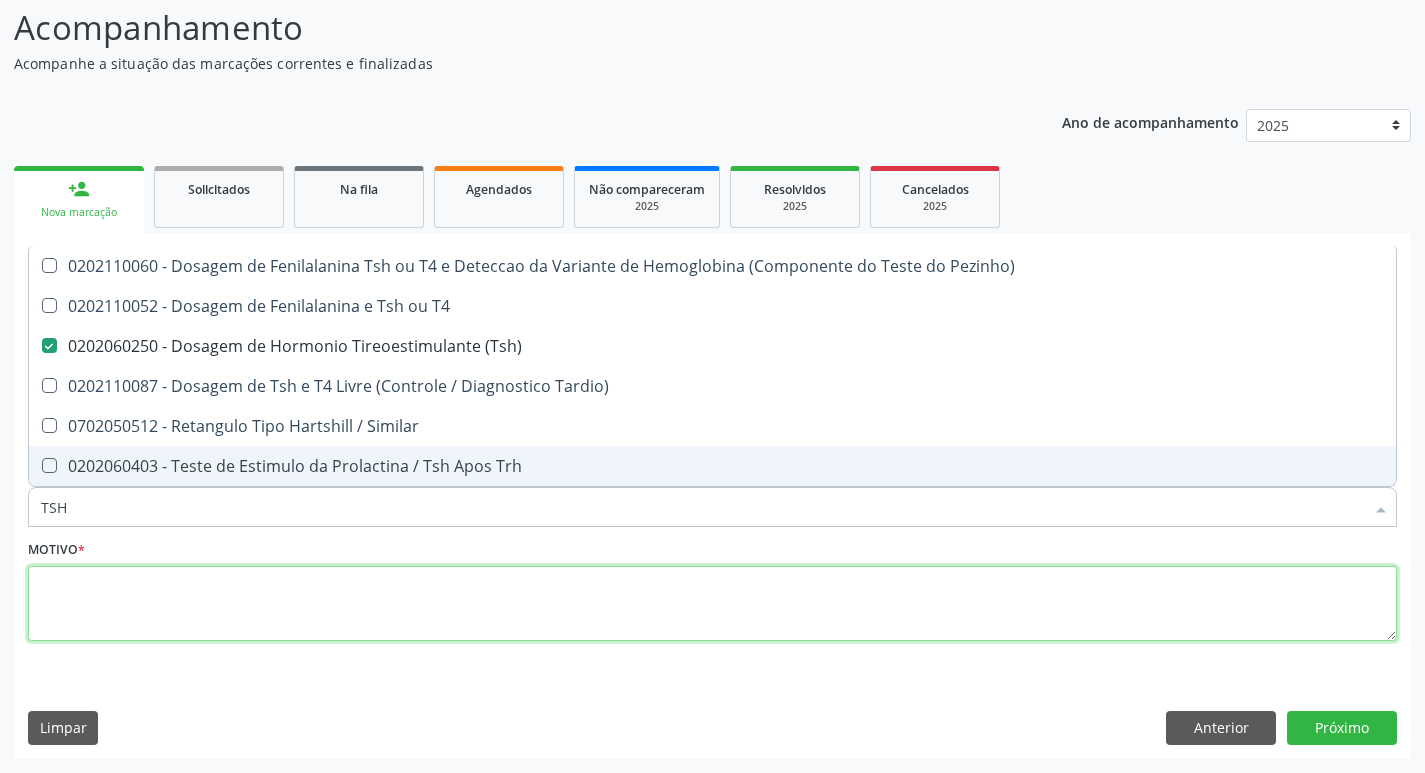 click at bounding box center [712, 604] 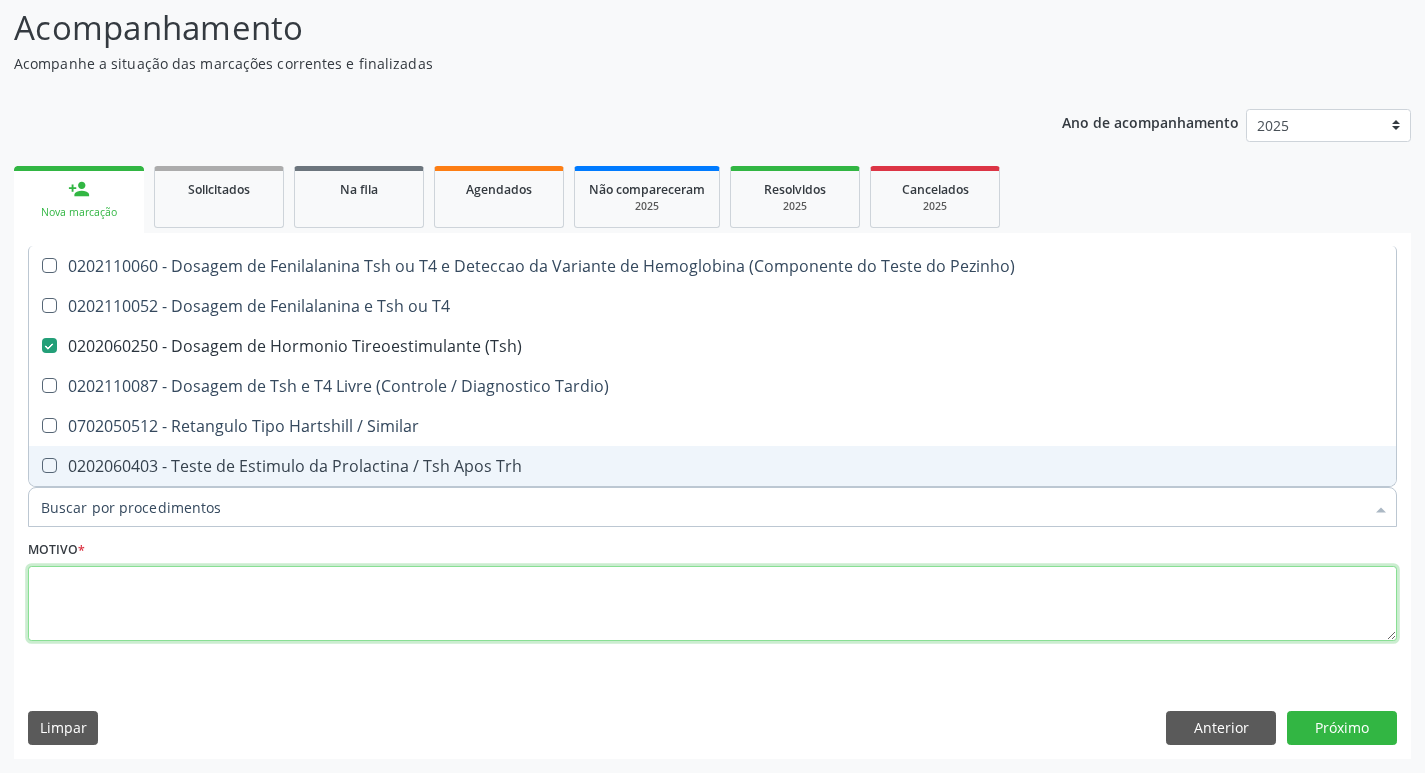 checkbox on "true" 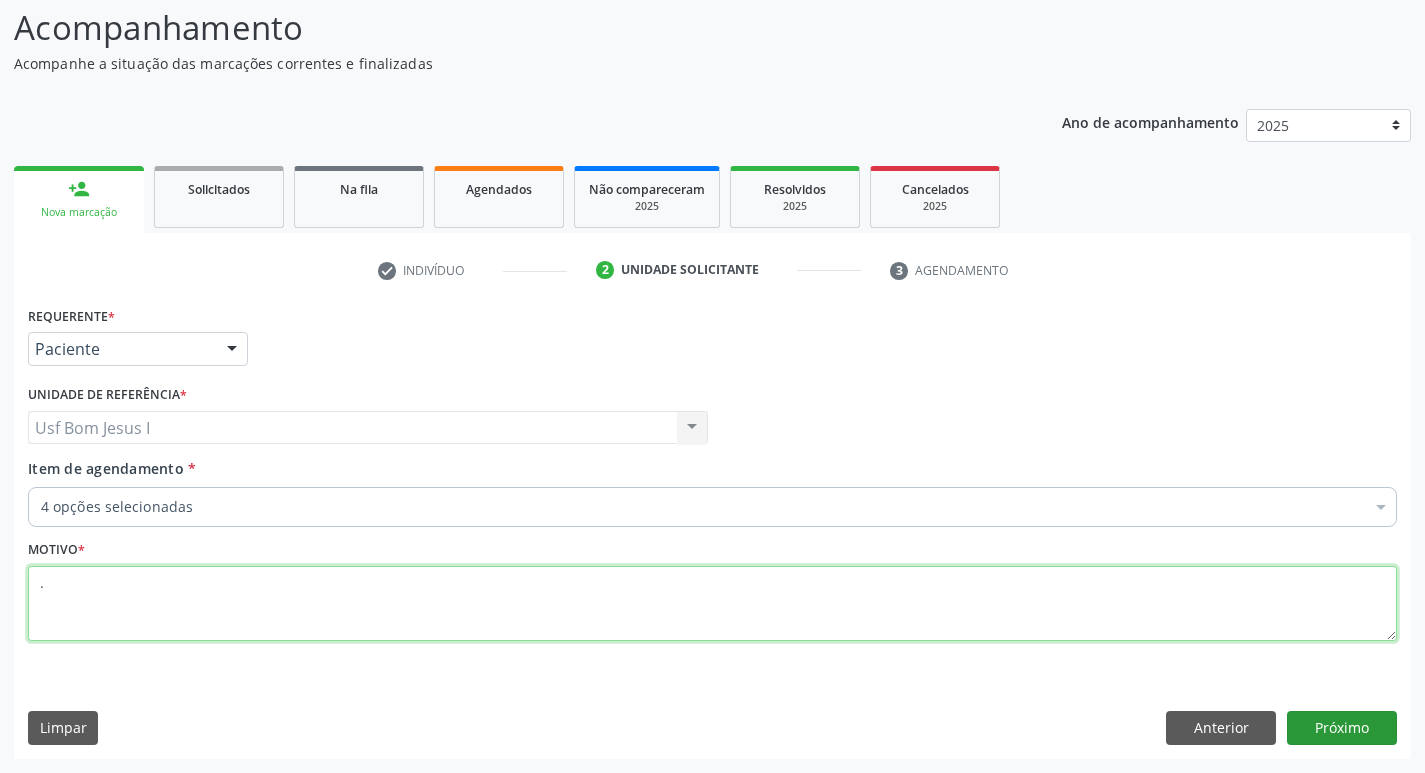 type on "." 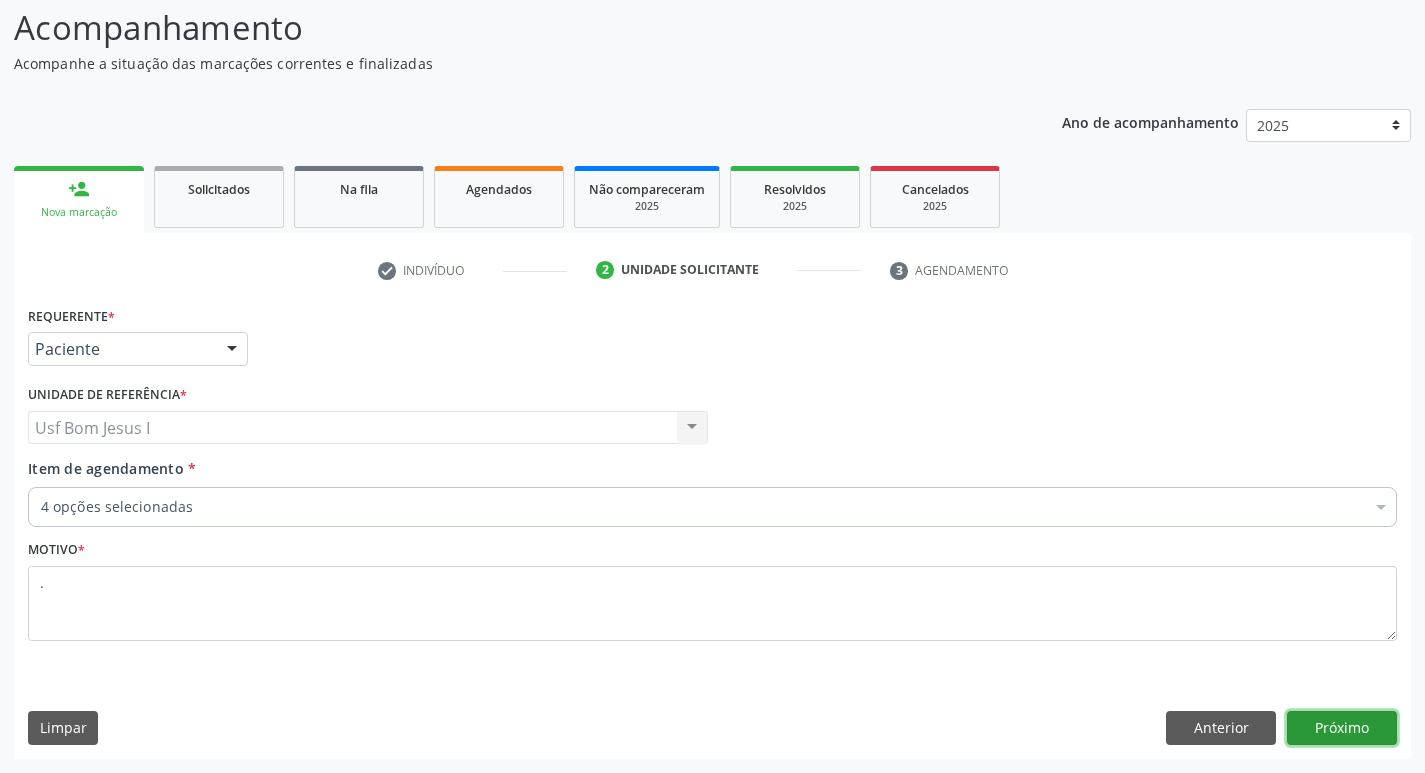 click on "Próximo" at bounding box center [1342, 728] 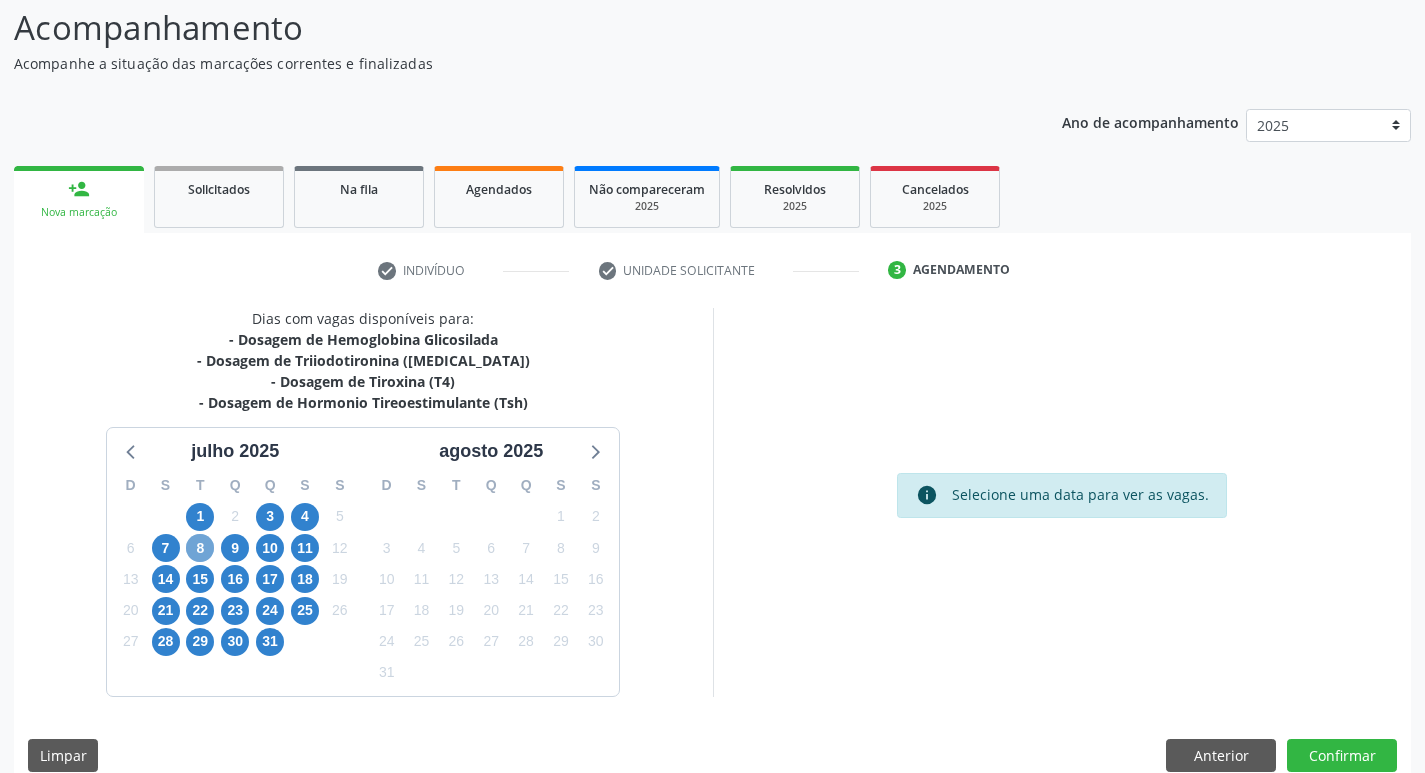 click on "8" at bounding box center (200, 548) 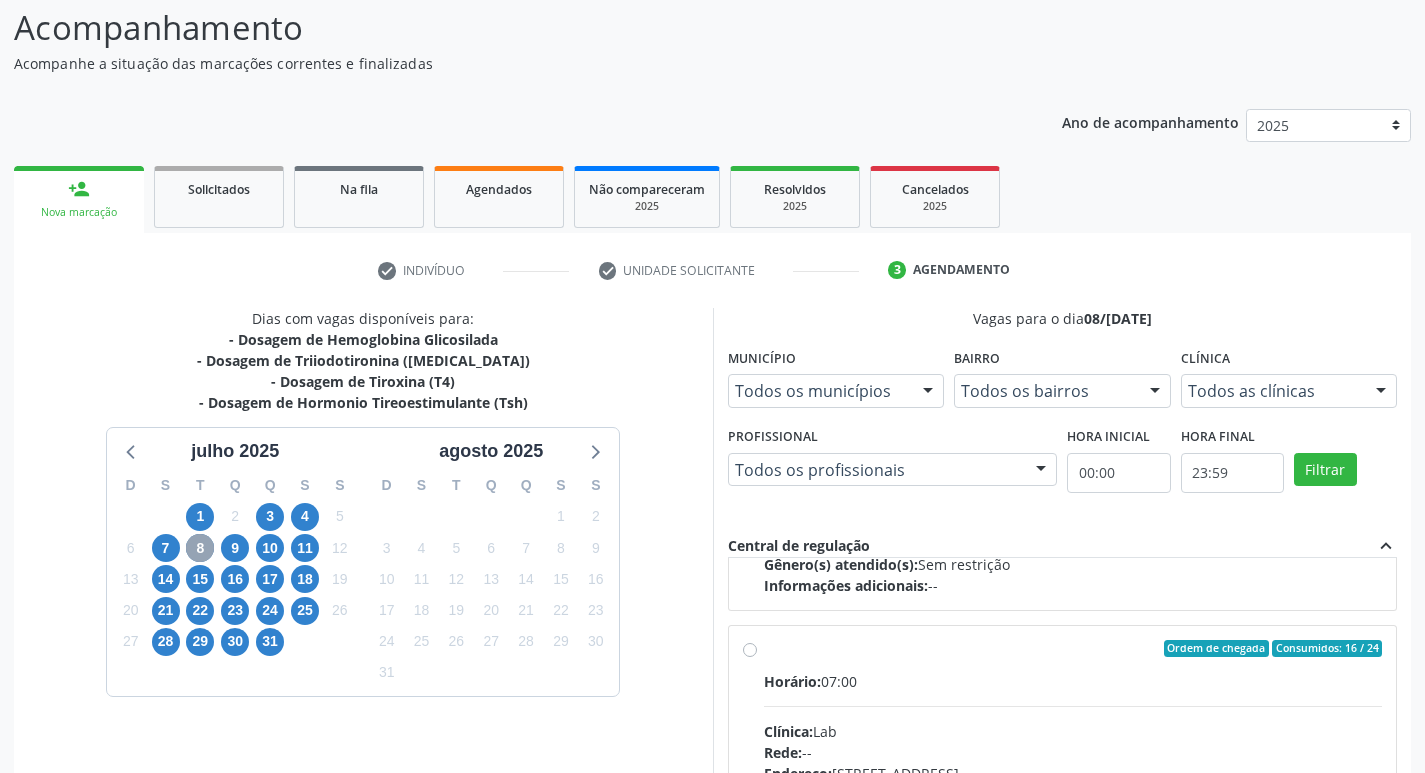 scroll, scrollTop: 333, scrollLeft: 0, axis: vertical 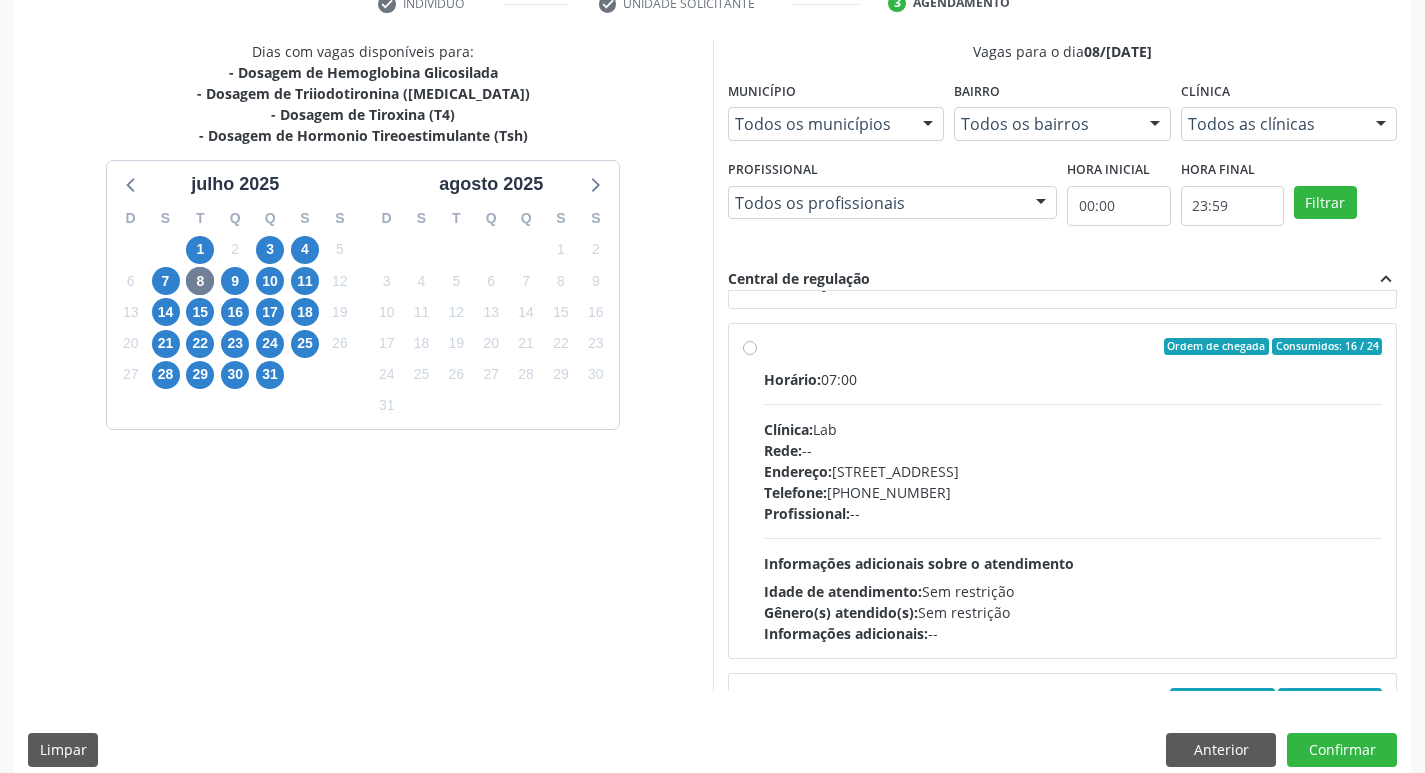 click on "Endereço:   [STREET_ADDRESS]" at bounding box center (1073, 471) 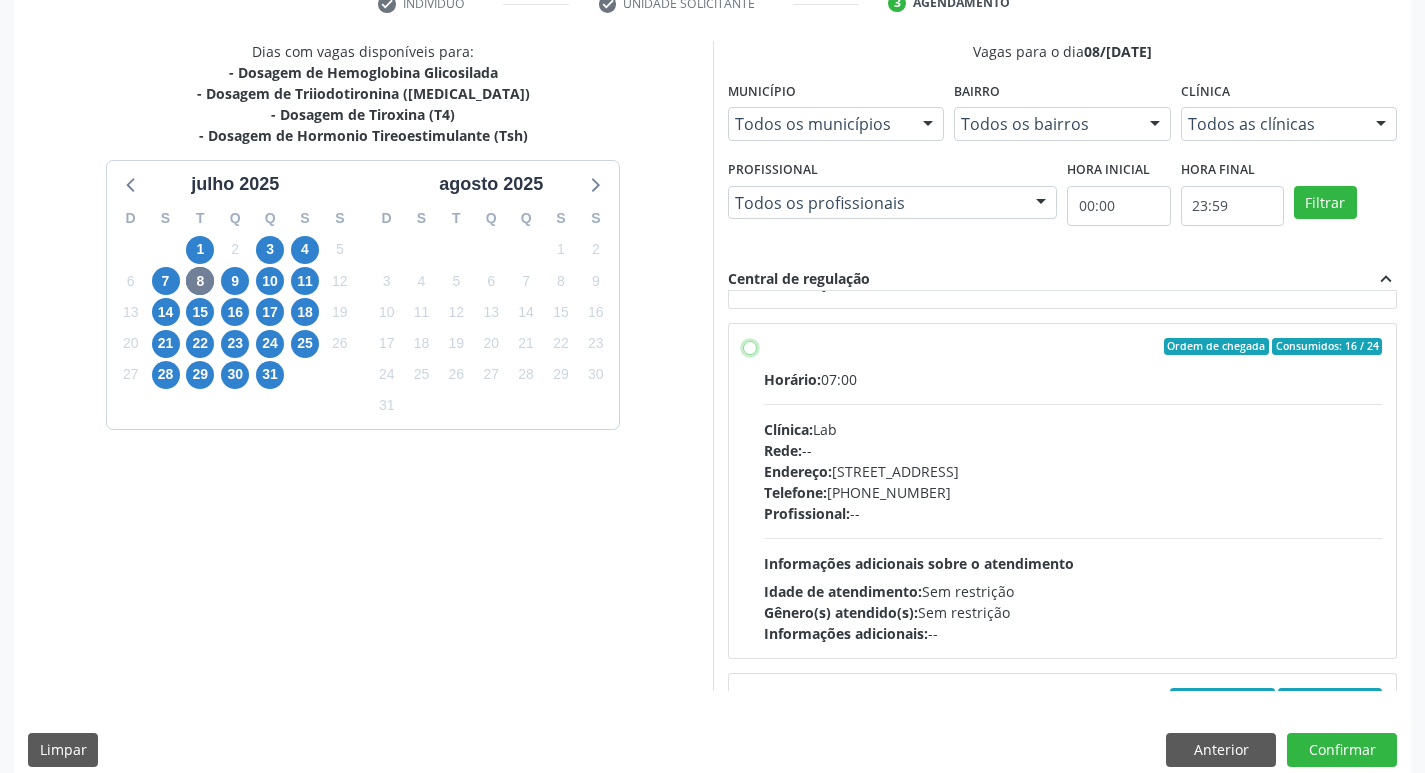 click on "Ordem de chegada
Consumidos: 16 / 24
Horário:   07:00
Clínica:  Lab
Rede:
--
Endereço:   Casa, nº 1037, N S da Penha, Serra Talhada - PE
Telefone:   (81) 38312481
Profissional:
--
Informações adicionais sobre o atendimento
Idade de atendimento:
Sem restrição
Gênero(s) atendido(s):
Sem restrição
Informações adicionais:
--" at bounding box center [750, 347] 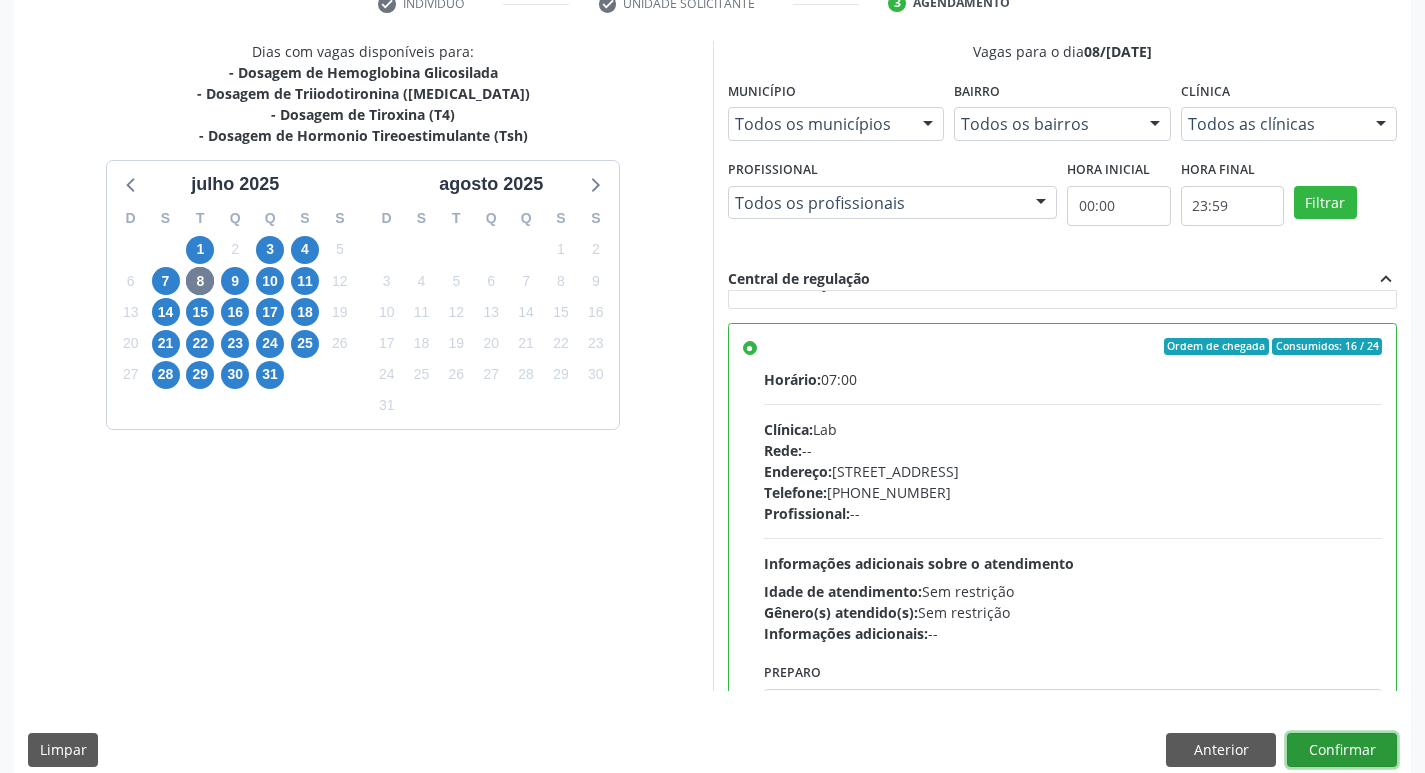 click on "Confirmar" at bounding box center [1342, 750] 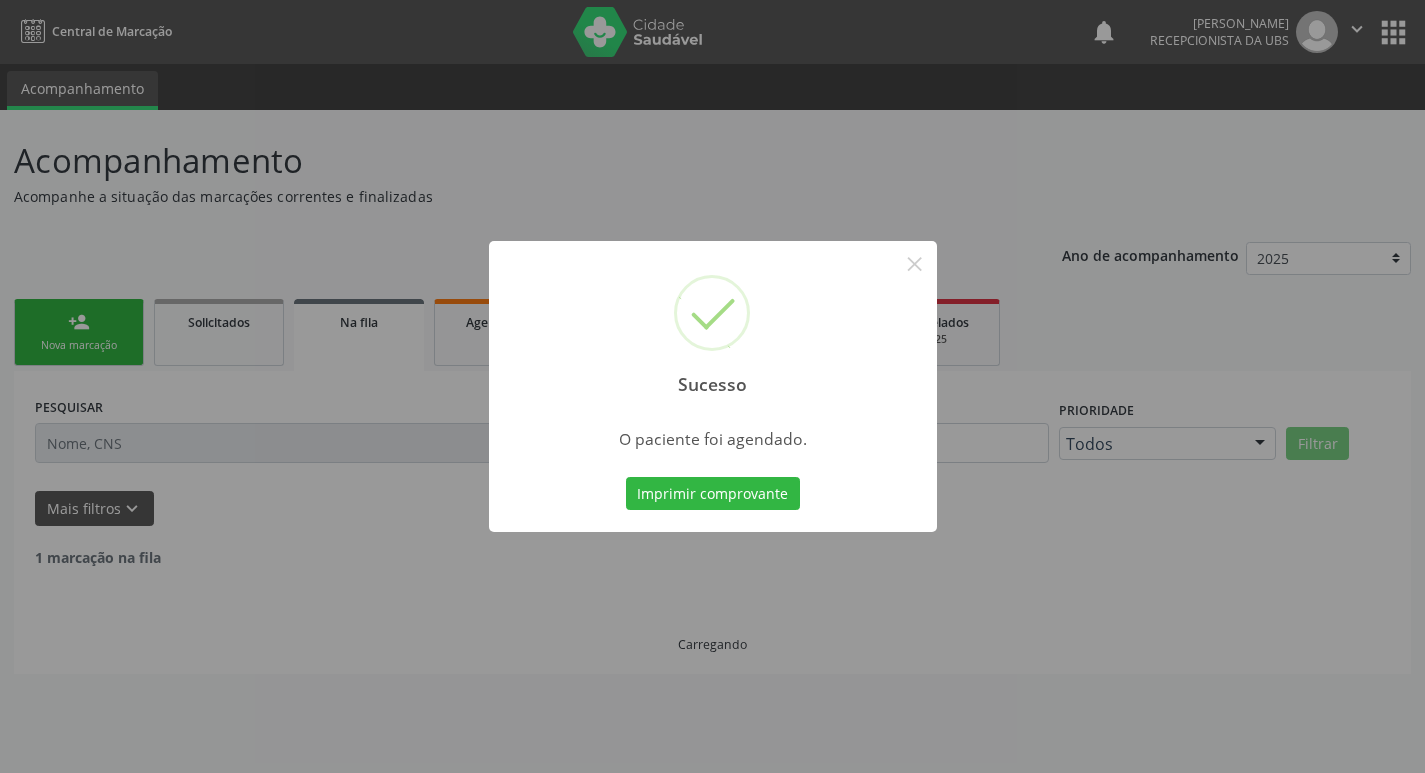 scroll, scrollTop: 0, scrollLeft: 0, axis: both 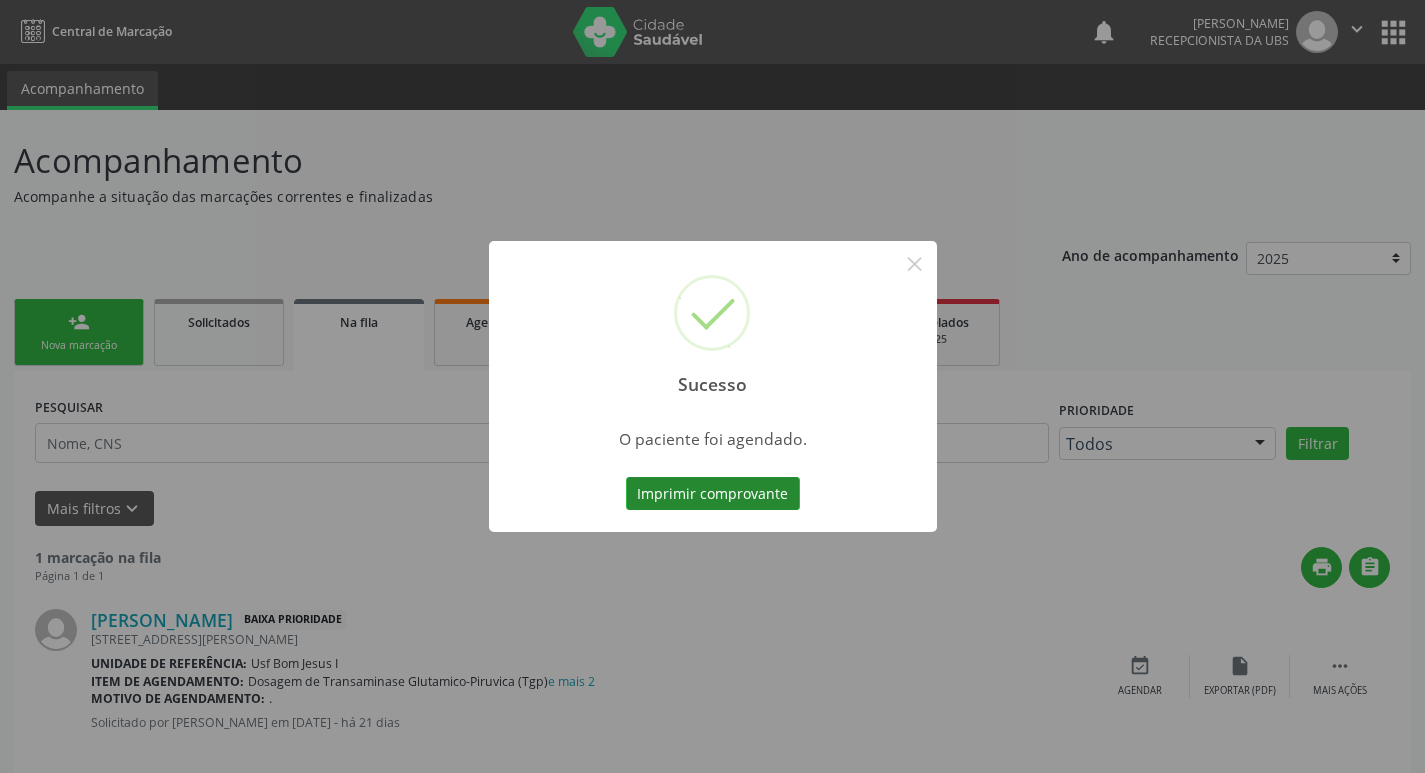 click on "Imprimir comprovante" at bounding box center [713, 494] 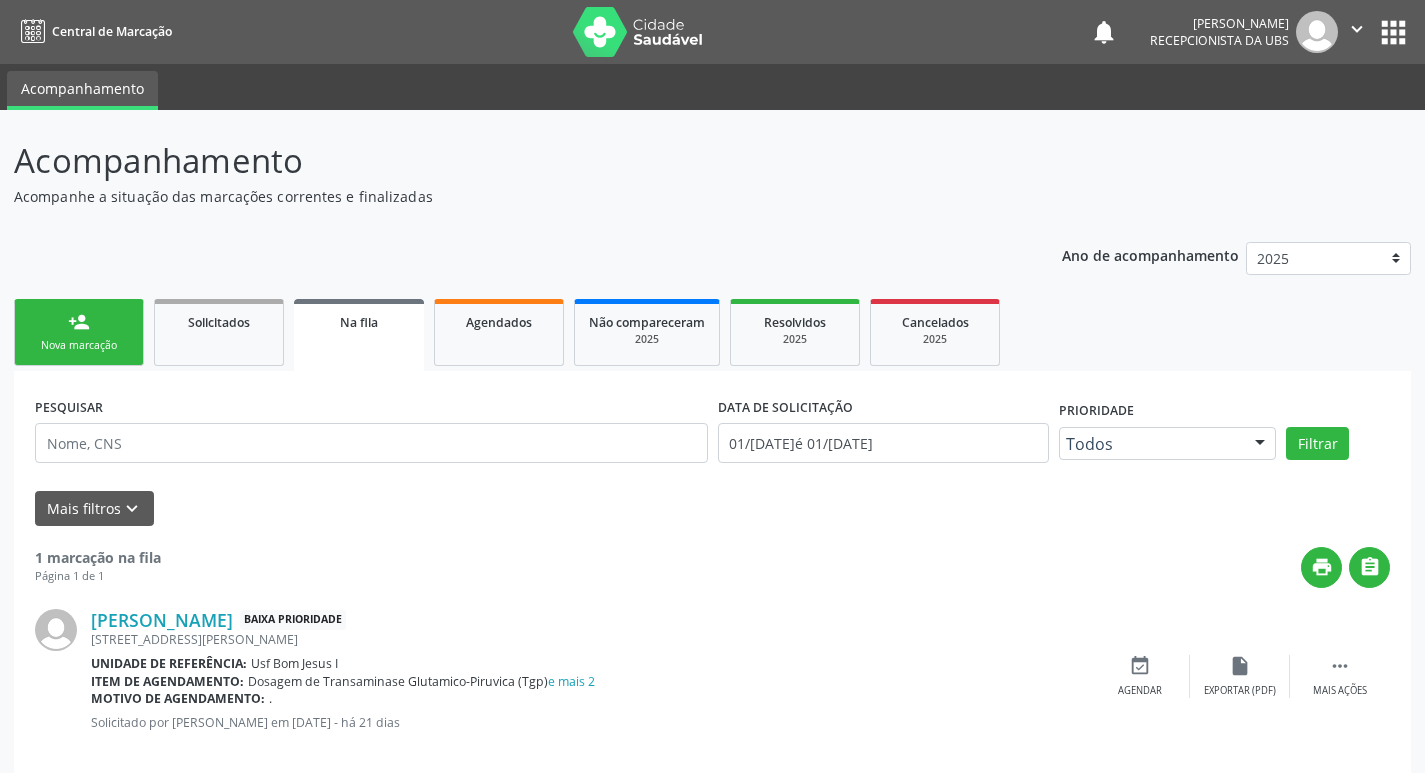 click on "person_add" at bounding box center (79, 322) 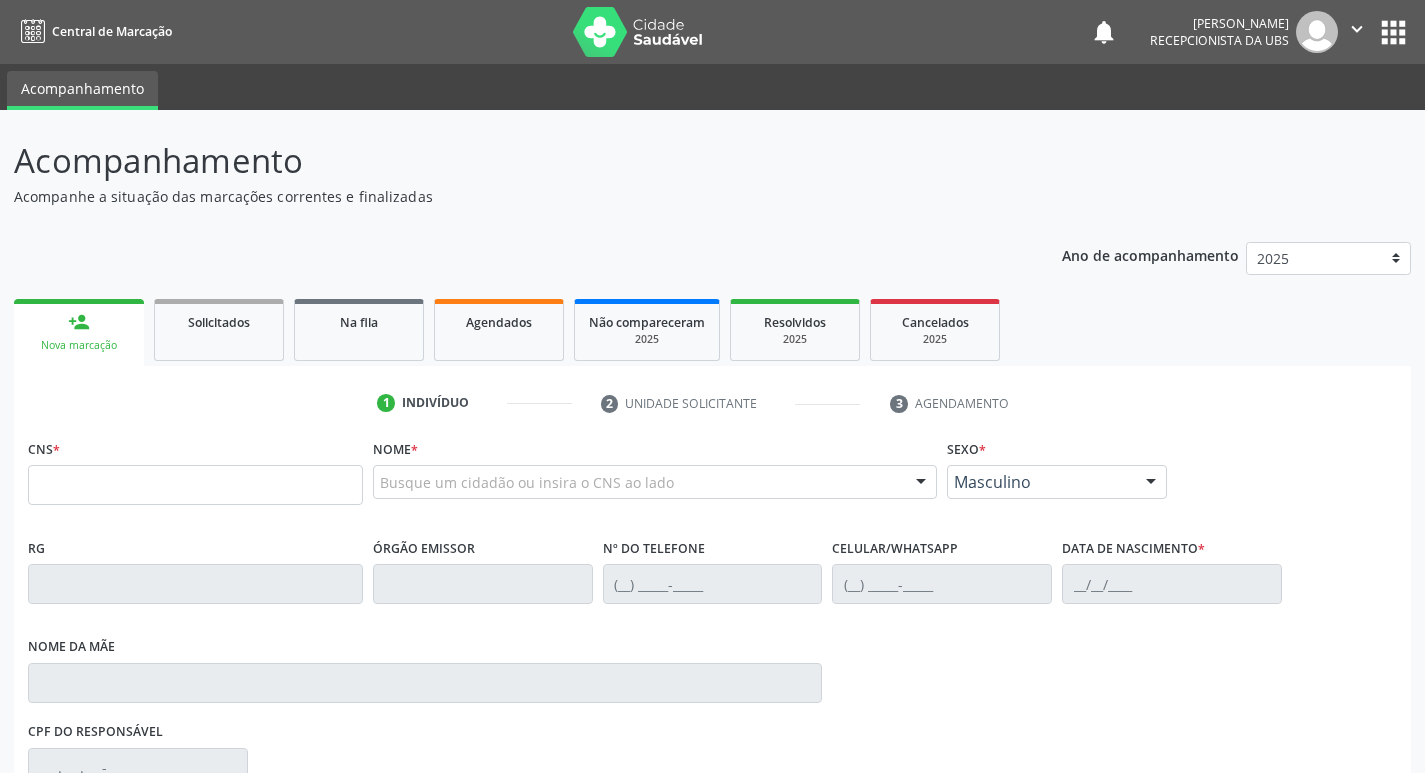 click on "person_add" at bounding box center (79, 322) 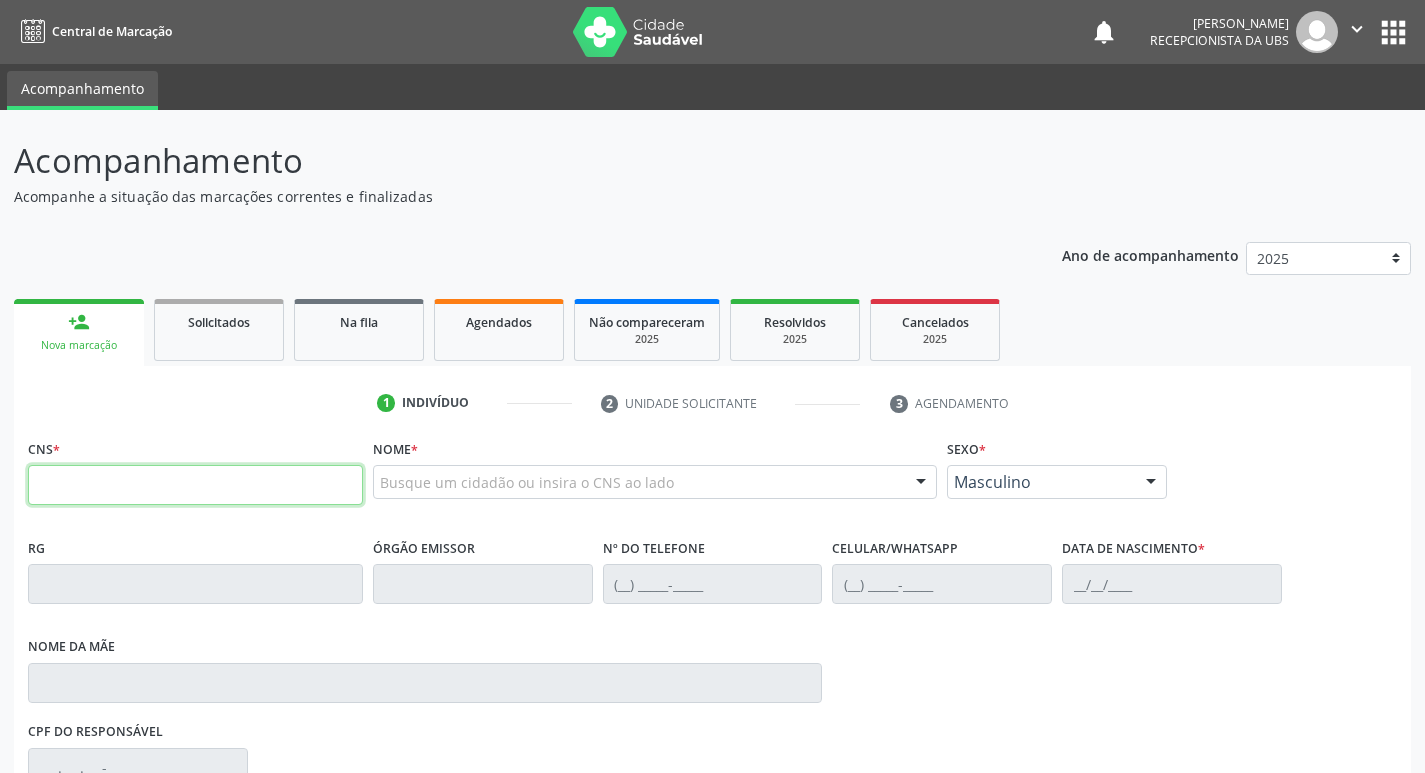 click at bounding box center [195, 485] 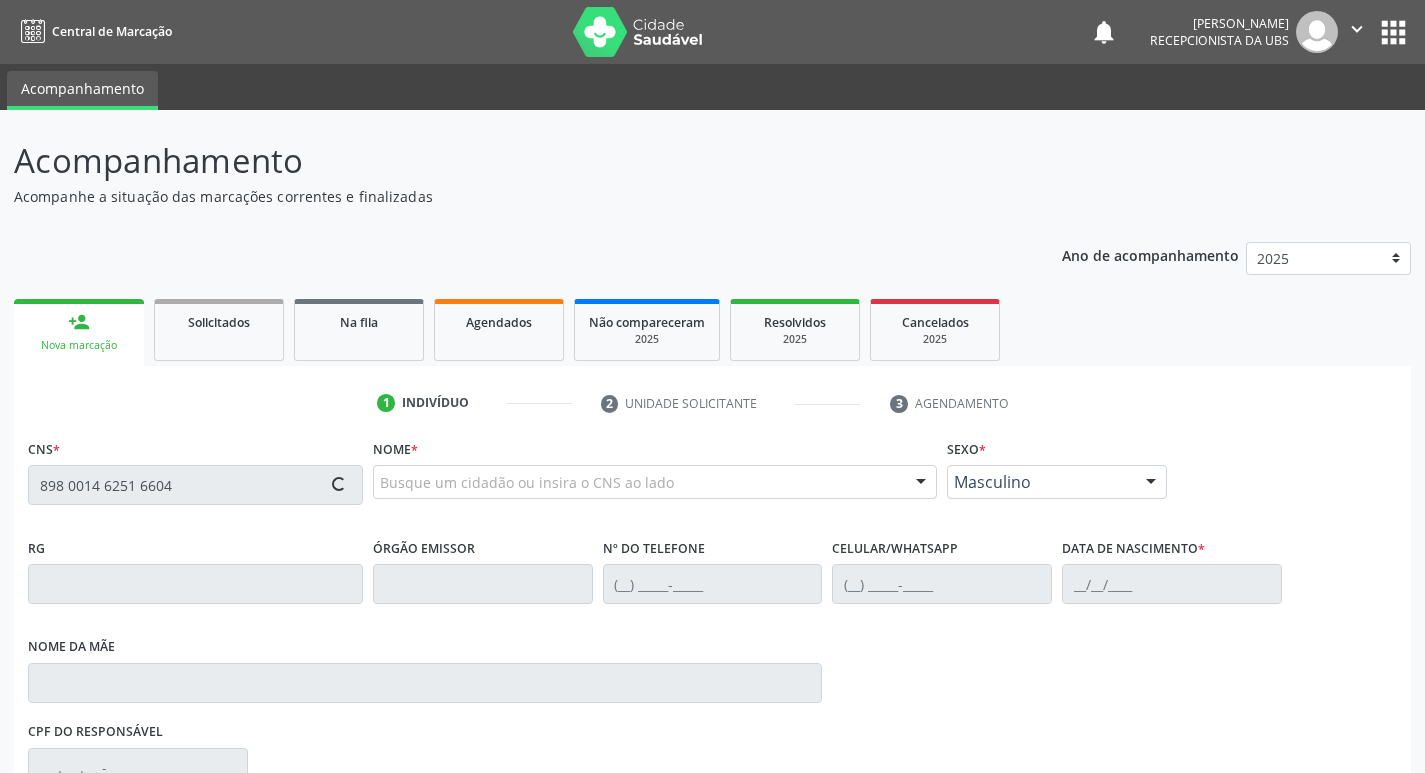 type on "898 0014 6251 6604" 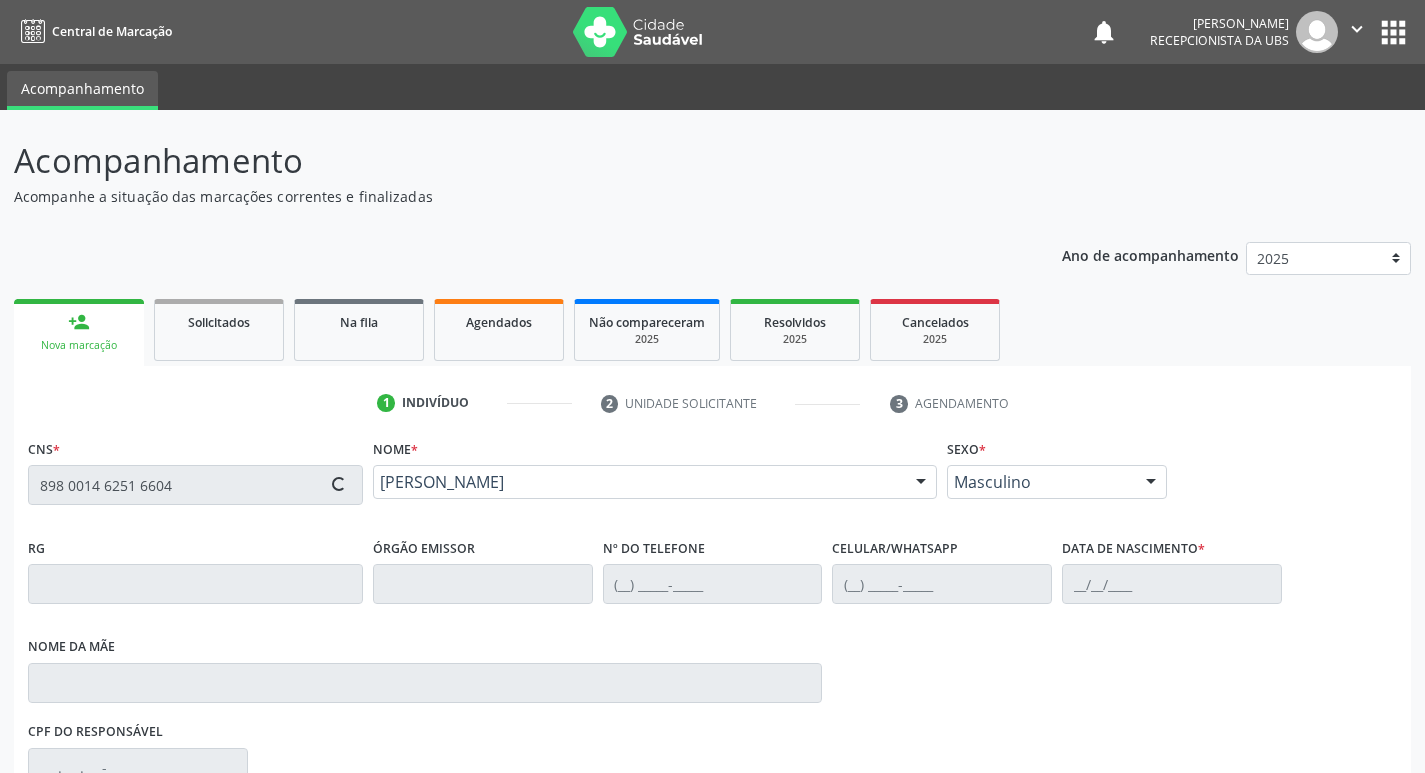 type on "(99) 99999-9999" 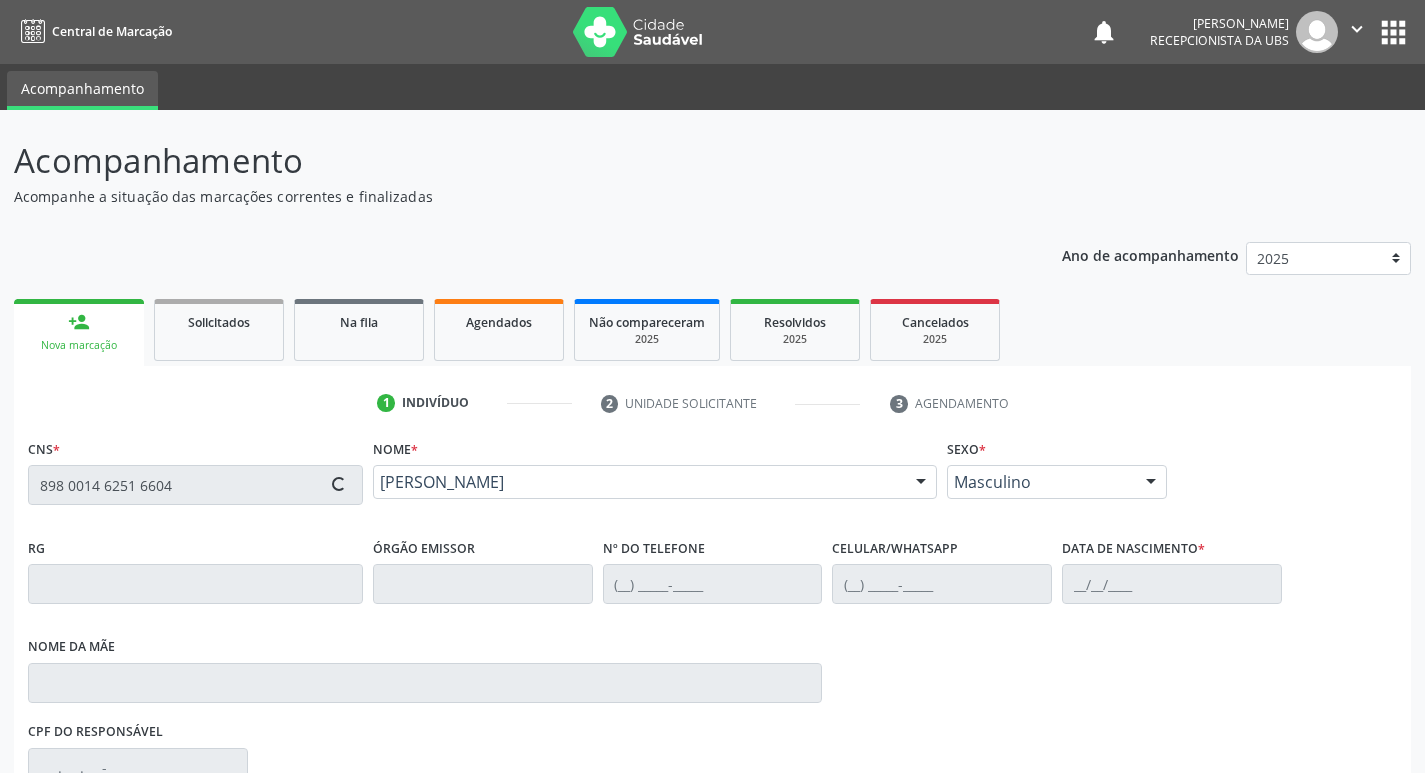 type on "(87) 99901-3074" 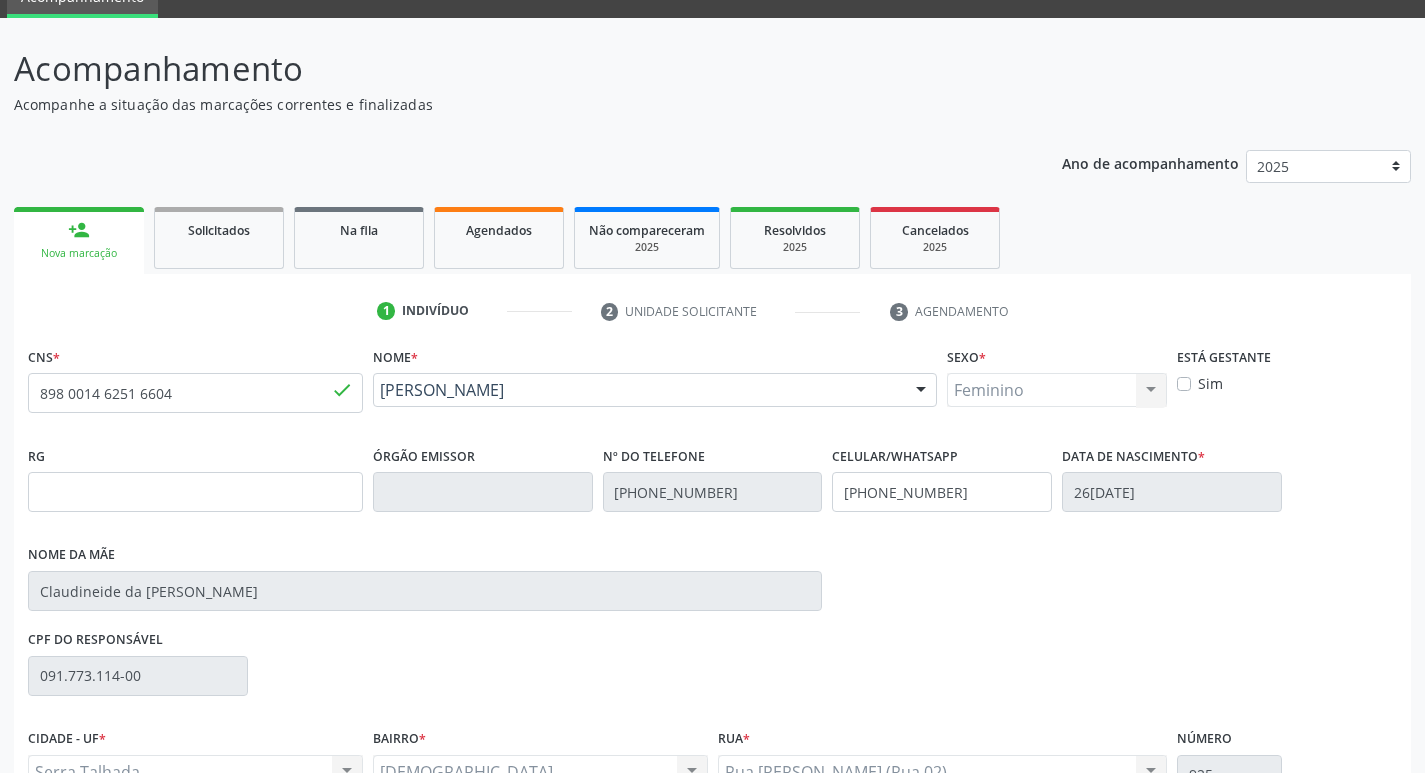scroll, scrollTop: 297, scrollLeft: 0, axis: vertical 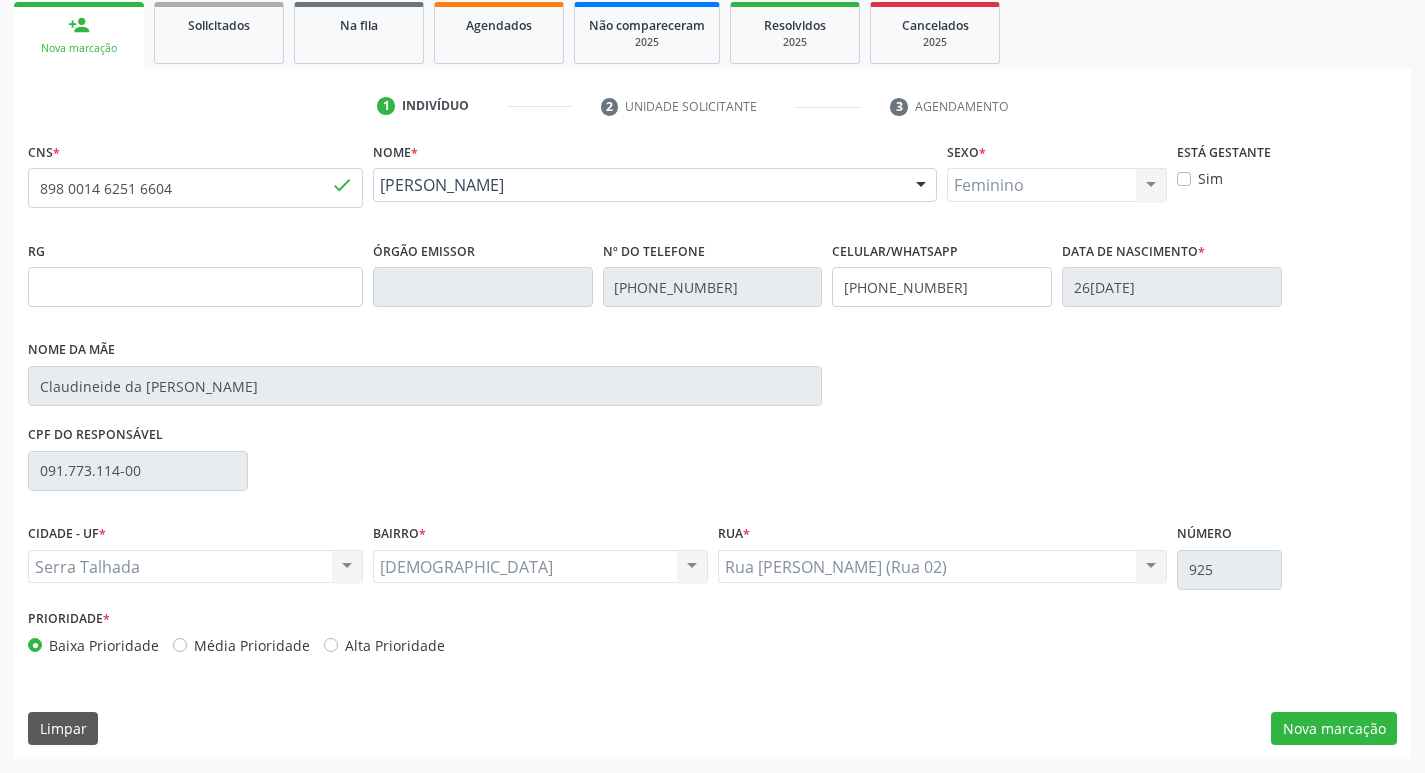 click on "Sim" at bounding box center [1210, 178] 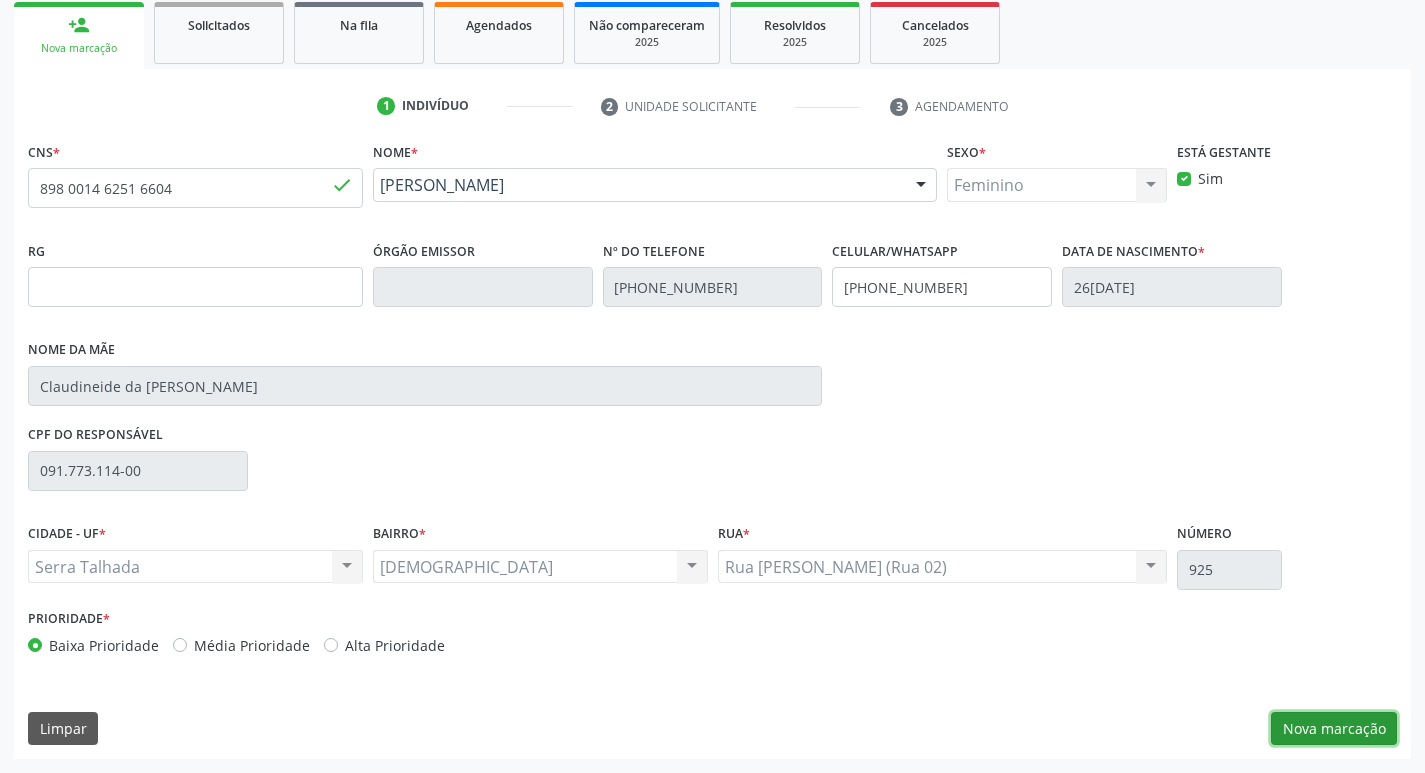 click on "Nova marcação" at bounding box center [1334, 729] 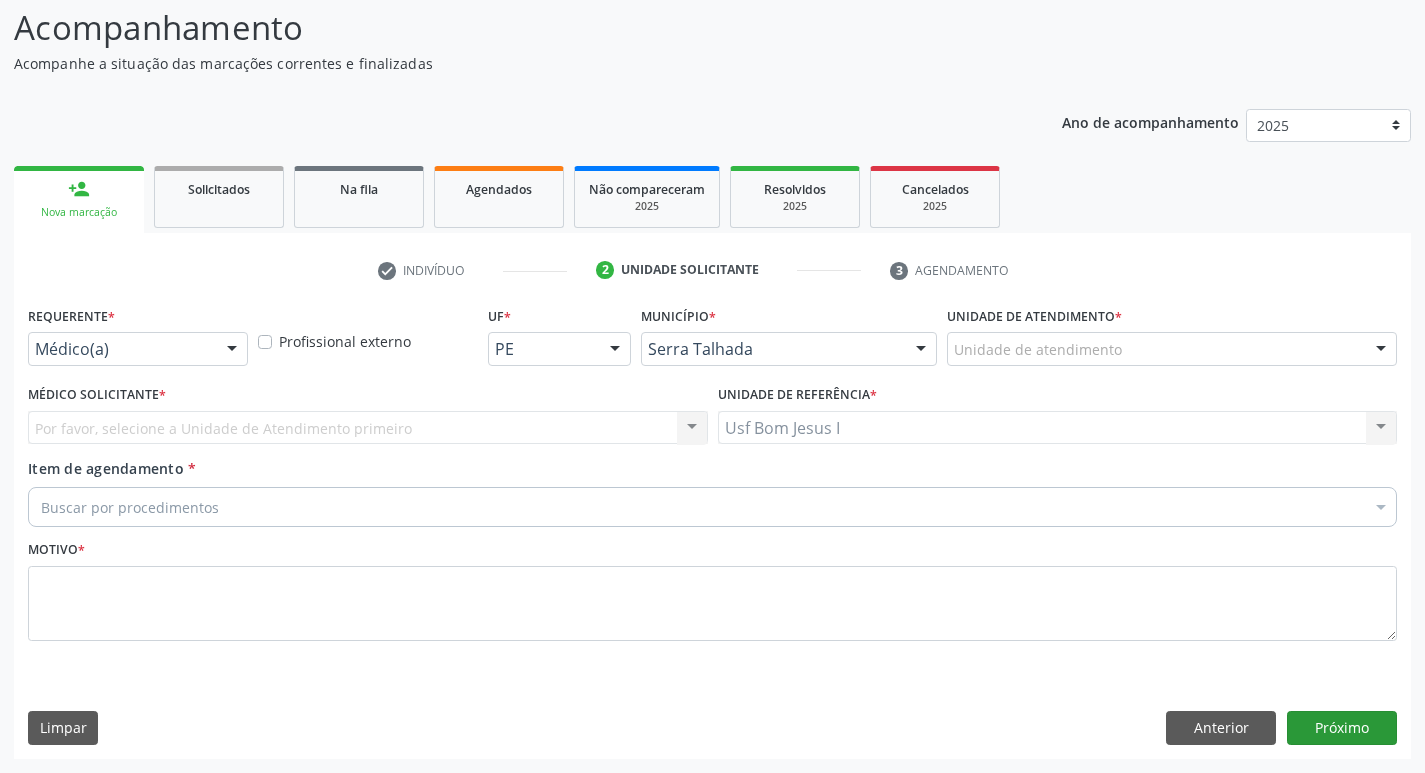 scroll, scrollTop: 133, scrollLeft: 0, axis: vertical 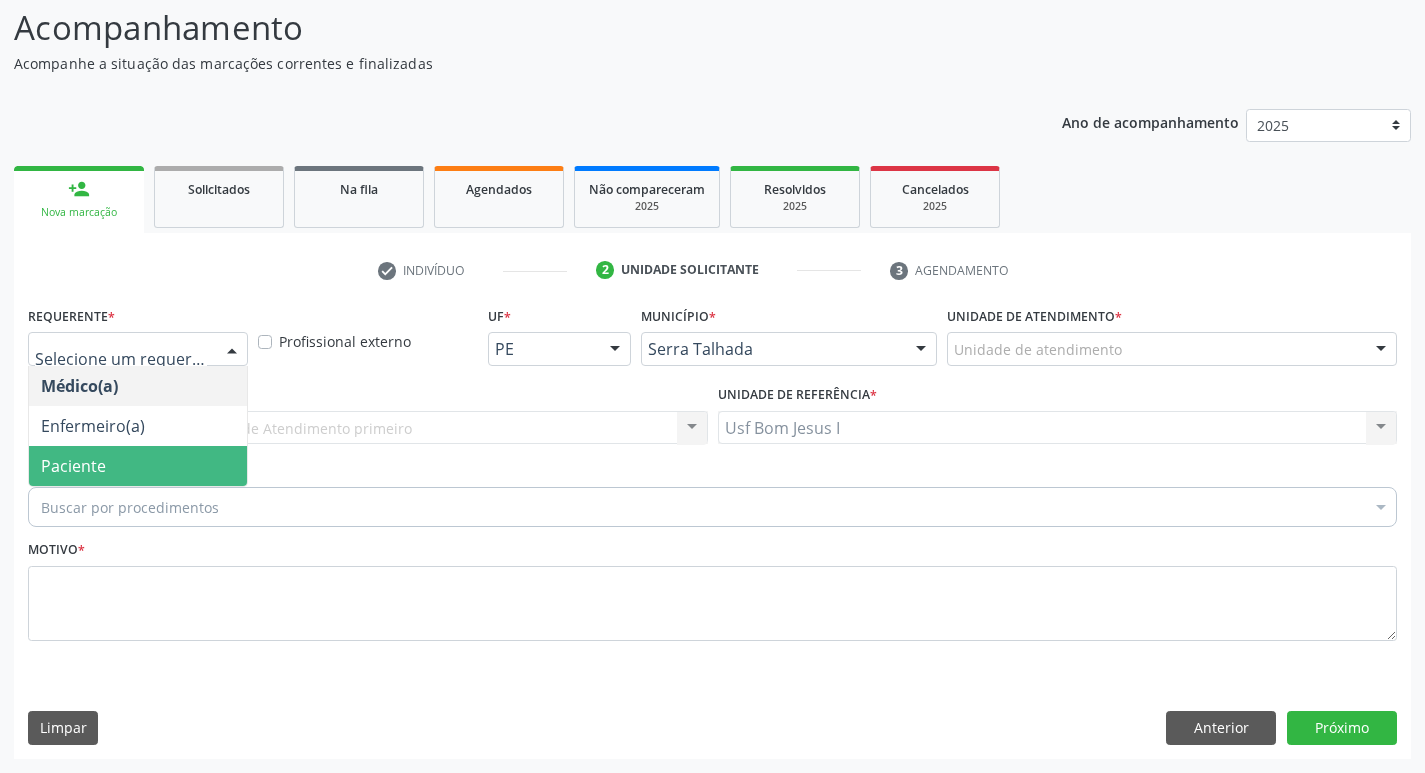click on "Paciente" at bounding box center [138, 466] 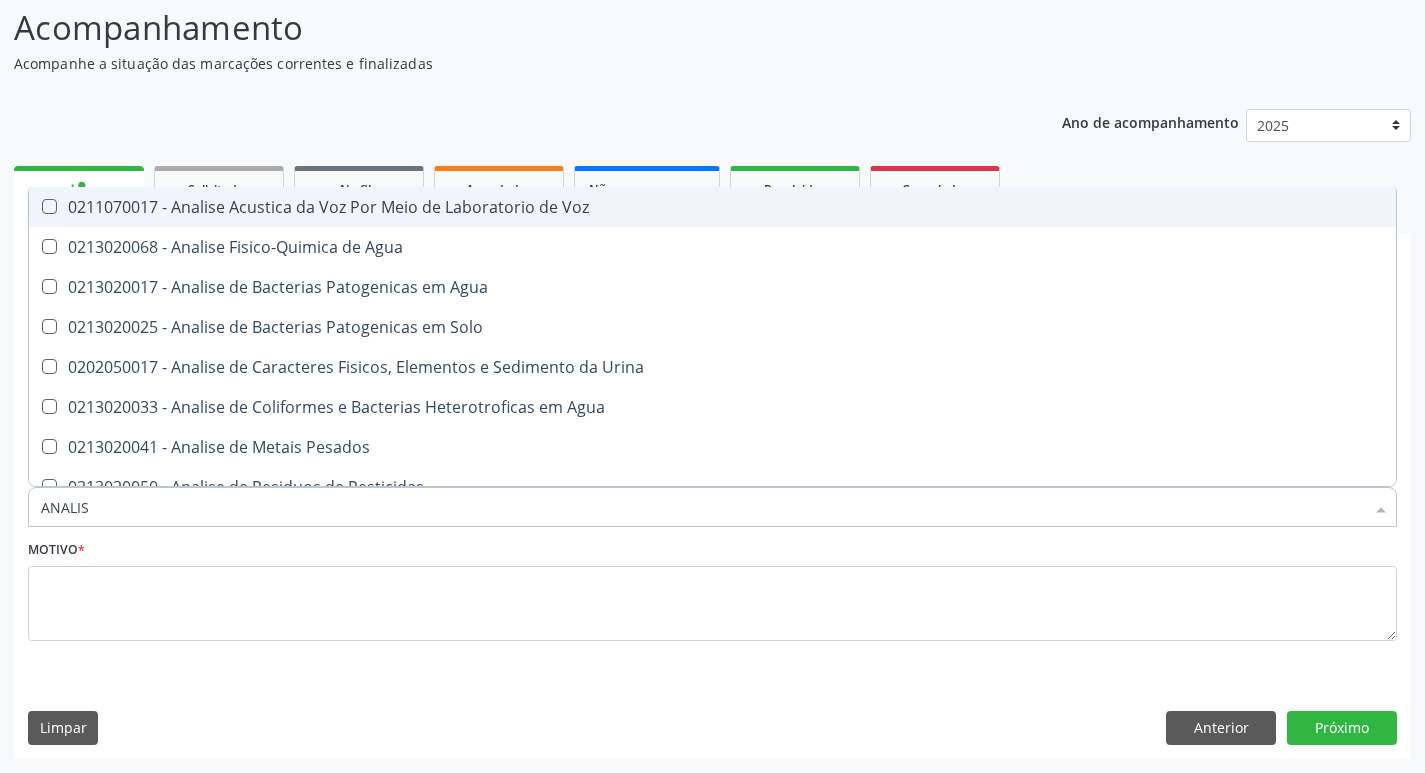 type on "ANALISE" 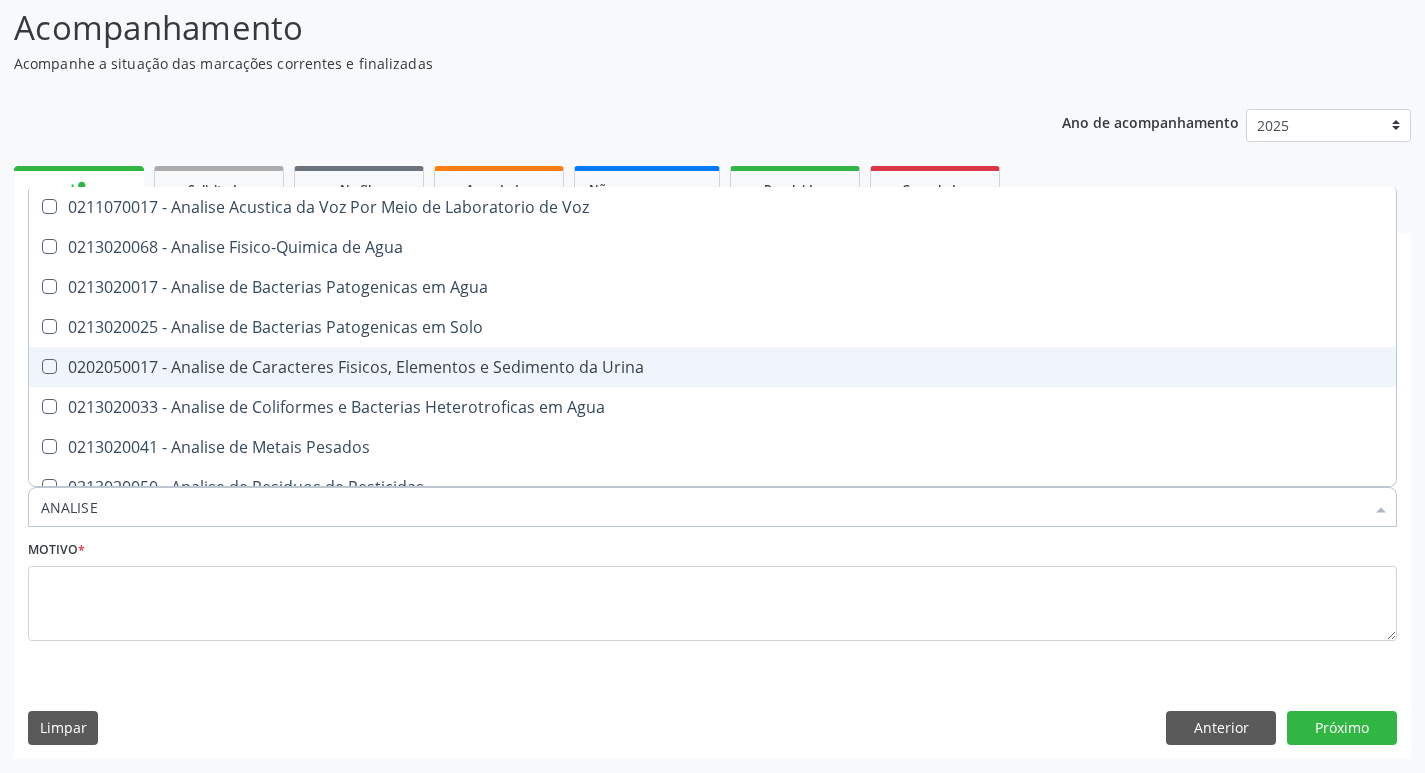 click on "0202050017 - Analise de Caracteres Fisicos, Elementos e Sedimento da Urina" at bounding box center [712, 367] 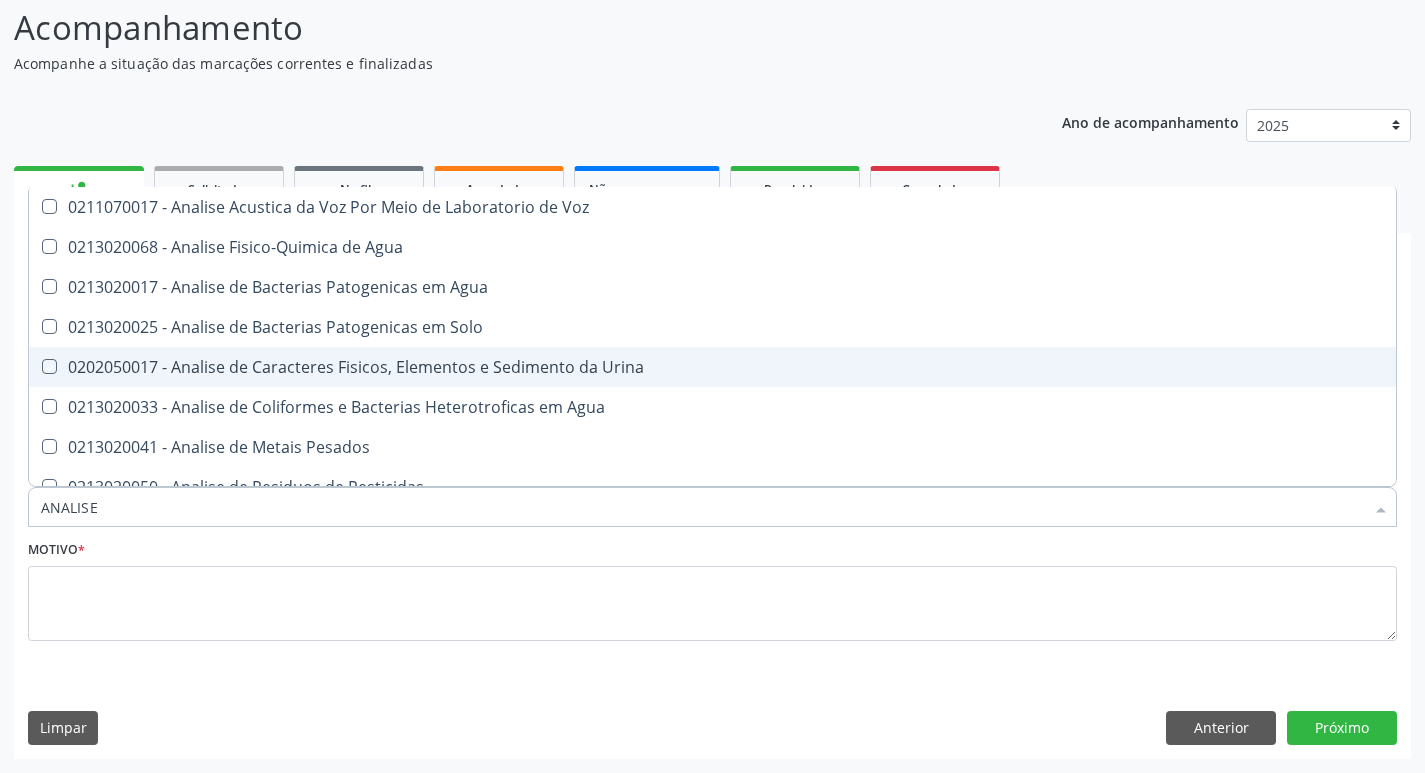 checkbox on "true" 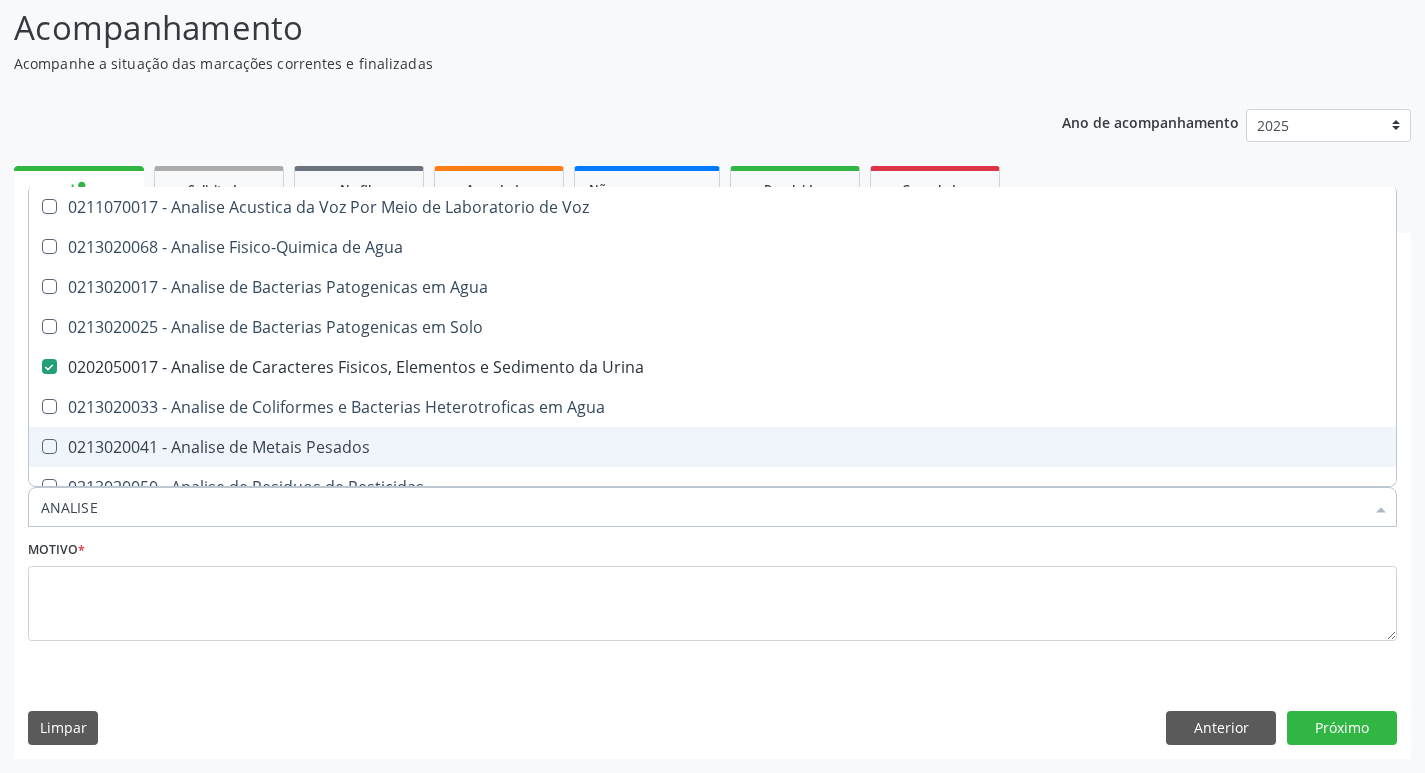 drag, startPoint x: 99, startPoint y: 503, endPoint x: 0, endPoint y: 516, distance: 99.849884 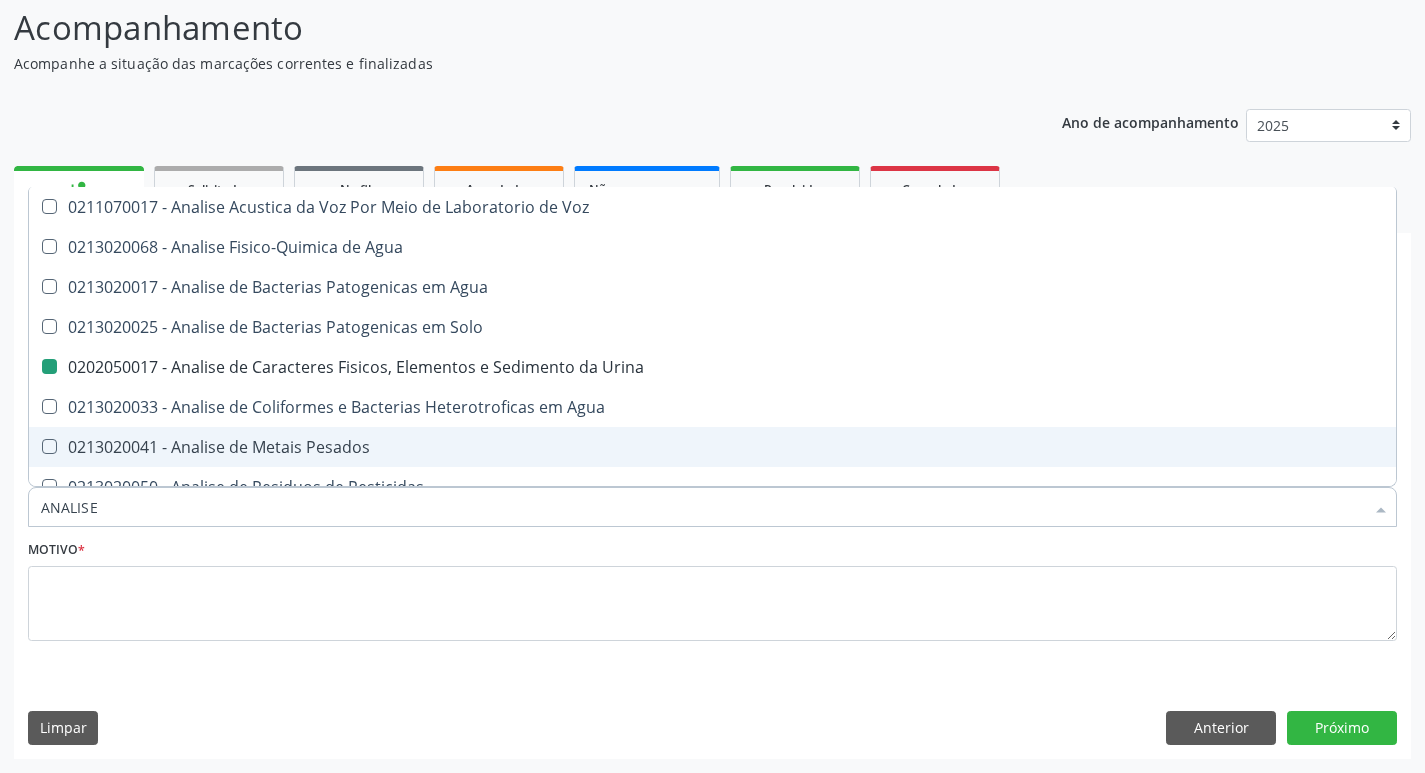 type on "H" 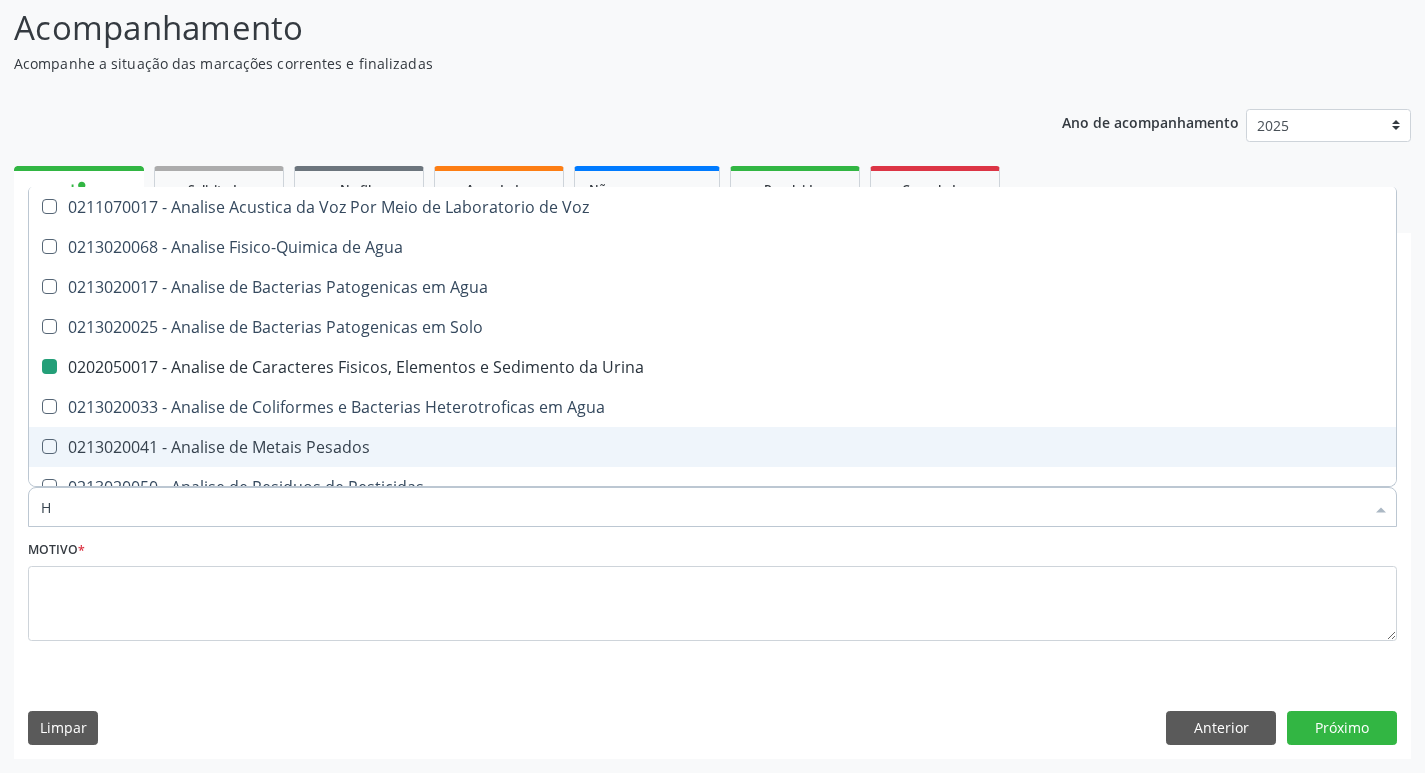 checkbox on "false" 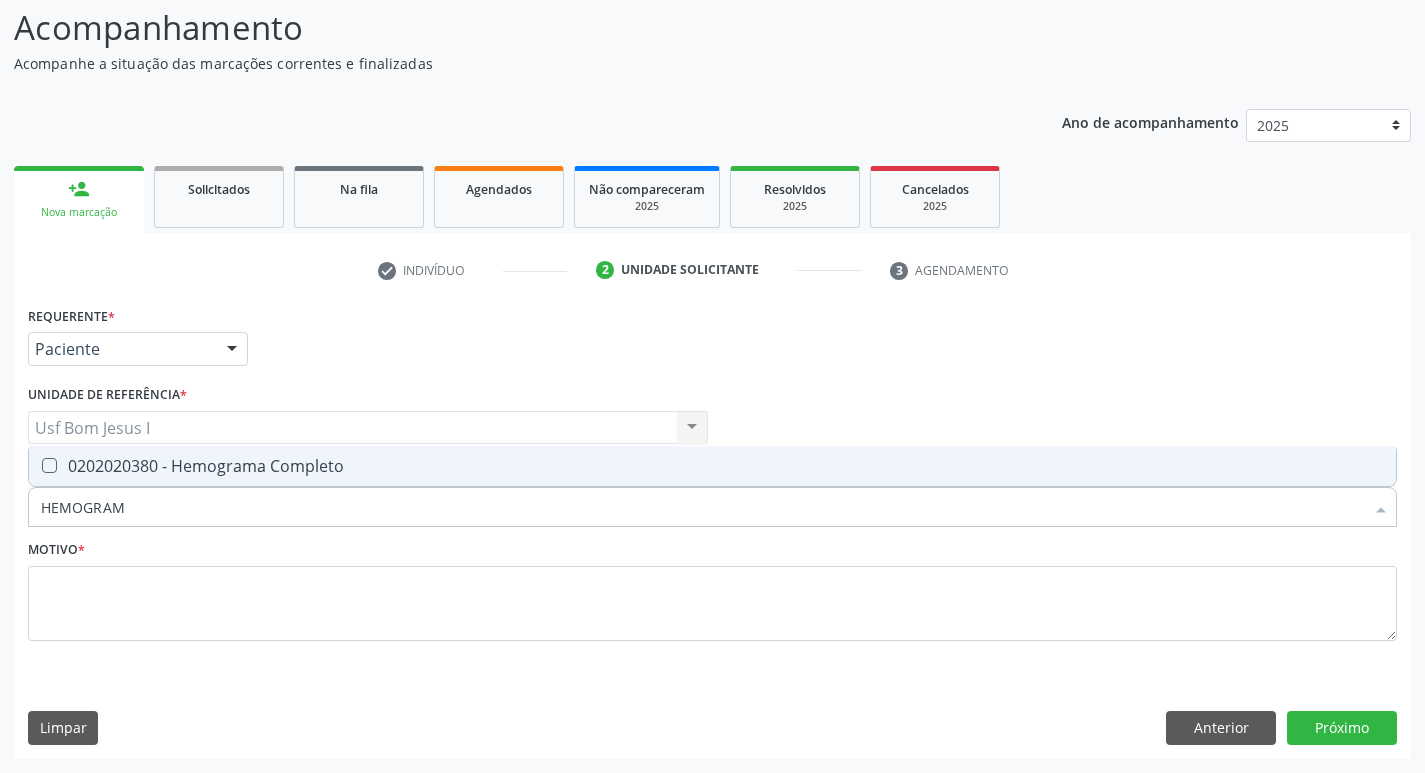 type on "HEMOGRAMA" 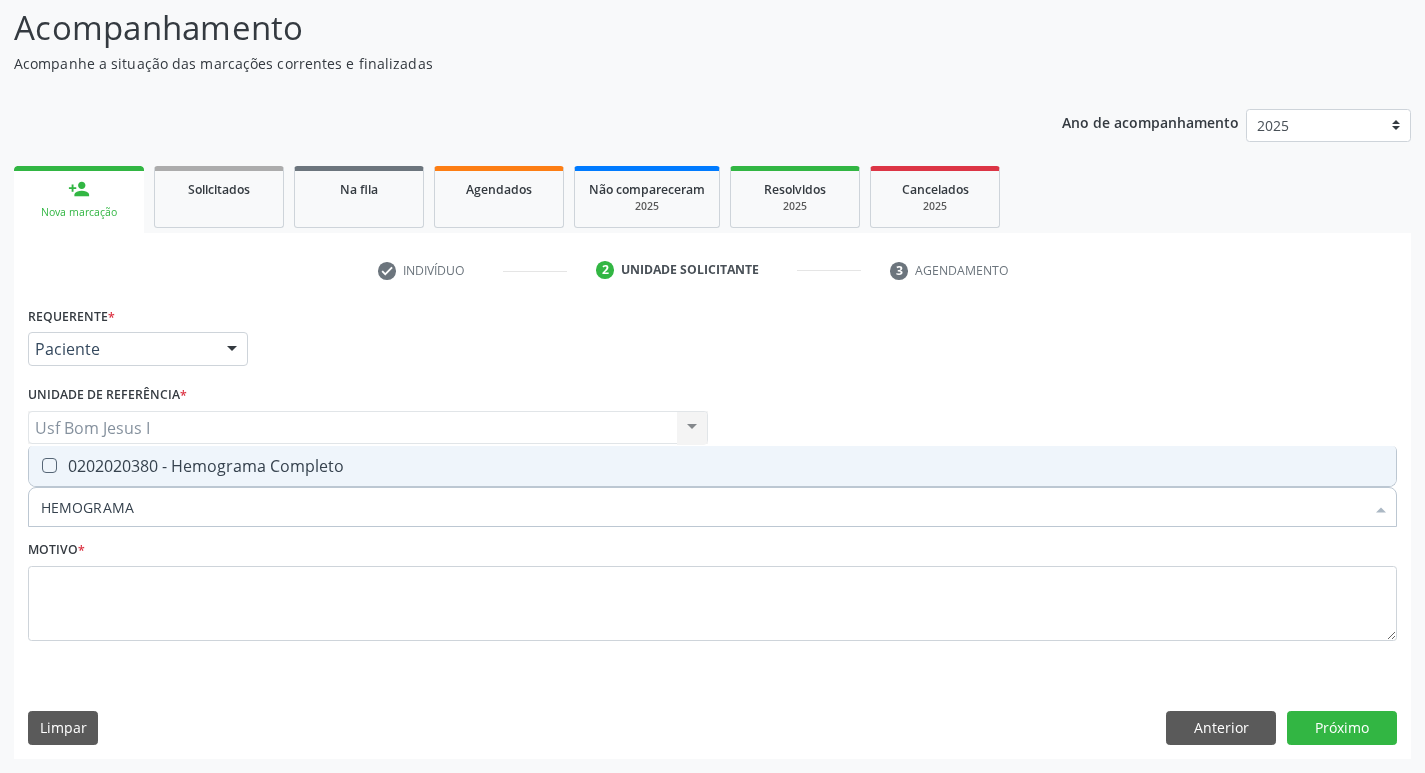 click on "0202020380 - Hemograma Completo" at bounding box center (712, 466) 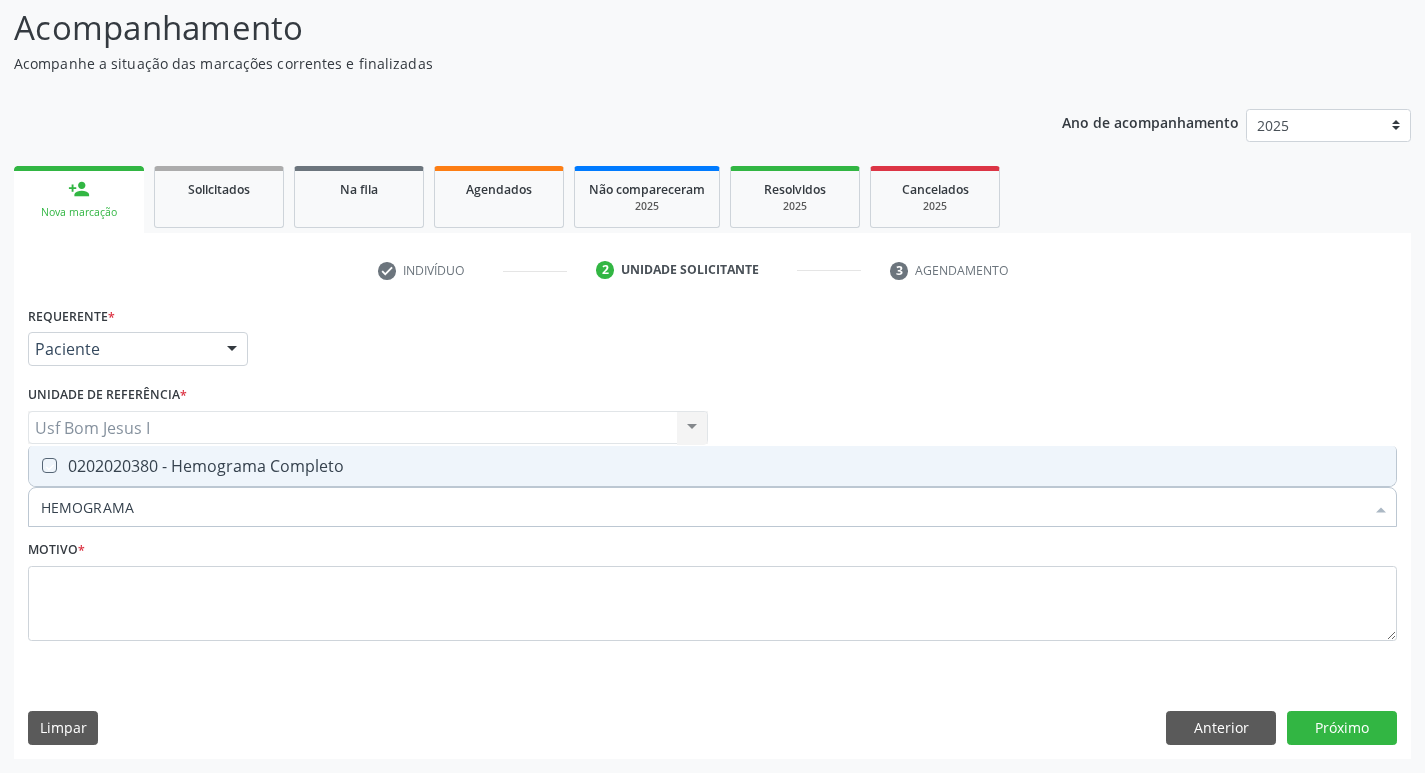 checkbox on "true" 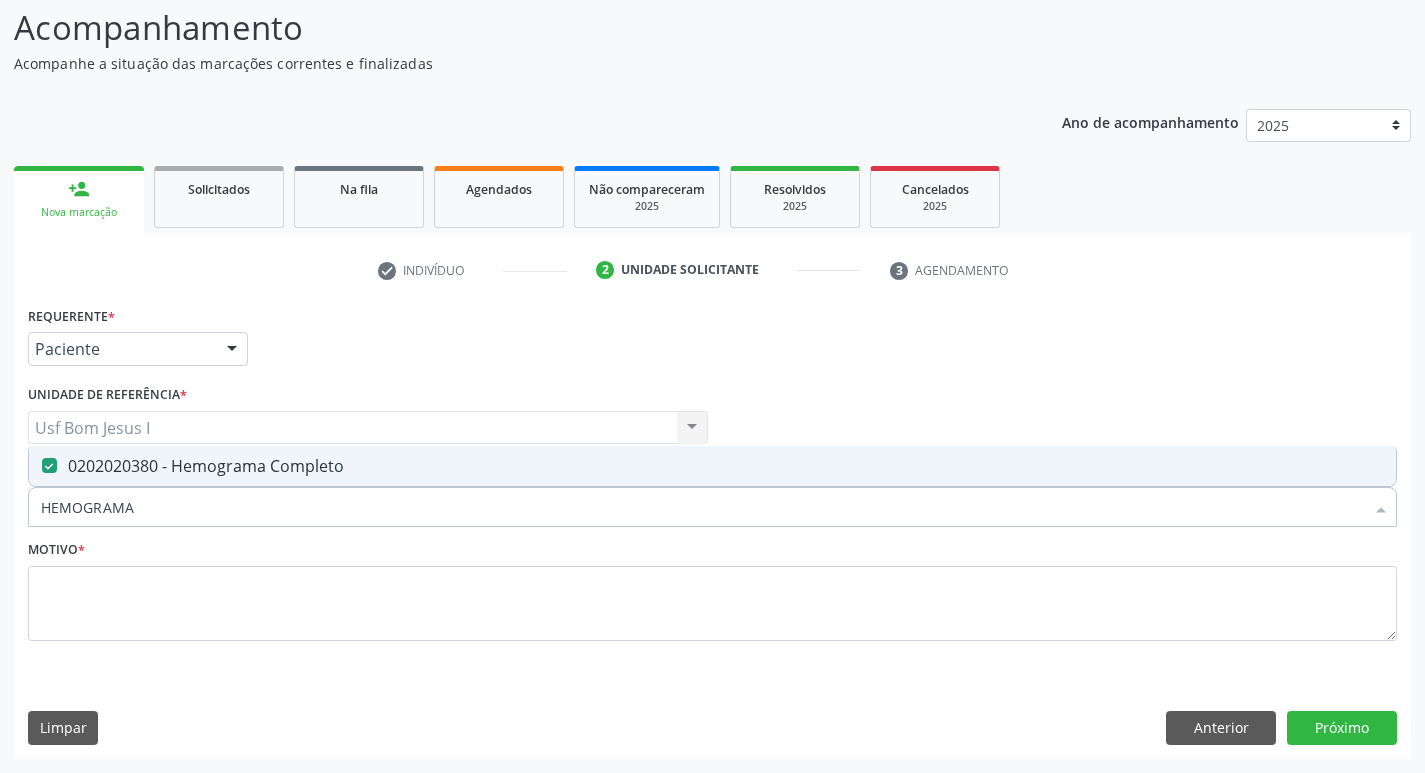 drag, startPoint x: 129, startPoint y: 512, endPoint x: 25, endPoint y: 509, distance: 104.04326 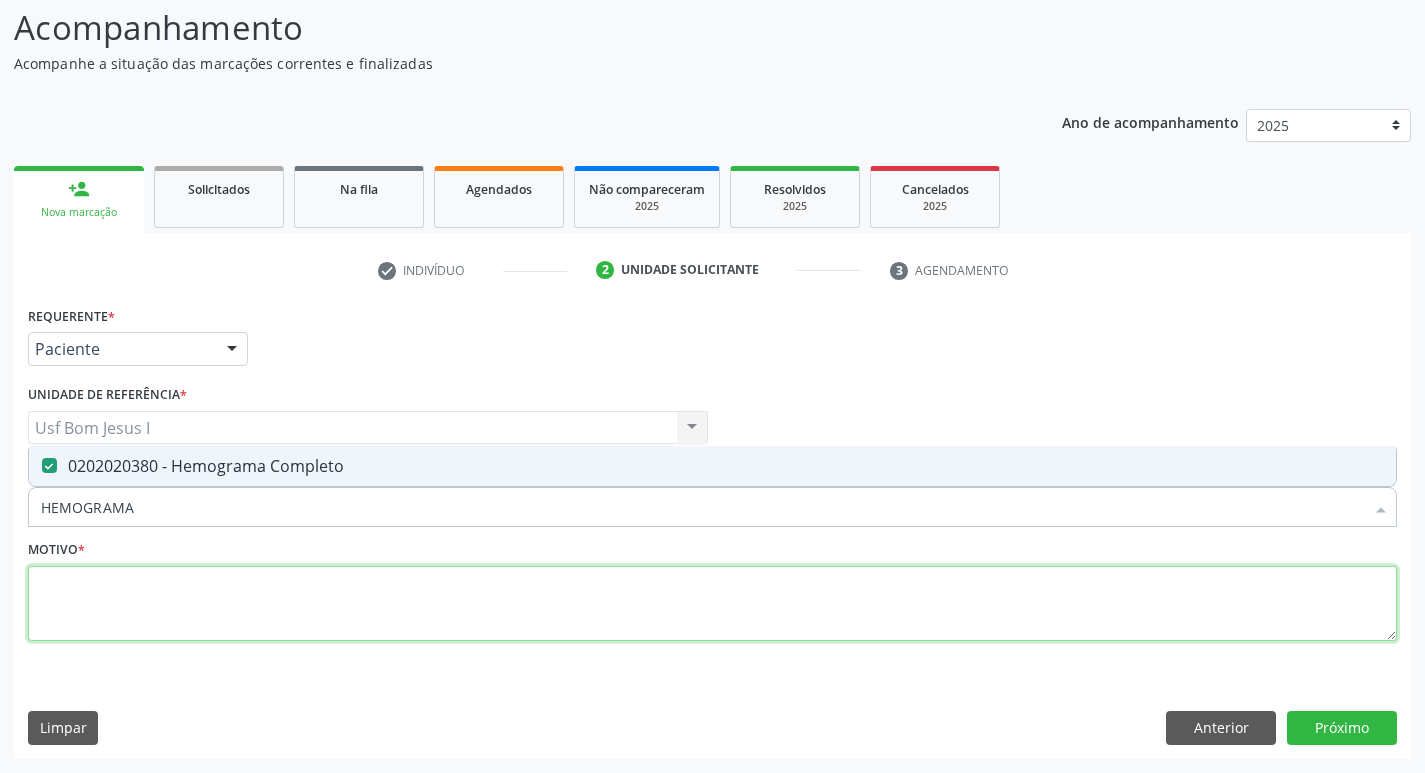 click at bounding box center [712, 604] 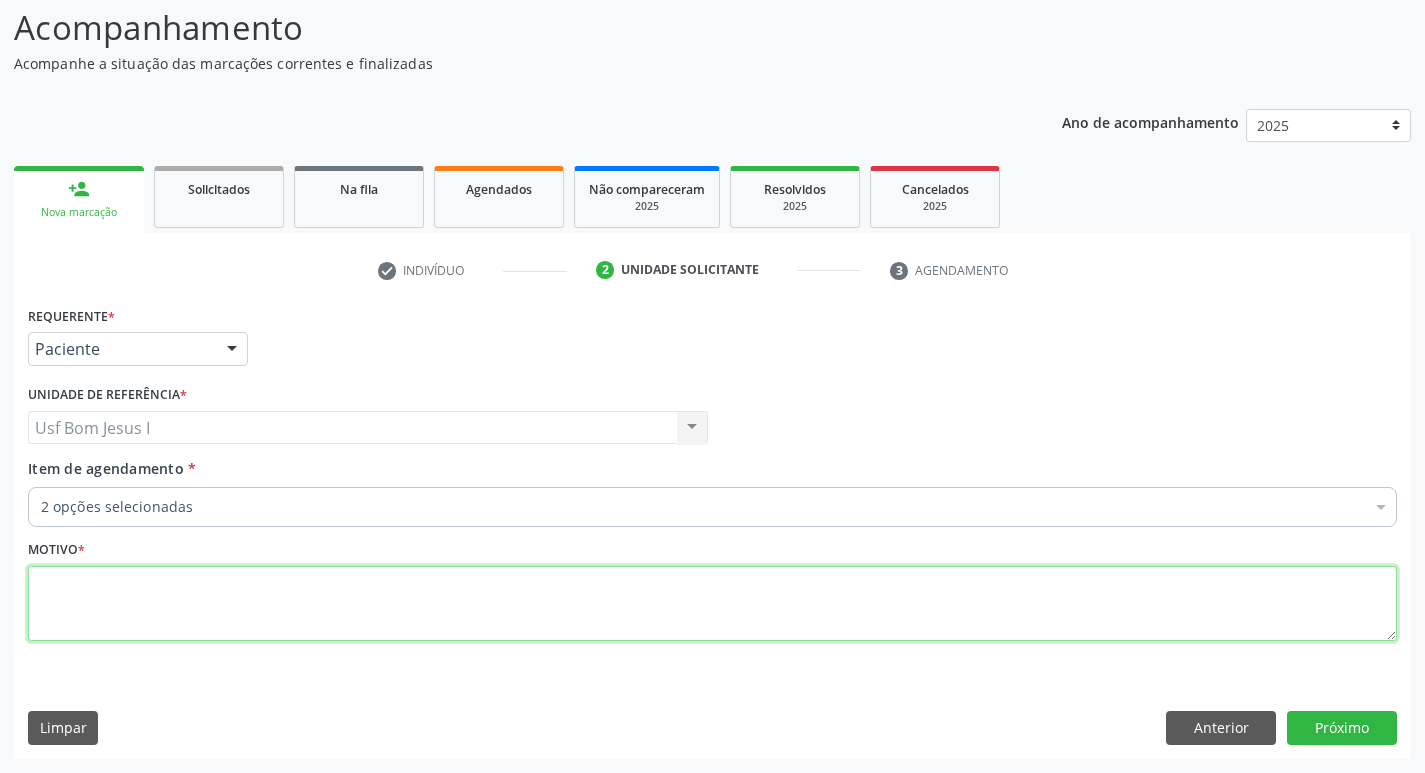 type on "." 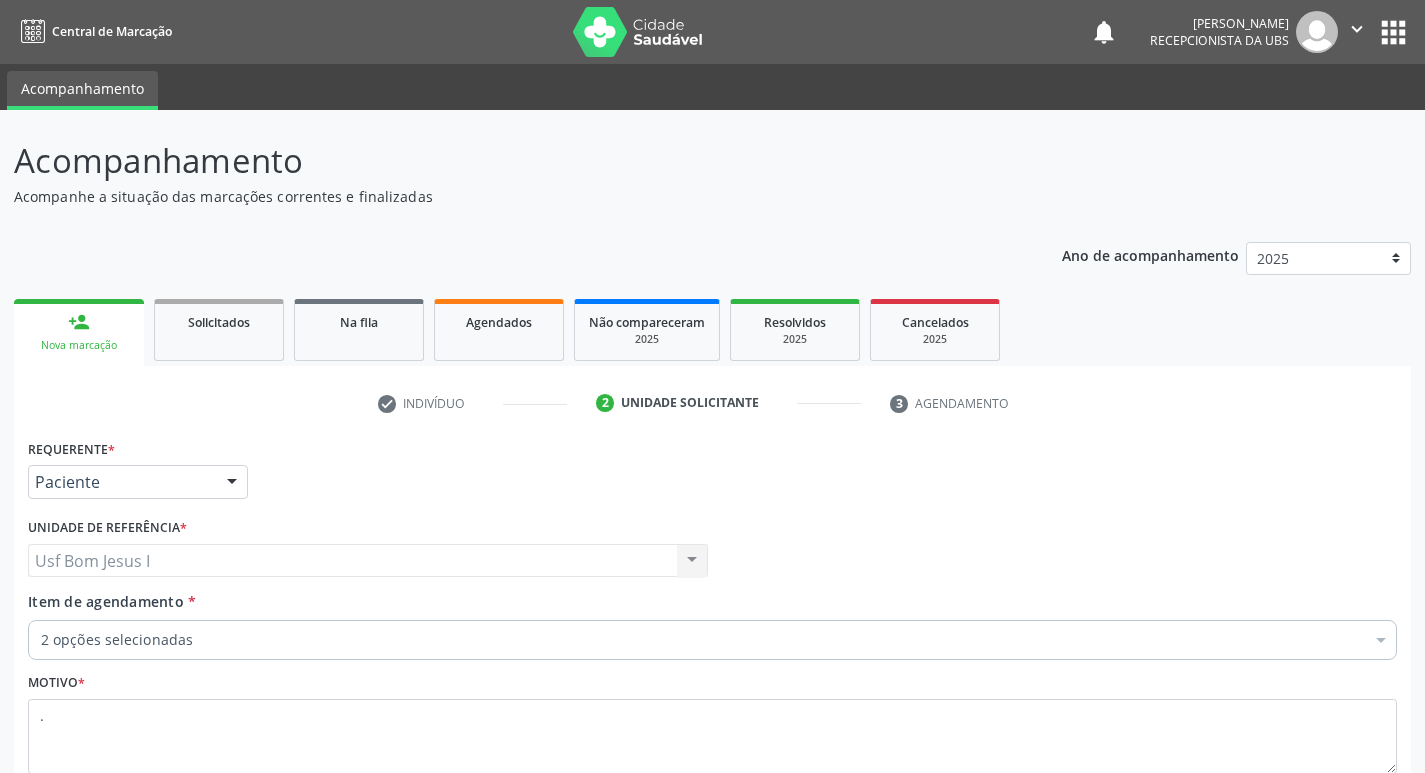 scroll, scrollTop: 133, scrollLeft: 0, axis: vertical 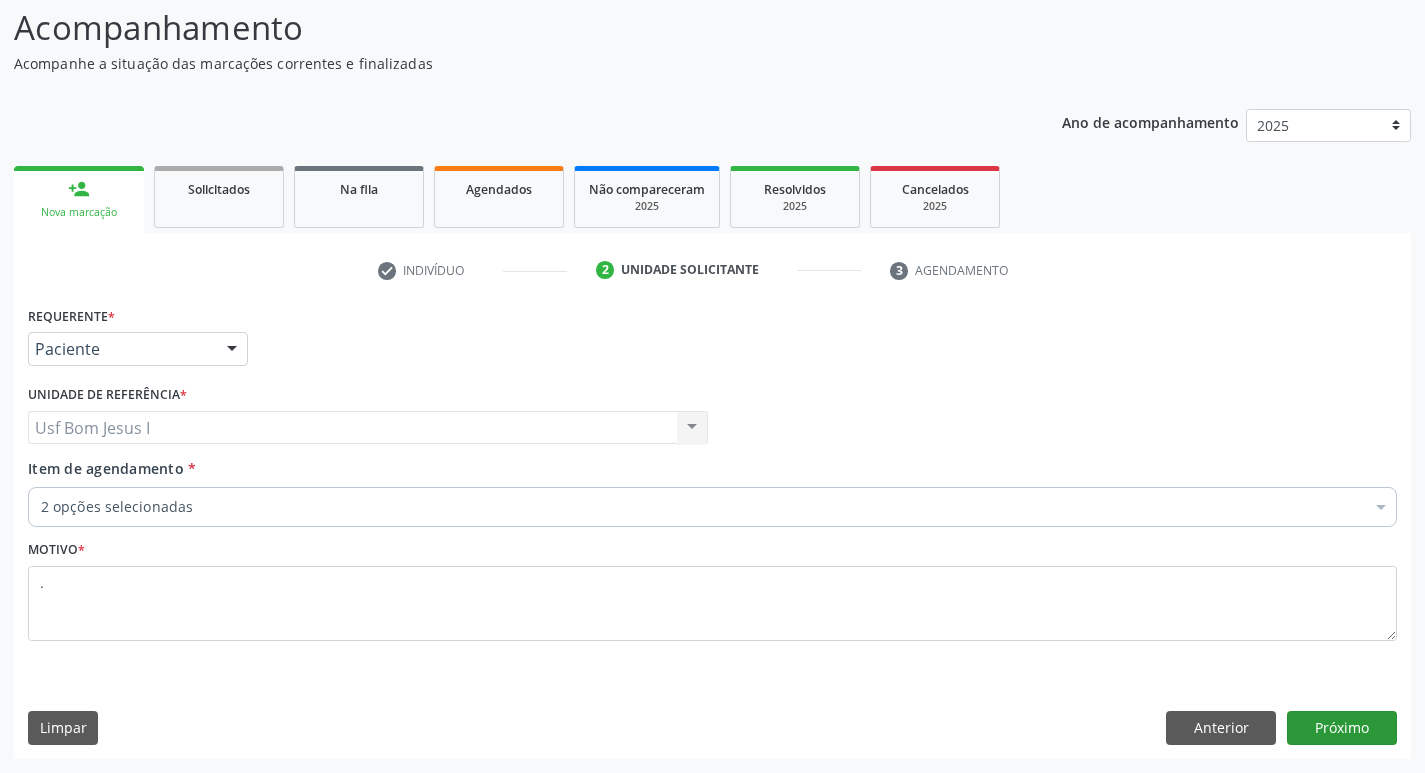type on "." 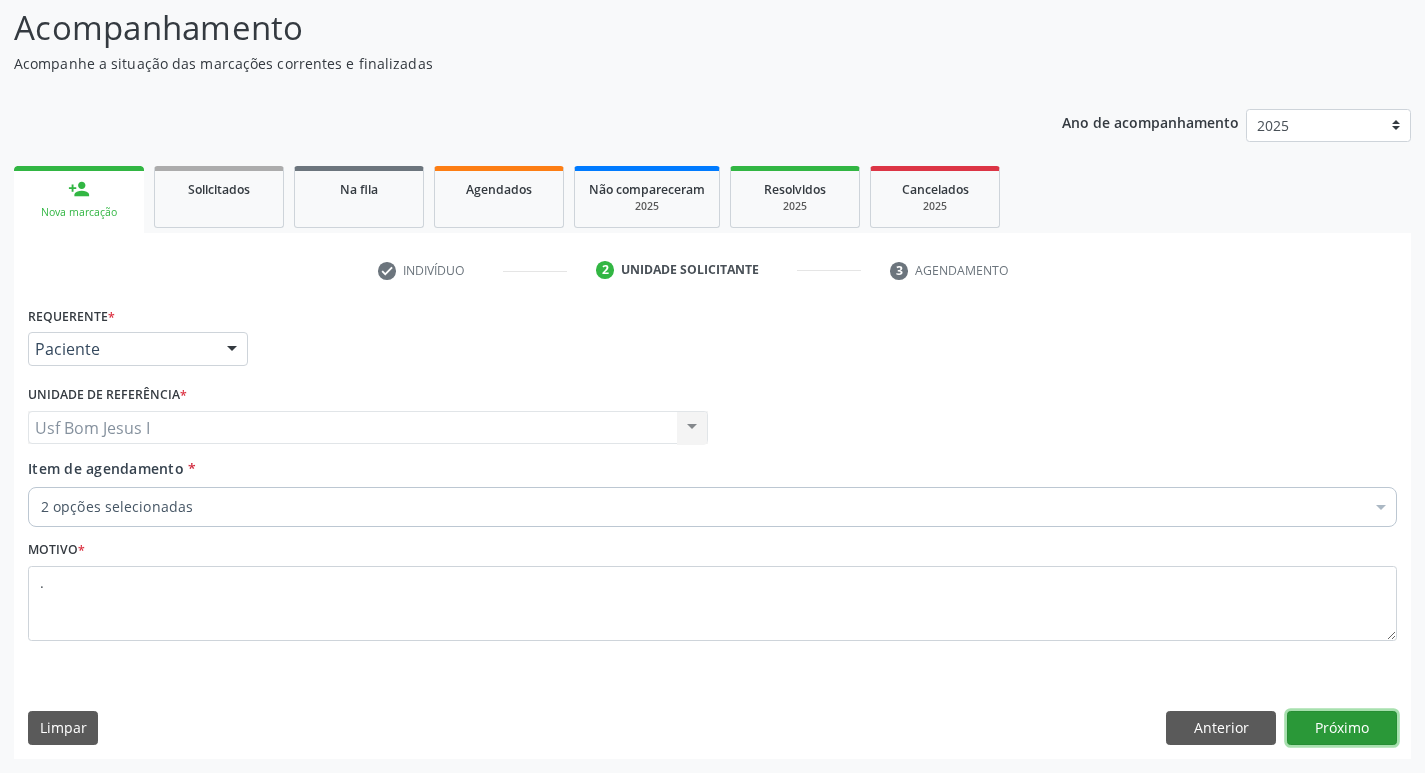 click on "Próximo" at bounding box center (1342, 728) 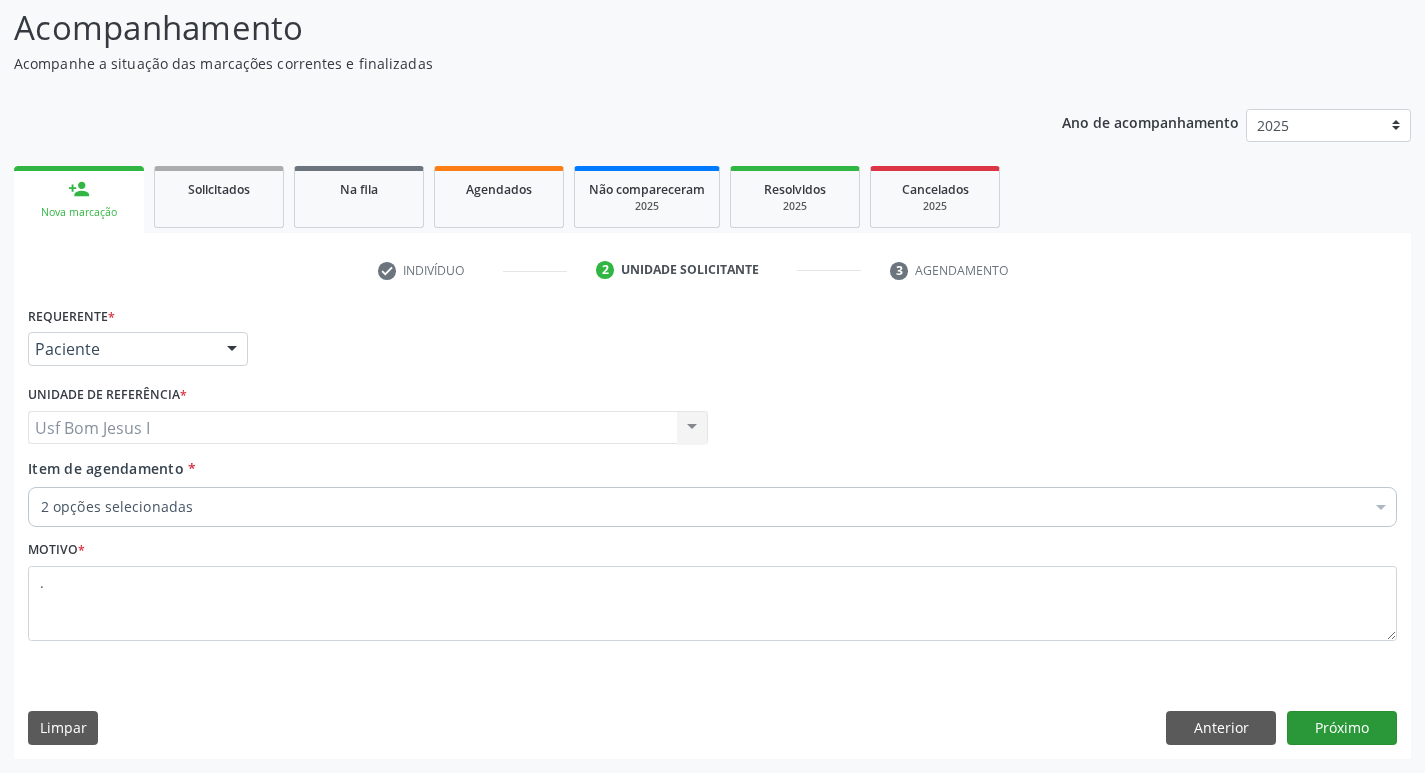 scroll, scrollTop: 118, scrollLeft: 0, axis: vertical 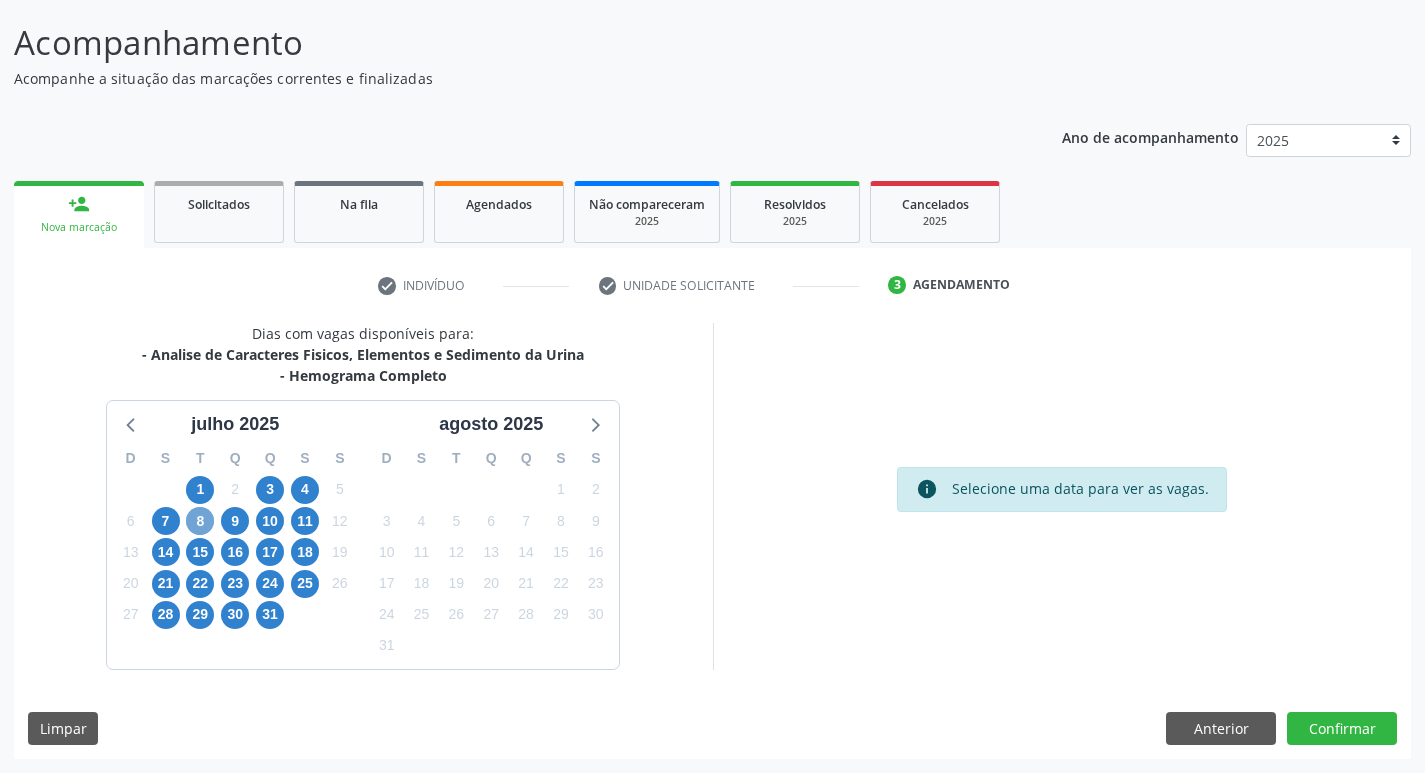 click on "8" at bounding box center [200, 521] 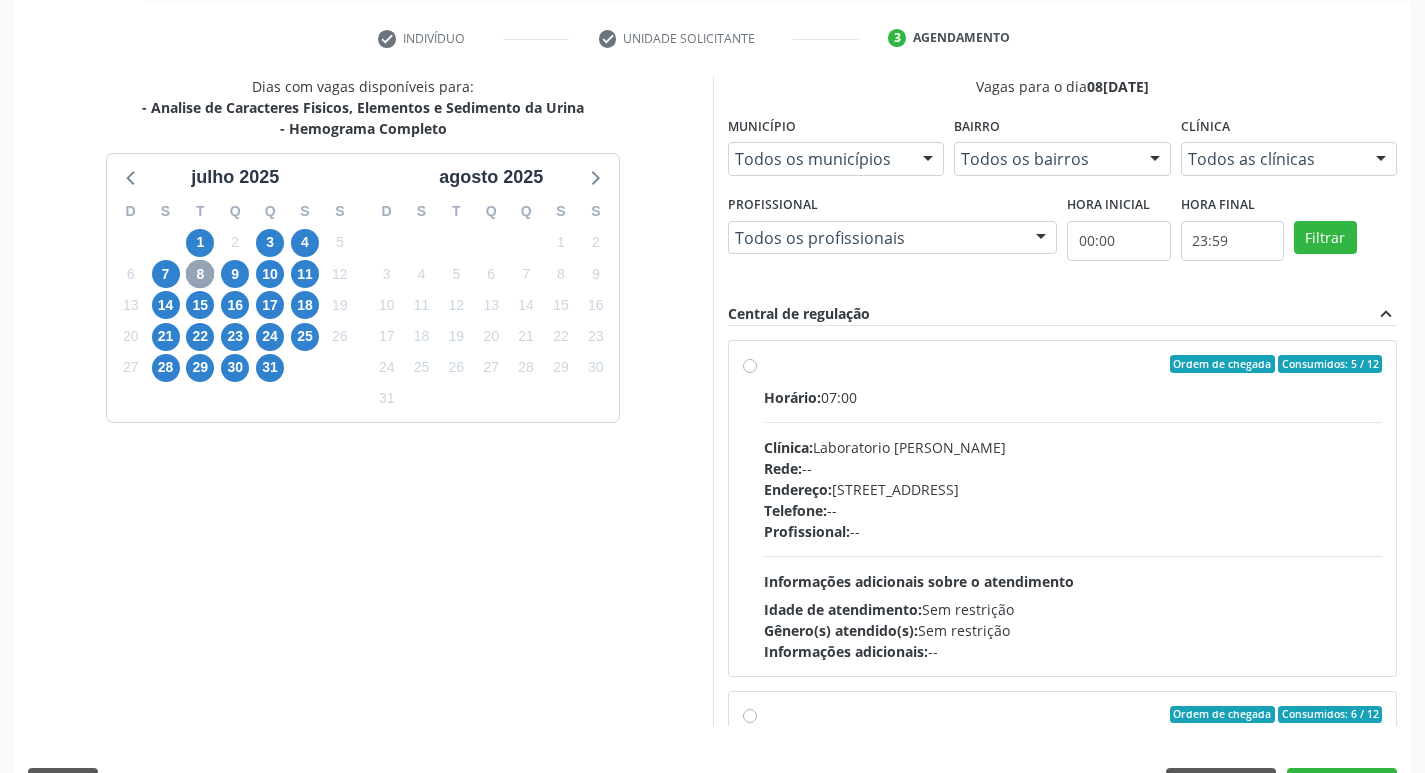scroll, scrollTop: 385, scrollLeft: 0, axis: vertical 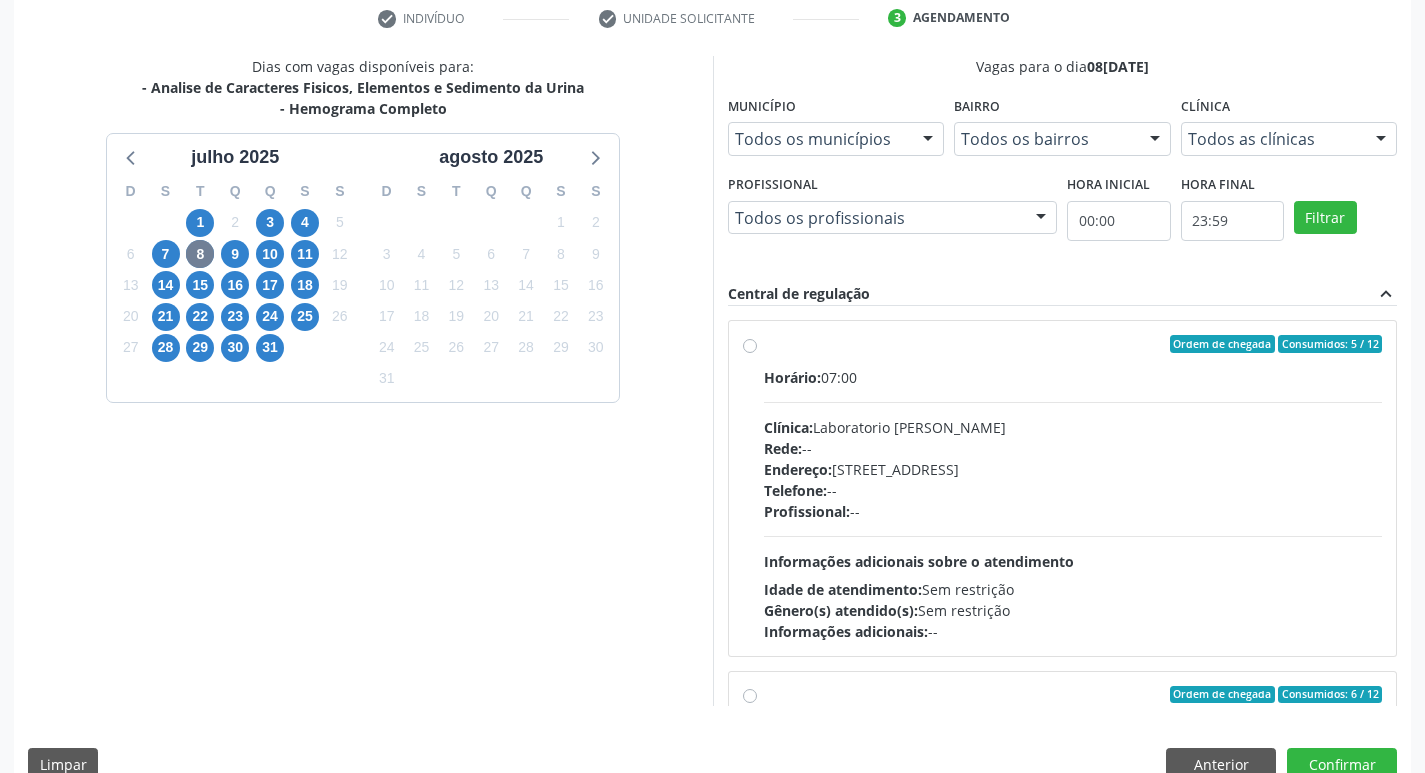 click on "Clínica:  Laboratorio Jose Paulo Terto" at bounding box center [1073, 427] 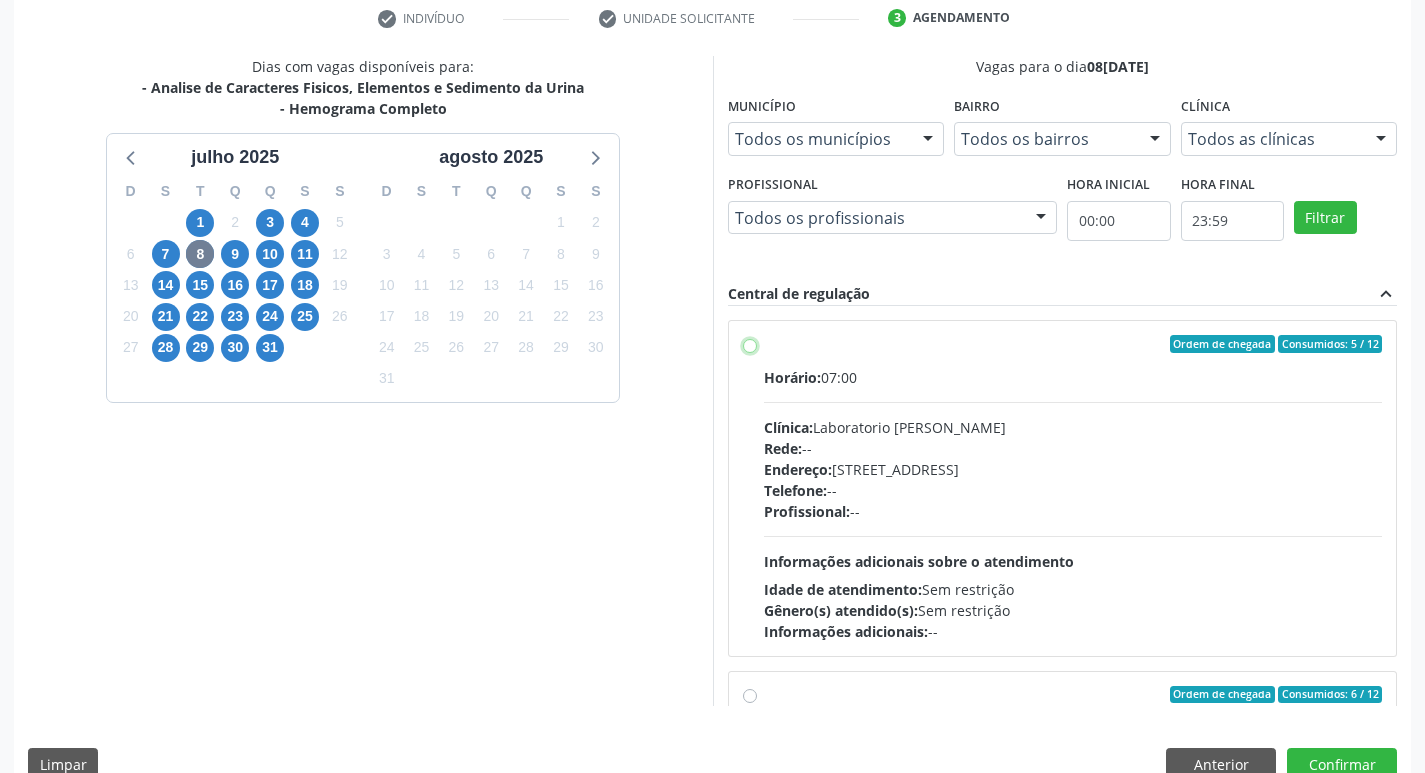 click on "Ordem de chegada
Consumidos: 5 / 12
Horário:   07:00
Clínica:  Laboratorio Jose Paulo Terto
Rede:
--
Endereço:   Casa, nº 409, N Senhora da Penha, Serra Talhada - PE
Telefone:   --
Profissional:
--
Informações adicionais sobre o atendimento
Idade de atendimento:
Sem restrição
Gênero(s) atendido(s):
Sem restrição
Informações adicionais:
--" at bounding box center [750, 344] 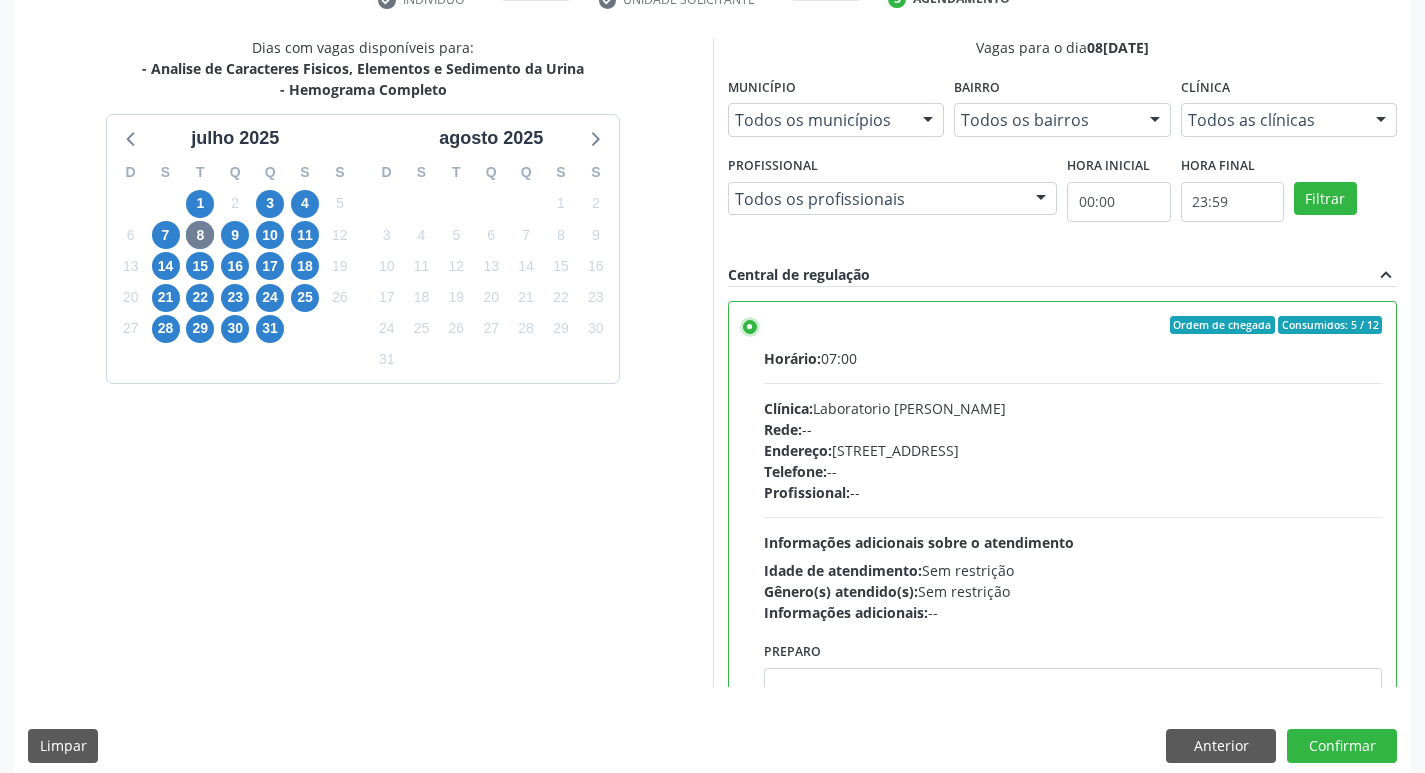 scroll, scrollTop: 422, scrollLeft: 0, axis: vertical 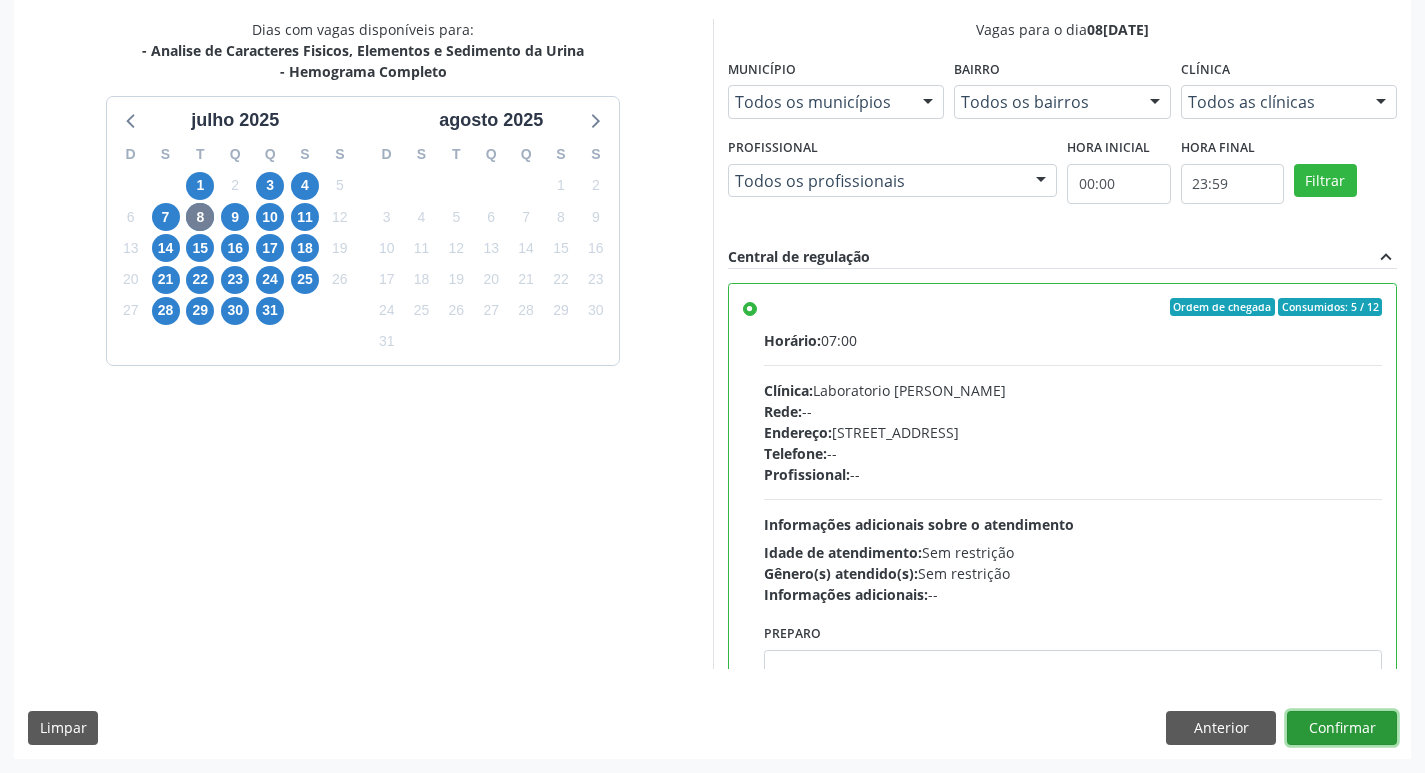 click on "Confirmar" at bounding box center [1342, 728] 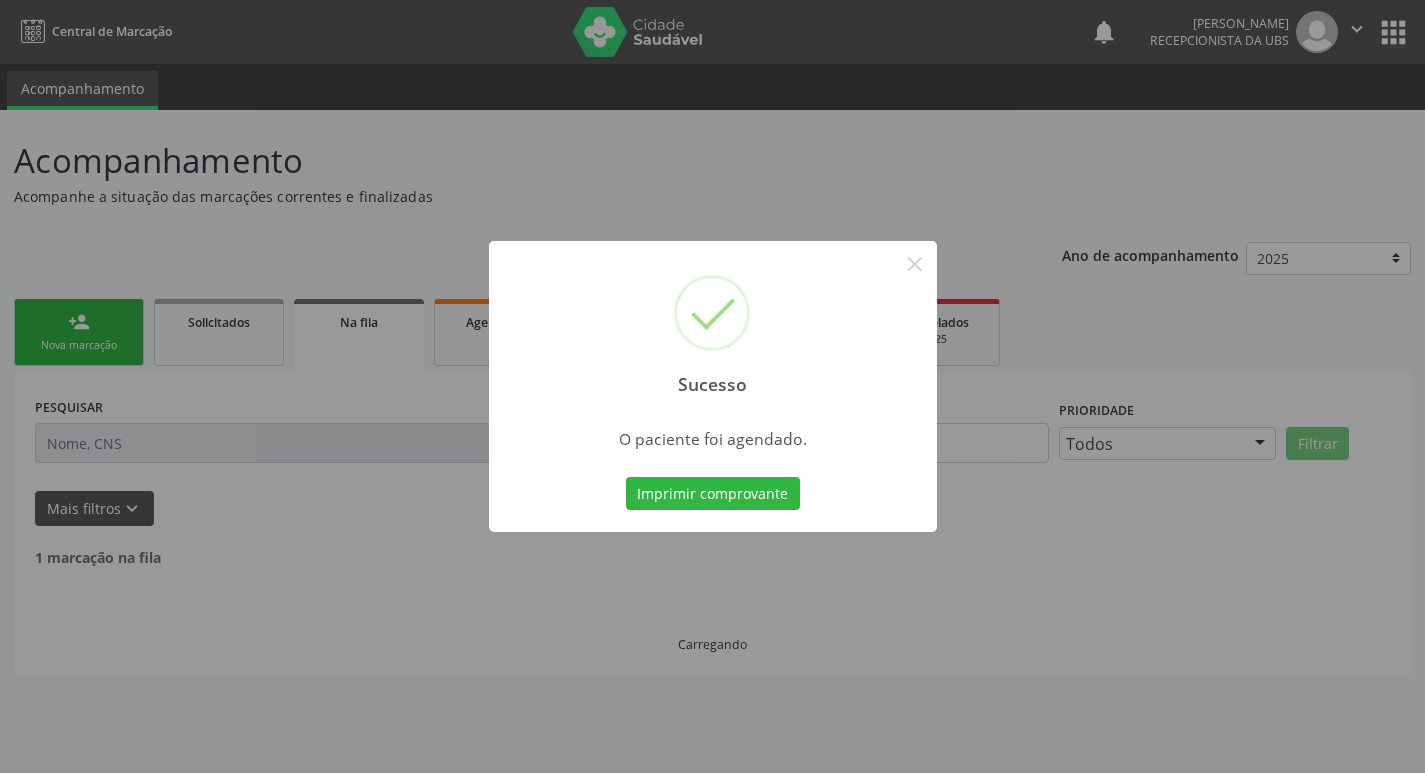 scroll, scrollTop: 0, scrollLeft: 0, axis: both 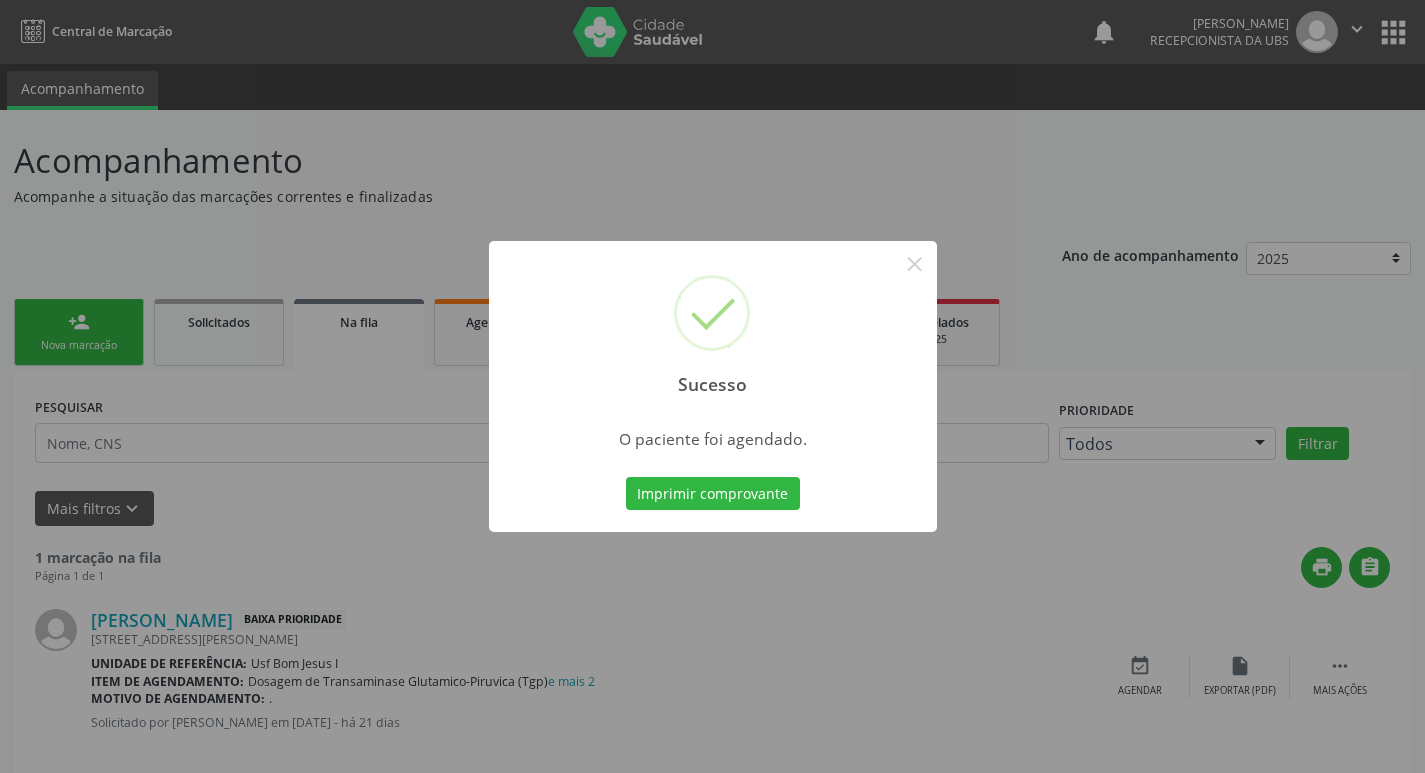 click on "Sucesso × O paciente foi agendado. Imprimir comprovante Cancel" at bounding box center [713, 387] 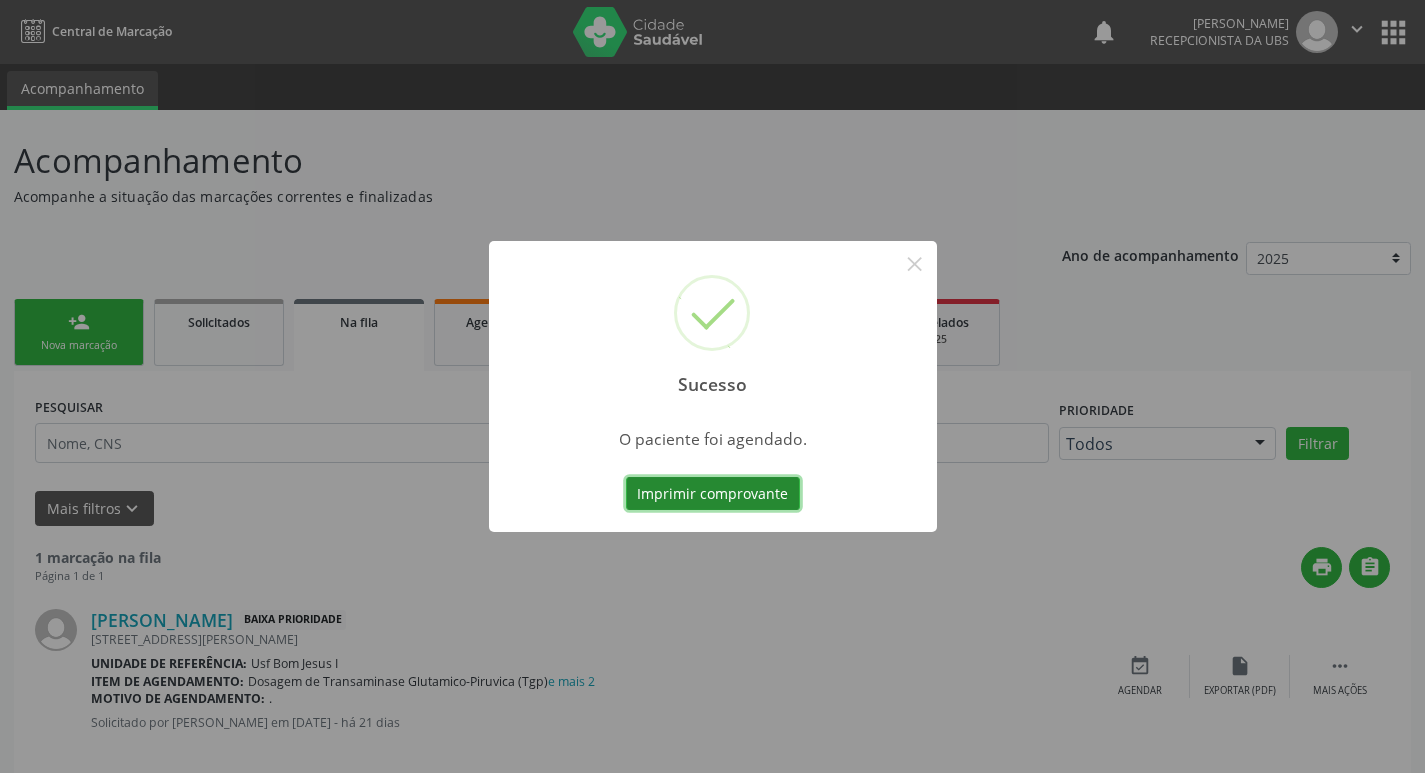 click on "Imprimir comprovante" at bounding box center (713, 494) 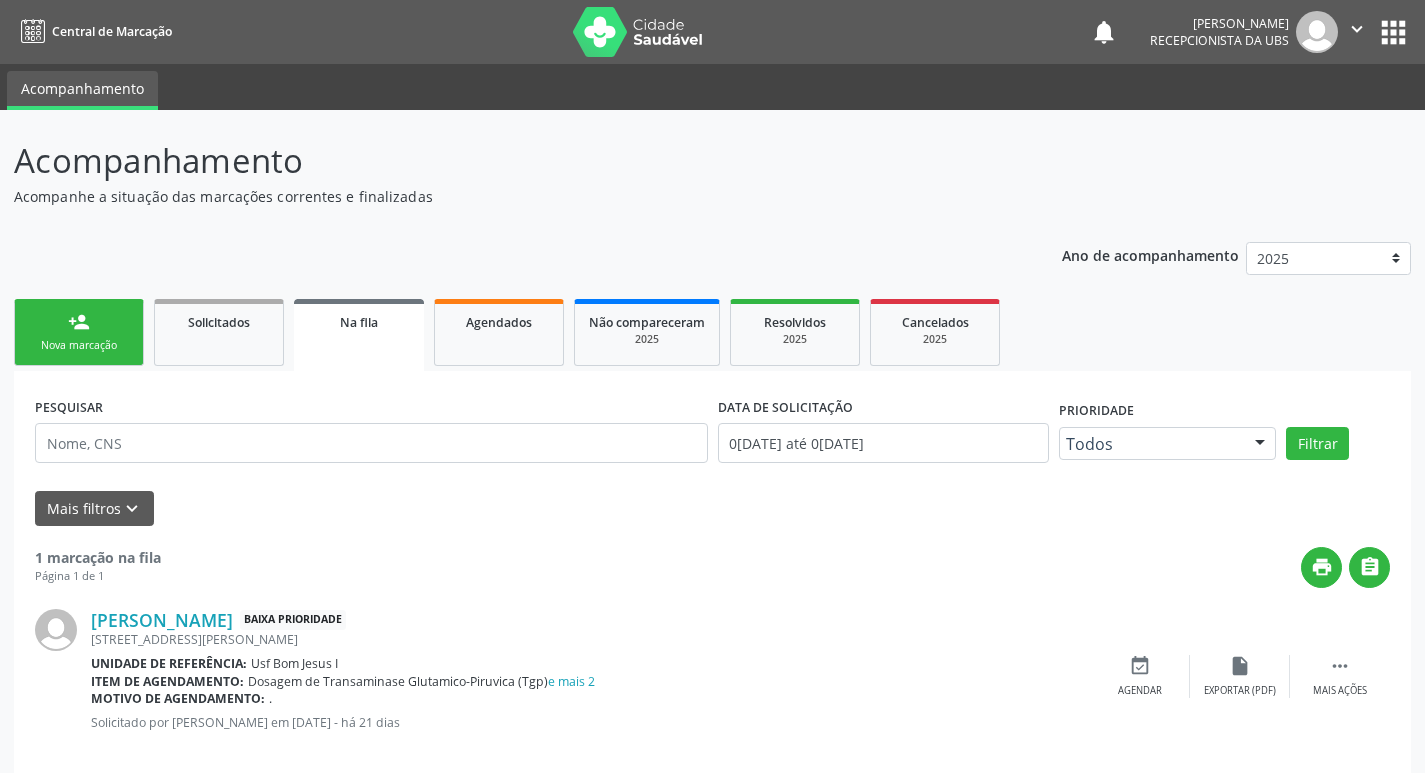 click on "person_add
Nova marcação" at bounding box center (79, 332) 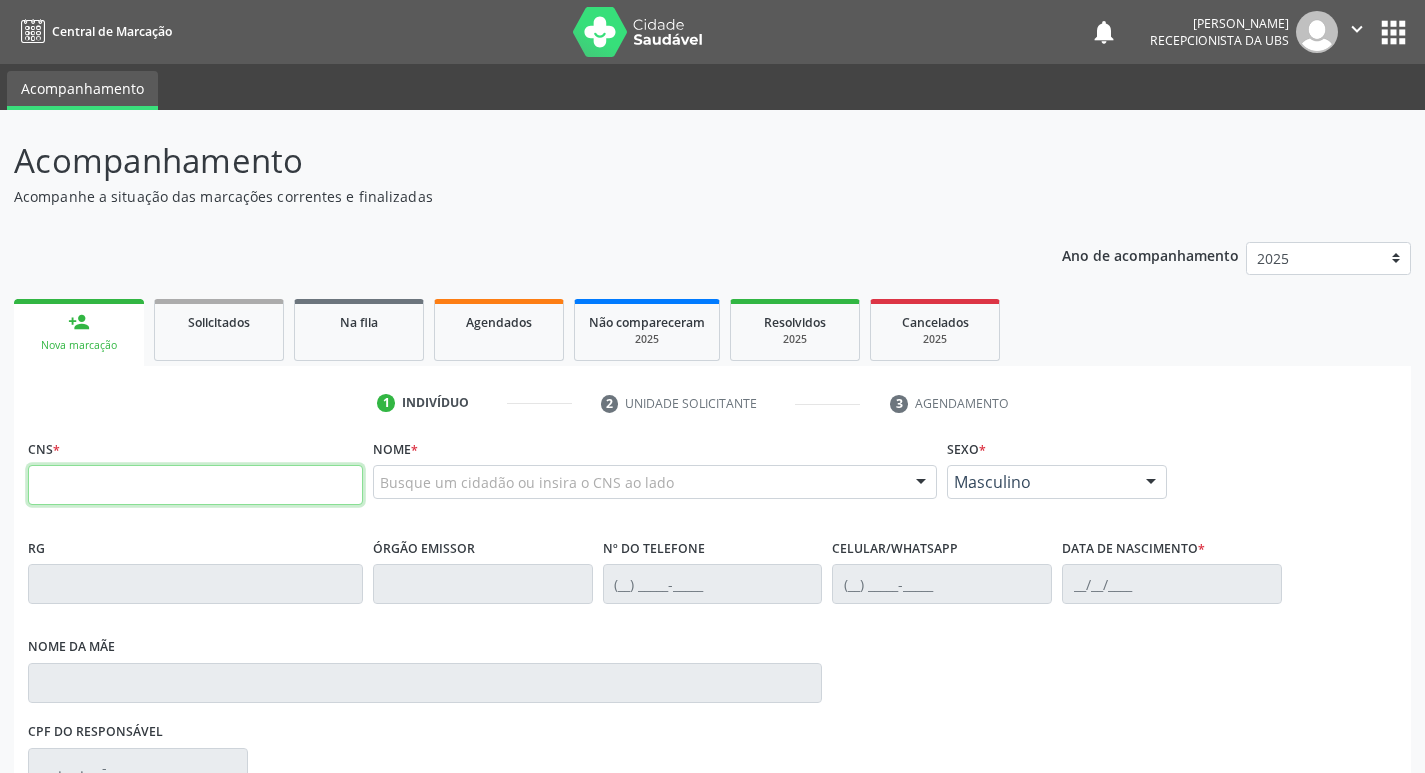 click at bounding box center (195, 485) 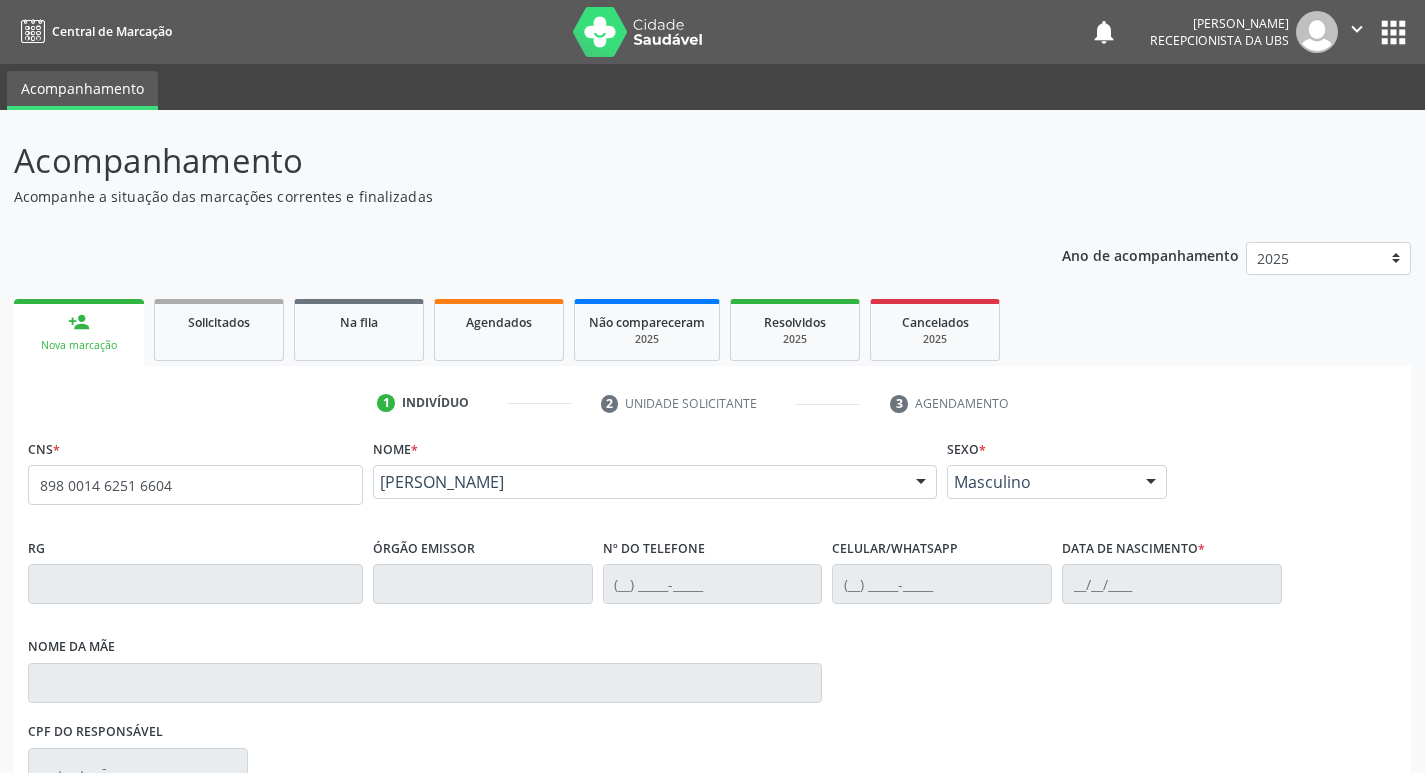 type on "898 0014 6251 6604" 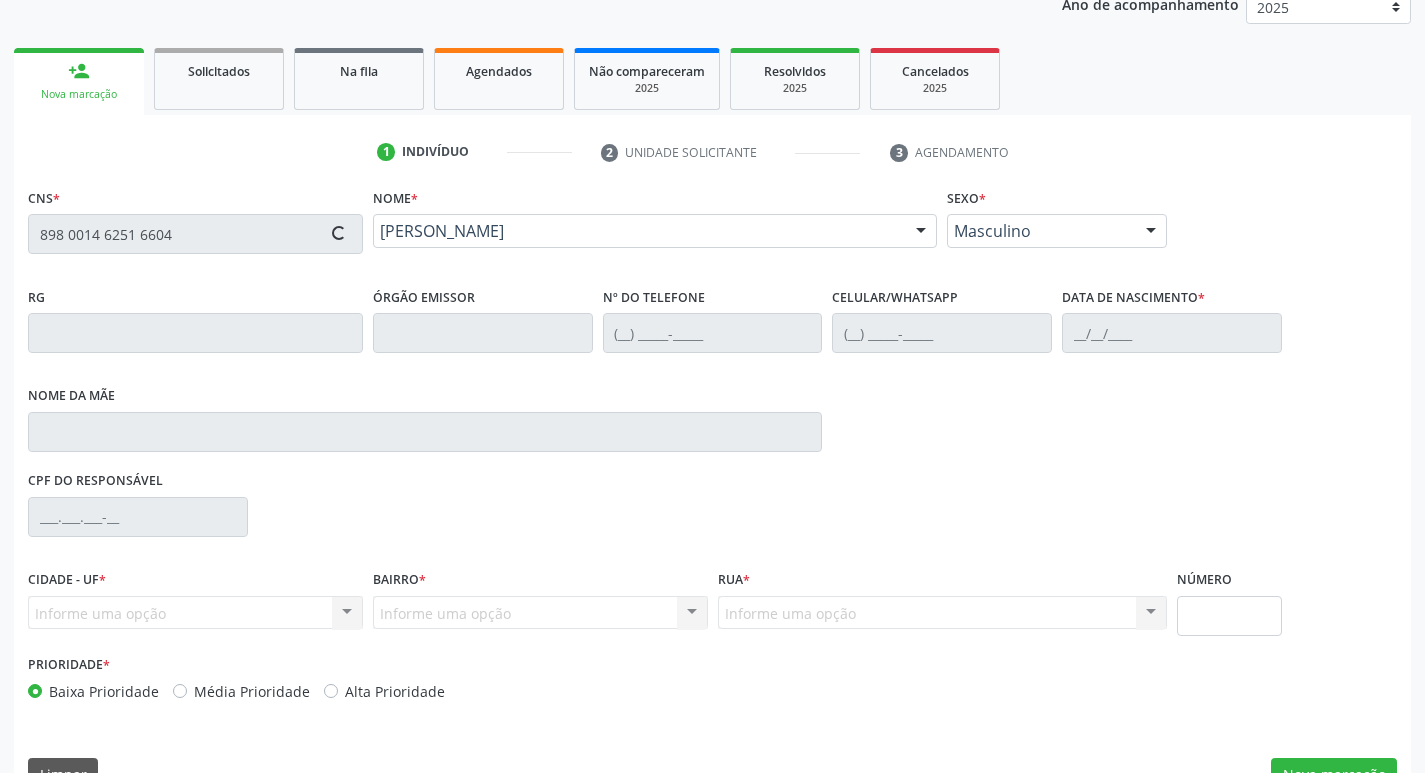 scroll, scrollTop: 297, scrollLeft: 0, axis: vertical 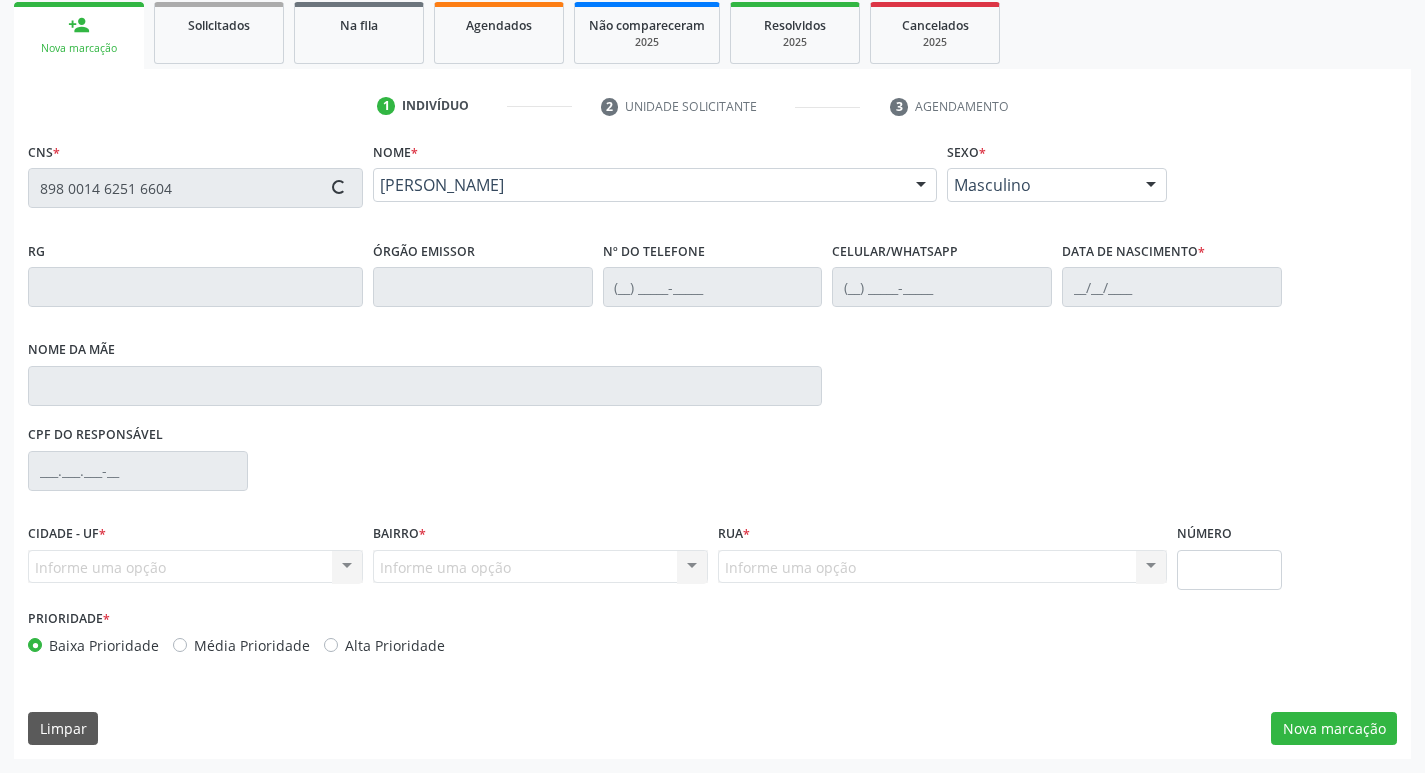 type on "(99) 99999-9999" 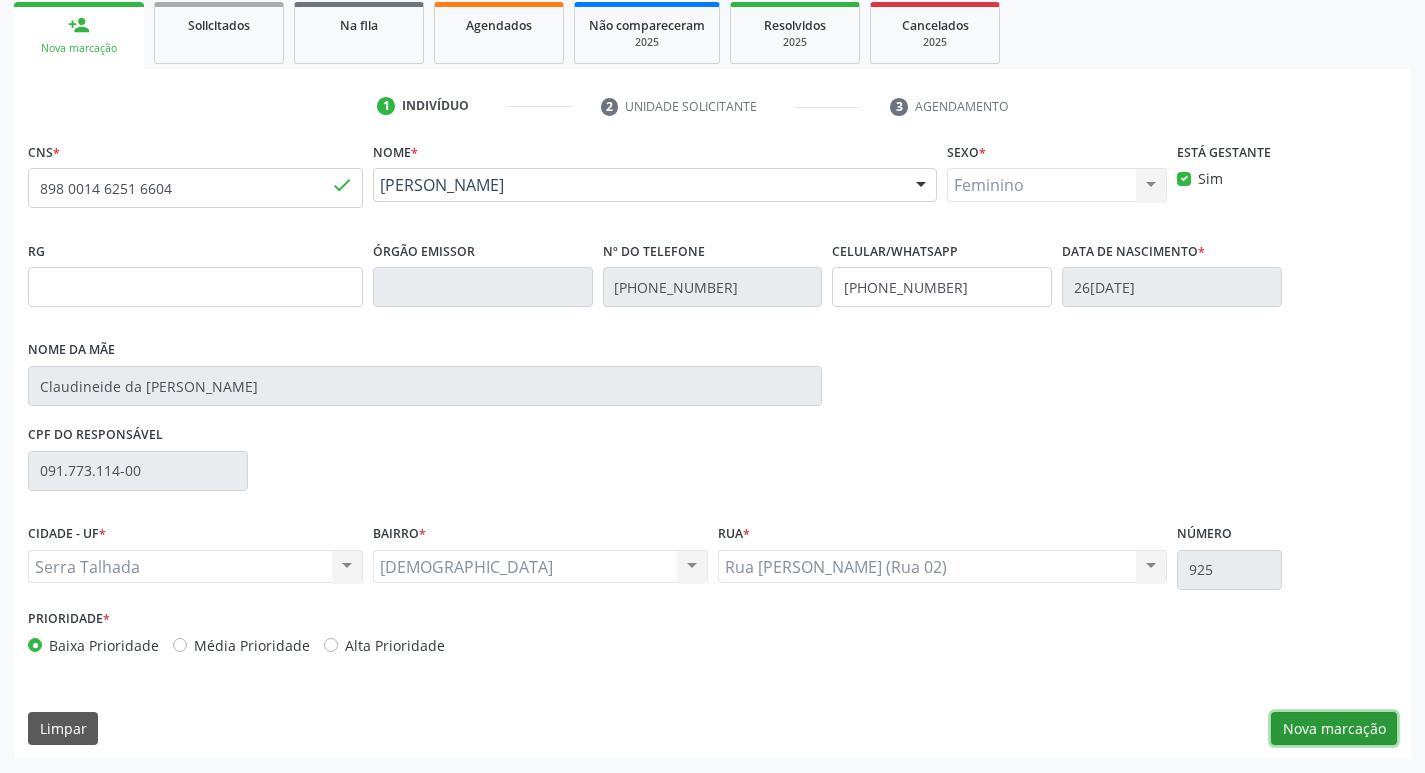 click on "Nova marcação" at bounding box center [1334, 729] 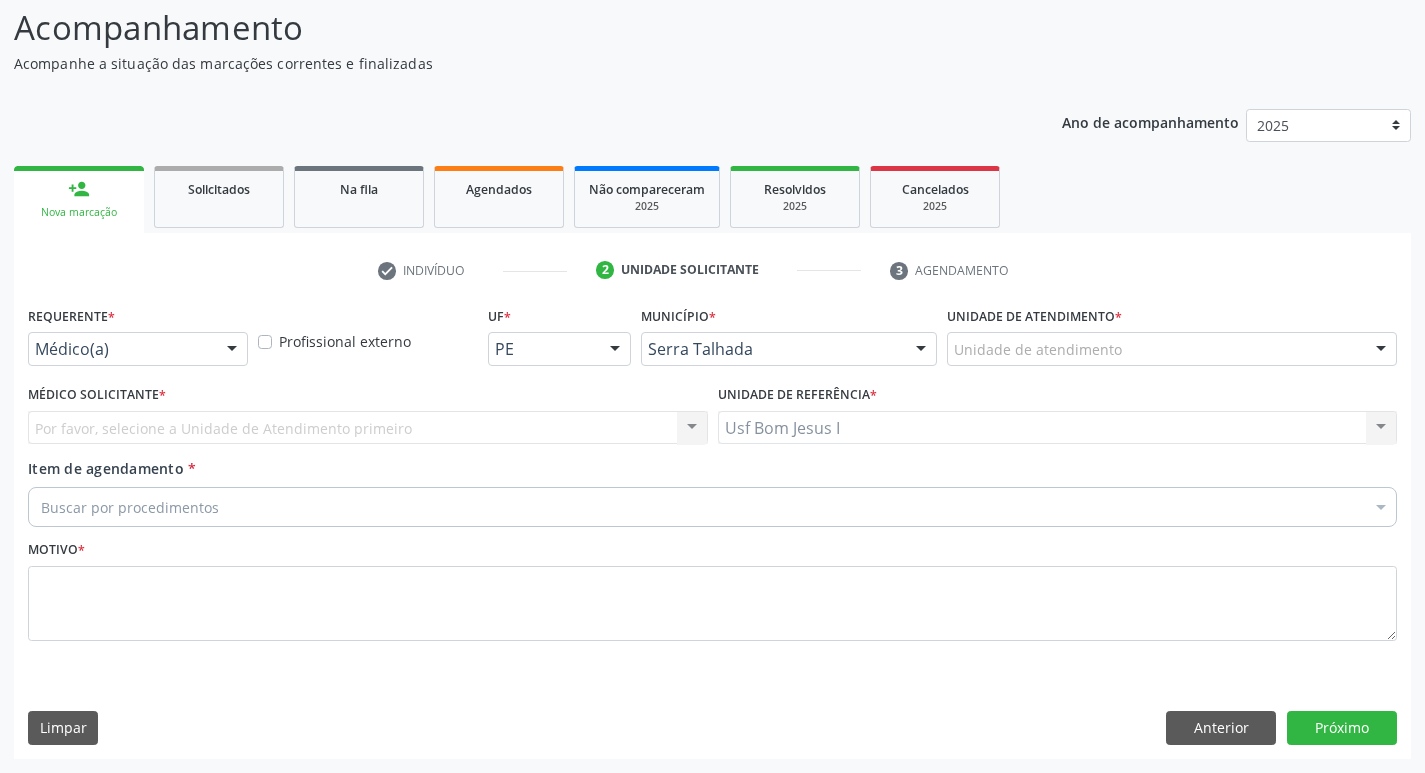 scroll, scrollTop: 133, scrollLeft: 0, axis: vertical 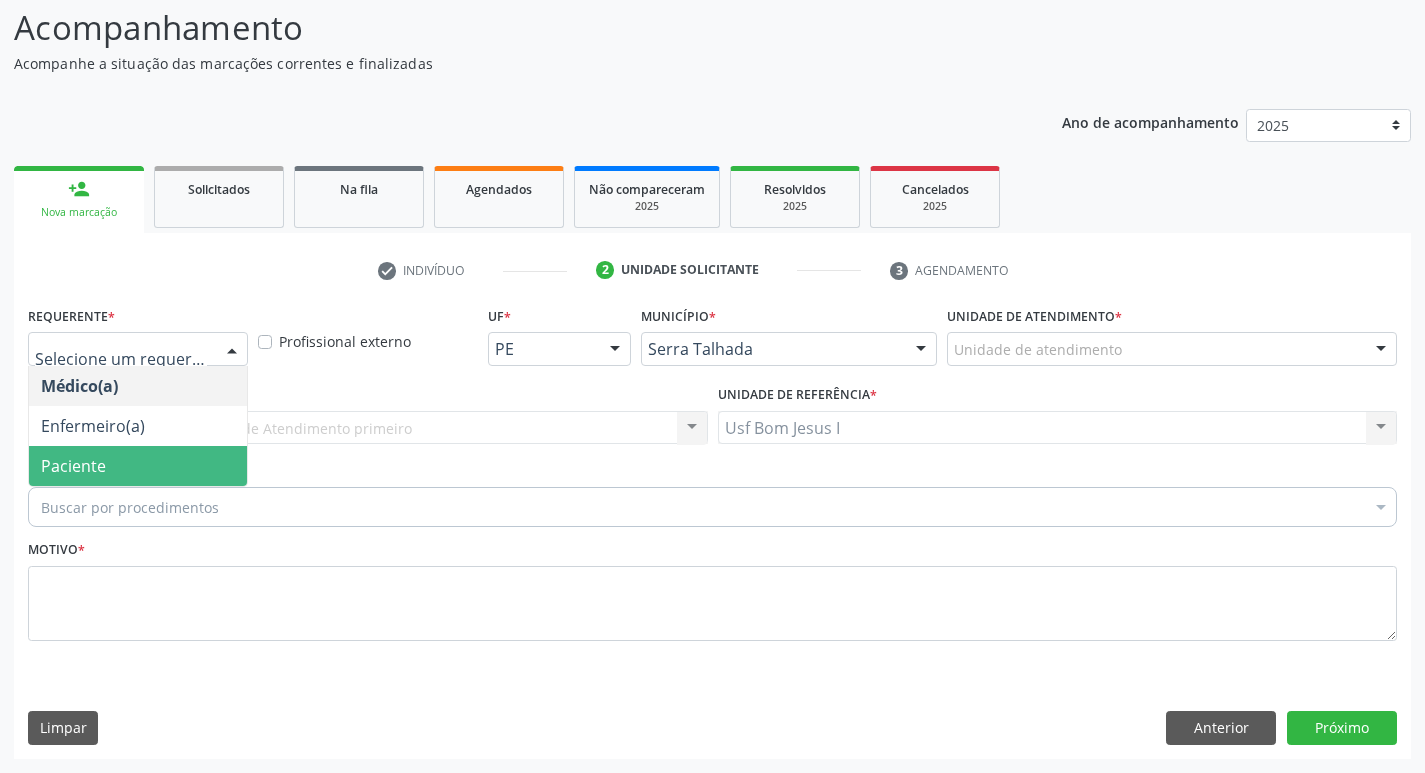 click on "Paciente" at bounding box center [138, 466] 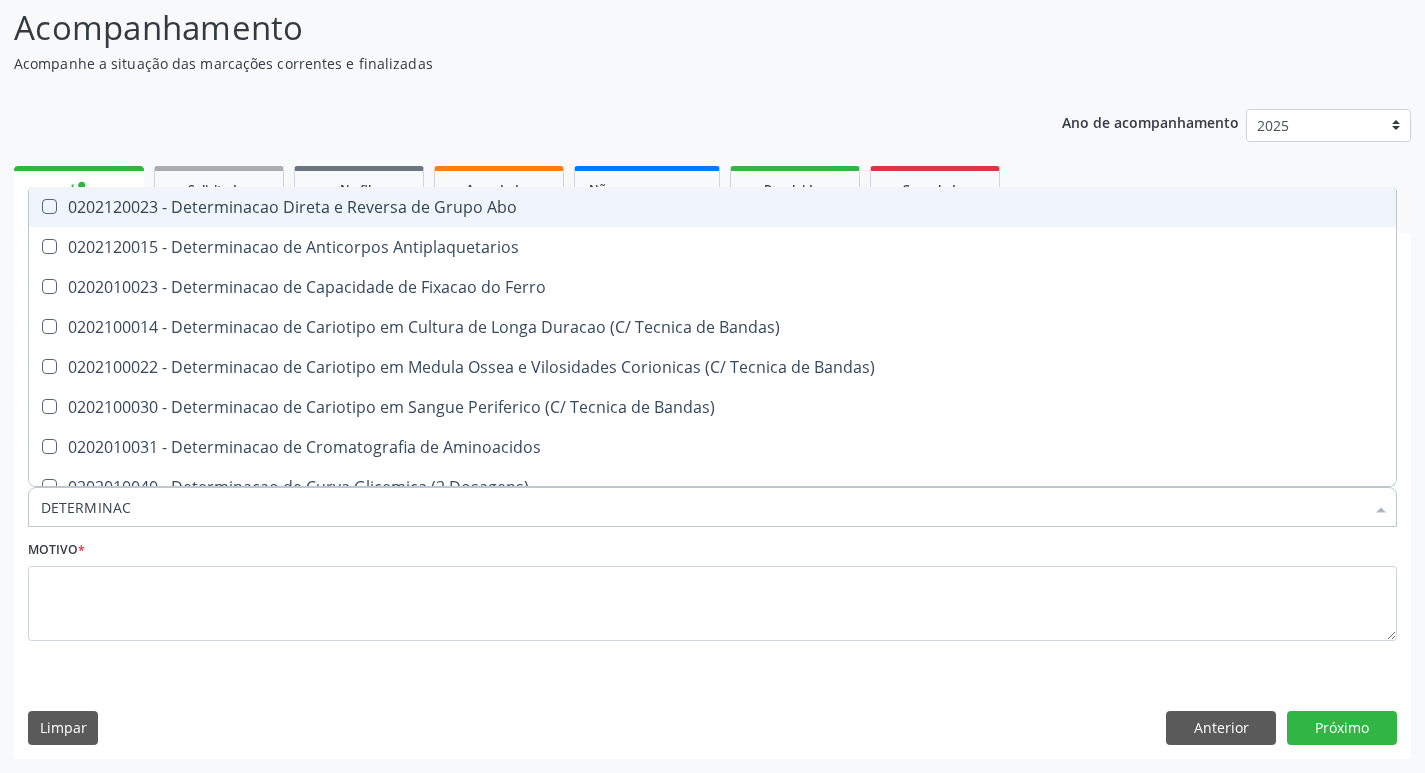 type on "DETERMINACA" 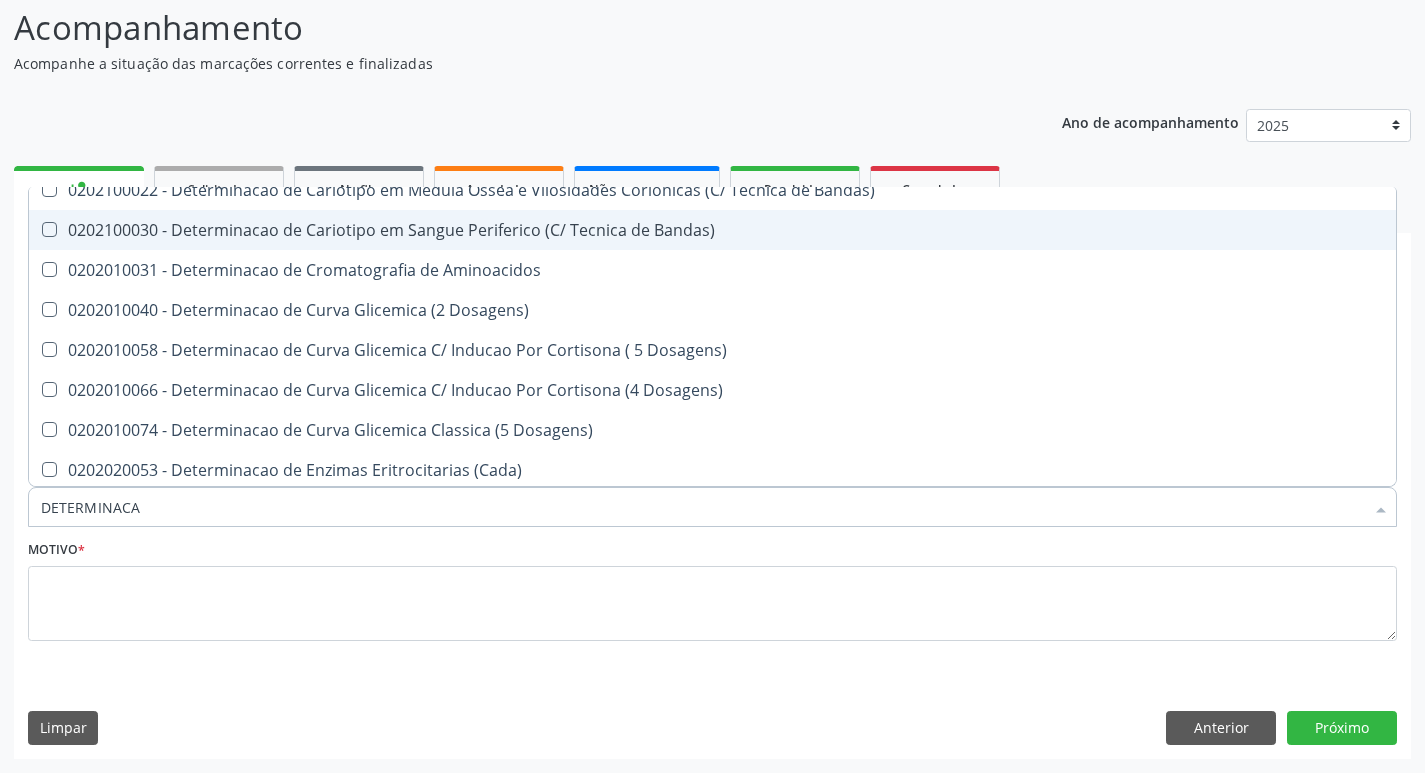 scroll, scrollTop: 200, scrollLeft: 0, axis: vertical 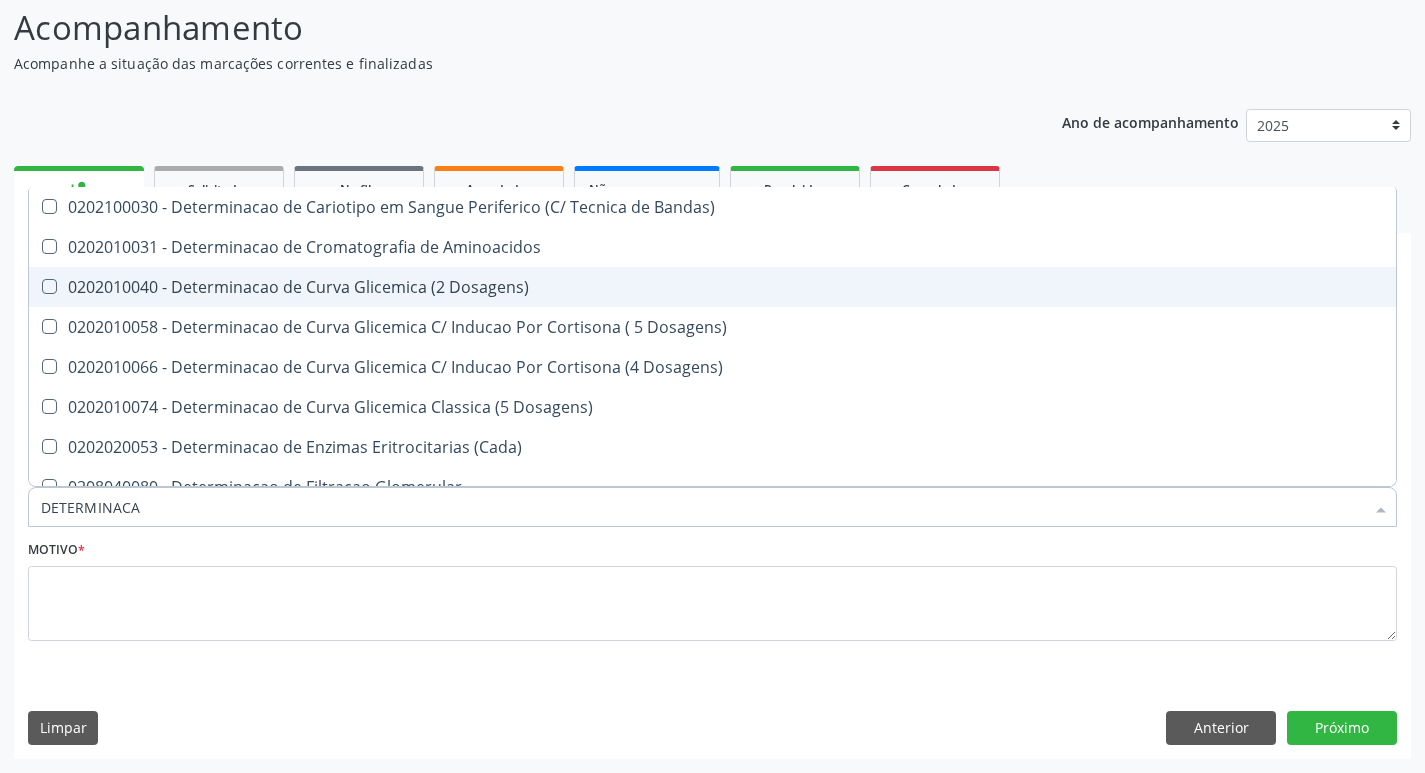 click on "0202010040 - Determinacao de Curva Glicemica (2 Dosagens)" at bounding box center (712, 287) 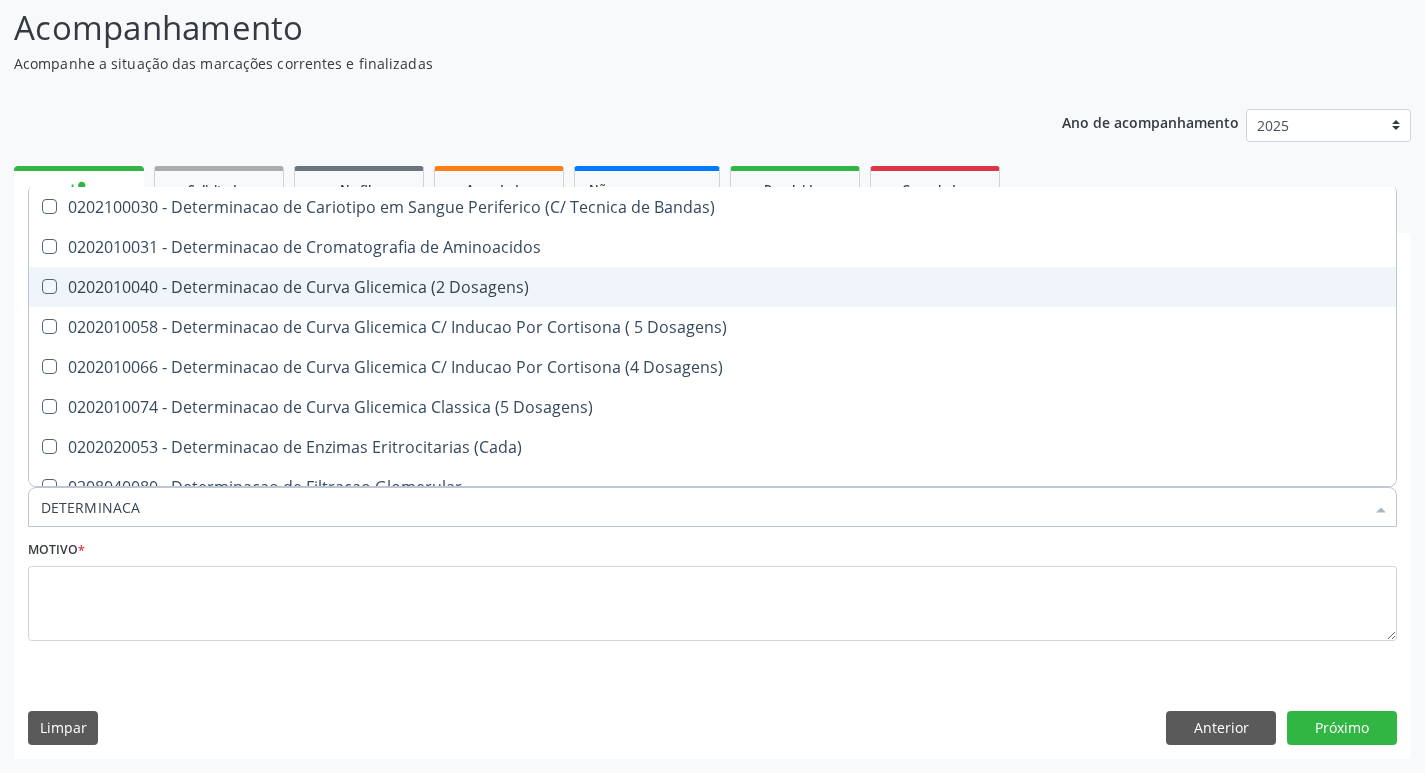 checkbox on "true" 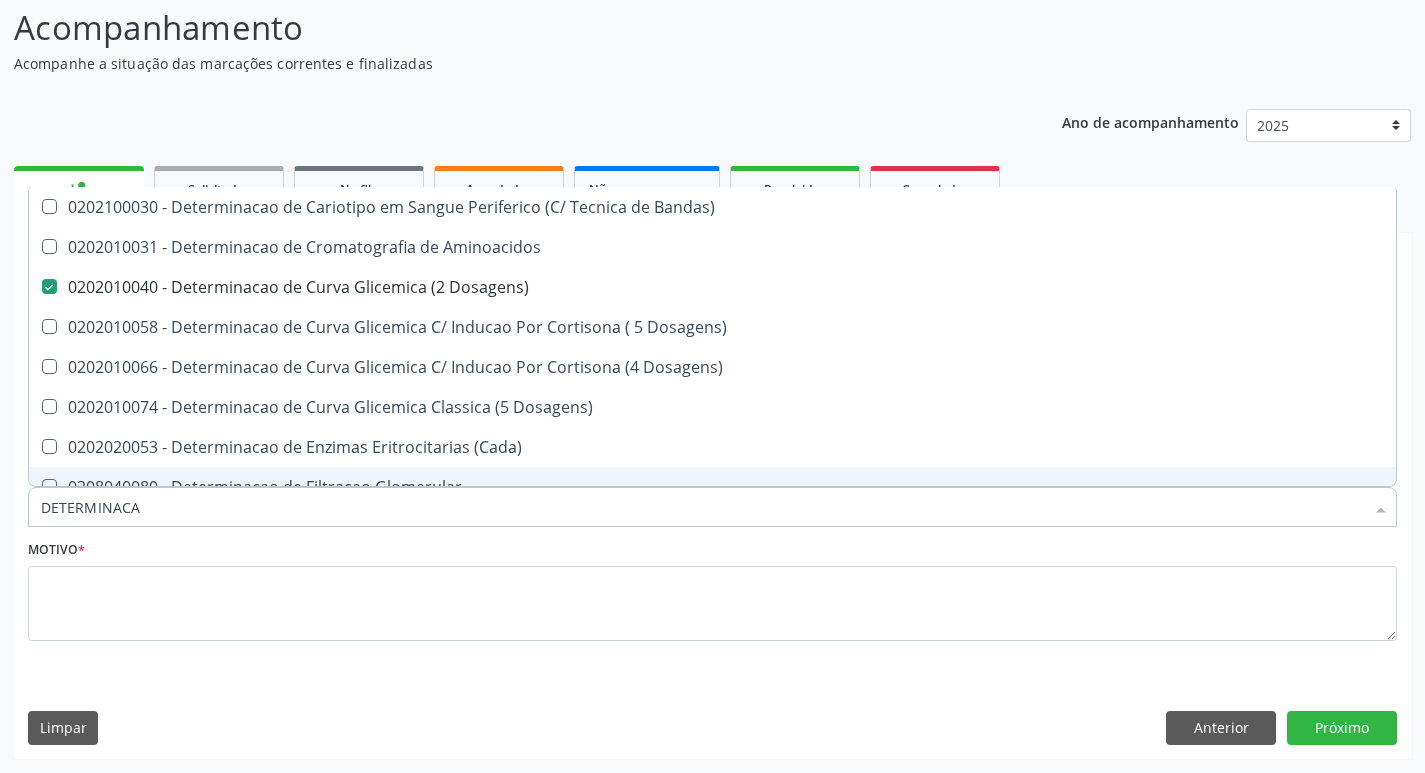 drag, startPoint x: 183, startPoint y: 516, endPoint x: 41, endPoint y: 514, distance: 142.01408 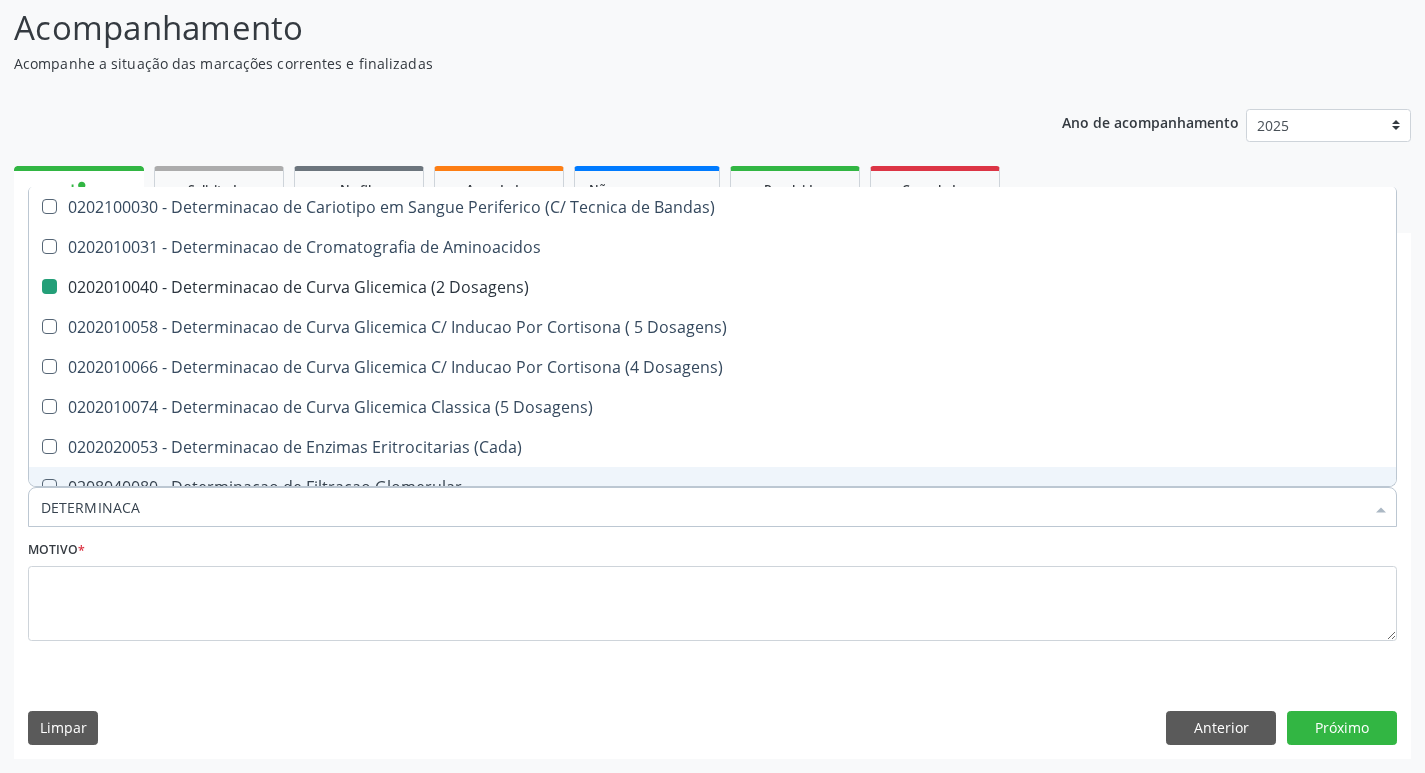 type on "I" 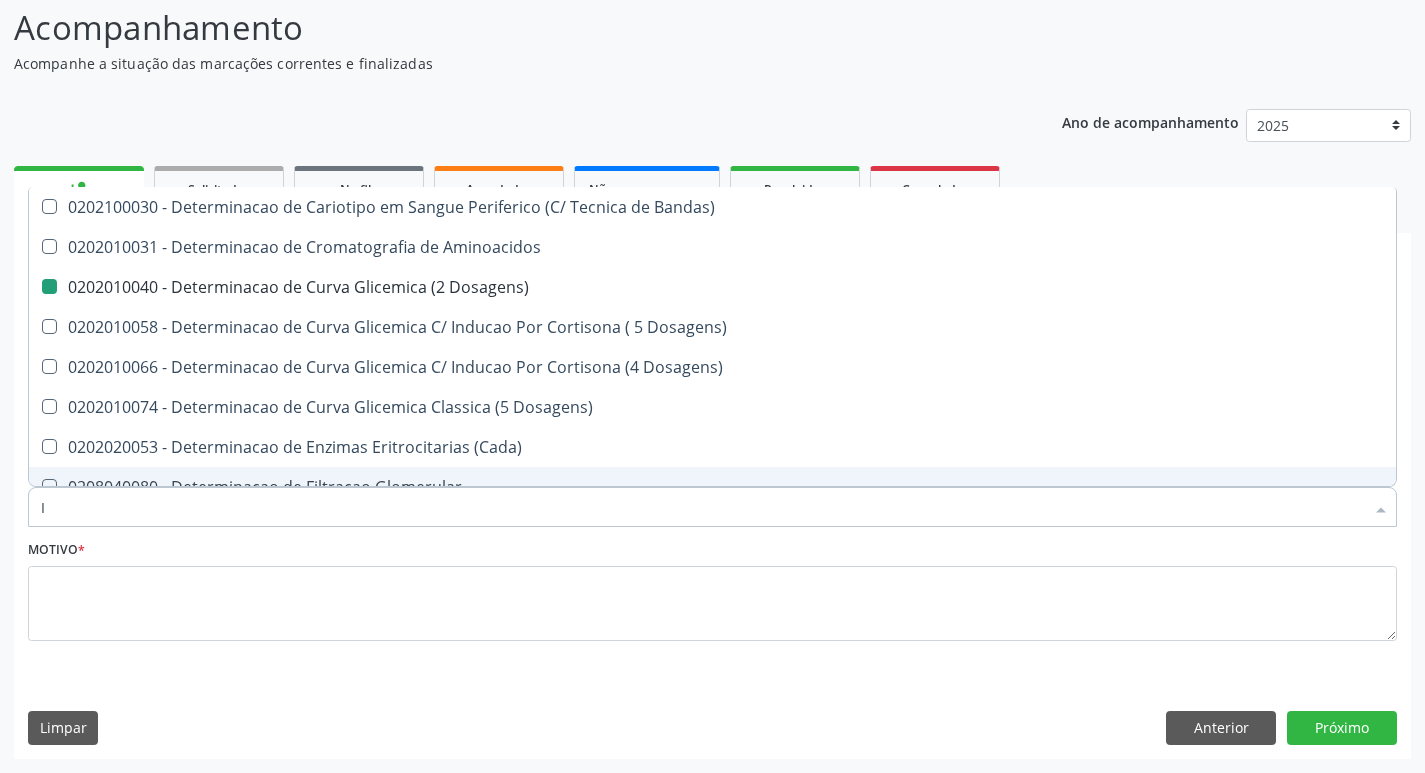 checkbox on "false" 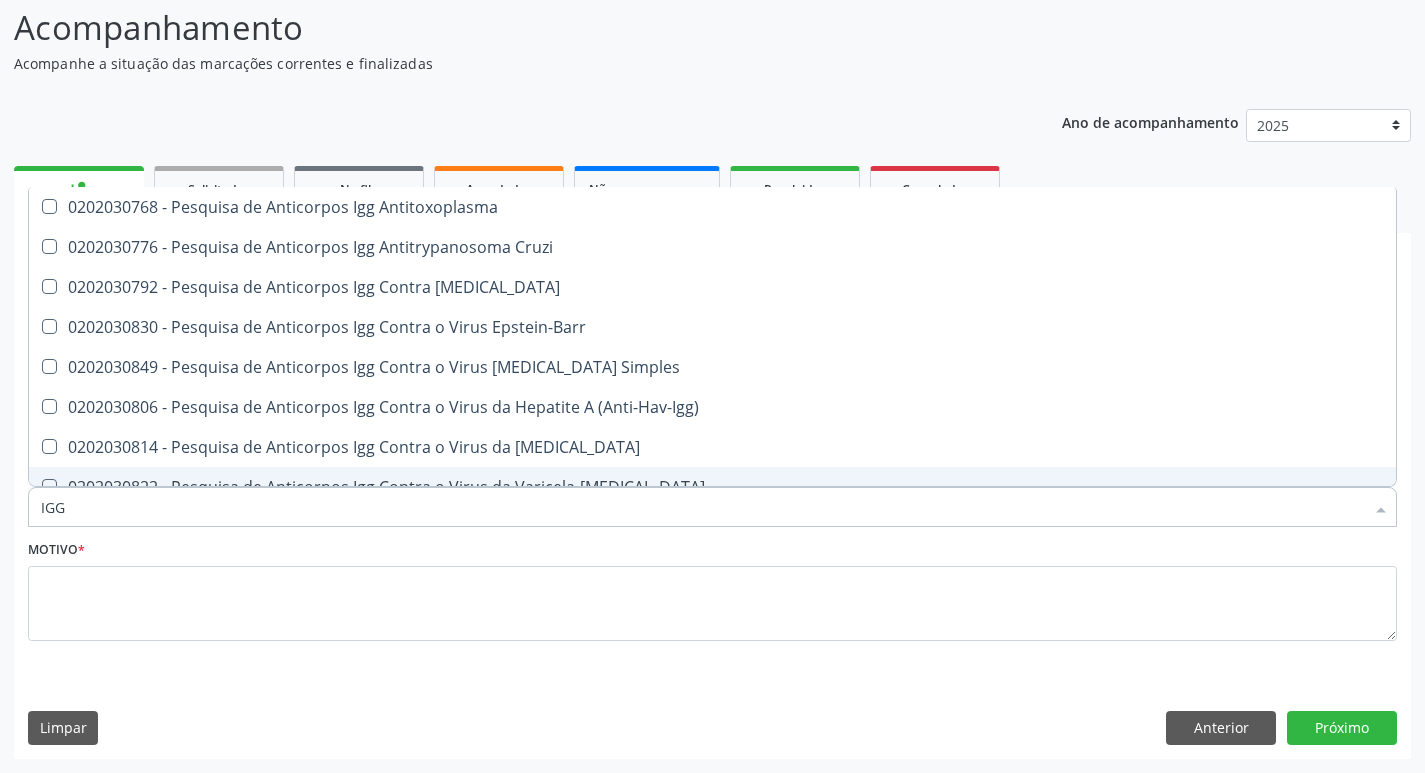 type on "IGG" 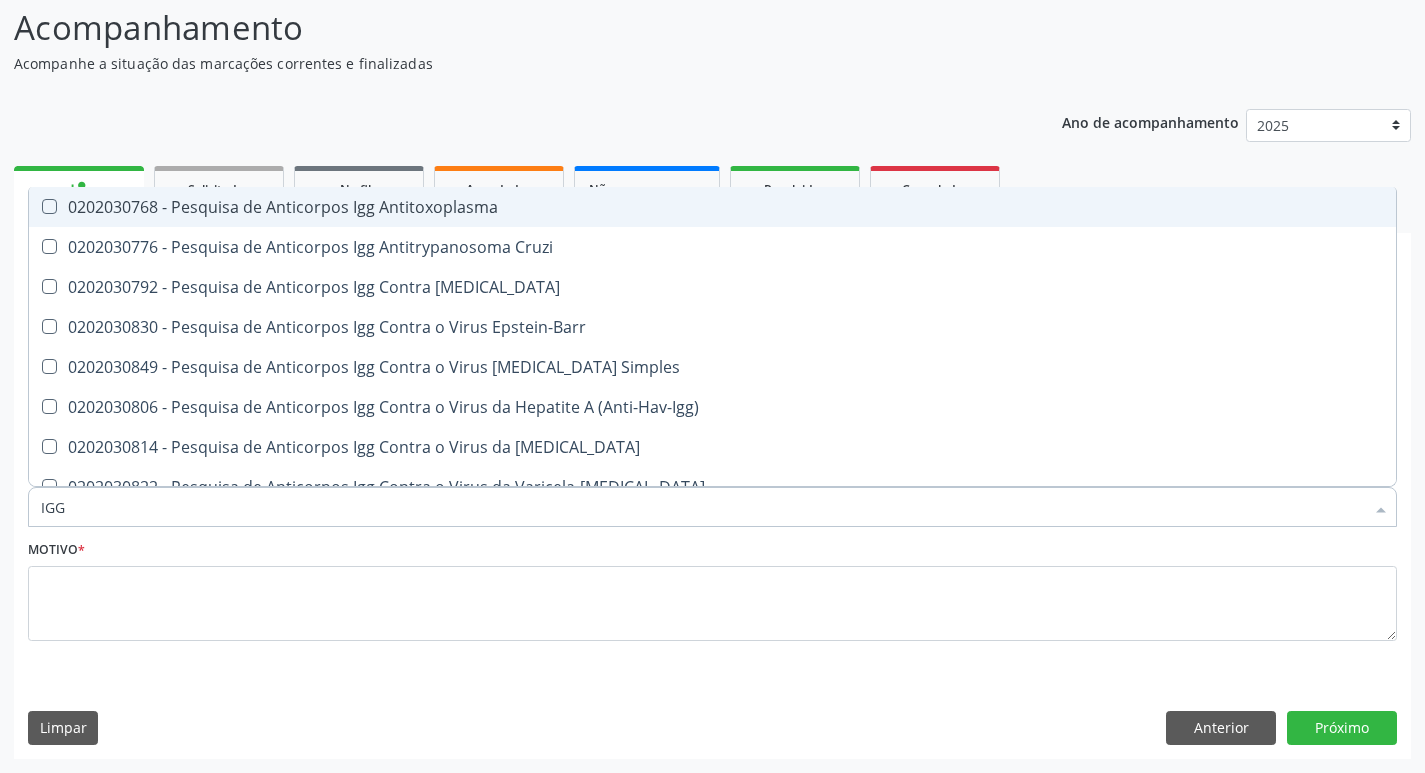 click on "0202030768 - Pesquisa de Anticorpos Igg Antitoxoplasma" at bounding box center [712, 207] 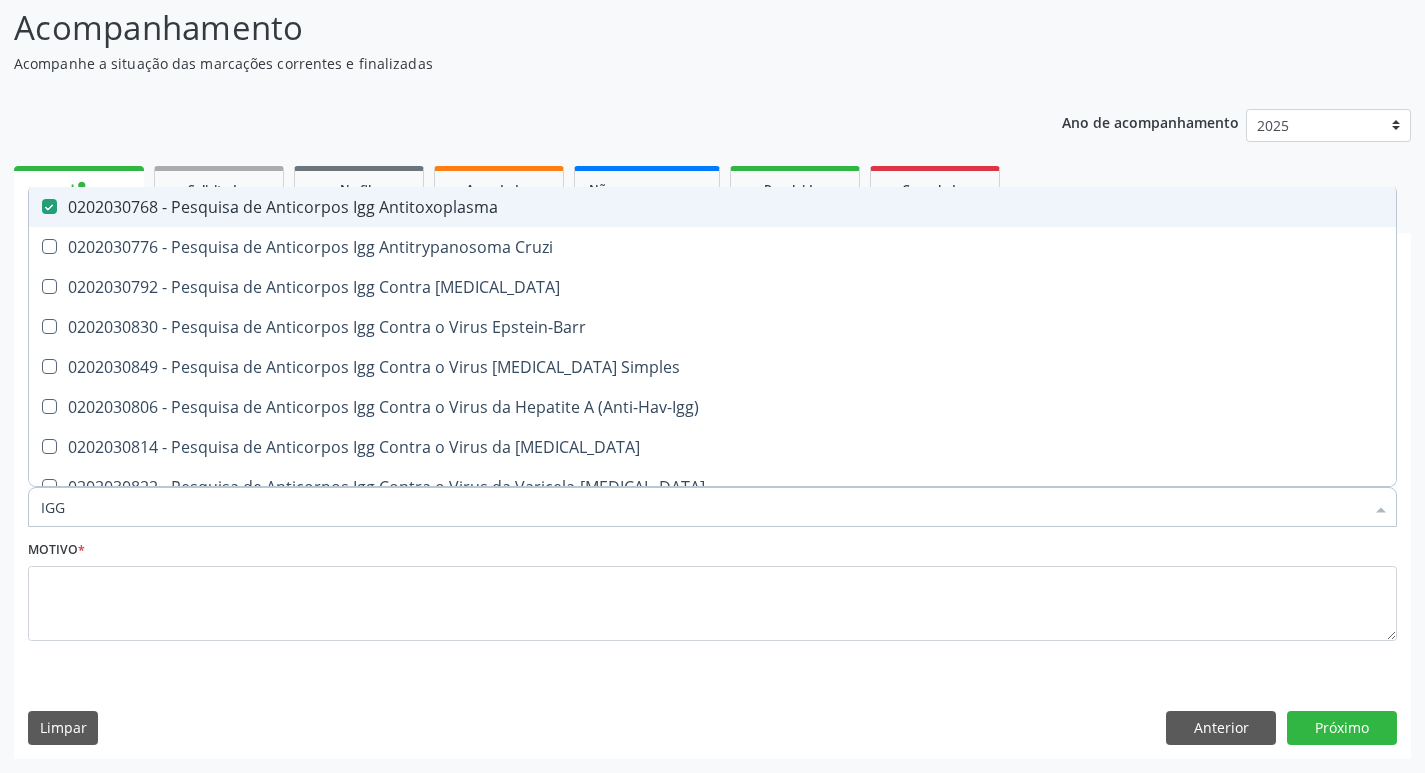 checkbox on "true" 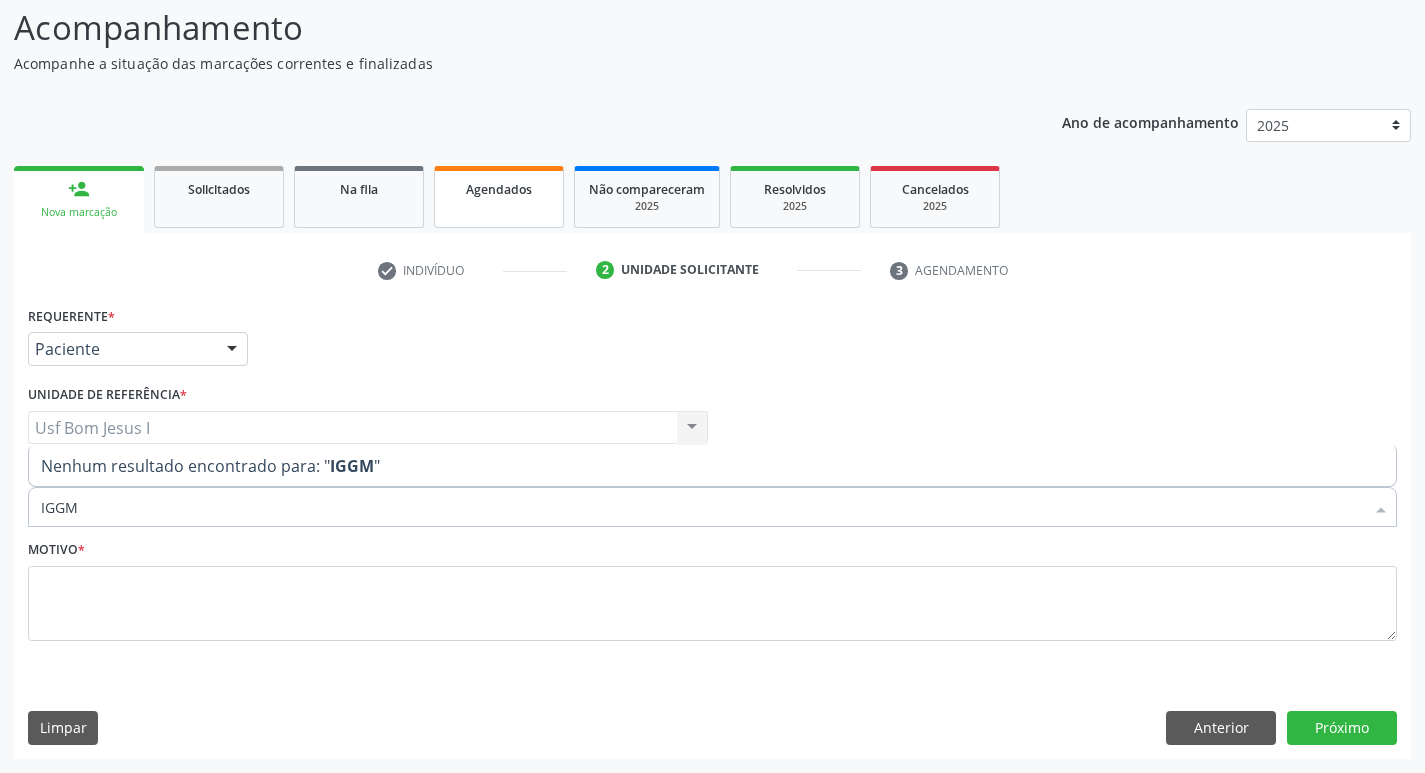 scroll, scrollTop: 0, scrollLeft: 0, axis: both 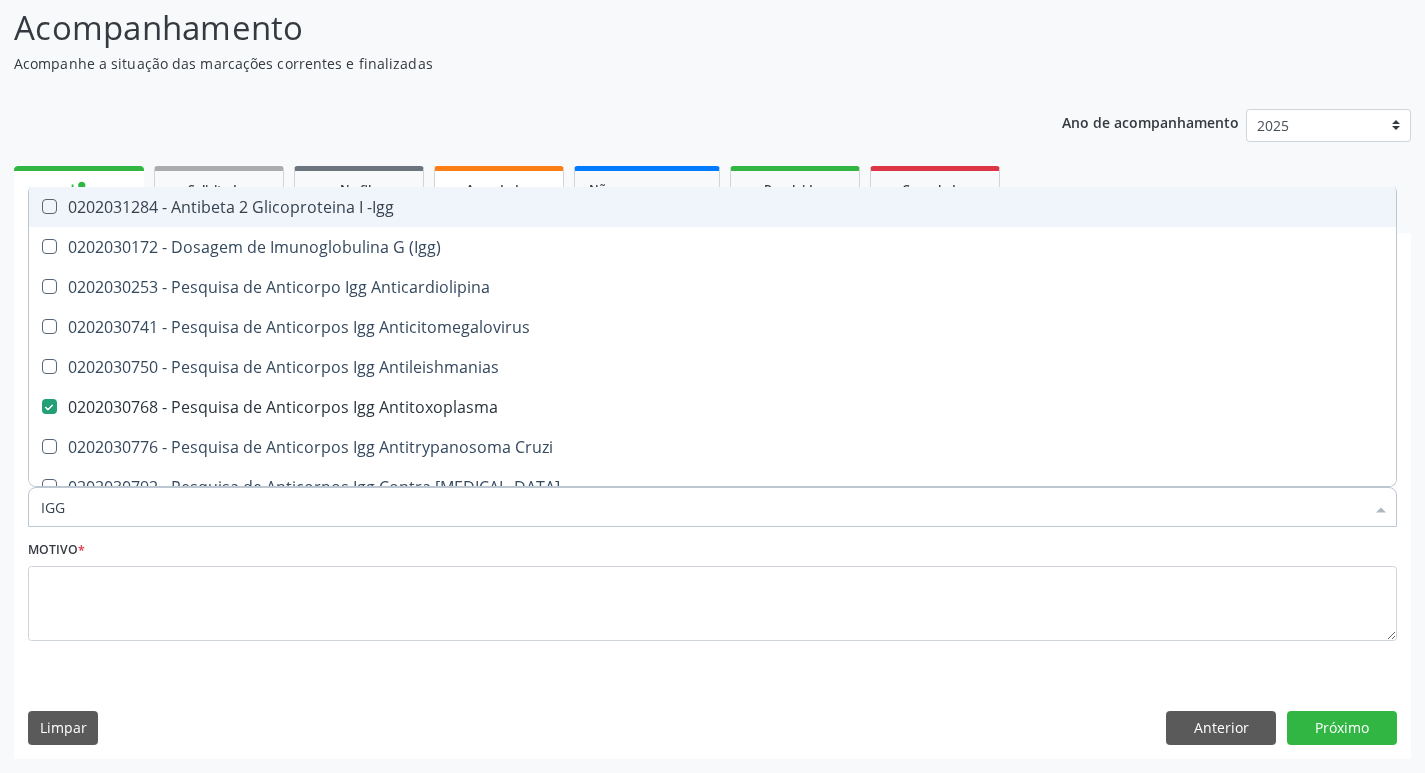 type on "IG" 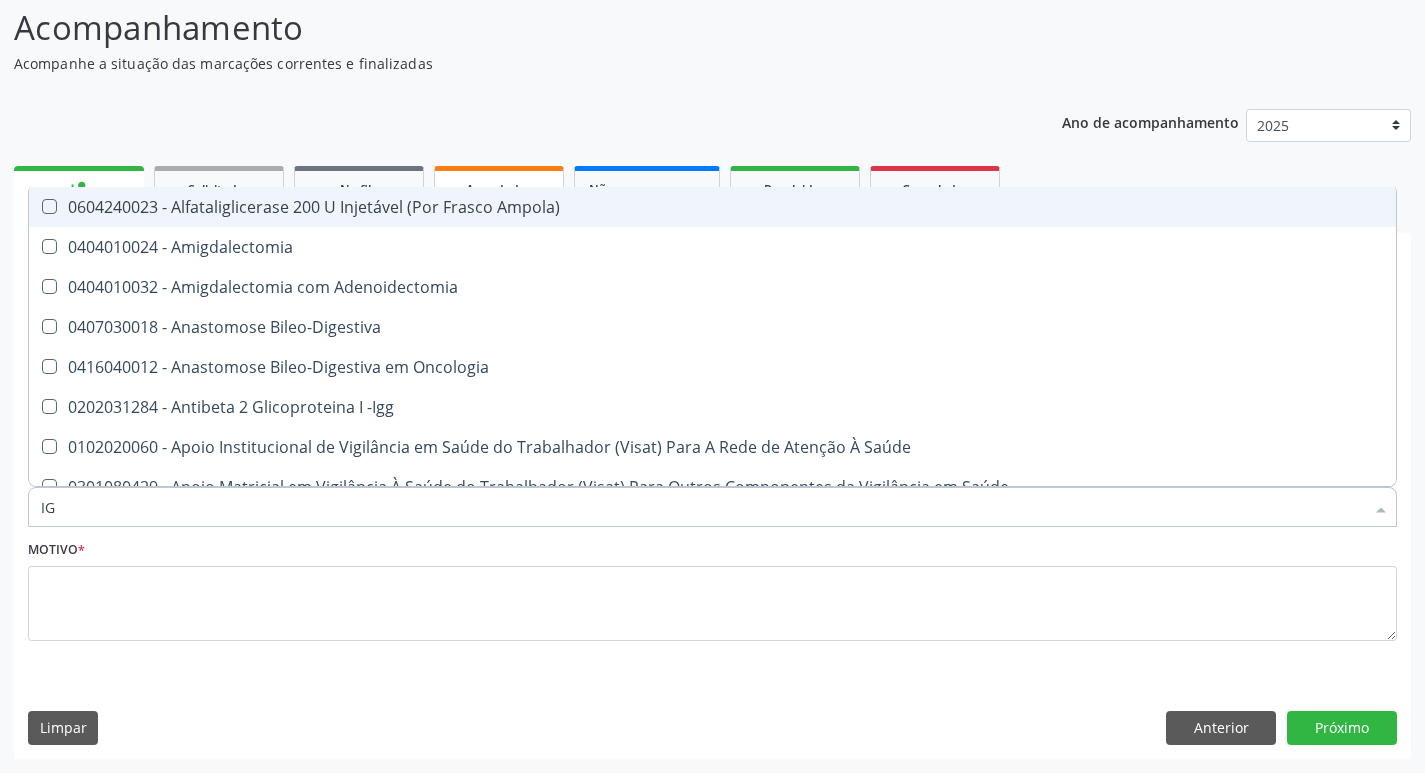 type on "IGM" 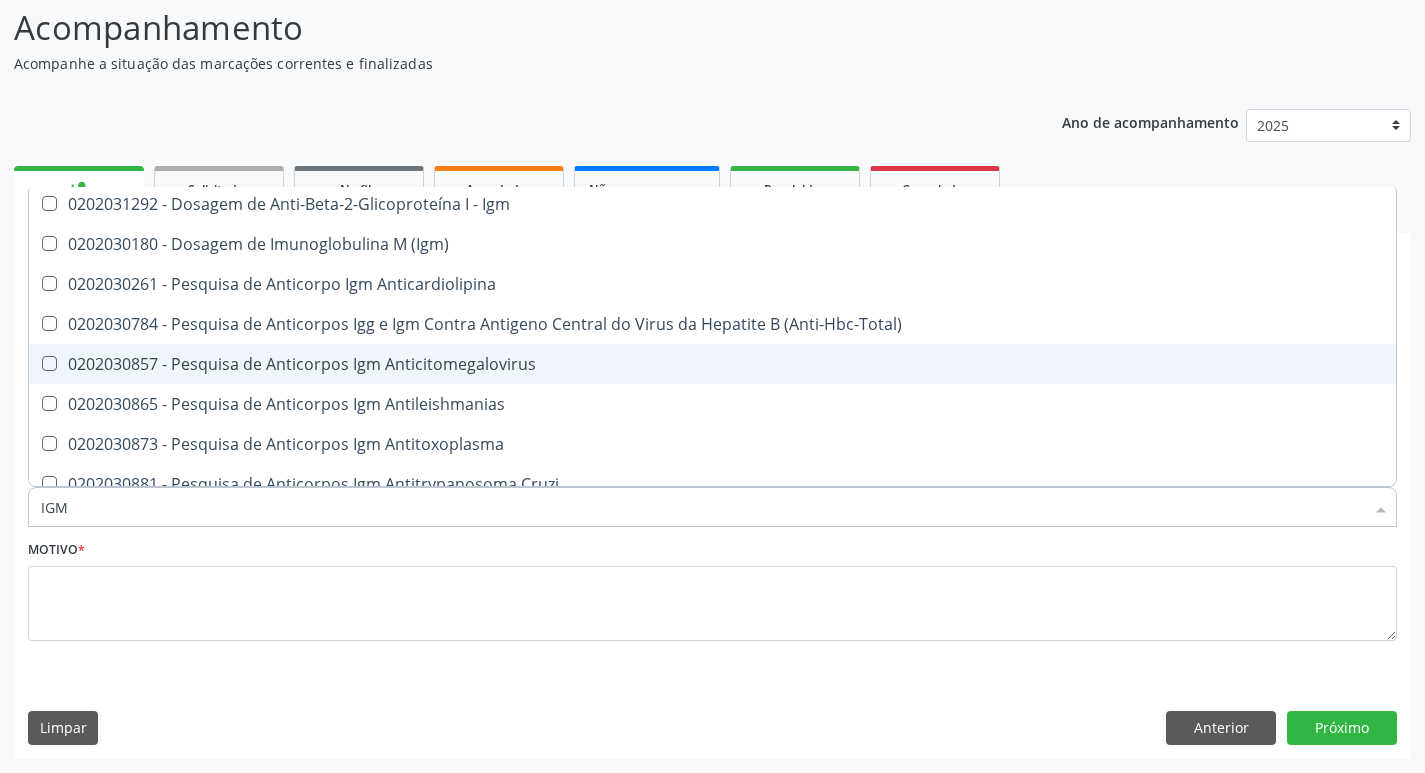 scroll, scrollTop: 67, scrollLeft: 0, axis: vertical 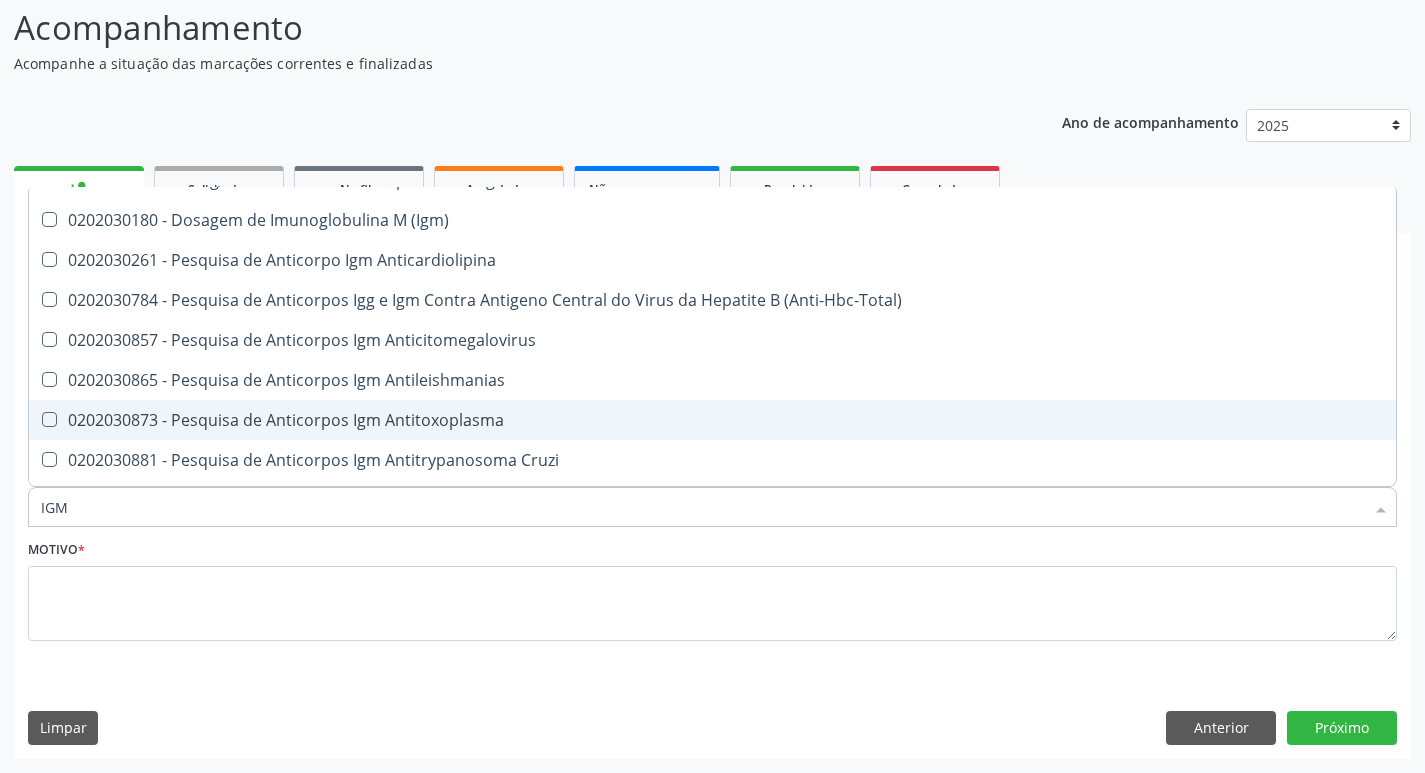 click on "0202030873 - Pesquisa de Anticorpos Igm Antitoxoplasma" at bounding box center (712, 420) 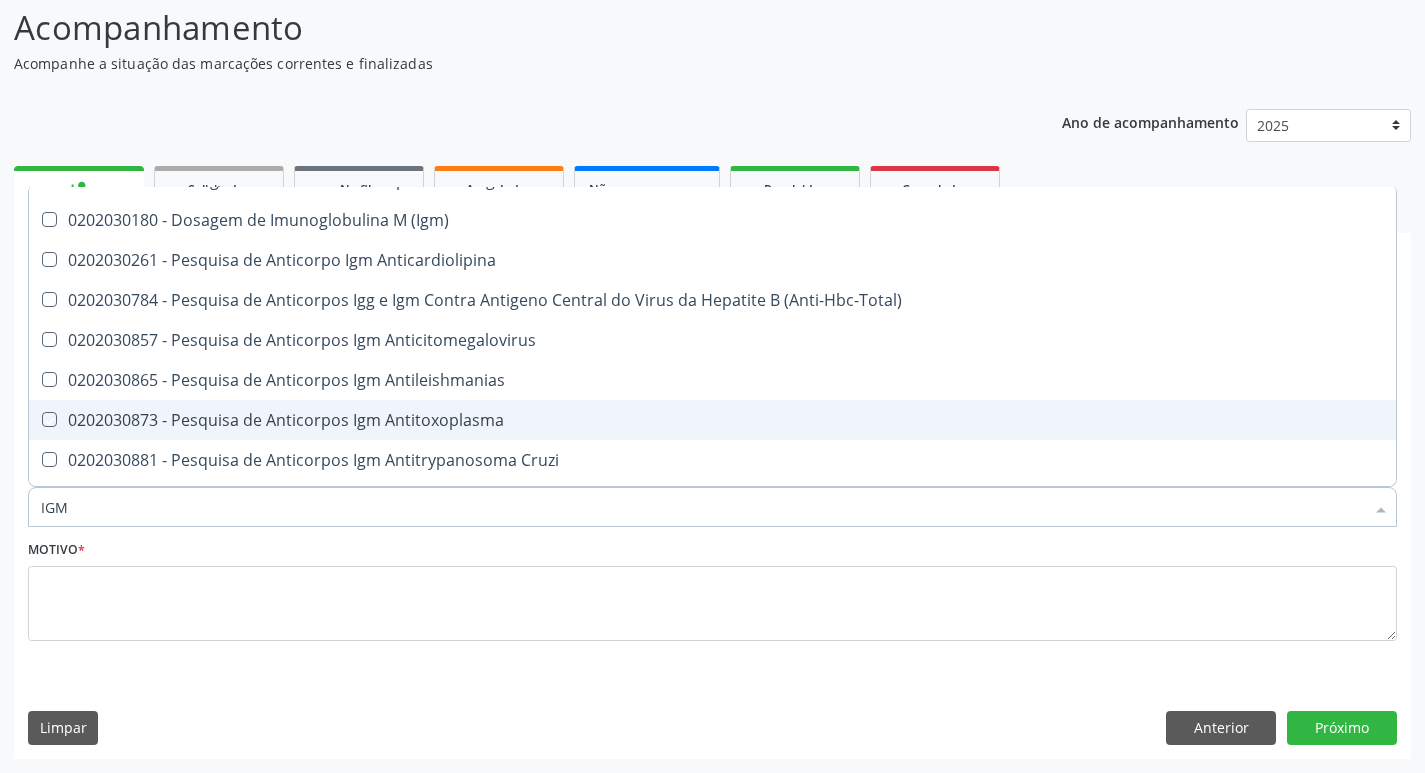 checkbox on "true" 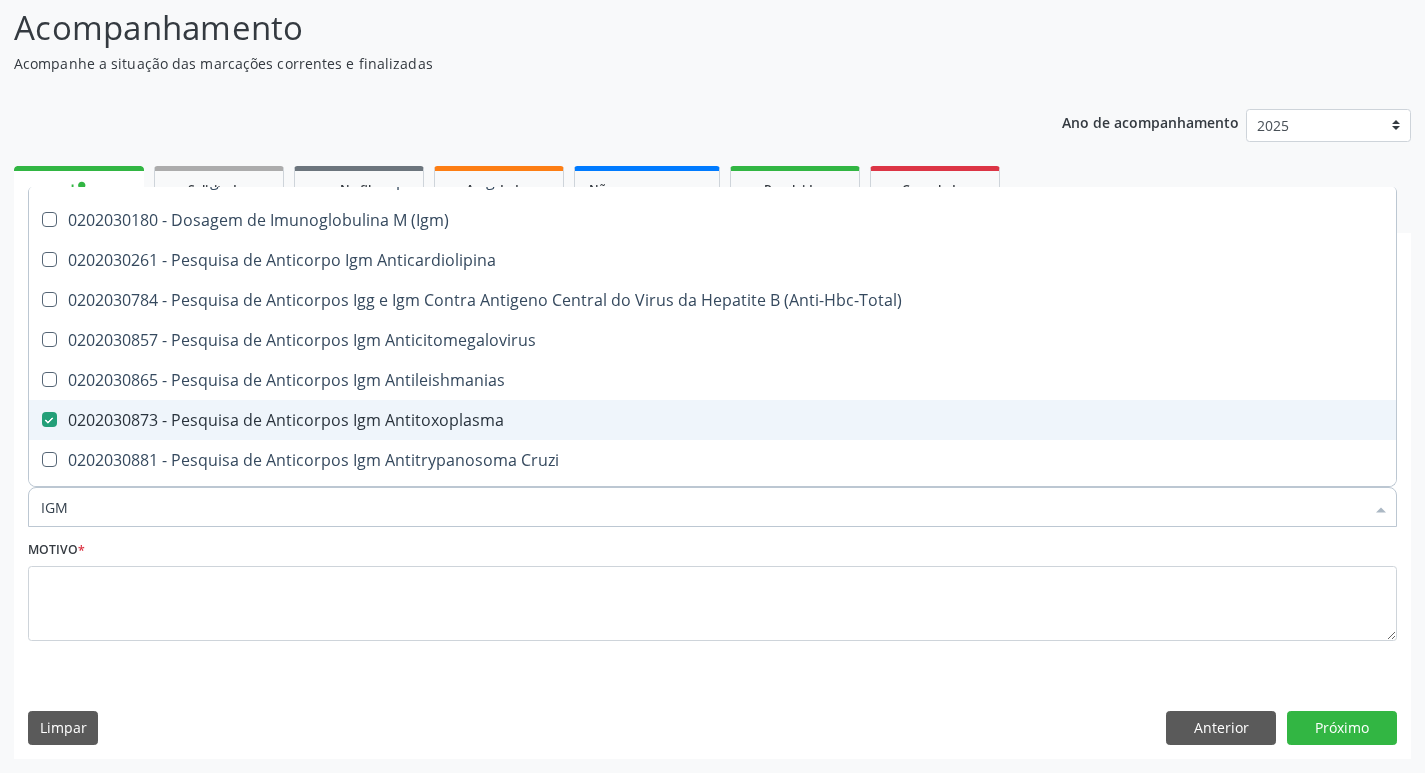 type on "IG" 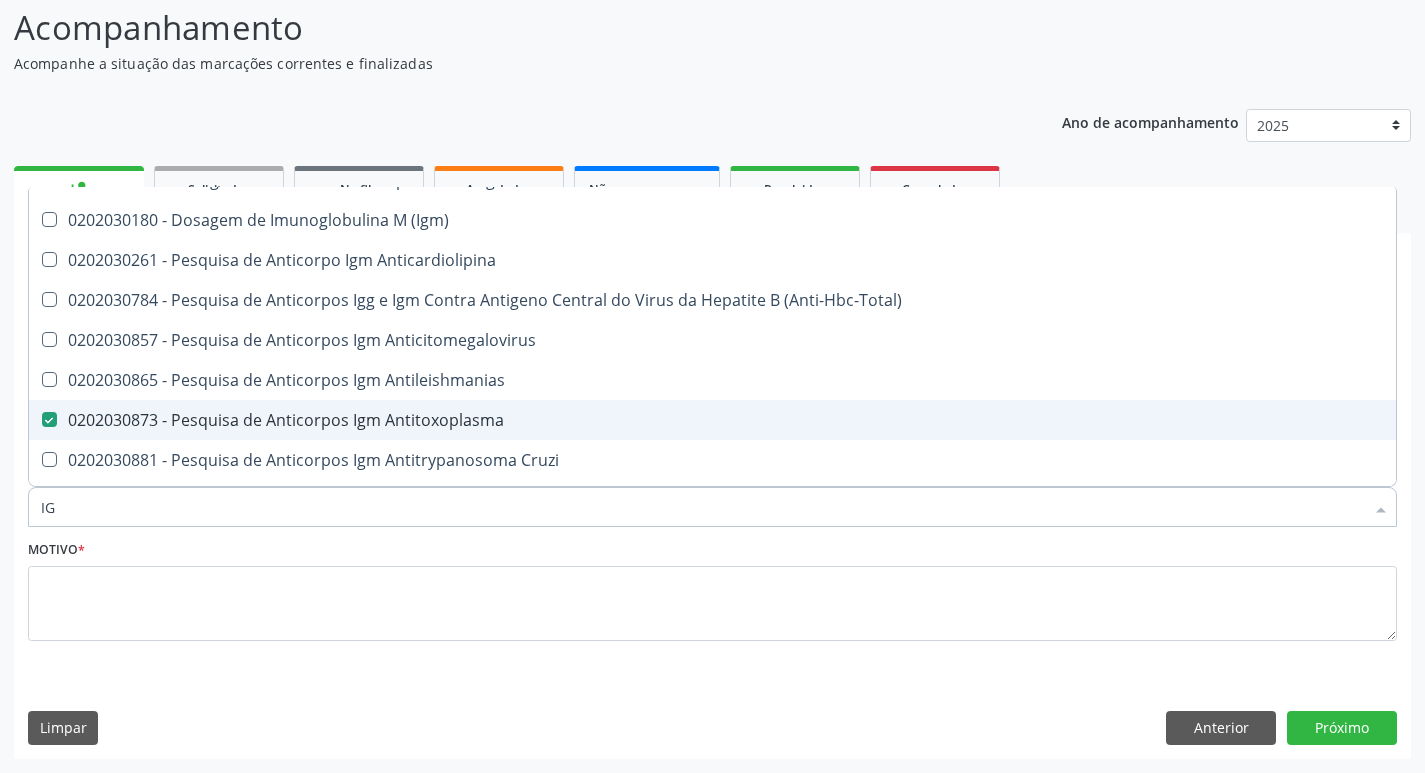 checkbox on "false" 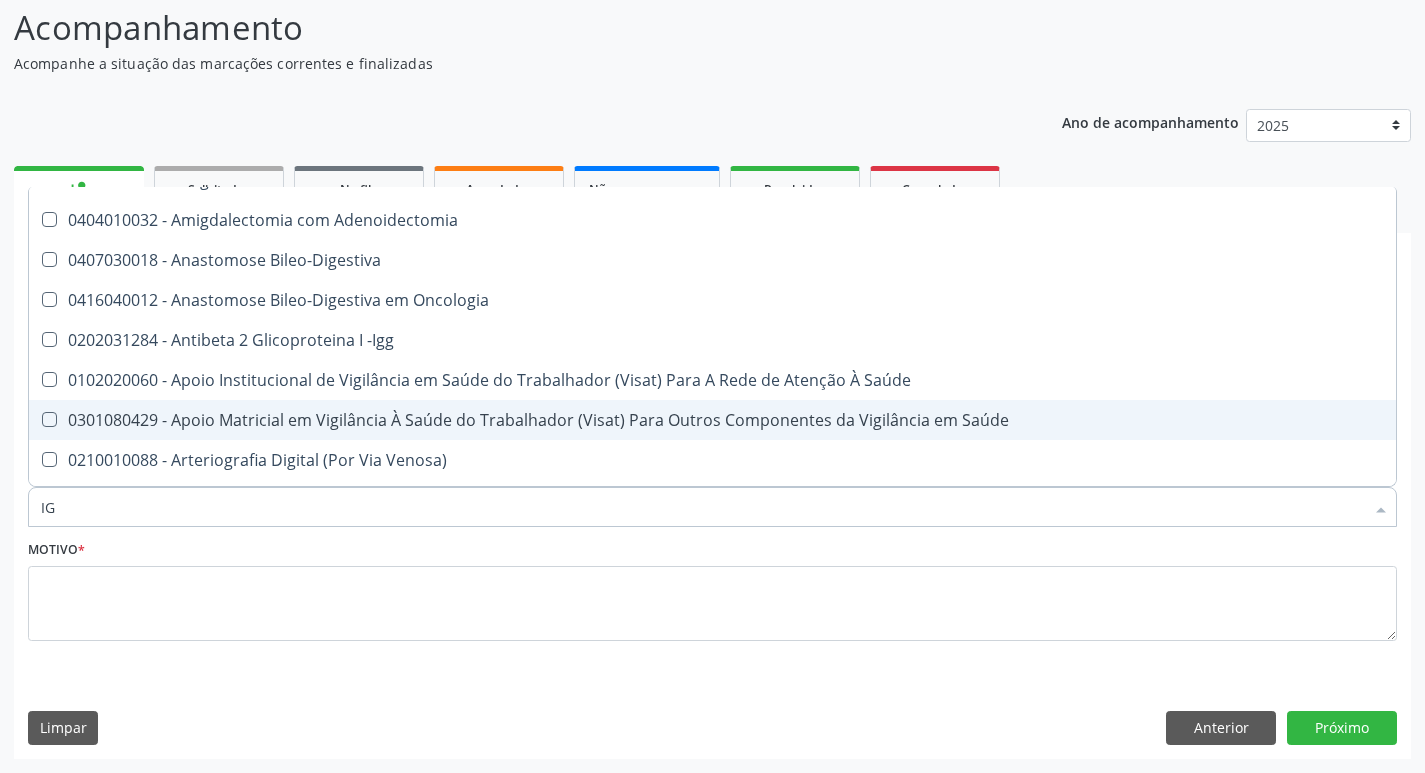 type on "I" 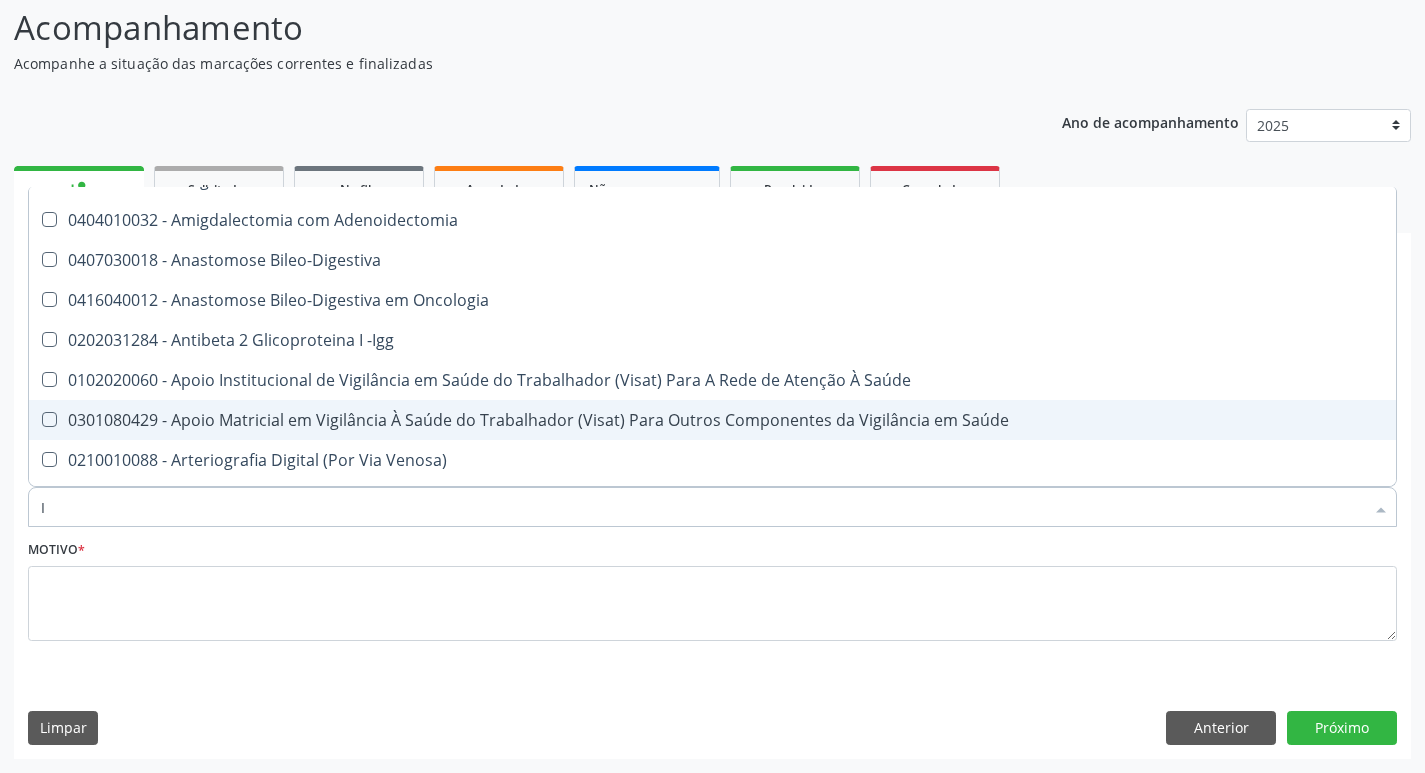 type 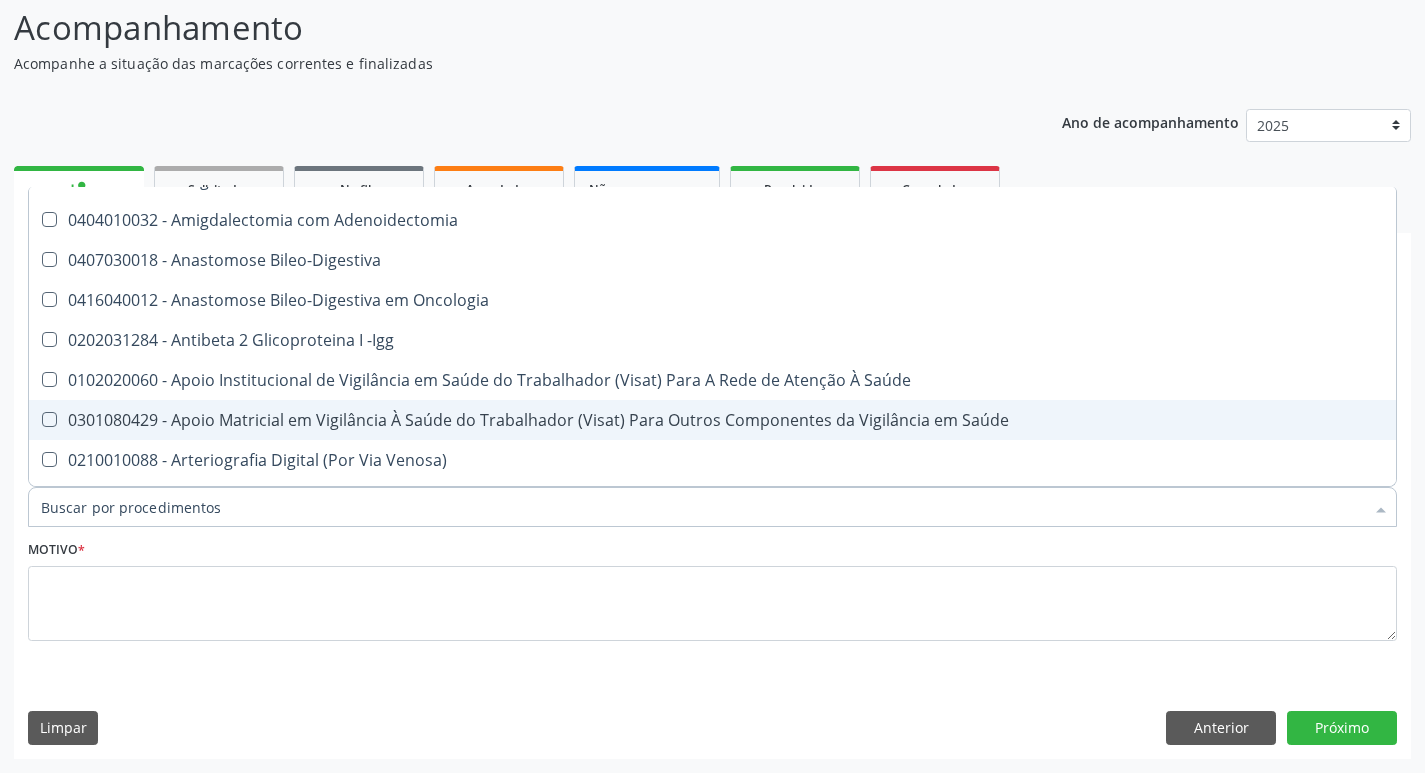 checkbox on "false" 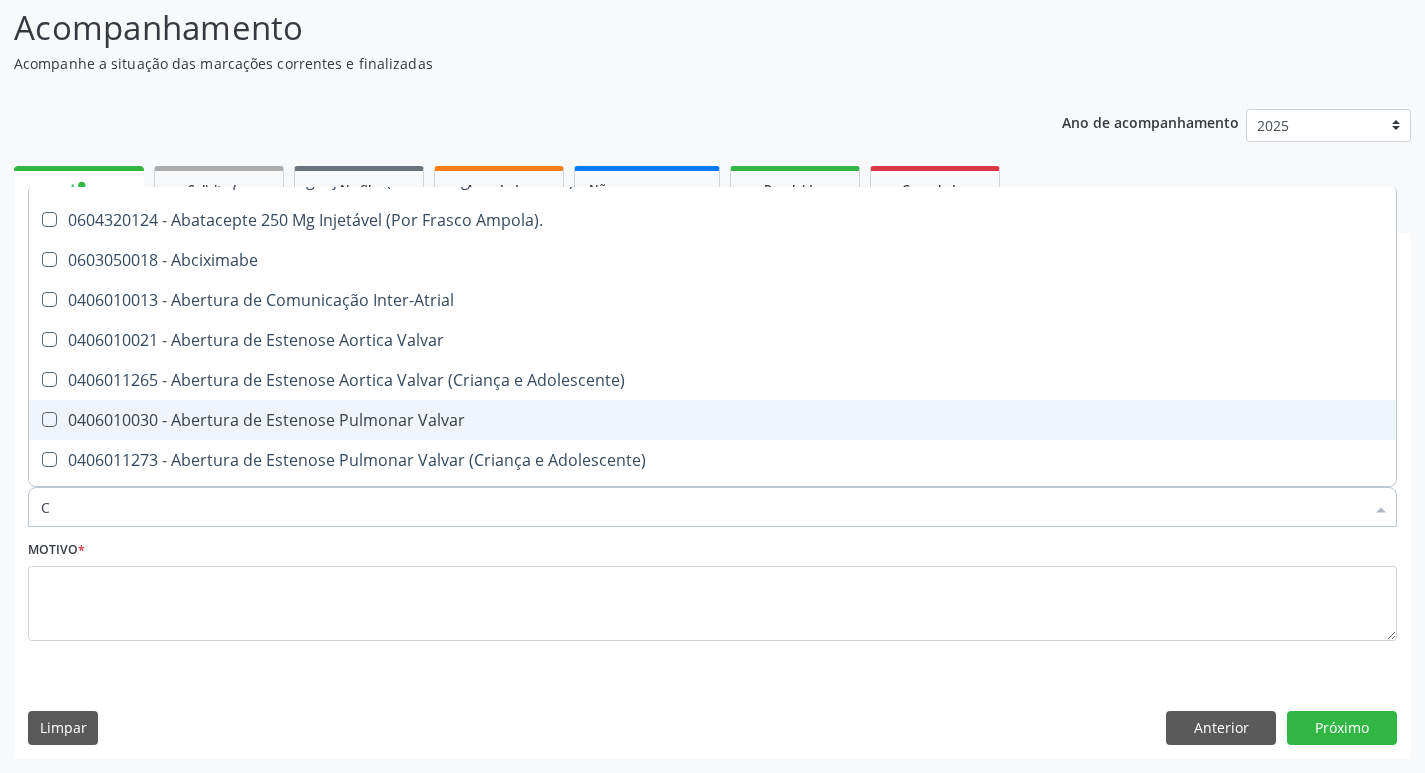 type on "CU" 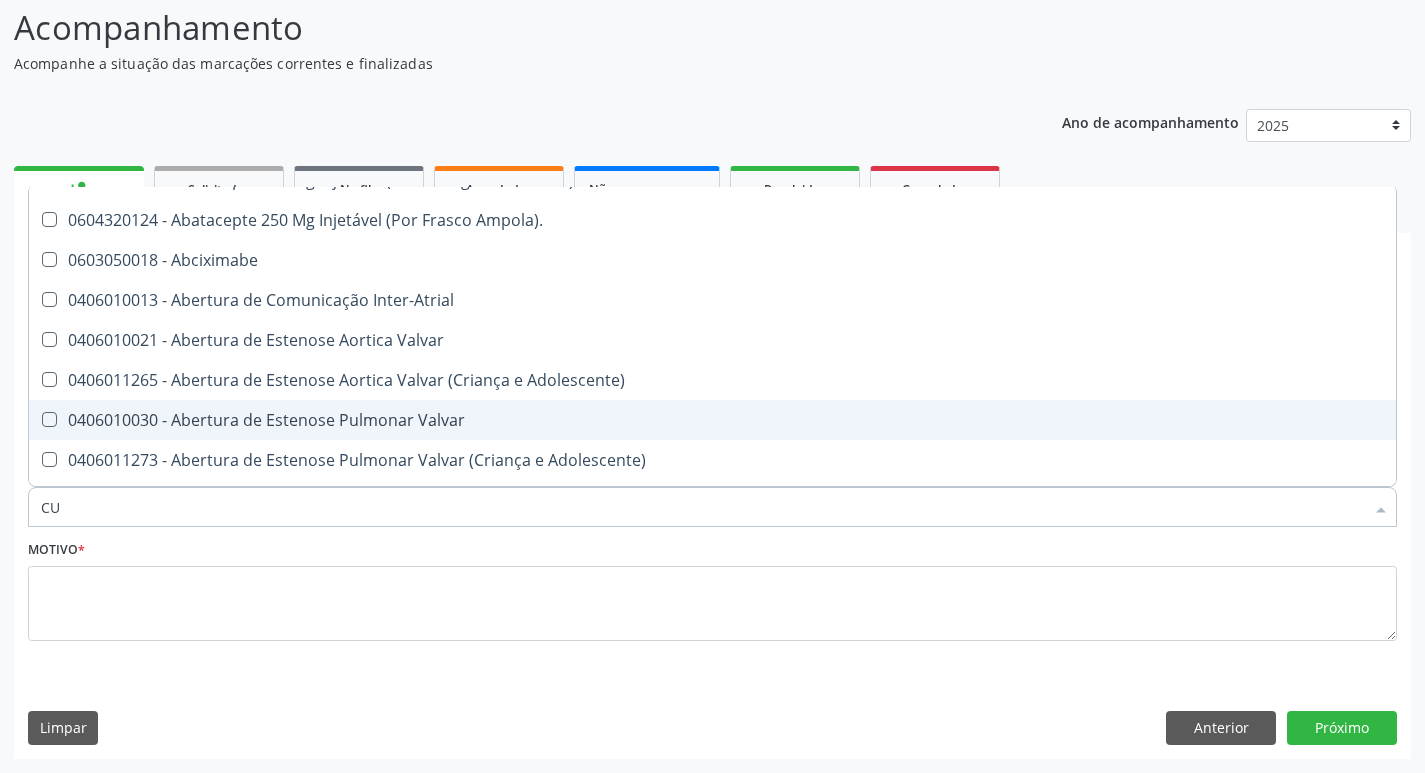 checkbox on "true" 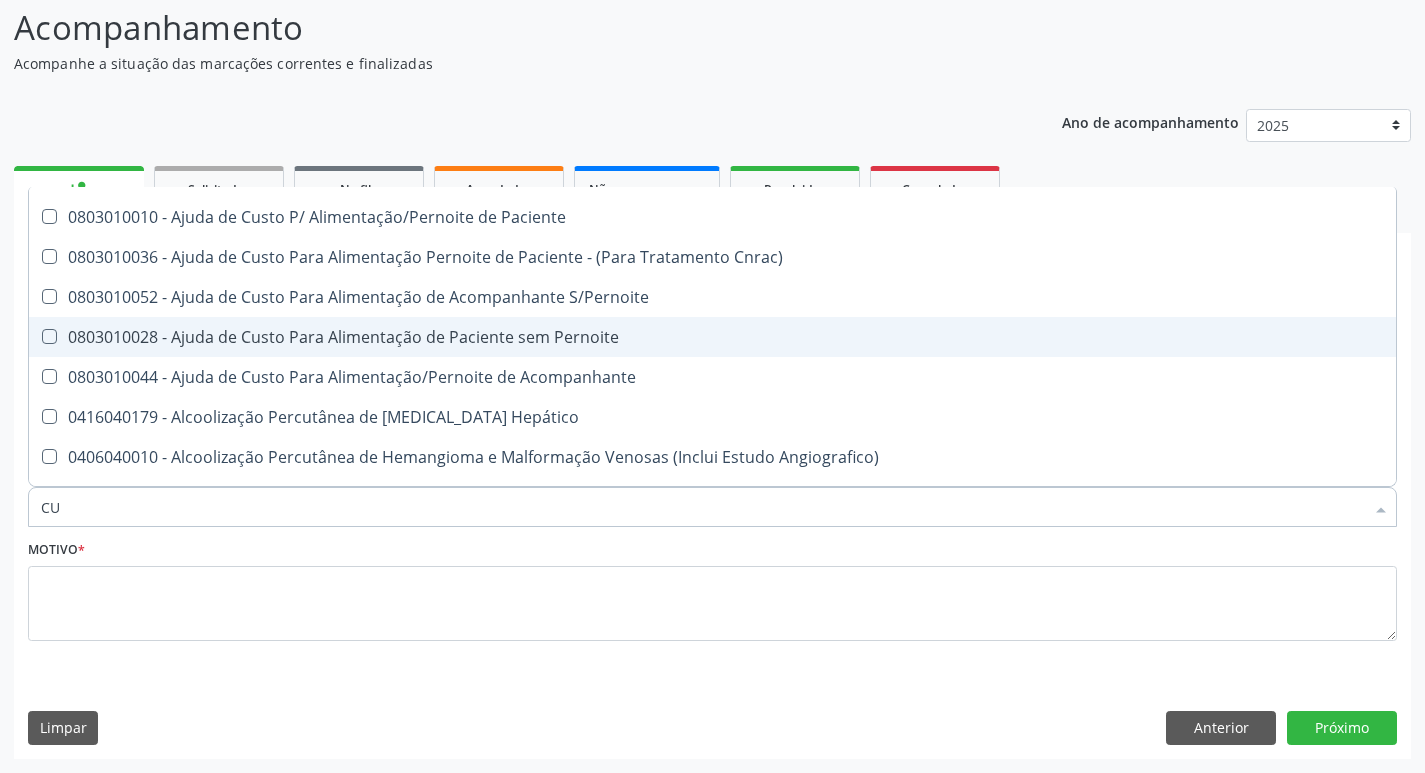 scroll, scrollTop: 67, scrollLeft: 0, axis: vertical 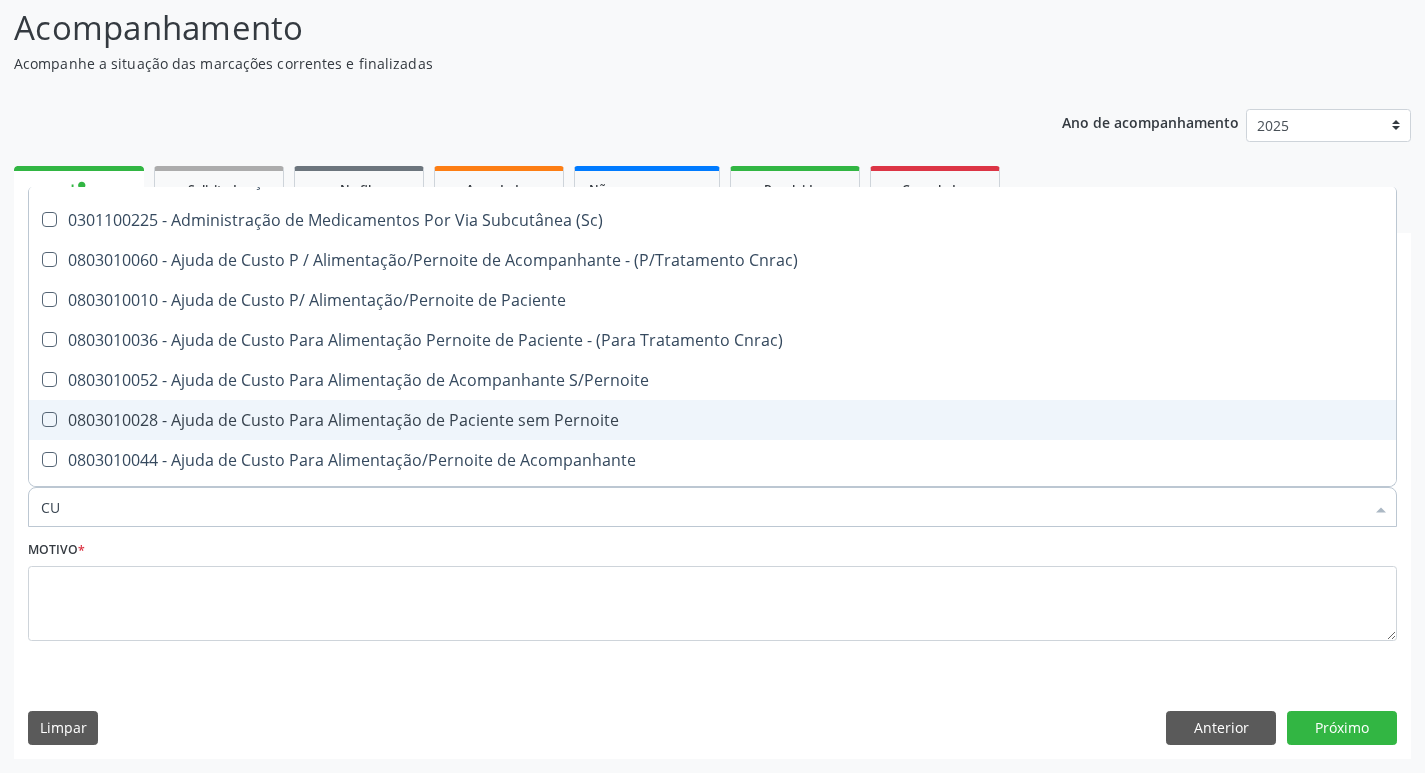 type on "CUL" 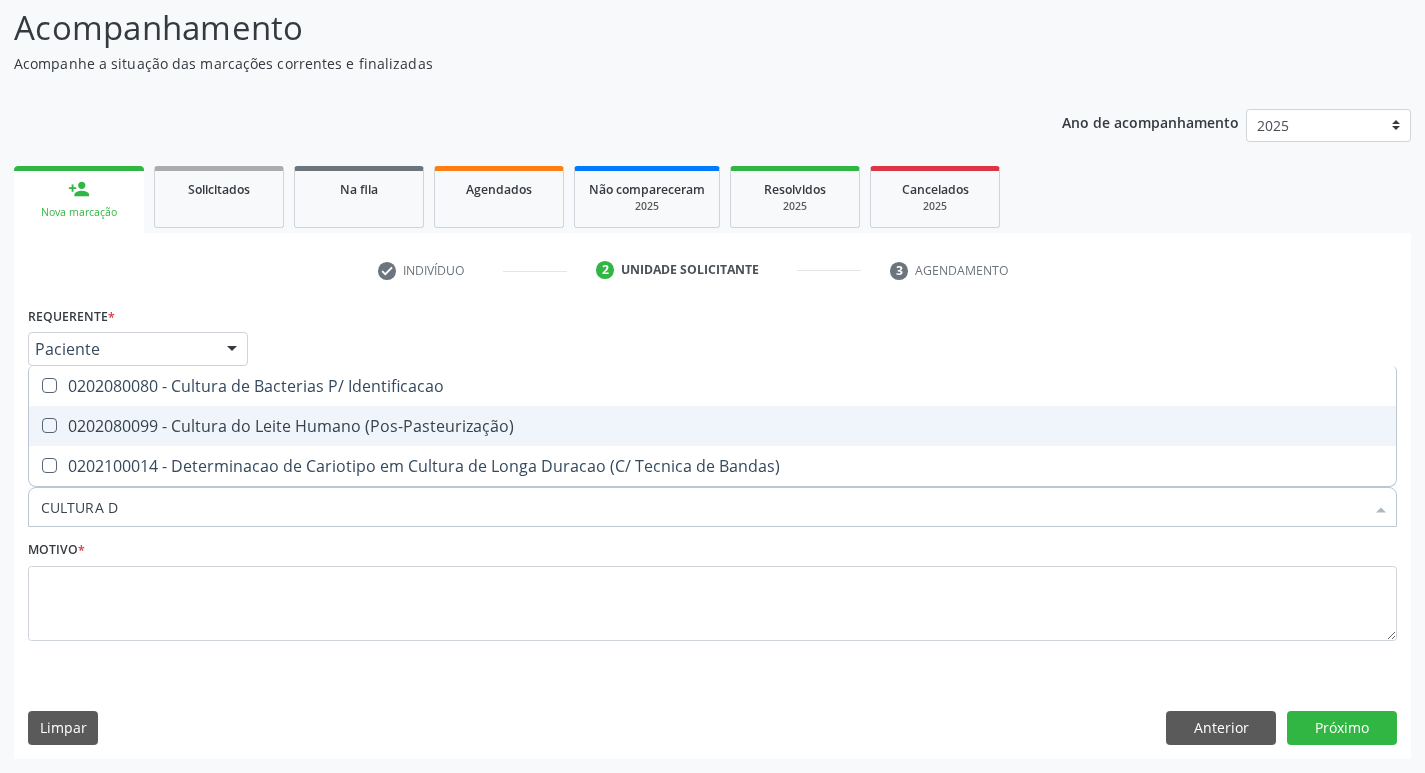 scroll, scrollTop: 0, scrollLeft: 0, axis: both 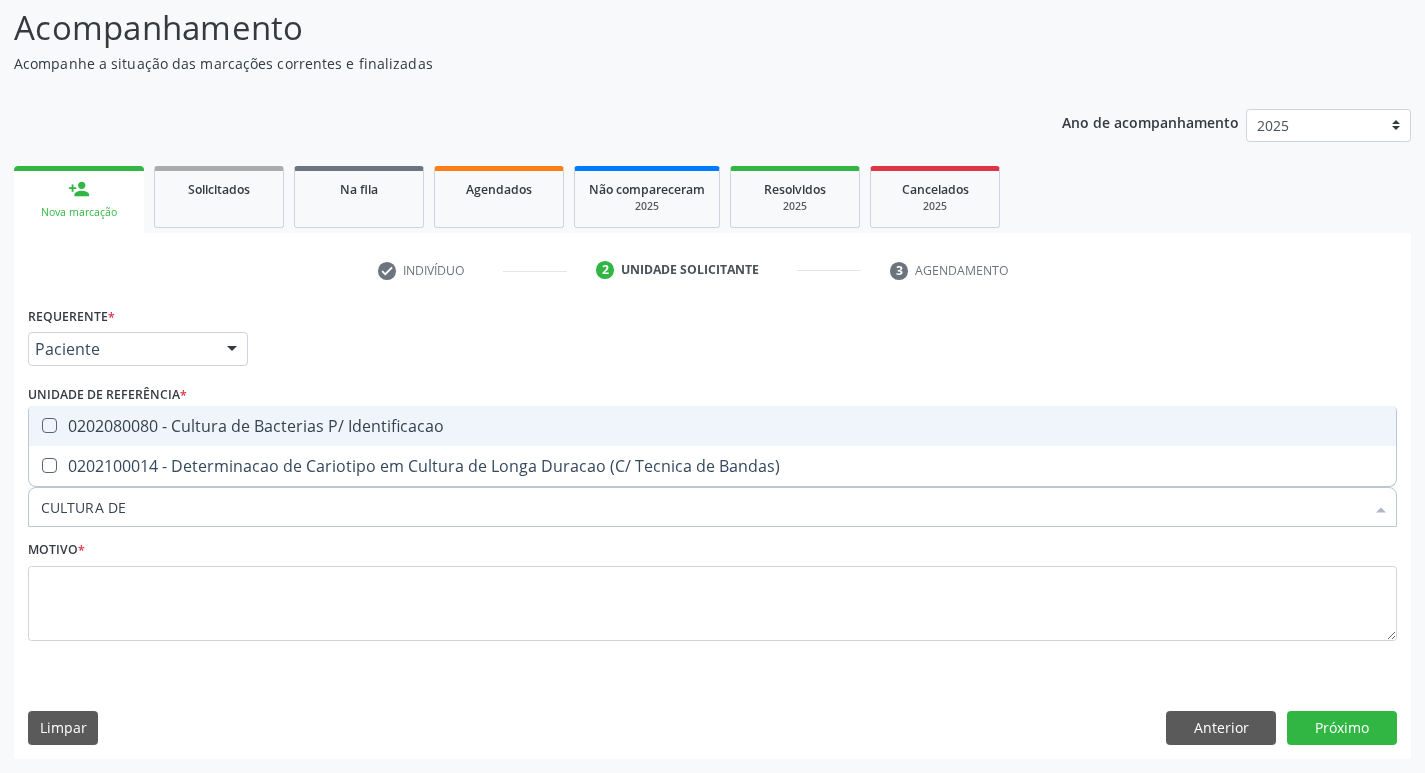 type on "CULTURA DE" 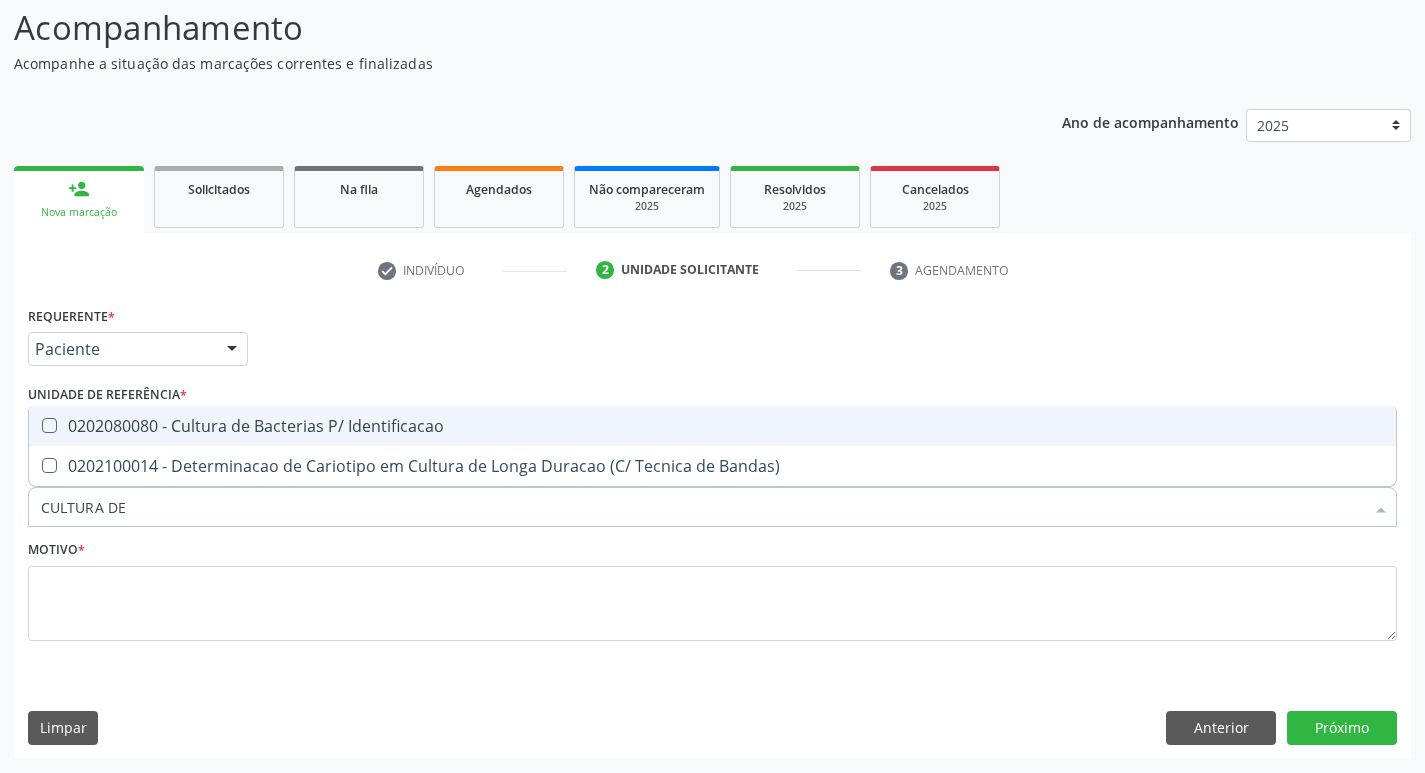click on "0202080080 - Cultura de Bacterias P/ Identificacao" at bounding box center (712, 426) 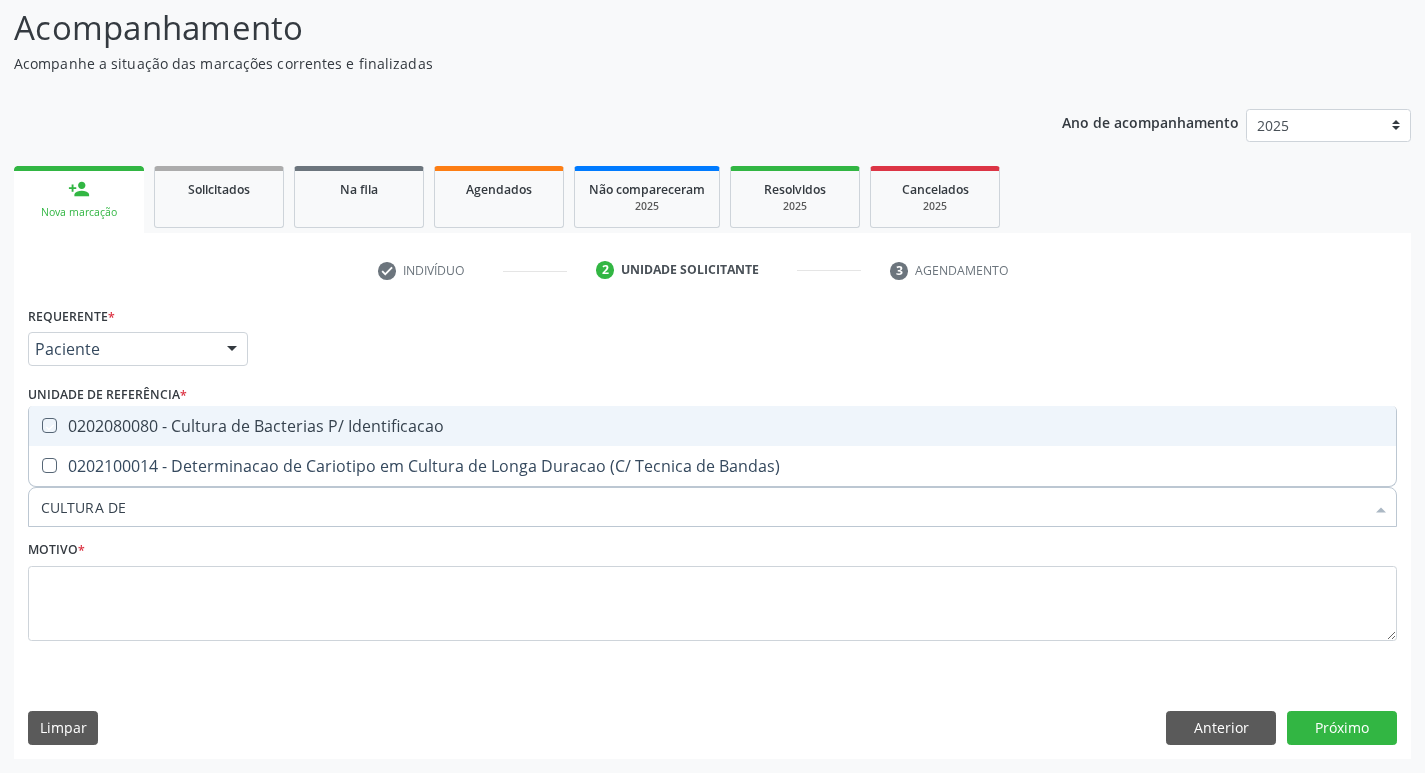 checkbox on "true" 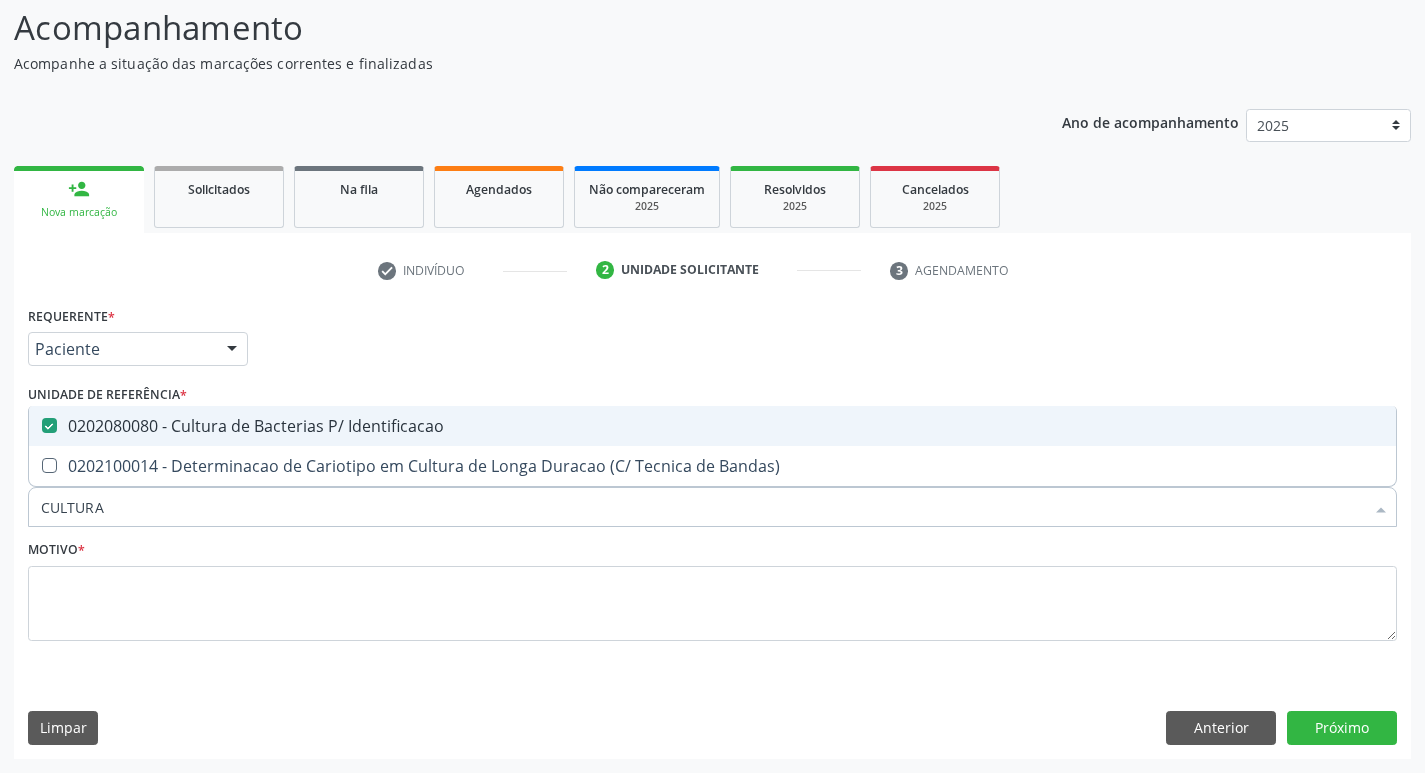 type on "CULTUR" 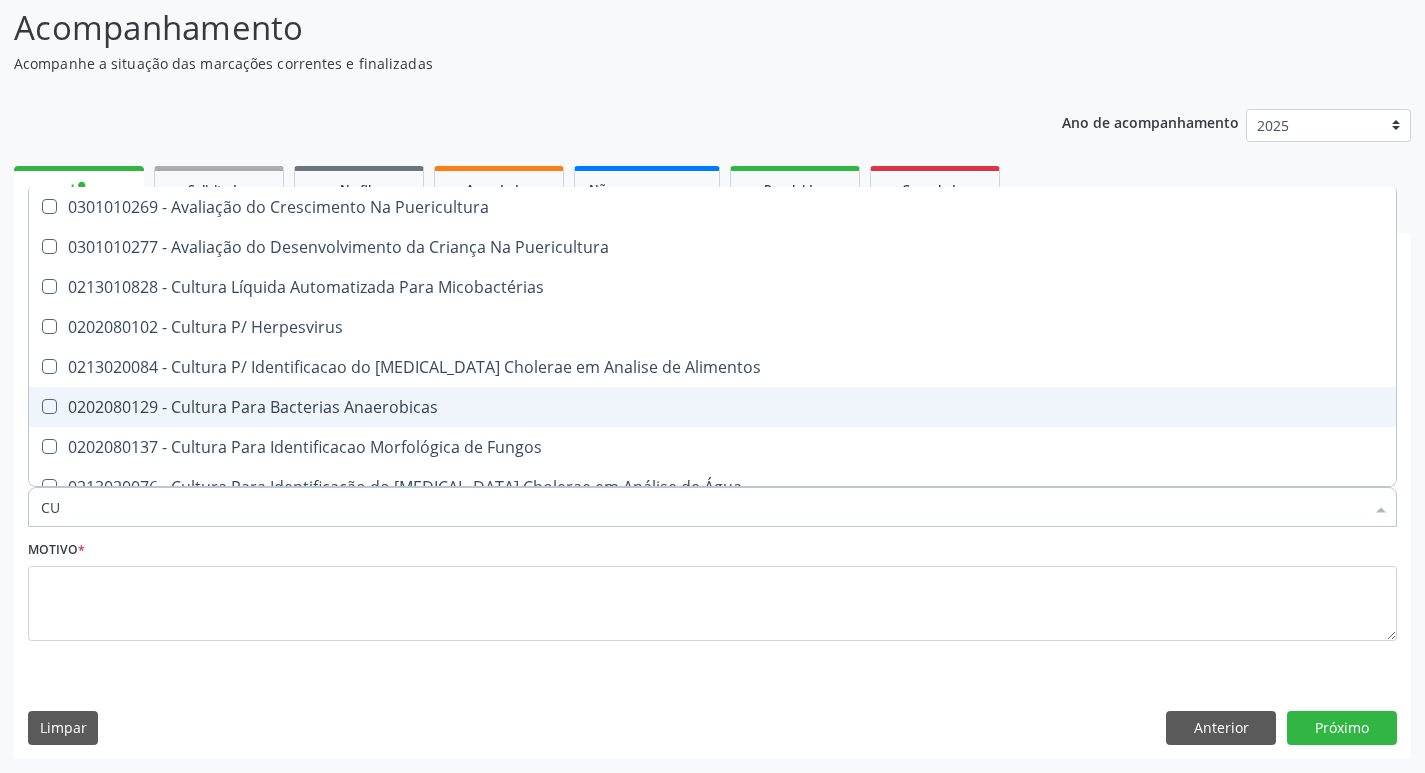 type on "C" 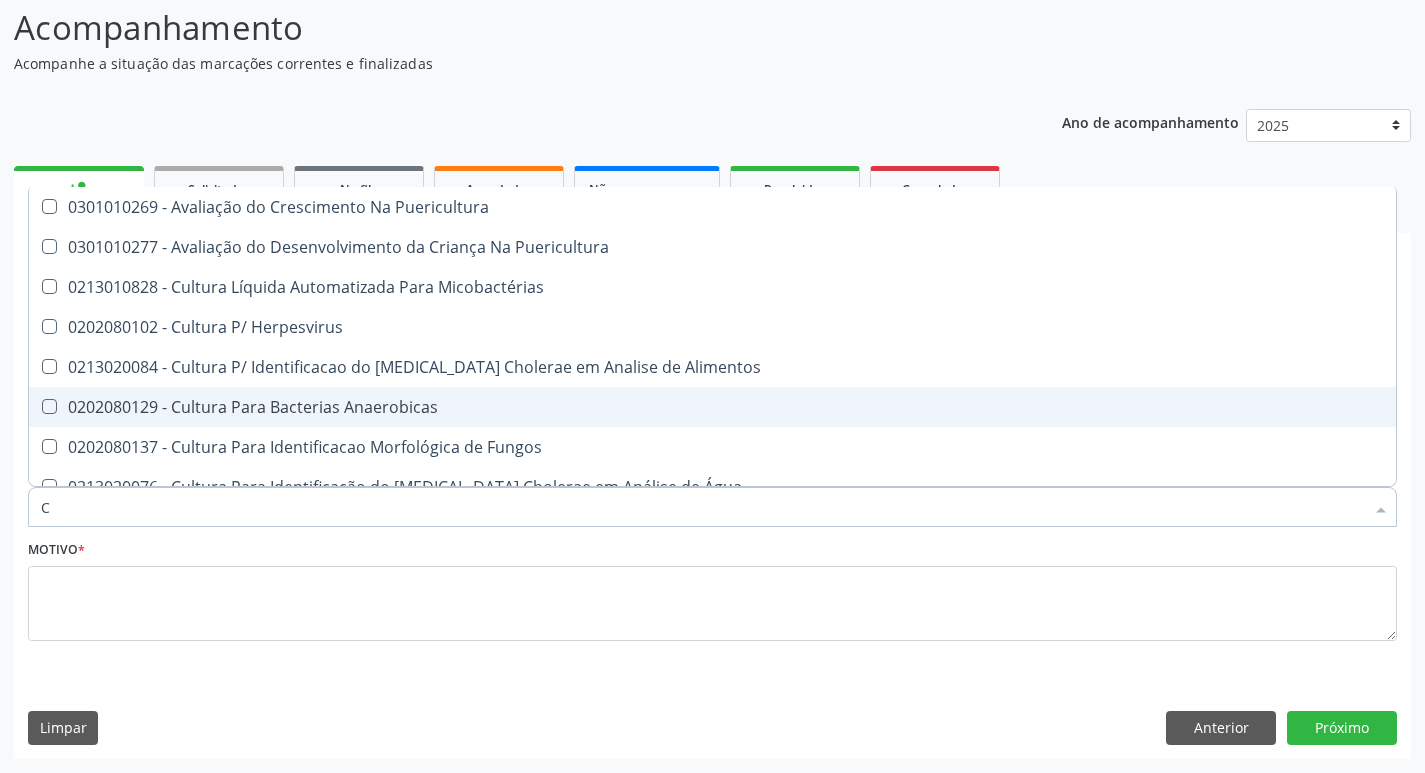 type 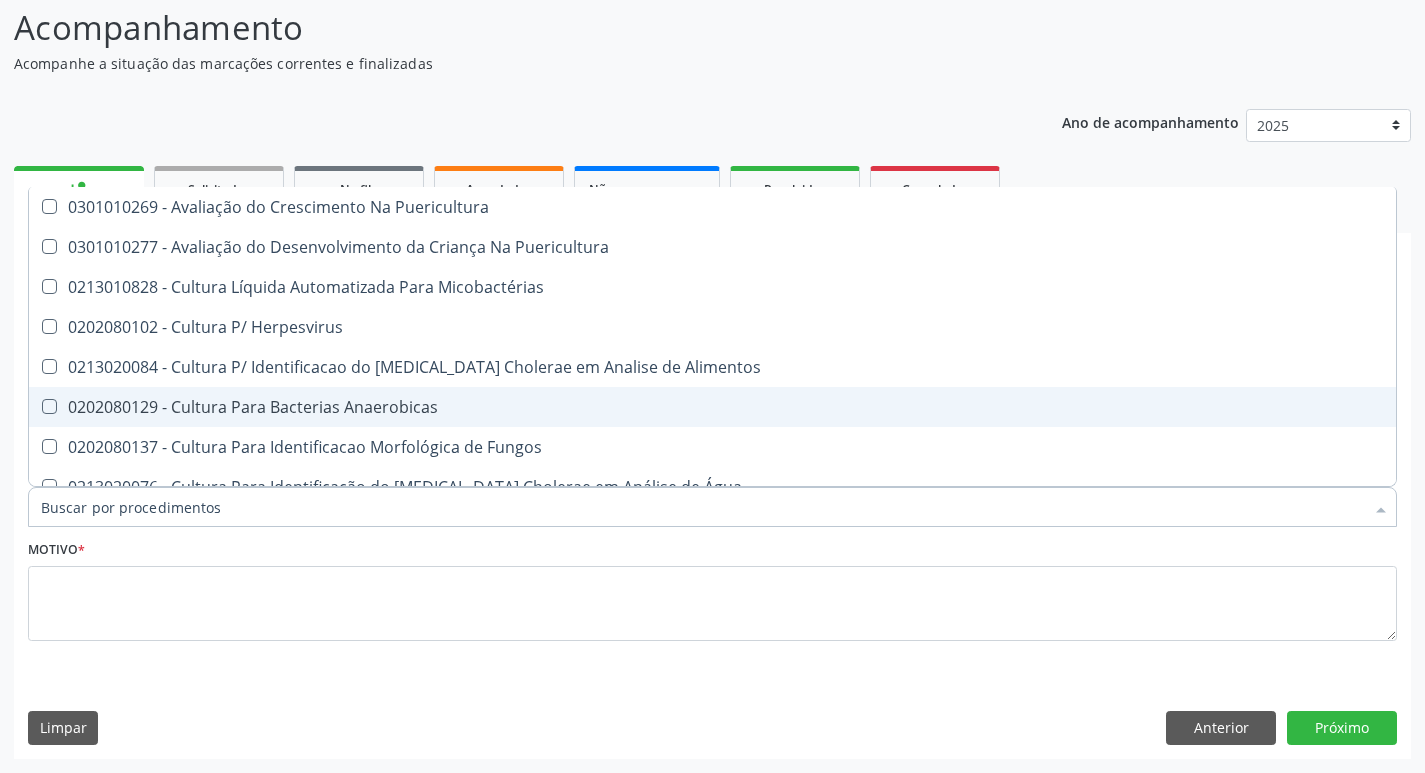 checkbox on "false" 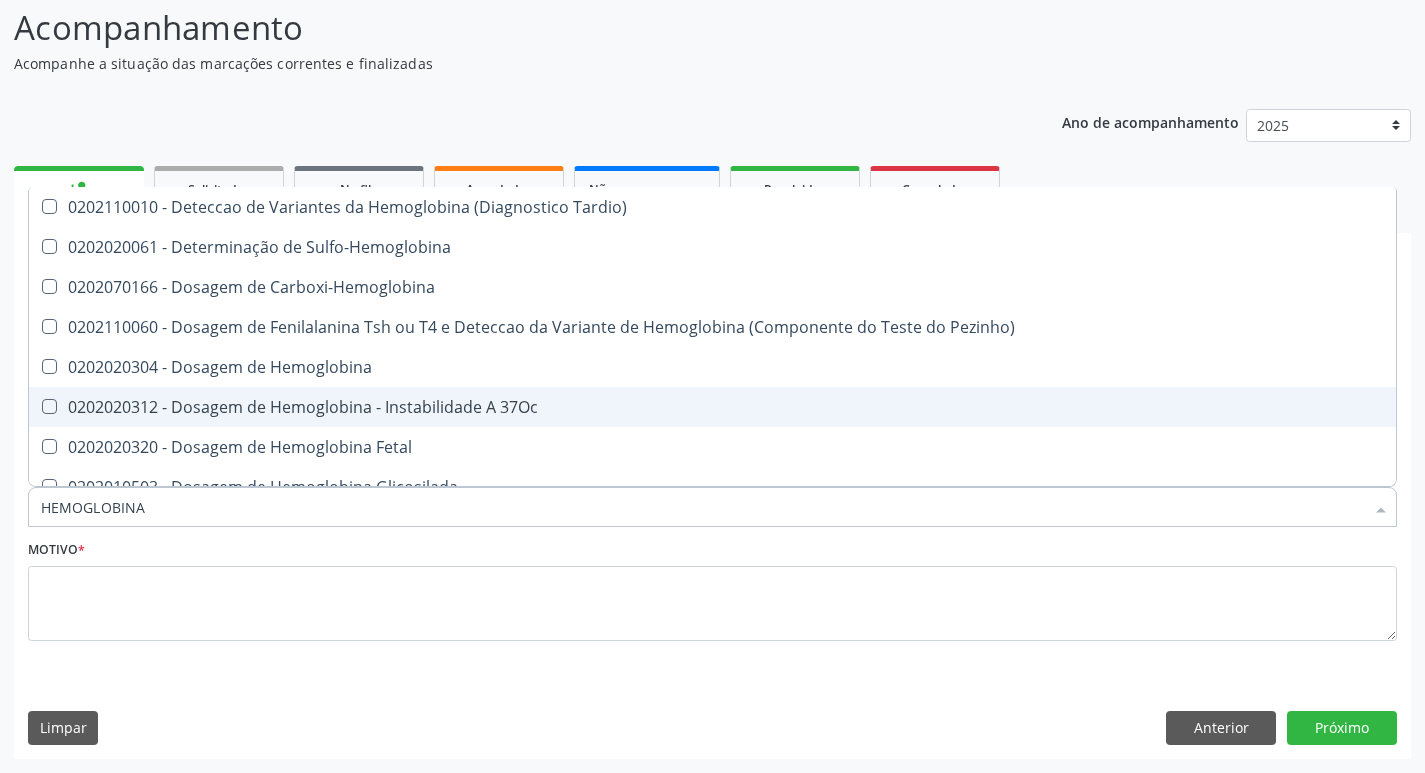 type on "HEMOGLOBINA G" 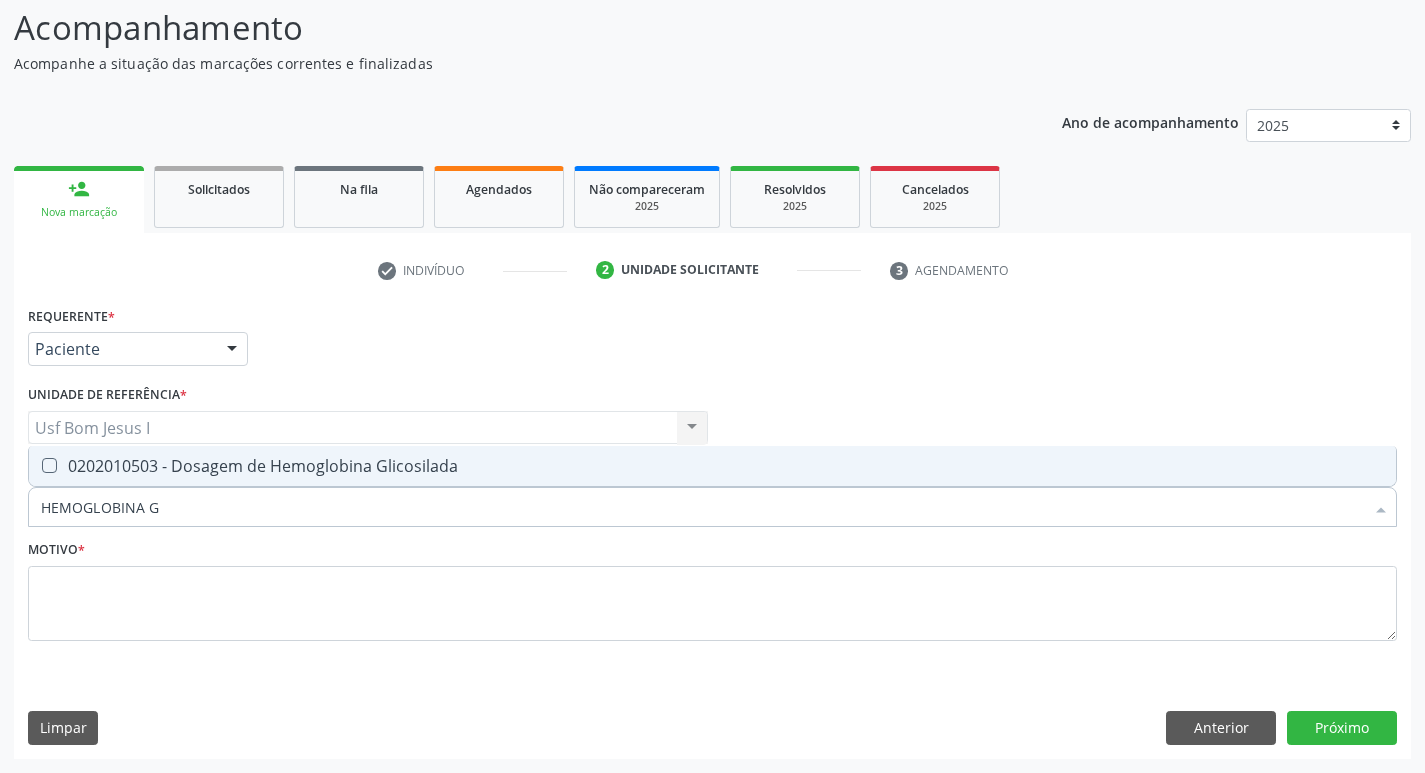 click on "0202010503 - Dosagem de Hemoglobina Glicosilada" at bounding box center (712, 466) 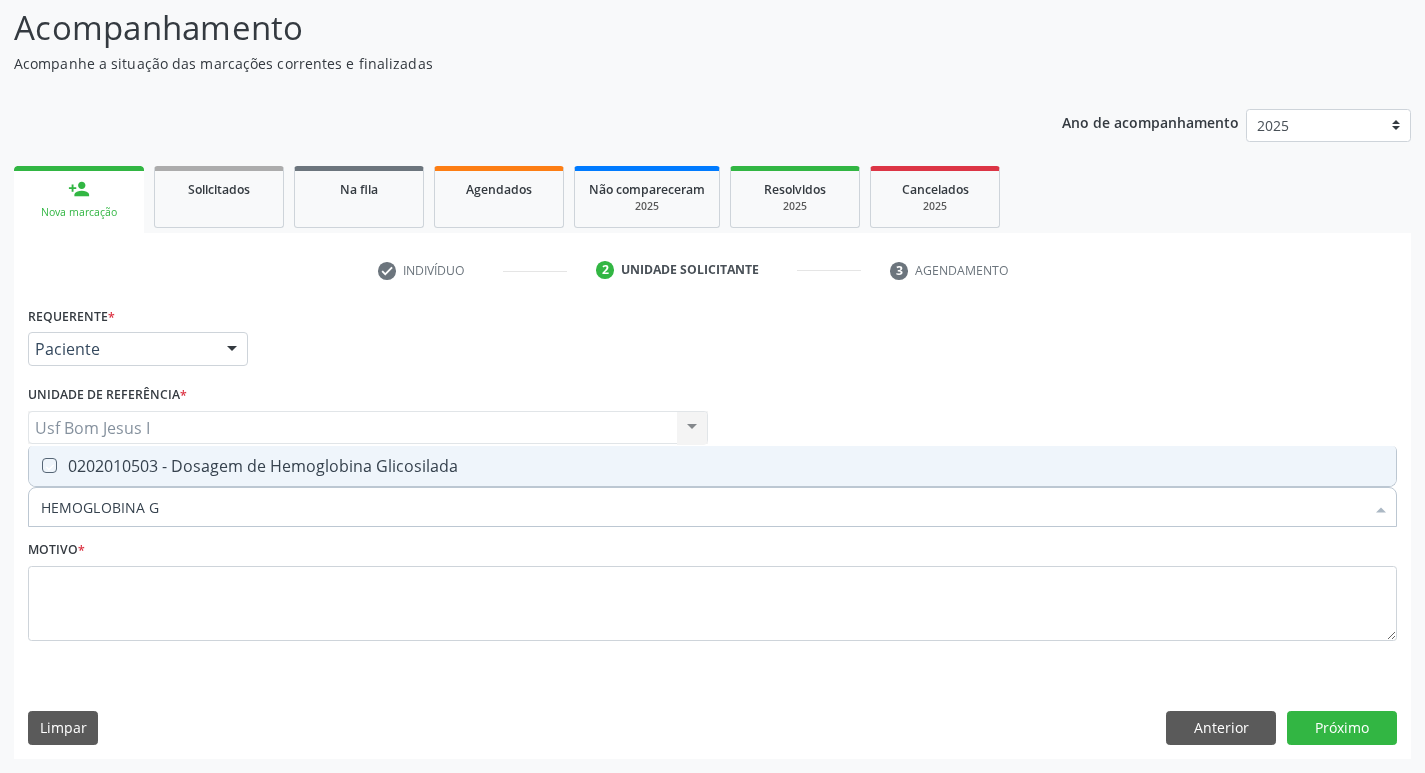 checkbox on "true" 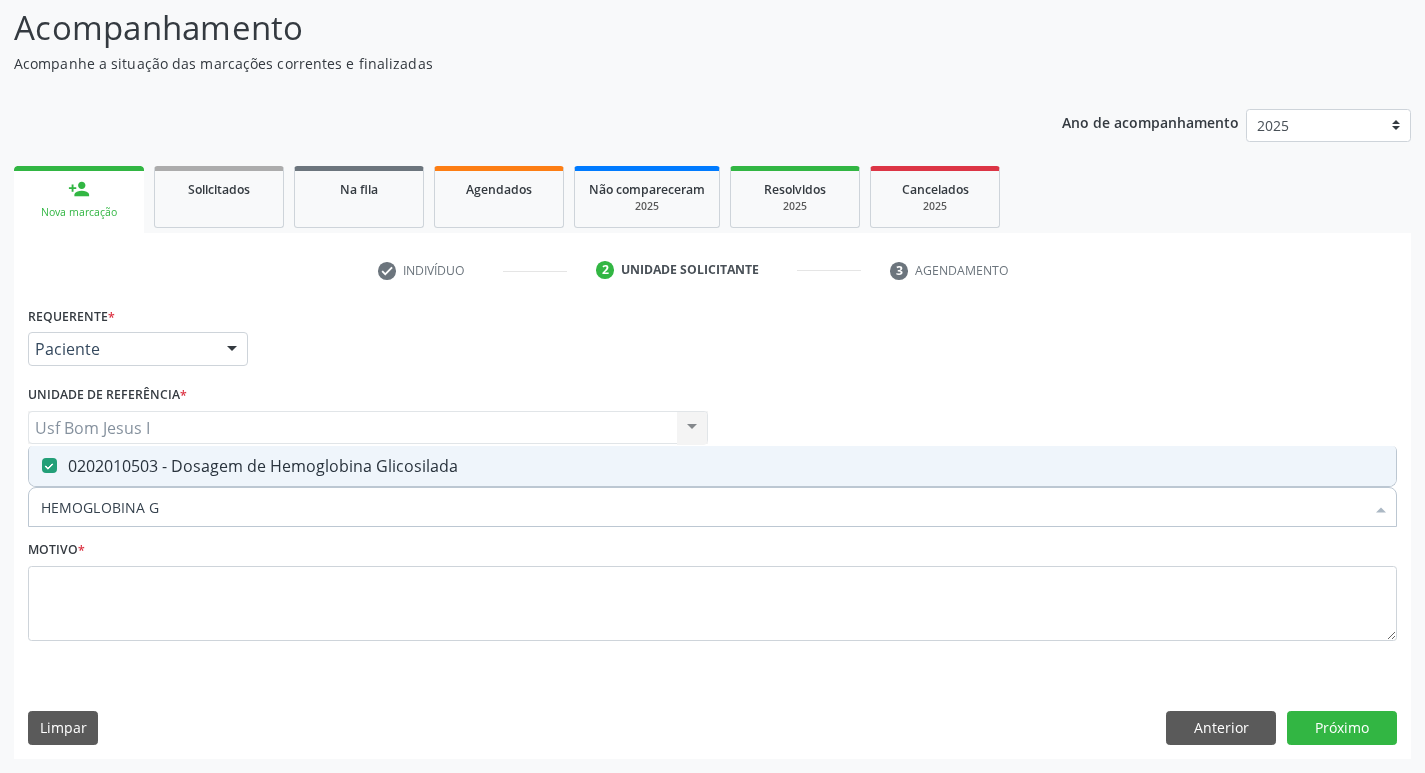 drag, startPoint x: 212, startPoint y: 533, endPoint x: 172, endPoint y: 524, distance: 41 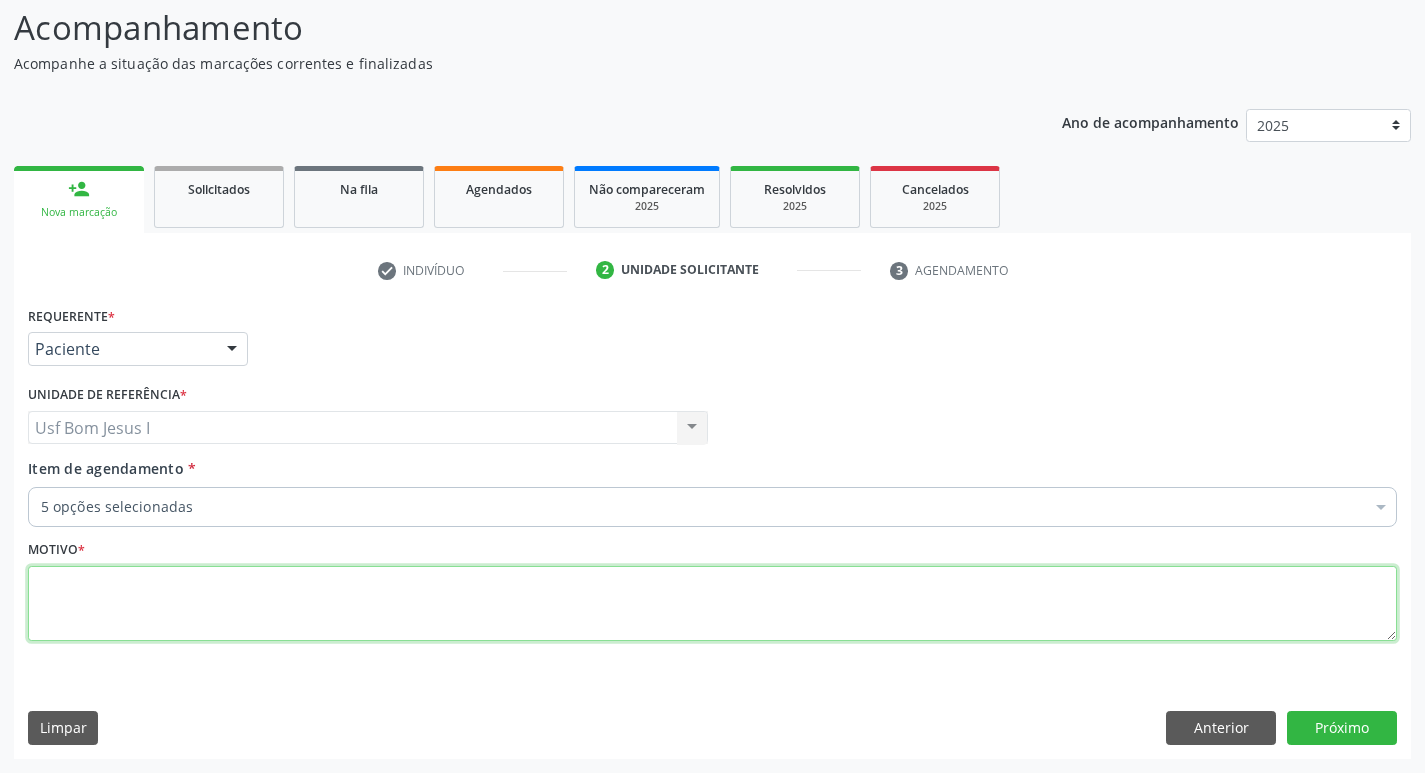 click at bounding box center [712, 604] 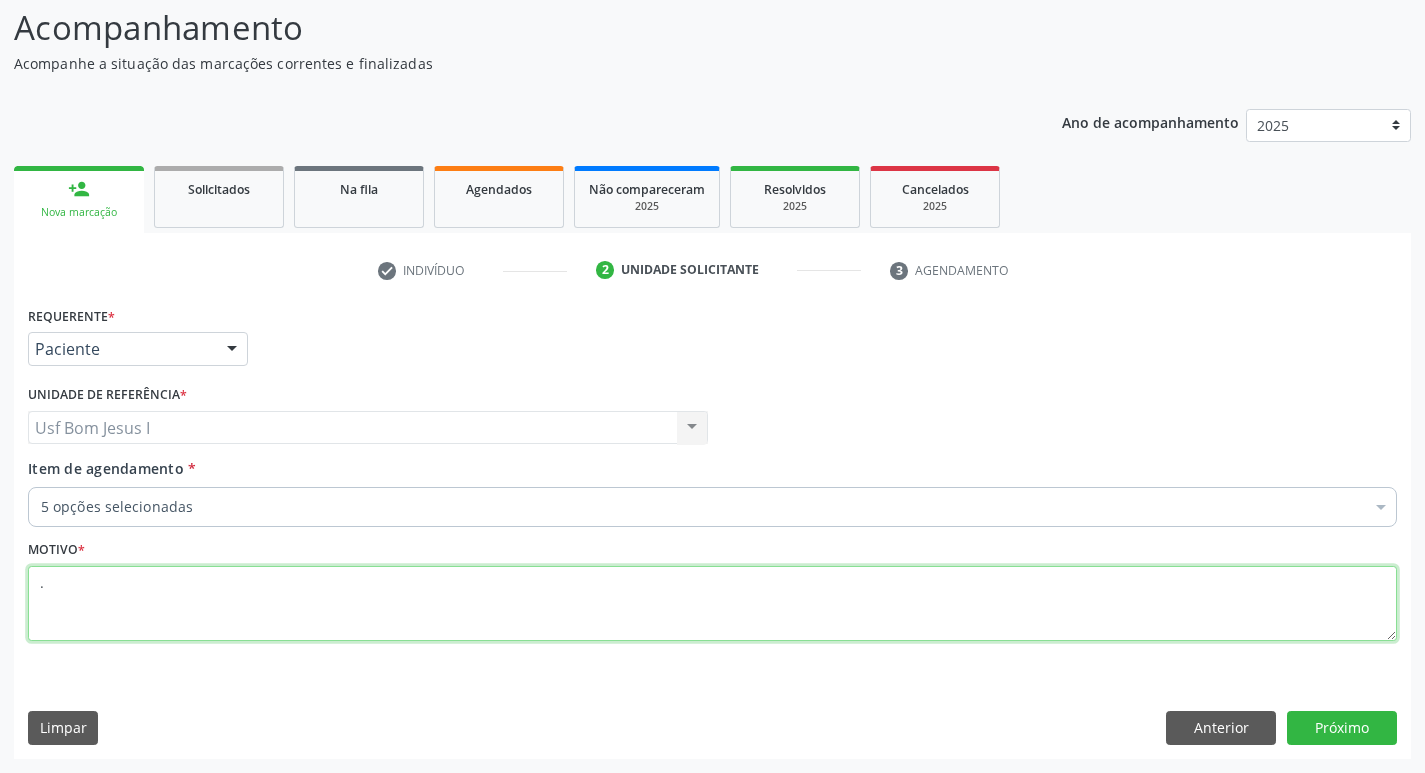 type on "." 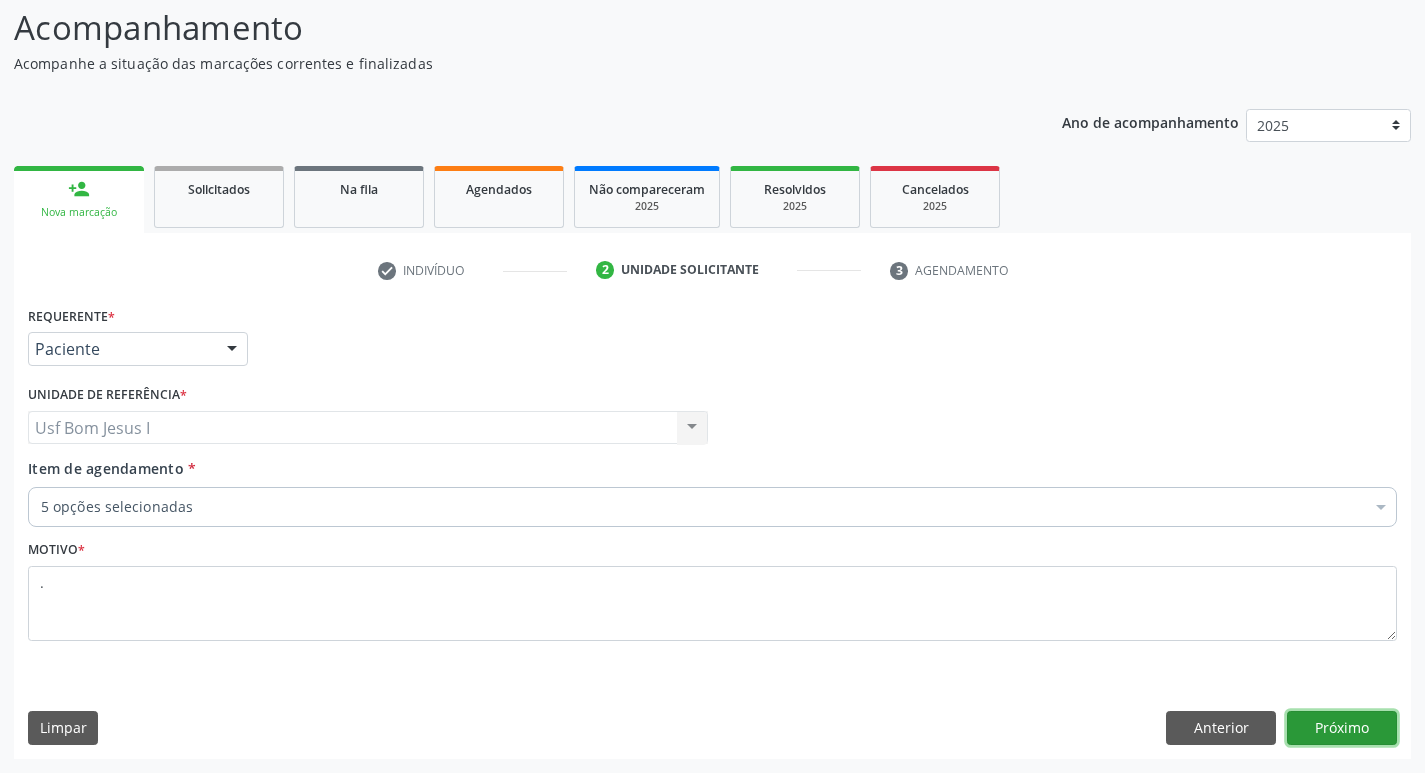 click on "Próximo" at bounding box center [1342, 728] 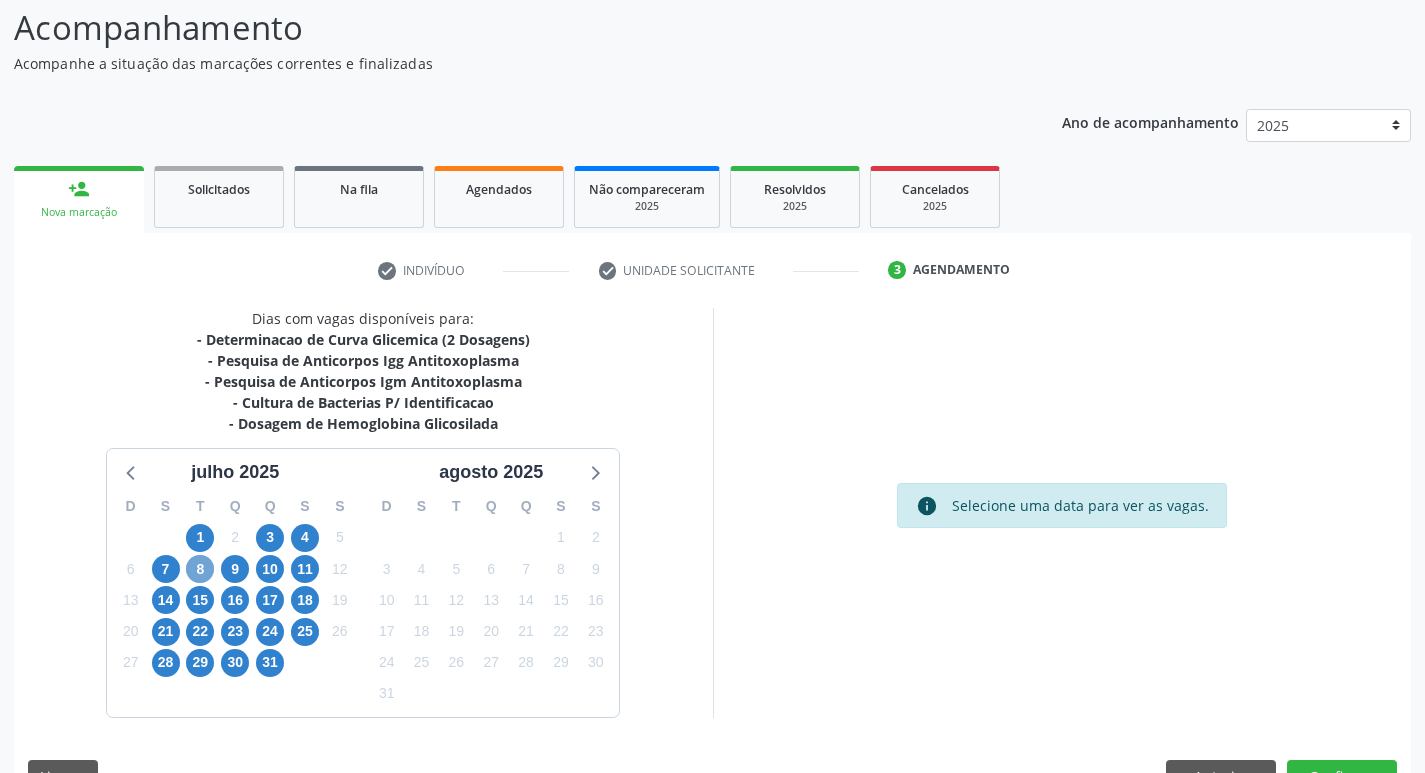 click on "8" at bounding box center (200, 569) 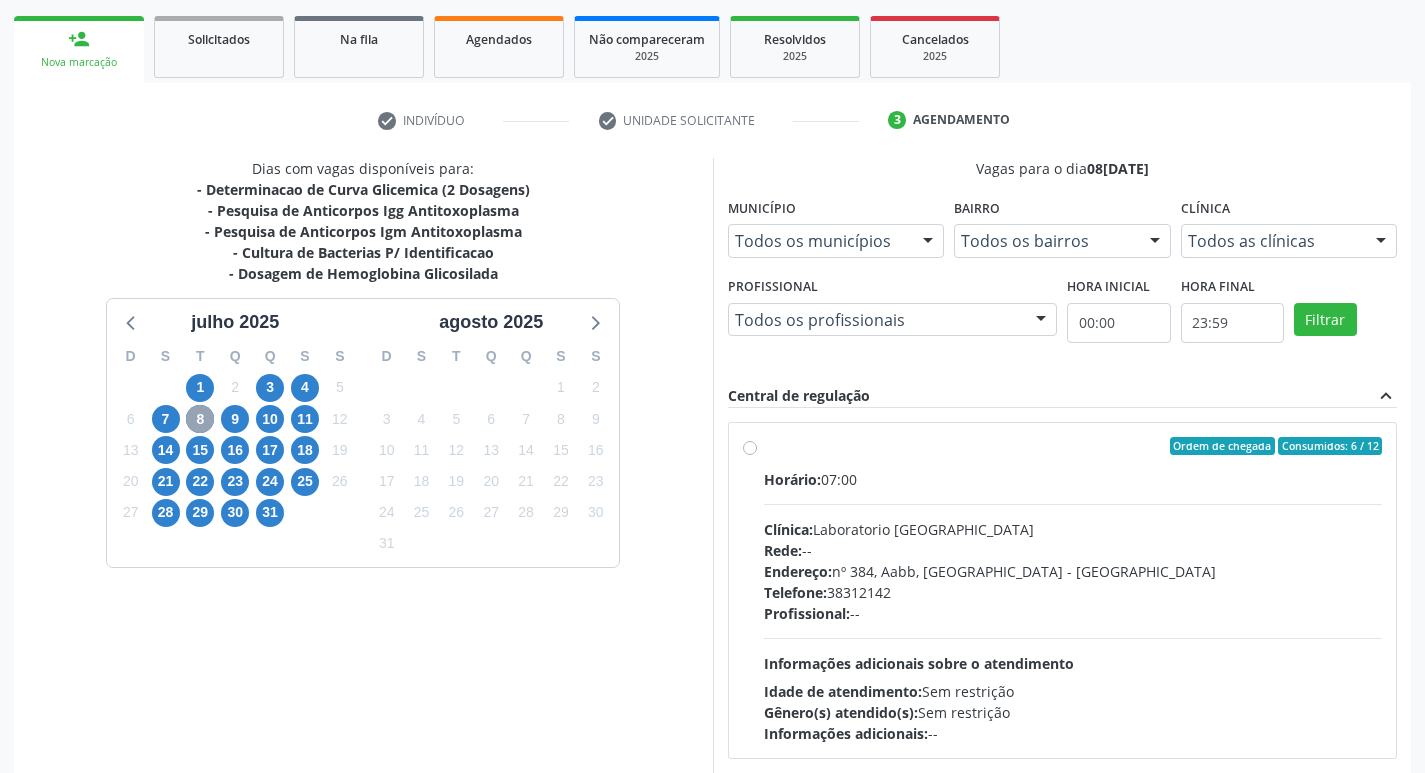 scroll, scrollTop: 333, scrollLeft: 0, axis: vertical 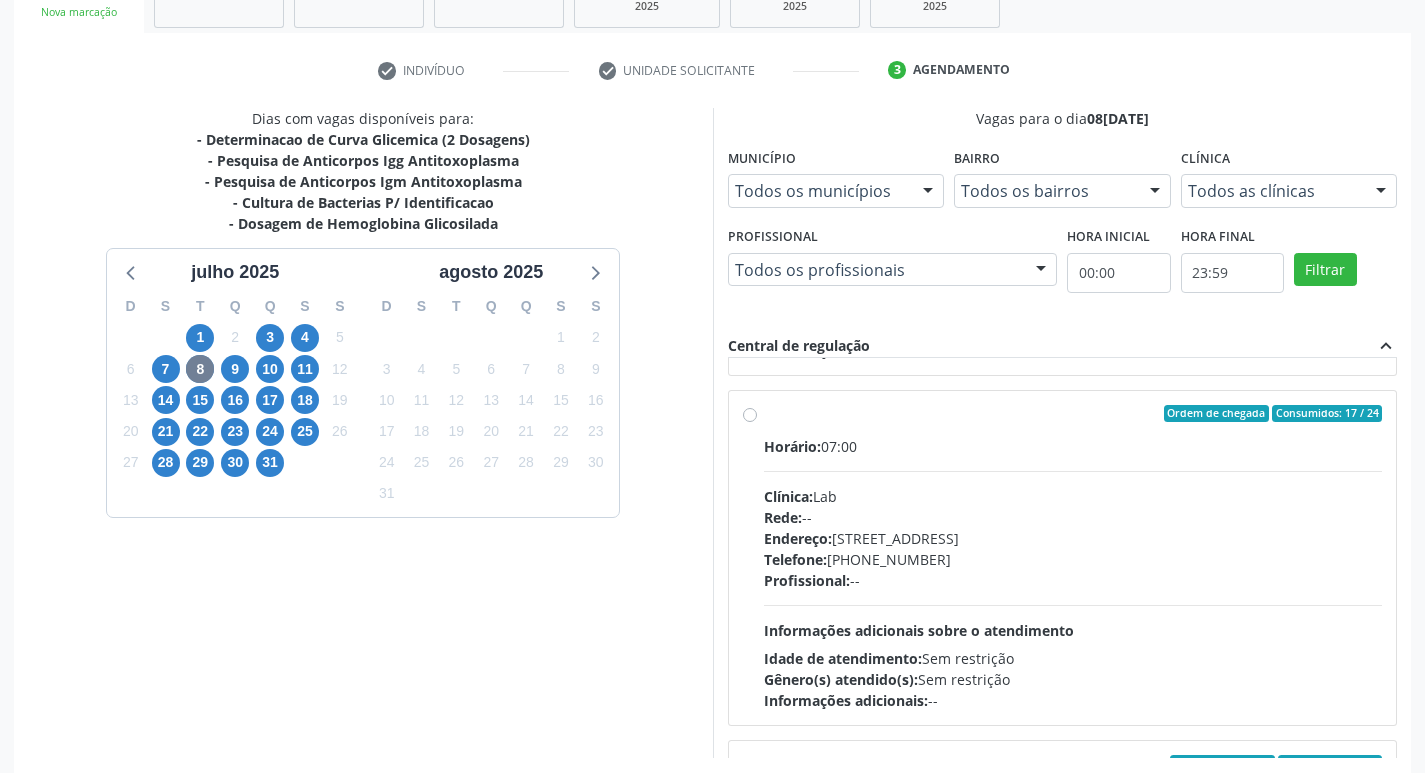 click on "Clínica:  Lab" at bounding box center (1073, 496) 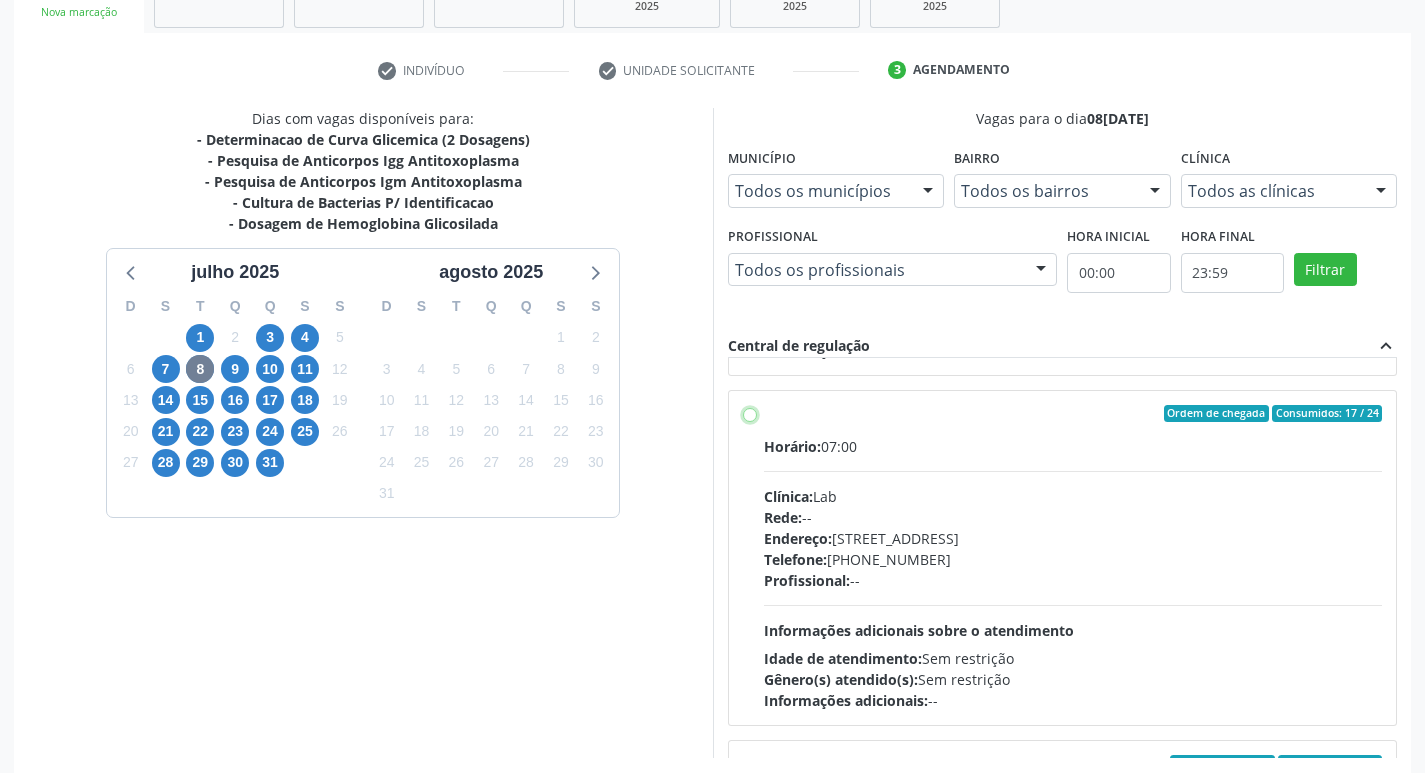 click on "Ordem de chegada
Consumidos: 17 / 24
Horário:   07:00
Clínica:  Lab
Rede:
--
Endereço:   Casa, nº 1037, N S da Penha, Serra Talhada - PE
Telefone:   (81) 38312481
Profissional:
--
Informações adicionais sobre o atendimento
Idade de atendimento:
Sem restrição
Gênero(s) atendido(s):
Sem restrição
Informações adicionais:
--" at bounding box center [750, 414] 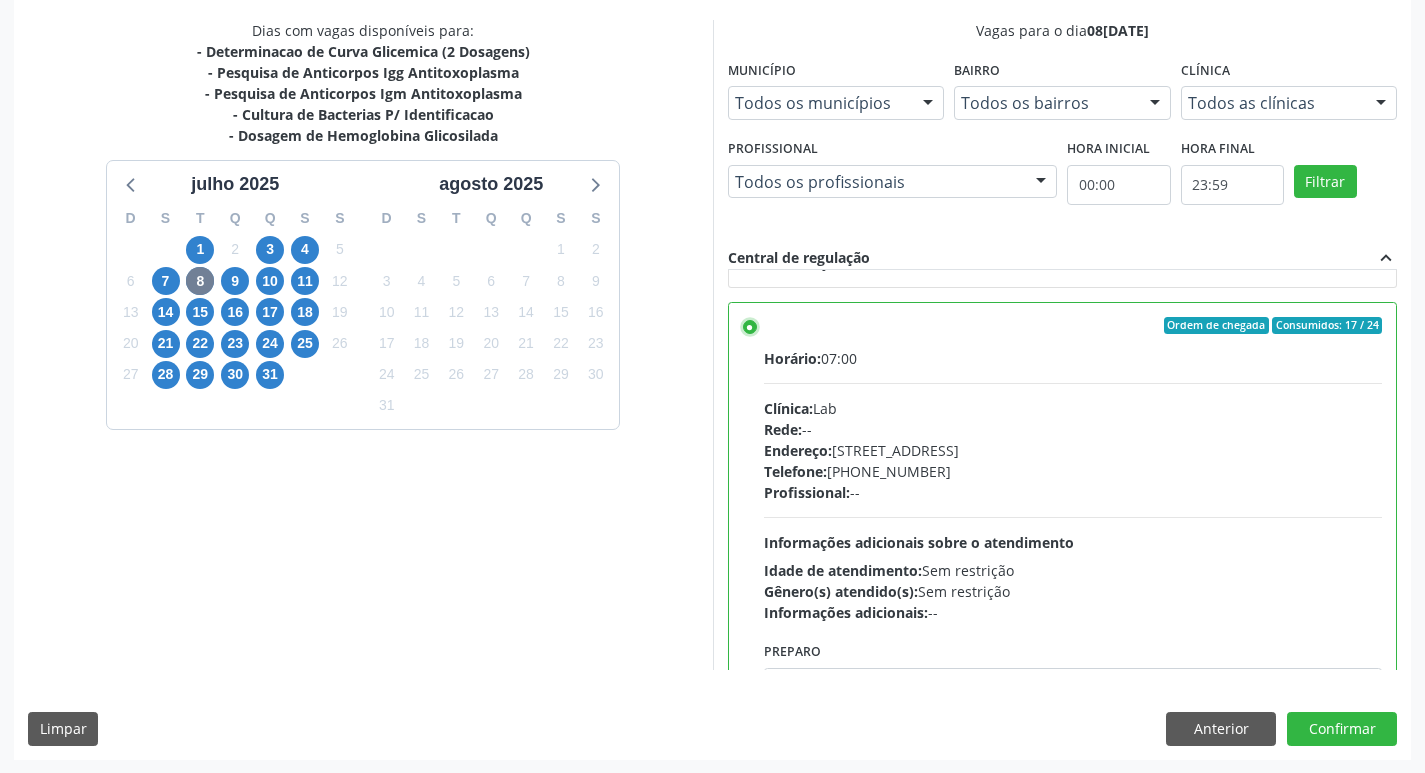 scroll, scrollTop: 422, scrollLeft: 0, axis: vertical 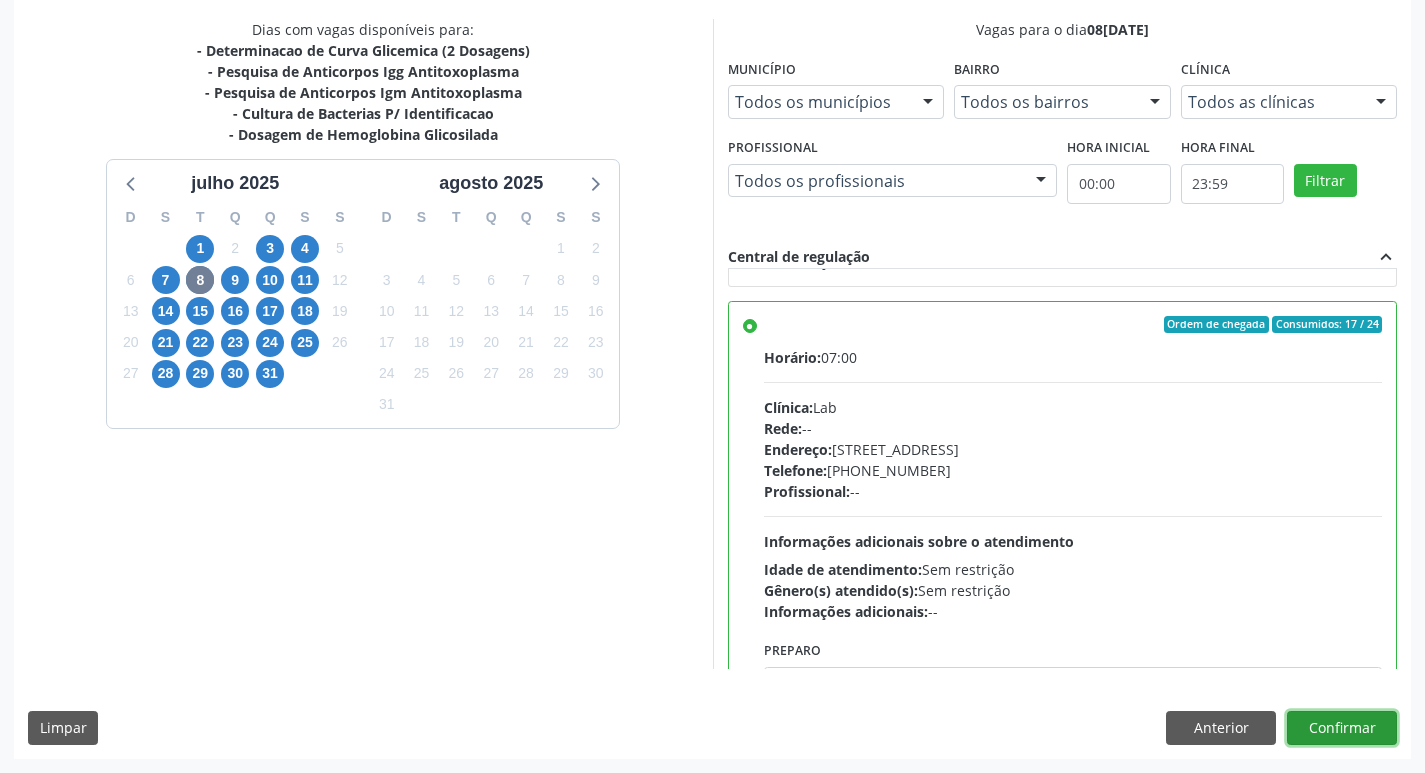 click on "Confirmar" at bounding box center [1342, 728] 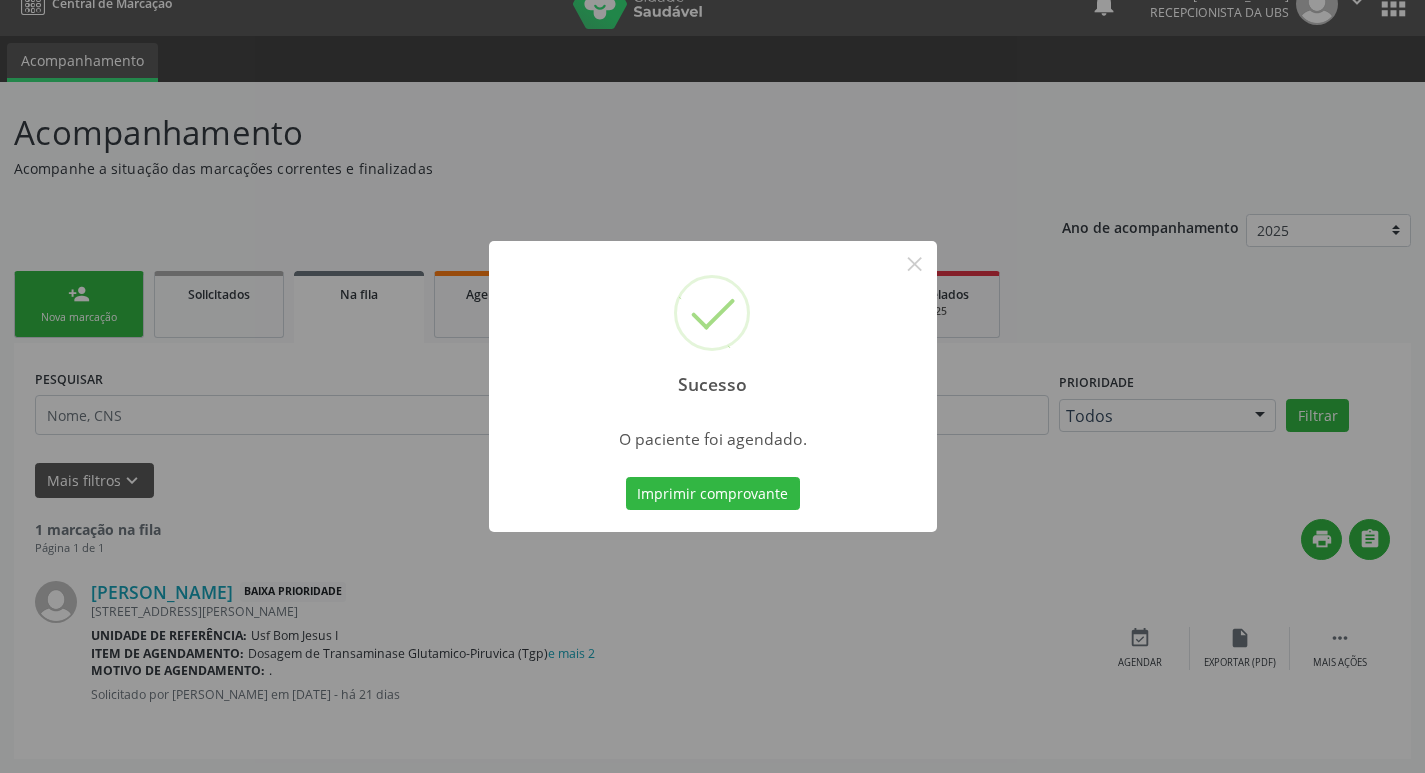 scroll, scrollTop: 0, scrollLeft: 0, axis: both 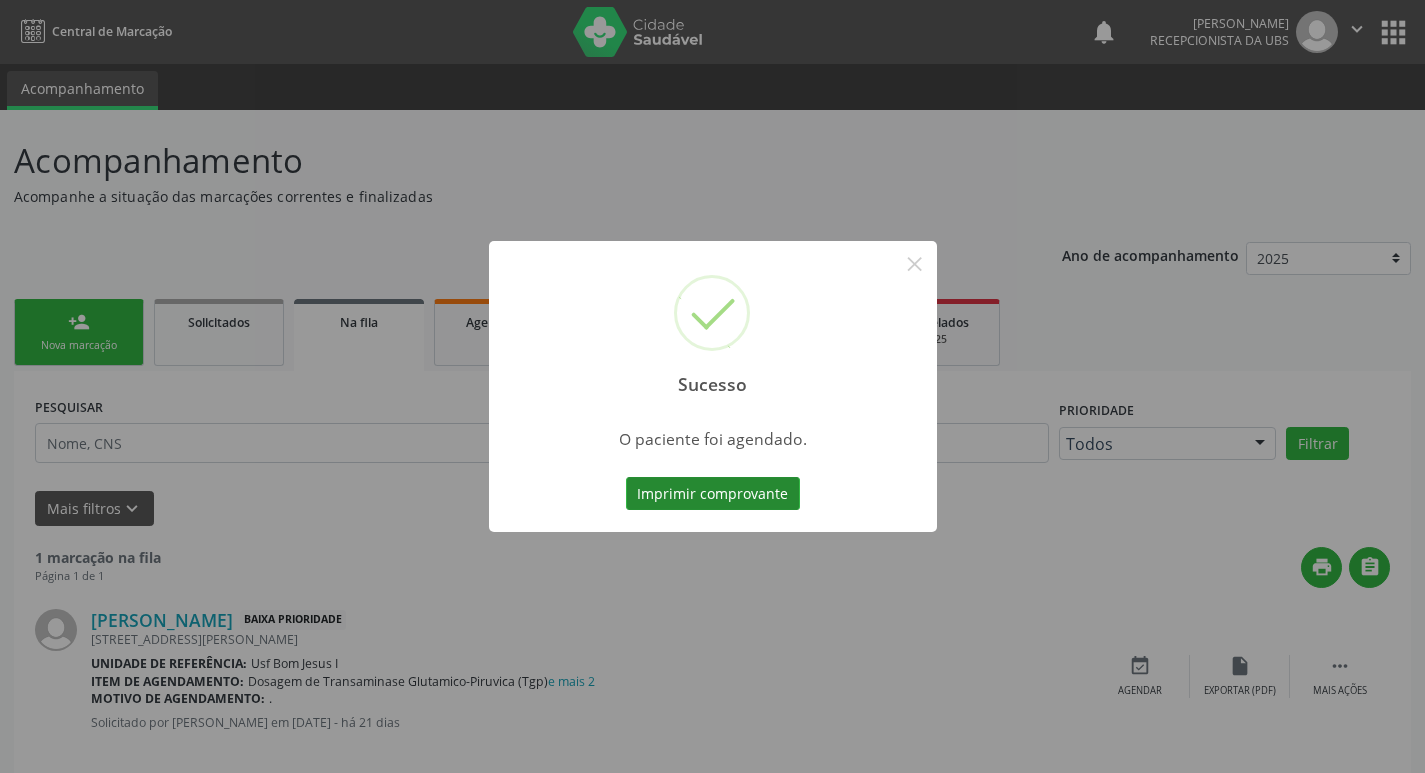 click on "Imprimir comprovante" at bounding box center [713, 494] 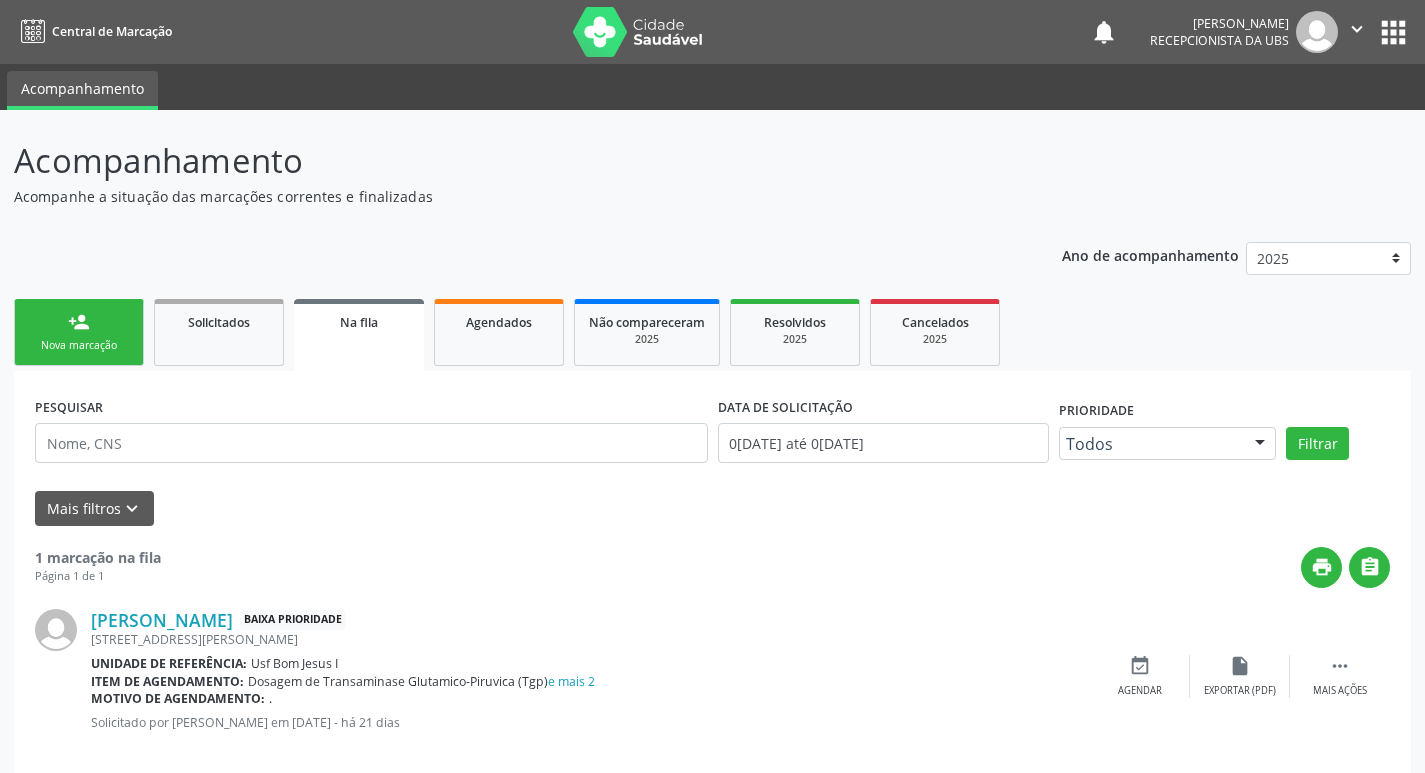 click on "person_add
Nova marcação" at bounding box center (79, 332) 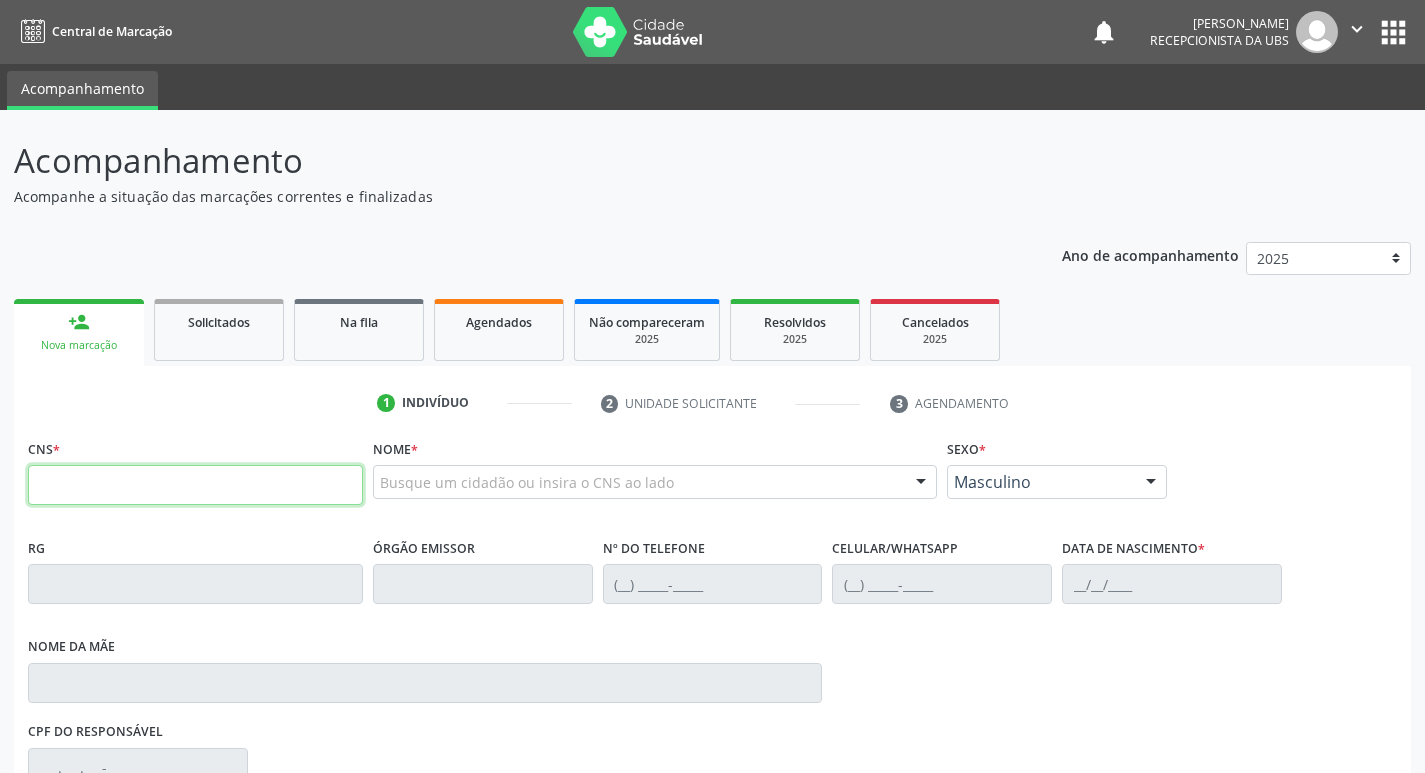 click at bounding box center [195, 485] 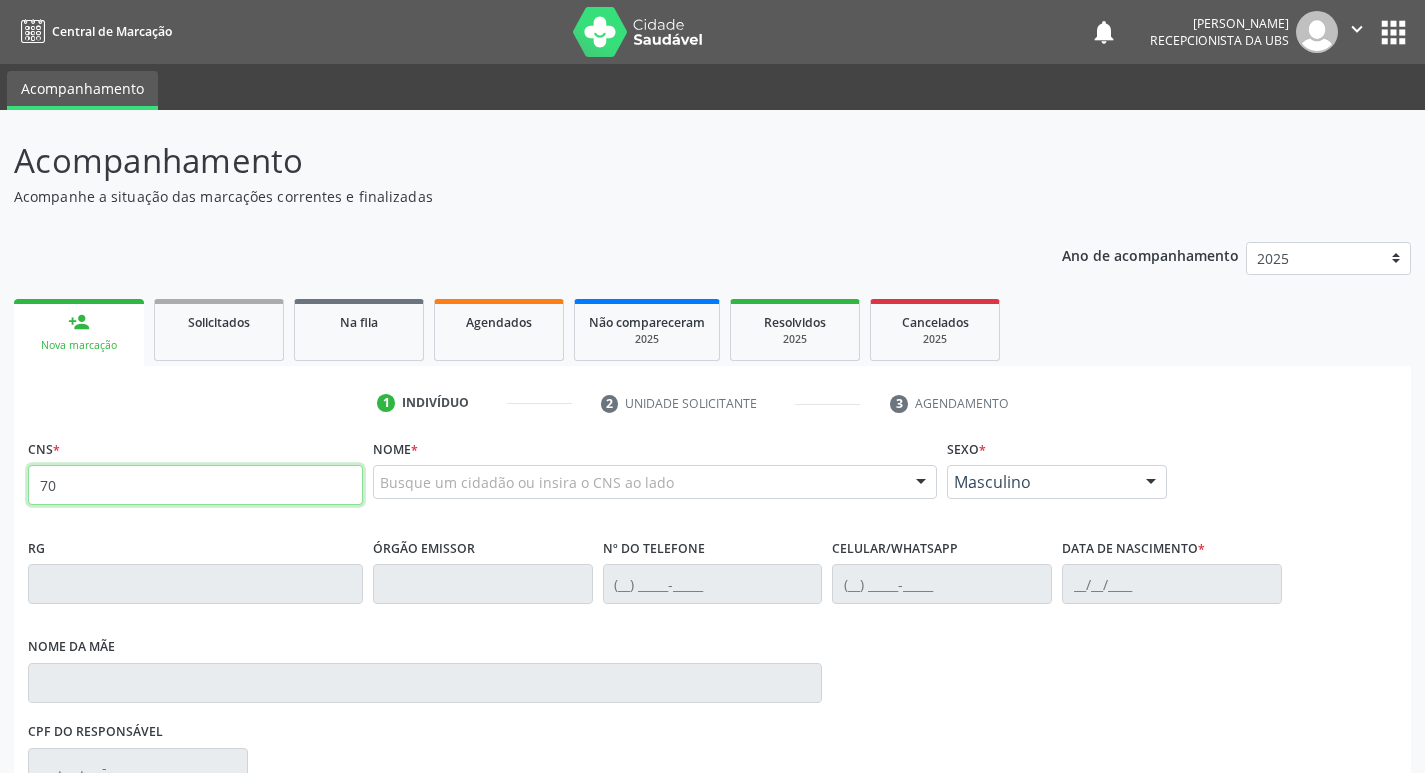 type on "7" 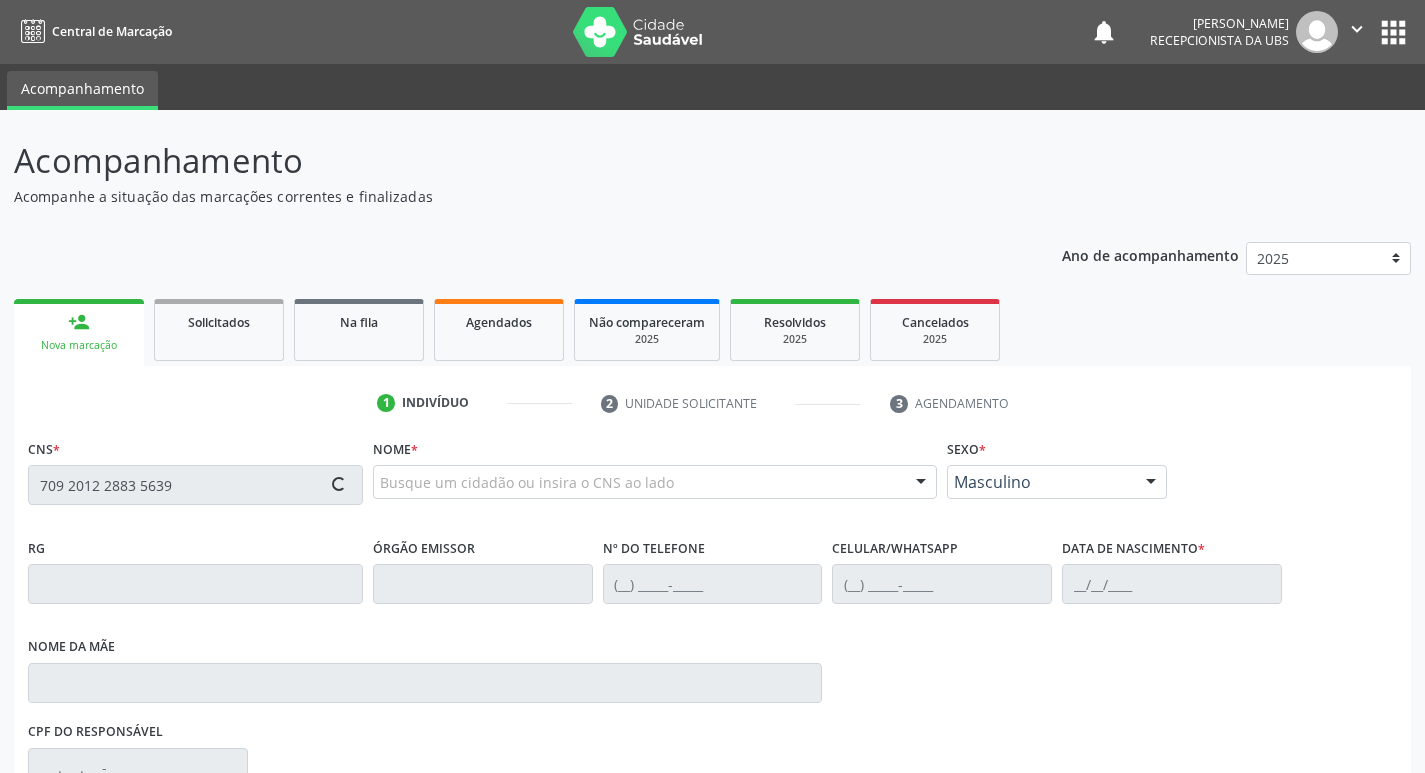type on "709 2012 2883 5639" 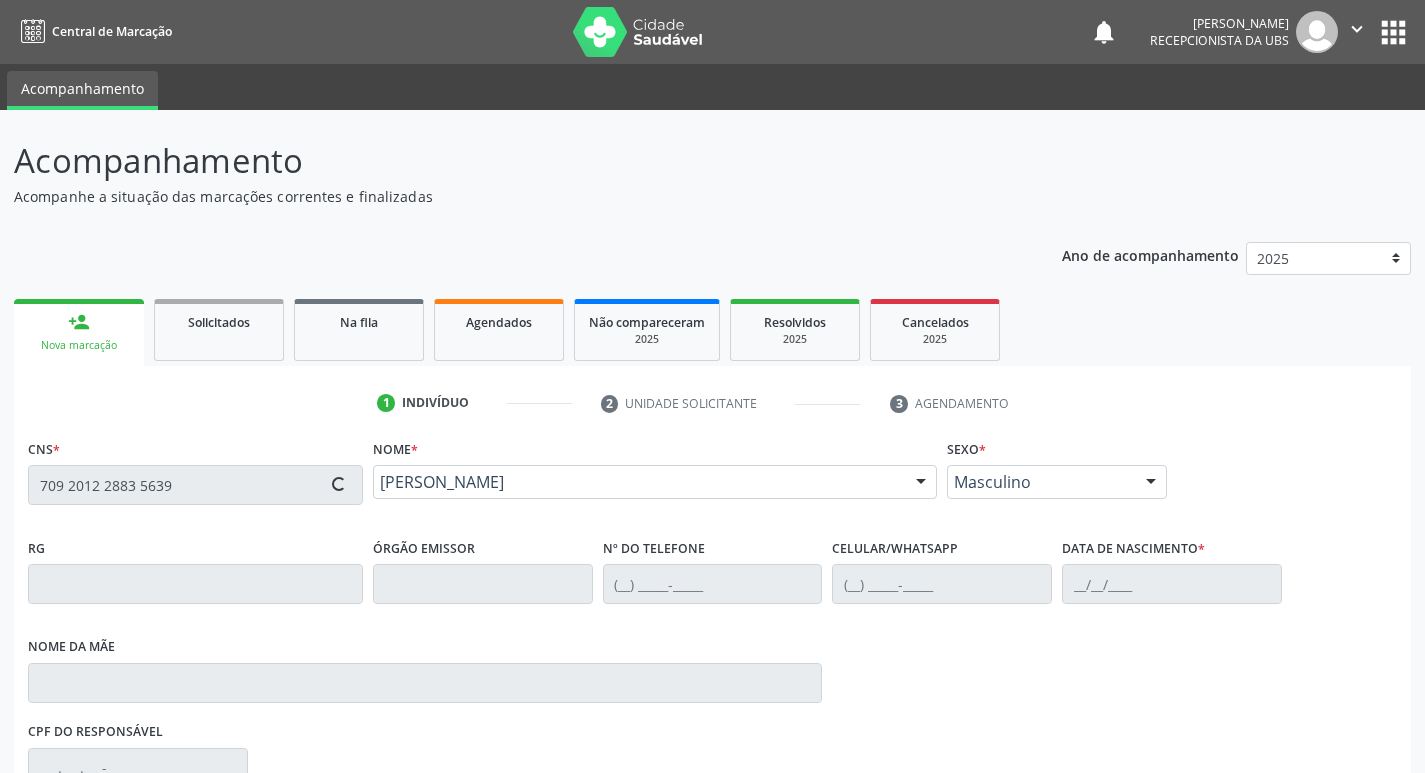 type on "(87) 99809-7429" 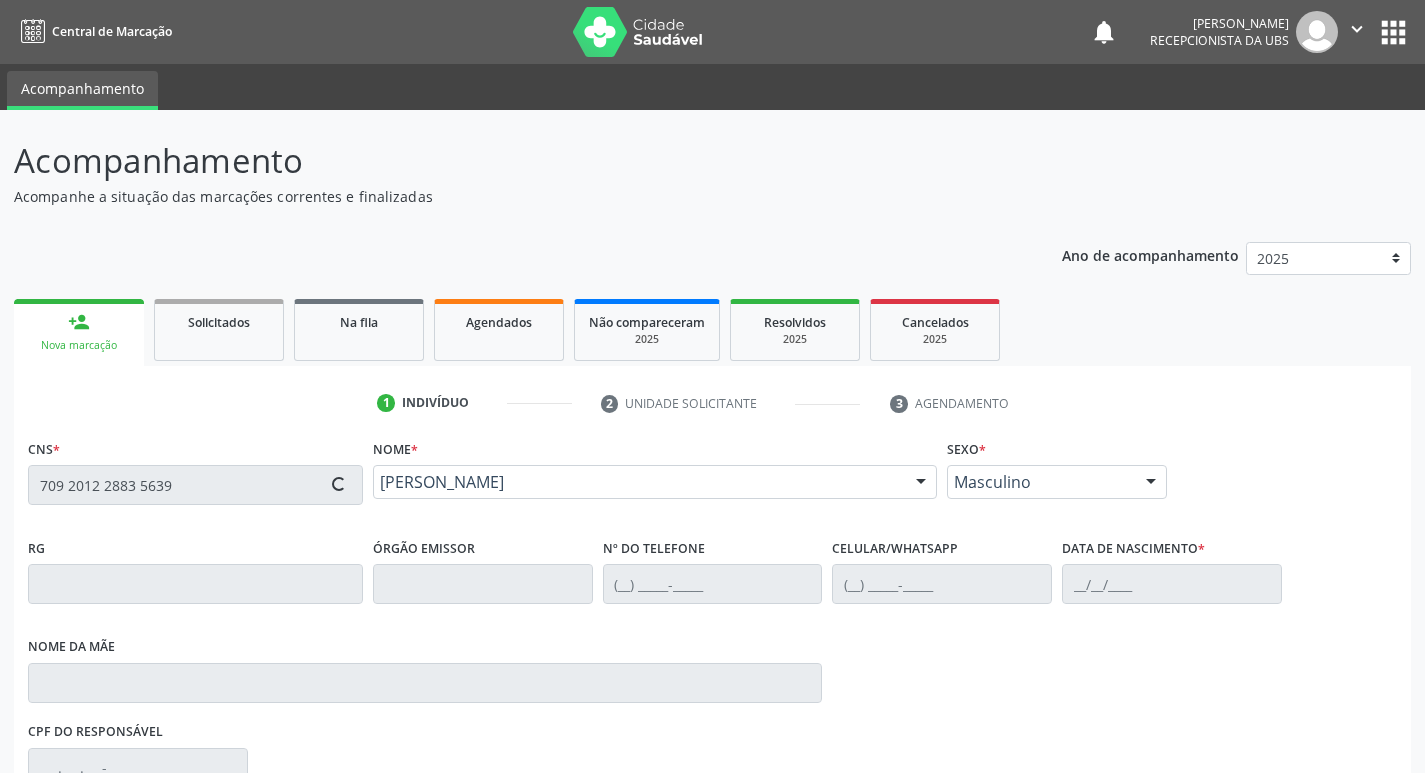 type on "(87) 99809-7429" 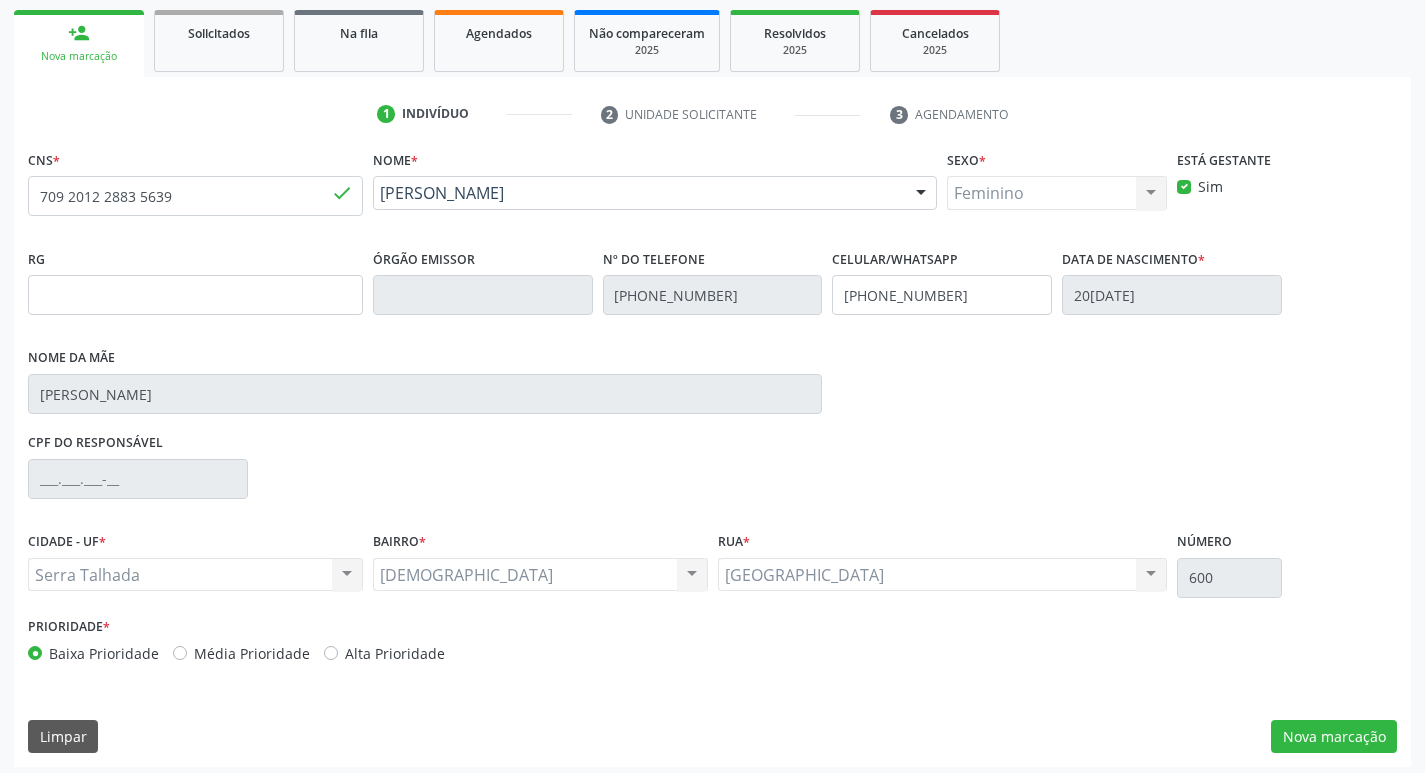 scroll, scrollTop: 297, scrollLeft: 0, axis: vertical 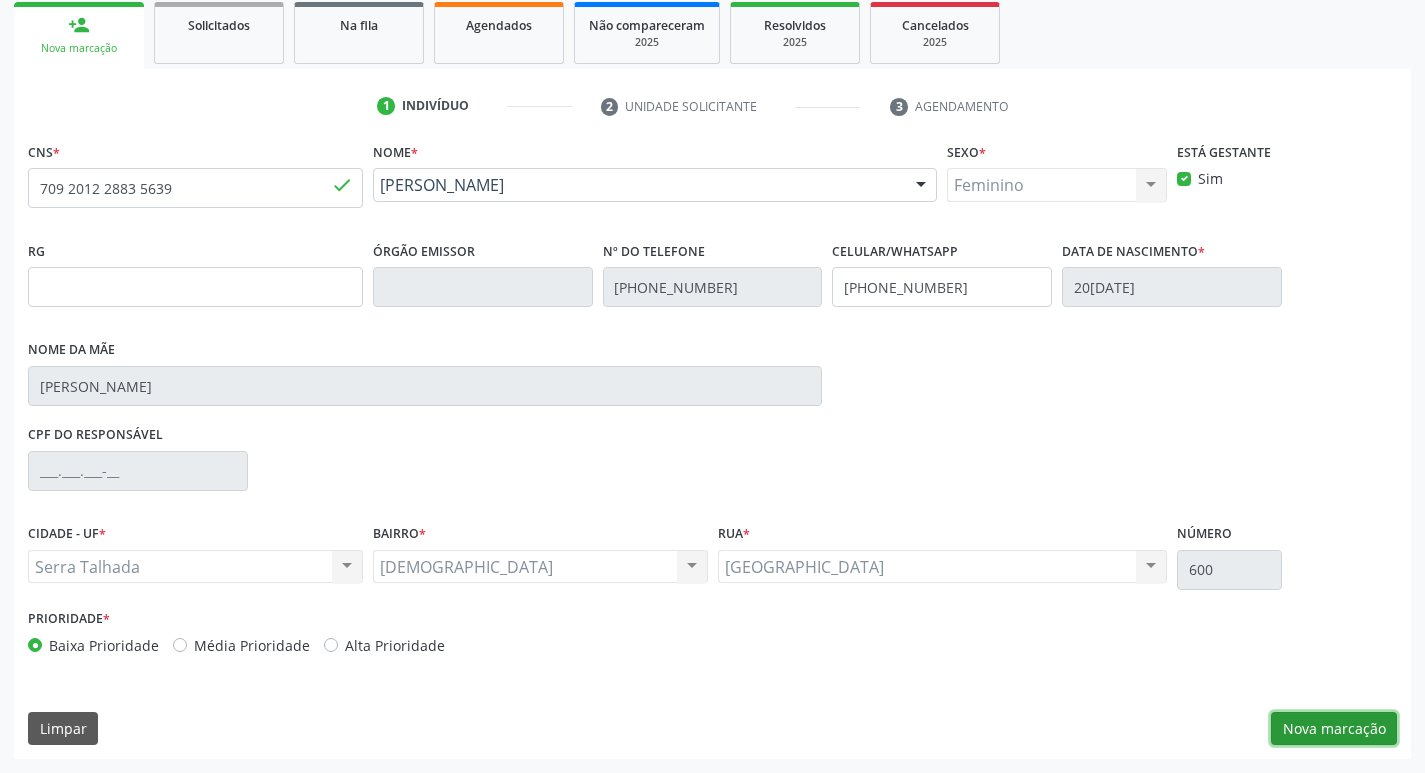 click on "Nova marcação" at bounding box center [1334, 729] 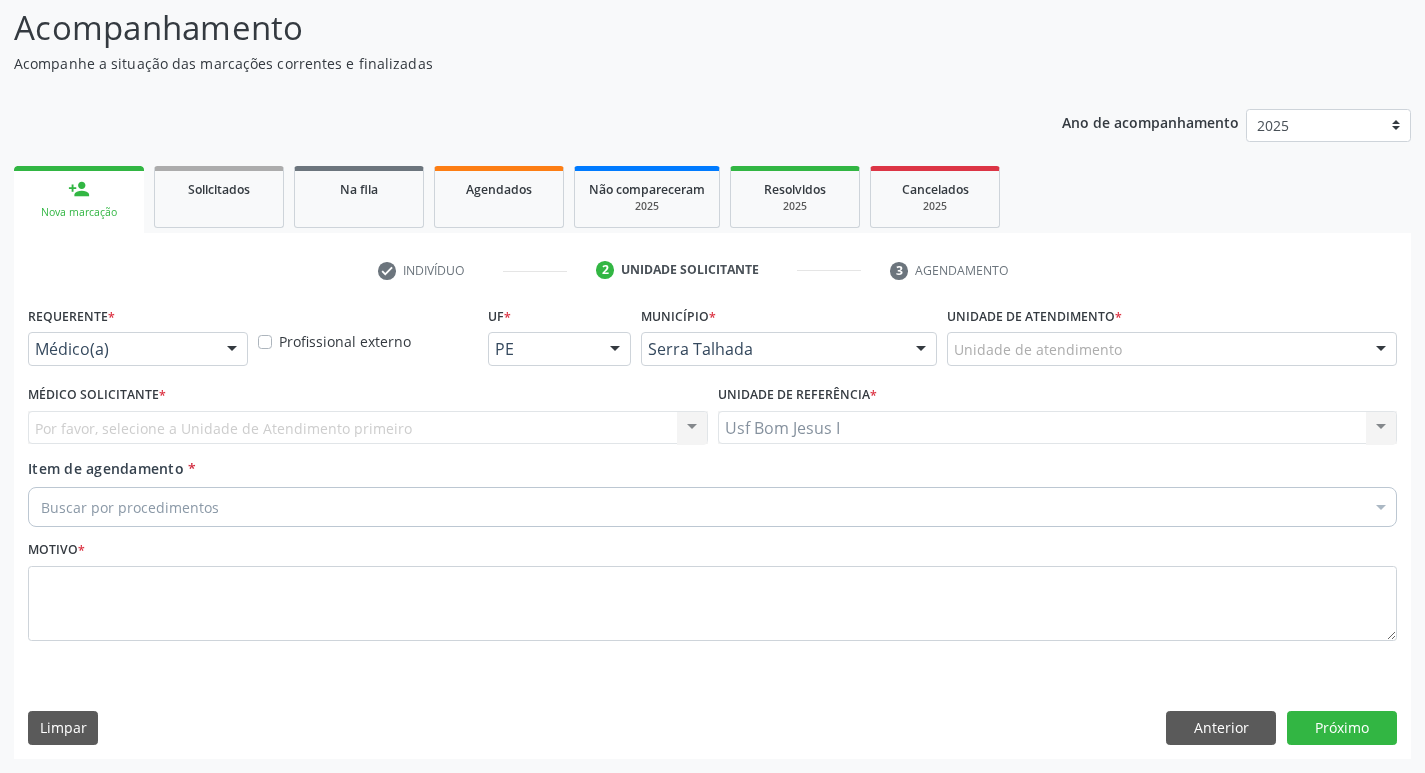 scroll, scrollTop: 133, scrollLeft: 0, axis: vertical 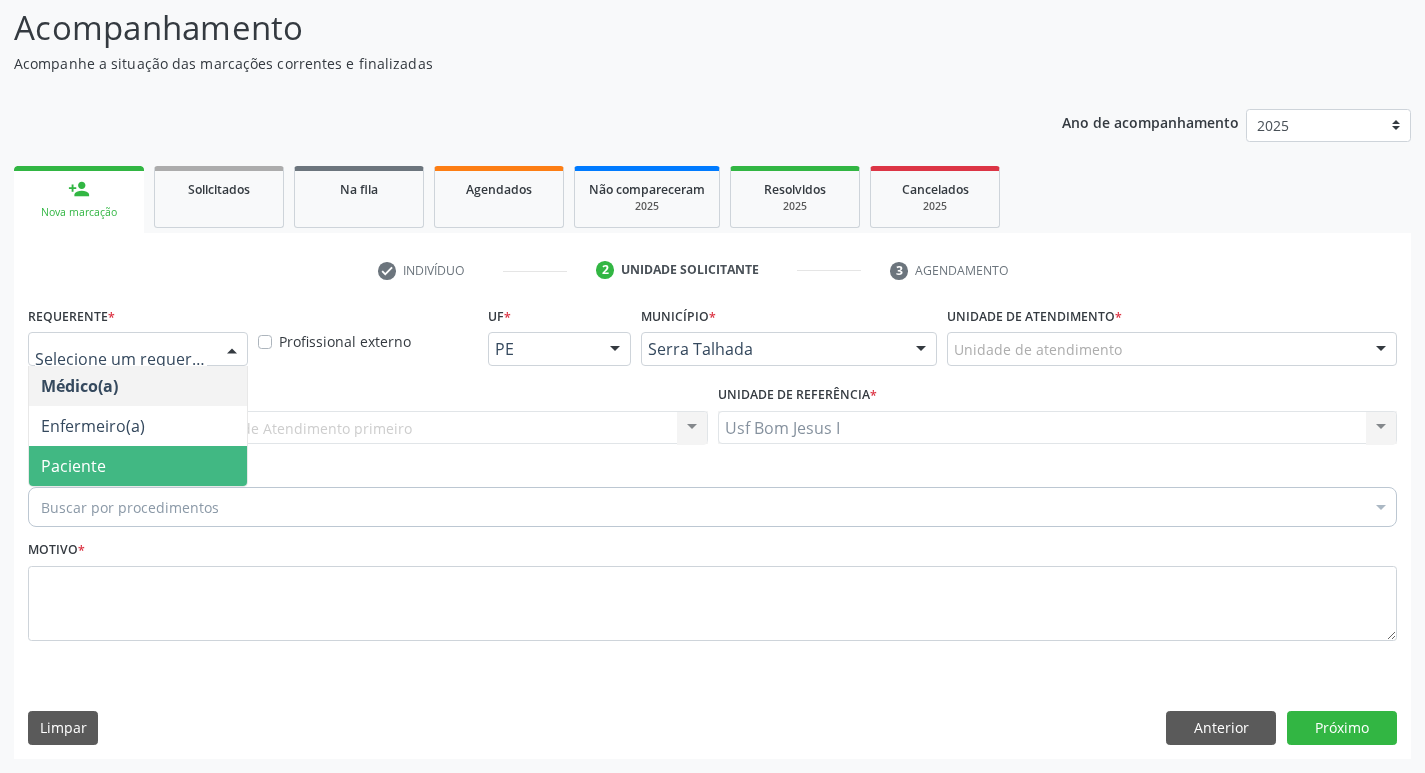 click on "Paciente" at bounding box center [138, 466] 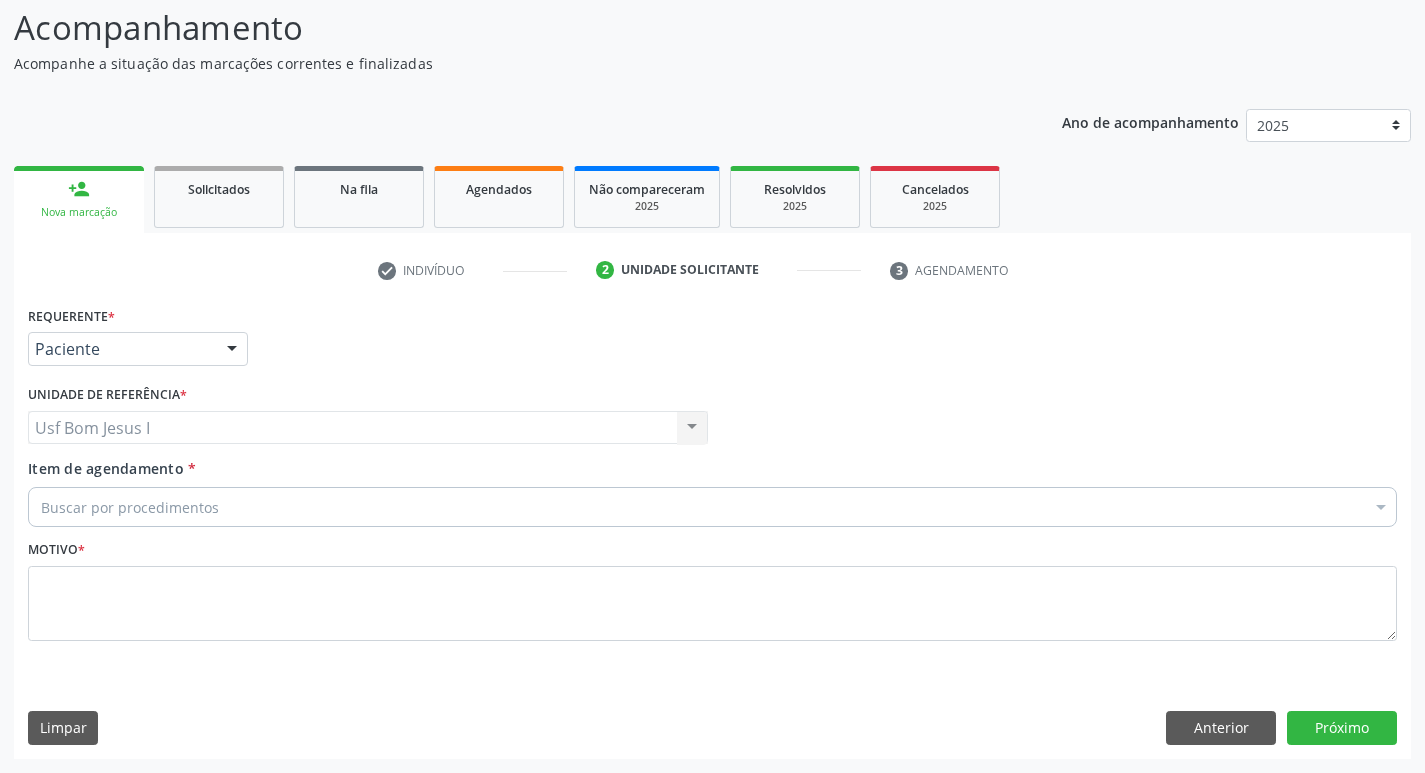 click on "Buscar por procedimentos" at bounding box center [712, 507] 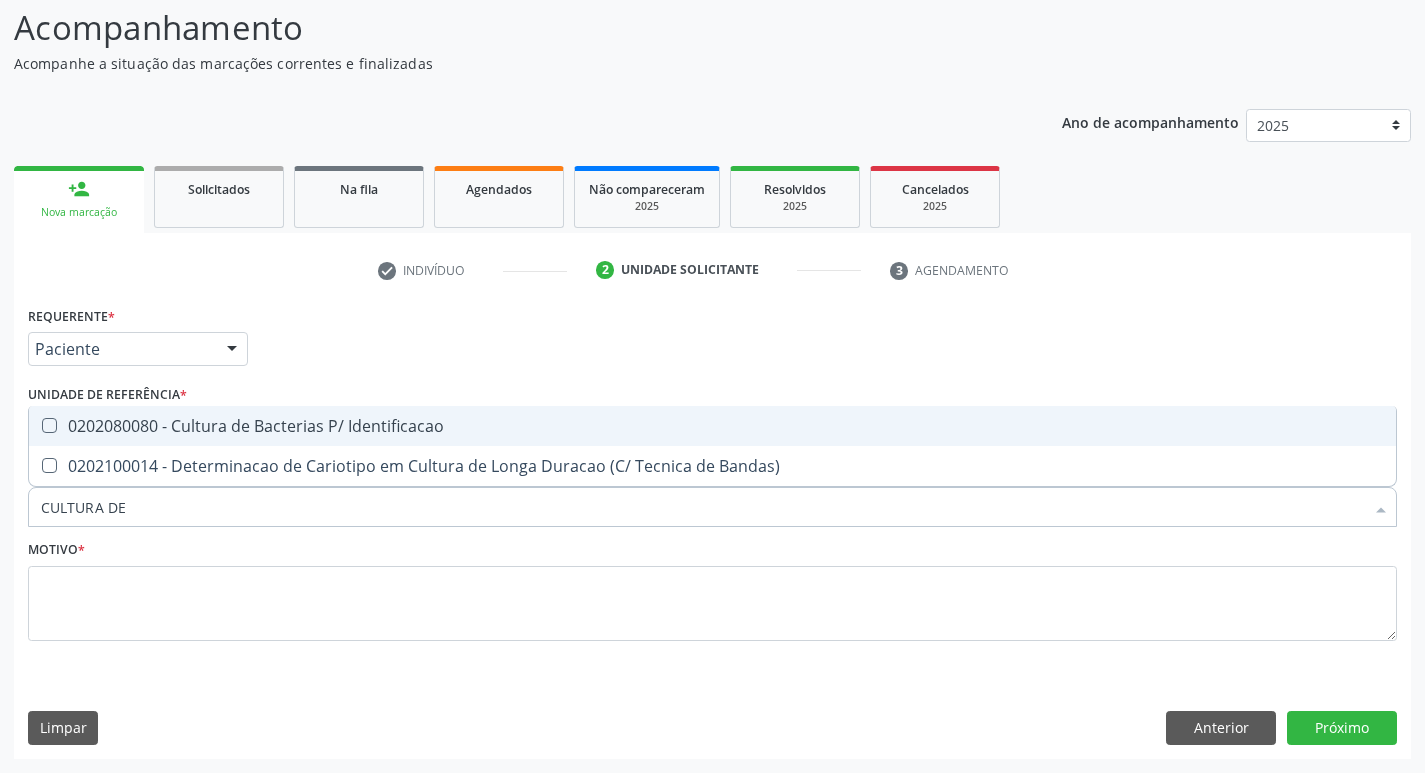 type on "CULTURA DE" 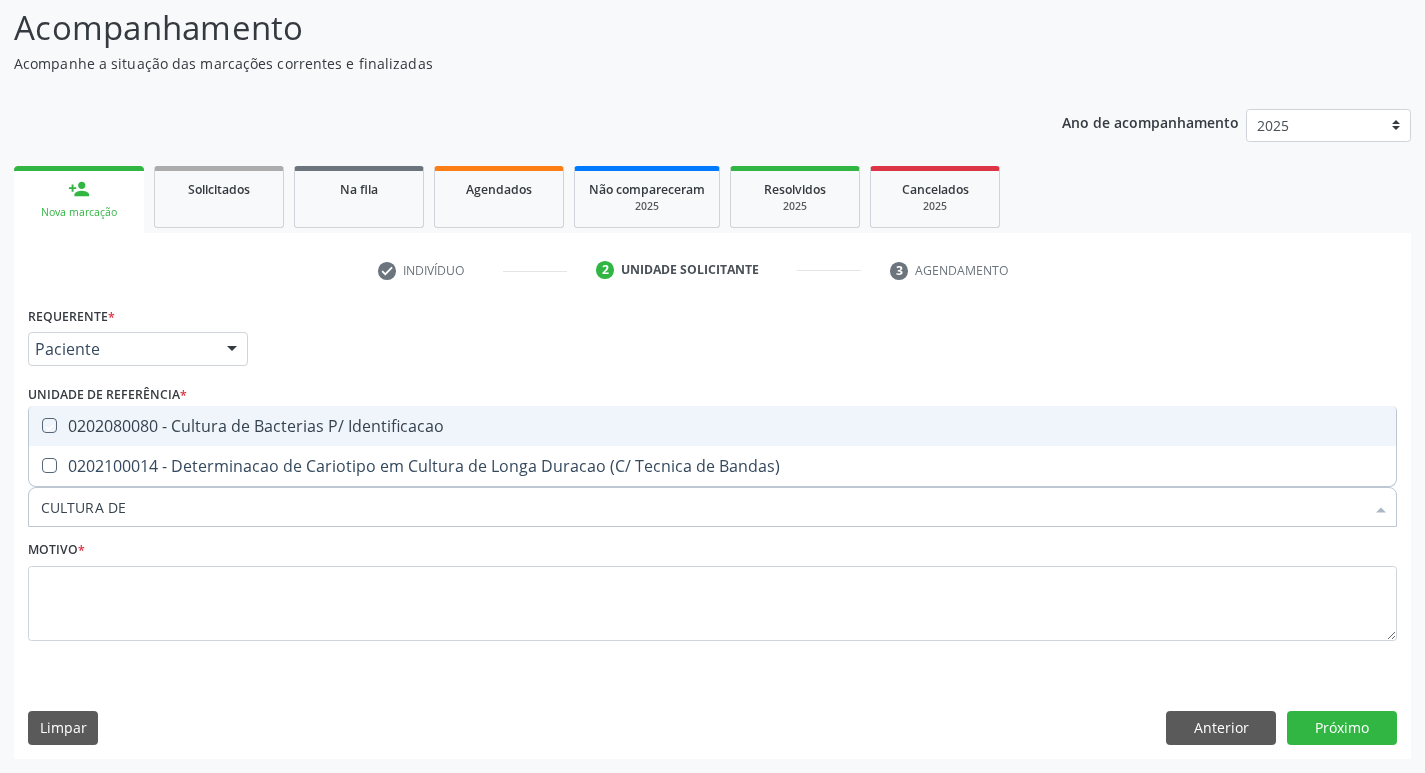 checkbox on "true" 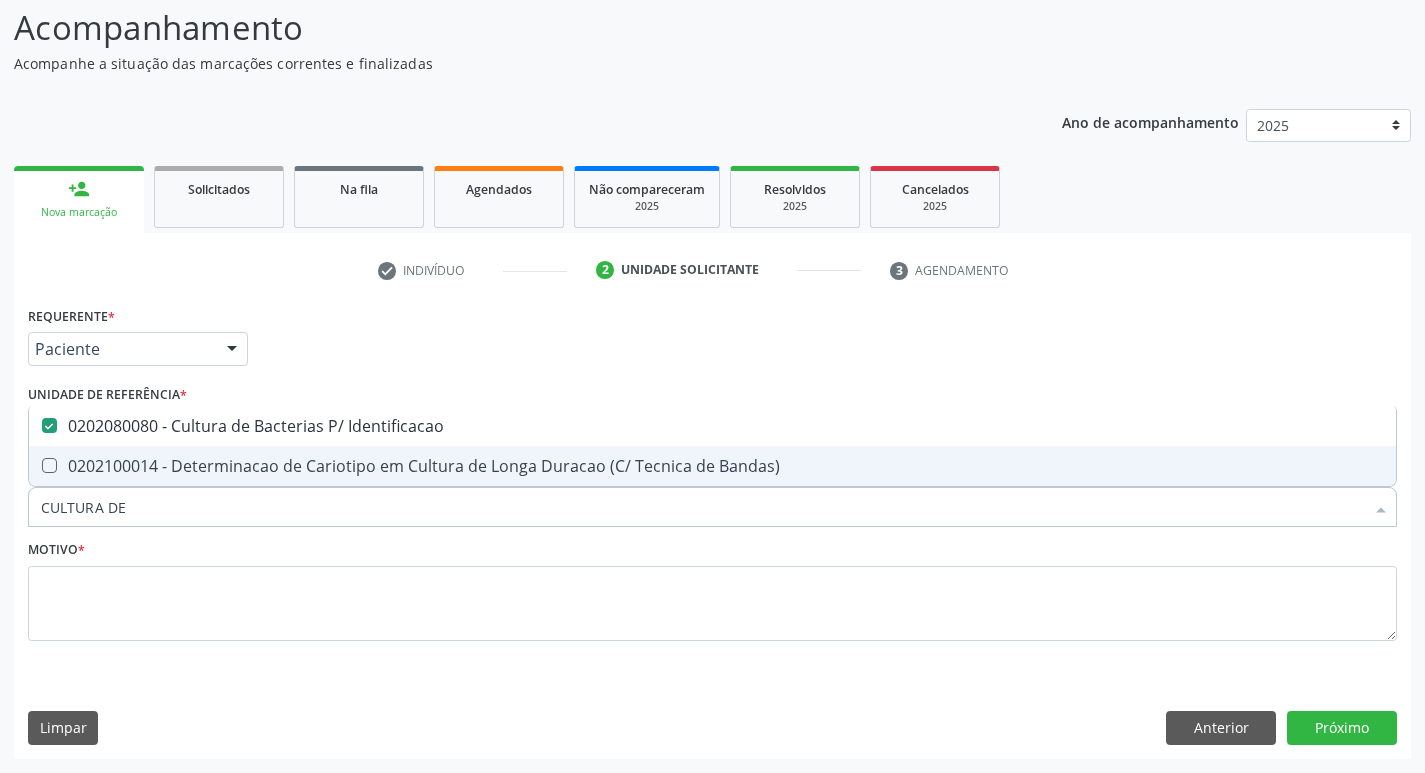 drag, startPoint x: 128, startPoint y: 511, endPoint x: 17, endPoint y: 515, distance: 111.07205 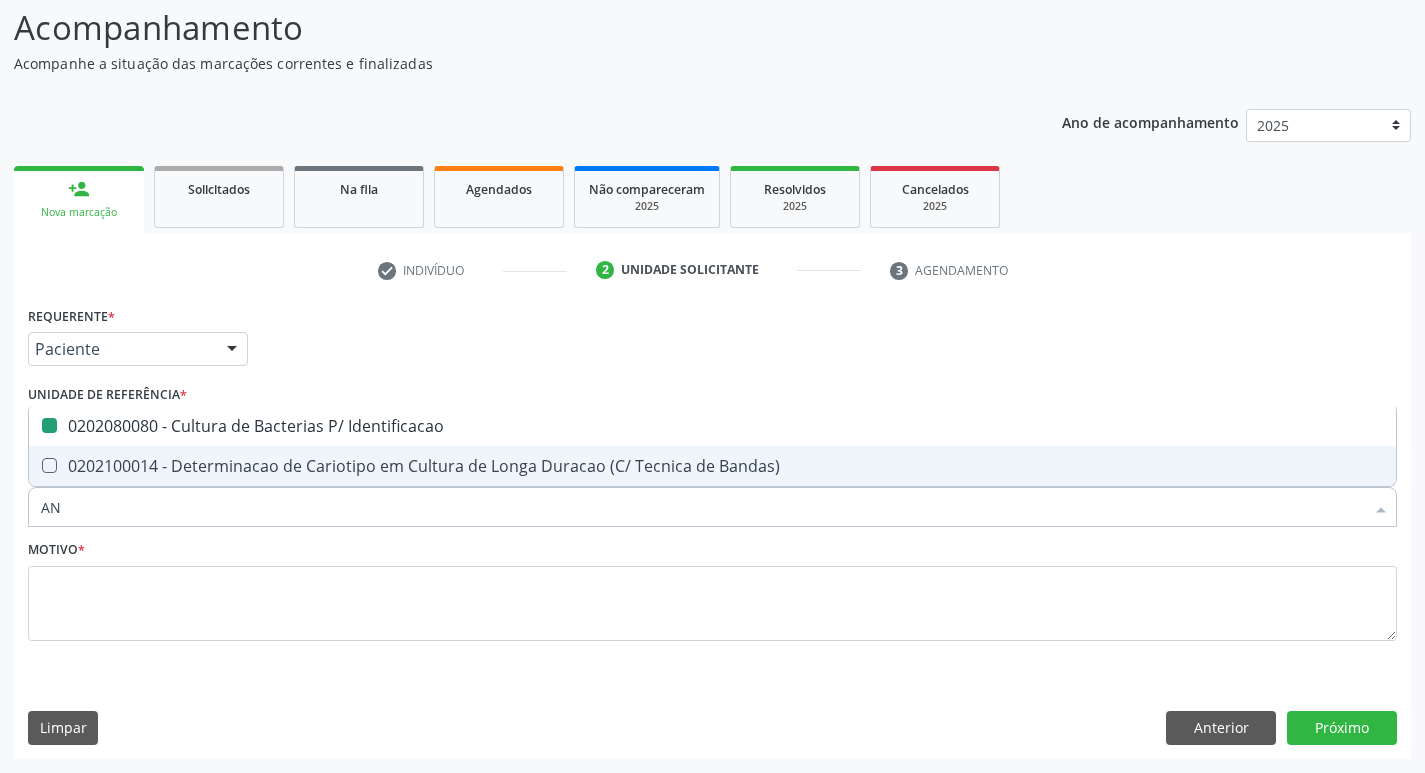 type on "ANA" 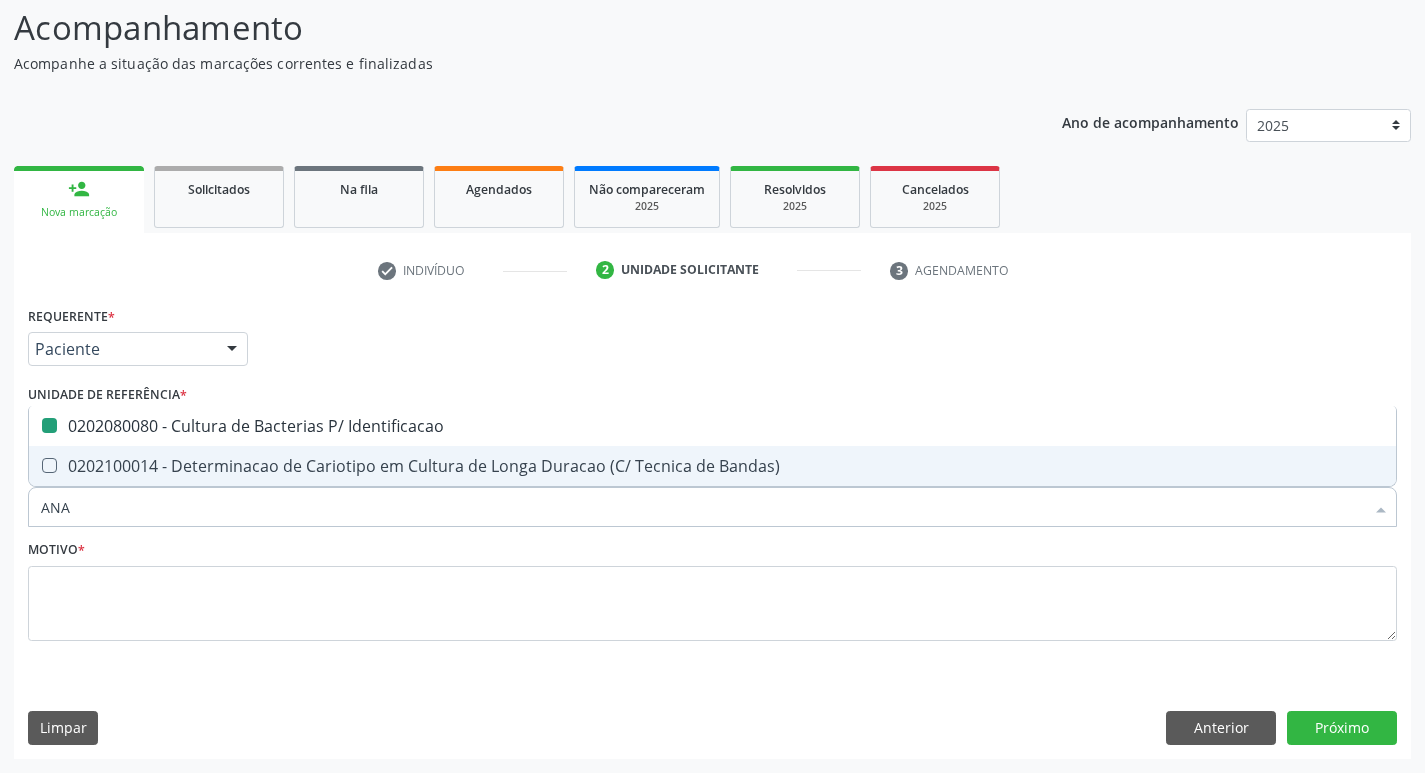 checkbox on "false" 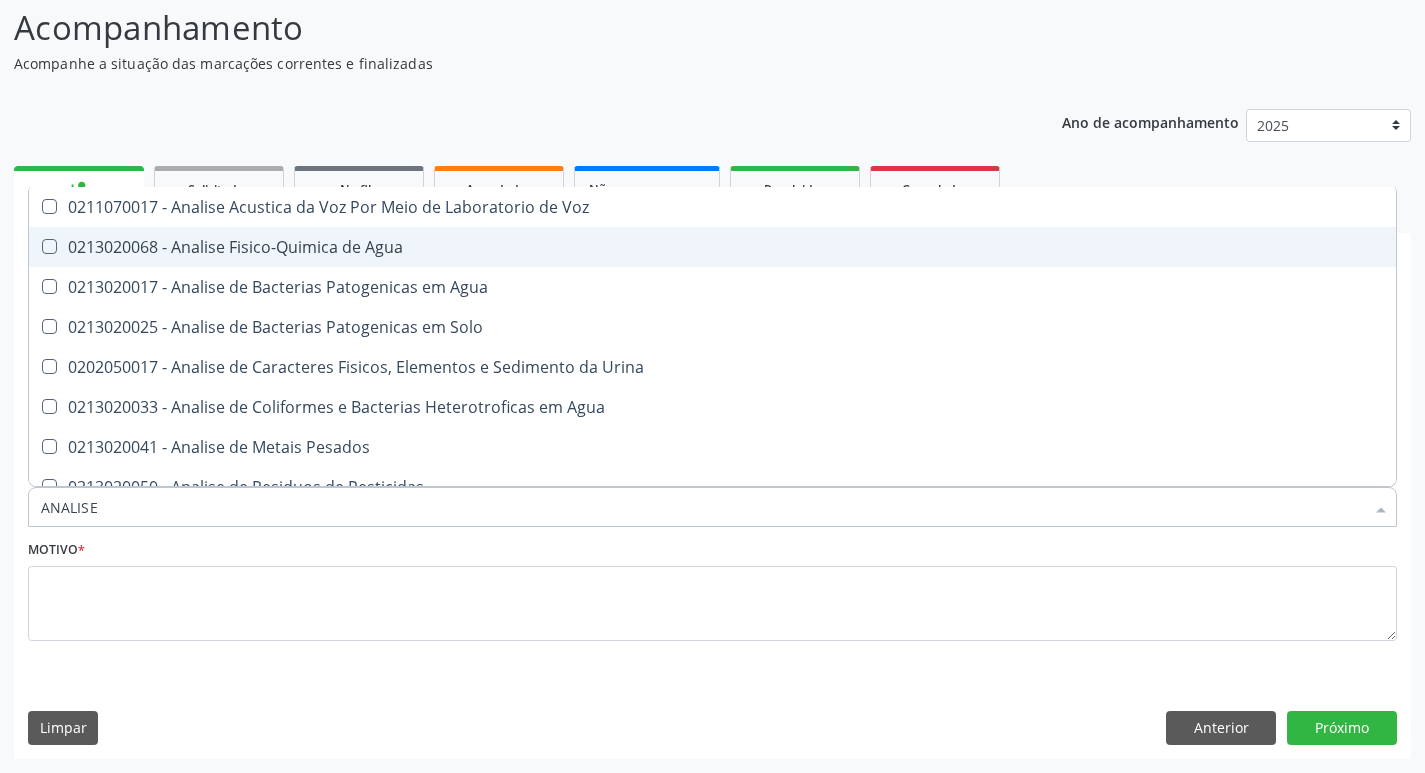 type on "ANALISE" 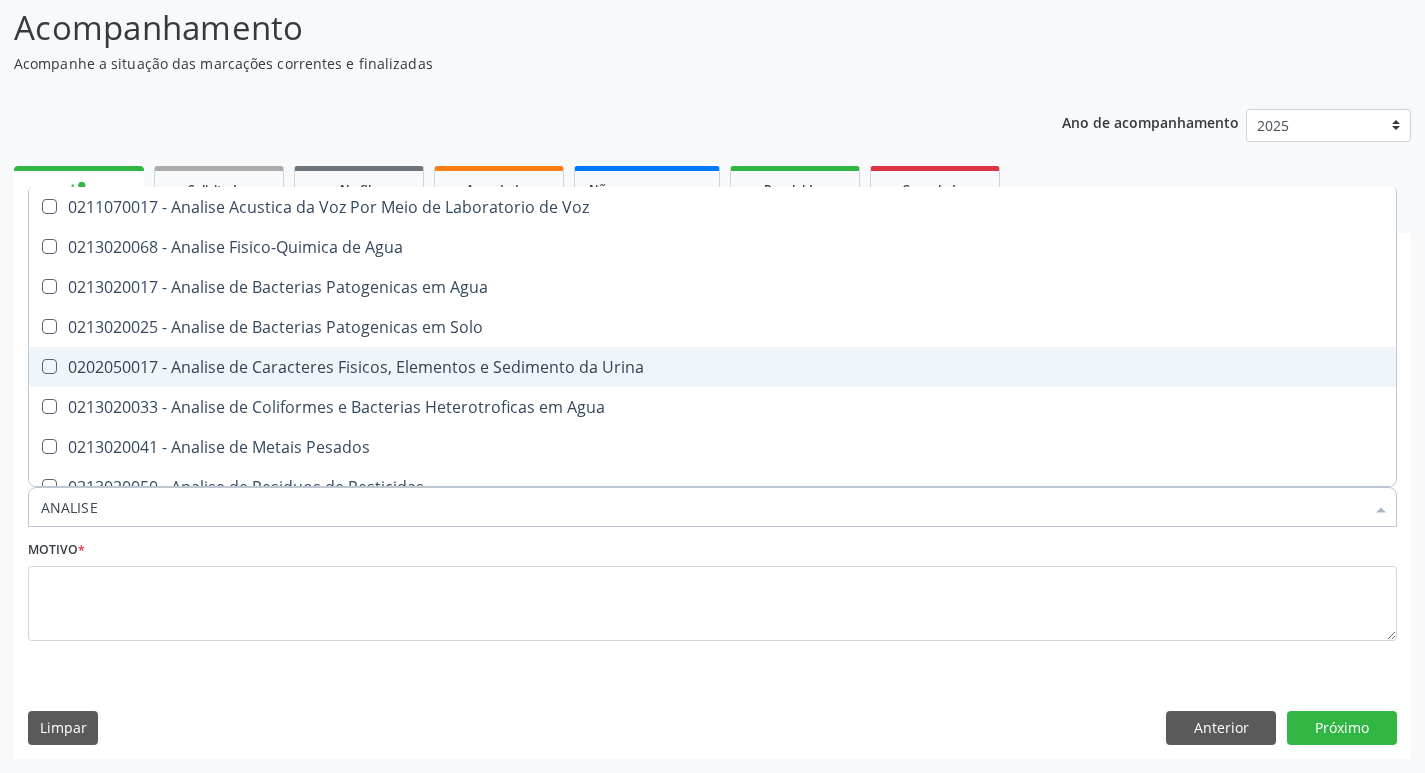 click on "0202050017 - Analise de Caracteres Fisicos, Elementos e Sedimento da Urina" at bounding box center (712, 367) 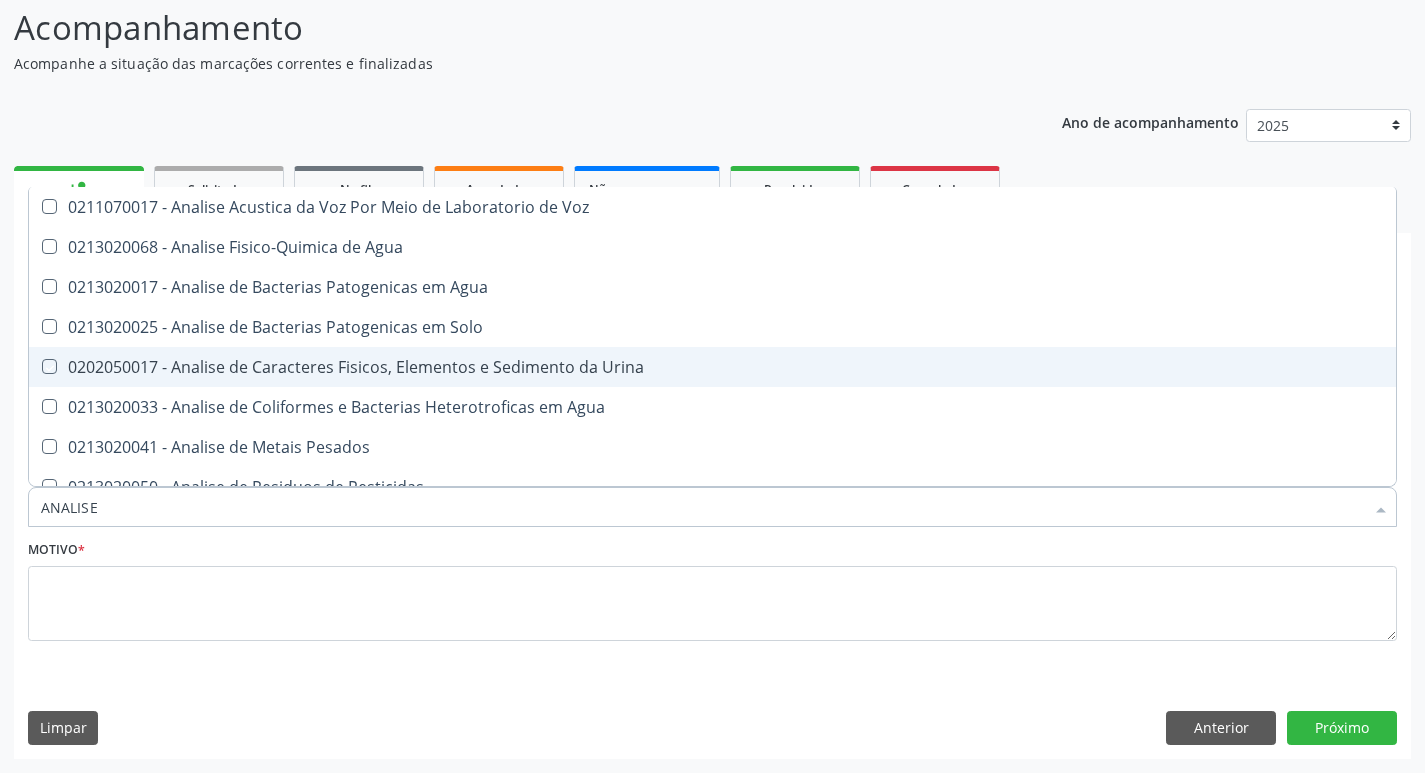 checkbox on "true" 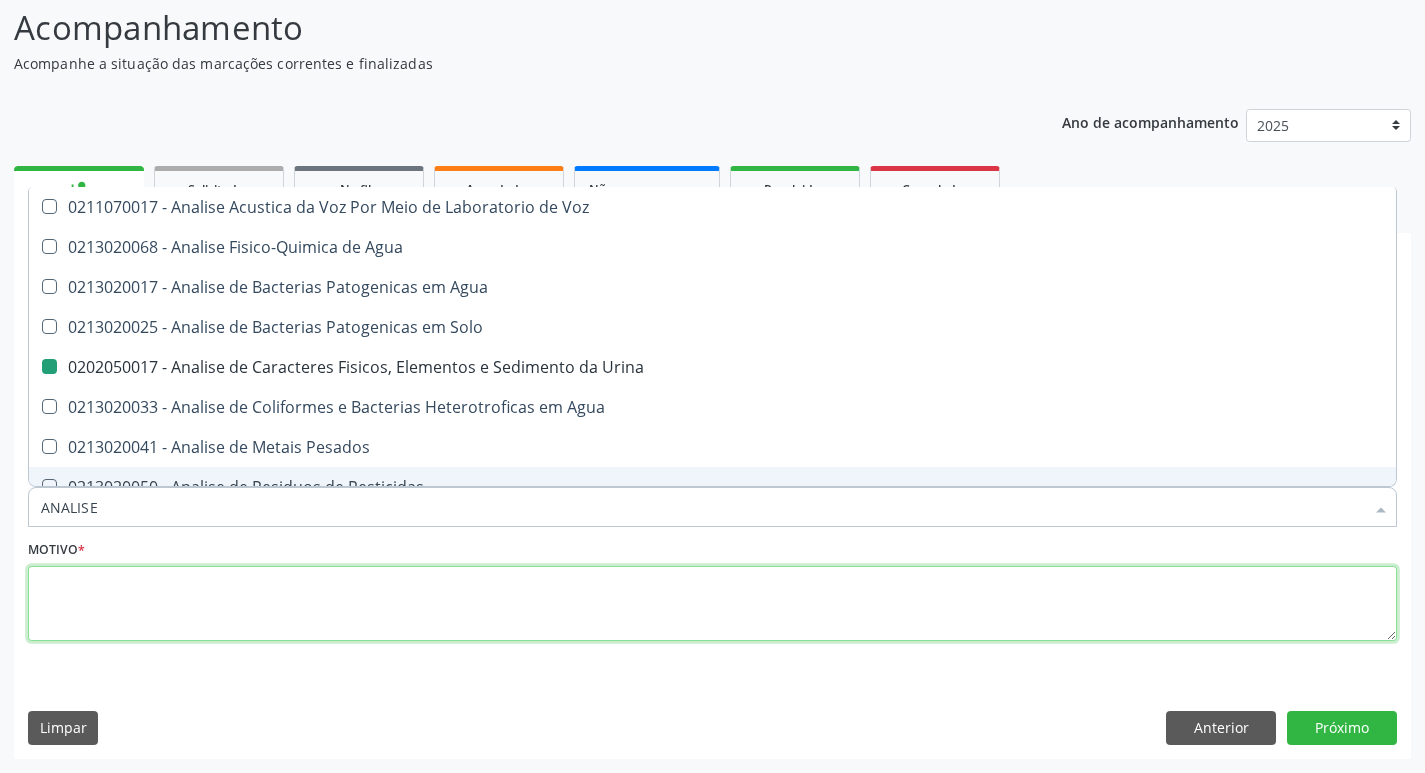 click at bounding box center (712, 604) 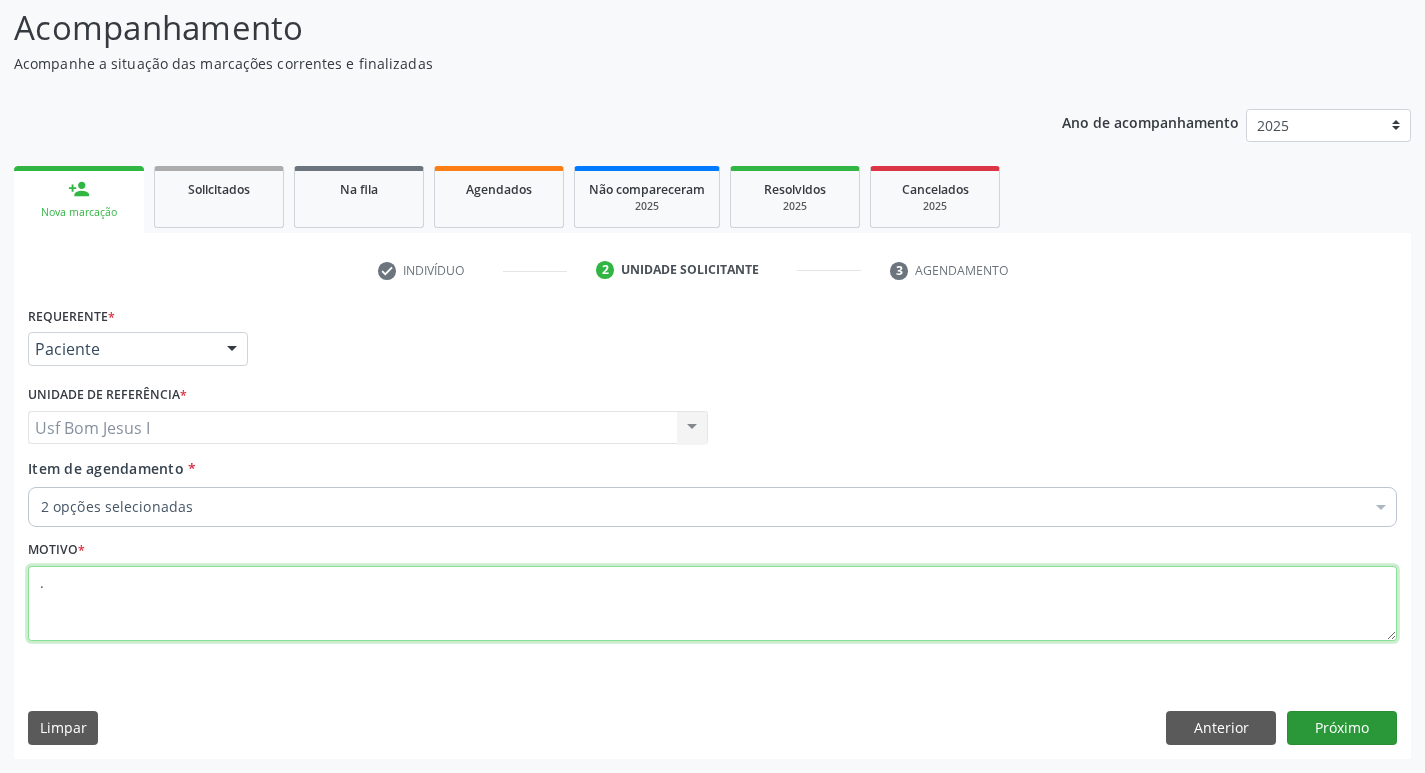 type on "." 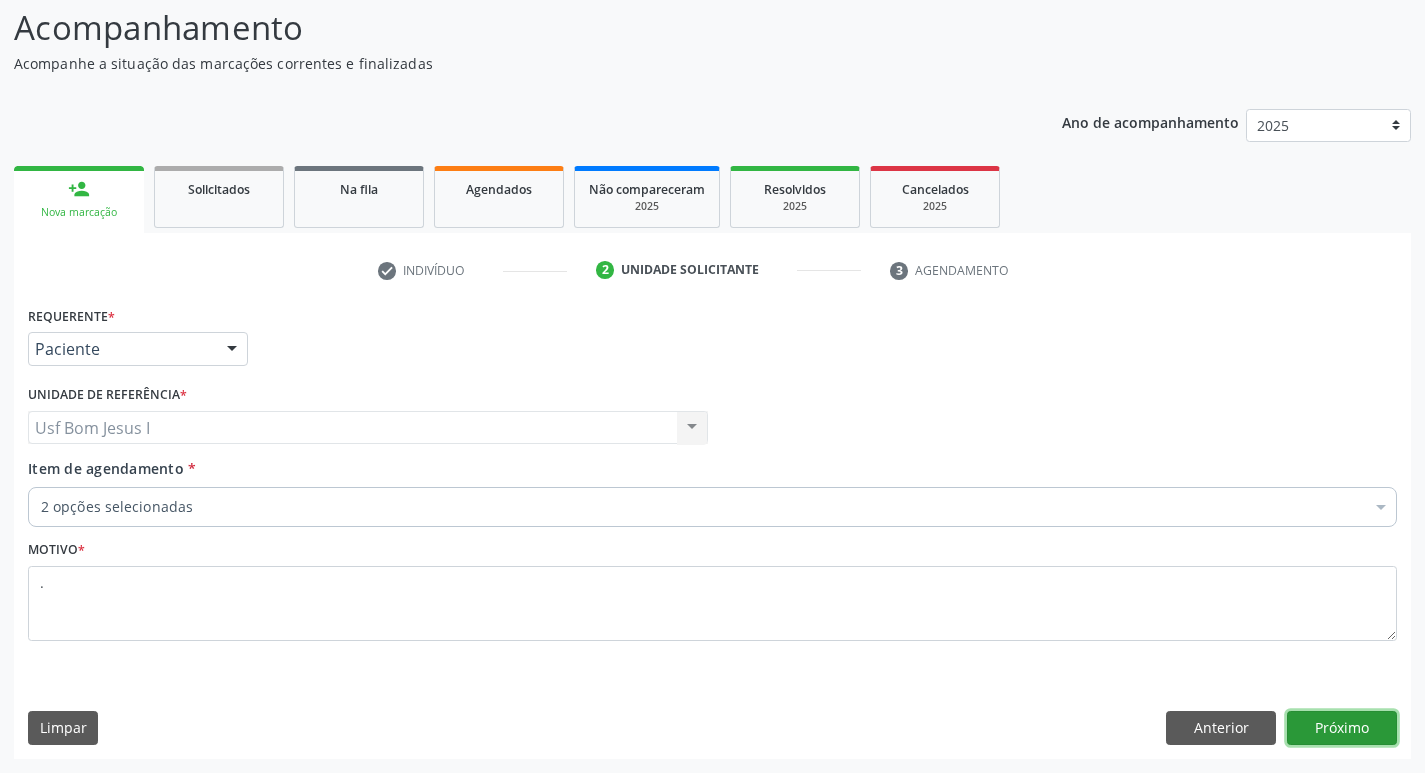 click on "Próximo" at bounding box center (1342, 728) 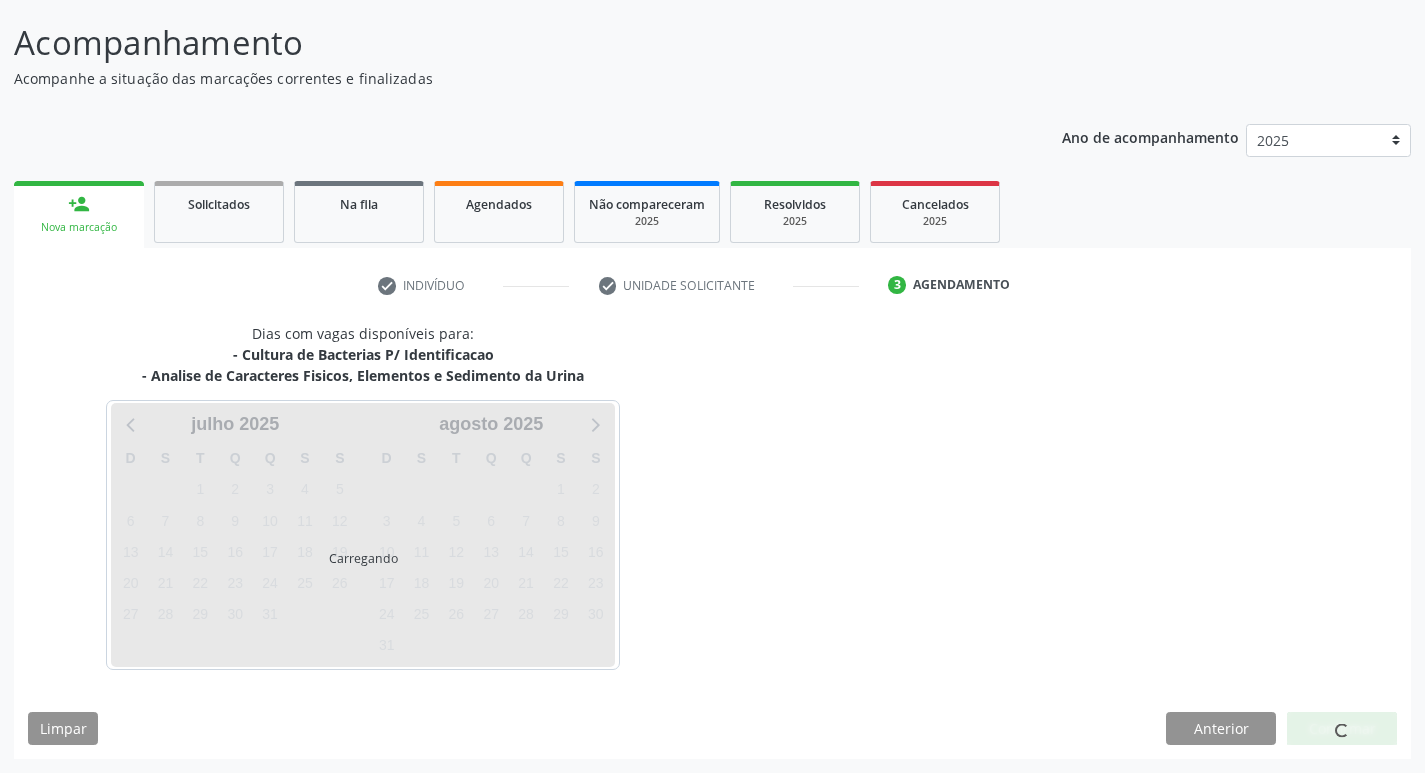 scroll, scrollTop: 118, scrollLeft: 0, axis: vertical 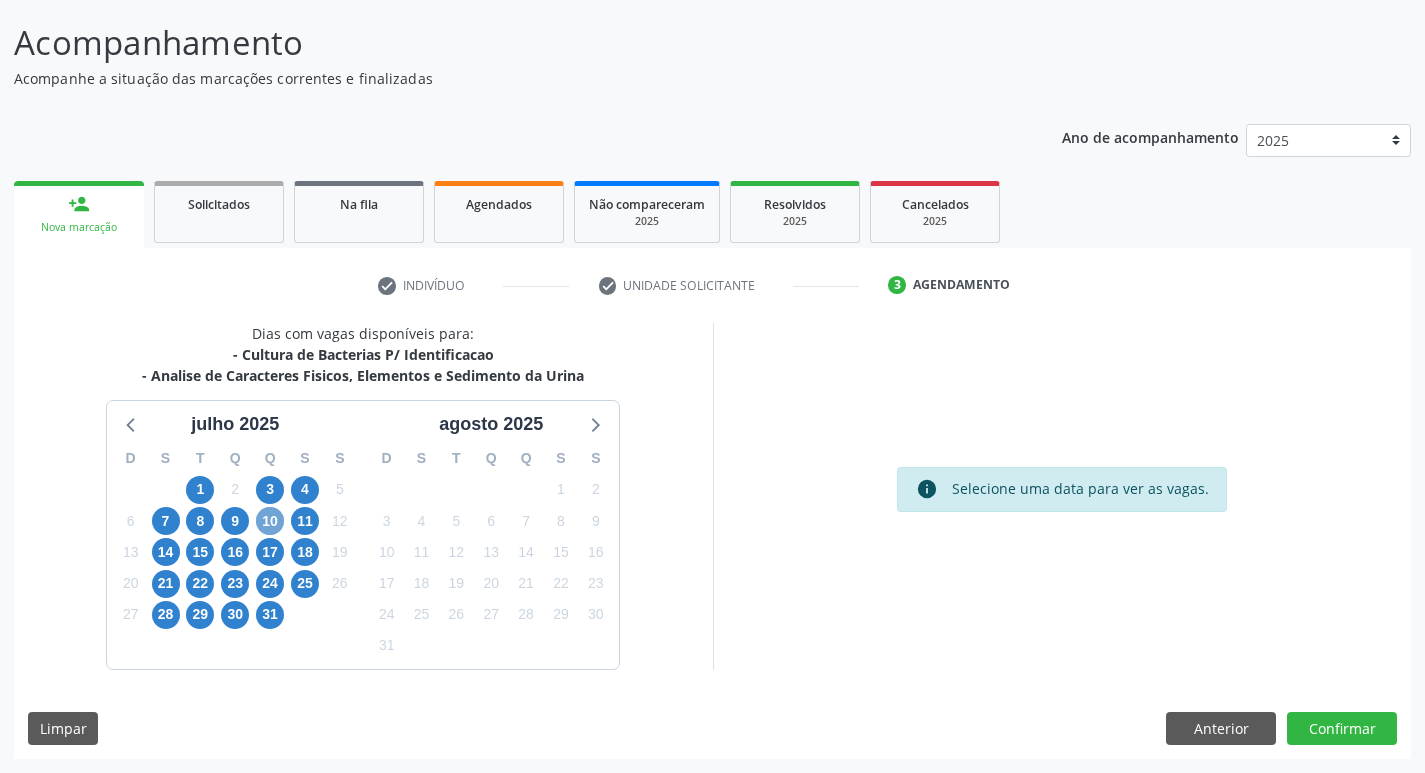 click on "10" at bounding box center [270, 521] 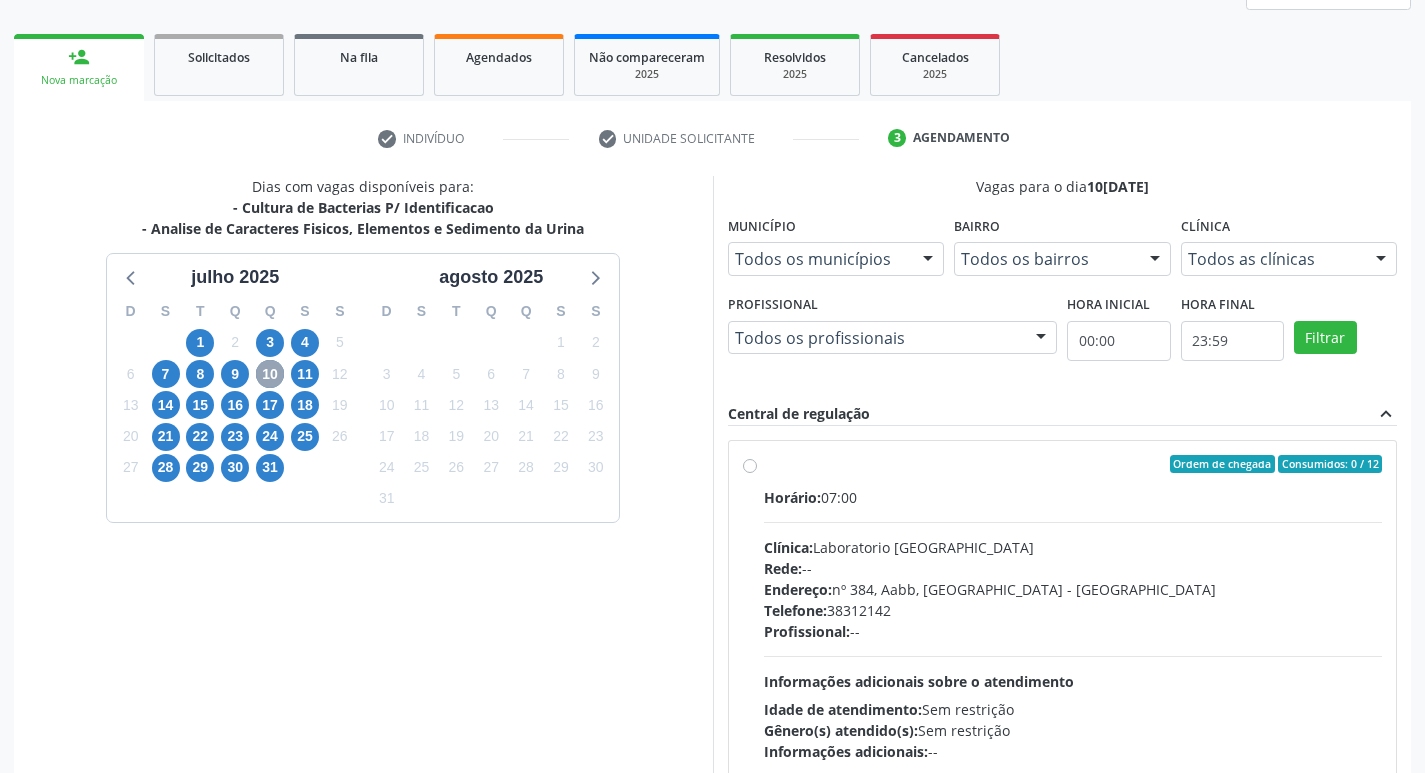scroll, scrollTop: 386, scrollLeft: 0, axis: vertical 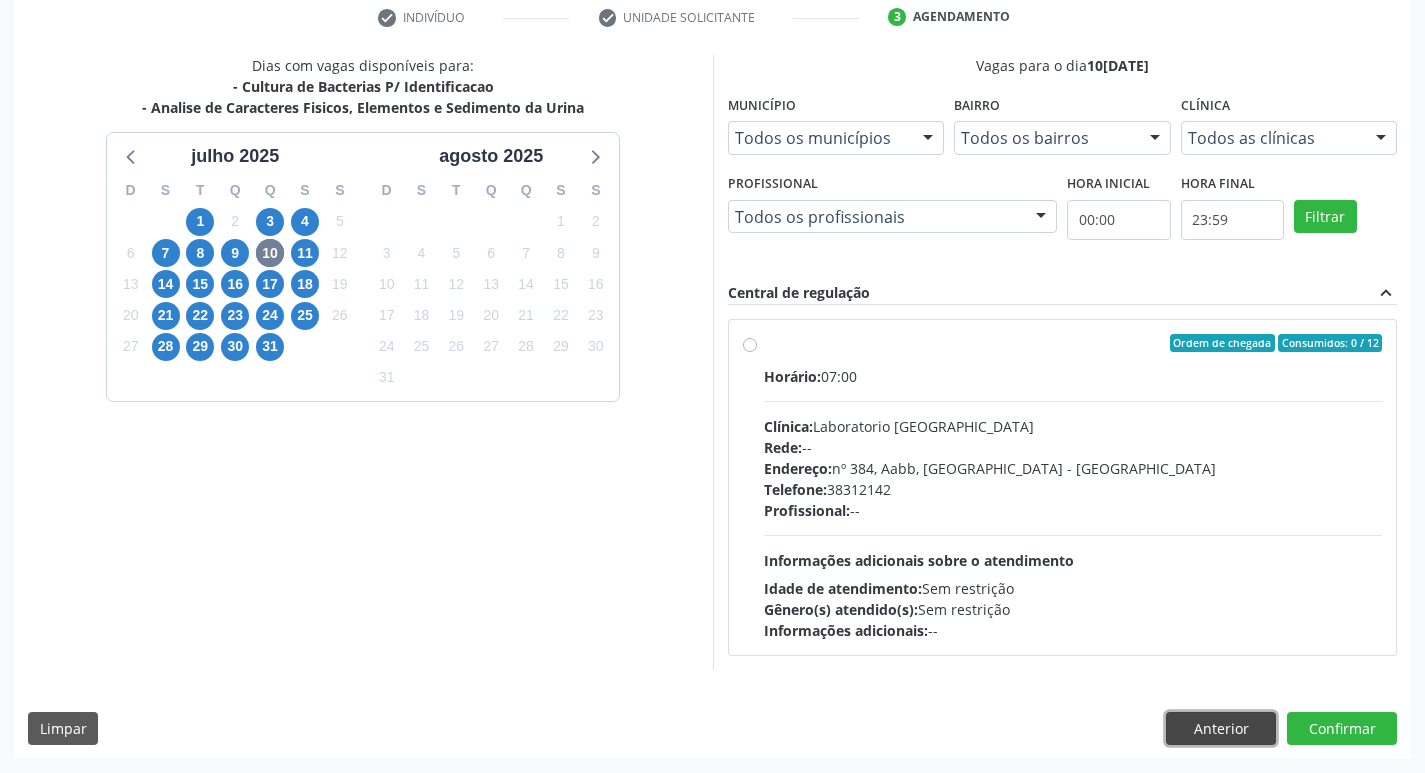 click on "Anterior" at bounding box center (1221, 729) 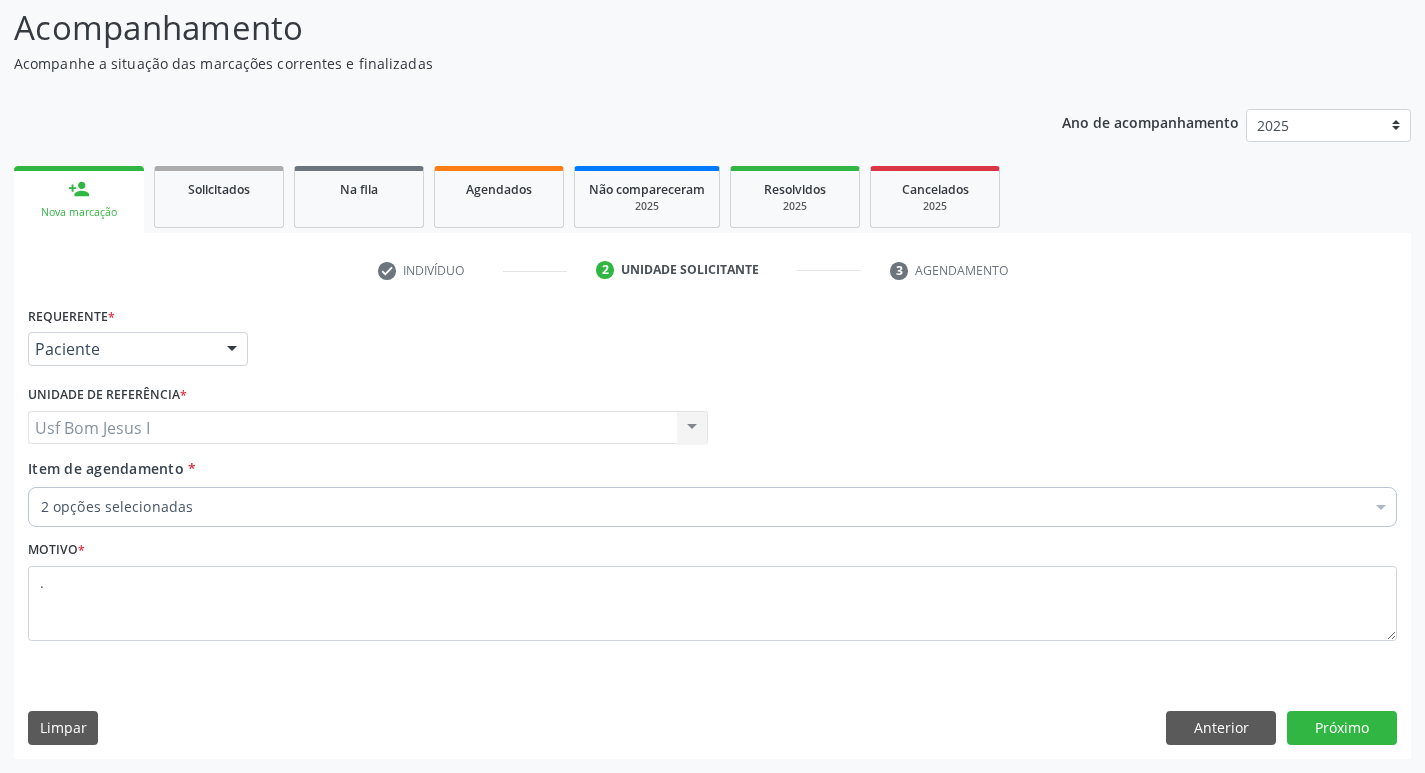 scroll, scrollTop: 133, scrollLeft: 0, axis: vertical 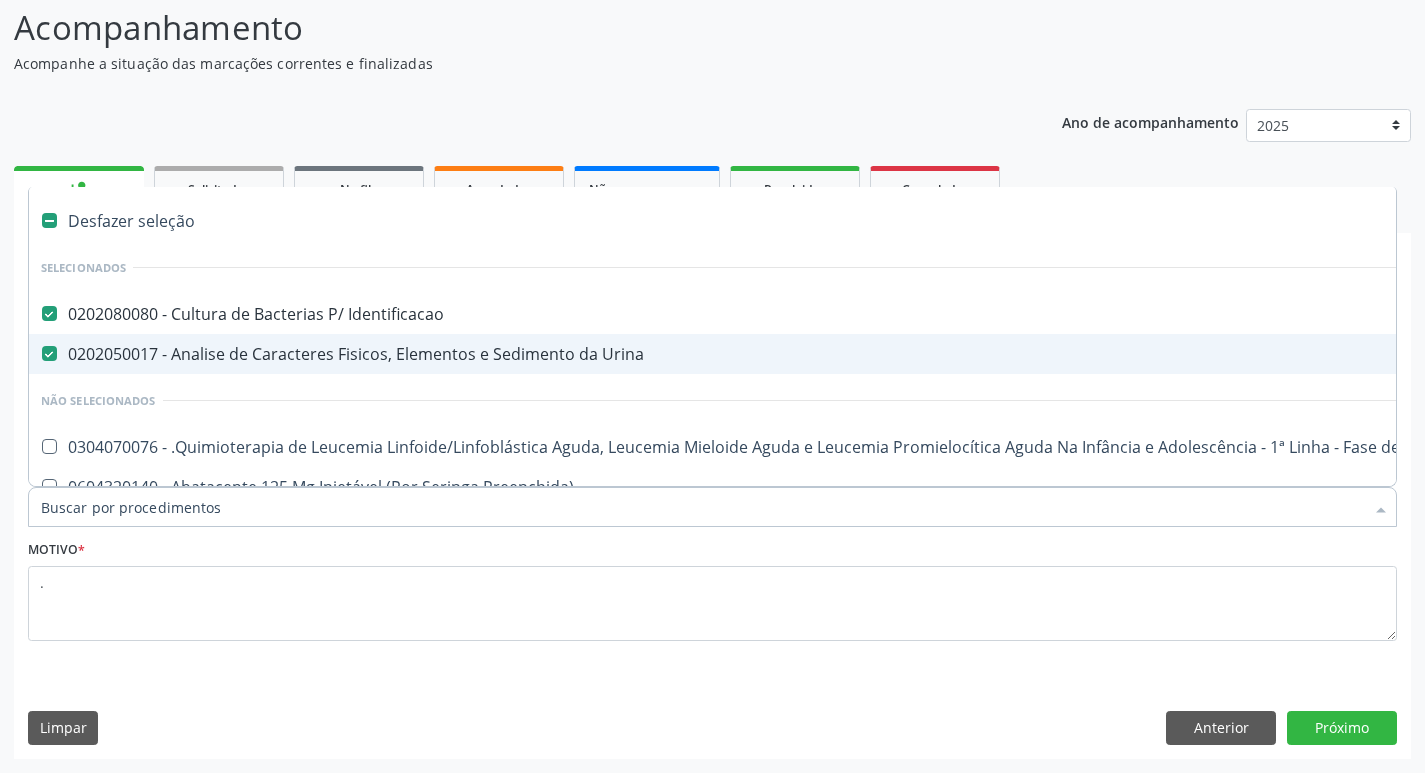 click on "0202050017 - Analise de Caracteres Fisicos, Elementos e Sedimento da Urina" at bounding box center (819, 354) 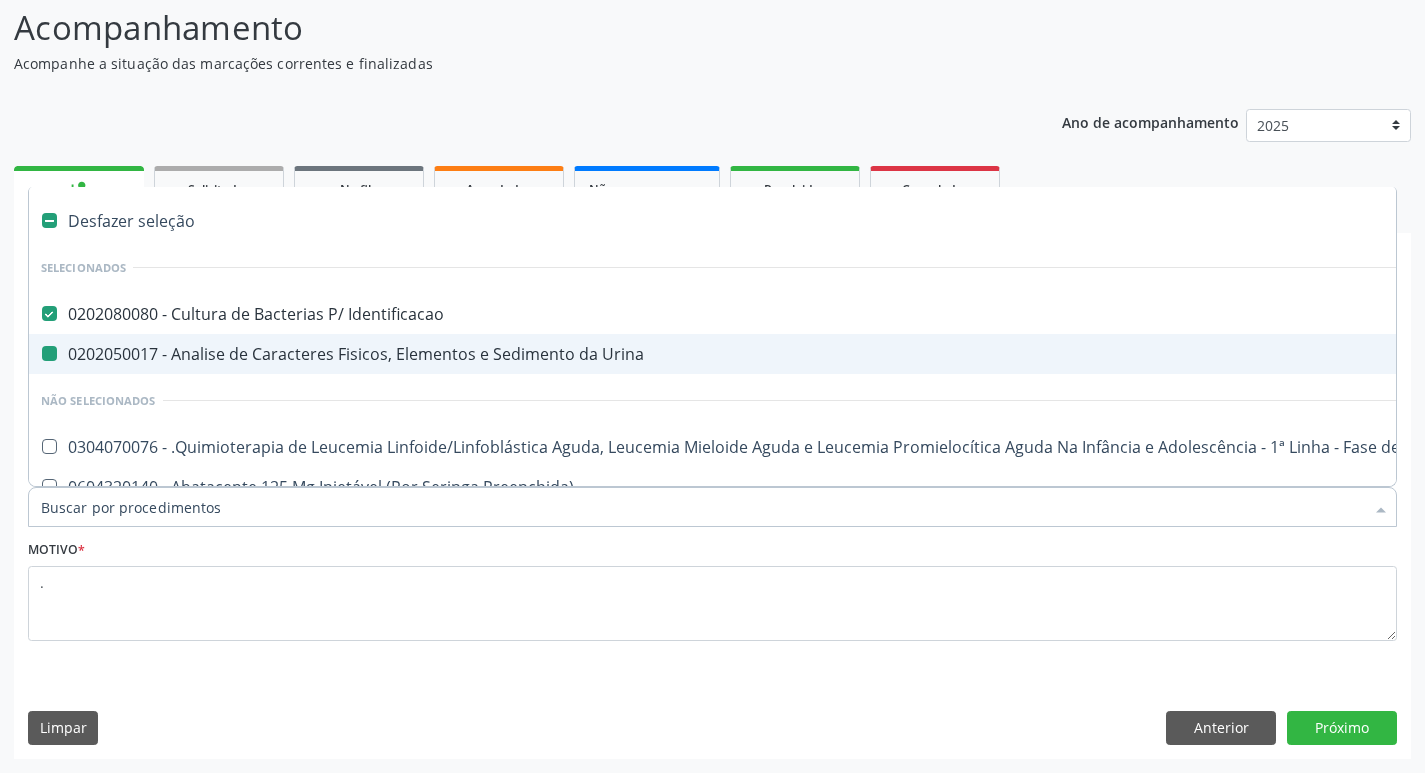 checkbox on "false" 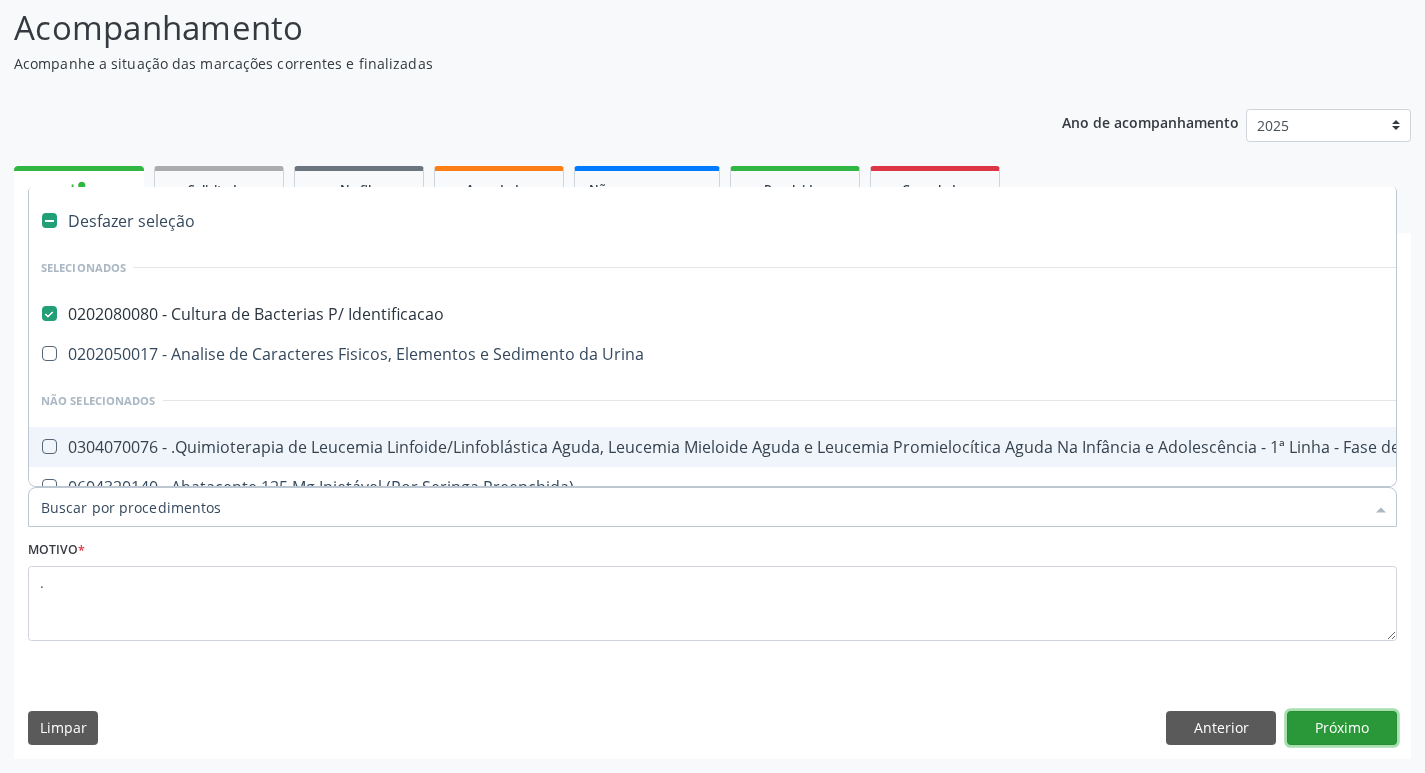 click on "Próximo" at bounding box center (1342, 728) 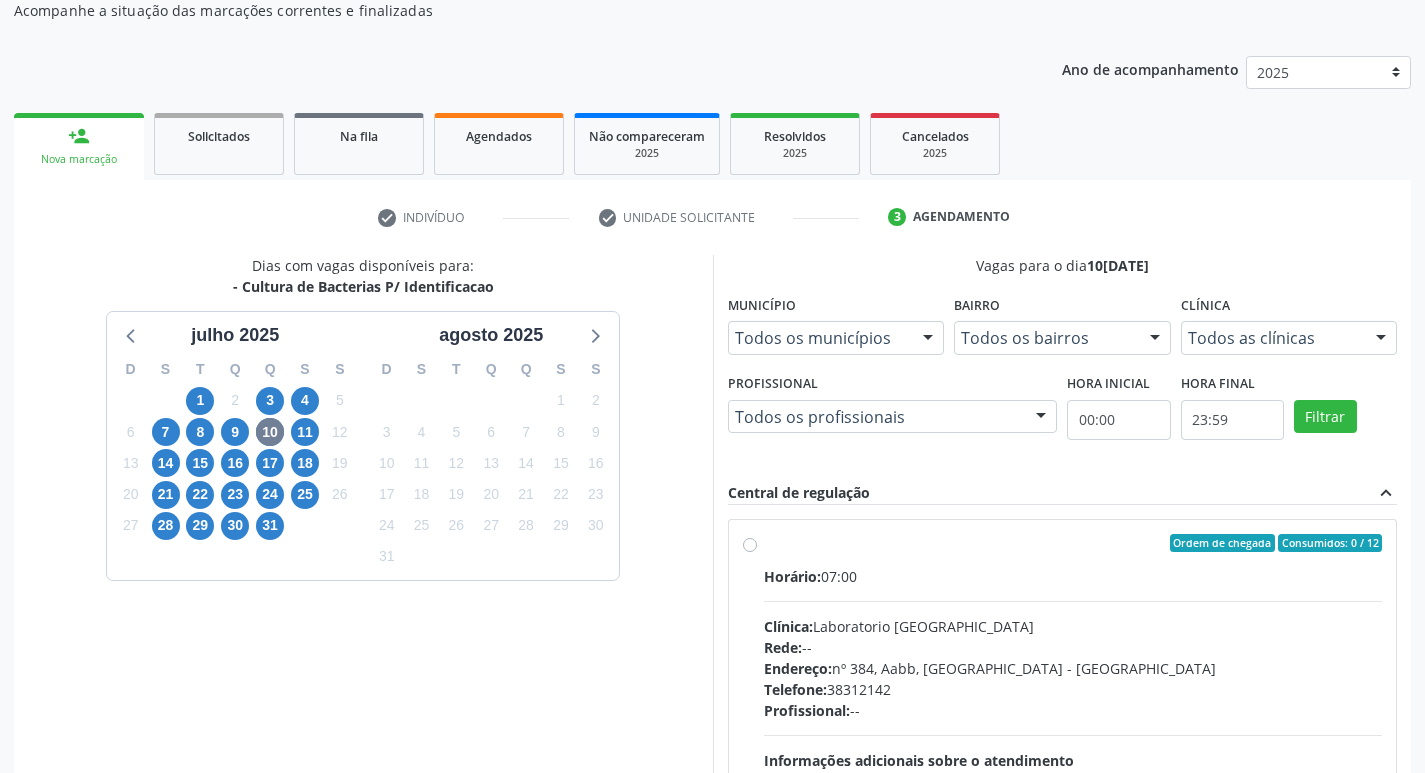 scroll, scrollTop: 386, scrollLeft: 0, axis: vertical 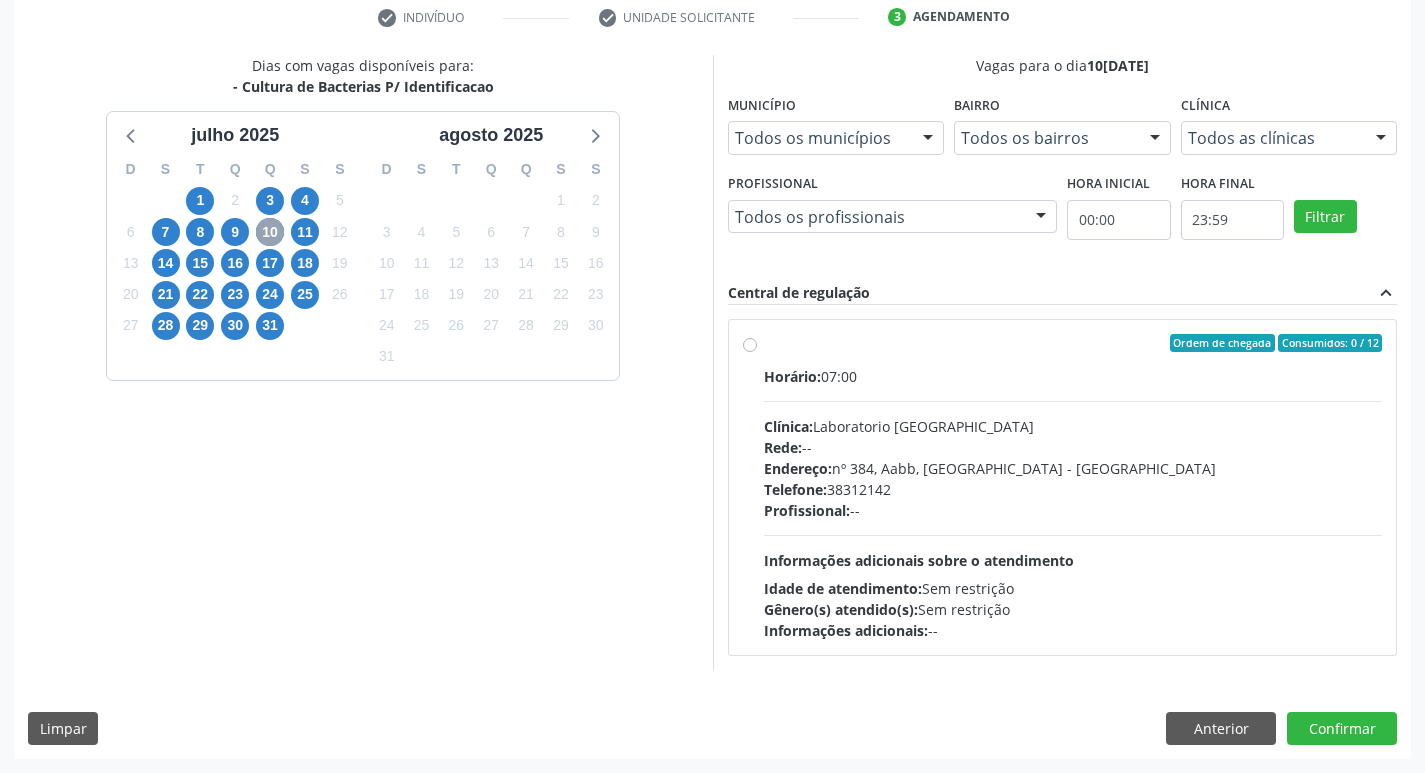 click on "10" at bounding box center (270, 232) 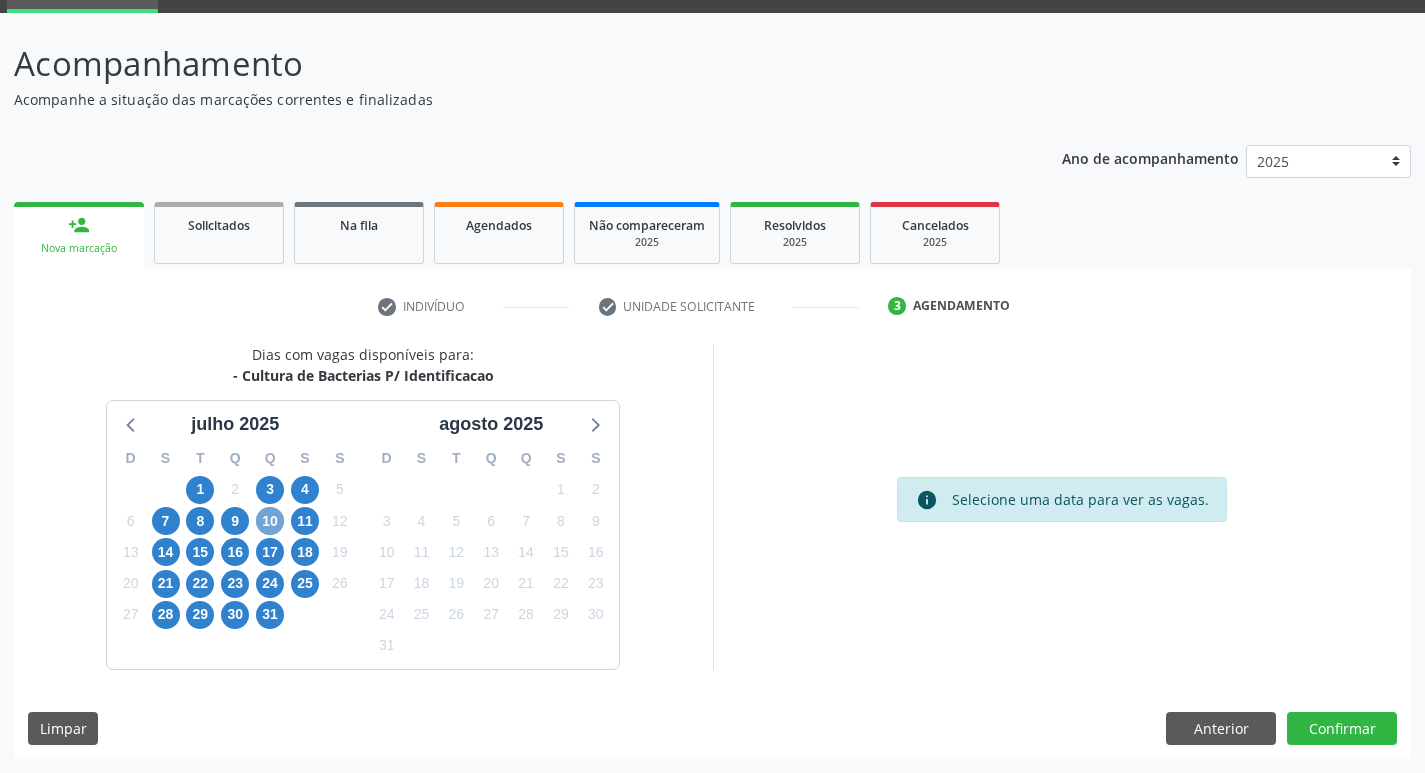 scroll, scrollTop: 97, scrollLeft: 0, axis: vertical 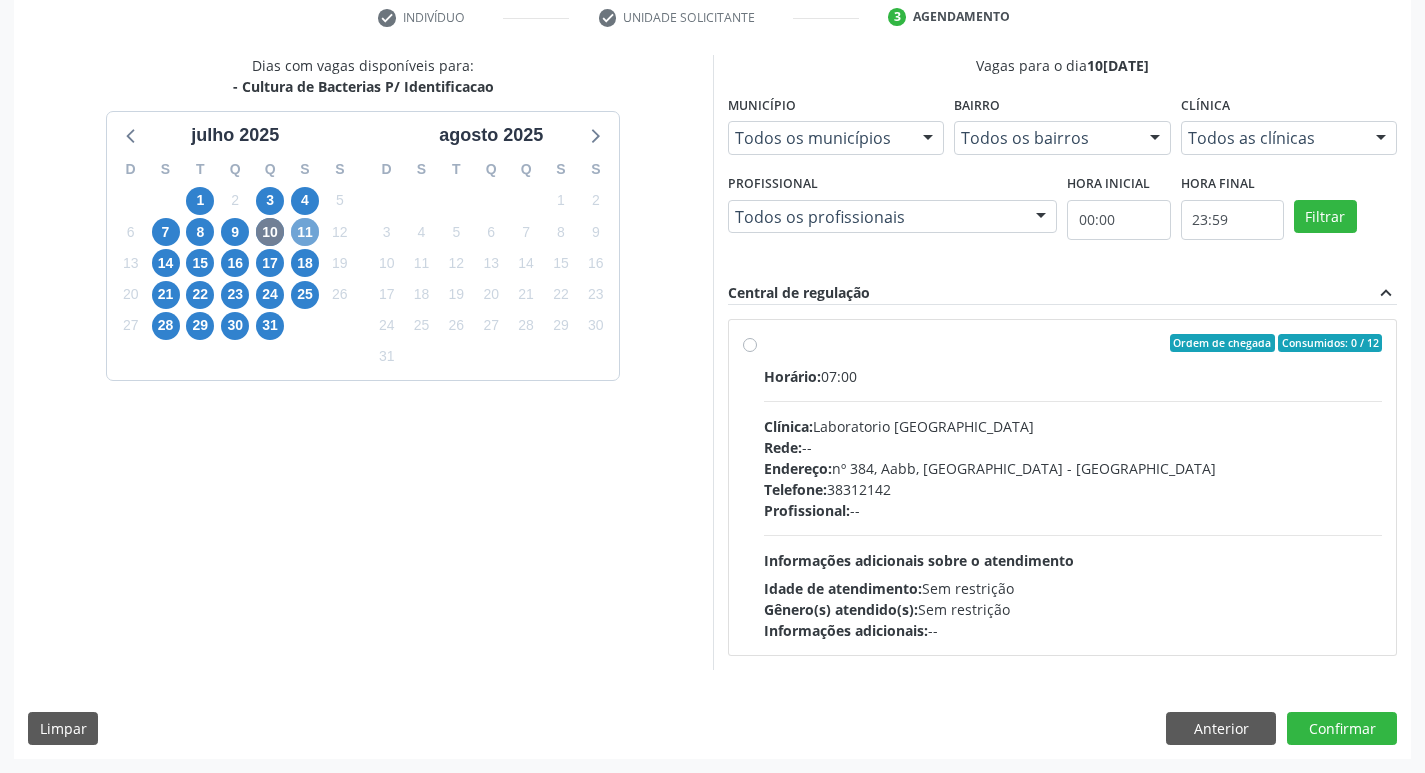 click on "11" at bounding box center (305, 232) 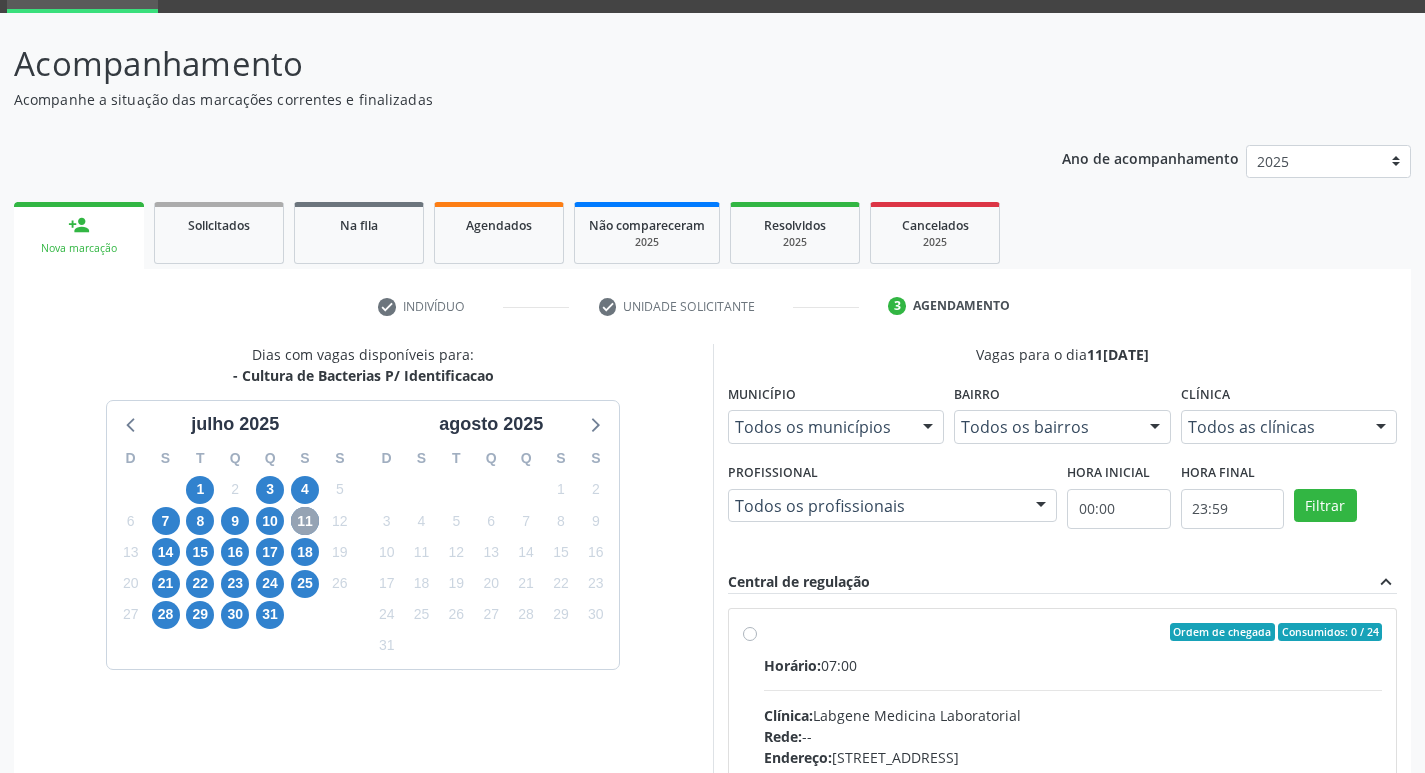 scroll, scrollTop: 386, scrollLeft: 0, axis: vertical 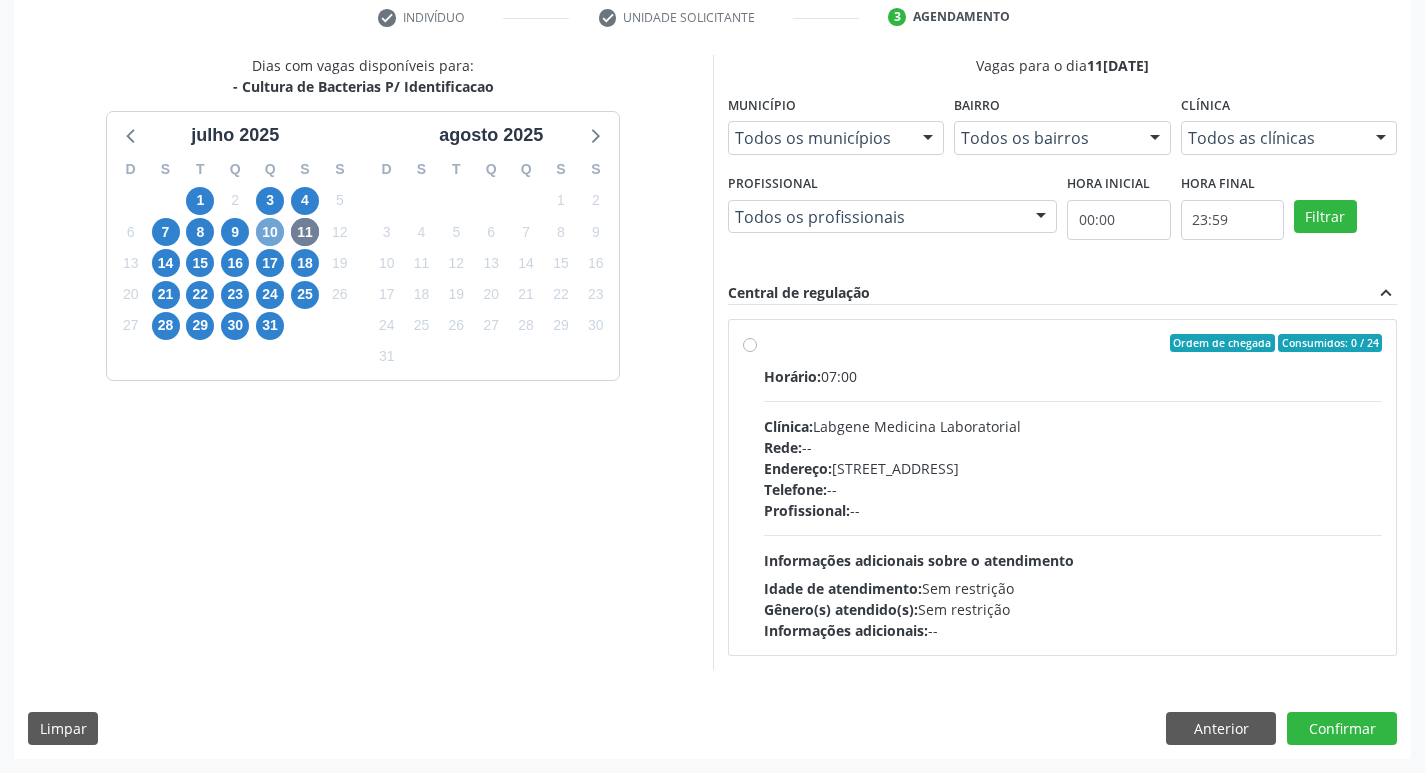 click on "10" at bounding box center (270, 232) 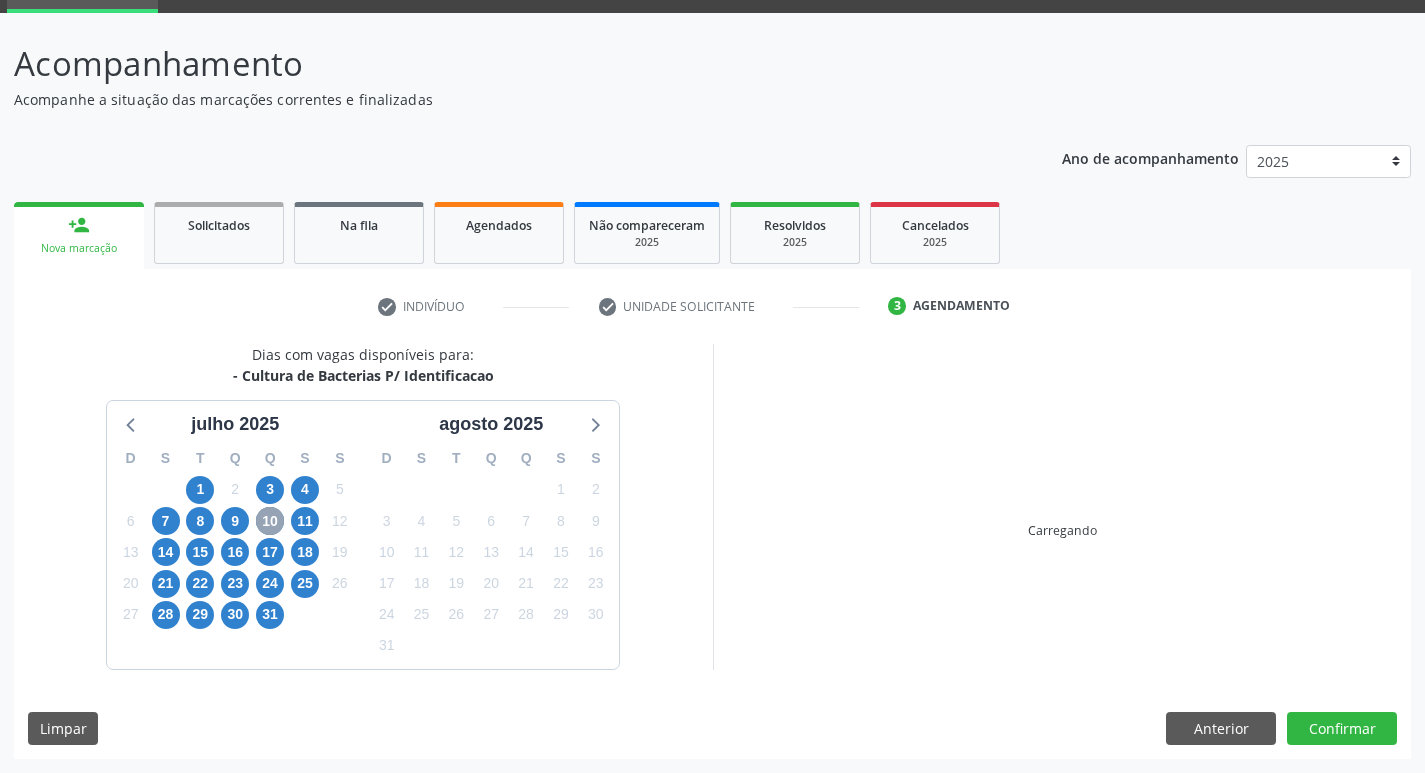 scroll, scrollTop: 386, scrollLeft: 0, axis: vertical 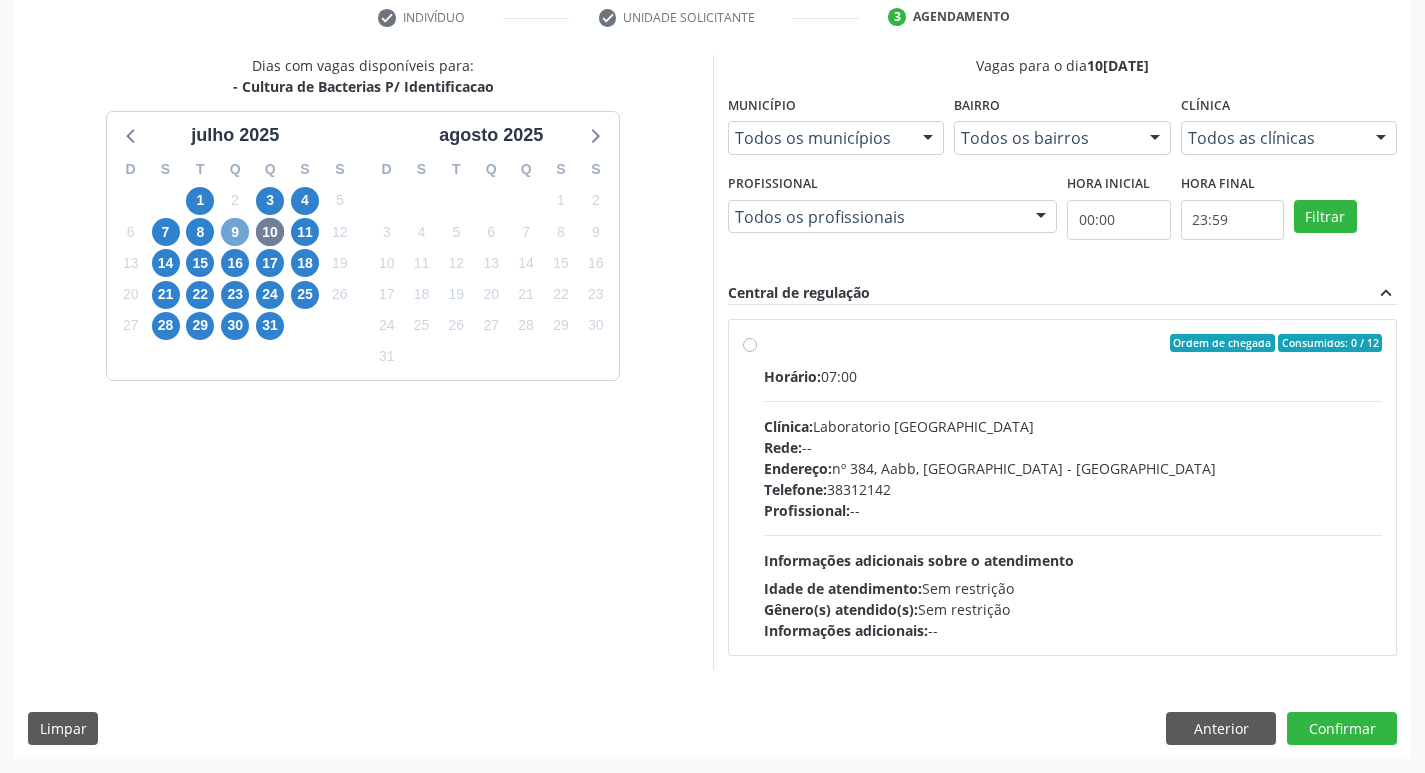 click on "9" at bounding box center (235, 232) 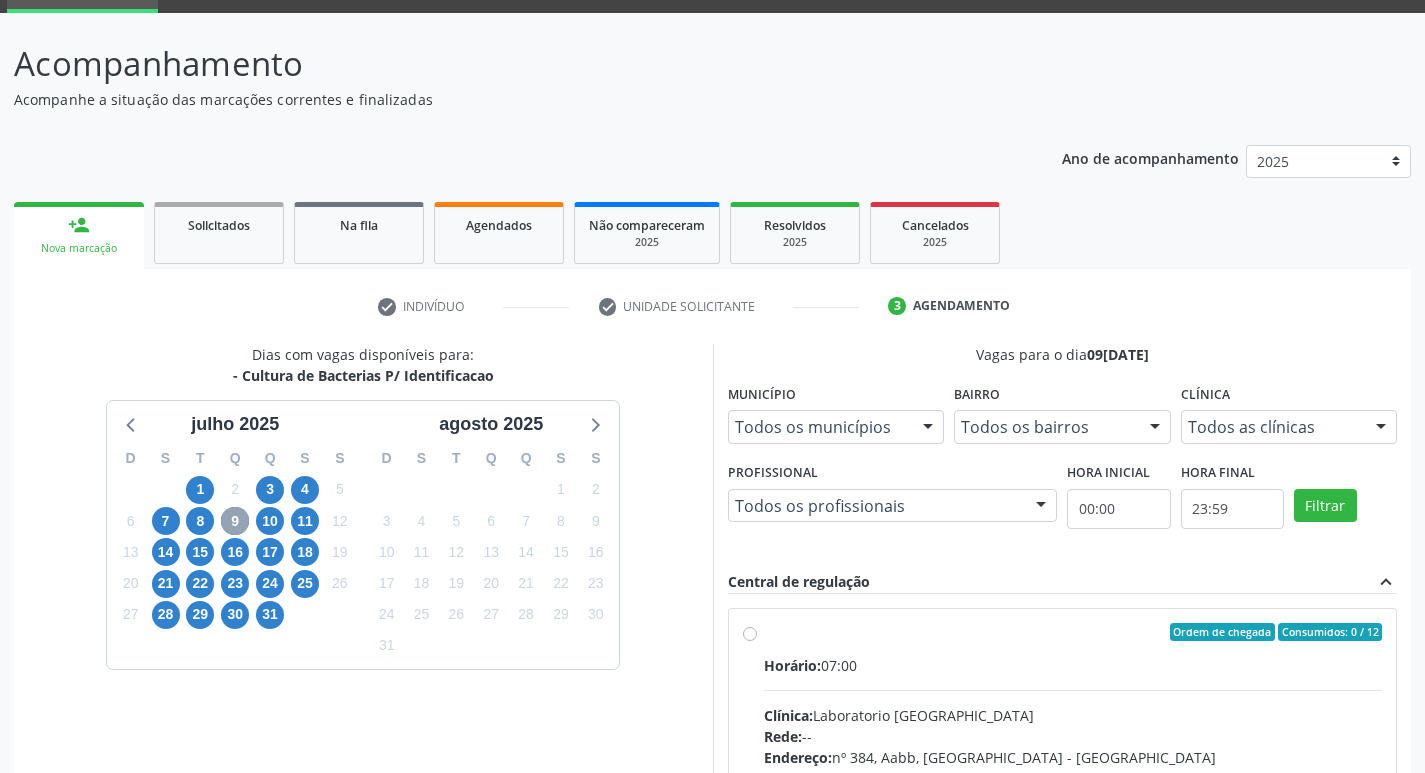 scroll, scrollTop: 386, scrollLeft: 0, axis: vertical 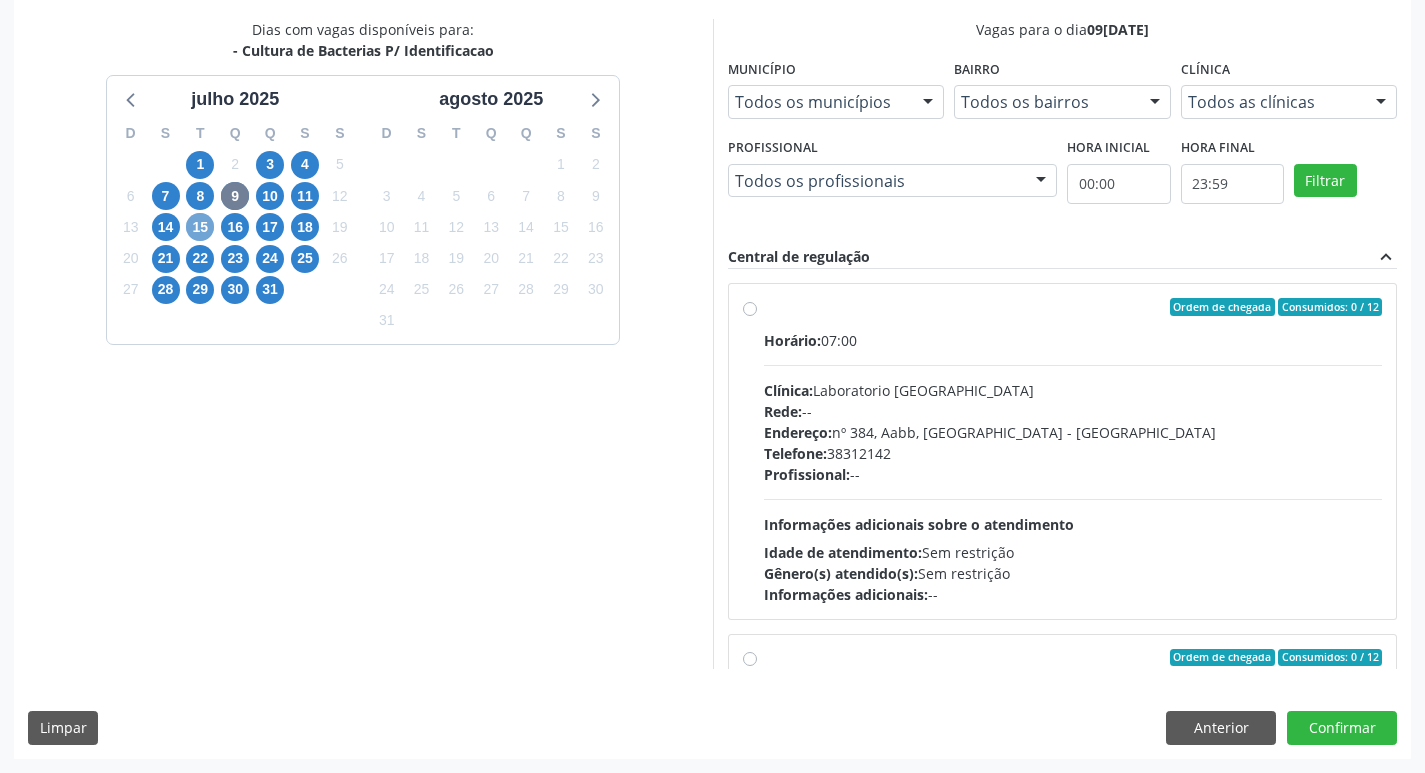 click on "15" at bounding box center [200, 227] 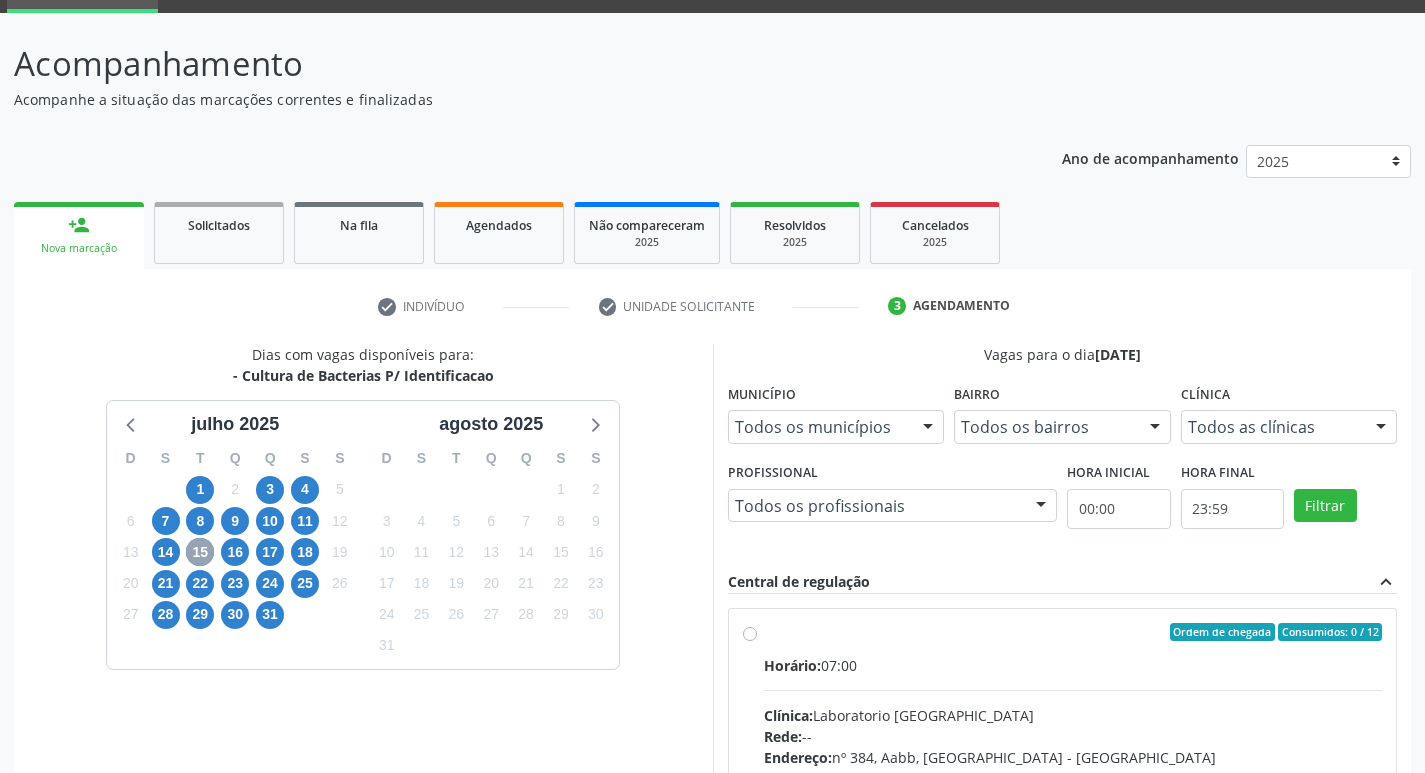 scroll, scrollTop: 422, scrollLeft: 0, axis: vertical 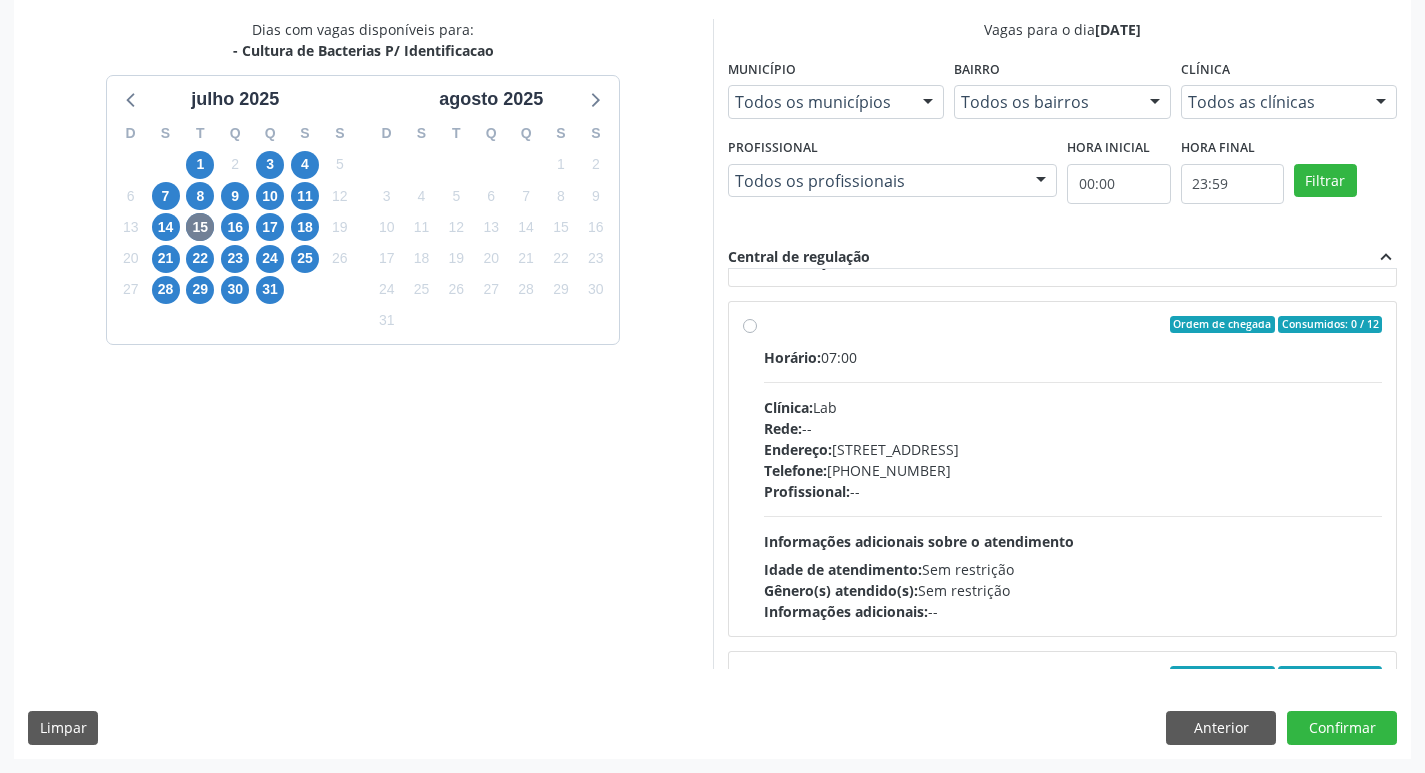 click on "Telefone:   (81) 38312481" at bounding box center [1073, 470] 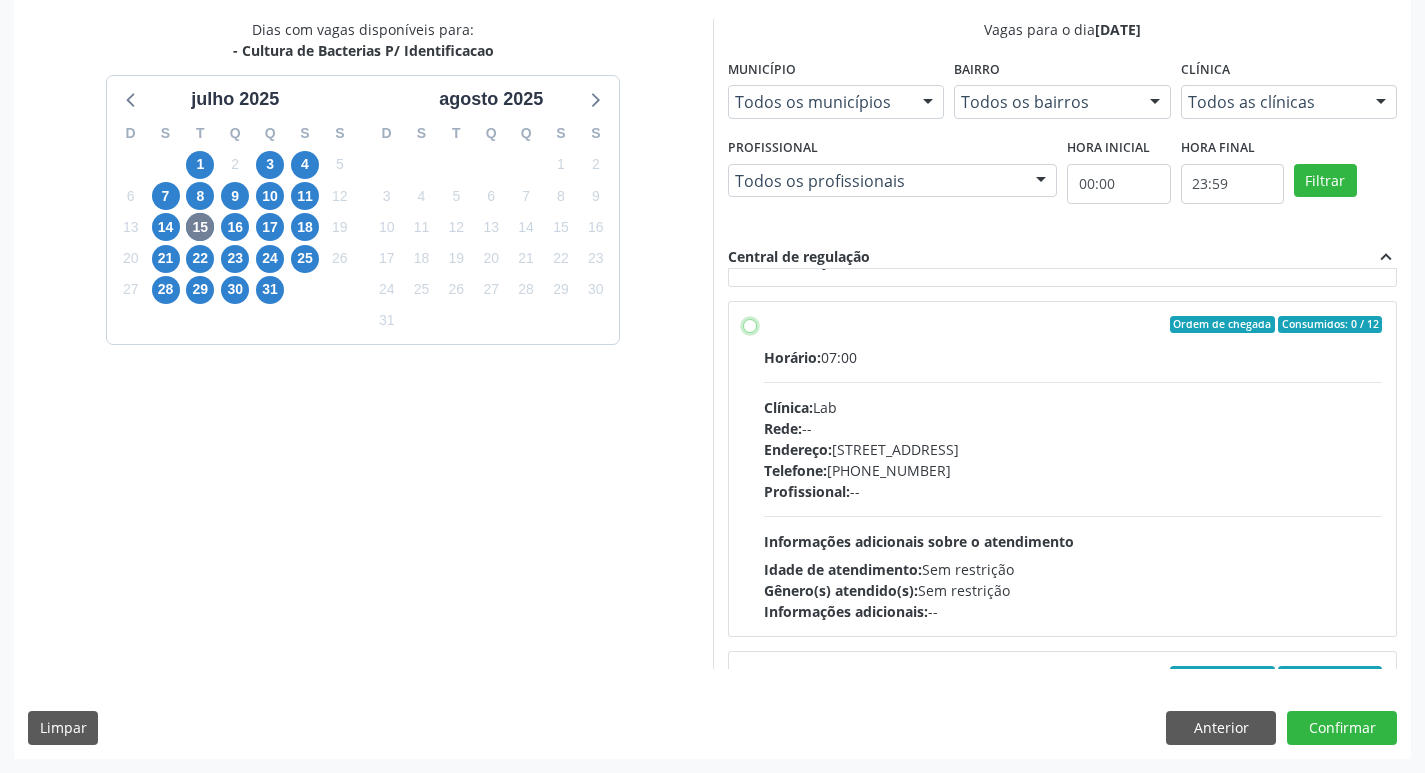click on "Ordem de chegada
Consumidos: 0 / 12
Horário:   07:00
Clínica:  Lab
Rede:
--
Endereço:   Casa, nº 1037, N S da Penha, Serra Talhada - PE
Telefone:   (81) 38312481
Profissional:
--
Informações adicionais sobre o atendimento
Idade de atendimento:
Sem restrição
Gênero(s) atendido(s):
Sem restrição
Informações adicionais:
--" at bounding box center (750, 325) 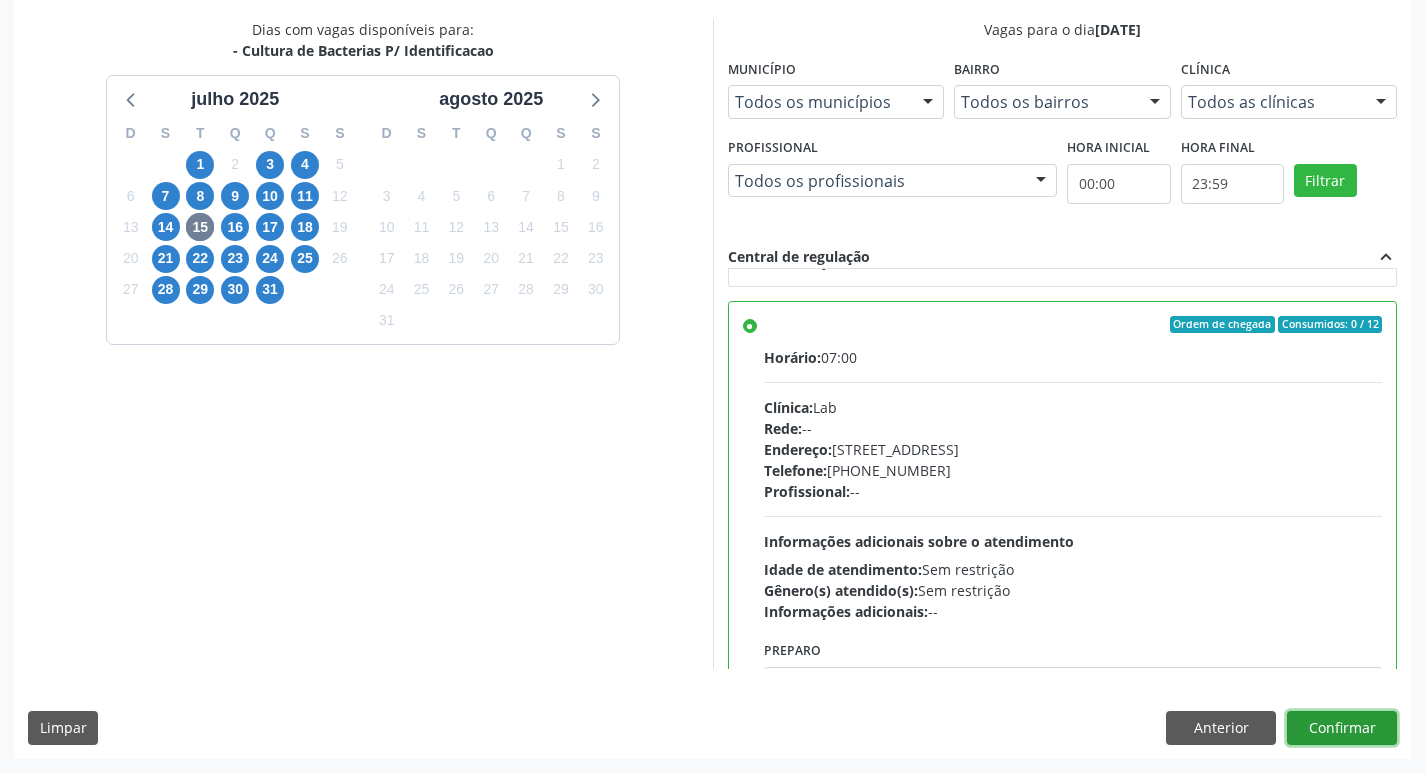 click on "Confirmar" at bounding box center (1342, 728) 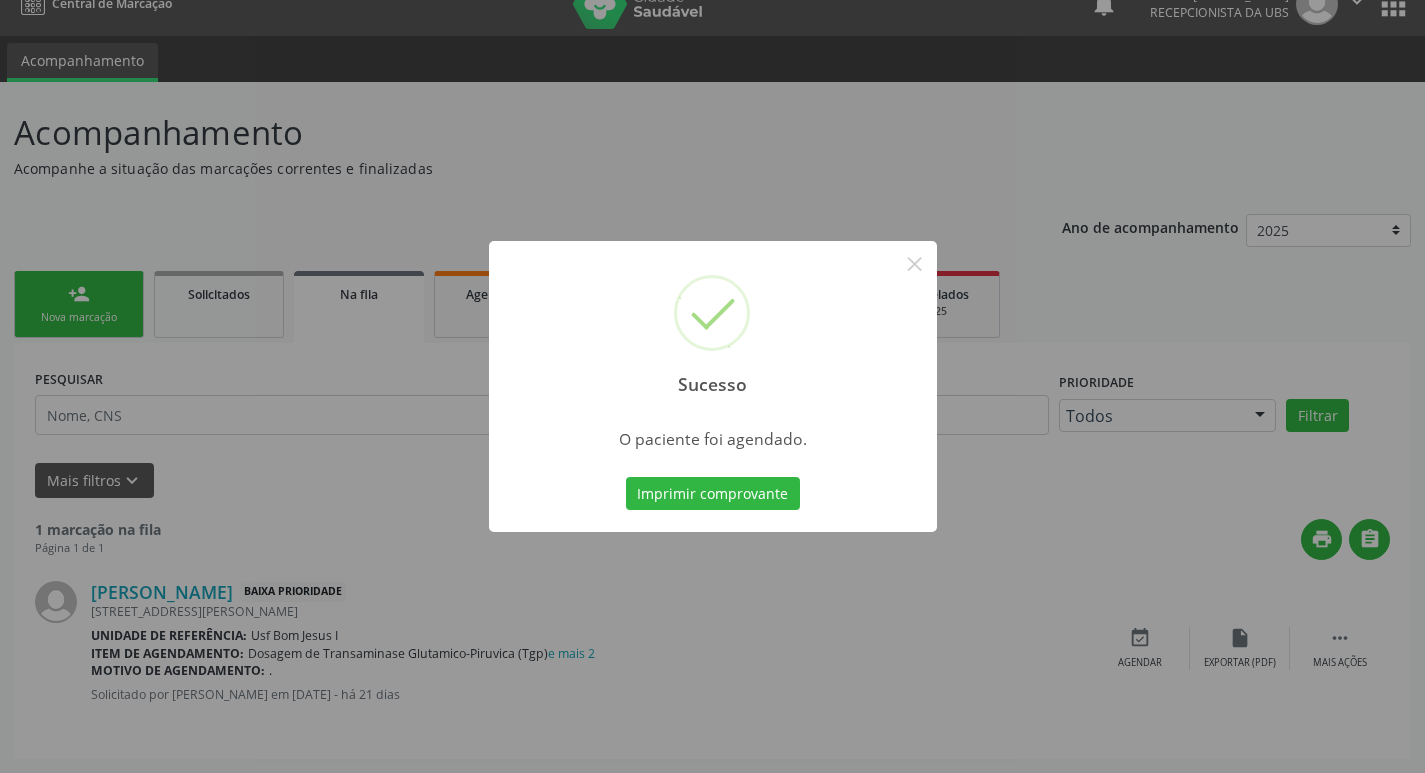 scroll, scrollTop: 0, scrollLeft: 0, axis: both 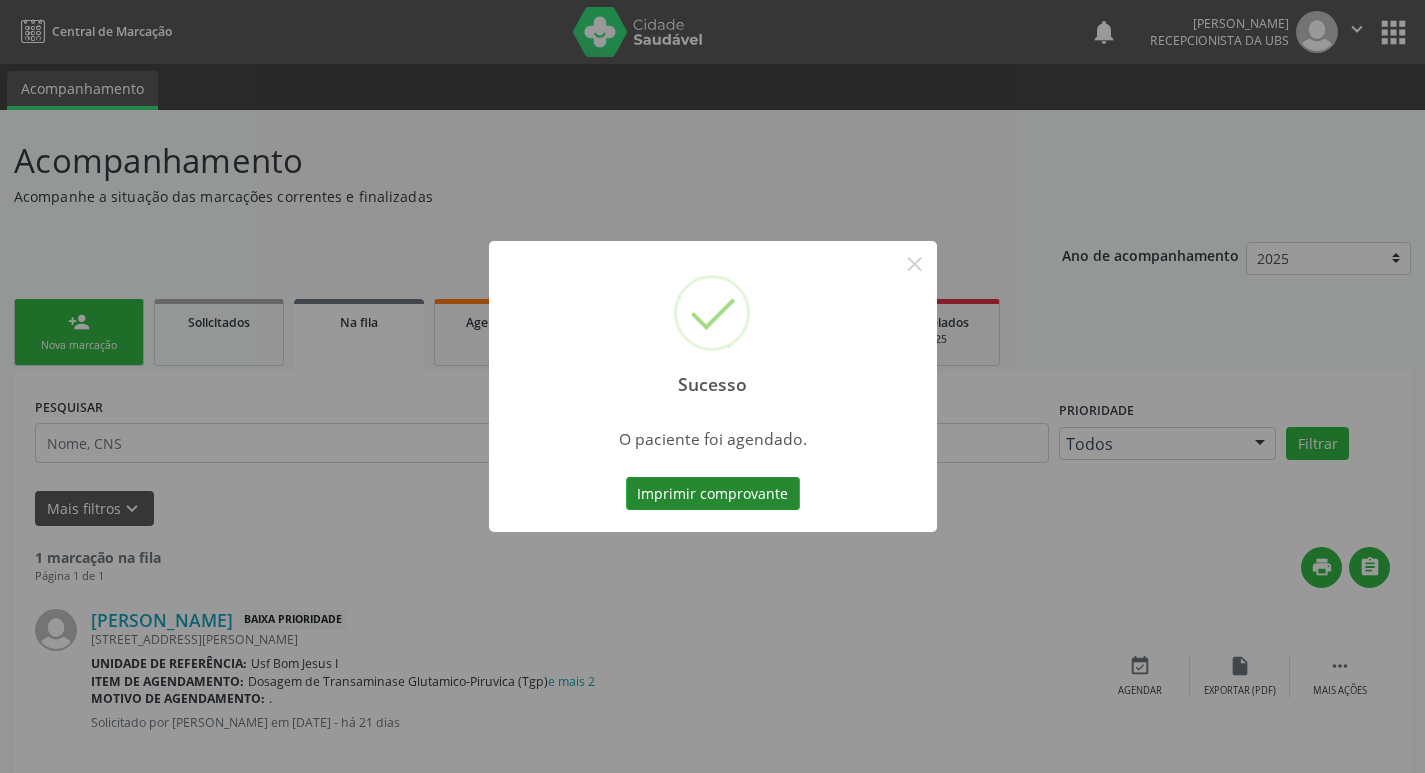 click on "Imprimir comprovante" at bounding box center (713, 494) 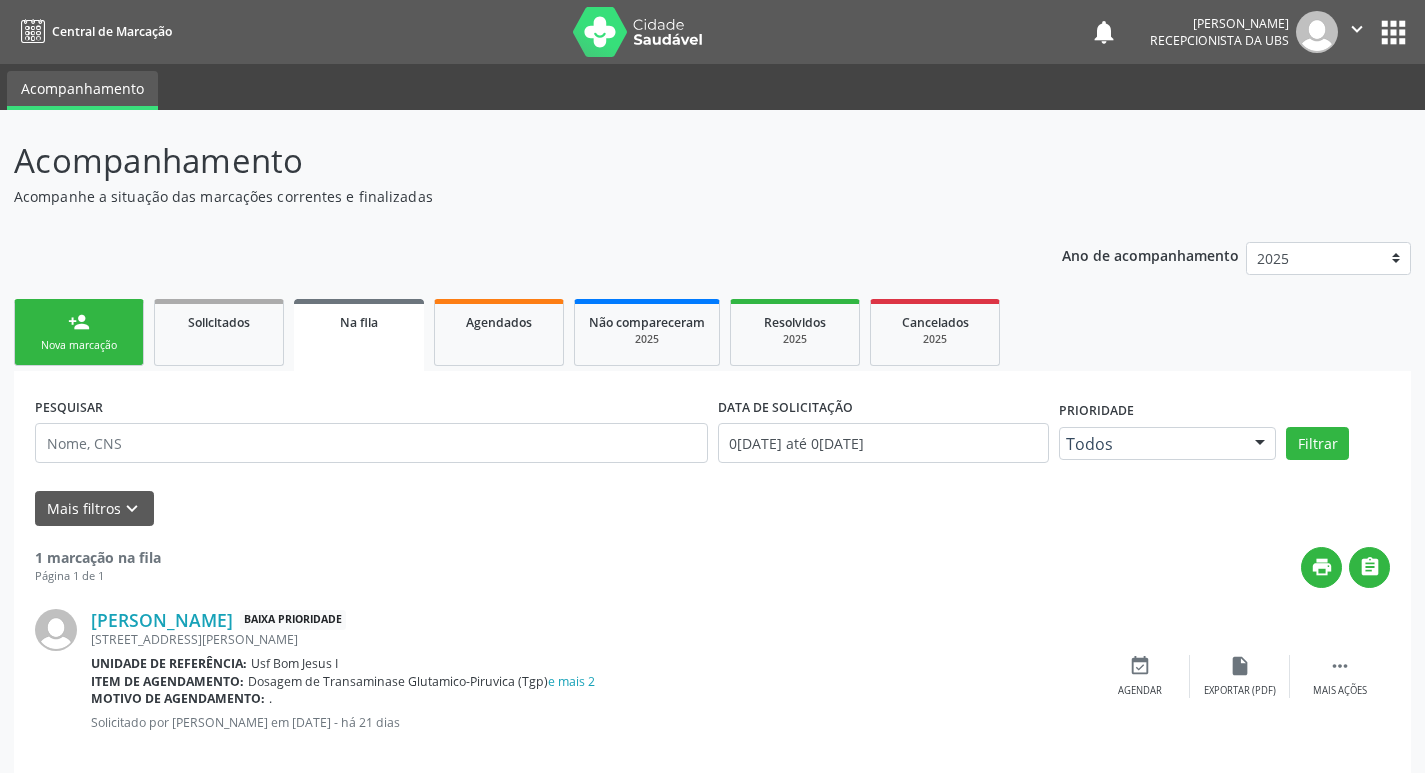click on "Nova marcação" at bounding box center (79, 345) 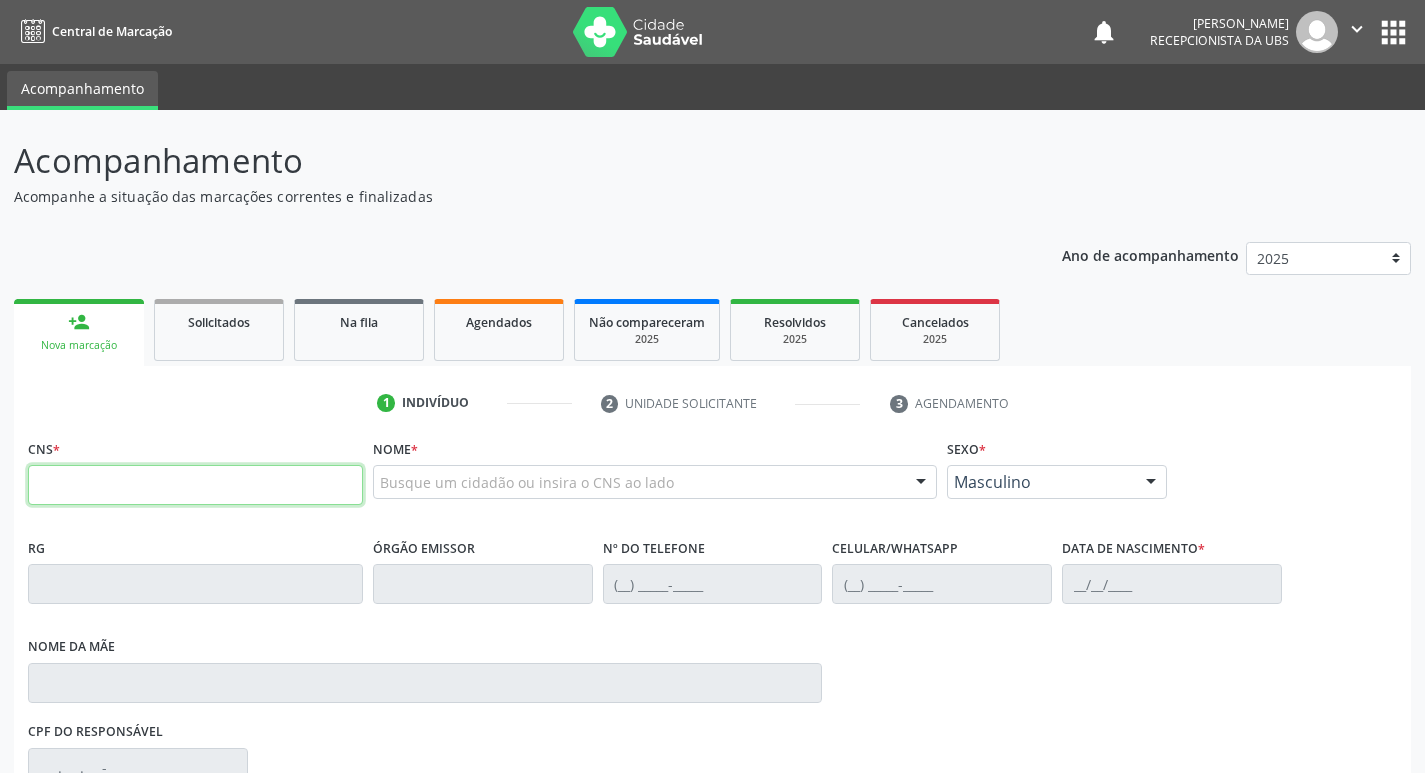 click at bounding box center (195, 485) 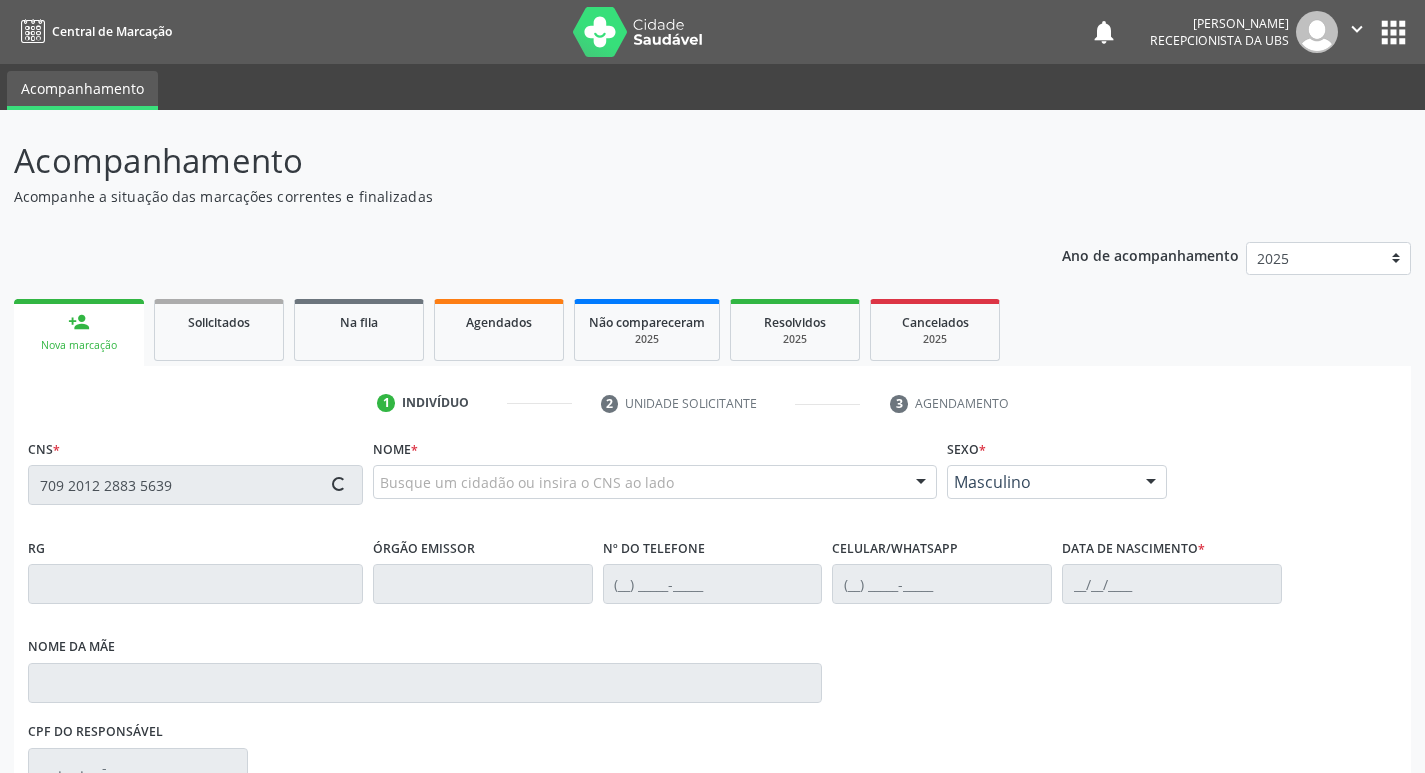 type on "709 2012 2883 5639" 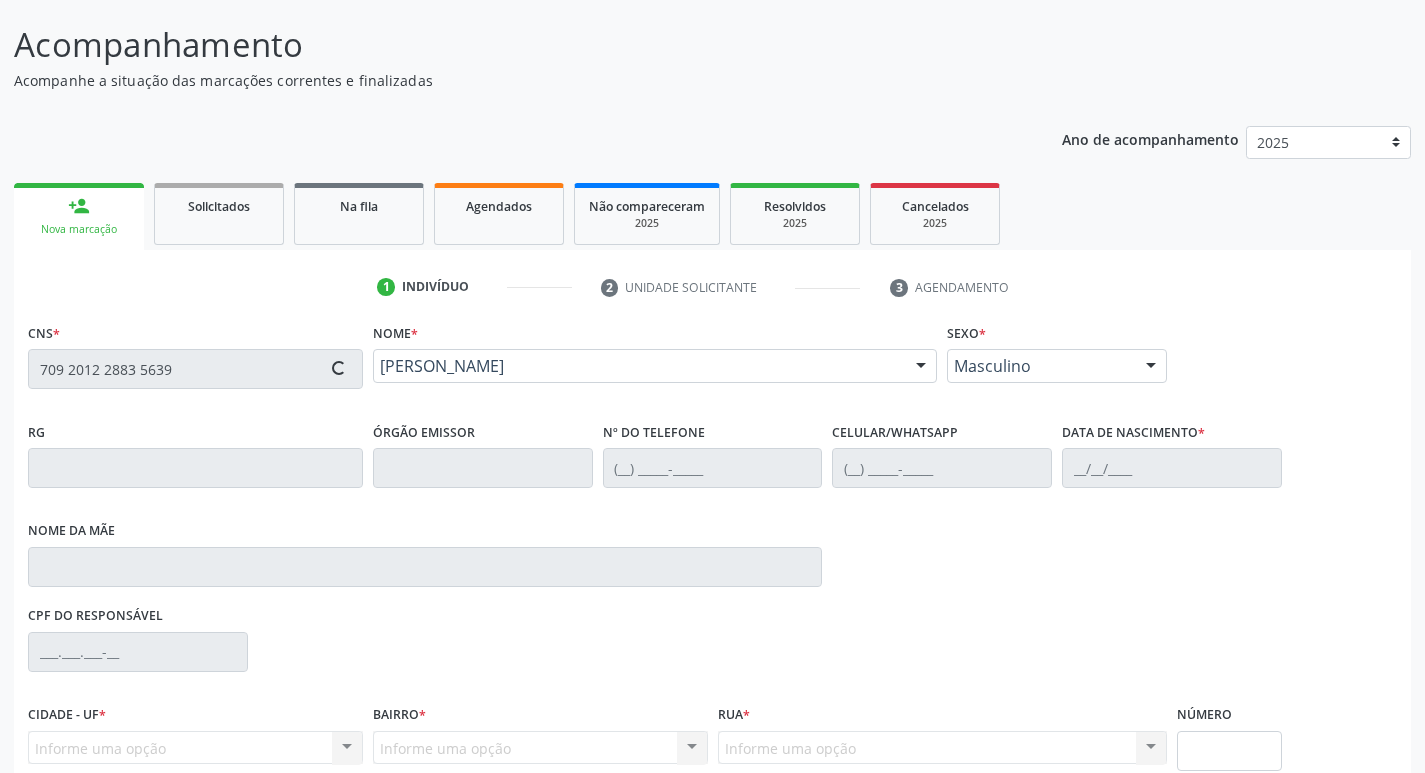 type on "(87) 99809-7429" 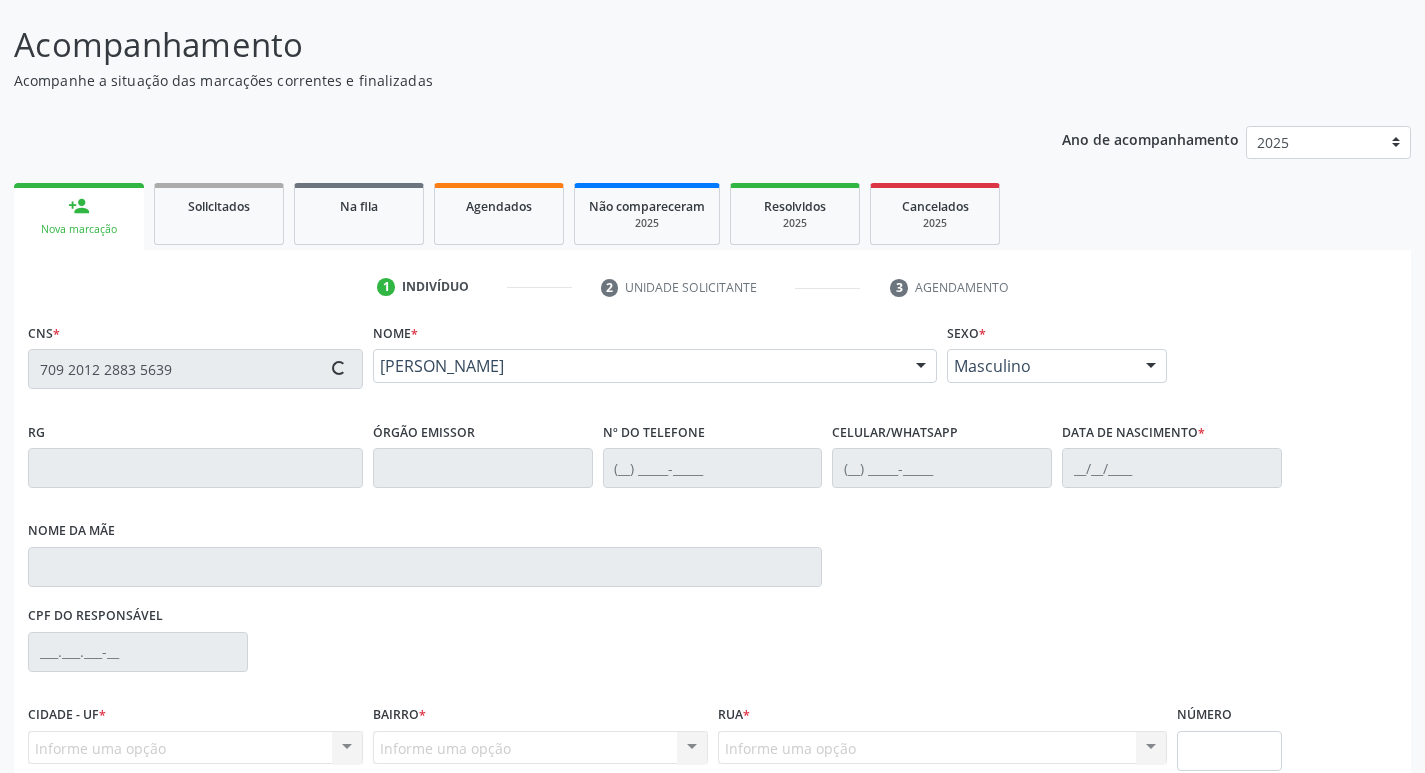 type on "(87) 99809-7429" 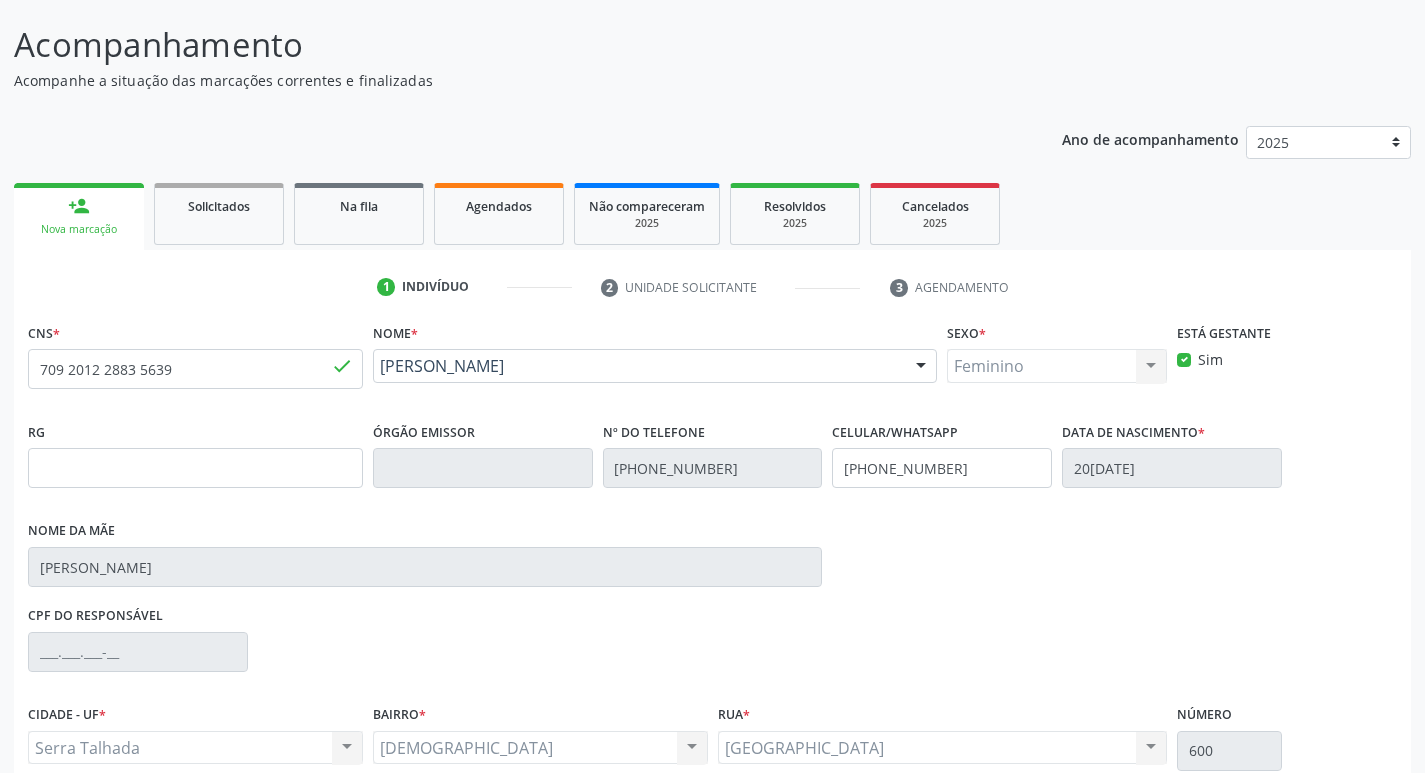 scroll, scrollTop: 297, scrollLeft: 0, axis: vertical 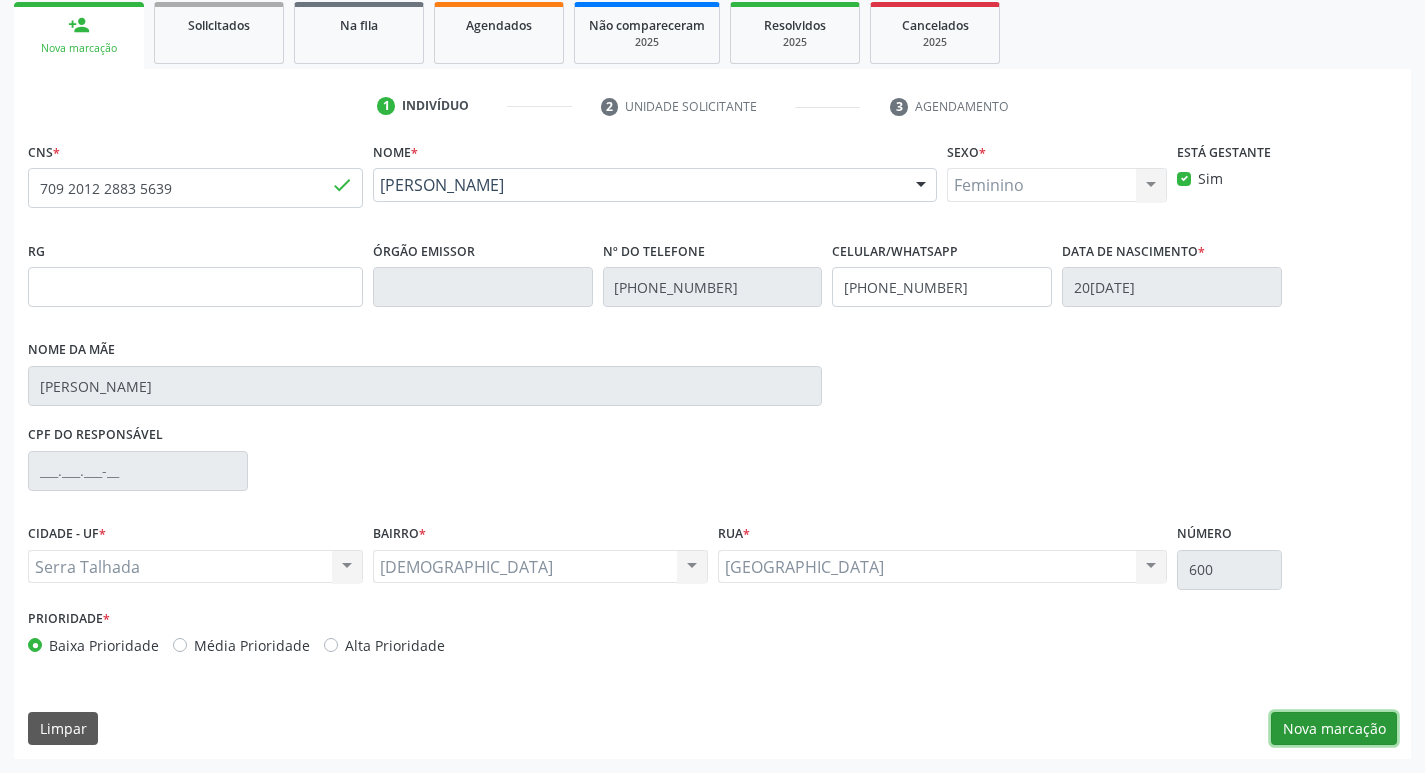 click on "Nova marcação" at bounding box center [1334, 729] 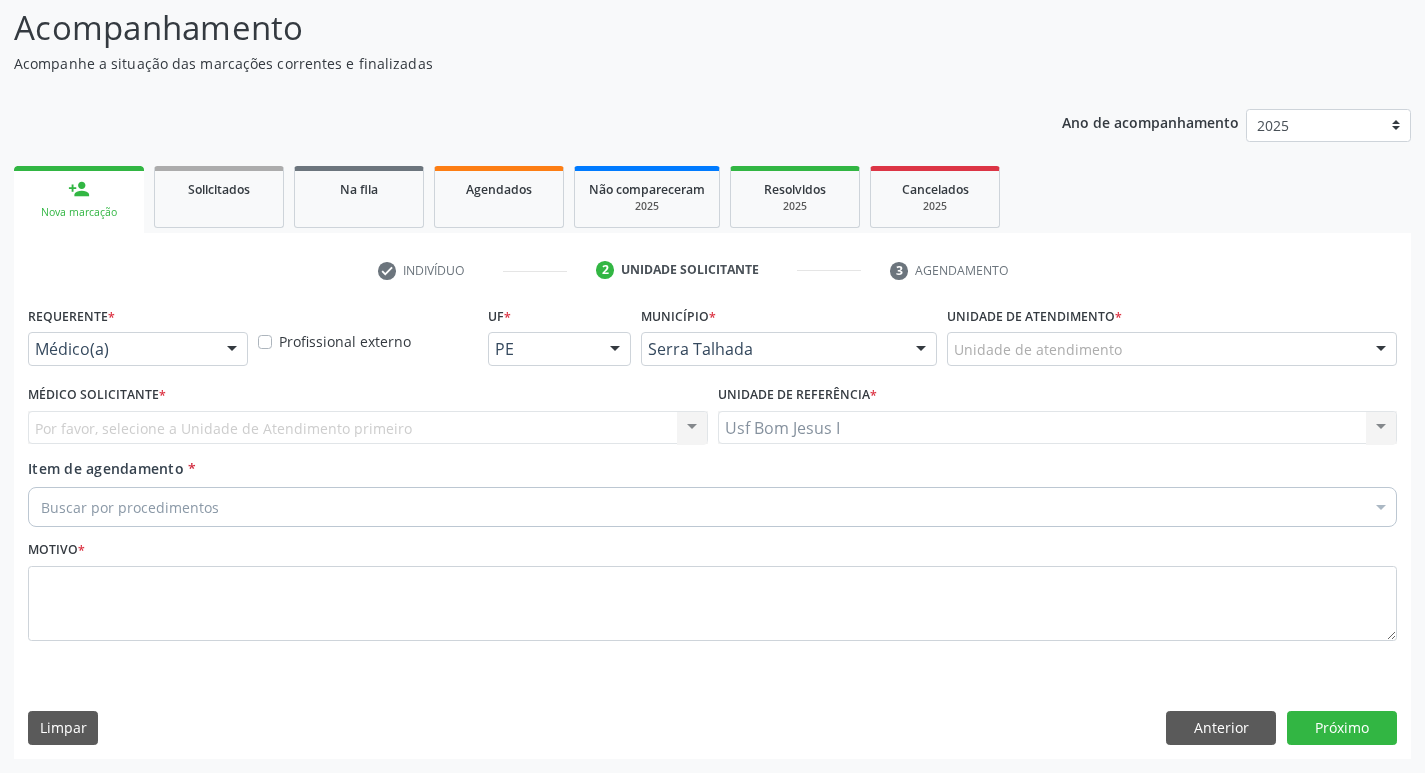 scroll, scrollTop: 133, scrollLeft: 0, axis: vertical 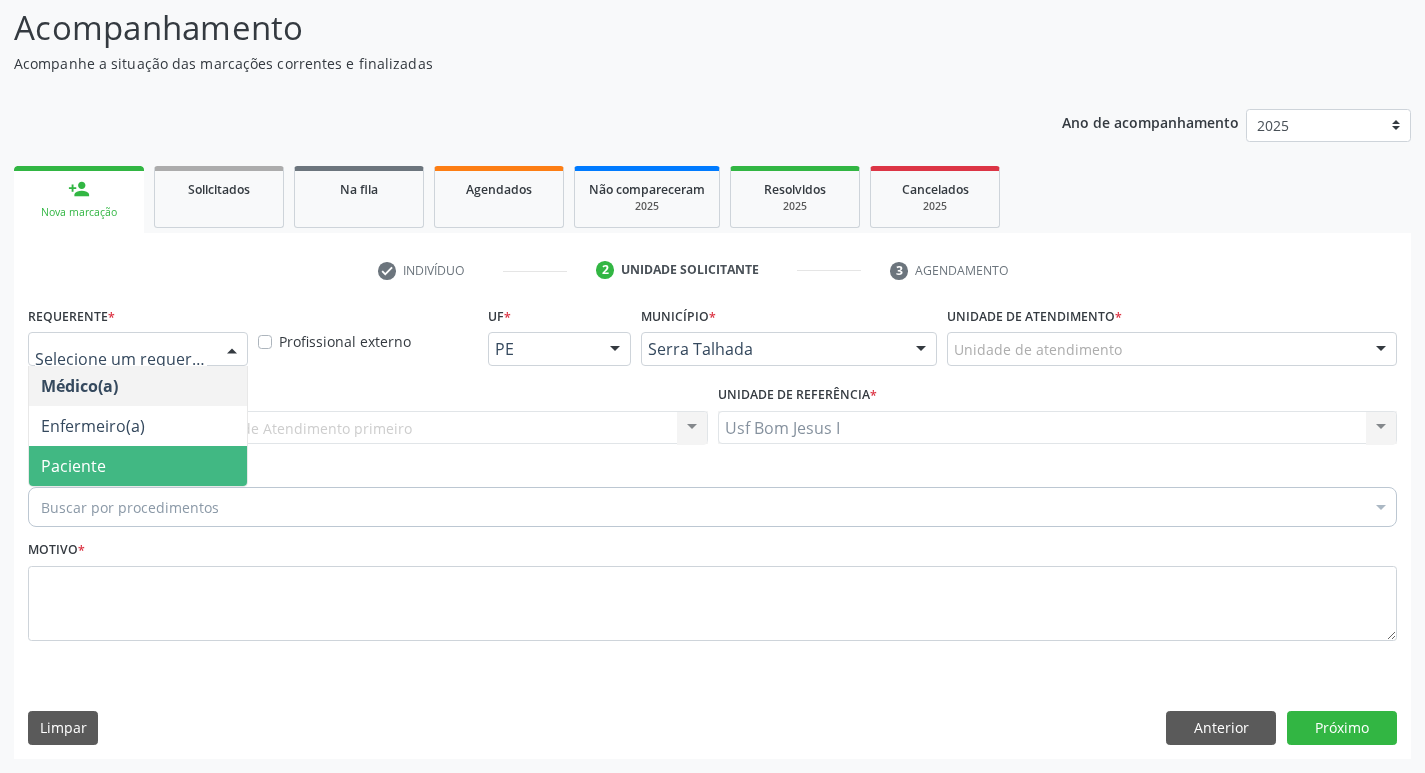 click on "Paciente" at bounding box center (138, 466) 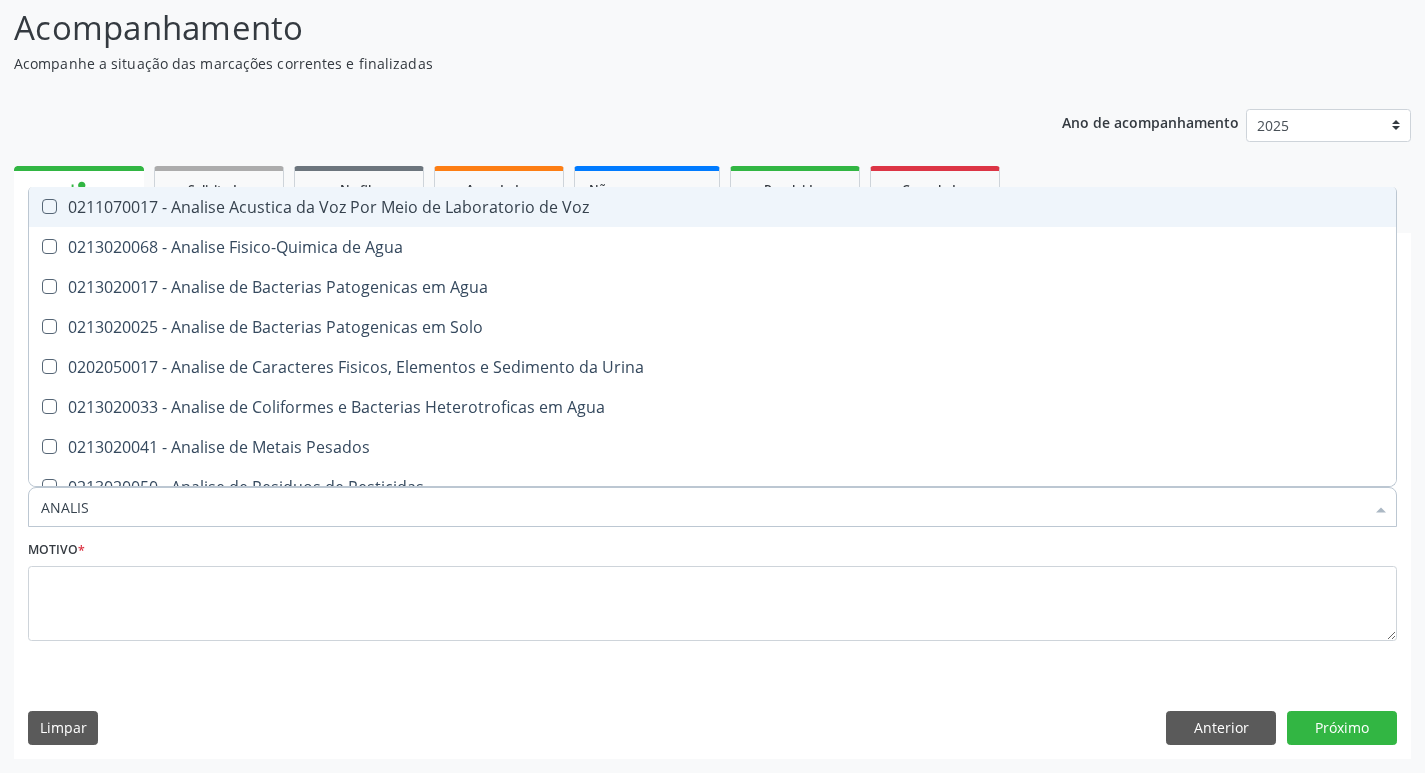 type on "ANALISE" 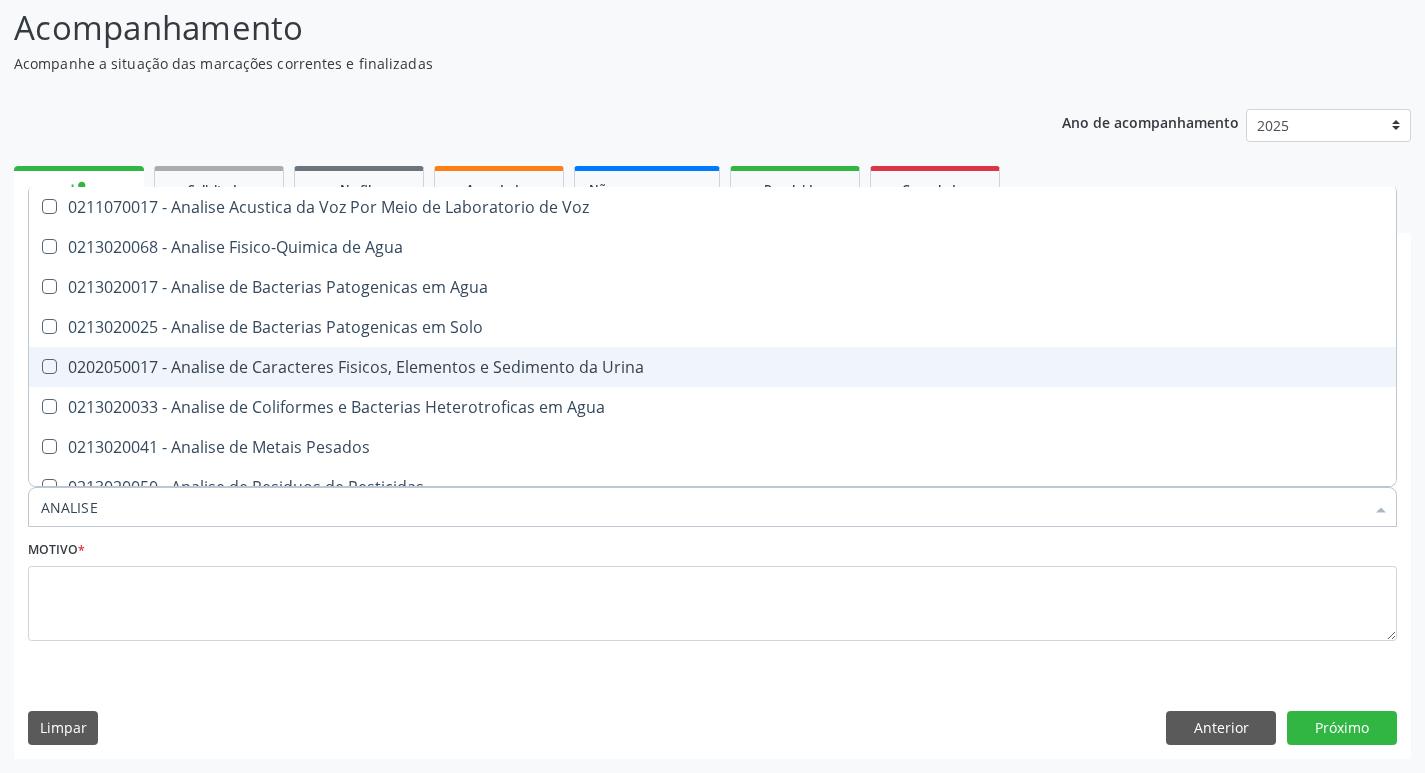 click on "0202050017 - Analise de Caracteres Fisicos, Elementos e Sedimento da Urina" at bounding box center (712, 367) 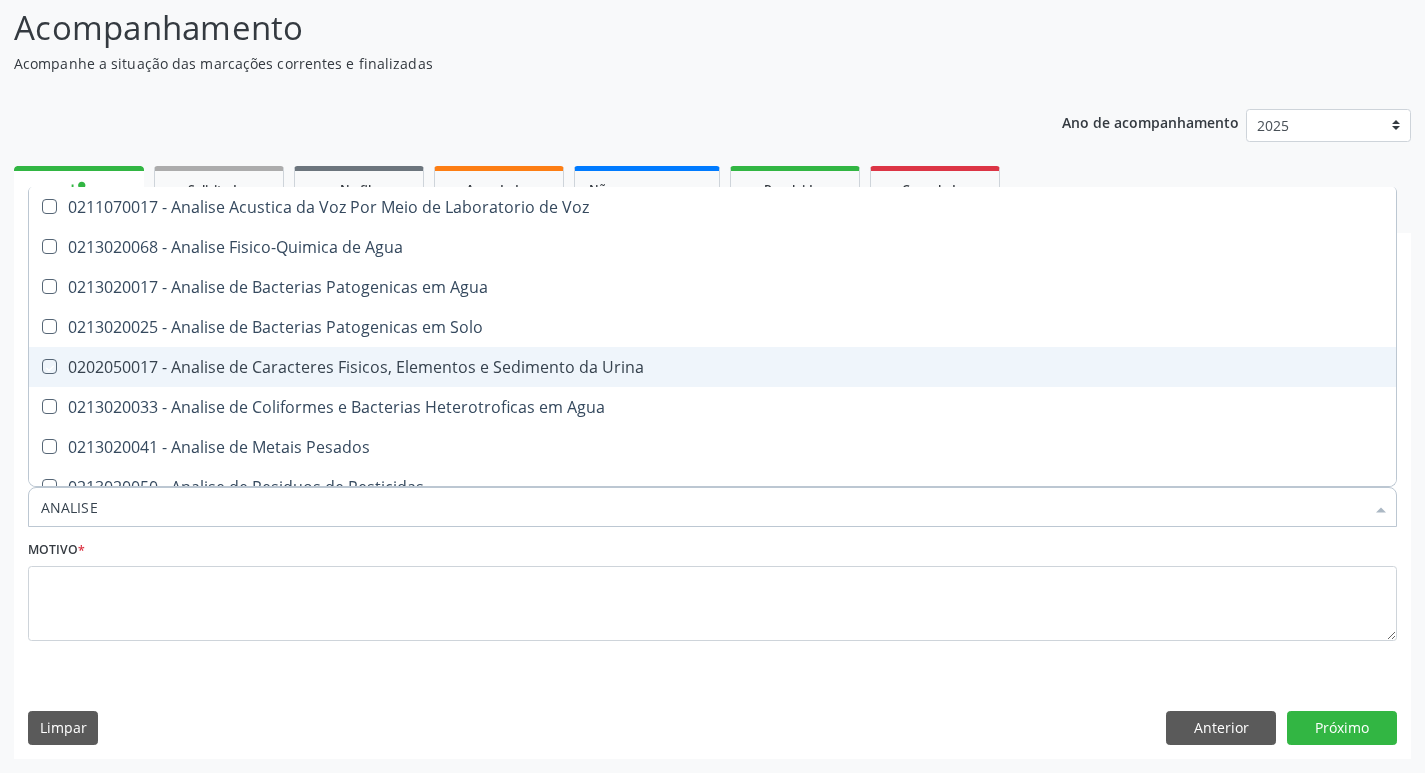 checkbox on "true" 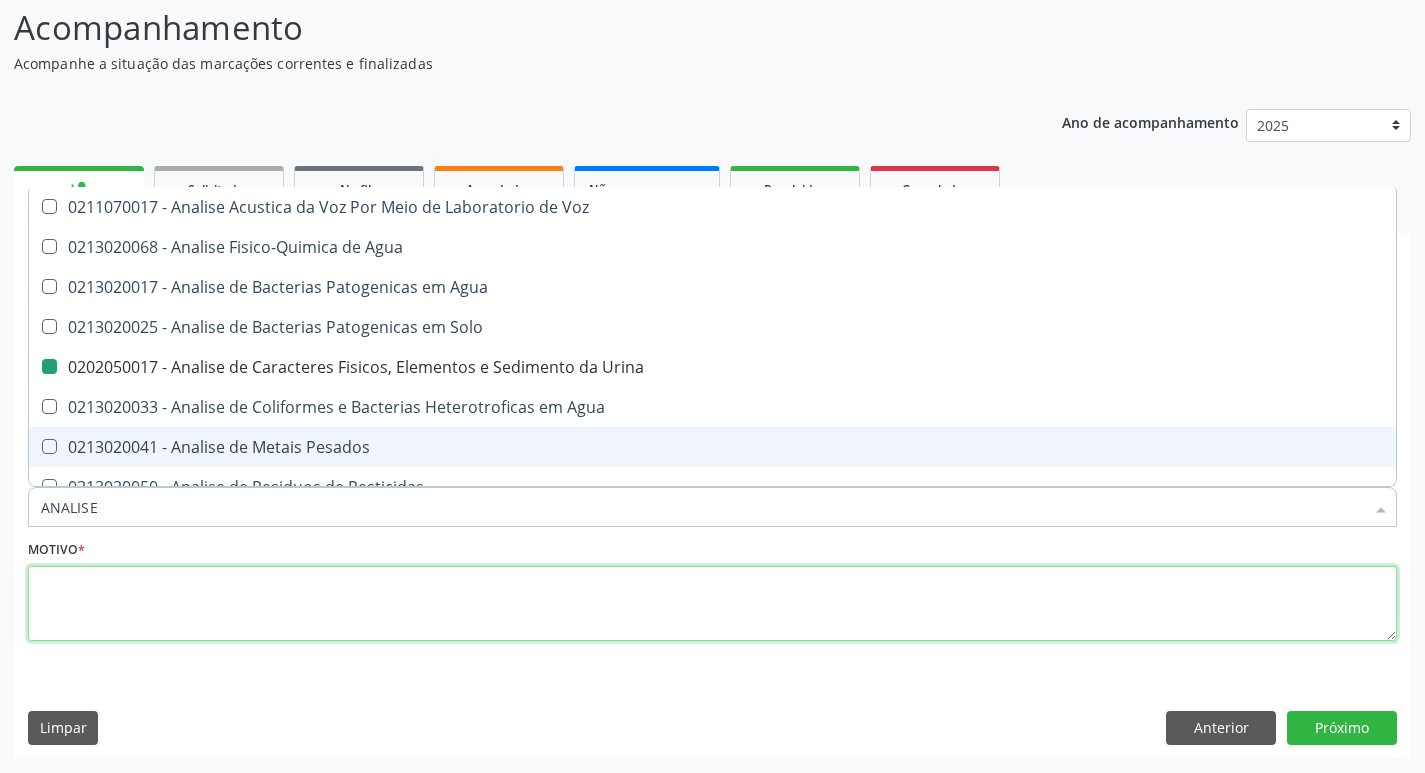 click at bounding box center (712, 604) 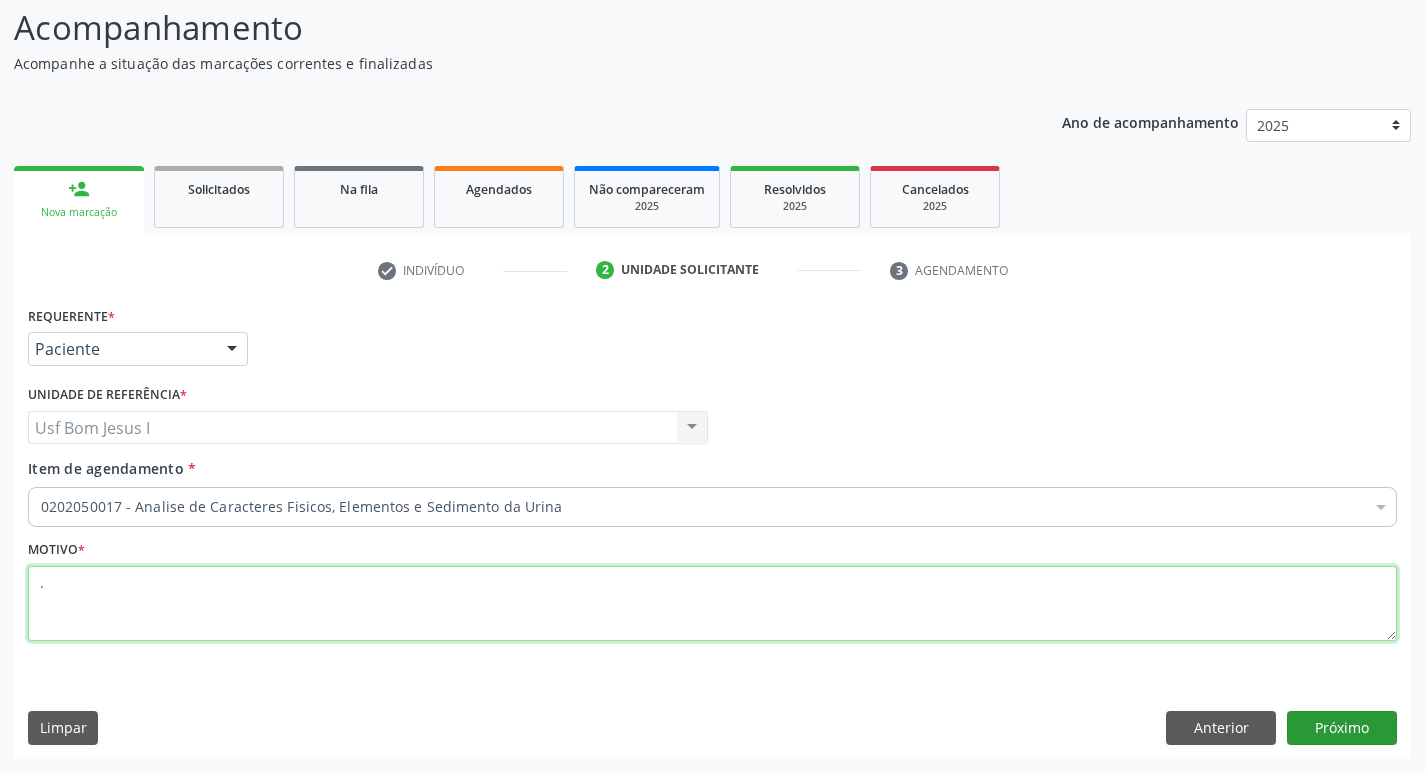 type on "." 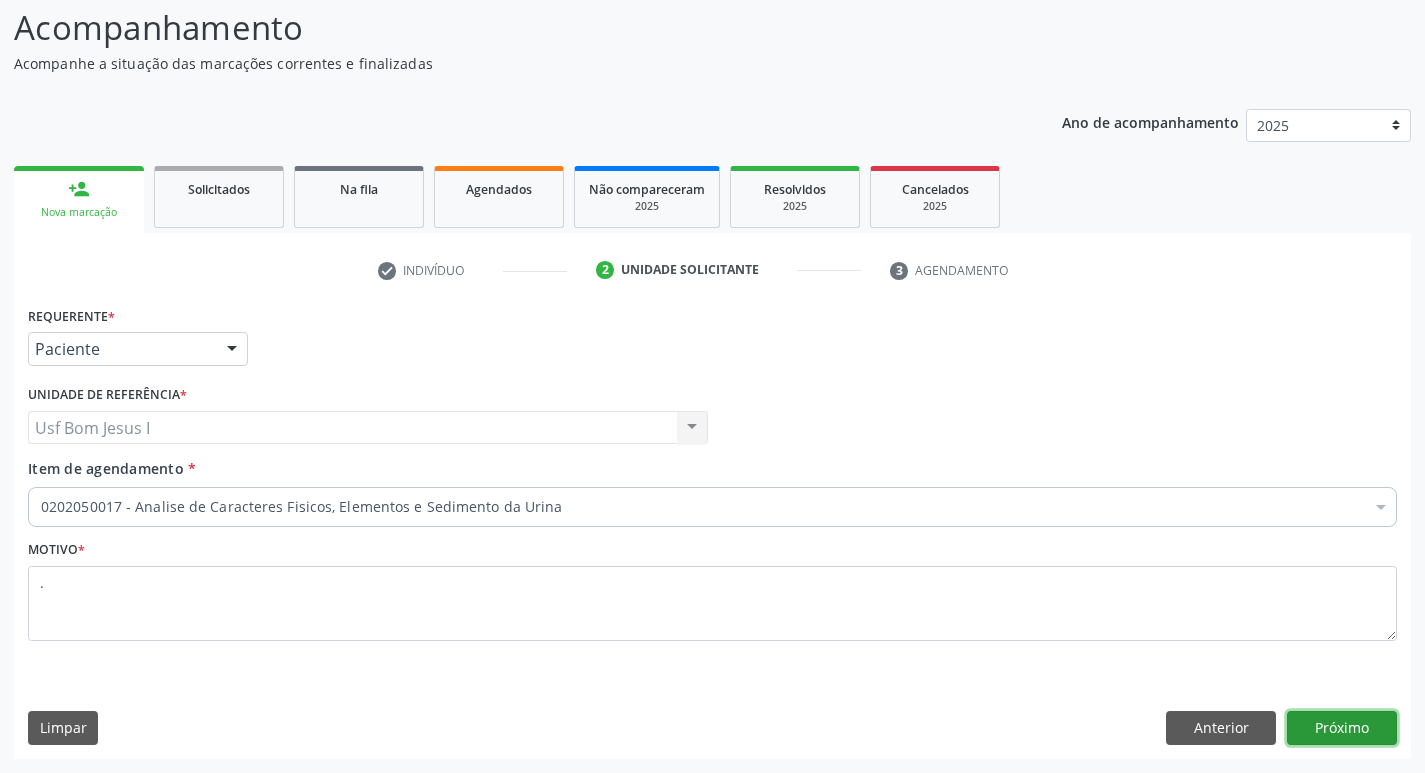 click on "Próximo" at bounding box center (1342, 728) 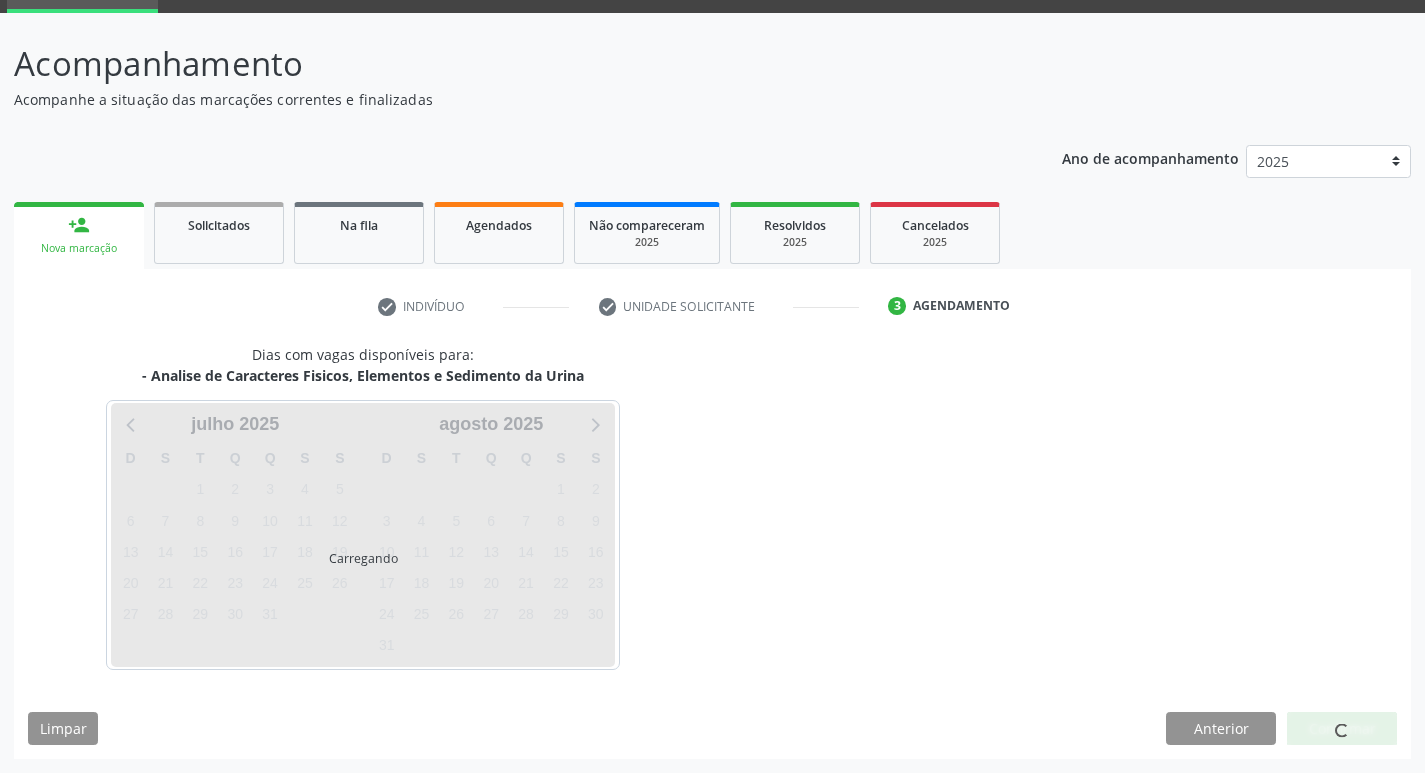 scroll, scrollTop: 97, scrollLeft: 0, axis: vertical 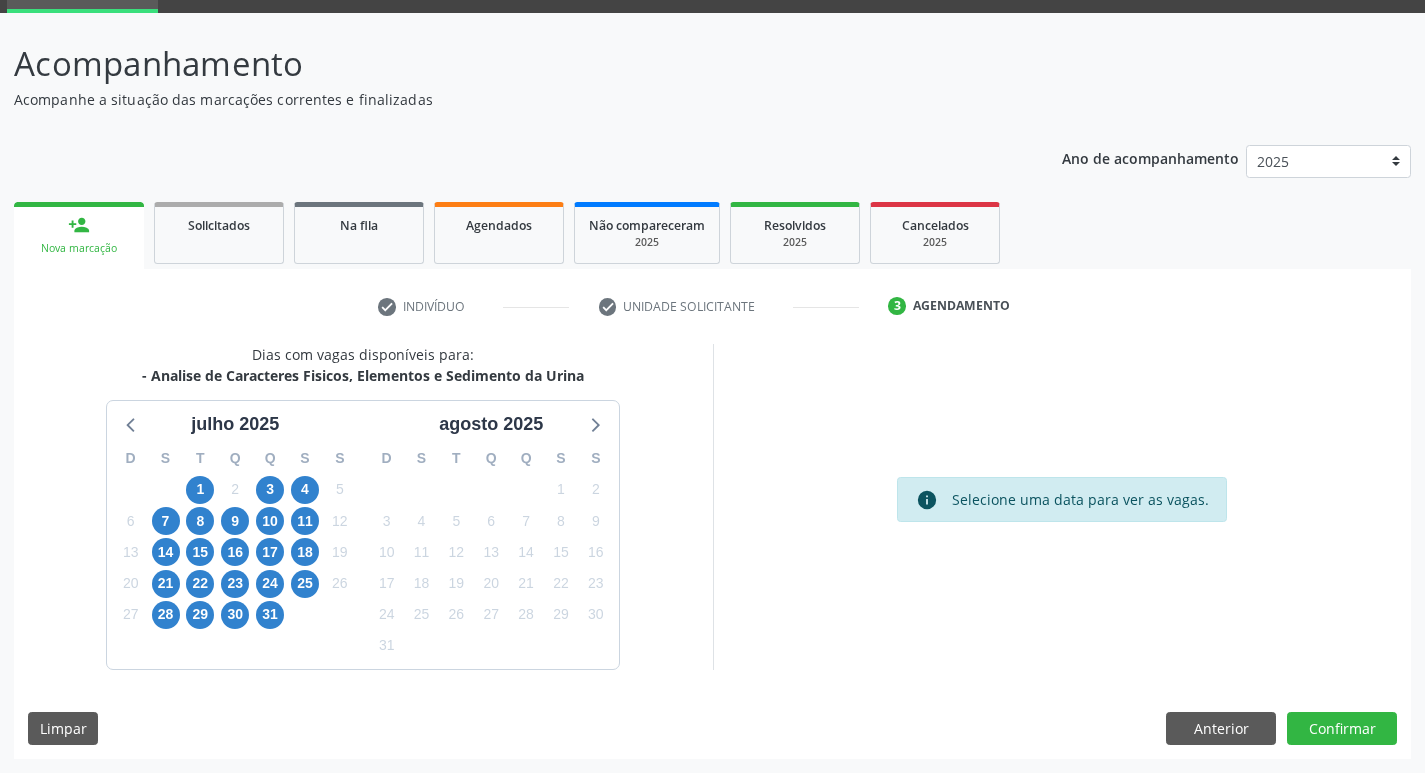 click on "16" at bounding box center (235, 552) 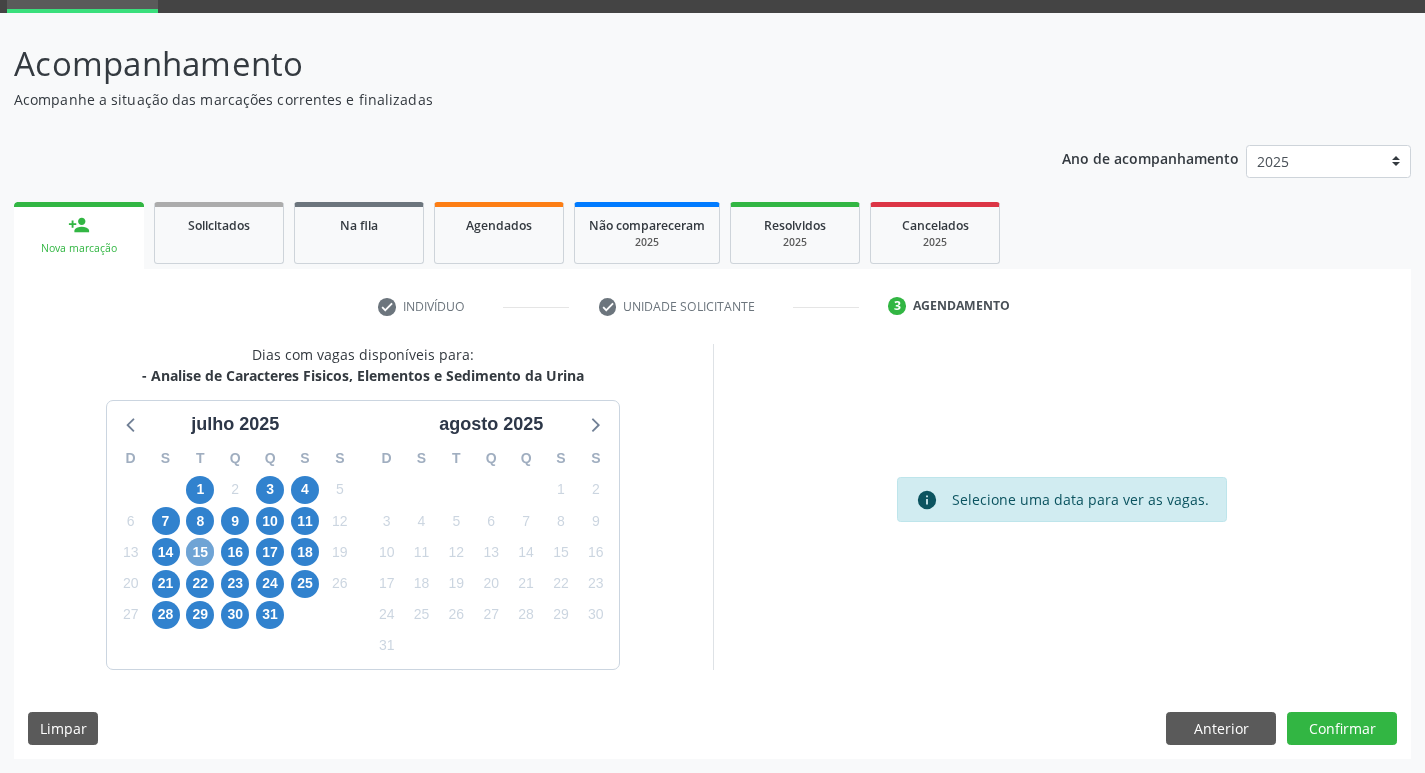 click on "15" at bounding box center [200, 552] 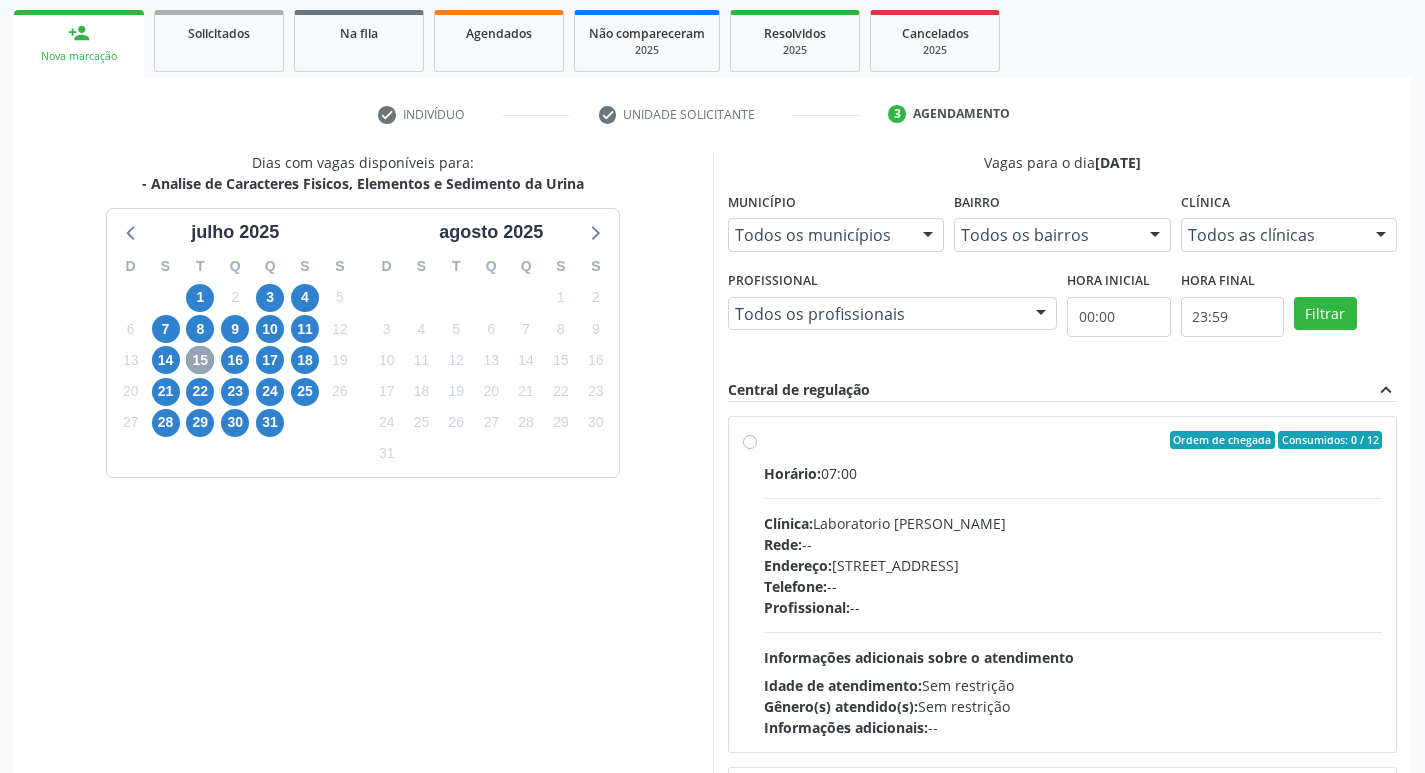 scroll, scrollTop: 297, scrollLeft: 0, axis: vertical 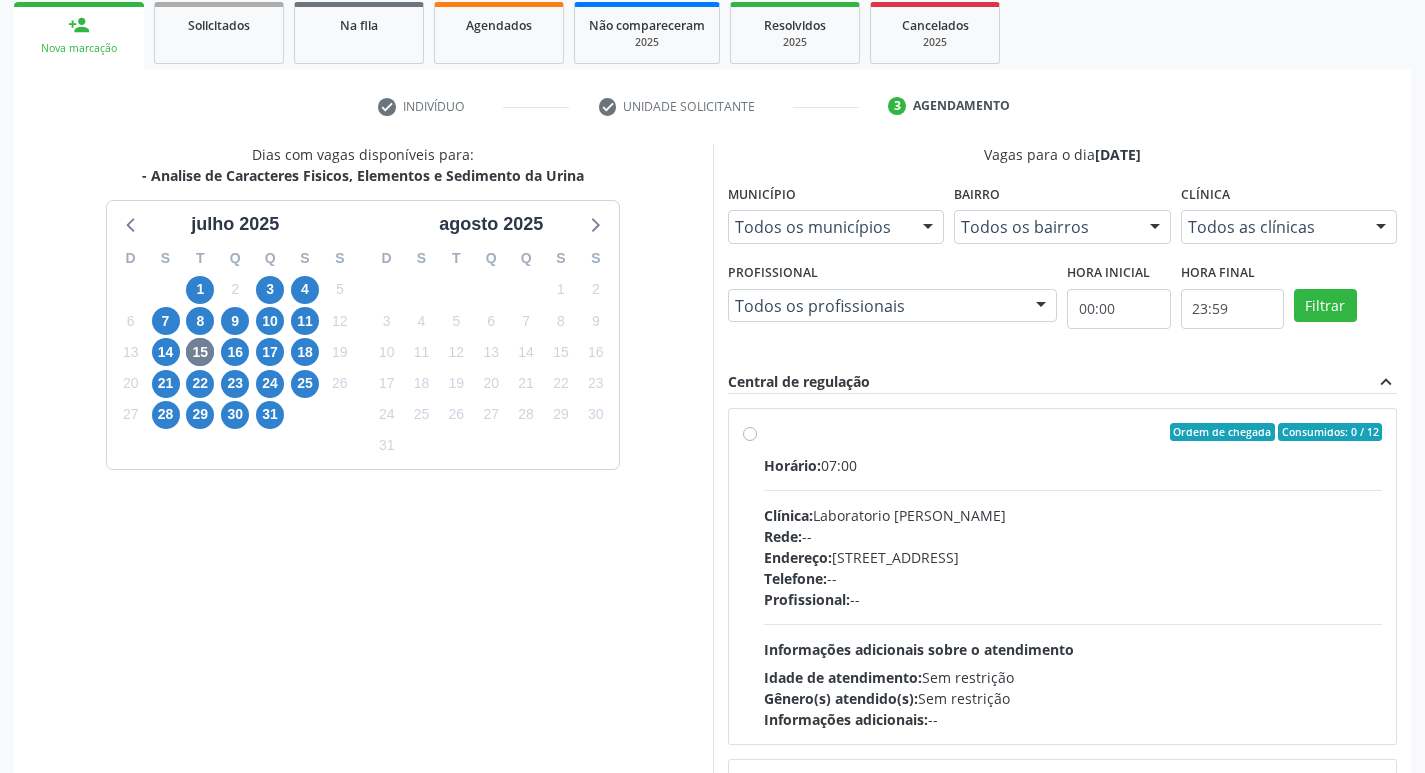 click on "Rede:
--" at bounding box center [1073, 536] 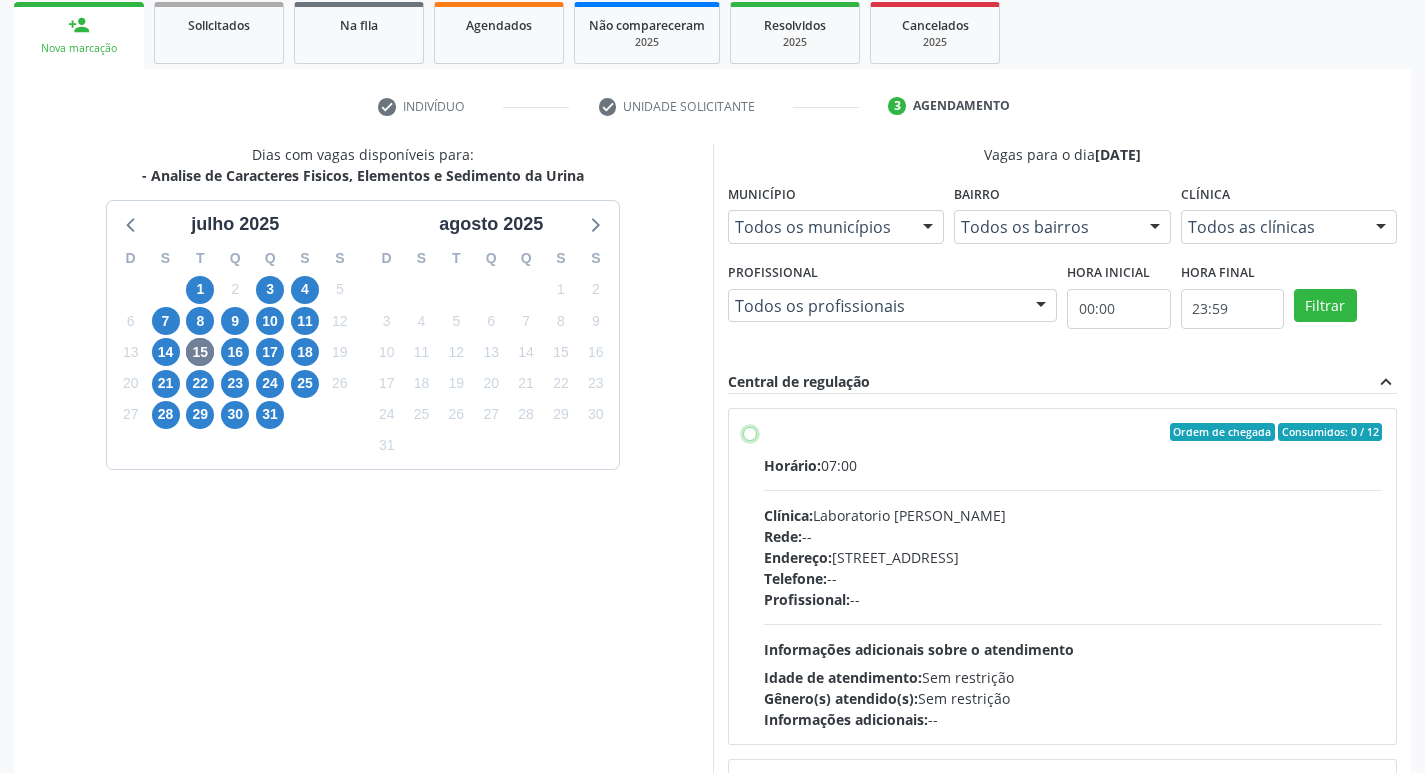 click on "Ordem de chegada
Consumidos: 0 / 12
Horário:   07:00
Clínica:  Laboratorio Jose Paulo Terto
Rede:
--
Endereço:   Casa, nº 409, N Senhora da Penha, Serra Talhada - PE
Telefone:   --
Profissional:
--
Informações adicionais sobre o atendimento
Idade de atendimento:
Sem restrição
Gênero(s) atendido(s):
Sem restrição
Informações adicionais:
--" at bounding box center [750, 432] 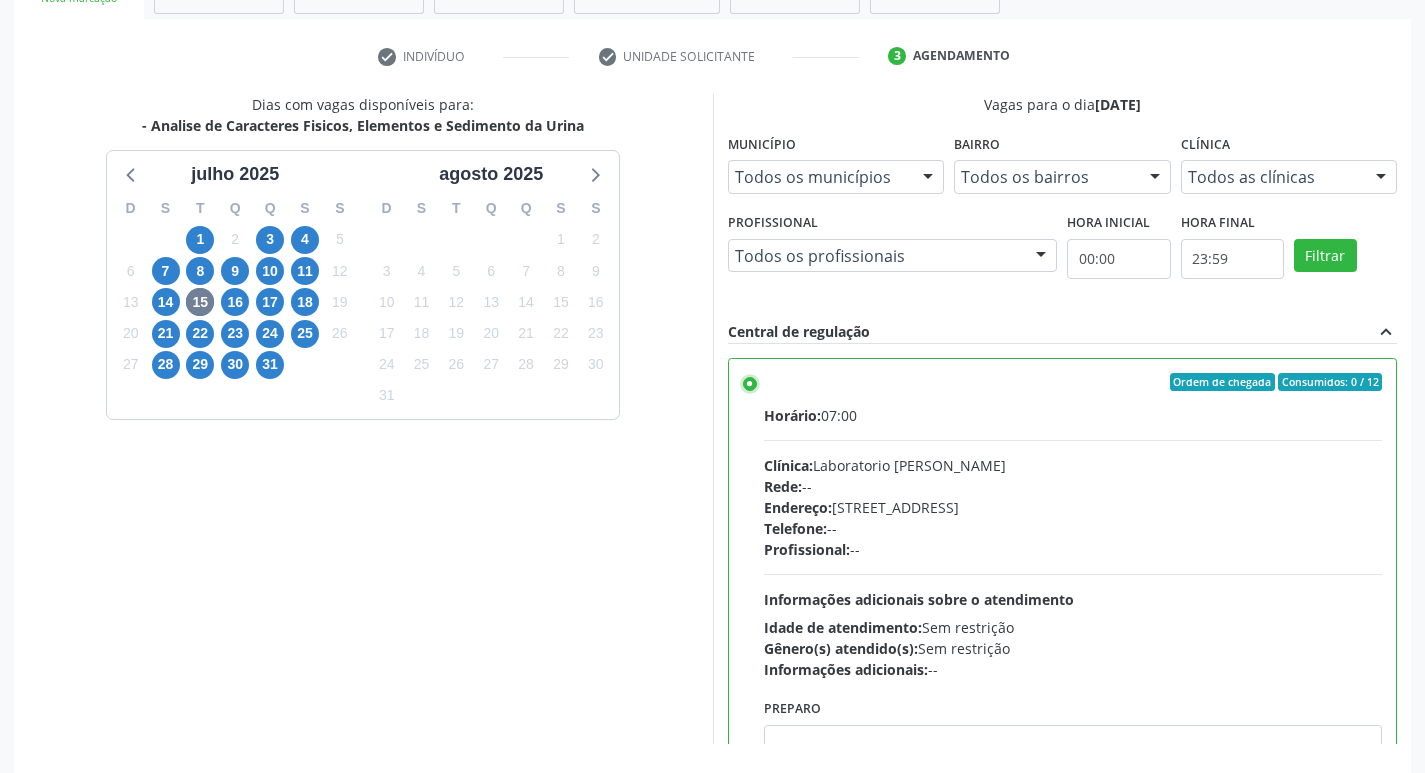 scroll, scrollTop: 422, scrollLeft: 0, axis: vertical 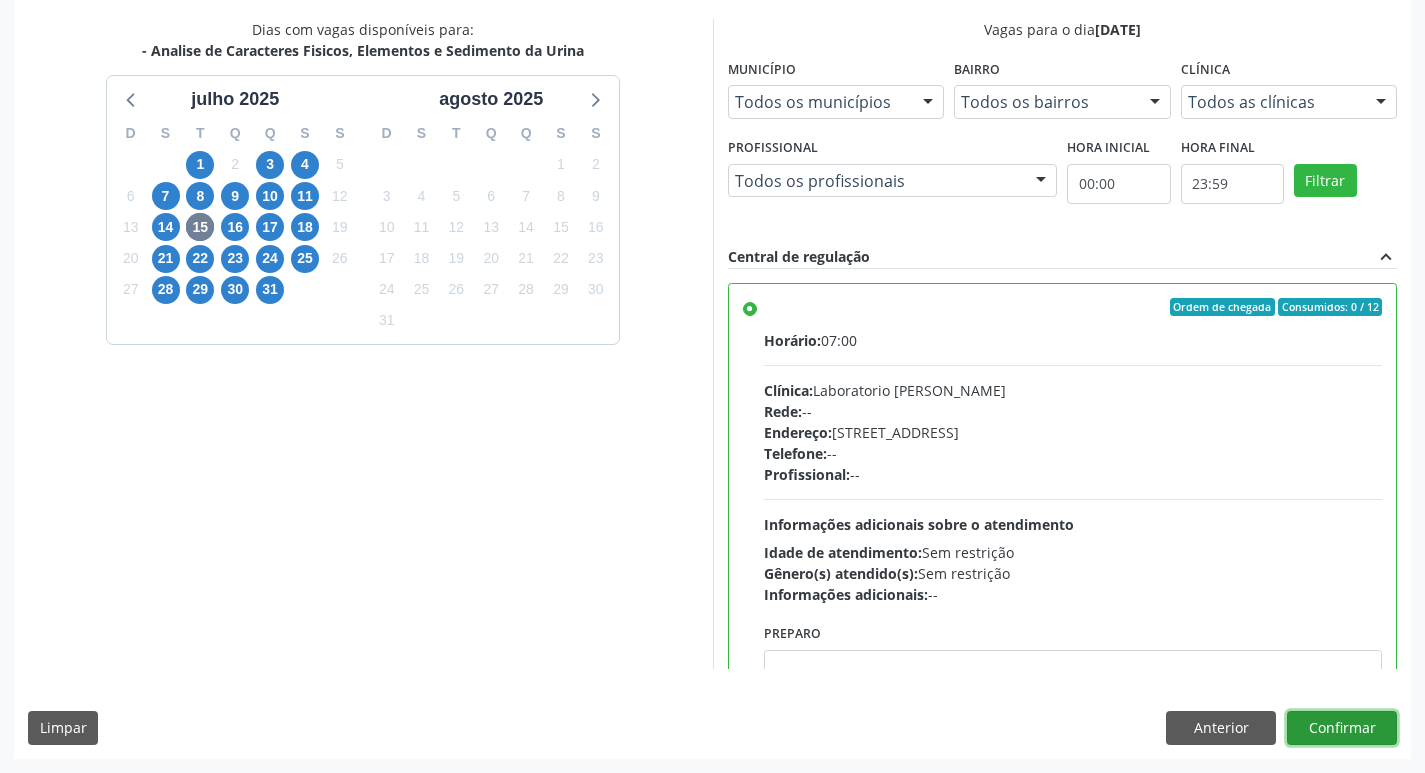 click on "Confirmar" at bounding box center (1342, 728) 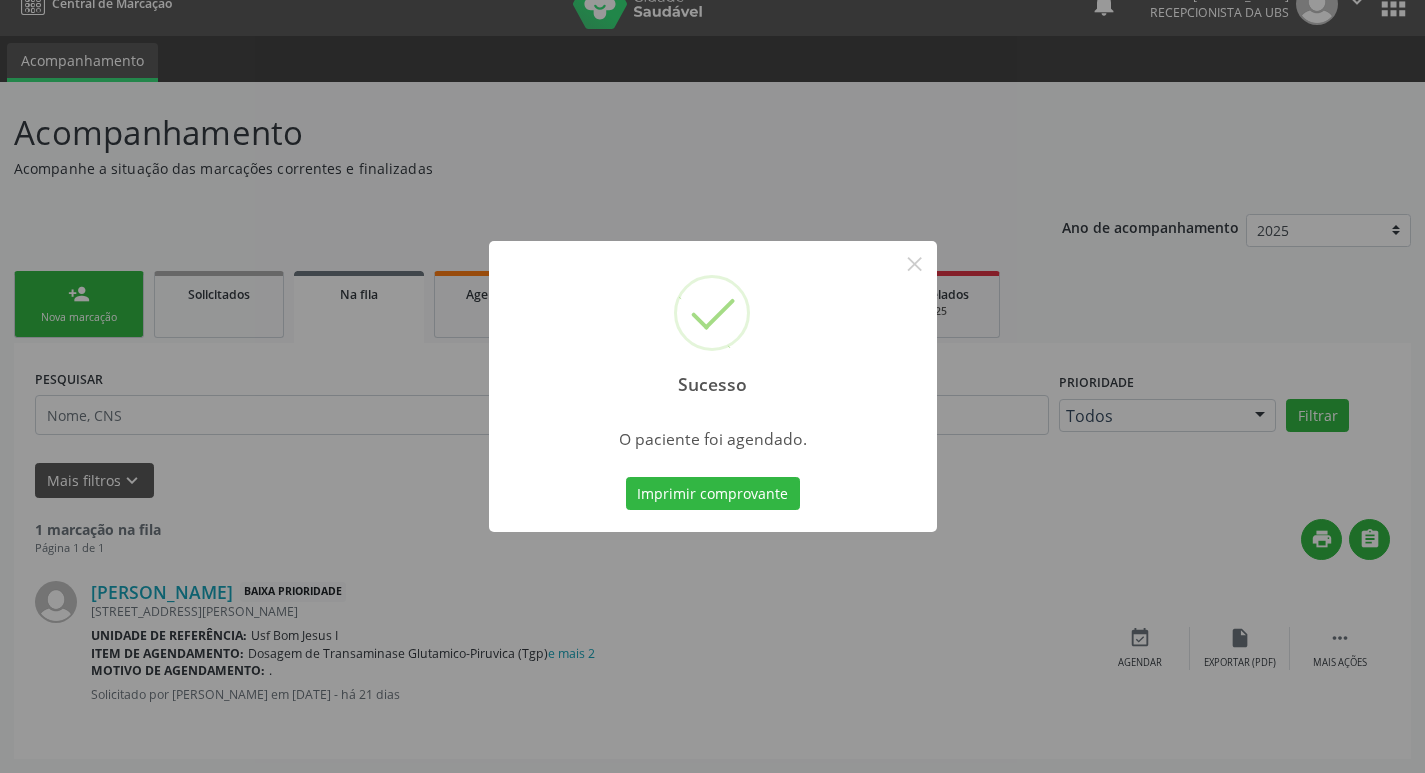scroll, scrollTop: 0, scrollLeft: 0, axis: both 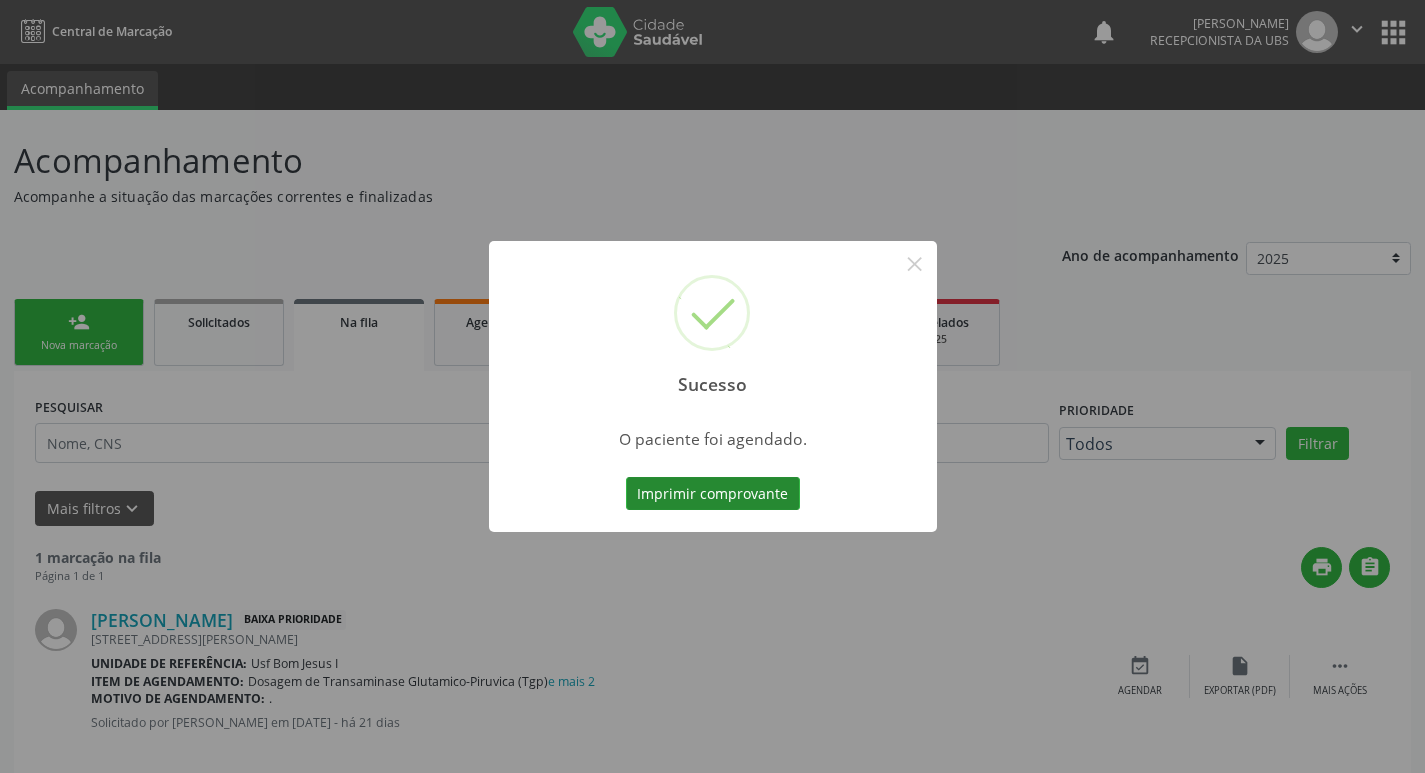 click on "Imprimir comprovante" at bounding box center [713, 494] 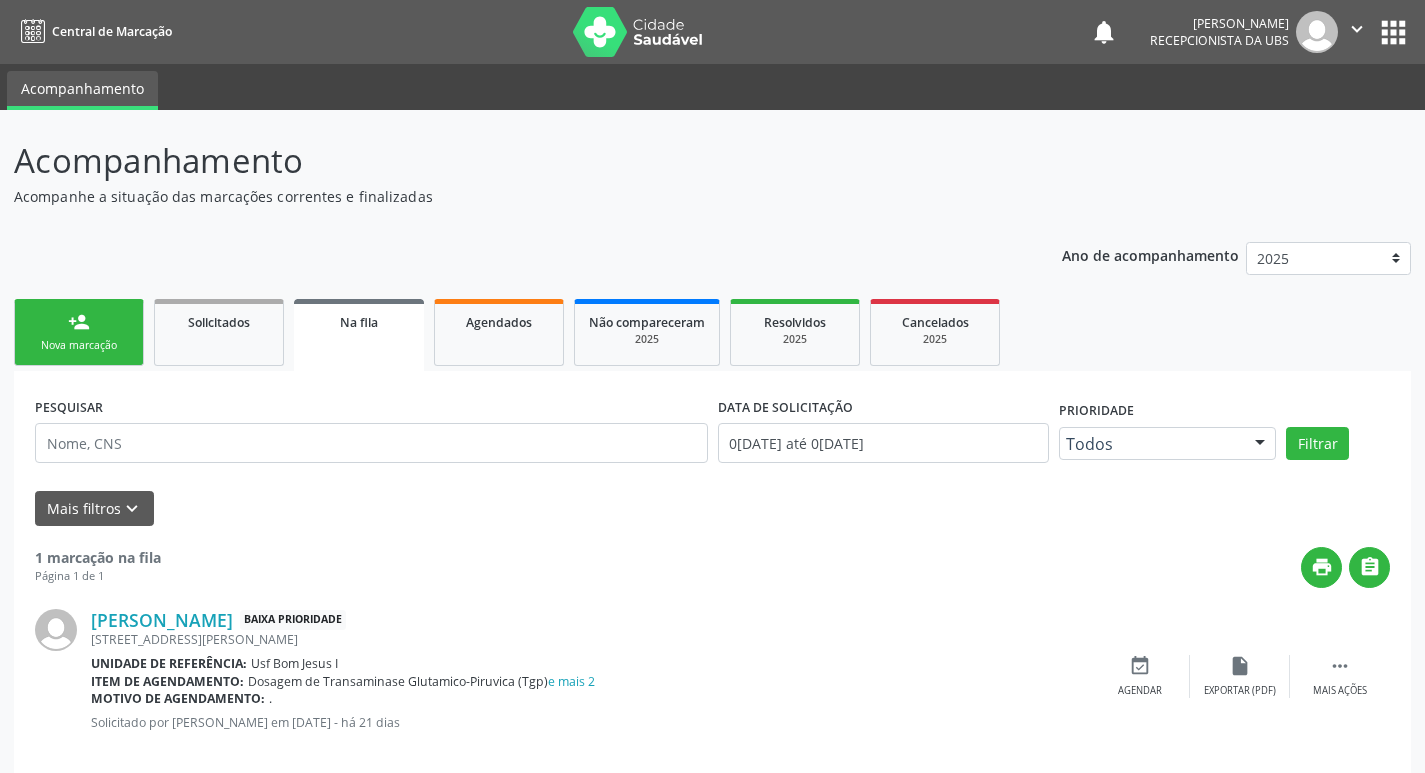 click on "person_add
Nova marcação" at bounding box center (79, 332) 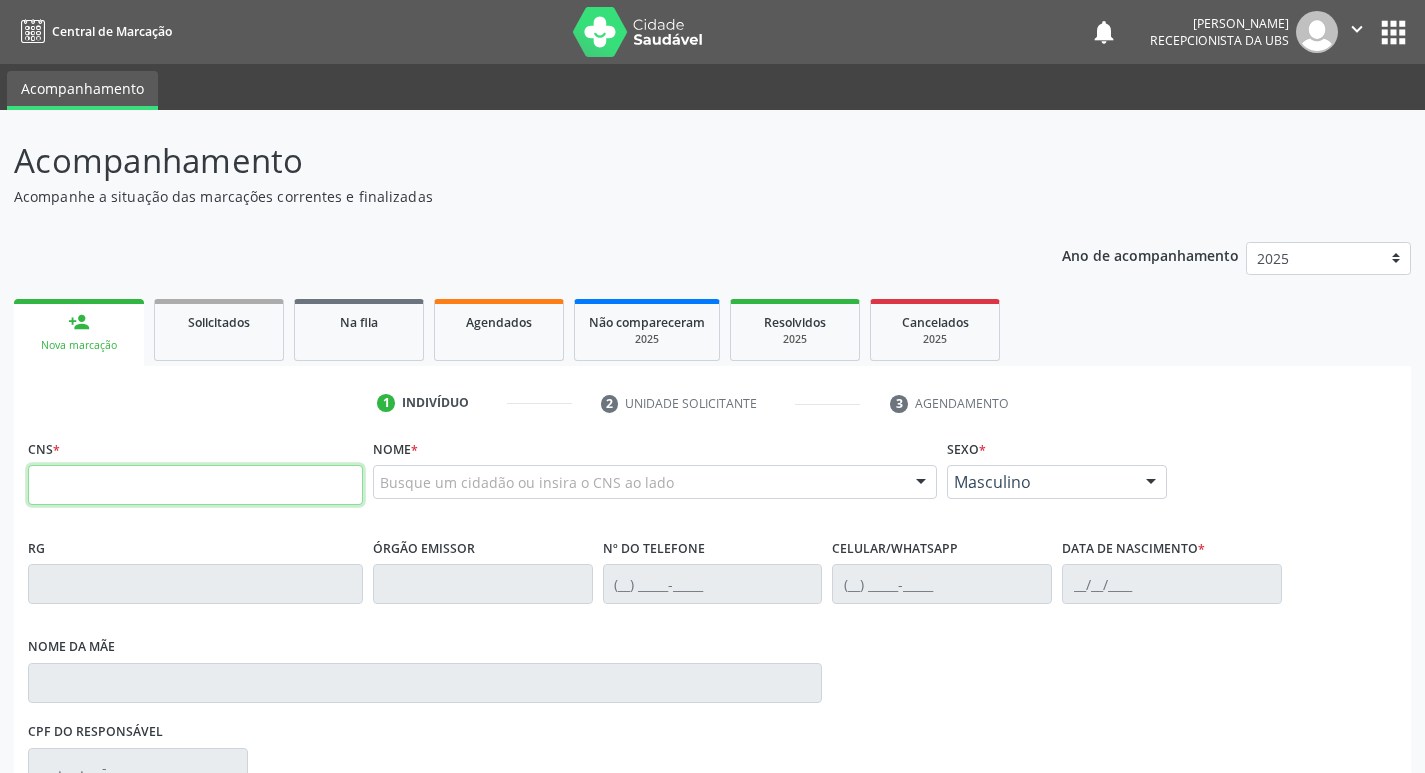 click at bounding box center (195, 485) 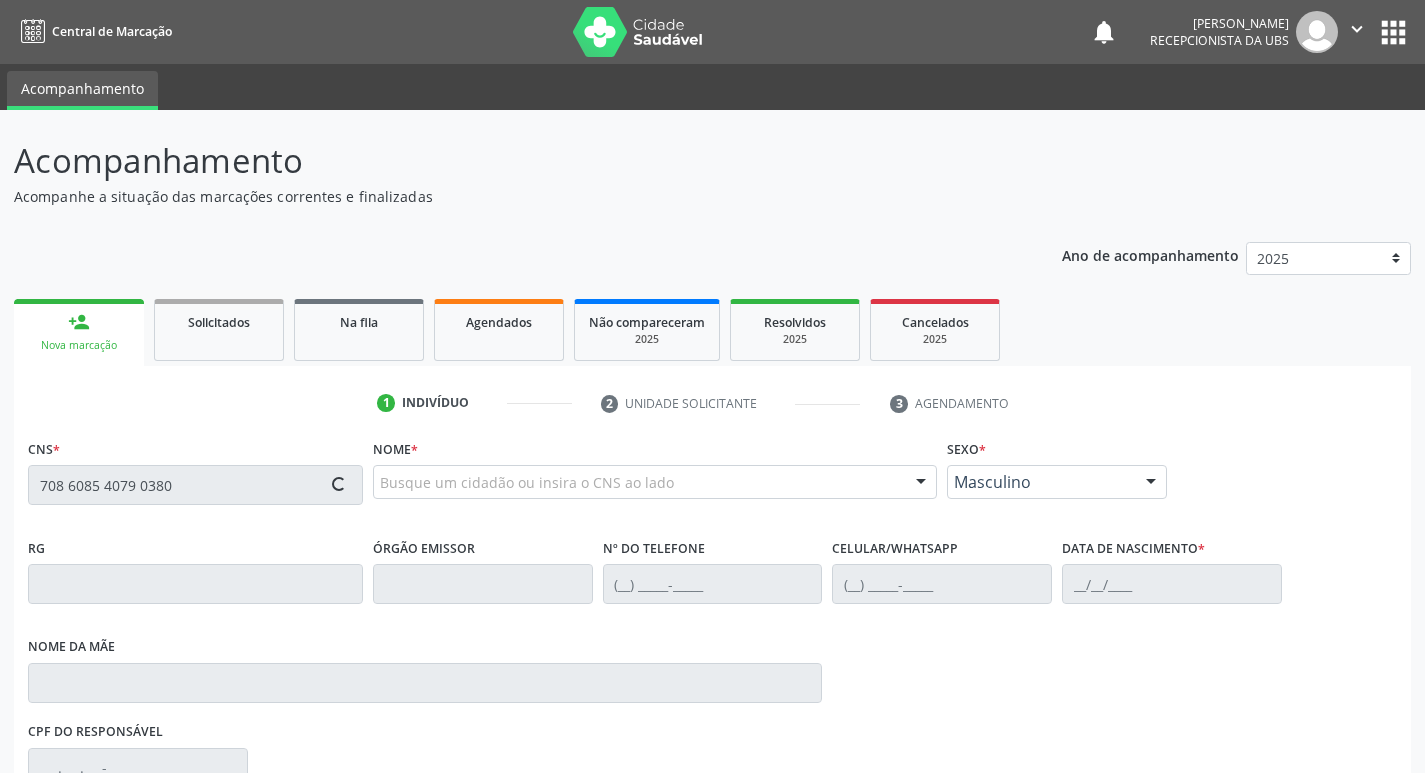 type on "708 6085 4079 0380" 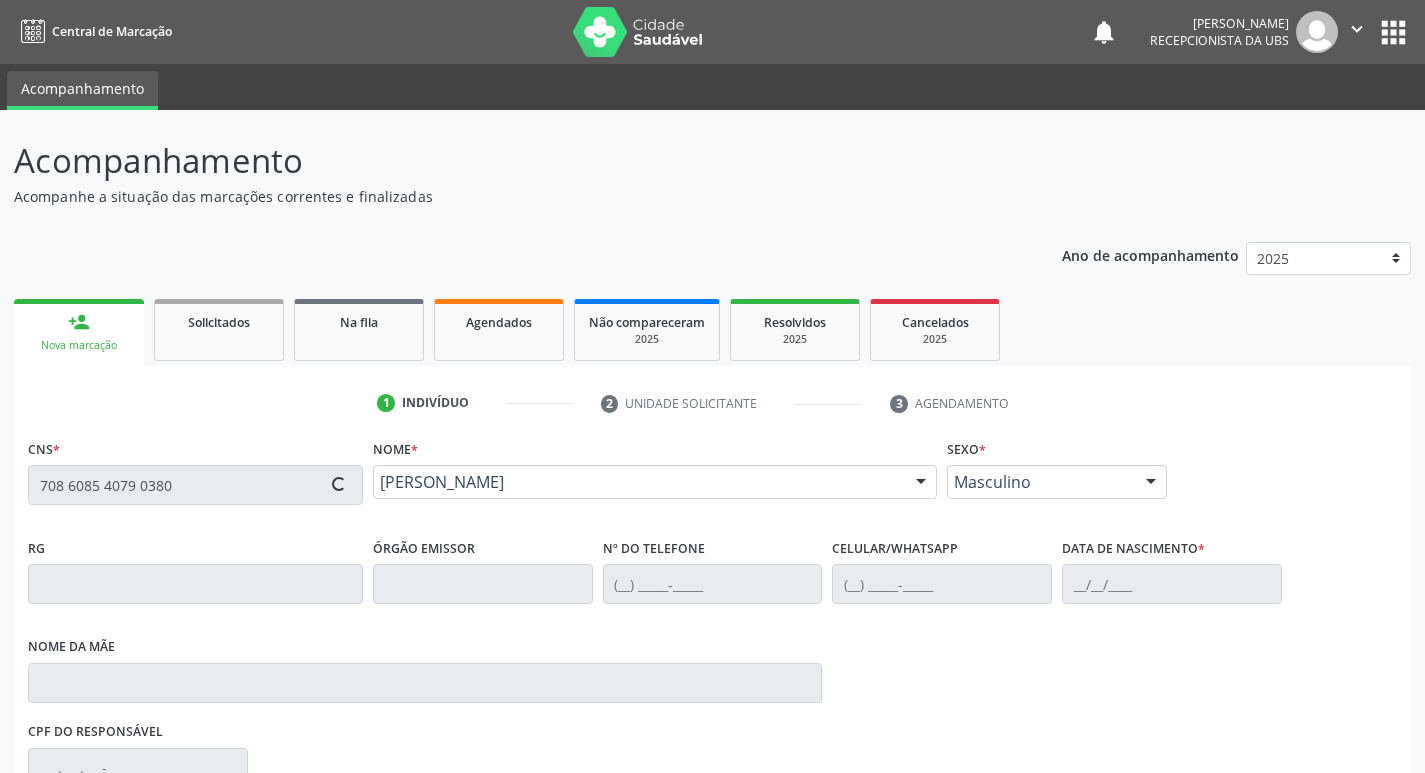 type on "[PHONE_NUMBER]" 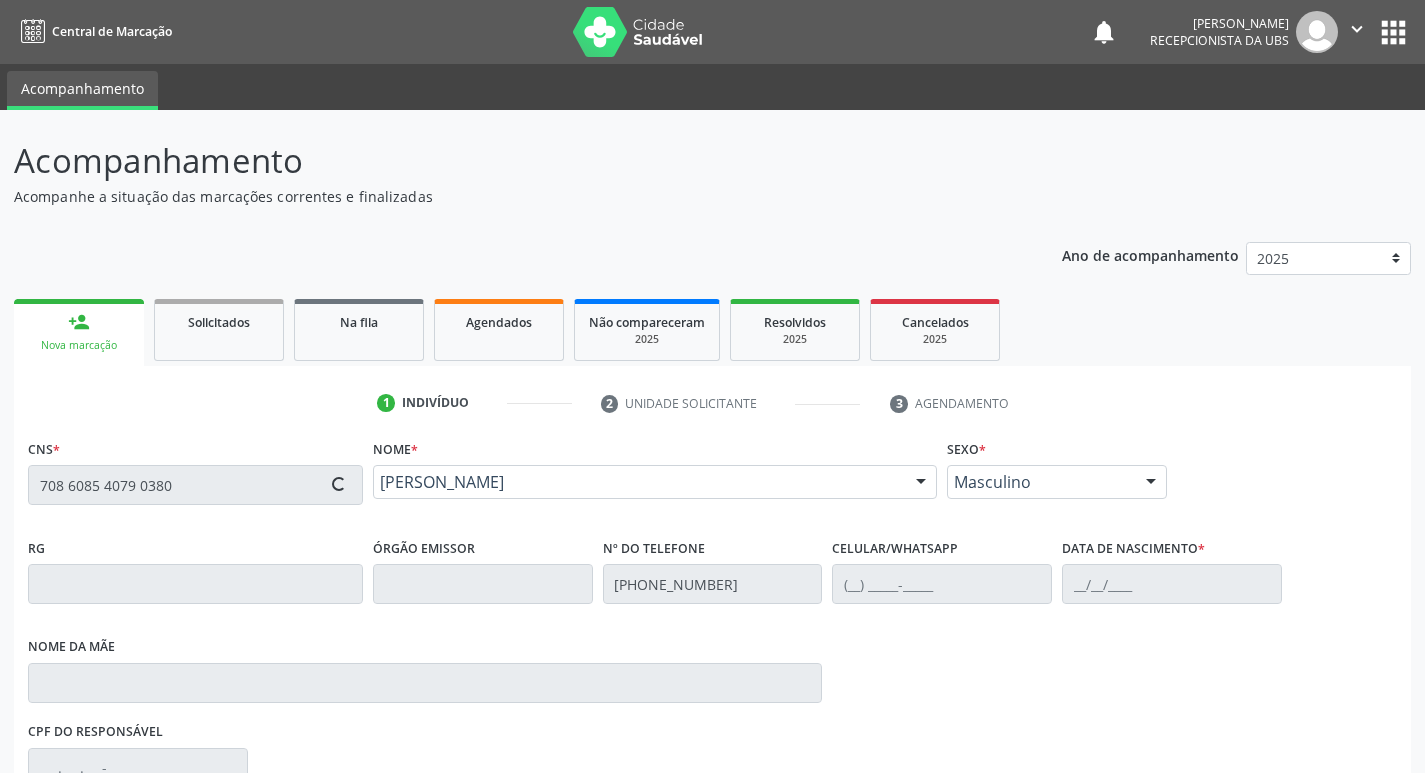 type on "[PHONE_NUMBER]" 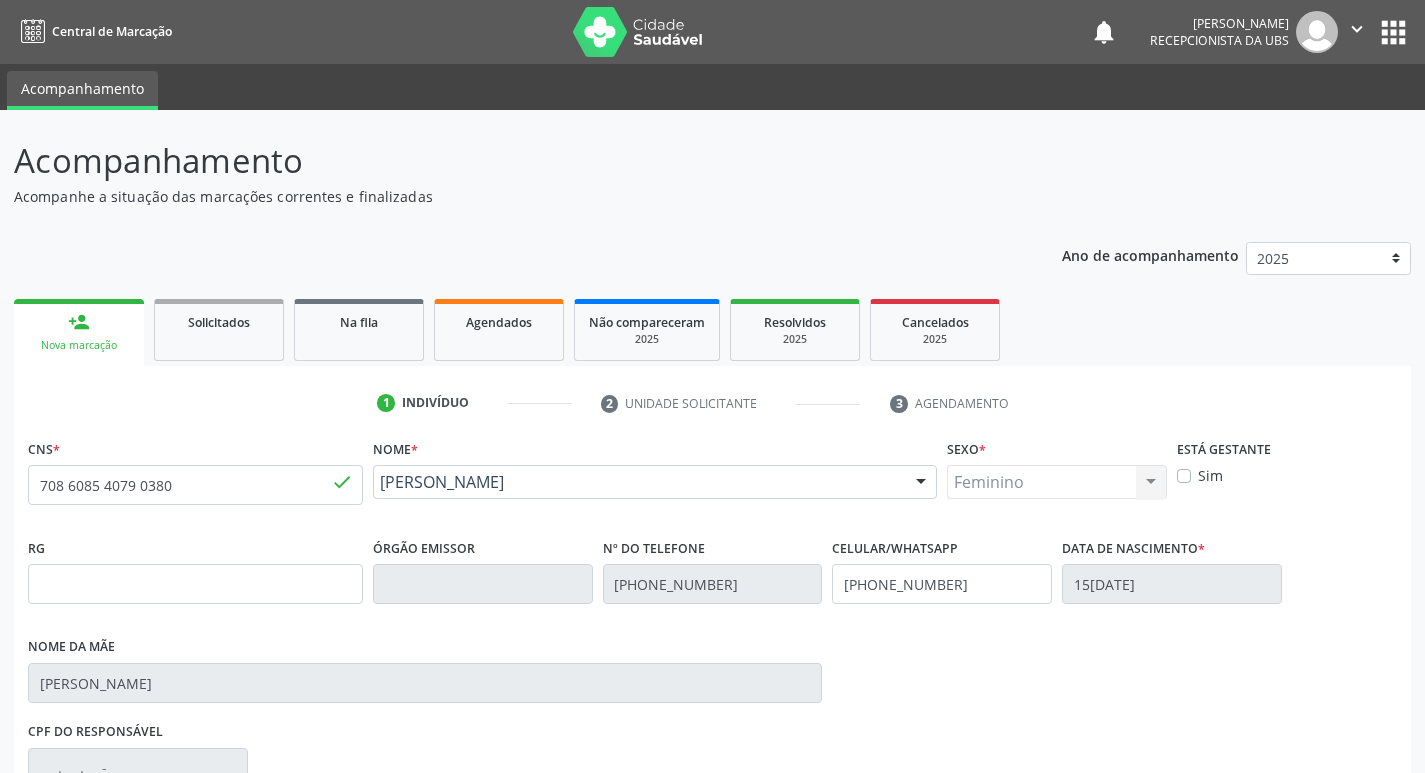 click on "Sim" at bounding box center [1210, 475] 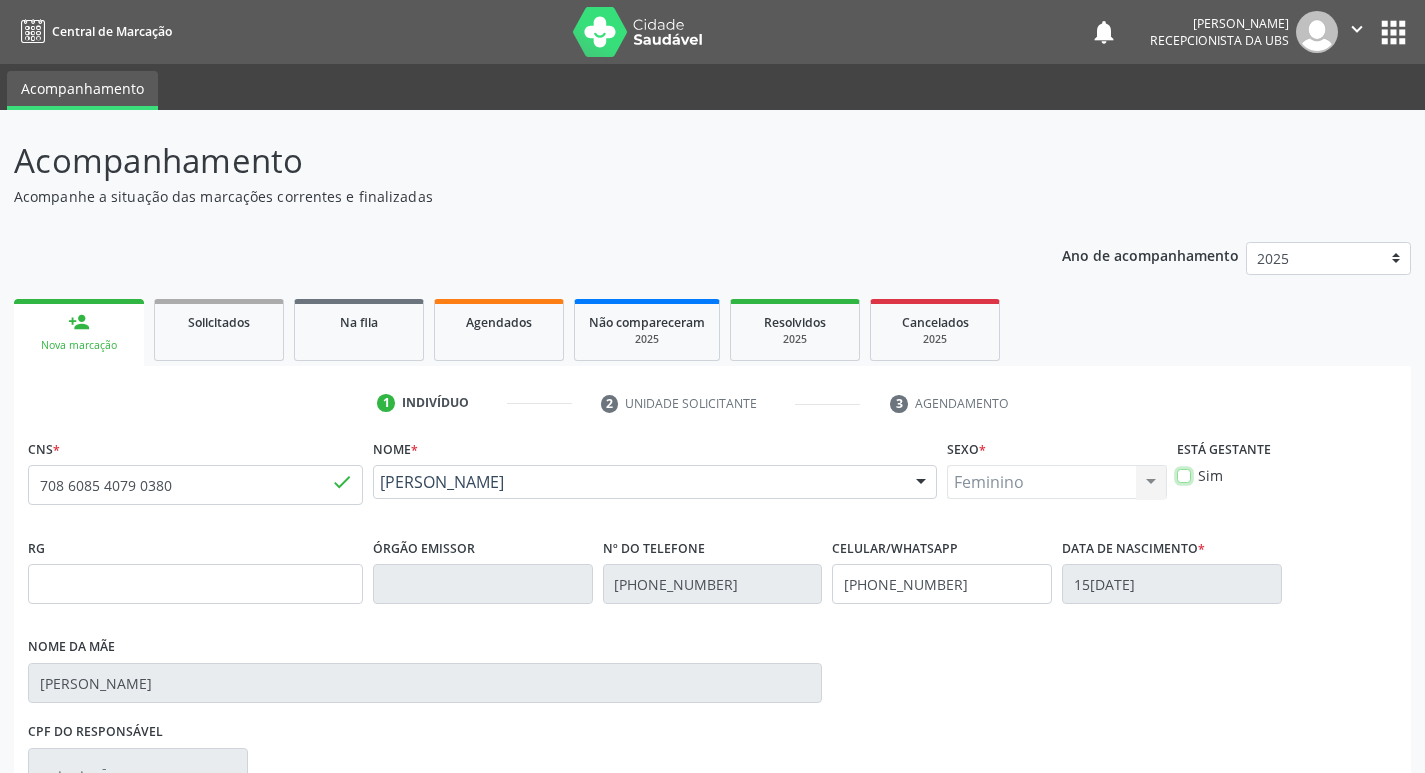 click on "Sim" at bounding box center [1184, 474] 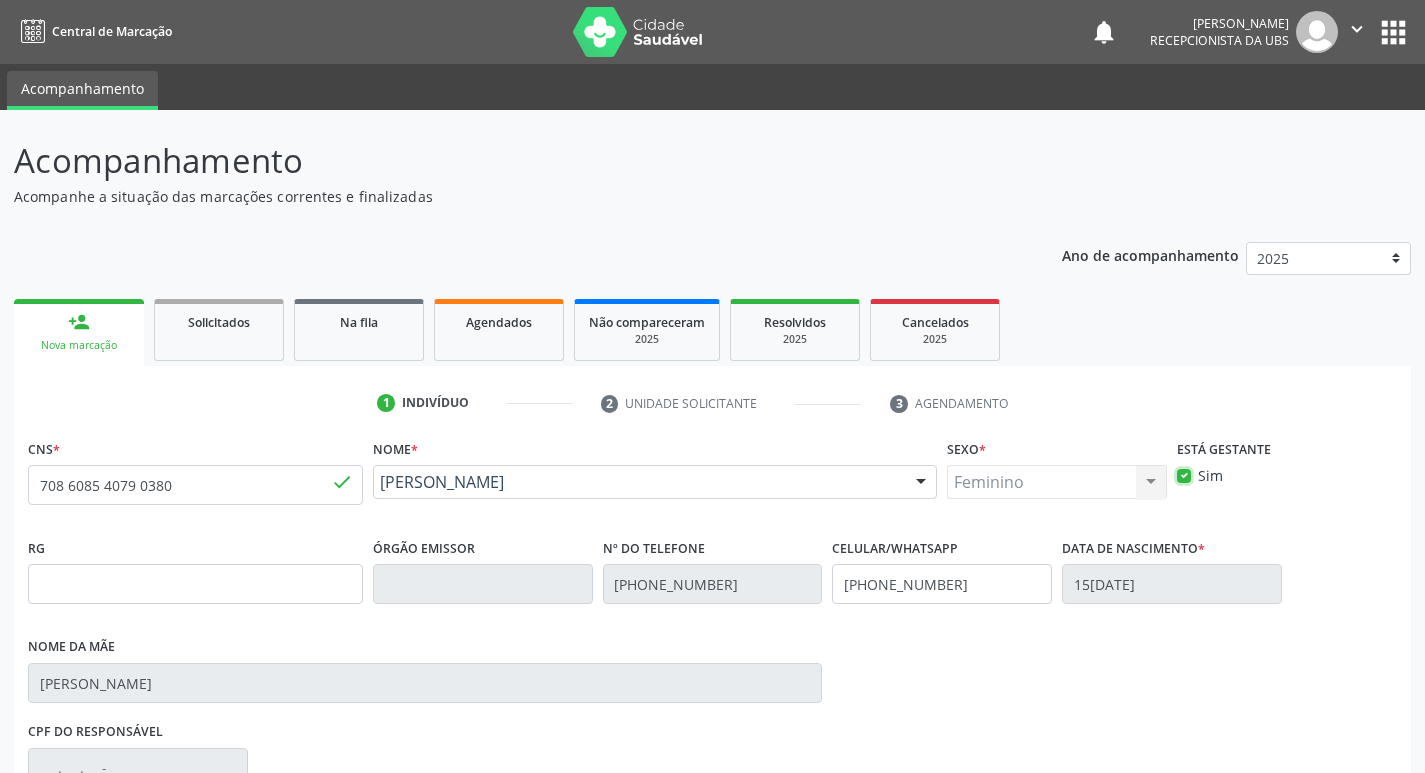 scroll, scrollTop: 297, scrollLeft: 0, axis: vertical 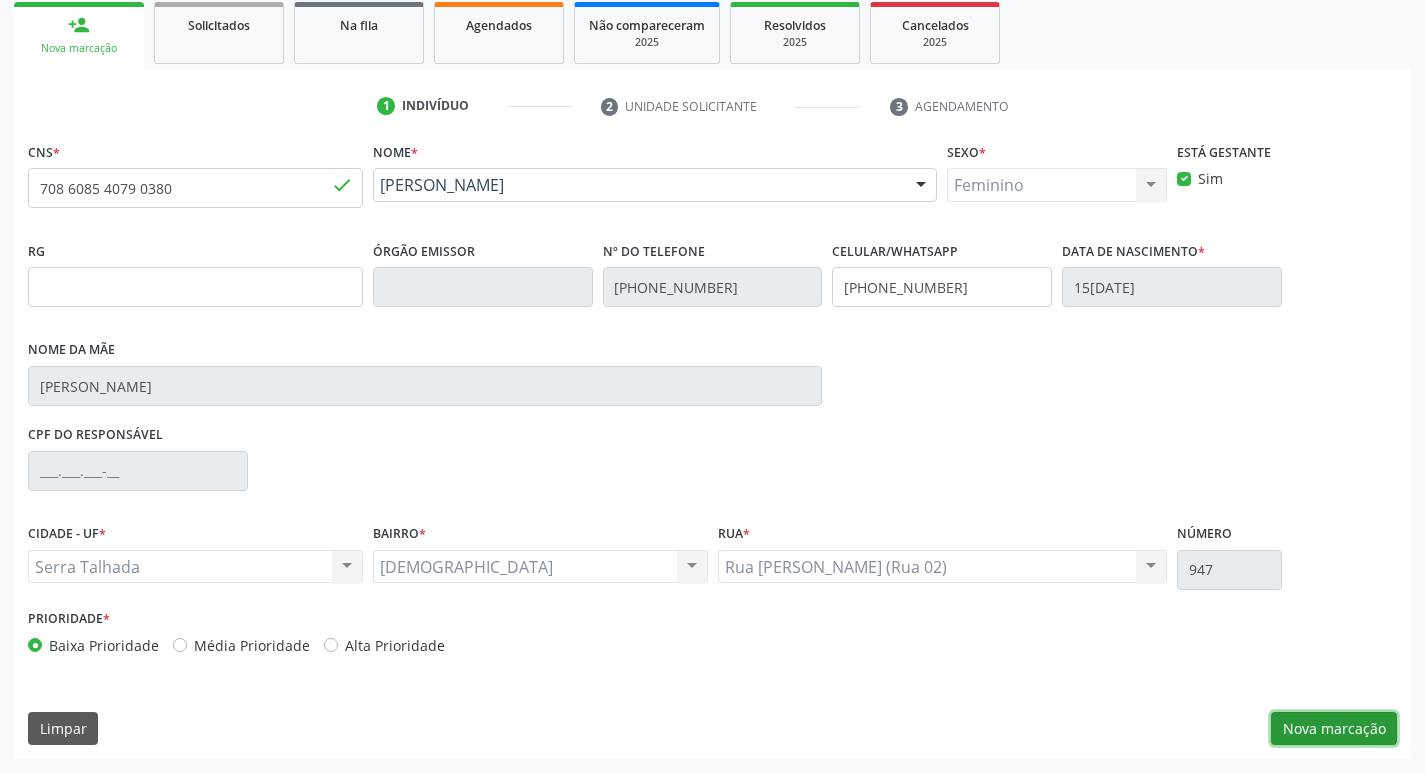 click on "Nova marcação" at bounding box center [1334, 729] 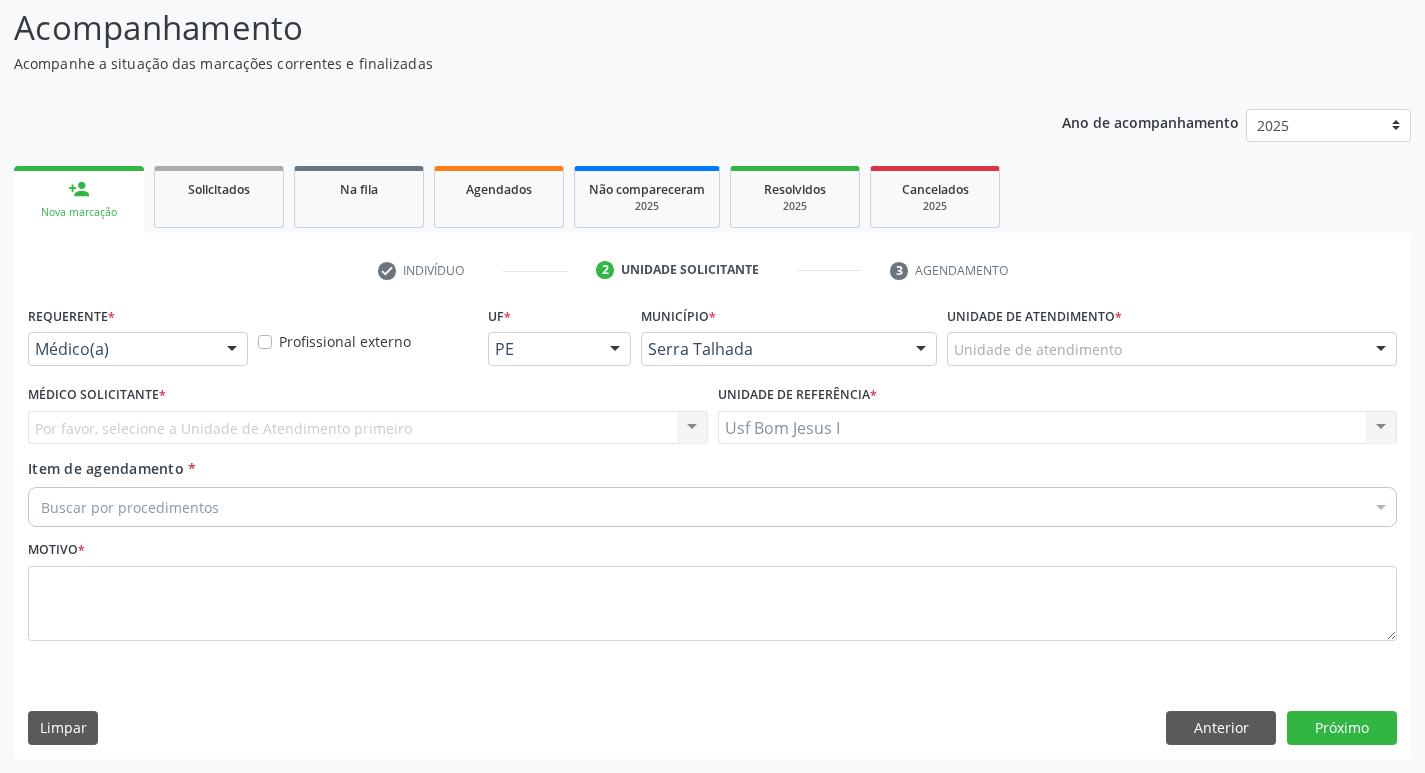 scroll, scrollTop: 133, scrollLeft: 0, axis: vertical 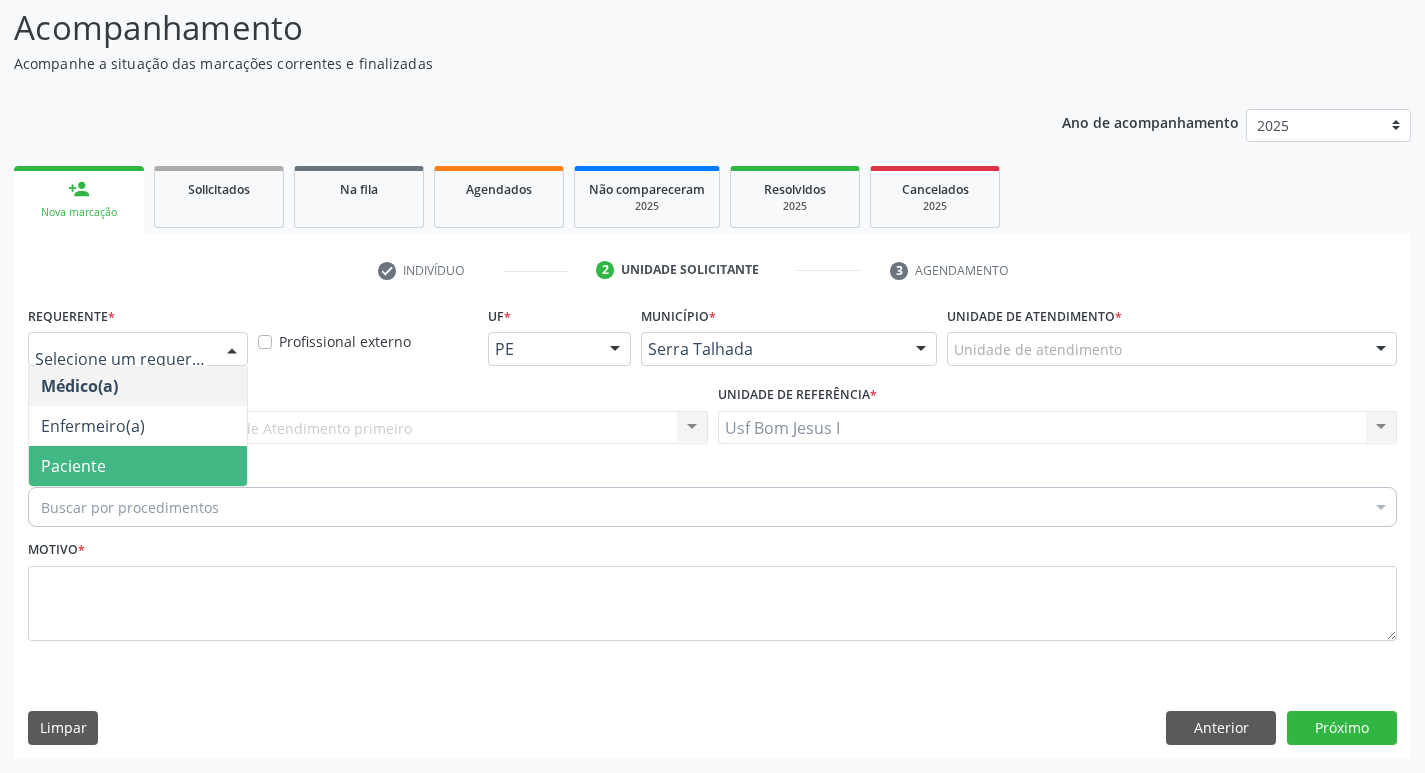 click on "Paciente" at bounding box center [138, 466] 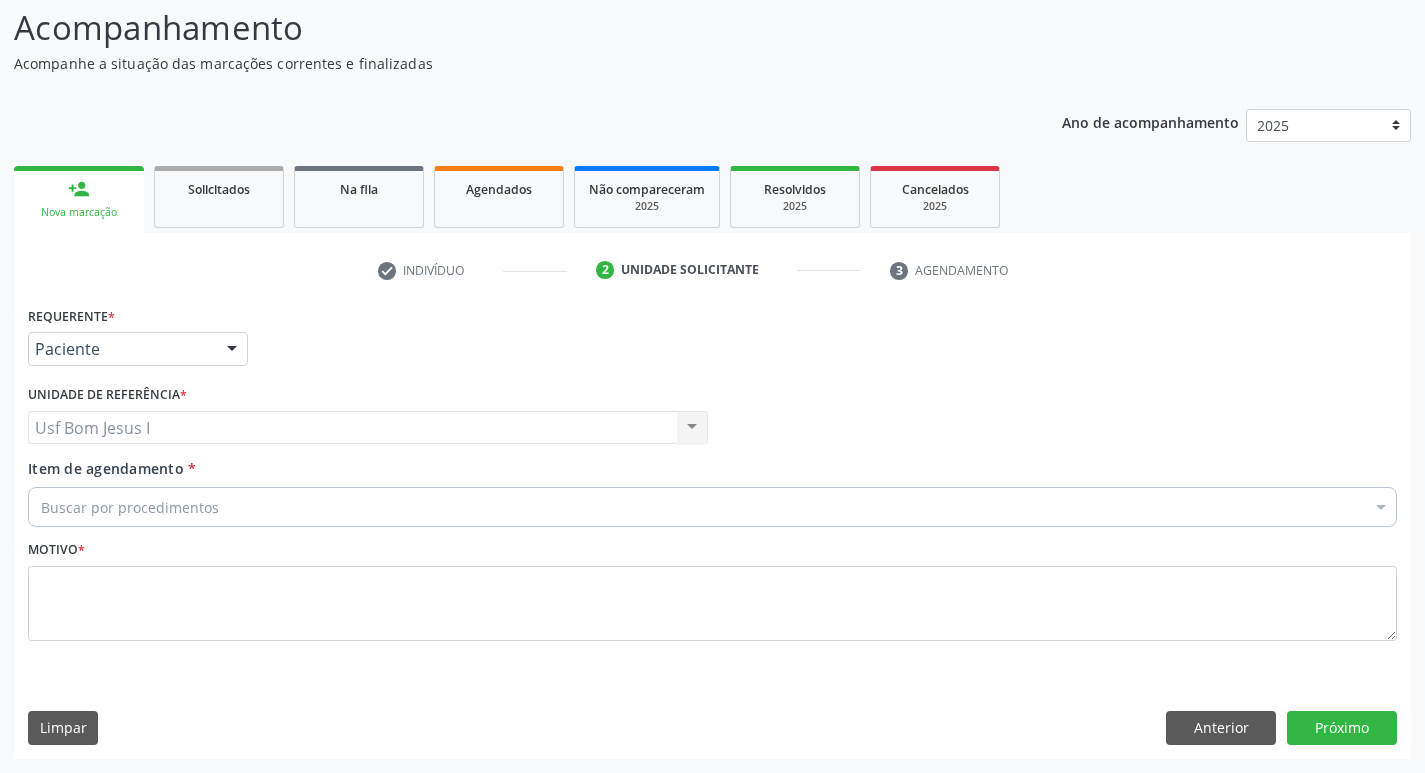 click on "Buscar por procedimentos" at bounding box center (712, 507) 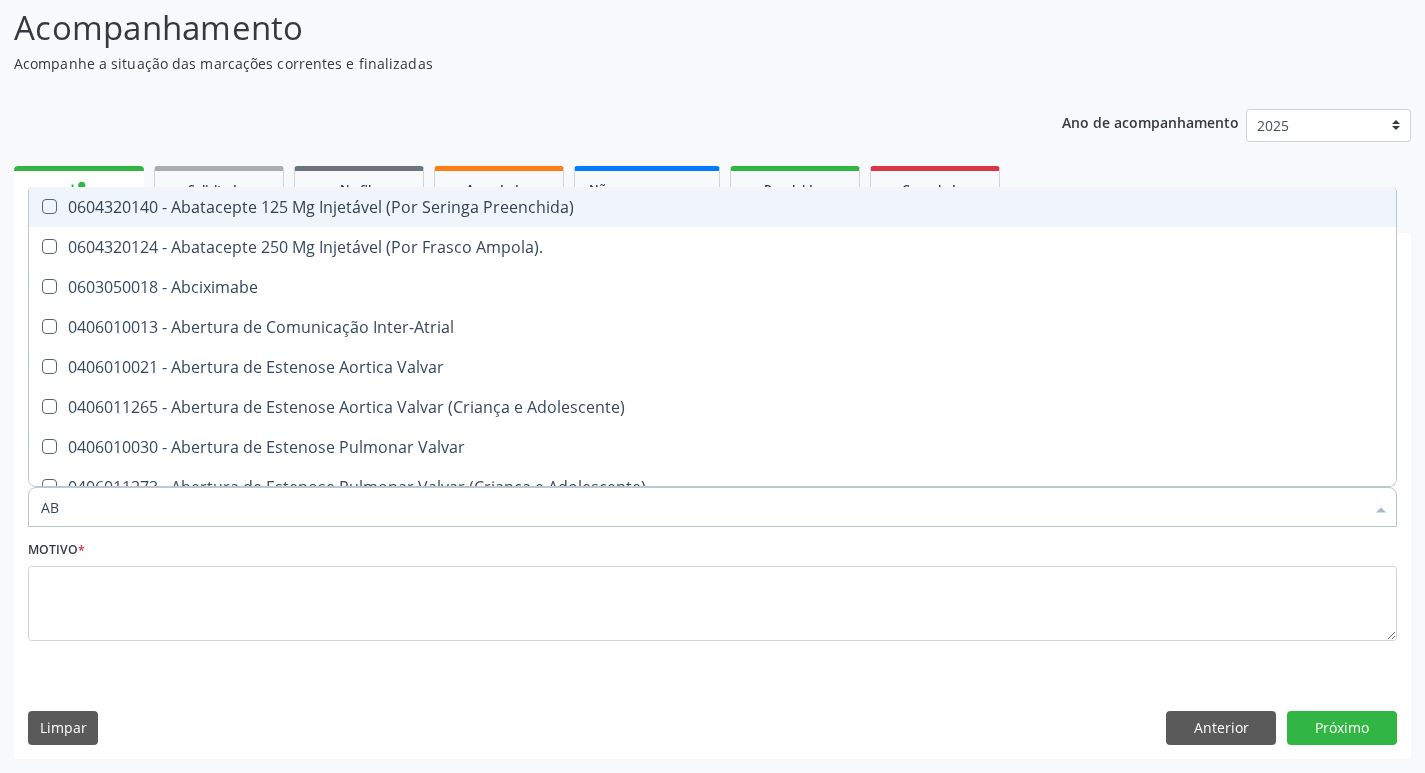 type on "A" 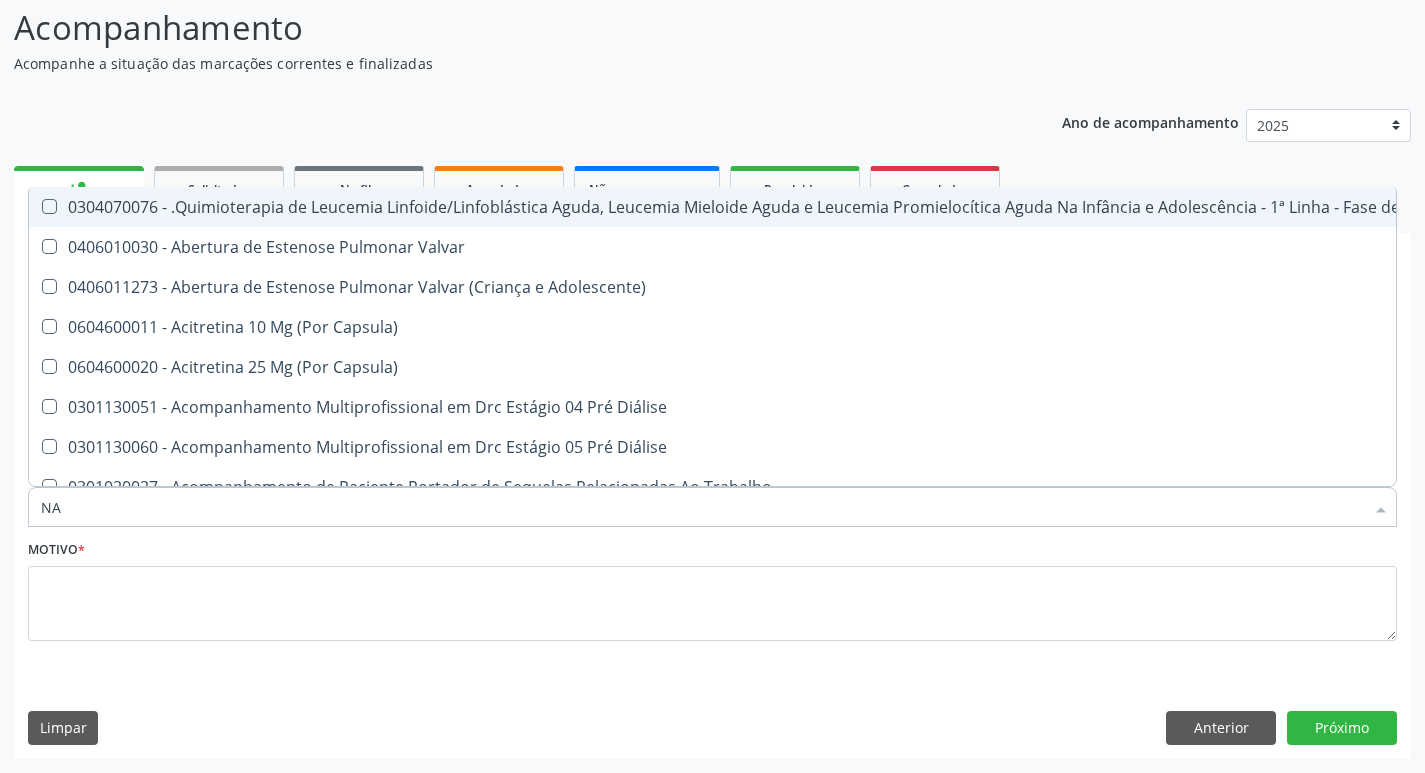type on "N" 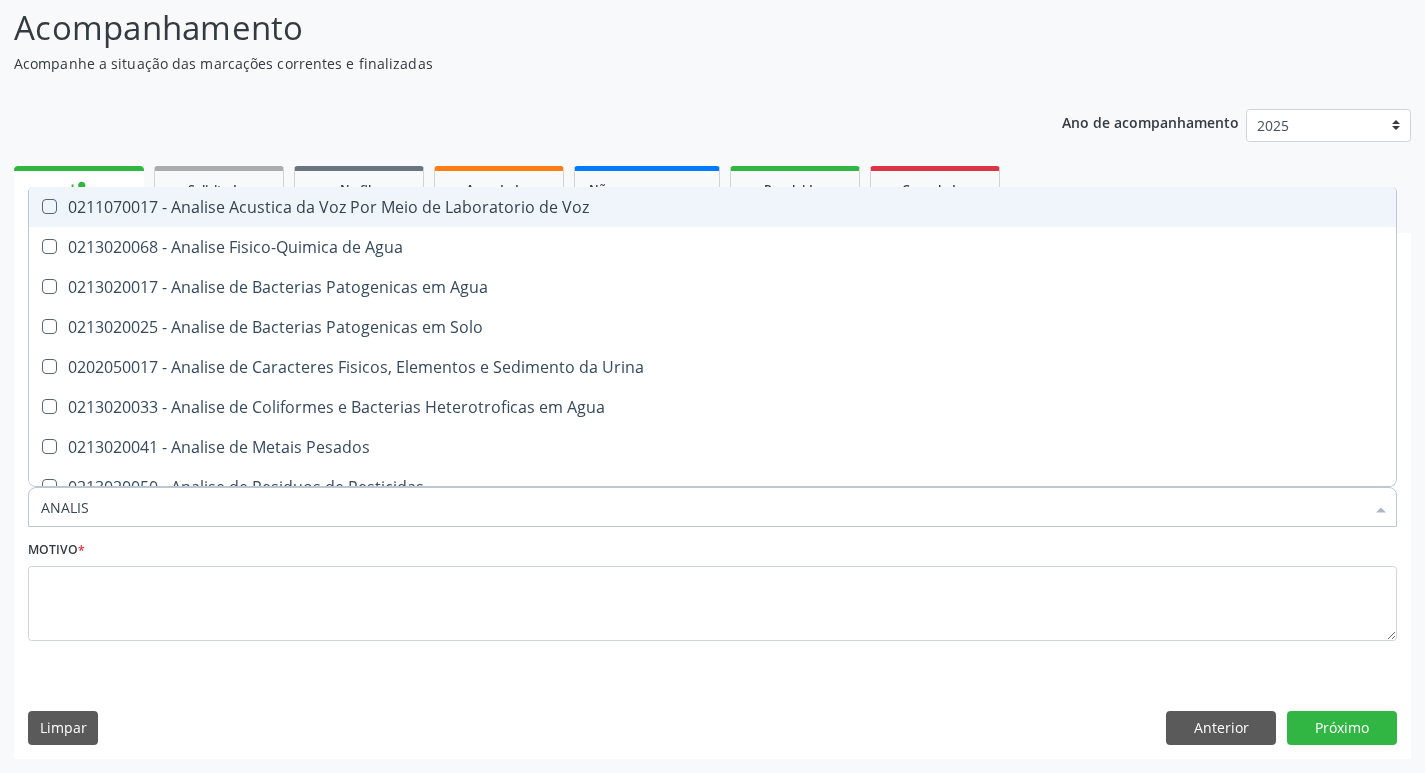 type on "ANALISE" 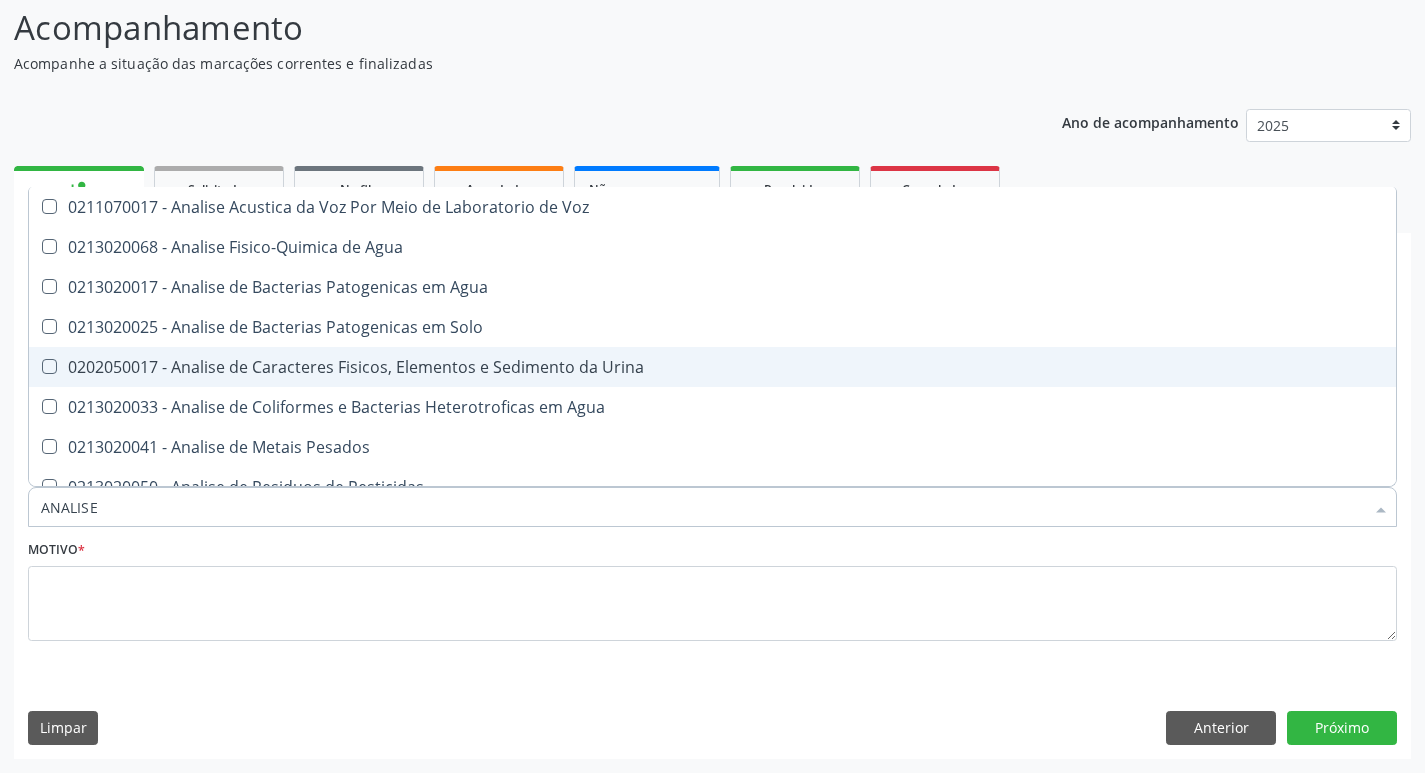 click on "0202050017 - Analise de Caracteres Fisicos, Elementos e Sedimento da Urina" at bounding box center [712, 367] 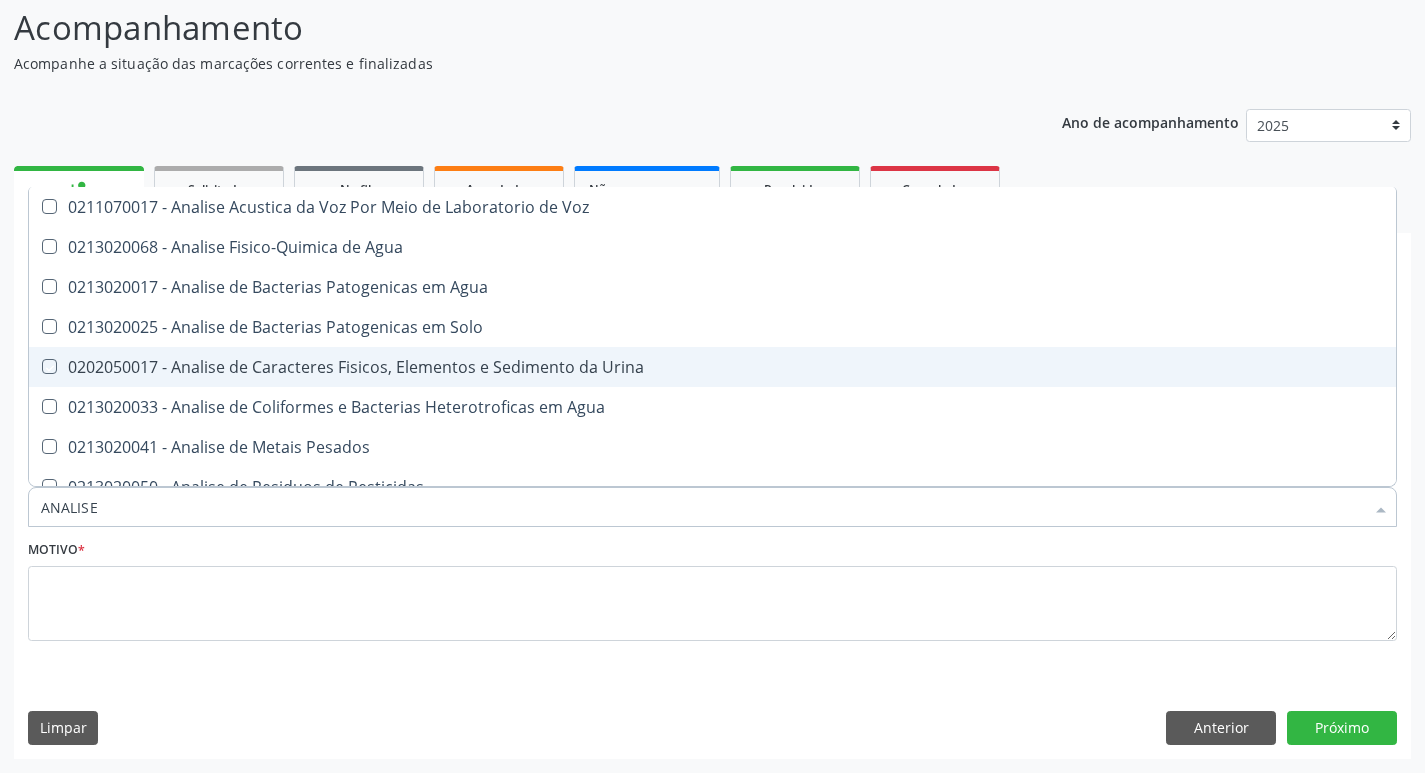 checkbox on "true" 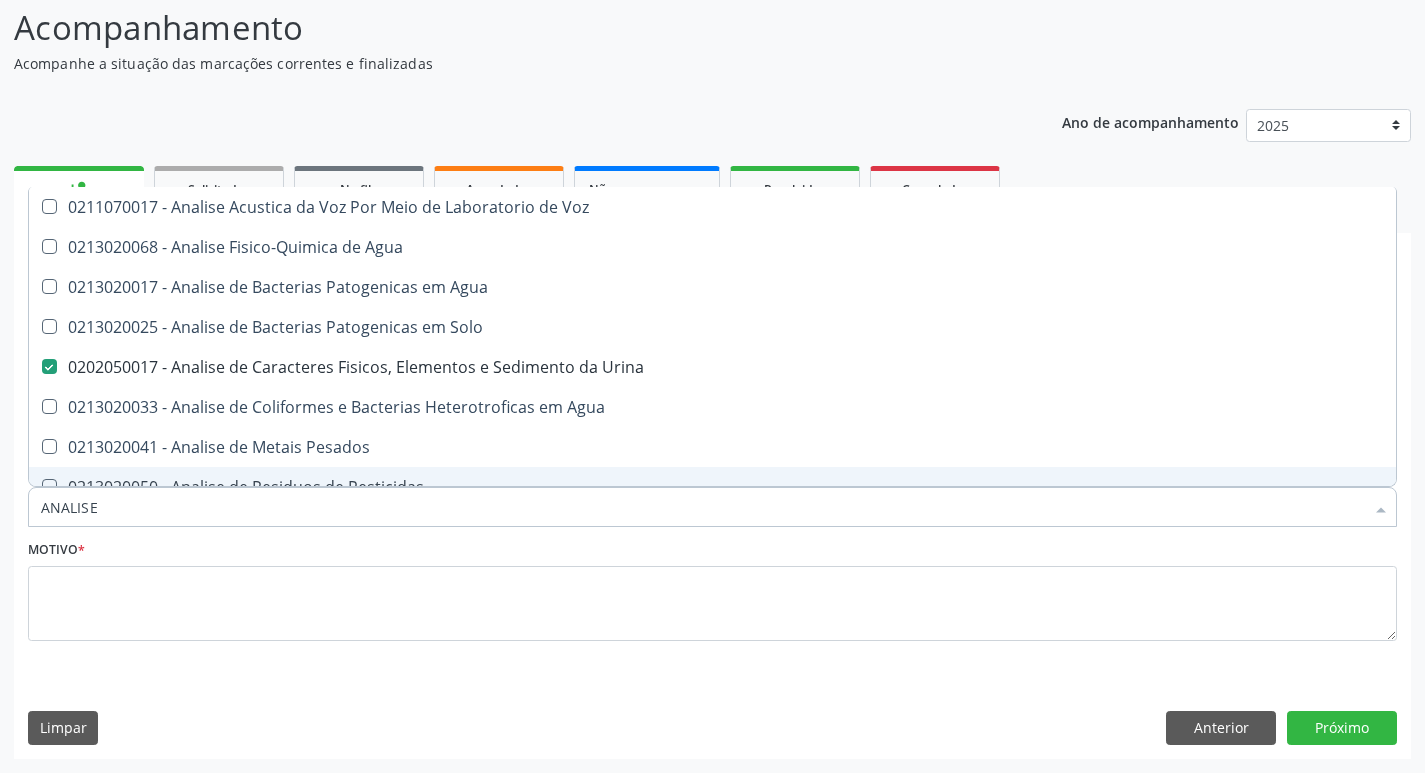 drag, startPoint x: 113, startPoint y: 511, endPoint x: 0, endPoint y: 510, distance: 113.004425 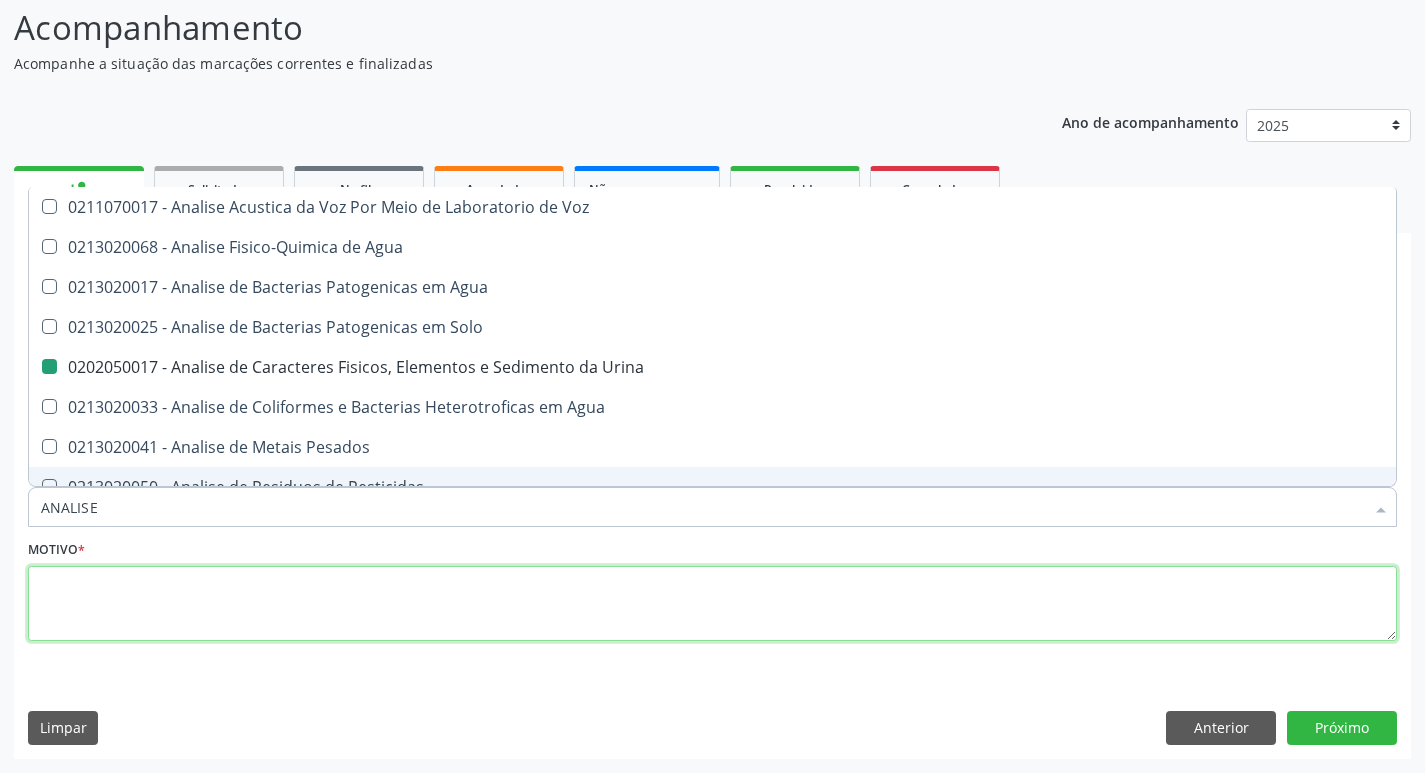 click at bounding box center (712, 604) 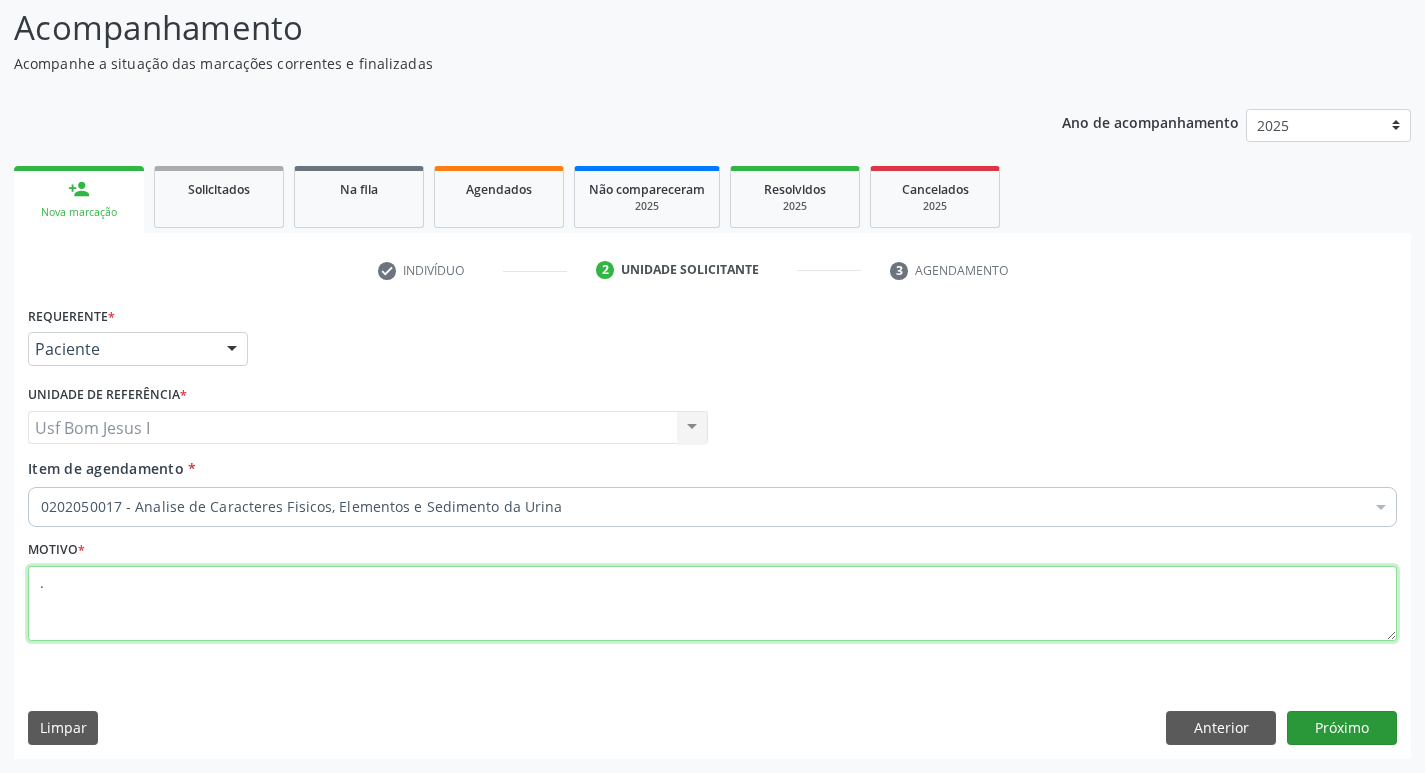 type on "." 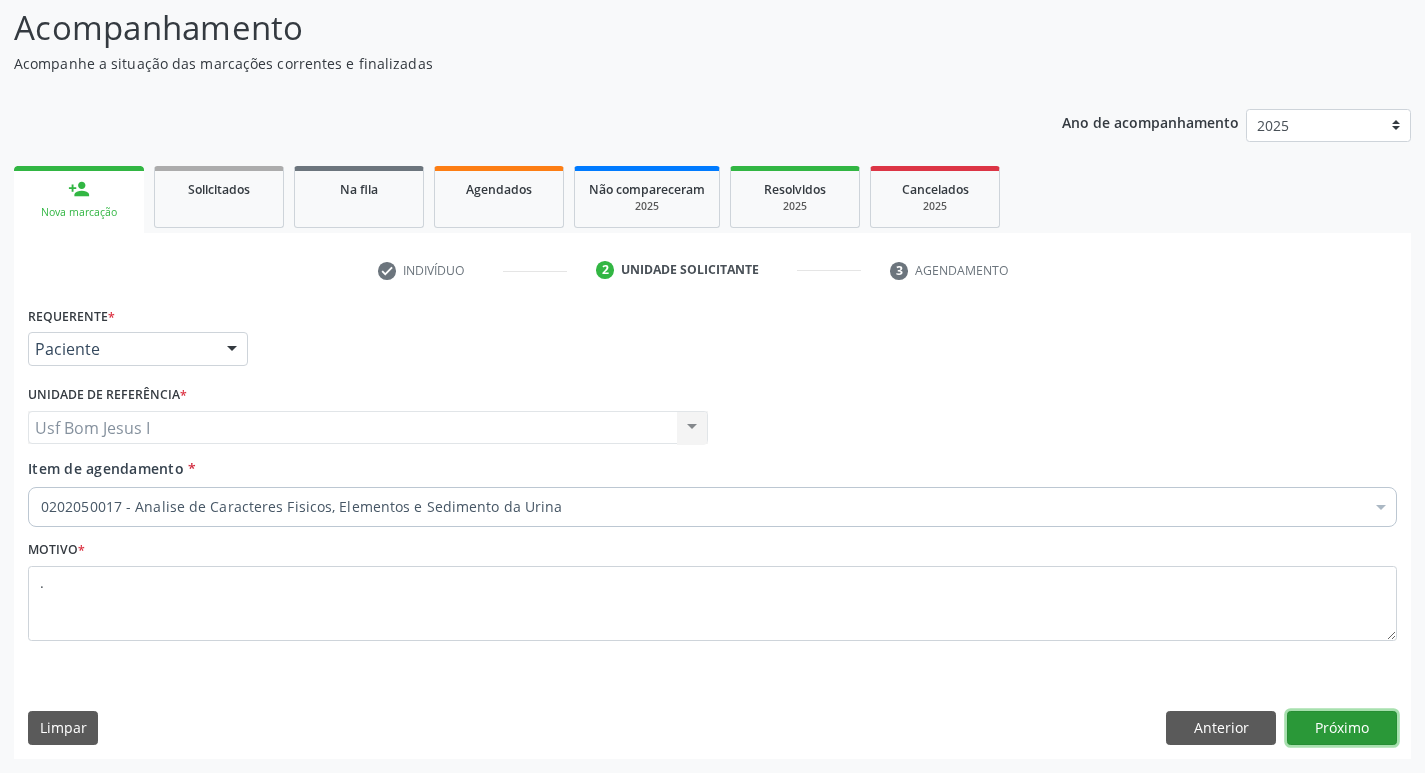 click on "Próximo" at bounding box center (1342, 728) 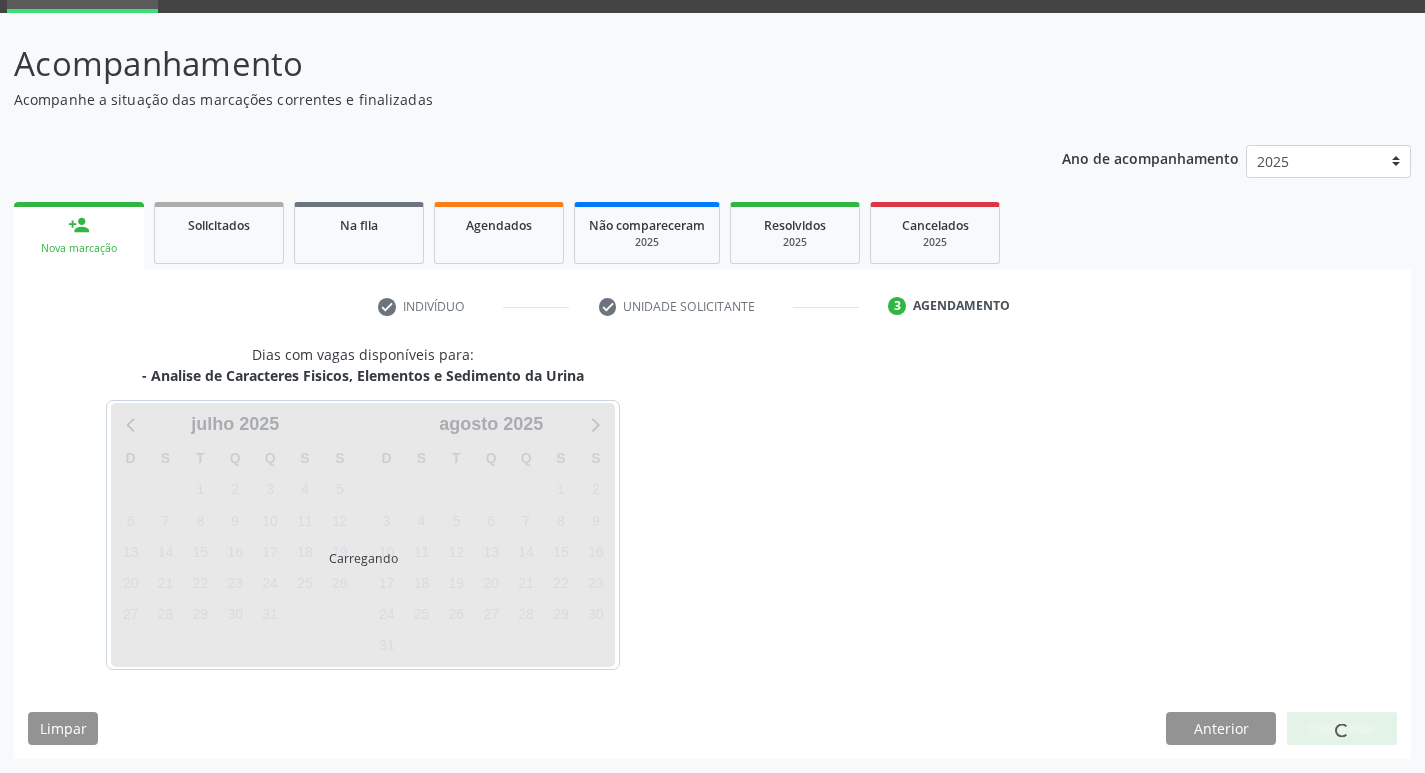 scroll, scrollTop: 97, scrollLeft: 0, axis: vertical 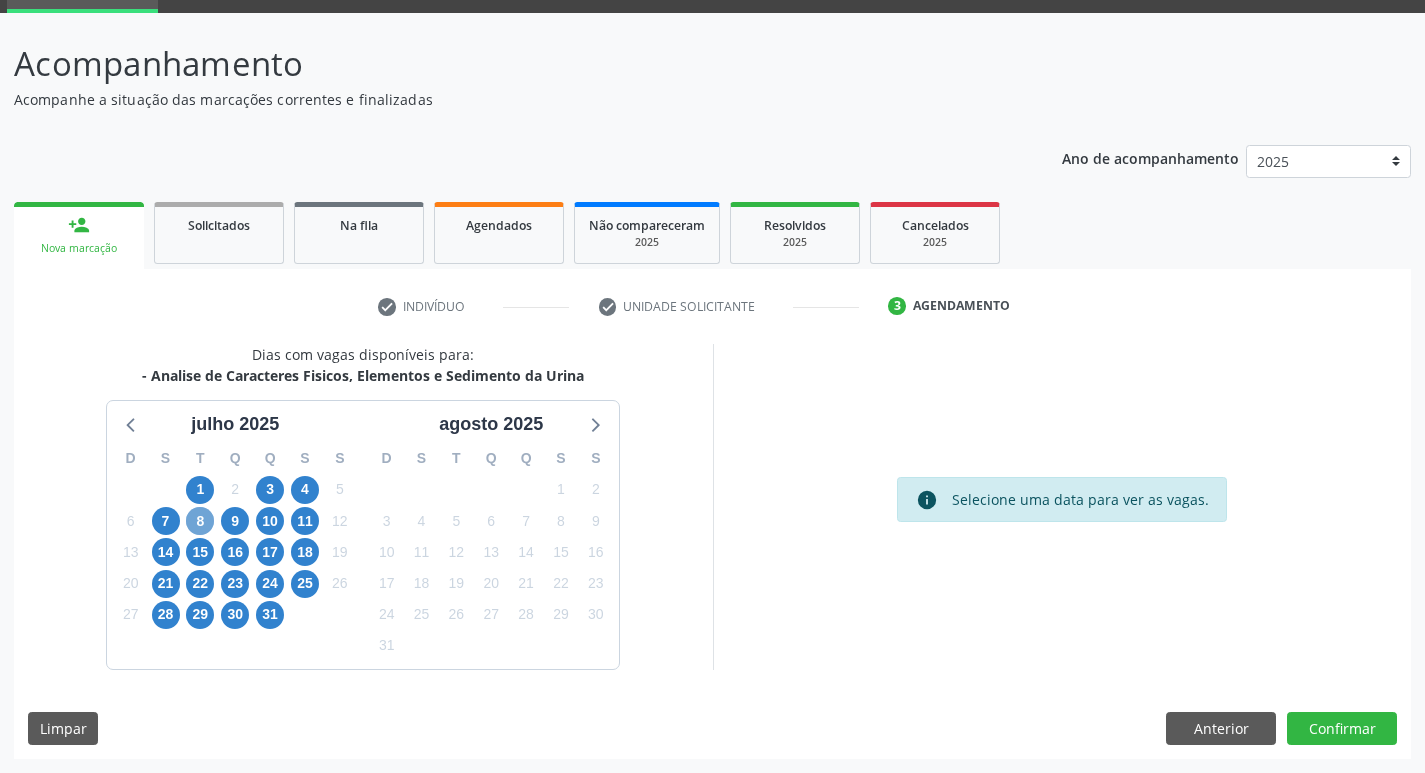 click on "8" at bounding box center [200, 521] 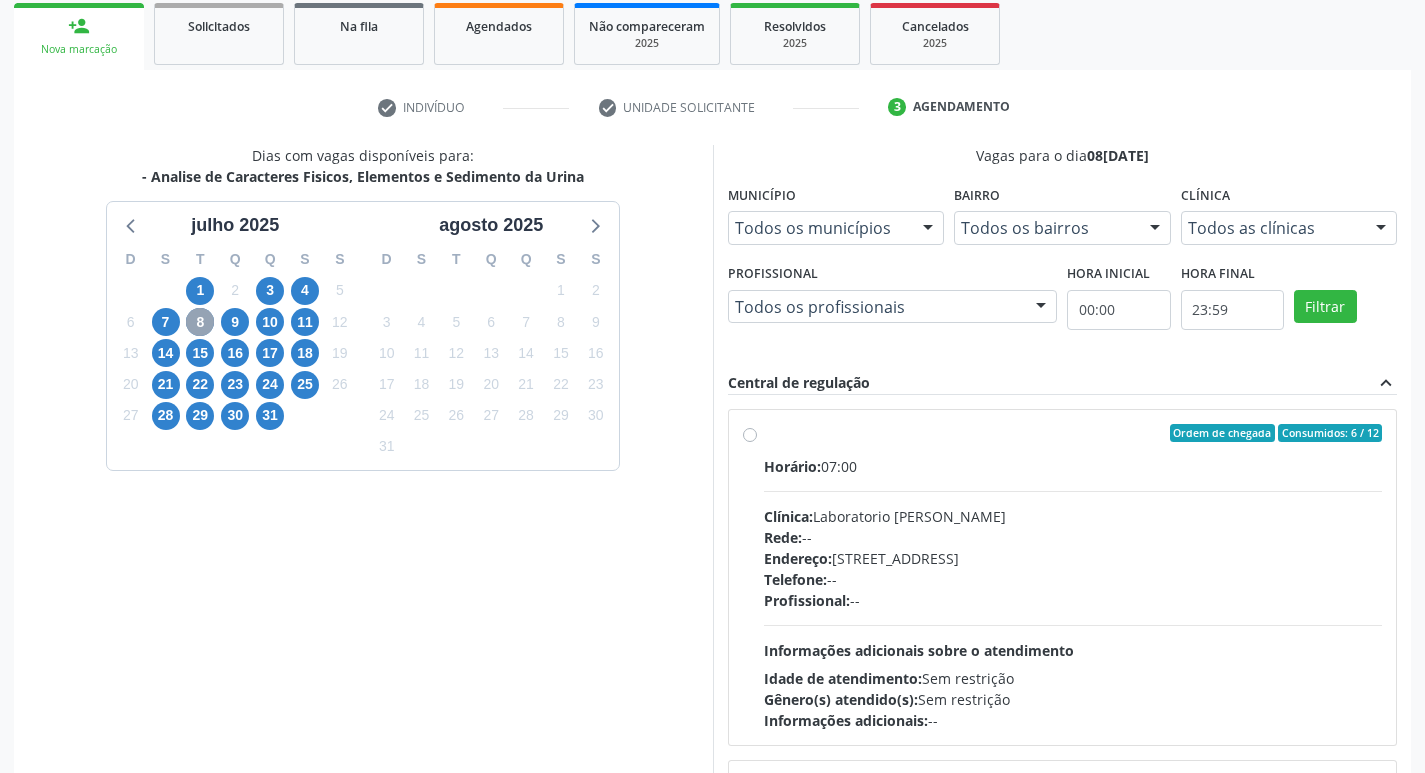 scroll, scrollTop: 297, scrollLeft: 0, axis: vertical 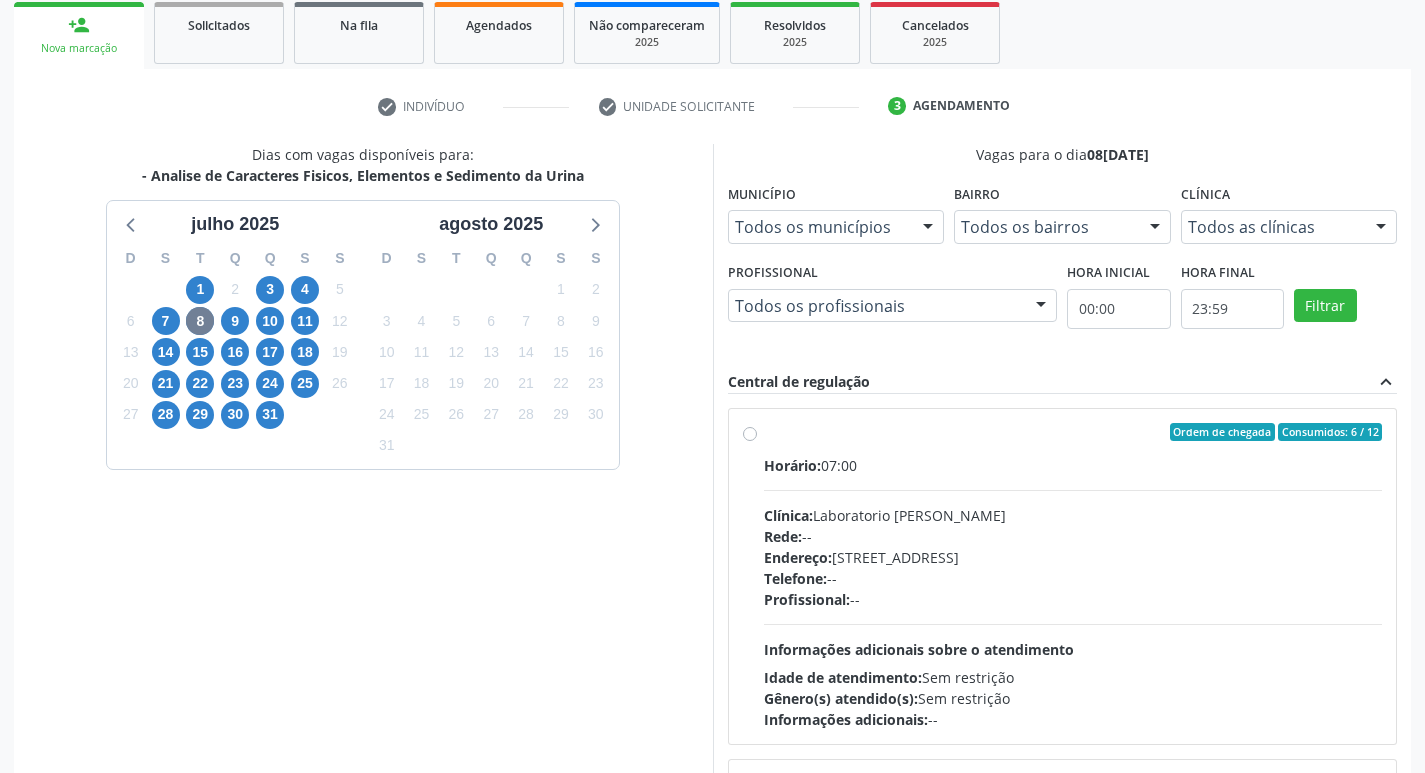 click on "Endereço:   Casa, nº 409, N Senhora da Penha, Serra Talhada - PE" at bounding box center (1073, 557) 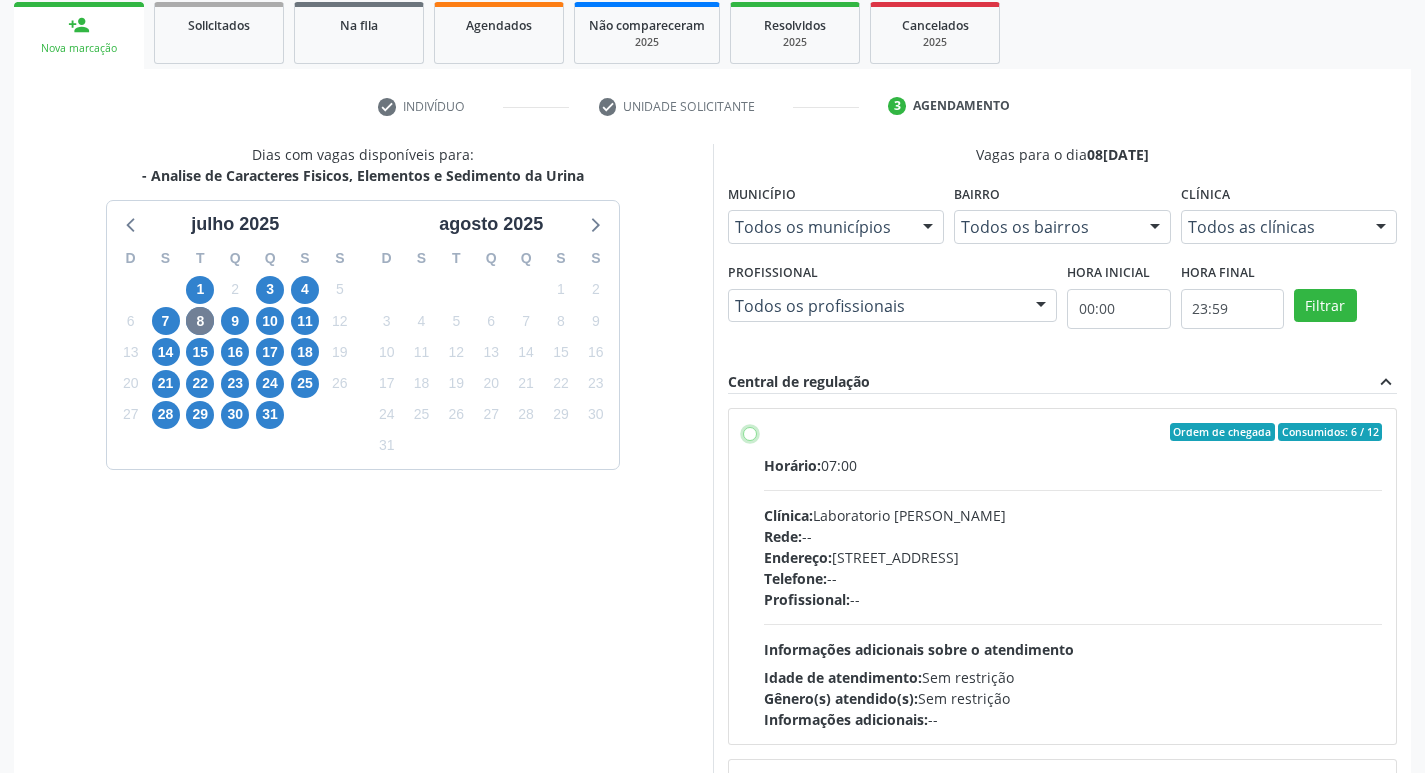 radio on "true" 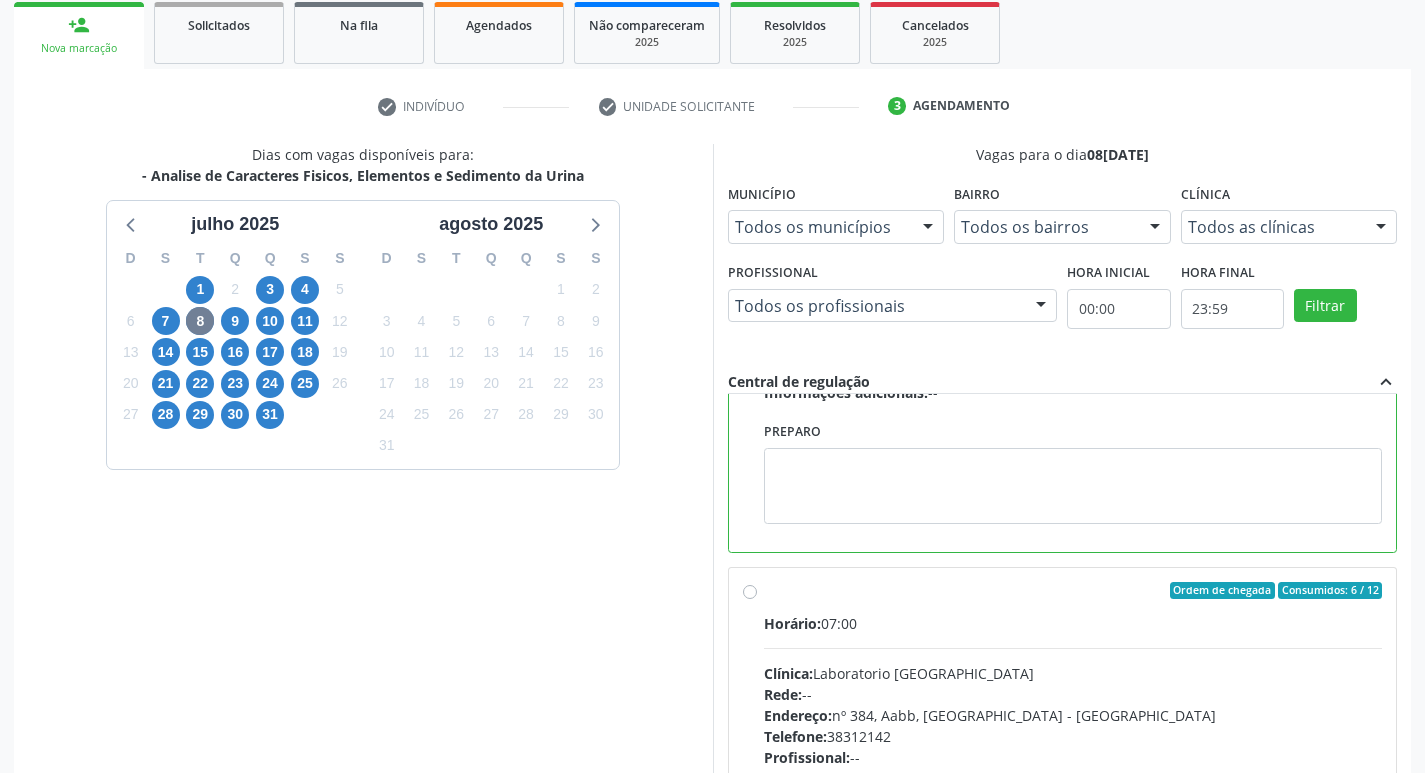 scroll, scrollTop: 400, scrollLeft: 0, axis: vertical 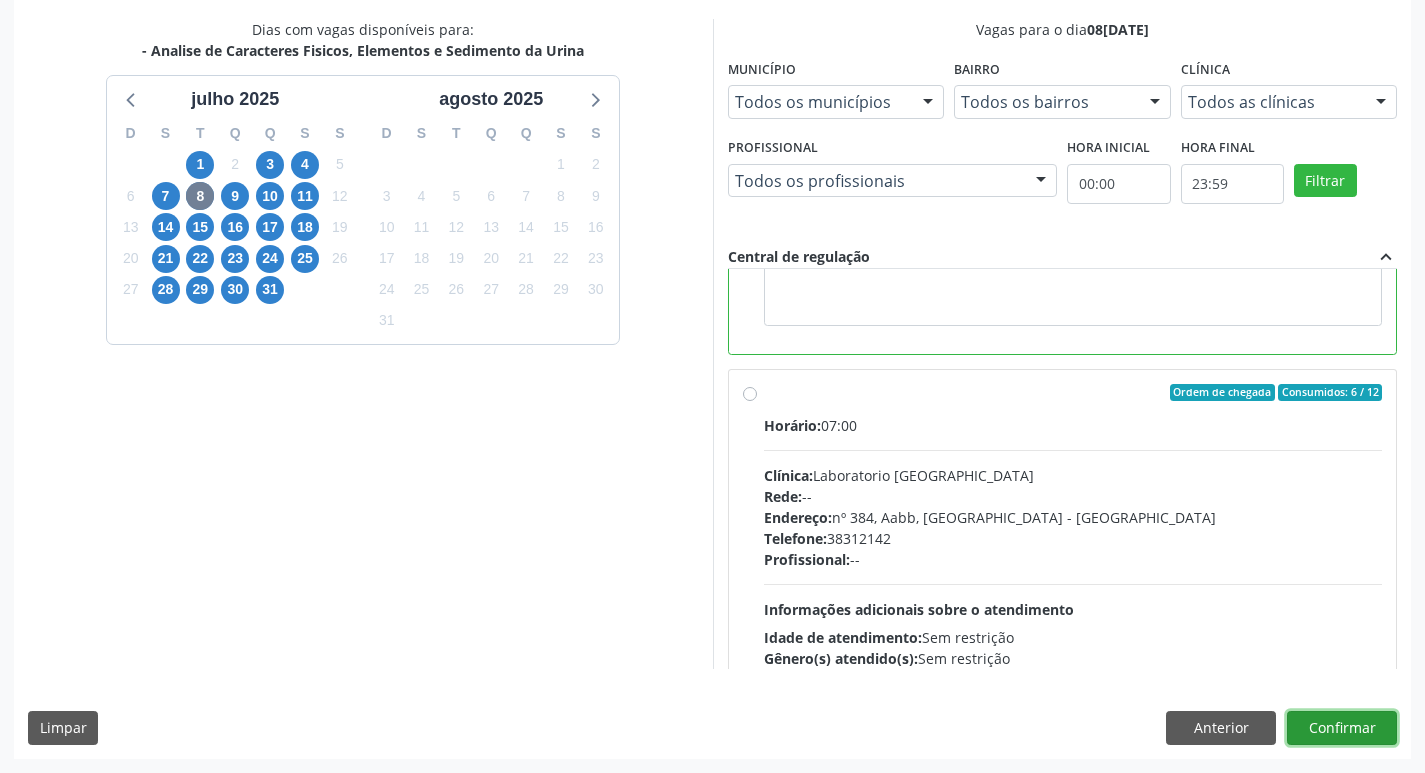 click on "Confirmar" at bounding box center (1342, 728) 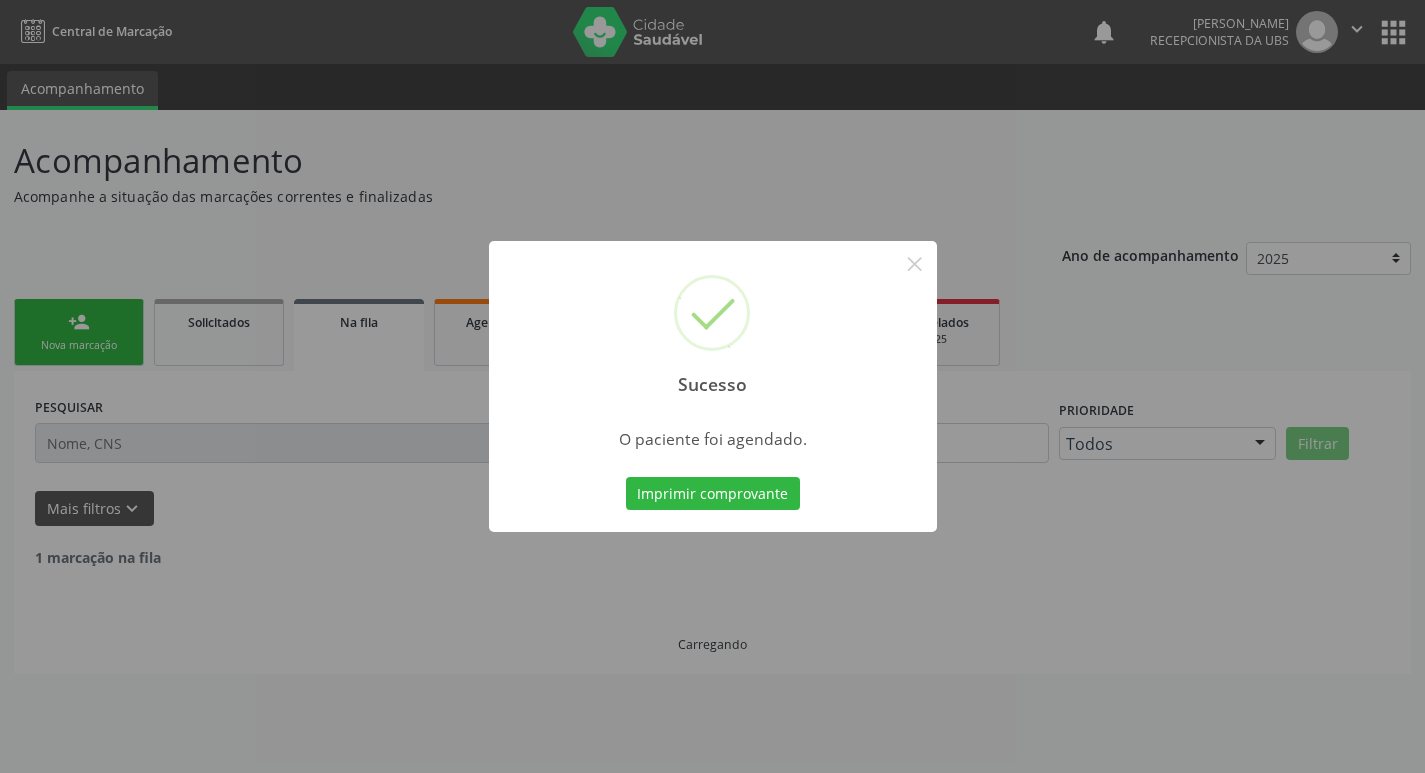 scroll, scrollTop: 0, scrollLeft: 0, axis: both 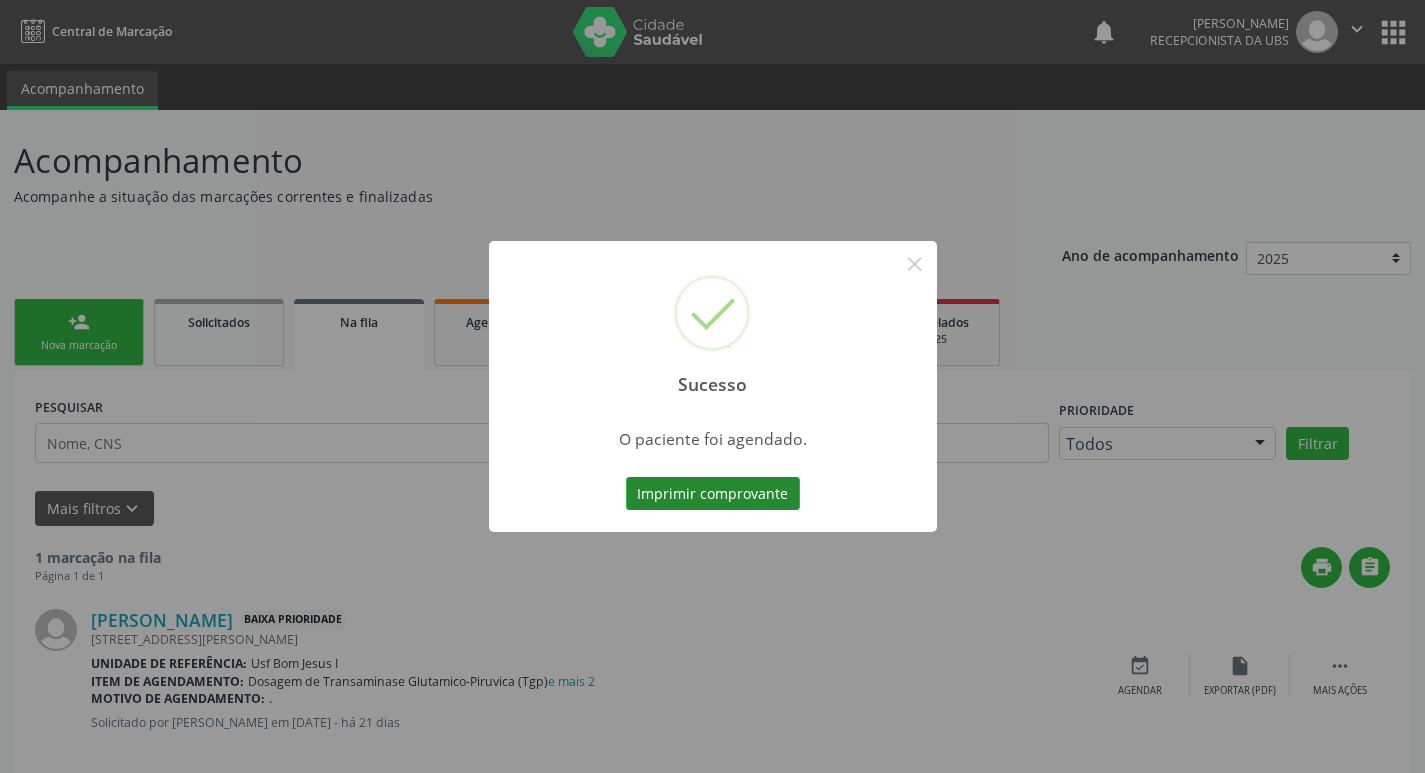 click on "Imprimir comprovante" at bounding box center (713, 494) 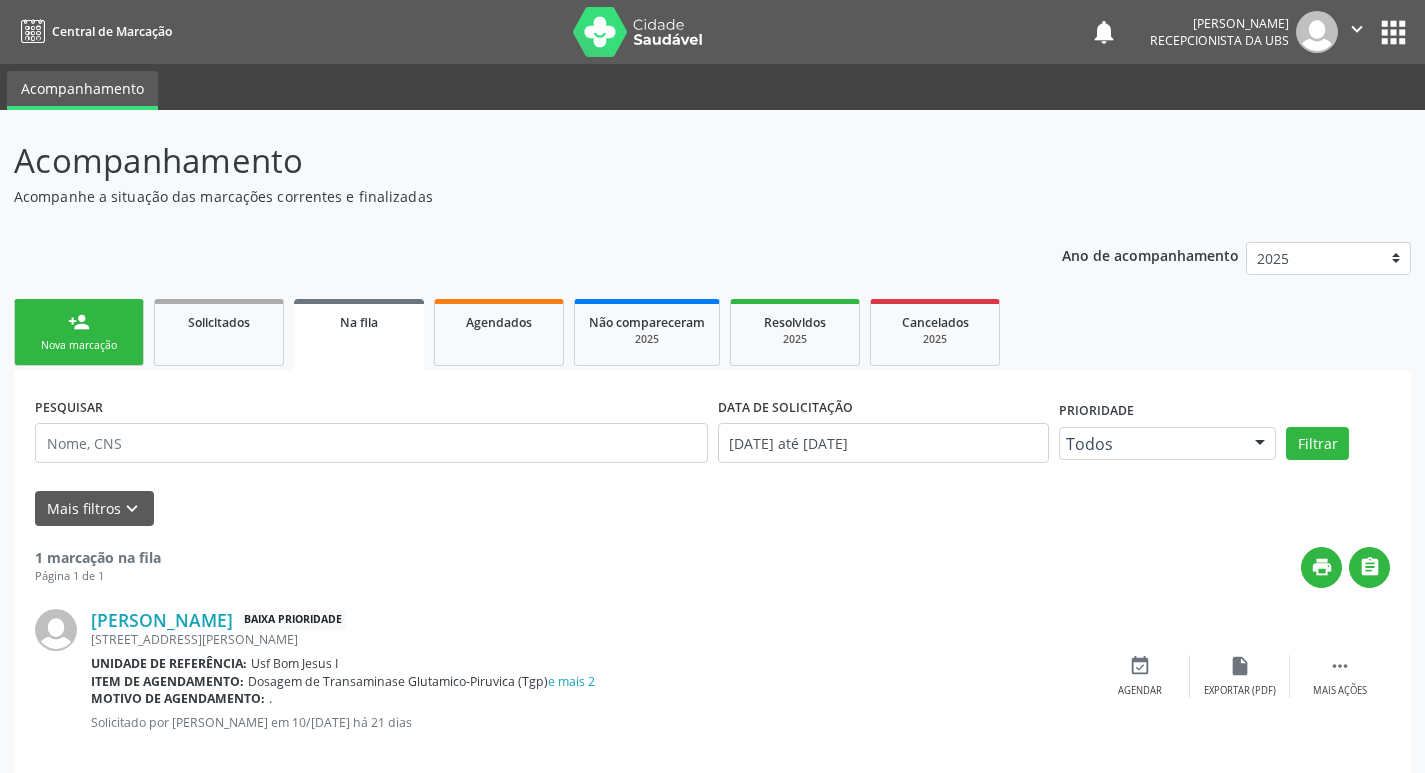 scroll, scrollTop: 0, scrollLeft: 0, axis: both 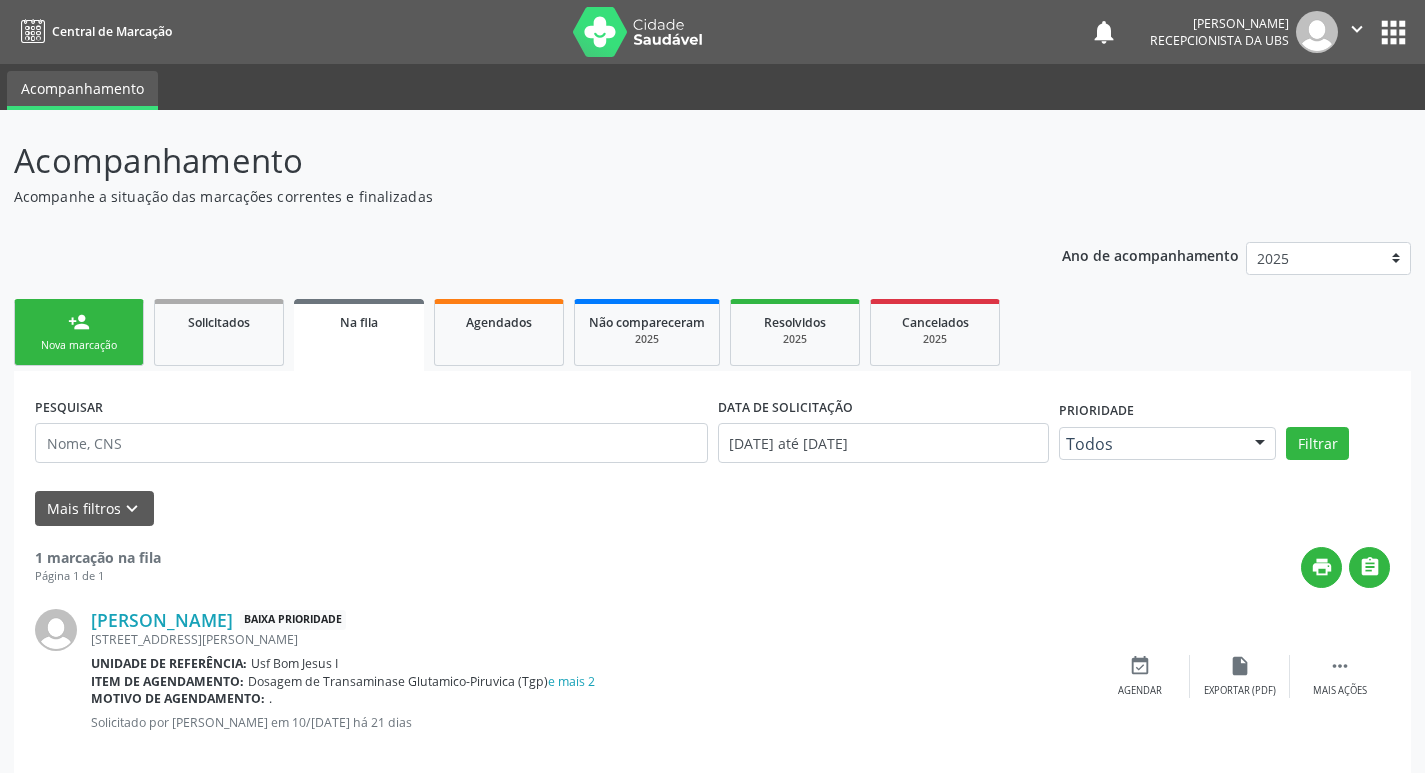 click on "person_add
Nova marcação" at bounding box center [79, 332] 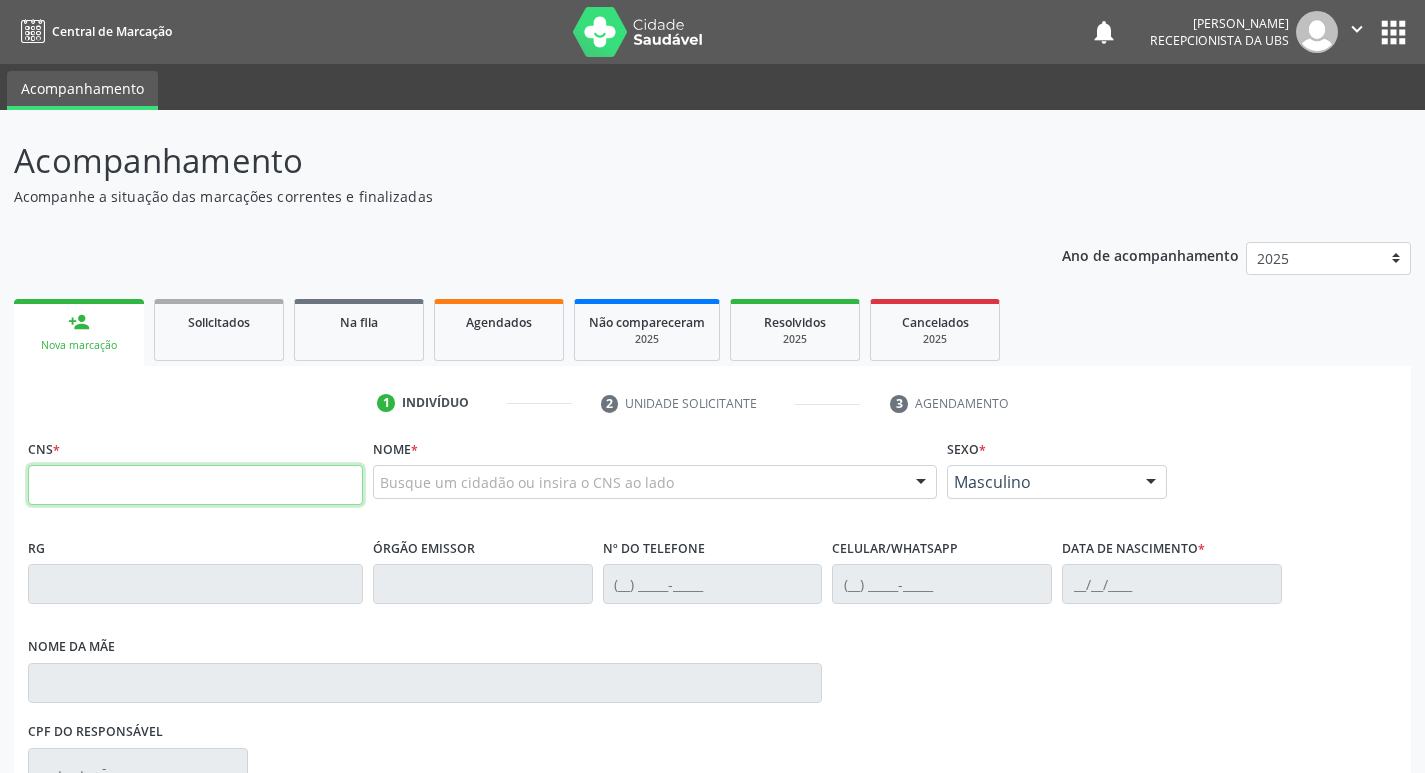 click at bounding box center (195, 485) 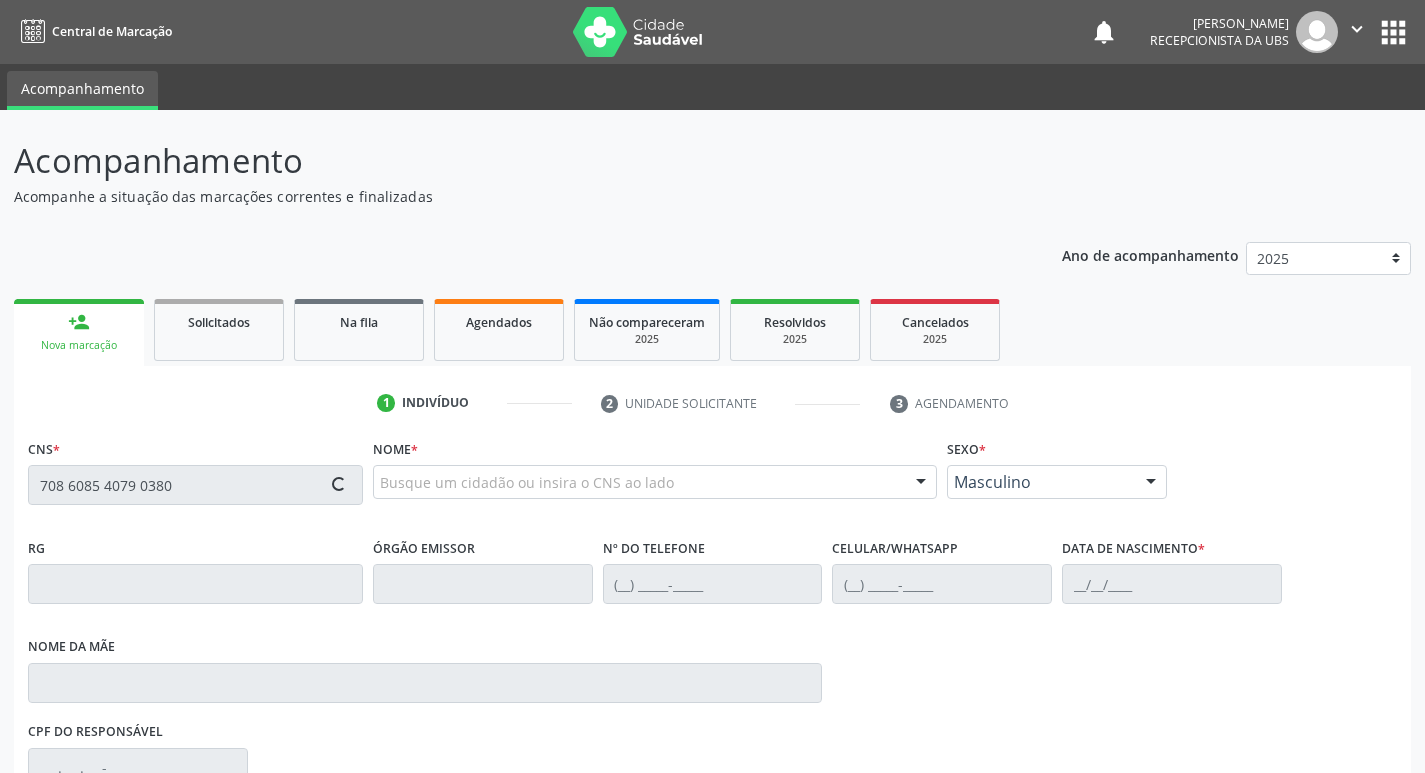 type on "708 6085 4079 0380" 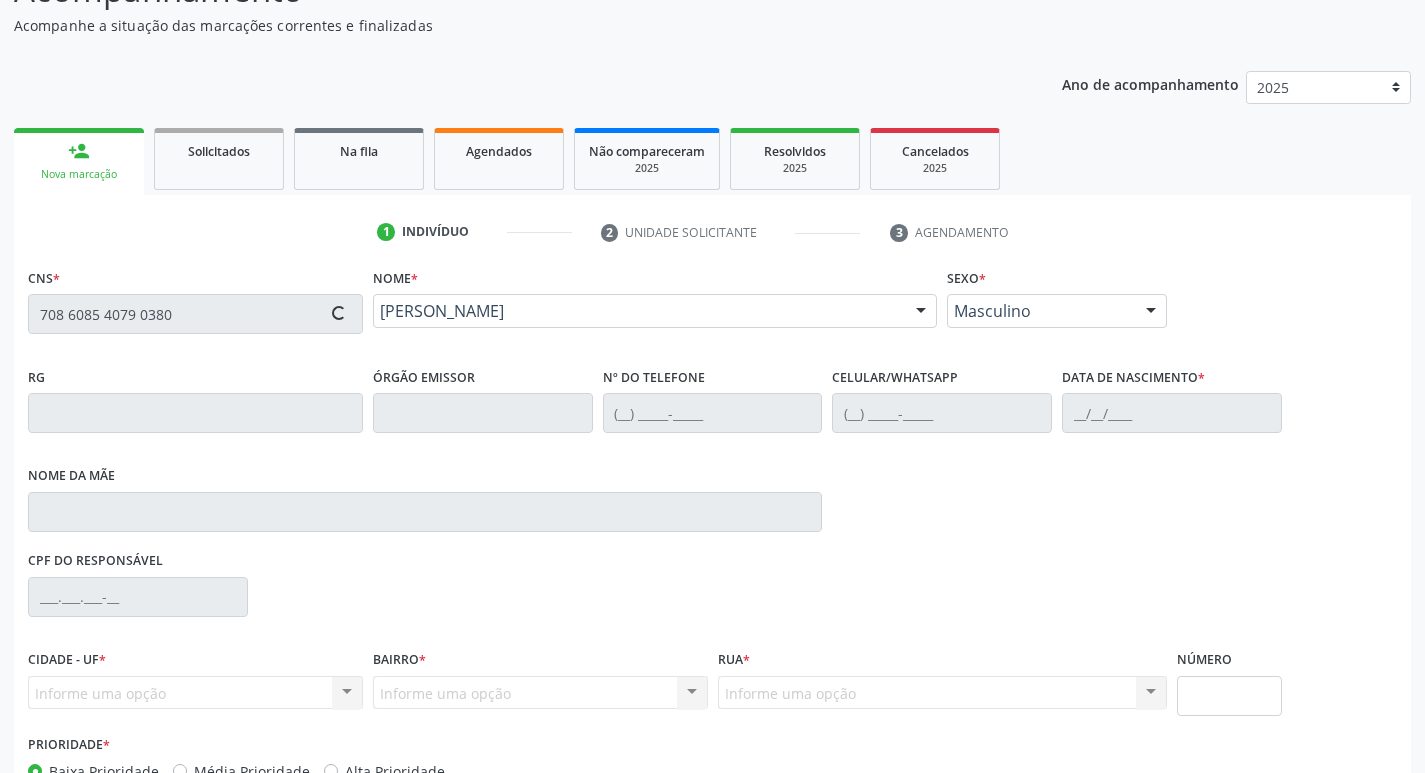scroll, scrollTop: 297, scrollLeft: 0, axis: vertical 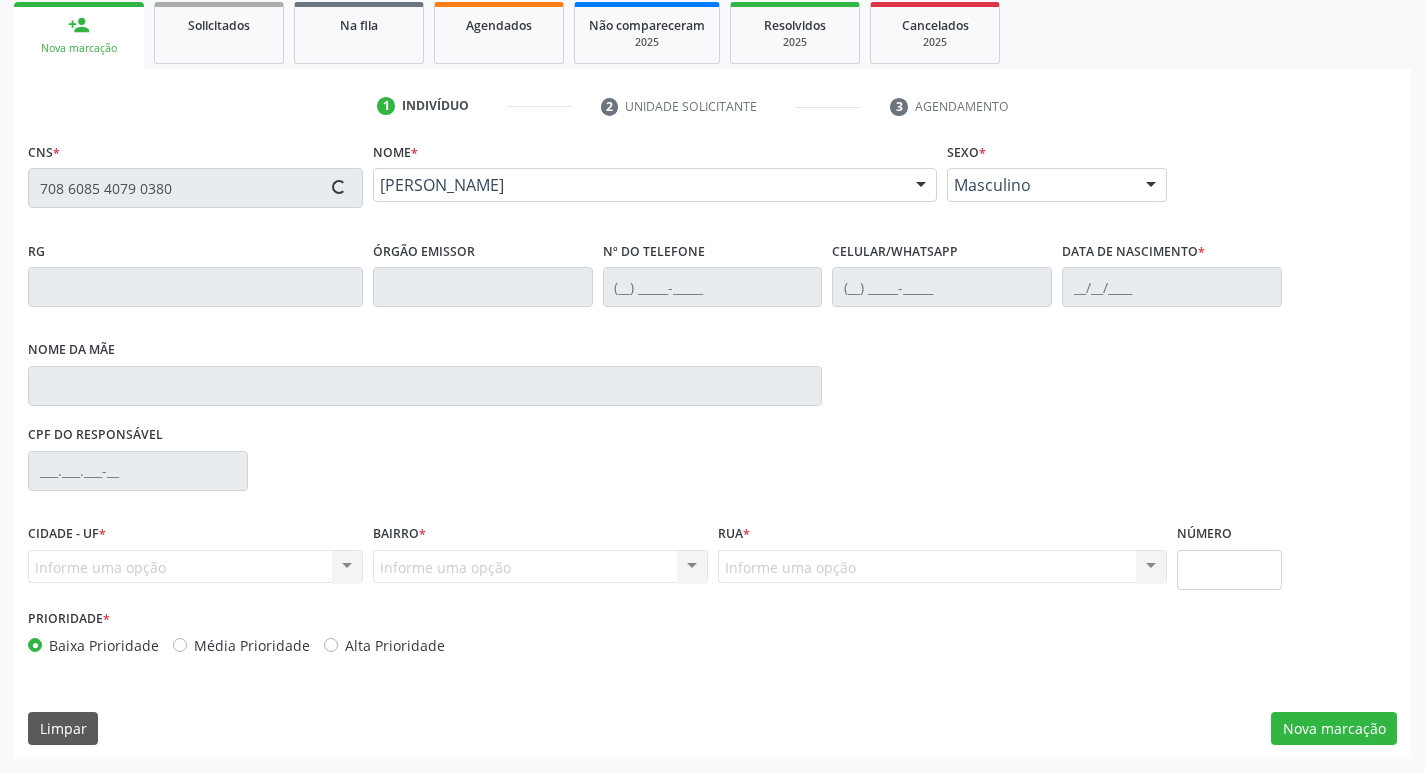 type on "[PHONE_NUMBER]" 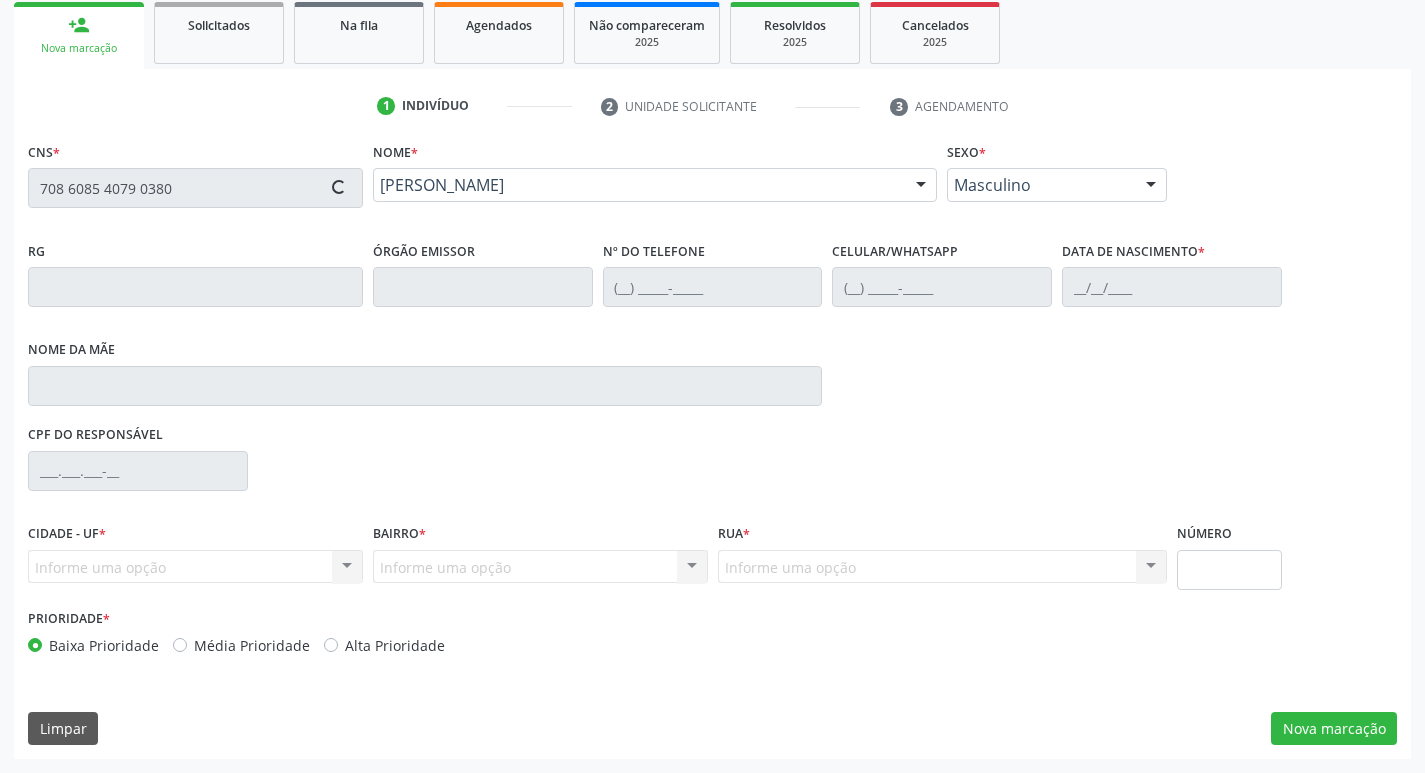 type on "[PHONE_NUMBER]" 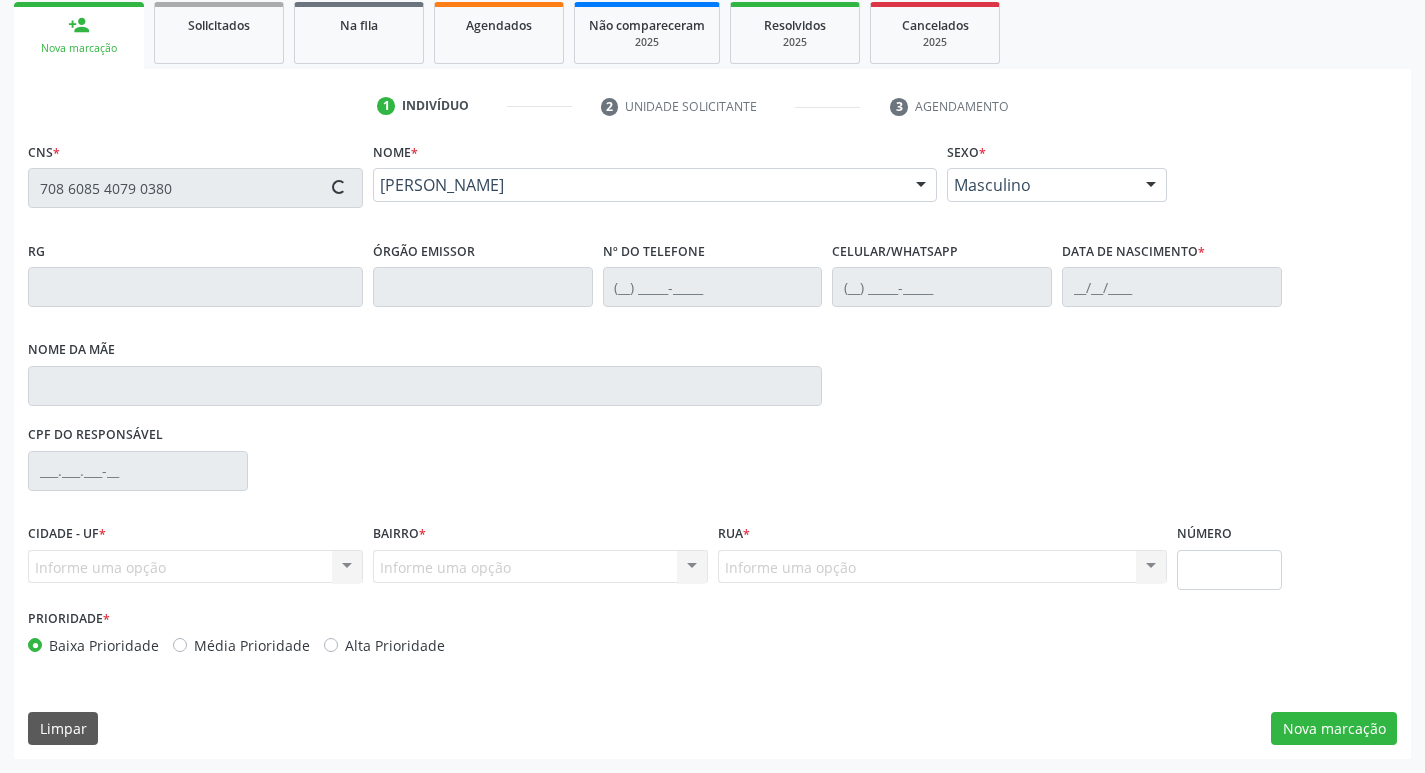type on "15/[DATE]" 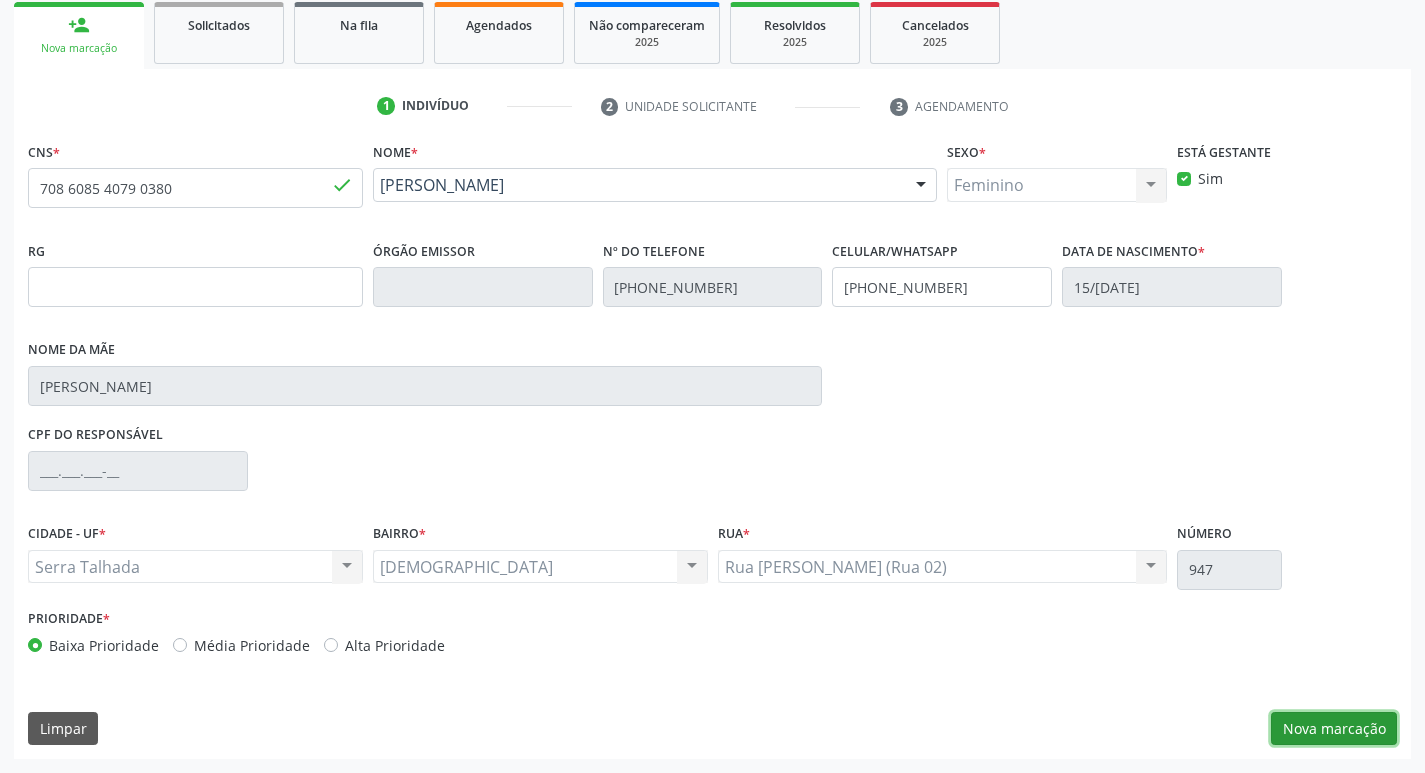 click on "Nova marcação" at bounding box center (1334, 729) 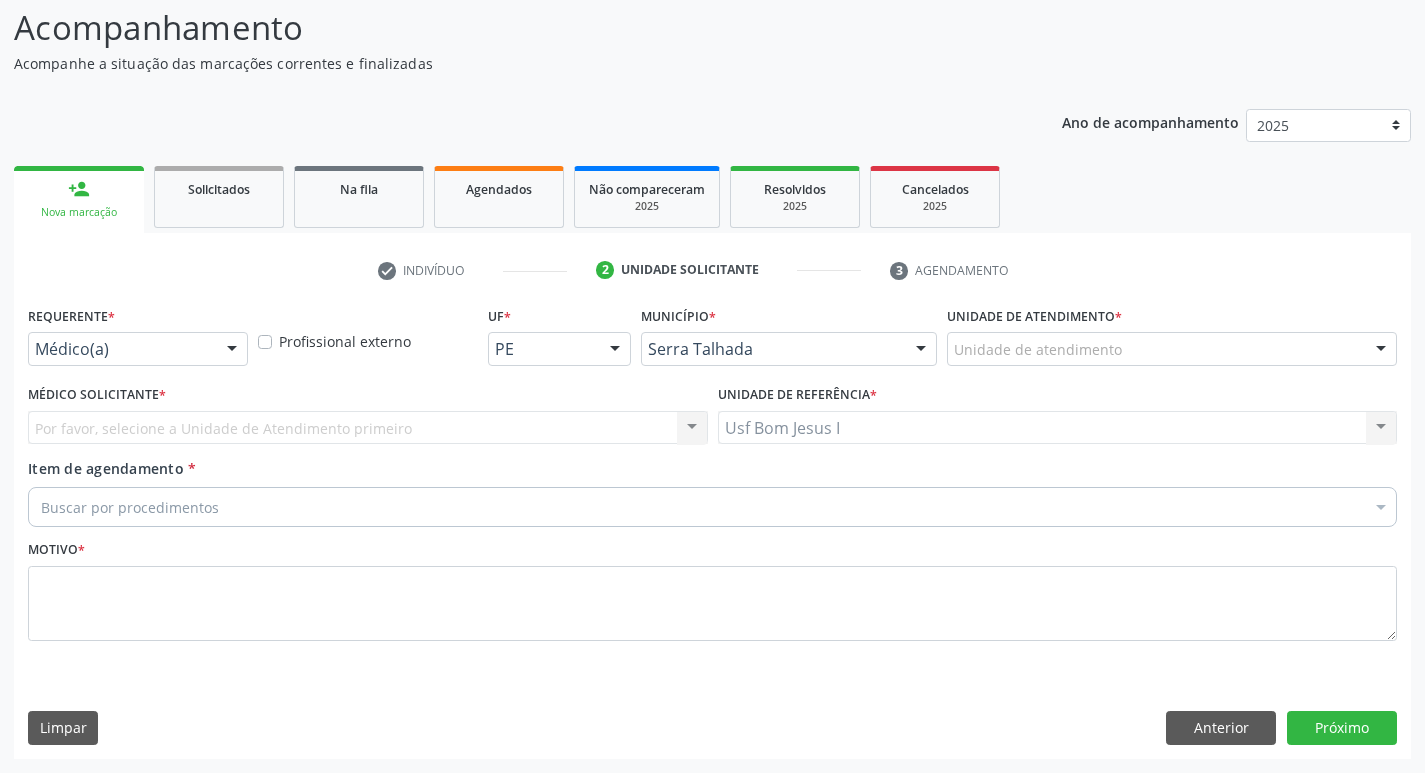 scroll, scrollTop: 133, scrollLeft: 0, axis: vertical 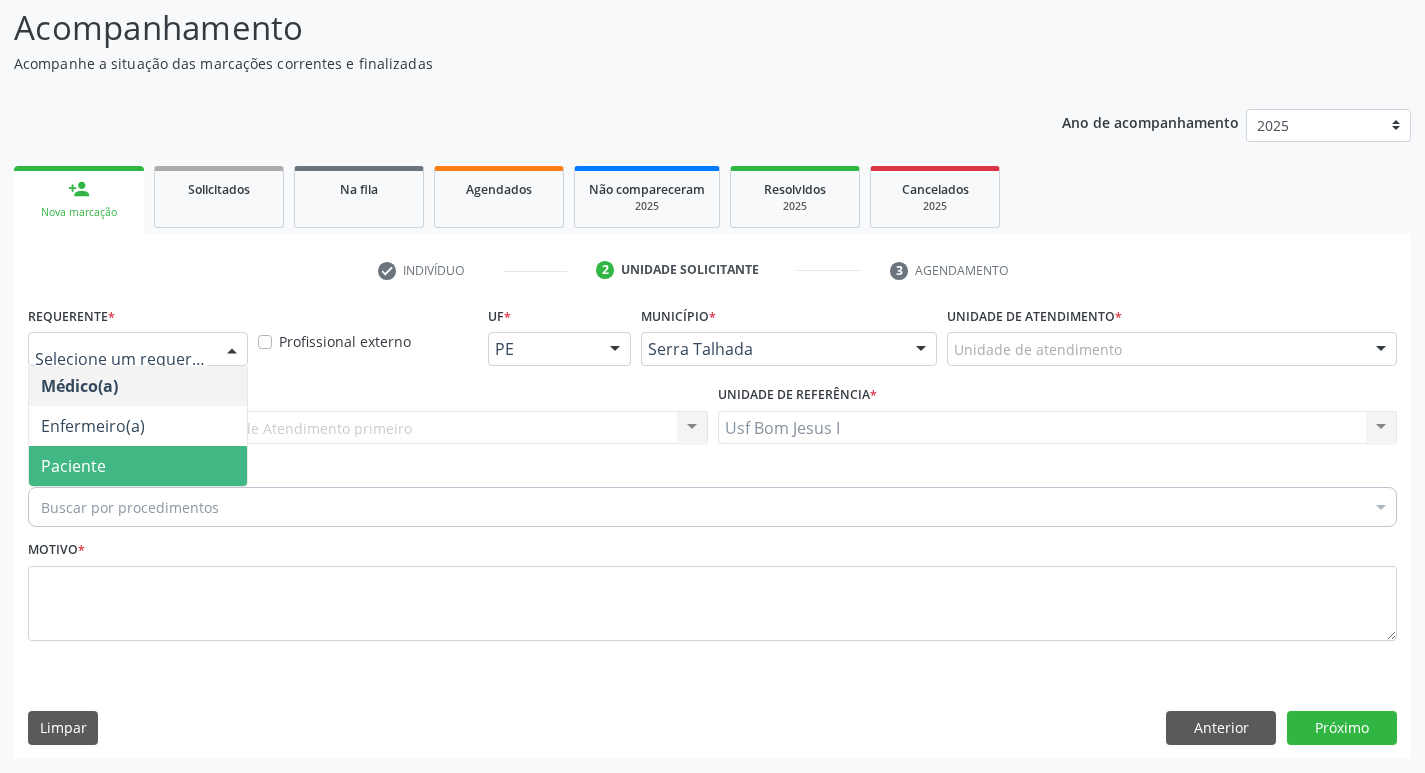 click on "Paciente" at bounding box center (138, 466) 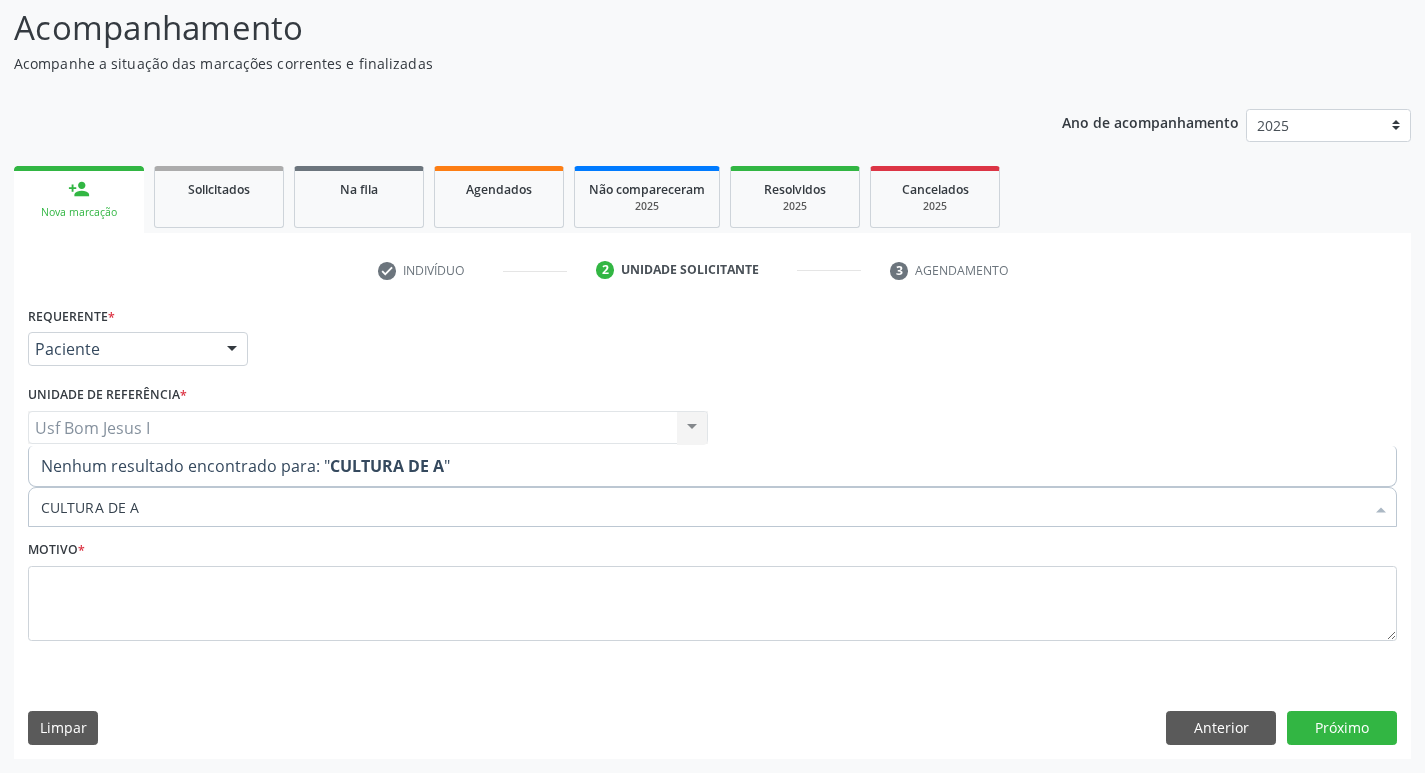 type on "CULTURA DE" 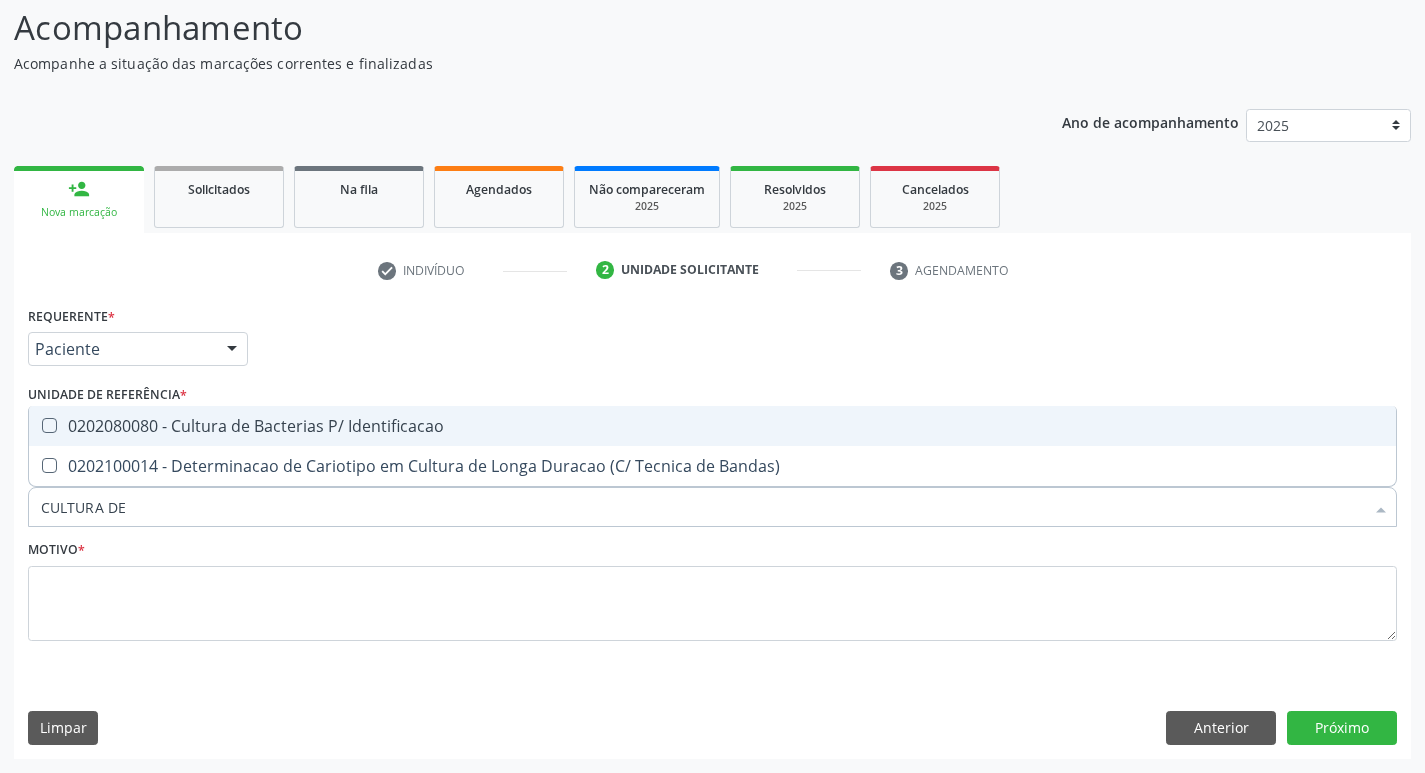 click on "0202080080 - Cultura de Bacterias P/ Identificacao" at bounding box center [712, 426] 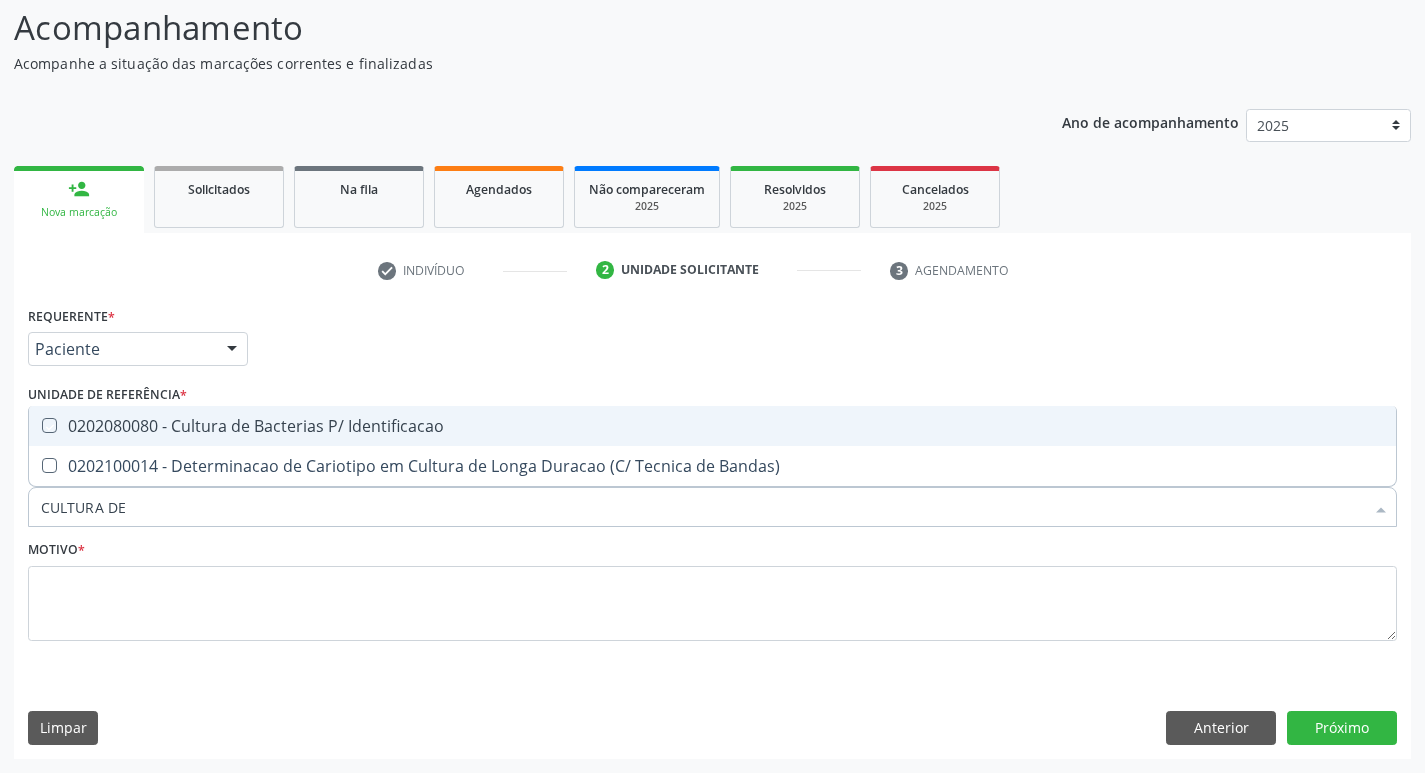checkbox on "true" 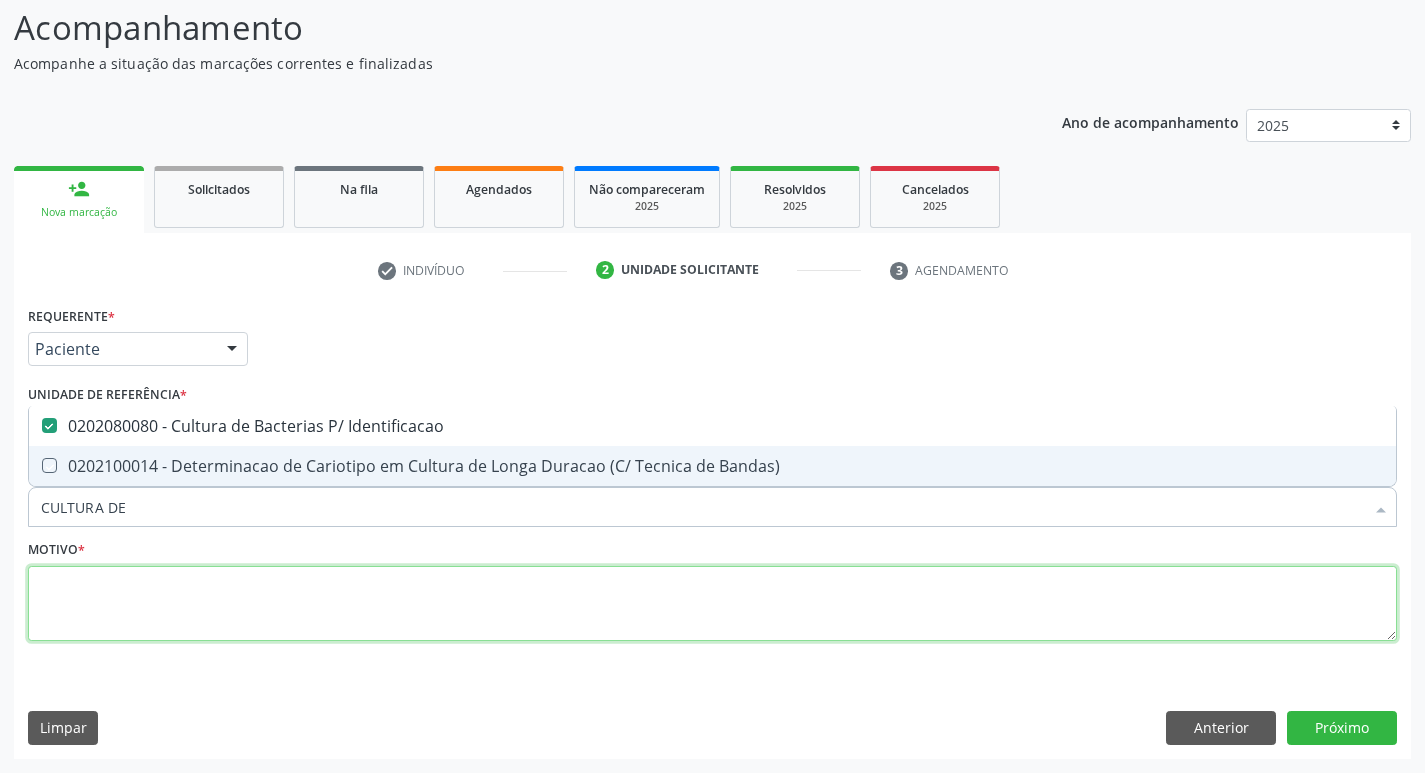 click at bounding box center (712, 604) 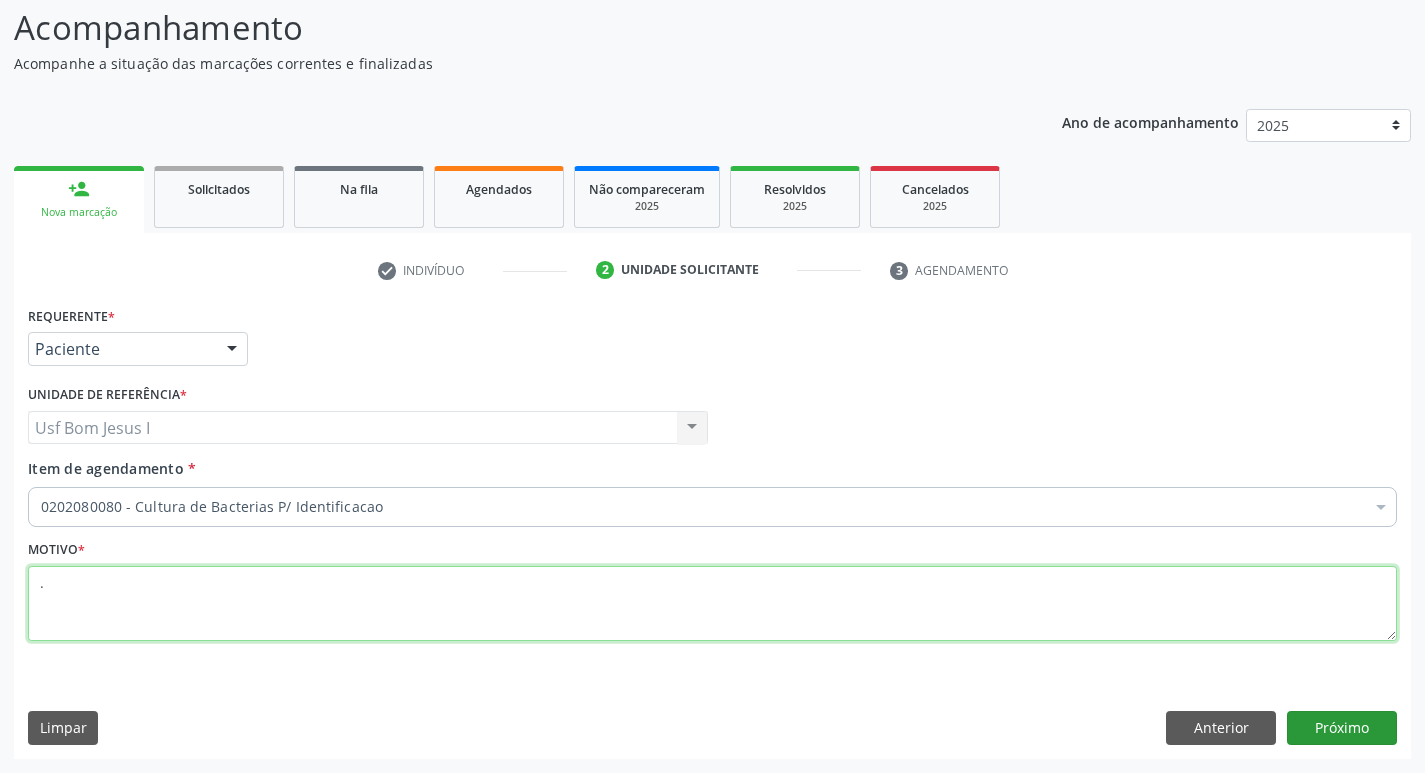 type on "." 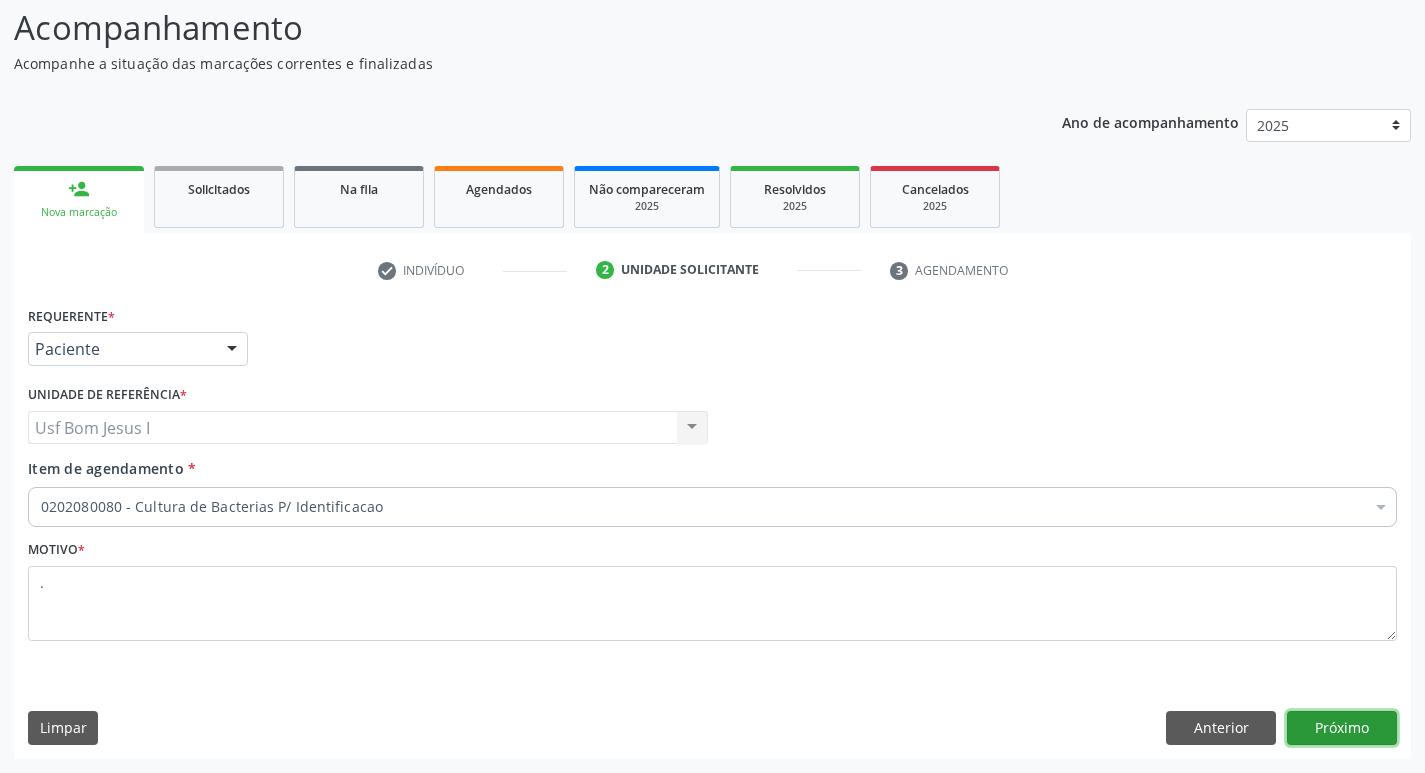 click on "Próximo" at bounding box center [1342, 728] 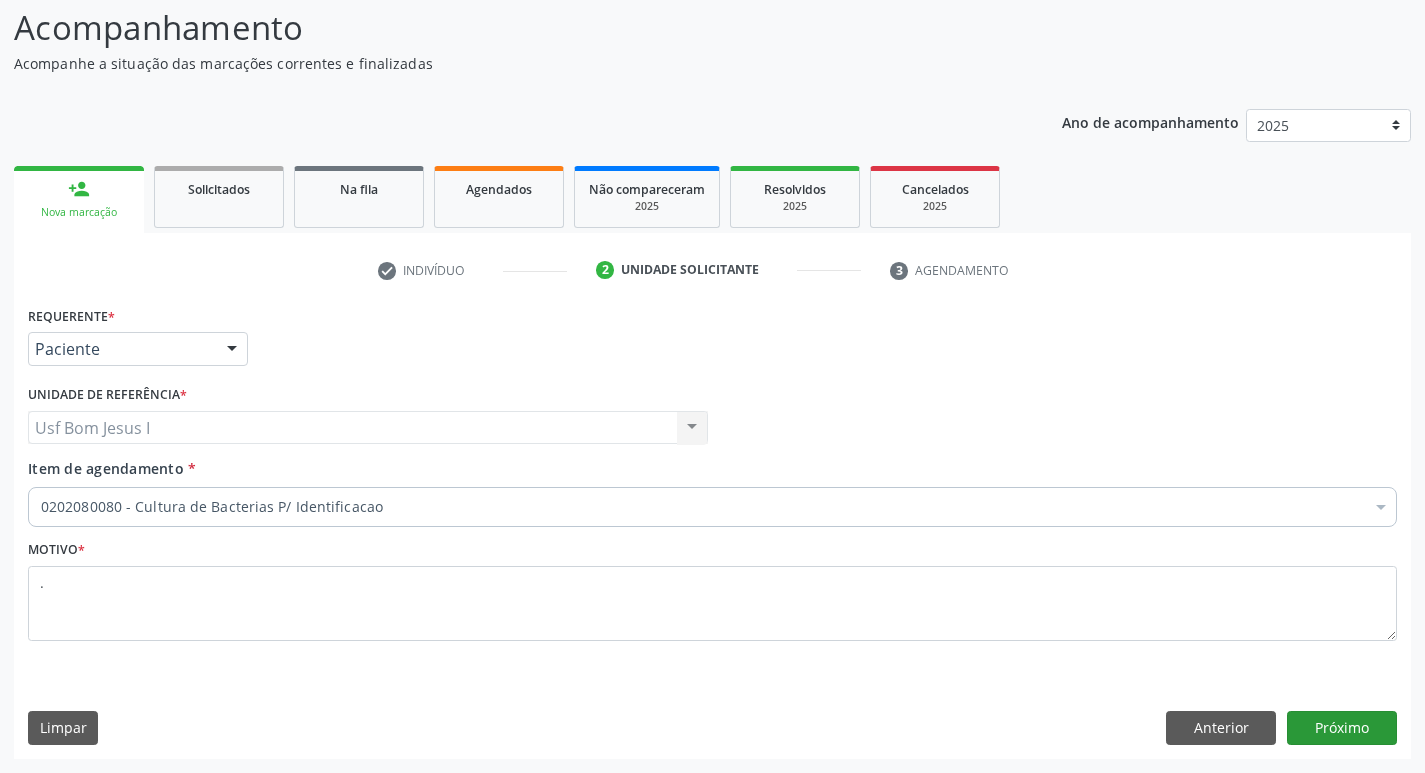 scroll, scrollTop: 97, scrollLeft: 0, axis: vertical 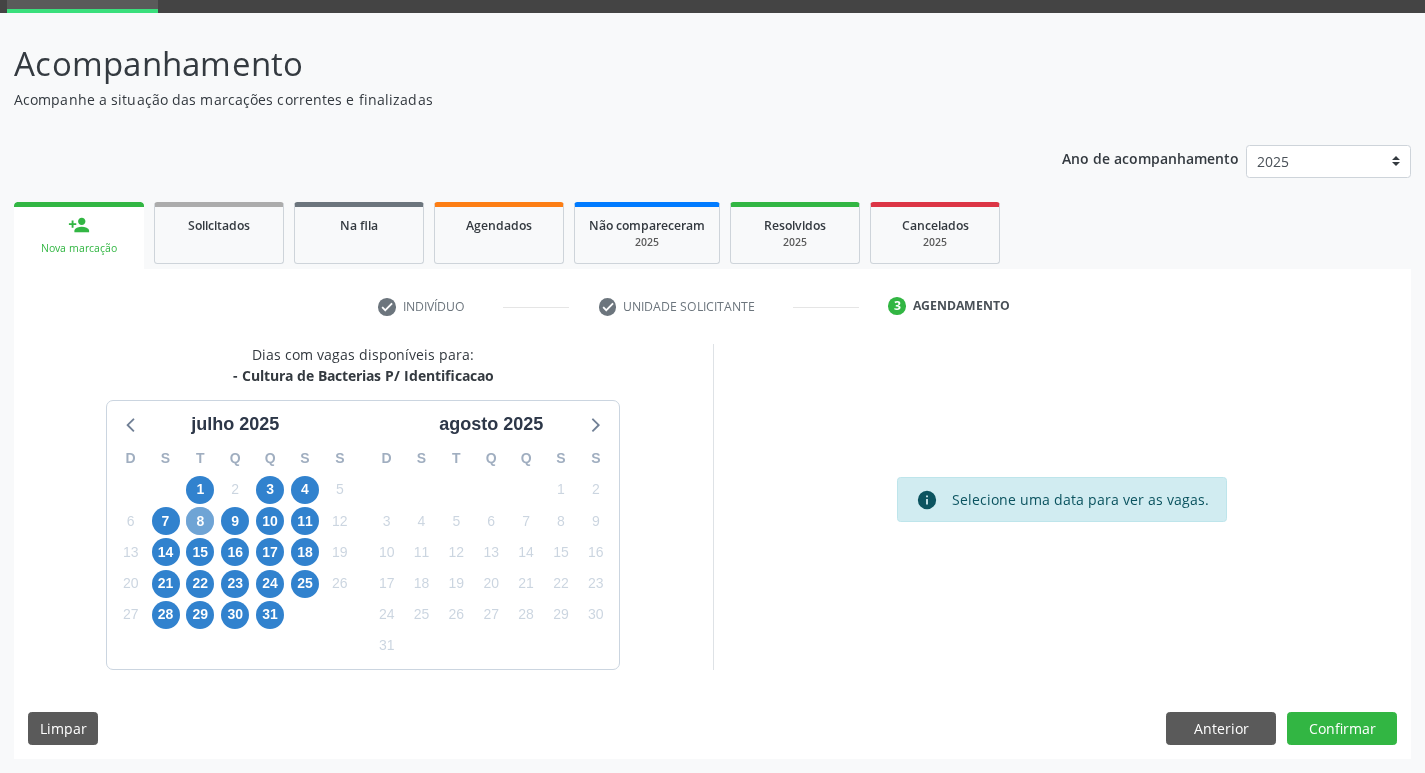 click on "8" at bounding box center [200, 521] 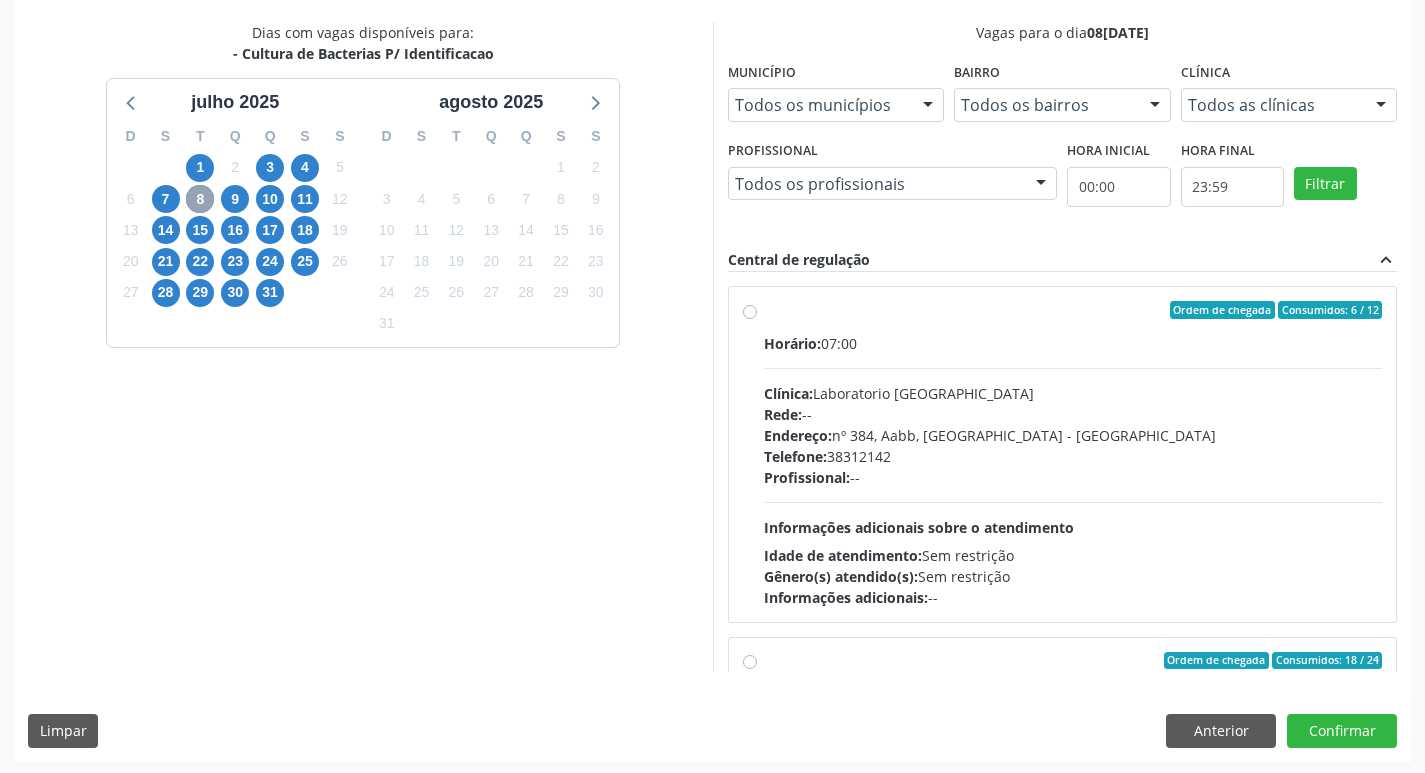 scroll, scrollTop: 422, scrollLeft: 0, axis: vertical 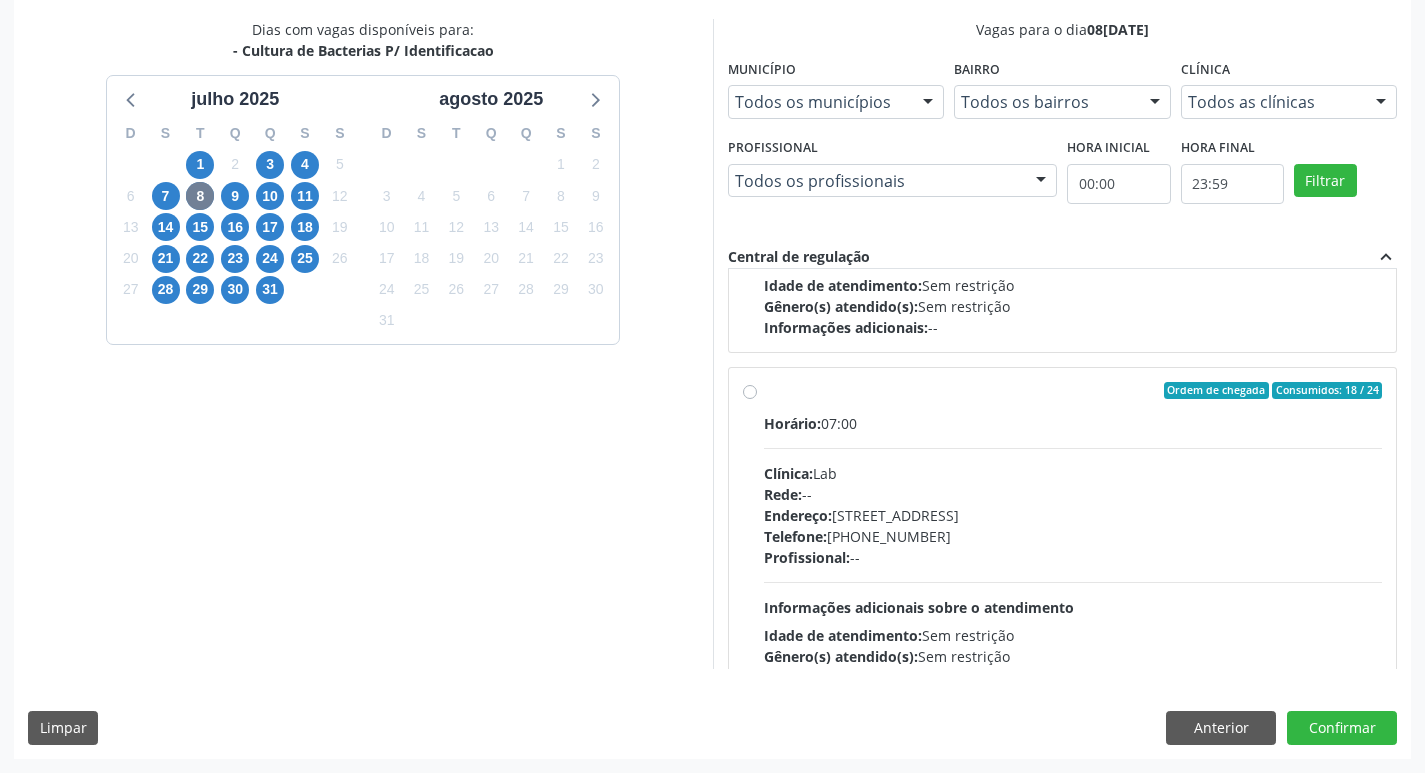 click on "Rede:
--" at bounding box center (1073, 494) 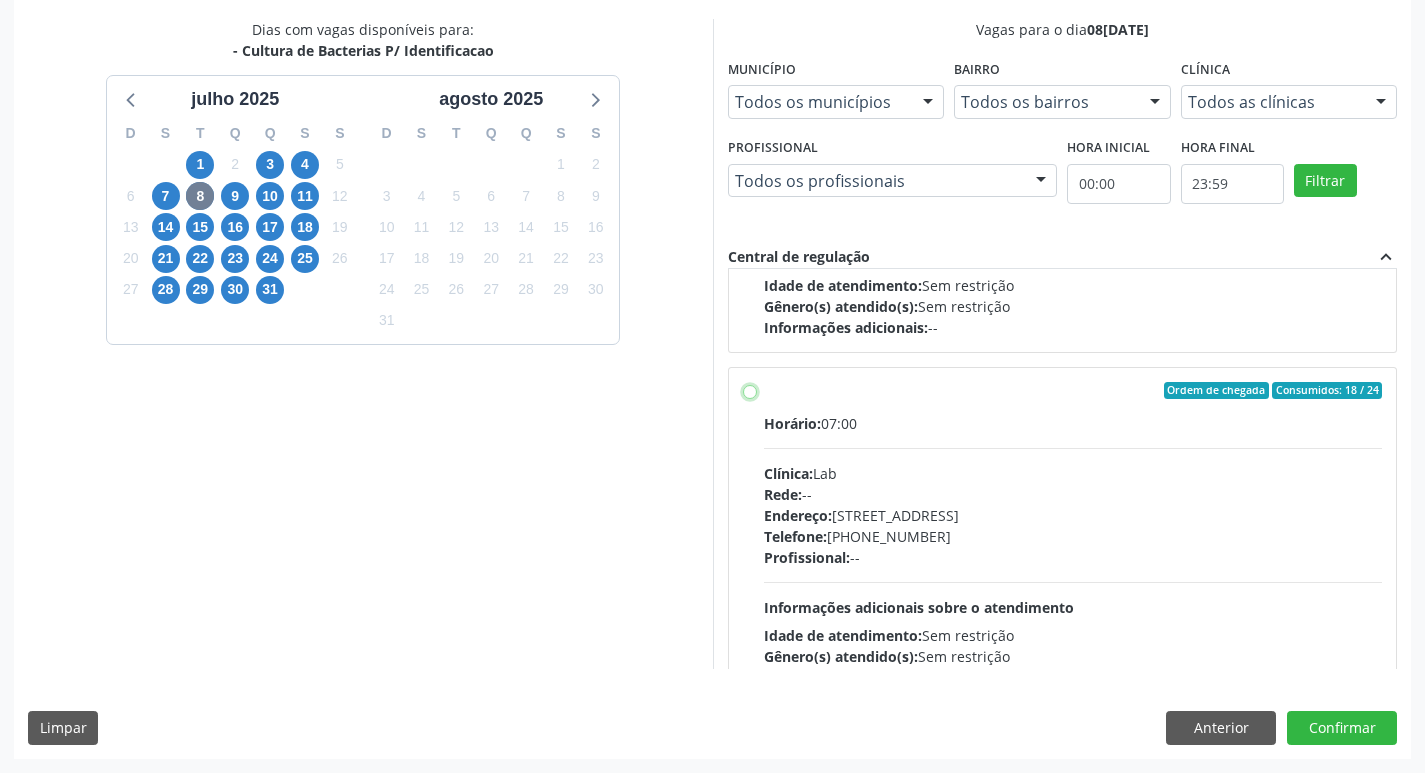 click on "Ordem de chegada
Consumidos: 18 / 24
Horário:   07:00
Clínica:  Lab
Rede:
--
Endereço:   [STREET_ADDRESS]
Telefone:   [PHONE_NUMBER]
Profissional:
--
Informações adicionais sobre o atendimento
Idade de atendimento:
Sem restrição
Gênero(s) atendido(s):
Sem restrição
Informações adicionais:
--" at bounding box center (750, 391) 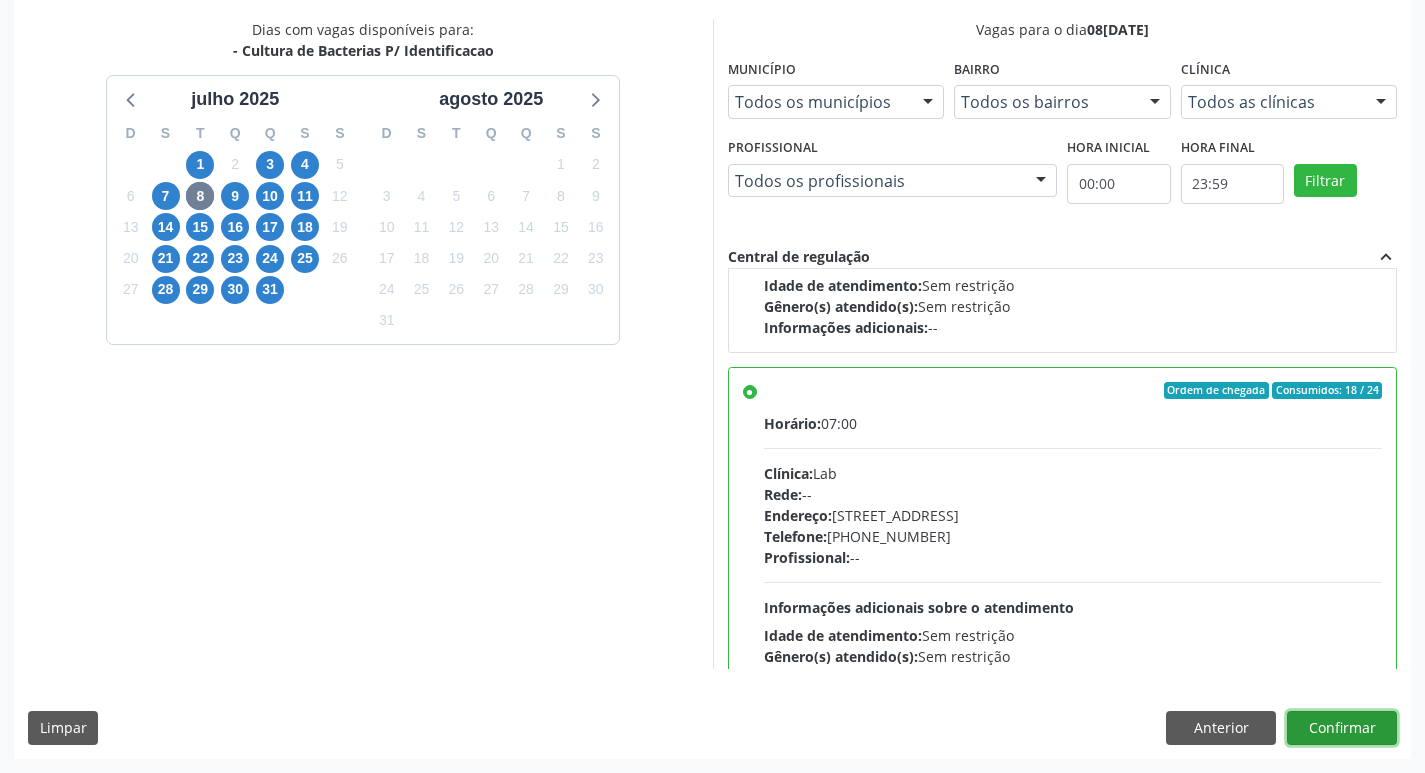 click on "Confirmar" at bounding box center [1342, 728] 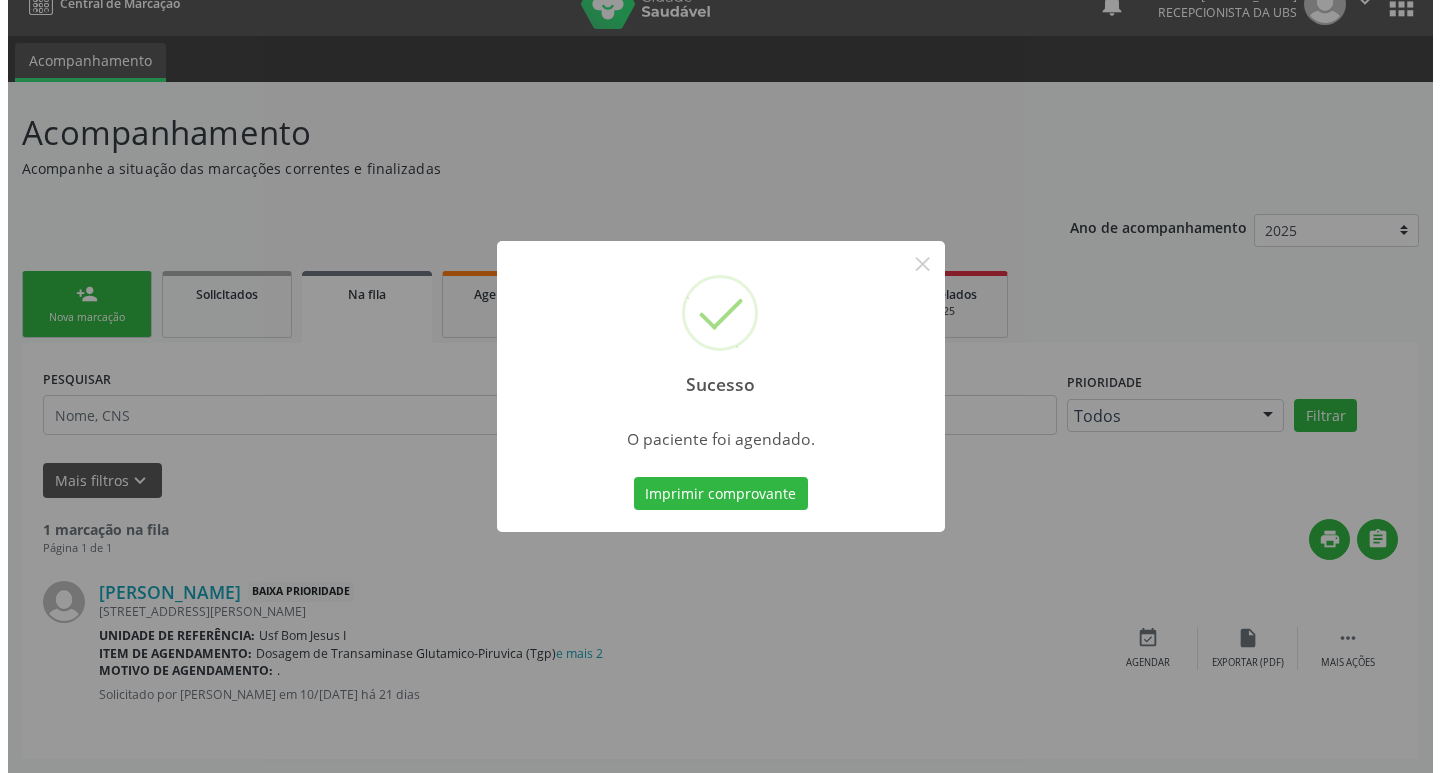 scroll, scrollTop: 0, scrollLeft: 0, axis: both 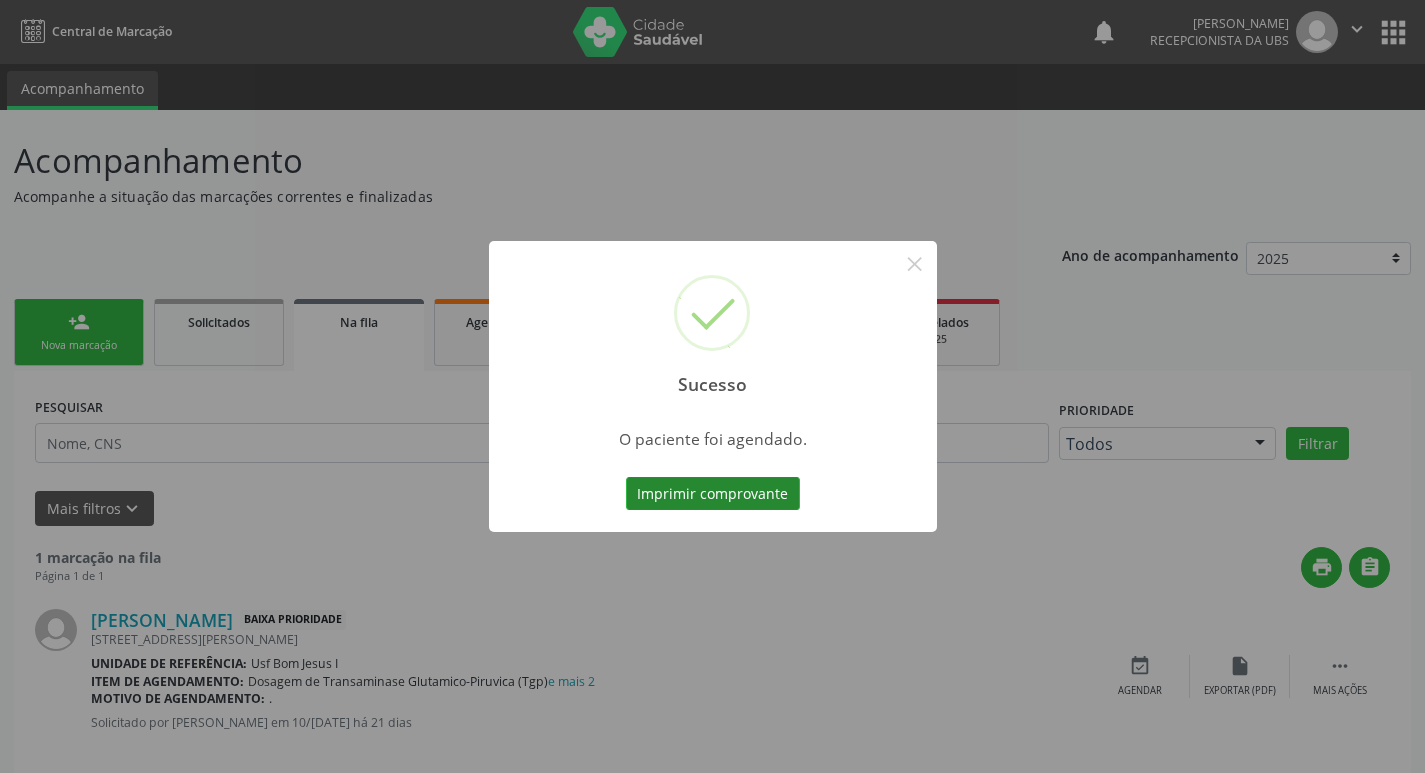 click on "Imprimir comprovante" at bounding box center [713, 494] 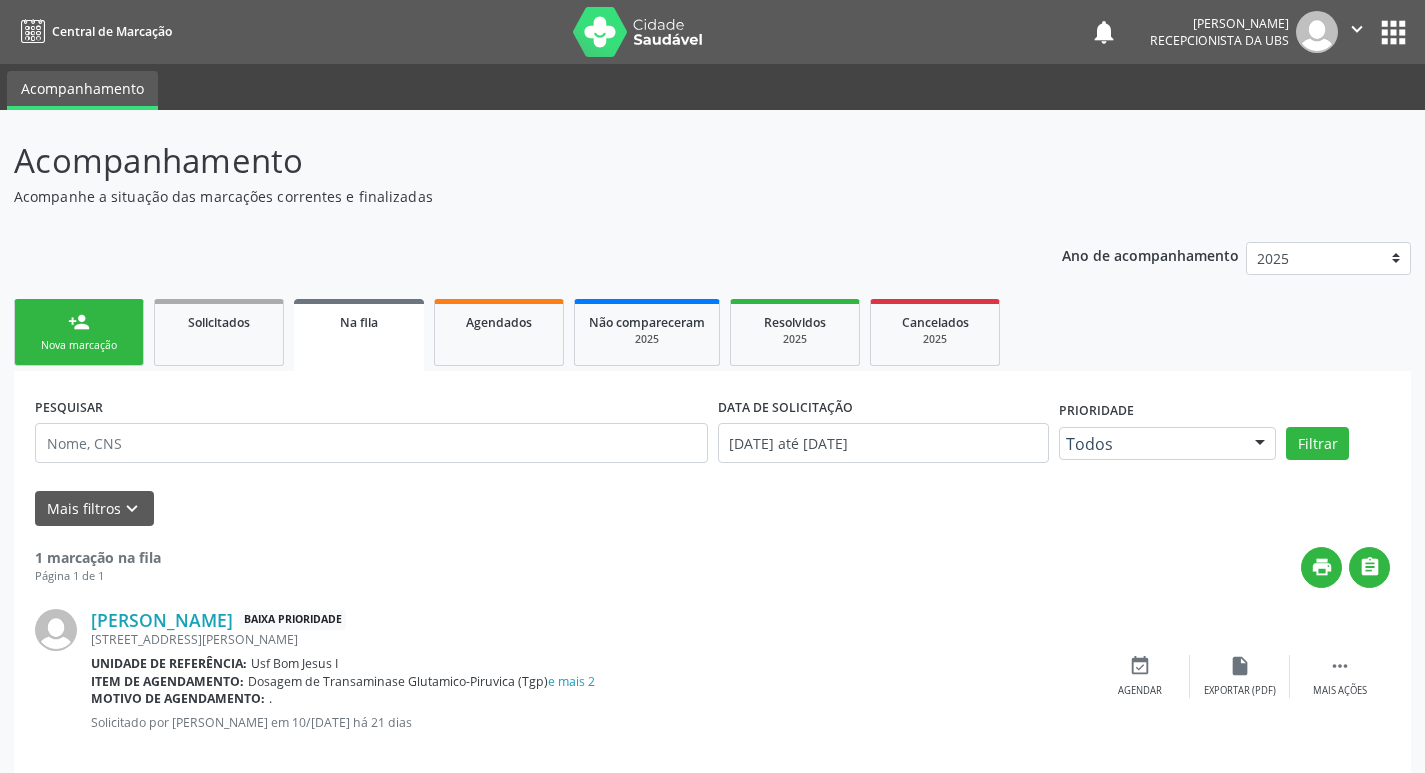 click on "person_add
Nova marcação" at bounding box center (79, 332) 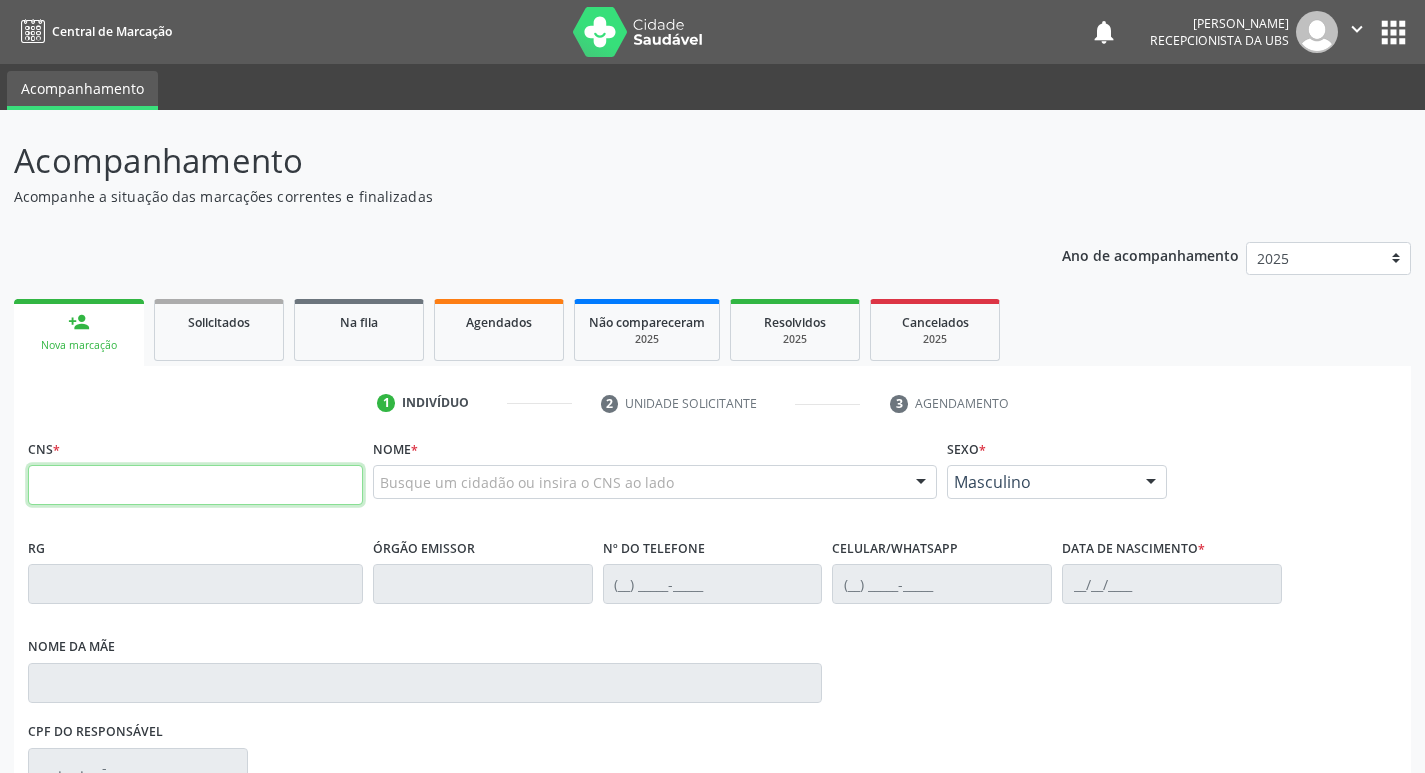 click at bounding box center [195, 485] 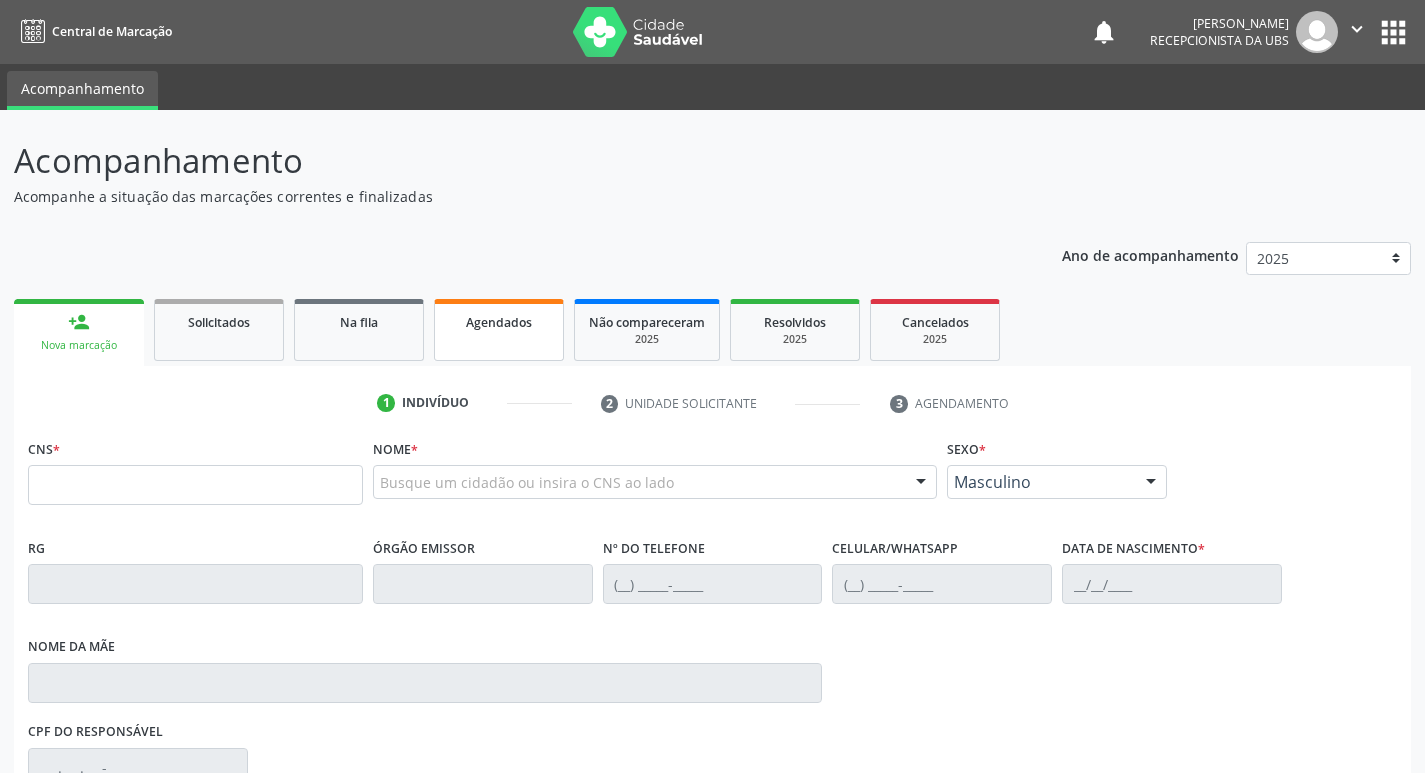 click on "Agendados" at bounding box center (499, 322) 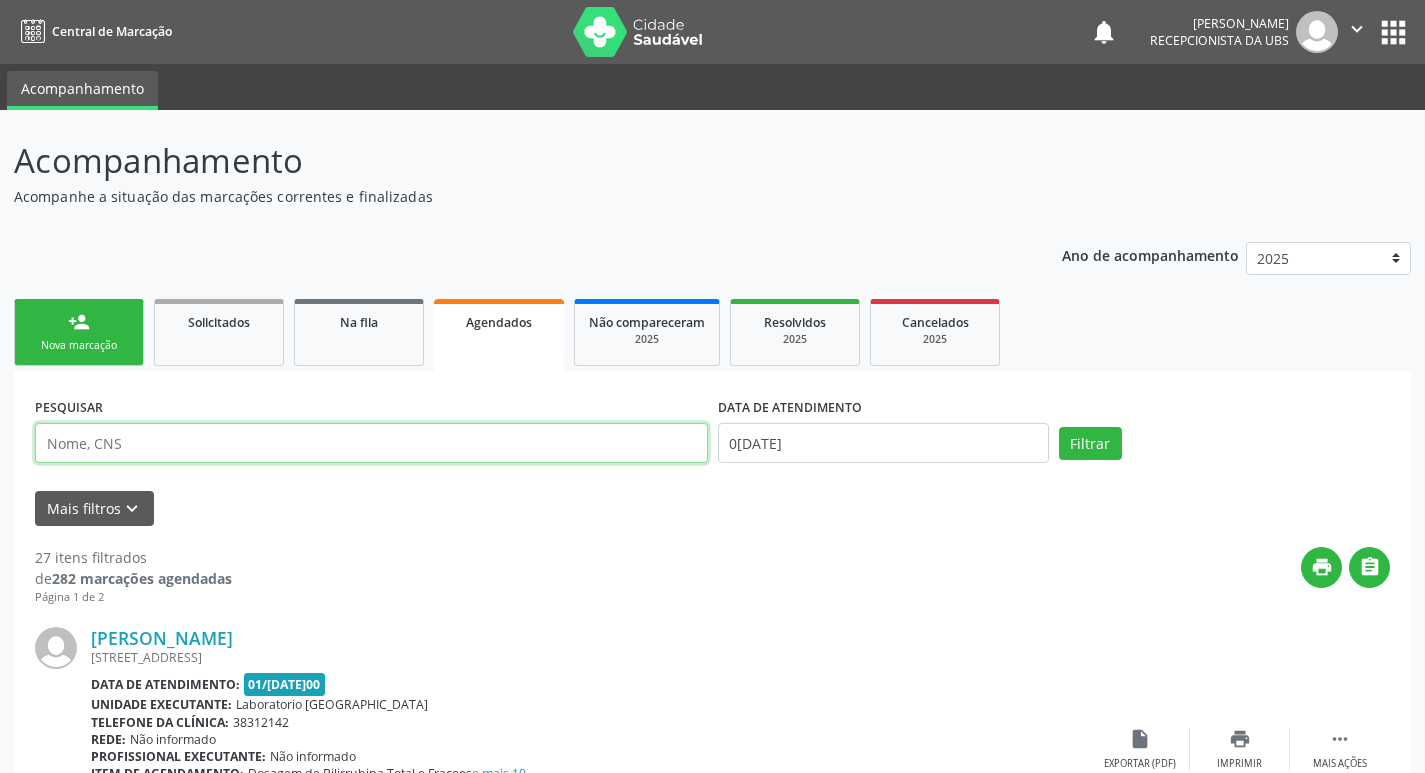 click at bounding box center (371, 443) 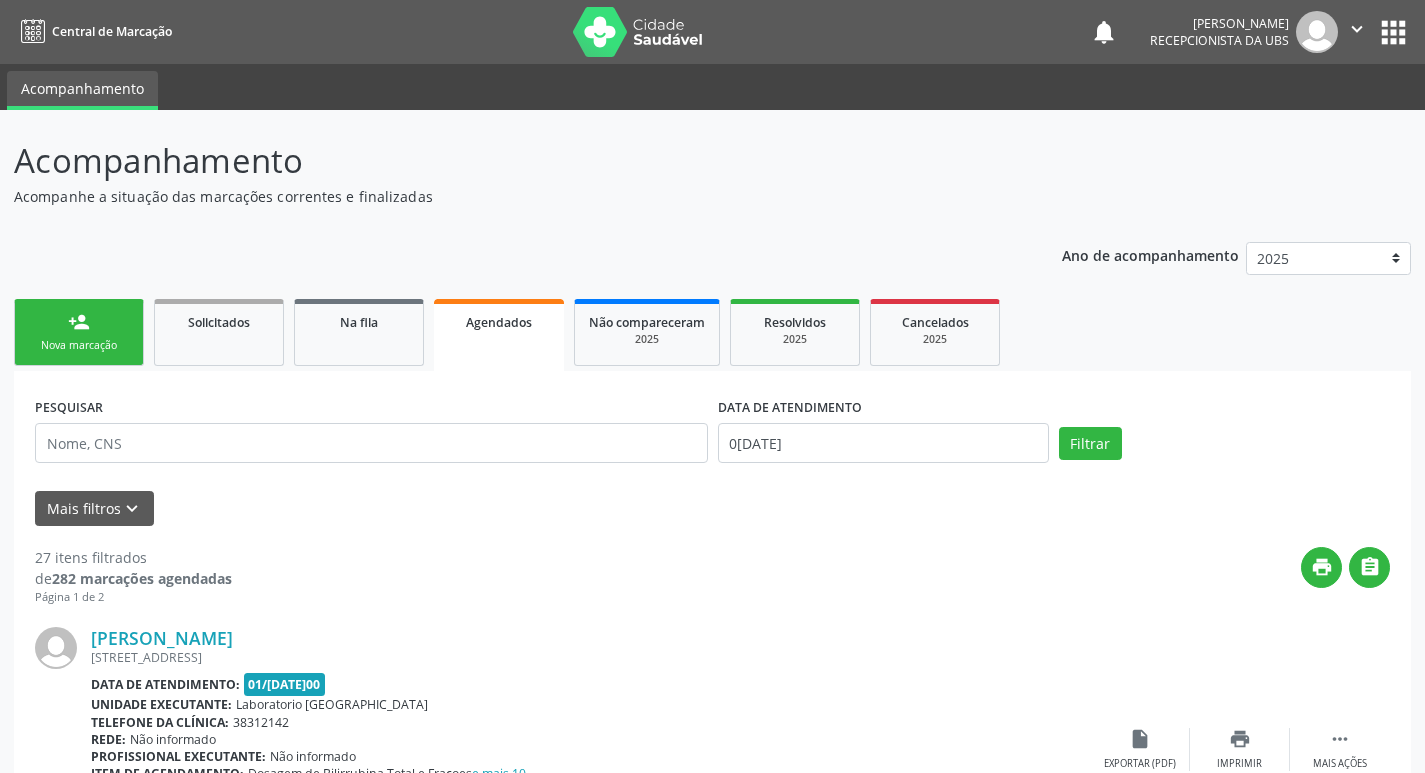 click on "Mais filtros
keyboard_arrow_down" at bounding box center (712, 508) 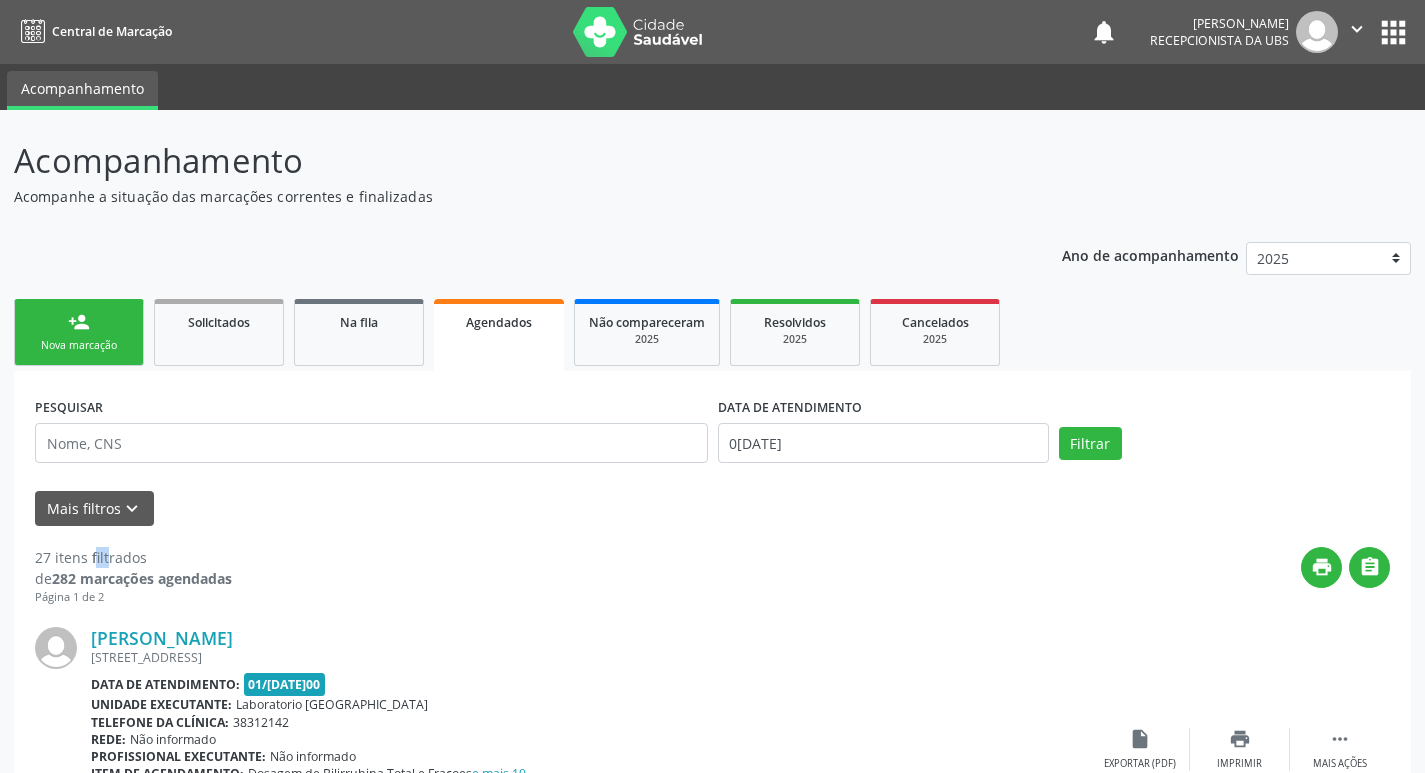 click on "Mais filtros
keyboard_arrow_down" at bounding box center [712, 508] 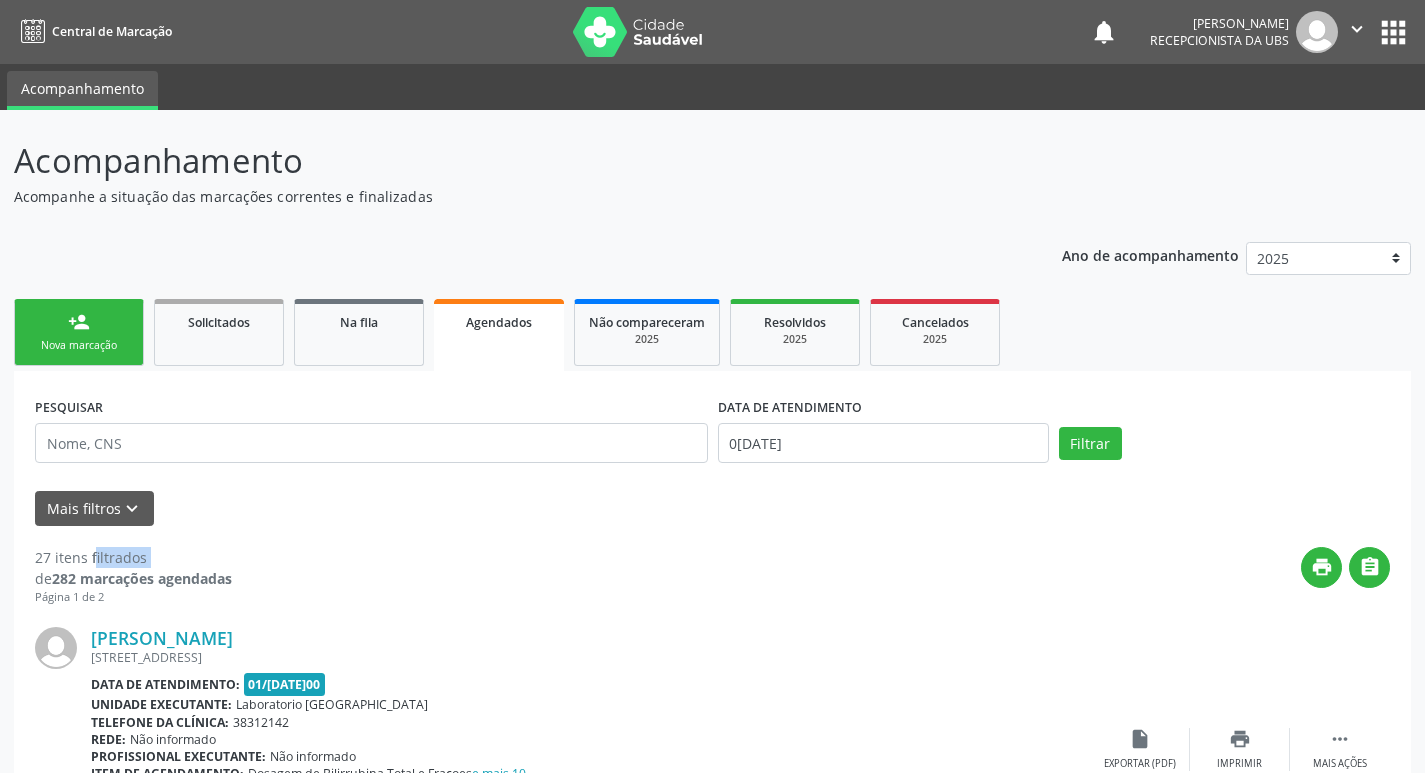 click on "Mais filtros
keyboard_arrow_down" at bounding box center (712, 508) 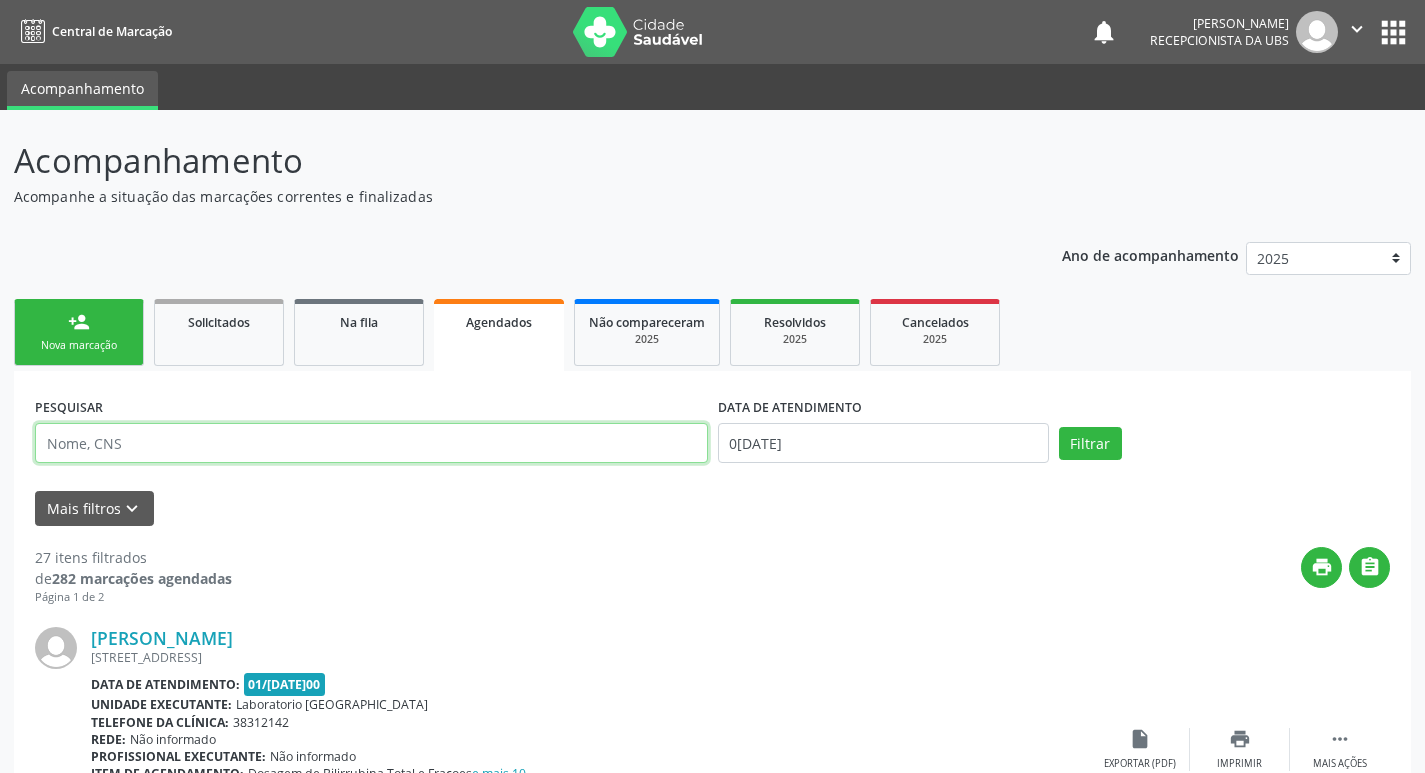 drag, startPoint x: 297, startPoint y: 453, endPoint x: 298, endPoint y: 464, distance: 11.045361 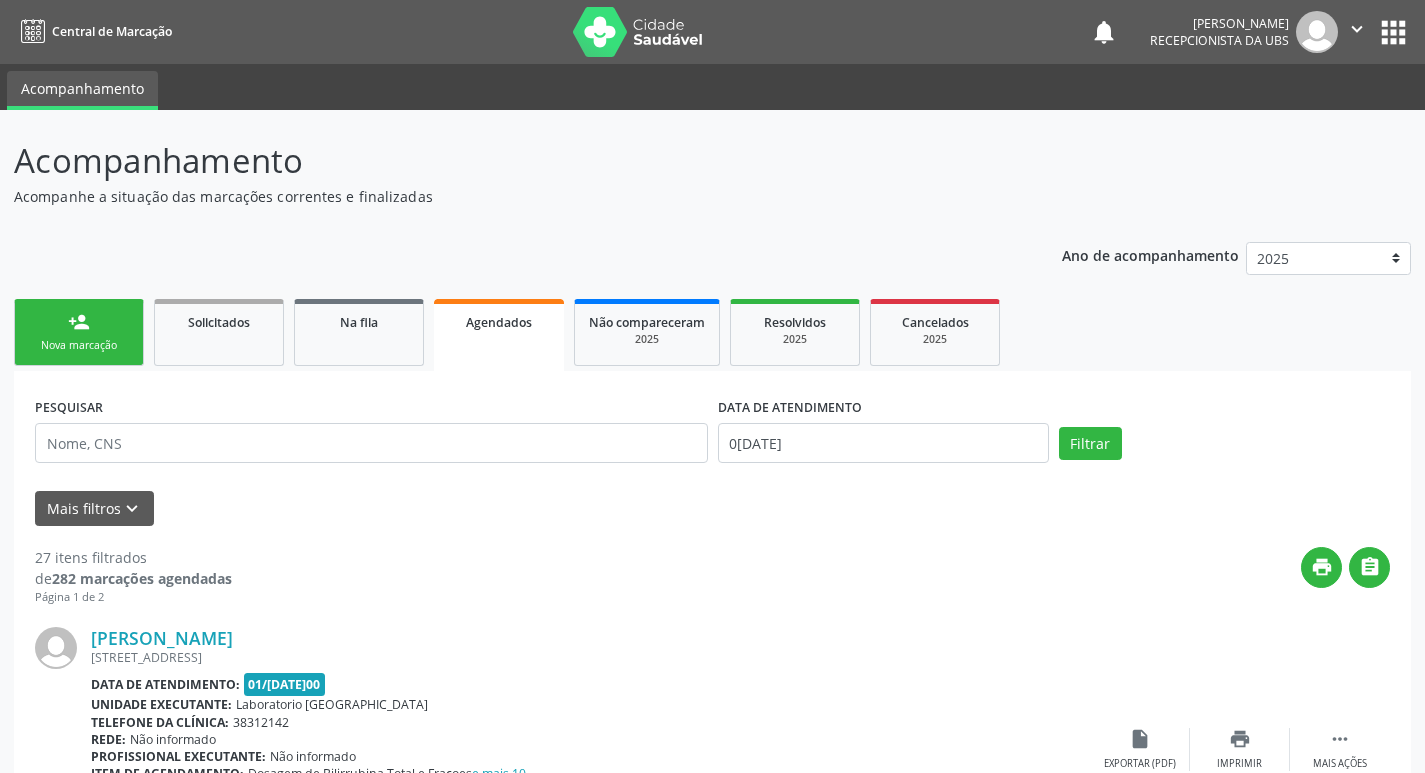 click on "Mais filtros
keyboard_arrow_down" at bounding box center (712, 508) 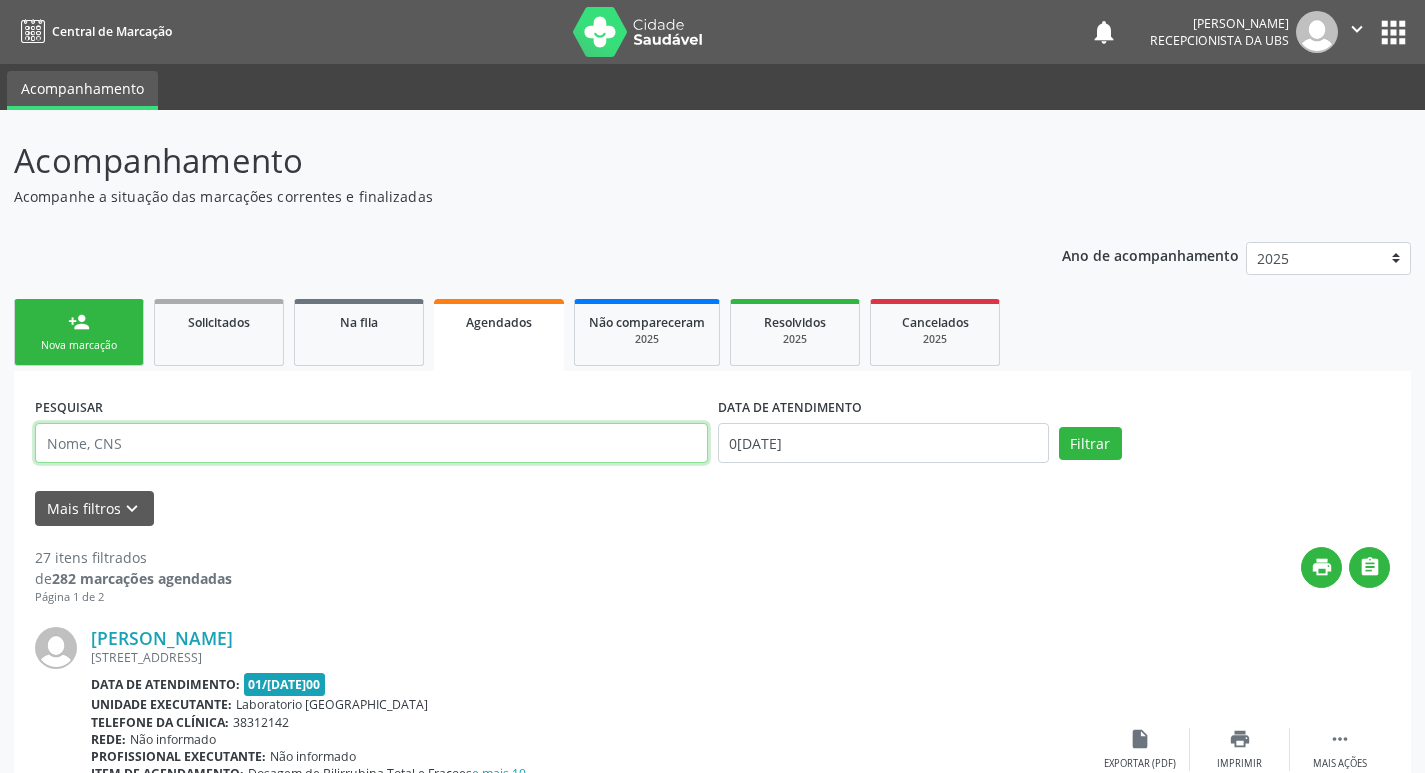click at bounding box center [371, 443] 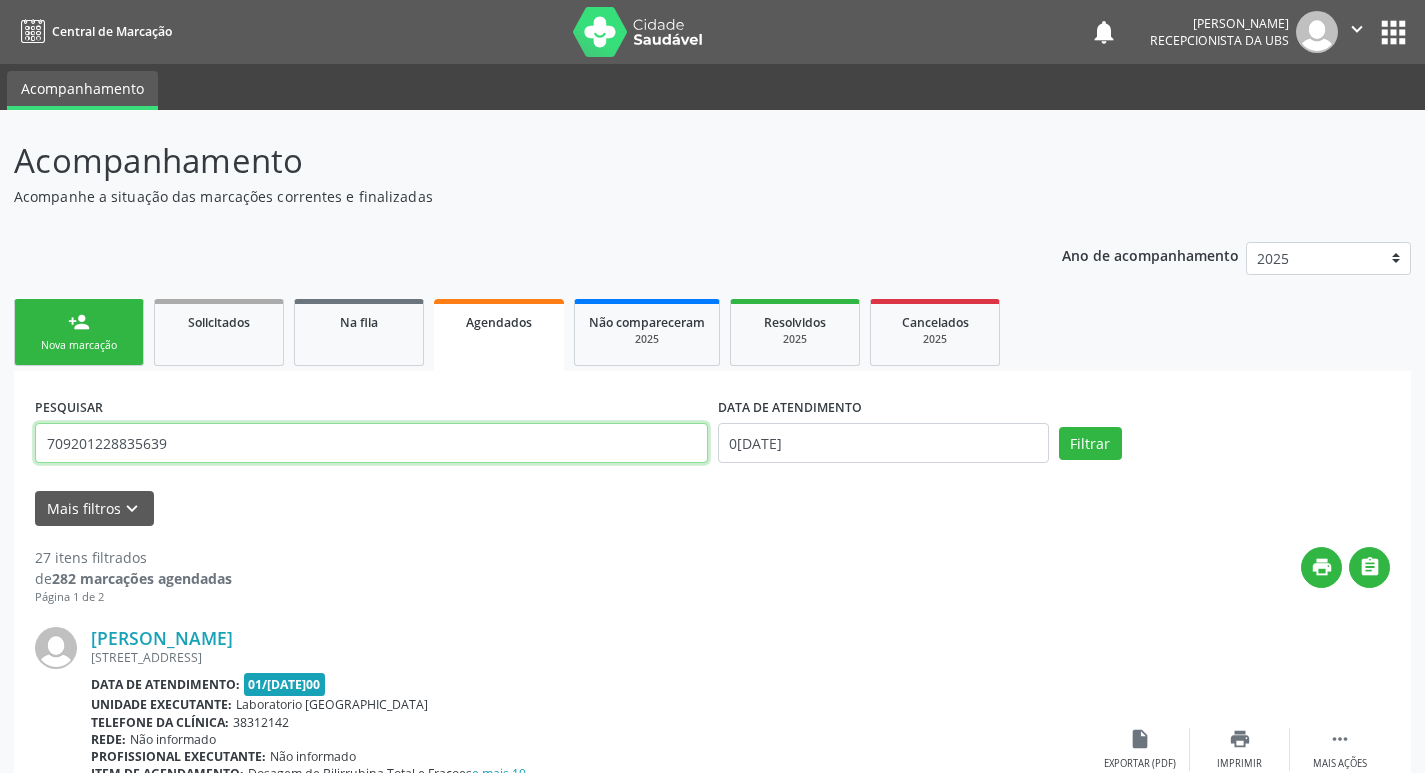type on "709201228835639" 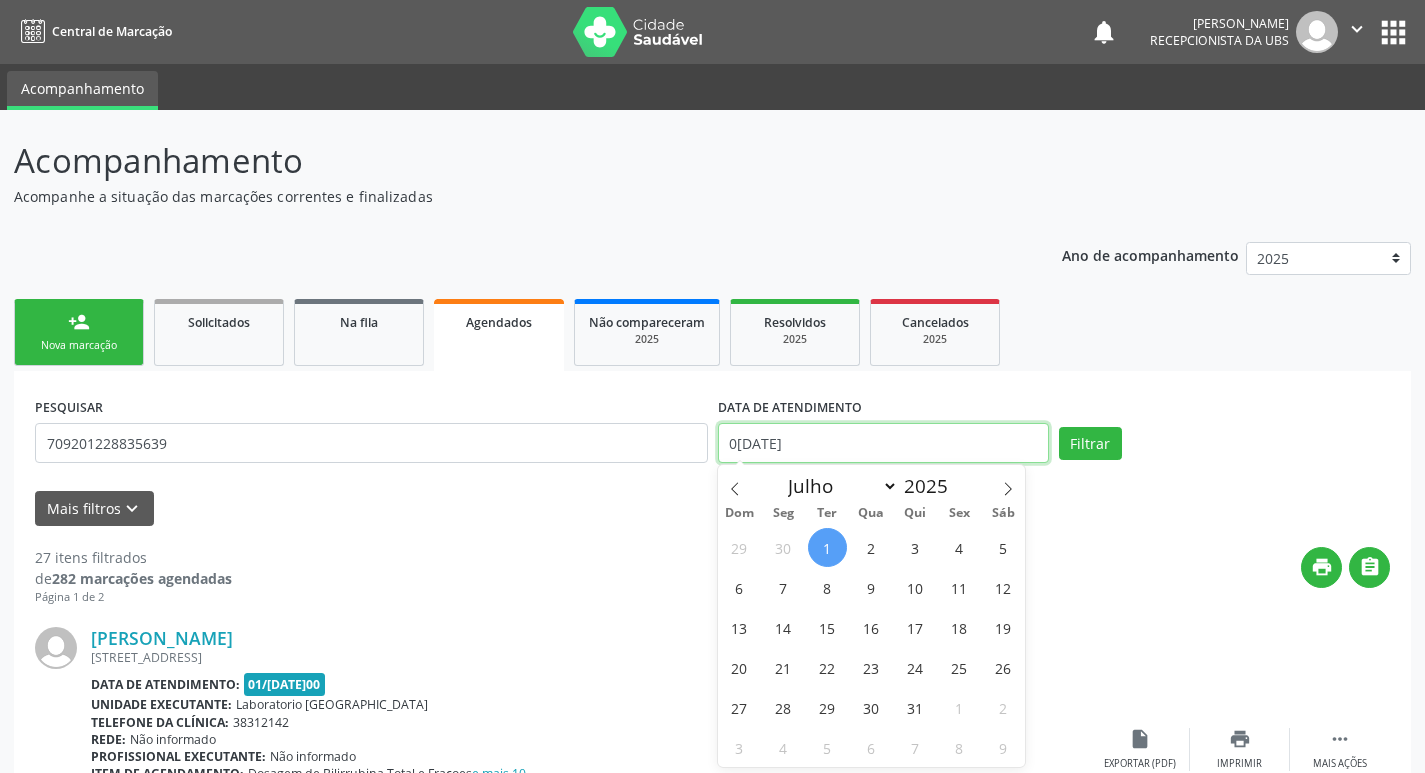click on "0[DATE]" at bounding box center [883, 443] 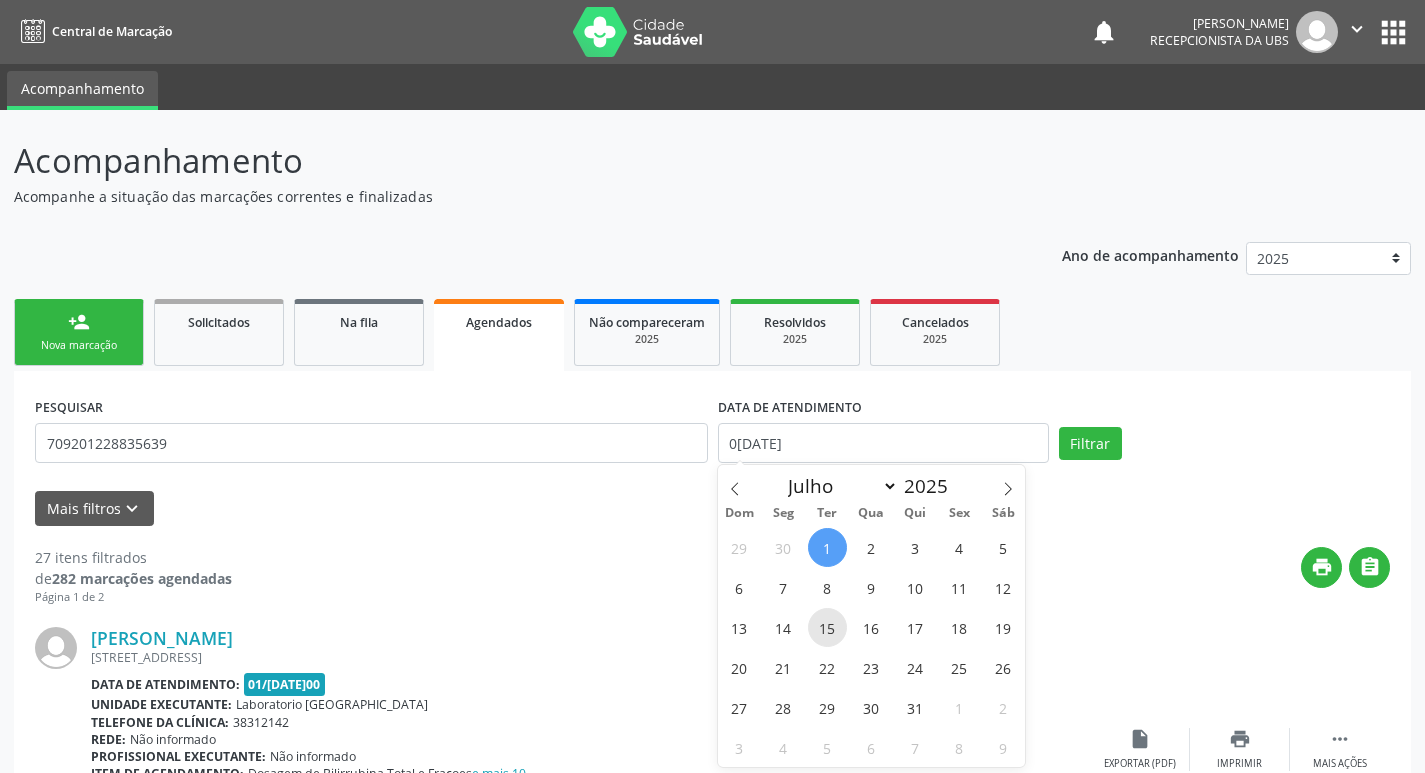 click on "15" at bounding box center (827, 627) 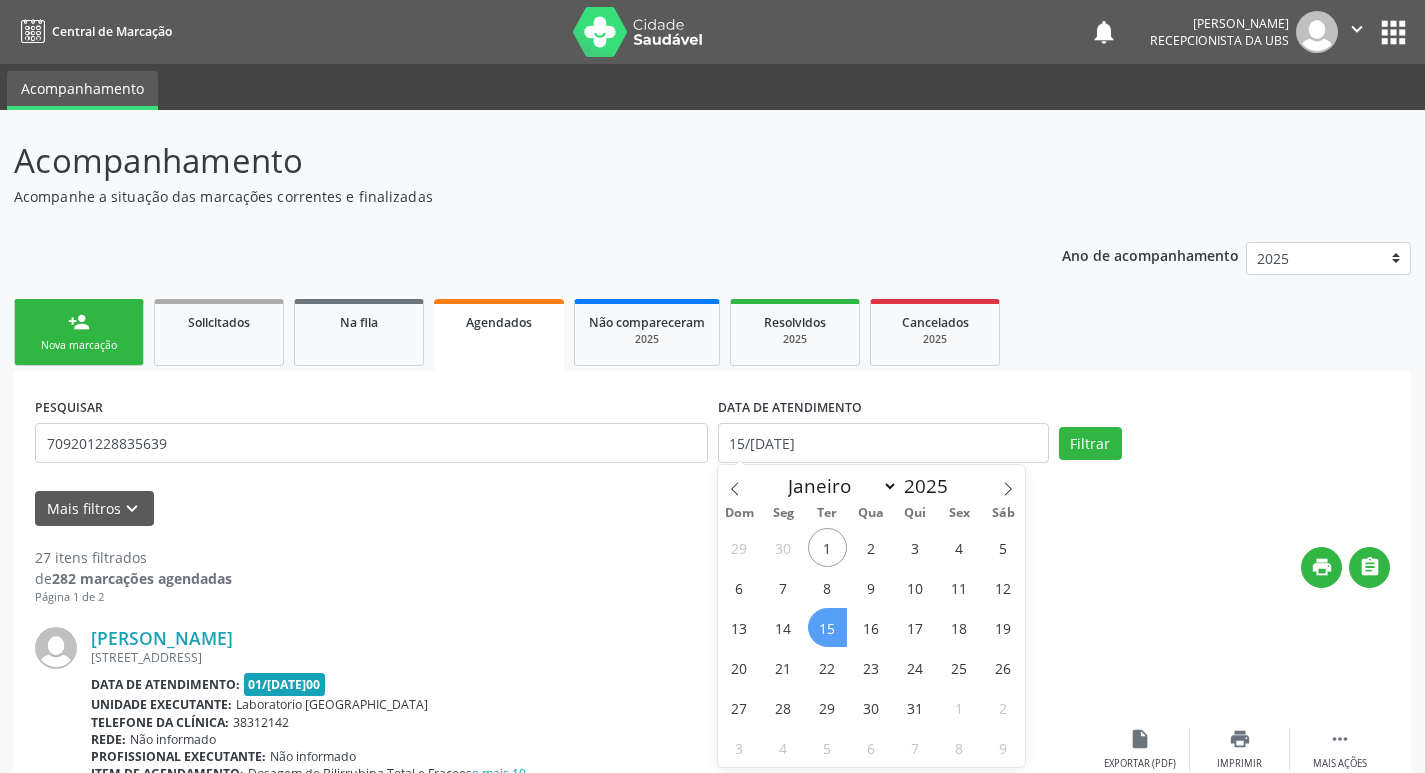 click on "15" at bounding box center (827, 627) 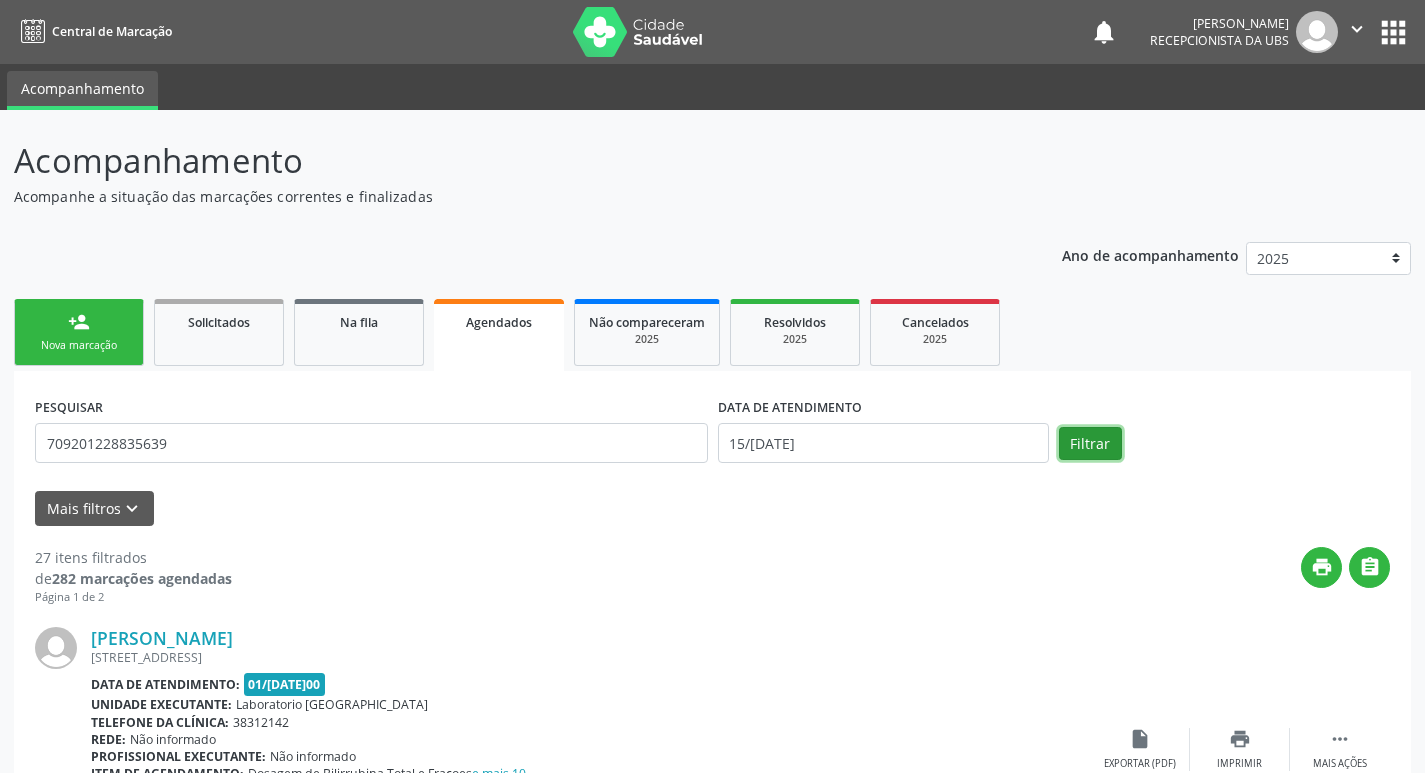 click on "Filtrar" at bounding box center [1090, 444] 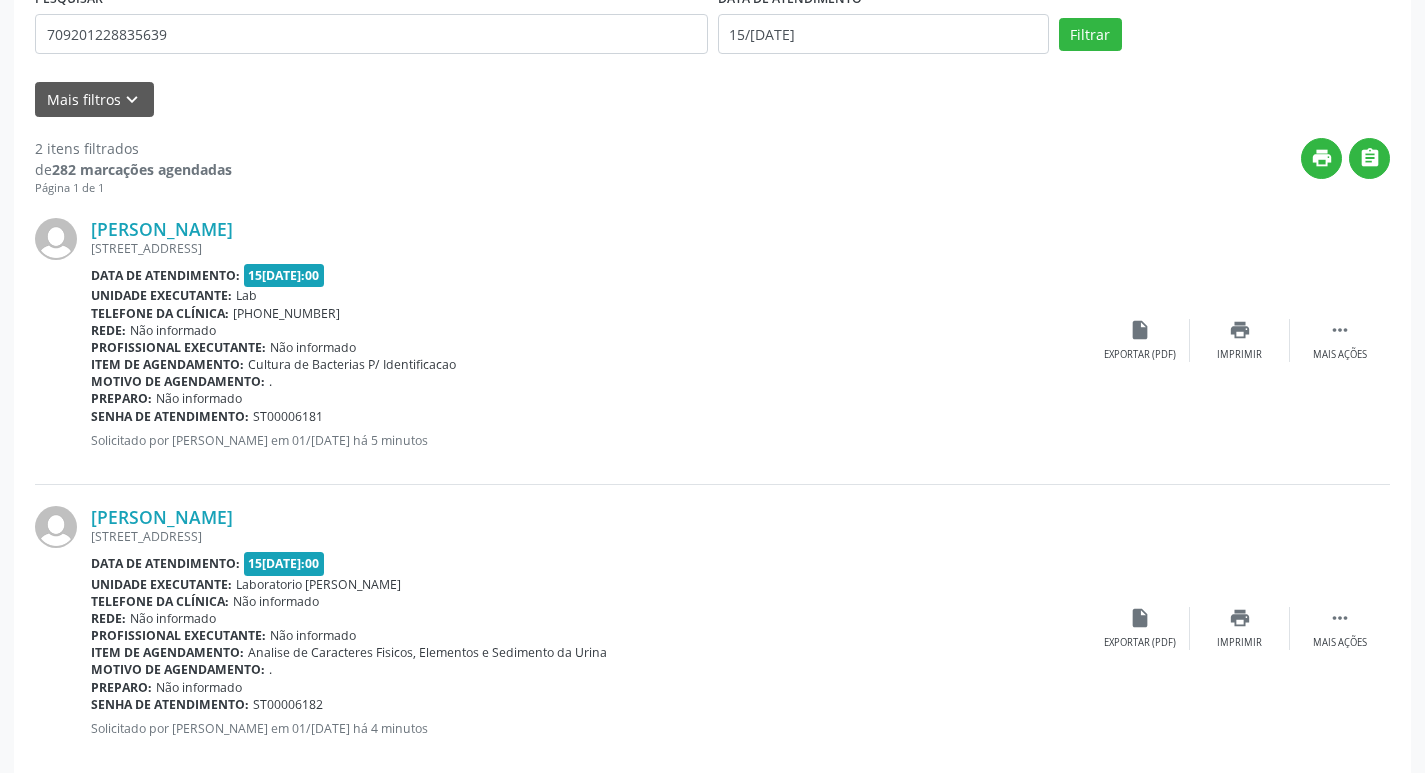 scroll, scrollTop: 443, scrollLeft: 0, axis: vertical 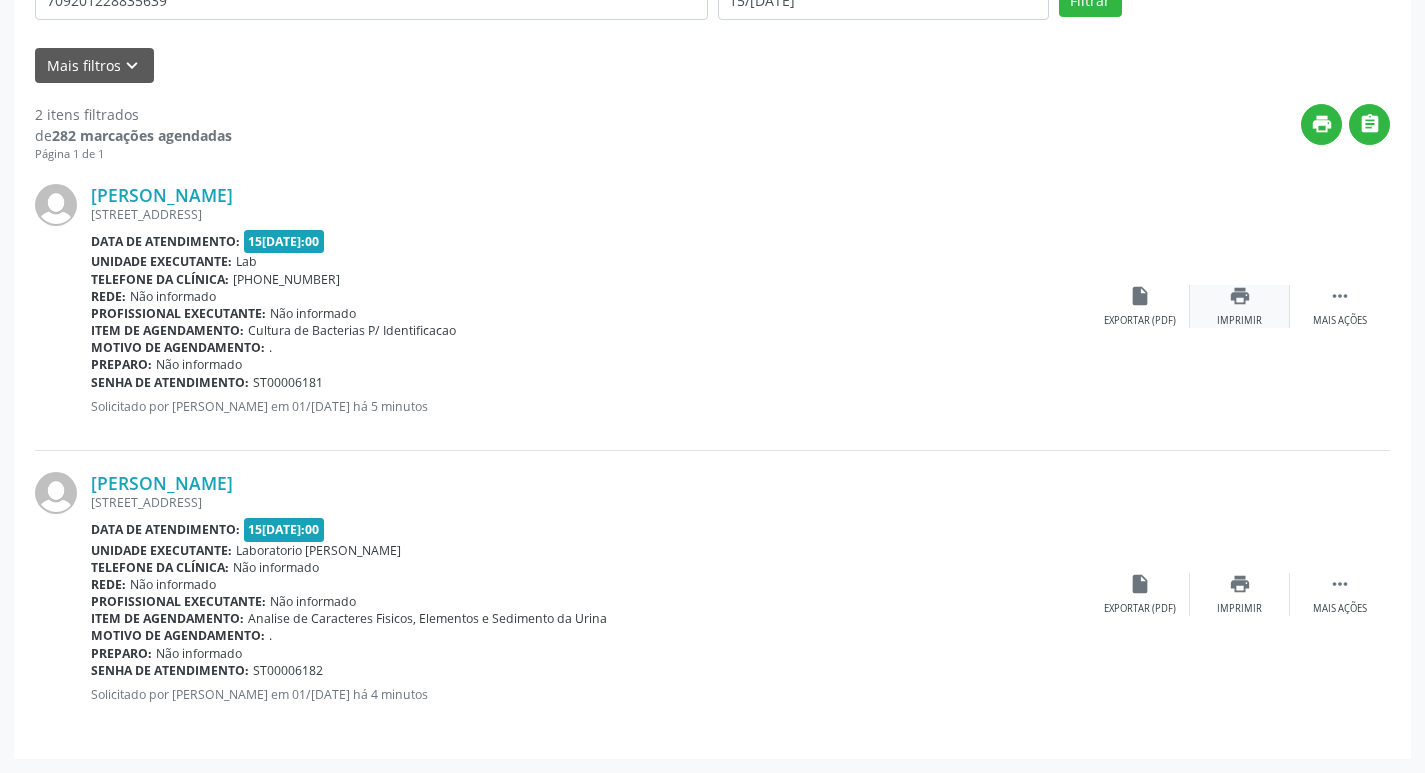 click on "print
Imprimir" at bounding box center (1240, 306) 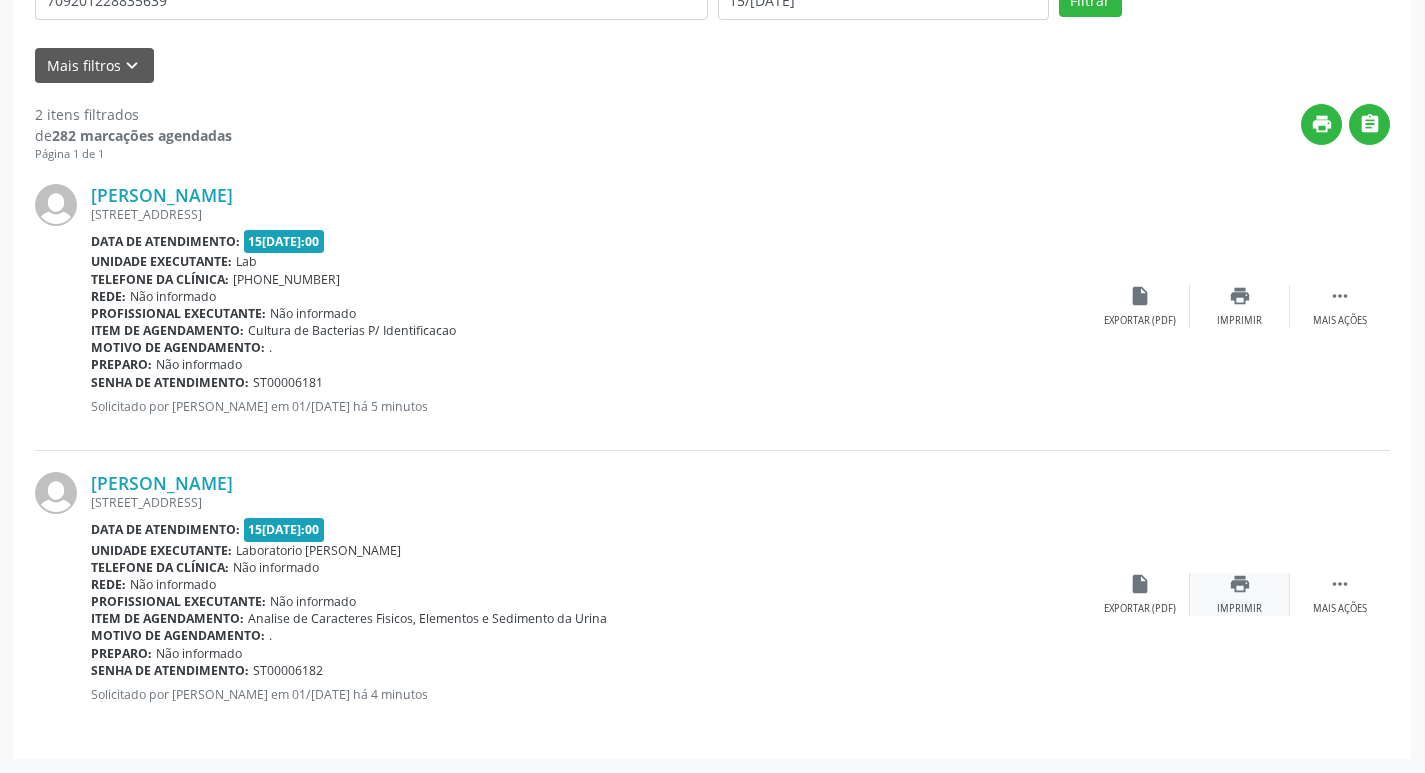 click on "print
Imprimir" at bounding box center (1240, 594) 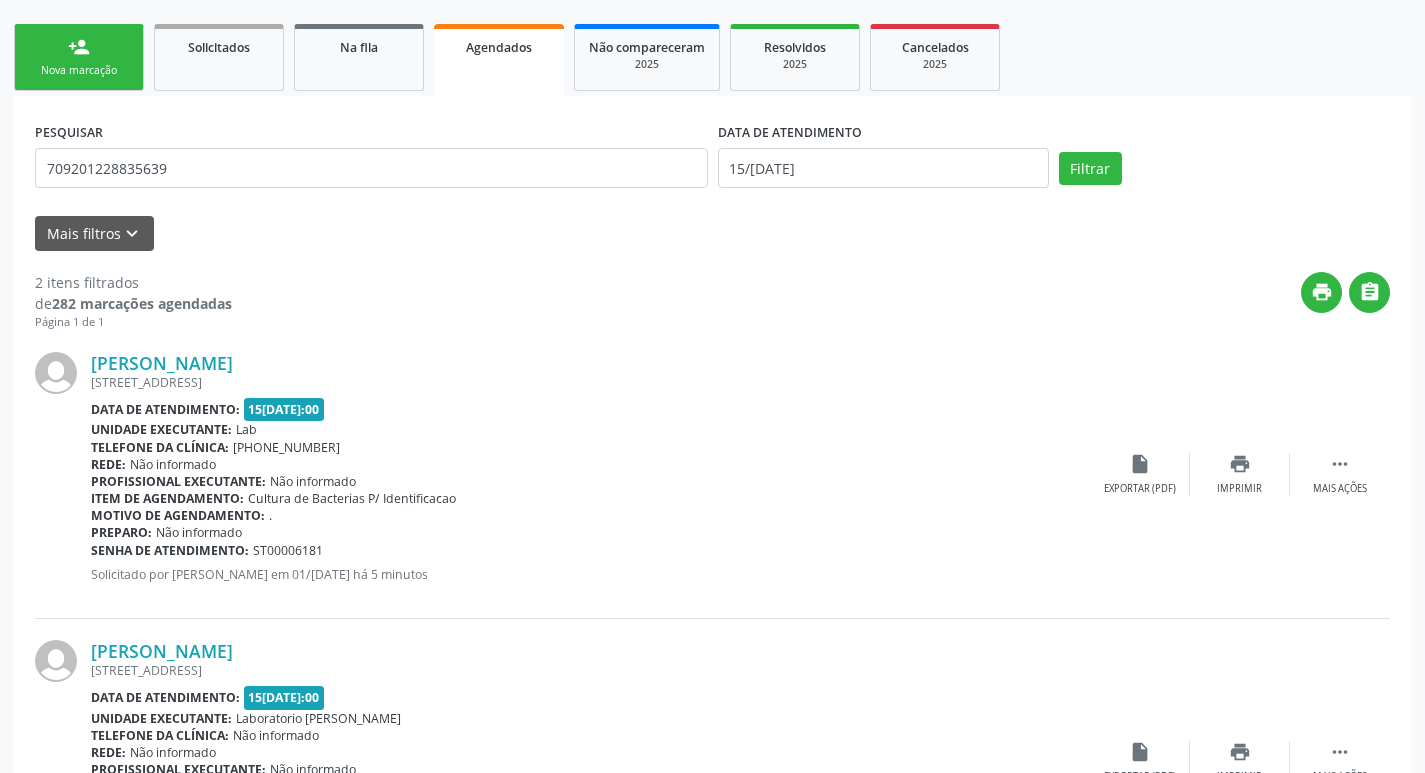 scroll, scrollTop: 110, scrollLeft: 0, axis: vertical 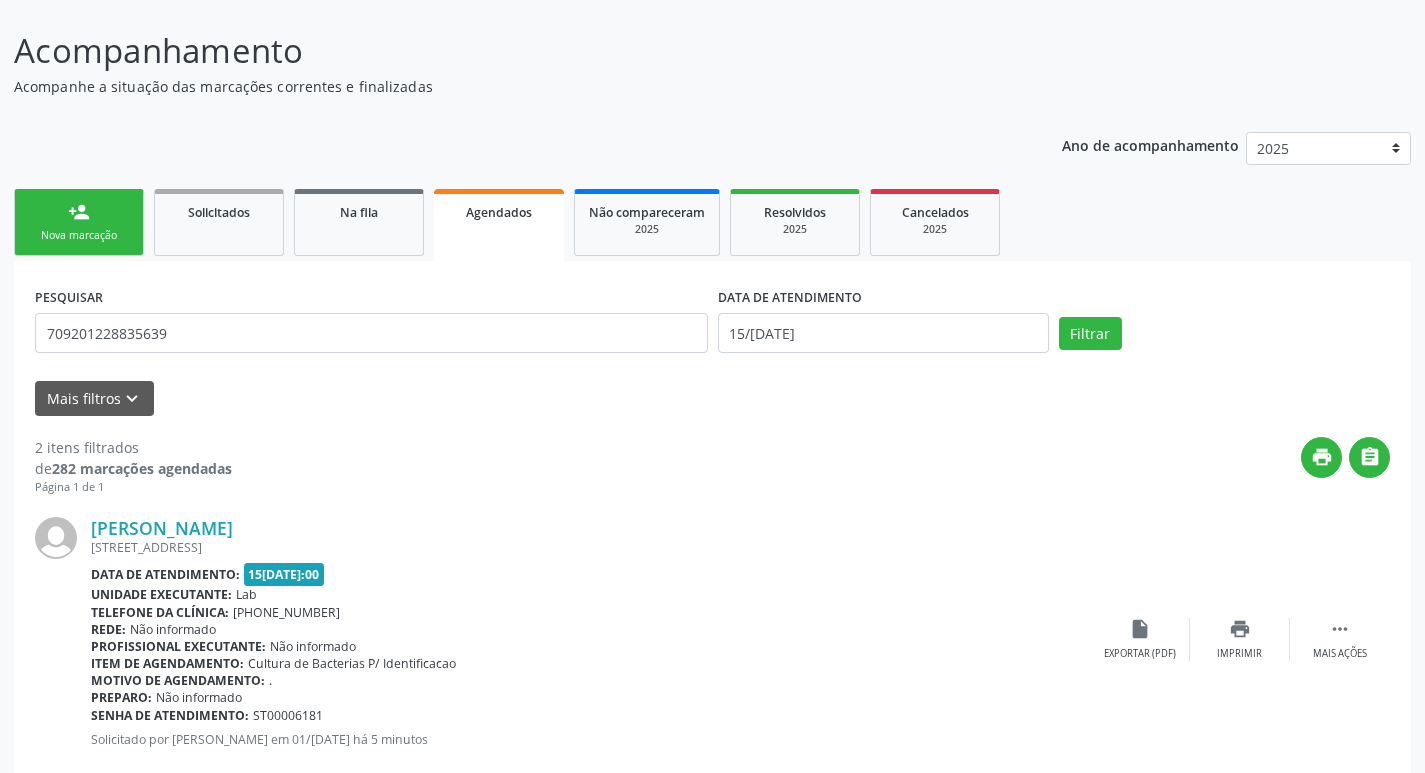 click on "person_add
Nova marcação" at bounding box center (79, 222) 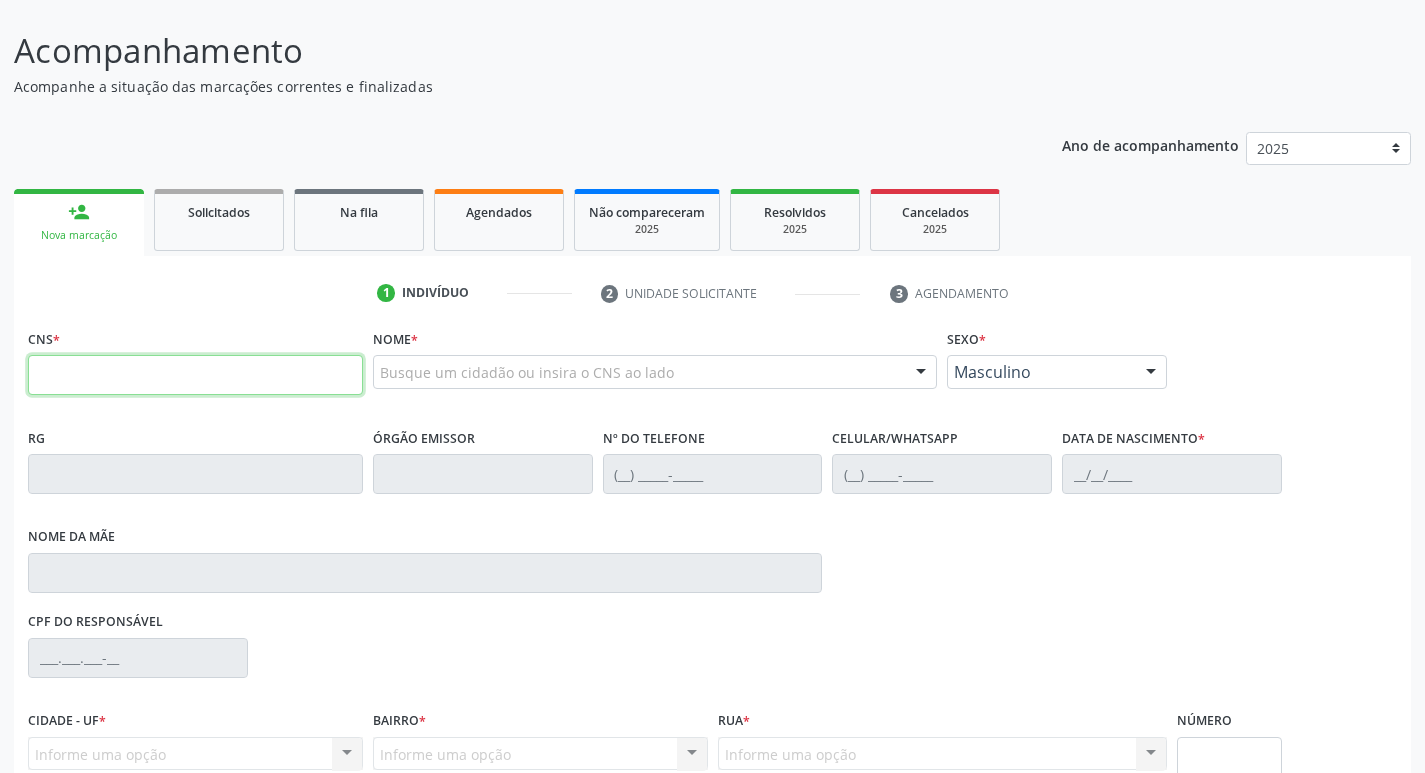 click at bounding box center (195, 375) 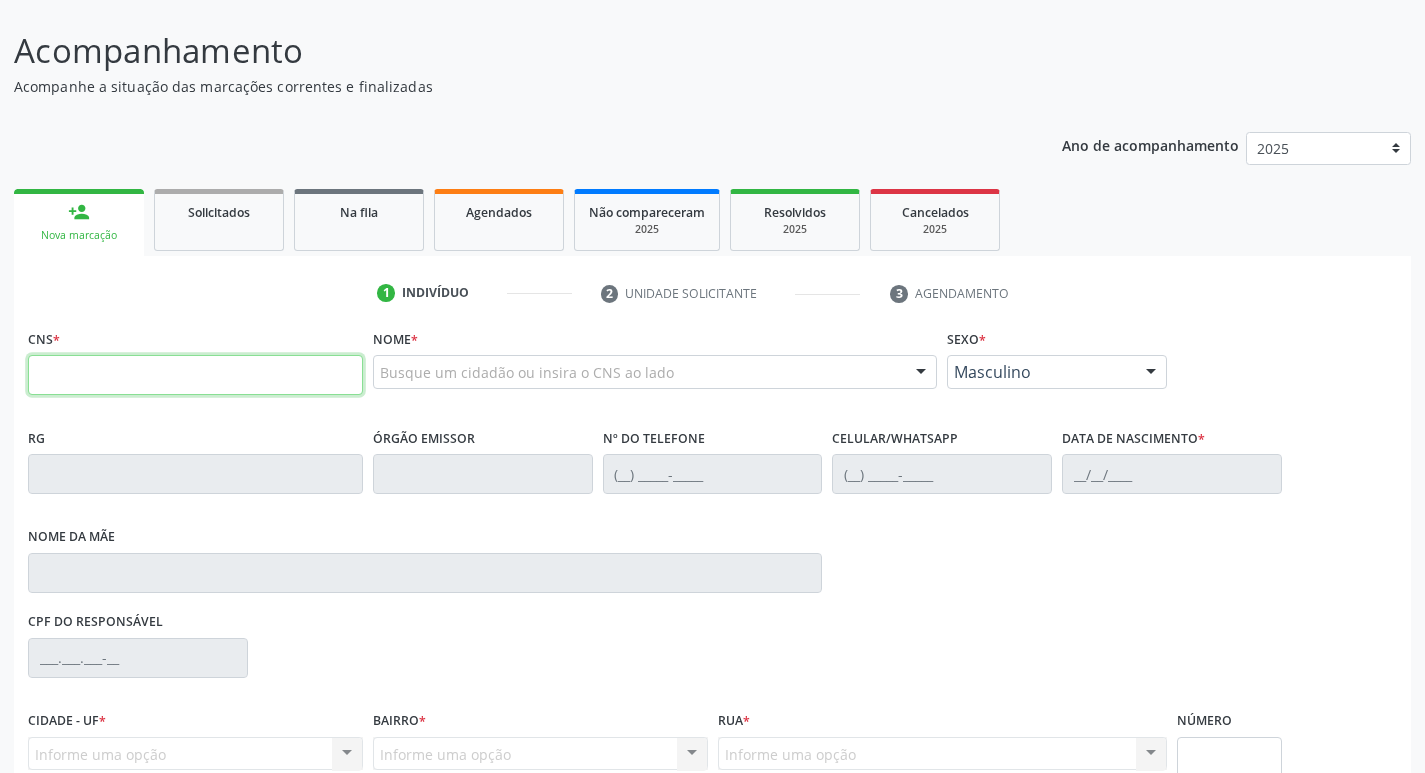 click at bounding box center [195, 375] 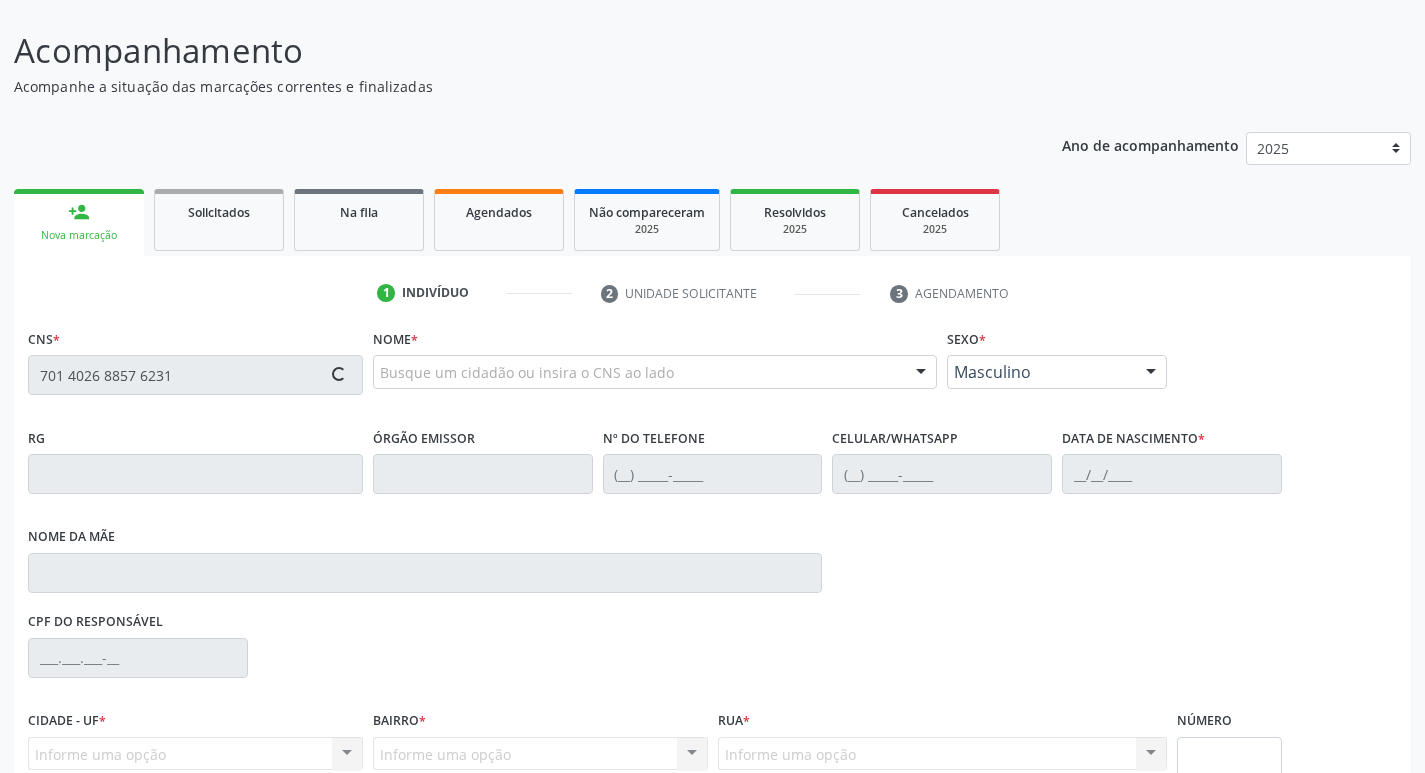 type on "701 4026 8857 6231" 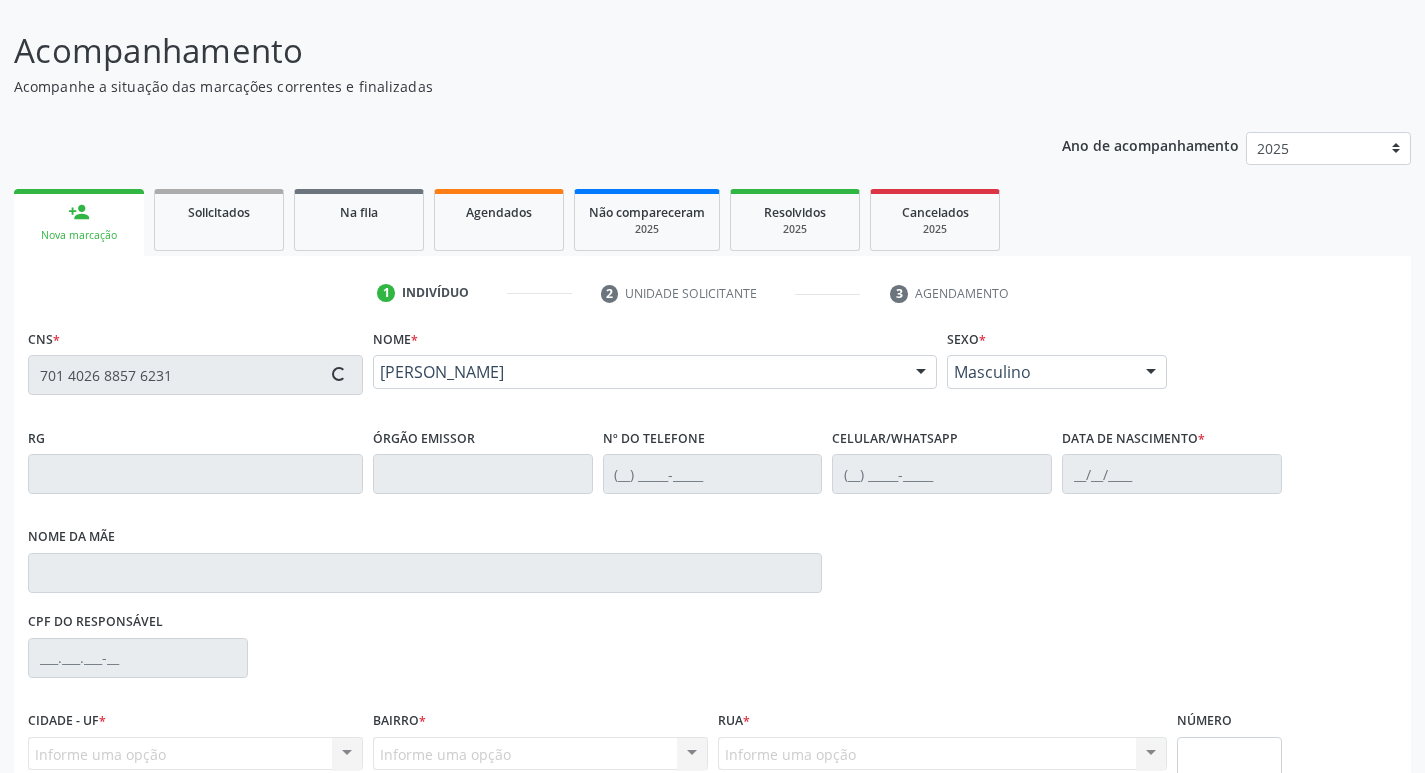type on "[PHONE_NUMBER]" 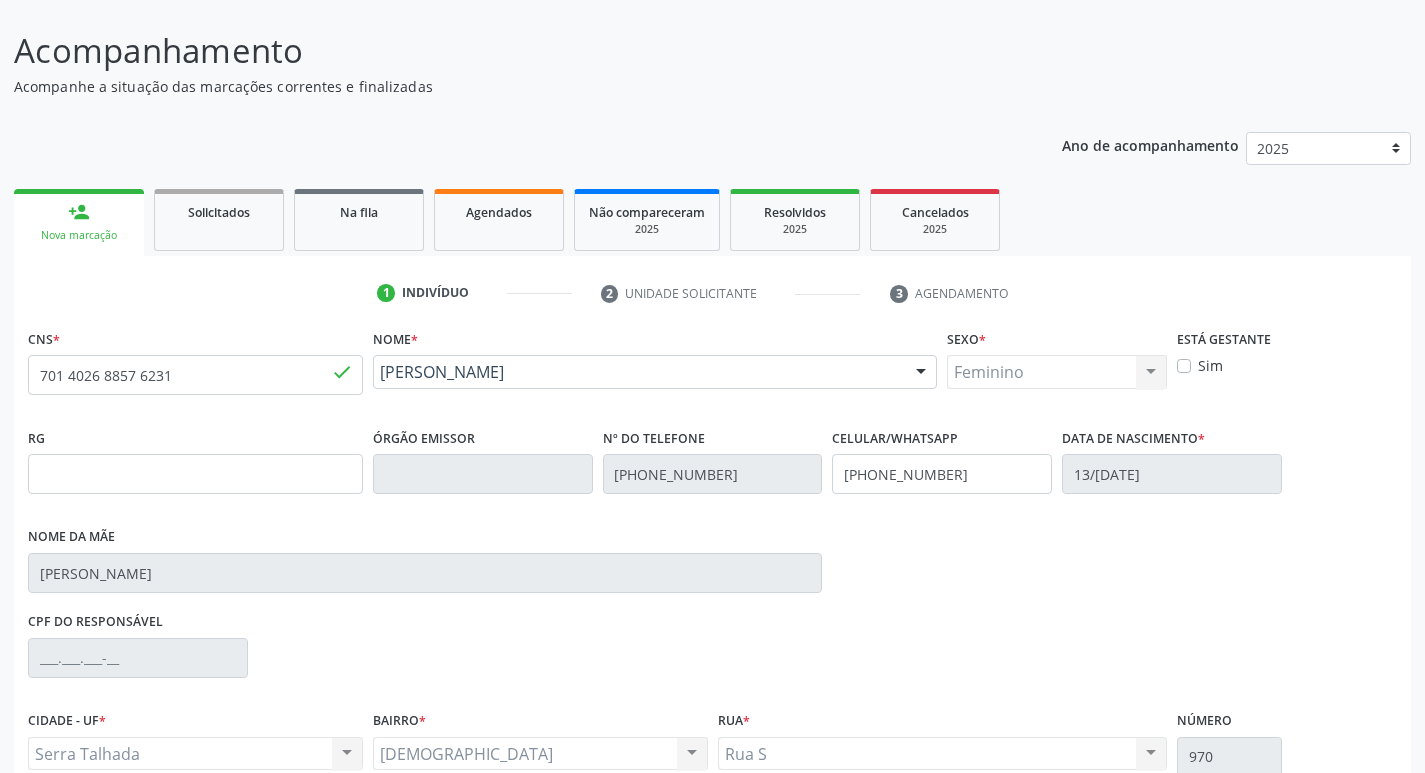 click on "Sim" at bounding box center [1287, 365] 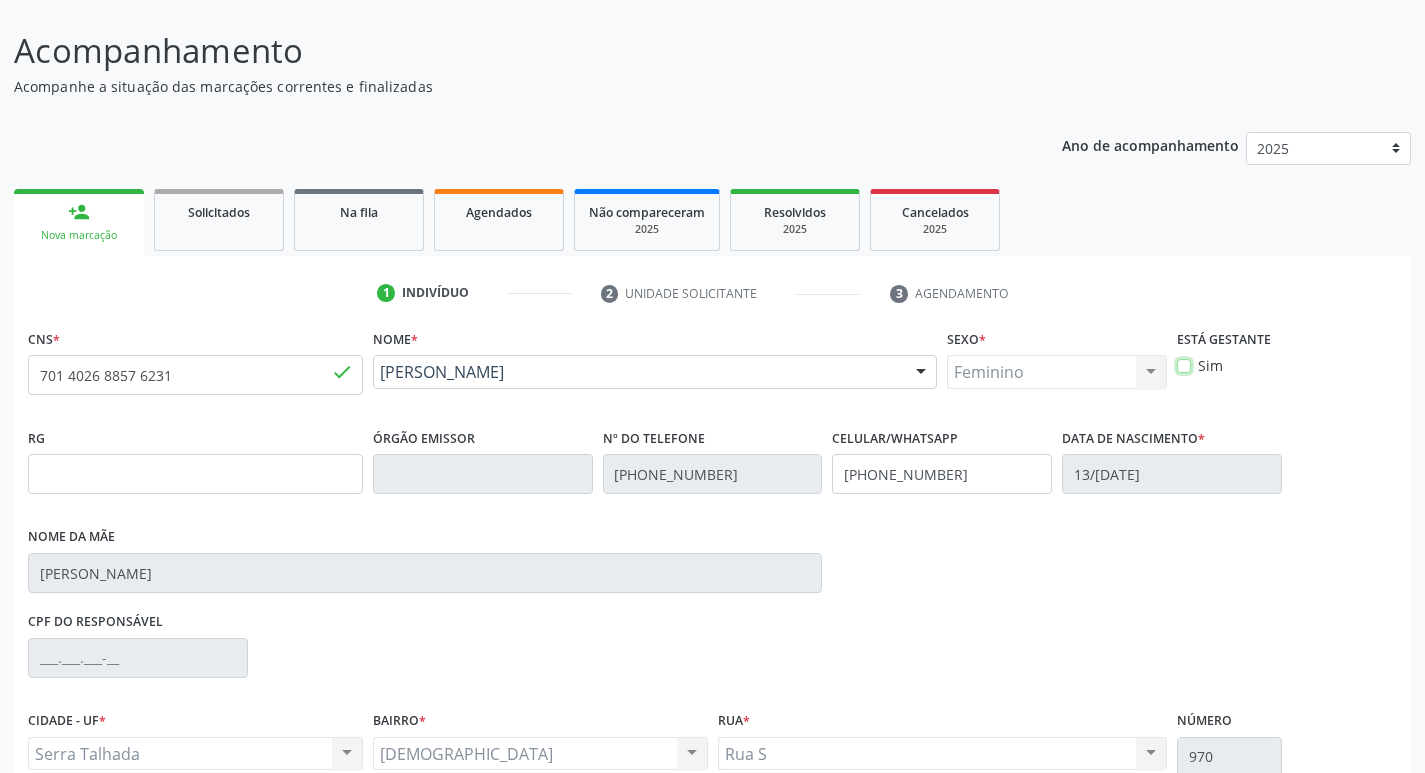 click on "Sim" at bounding box center (1184, 364) 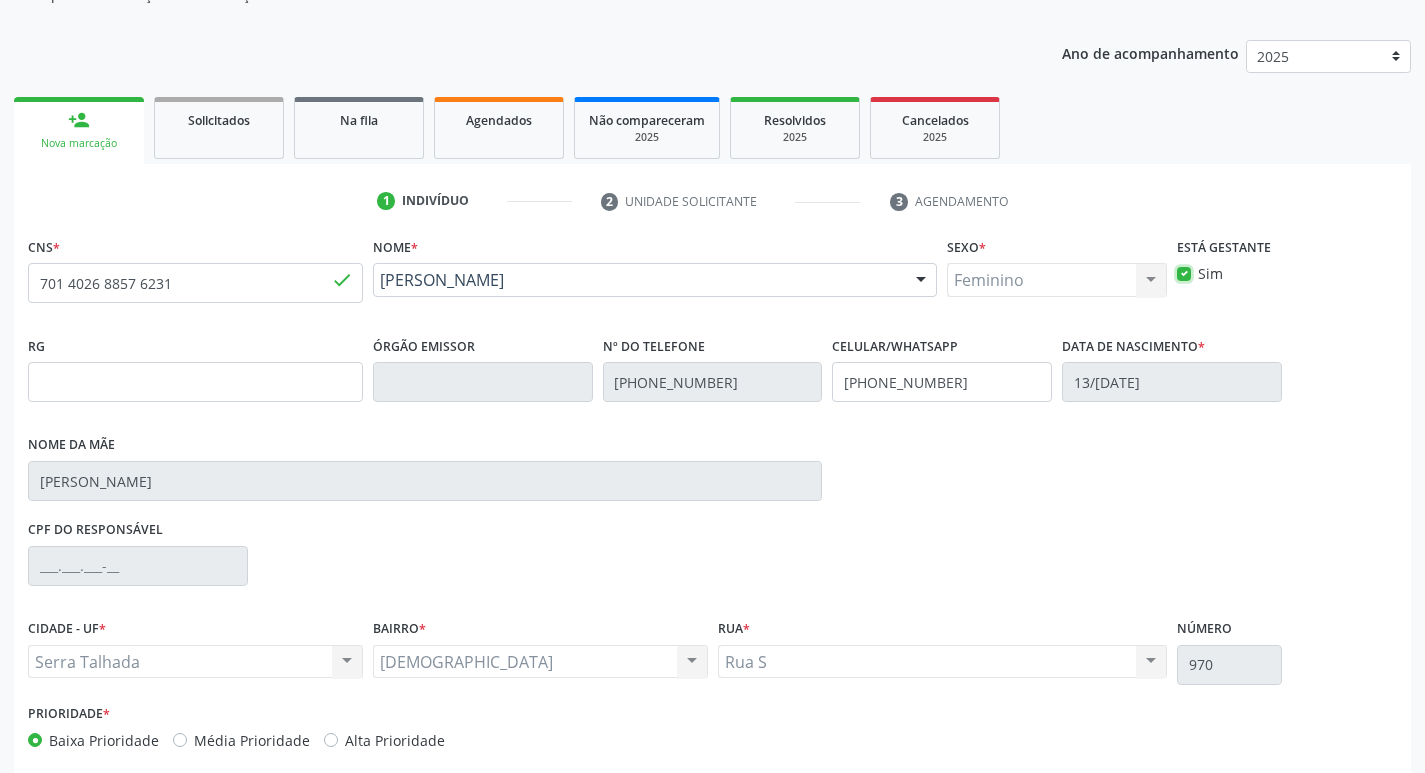 scroll, scrollTop: 297, scrollLeft: 0, axis: vertical 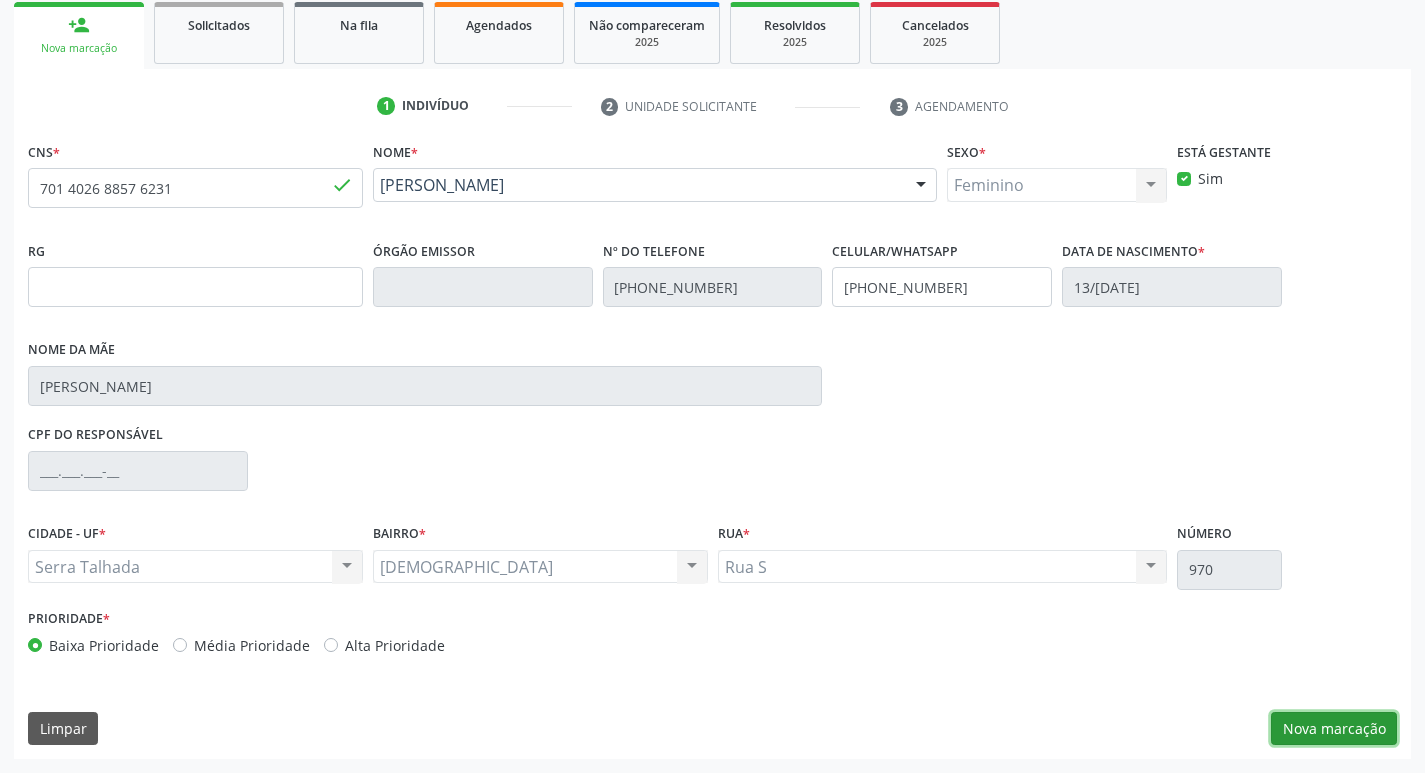 click on "Nova marcação" at bounding box center [1334, 729] 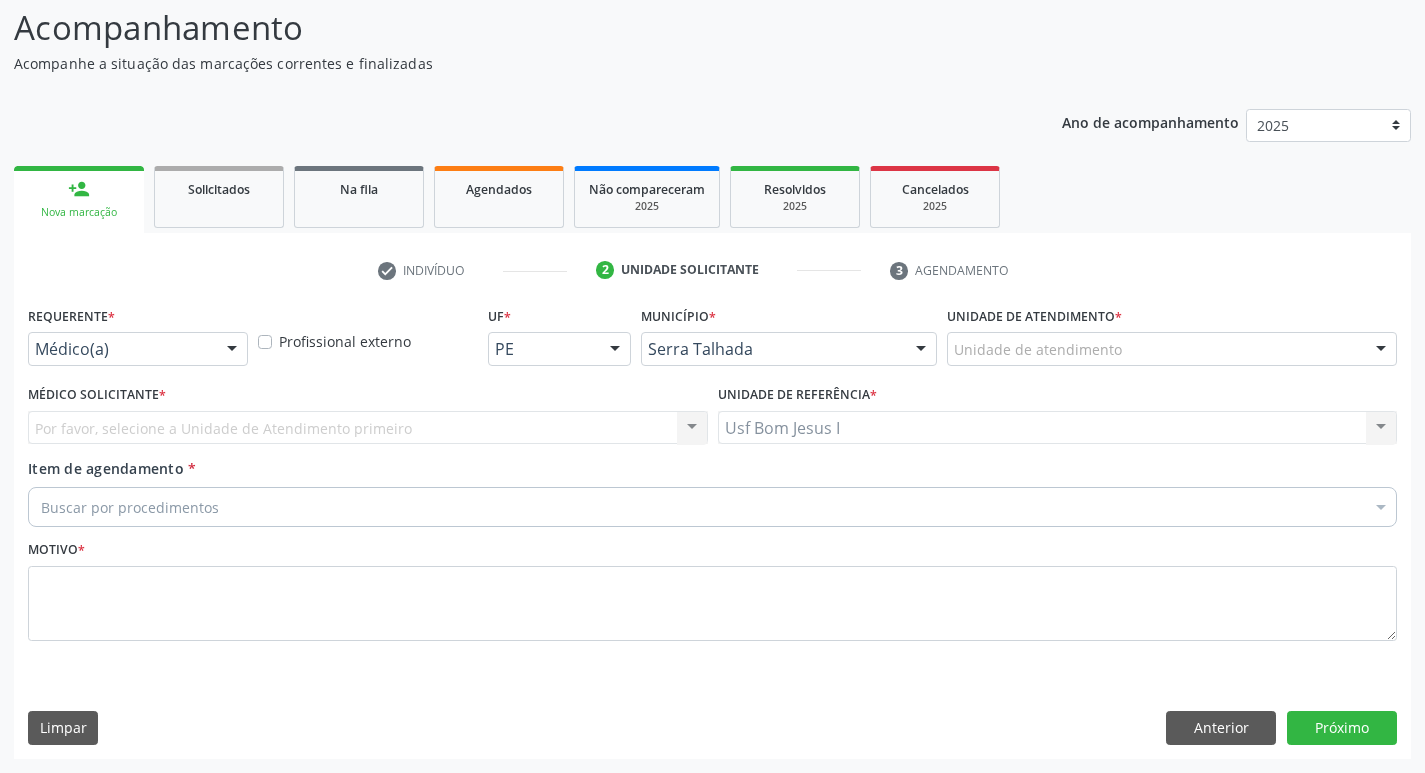 scroll, scrollTop: 133, scrollLeft: 0, axis: vertical 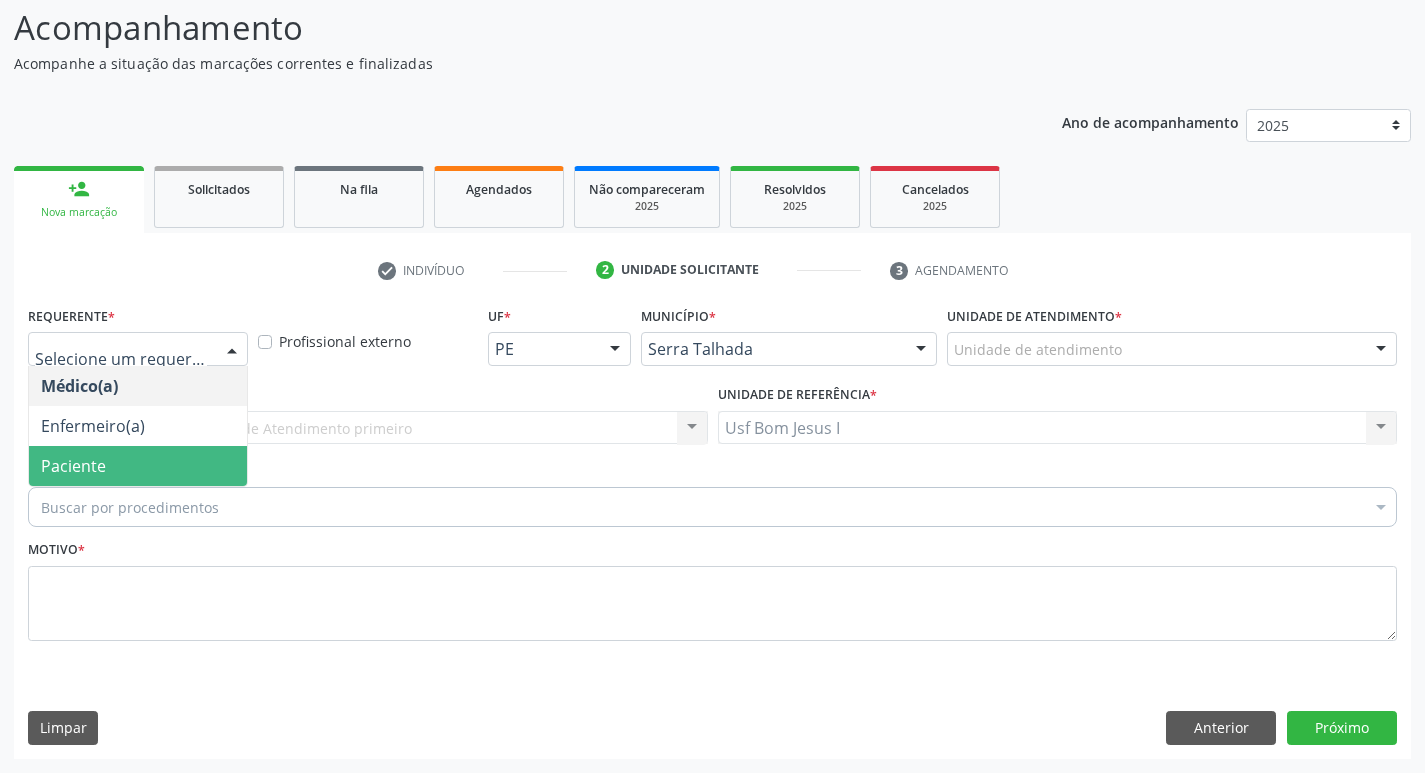 click on "Paciente" at bounding box center [138, 466] 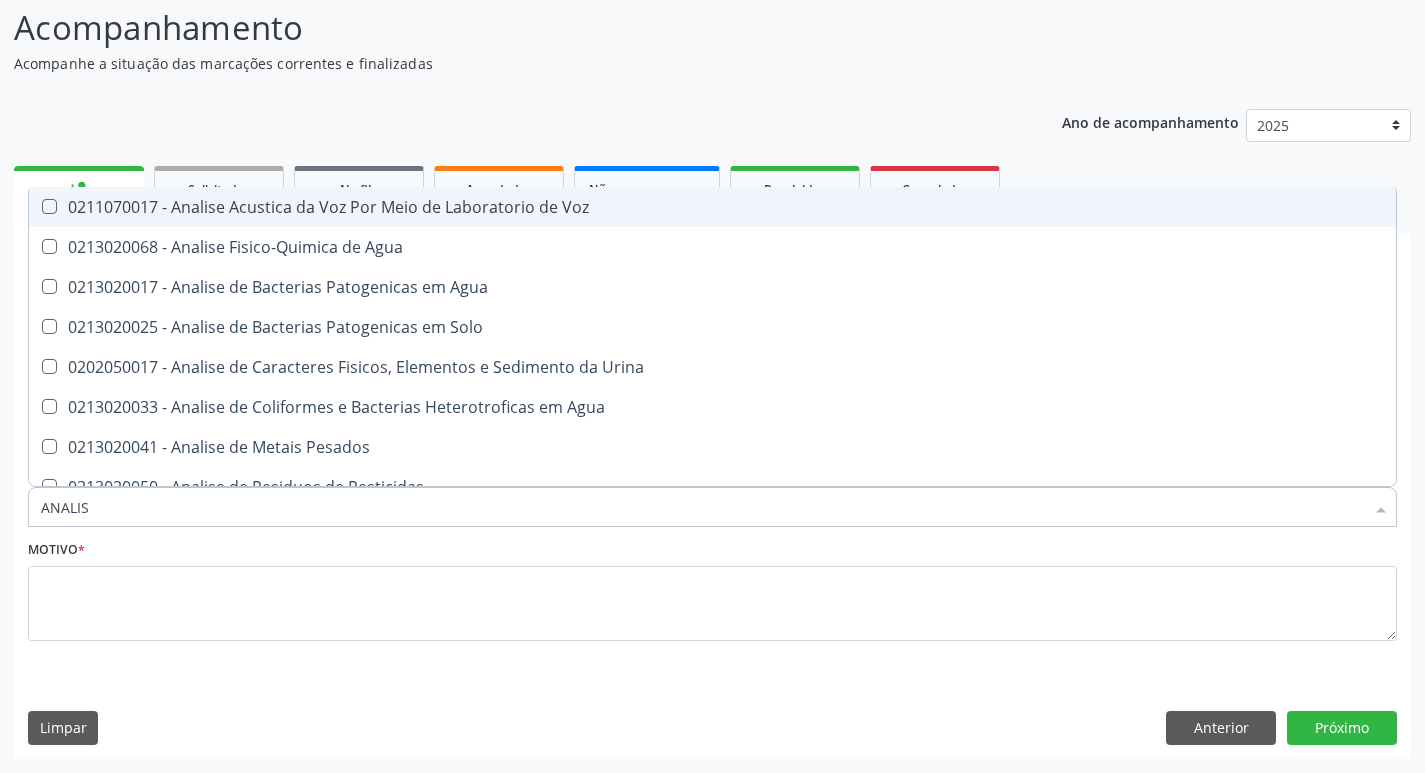 type on "ANALISE" 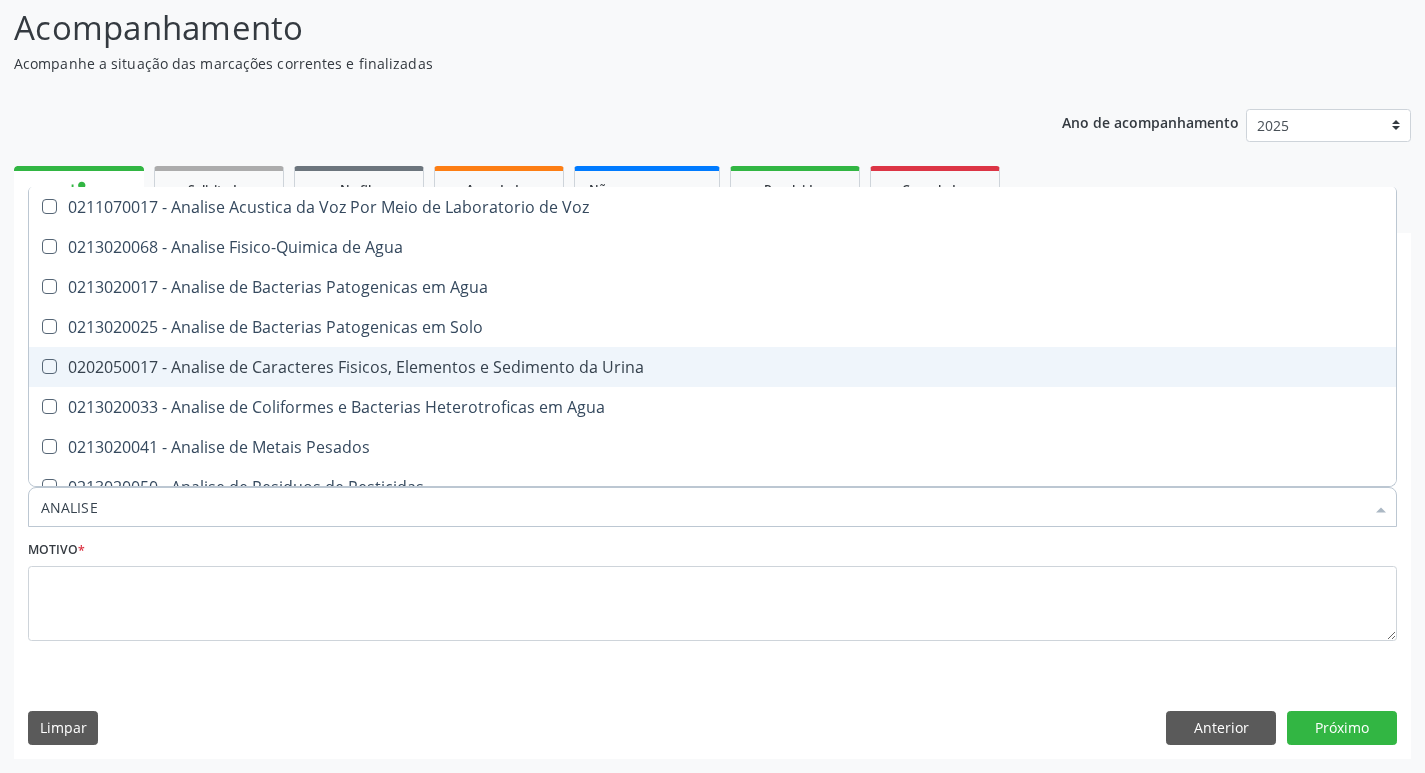 click on "0202050017 - Analise de Caracteres Fisicos, Elementos e Sedimento da Urina" at bounding box center [712, 367] 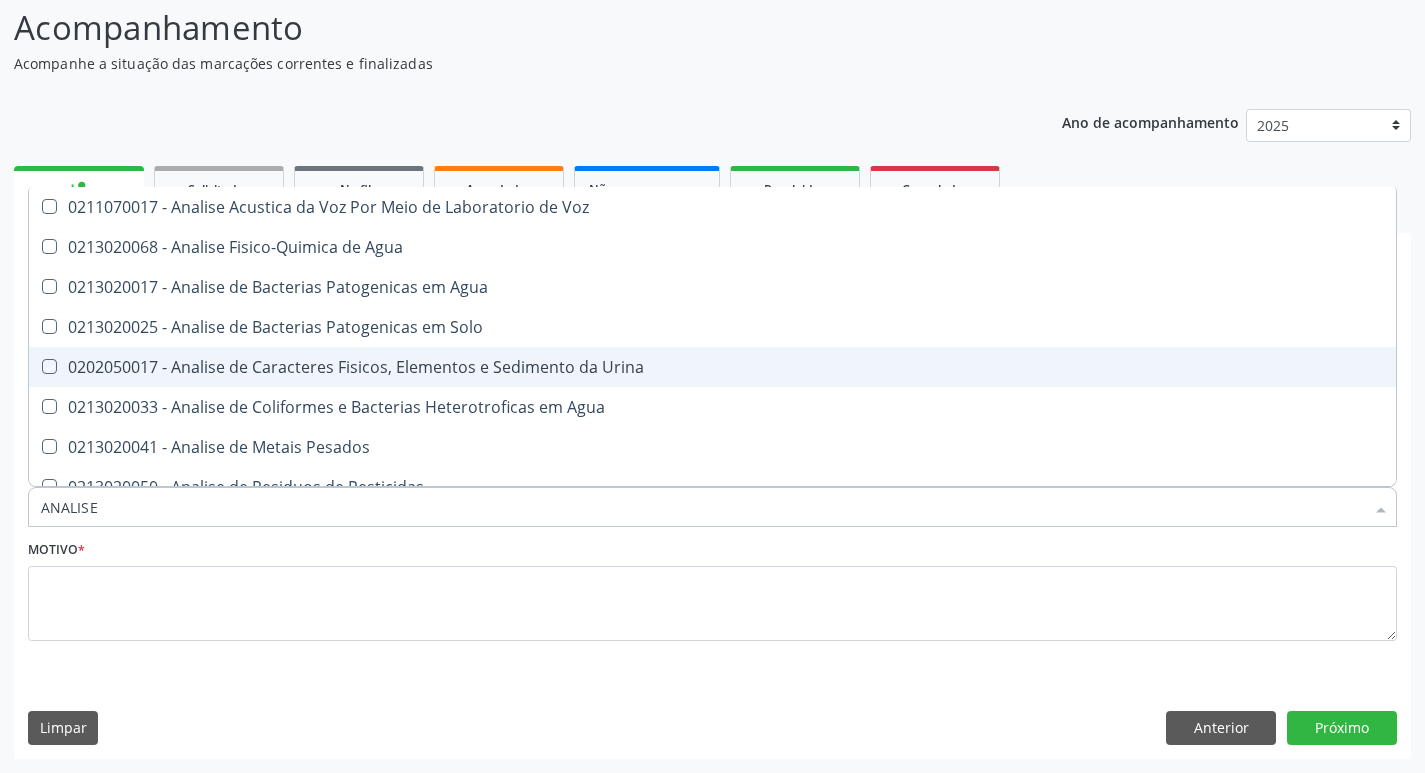 checkbox on "true" 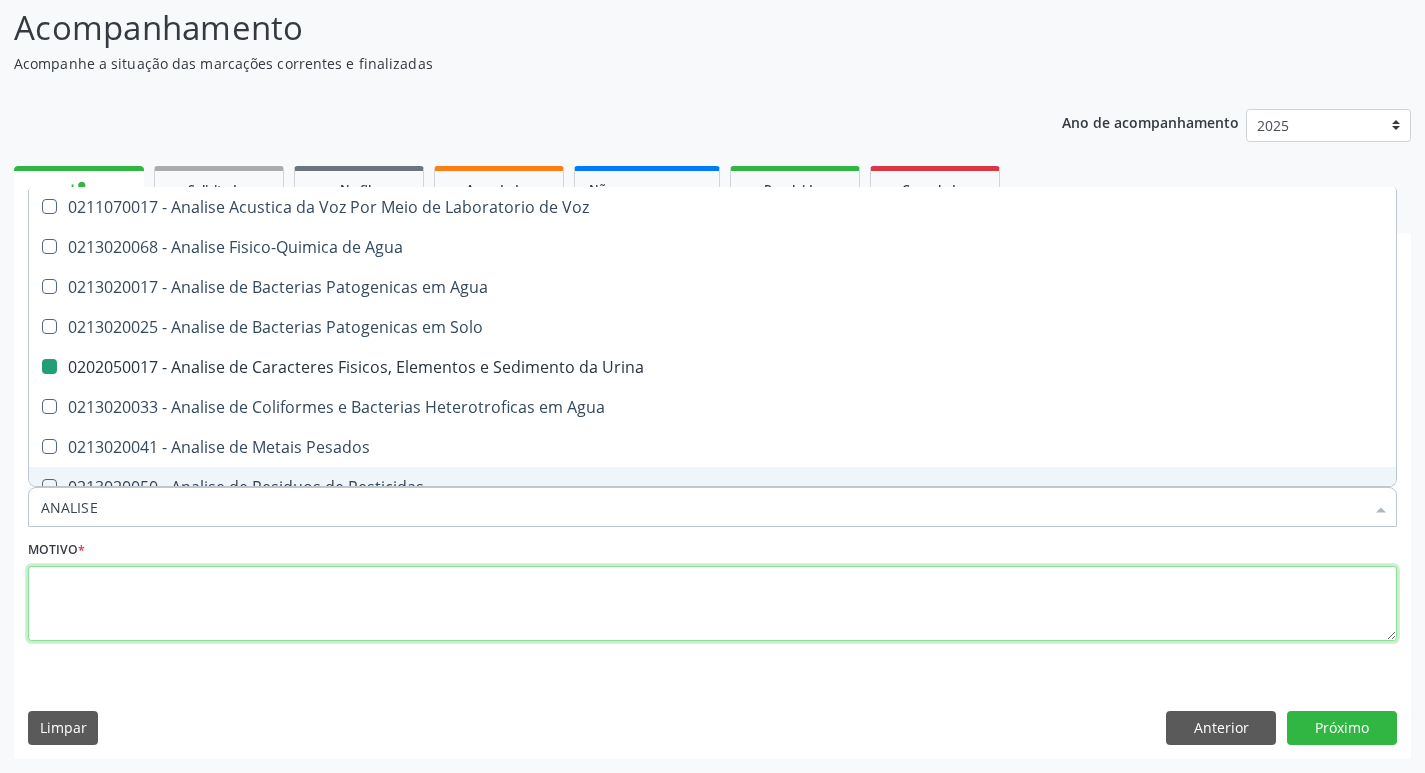 click at bounding box center (712, 604) 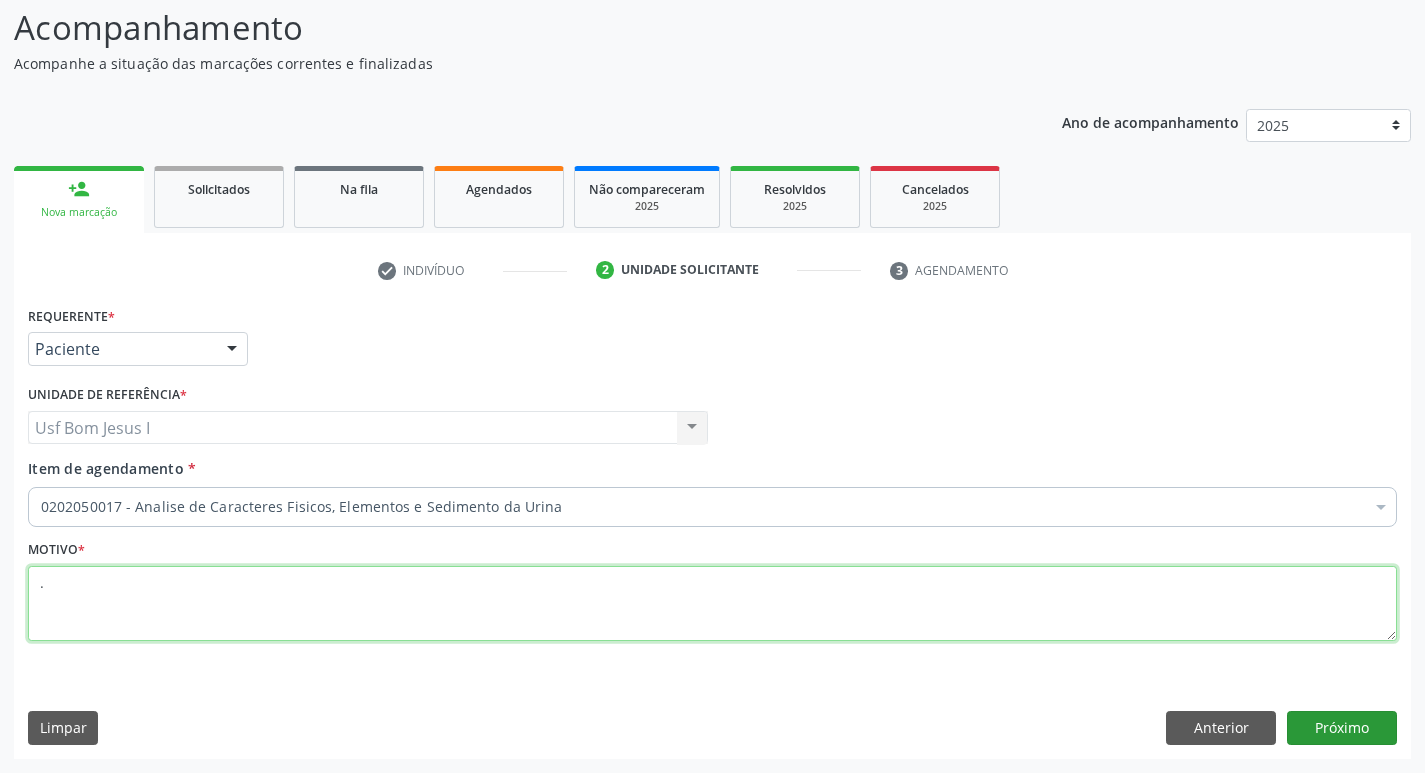 type on "." 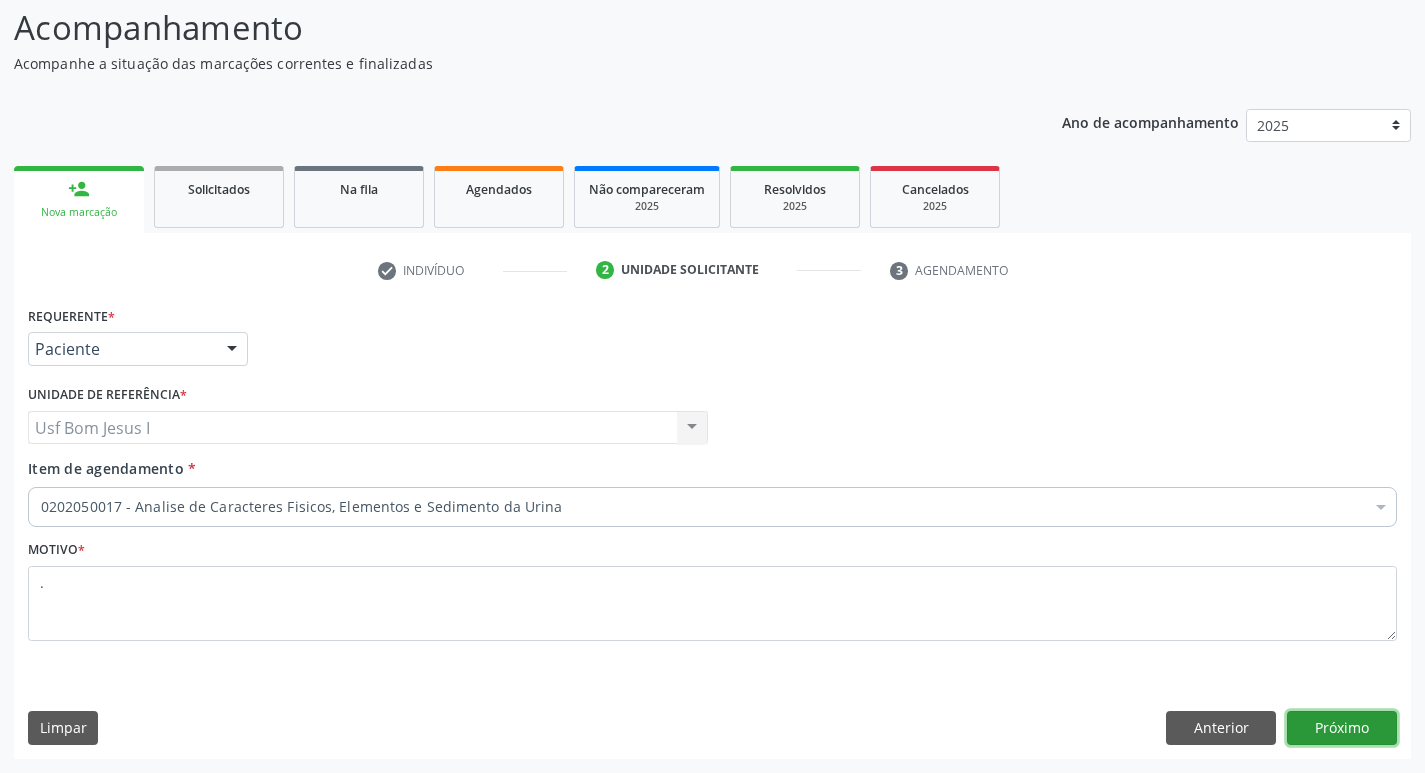click on "Próximo" at bounding box center (1342, 728) 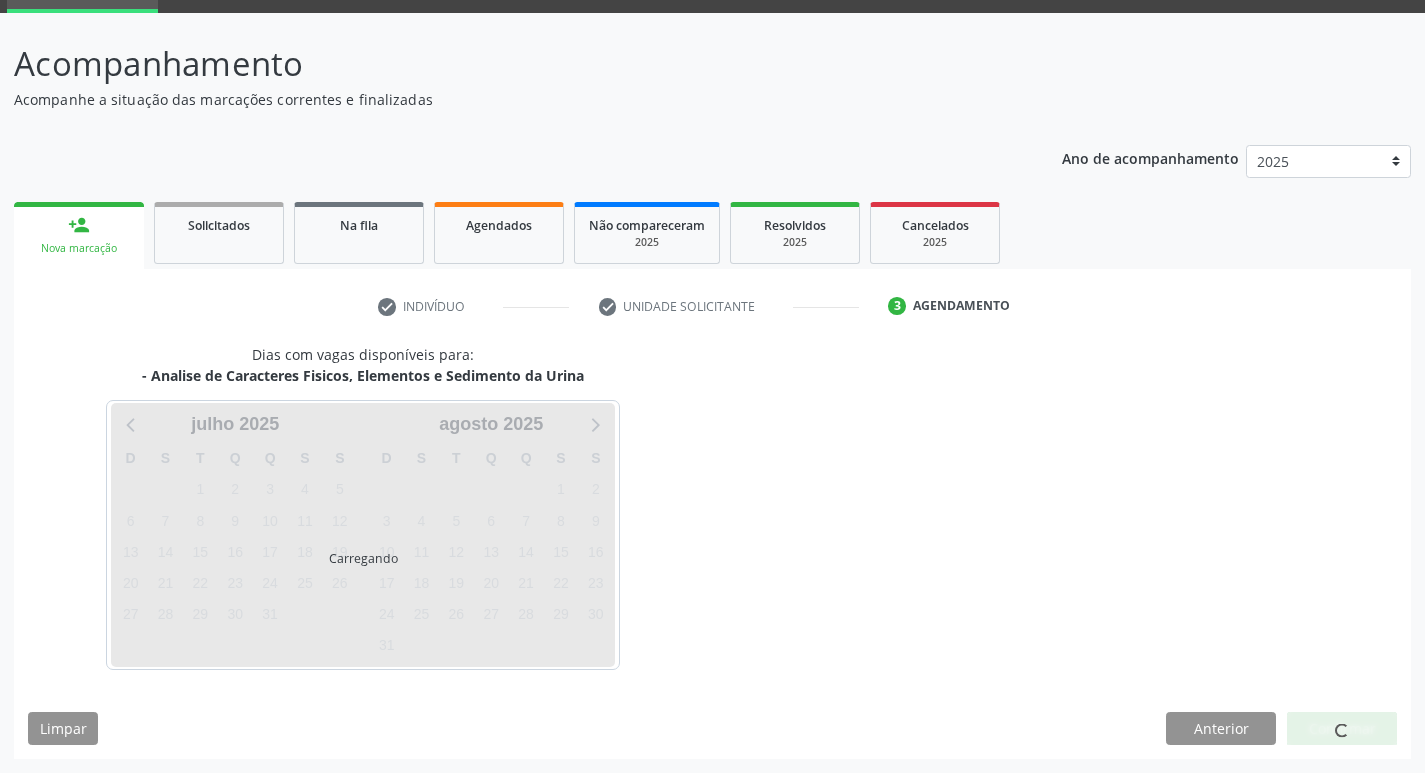 scroll, scrollTop: 97, scrollLeft: 0, axis: vertical 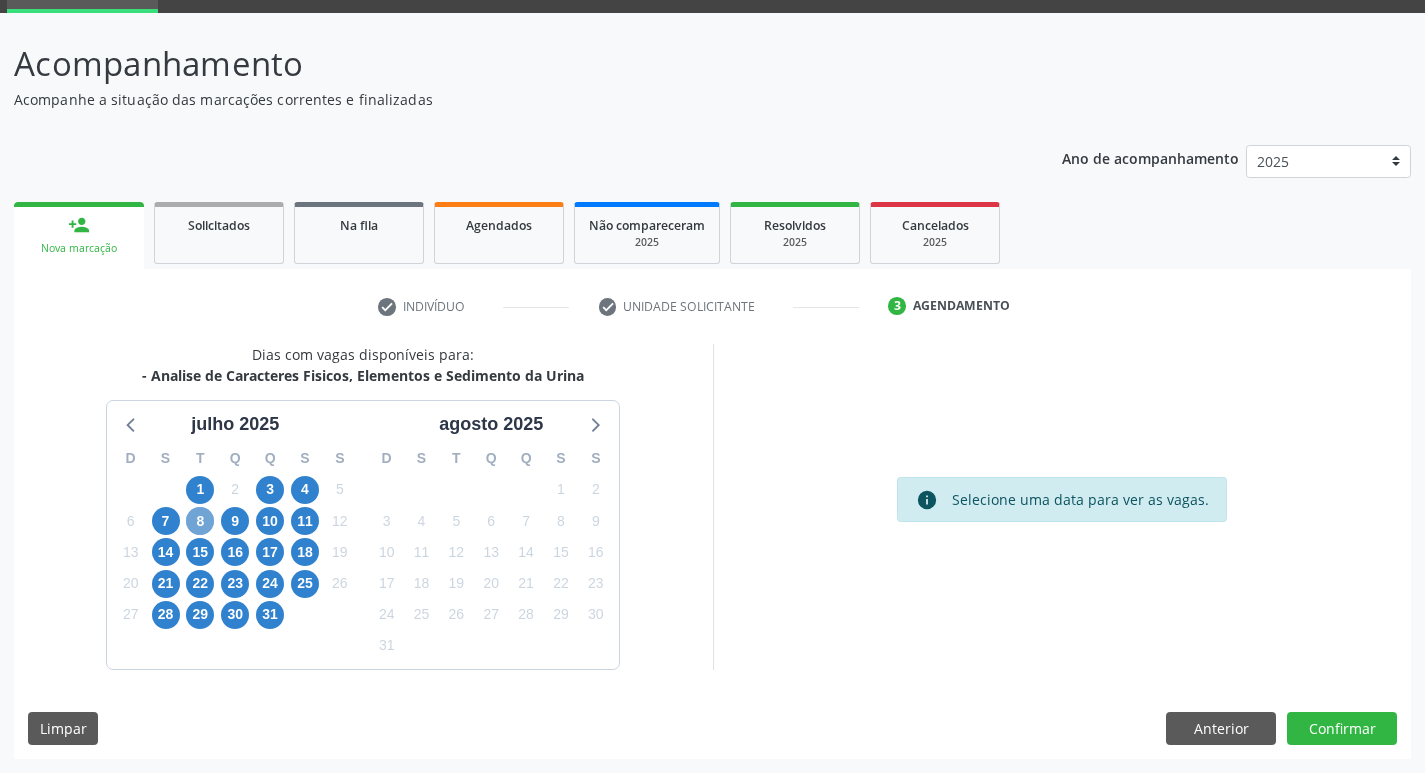click on "8" at bounding box center (200, 521) 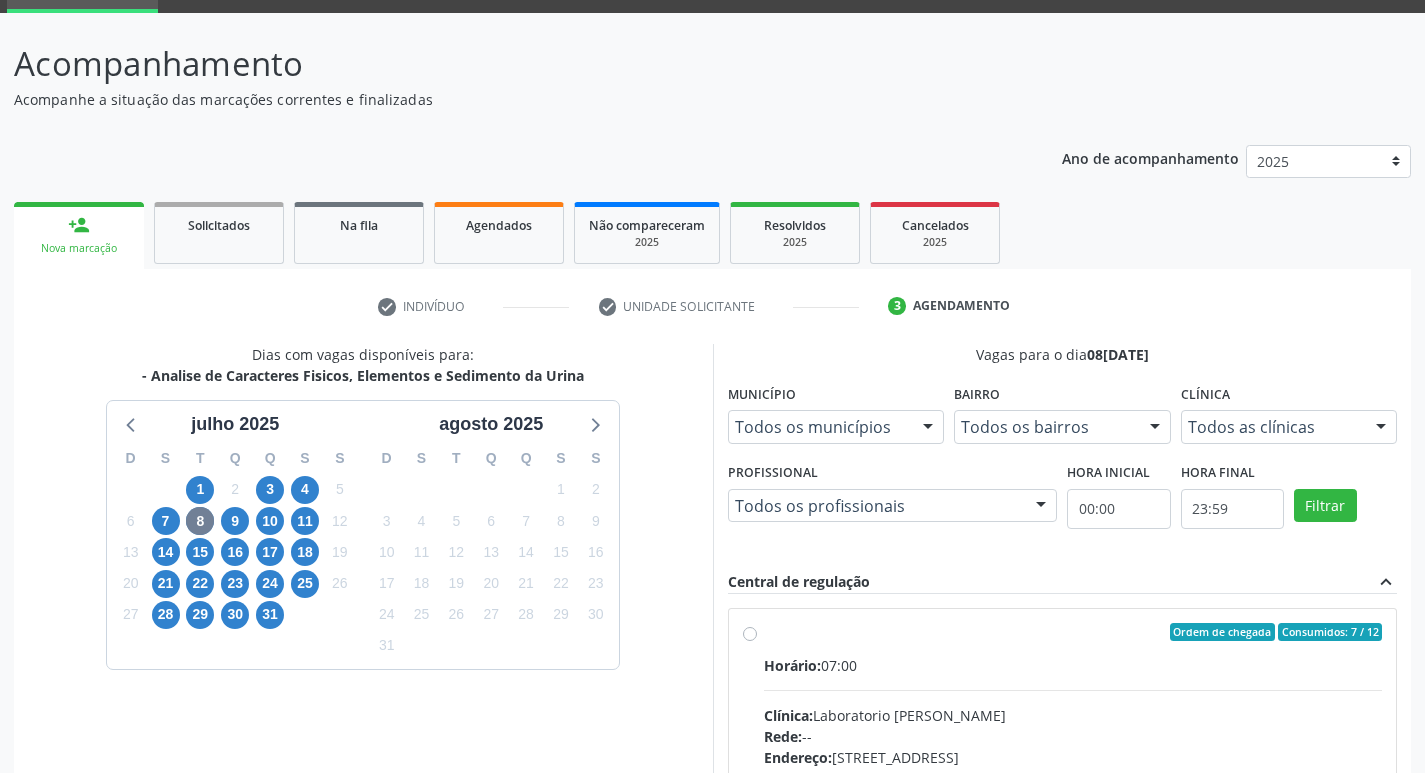 click on "Horário:   07:00
Clínica:  Laboratorio Jose Paulo Terto
Rede:
--
Endereço:   Casa, nº 409, N Senhora da Penha, Serra Talhada - PE
Telefone:   --
Profissional:
--
Informações adicionais sobre o atendimento
Idade de atendimento:
Sem restrição
Gênero(s) atendido(s):
Sem restrição
Informações adicionais:
--" at bounding box center [1073, 792] 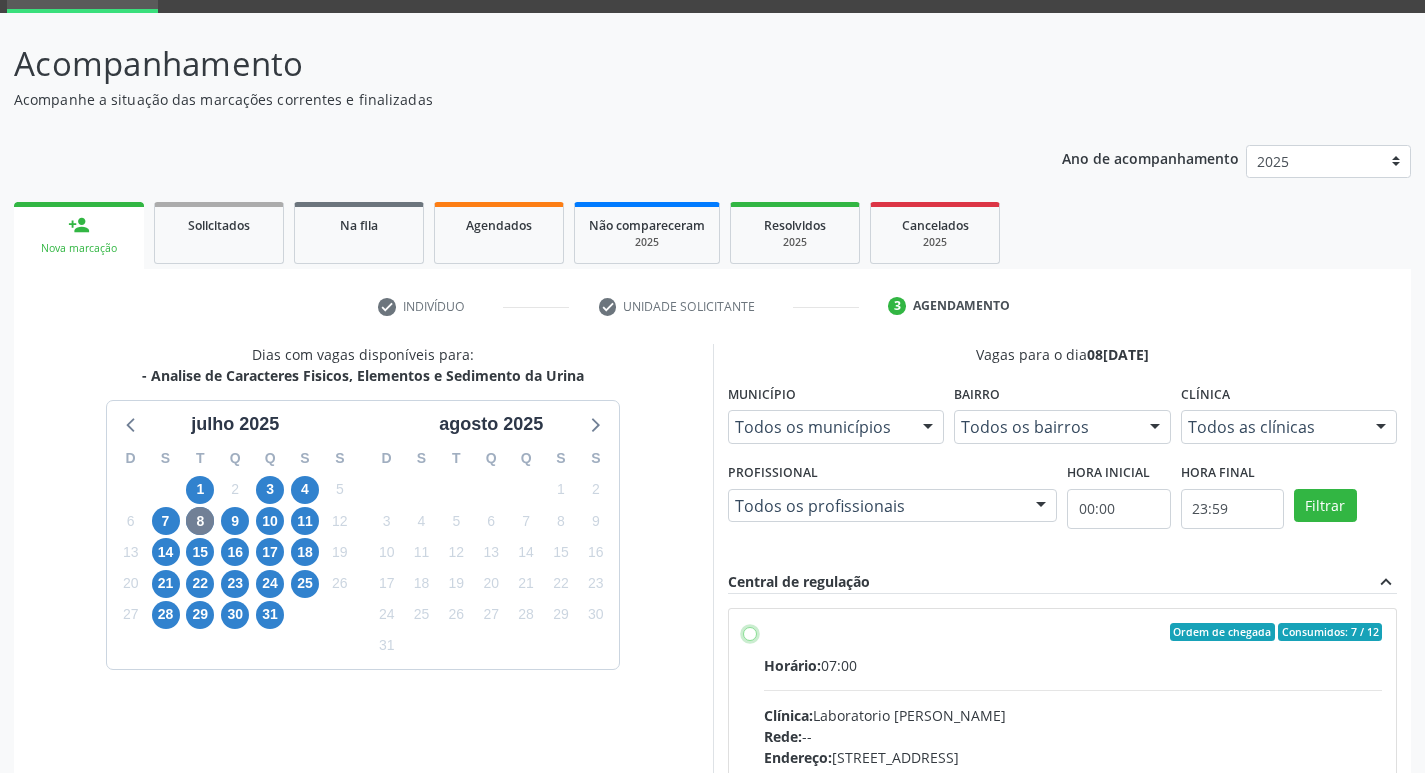 click on "Ordem de chegada
Consumidos: 7 / 12
Horário:   07:00
Clínica:  Laboratorio Jose Paulo Terto
Rede:
--
Endereço:   Casa, nº 409, N Senhora da Penha, Serra Talhada - PE
Telefone:   --
Profissional:
--
Informações adicionais sobre o atendimento
Idade de atendimento:
Sem restrição
Gênero(s) atendido(s):
Sem restrição
Informações adicionais:
--" at bounding box center (750, 632) 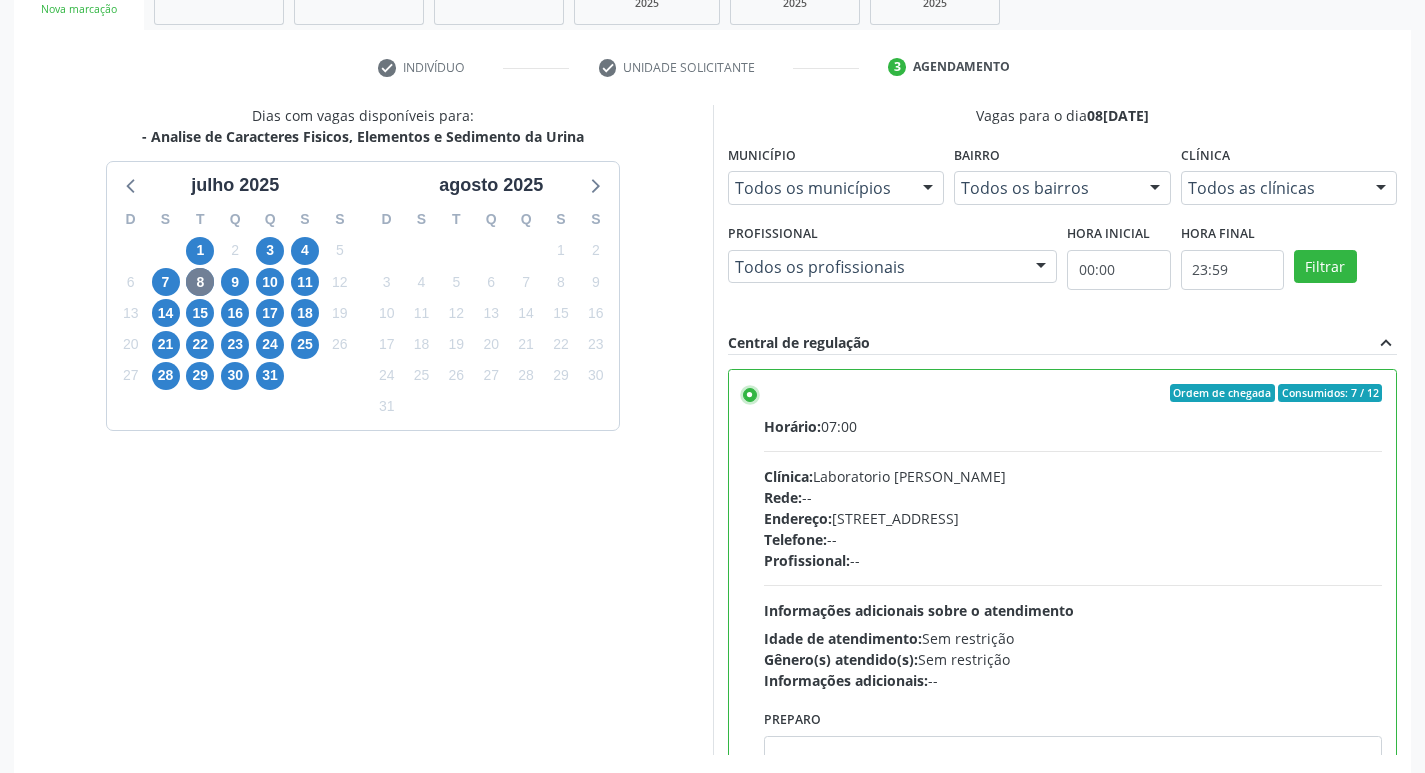 scroll, scrollTop: 422, scrollLeft: 0, axis: vertical 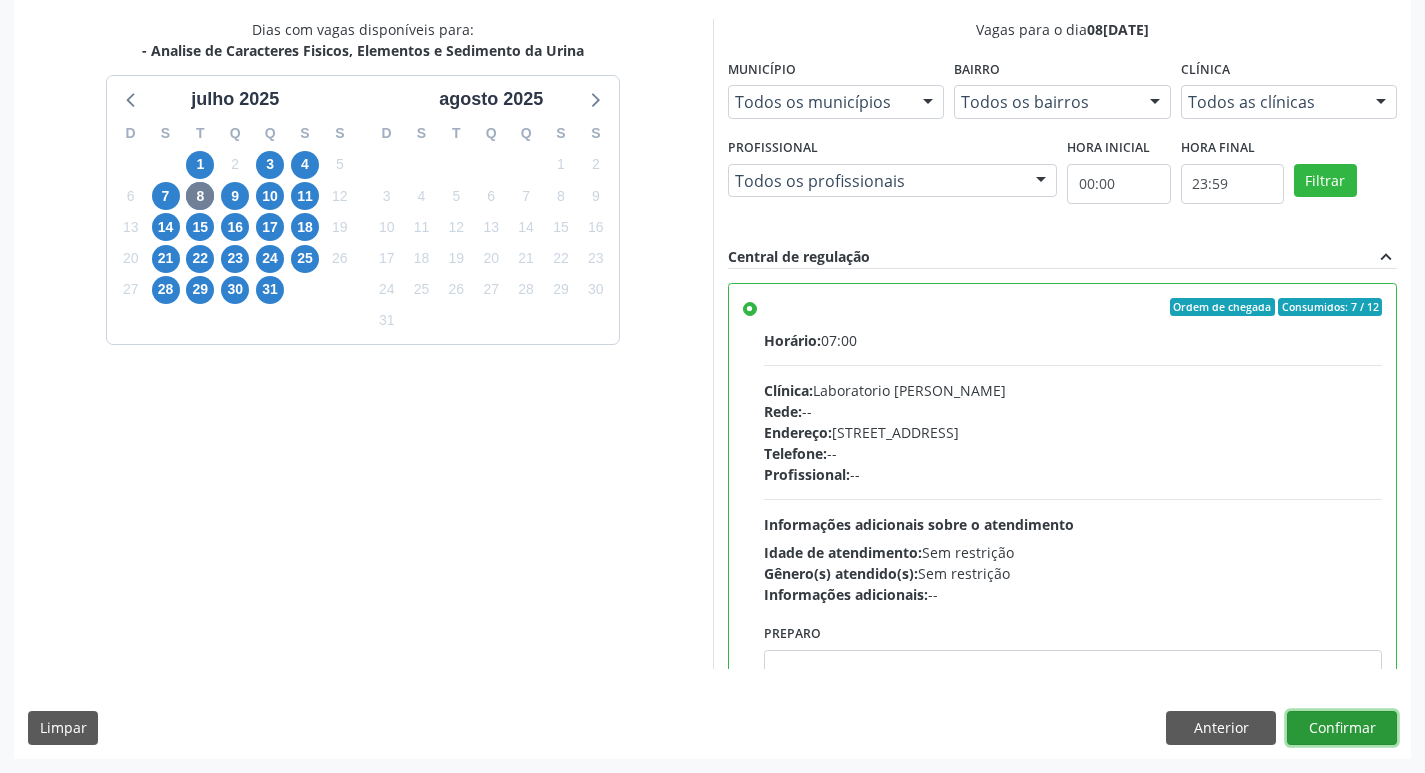 click on "Confirmar" at bounding box center (1342, 728) 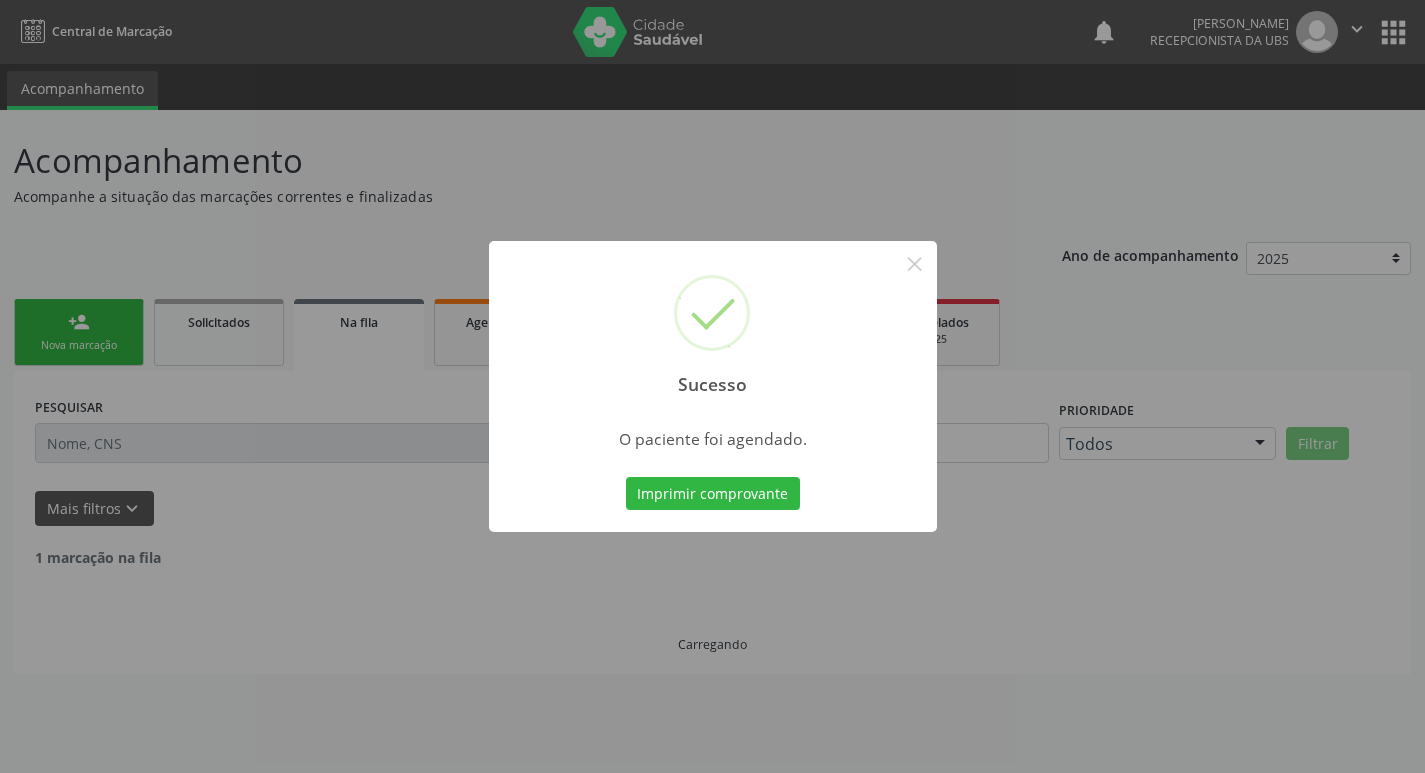 scroll, scrollTop: 0, scrollLeft: 0, axis: both 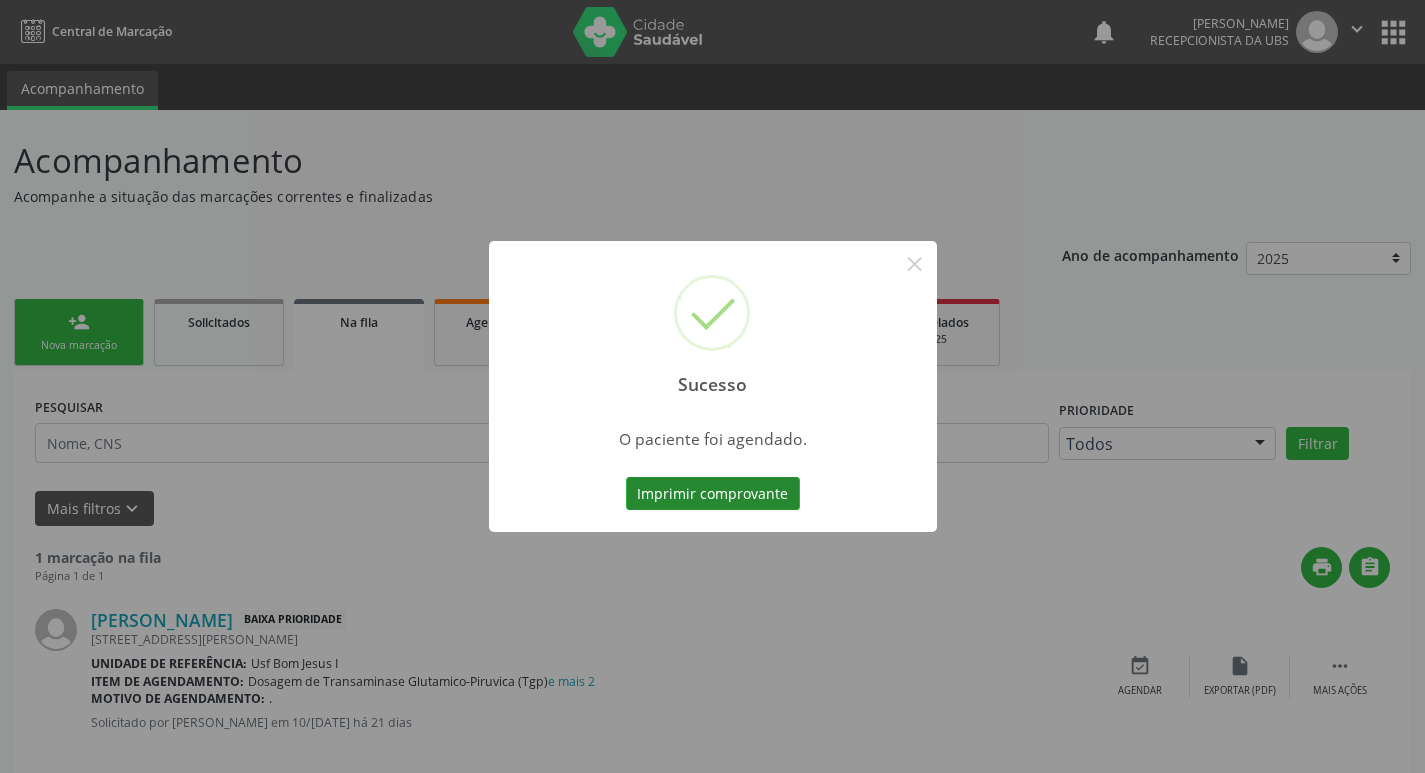 click on "Imprimir comprovante" at bounding box center (713, 494) 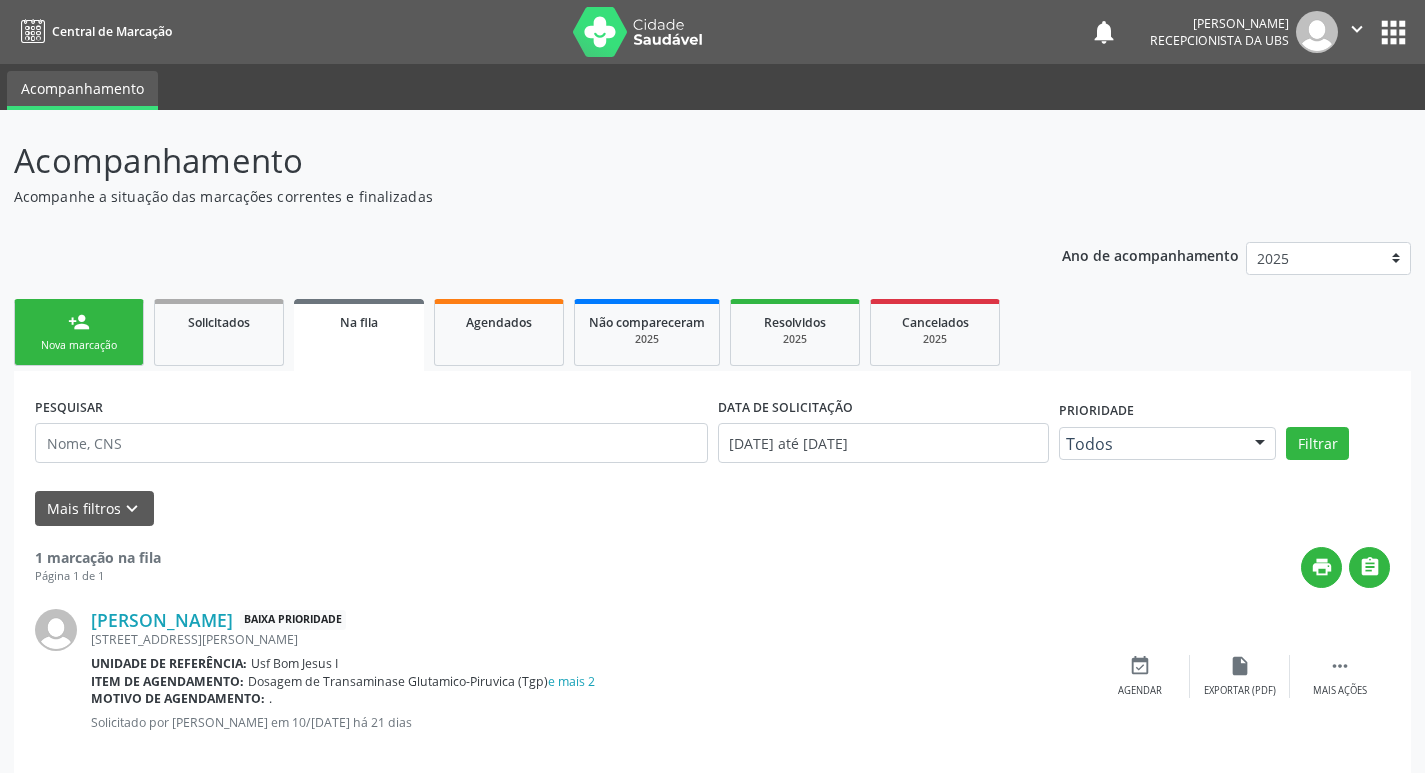 click on "PESQUISAR
DATA DE SOLICITAÇÃO
01/01/2024 até 01/07/2025
Prioridade
Todos         Todos   Baixa Prioridade   Média Prioridade   Alta Prioridade
Nenhum resultado encontrado para: "   "
Não há nenhuma opção para ser exibida.
Filtrar
Grupo/Subgrupo
Selecione um grupo ou subgrupo
Todos os grupos e subgrupos
01 - Ações de promoção e prevenção em saúde
01.01 - Ações coletivas/individuais em saúde
01.02 - Vigilância em saúde
02 - Procedimentos com finalidade diagnóstica
02.01 - Coleta de material
02.02 - Diagnóstico em laboratório clínico
02.03 - Diagnóstico por anatomia patológica e citopatologia
02.04 - Diagnóstico por radiologia
02.05 - Diagnóstico por ultrasonografia" at bounding box center (712, 579) 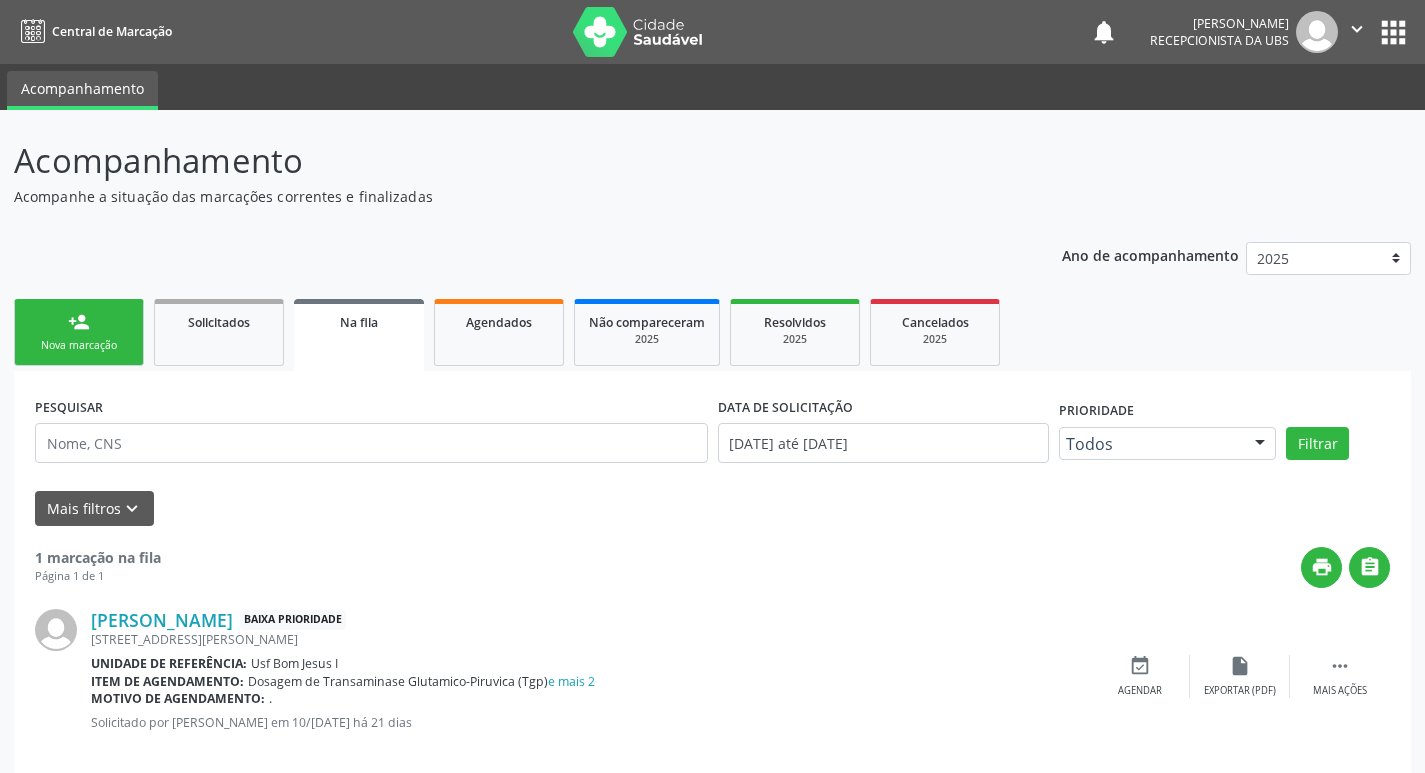 click on "Nova marcação" at bounding box center [79, 345] 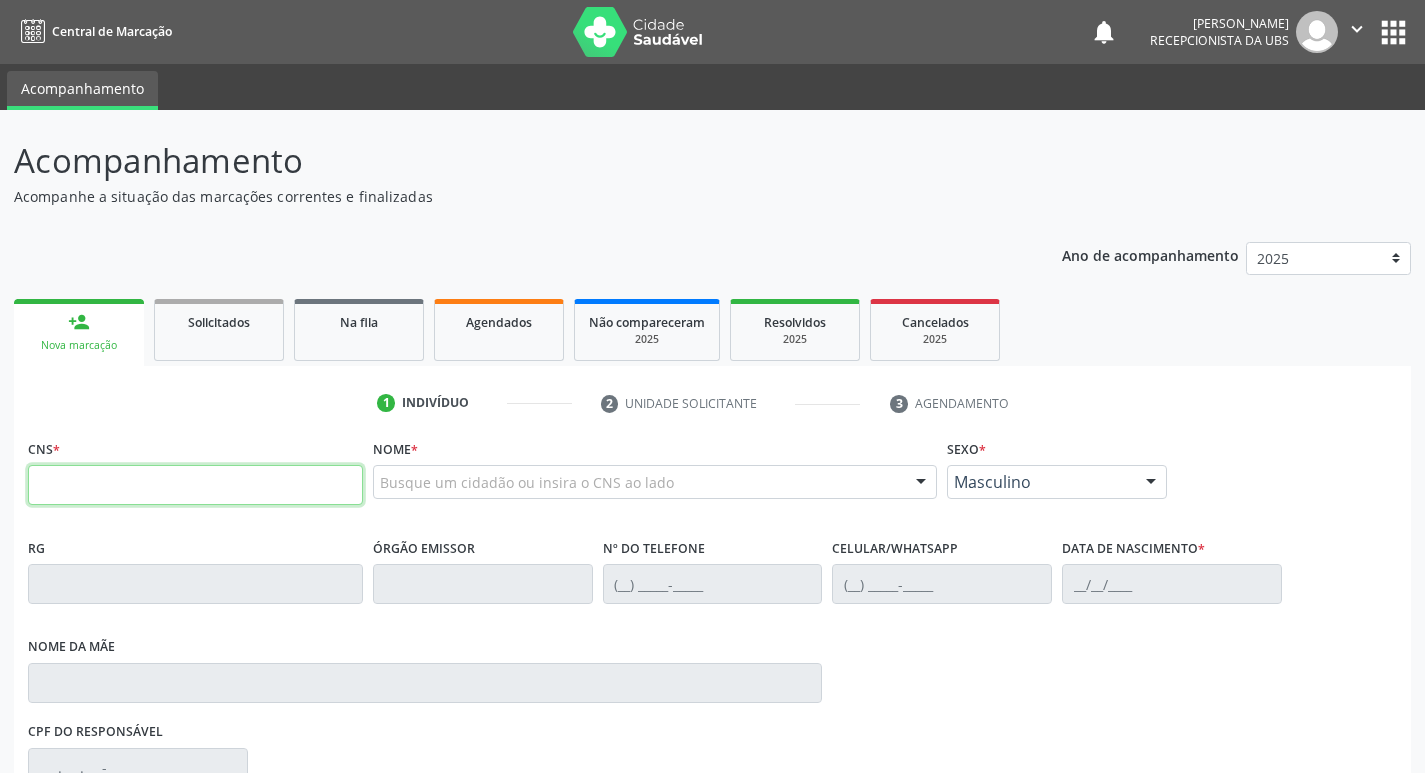 click at bounding box center [195, 485] 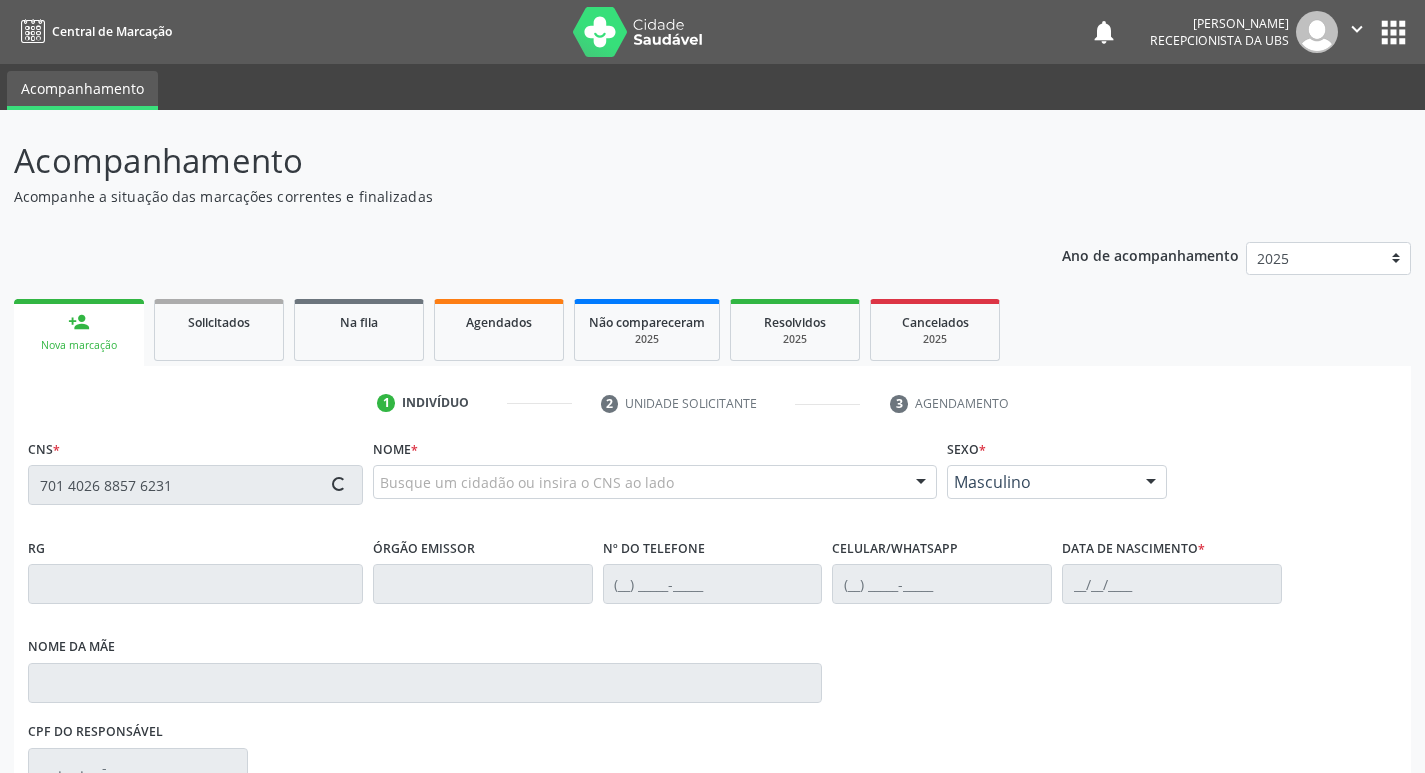 type on "701 4026 8857 6231" 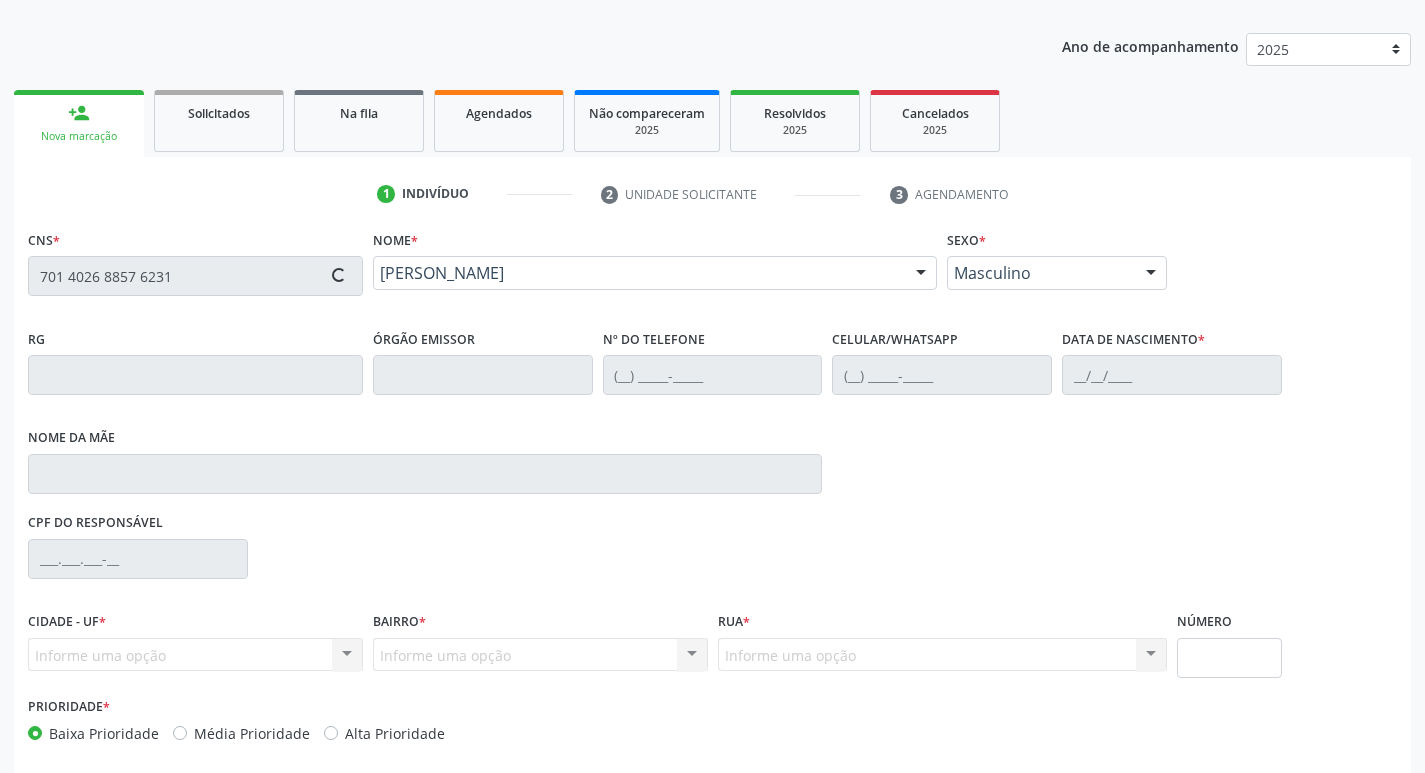 scroll, scrollTop: 297, scrollLeft: 0, axis: vertical 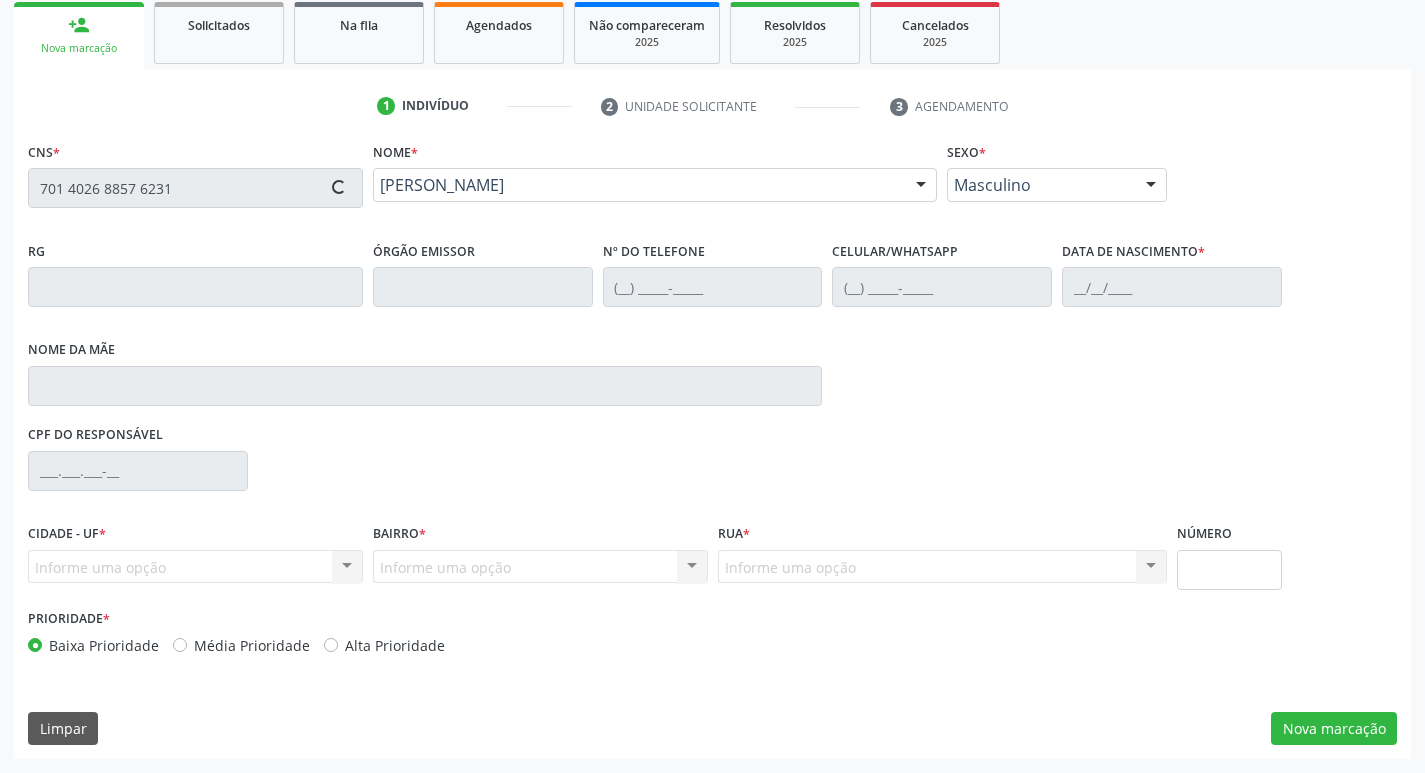 type on "[PHONE_NUMBER]" 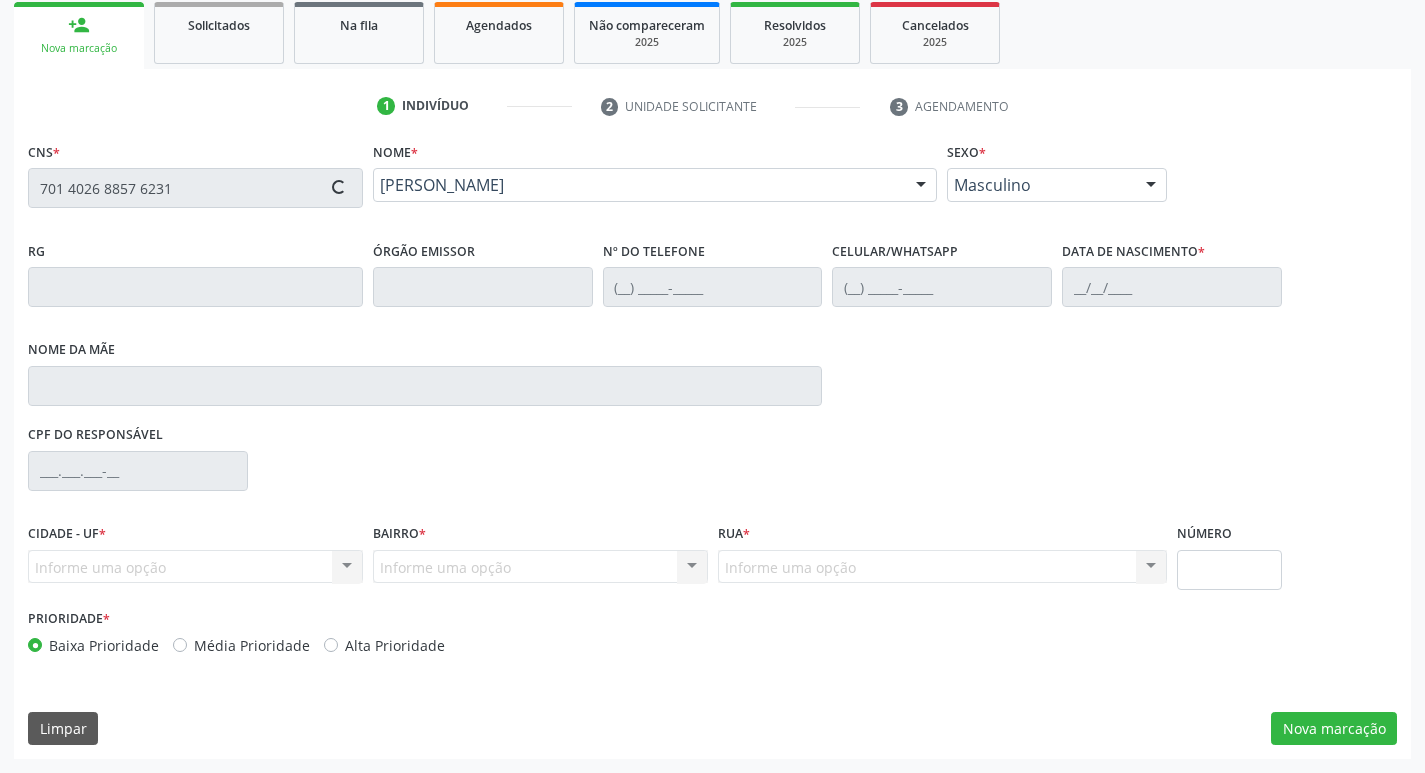 type on "(87) 99910-7609" 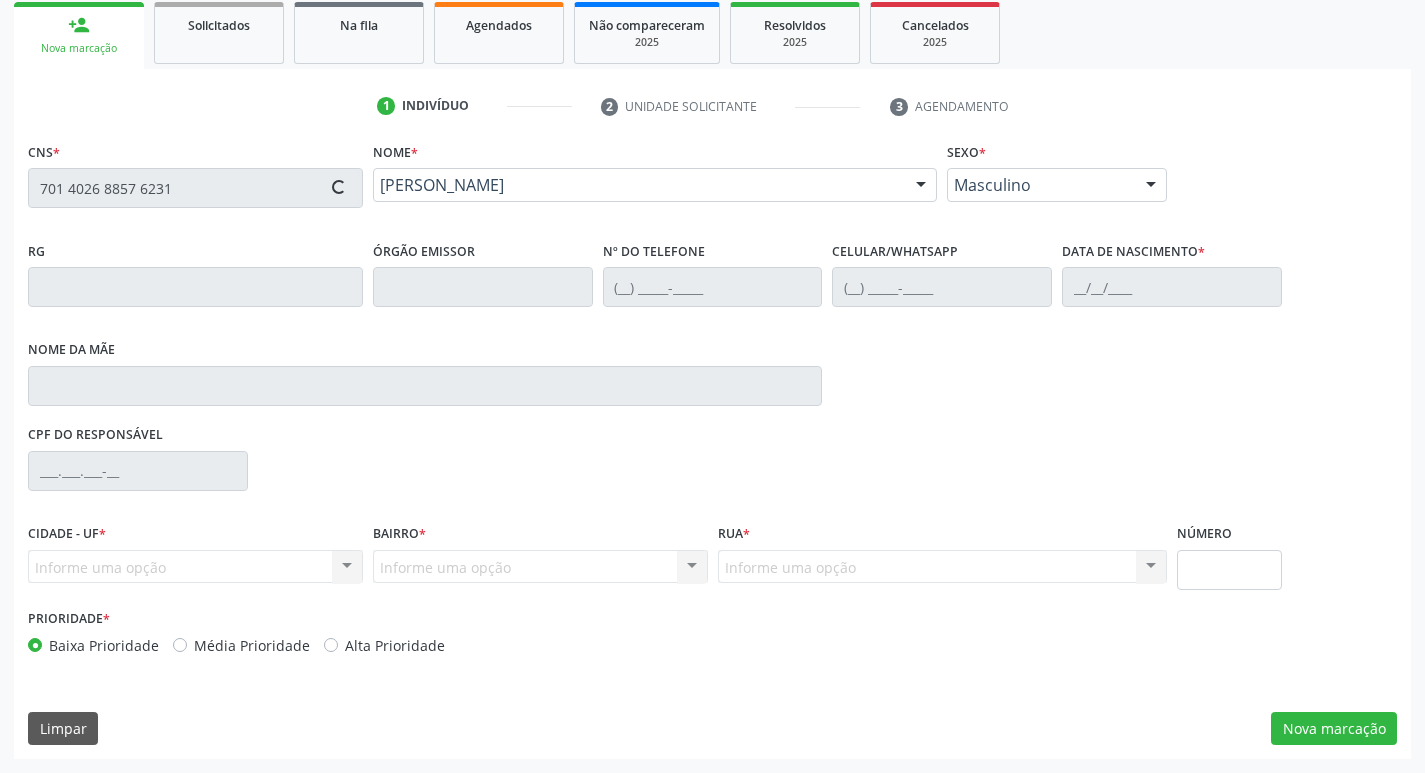 type on "13/07/1999" 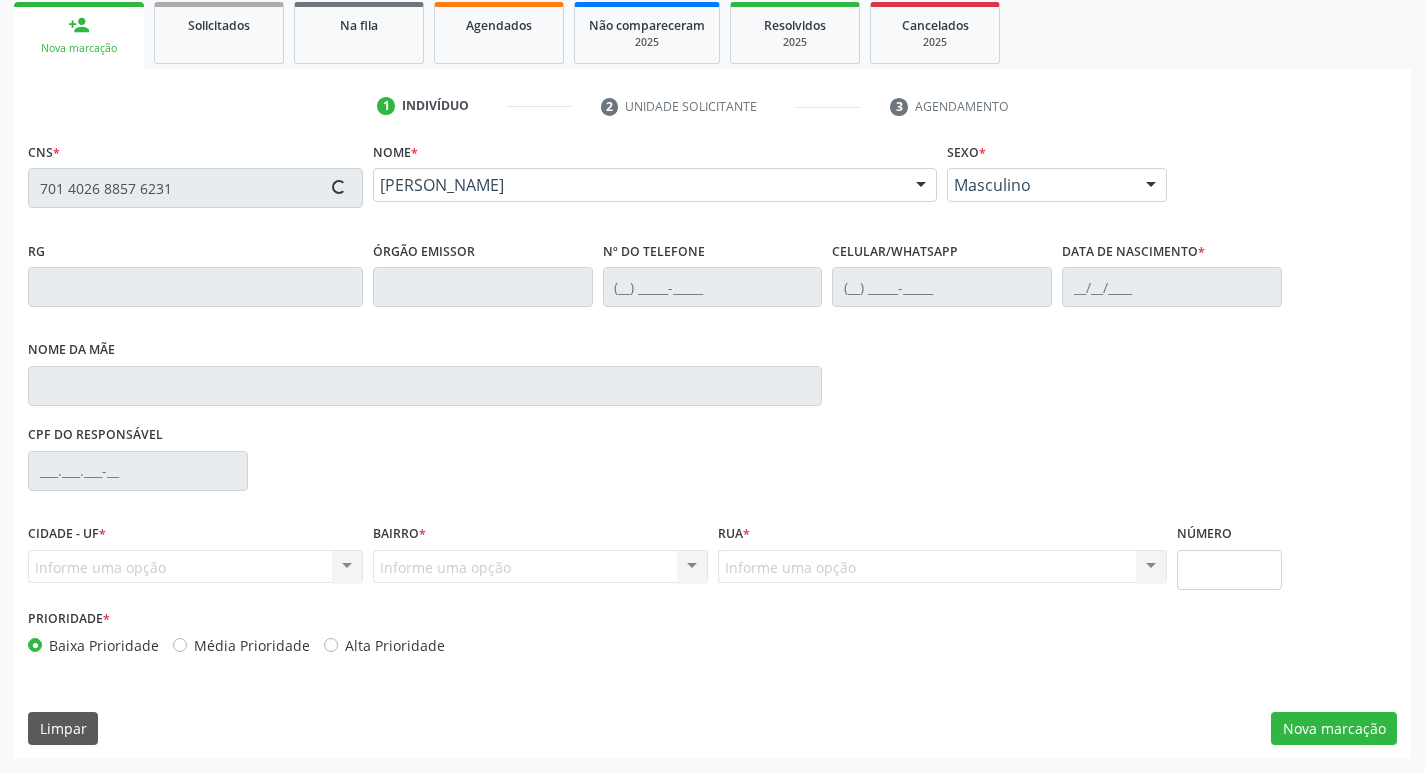 type on "Cleide Alves do Nascimento" 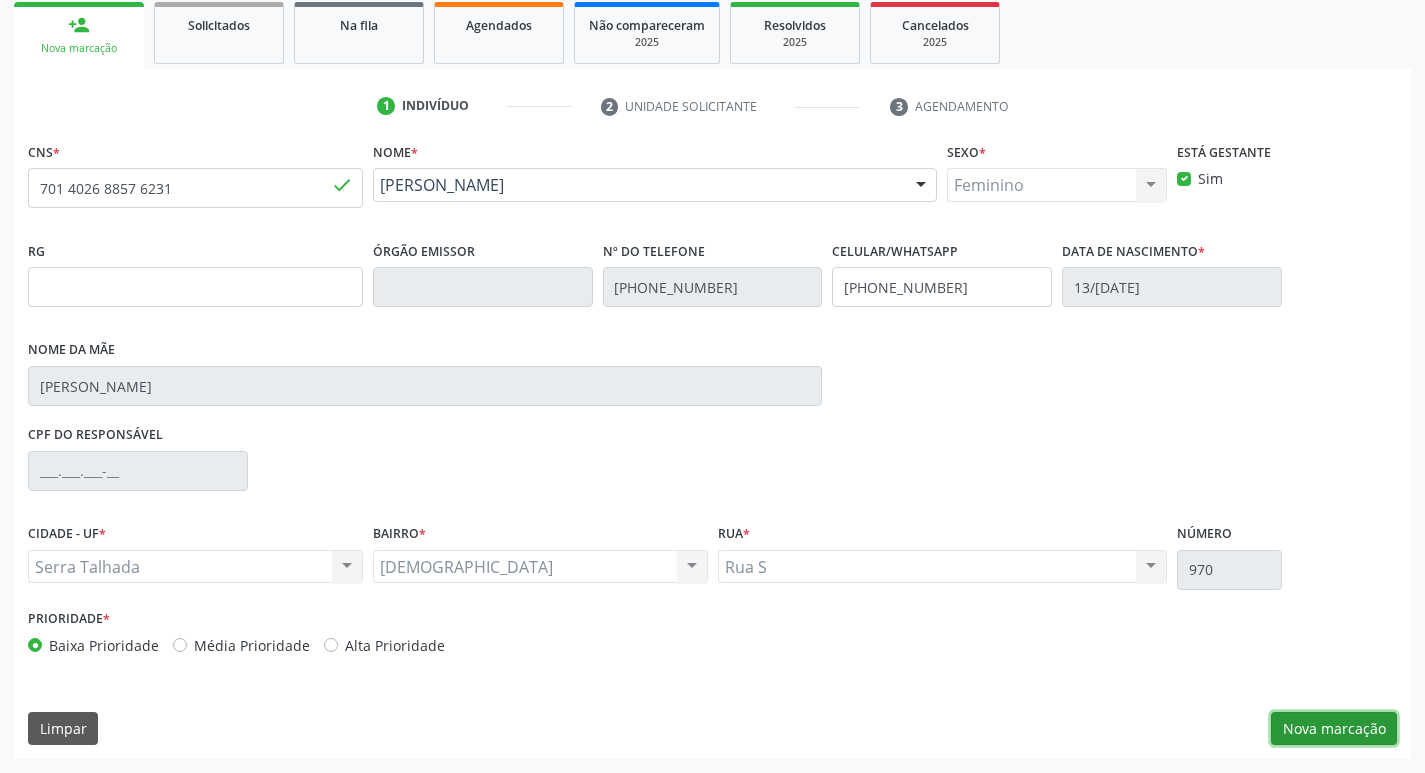 click on "Nova marcação" at bounding box center [1334, 729] 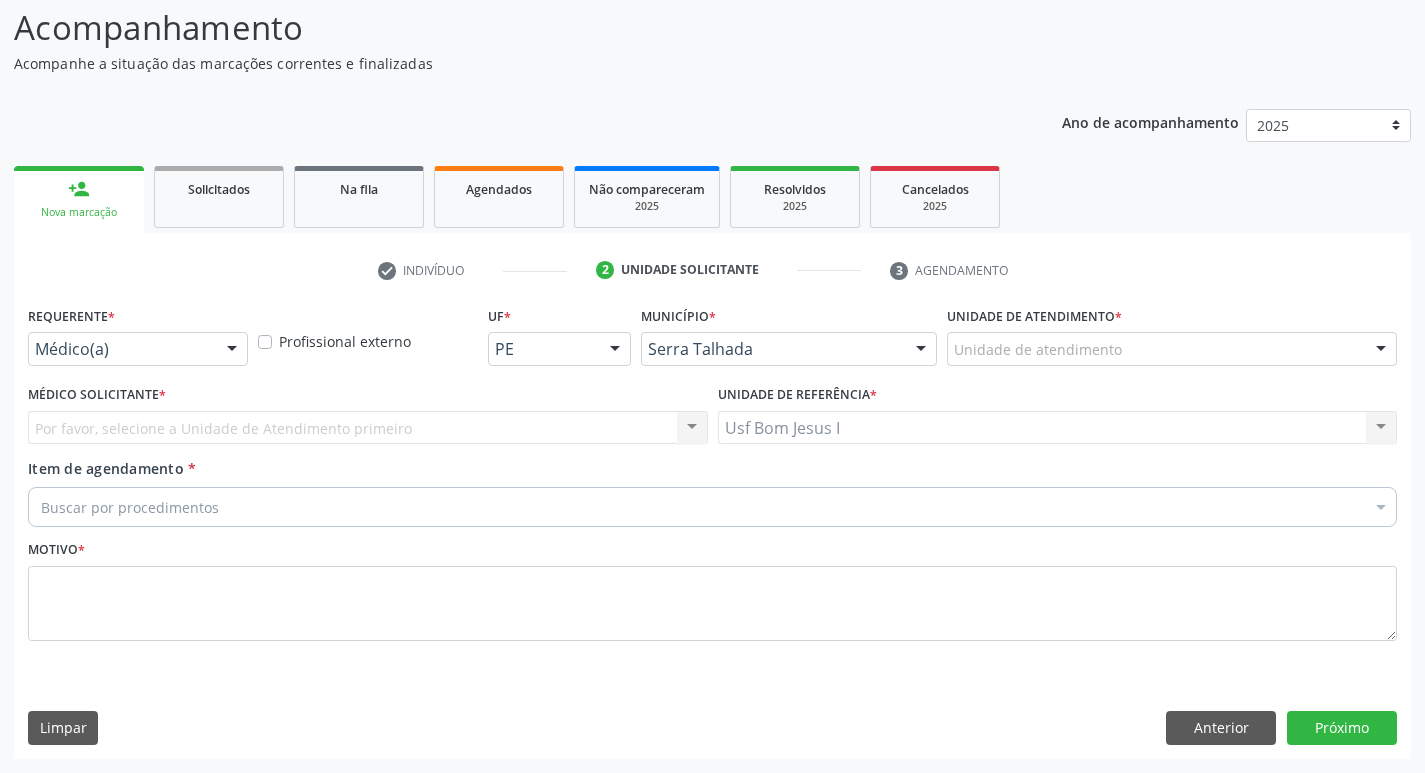 scroll, scrollTop: 133, scrollLeft: 0, axis: vertical 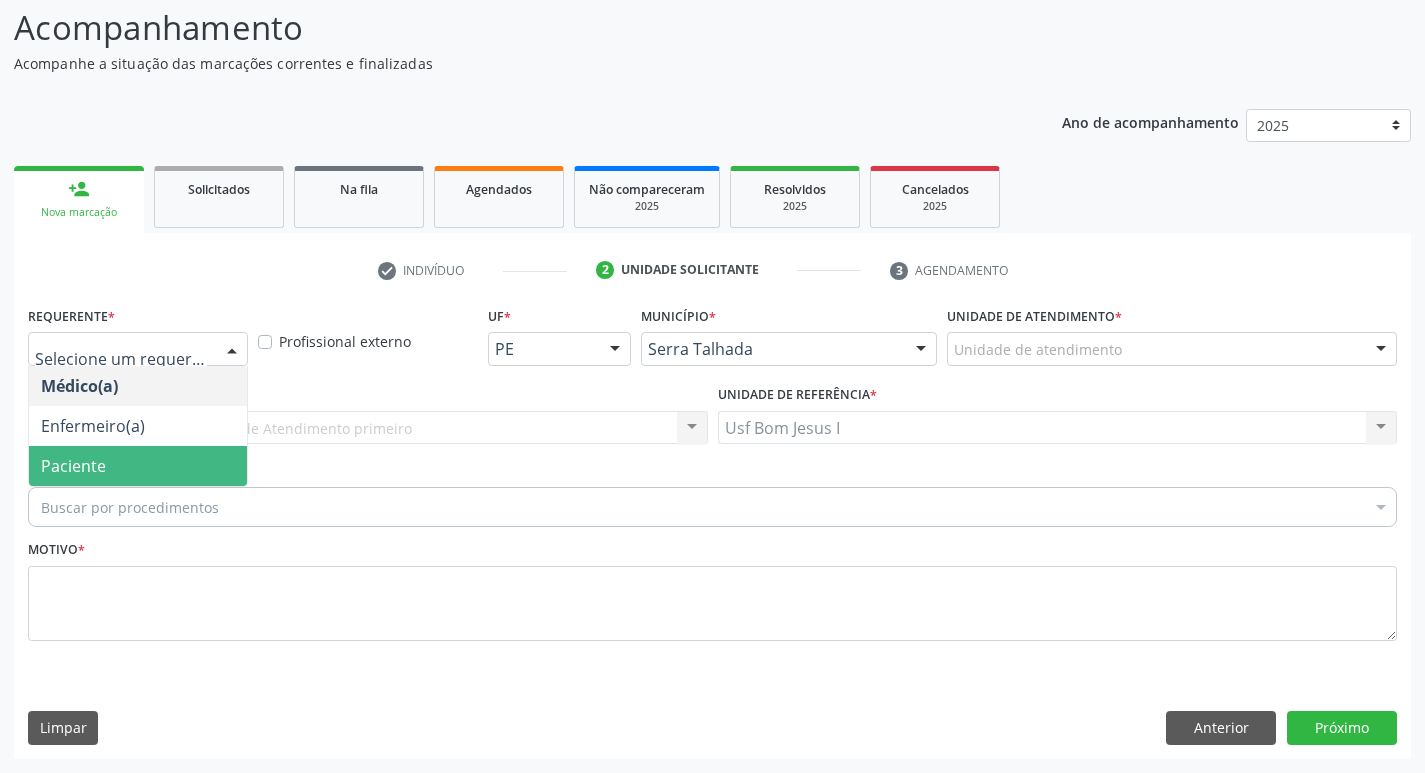 click on "Paciente" at bounding box center (73, 466) 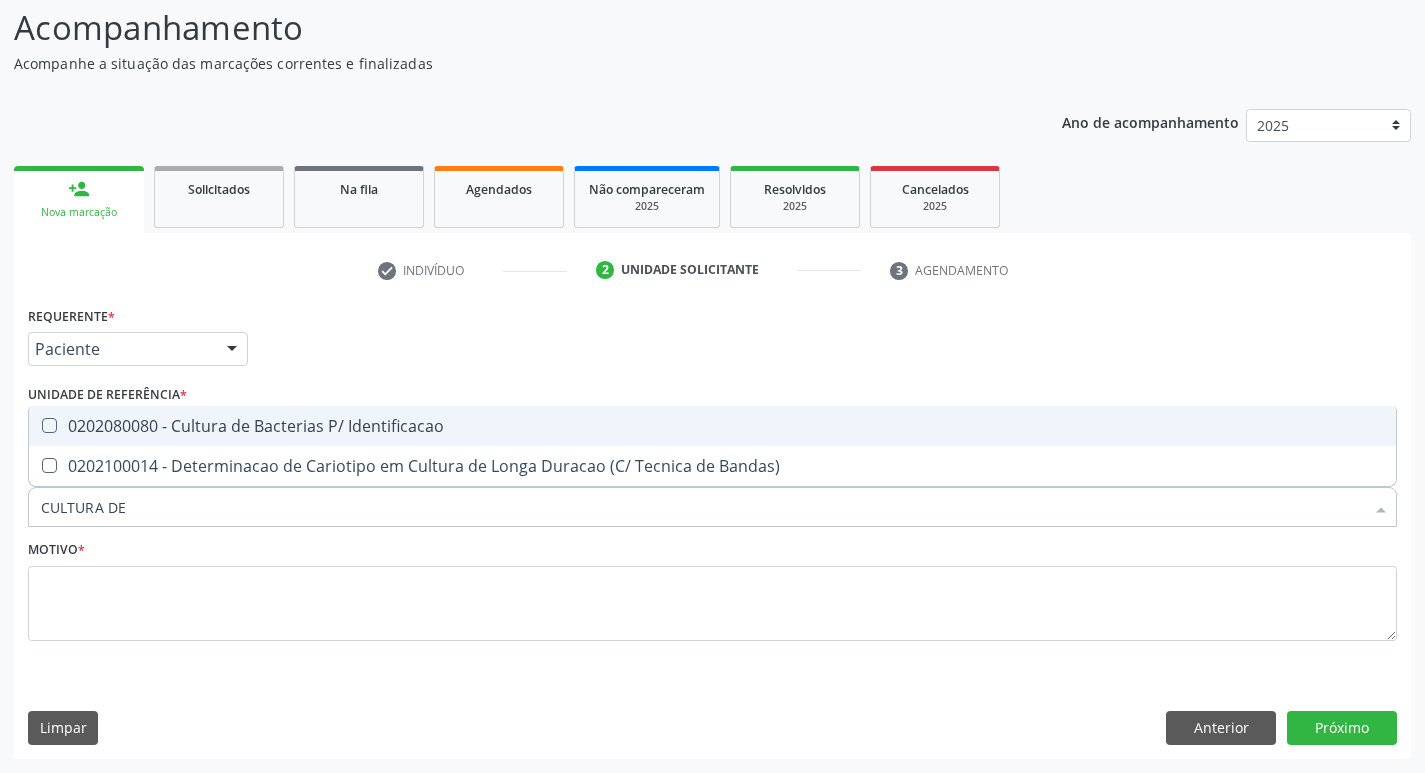 type on "CULTURA DE" 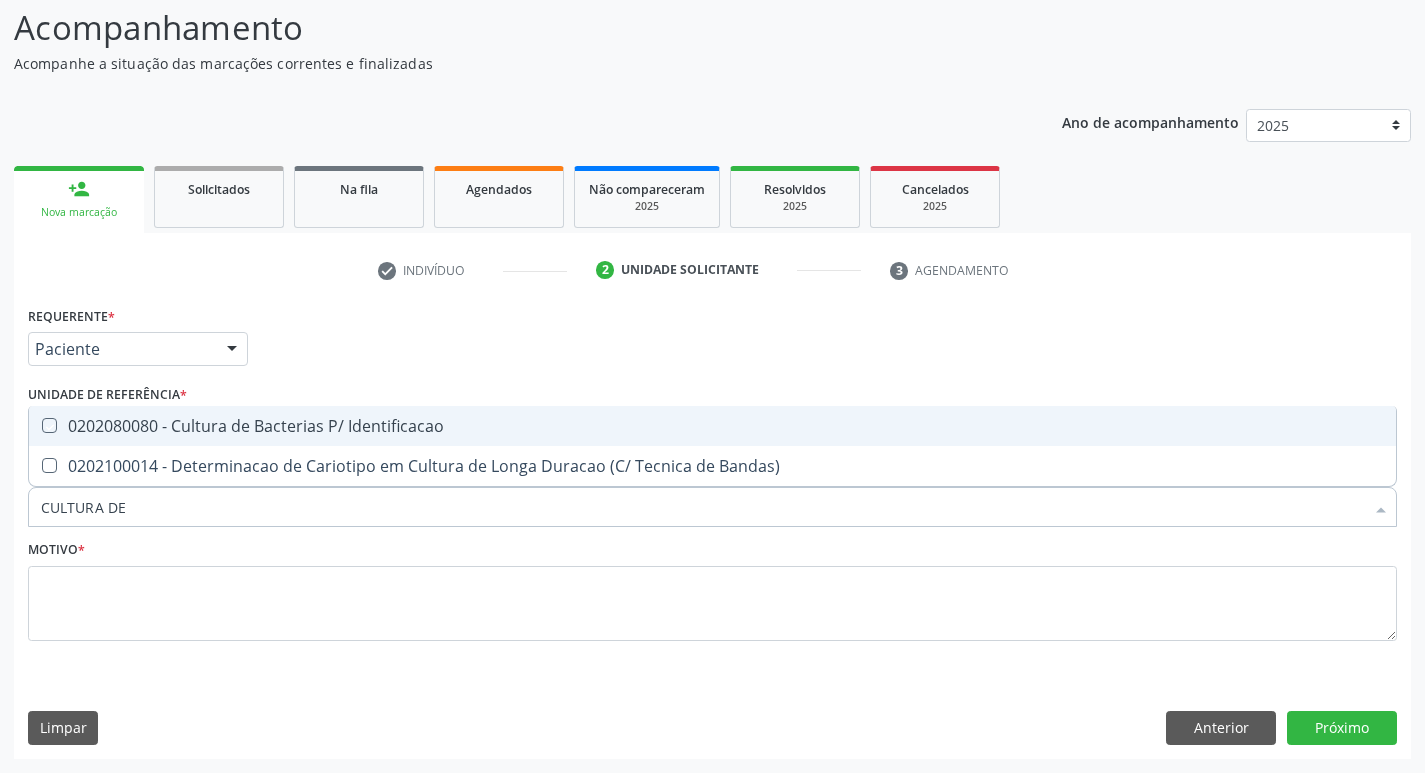 checkbox on "true" 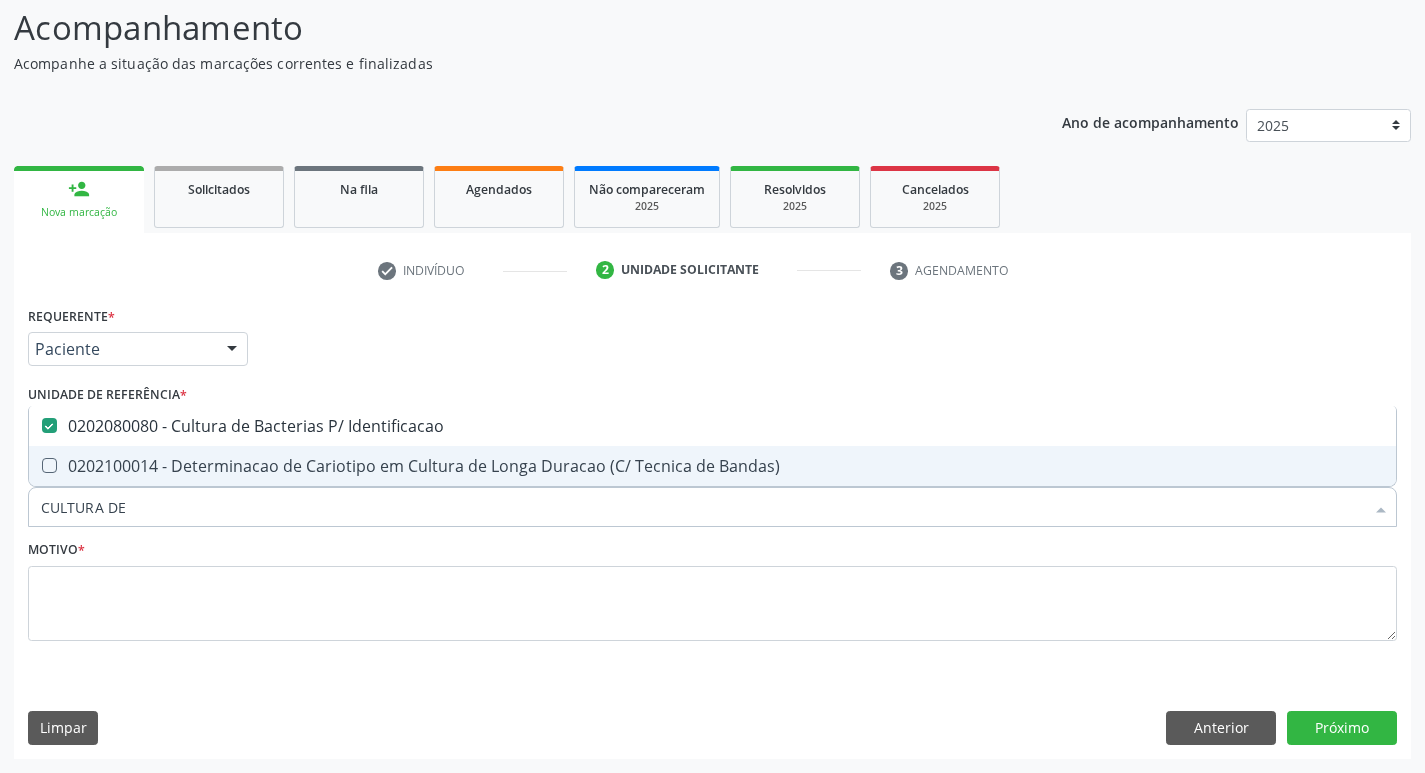 drag, startPoint x: 142, startPoint y: 519, endPoint x: 0, endPoint y: 512, distance: 142.17242 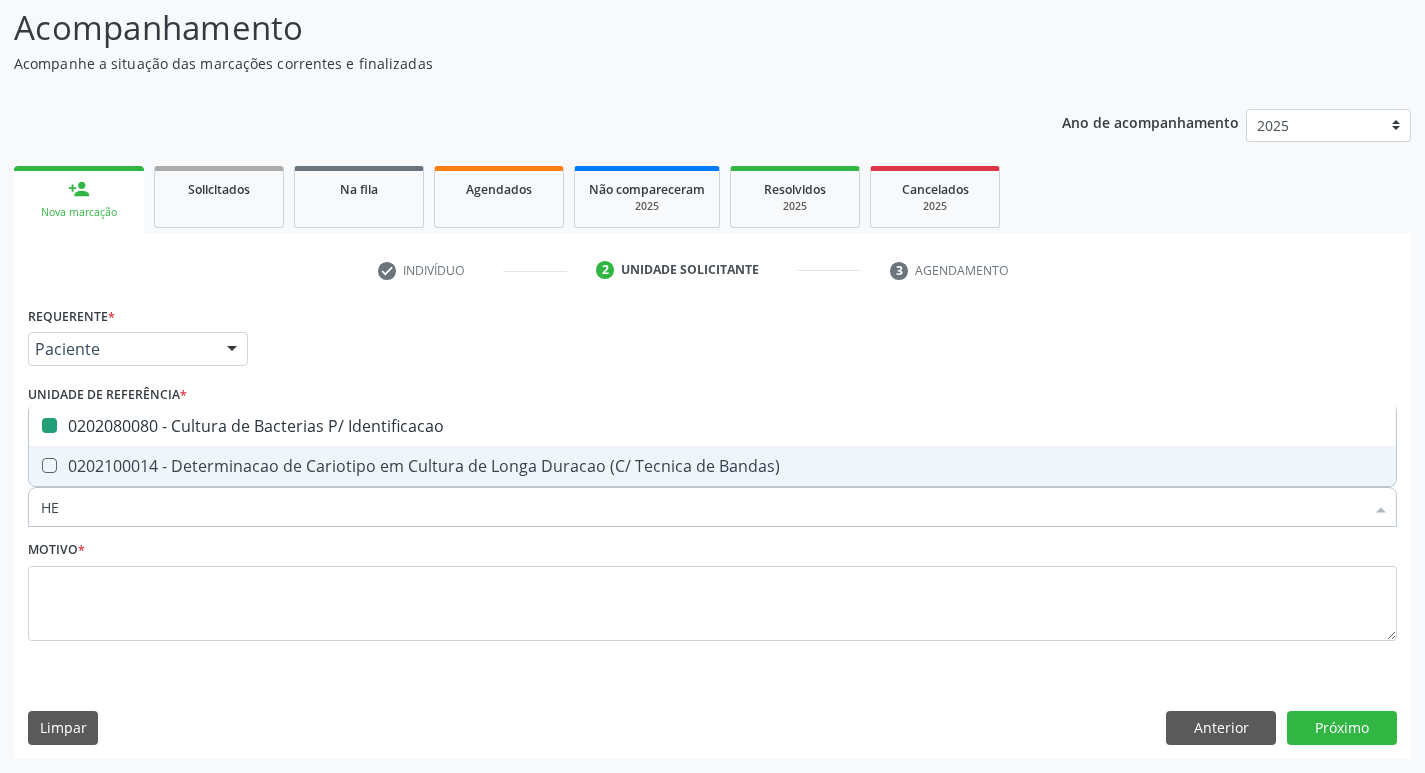 type on "HEM" 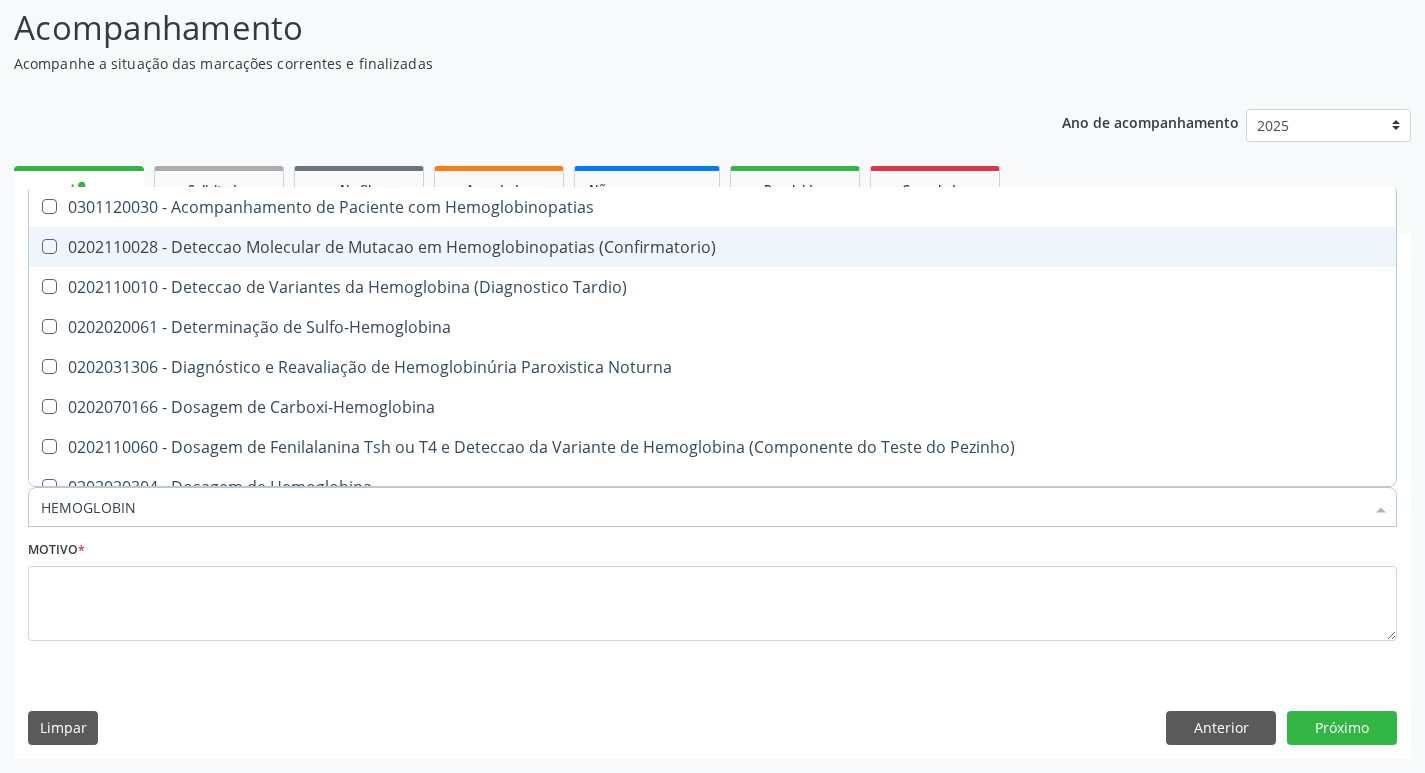 type on "HEMOGLOBINA" 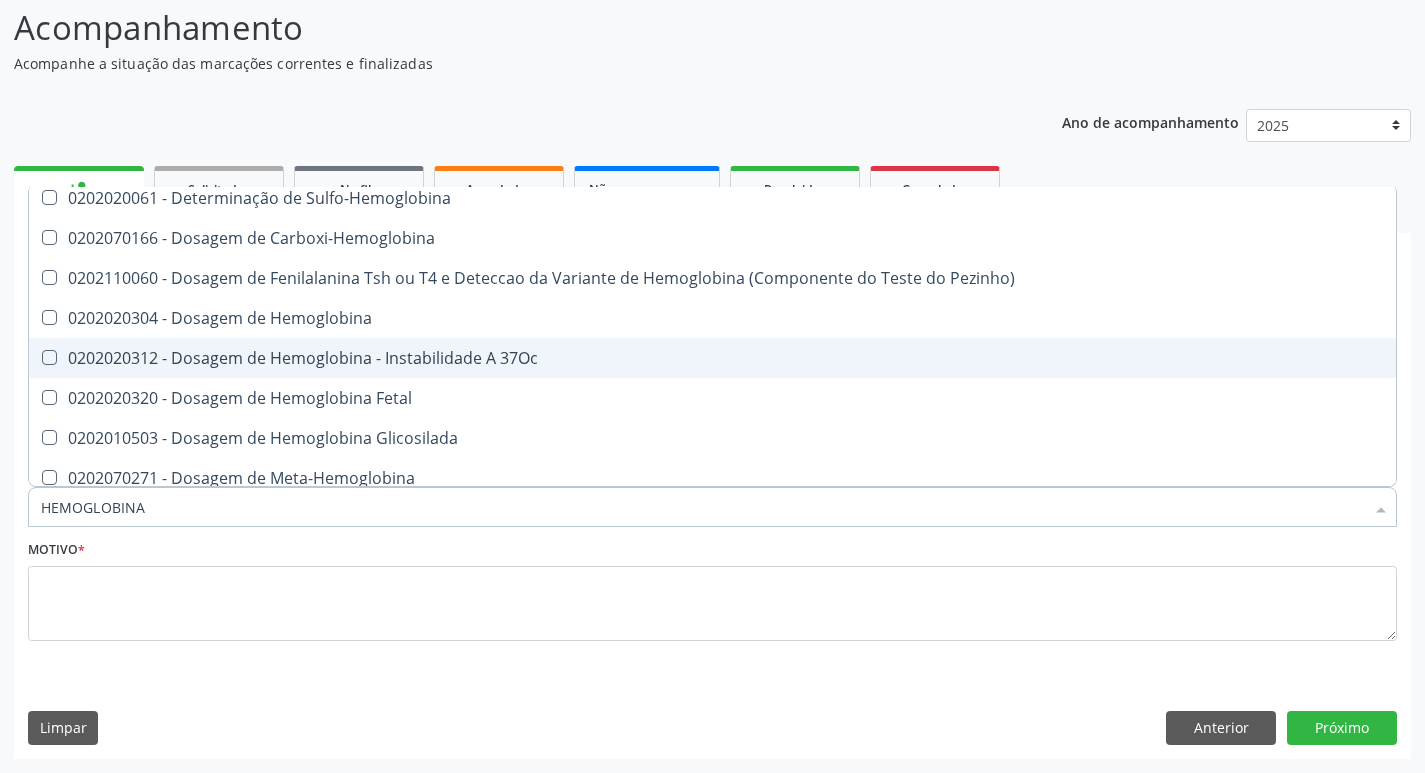 scroll, scrollTop: 133, scrollLeft: 0, axis: vertical 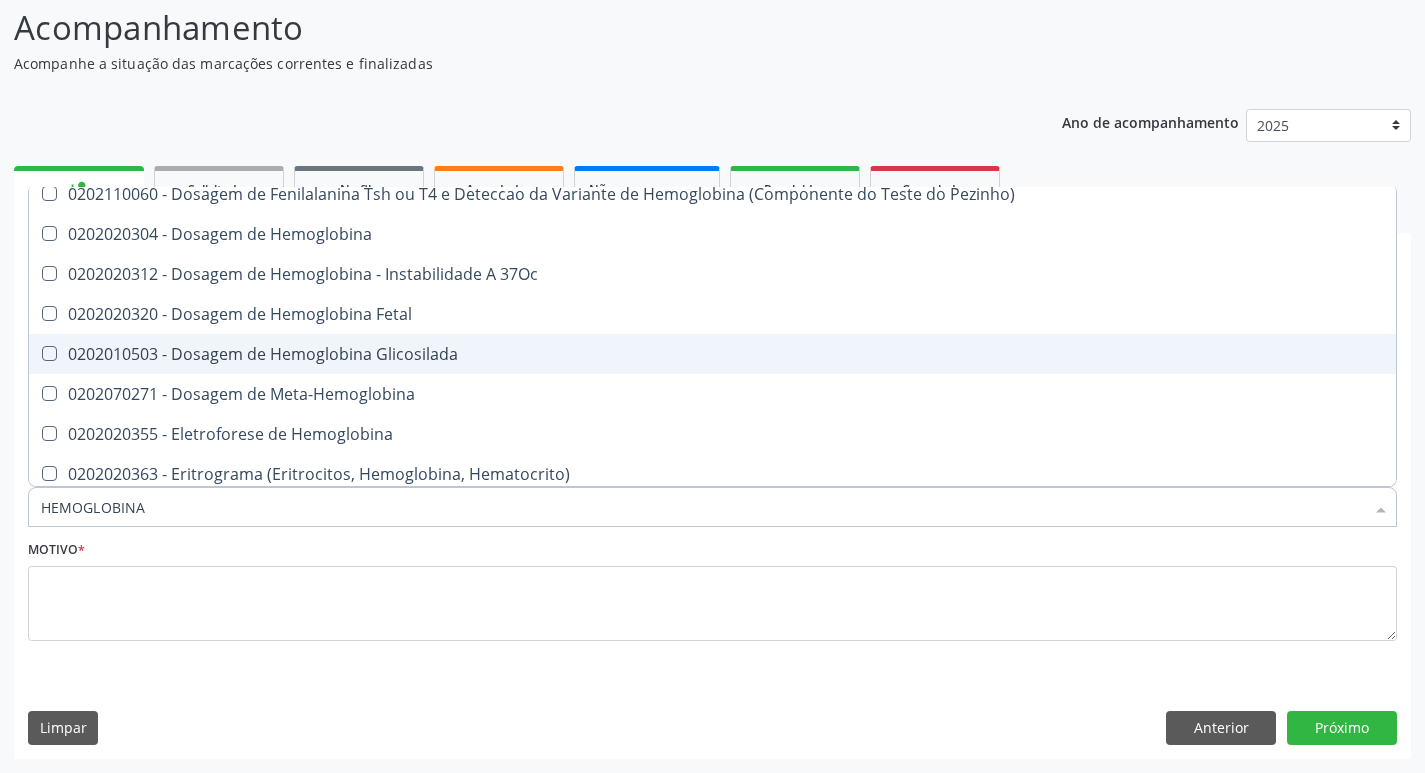 click on "0202010503 - Dosagem de Hemoglobina Glicosilada" at bounding box center [712, 354] 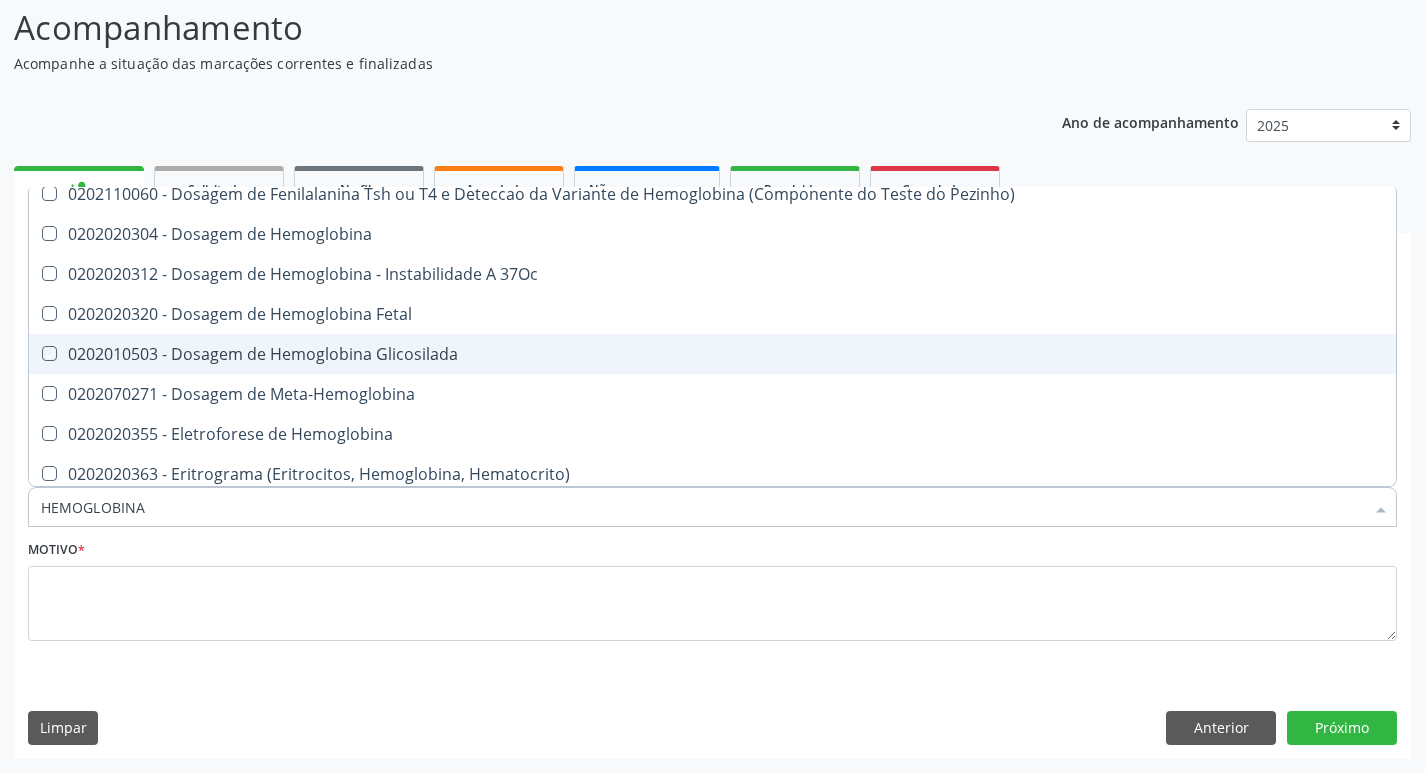checkbox on "true" 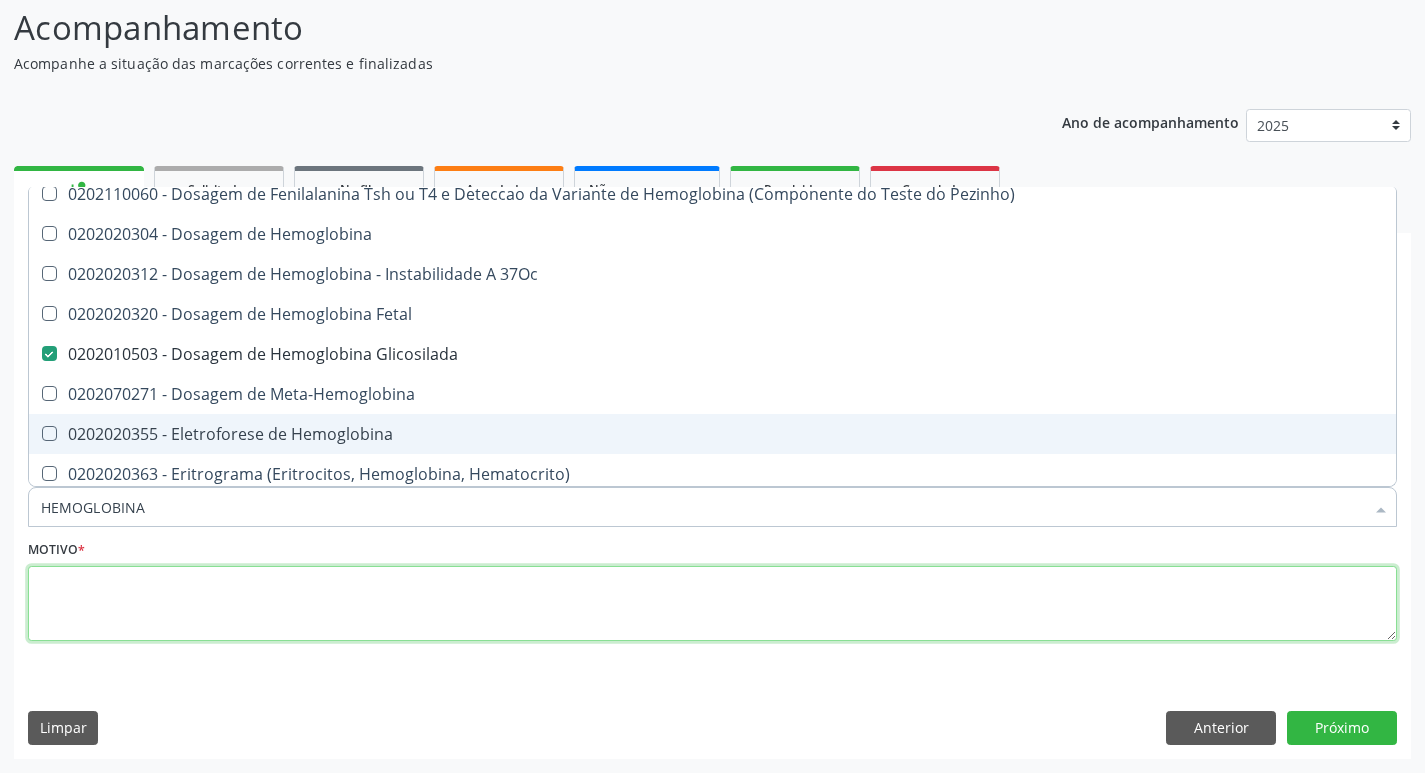 click at bounding box center [712, 604] 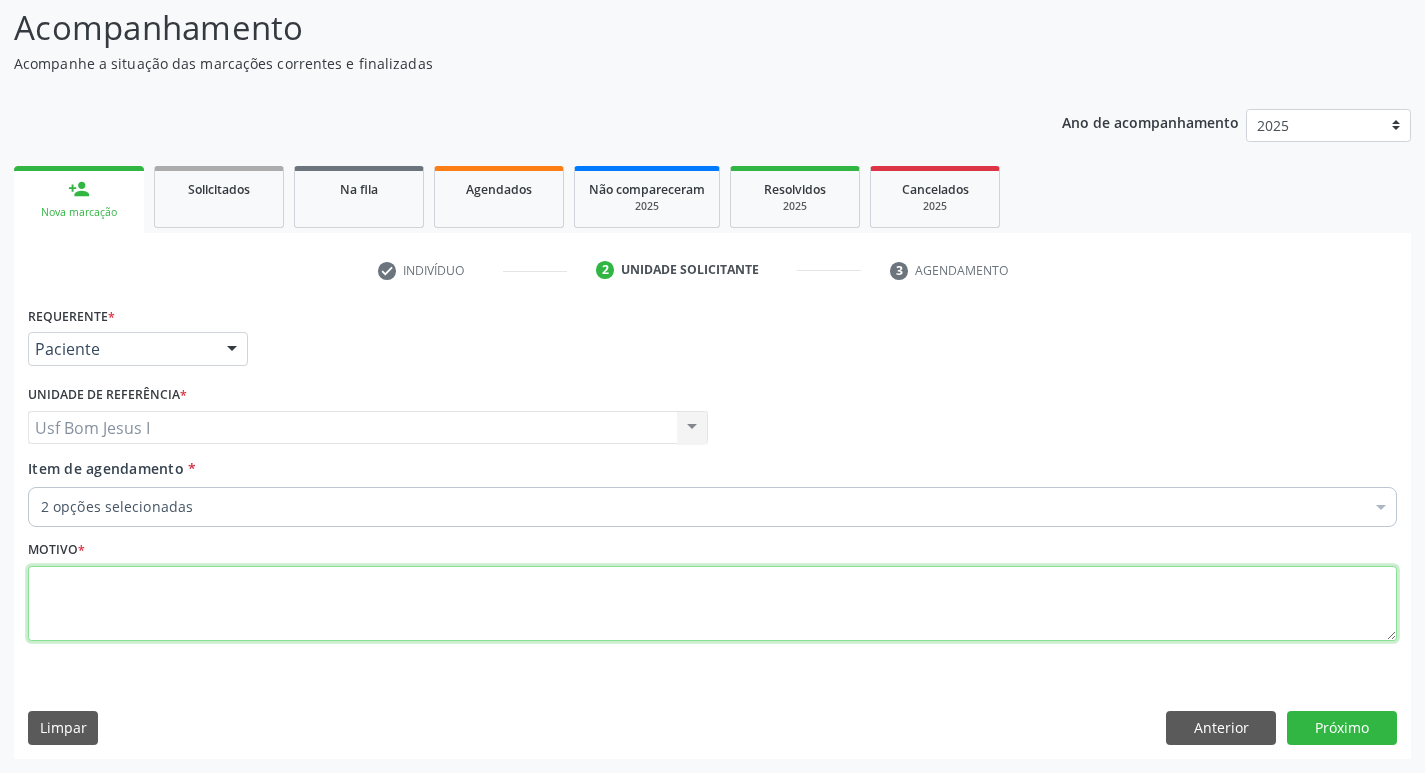 type on "." 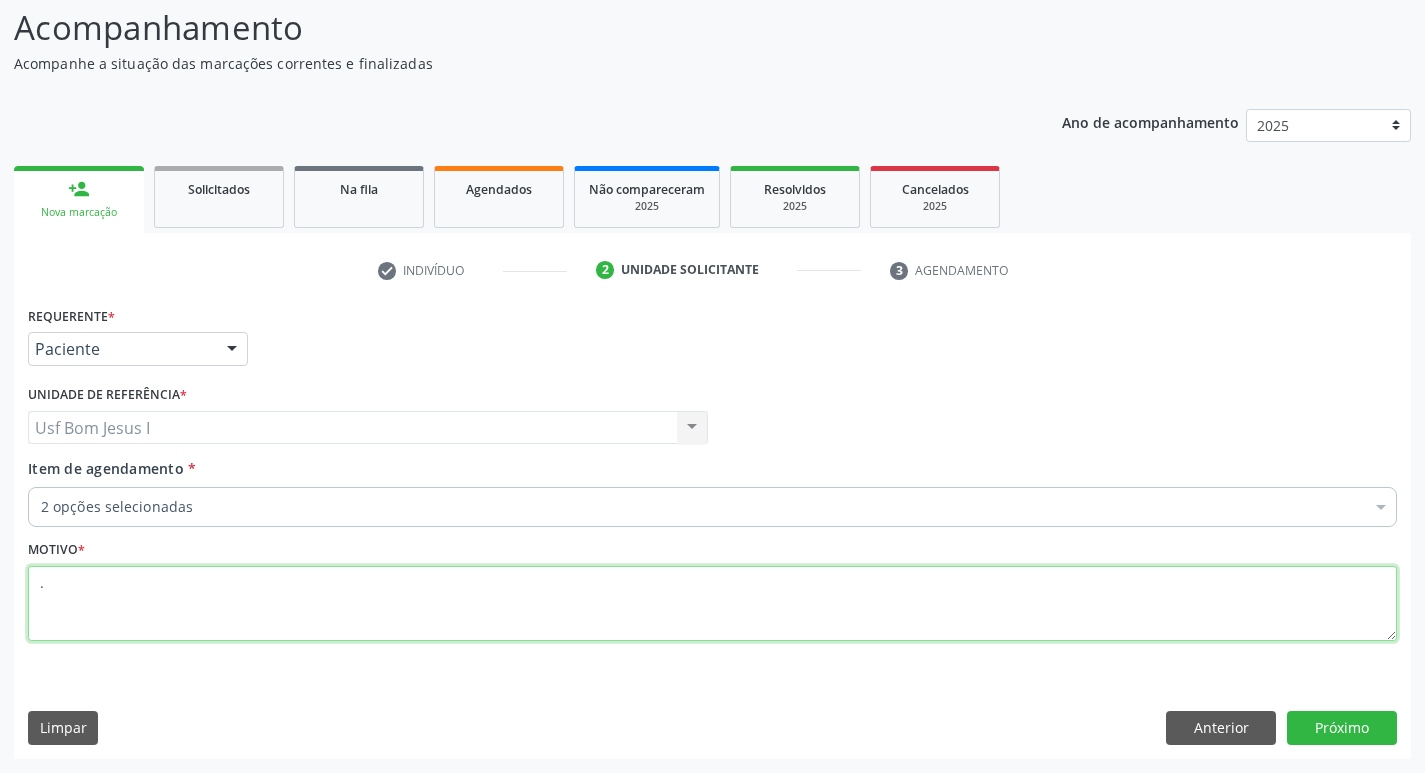 checkbox on "true" 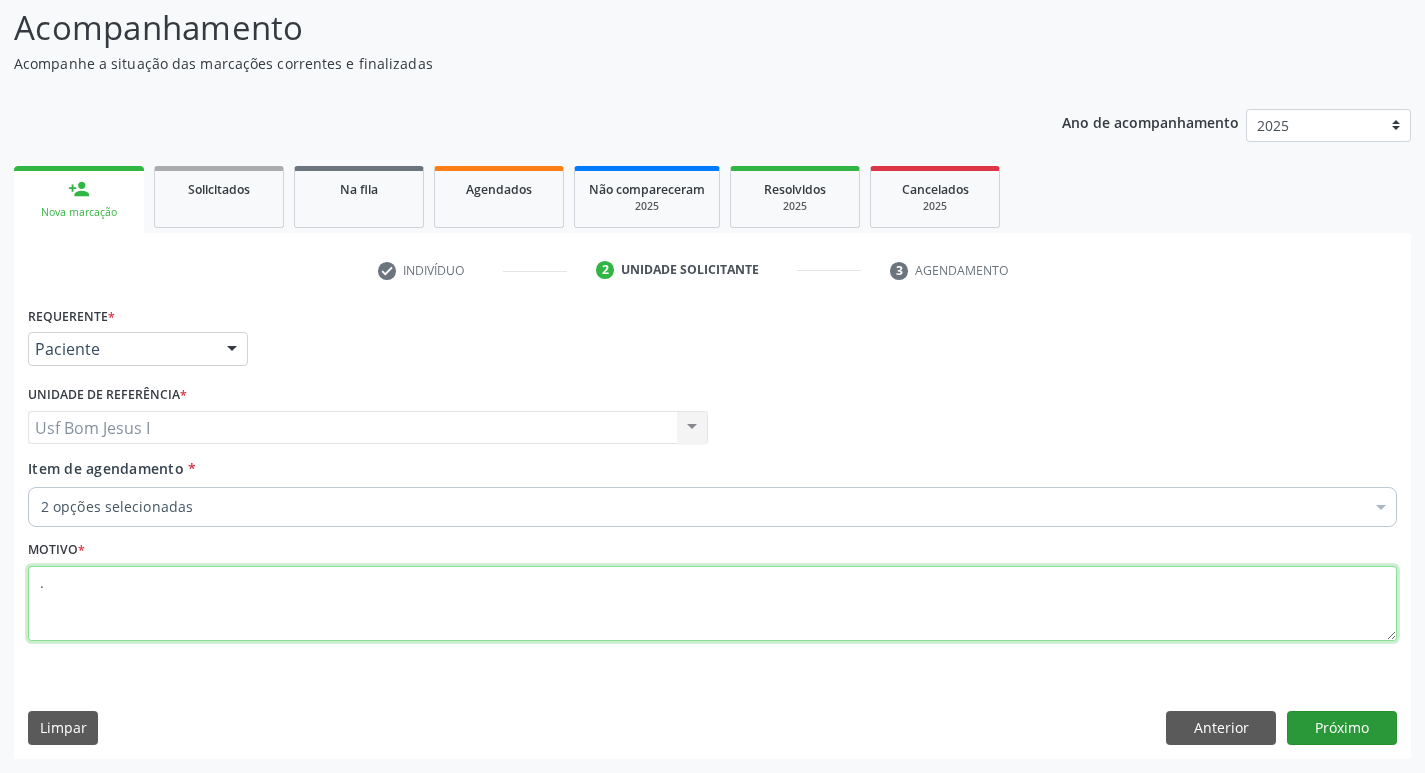 type on "." 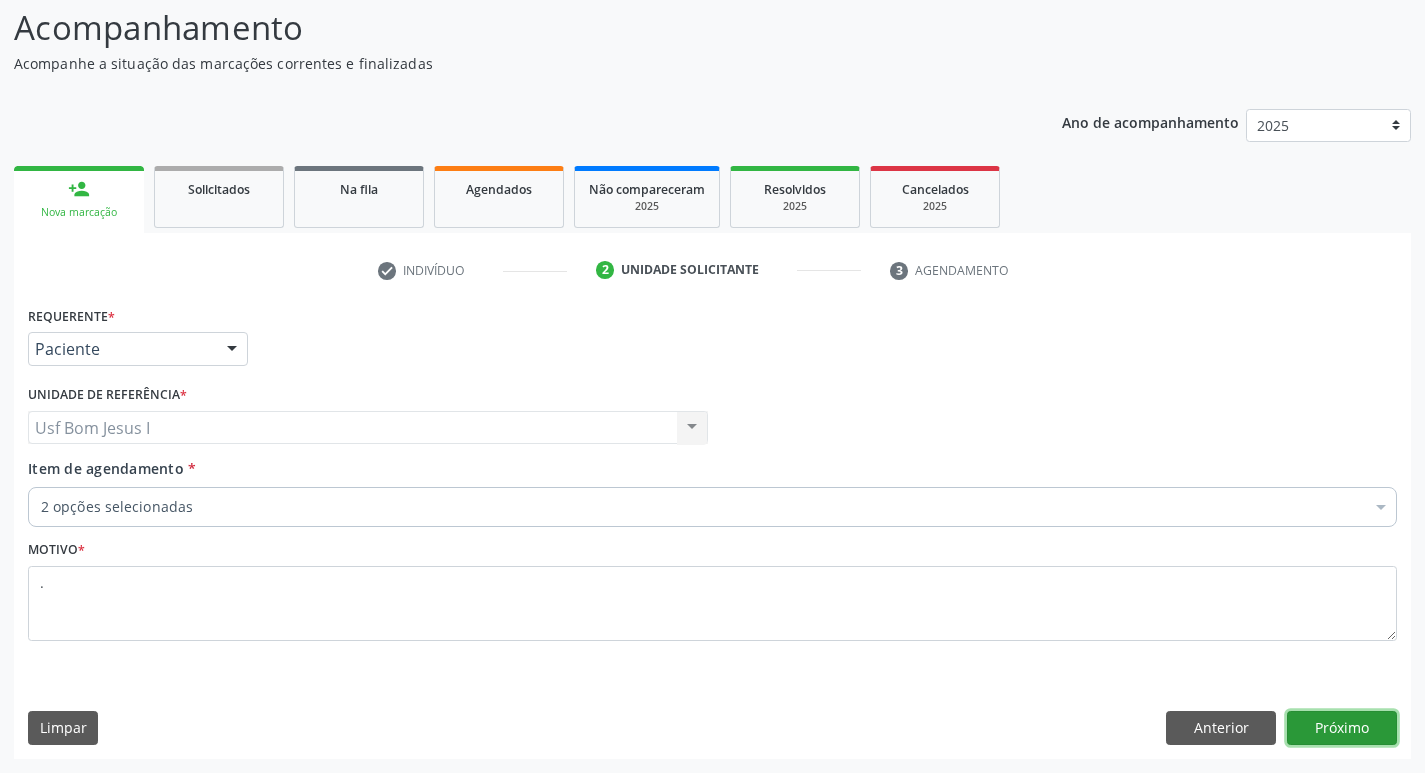 click on "Próximo" at bounding box center [1342, 728] 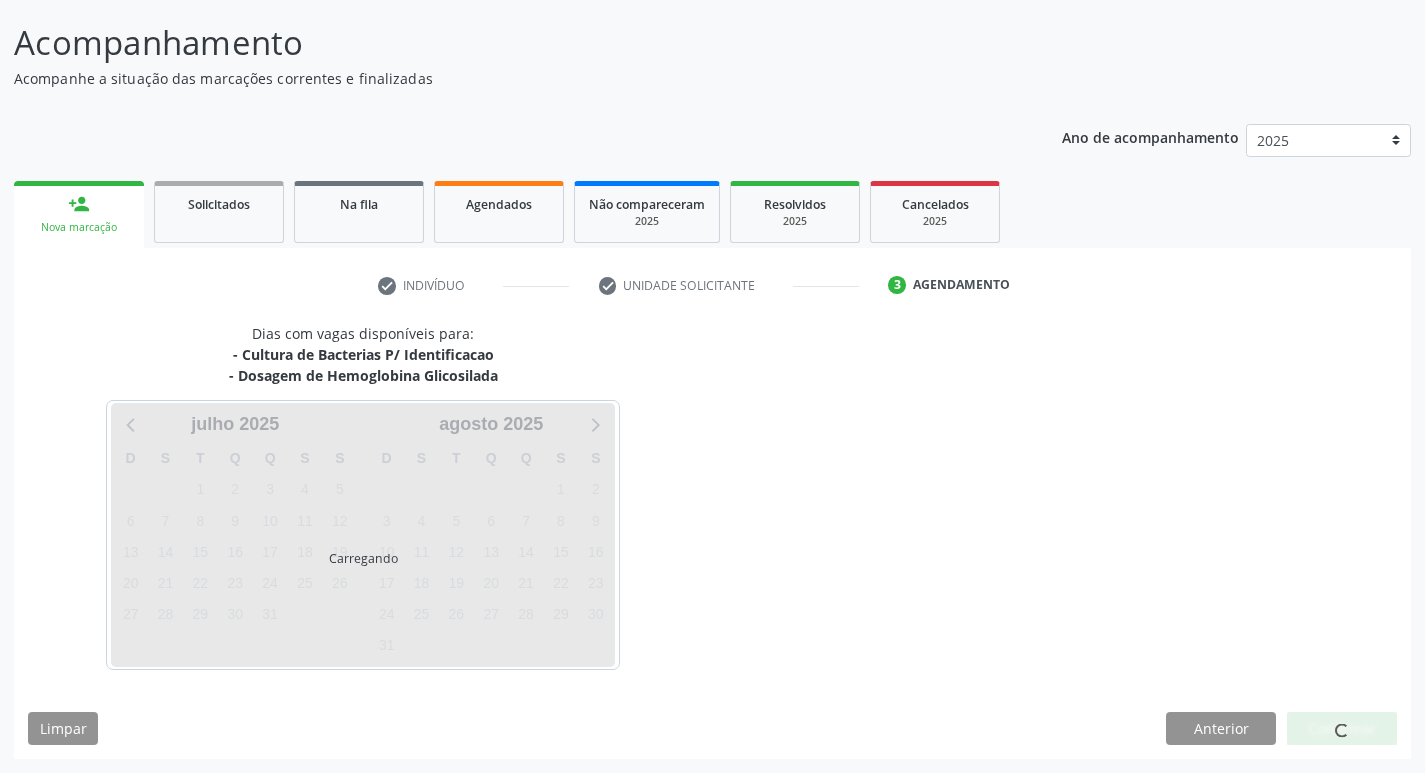scroll, scrollTop: 118, scrollLeft: 0, axis: vertical 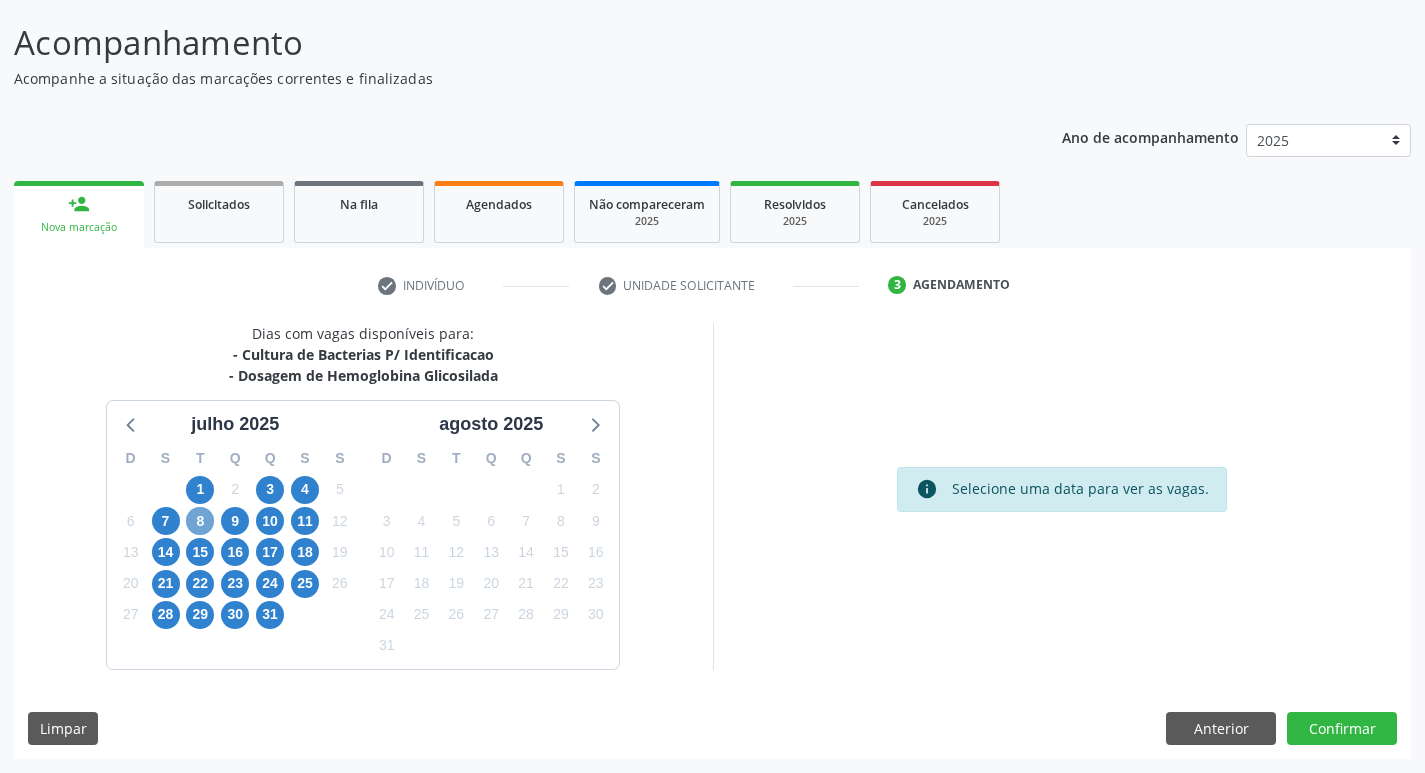 click on "8" at bounding box center (200, 521) 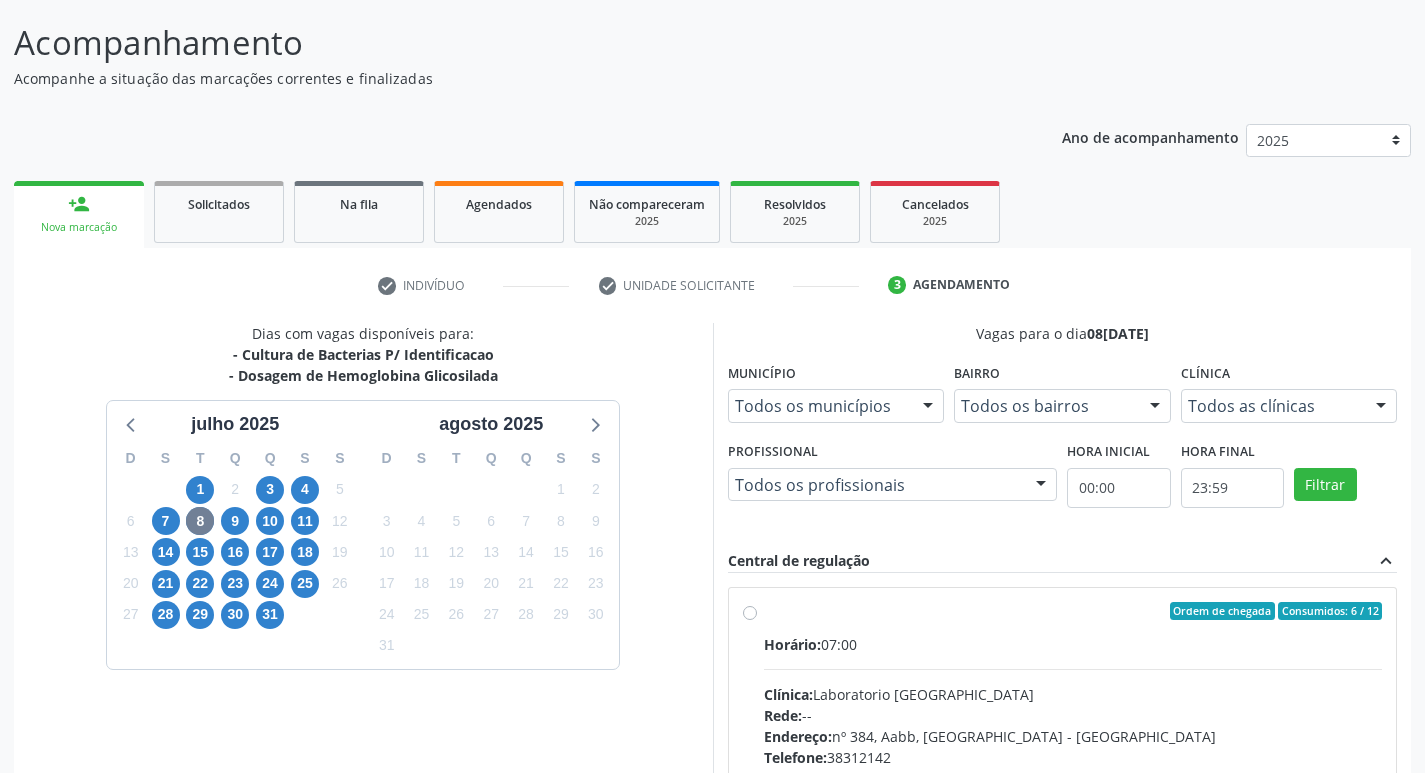 click on "Horário:   07:00" at bounding box center [1073, 644] 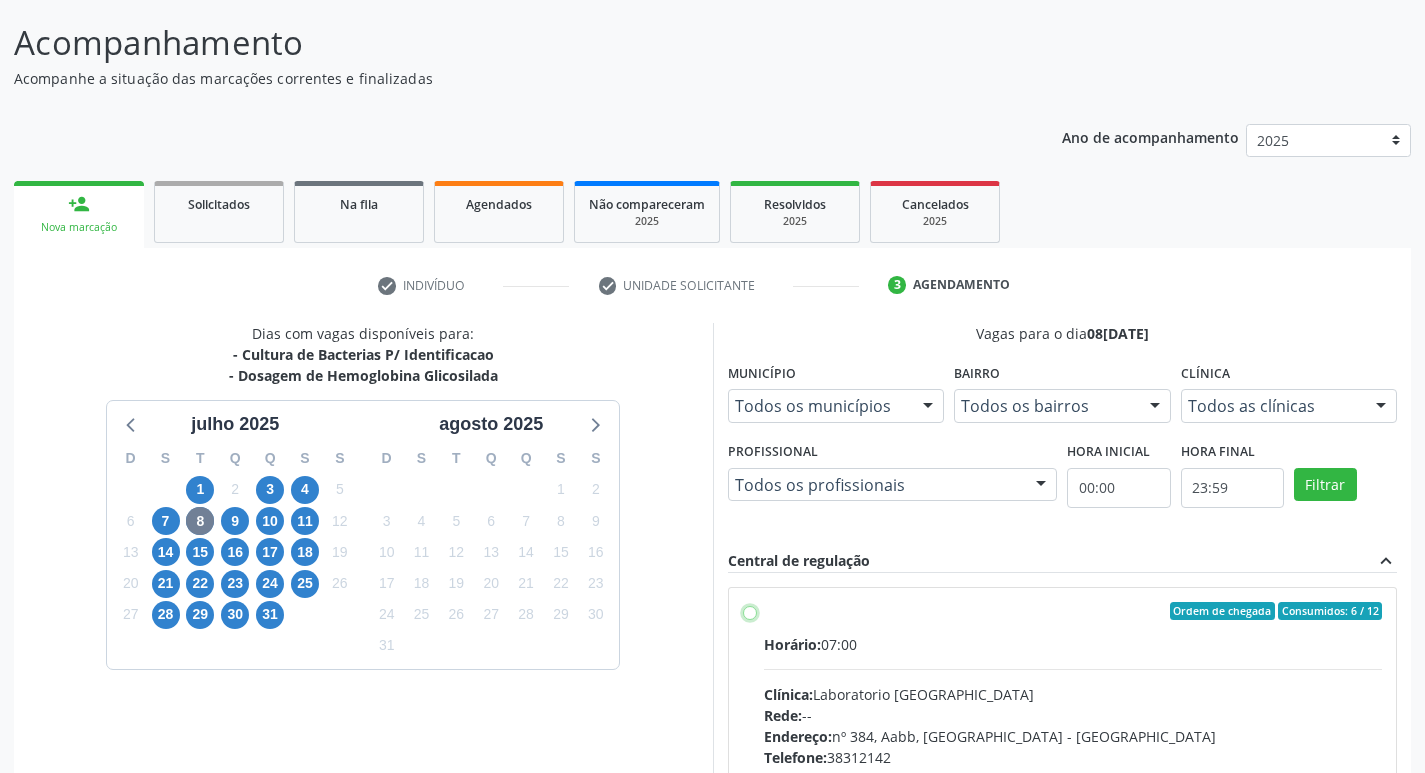click on "Ordem de chegada
Consumidos: 6 / 12
Horário:   07:00
Clínica:  Laboratorio Sao Francisco
Rede:
--
Endereço:   nº 384, Aabb, Serra Talhada - PE
Telefone:   38312142
Profissional:
--
Informações adicionais sobre o atendimento
Idade de atendimento:
Sem restrição
Gênero(s) atendido(s):
Sem restrição
Informações adicionais:
--" at bounding box center (750, 611) 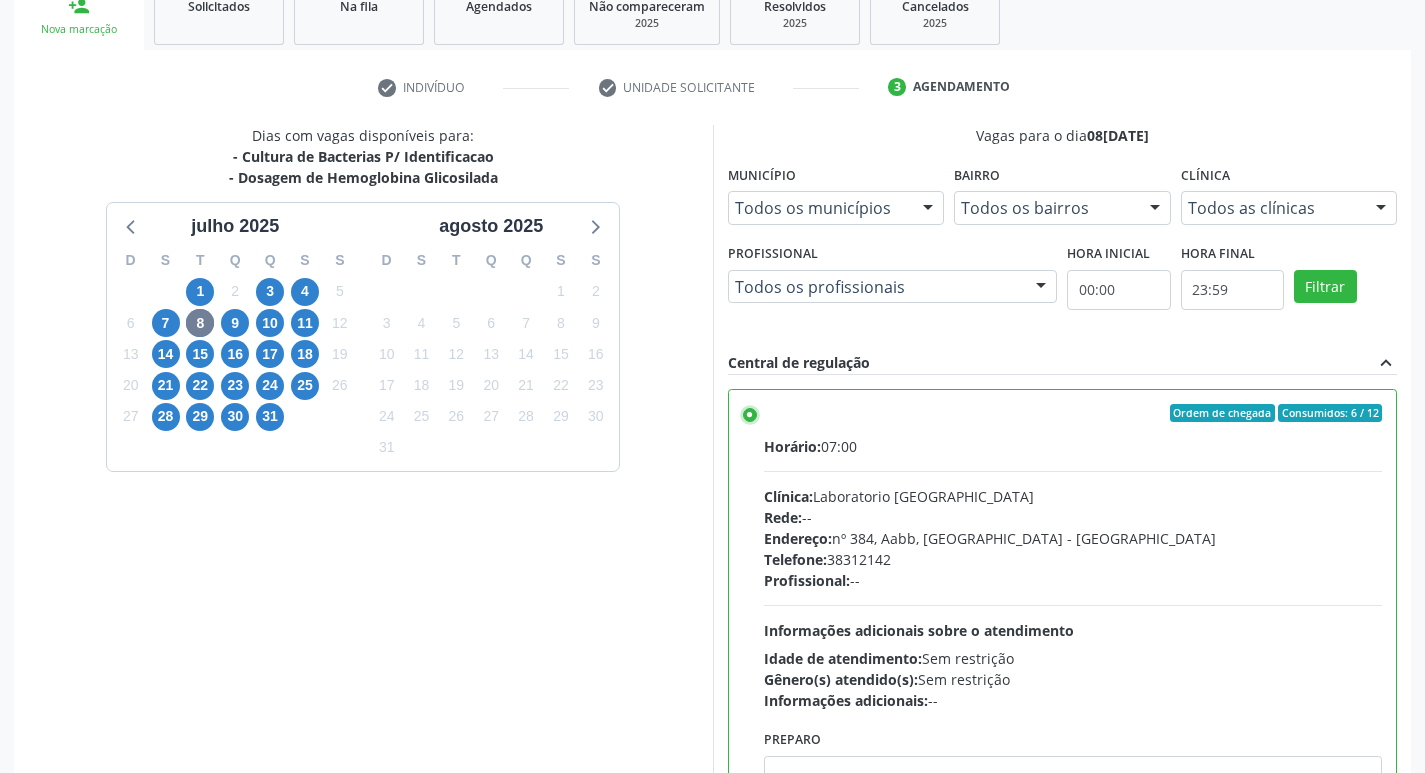 scroll, scrollTop: 318, scrollLeft: 0, axis: vertical 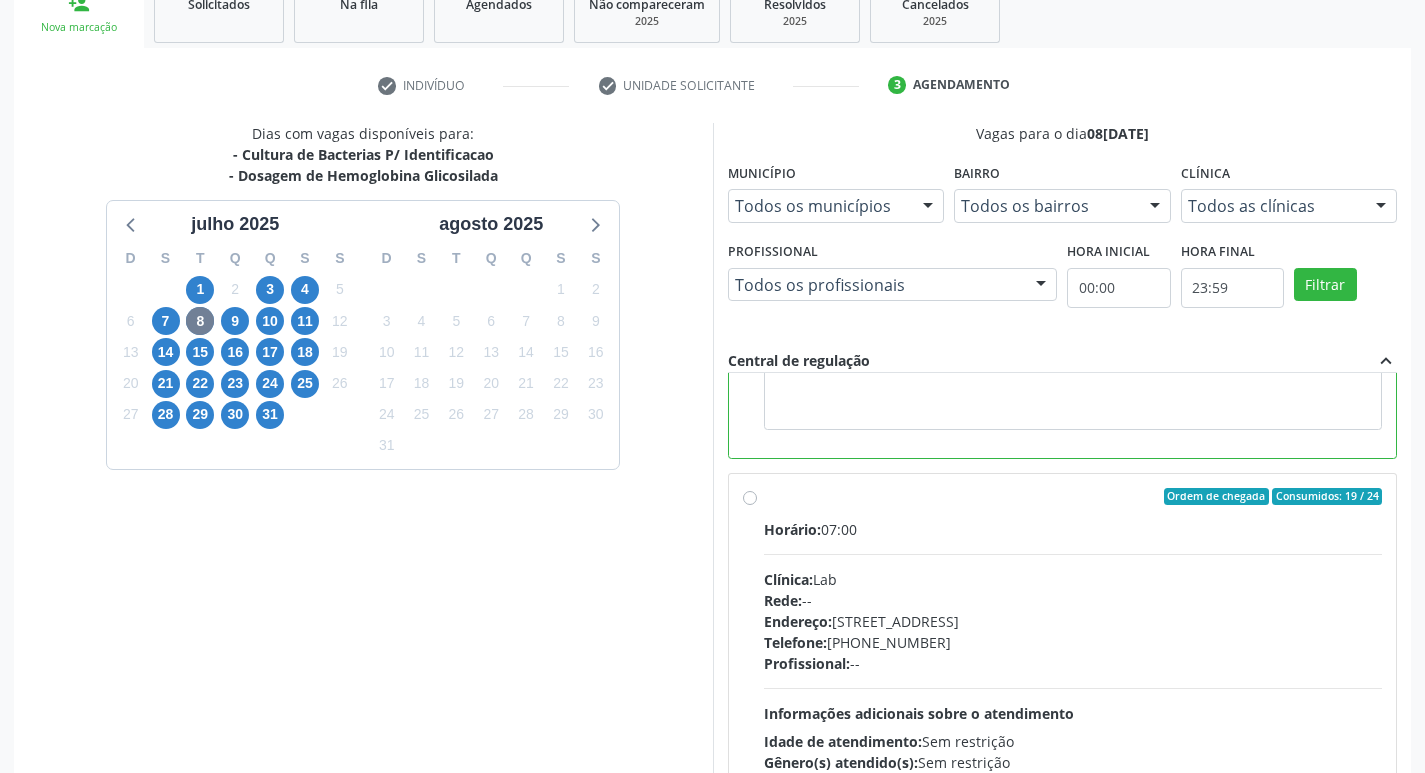 click on "Endereço:   Casa, nº 1037, N S da Penha, Serra Talhada - PE" at bounding box center [1073, 621] 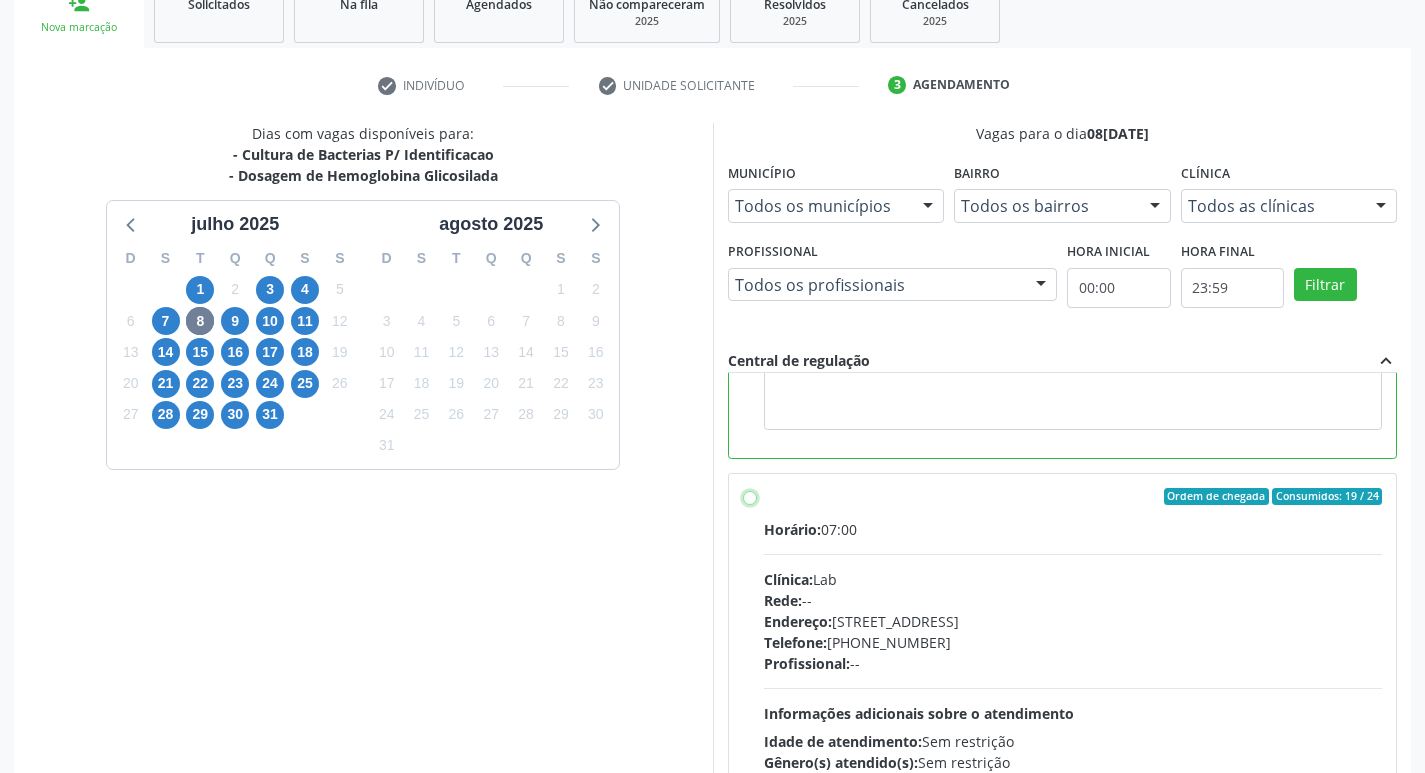 click on "Ordem de chegada
Consumidos: 19 / 24
Horário:   07:00
Clínica:  Lab
Rede:
--
Endereço:   Casa, nº 1037, N S da Penha, Serra Talhada - PE
Telefone:   (81) 38312481
Profissional:
--
Informações adicionais sobre o atendimento
Idade de atendimento:
Sem restrição
Gênero(s) atendido(s):
Sem restrição
Informações adicionais:
--" at bounding box center (750, 497) 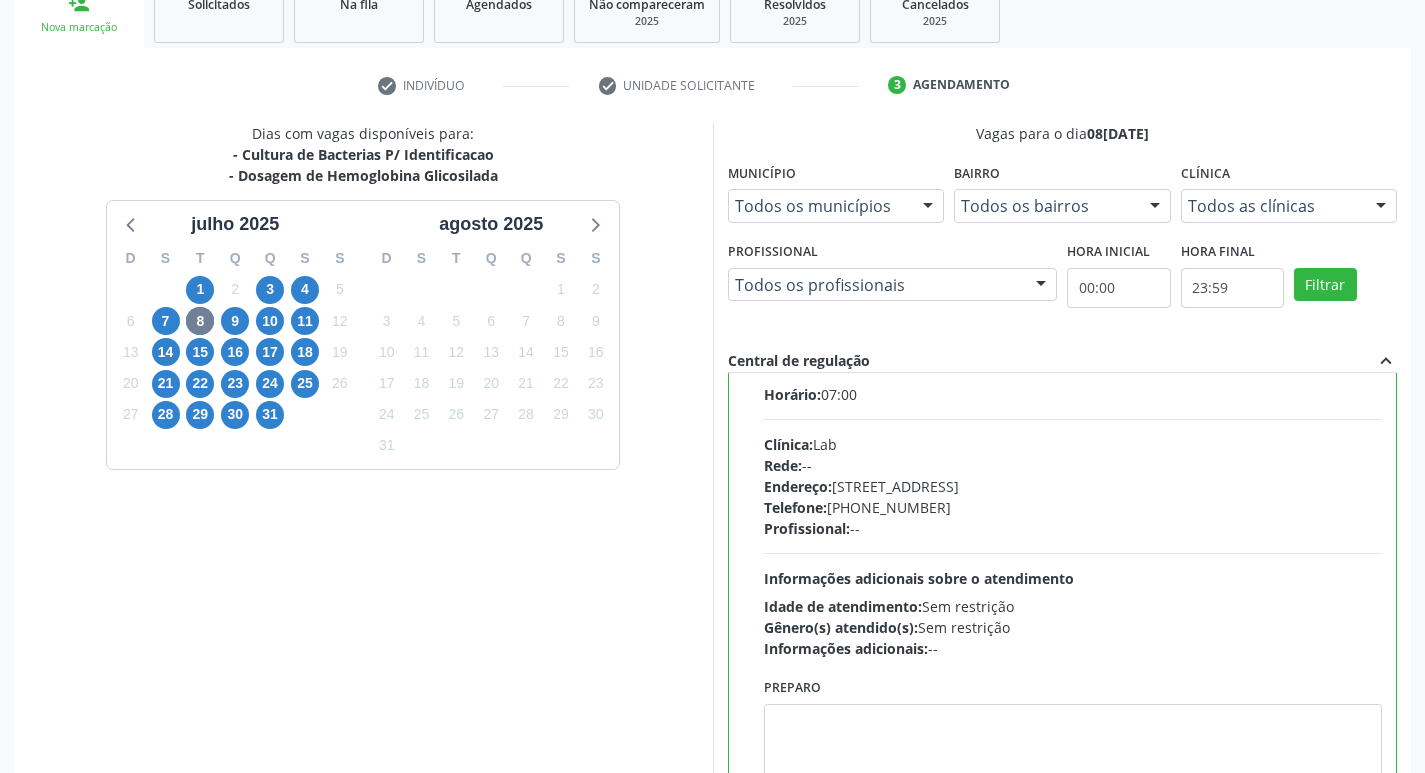 scroll, scrollTop: 188, scrollLeft: 0, axis: vertical 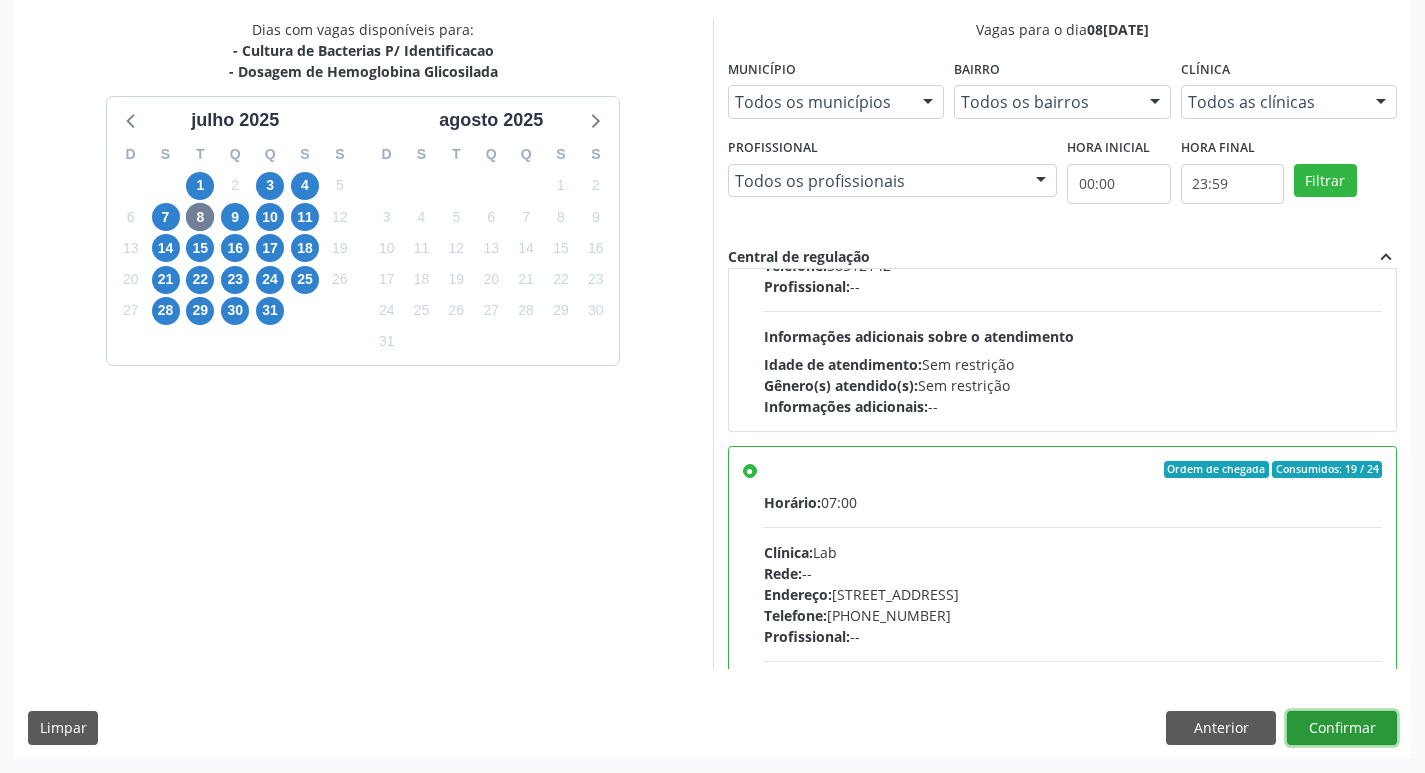 click on "Confirmar" at bounding box center (1342, 728) 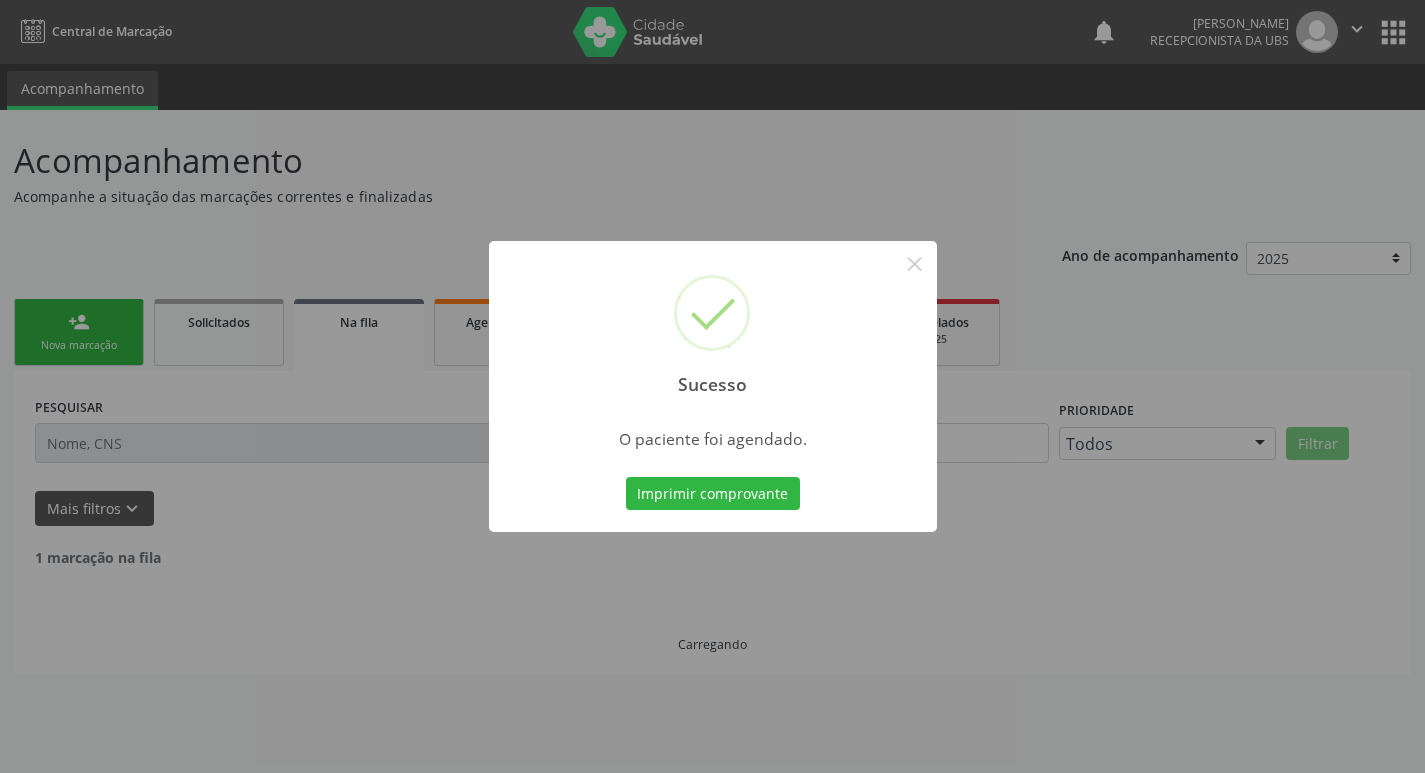 scroll, scrollTop: 0, scrollLeft: 0, axis: both 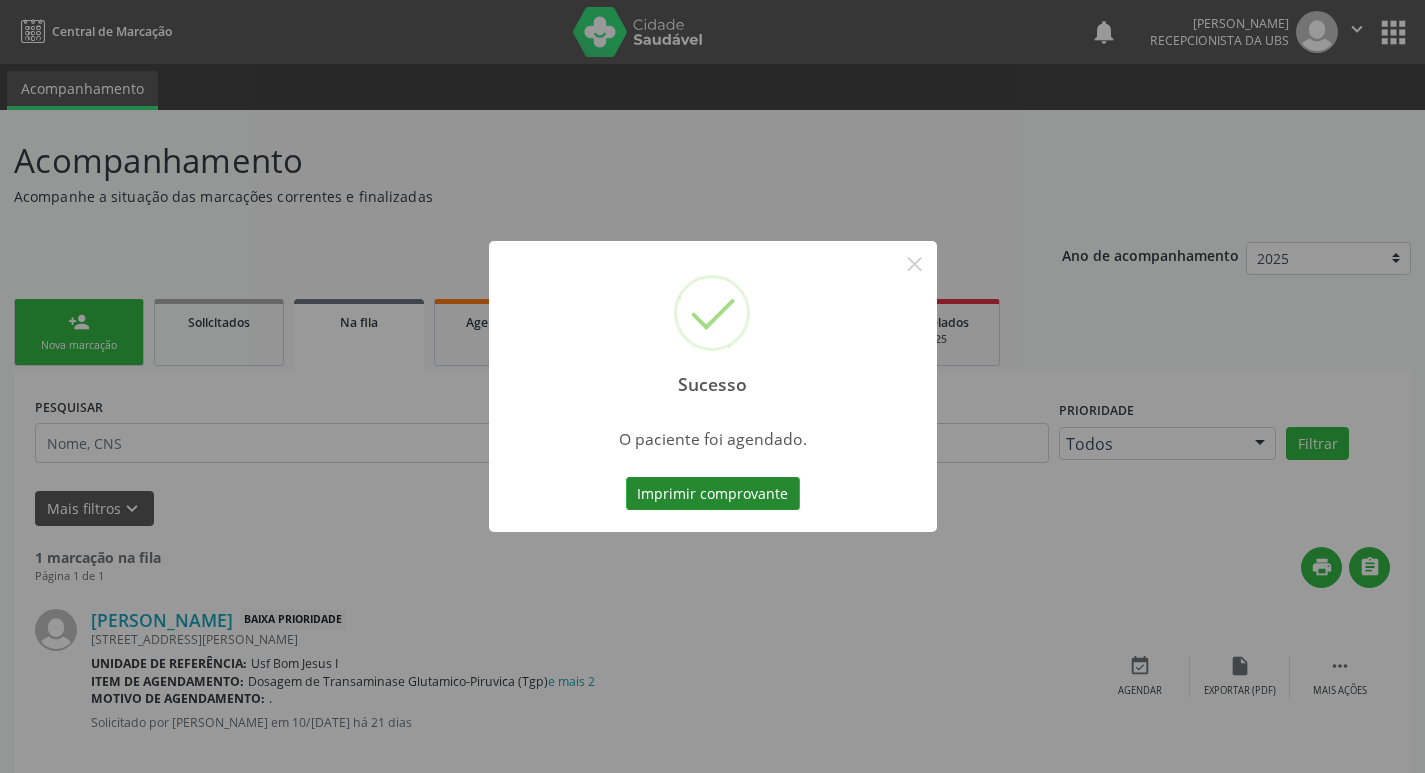 click on "Imprimir comprovante" at bounding box center (713, 494) 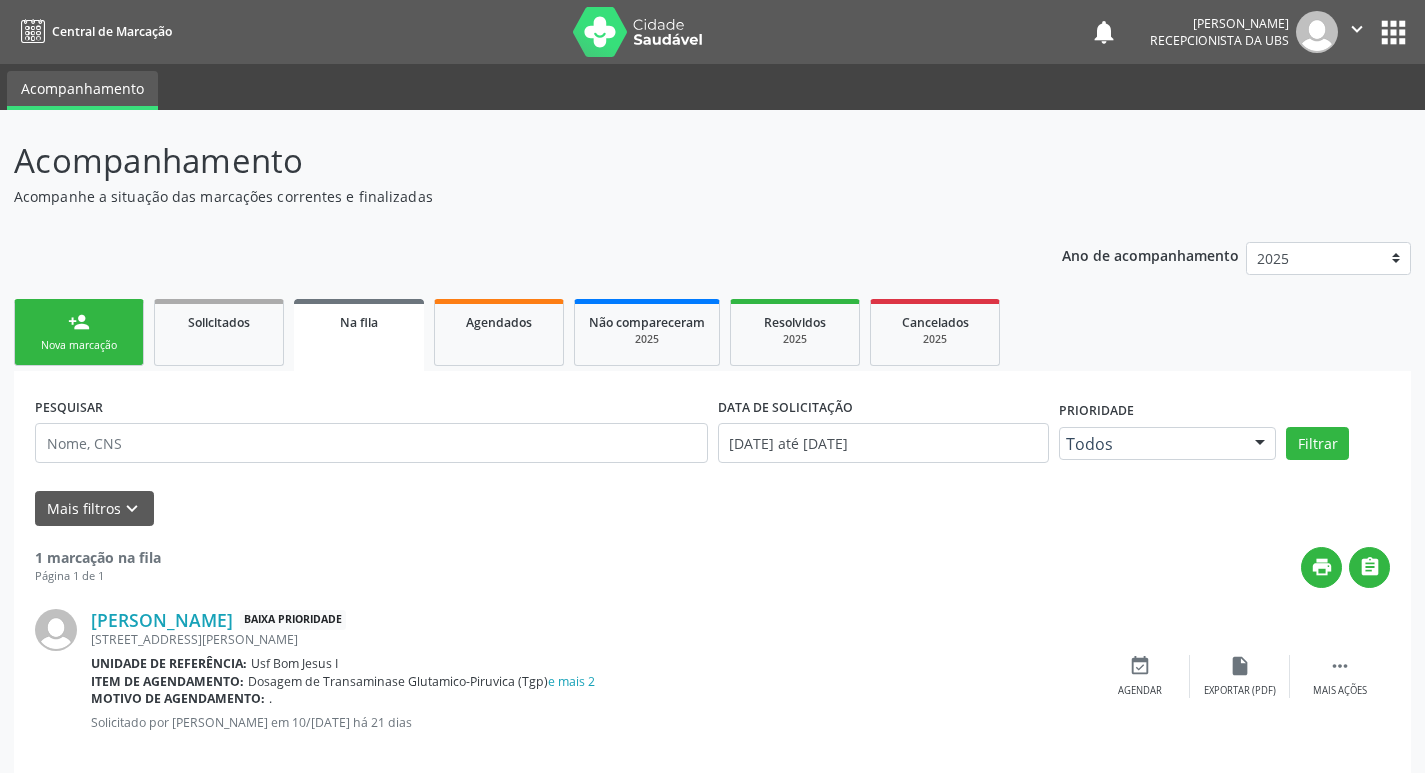 click on "person_add
Nova marcação" at bounding box center (79, 332) 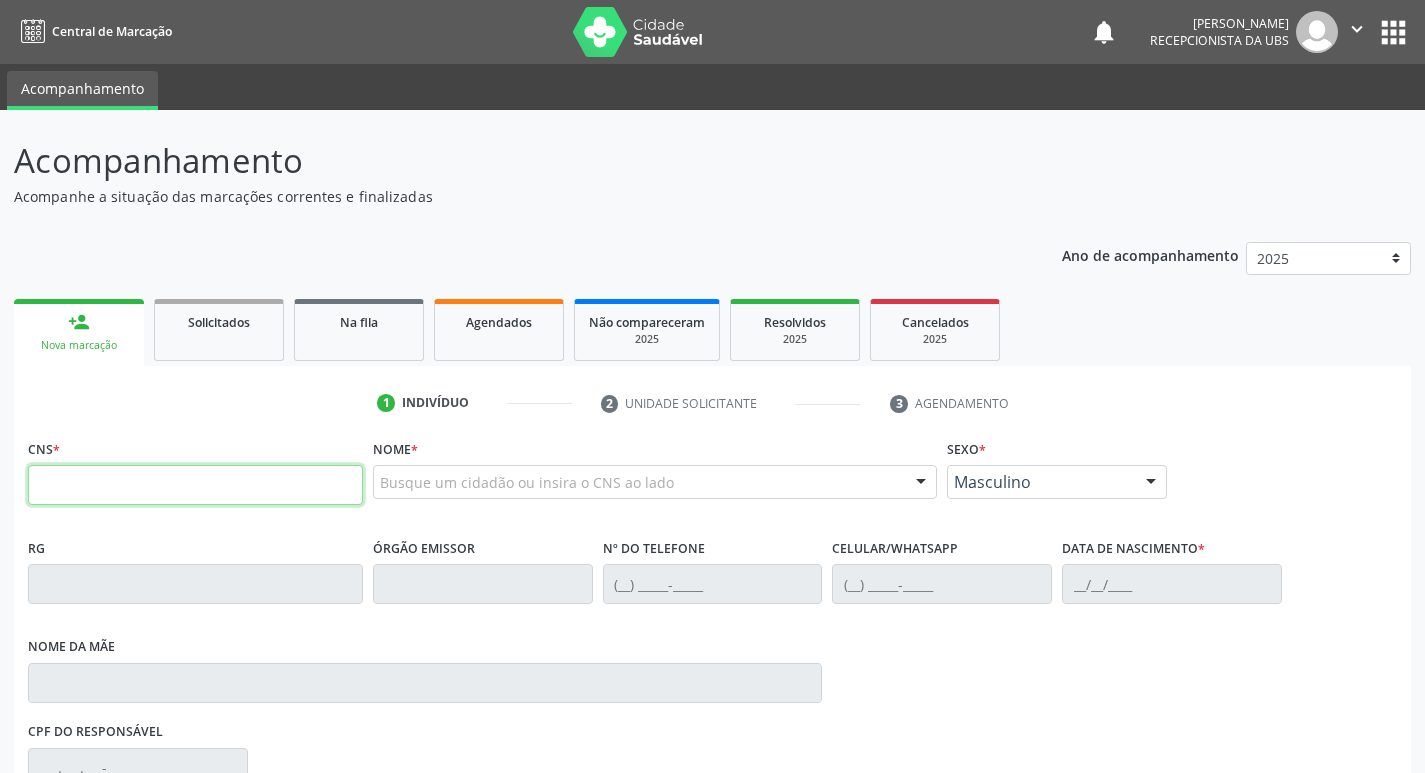 click at bounding box center (195, 485) 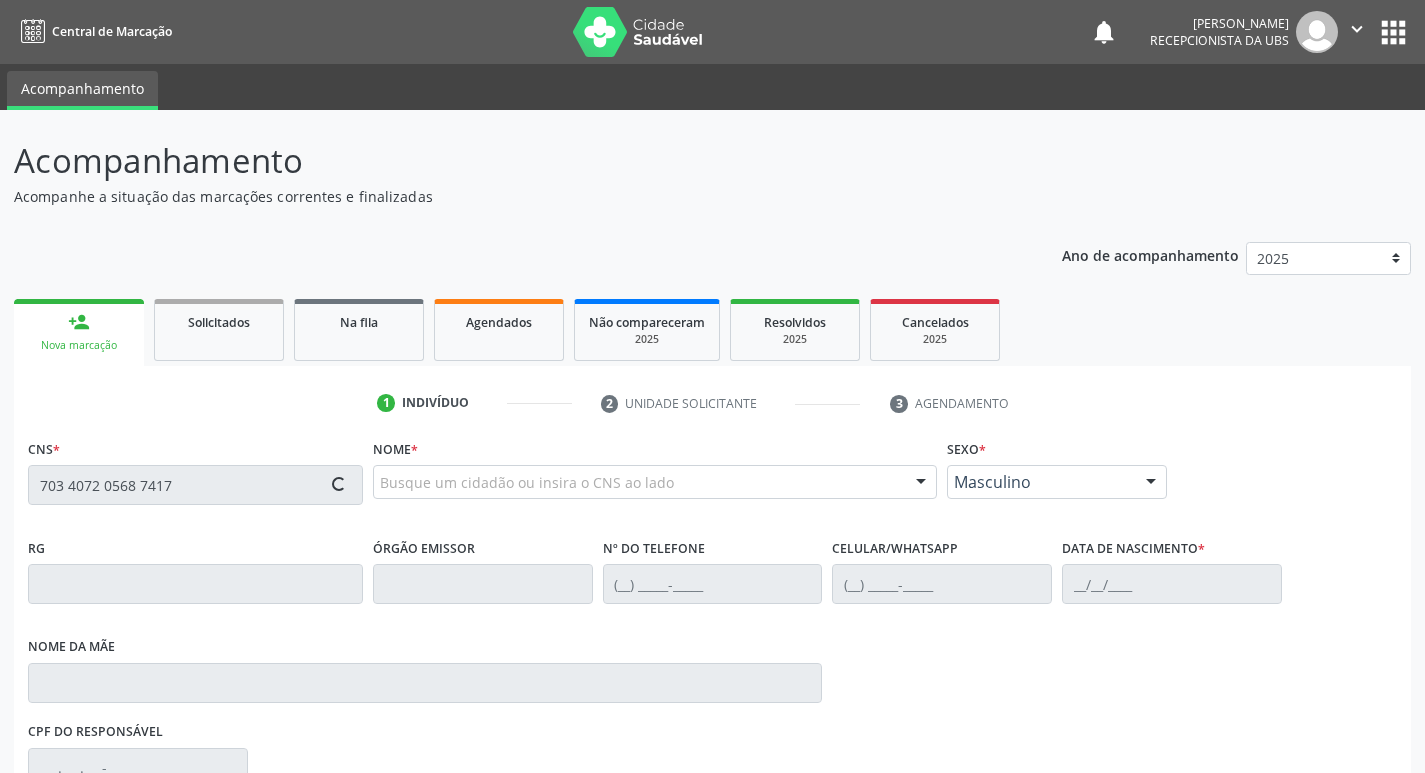 type on "703 4072 0568 7417" 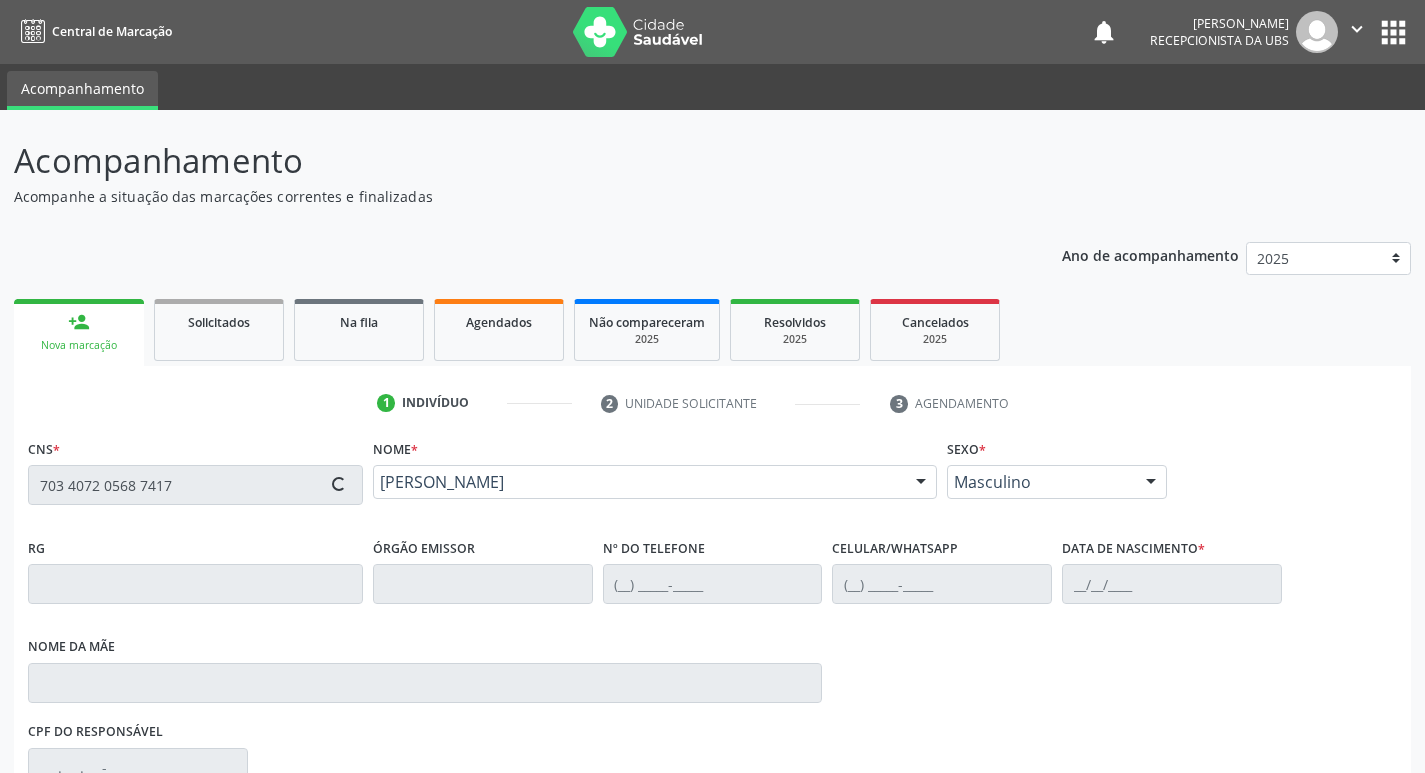 type on "(87) 99993-7439" 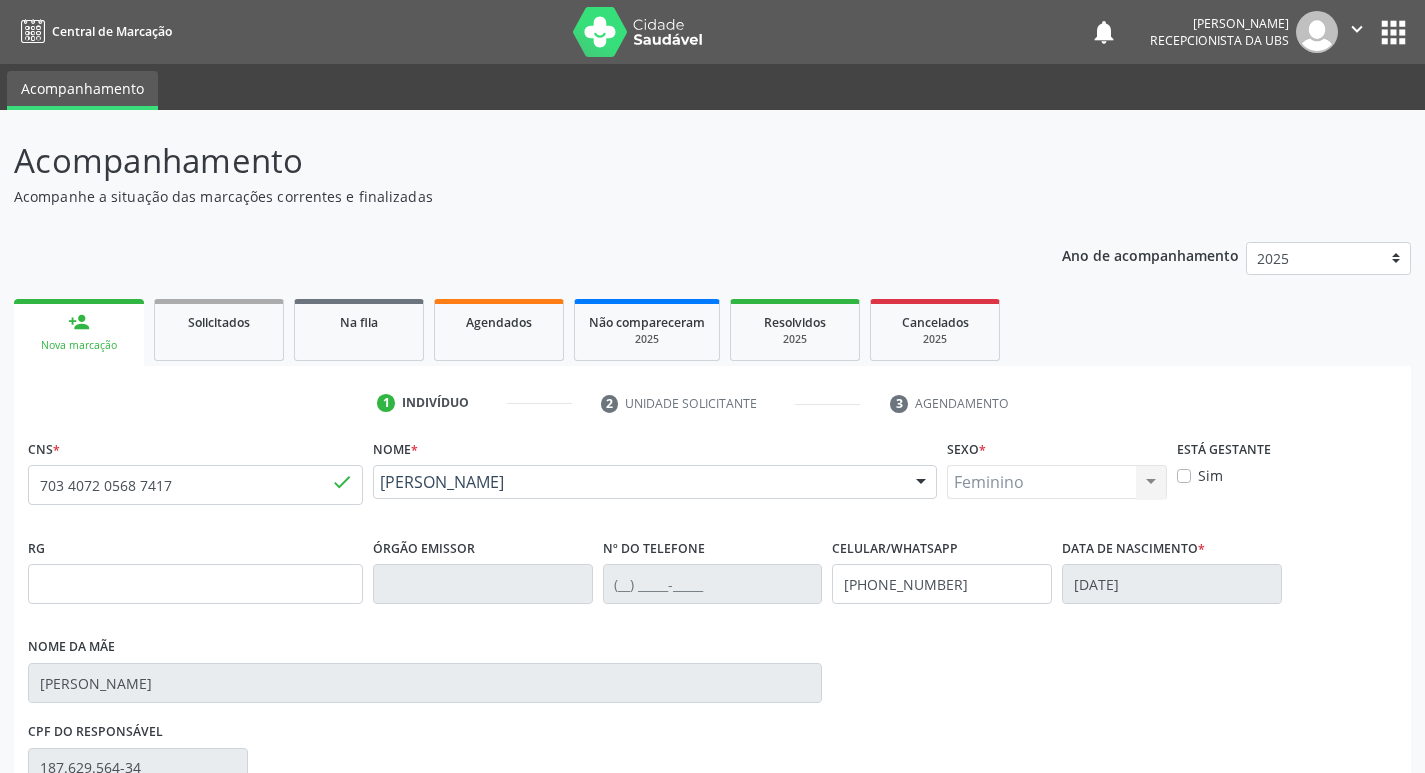 click on "Sim" at bounding box center (1210, 475) 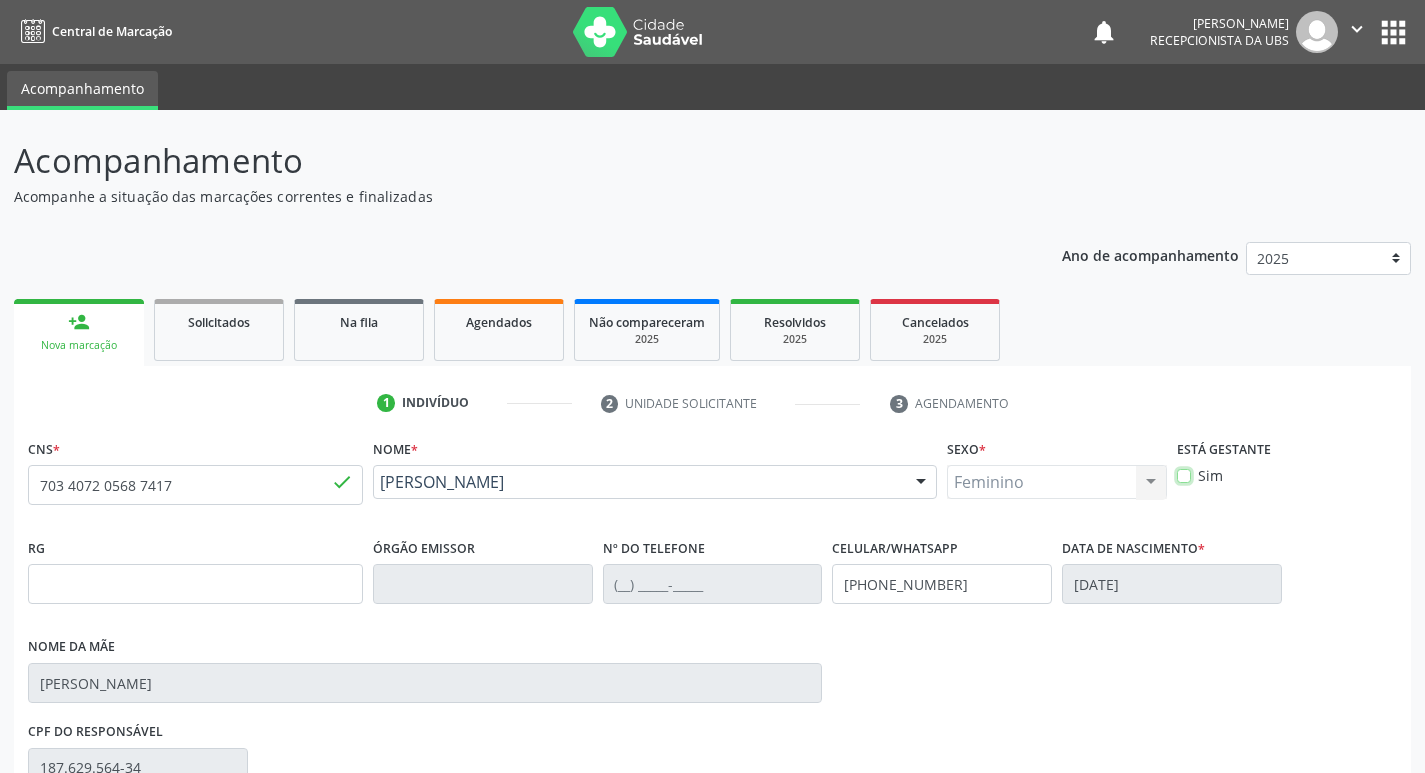 click on "Sim" at bounding box center (1184, 474) 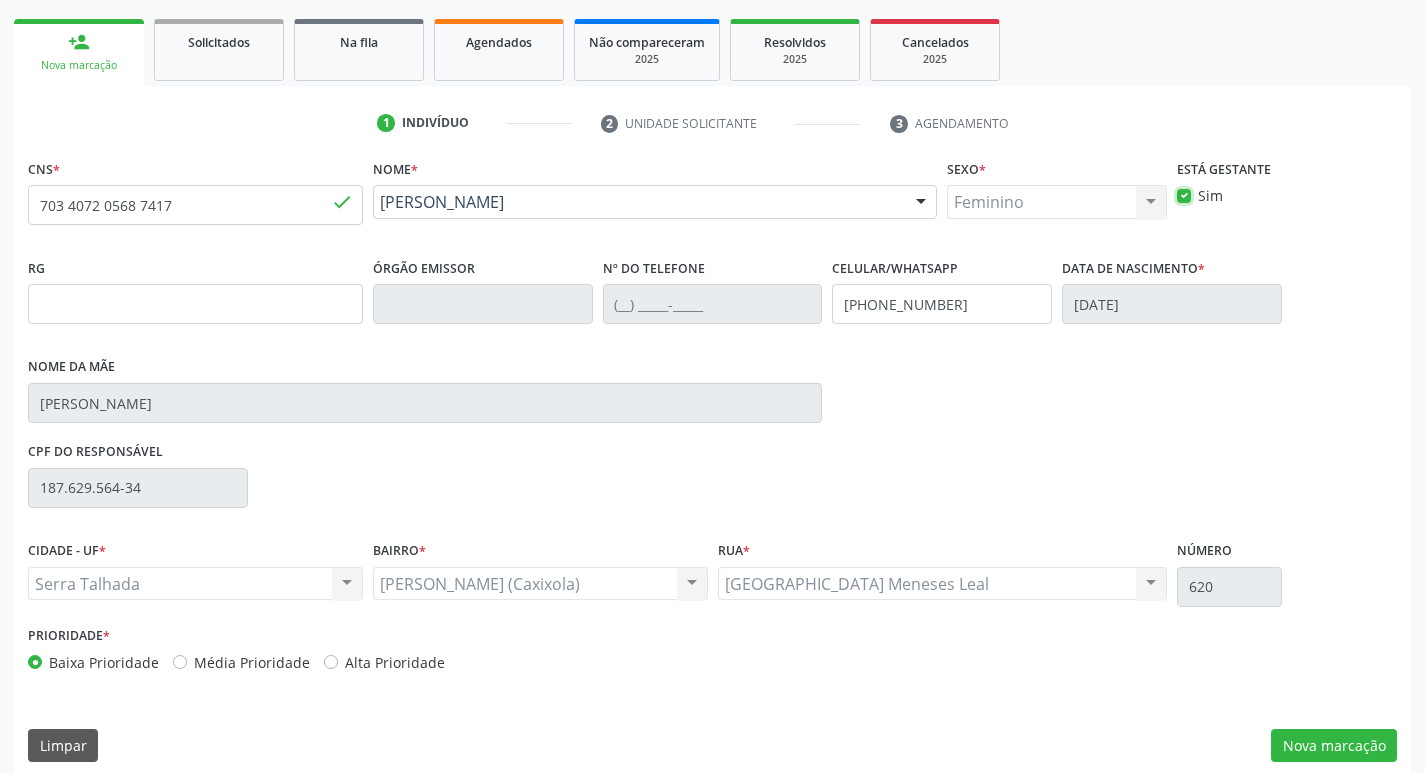scroll, scrollTop: 297, scrollLeft: 0, axis: vertical 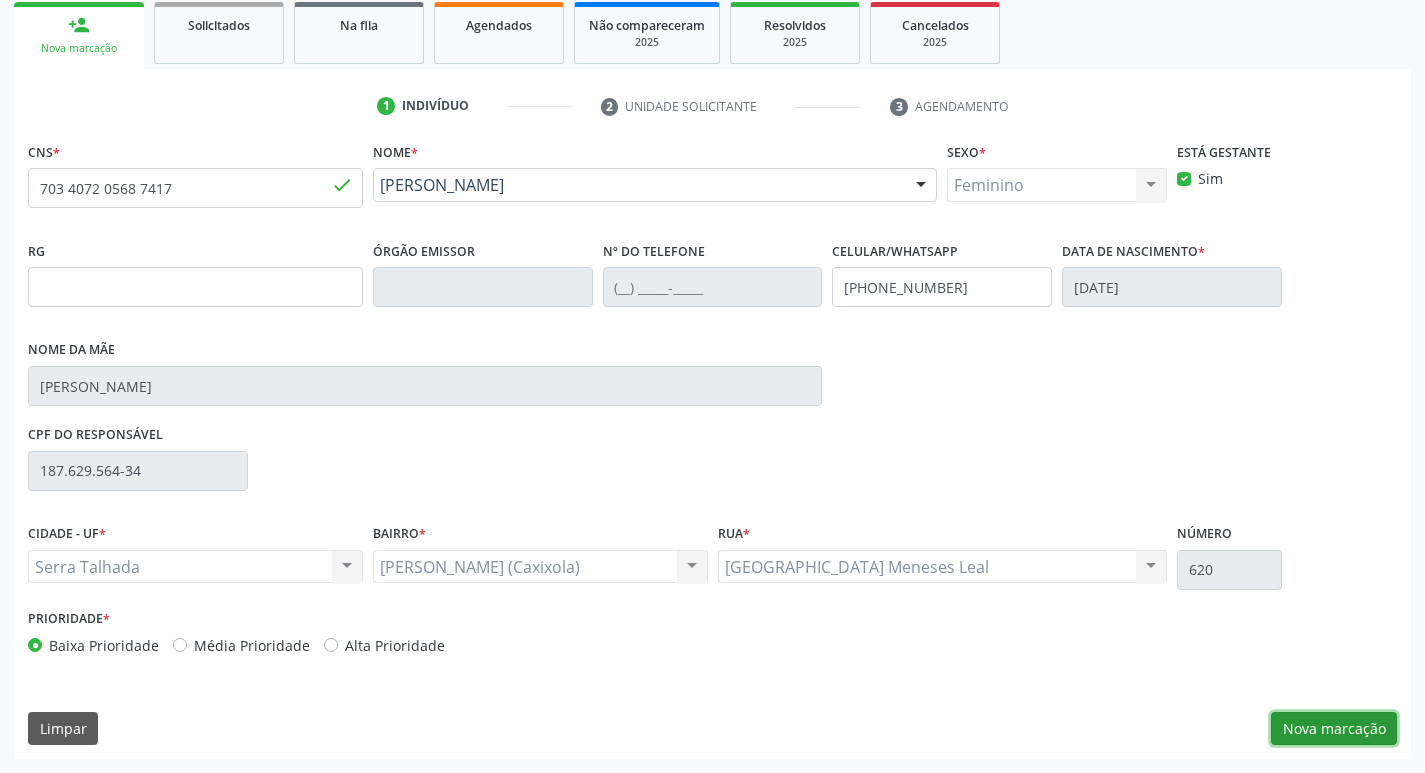 click on "Nova marcação" at bounding box center [1334, 729] 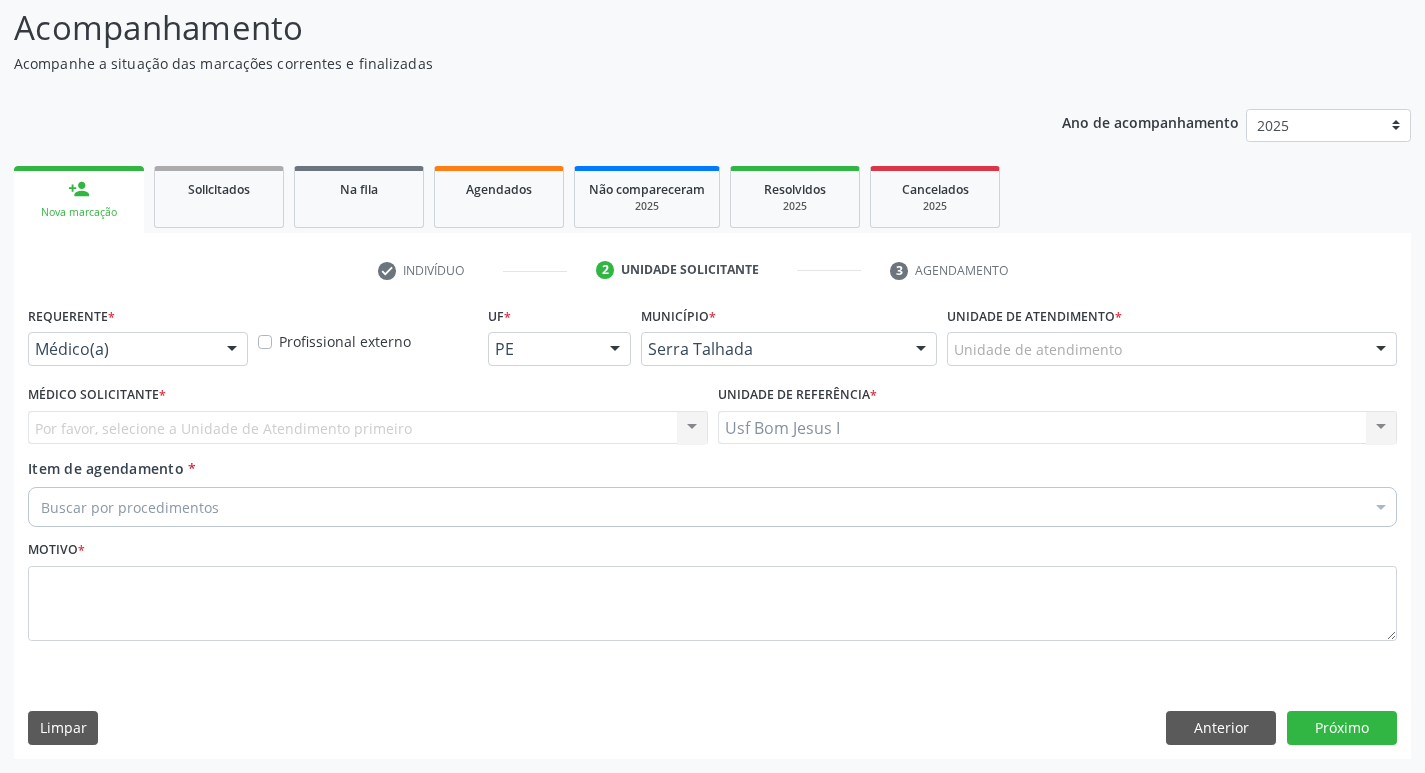 scroll, scrollTop: 133, scrollLeft: 0, axis: vertical 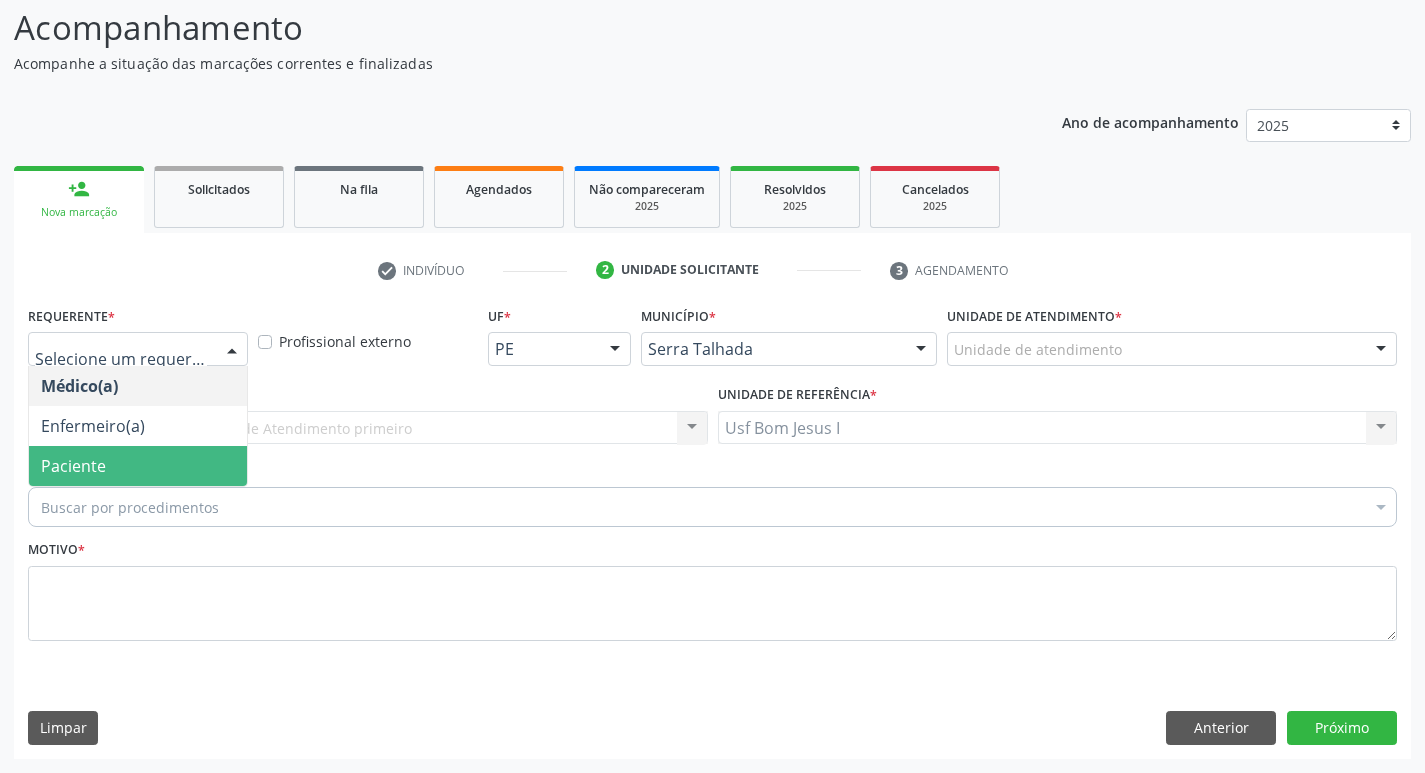 click on "Paciente" at bounding box center (138, 466) 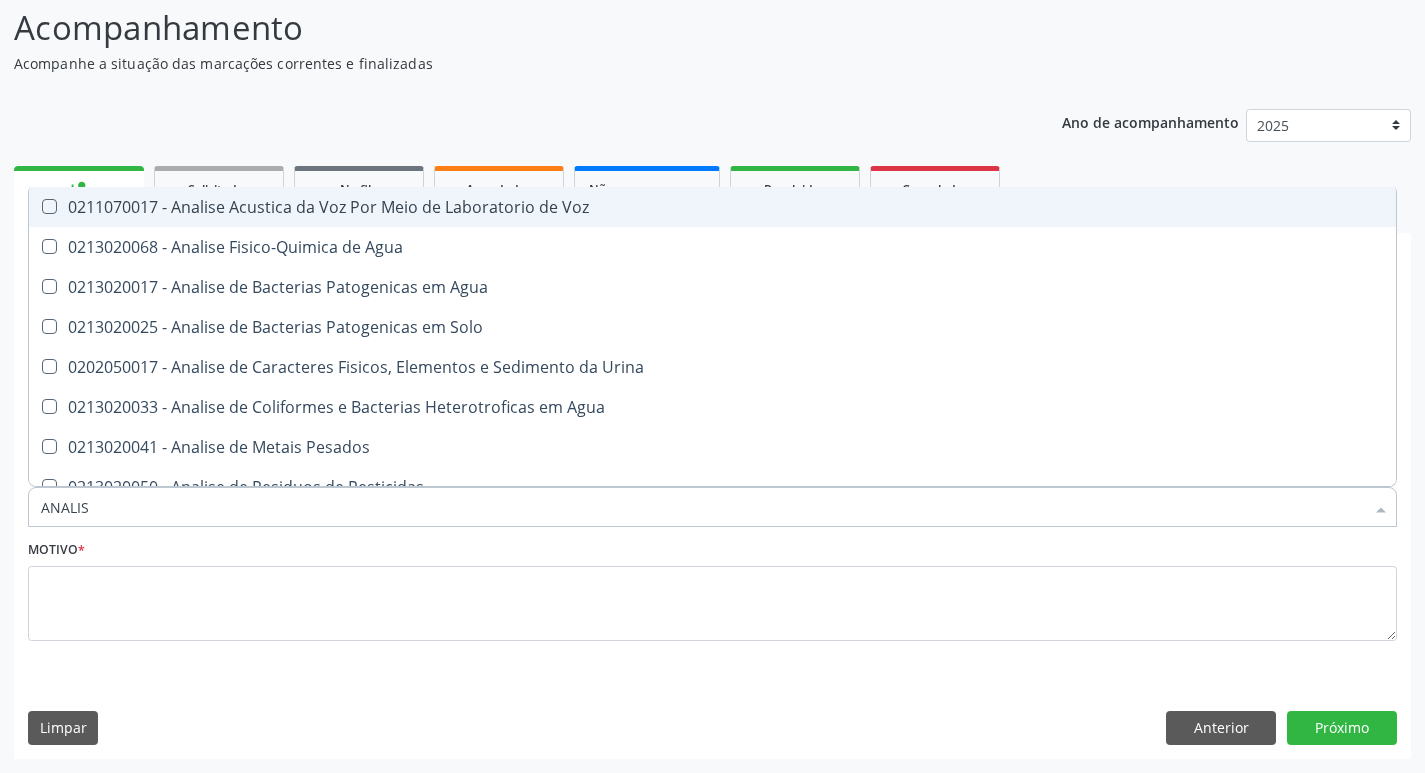 type on "ANALISE" 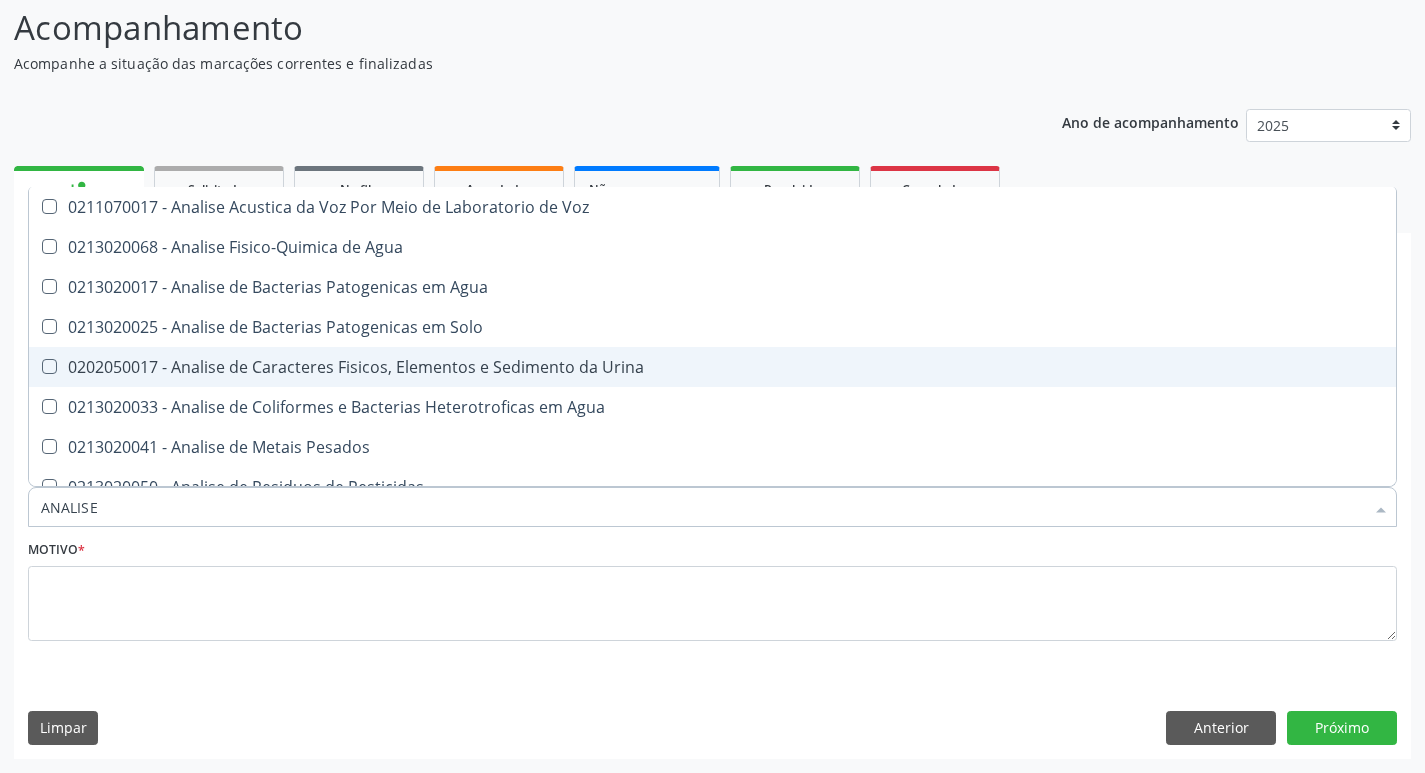 click on "0202050017 - Analise de Caracteres Fisicos, Elementos e Sedimento da Urina" at bounding box center [712, 367] 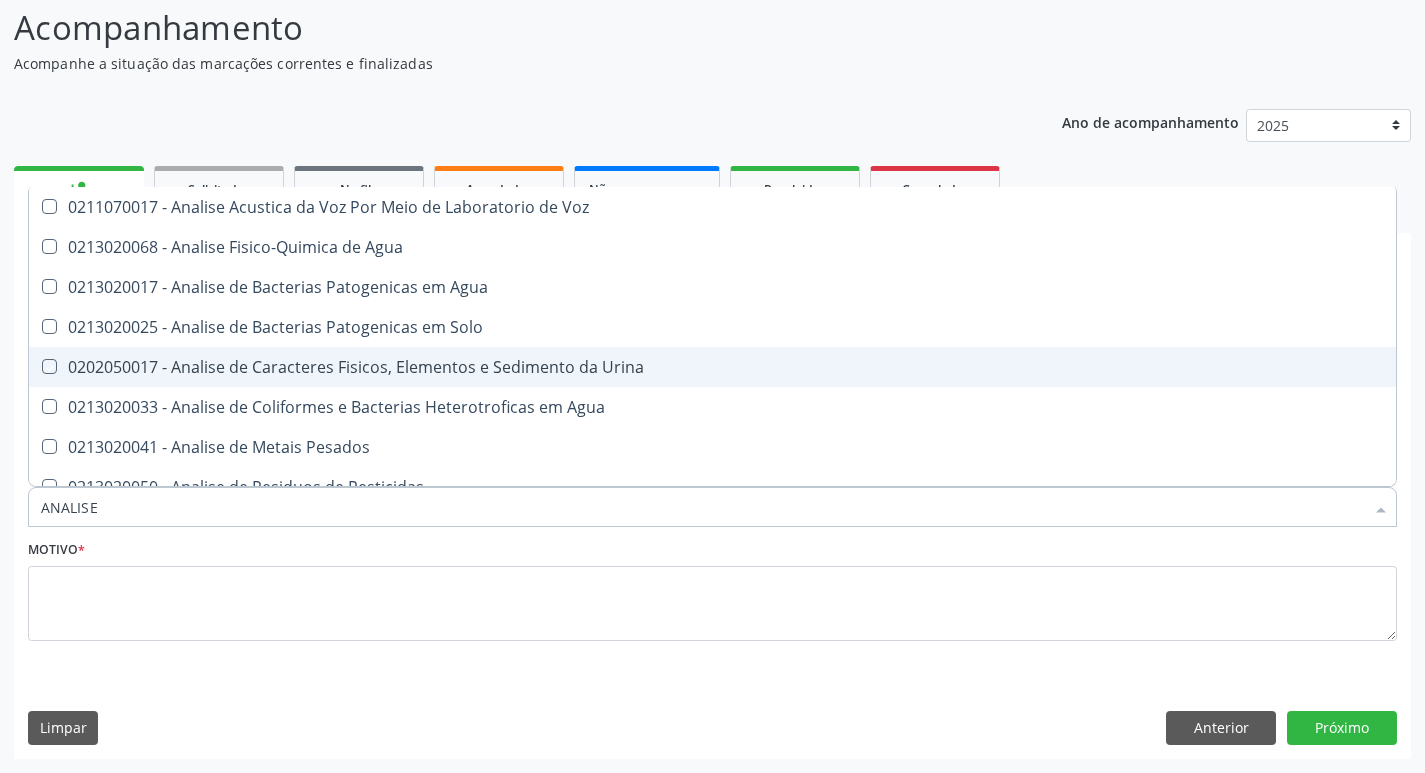 checkbox on "true" 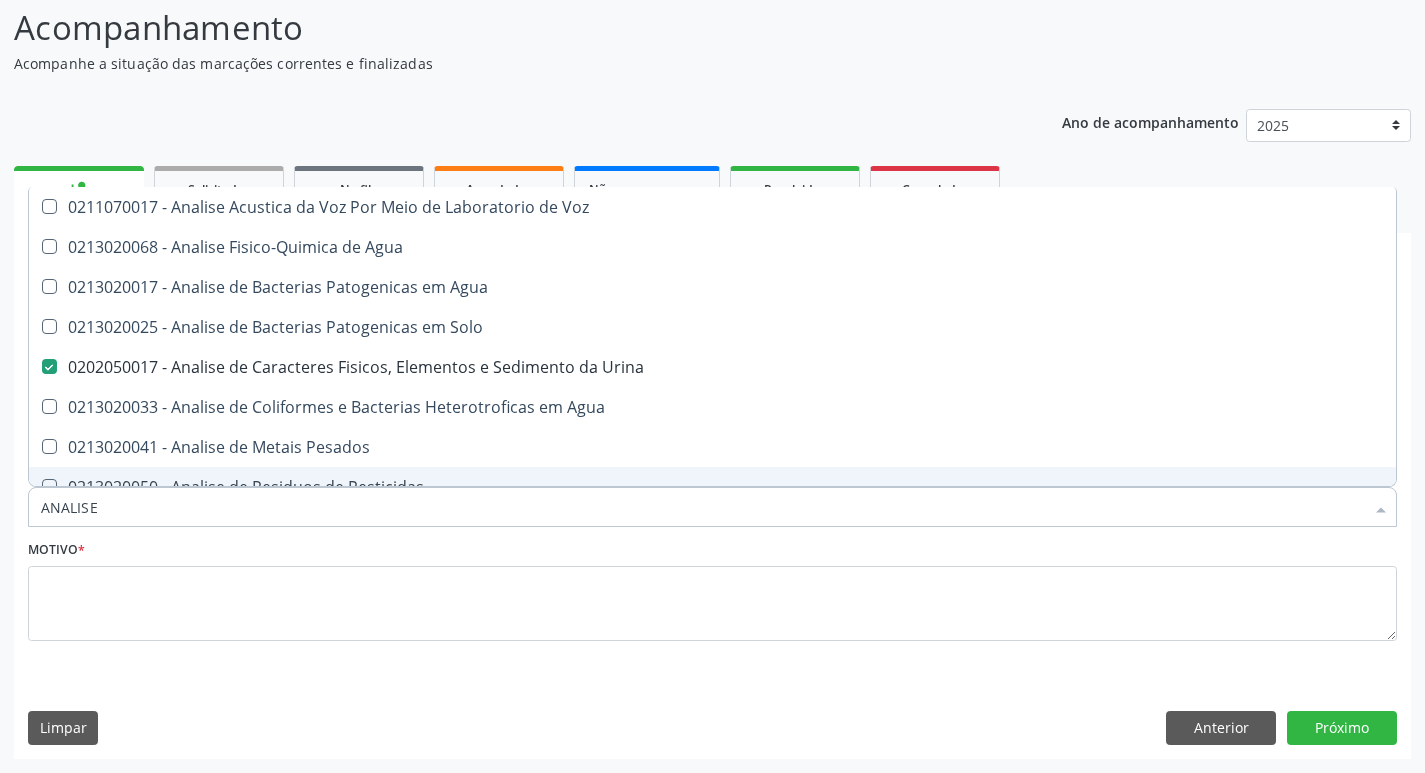 drag, startPoint x: 98, startPoint y: 518, endPoint x: 22, endPoint y: 524, distance: 76.23647 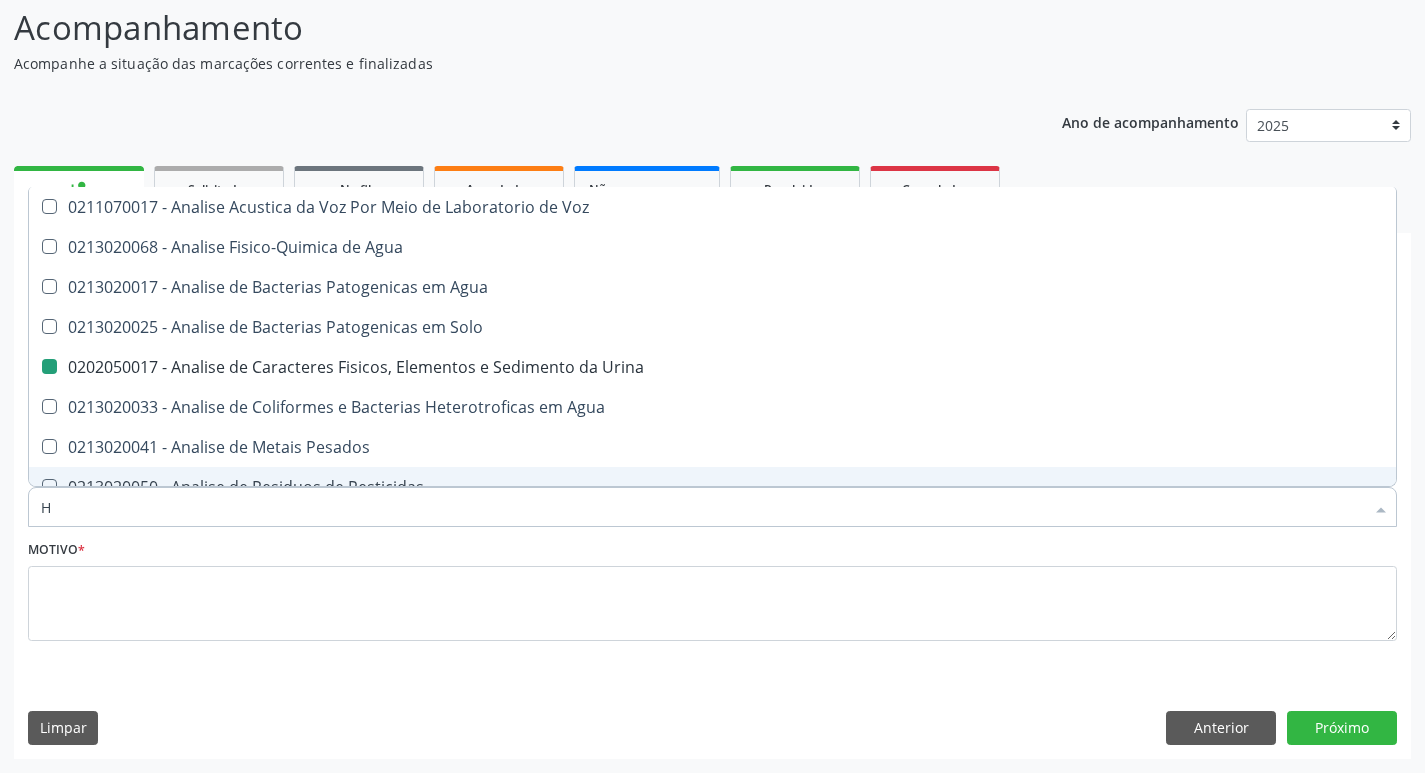 type on "HE" 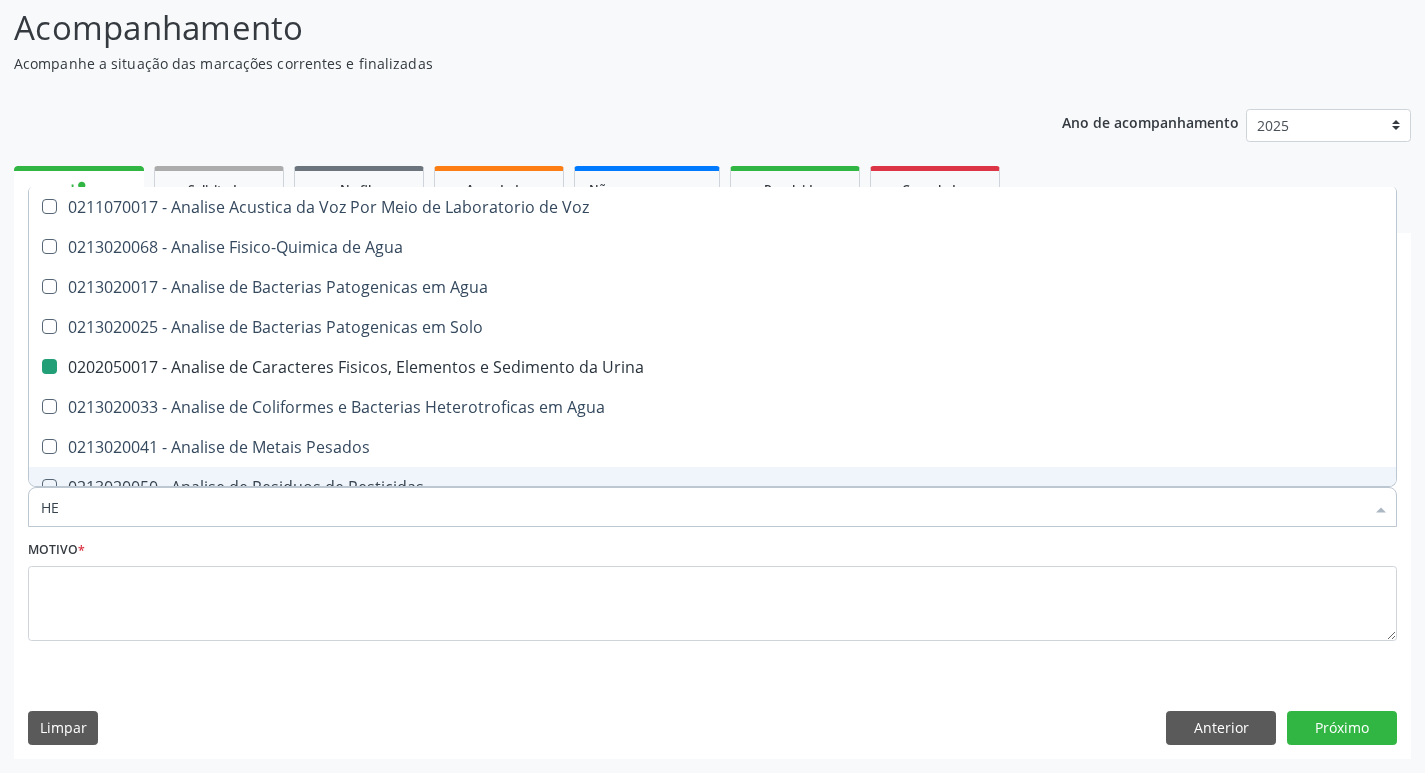 checkbox on "false" 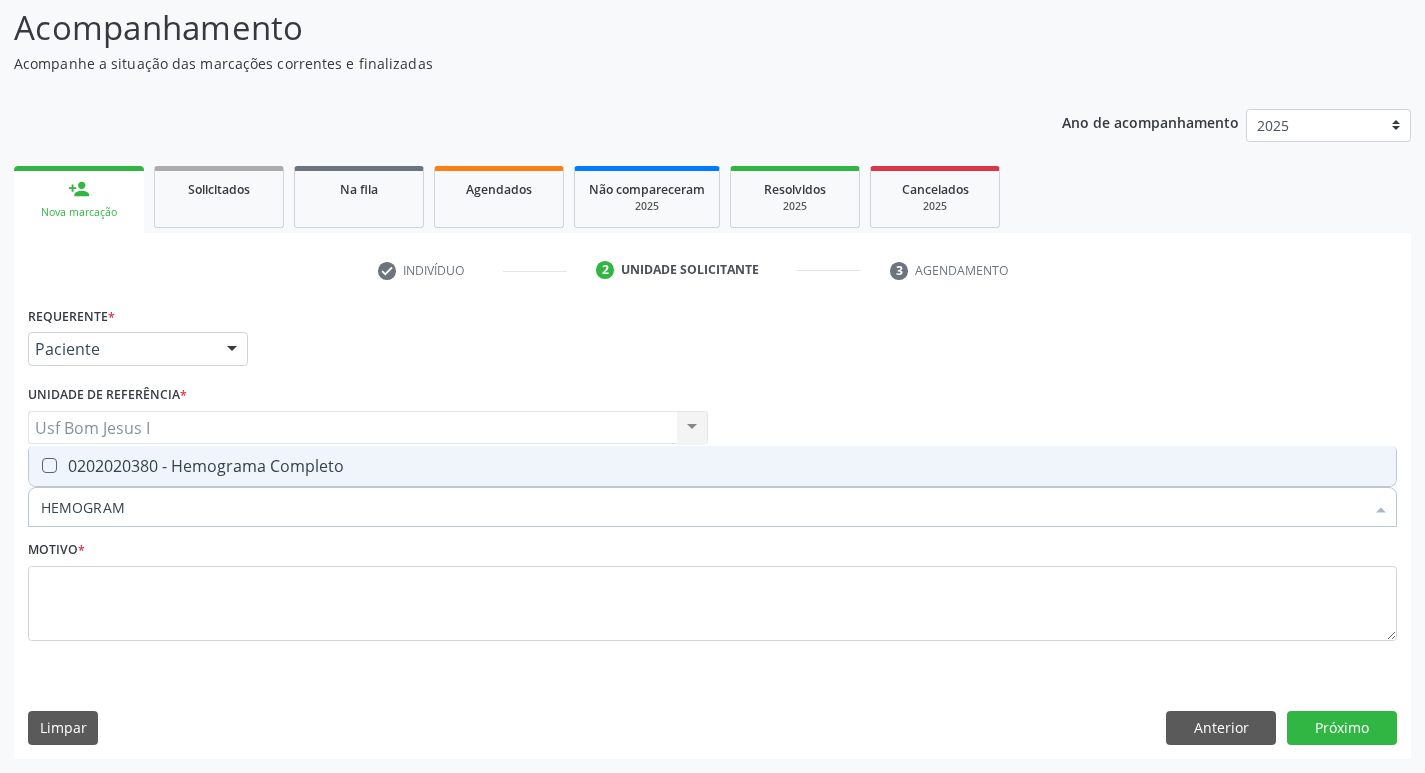 type on "HEMOGRAMA" 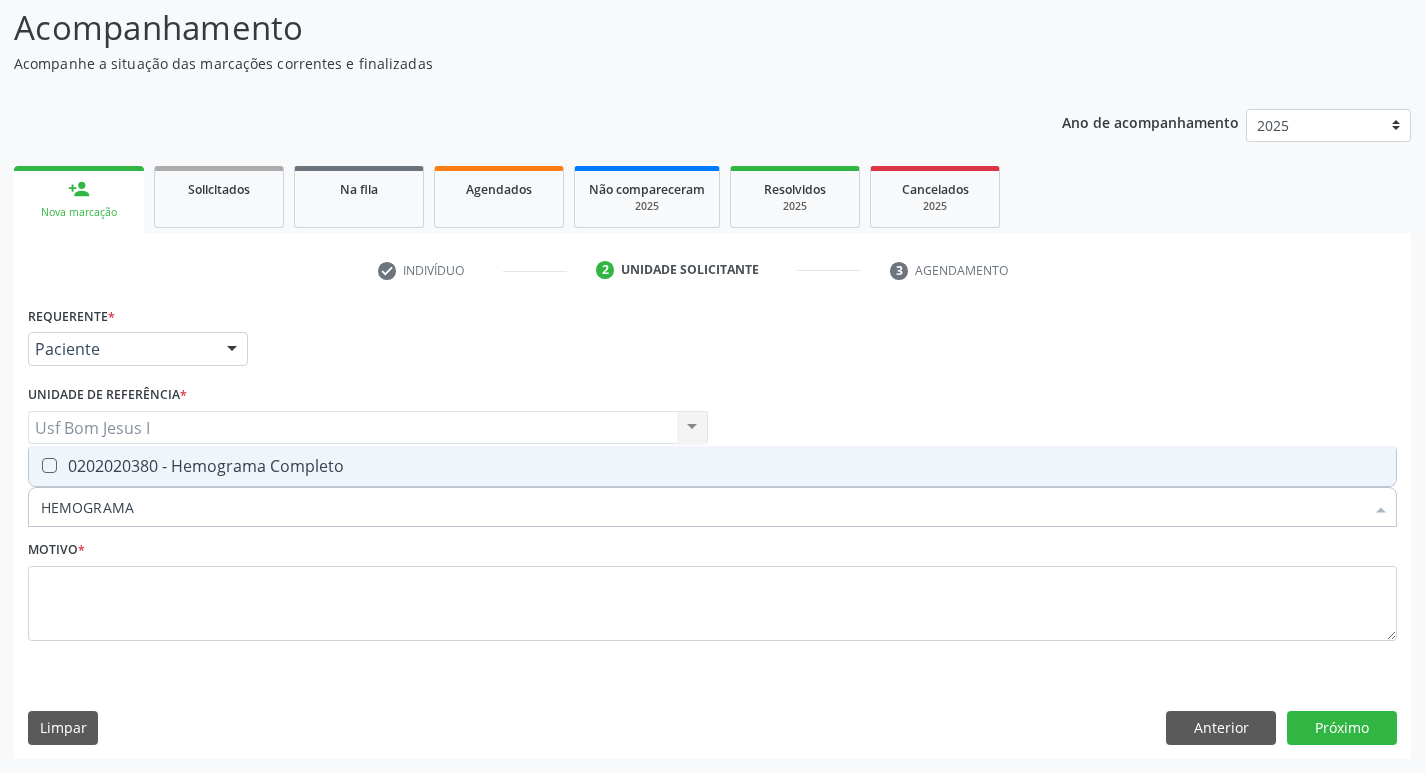 click on "0202020380 - Hemograma Completo" at bounding box center (712, 466) 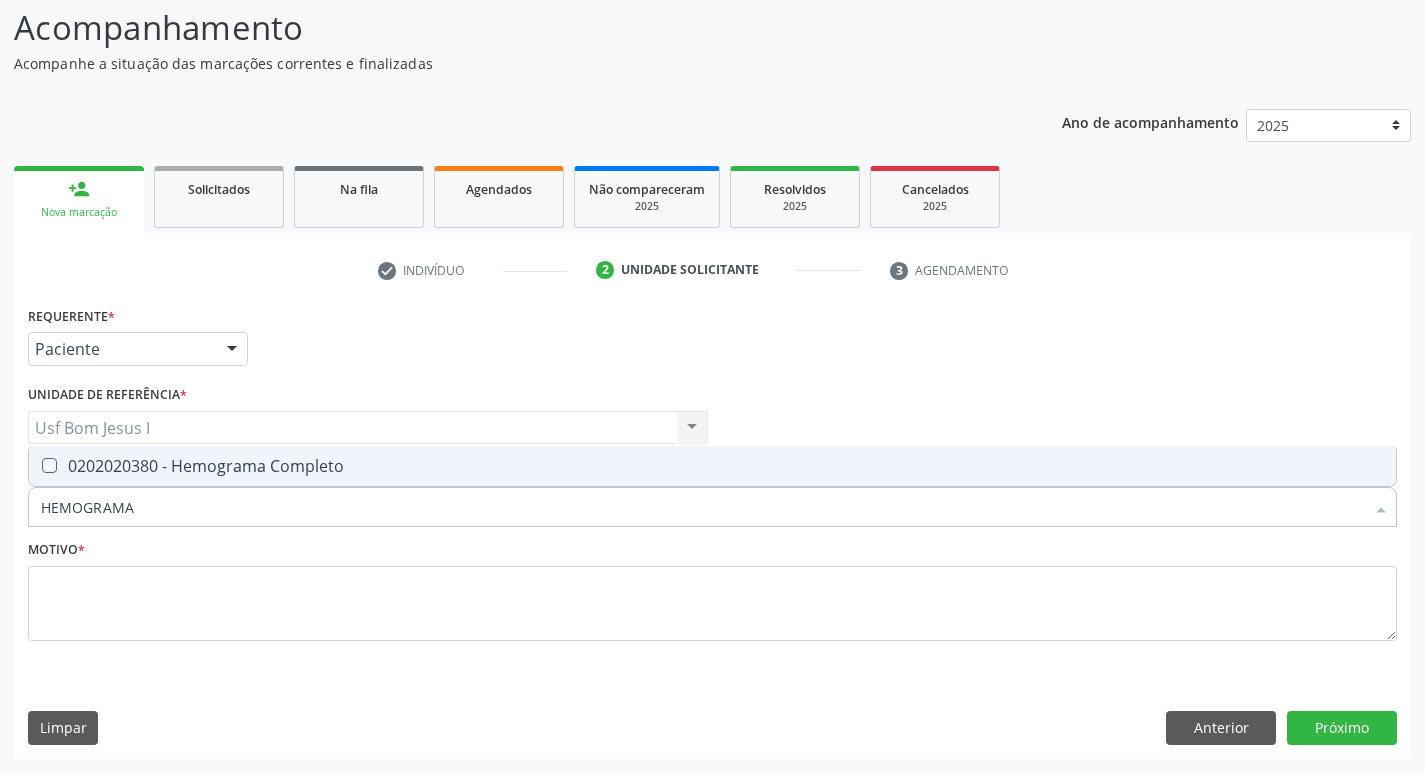 checkbox on "true" 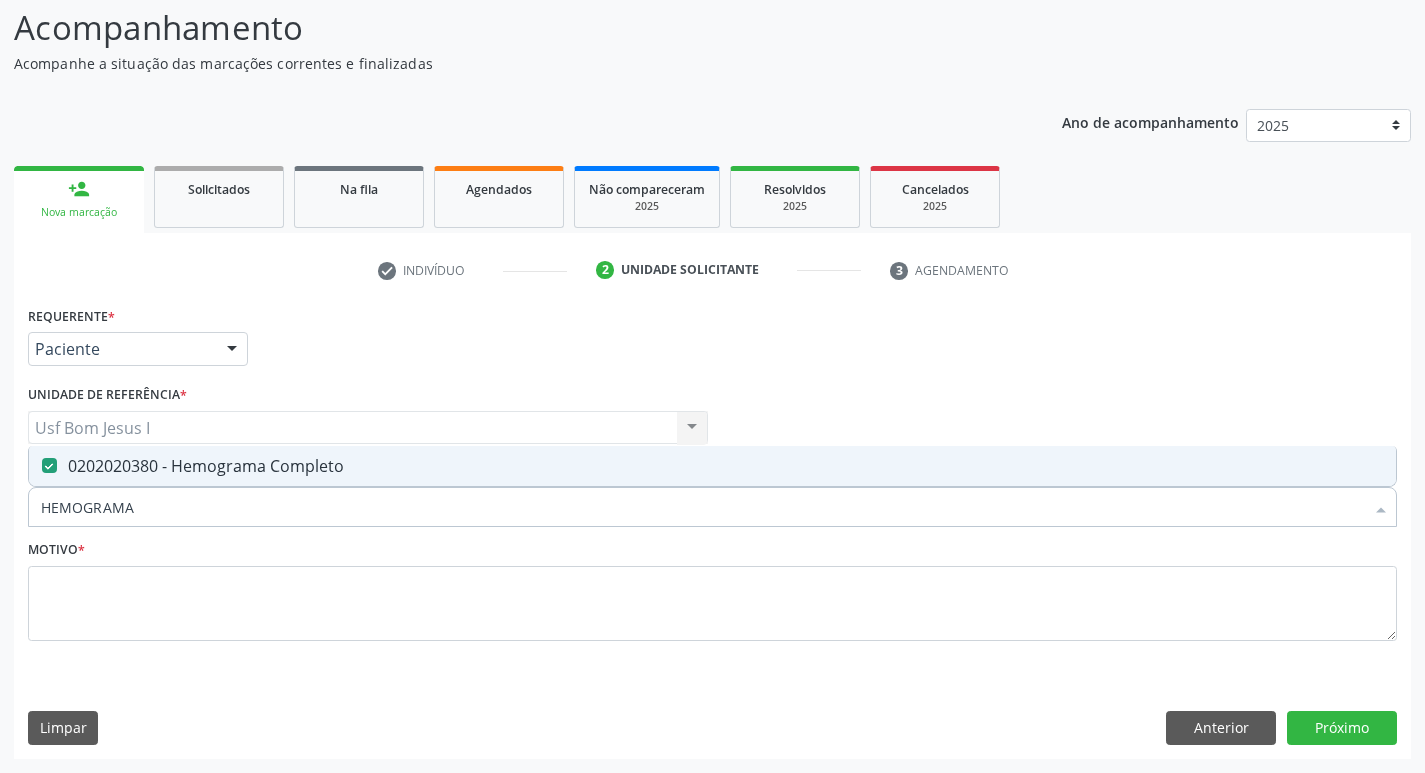 drag, startPoint x: 144, startPoint y: 510, endPoint x: 35, endPoint y: 503, distance: 109.22454 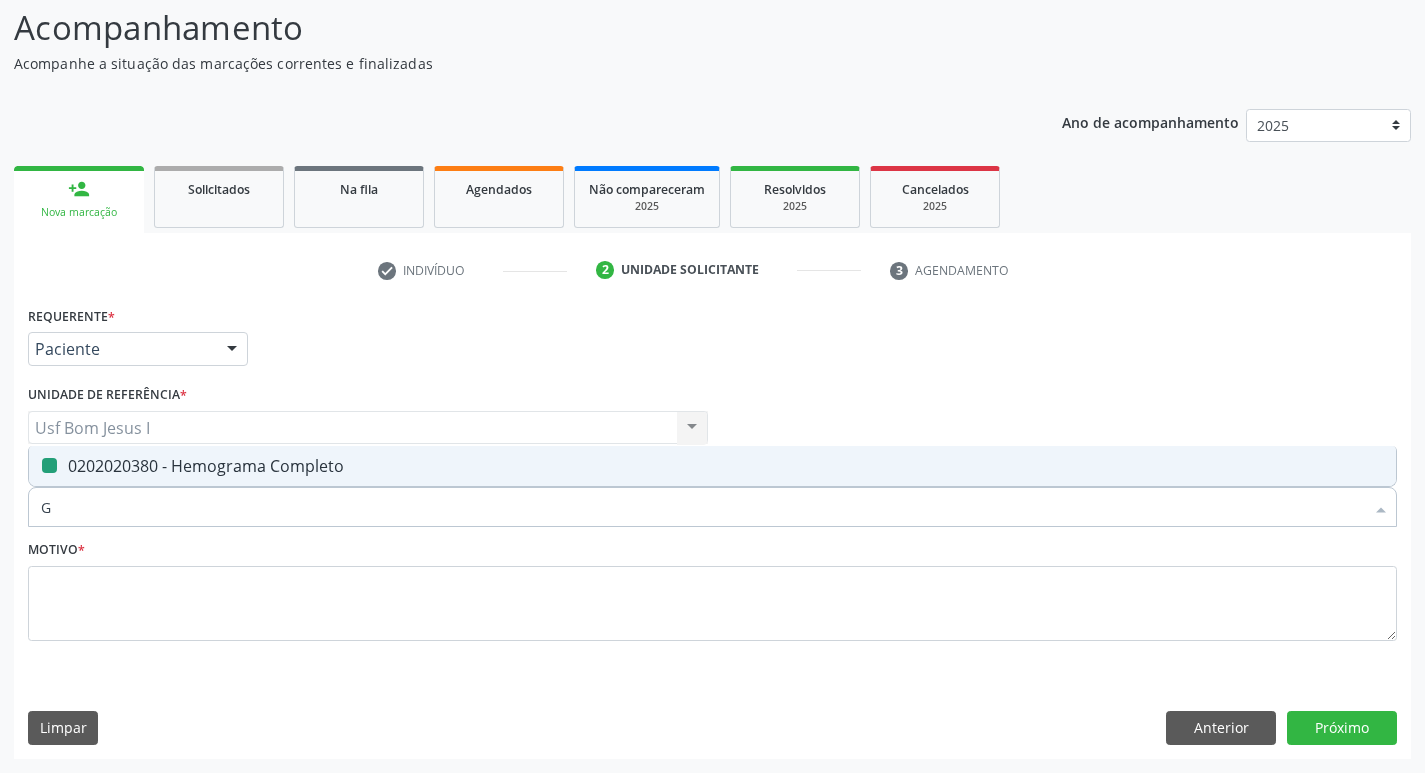 type on "GL" 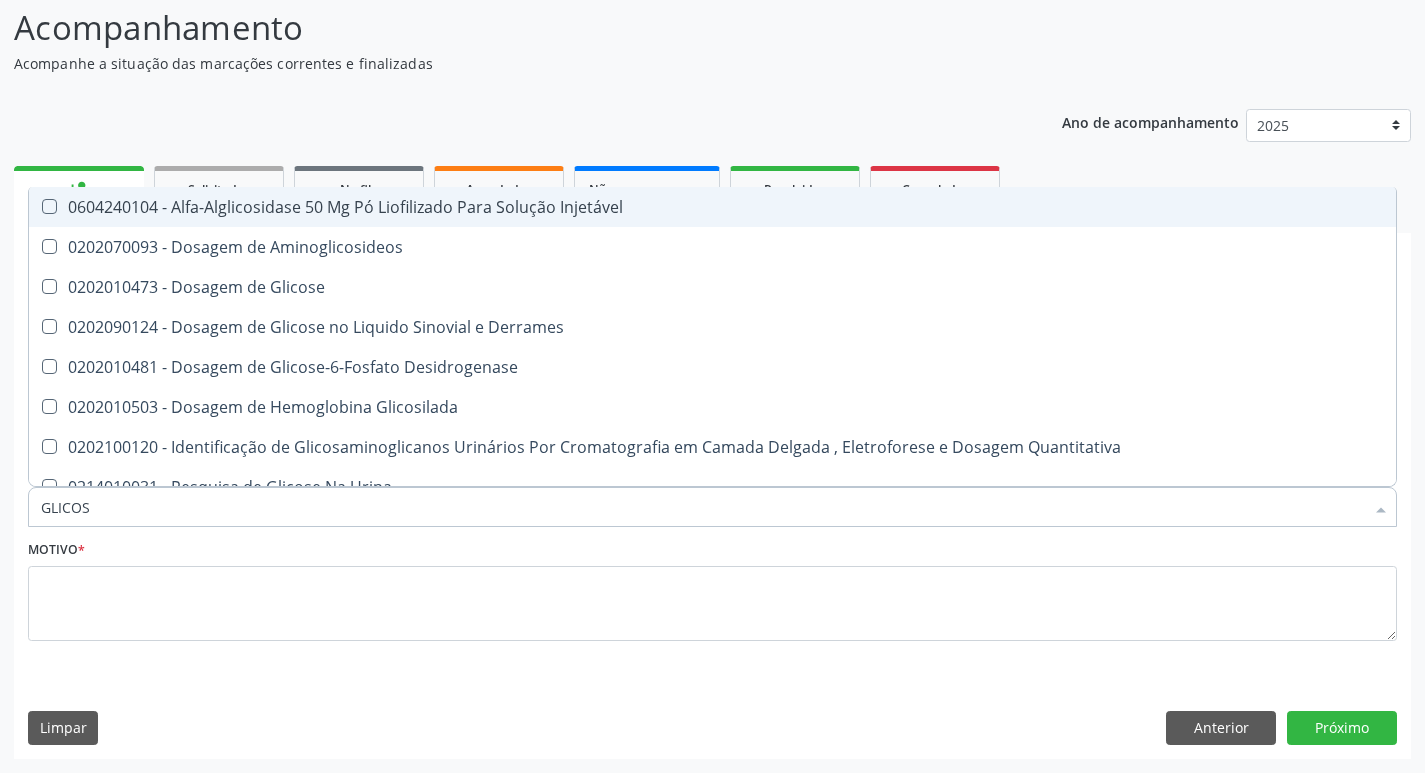 type on "GLICOSE" 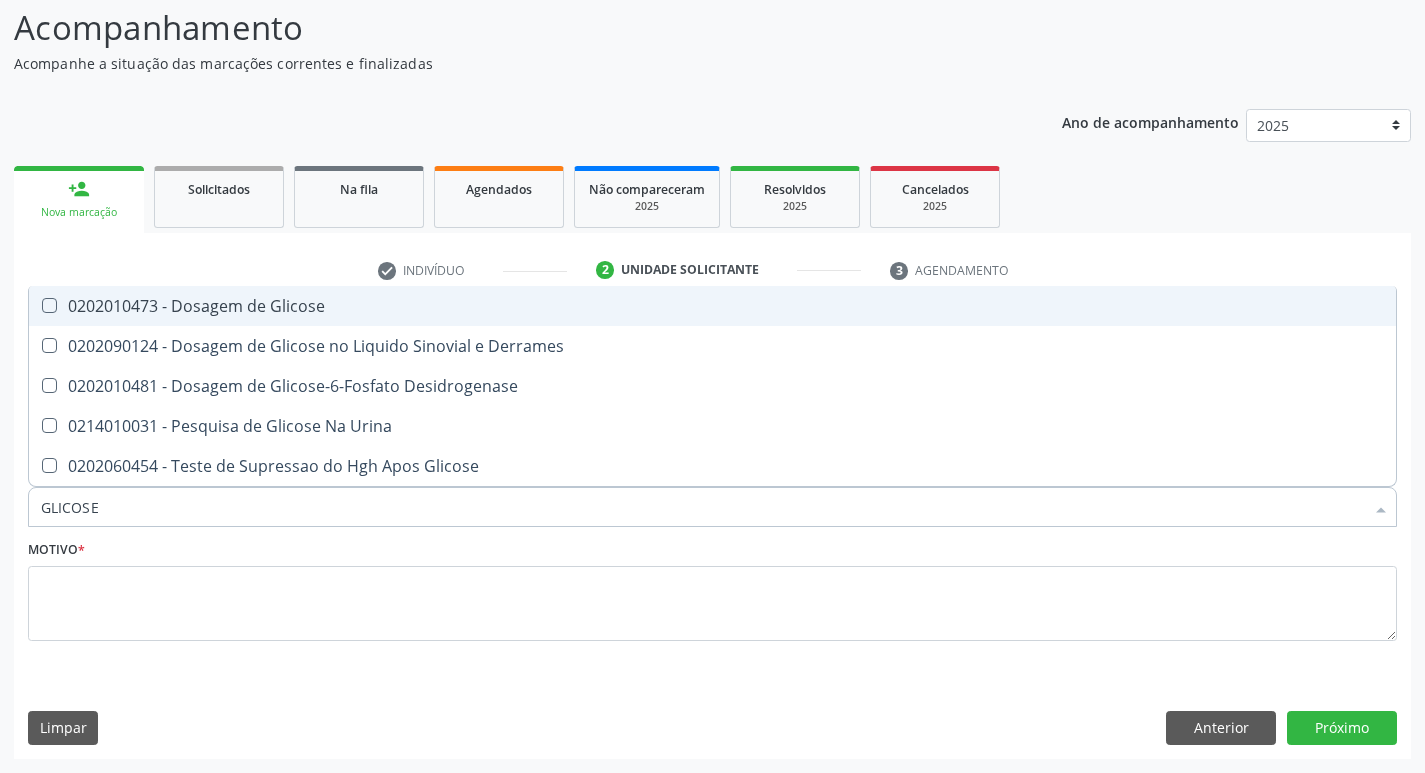 click on "0202010473 - Dosagem de Glicose" at bounding box center (712, 306) 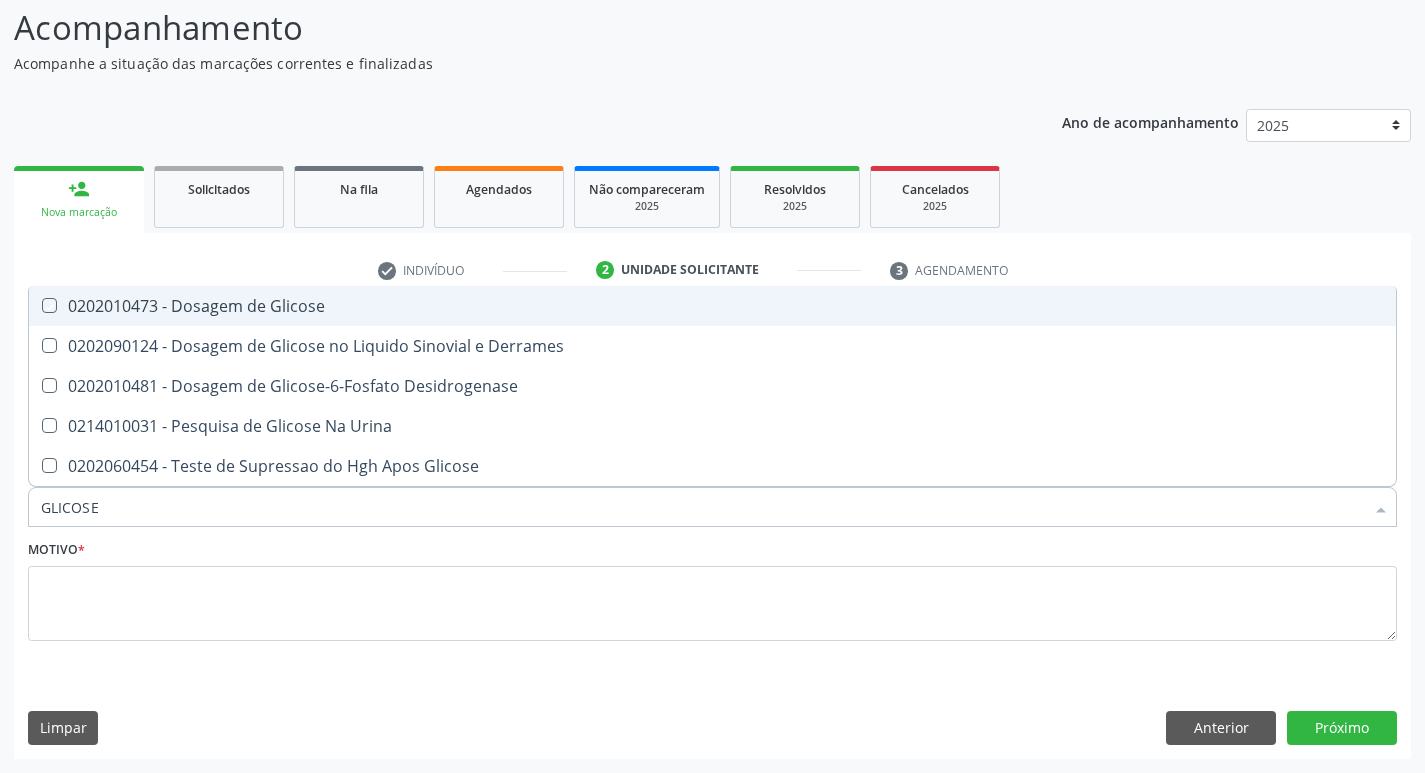 checkbox on "true" 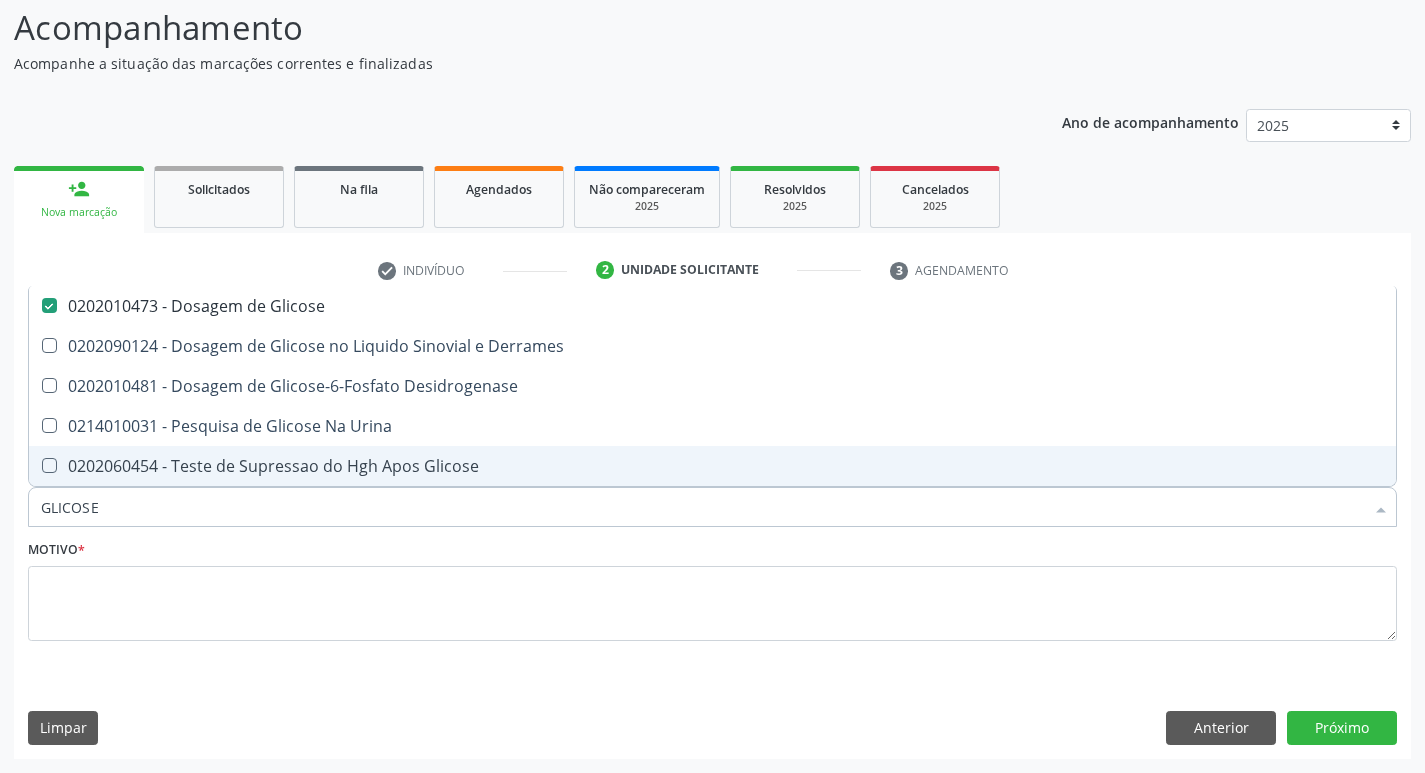 drag, startPoint x: 103, startPoint y: 503, endPoint x: 8, endPoint y: 510, distance: 95.257545 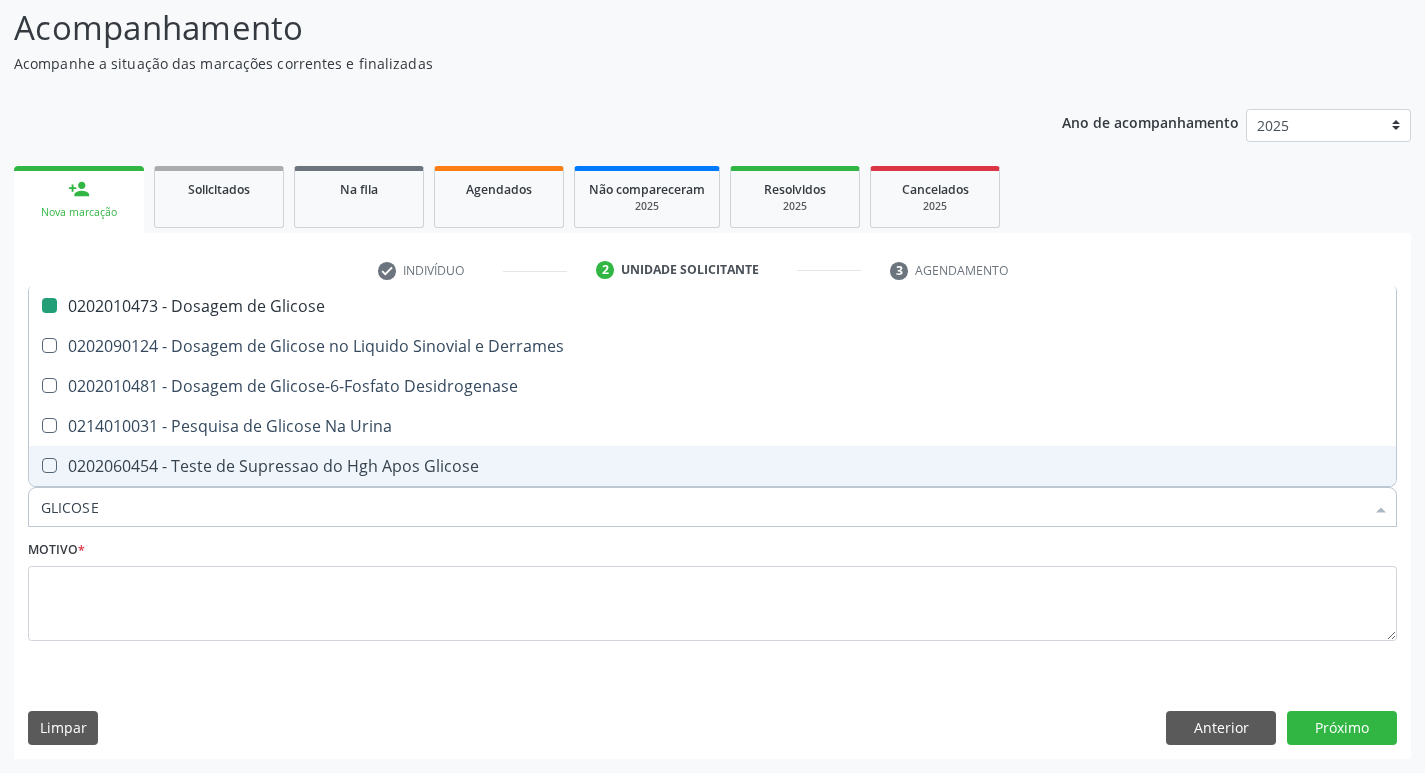 type on "P" 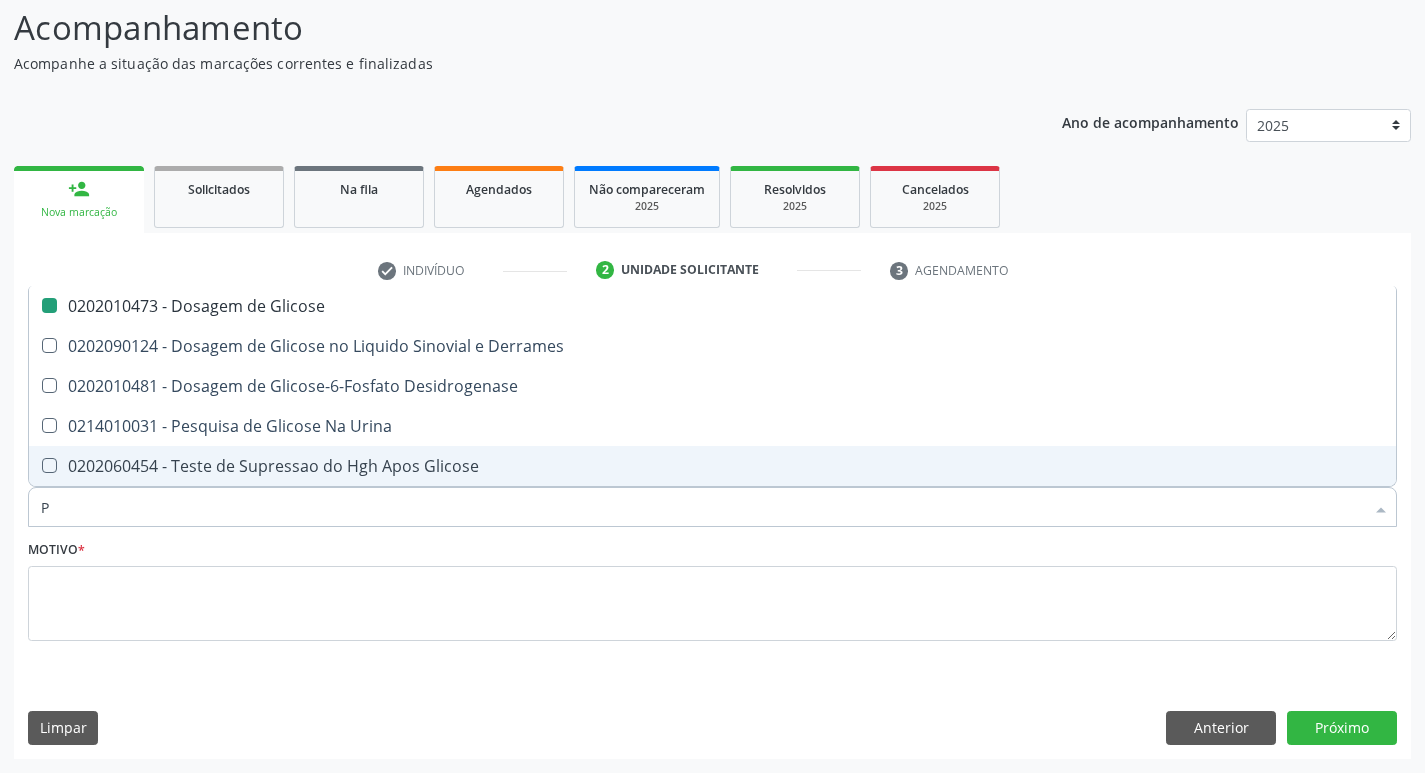 checkbox on "false" 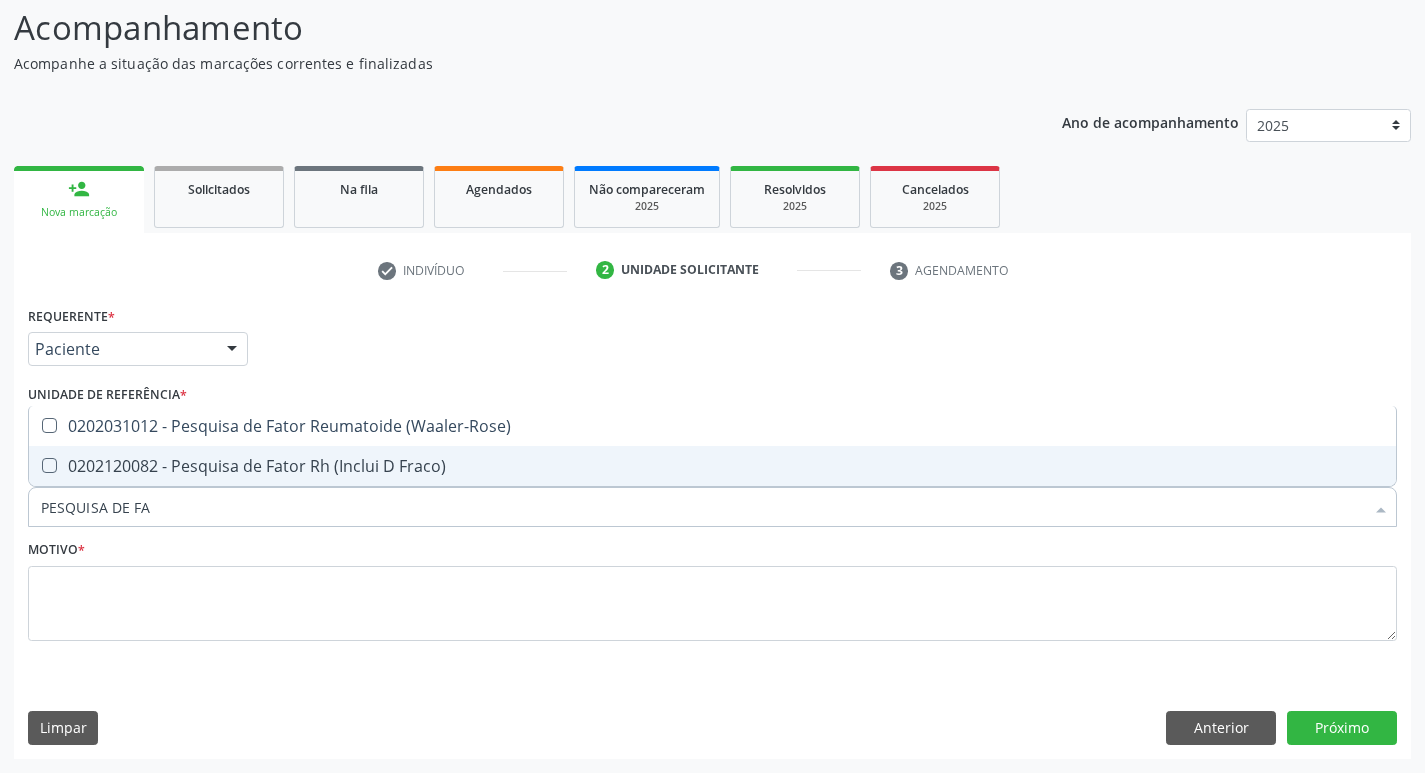 type on "PESQUISA DE FAT" 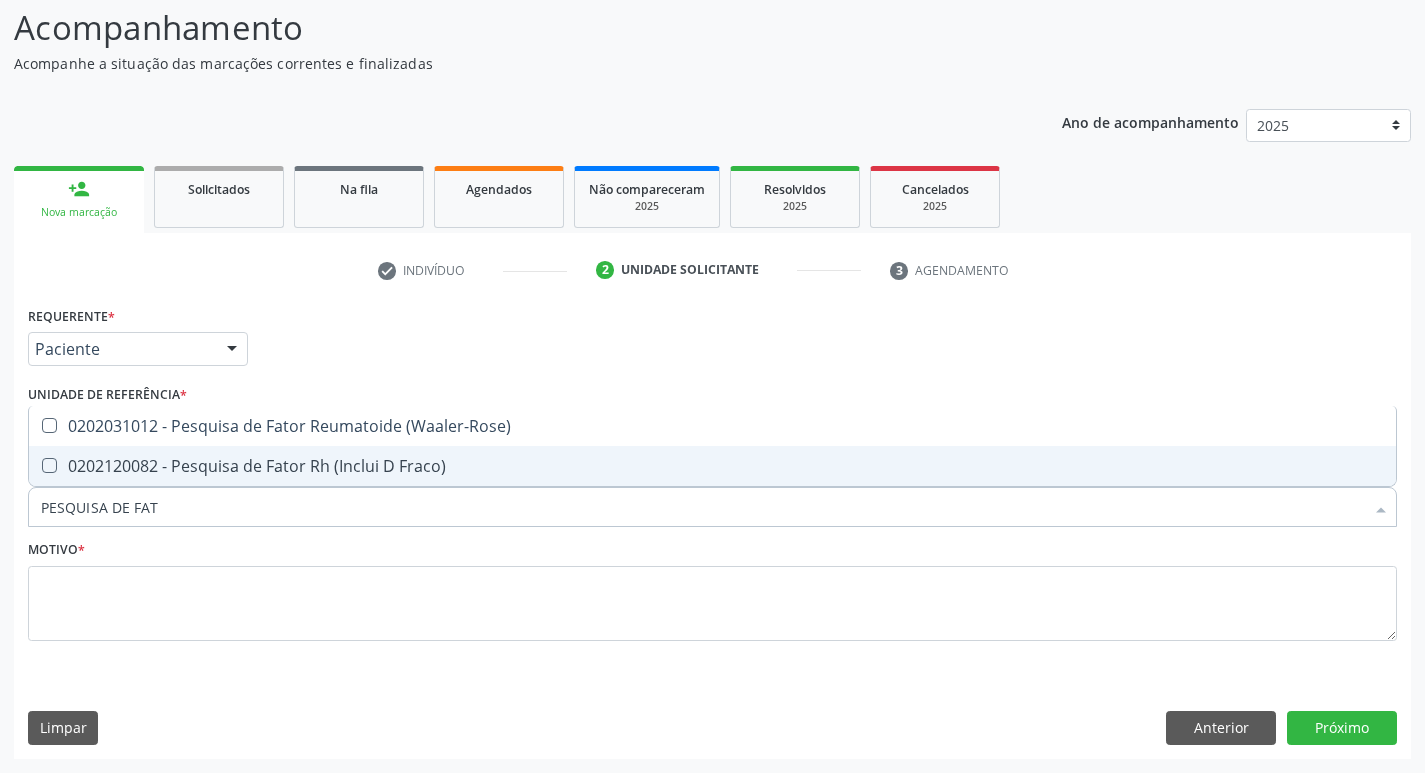 click on "0202120082 - Pesquisa de Fator Rh (Inclui D Fraco)" at bounding box center (712, 466) 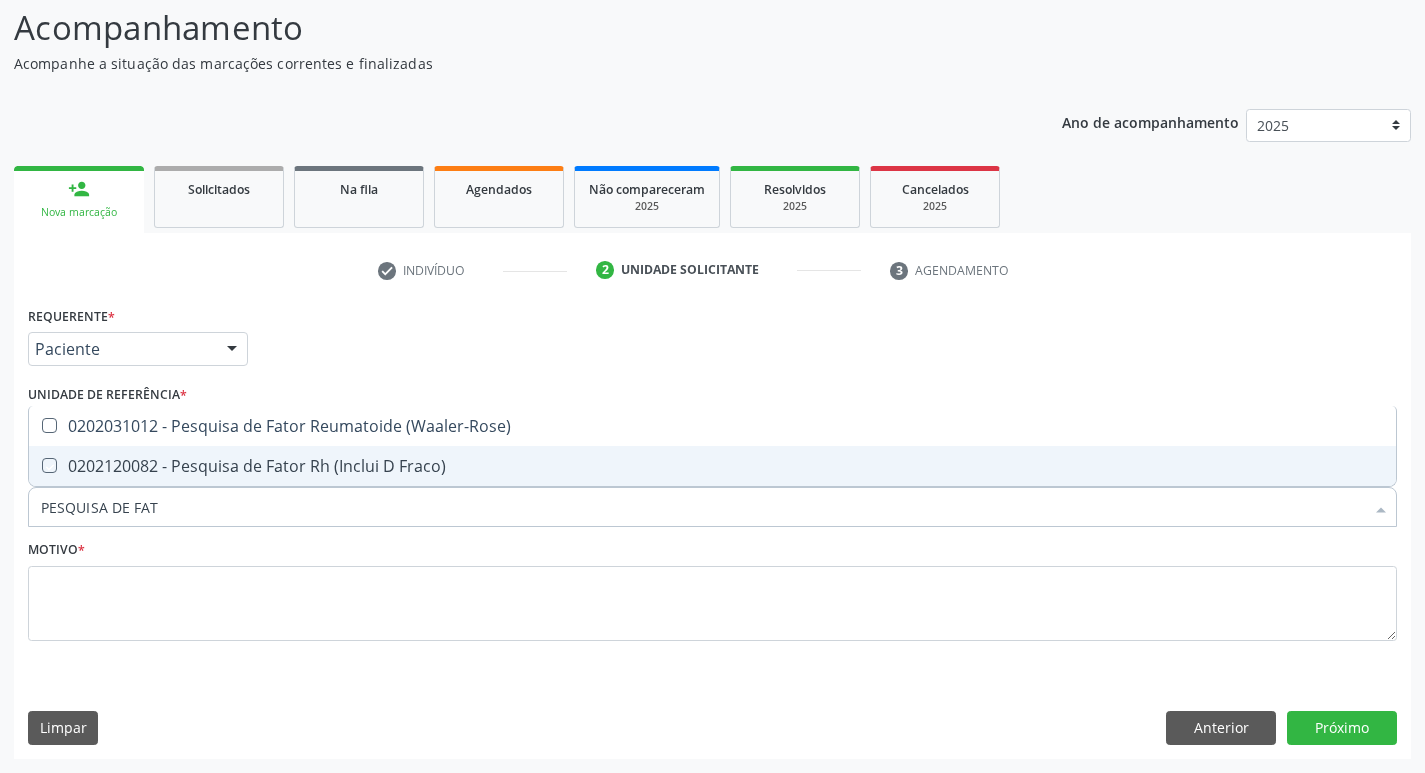 checkbox on "true" 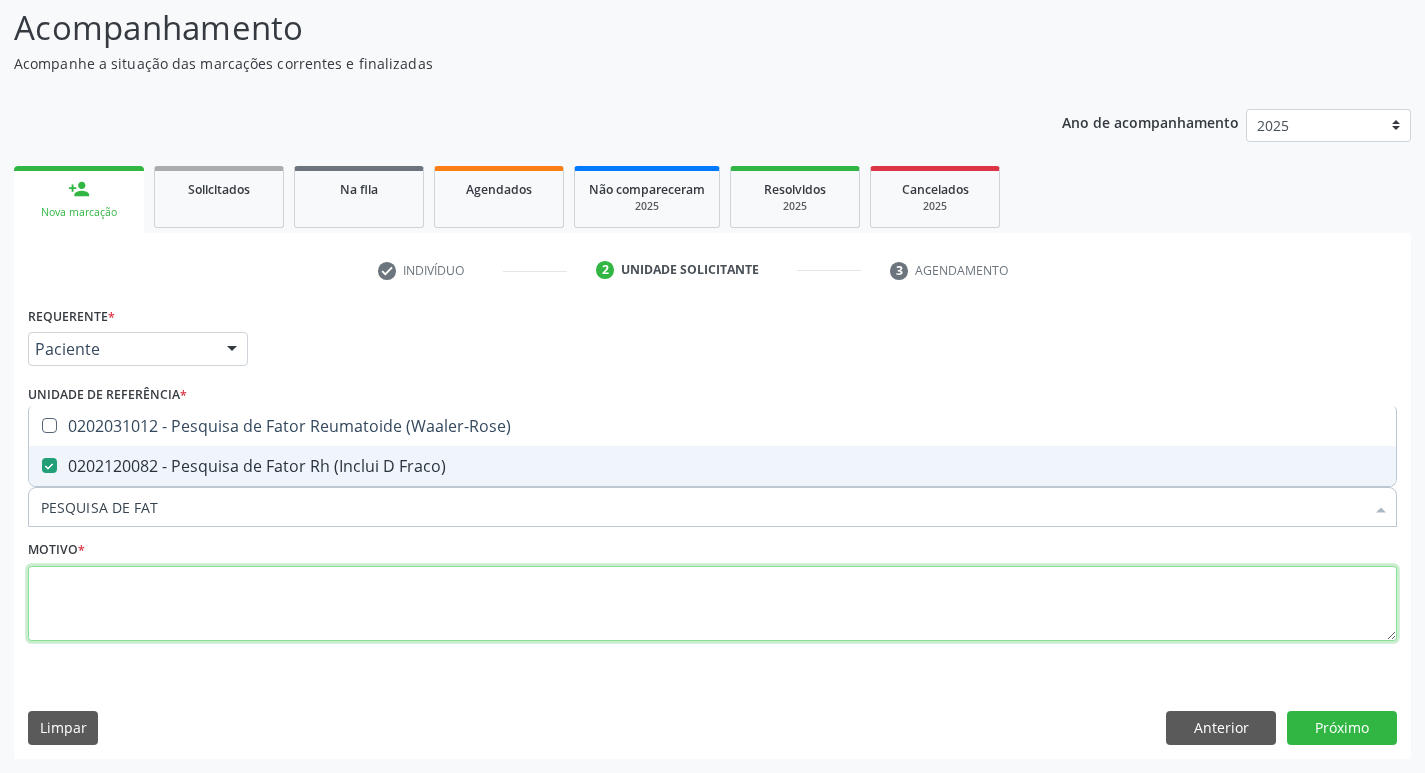 click at bounding box center [712, 604] 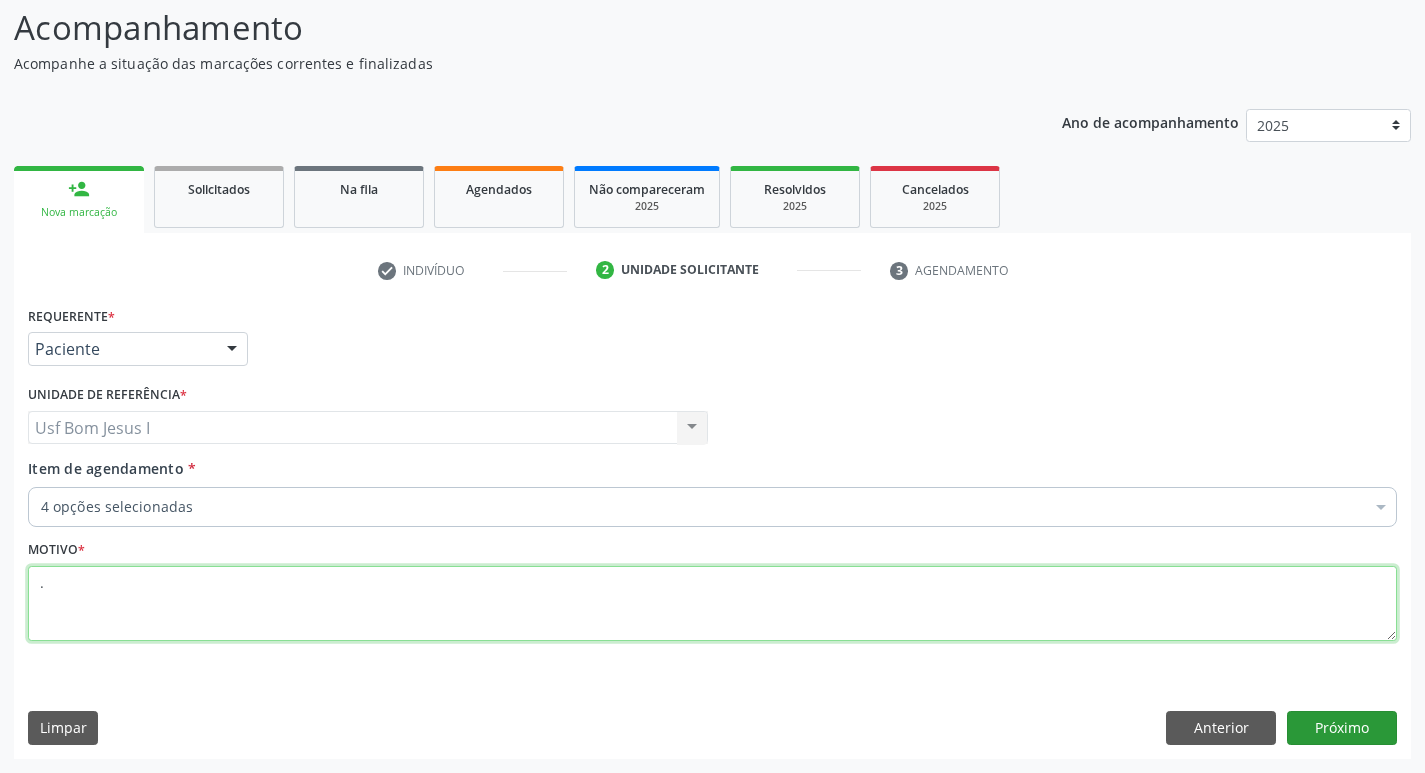 type on "." 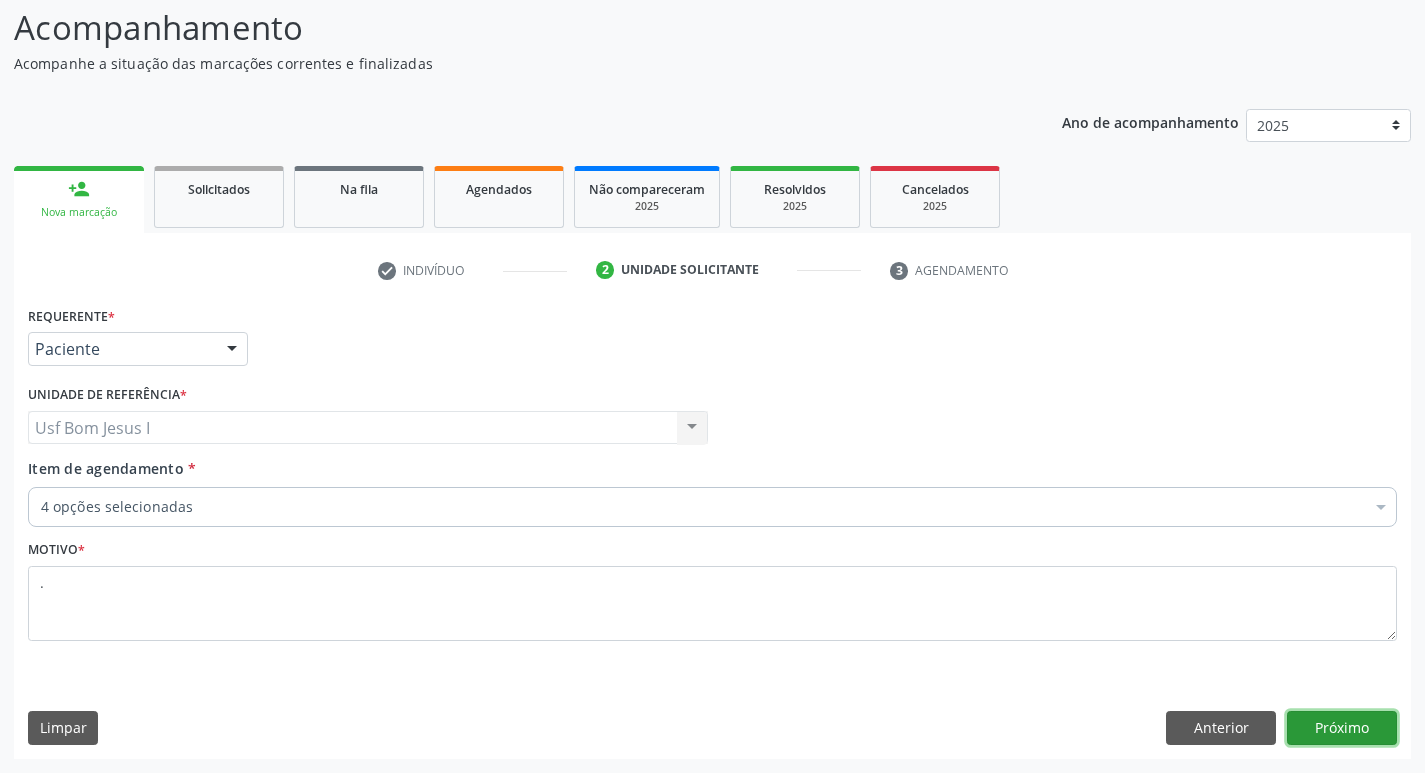 click on "Próximo" at bounding box center (1342, 728) 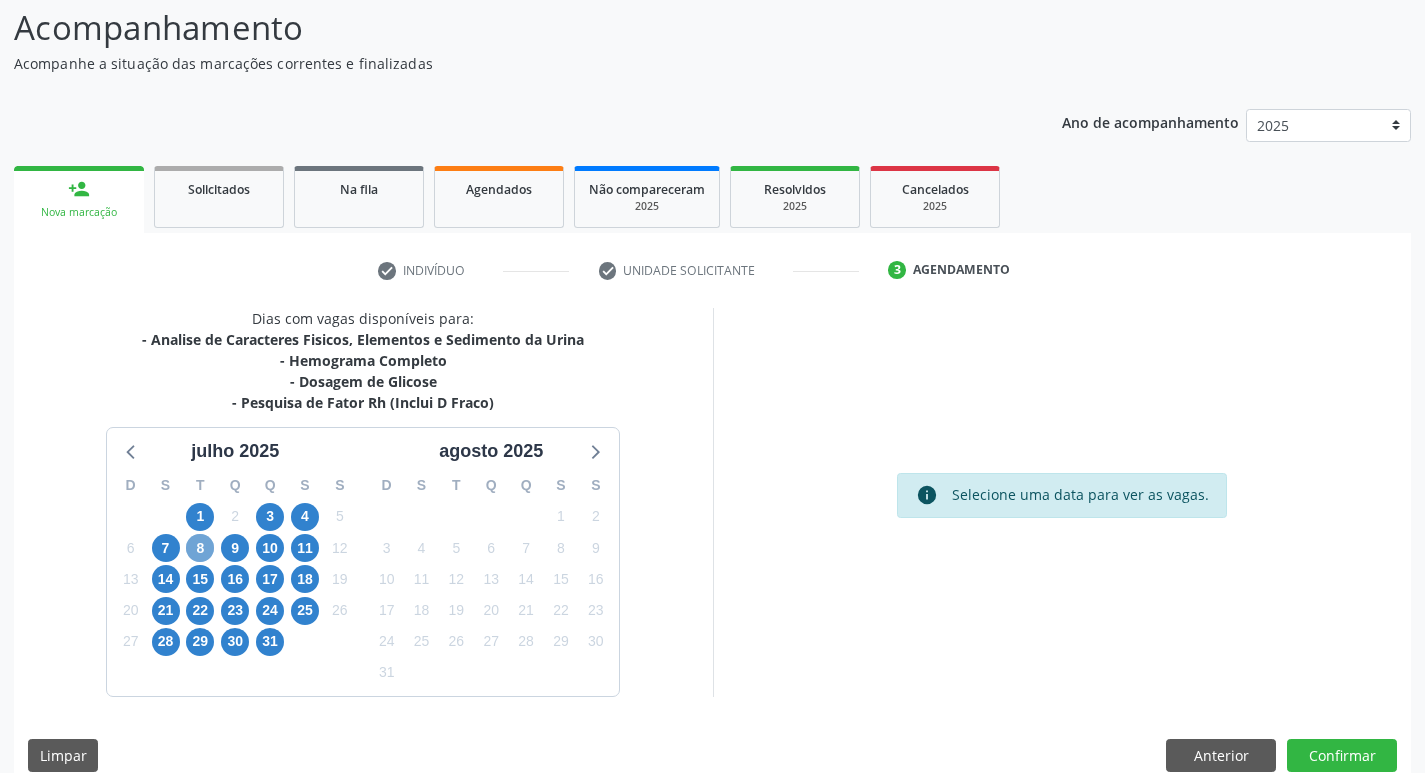 click on "8" at bounding box center [200, 548] 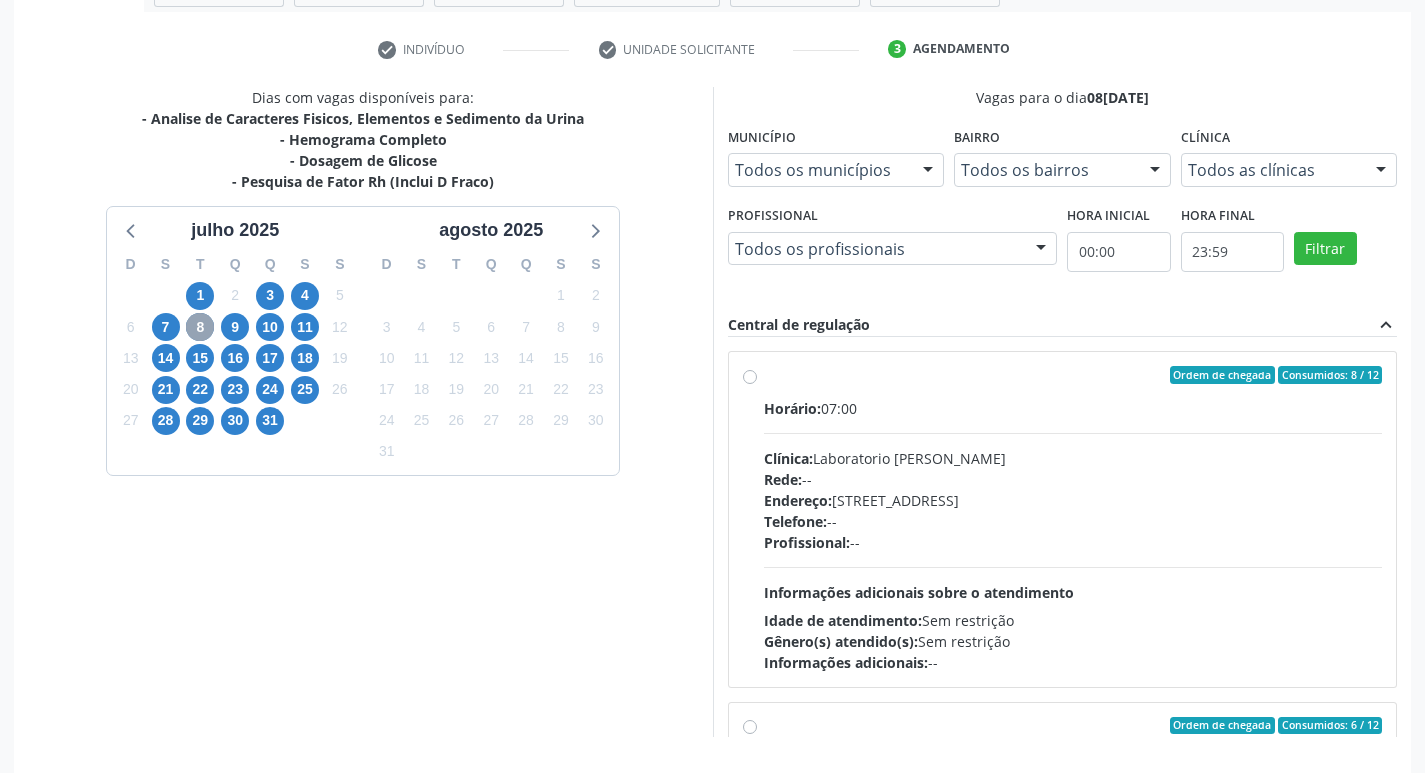 scroll, scrollTop: 400, scrollLeft: 0, axis: vertical 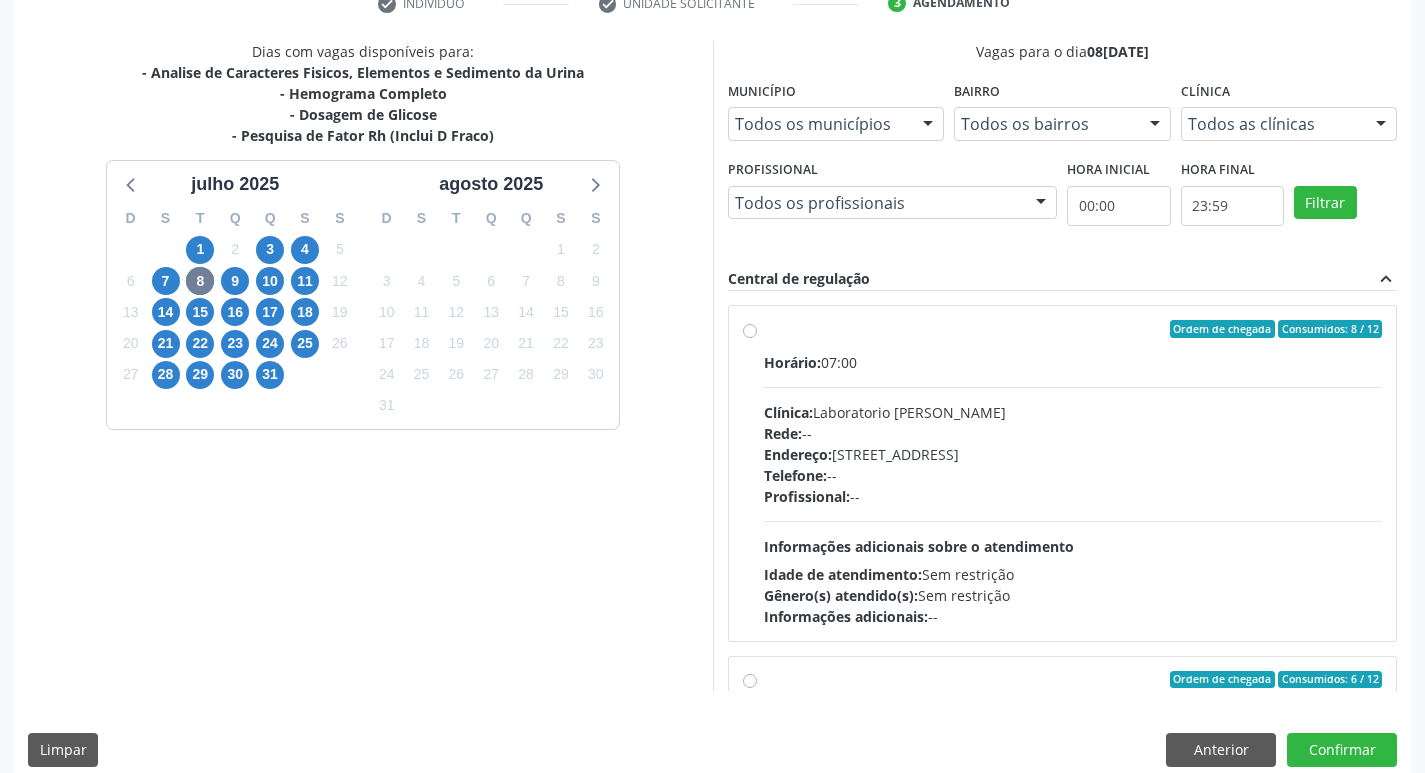 click on "Endereço:   Casa, nº 409, N Senhora da Penha, Serra Talhada - PE" at bounding box center [1073, 454] 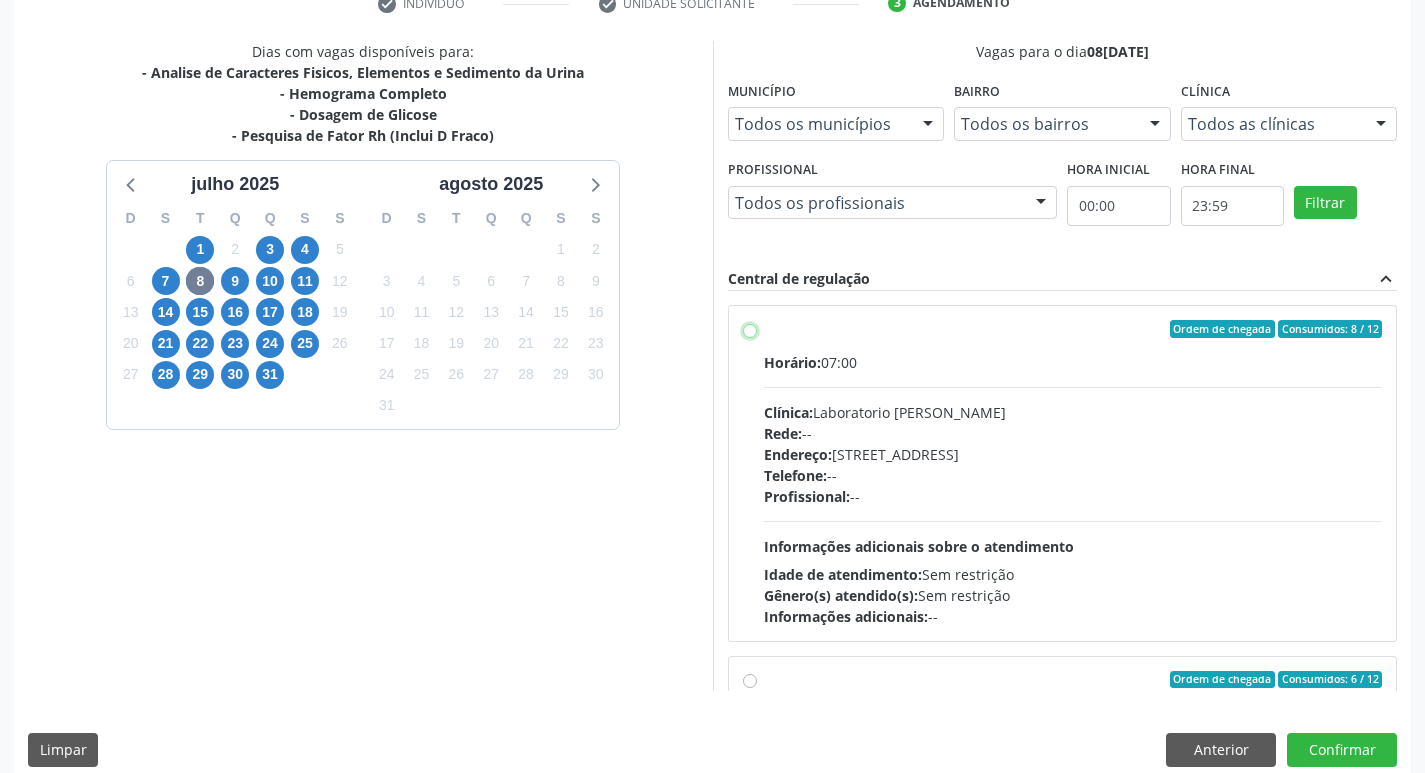 click on "Ordem de chegada
Consumidos: 8 / 12
Horário:   07:00
Clínica:  Laboratorio Jose Paulo Terto
Rede:
--
Endereço:   Casa, nº 409, N Senhora da Penha, Serra Talhada - PE
Telefone:   --
Profissional:
--
Informações adicionais sobre o atendimento
Idade de atendimento:
Sem restrição
Gênero(s) atendido(s):
Sem restrição
Informações adicionais:
--" at bounding box center [750, 329] 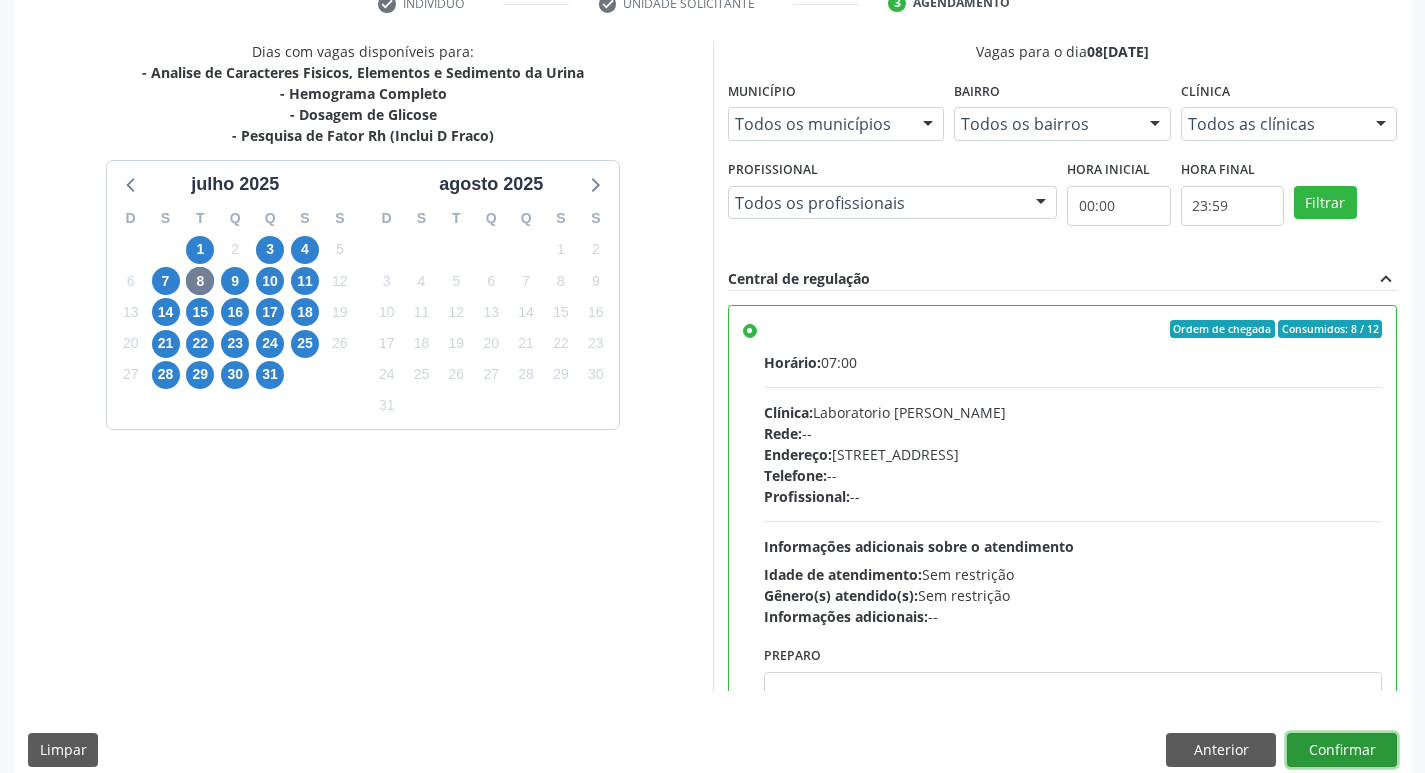 click on "Confirmar" at bounding box center [1342, 750] 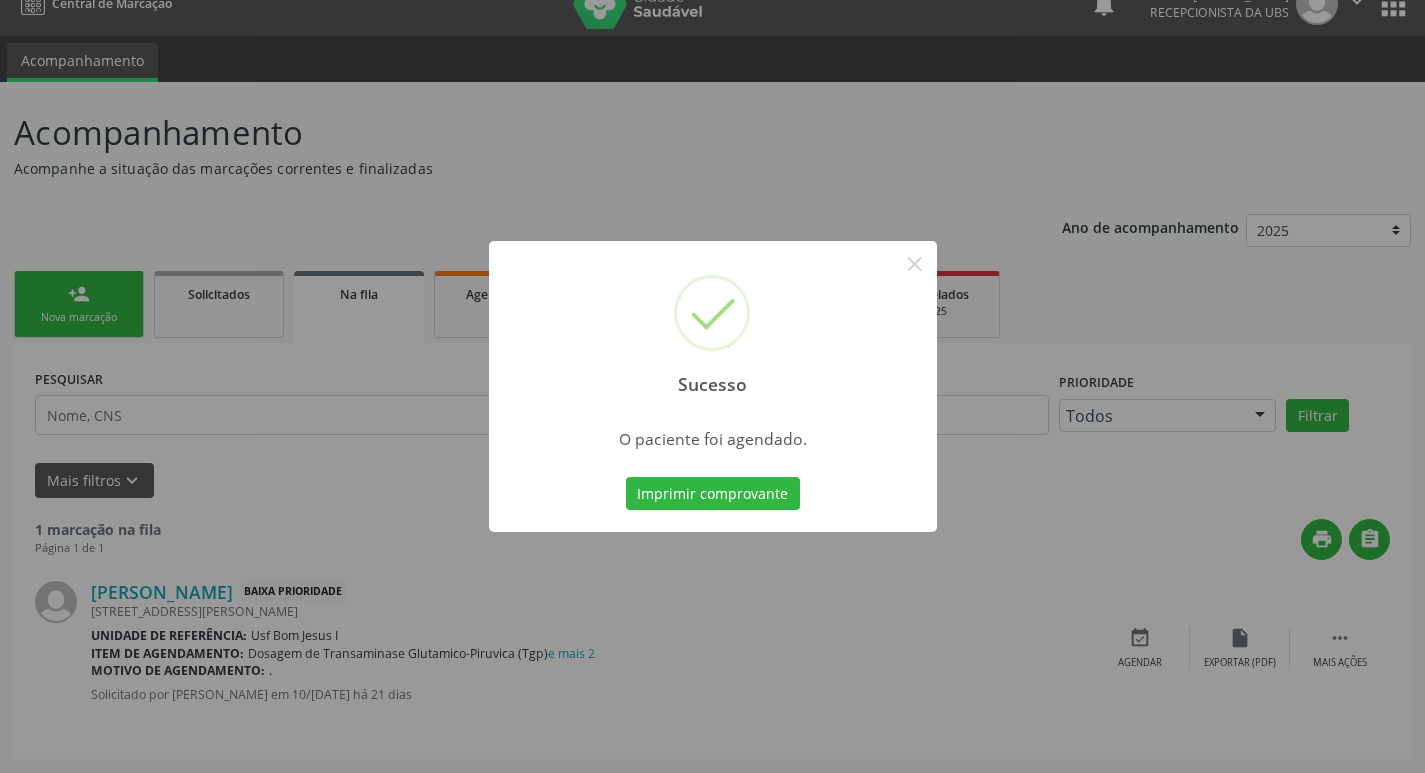 scroll, scrollTop: 0, scrollLeft: 0, axis: both 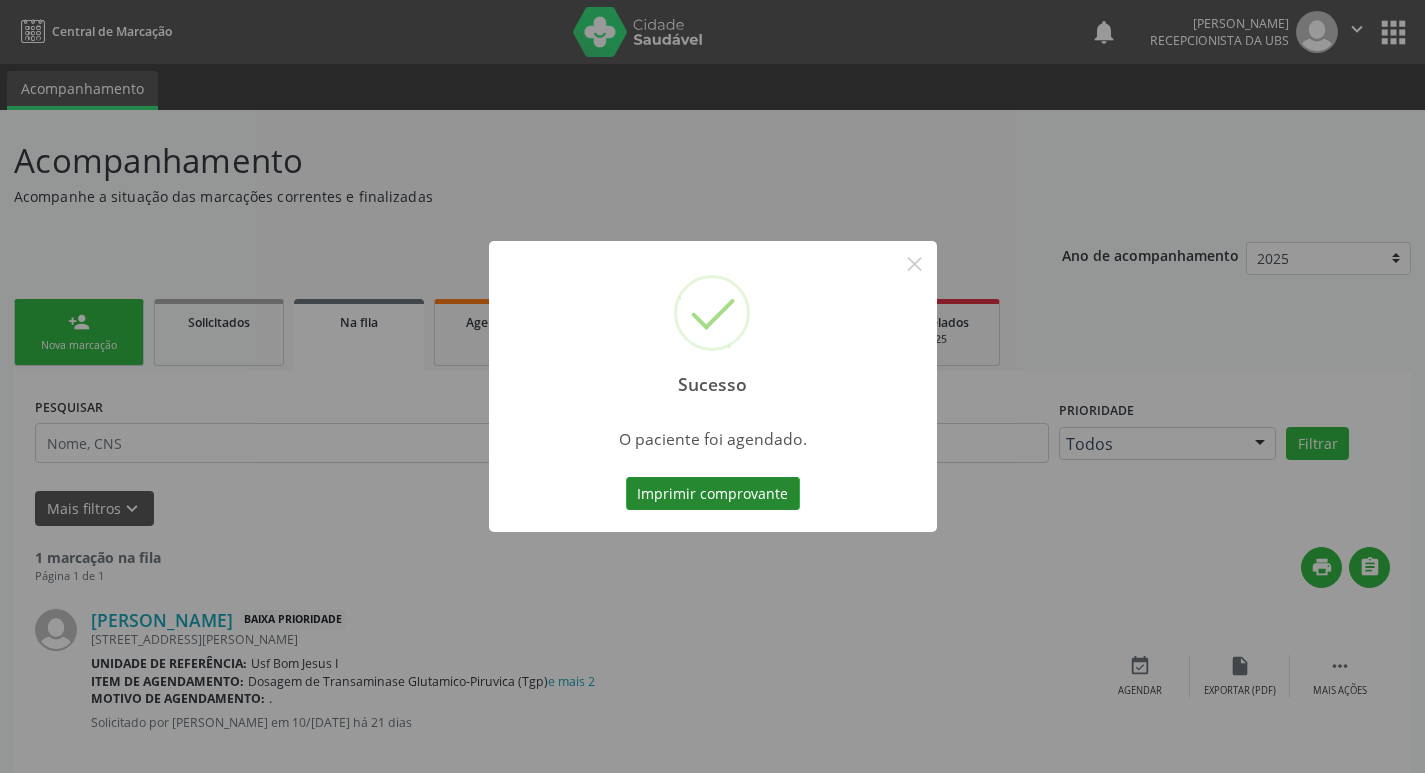 click on "Imprimir comprovante" at bounding box center [713, 494] 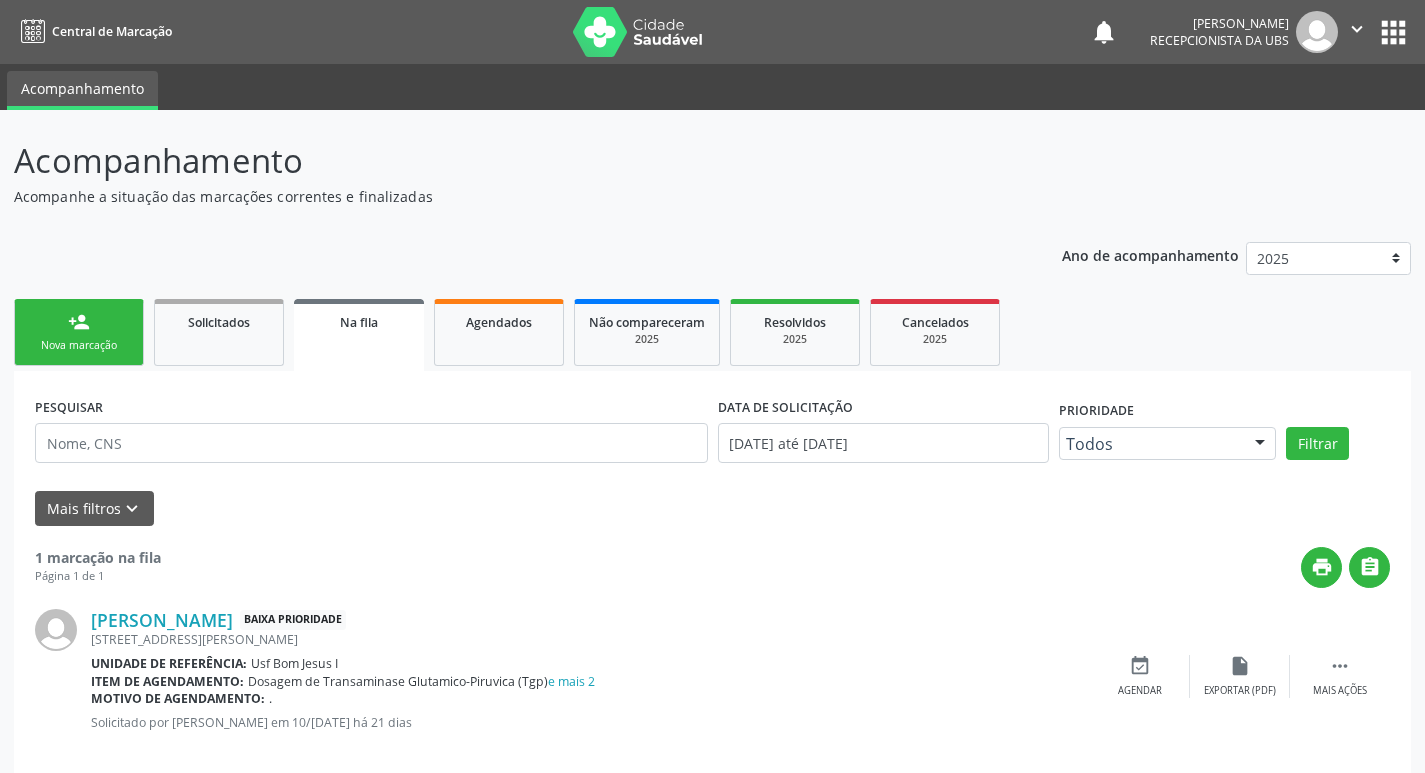 click on "Nova marcação" at bounding box center (79, 345) 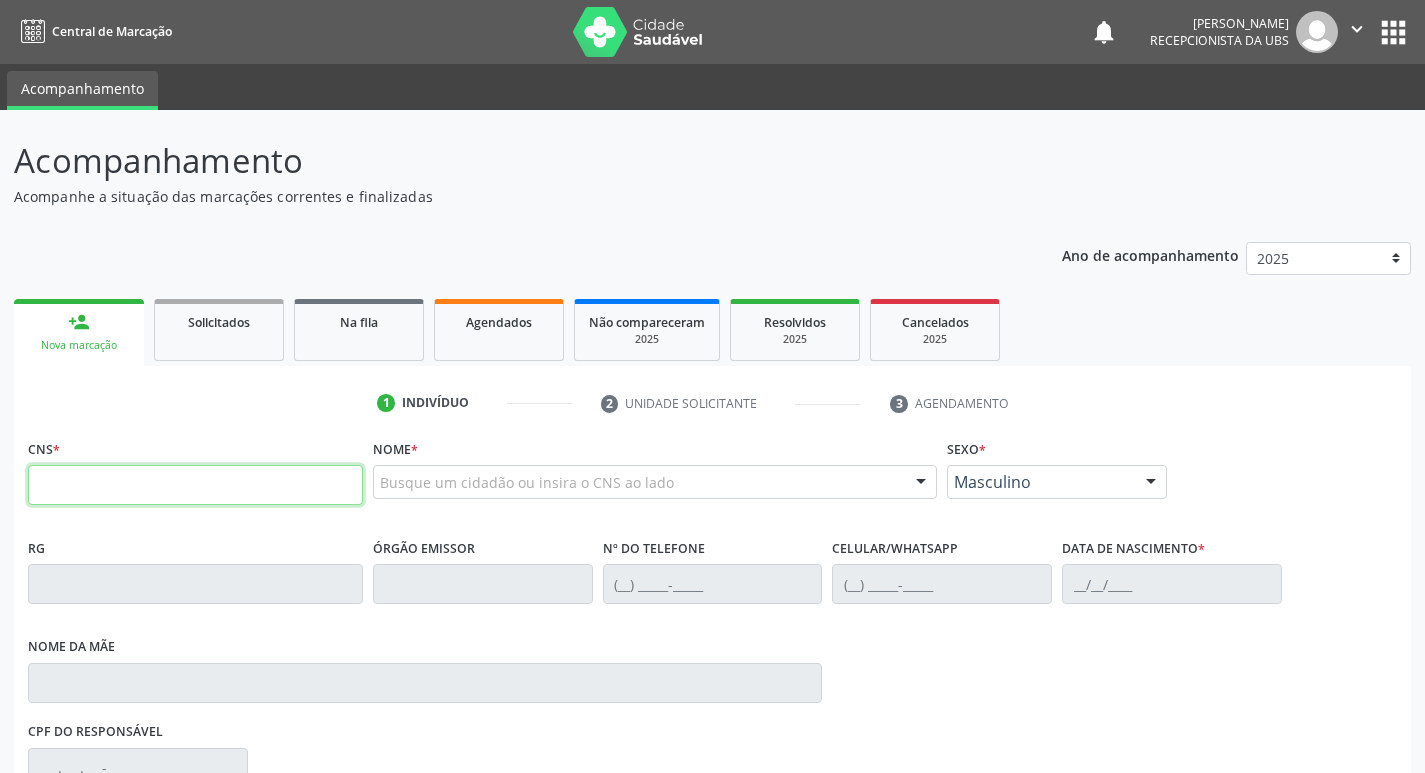 click at bounding box center [195, 485] 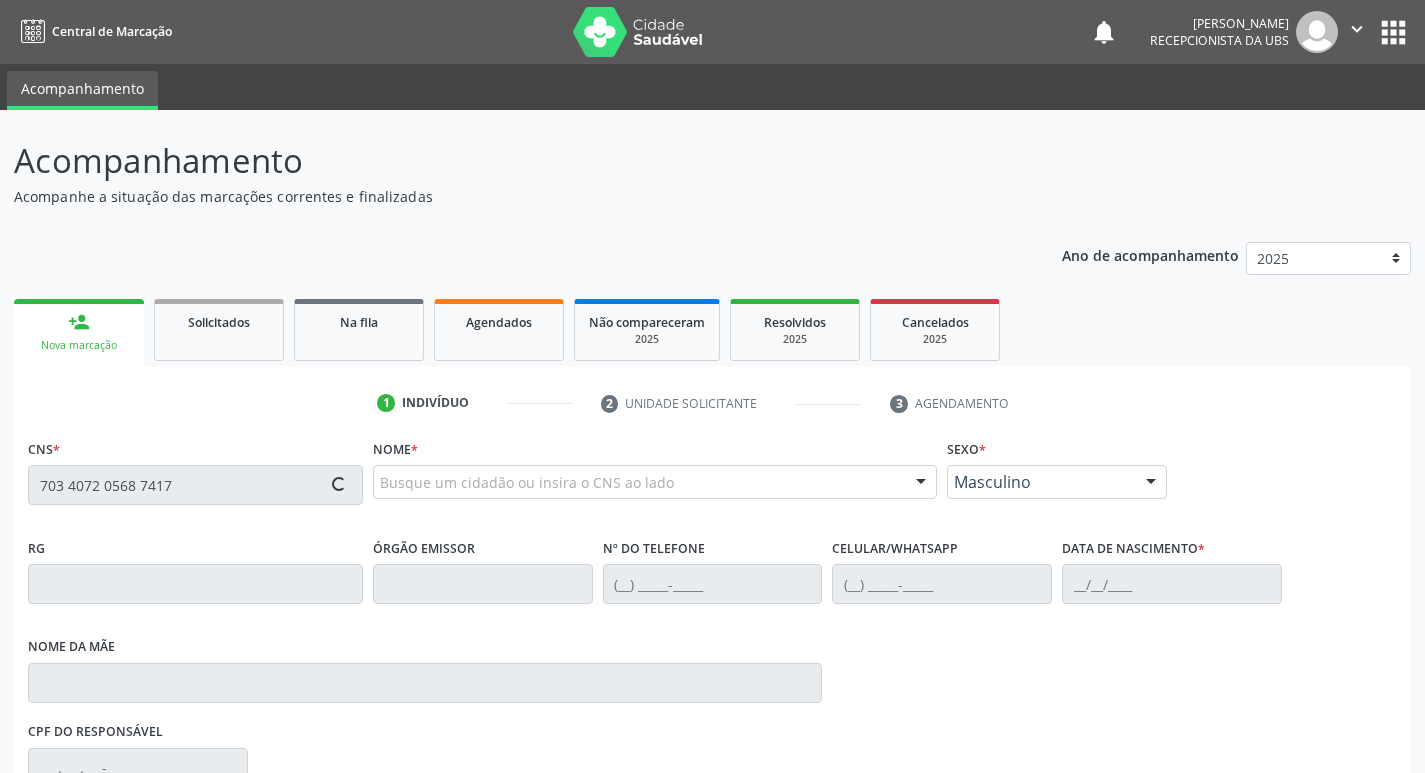 type on "703 4072 0568 7417" 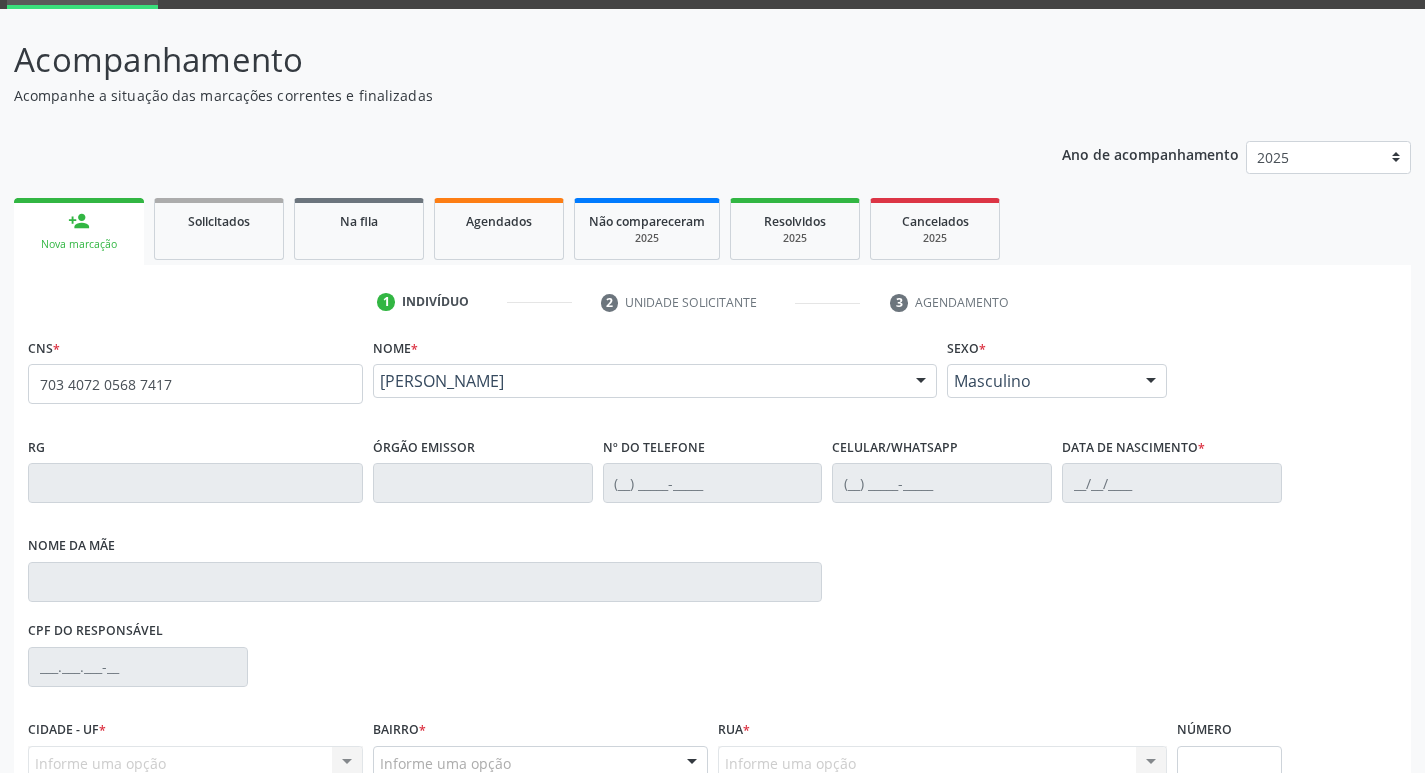 scroll, scrollTop: 297, scrollLeft: 0, axis: vertical 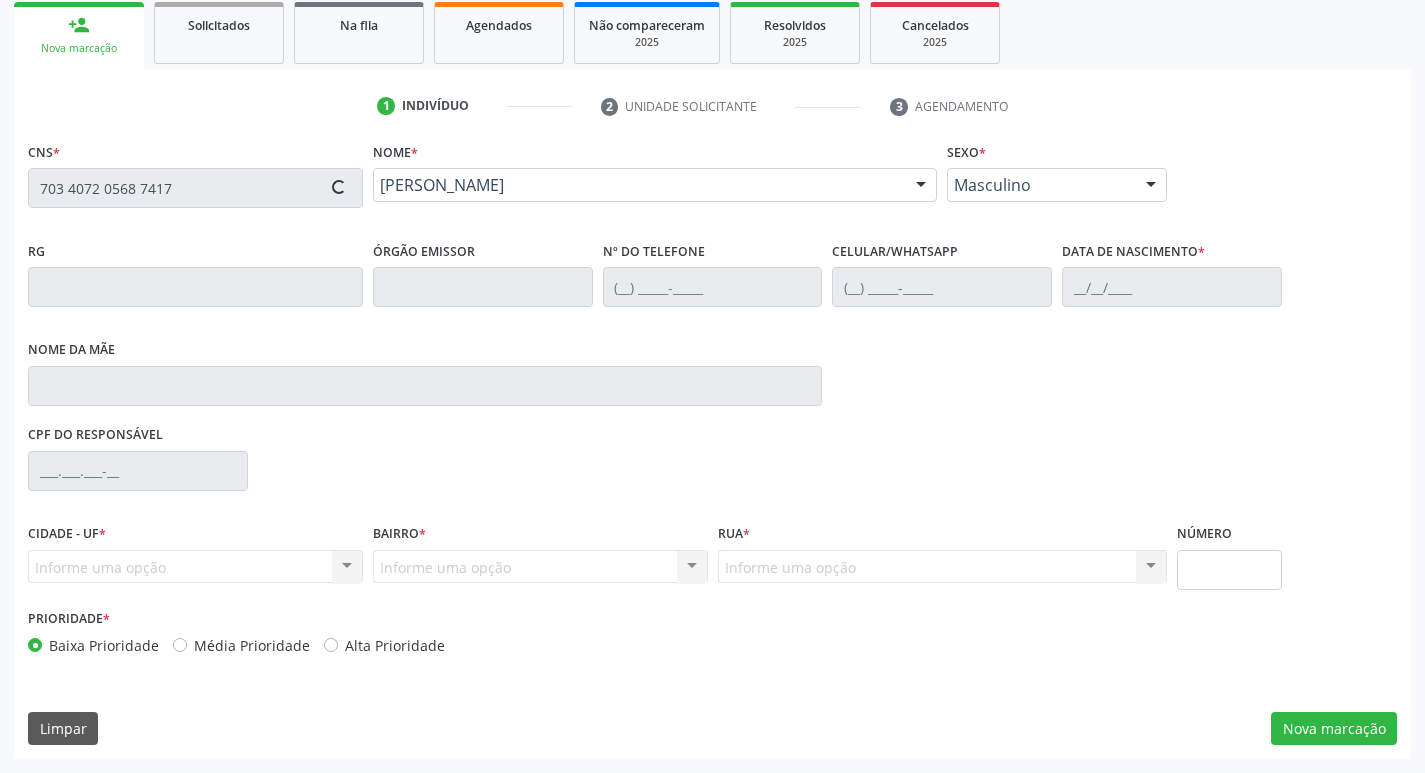 type on "(87) 99993-7439" 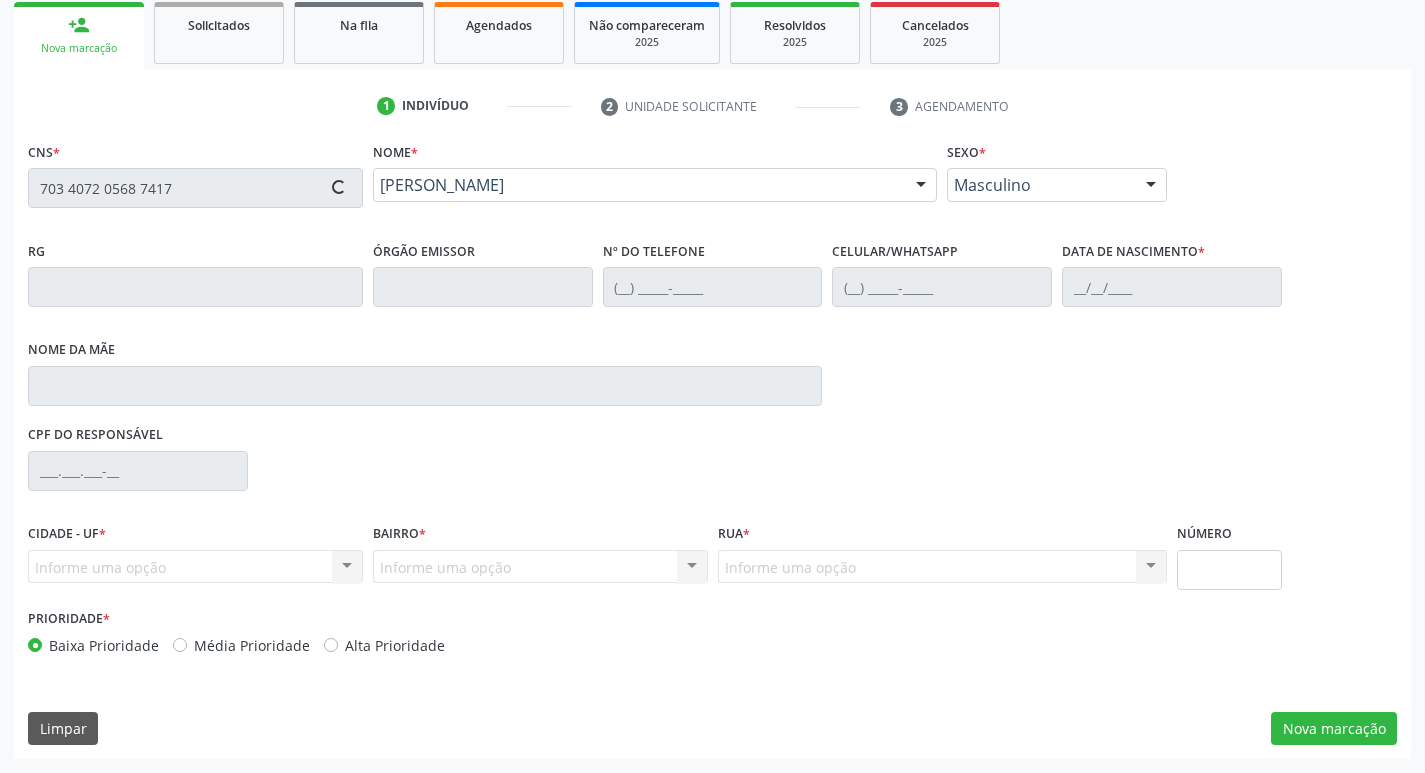 type on "(87) 99993-7439" 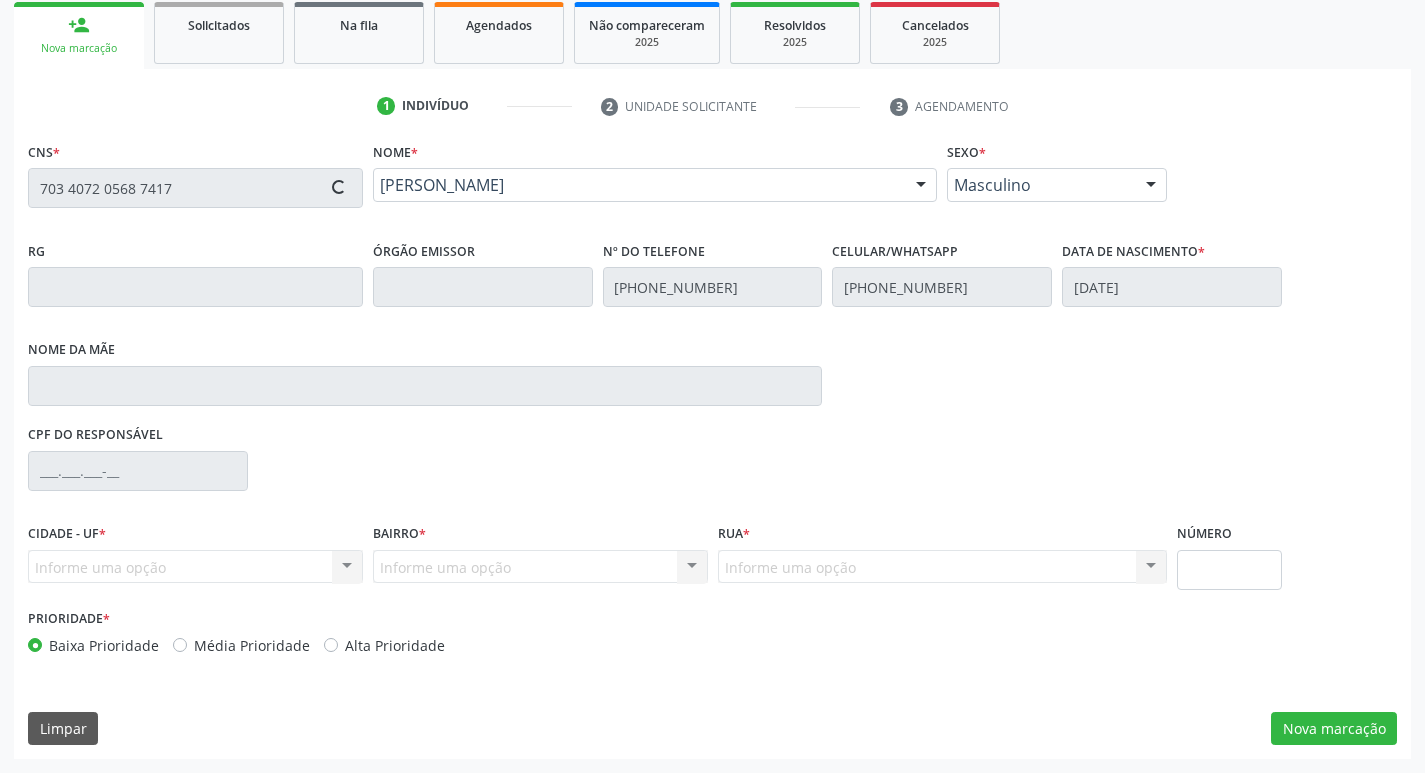 type on "Angela Maria Martins Silva" 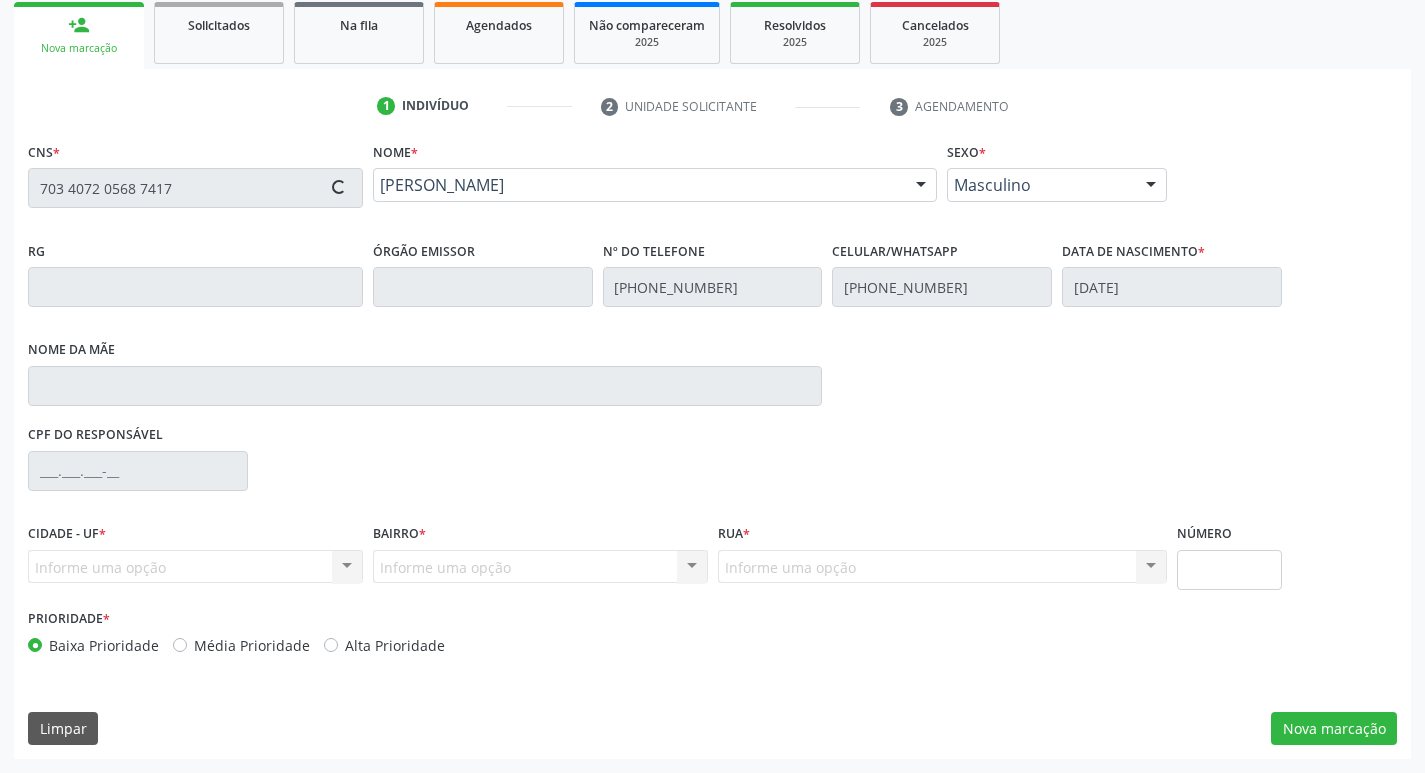type on "187.629.564-34" 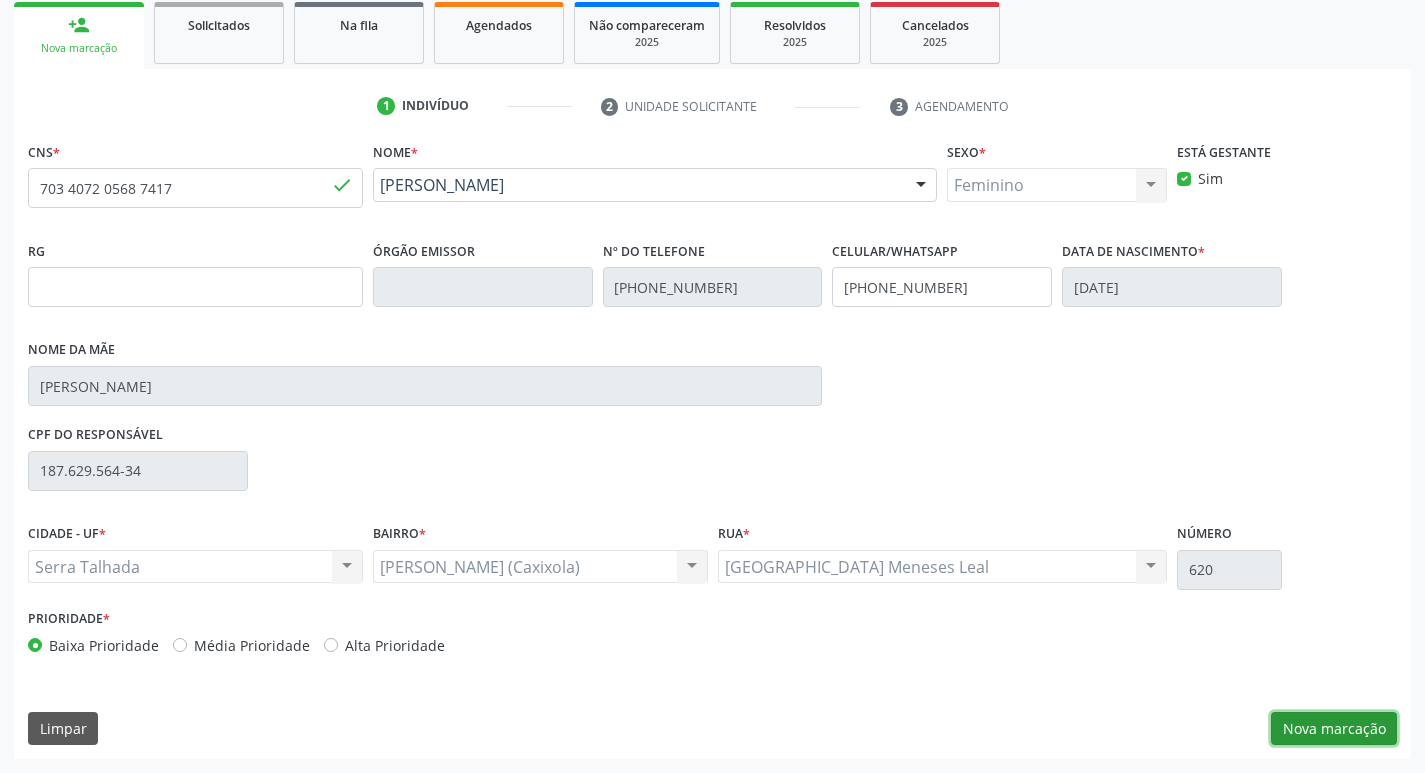 click on "Nova marcação" at bounding box center [1334, 729] 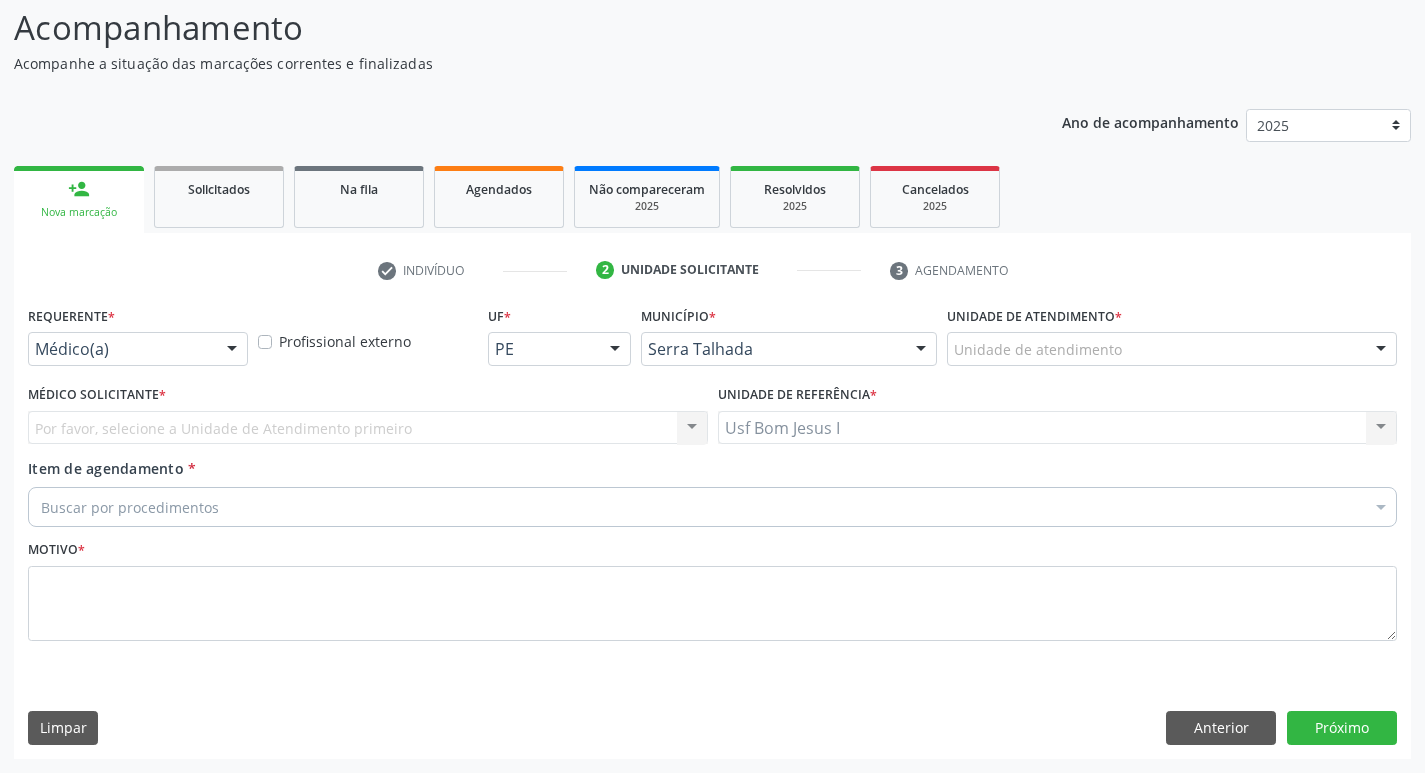 scroll, scrollTop: 133, scrollLeft: 0, axis: vertical 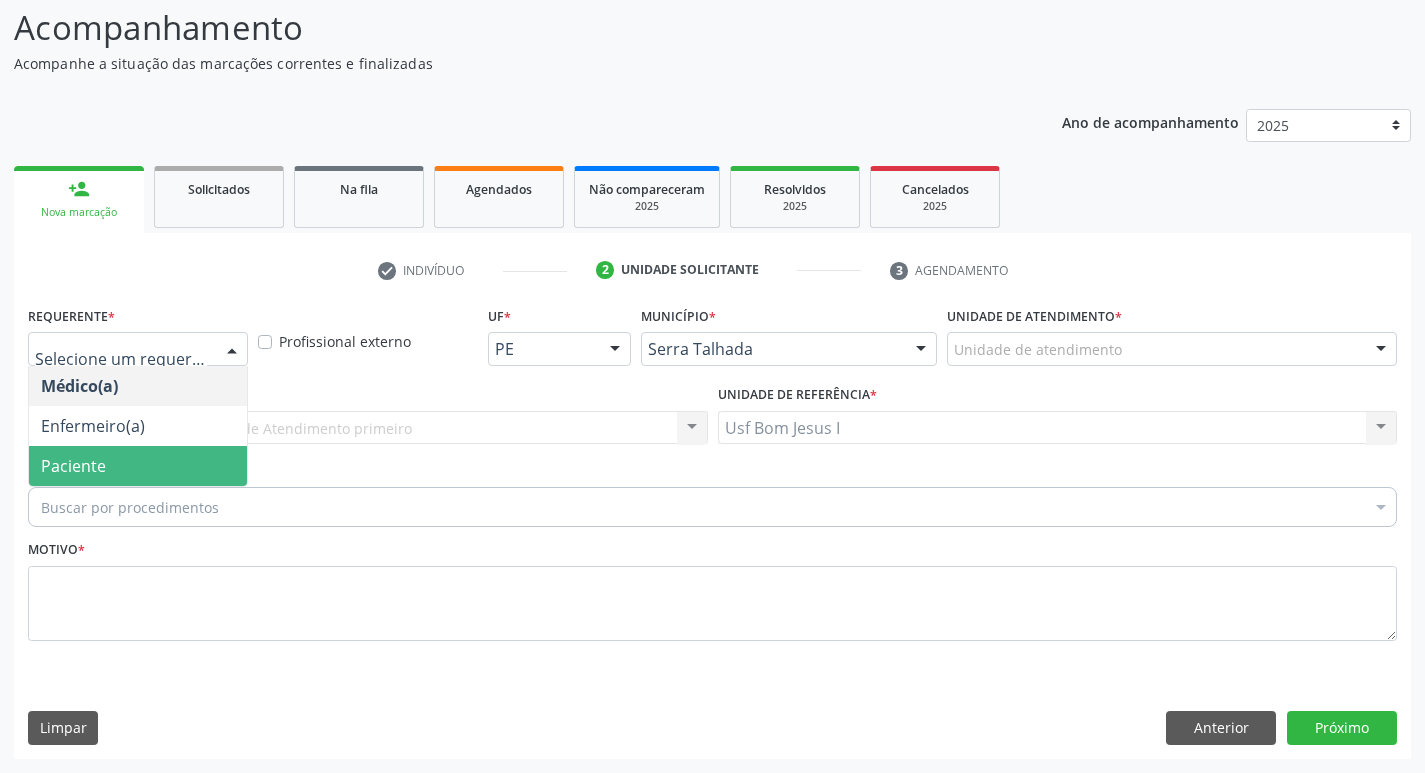 click on "Paciente" at bounding box center (138, 466) 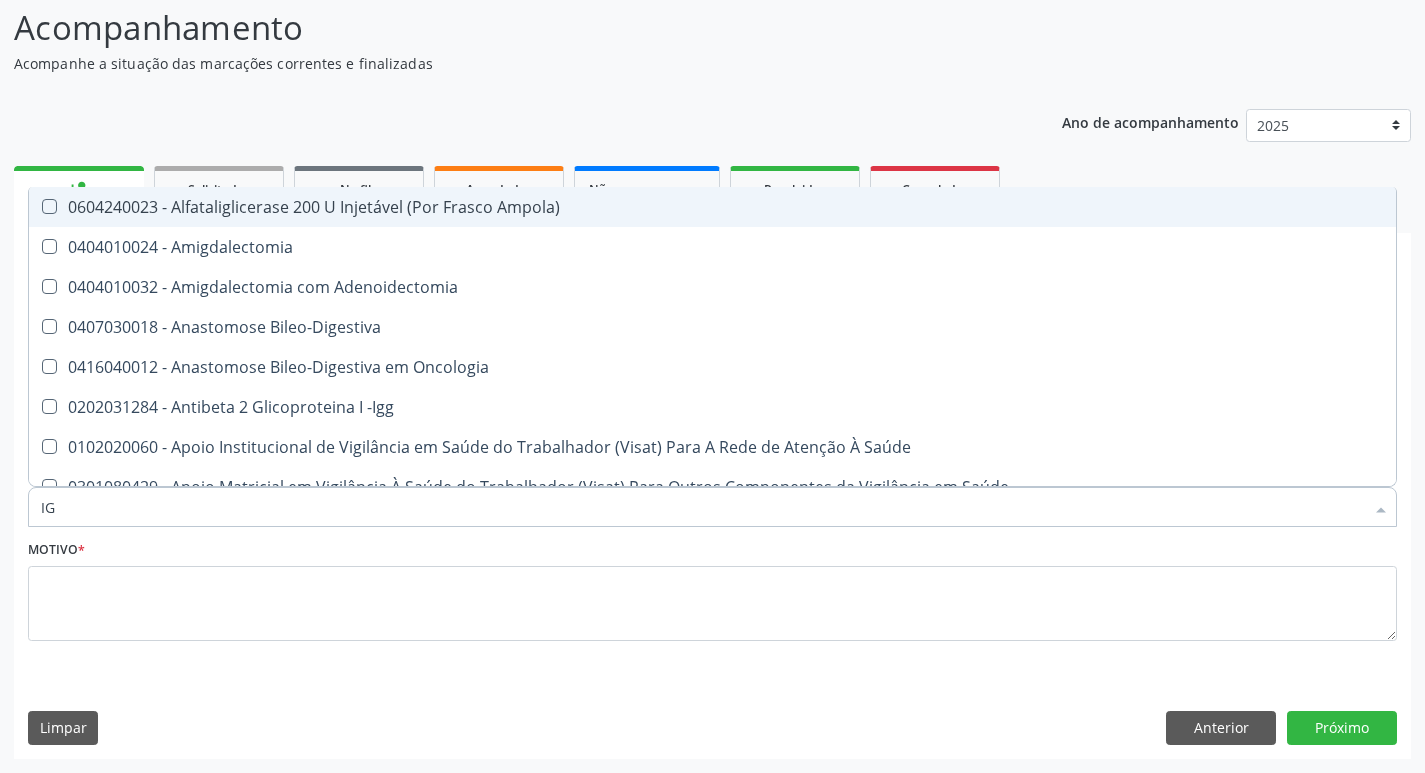 type on "IGG" 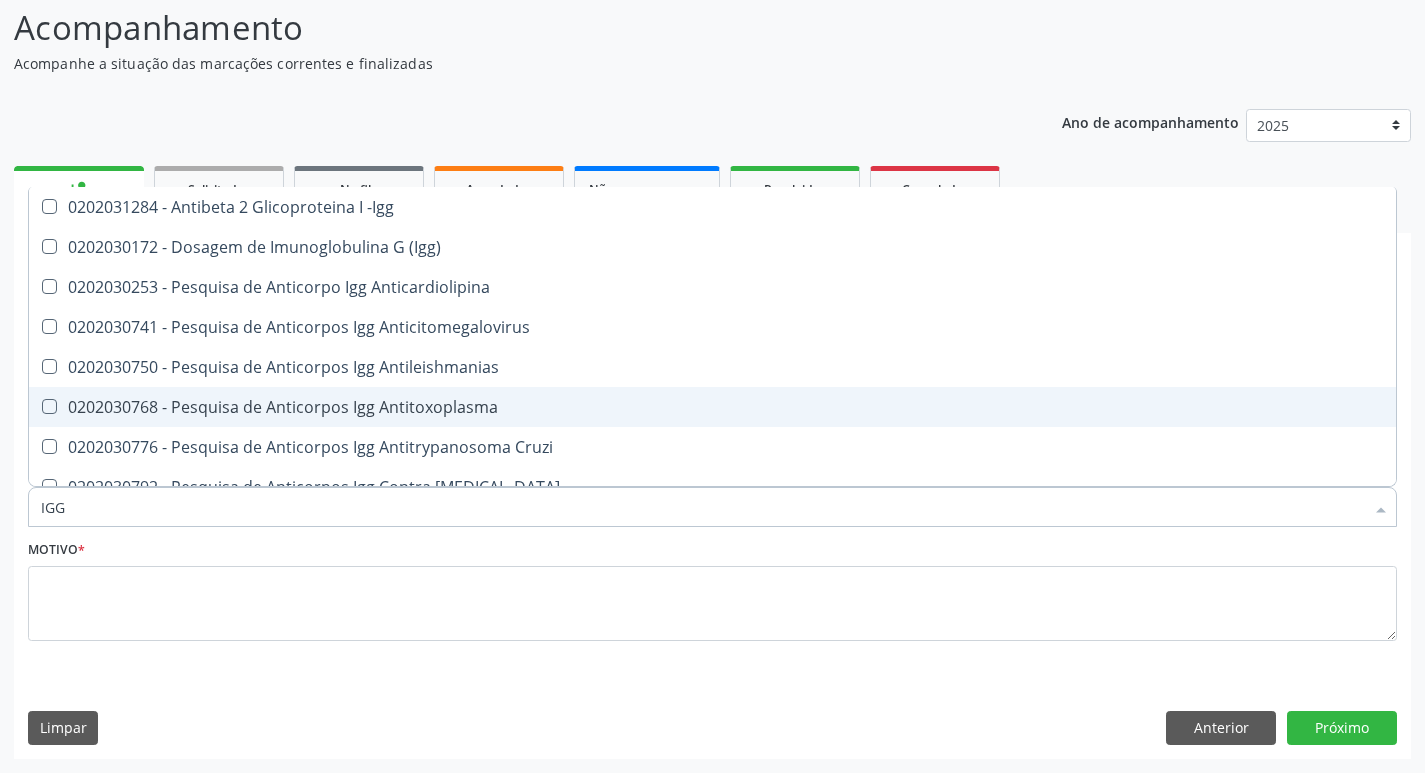 click on "0202030768 - Pesquisa de Anticorpos Igg Antitoxoplasma" at bounding box center (712, 407) 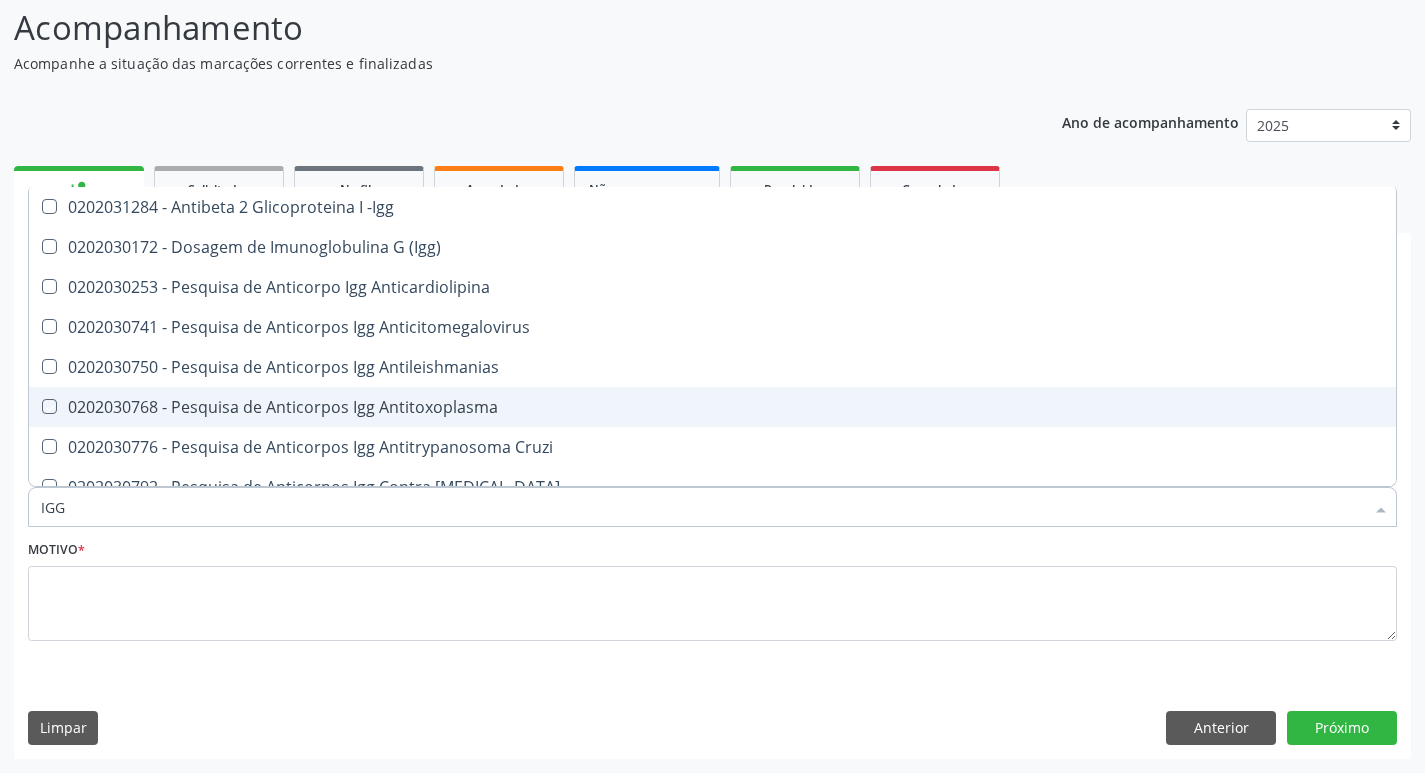 checkbox on "true" 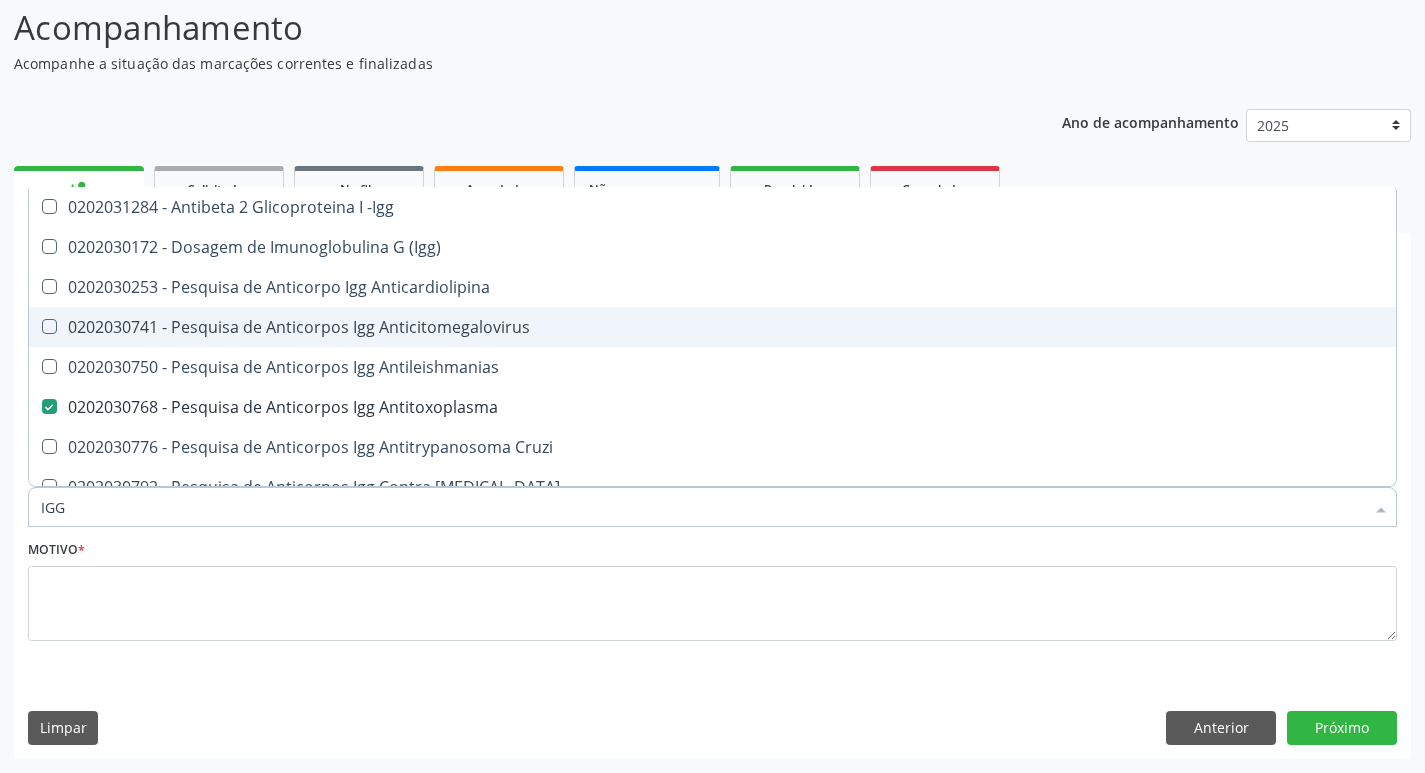 click on "0202030741 - Pesquisa de Anticorpos Igg Anticitomegalovirus" at bounding box center (712, 327) 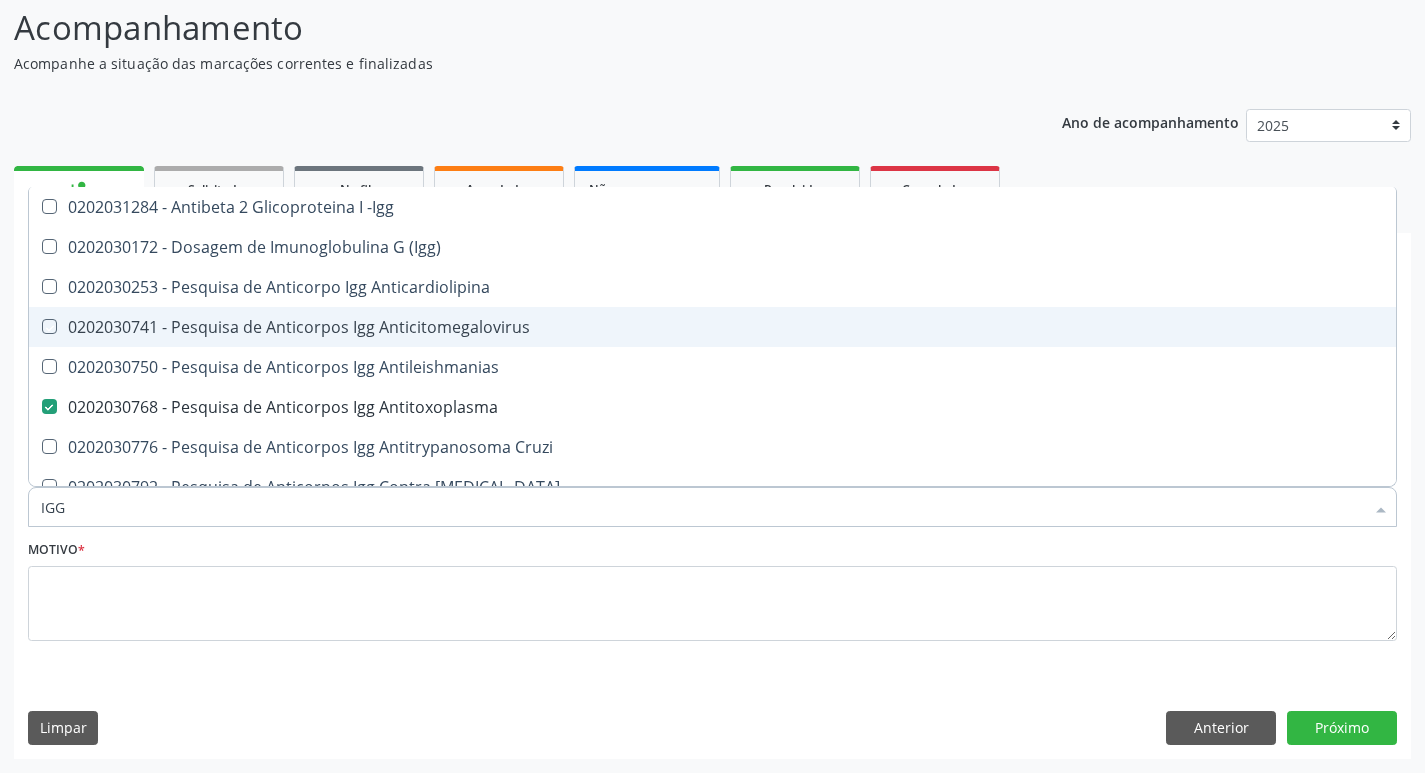 checkbox on "true" 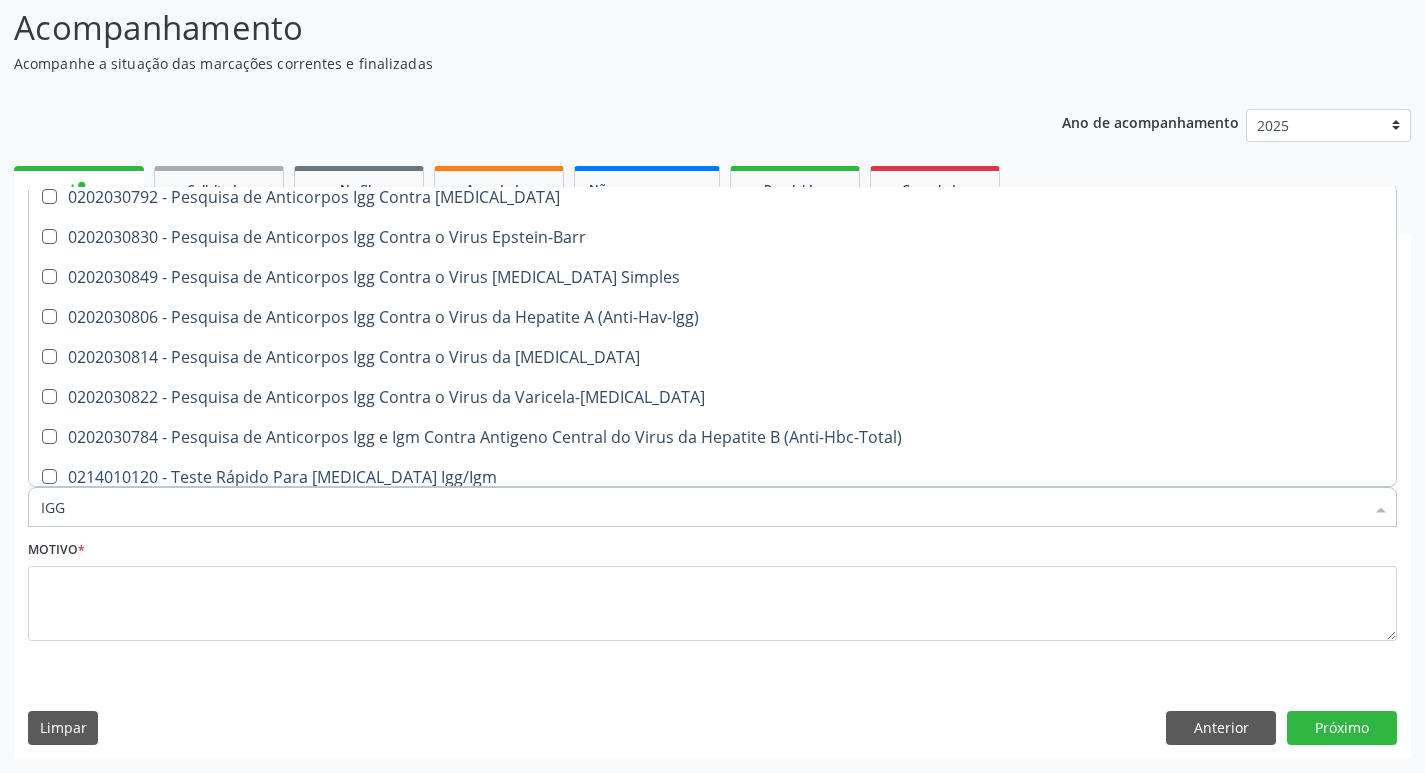 scroll, scrollTop: 267, scrollLeft: 0, axis: vertical 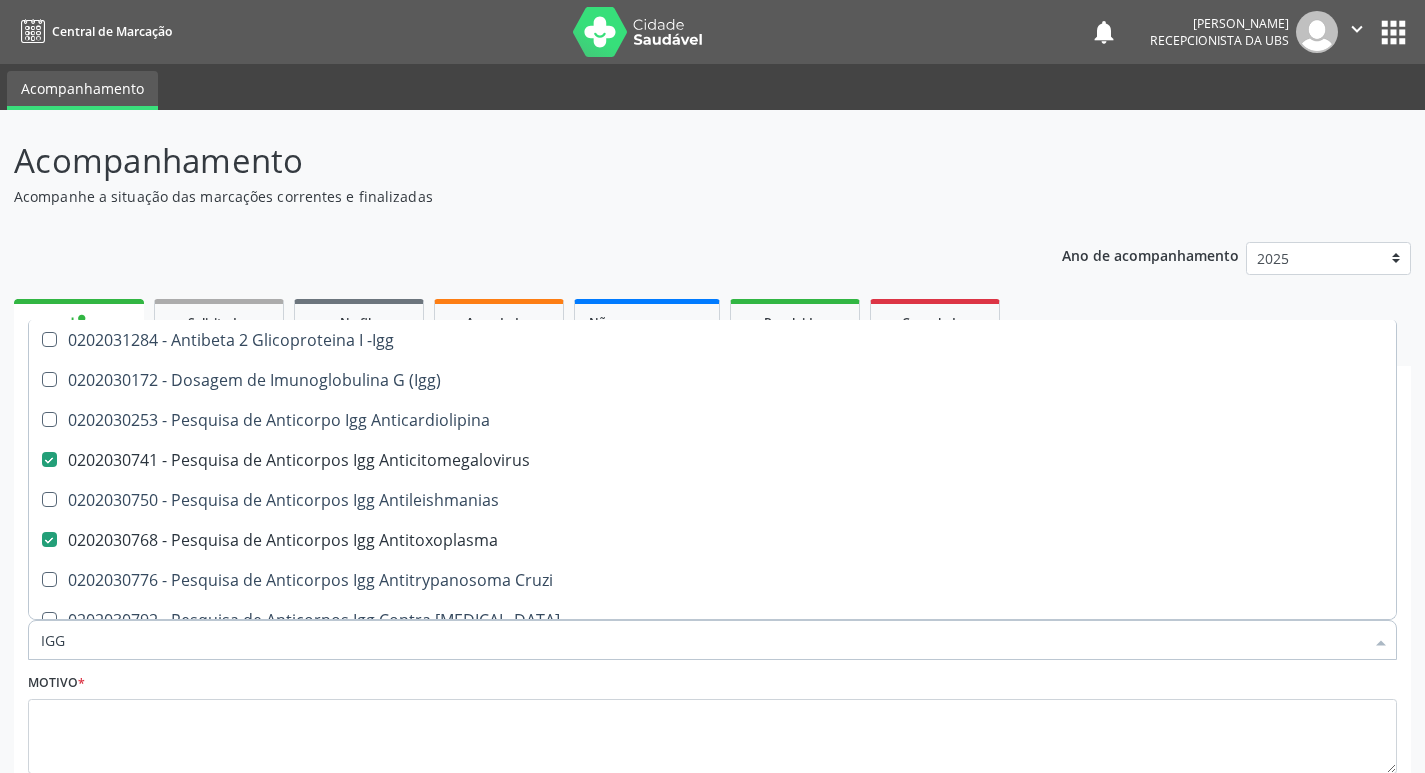 click on "0202030814 - Pesquisa de Anticorpos Igg Contra o Virus da [MEDICAL_DATA]" at bounding box center (712, 780) 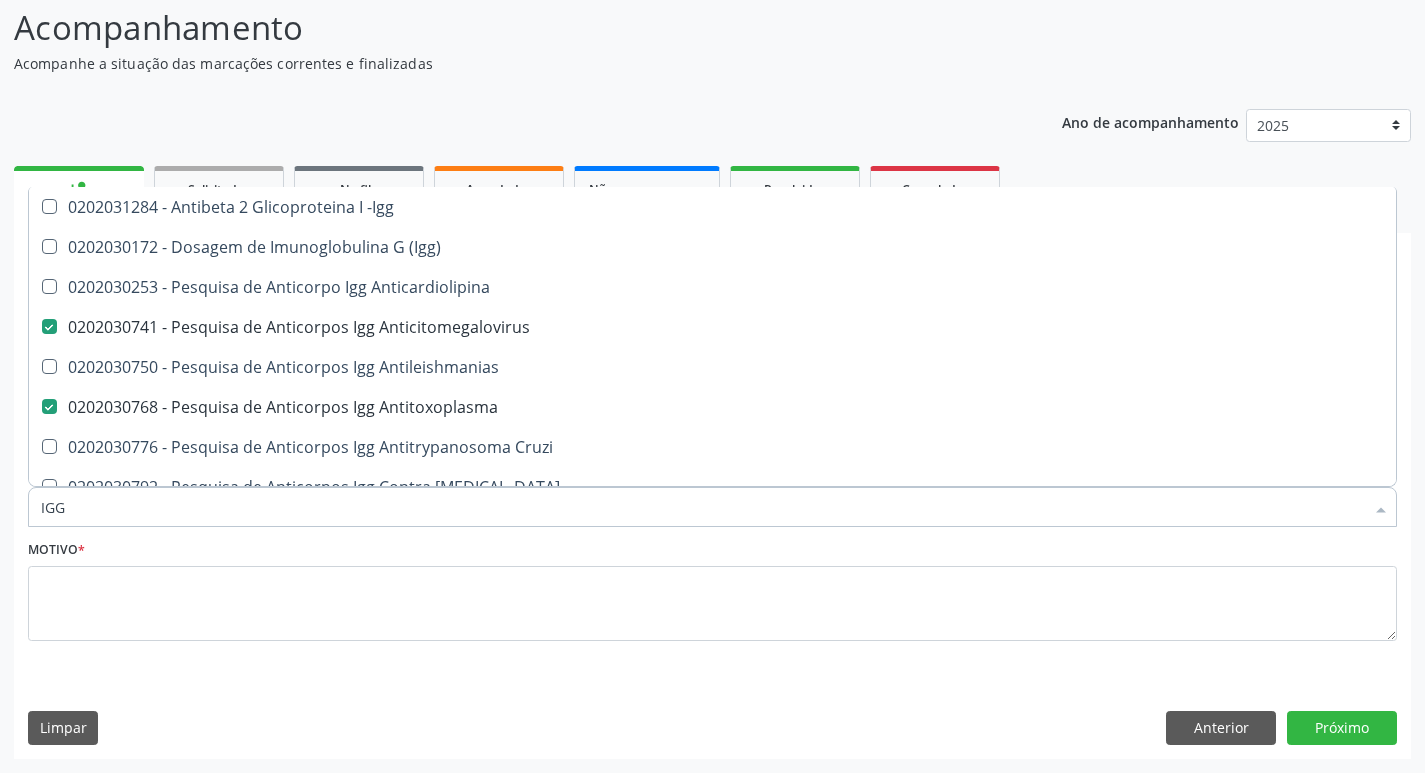 scroll, scrollTop: 267, scrollLeft: 0, axis: vertical 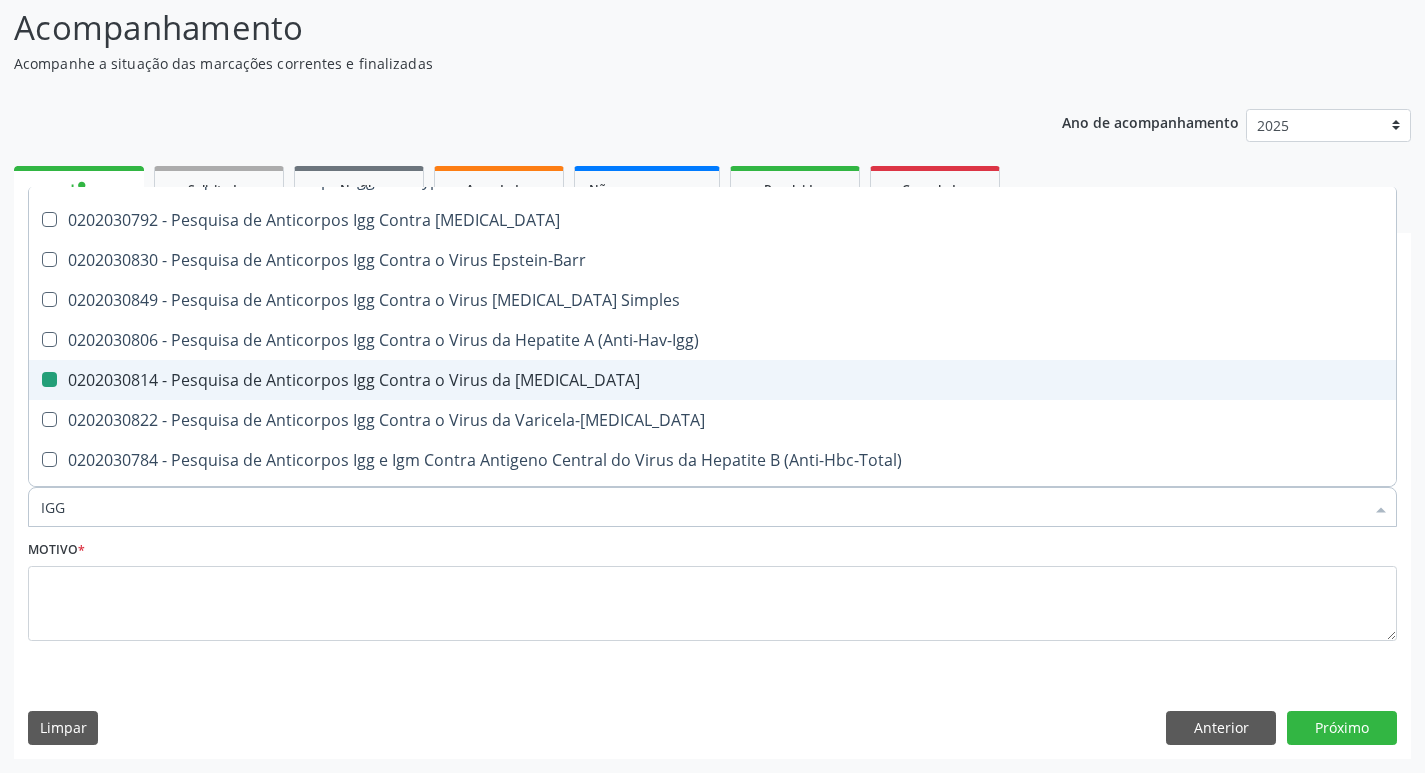 type on "IG" 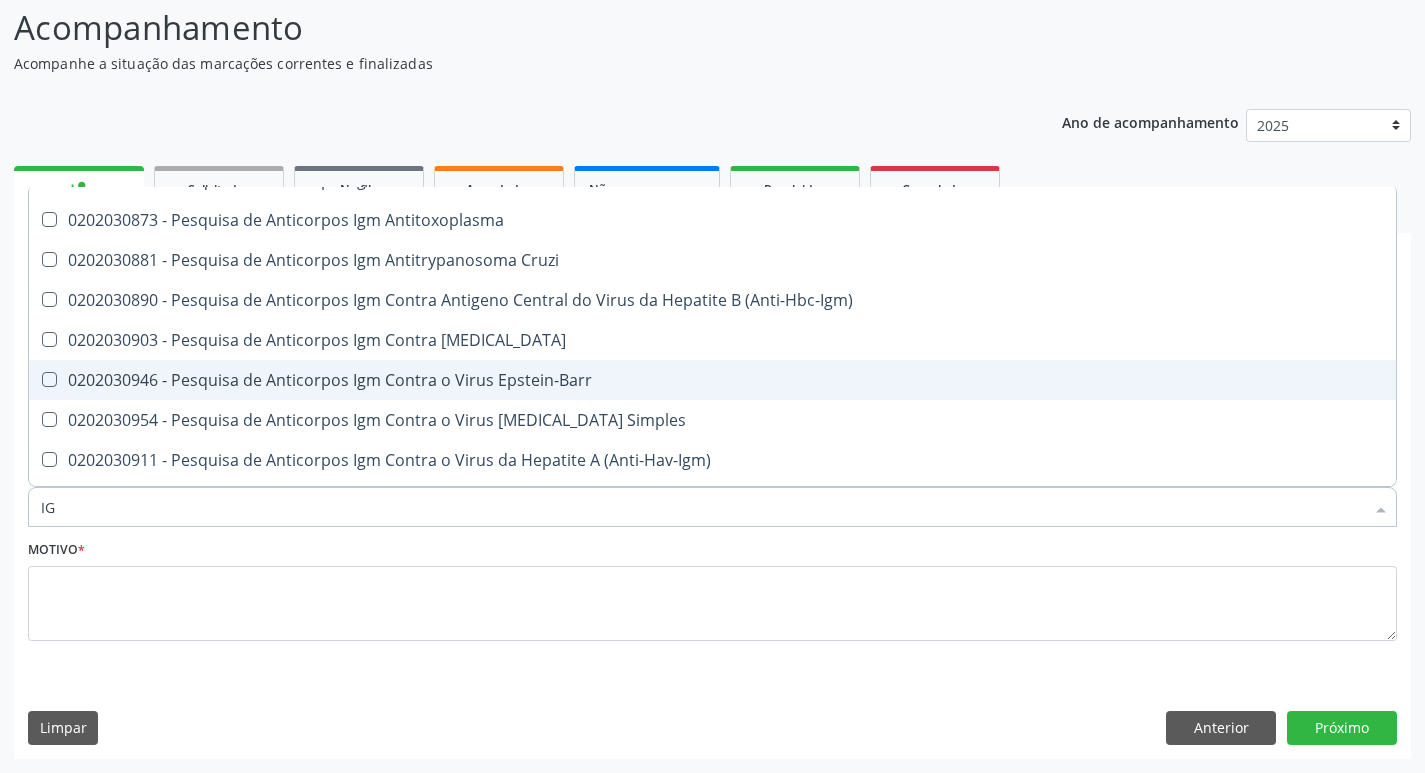 type on "IGM" 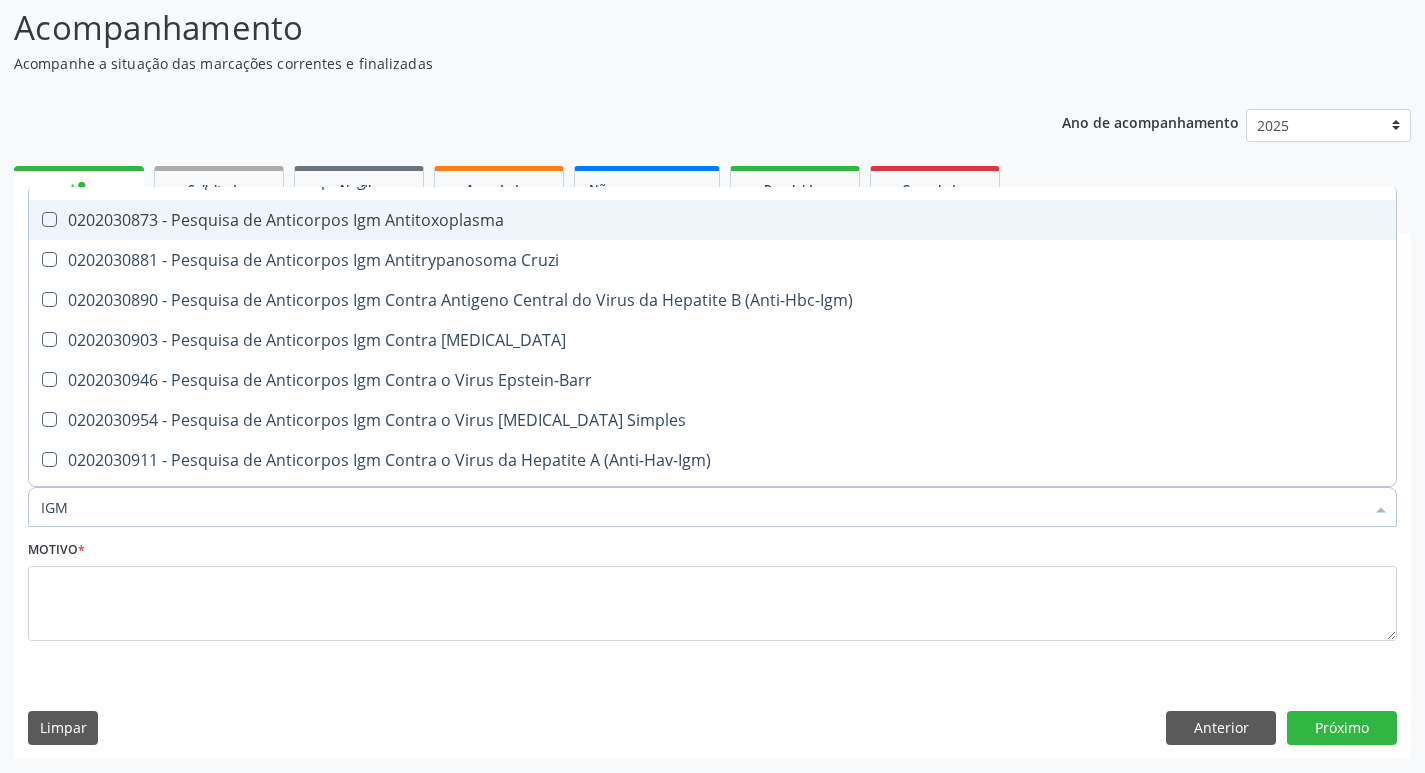 click on "0202030873 - Pesquisa de Anticorpos Igm Antitoxoplasma" at bounding box center (712, 220) 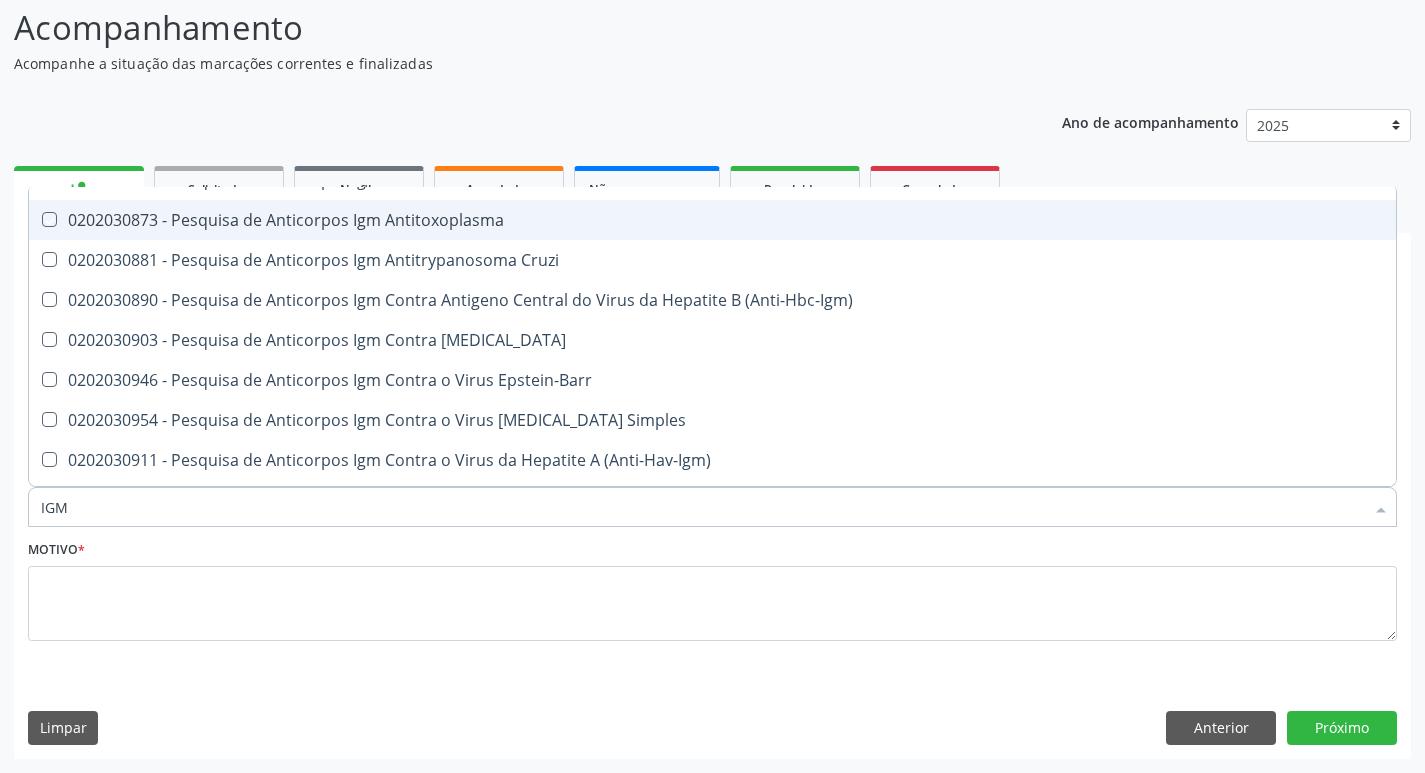 checkbox on "true" 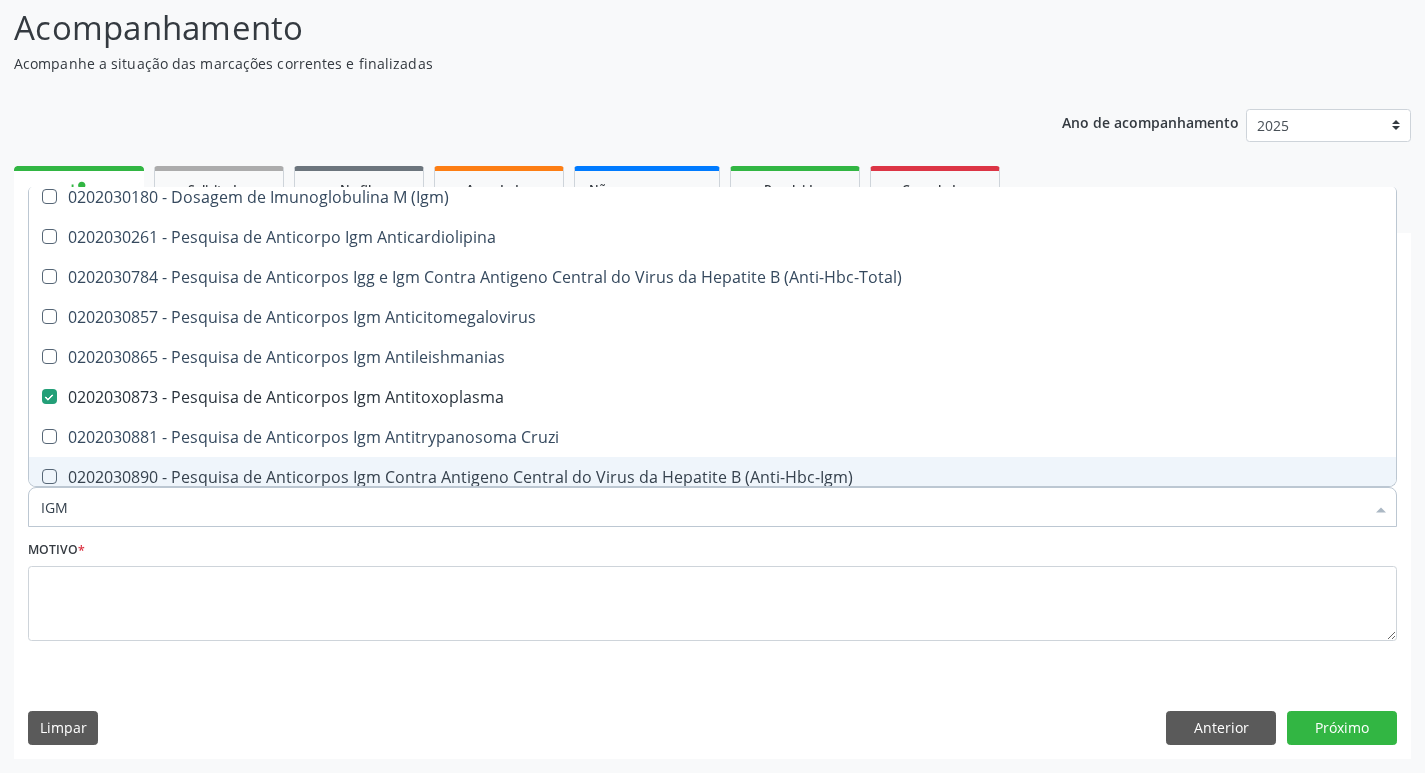 scroll, scrollTop: 67, scrollLeft: 0, axis: vertical 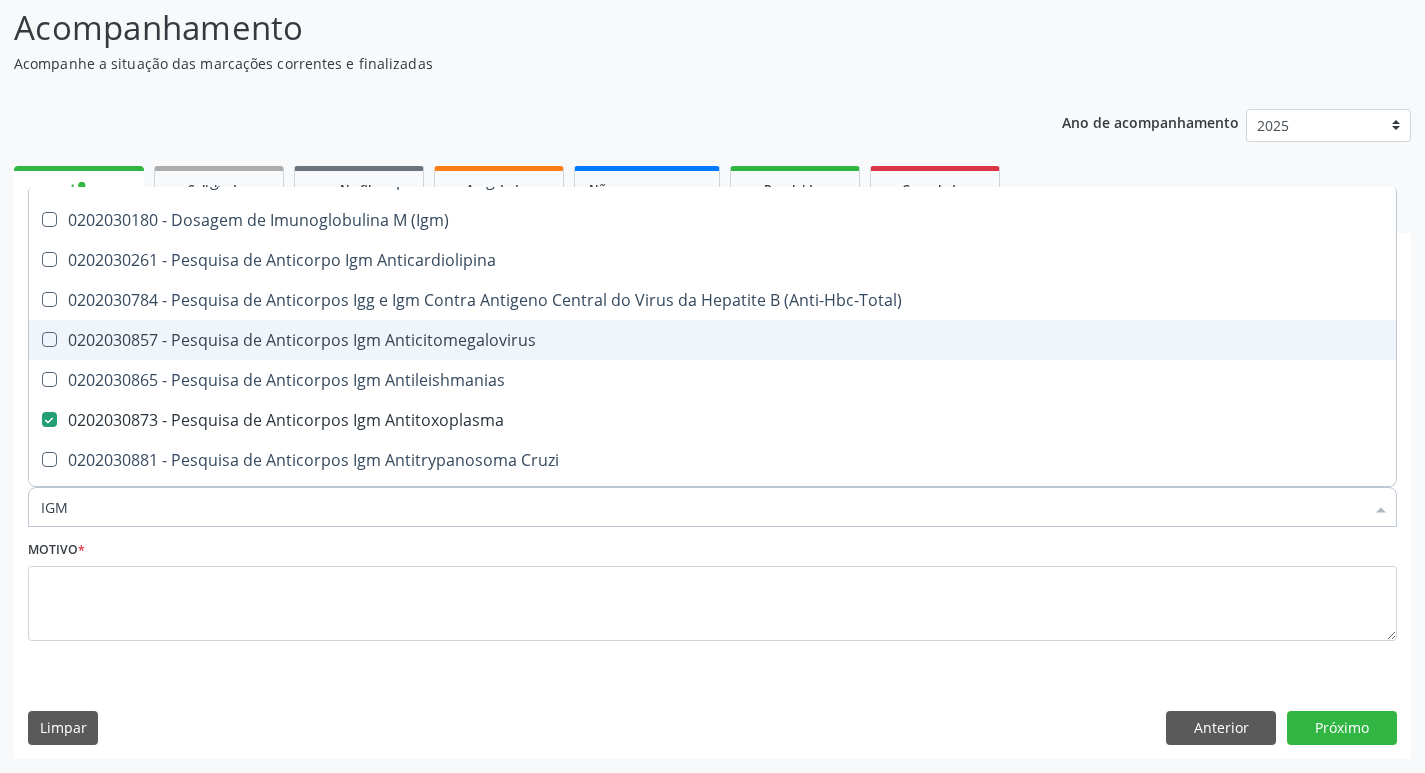 click on "0202030857 - Pesquisa de Anticorpos Igm Anticitomegalovirus" at bounding box center (712, 340) 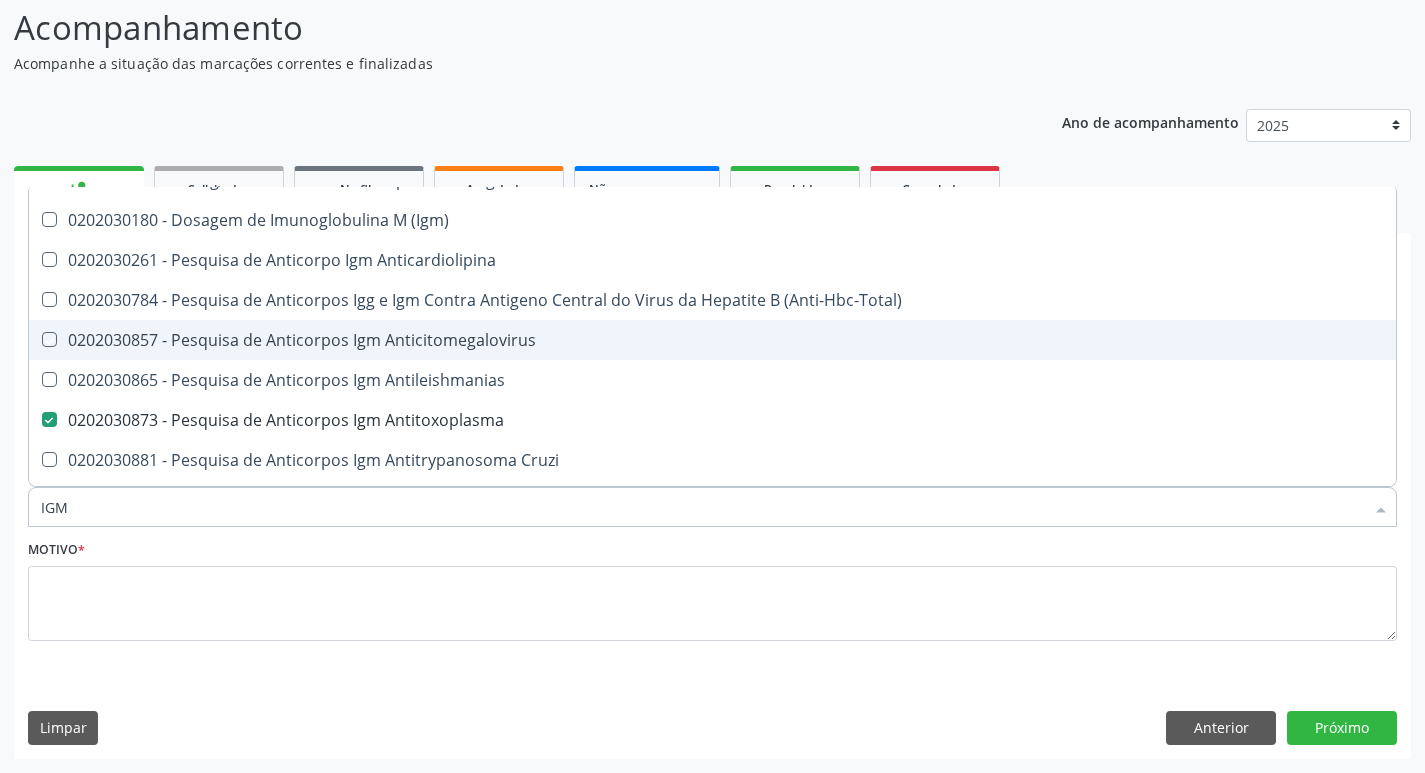 checkbox on "true" 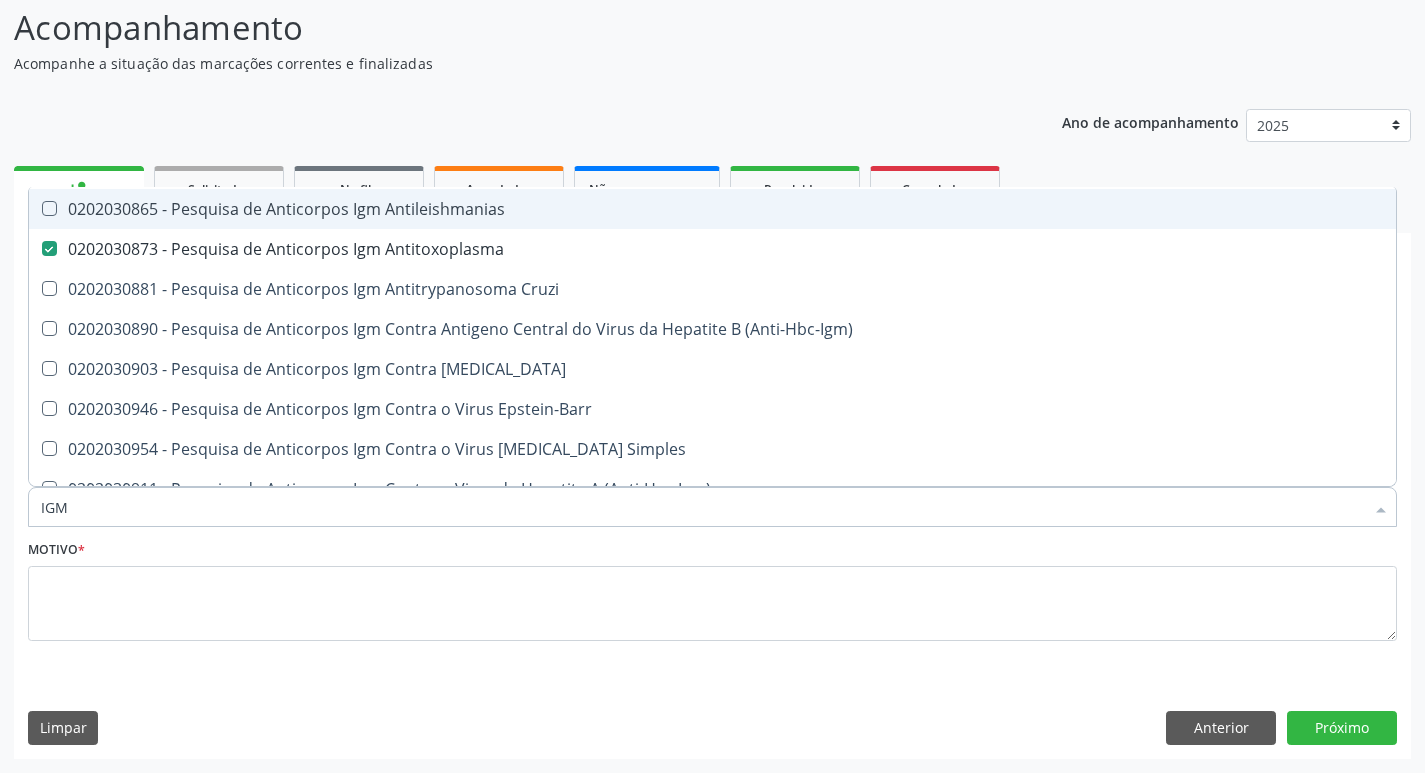 scroll, scrollTop: 333, scrollLeft: 0, axis: vertical 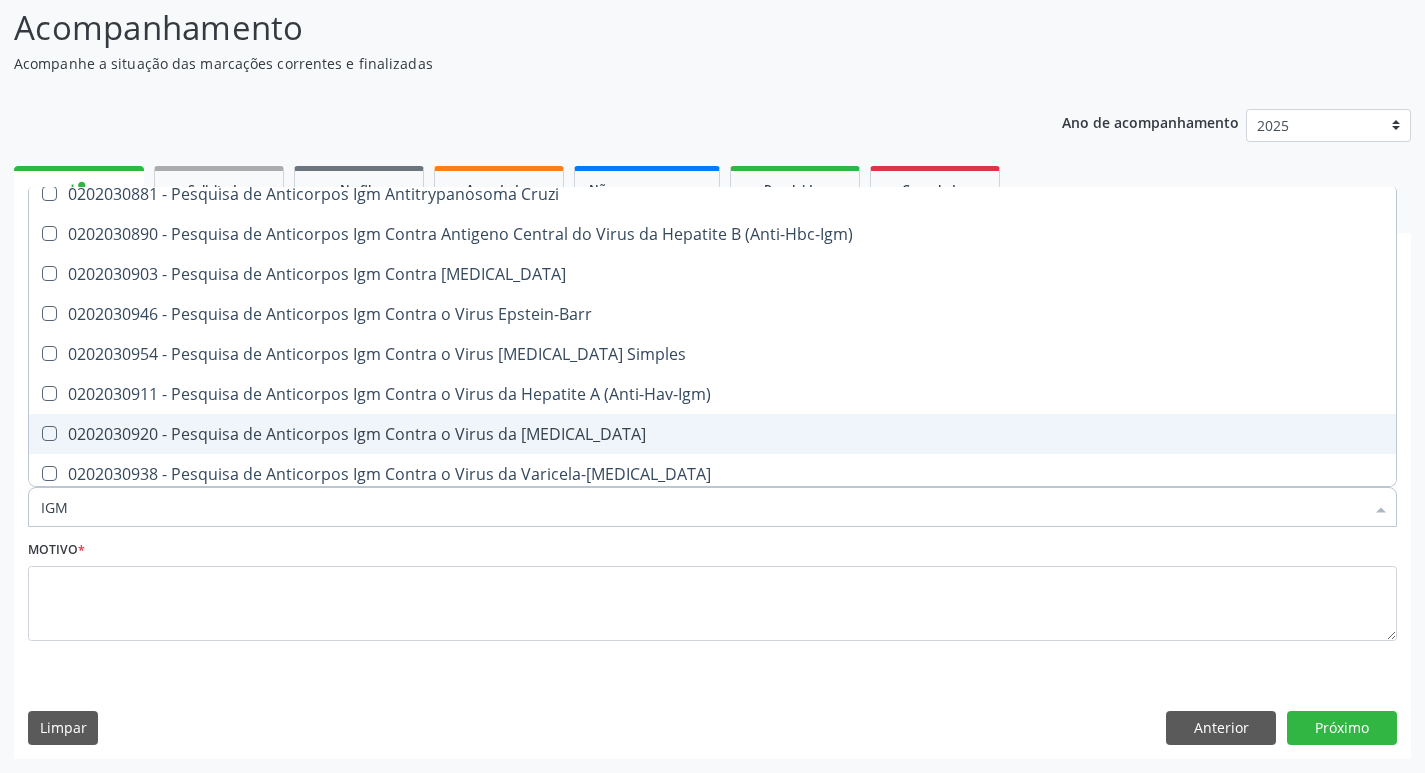 click on "0202030920 - Pesquisa de Anticorpos Igm Contra o Virus da [MEDICAL_DATA]" at bounding box center (712, 434) 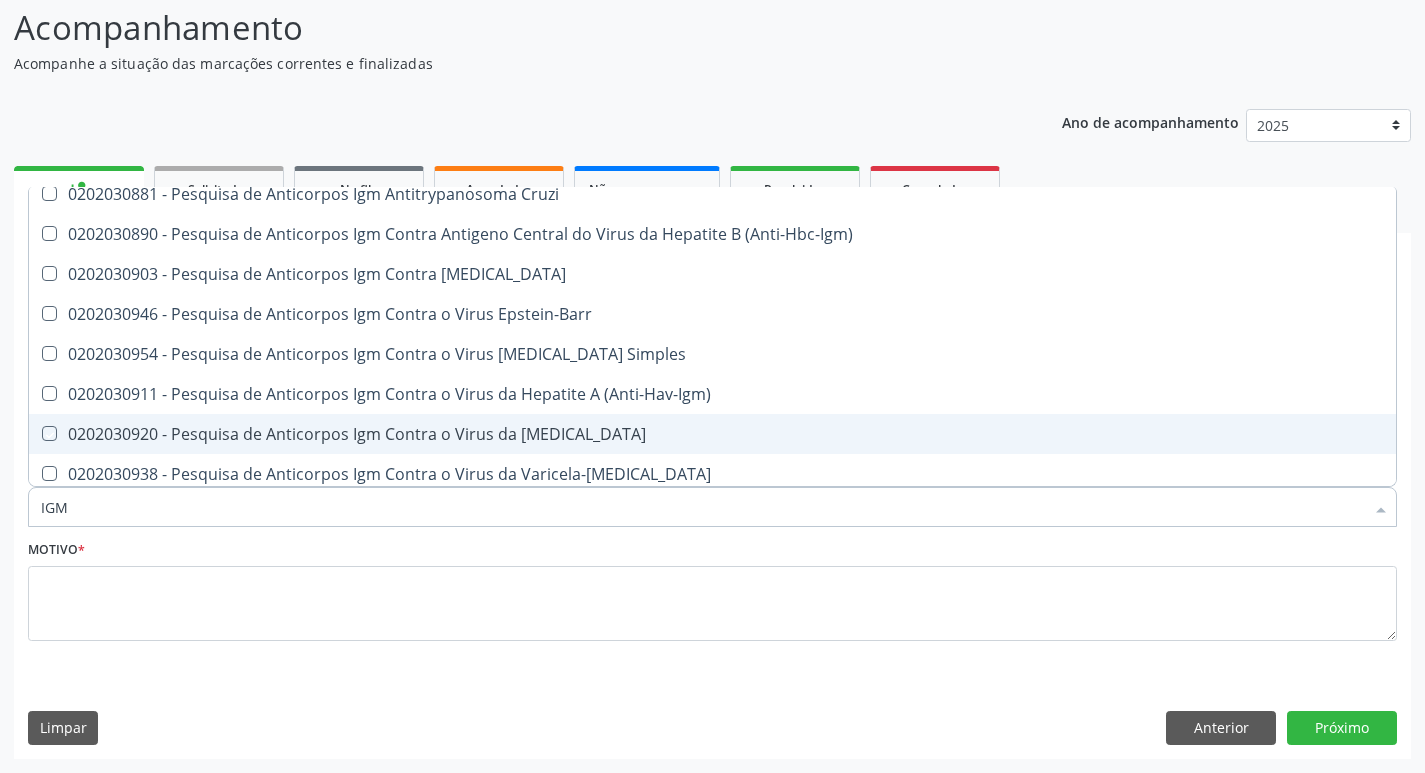 checkbox on "true" 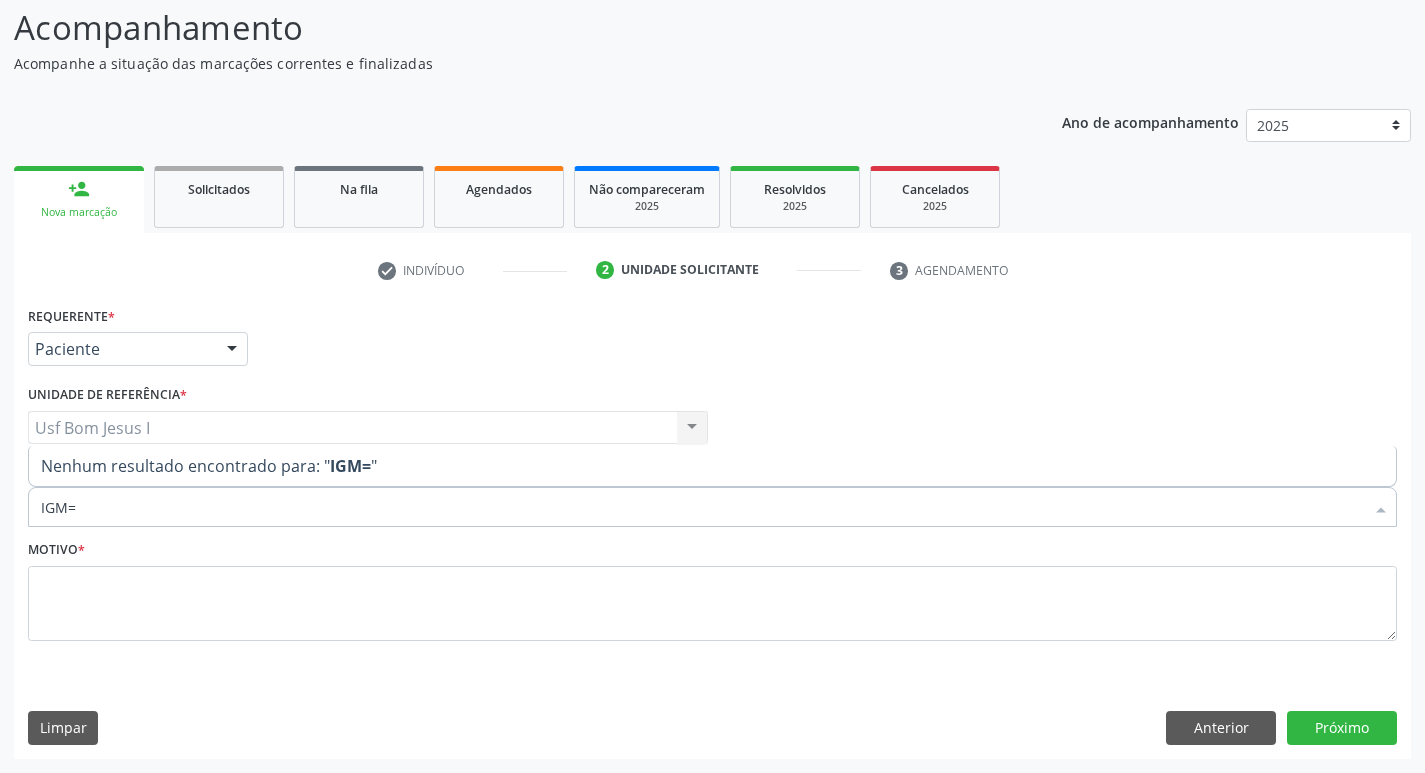 scroll, scrollTop: 0, scrollLeft: 0, axis: both 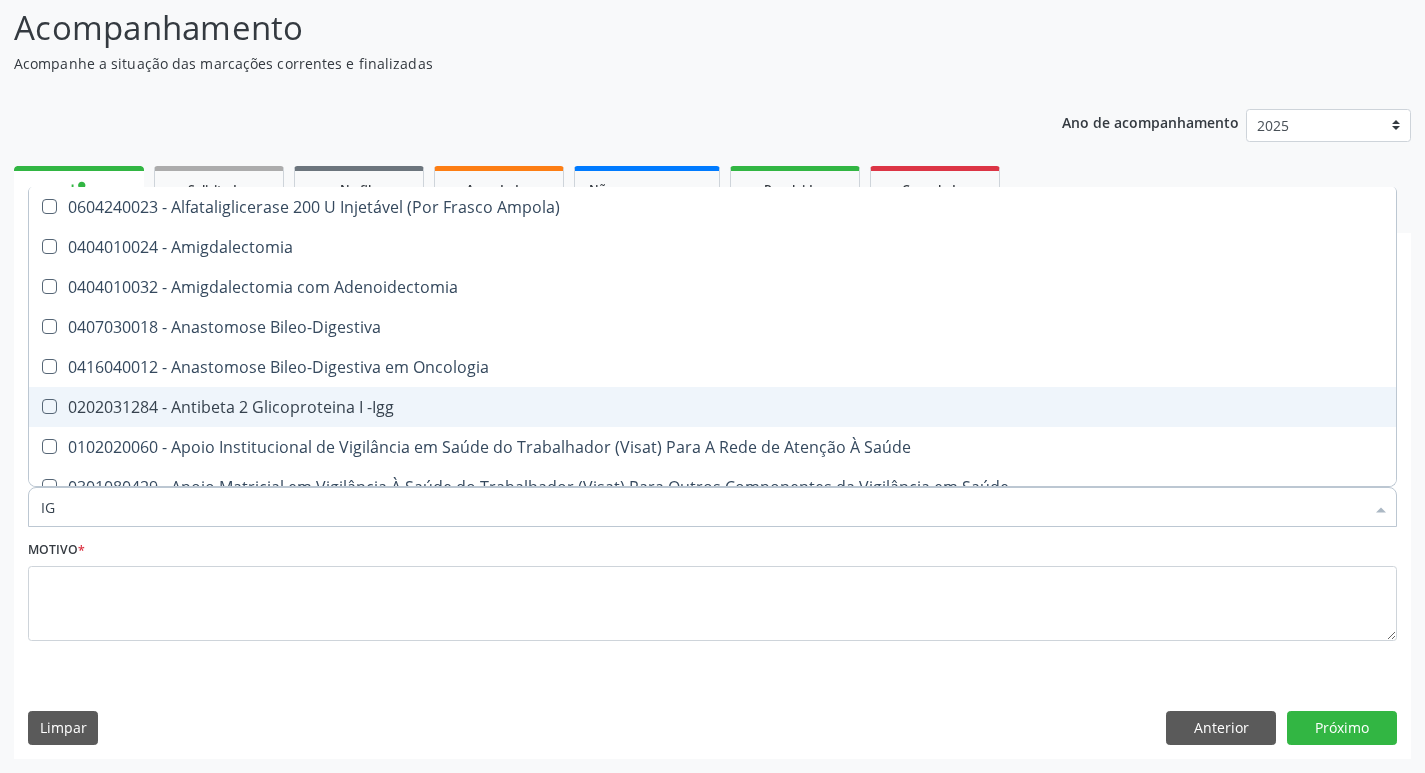 type on "I" 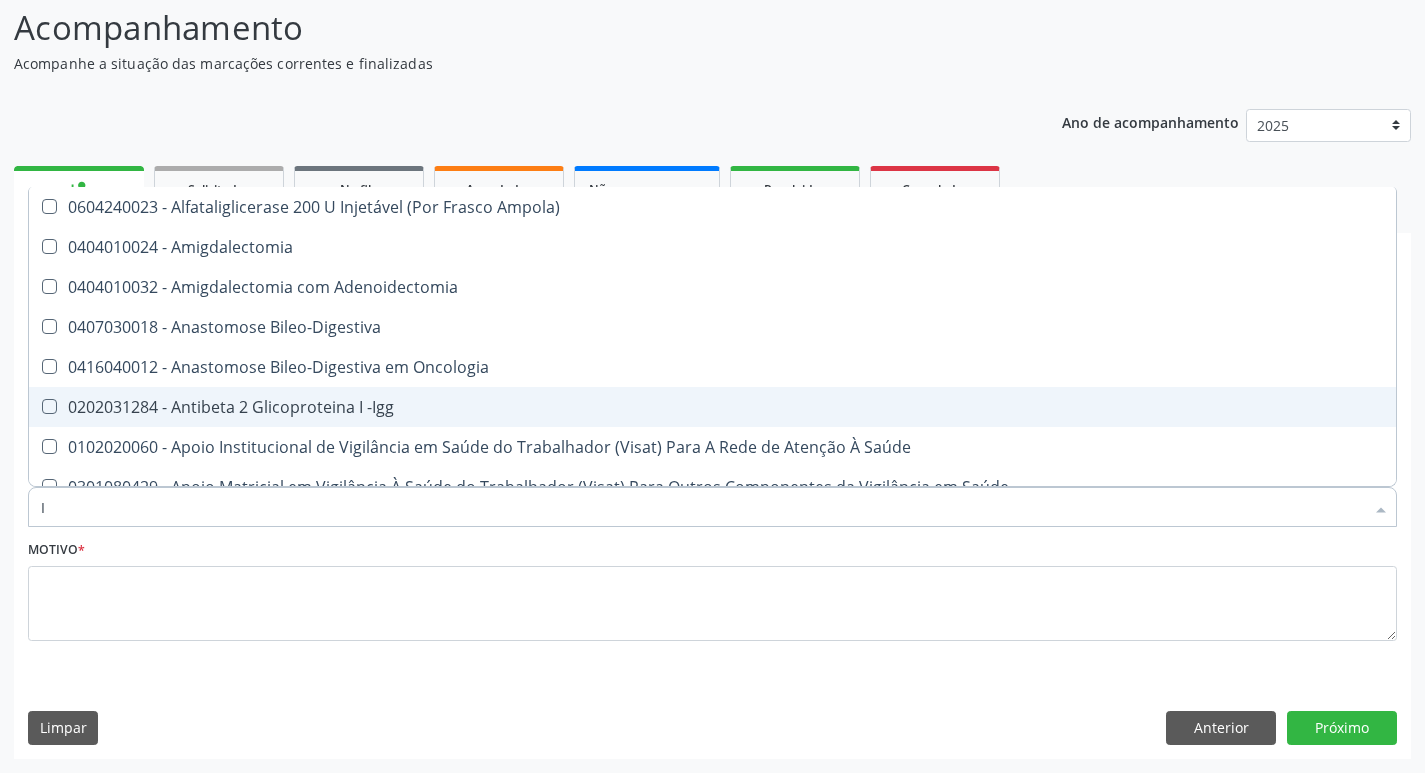 type 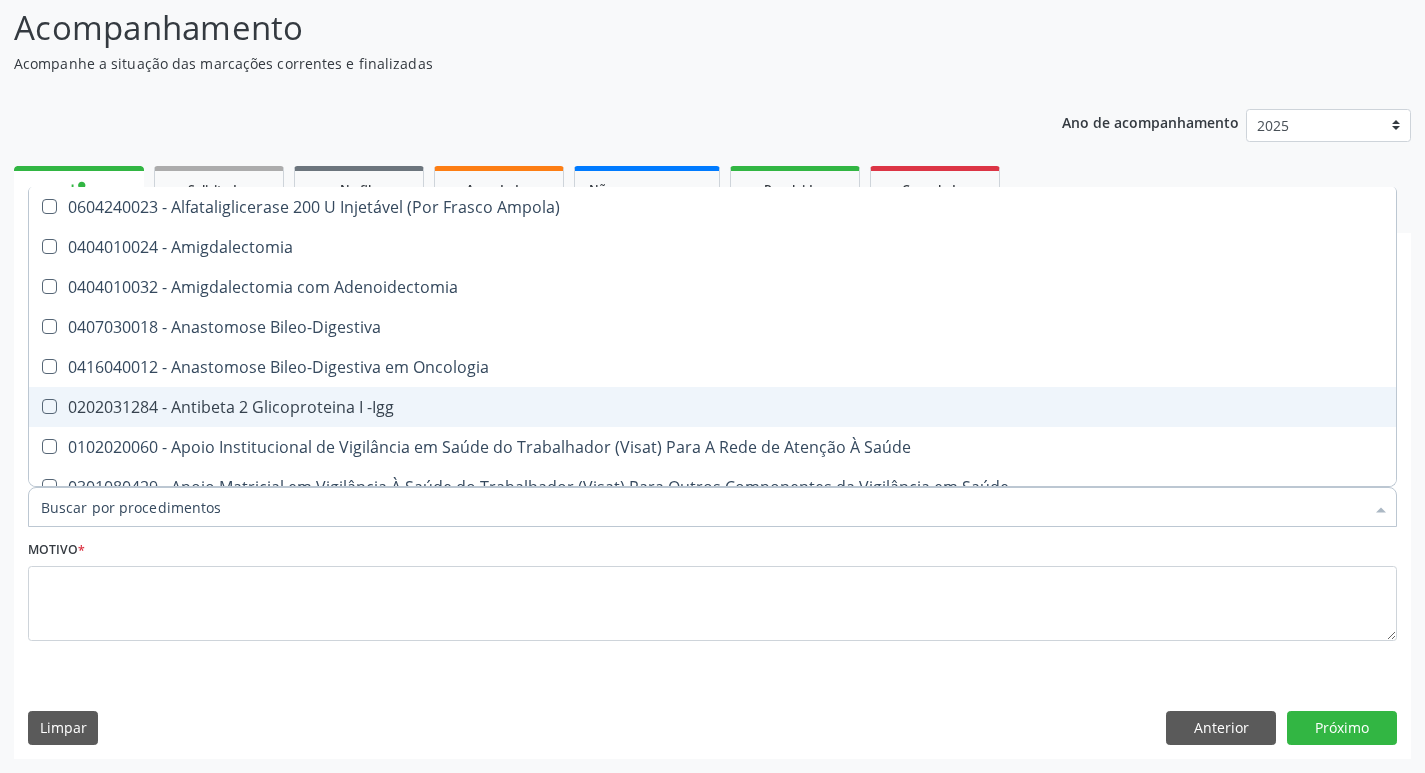 checkbox on "false" 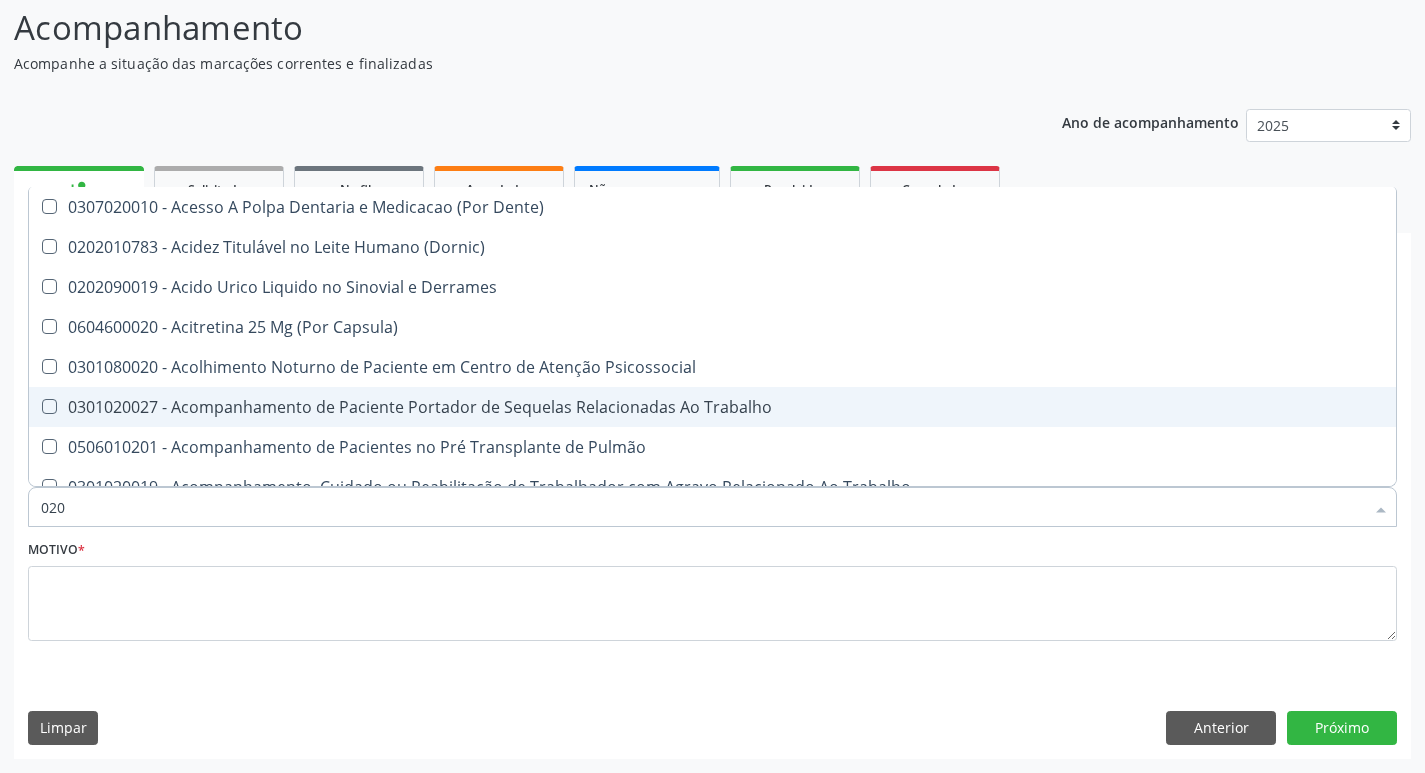type on "0202" 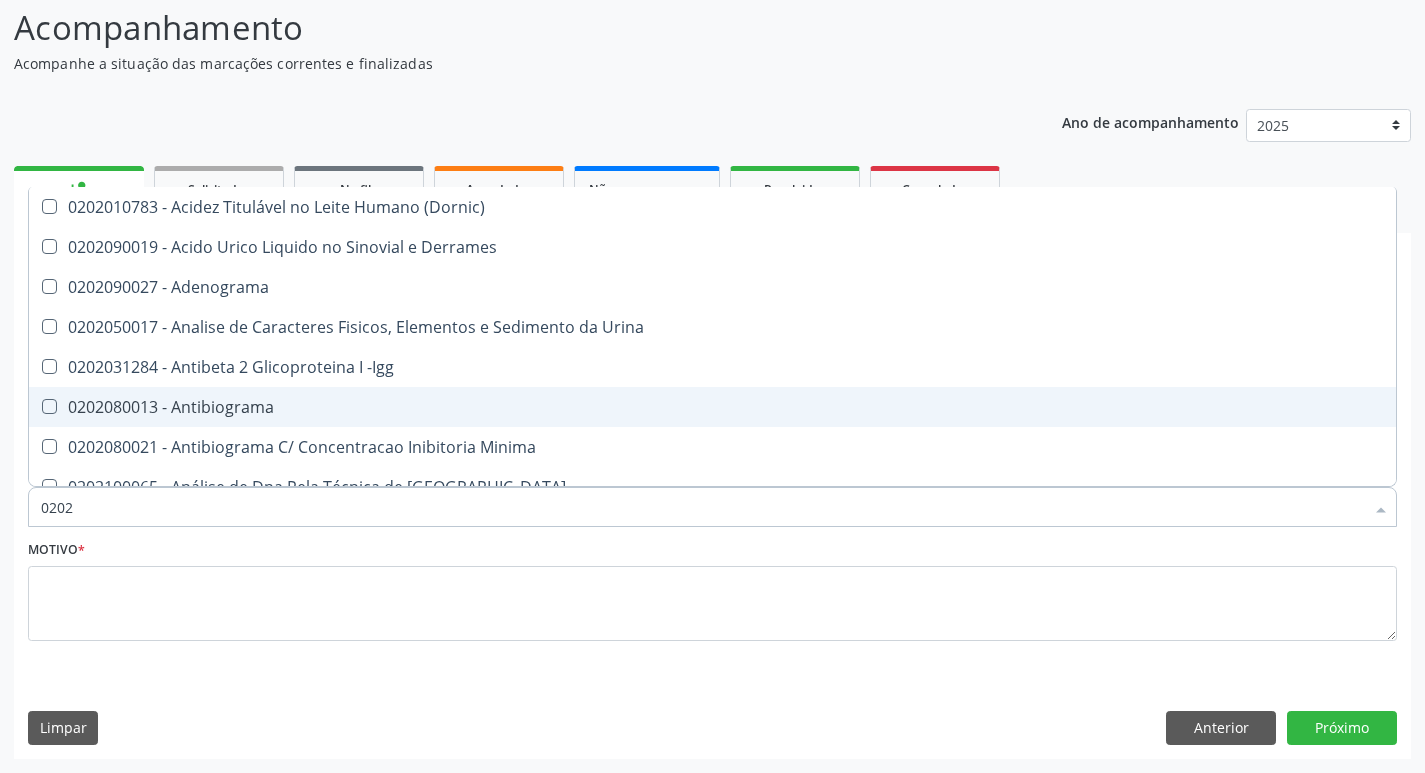 type on "02020" 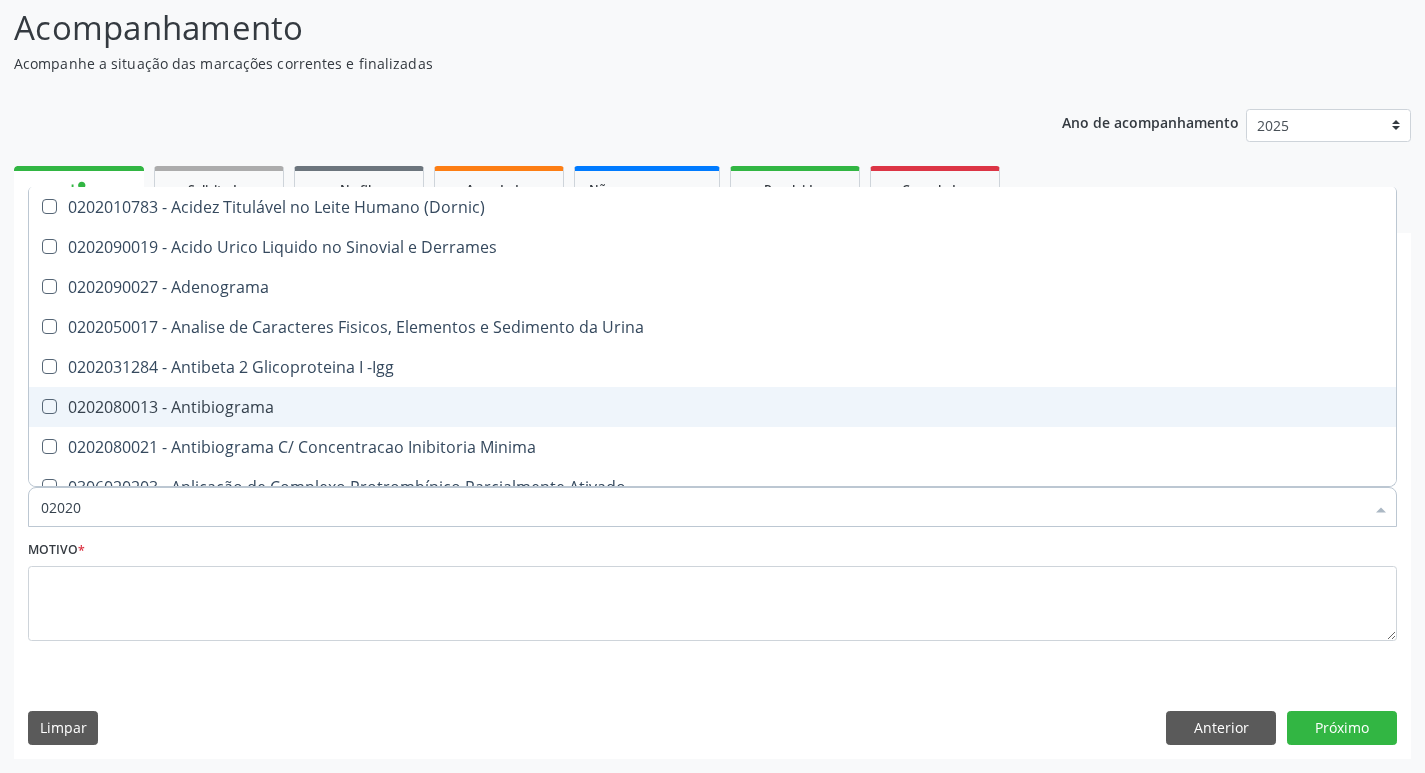 type on "020203" 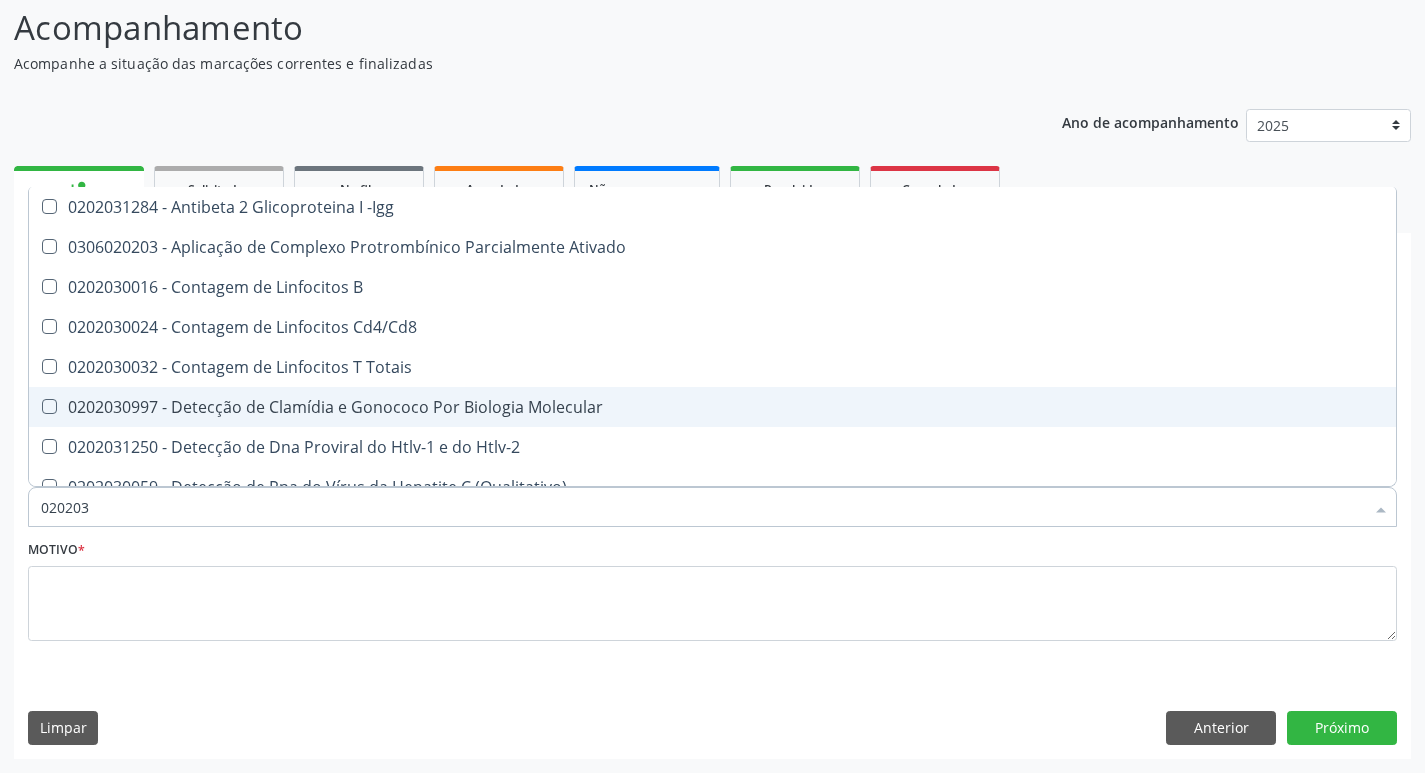 type on "0202030" 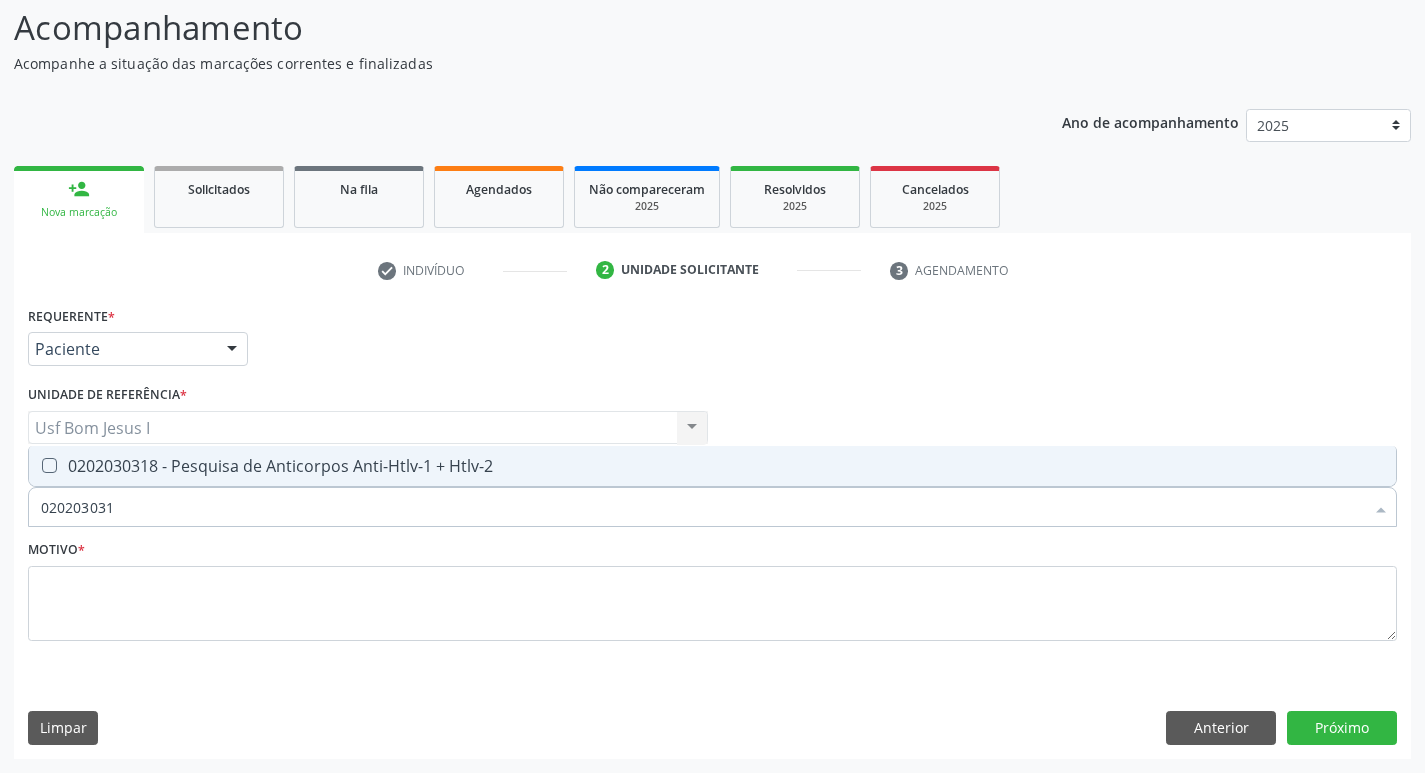 type on "0202030318" 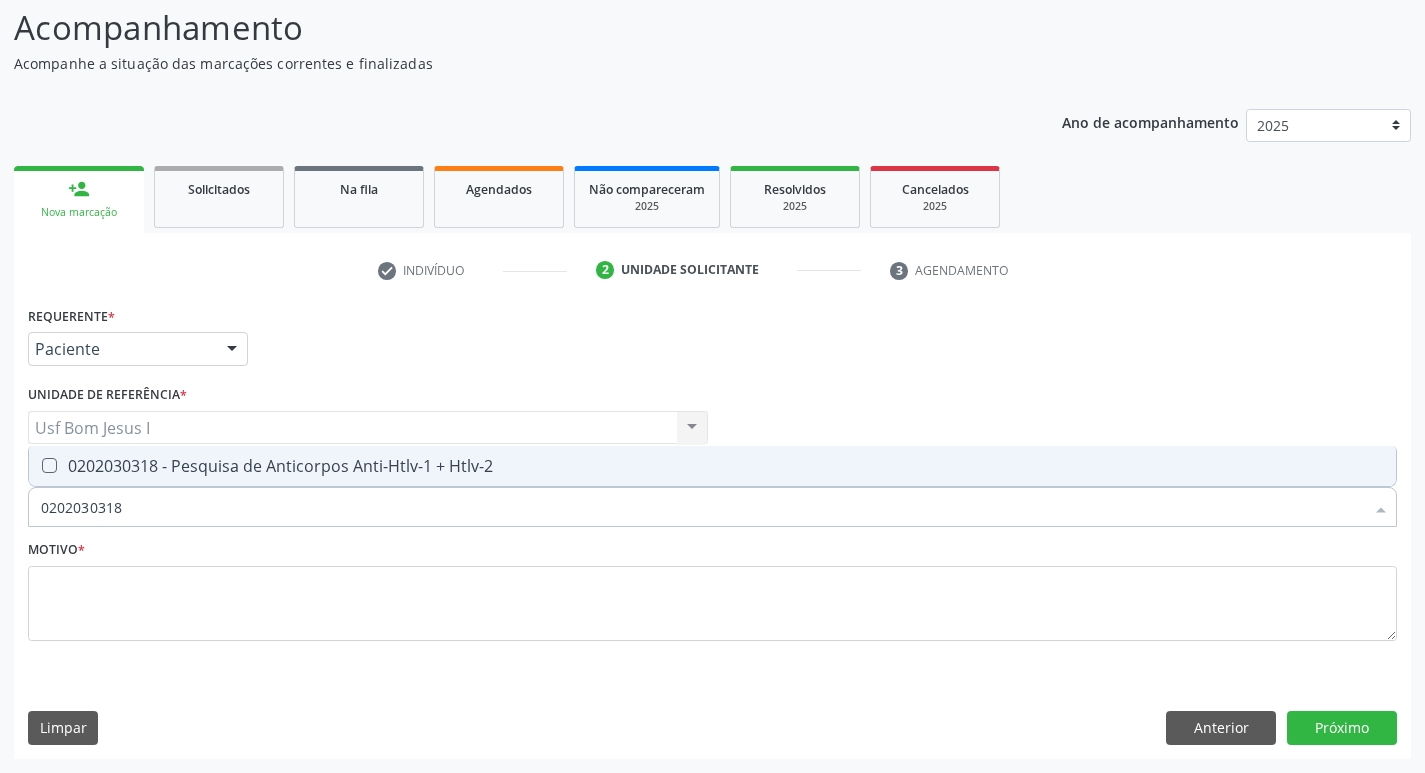 click on "0202030318 - Pesquisa de Anticorpos Anti-Htlv-1 + Htlv-2" at bounding box center (712, 466) 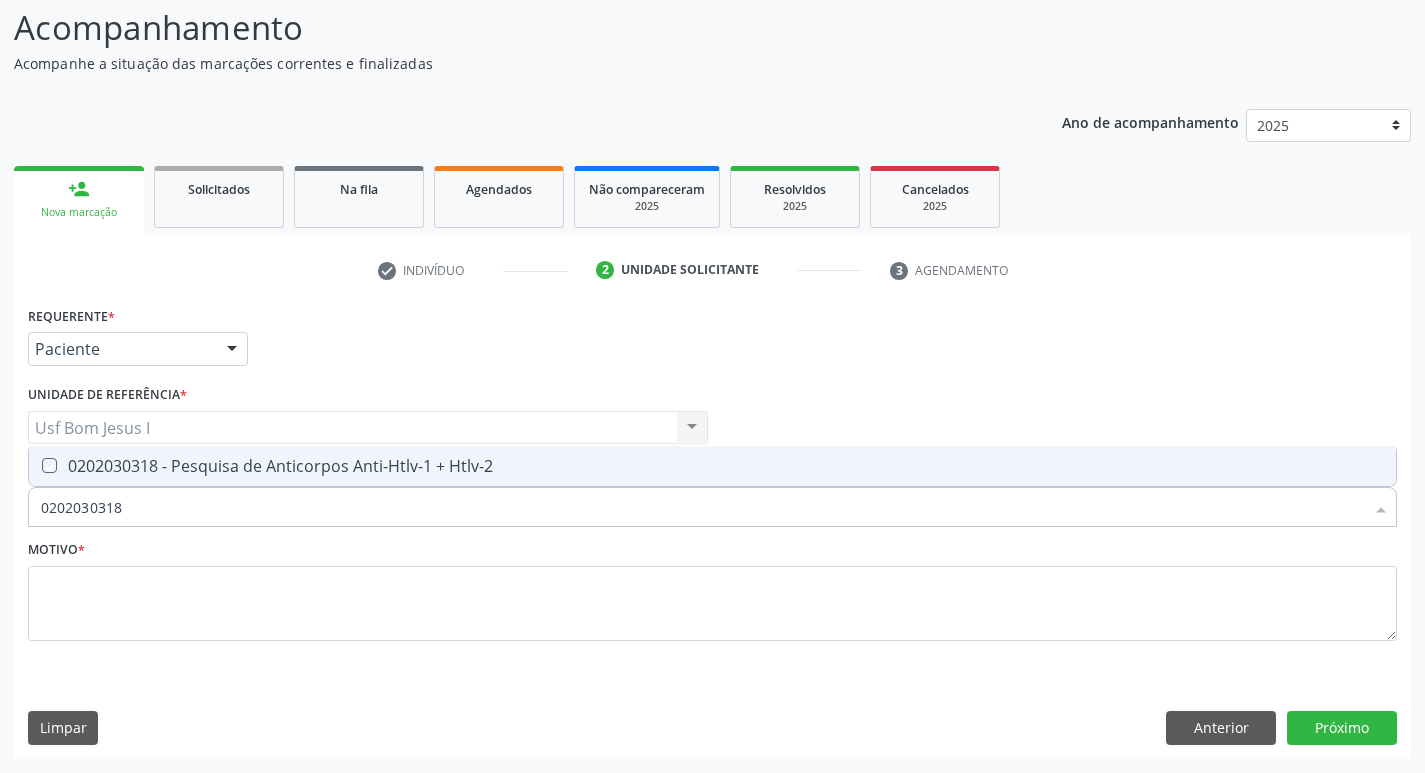 checkbox on "true" 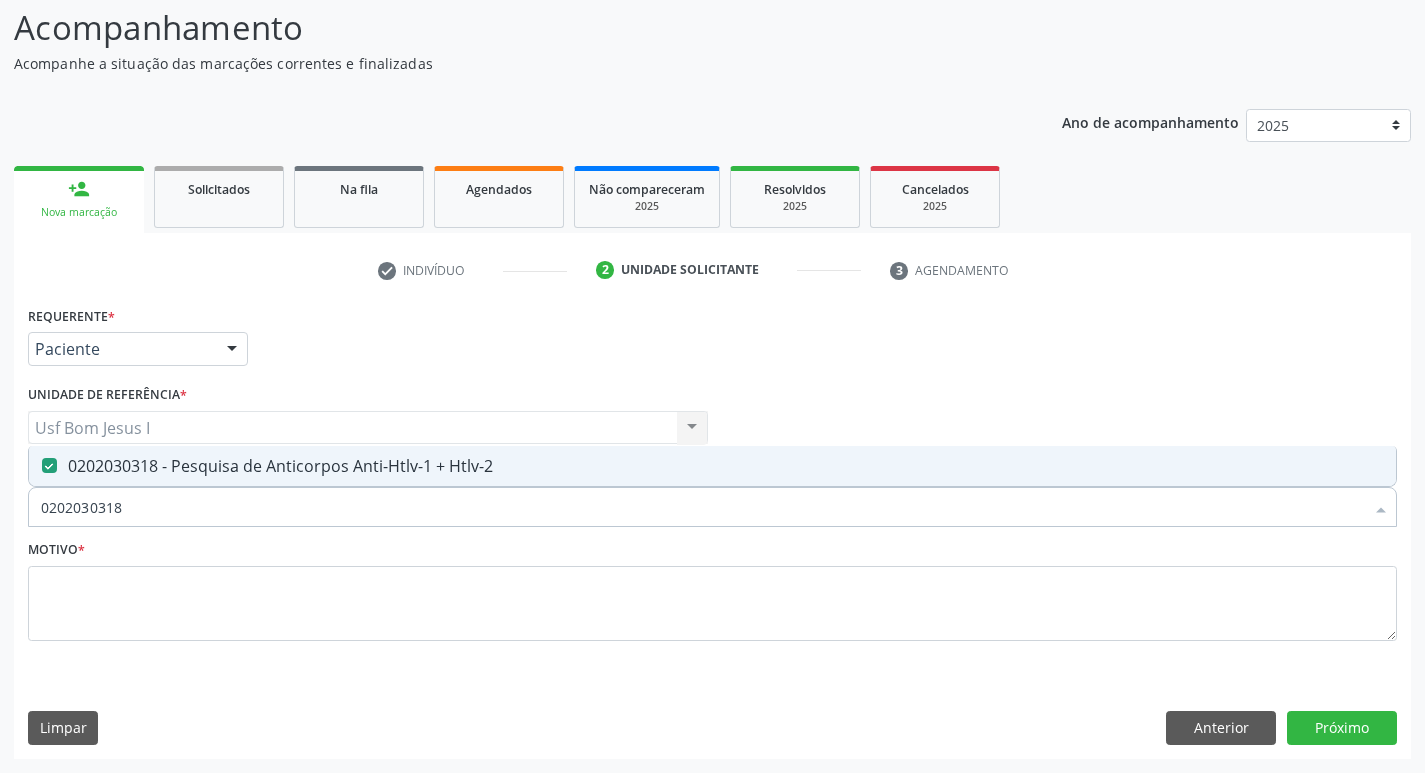 drag, startPoint x: 165, startPoint y: 508, endPoint x: 16, endPoint y: 505, distance: 149.0302 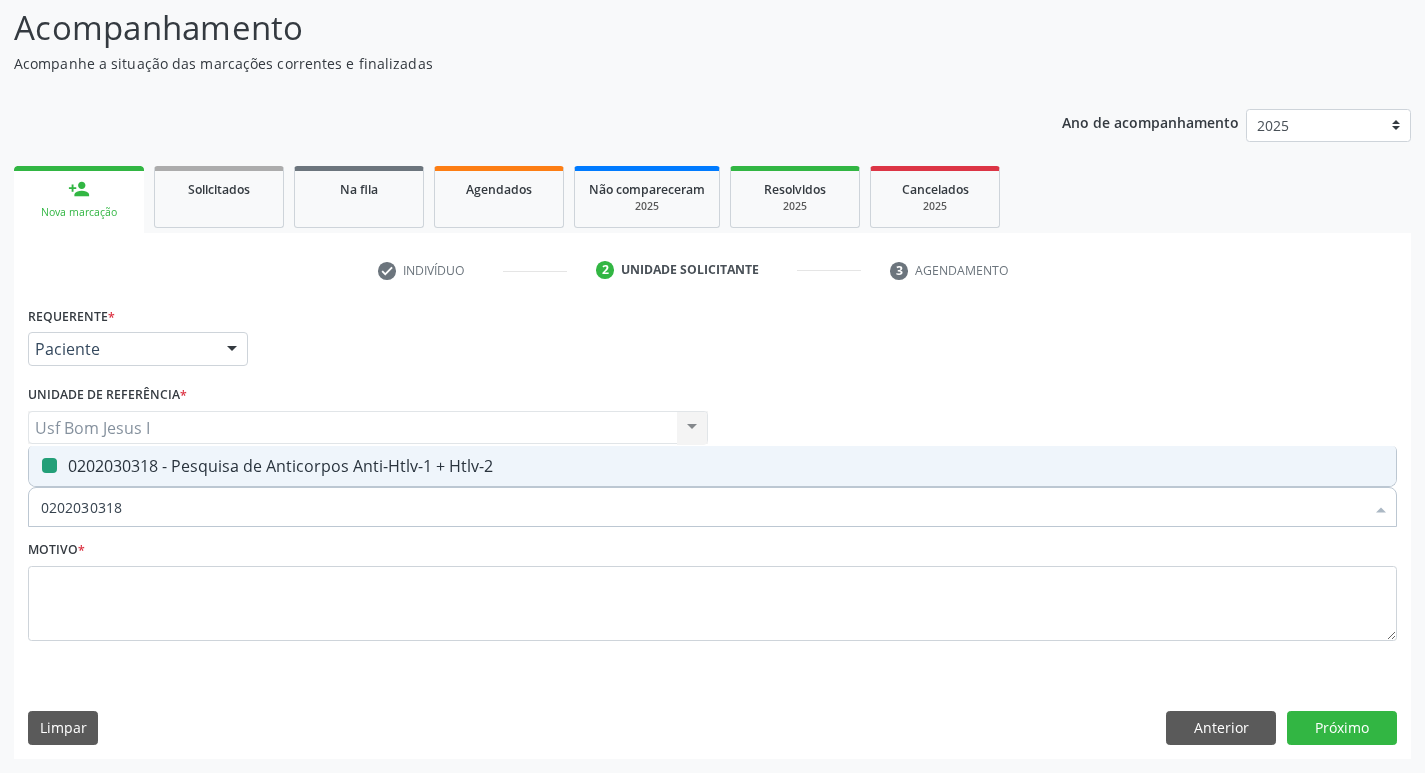type 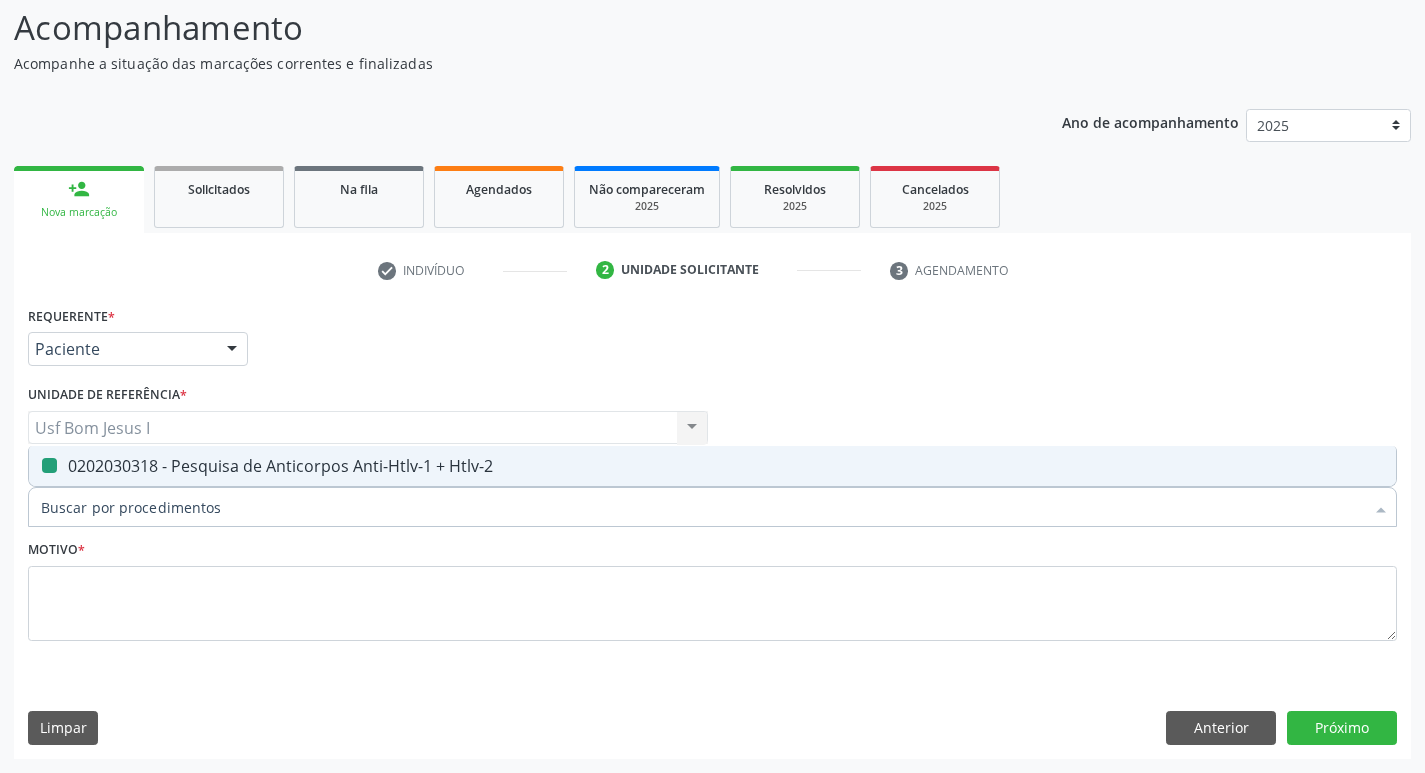 checkbox on "false" 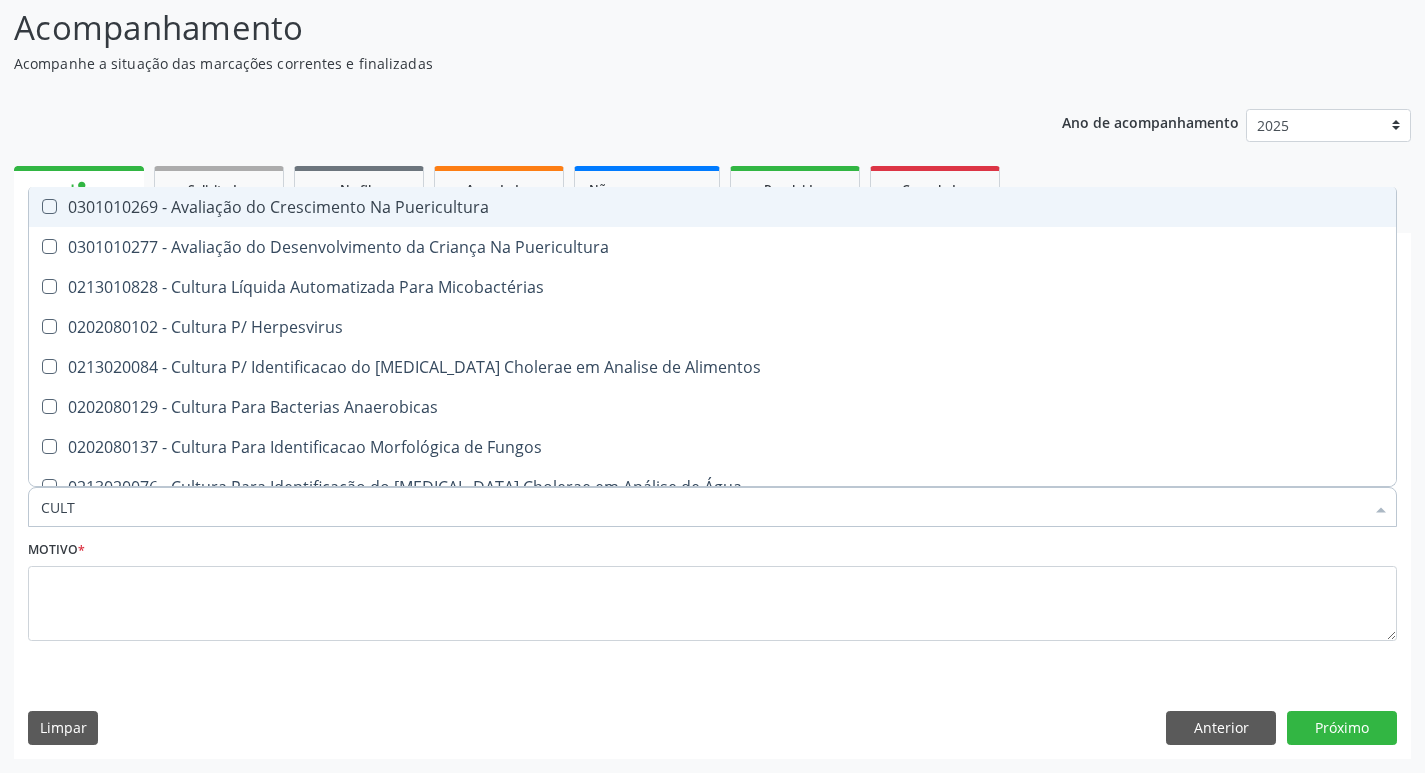 type on "CULTU" 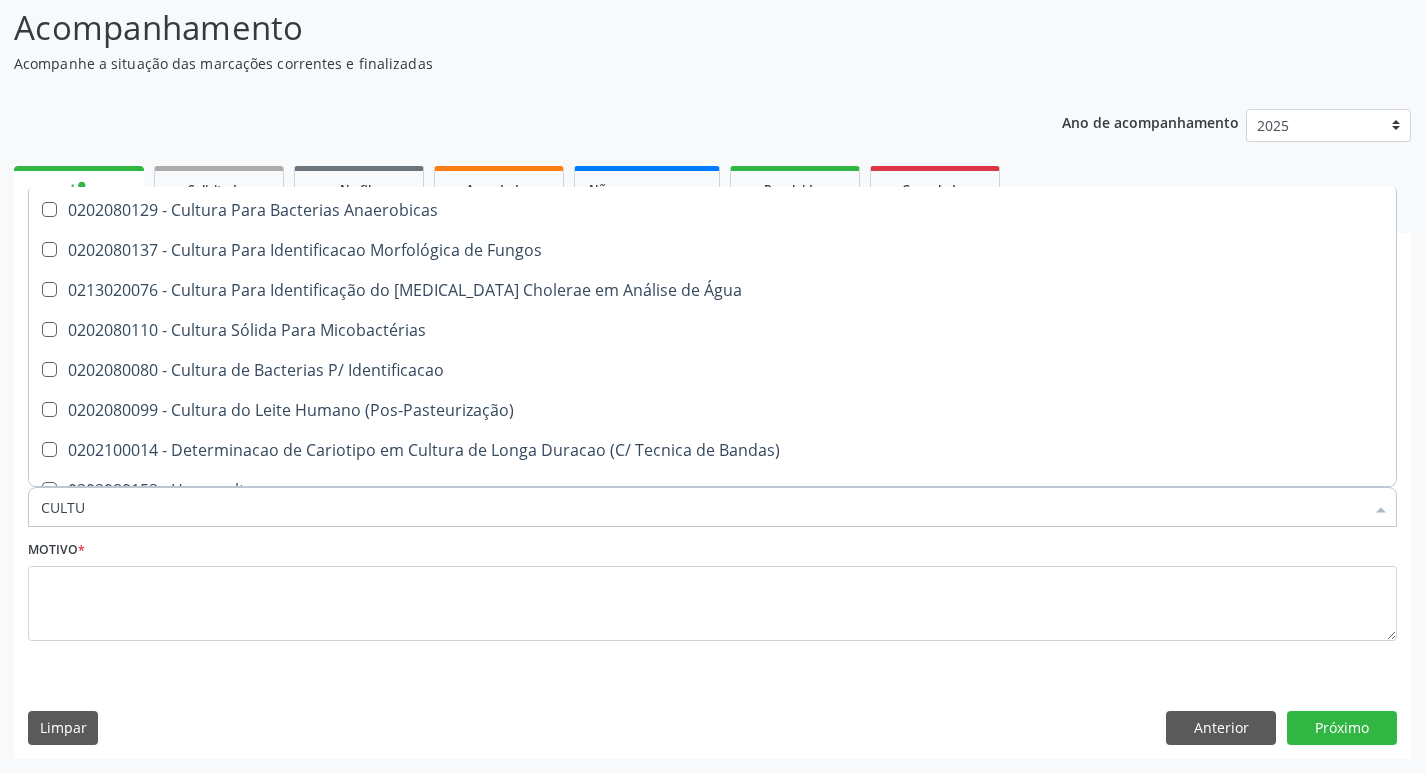 scroll, scrollTop: 200, scrollLeft: 0, axis: vertical 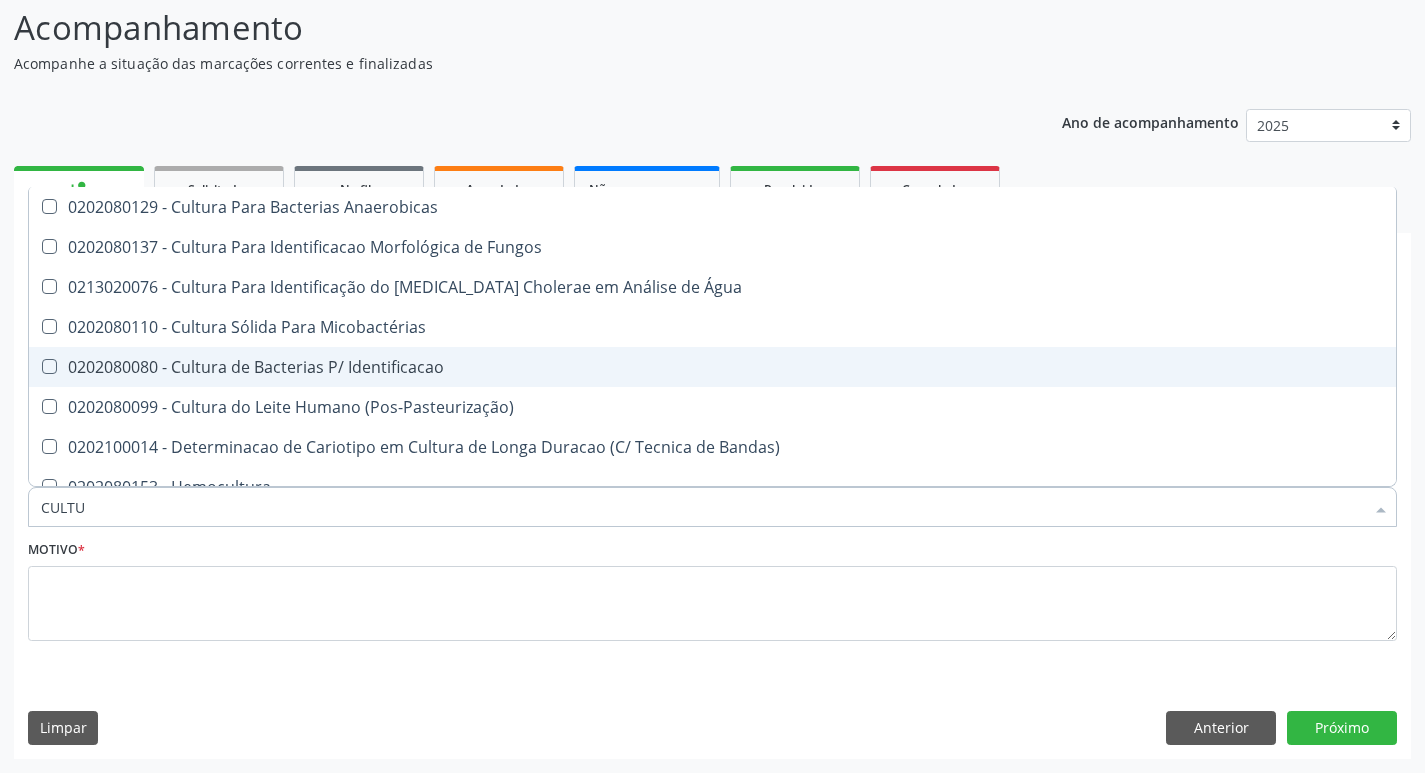 click on "0202080080 - Cultura de Bacterias P/ Identificacao" at bounding box center (712, 367) 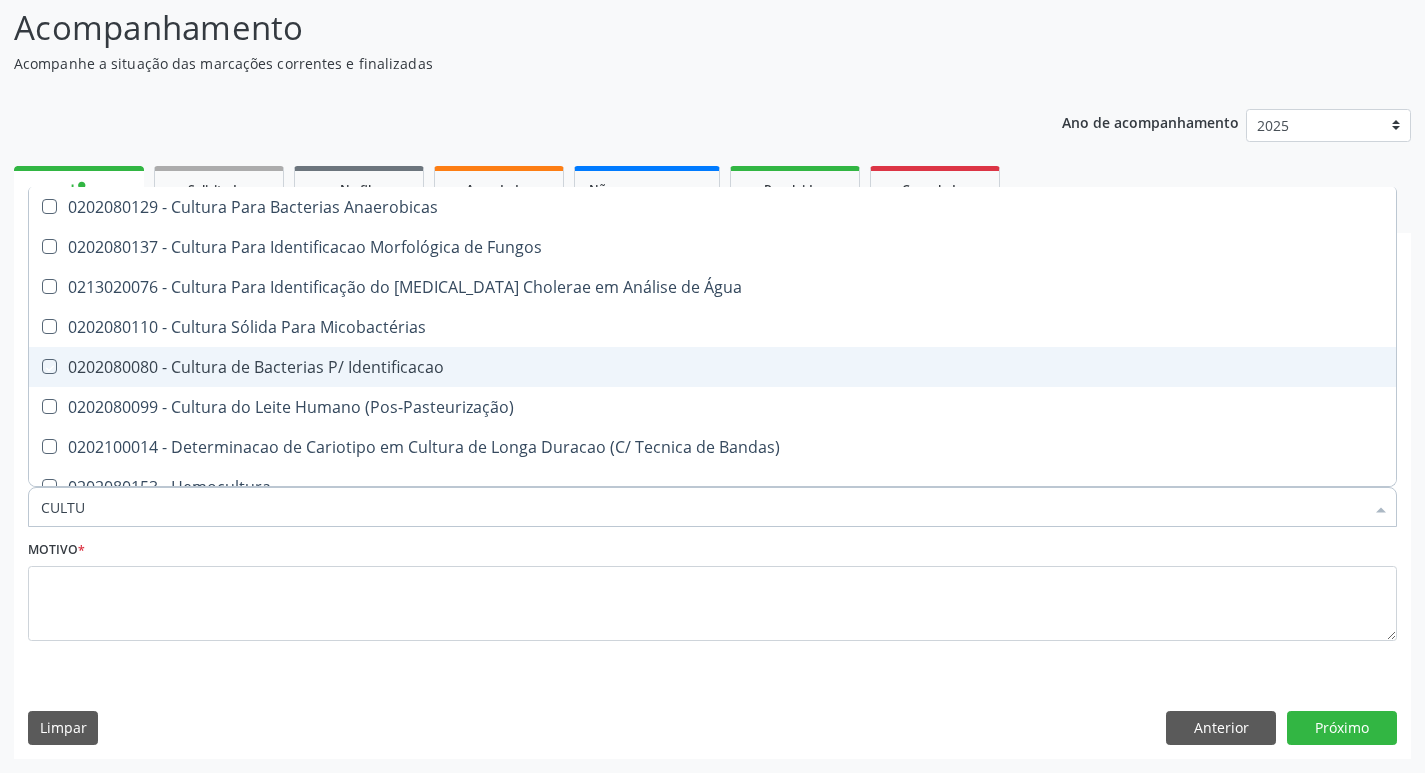 checkbox on "true" 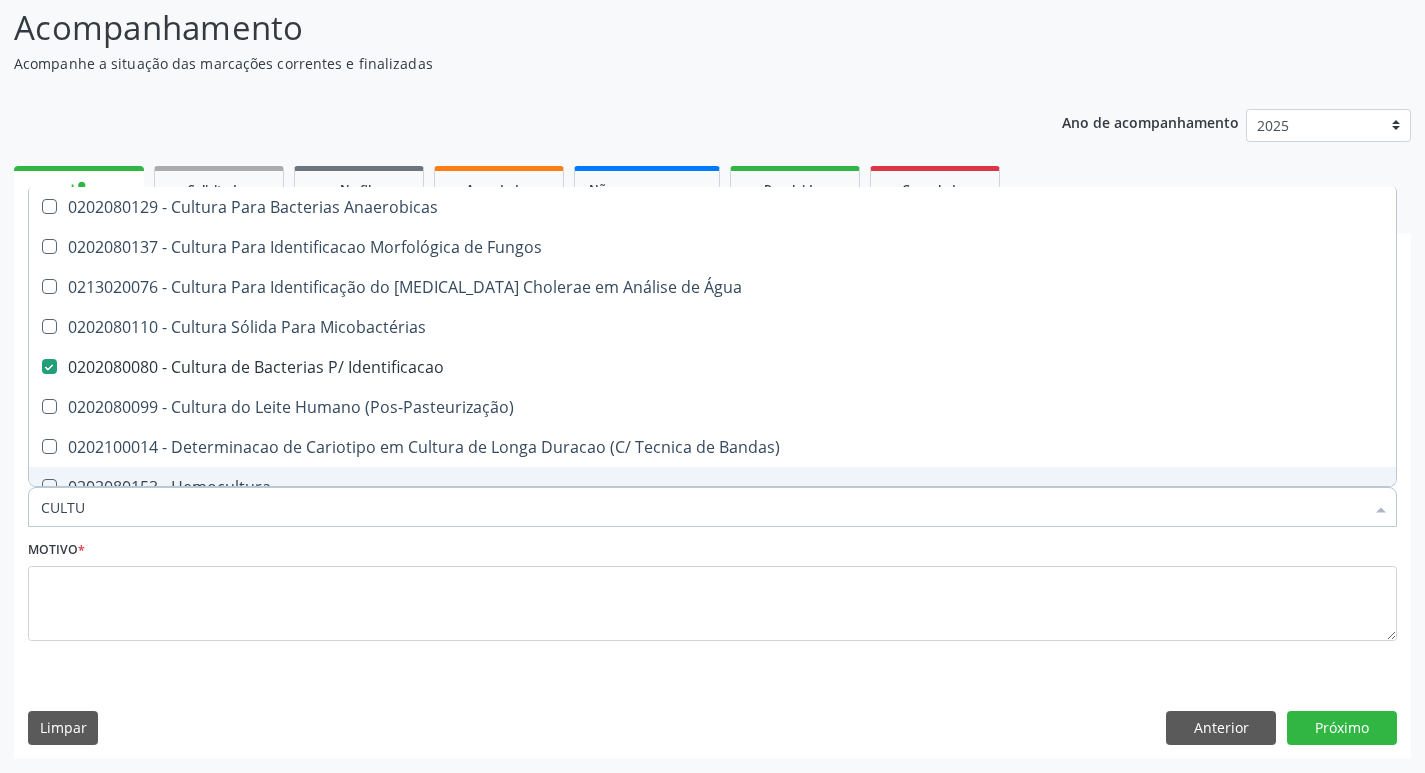 drag, startPoint x: 93, startPoint y: 523, endPoint x: 23, endPoint y: 524, distance: 70.00714 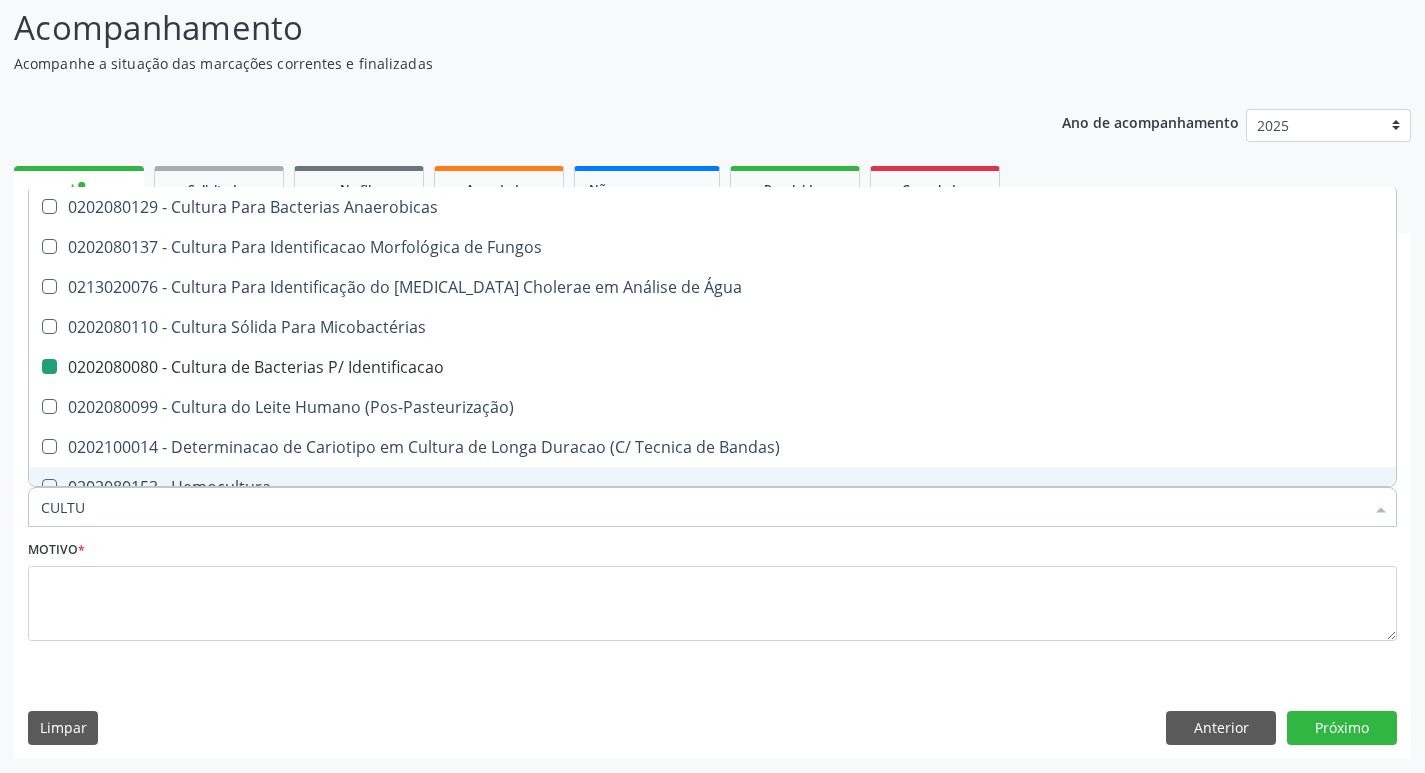 type 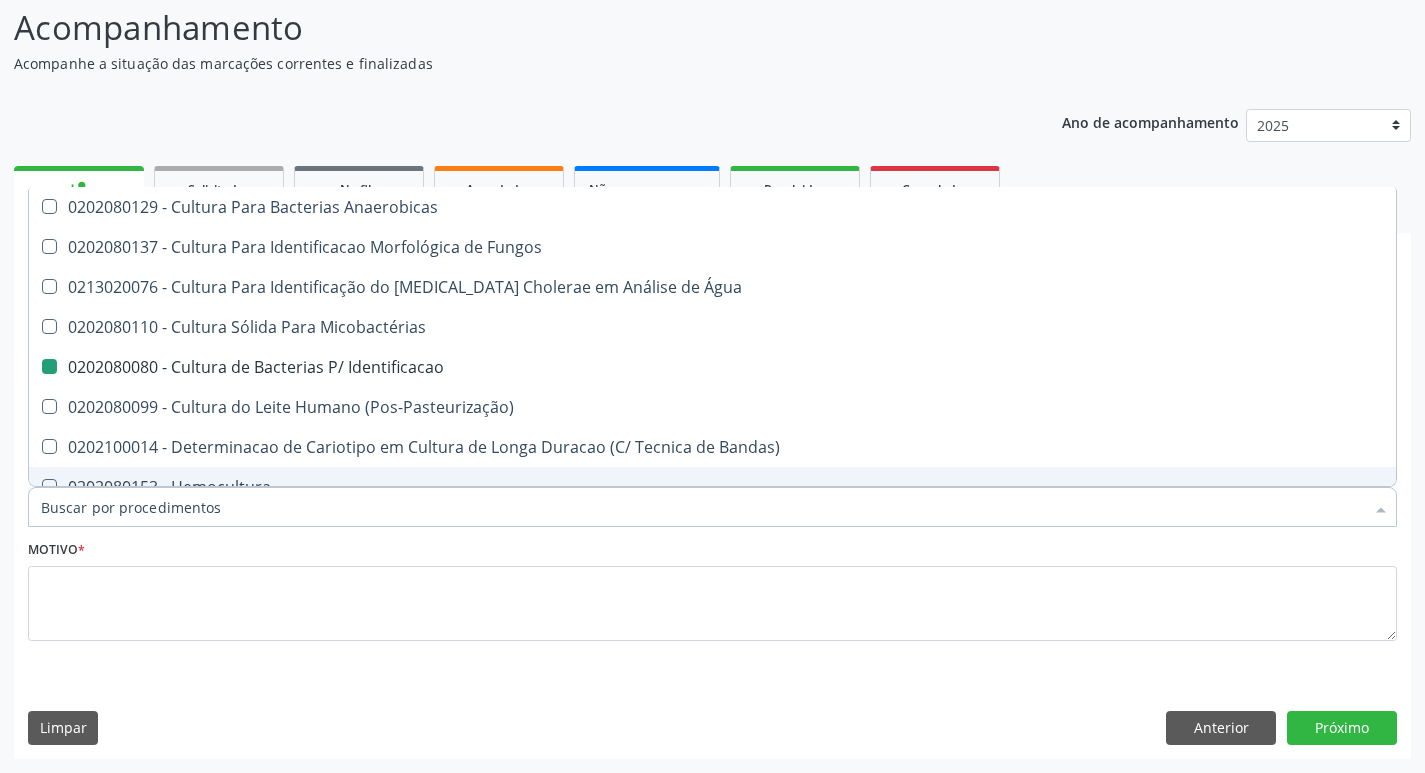 checkbox on "false" 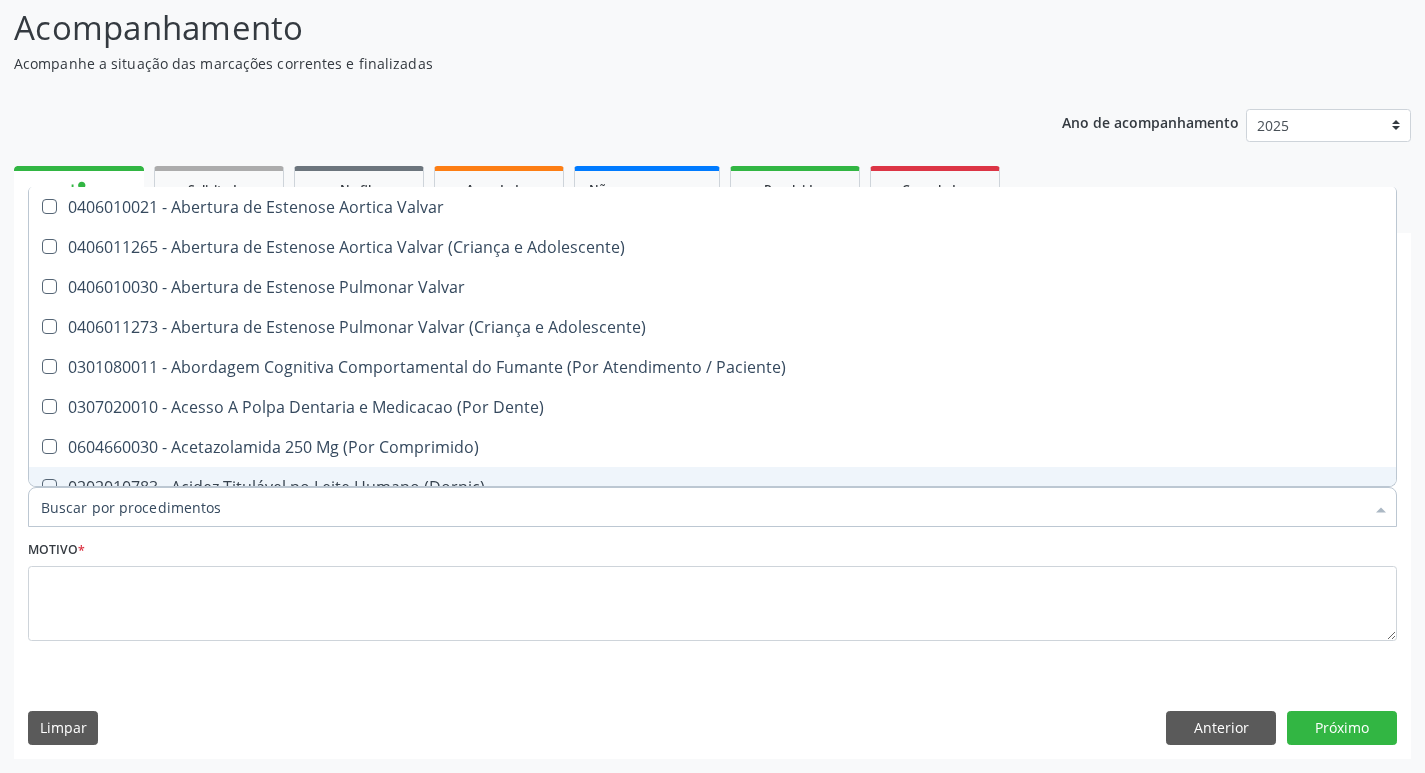 type on "H" 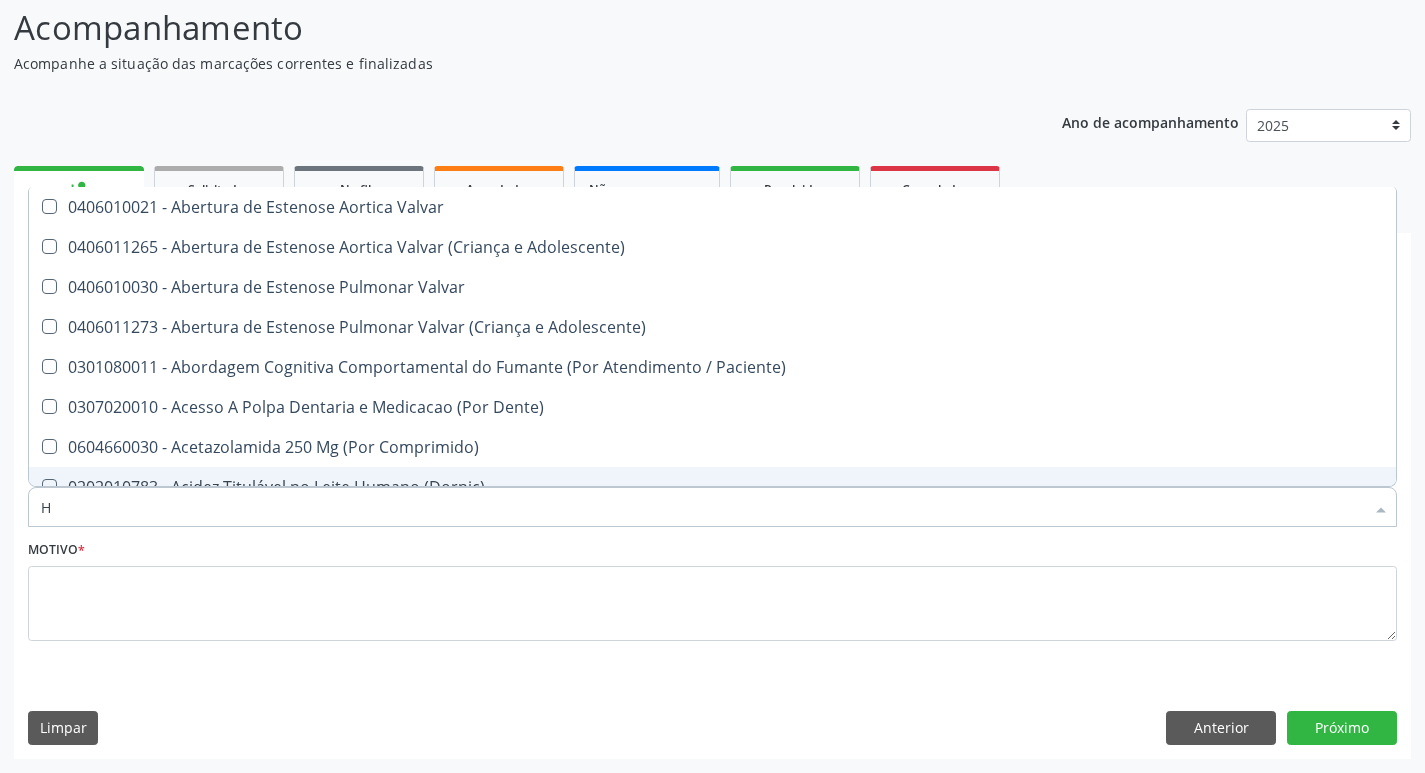 checkbox on "true" 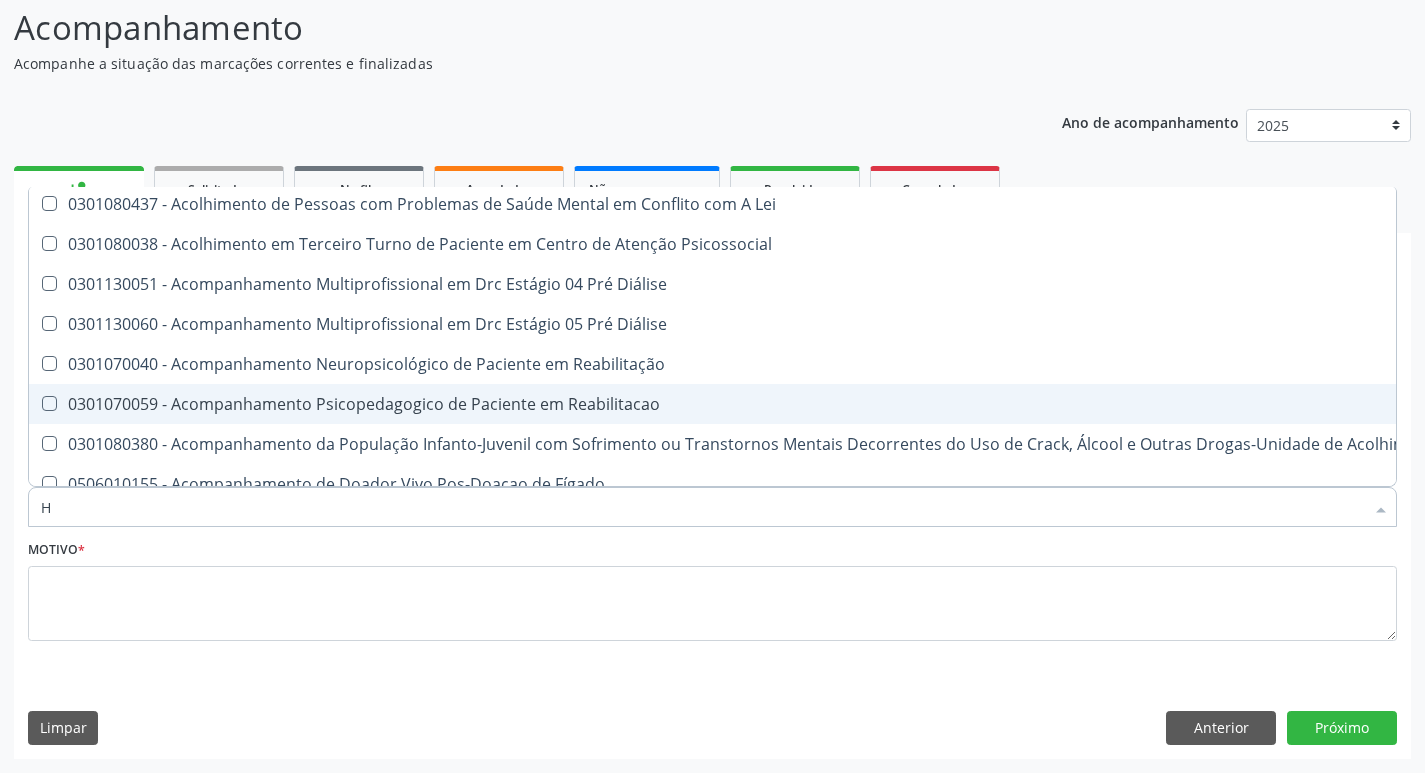 scroll, scrollTop: 200, scrollLeft: 0, axis: vertical 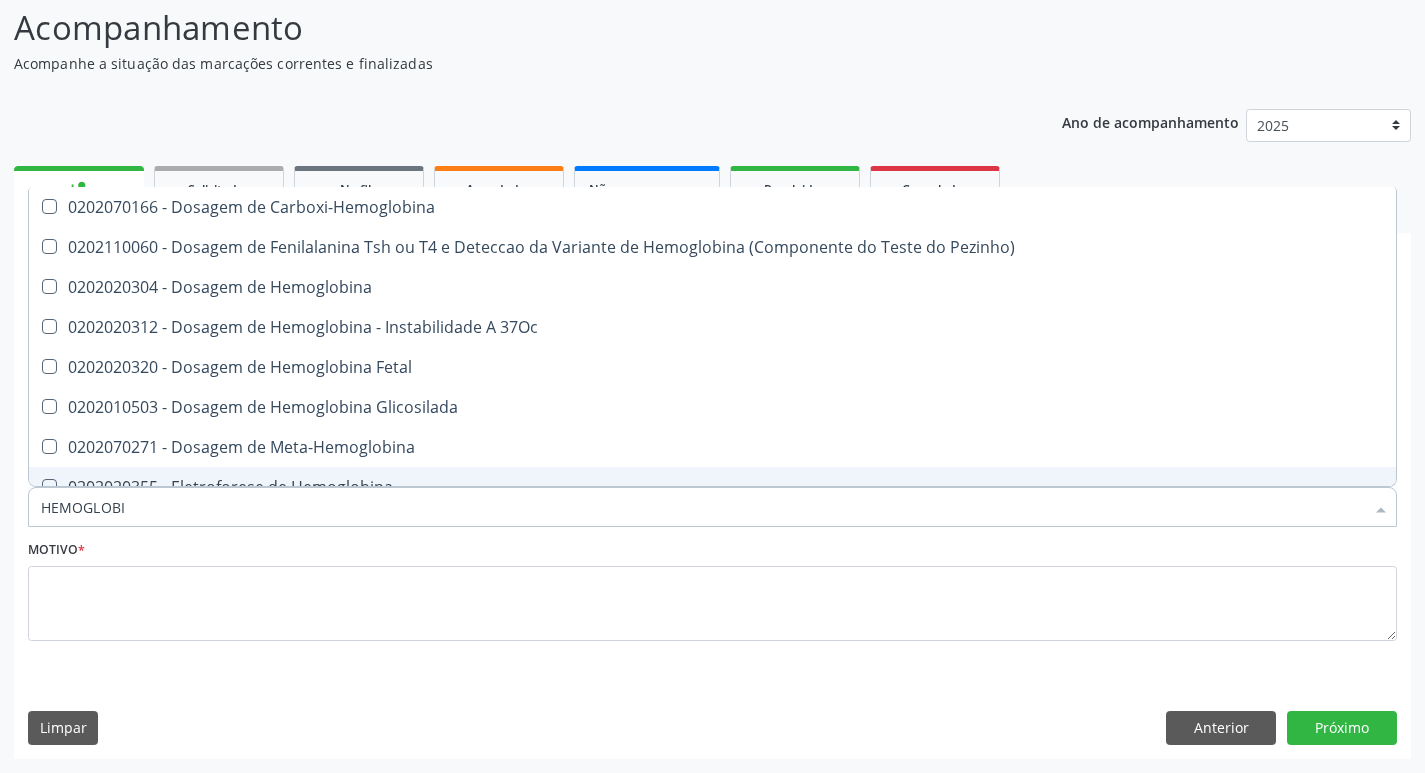 type on "HEMOGLOBIN" 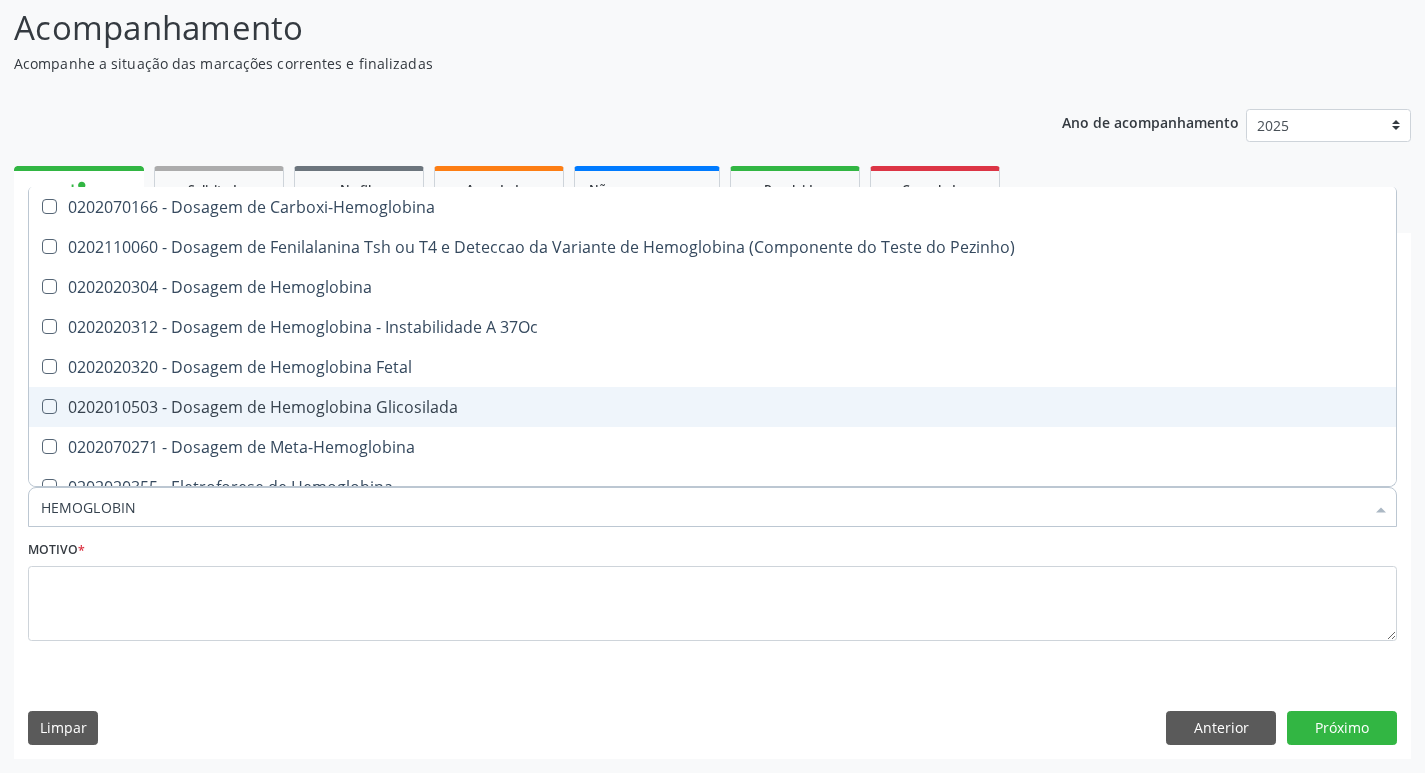 click on "0202010503 - Dosagem de Hemoglobina Glicosilada" at bounding box center [712, 407] 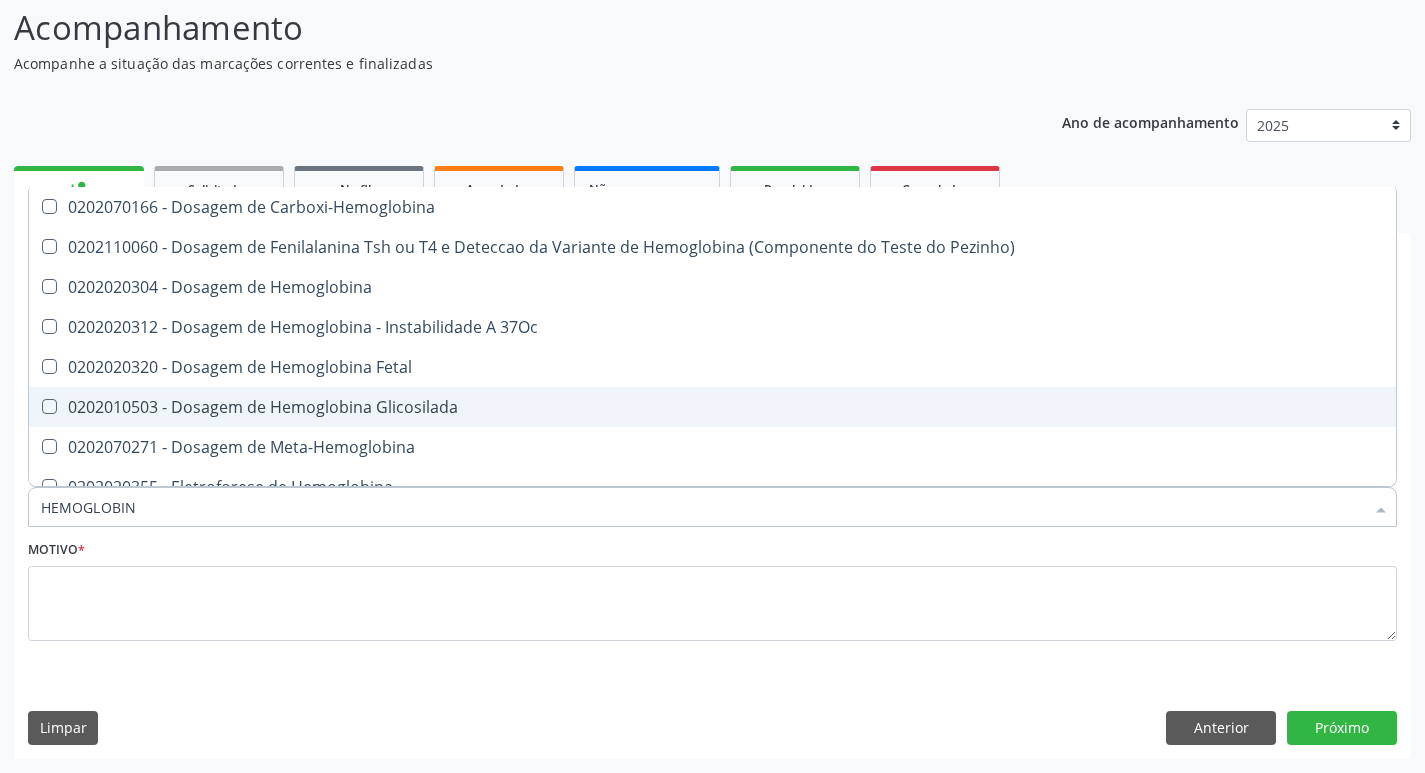 checkbox on "true" 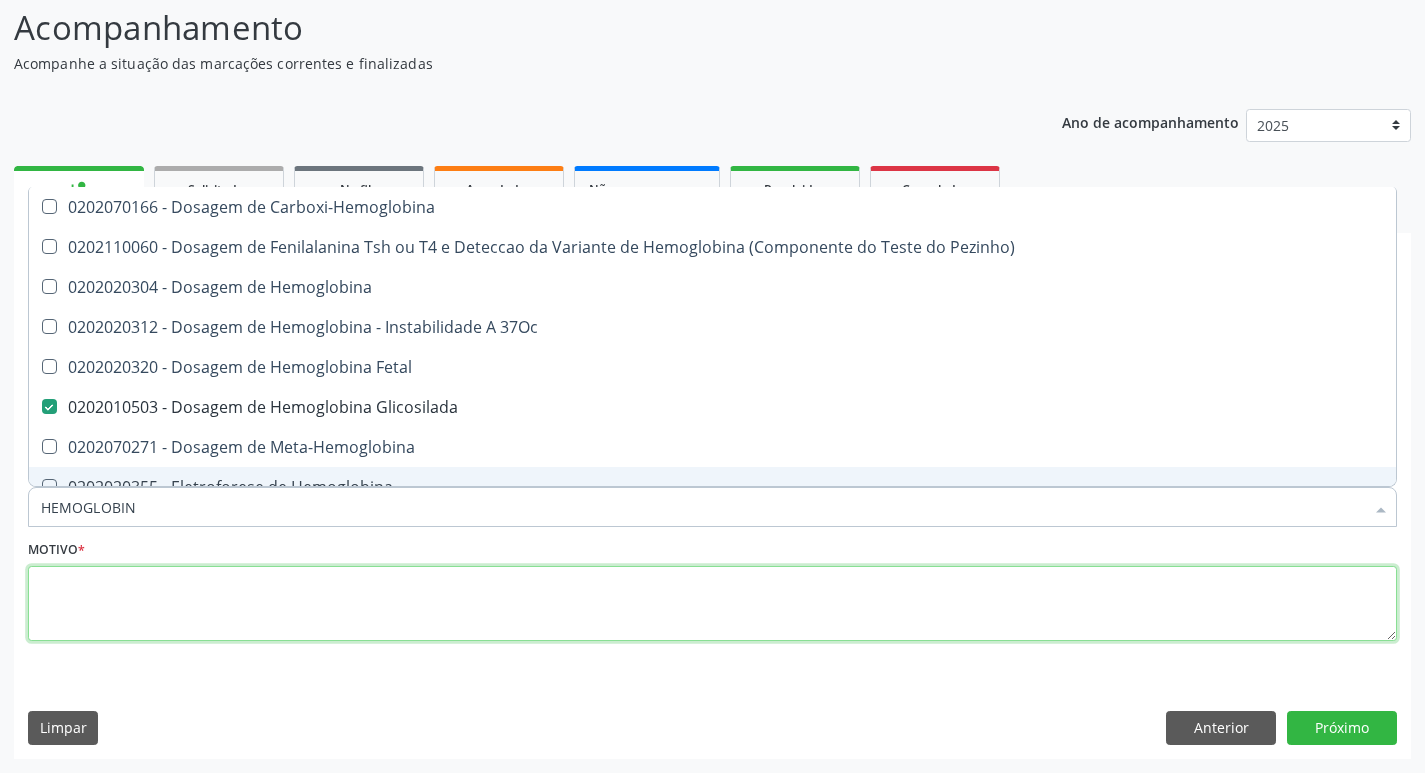 click at bounding box center [712, 604] 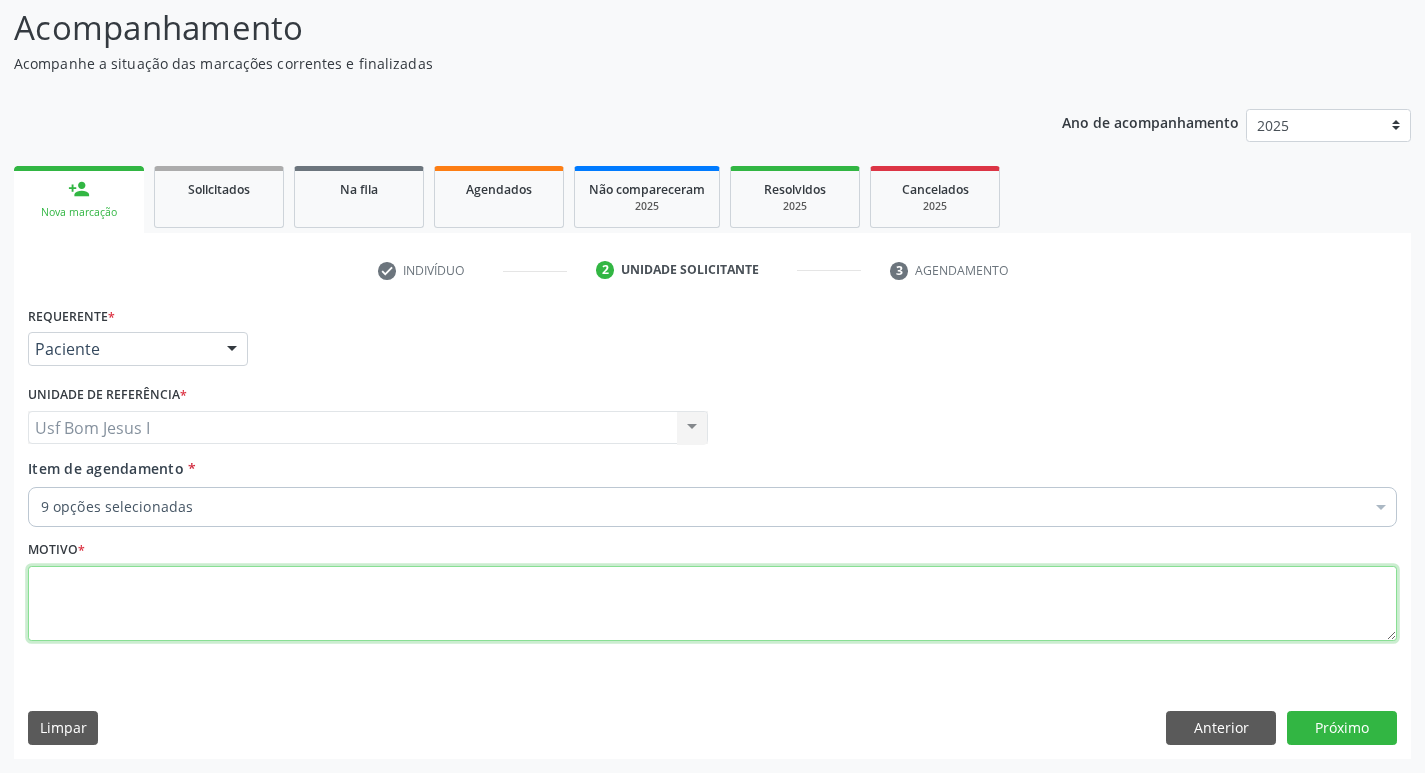 scroll, scrollTop: 0, scrollLeft: 0, axis: both 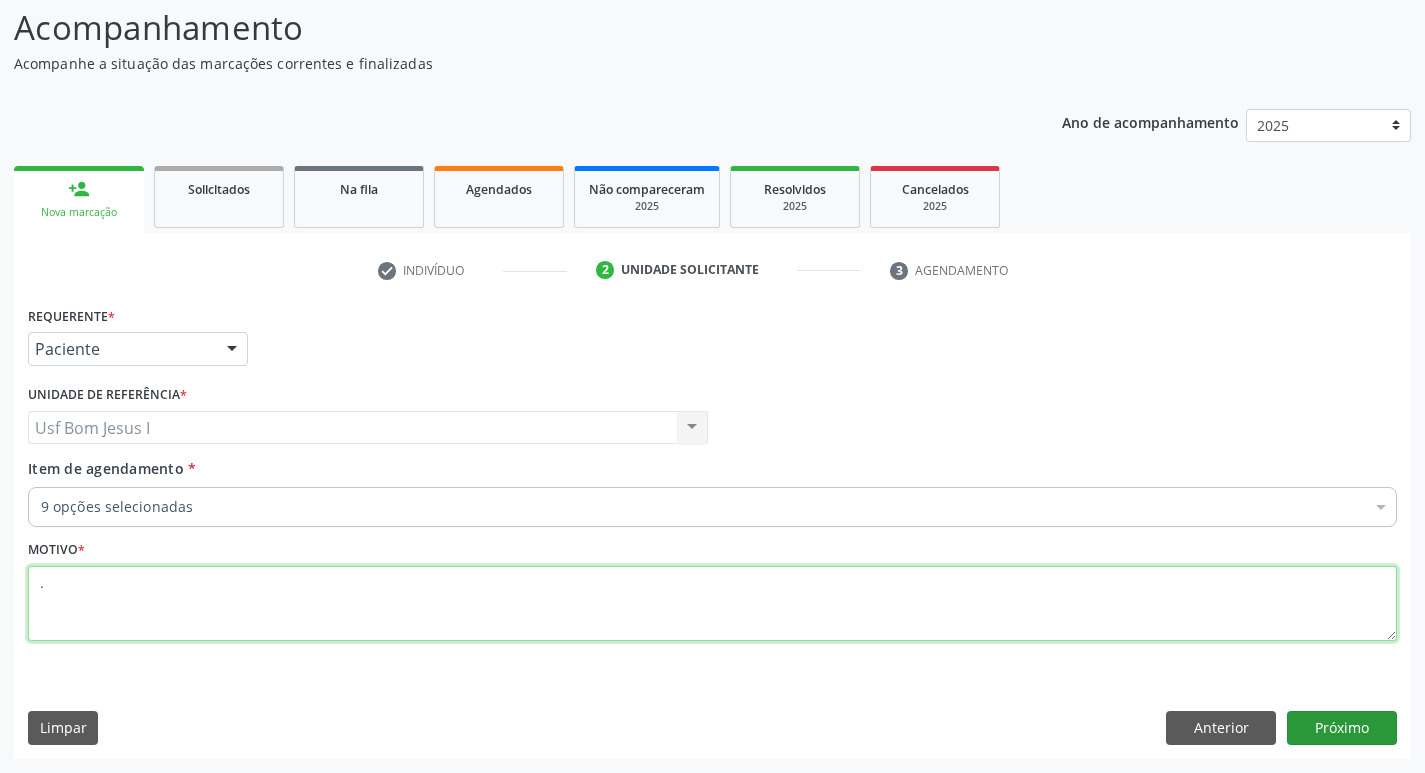 type on "." 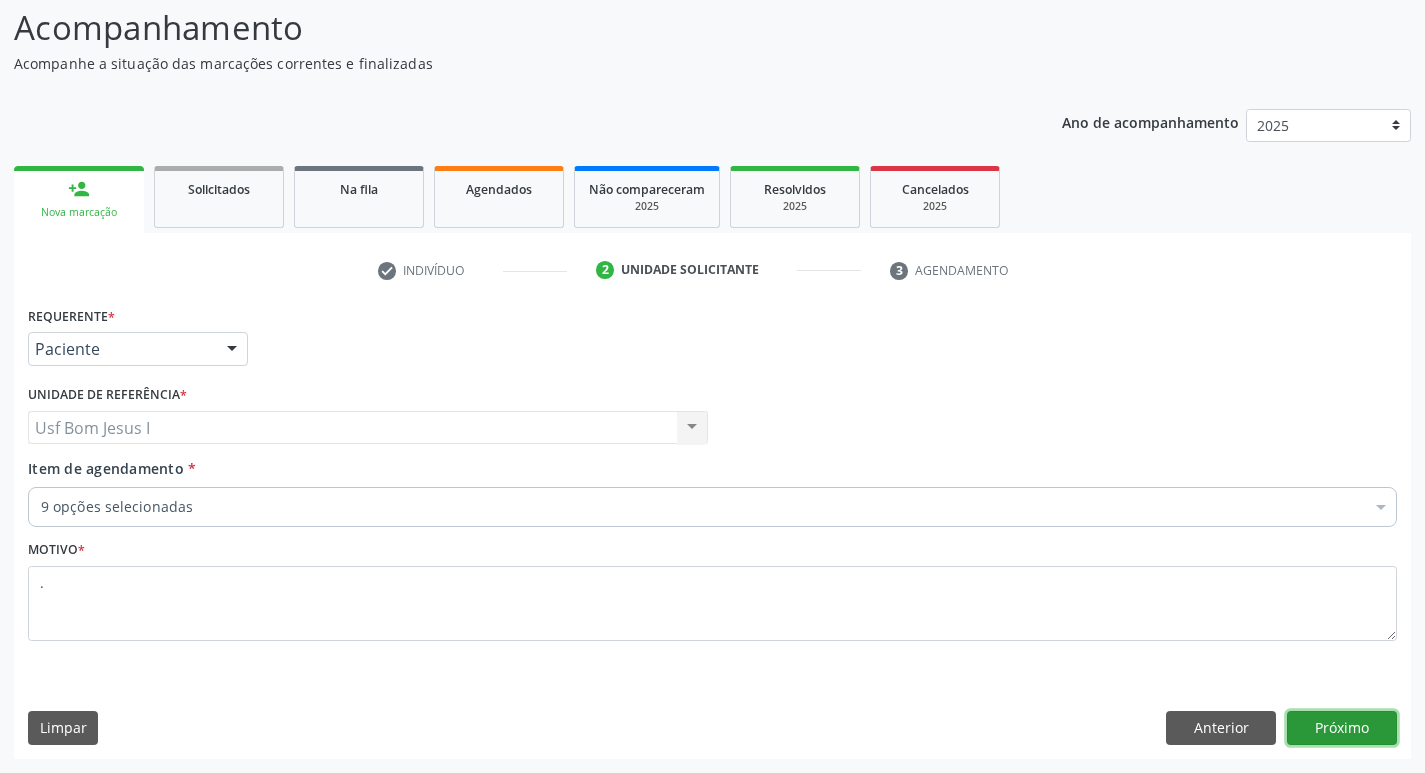 click on "Próximo" at bounding box center [1342, 728] 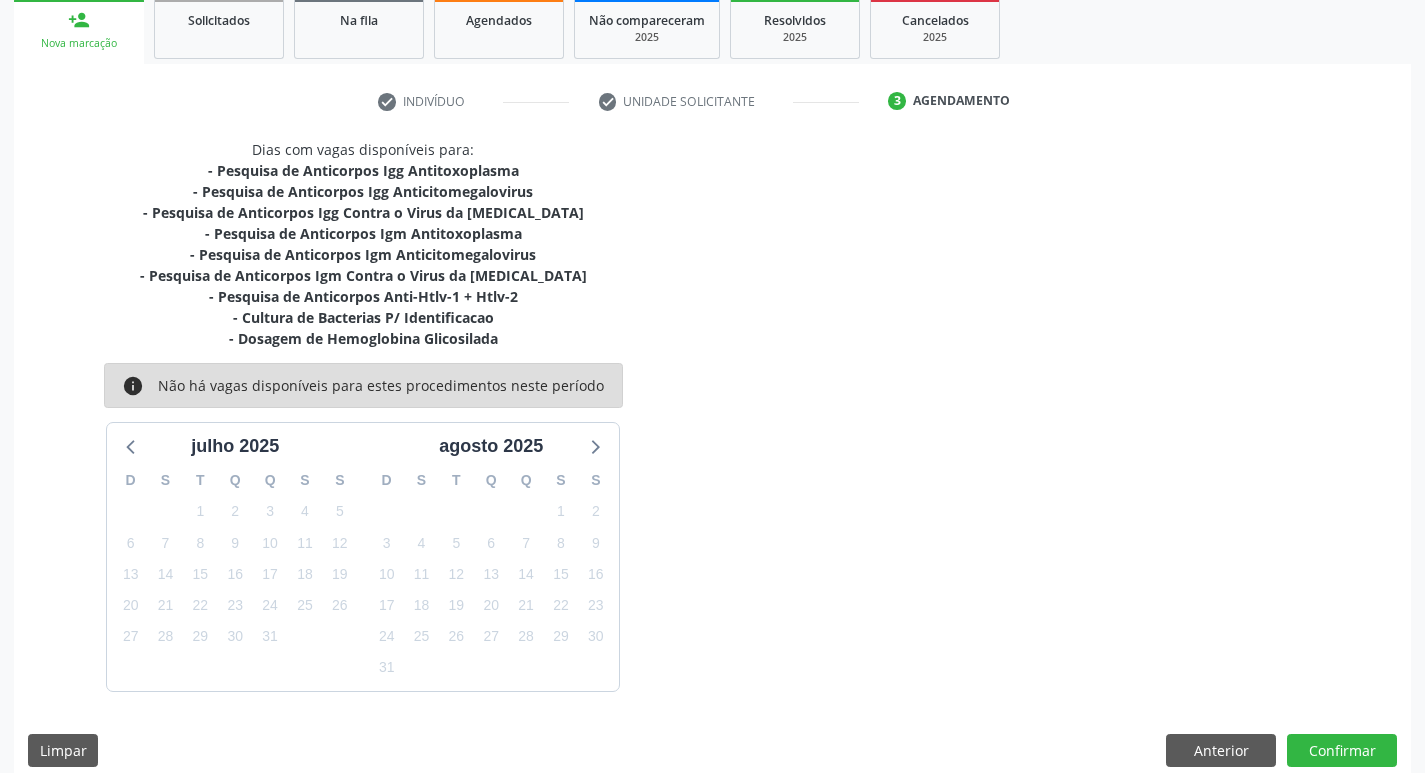 scroll, scrollTop: 324, scrollLeft: 0, axis: vertical 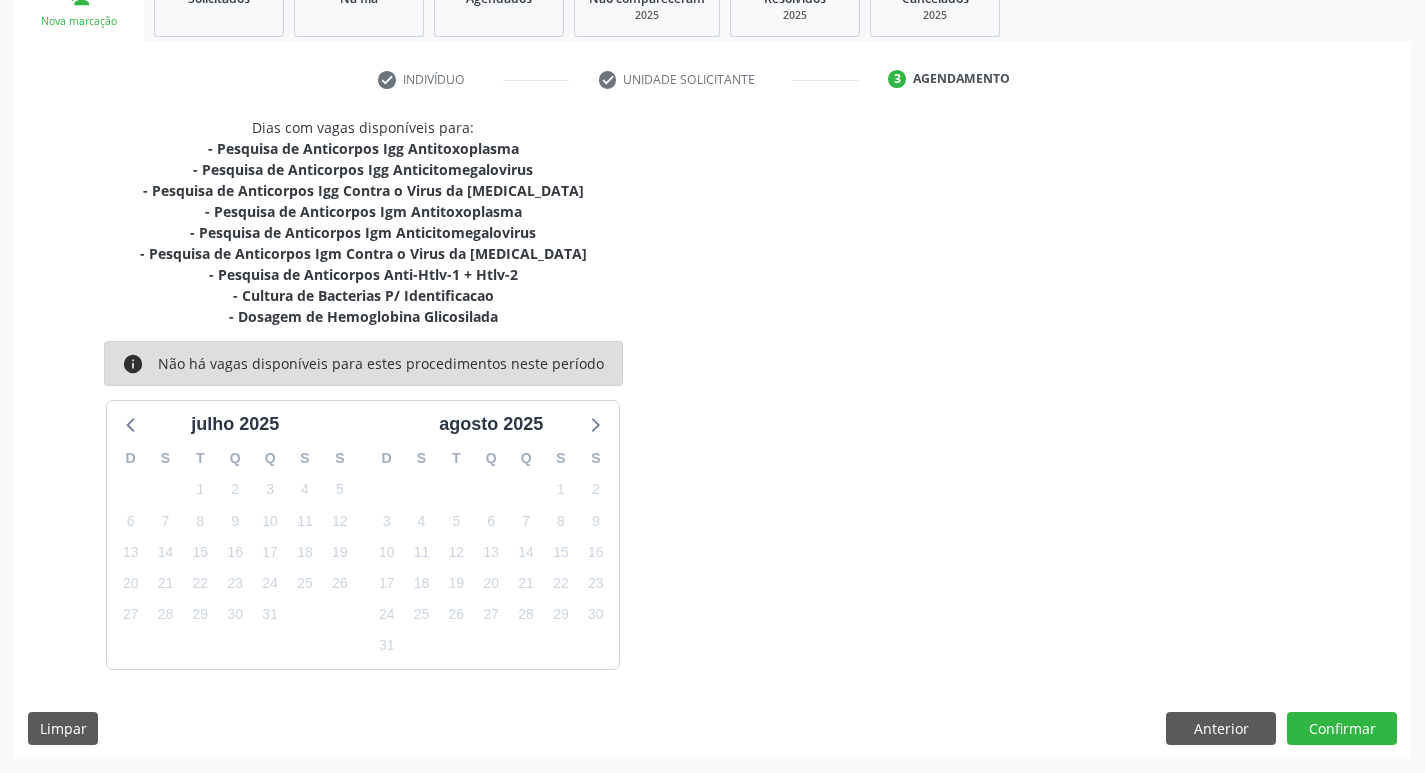 drag, startPoint x: 438, startPoint y: 279, endPoint x: 519, endPoint y: 277, distance: 81.02469 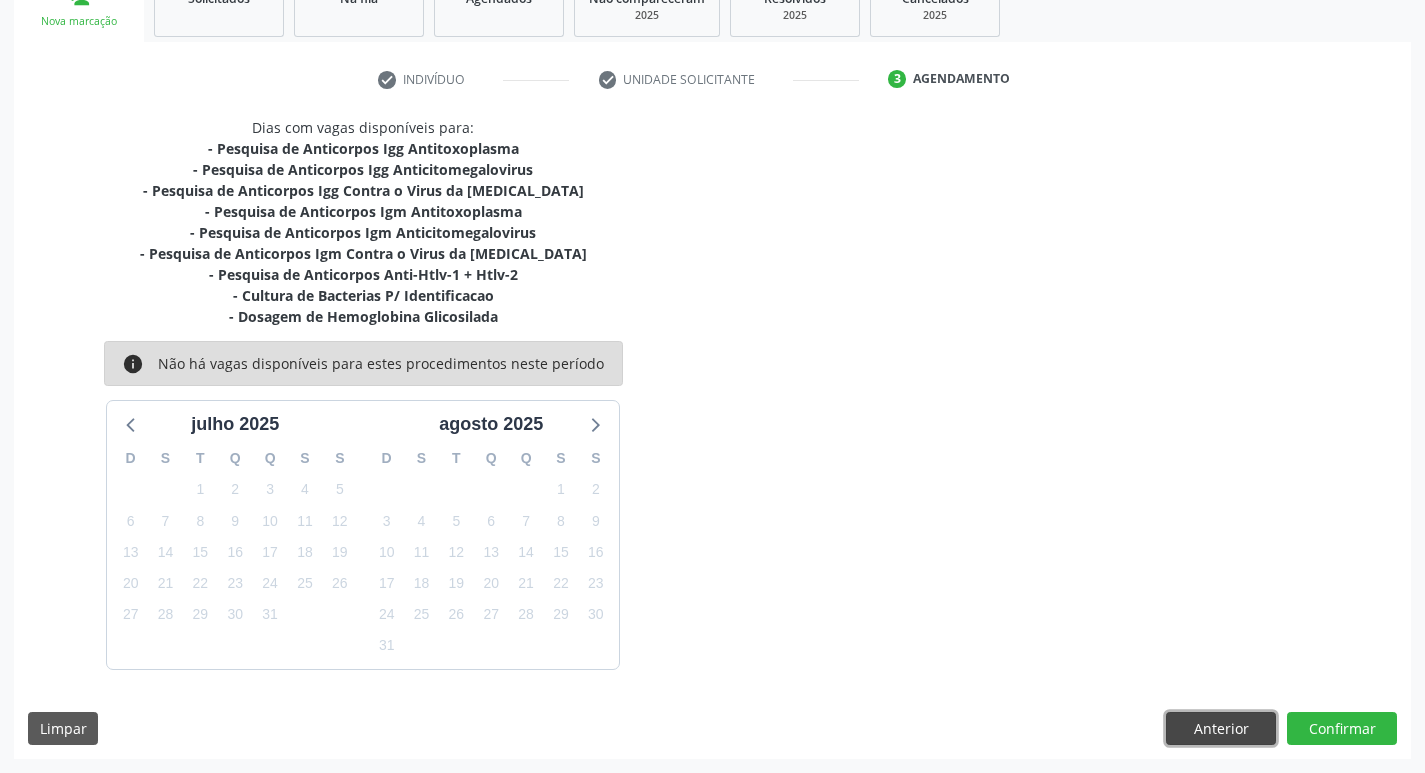 click on "Anterior" at bounding box center [1221, 729] 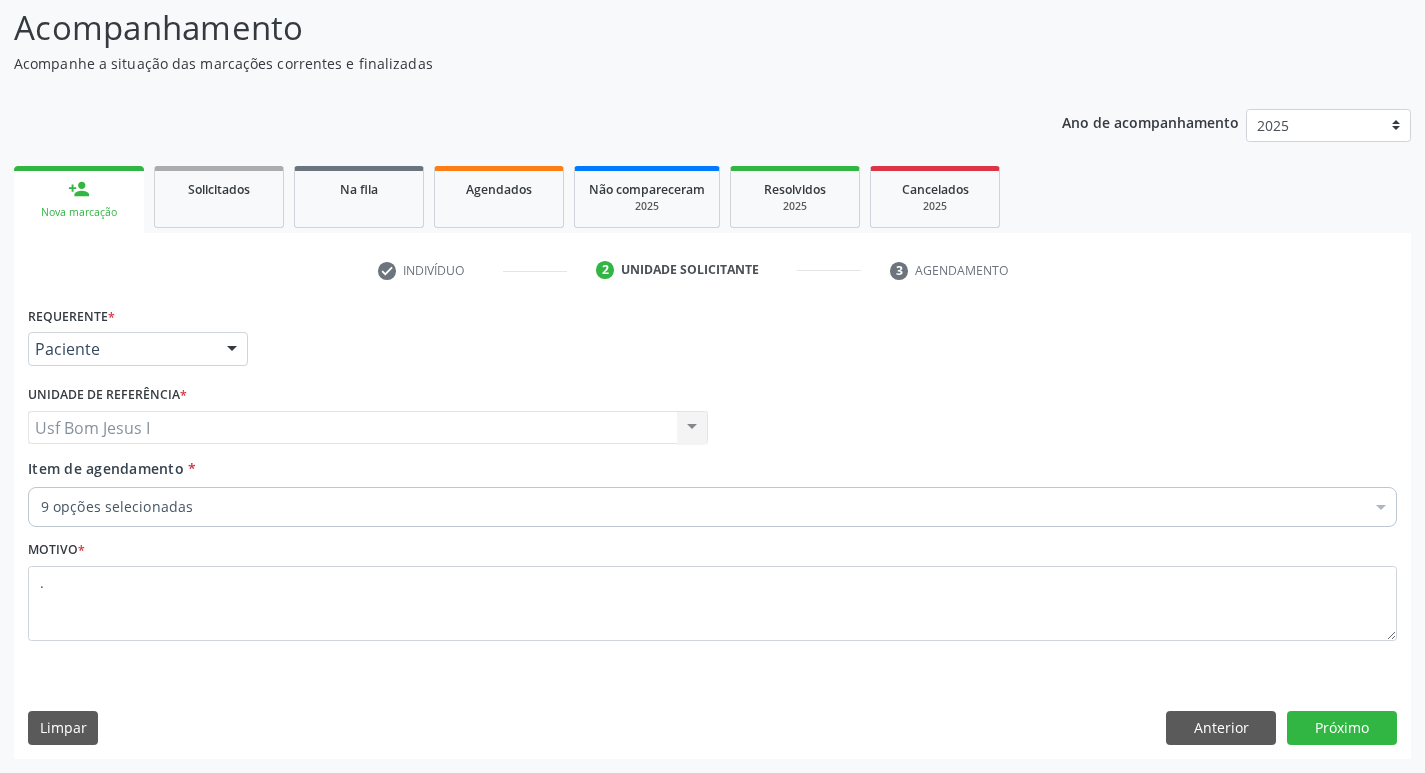 scroll, scrollTop: 133, scrollLeft: 0, axis: vertical 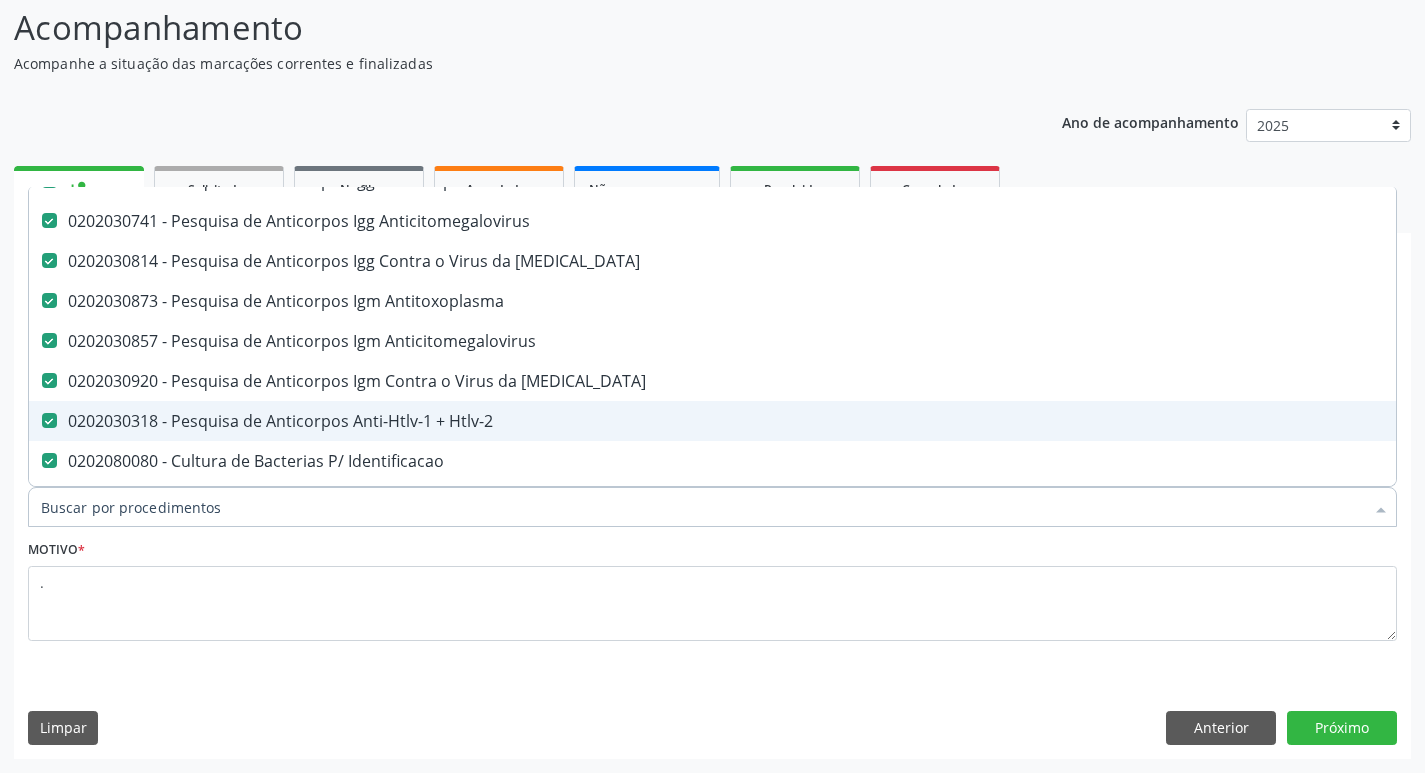 click on "0202030318 - Pesquisa de Anticorpos Anti-Htlv-1 + Htlv-2" at bounding box center [819, 421] 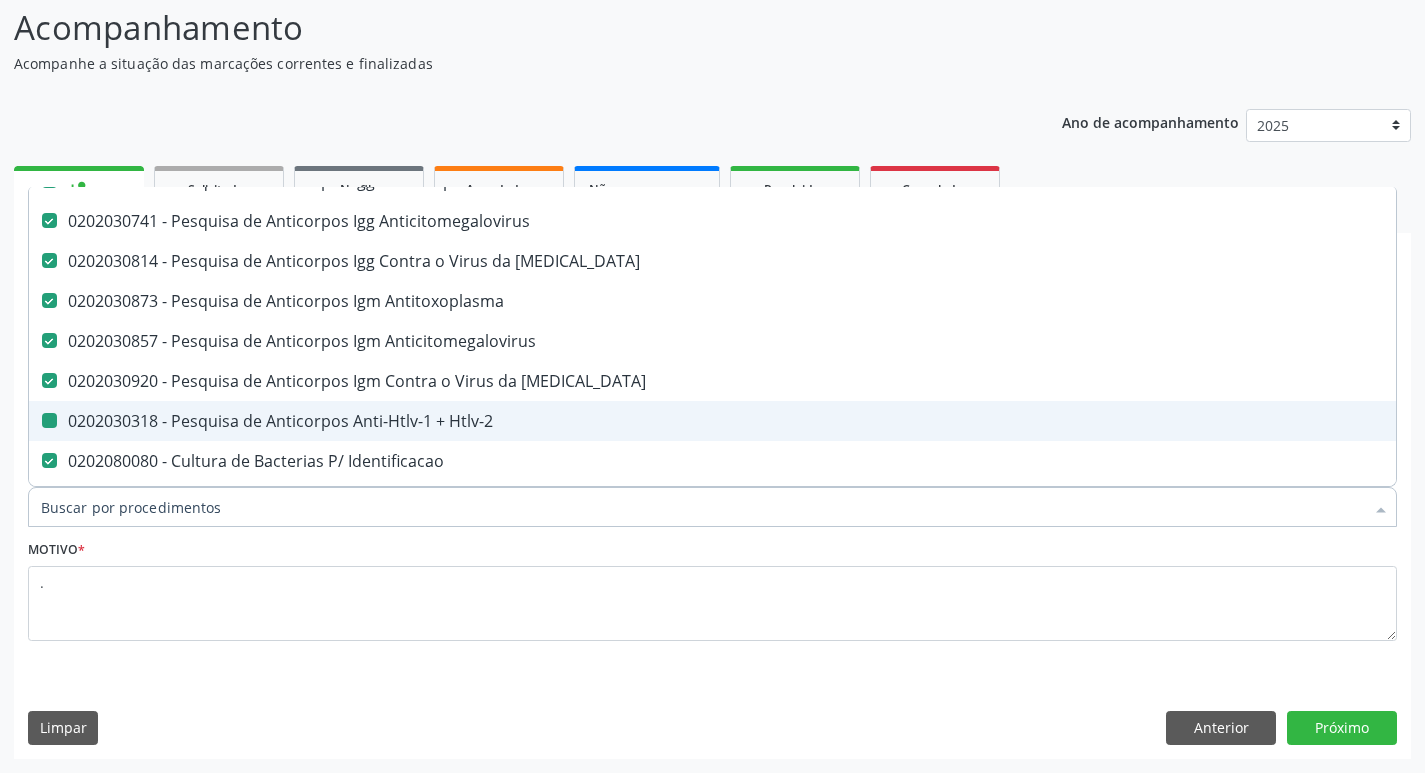 checkbox on "false" 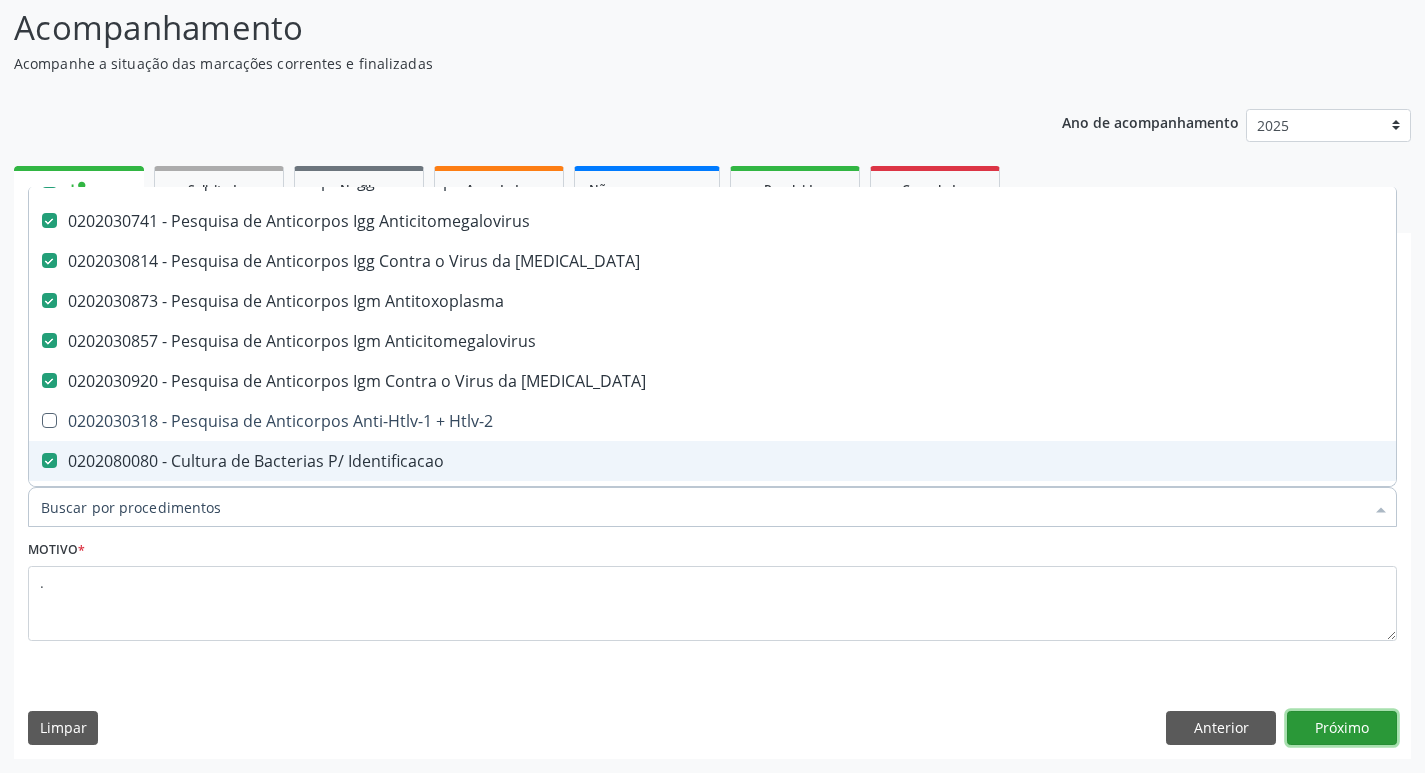 click on "Próximo" at bounding box center (1342, 728) 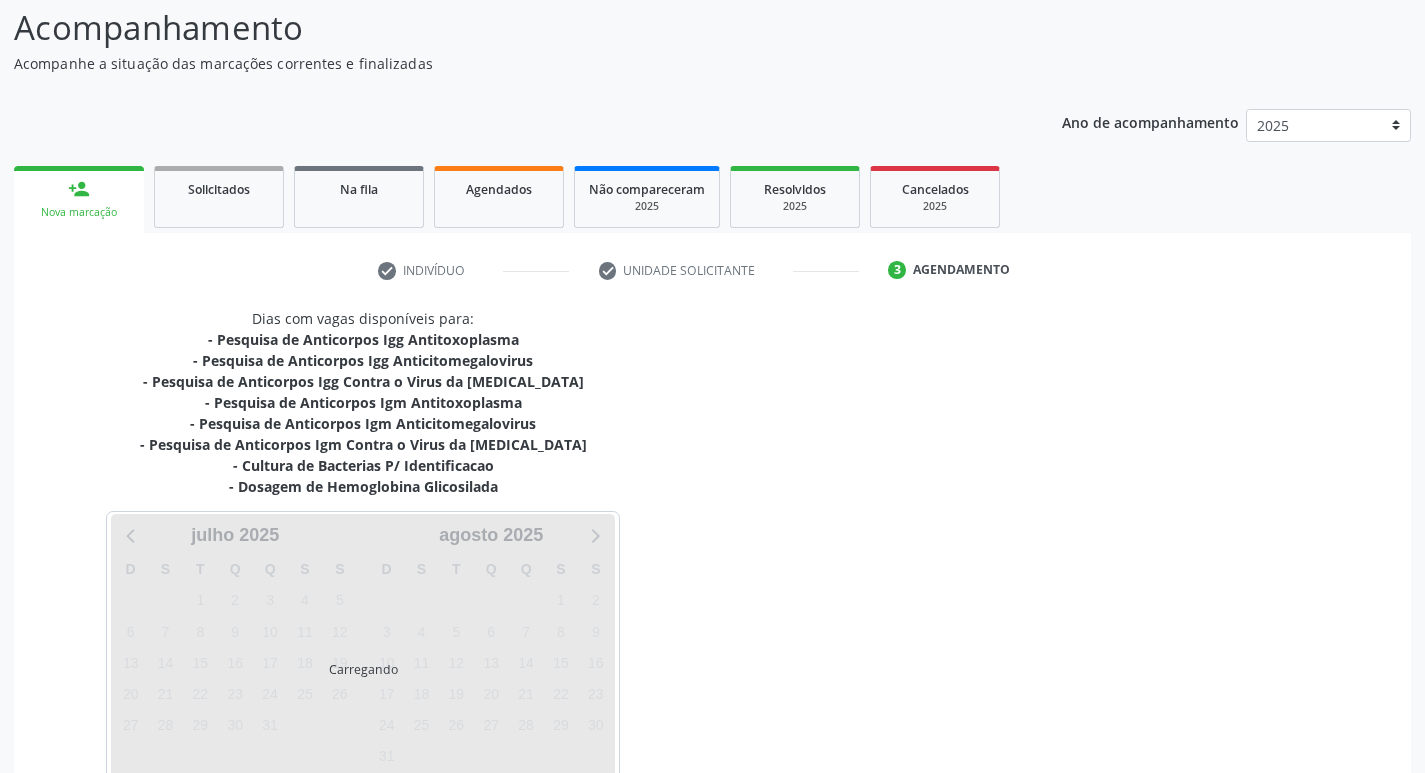 scroll, scrollTop: 0, scrollLeft: 0, axis: both 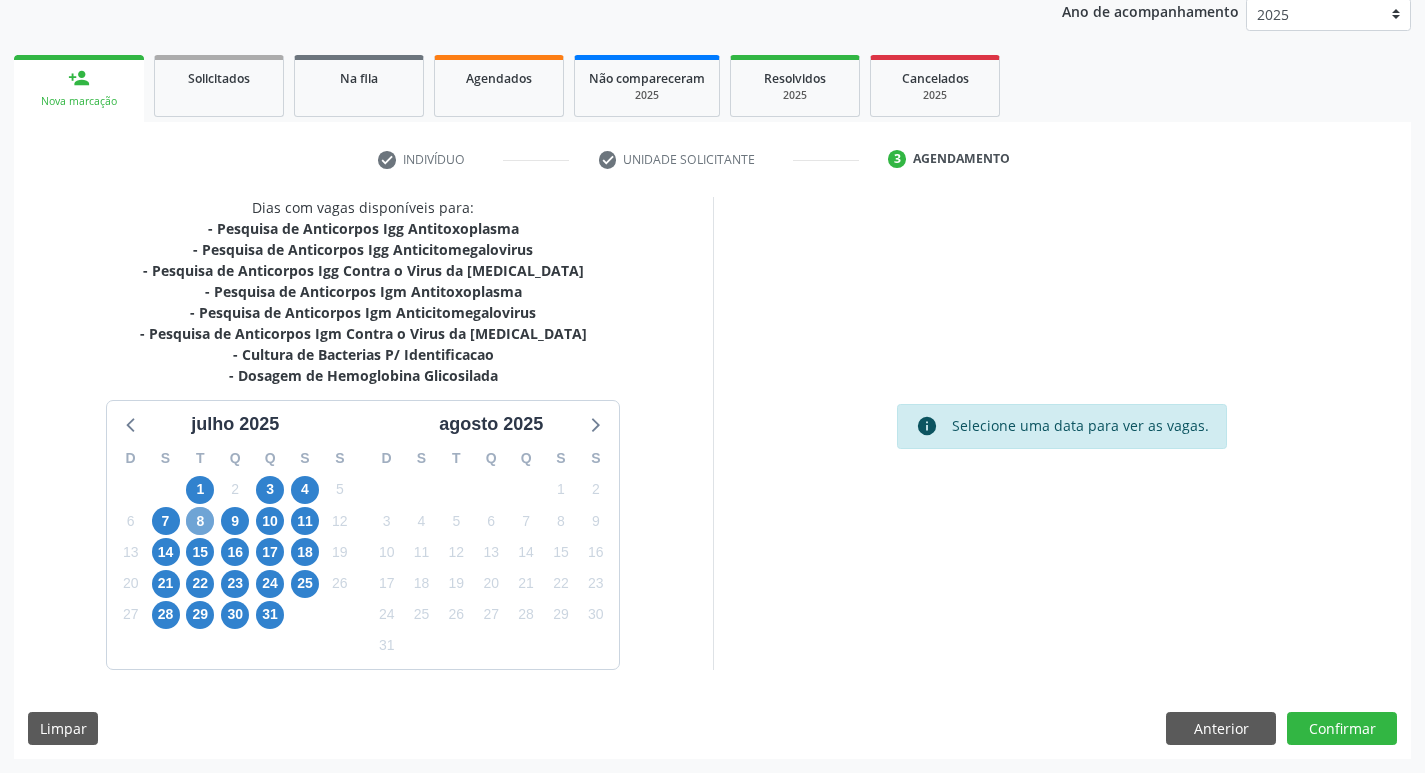 click on "8" at bounding box center [200, 521] 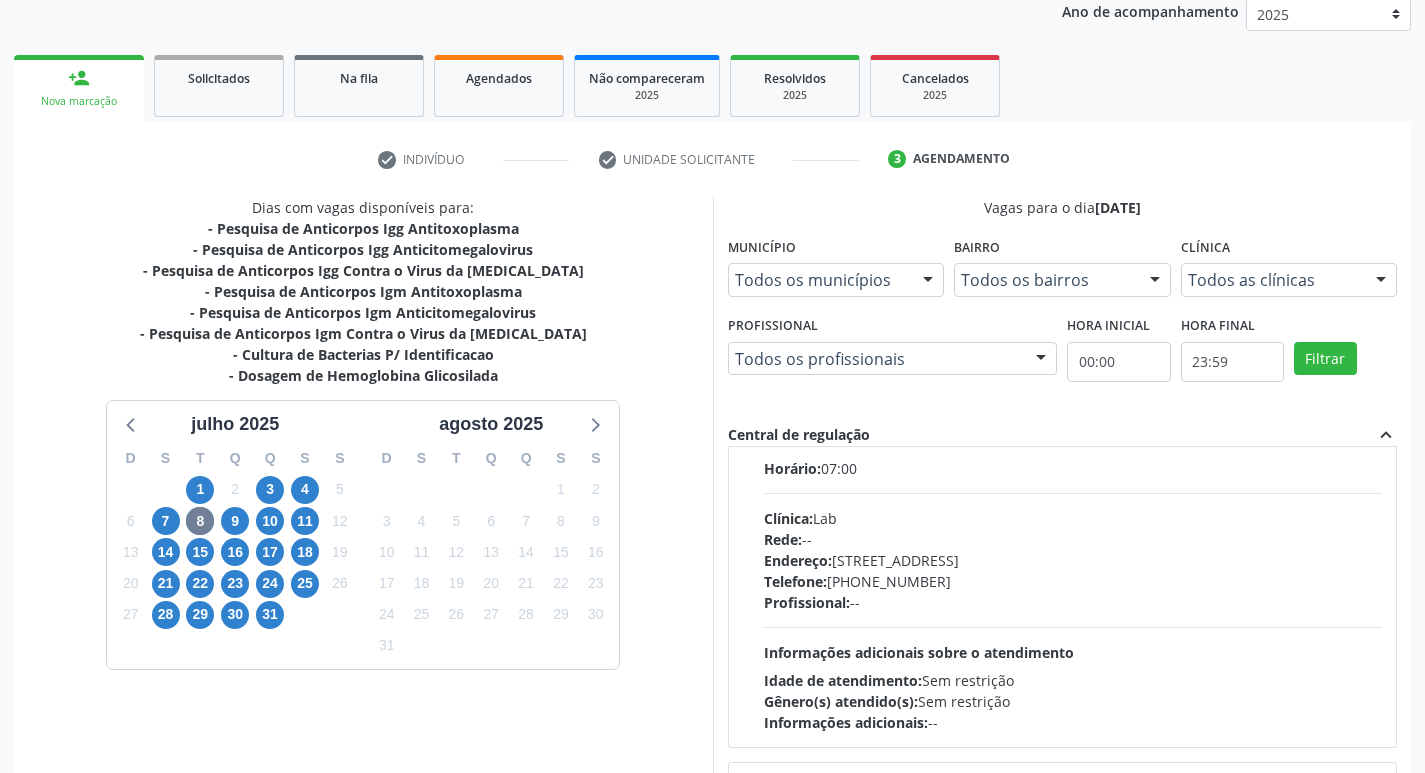 click on "Telefone:   (81) 38312481" at bounding box center (1073, 581) 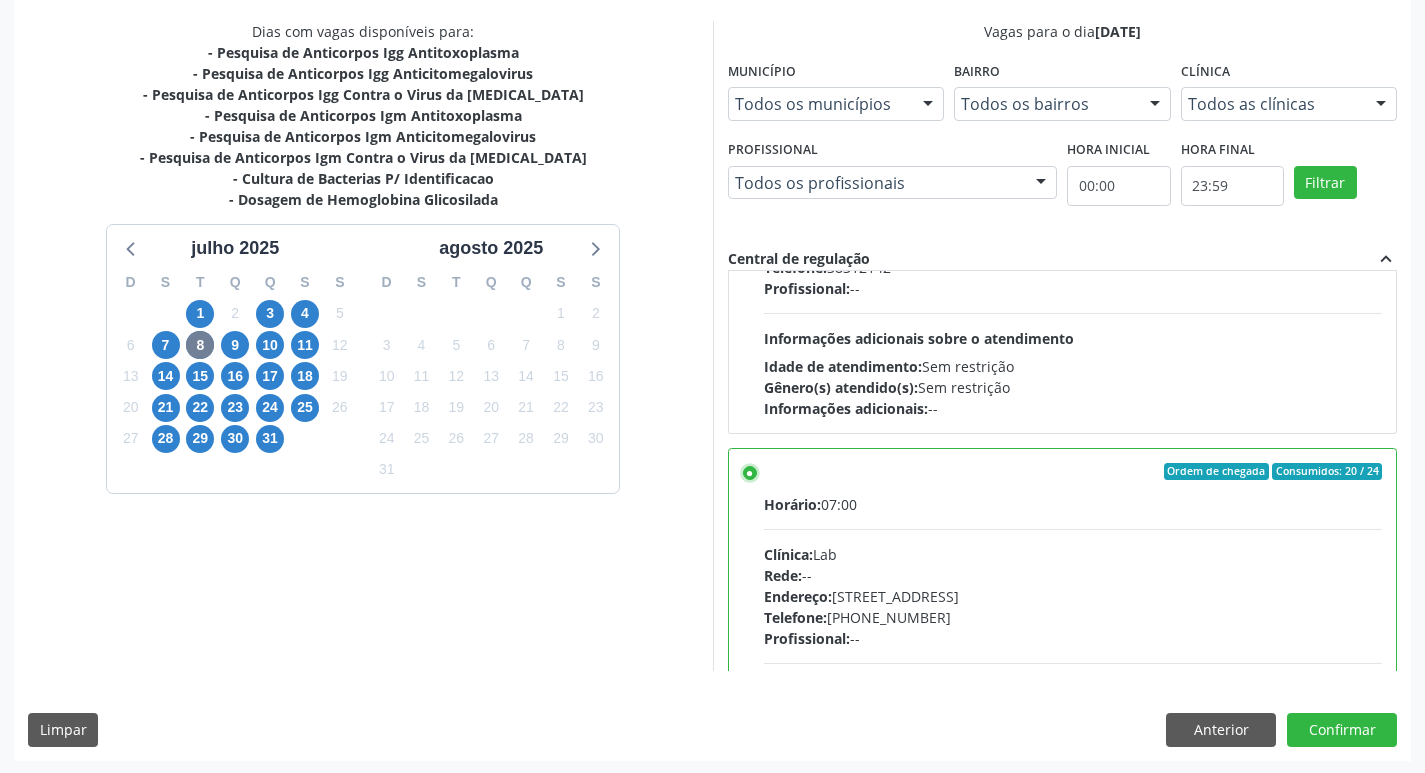 scroll, scrollTop: 422, scrollLeft: 0, axis: vertical 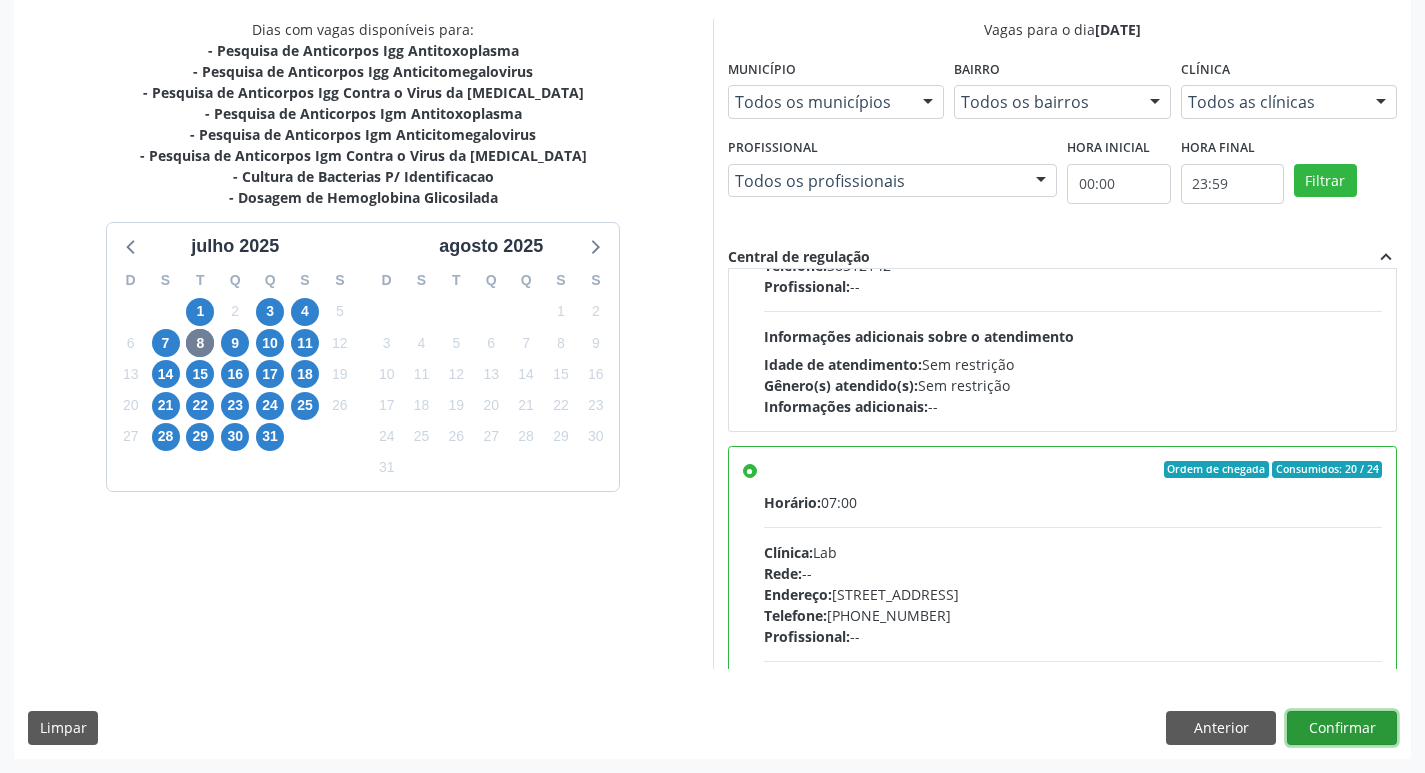 click on "Confirmar" at bounding box center [1342, 728] 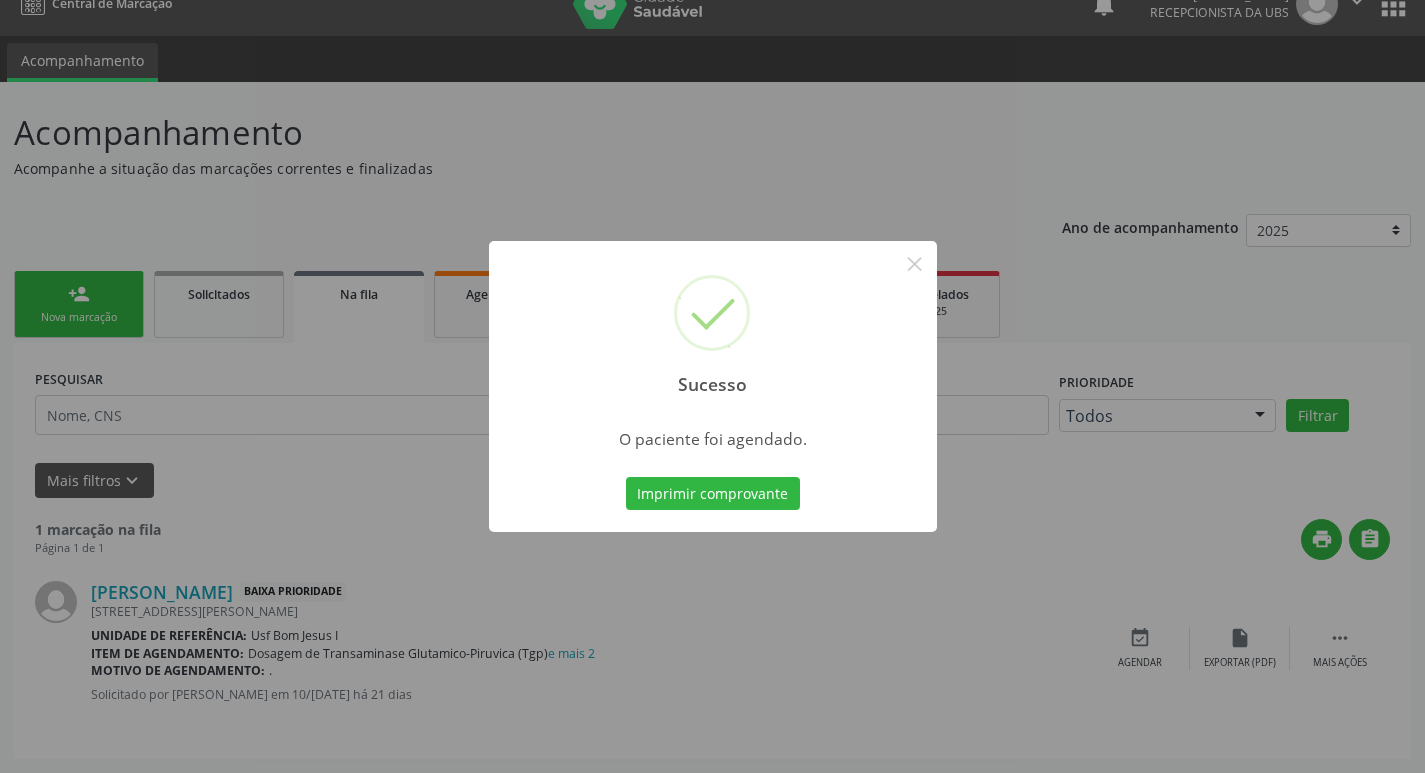 scroll, scrollTop: 0, scrollLeft: 0, axis: both 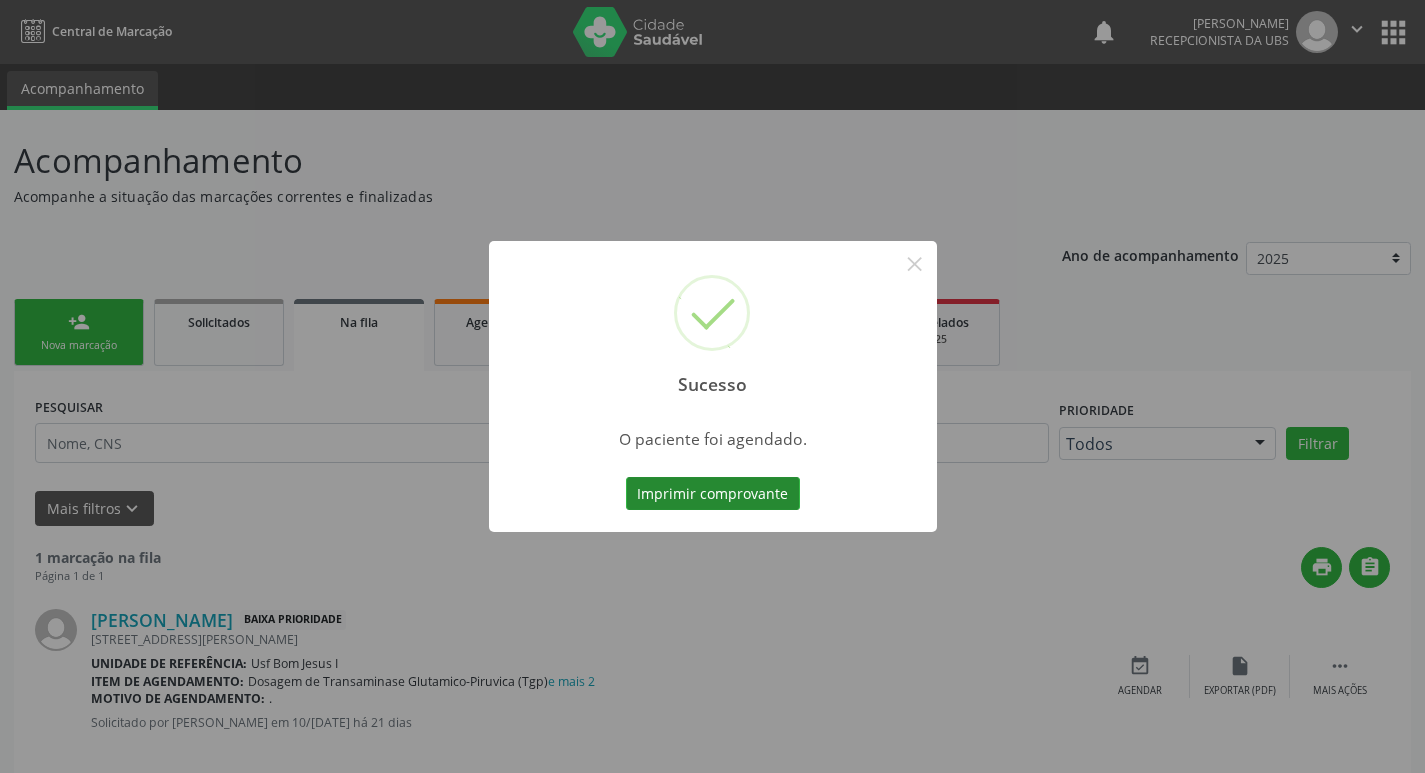 click on "Imprimir comprovante" at bounding box center (713, 494) 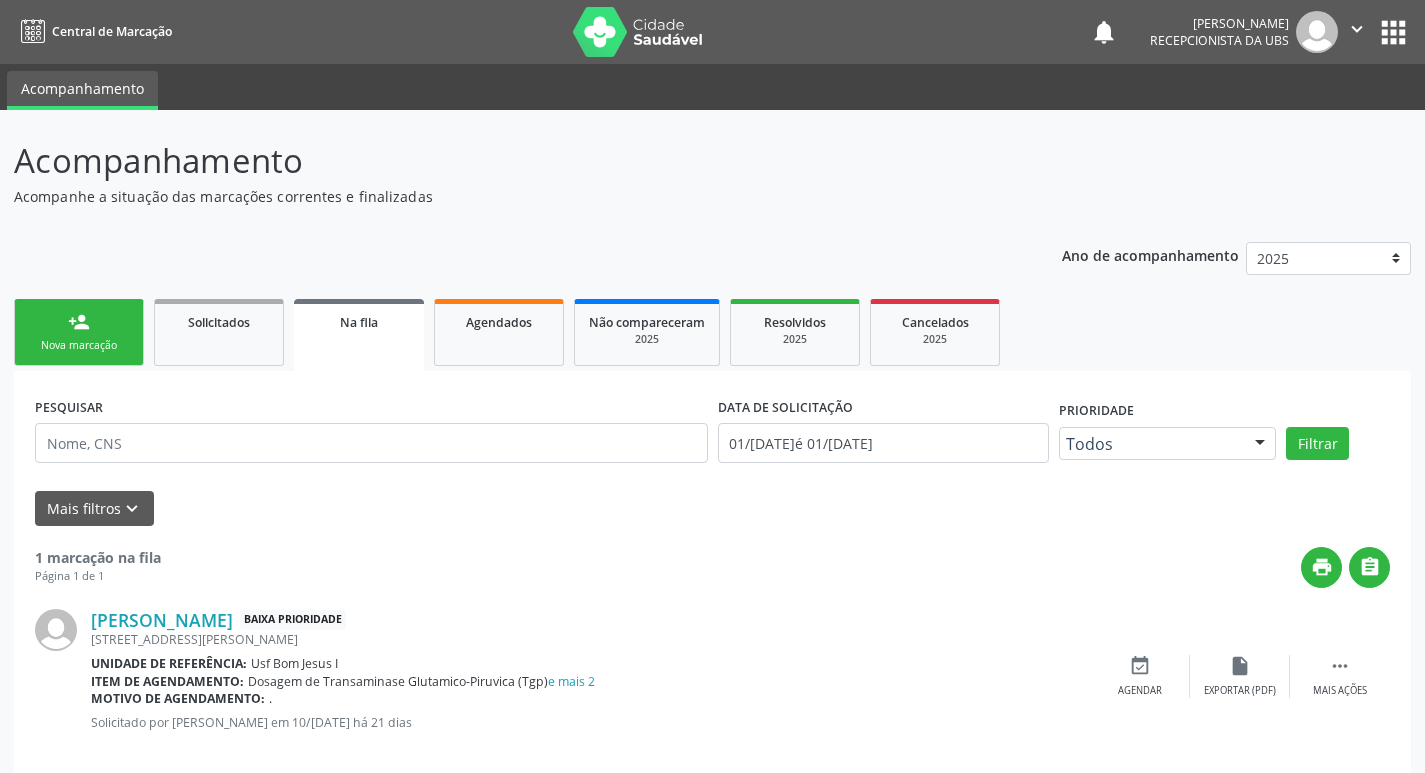 click on "person_add
Nova marcação" at bounding box center [79, 332] 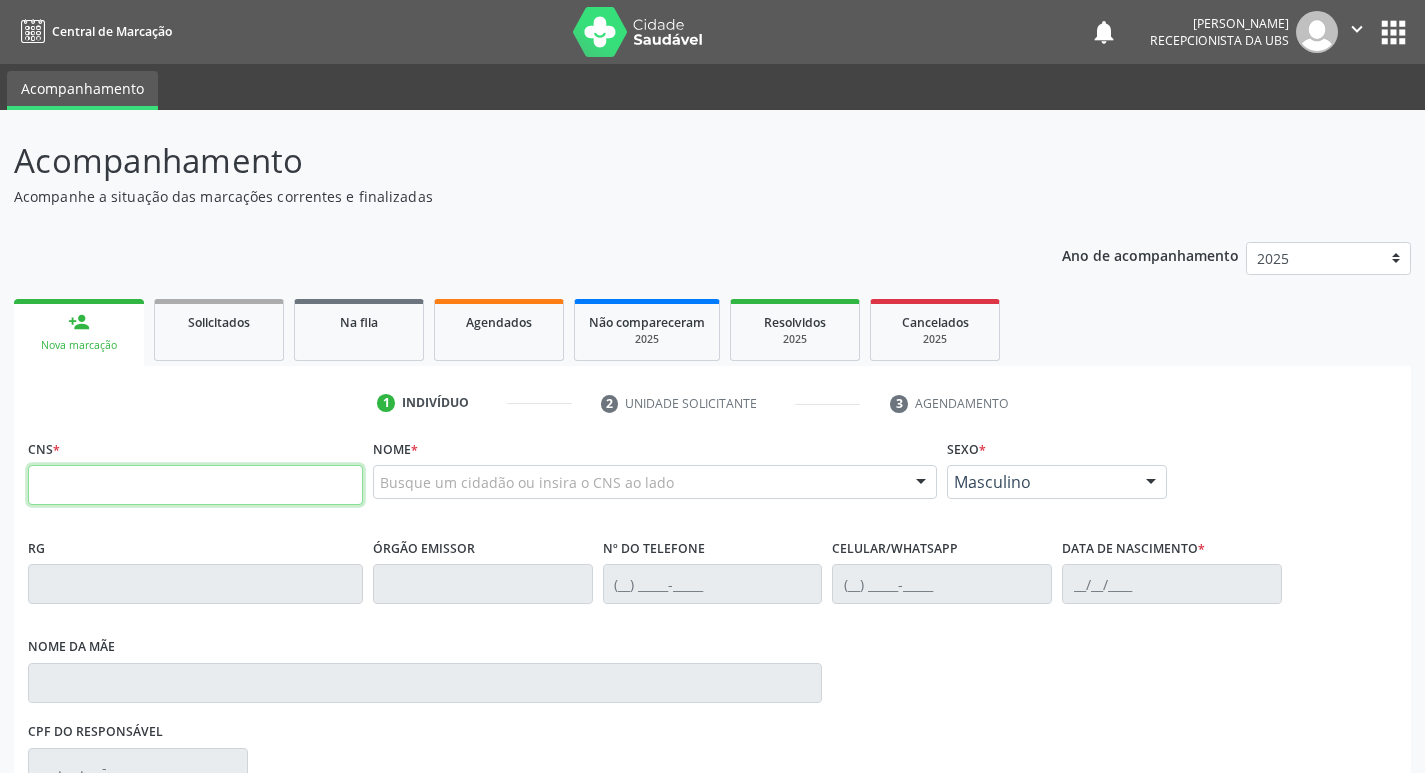 click at bounding box center (195, 485) 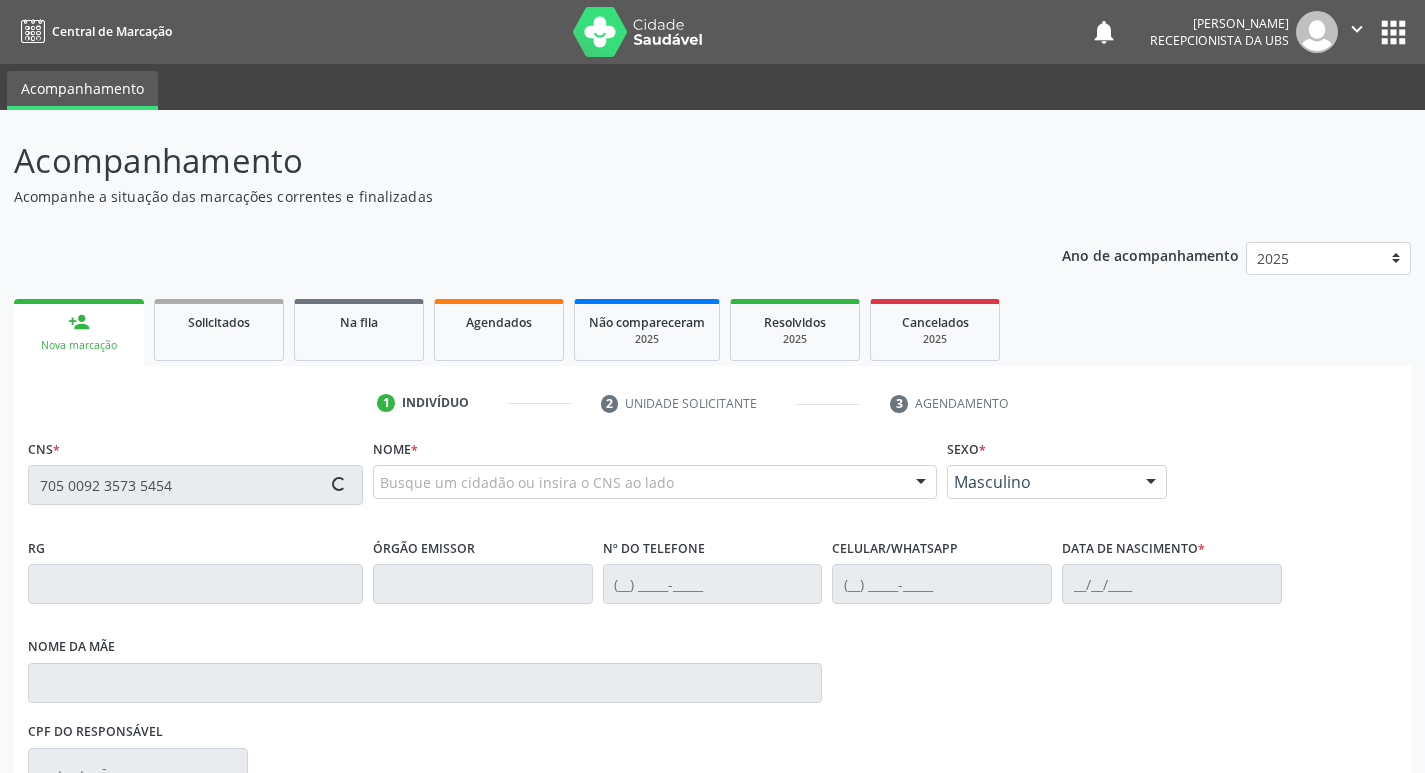 type on "705 0092 3573 5454" 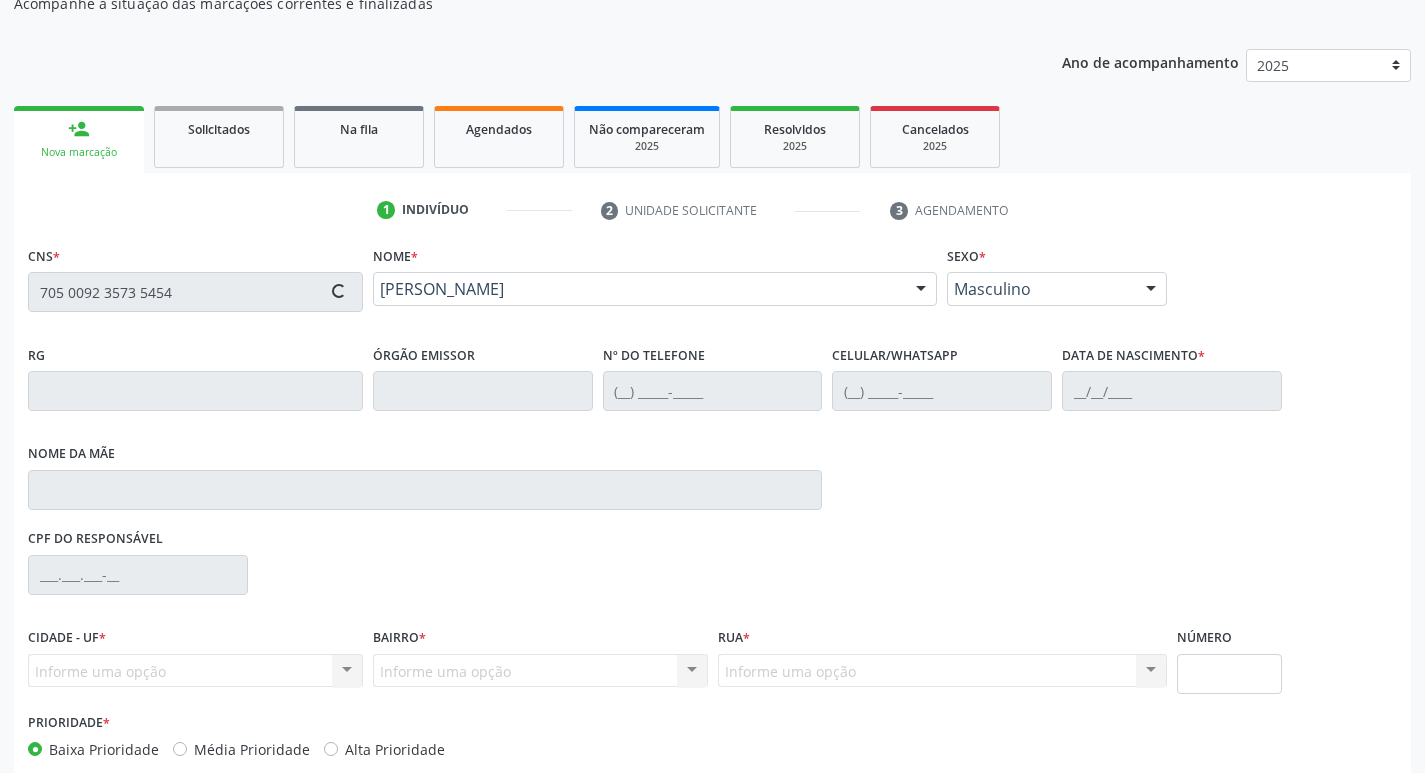 scroll, scrollTop: 297, scrollLeft: 0, axis: vertical 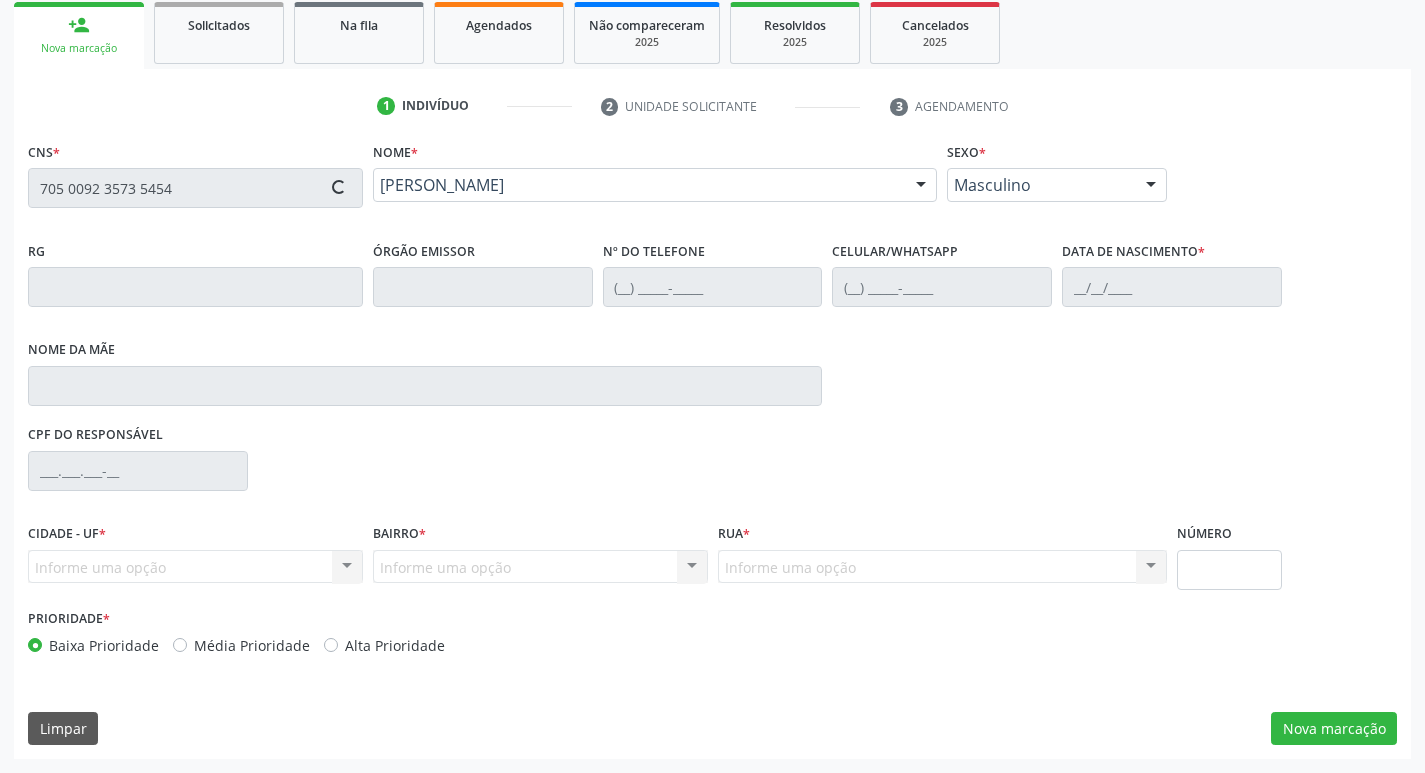 type on "[PHONE_NUMBER]" 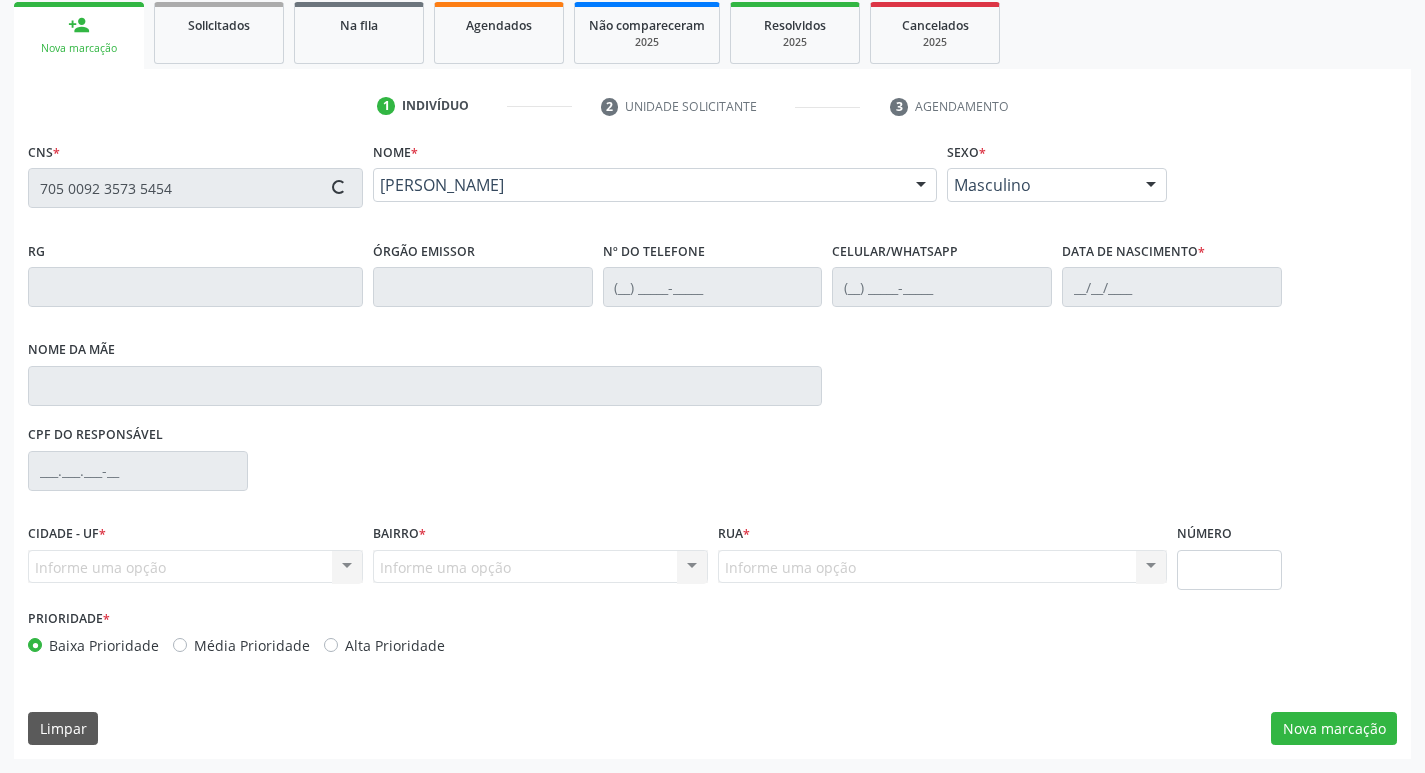 type on "08/10/1953" 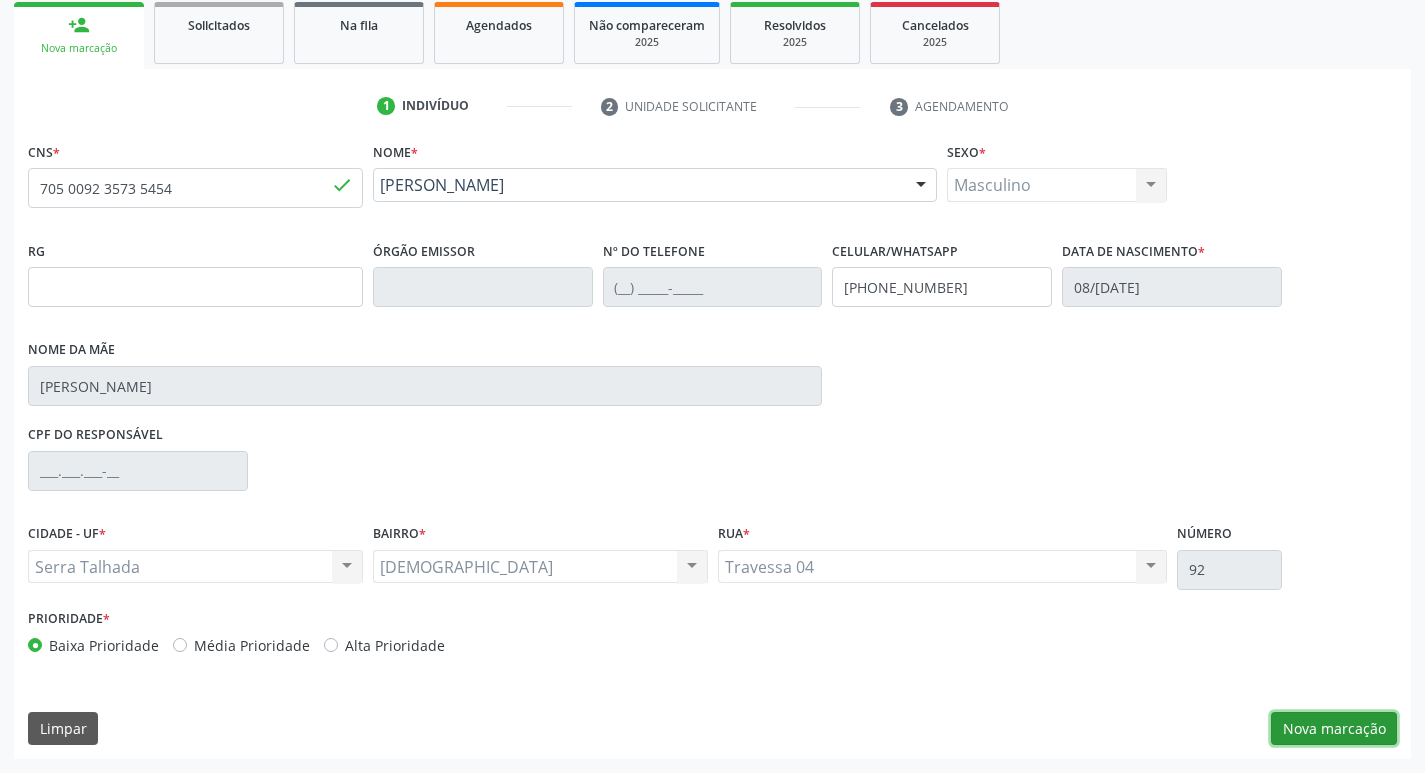 click on "Nova marcação" at bounding box center [1334, 729] 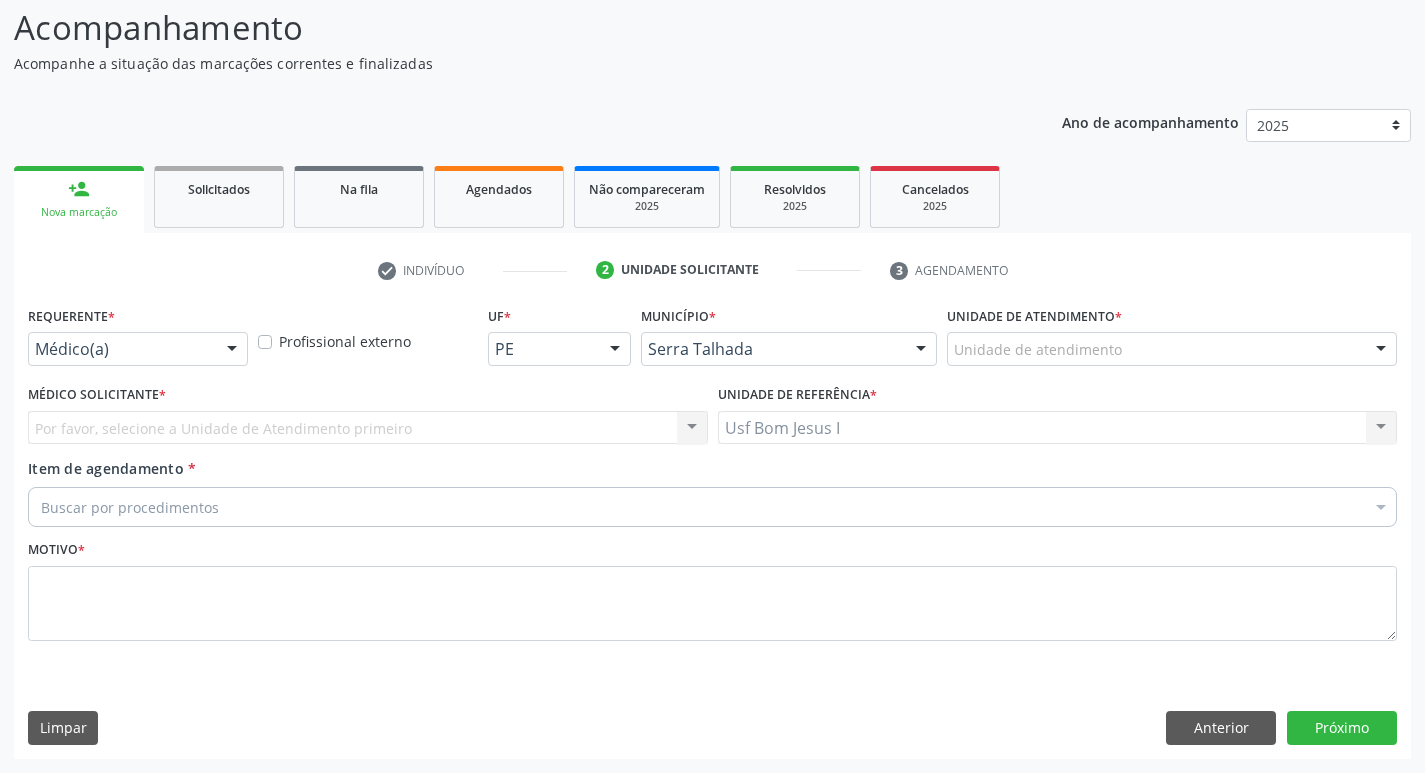 scroll, scrollTop: 133, scrollLeft: 0, axis: vertical 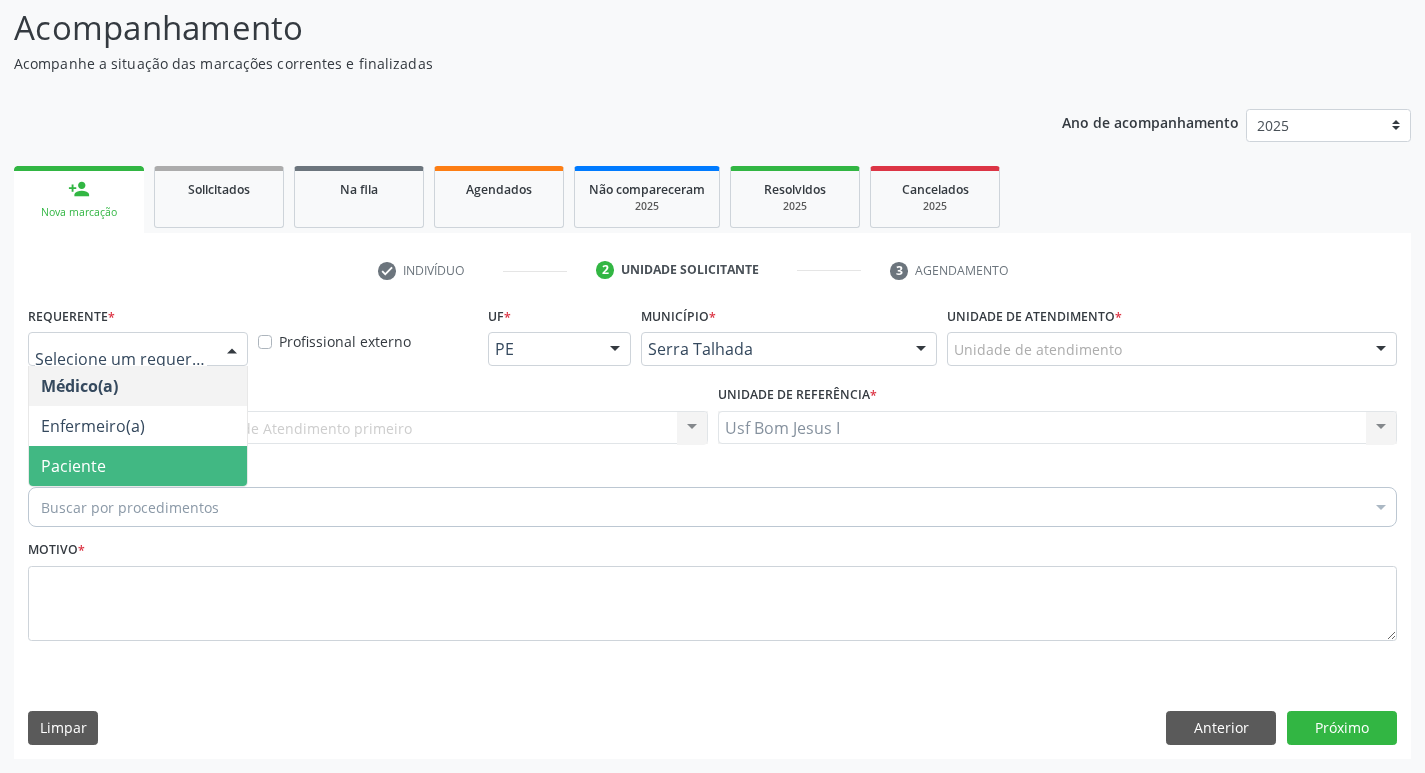 click on "Paciente" at bounding box center (73, 466) 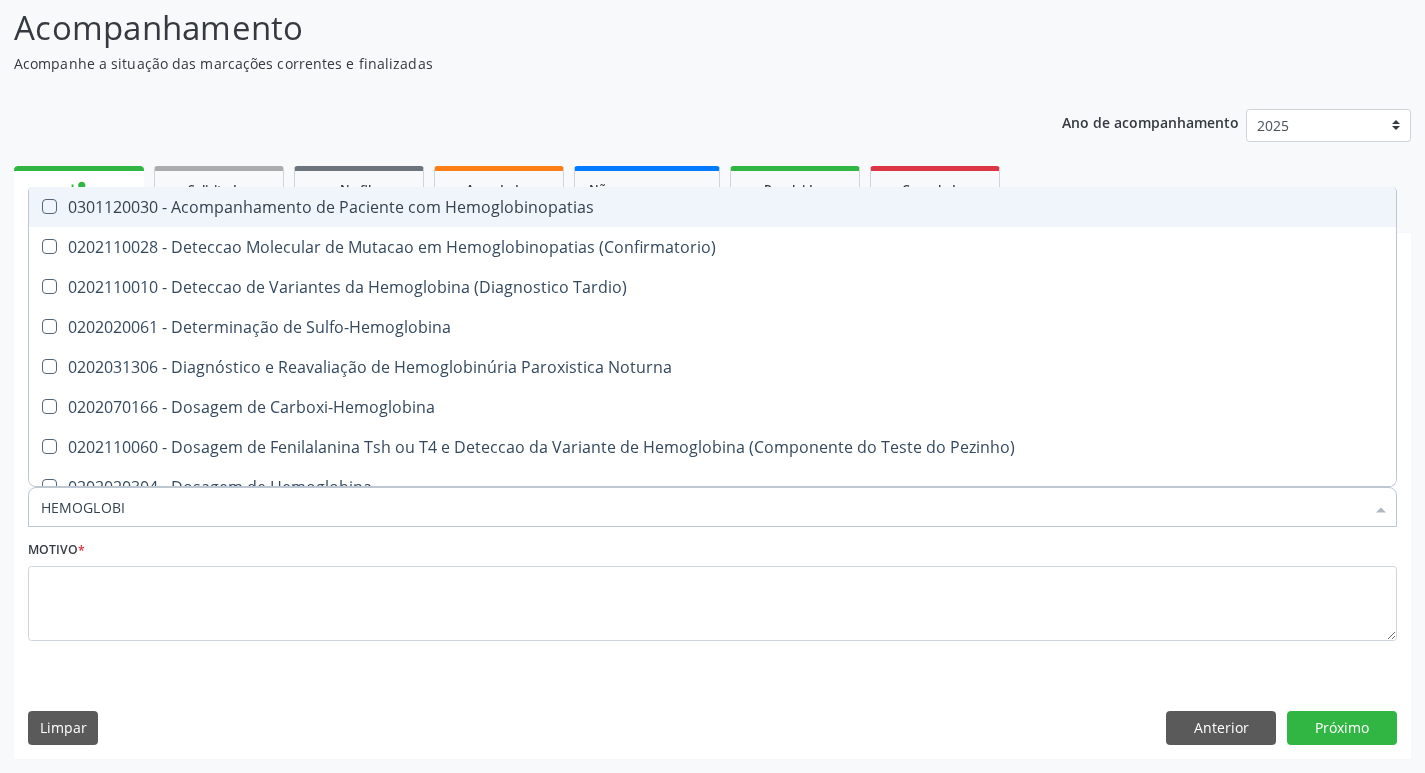 type on "HEMOGLOBIN" 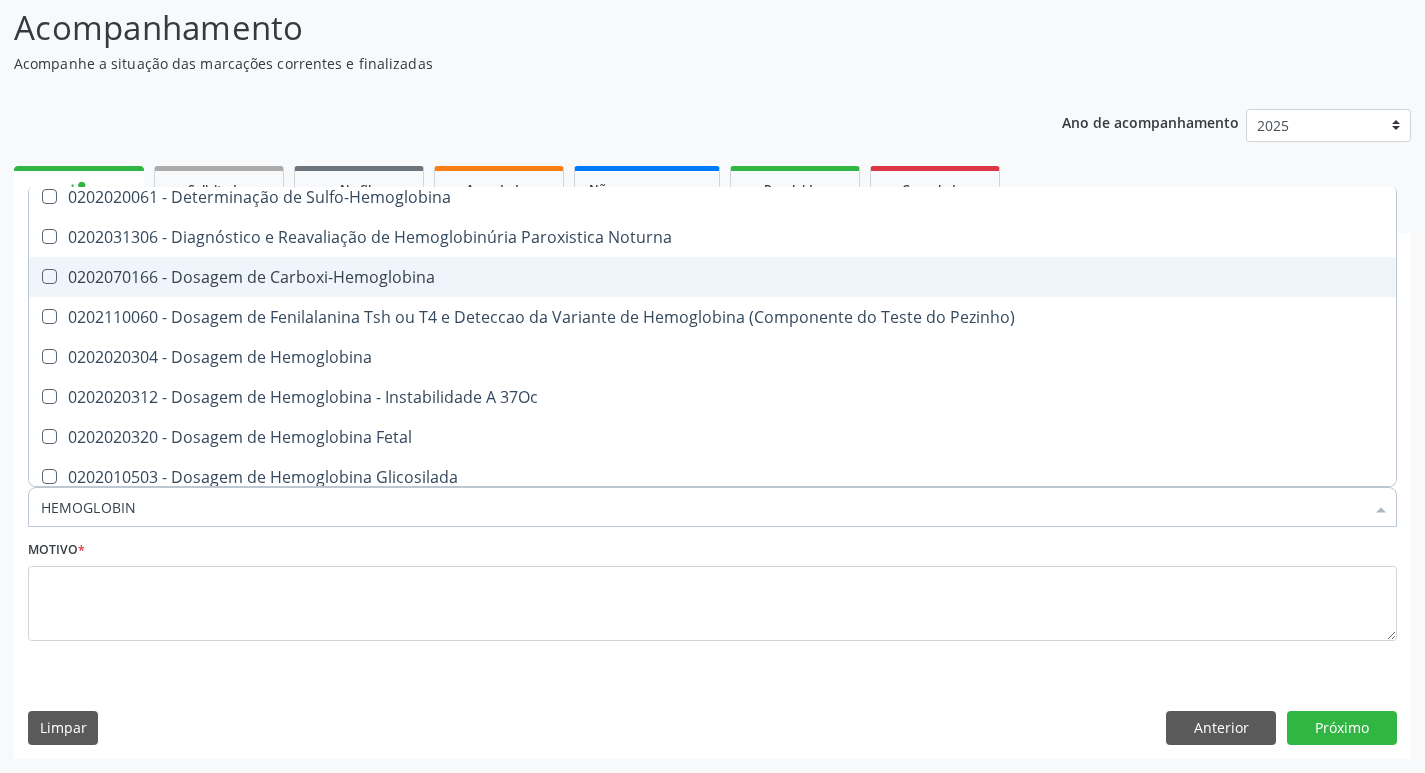scroll, scrollTop: 133, scrollLeft: 0, axis: vertical 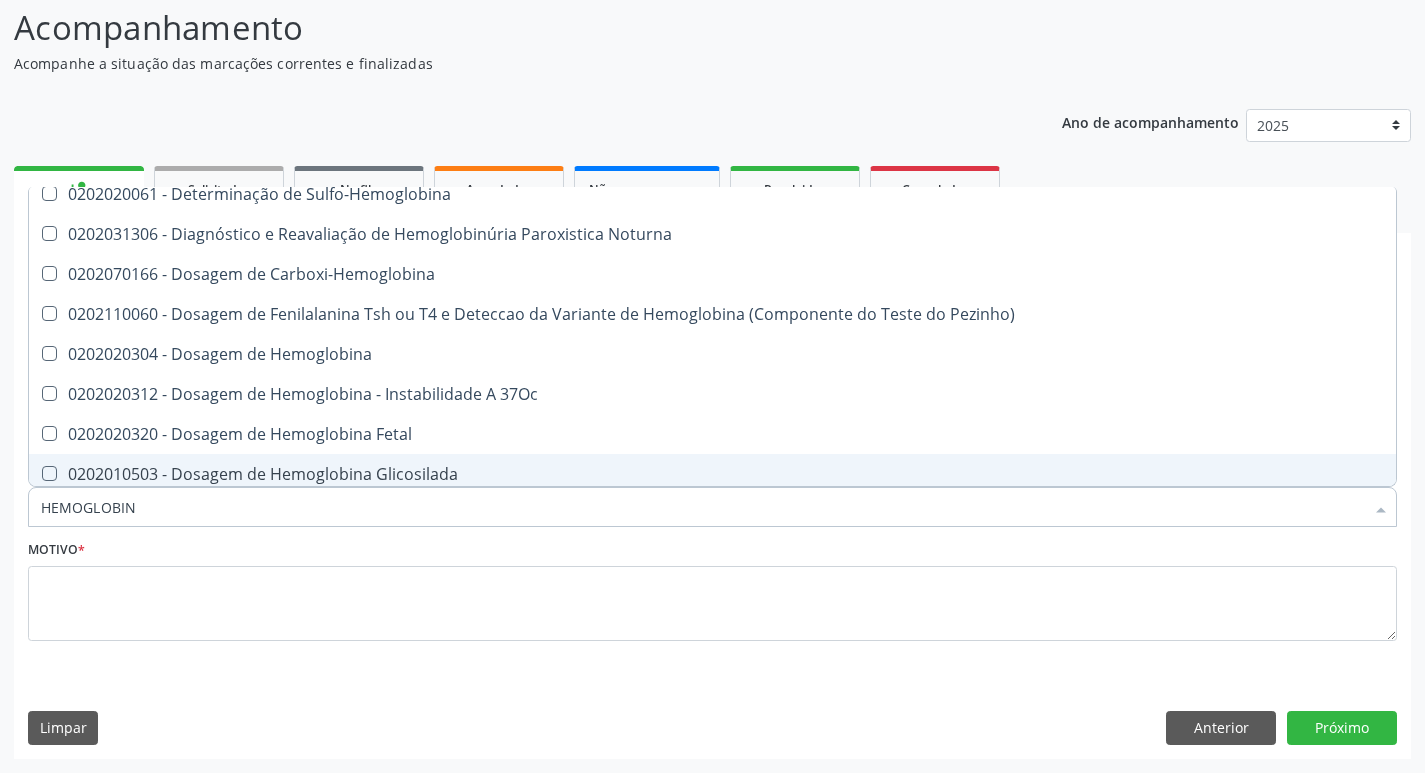 click on "0202010503 - Dosagem de Hemoglobina Glicosilada" at bounding box center (712, 474) 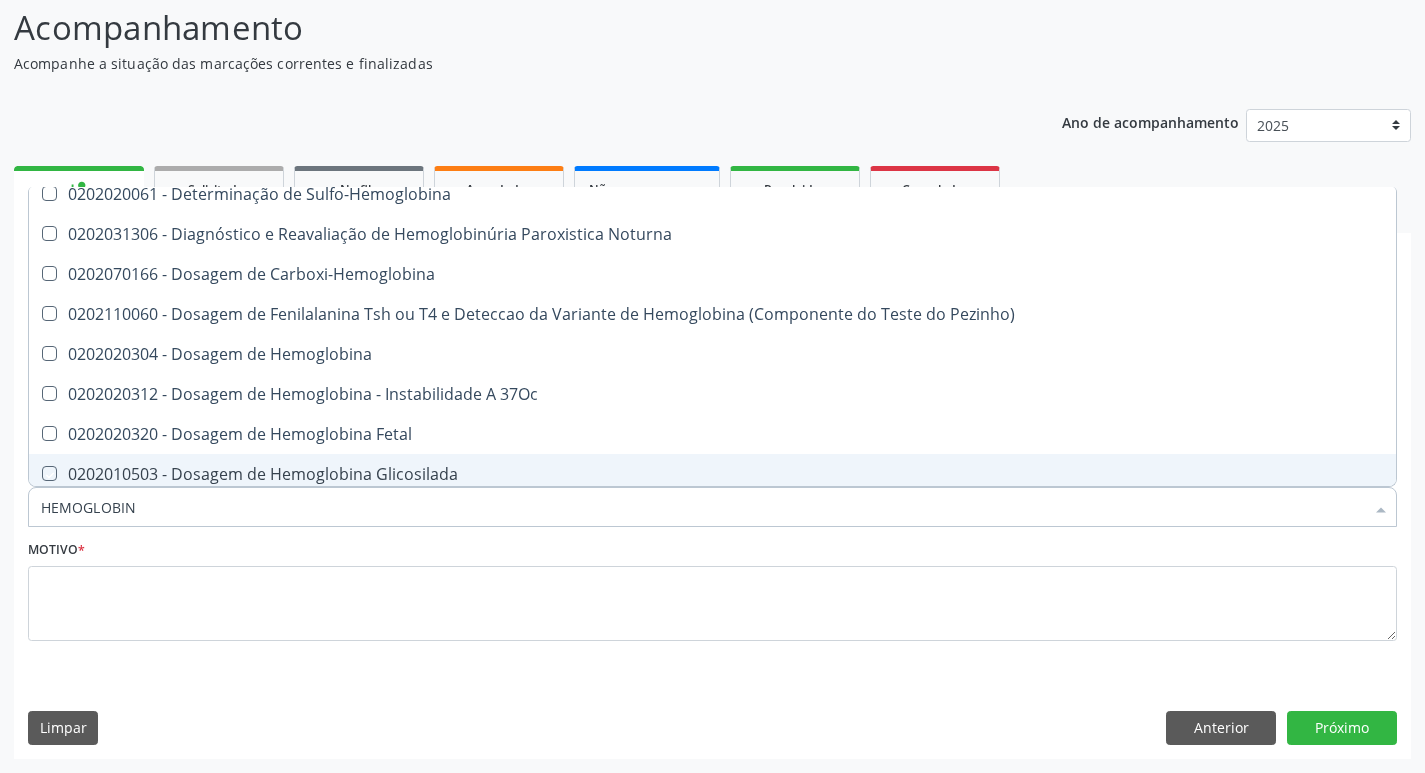 checkbox on "true" 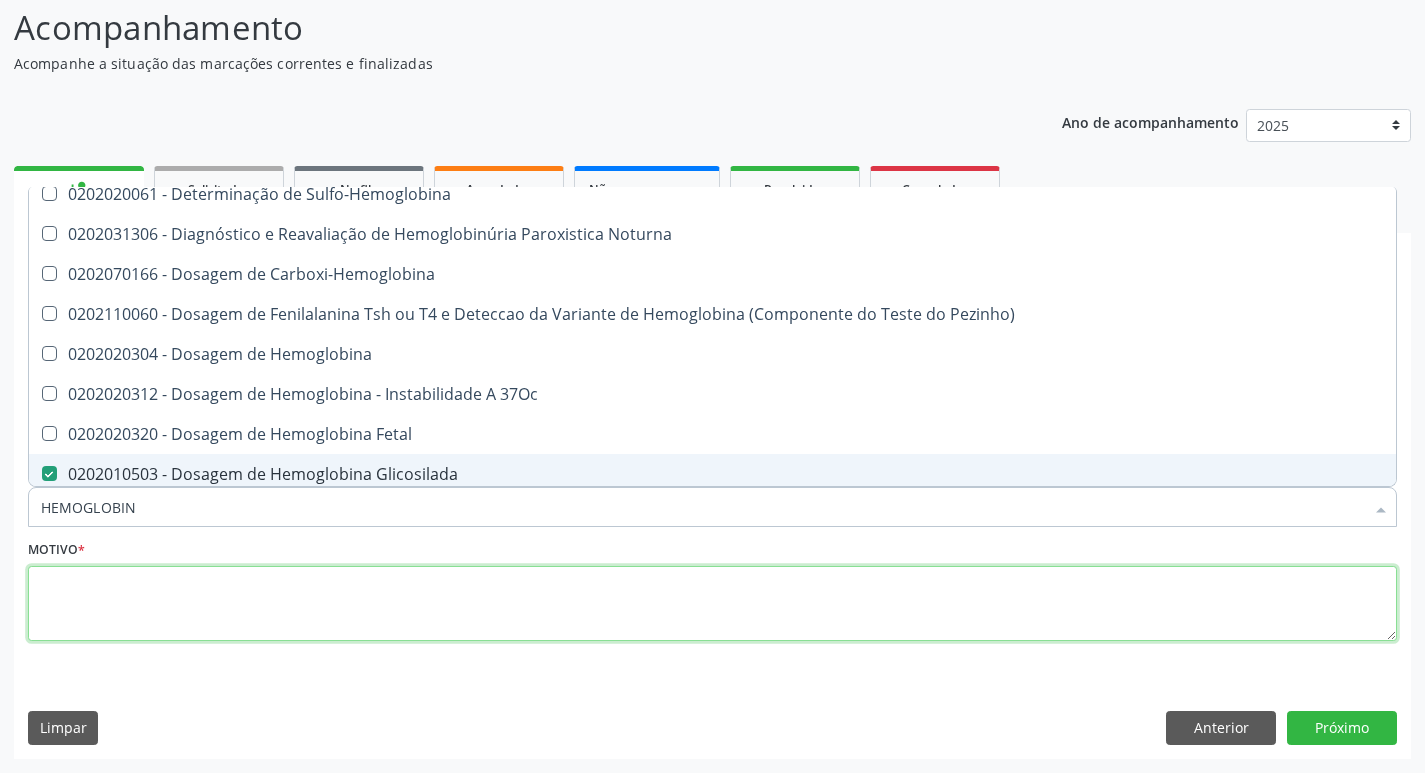 click at bounding box center (712, 604) 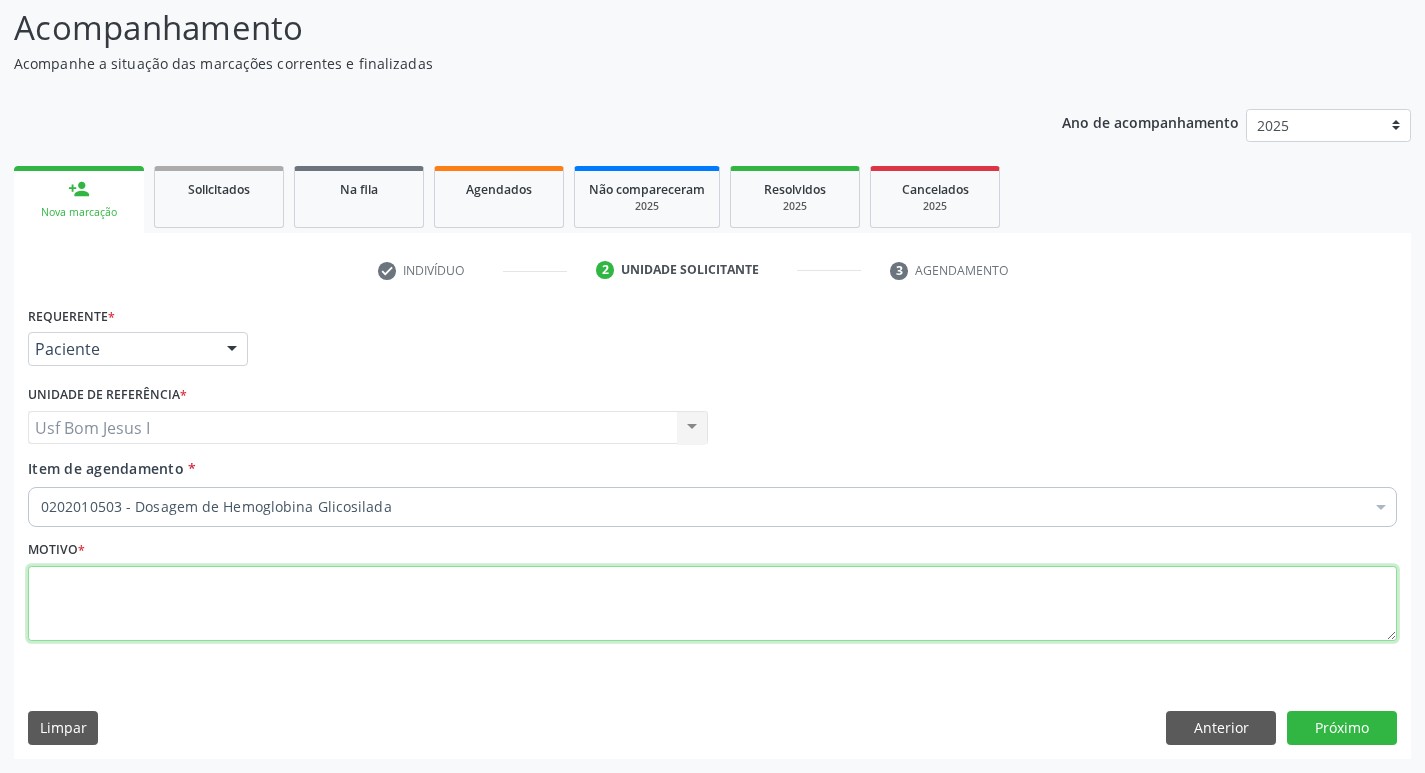 scroll, scrollTop: 0, scrollLeft: 0, axis: both 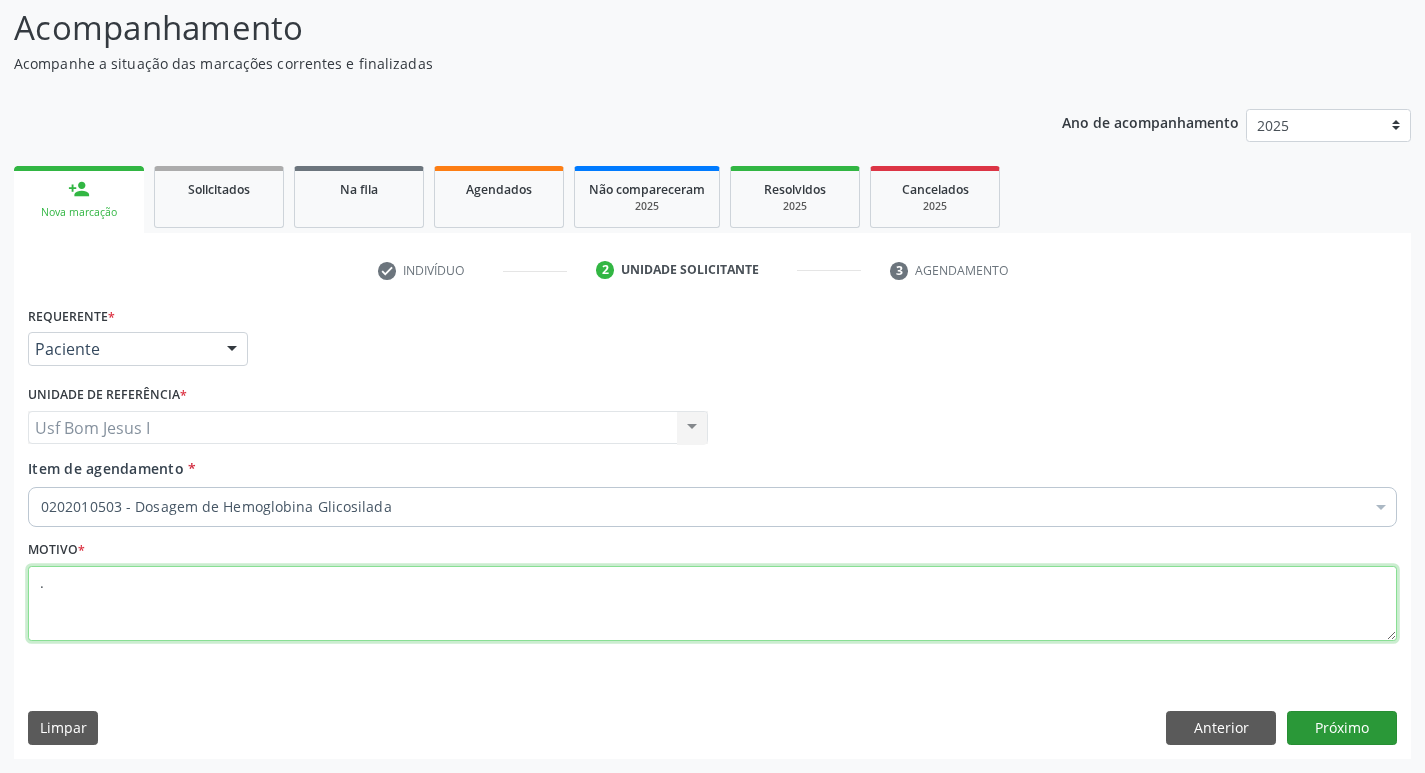 type on "." 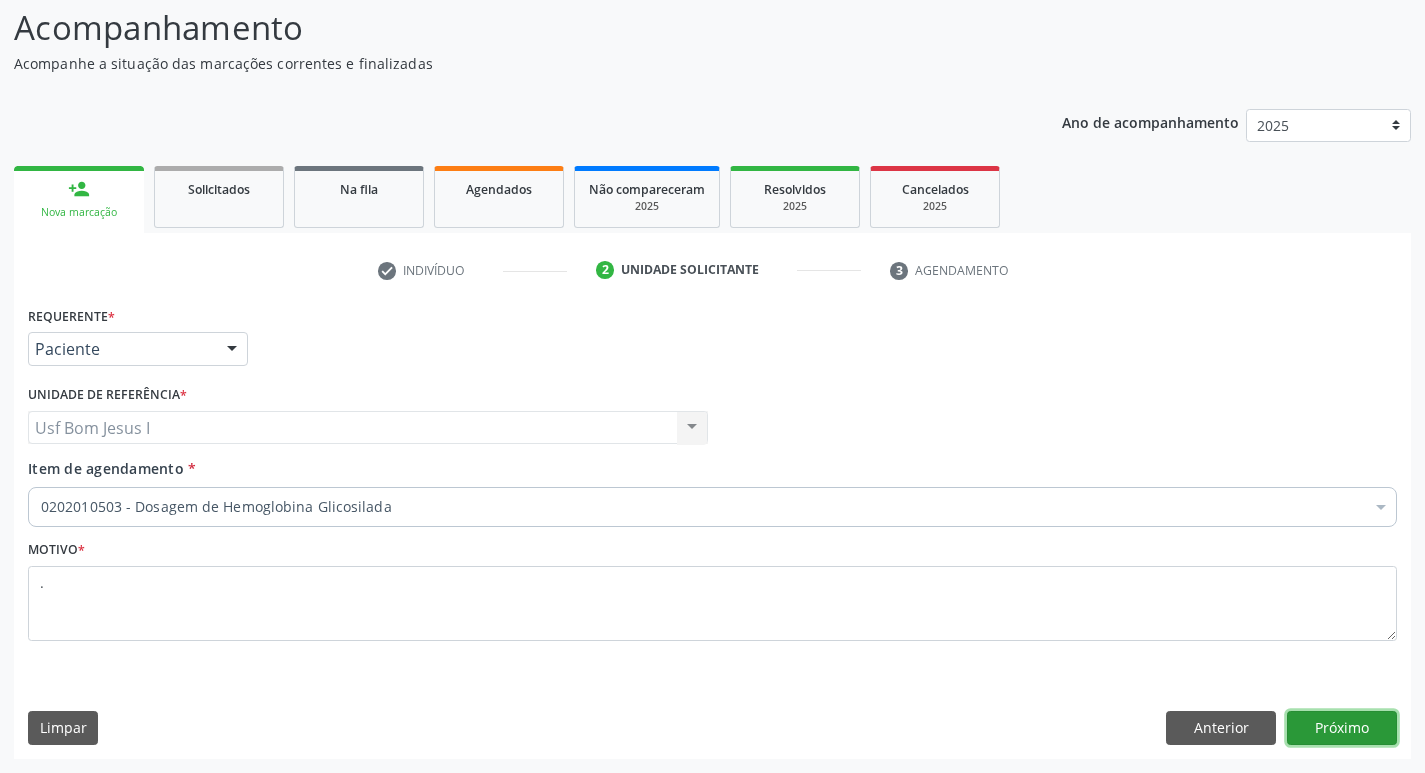 click on "Próximo" at bounding box center [1342, 728] 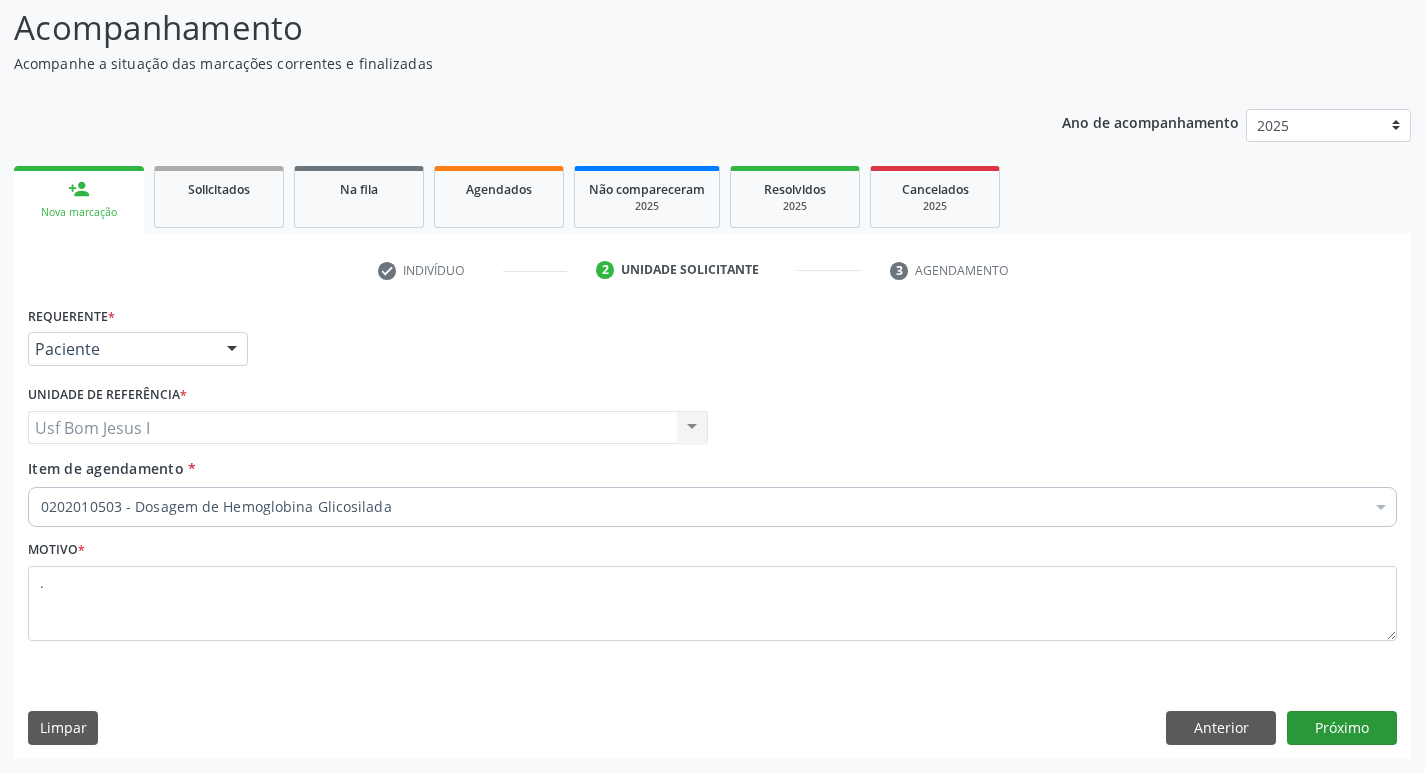 scroll, scrollTop: 97, scrollLeft: 0, axis: vertical 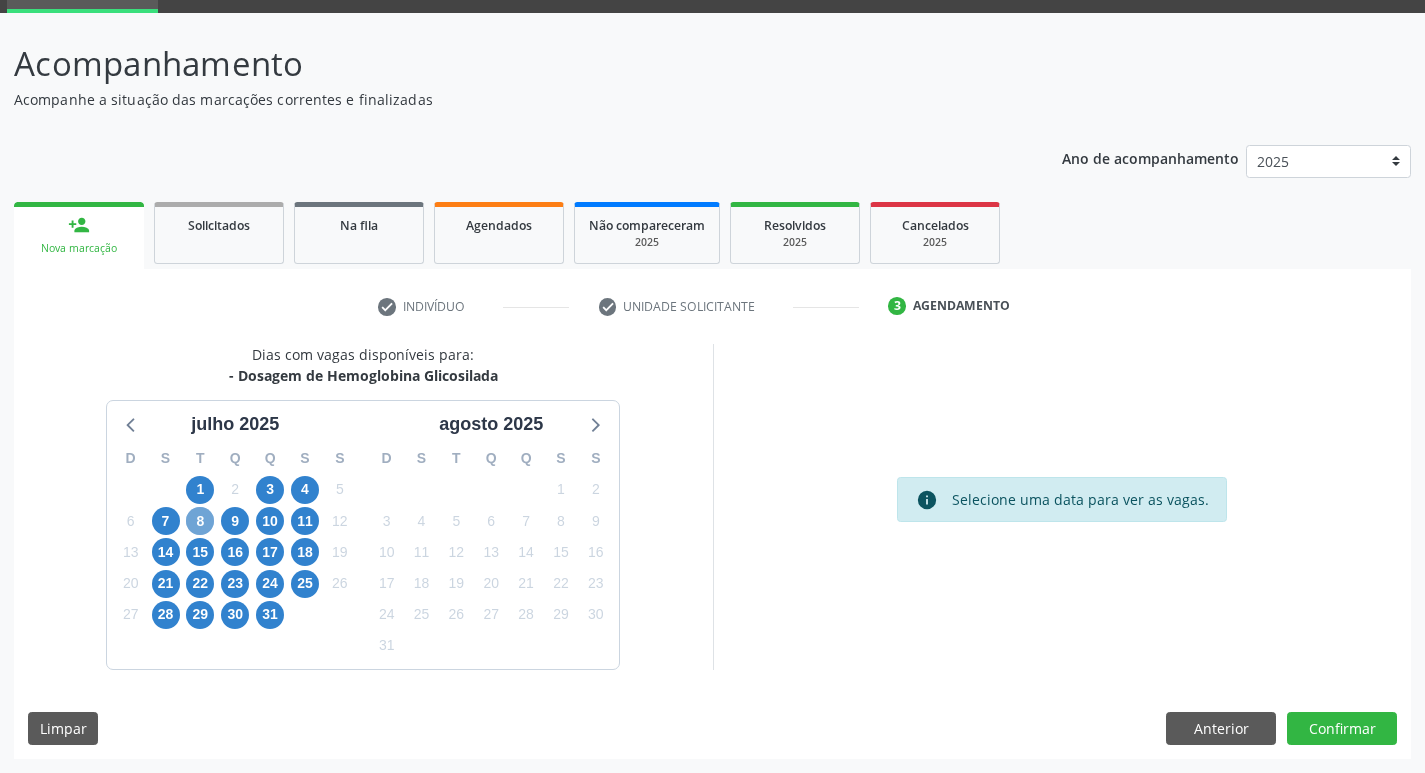 click on "8" at bounding box center [200, 521] 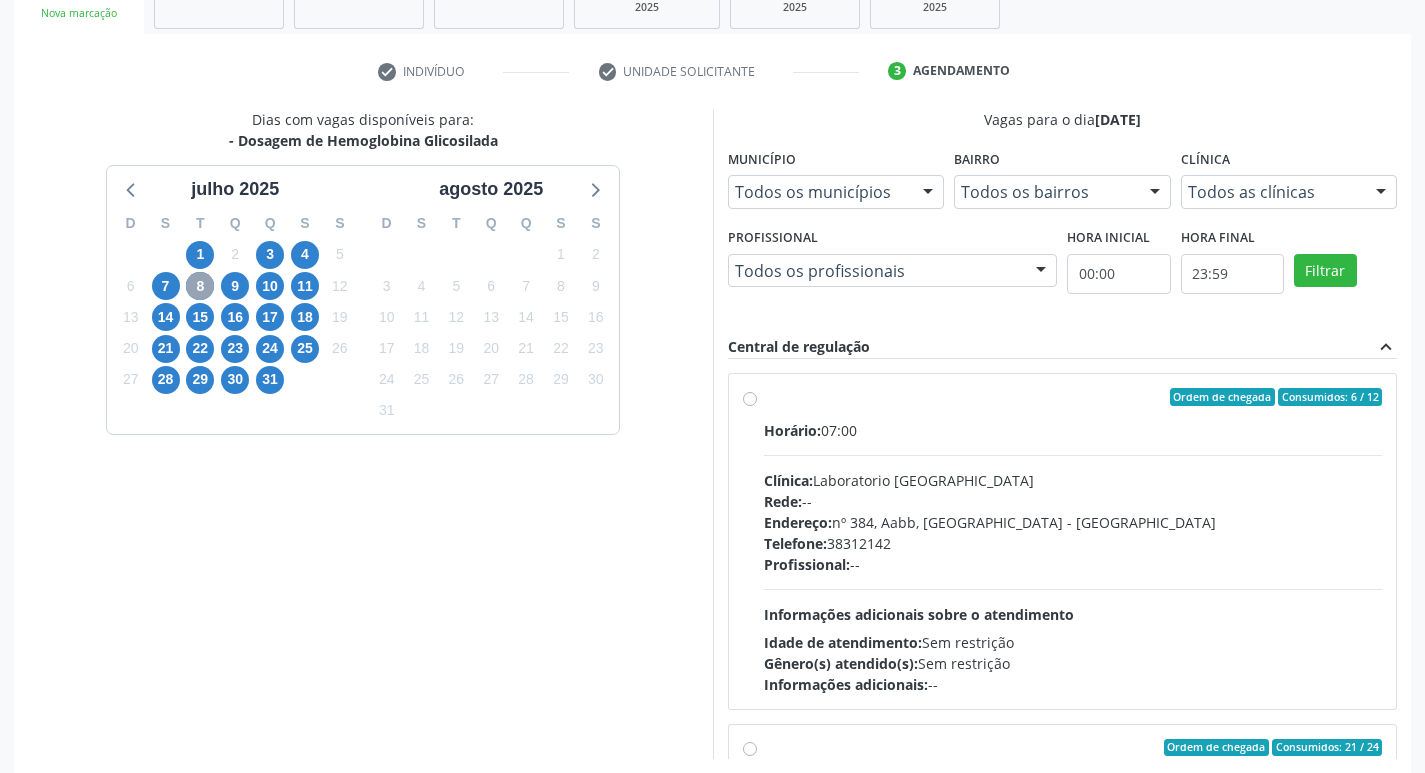 scroll, scrollTop: 364, scrollLeft: 0, axis: vertical 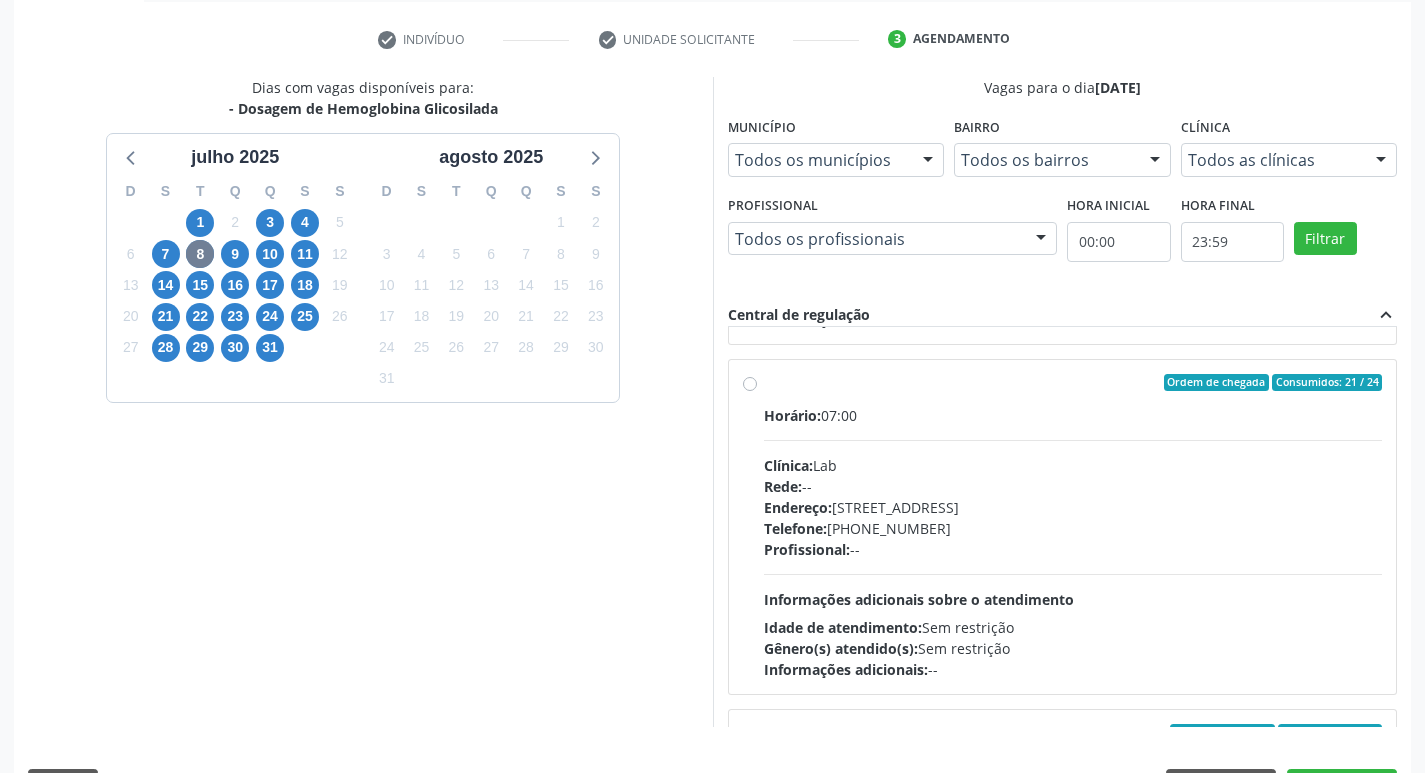 click on "Horário:   07:00
Clínica:  Lab
Rede:
--
Endereço:   Casa, nº 1037, N S da Penha, Serra Talhada - PE
Telefone:   (81) 38312481
Profissional:
--
Informações adicionais sobre o atendimento
Idade de atendimento:
Sem restrição
Gênero(s) atendido(s):
Sem restrição
Informações adicionais:
--" at bounding box center [1073, 542] 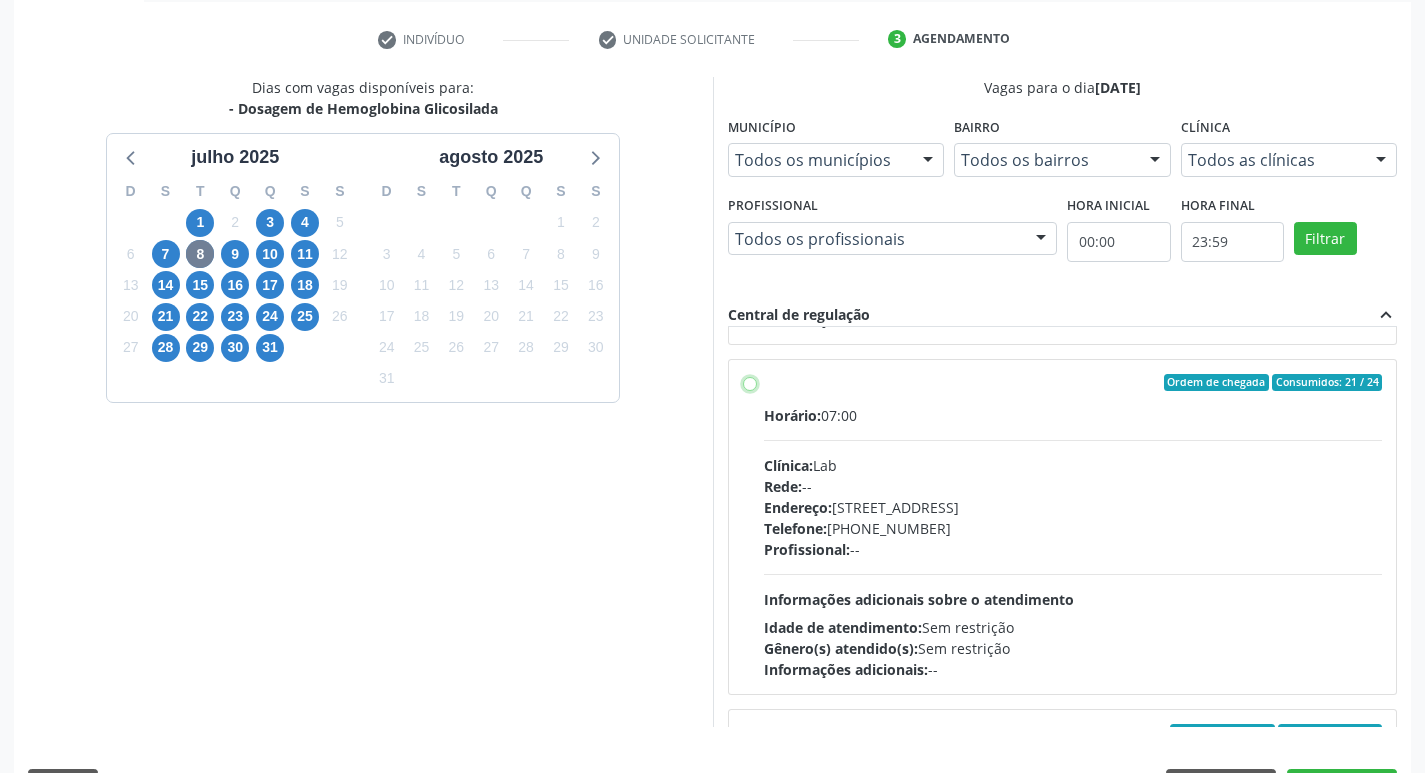 click on "Ordem de chegada
Consumidos: 21 / 24
Horário:   07:00
Clínica:  Lab
Rede:
--
Endereço:   Casa, nº 1037, N S da Penha, Serra Talhada - PE
Telefone:   (81) 38312481
Profissional:
--
Informações adicionais sobre o atendimento
Idade de atendimento:
Sem restrição
Gênero(s) atendido(s):
Sem restrição
Informações adicionais:
--" at bounding box center [750, 383] 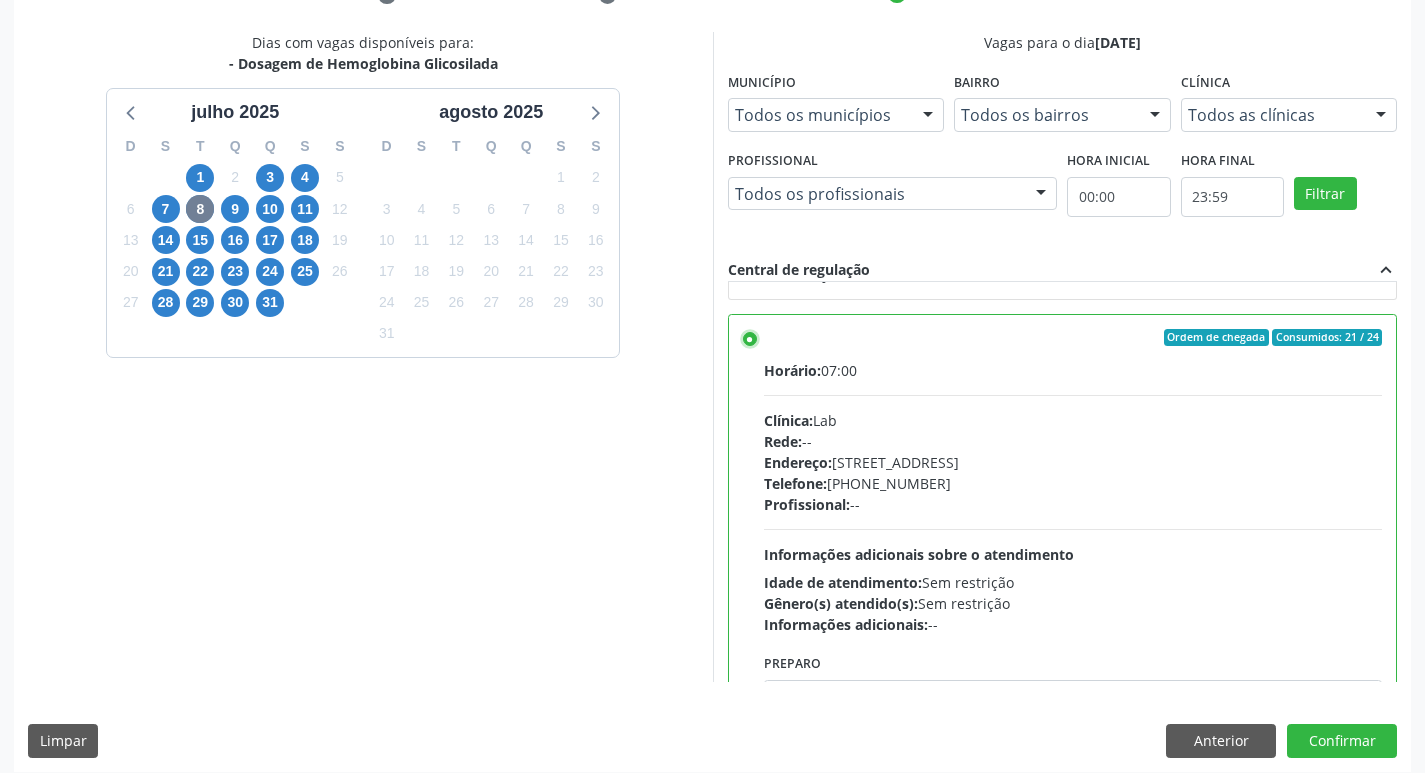scroll, scrollTop: 422, scrollLeft: 0, axis: vertical 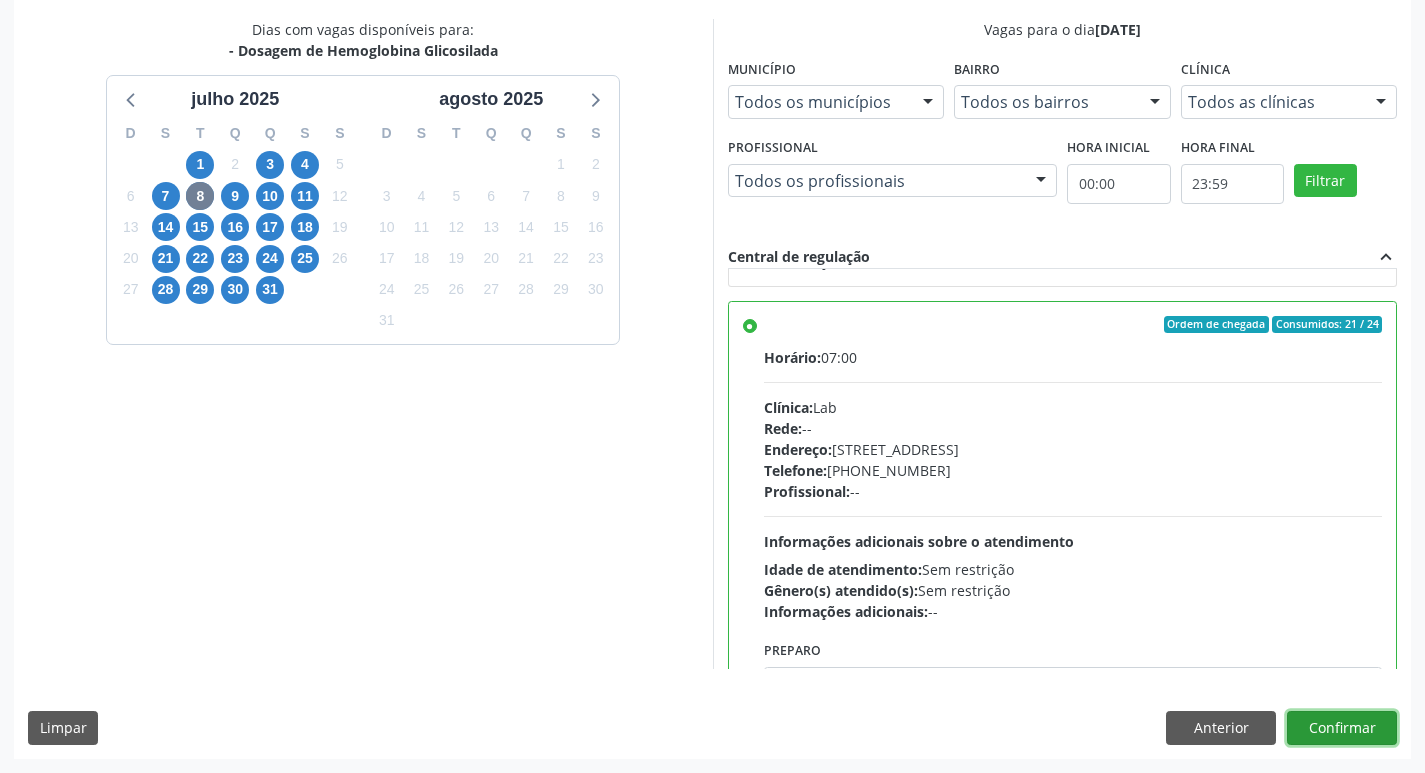 click on "Confirmar" at bounding box center (1342, 728) 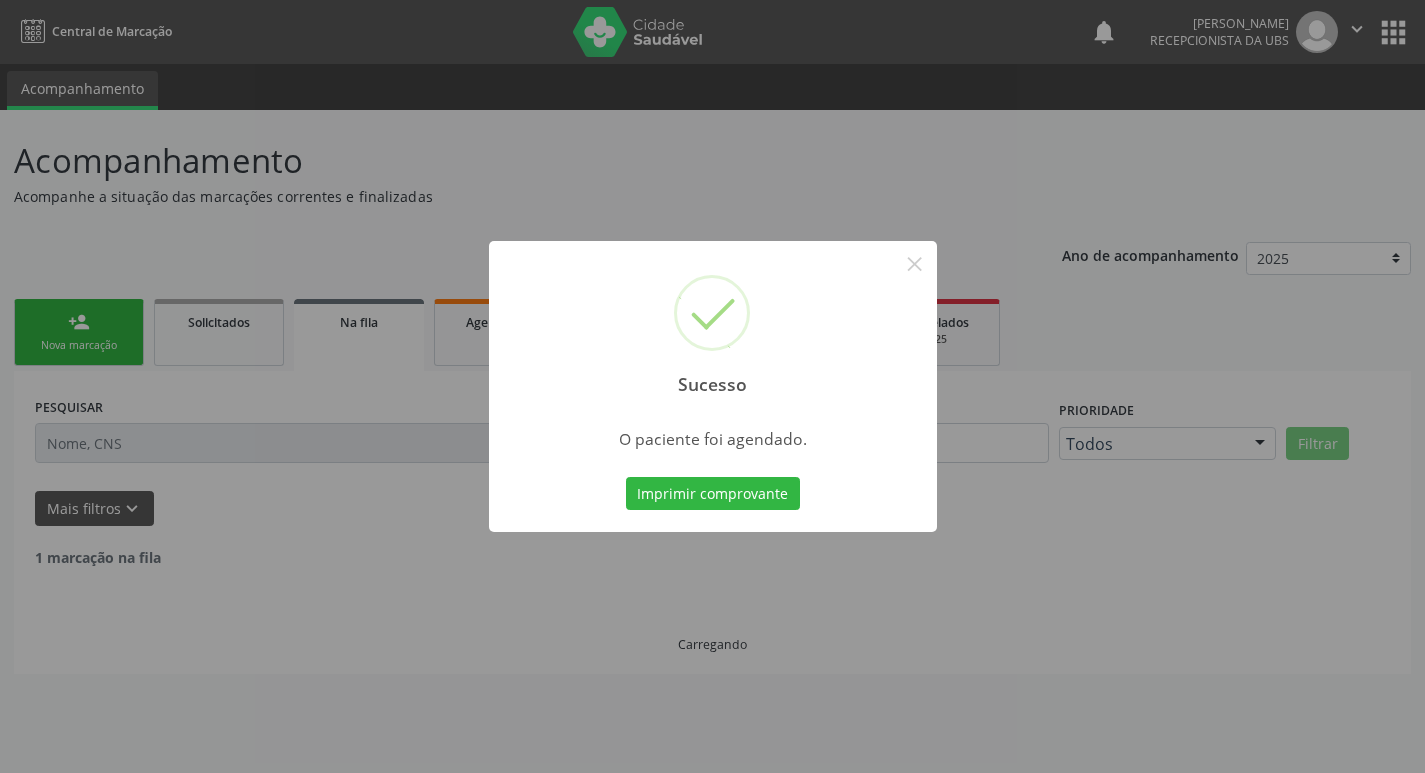 scroll, scrollTop: 0, scrollLeft: 0, axis: both 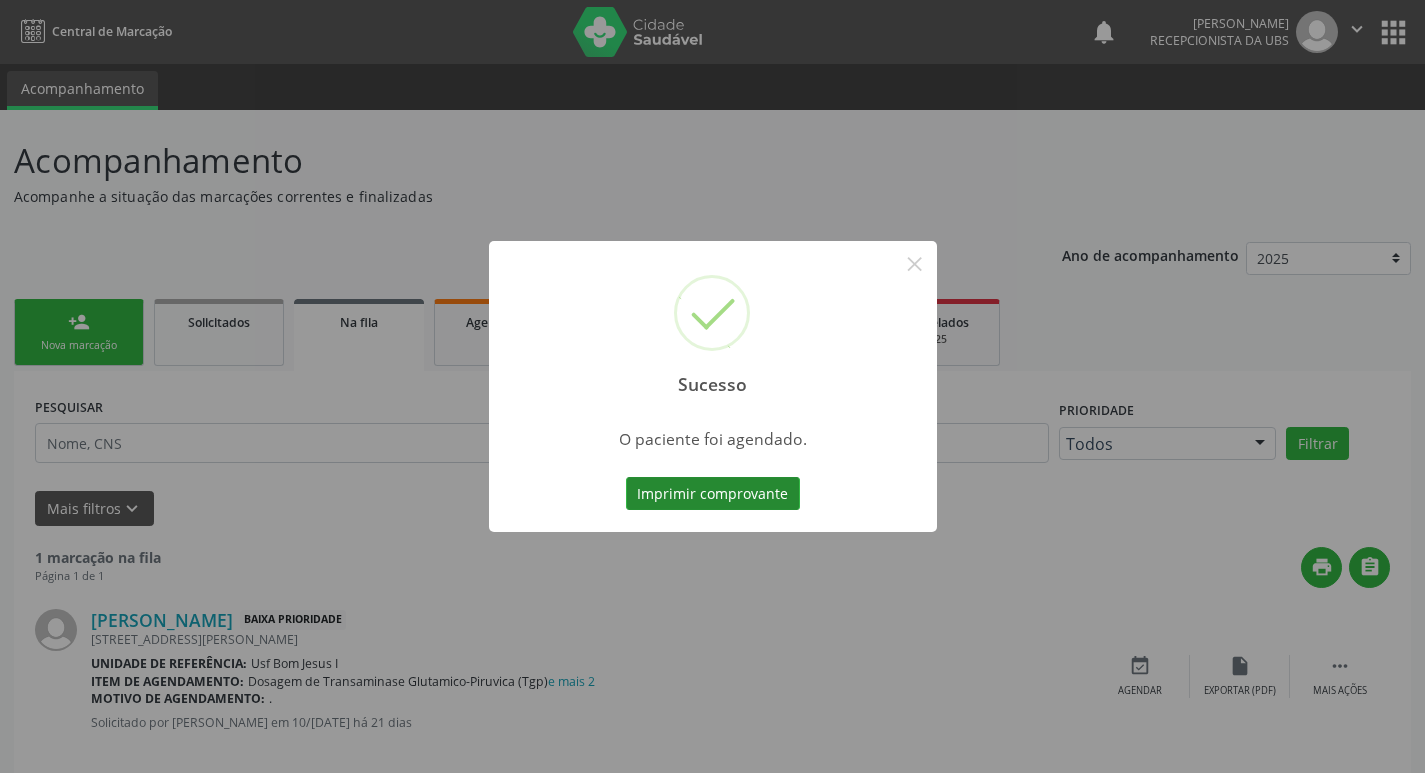click on "Imprimir comprovante" at bounding box center [713, 494] 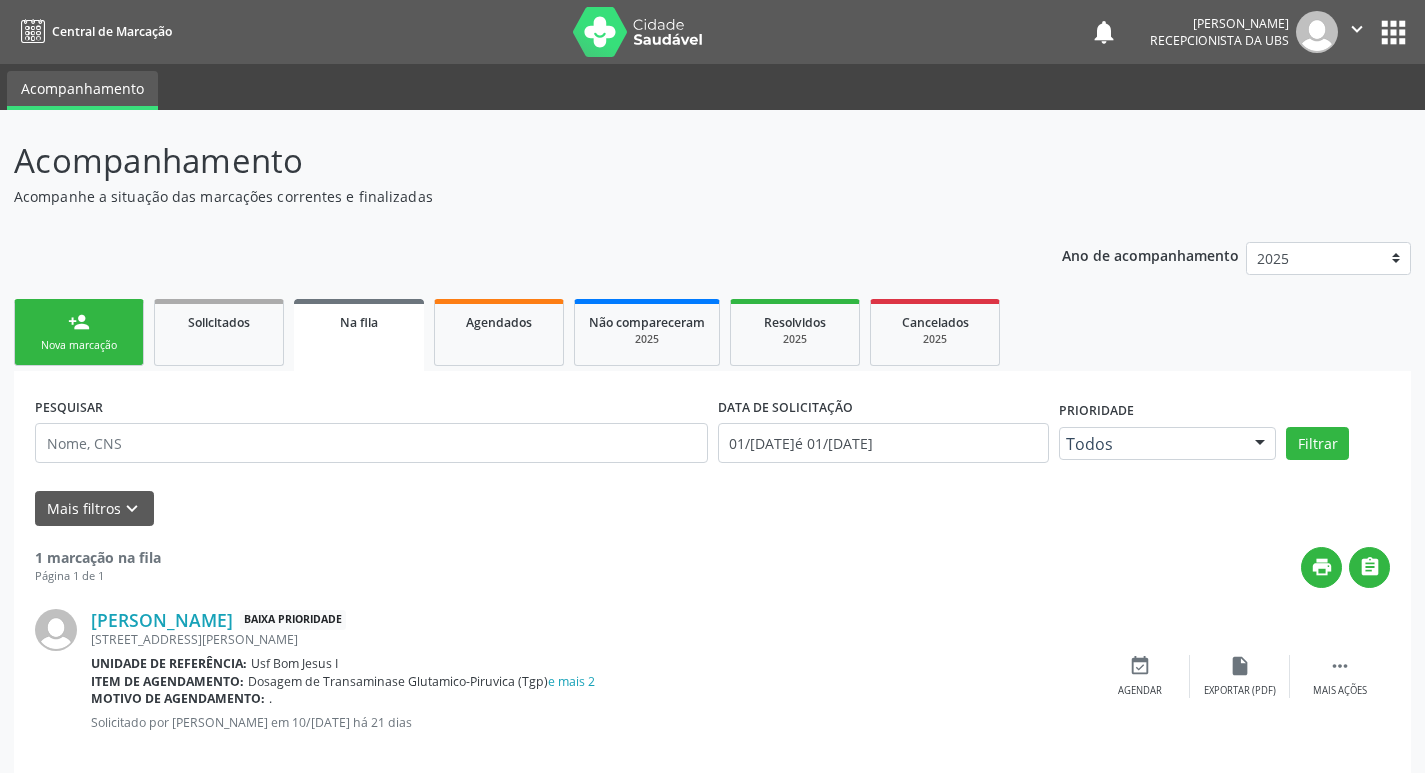 click on "person_add
Nova marcação" at bounding box center [79, 332] 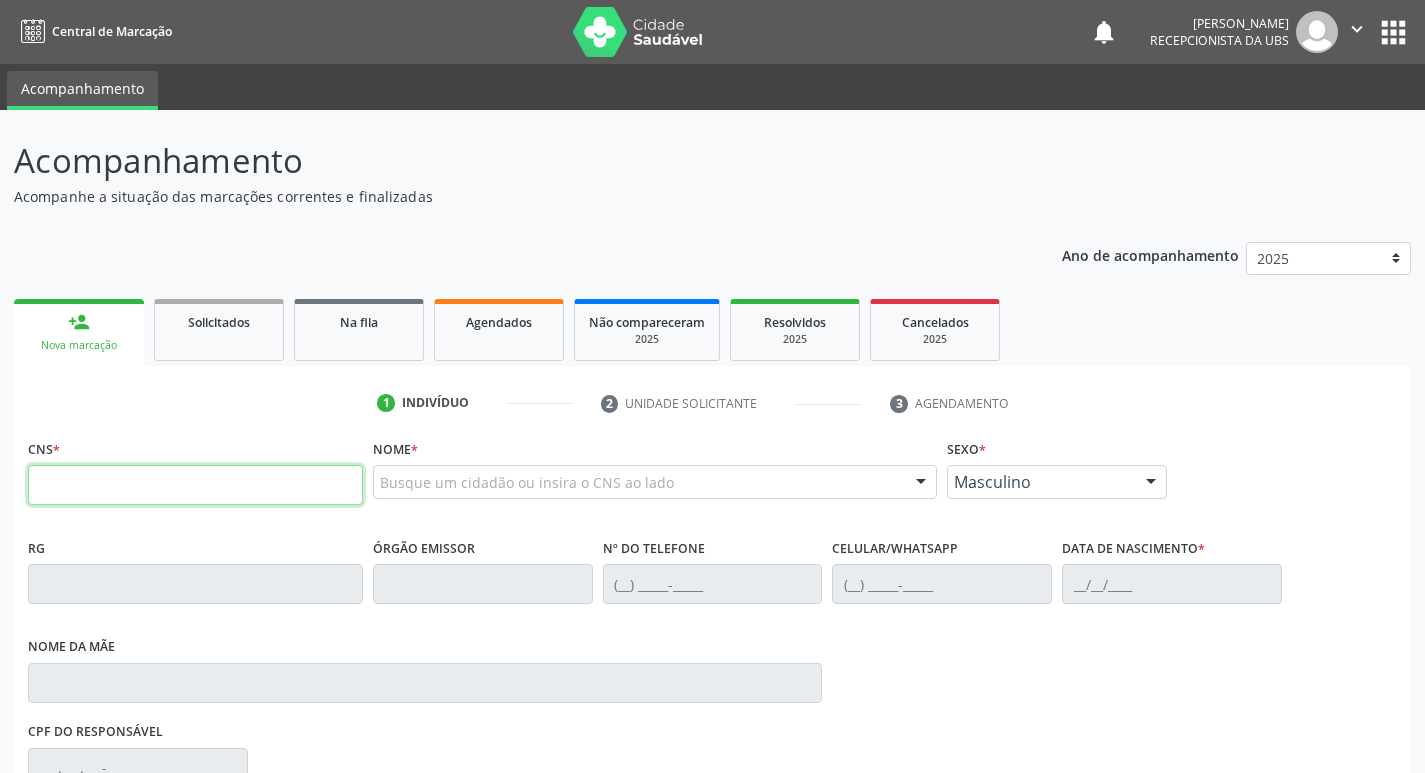 click at bounding box center (195, 485) 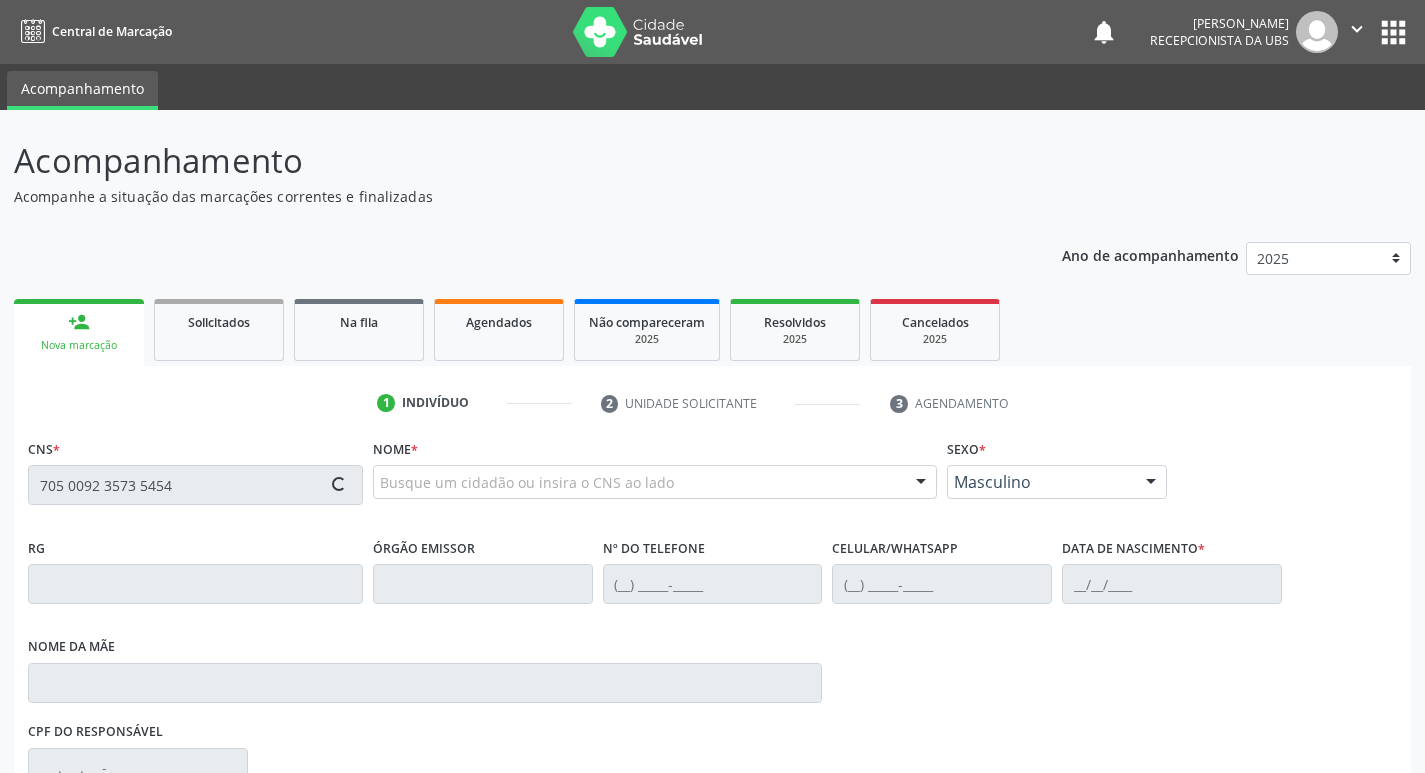 type on "705 0092 3573 5454" 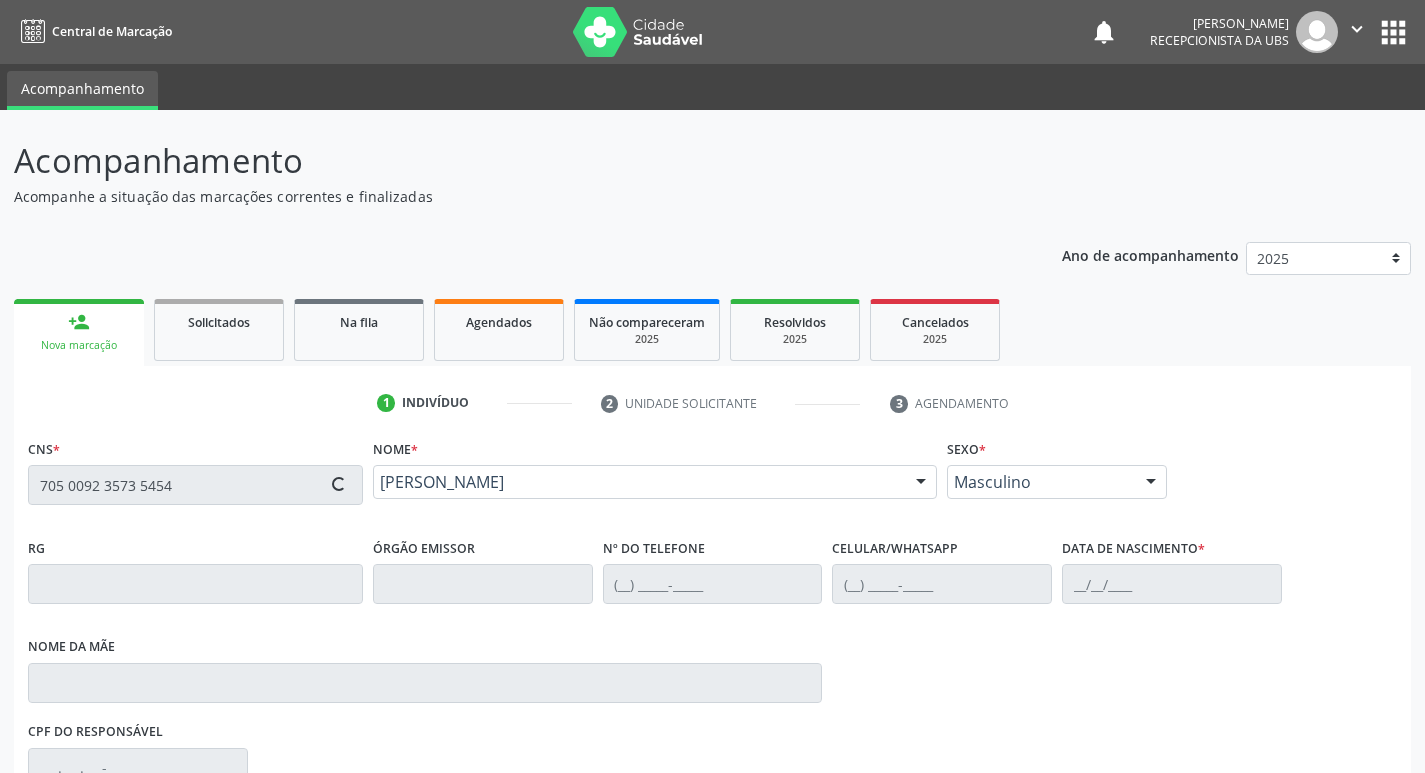 scroll, scrollTop: 297, scrollLeft: 0, axis: vertical 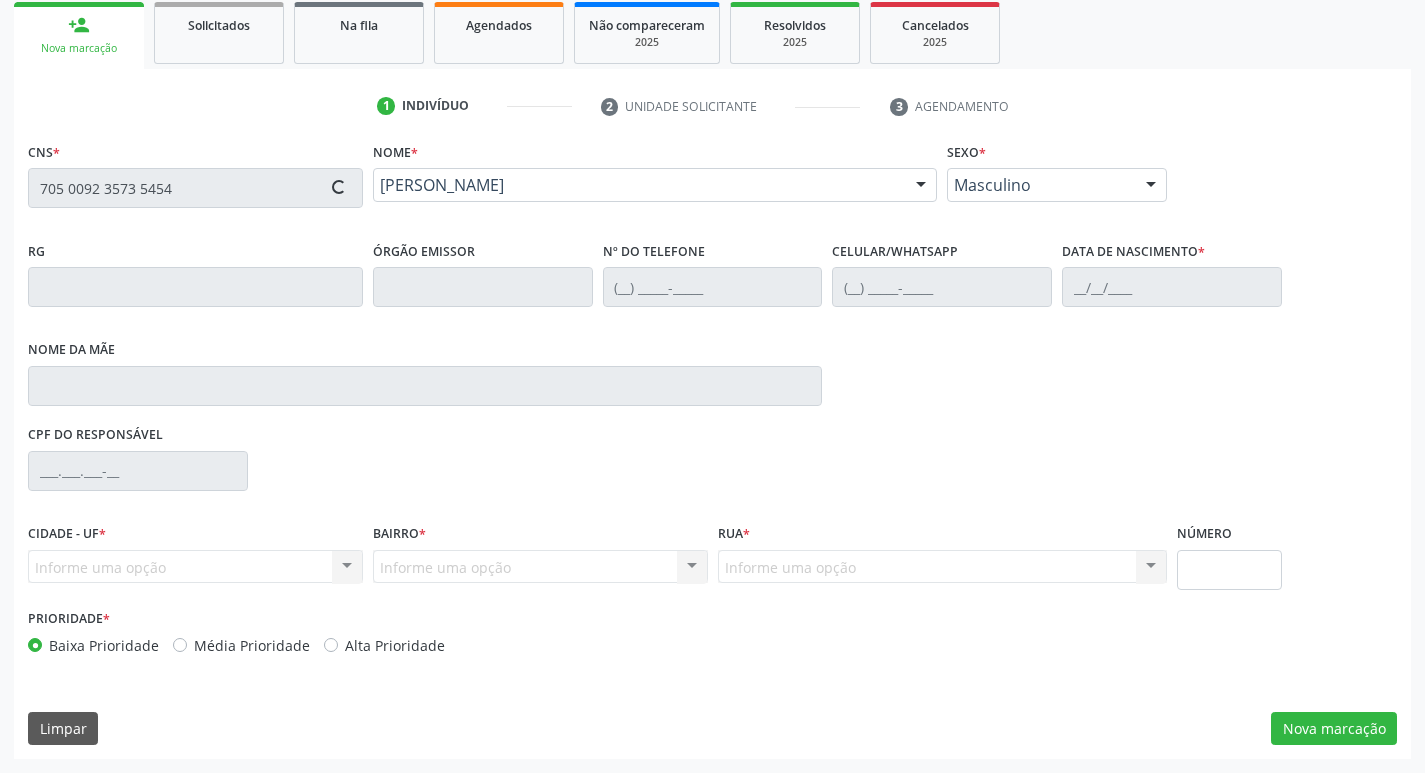 type on "[PHONE_NUMBER]" 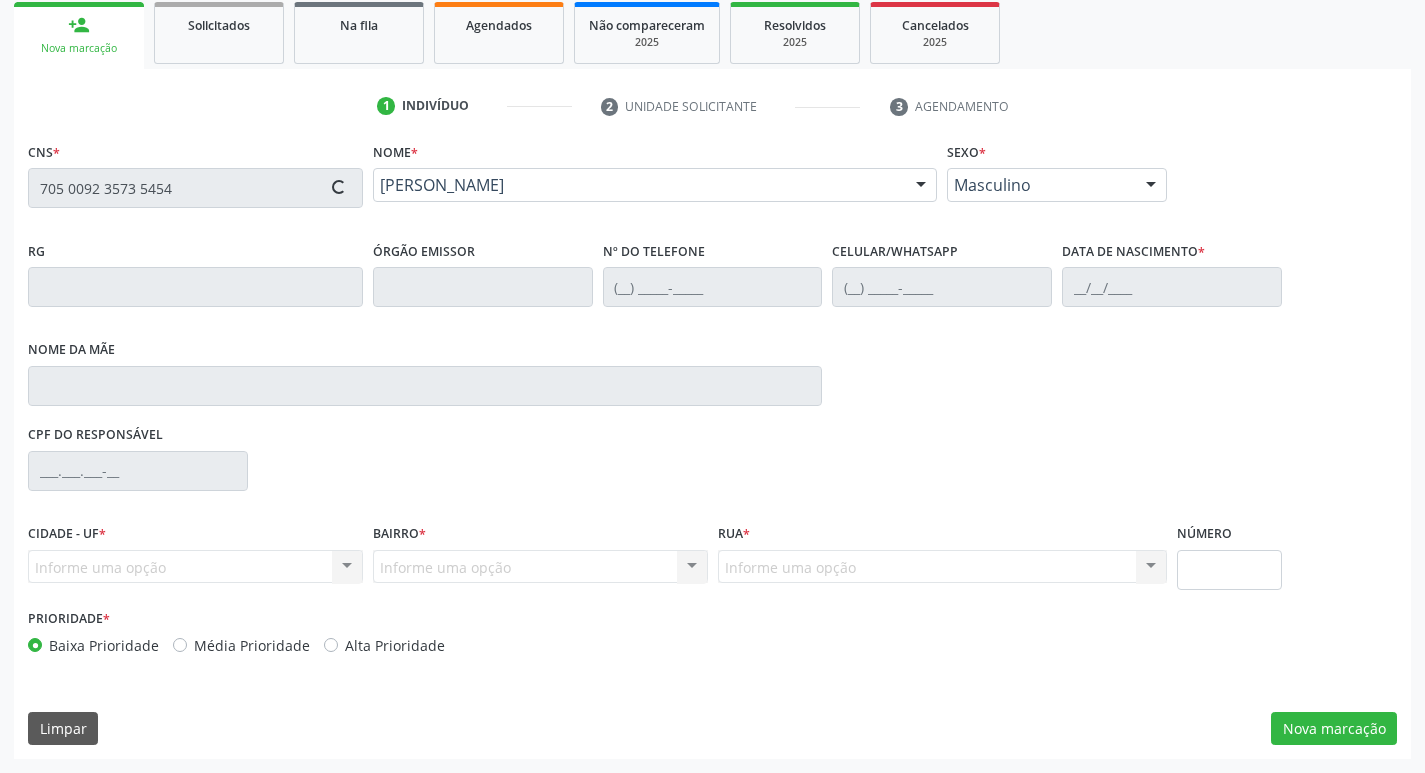type on "08/10/1953" 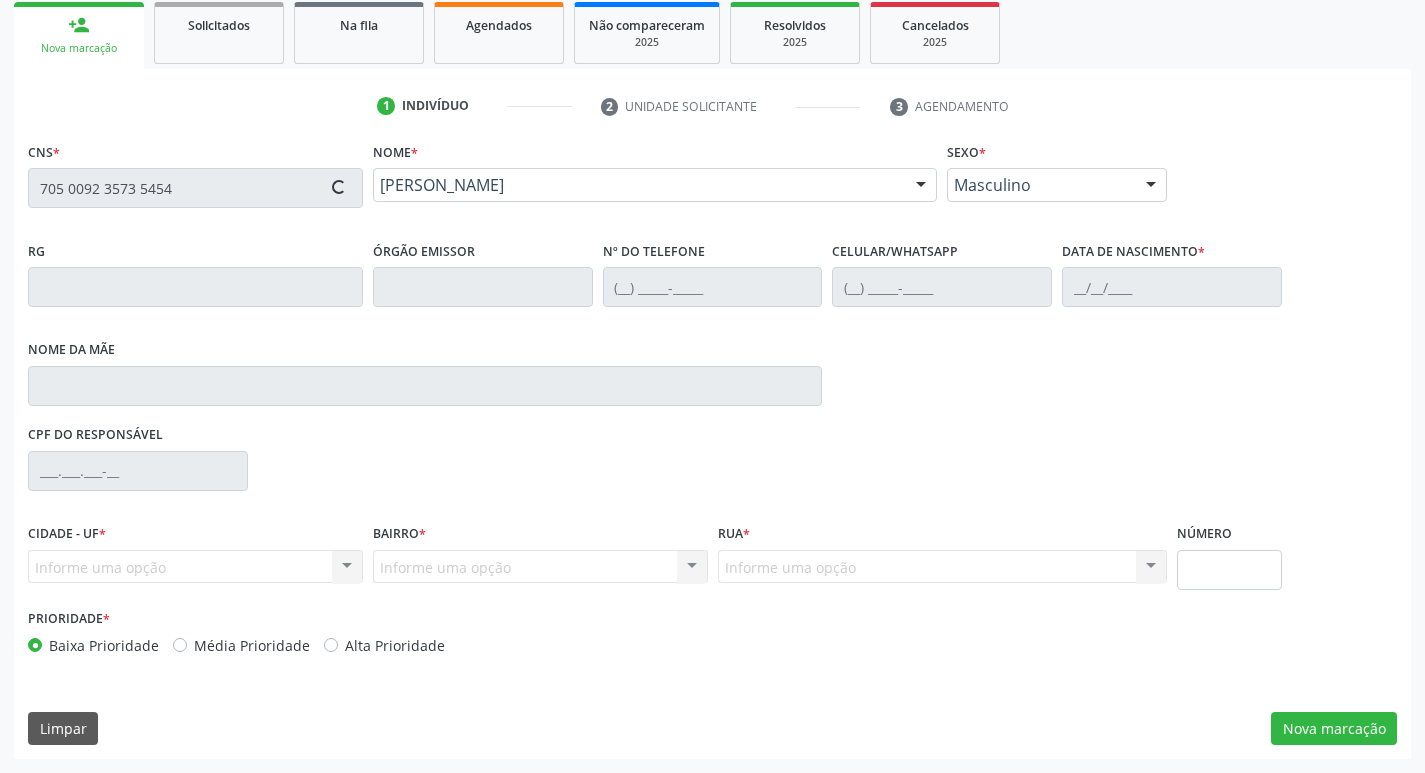 type on "Maria Veneranda Alves" 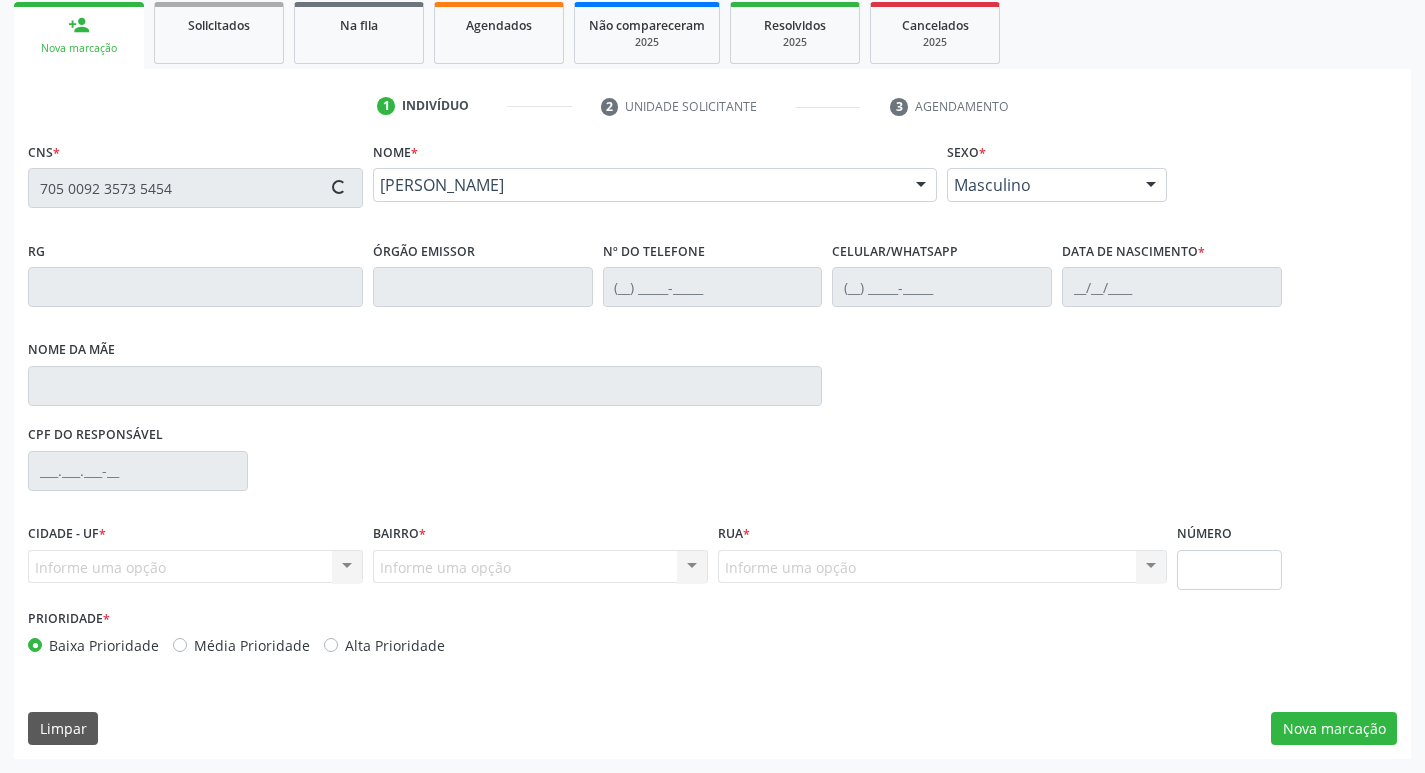 type on "92" 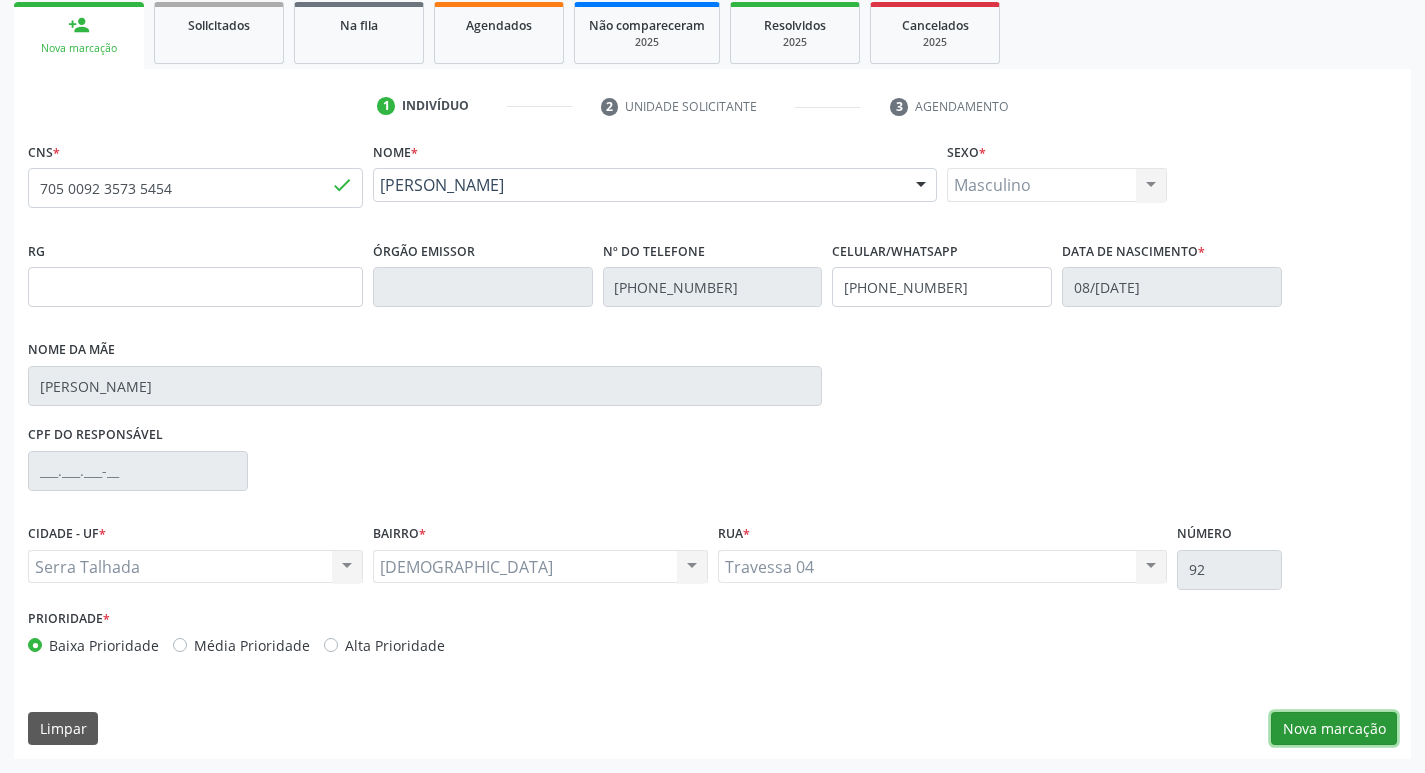 click on "Nova marcação" at bounding box center [1334, 729] 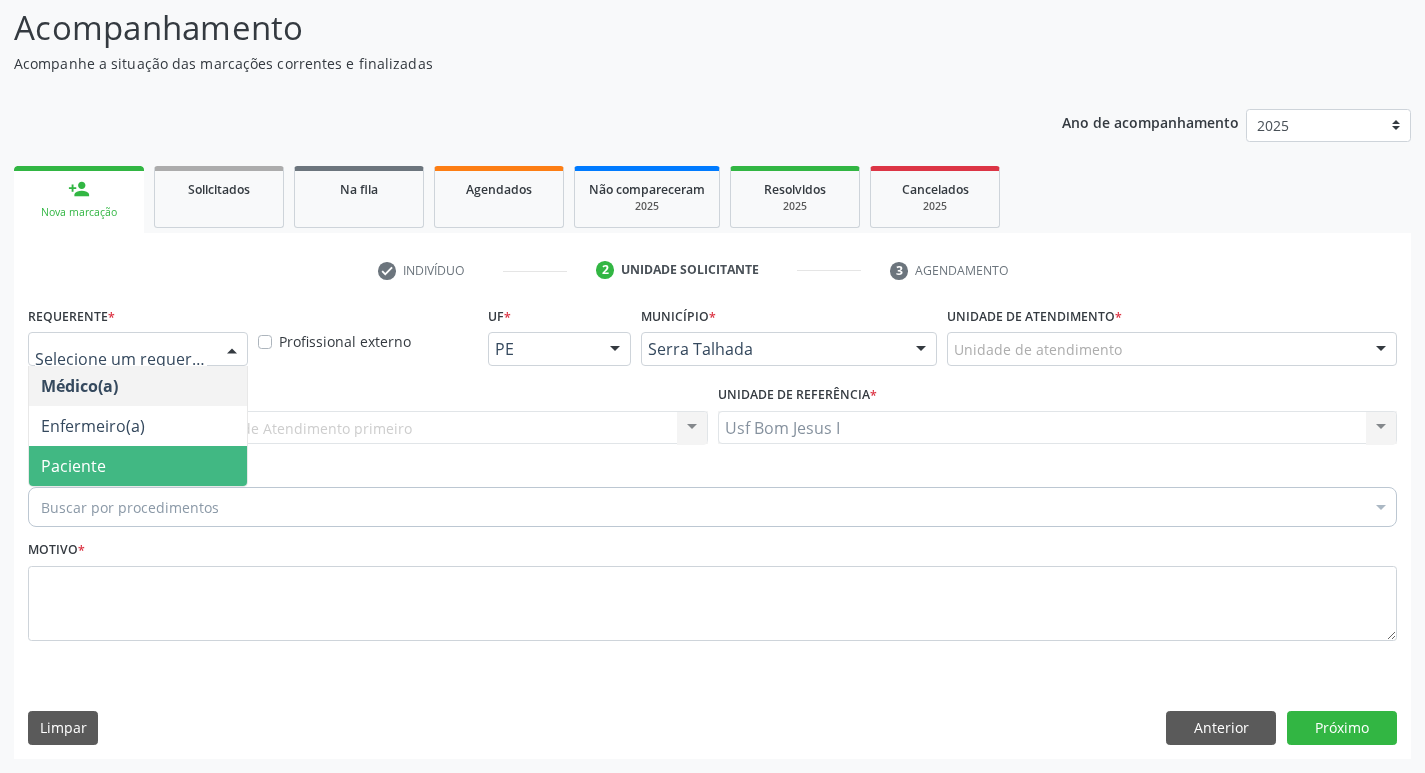 click on "Paciente" at bounding box center [138, 466] 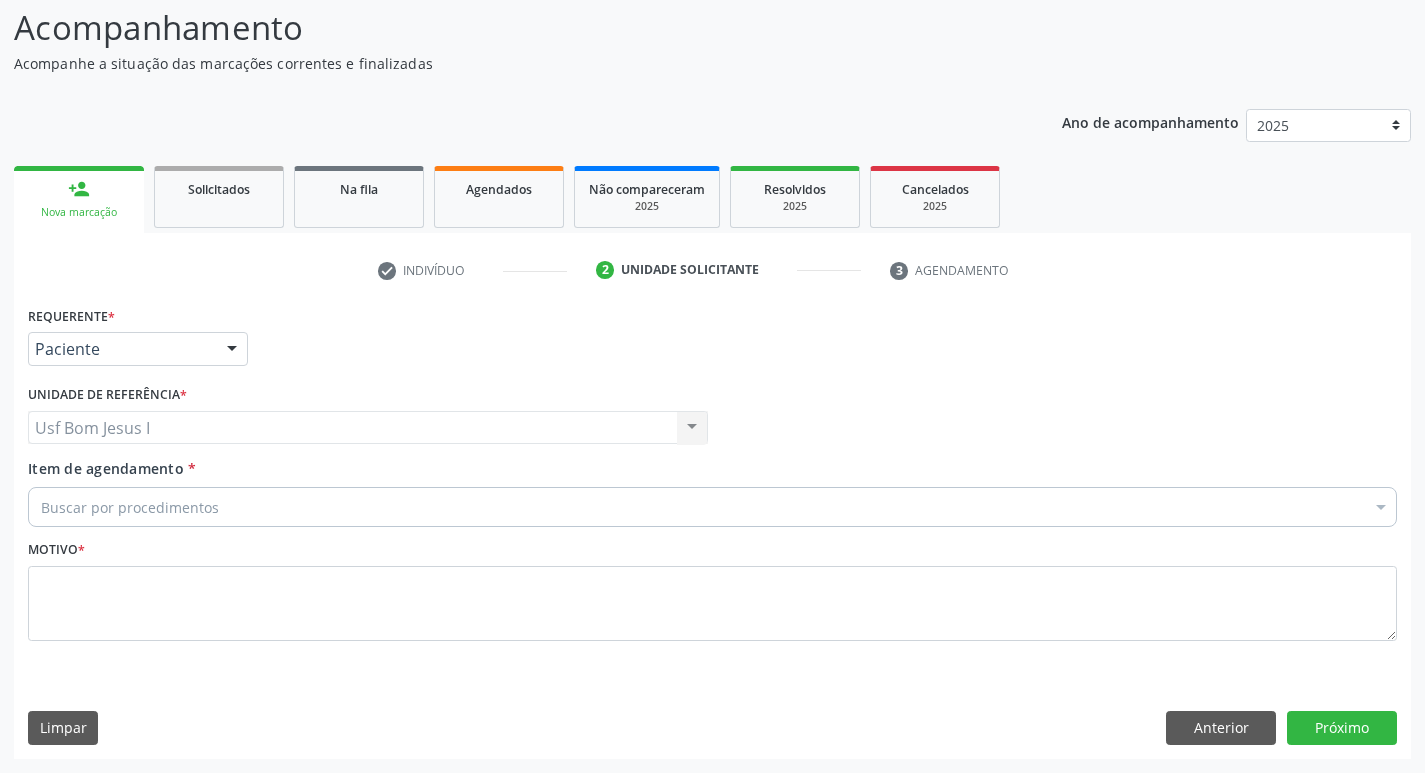 click on "Buscar por procedimentos" at bounding box center [712, 507] 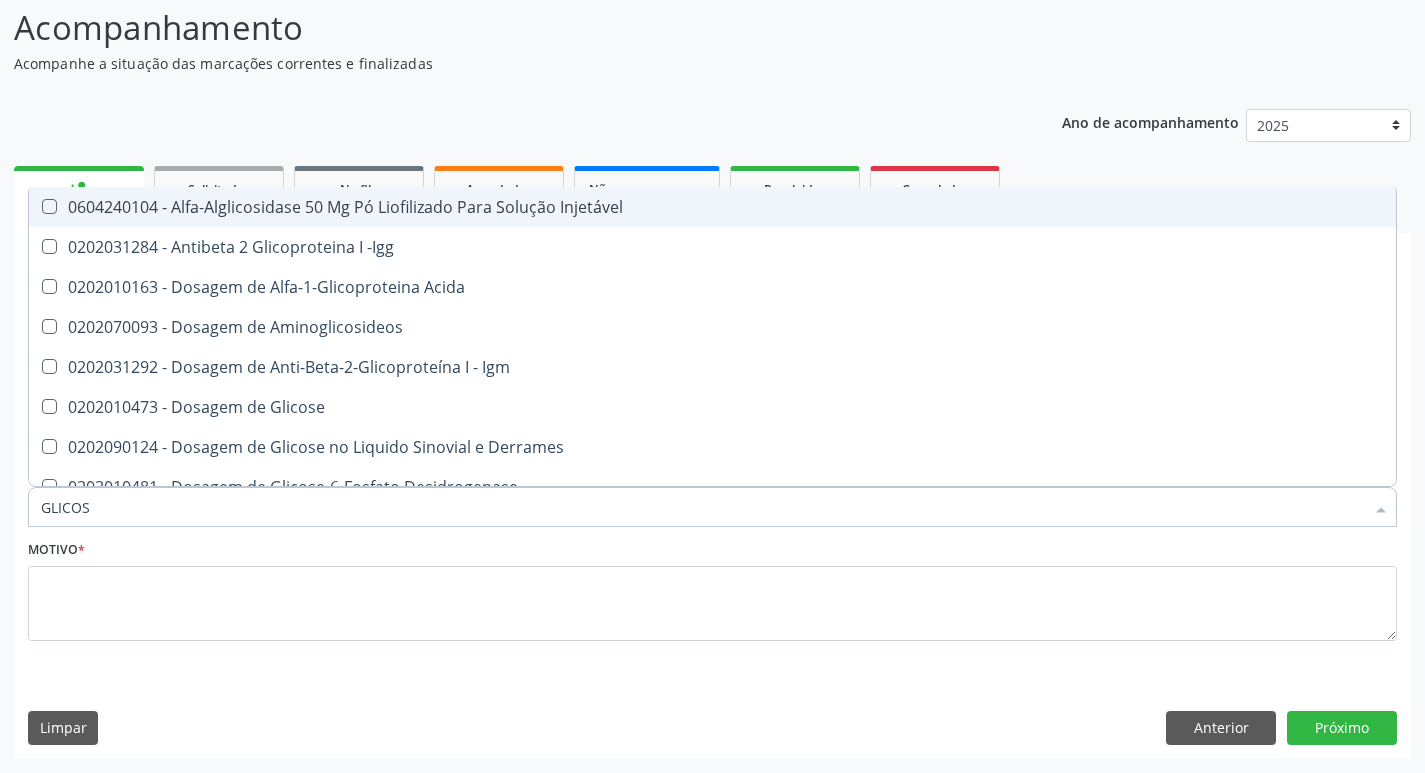 type on "GLICOSE" 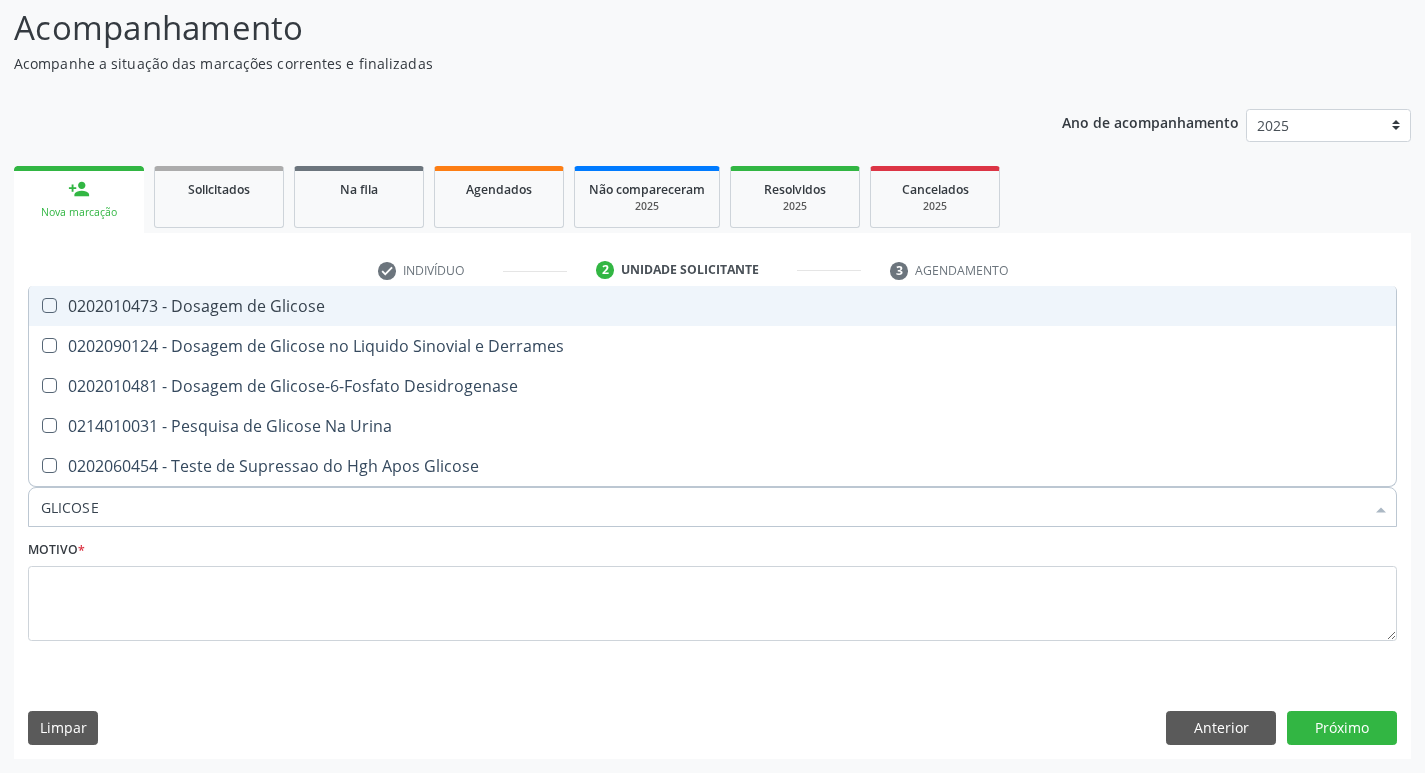 click on "0202010473 - Dosagem de Glicose" at bounding box center [712, 306] 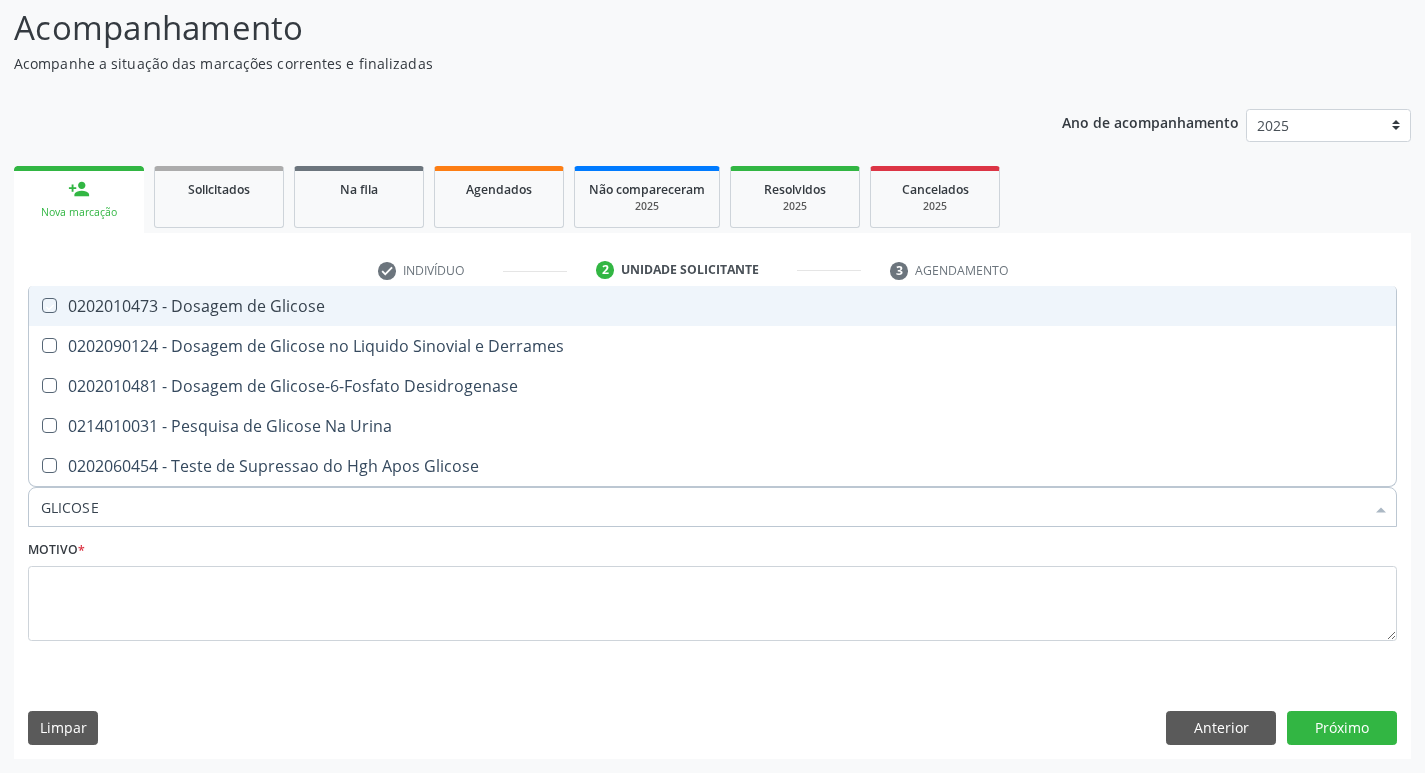 checkbox on "true" 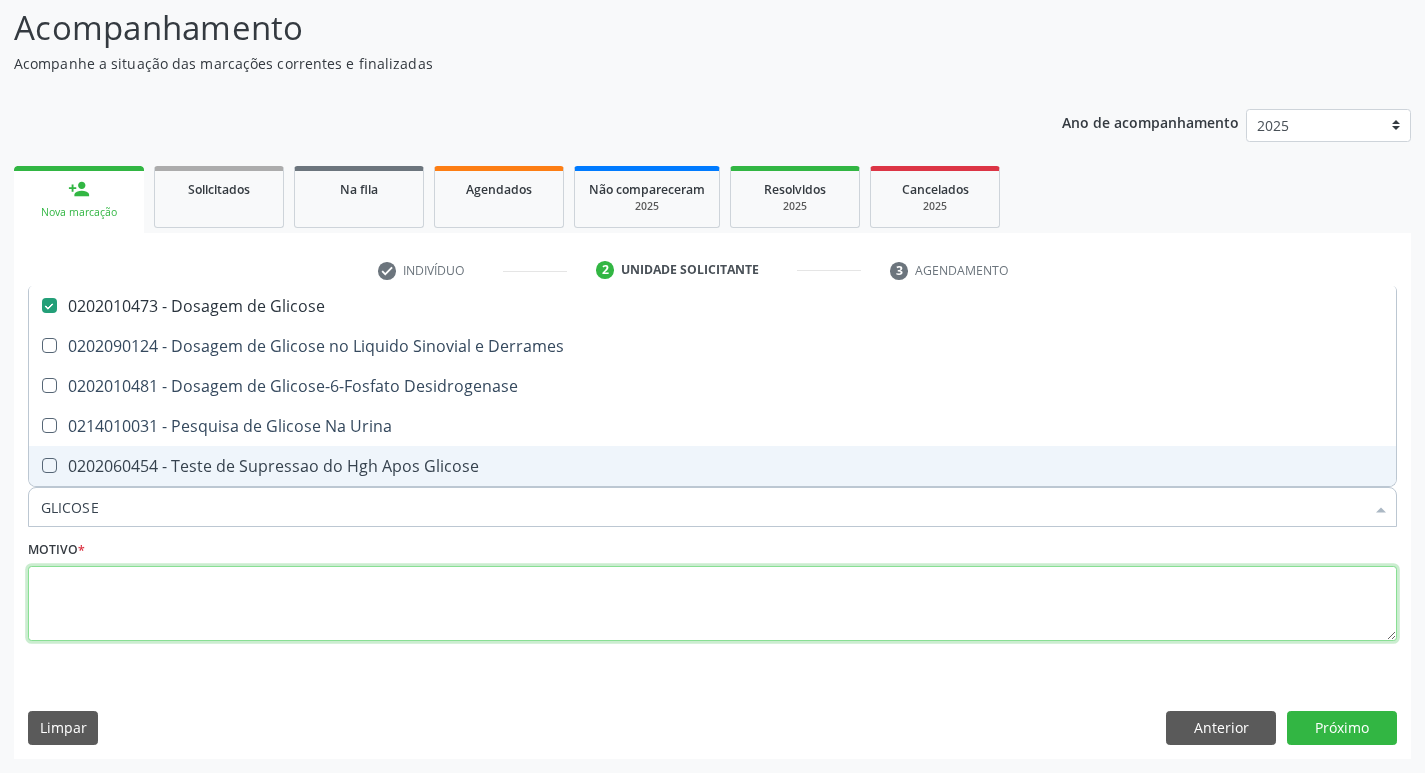 click at bounding box center (712, 604) 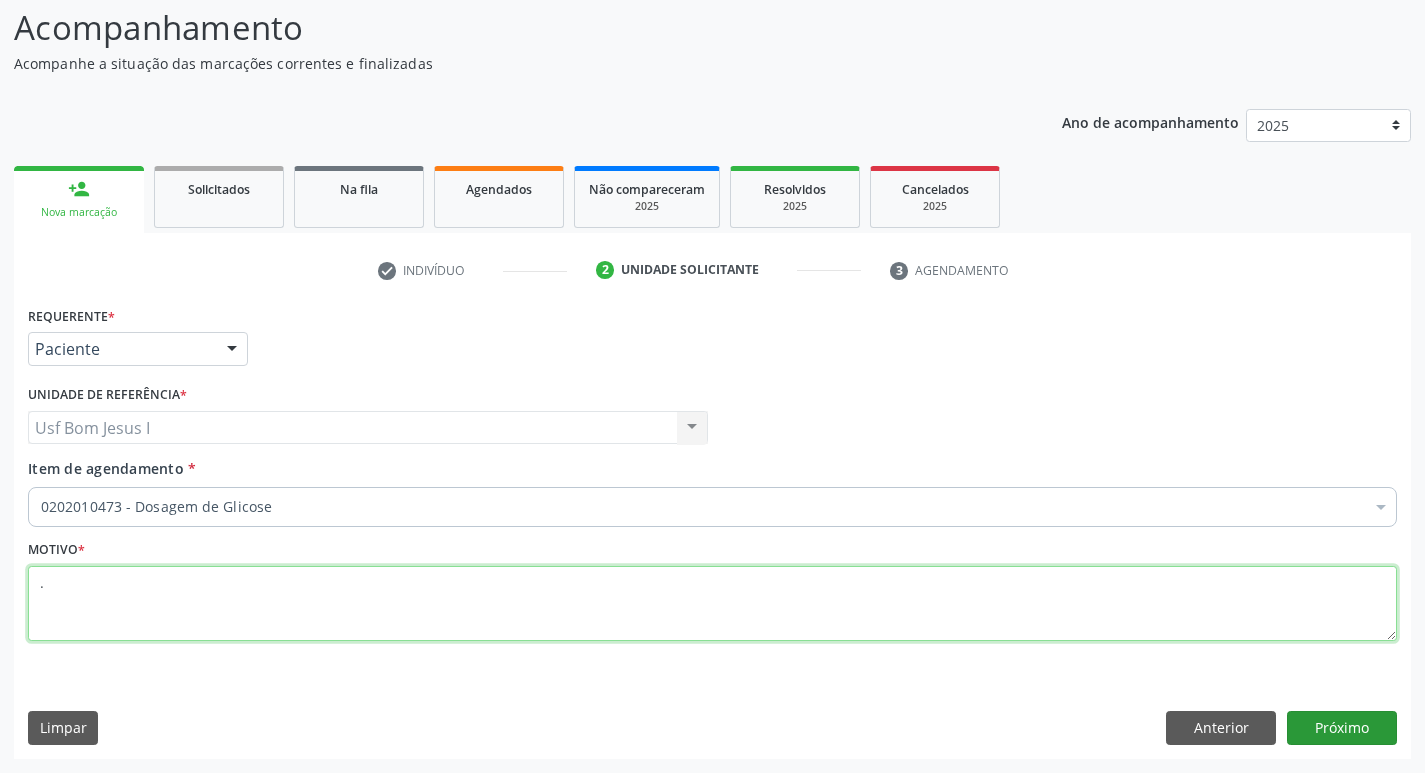 type on "." 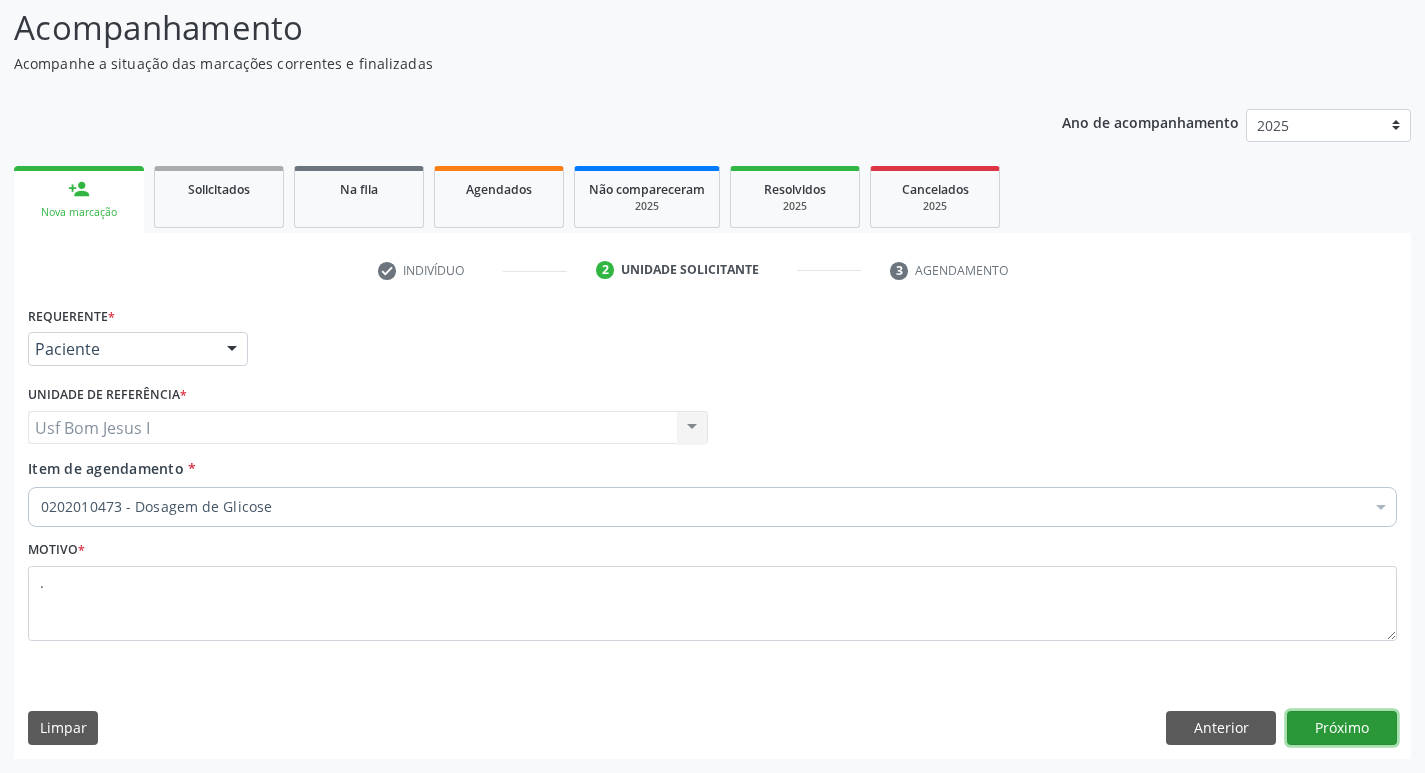 click on "Próximo" at bounding box center [1342, 728] 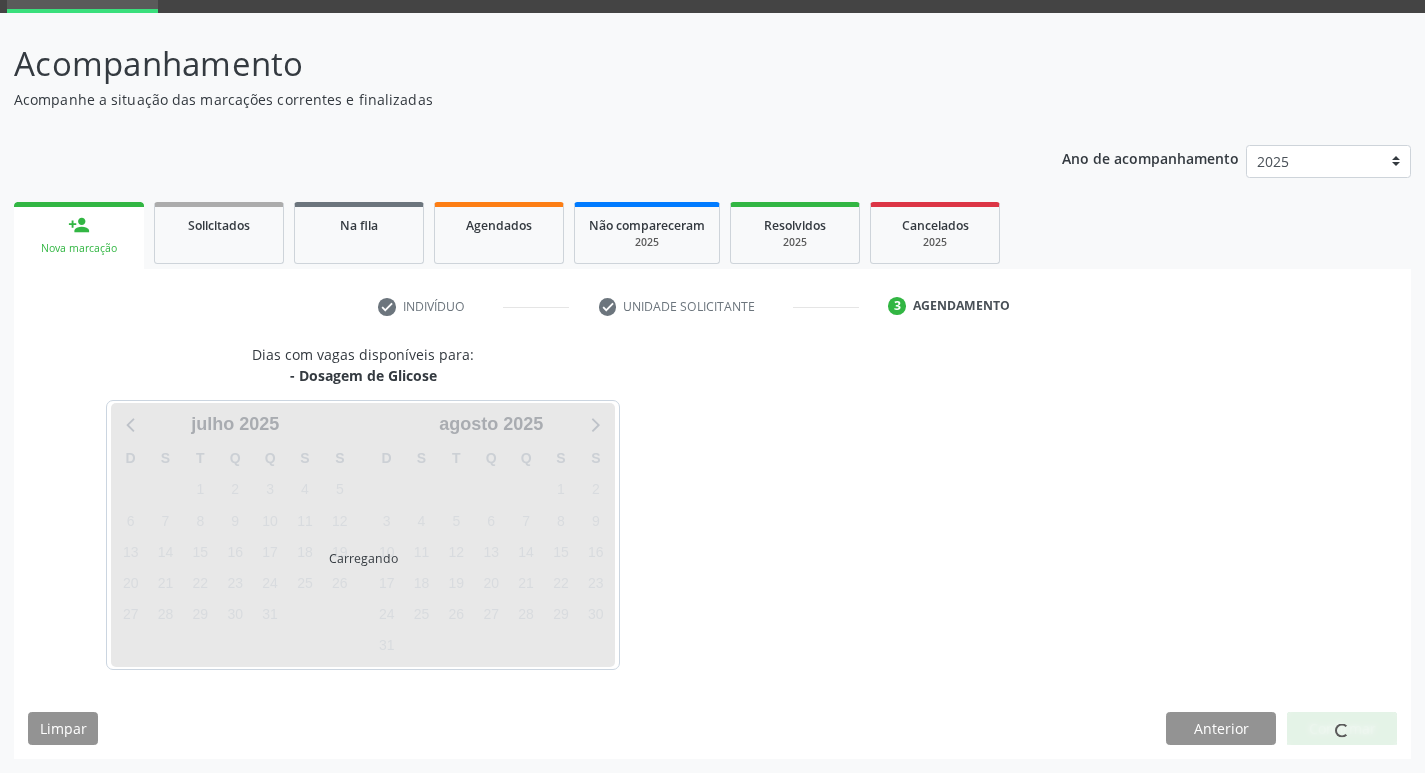 scroll, scrollTop: 97, scrollLeft: 0, axis: vertical 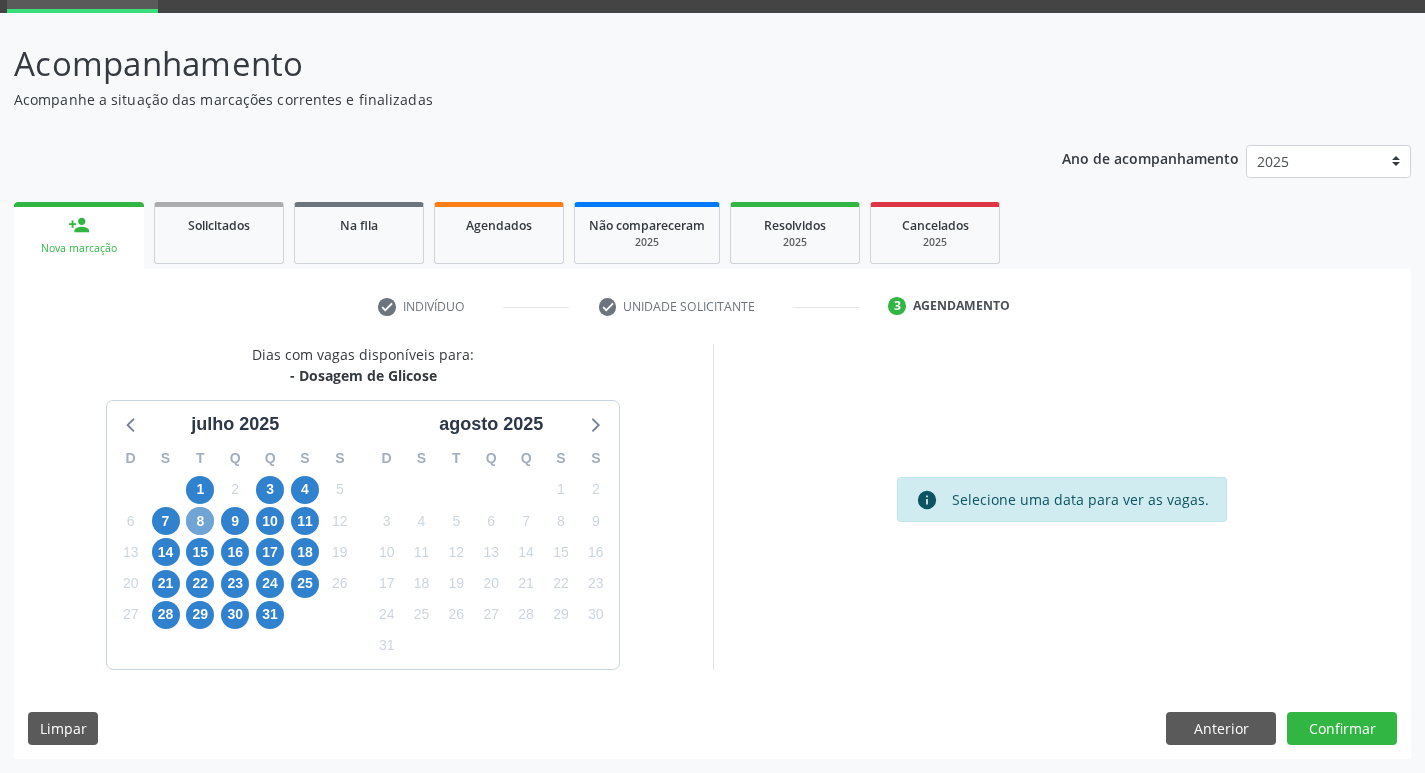 click on "8" at bounding box center (200, 521) 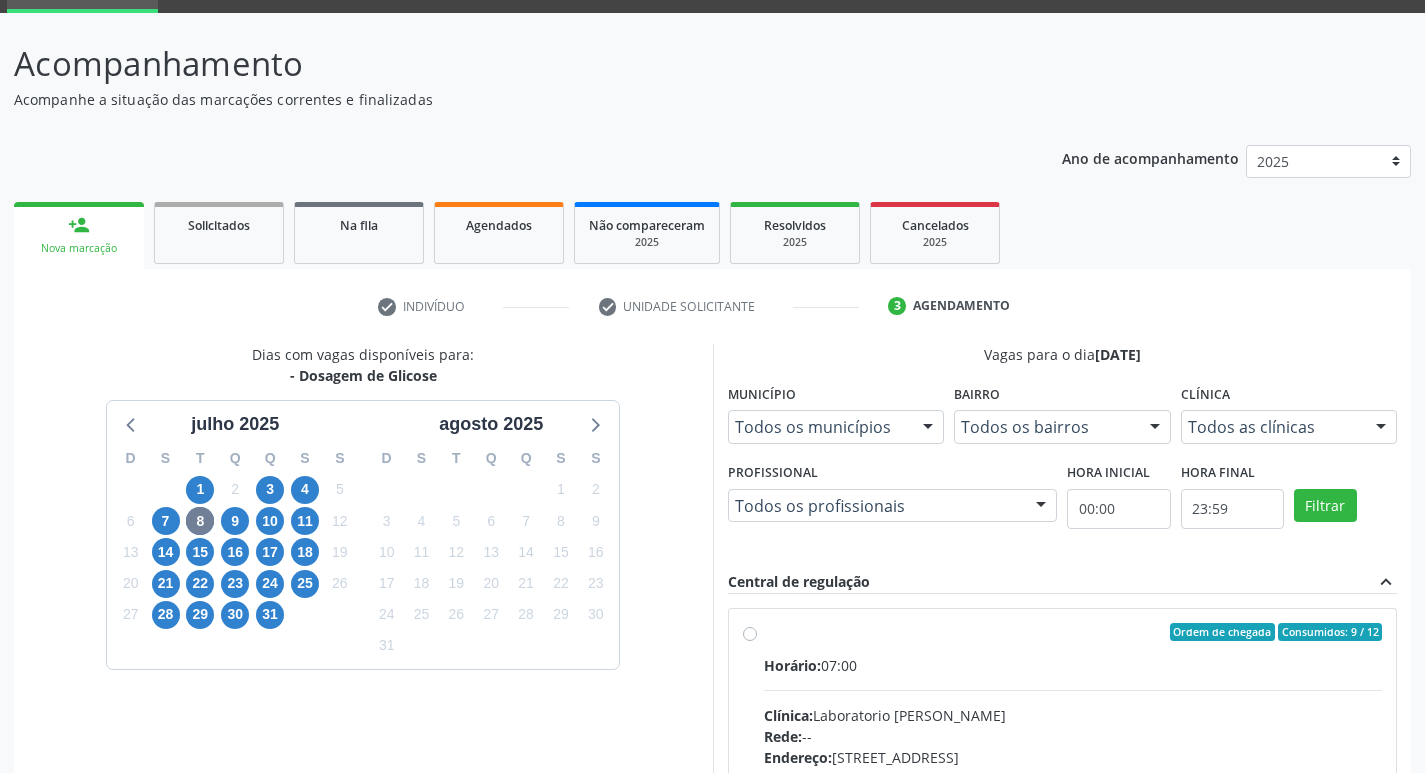 click on "Horário:   07:00" at bounding box center (1073, 665) 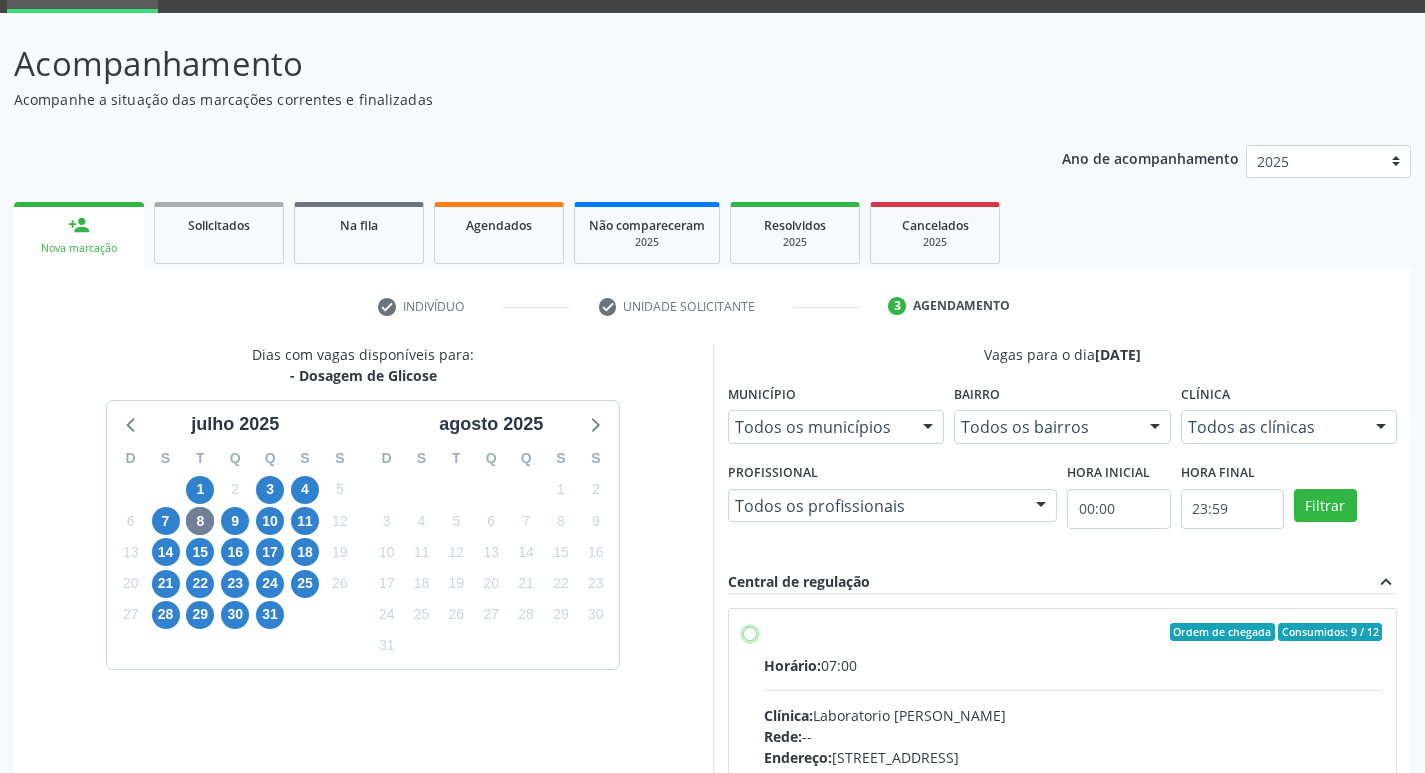 click on "Ordem de chegada
Consumidos: 9 / 12
Horário:   07:00
Clínica:  Laboratorio Jose Paulo Terto
Rede:
--
Endereço:   Casa, nº 409, N Senhora da Penha, Serra Talhada - PE
Telefone:   --
Profissional:
--
Informações adicionais sobre o atendimento
Idade de atendimento:
Sem restrição
Gênero(s) atendido(s):
Sem restrição
Informações adicionais:
--" at bounding box center (750, 632) 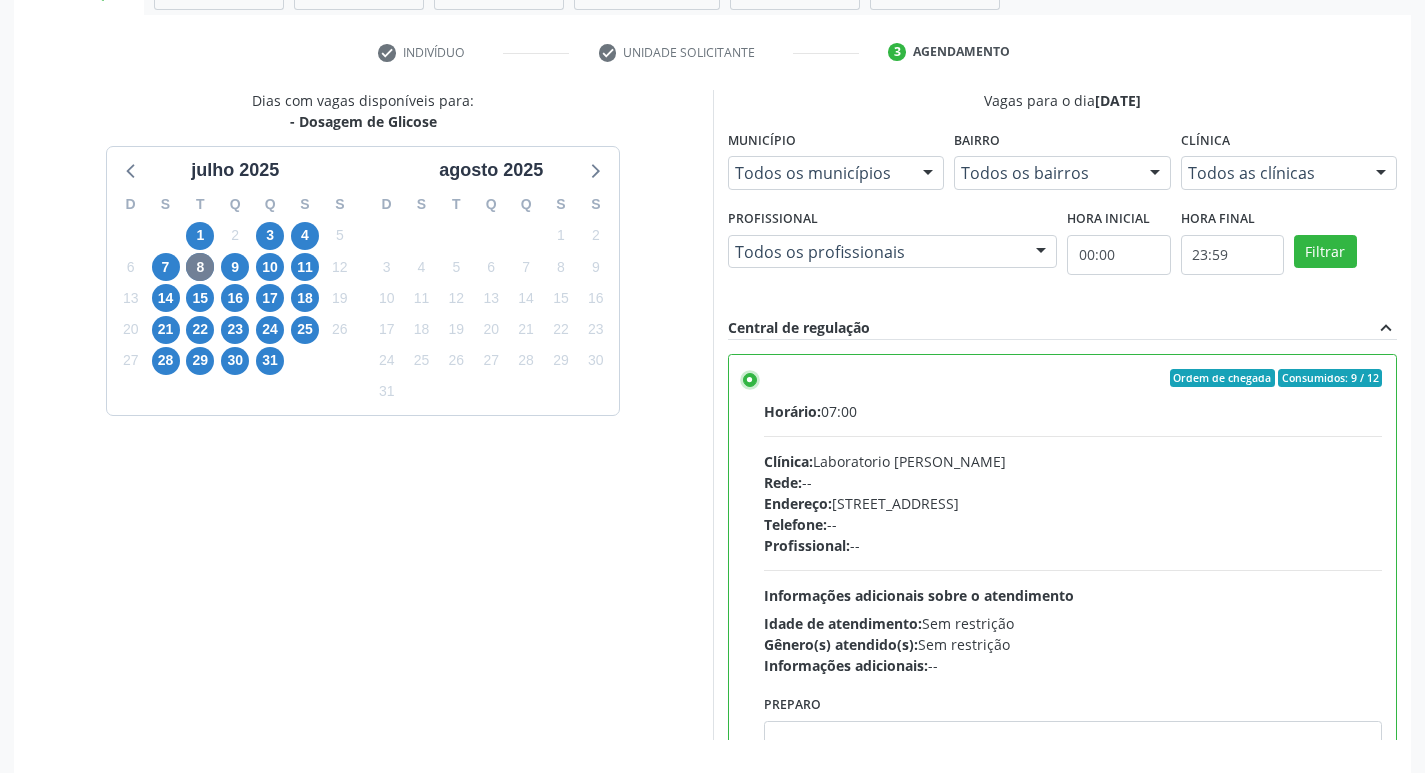 scroll, scrollTop: 422, scrollLeft: 0, axis: vertical 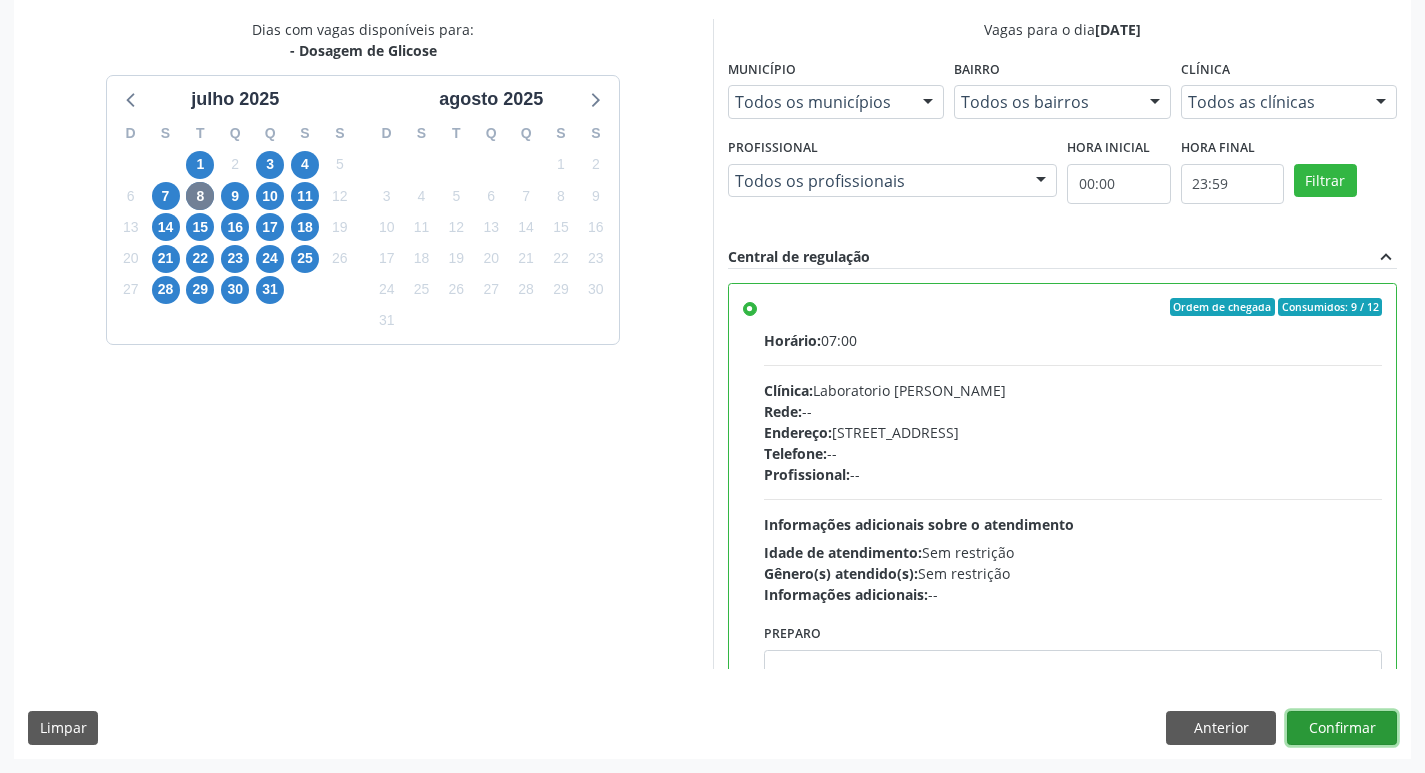 click on "Confirmar" at bounding box center (1342, 728) 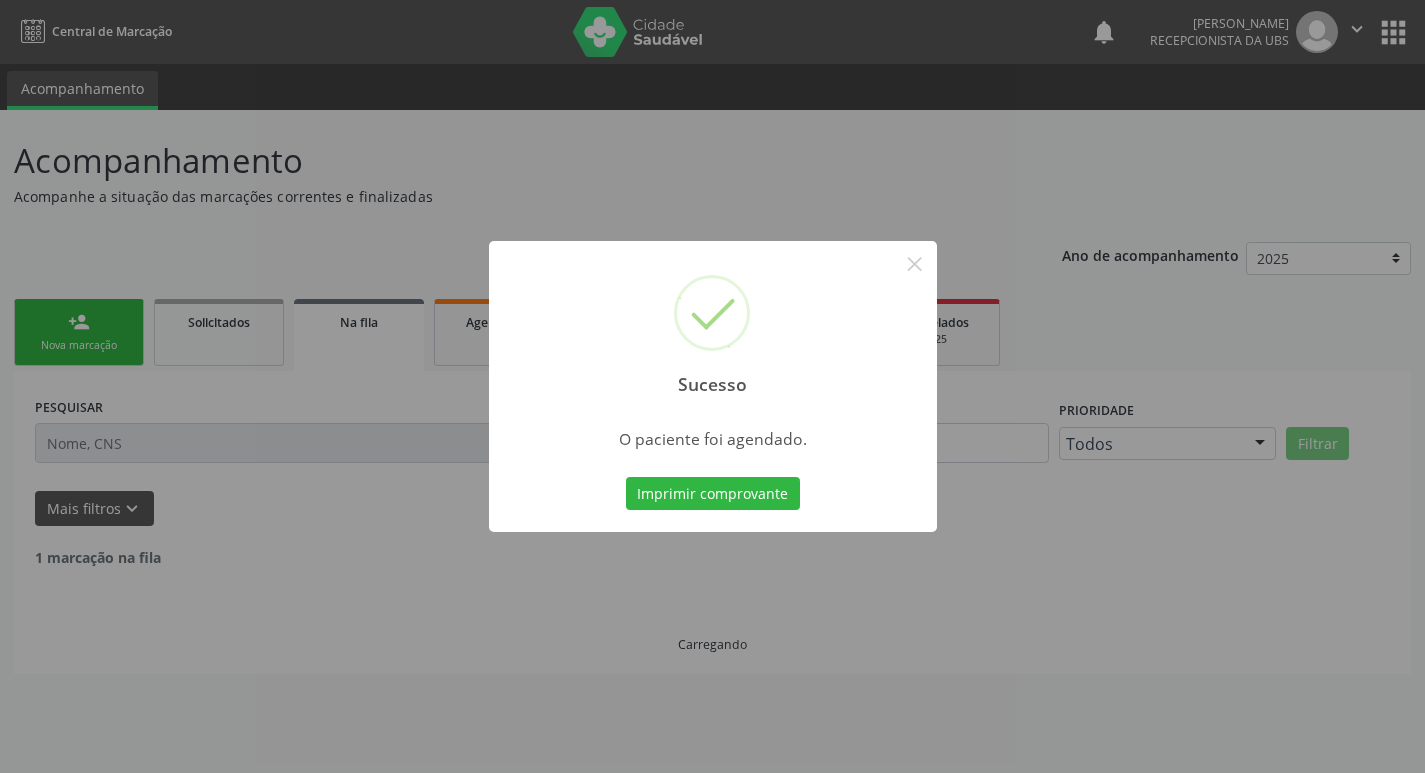 scroll, scrollTop: 0, scrollLeft: 0, axis: both 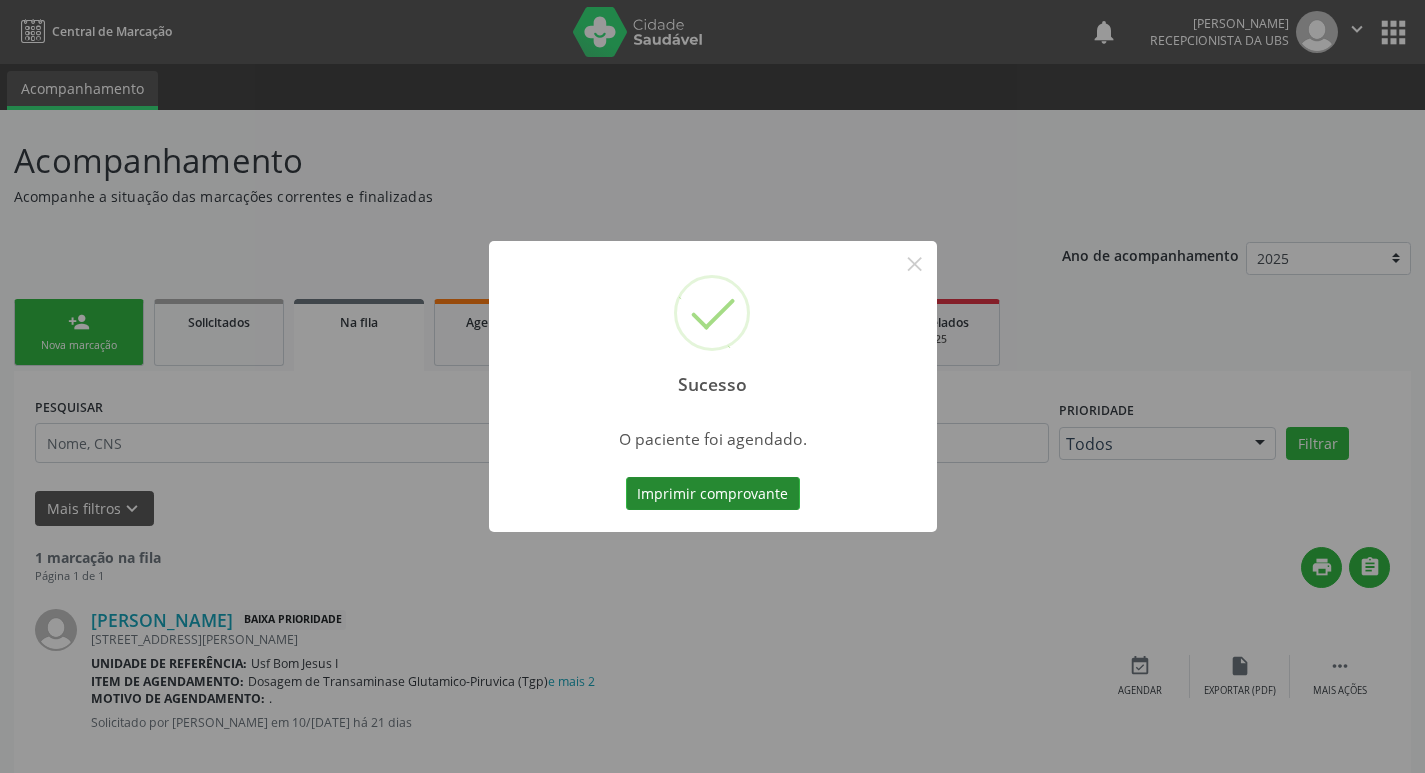 click on "Imprimir comprovante" at bounding box center (713, 494) 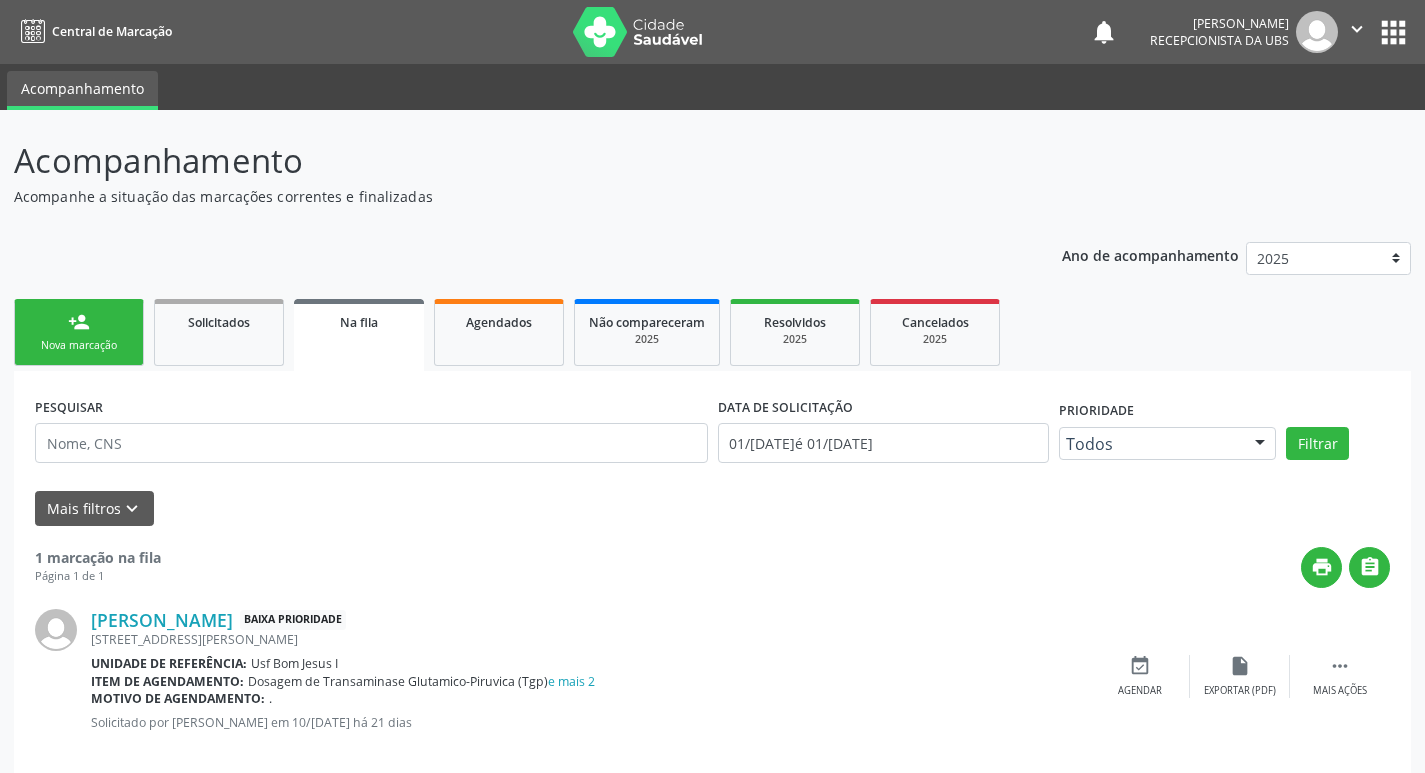 click on "Sucesso × O paciente foi agendado. Imprimir comprovante Cancel" at bounding box center (712, 386) 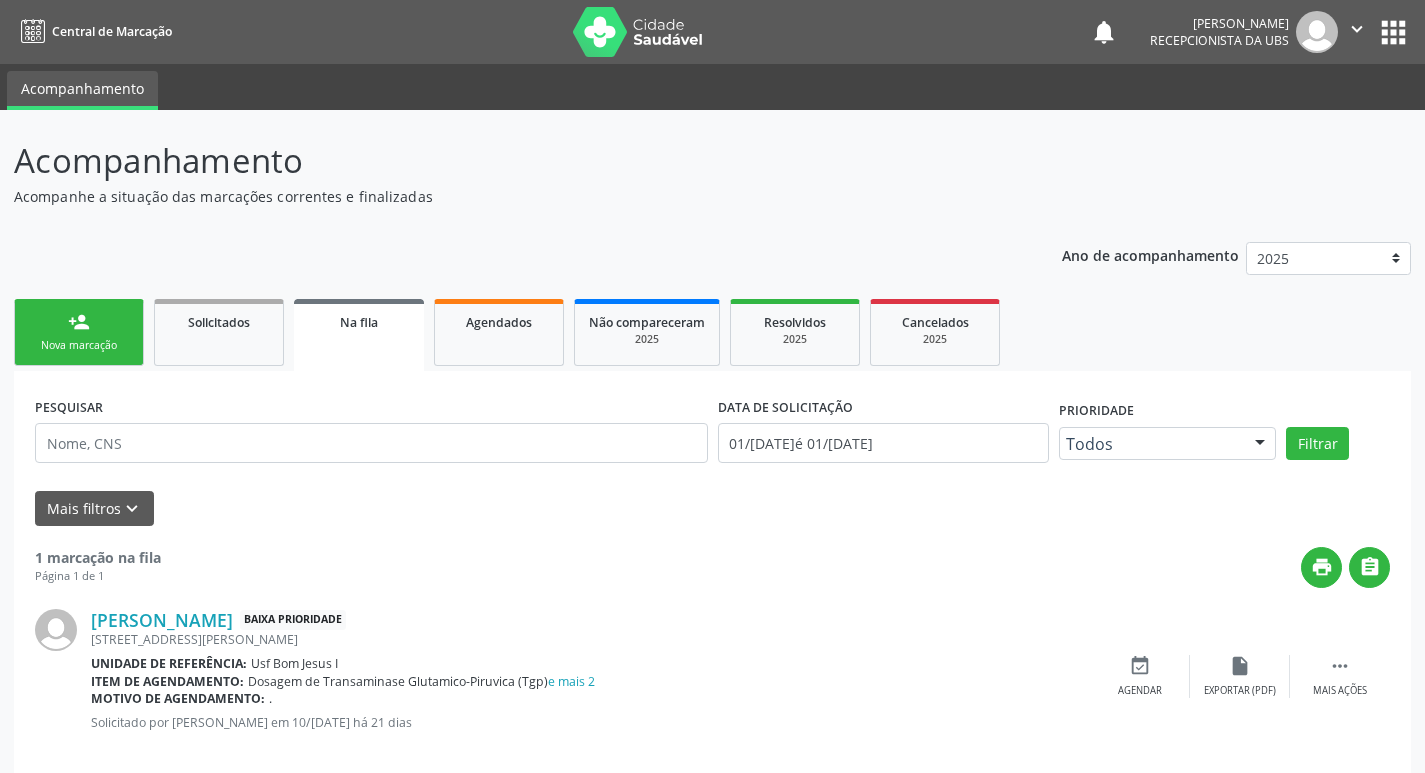click on "Nova marcação" at bounding box center [79, 345] 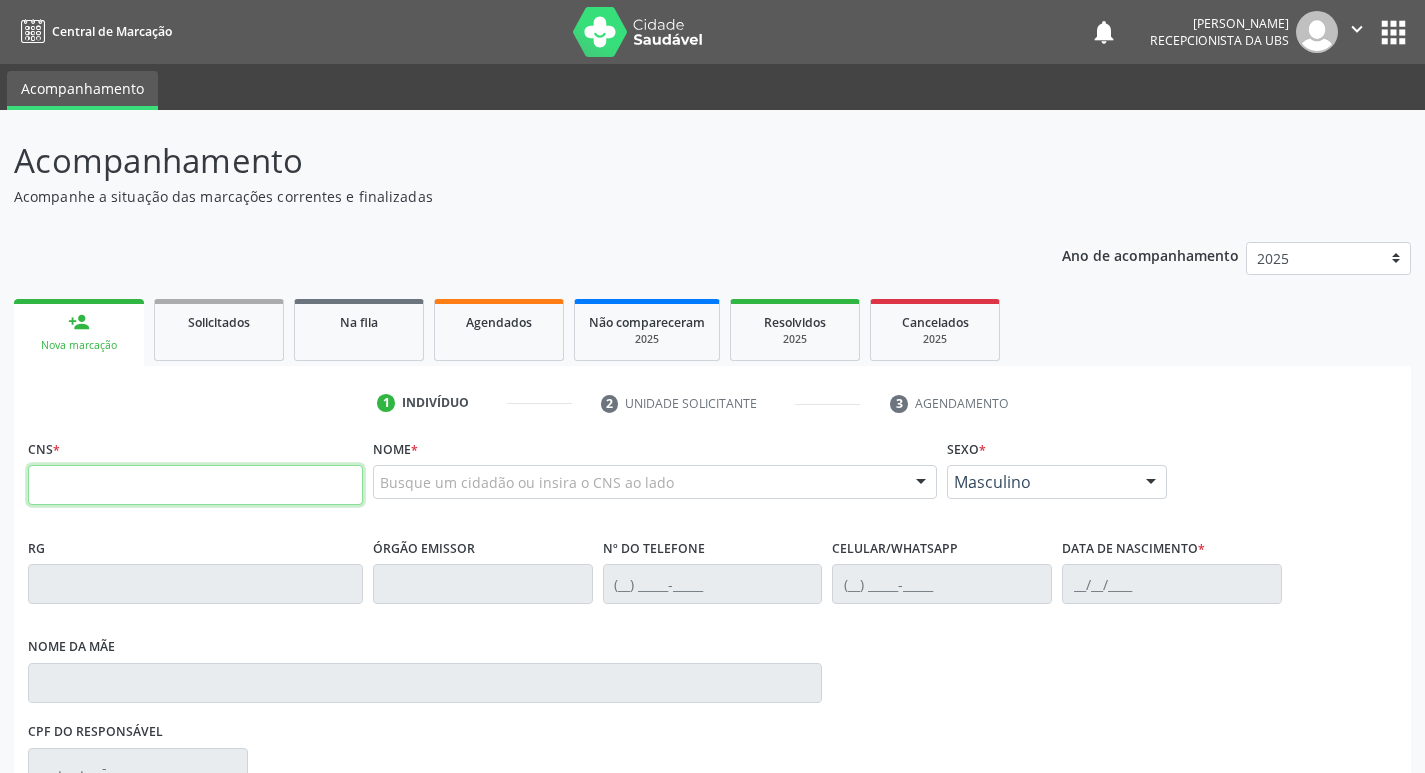 click at bounding box center (195, 485) 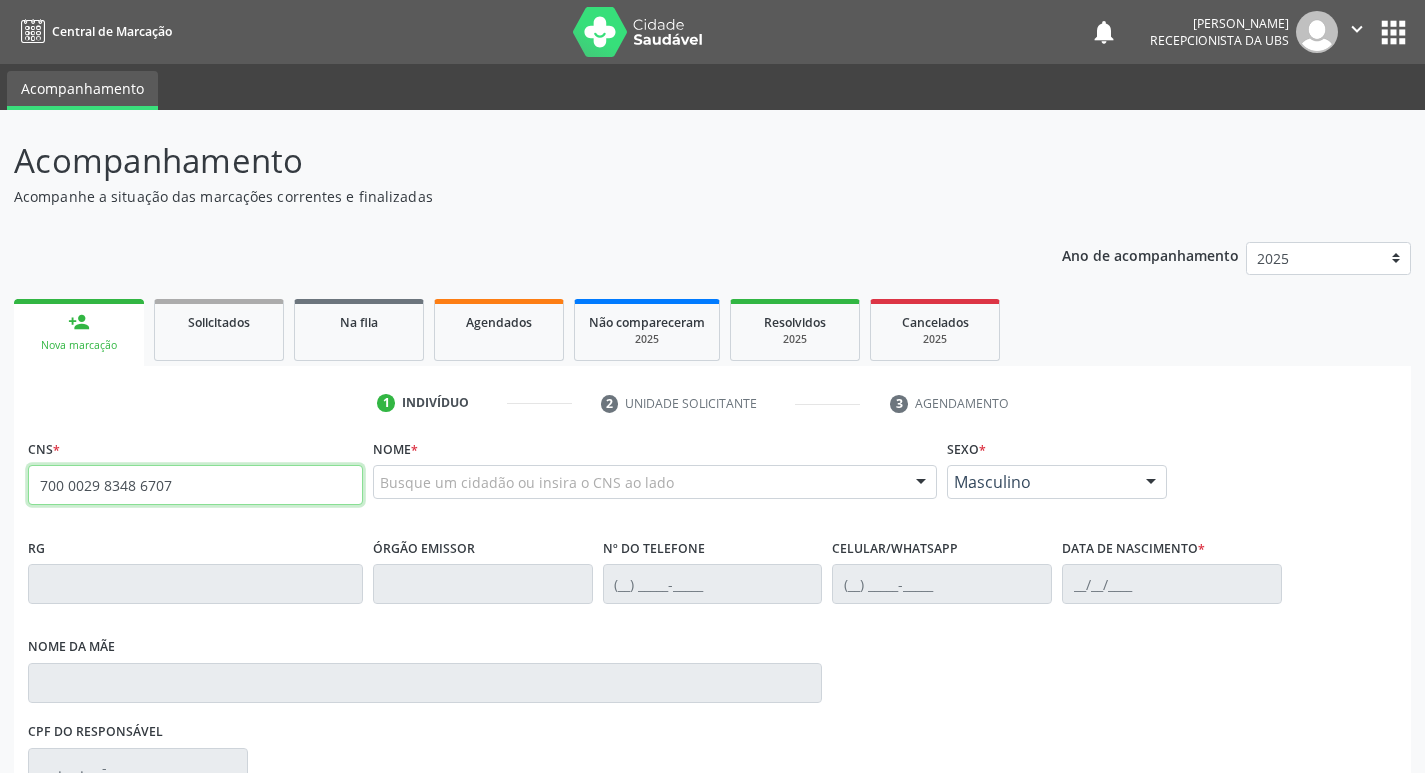 type on "700 0029 8348 6707" 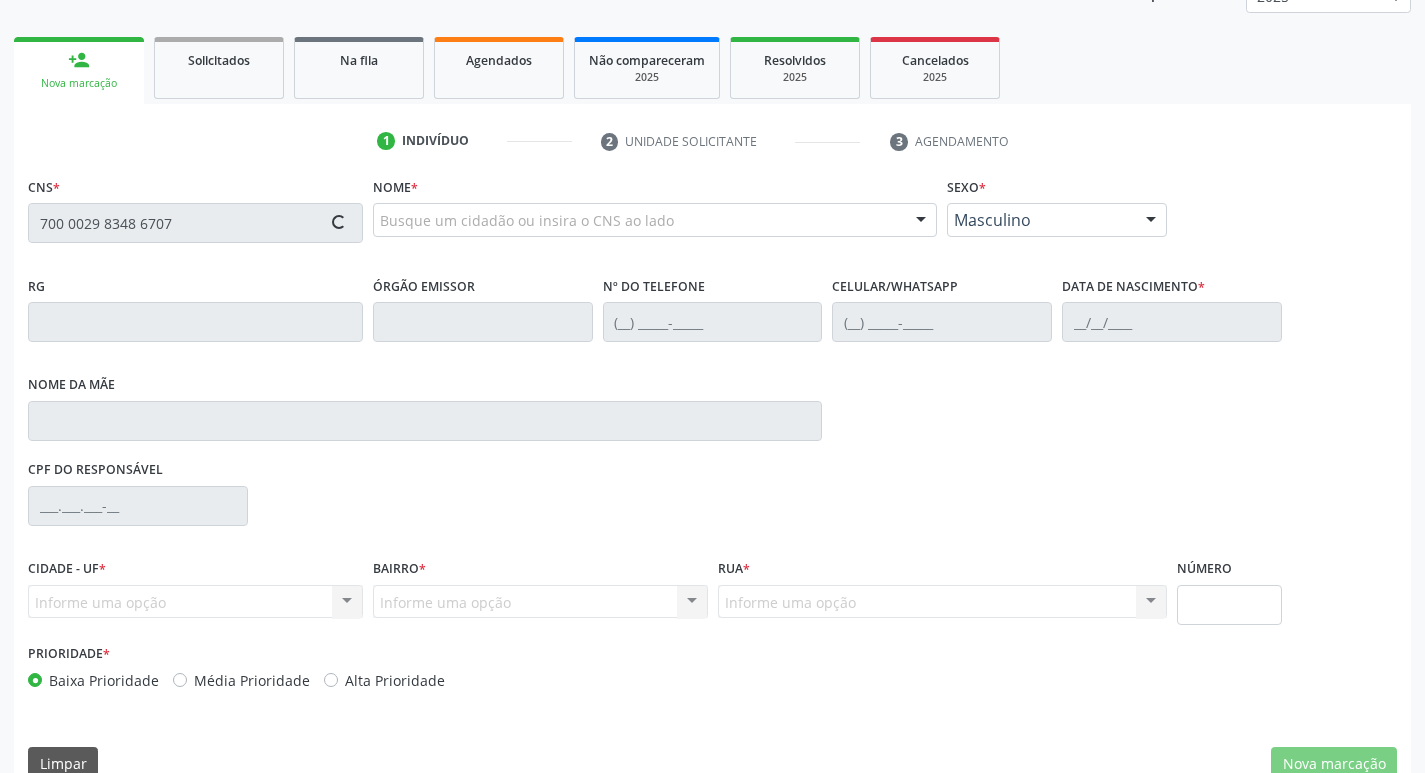 scroll, scrollTop: 297, scrollLeft: 0, axis: vertical 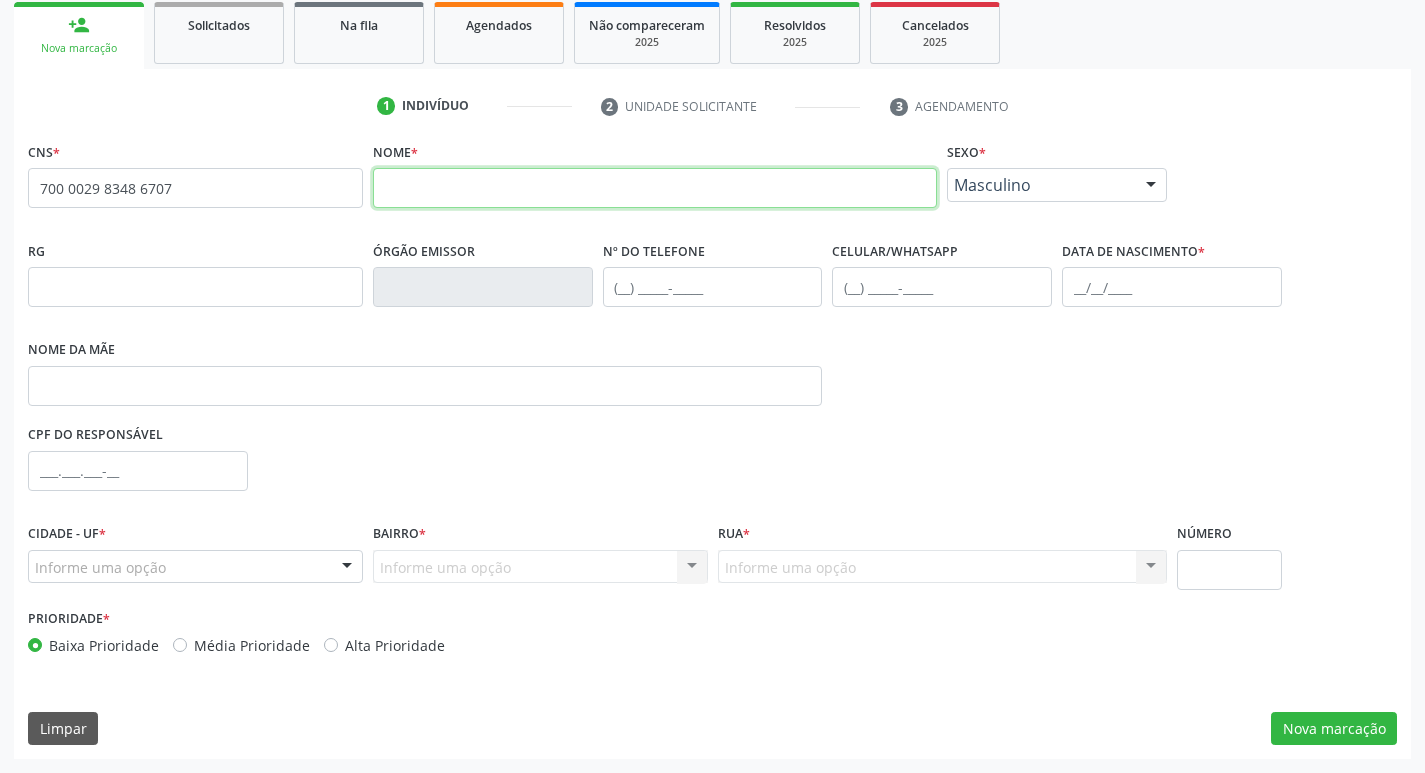 click at bounding box center [655, 188] 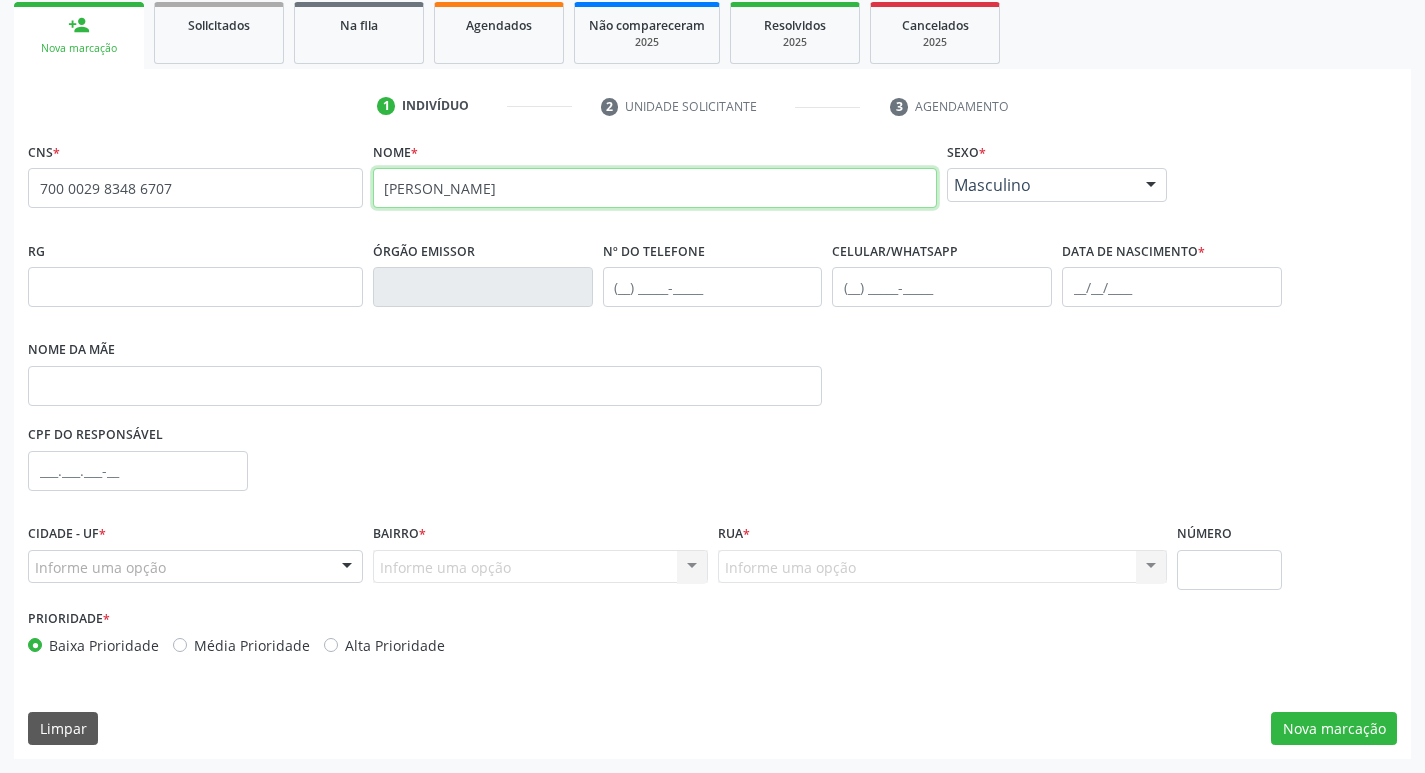 type on "DAVI MIGUEL OLIVEIRA DOS SANTOS" 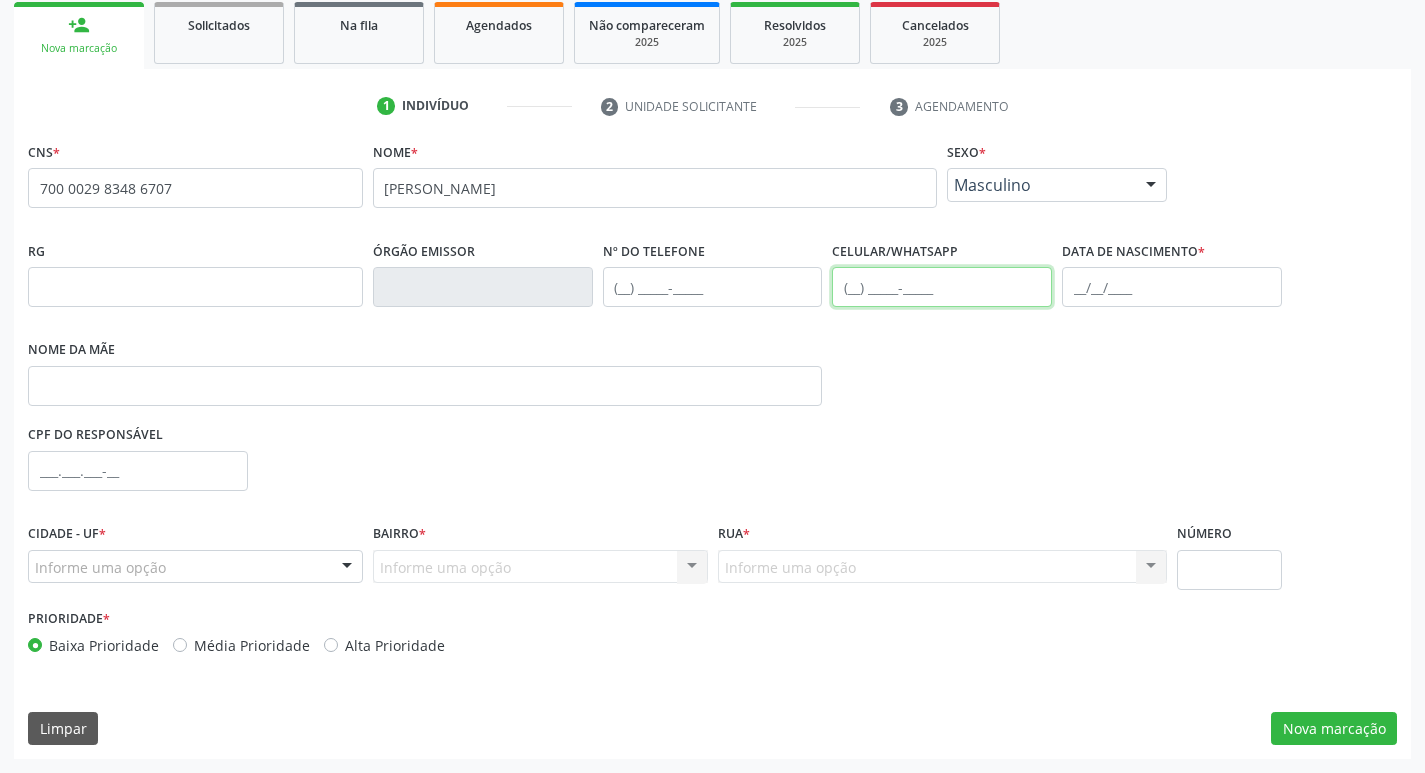 click at bounding box center (942, 287) 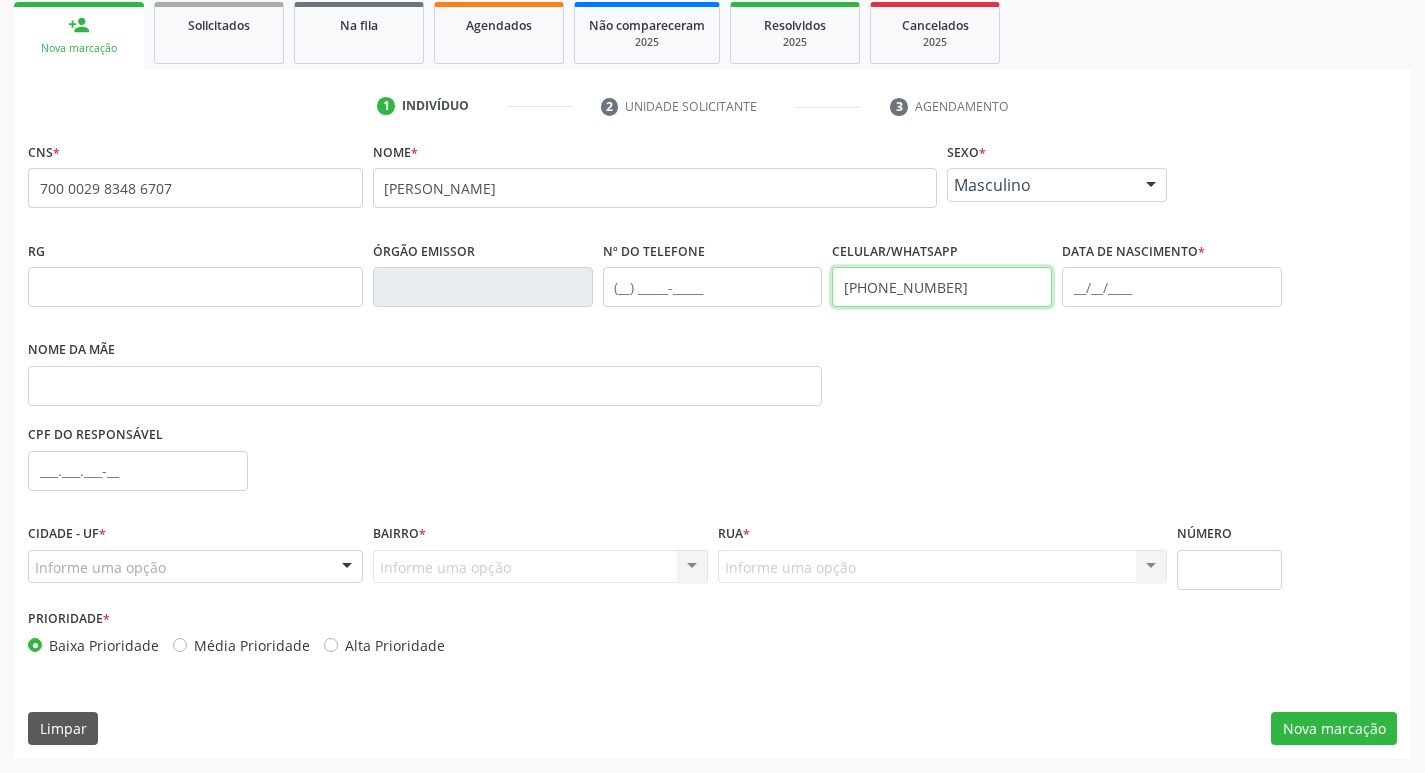 type on "(87) 99643-7871" 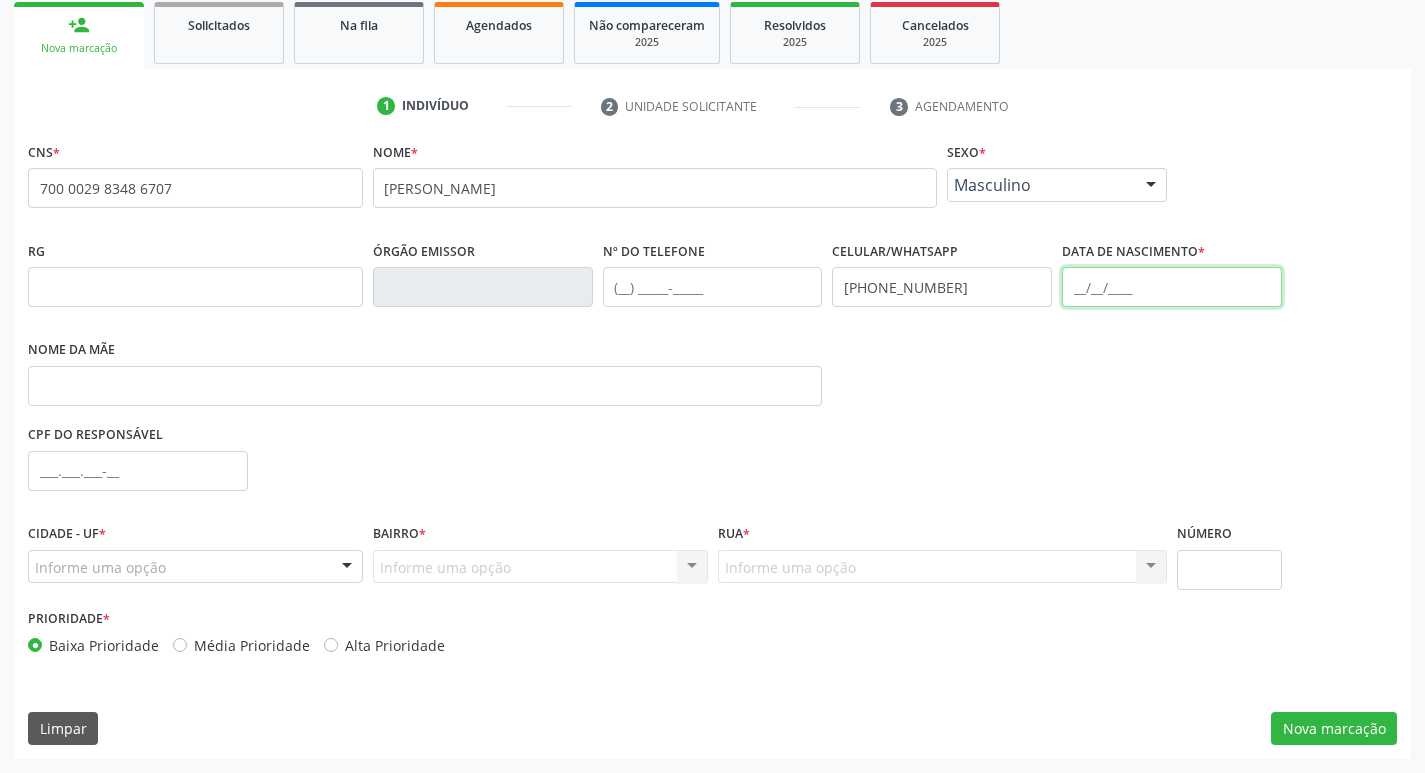 click at bounding box center [1172, 287] 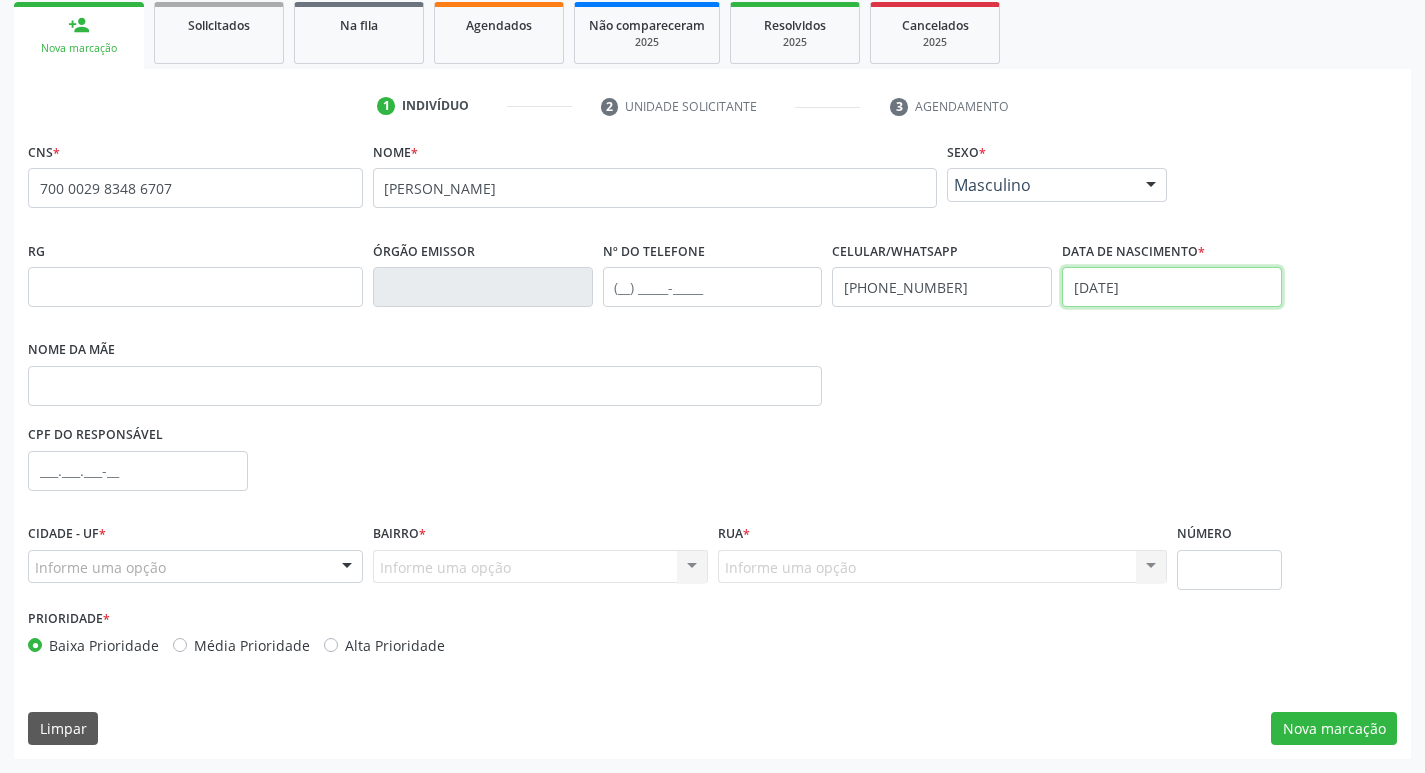 type on "25/06/2021" 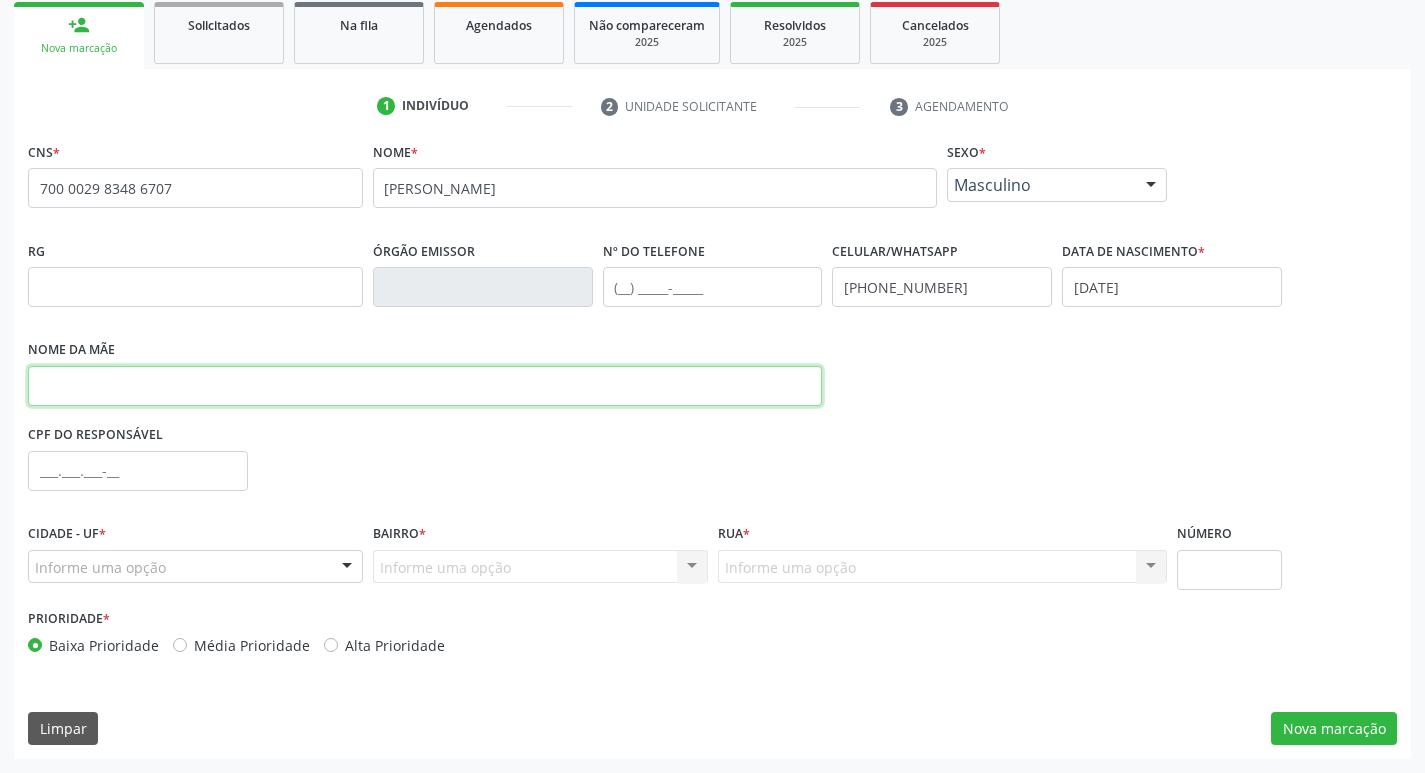 click at bounding box center [425, 386] 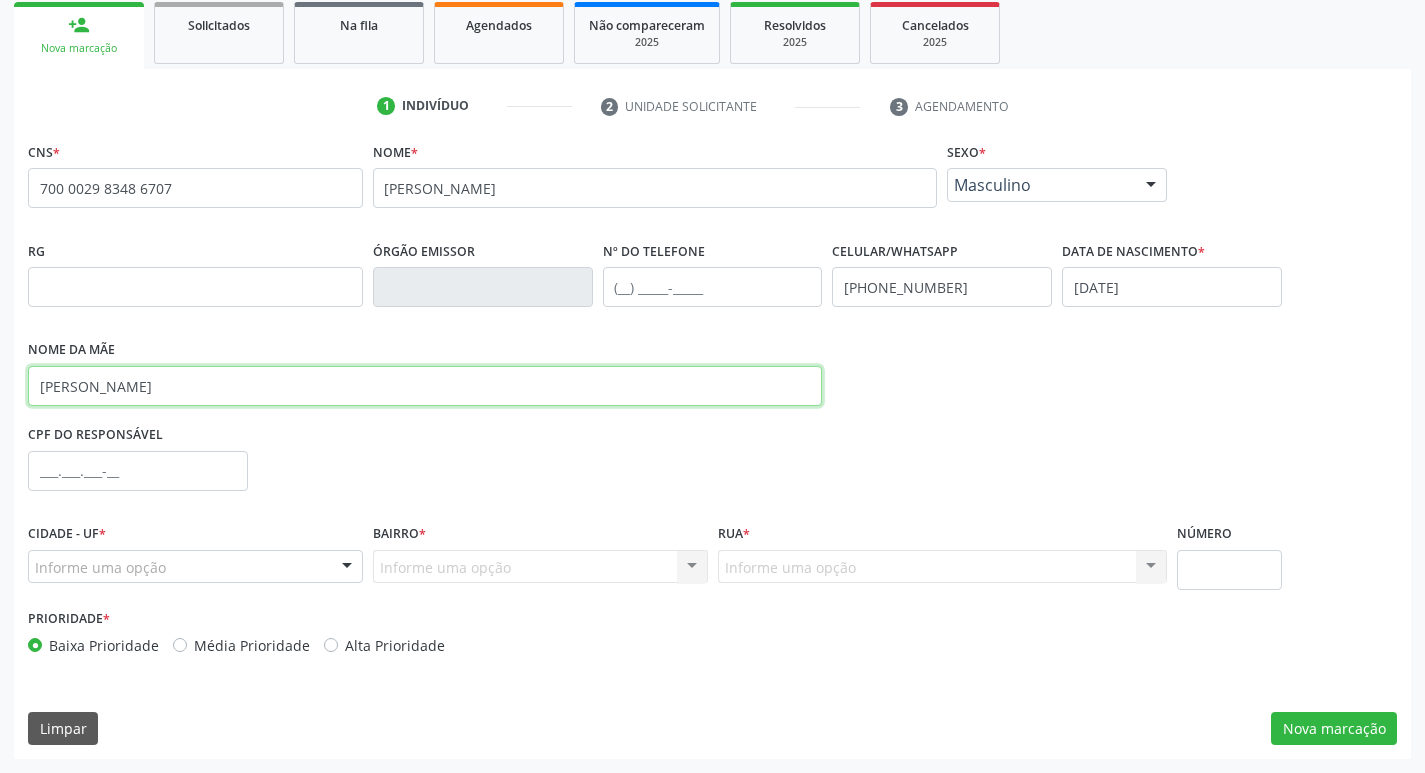 type on "MARIA LAURA DE OLIVEIRA" 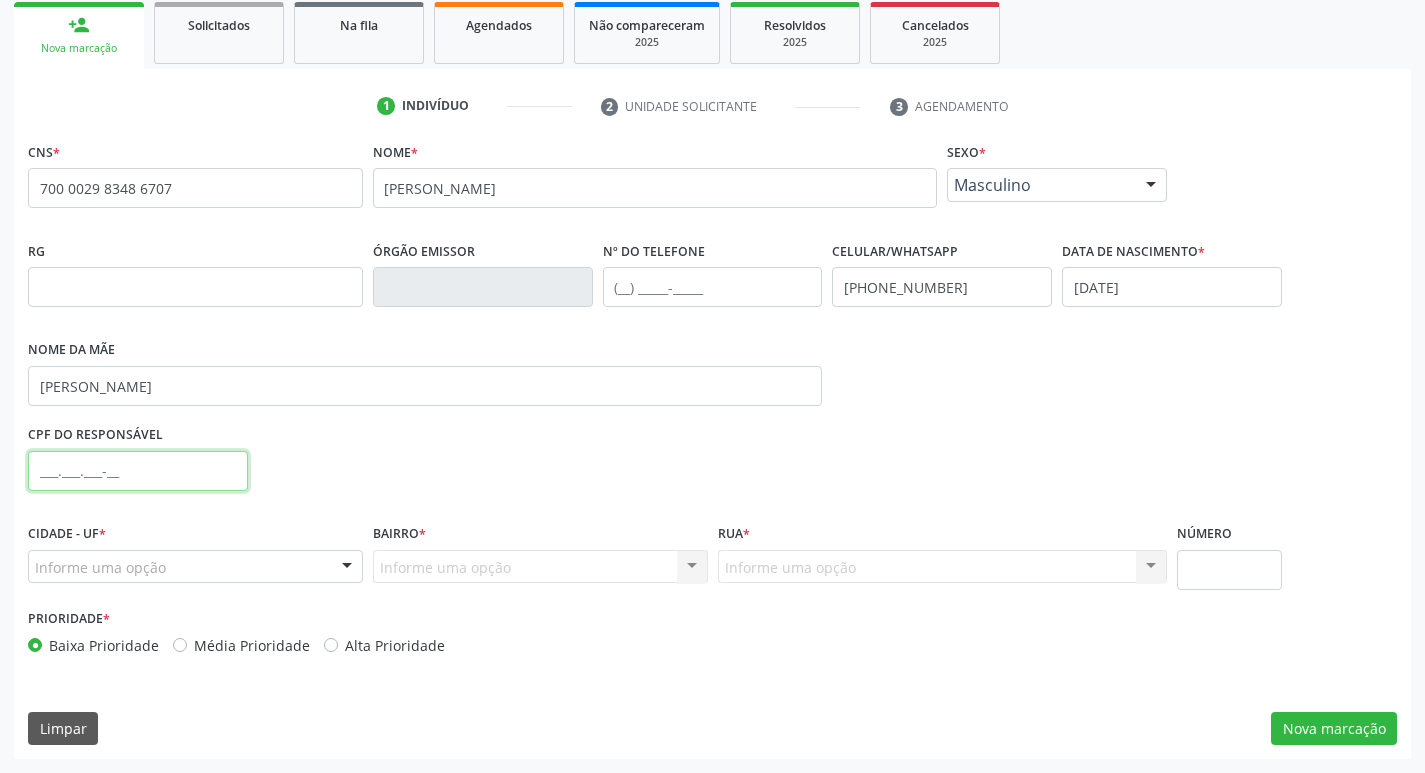 click at bounding box center (138, 471) 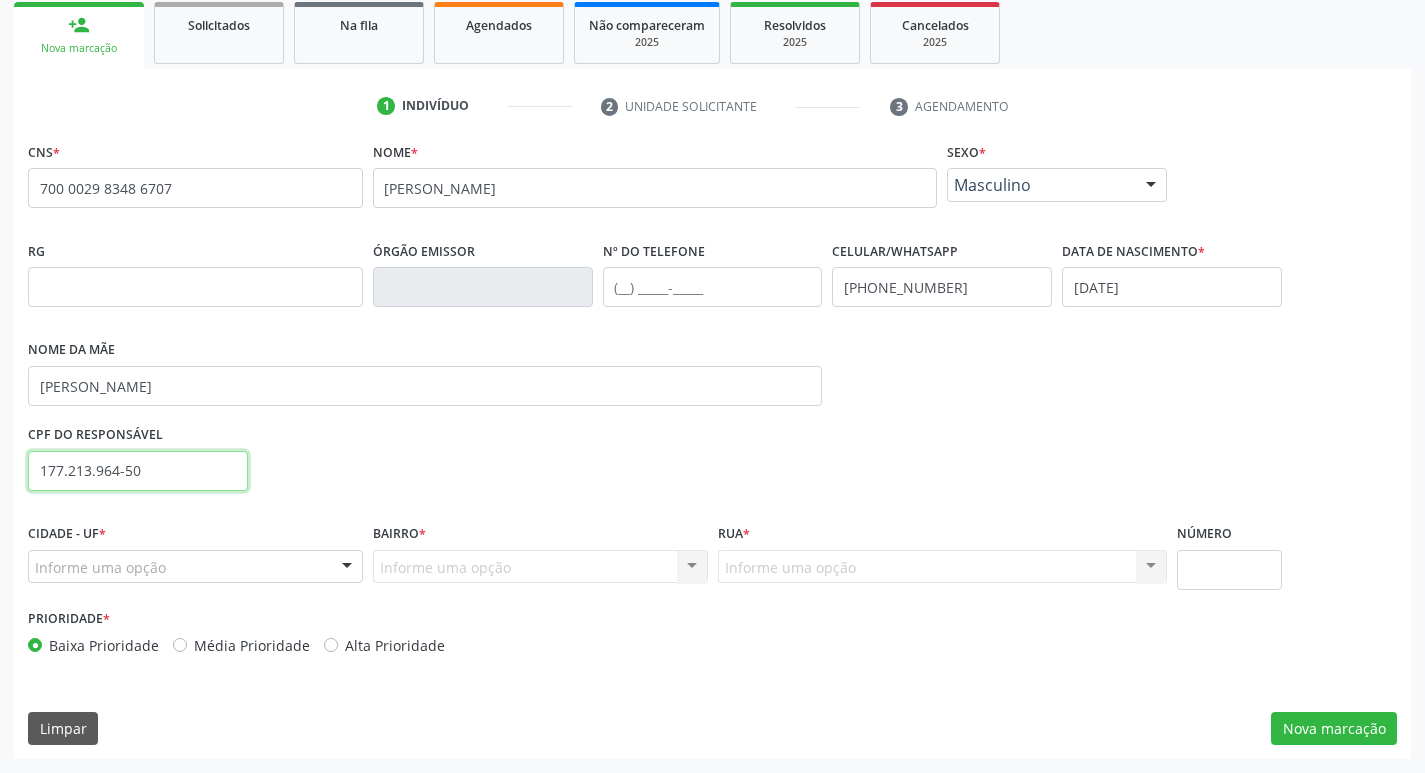 type on "177.213.964-50" 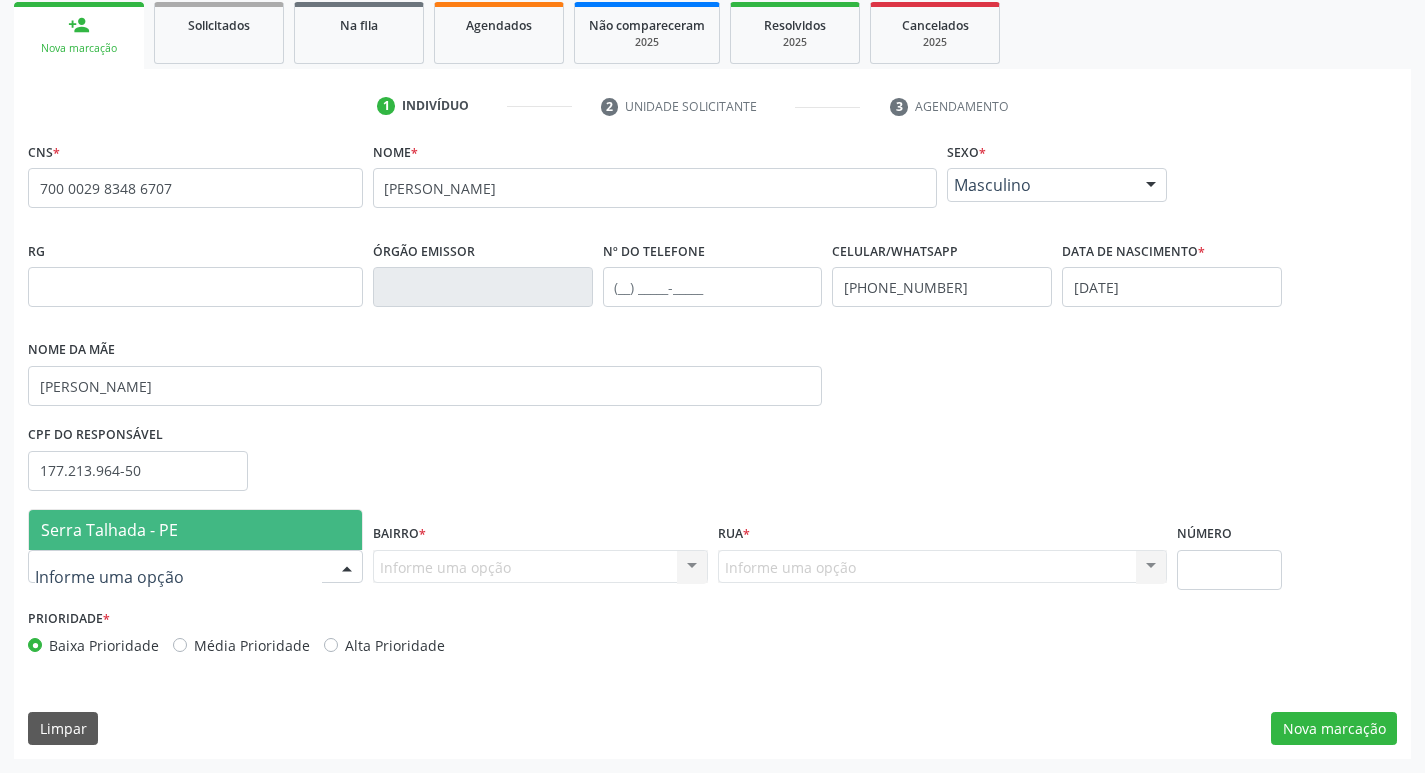 click at bounding box center (195, 567) 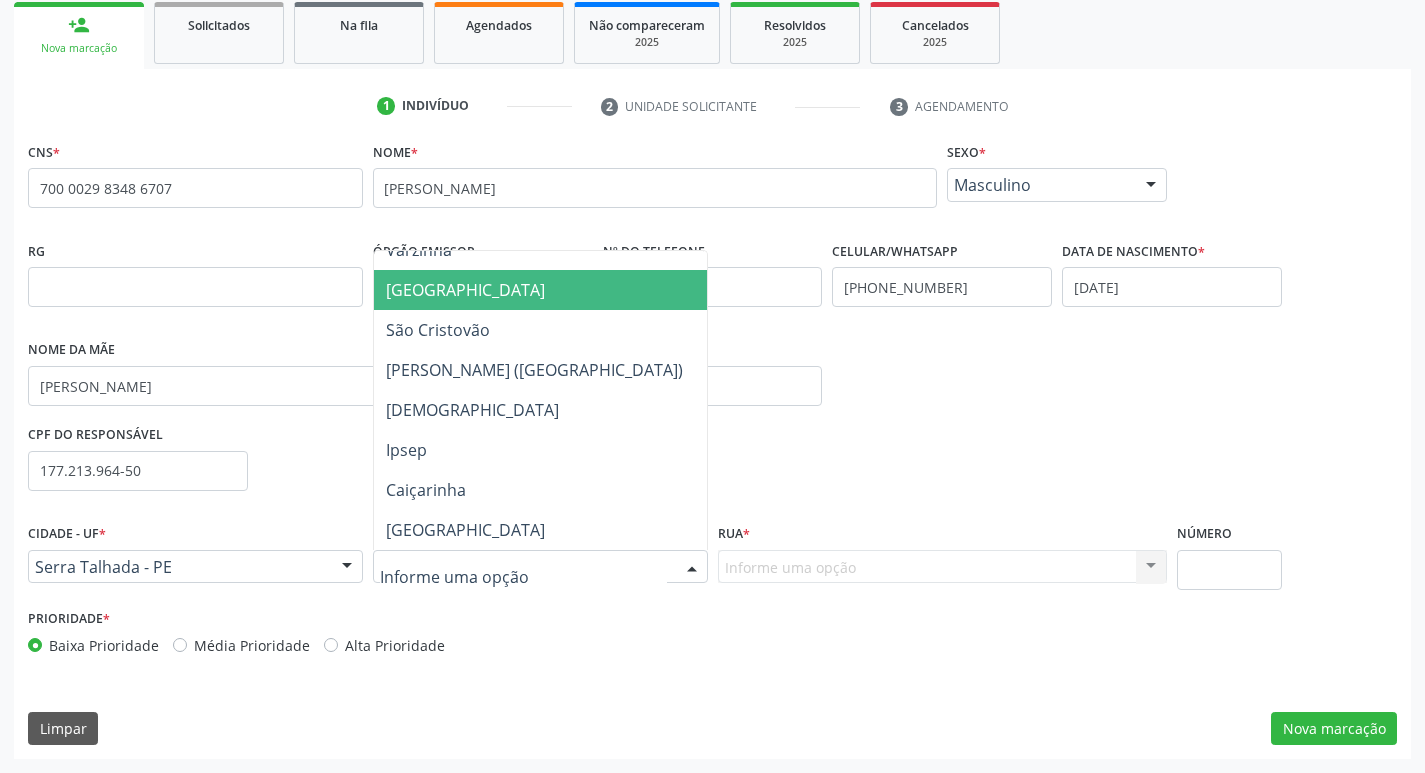 scroll, scrollTop: 467, scrollLeft: 0, axis: vertical 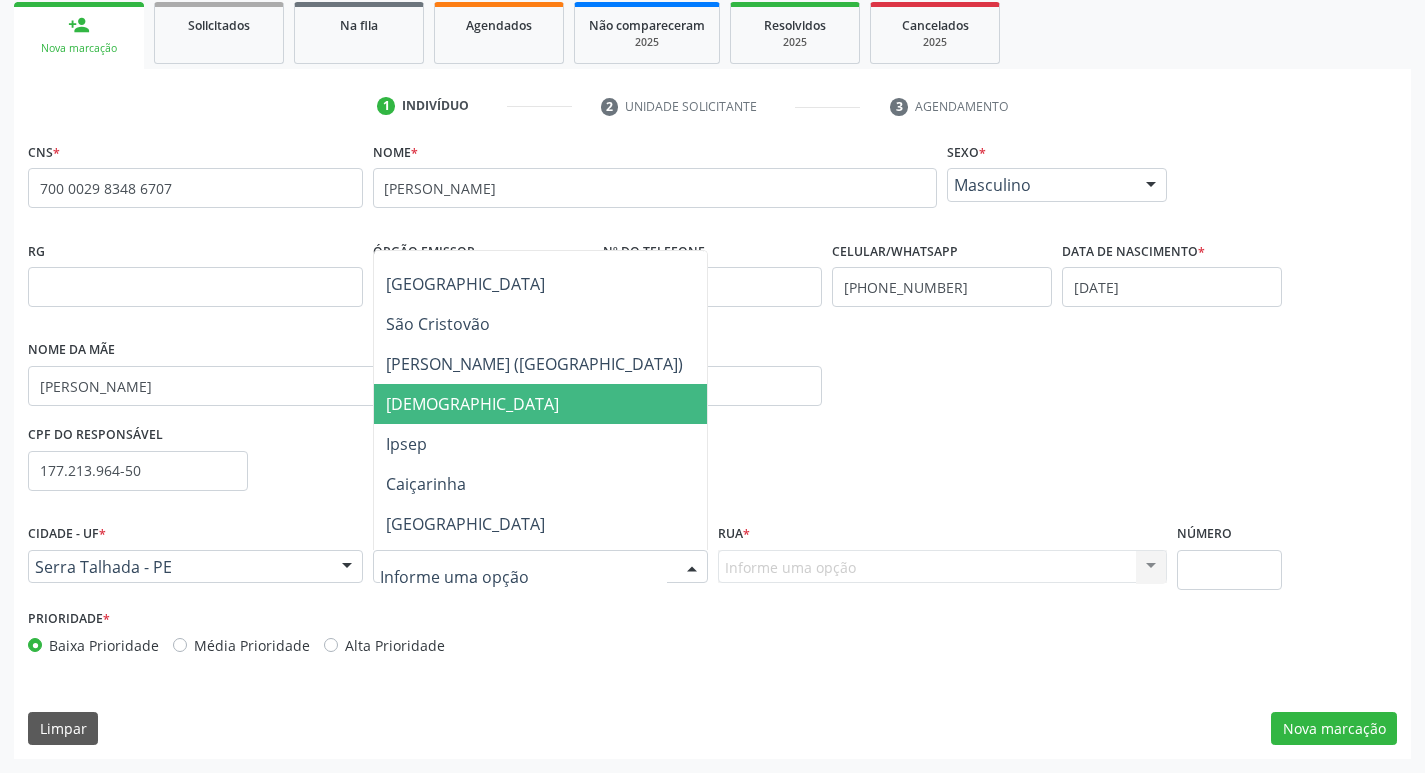 click on "[DEMOGRAPHIC_DATA]" at bounding box center [540, 404] 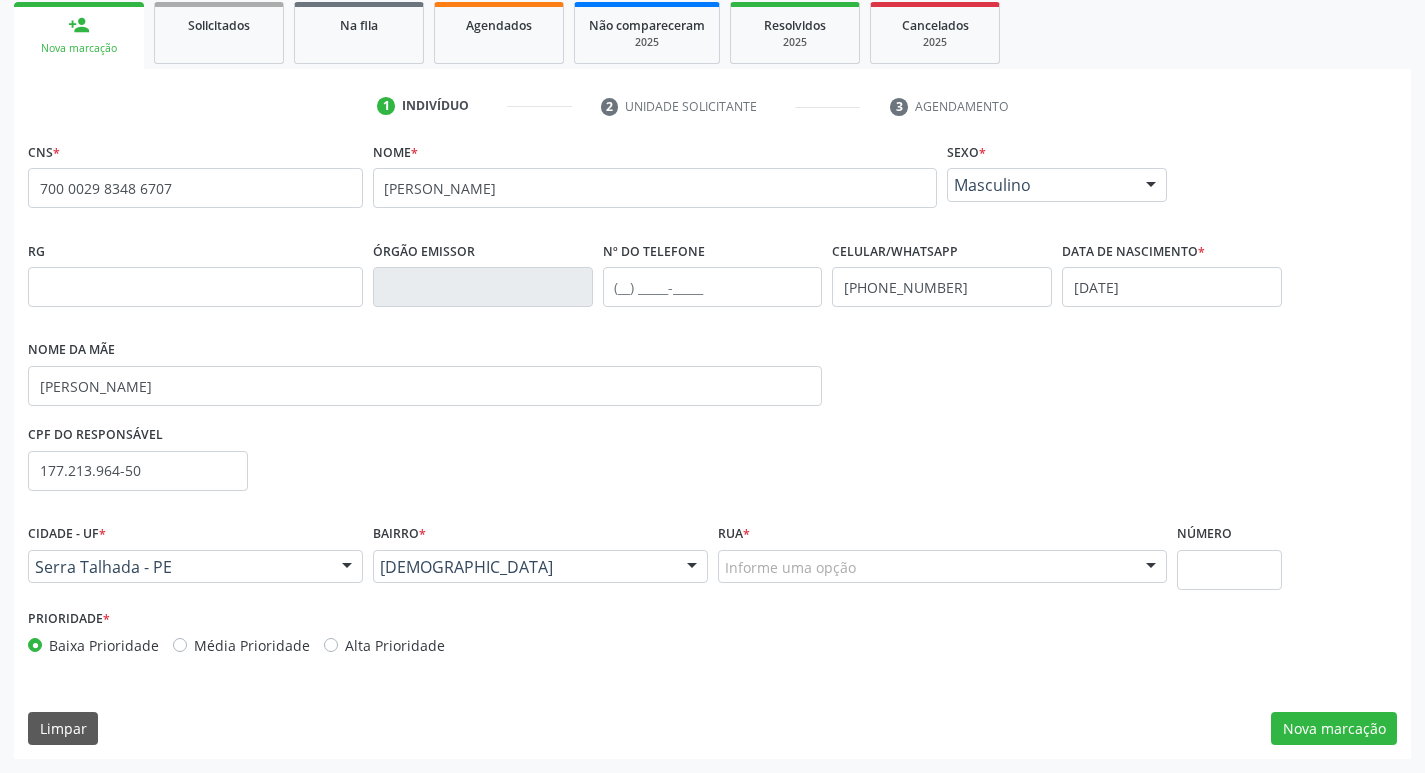 click on "Informe uma opção" at bounding box center (943, 567) 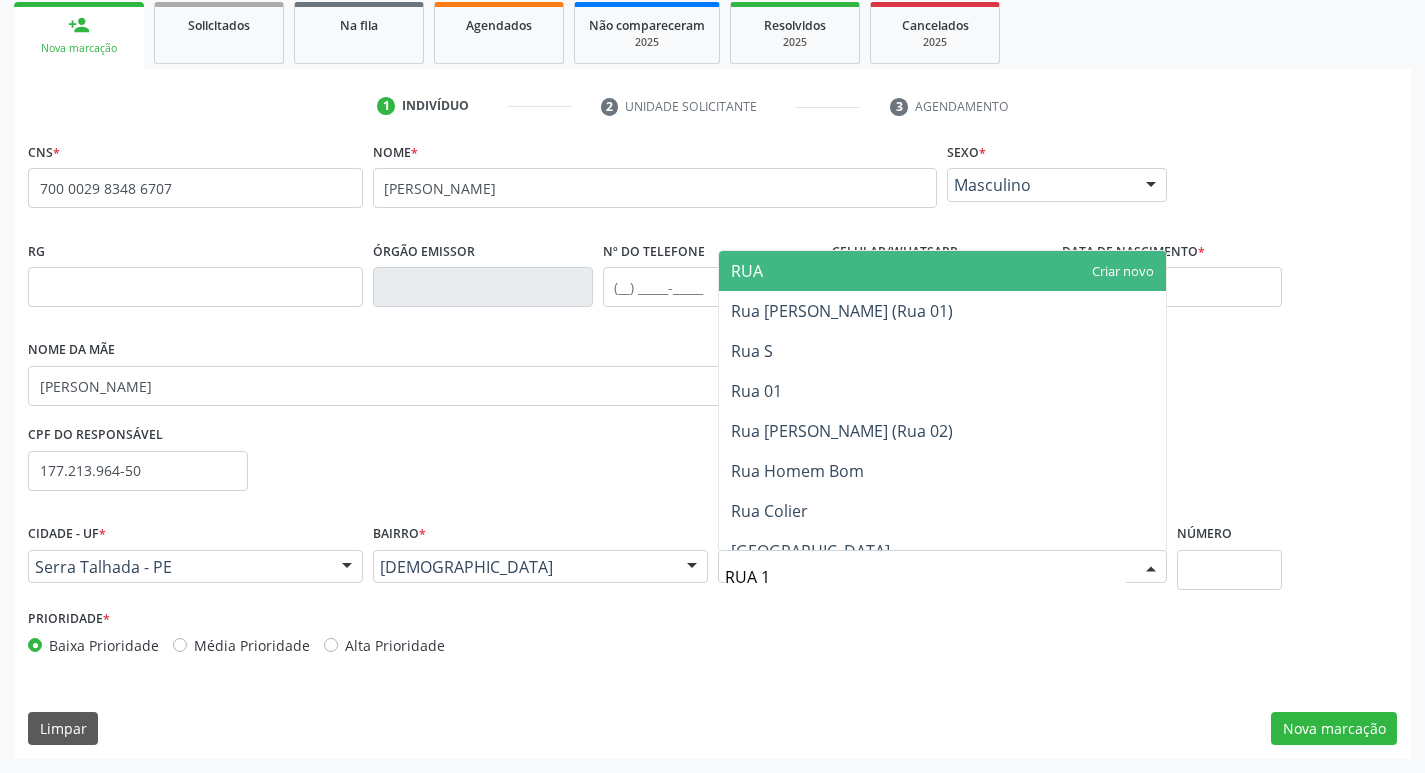 type on "RUA 11" 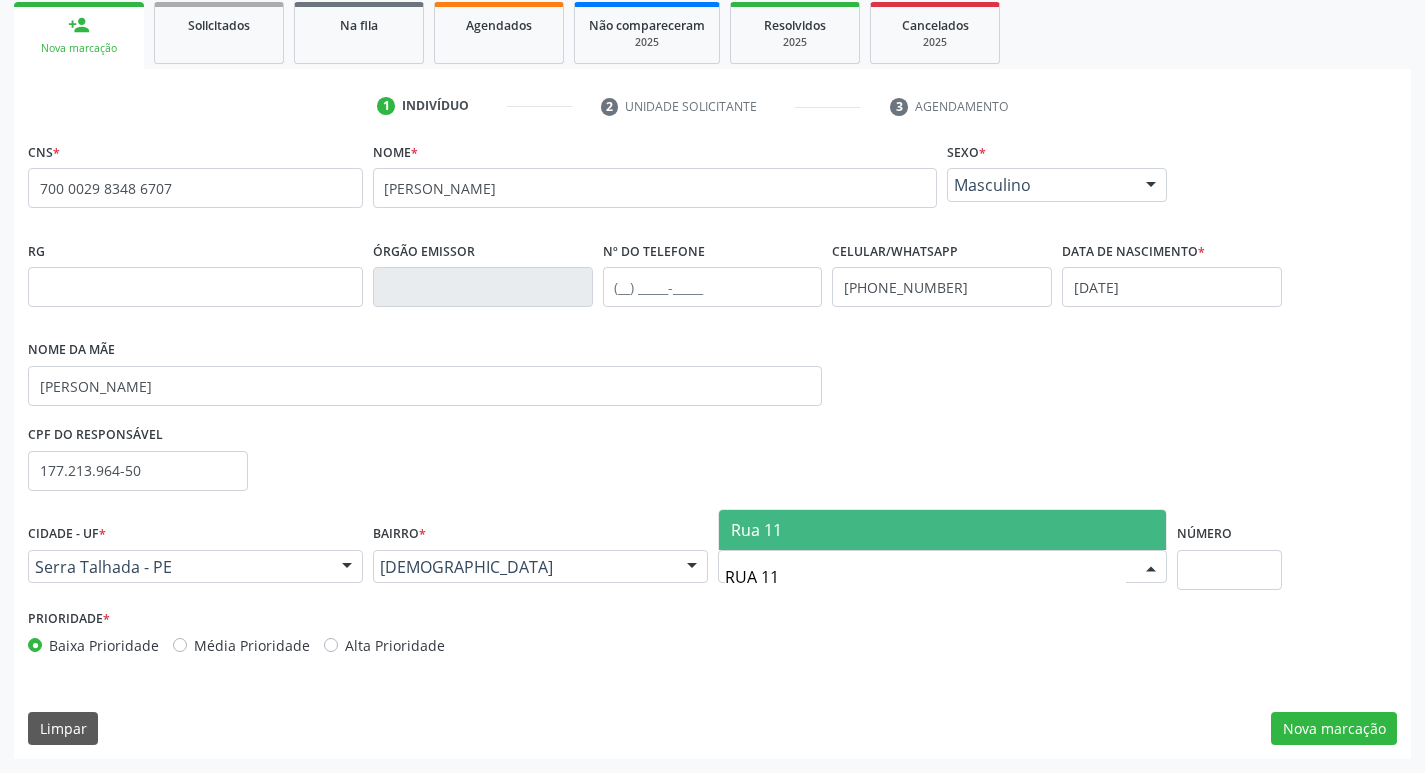 click on "Rua 11" at bounding box center (943, 530) 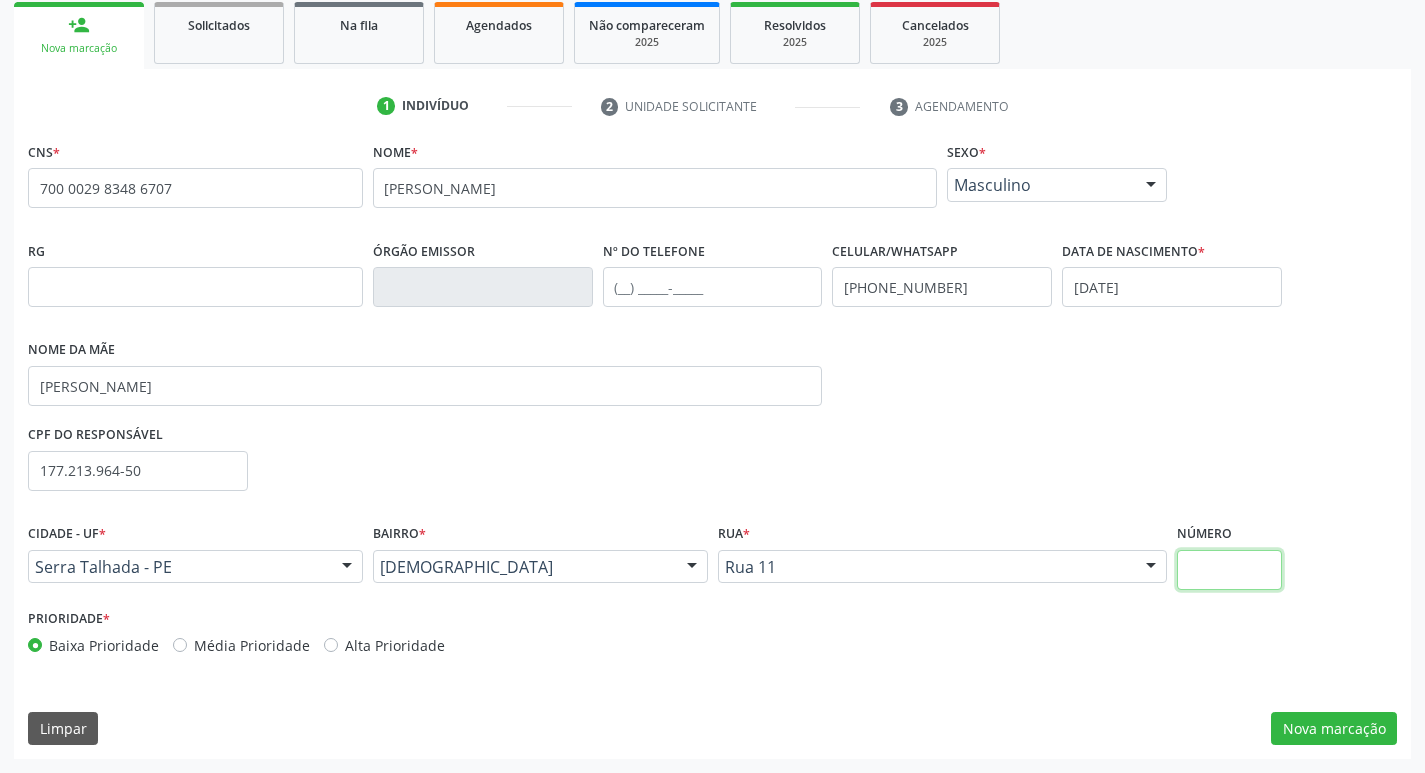 click at bounding box center (1229, 570) 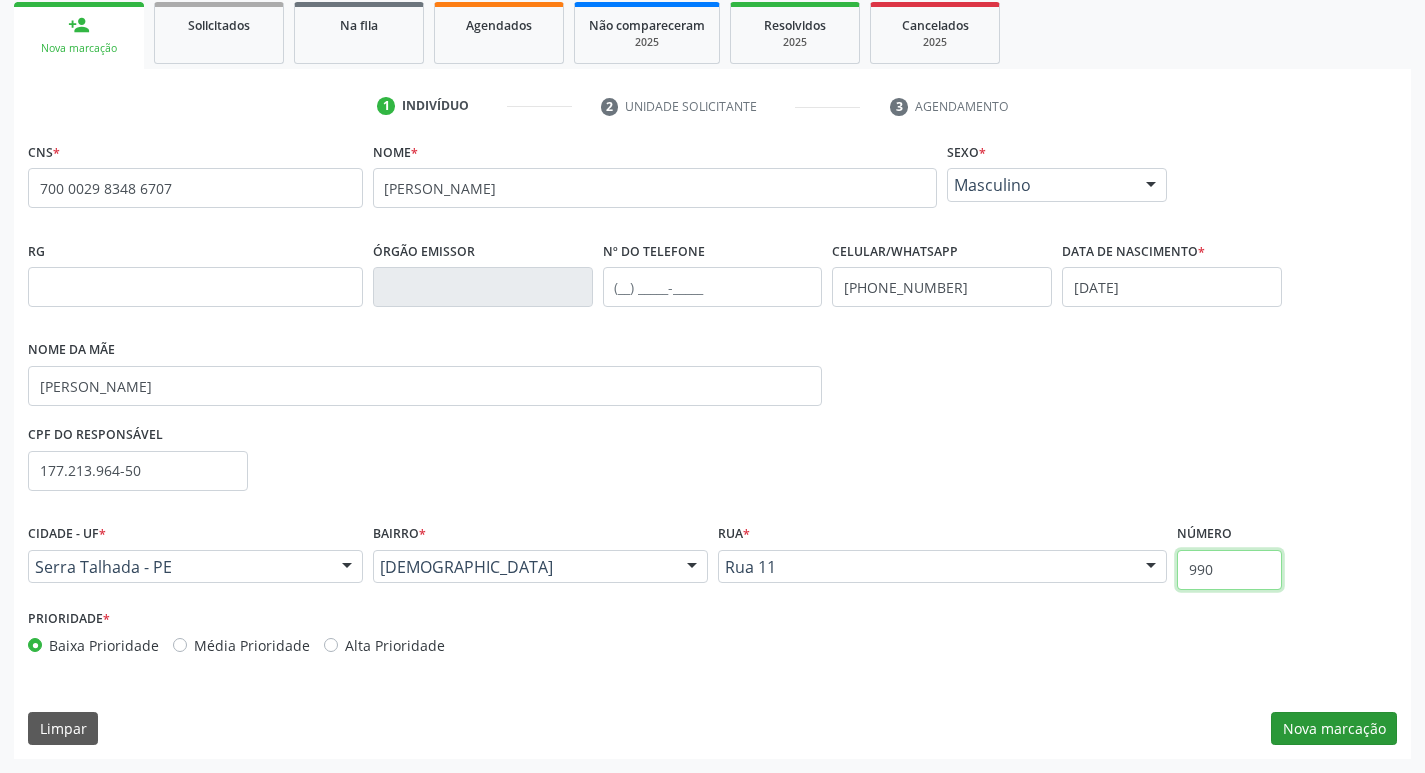 type on "990" 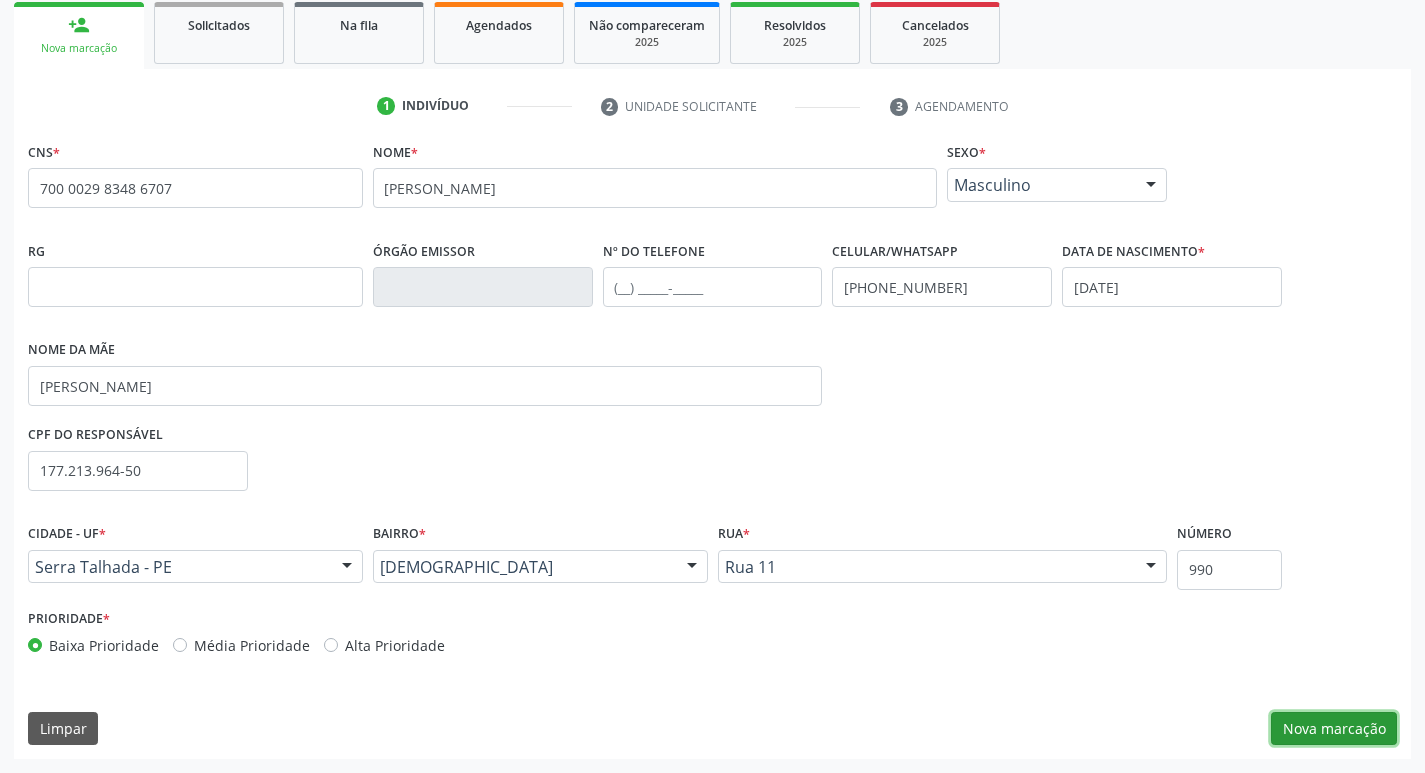 click on "Nova marcação" at bounding box center (1334, 729) 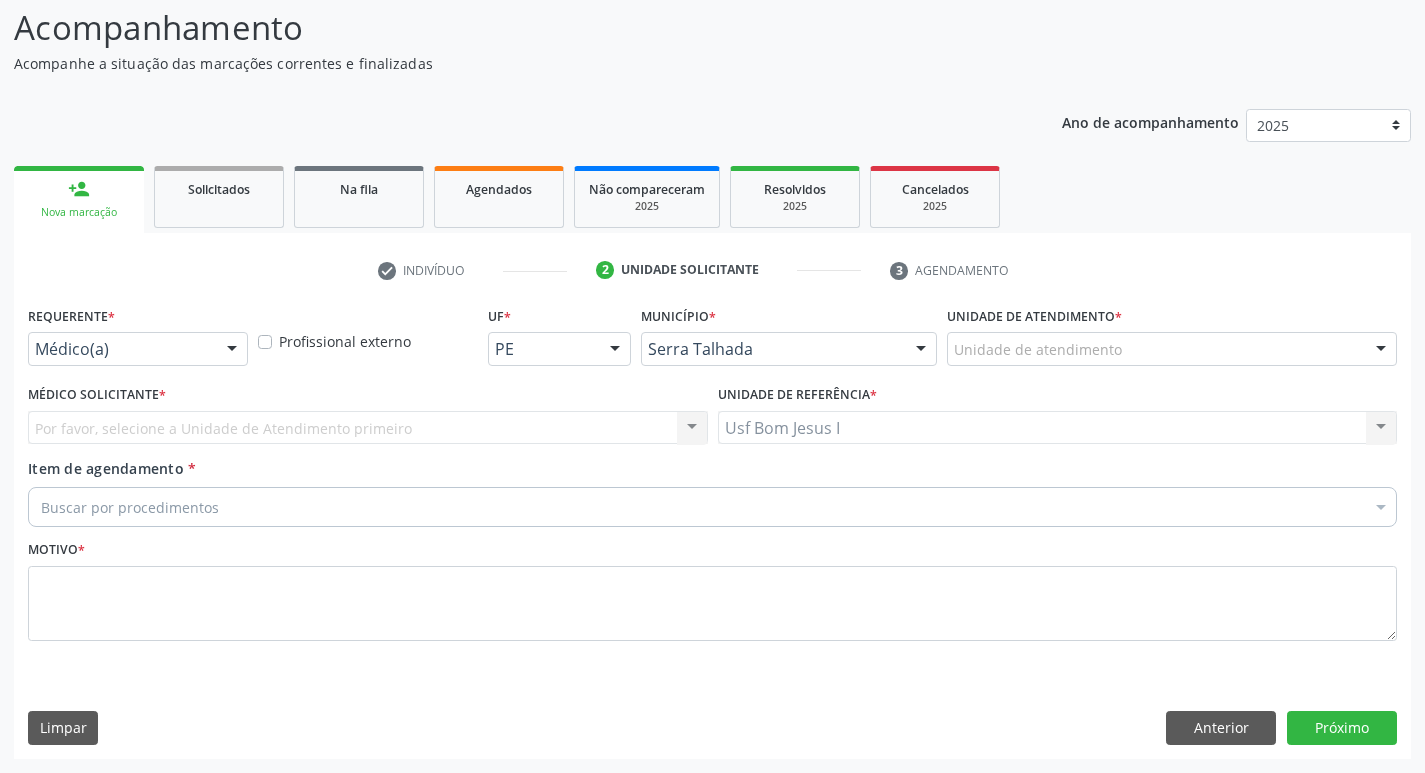scroll, scrollTop: 133, scrollLeft: 0, axis: vertical 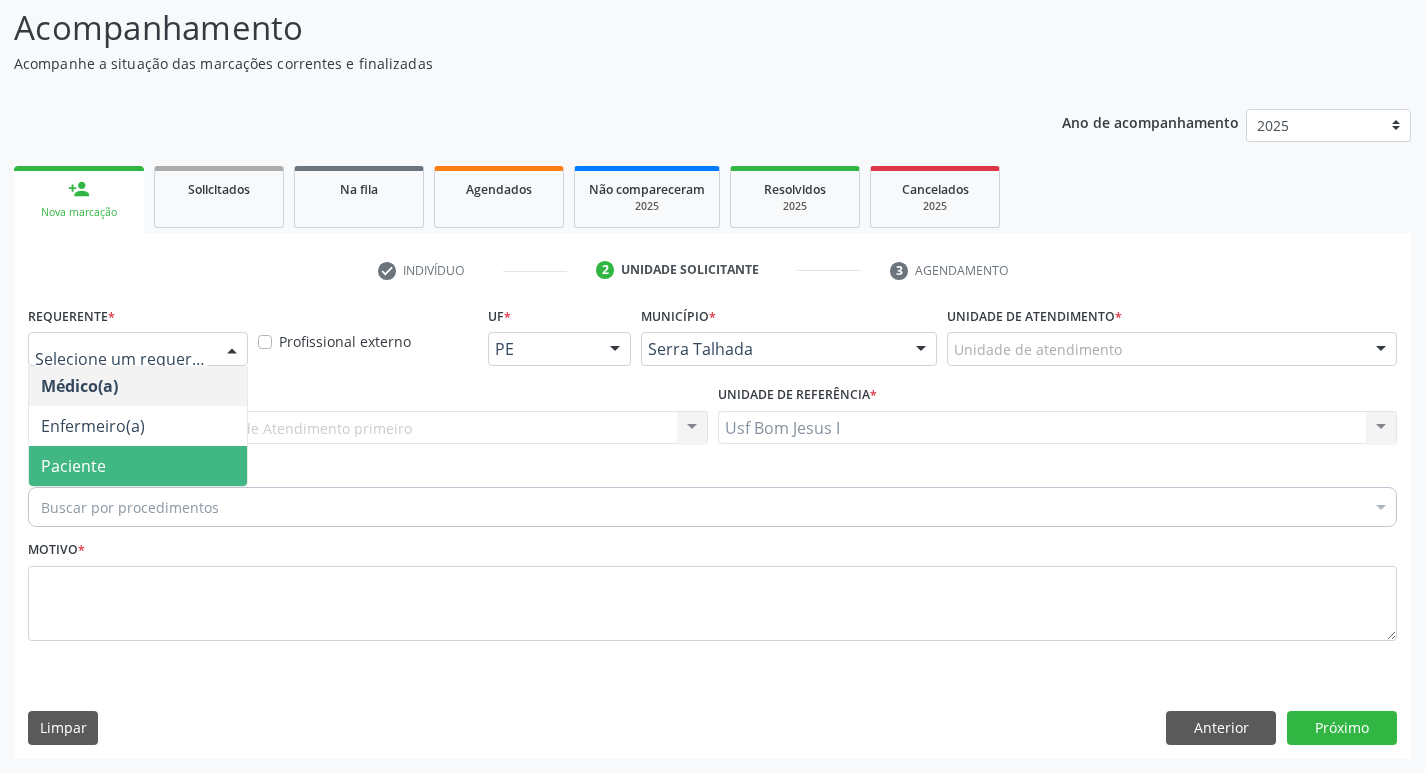 click on "Paciente" at bounding box center (138, 466) 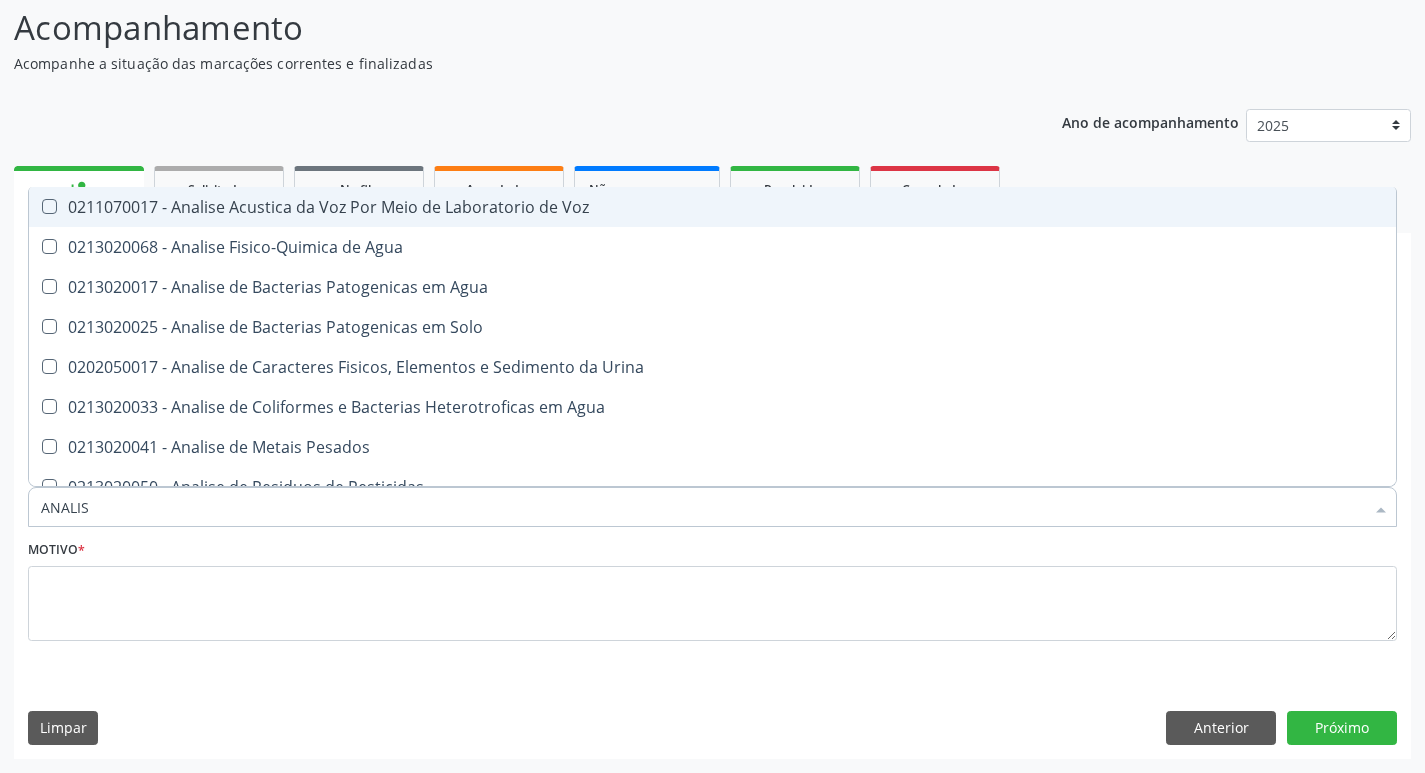 type on "ANALISE" 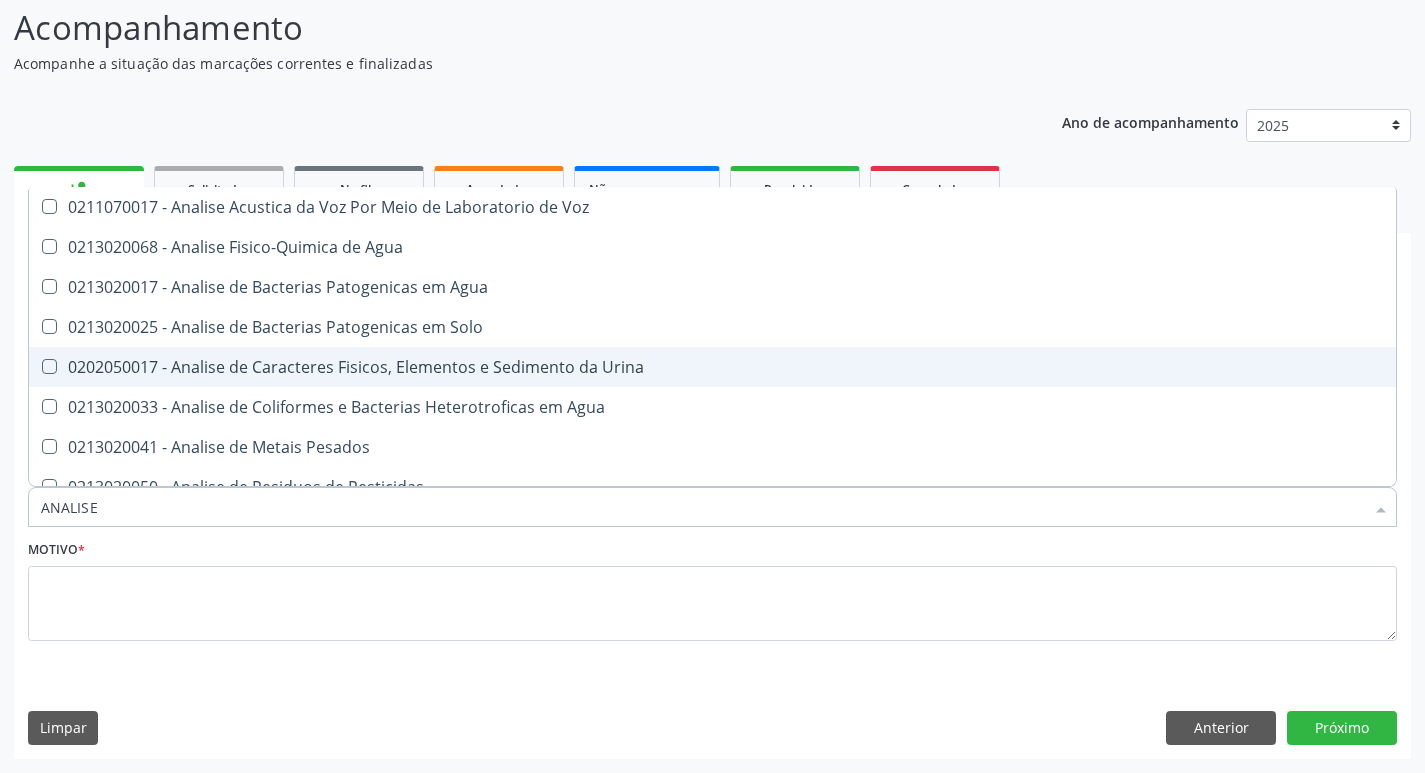click on "0202050017 - Analise de Caracteres Fisicos, Elementos e Sedimento da Urina" at bounding box center (712, 367) 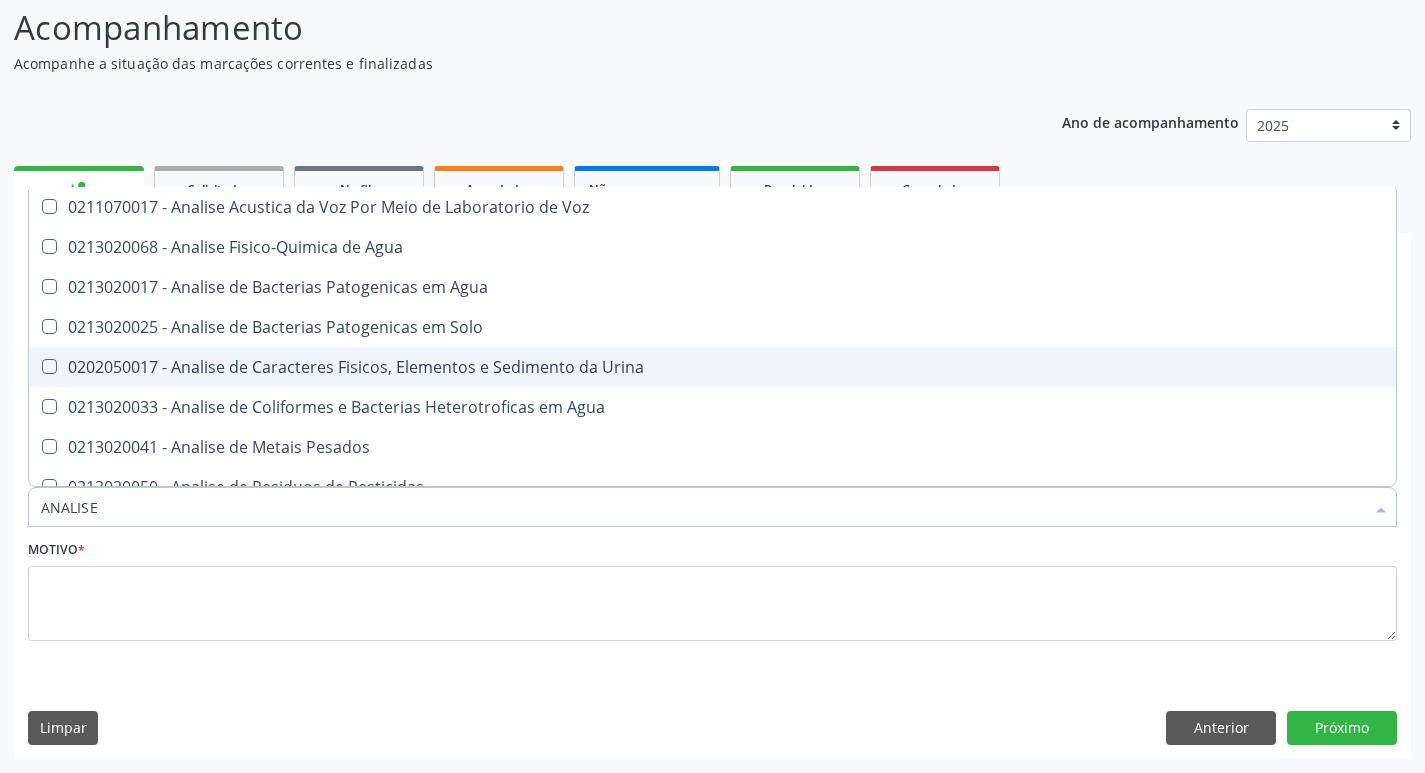 checkbox on "true" 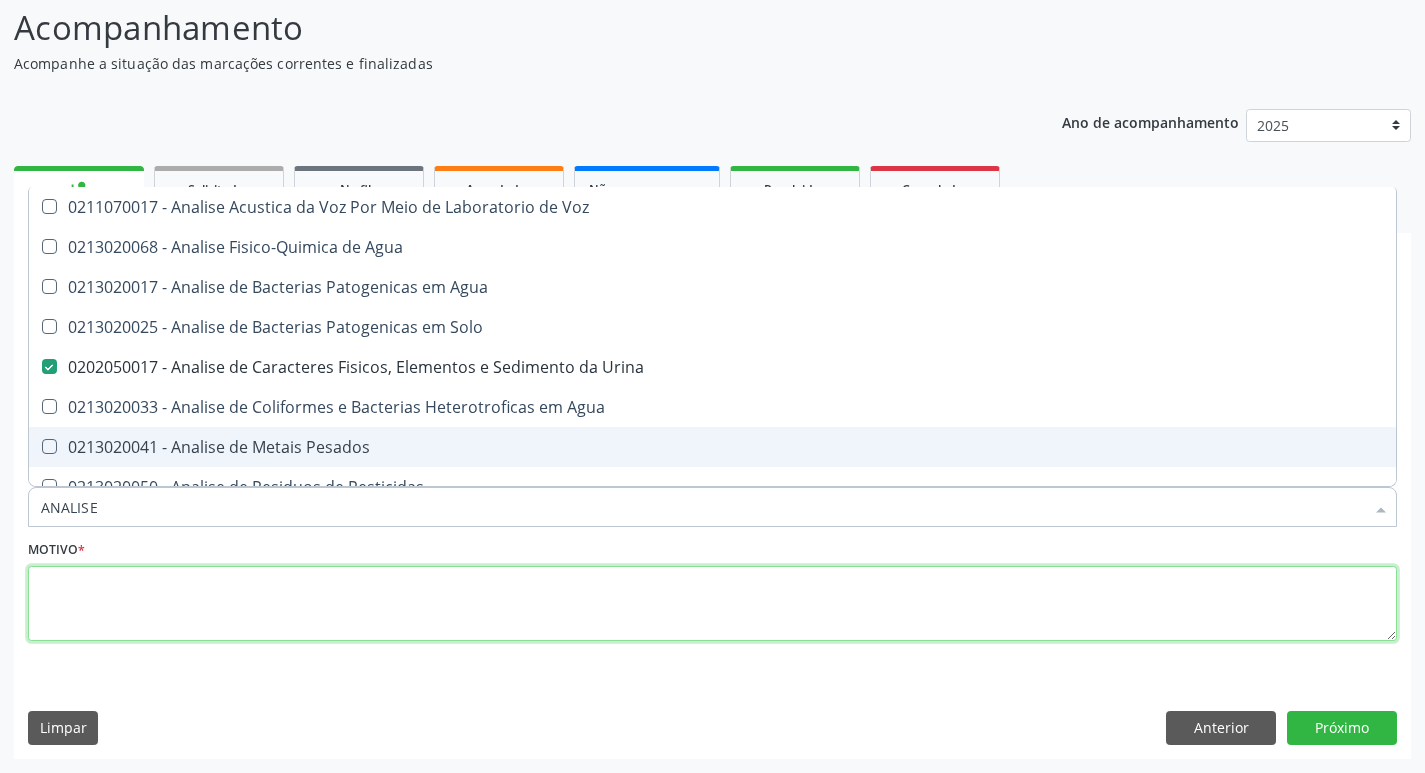 click at bounding box center (712, 604) 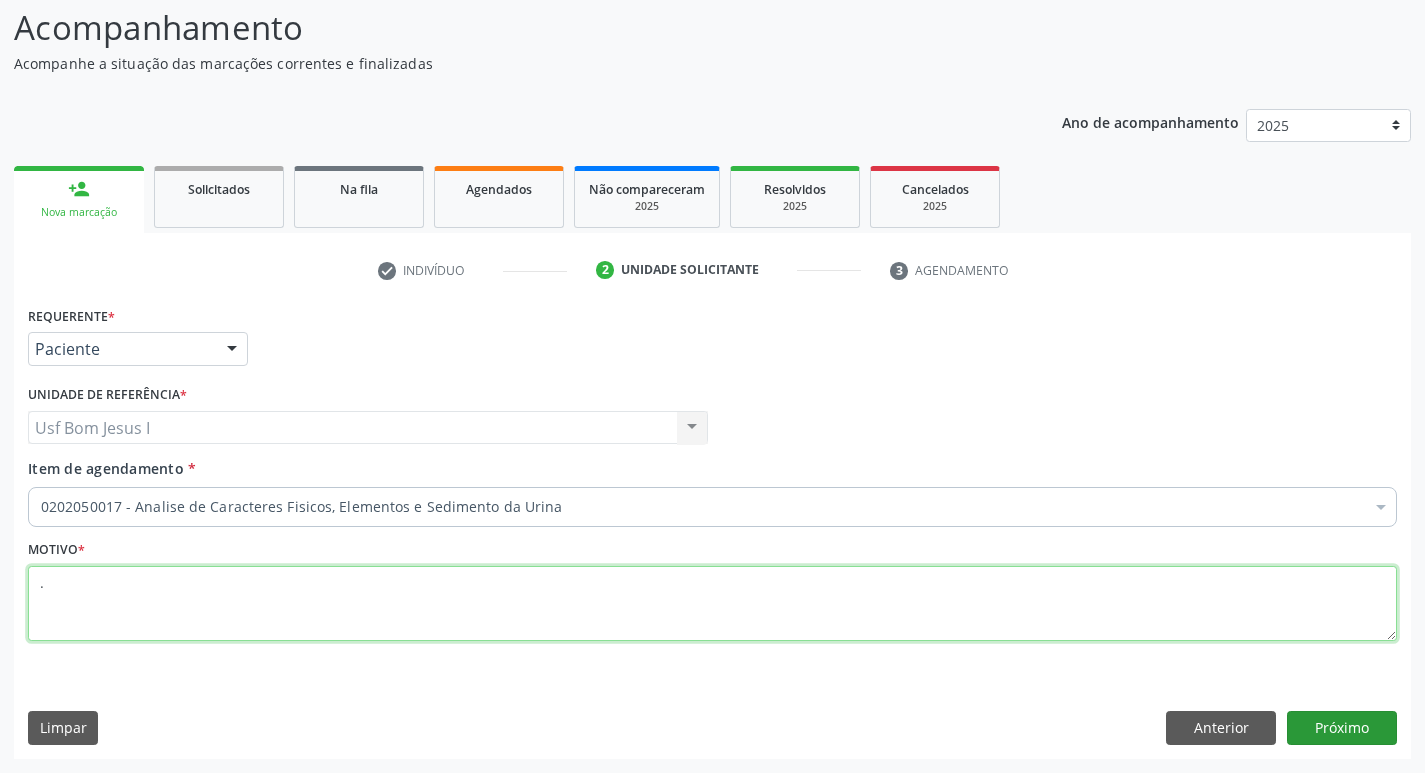 type on "." 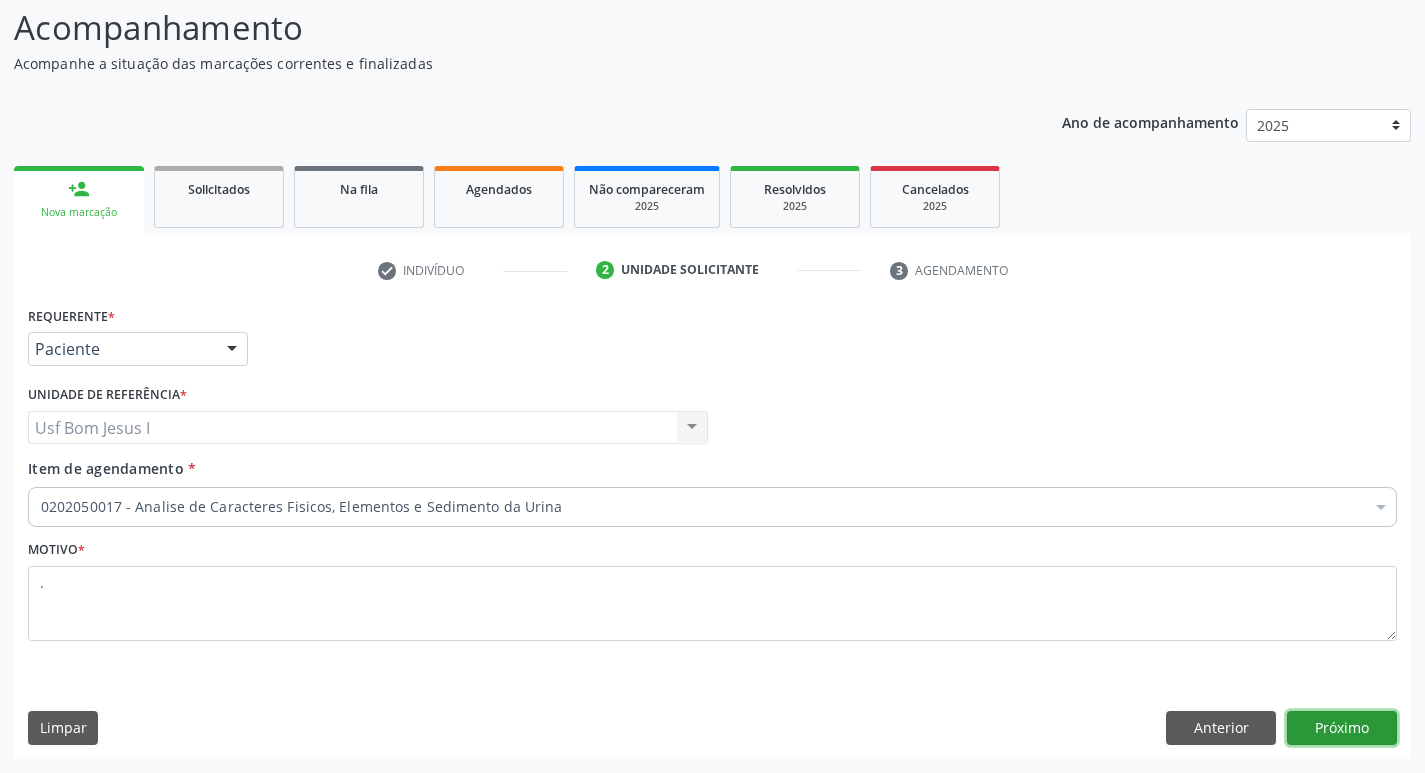 click on "Próximo" at bounding box center [1342, 728] 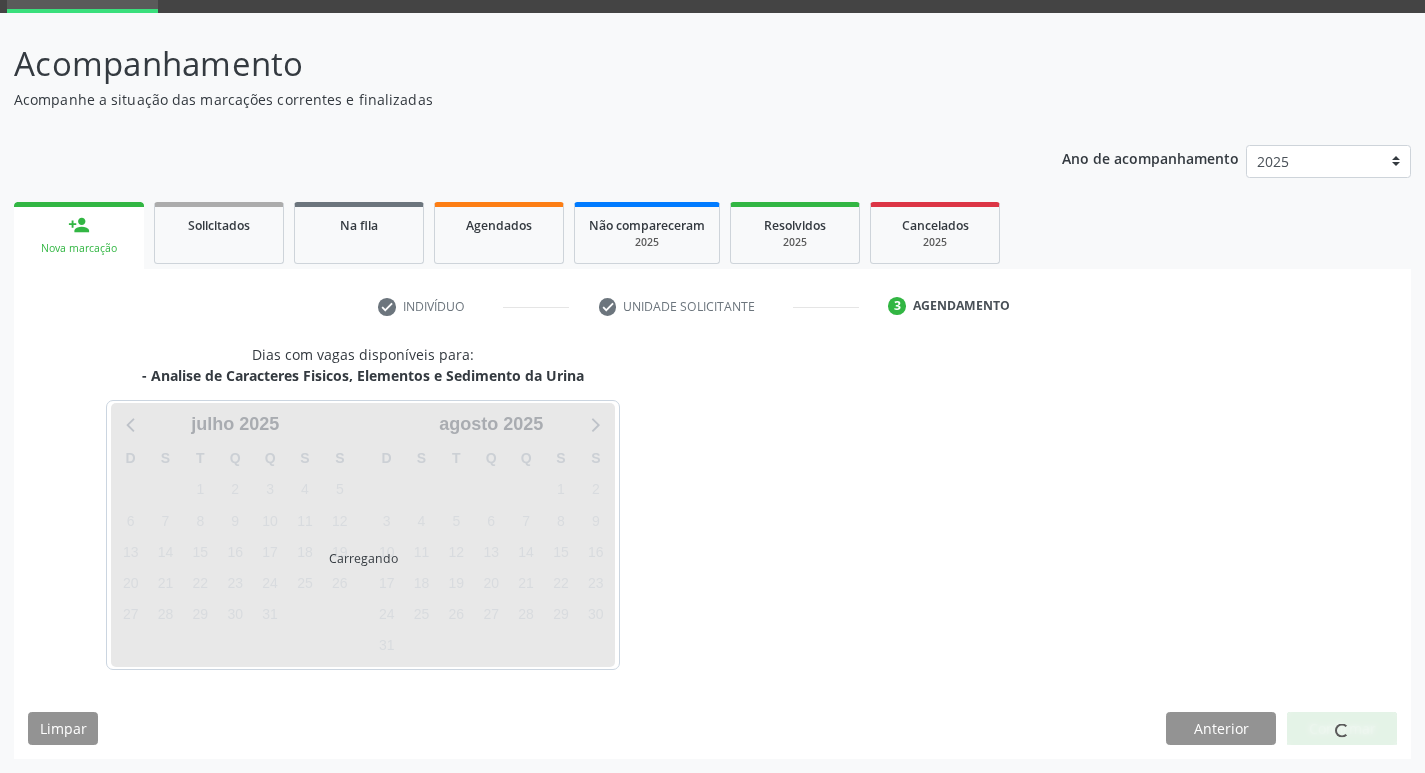 scroll, scrollTop: 97, scrollLeft: 0, axis: vertical 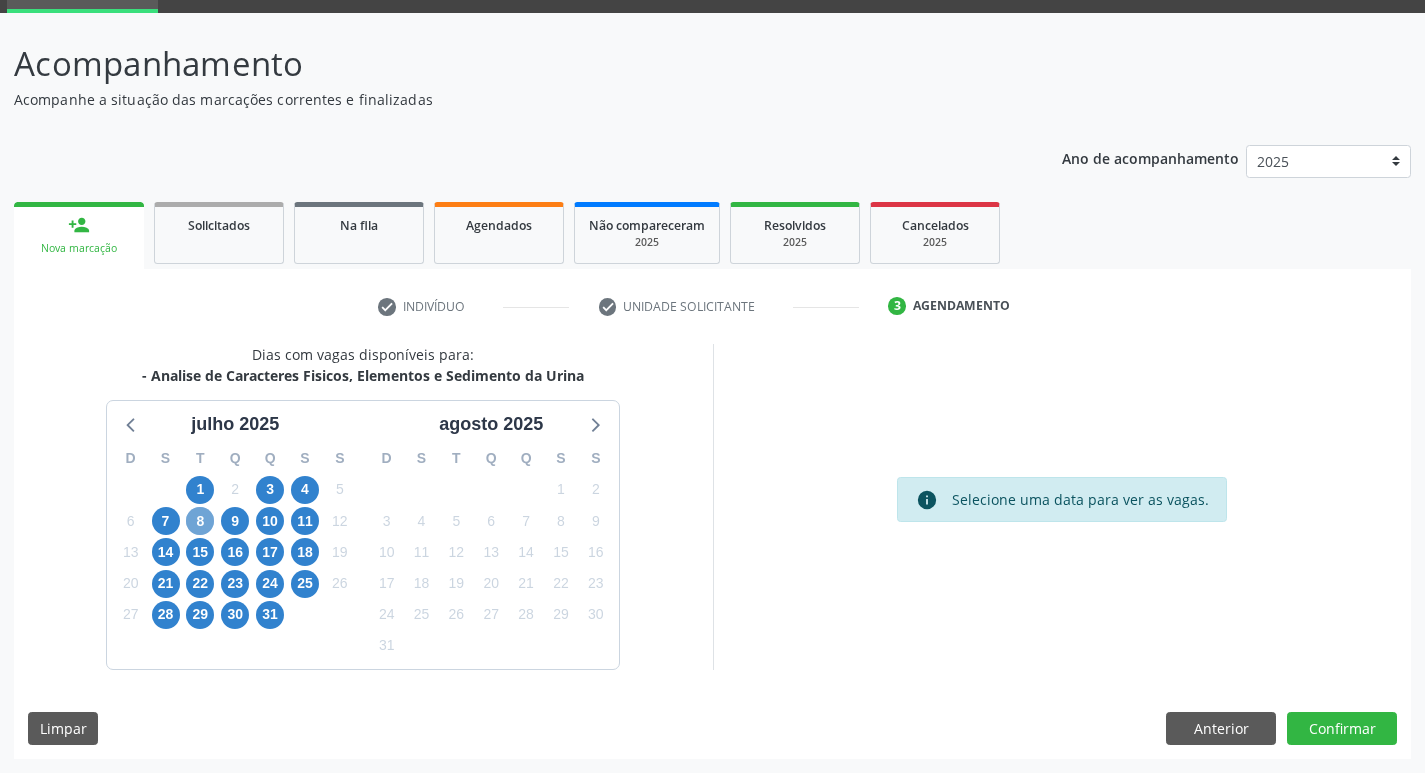 click on "8" at bounding box center (200, 521) 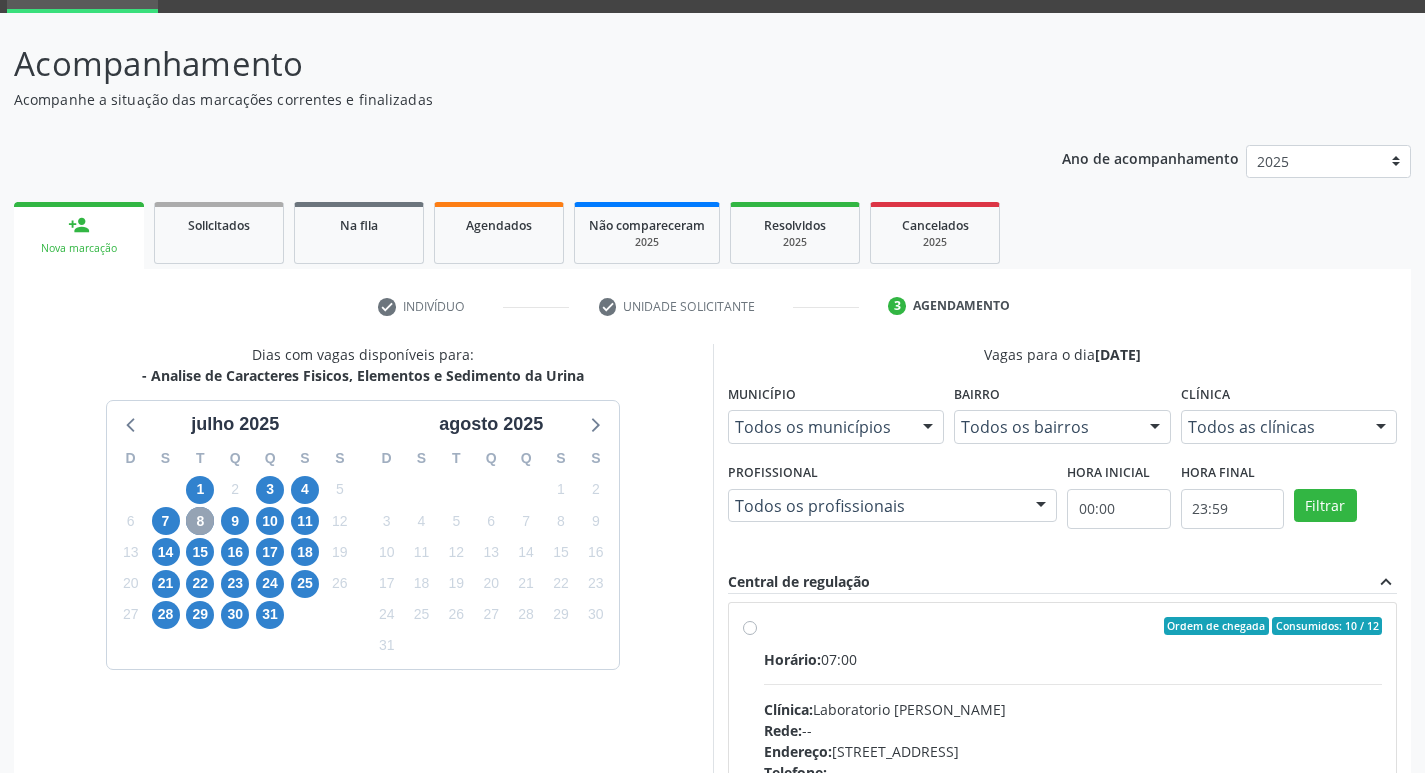 scroll, scrollTop: 0, scrollLeft: 0, axis: both 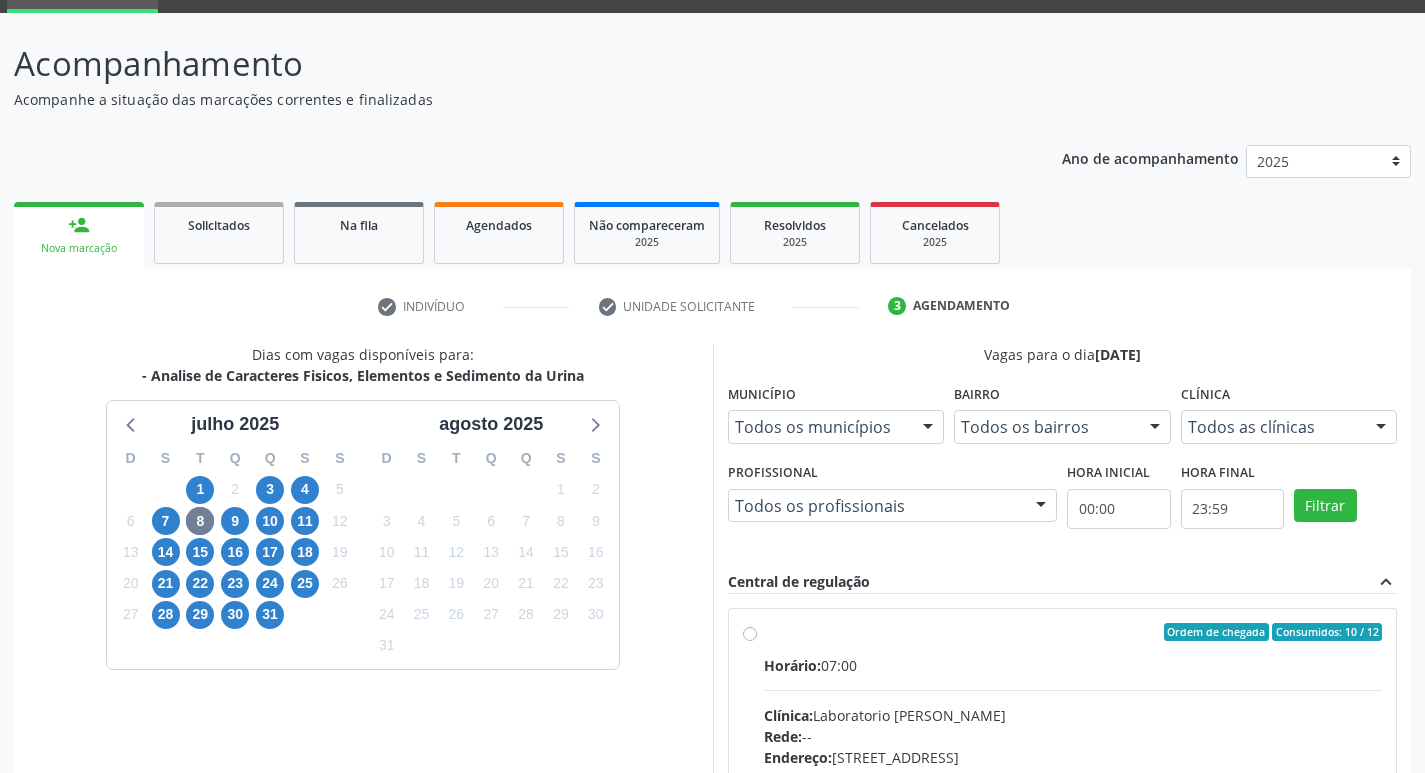 click on "Horário:   07:00" at bounding box center (1073, 665) 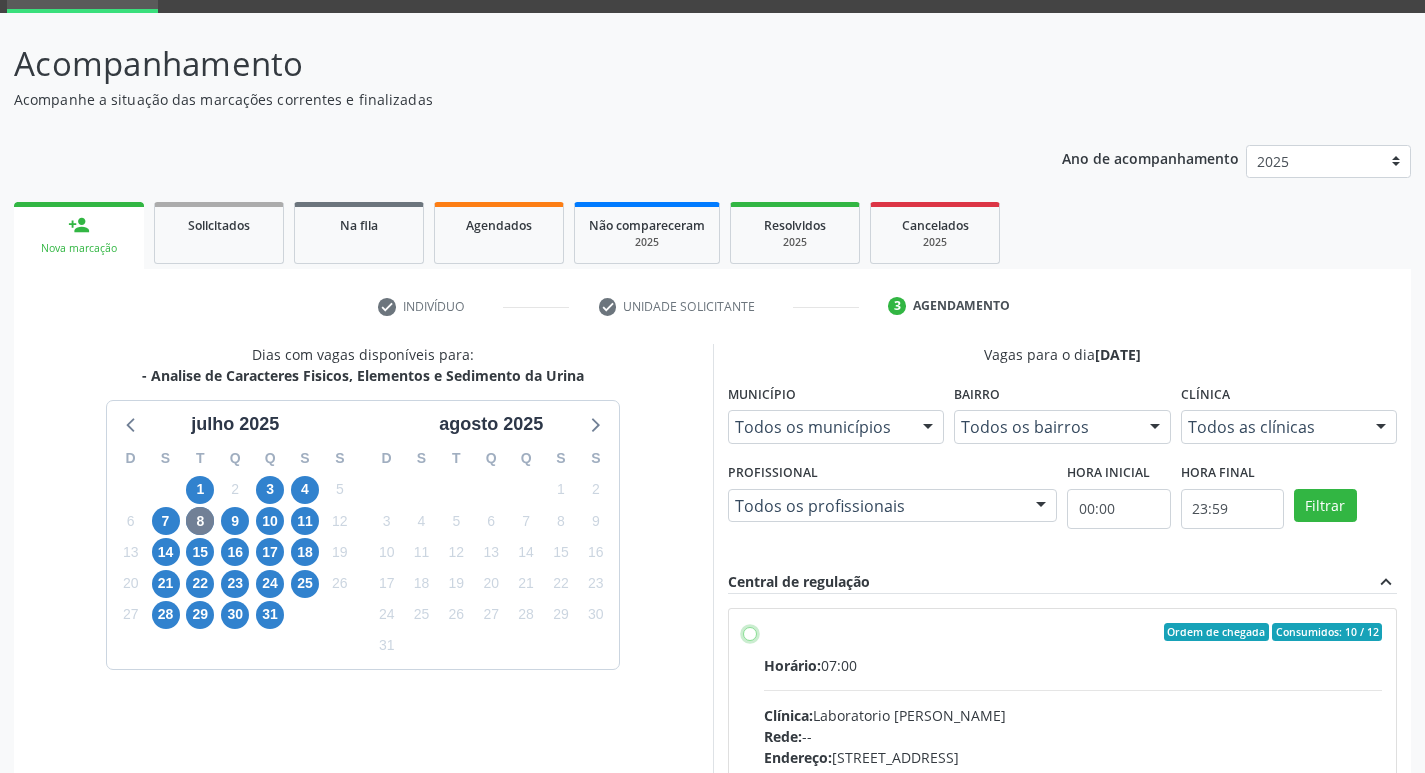 click on "Ordem de chegada
Consumidos: 10 / 12
Horário:   07:00
Clínica:  Laboratorio Jose Paulo Terto
Rede:
--
Endereço:   Casa, nº 409, N Senhora da Penha, Serra Talhada - PE
Telefone:   --
Profissional:
--
Informações adicionais sobre o atendimento
Idade de atendimento:
Sem restrição
Gênero(s) atendido(s):
Sem restrição
Informações adicionais:
--" at bounding box center [750, 632] 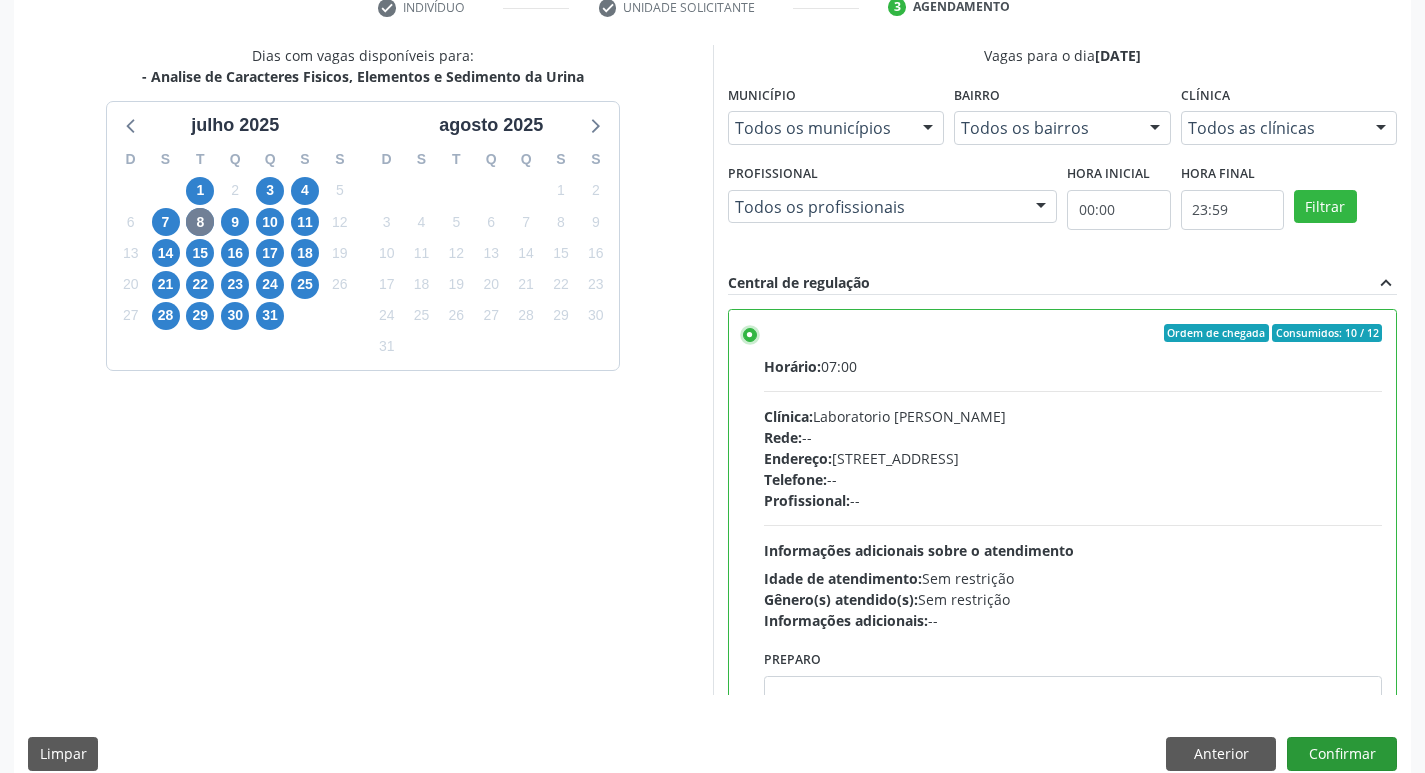 scroll, scrollTop: 422, scrollLeft: 0, axis: vertical 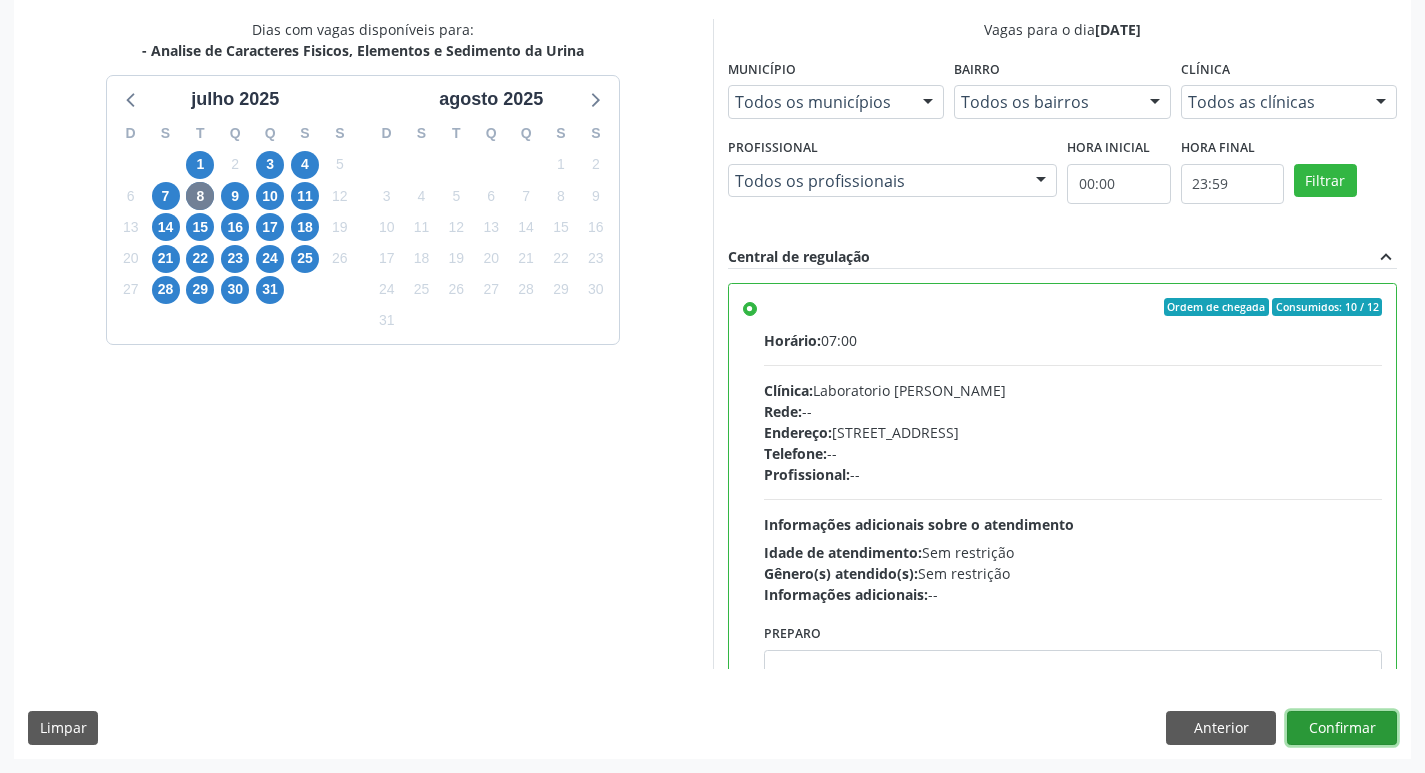 click on "Confirmar" at bounding box center [1342, 728] 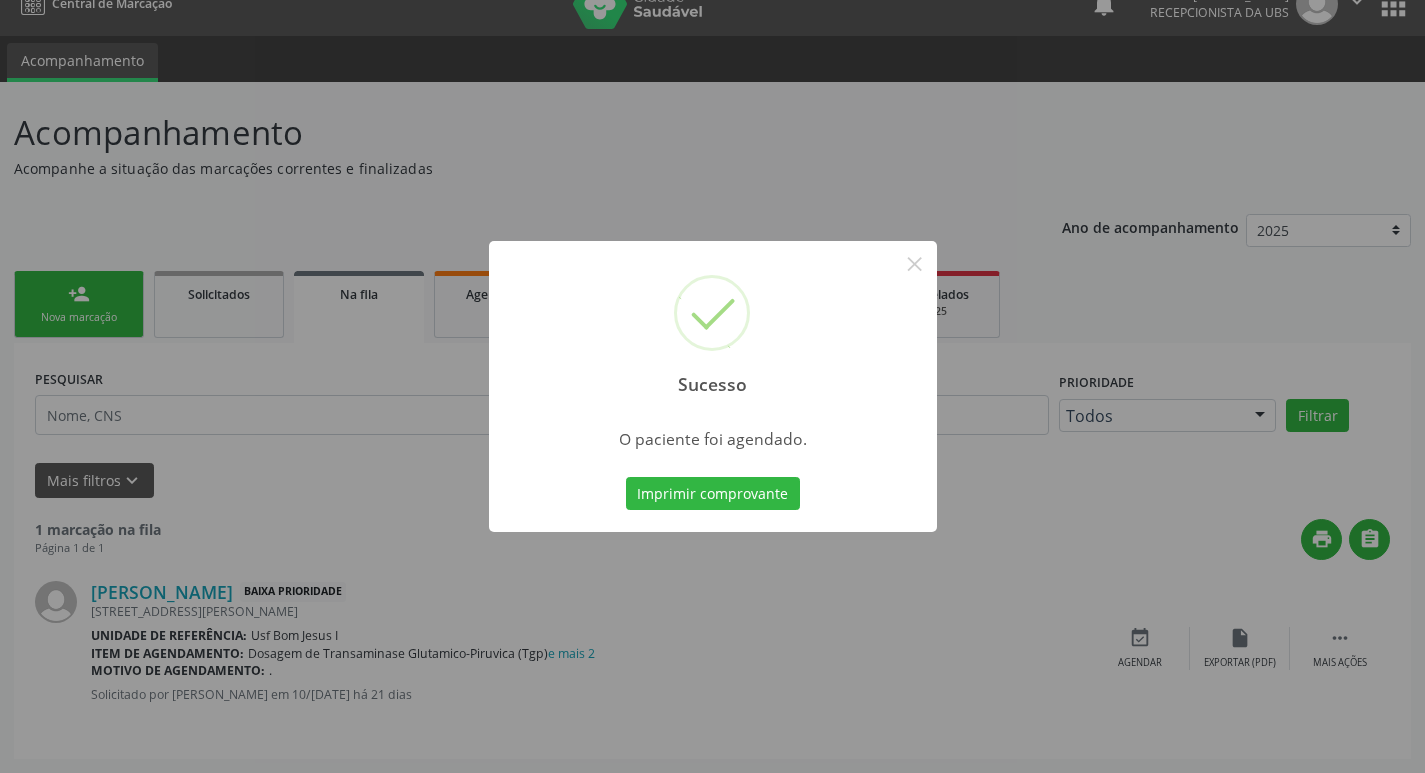 scroll, scrollTop: 0, scrollLeft: 0, axis: both 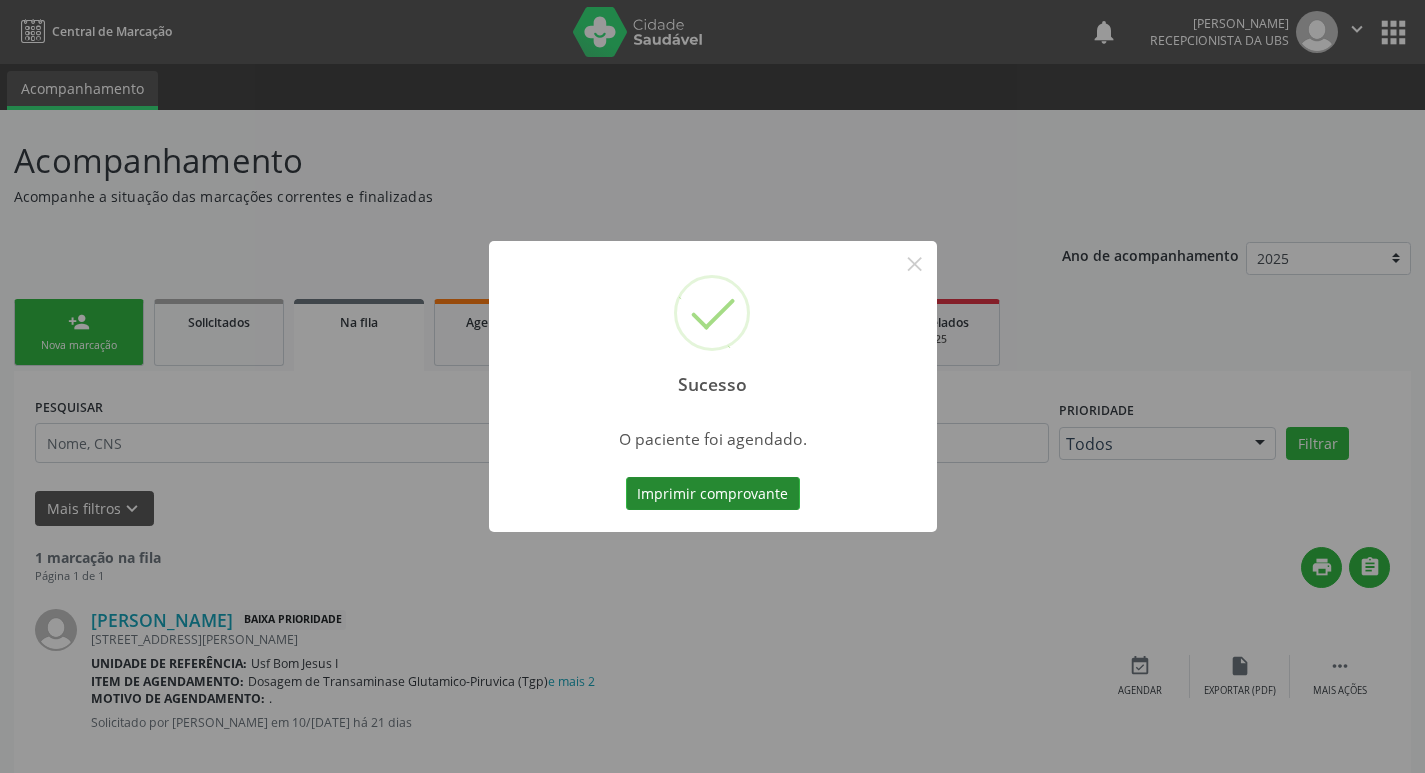 click on "Imprimir comprovante" at bounding box center (713, 494) 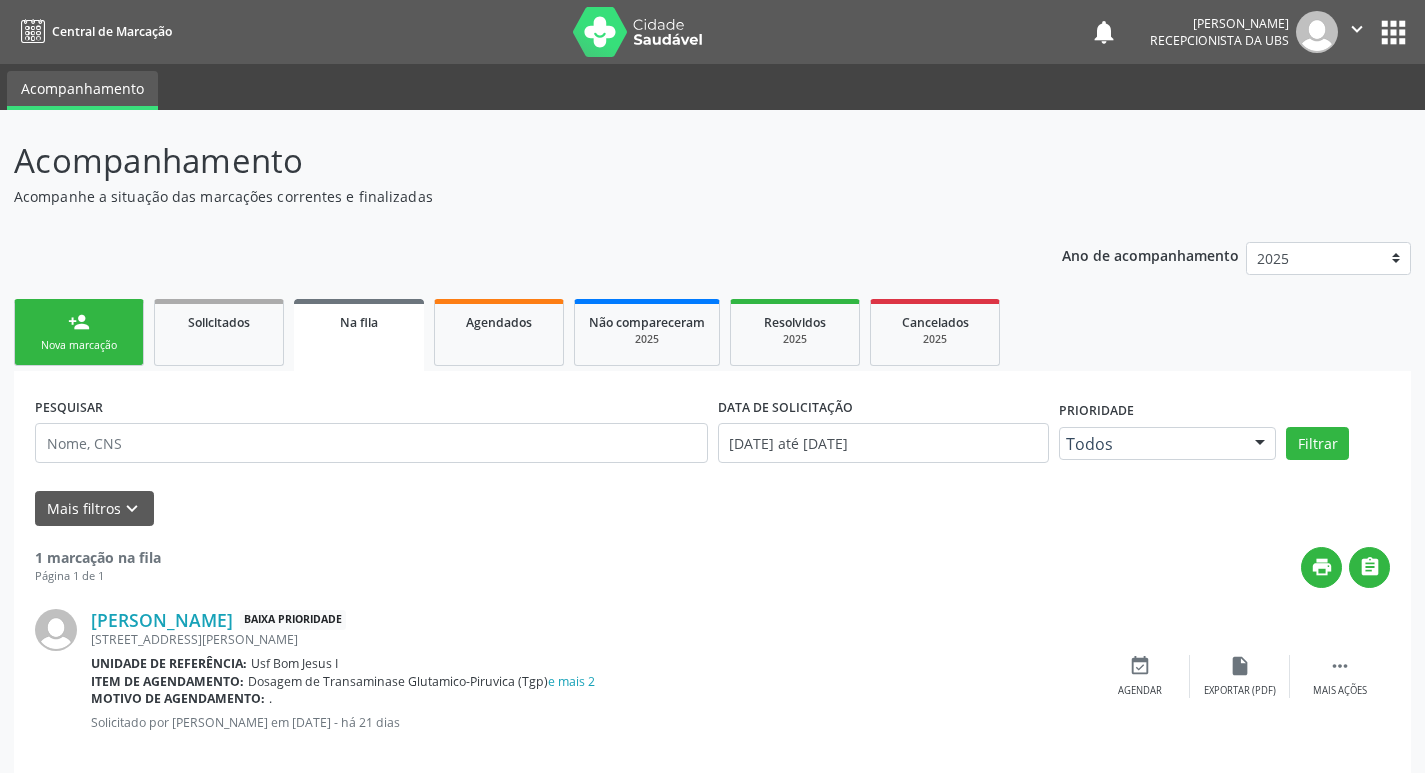 scroll, scrollTop: 0, scrollLeft: 0, axis: both 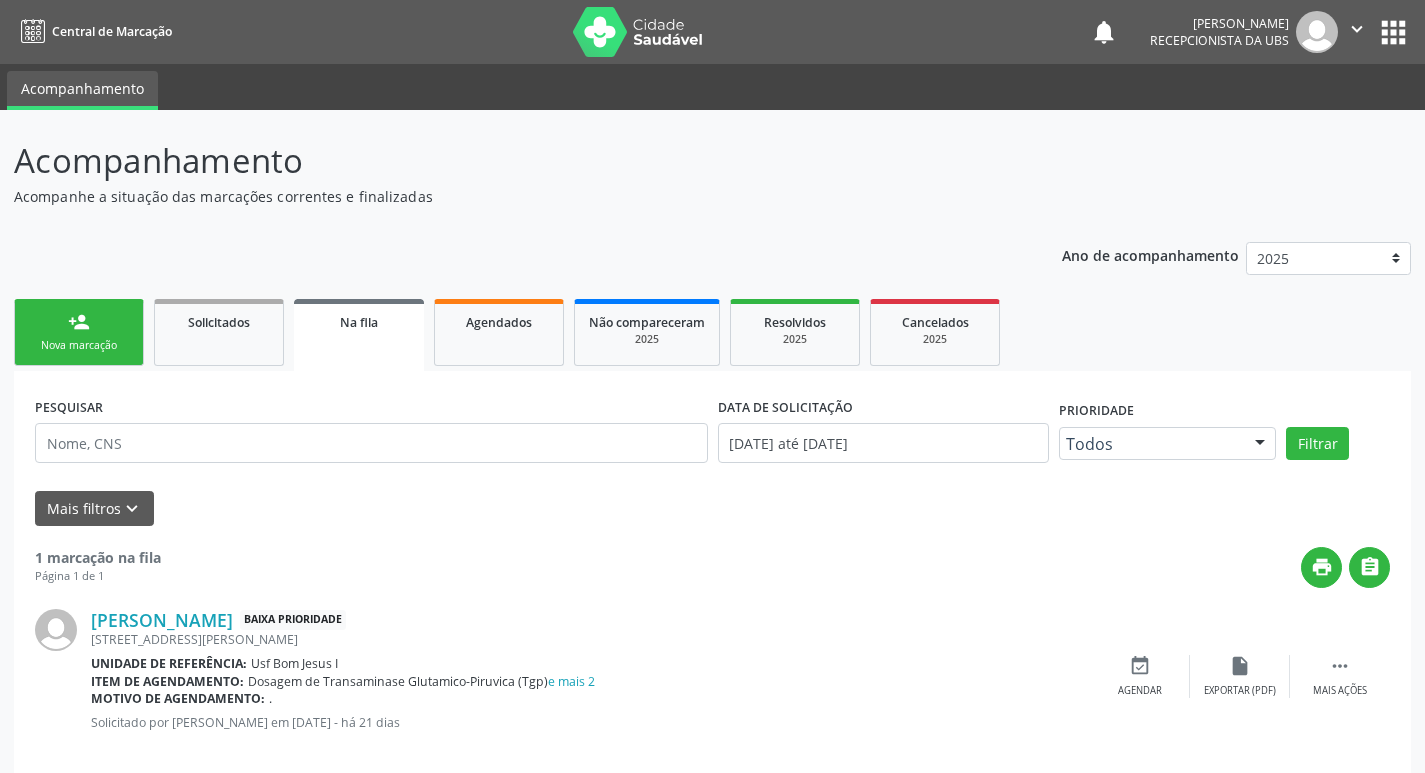 click on "person_add
Nova marcação" at bounding box center [79, 332] 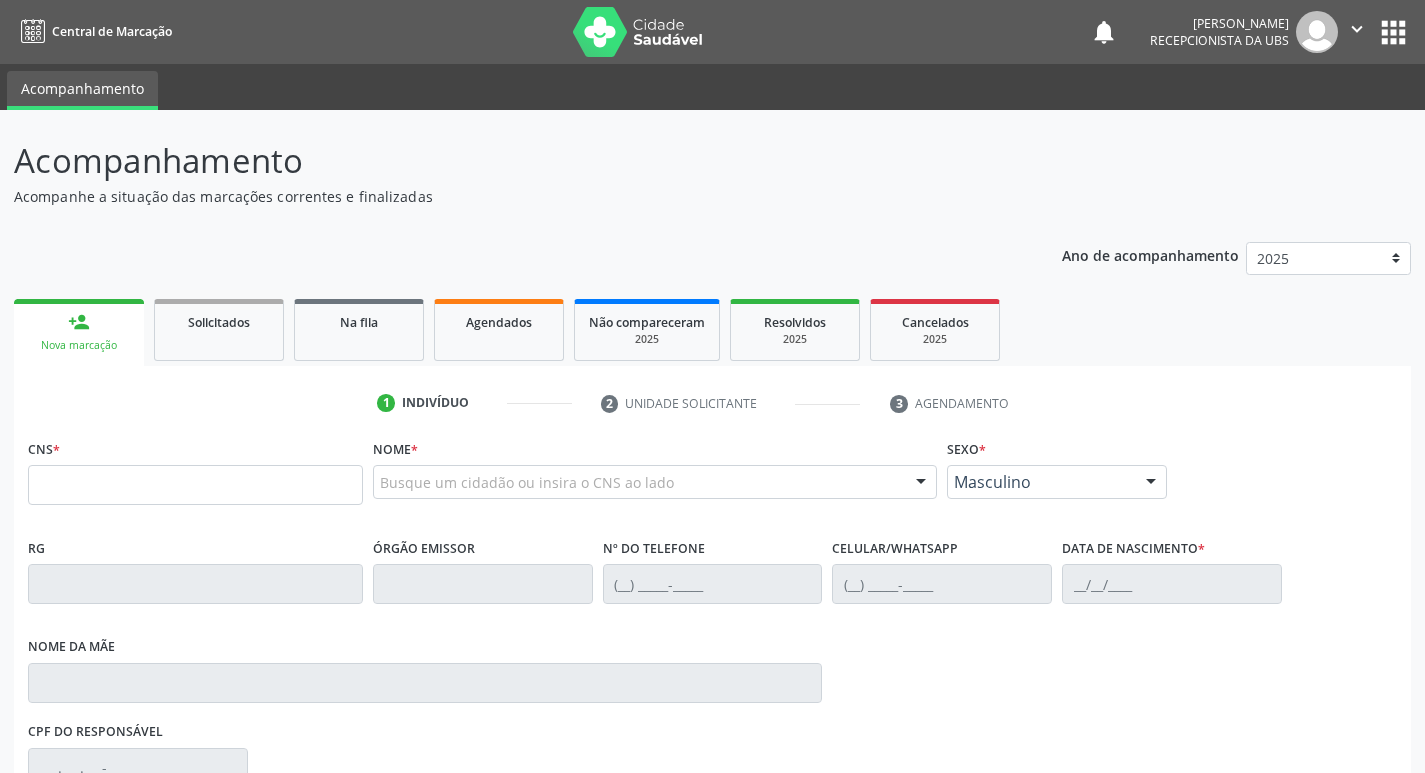 drag, startPoint x: 169, startPoint y: 468, endPoint x: 154, endPoint y: 493, distance: 29.15476 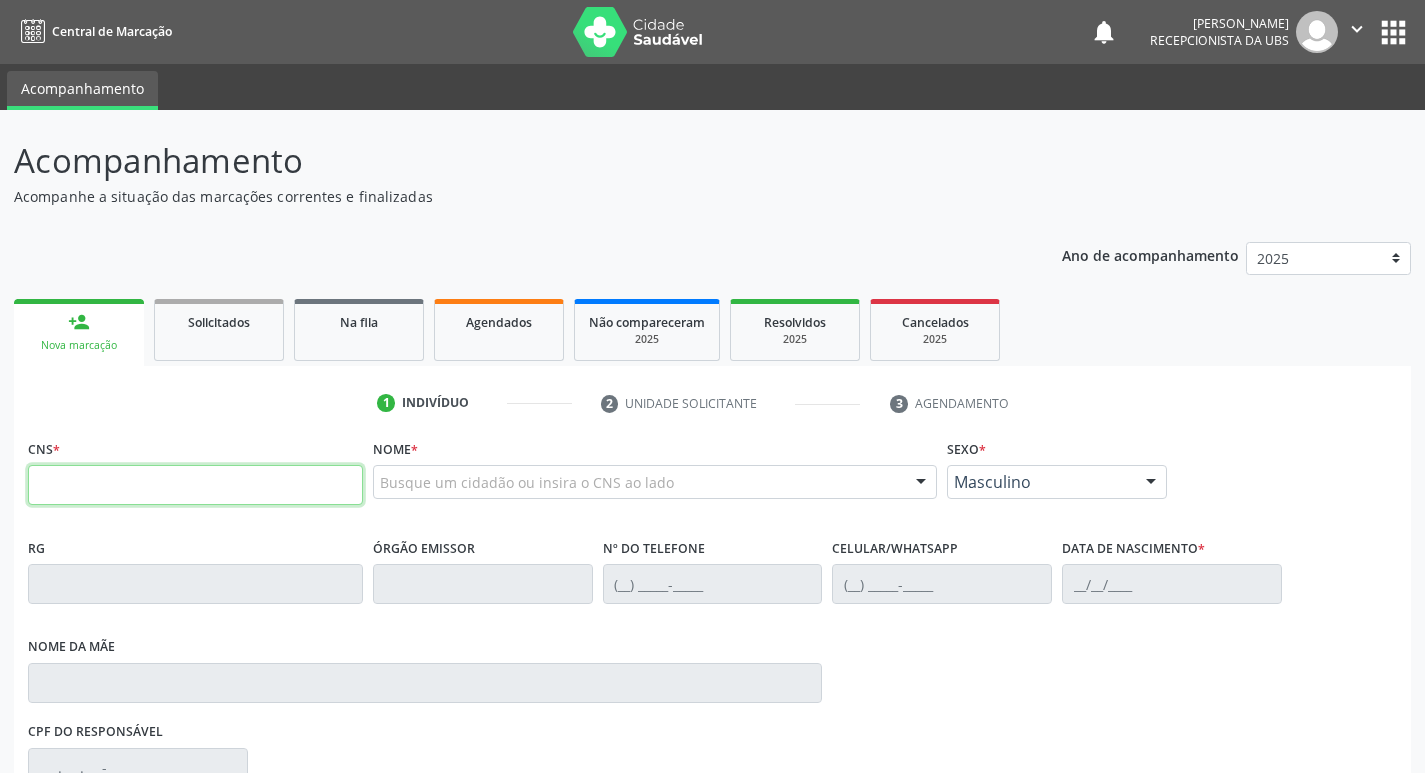 click at bounding box center (195, 485) 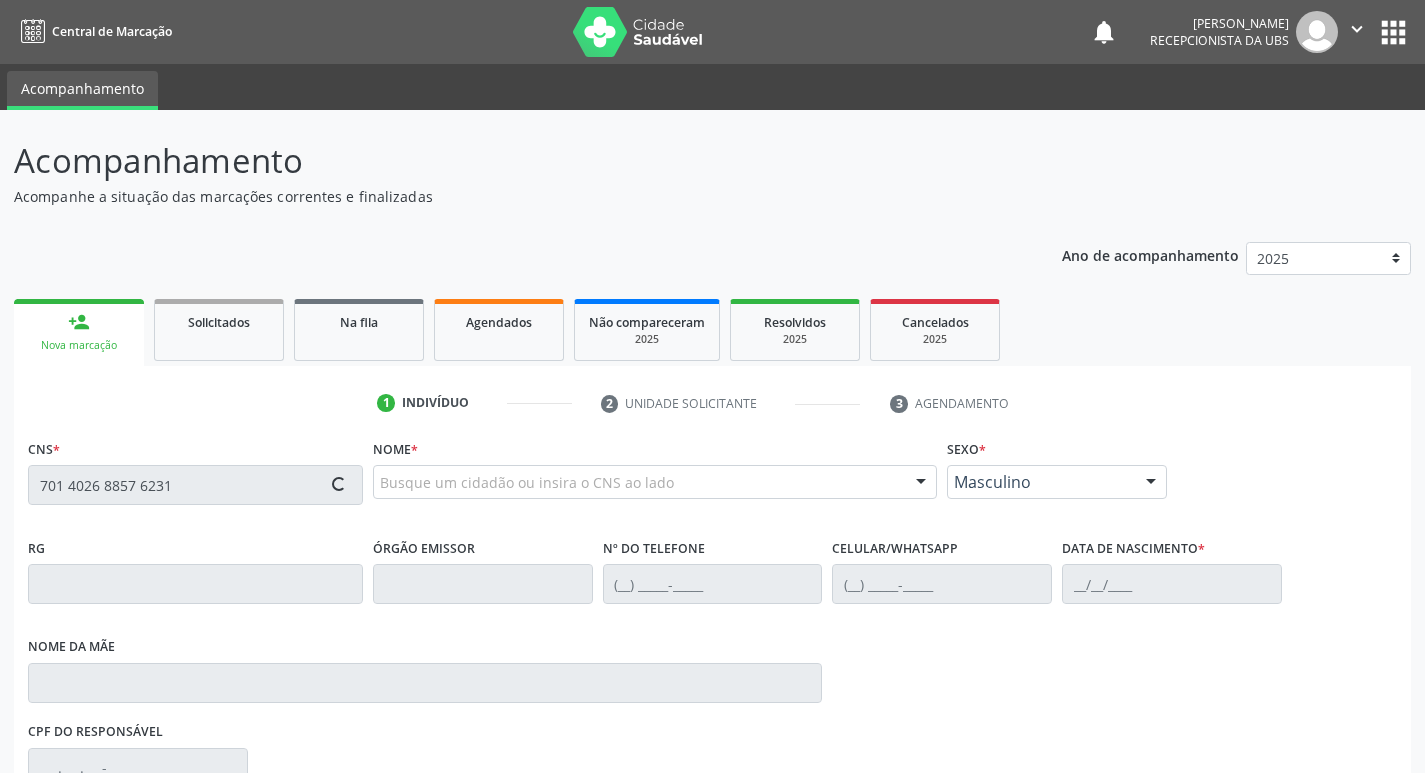 type on "701 4026 8857 6231" 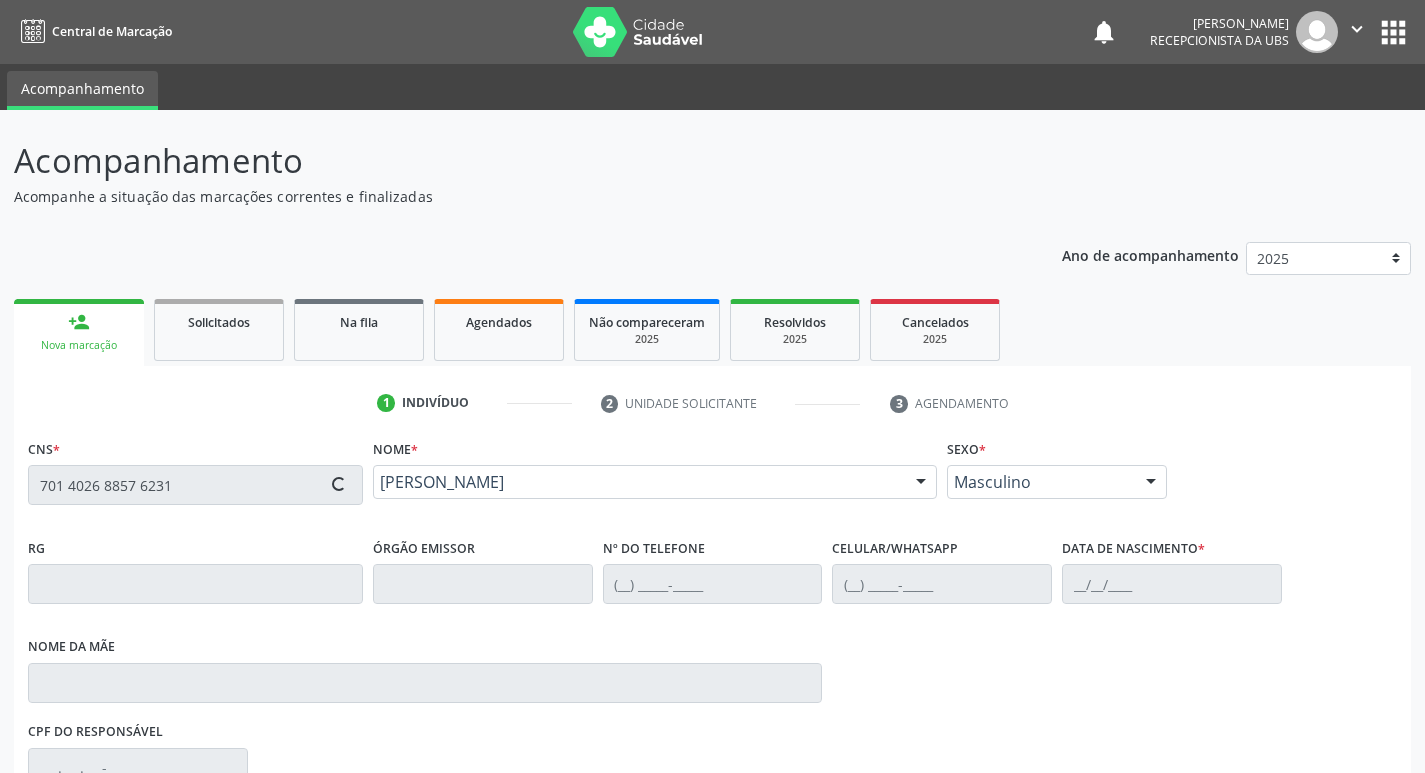 type on "[PHONE_NUMBER]" 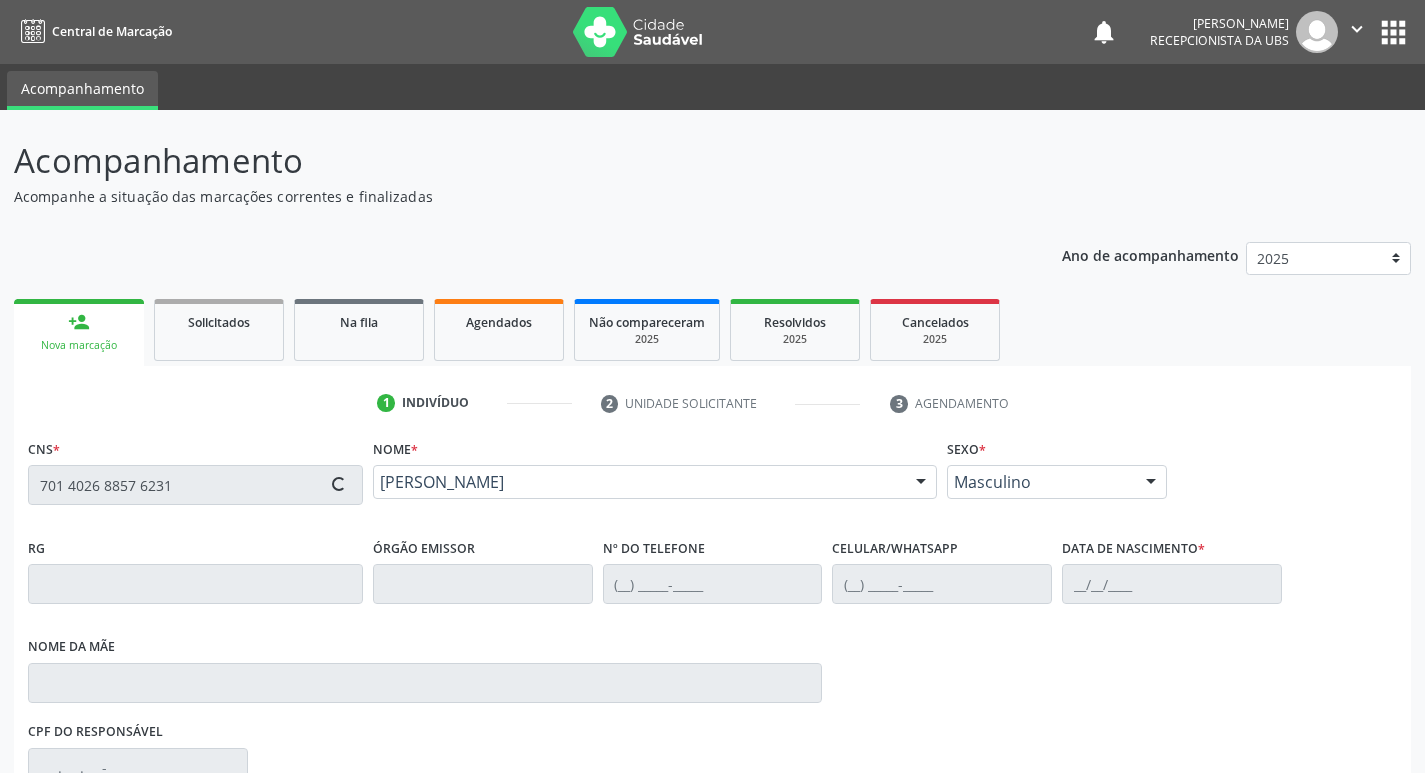 type on "[PHONE_NUMBER]" 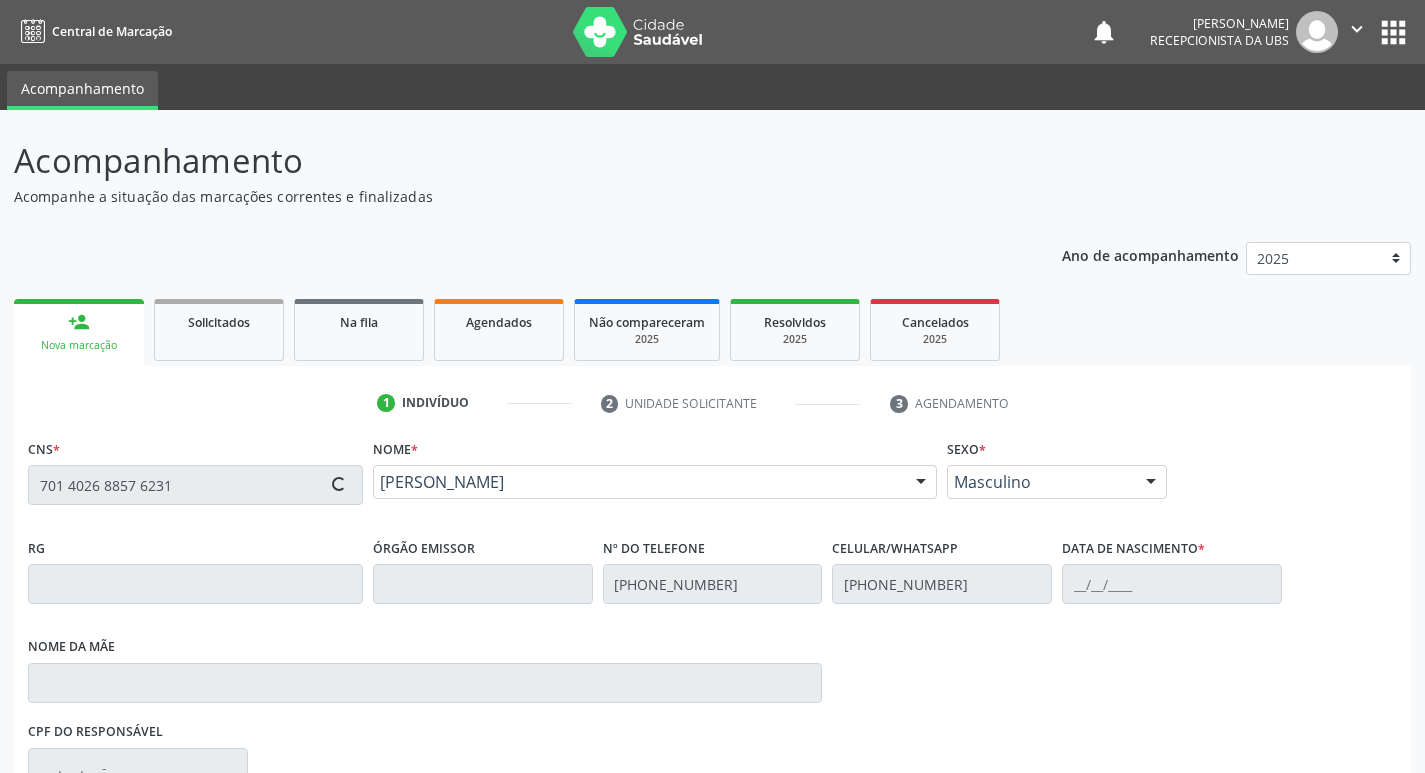 type on "[DATE]" 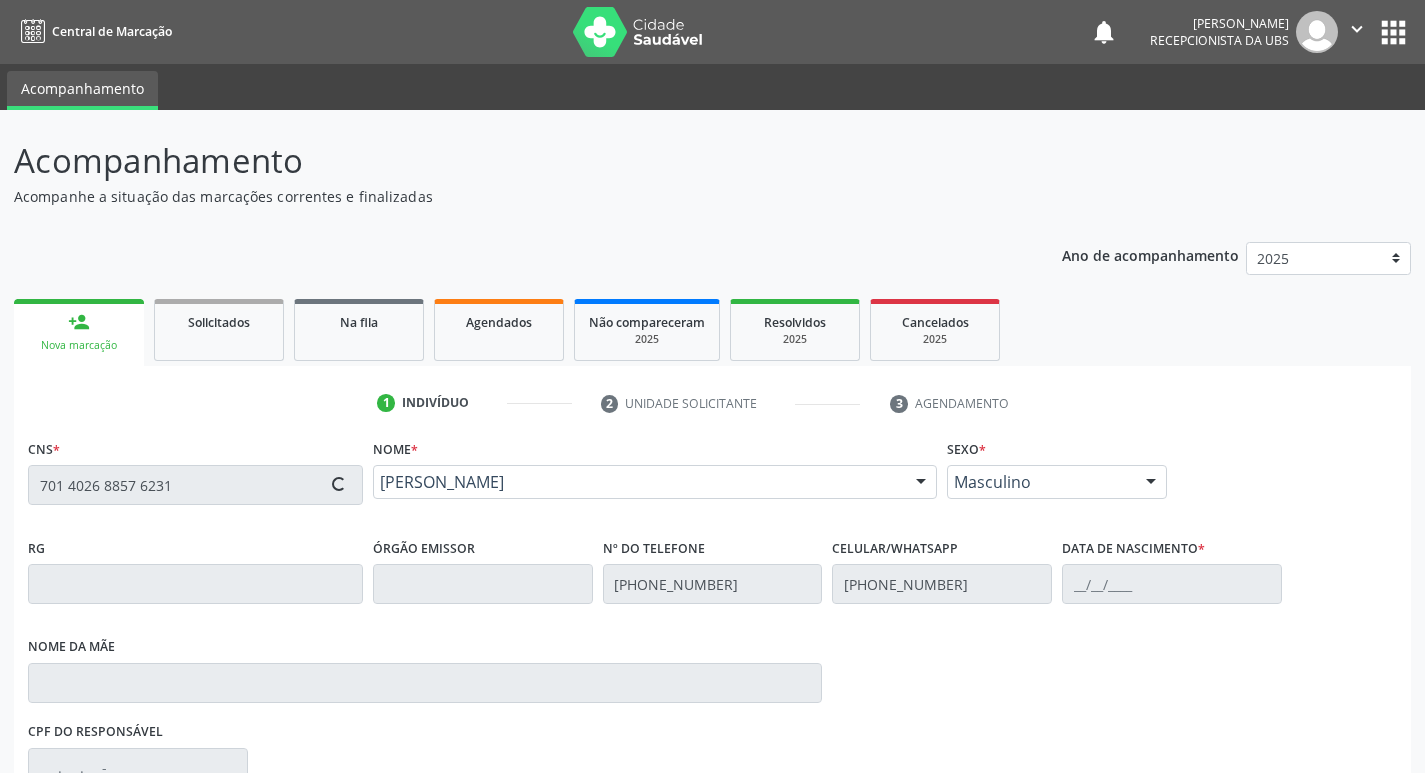 type on "970" 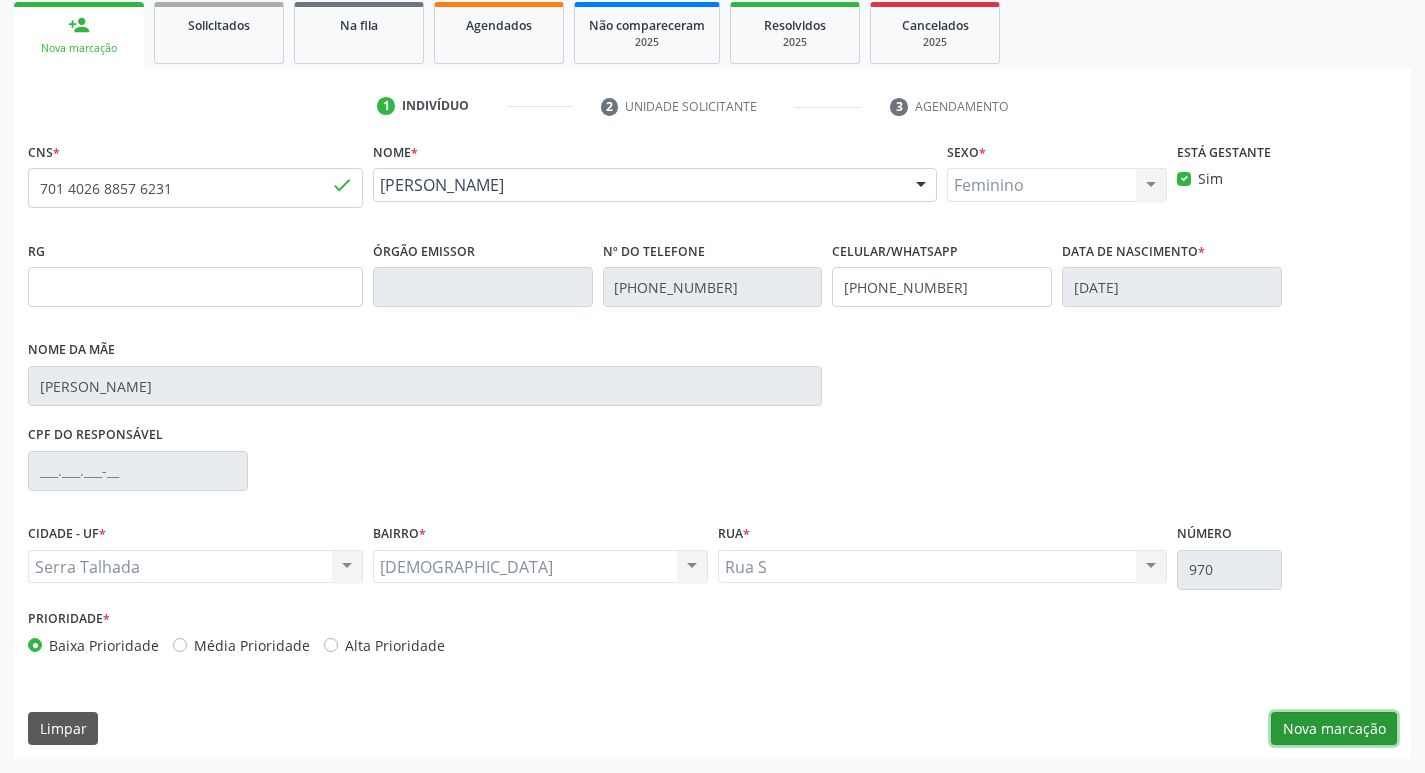 click on "Nova marcação" at bounding box center (1334, 729) 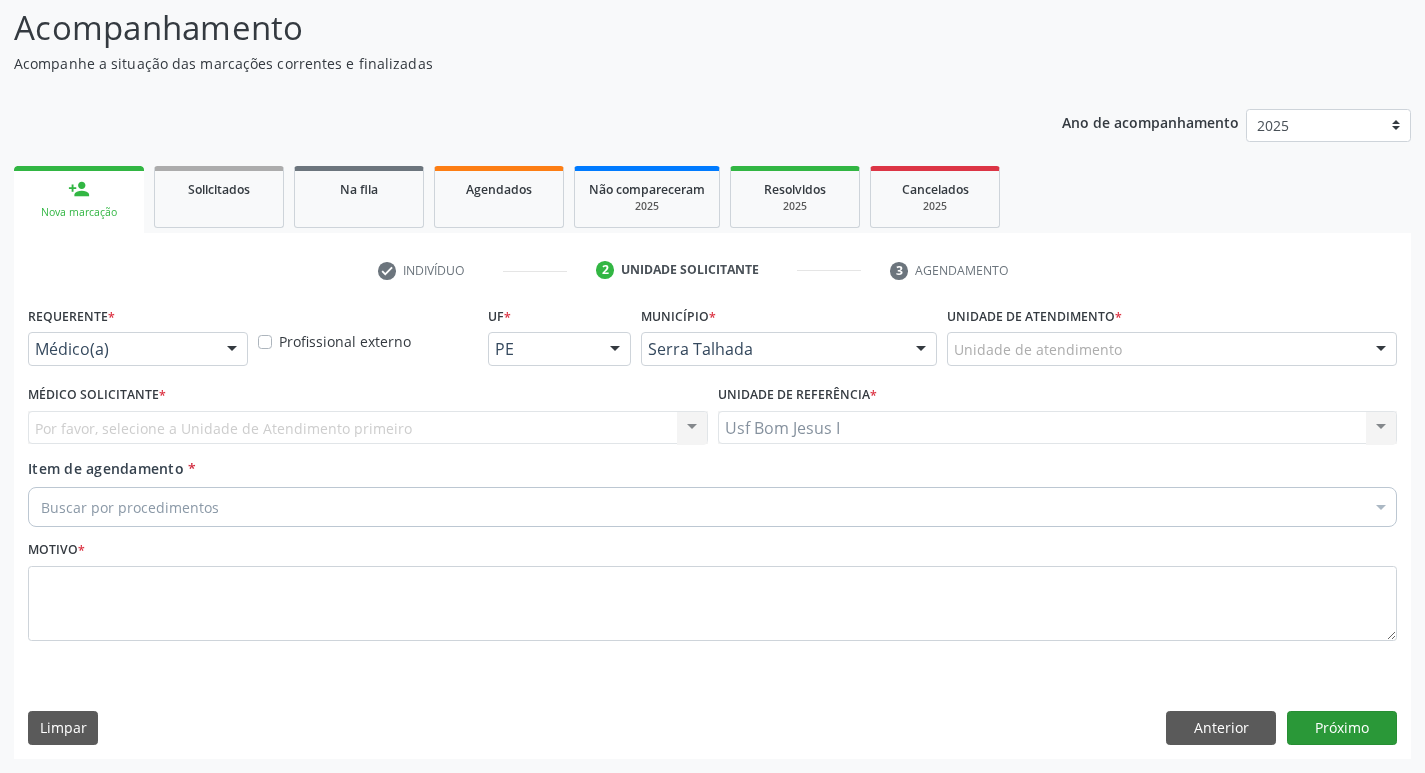 scroll, scrollTop: 133, scrollLeft: 0, axis: vertical 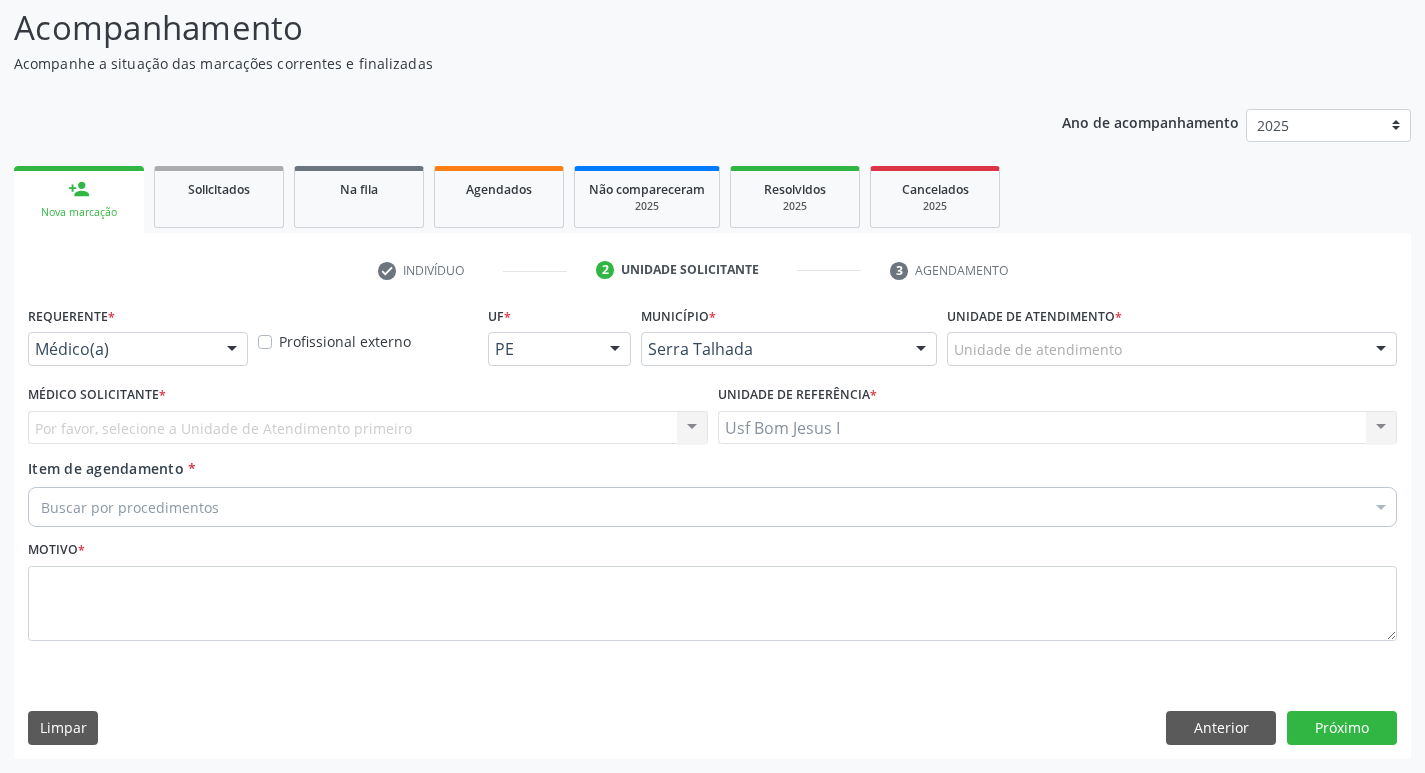 click on "Requerente
*
Médico(a)         Médico(a)   Enfermeiro(a)   Paciente
Nenhum resultado encontrado para: "   "
Não há nenhuma opção para ser exibida." at bounding box center (138, 333) 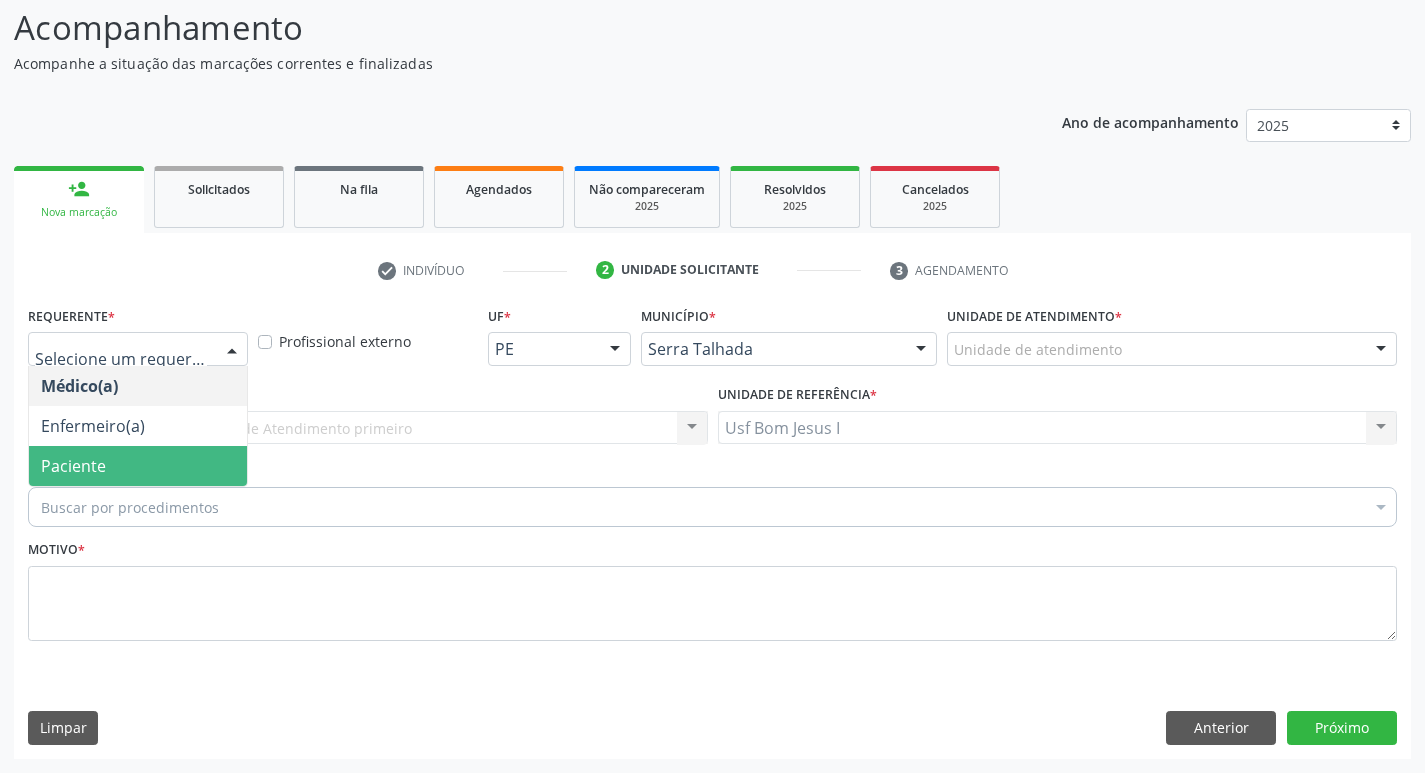 click on "Paciente" at bounding box center [73, 466] 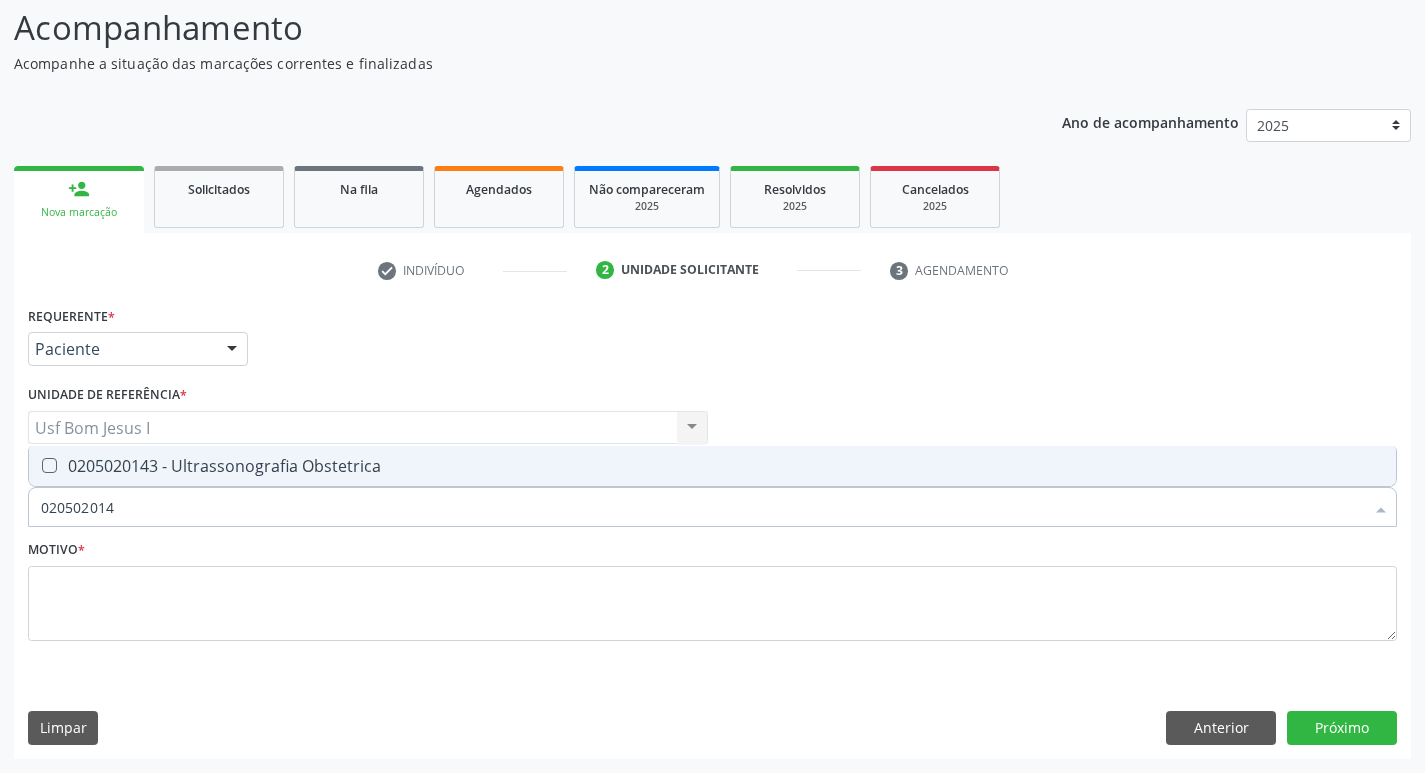type on "0205020143" 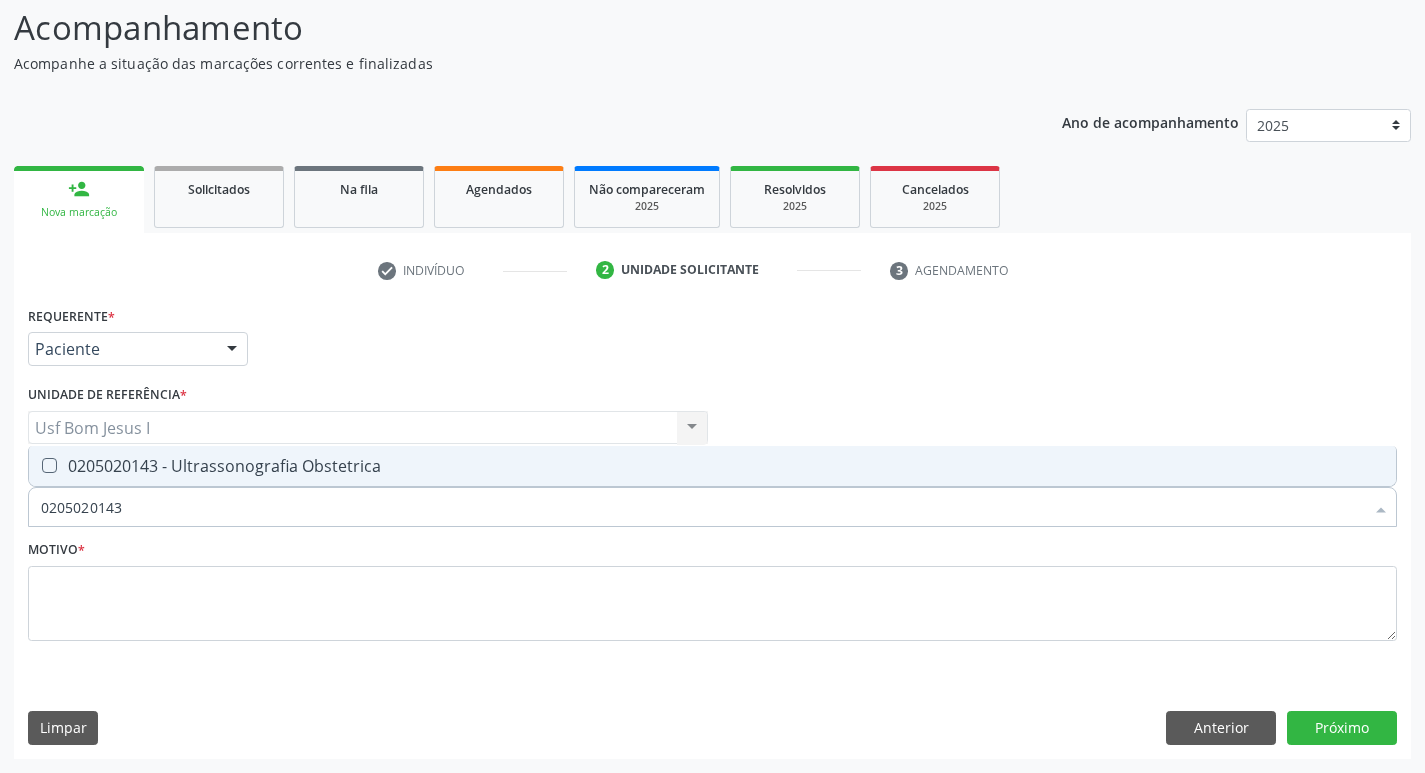 click on "0205020143 - Ultrassonografia Obstetrica" at bounding box center [712, 466] 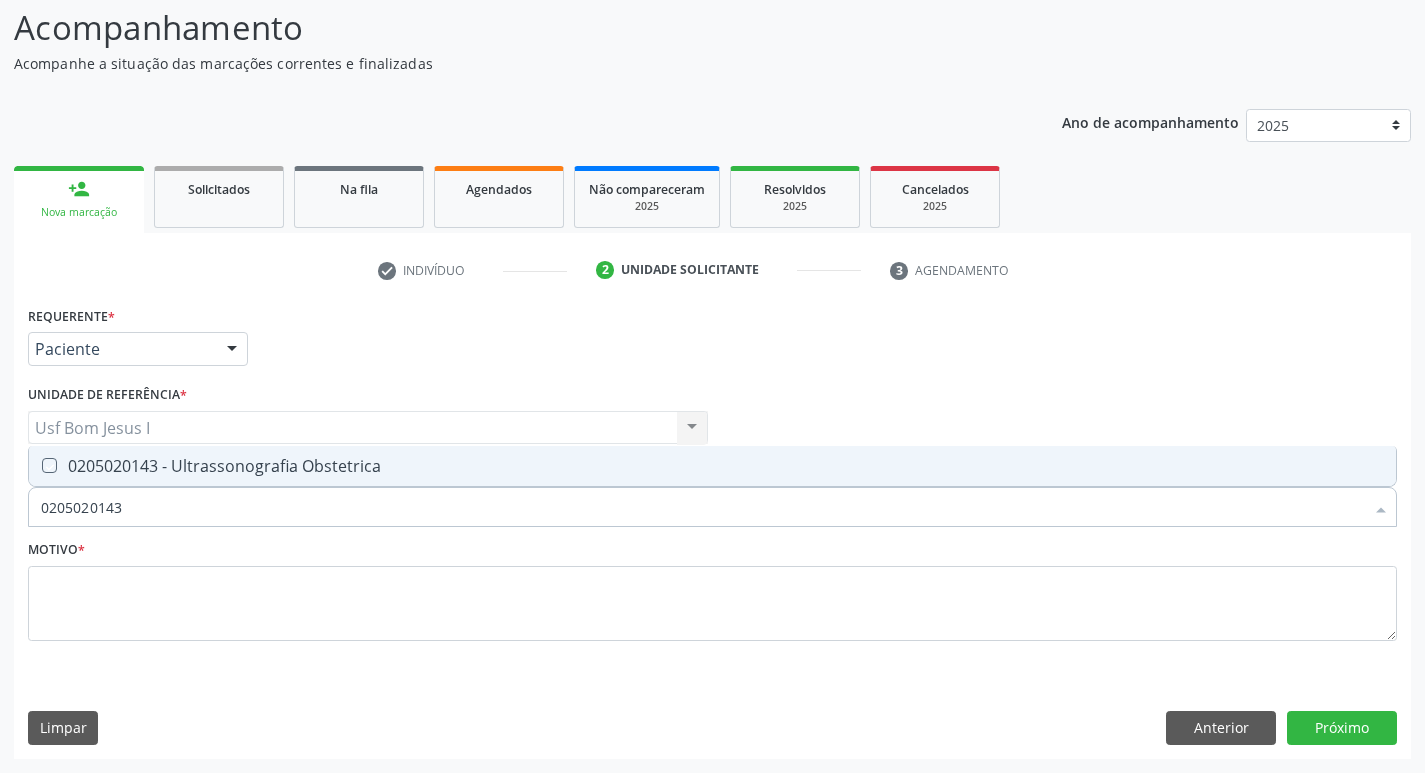 checkbox on "true" 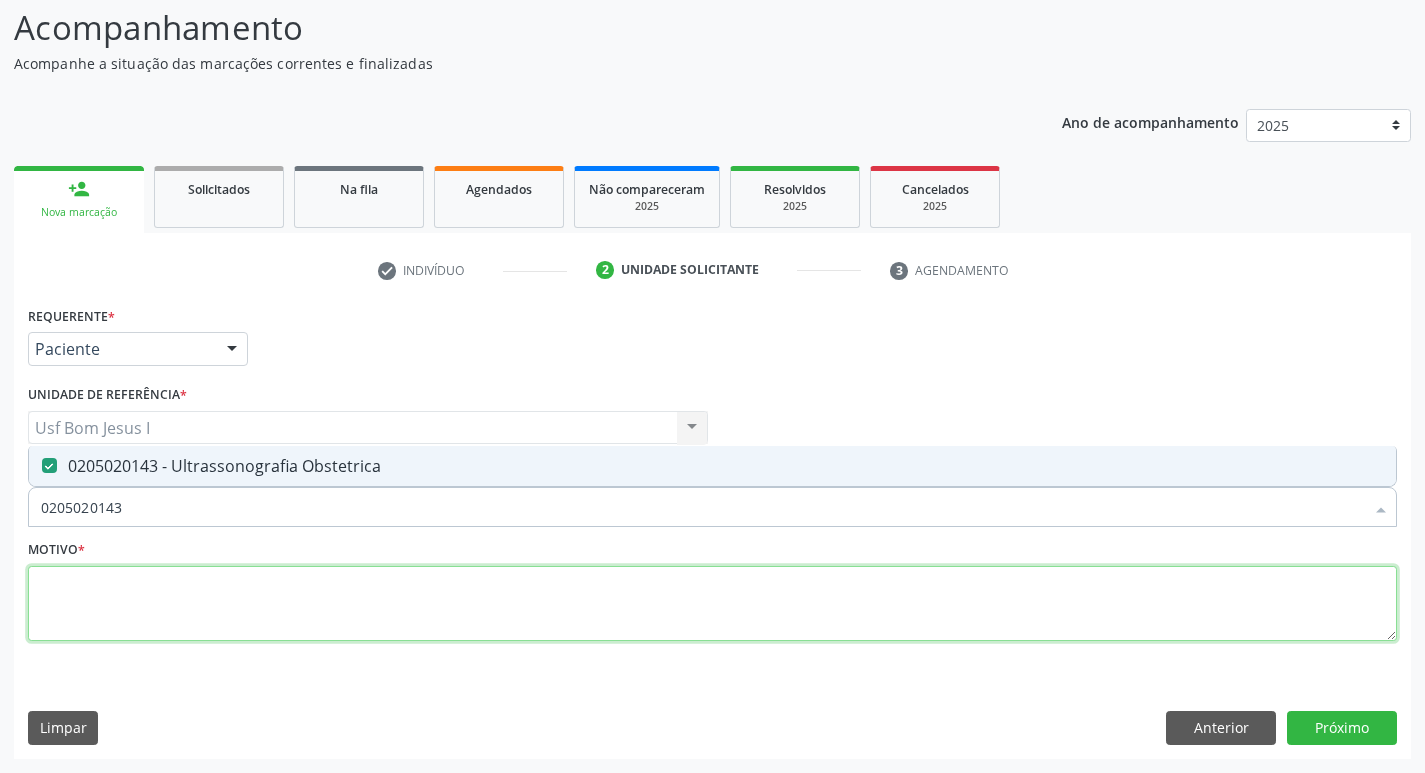 click at bounding box center (712, 604) 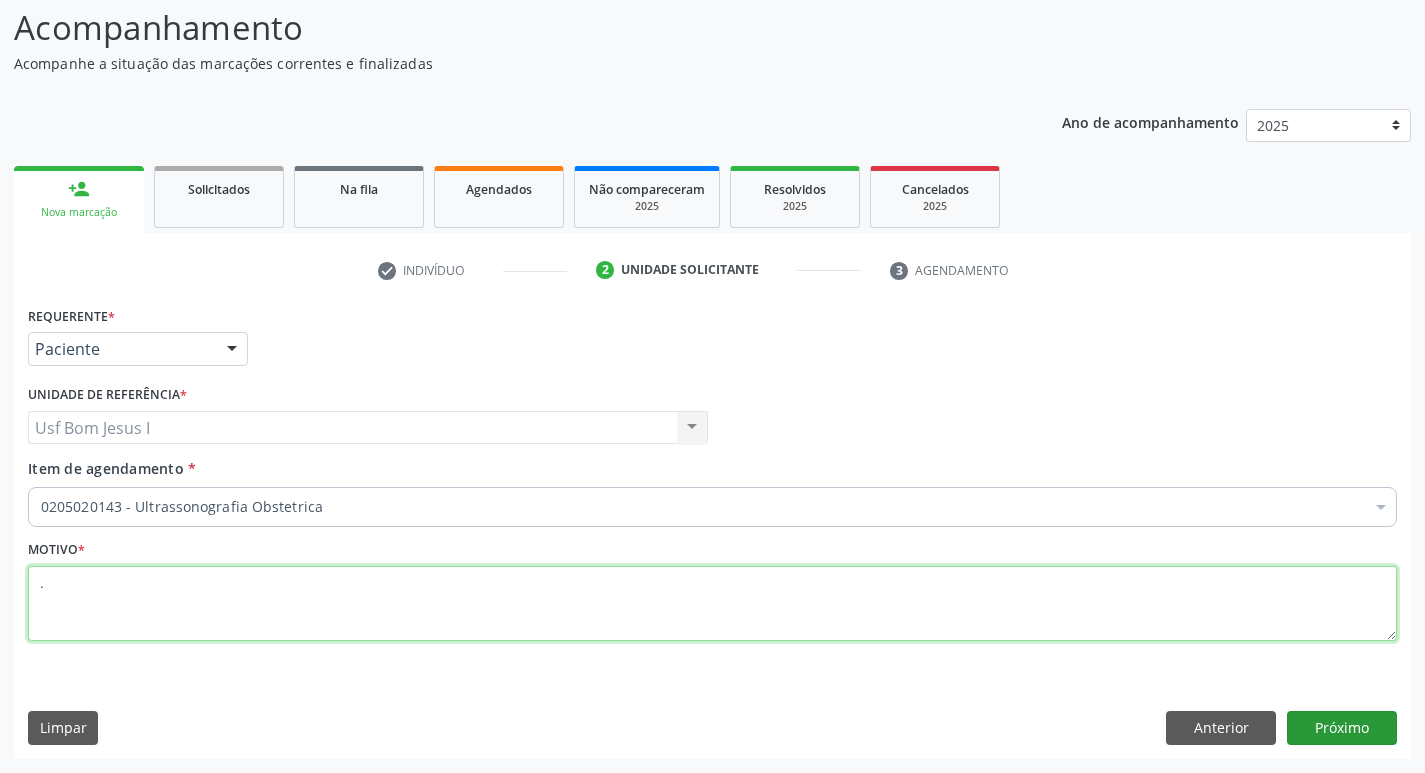 type on "." 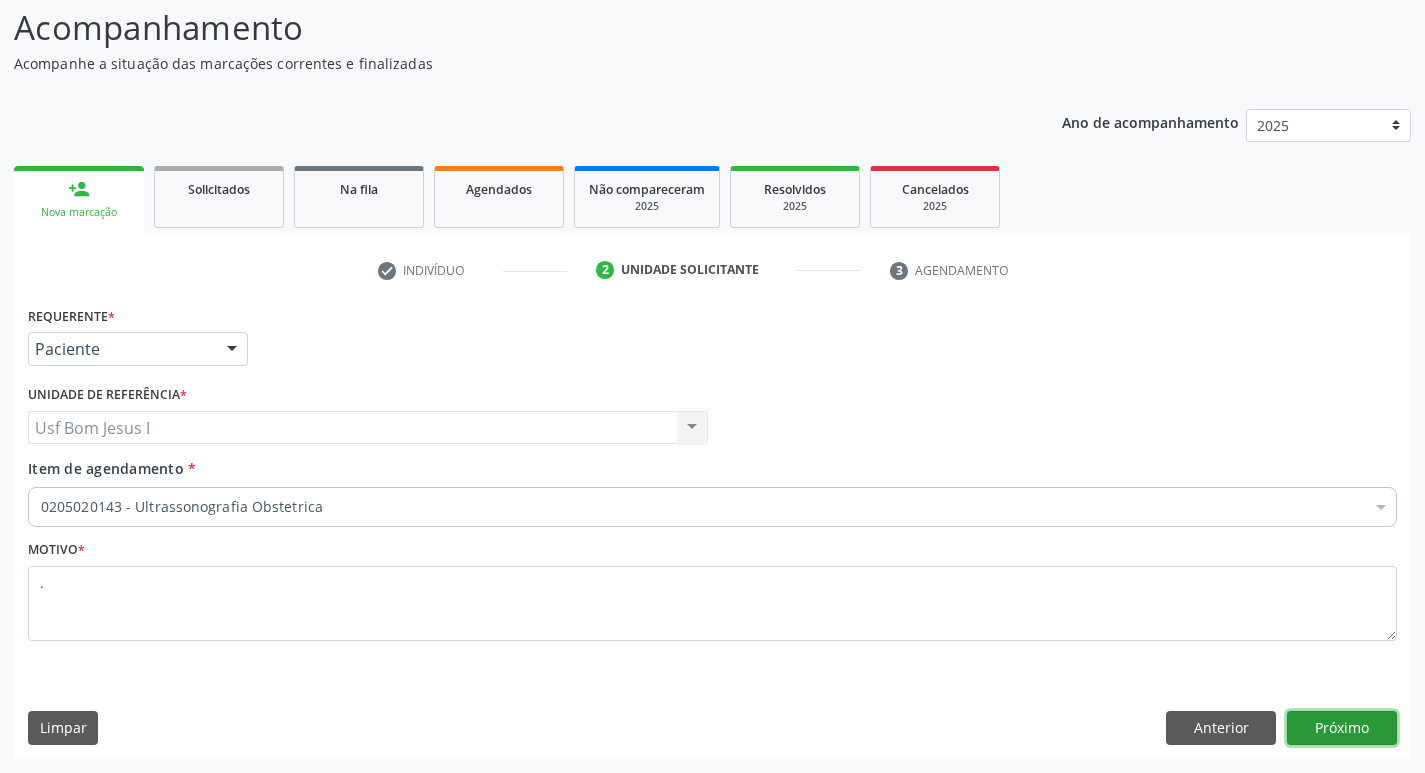 click on "Próximo" at bounding box center [1342, 728] 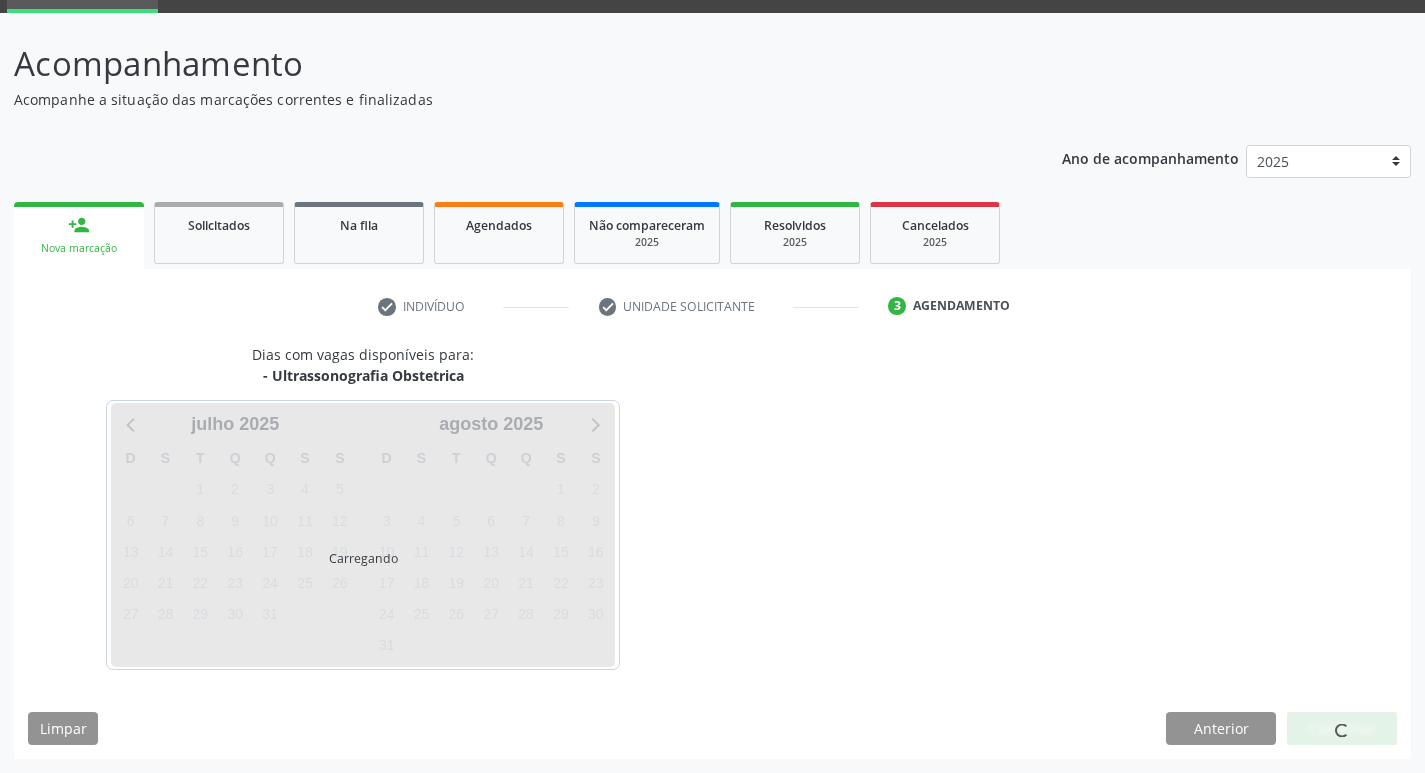 scroll, scrollTop: 97, scrollLeft: 0, axis: vertical 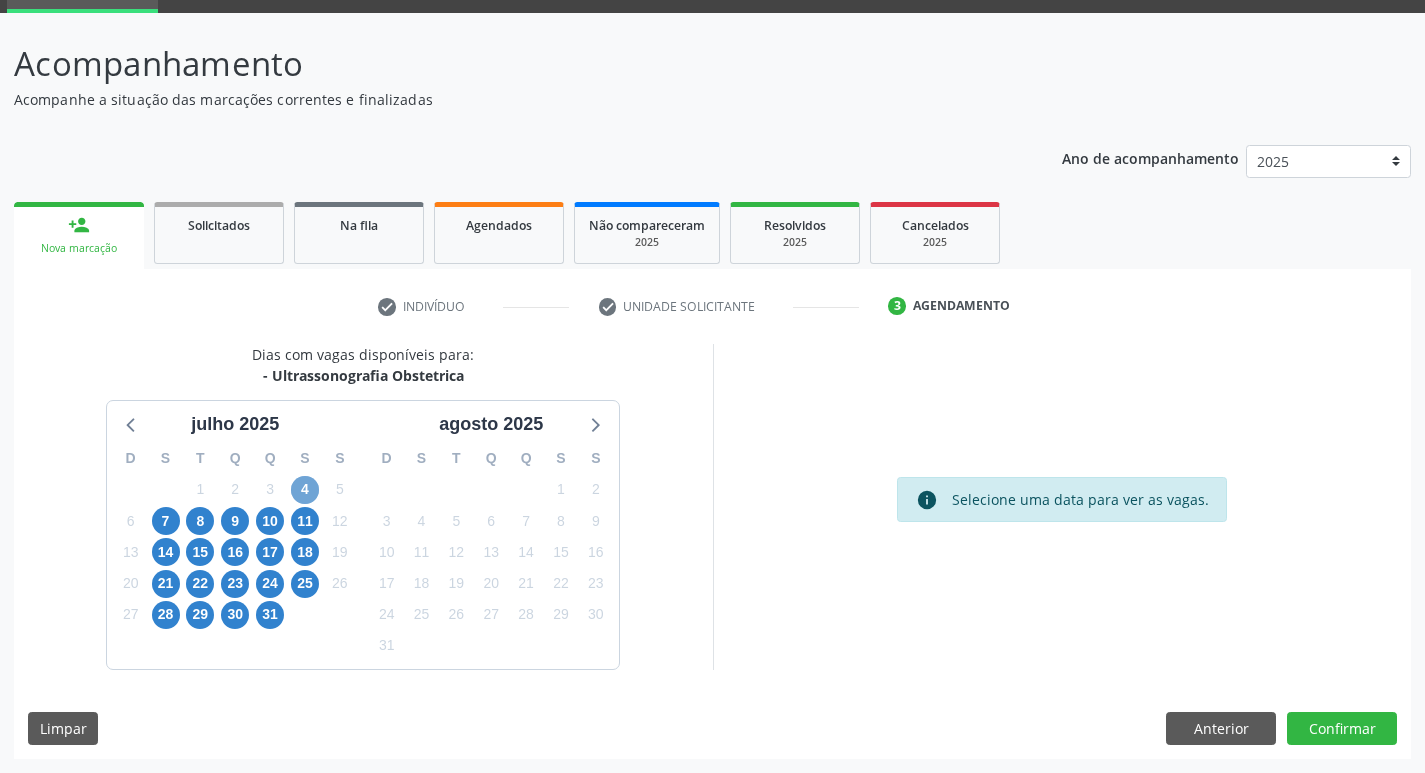 click on "4" at bounding box center [305, 490] 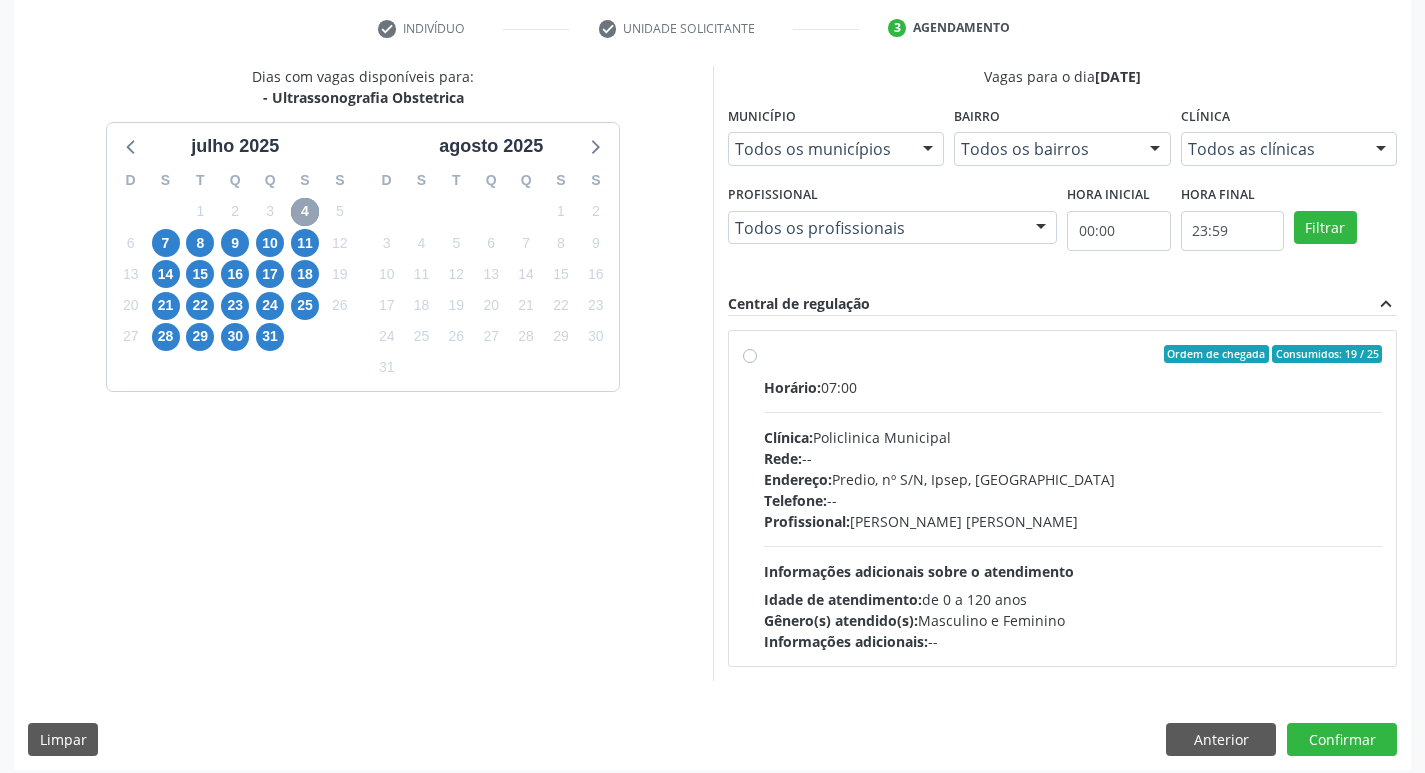 scroll, scrollTop: 386, scrollLeft: 0, axis: vertical 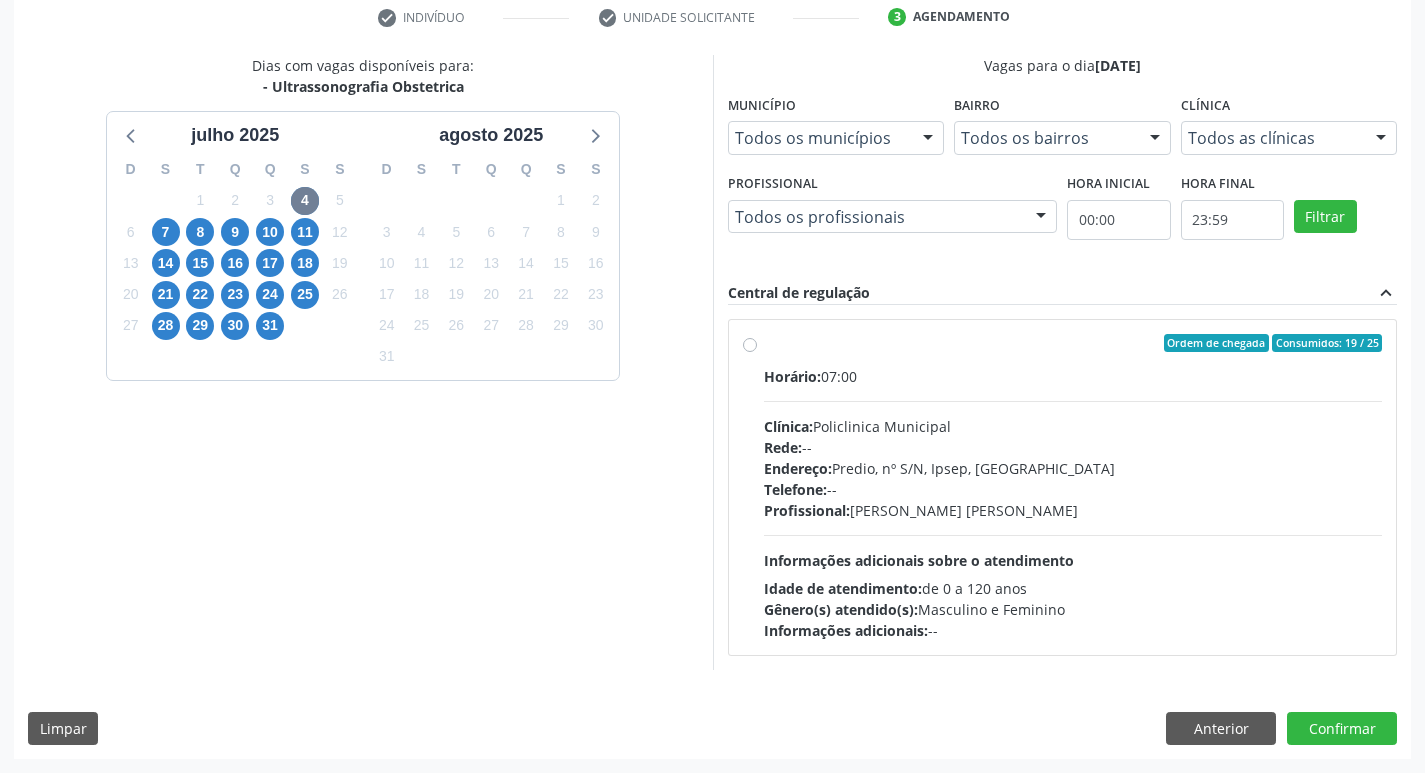 click on "Endereço:   Predio, nº S/N, Ipsep, [GEOGRAPHIC_DATA]" at bounding box center [1073, 468] 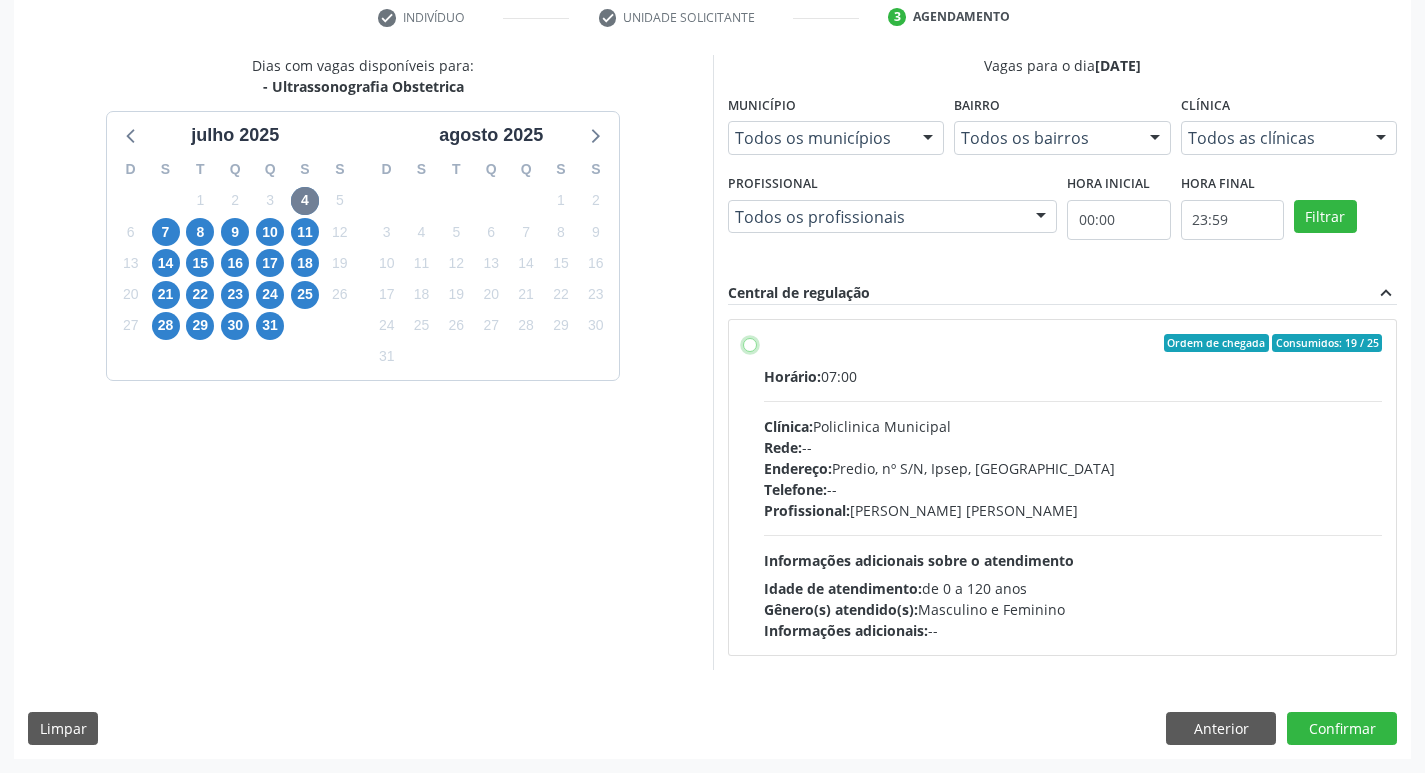 click on "Ordem de chegada
Consumidos: 19 / 25
Horário:   07:00
Clínica:  Policlinica Municipal
Rede:
--
Endereço:   Predio, nº S/N, Ipsep, Serra Talhada - PE
Telefone:   --
Profissional:
Maira Cavalcanti Lima Barros
Informações adicionais sobre o atendimento
Idade de atendimento:
de 0 a 120 anos
Gênero(s) atendido(s):
Masculino e Feminino
Informações adicionais:
--" at bounding box center [750, 343] 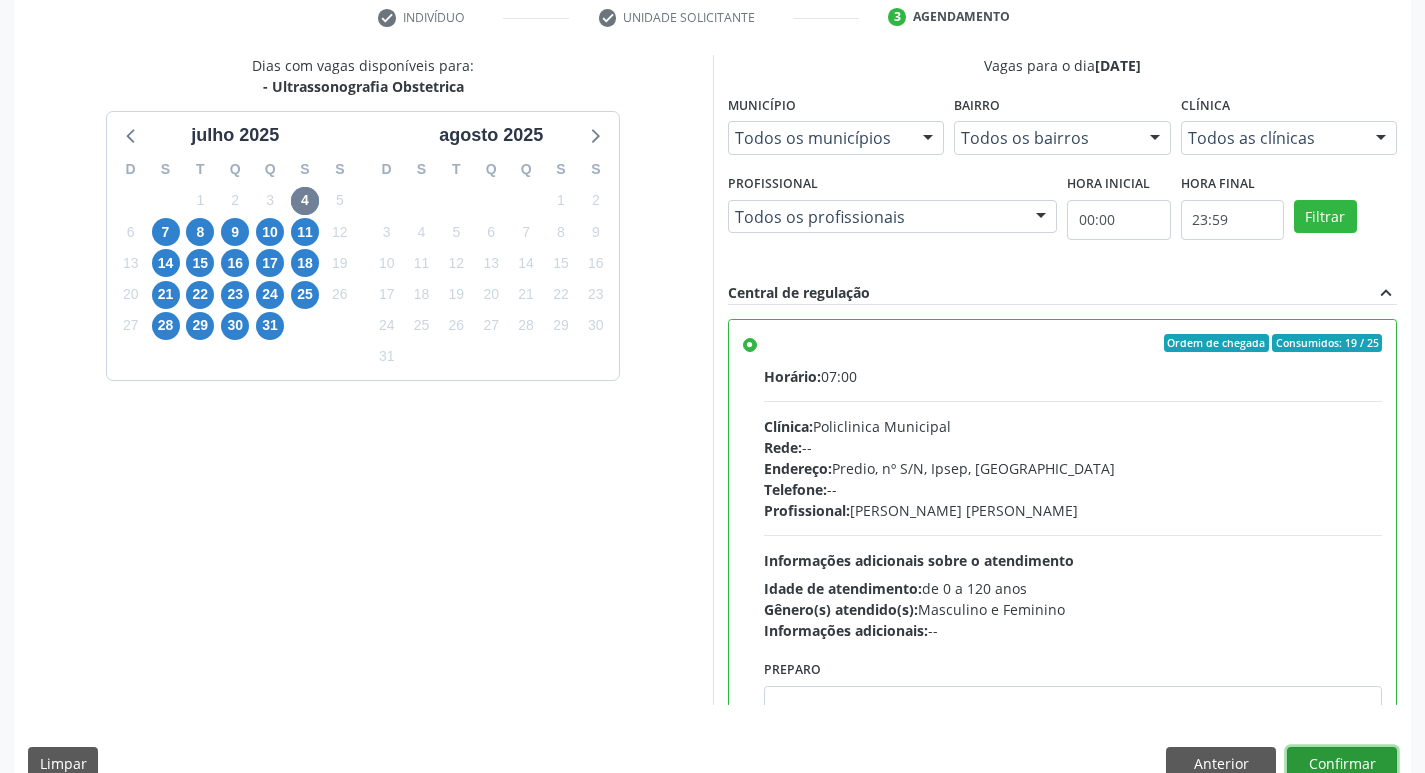click on "Confirmar" at bounding box center (1342, 764) 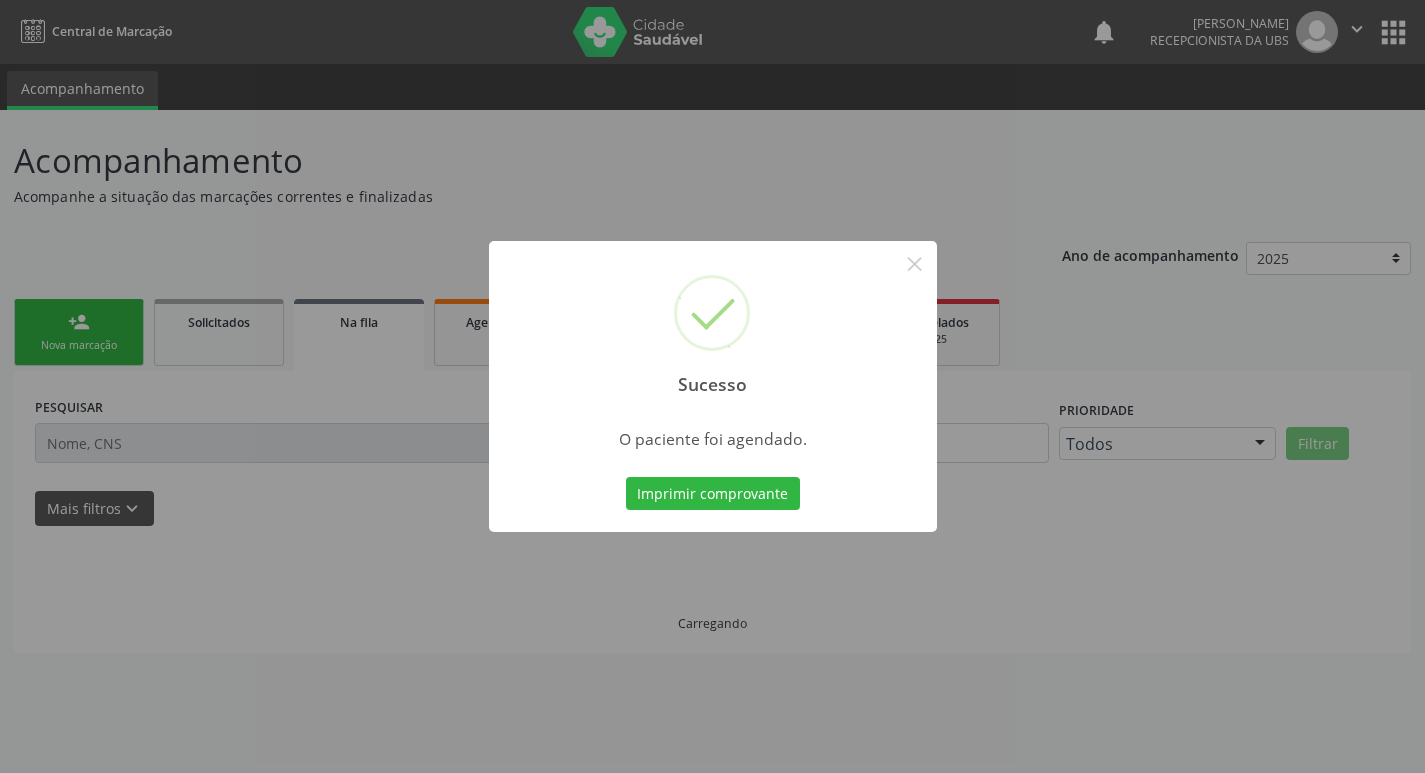 scroll, scrollTop: 0, scrollLeft: 0, axis: both 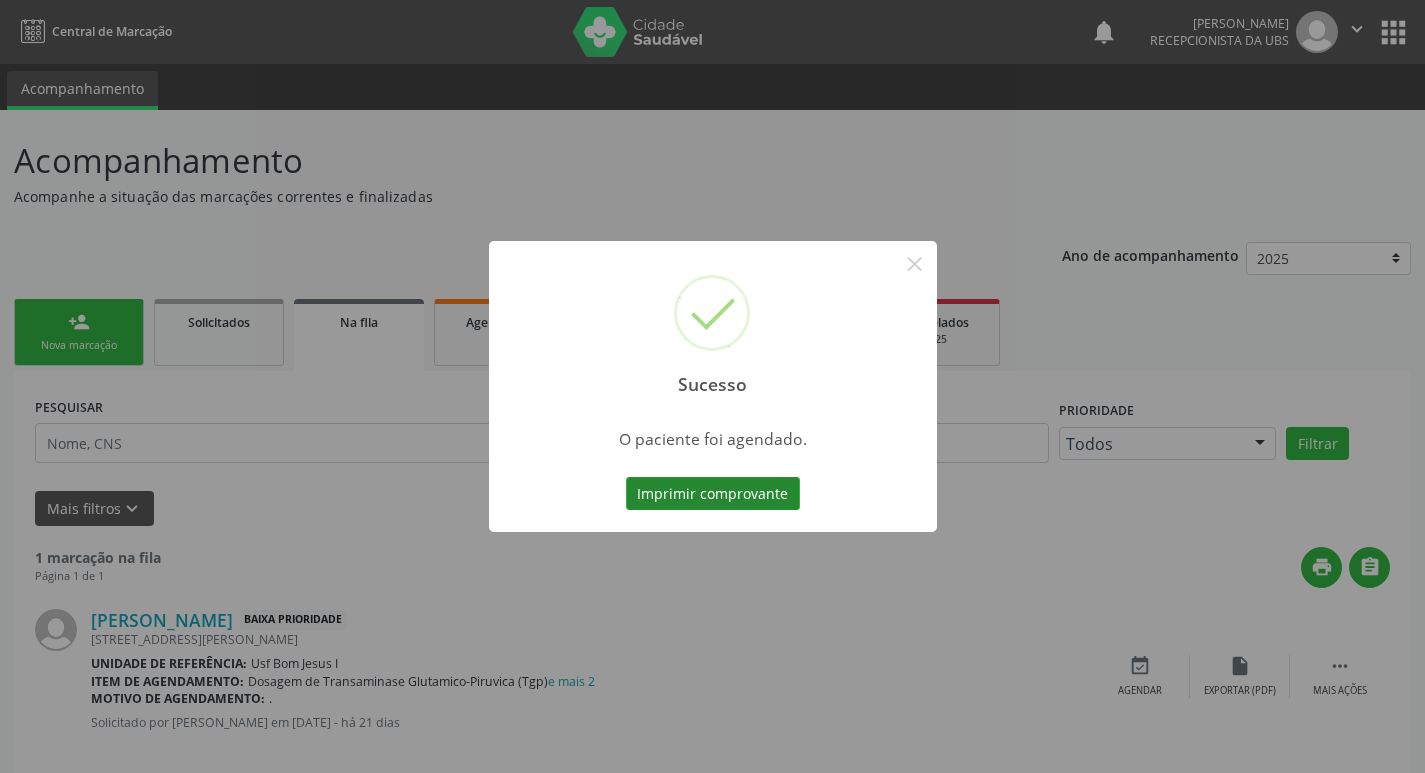 click on "Imprimir comprovante" at bounding box center (713, 494) 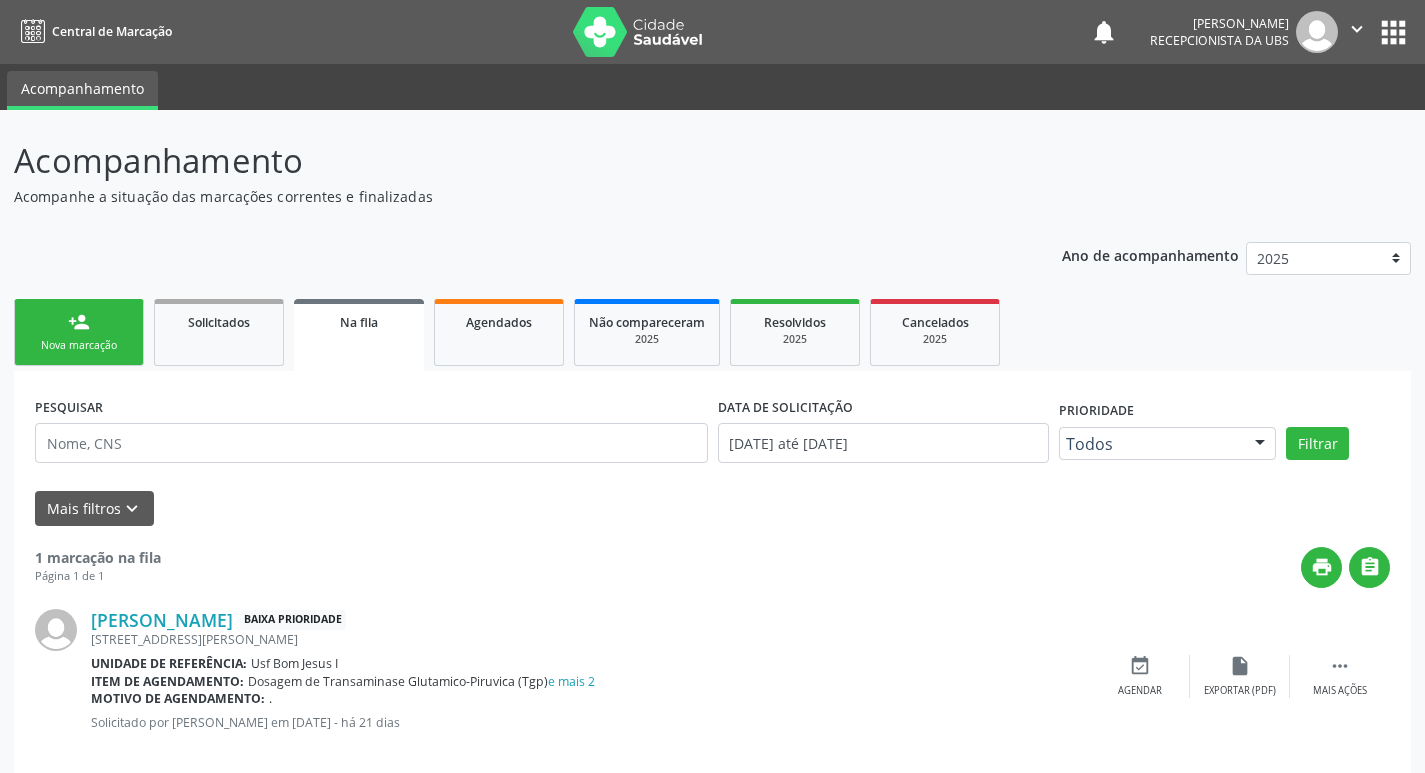 click on "Nova marcação" at bounding box center [79, 345] 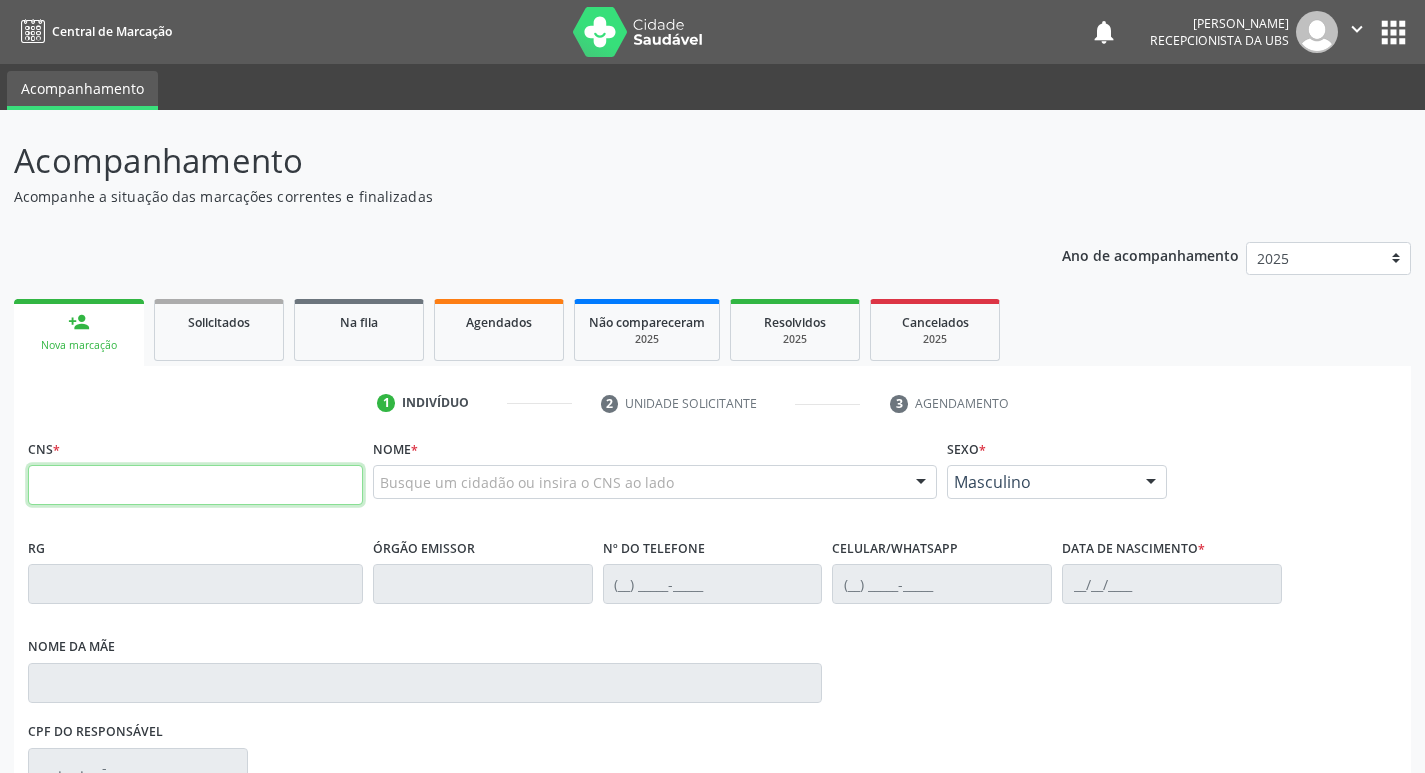 click at bounding box center [195, 485] 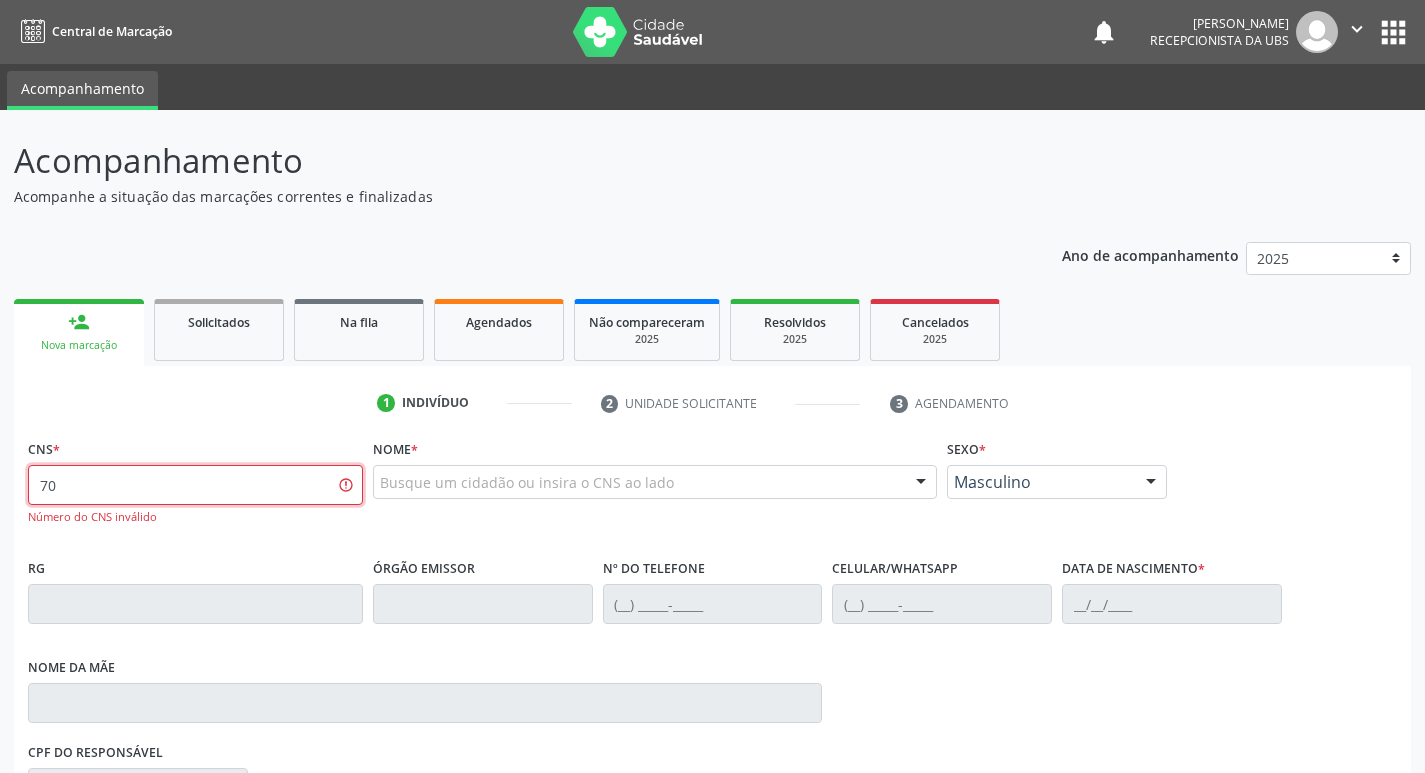 type on "7" 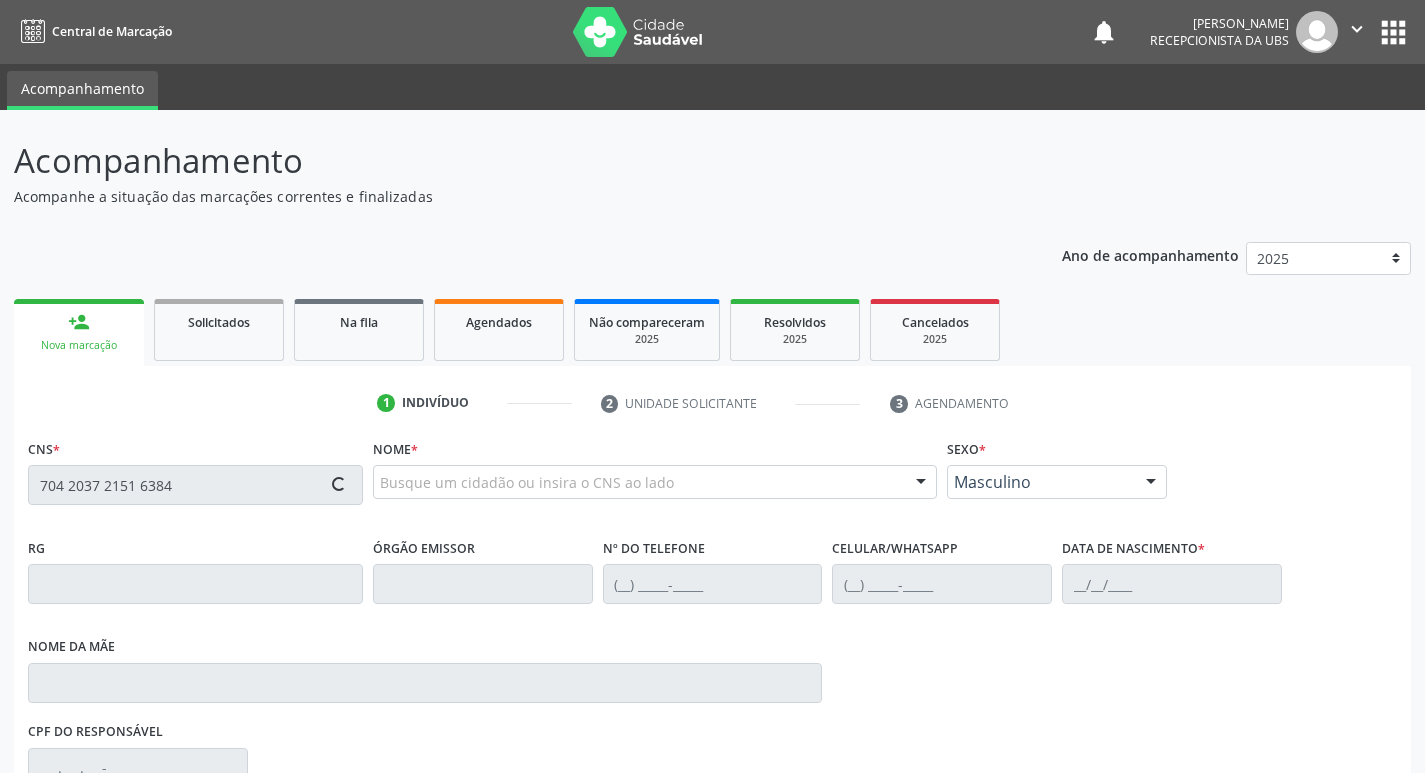 type on "704 2037 2151 6384" 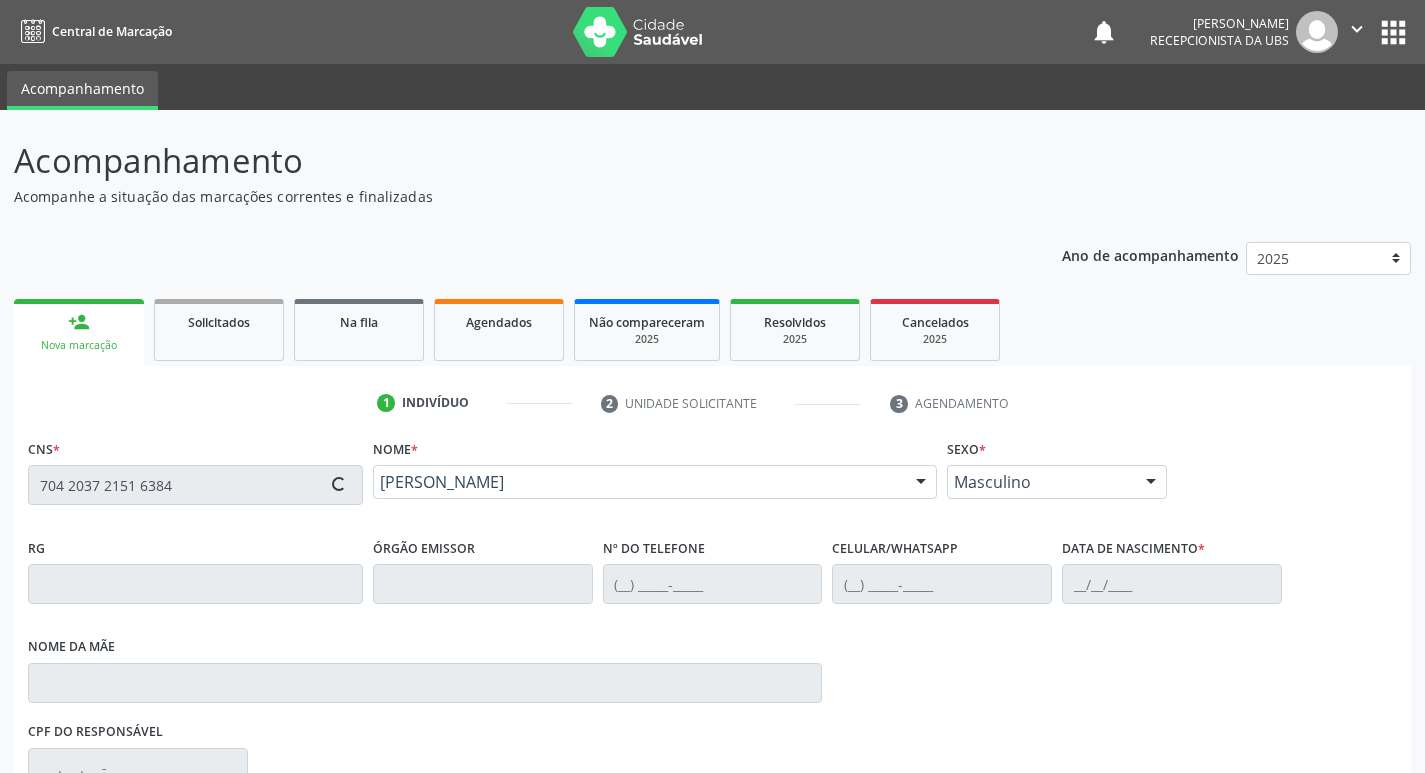 type on "(87) 98122-0069" 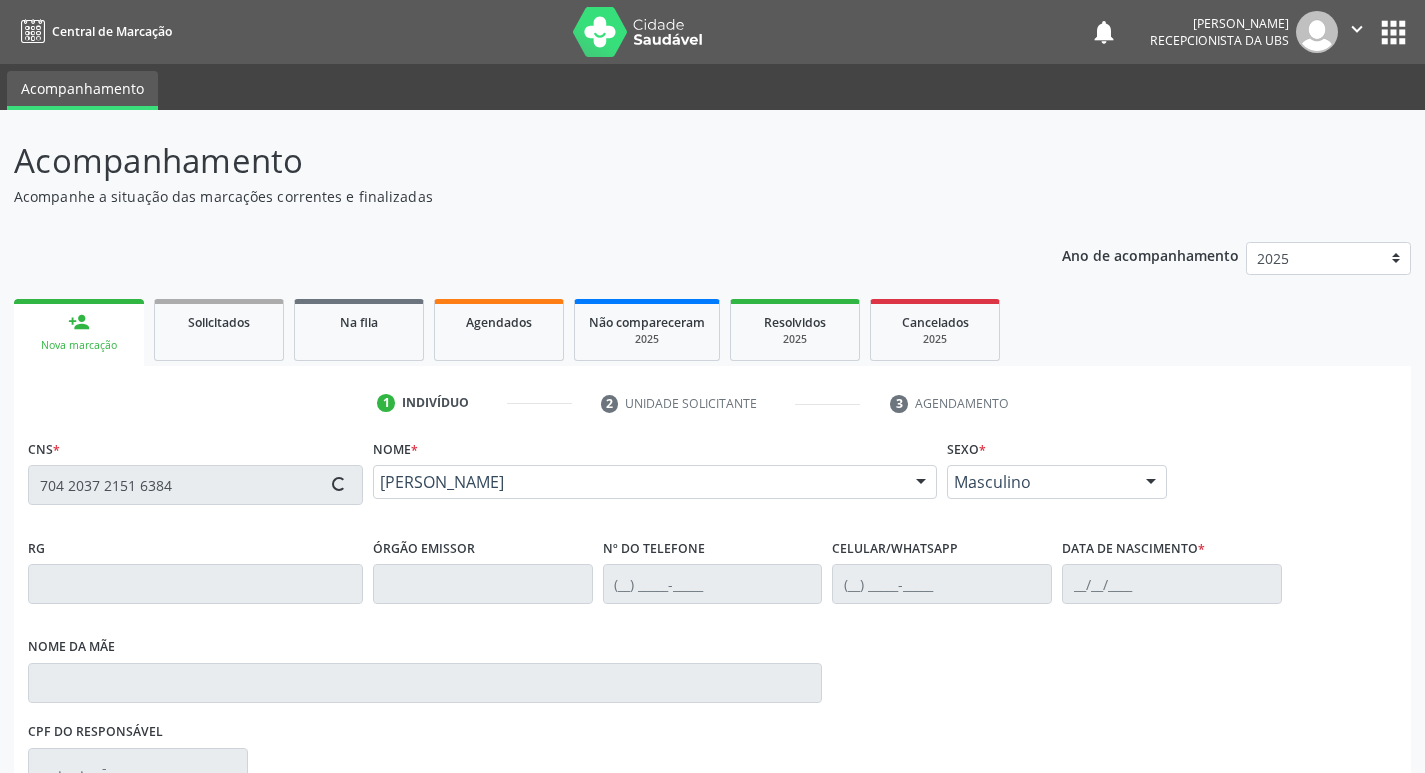 type on "26/10/1989" 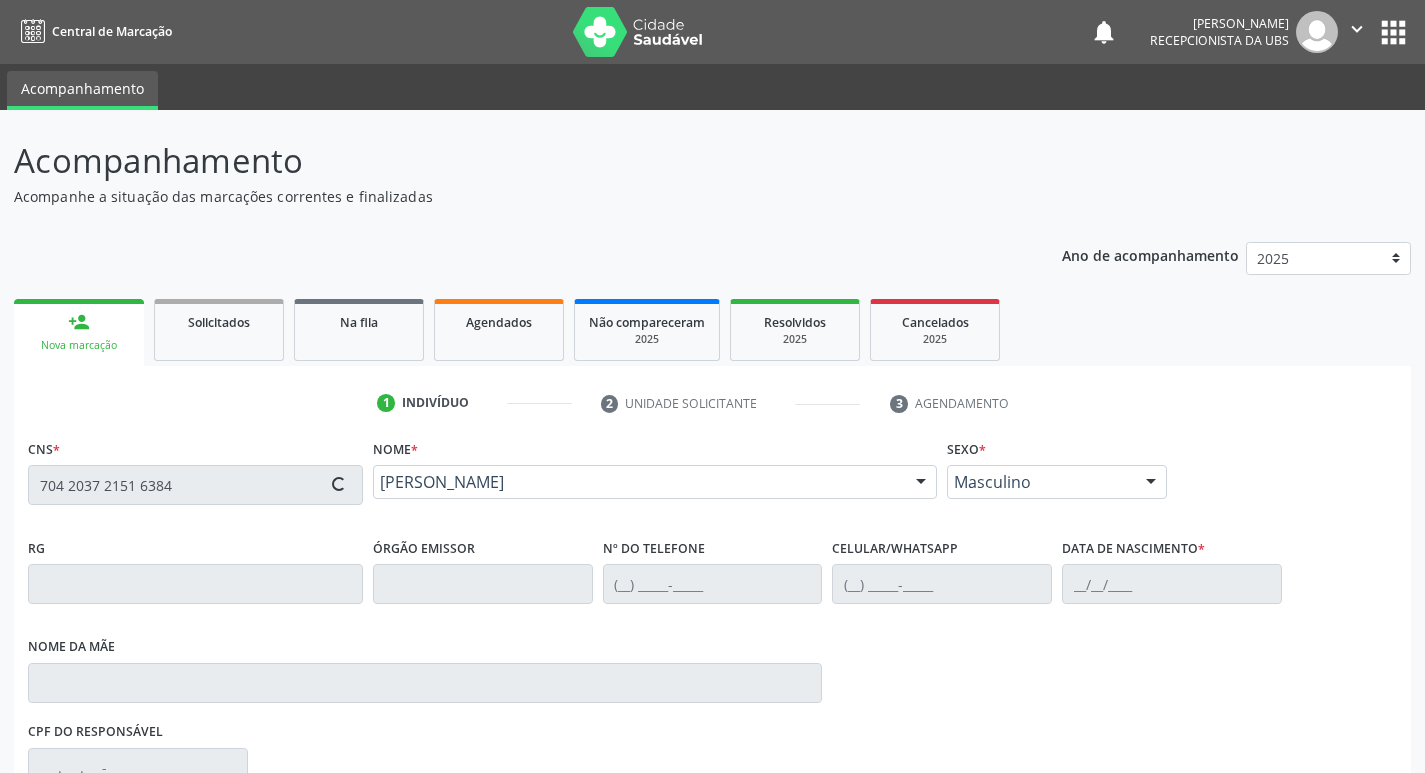 type on "Rita Leonilia" 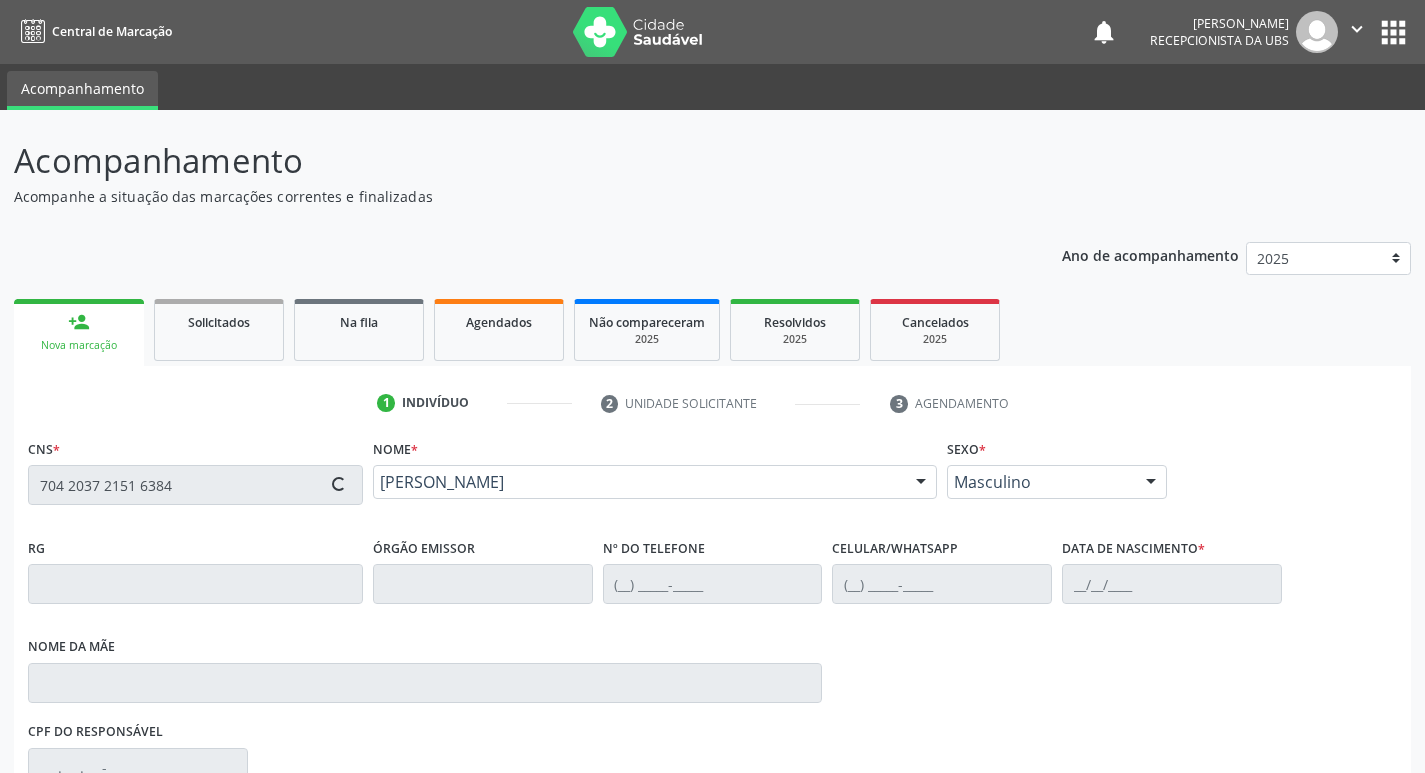 type on "080.158.204-05" 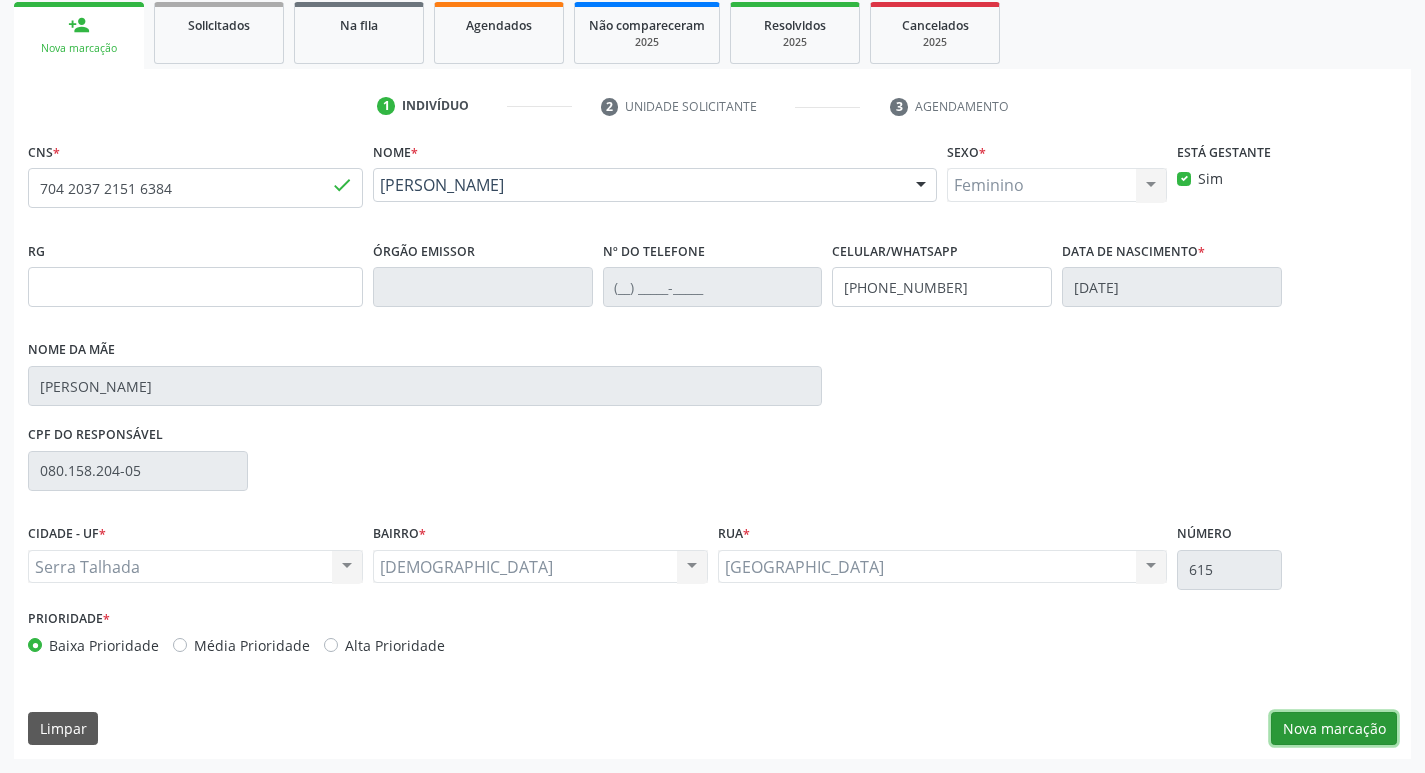 click on "Nova marcação" at bounding box center (1334, 729) 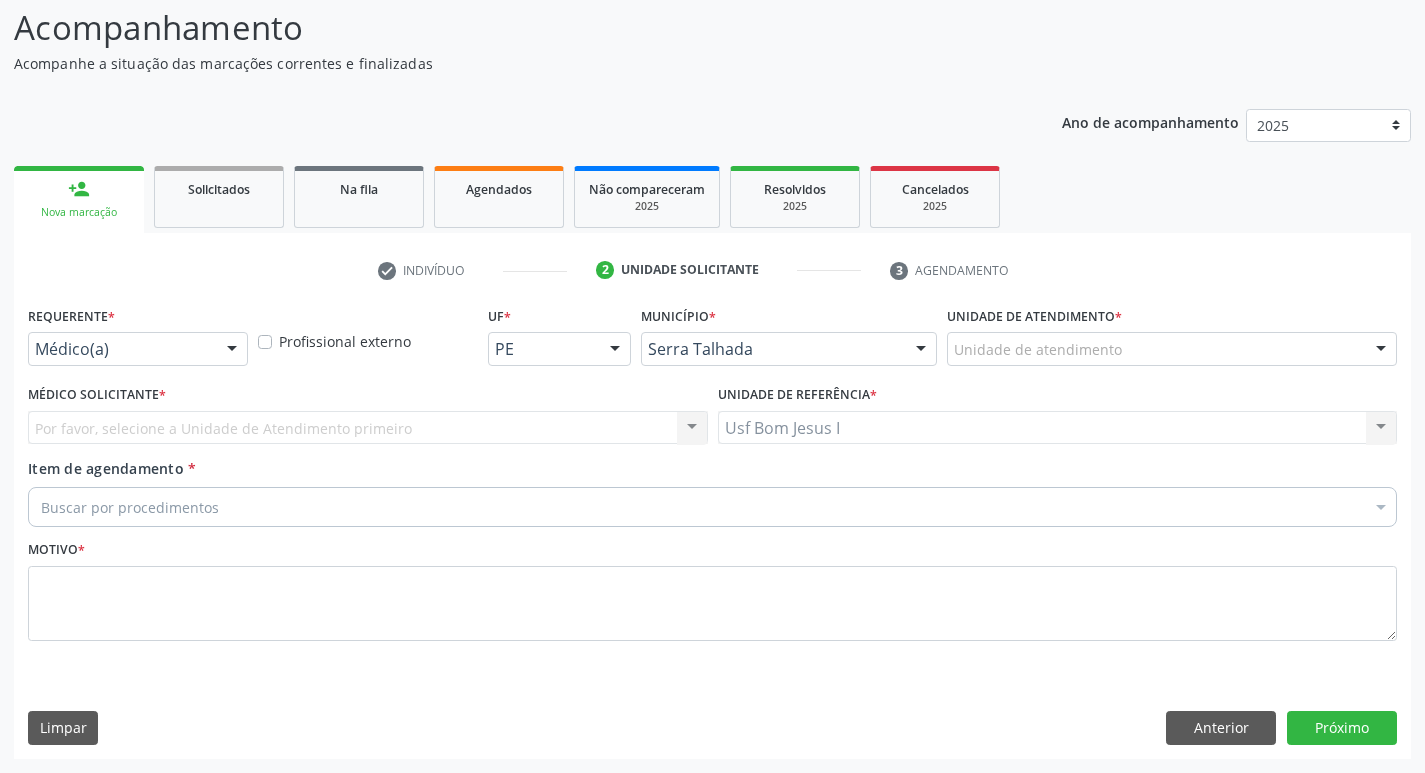 scroll, scrollTop: 133, scrollLeft: 0, axis: vertical 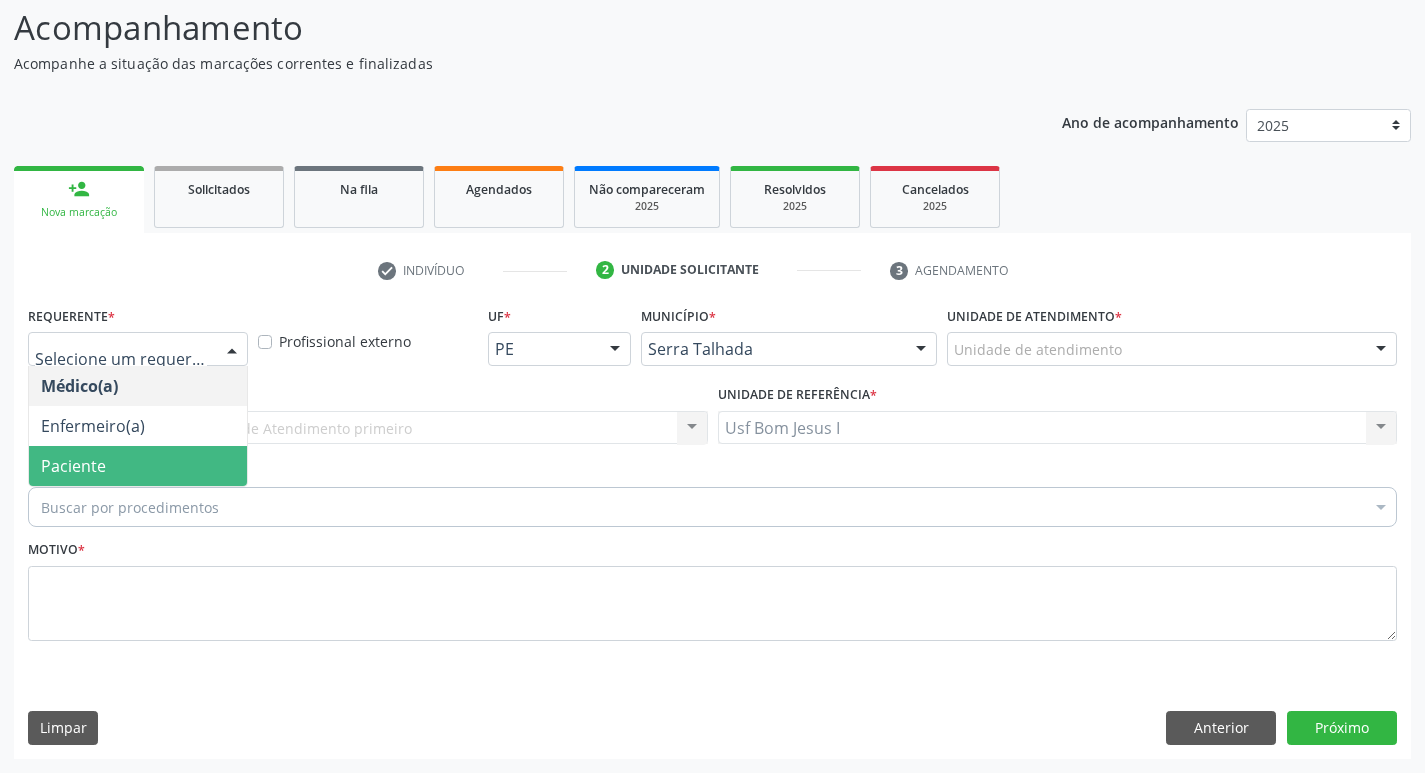 click on "Paciente" at bounding box center (138, 466) 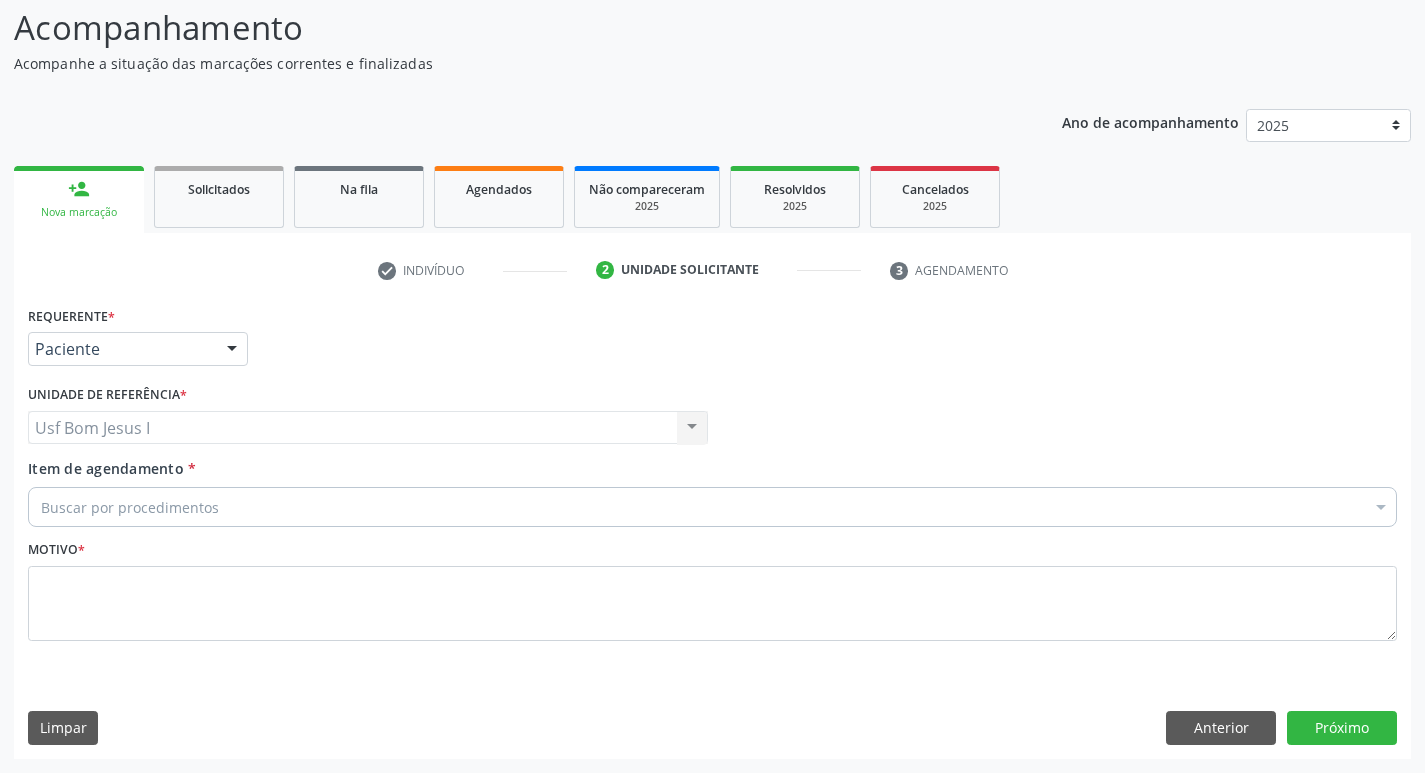 click on "Buscar por procedimentos" at bounding box center (712, 507) 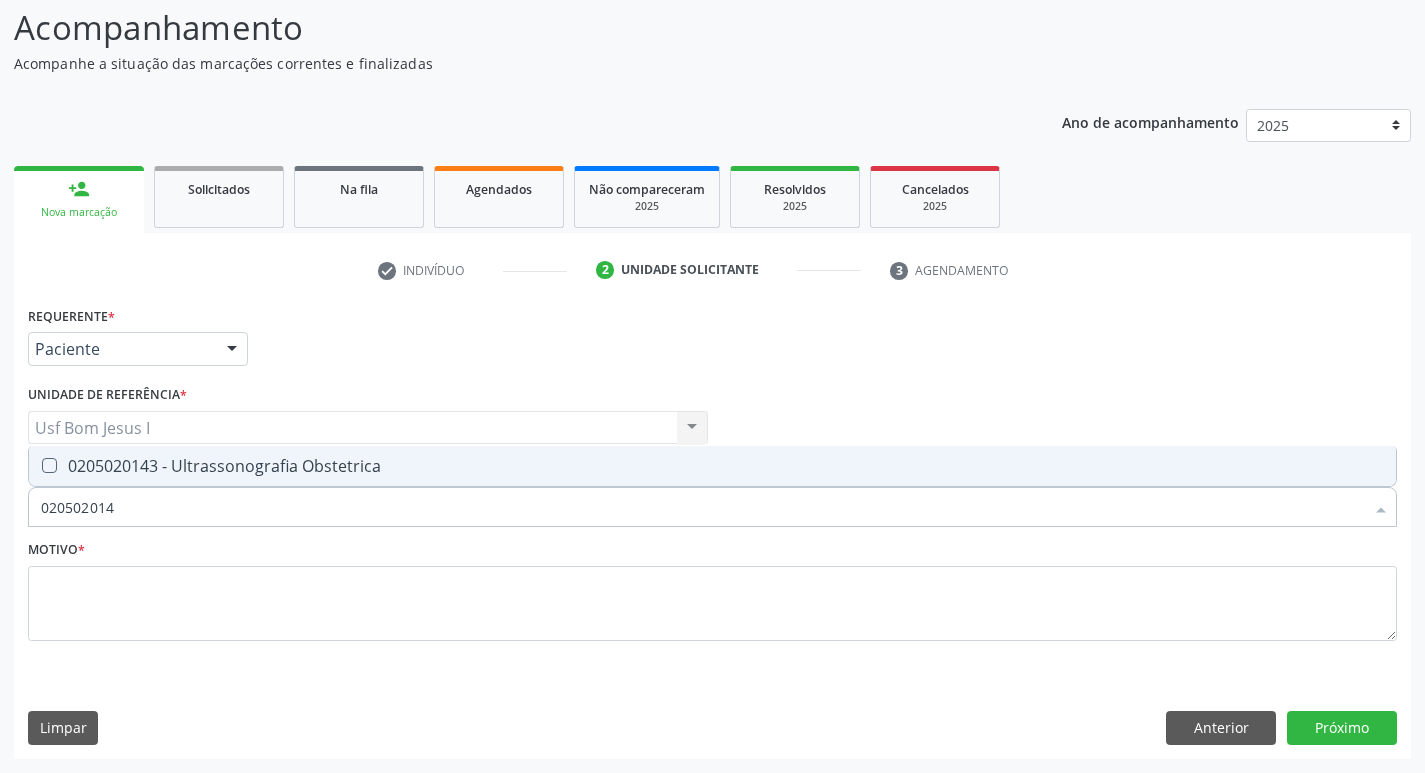 type on "0205020143" 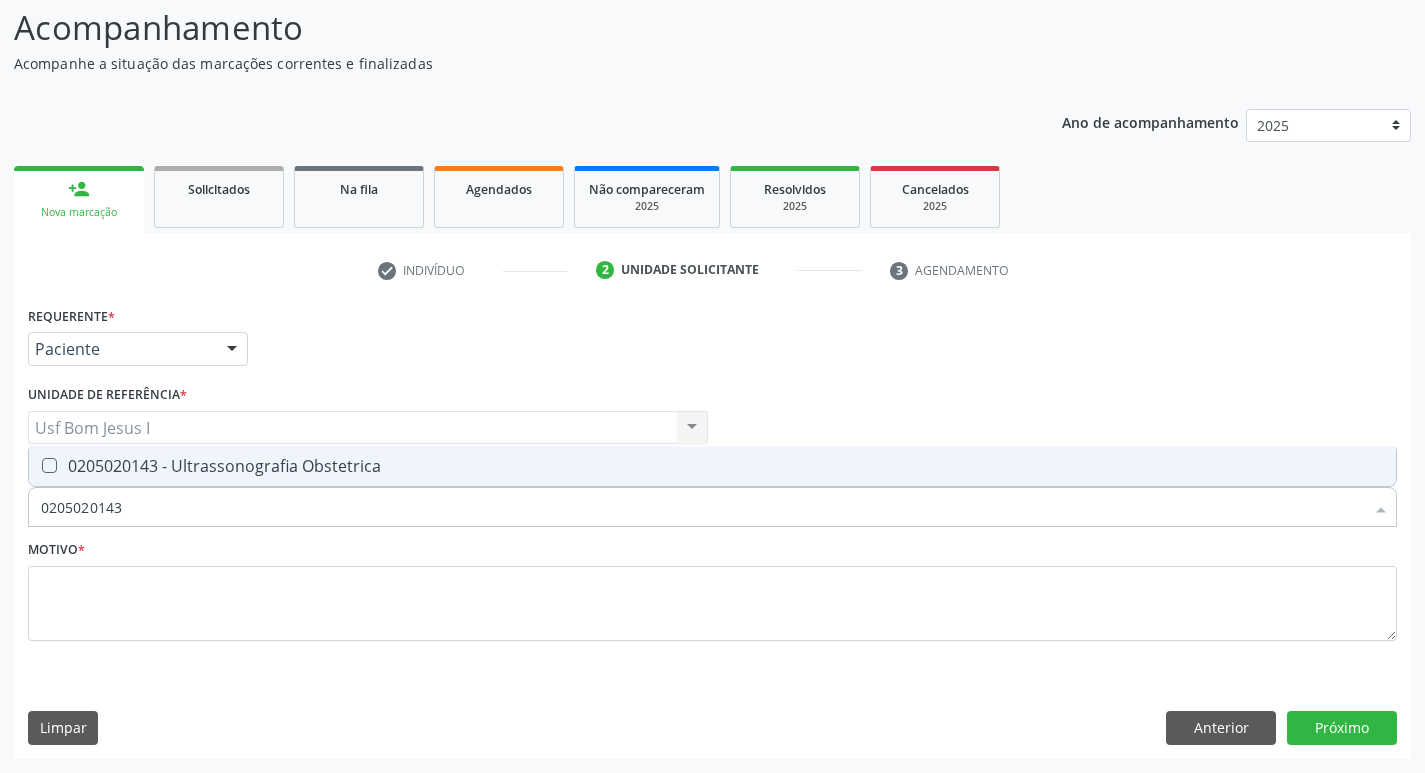 click on "0205020143 - Ultrassonografia Obstetrica" at bounding box center [712, 466] 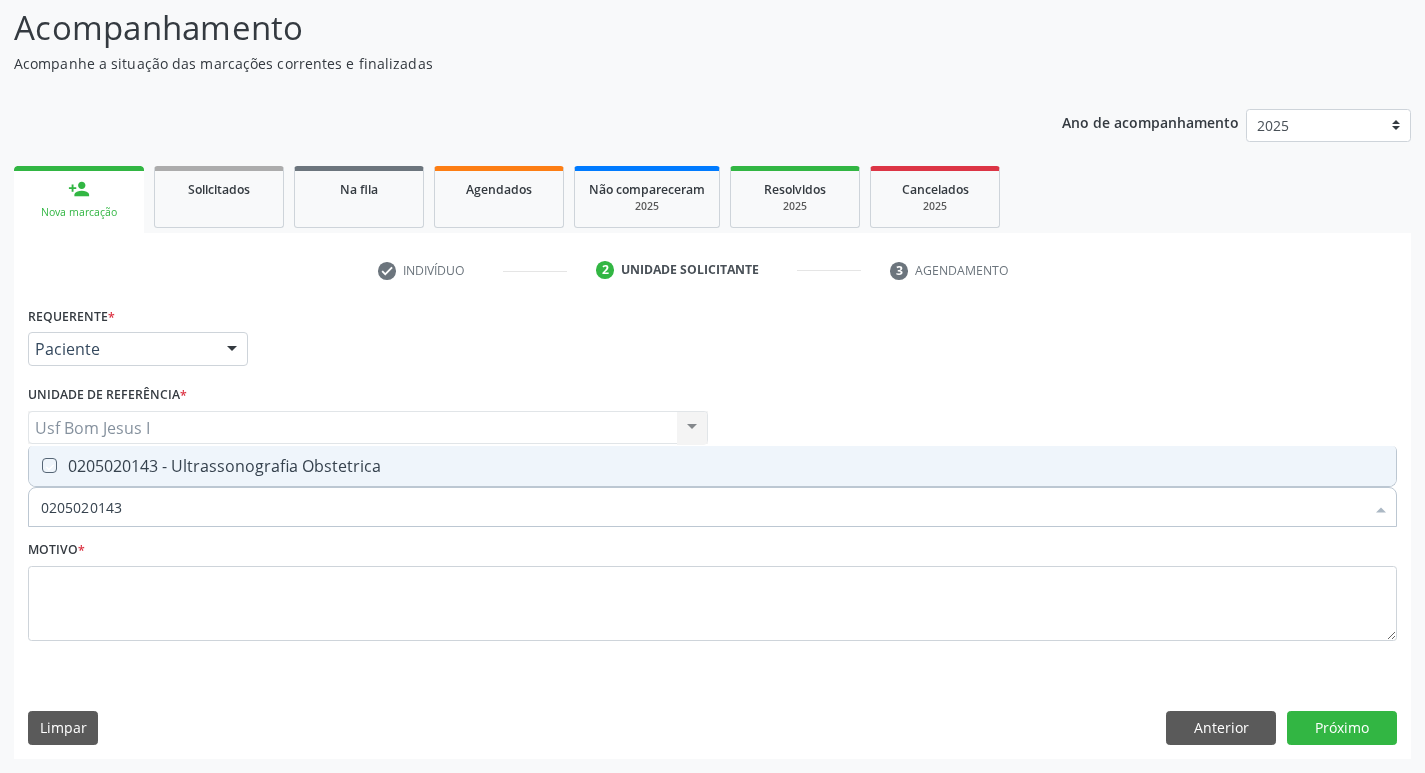 checkbox on "true" 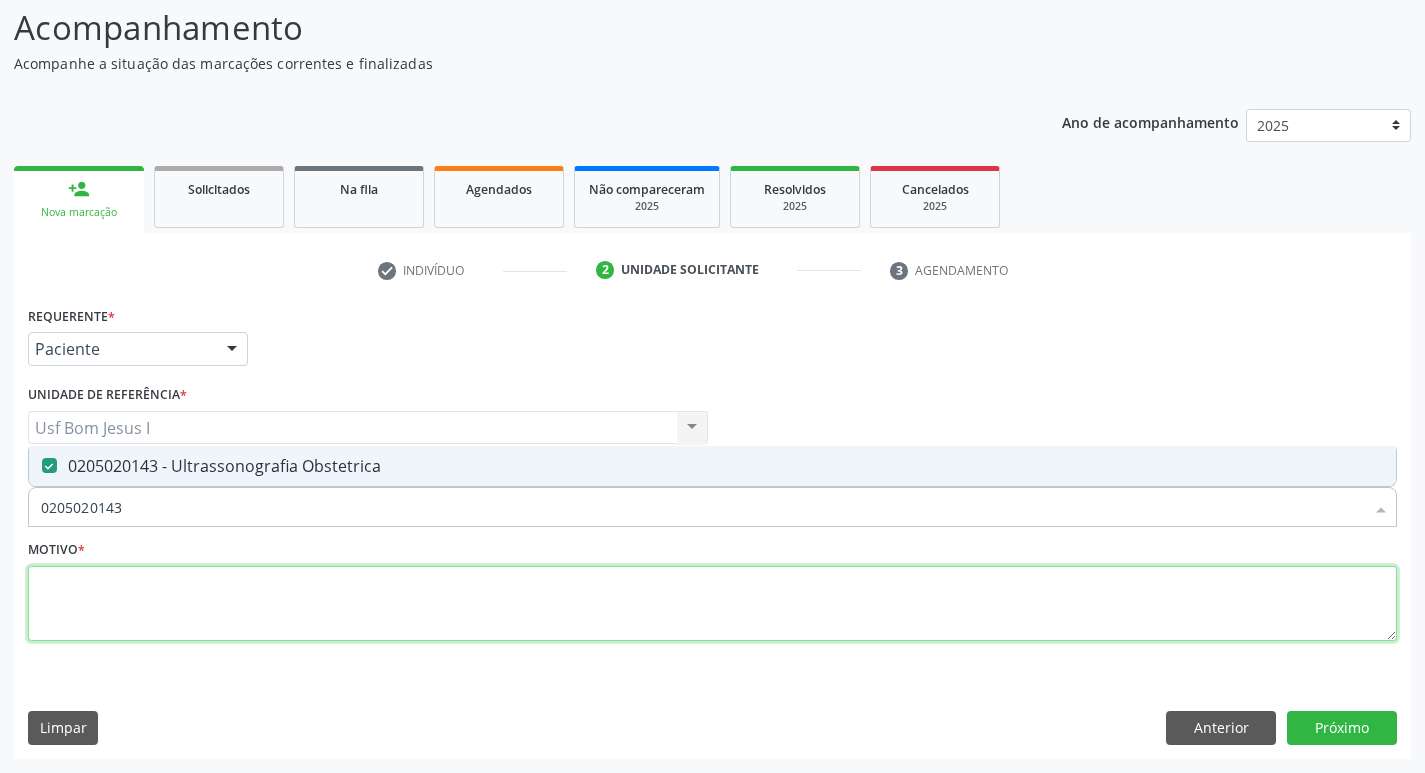 click at bounding box center [712, 604] 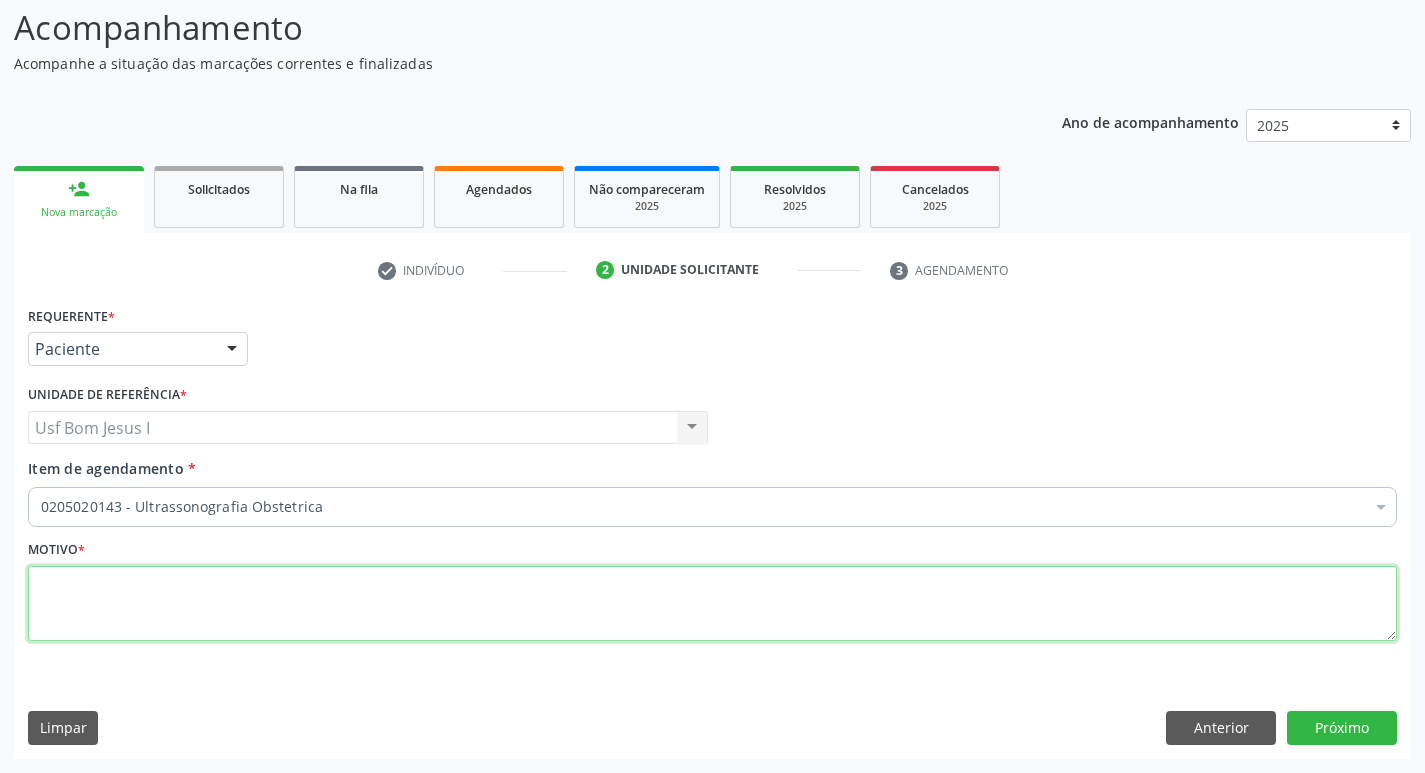 type on "." 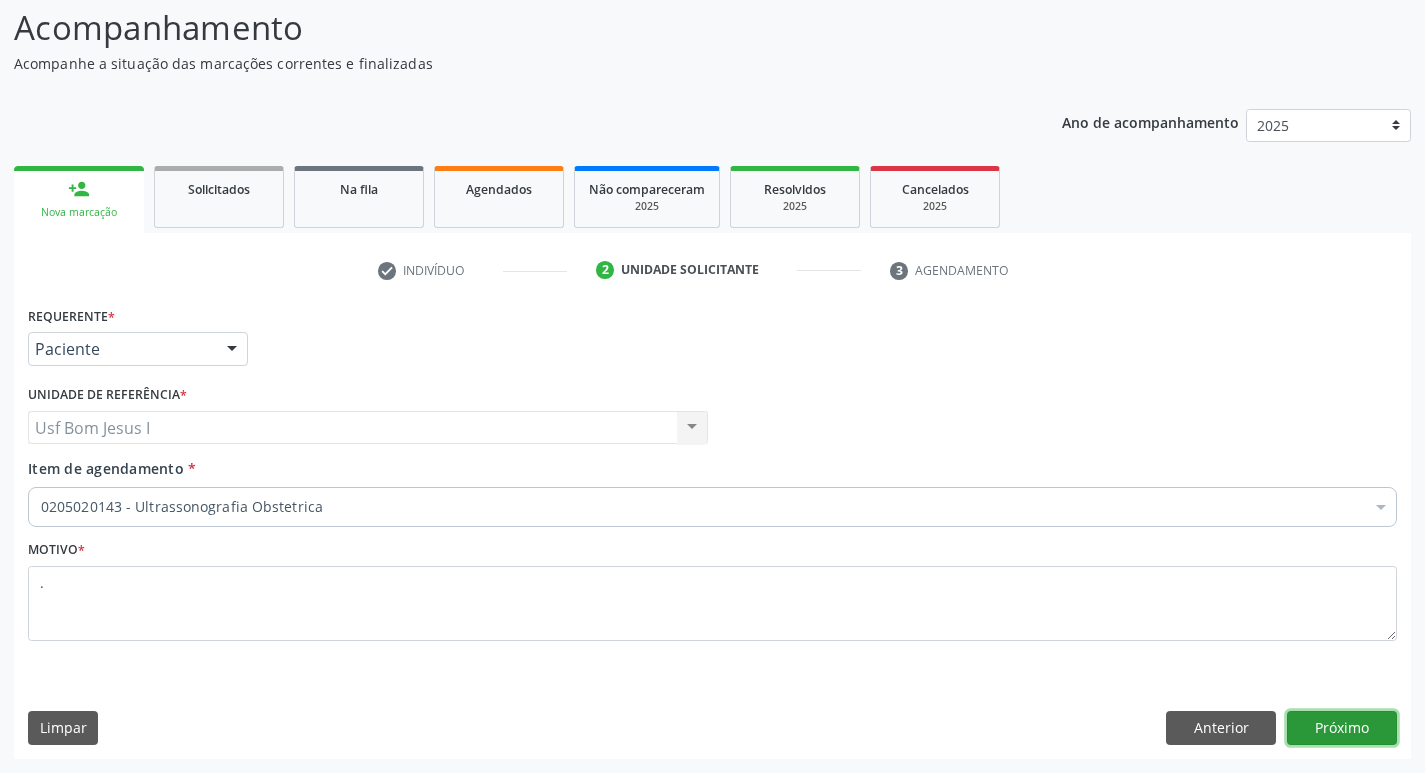 click on "Próximo" at bounding box center [1342, 728] 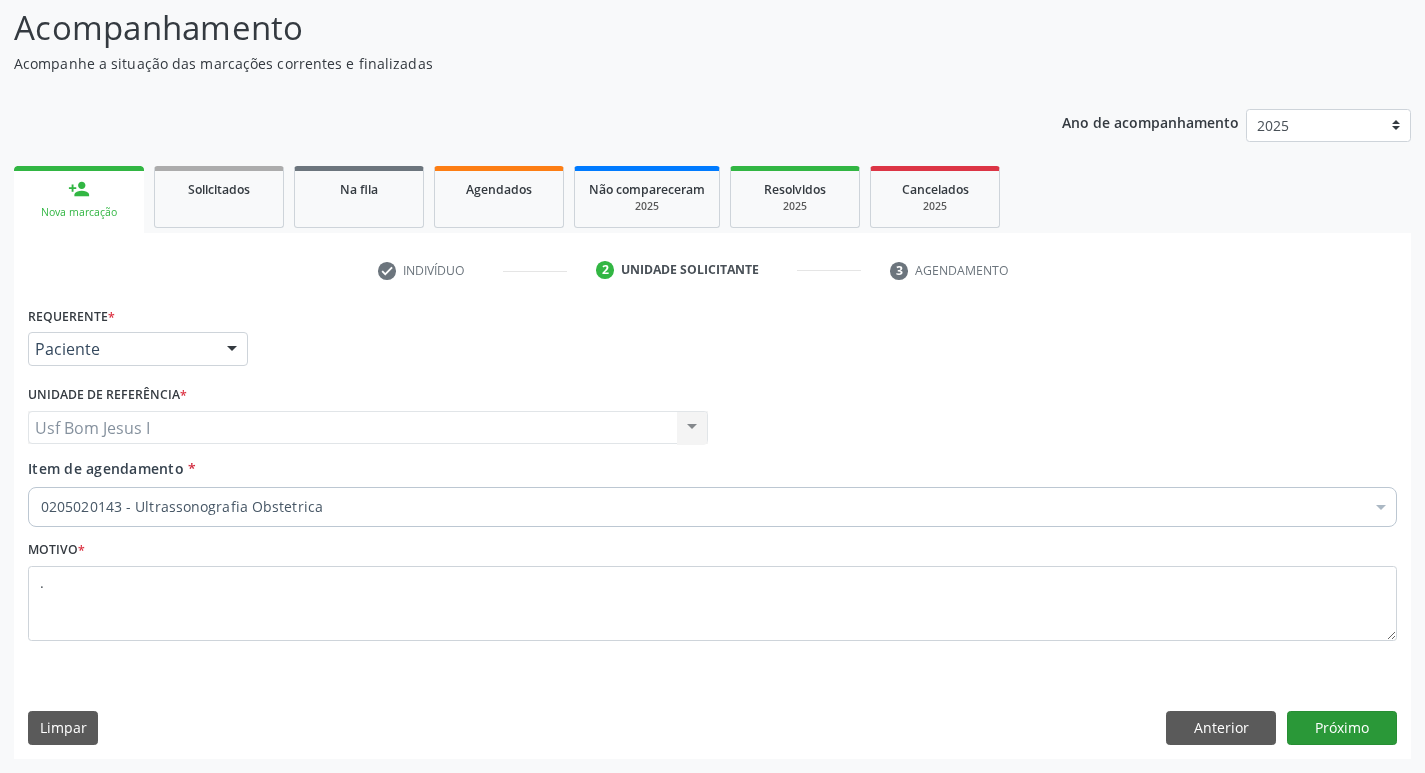scroll, scrollTop: 97, scrollLeft: 0, axis: vertical 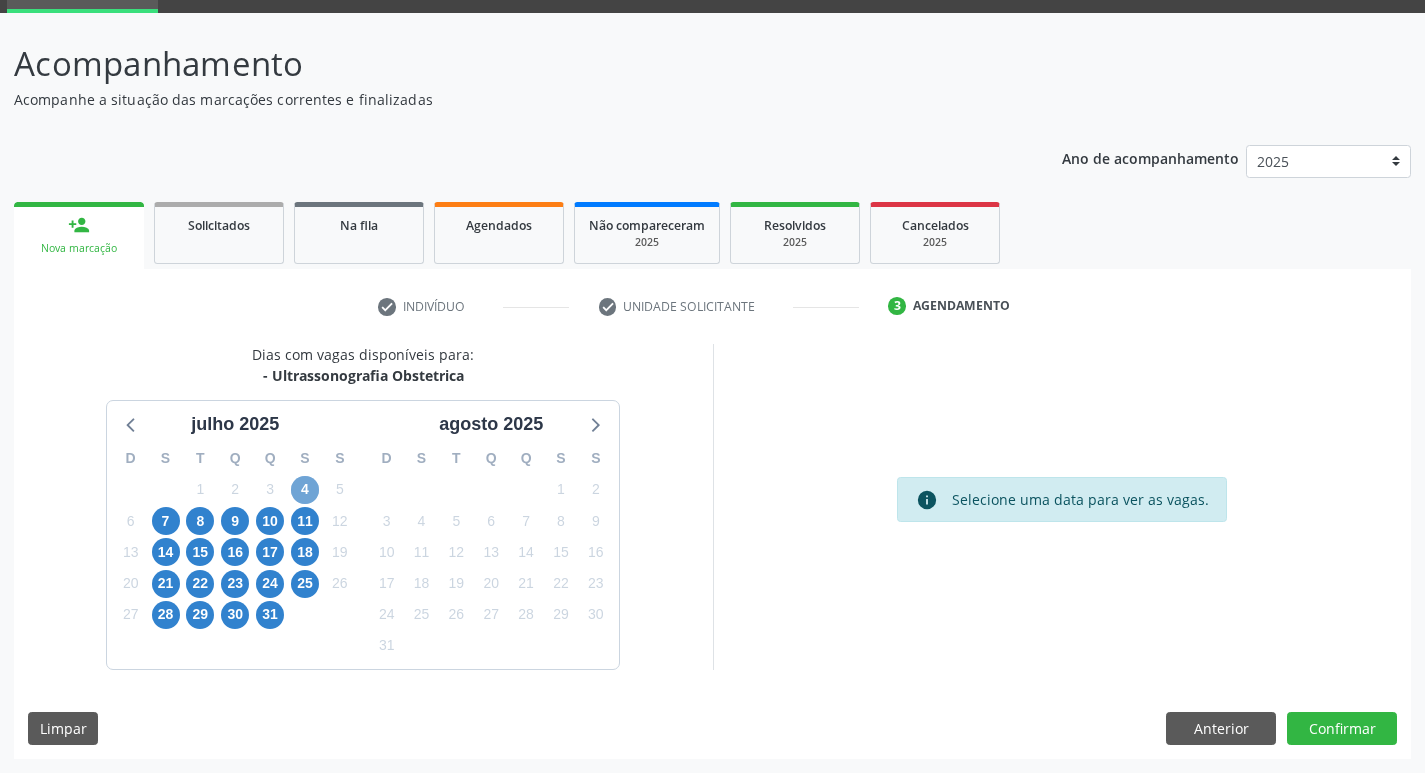 click on "4" at bounding box center (305, 490) 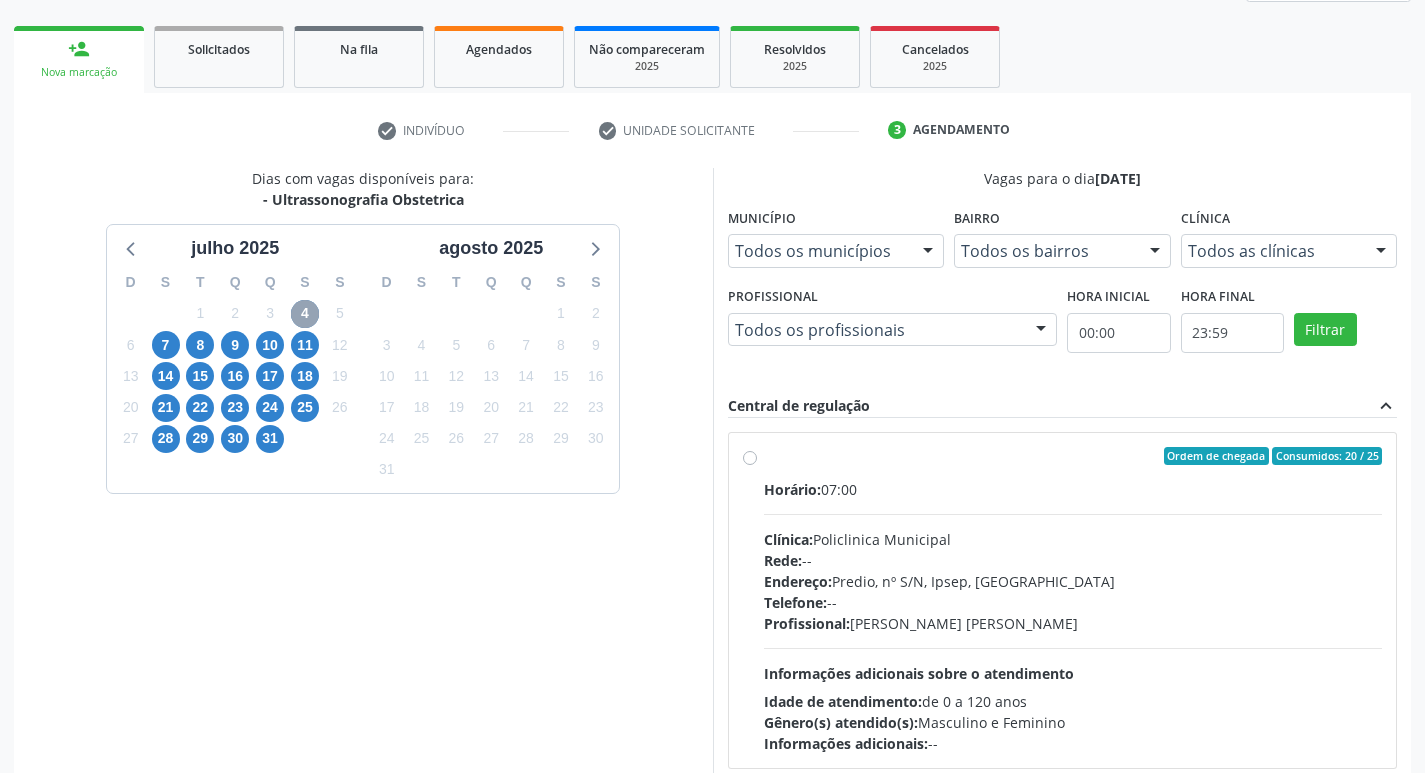 scroll, scrollTop: 297, scrollLeft: 0, axis: vertical 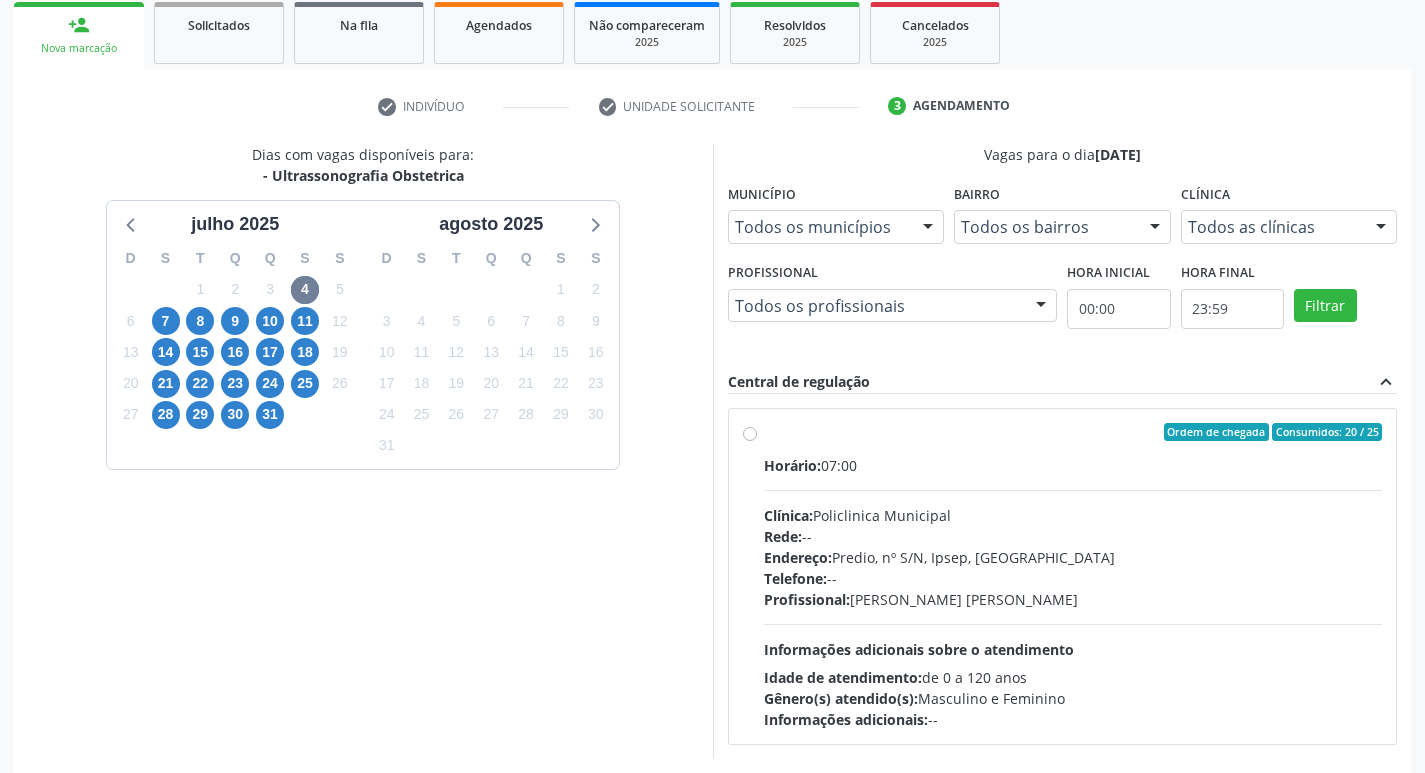 drag, startPoint x: 1016, startPoint y: 583, endPoint x: 1029, endPoint y: 575, distance: 15.264338 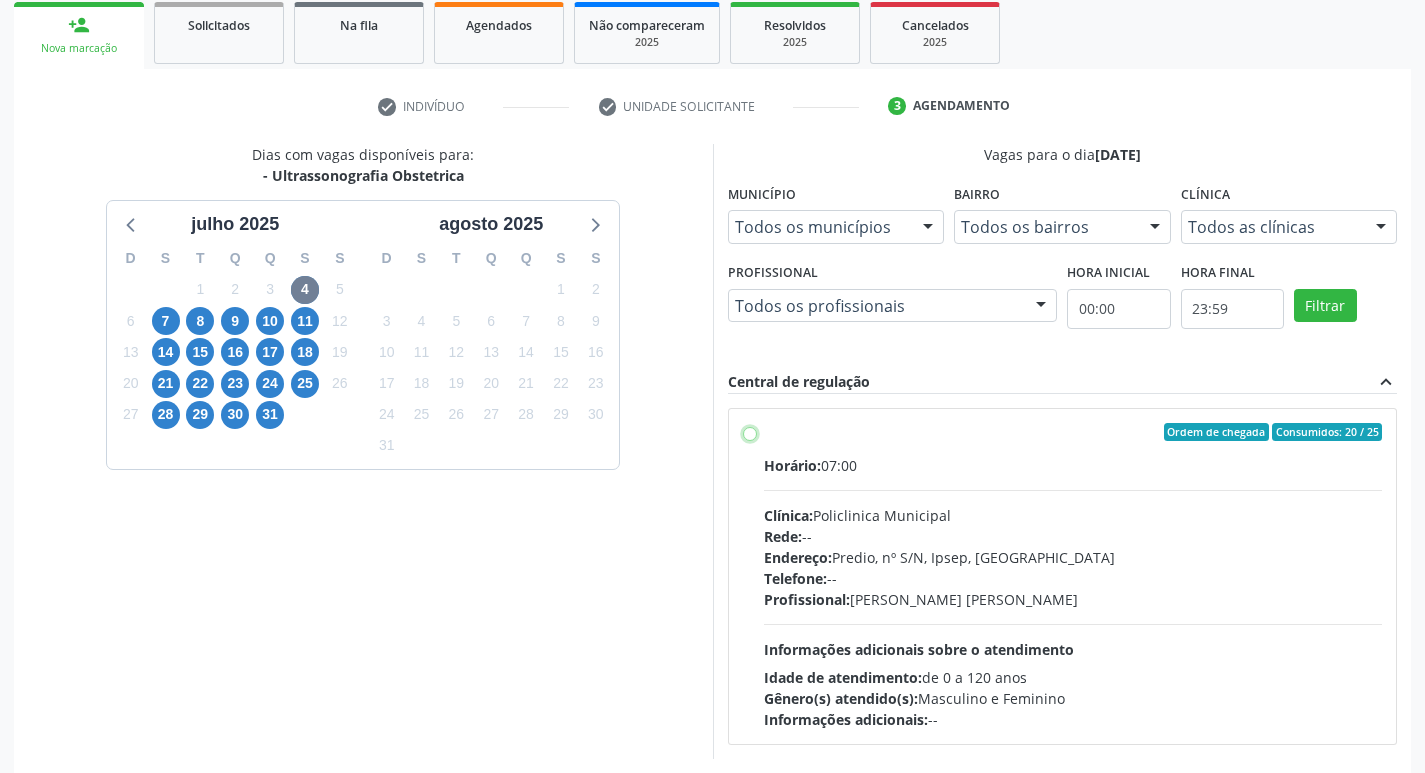 click on "Ordem de chegada
Consumidos: 20 / 25
Horário:   07:00
Clínica:  Policlinica Municipal
Rede:
--
Endereço:   Predio, nº S/N, Ipsep, Serra Talhada - PE
Telefone:   --
Profissional:
Maira Cavalcanti Lima Barros
Informações adicionais sobre o atendimento
Idade de atendimento:
de 0 a 120 anos
Gênero(s) atendido(s):
Masculino e Feminino
Informações adicionais:
--" at bounding box center [750, 432] 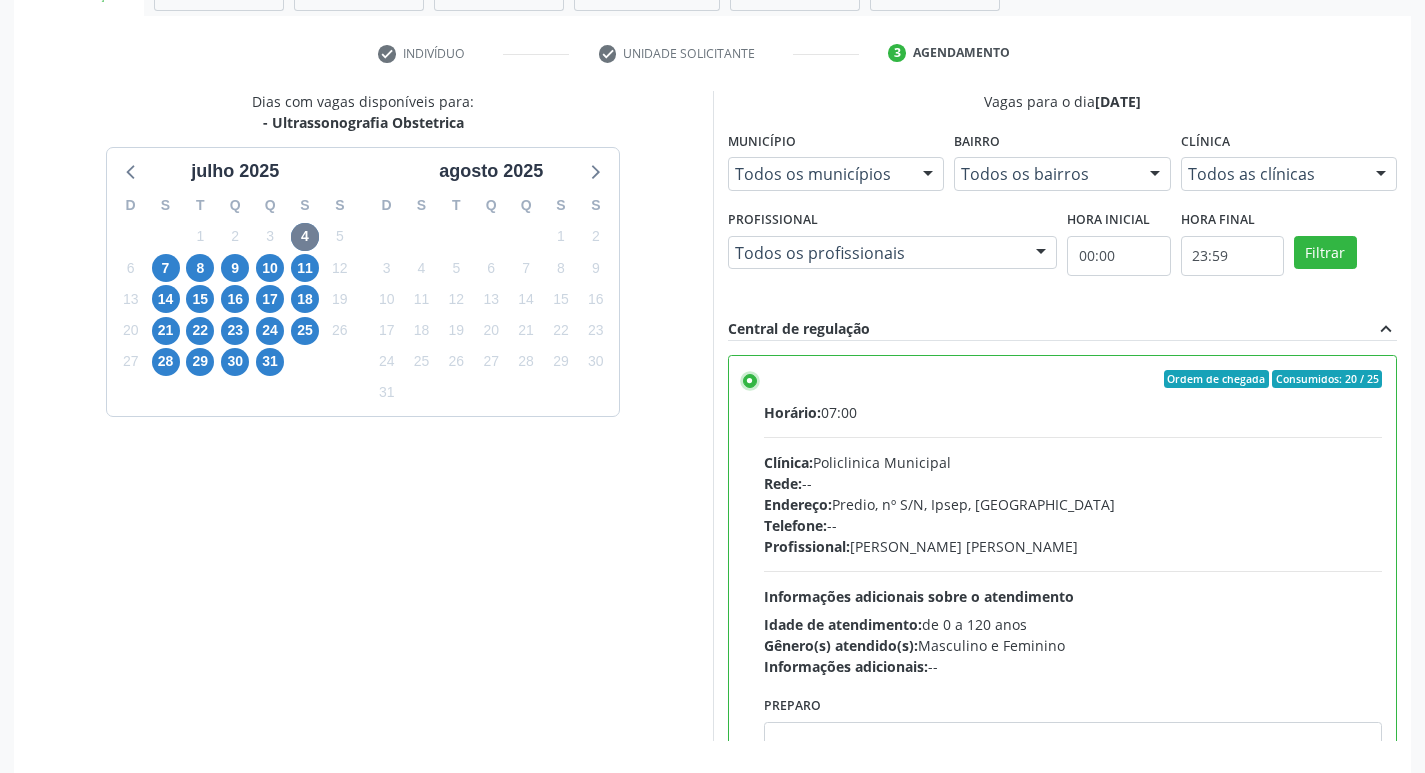 scroll, scrollTop: 422, scrollLeft: 0, axis: vertical 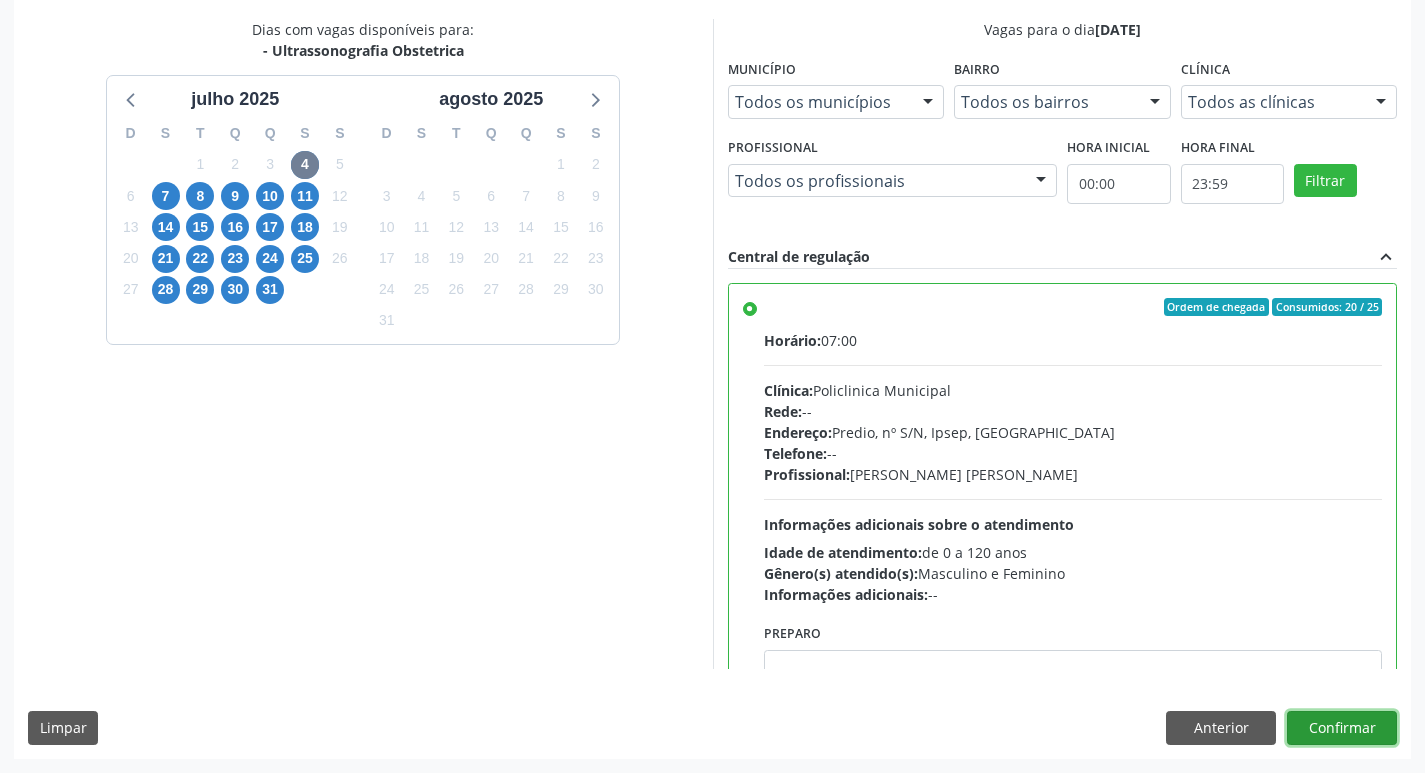 click on "Confirmar" at bounding box center [1342, 728] 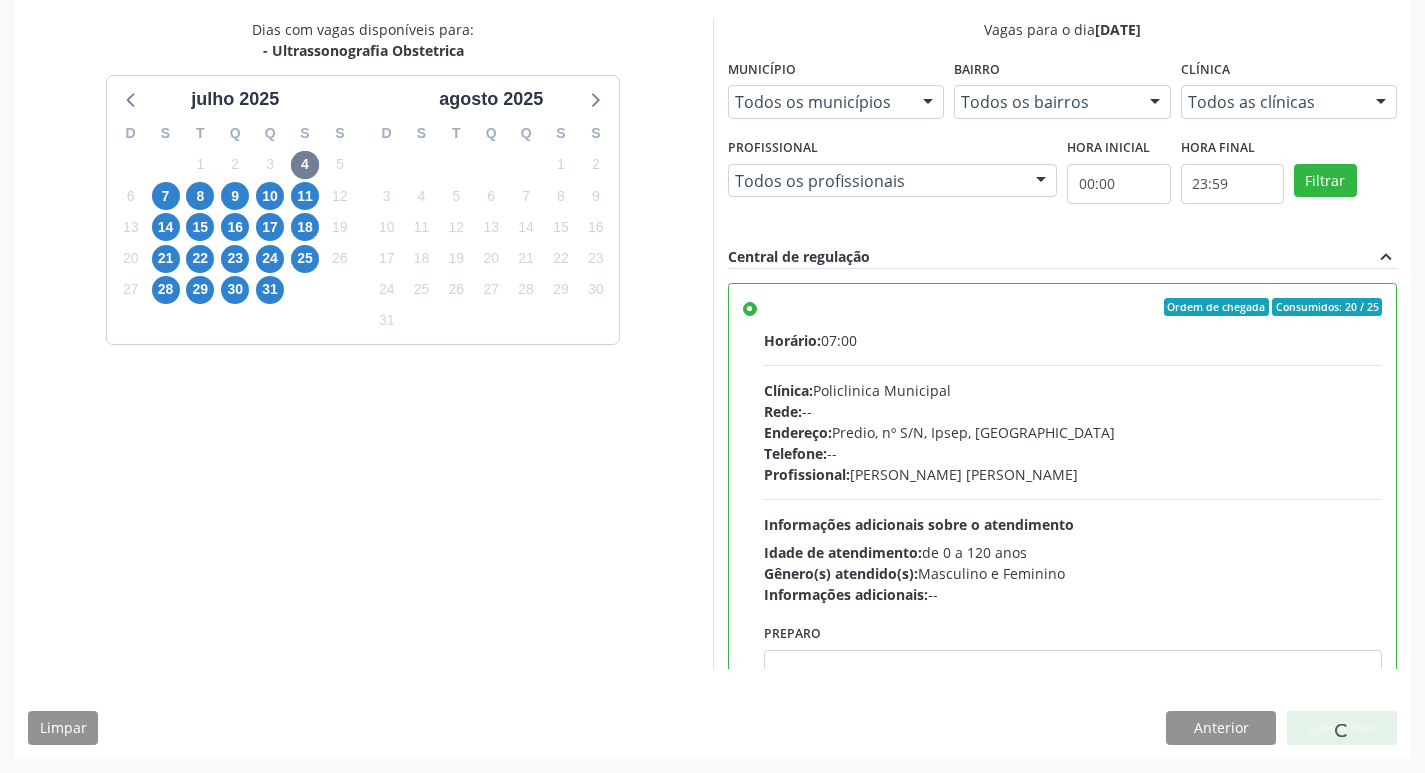 scroll, scrollTop: 0, scrollLeft: 0, axis: both 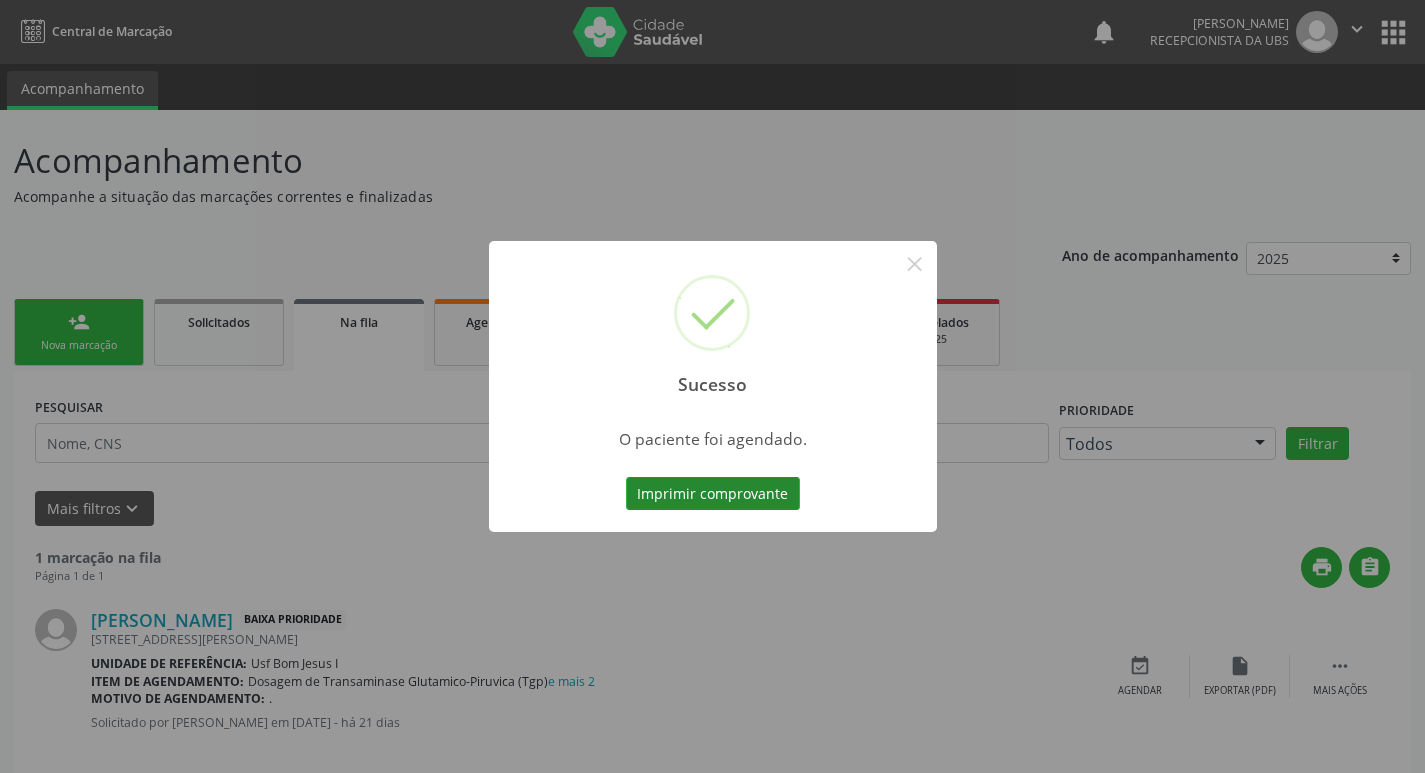 click on "Imprimir comprovante" at bounding box center (713, 494) 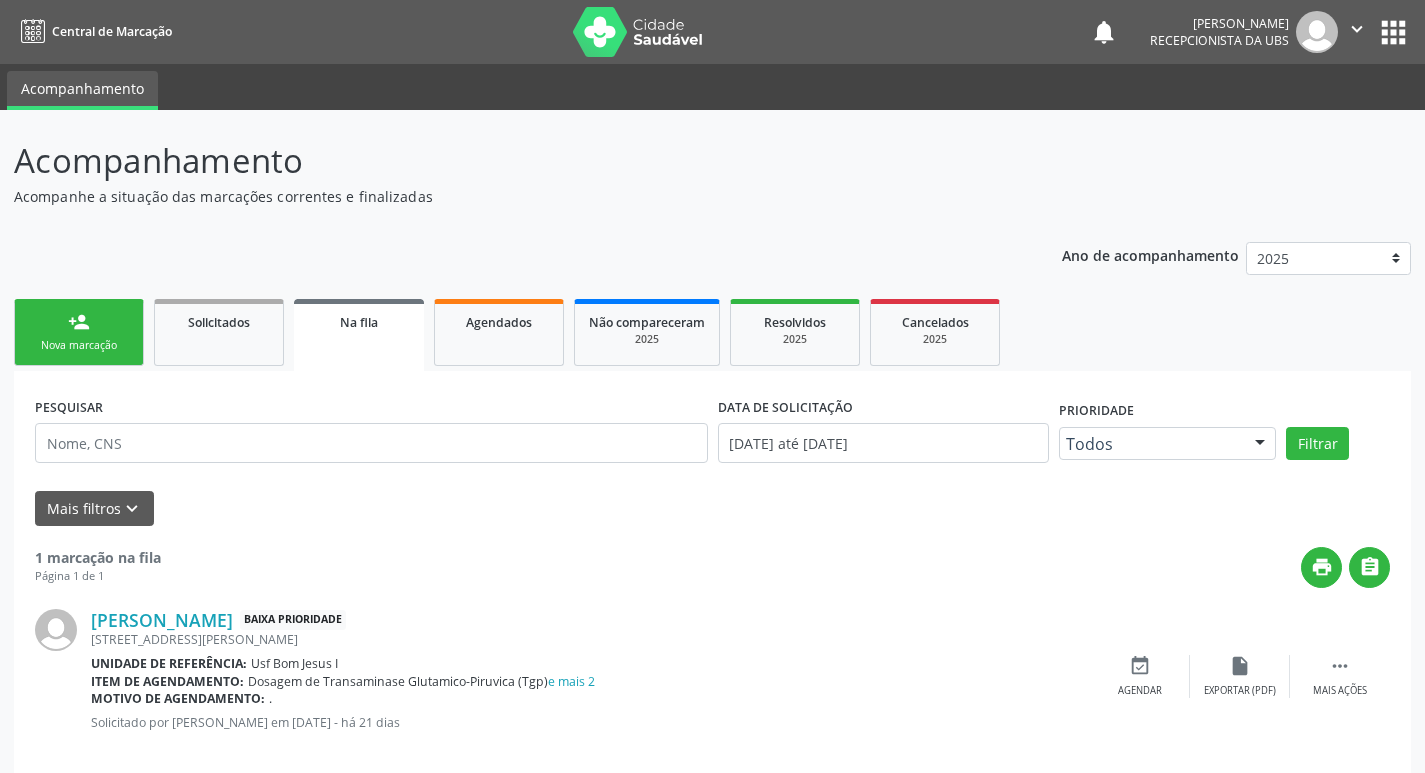 click on "person_add
Nova marcação" at bounding box center (79, 332) 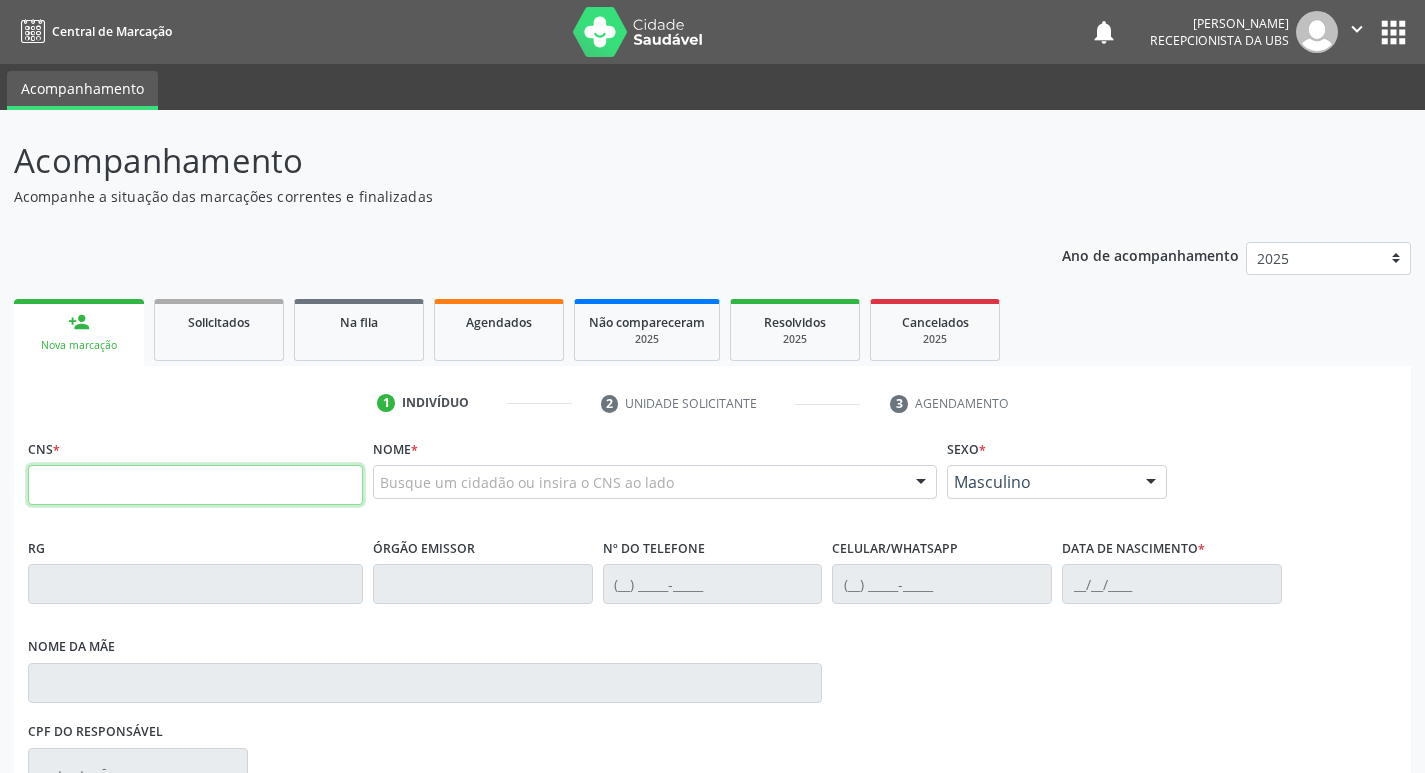 click at bounding box center [195, 485] 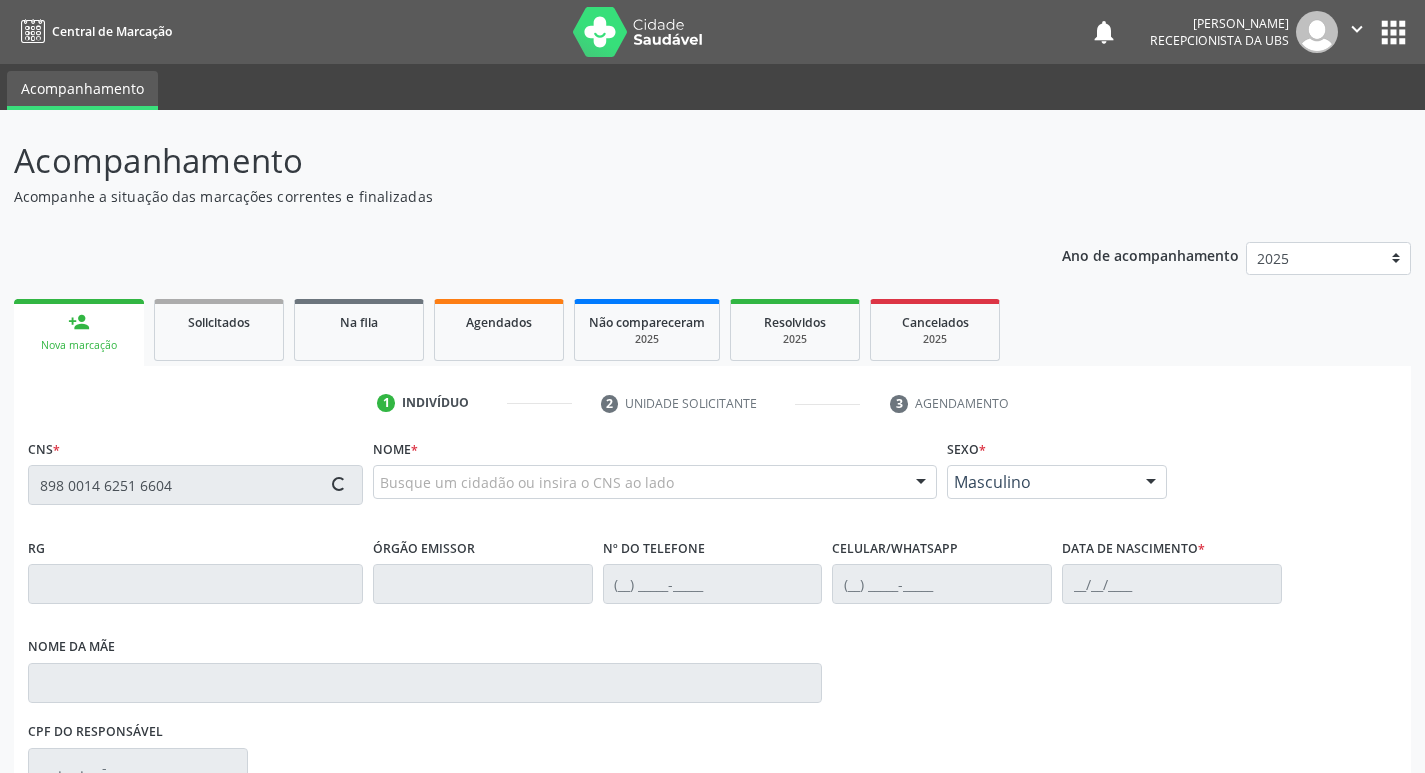 type on "898 0014 6251 6604" 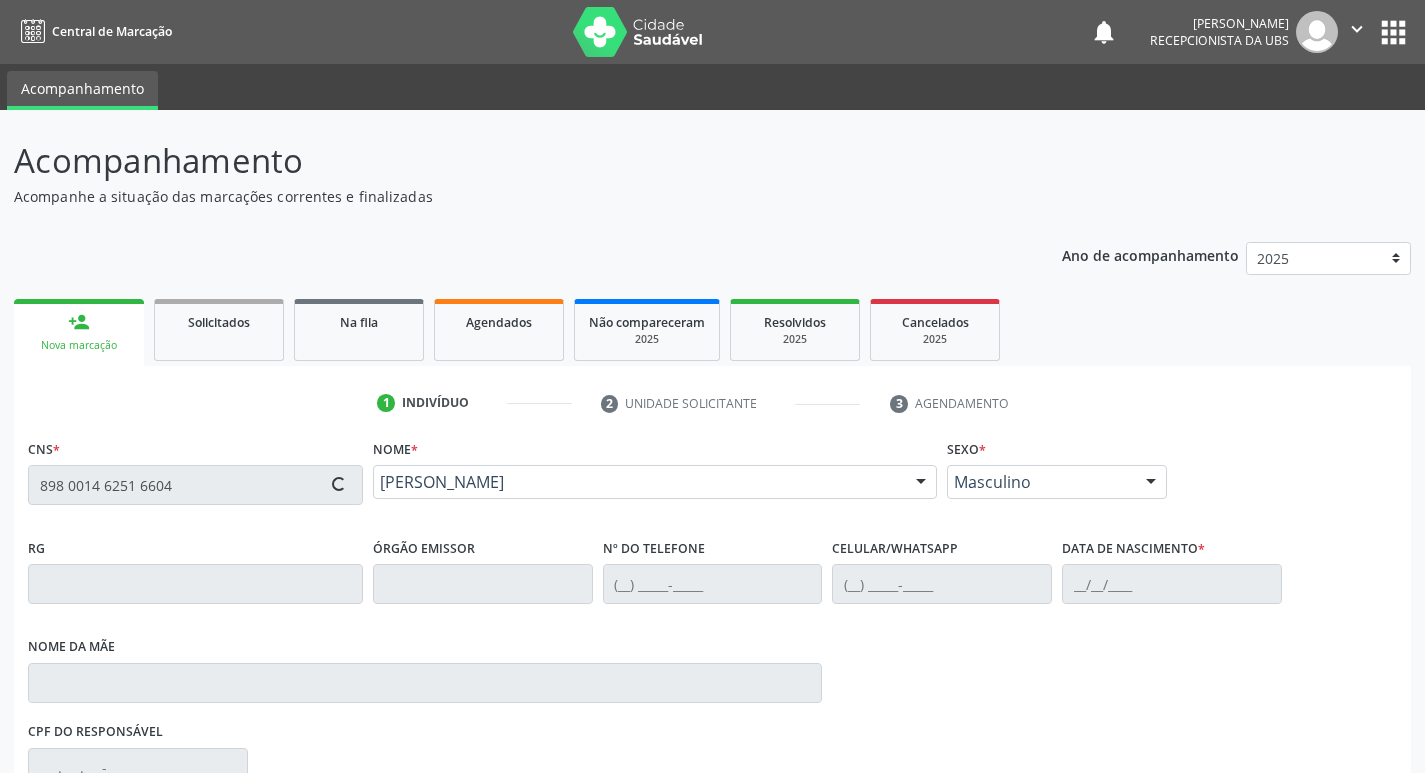 type on "[PHONE_NUMBER]" 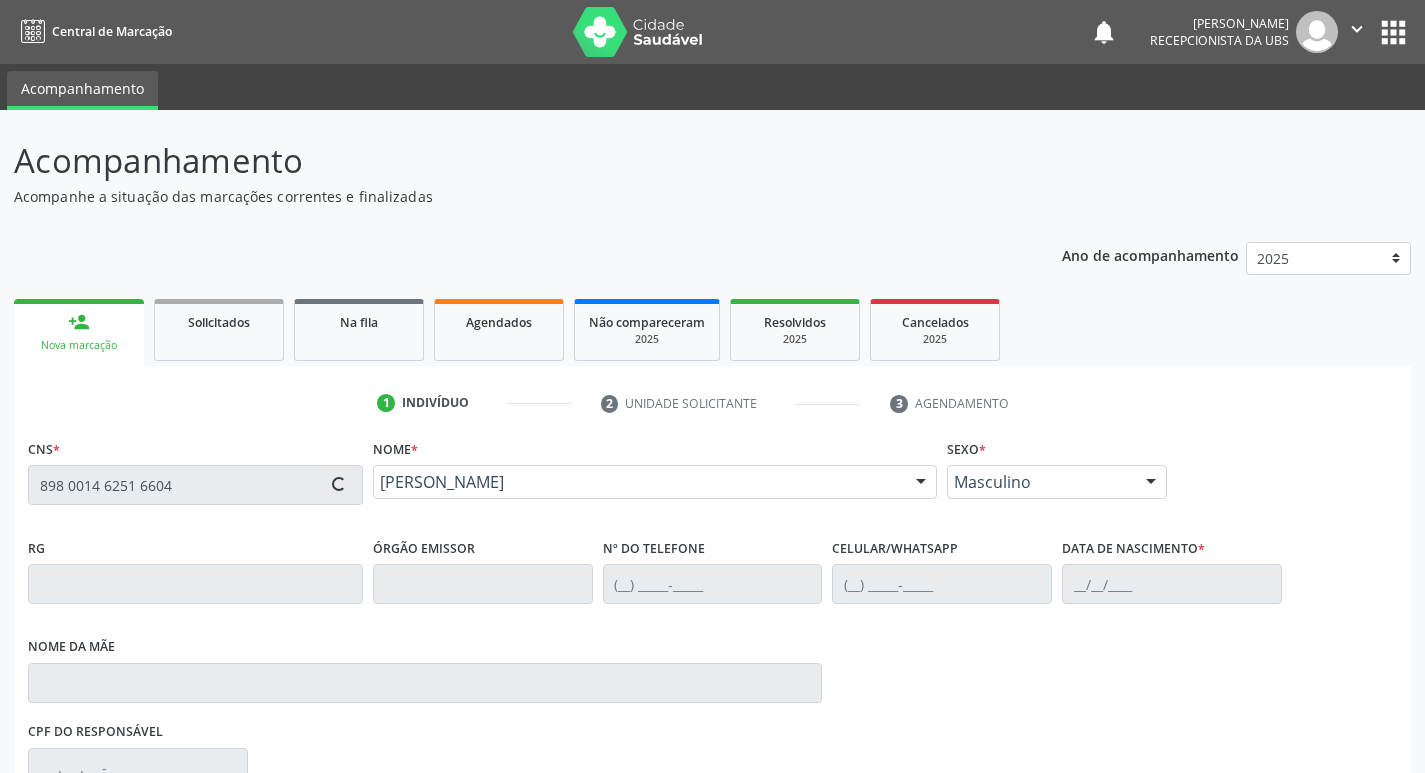 type on "(87) 99901-3074" 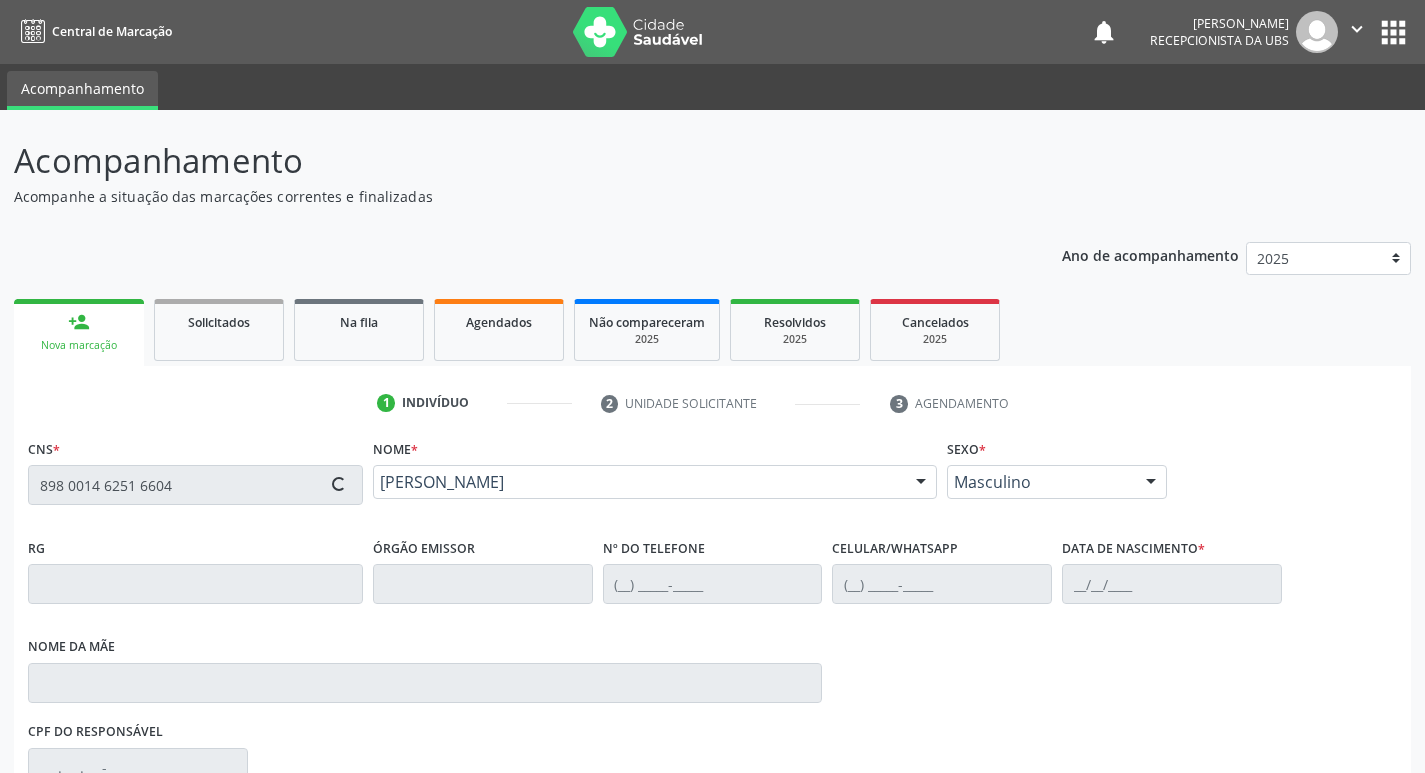 type on "925" 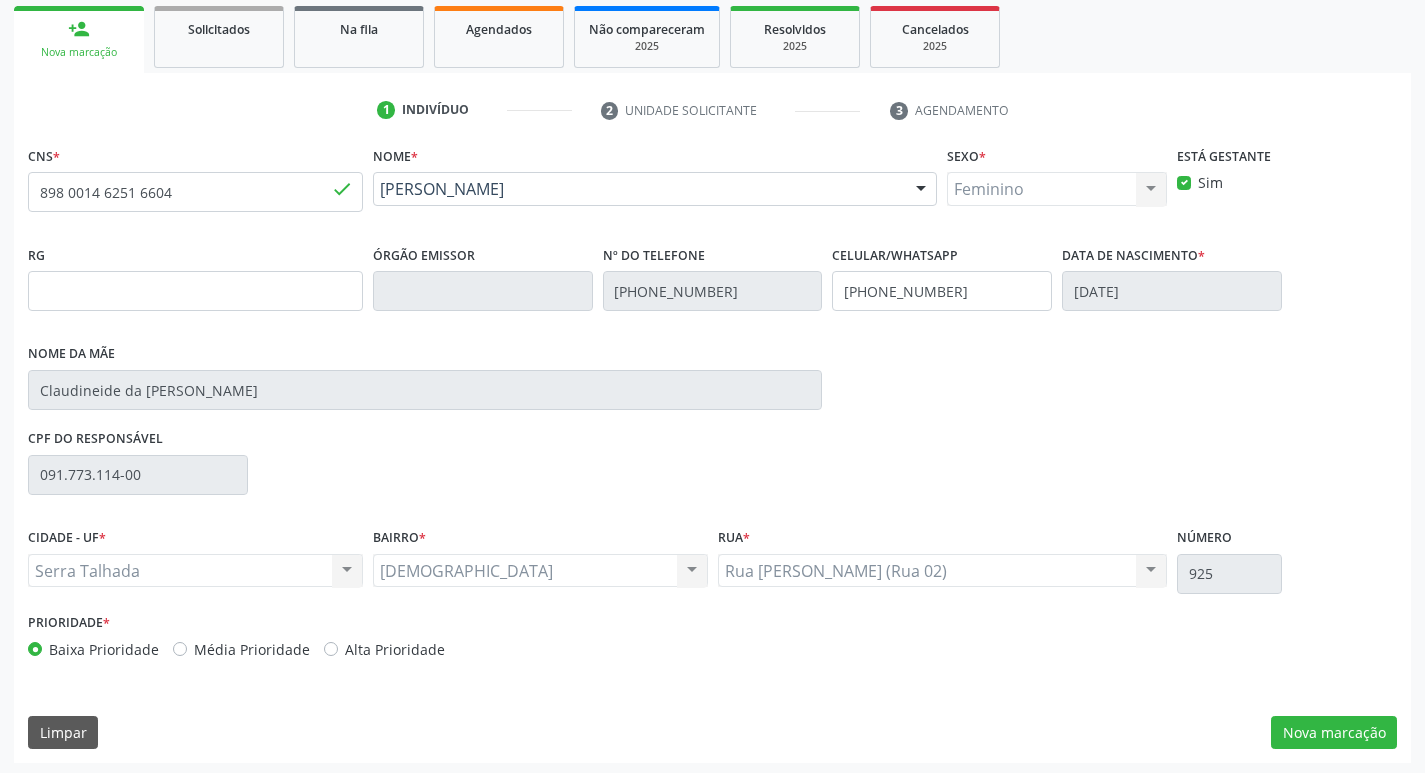 scroll, scrollTop: 297, scrollLeft: 0, axis: vertical 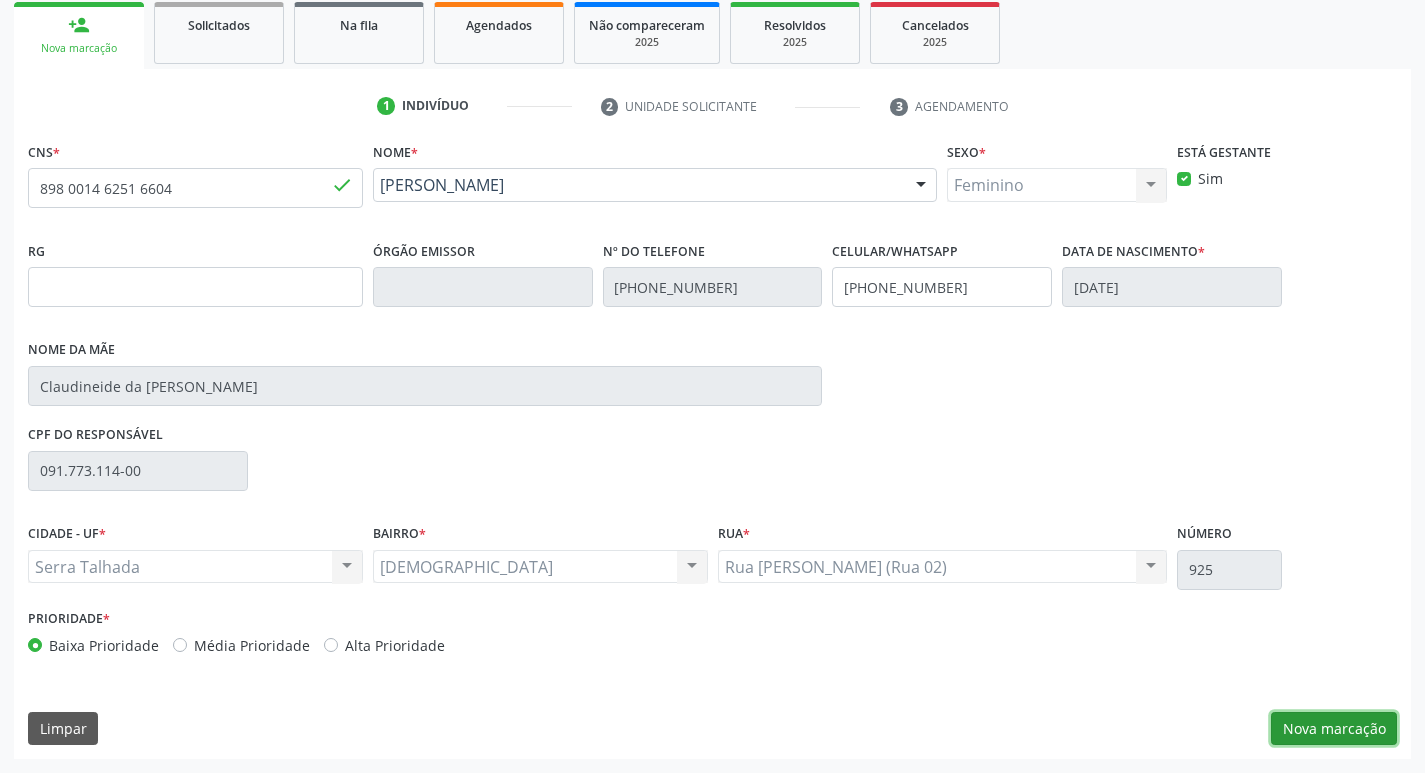 click on "Nova marcação" at bounding box center [1334, 729] 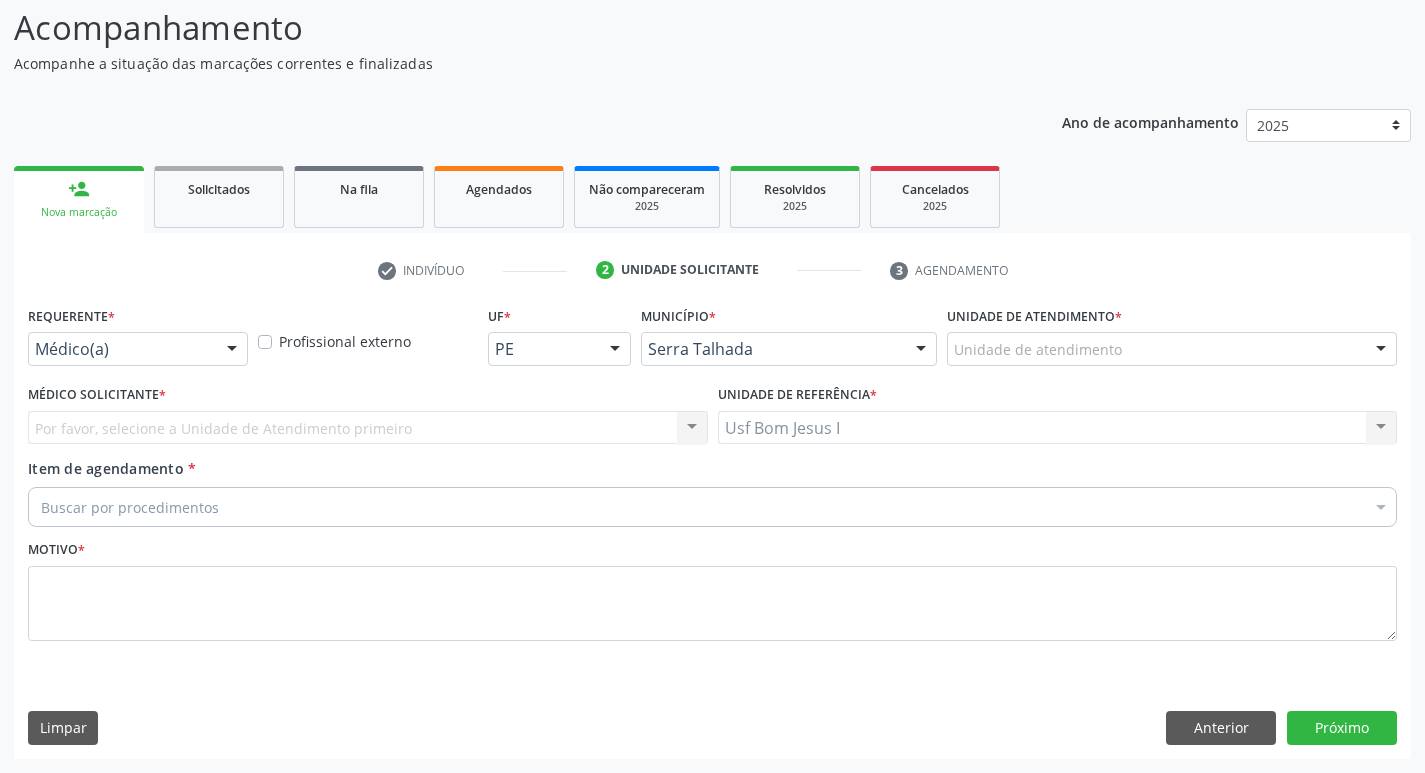 scroll, scrollTop: 133, scrollLeft: 0, axis: vertical 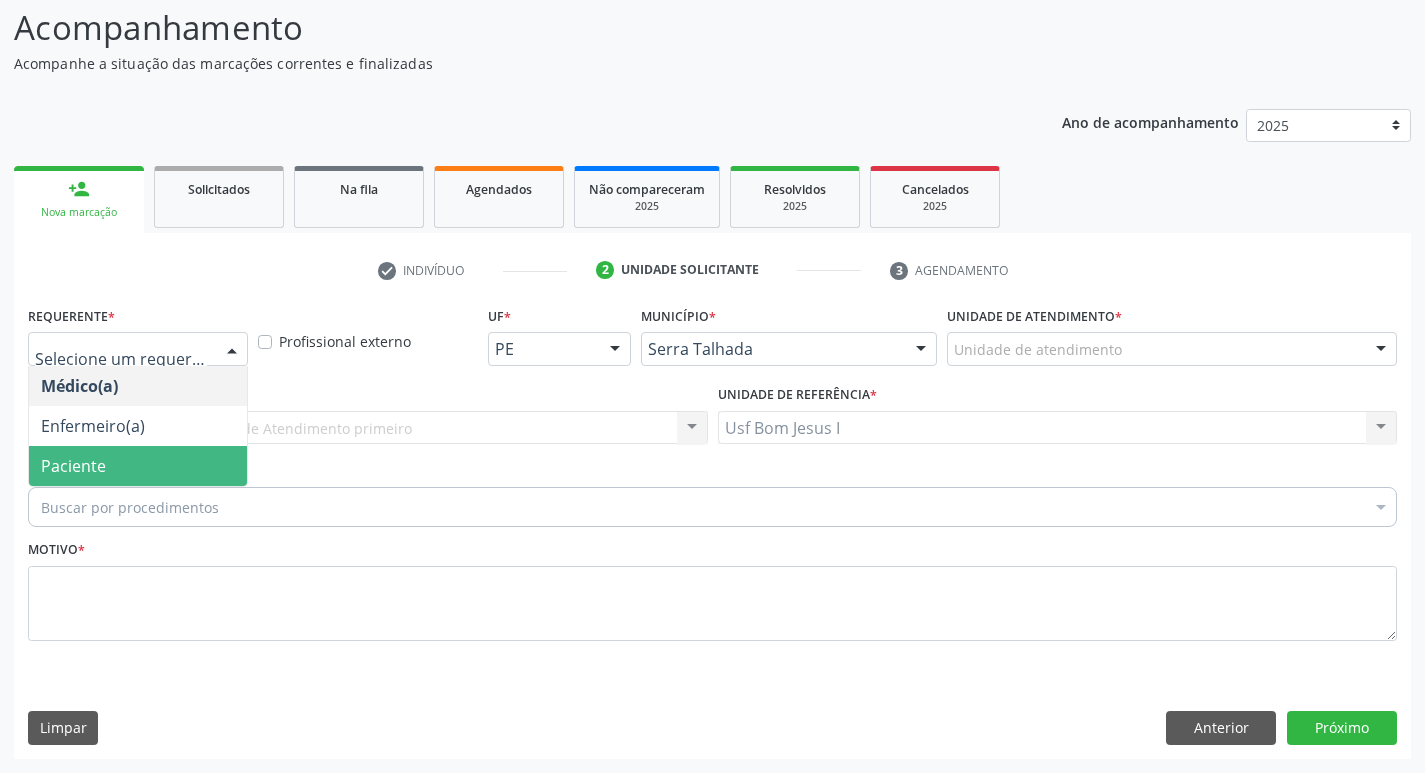 click on "Paciente" at bounding box center [138, 466] 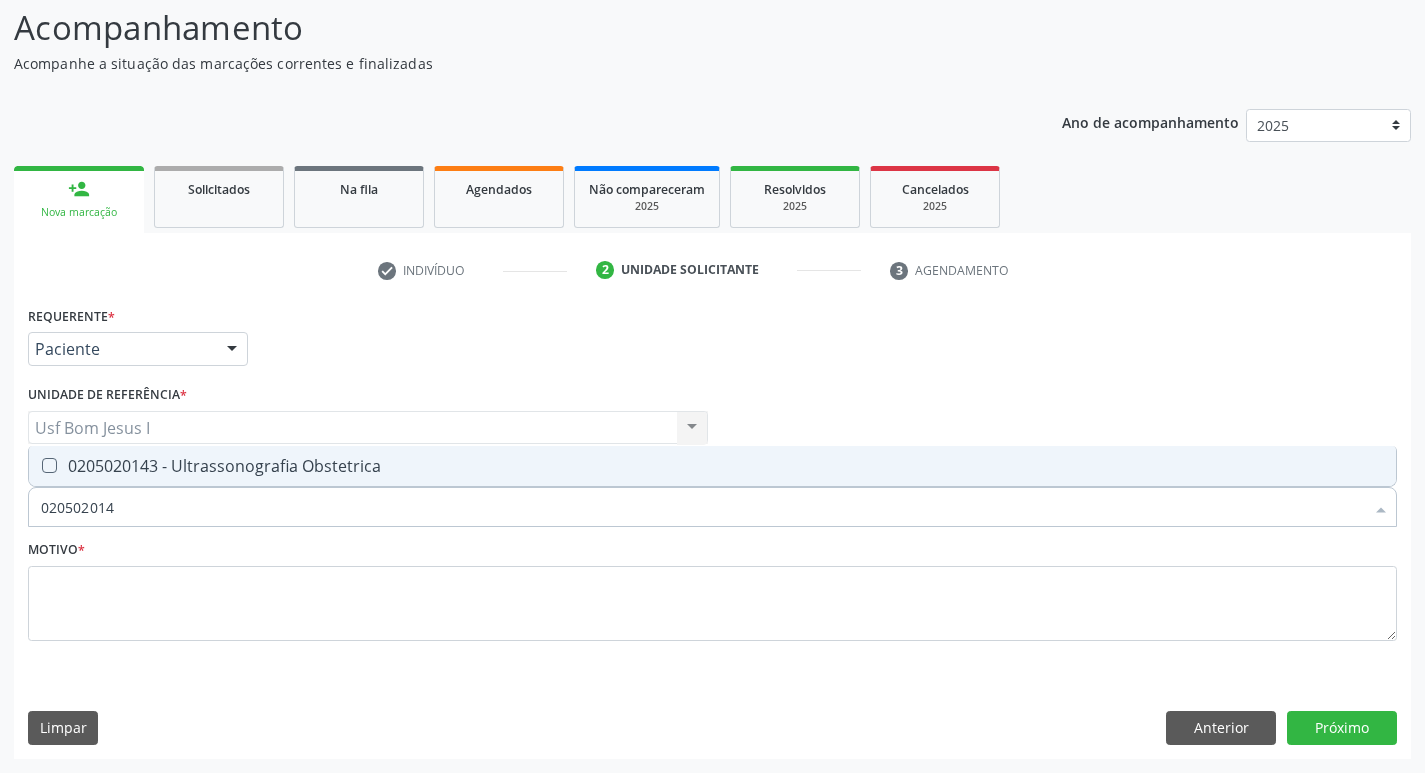 type on "0205020143" 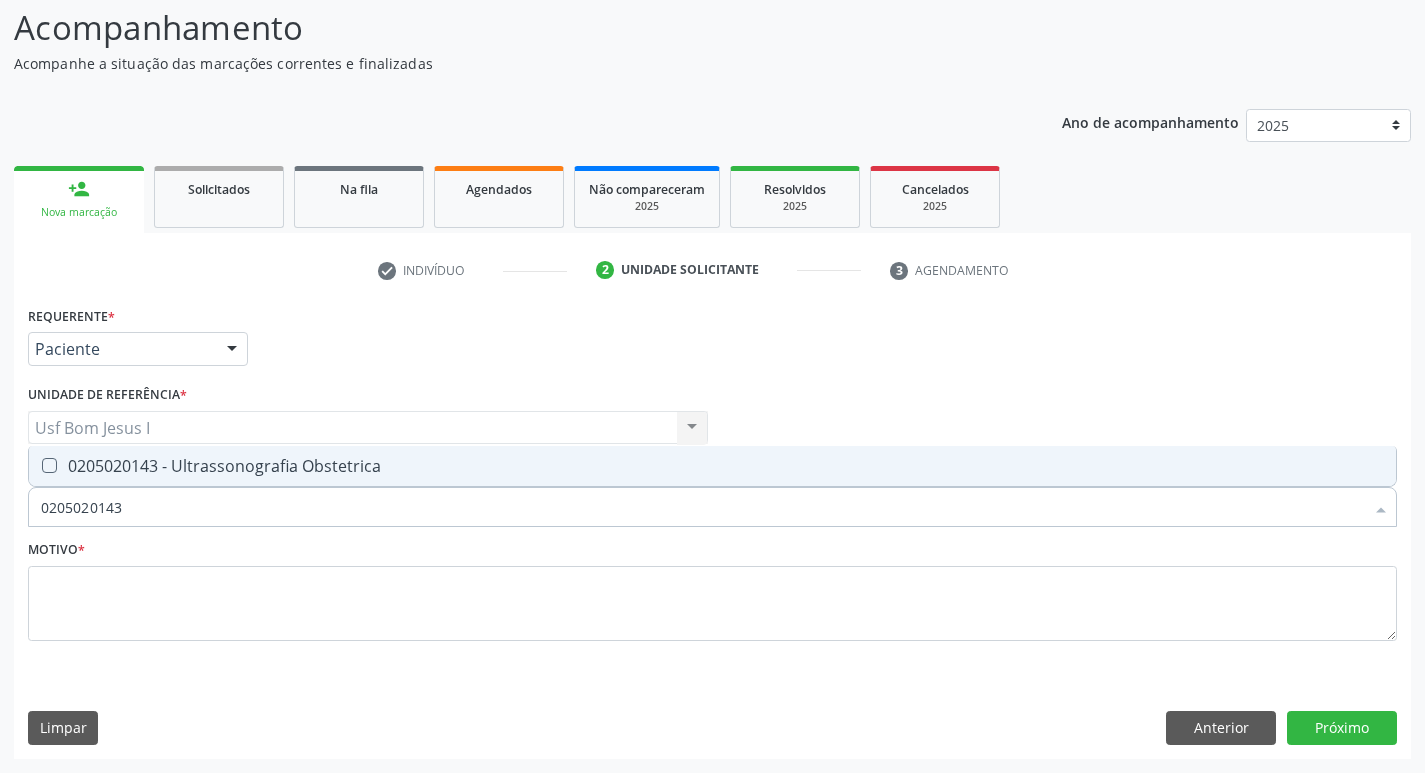 click on "0205020143 - Ultrassonografia Obstetrica" at bounding box center [712, 466] 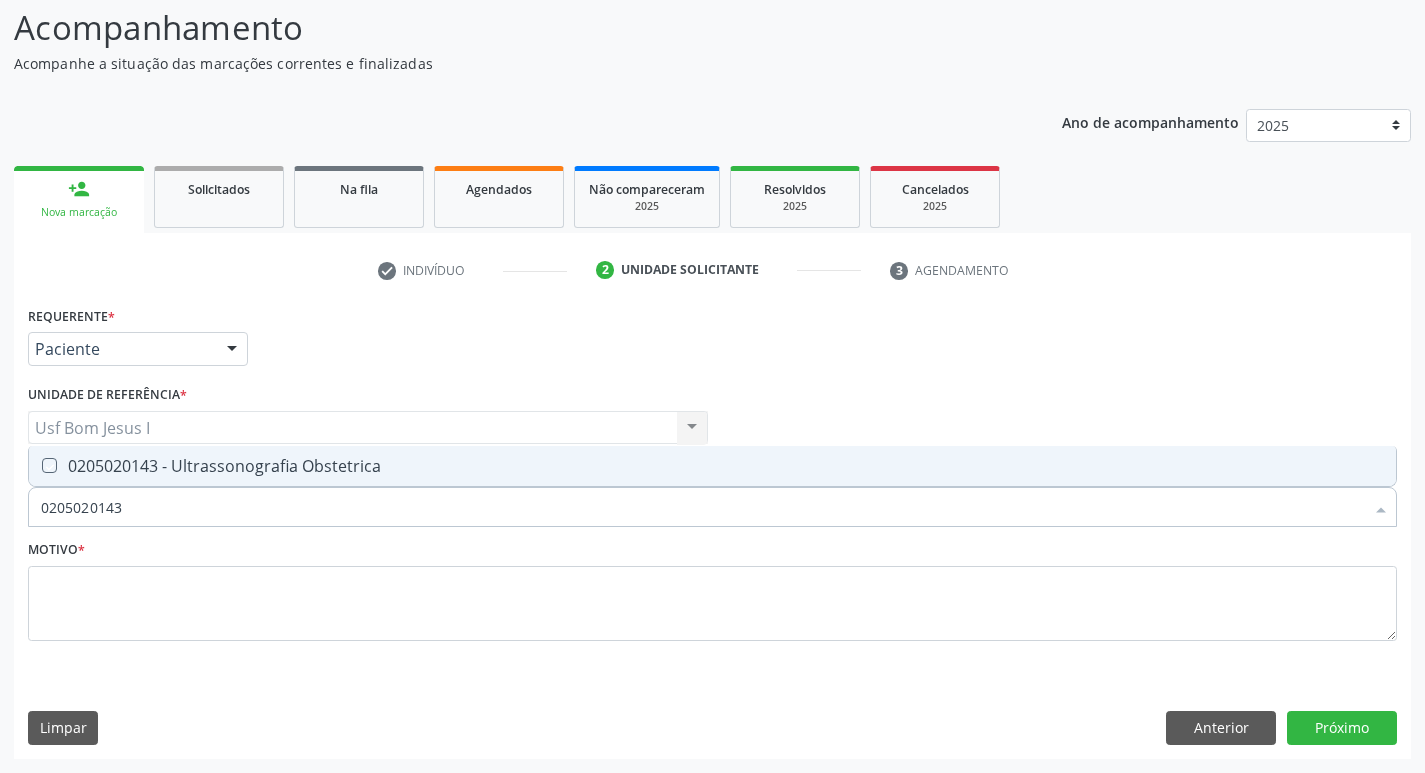 checkbox on "true" 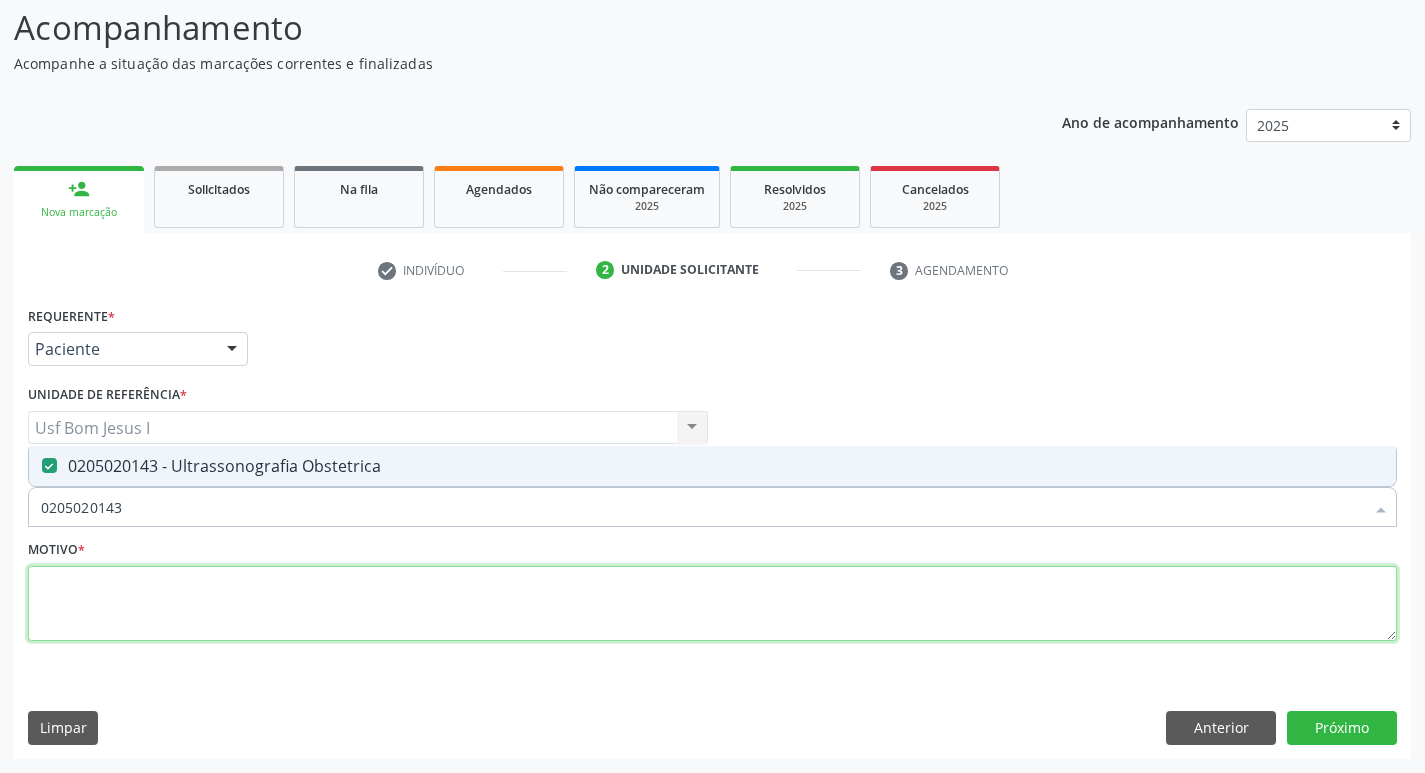 click at bounding box center (712, 604) 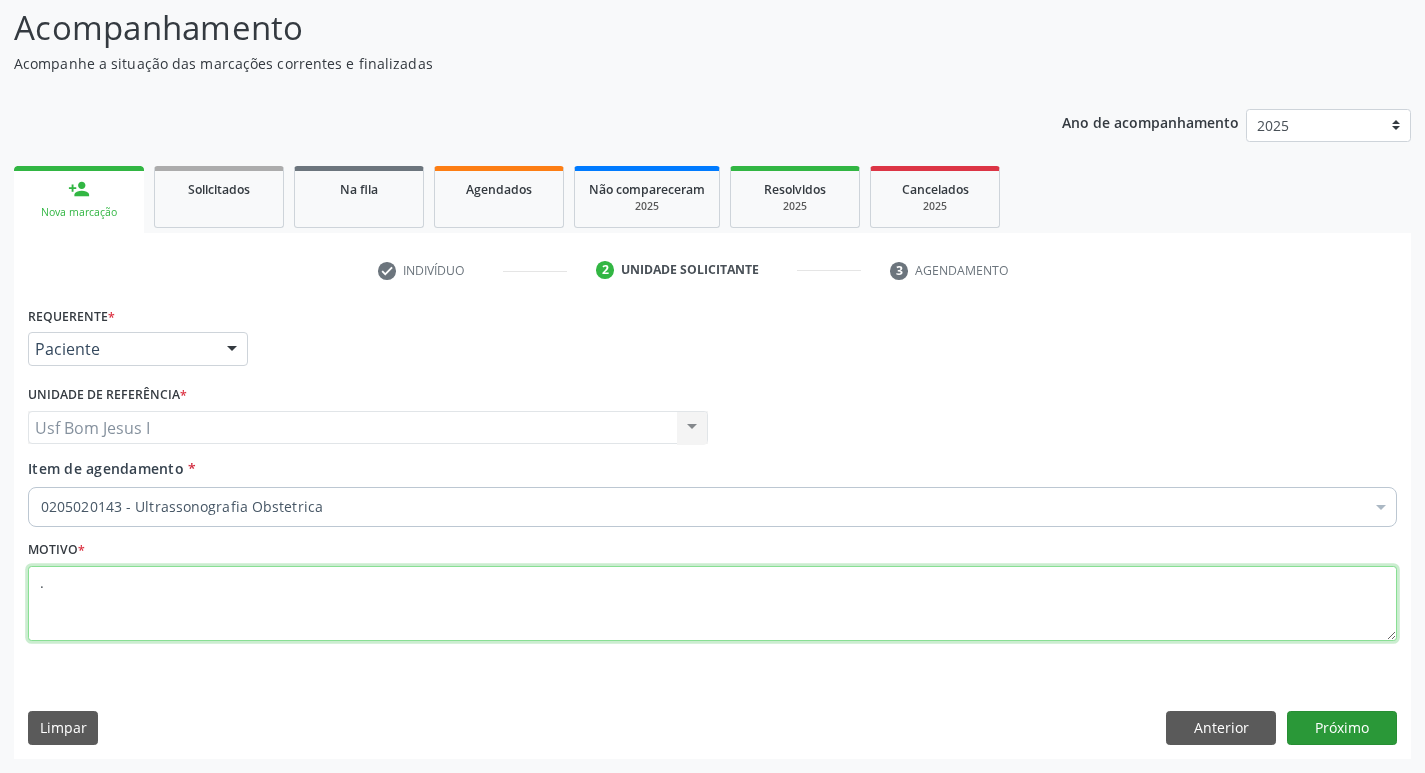 type on "." 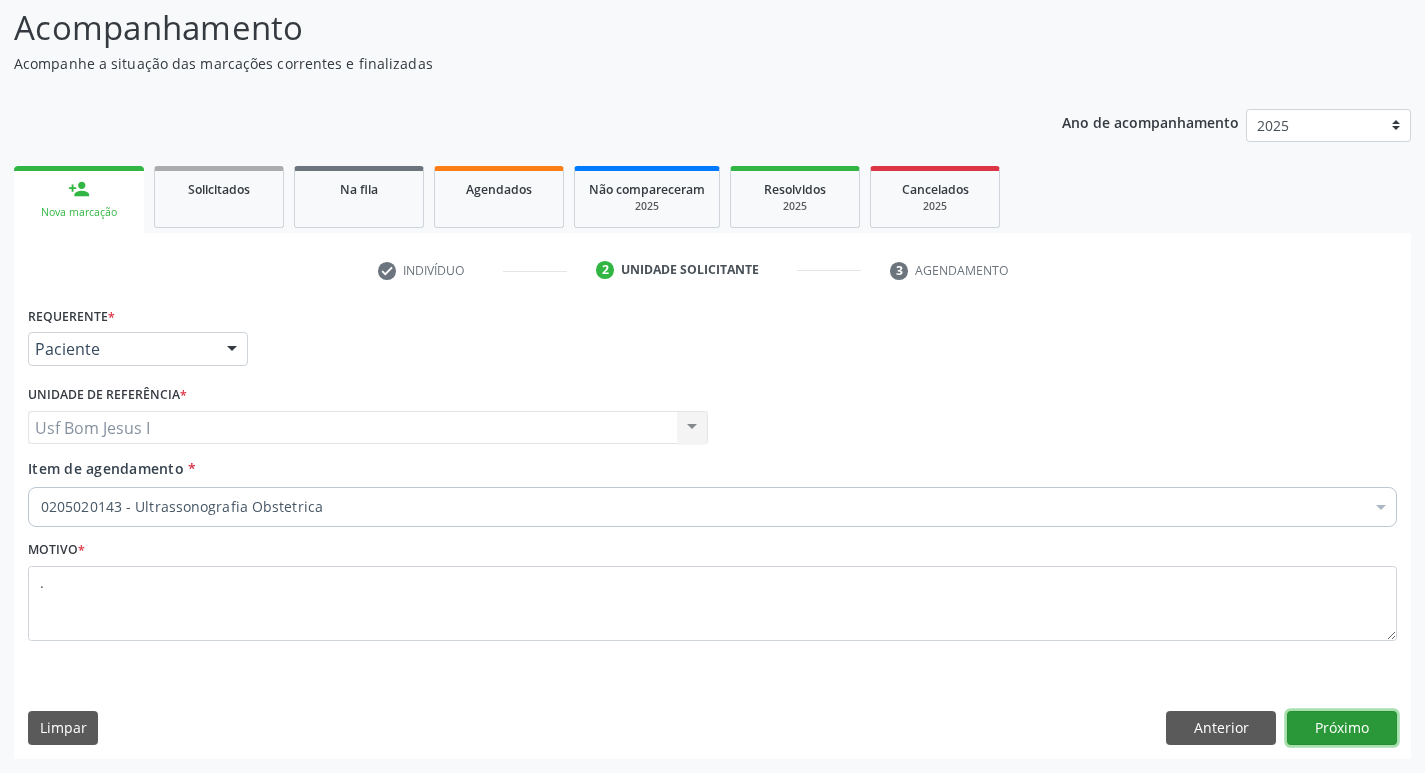 click on "Próximo" at bounding box center [1342, 728] 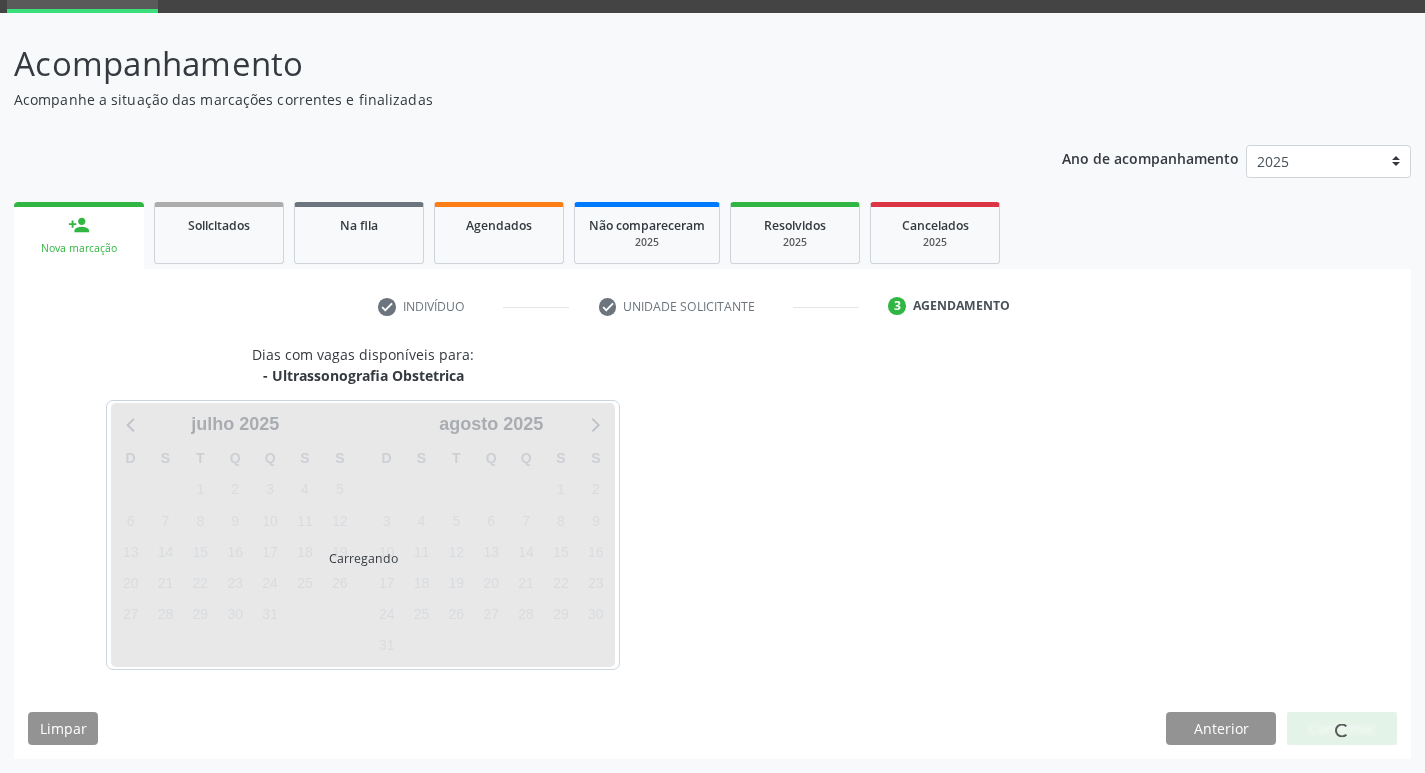scroll, scrollTop: 97, scrollLeft: 0, axis: vertical 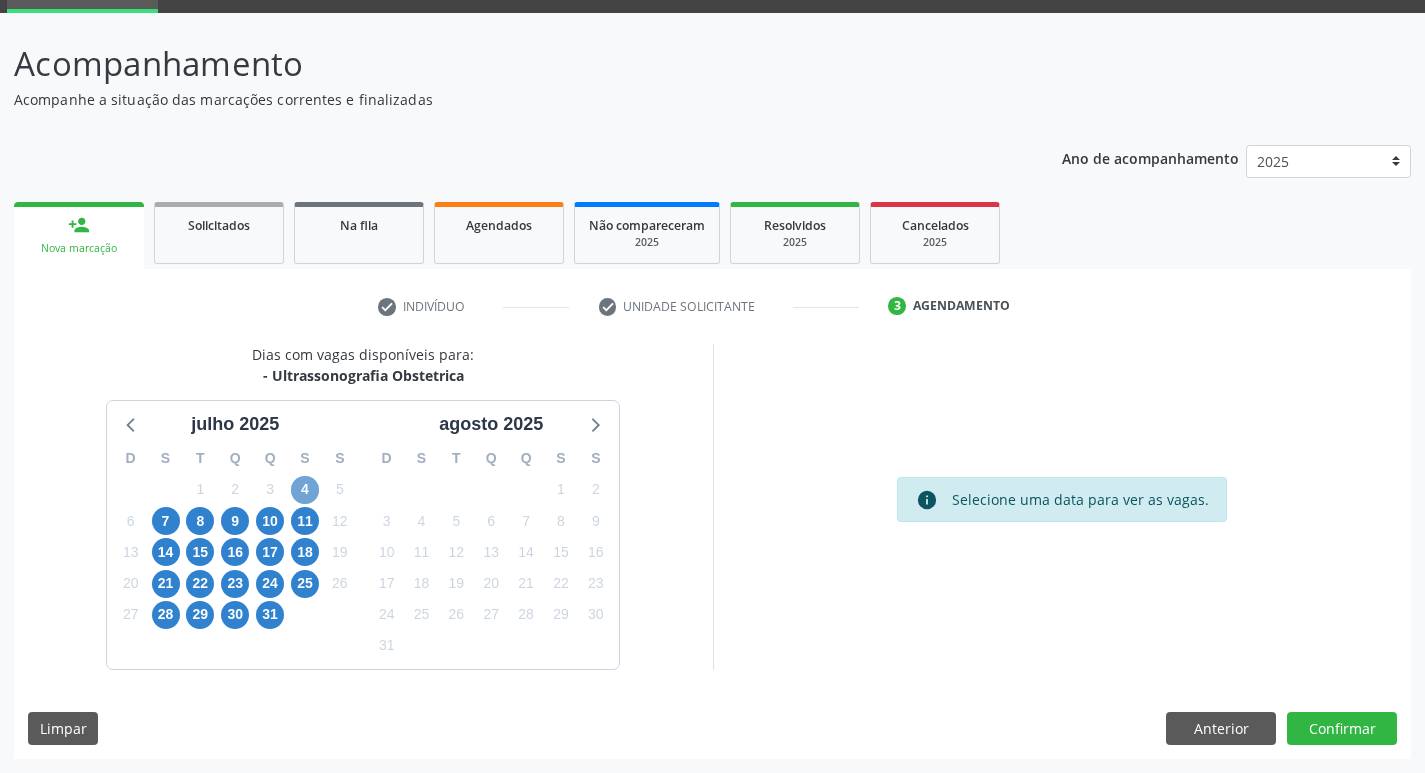 click on "4" at bounding box center [305, 490] 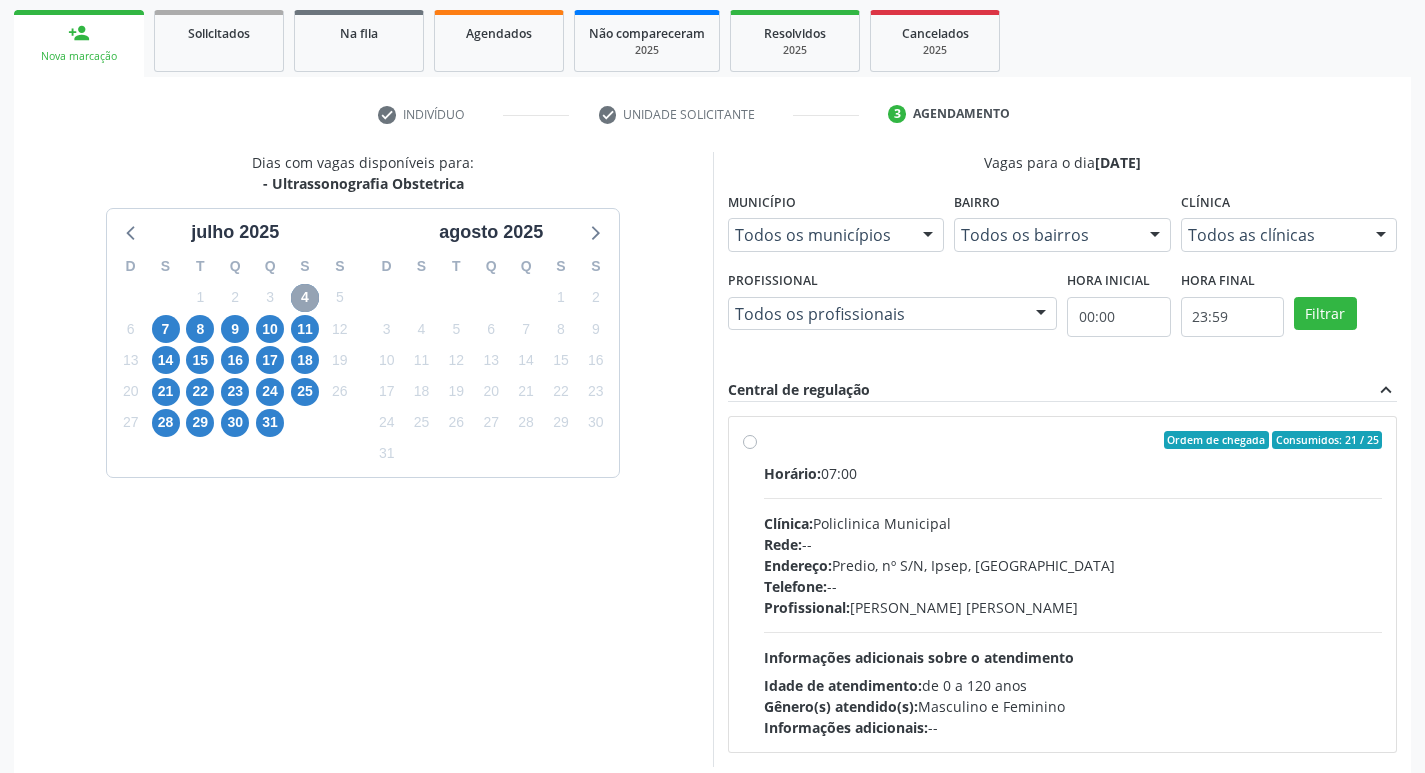 scroll, scrollTop: 297, scrollLeft: 0, axis: vertical 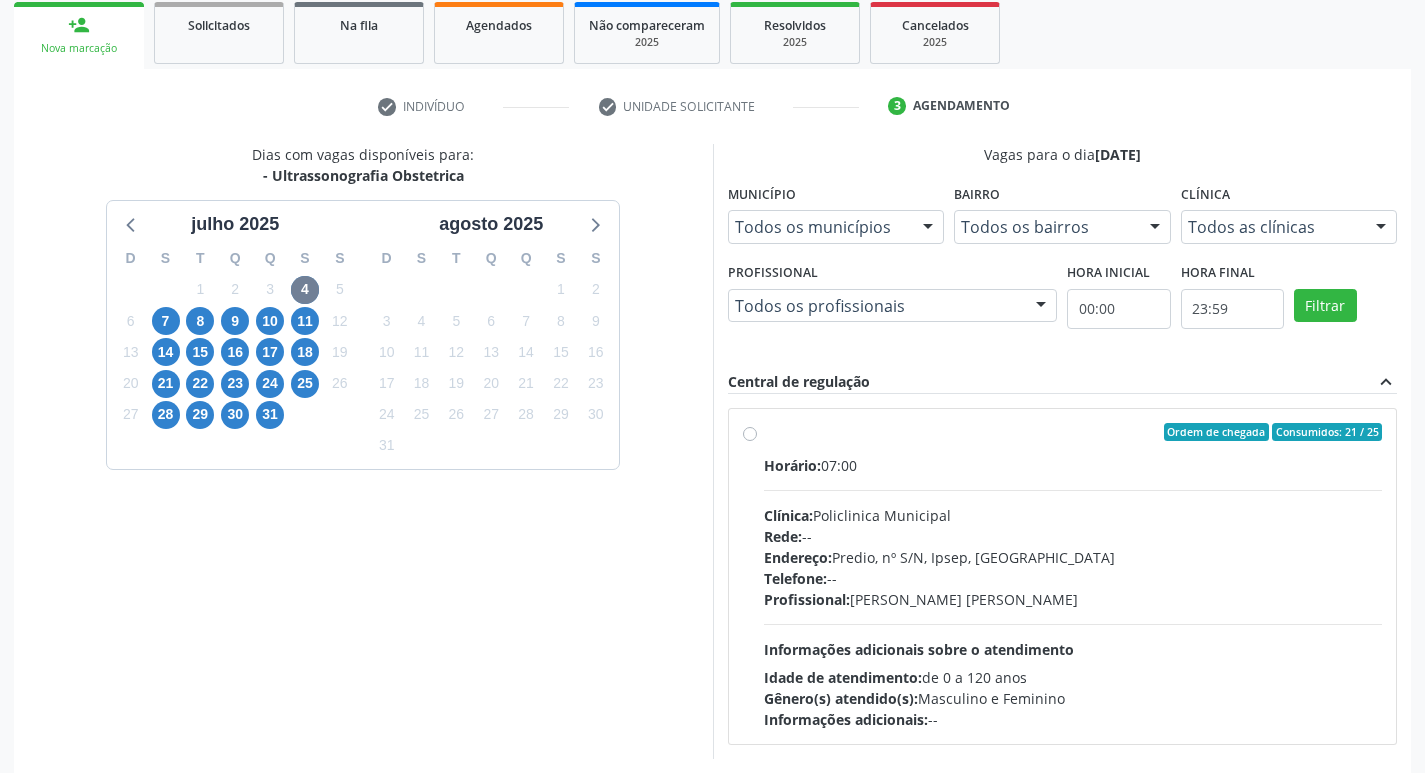 click on "Endereço:   Predio, nº S/N, Ipsep, Serra Talhada - PE" at bounding box center (1073, 557) 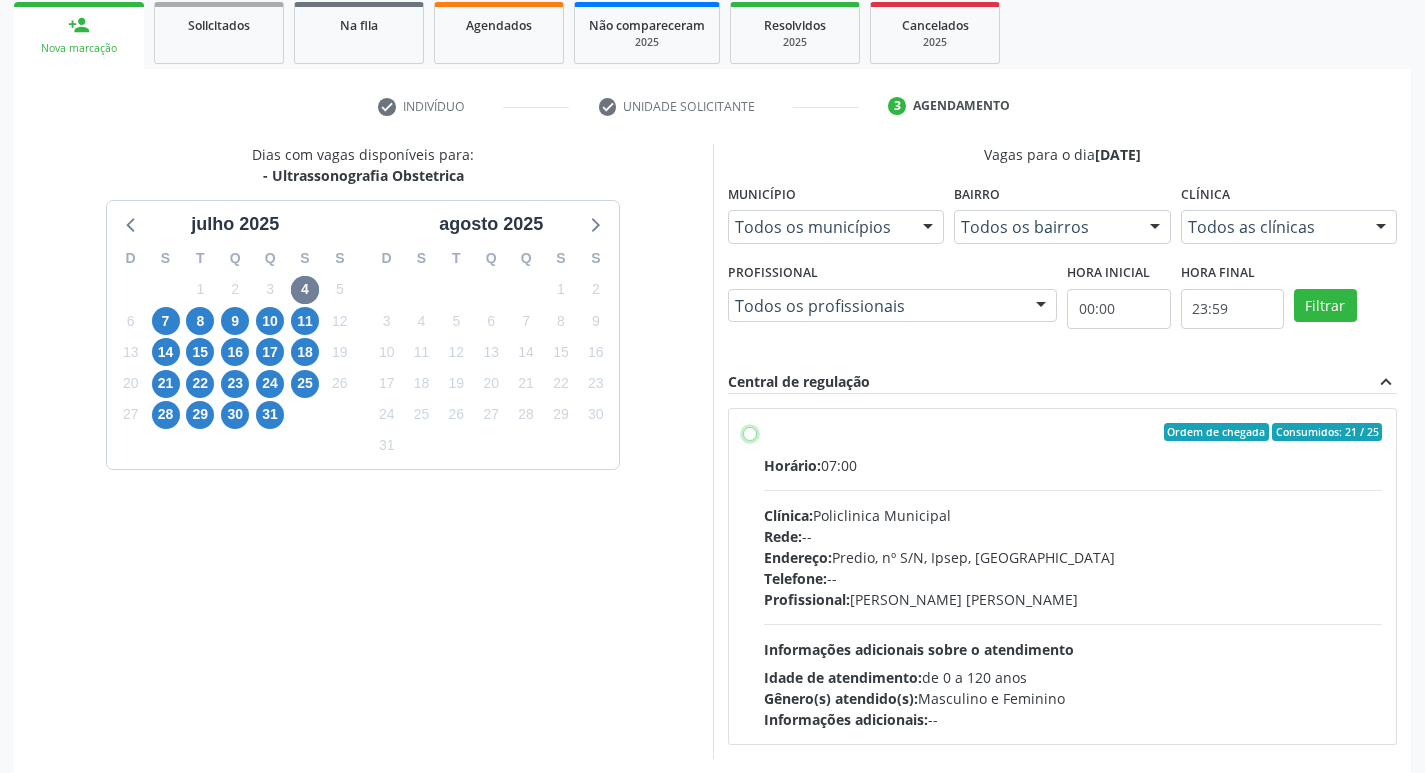 click on "Ordem de chegada
Consumidos: 21 / 25
Horário:   07:00
Clínica:  Policlinica Municipal
Rede:
--
Endereço:   Predio, nº S/N, Ipsep, Serra Talhada - PE
Telefone:   --
Profissional:
Maira Cavalcanti Lima Barros
Informações adicionais sobre o atendimento
Idade de atendimento:
de 0 a 120 anos
Gênero(s) atendido(s):
Masculino e Feminino
Informações adicionais:
--" at bounding box center [750, 432] 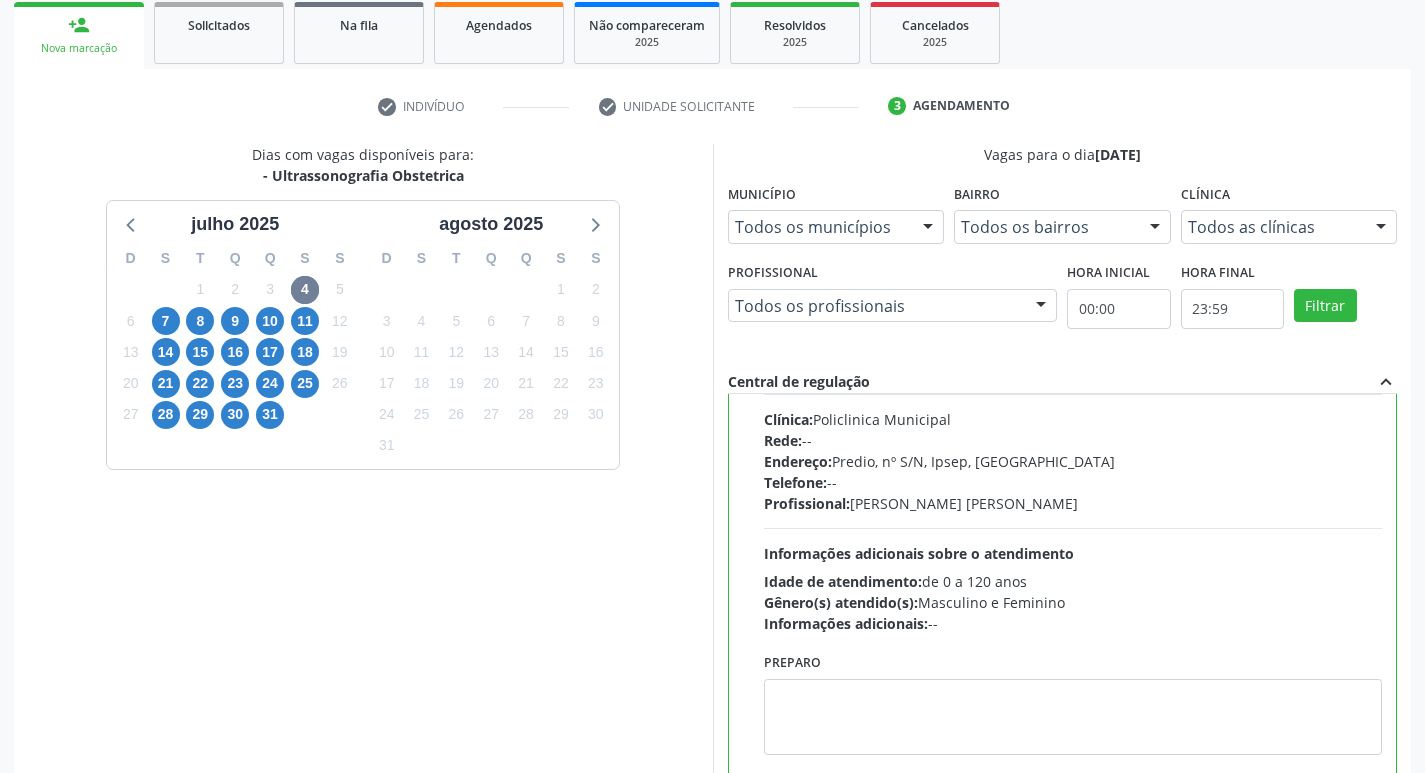 scroll, scrollTop: 99, scrollLeft: 0, axis: vertical 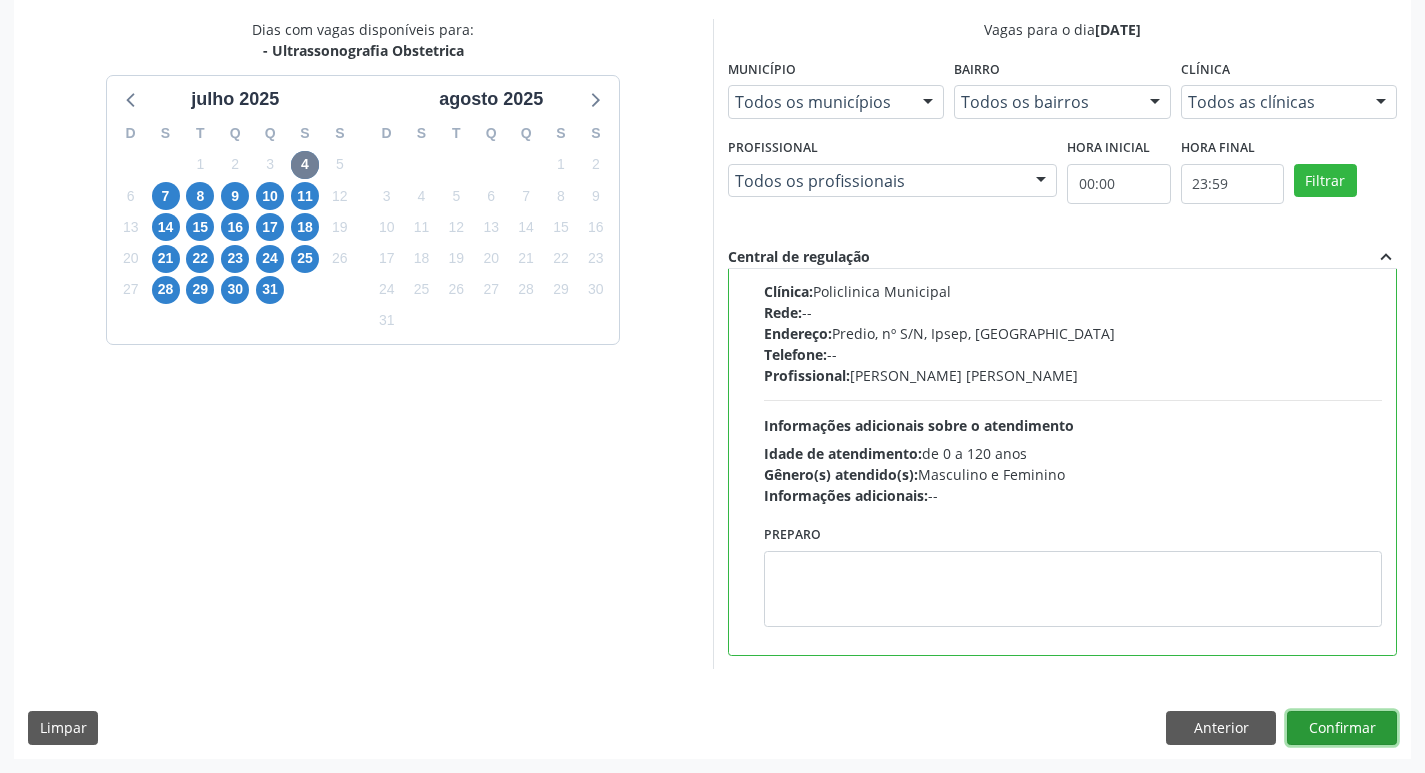click on "Confirmar" at bounding box center [1342, 728] 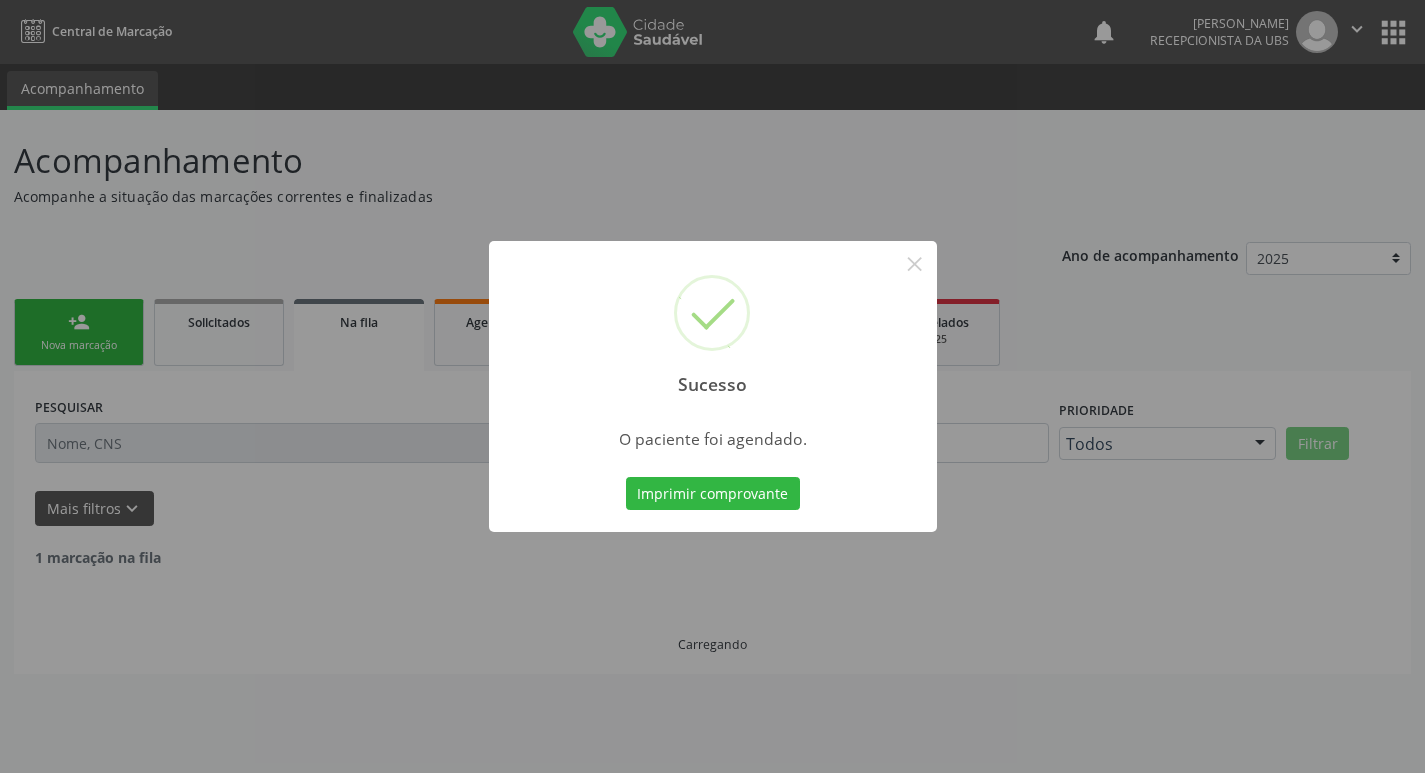 scroll, scrollTop: 0, scrollLeft: 0, axis: both 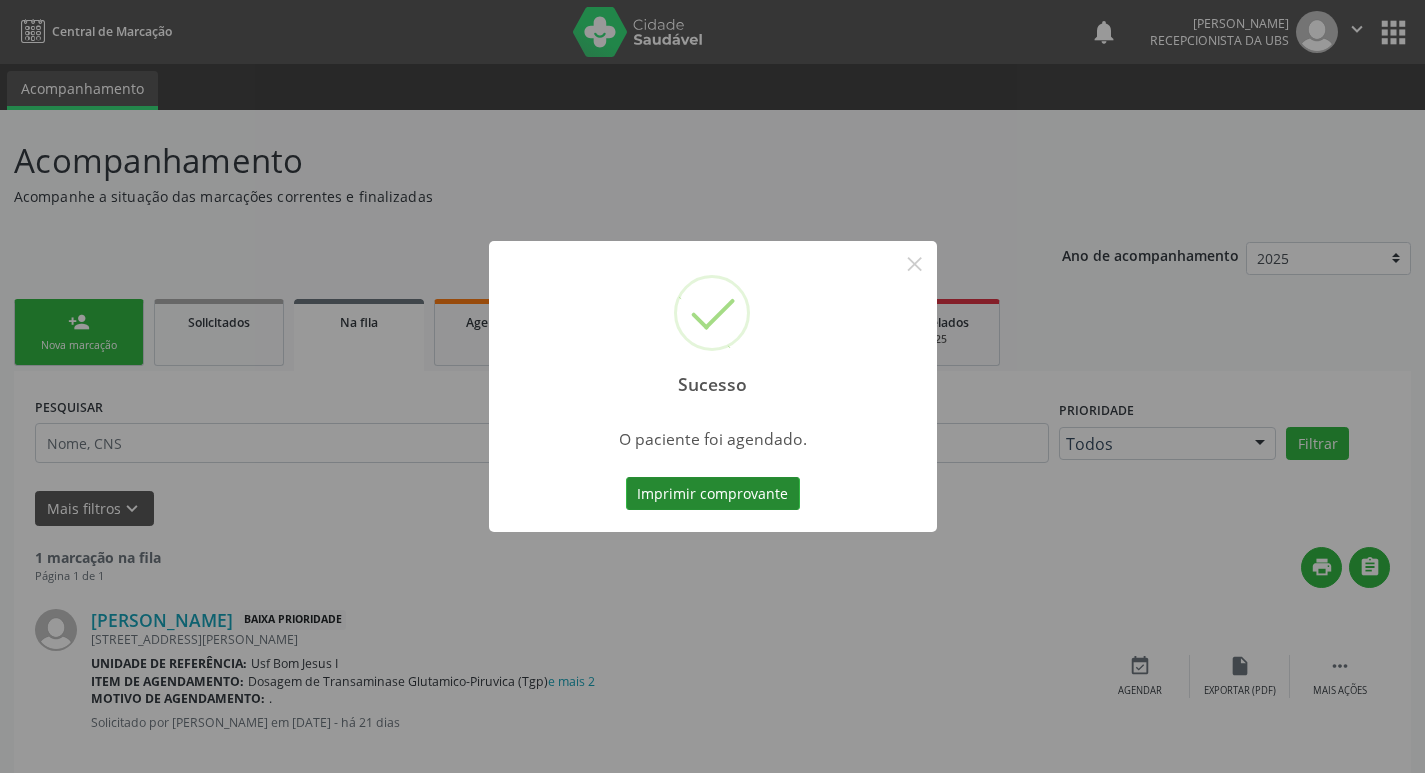 click on "Imprimir comprovante" at bounding box center (713, 494) 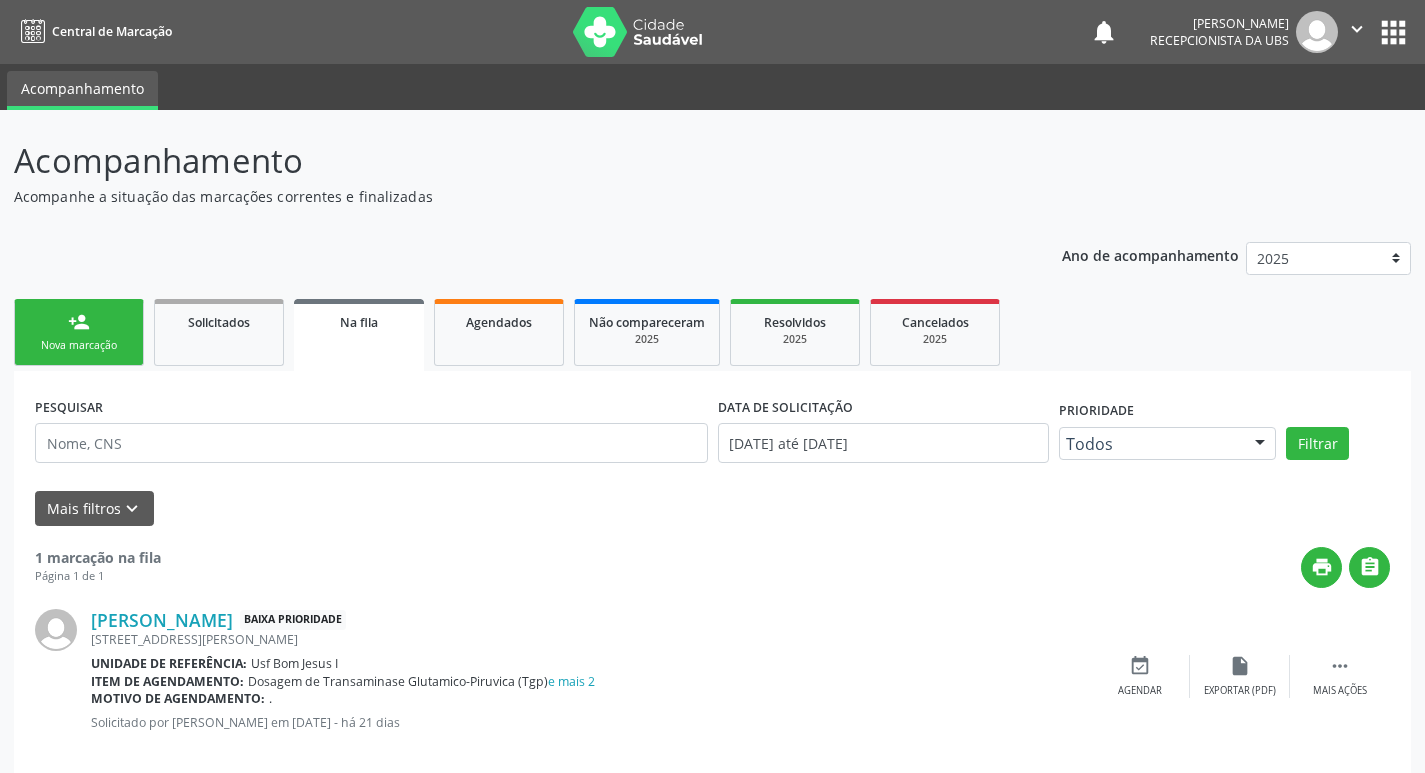 click on "Everaldo Pereira de Oliveira
Baixa Prioridade" at bounding box center [590, 620] 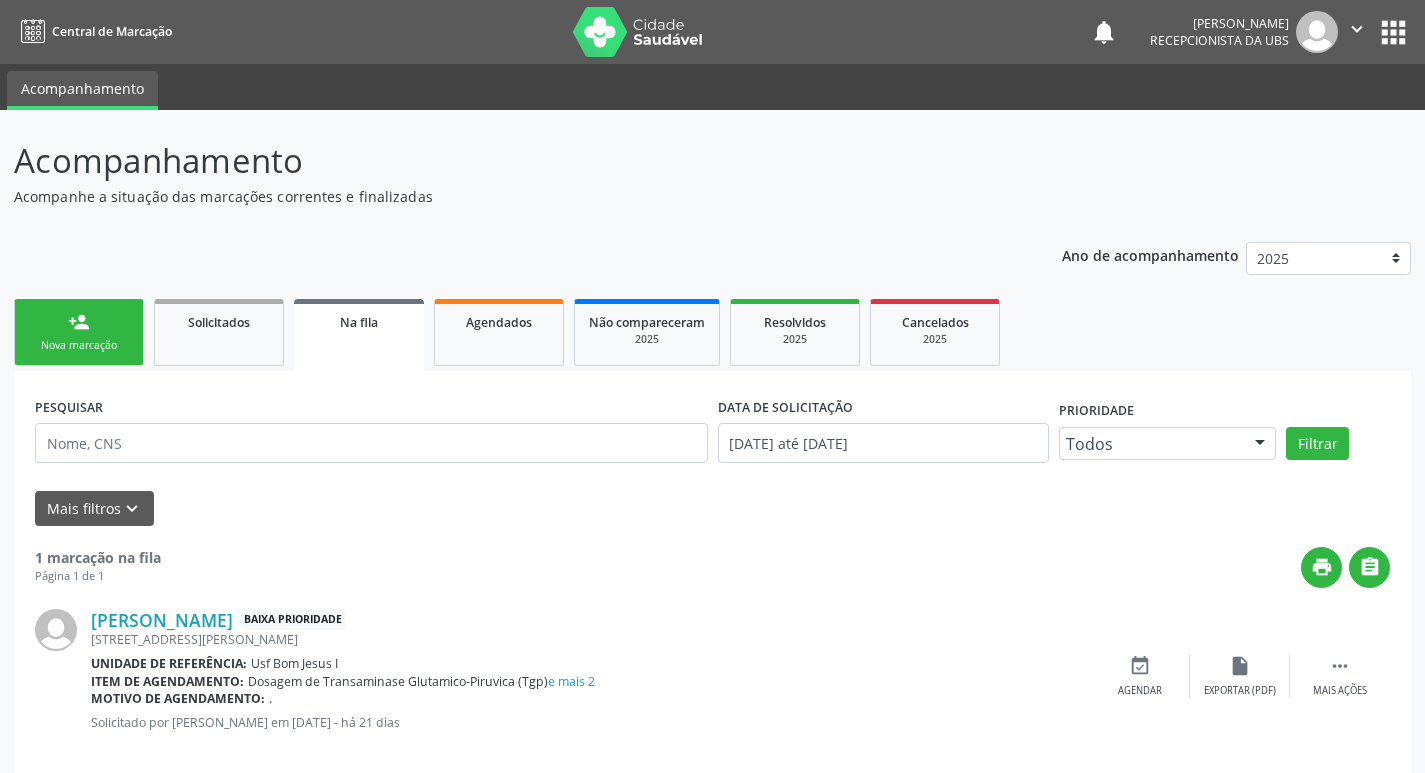 click on "person_add
Nova marcação" at bounding box center [79, 332] 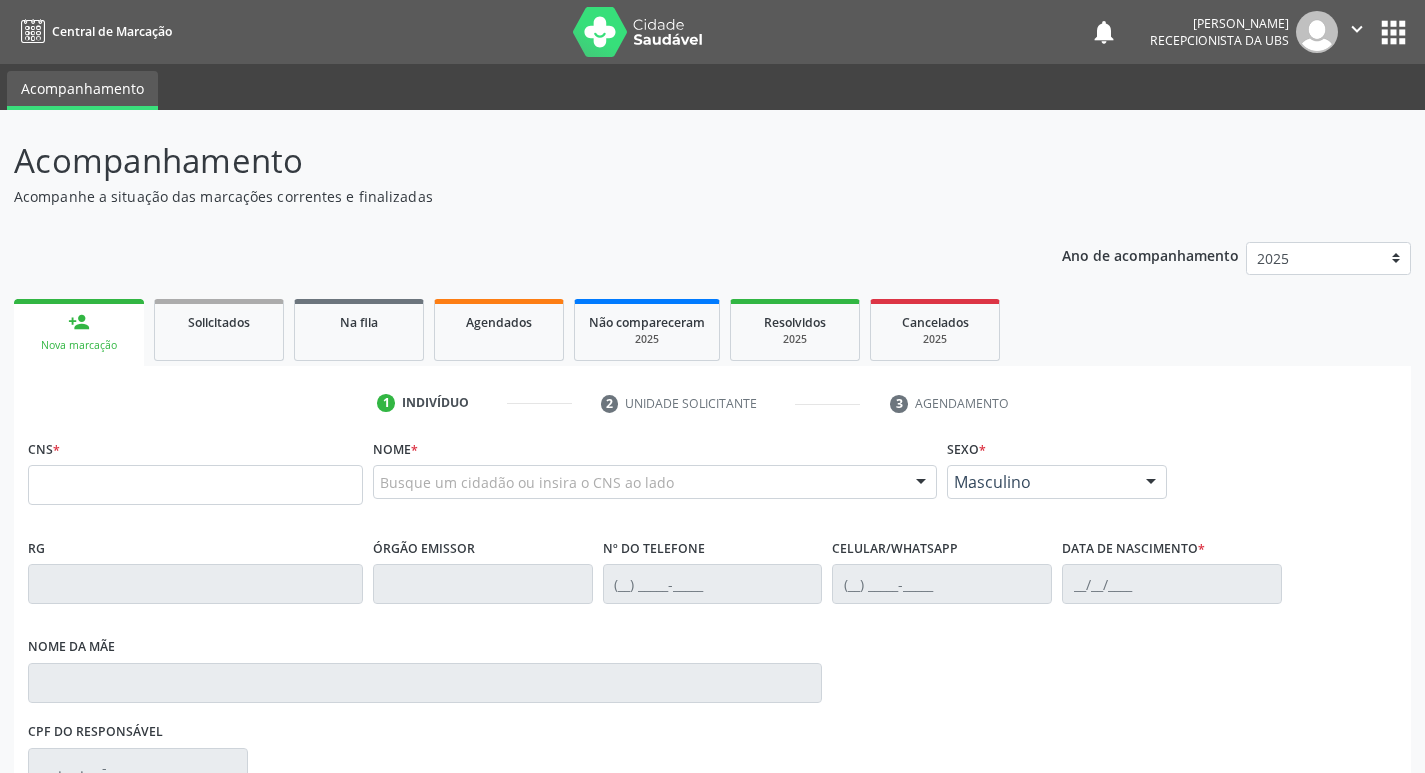 click on "Nova marcação" at bounding box center [79, 345] 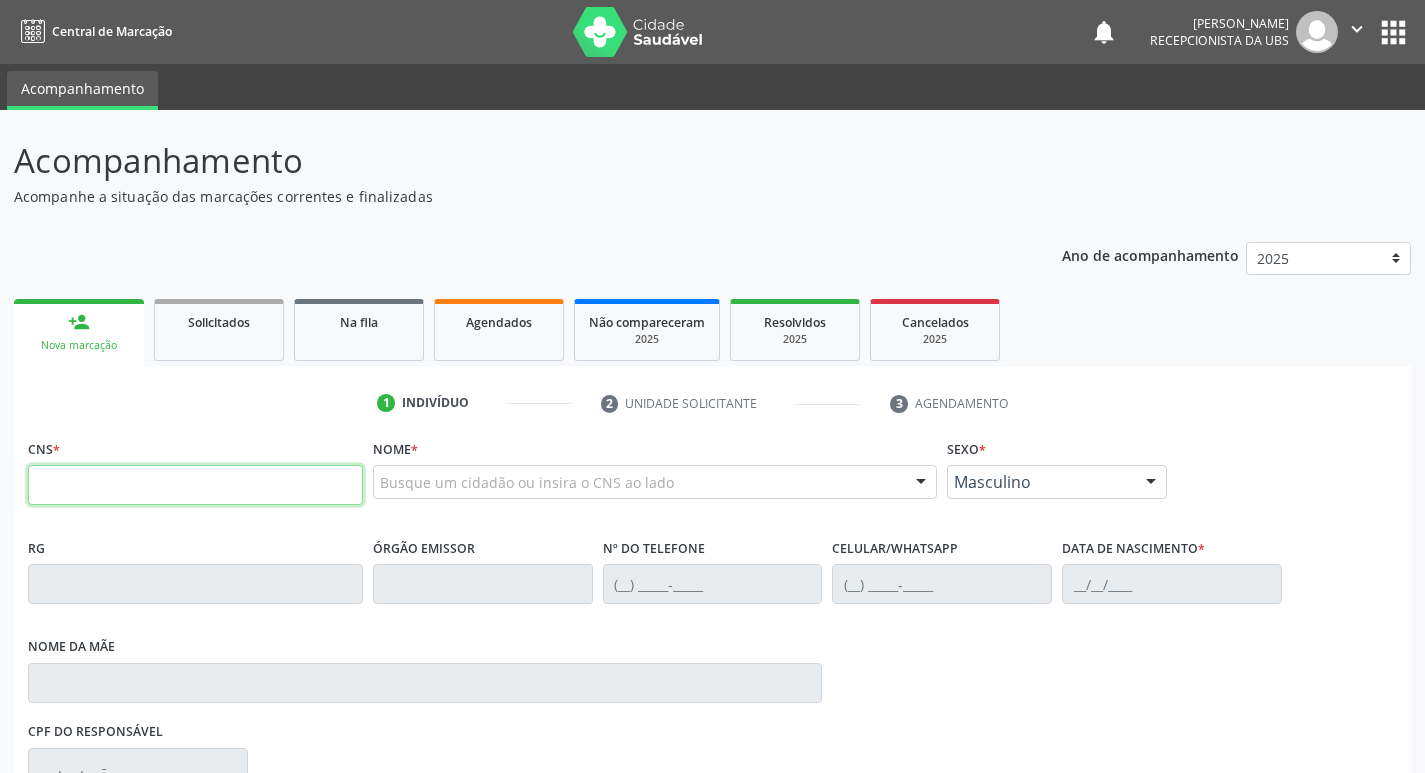 click at bounding box center (195, 485) 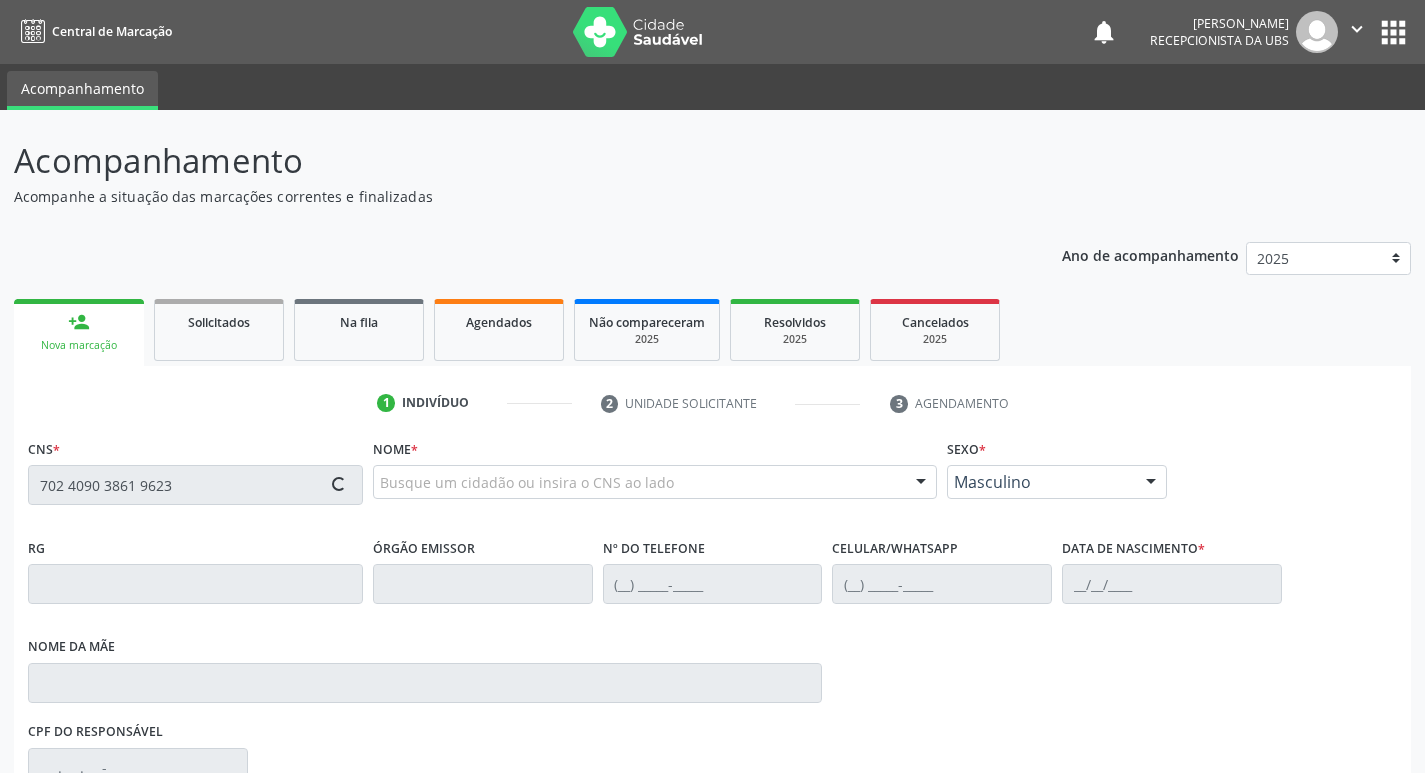 type on "702 4090 3861 9623" 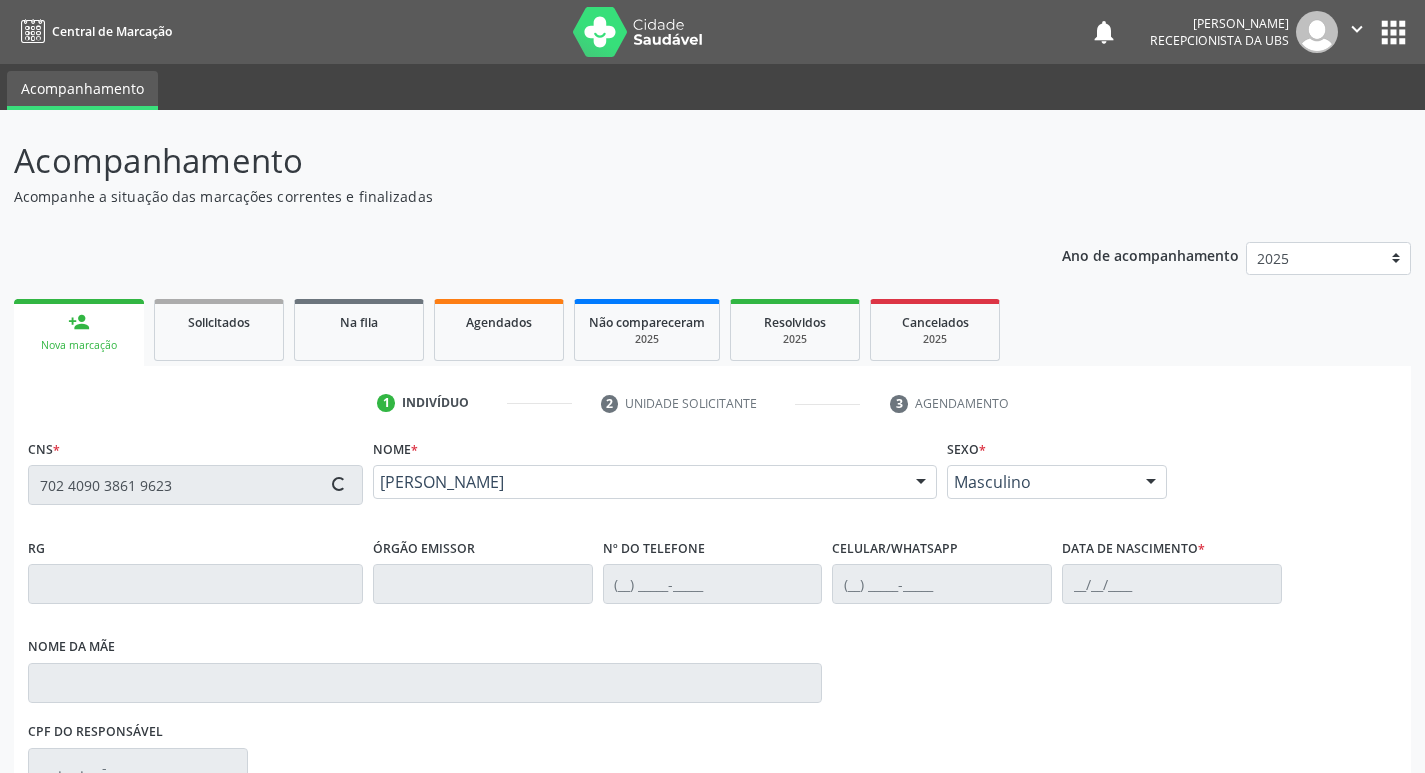 type on "[PHONE_NUMBER]" 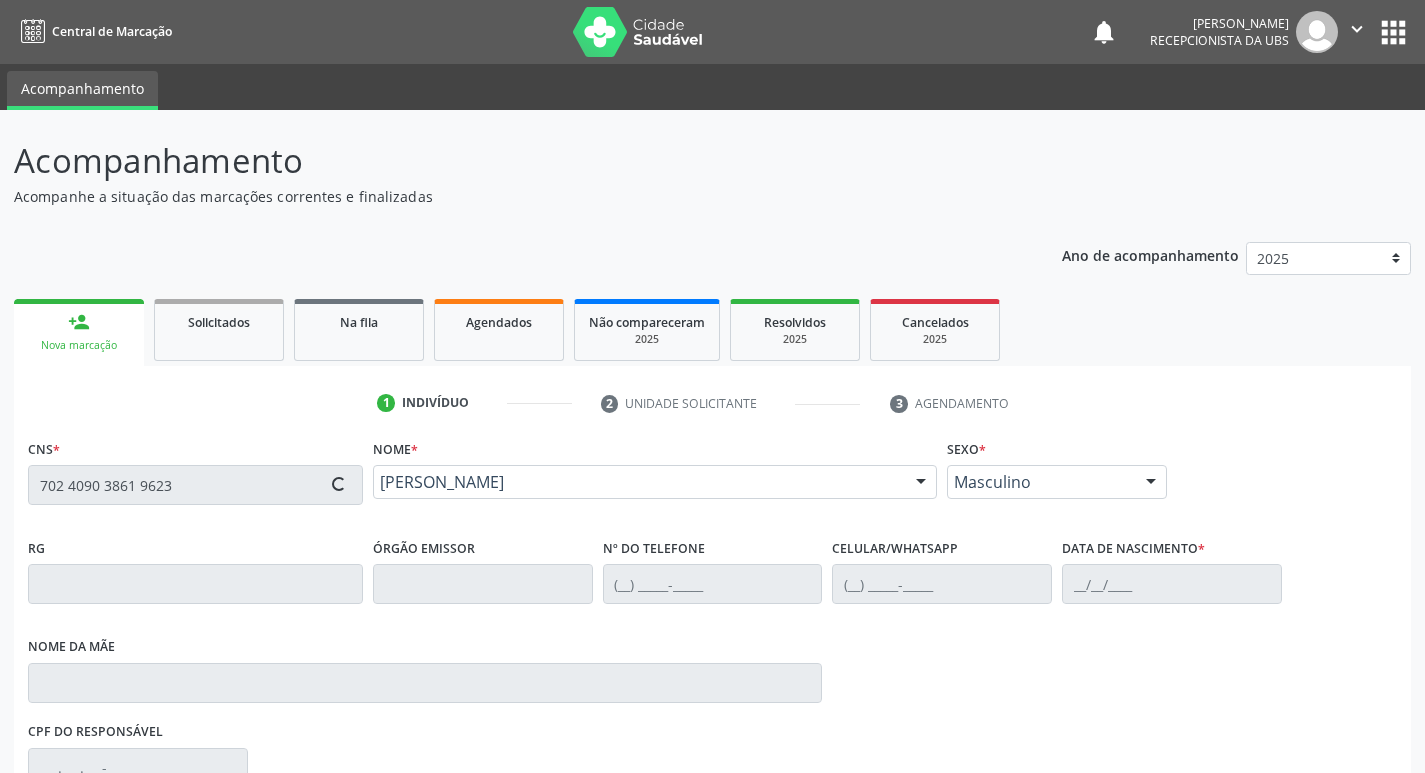 type on "[PHONE_NUMBER]" 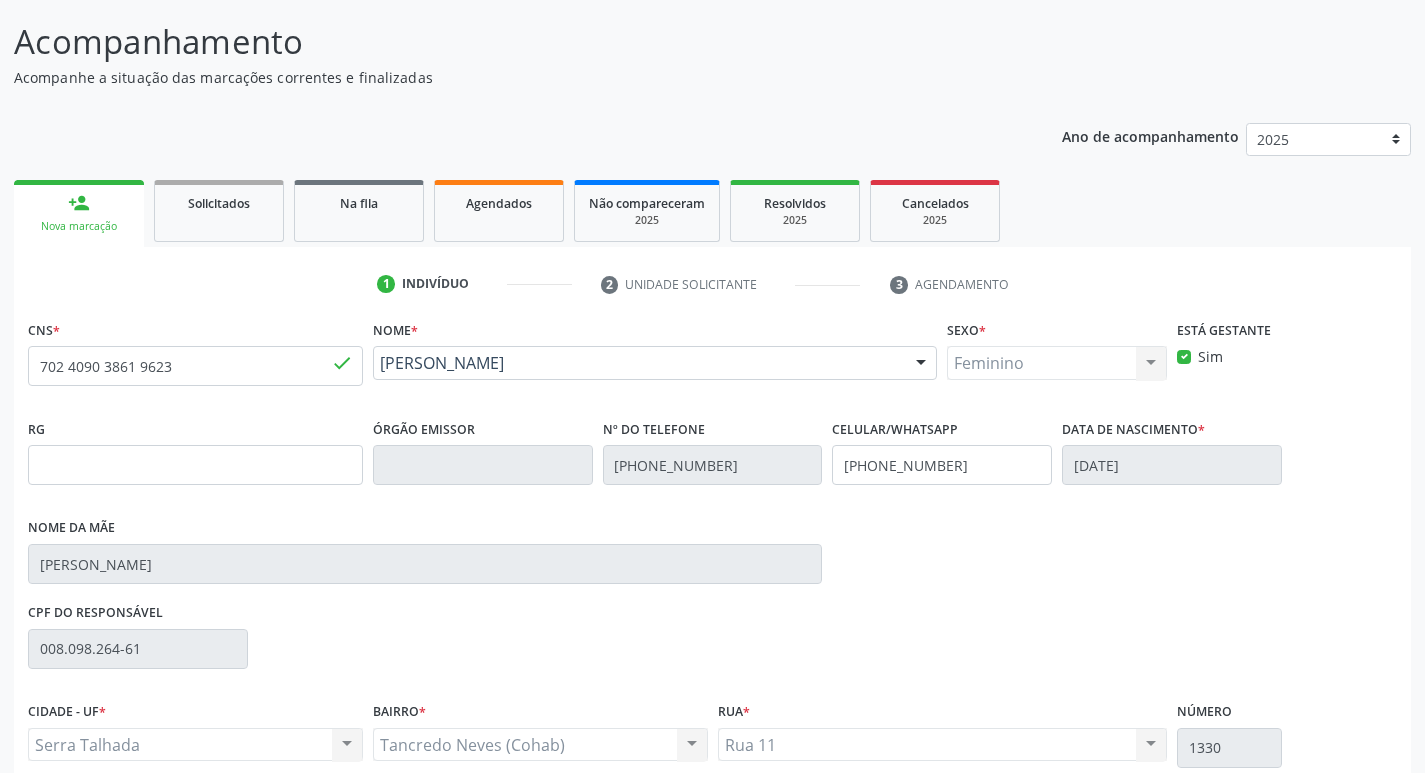 scroll, scrollTop: 297, scrollLeft: 0, axis: vertical 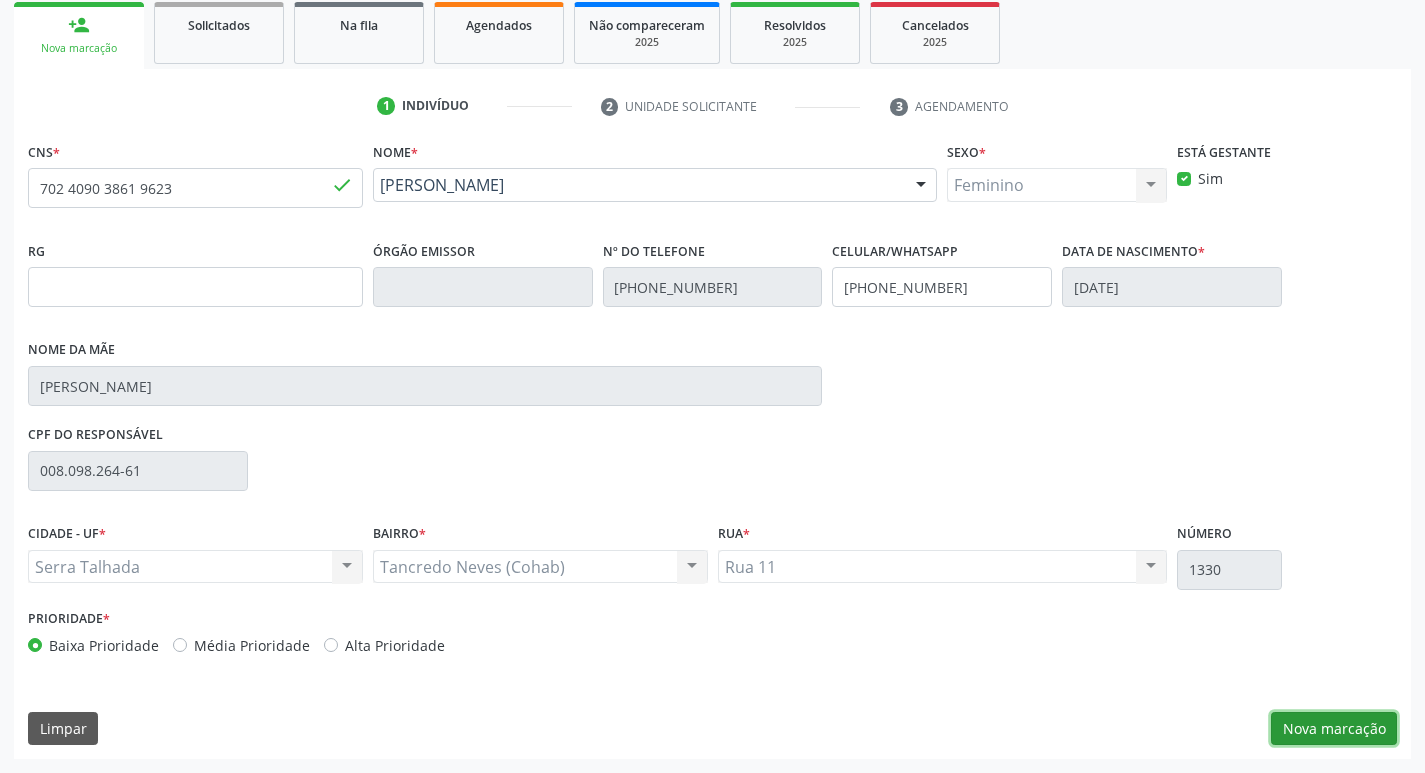 click on "Nova marcação" at bounding box center [1334, 729] 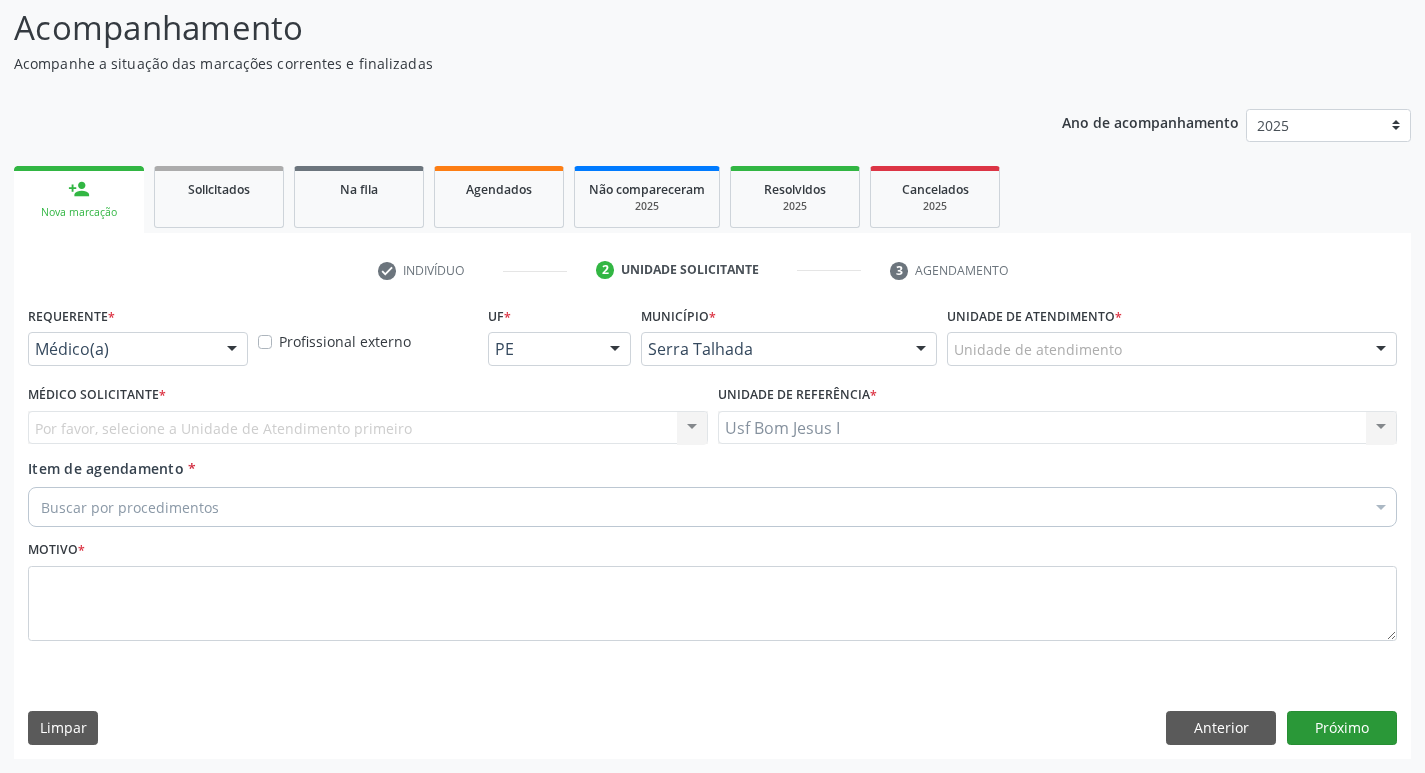 scroll, scrollTop: 133, scrollLeft: 0, axis: vertical 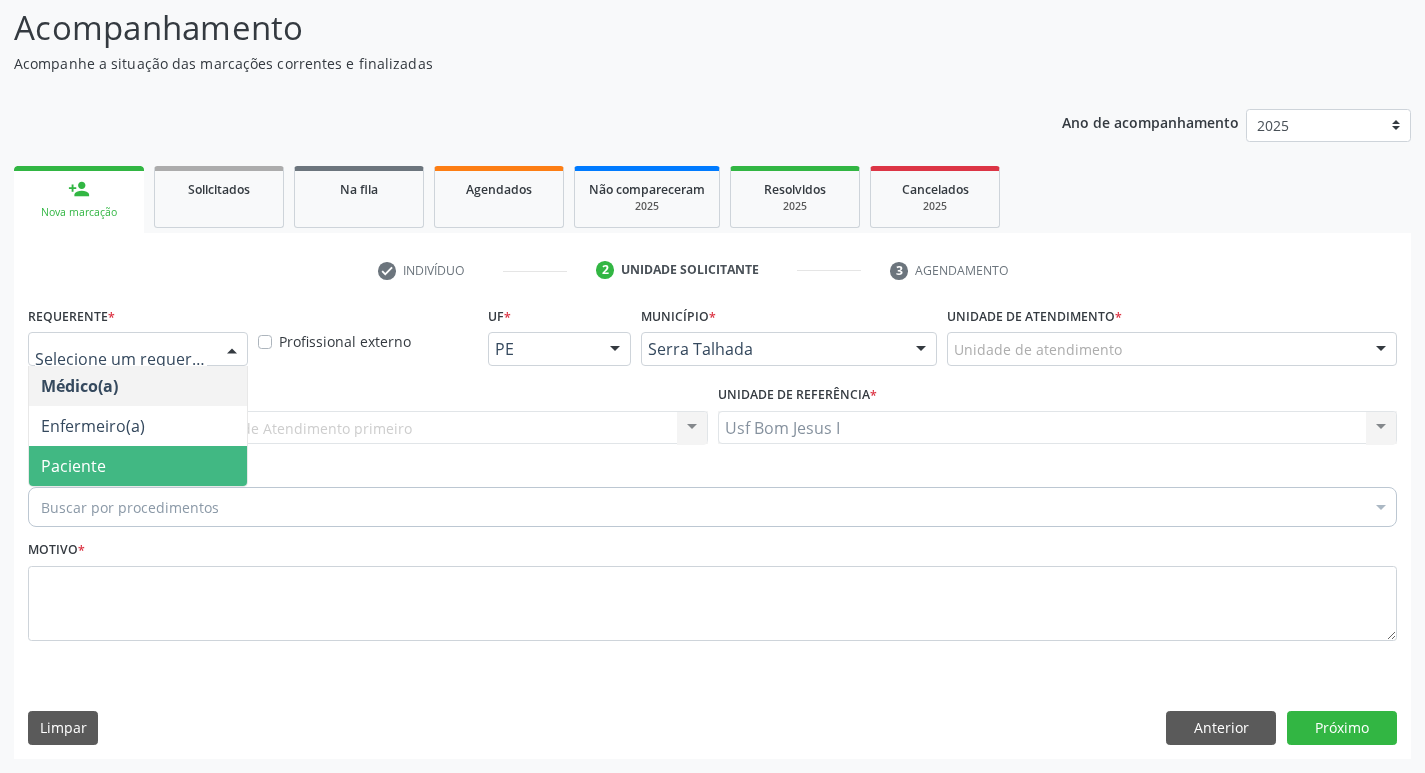 click on "Paciente" at bounding box center (138, 466) 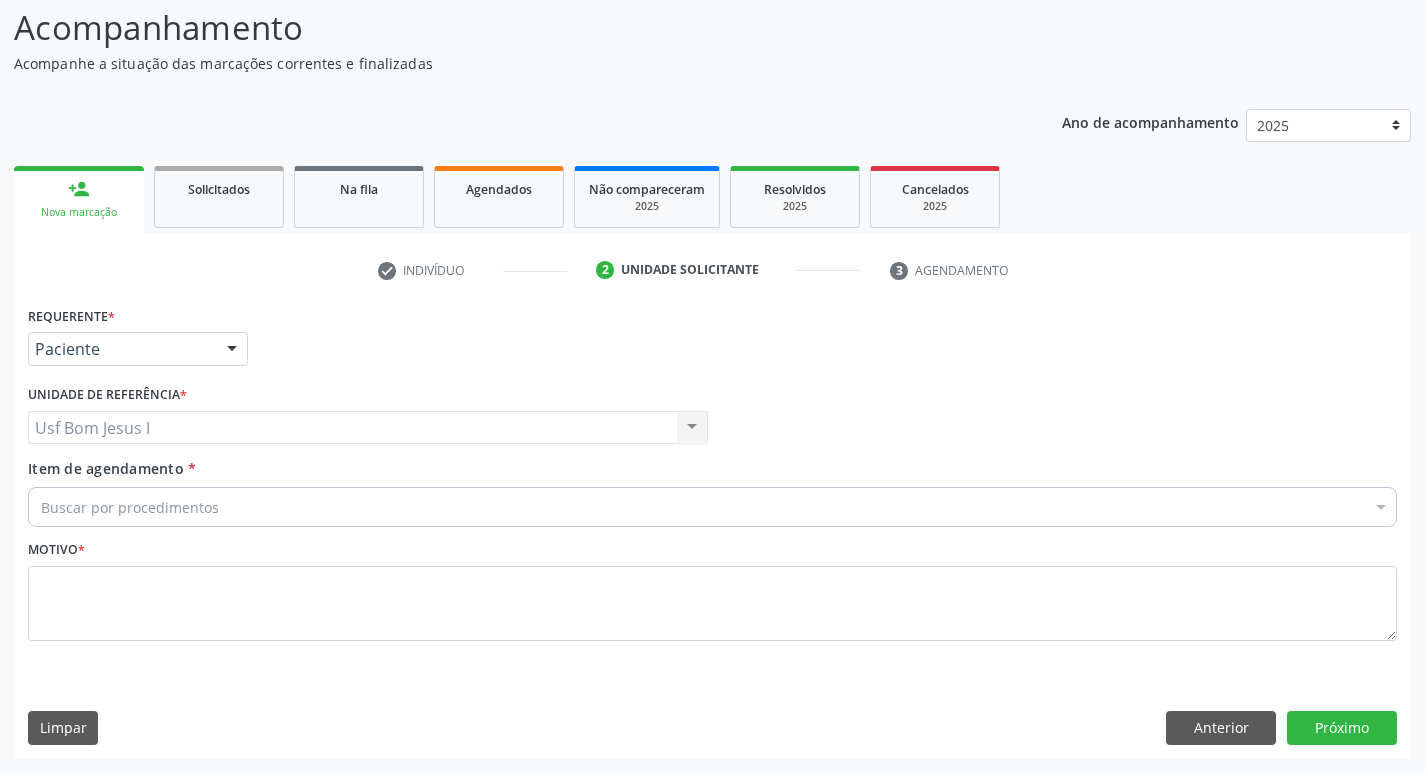 click on "Buscar por procedimentos" at bounding box center (712, 507) 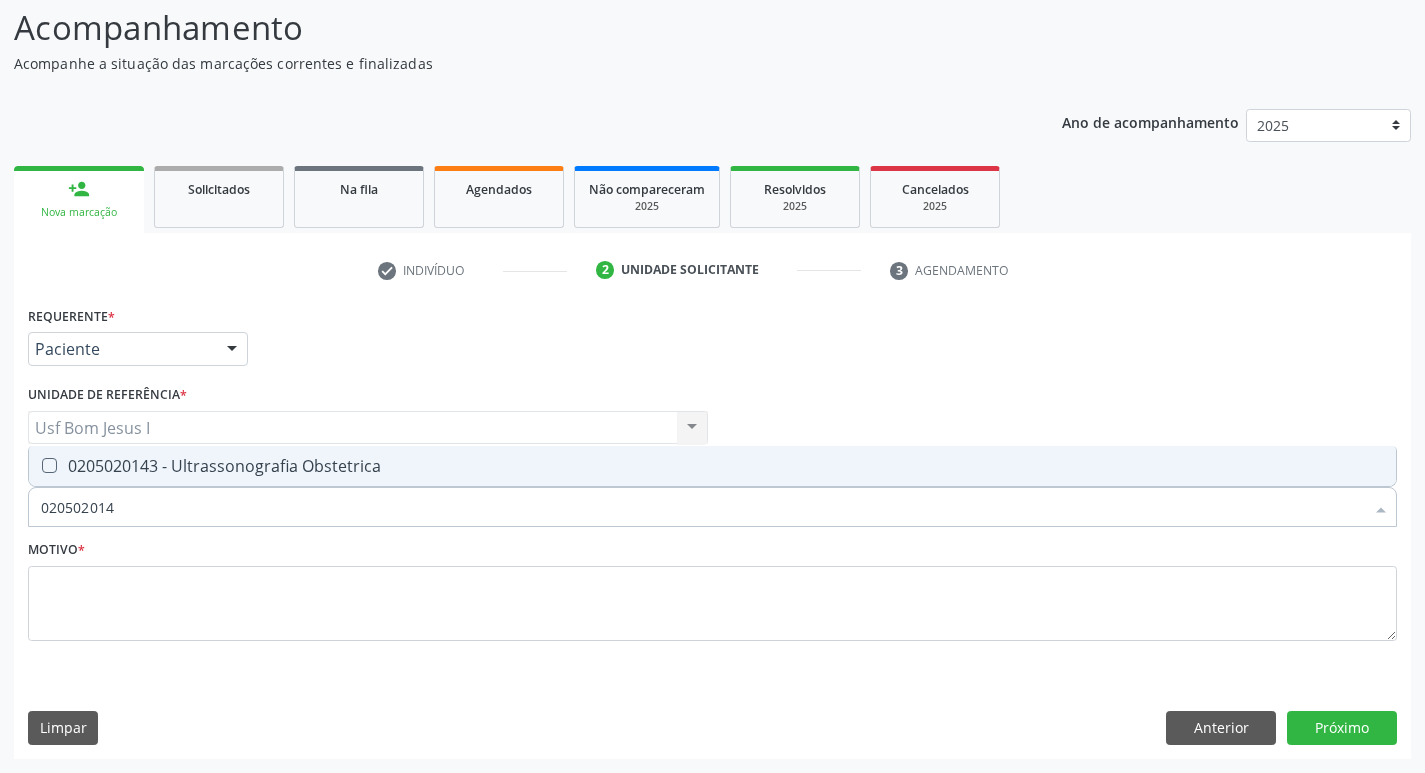 type on "0205020143" 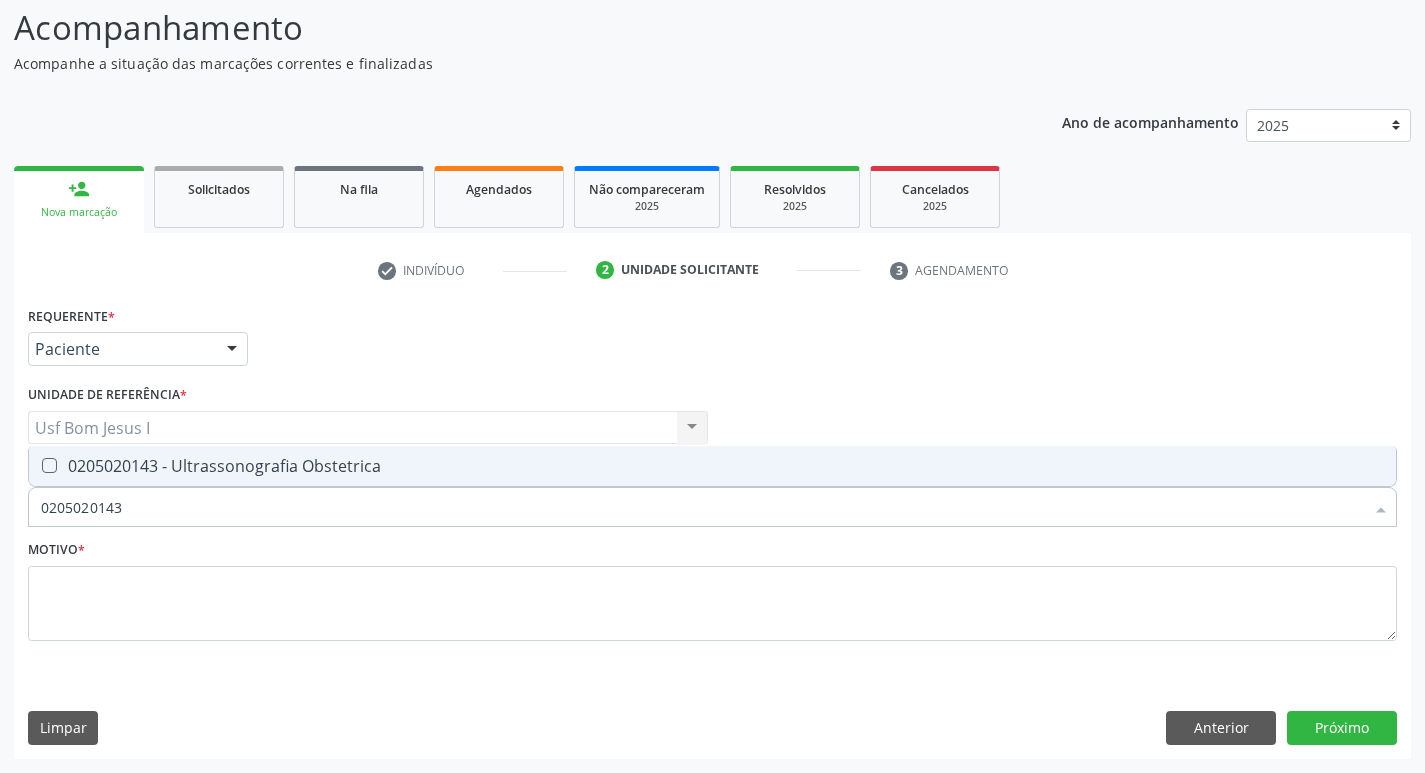 click on "0205020143 - Ultrassonografia Obstetrica" at bounding box center [712, 466] 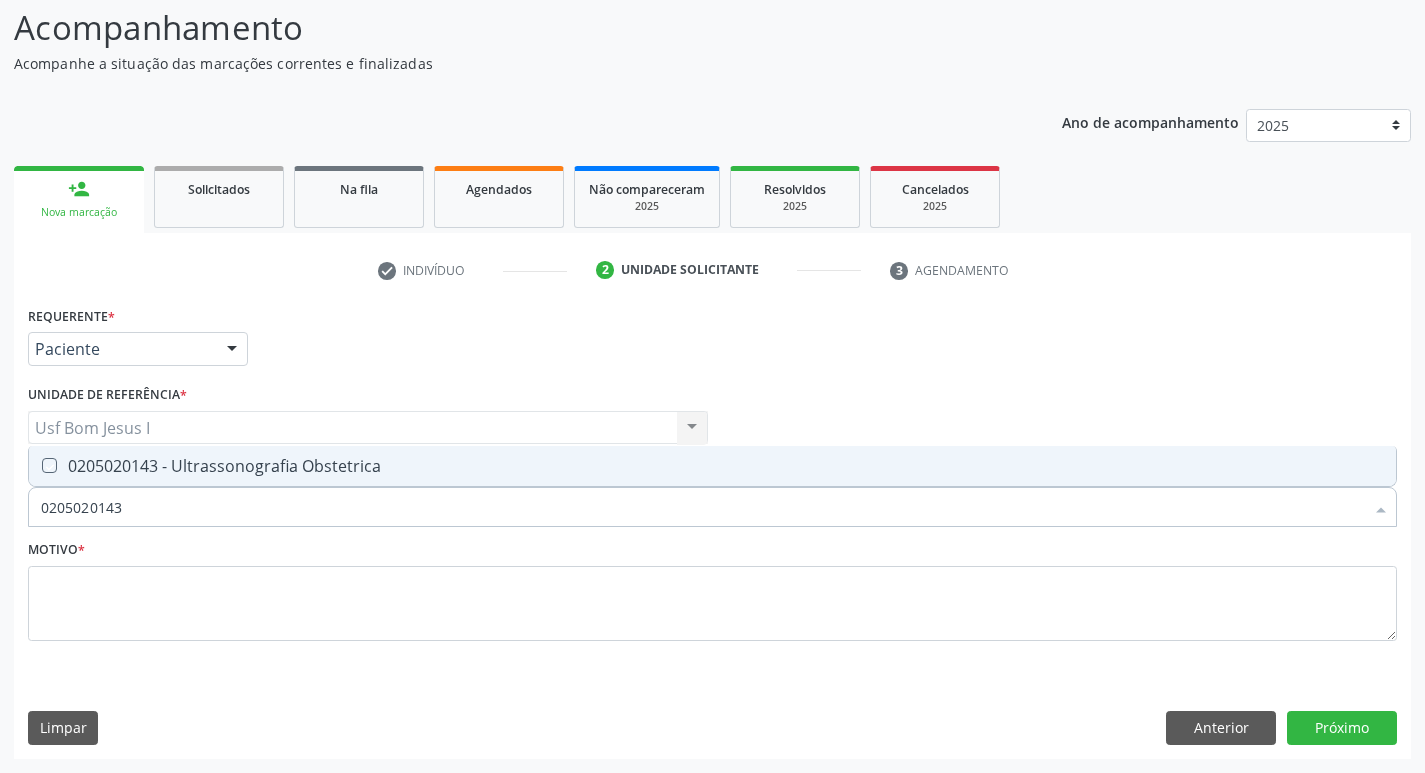checkbox on "true" 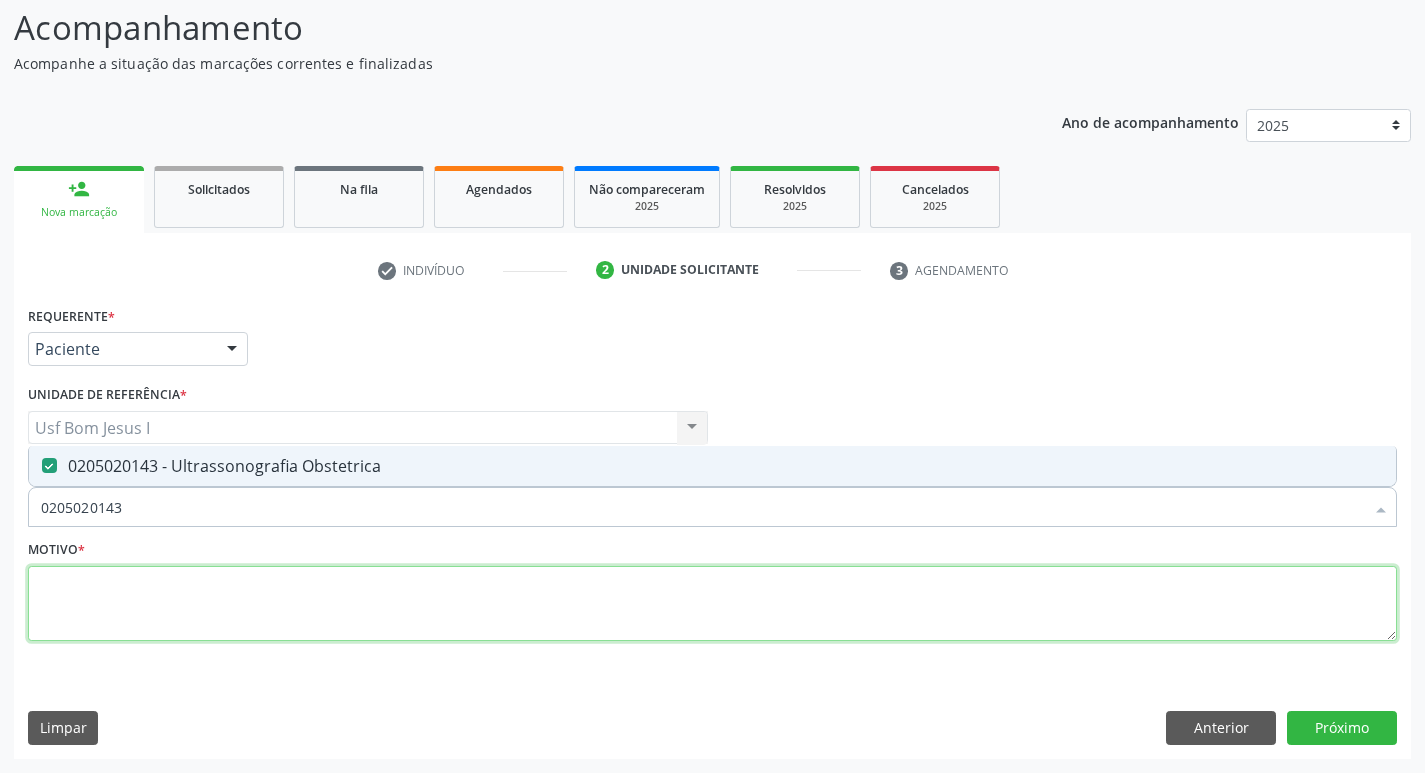 click at bounding box center (712, 604) 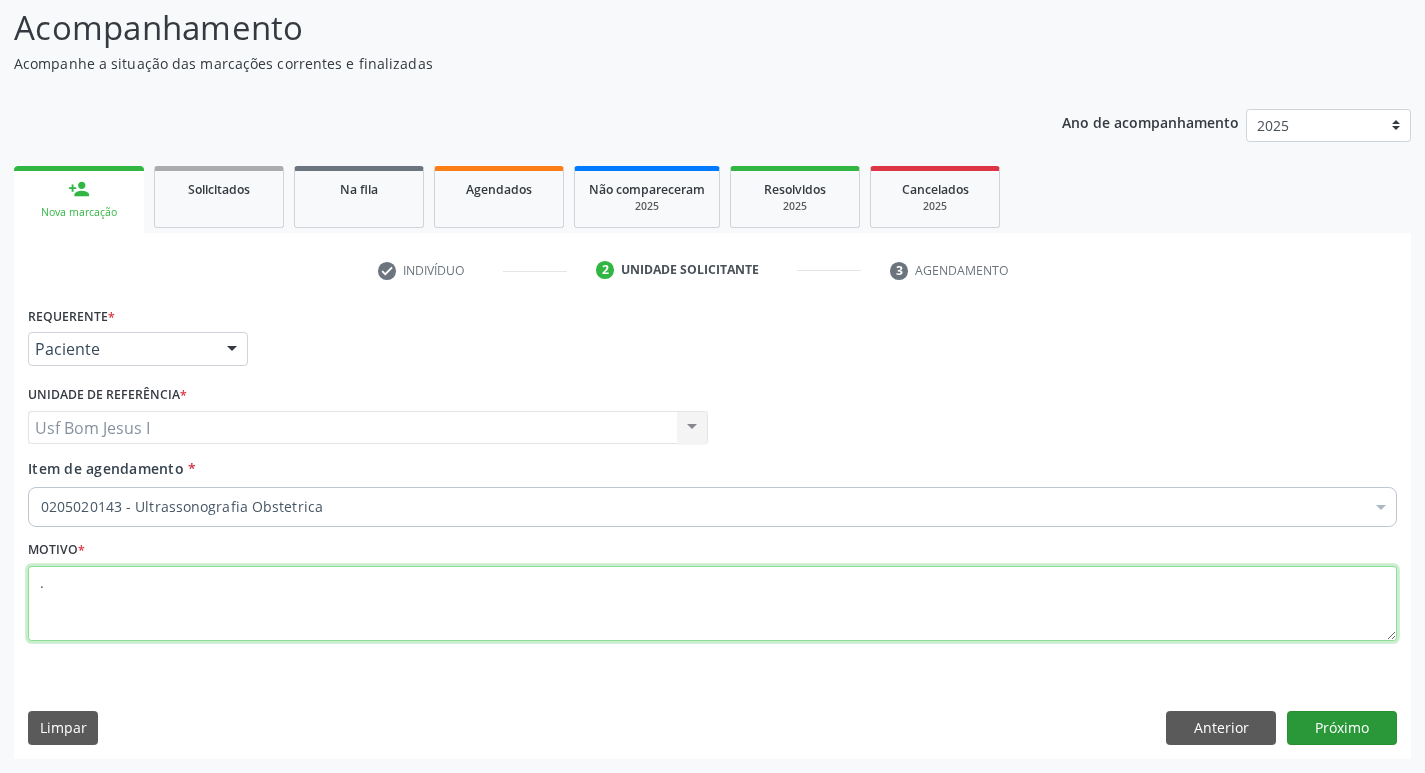 type on "." 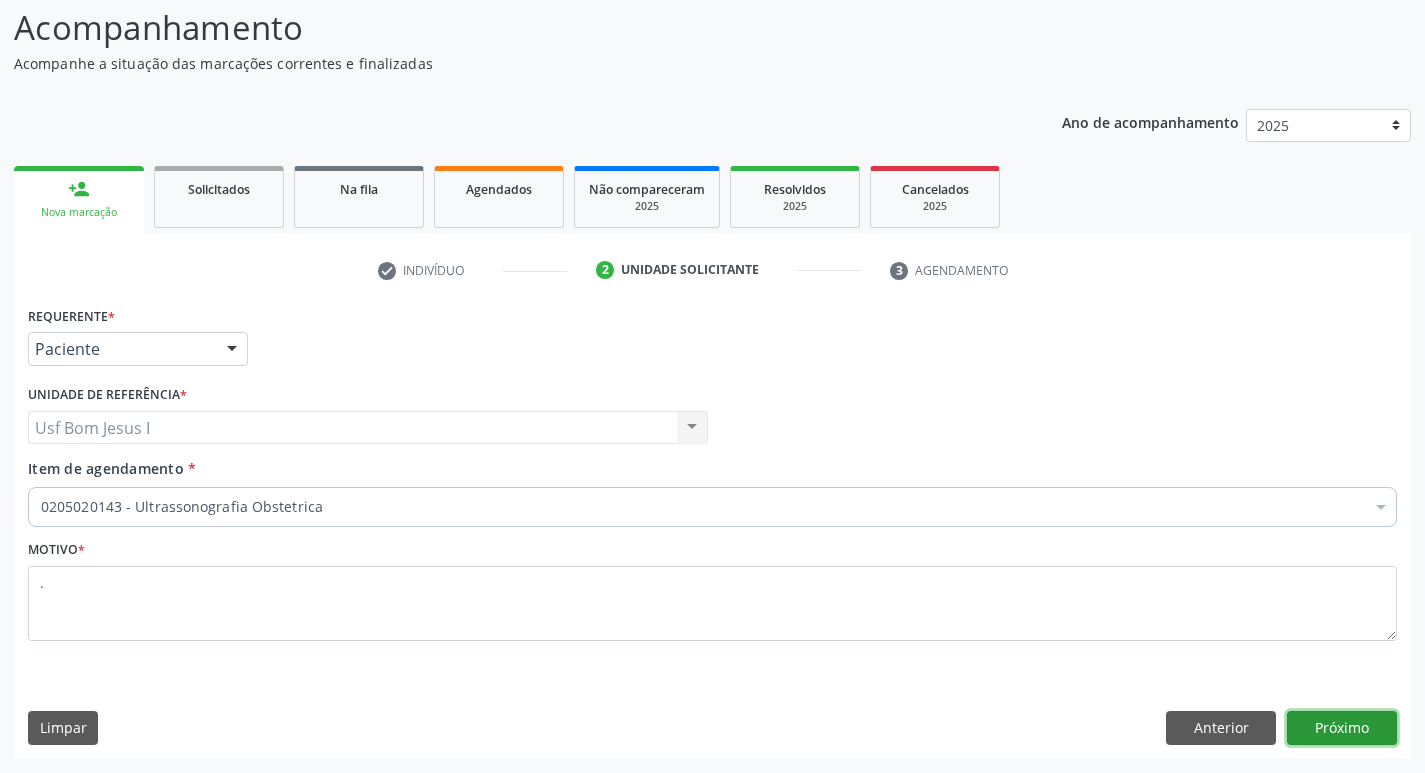 click on "Próximo" at bounding box center [1342, 728] 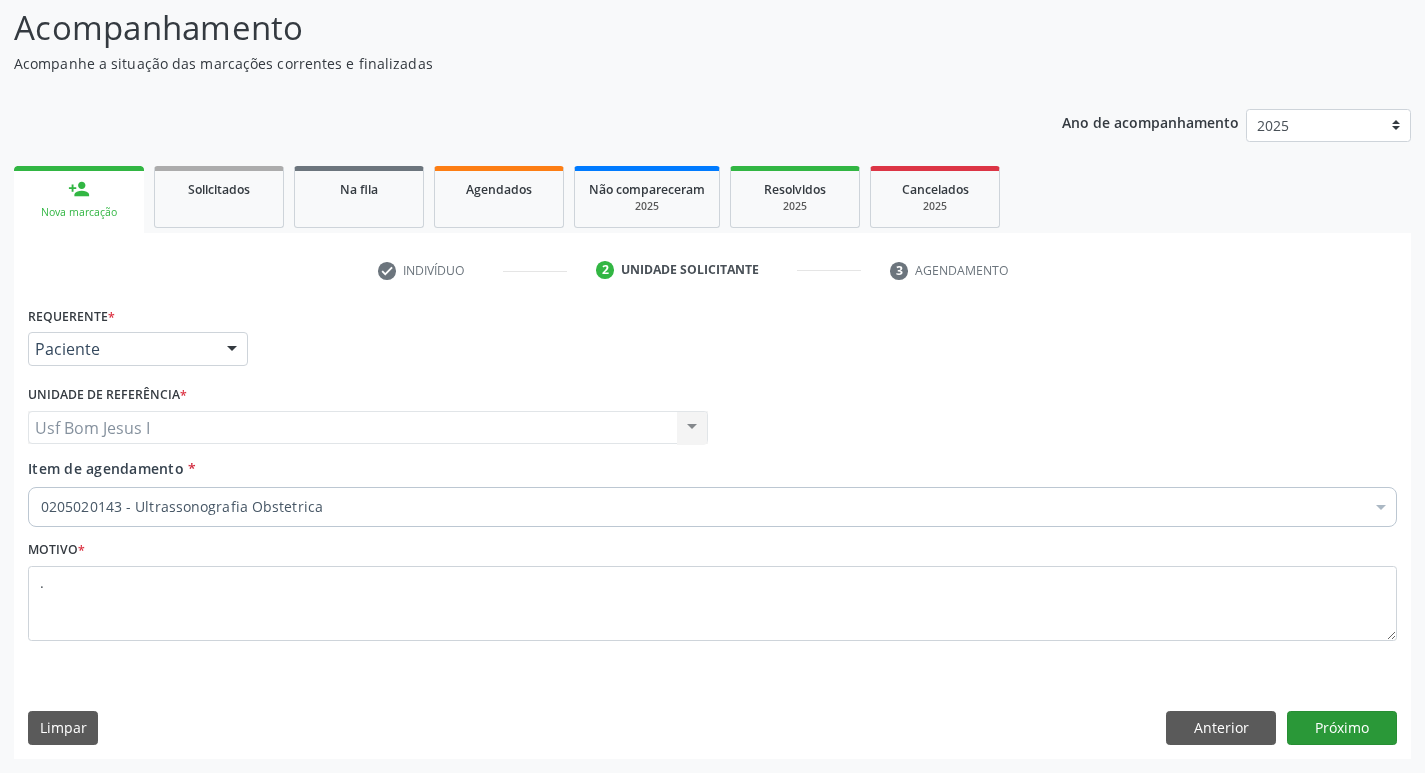 scroll, scrollTop: 97, scrollLeft: 0, axis: vertical 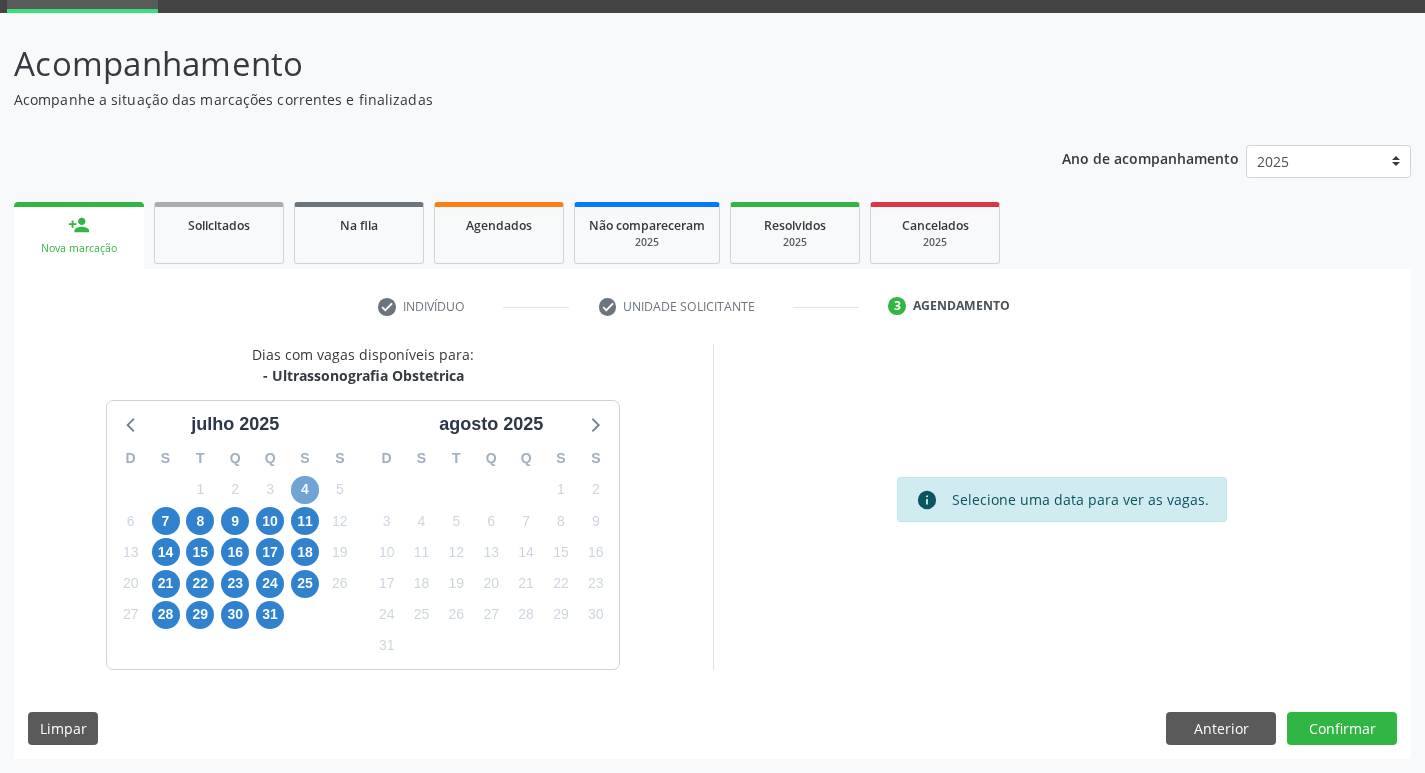 click on "4" at bounding box center (305, 490) 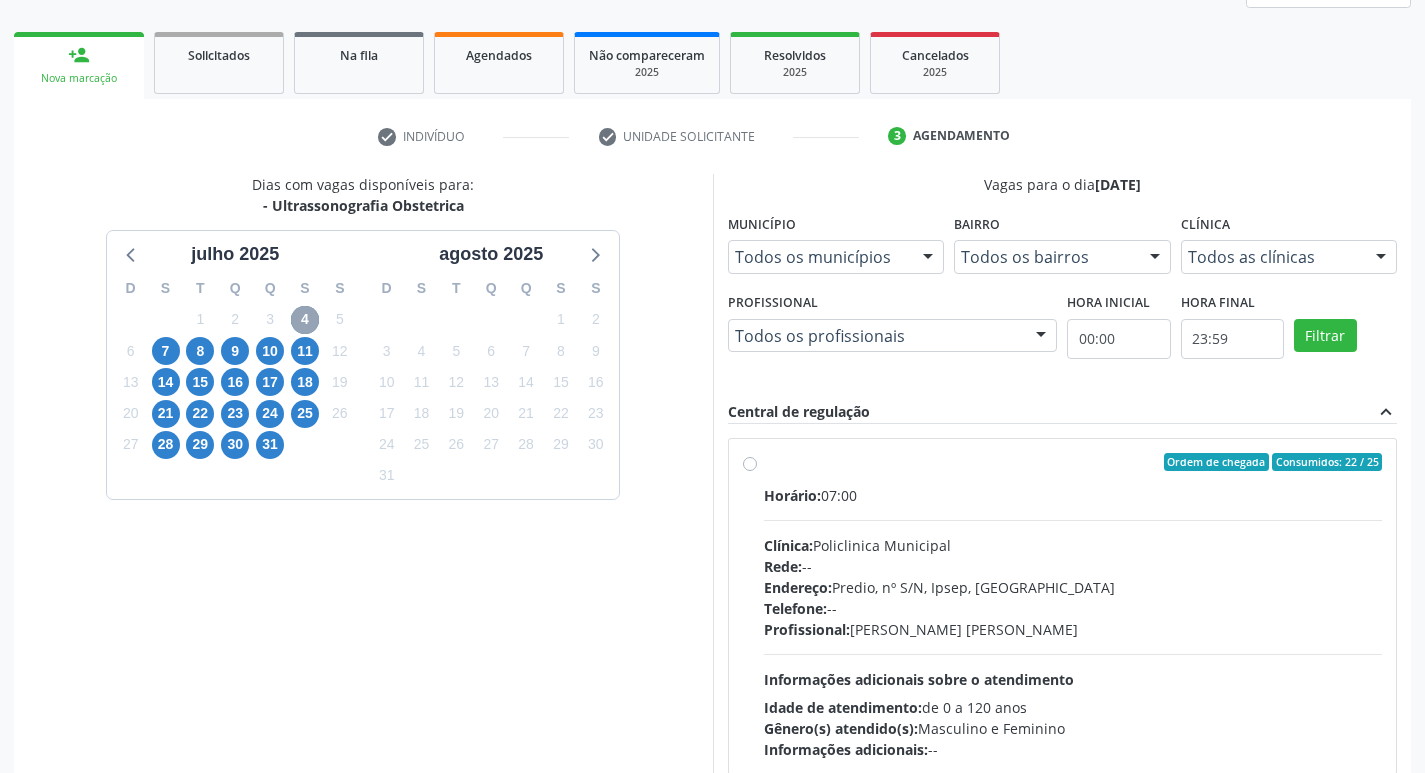 scroll, scrollTop: 386, scrollLeft: 0, axis: vertical 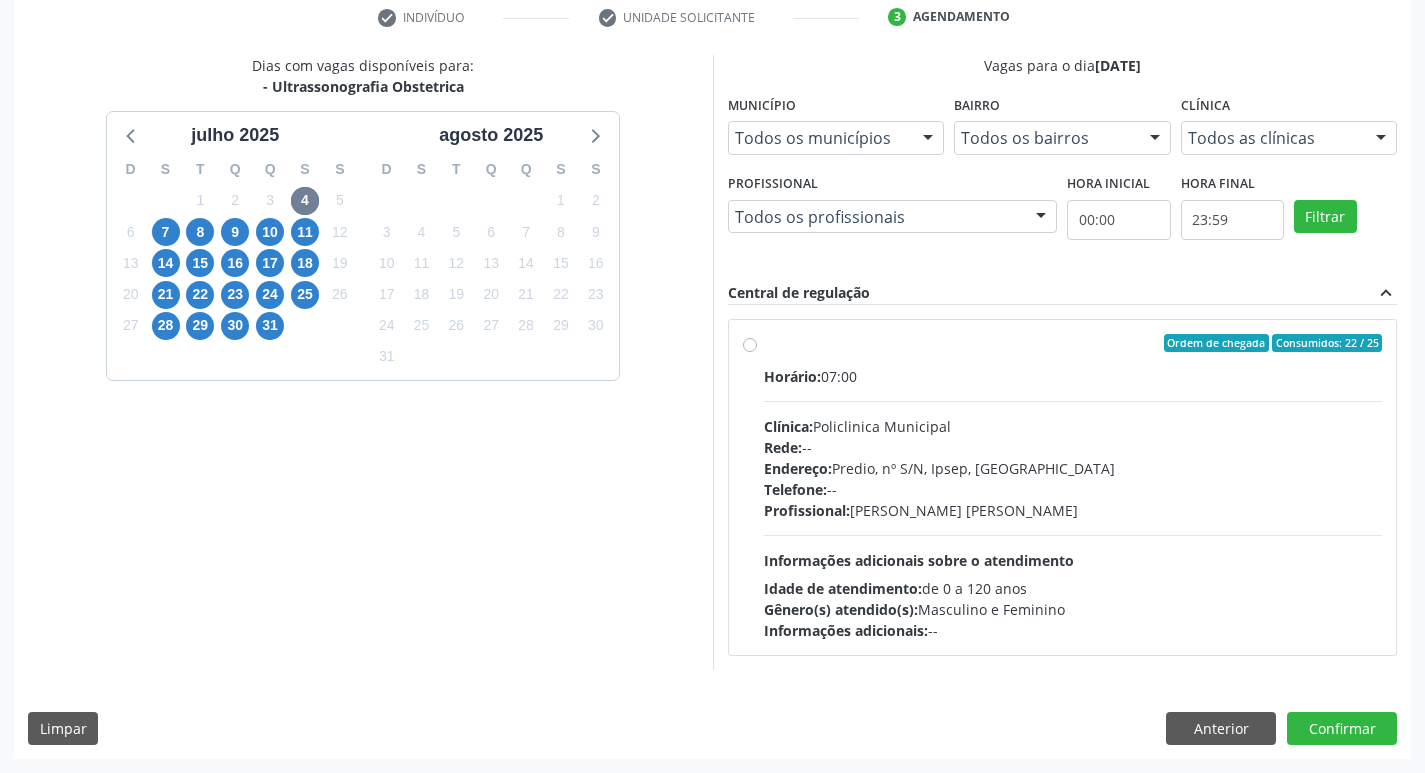 click on "Telefone:   --" at bounding box center (1073, 489) 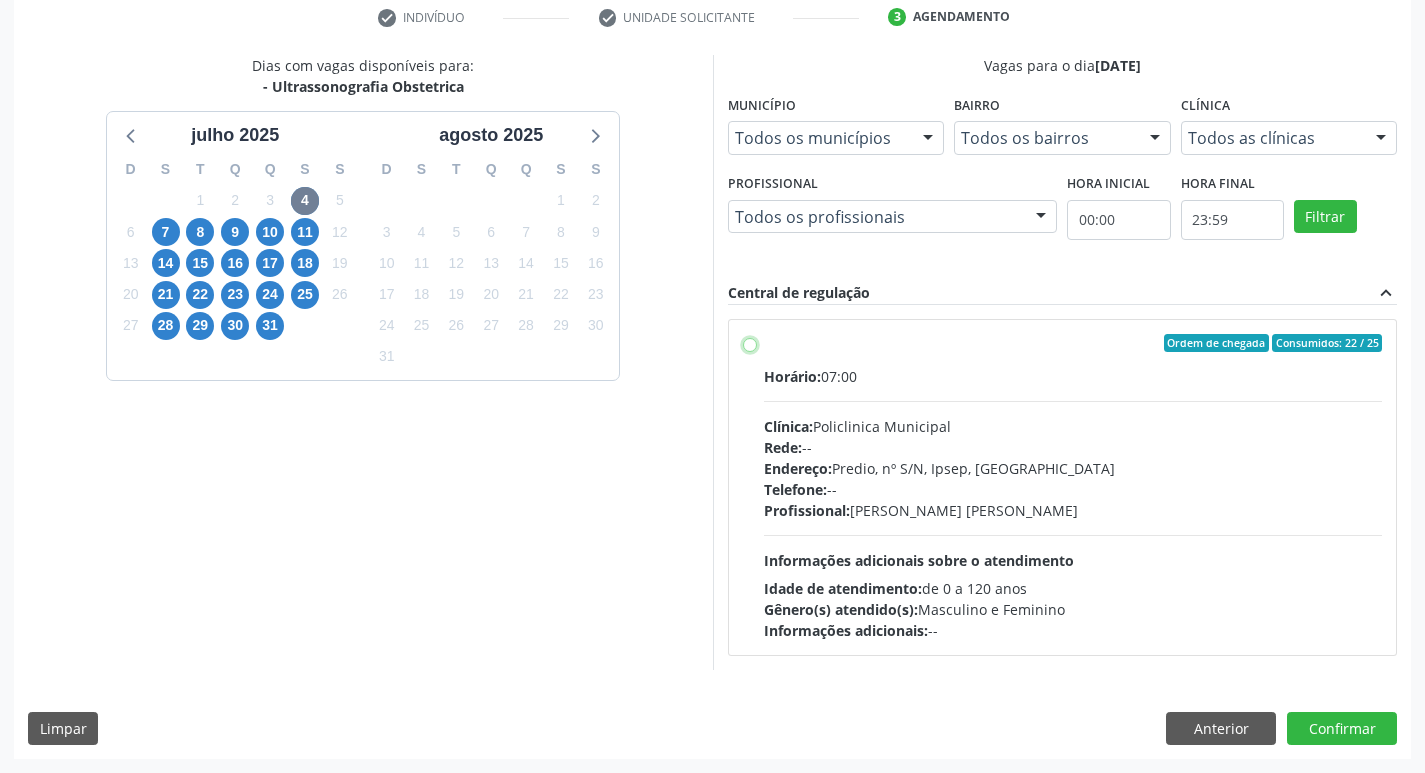 click on "Ordem de chegada
Consumidos: 22 / 25
Horário:   07:00
Clínica:  Policlinica Municipal
Rede:
--
Endereço:   Predio, nº S/N, Ipsep, Serra Talhada - PE
Telefone:   --
Profissional:
Maira Cavalcanti Lima Barros
Informações adicionais sobre o atendimento
Idade de atendimento:
de 0 a 120 anos
Gênero(s) atendido(s):
Masculino e Feminino
Informações adicionais:
--" at bounding box center (750, 343) 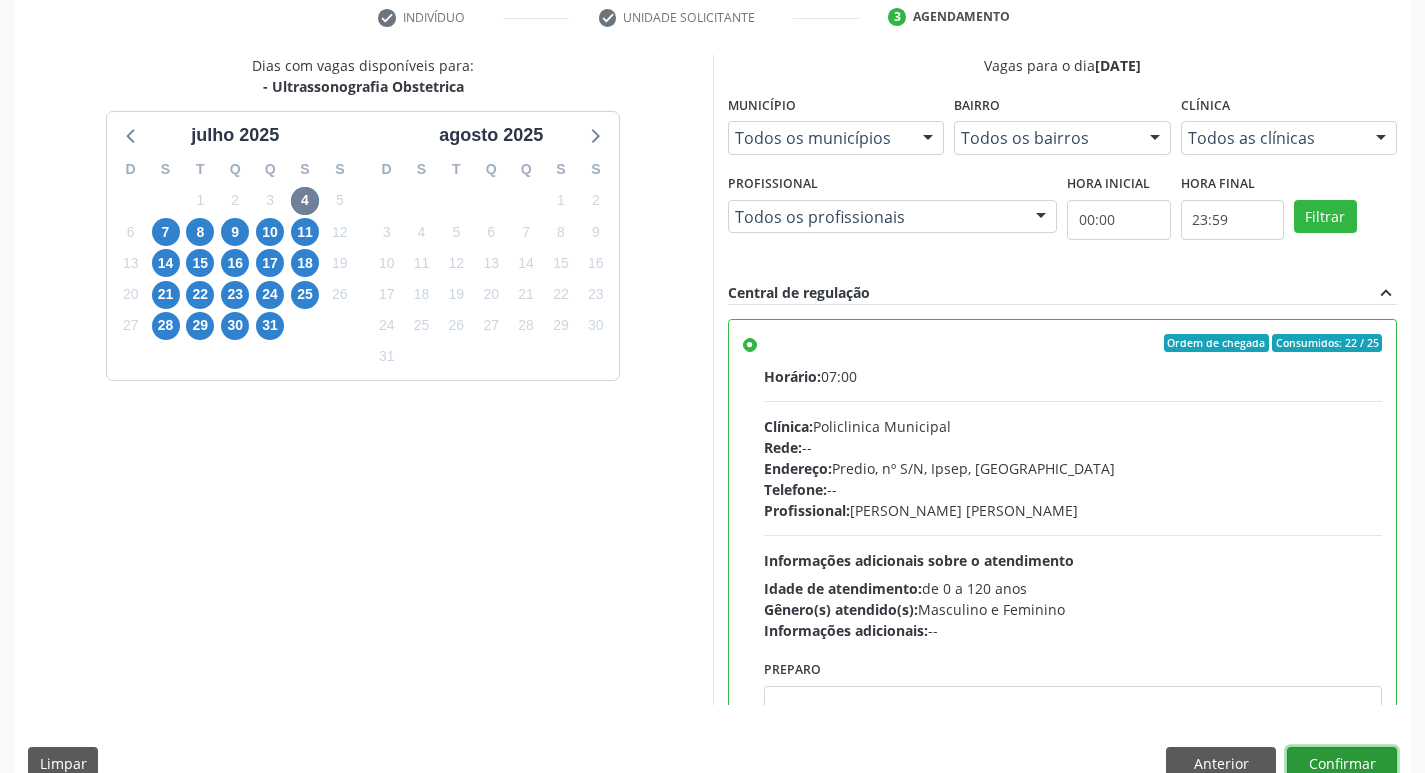 click on "Confirmar" at bounding box center (1342, 764) 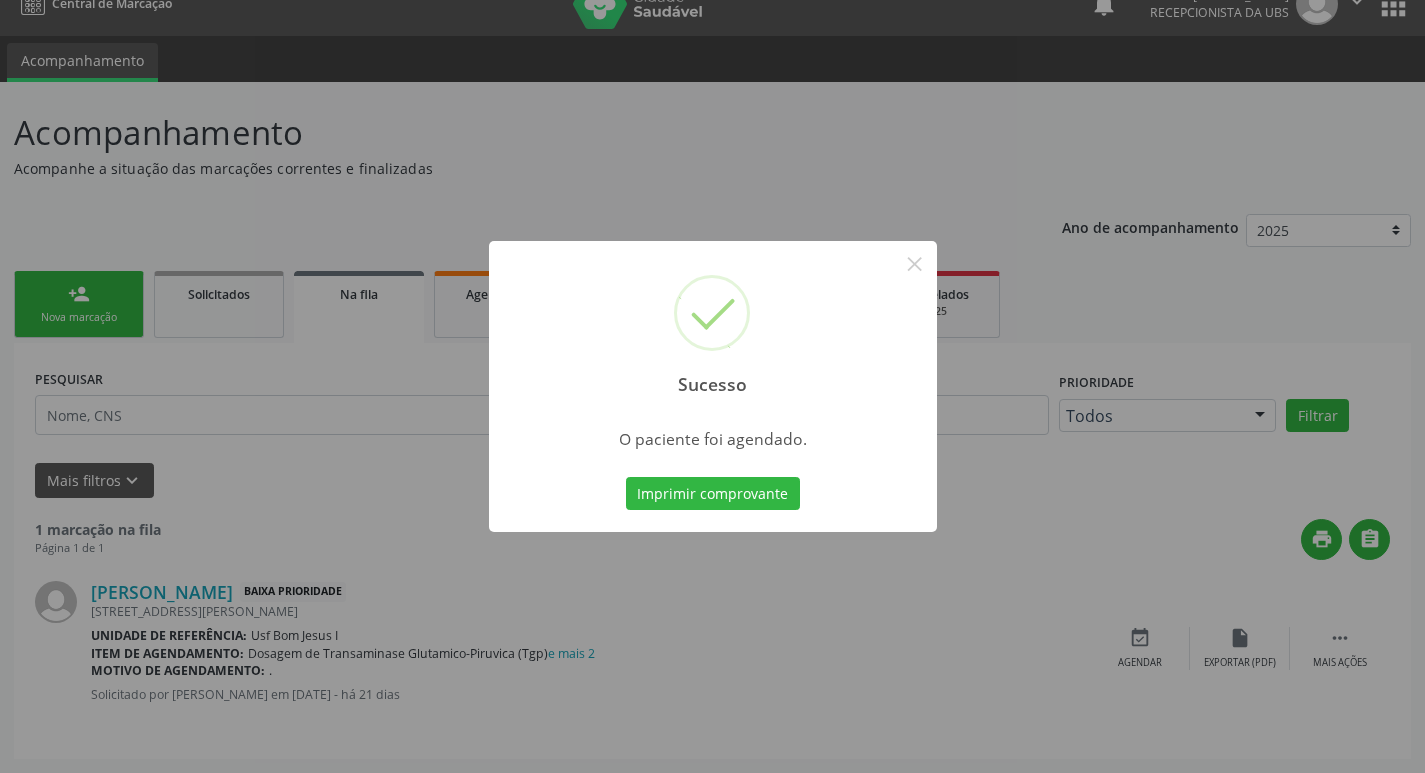 scroll, scrollTop: 0, scrollLeft: 0, axis: both 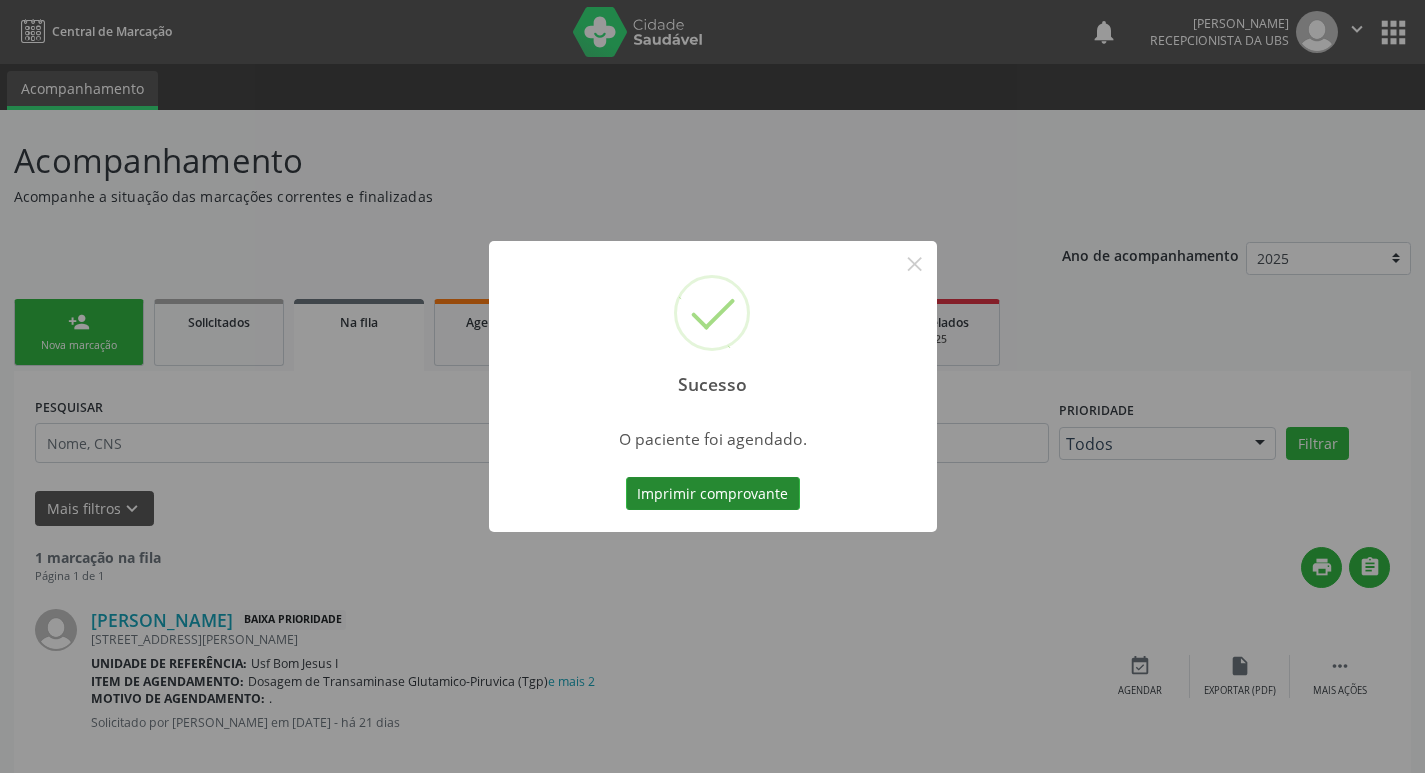 click on "Imprimir comprovante" at bounding box center [713, 494] 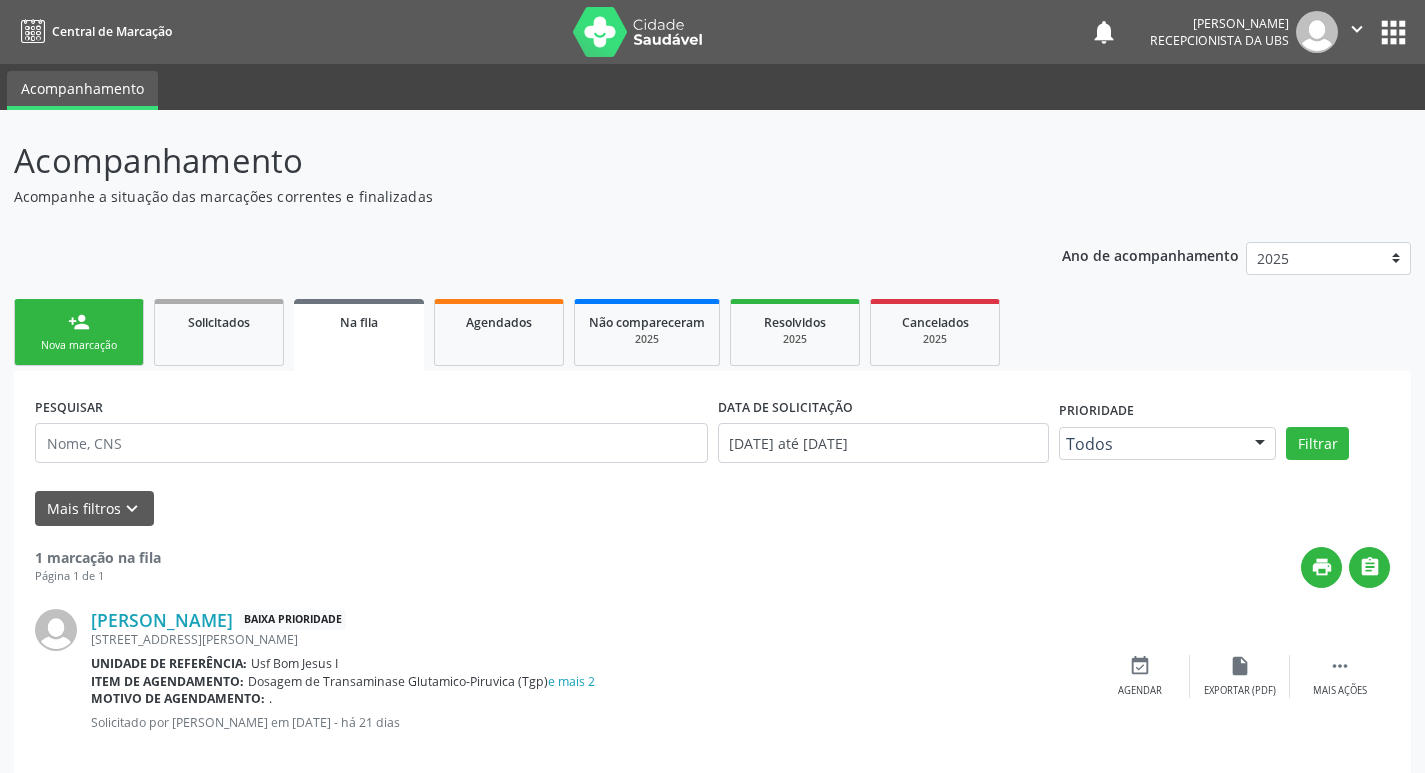 click on "person_add
Nova marcação" at bounding box center (79, 332) 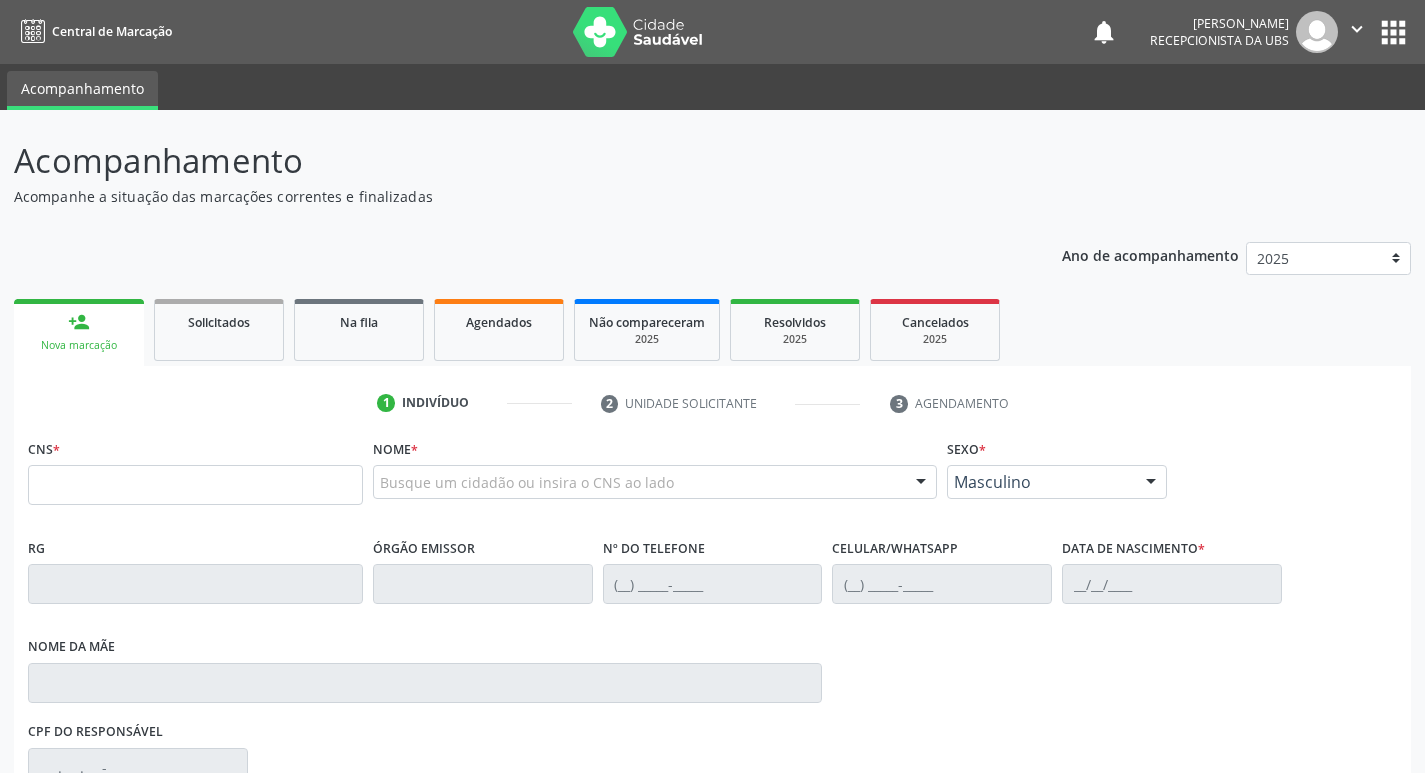 scroll, scrollTop: 0, scrollLeft: 0, axis: both 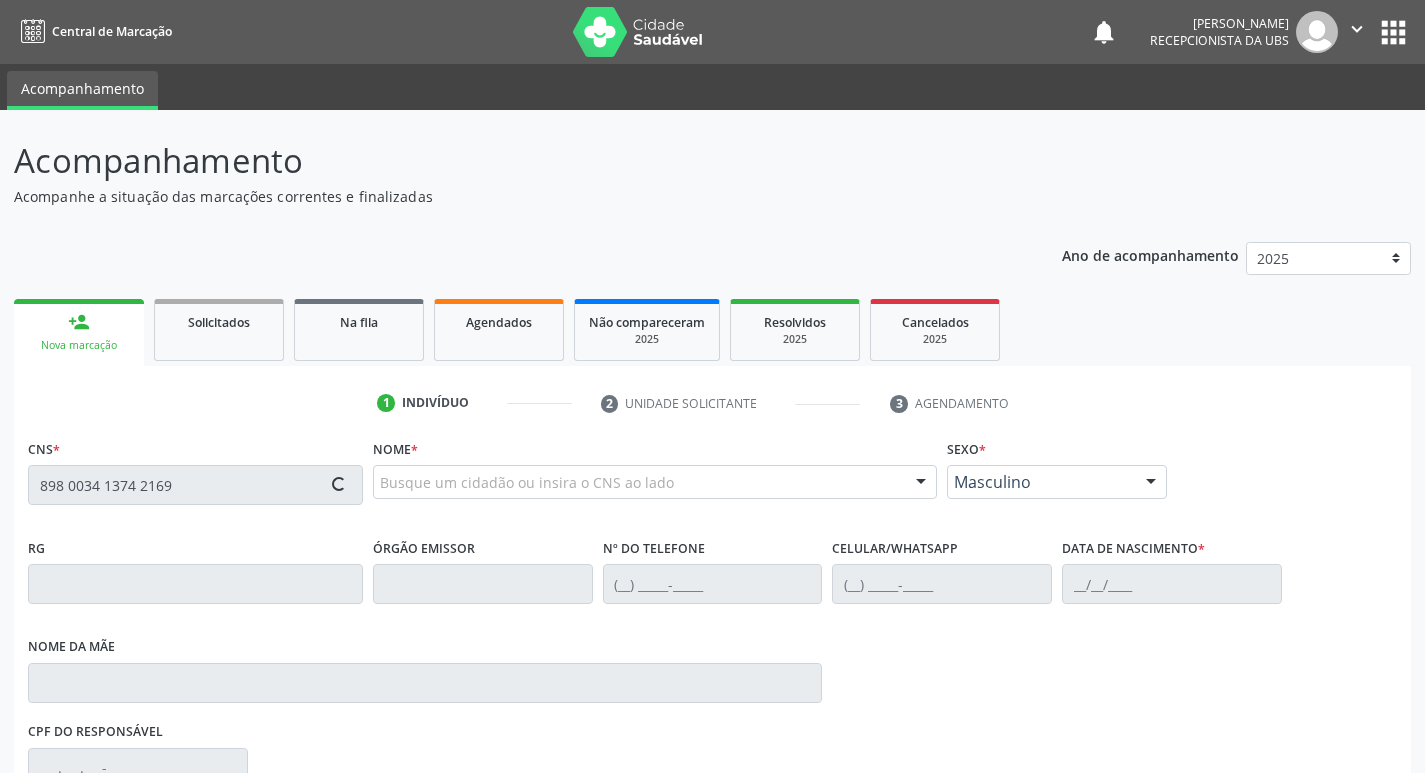type on "898 0034 1374 2169" 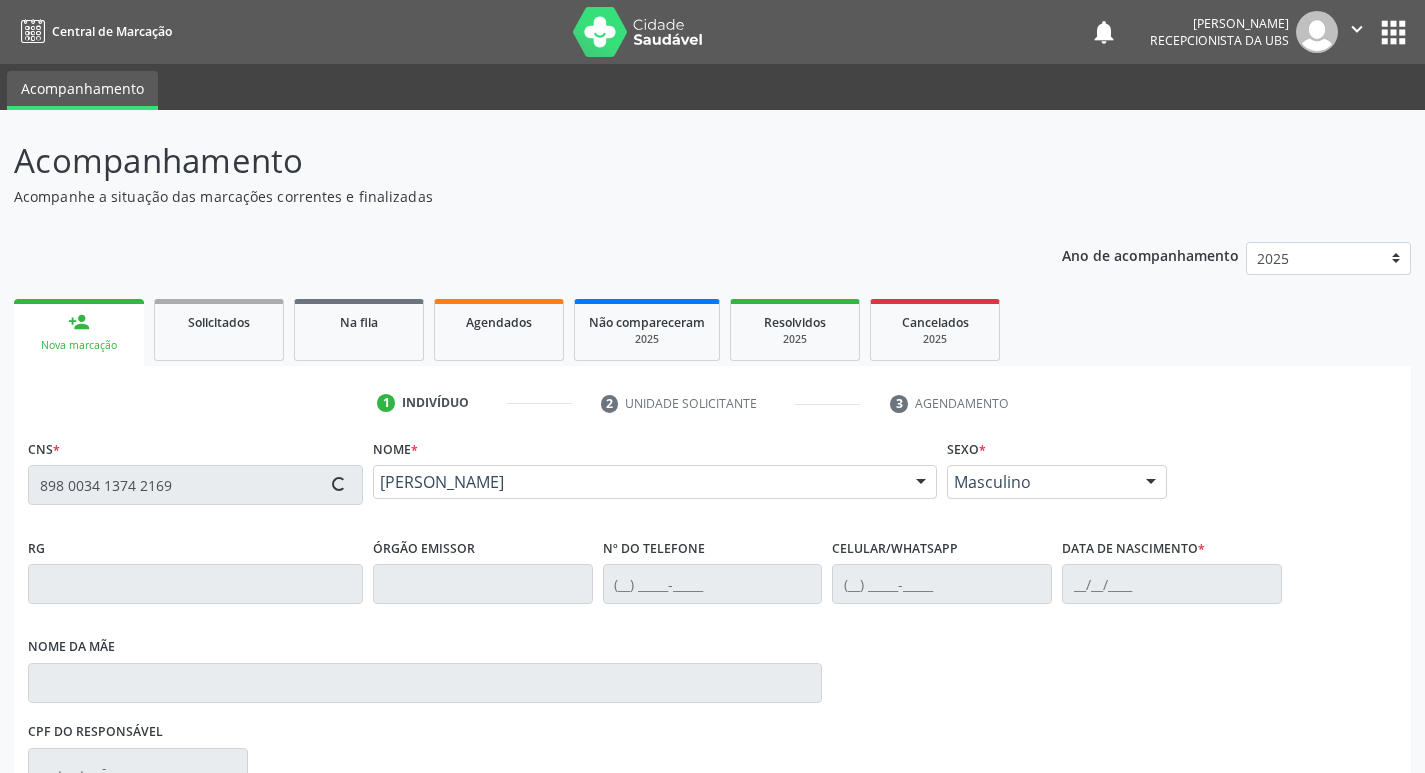 type on "[PHONE_NUMBER]" 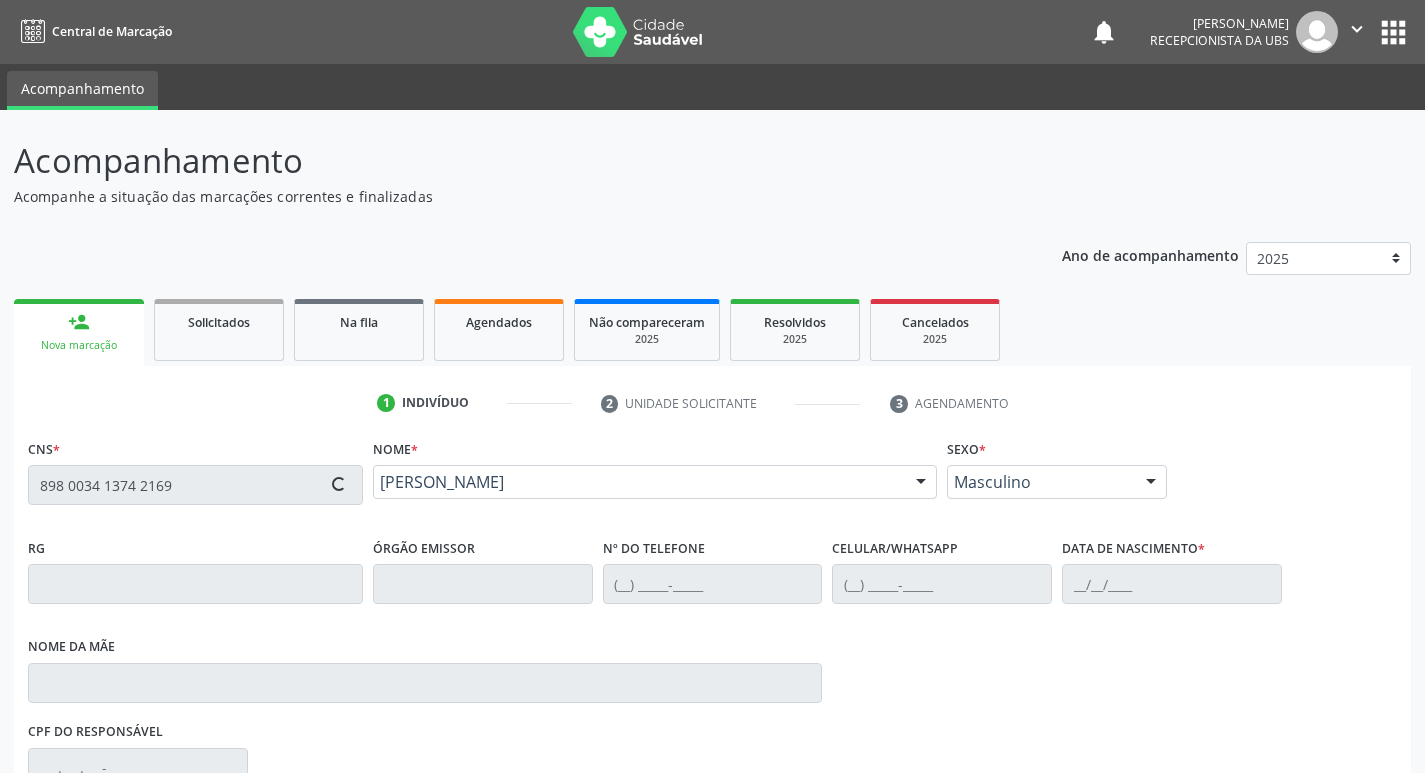 type on "[PHONE_NUMBER]" 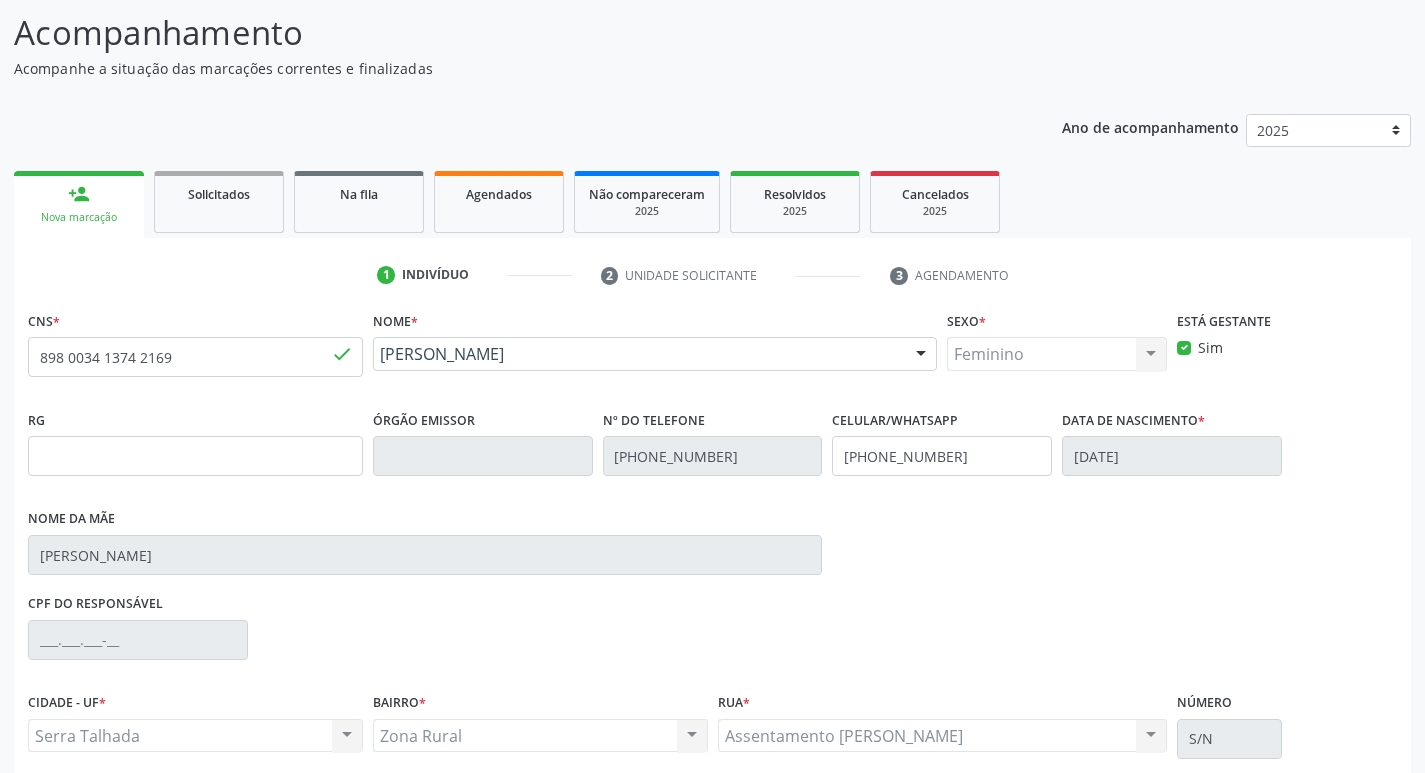scroll, scrollTop: 297, scrollLeft: 0, axis: vertical 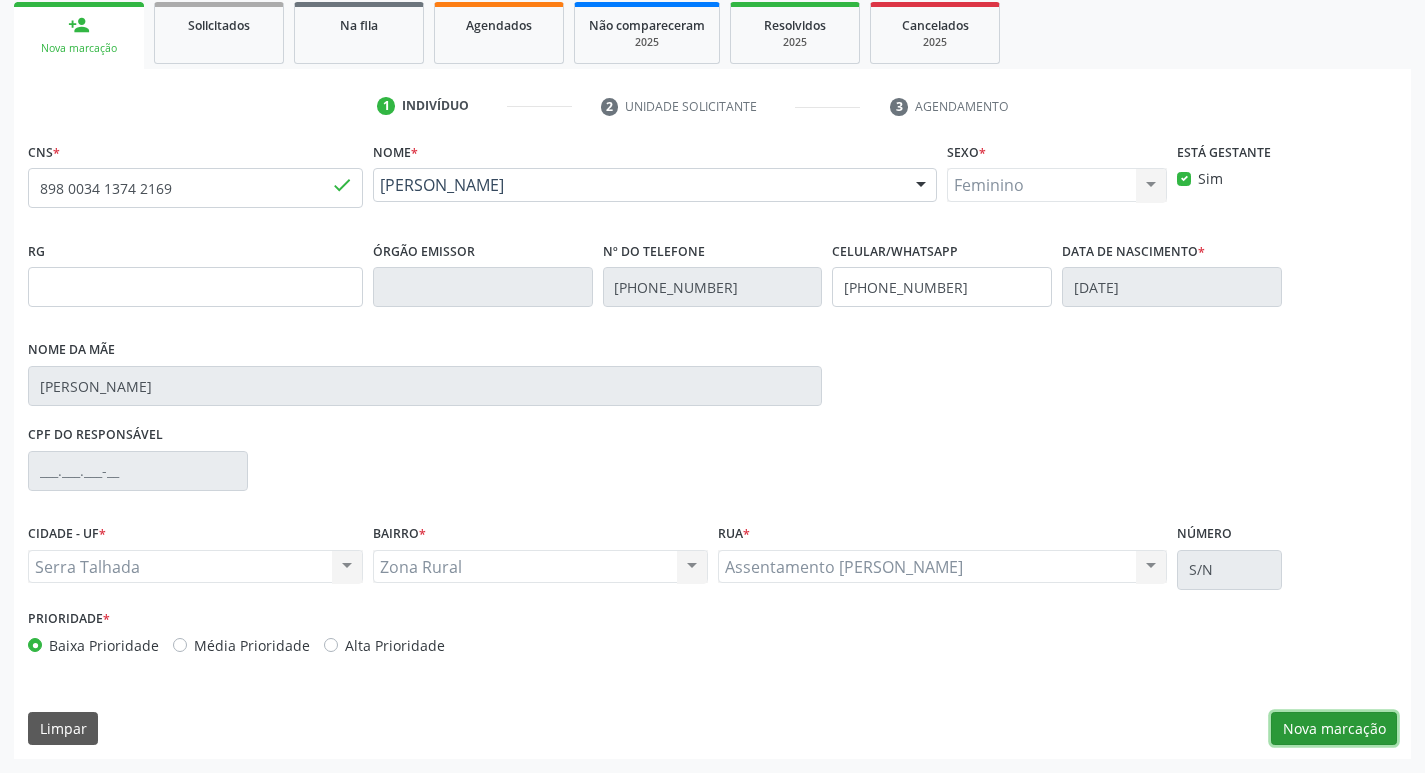 click on "Nova marcação" at bounding box center [1334, 729] 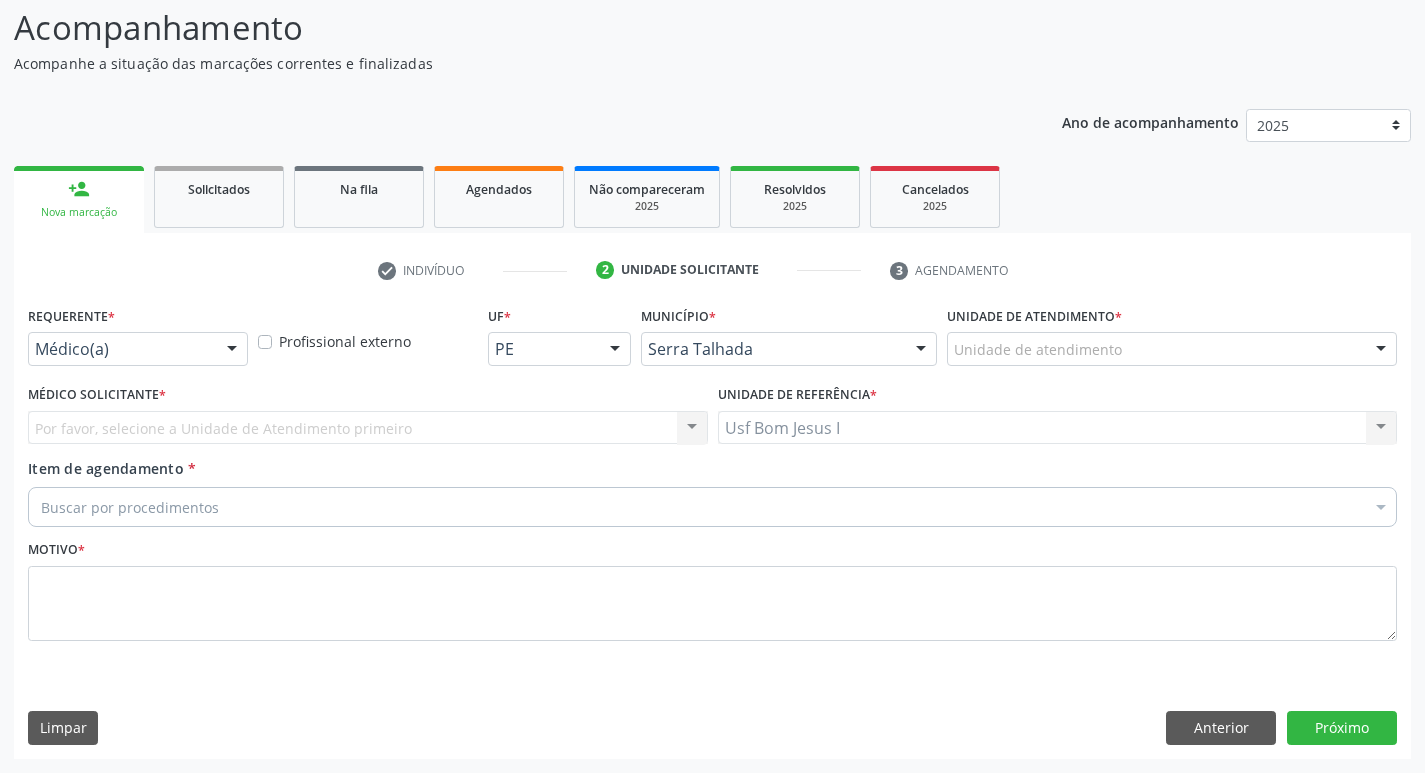 scroll, scrollTop: 133, scrollLeft: 0, axis: vertical 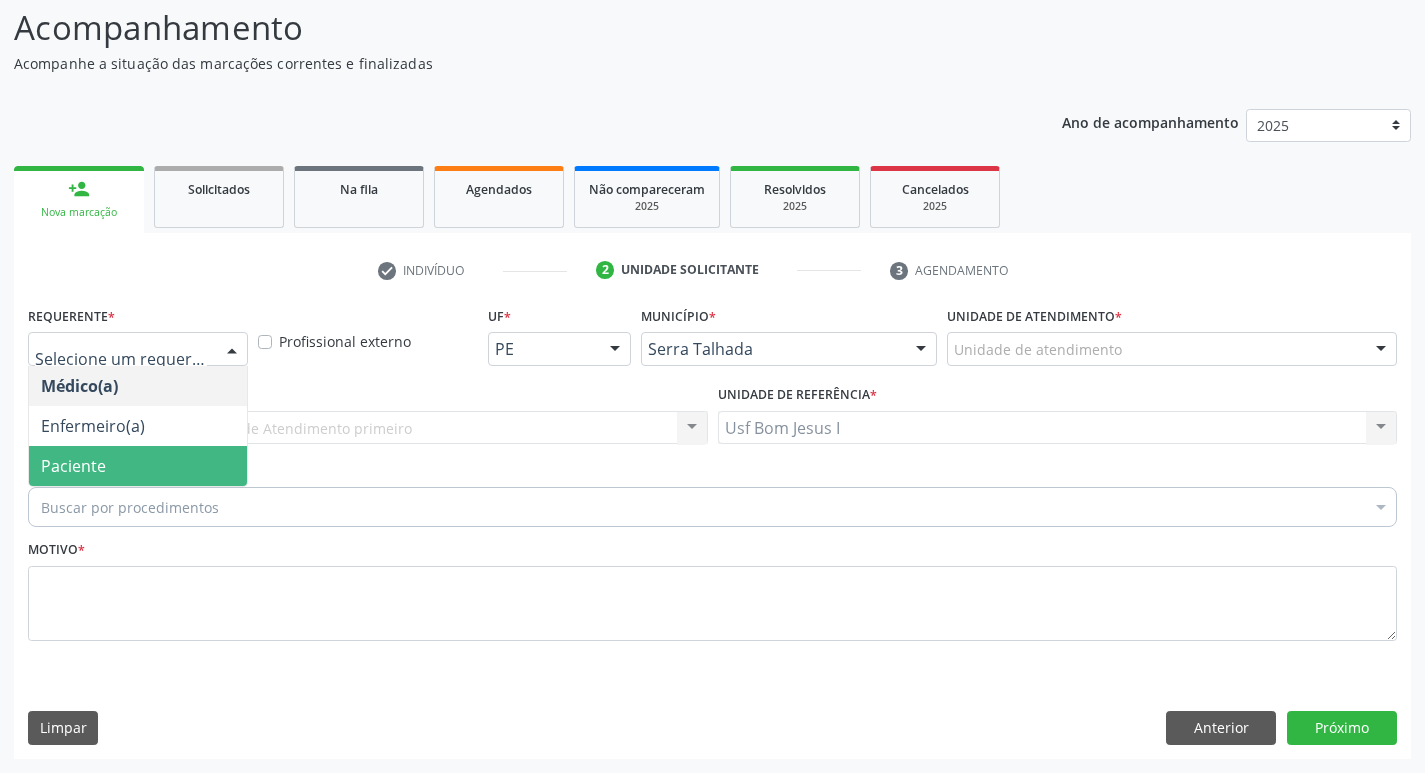 click on "Paciente" at bounding box center [138, 466] 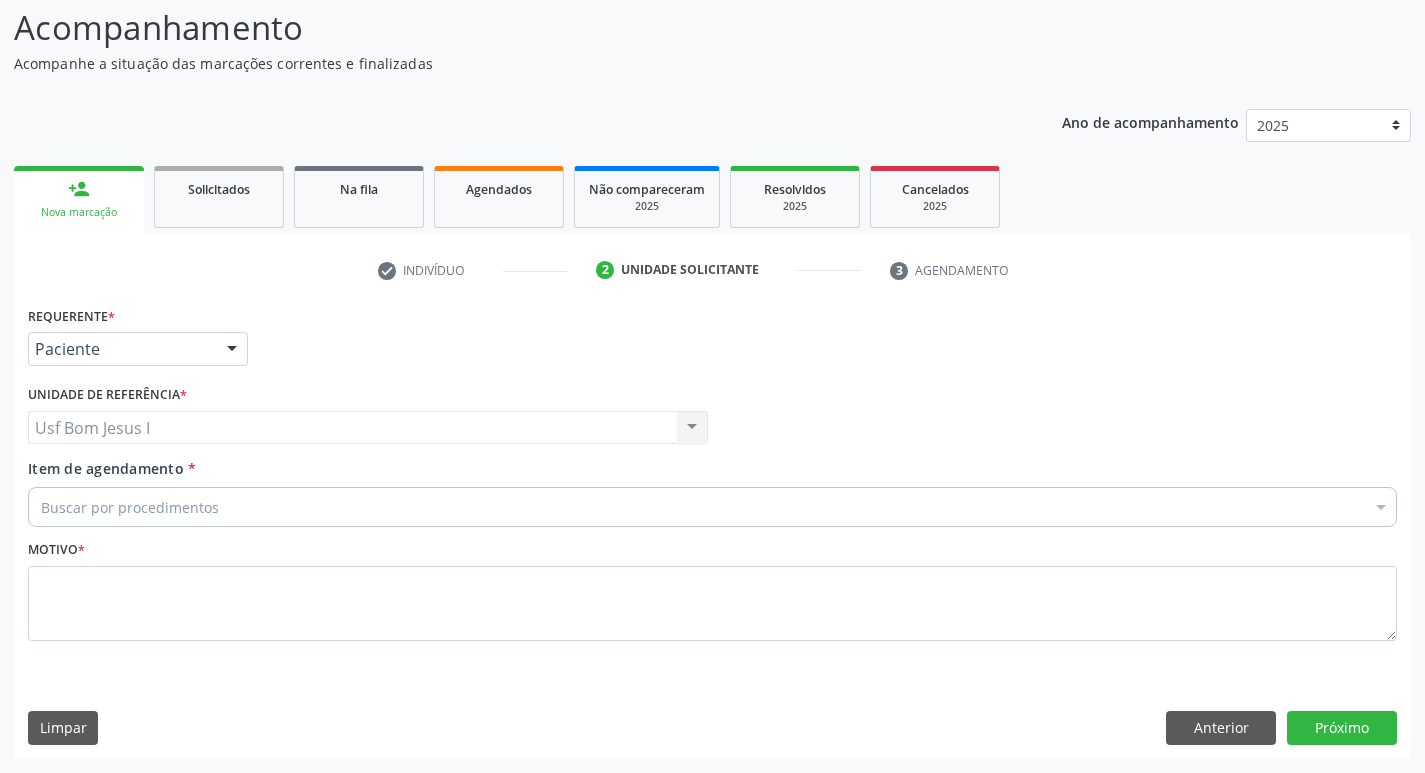 click on "Buscar por procedimentos" at bounding box center [712, 507] 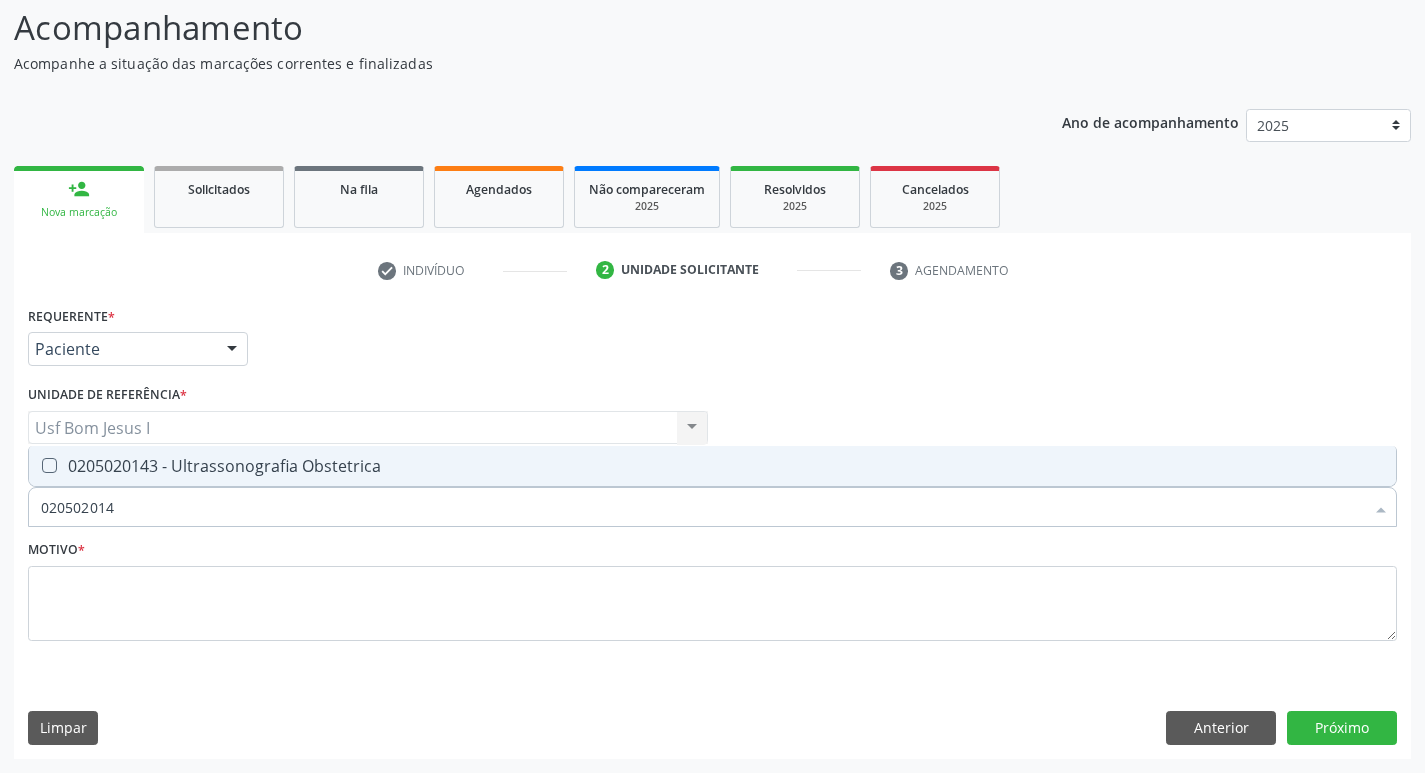 type on "0205020143" 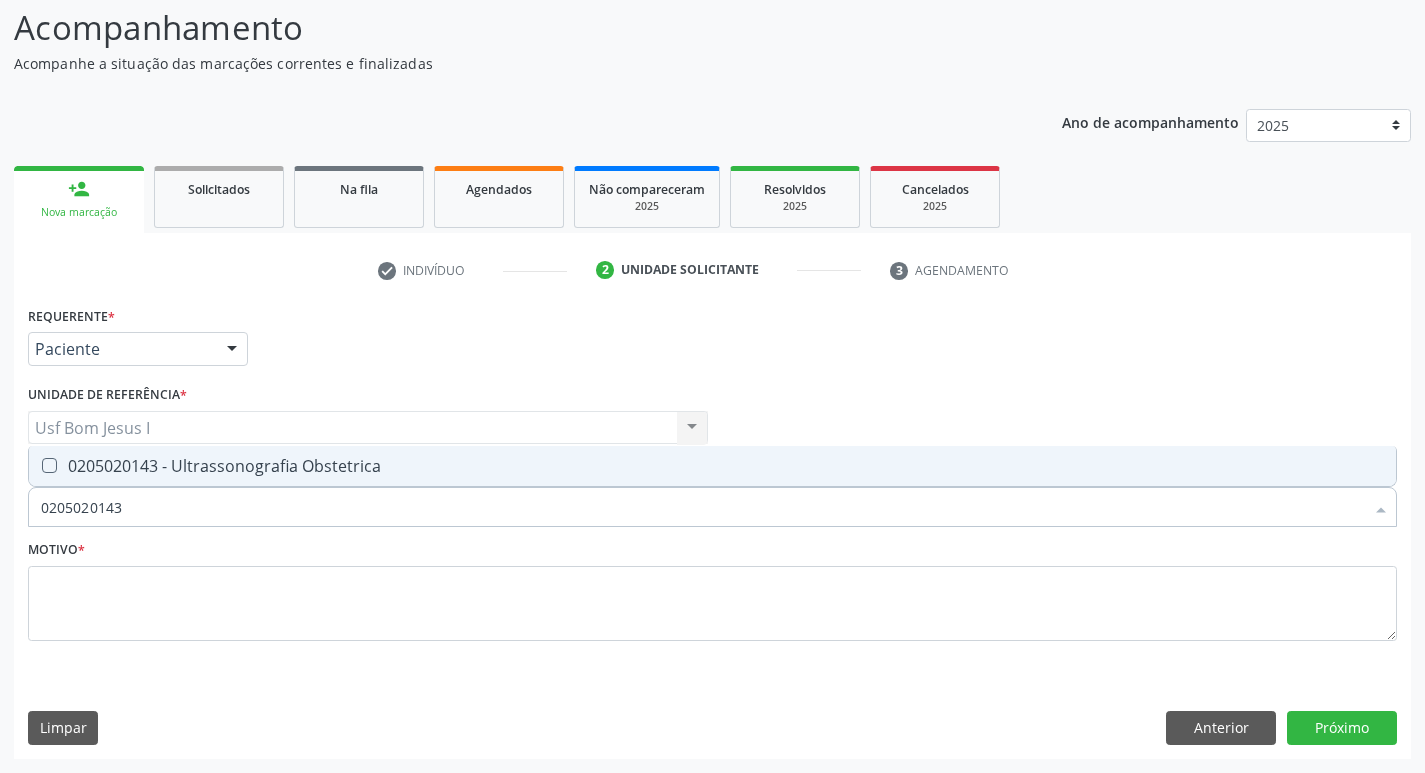 click on "0205020143 - Ultrassonografia Obstetrica" at bounding box center [712, 466] 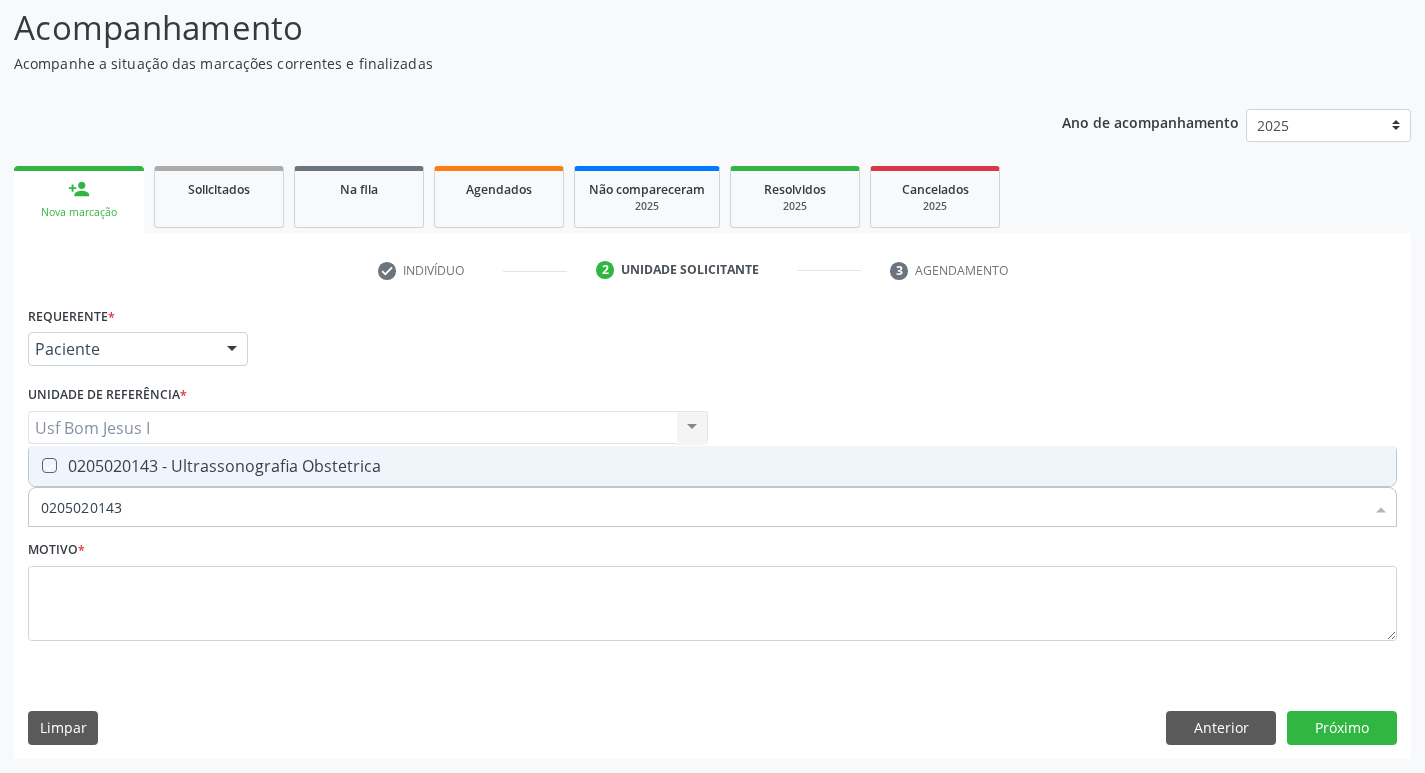 checkbox on "true" 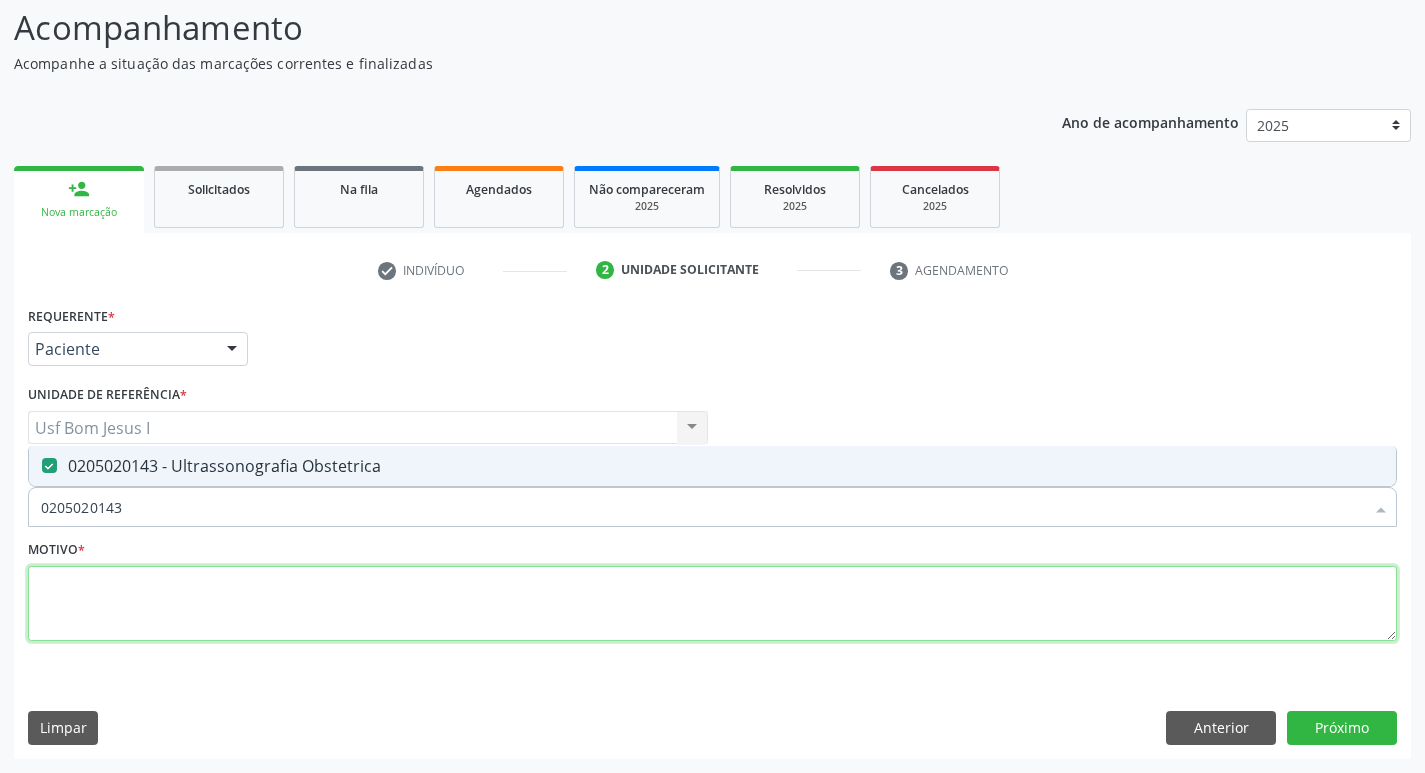 click at bounding box center [712, 604] 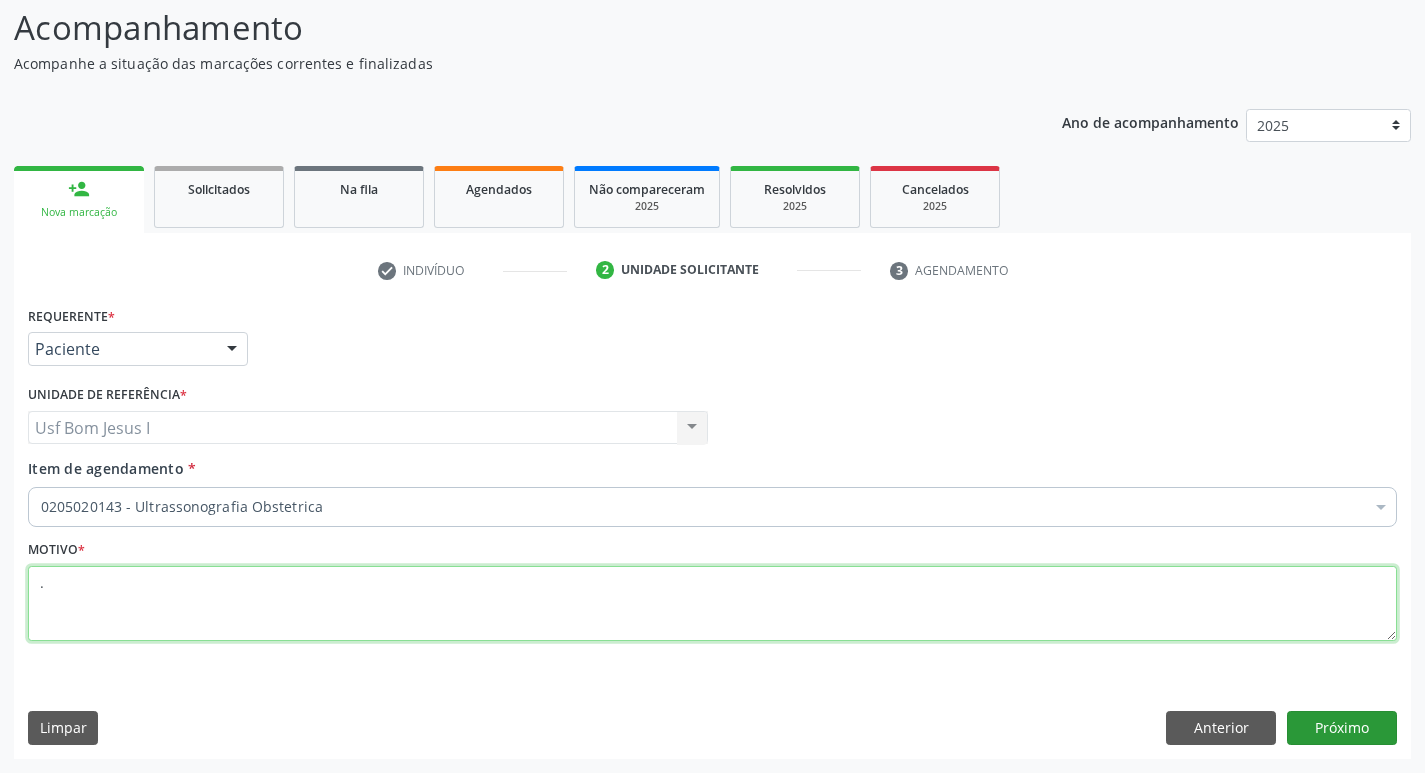 type on "." 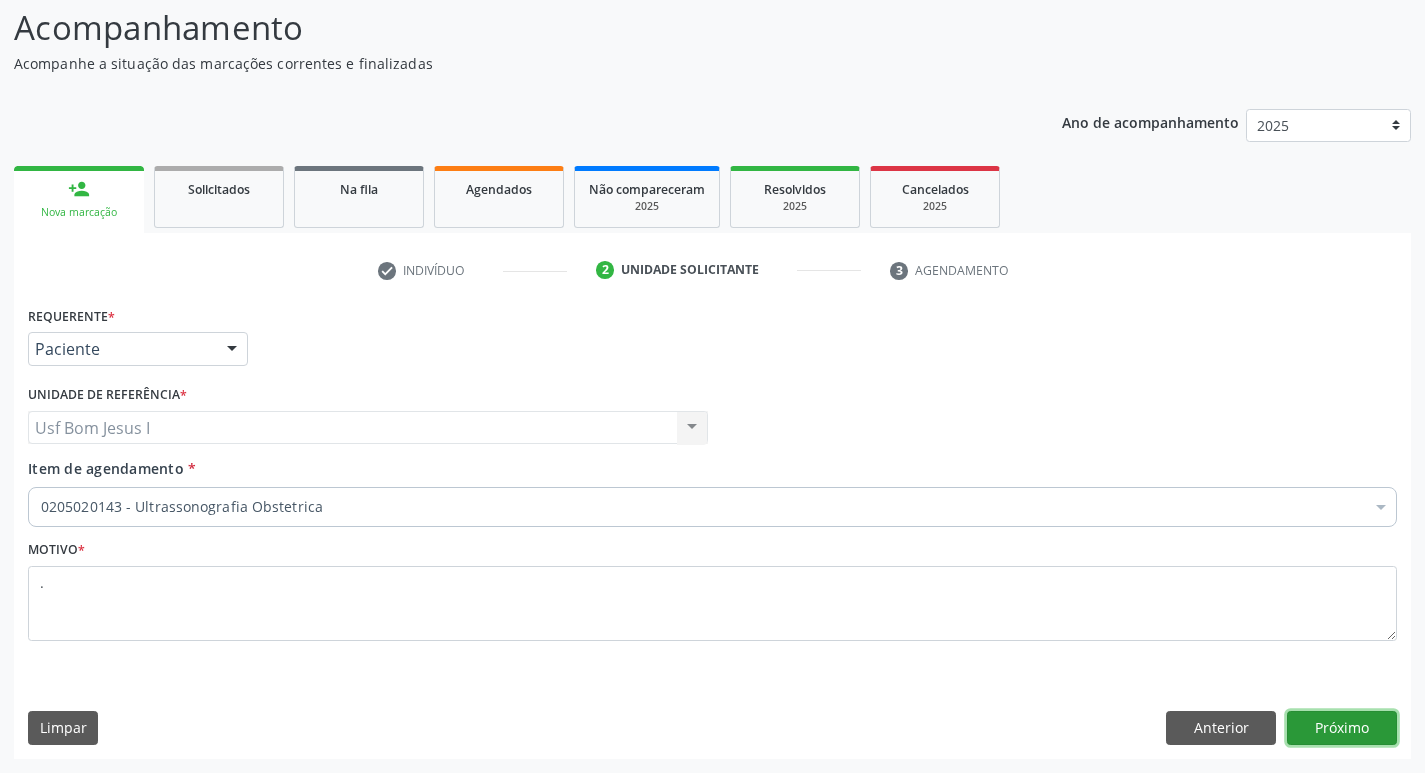 click on "Próximo" at bounding box center [1342, 728] 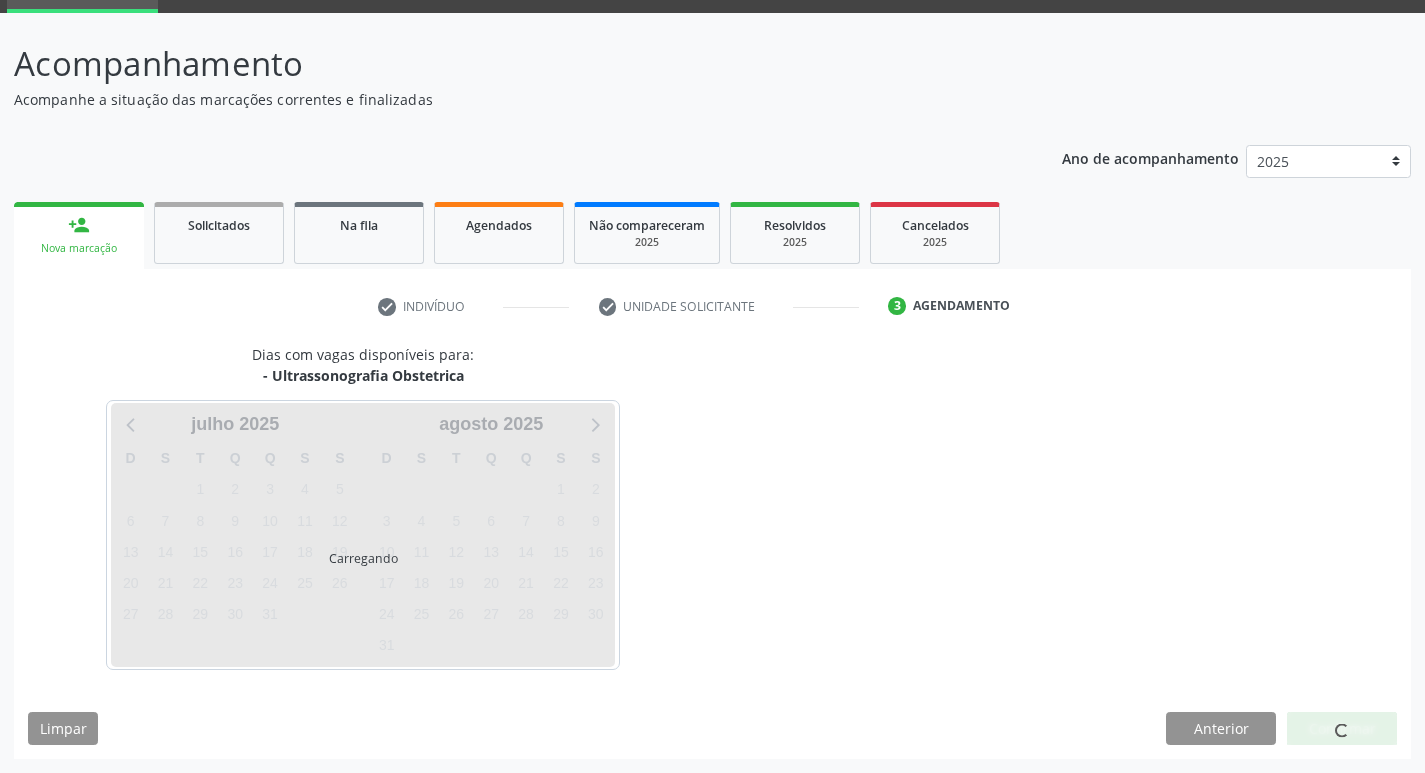 scroll, scrollTop: 97, scrollLeft: 0, axis: vertical 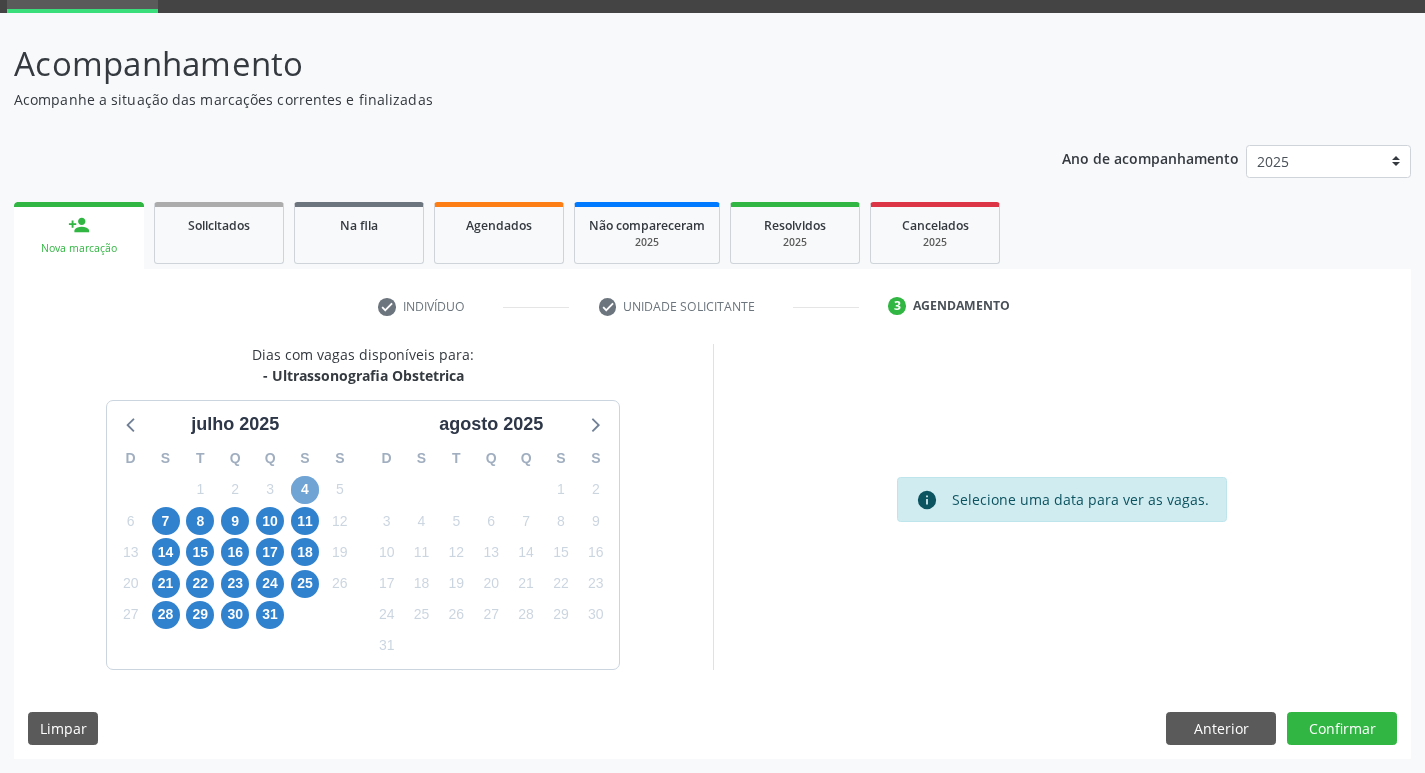 click on "4" at bounding box center [305, 490] 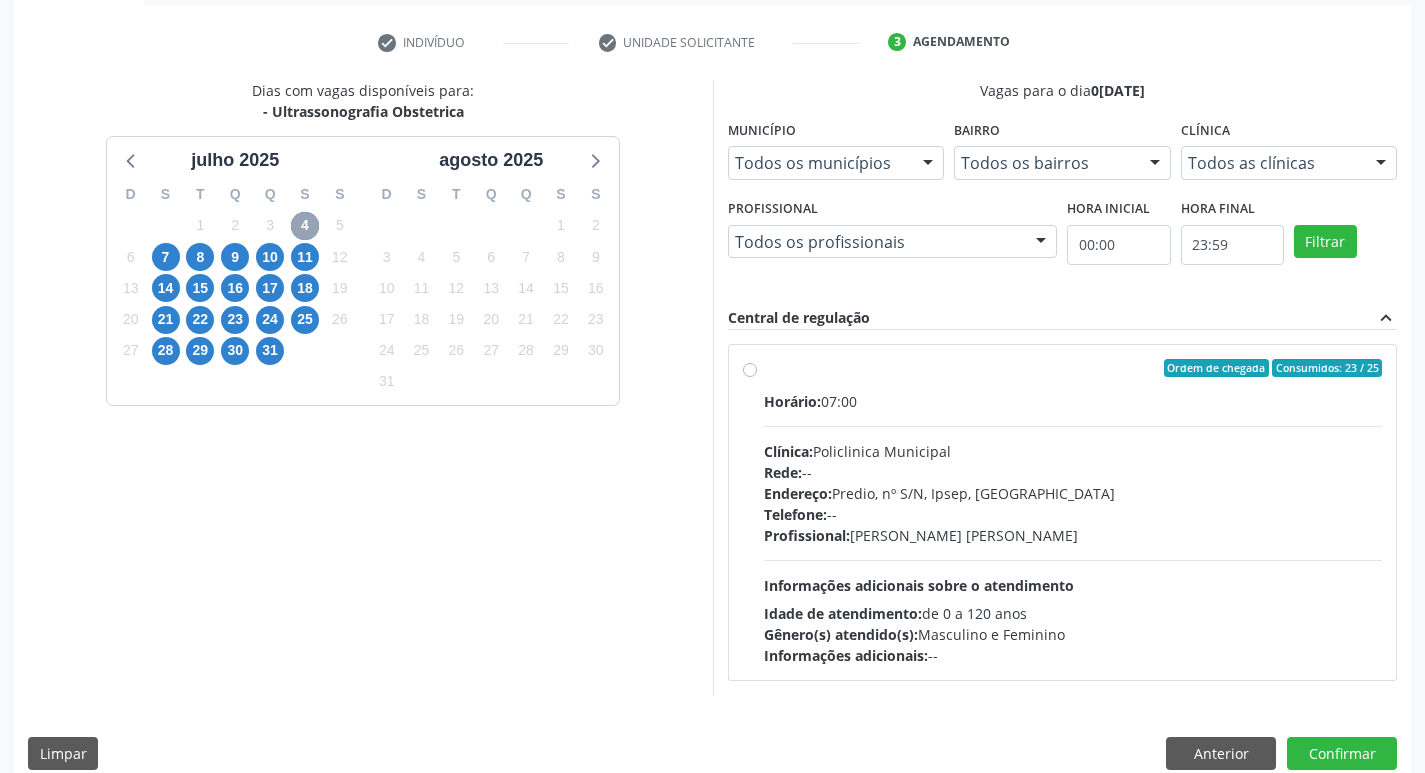 scroll, scrollTop: 364, scrollLeft: 0, axis: vertical 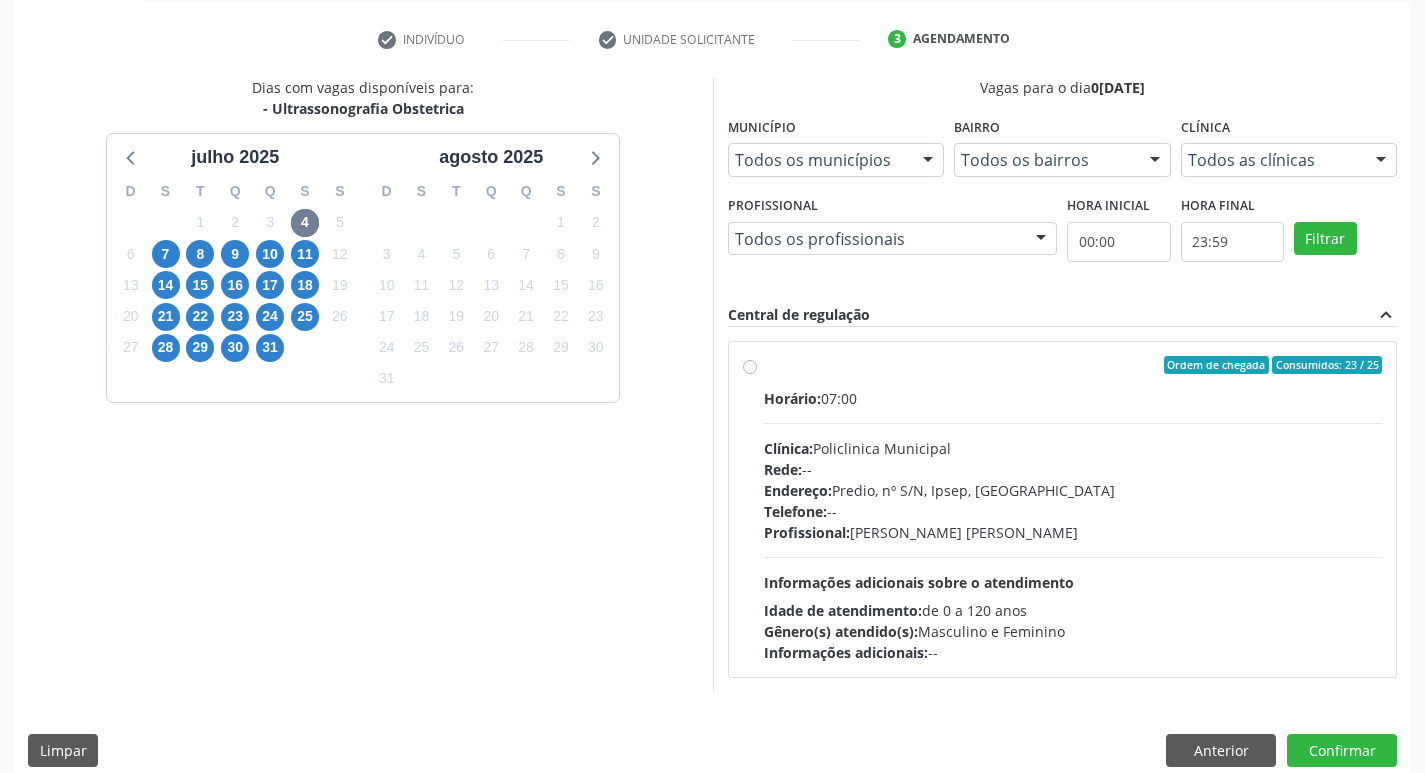 click on "Endereço:   Predio, nº S/N, Ipsep, [GEOGRAPHIC_DATA]" at bounding box center (1073, 490) 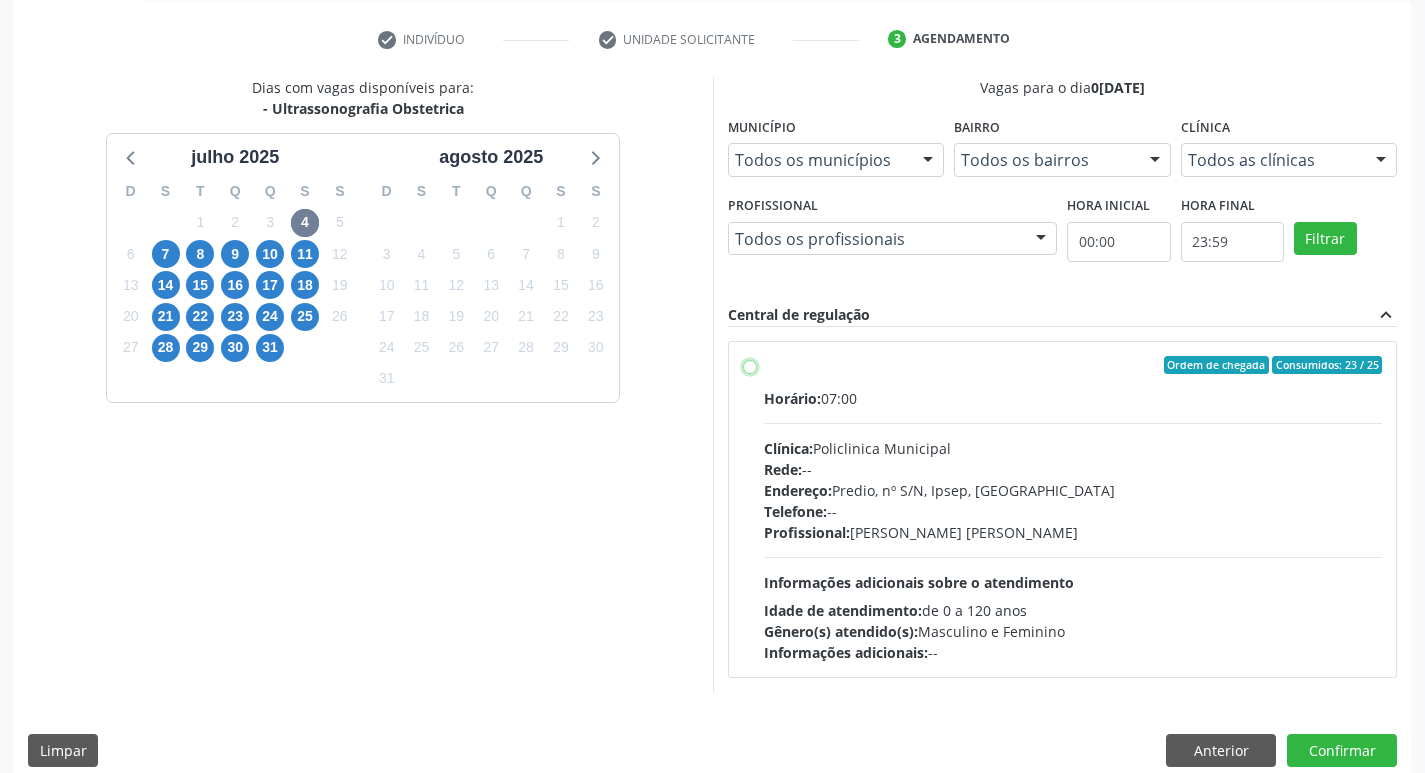 click on "Ordem de chegada
Consumidos: 23 / 25
Horário:   07:00
Clínica:  Policlinica Municipal
Rede:
--
Endereço:   Predio, nº S/N, Ipsep, [GEOGRAPHIC_DATA] - PE
Telefone:   --
Profissional:
[PERSON_NAME] [PERSON_NAME]
Informações adicionais sobre o atendimento
Idade de atendimento:
de 0 a 120 anos
Gênero(s) atendido(s):
Masculino e Feminino
Informações adicionais:
--" at bounding box center (750, 365) 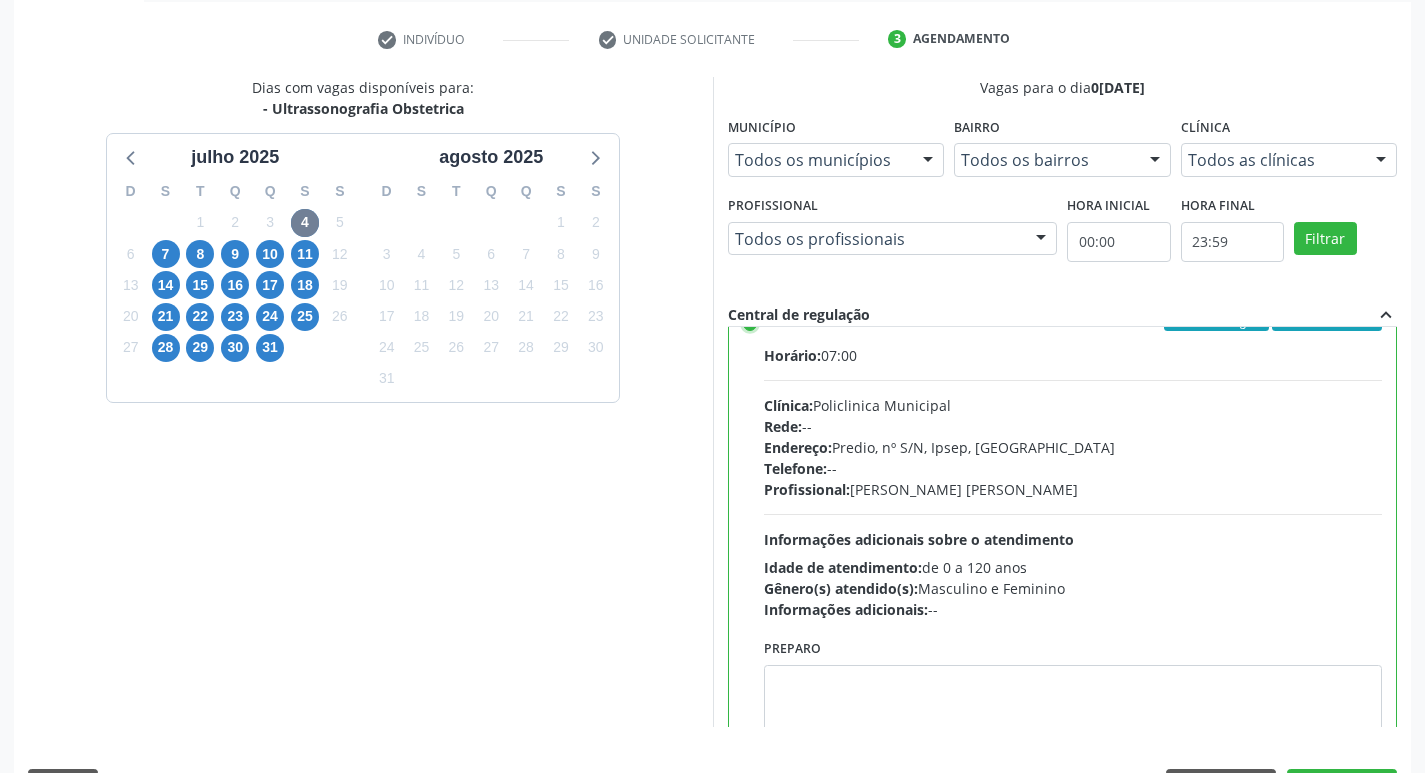 scroll, scrollTop: 99, scrollLeft: 0, axis: vertical 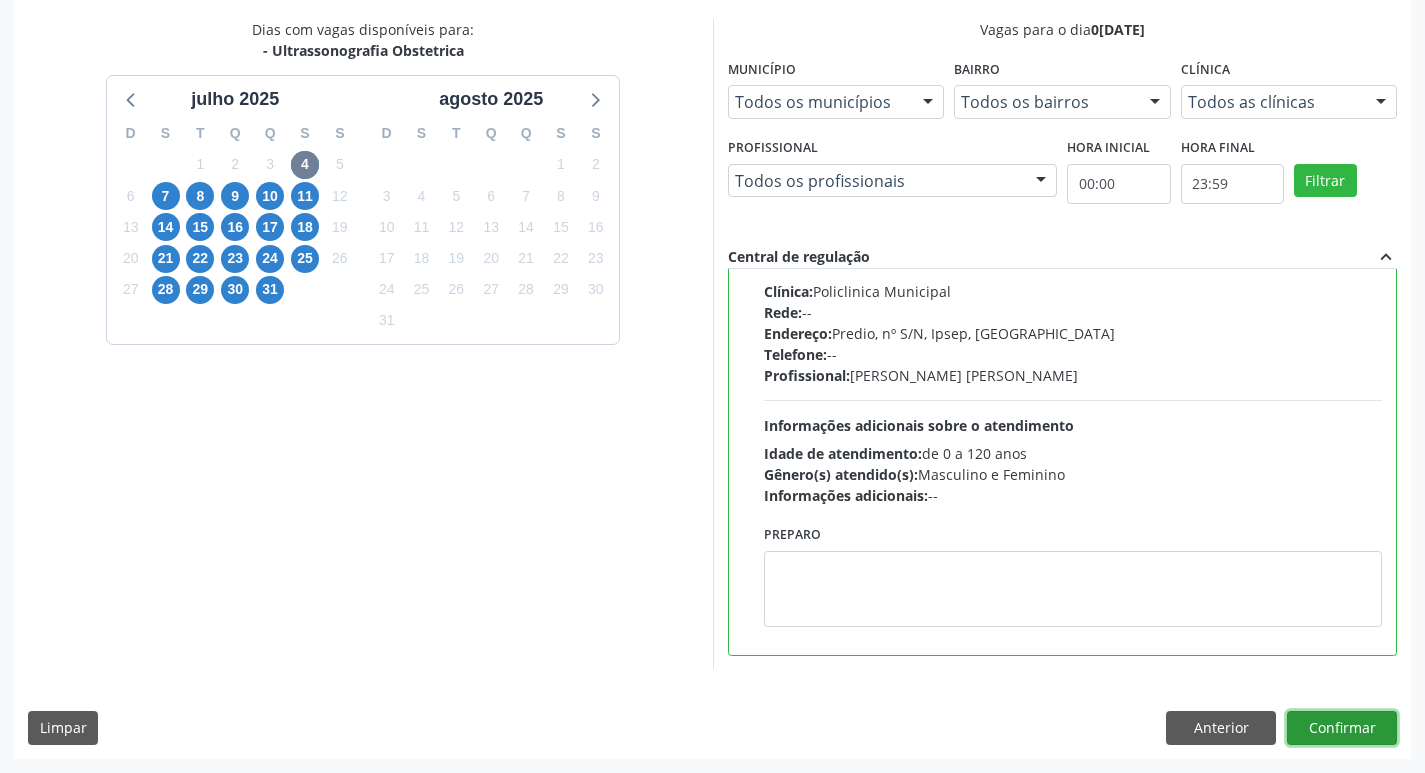 click on "Confirmar" at bounding box center [1342, 728] 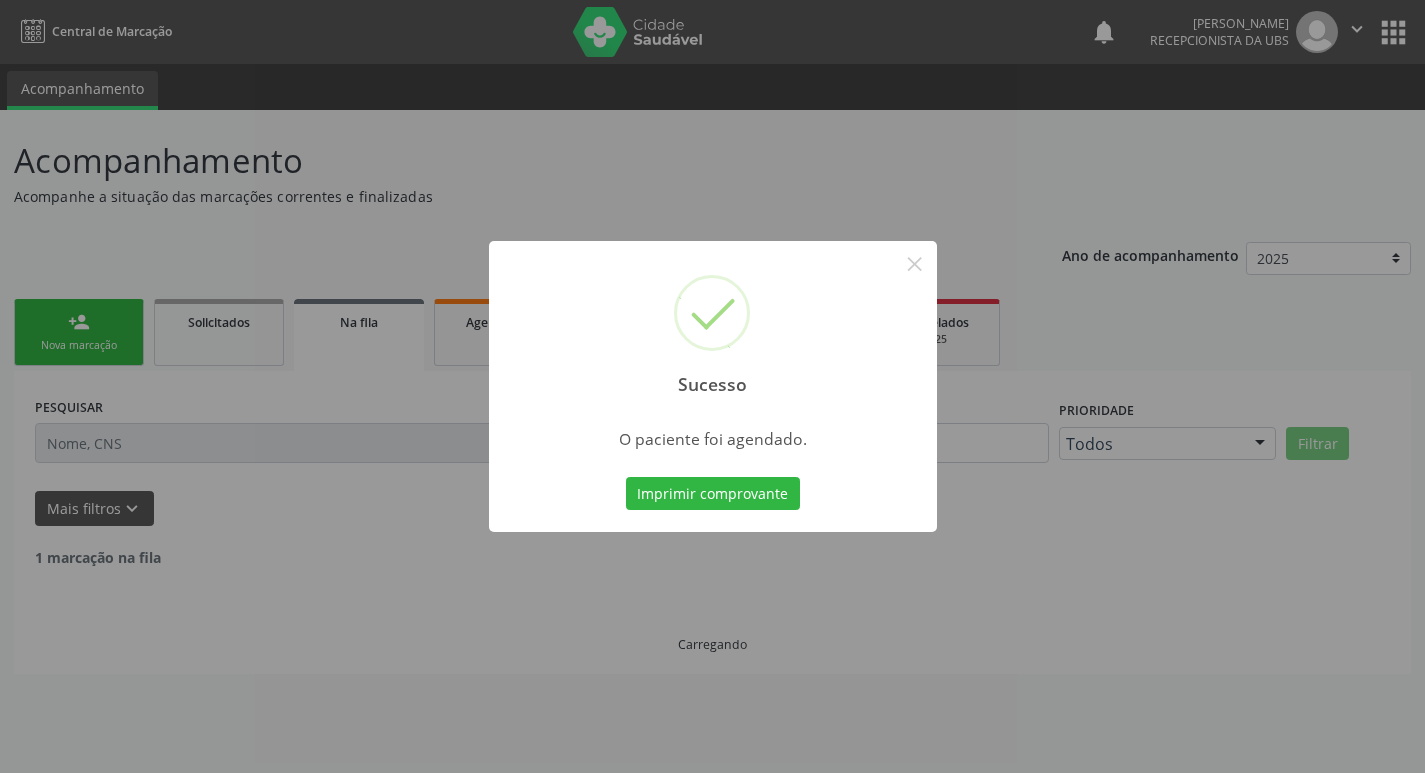 scroll, scrollTop: 0, scrollLeft: 0, axis: both 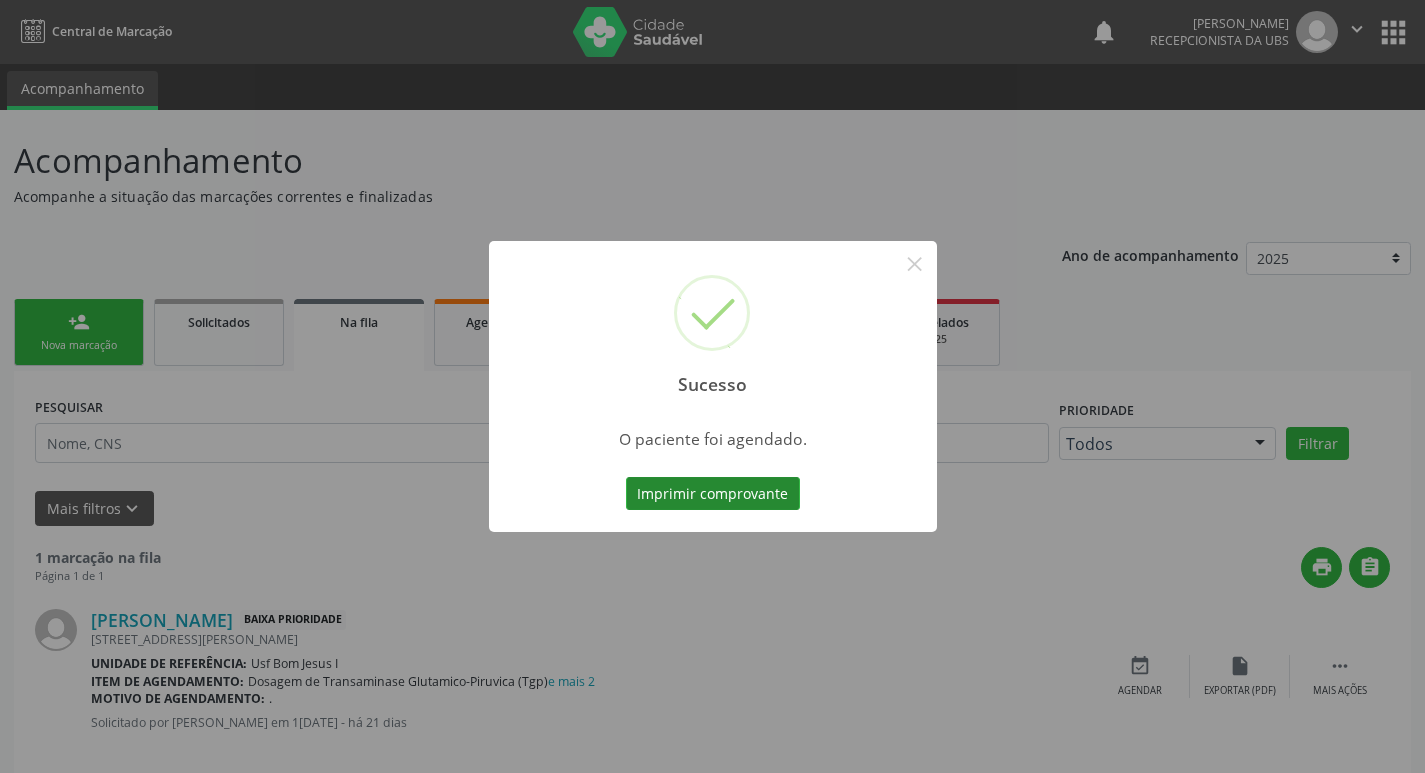 click on "Imprimir comprovante" at bounding box center [713, 494] 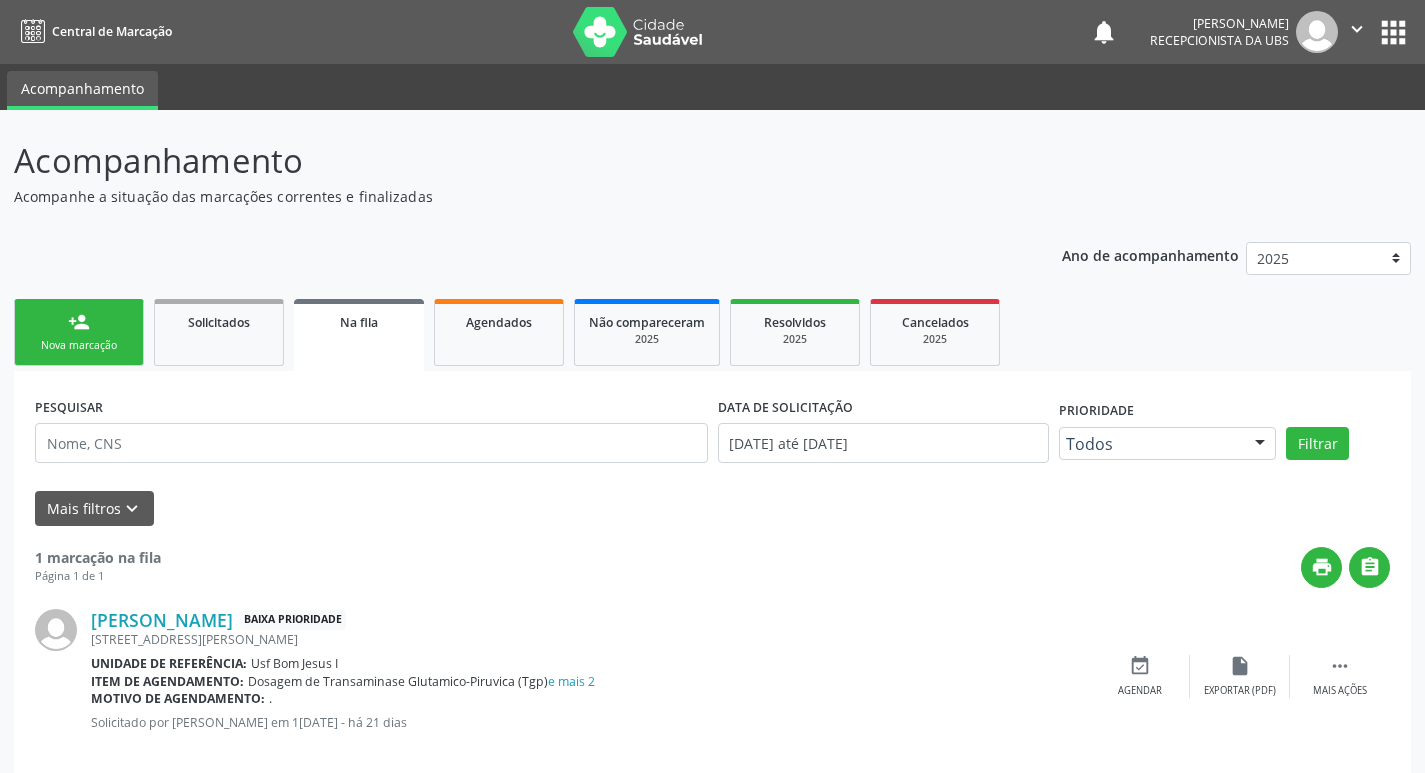 click on "person_add
Nova marcação" at bounding box center (79, 332) 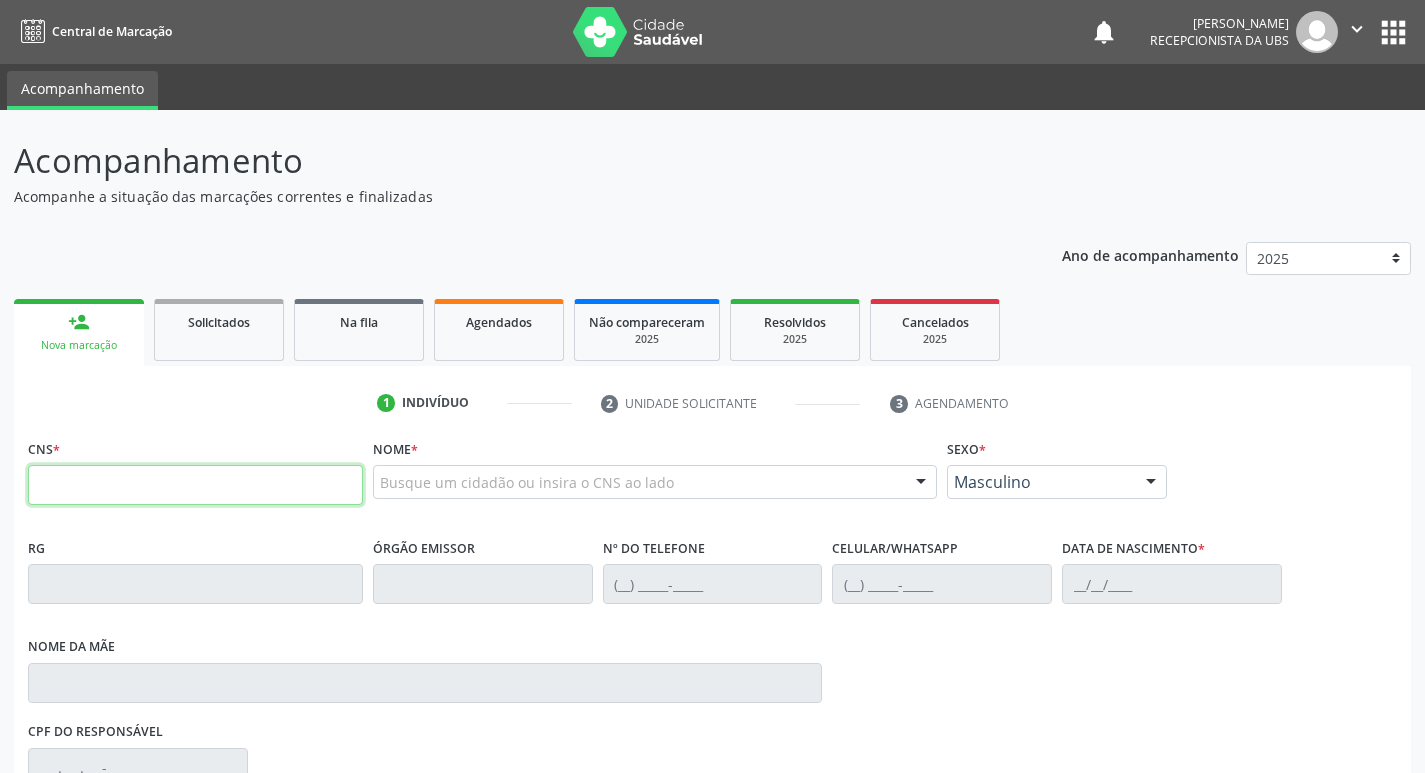 click at bounding box center [195, 485] 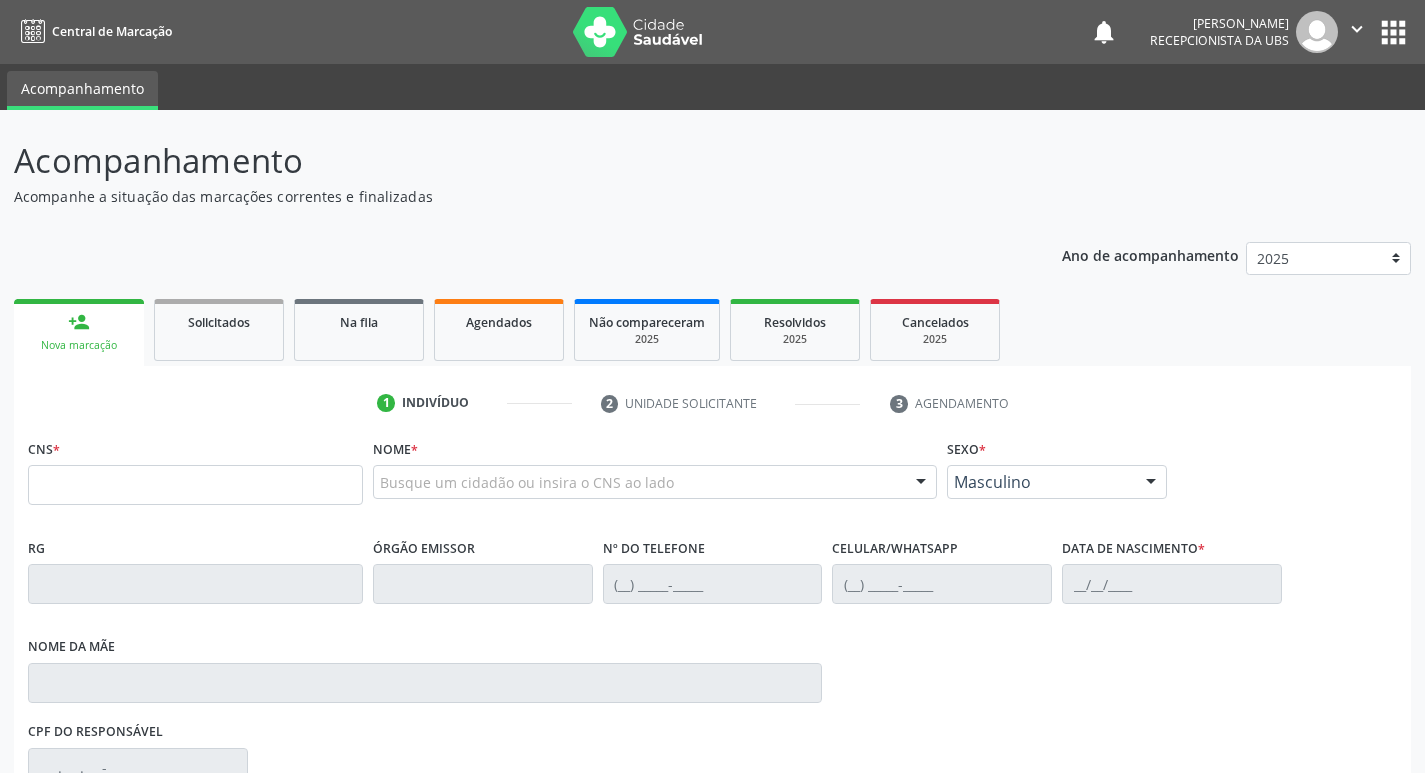 click on "CNS
*" at bounding box center [195, 469] 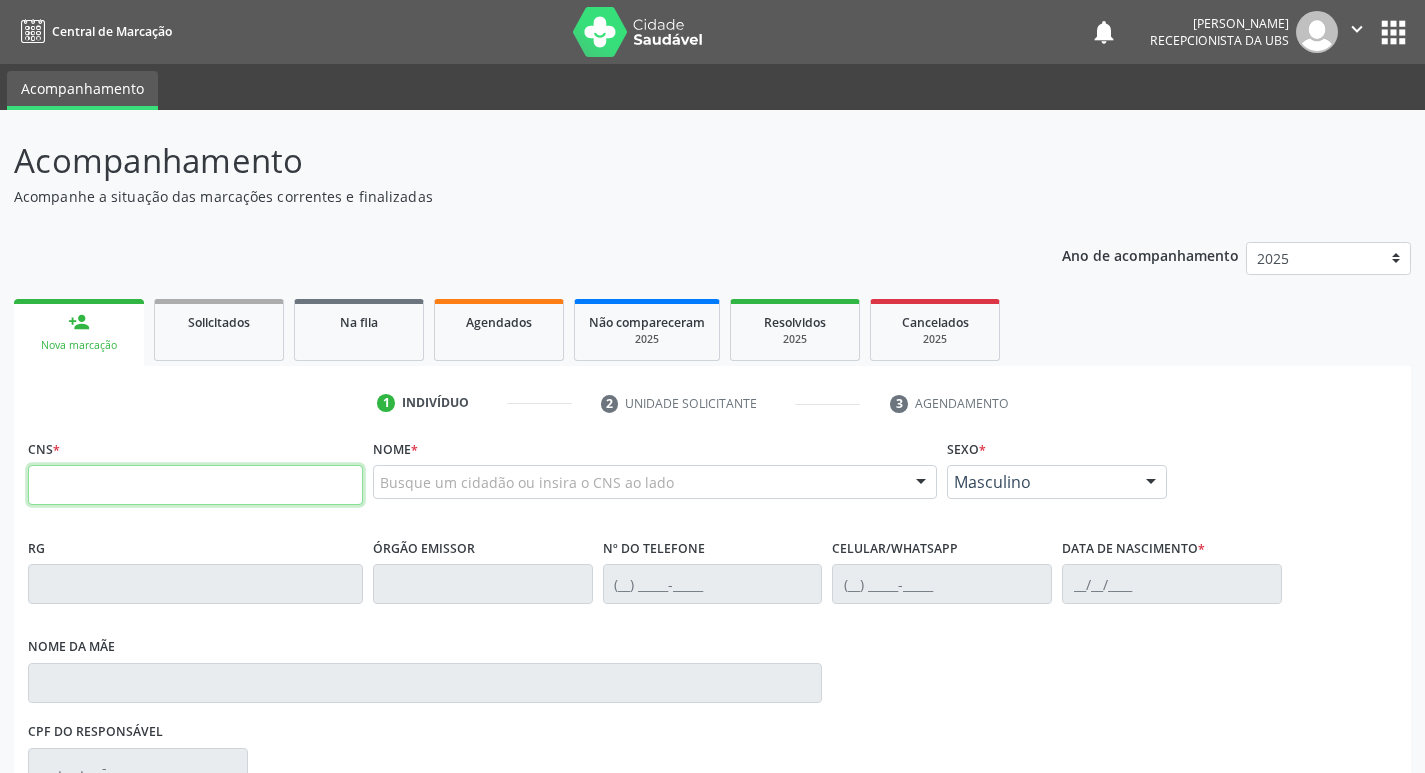 click at bounding box center (195, 485) 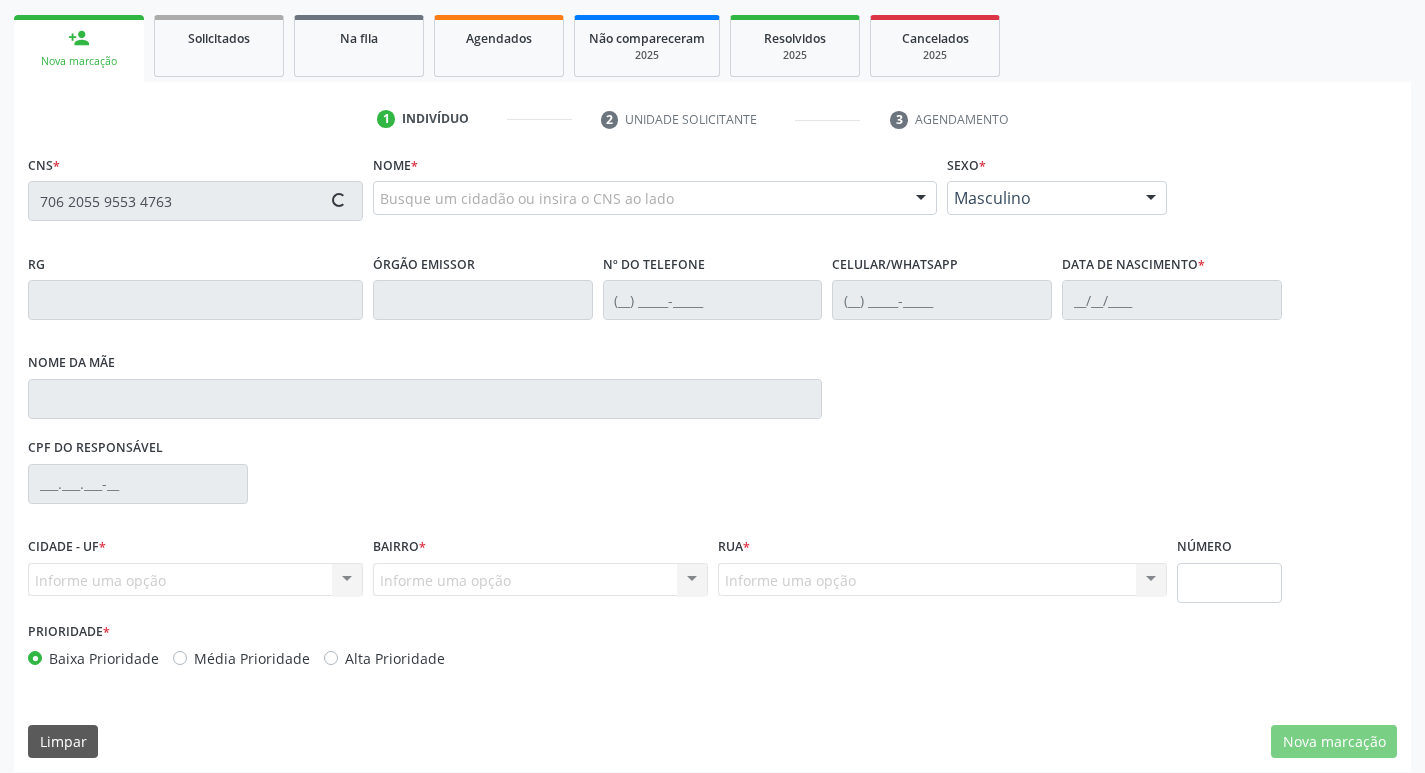 type on "706 2055 9553 4763" 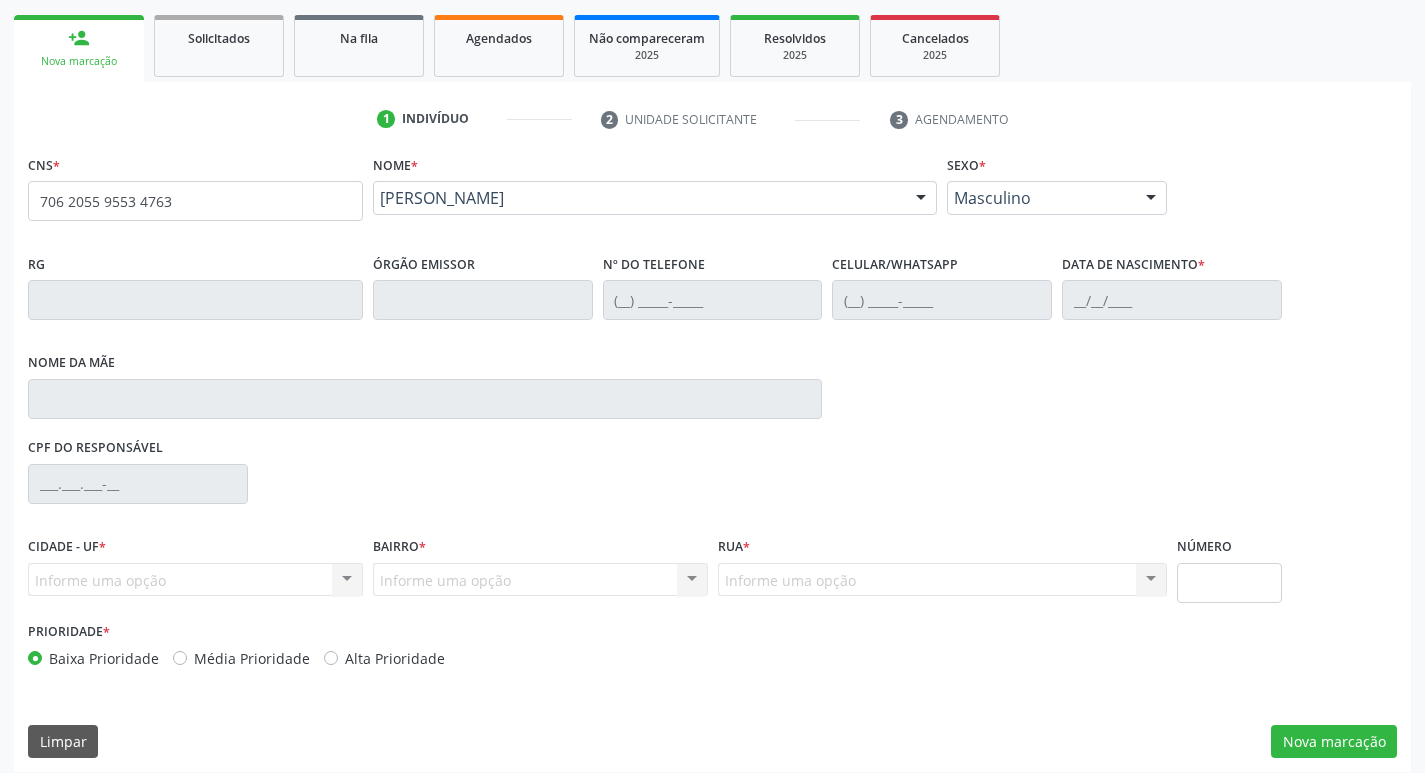 scroll, scrollTop: 297, scrollLeft: 0, axis: vertical 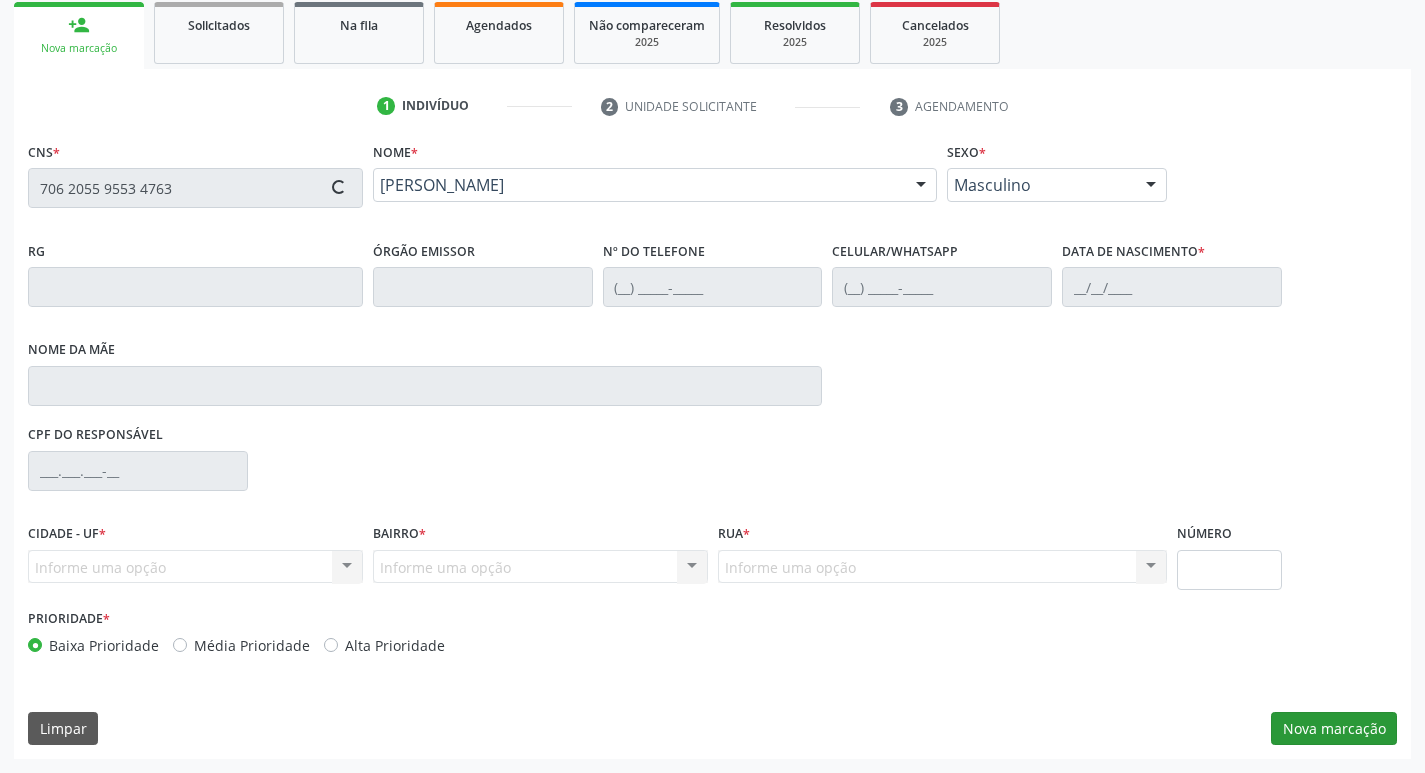type on "[PHONE_NUMBER]" 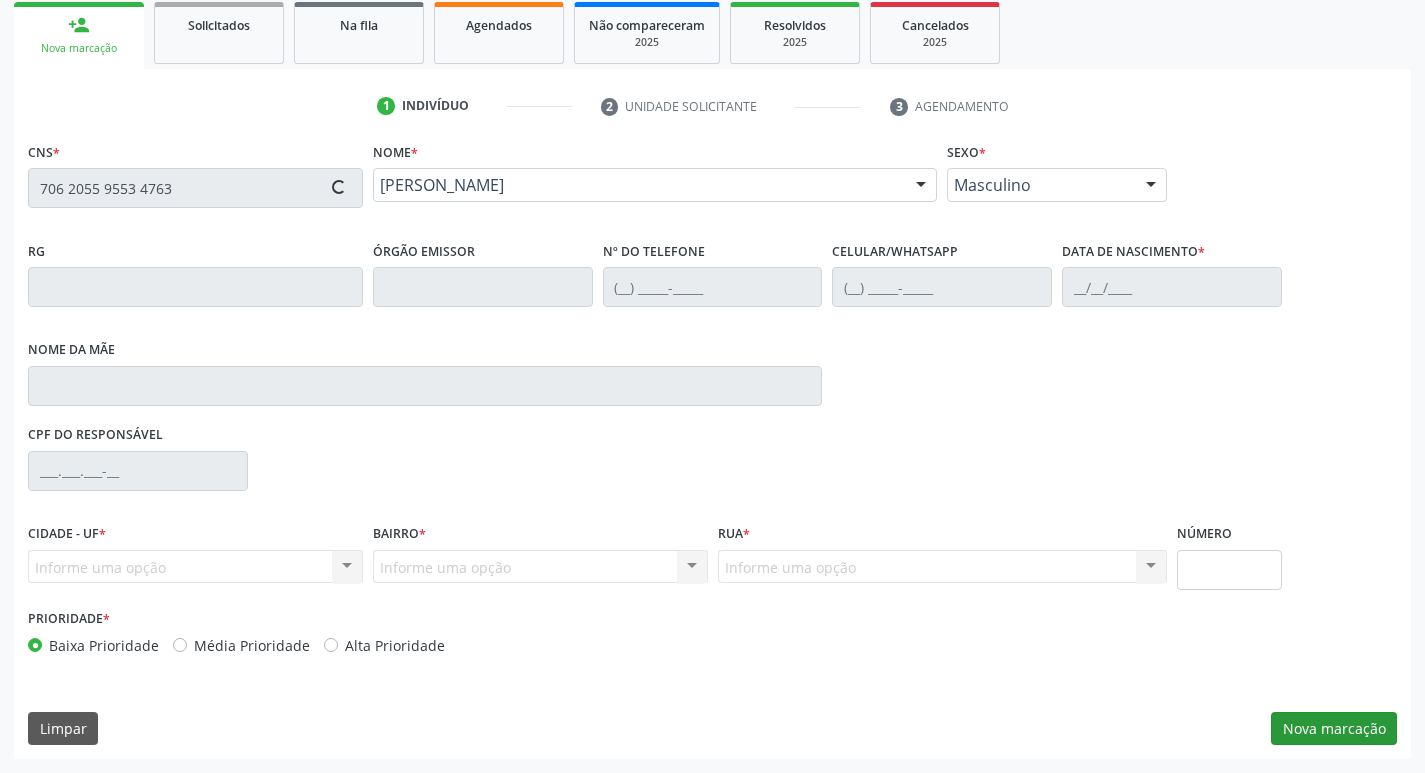 type on "[PHONE_NUMBER]" 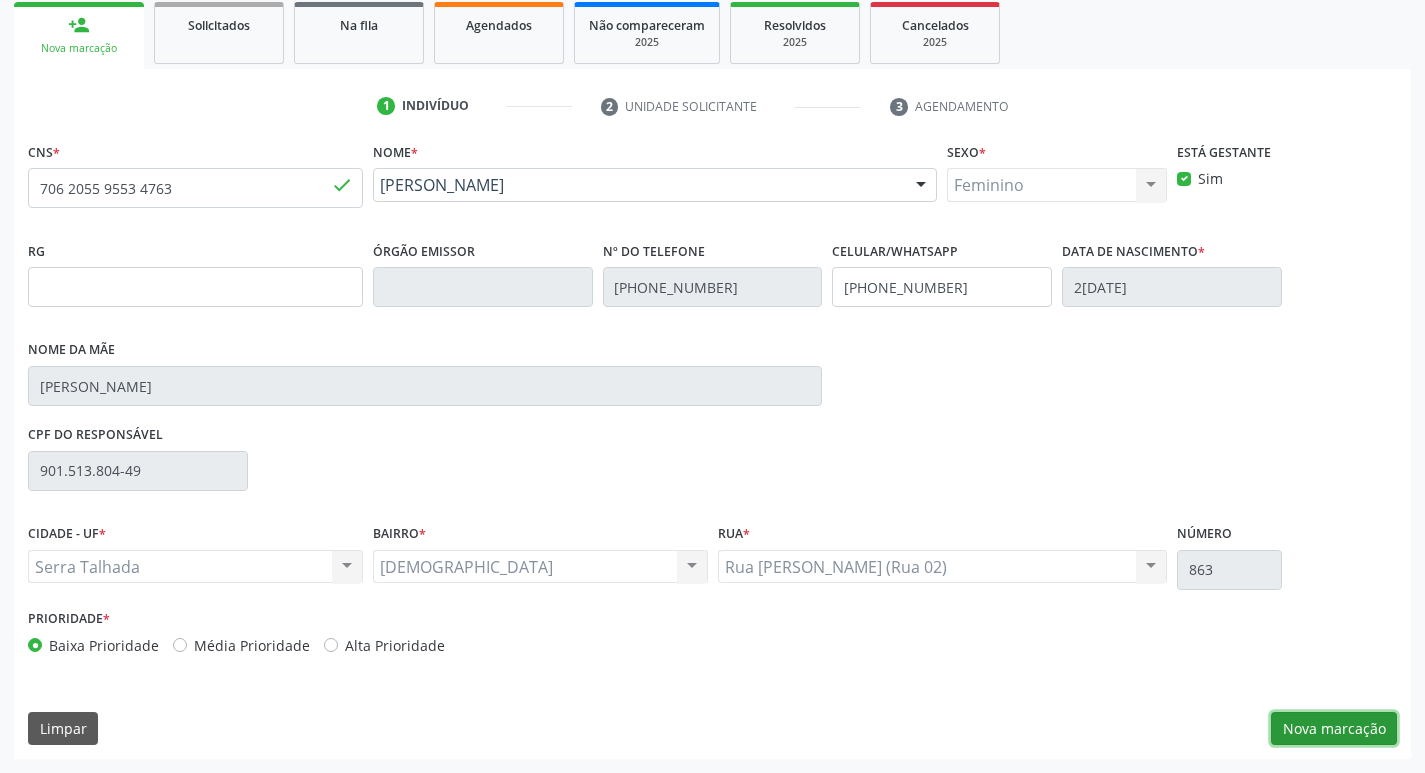 click on "Nova marcação" at bounding box center [1334, 729] 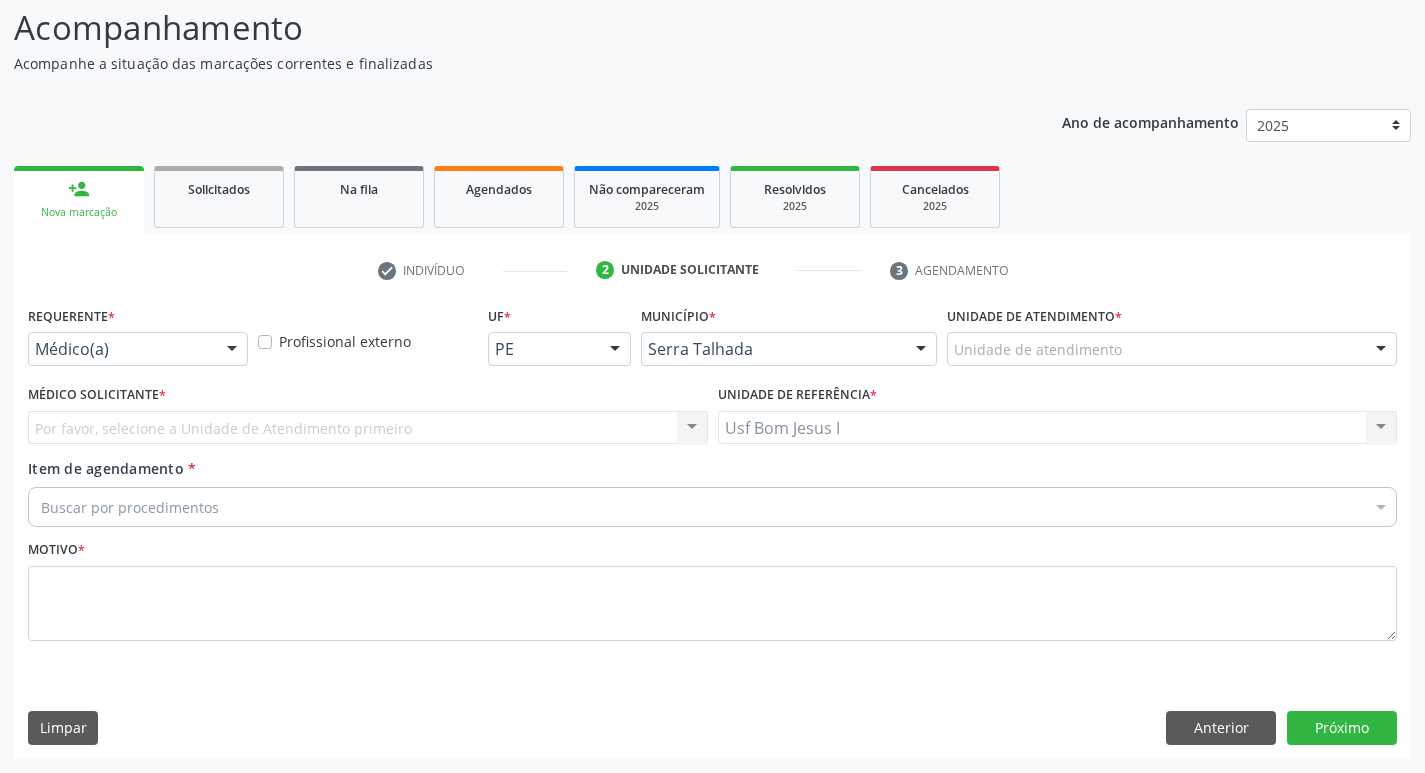 scroll, scrollTop: 133, scrollLeft: 0, axis: vertical 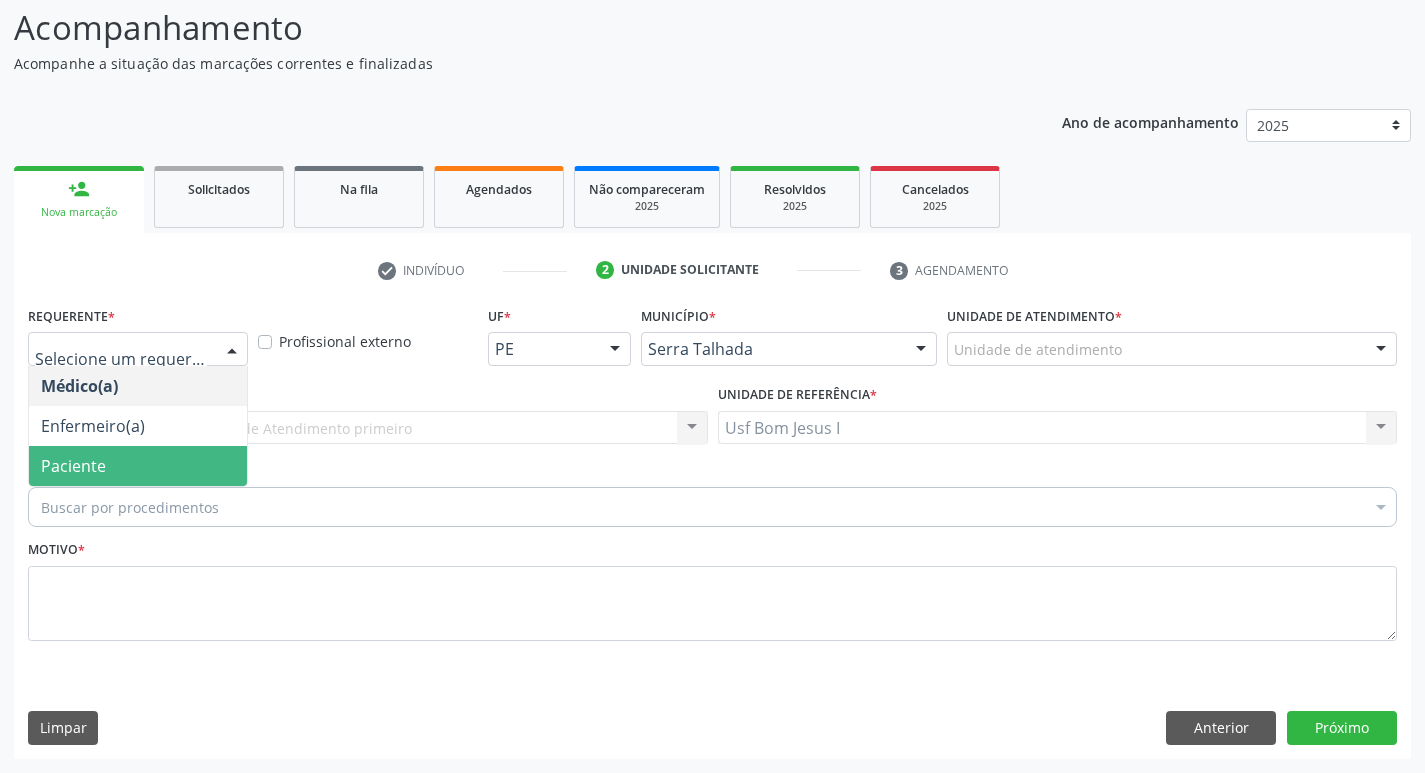 click on "Paciente" at bounding box center (138, 466) 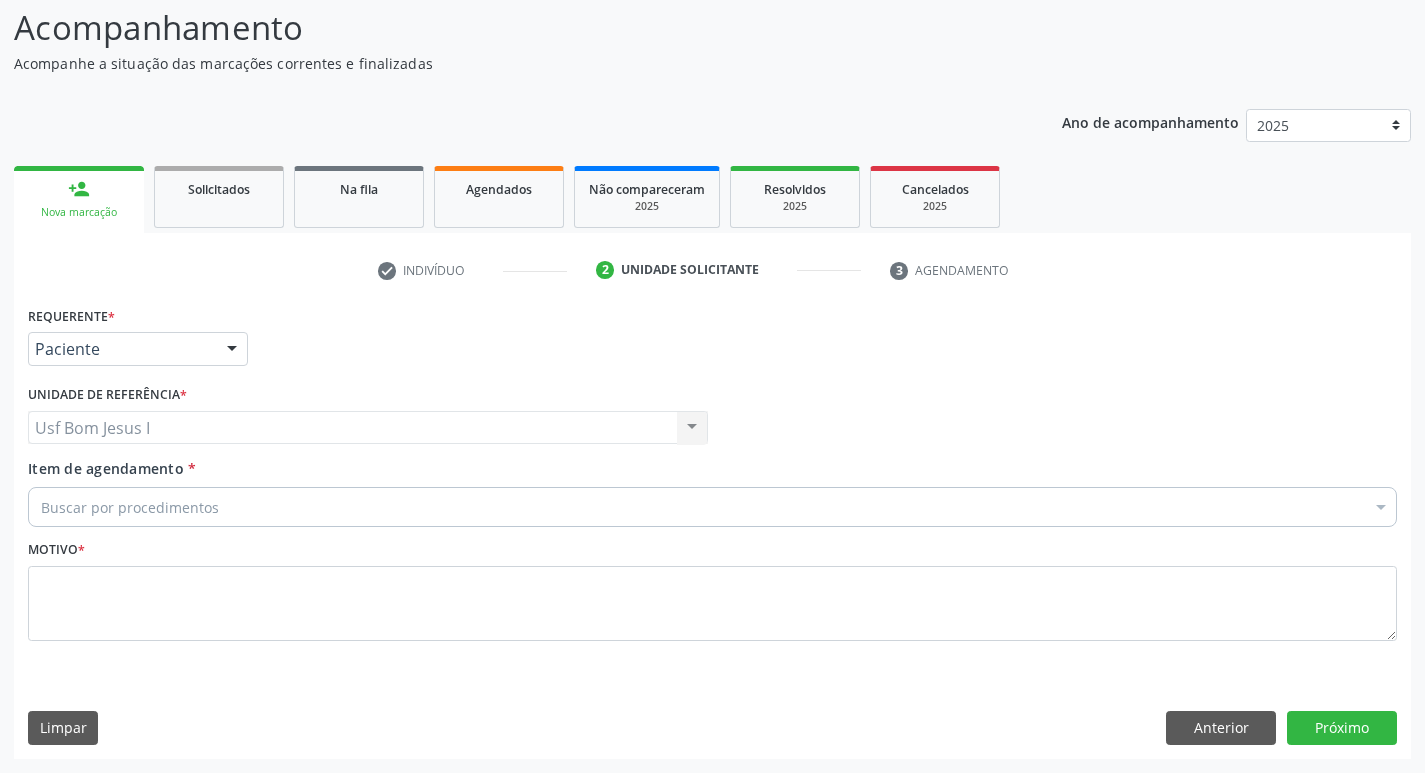 click on "Buscar por procedimentos" at bounding box center (712, 507) 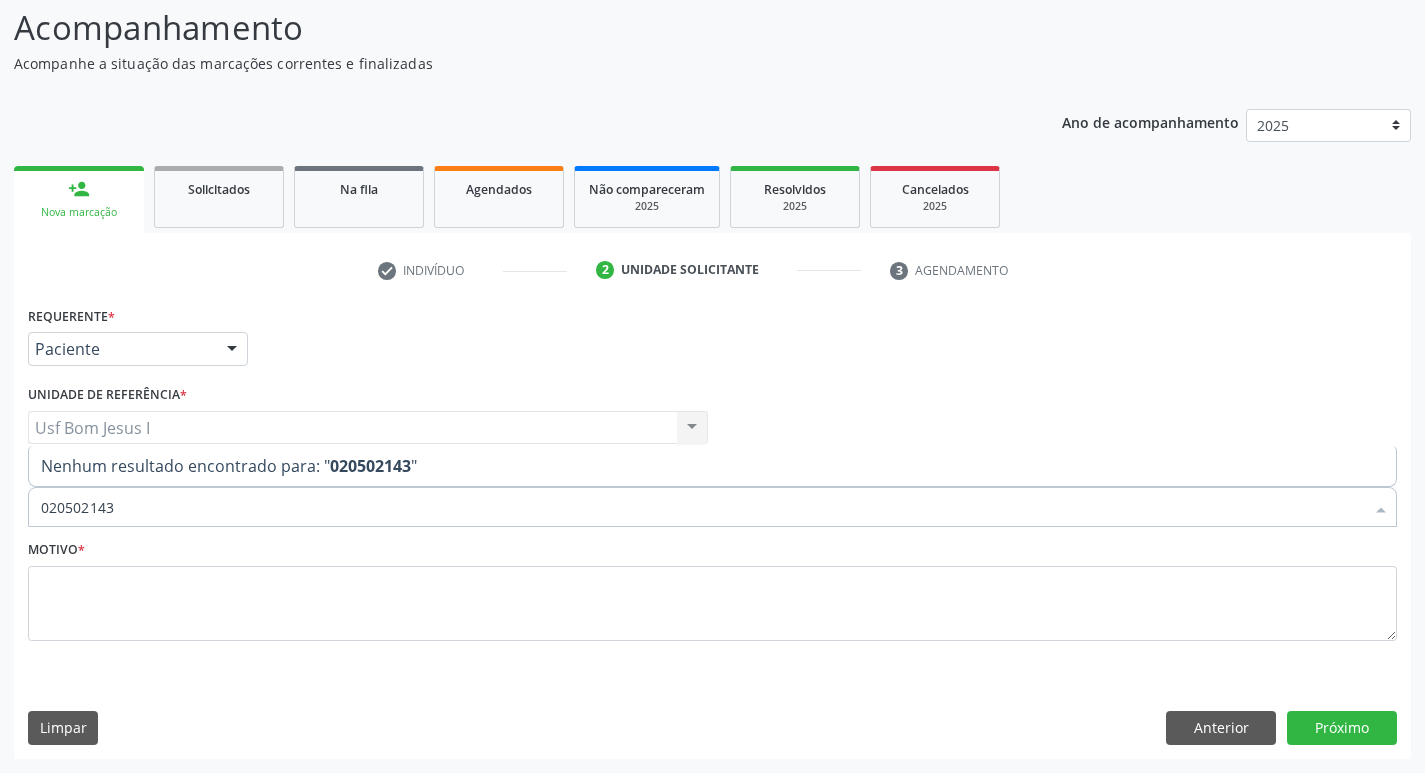 click on "020502143" at bounding box center (702, 507) 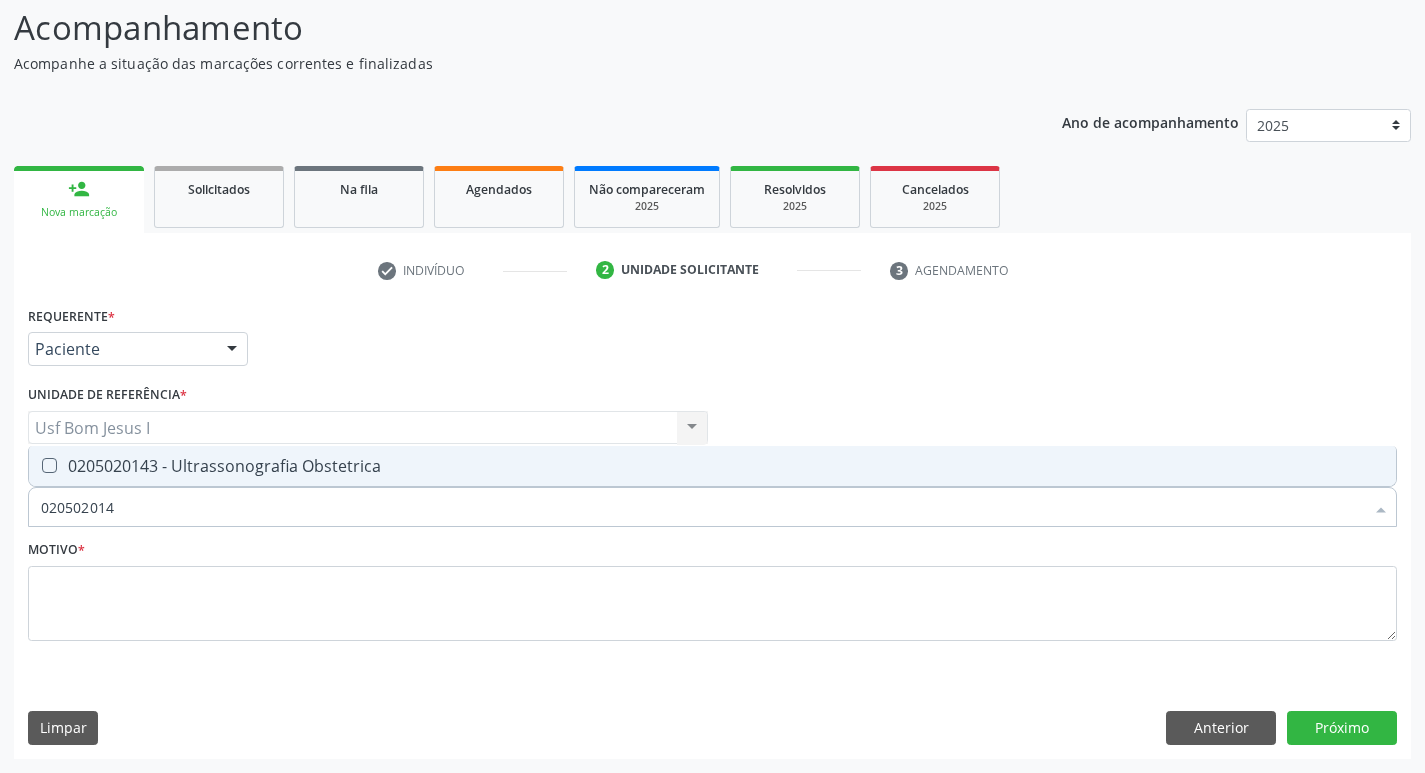 type on "0205020143" 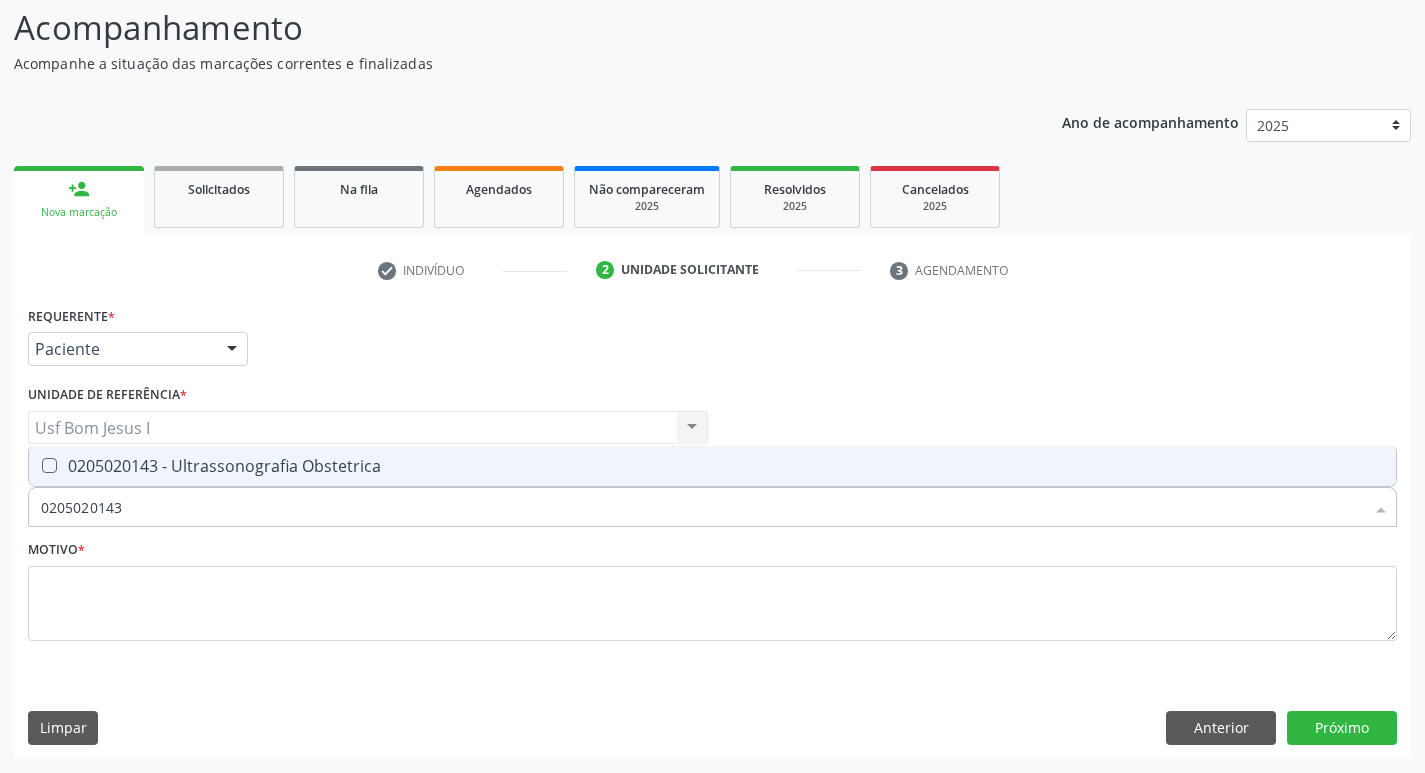 drag, startPoint x: 601, startPoint y: 468, endPoint x: 629, endPoint y: 479, distance: 30.083218 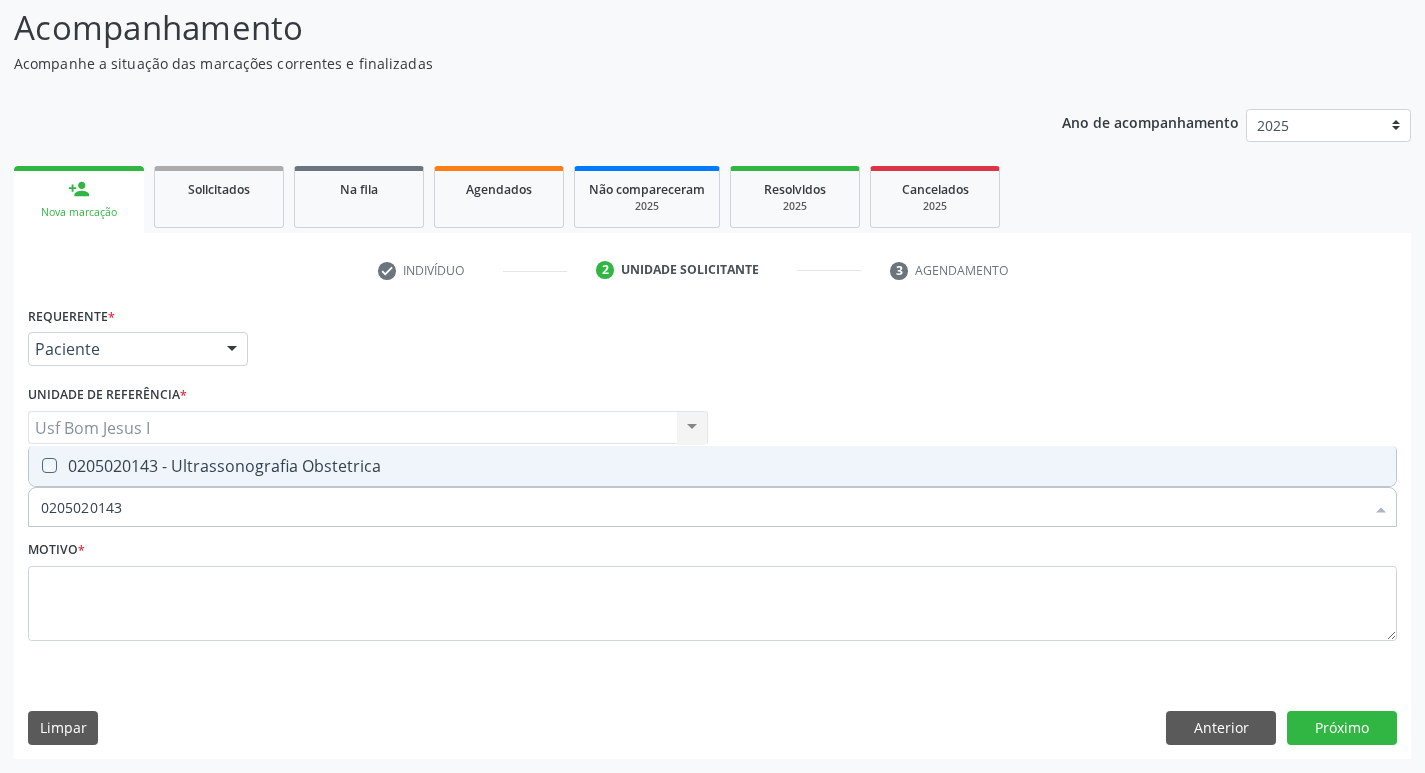 checkbox on "true" 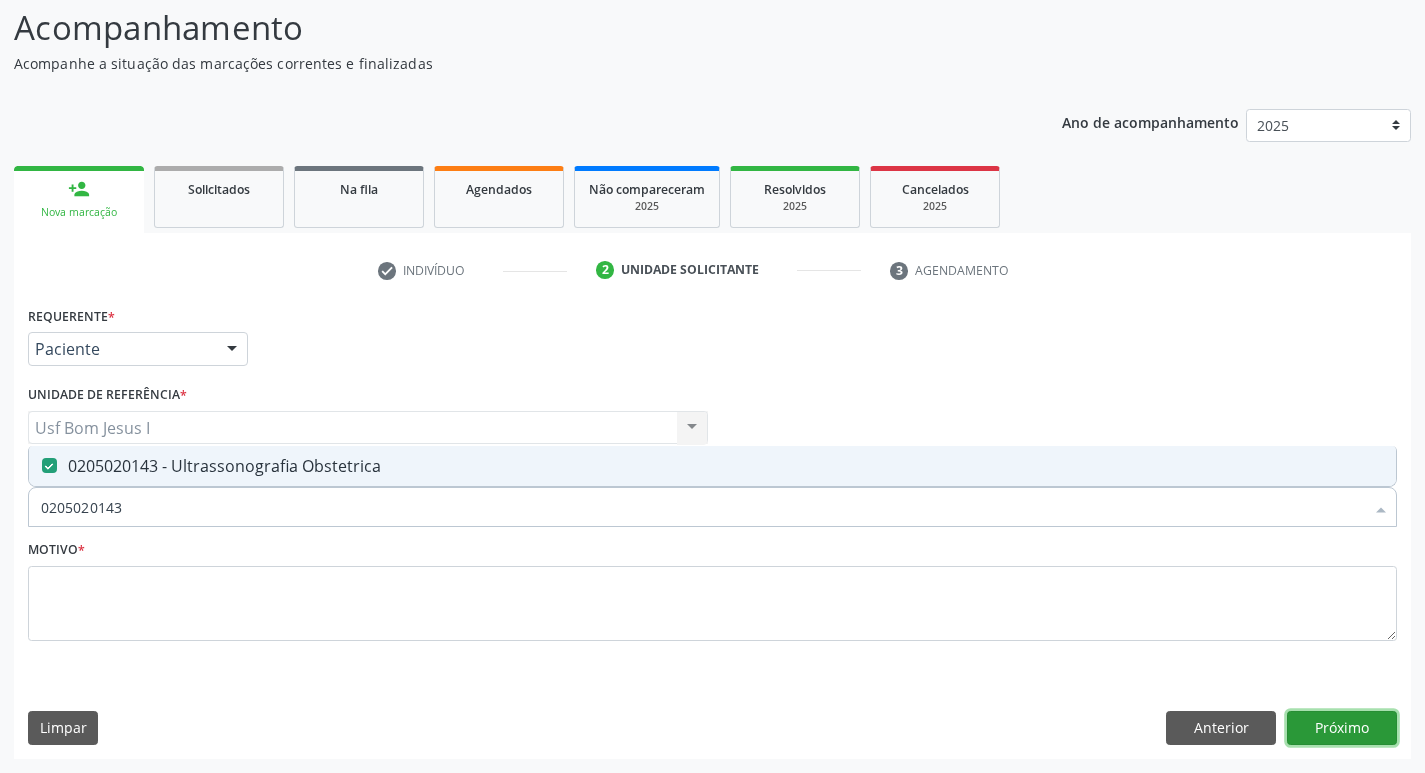 click on "Próximo" at bounding box center [1342, 728] 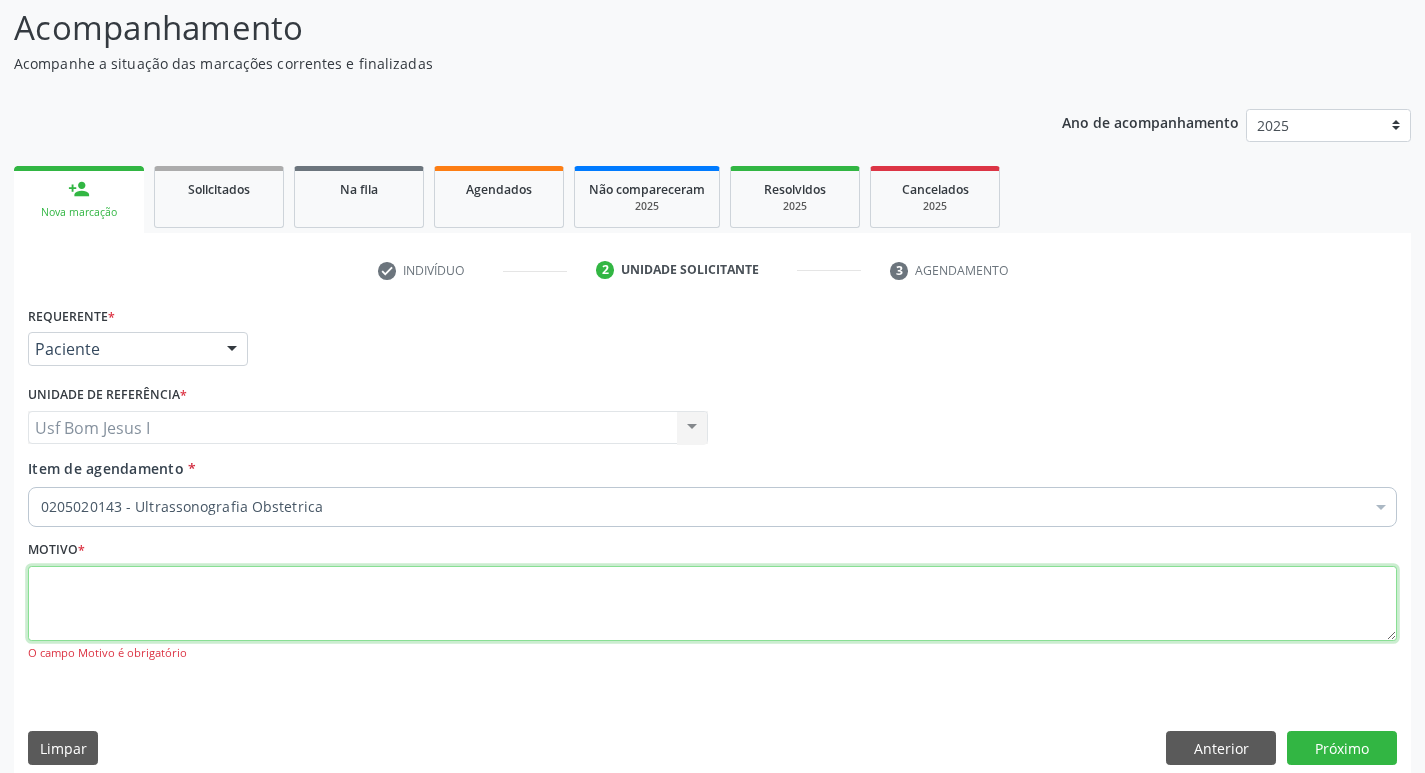click at bounding box center (712, 604) 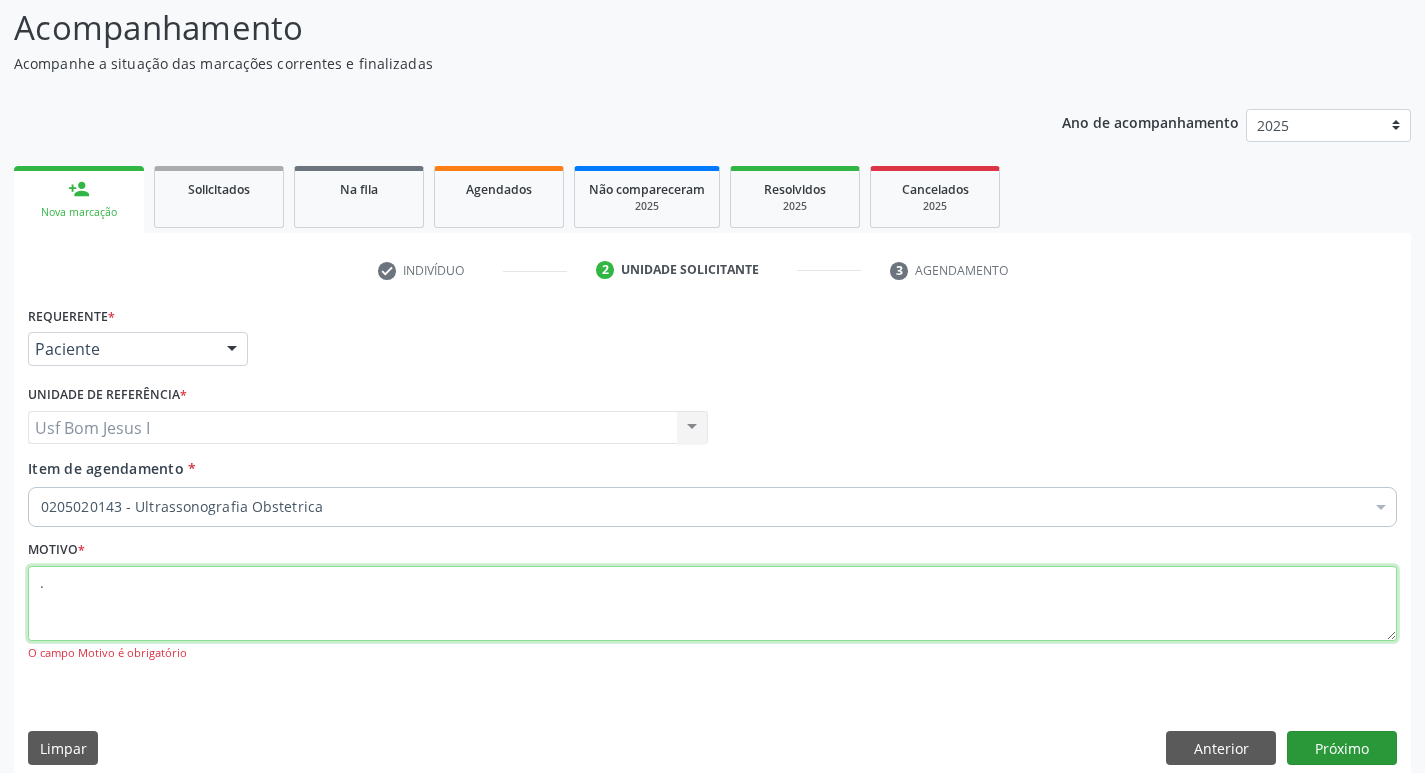 type on "." 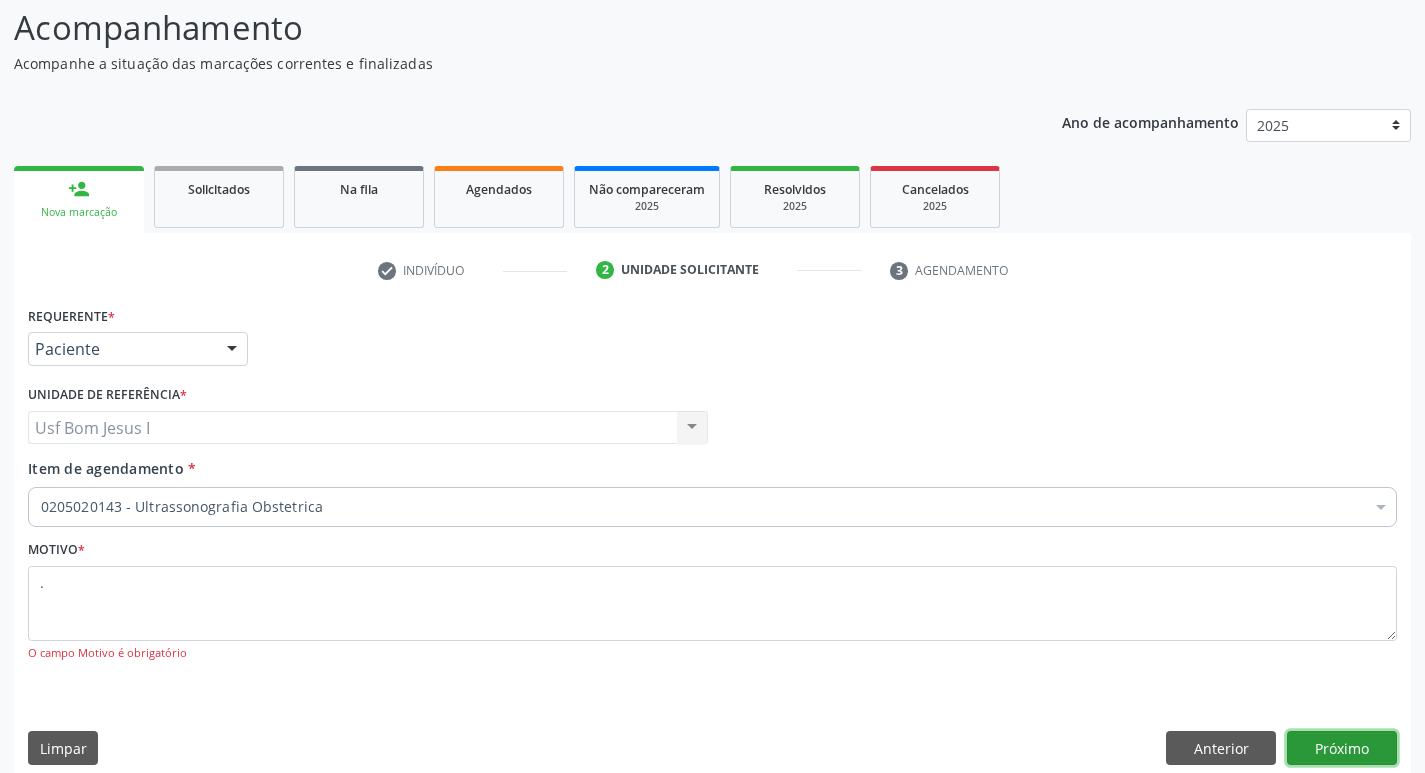 click on "Próximo" at bounding box center [1342, 748] 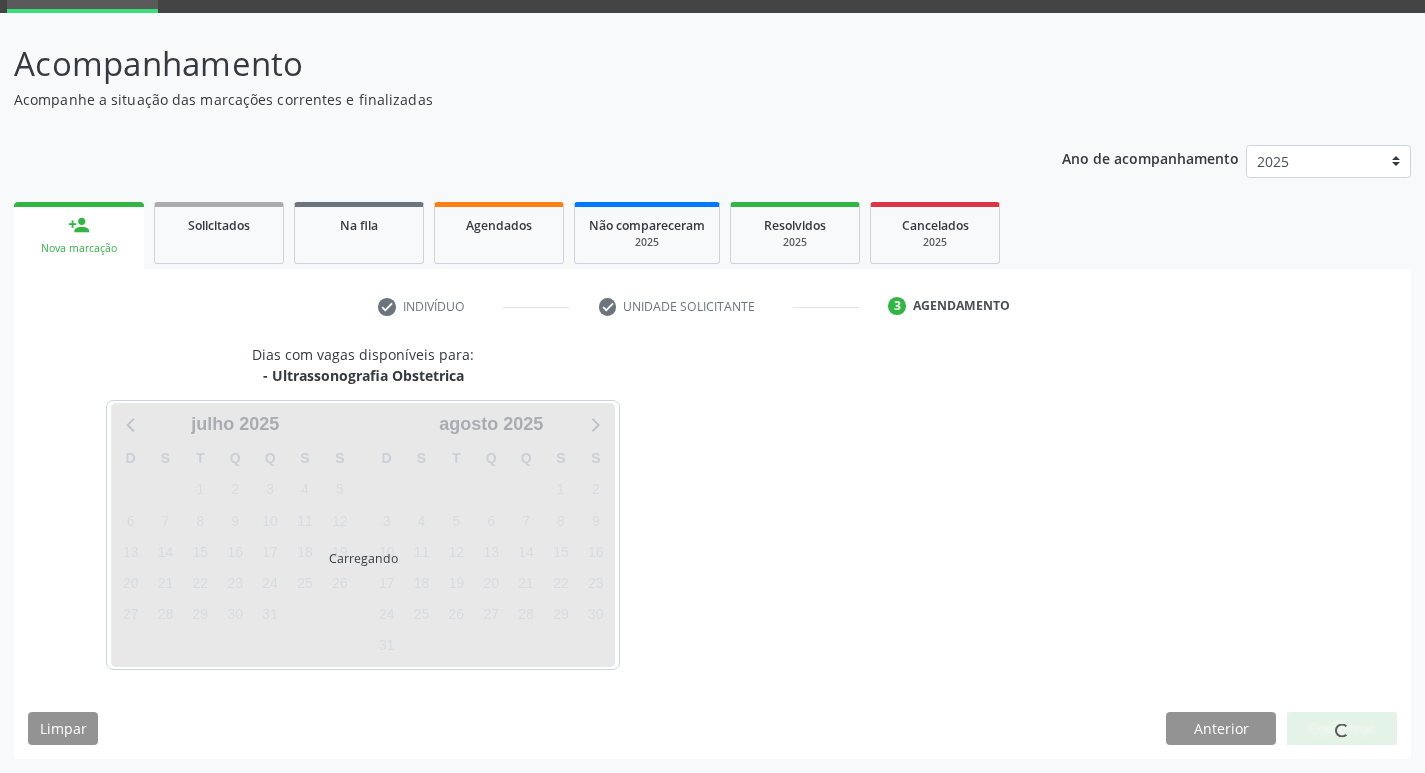scroll, scrollTop: 97, scrollLeft: 0, axis: vertical 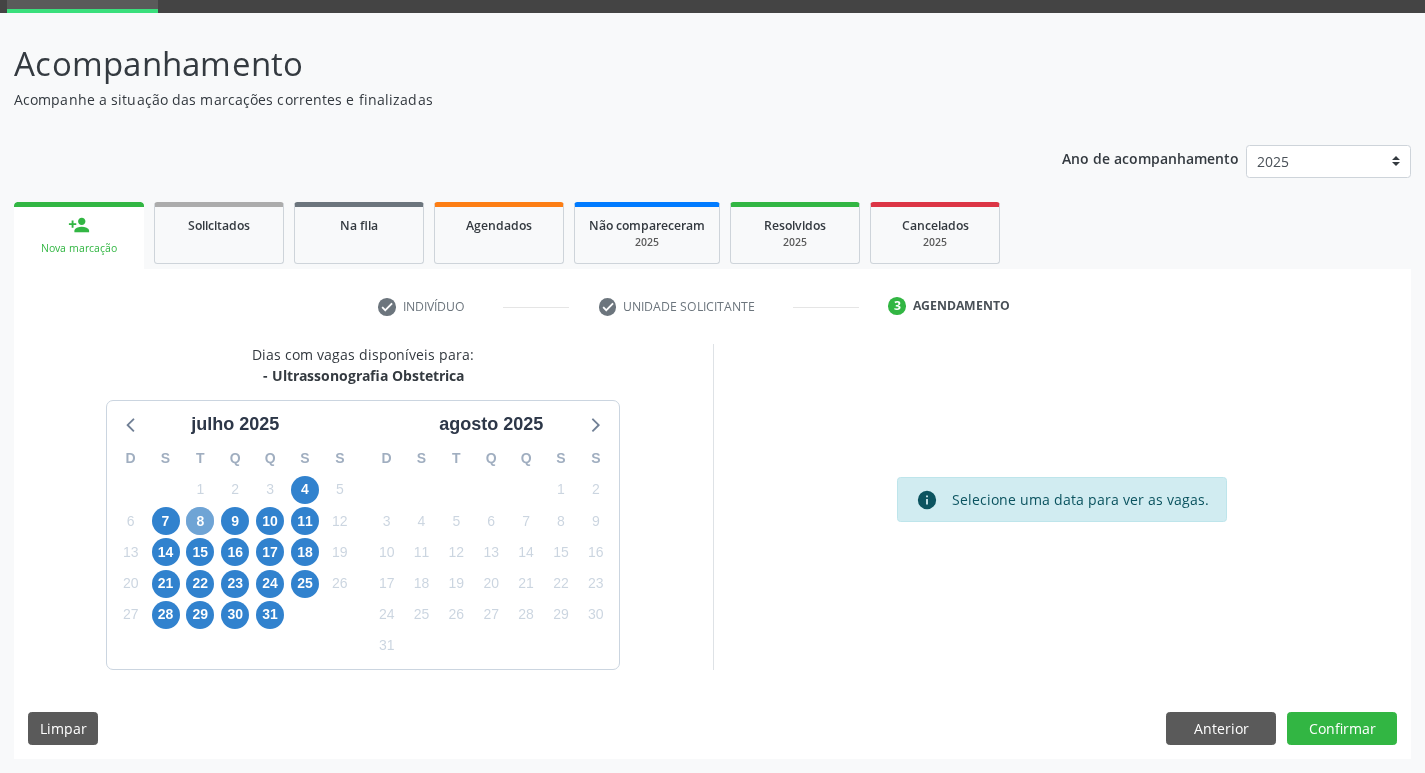 click on "8" at bounding box center [200, 521] 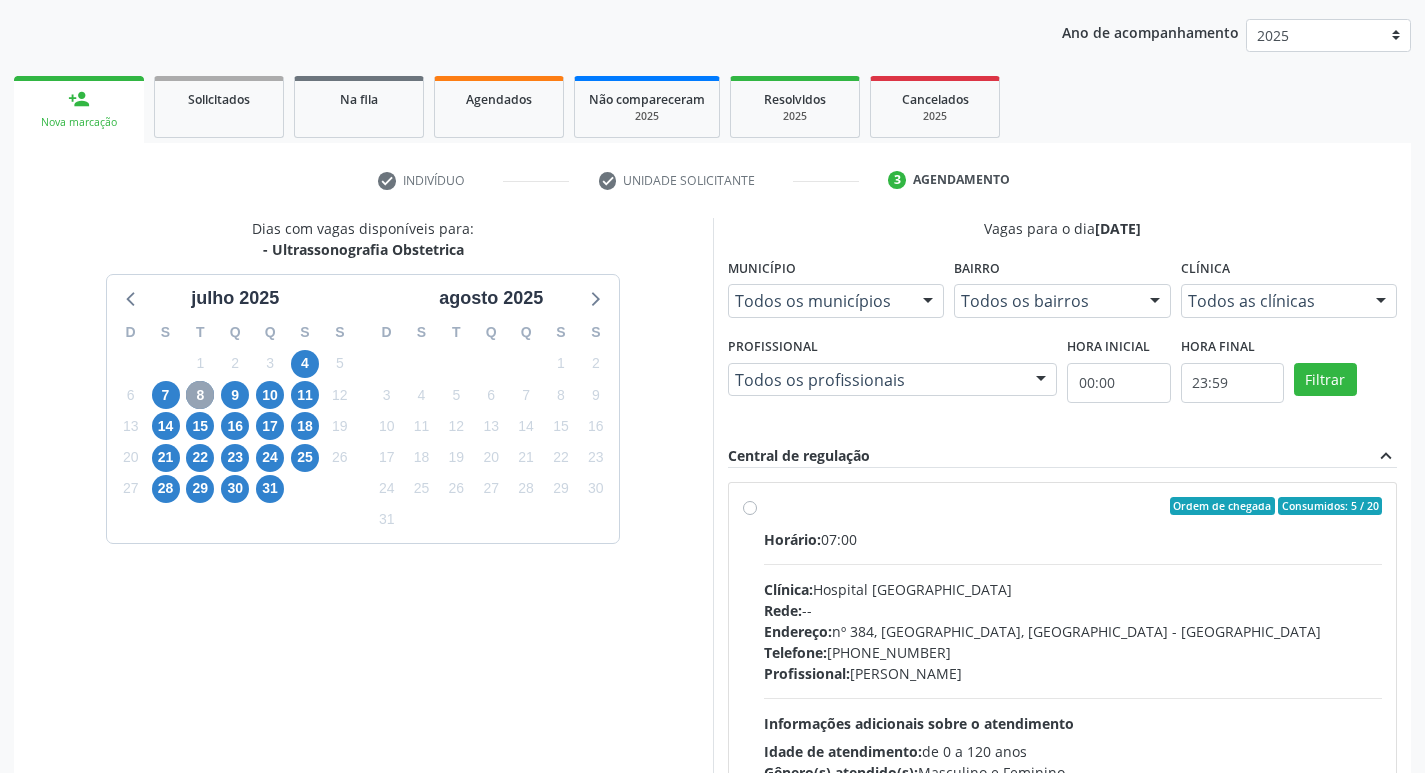 scroll, scrollTop: 230, scrollLeft: 0, axis: vertical 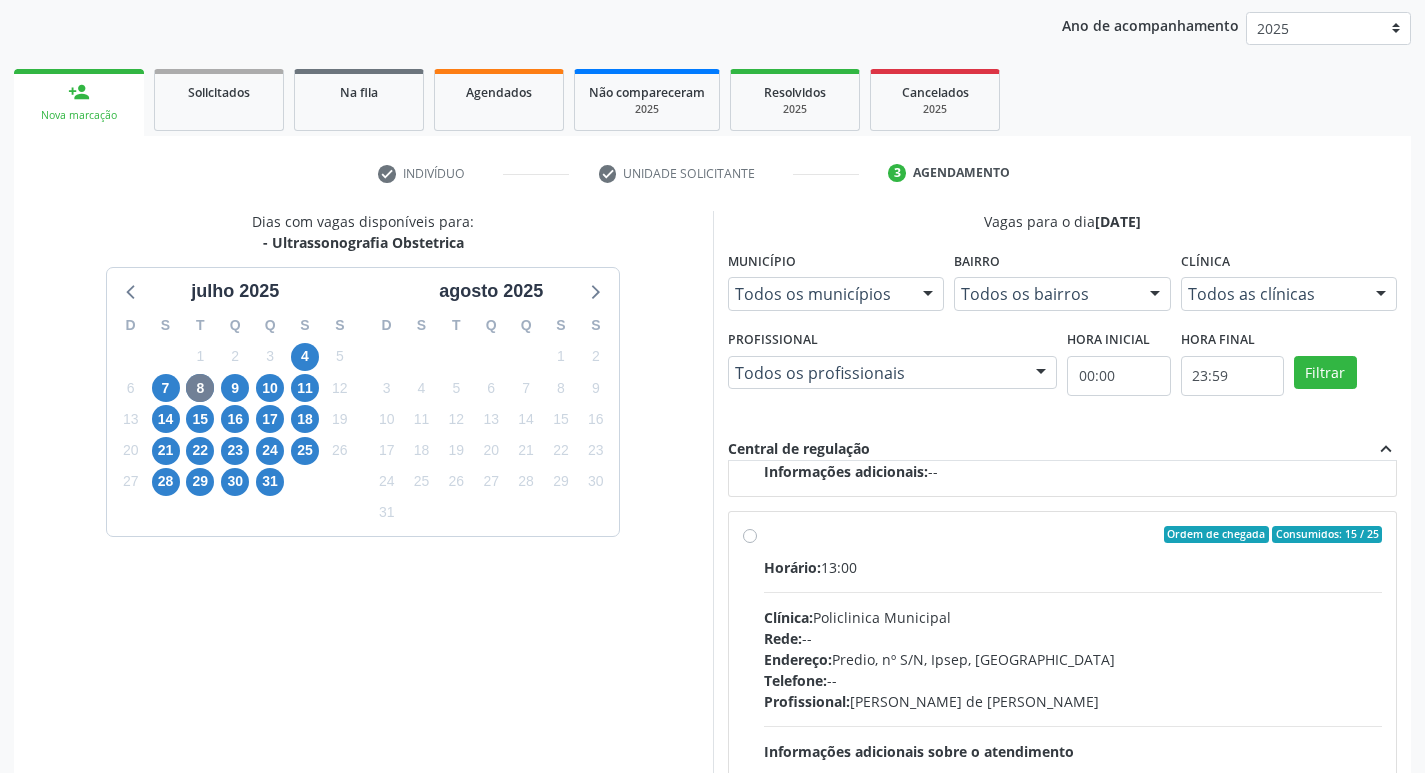 click on "Rede:
--" at bounding box center (1073, 638) 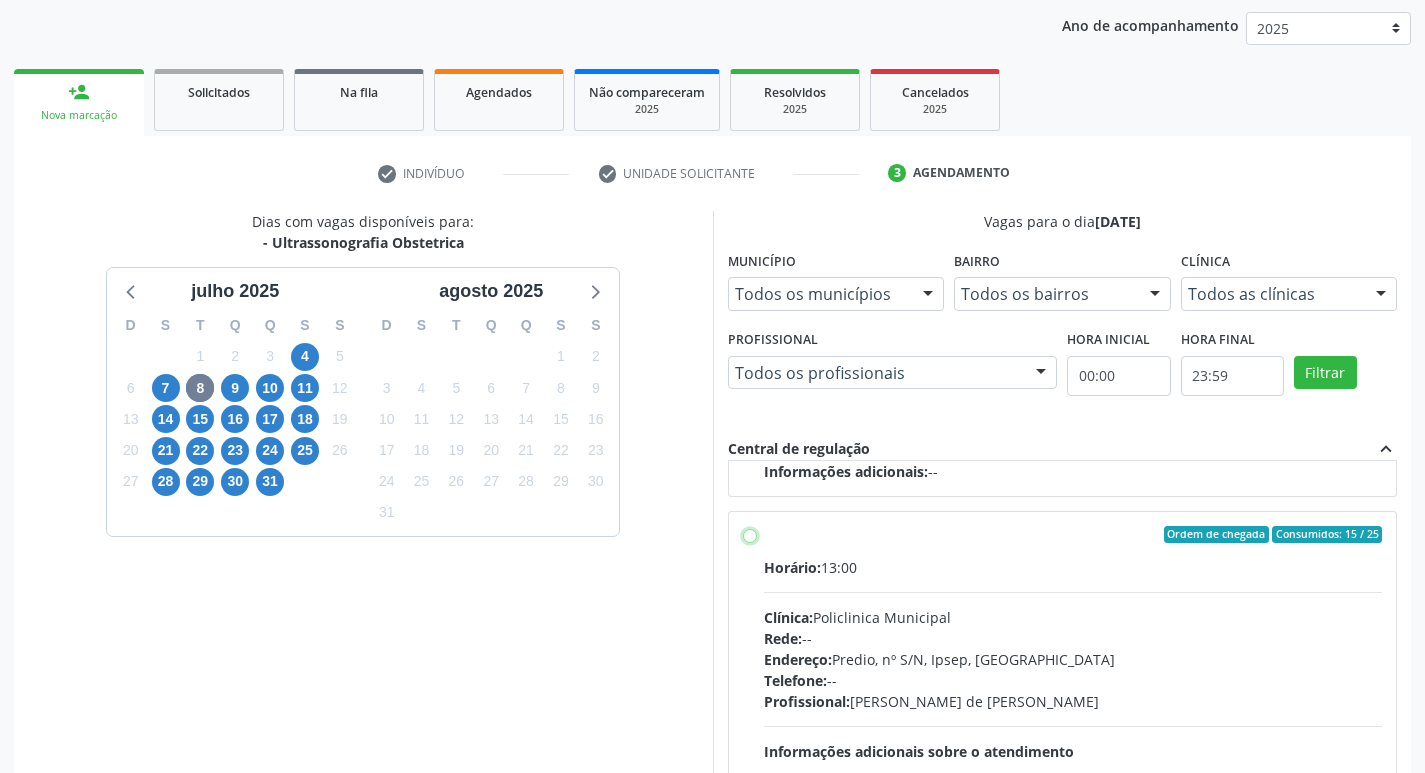 click on "Ordem de chegada
Consumidos: 15 / 25
Horário:   13:00
Clínica:  Policlinica Municipal
Rede:
--
Endereço:   Predio, nº S/N, Ipsep, [GEOGRAPHIC_DATA] - PE
Telefone:   --
Profissional:
[PERSON_NAME] de [PERSON_NAME]
Informações adicionais sobre o atendimento
Idade de atendimento:
de 0 a 120 anos
Gênero(s) atendido(s):
Masculino e Feminino
Informações adicionais:
--" at bounding box center (750, 535) 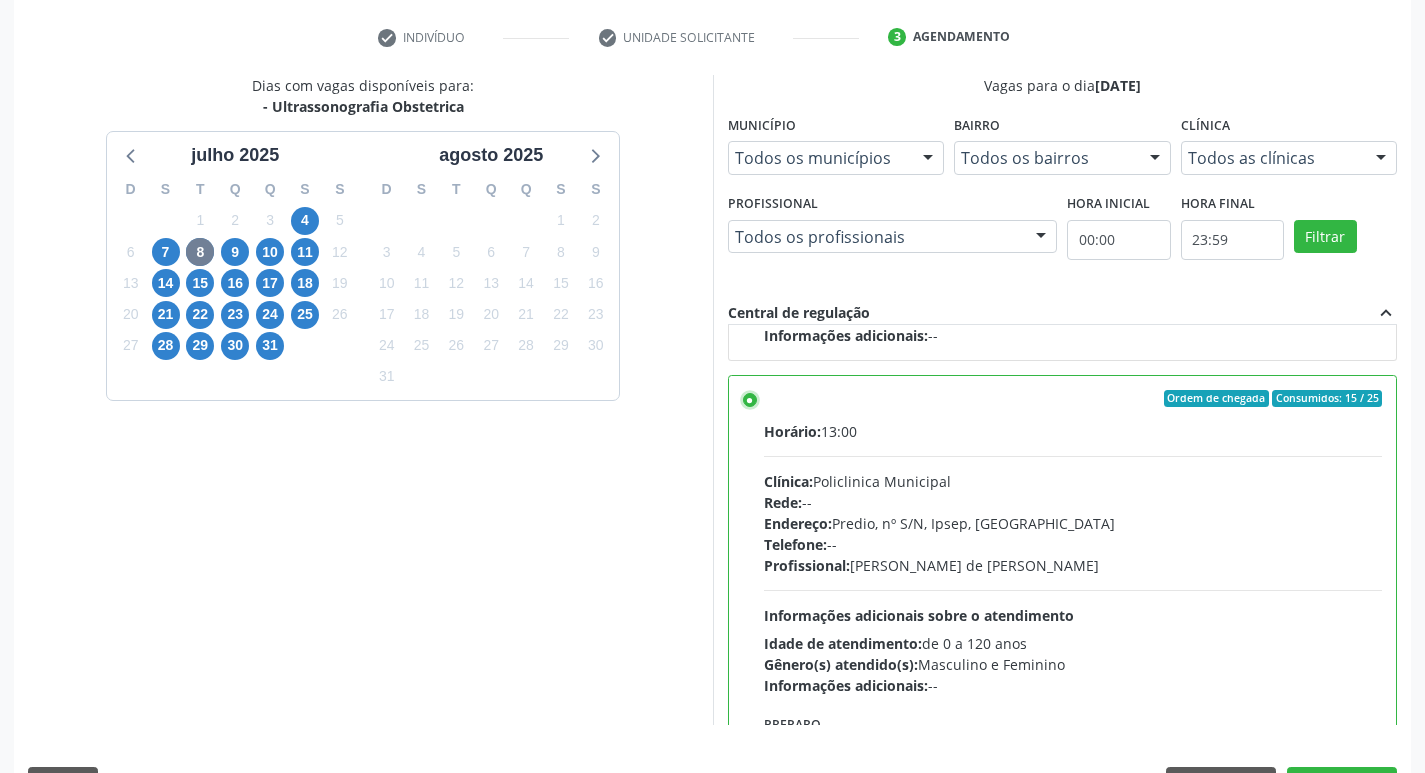 scroll, scrollTop: 422, scrollLeft: 0, axis: vertical 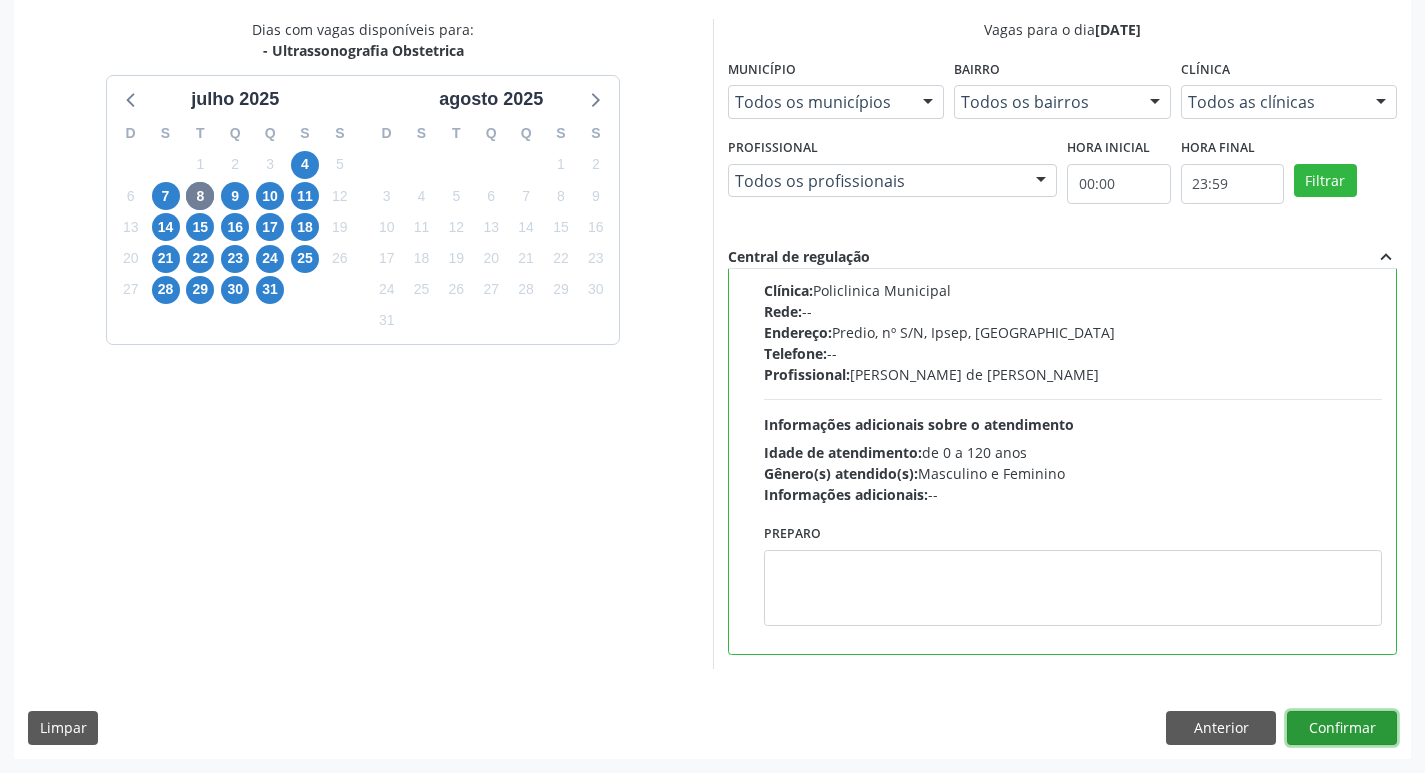 click on "Confirmar" at bounding box center [1342, 728] 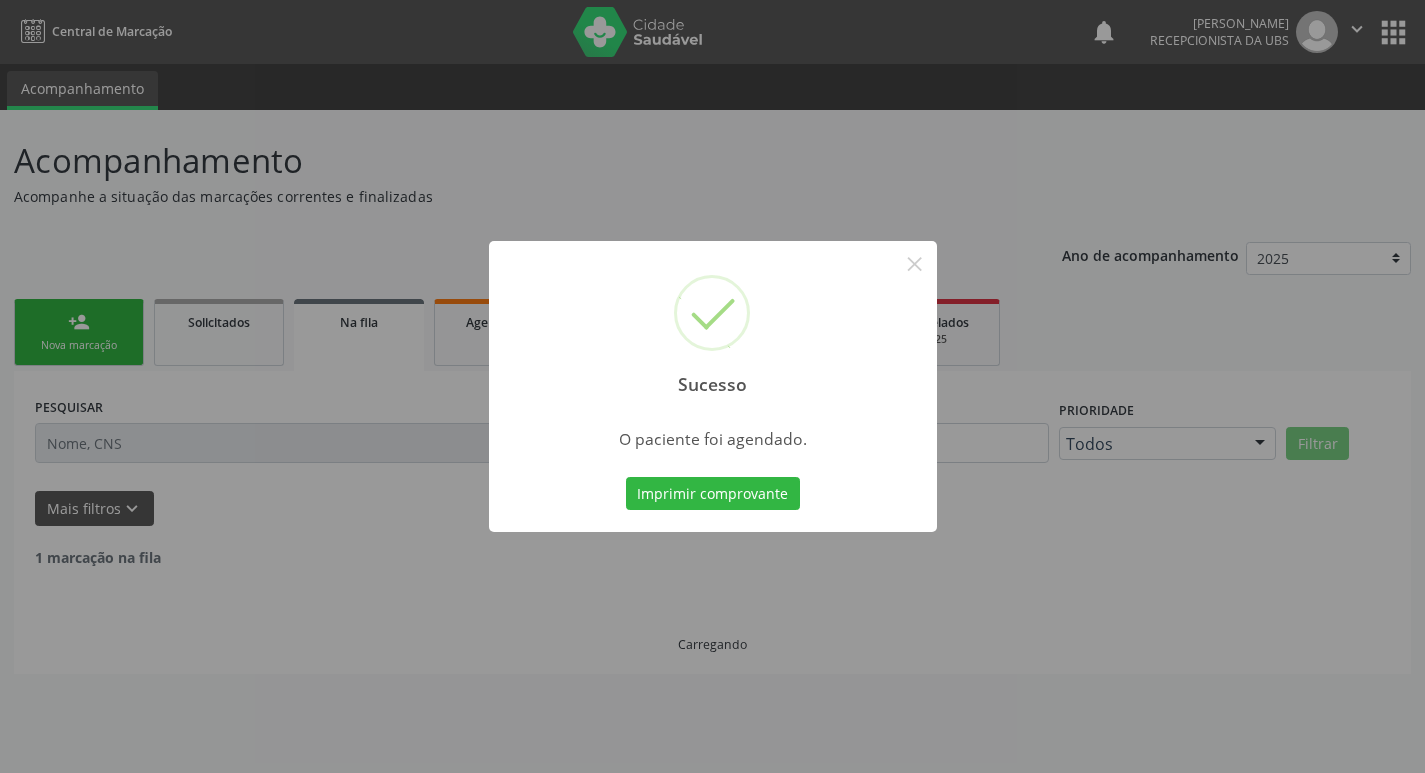 scroll, scrollTop: 0, scrollLeft: 0, axis: both 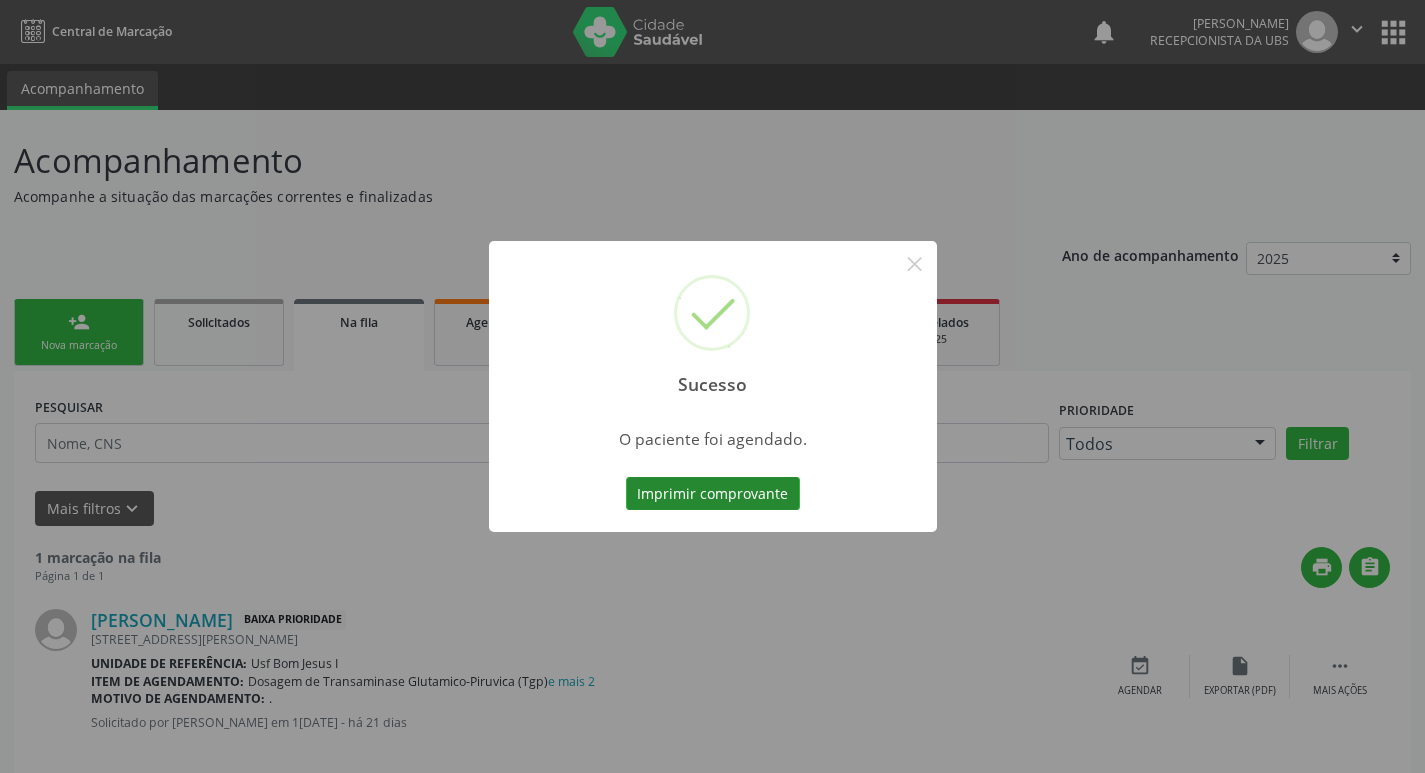 click on "Imprimir comprovante" at bounding box center [713, 494] 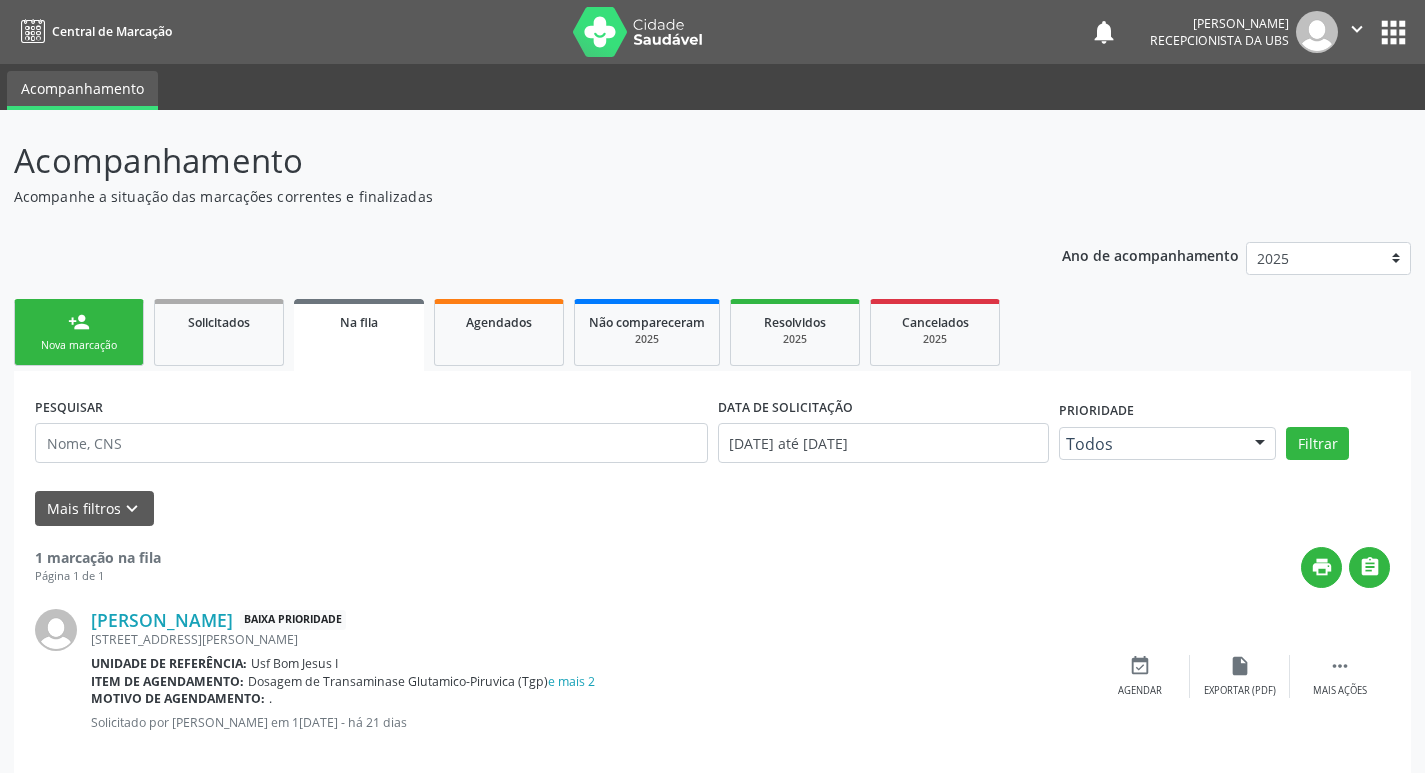 click on "Nova marcação" at bounding box center (79, 345) 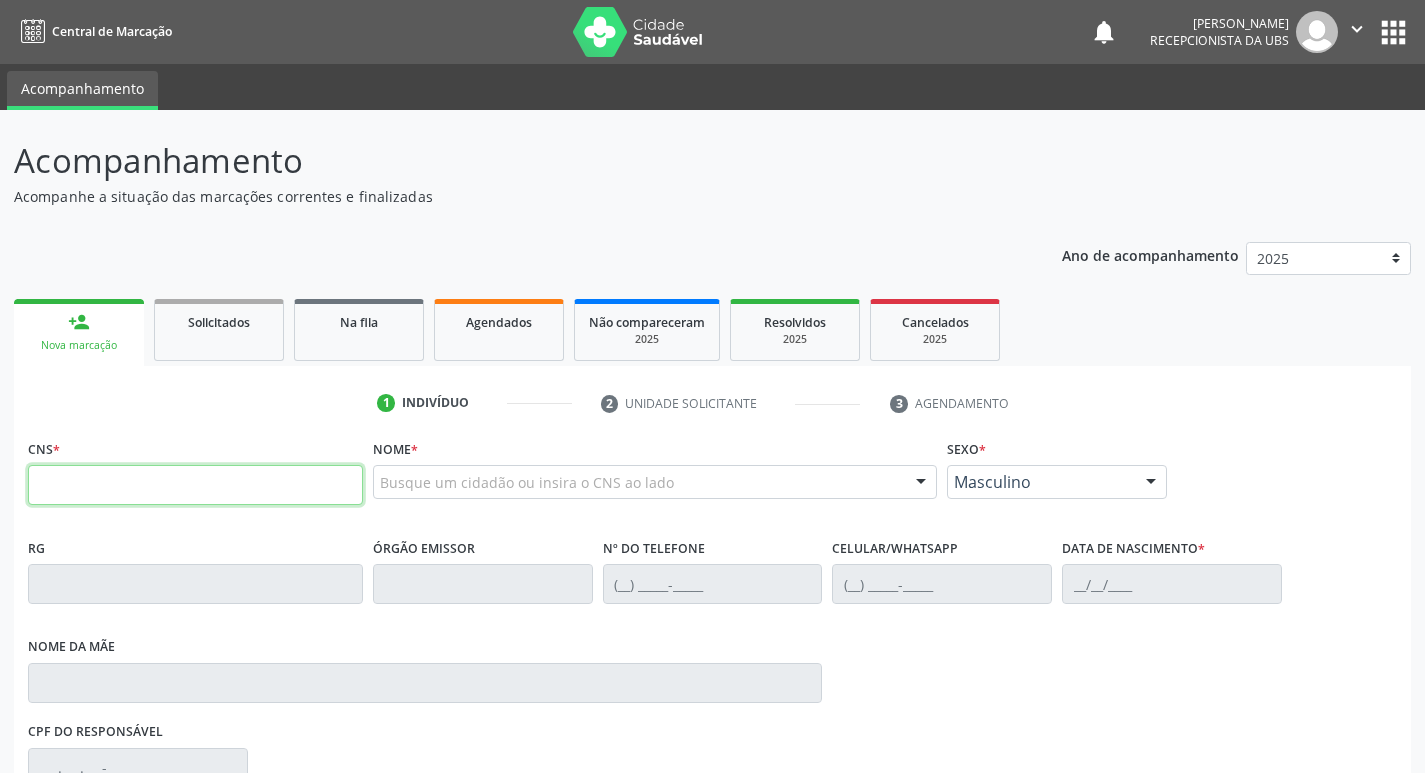 click at bounding box center (195, 485) 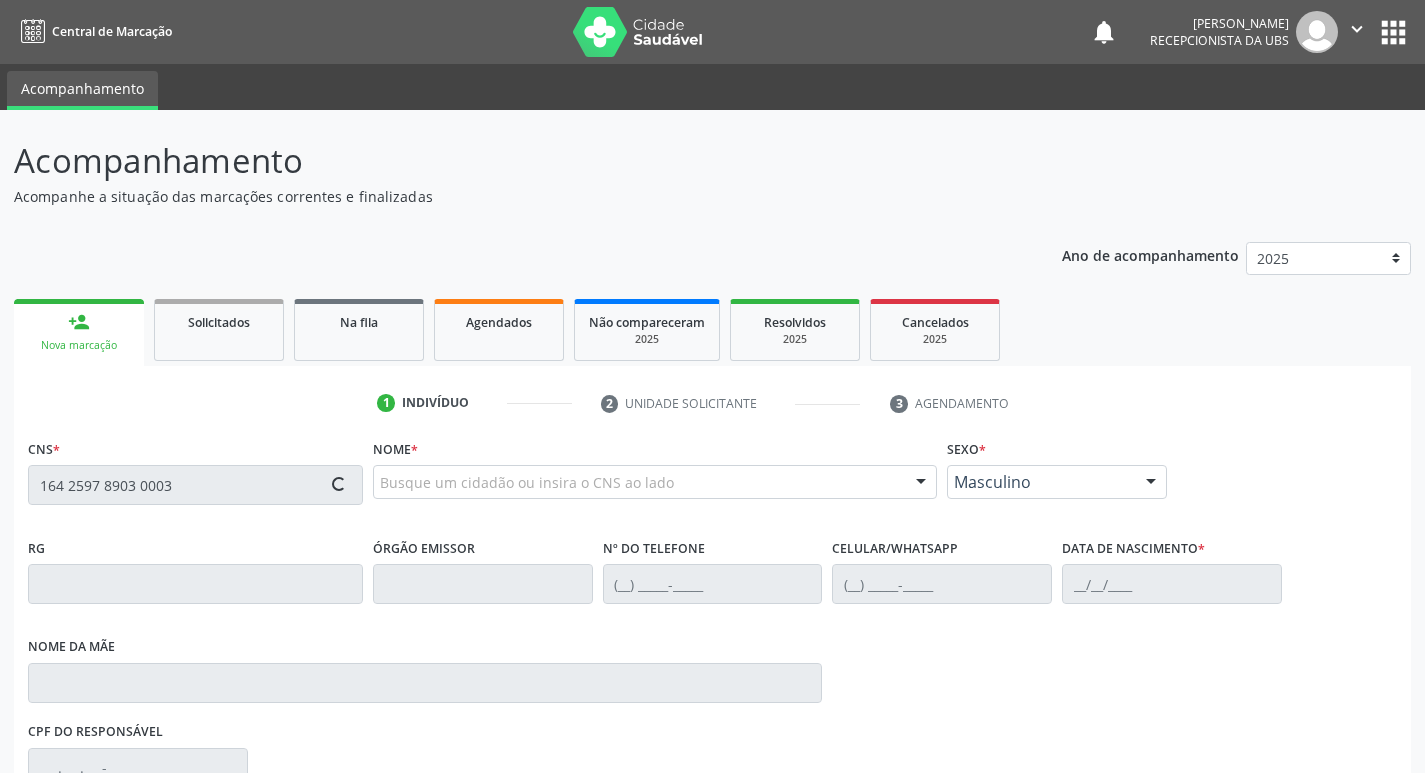 type on "164 2597 8903 0003" 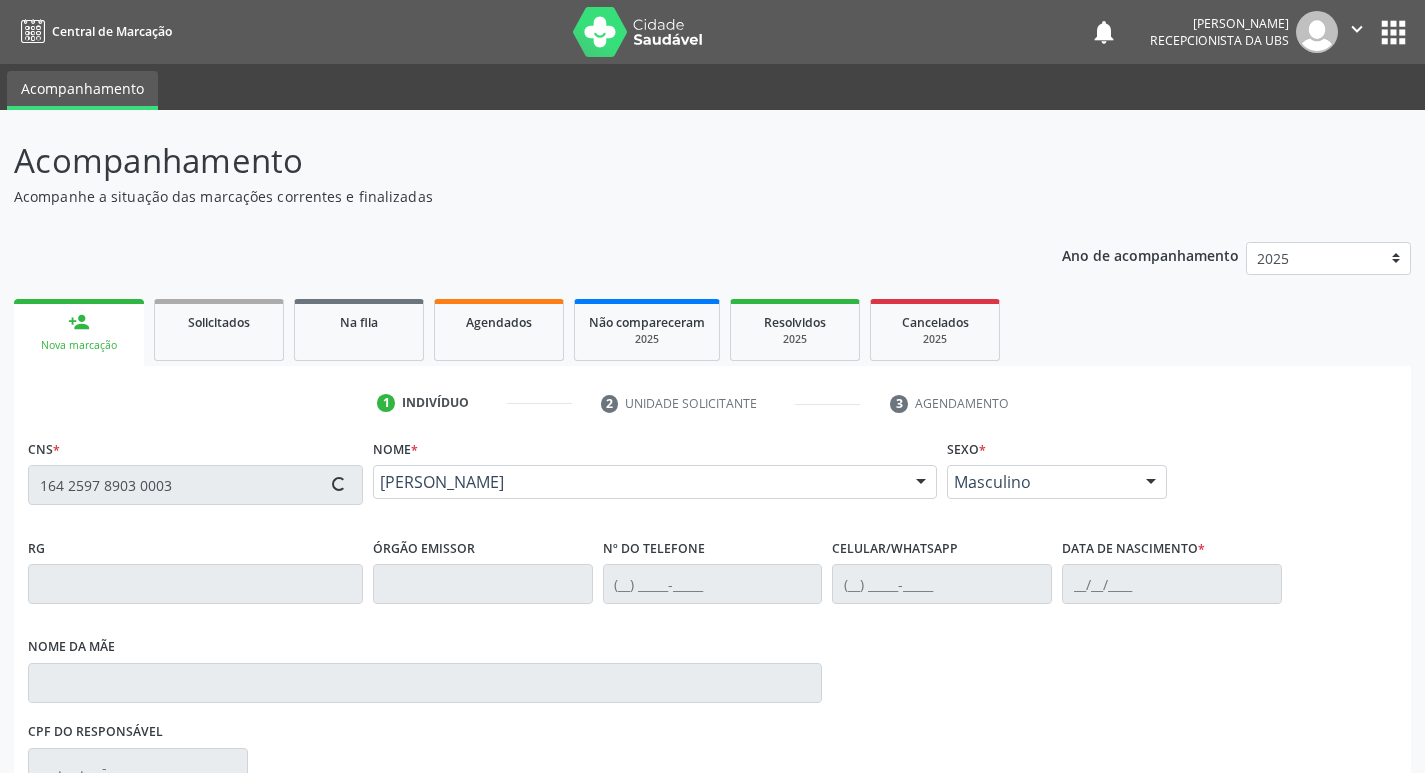 type on "[PHONE_NUMBER]" 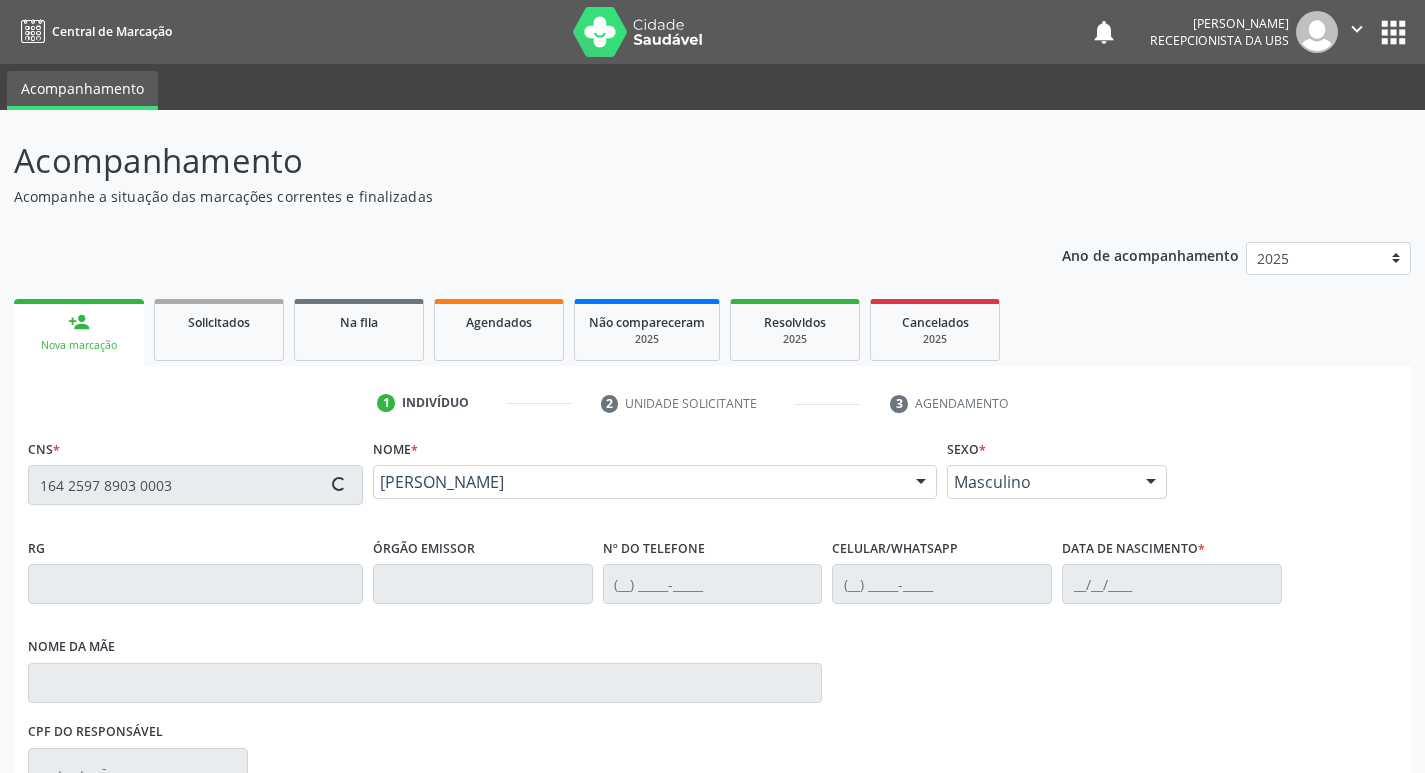 type on "[PHONE_NUMBER]" 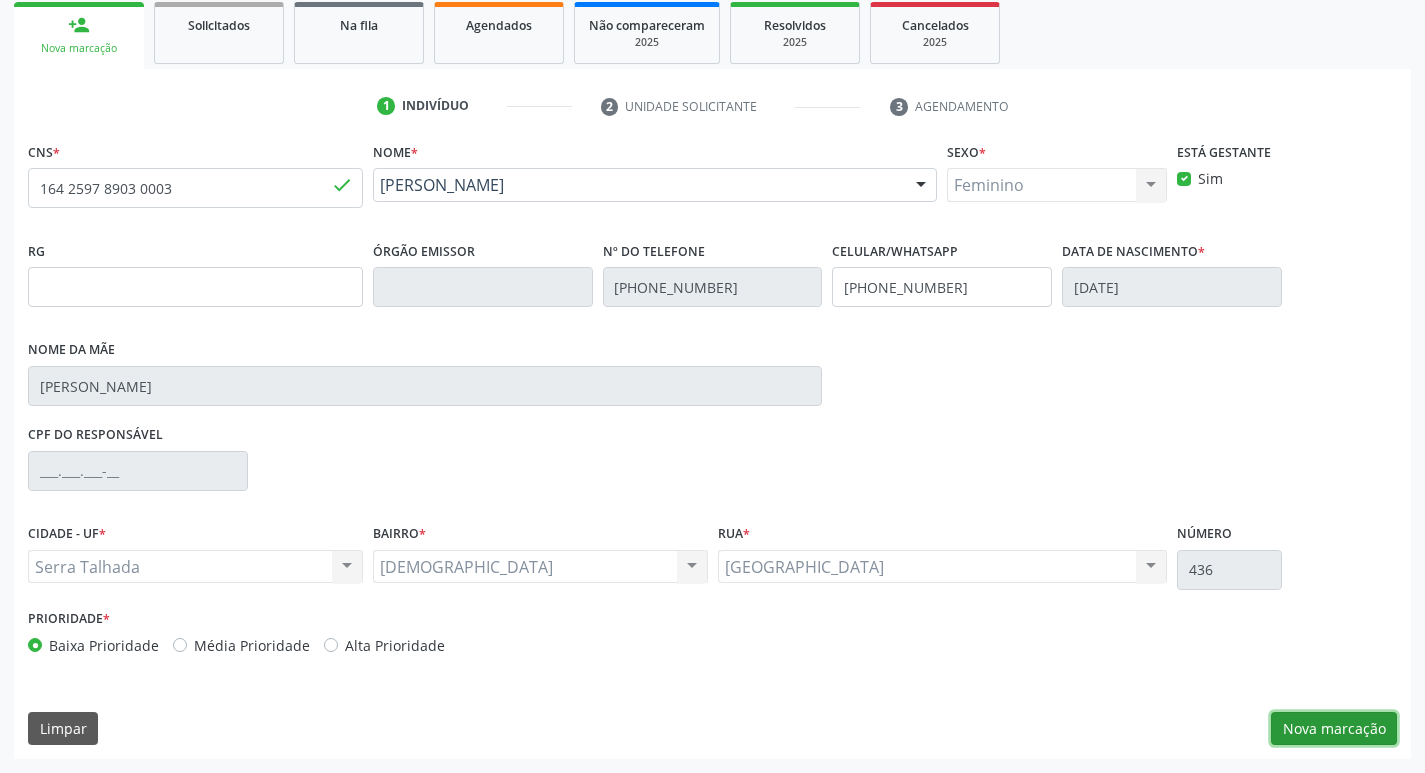 click on "Nova marcação" at bounding box center [1334, 729] 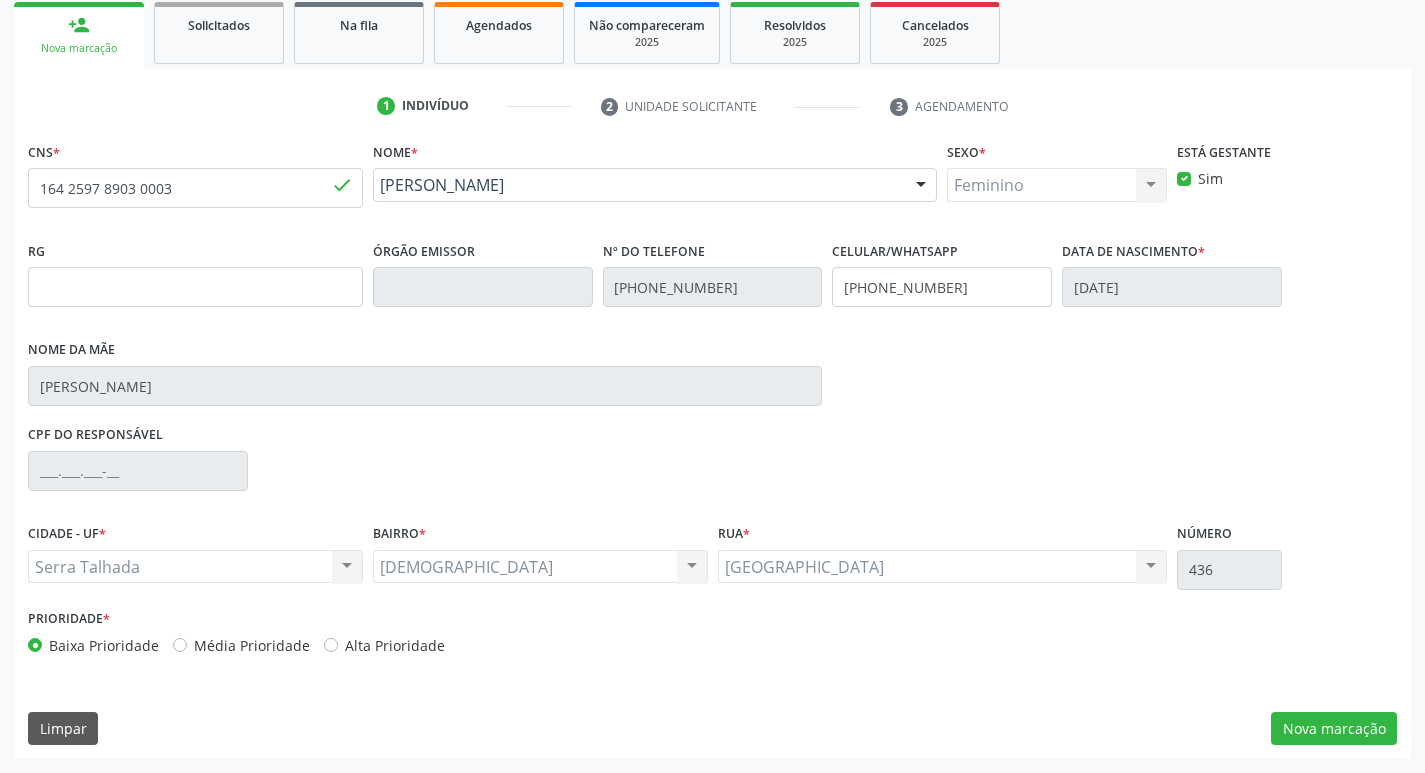 scroll, scrollTop: 133, scrollLeft: 0, axis: vertical 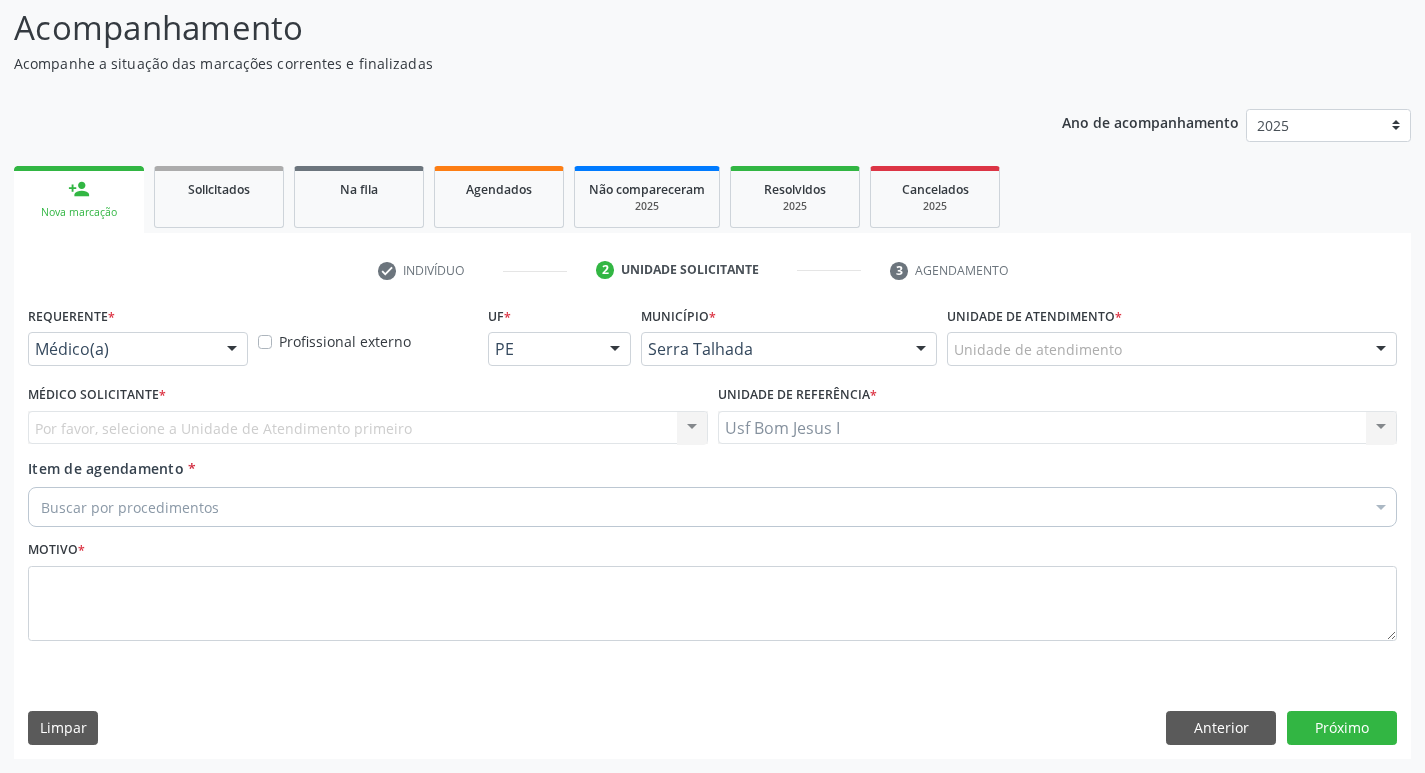 click on "Médico(a)" at bounding box center [138, 349] 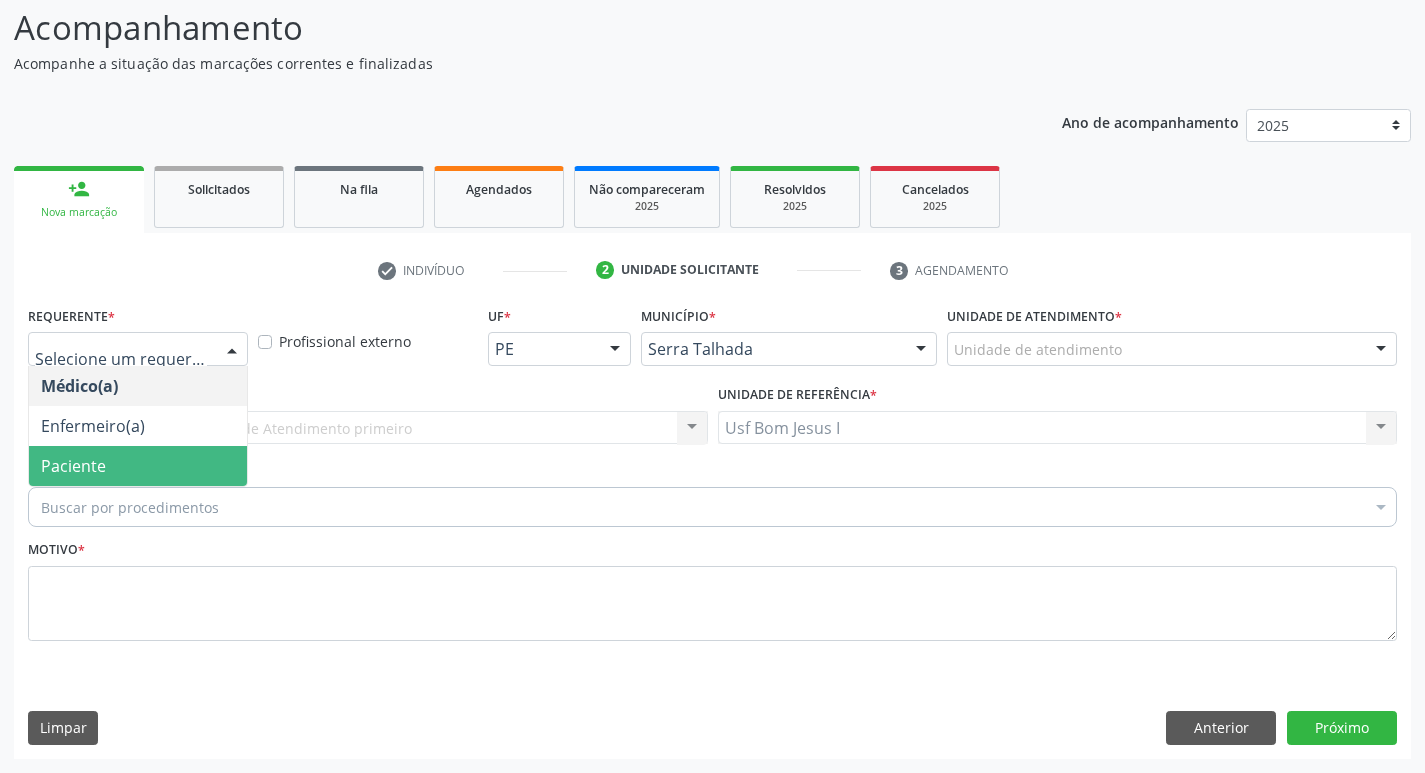 click on "Paciente" at bounding box center [138, 466] 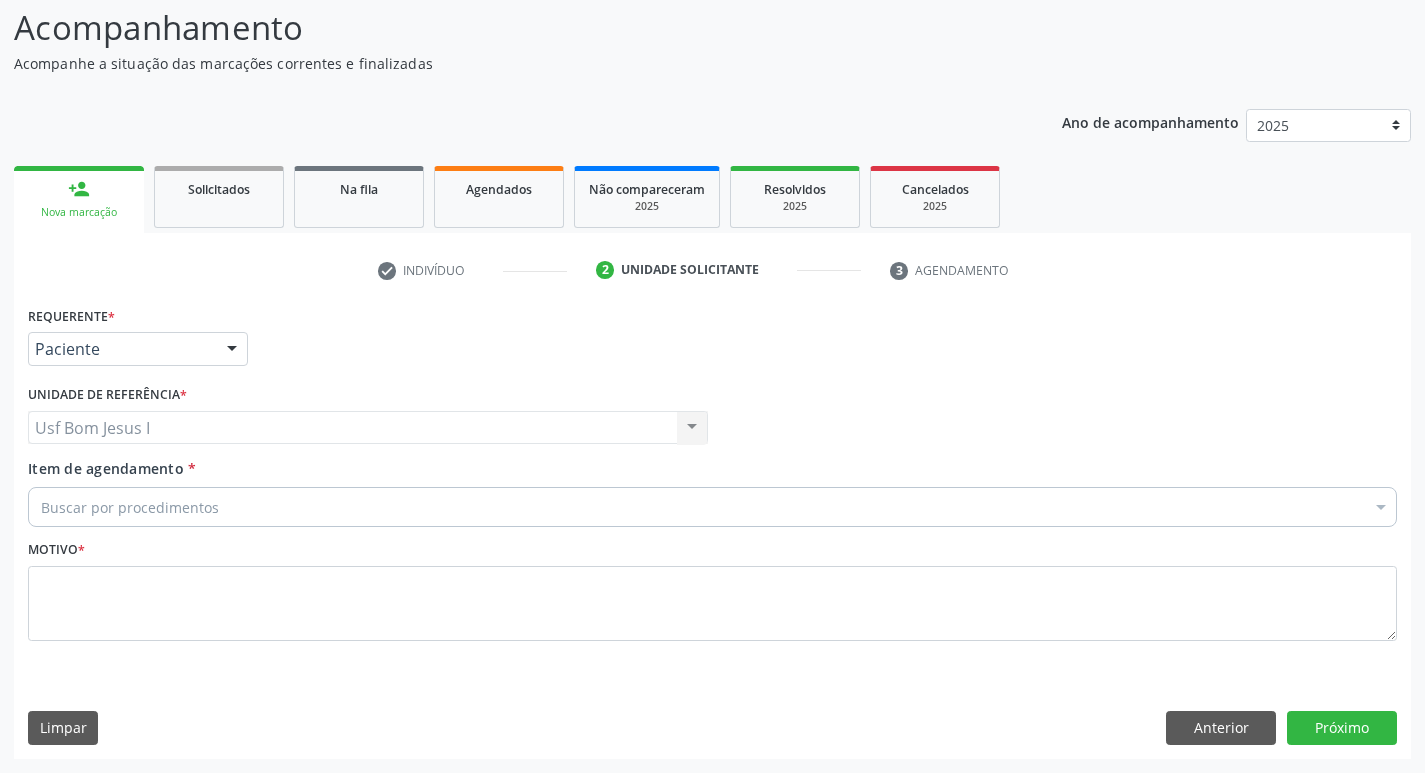 click on "Buscar por procedimentos" at bounding box center [712, 507] 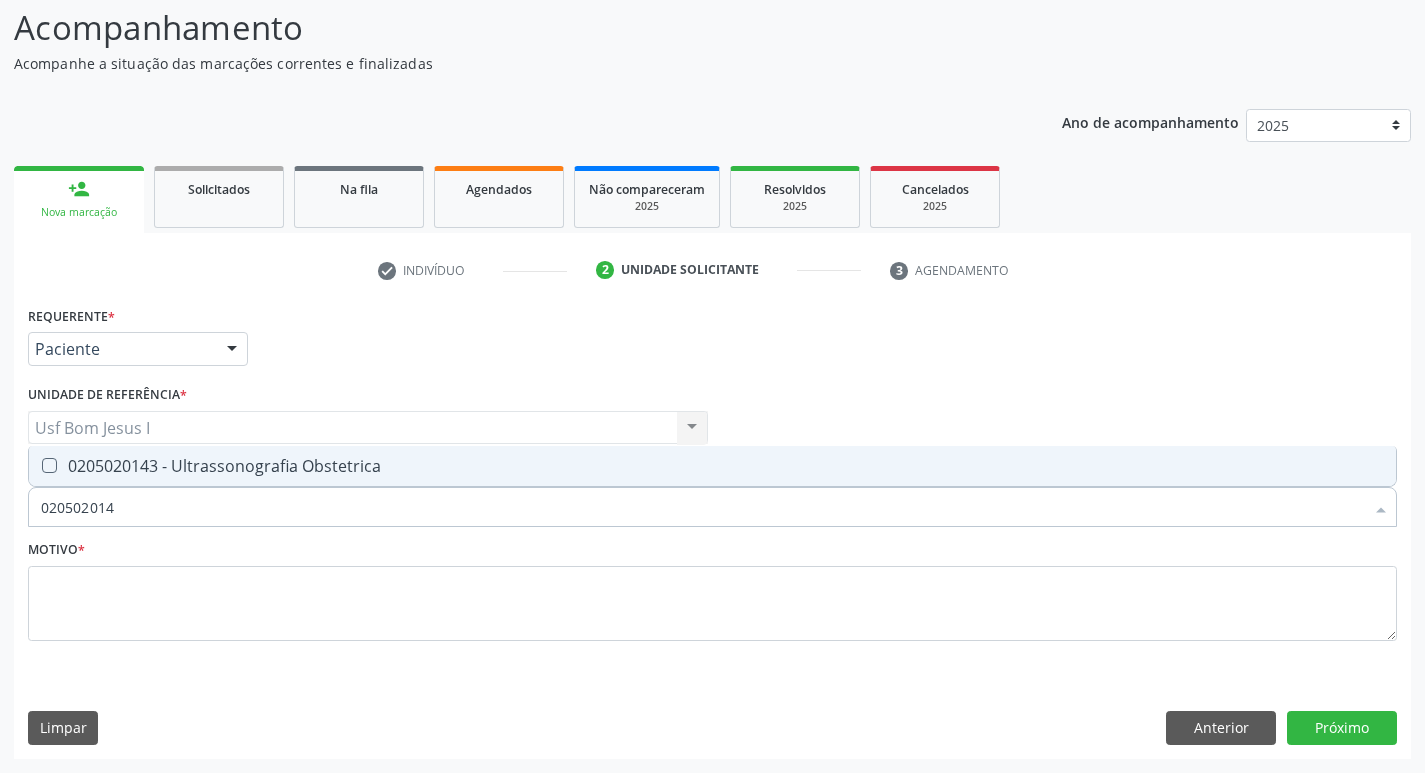type on "0205020143" 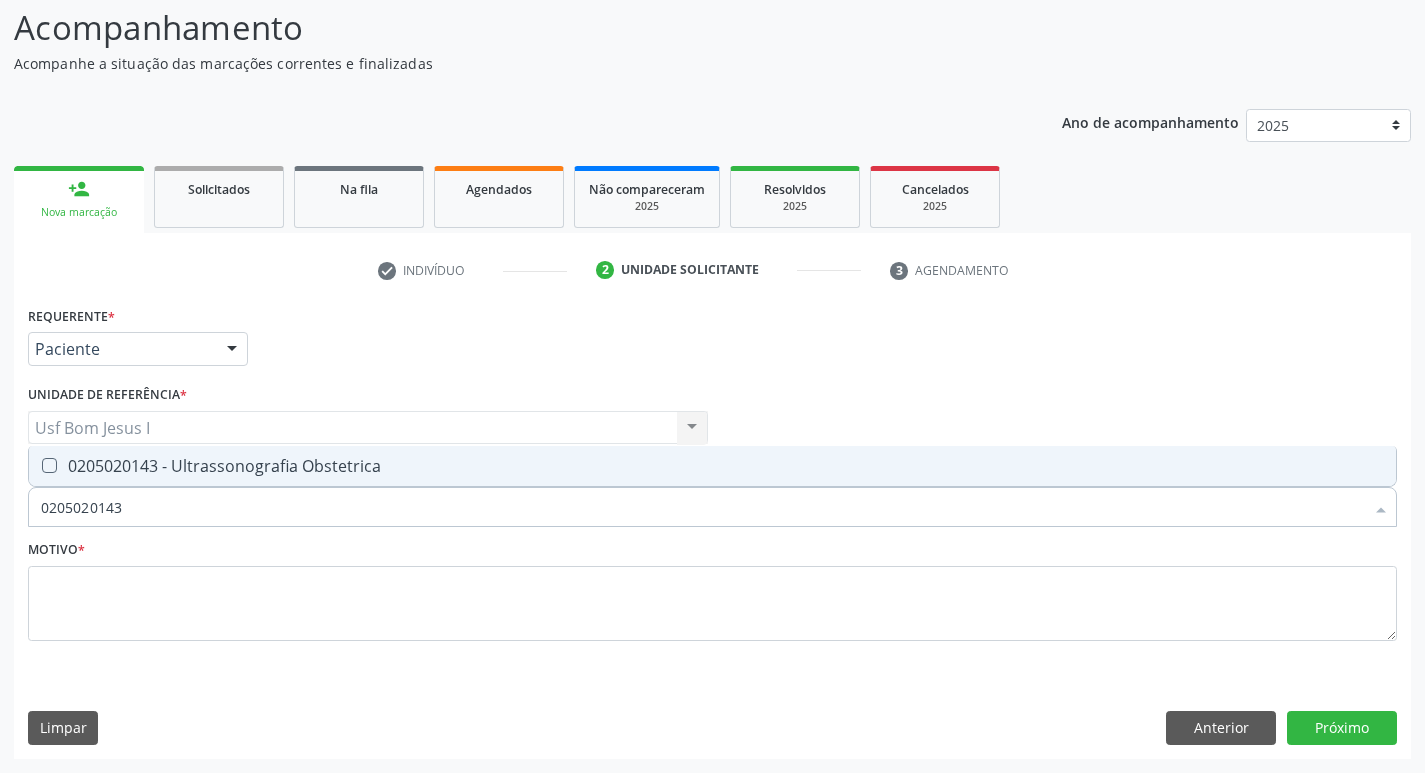 click on "0205020143 - Ultrassonografia Obstetrica" at bounding box center (712, 466) 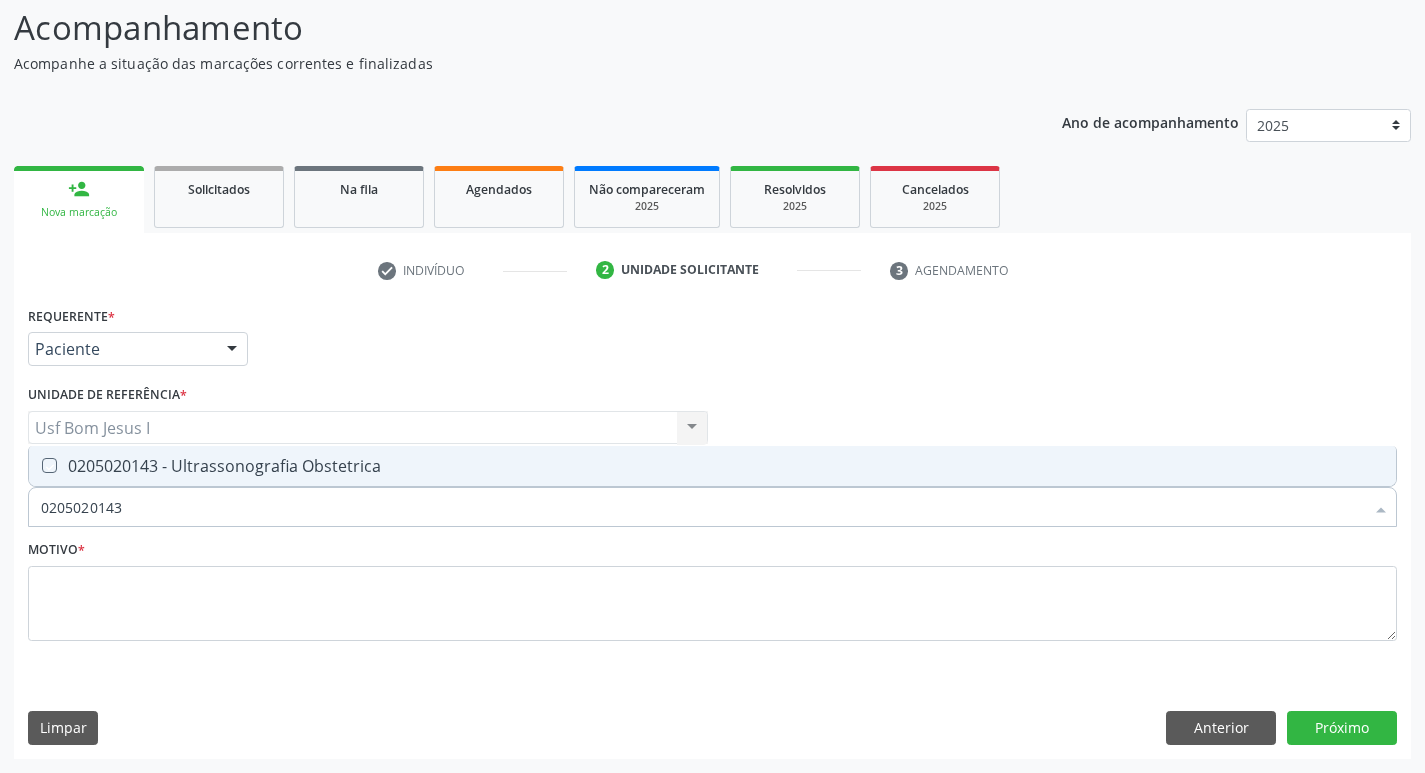 checkbox on "true" 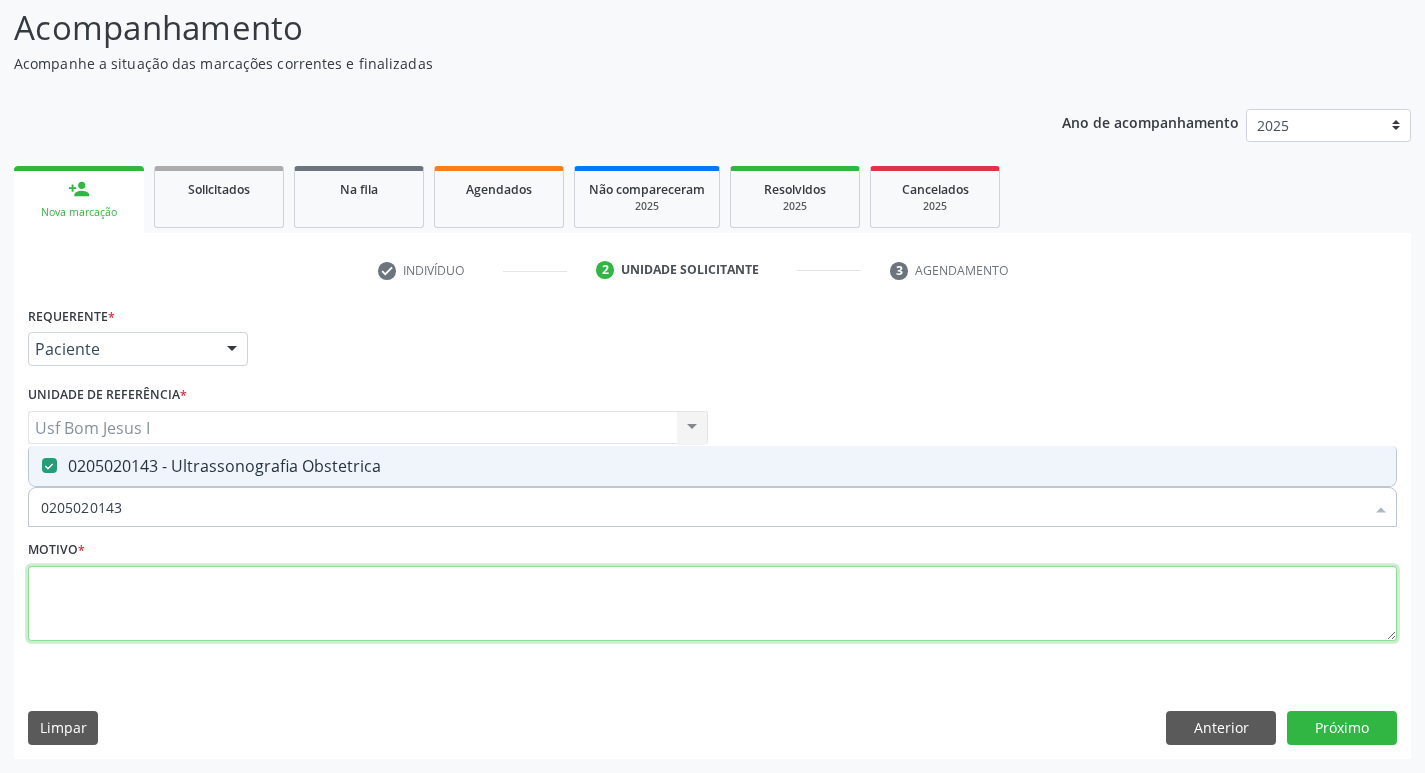 click at bounding box center (712, 604) 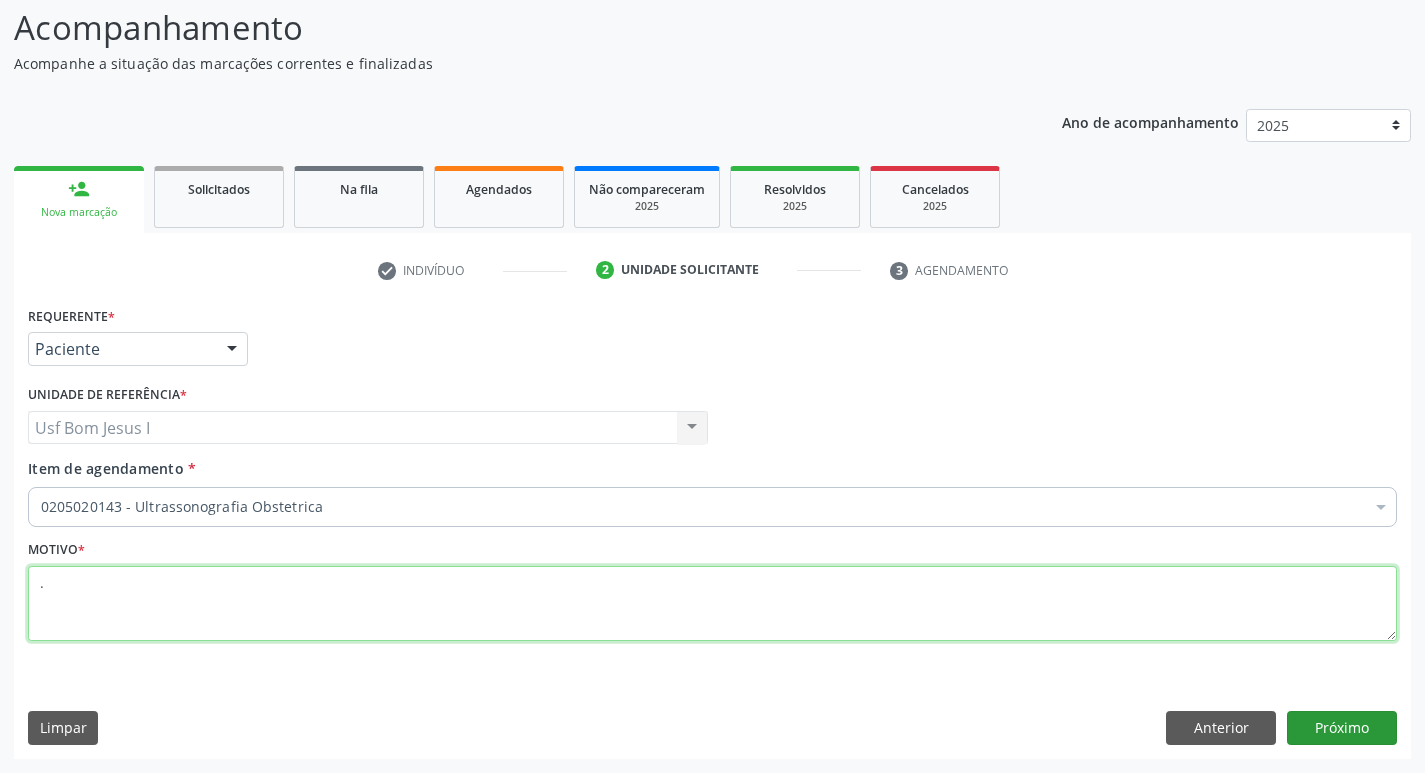 type on "." 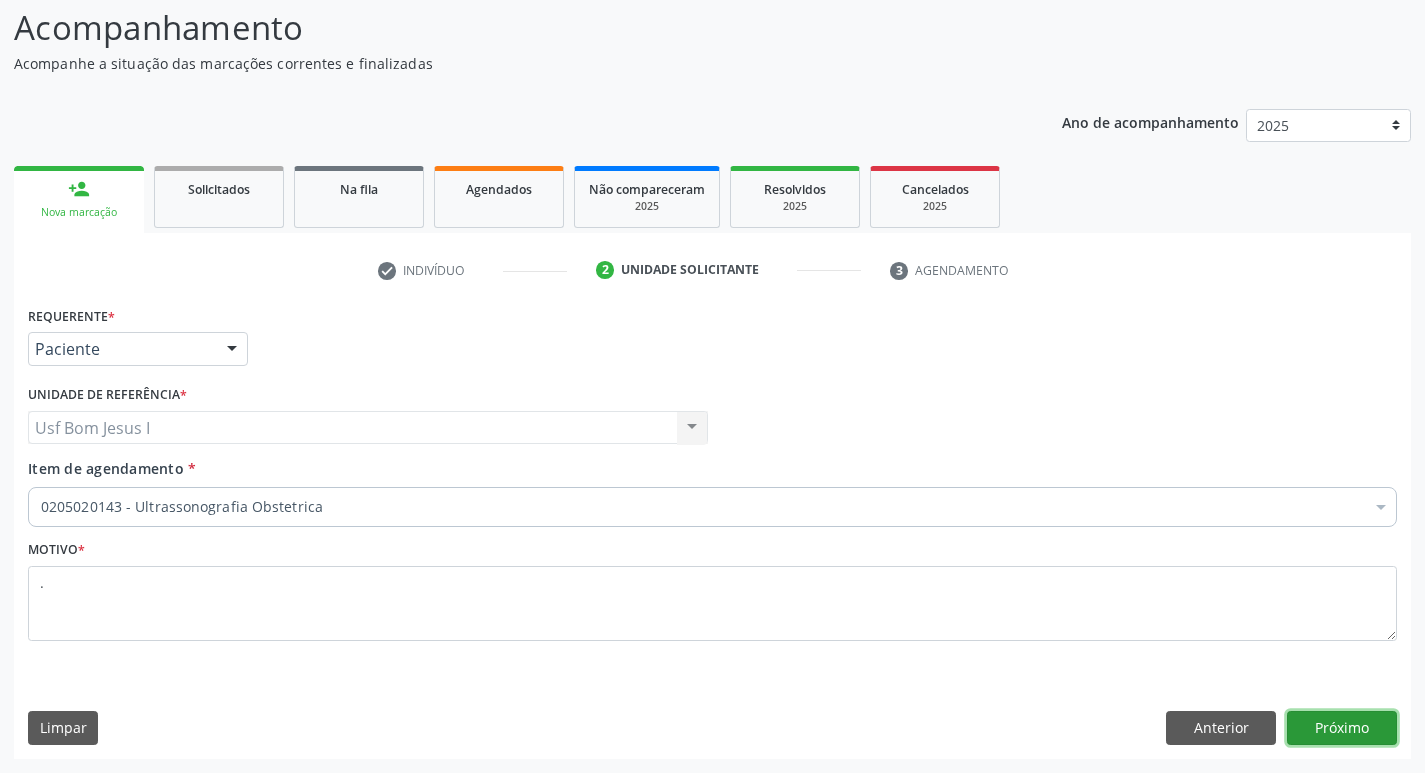 click on "Próximo" at bounding box center [1342, 728] 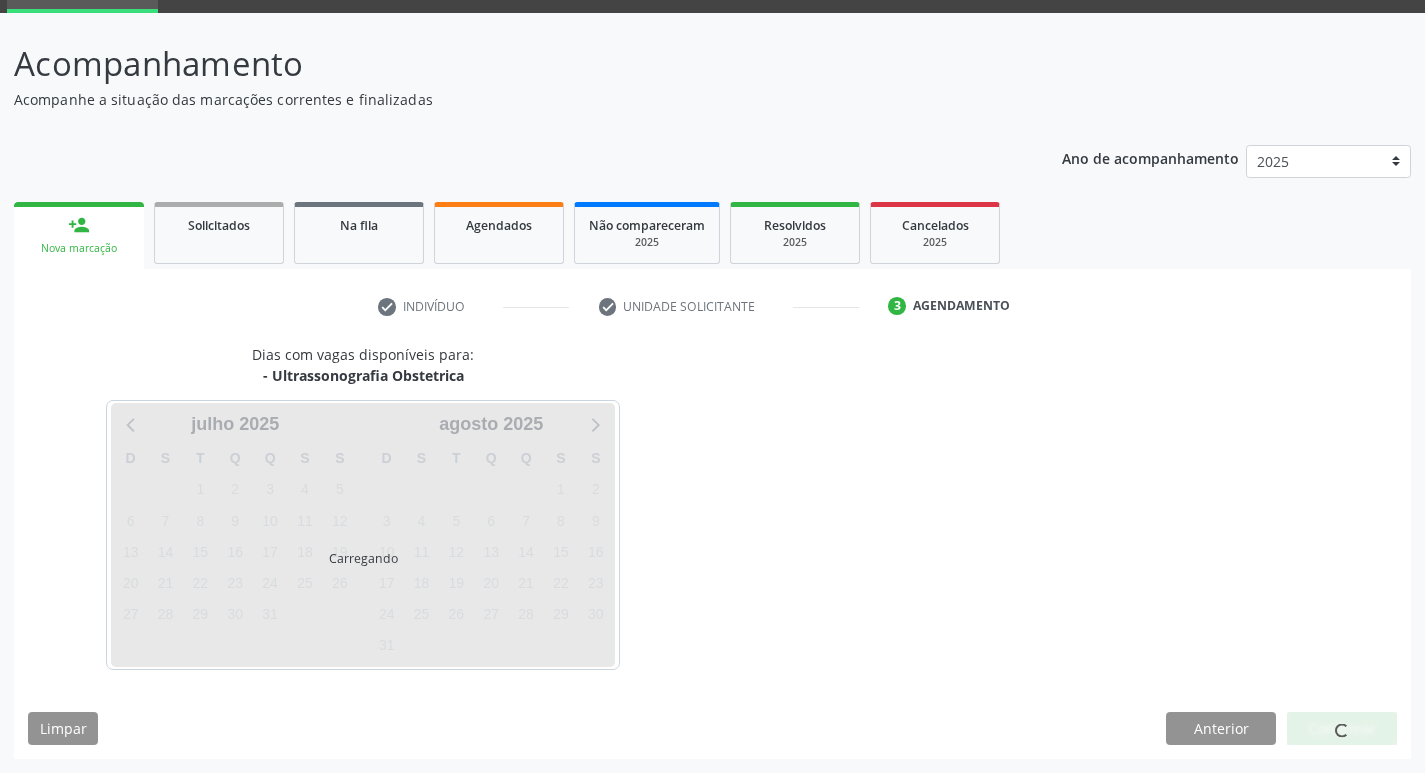 scroll, scrollTop: 97, scrollLeft: 0, axis: vertical 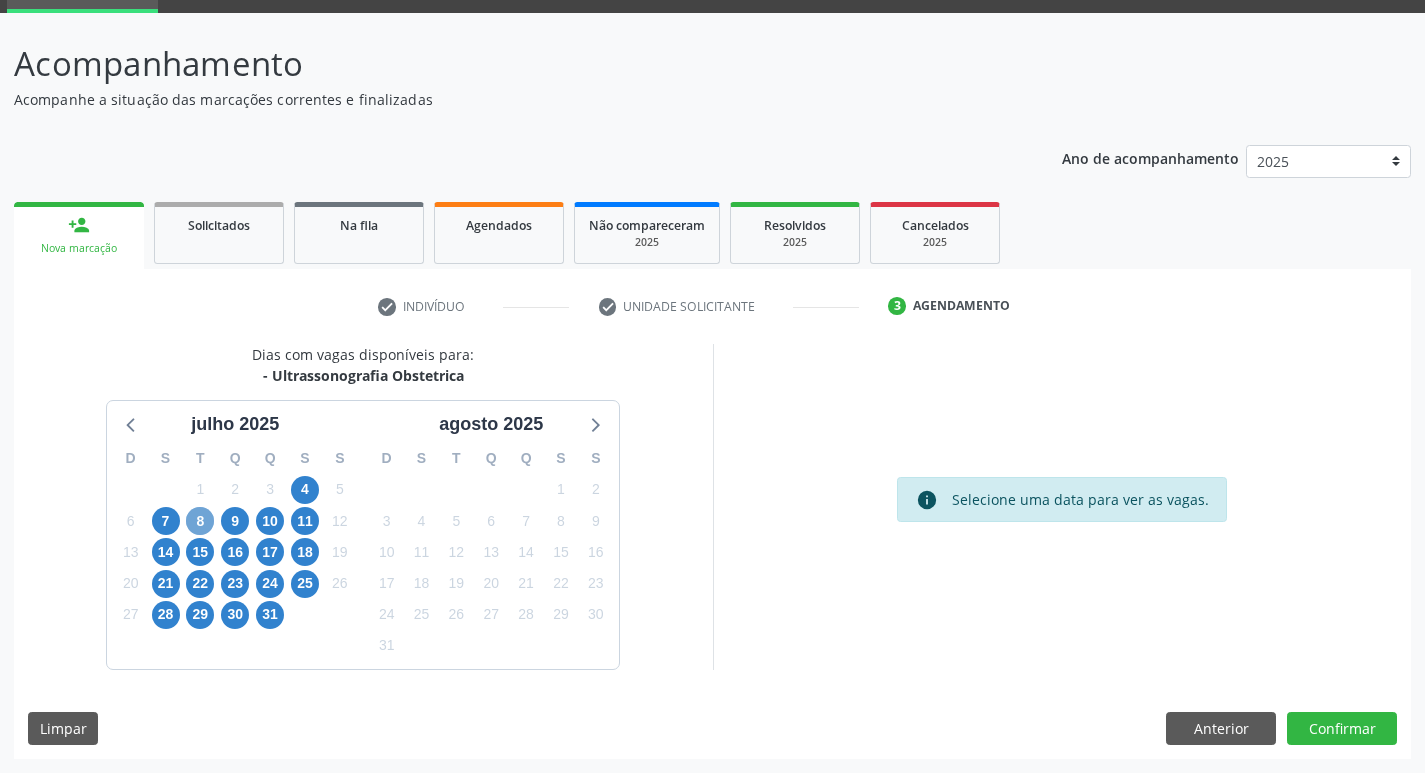 click on "8" at bounding box center [200, 521] 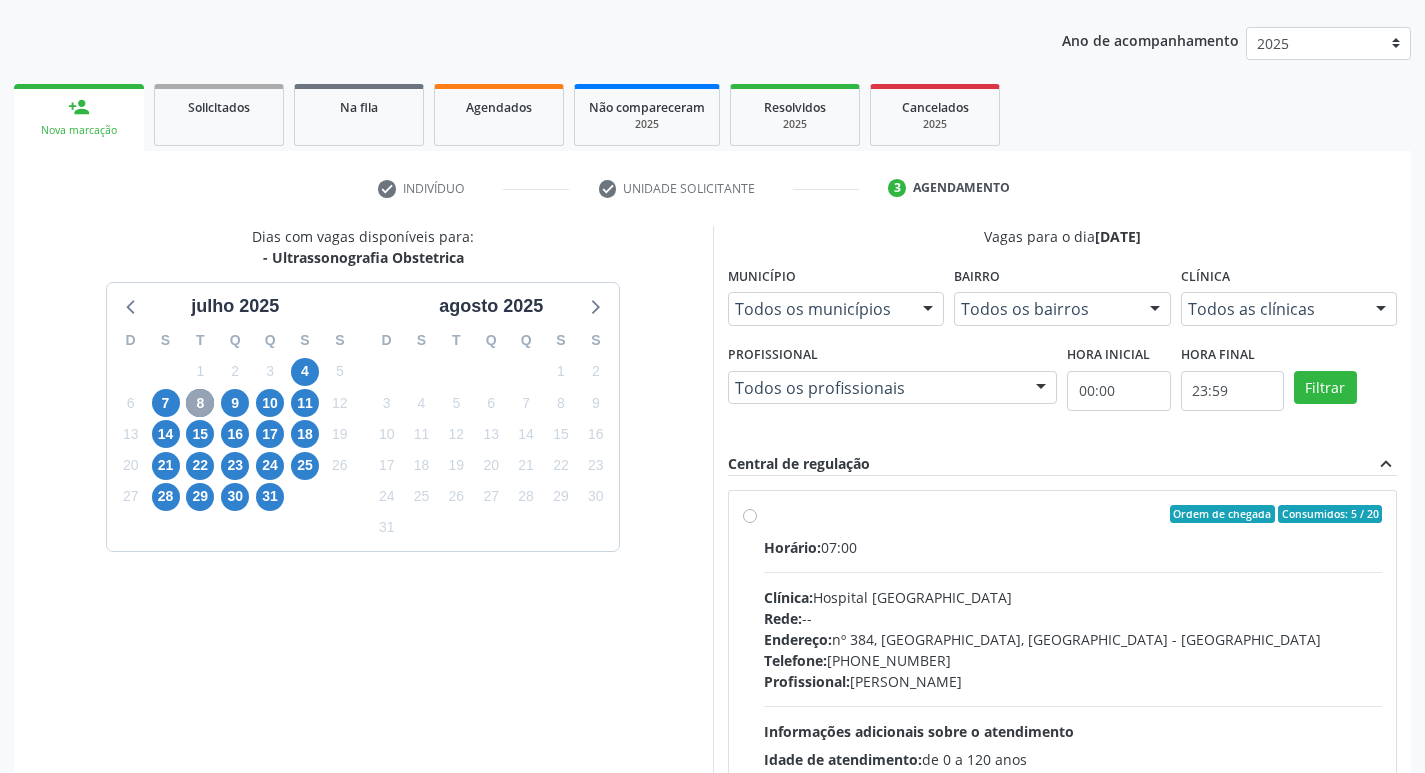 scroll, scrollTop: 422, scrollLeft: 0, axis: vertical 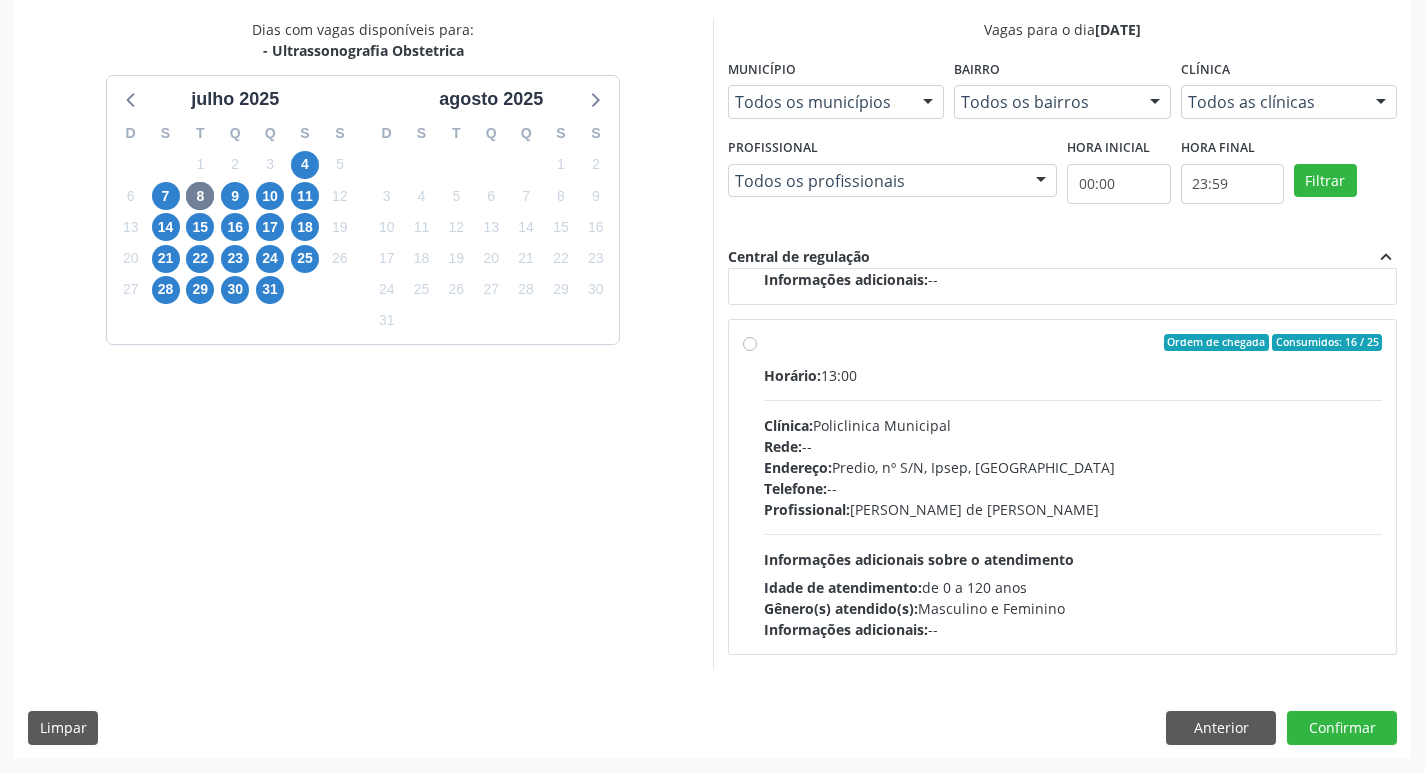 click at bounding box center (1073, 534) 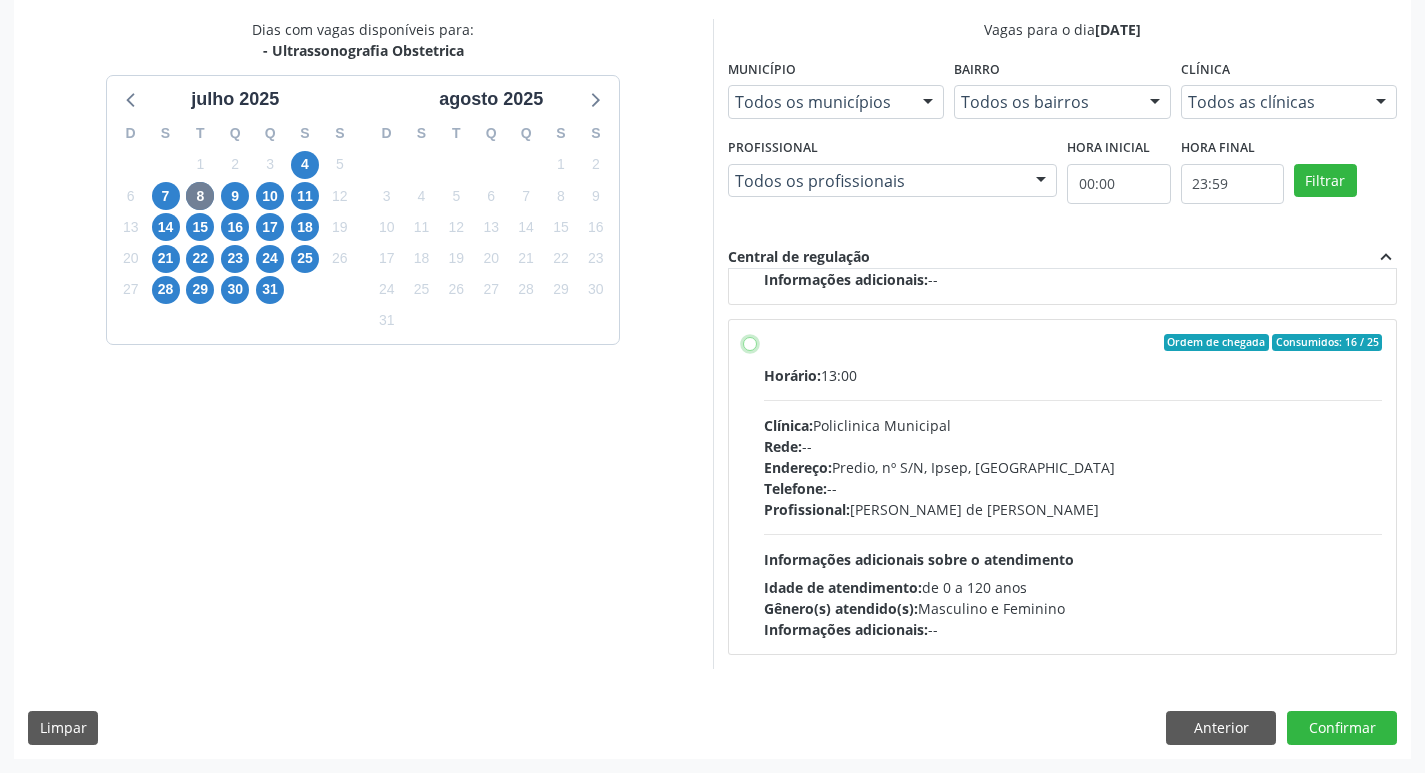 click on "Ordem de chegada
Consumidos: 16 / 25
Horário:   13:00
Clínica:  Policlinica Municipal
Rede:
--
Endereço:   Predio, nº S/N, Ipsep, Serra Talhada - PE
Telefone:   --
Profissional:
Ana Carolina Barboza de Andrada Melo Lyra
Informações adicionais sobre o atendimento
Idade de atendimento:
de 0 a 120 anos
Gênero(s) atendido(s):
Masculino e Feminino
Informações adicionais:
--" at bounding box center (750, 343) 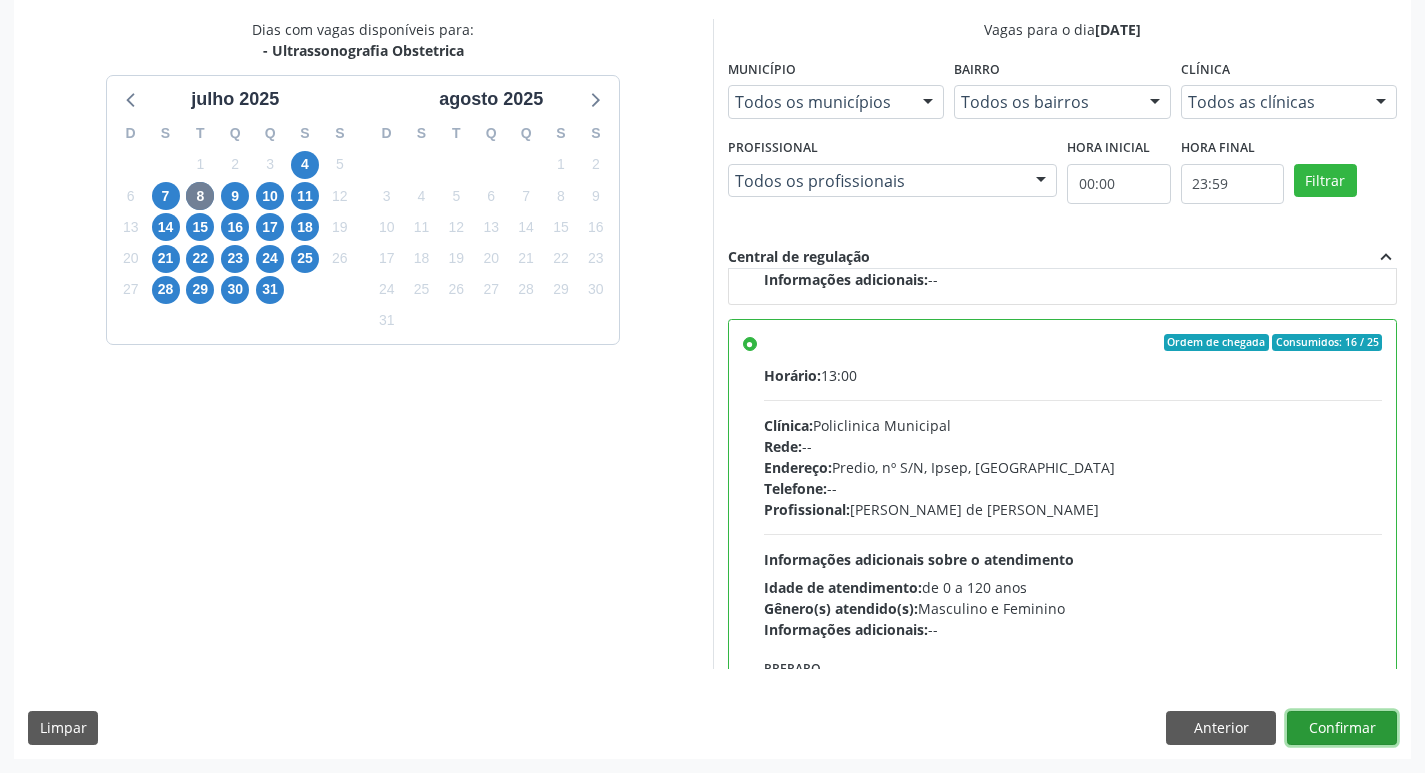 click on "Confirmar" at bounding box center (1342, 728) 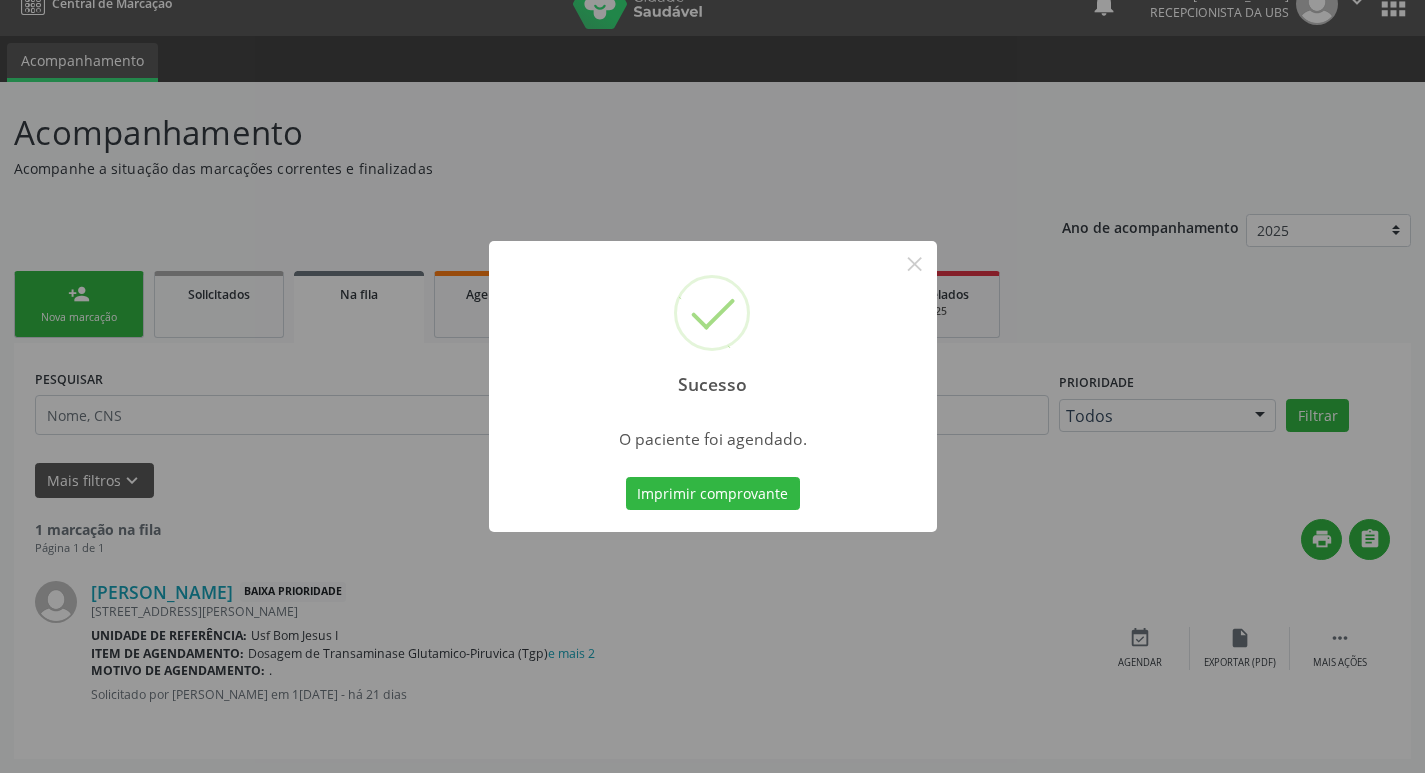 scroll, scrollTop: 0, scrollLeft: 0, axis: both 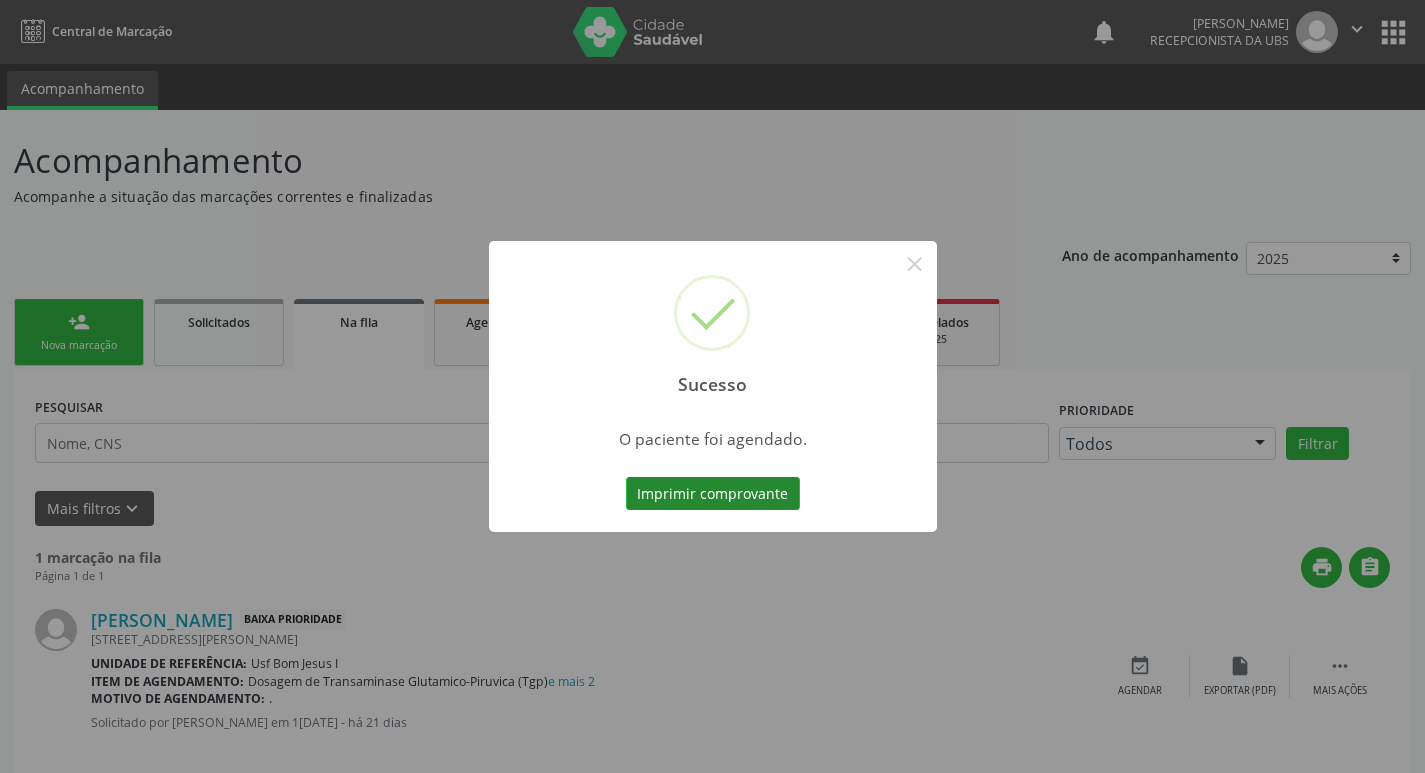 click on "Imprimir comprovante" at bounding box center [713, 494] 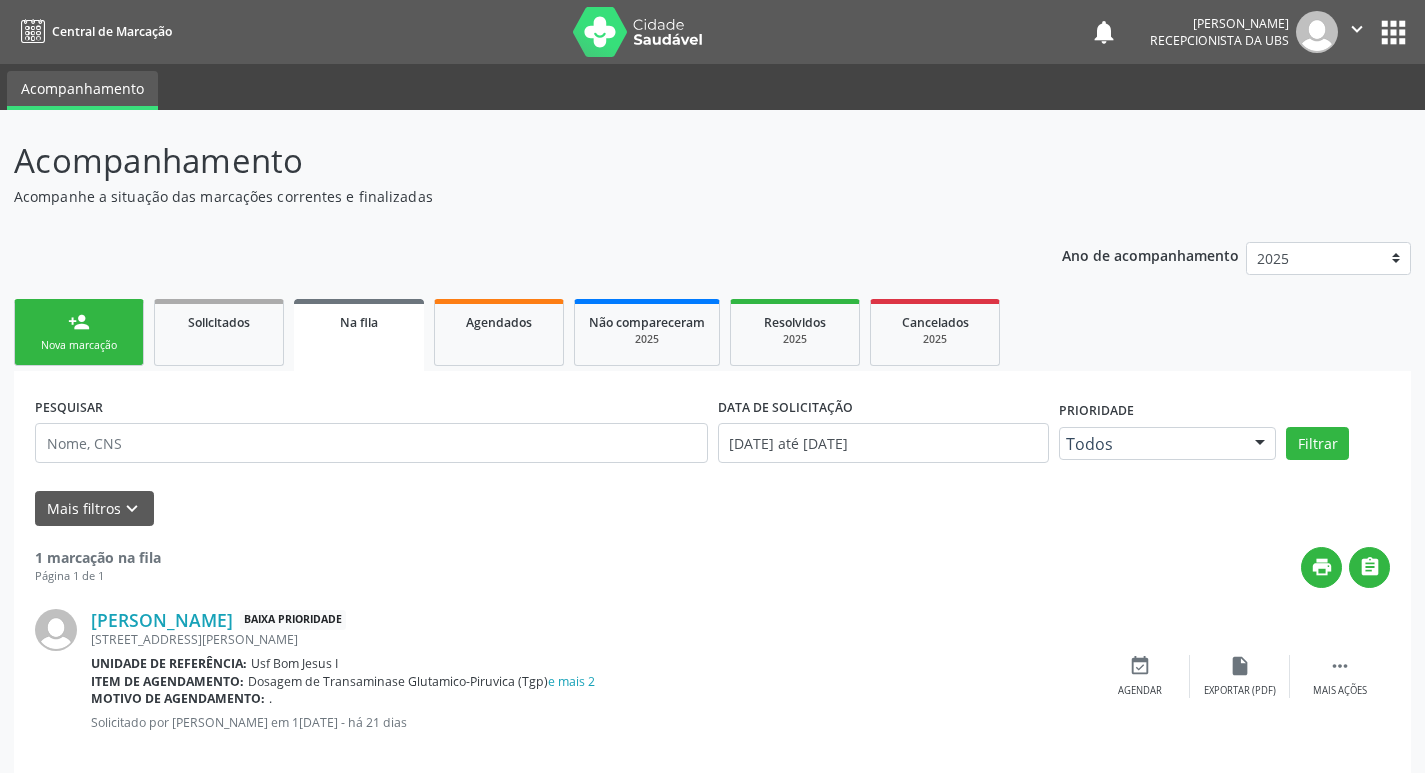 click on "person_add
Nova marcação" at bounding box center (79, 332) 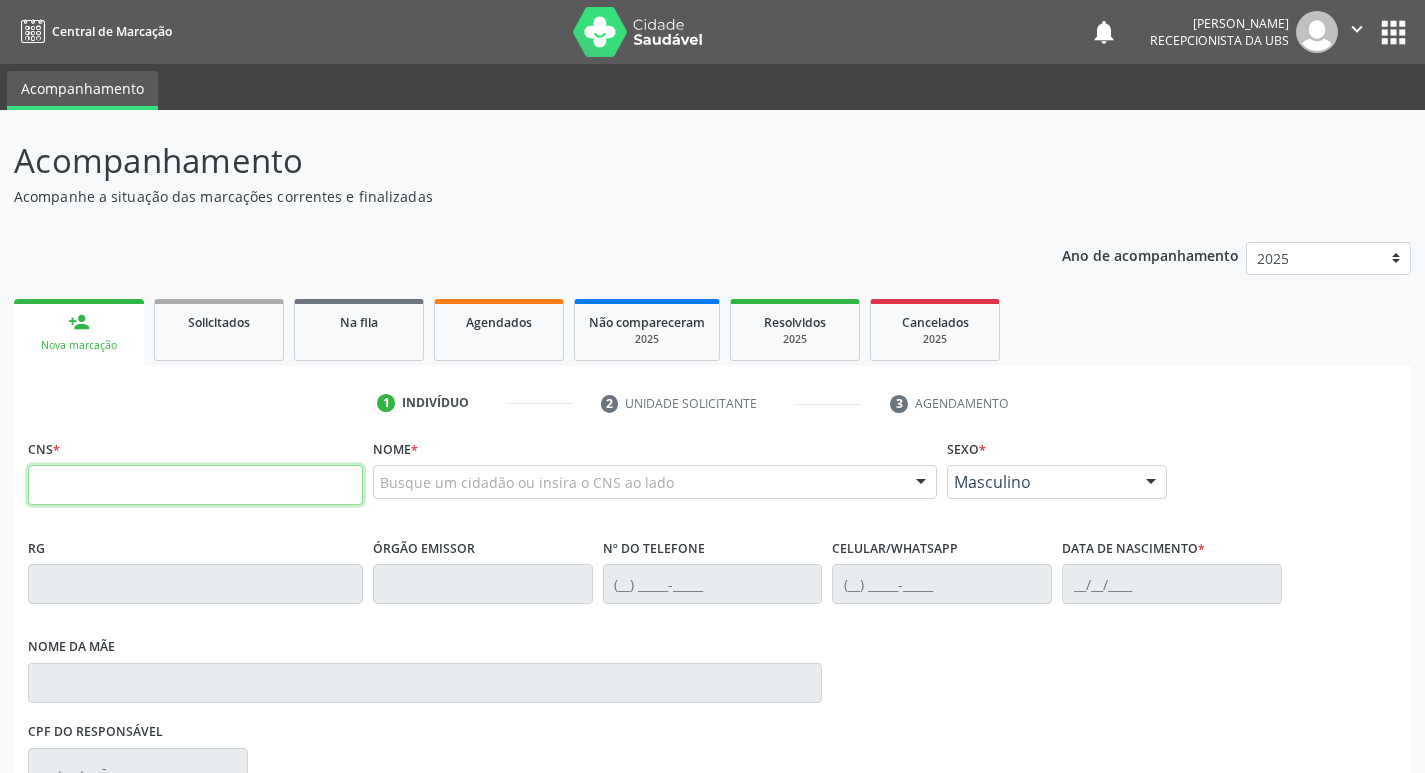 click at bounding box center (195, 485) 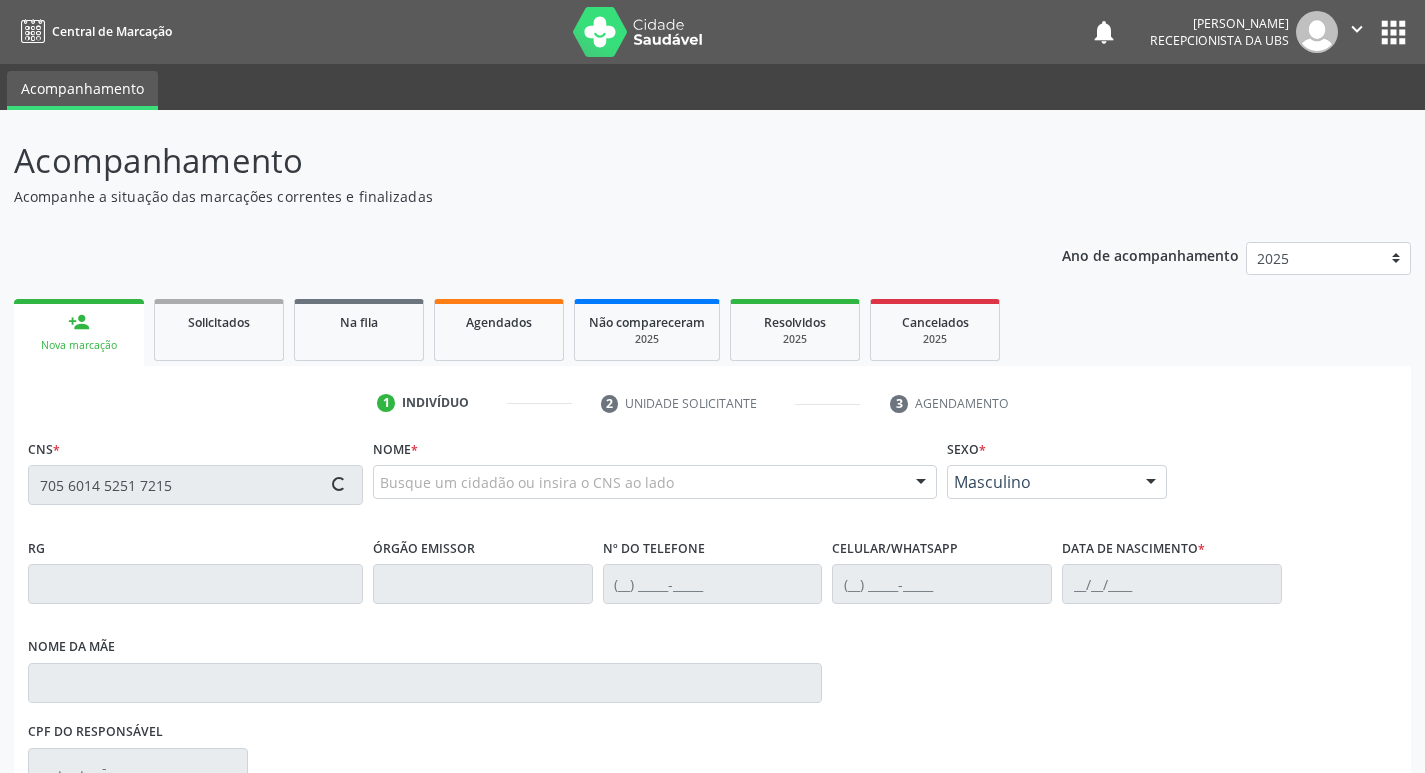 type on "705 6014 5251 7215" 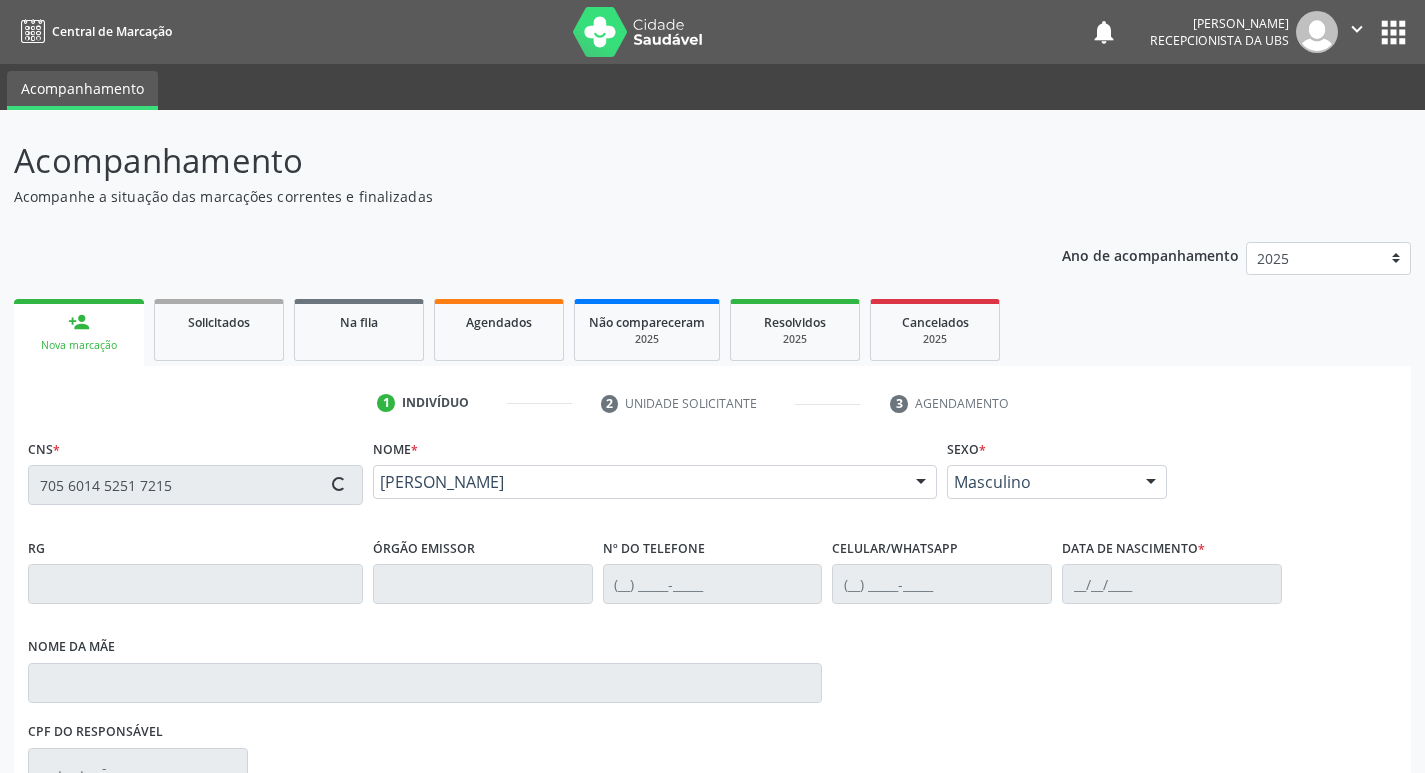 type on "(87) 98126-5601" 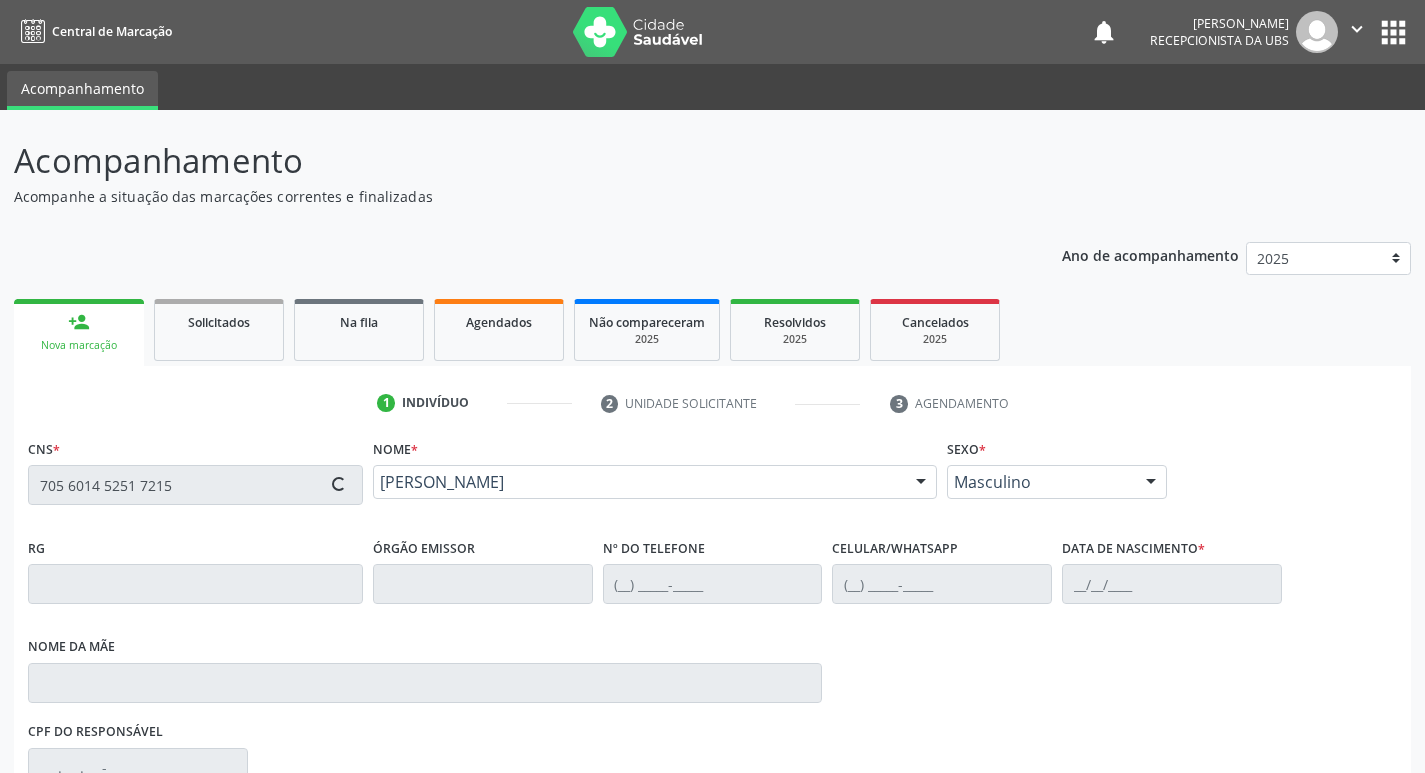 type on "(87) 98155-4802" 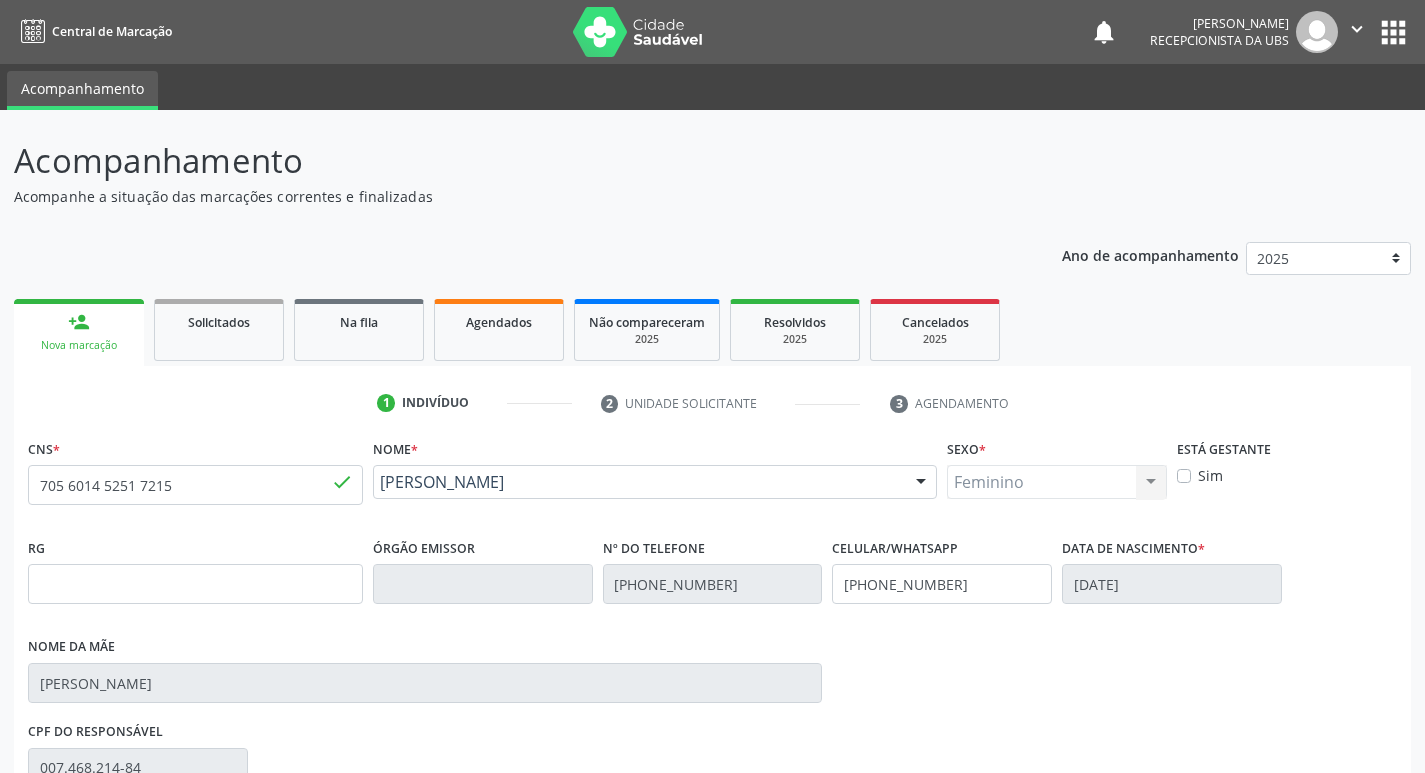 click on "Sim" at bounding box center (1287, 475) 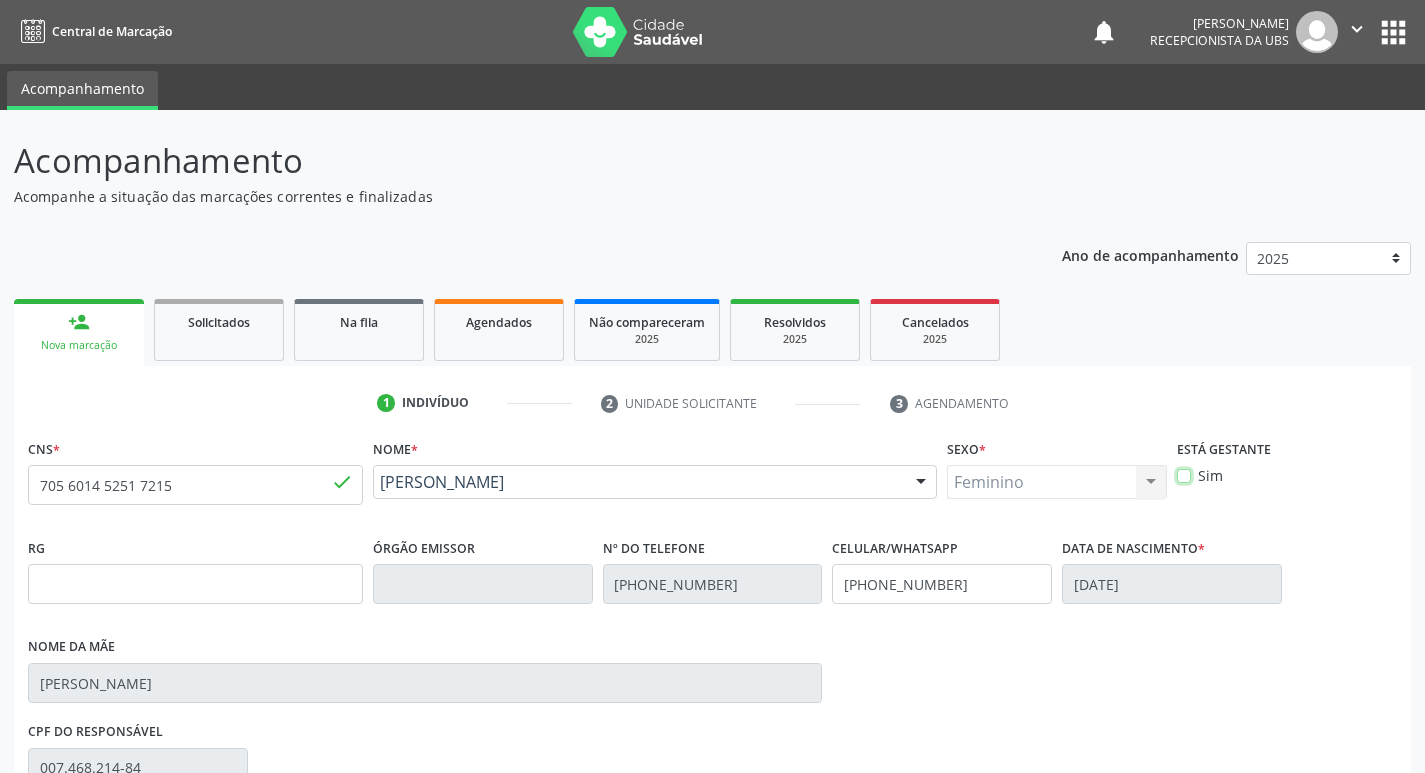 click on "Sim" at bounding box center [1184, 474] 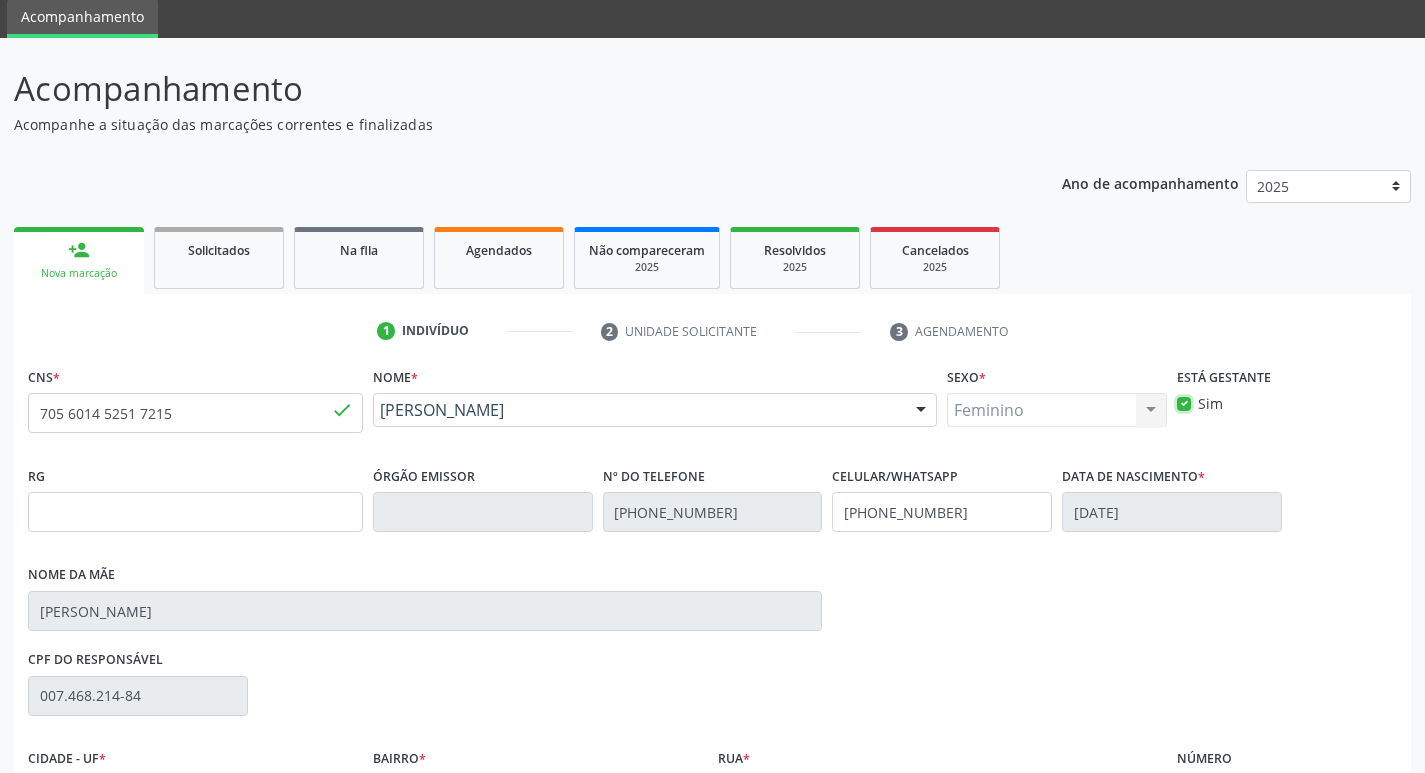 scroll, scrollTop: 297, scrollLeft: 0, axis: vertical 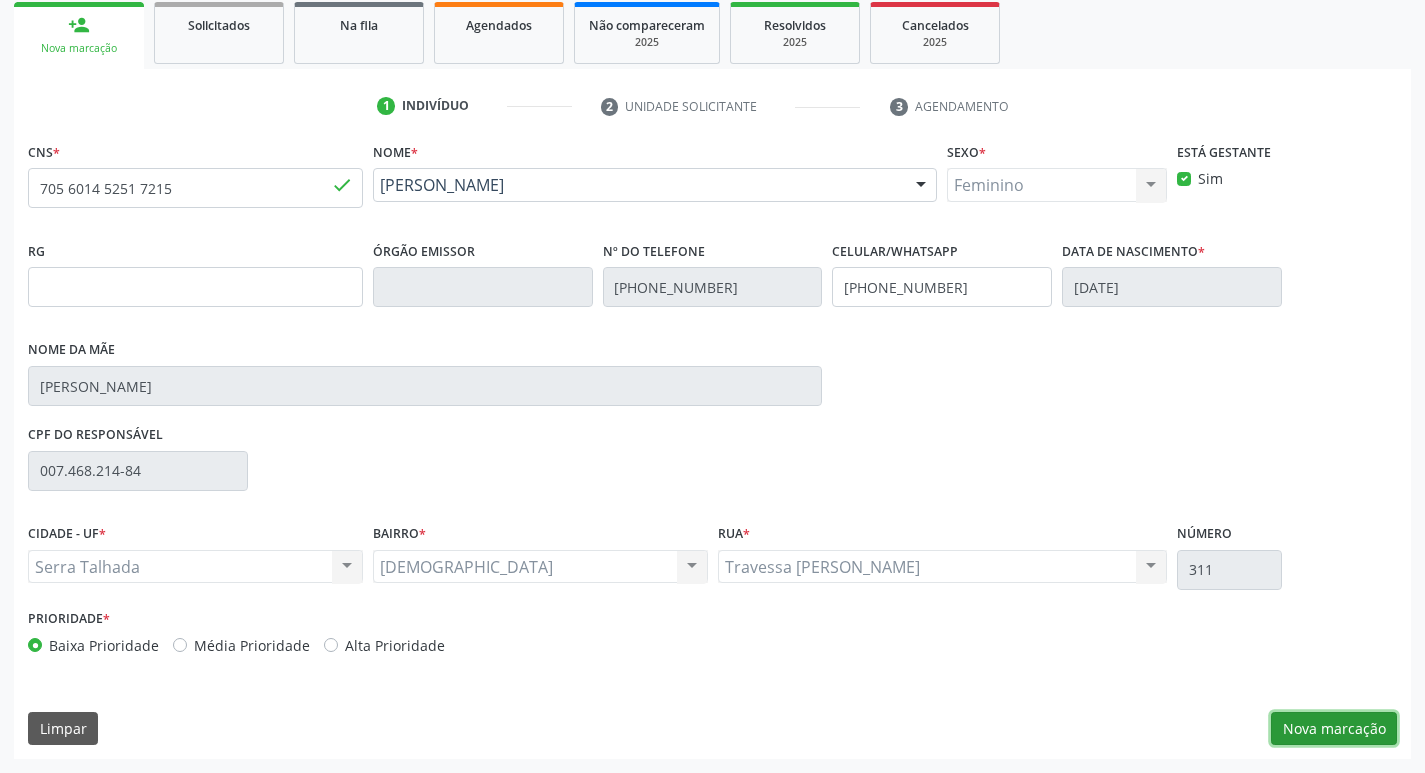 click on "Nova marcação" at bounding box center [1334, 729] 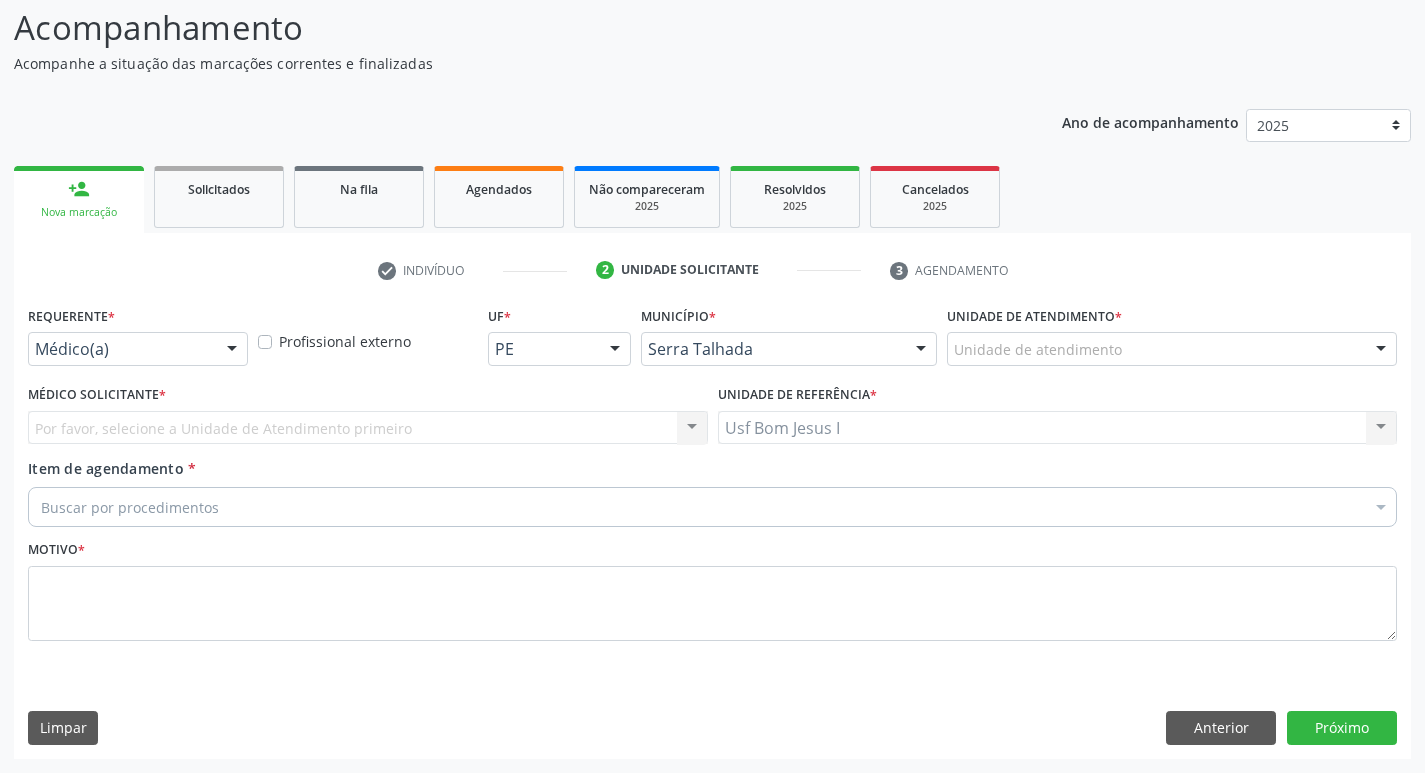 scroll, scrollTop: 133, scrollLeft: 0, axis: vertical 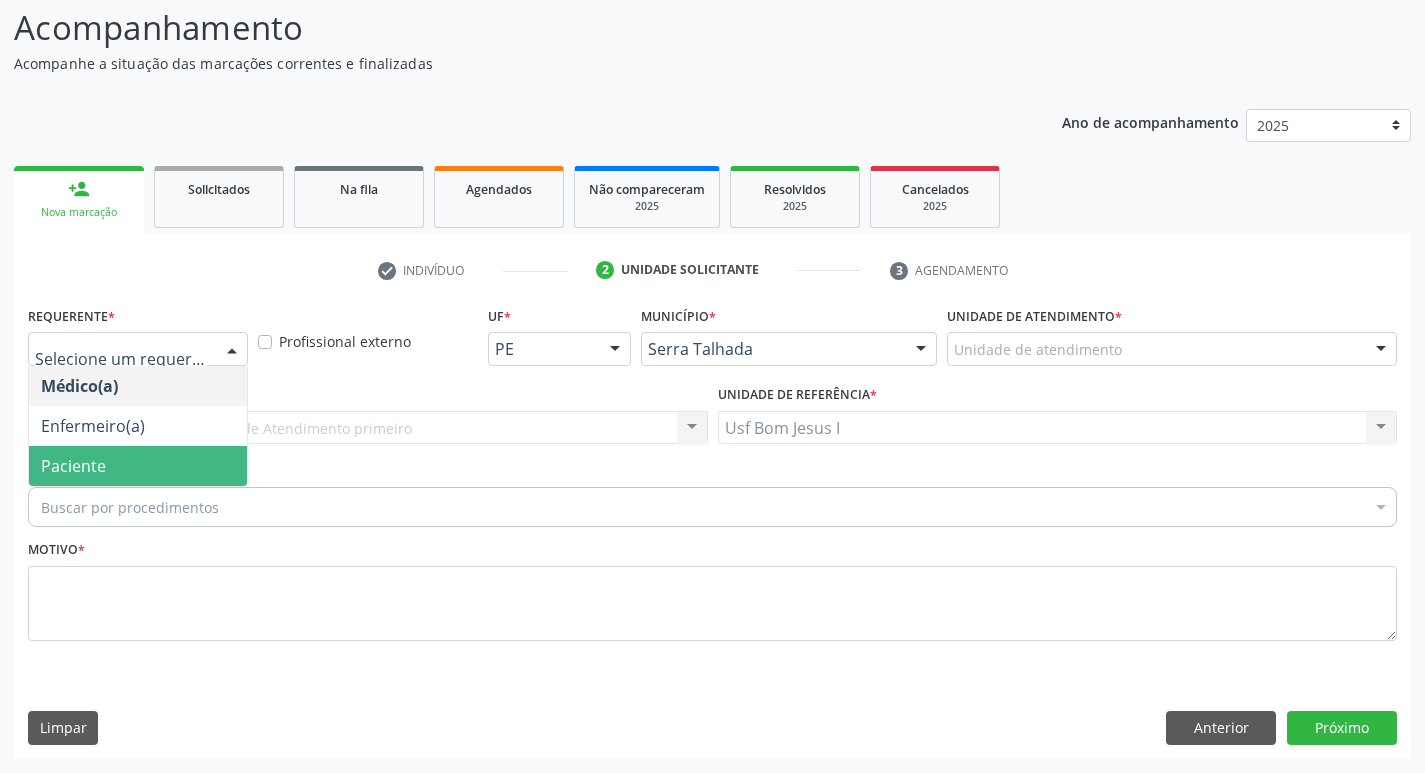 drag, startPoint x: 146, startPoint y: 462, endPoint x: 181, endPoint y: 516, distance: 64.3506 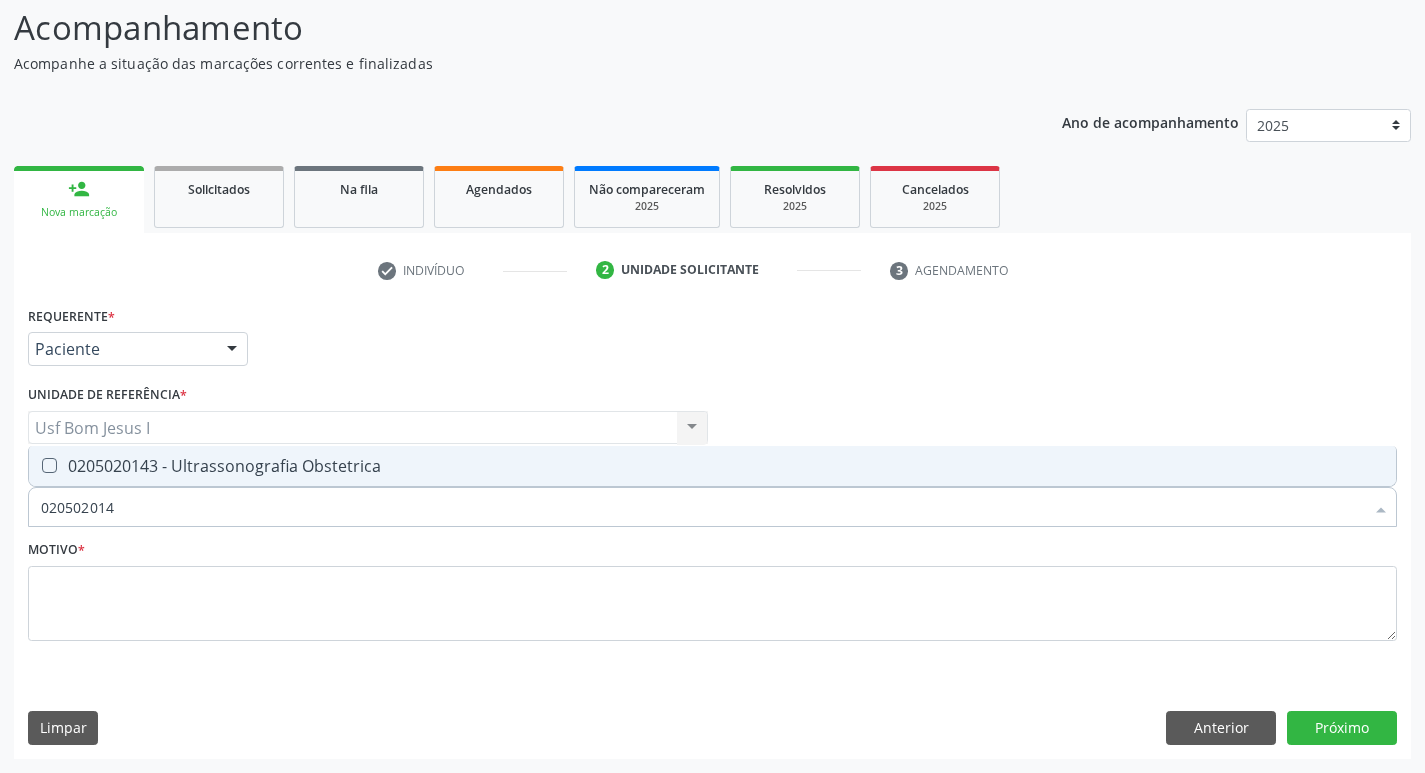 type on "0205020143" 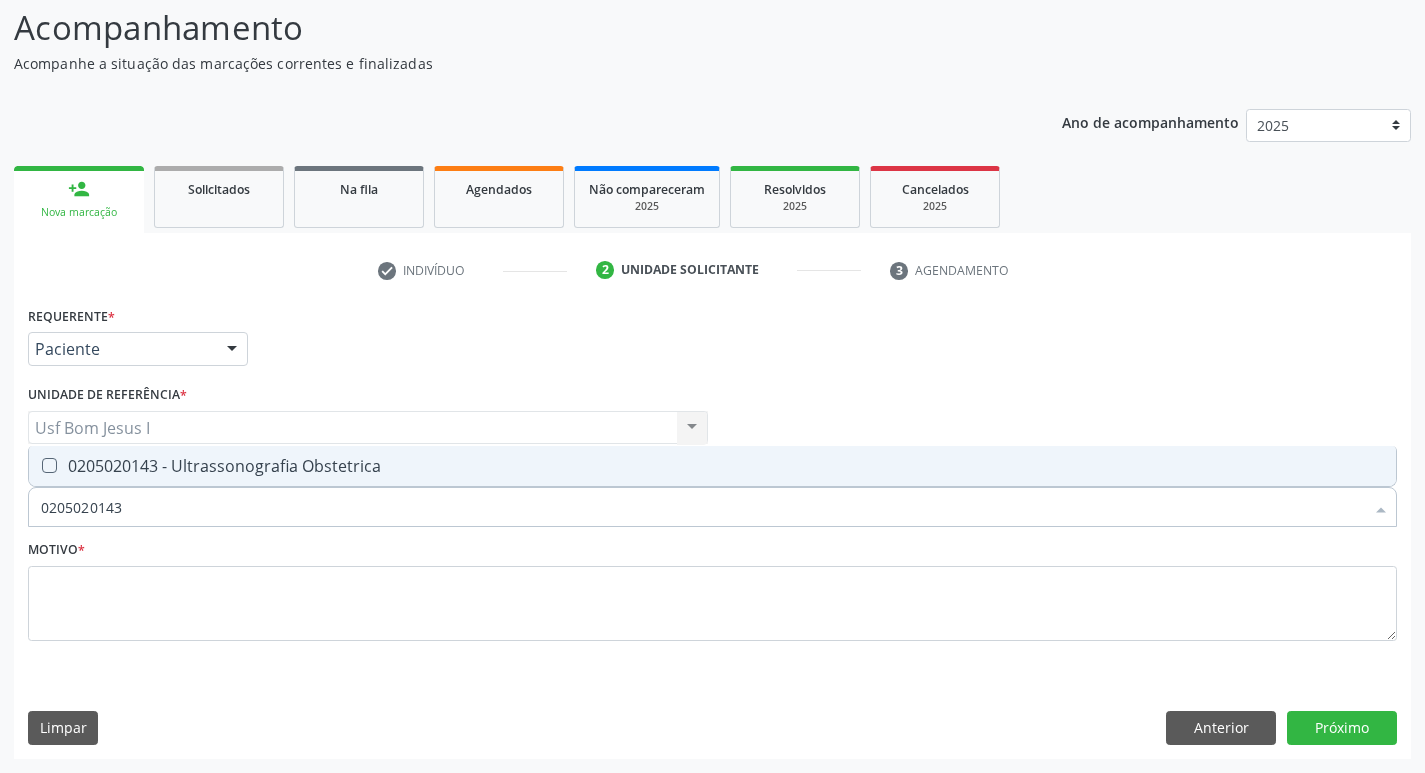 click on "0205020143 - Ultrassonografia Obstetrica" at bounding box center [712, 466] 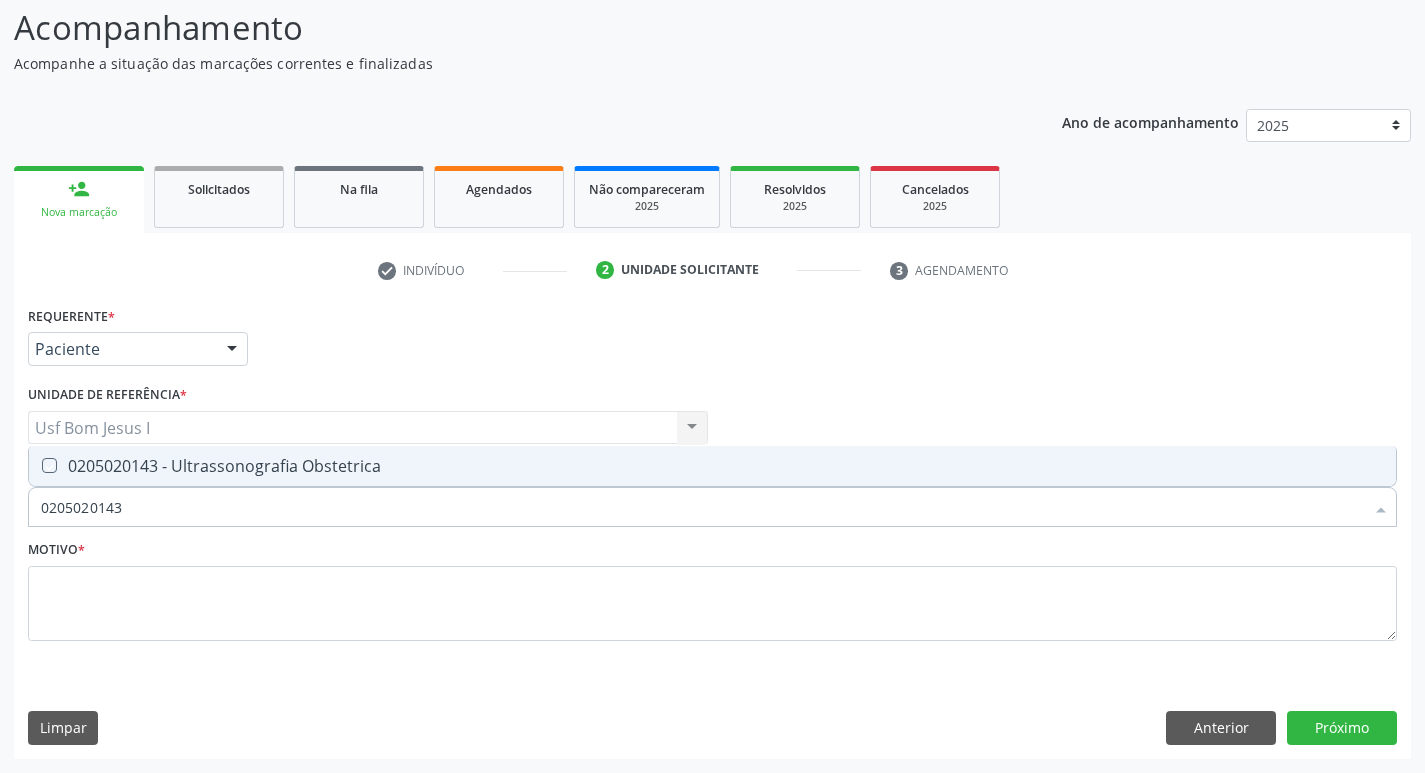 checkbox on "true" 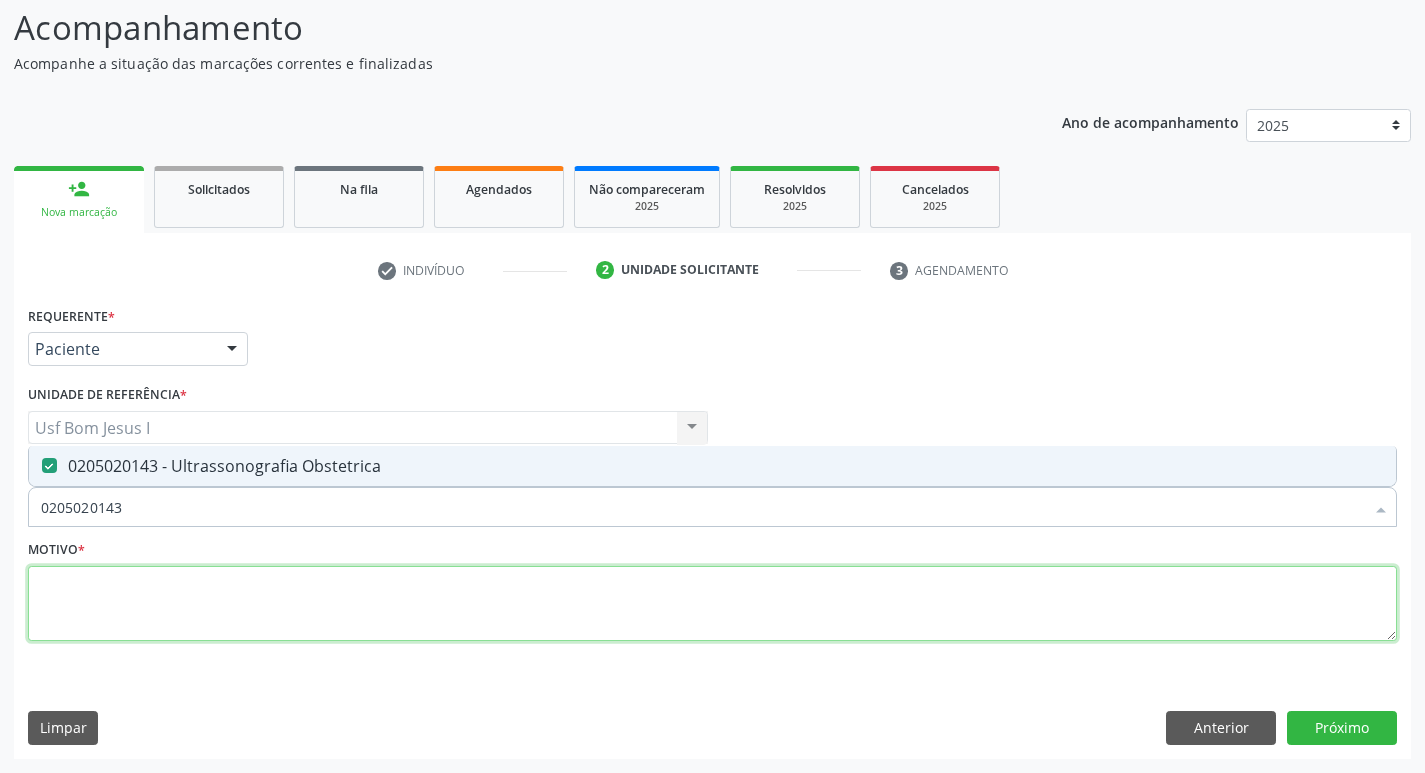 click at bounding box center [712, 604] 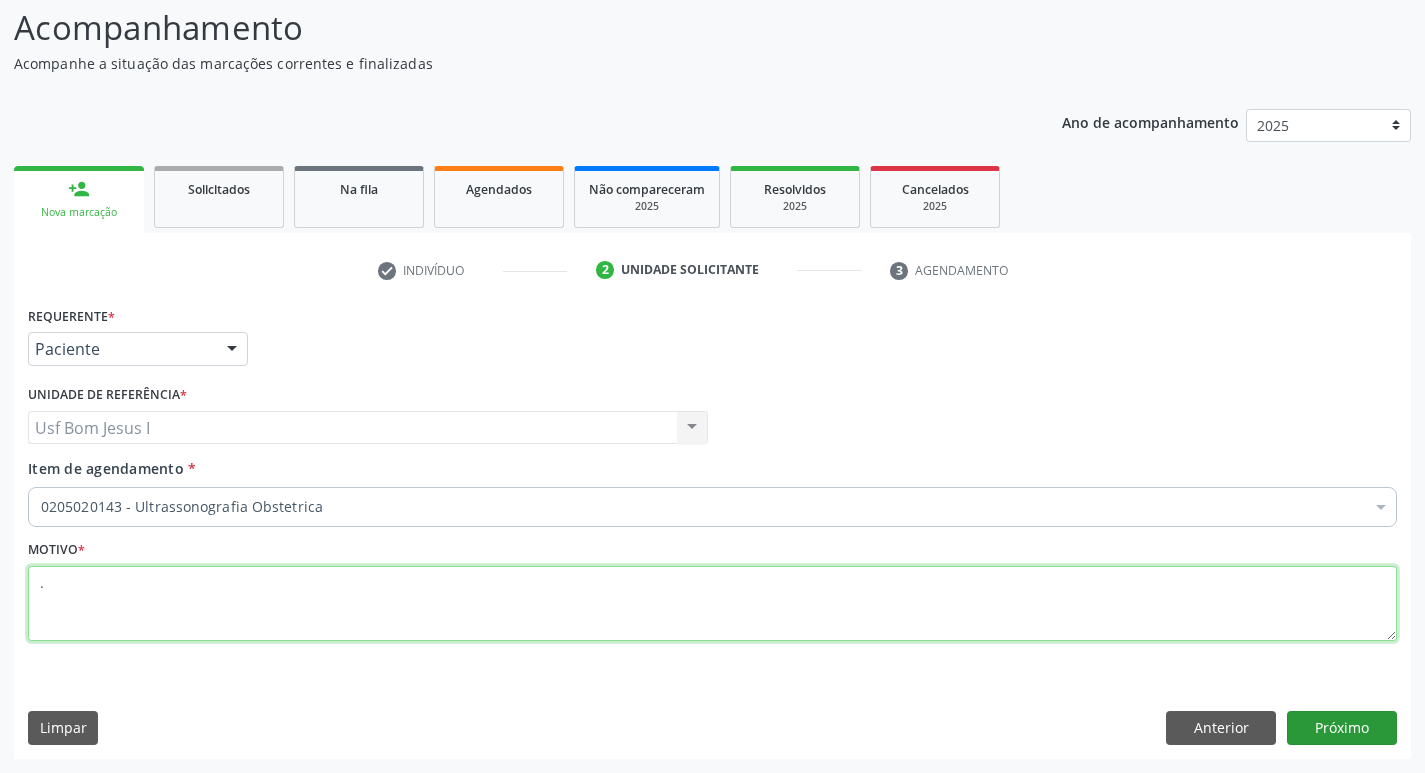 type on "." 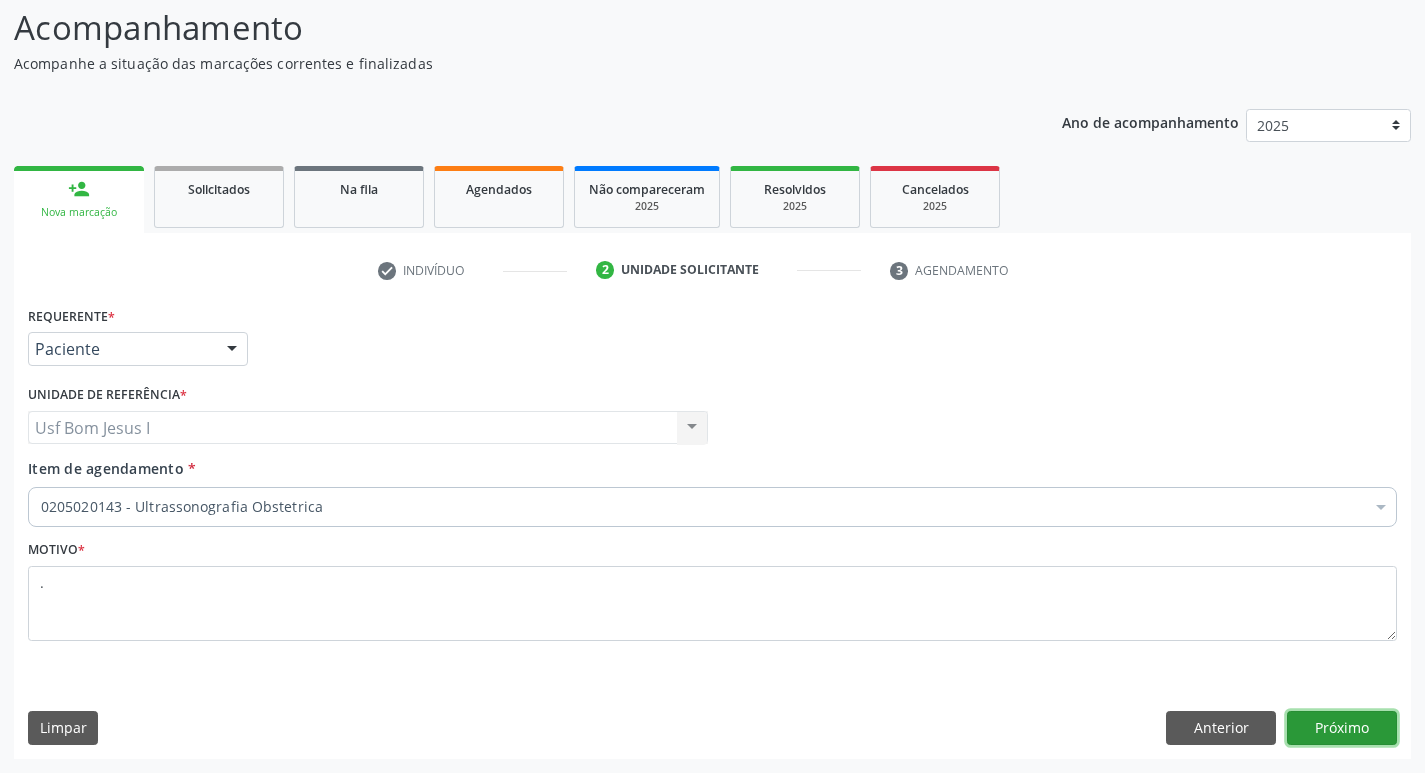 click on "Próximo" at bounding box center [1342, 728] 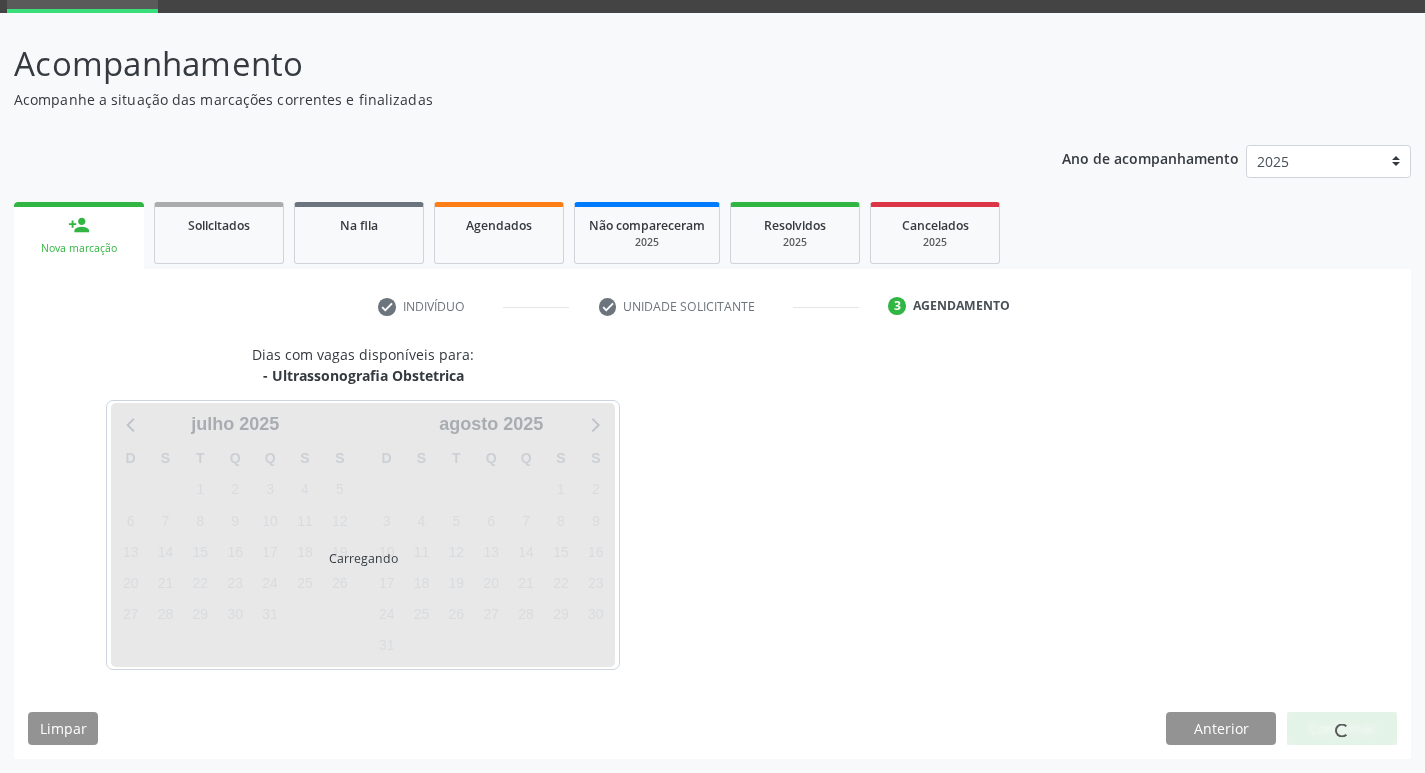 scroll, scrollTop: 97, scrollLeft: 0, axis: vertical 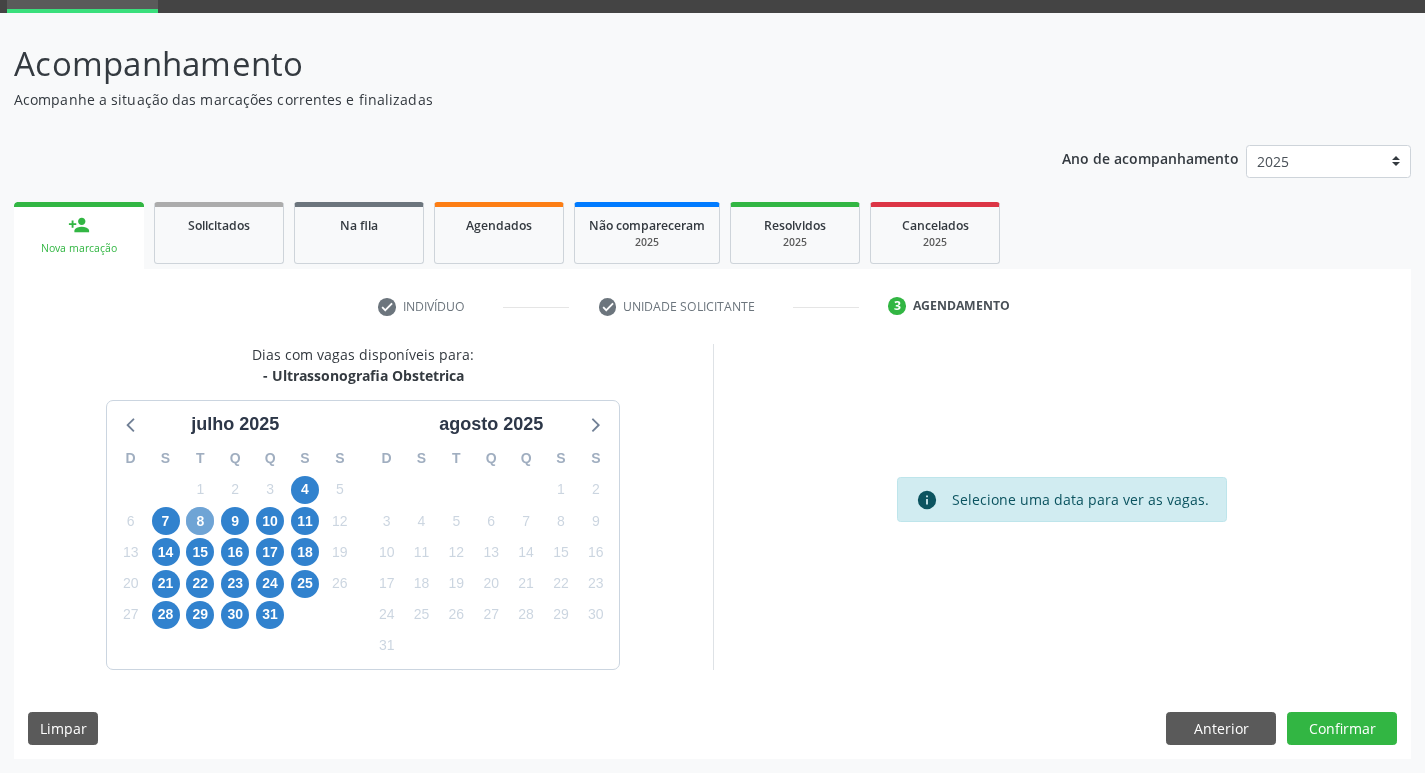 click on "8" at bounding box center [200, 521] 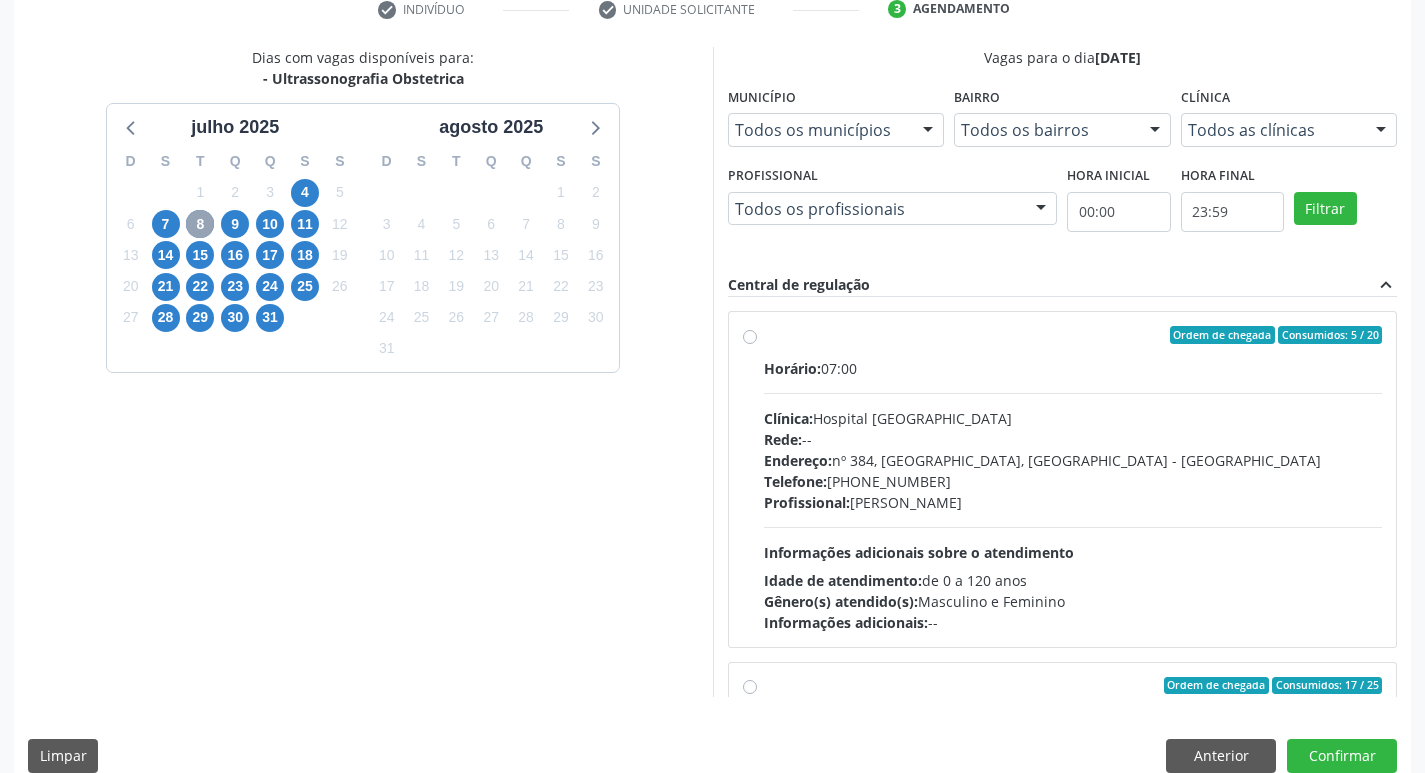 scroll, scrollTop: 422, scrollLeft: 0, axis: vertical 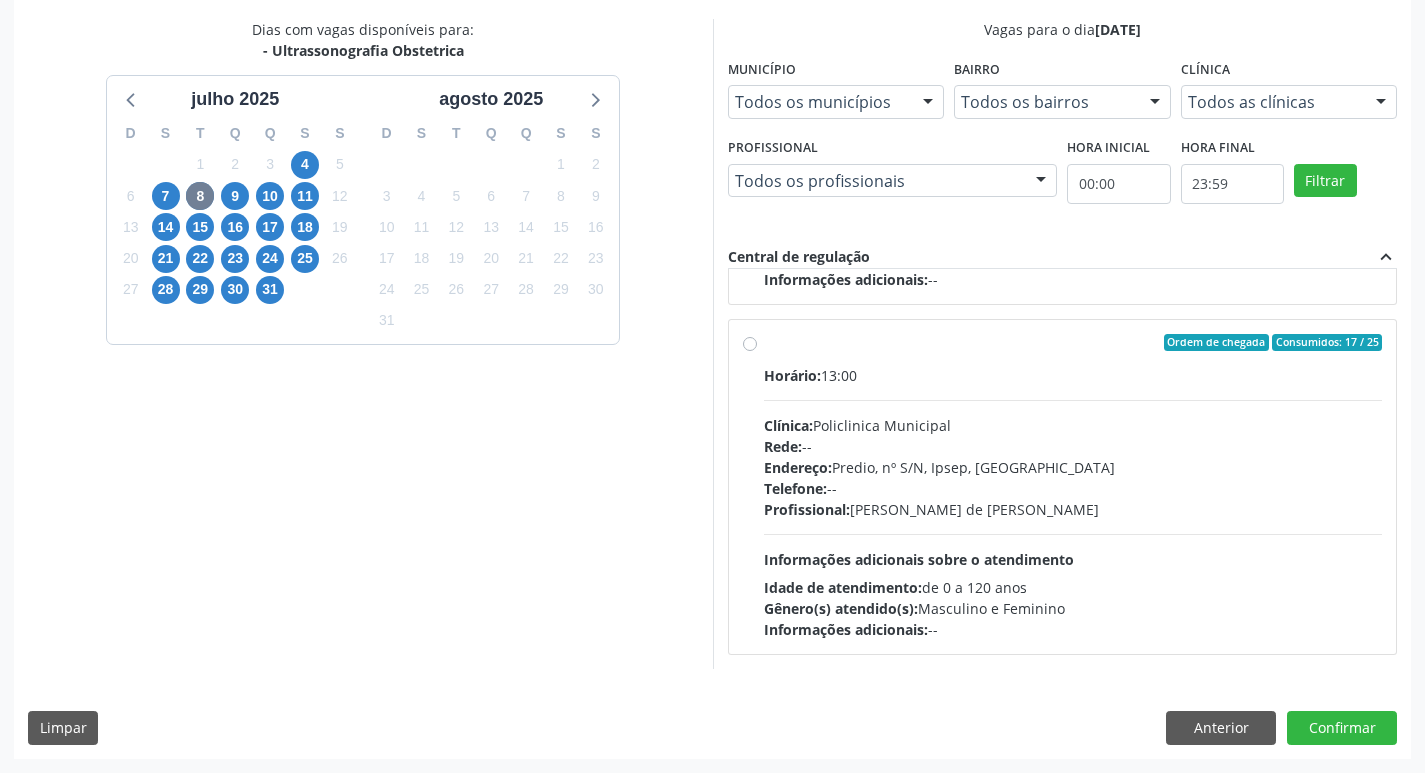 click on "Telefone:   --" at bounding box center (1073, 488) 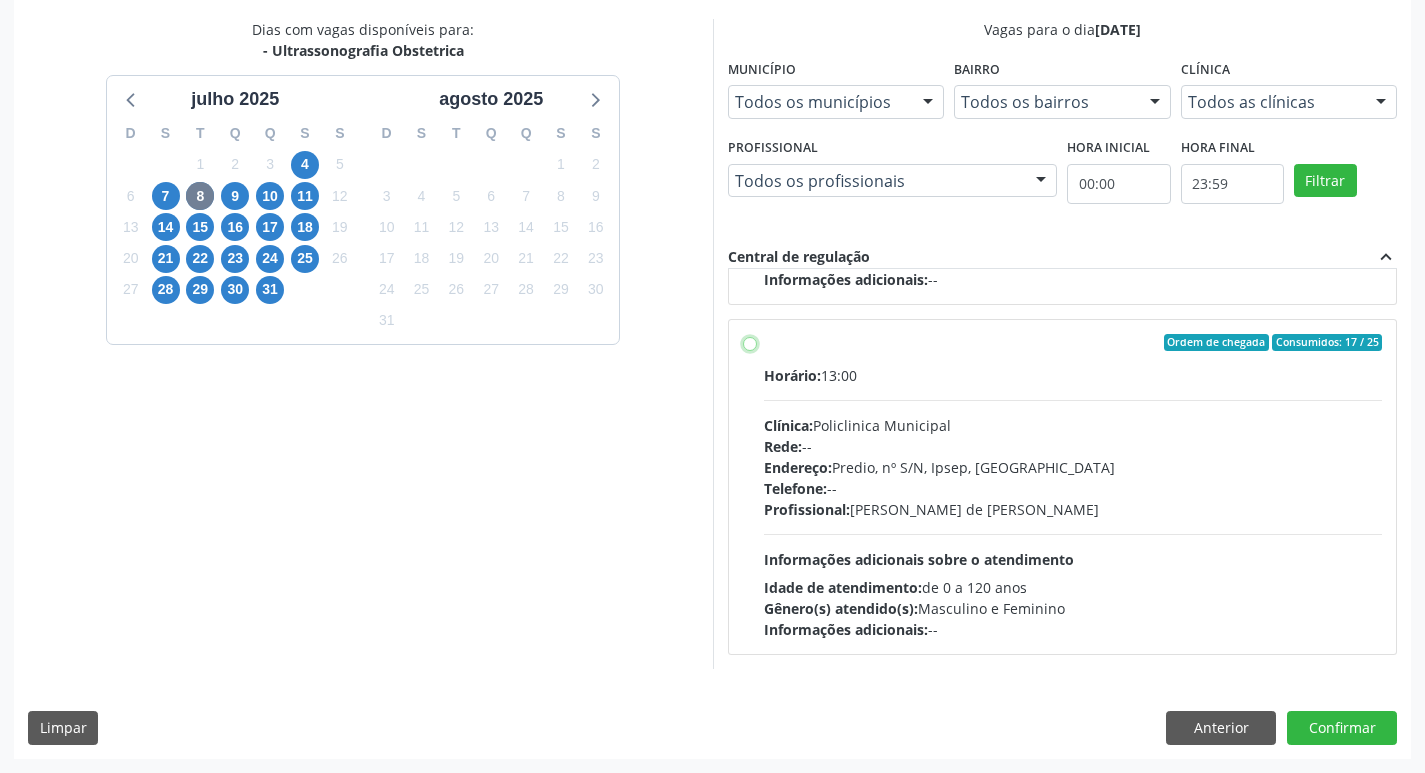 click on "Ordem de chegada
Consumidos: 17 / 25
Horário:   13:00
Clínica:  Policlinica Municipal
Rede:
--
Endereço:   Predio, nº S/N, Ipsep, Serra Talhada - PE
Telefone:   --
Profissional:
Ana Carolina Barboza de Andrada Melo Lyra
Informações adicionais sobre o atendimento
Idade de atendimento:
de 0 a 120 anos
Gênero(s) atendido(s):
Masculino e Feminino
Informações adicionais:
--" at bounding box center (750, 343) 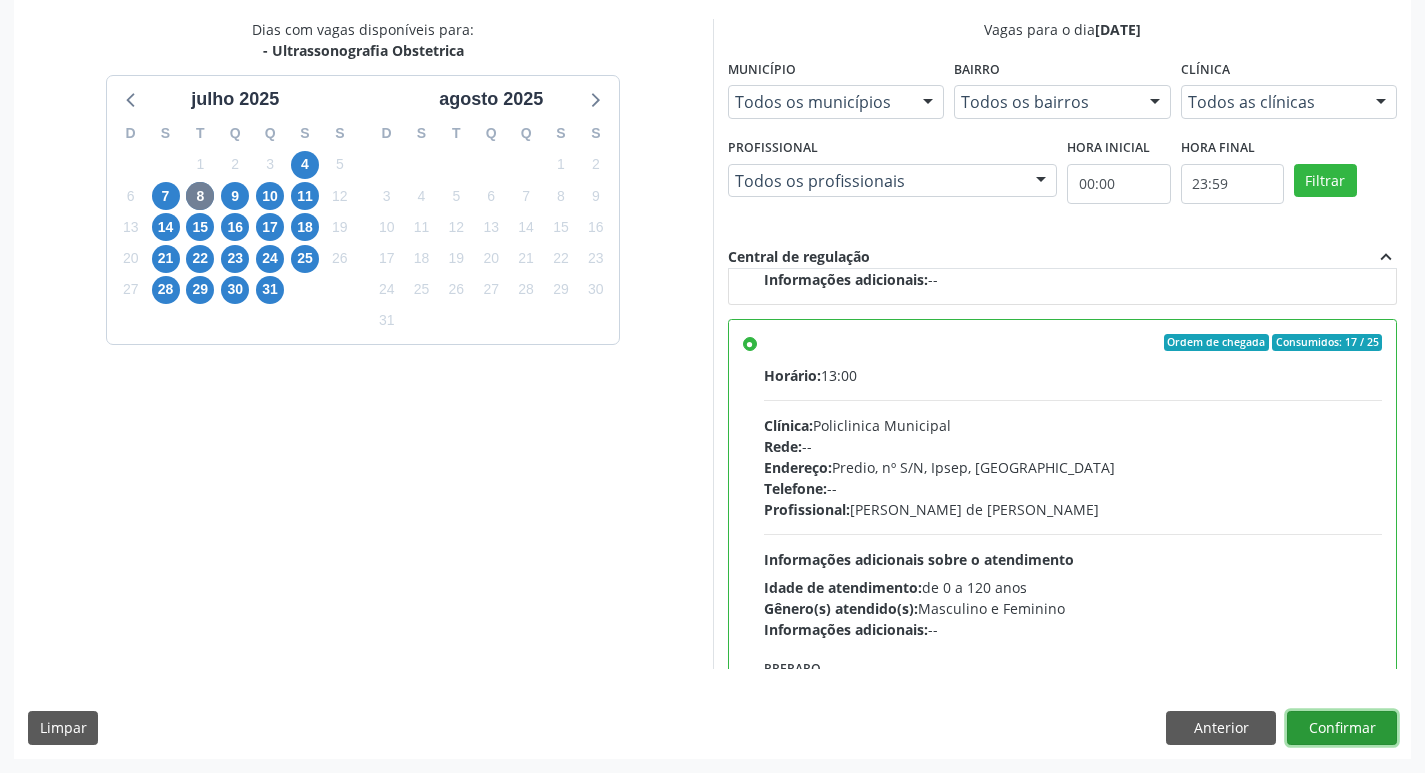 click on "Confirmar" at bounding box center [1342, 728] 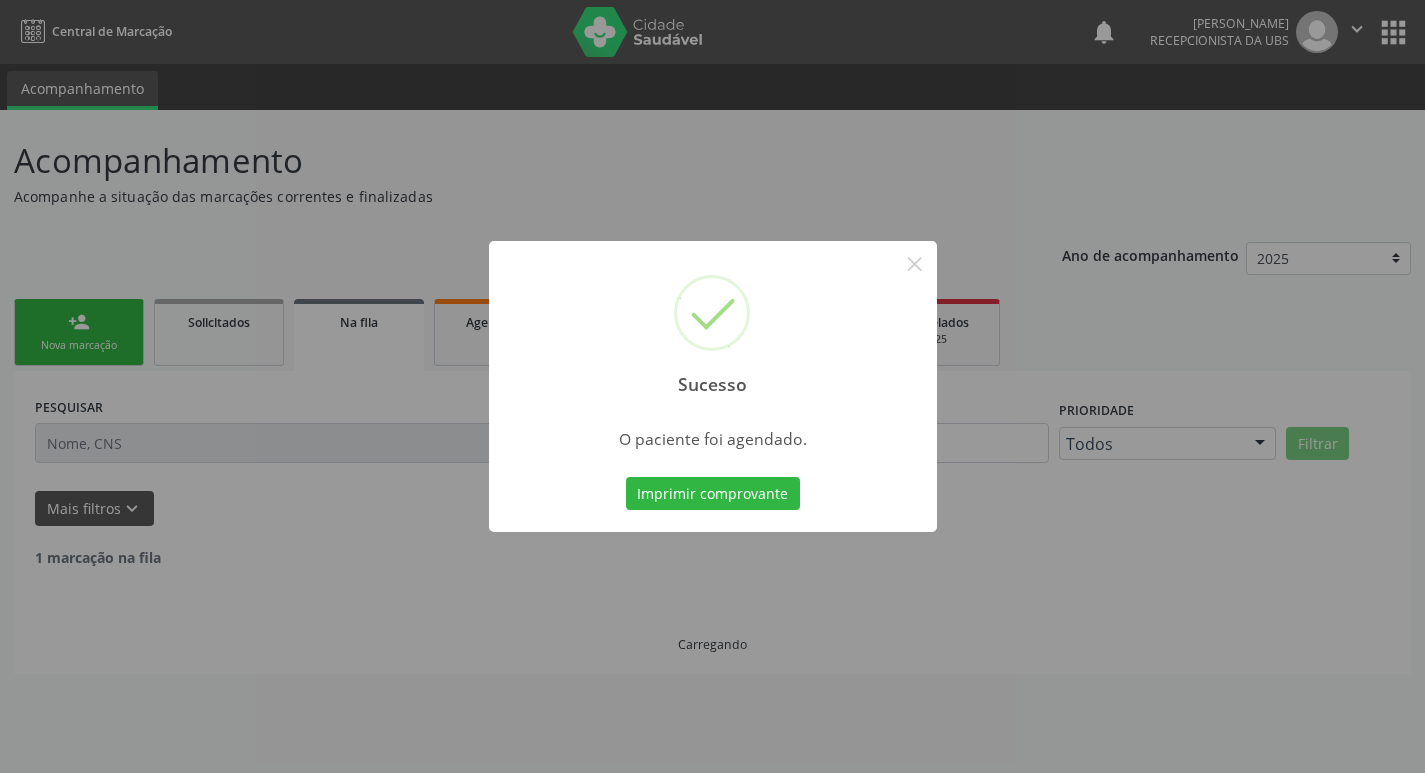 scroll, scrollTop: 0, scrollLeft: 0, axis: both 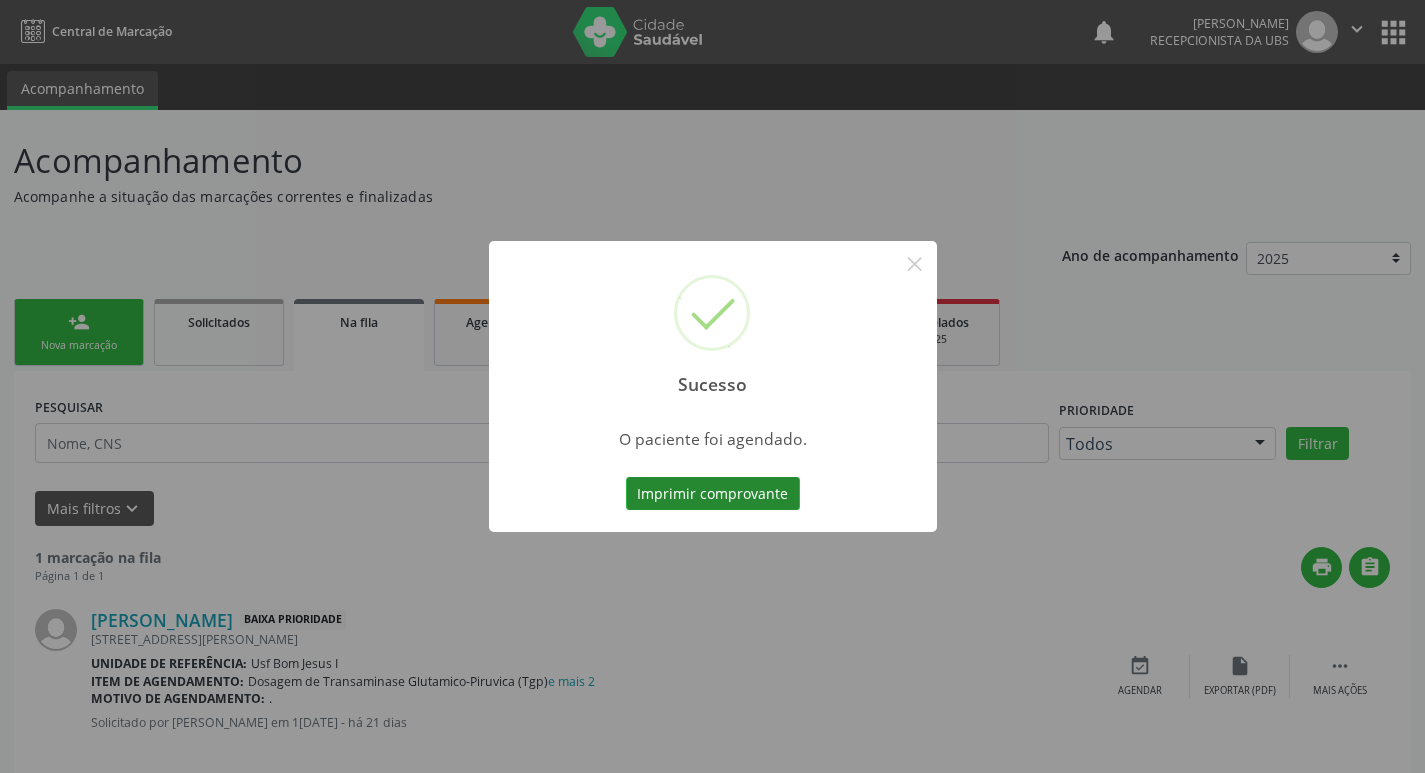 click on "Imprimir comprovante" at bounding box center (713, 494) 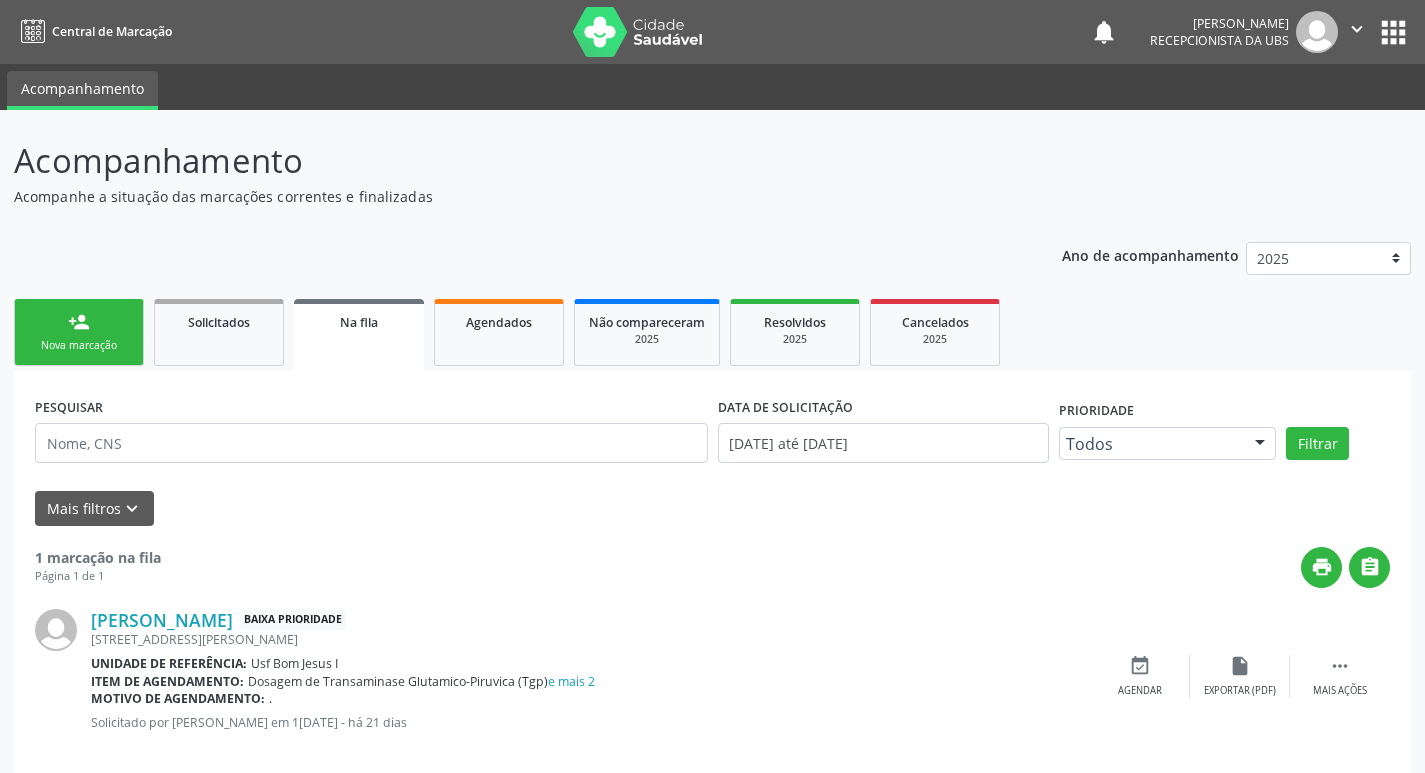 click on "Nova marcação" at bounding box center [79, 345] 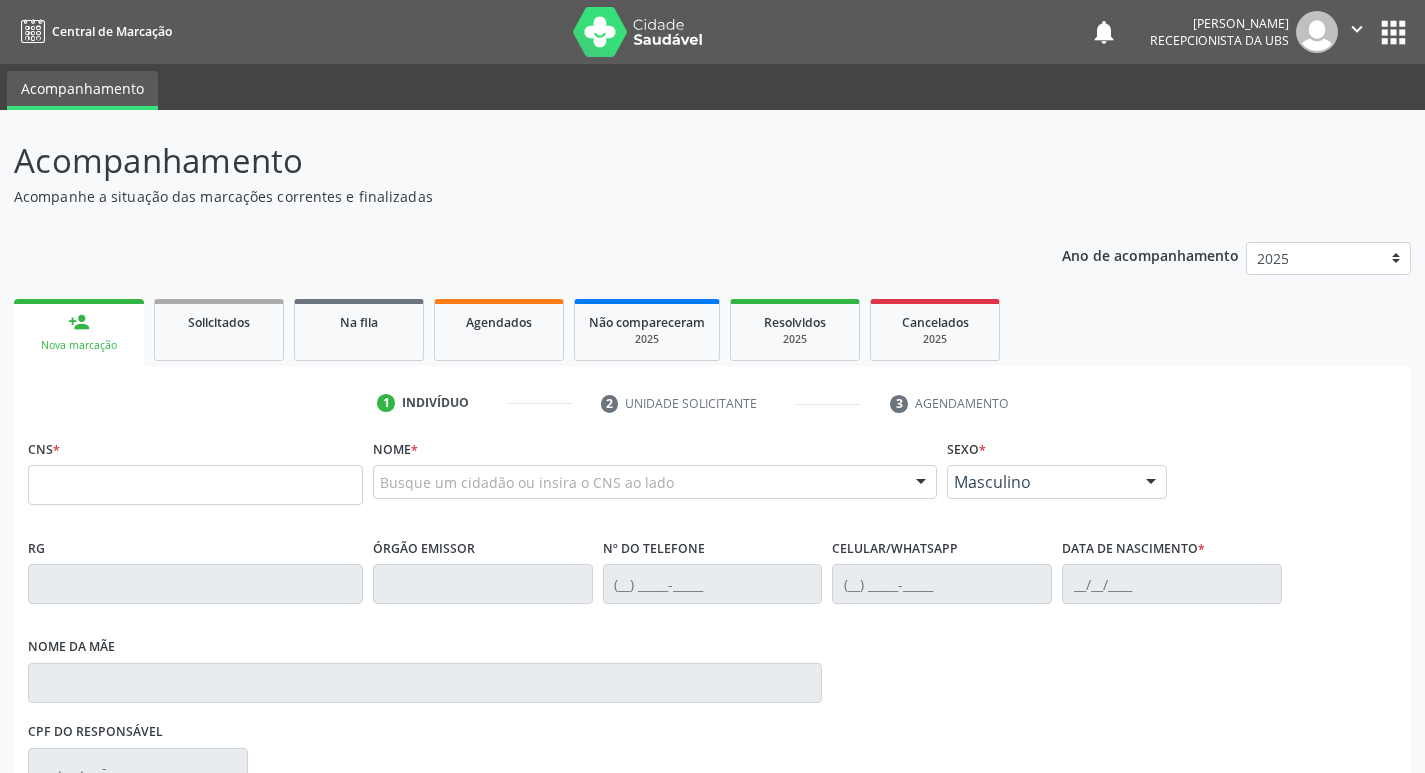 scroll, scrollTop: 0, scrollLeft: 0, axis: both 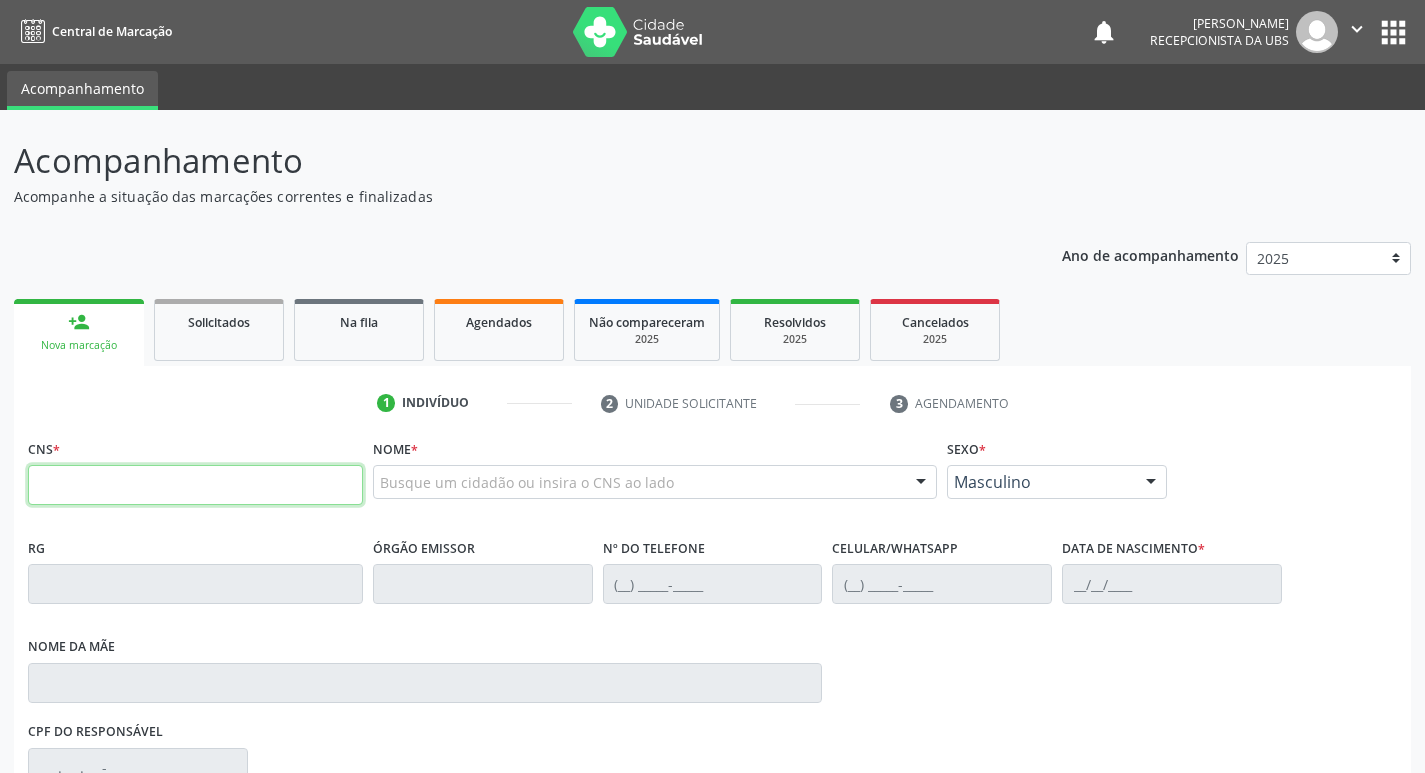 click at bounding box center (195, 485) 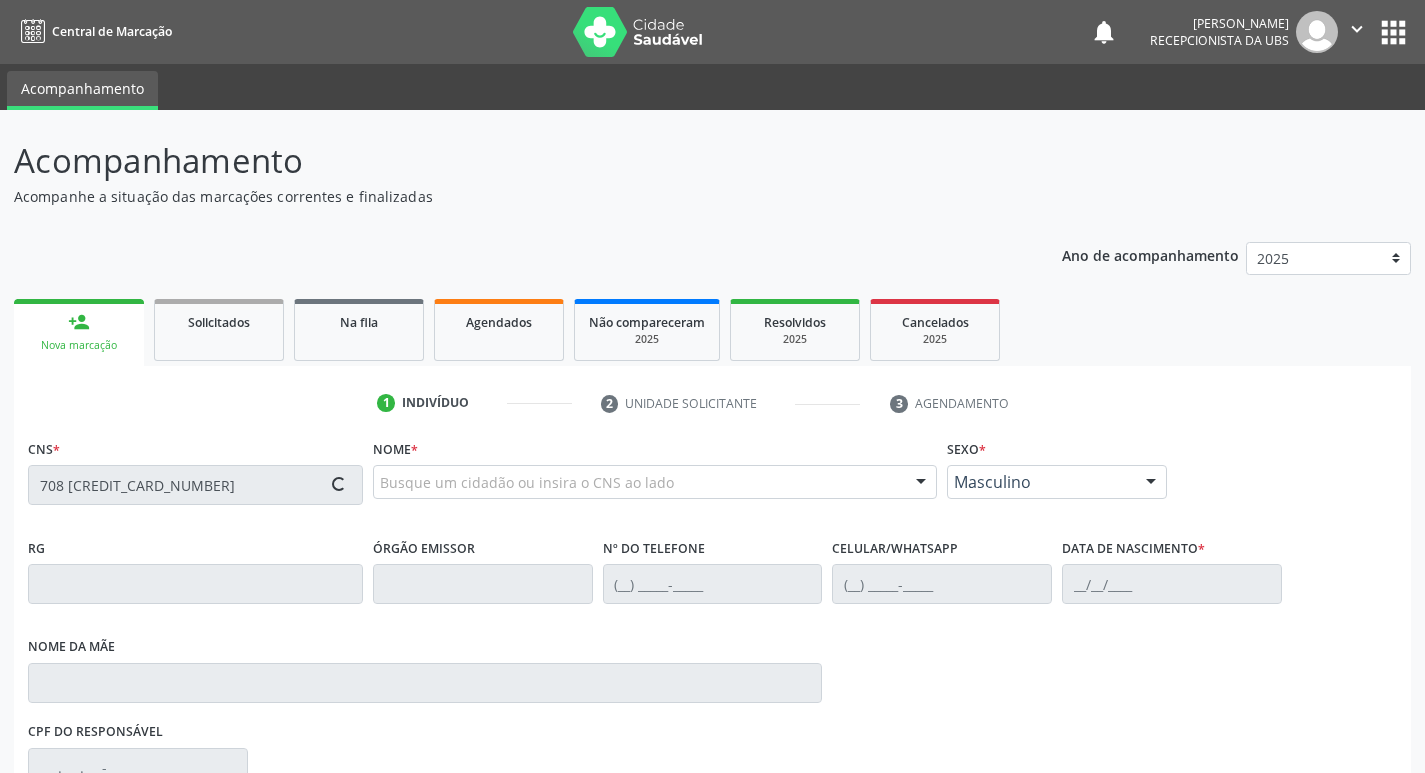 type on "708 [CREDIT_CARD_NUMBER]" 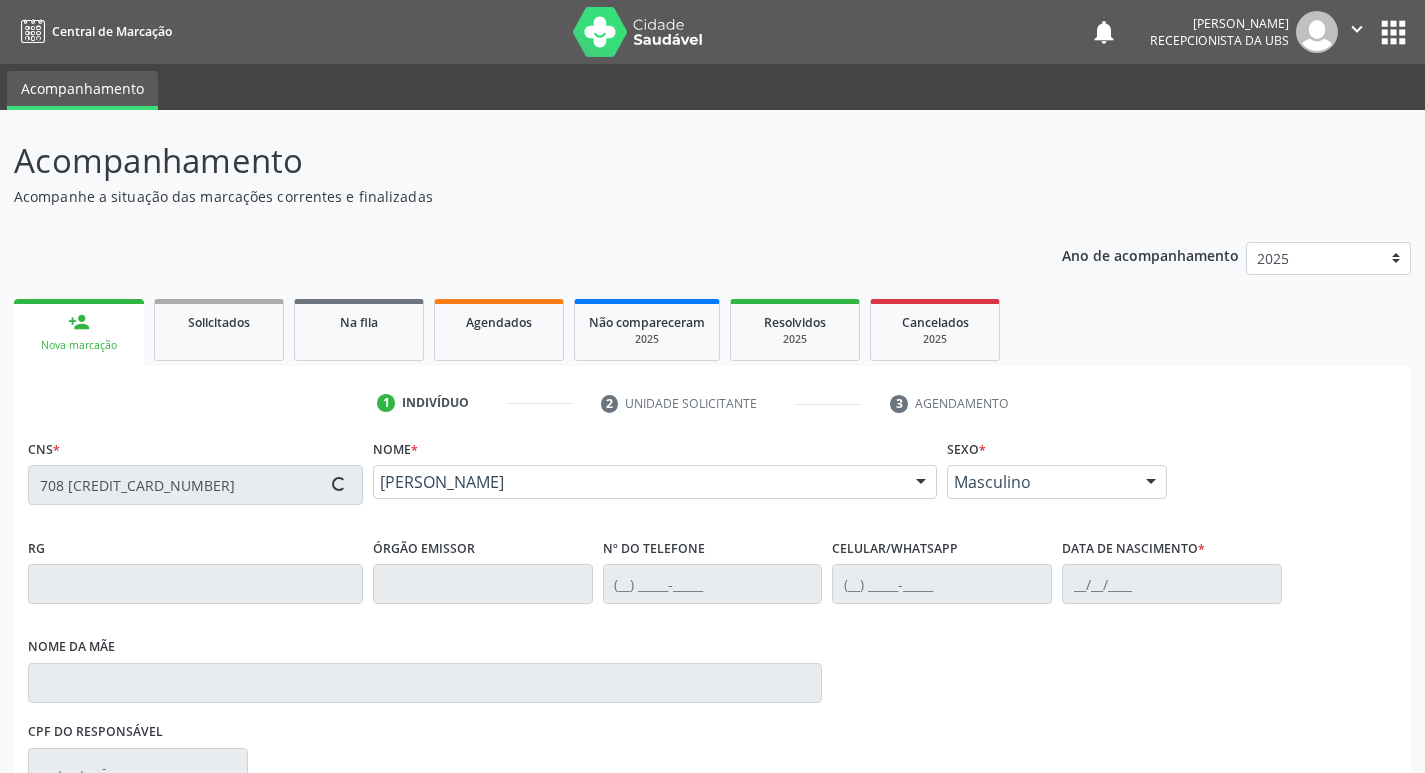 type on "[PHONE_NUMBER]" 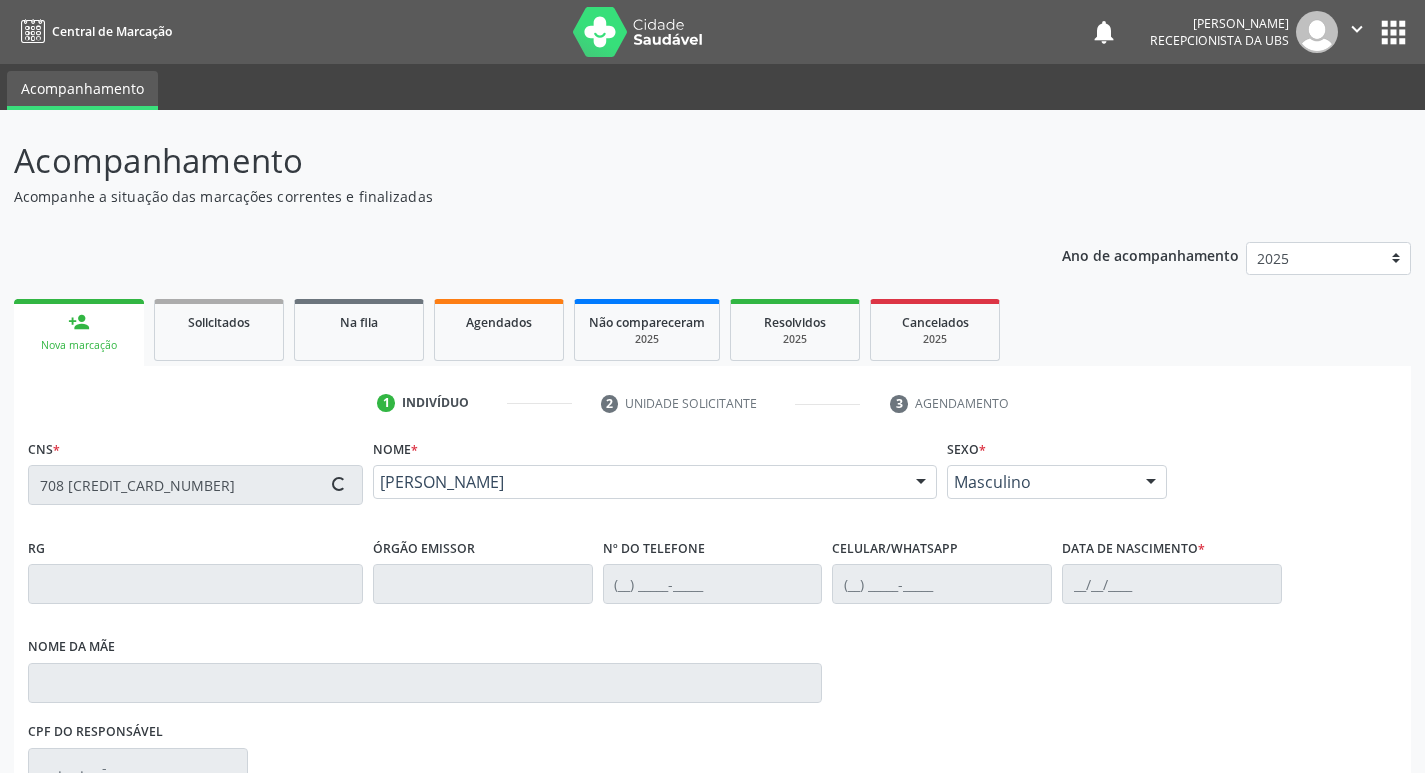 type on "[PERSON_NAME] [PERSON_NAME]" 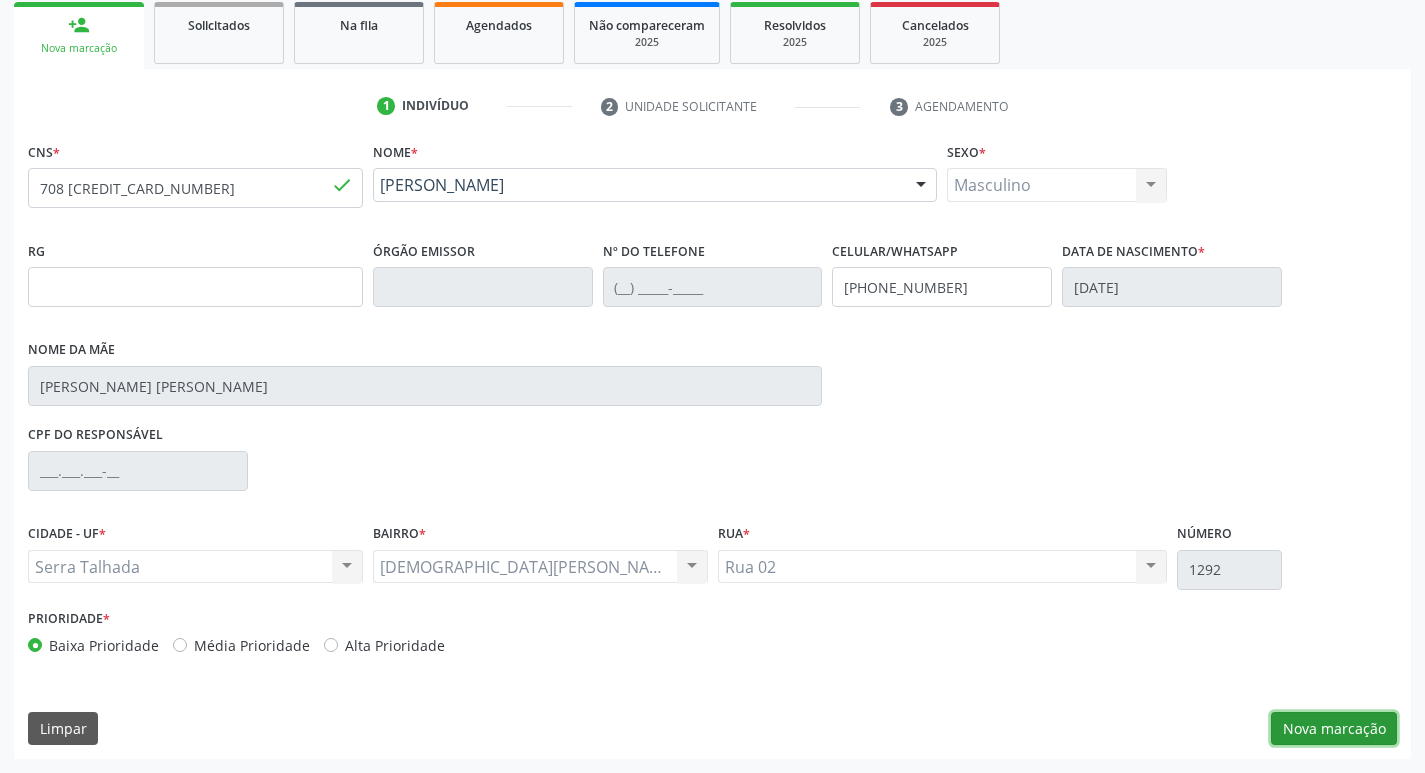 click on "Nova marcação" at bounding box center [1334, 729] 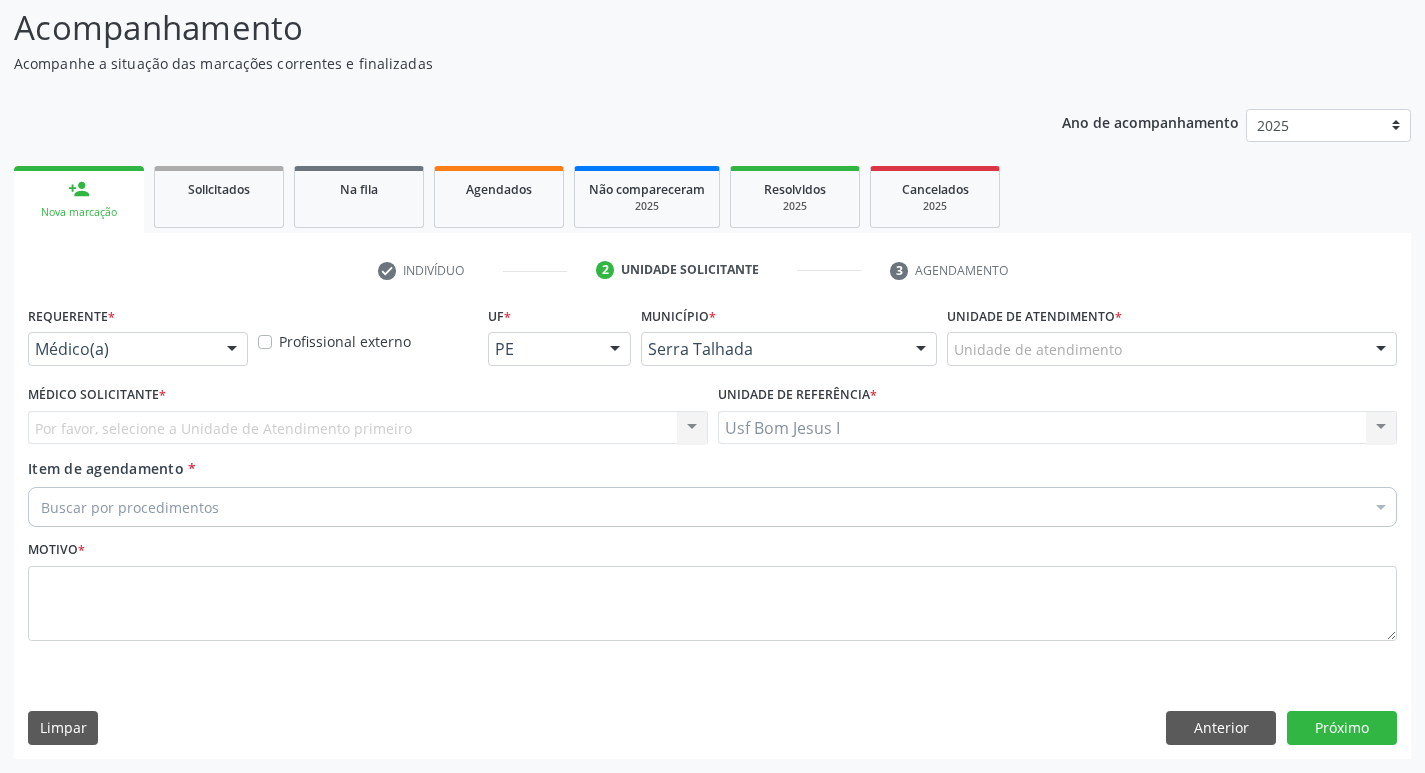 scroll, scrollTop: 133, scrollLeft: 0, axis: vertical 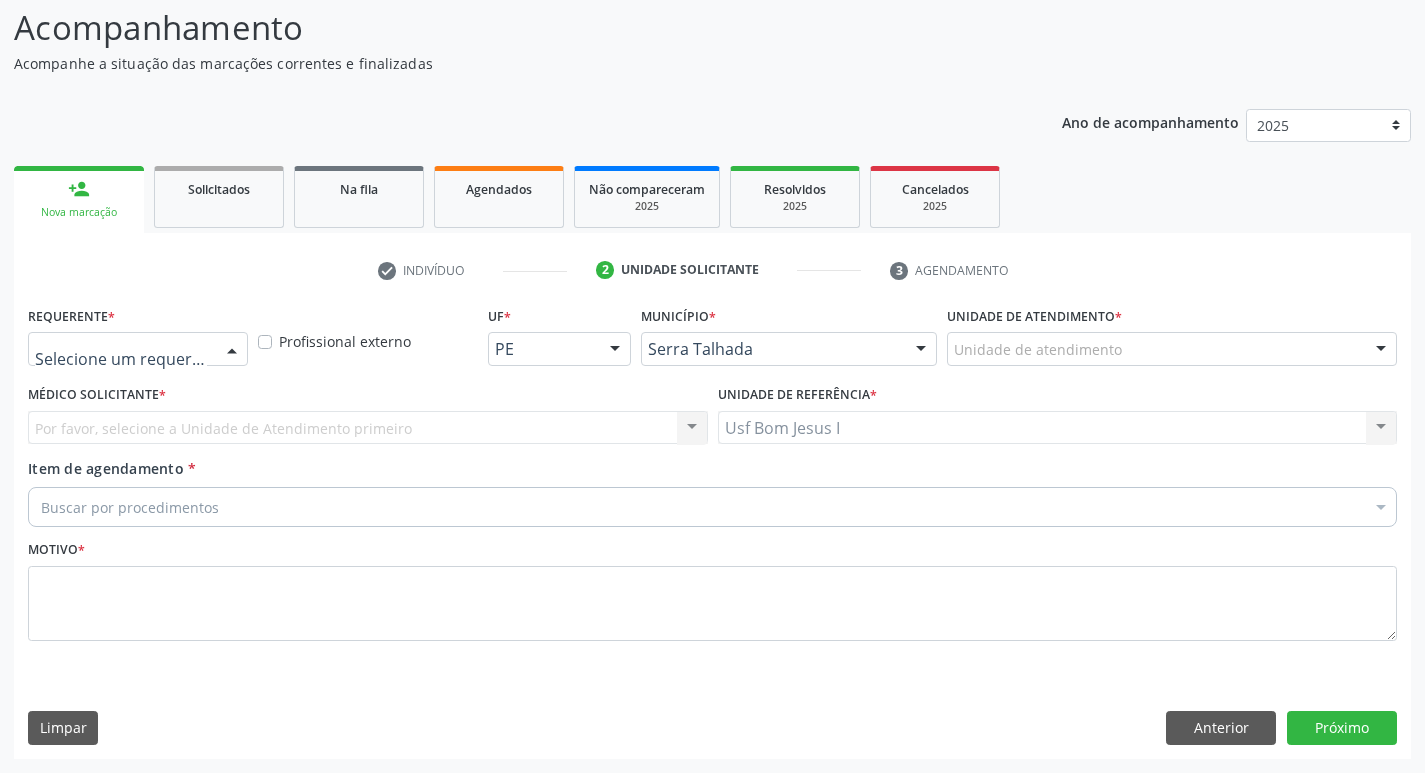 click at bounding box center (138, 349) 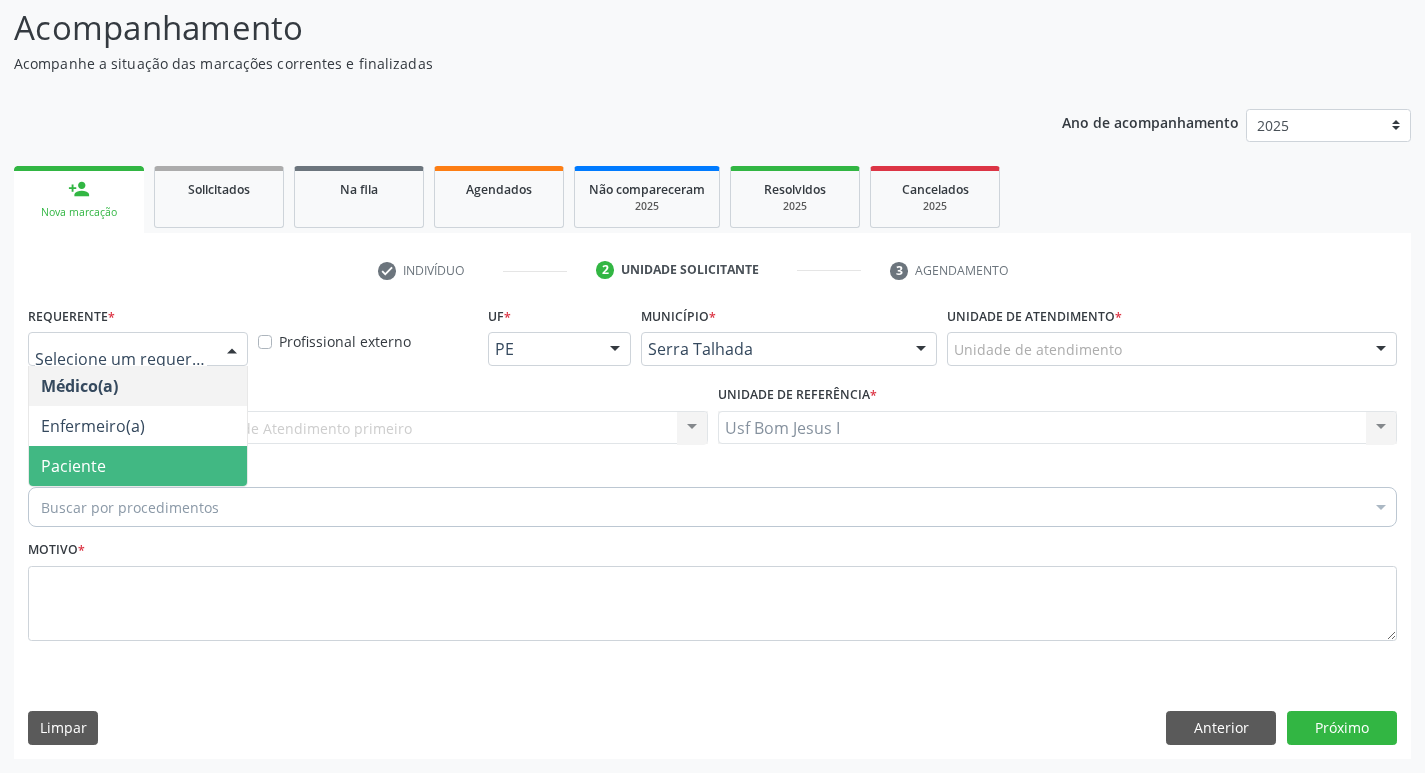 click on "Paciente" at bounding box center [138, 466] 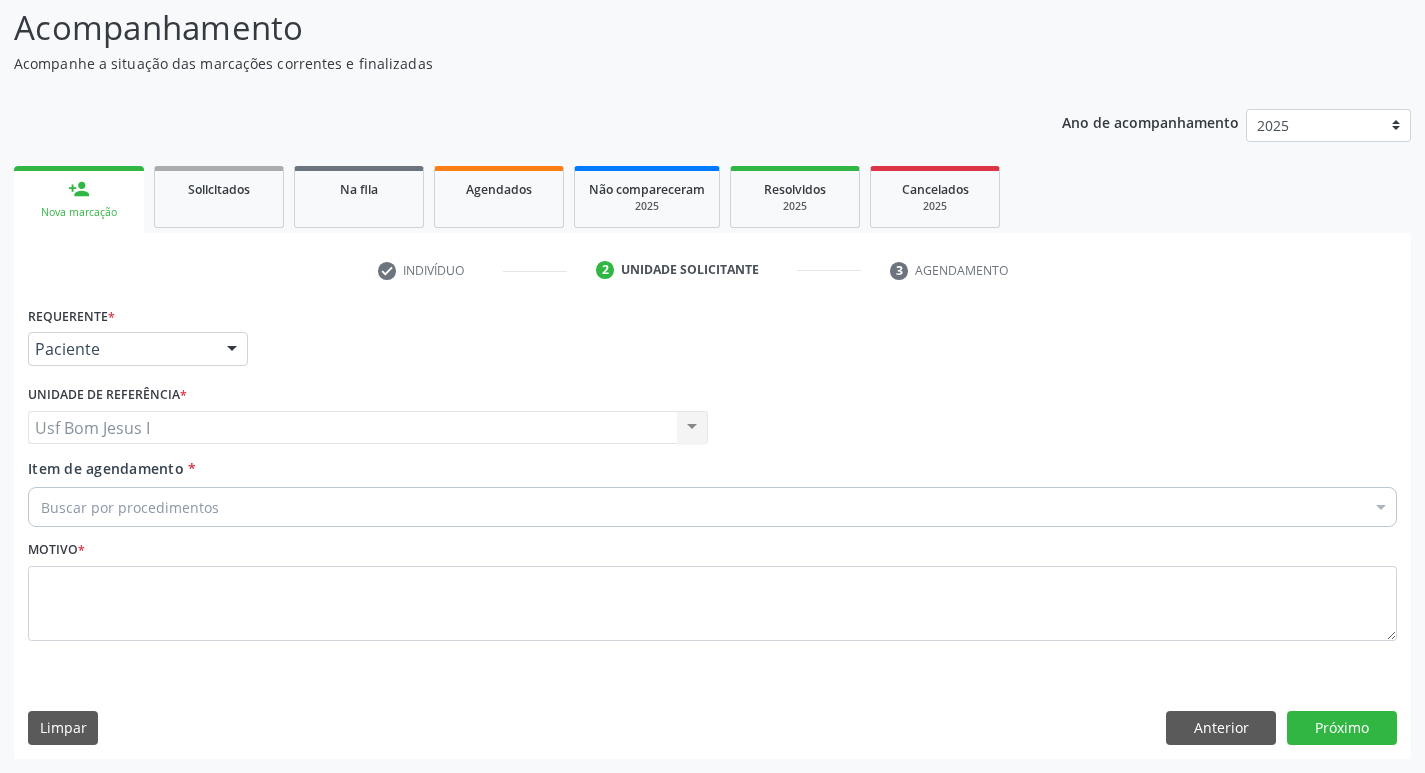 drag, startPoint x: 215, startPoint y: 515, endPoint x: 246, endPoint y: 477, distance: 49.0408 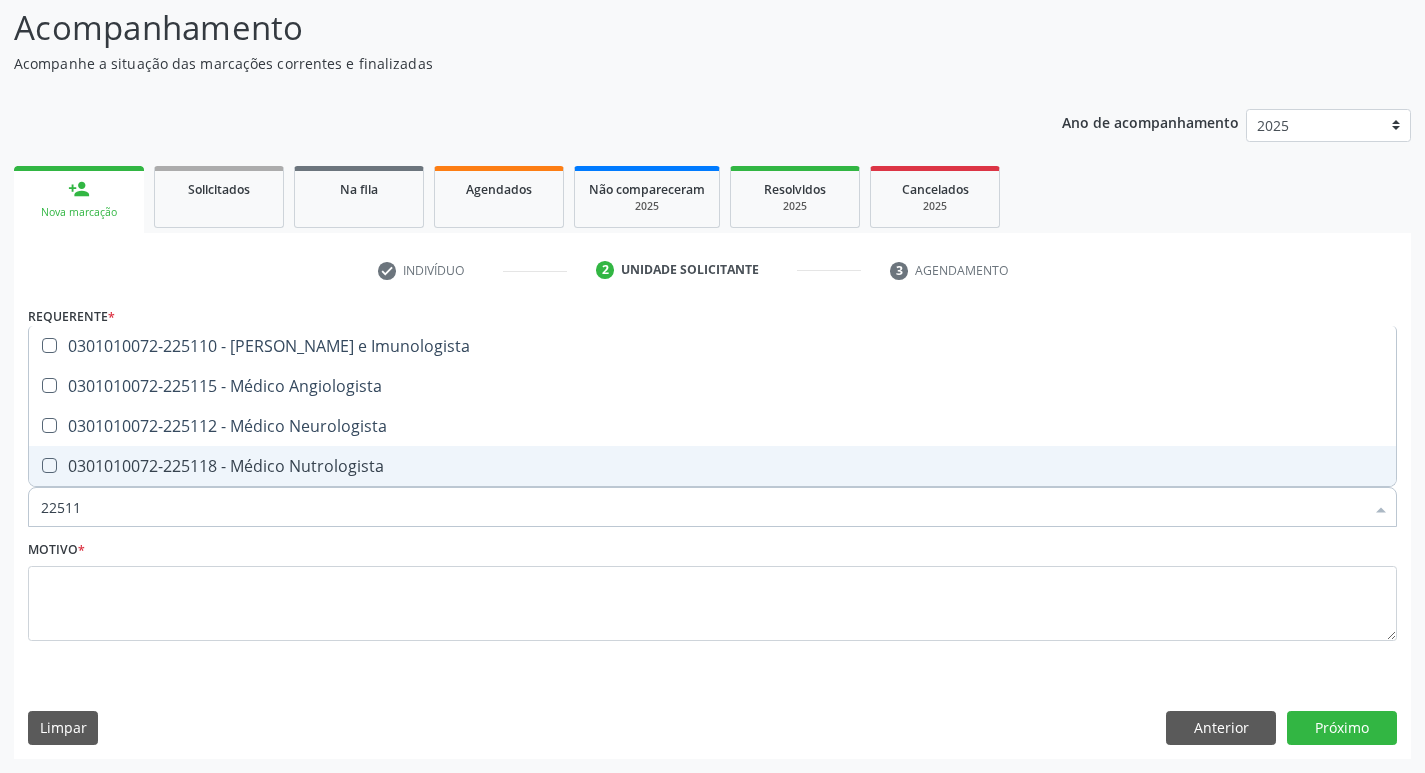 type on "225112" 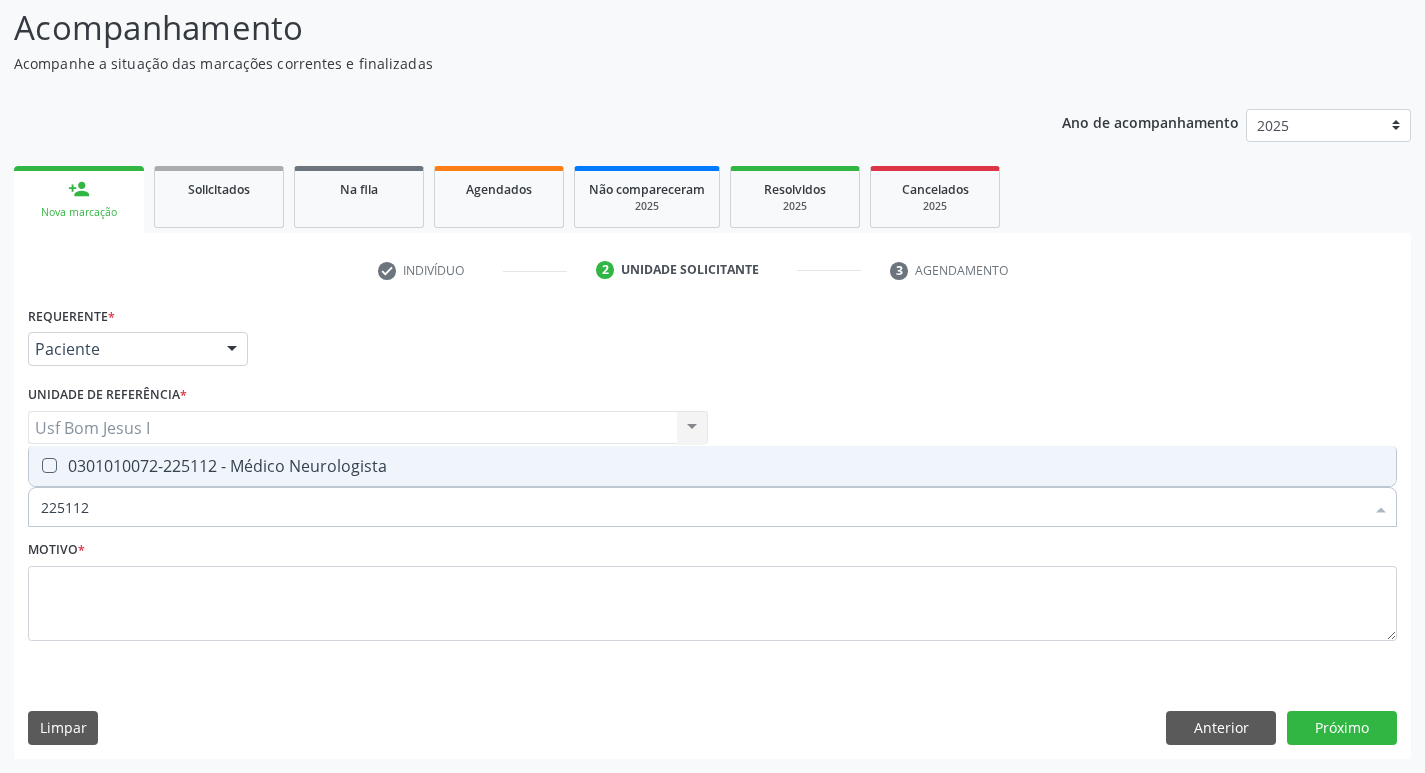 click on "0301010072-225112 - Médico Neurologista" at bounding box center [712, 466] 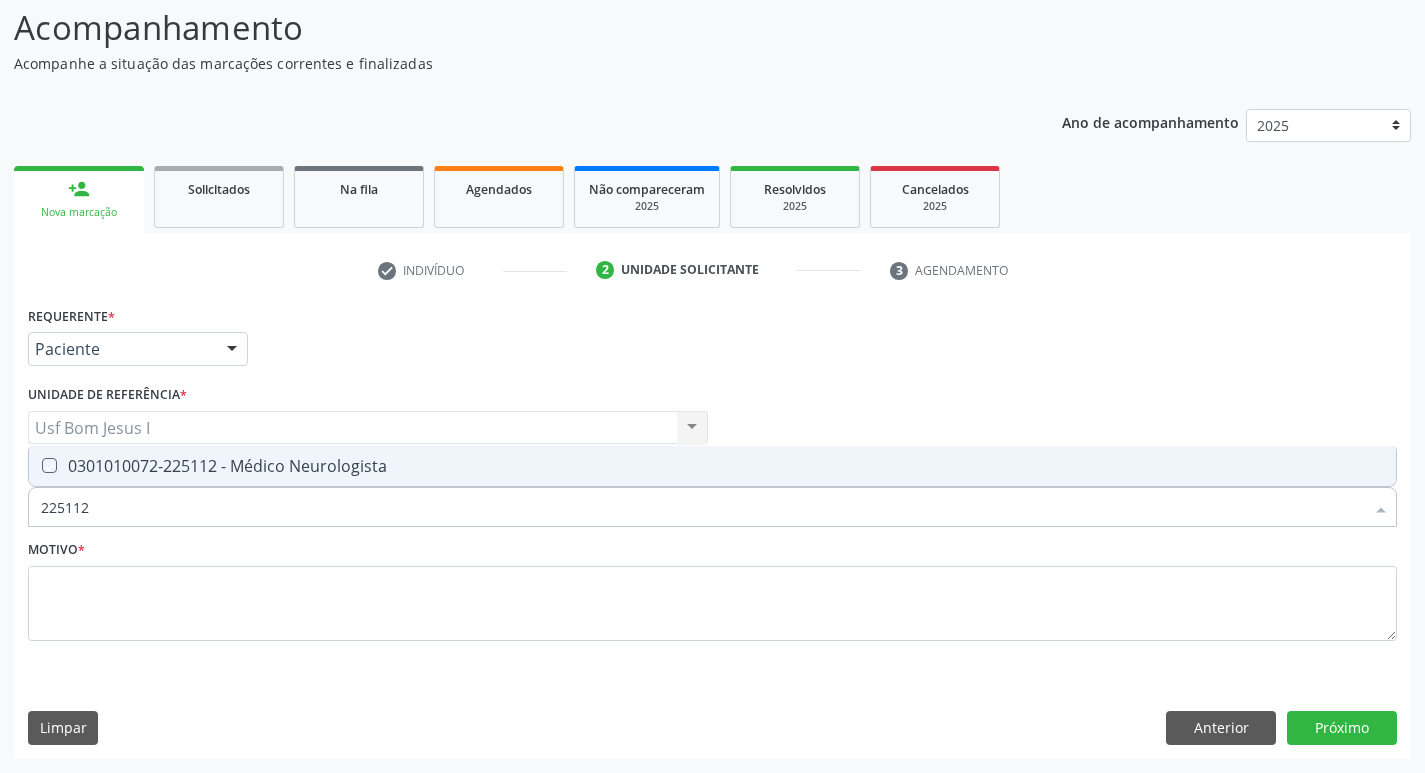 checkbox on "true" 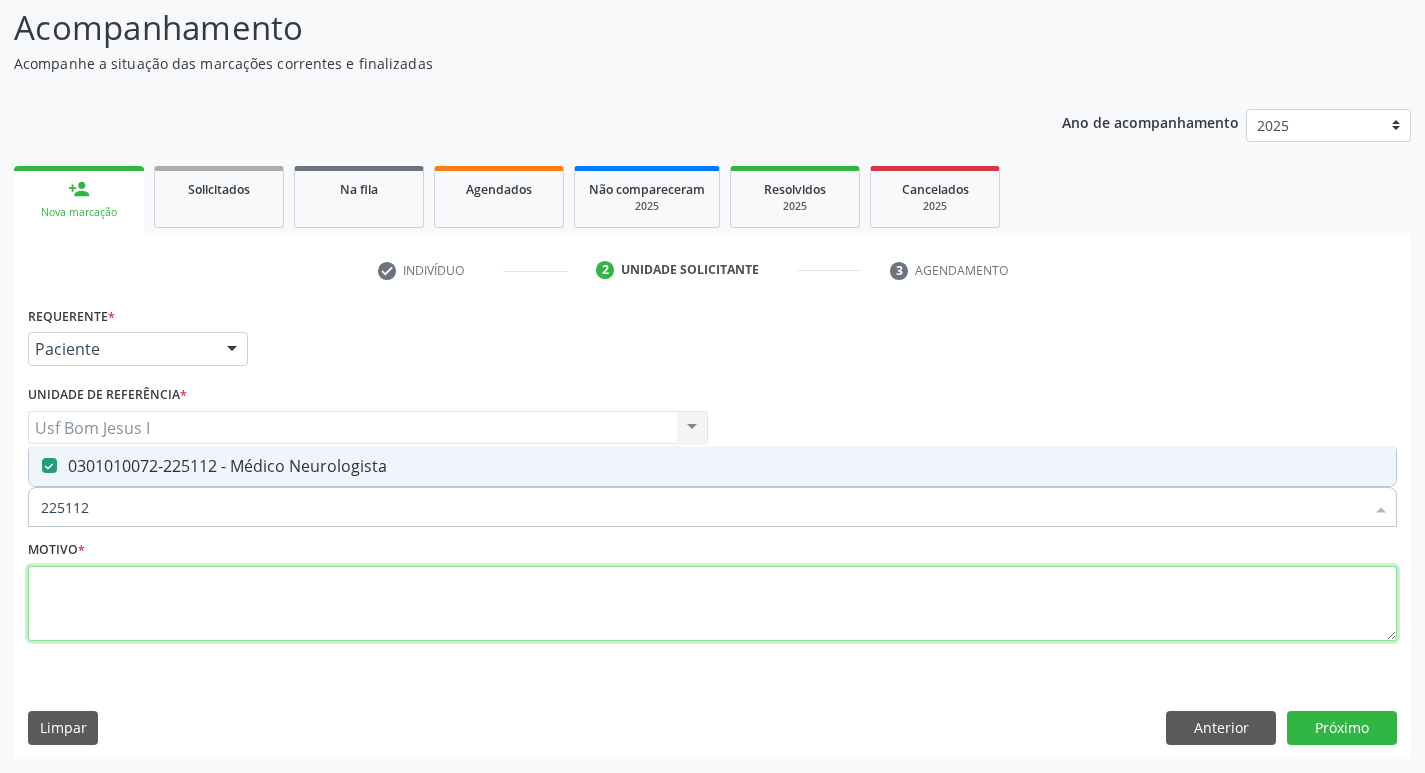click at bounding box center [712, 604] 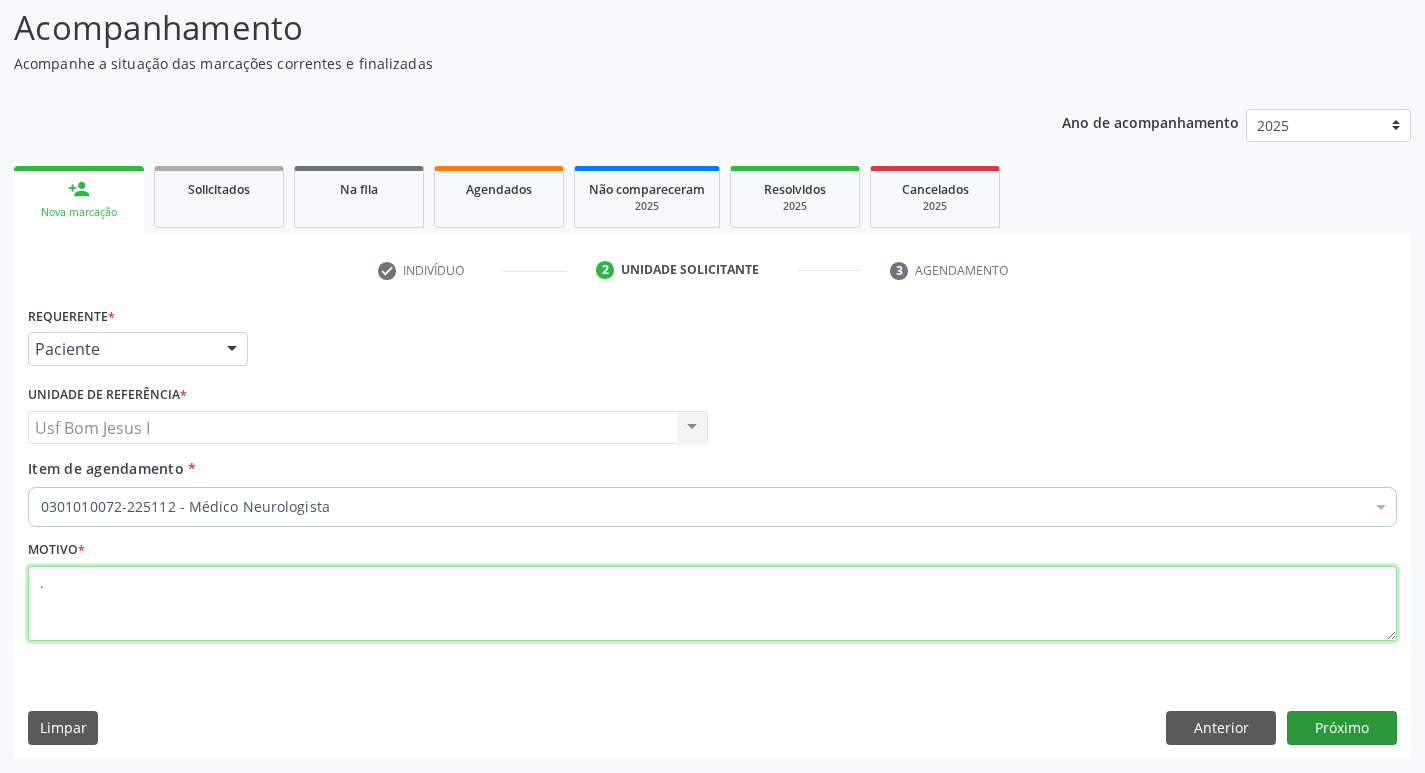type on "." 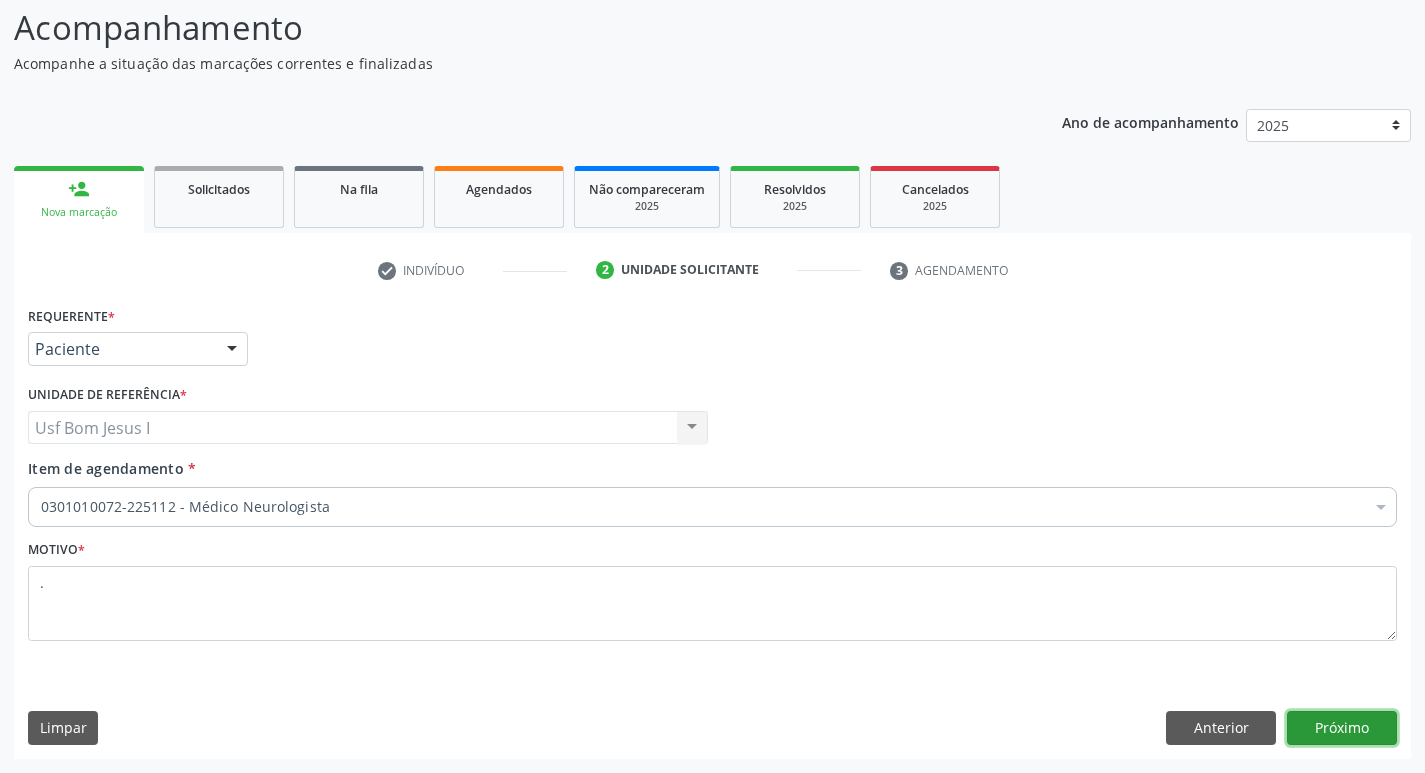 click on "Próximo" at bounding box center [1342, 728] 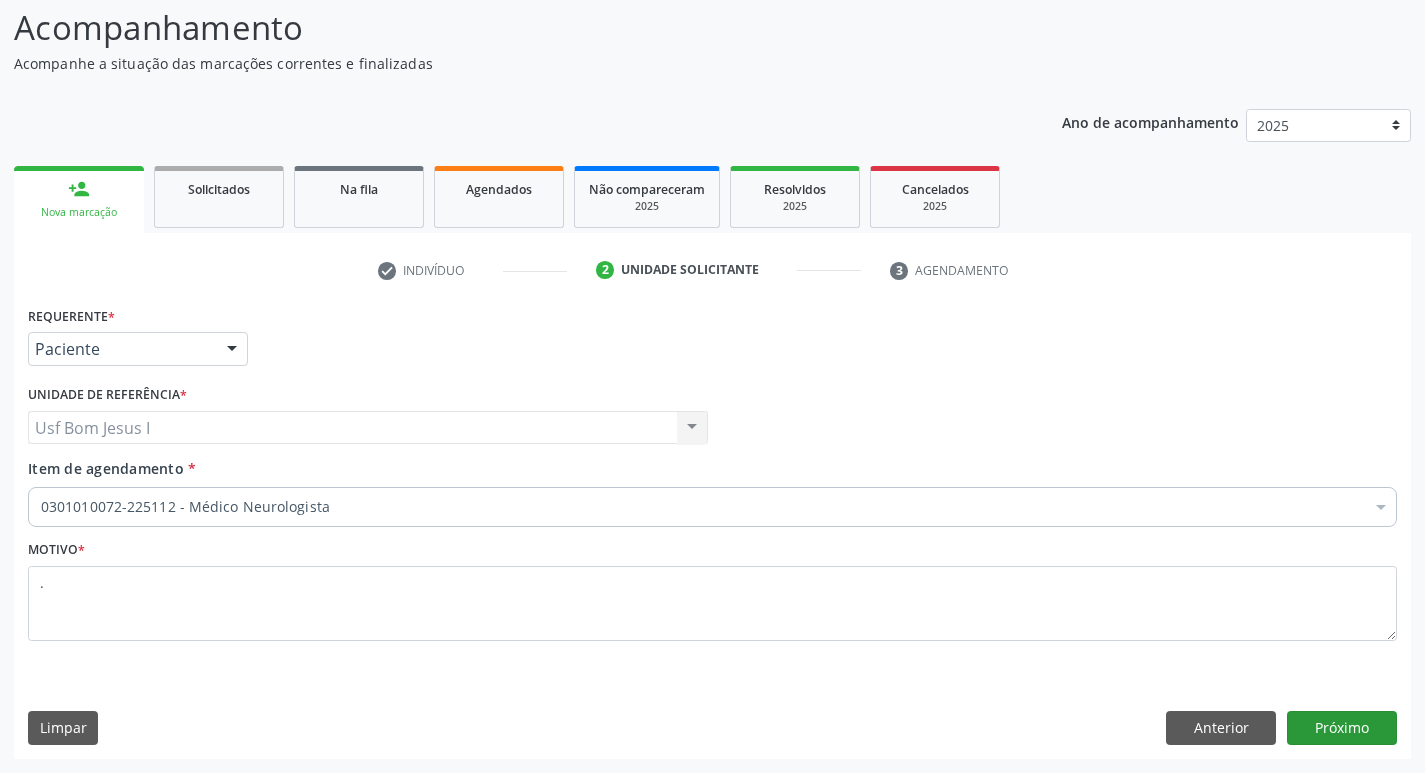 scroll, scrollTop: 97, scrollLeft: 0, axis: vertical 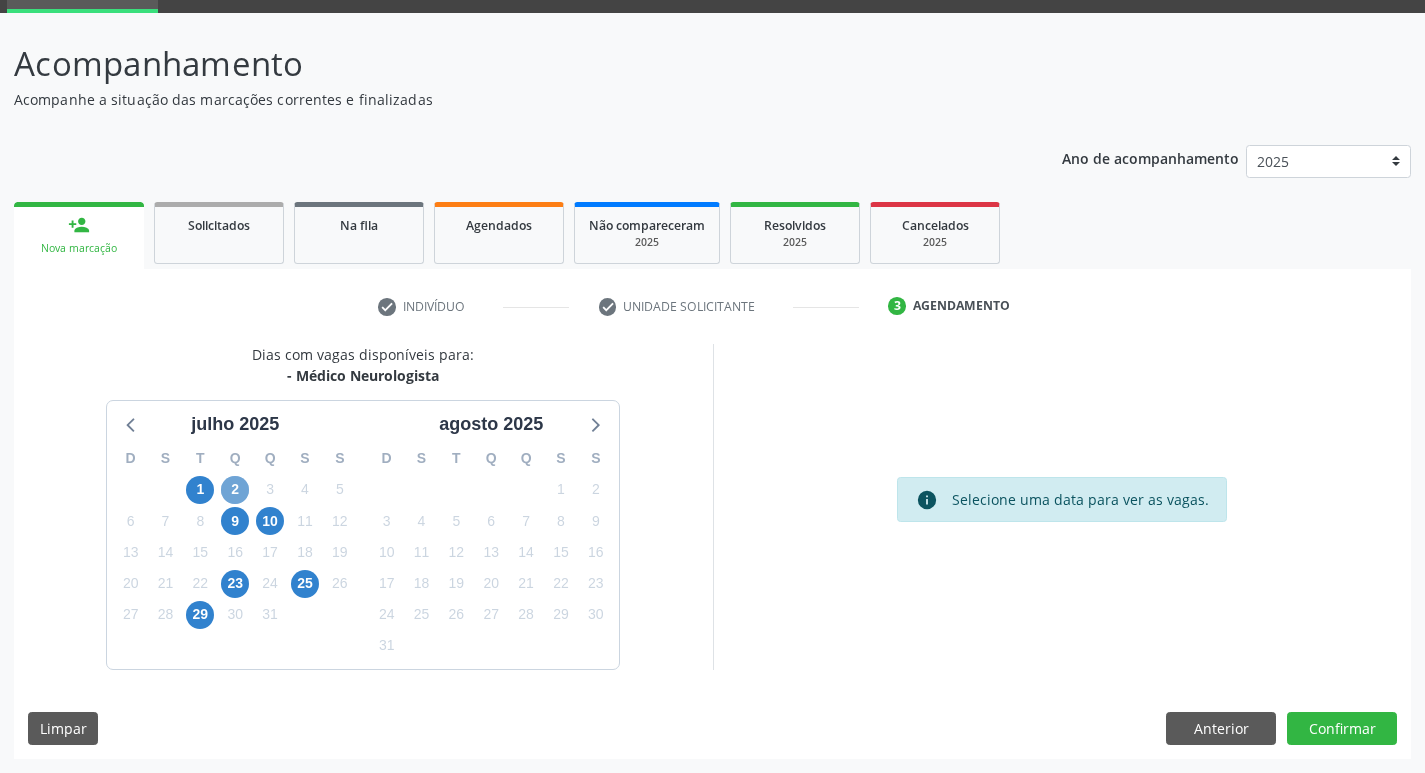 click on "2" at bounding box center [235, 490] 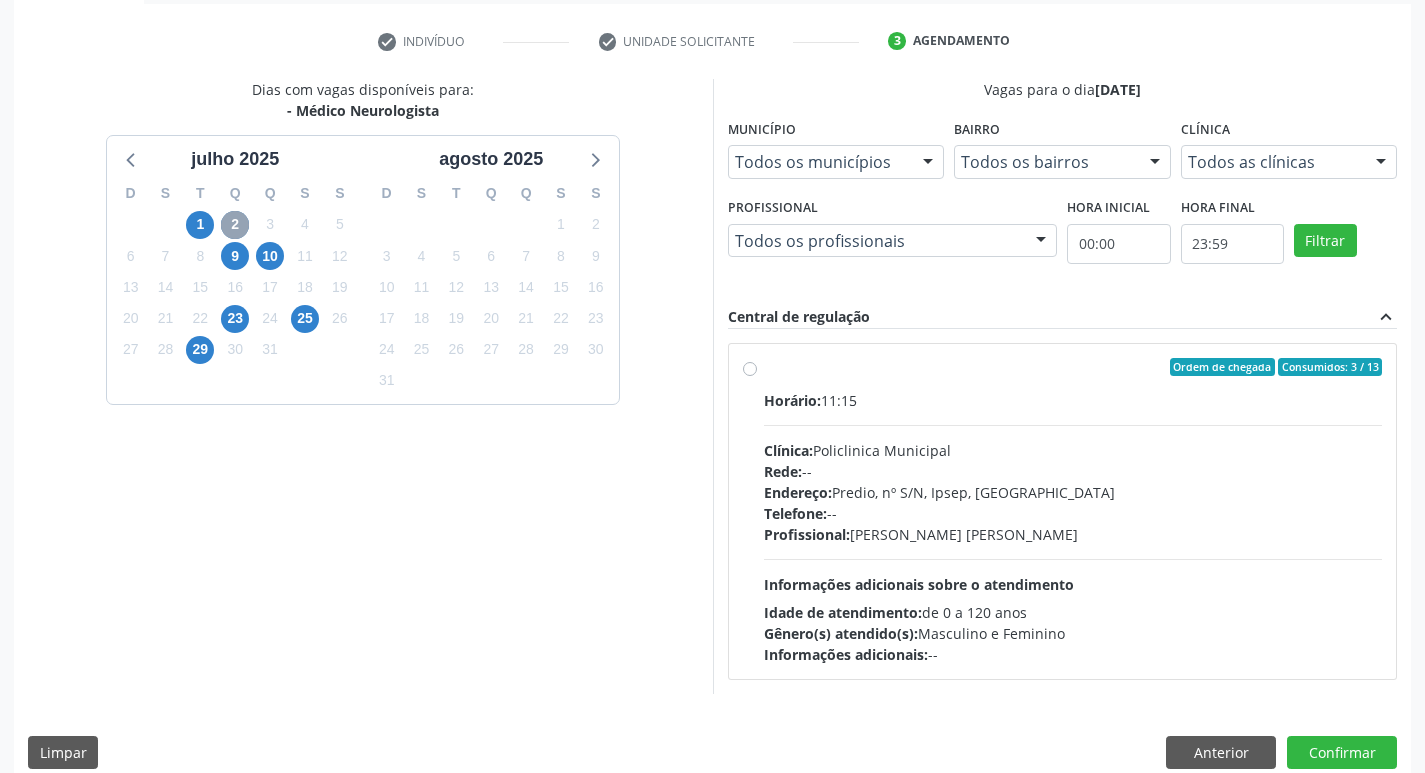 scroll, scrollTop: 364, scrollLeft: 0, axis: vertical 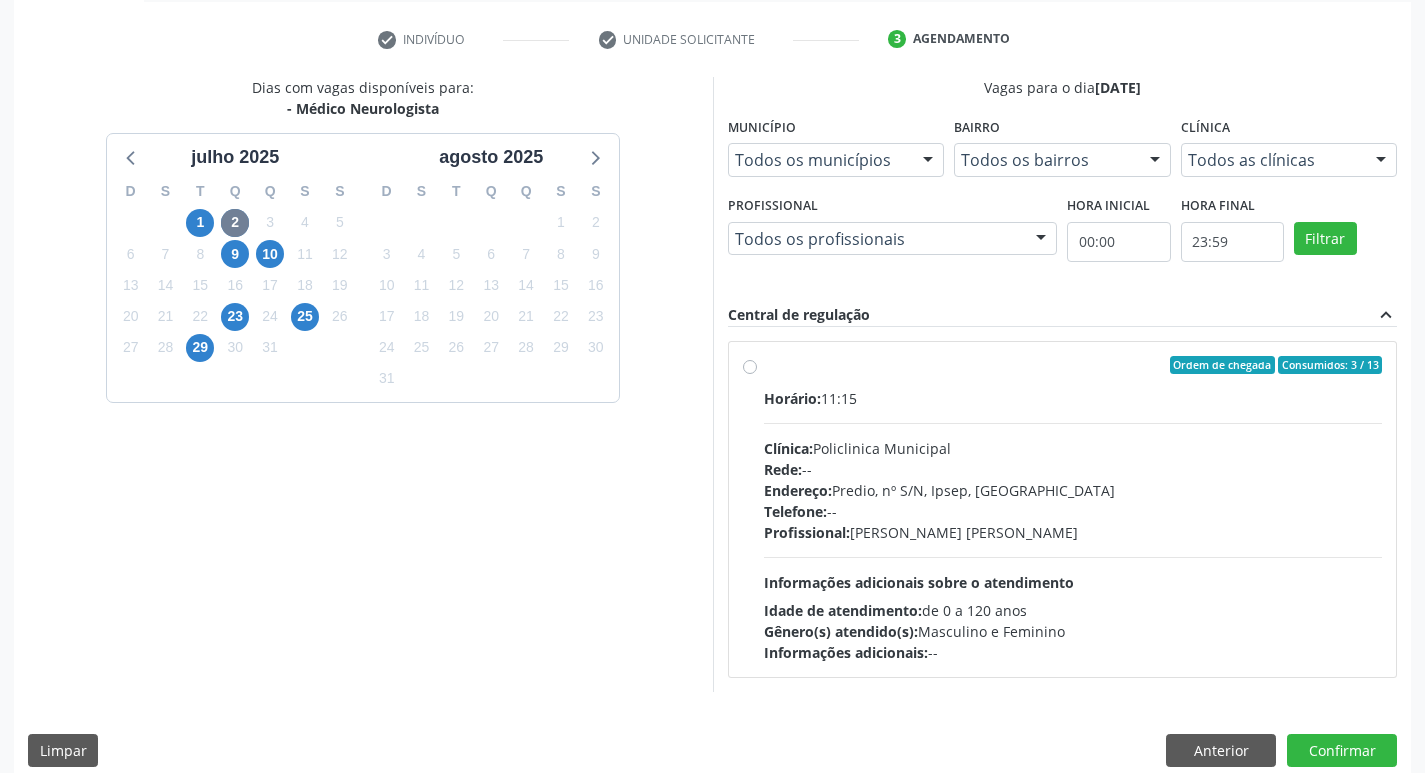 click on "Profissional:
[PERSON_NAME] [PERSON_NAME]" at bounding box center (1073, 532) 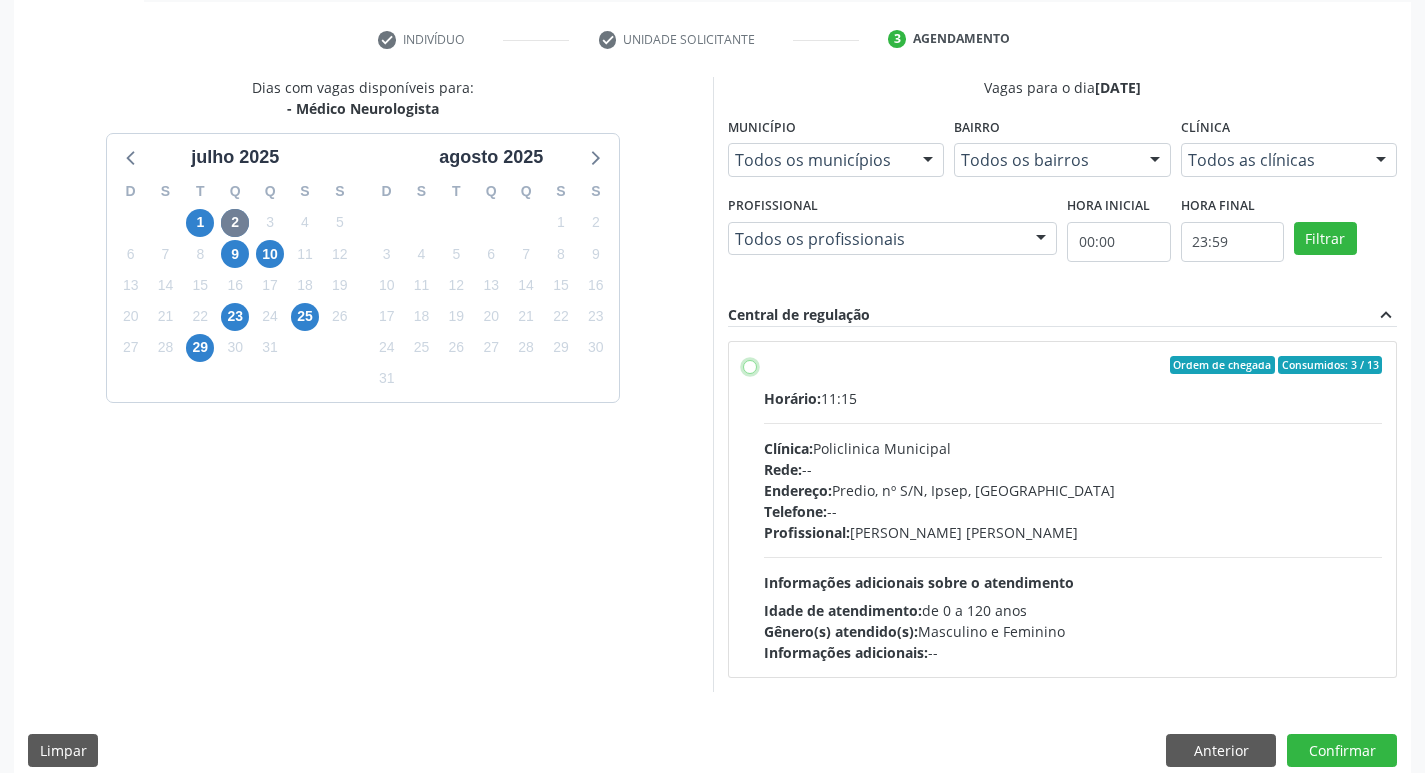click on "Ordem de chegada
Consumidos: 3 / 13
Horário:   11:15
Clínica:  Policlinica Municipal
Rede:
--
Endereço:   Predio, nº S/N, Ipsep, [GEOGRAPHIC_DATA] - PE
Telefone:   --
Profissional:
[PERSON_NAME] [PERSON_NAME]
Informações adicionais sobre o atendimento
Idade de atendimento:
de 0 a 120 anos
Gênero(s) atendido(s):
Masculino e Feminino
Informações adicionais:
--" at bounding box center (750, 365) 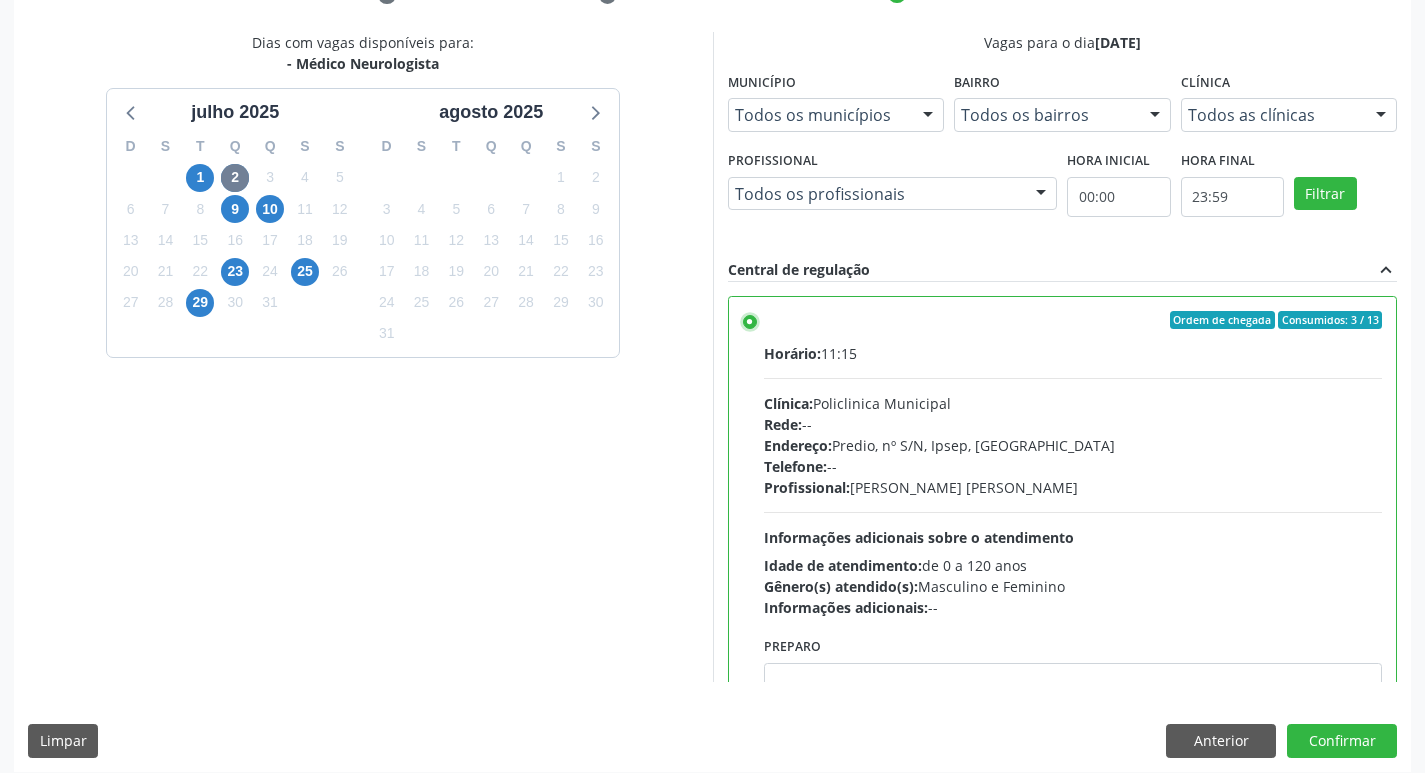 scroll, scrollTop: 422, scrollLeft: 0, axis: vertical 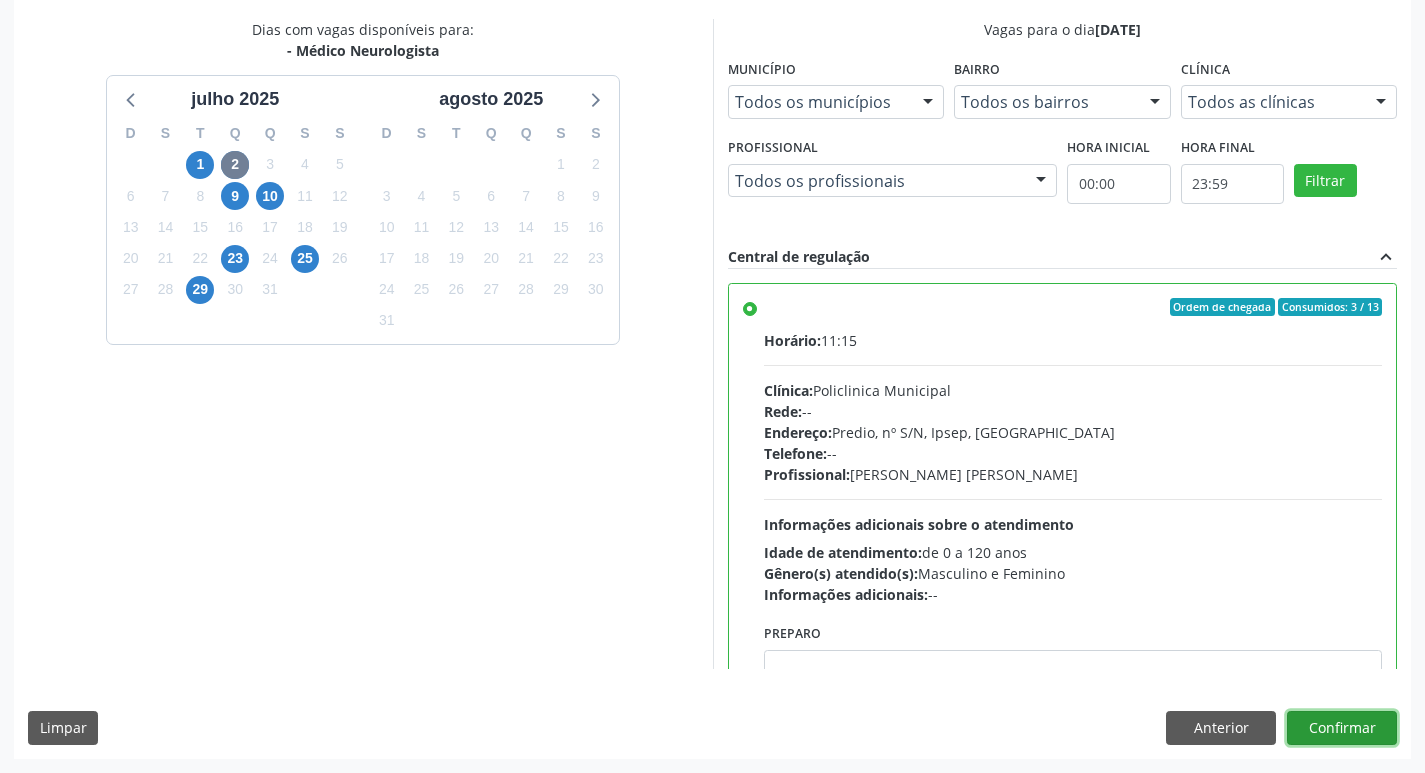click on "Confirmar" at bounding box center [1342, 728] 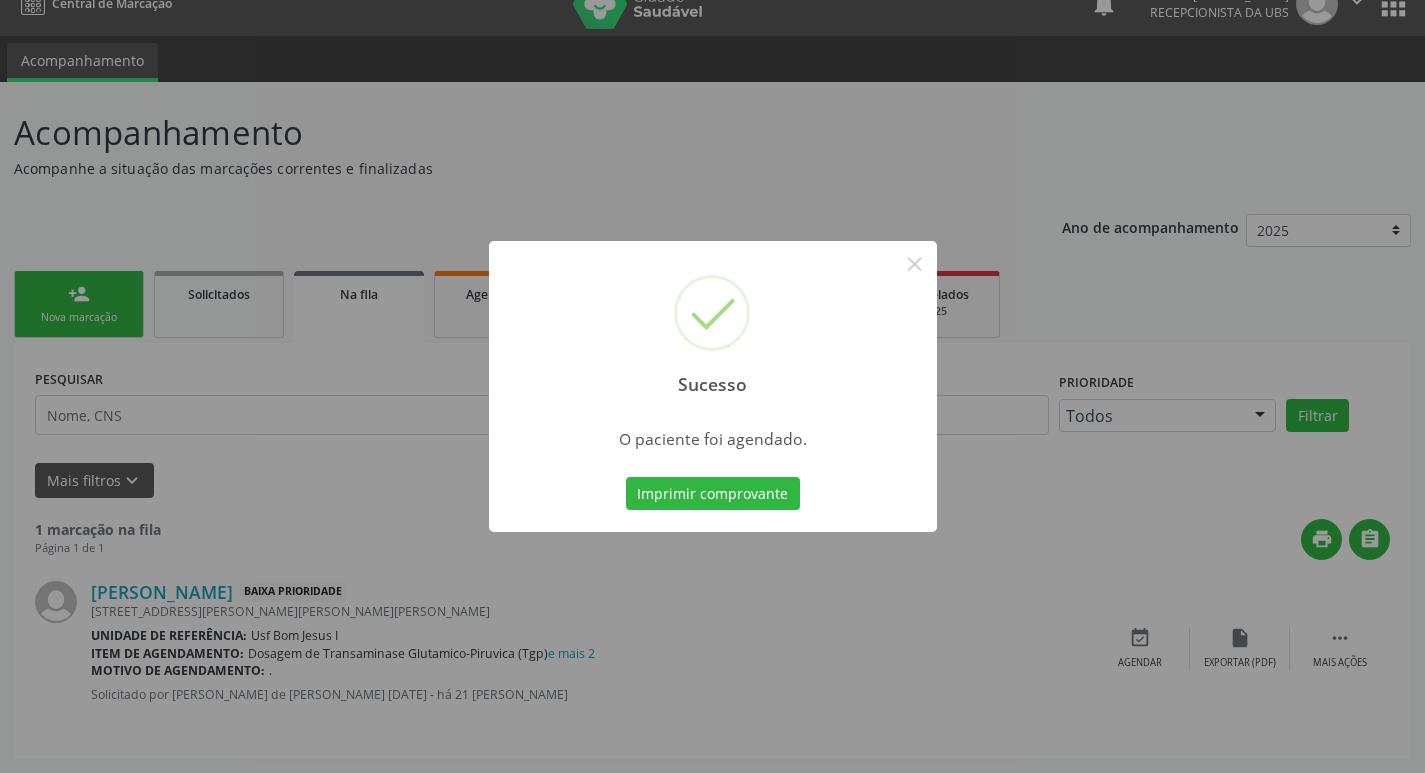 scroll, scrollTop: 0, scrollLeft: 0, axis: both 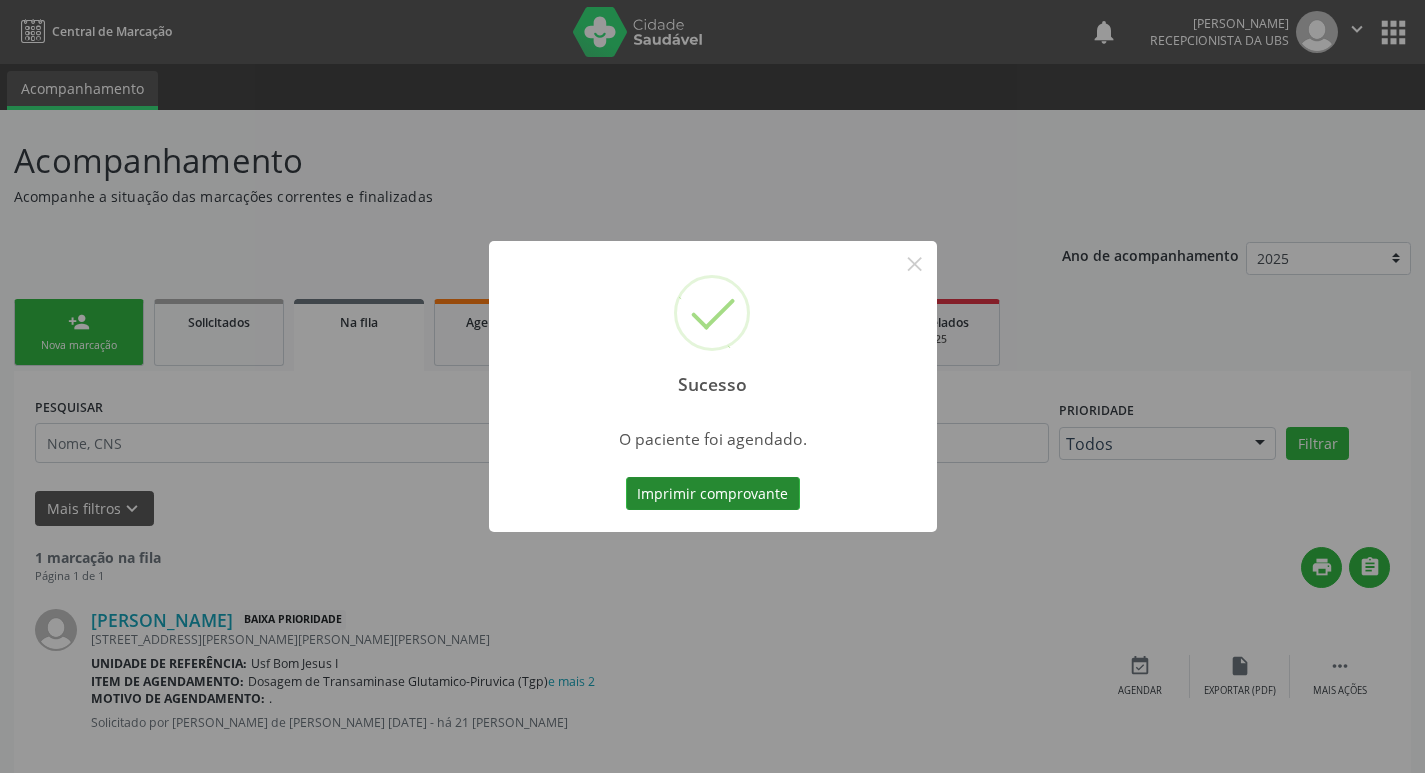 click on "Imprimir comprovante" at bounding box center [713, 494] 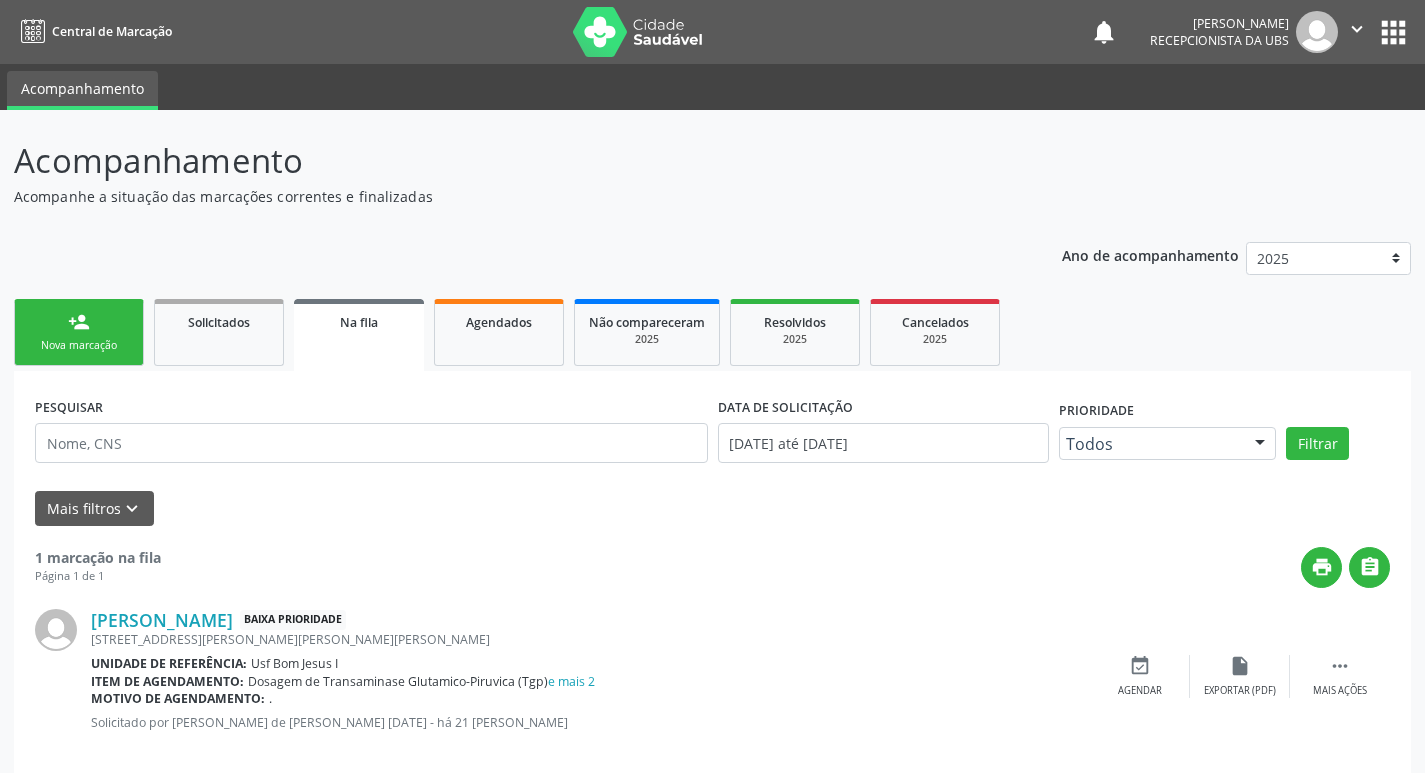 click on "person_add
Nova marcação" at bounding box center (79, 332) 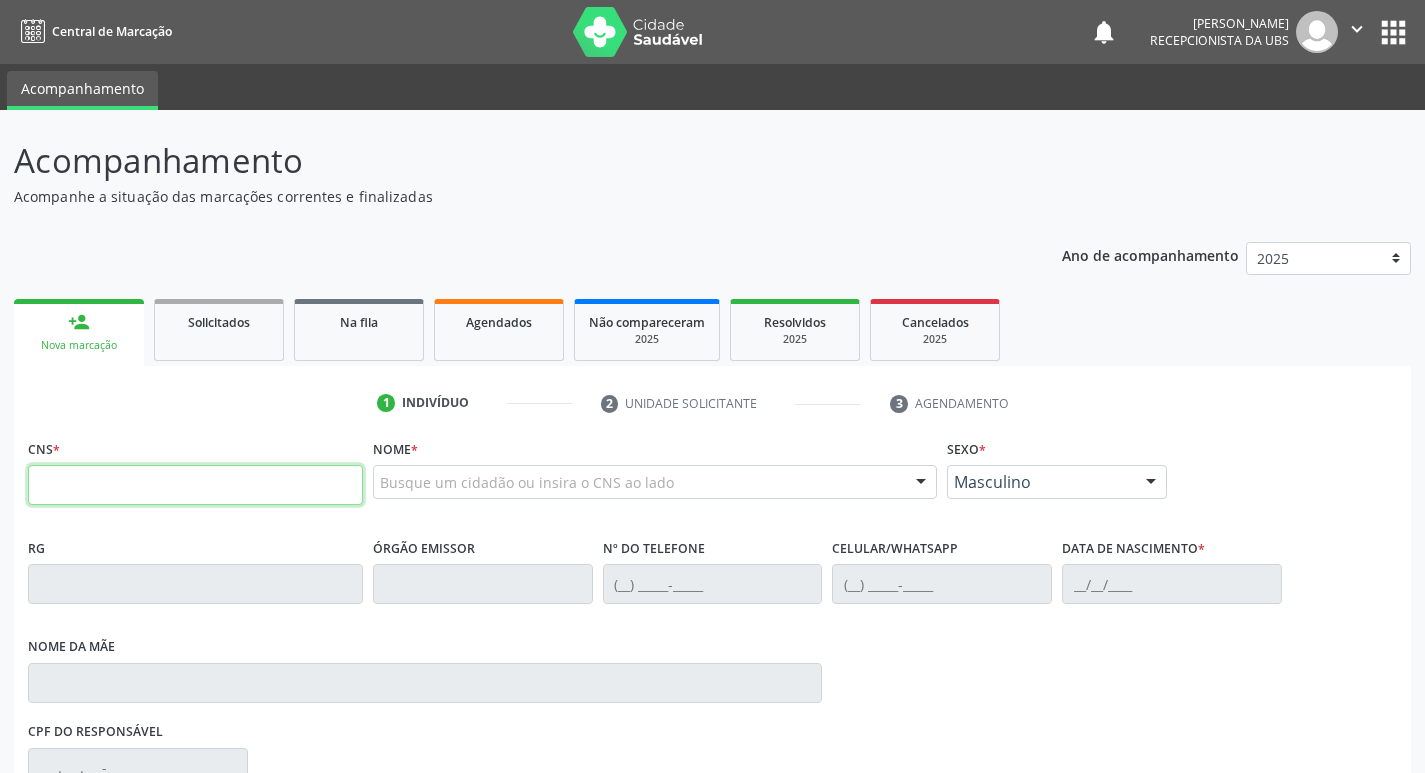click at bounding box center [195, 485] 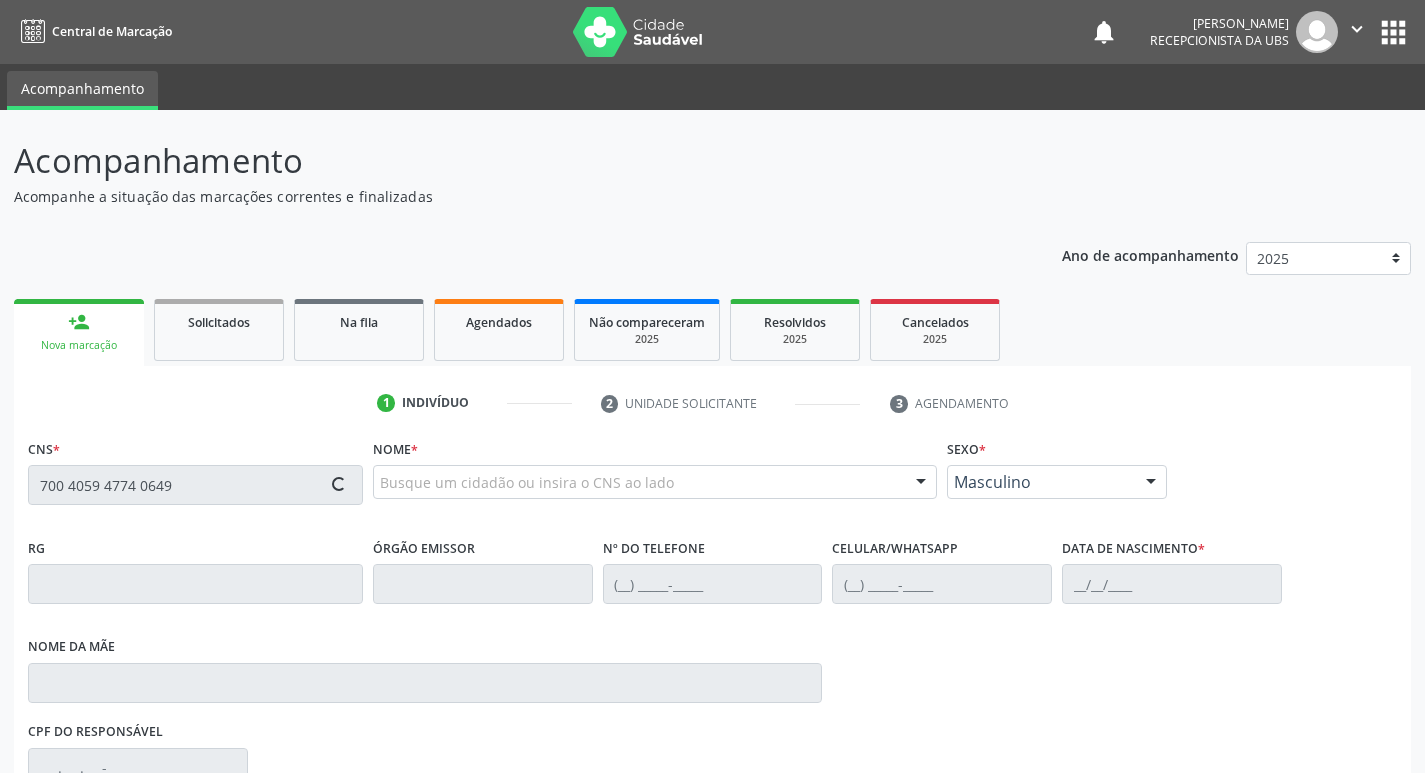 type on "700 4059 4774 0649" 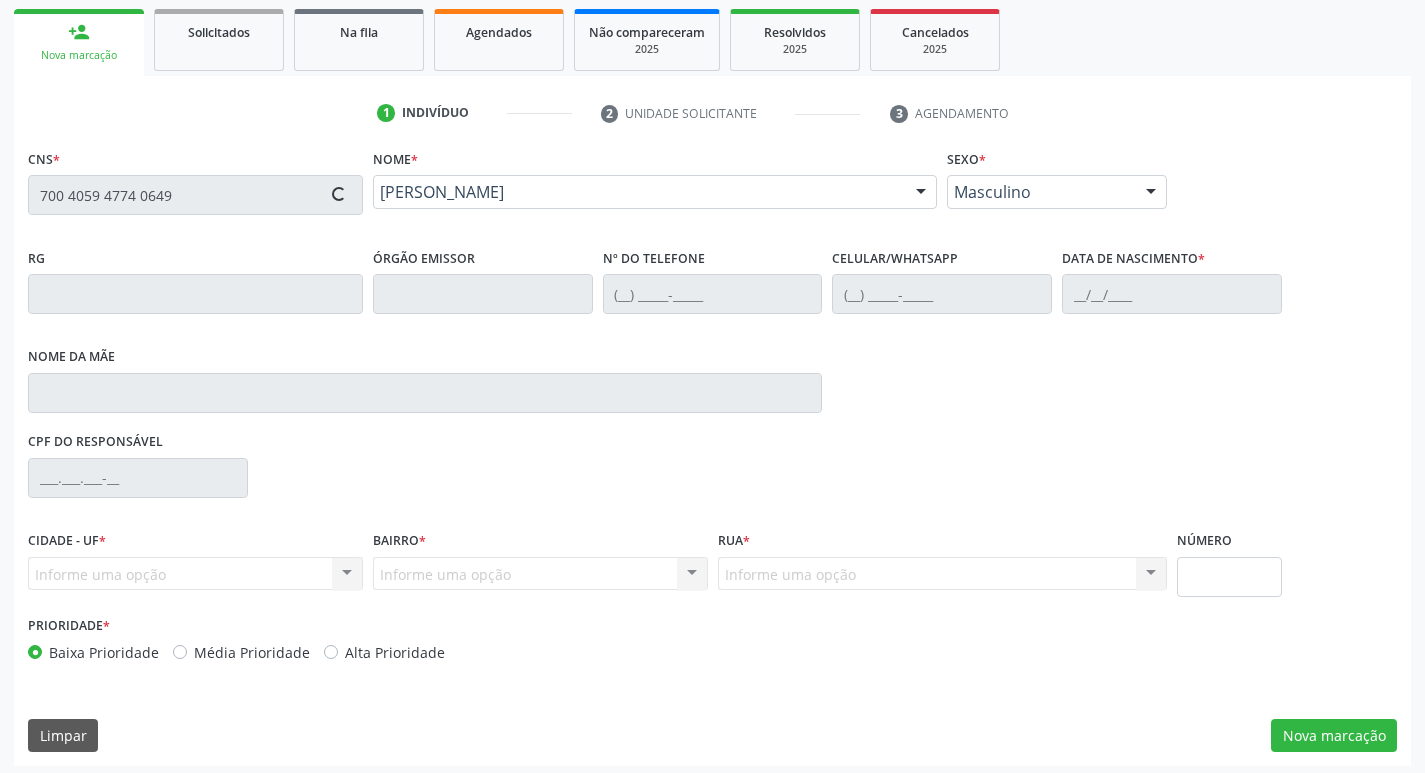 scroll, scrollTop: 297, scrollLeft: 0, axis: vertical 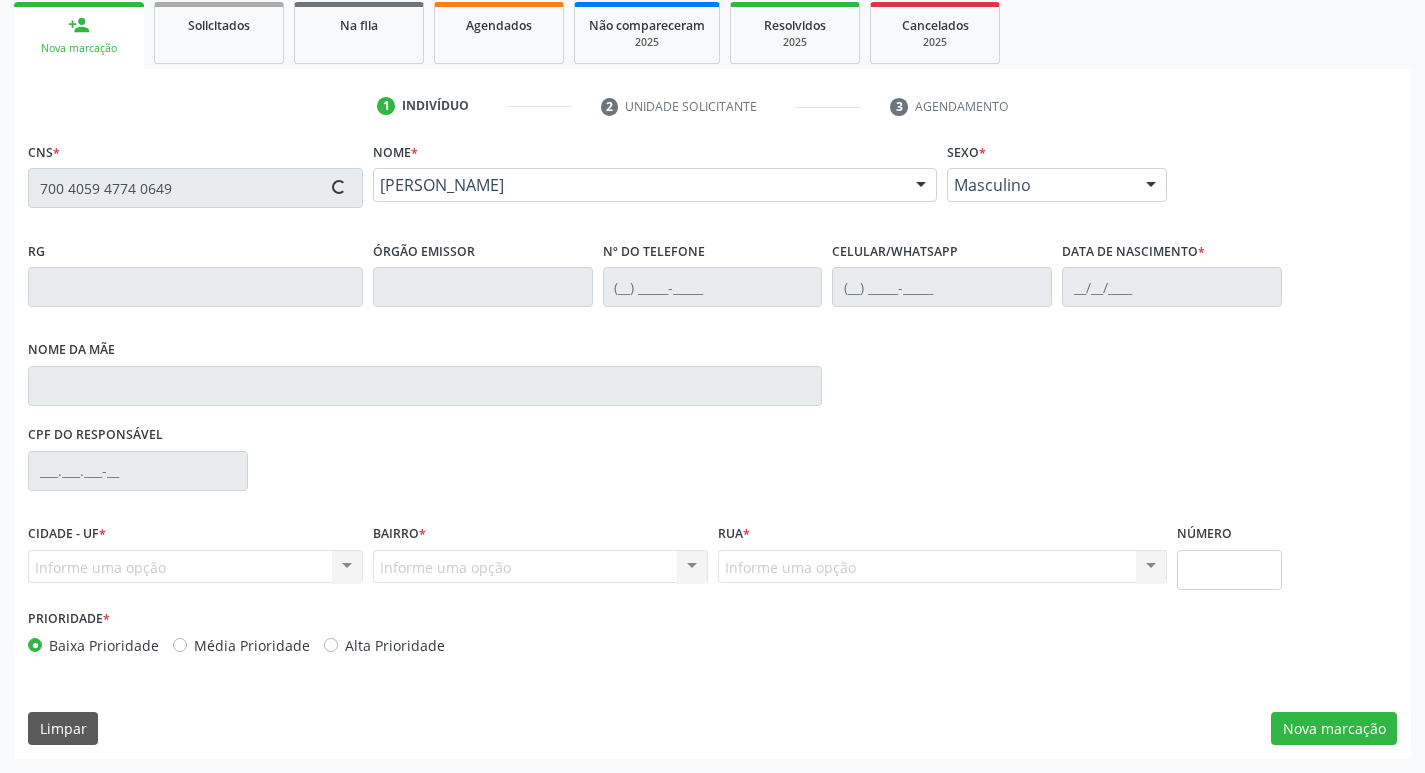 type on "(99) 99999-9999" 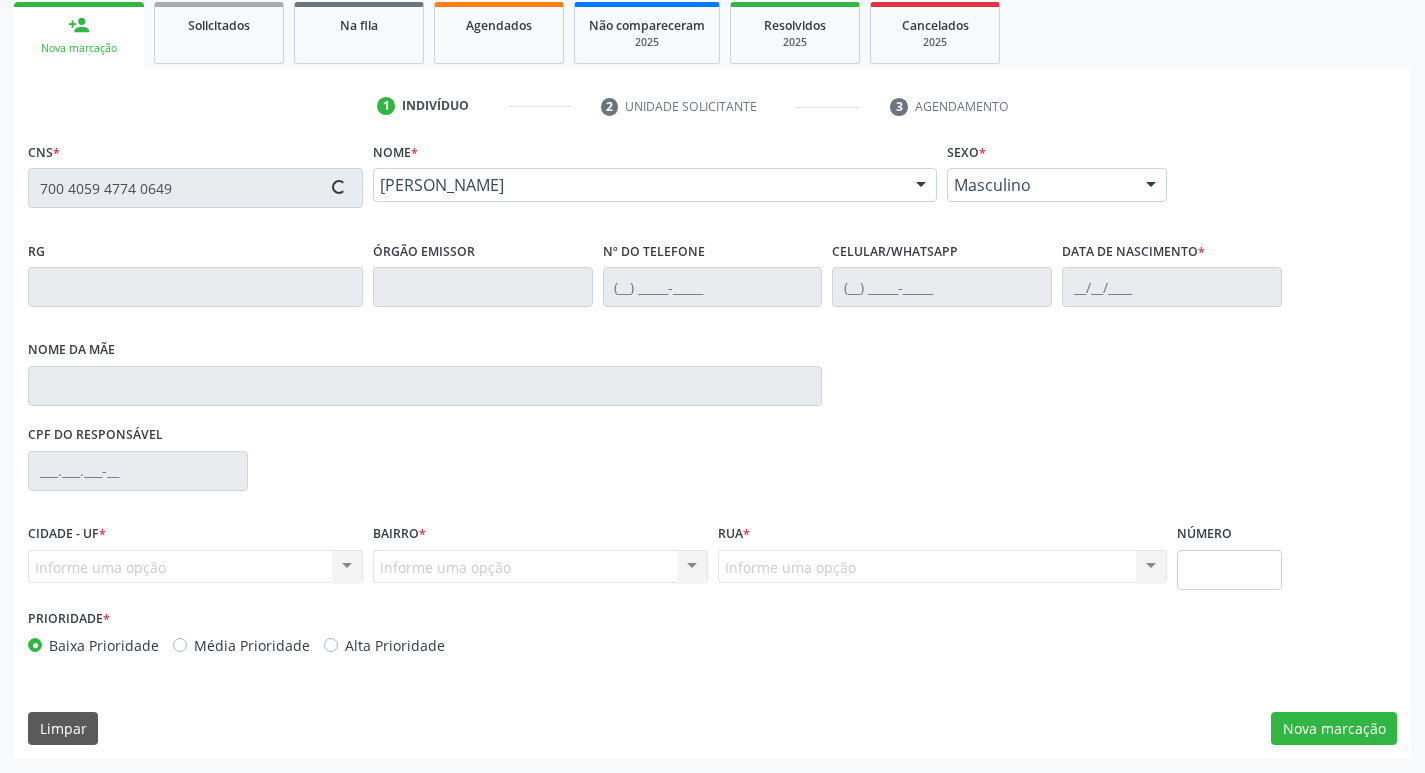 type on "22/11/2008" 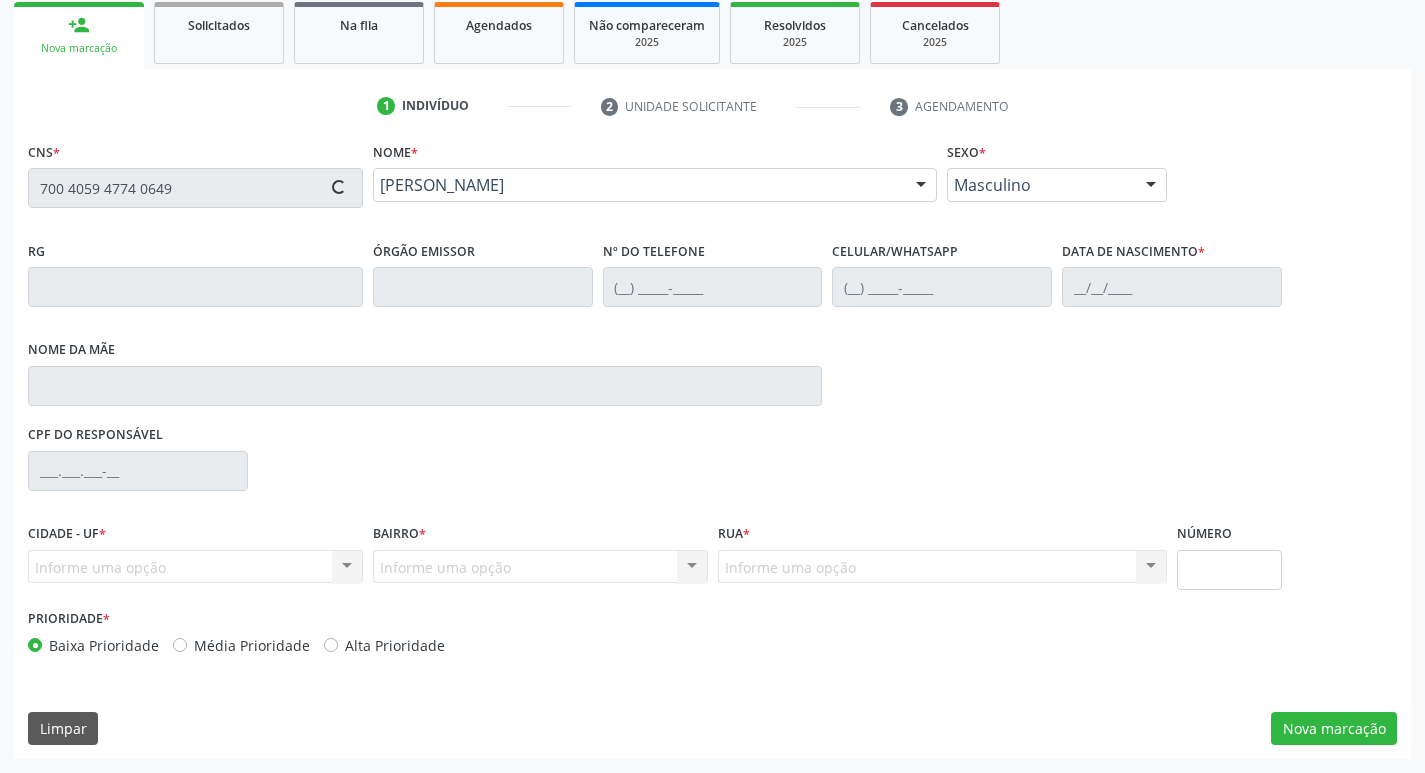 type on "Edvania Rosa da Silva" 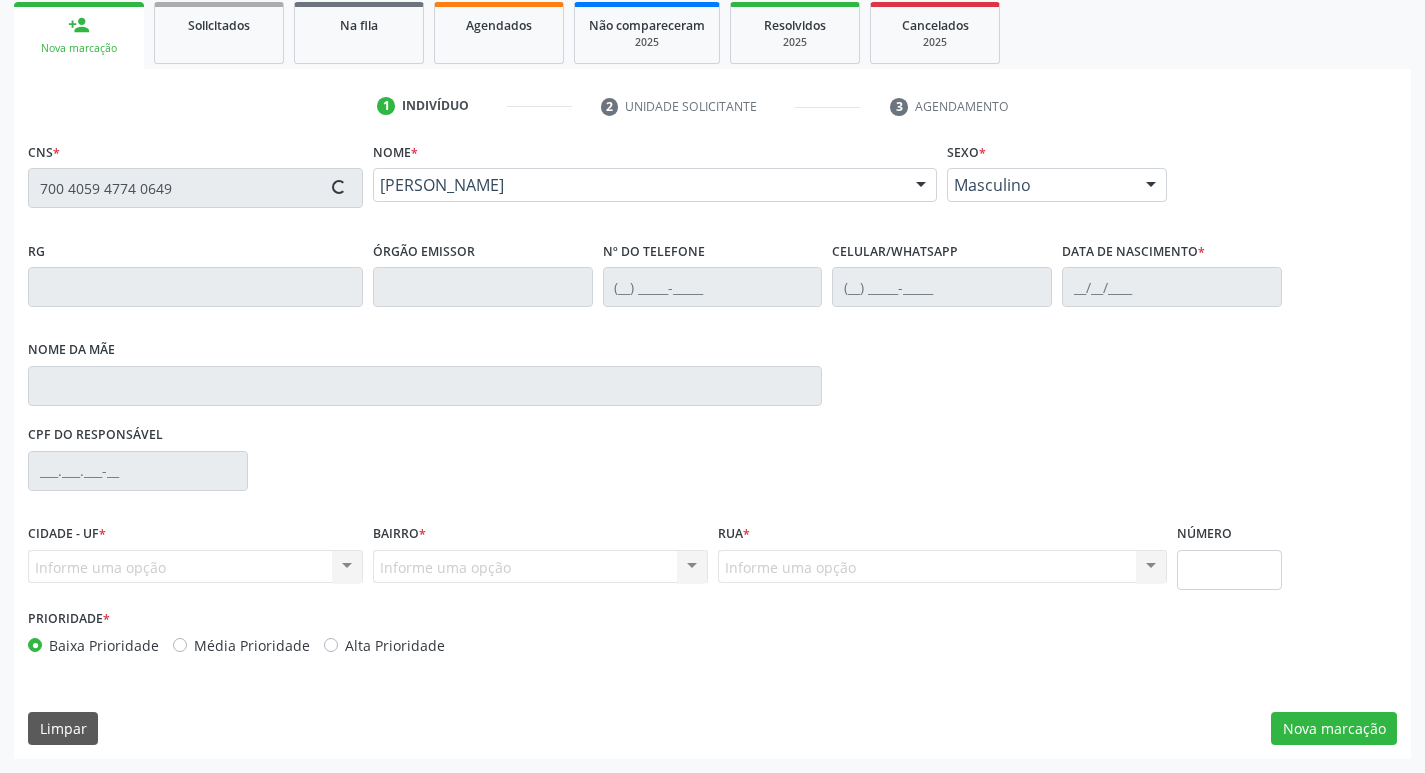 type on "326" 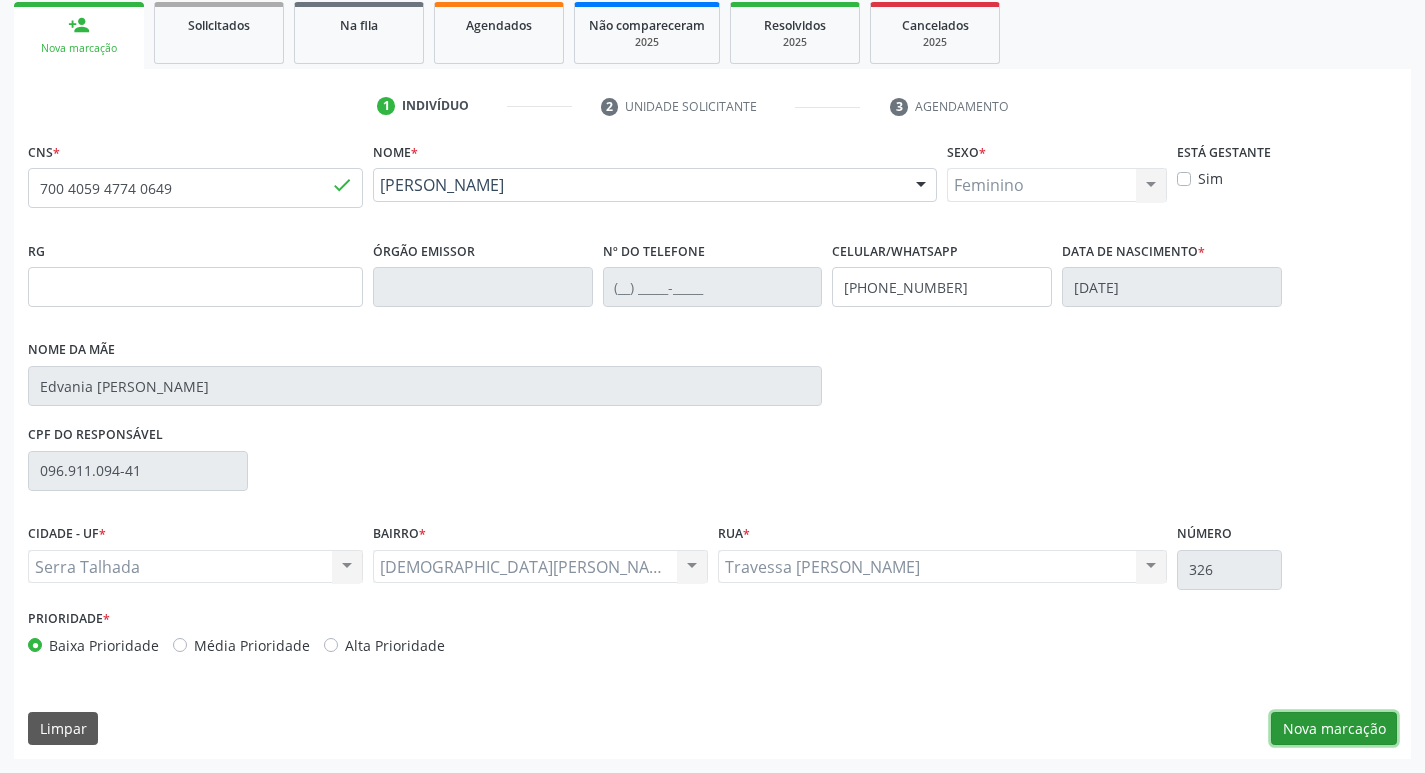 click on "Nova marcação" at bounding box center (1334, 729) 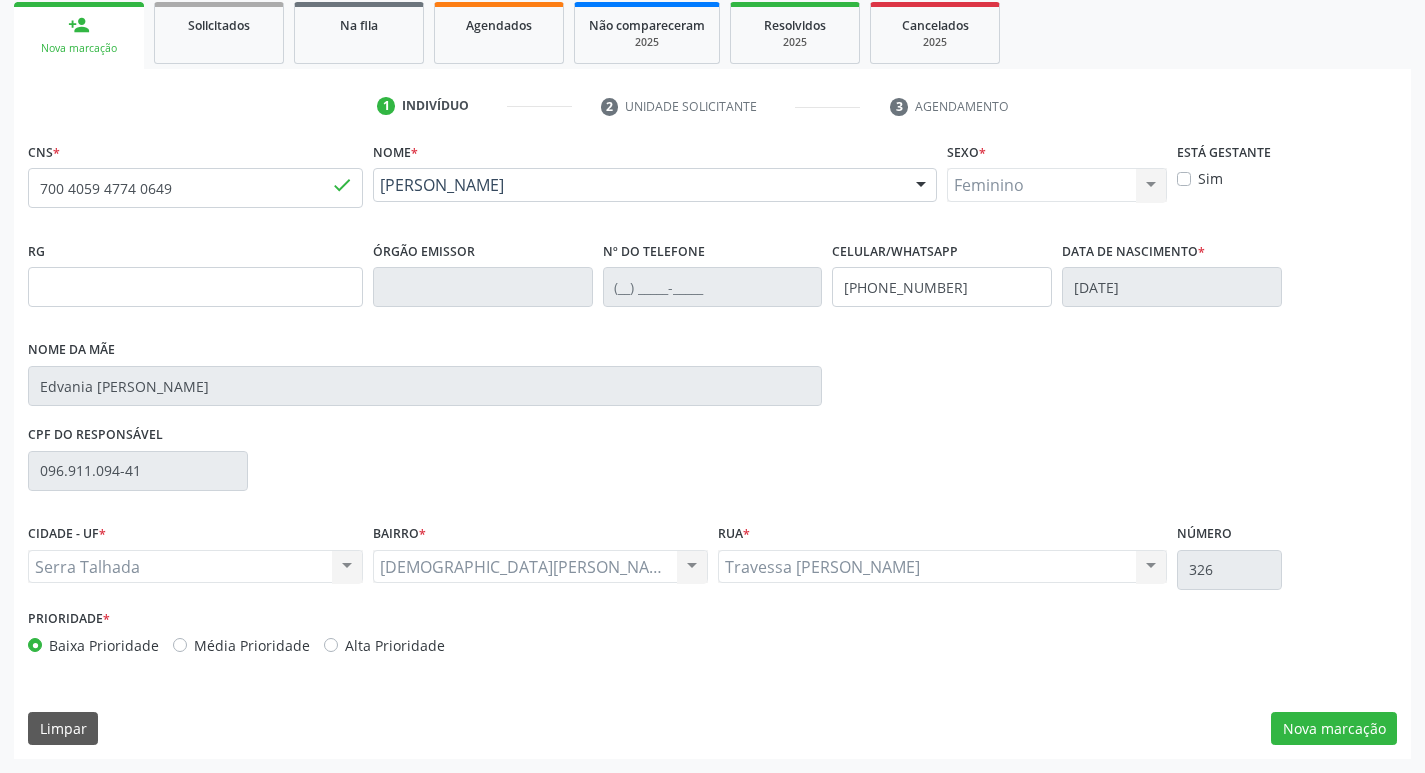 scroll, scrollTop: 133, scrollLeft: 0, axis: vertical 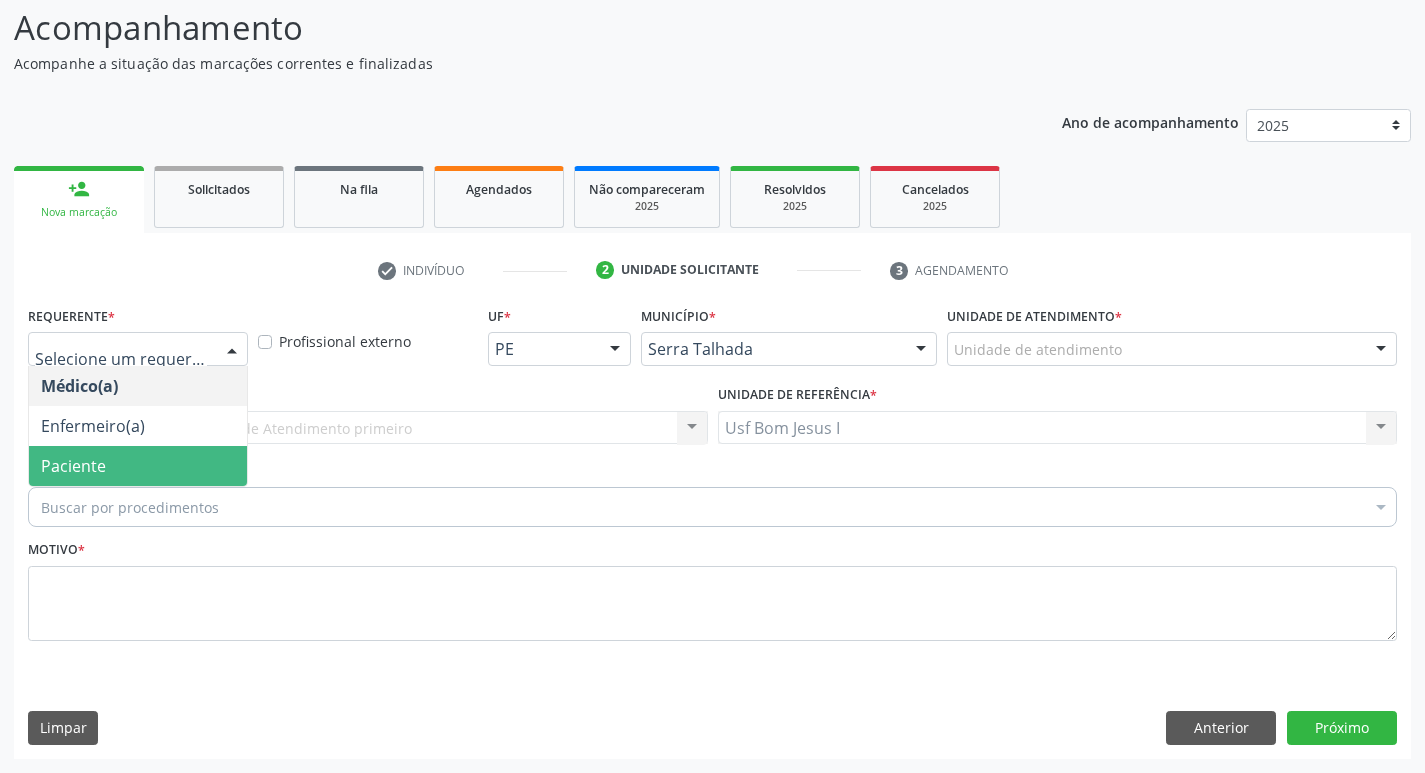 click on "Paciente" at bounding box center (138, 466) 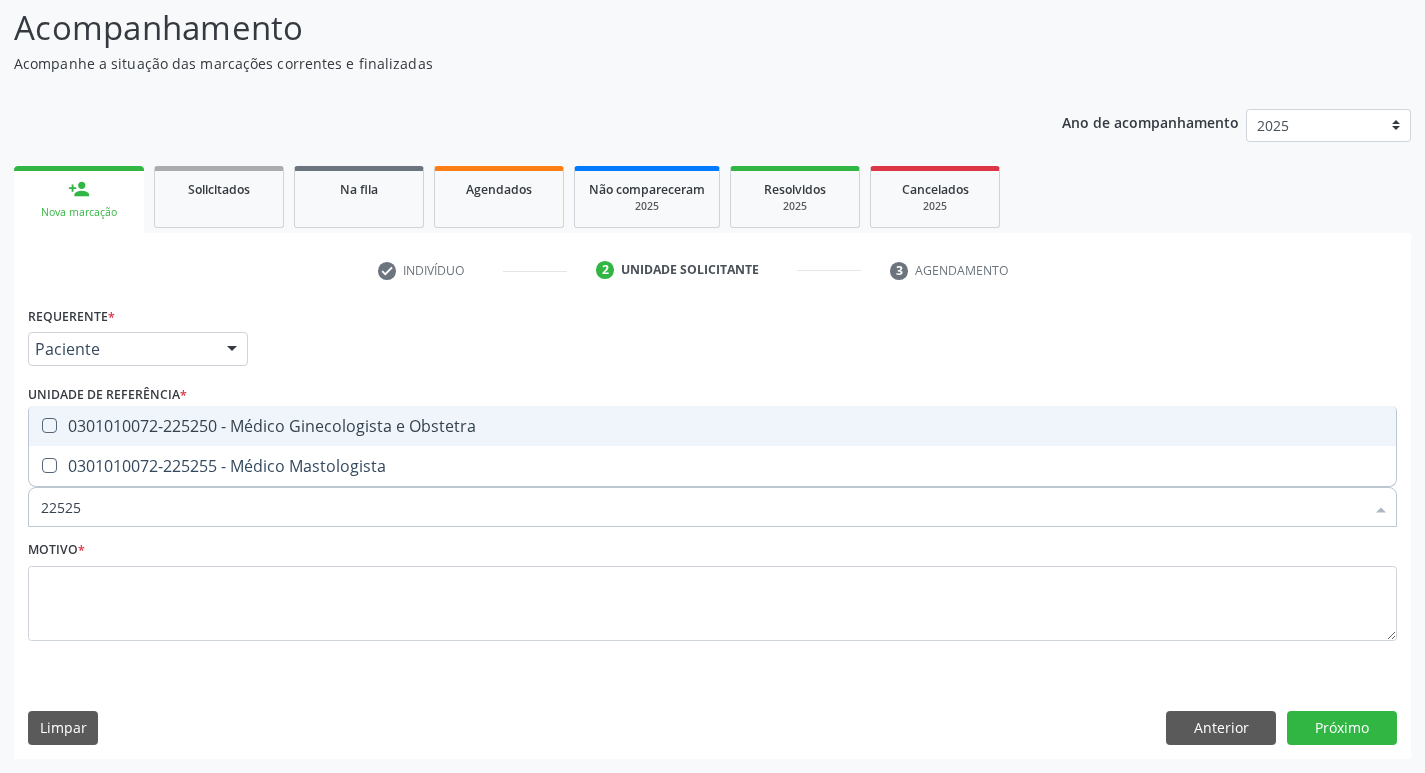 type on "225250" 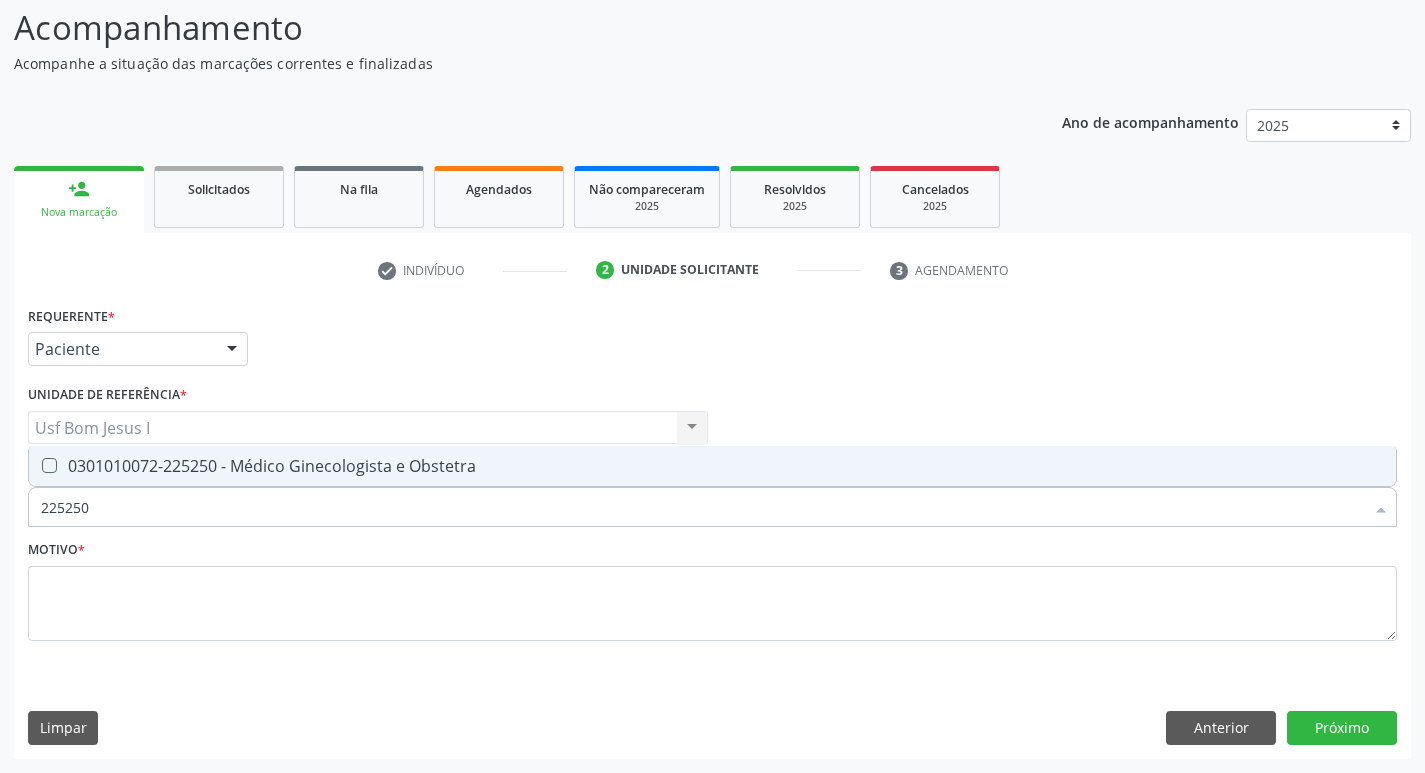 click on "0301010072-225250 - Médico Ginecologista e Obstetra" at bounding box center [712, 466] 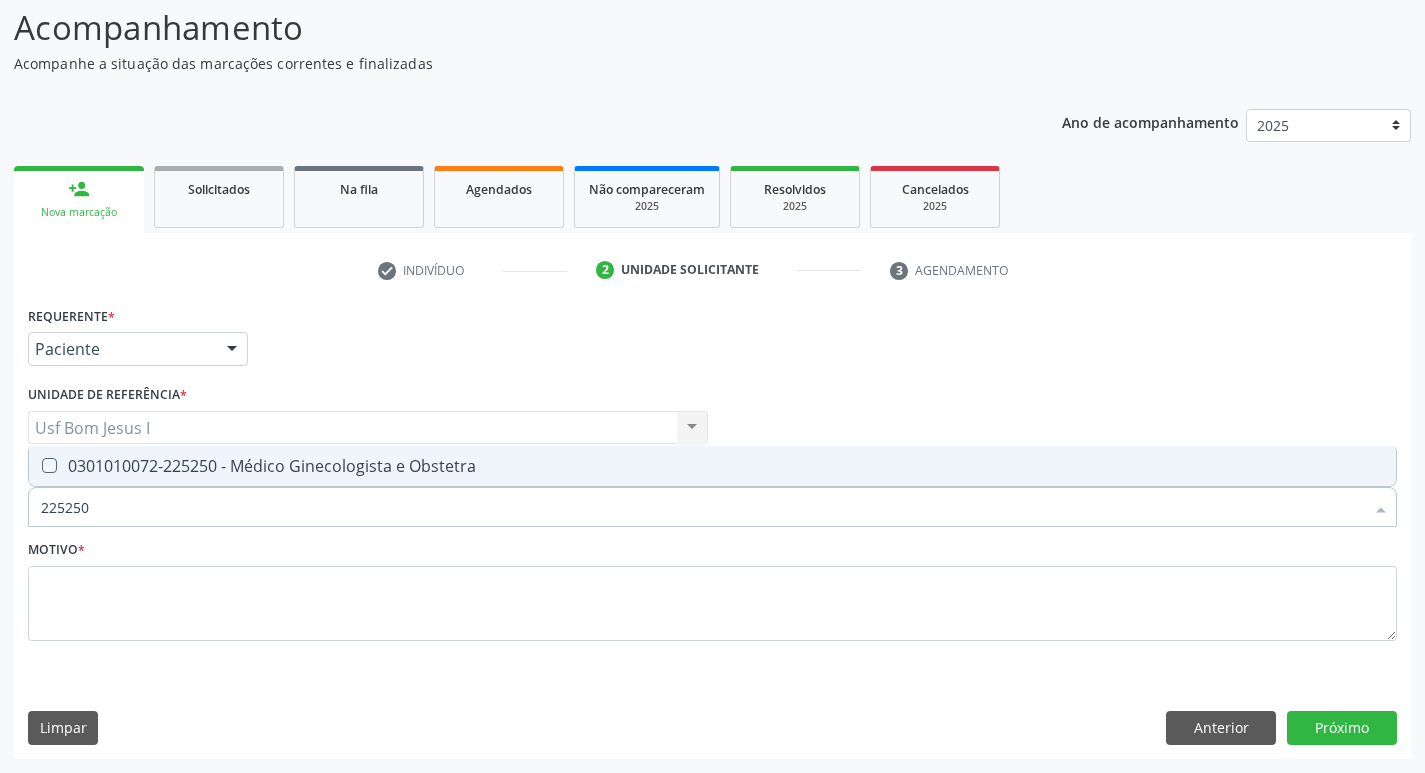 checkbox on "true" 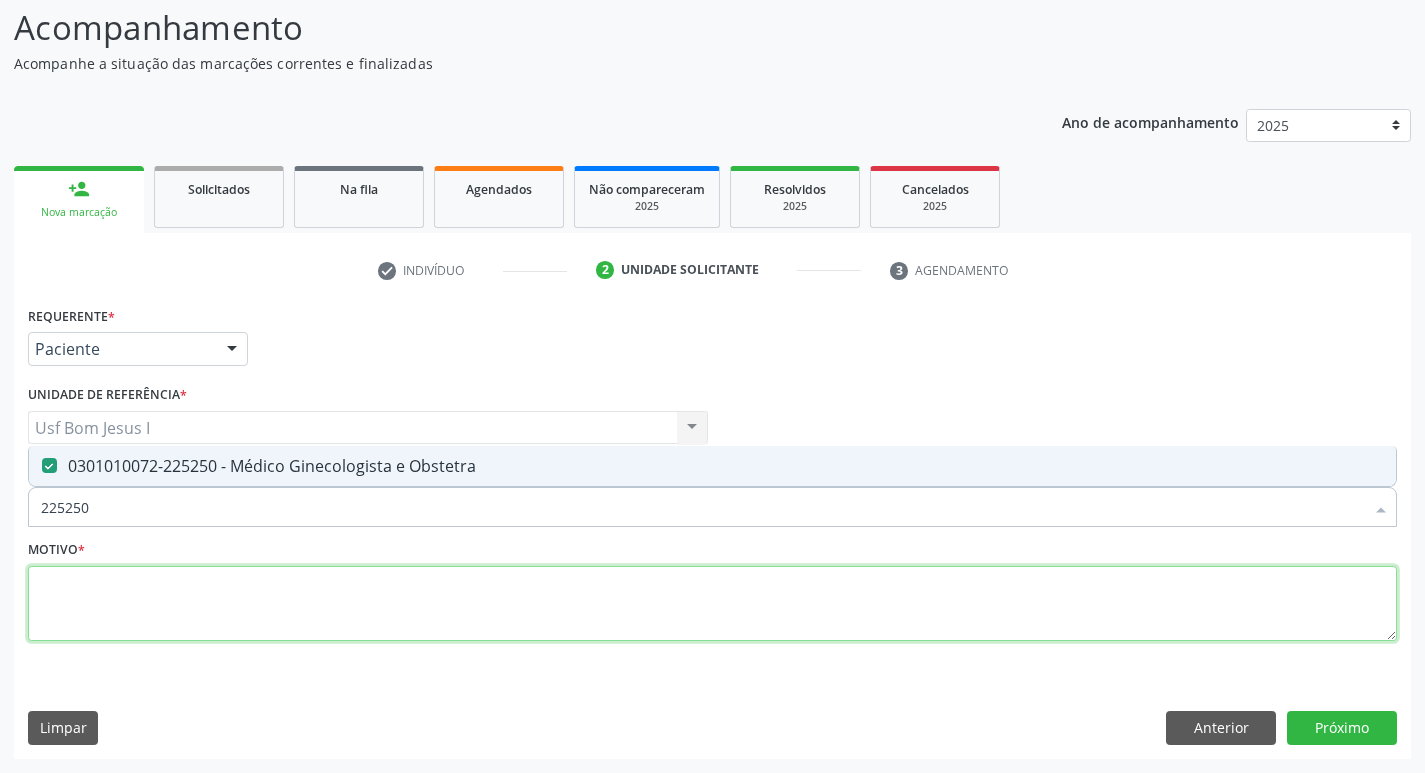 click at bounding box center [712, 604] 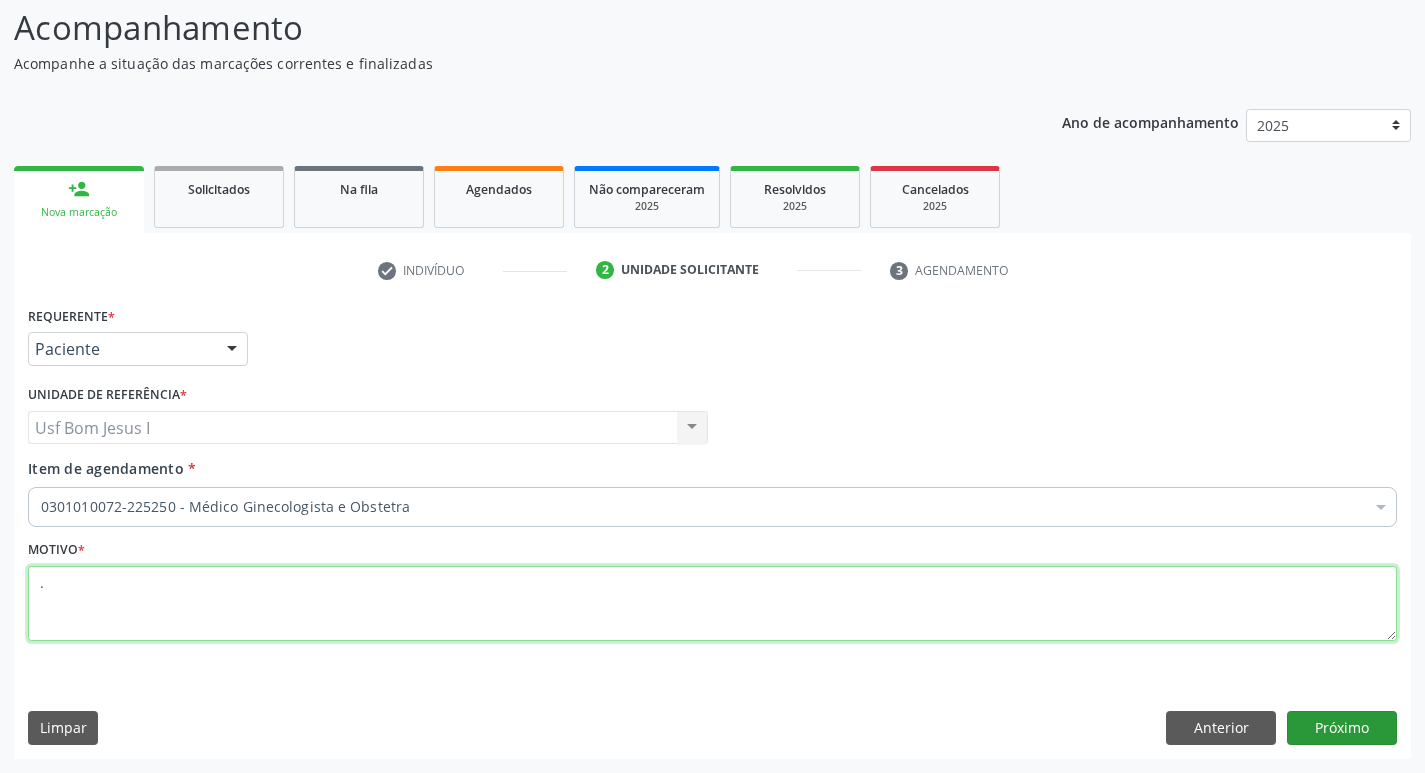 type on "." 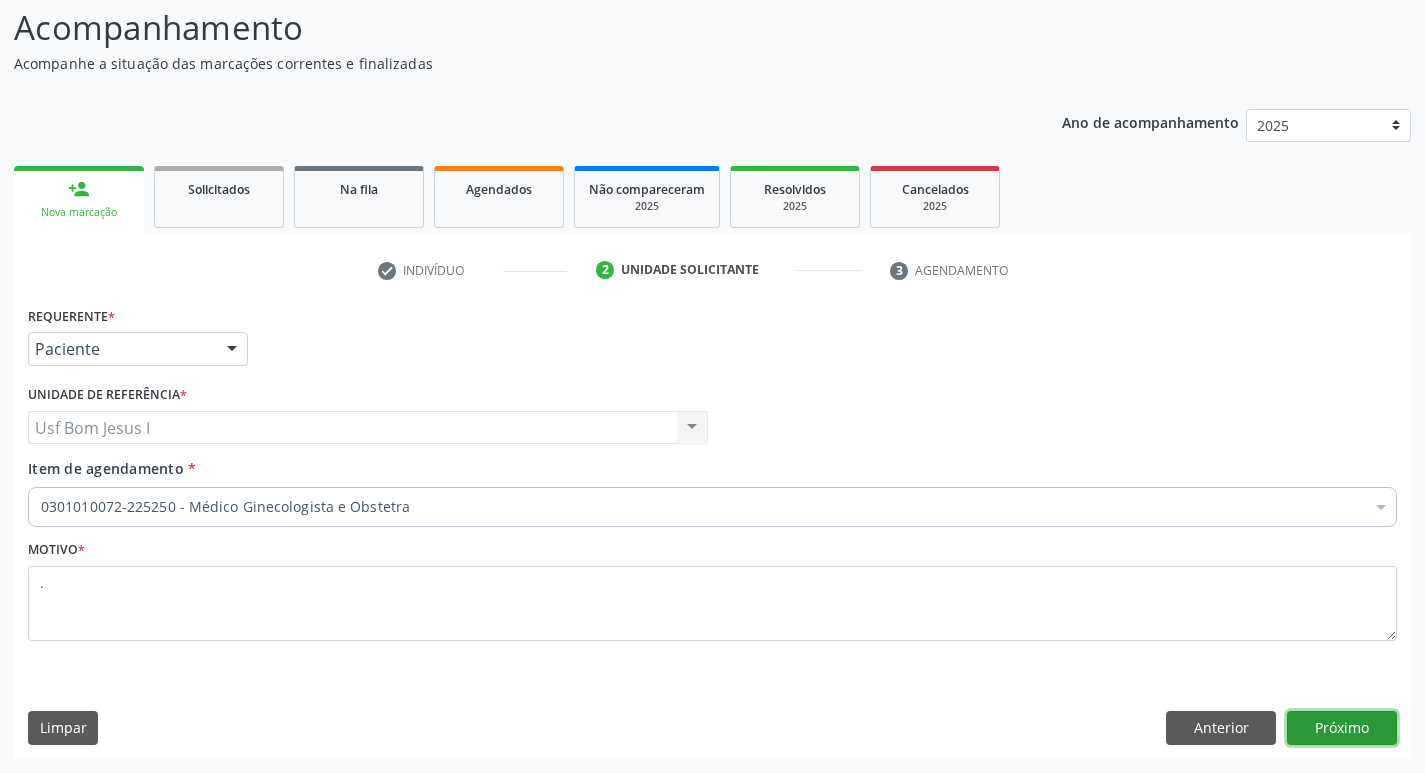 click on "Próximo" at bounding box center [1342, 728] 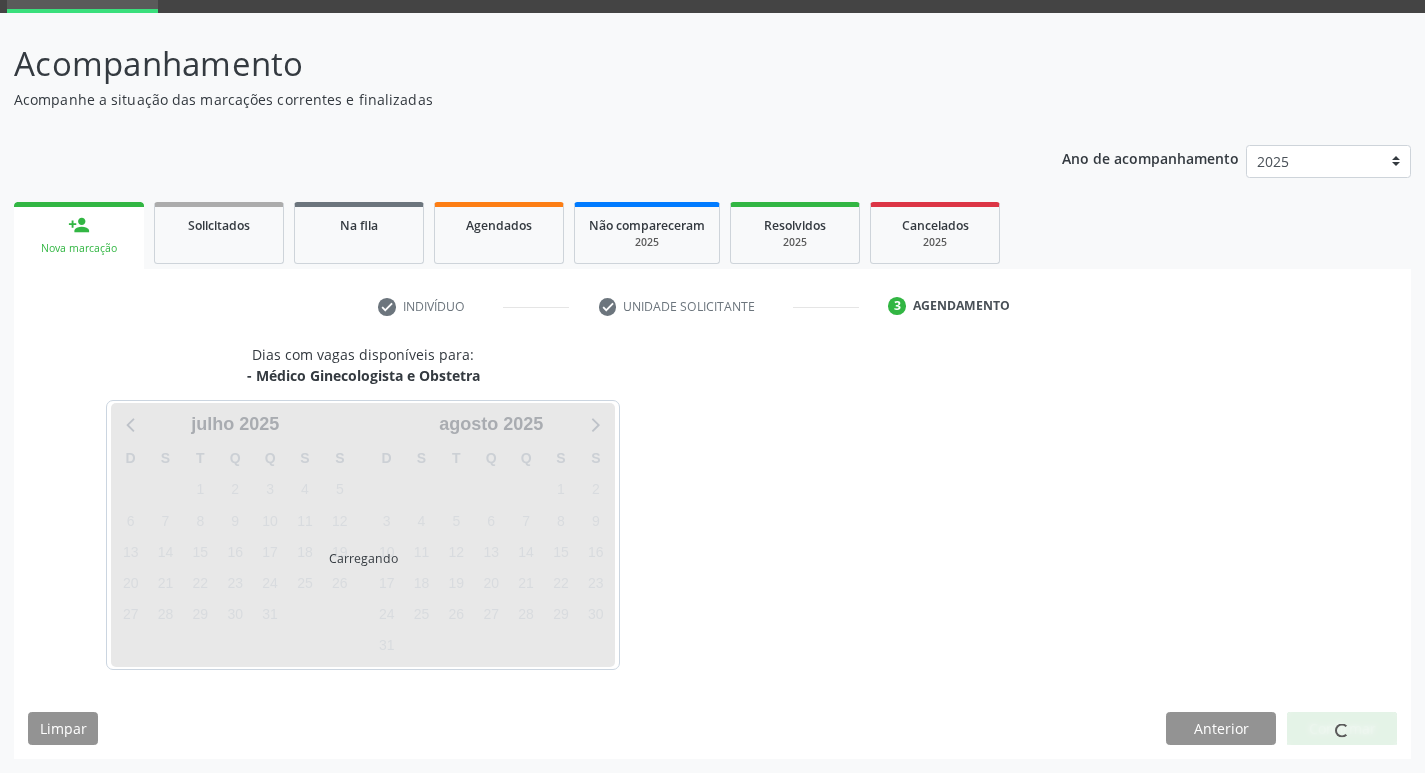 scroll, scrollTop: 97, scrollLeft: 0, axis: vertical 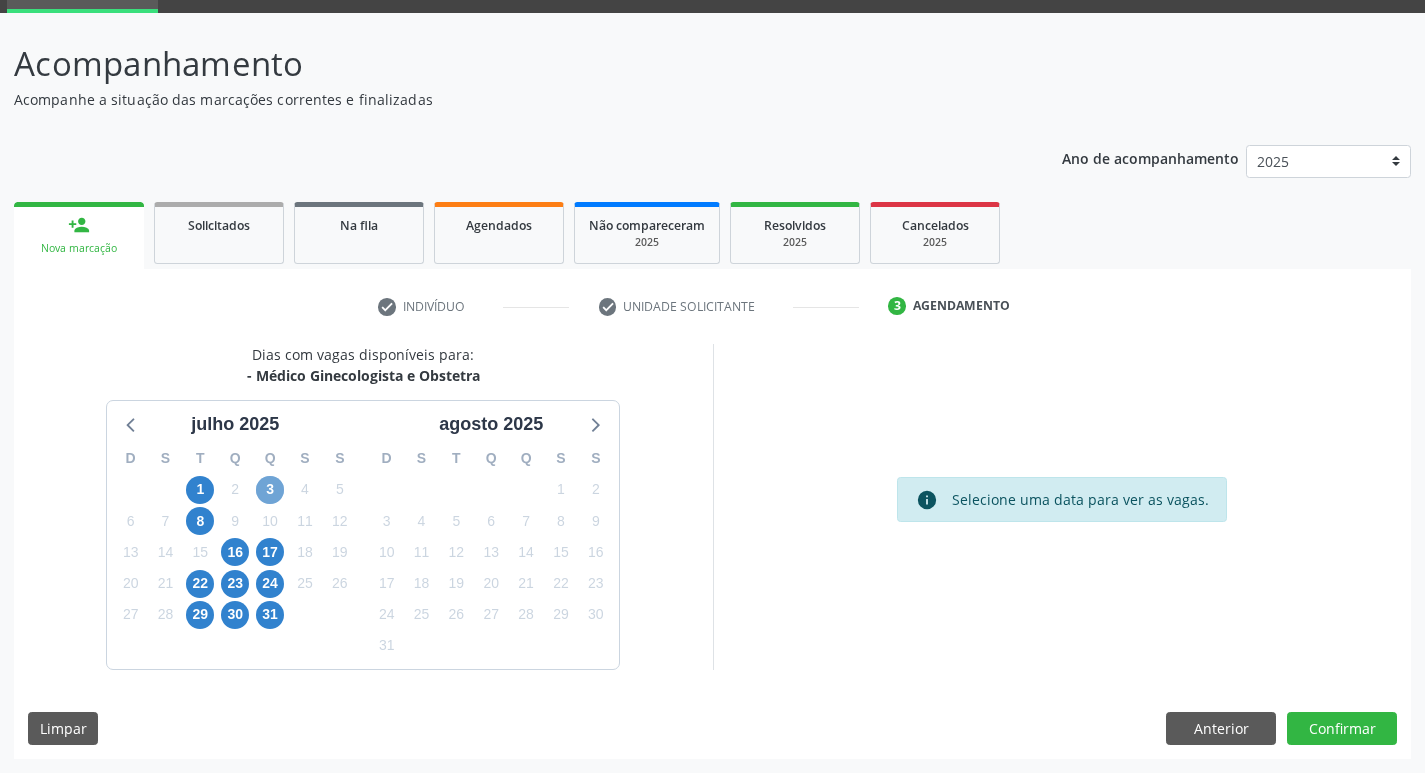 click on "3" at bounding box center [270, 490] 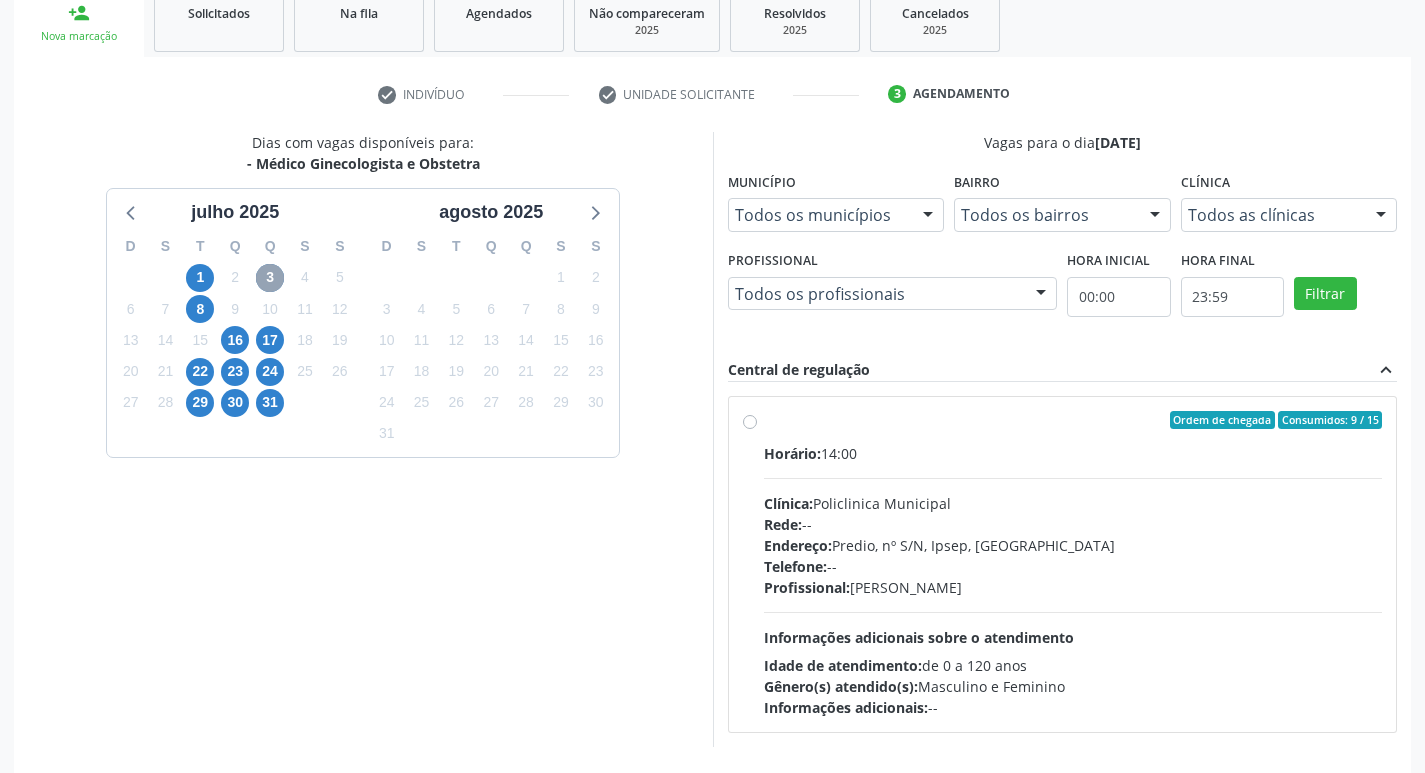 scroll, scrollTop: 386, scrollLeft: 0, axis: vertical 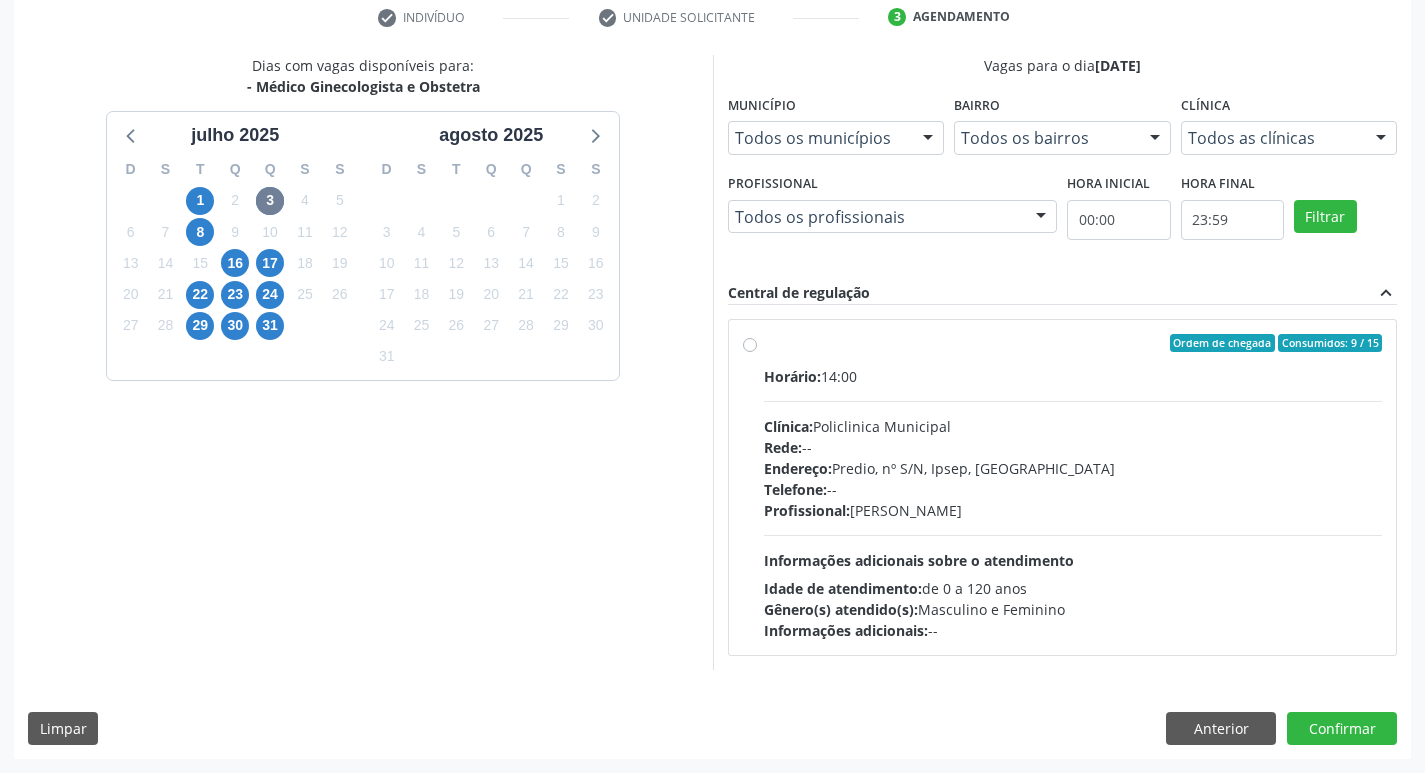 click on "Horário:   14:00
Clínica:  Policlinica Municipal
Rede:
--
Endereço:   Predio, nº S/N, Ipsep, Serra Talhada - PE
Telefone:   --
Profissional:
Thaisa Barbosa de Siqueira
Informações adicionais sobre o atendimento
Idade de atendimento:
de 0 a 120 anos
Gênero(s) atendido(s):
Masculino e Feminino
Informações adicionais:
--" at bounding box center [1073, 503] 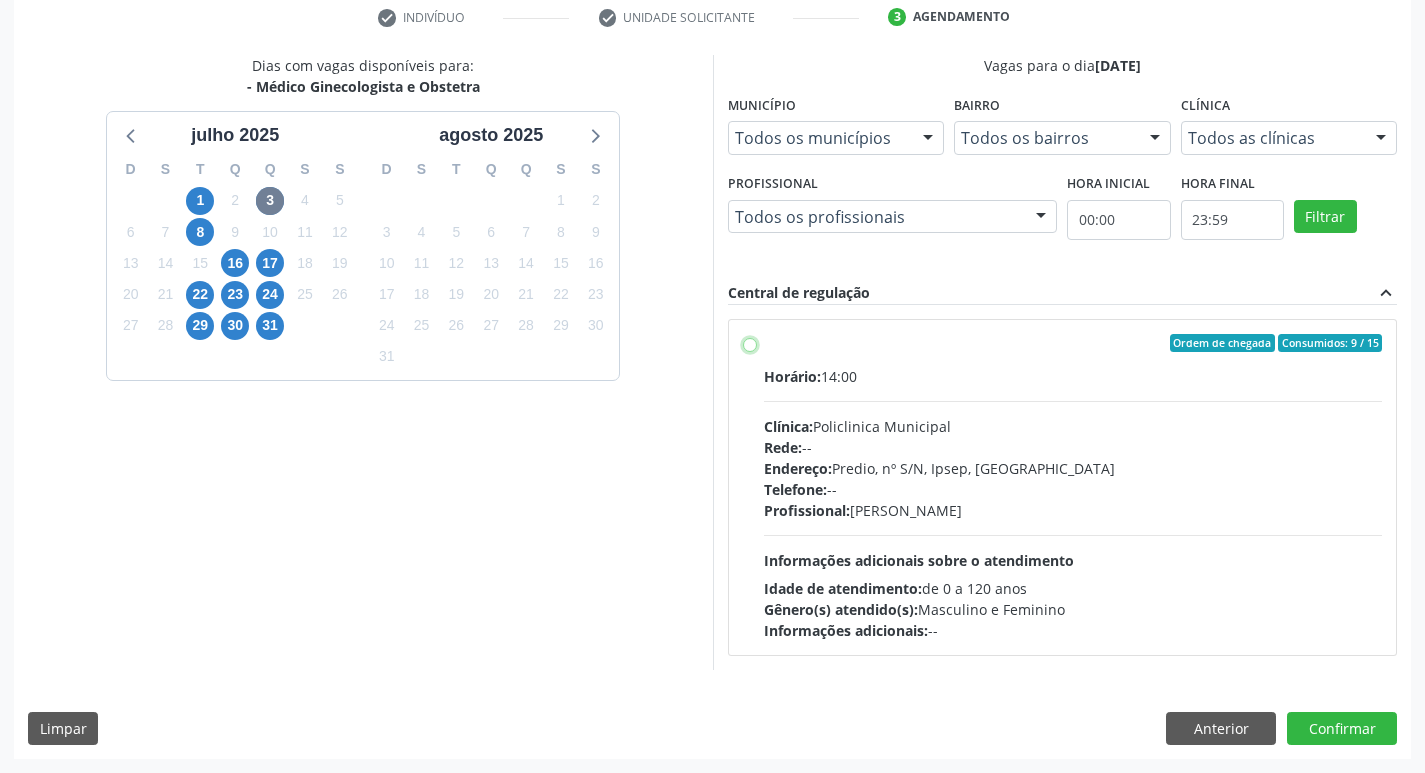 click on "Ordem de chegada
Consumidos: 9 / 15
Horário:   14:00
Clínica:  Policlinica Municipal
Rede:
--
Endereço:   Predio, nº S/N, Ipsep, Serra Talhada - PE
Telefone:   --
Profissional:
Thaisa Barbosa de Siqueira
Informações adicionais sobre o atendimento
Idade de atendimento:
de 0 a 120 anos
Gênero(s) atendido(s):
Masculino e Feminino
Informações adicionais:
--" at bounding box center [750, 343] 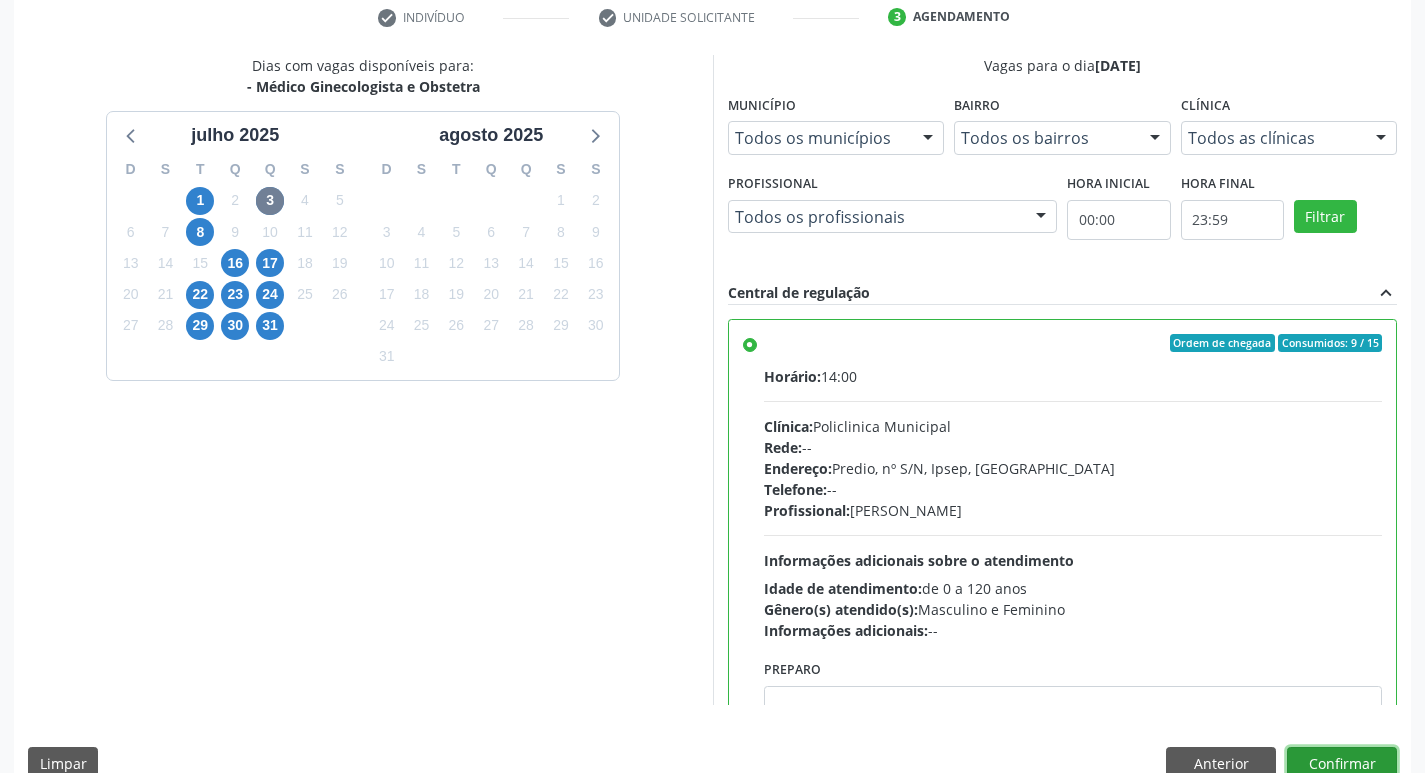 click on "Confirmar" at bounding box center (1342, 764) 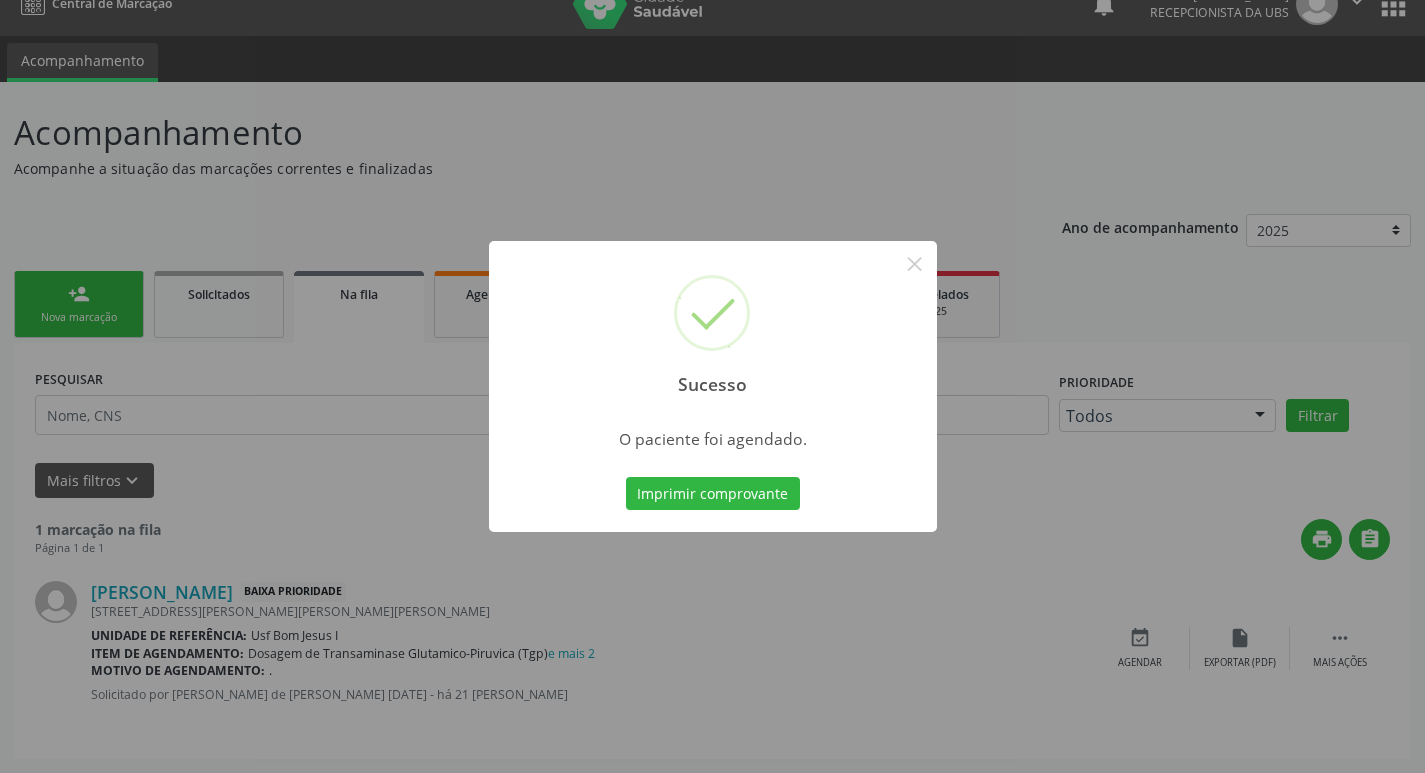 scroll, scrollTop: 0, scrollLeft: 0, axis: both 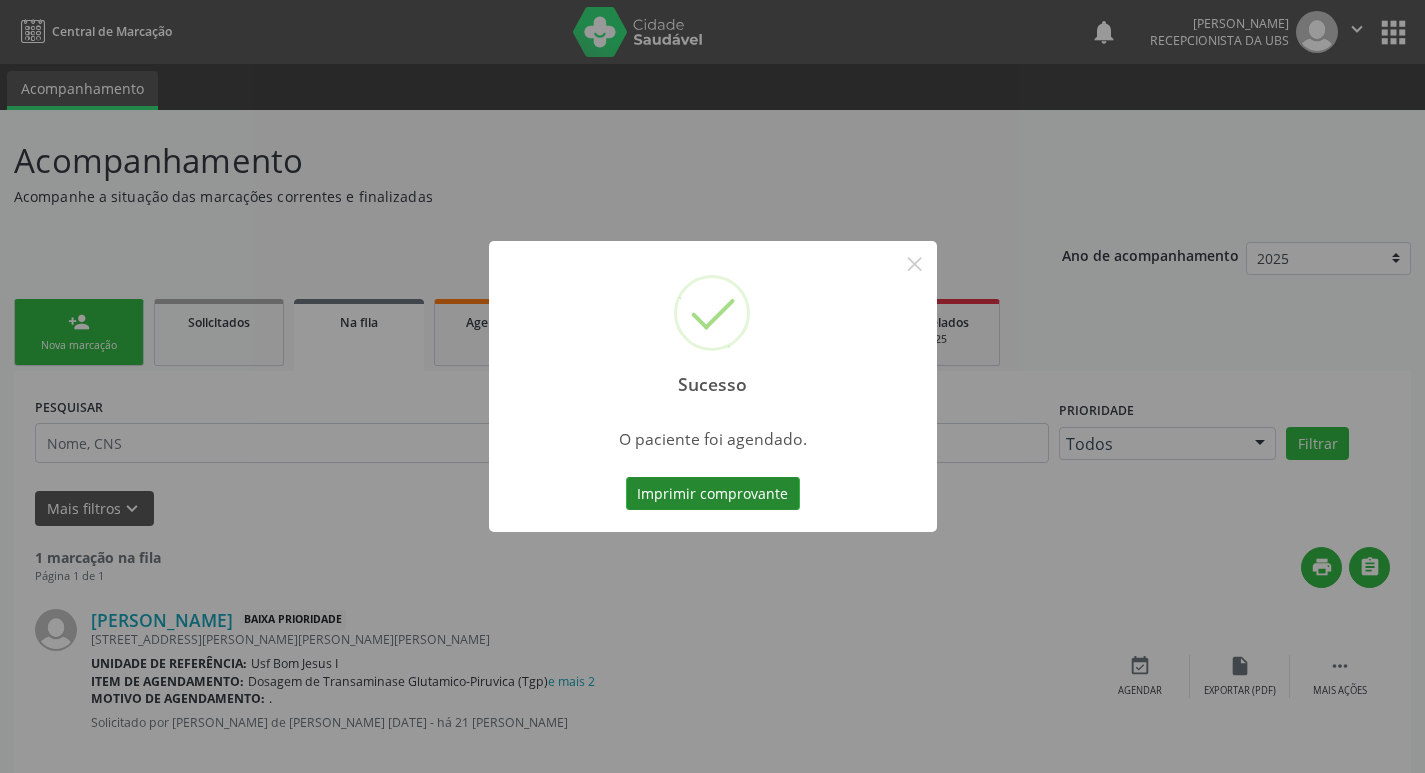 click on "Imprimir comprovante" at bounding box center [713, 494] 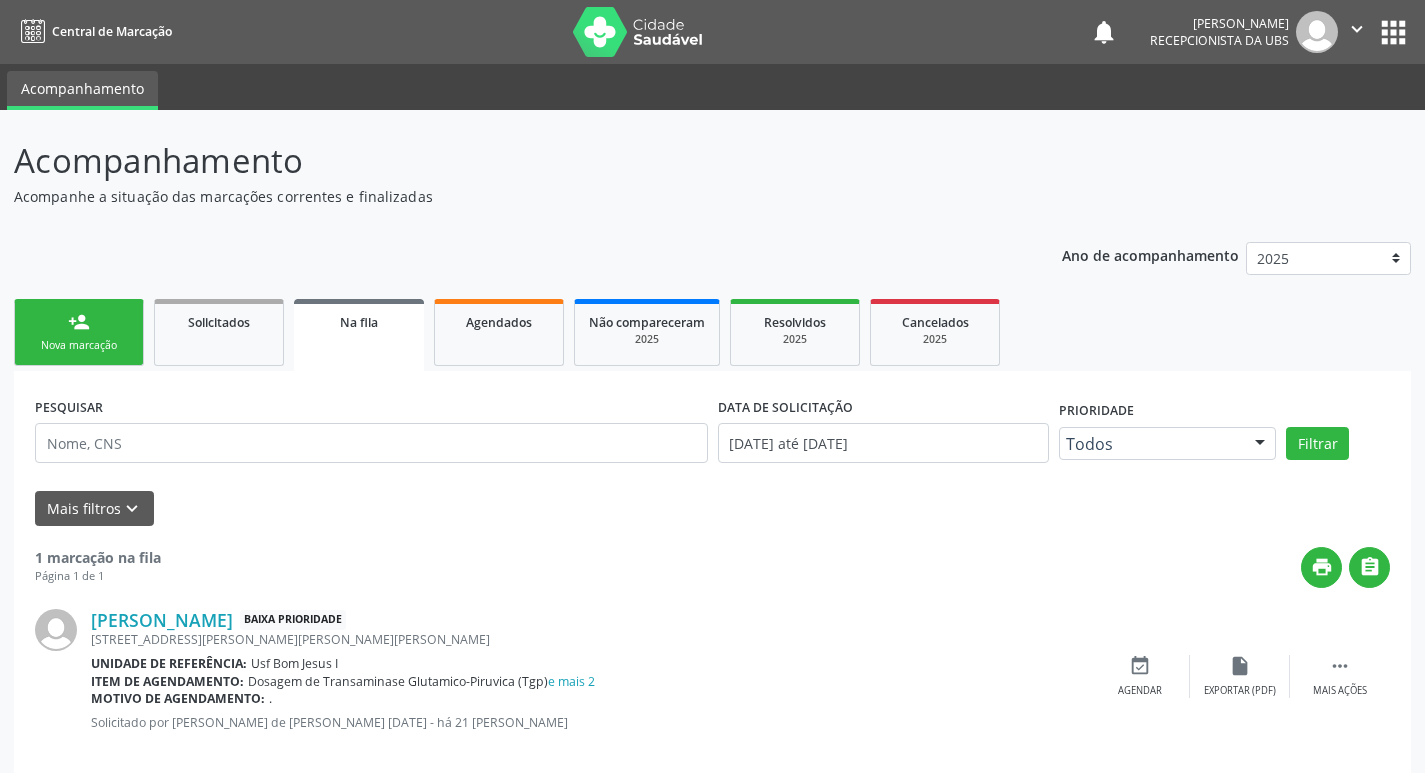click on "Sucesso × O paciente foi agendado. Imprimir comprovante Cancel" at bounding box center [712, 386] 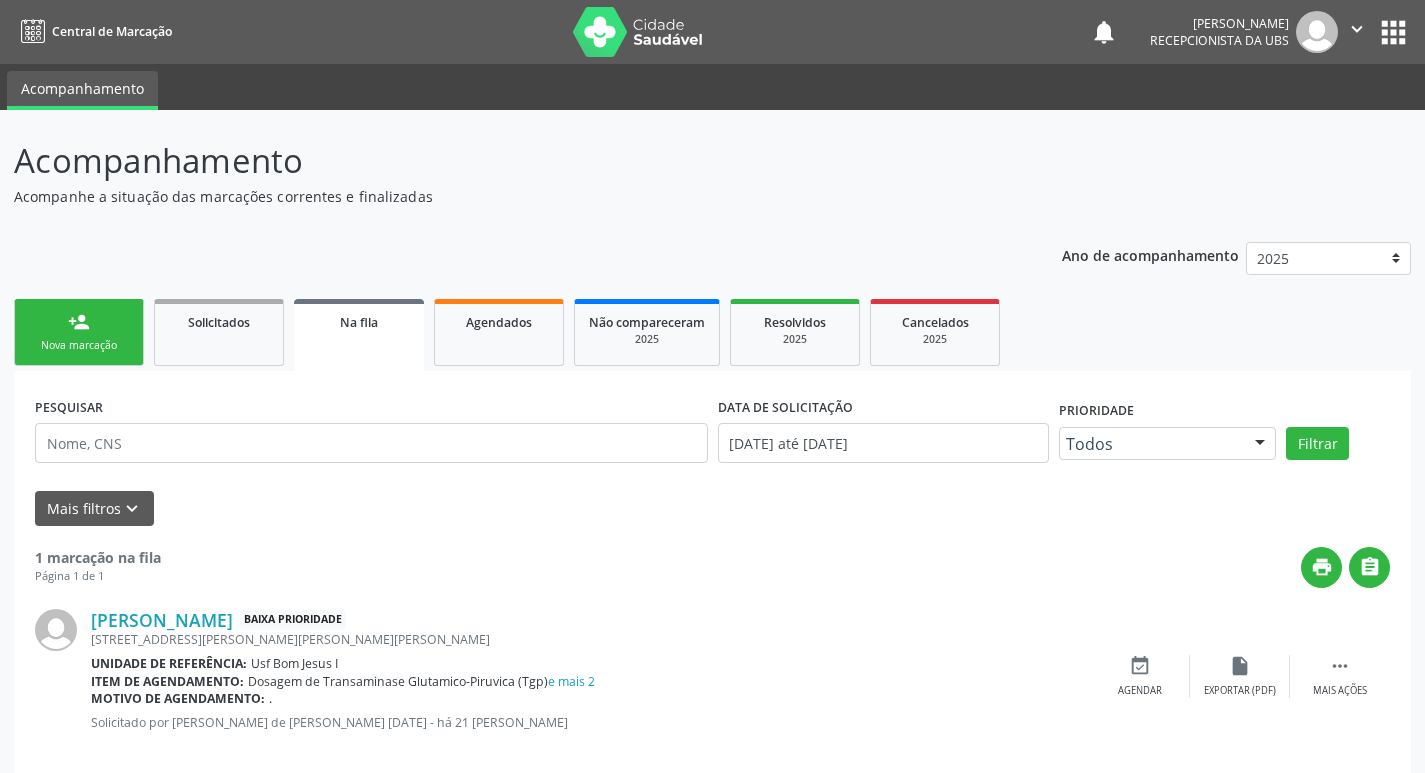 click on "Nova marcação" at bounding box center (79, 345) 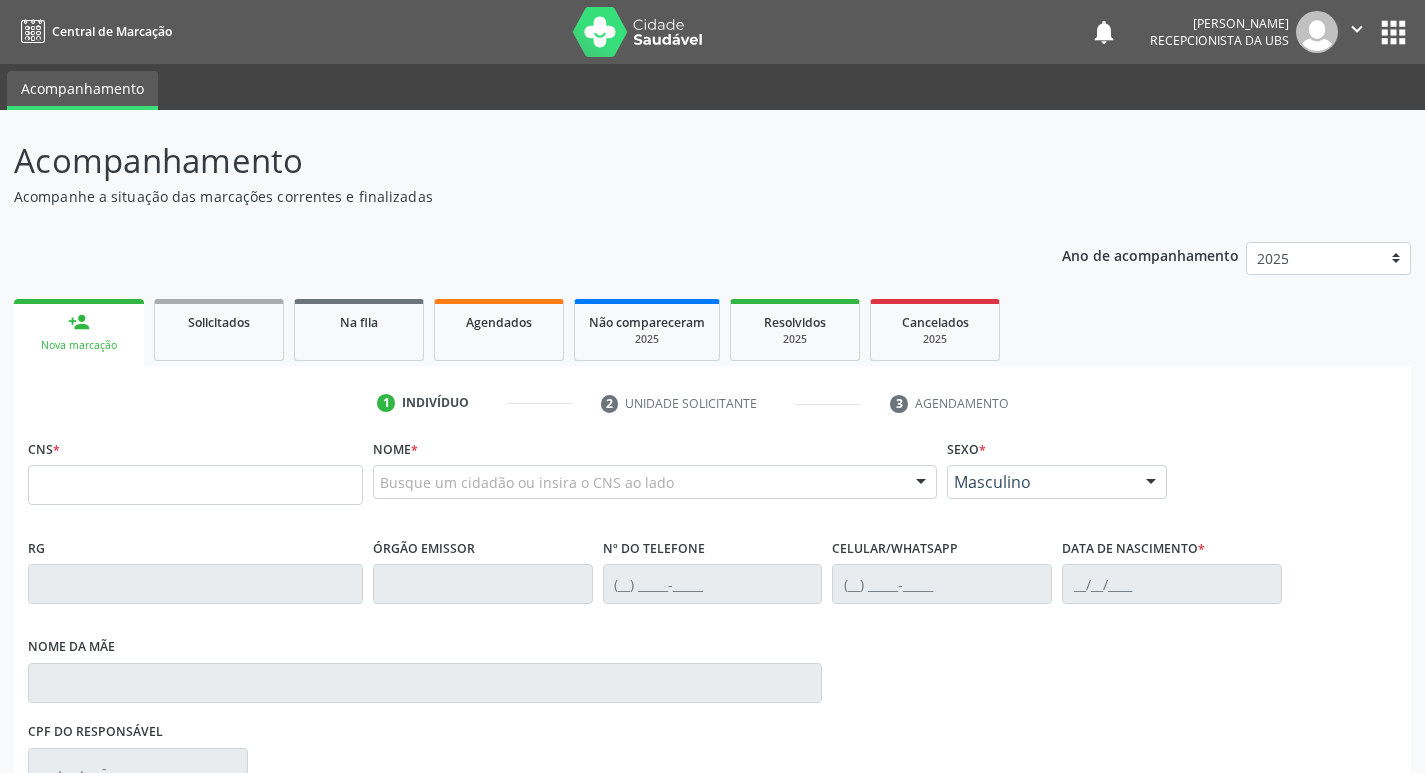 click on "CNS
*" at bounding box center [195, 476] 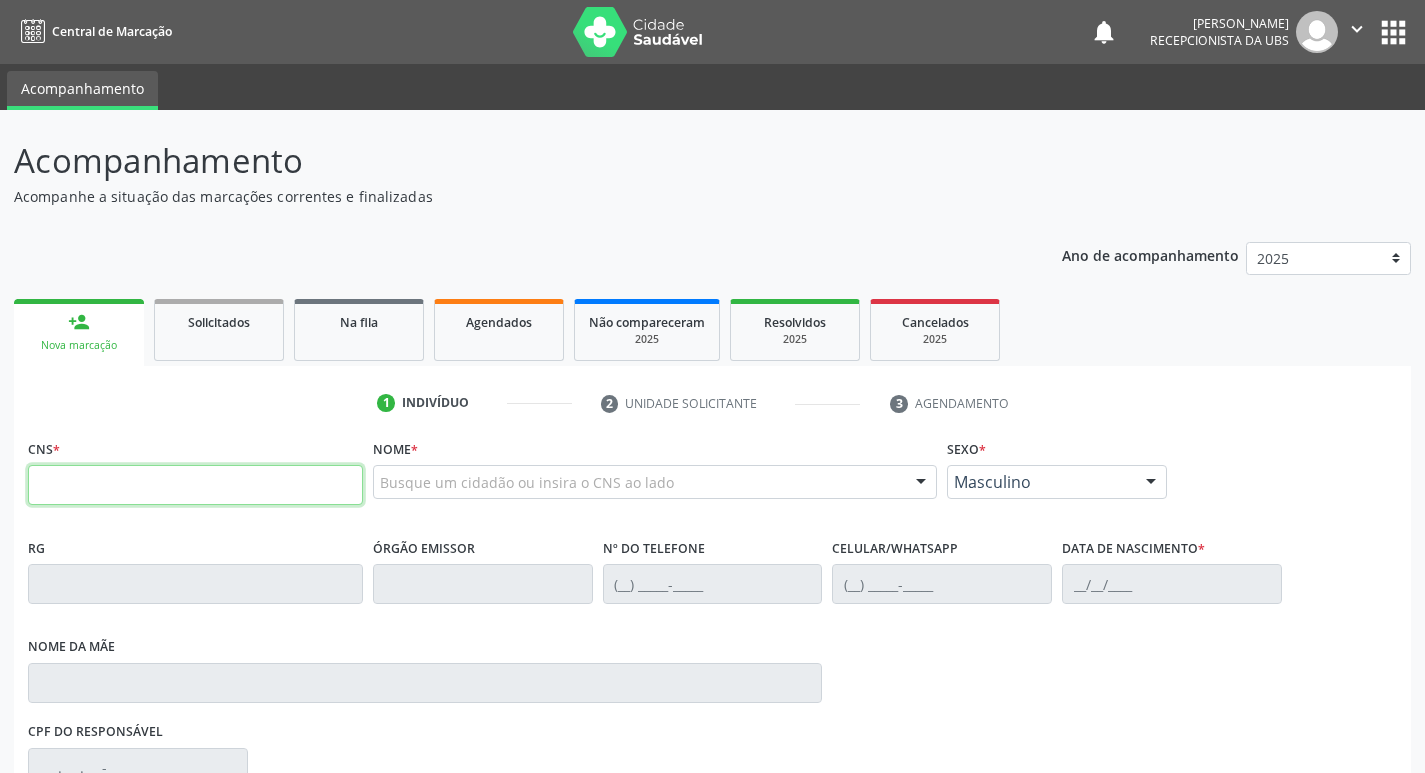click at bounding box center [195, 485] 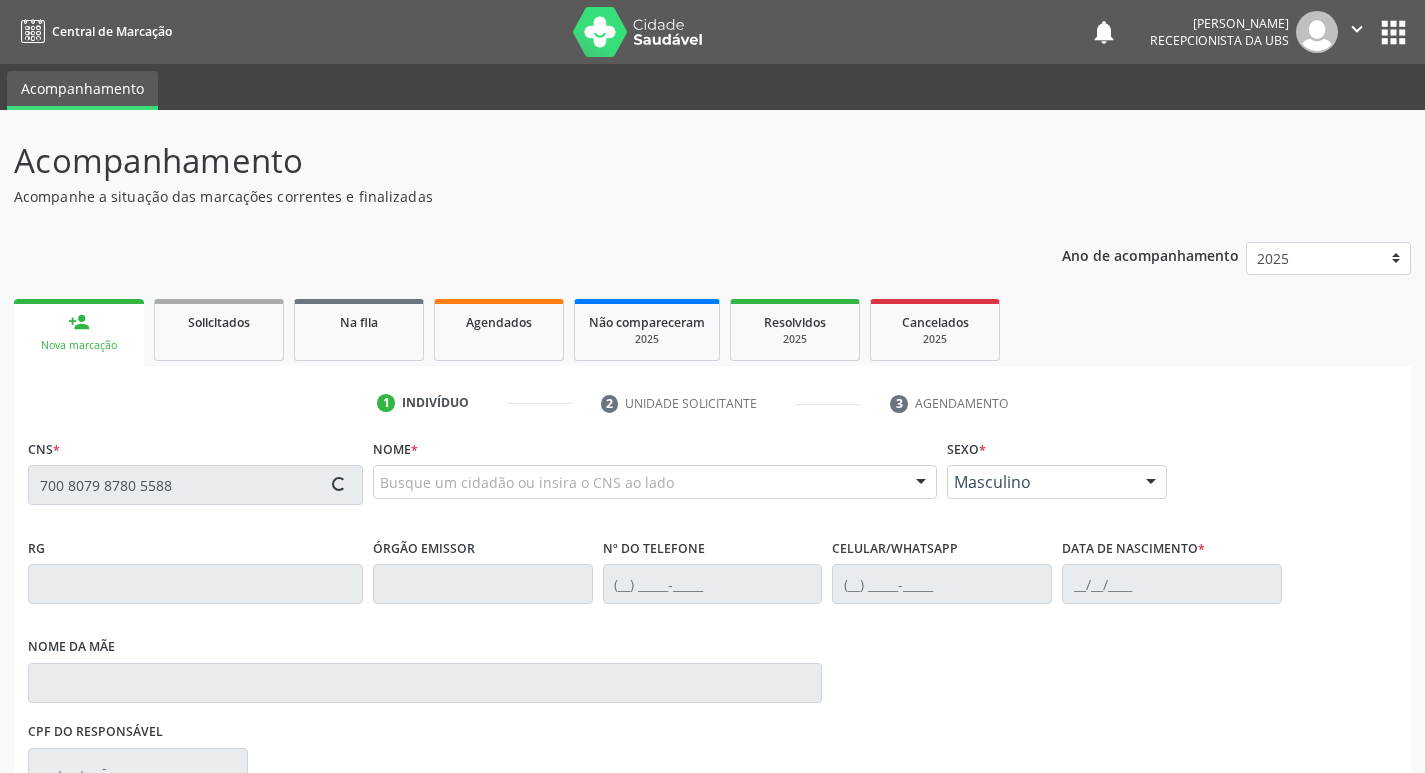type on "700 8079 8780 5588" 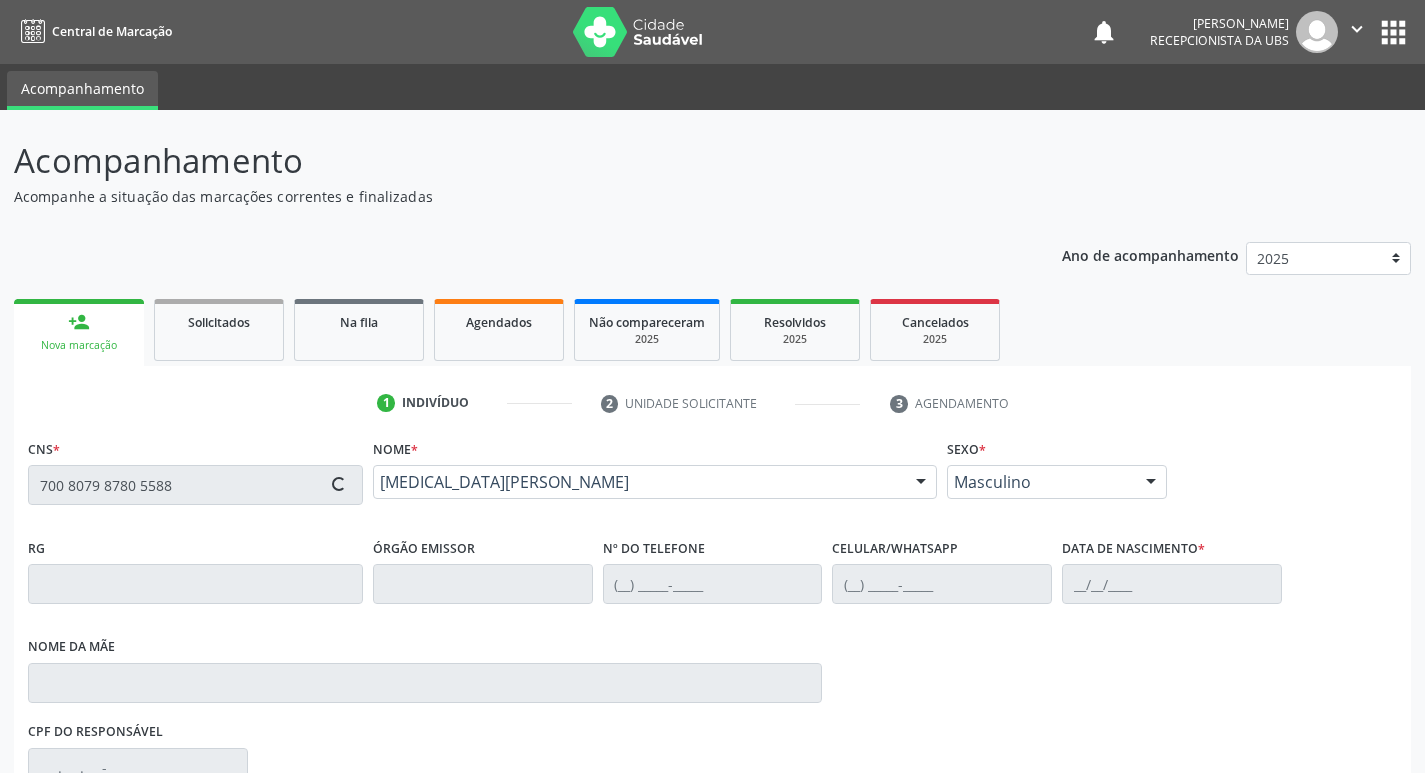 type on "(87) 99920-2152" 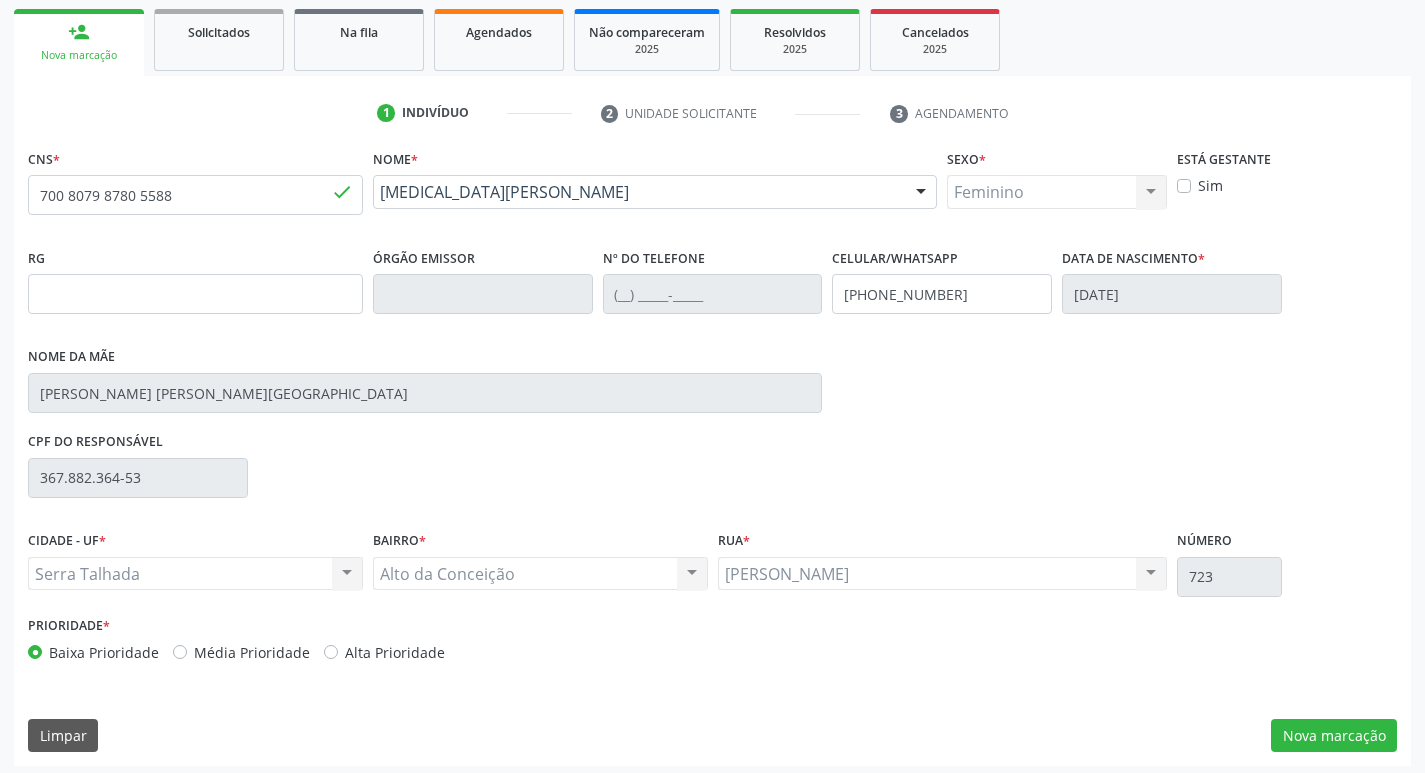scroll, scrollTop: 297, scrollLeft: 0, axis: vertical 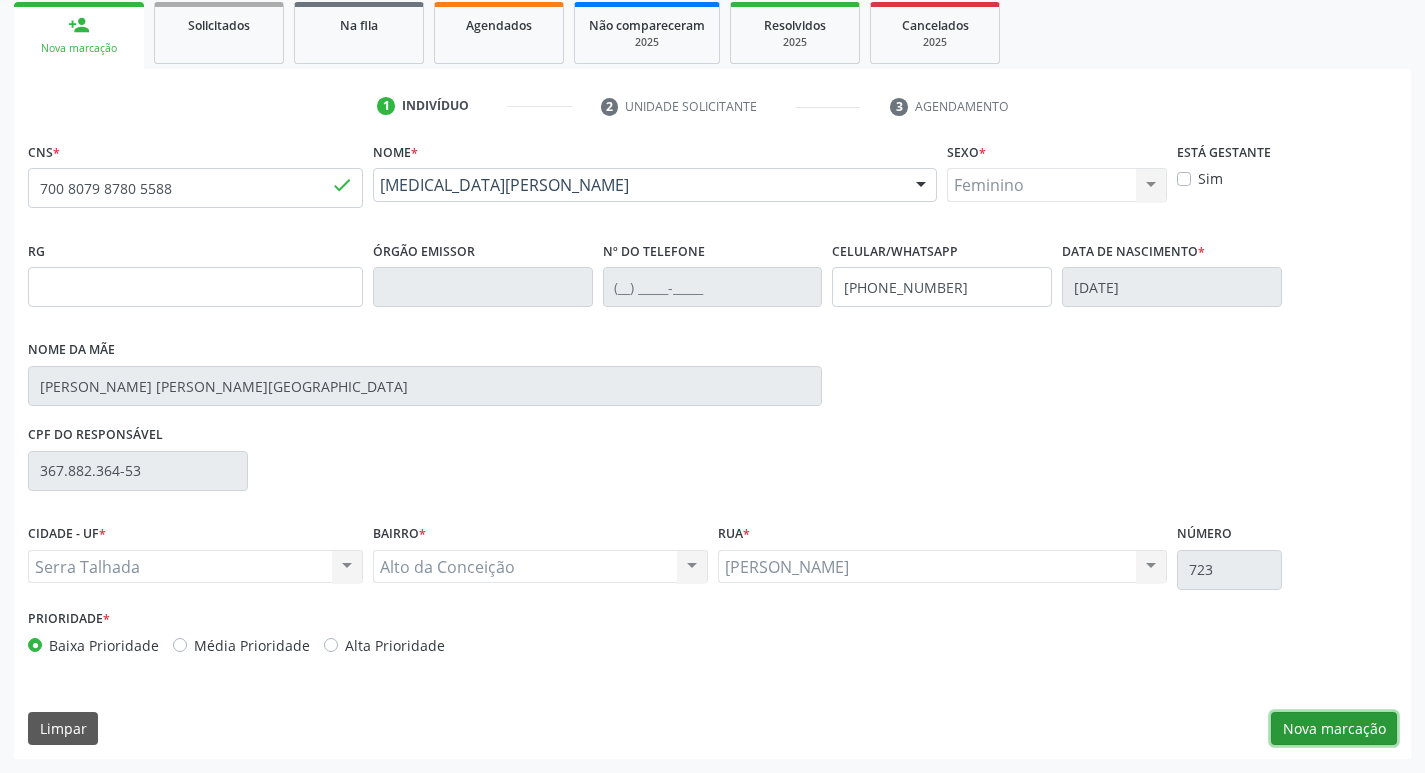click on "Nova marcação" at bounding box center (1334, 729) 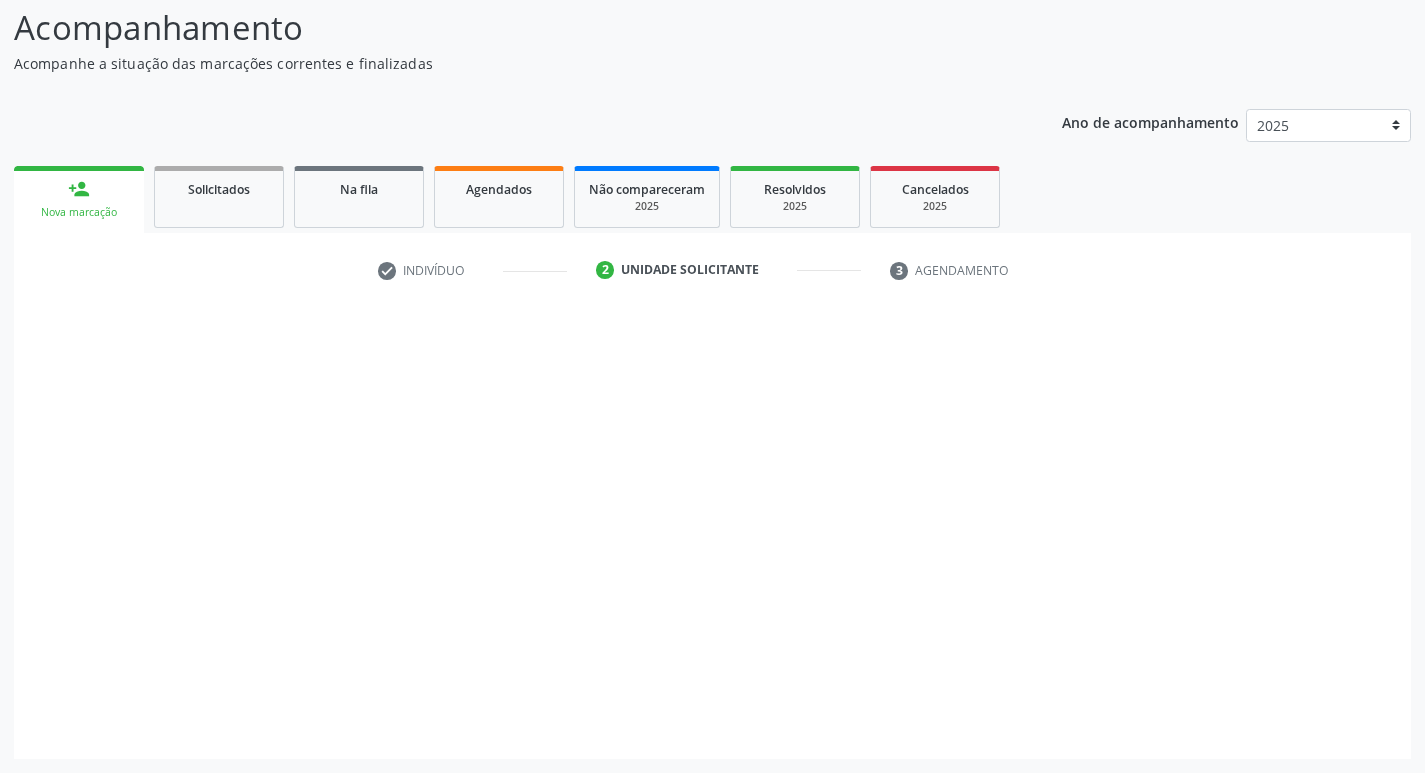 scroll, scrollTop: 133, scrollLeft: 0, axis: vertical 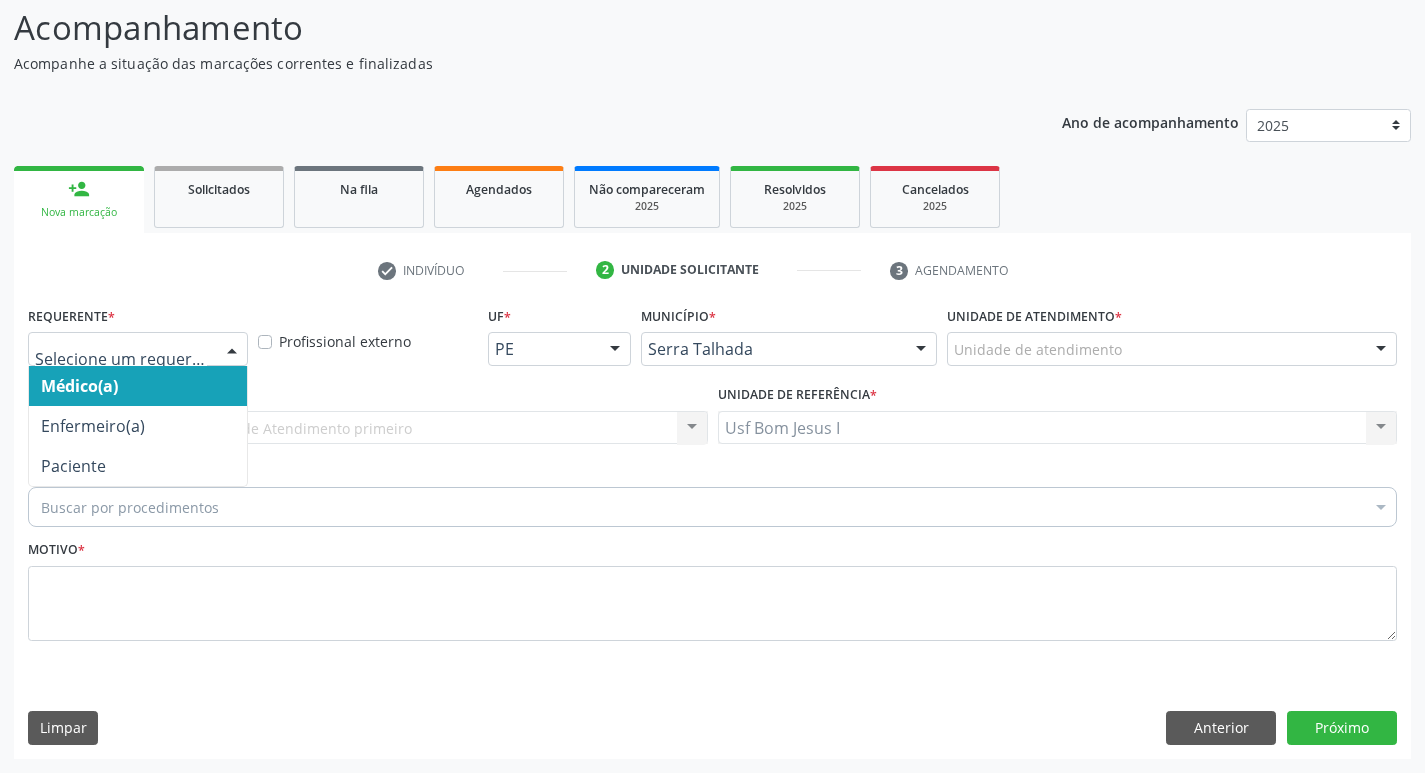 click at bounding box center [138, 349] 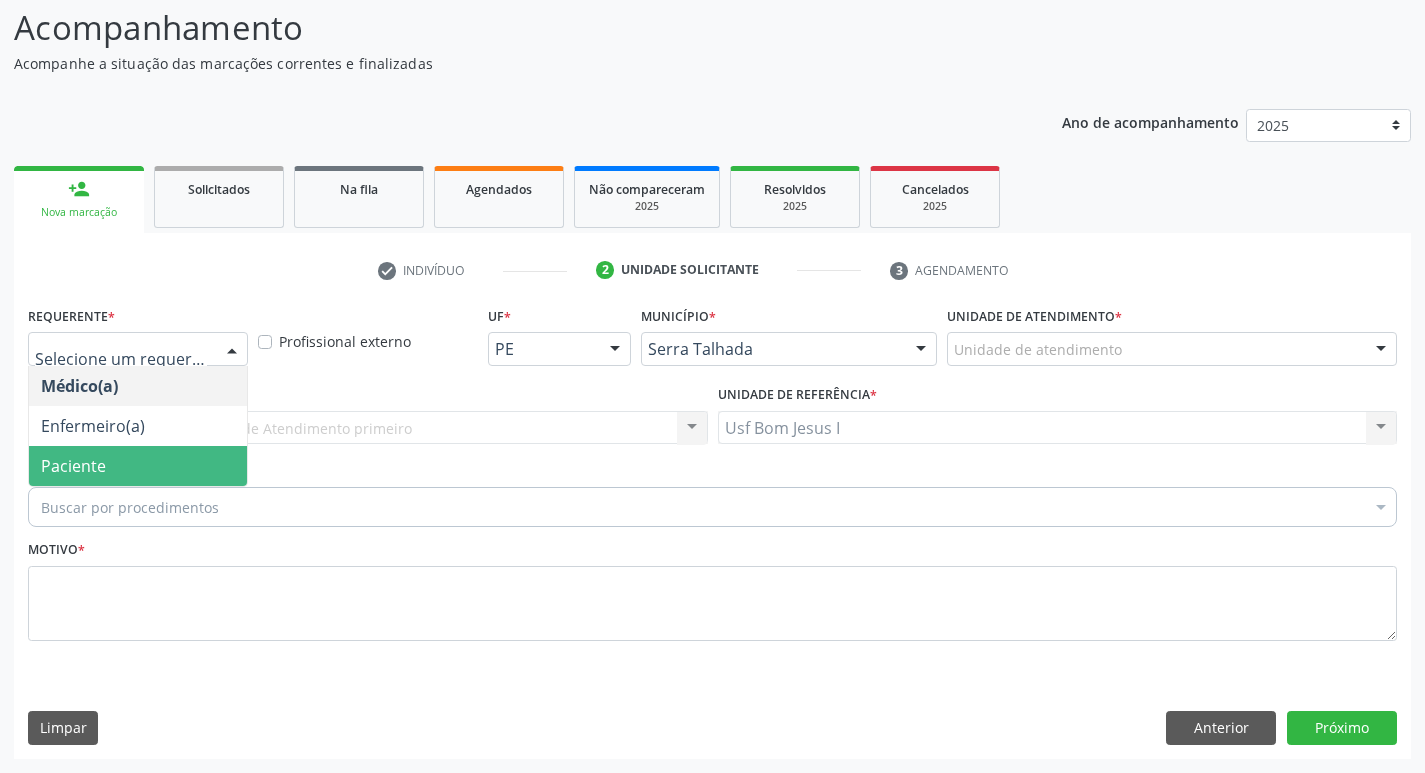 click on "Paciente" at bounding box center [138, 466] 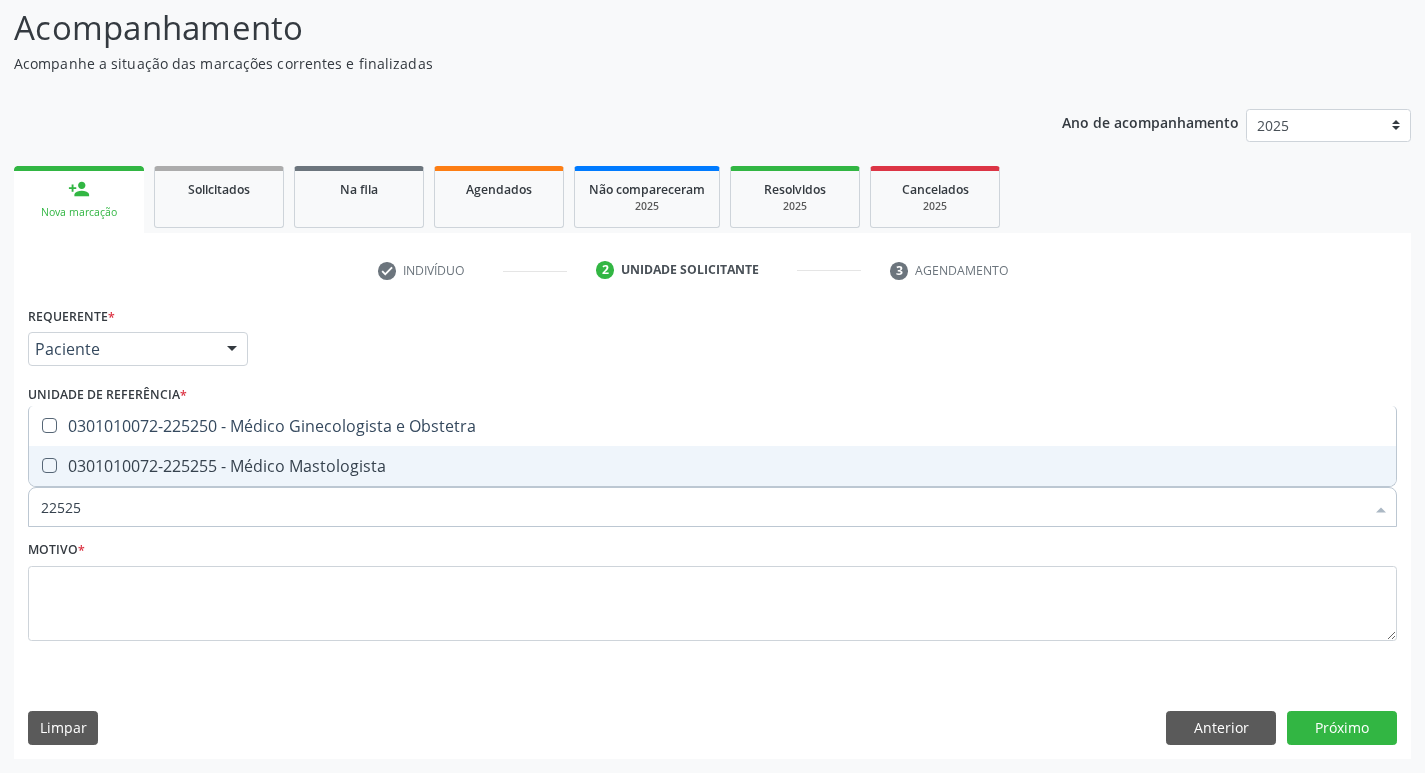 type on "225250" 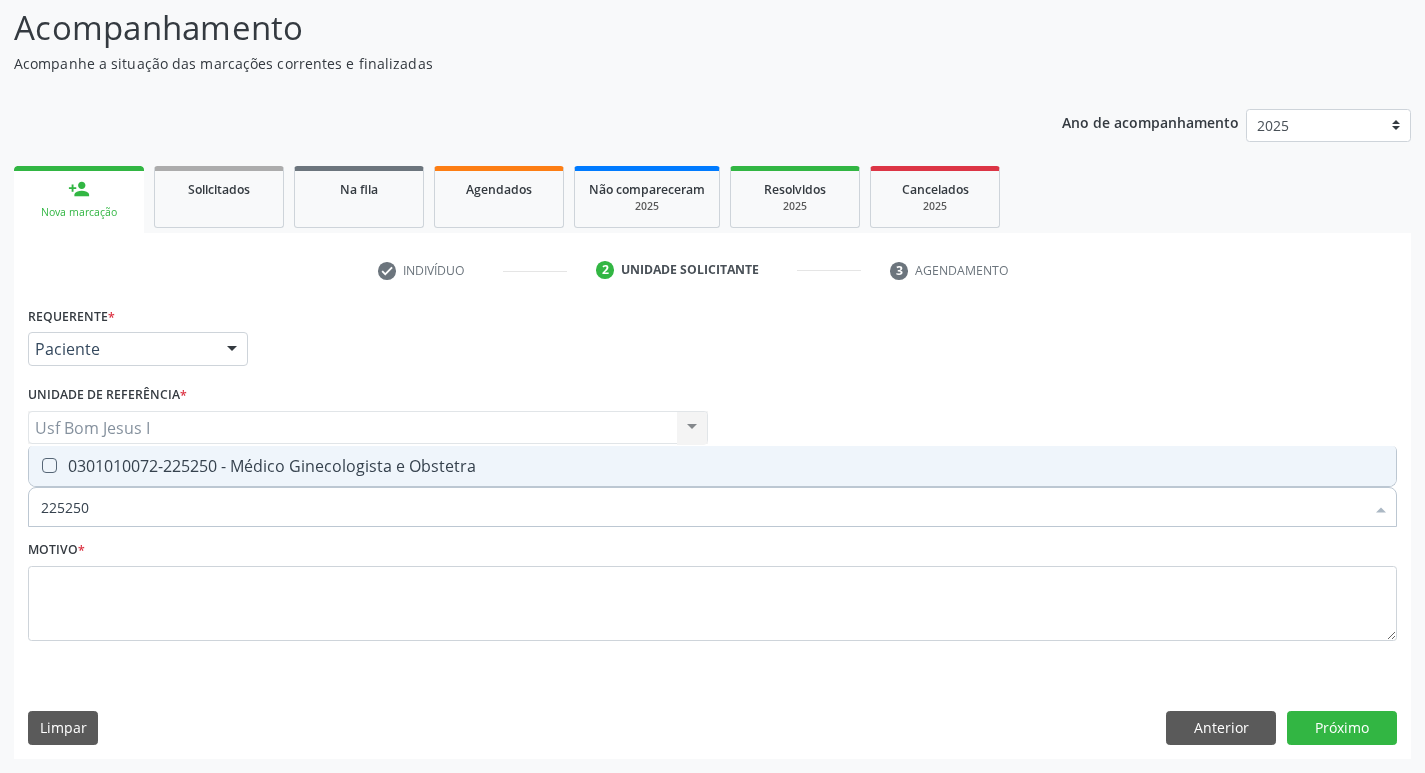 click on "0301010072-225250 - Médico Ginecologista e Obstetra" at bounding box center (712, 466) 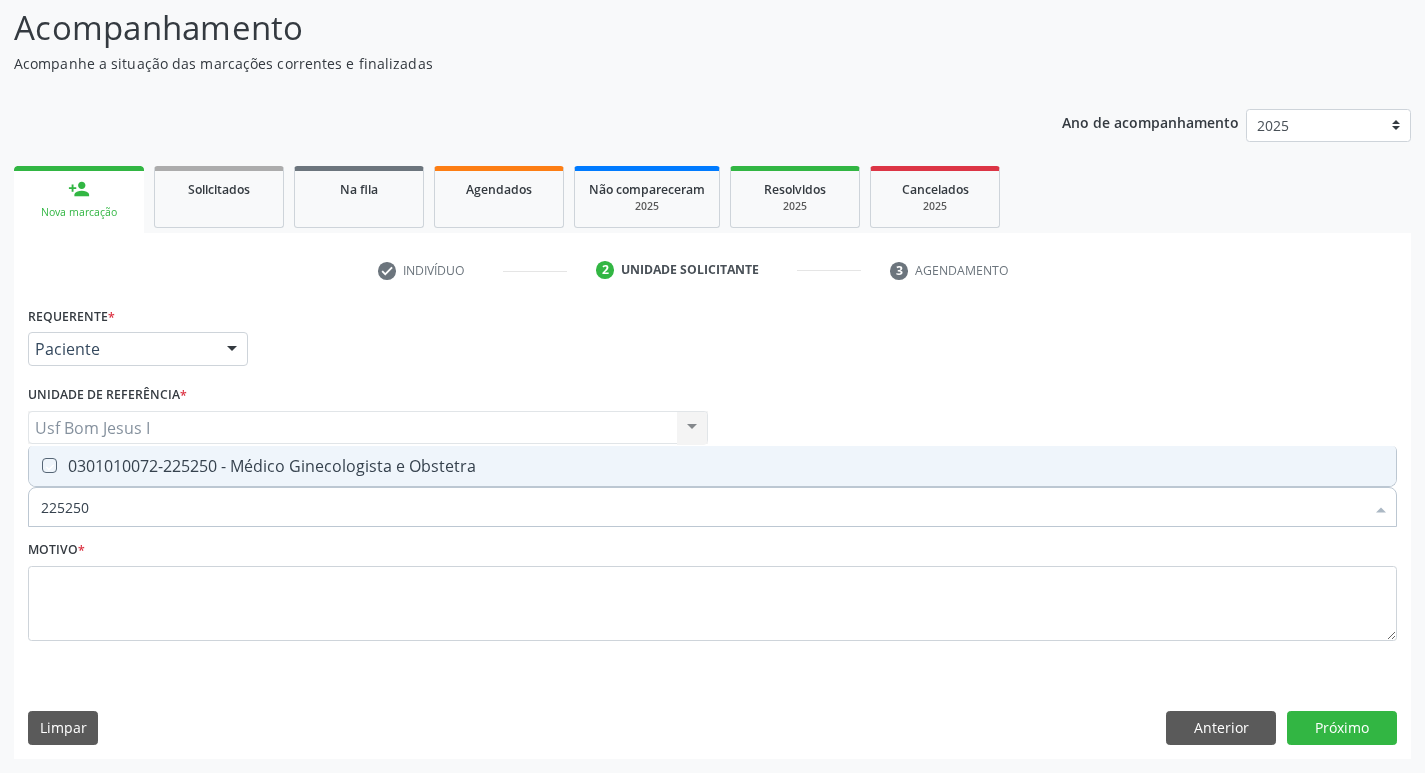 checkbox on "true" 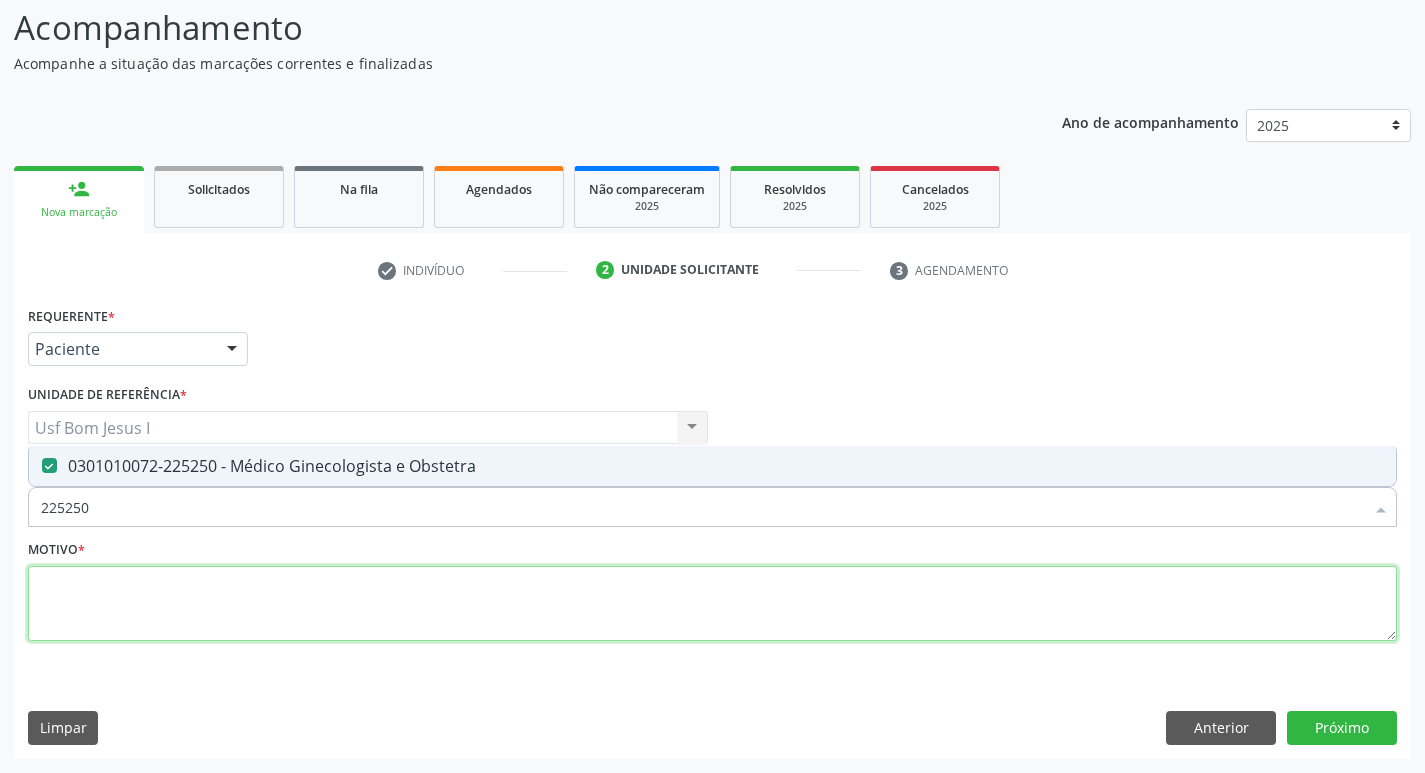 click at bounding box center (712, 604) 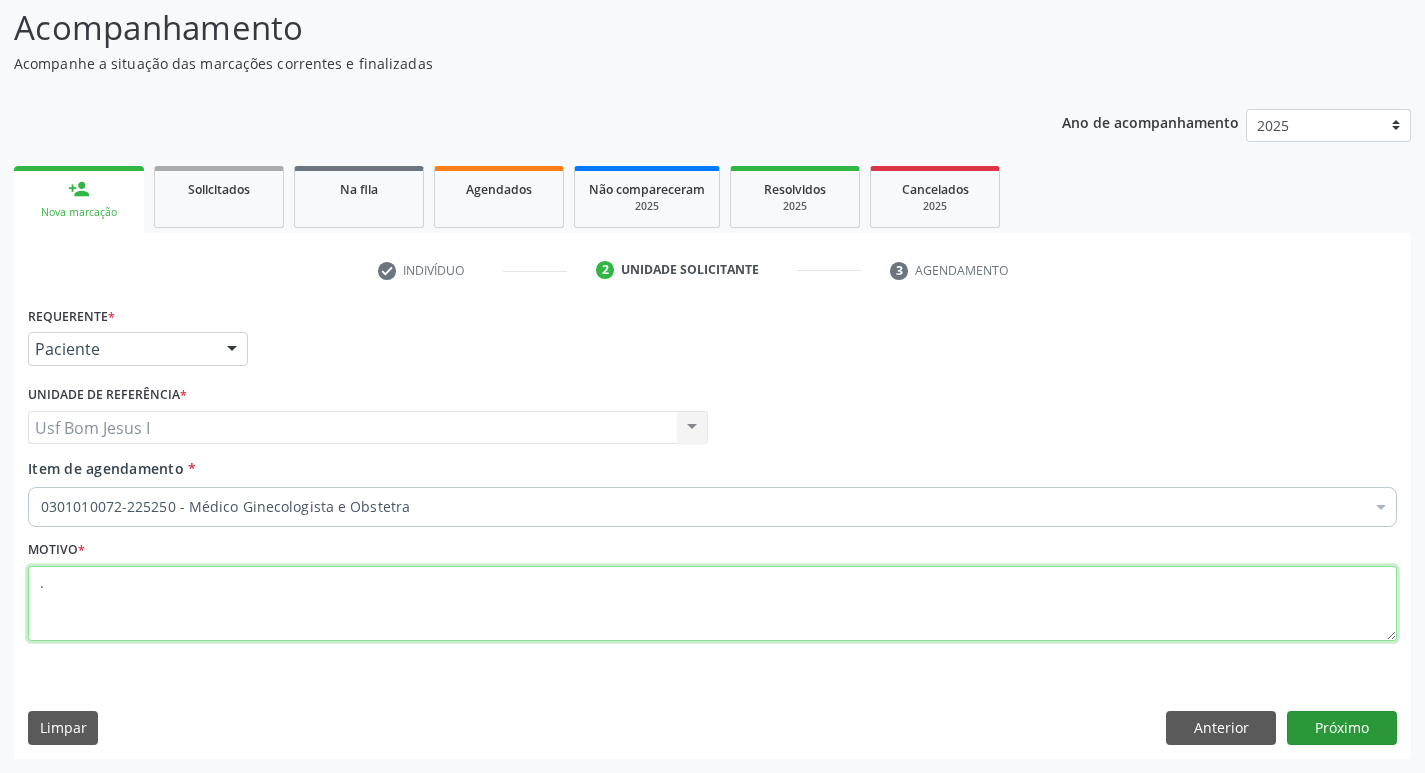 type on "." 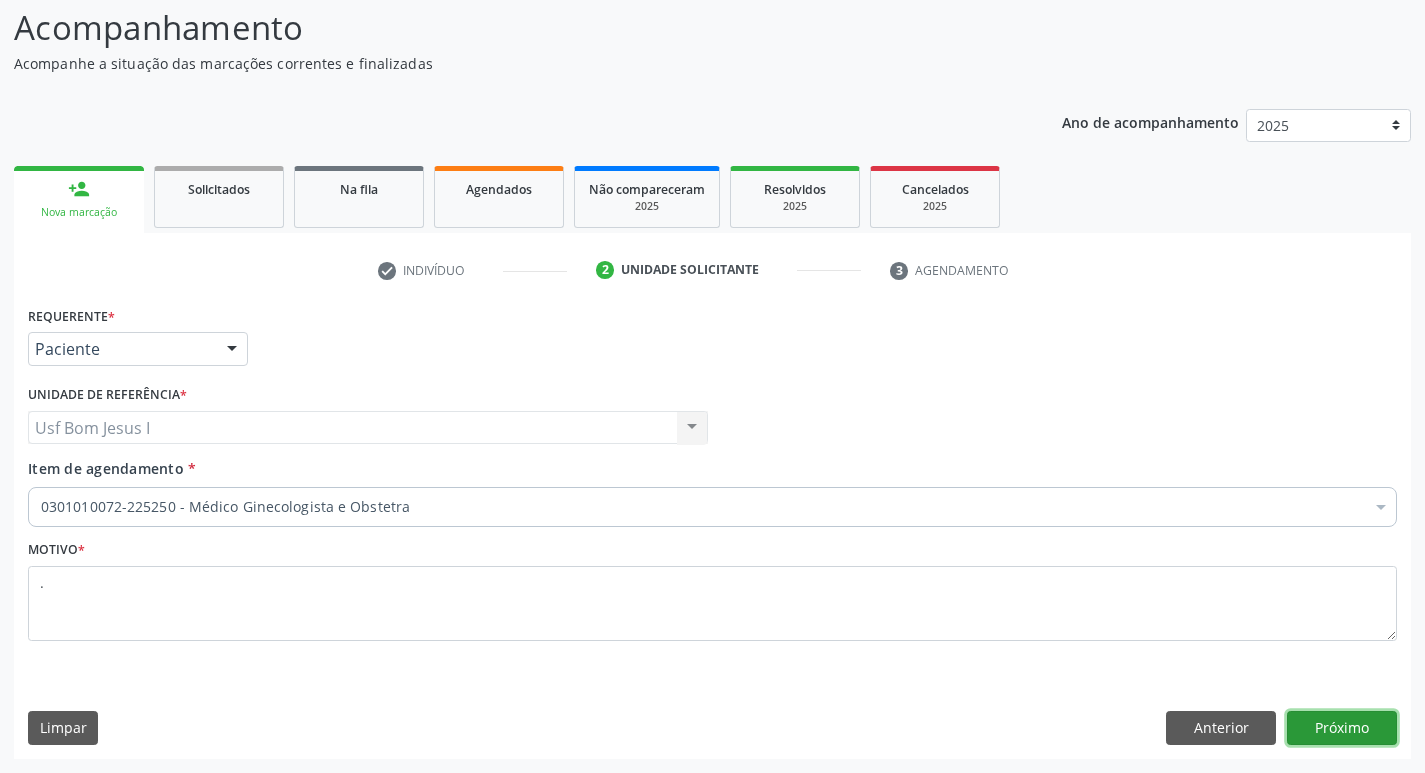 click on "Próximo" at bounding box center [1342, 728] 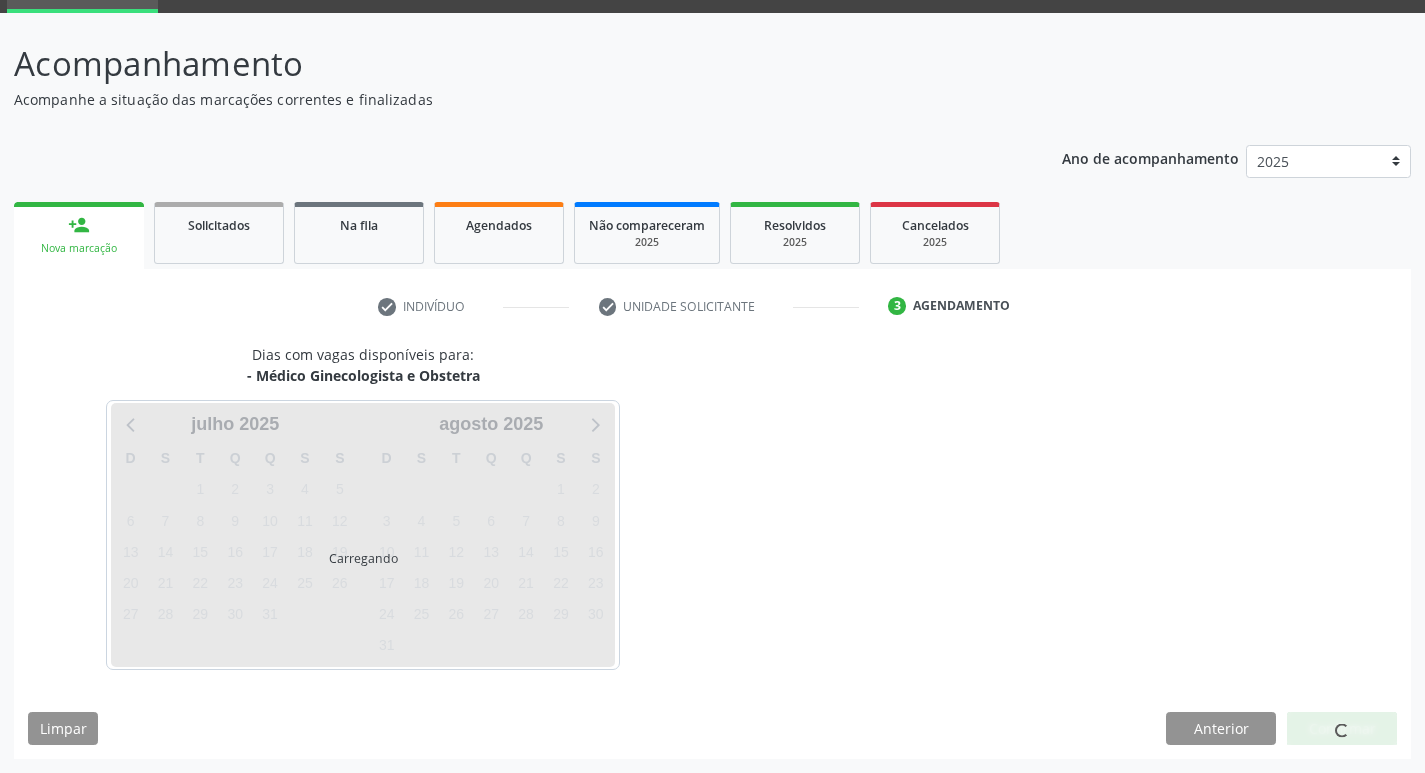 scroll, scrollTop: 97, scrollLeft: 0, axis: vertical 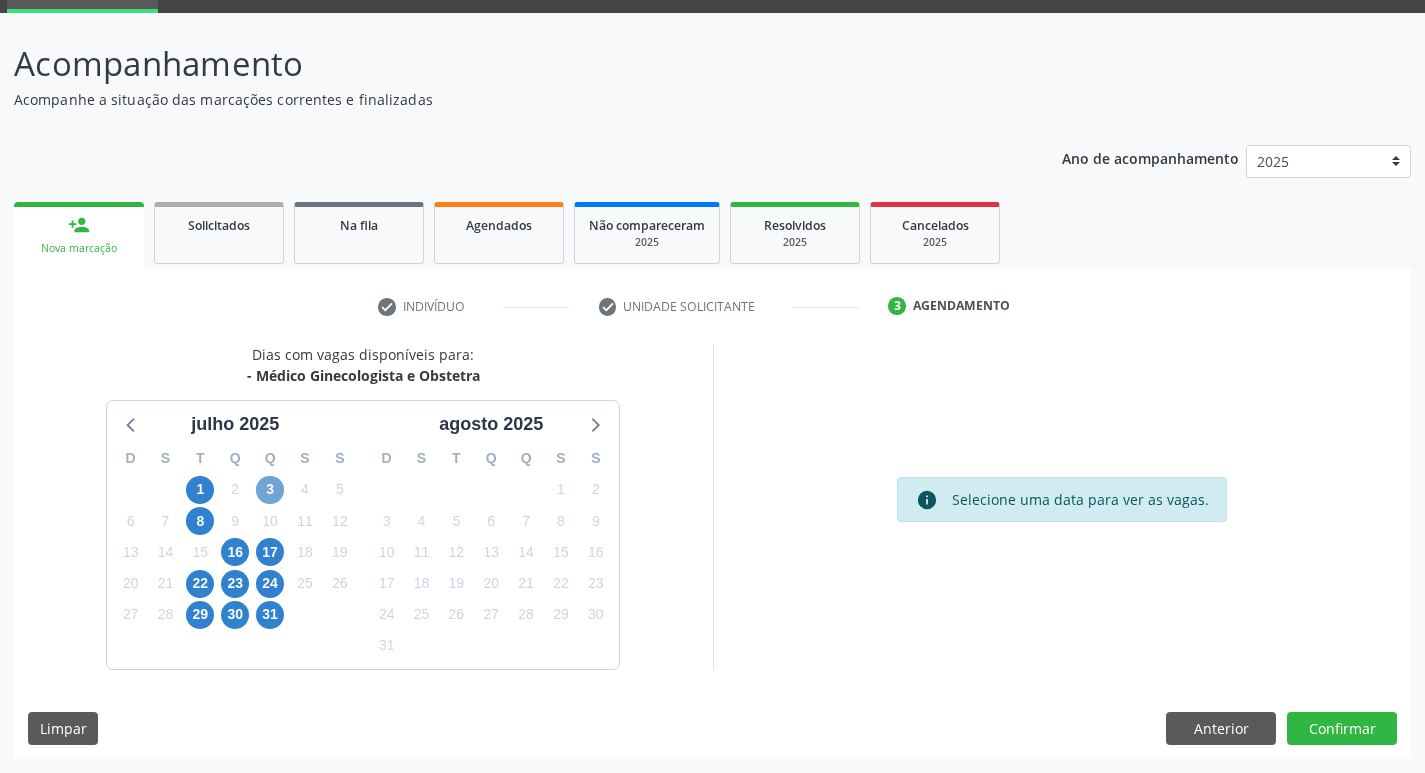 click on "3" at bounding box center (270, 490) 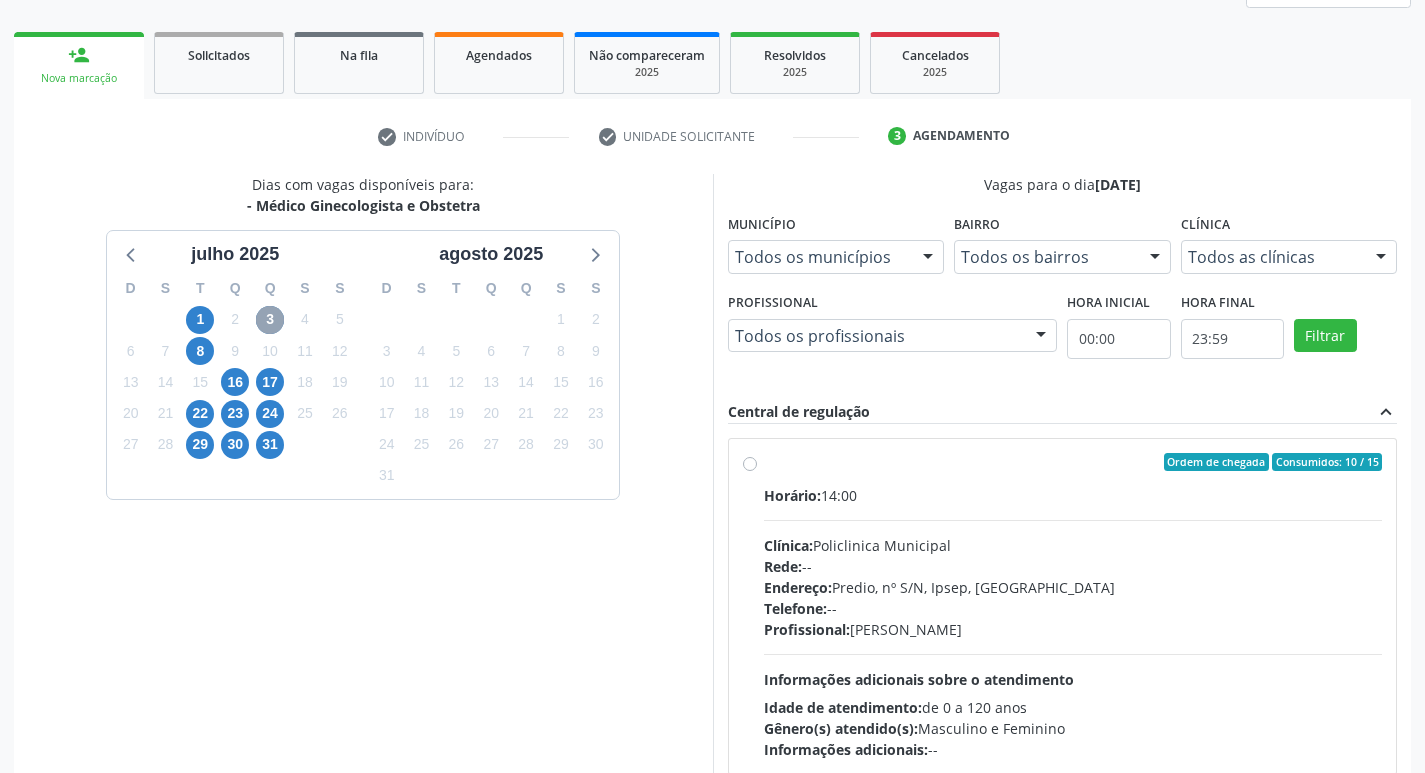 scroll, scrollTop: 297, scrollLeft: 0, axis: vertical 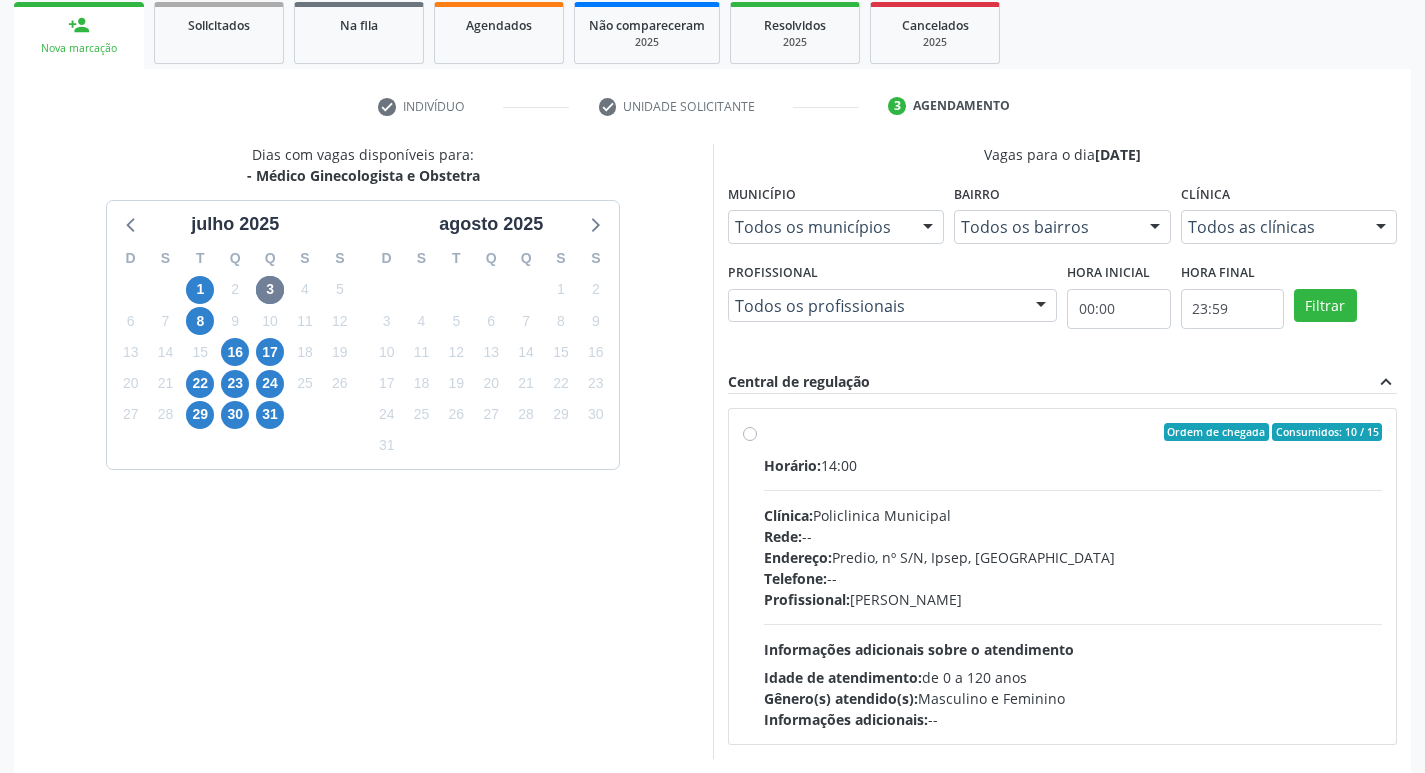 click on "Telefone:   --" at bounding box center (1073, 578) 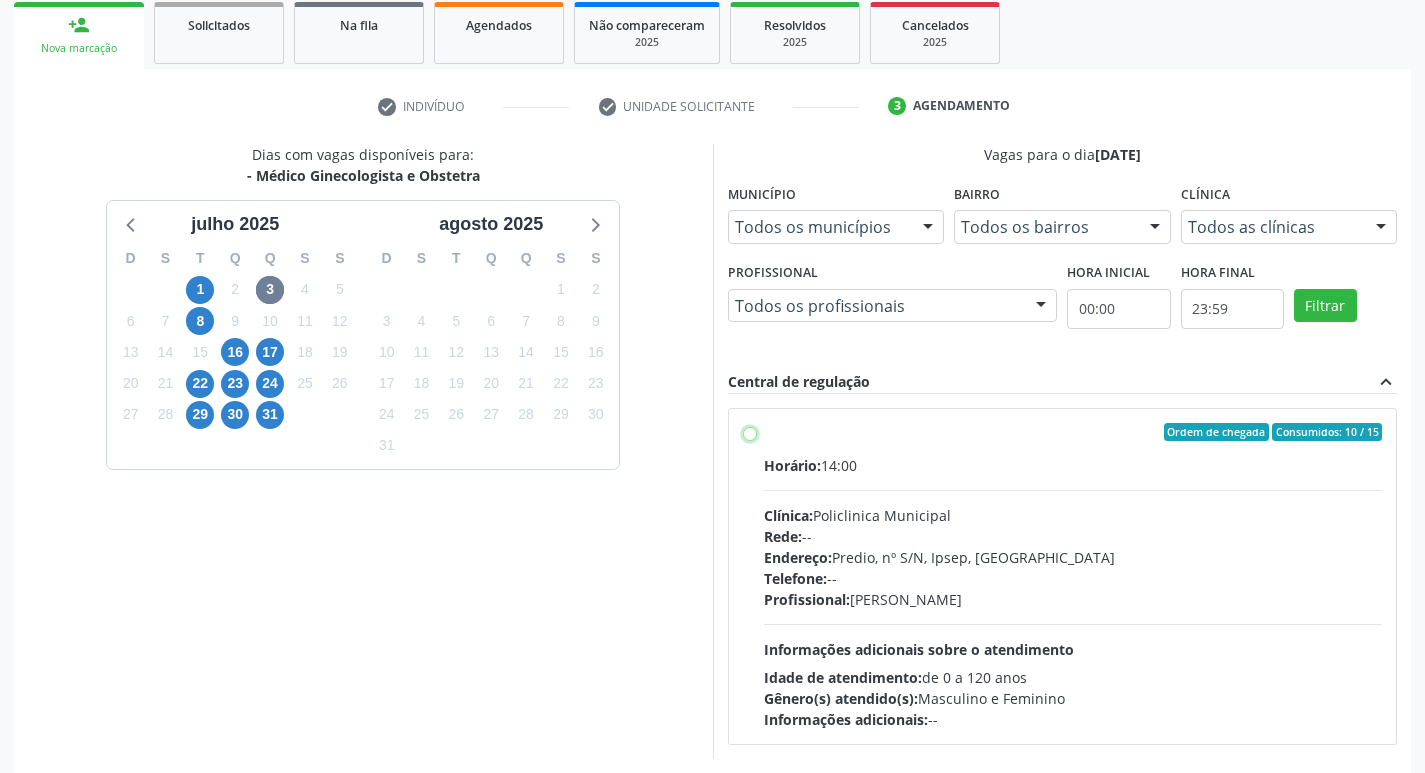 click on "Ordem de chegada
Consumidos: 10 / 15
Horário:   14:00
Clínica:  Policlinica Municipal
Rede:
--
Endereço:   Predio, nº S/N, Ipsep, Serra Talhada - PE
Telefone:   --
Profissional:
Thaisa Barbosa de Siqueira
Informações adicionais sobre o atendimento
Idade de atendimento:
de 0 a 120 anos
Gênero(s) atendido(s):
Masculino e Feminino
Informações adicionais:
--" at bounding box center (750, 432) 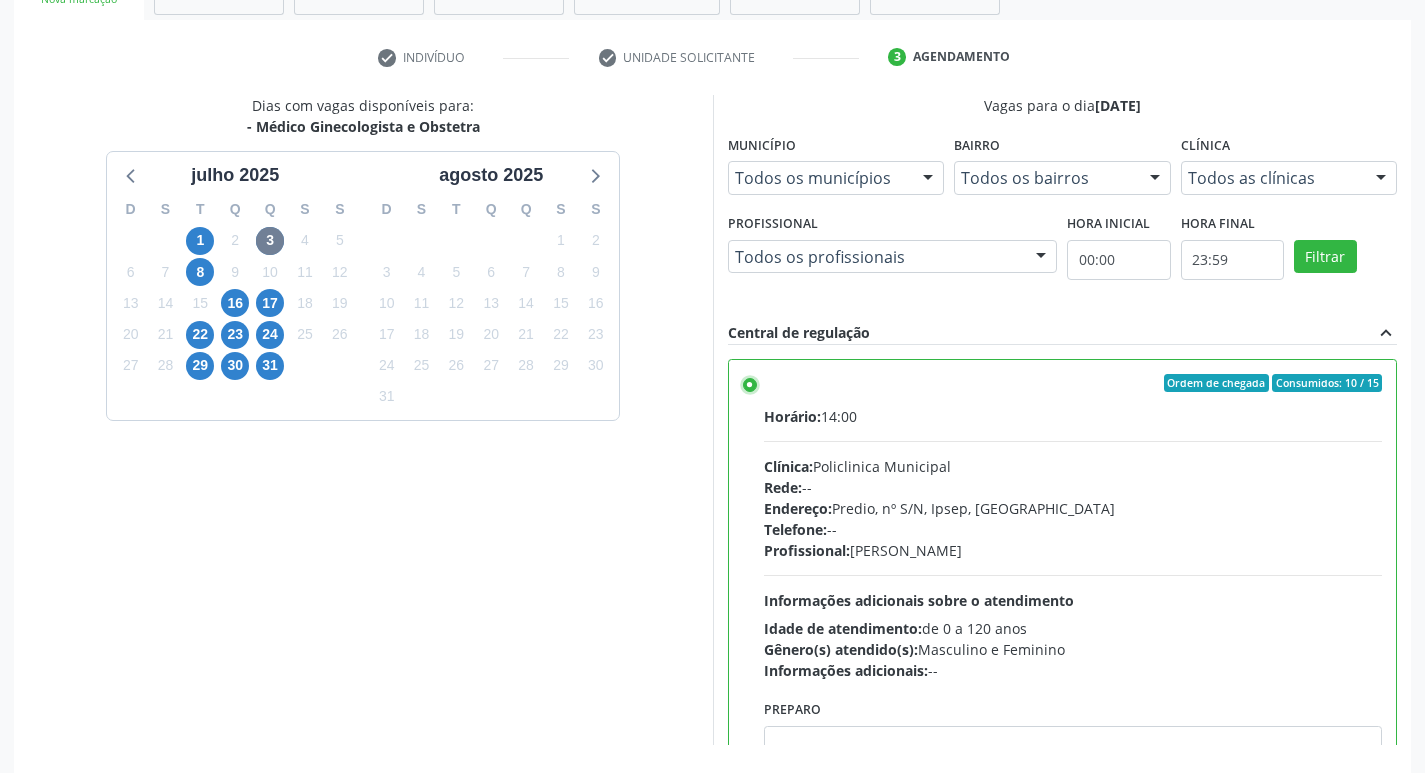 scroll, scrollTop: 422, scrollLeft: 0, axis: vertical 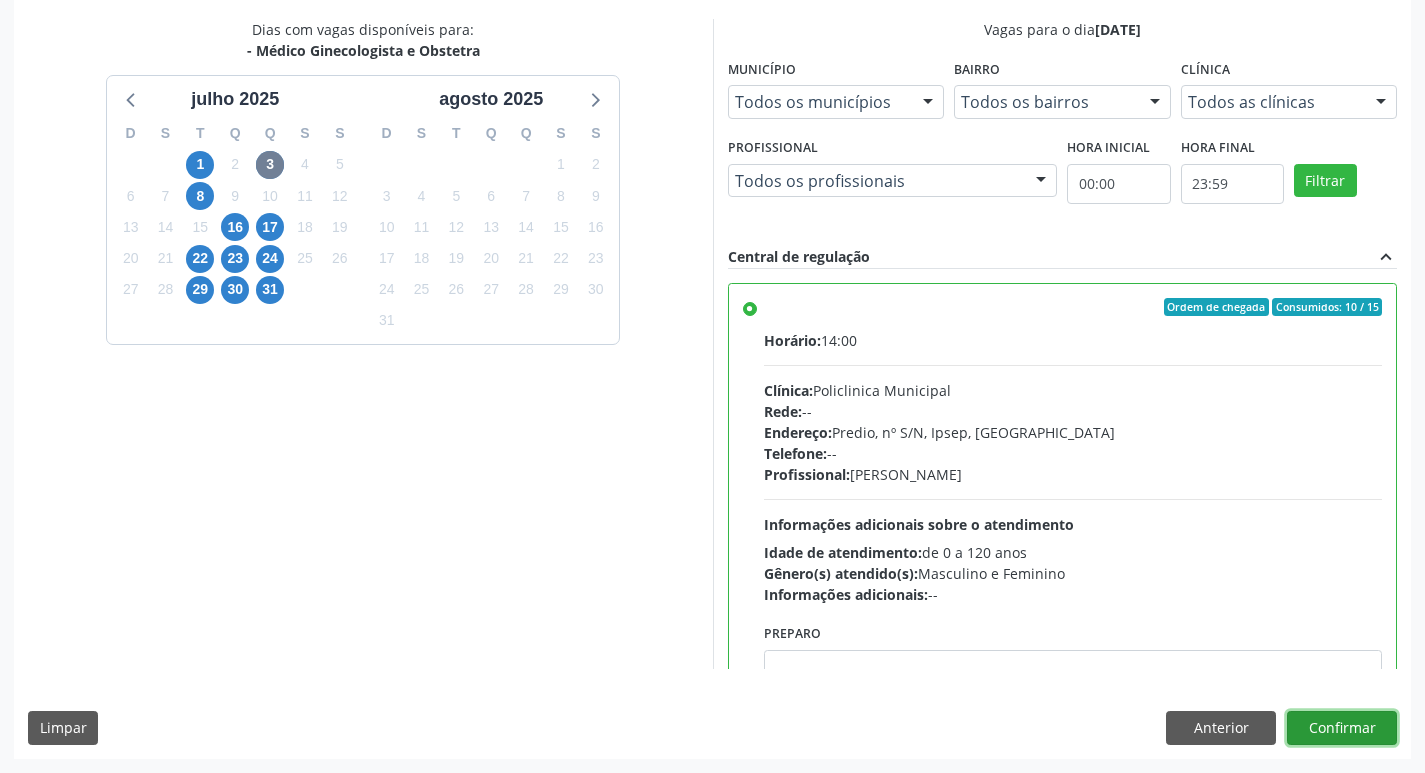 click on "Confirmar" at bounding box center (1342, 728) 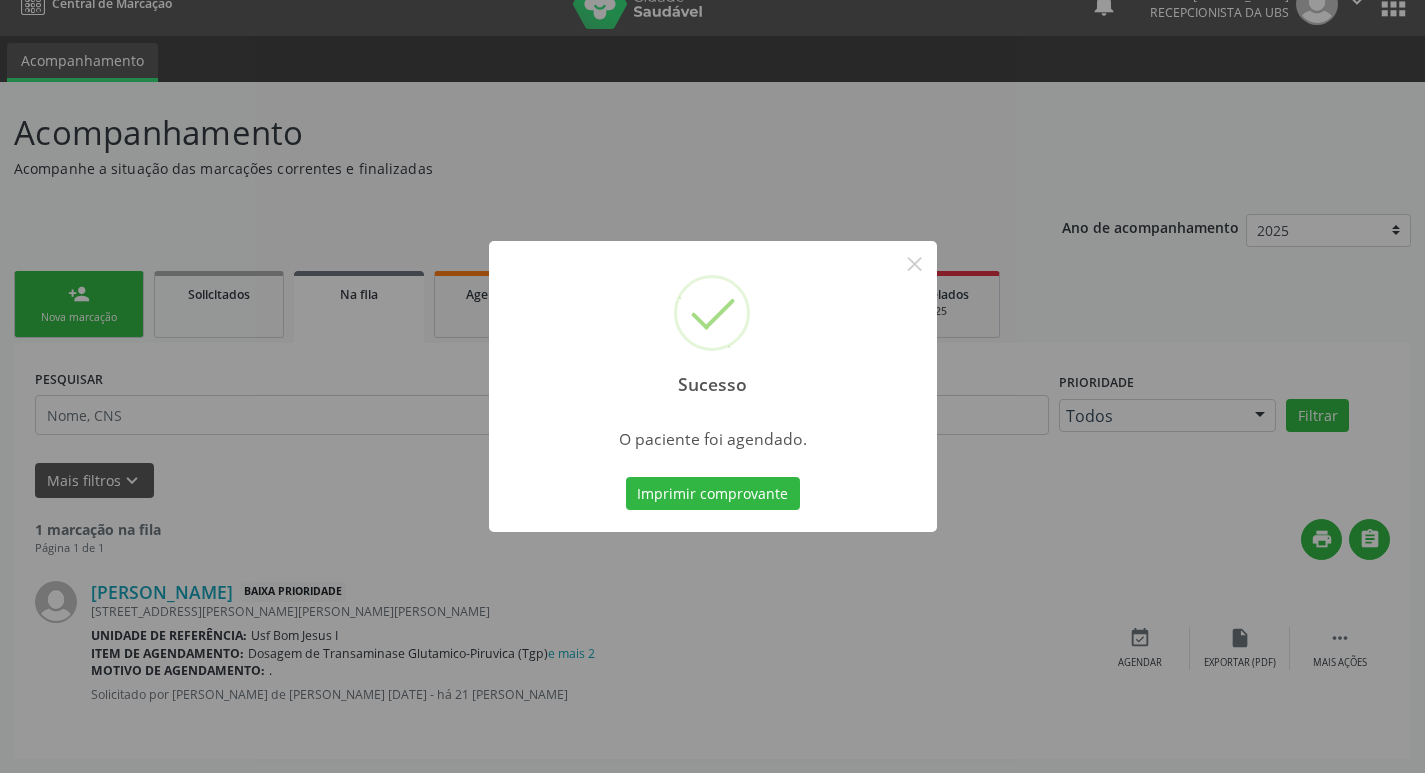 scroll, scrollTop: 0, scrollLeft: 0, axis: both 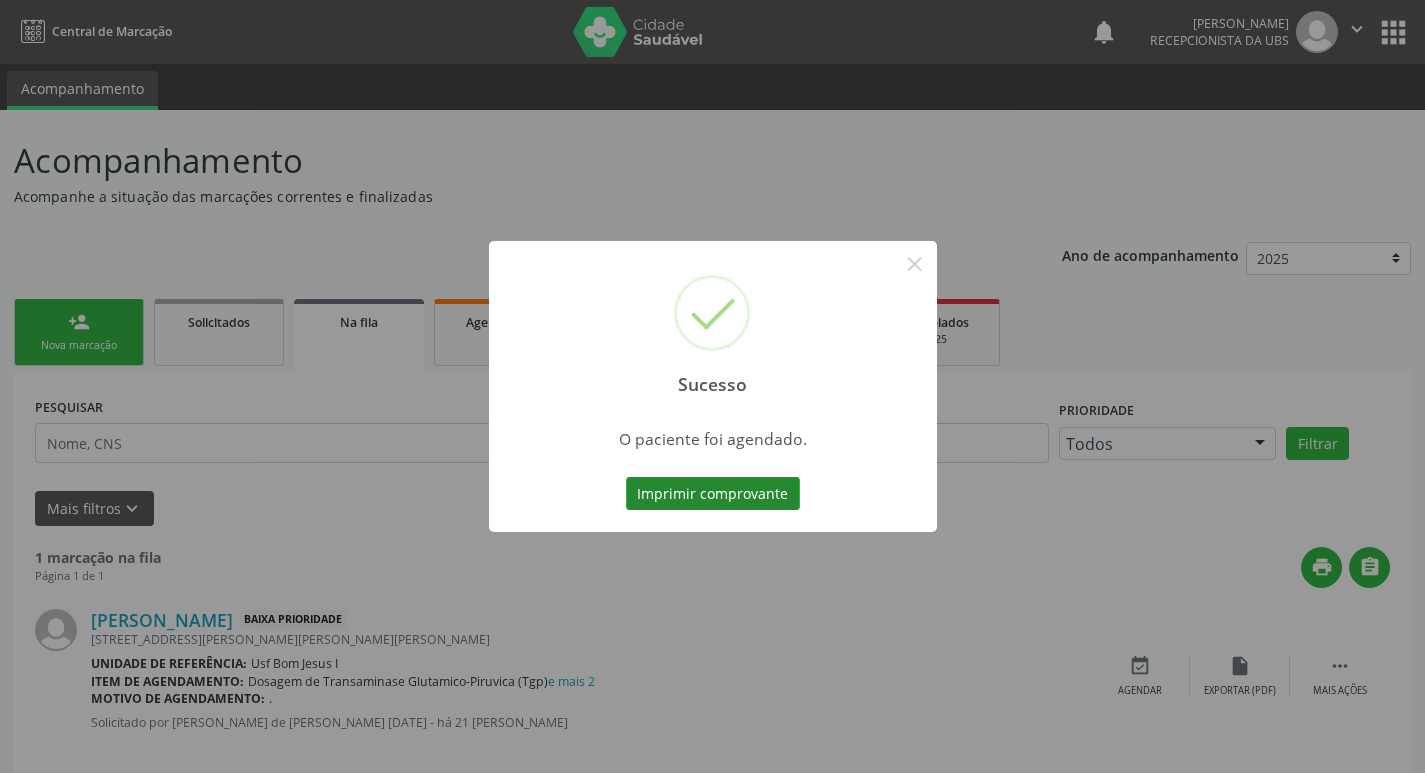 click on "Imprimir comprovante" at bounding box center [713, 494] 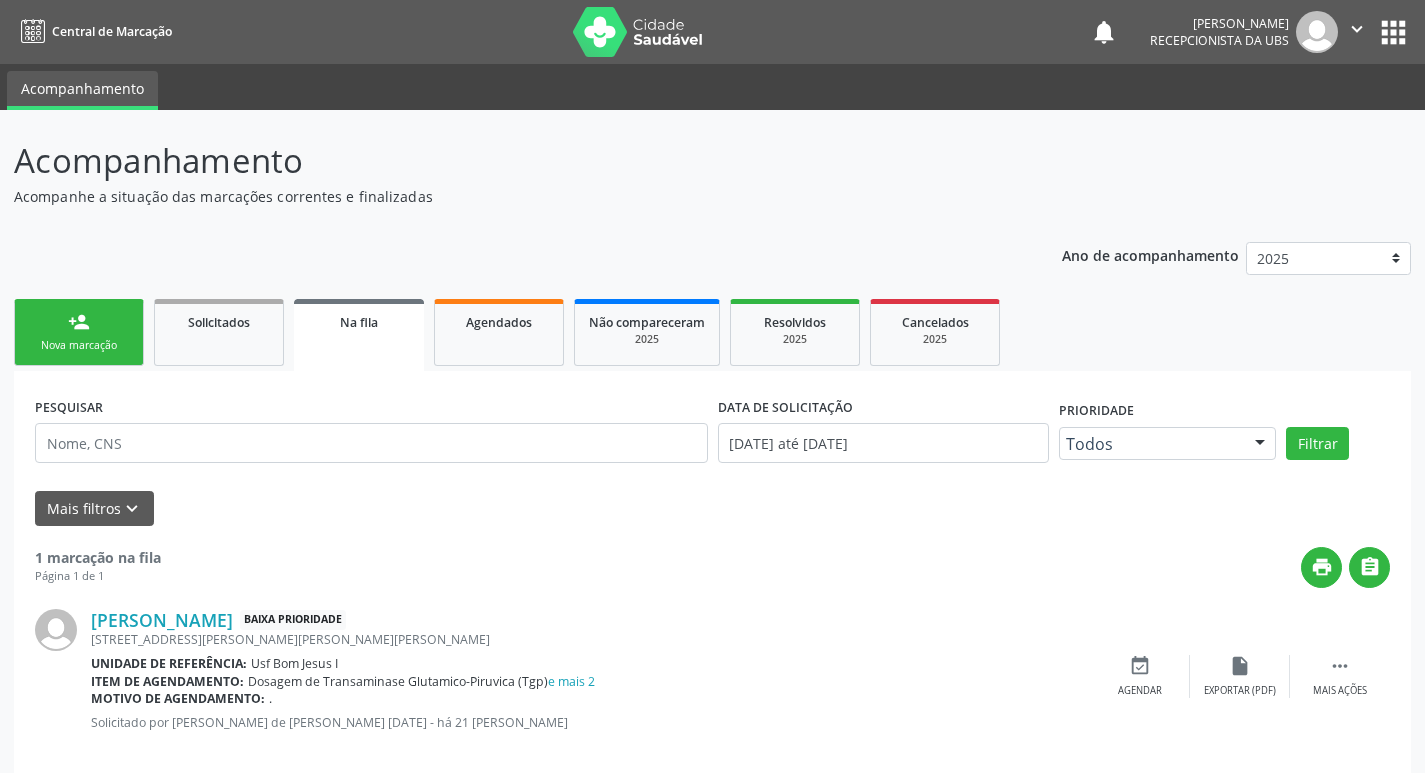 click on "person_add
Nova marcação" at bounding box center (79, 332) 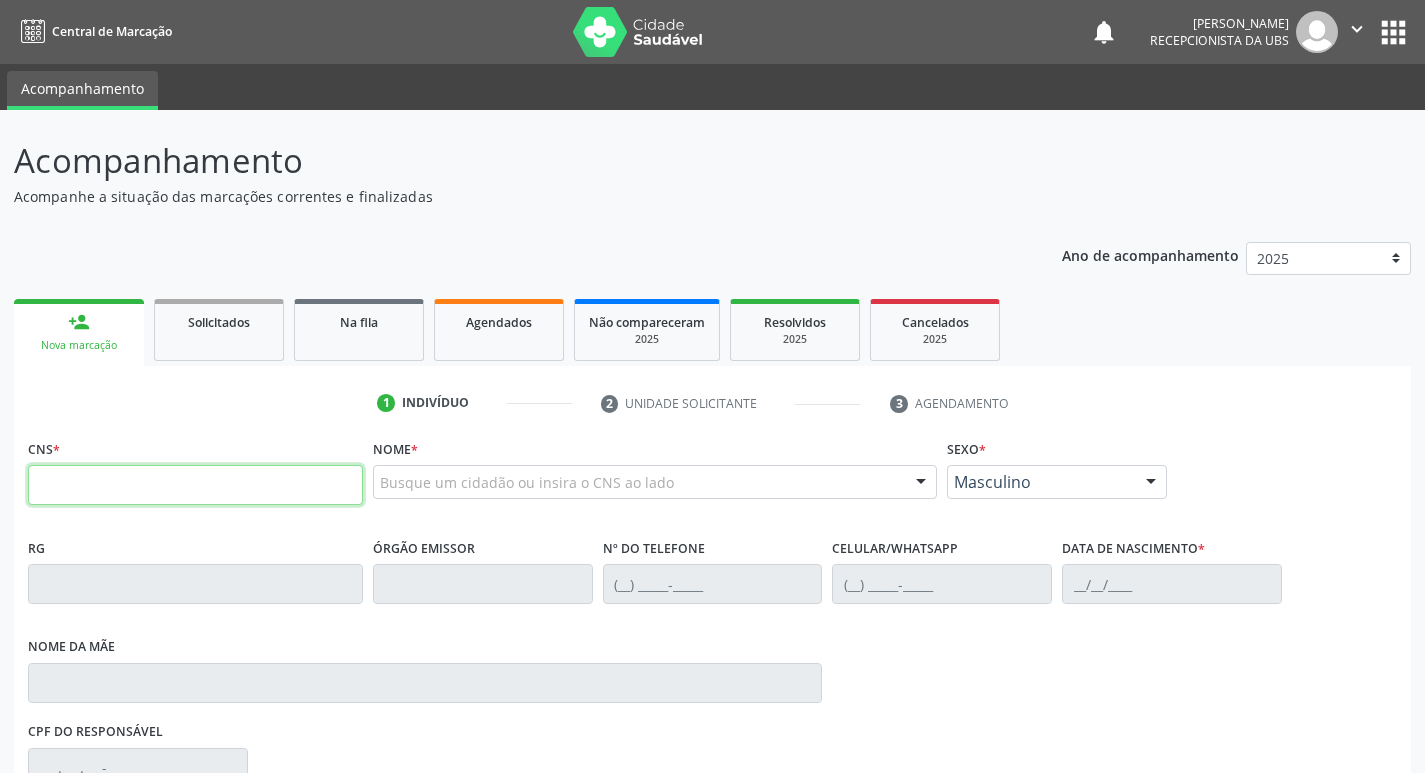 click at bounding box center (195, 485) 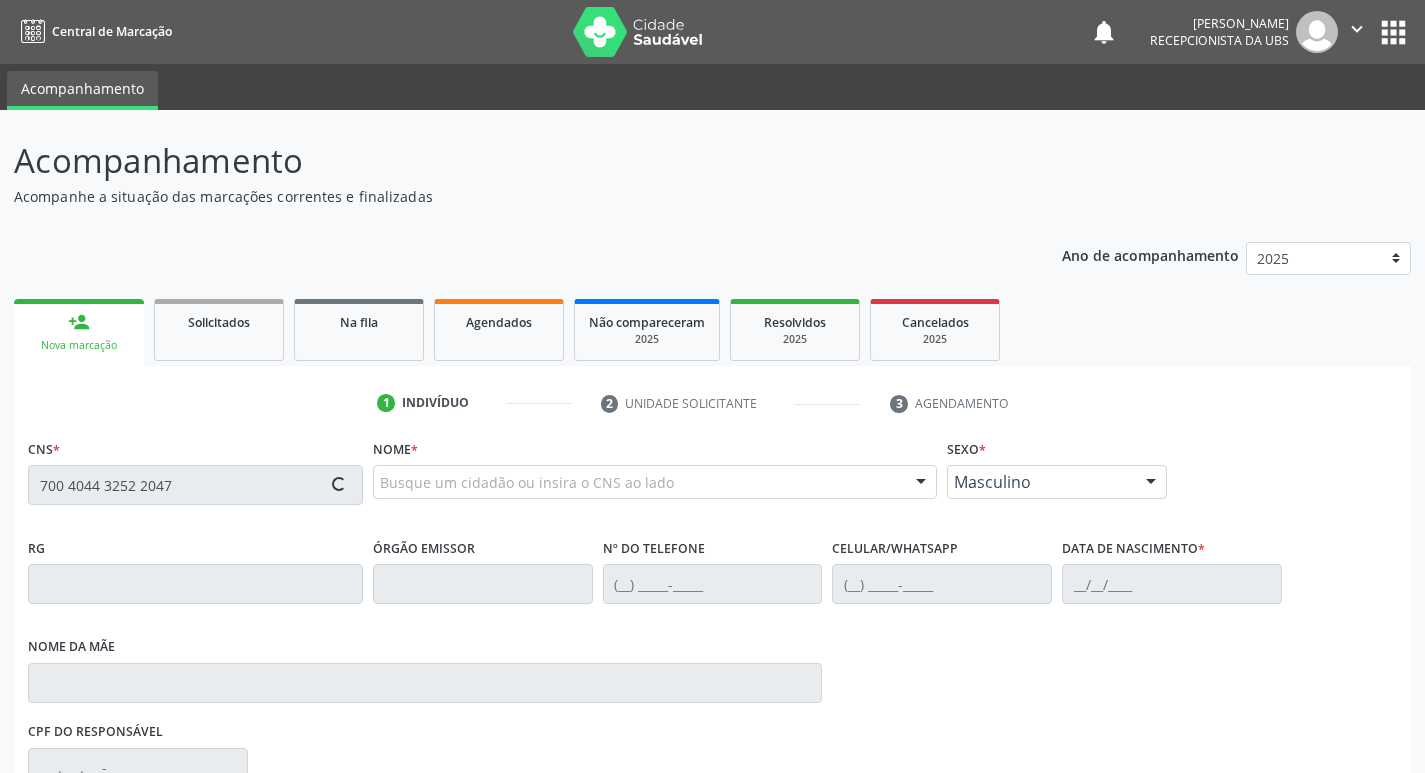 type on "700 4044 3252 2047" 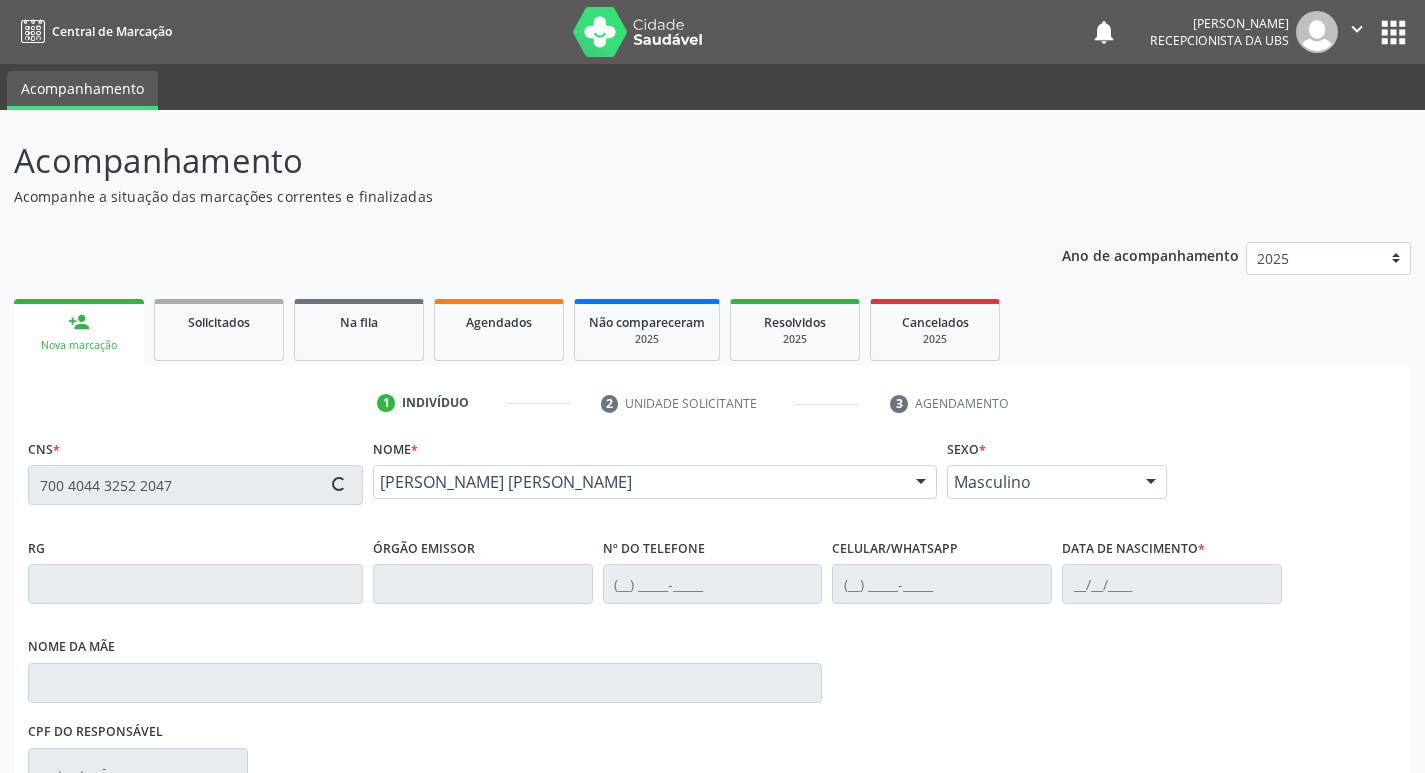 type on "(87) 99999-1080" 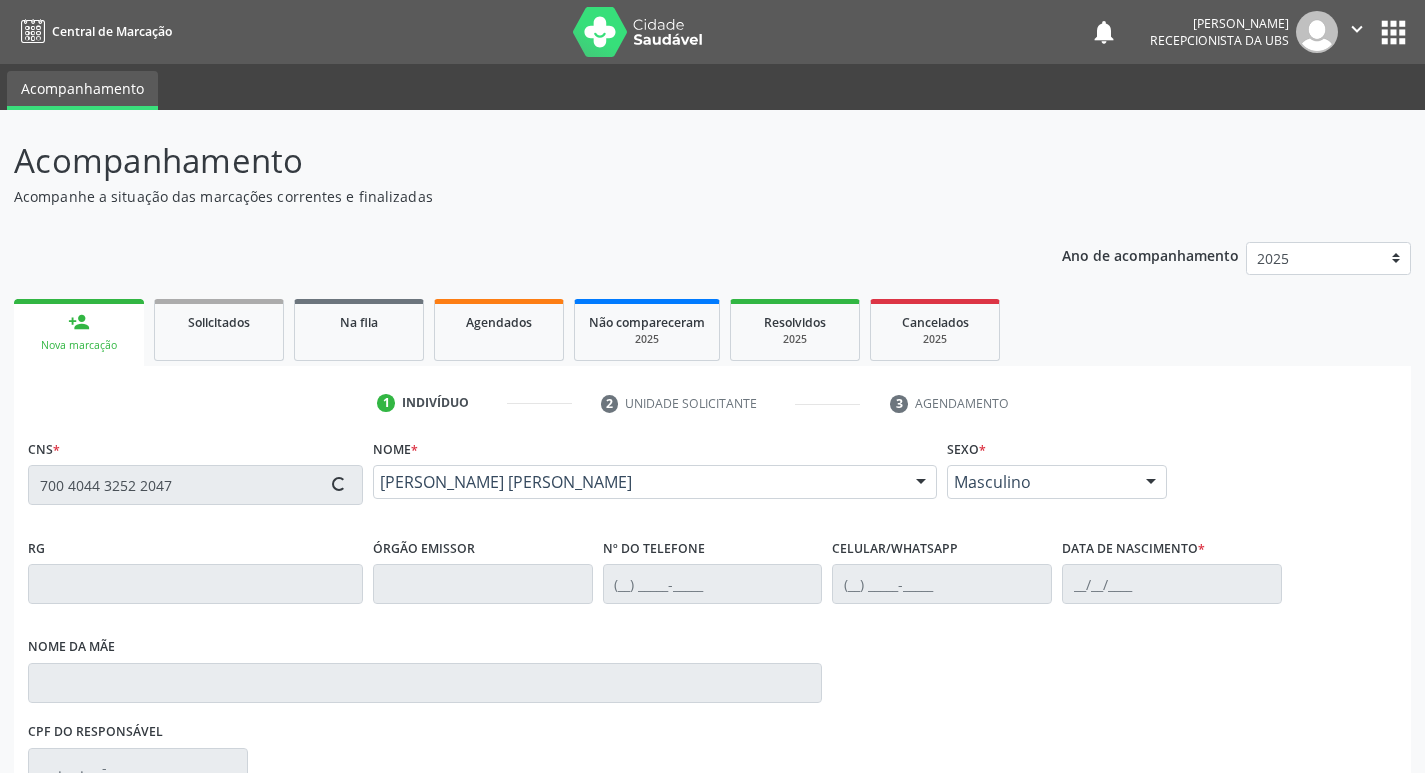 type on "03/02/1997" 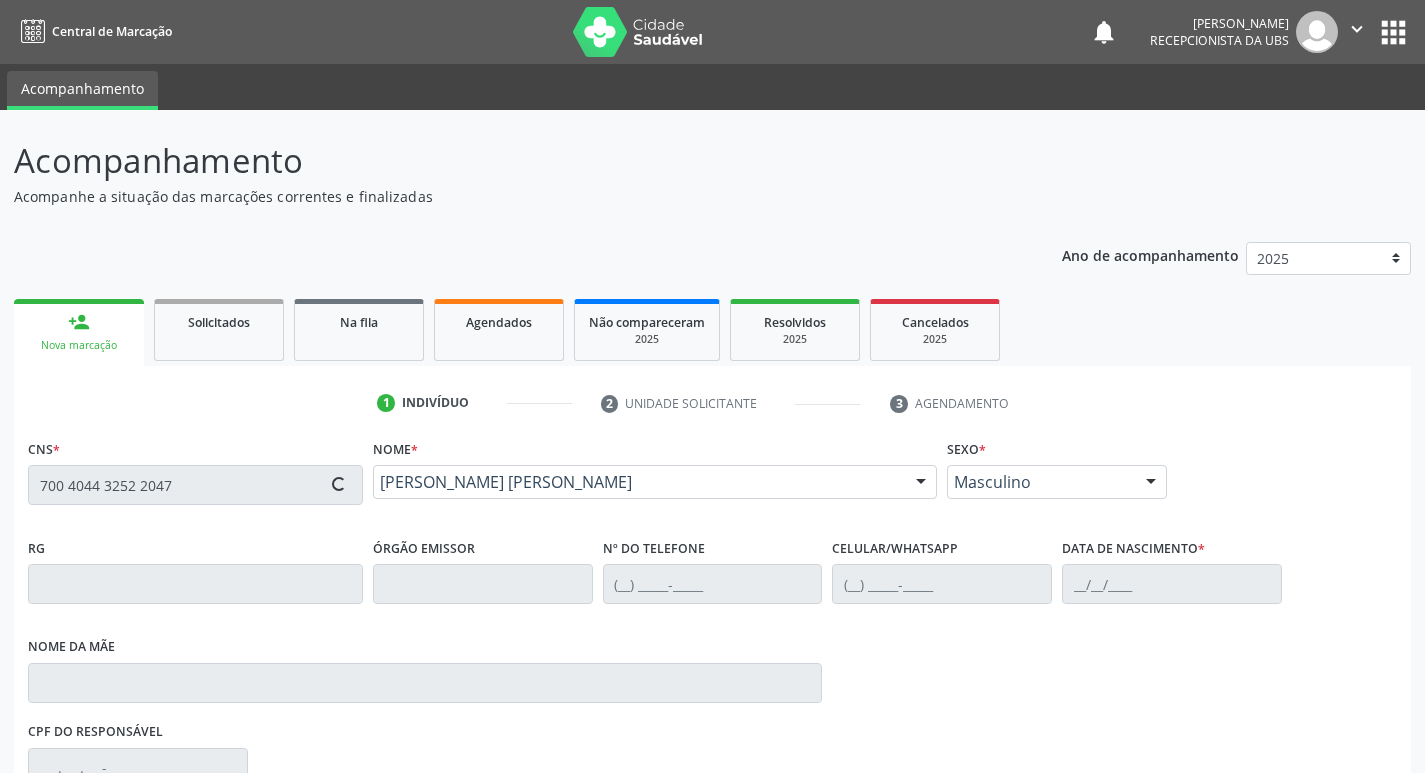 type on "Josiene de Oliveira Brito" 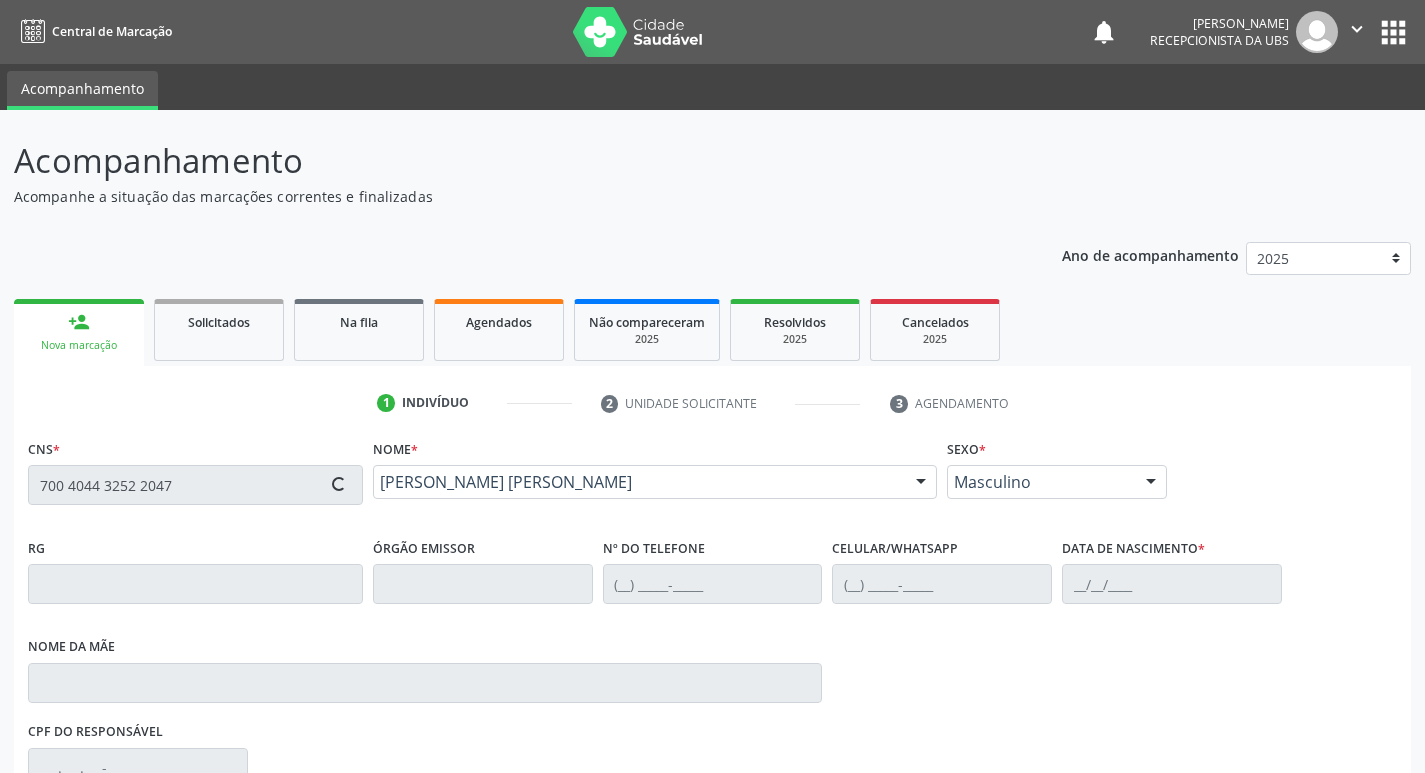 type on "385" 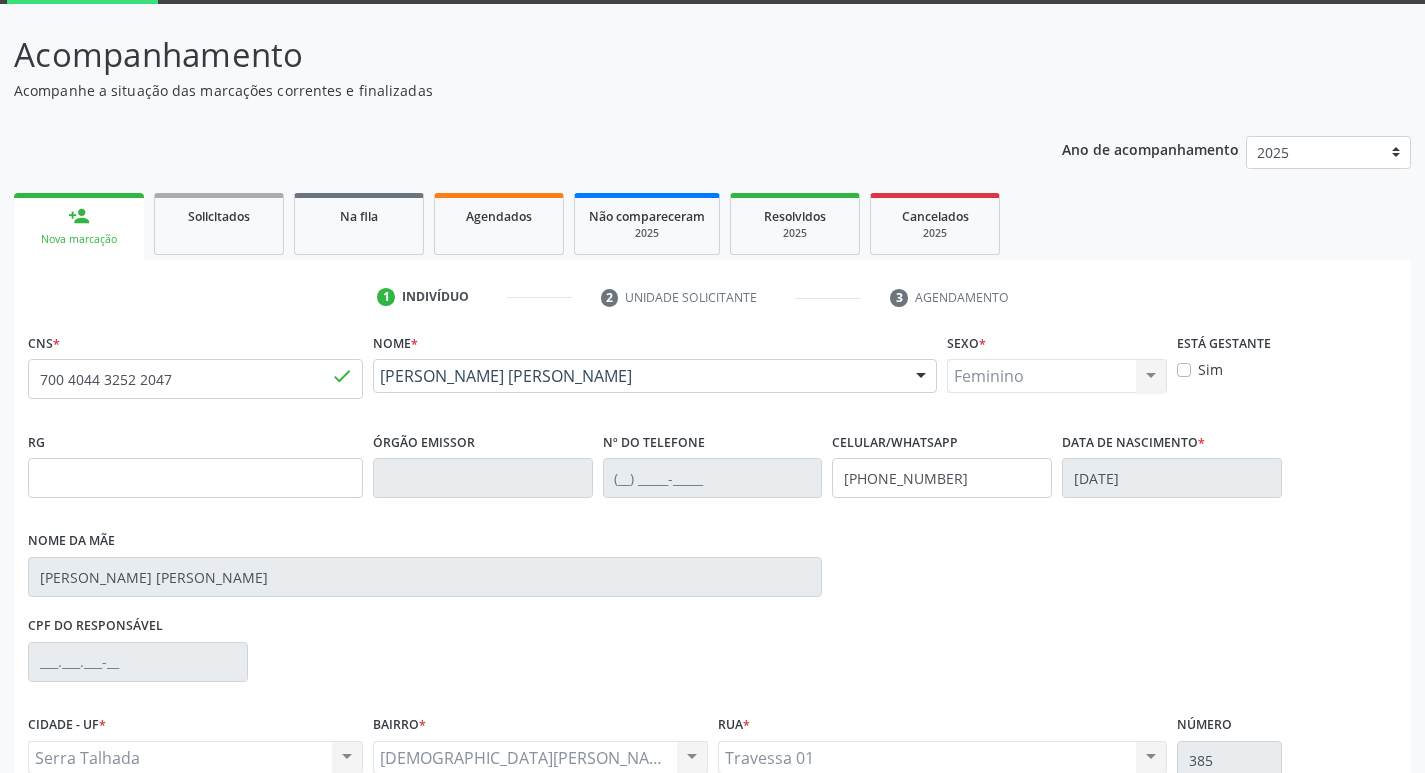 scroll, scrollTop: 297, scrollLeft: 0, axis: vertical 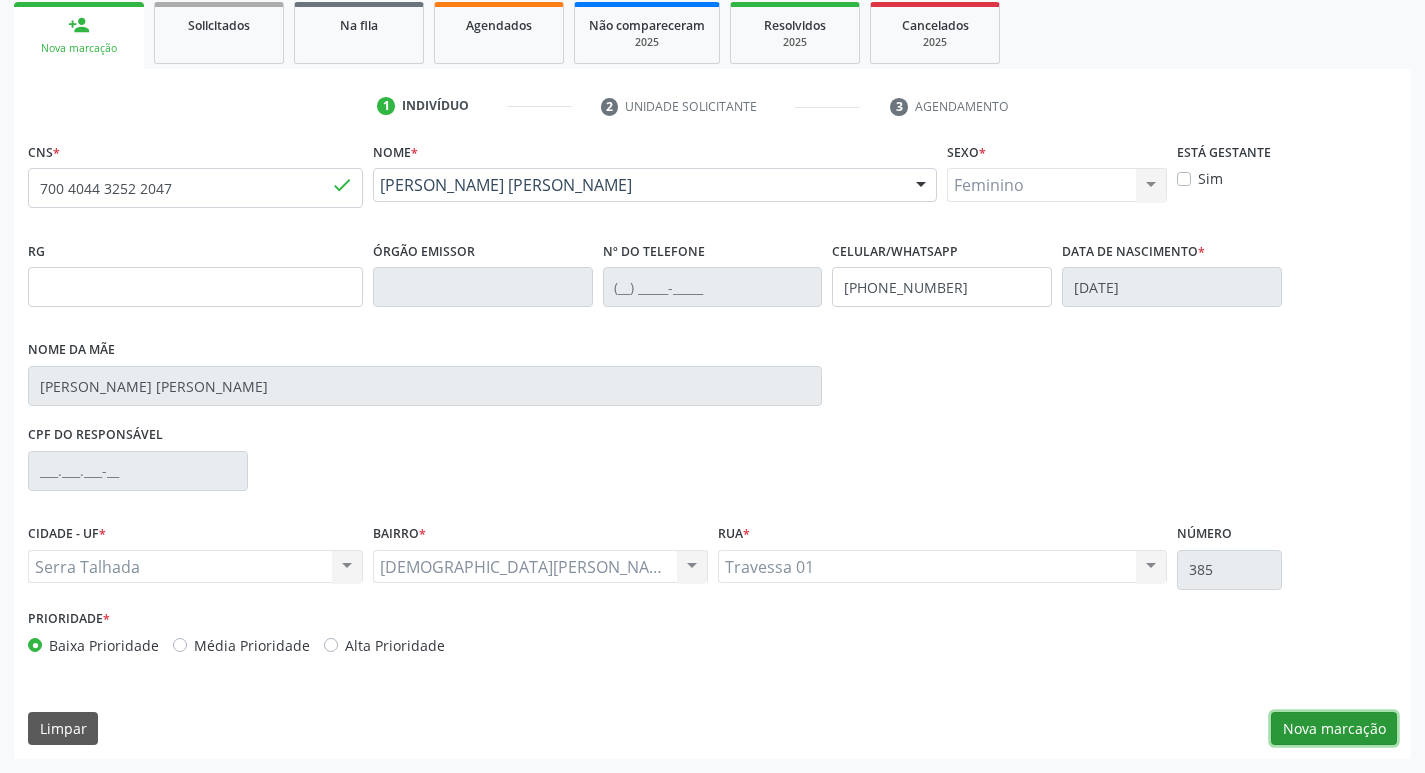 click on "Nova marcação" at bounding box center (1334, 729) 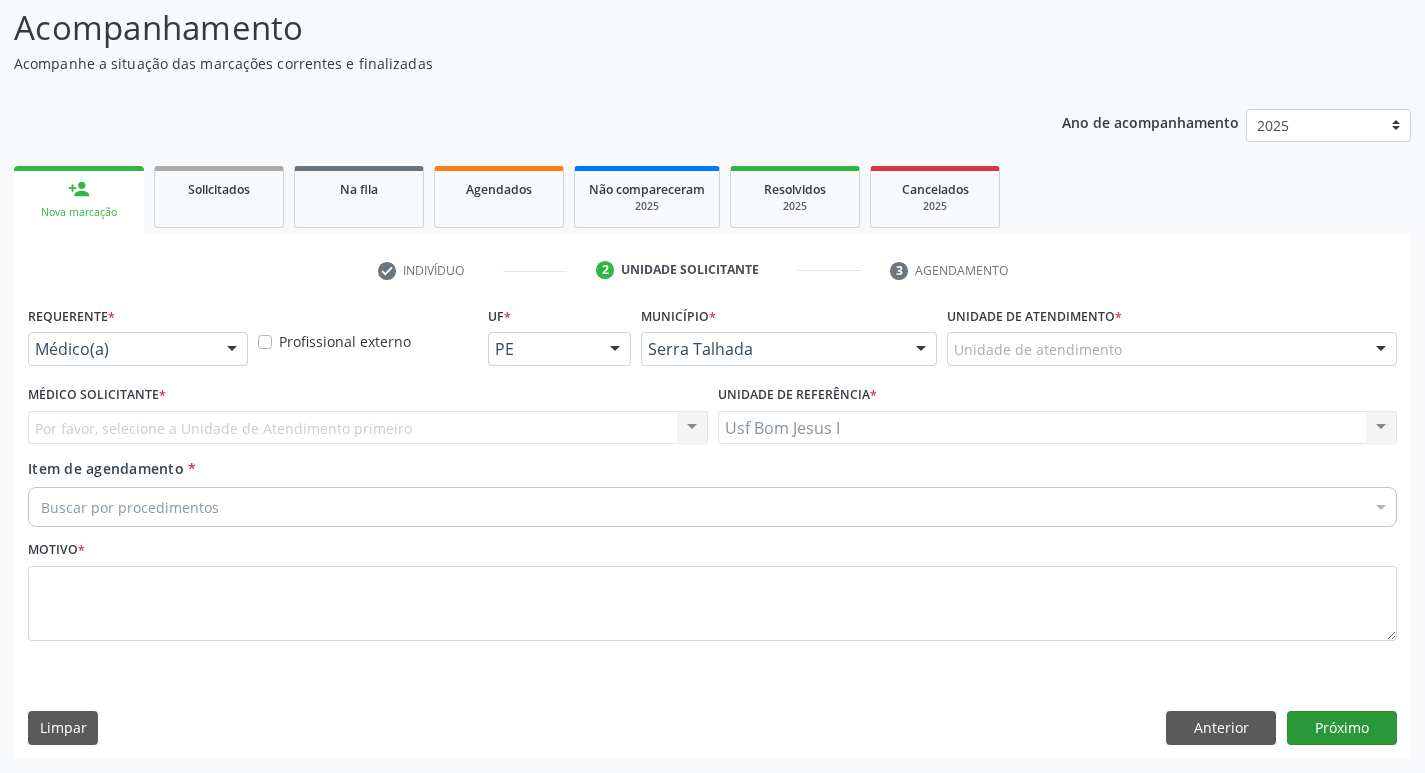 scroll, scrollTop: 133, scrollLeft: 0, axis: vertical 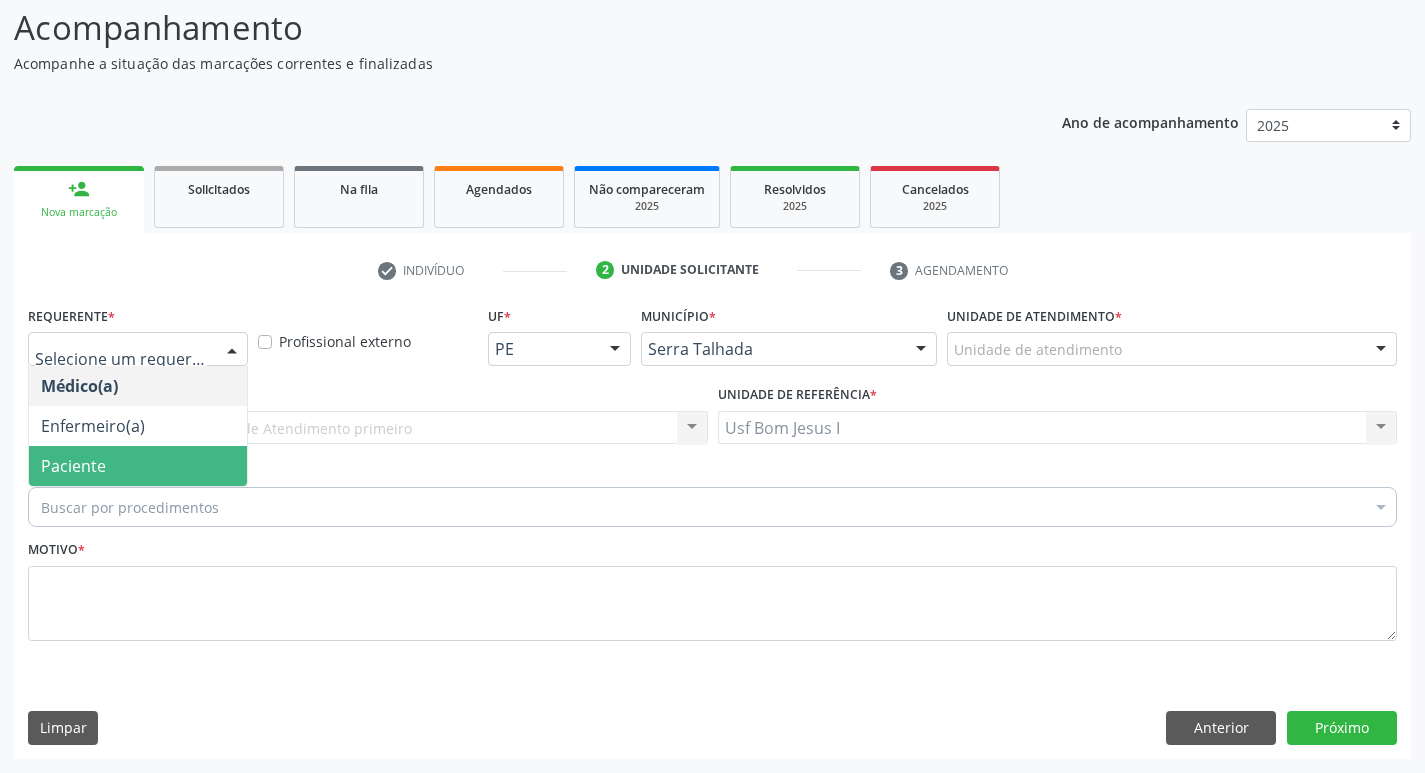 drag, startPoint x: 121, startPoint y: 460, endPoint x: 139, endPoint y: 482, distance: 28.42534 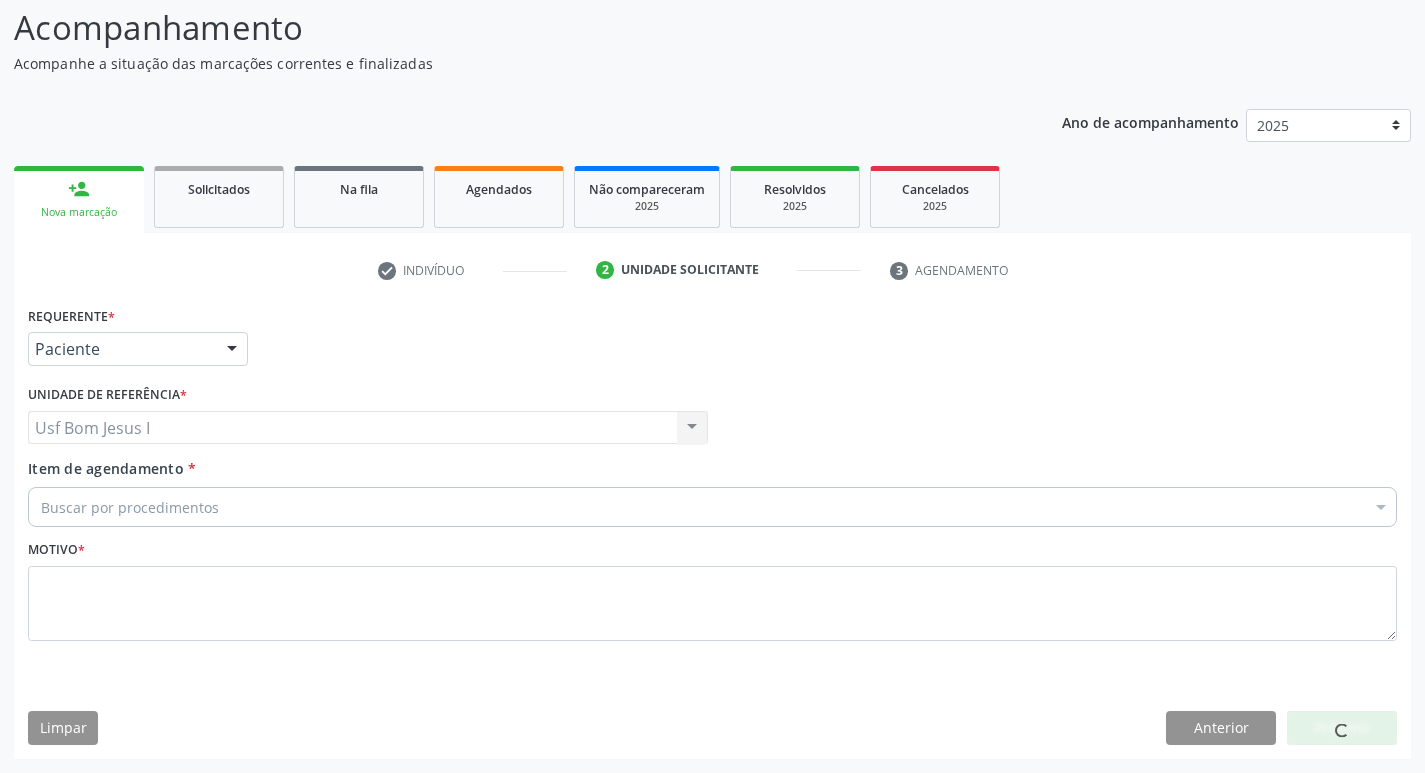 click on "Buscar por procedimentos" at bounding box center (712, 507) 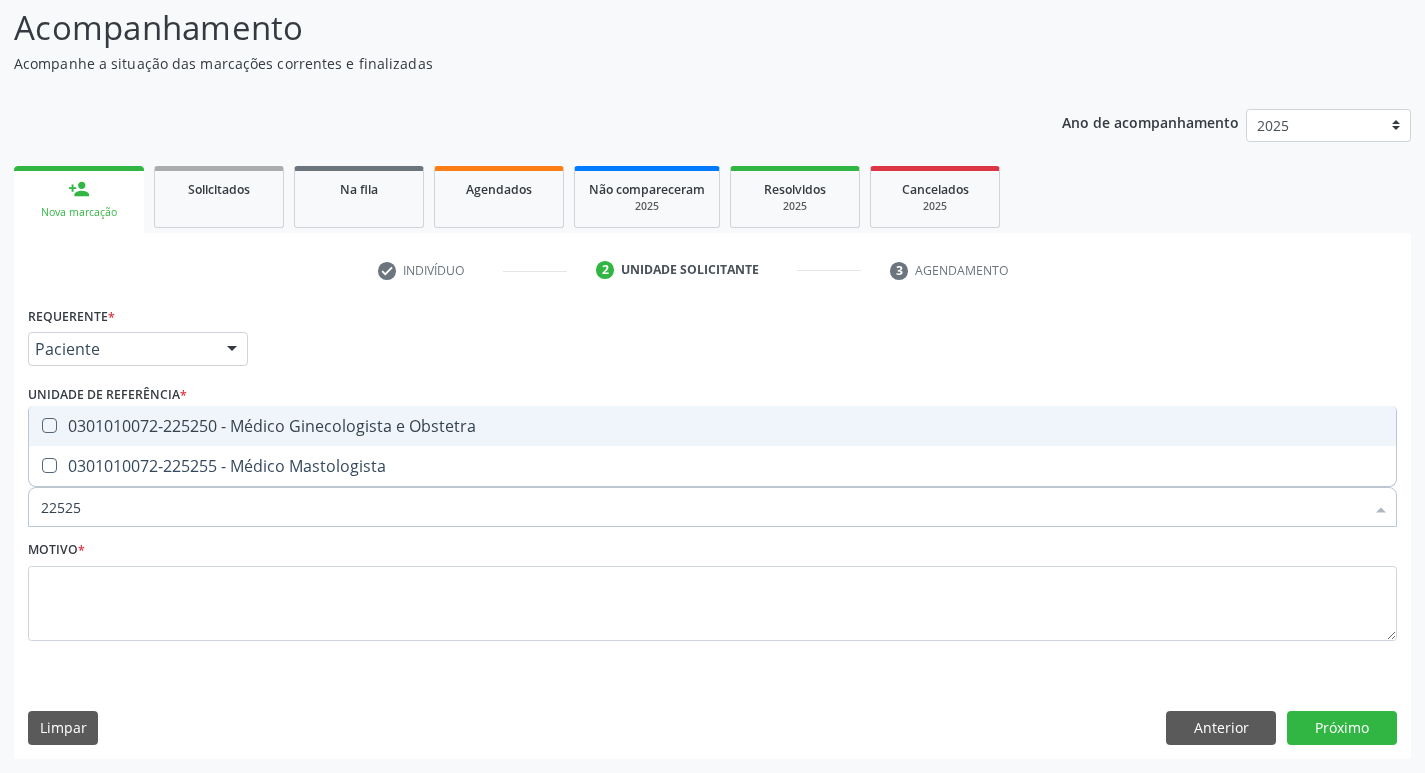 type on "225250" 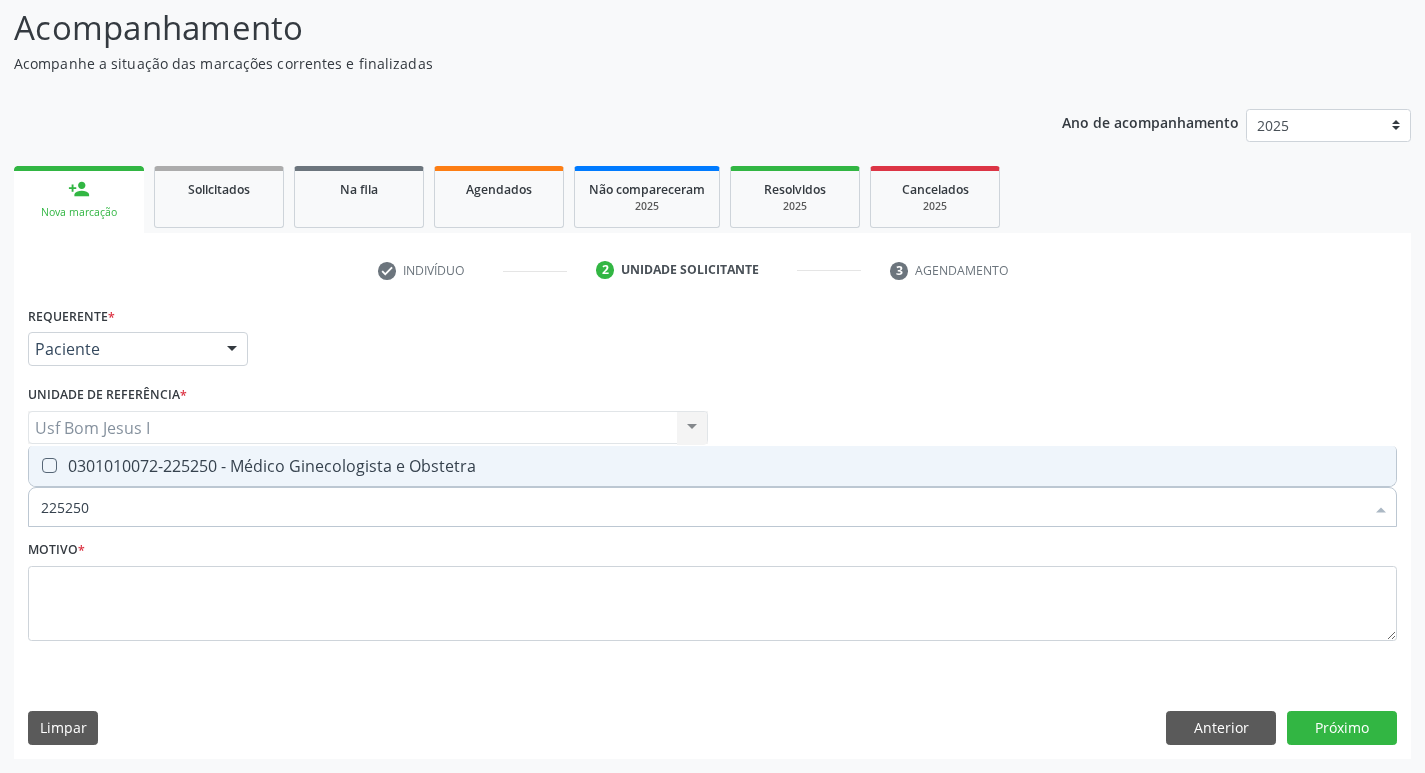 click on "0301010072-225250 - Médico Ginecologista e Obstetra" at bounding box center (712, 466) 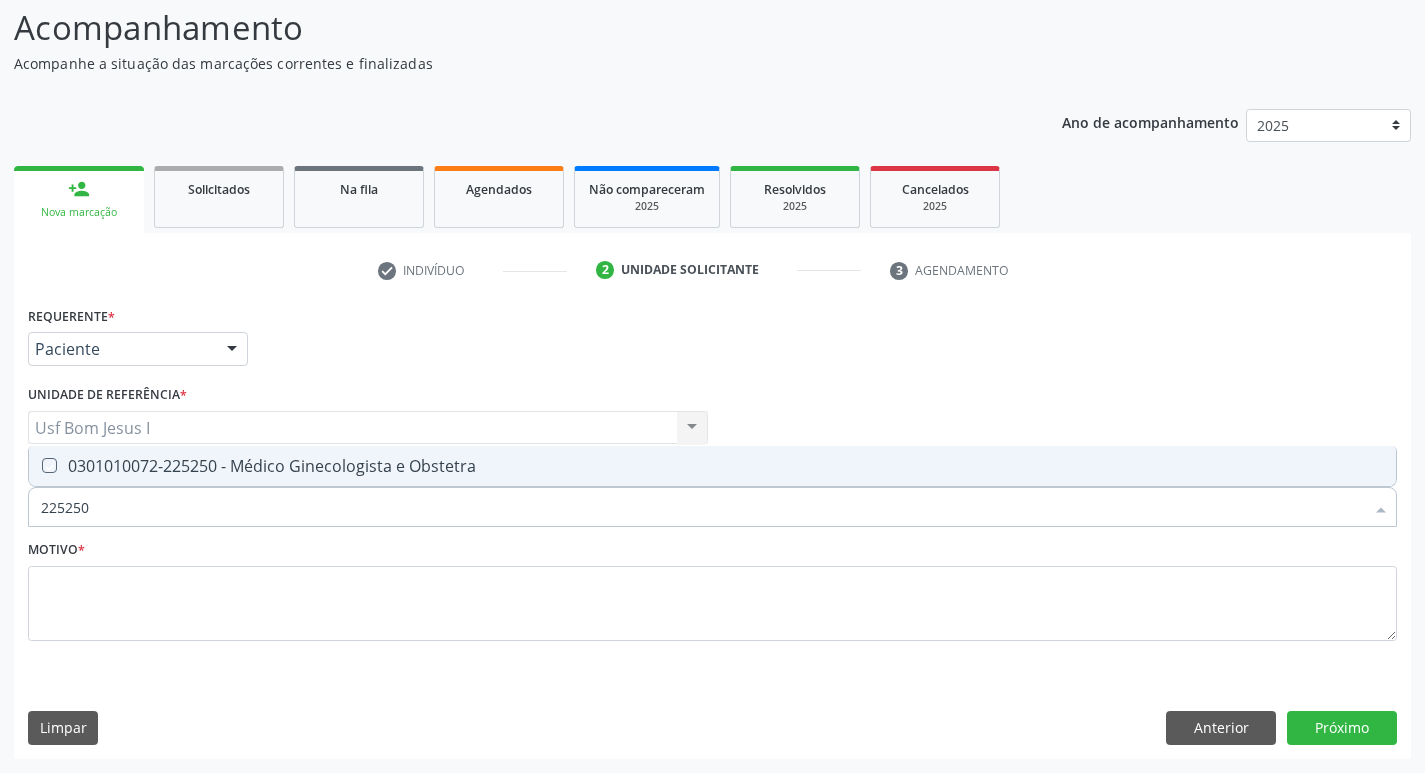 checkbox on "true" 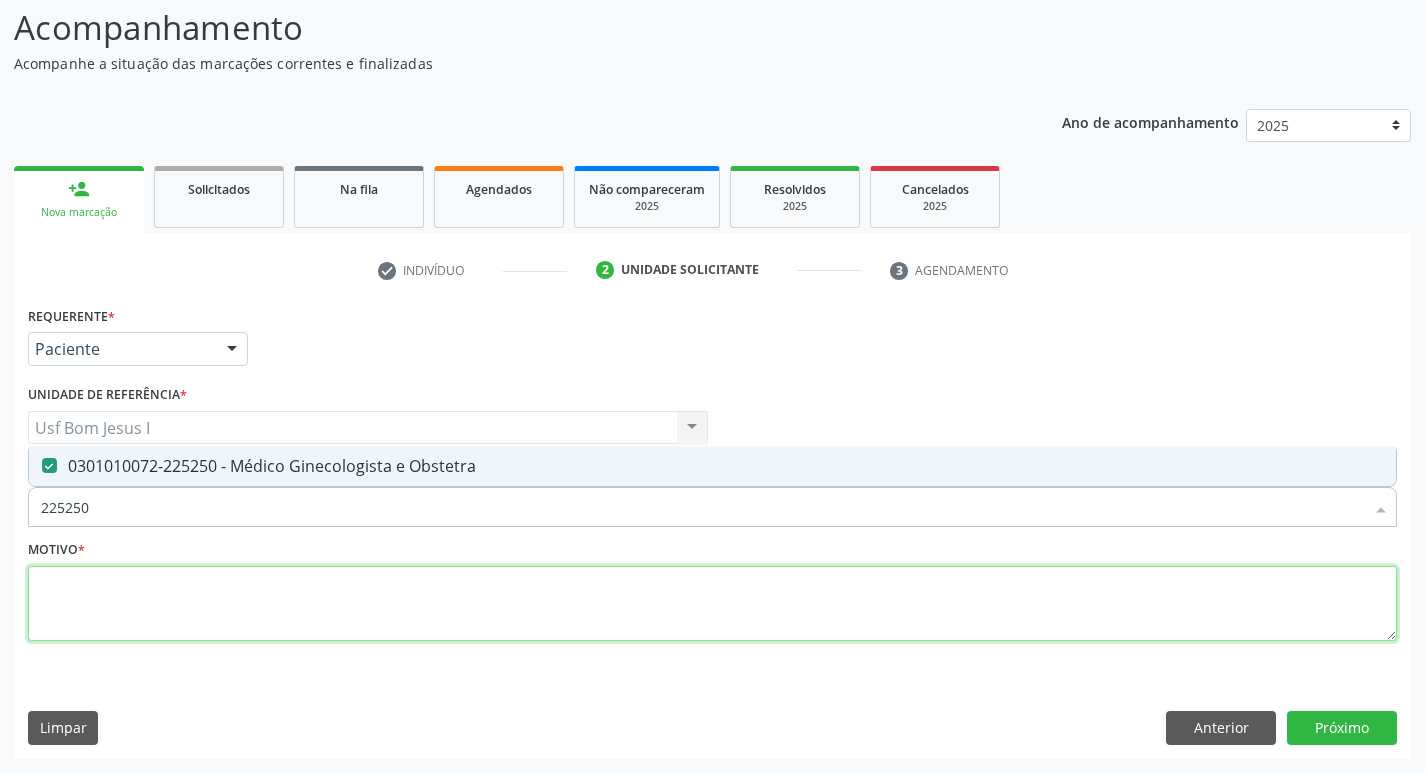 click at bounding box center (712, 604) 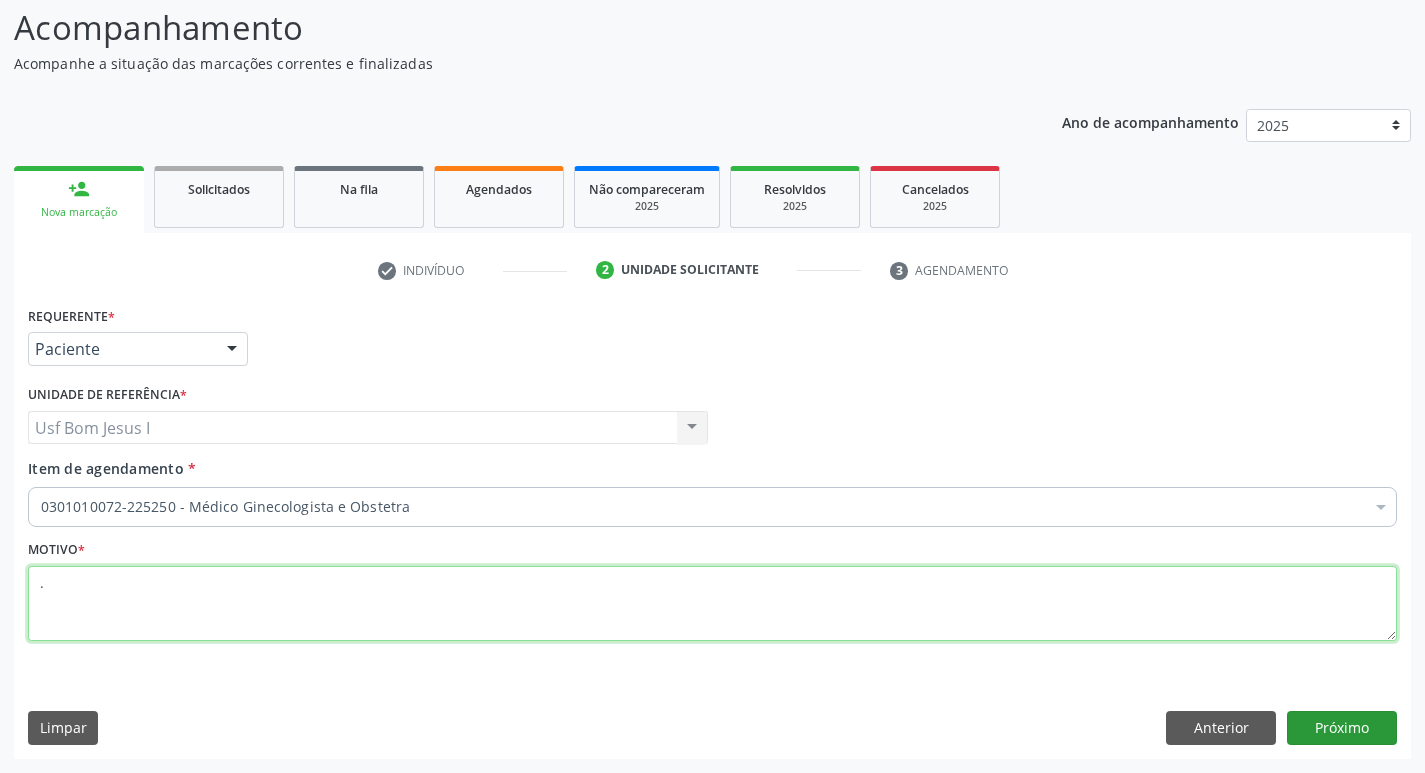 type on "." 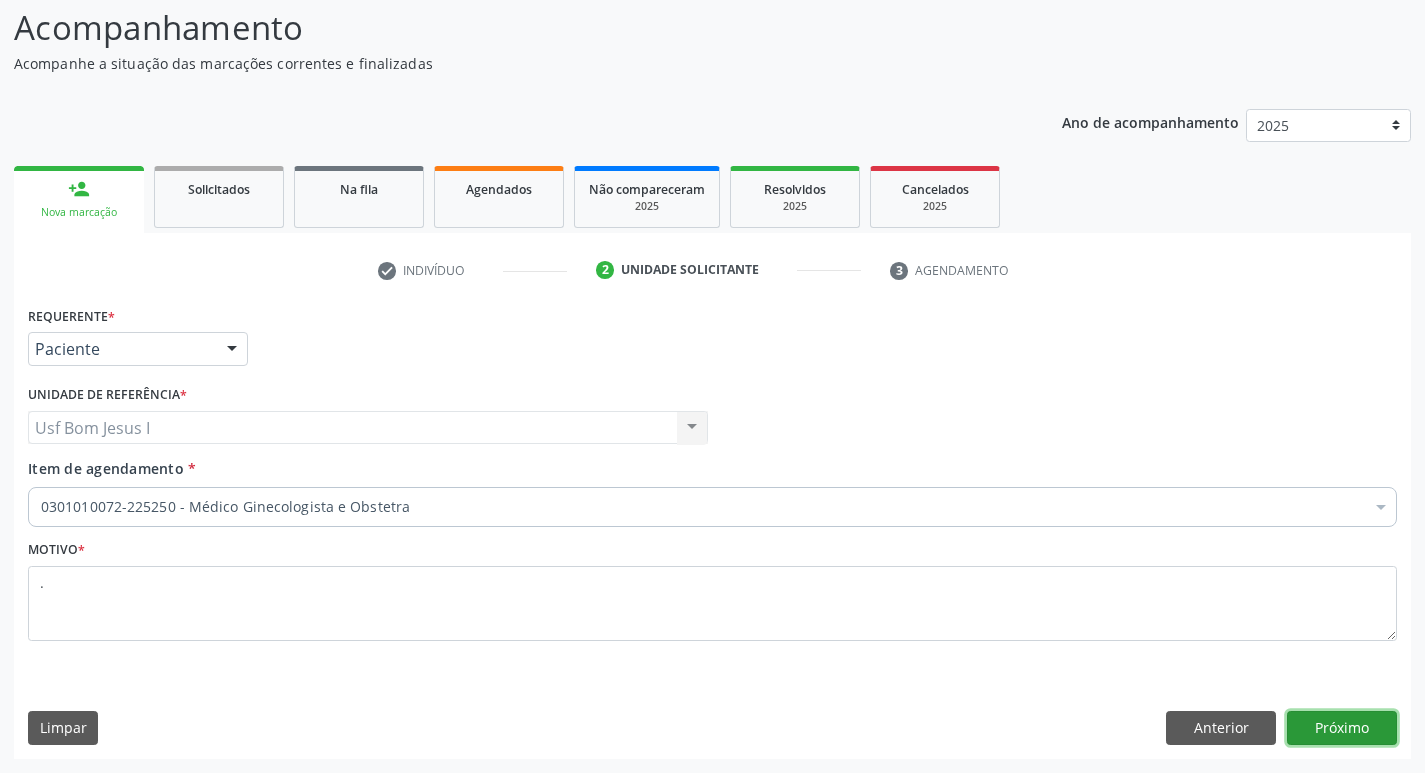 click on "Próximo" at bounding box center [1342, 728] 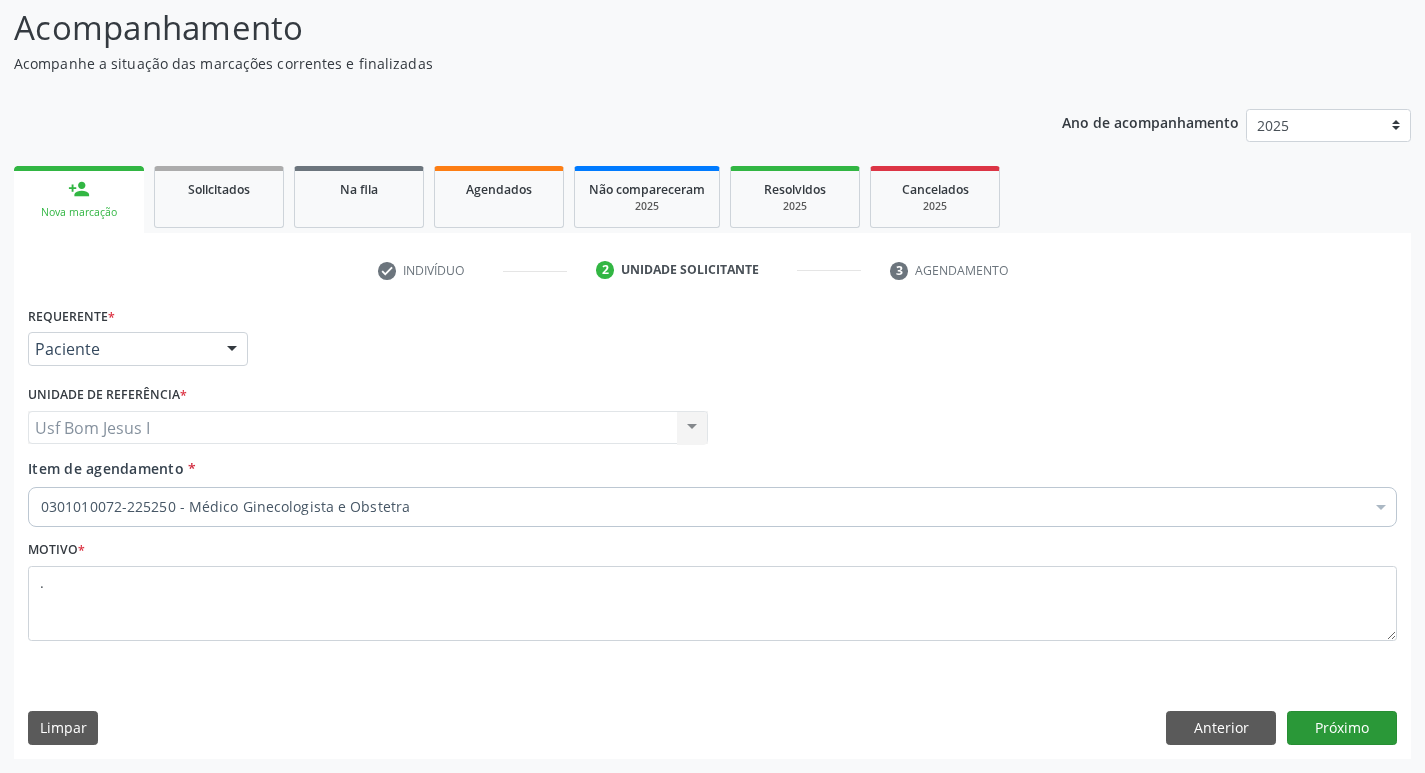 scroll, scrollTop: 97, scrollLeft: 0, axis: vertical 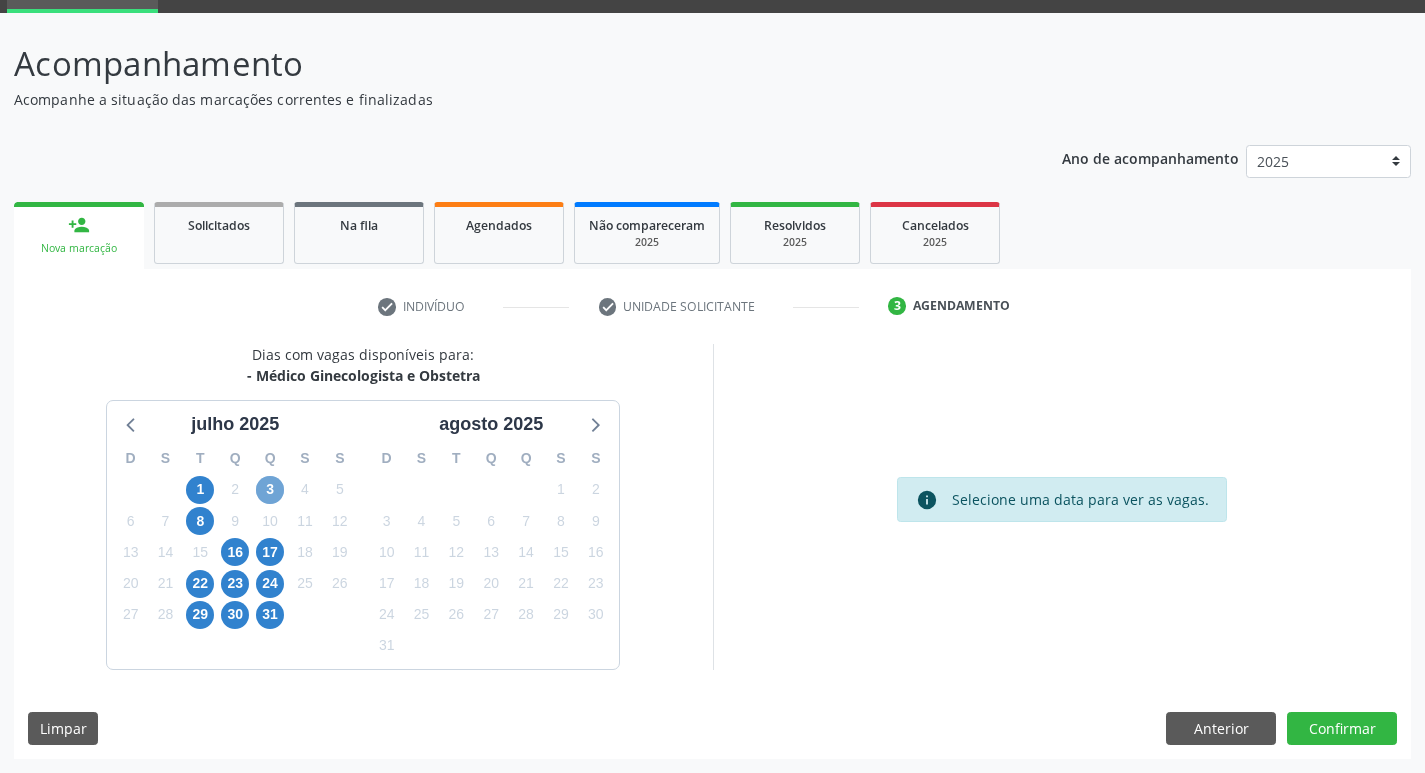 click on "3" at bounding box center (270, 490) 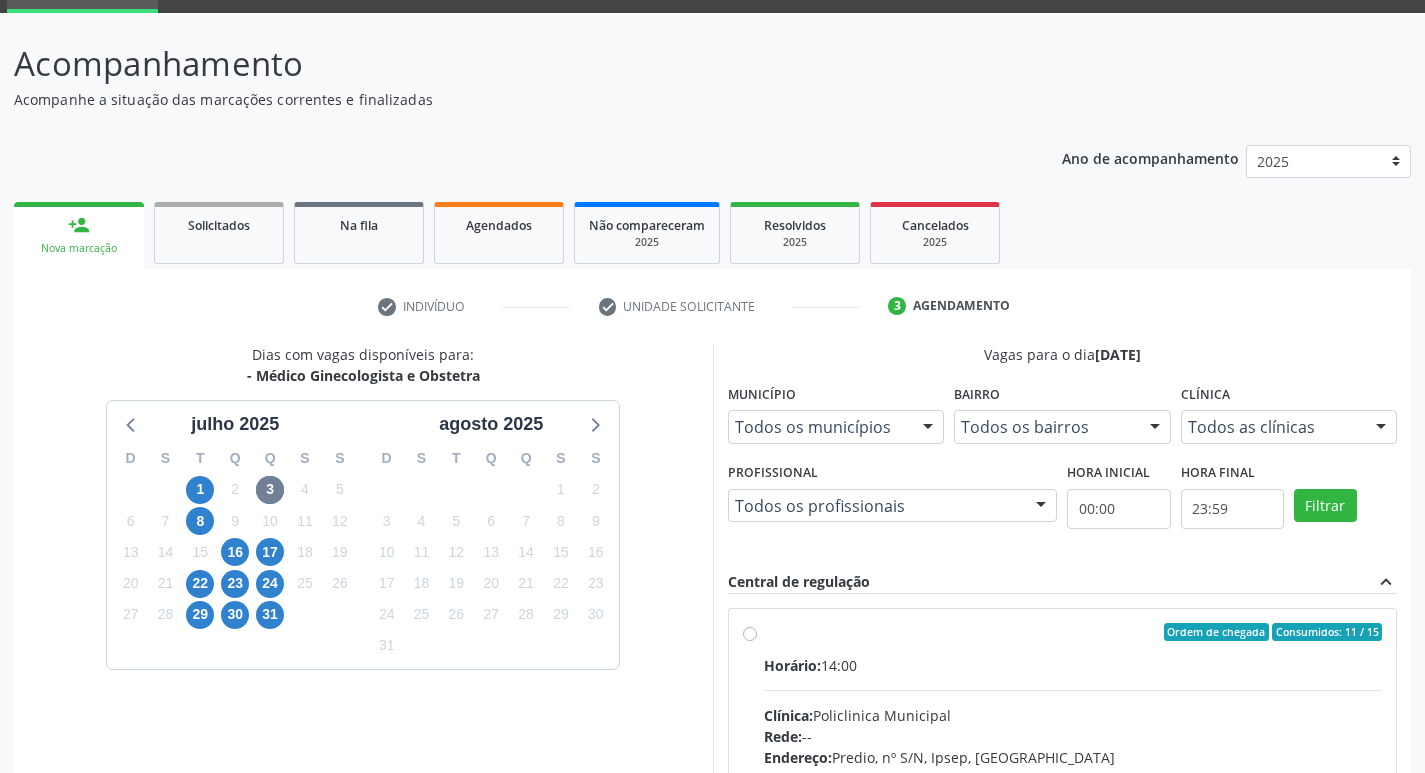 click on "Horário:   14:00
Clínica:  Policlinica Municipal
Rede:
--
Endereço:   Predio, nº S/N, Ipsep, Serra Talhada - PE
Telefone:   --
Profissional:
Thaisa Barbosa de Siqueira
Informações adicionais sobre o atendimento
Idade de atendimento:
de 0 a 120 anos
Gênero(s) atendido(s):
Masculino e Feminino
Informações adicionais:
--" at bounding box center [1073, 792] 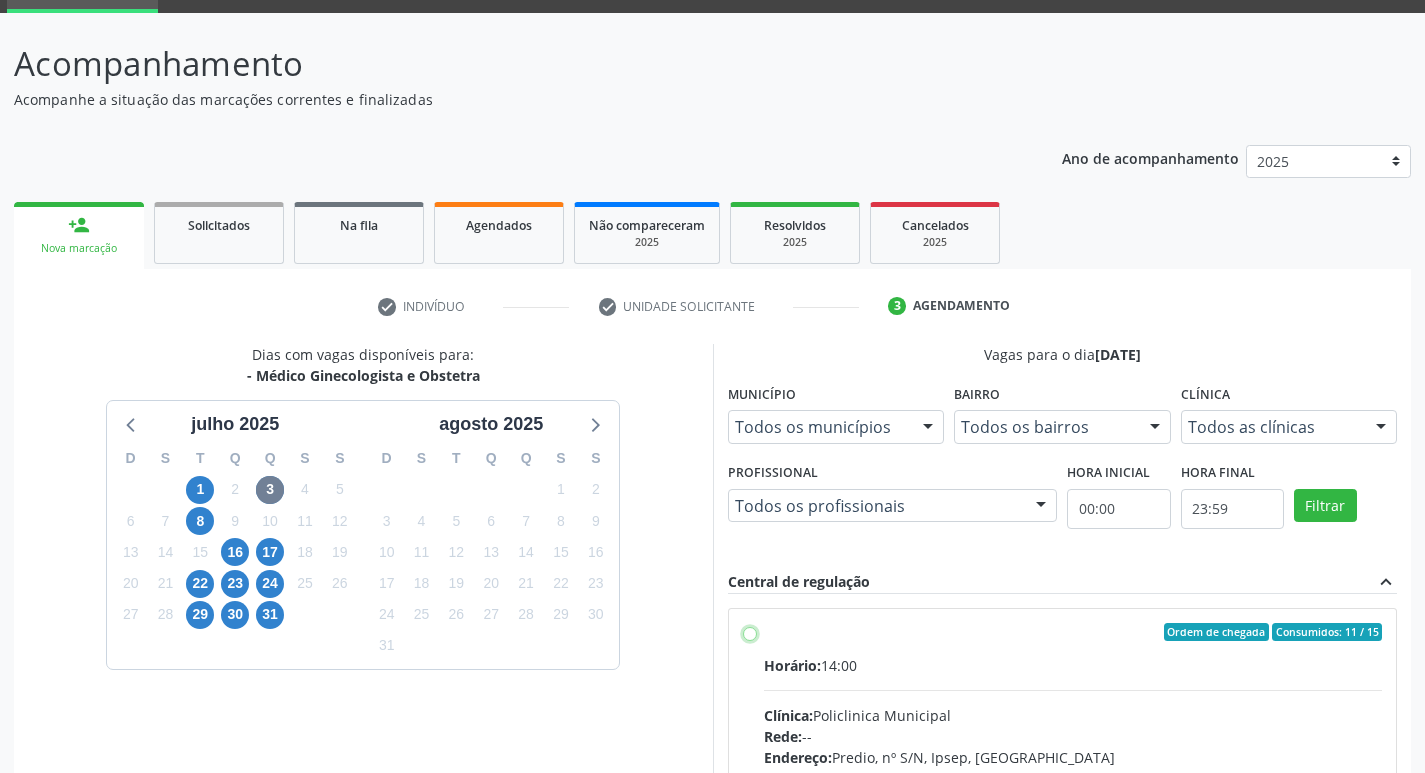 click on "Ordem de chegada
Consumidos: 11 / 15
Horário:   14:00
Clínica:  Policlinica Municipal
Rede:
--
Endereço:   Predio, nº S/N, Ipsep, Serra Talhada - PE
Telefone:   --
Profissional:
Thaisa Barbosa de Siqueira
Informações adicionais sobre o atendimento
Idade de atendimento:
de 0 a 120 anos
Gênero(s) atendido(s):
Masculino e Feminino
Informações adicionais:
--" at bounding box center (750, 632) 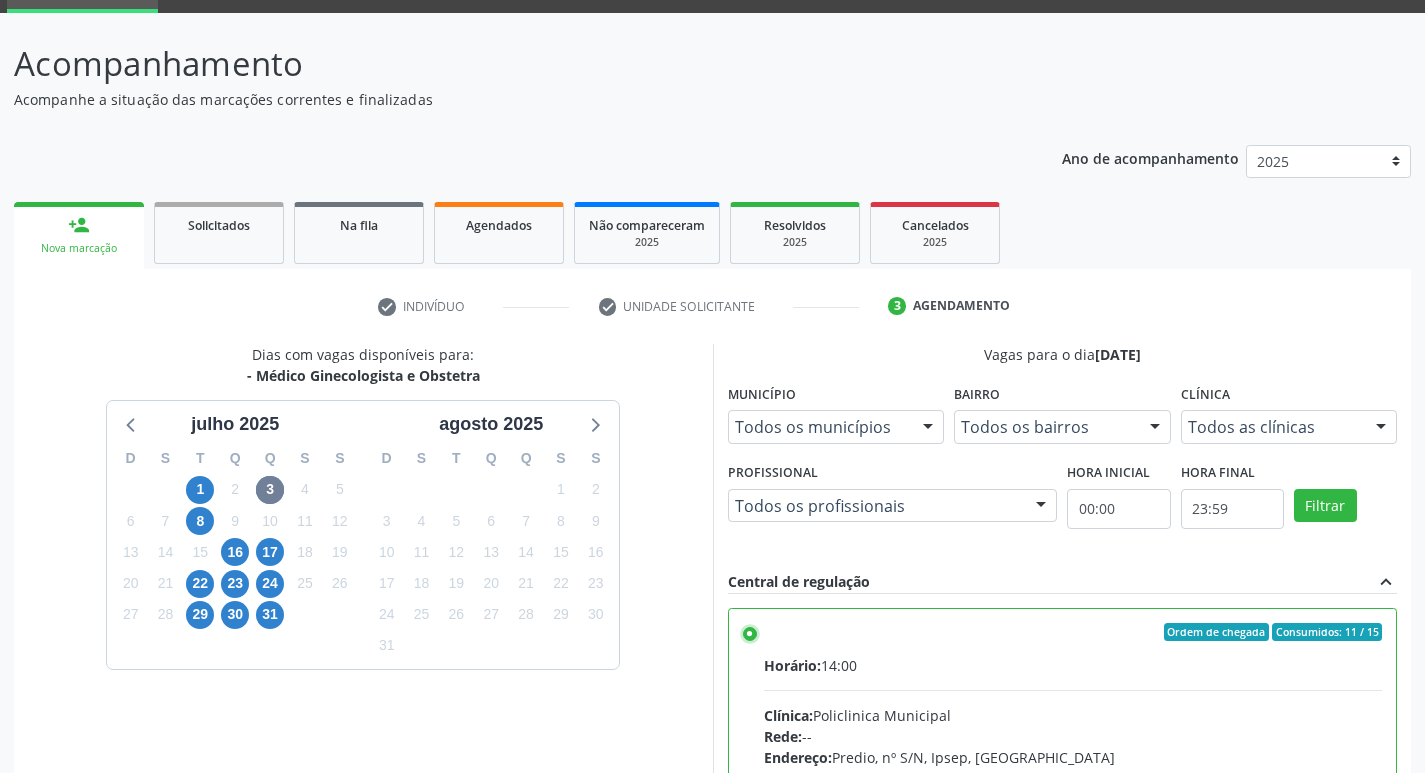scroll, scrollTop: 99, scrollLeft: 0, axis: vertical 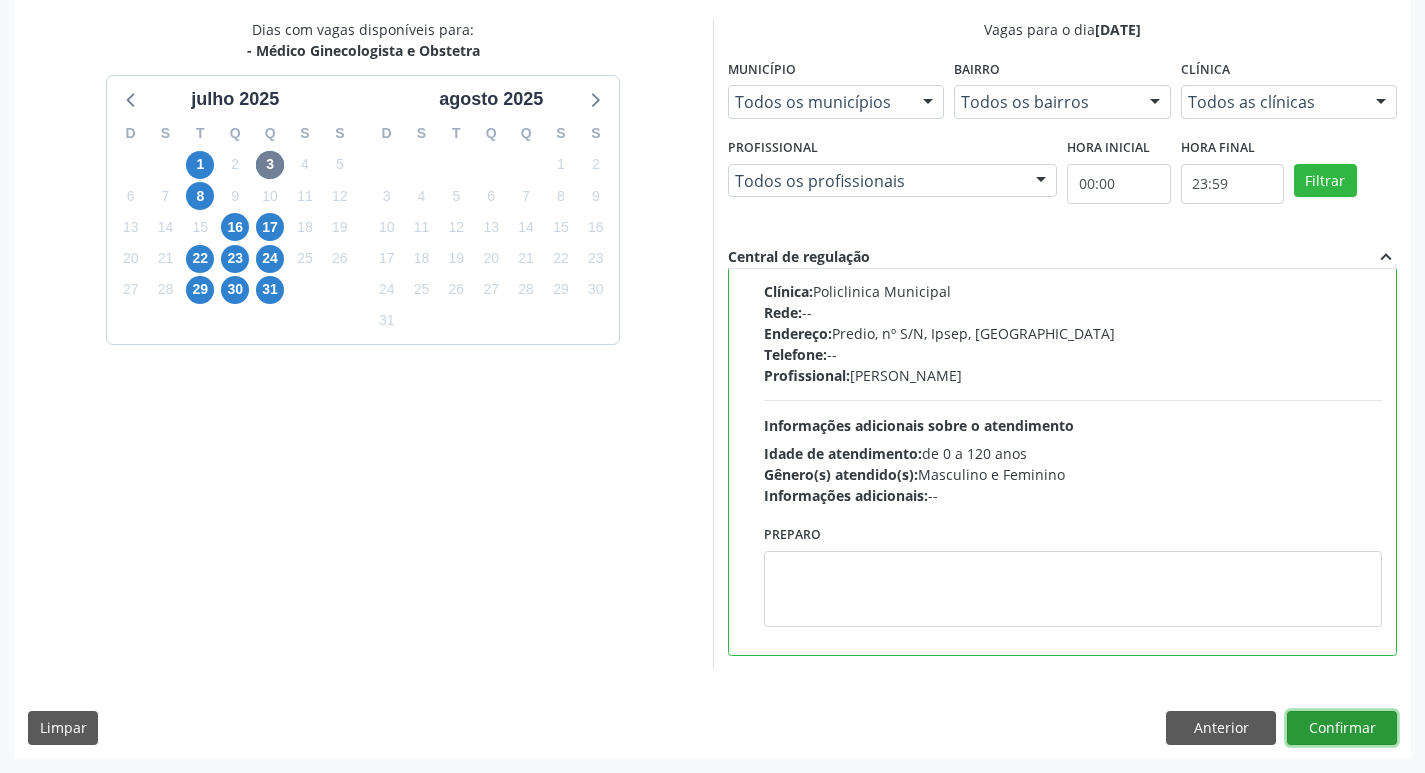 click on "Confirmar" at bounding box center [1342, 728] 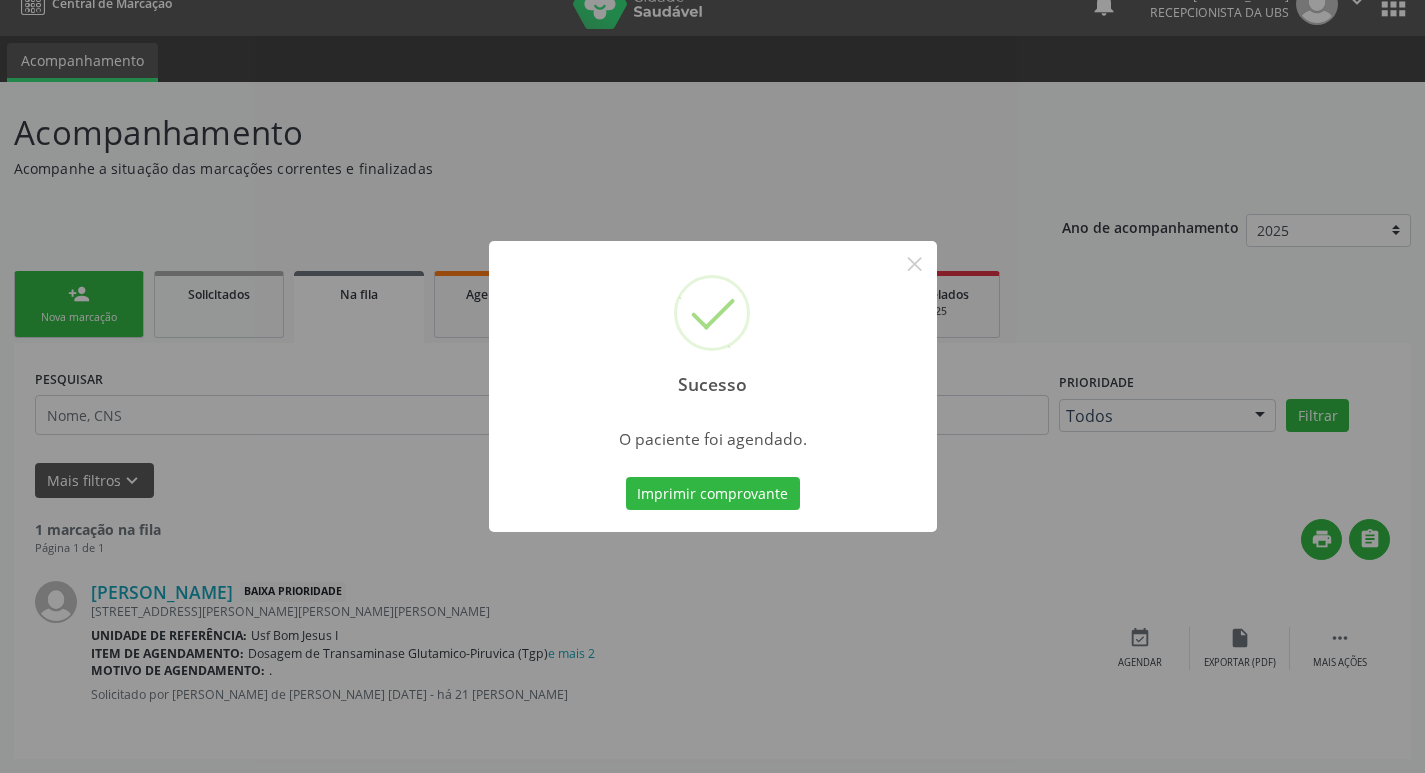 scroll, scrollTop: 0, scrollLeft: 0, axis: both 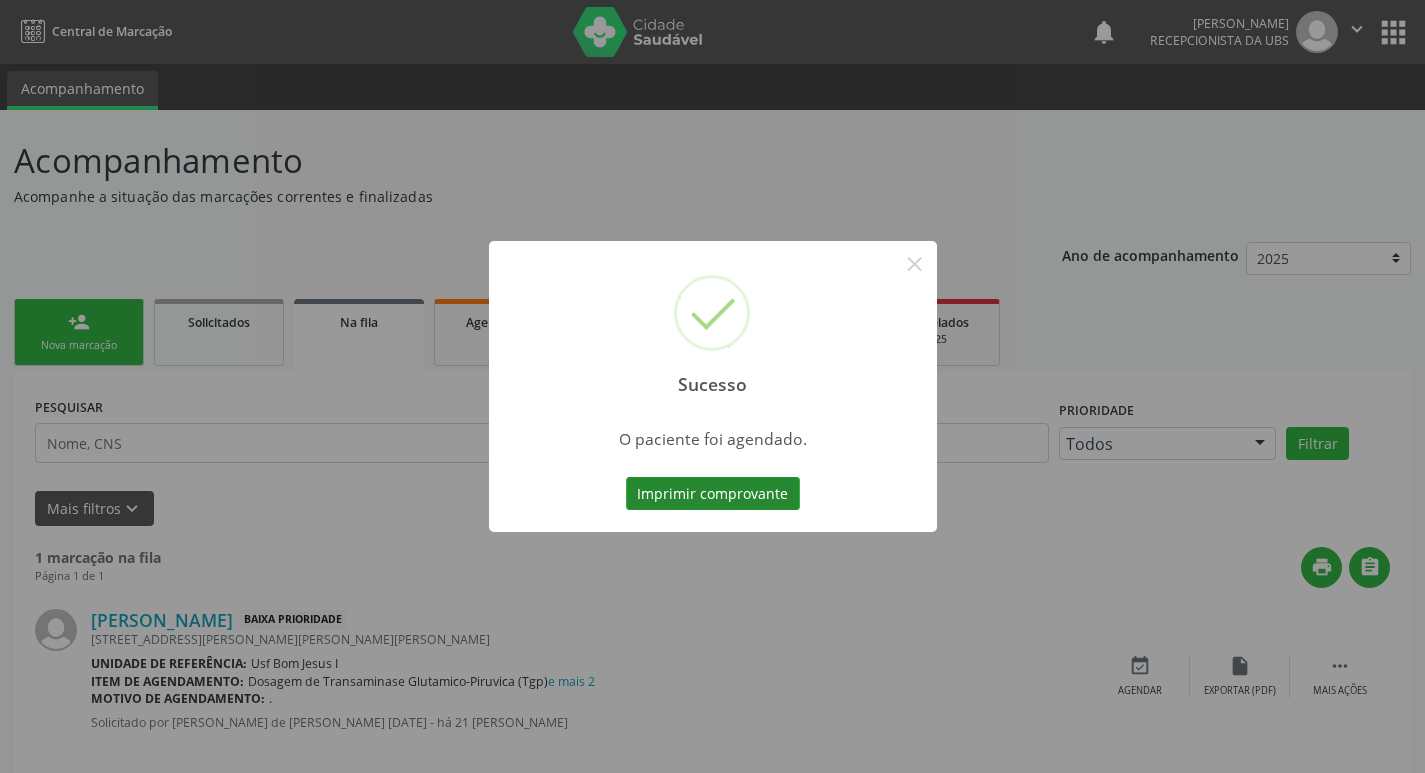 click on "Imprimir comprovante" at bounding box center (713, 494) 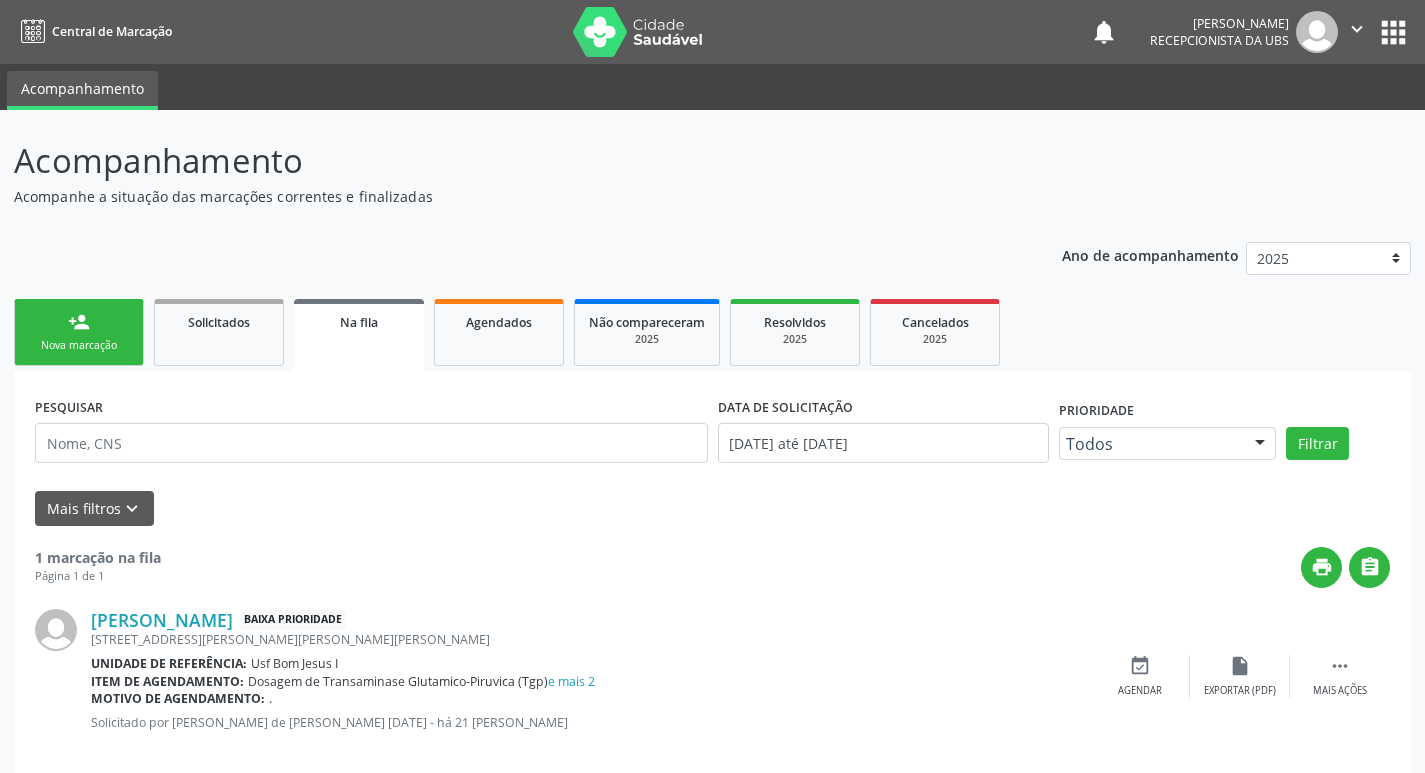 click on "Sucesso × O paciente foi agendado. Imprimir comprovante Cancel" at bounding box center [712, 386] 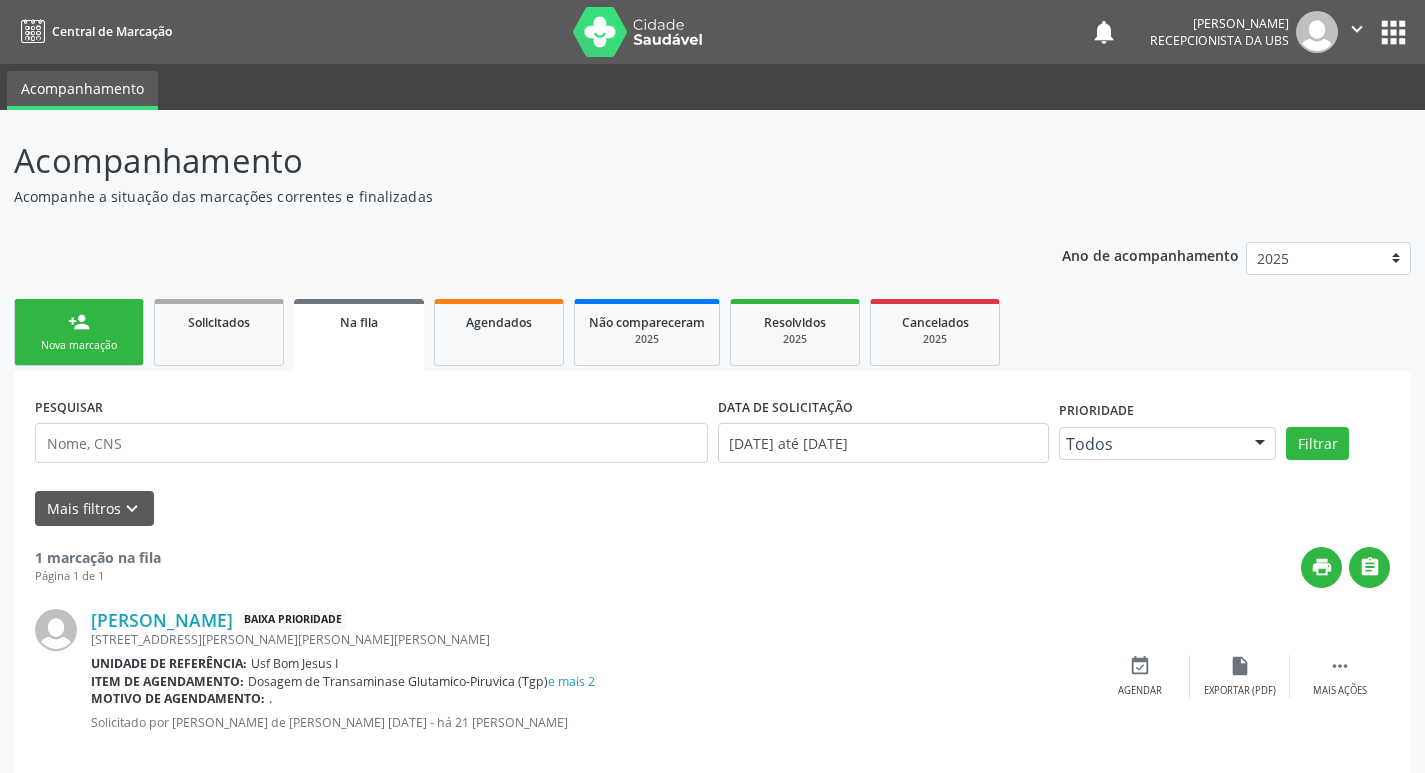 click on "person_add
Nova marcação" at bounding box center (79, 332) 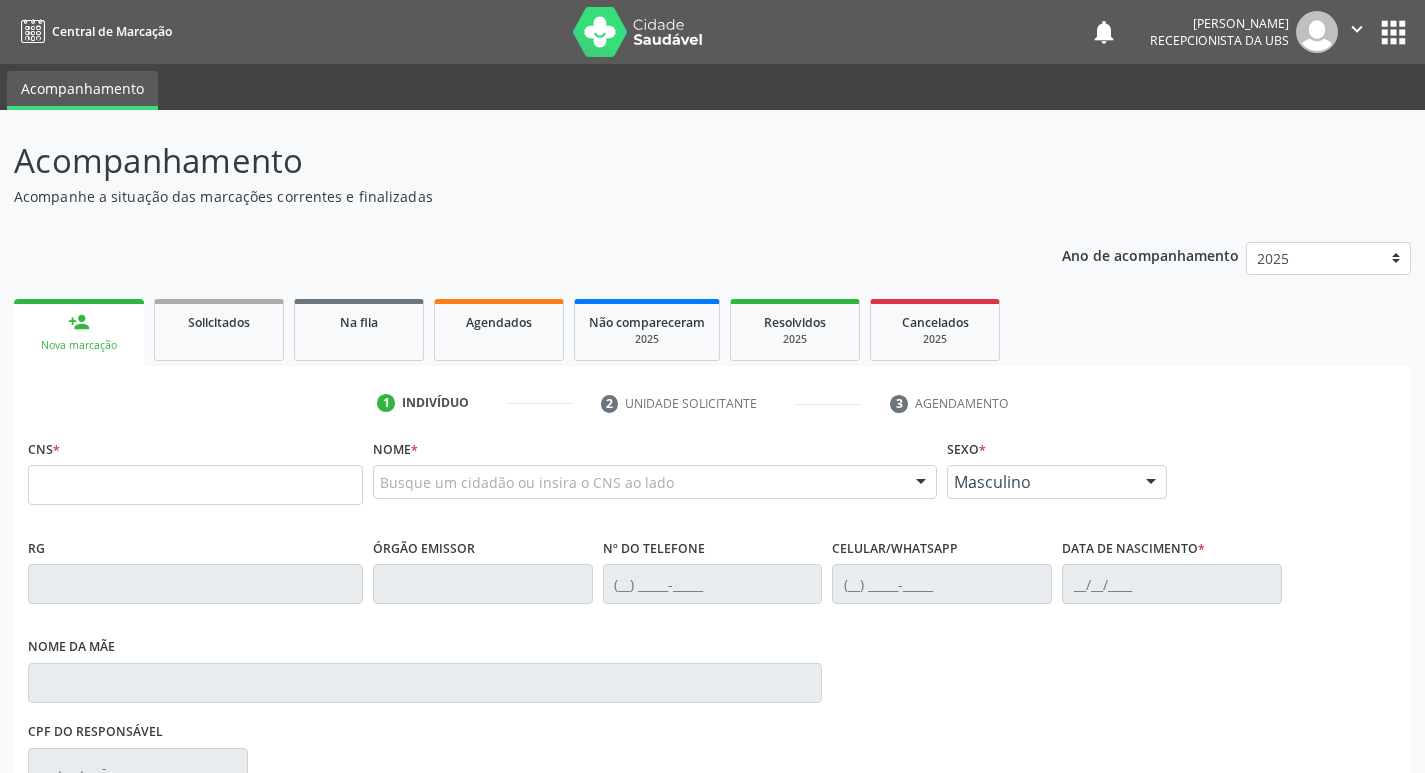 click on "person_add
Nova marcação" at bounding box center (79, 332) 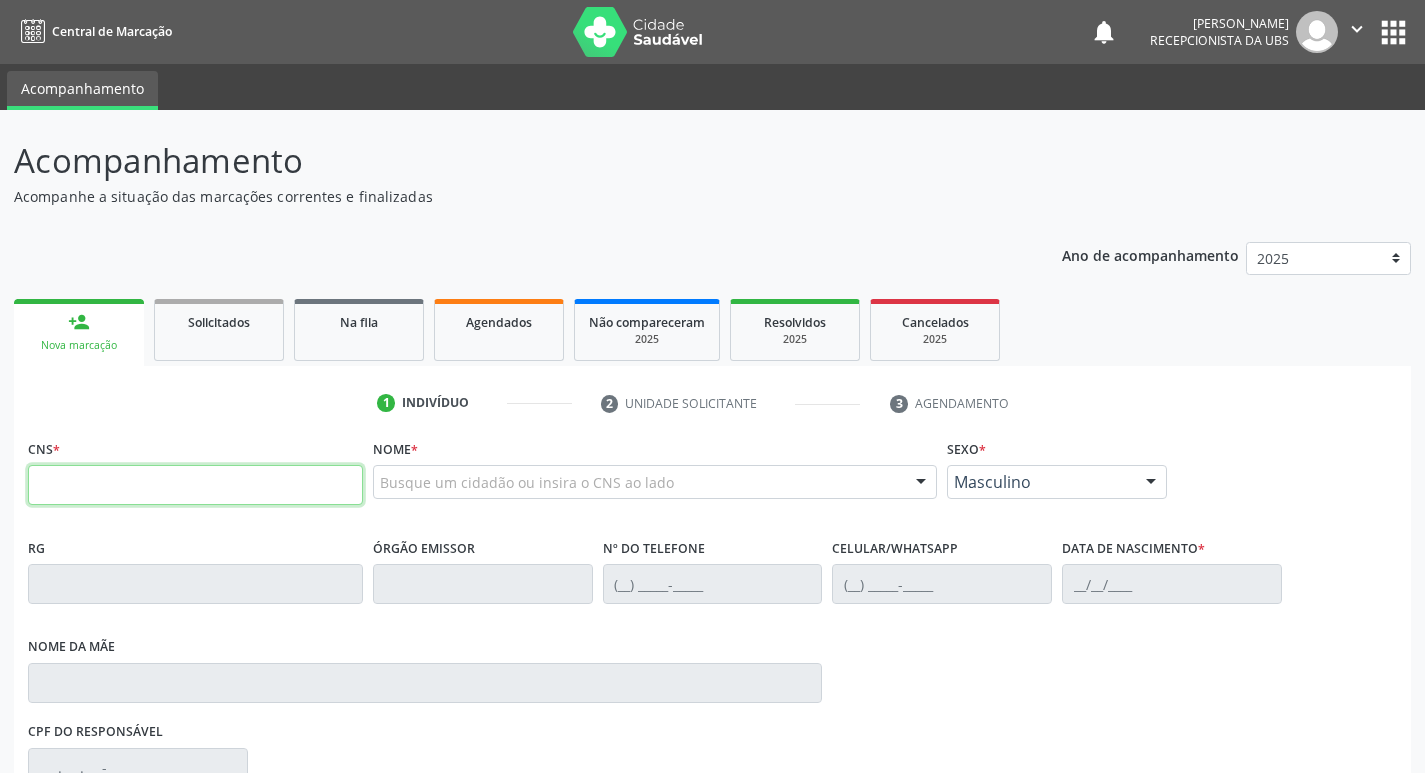click at bounding box center [195, 485] 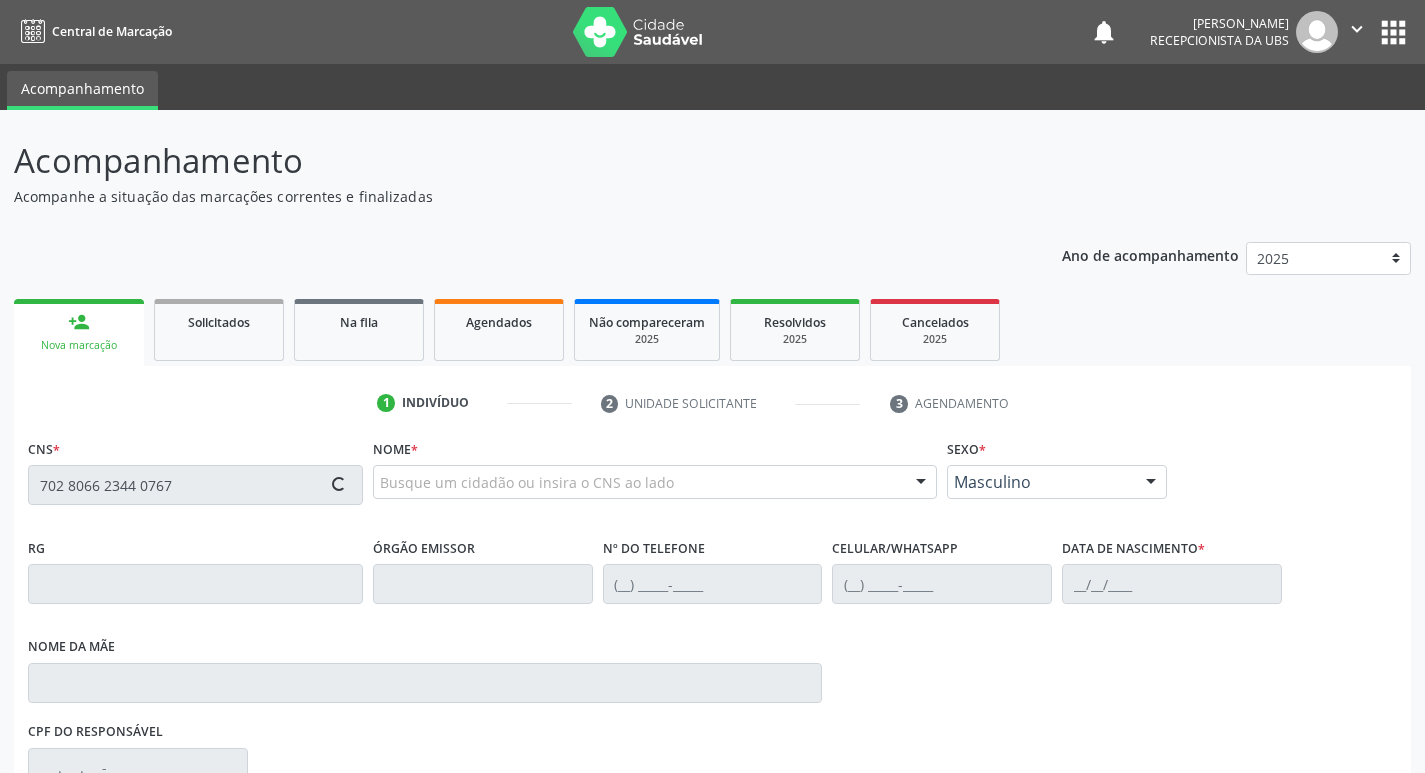 type on "702 8066 2344 0767" 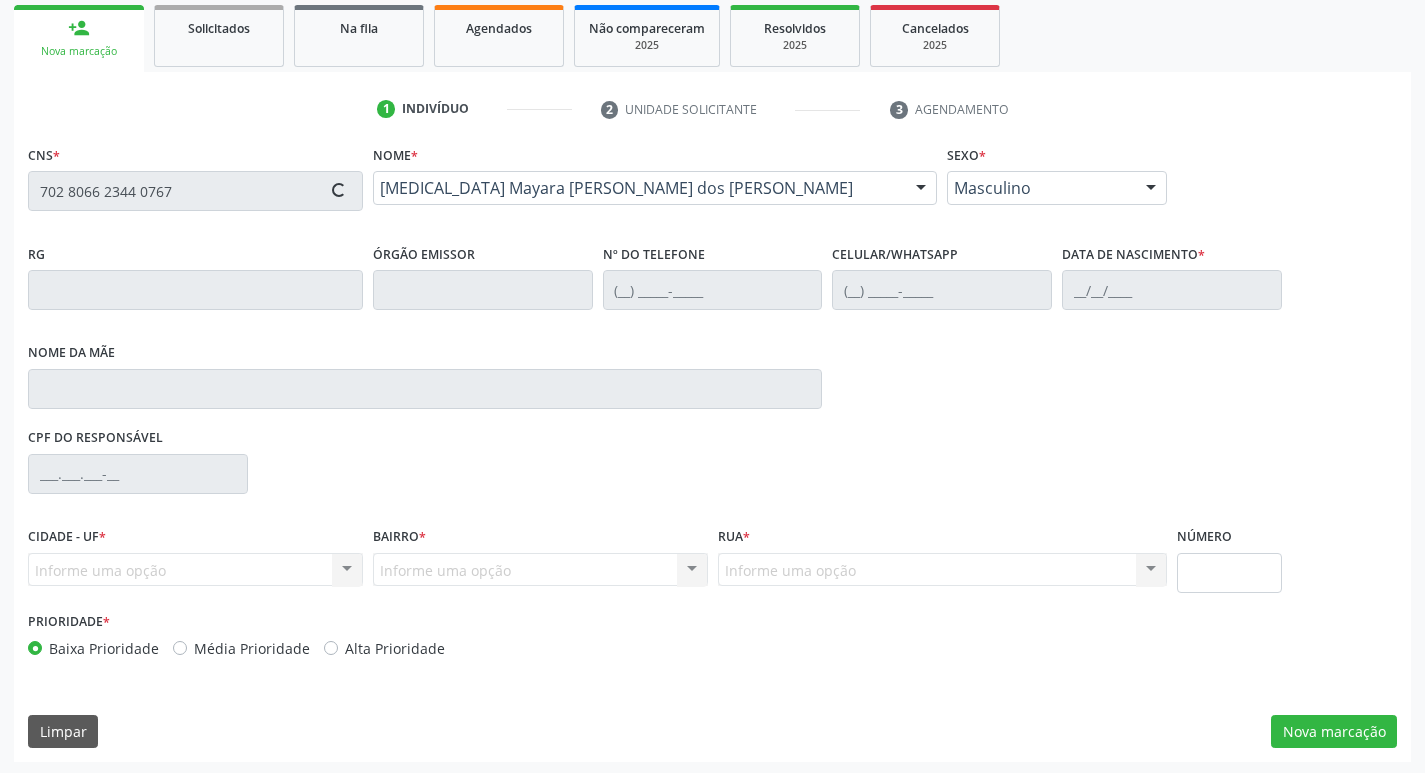 scroll, scrollTop: 297, scrollLeft: 0, axis: vertical 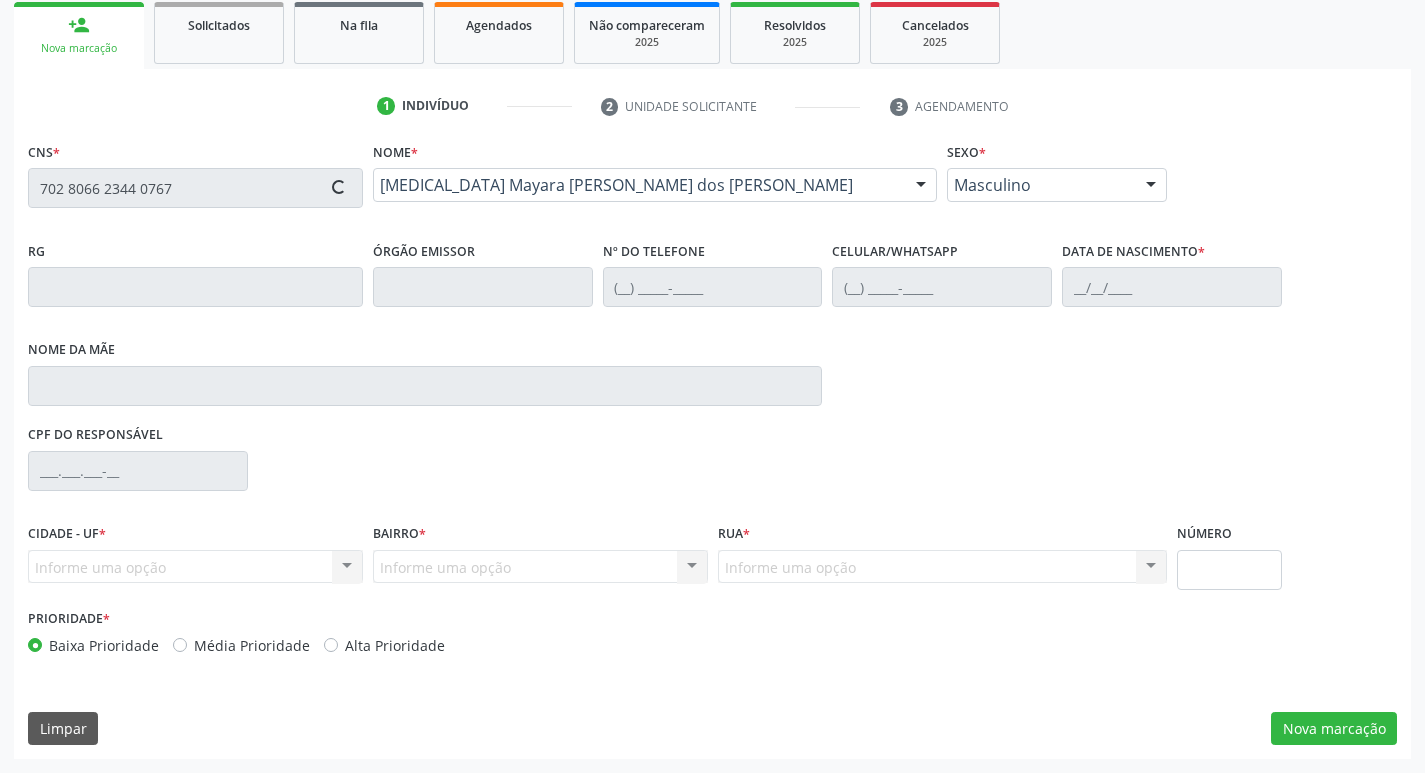 type on "(87) 99961-4084" 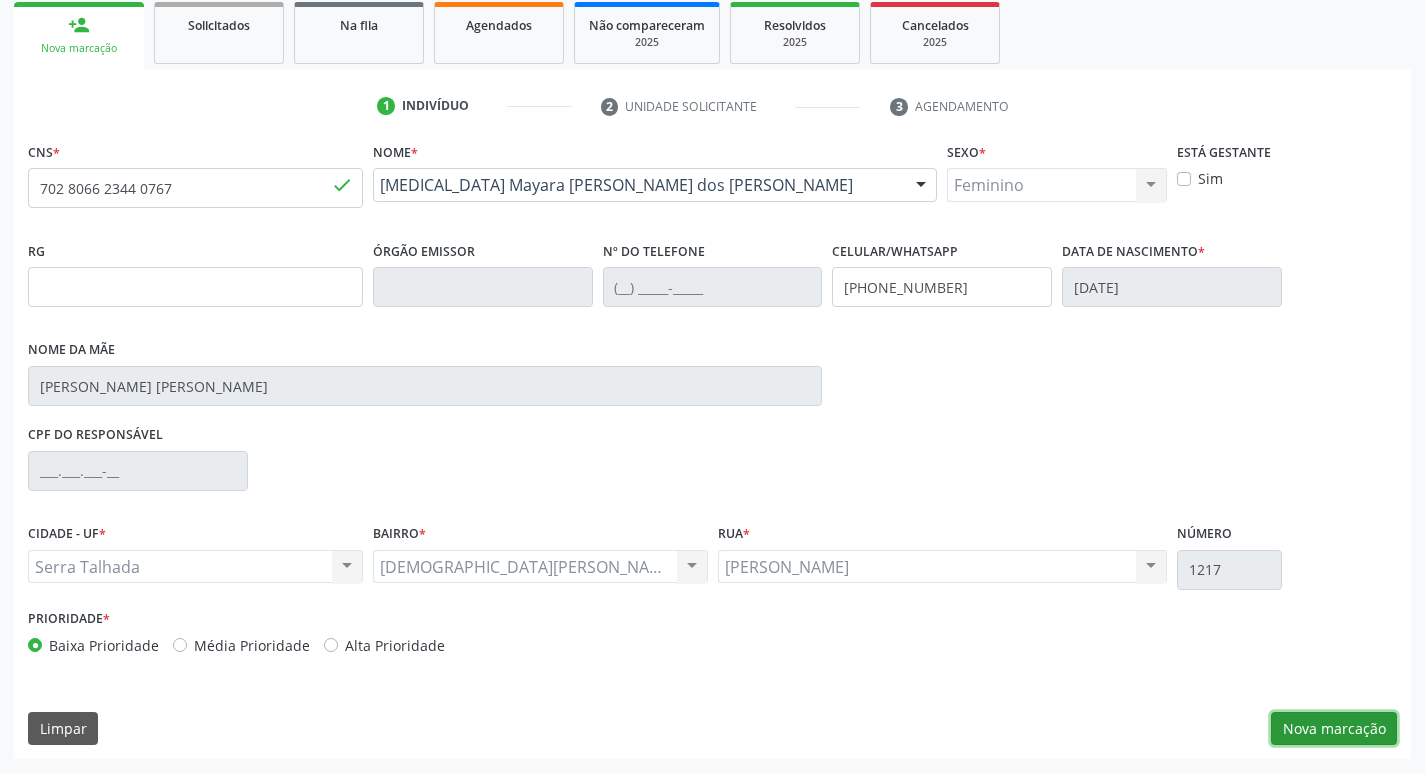 click on "Nova marcação" at bounding box center (1334, 729) 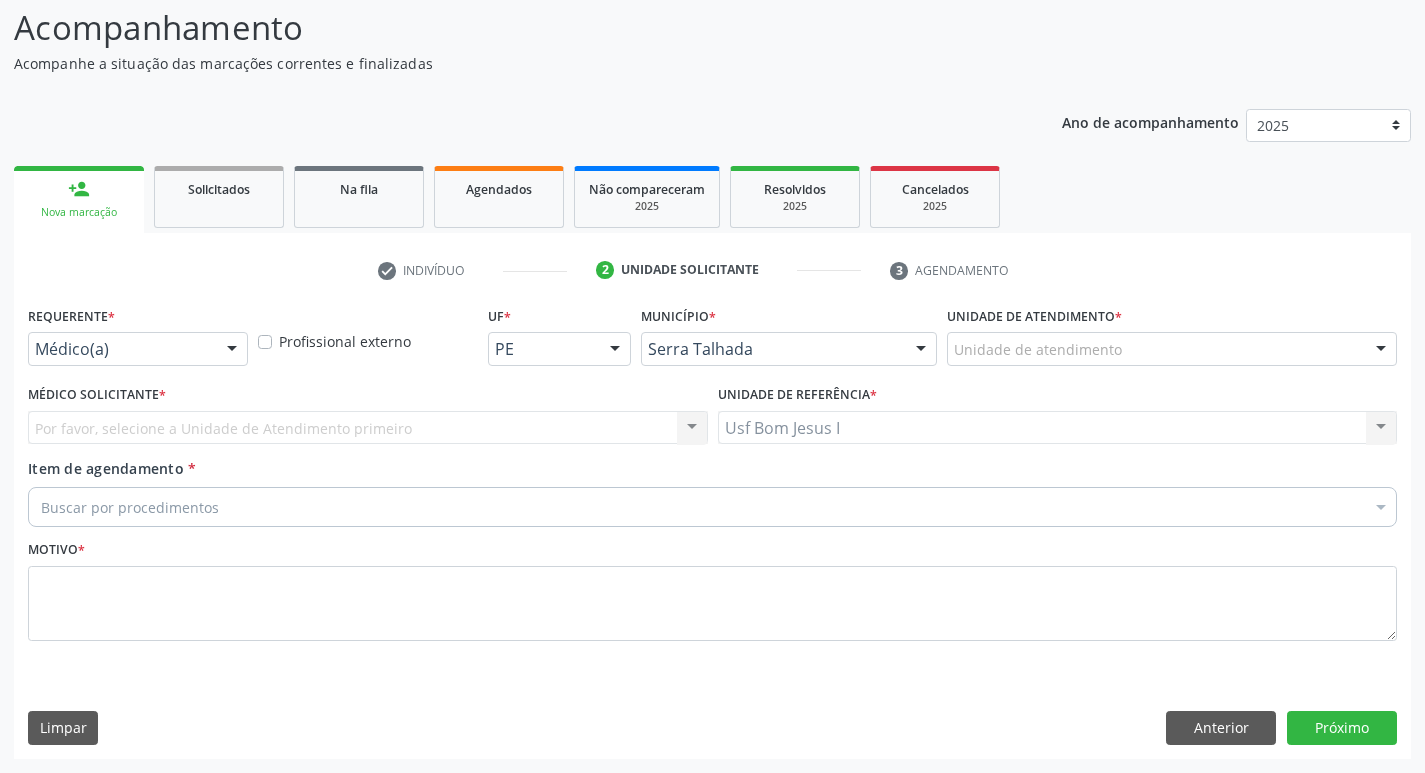 scroll, scrollTop: 133, scrollLeft: 0, axis: vertical 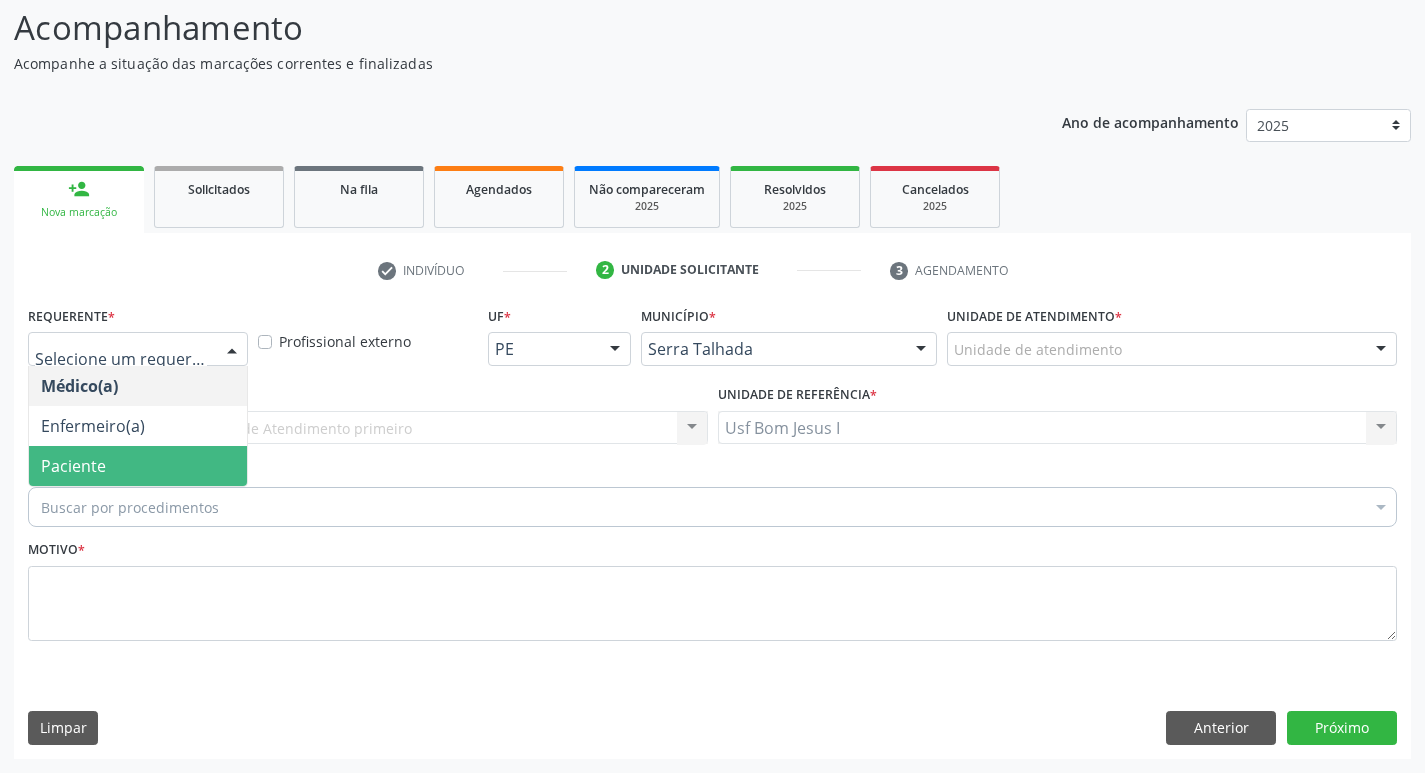 click on "Paciente" at bounding box center (138, 466) 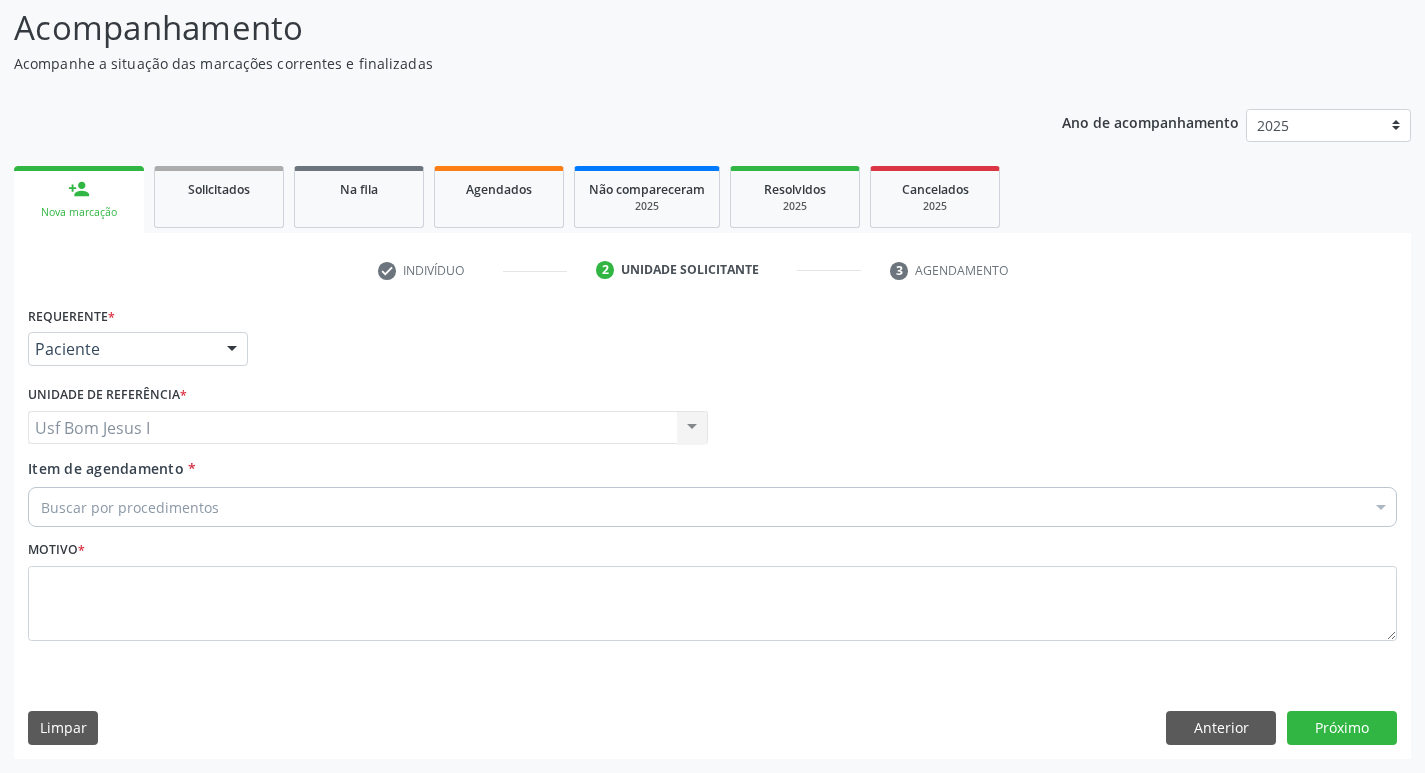 click on "Buscar por procedimentos" at bounding box center (712, 507) 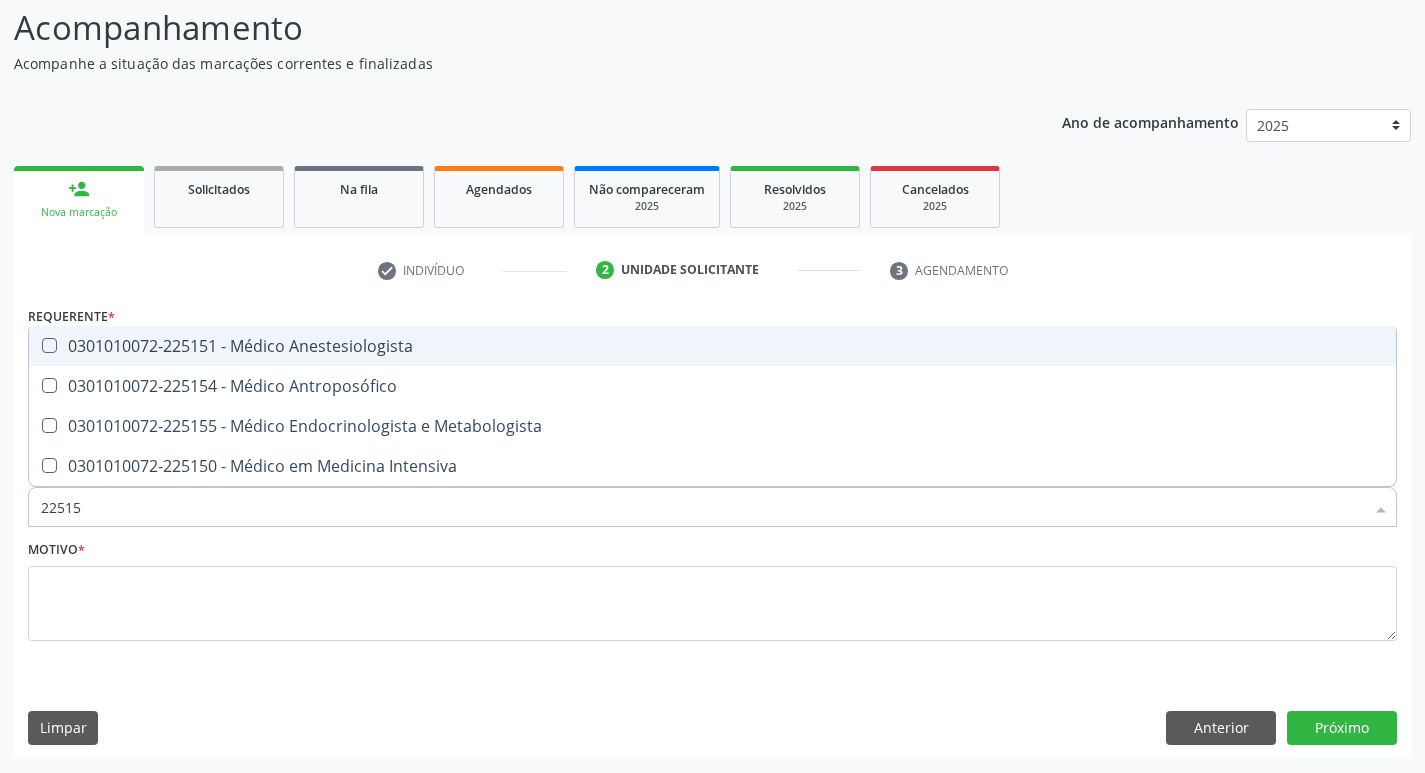type on "225154" 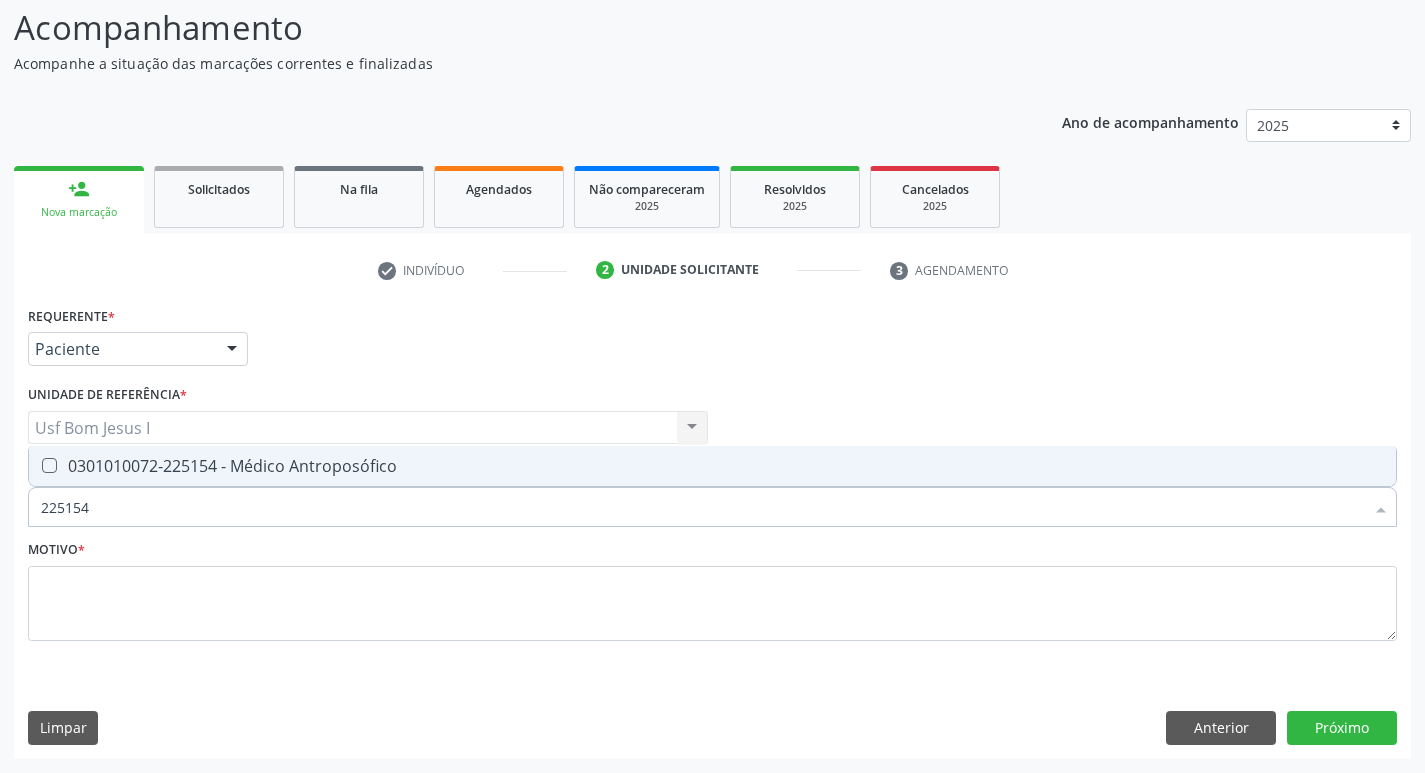 drag, startPoint x: 143, startPoint y: 505, endPoint x: 111, endPoint y: 527, distance: 38.832977 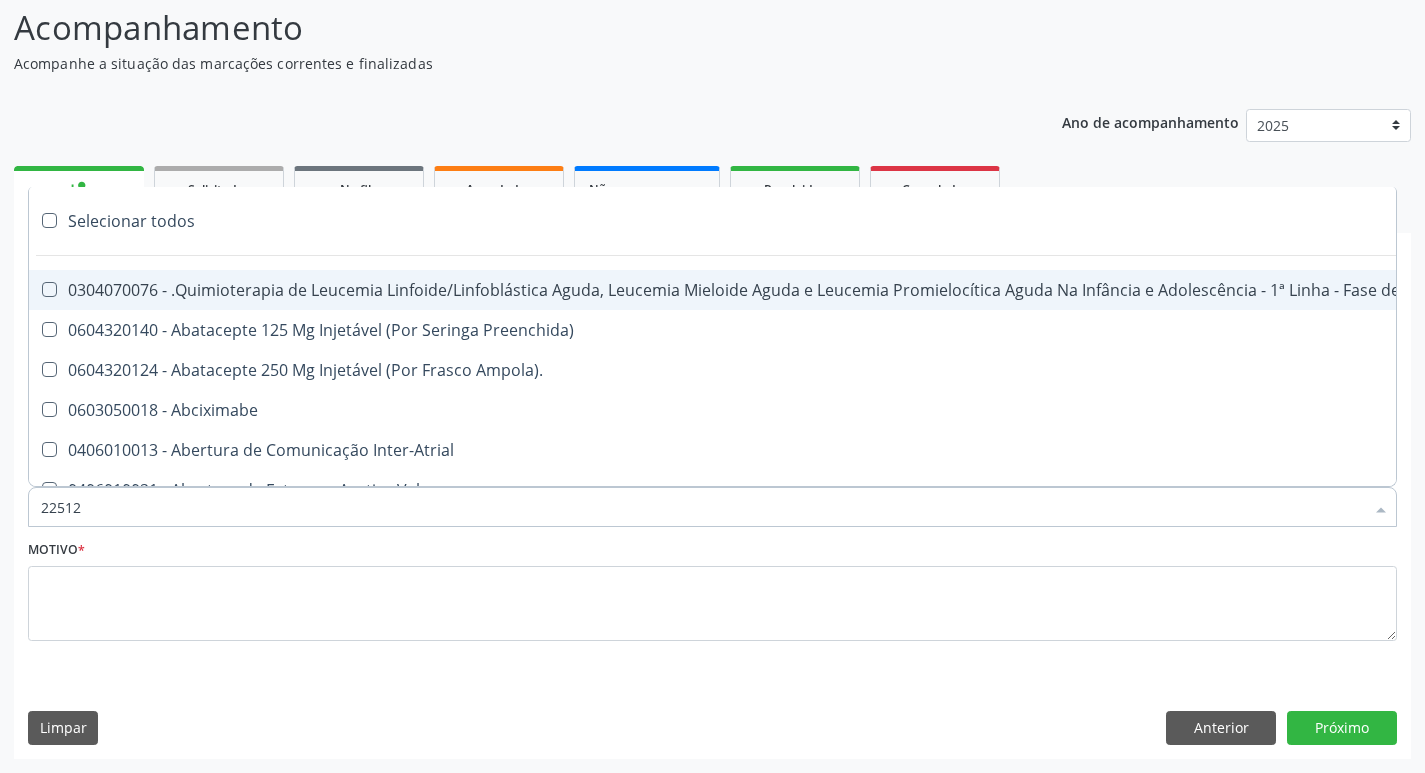 type on "225124" 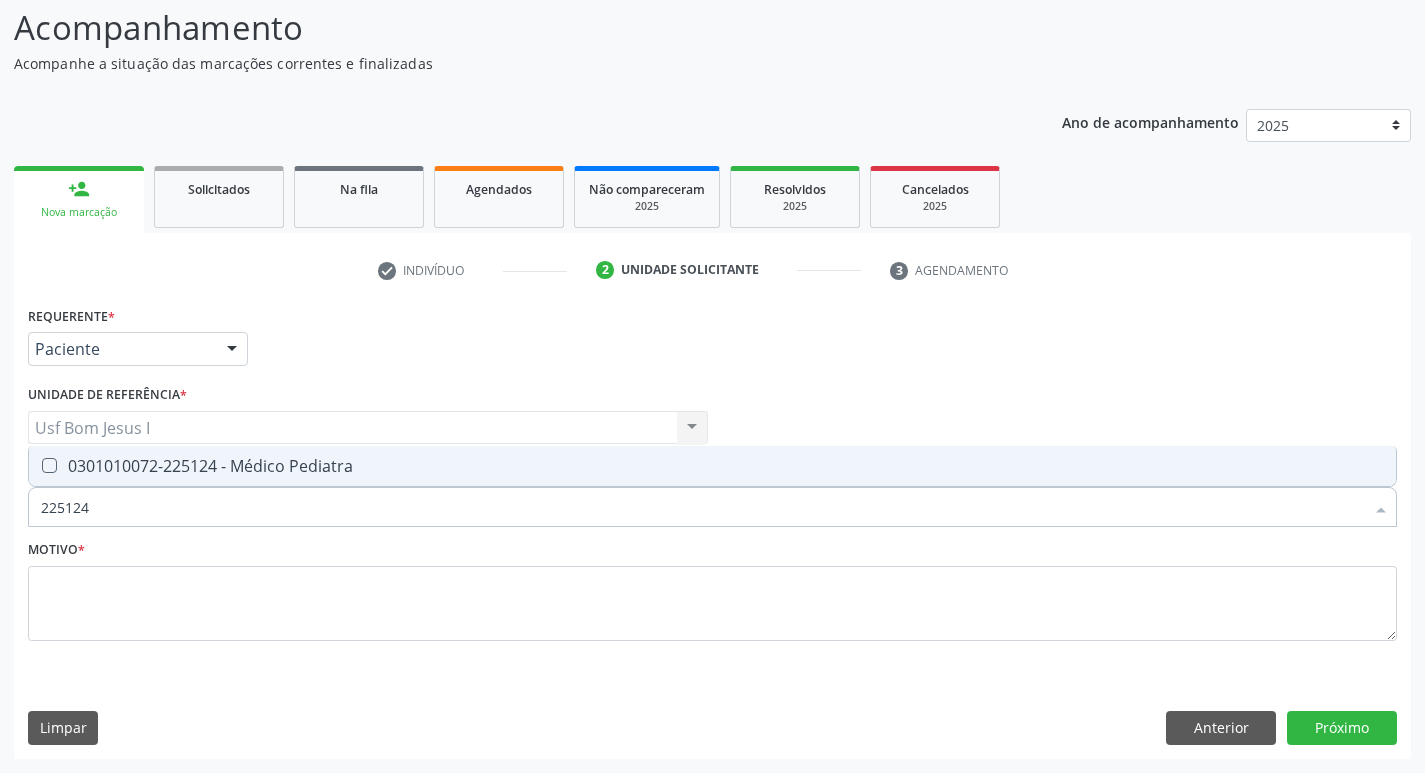 click on "0301010072-225124 - Médico Pediatra" at bounding box center (712, 466) 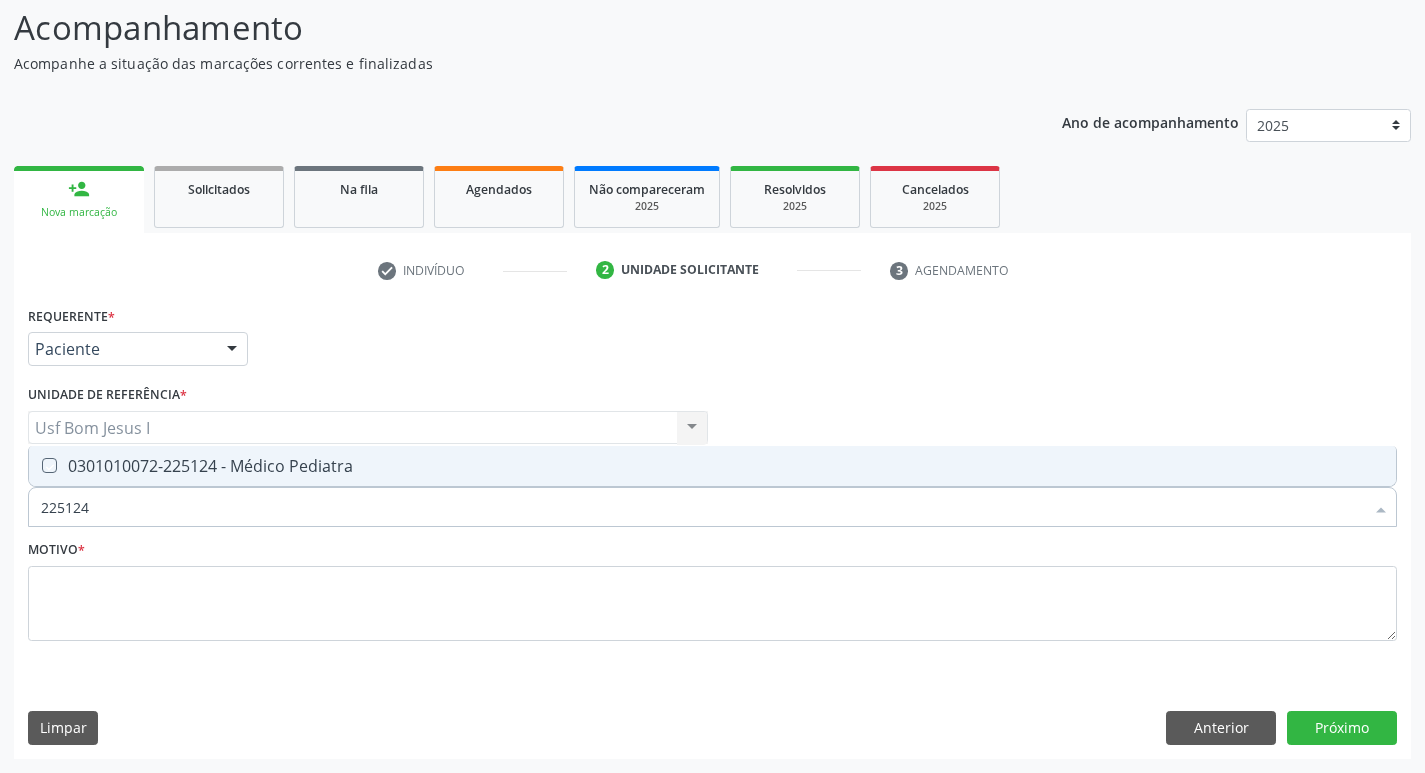 checkbox on "true" 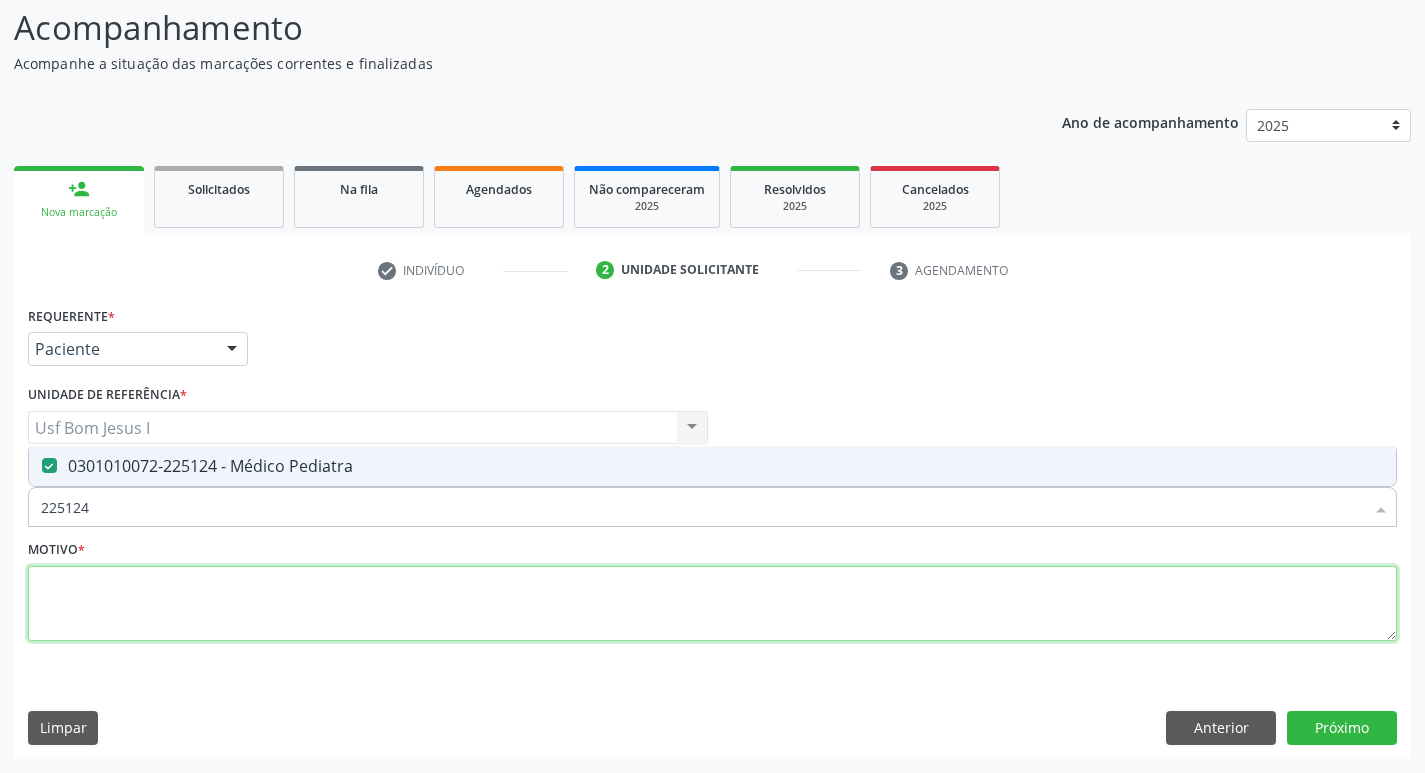 click at bounding box center [712, 604] 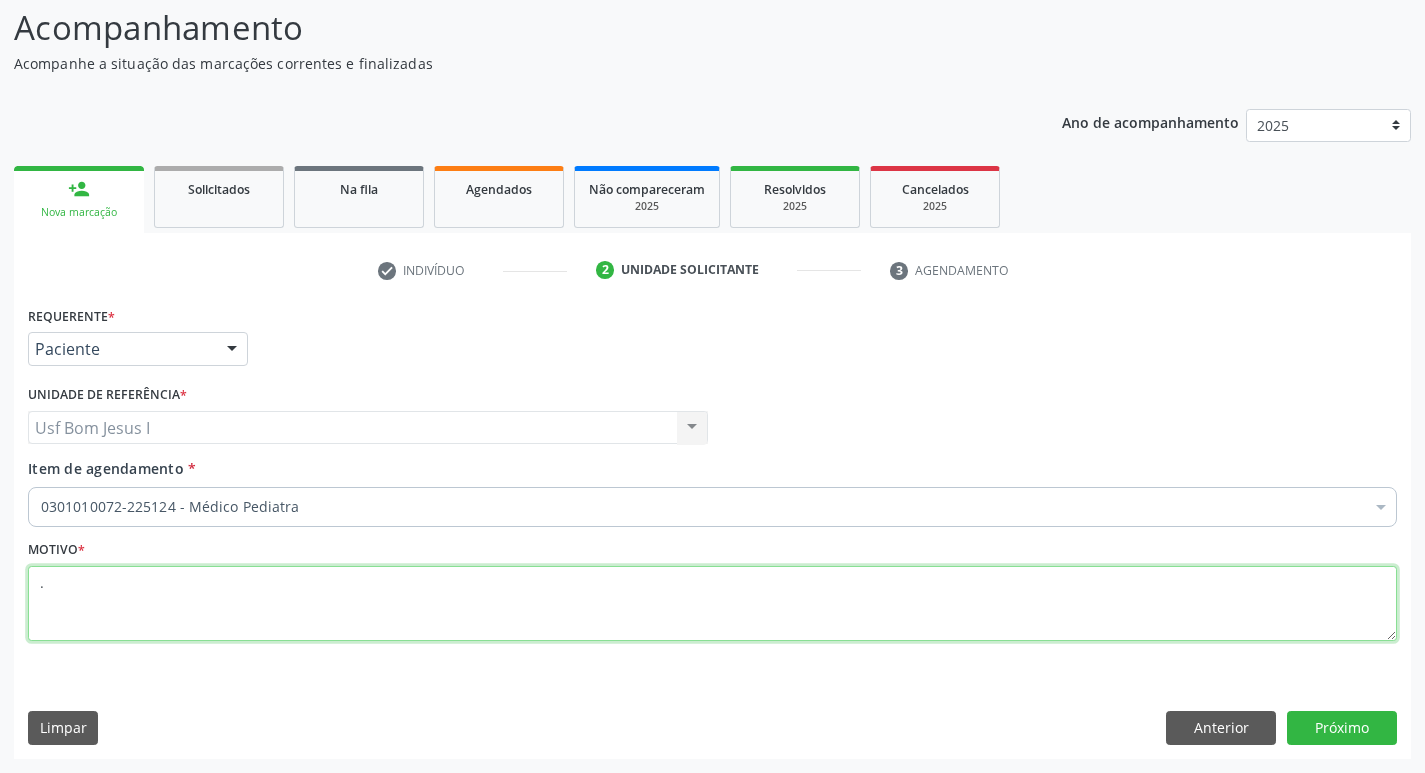 click on "." at bounding box center [712, 604] 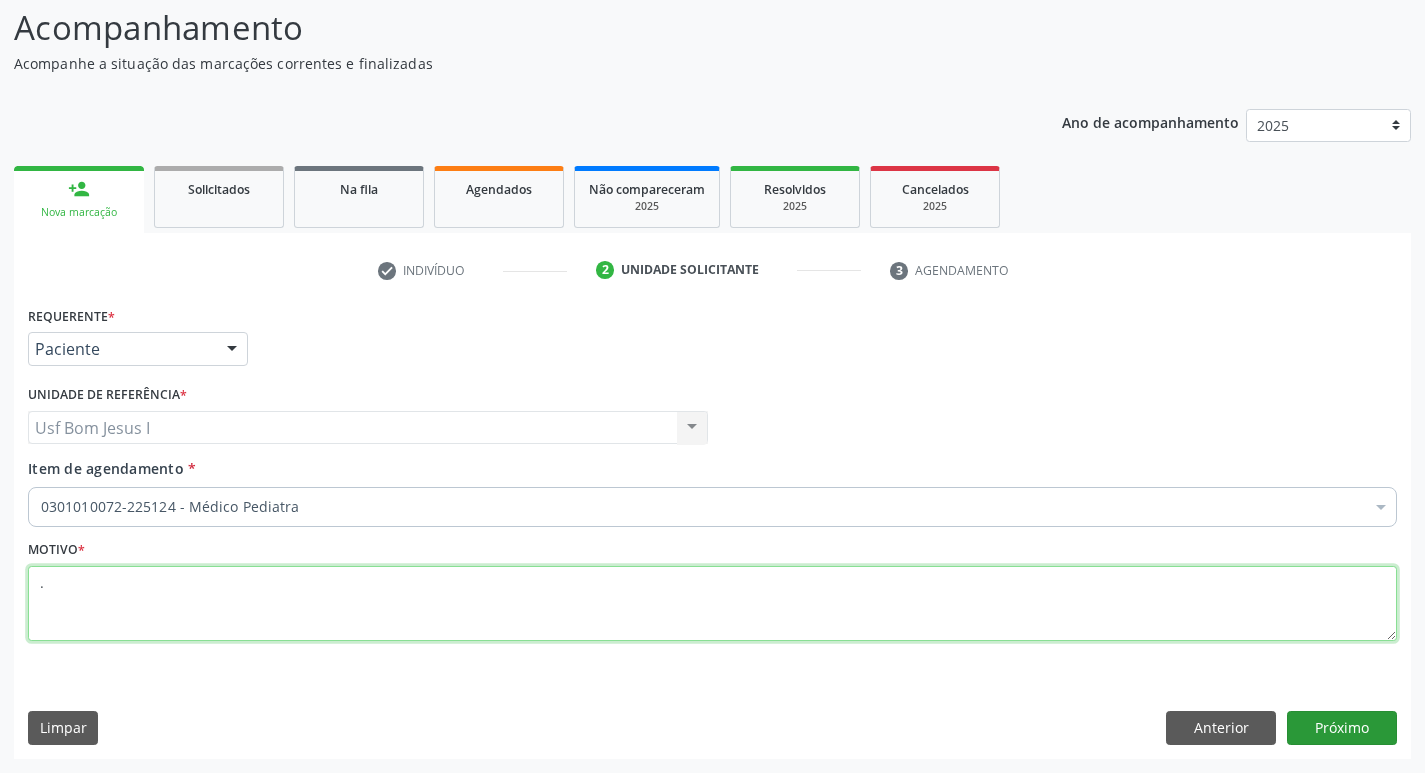 type on "." 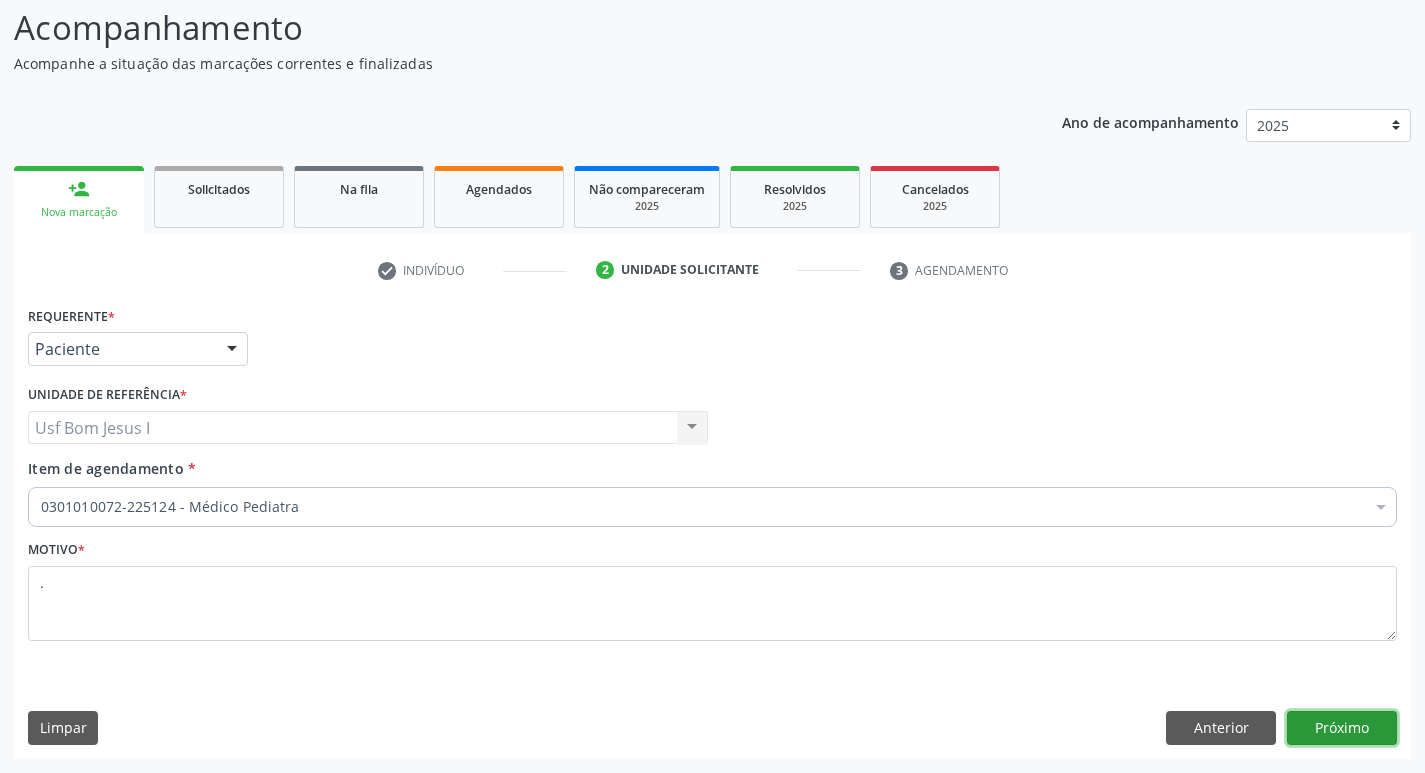 click on "Próximo" at bounding box center [1342, 728] 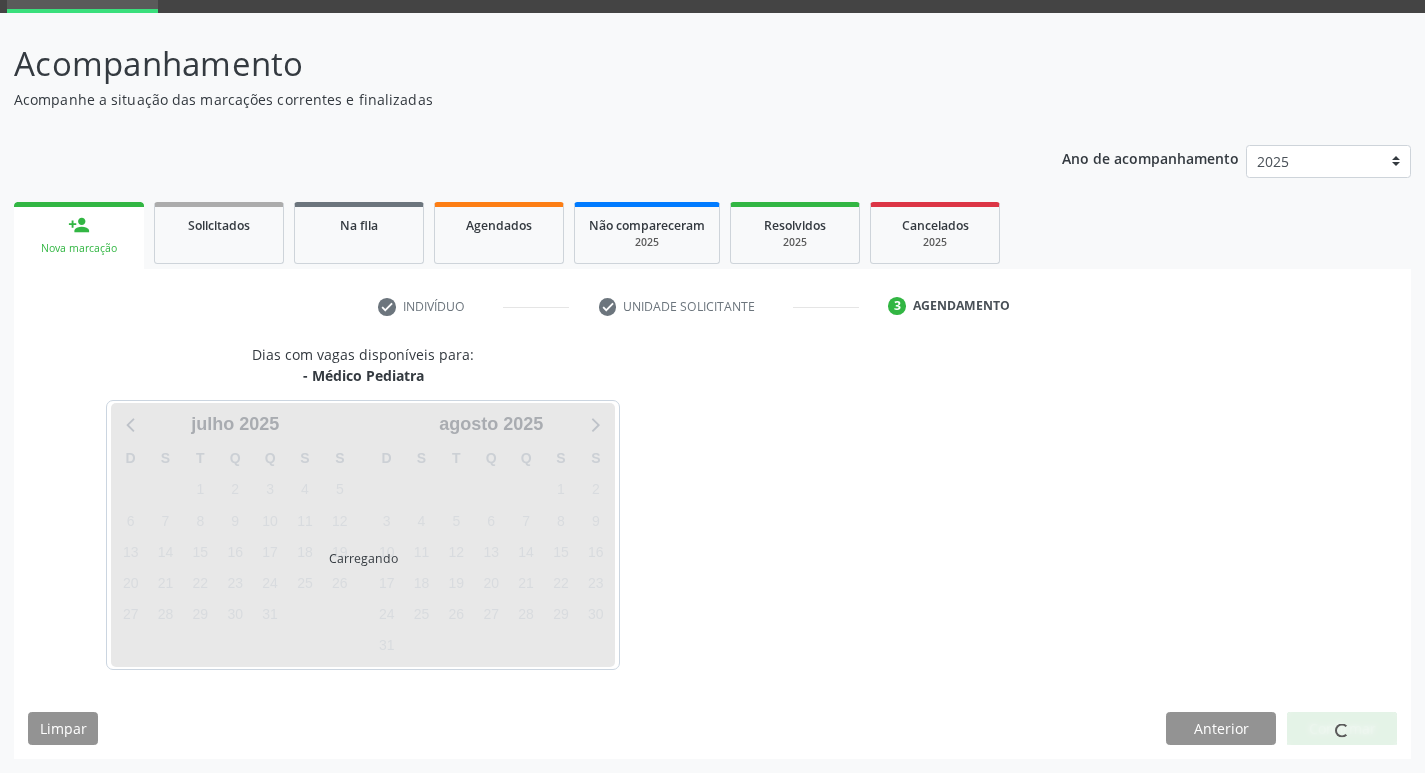 scroll, scrollTop: 97, scrollLeft: 0, axis: vertical 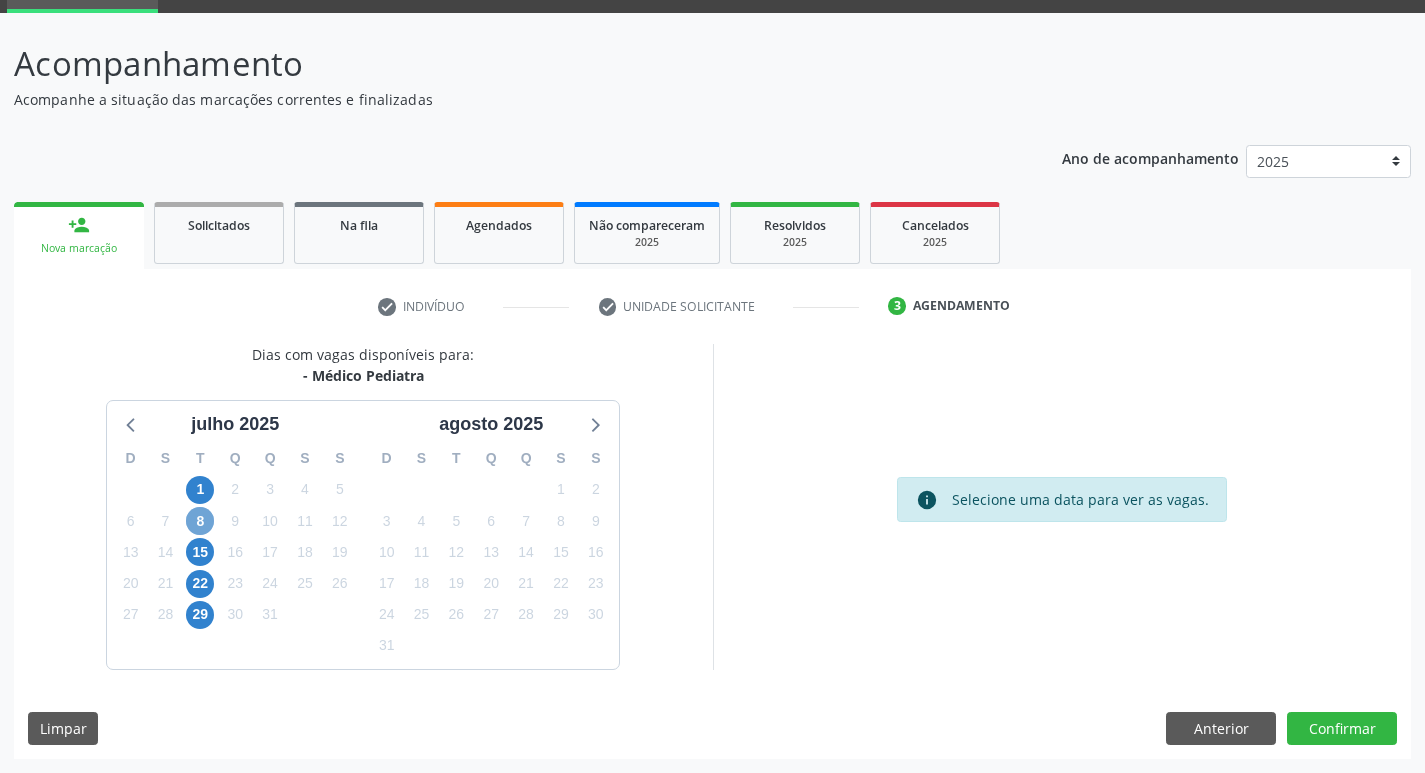 click on "8" at bounding box center [200, 521] 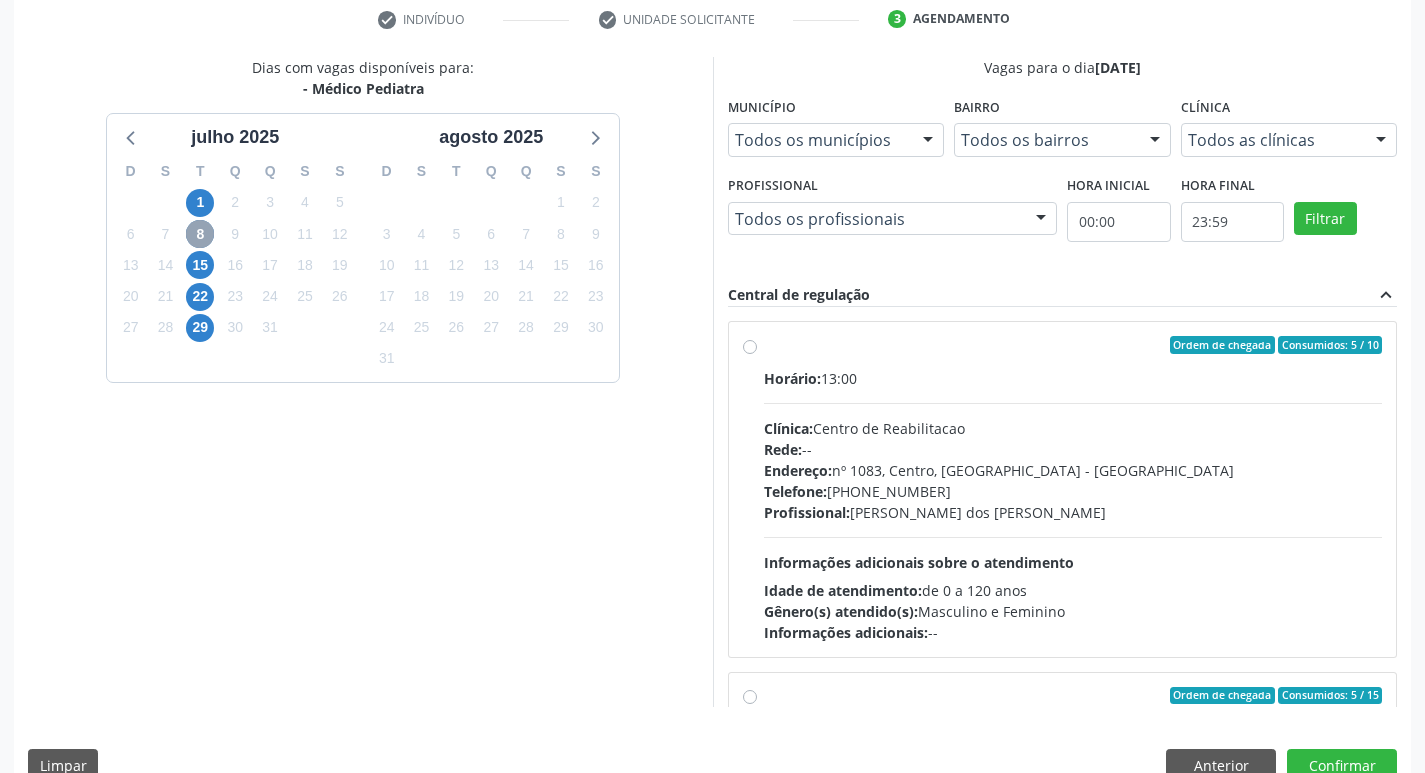 scroll, scrollTop: 422, scrollLeft: 0, axis: vertical 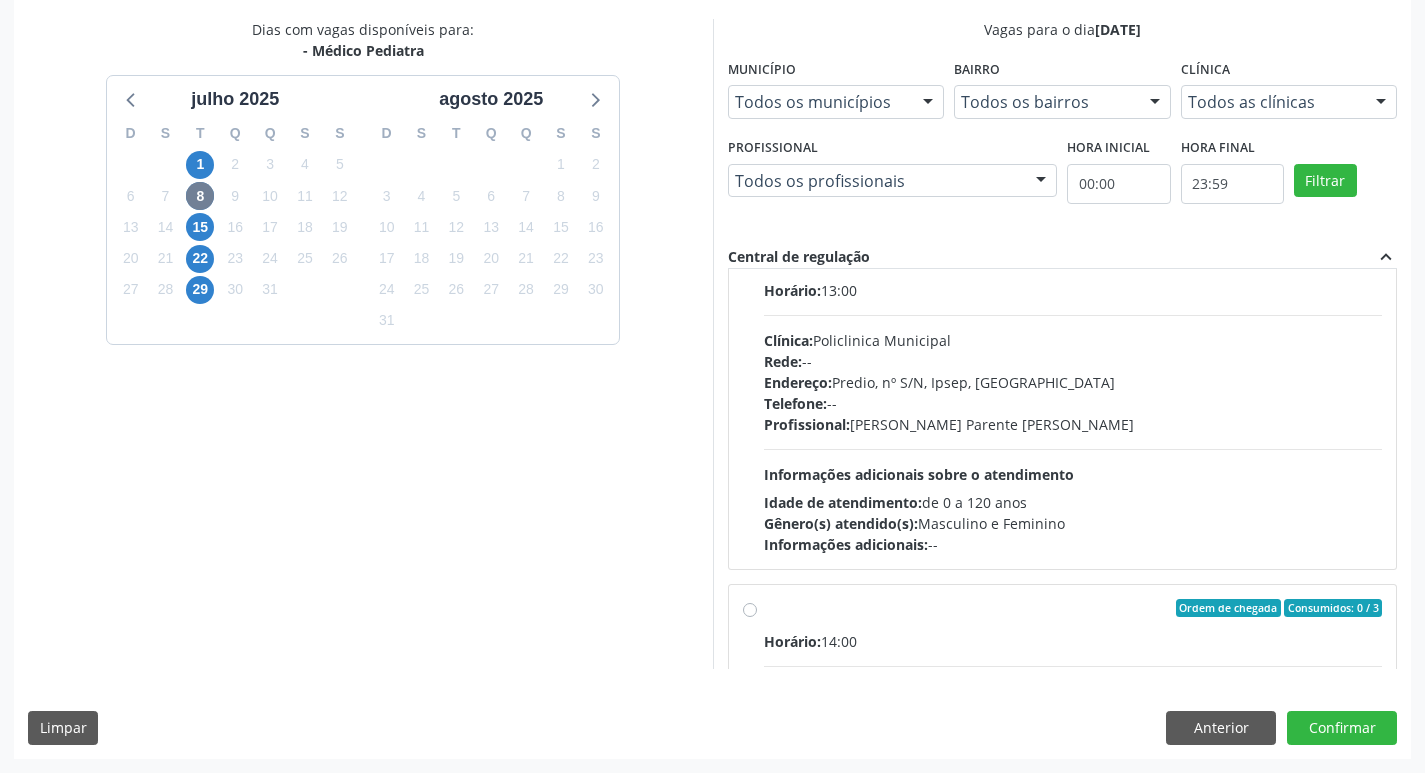 click on "Horário:   13:00
Clínica:  Policlinica Municipal
Rede:
--
Endereço:   Predio, nº S/N, Ipsep, Serra Talhada - PE
Telefone:   --
Profissional:
Bianca de Oliveira Parente Bezerra
Informações adicionais sobre o atendimento
Idade de atendimento:
de 0 a 120 anos
Gênero(s) atendido(s):
Masculino e Feminino
Informações adicionais:
--" at bounding box center [1073, 417] 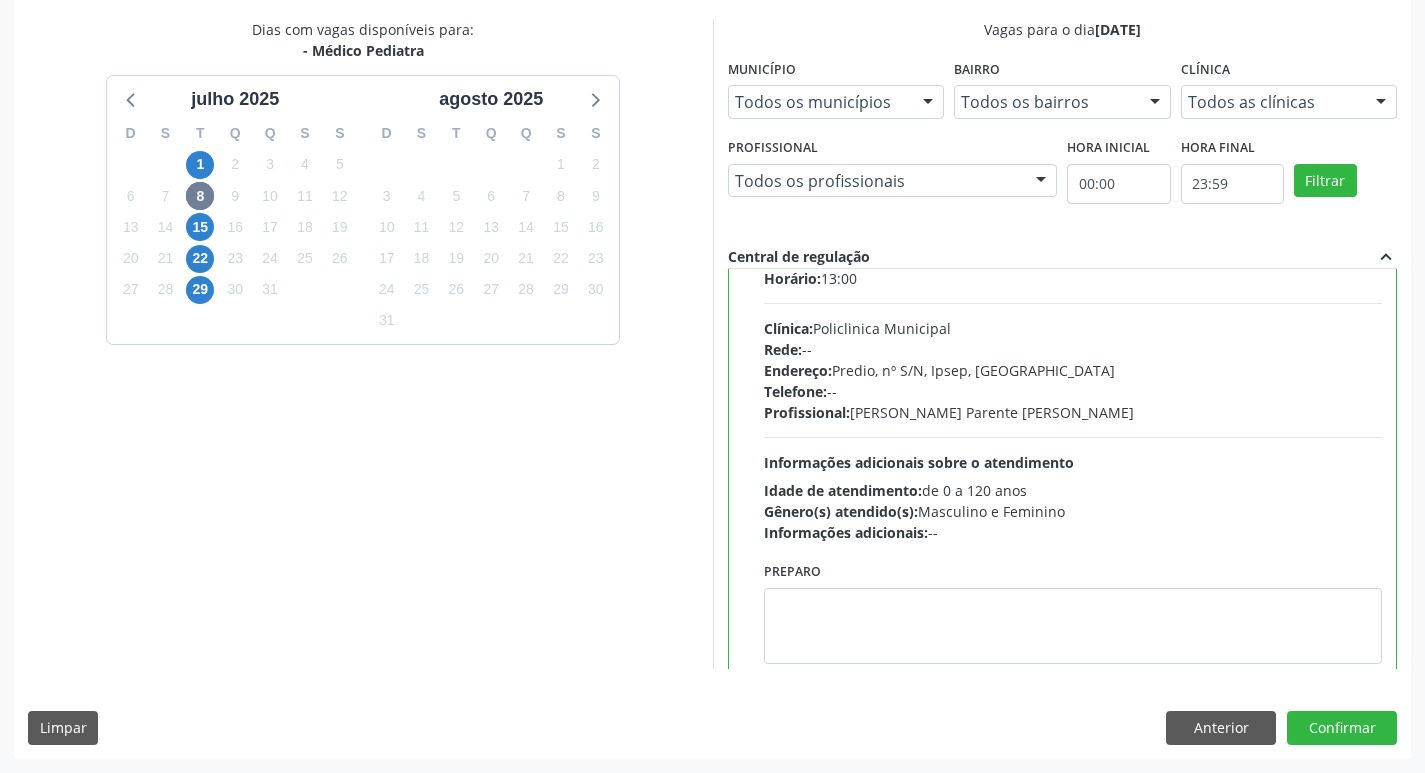scroll, scrollTop: 388, scrollLeft: 0, axis: vertical 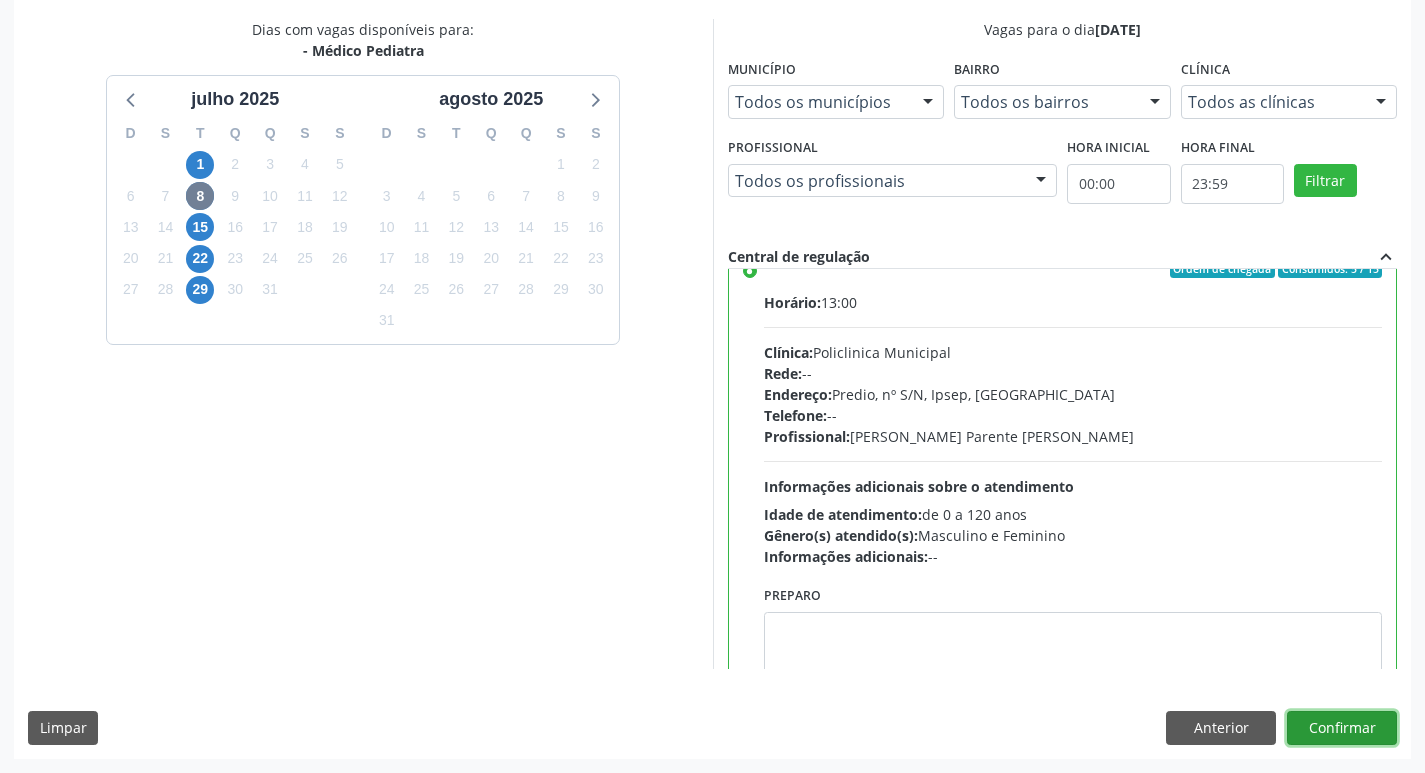 click on "Confirmar" at bounding box center [1342, 728] 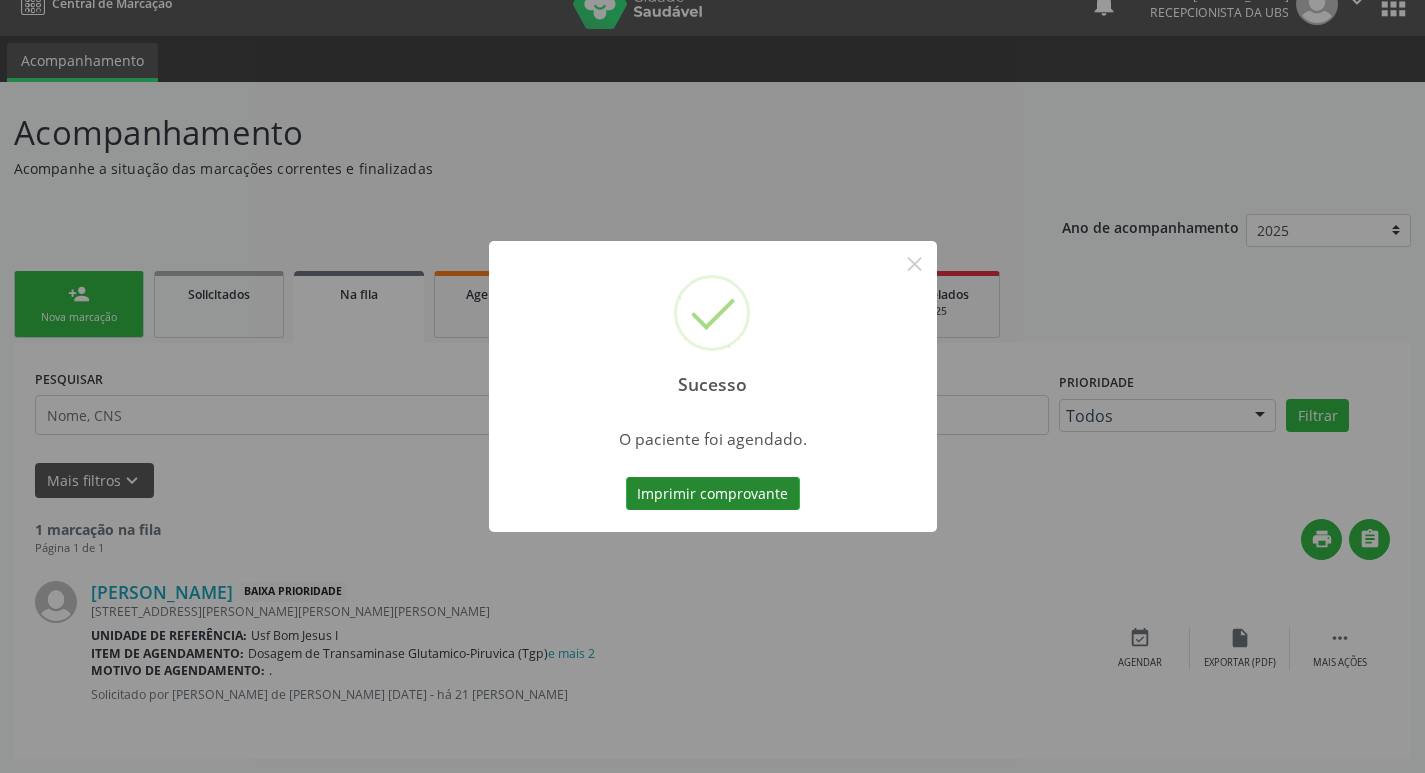 scroll, scrollTop: 0, scrollLeft: 0, axis: both 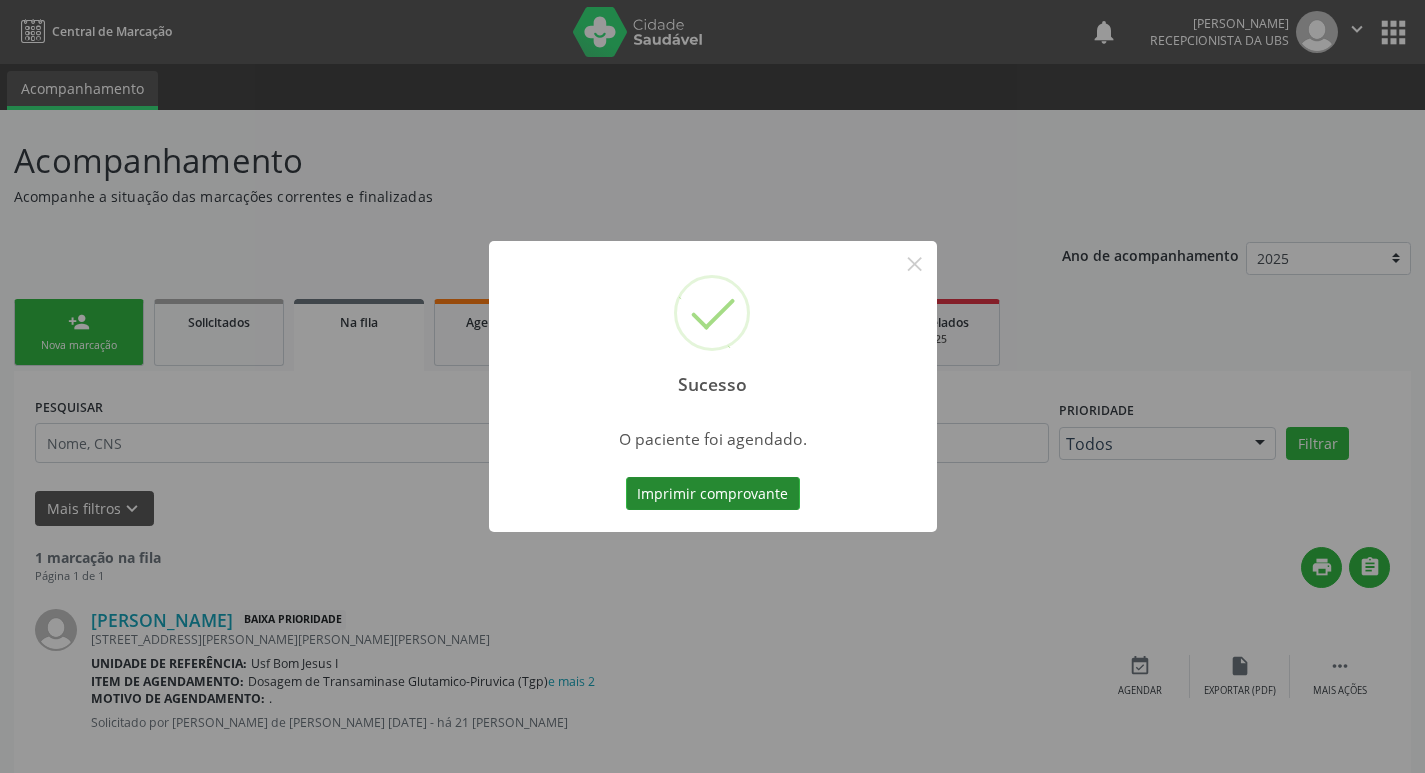 click on "Imprimir comprovante" at bounding box center [713, 494] 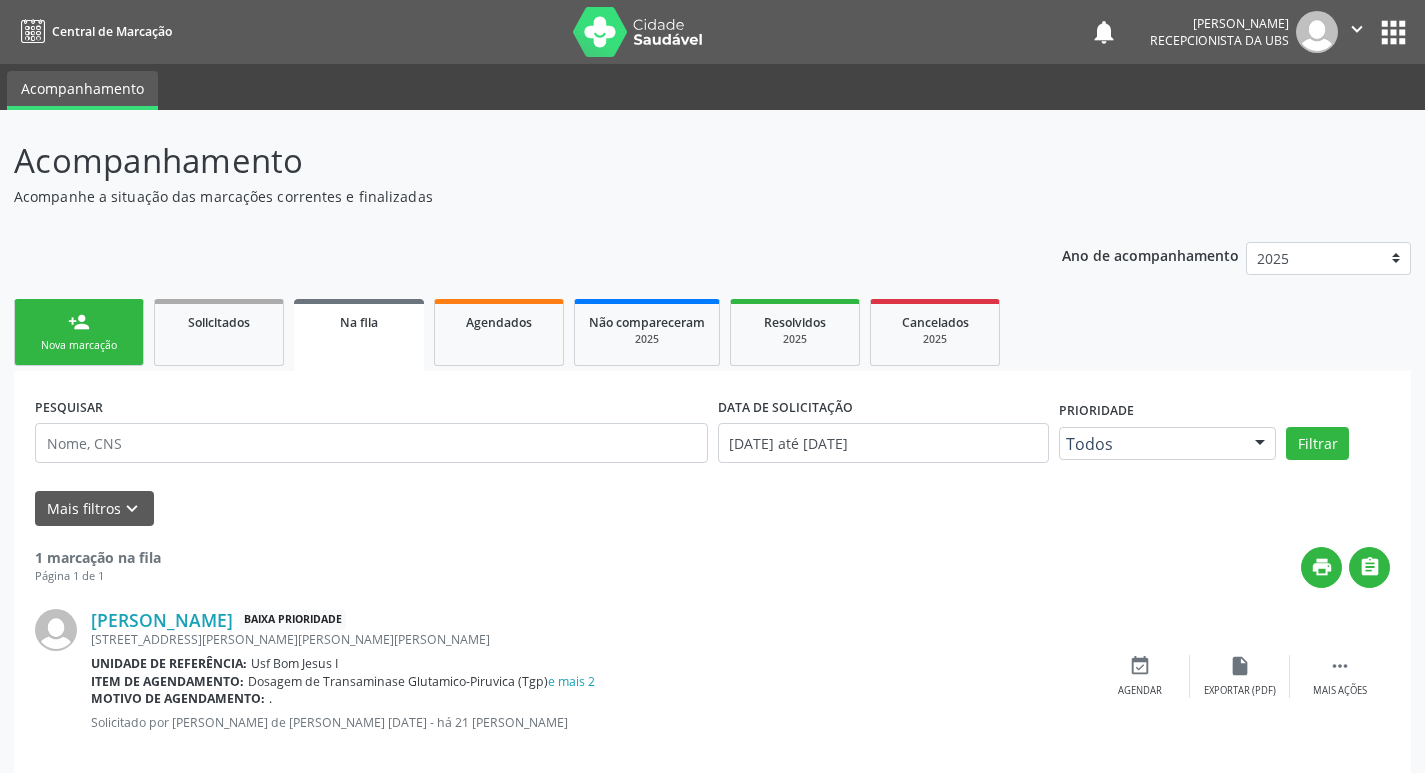 click on "Nova marcação" at bounding box center [79, 345] 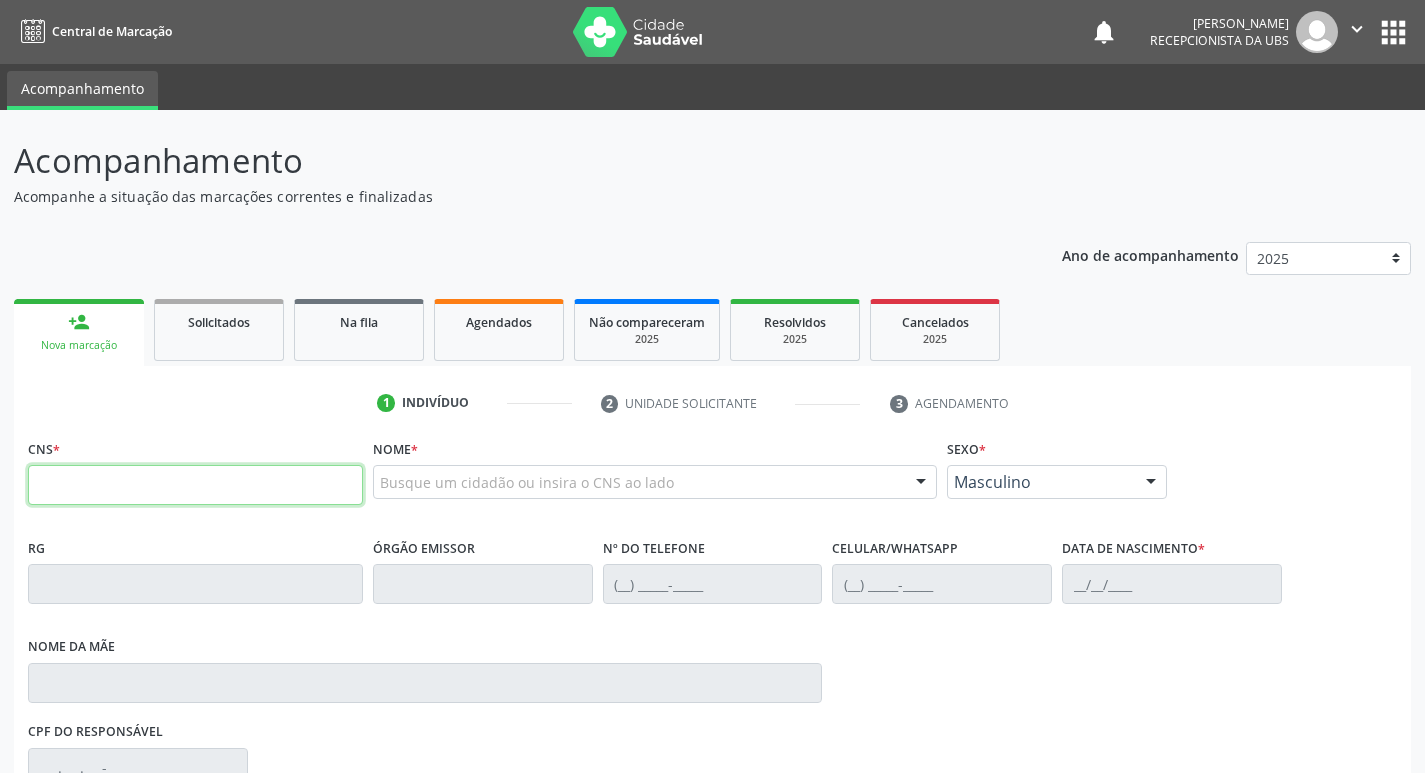 click at bounding box center (195, 485) 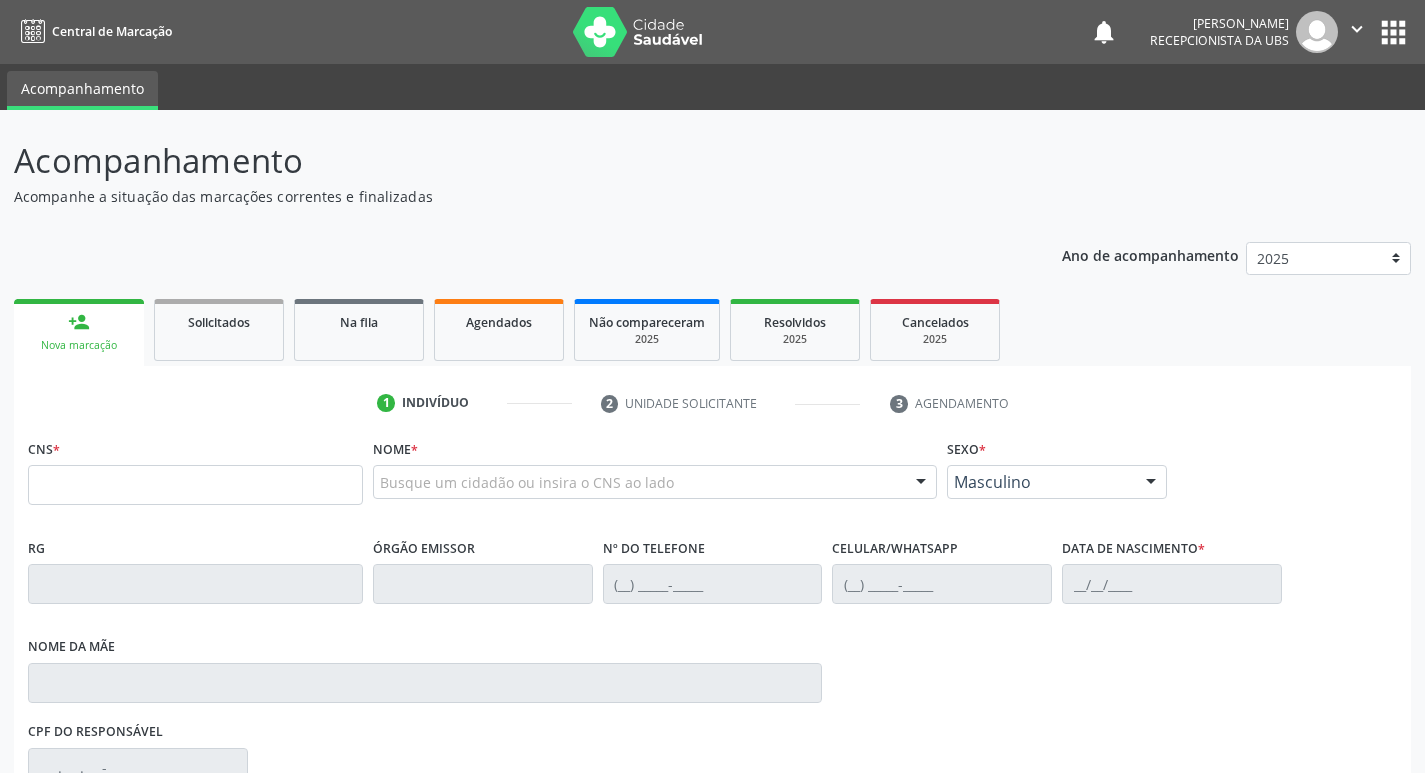 click on "Busque um cidadão ou insira o CNS ao lado" at bounding box center (655, 482) 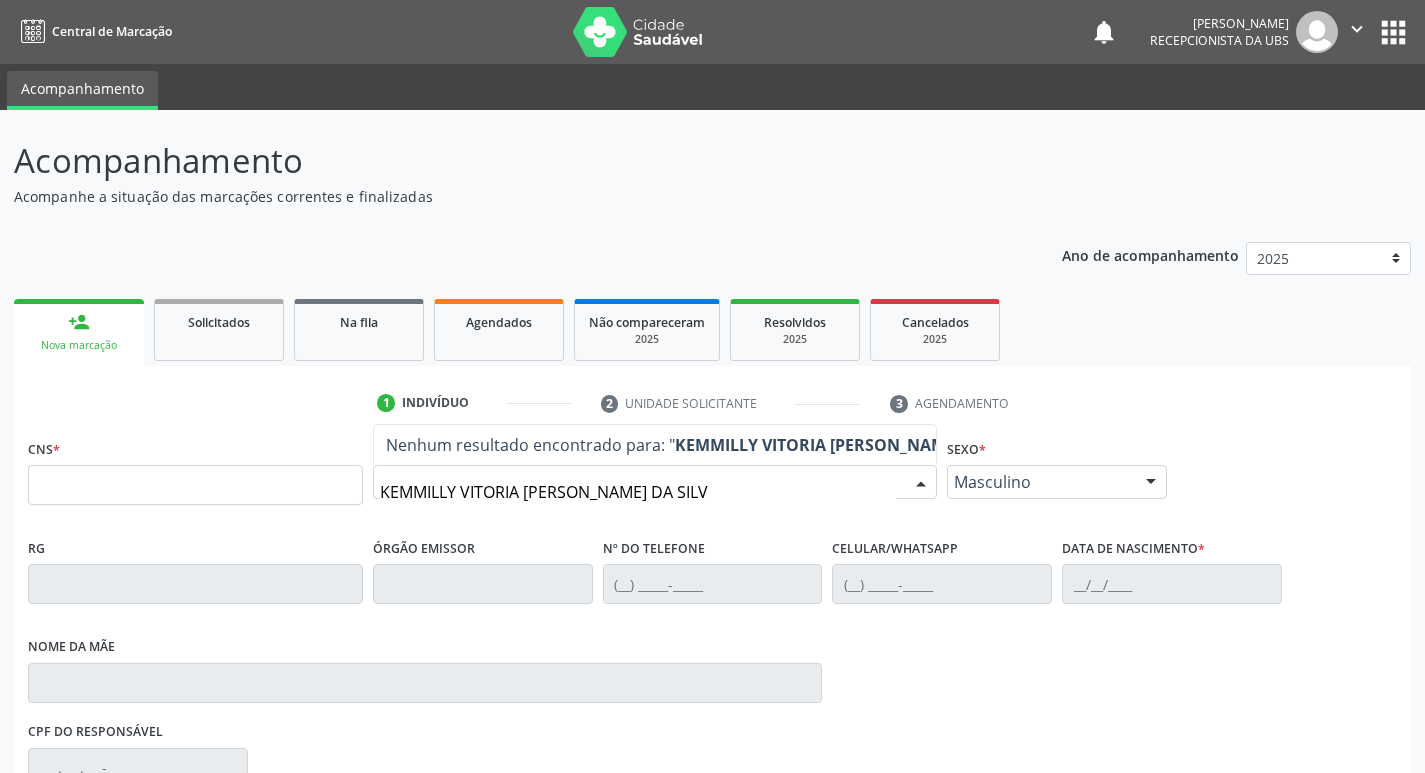 type on "KEMMILLY VITORIA PEREIRA DA SILVA" 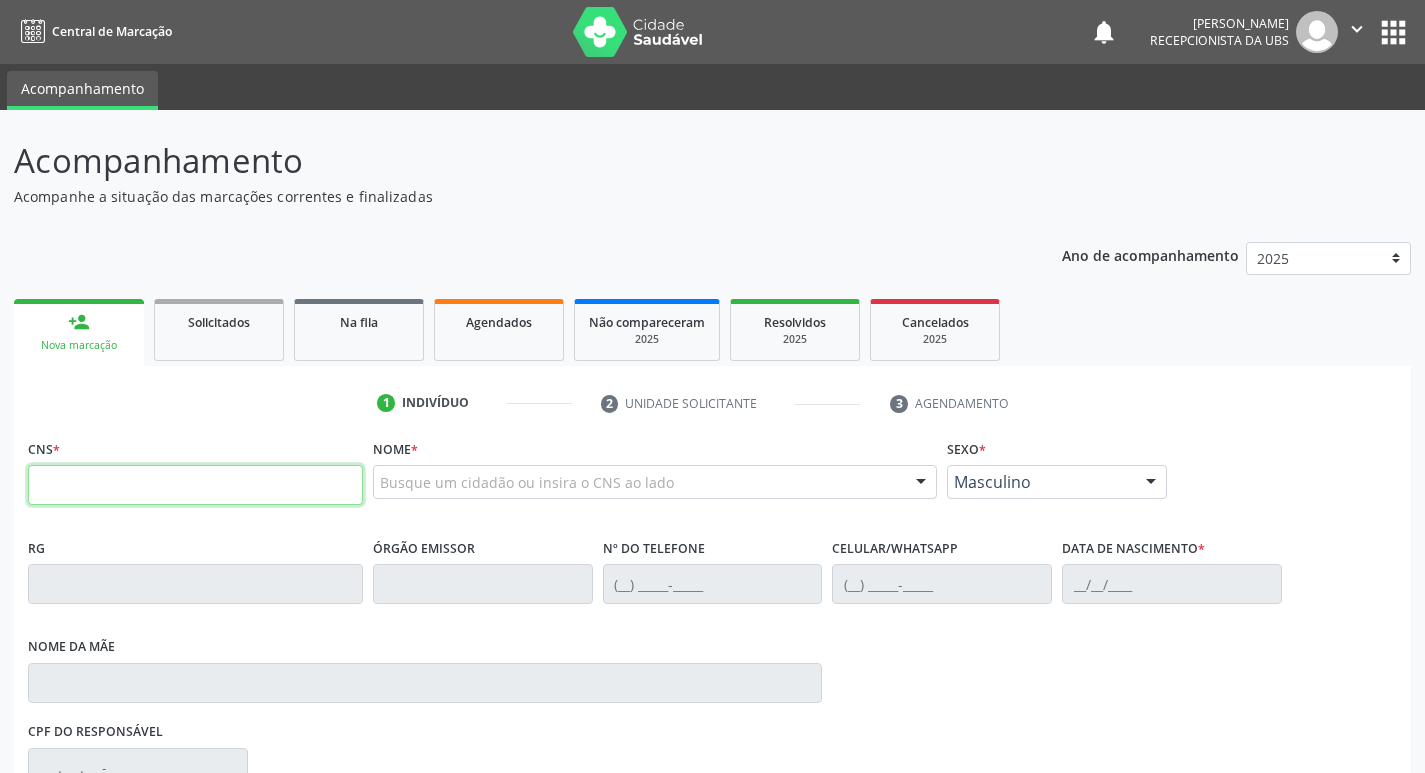 click at bounding box center (195, 485) 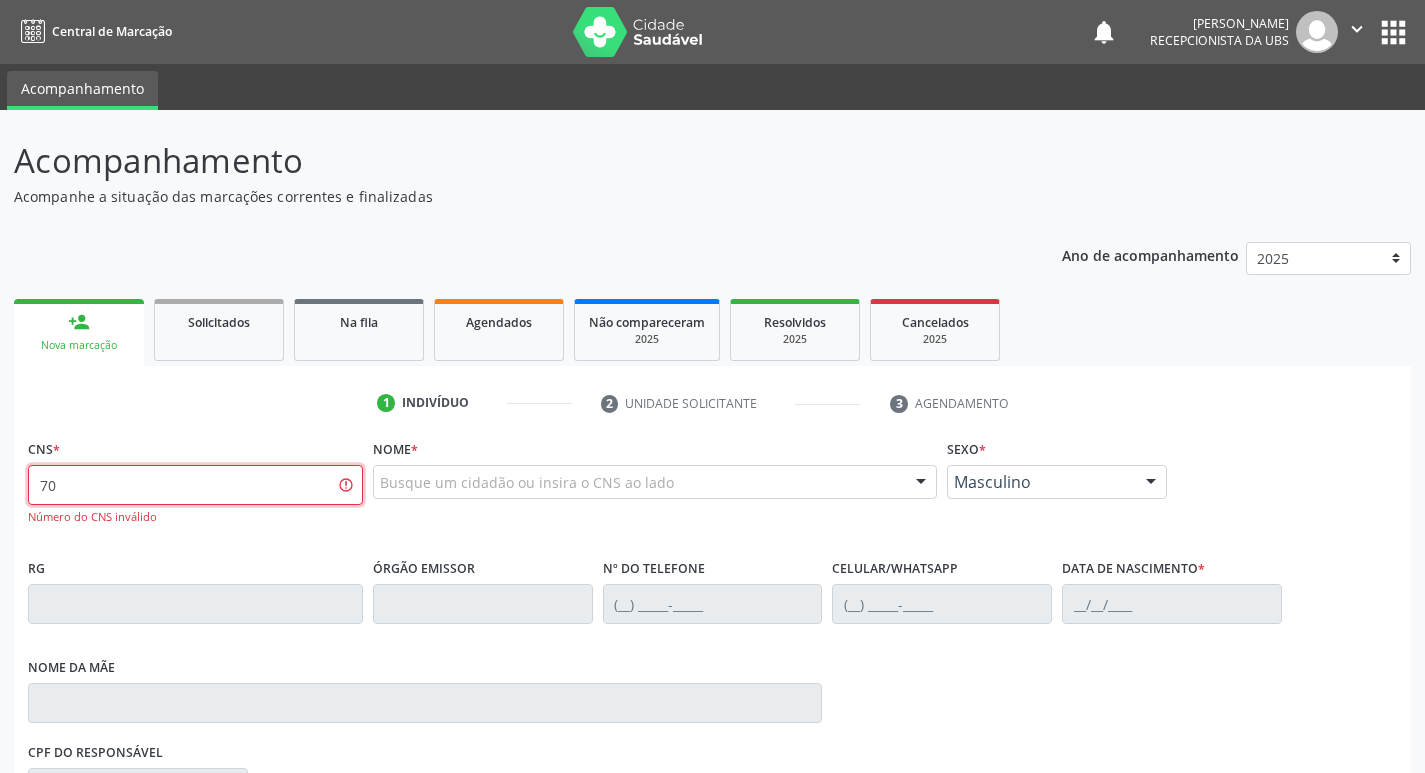 type on "7" 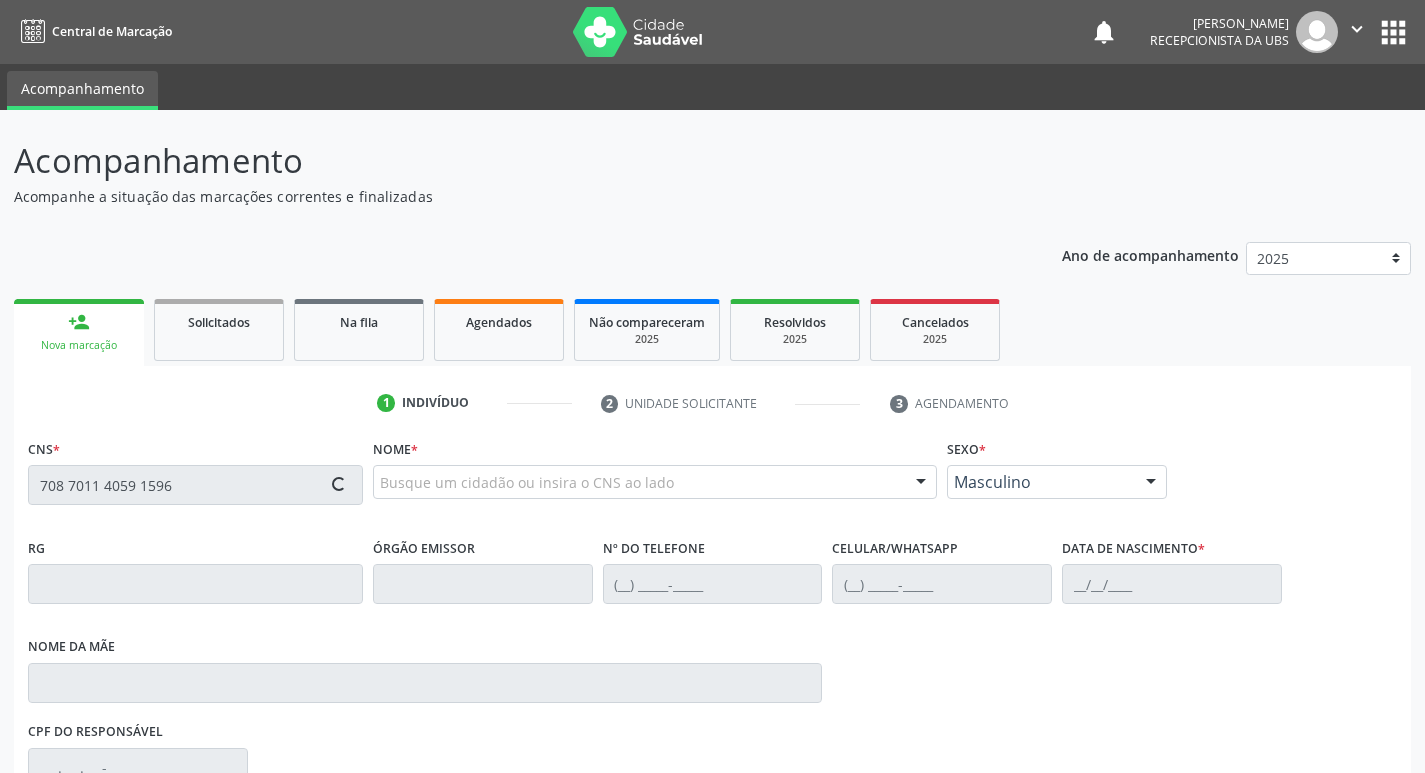 type on "708 7011 4059 1596" 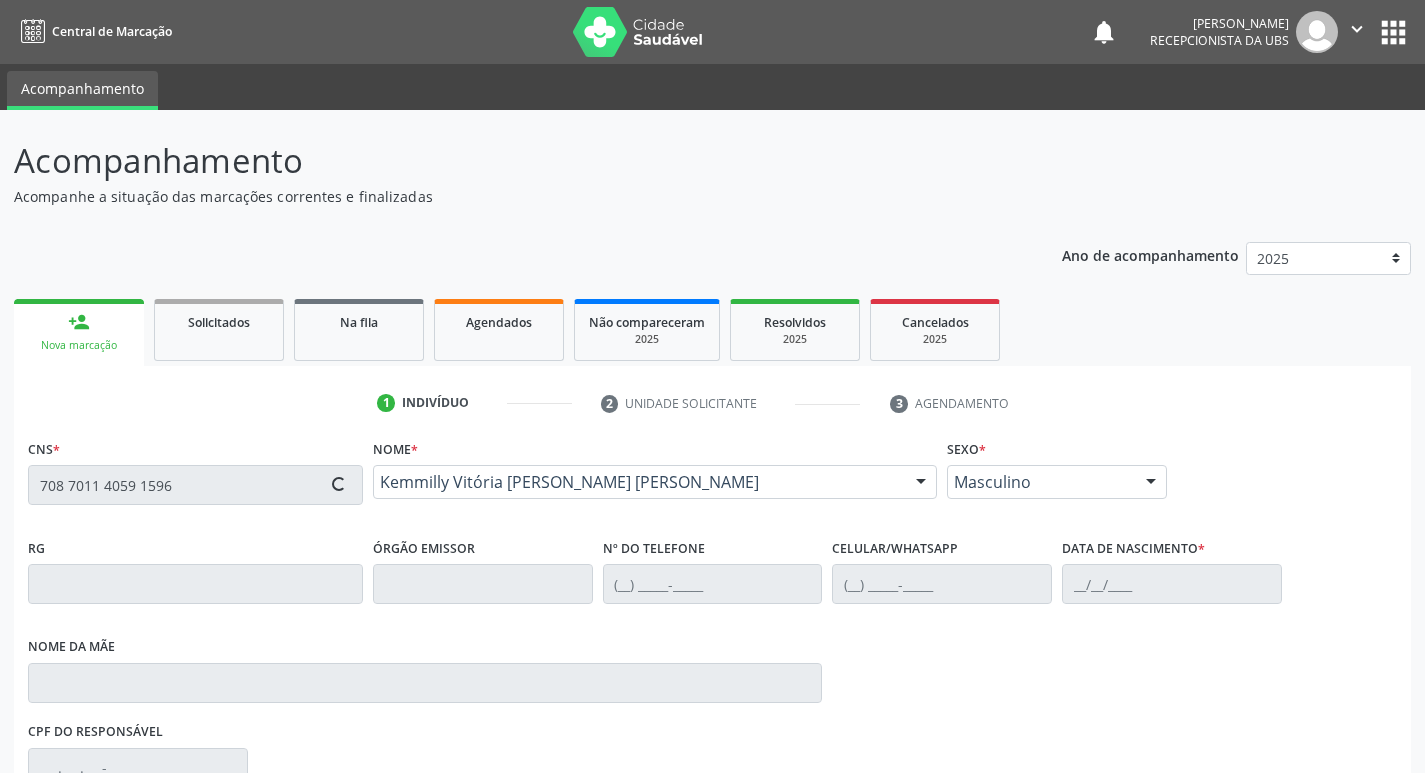 type on "(87) 8172-1287" 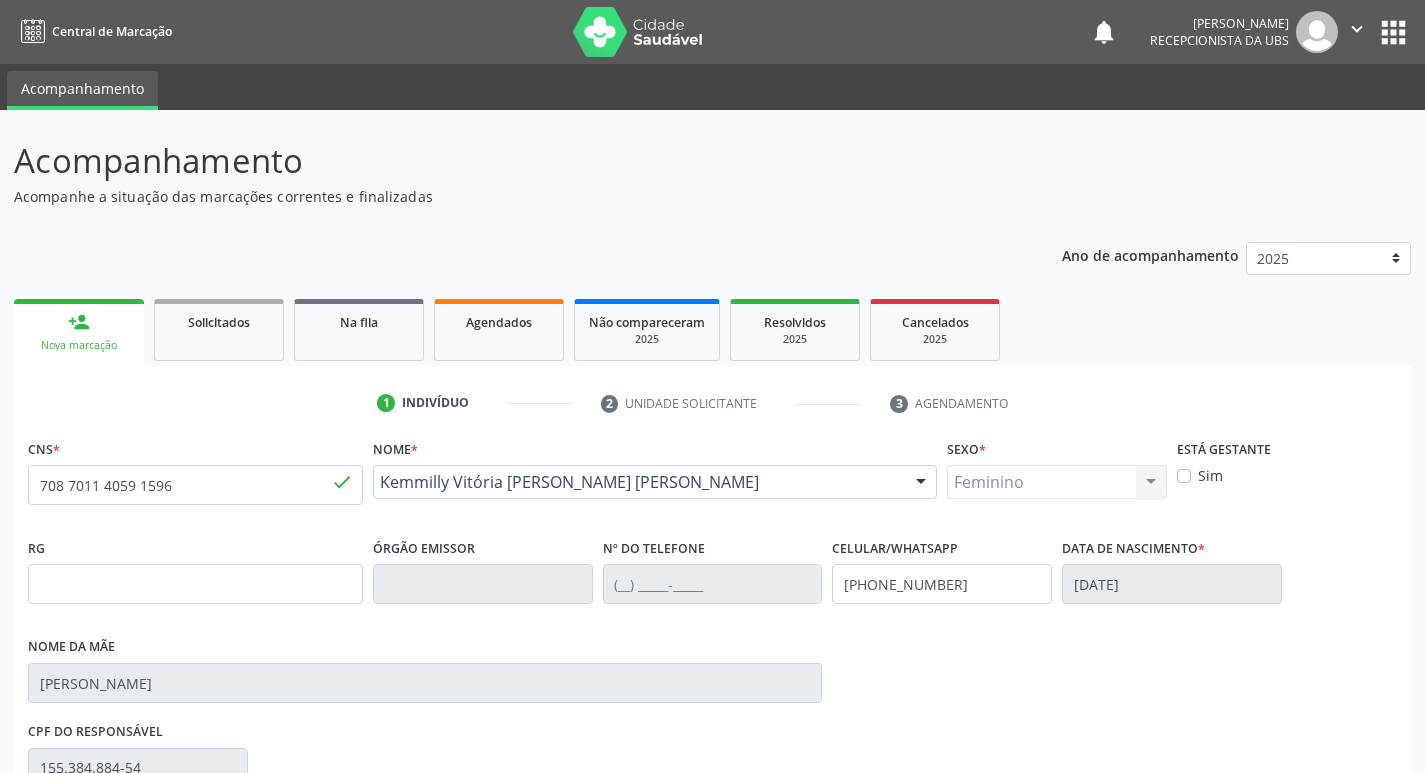 scroll, scrollTop: 297, scrollLeft: 0, axis: vertical 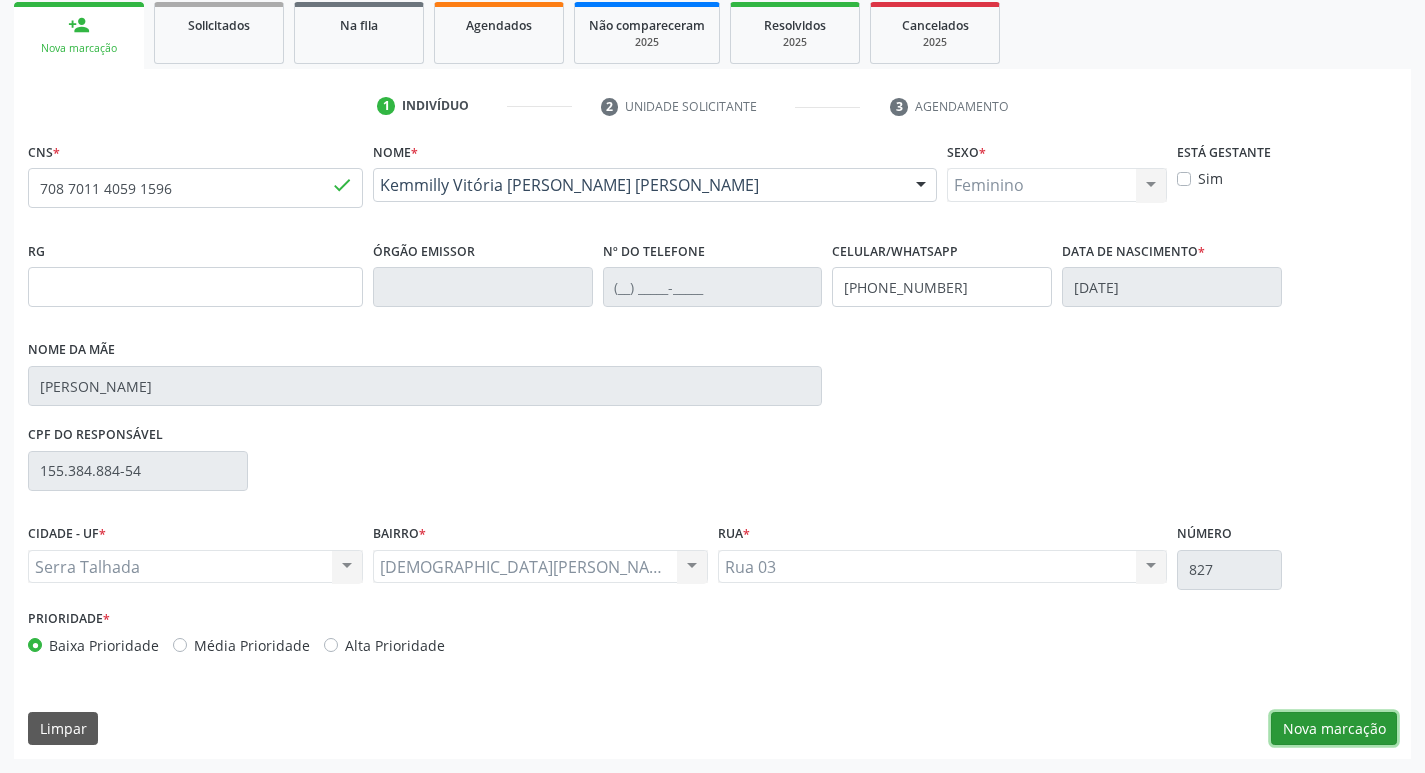 click on "Nova marcação" at bounding box center [1334, 729] 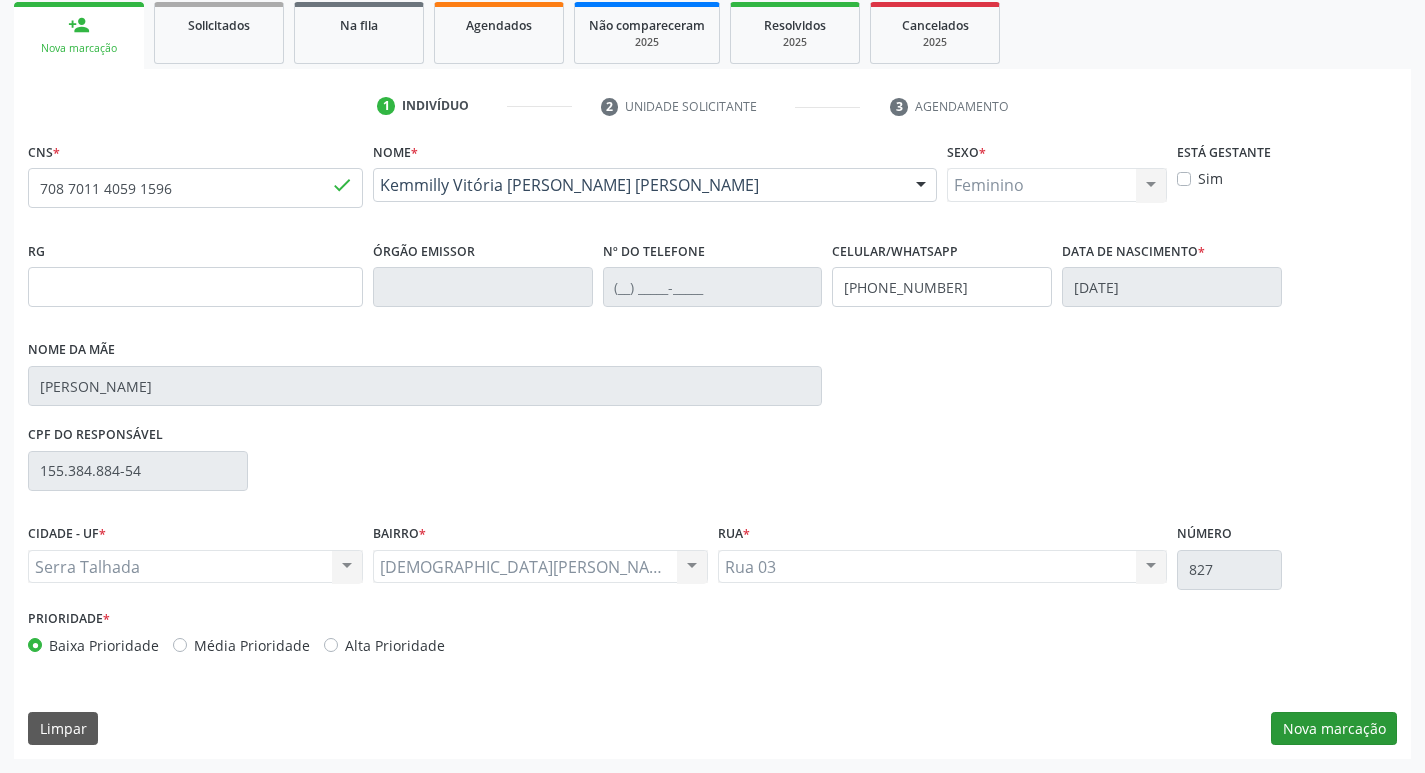 scroll, scrollTop: 133, scrollLeft: 0, axis: vertical 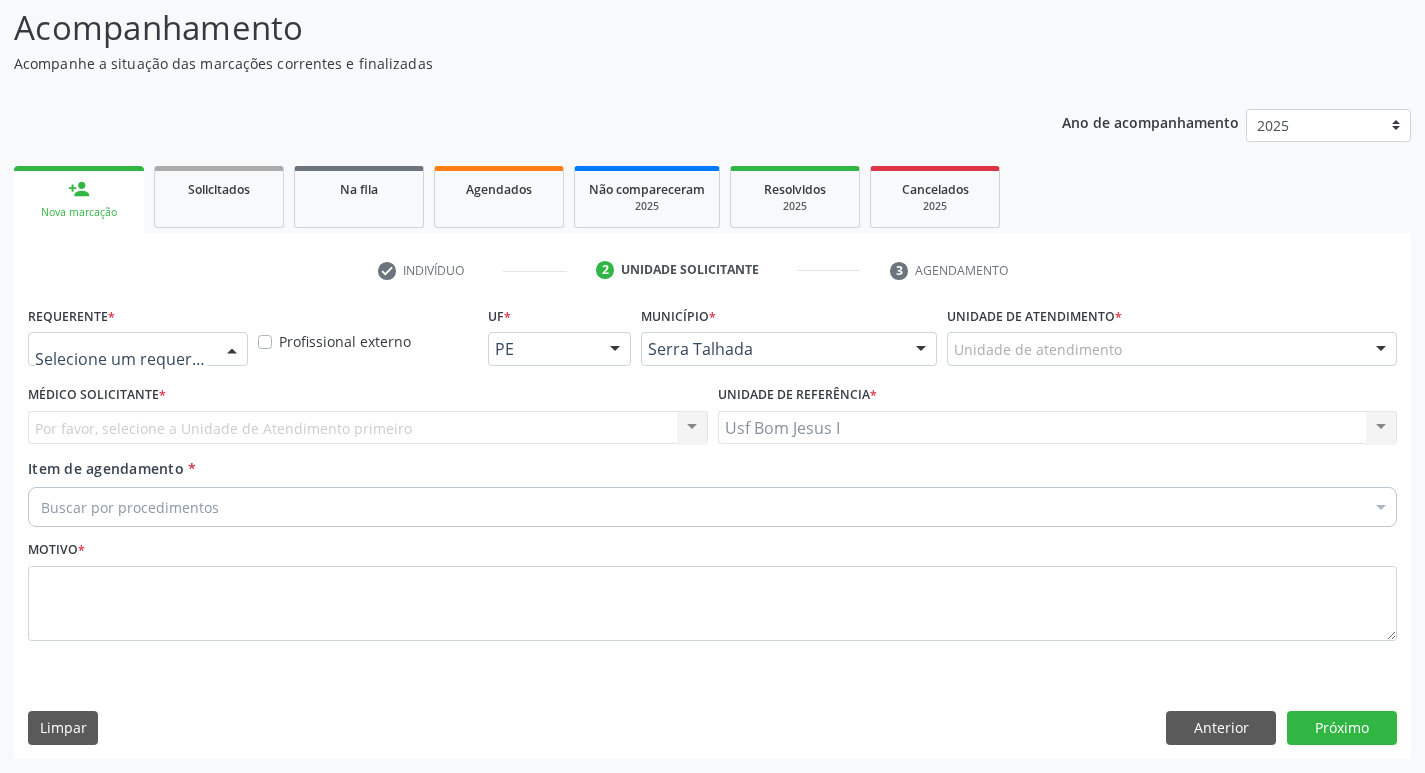 click at bounding box center (138, 349) 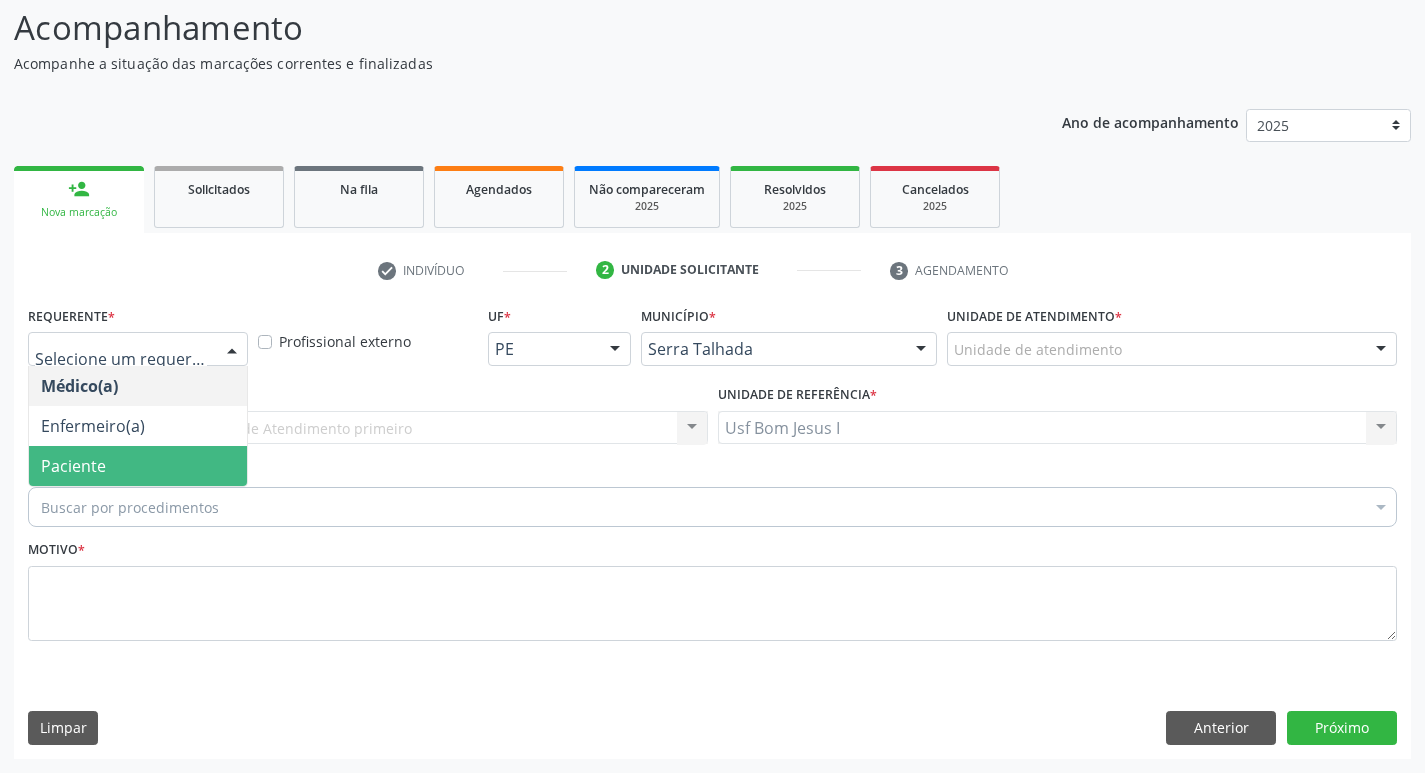 click on "Paciente" at bounding box center [138, 466] 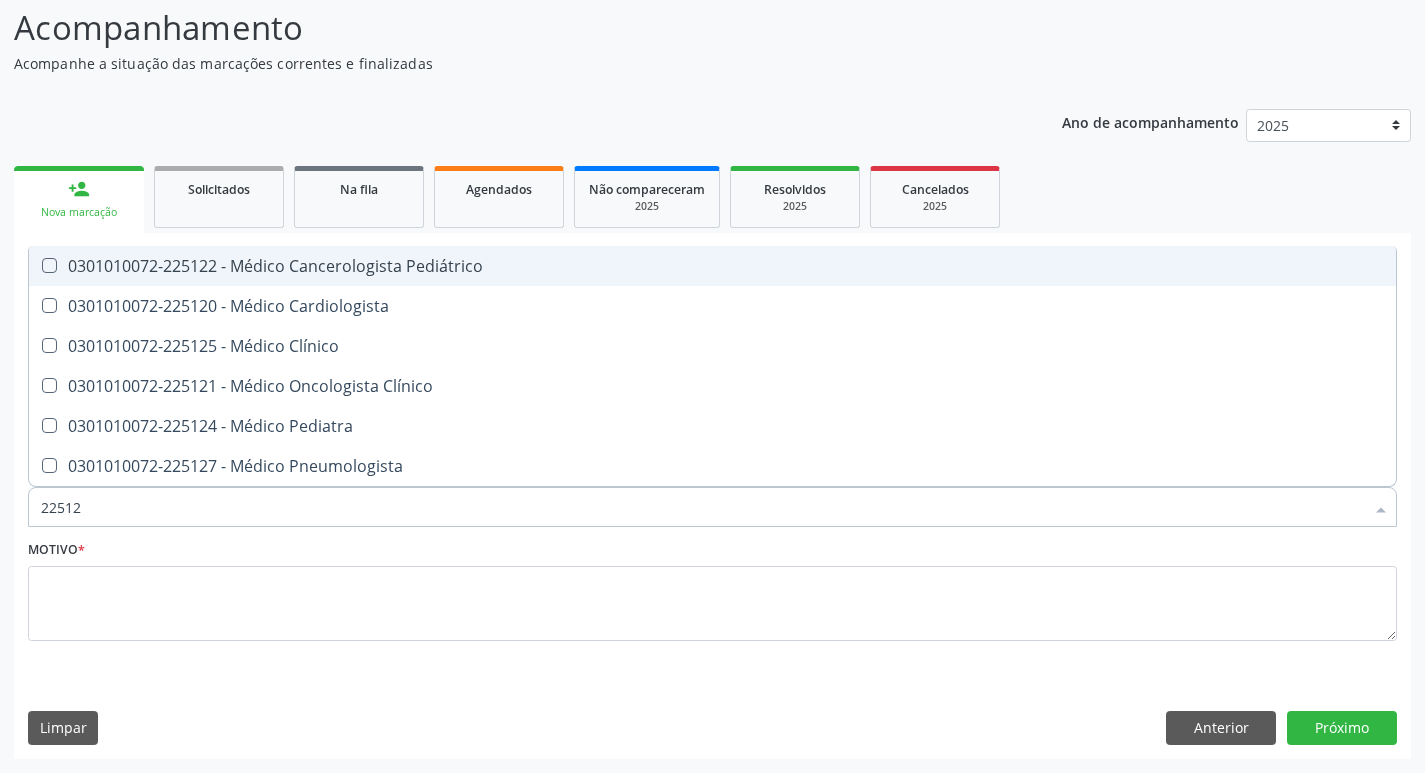 type on "225124" 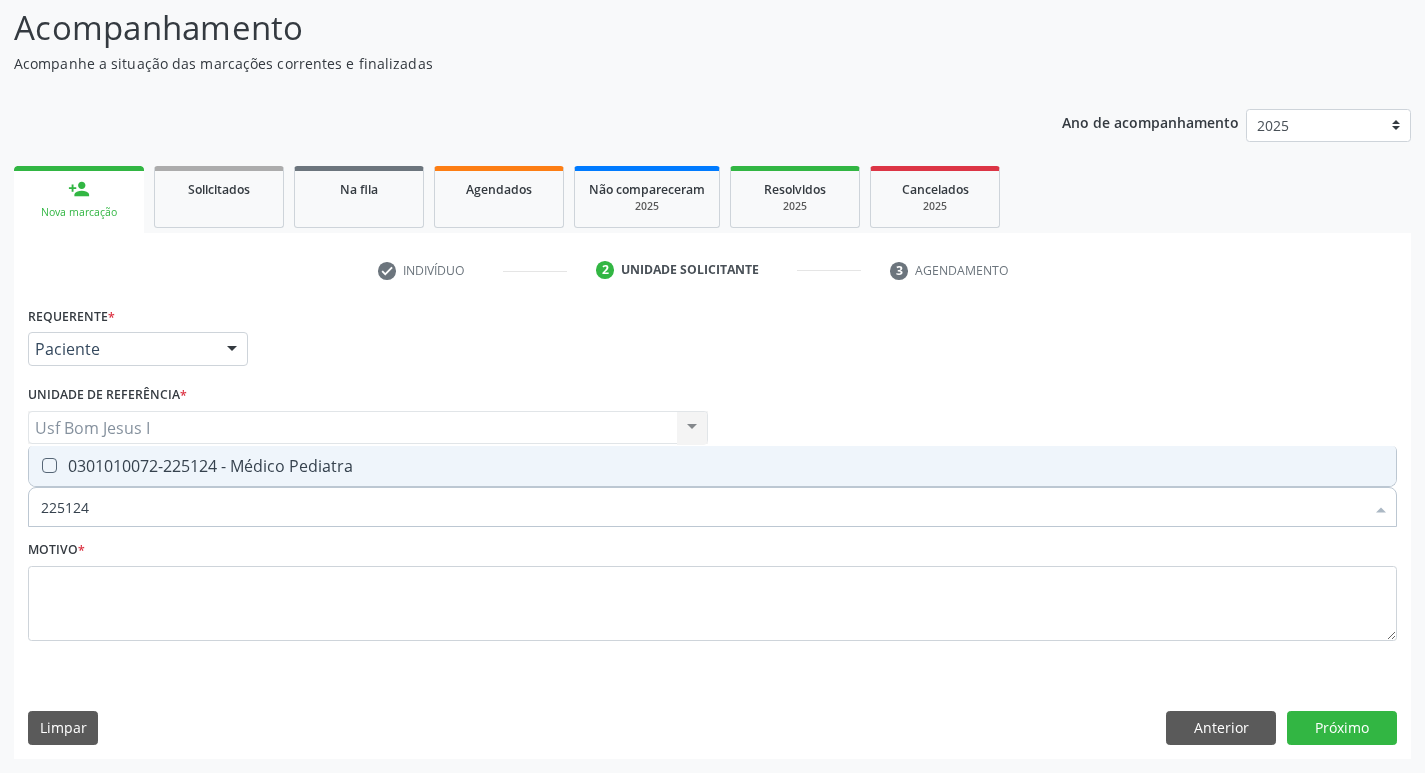 click on "0301010072-225124 - Médico Pediatra" at bounding box center (712, 466) 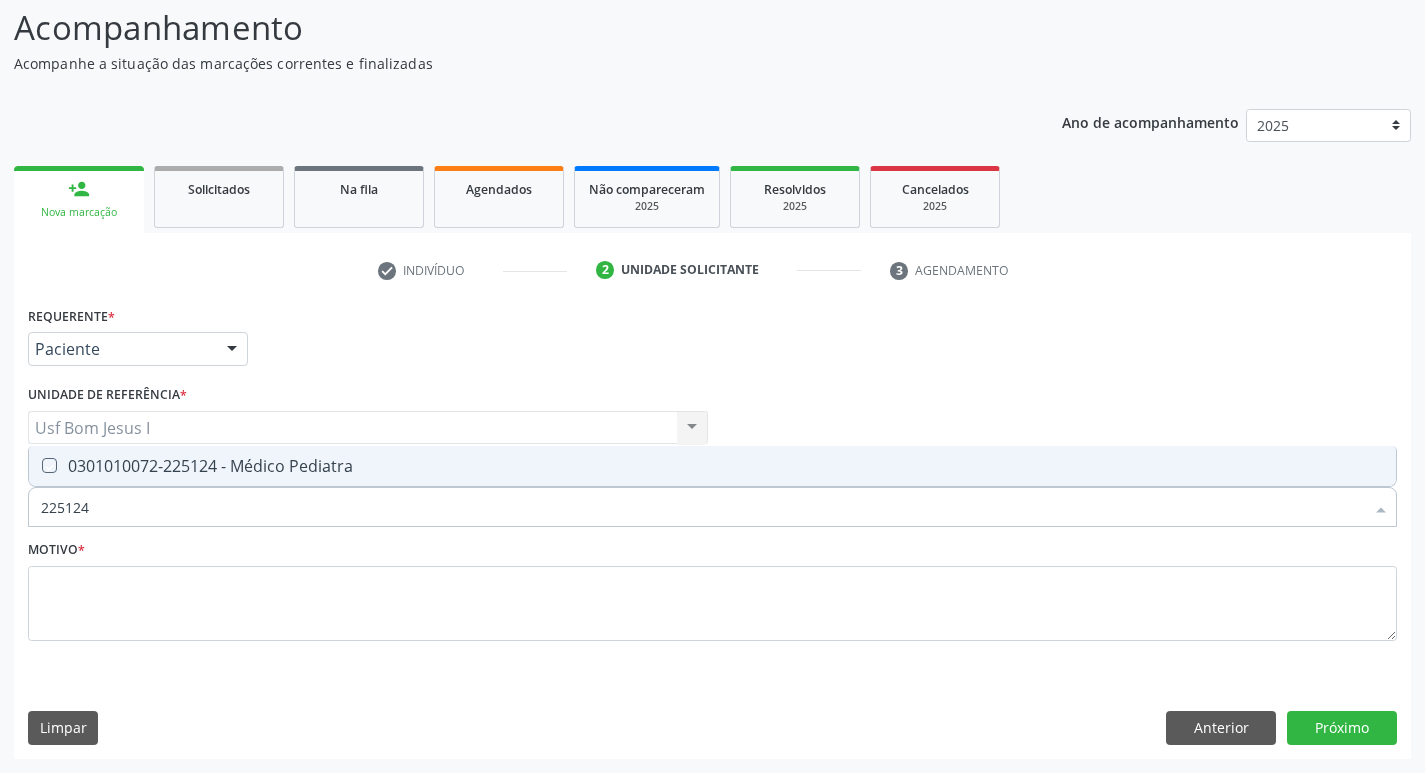 checkbox on "true" 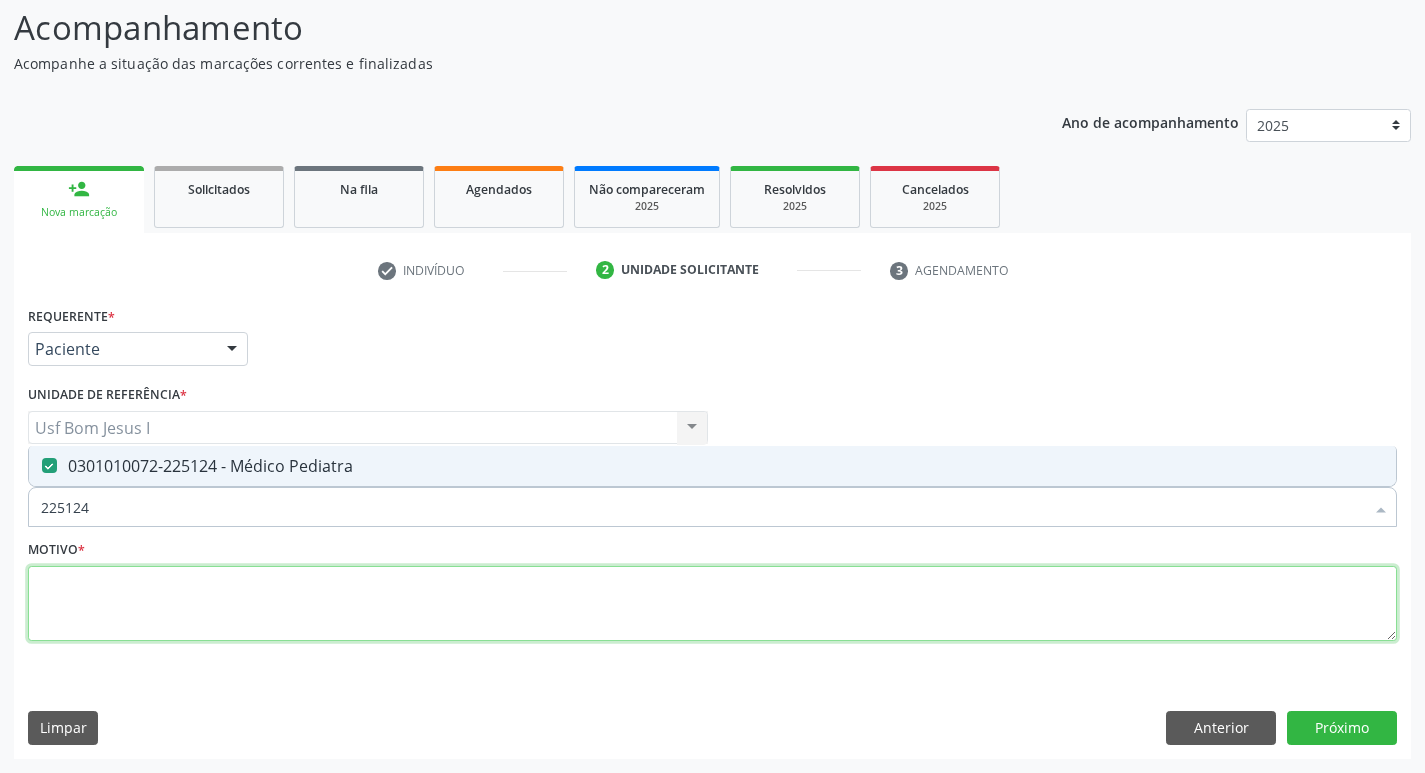 click at bounding box center (712, 604) 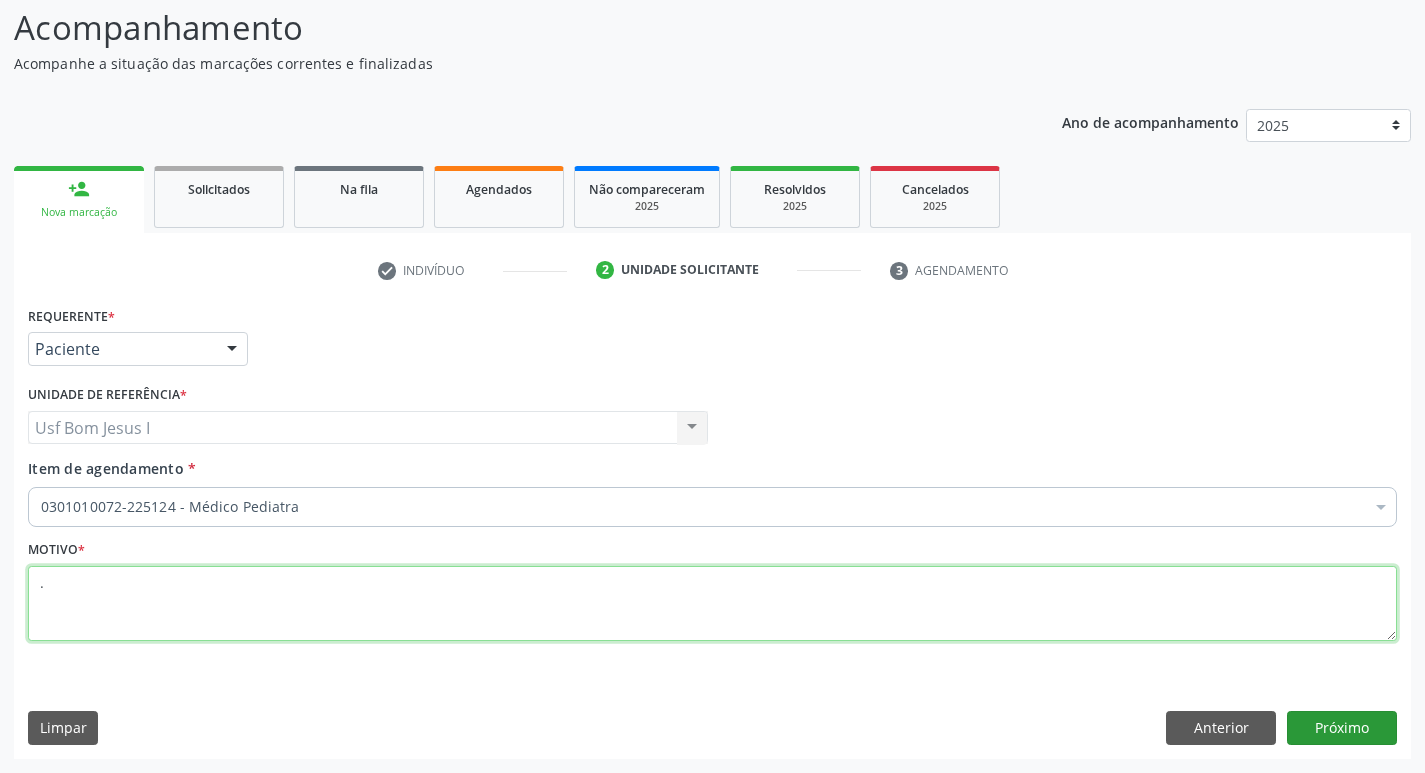 type on "." 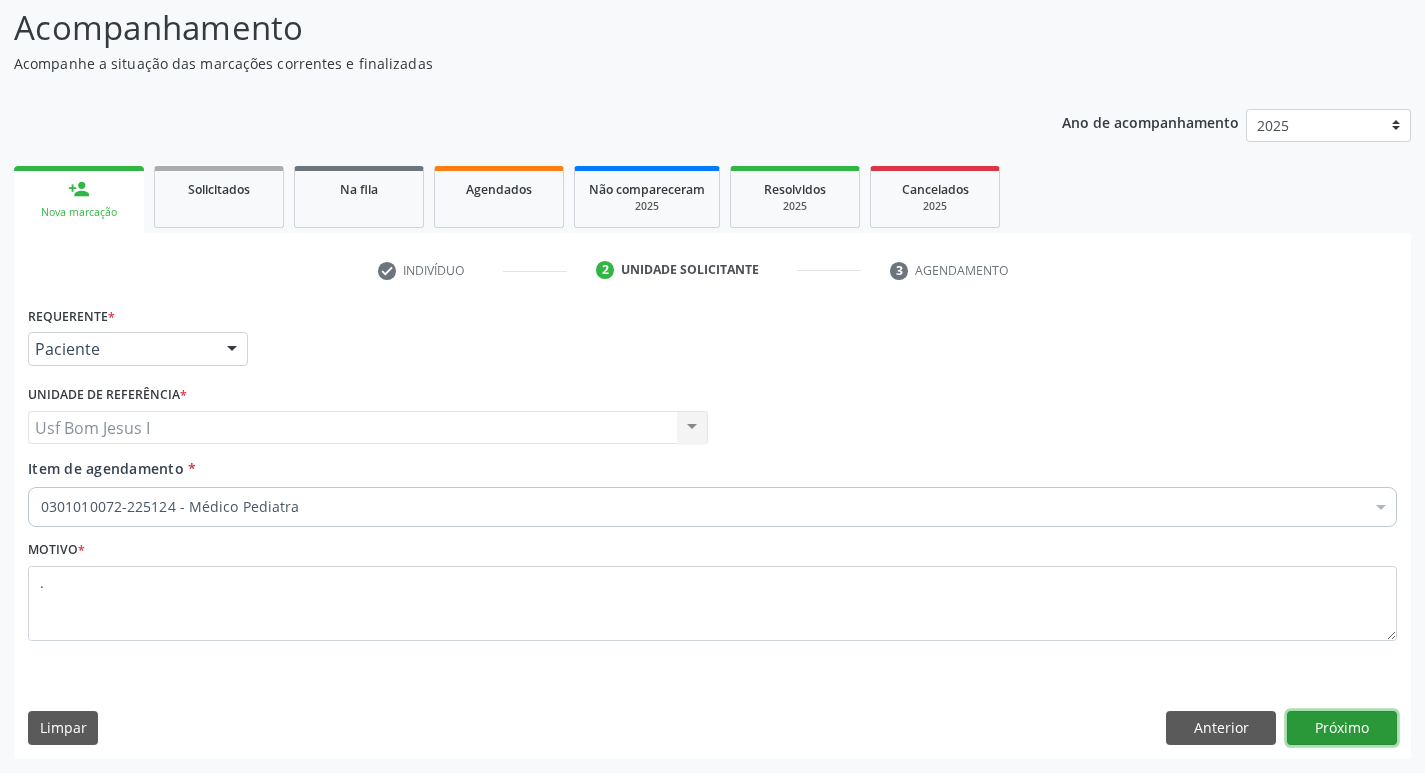 click on "Próximo" at bounding box center (1342, 728) 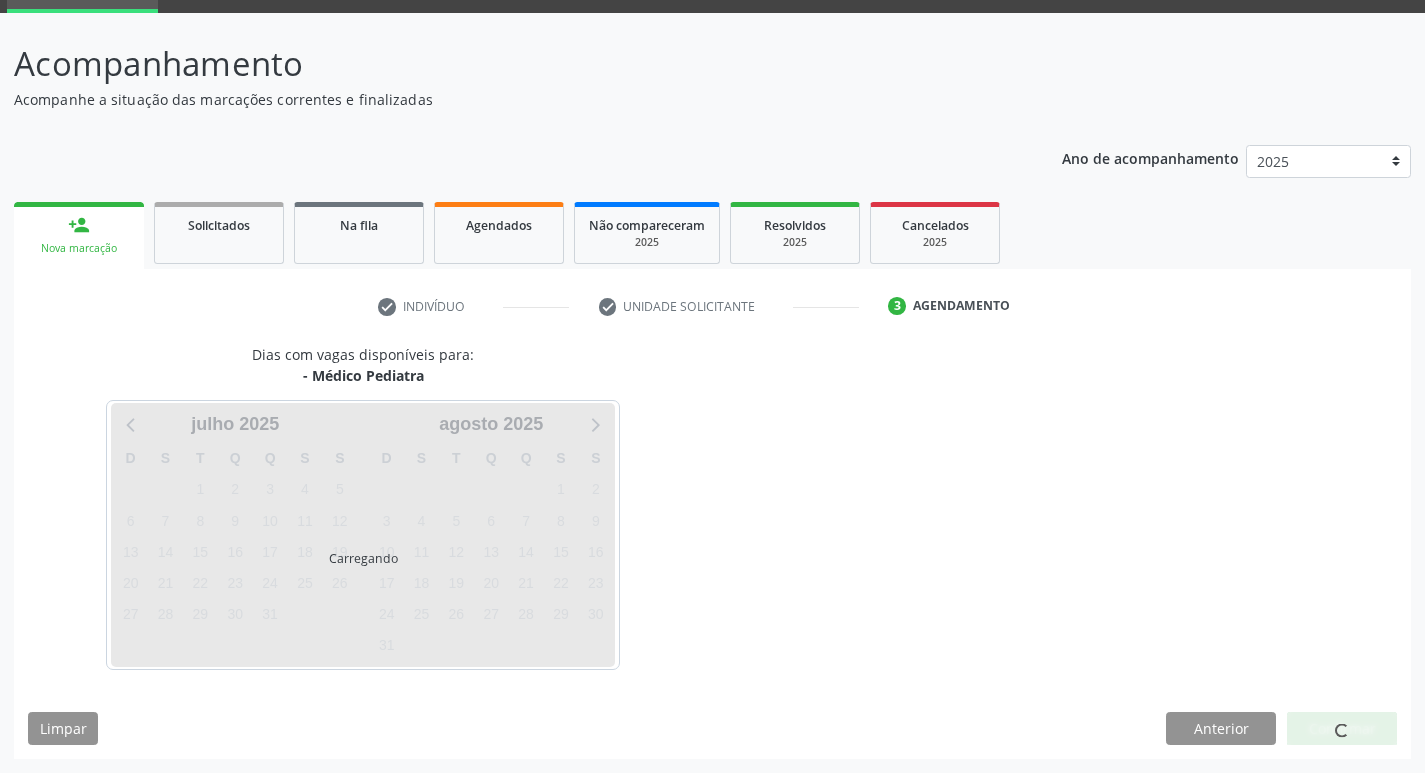 scroll, scrollTop: 97, scrollLeft: 0, axis: vertical 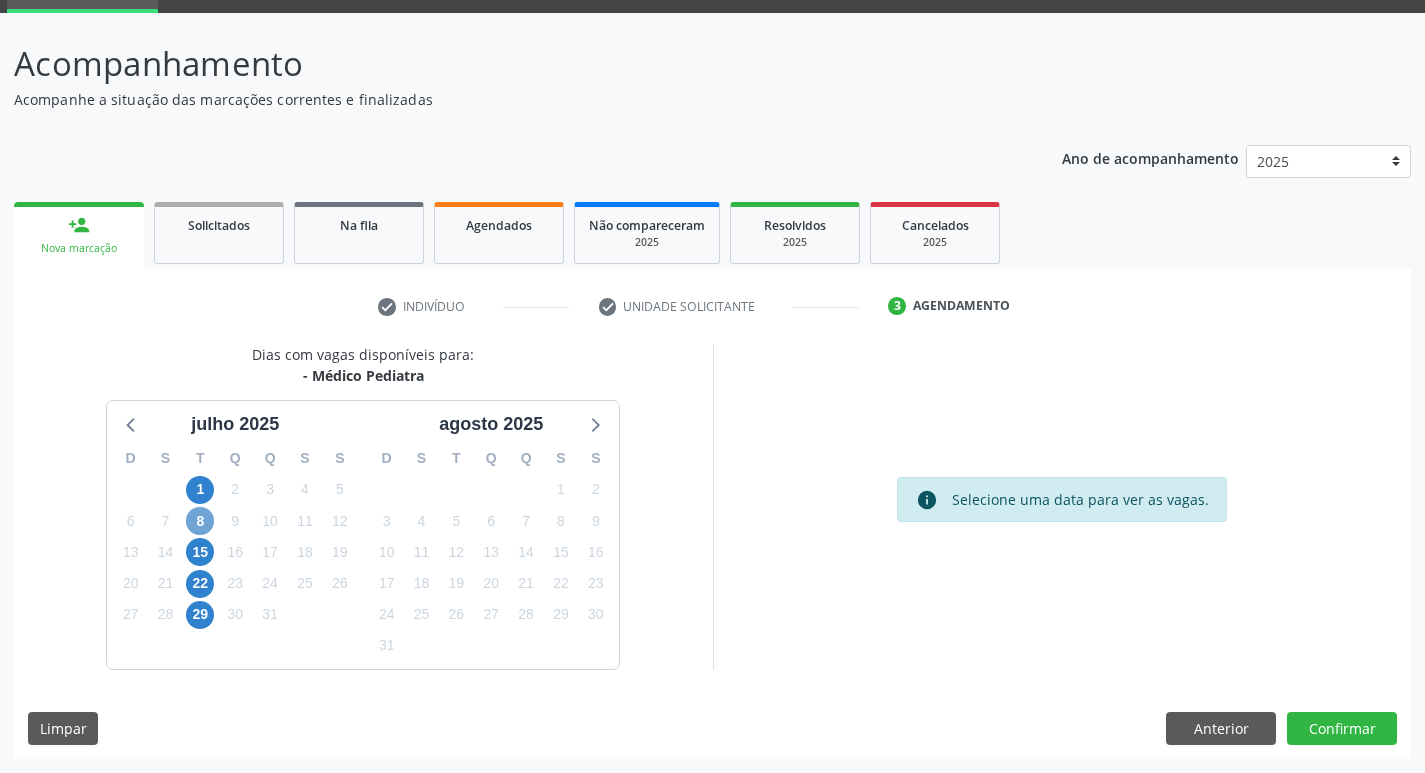 click on "8" at bounding box center [200, 521] 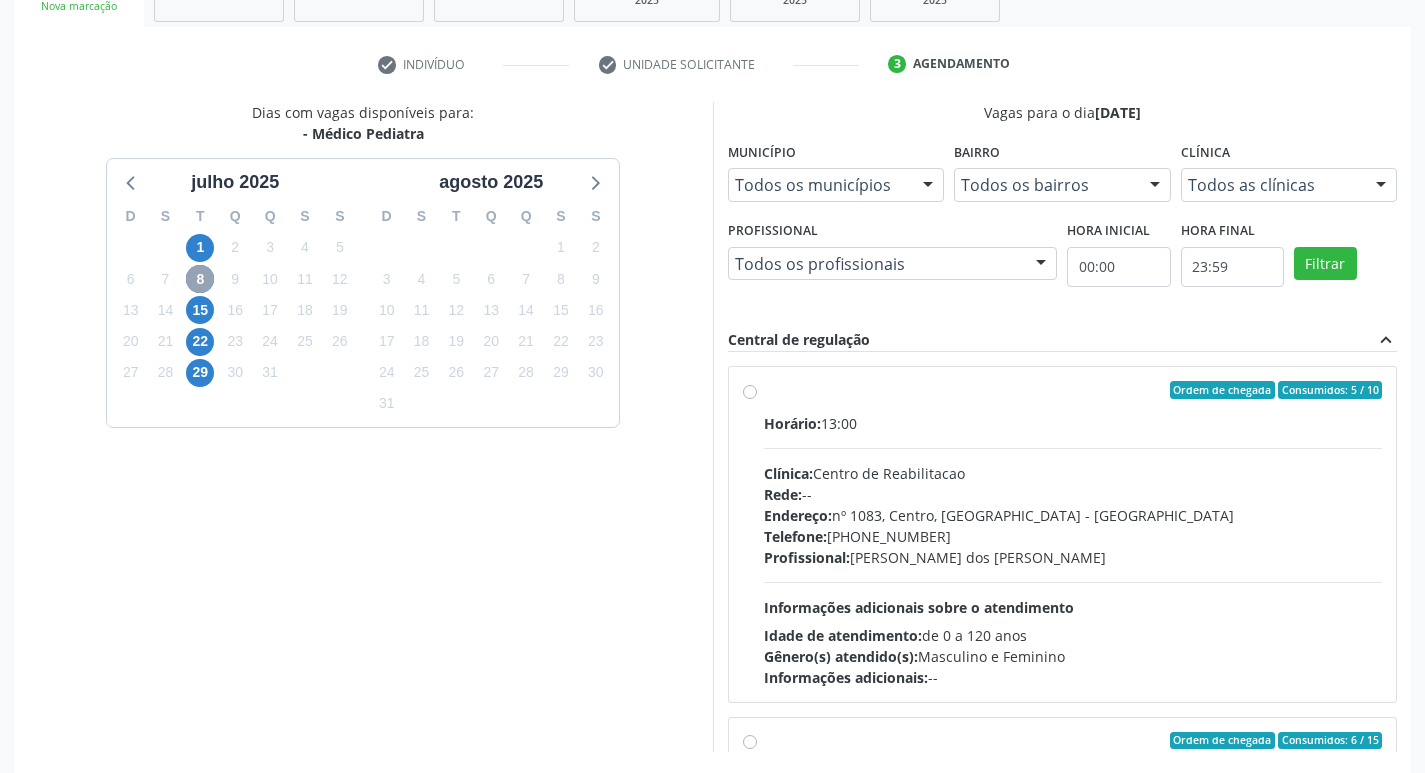 scroll, scrollTop: 364, scrollLeft: 0, axis: vertical 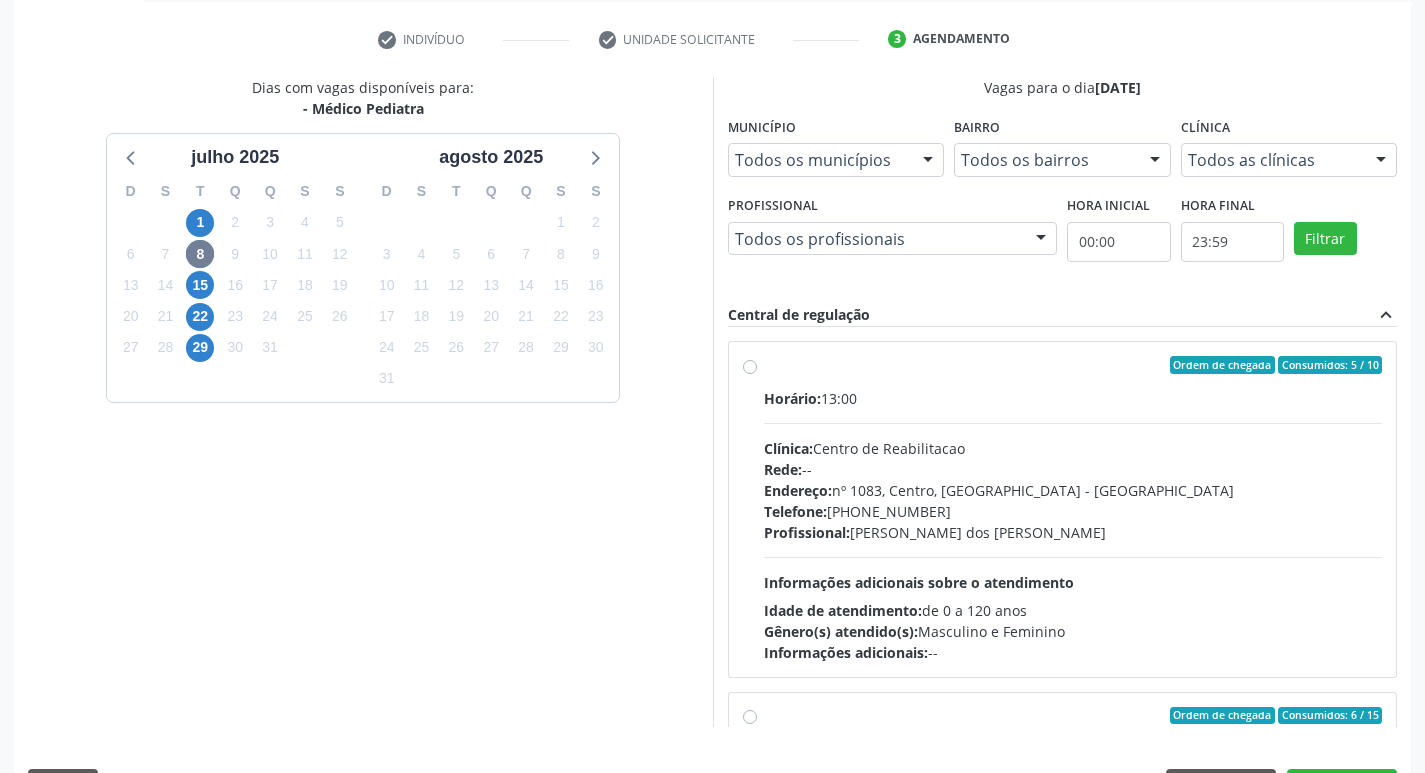 click on "Profissional:
Joanice Goncalves dos Santos" at bounding box center [1073, 532] 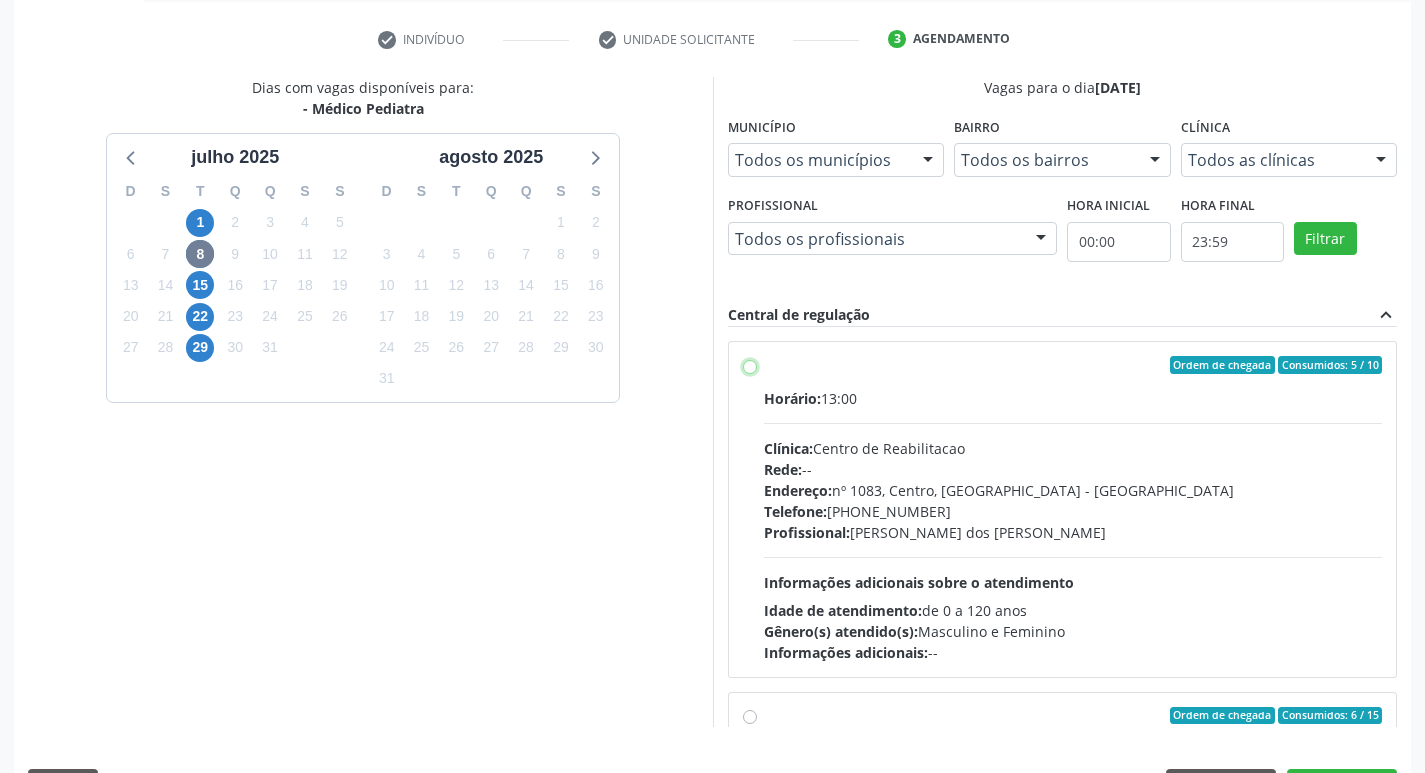click on "Ordem de chegada
Consumidos: 5 / 10
Horário:   13:00
Clínica:  Centro de Reabilitacao
Rede:
--
Endereço:   nº 1083, Centro, Serra Talhada - PE
Telefone:   (81) 38313112
Profissional:
Joanice Goncalves dos Santos
Informações adicionais sobre o atendimento
Idade de atendimento:
de 0 a 120 anos
Gênero(s) atendido(s):
Masculino e Feminino
Informações adicionais:
--" at bounding box center [750, 365] 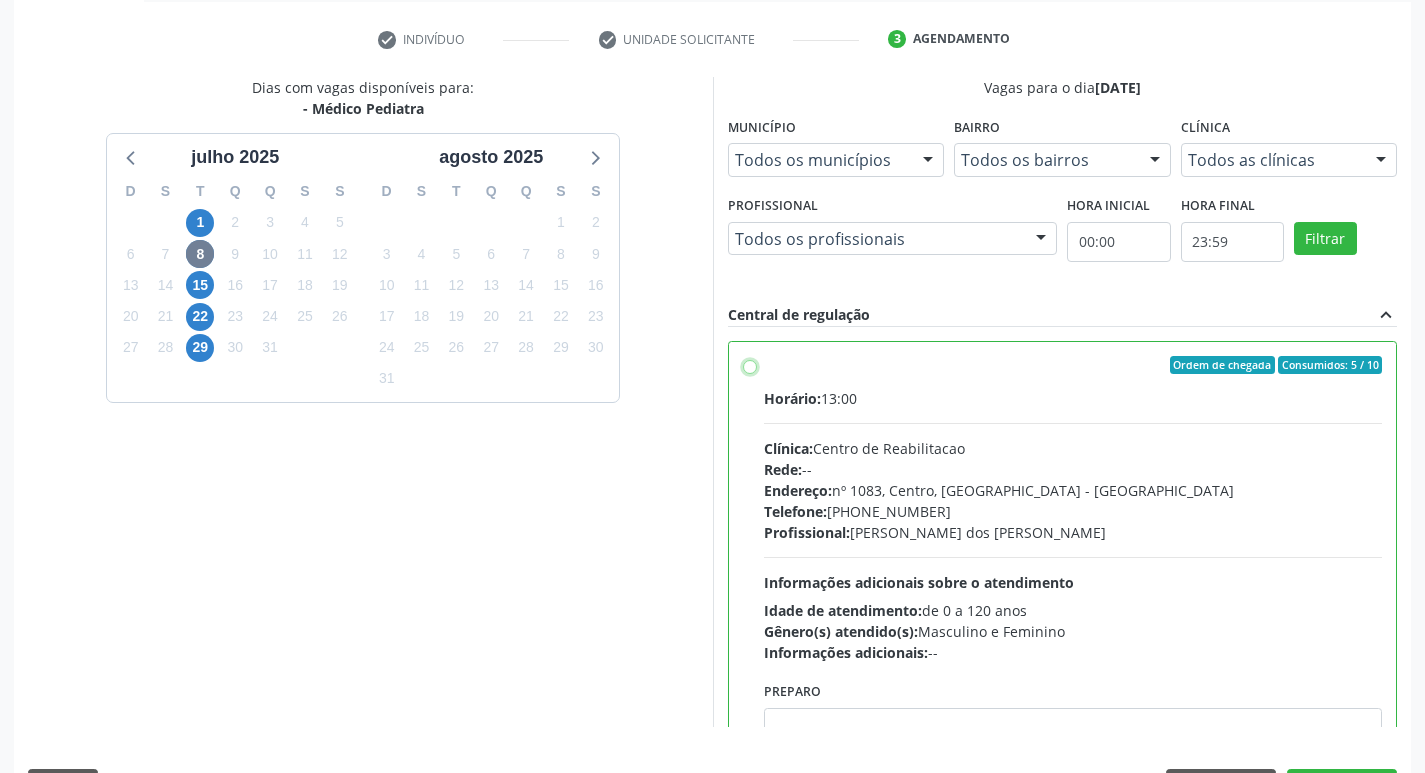 radio on "true" 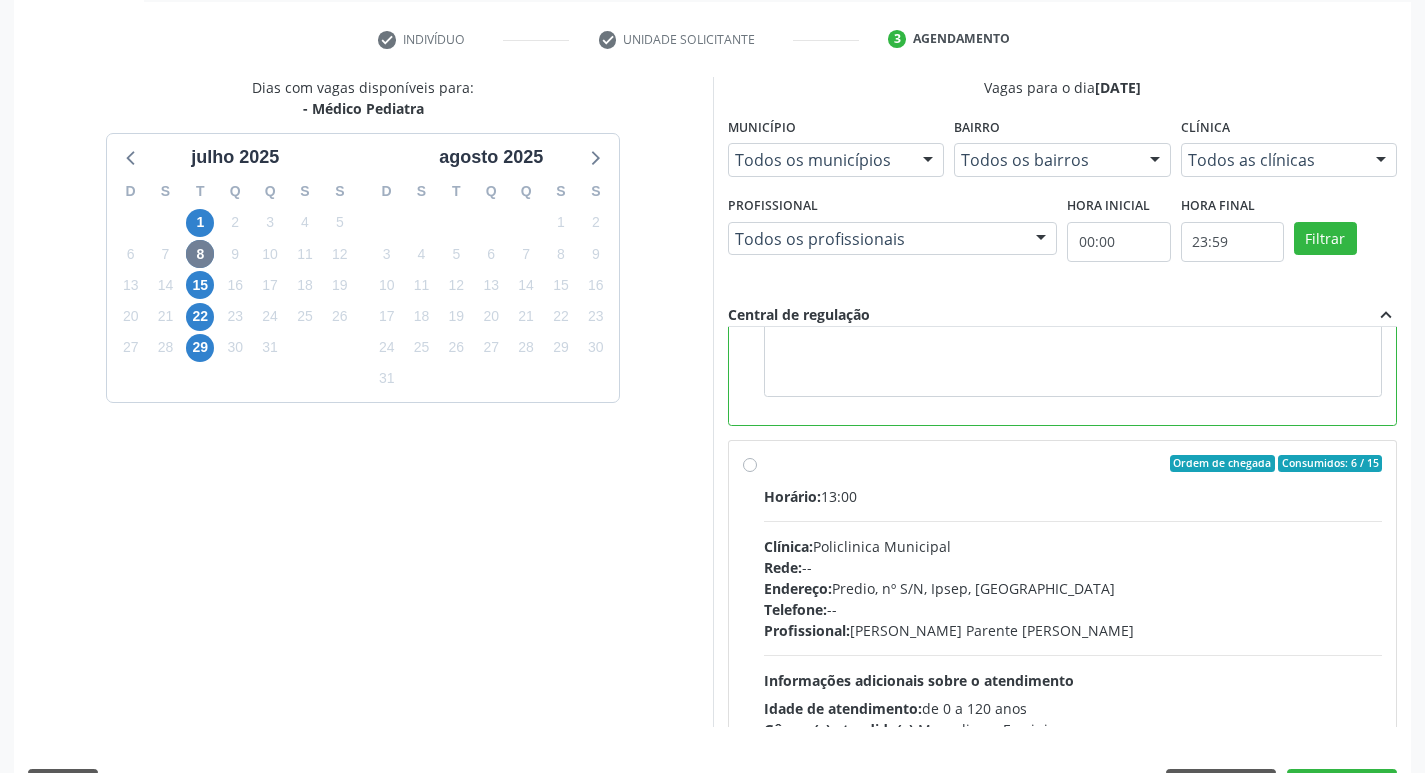 scroll, scrollTop: 467, scrollLeft: 0, axis: vertical 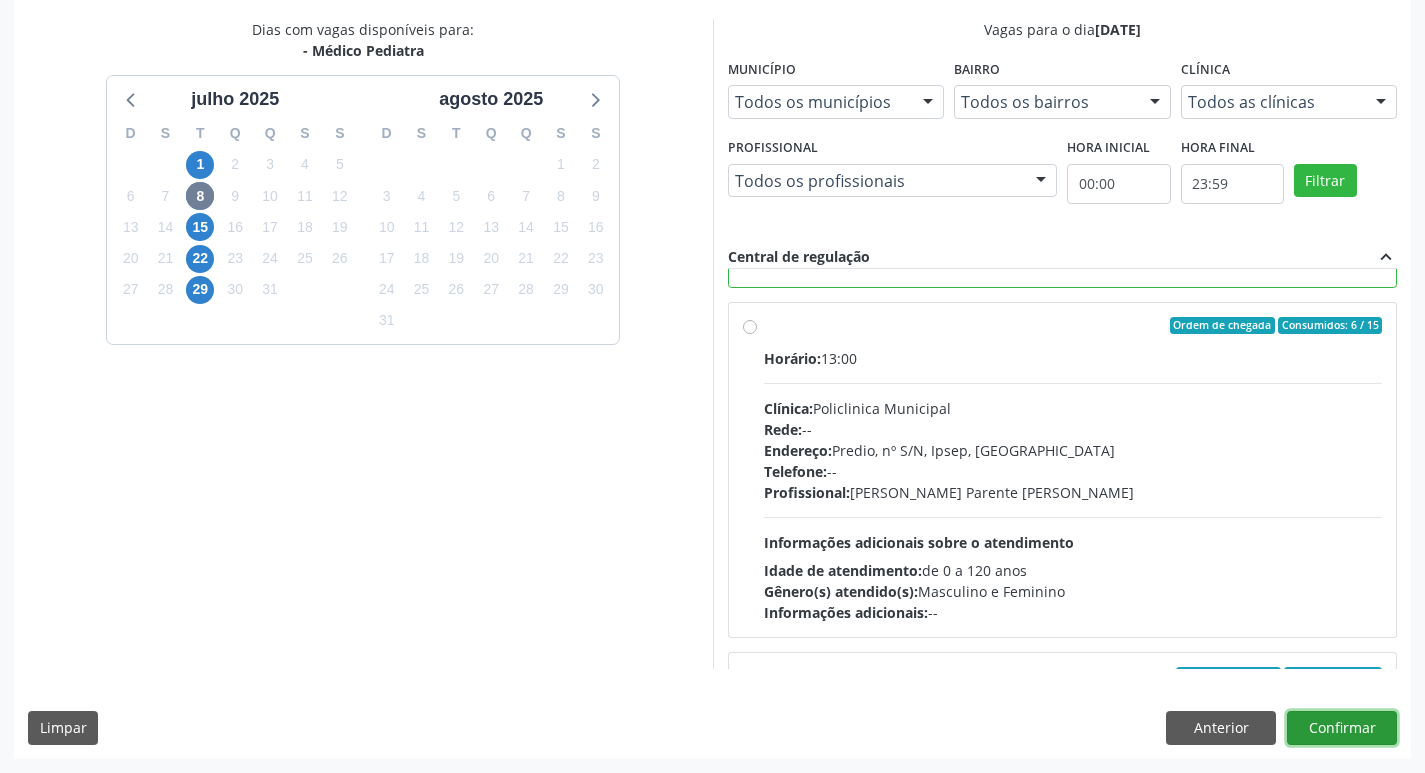 click on "Confirmar" at bounding box center [1342, 728] 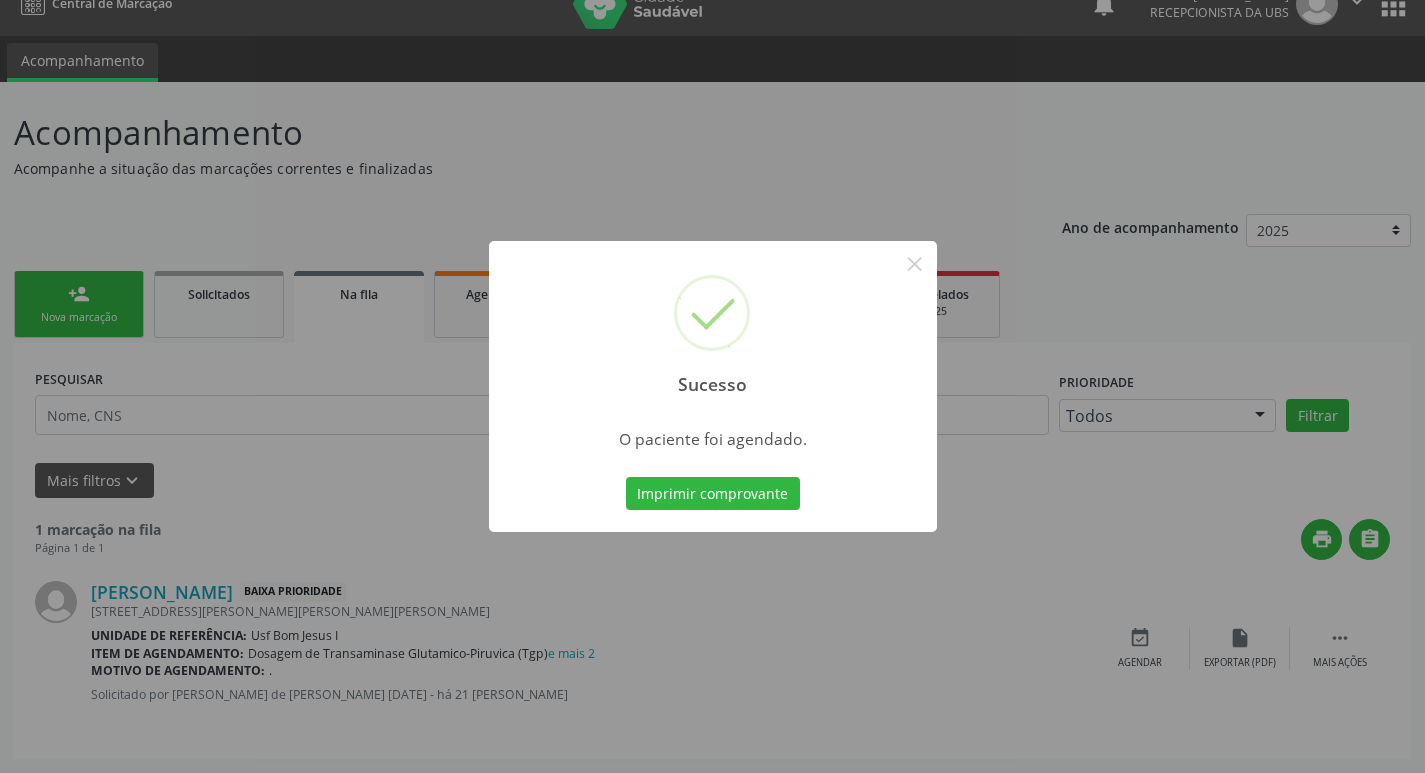 scroll, scrollTop: 0, scrollLeft: 0, axis: both 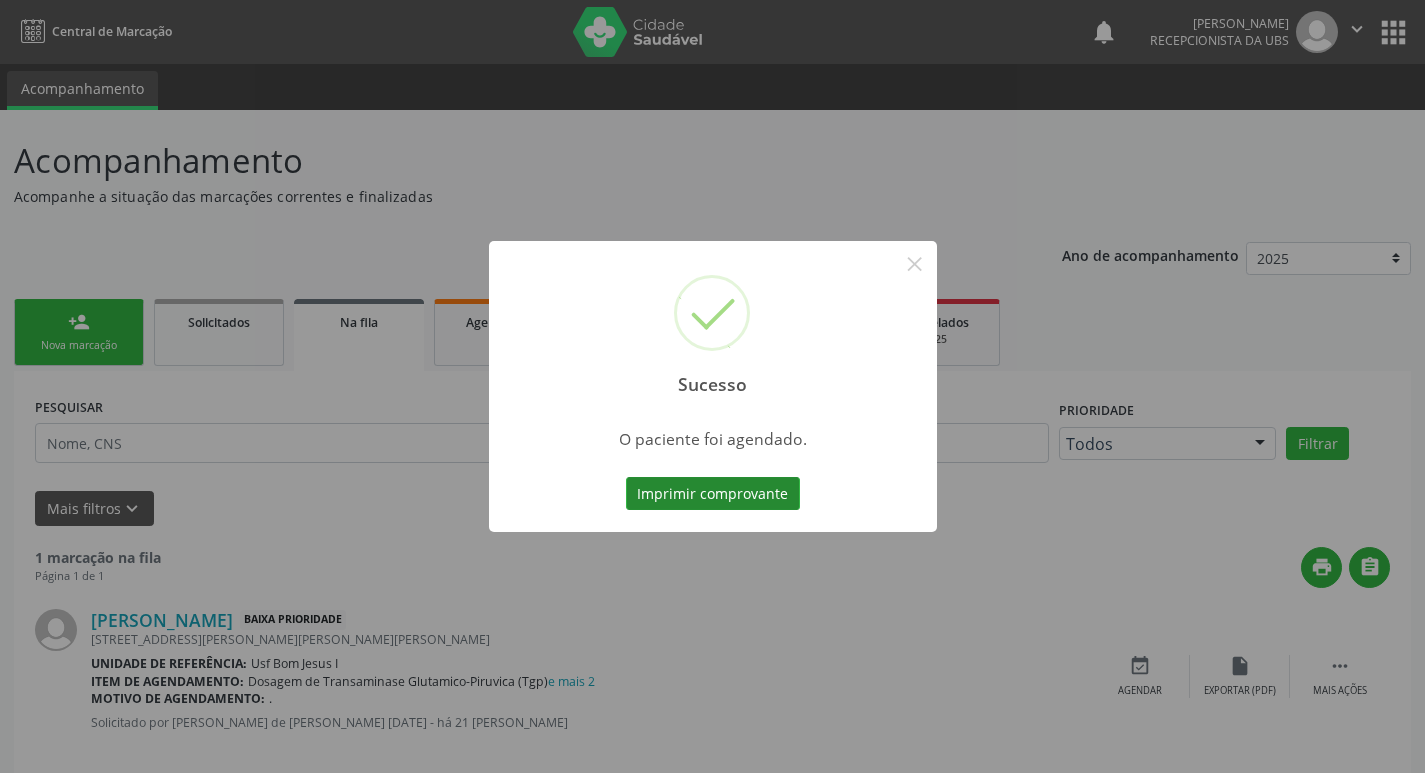 click on "Imprimir comprovante" at bounding box center (713, 494) 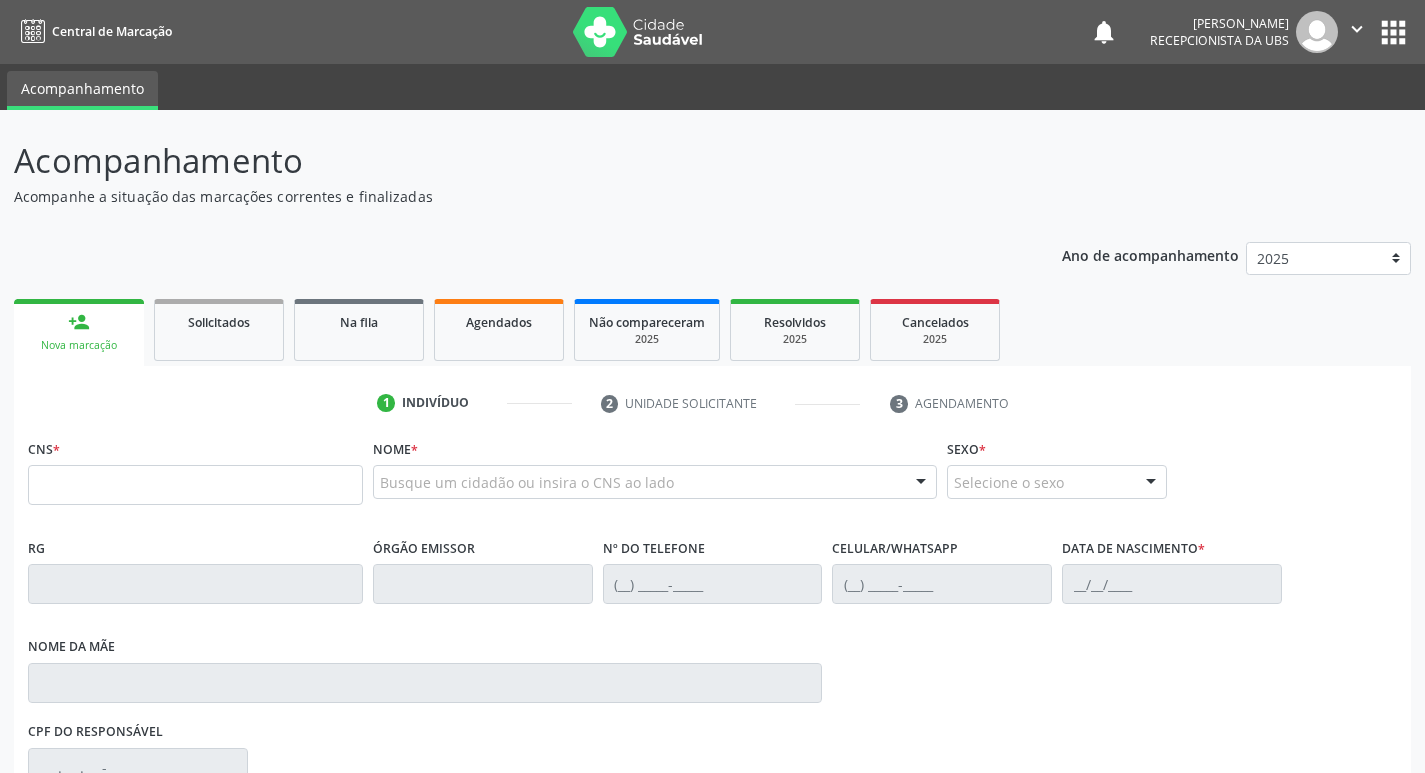 scroll, scrollTop: 0, scrollLeft: 0, axis: both 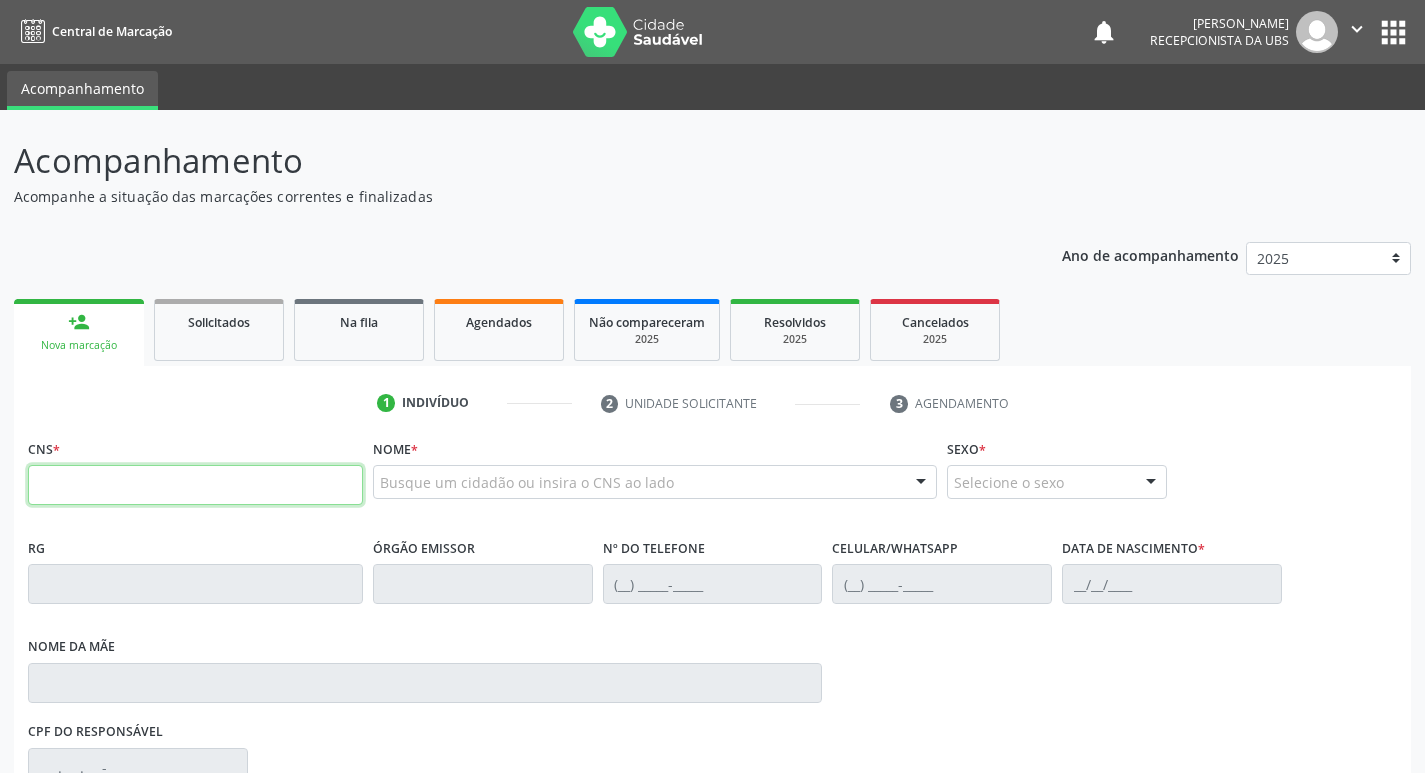 click at bounding box center (195, 485) 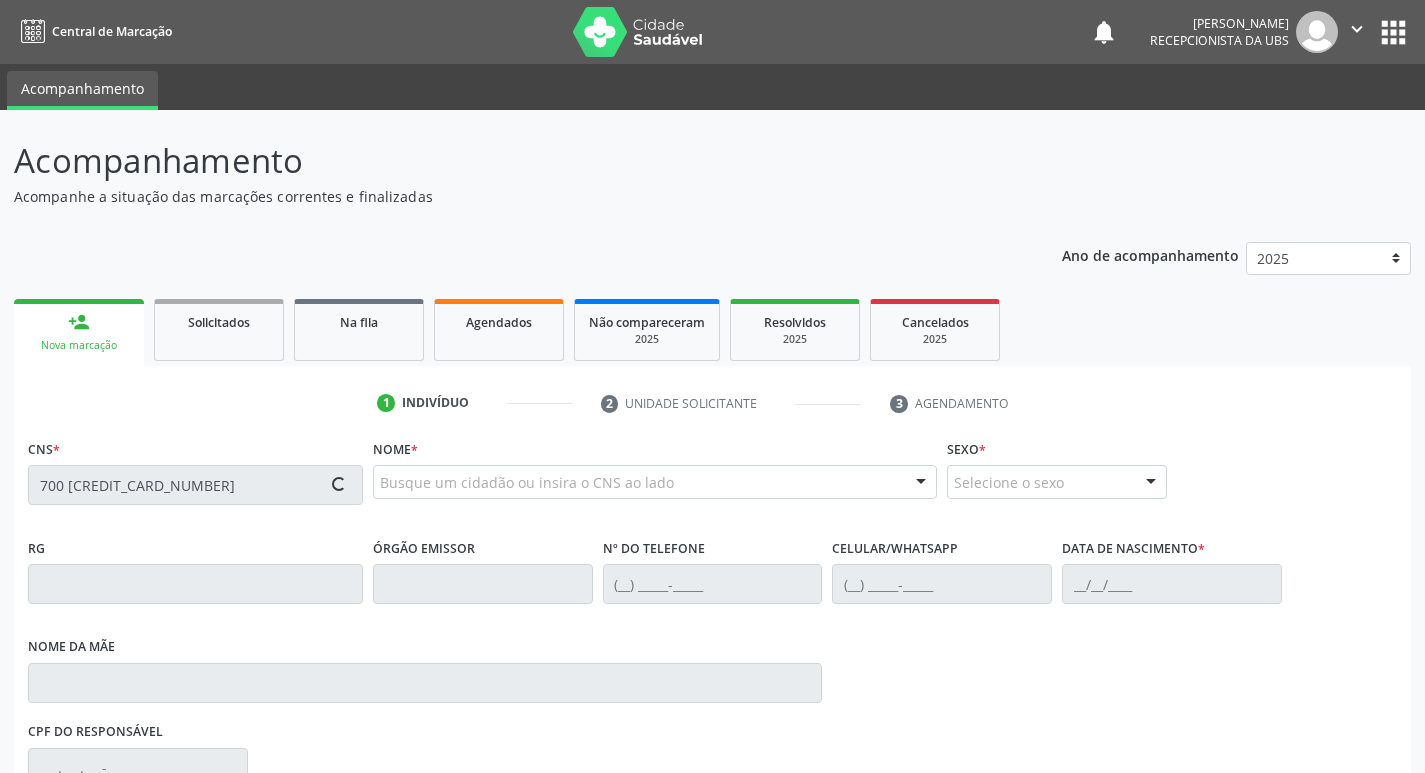 type on "700 [CREDIT_CARD_NUMBER]" 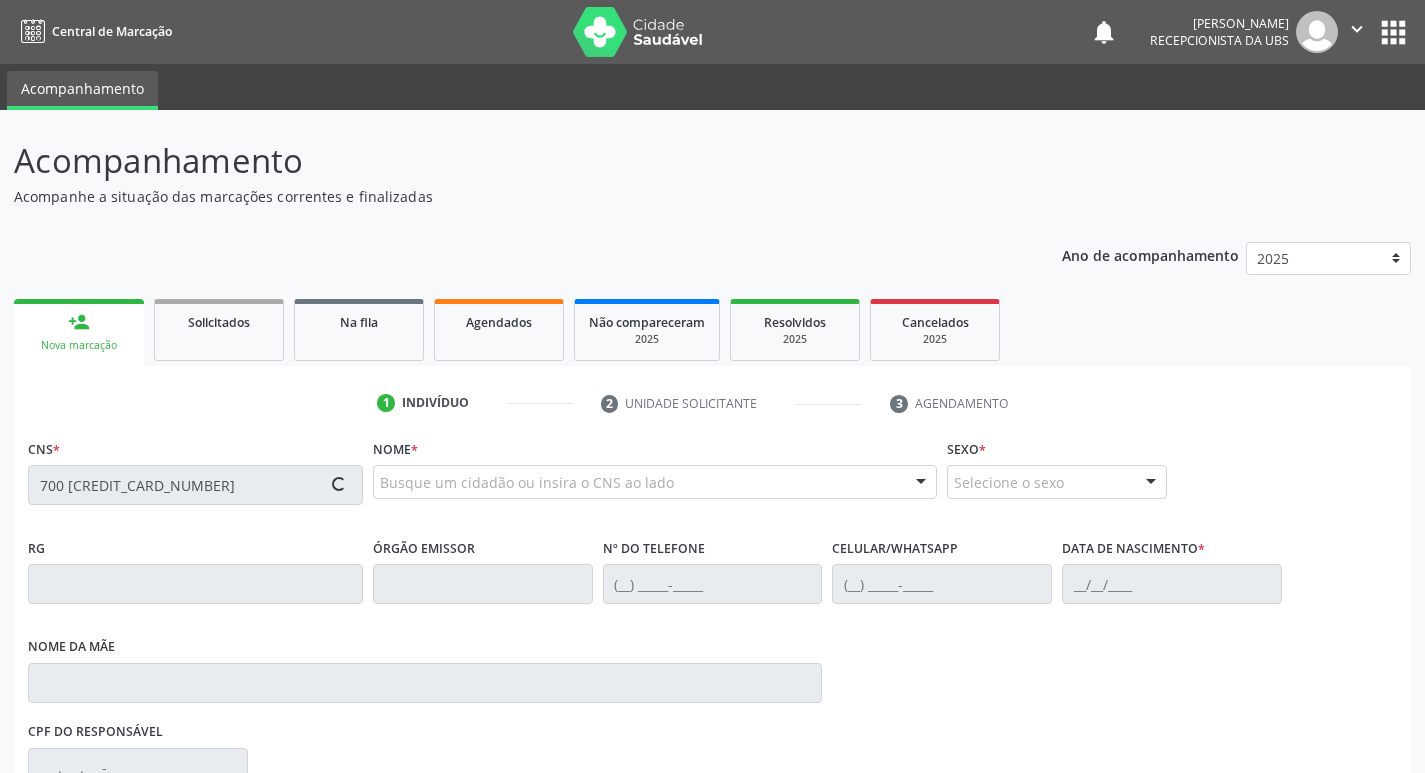 type 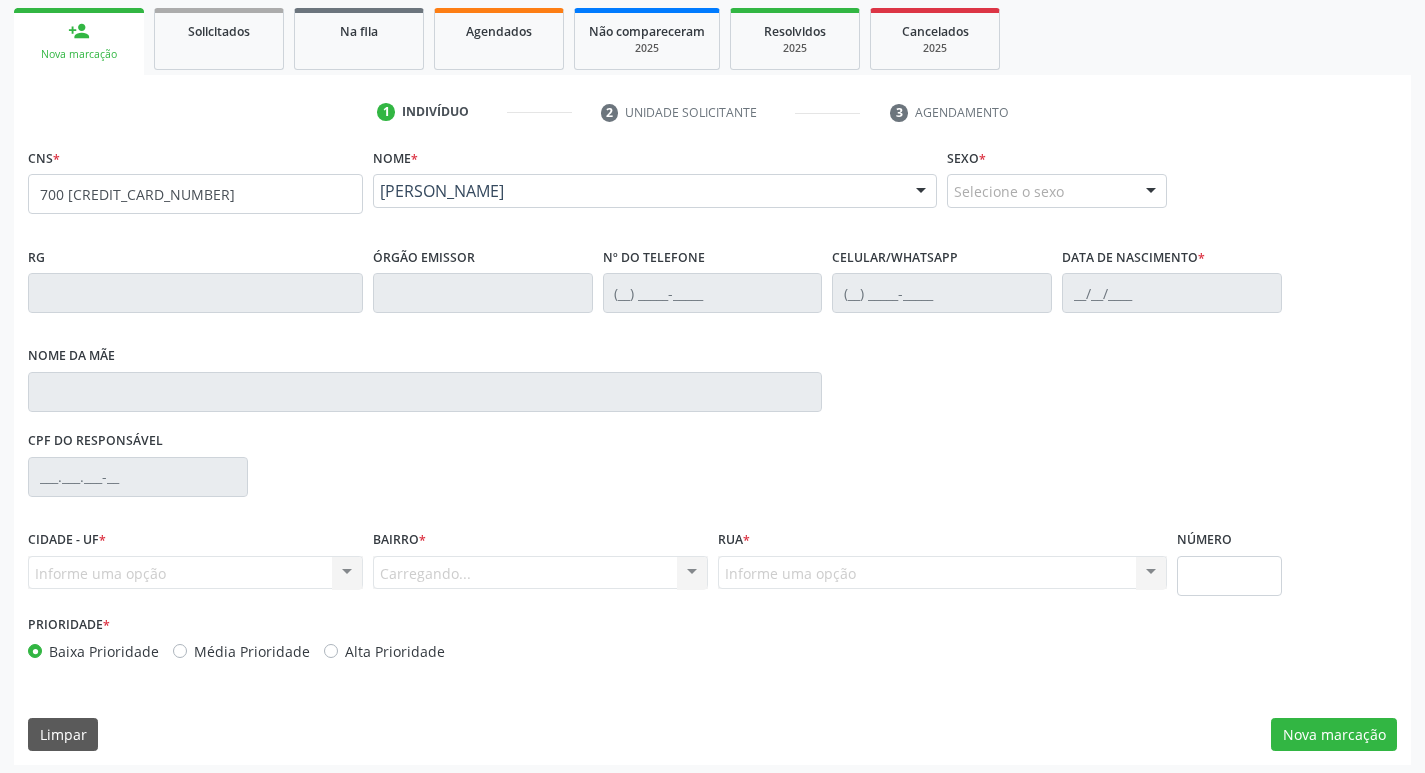scroll, scrollTop: 297, scrollLeft: 0, axis: vertical 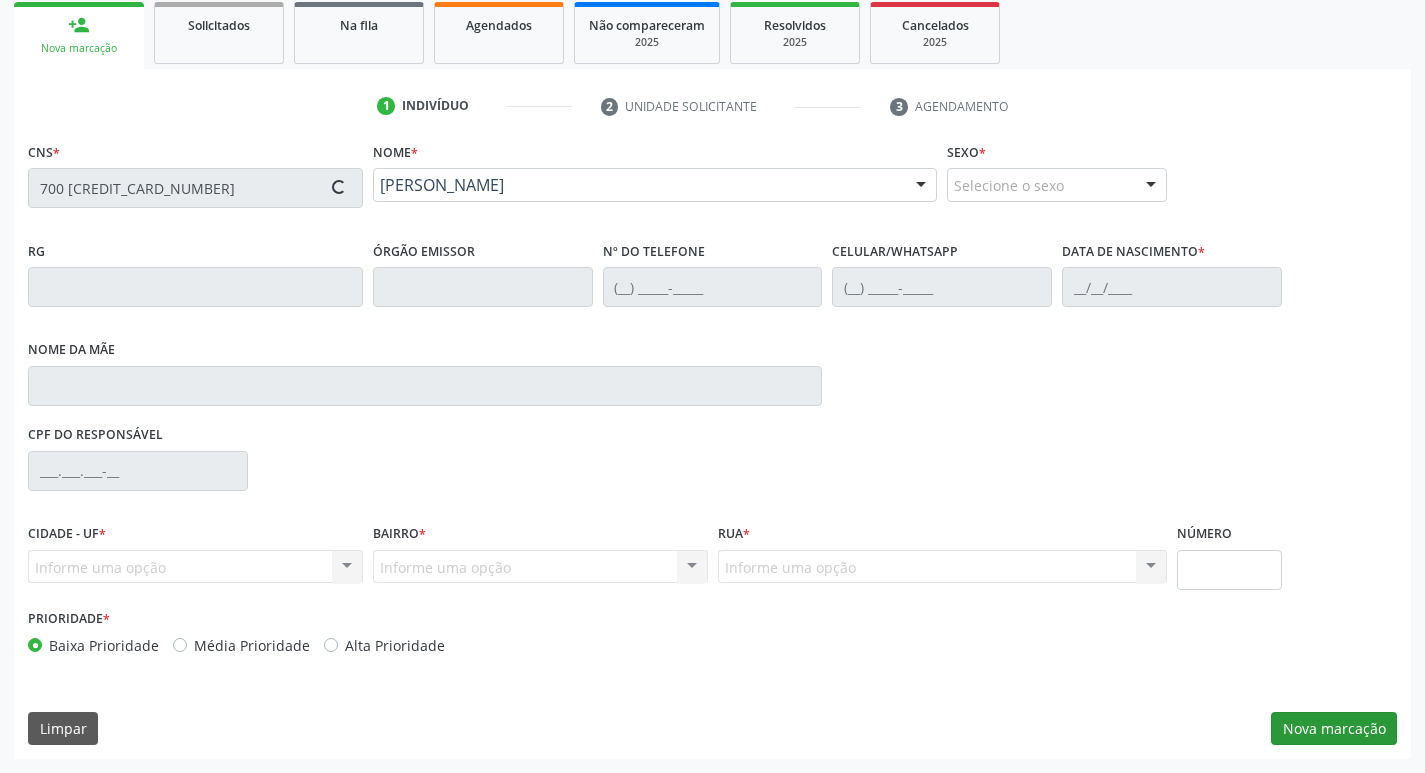 type on "[PHONE_NUMBER]" 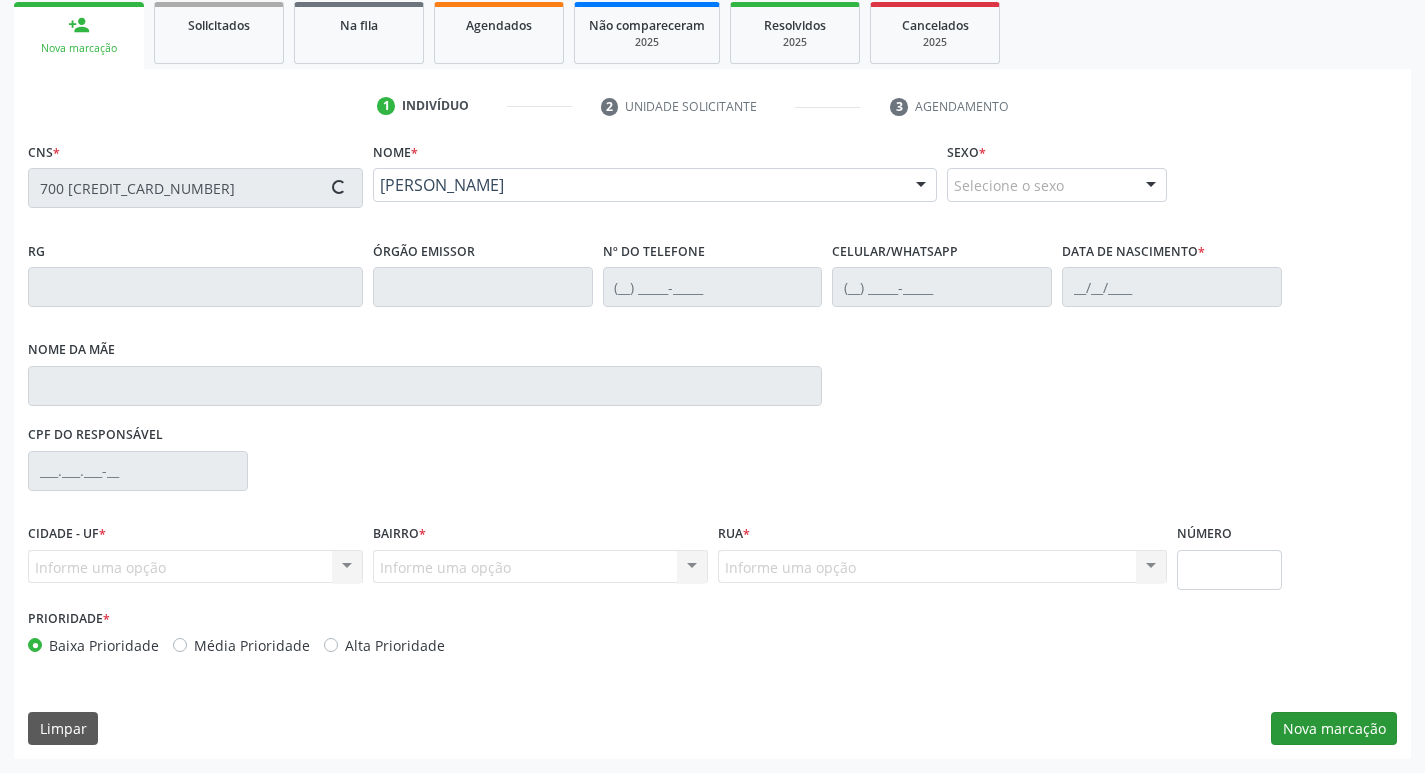 type on "[PHONE_NUMBER]" 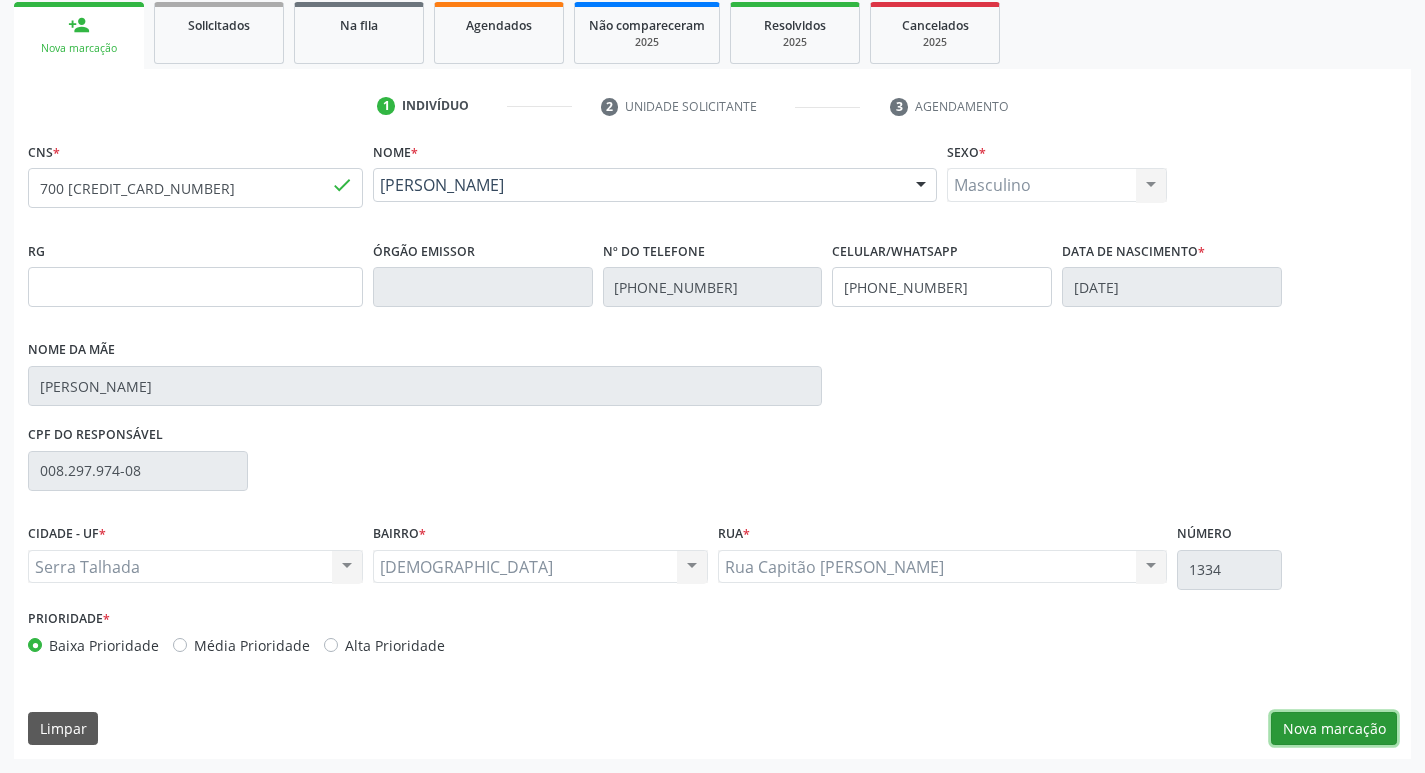 click on "Nova marcação" at bounding box center (1334, 729) 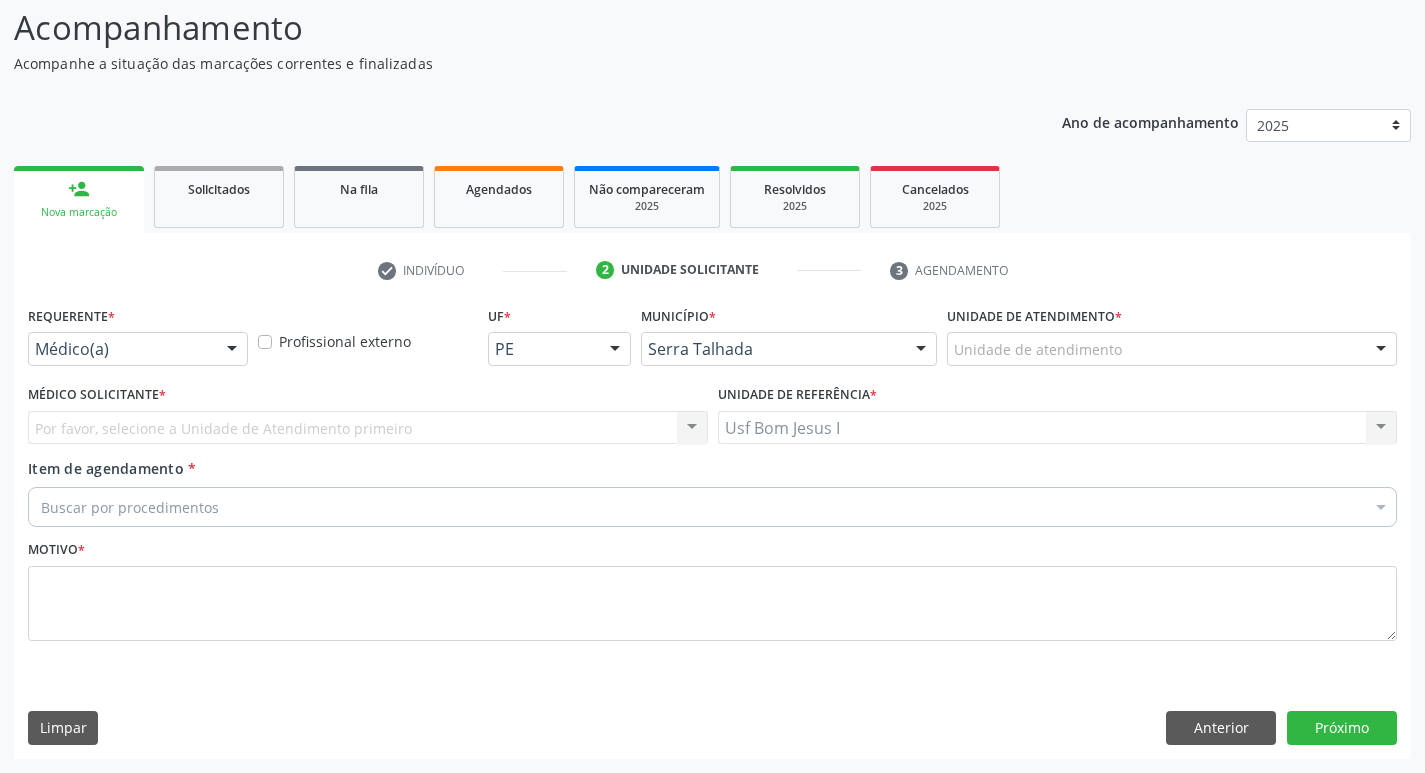 scroll, scrollTop: 133, scrollLeft: 0, axis: vertical 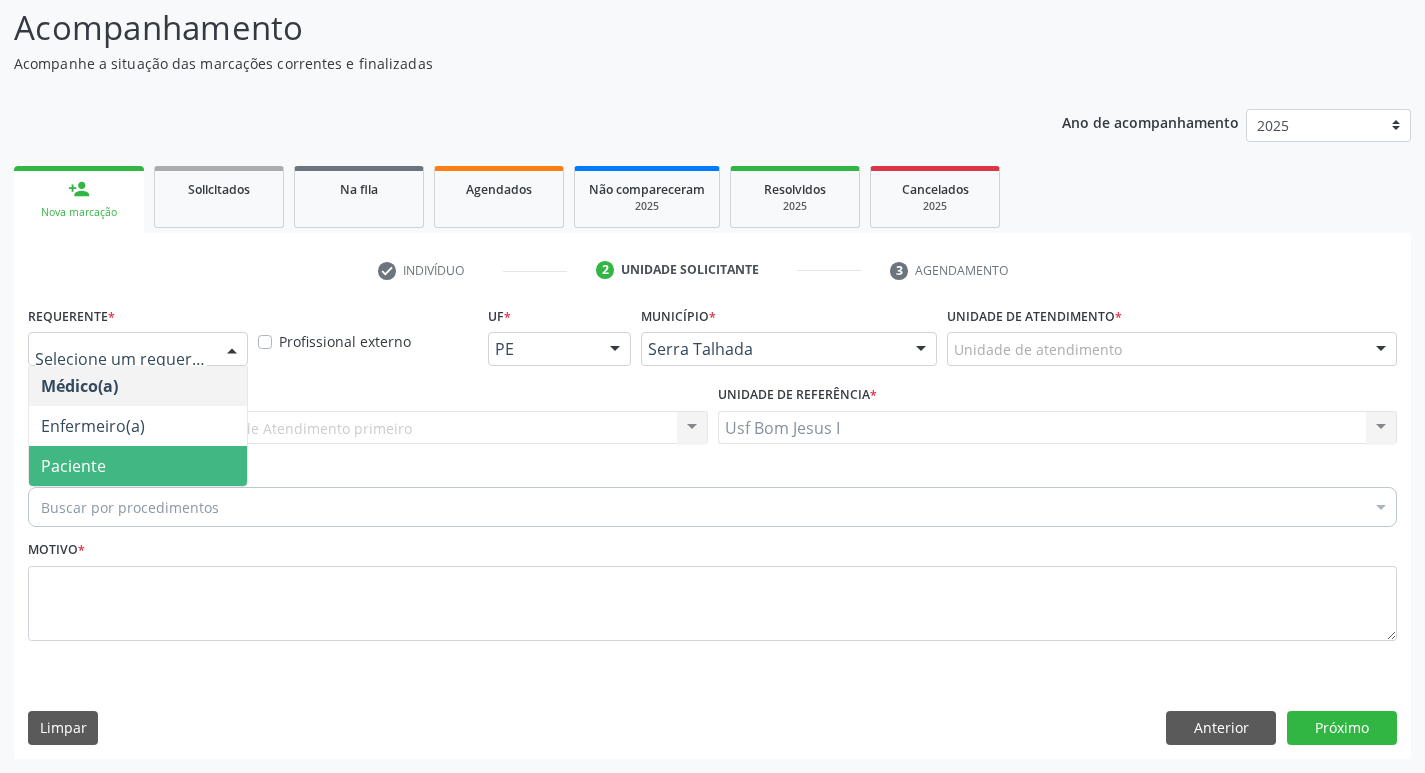 click on "Paciente" at bounding box center [138, 466] 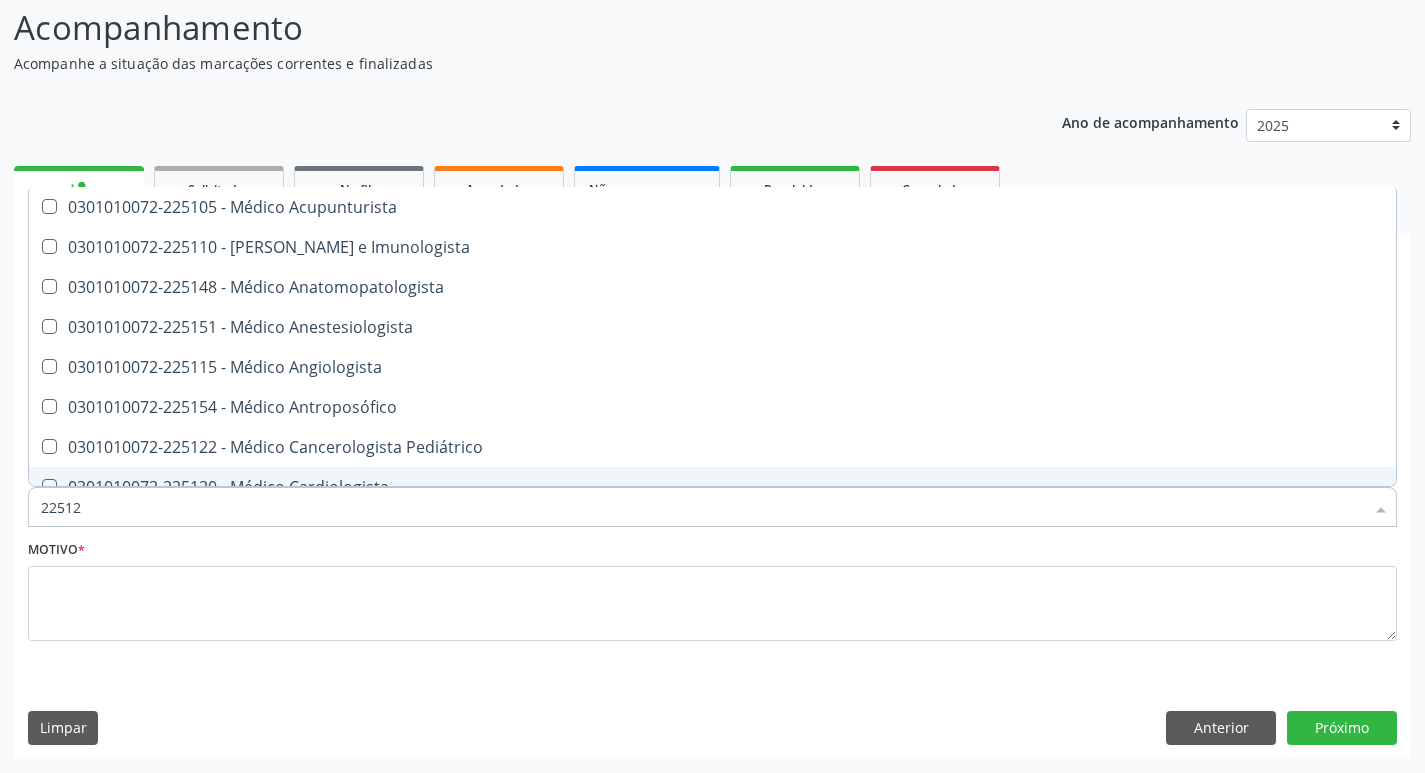 type on "225124" 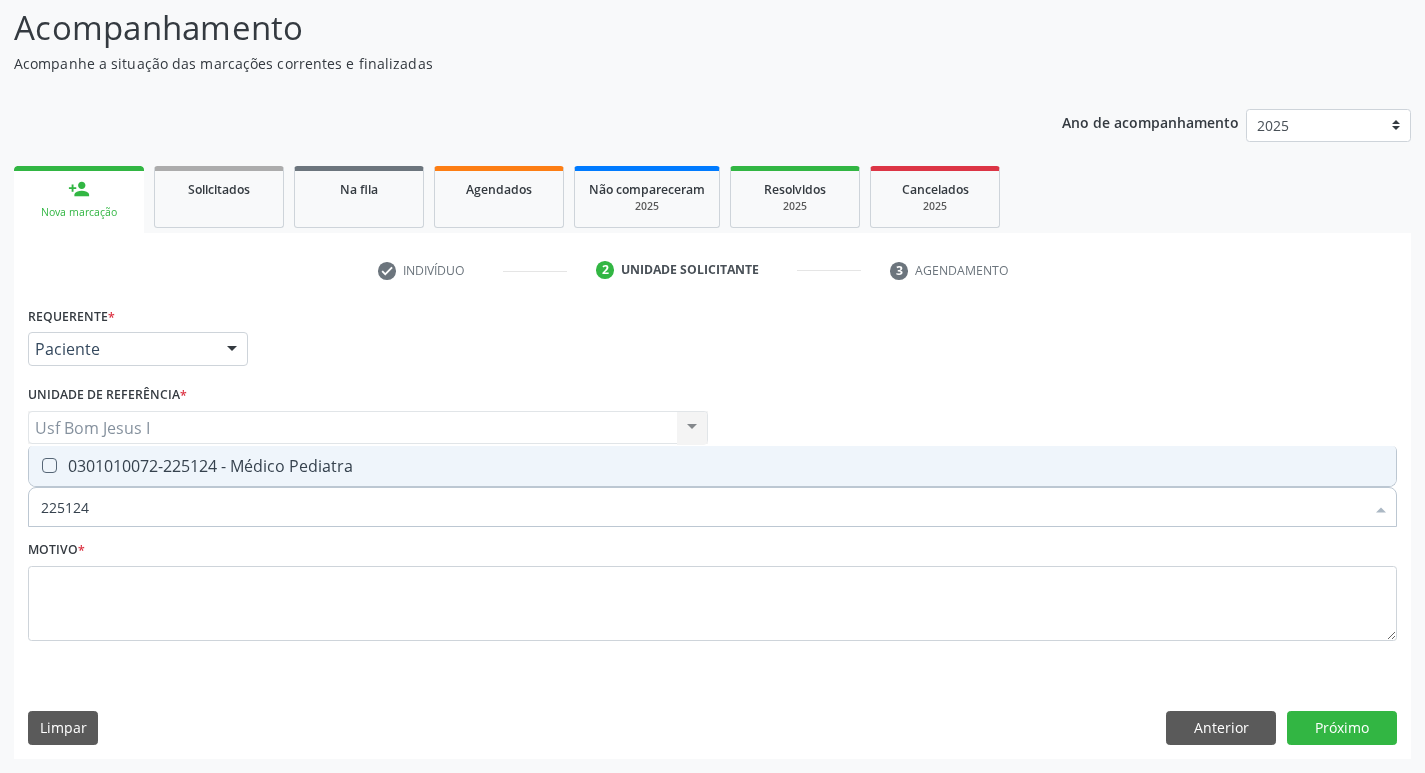 click on "225124" at bounding box center [702, 507] 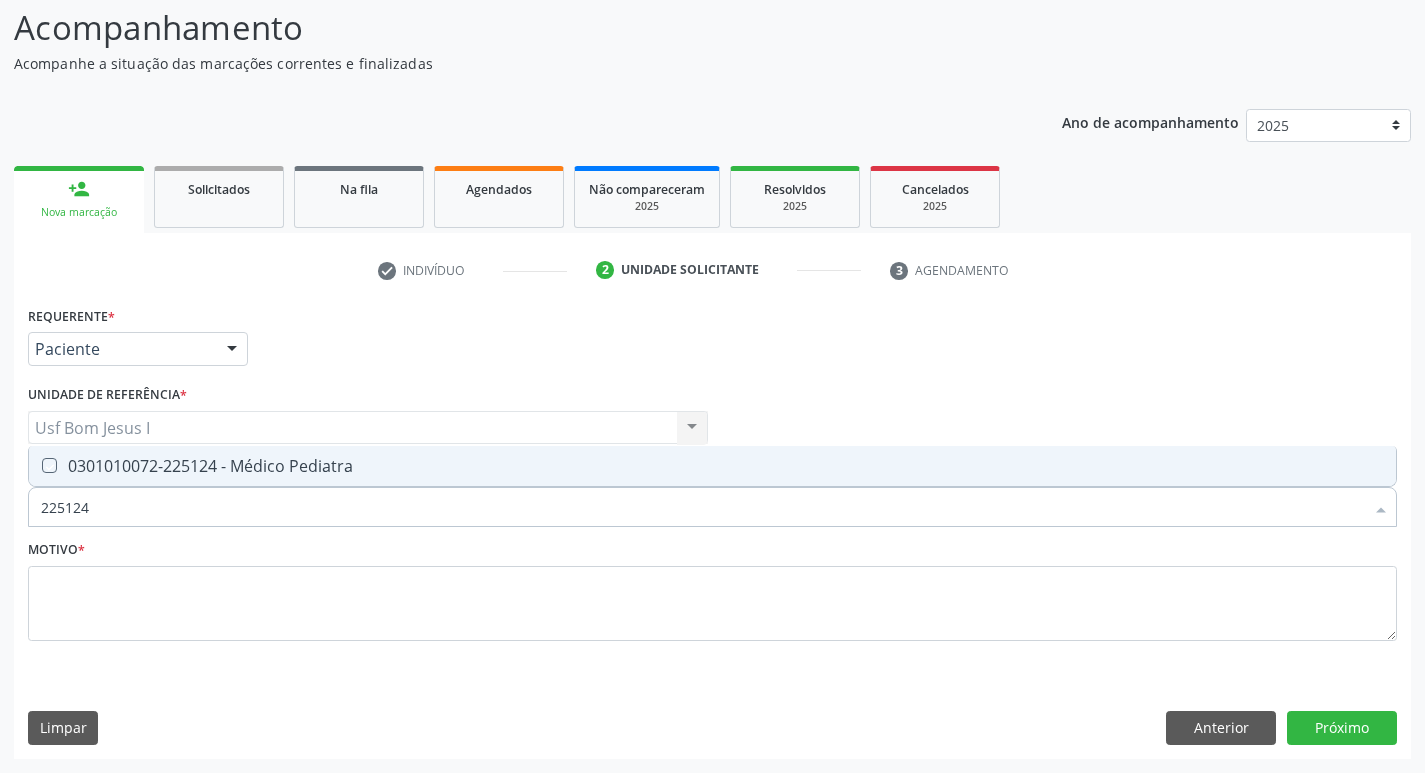 checkbox on "true" 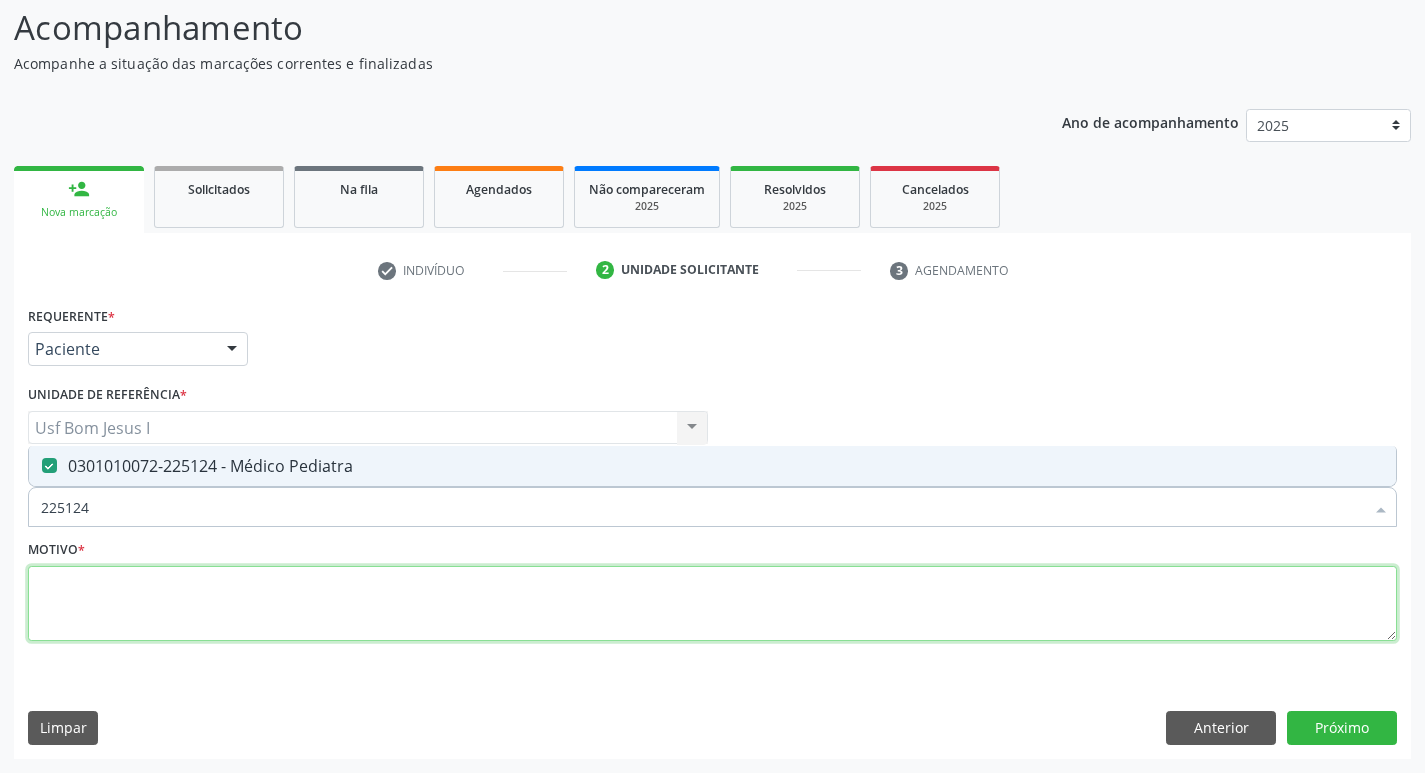 click at bounding box center [712, 604] 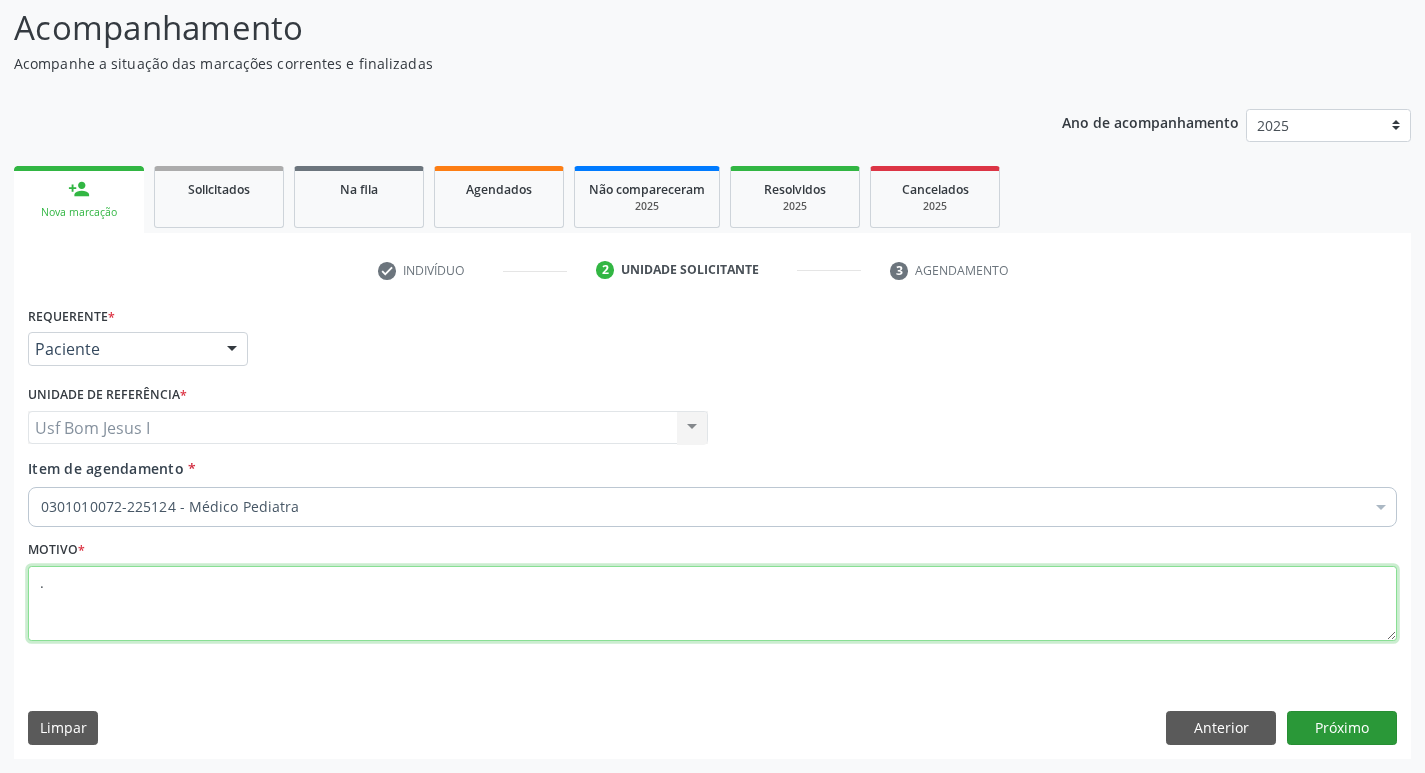 type on "." 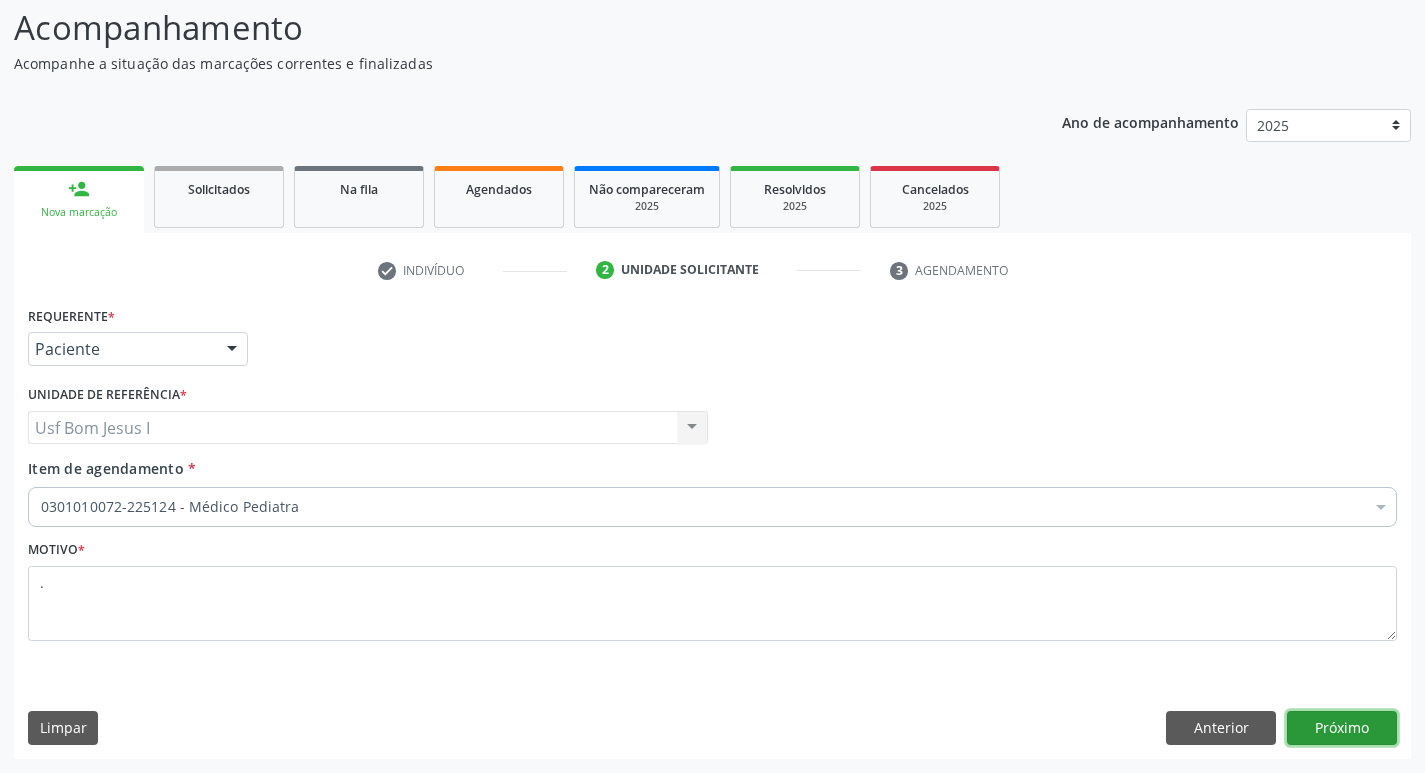click on "Próximo" at bounding box center [1342, 728] 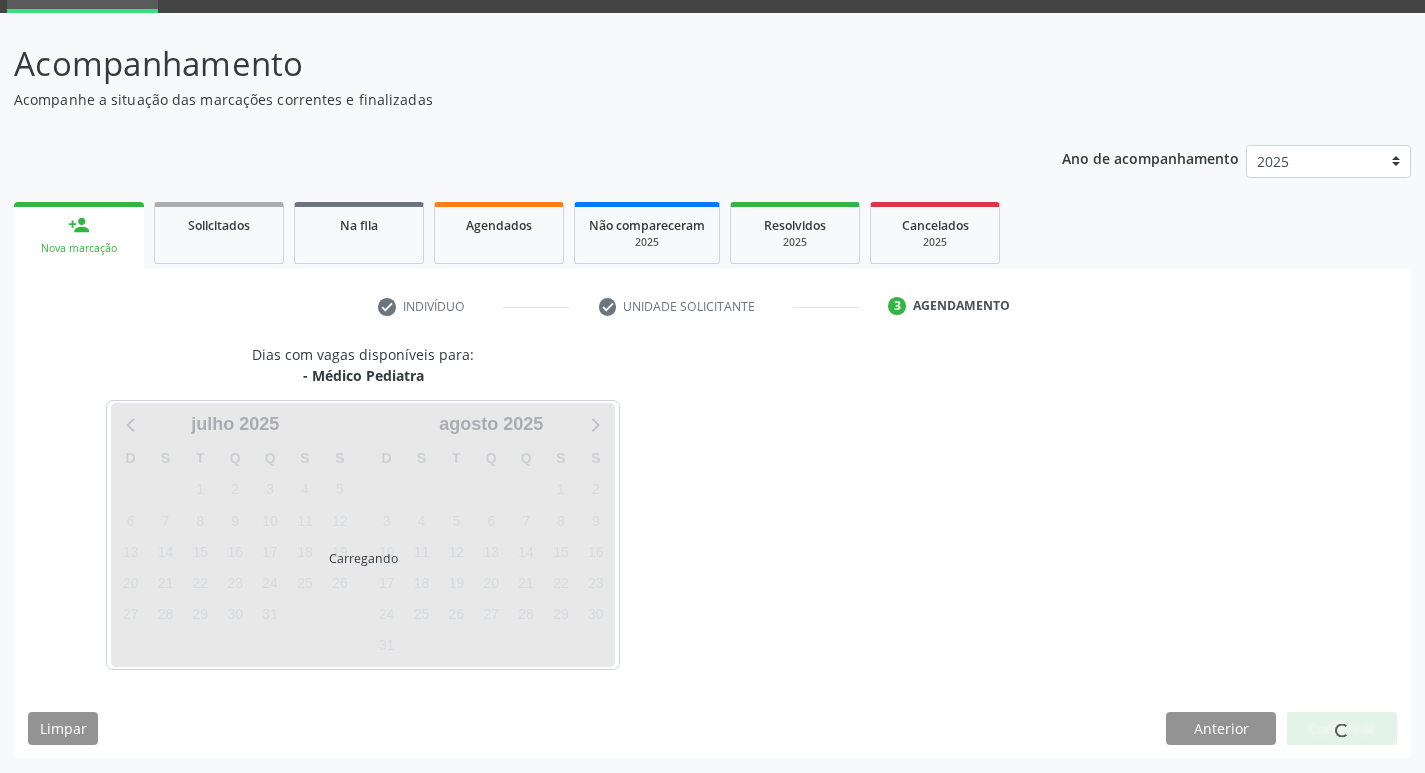 scroll, scrollTop: 97, scrollLeft: 0, axis: vertical 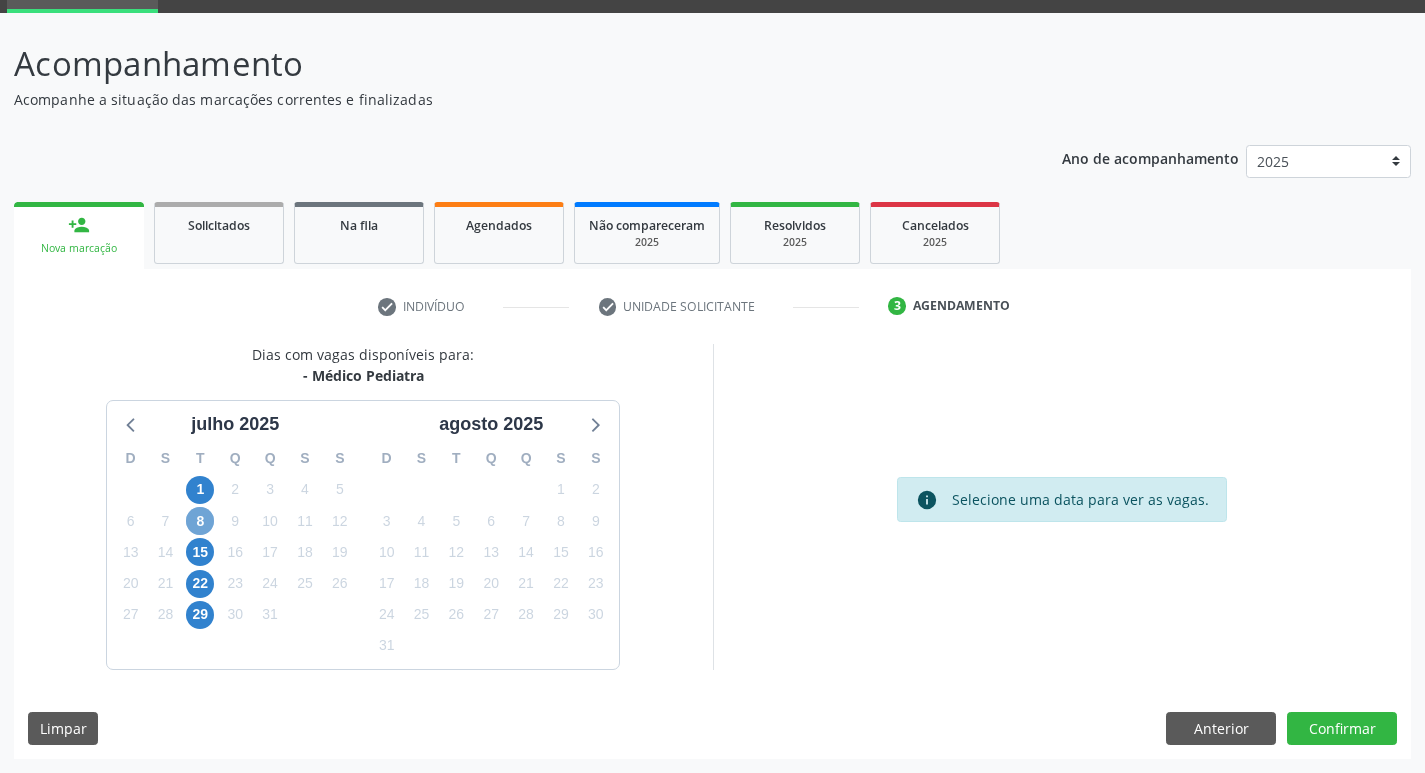 click on "8" at bounding box center [200, 521] 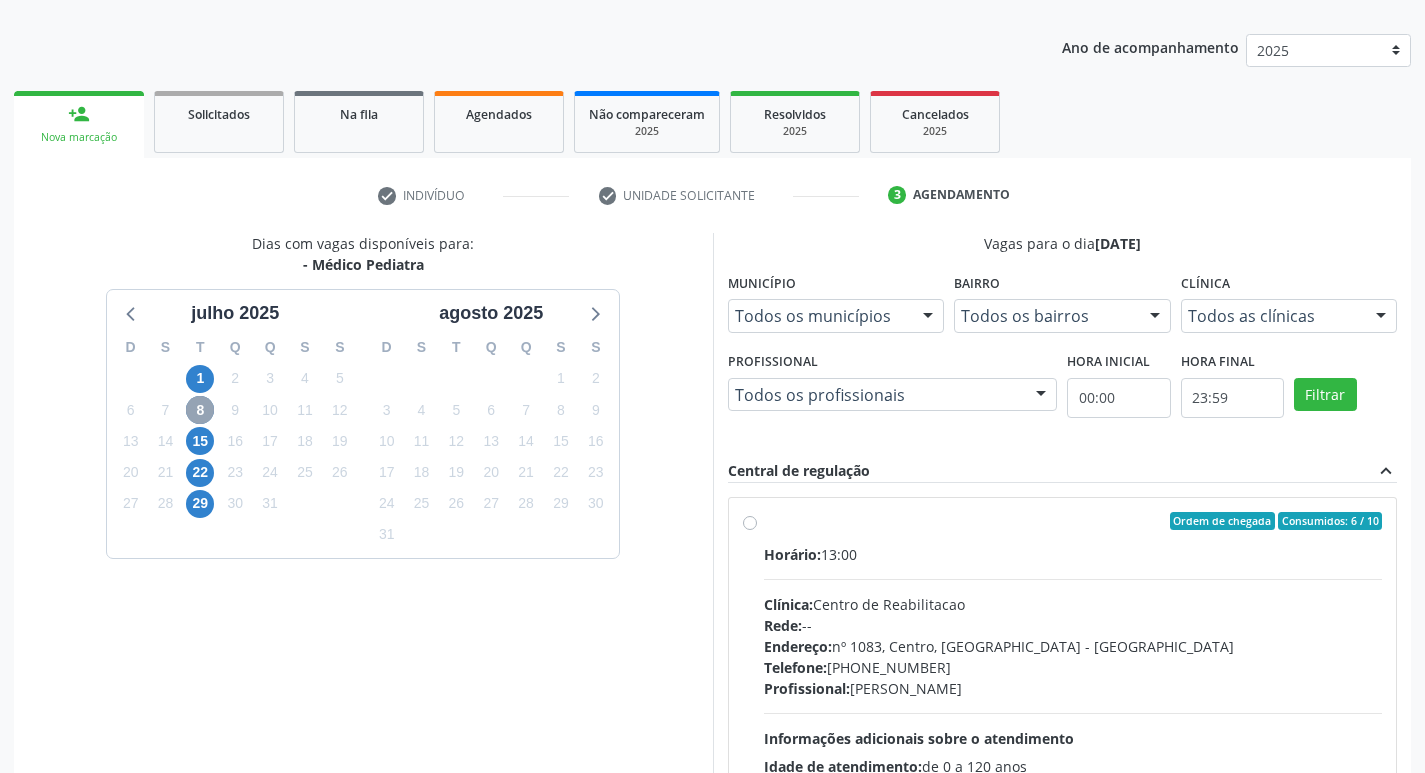 scroll, scrollTop: 422, scrollLeft: 0, axis: vertical 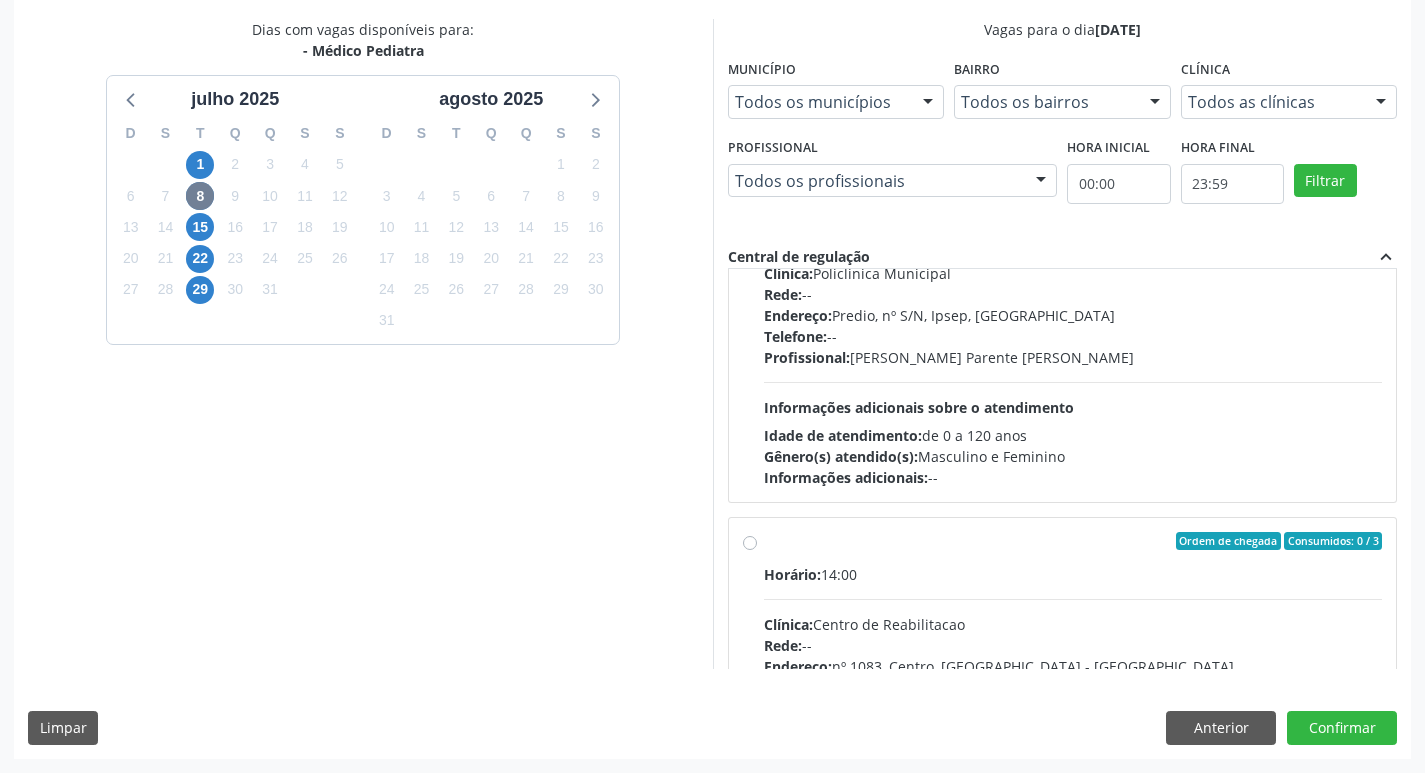 click on "Idade de atendimento:
de 0 a 120 anos" at bounding box center [1073, 435] 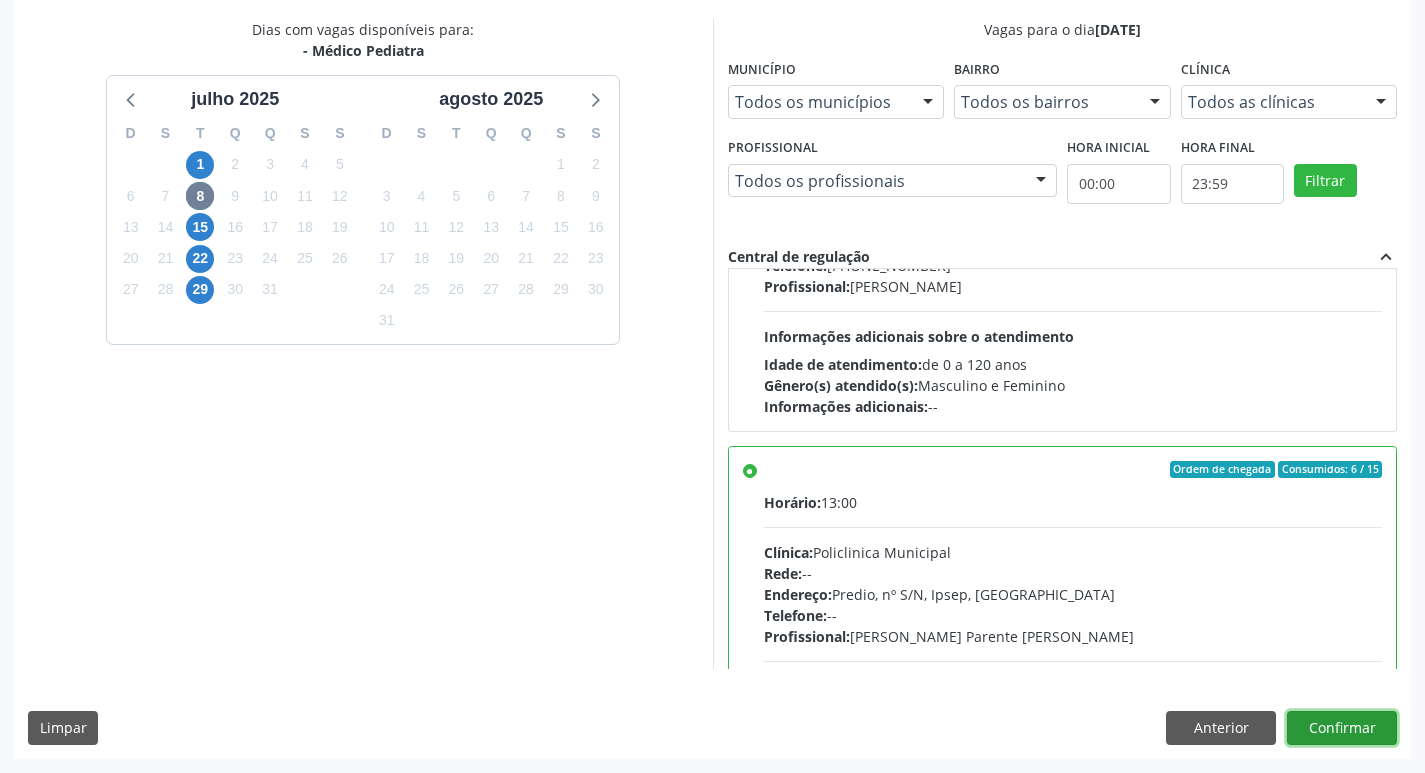 click on "Confirmar" at bounding box center (1342, 728) 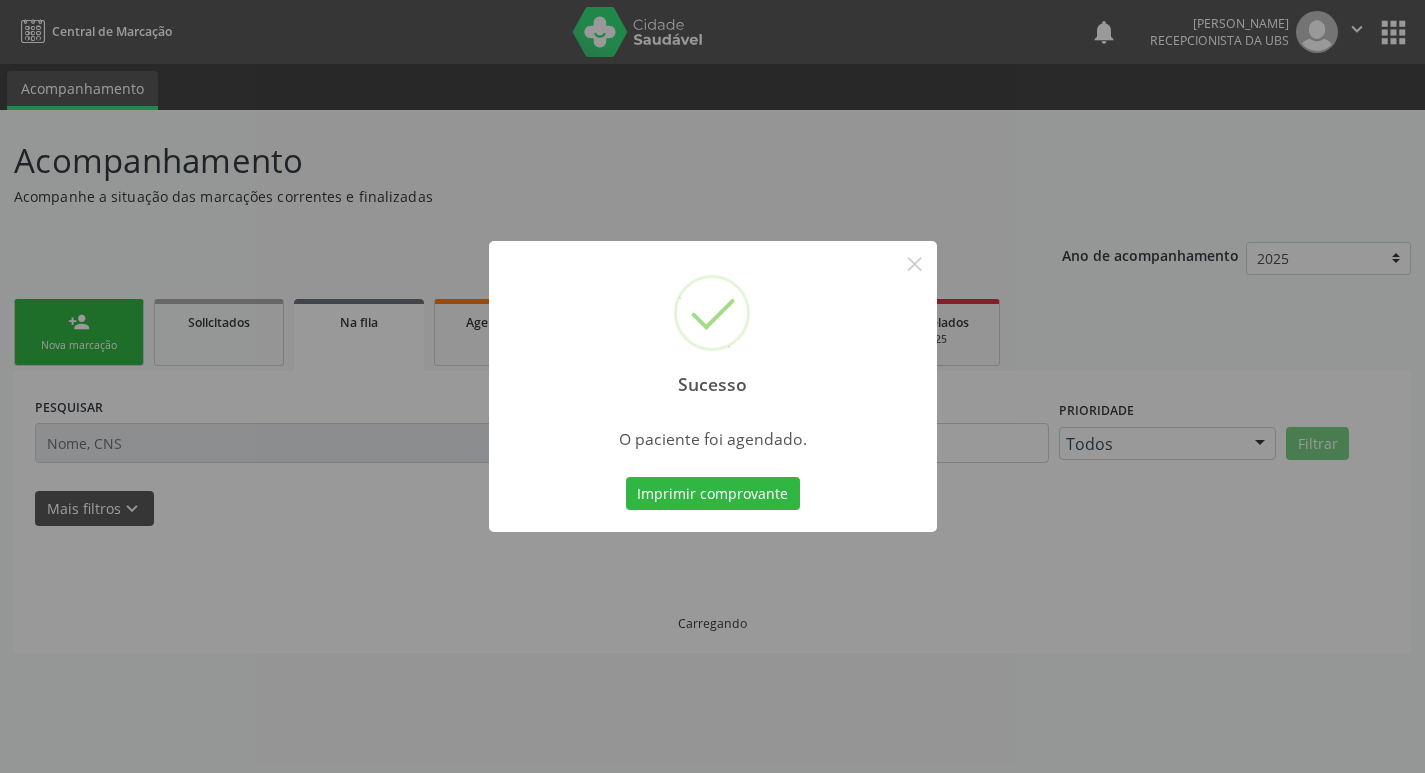 scroll, scrollTop: 0, scrollLeft: 0, axis: both 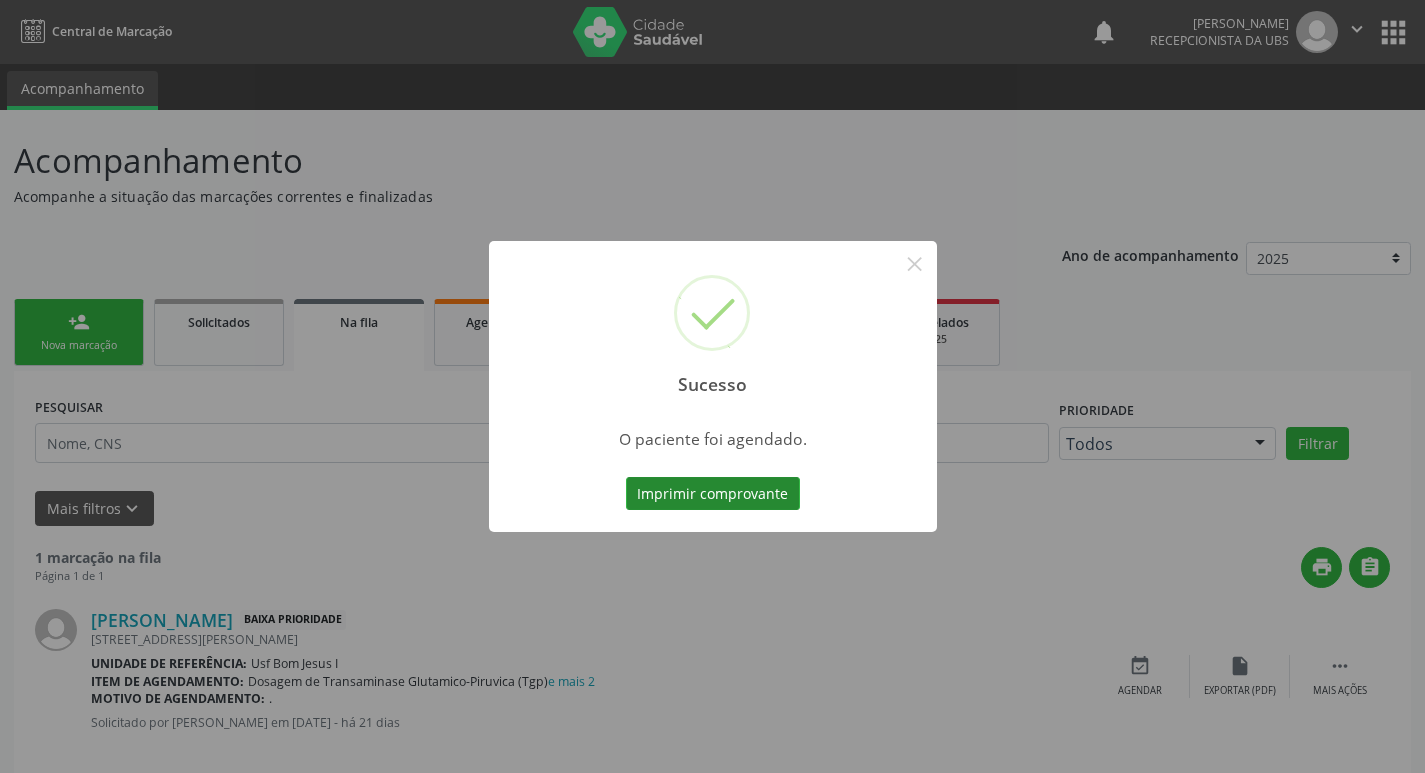 click on "Imprimir comprovante" at bounding box center (713, 494) 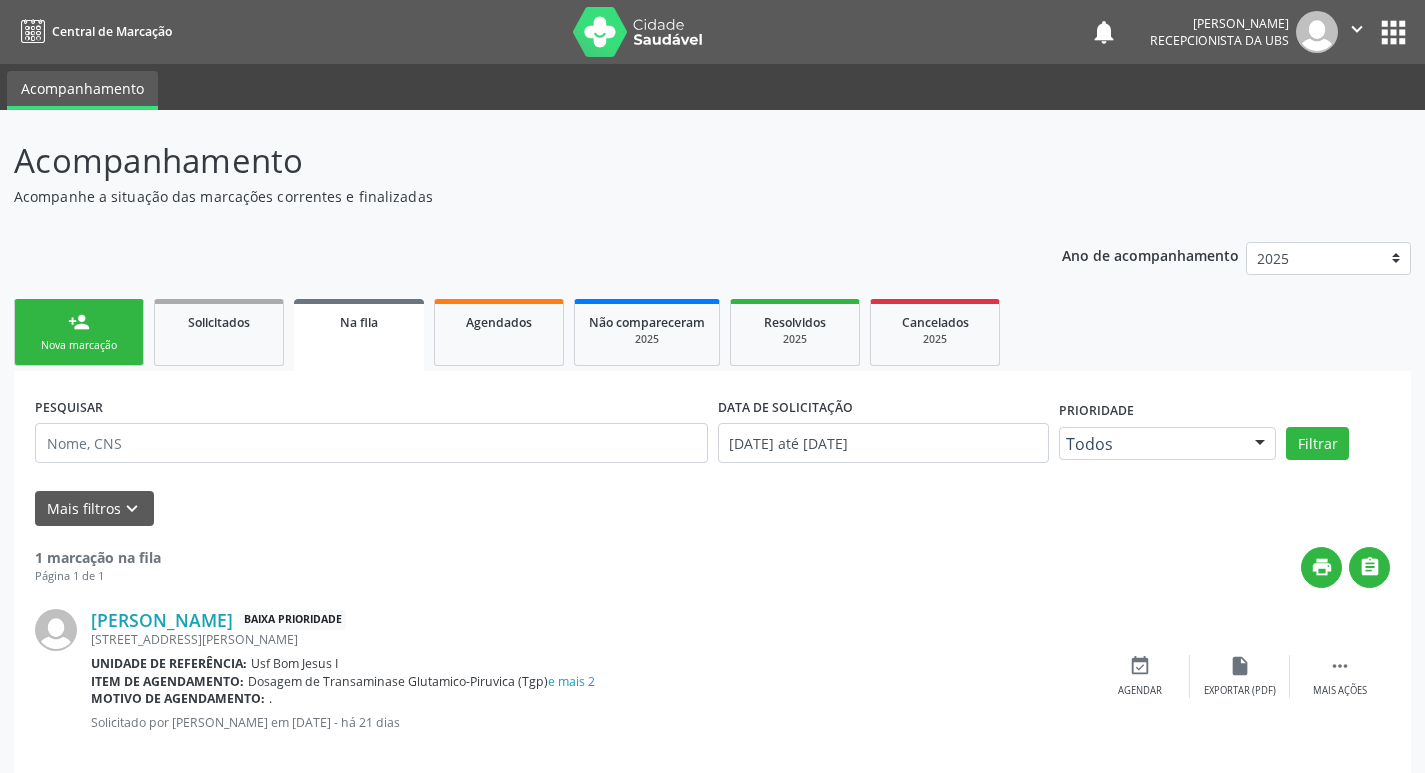 click on "person_add
Nova marcação
Solicitados   Na fila   Agendados   Não compareceram
2025
Resolvidos
2025
Cancelados
2025" at bounding box center (712, 332) 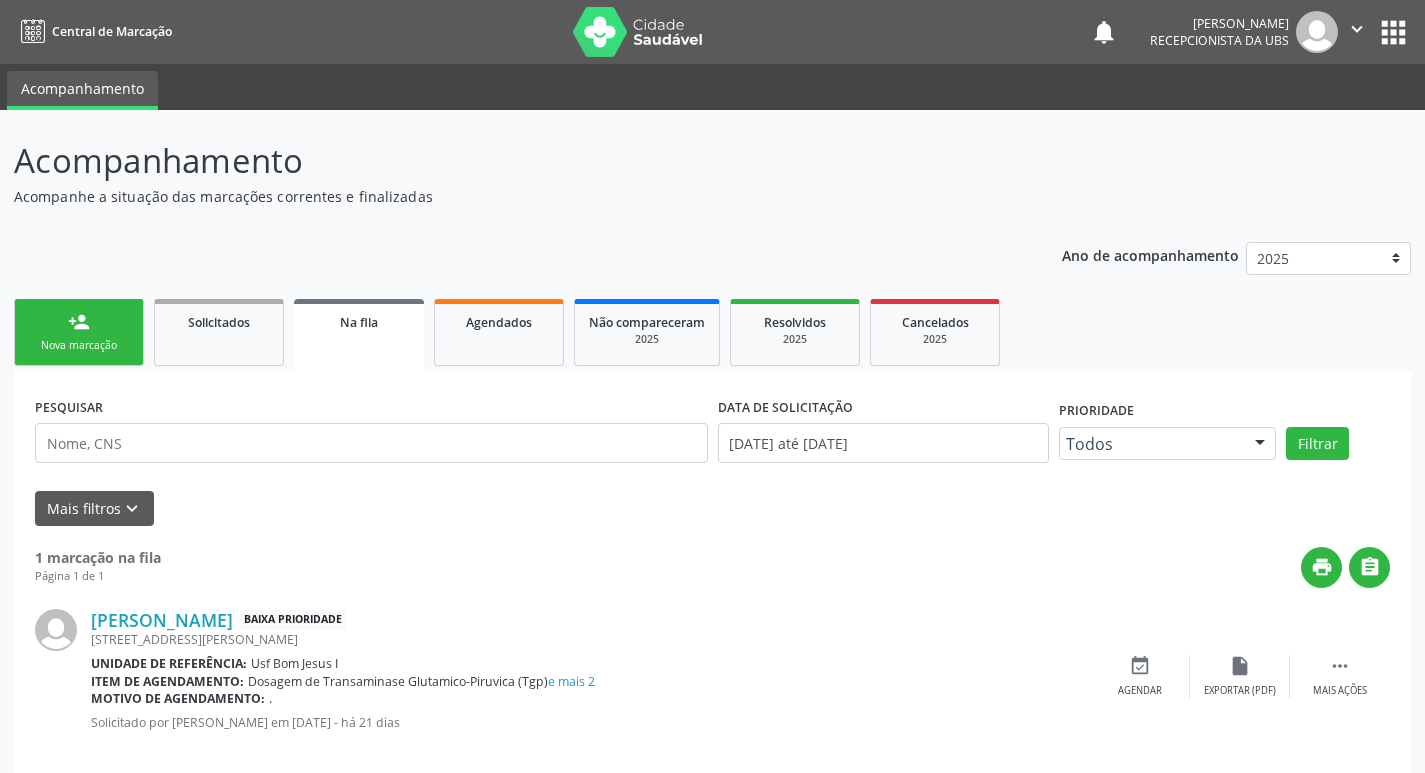 drag, startPoint x: 87, startPoint y: 304, endPoint x: 76, endPoint y: 321, distance: 20.248457 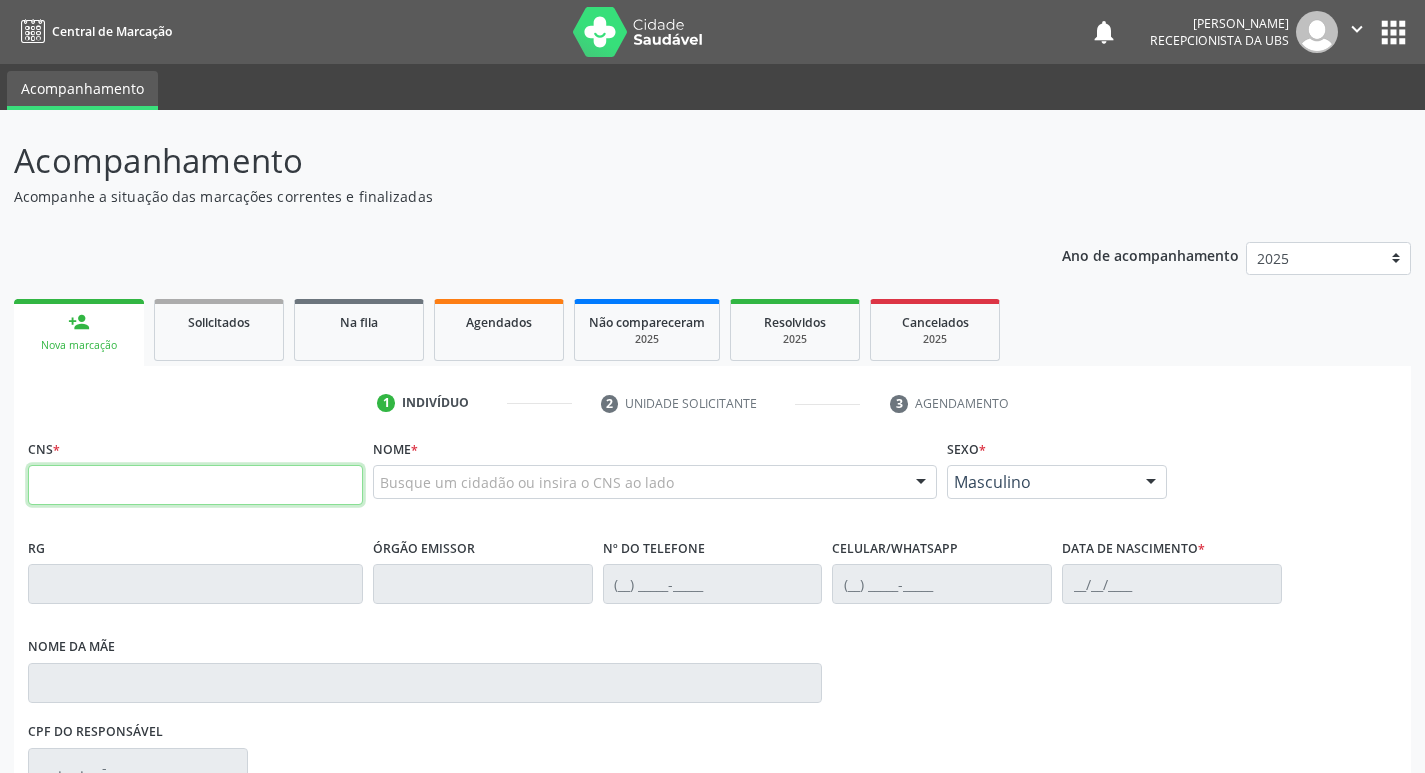 click at bounding box center [195, 485] 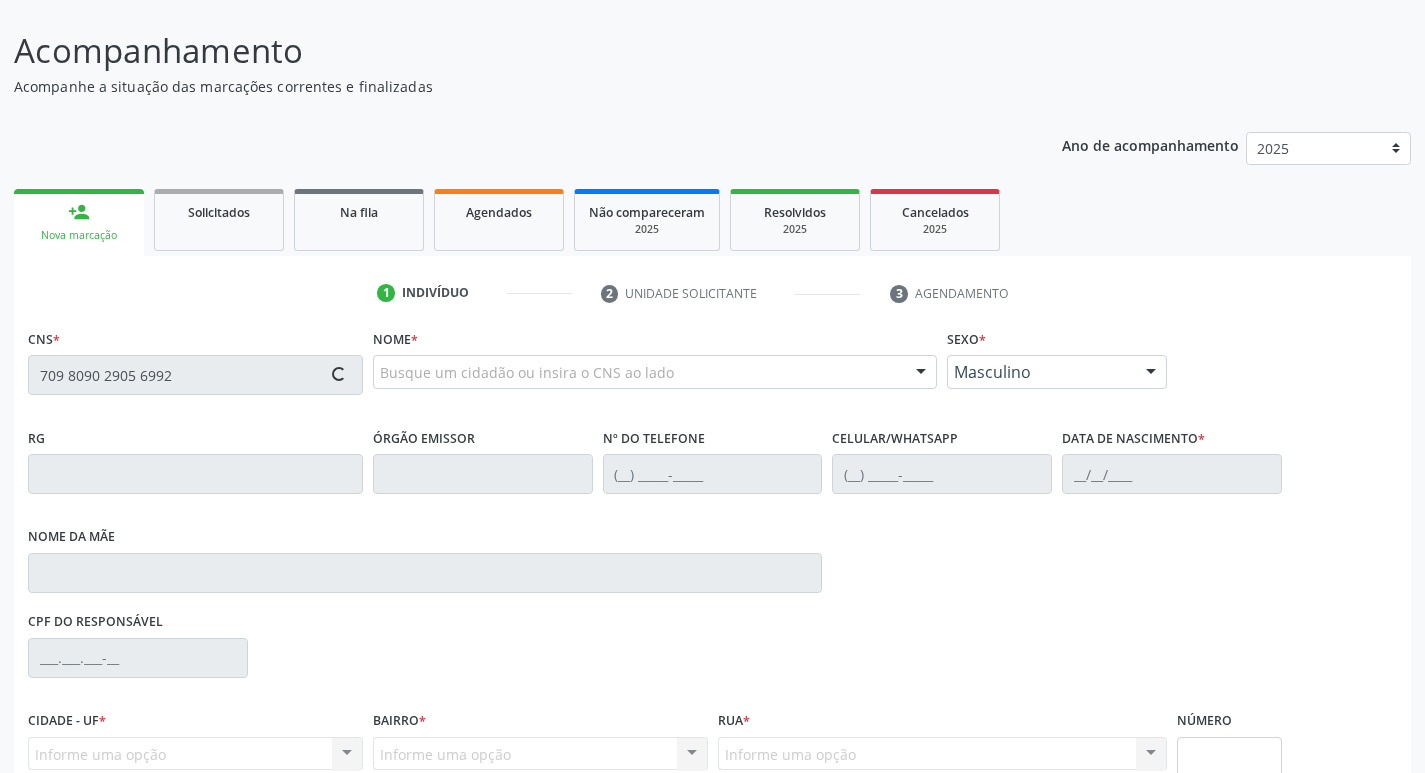 scroll, scrollTop: 297, scrollLeft: 0, axis: vertical 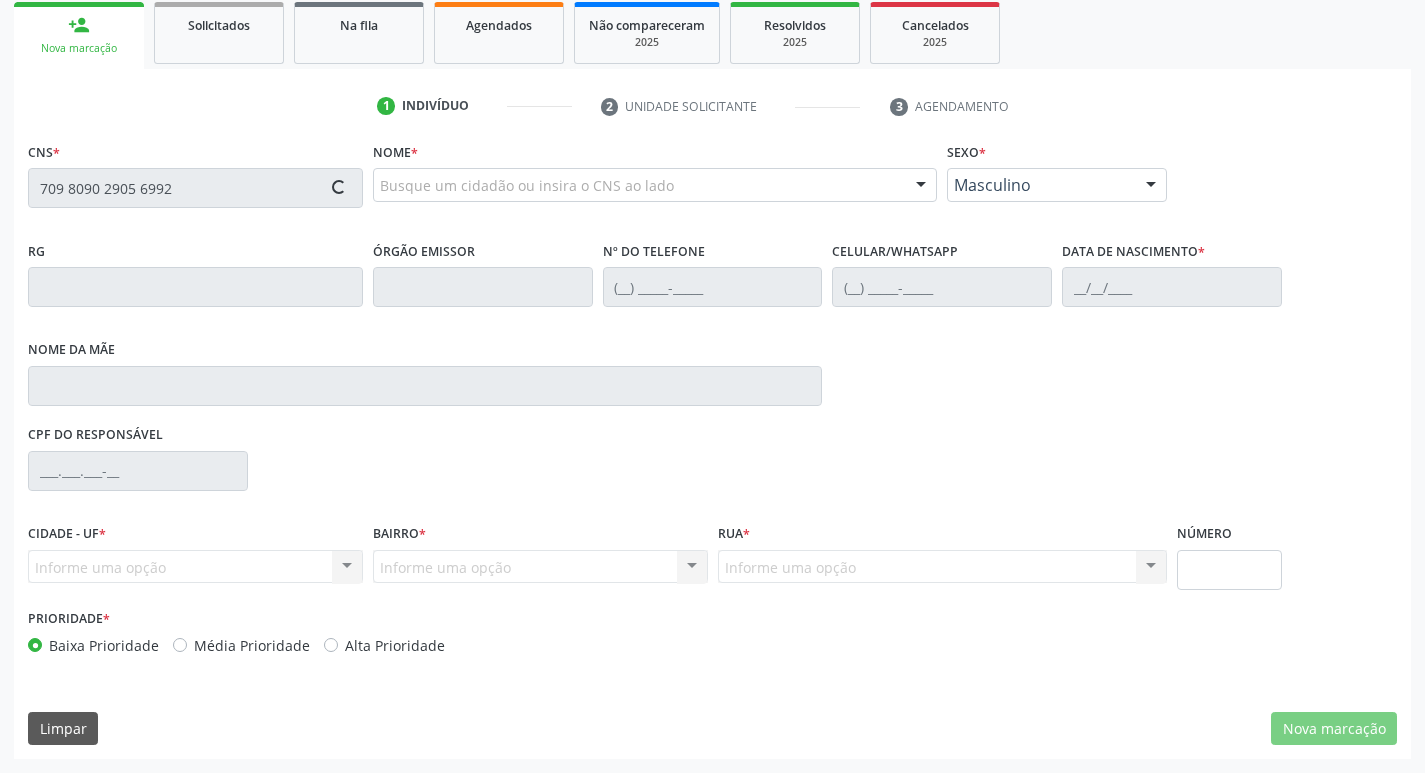 type on "709 8090 2905 6992" 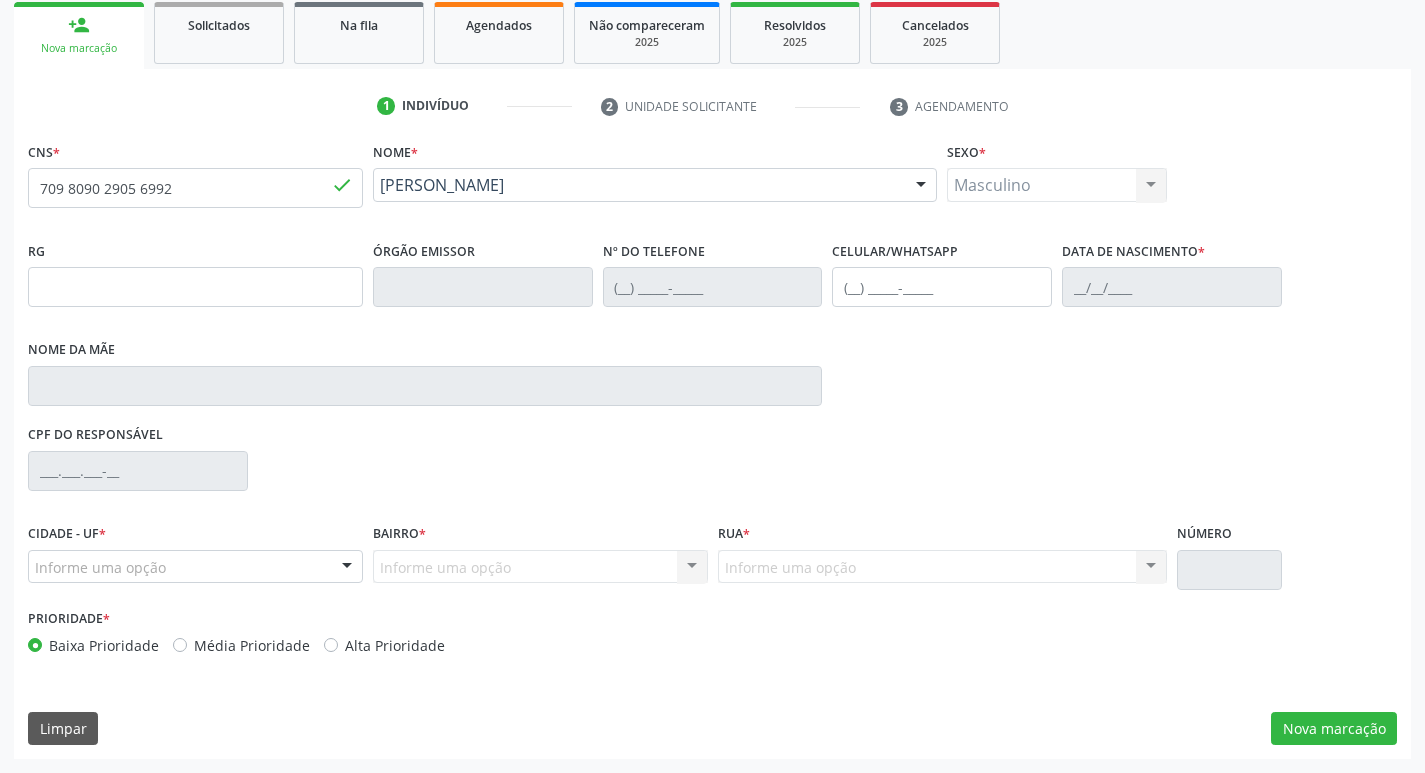 type on "(87) 99635-1409" 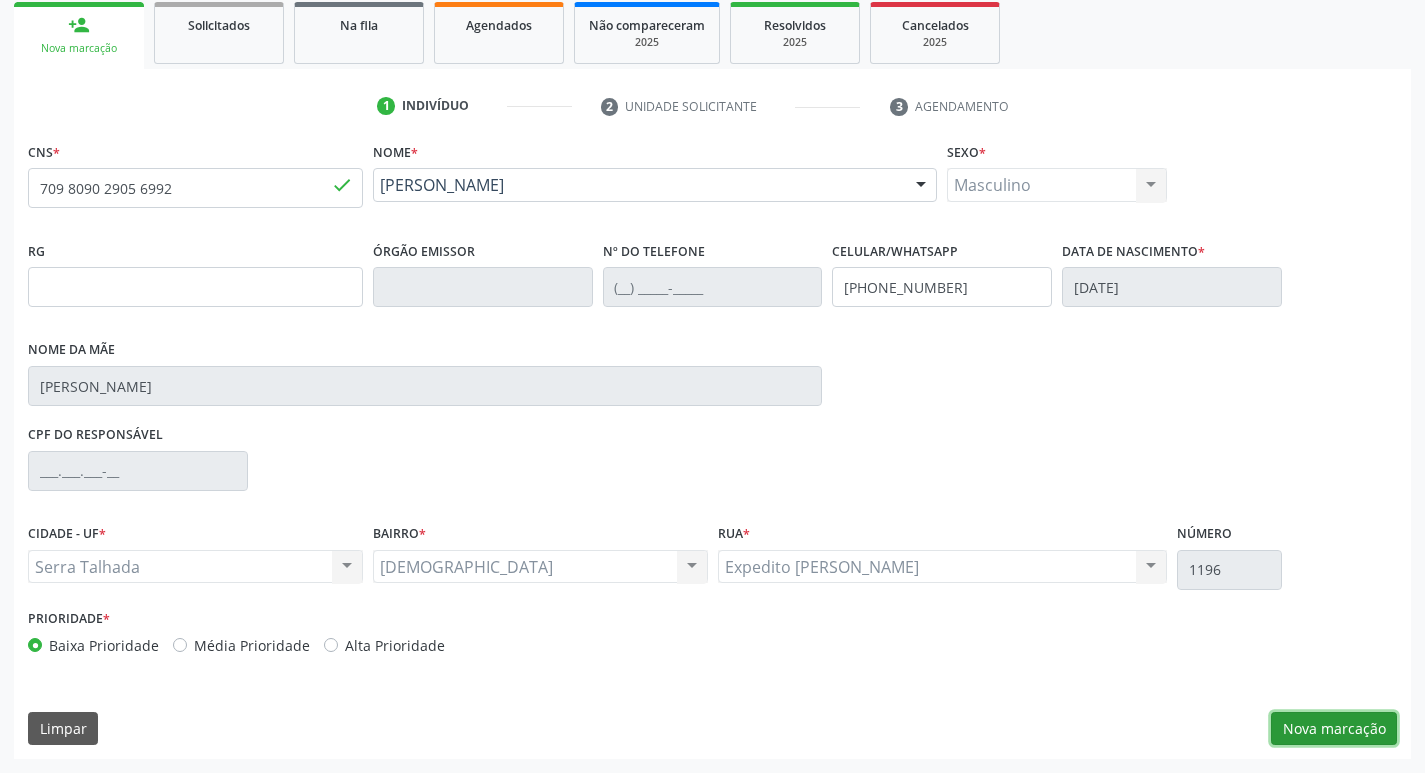 click on "Nova marcação" at bounding box center (1334, 729) 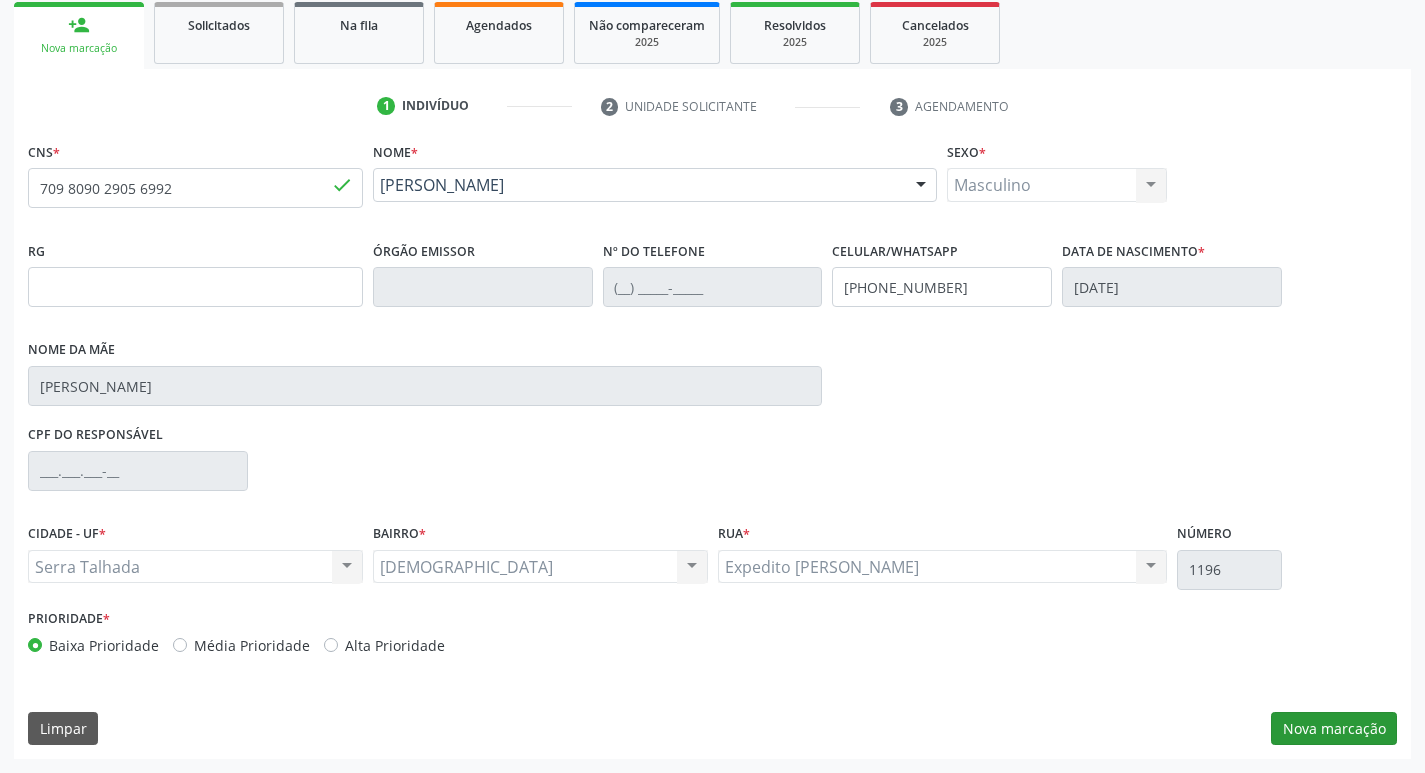 scroll, scrollTop: 133, scrollLeft: 0, axis: vertical 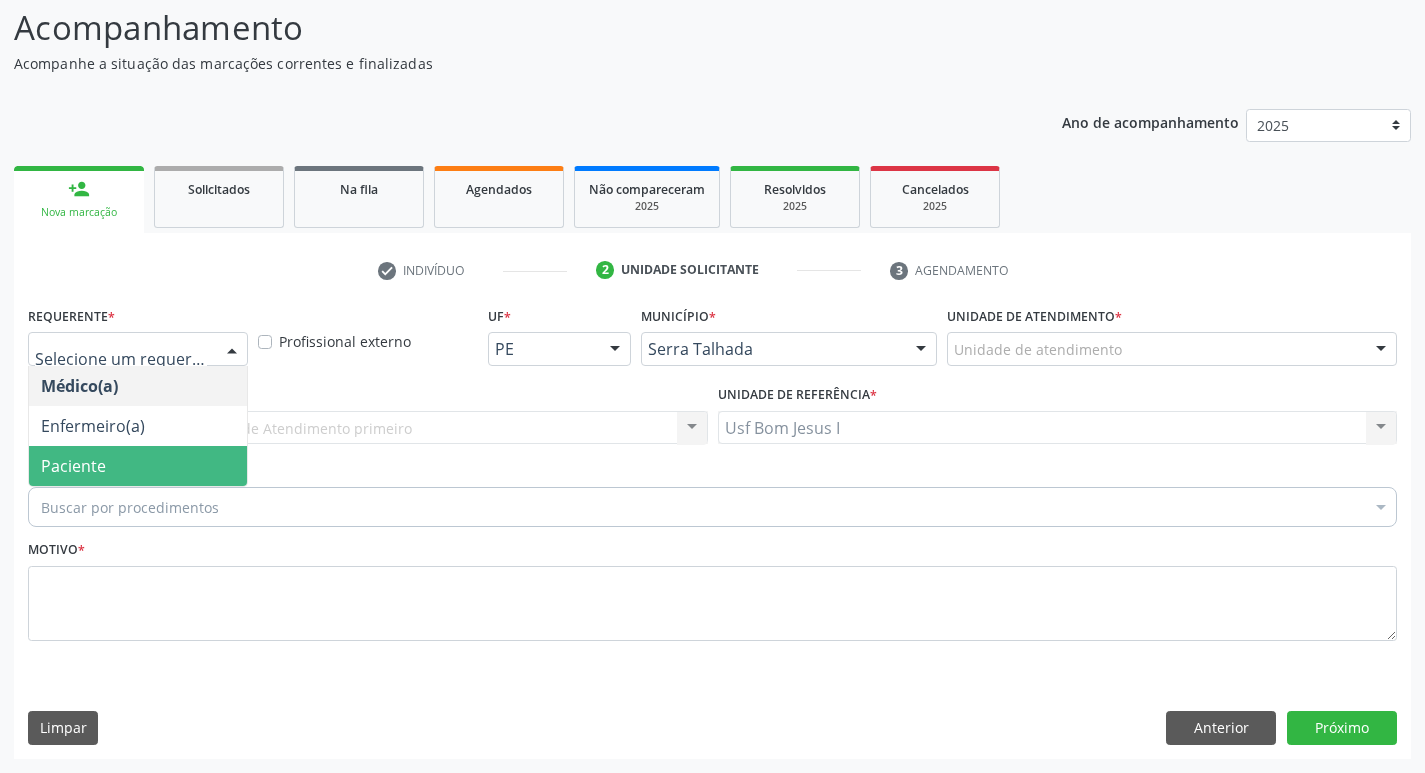 drag, startPoint x: 132, startPoint y: 456, endPoint x: 171, endPoint y: 467, distance: 40.5216 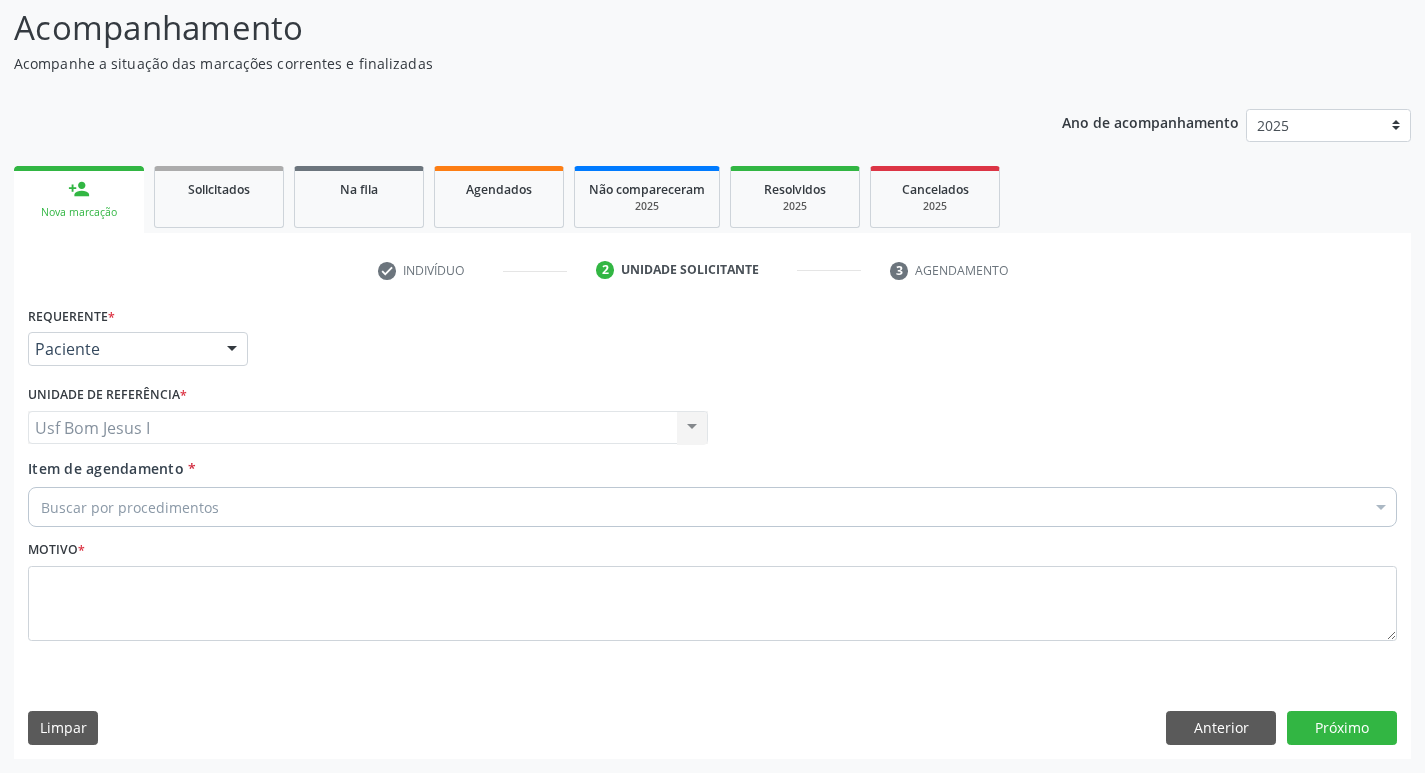 click on "Buscar por procedimentos" at bounding box center [712, 507] 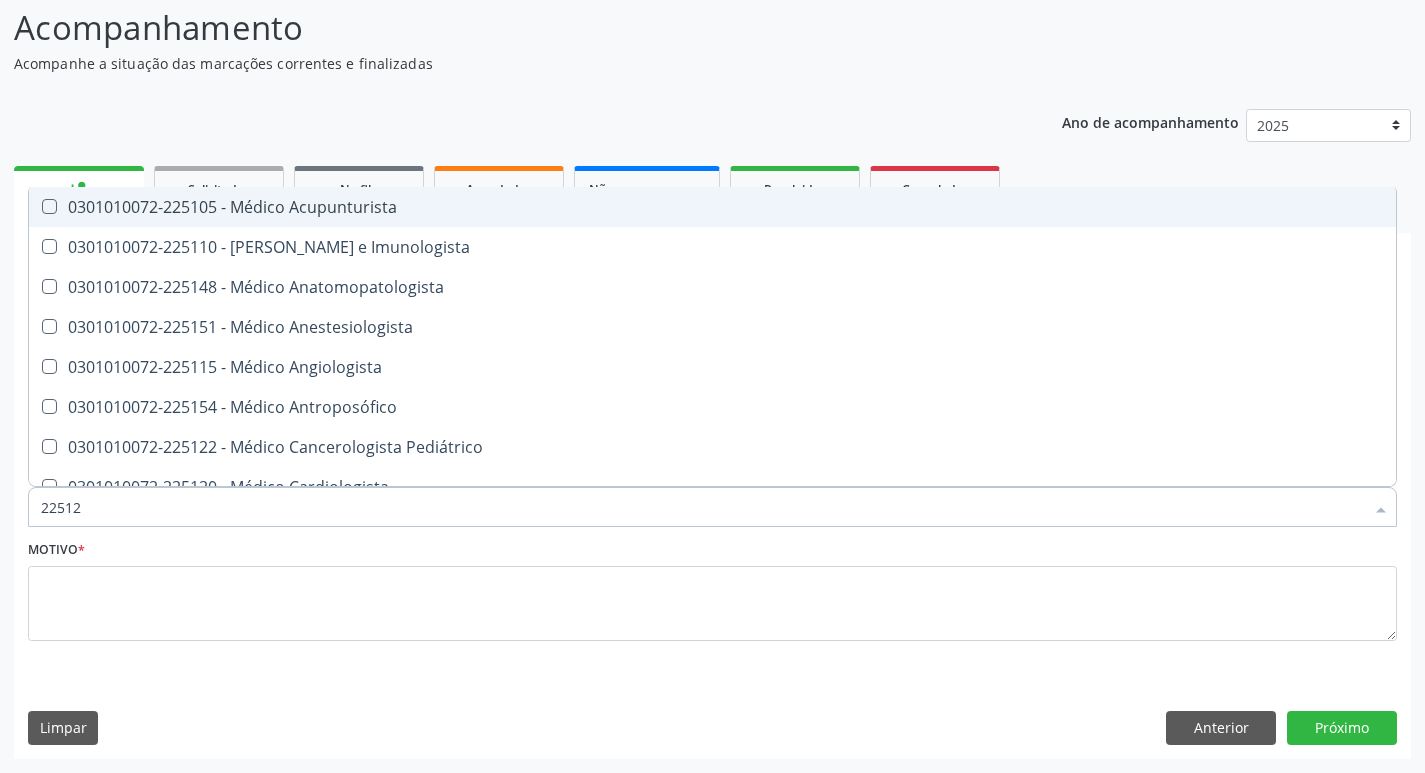 type on "225124" 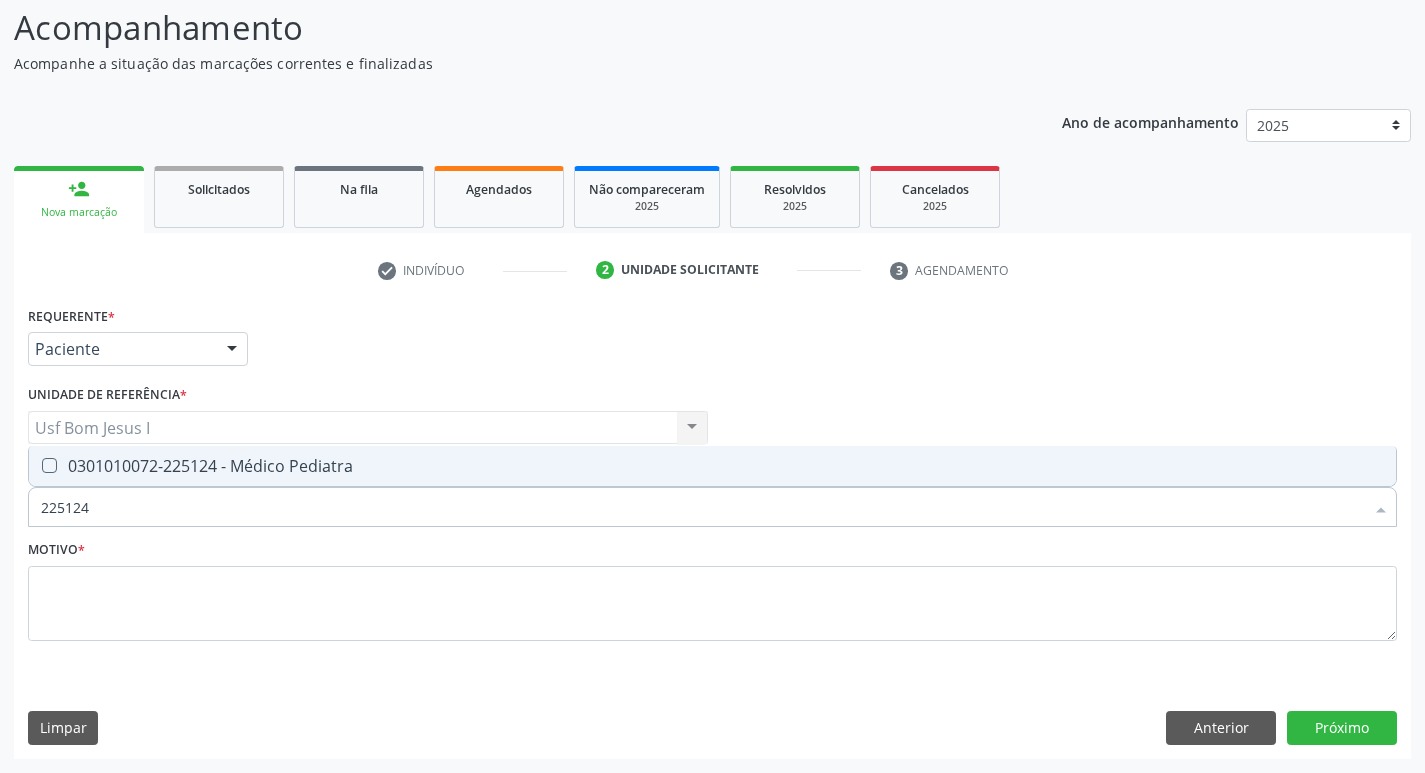 click on "0301010072-225124 - Médico Pediatra" at bounding box center [712, 466] 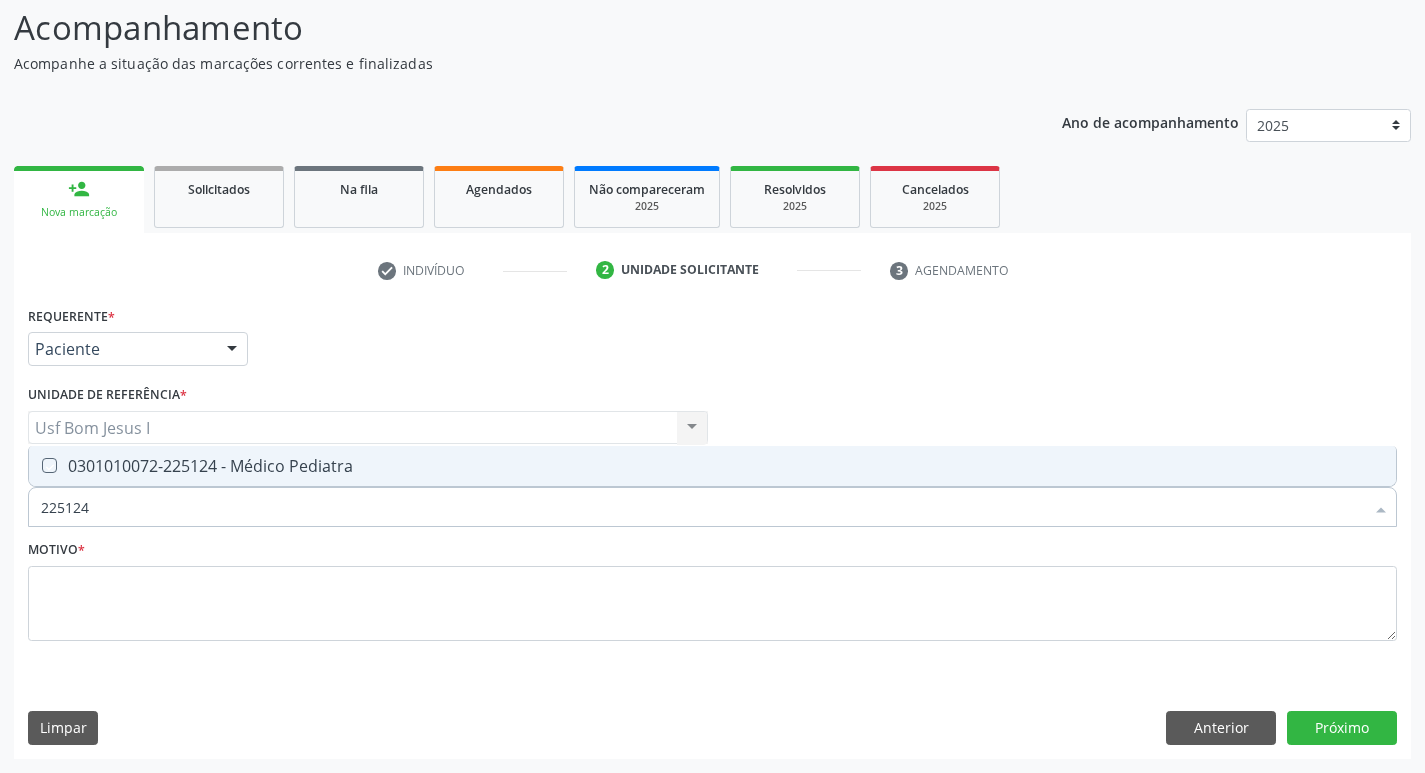 checkbox on "true" 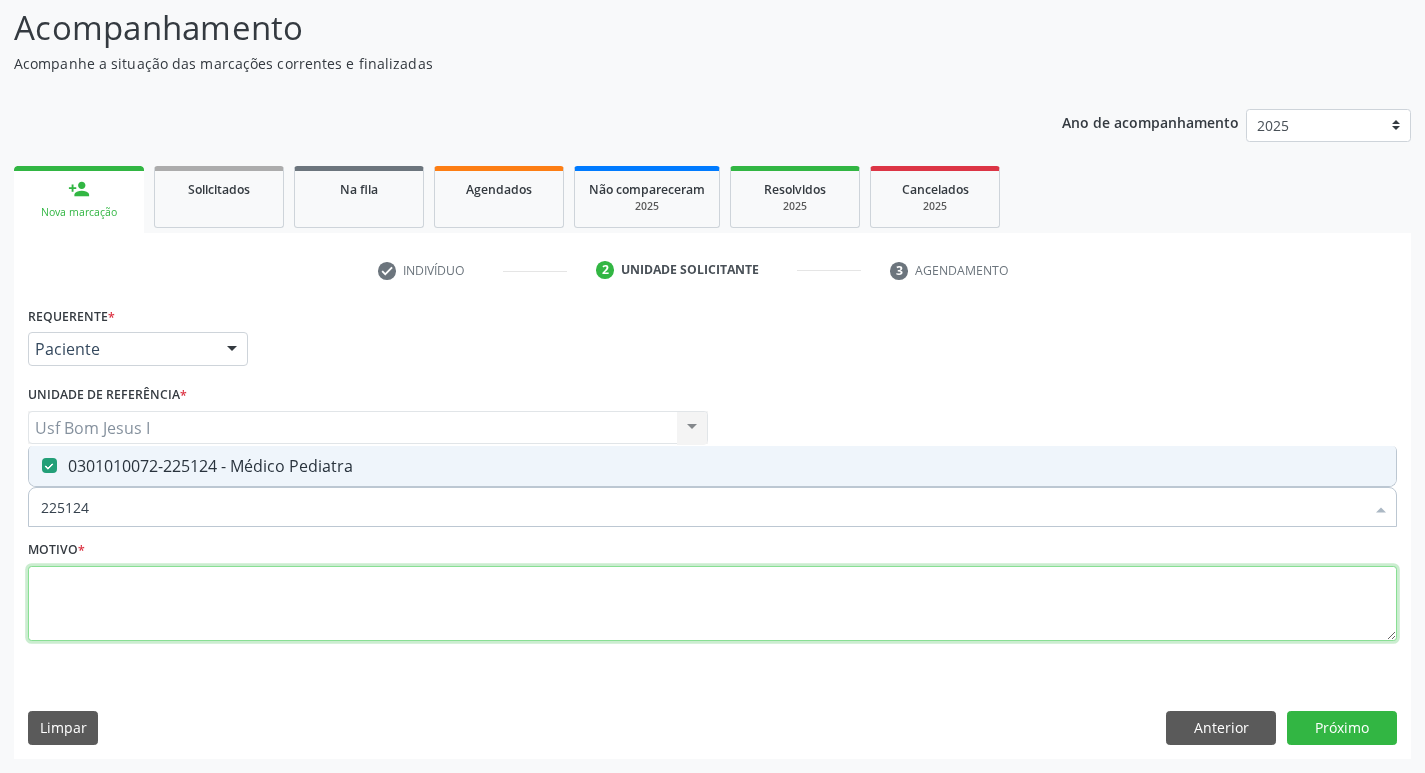 drag, startPoint x: 224, startPoint y: 612, endPoint x: 235, endPoint y: 580, distance: 33.83785 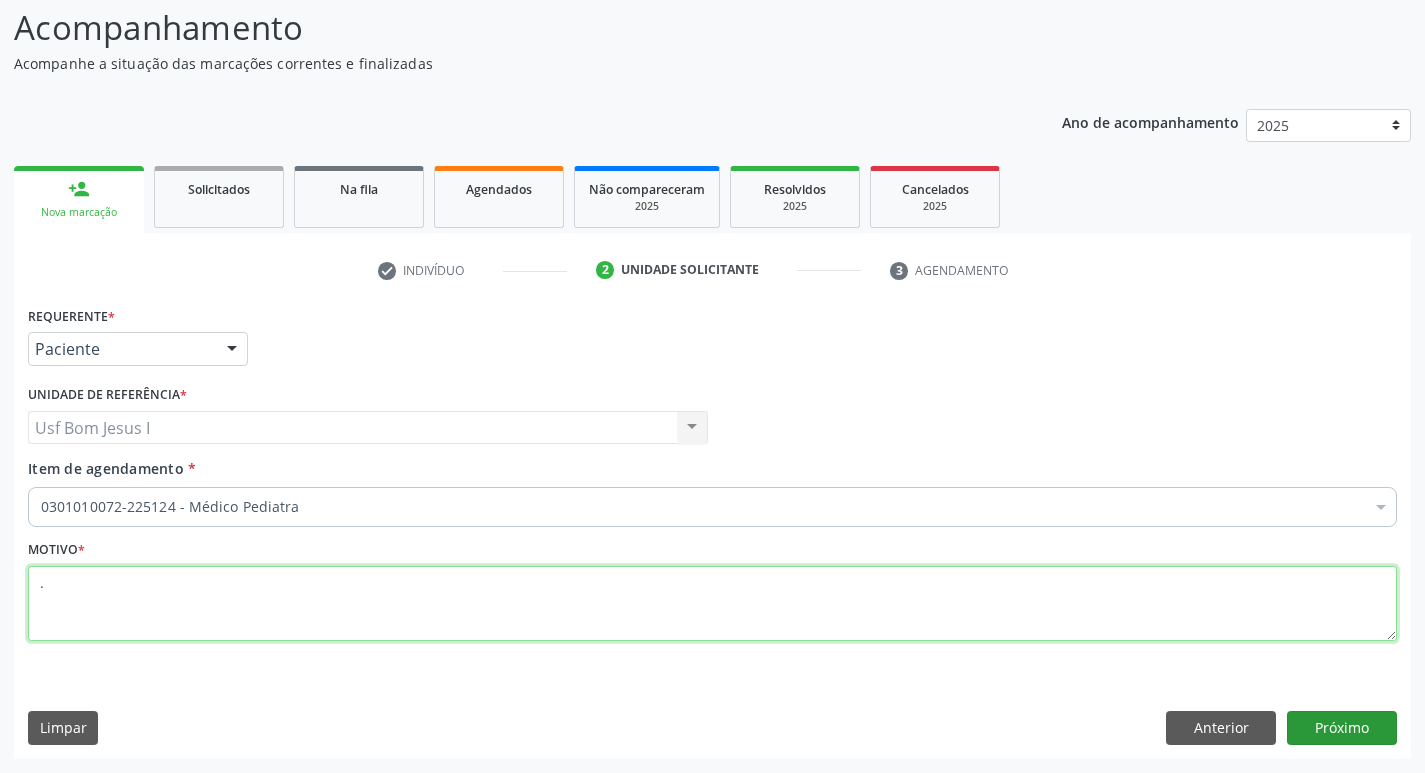 type on "." 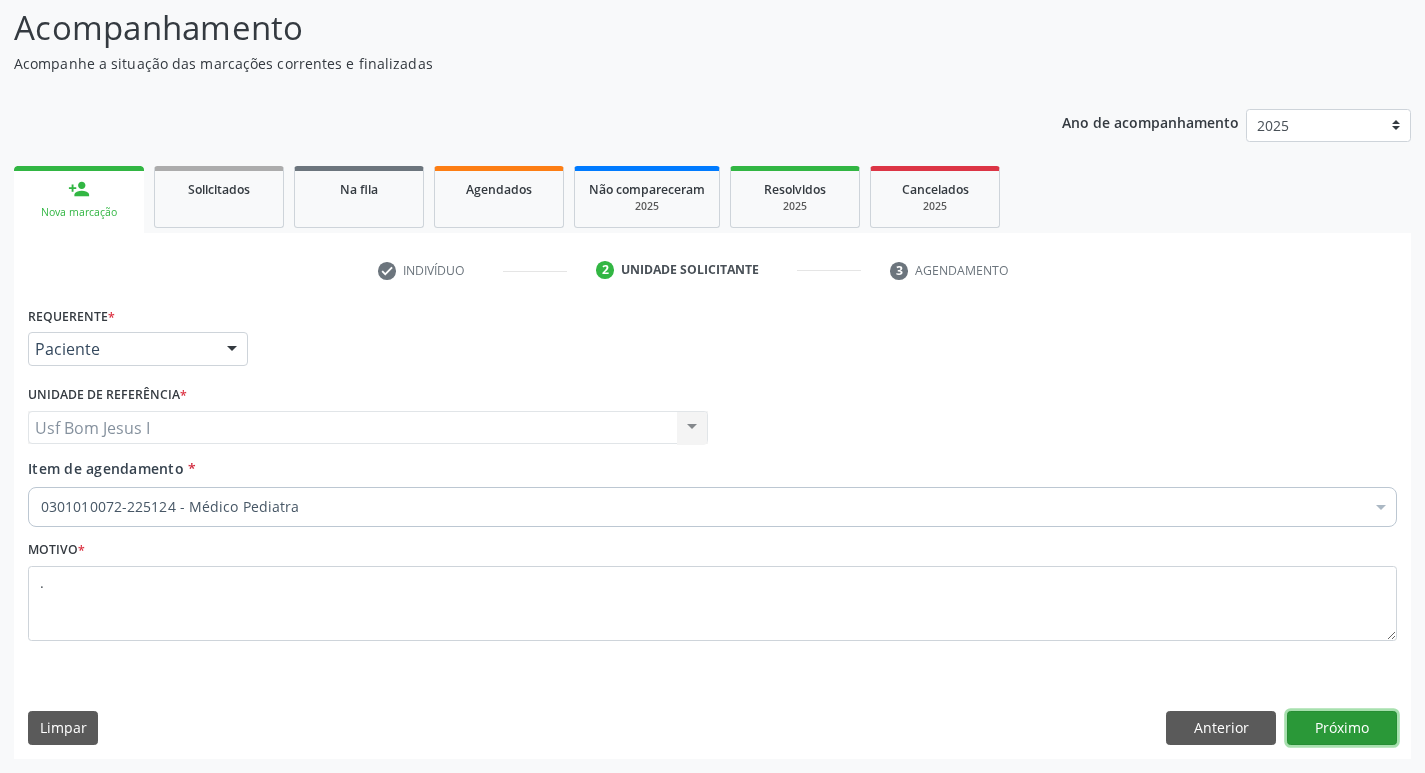 click on "Próximo" at bounding box center [1342, 728] 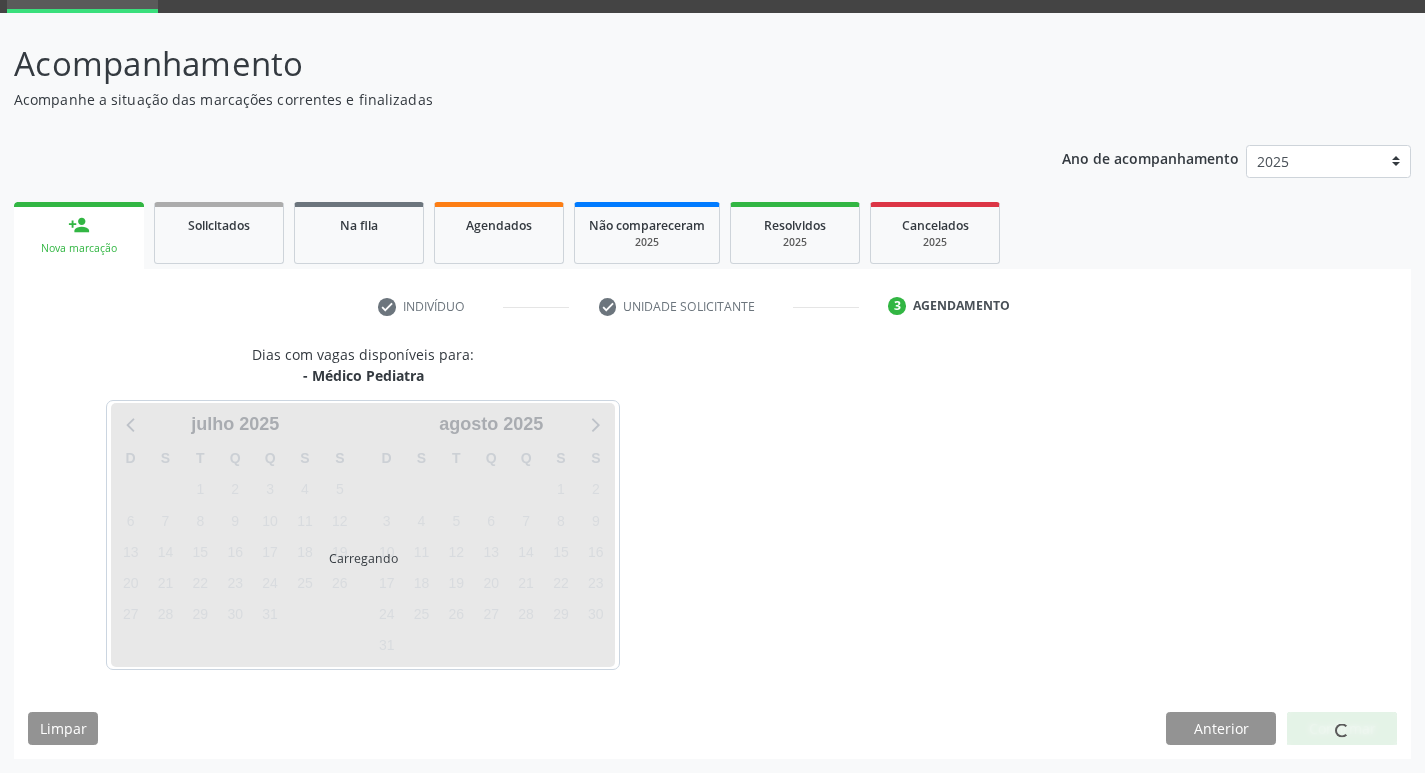 scroll, scrollTop: 97, scrollLeft: 0, axis: vertical 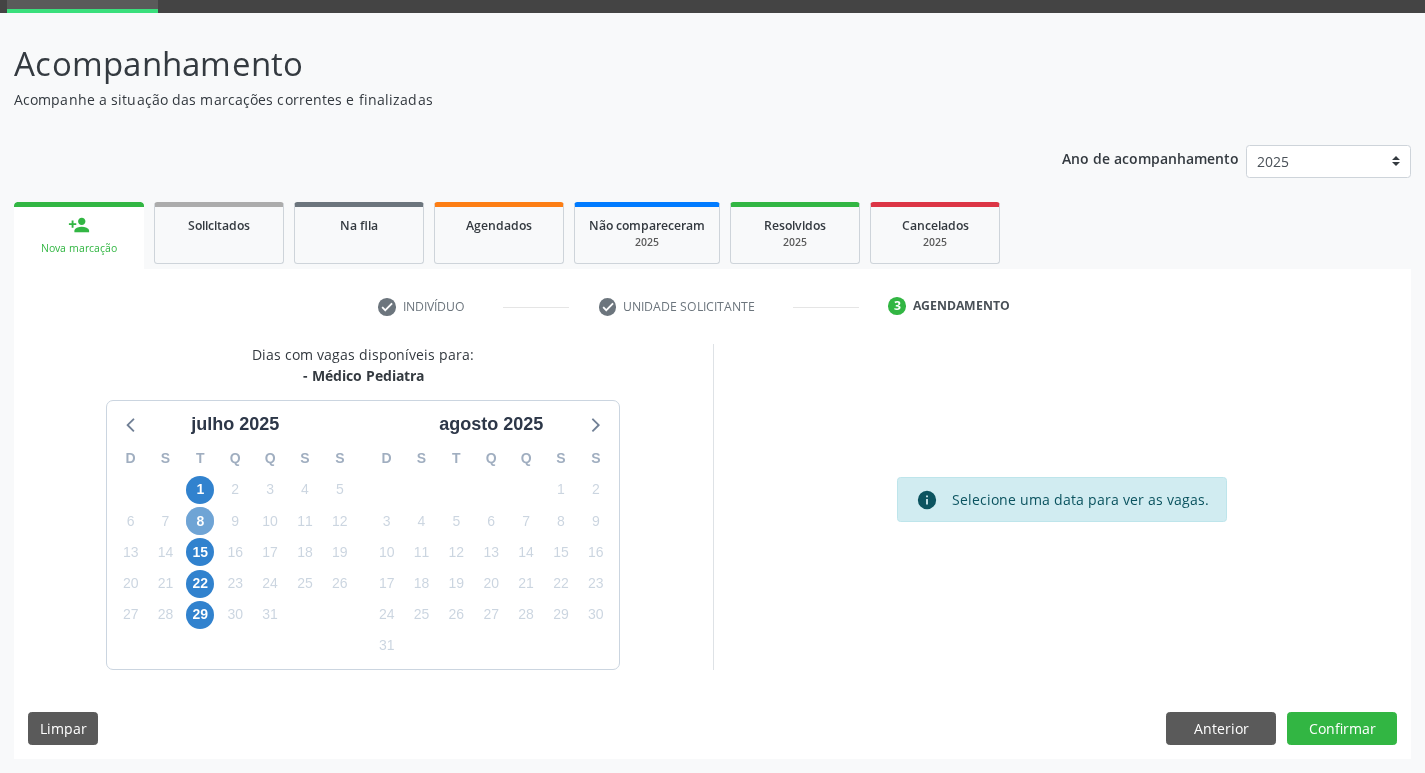 click on "8" at bounding box center (200, 521) 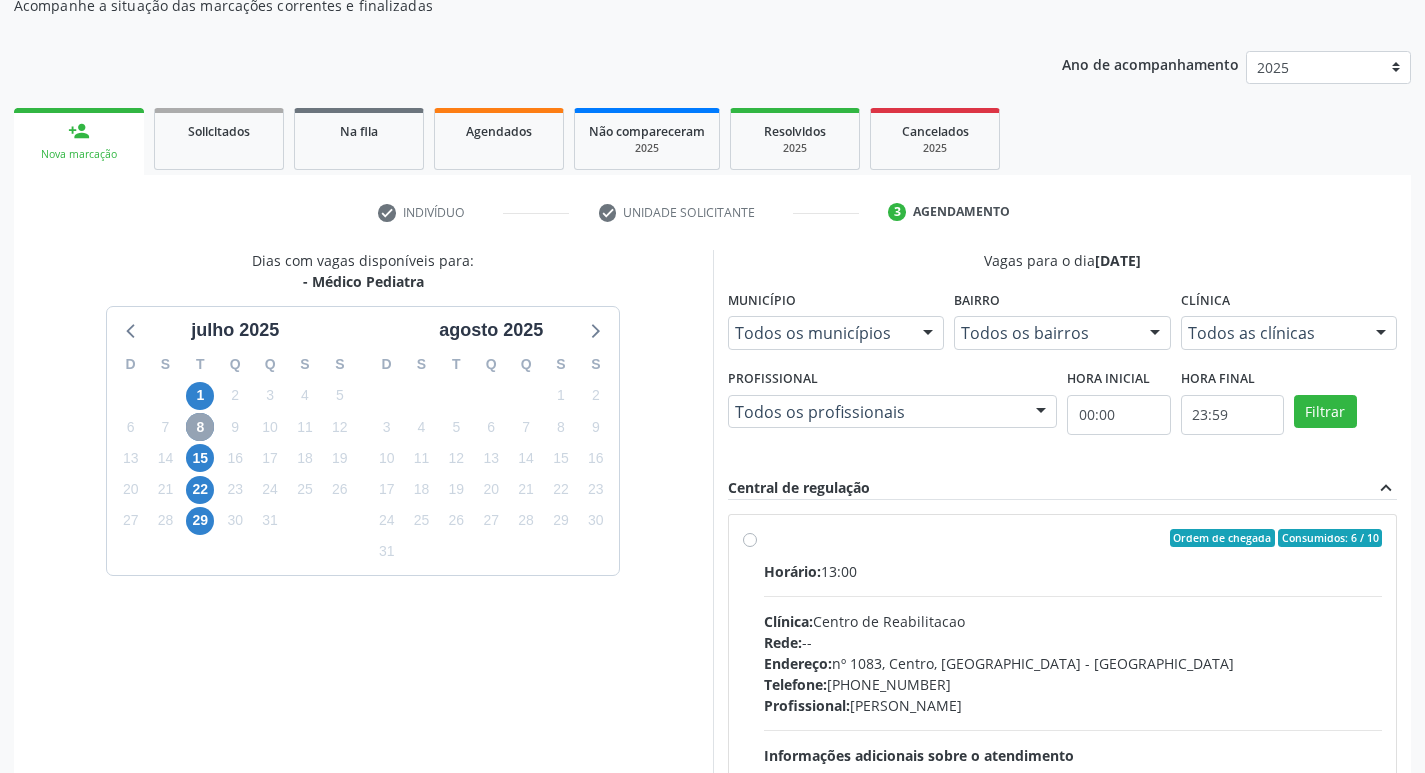 scroll, scrollTop: 422, scrollLeft: 0, axis: vertical 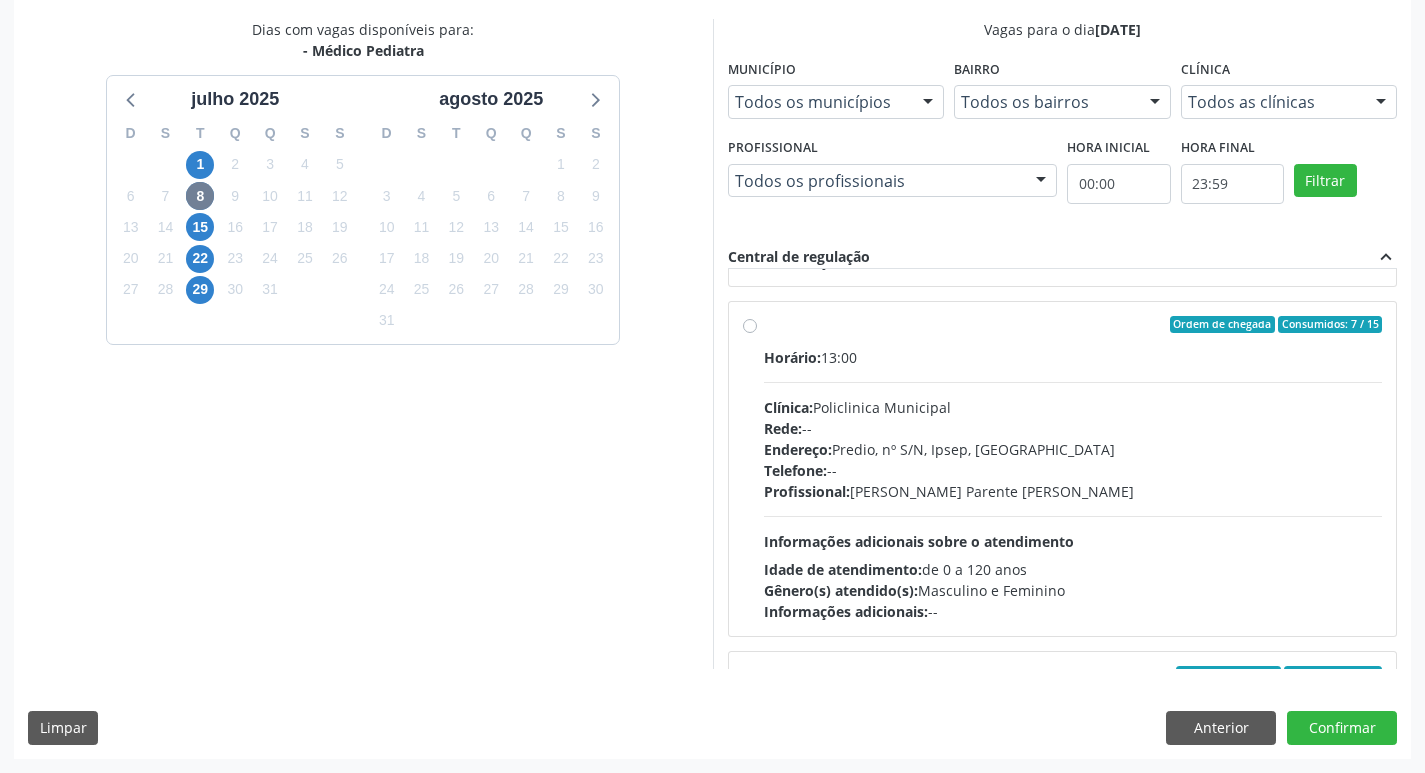 click on "Profissional:
Bianca de Oliveira Parente Bezerra" at bounding box center (1073, 491) 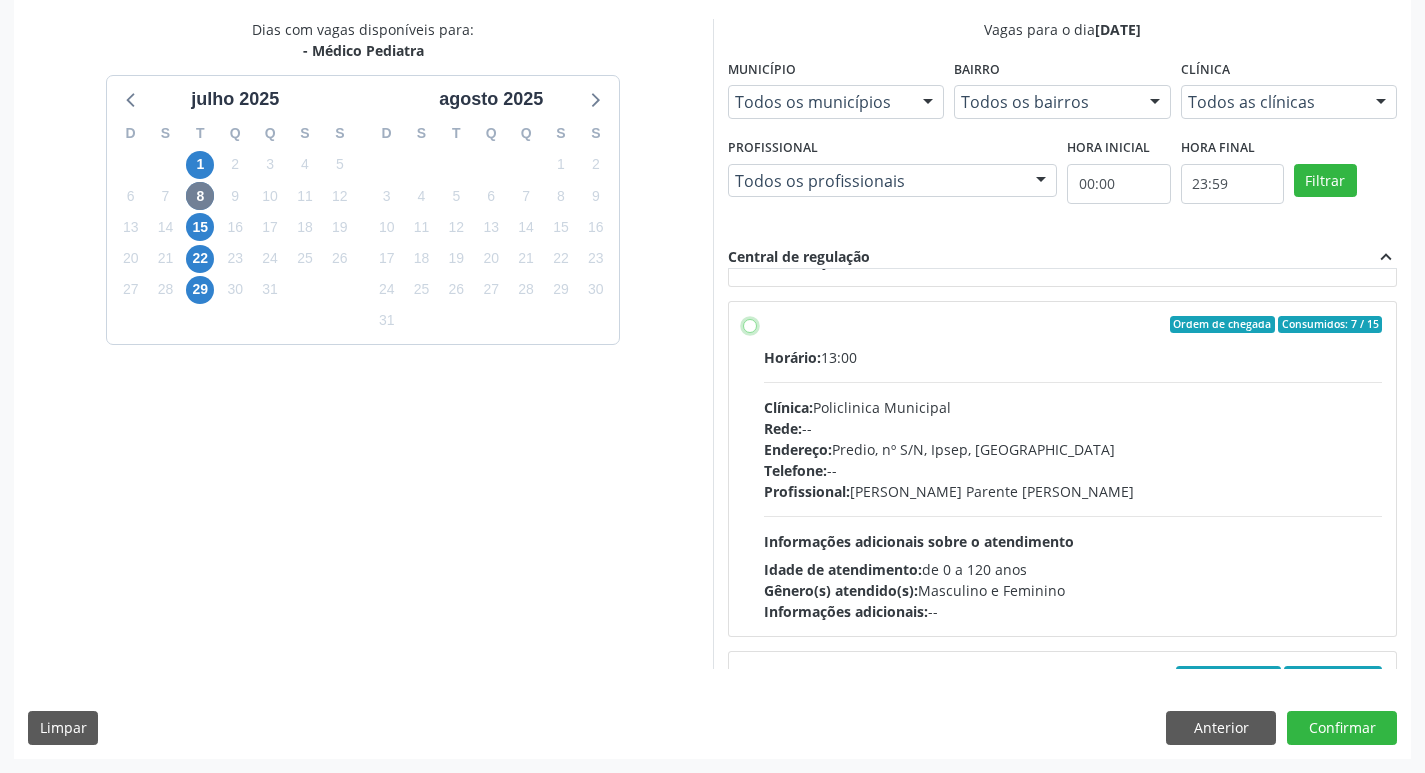 click on "Ordem de chegada
Consumidos: 7 / 15
Horário:   13:00
Clínica:  Policlinica Municipal
Rede:
--
Endereço:   Predio, nº S/N, Ipsep, Serra Talhada - PE
Telefone:   --
Profissional:
Bianca de Oliveira Parente Bezerra
Informações adicionais sobre o atendimento
Idade de atendimento:
de 0 a 120 anos
Gênero(s) atendido(s):
Masculino e Feminino
Informações adicionais:
--" at bounding box center (750, 325) 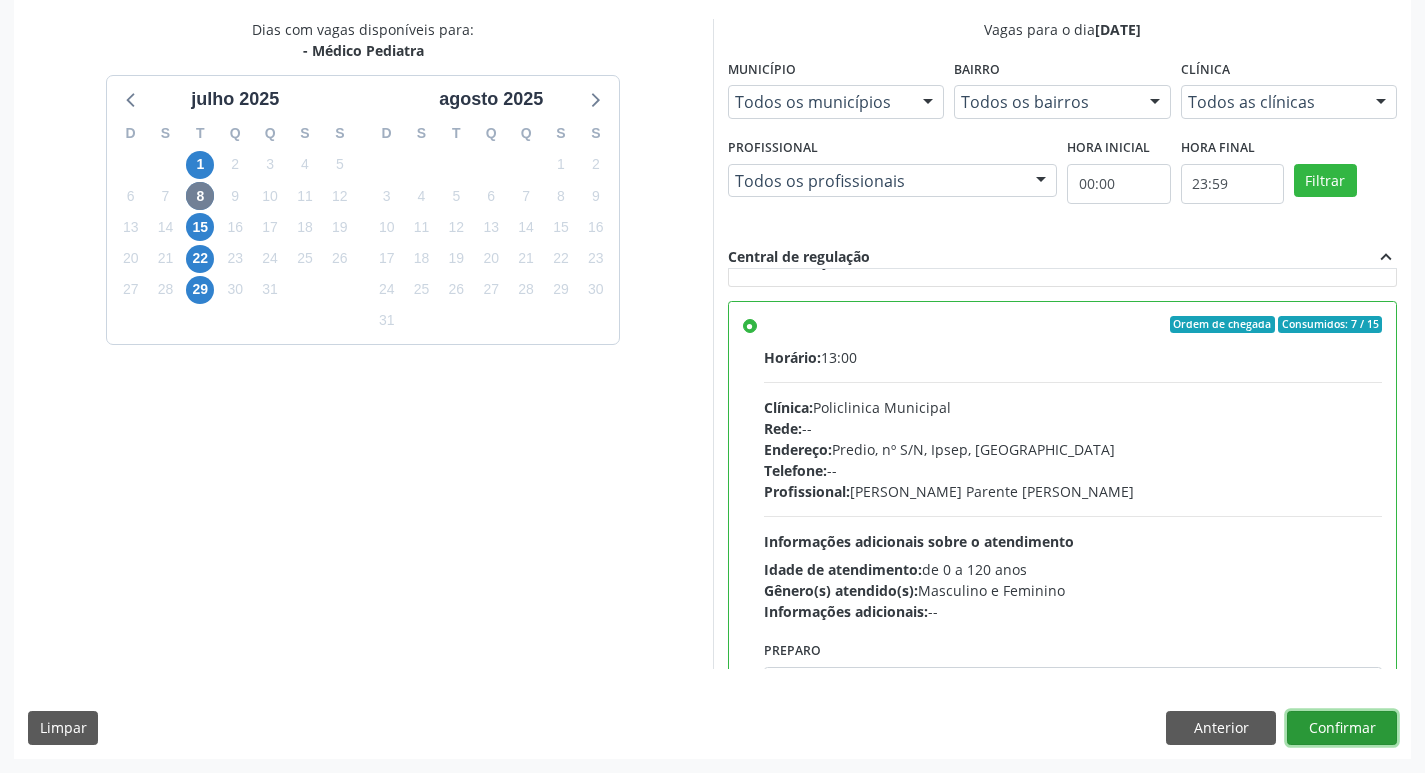 click on "Confirmar" at bounding box center (1342, 728) 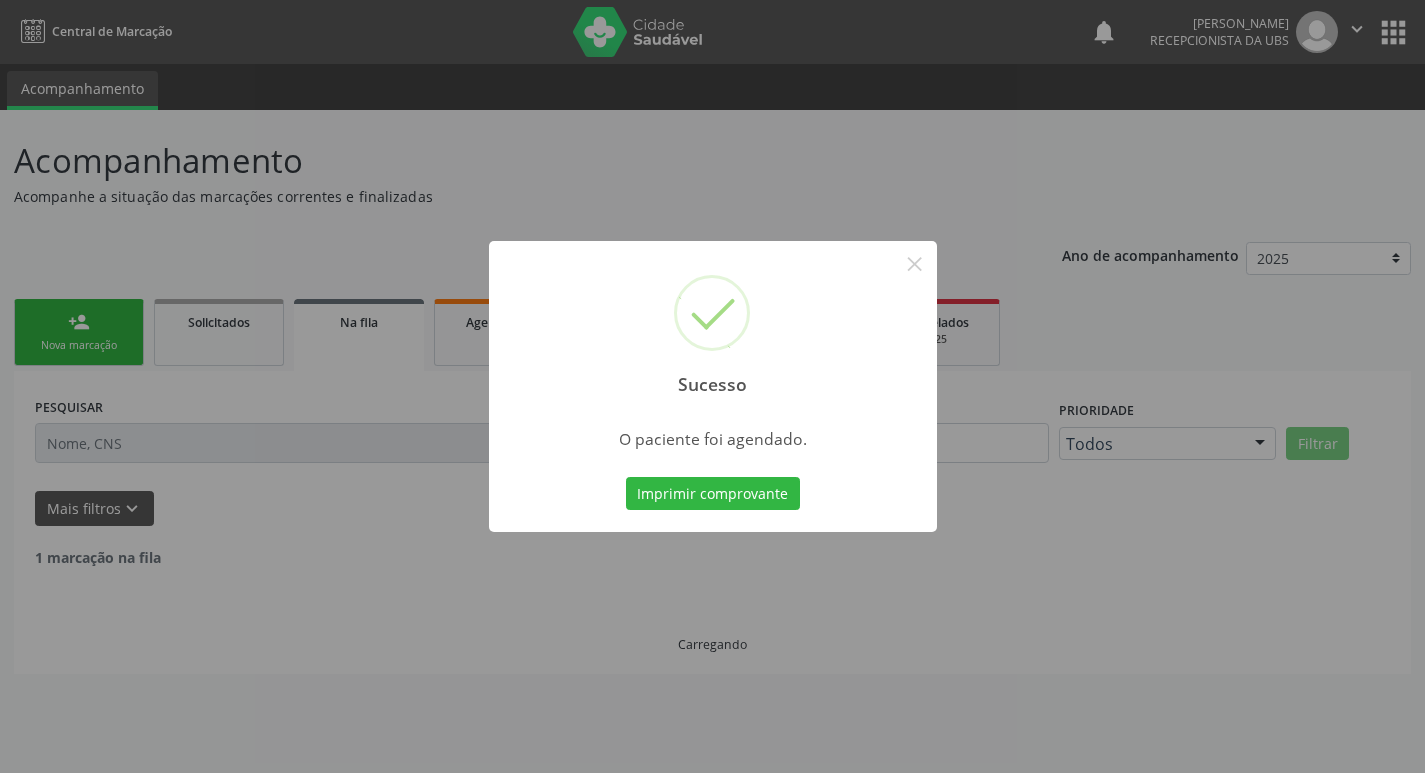 scroll, scrollTop: 0, scrollLeft: 0, axis: both 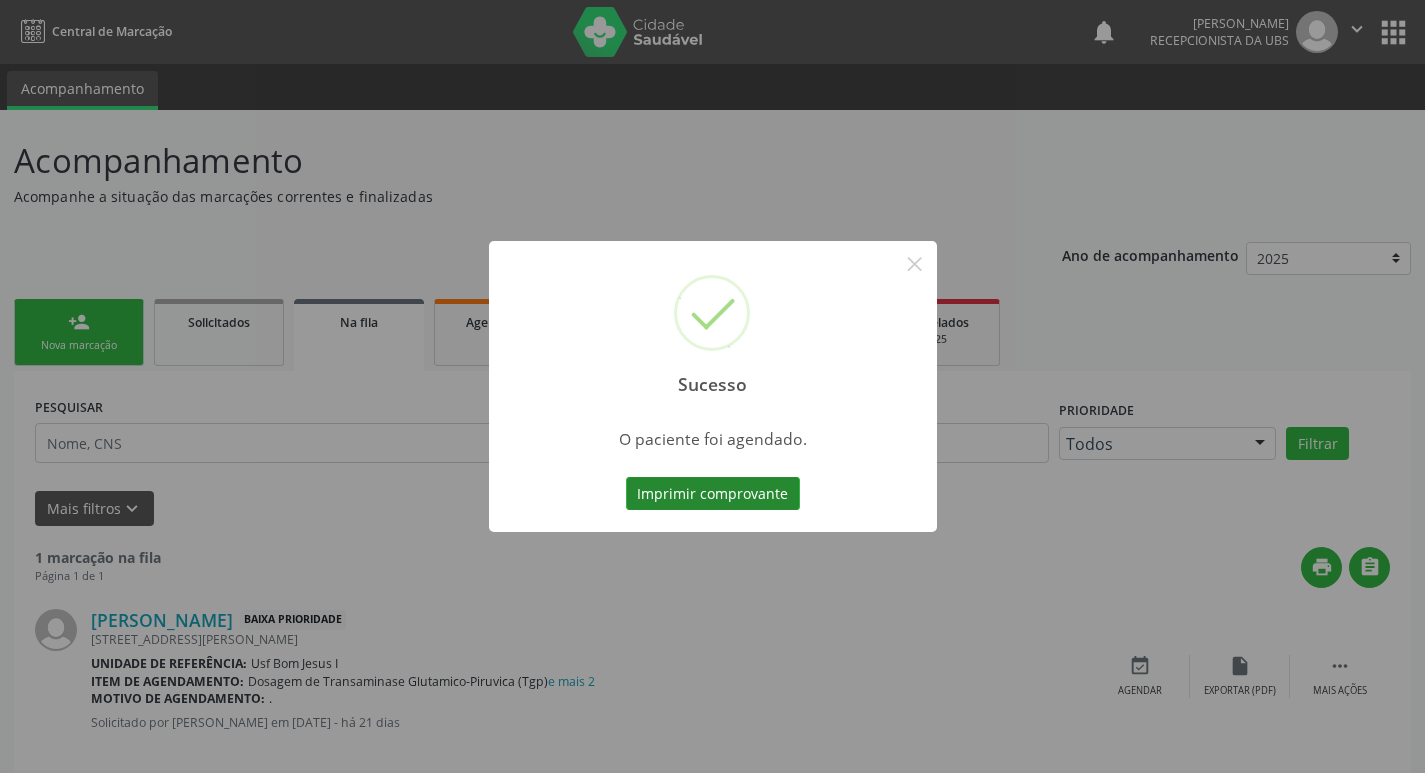 click on "Imprimir comprovante" at bounding box center [713, 494] 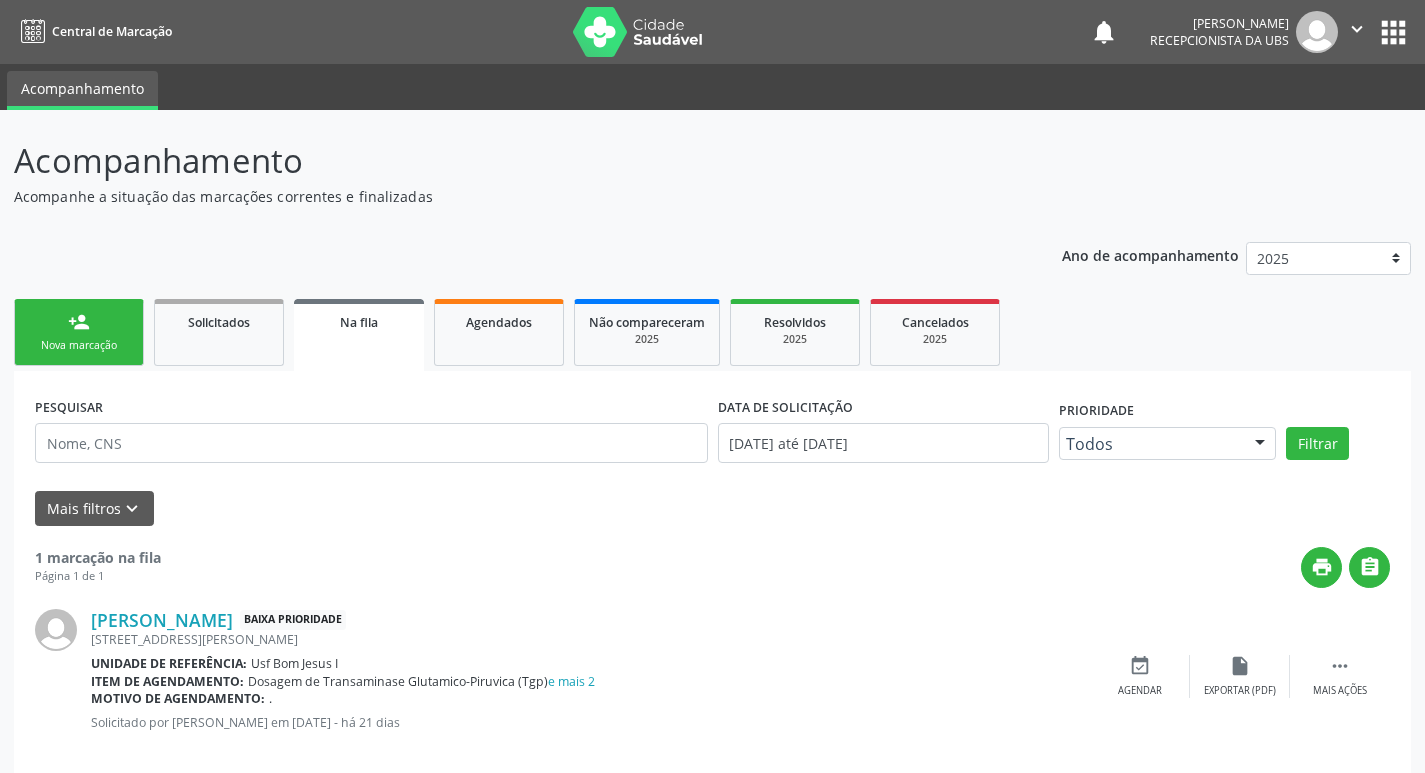 click on "Nova marcação" at bounding box center [79, 345] 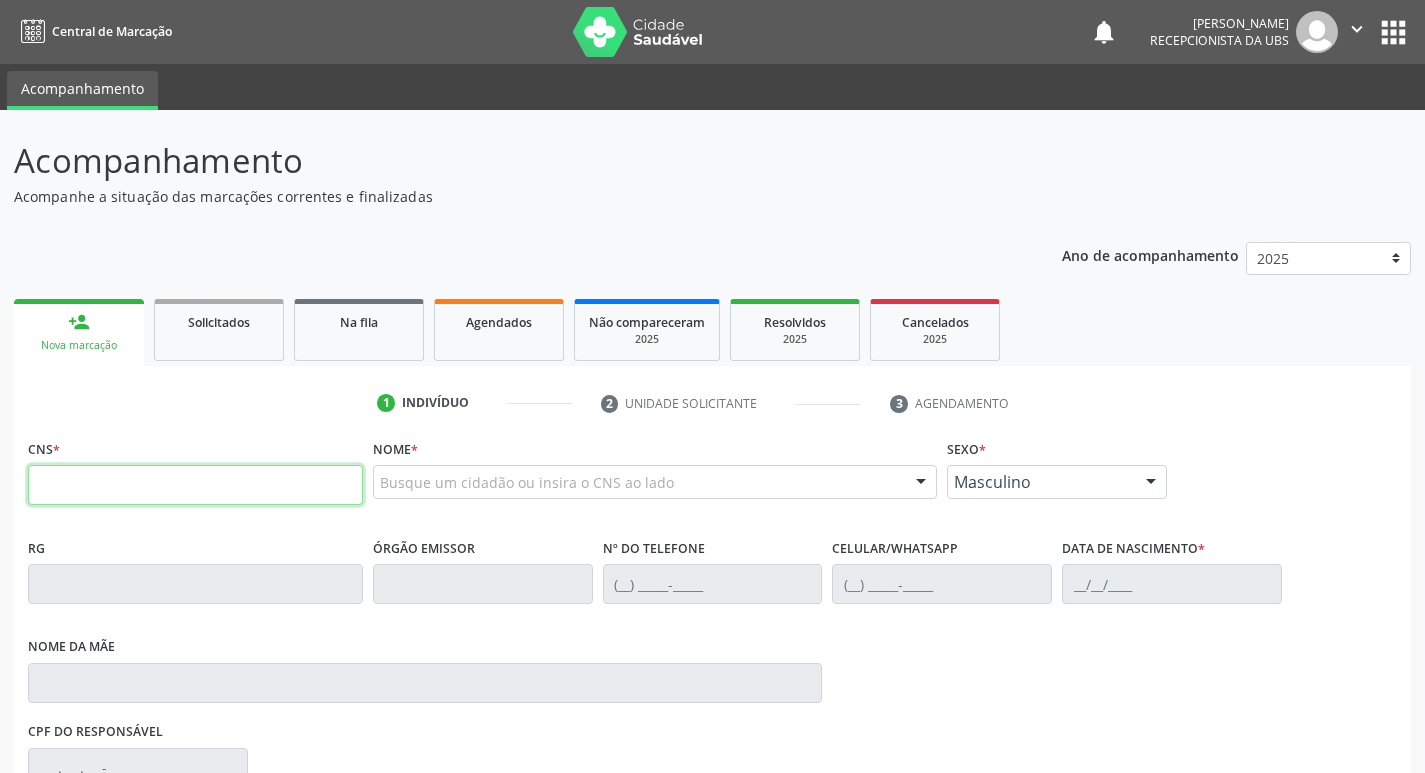 click at bounding box center [195, 485] 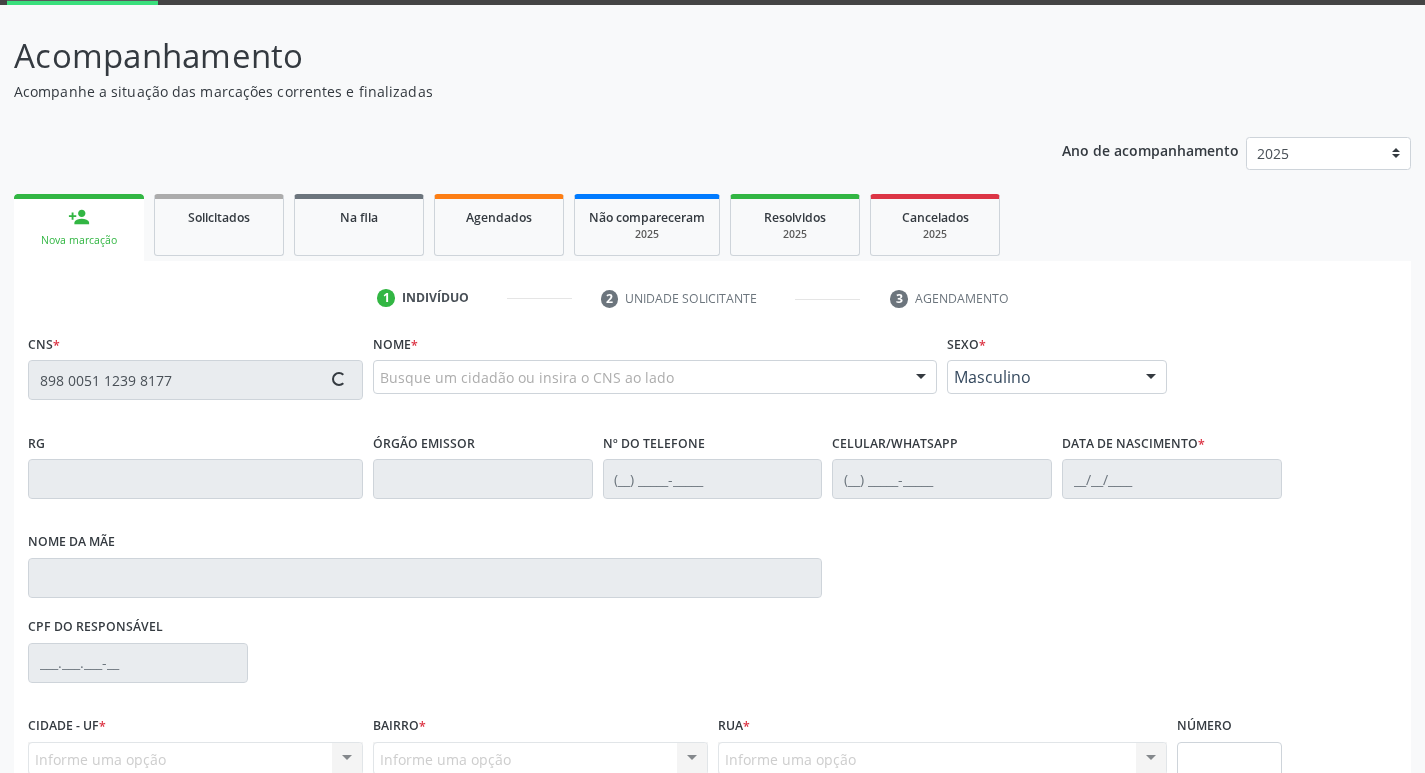 scroll, scrollTop: 297, scrollLeft: 0, axis: vertical 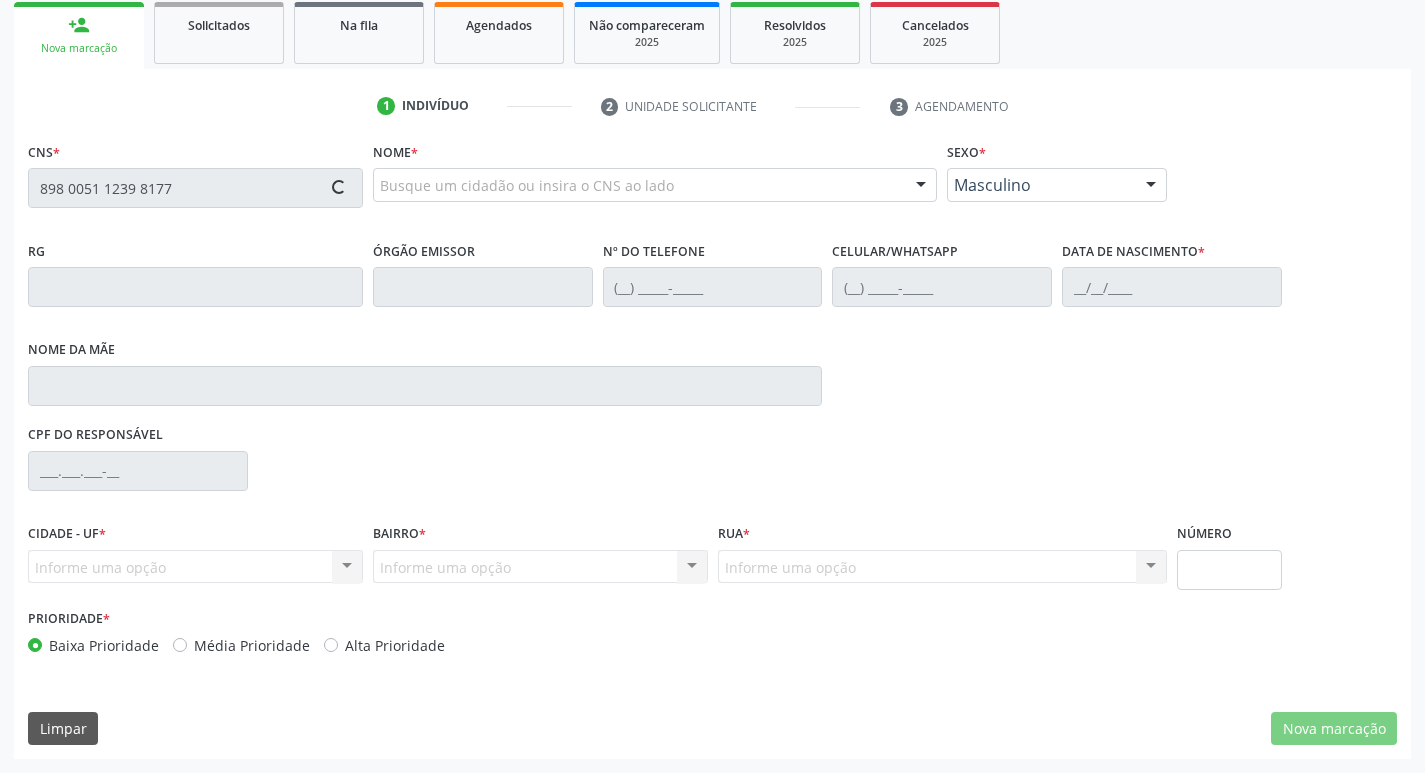 type on "898 0051 1239 8177" 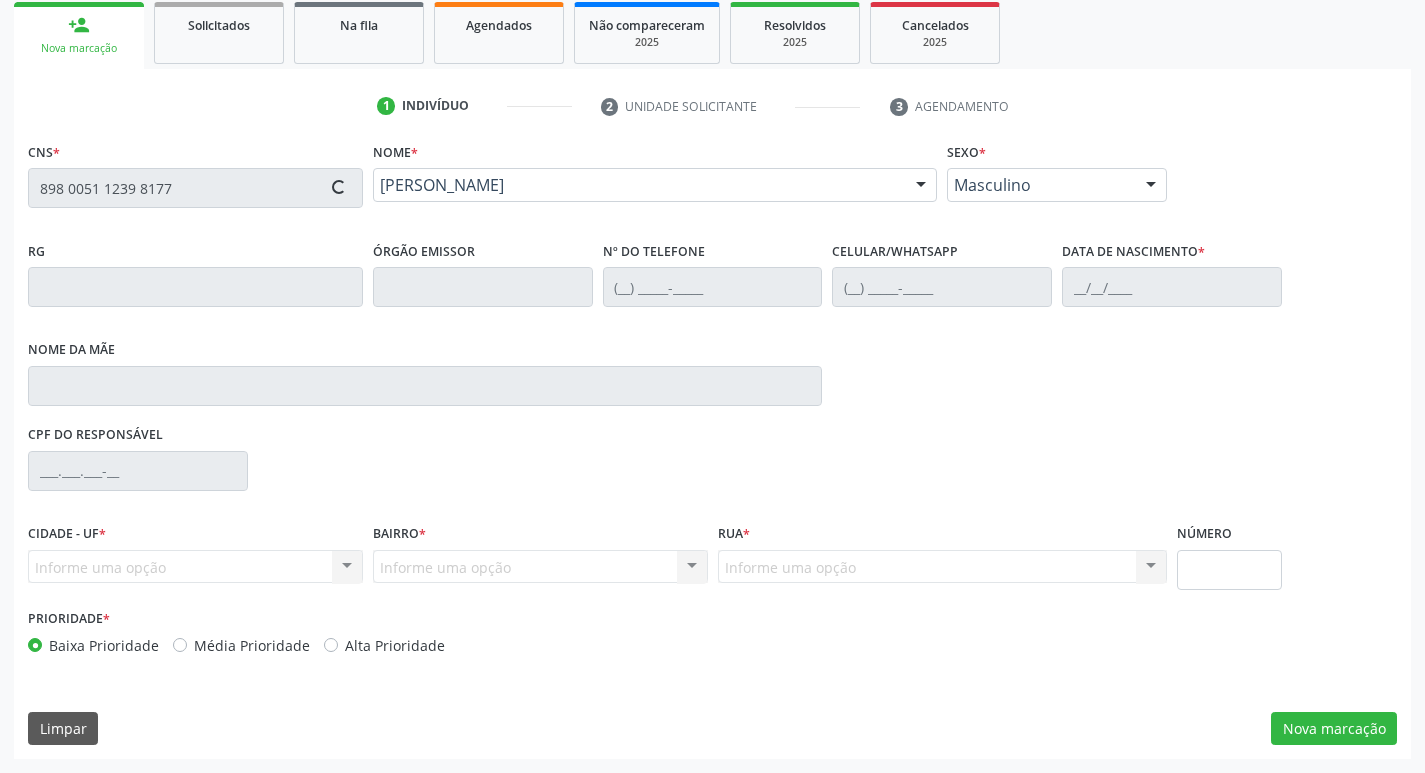 type on "[PHONE_NUMBER]" 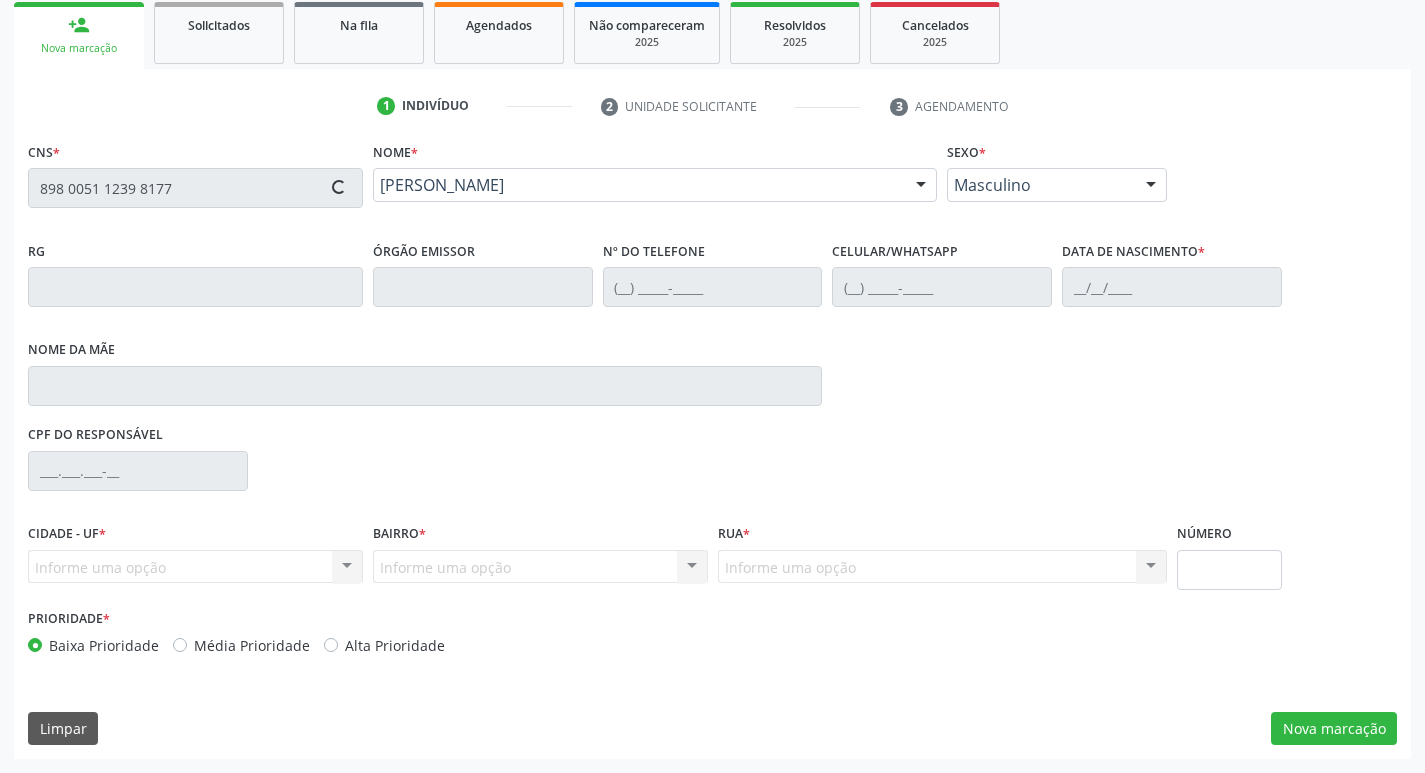 type on "08/10/2014" 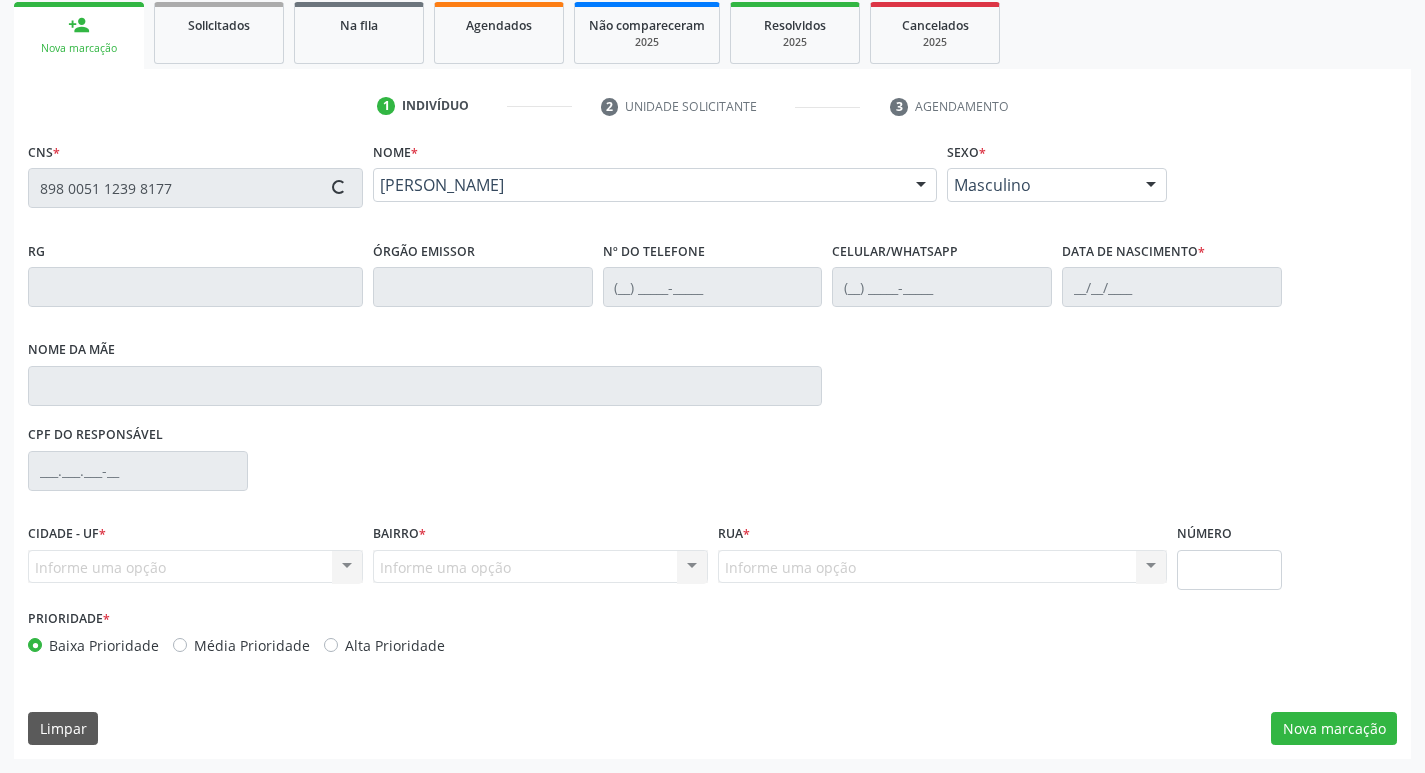type on "Mavane Andria da Silva" 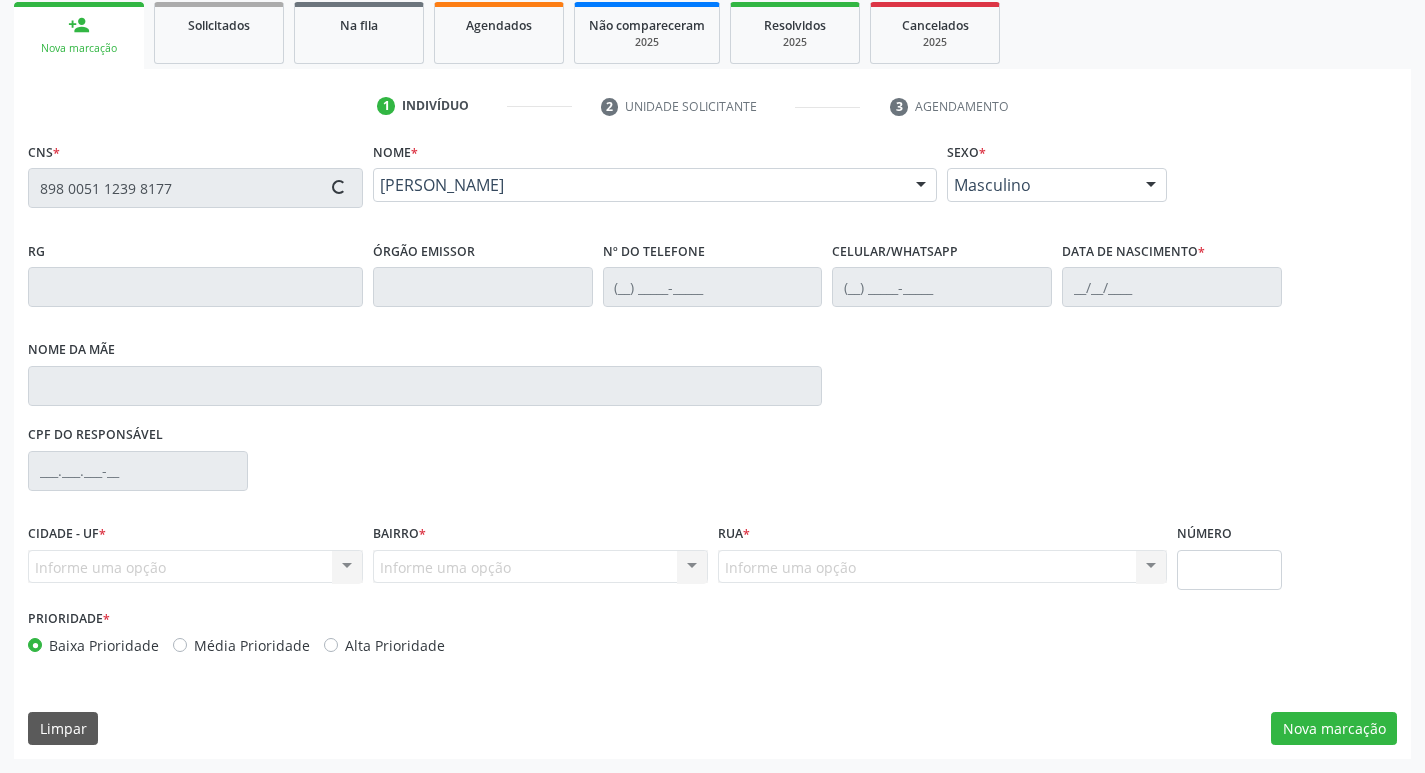 type on "580" 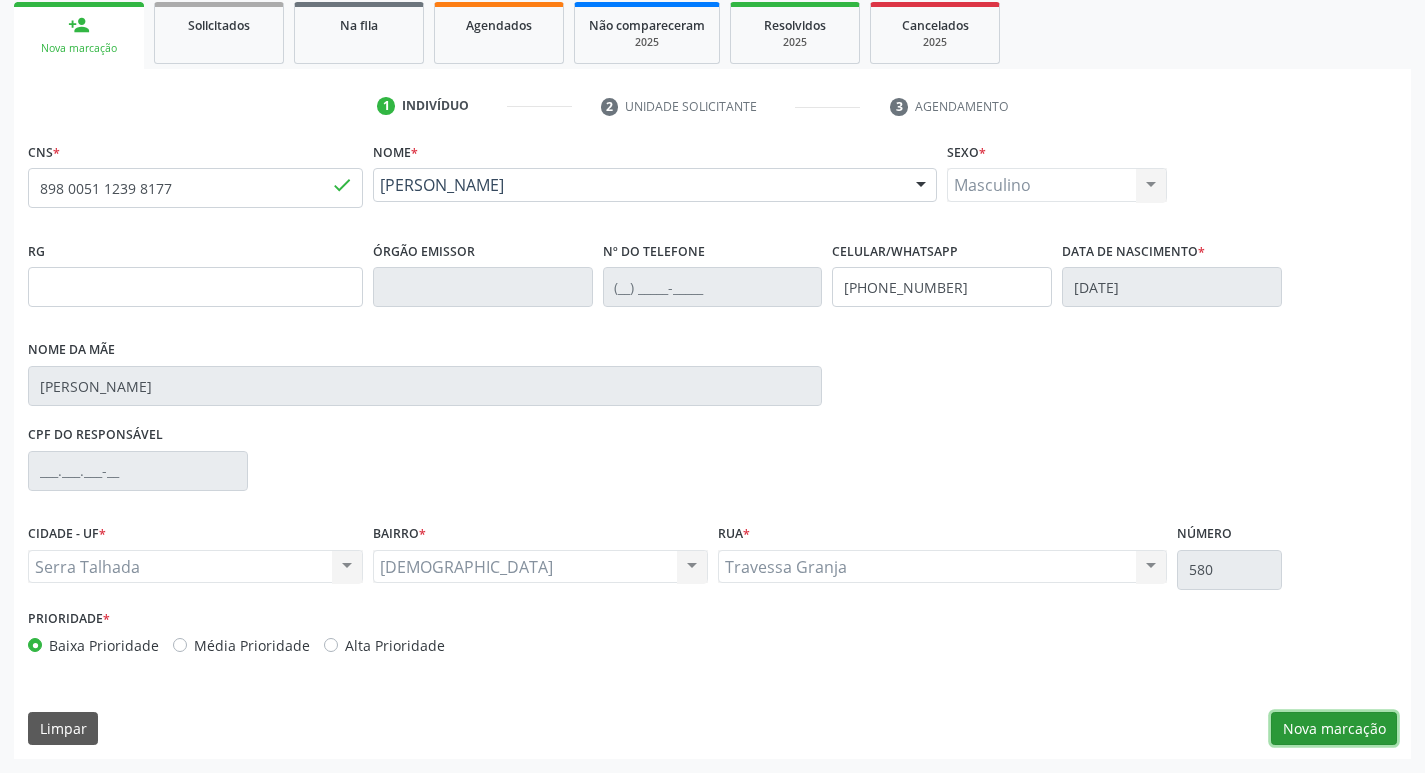 click on "Nova marcação" at bounding box center (1334, 729) 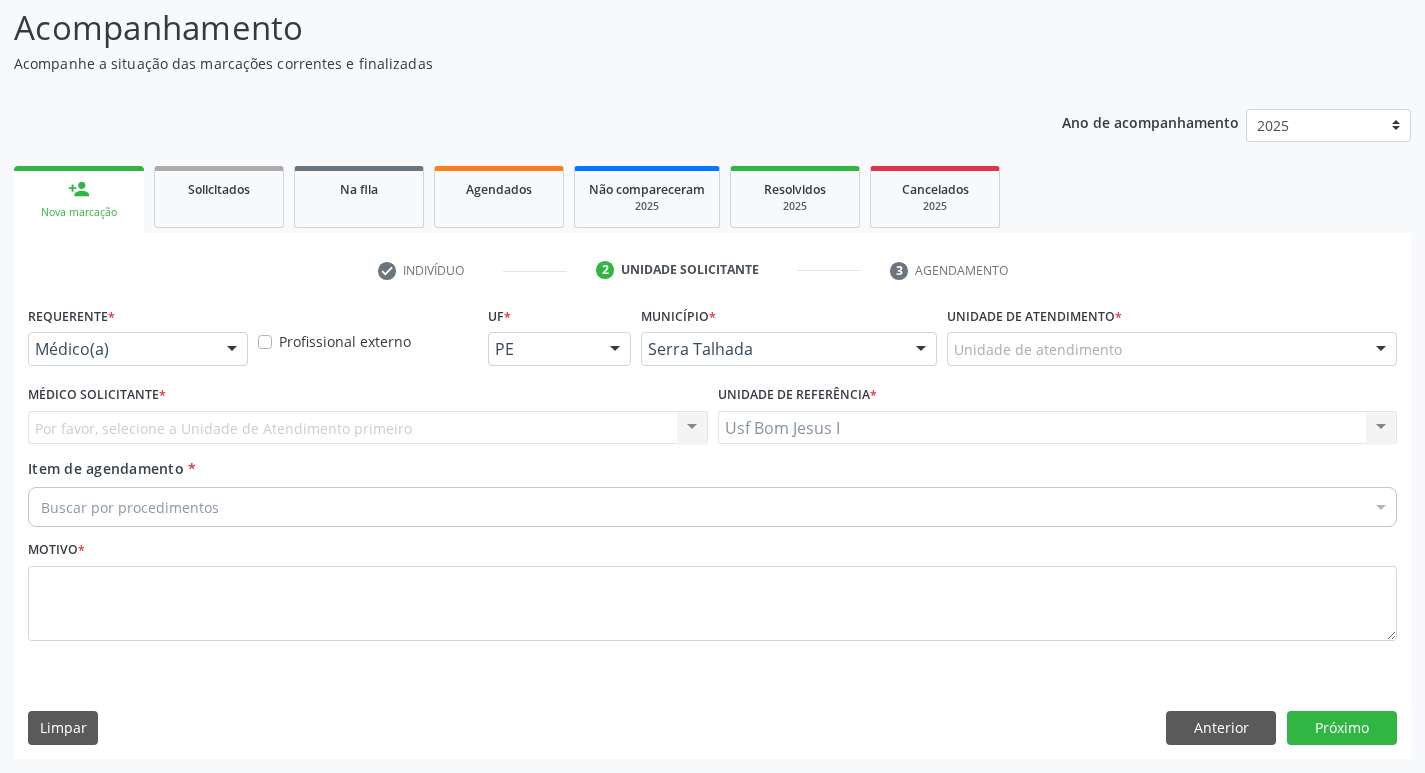 scroll, scrollTop: 133, scrollLeft: 0, axis: vertical 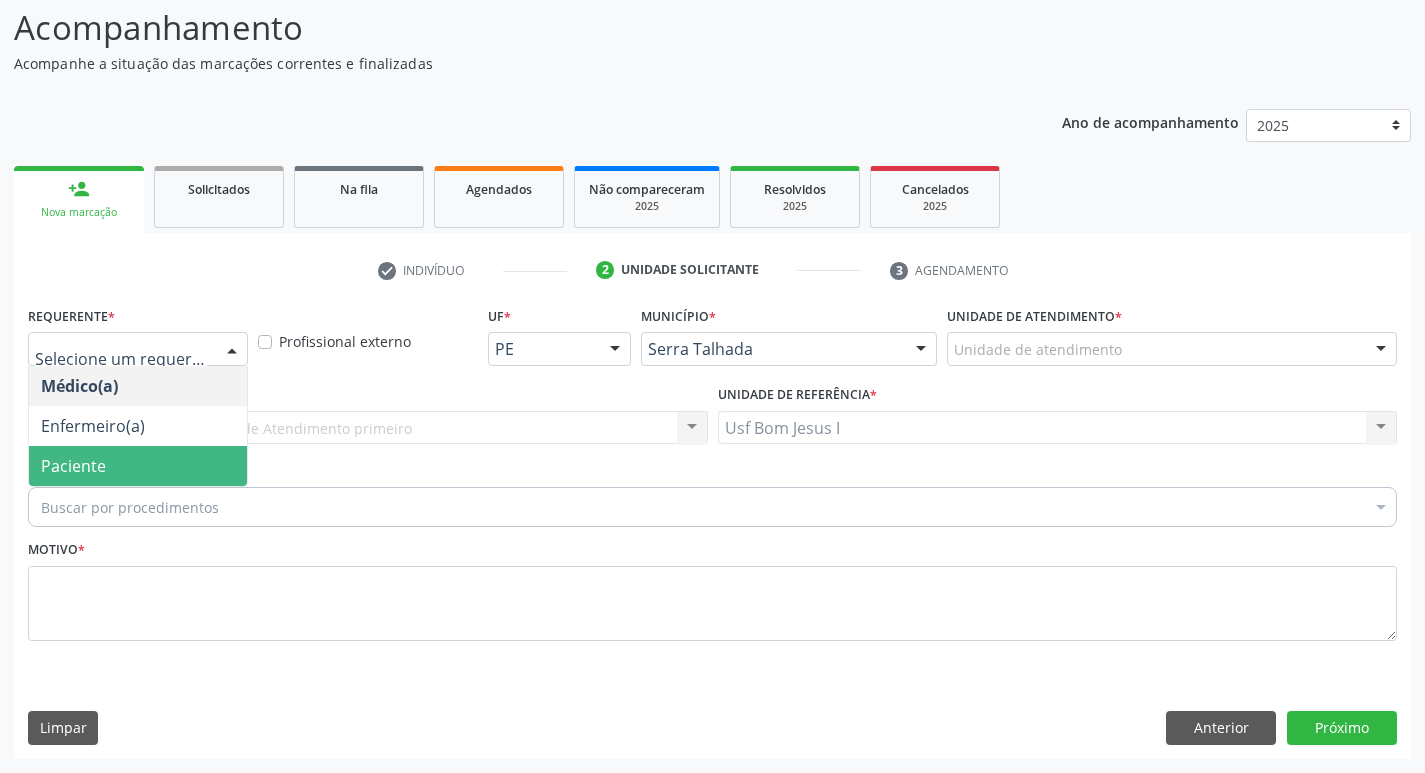 click on "Paciente" at bounding box center [138, 466] 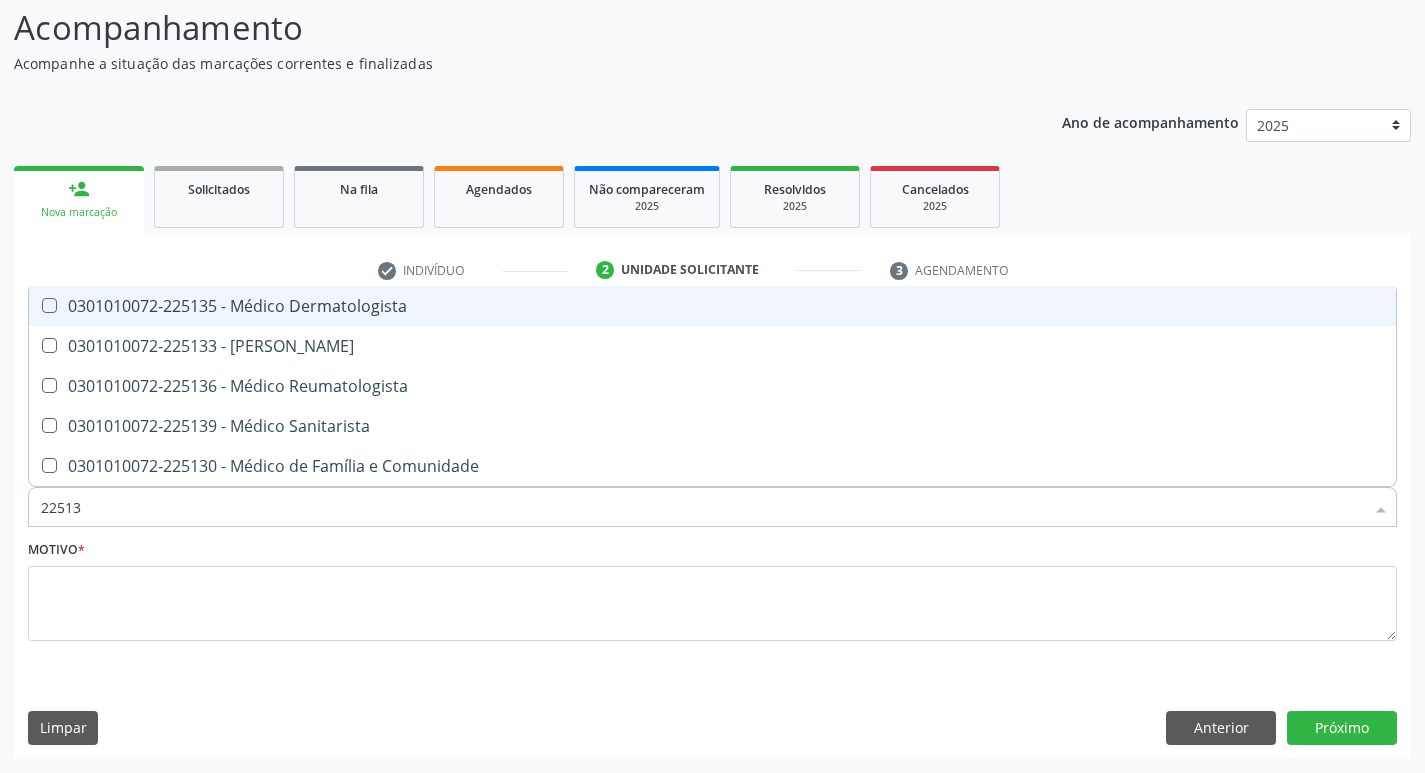 type on "225133" 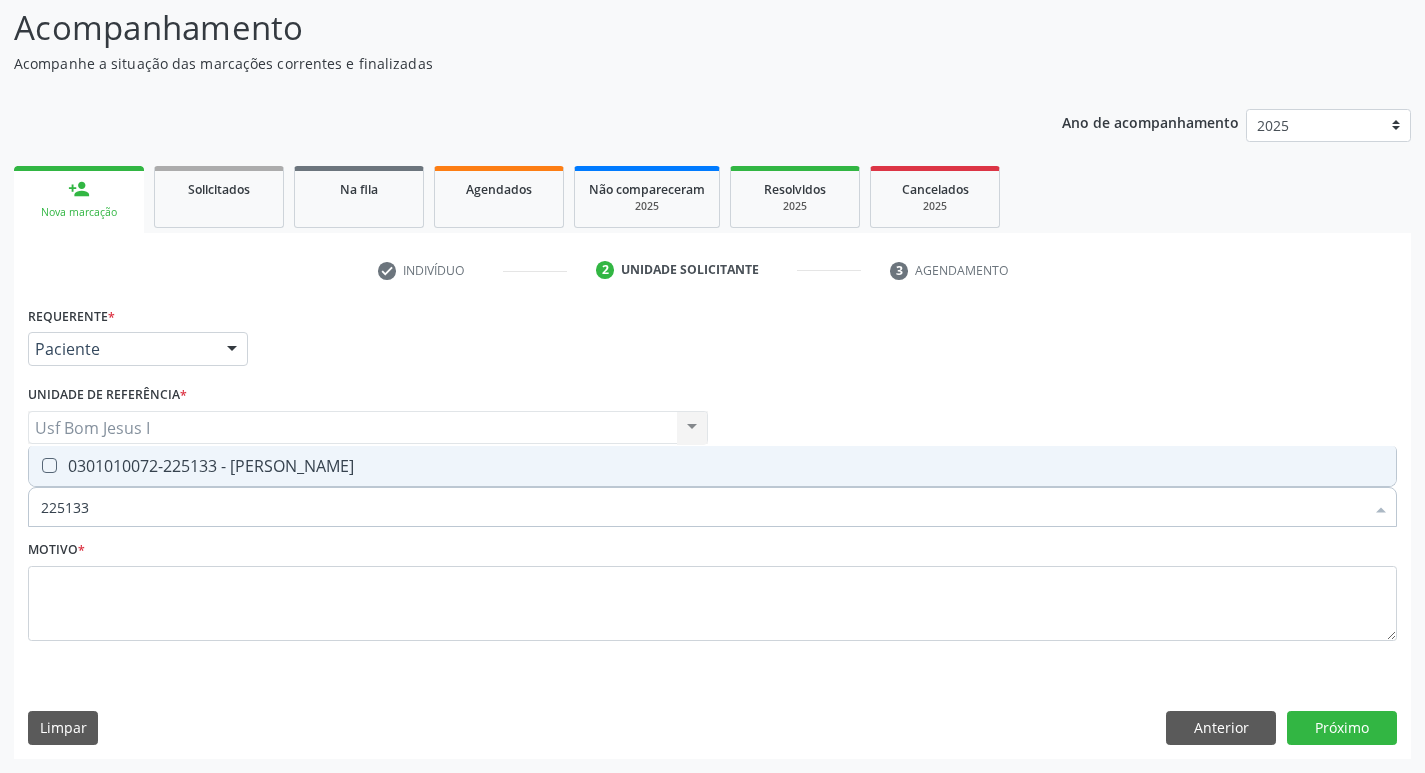 click on "0301010072-225133 - [PERSON_NAME]" at bounding box center [712, 466] 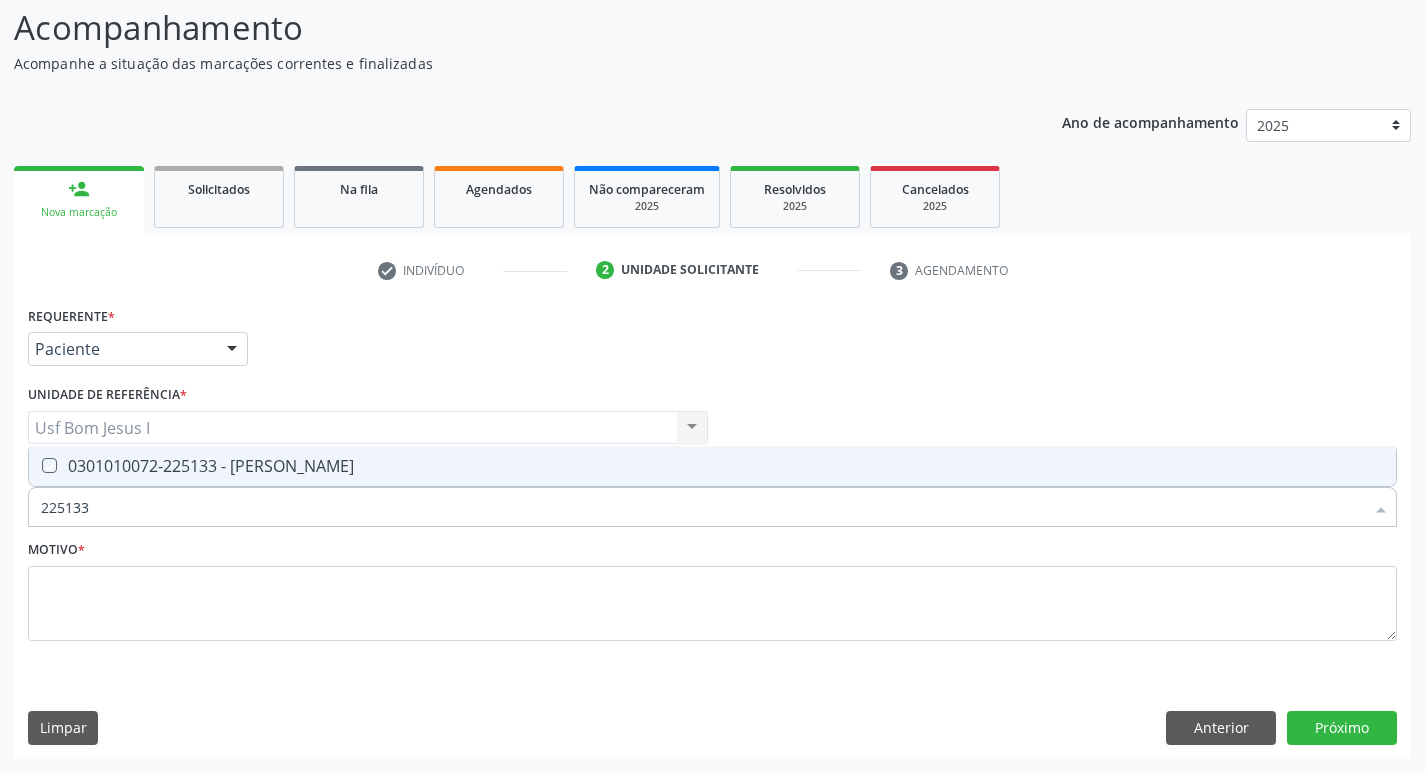 checkbox on "true" 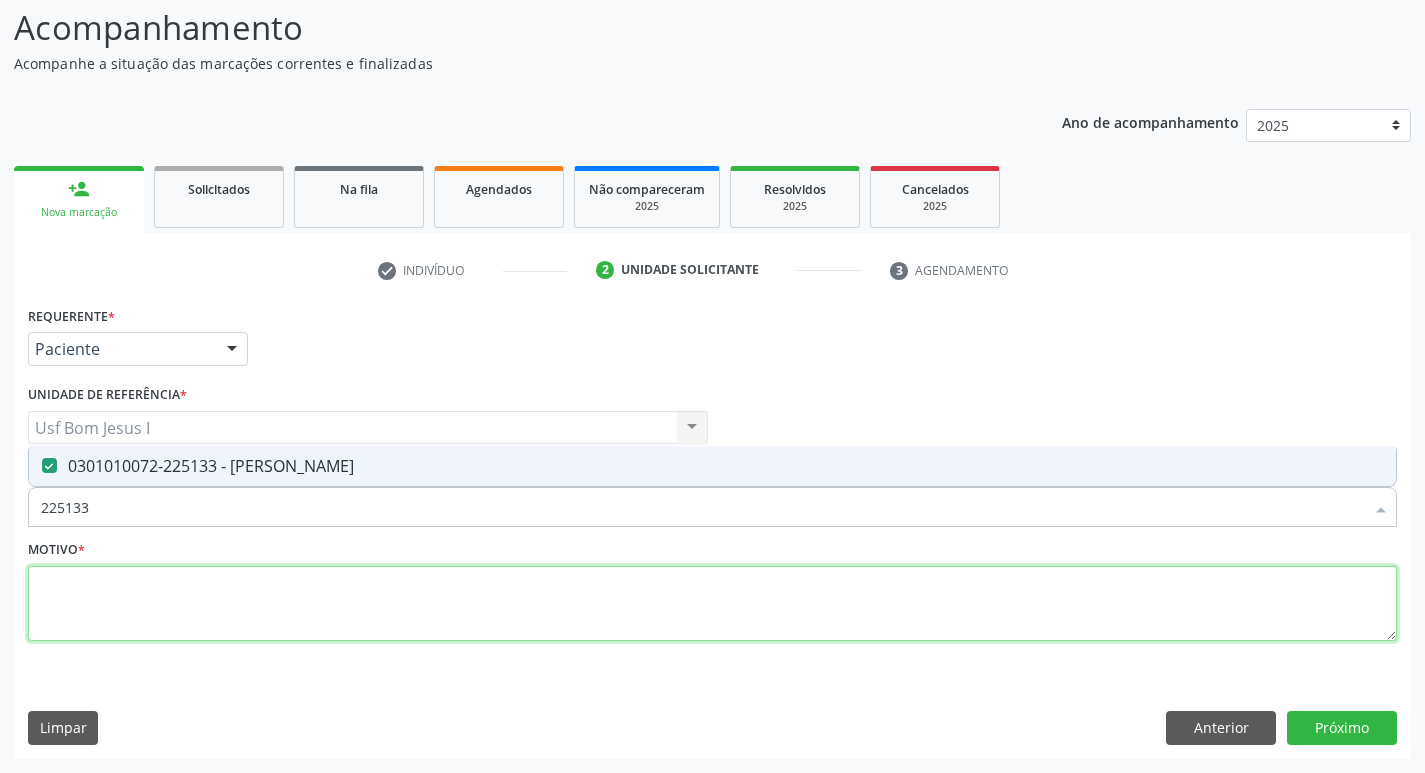 click at bounding box center [712, 604] 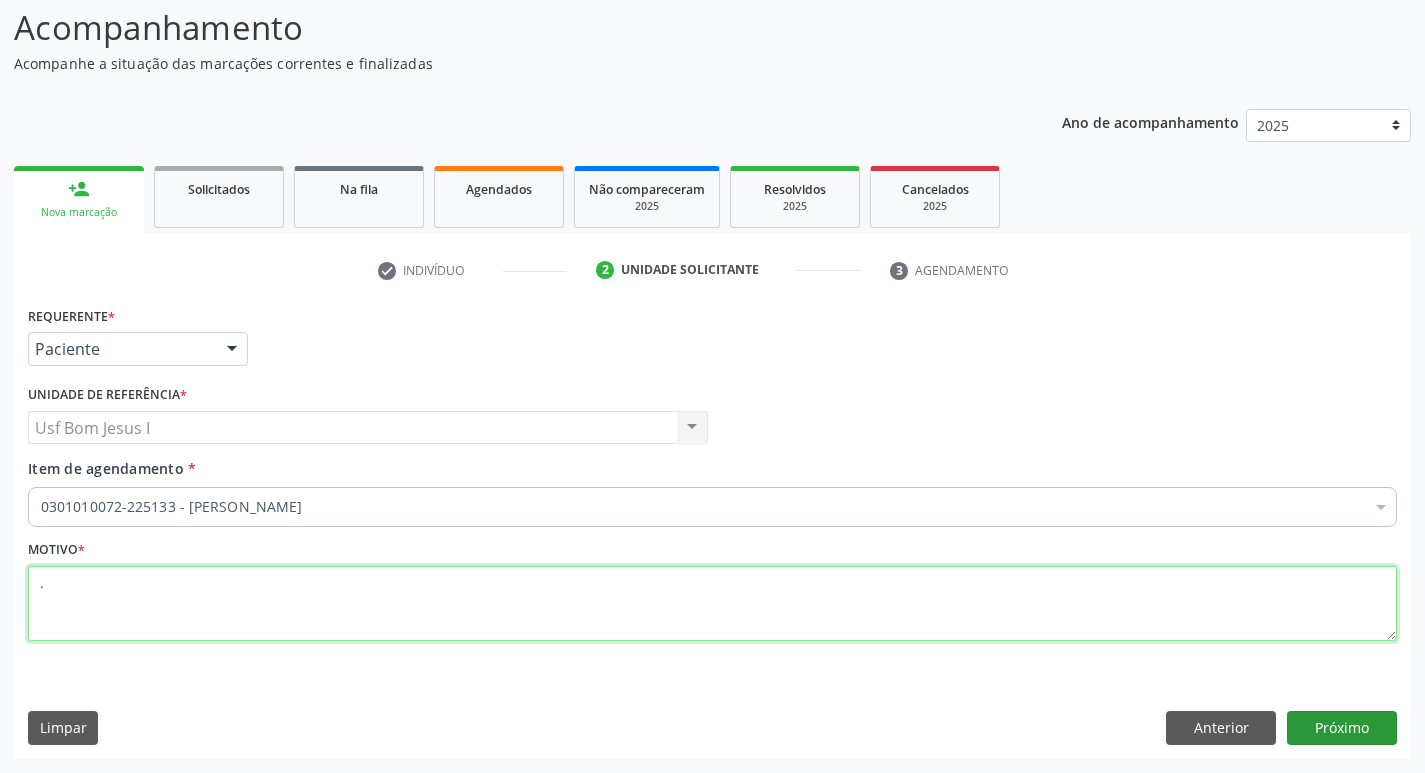 type on "." 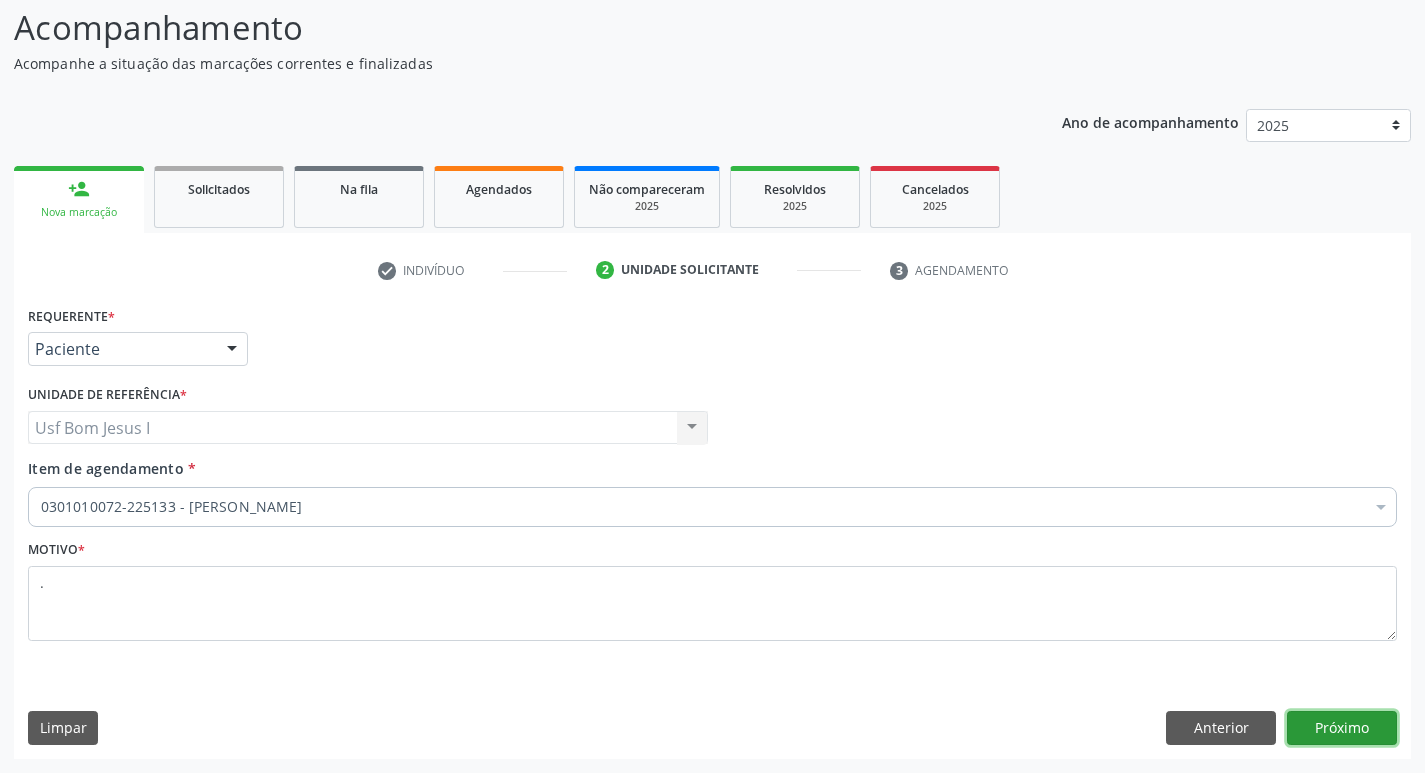 click on "Próximo" at bounding box center (1342, 728) 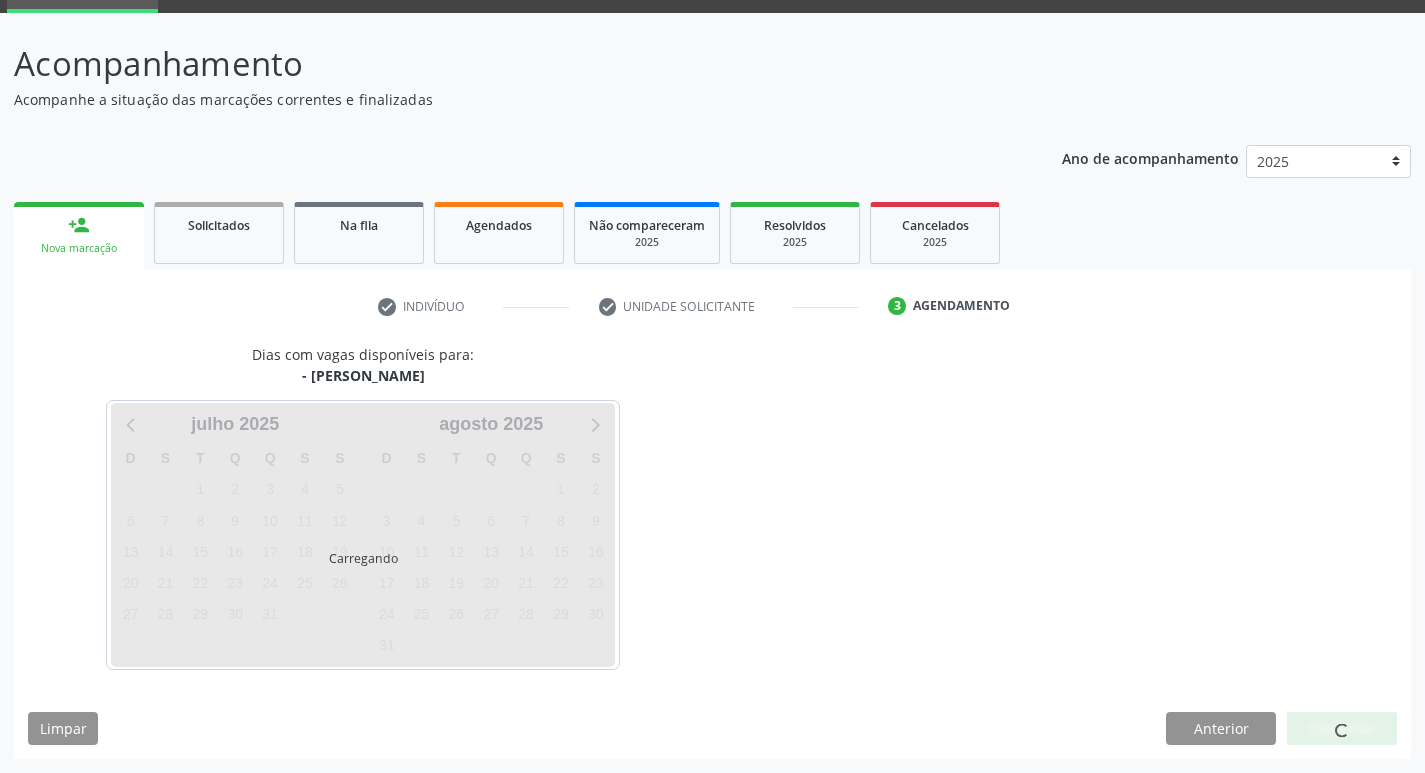 scroll, scrollTop: 97, scrollLeft: 0, axis: vertical 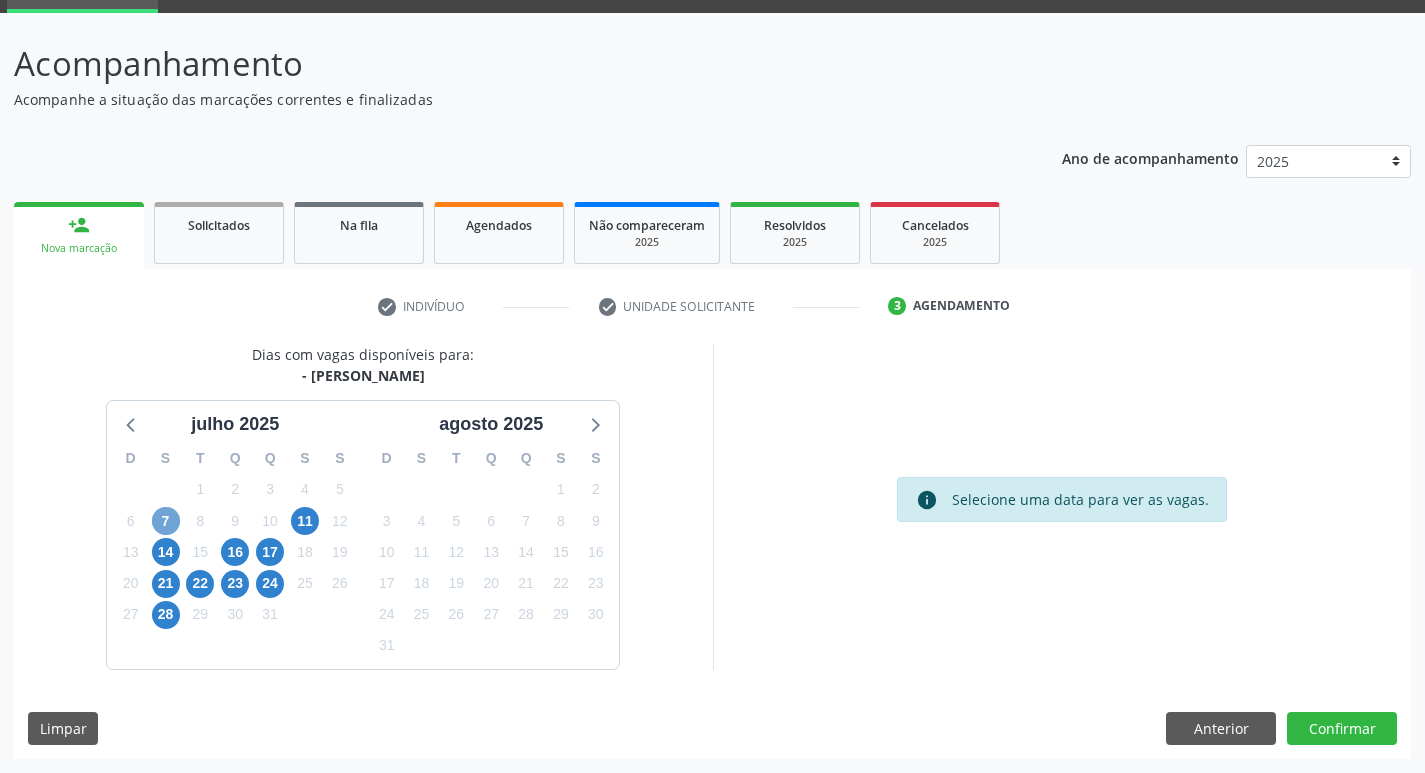 click on "7" at bounding box center (166, 521) 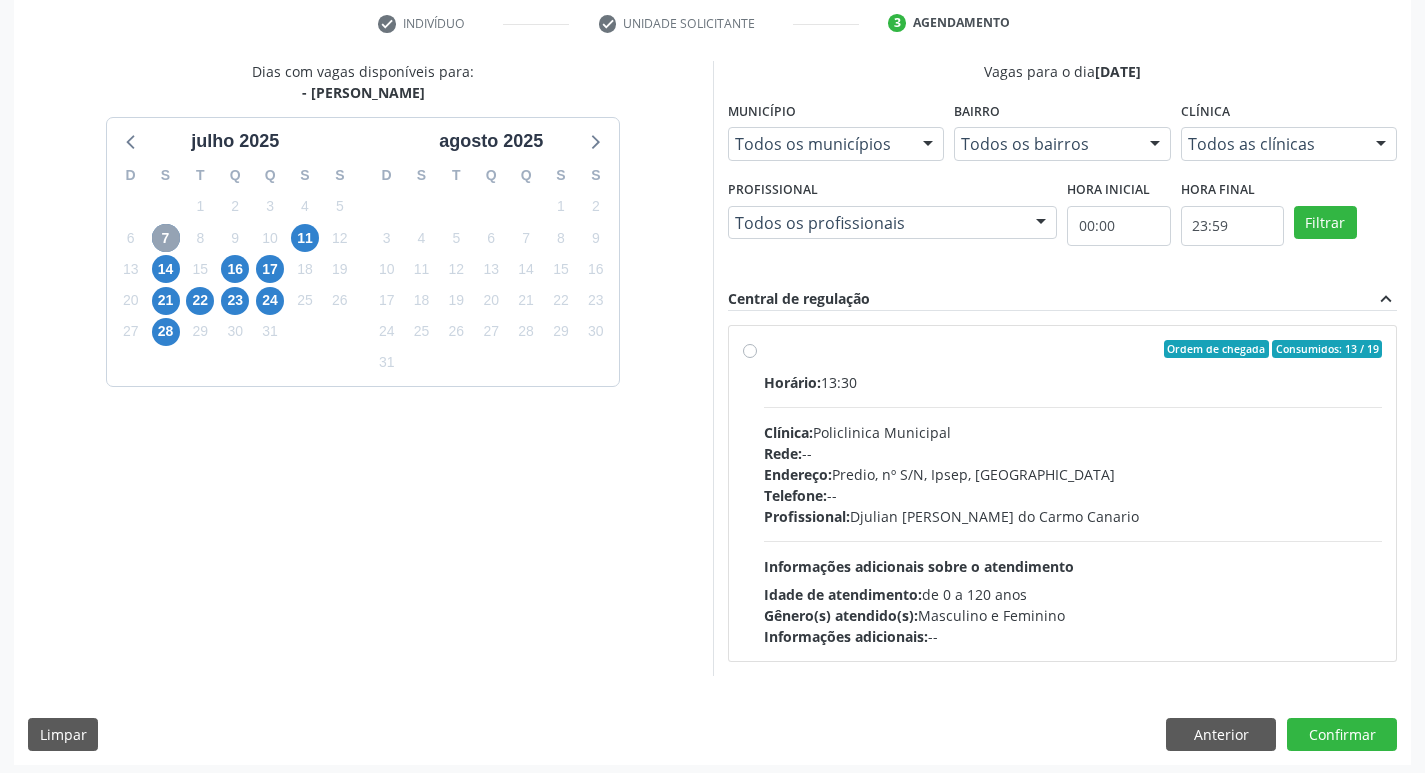 scroll, scrollTop: 386, scrollLeft: 0, axis: vertical 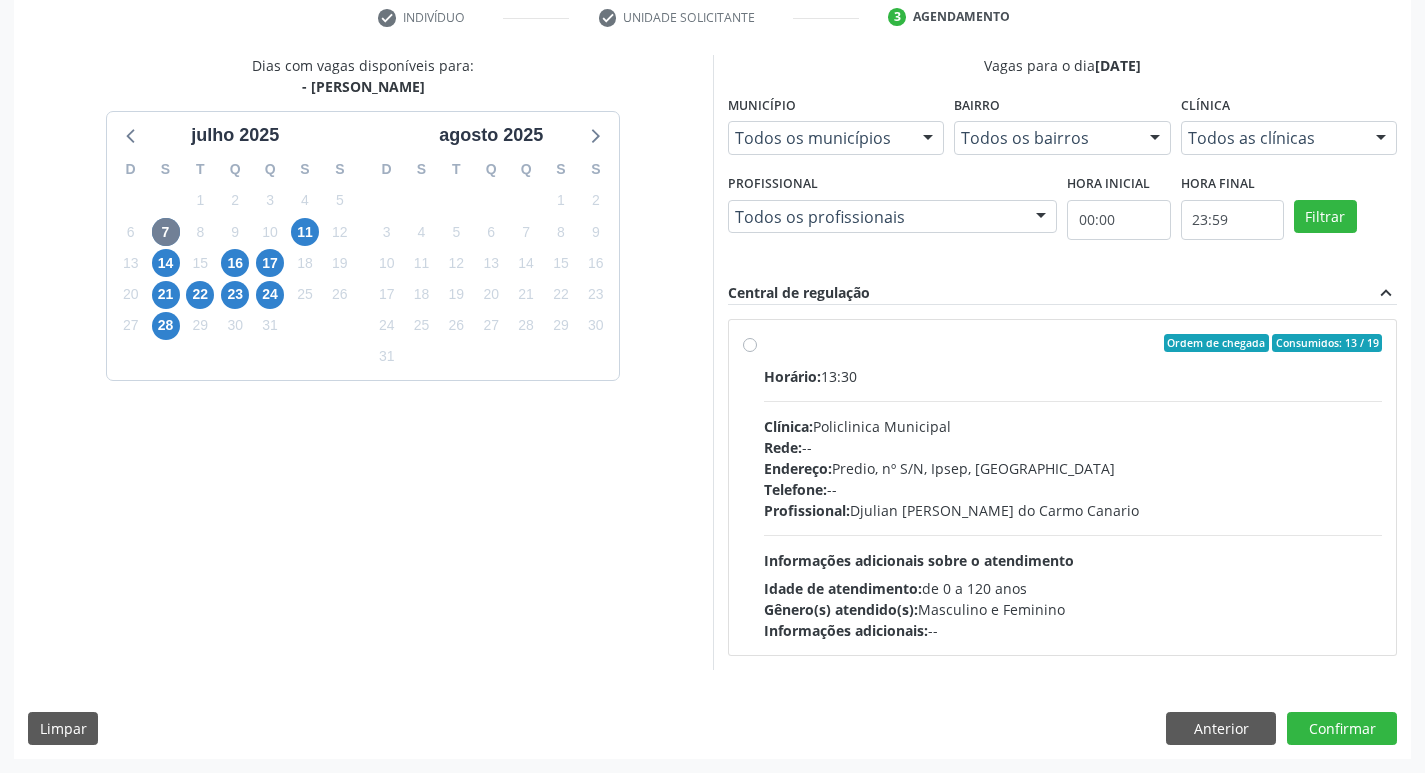 click on "Endereço:   Predio, nº S/N, Ipsep, Serra Talhada - PE" at bounding box center [1073, 468] 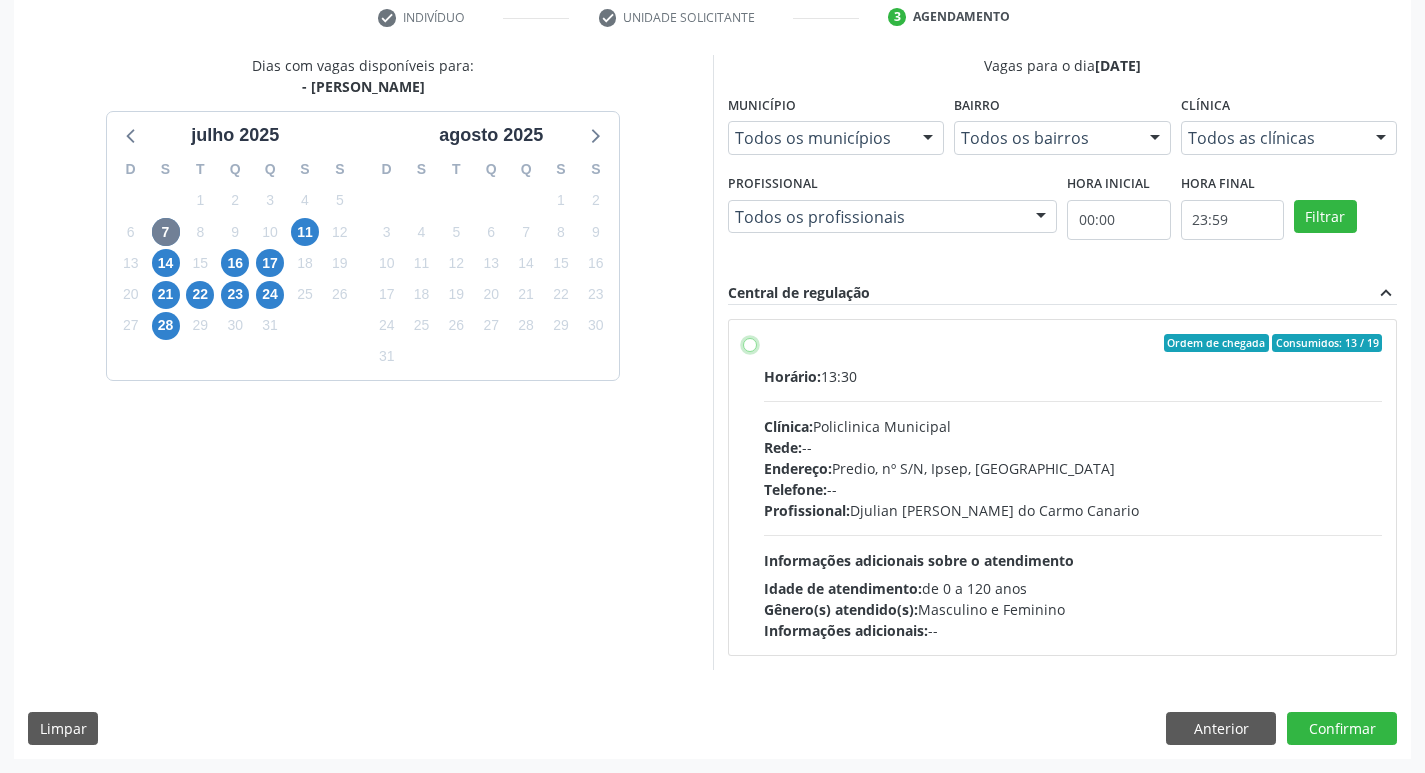 click on "Ordem de chegada
Consumidos: 13 / 19
Horário:   13:30
Clínica:  Policlinica Municipal
Rede:
--
Endereço:   Predio, nº S/N, Ipsep, Serra Talhada - PE
Telefone:   --
Profissional:
Djulian Diego Ribeiro do Carmo Canario
Informações adicionais sobre o atendimento
Idade de atendimento:
de 0 a 120 anos
Gênero(s) atendido(s):
Masculino e Feminino
Informações adicionais:
--" at bounding box center [750, 343] 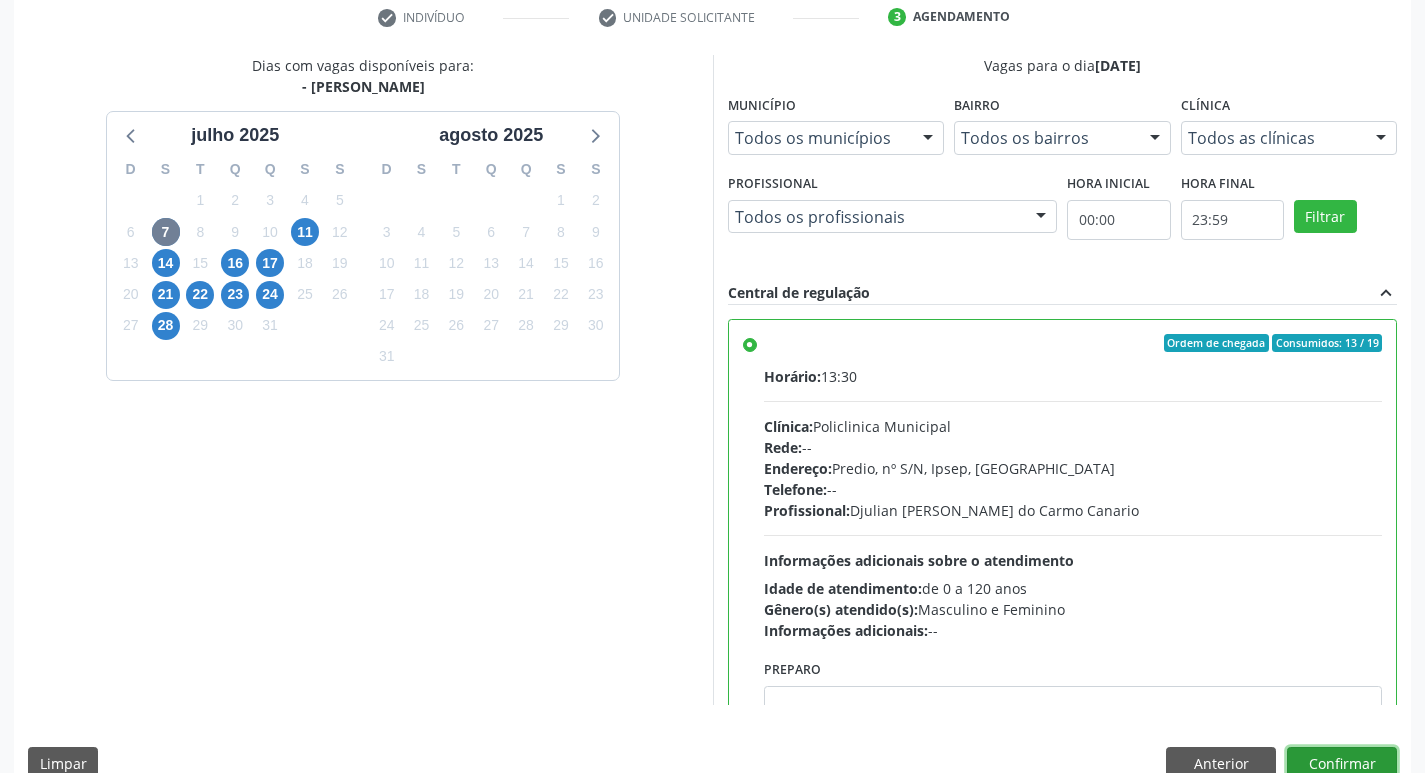 click on "Confirmar" at bounding box center [1342, 764] 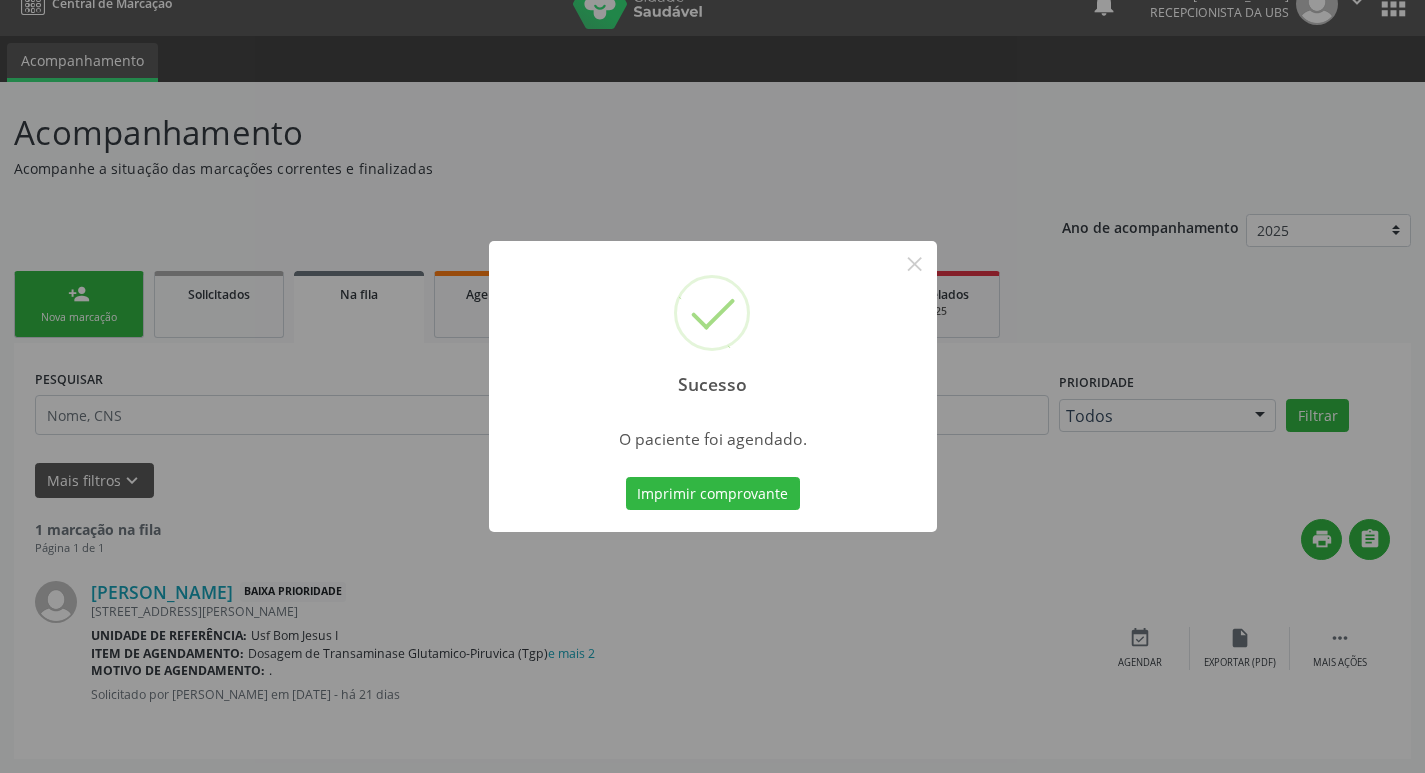 scroll, scrollTop: 0, scrollLeft: 0, axis: both 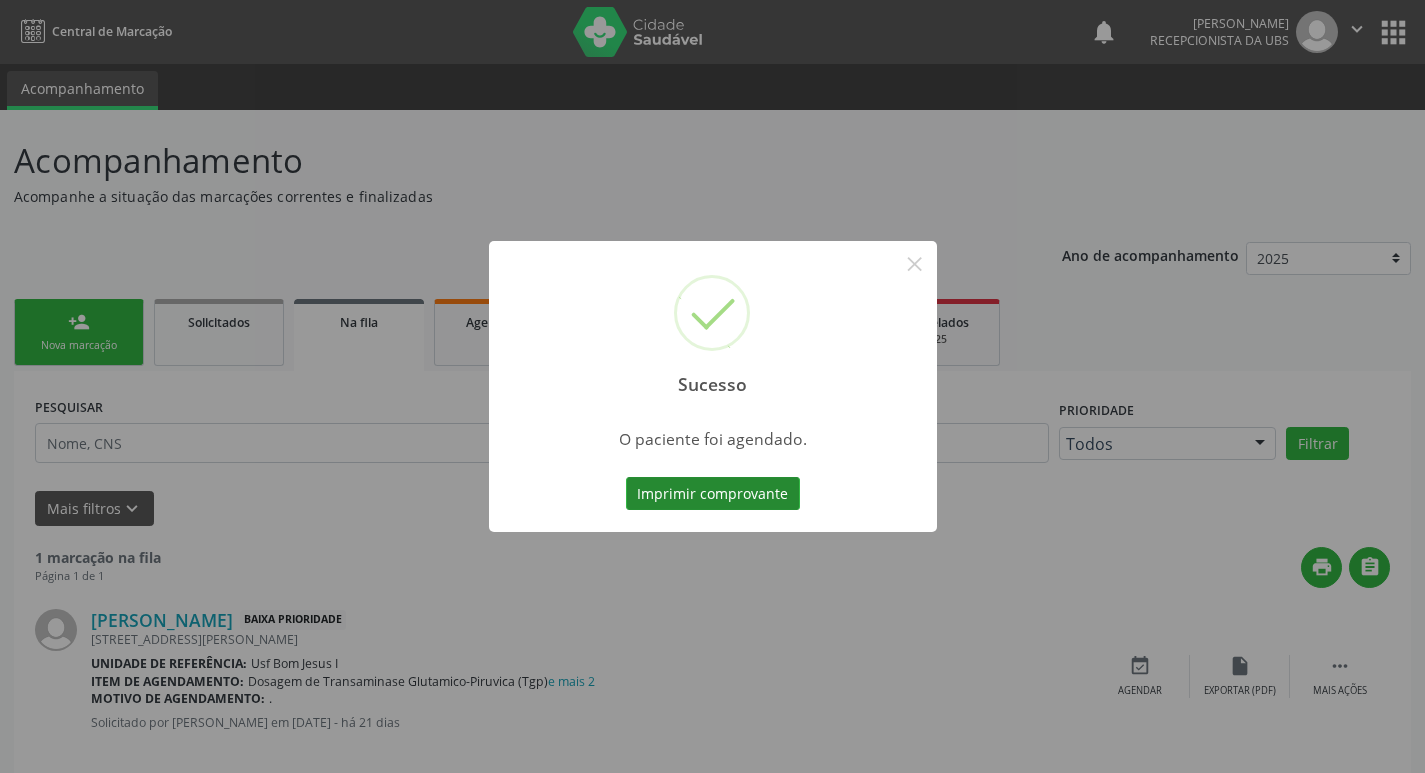 click on "Imprimir comprovante" at bounding box center [713, 494] 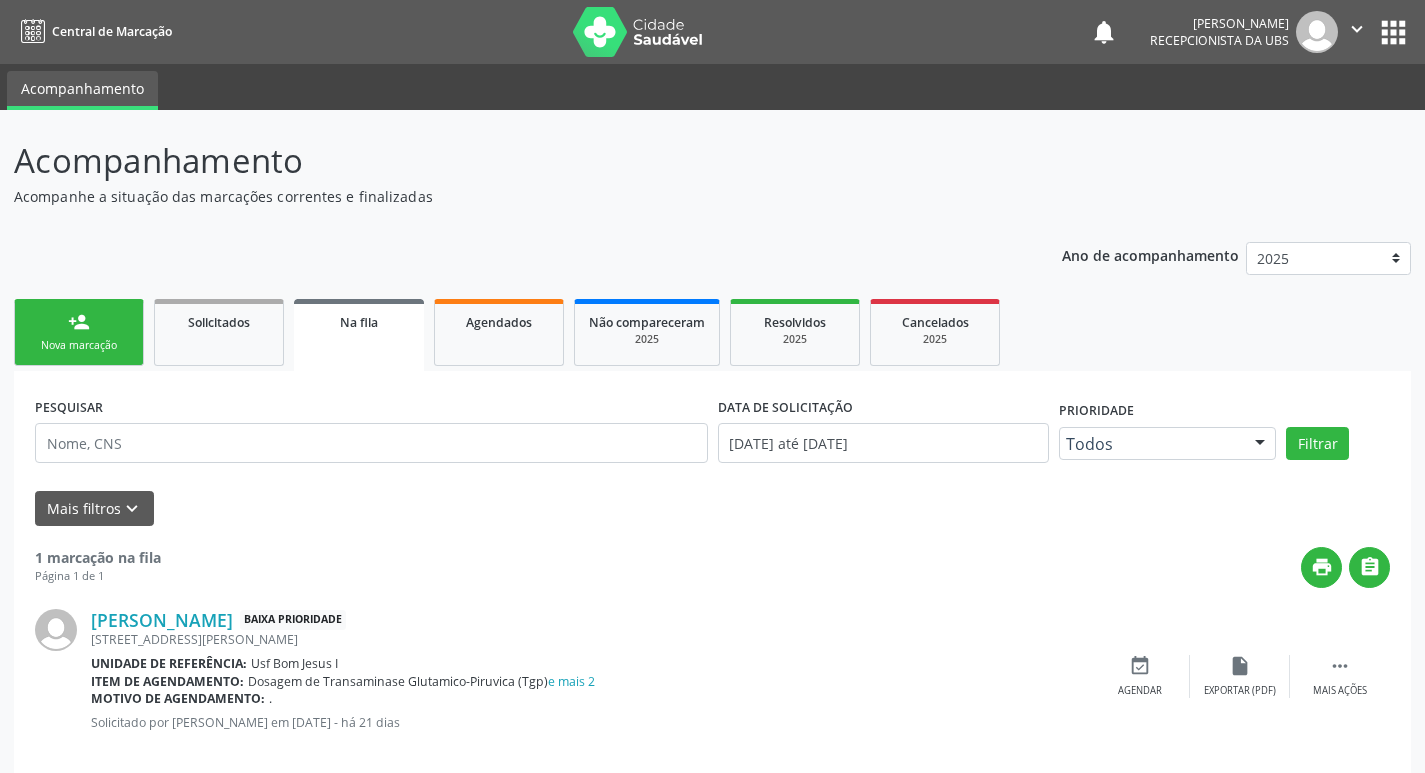 click on "Nova marcação" at bounding box center [79, 345] 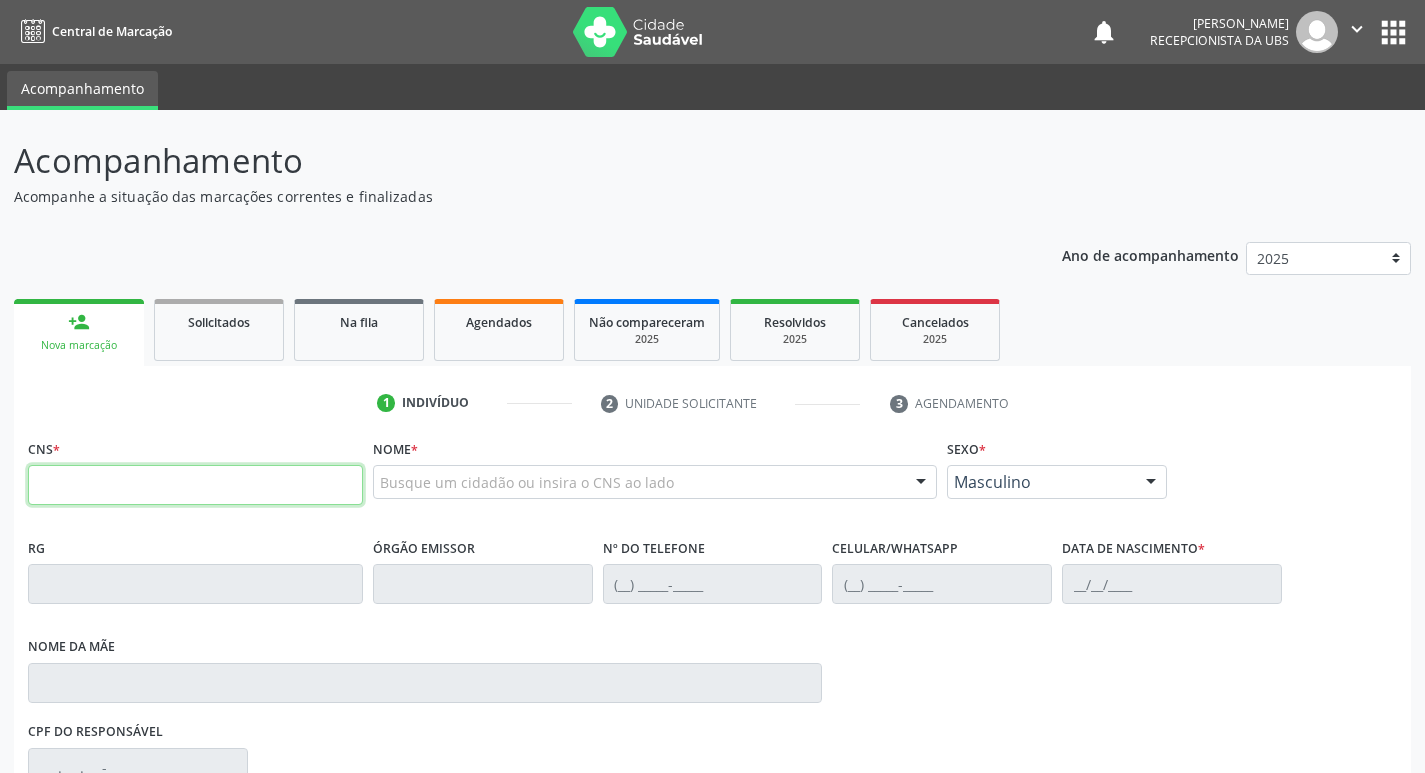 click at bounding box center (195, 485) 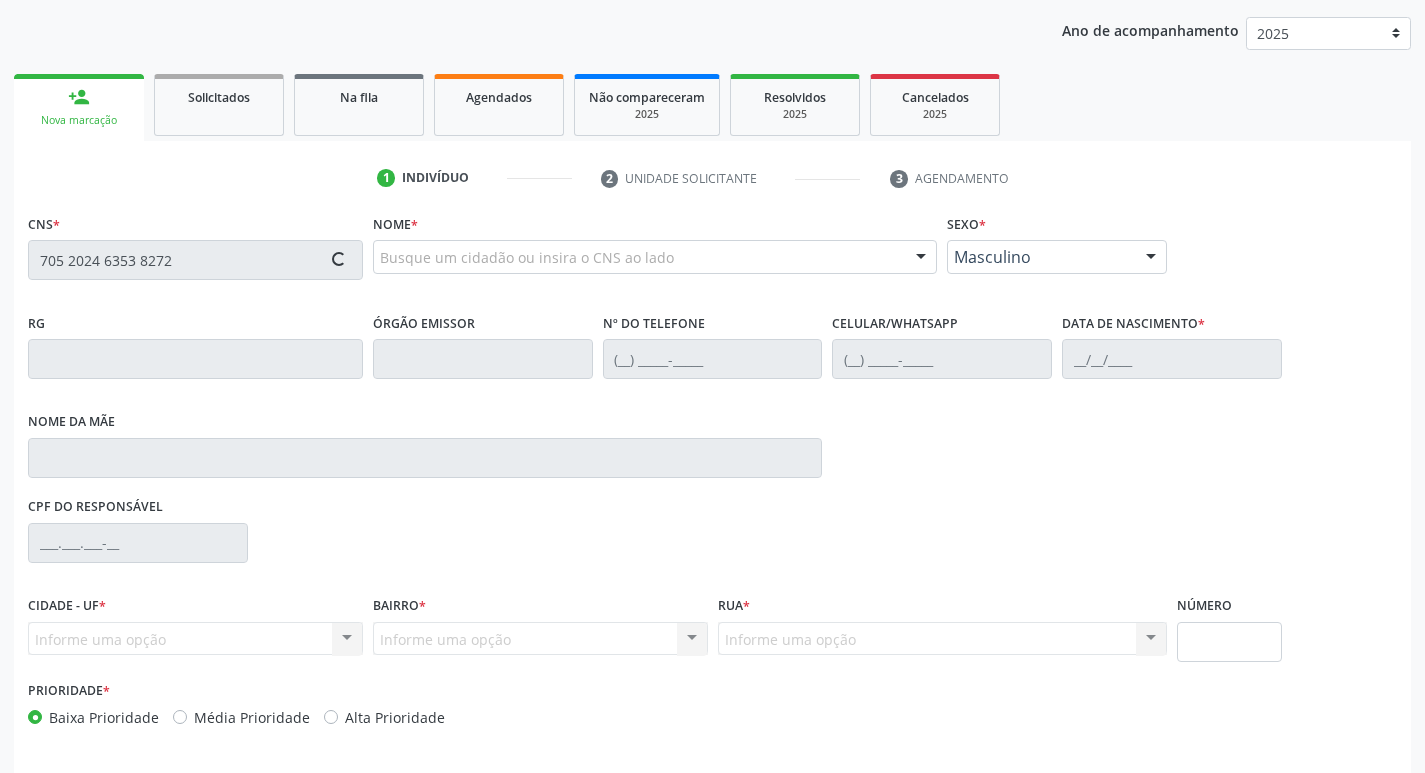 scroll, scrollTop: 297, scrollLeft: 0, axis: vertical 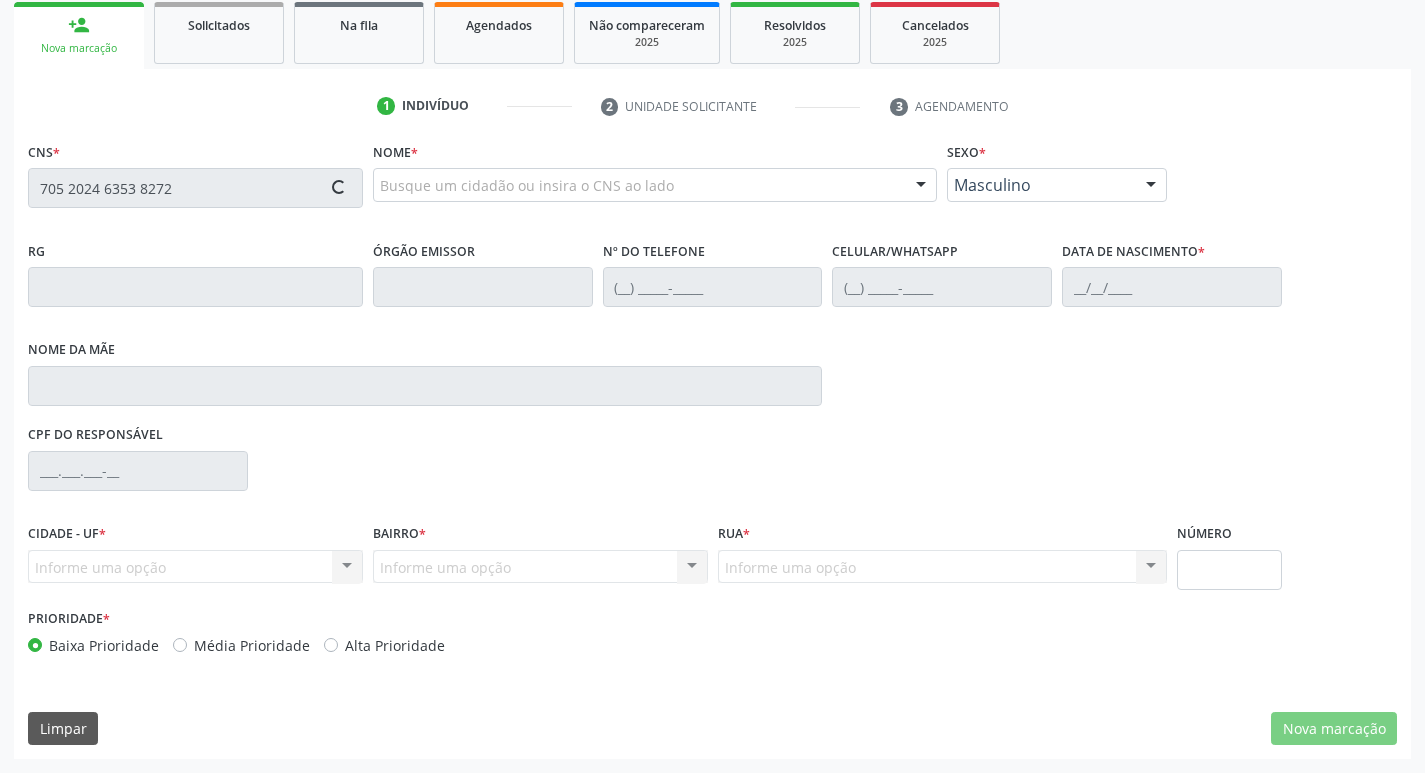 type on "705 2024 6353 8272" 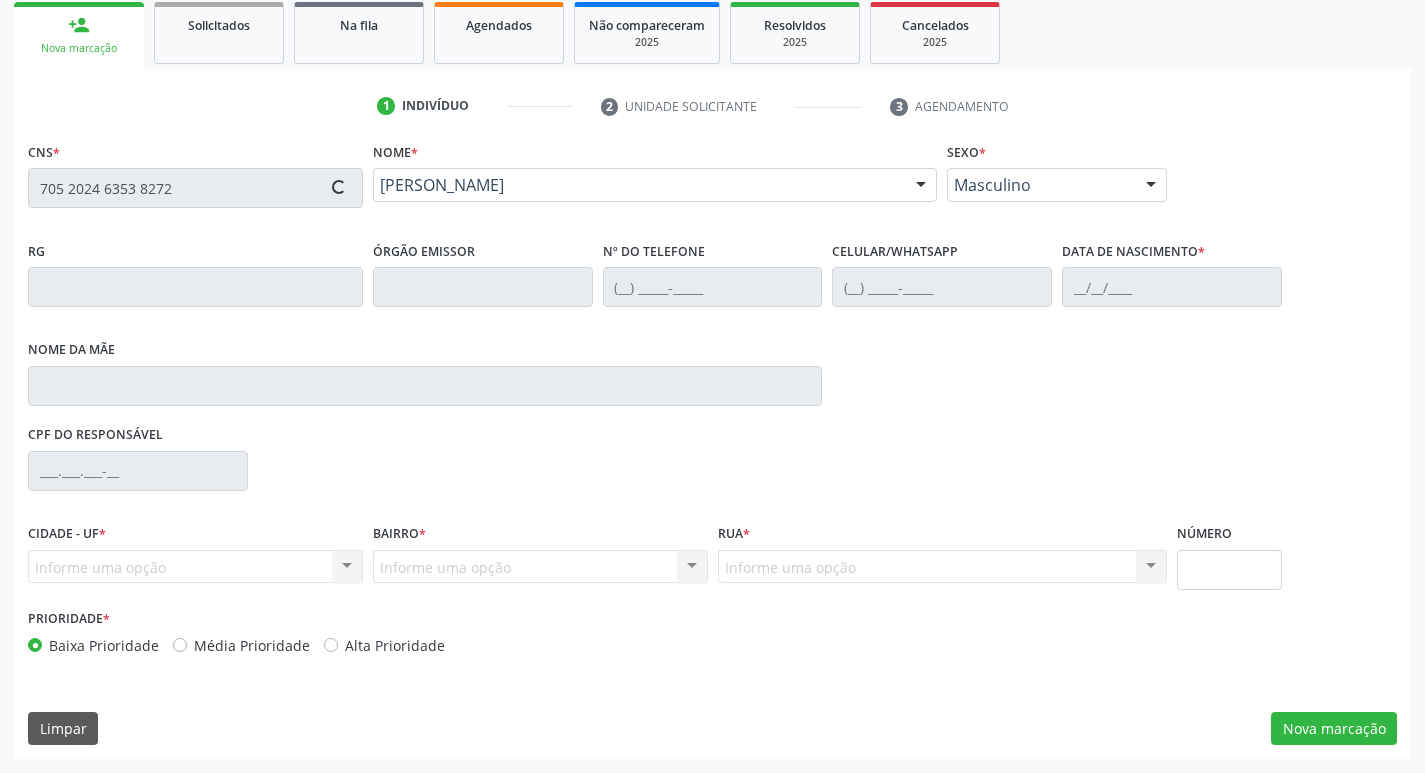 type on "[PHONE_NUMBER]" 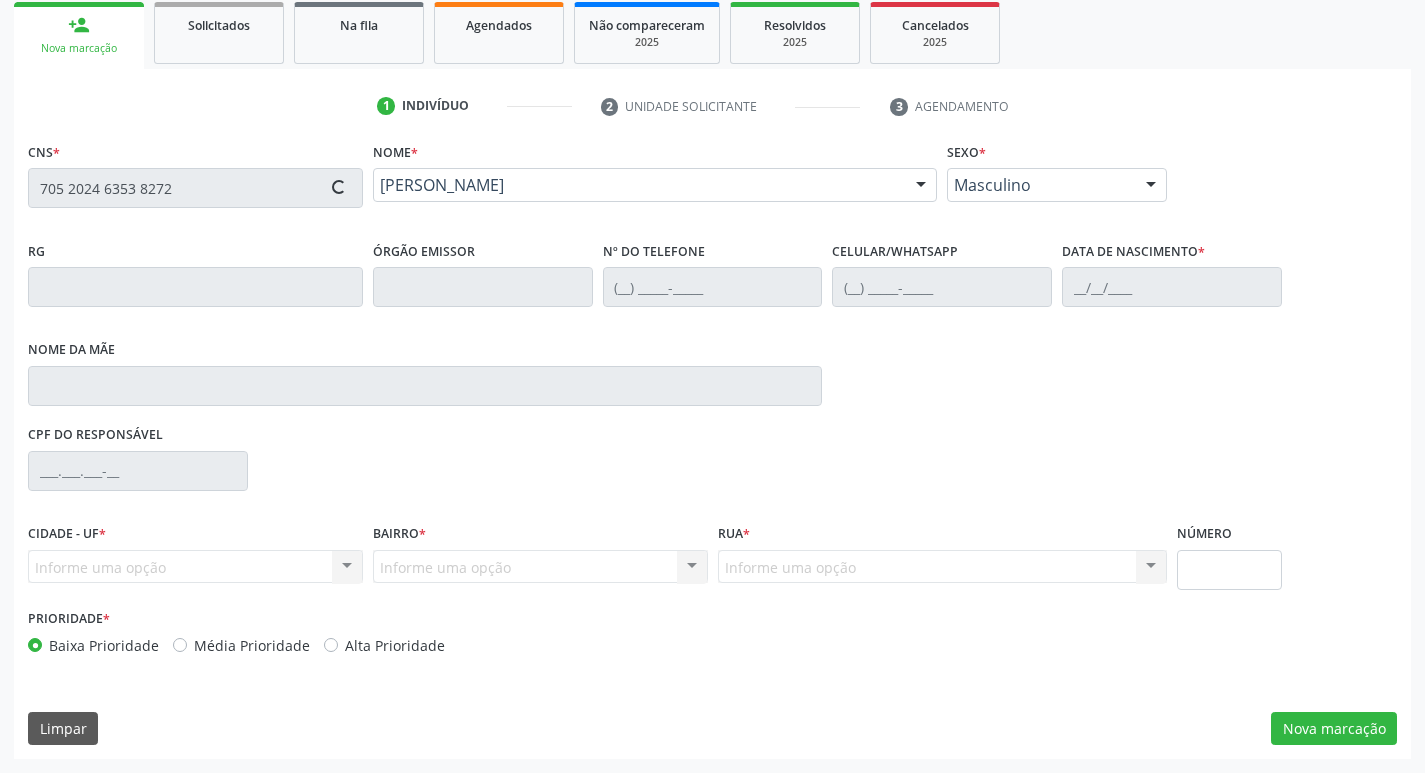 type on "[DATE]" 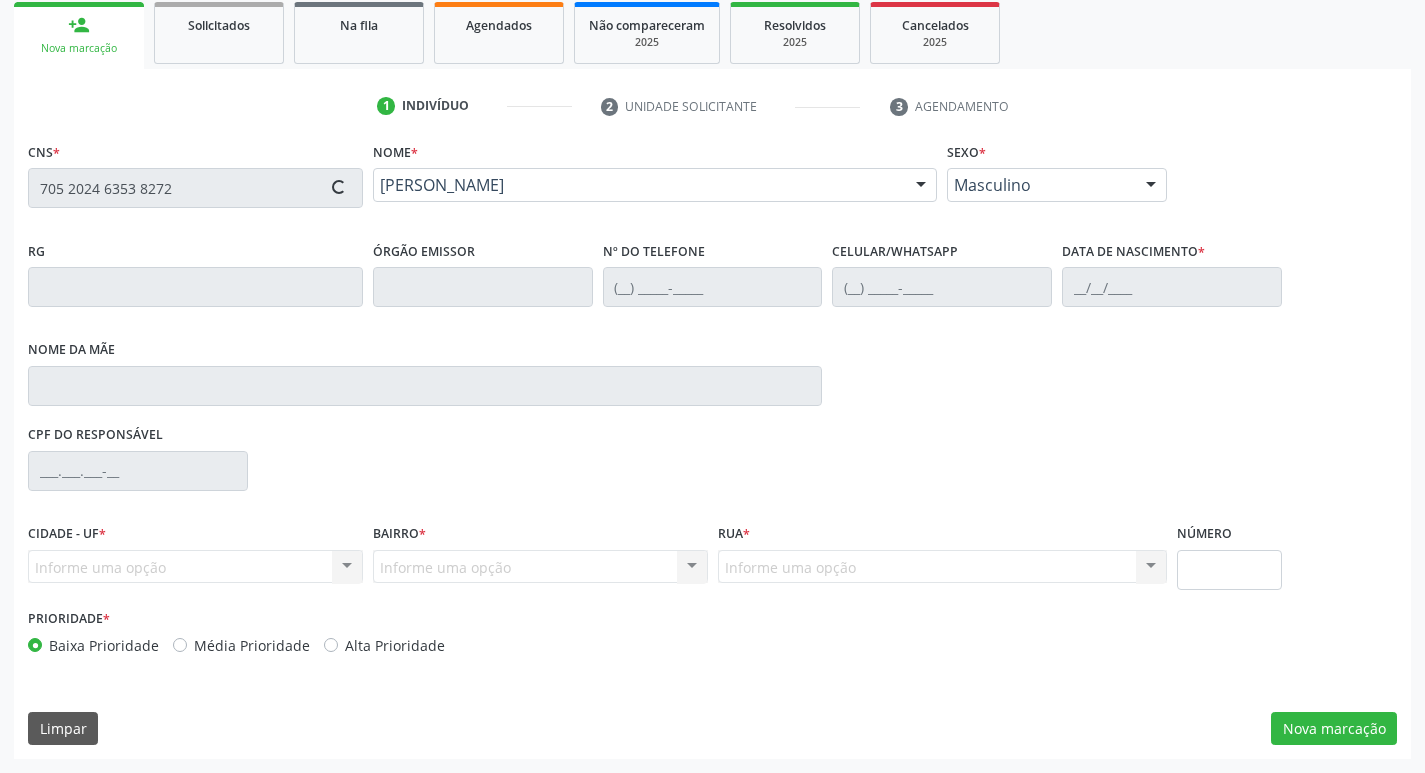 type on "EstefÂnia de Freitas Lima" 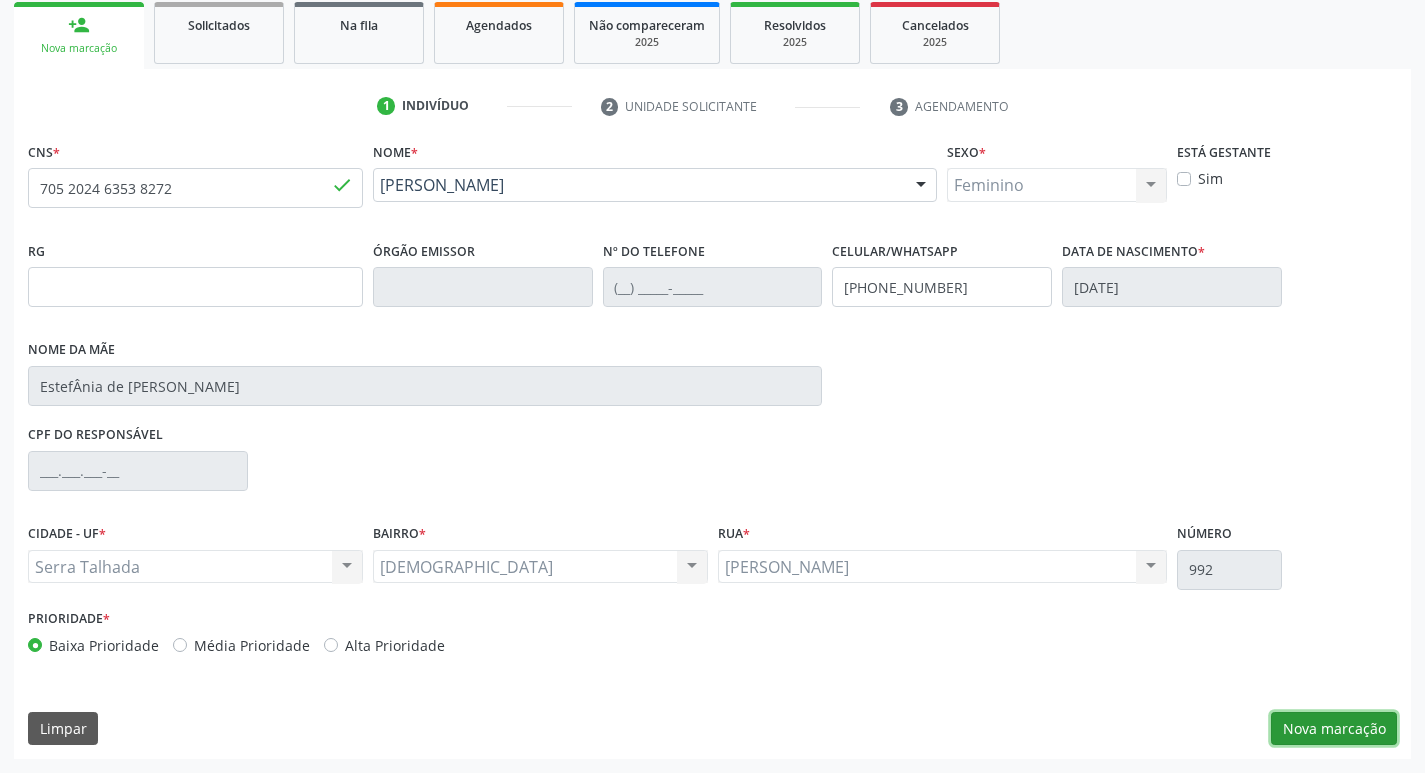click on "Nova marcação" at bounding box center (1334, 729) 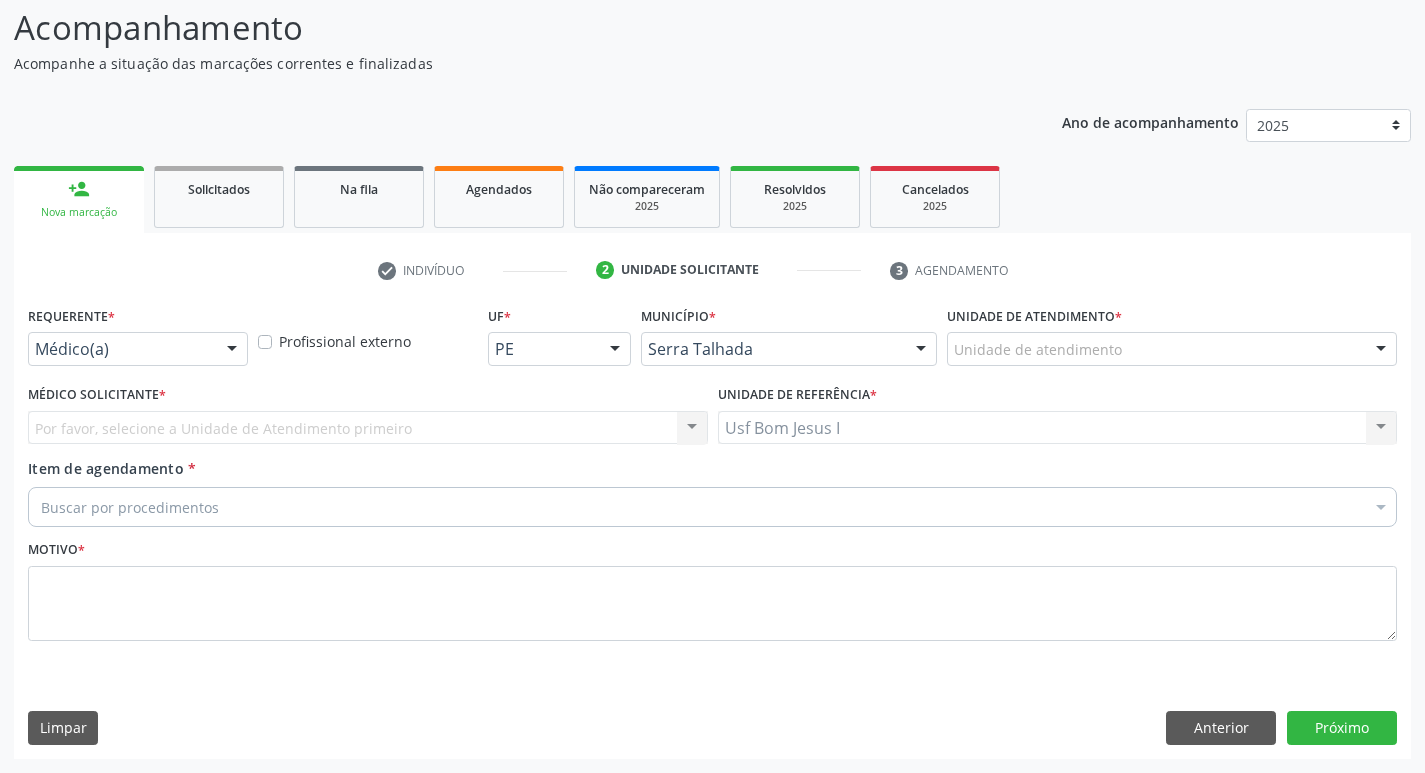 scroll, scrollTop: 133, scrollLeft: 0, axis: vertical 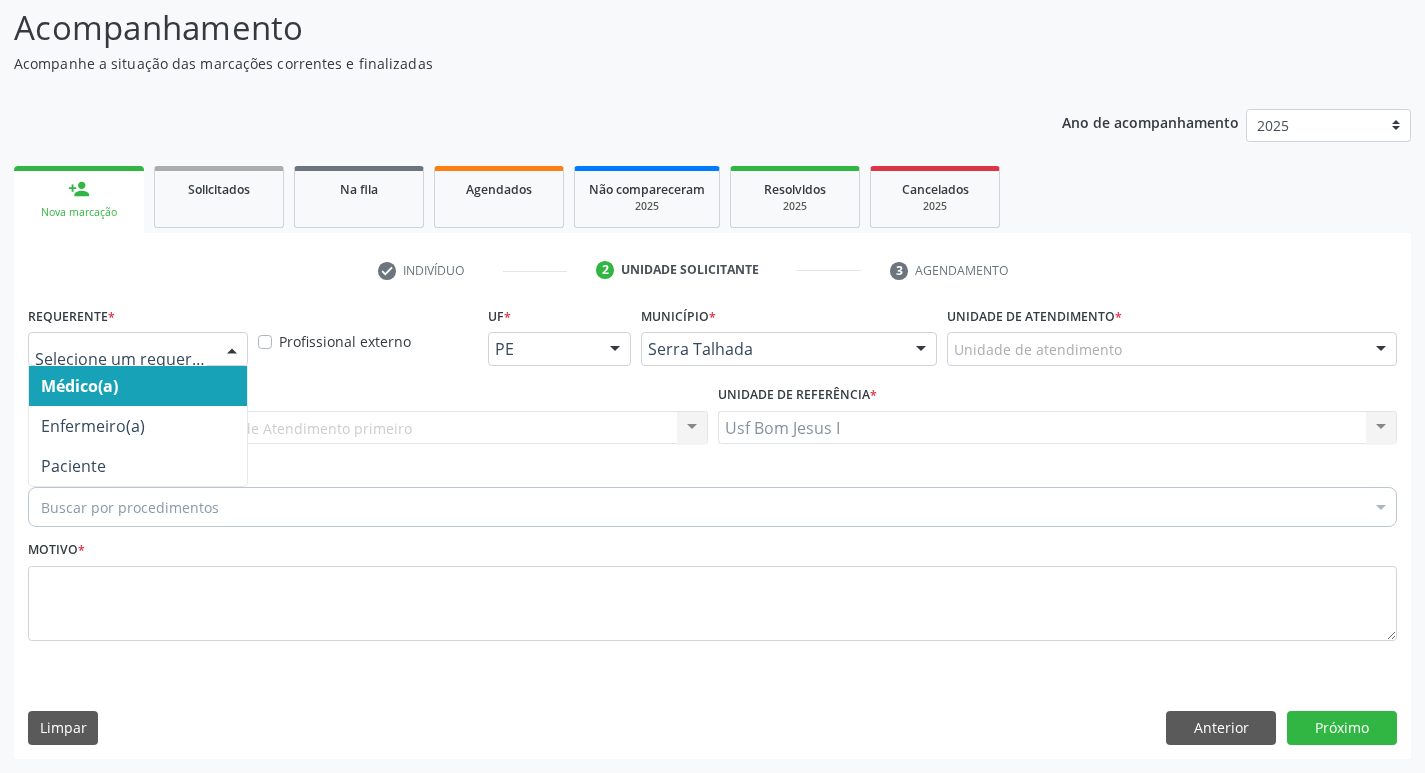 click at bounding box center (232, 350) 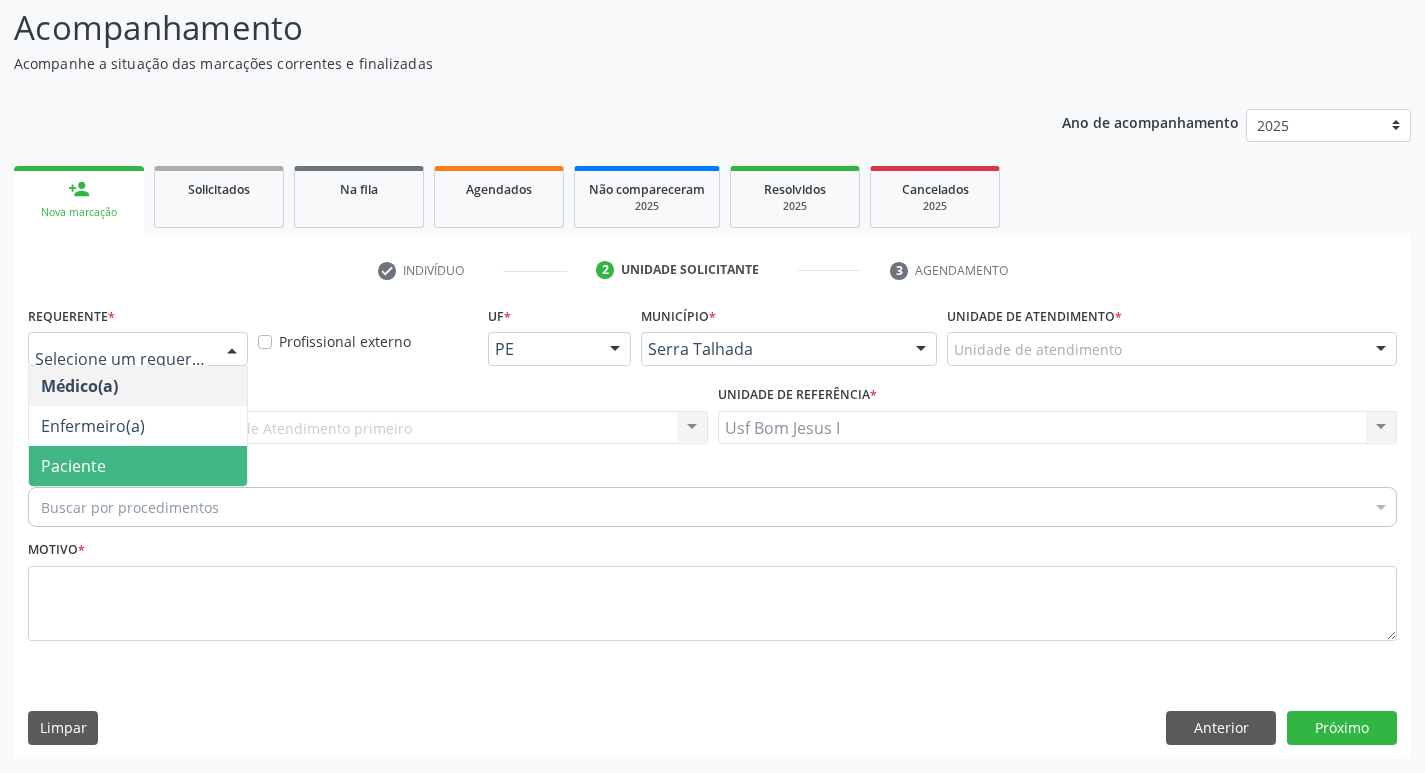 click on "Paciente" at bounding box center (138, 466) 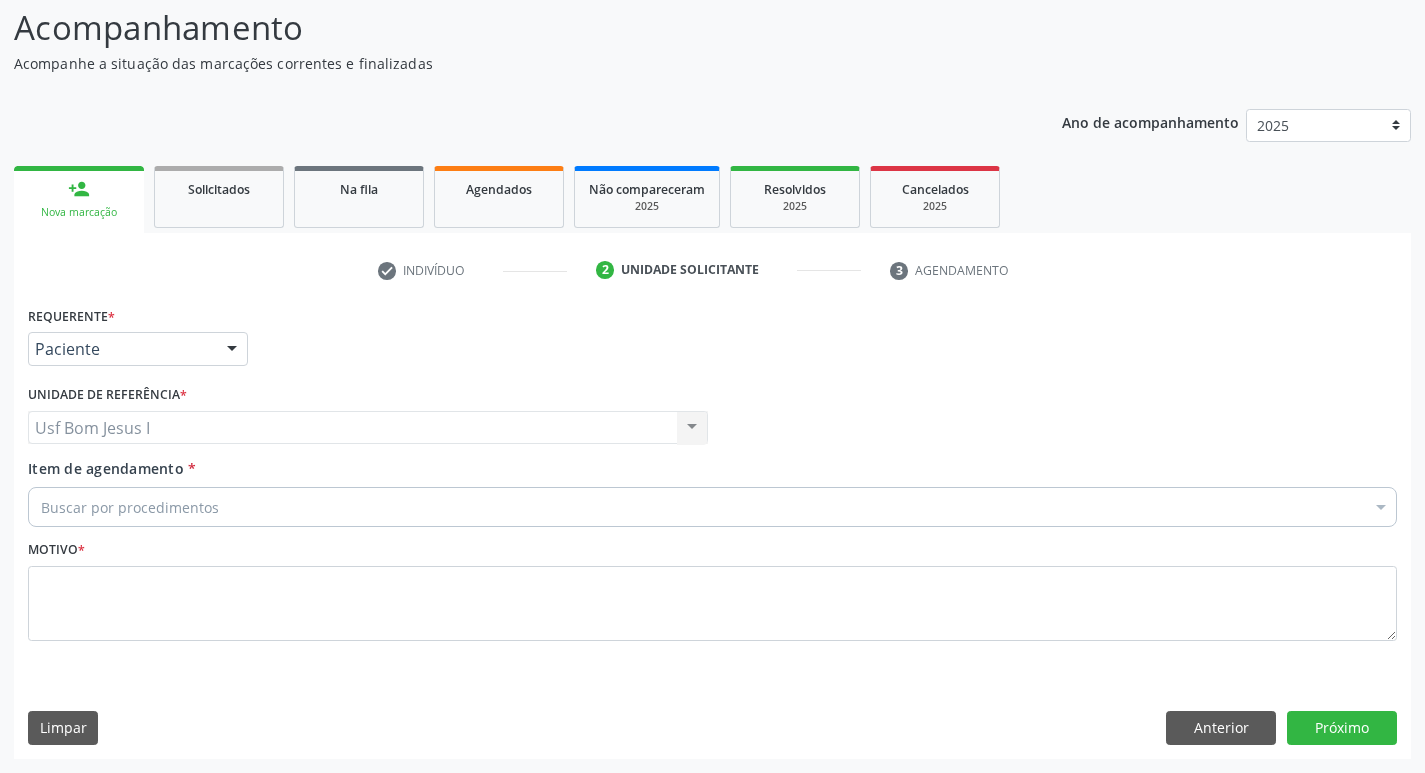 click on "Buscar por procedimentos" at bounding box center [712, 507] 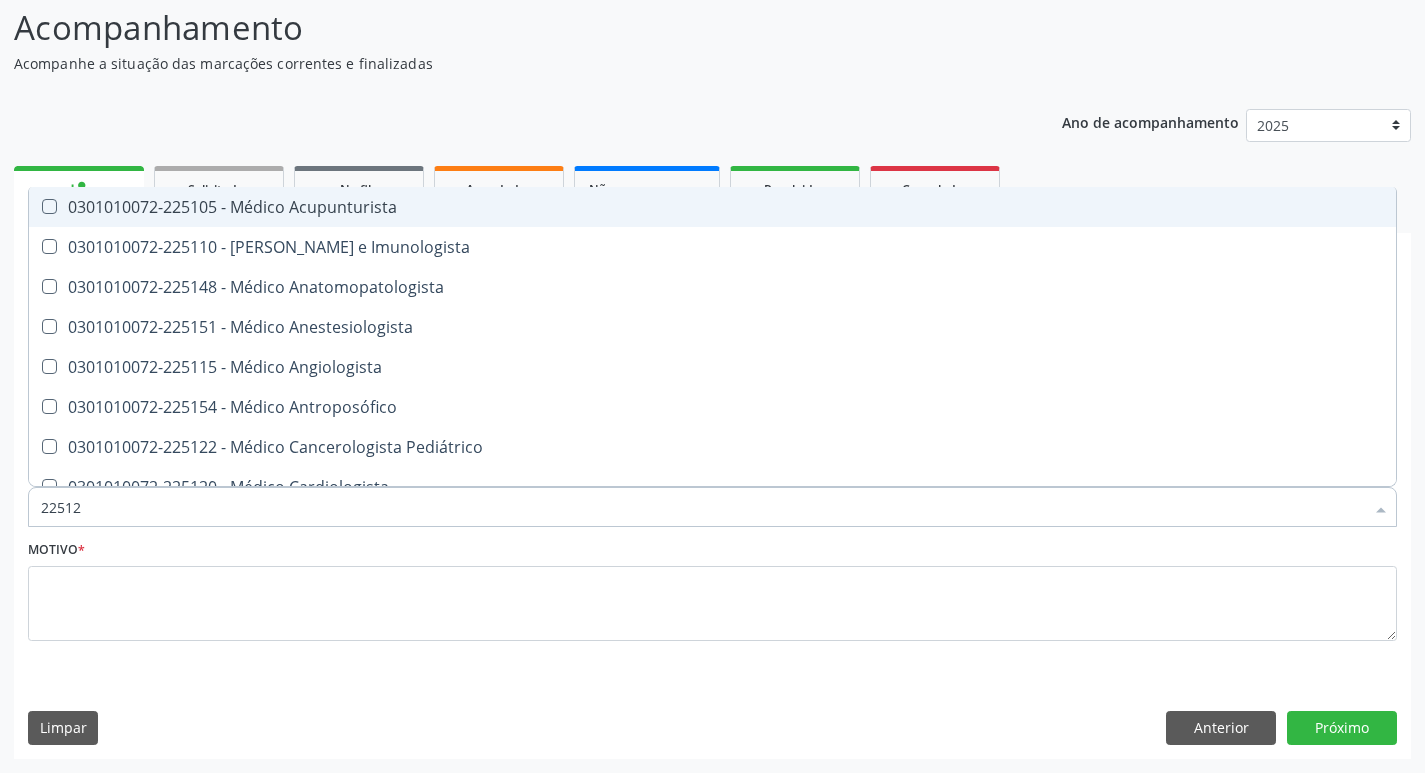 type on "225124" 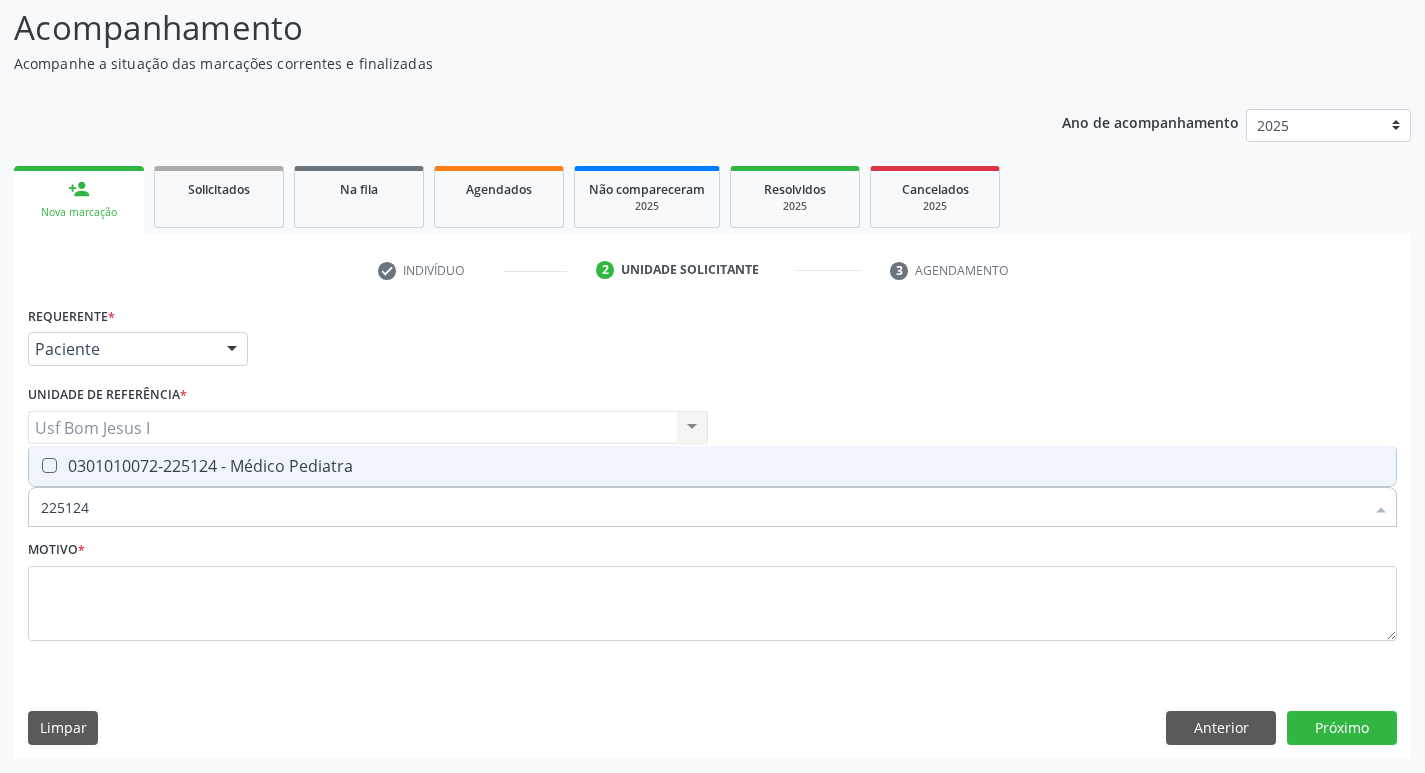 click on "0301010072-225124 - Médico Pediatra" at bounding box center (712, 466) 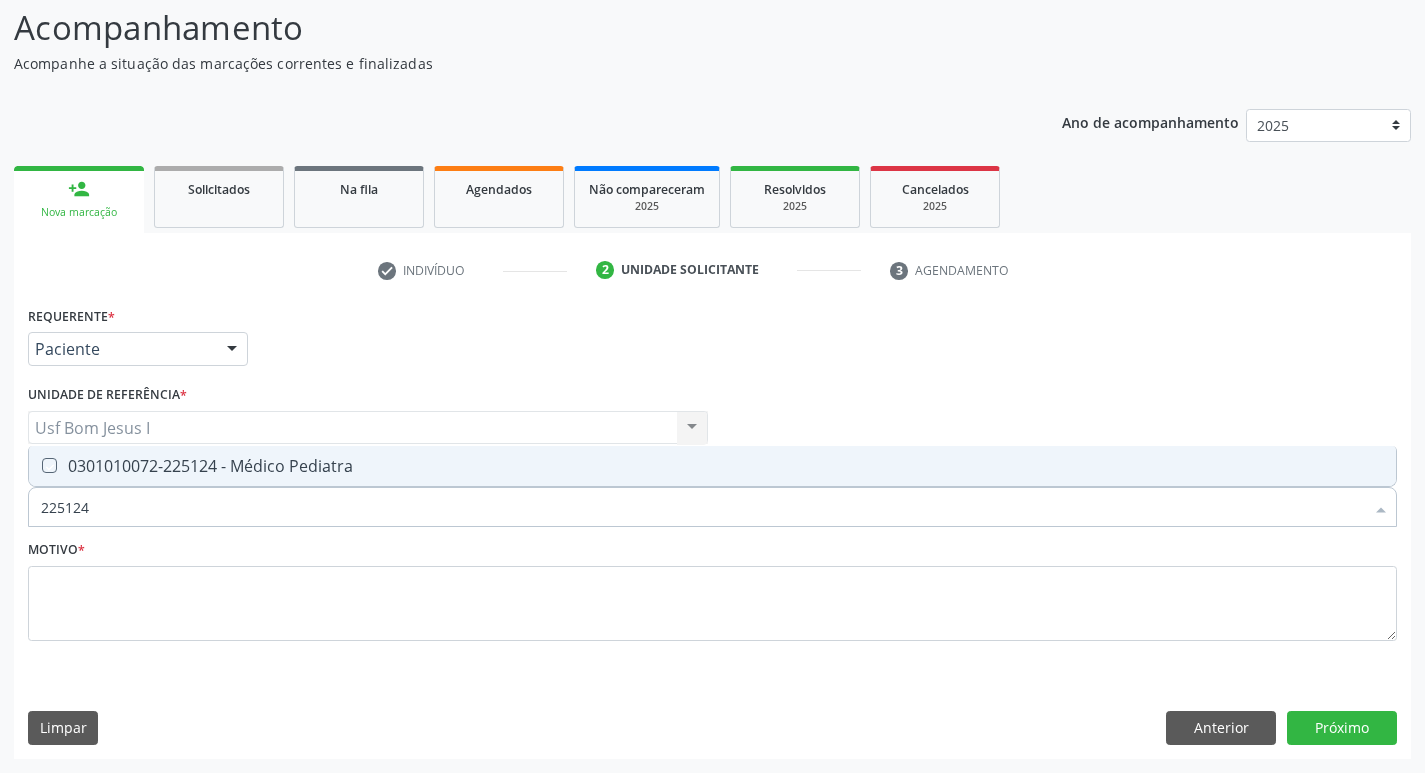 checkbox on "true" 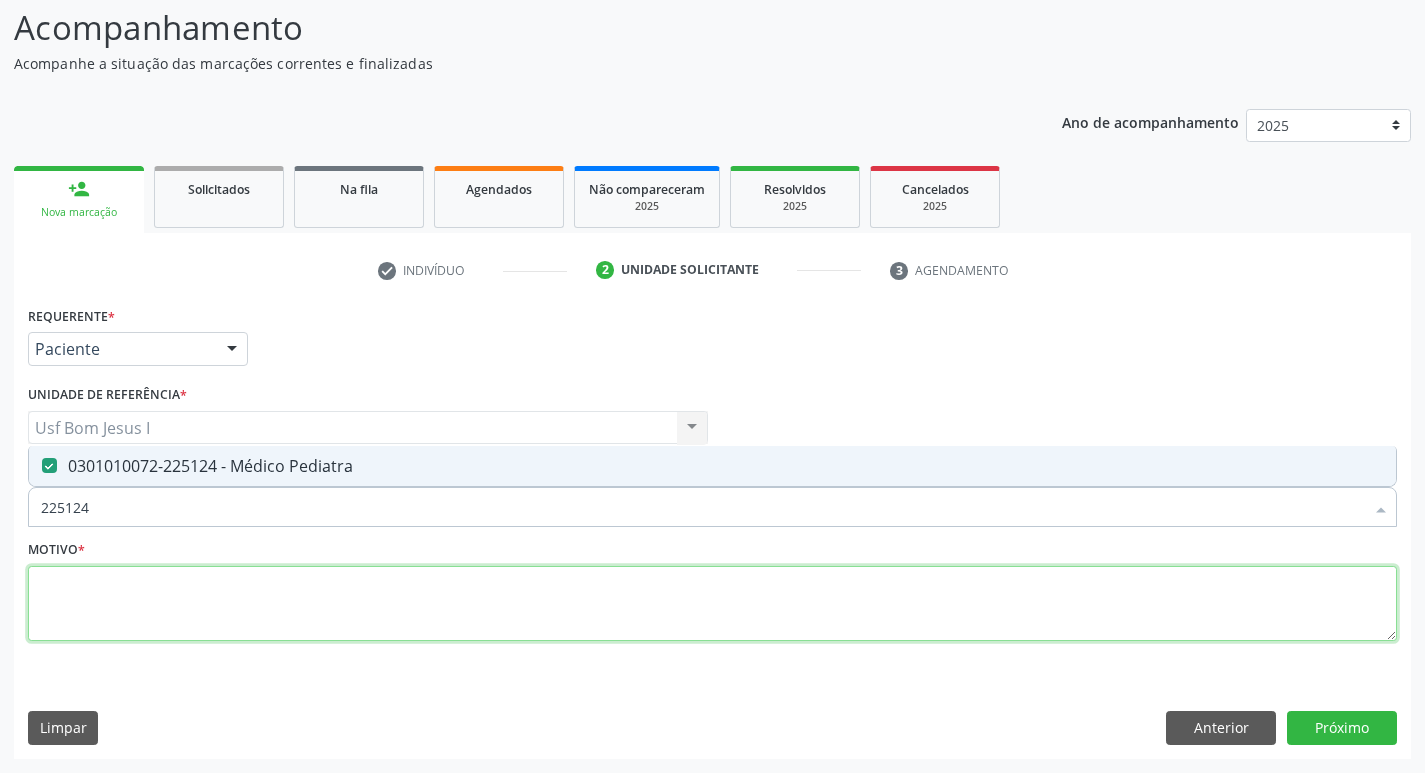 click at bounding box center [712, 604] 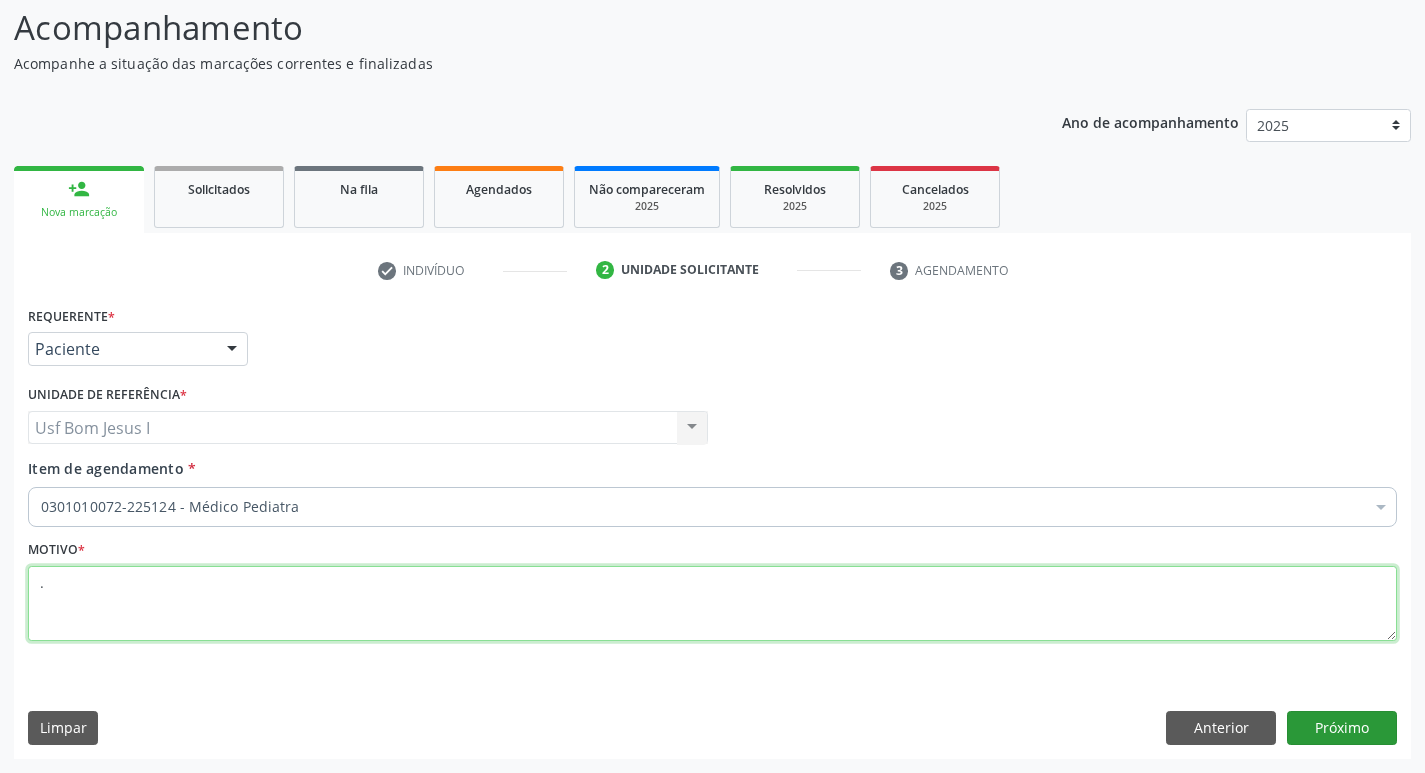 type on "." 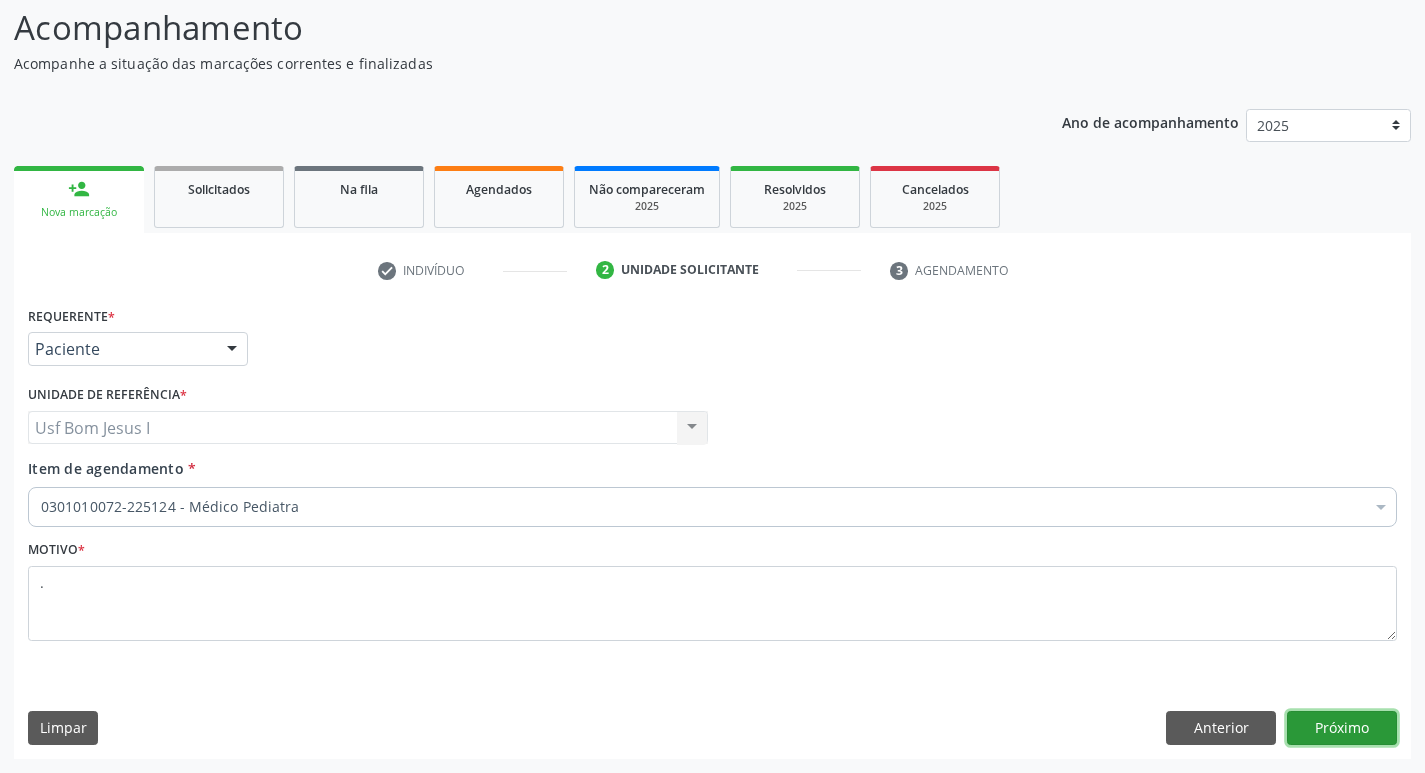 click on "Próximo" at bounding box center (1342, 728) 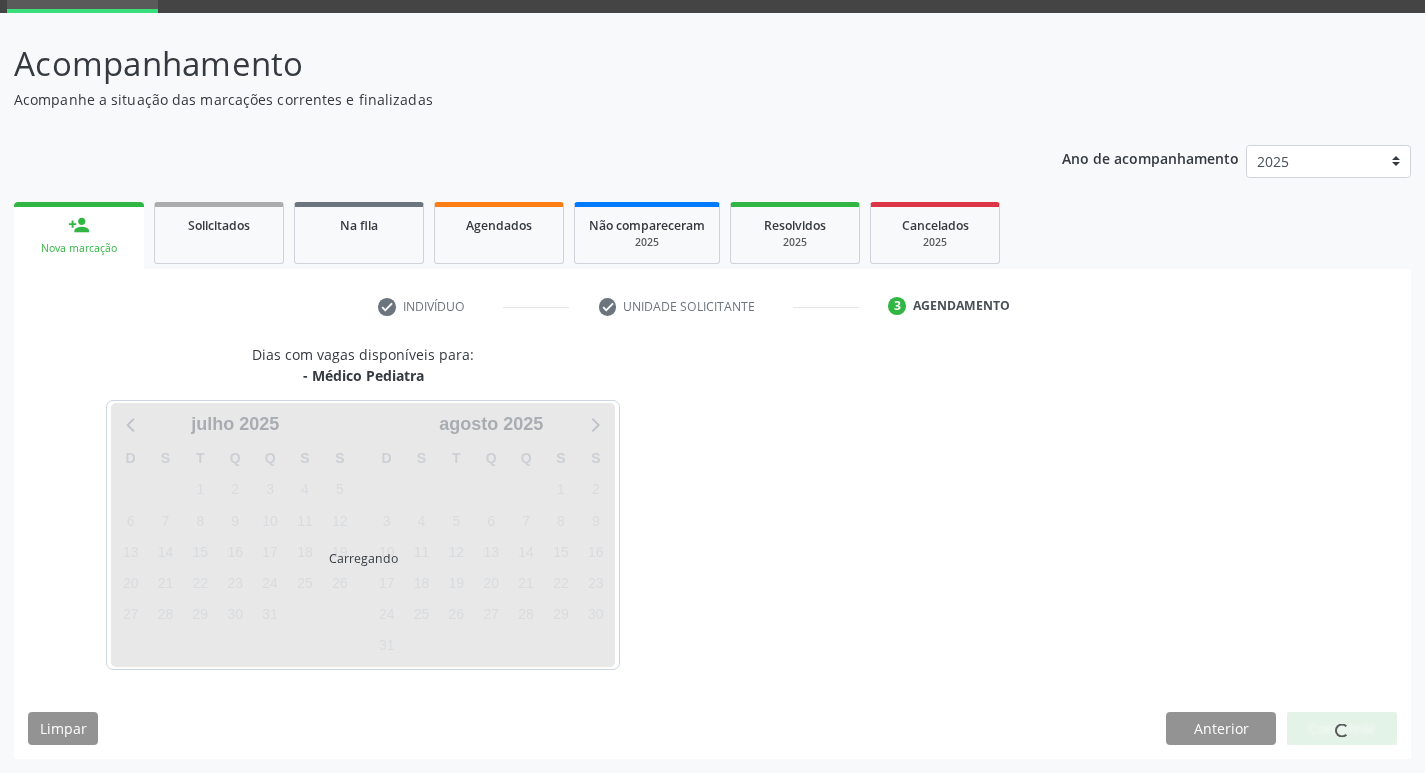 scroll, scrollTop: 97, scrollLeft: 0, axis: vertical 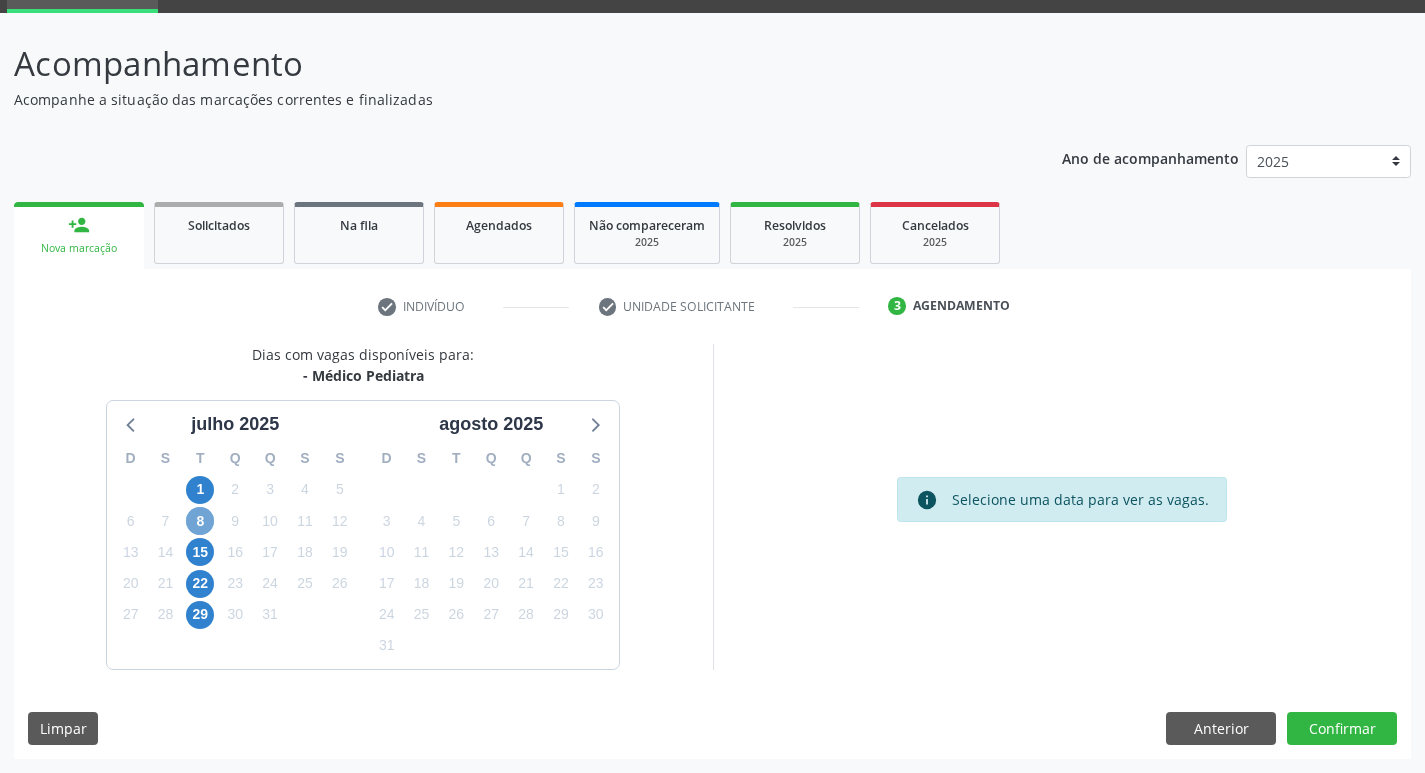 click on "8" at bounding box center (200, 521) 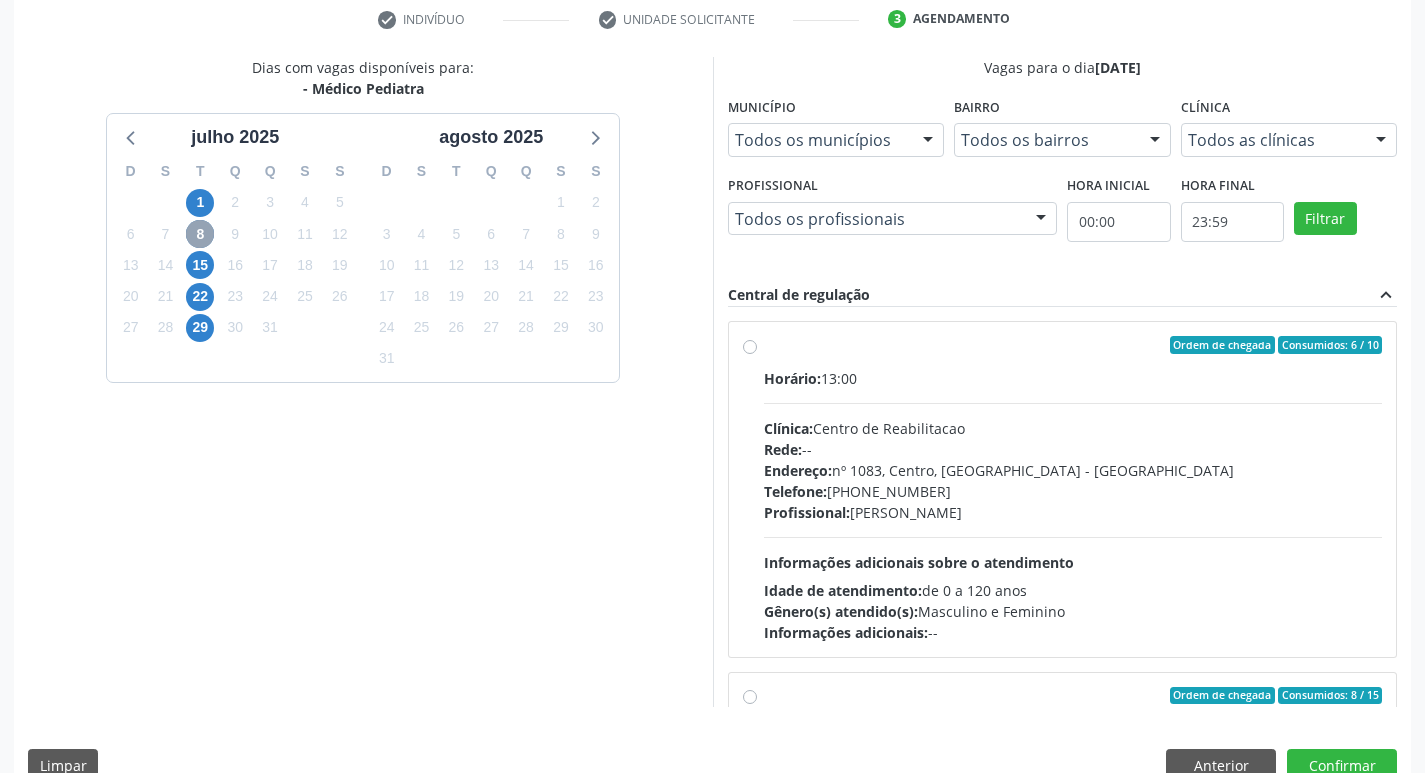scroll, scrollTop: 422, scrollLeft: 0, axis: vertical 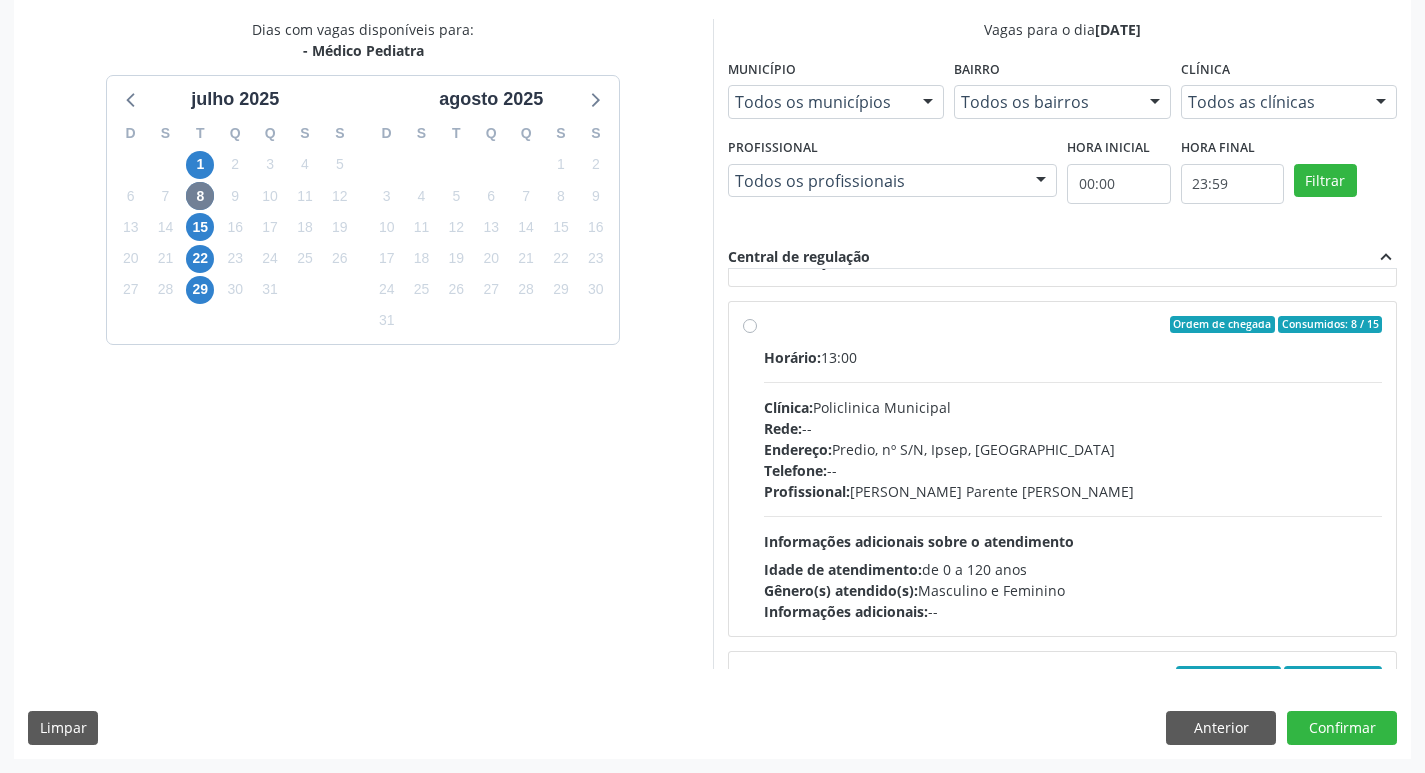 click on "Profissional:
Bianca de Oliveira Parente Bezerra" at bounding box center (1073, 491) 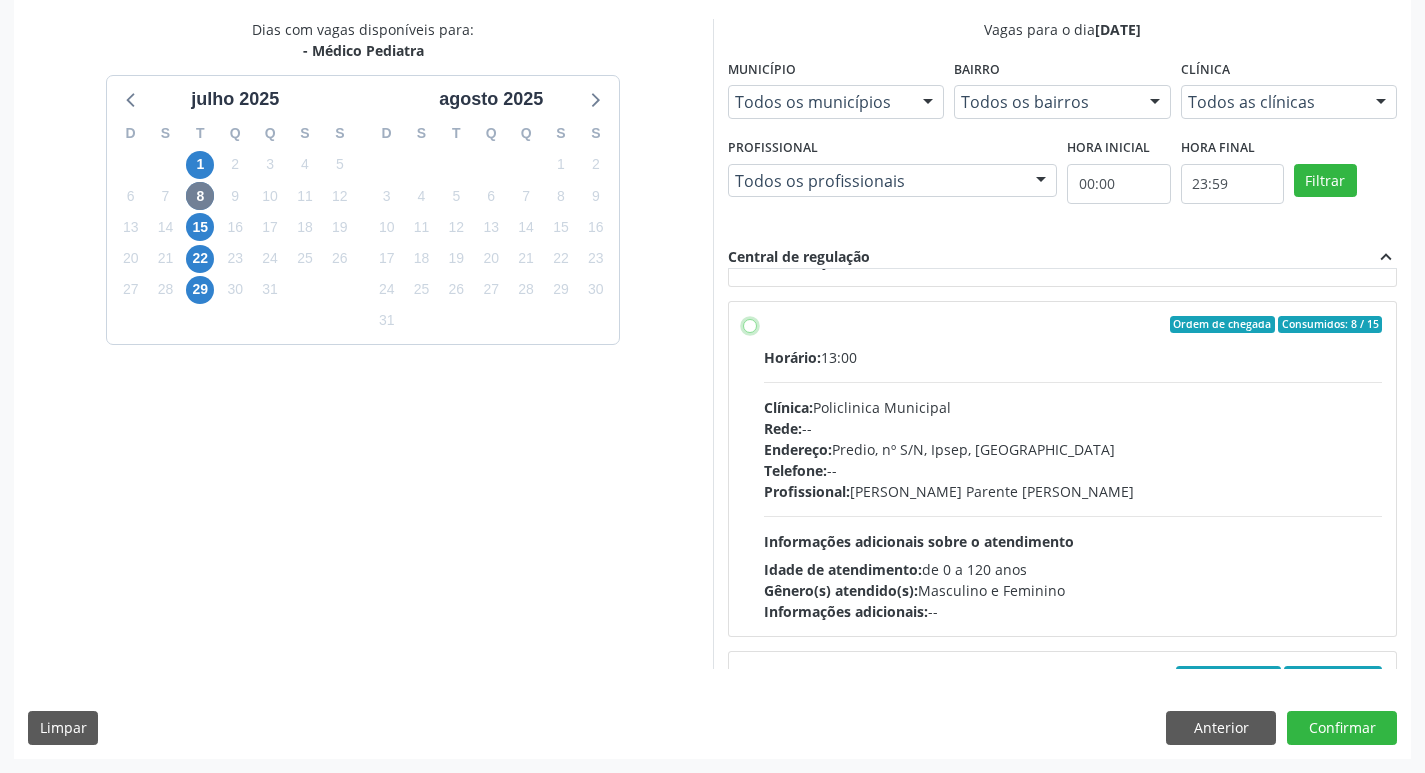 click on "Ordem de chegada
Consumidos: 8 / 15
Horário:   13:00
Clínica:  Policlinica Municipal
Rede:
--
Endereço:   Predio, nº S/N, Ipsep, Serra Talhada - PE
Telefone:   --
Profissional:
Bianca de Oliveira Parente Bezerra
Informações adicionais sobre o atendimento
Idade de atendimento:
de 0 a 120 anos
Gênero(s) atendido(s):
Masculino e Feminino
Informações adicionais:
--" at bounding box center [750, 325] 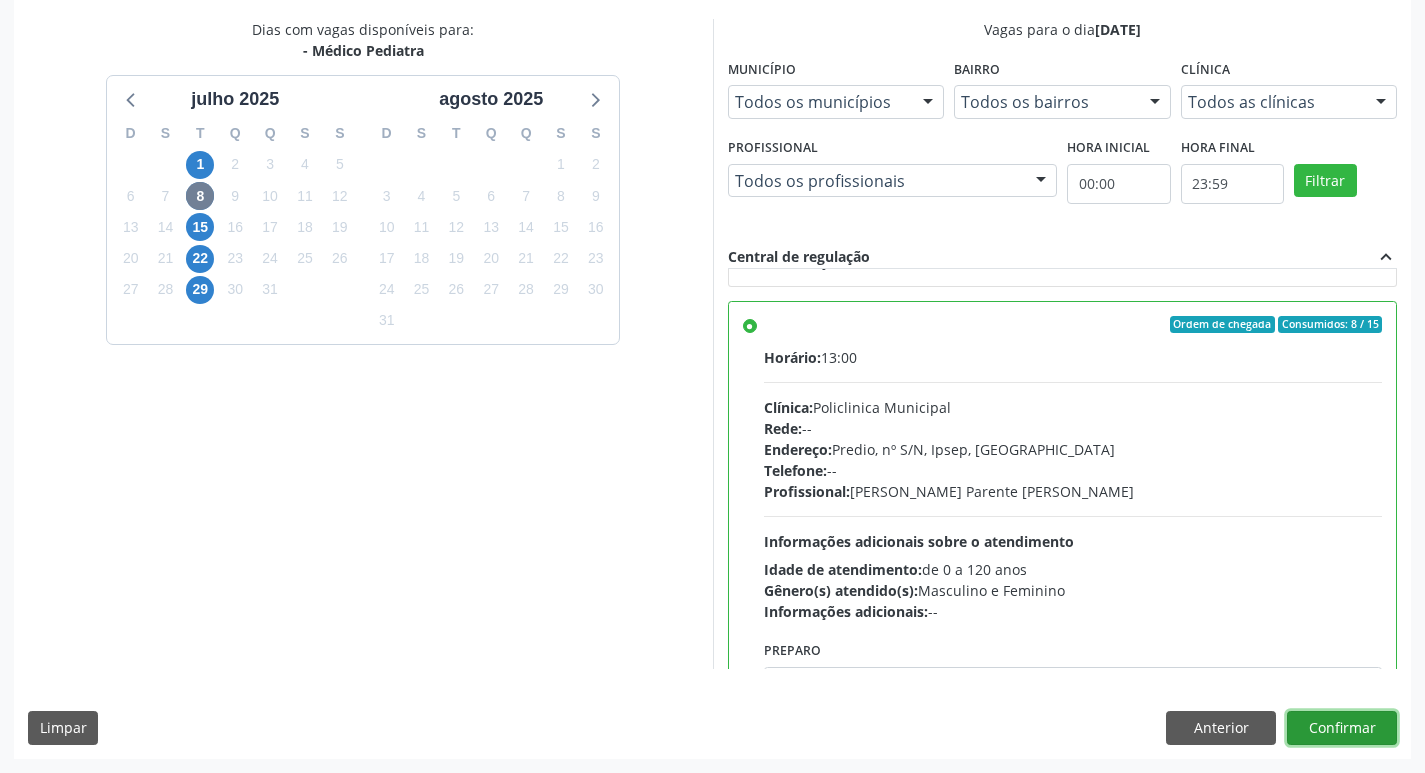 click on "Confirmar" at bounding box center (1342, 728) 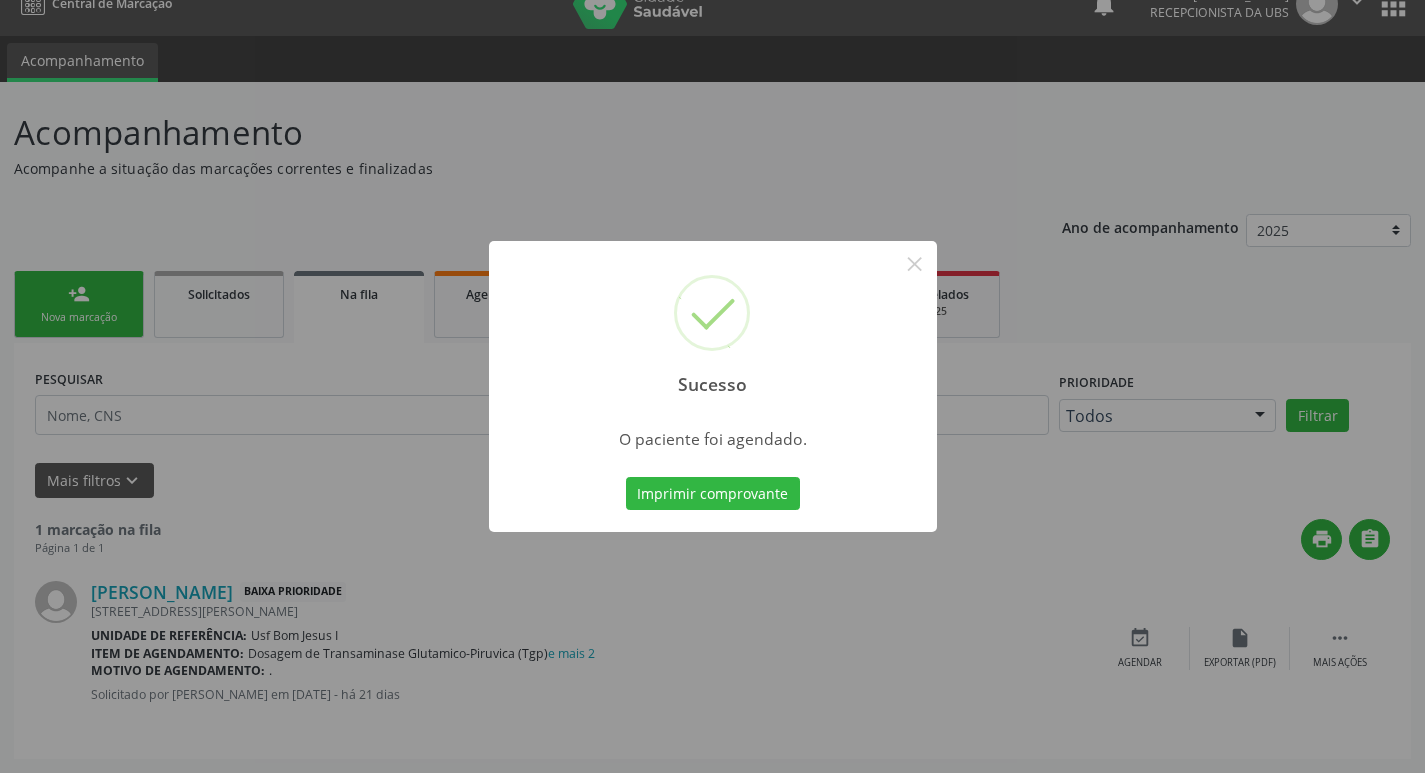 scroll, scrollTop: 0, scrollLeft: 0, axis: both 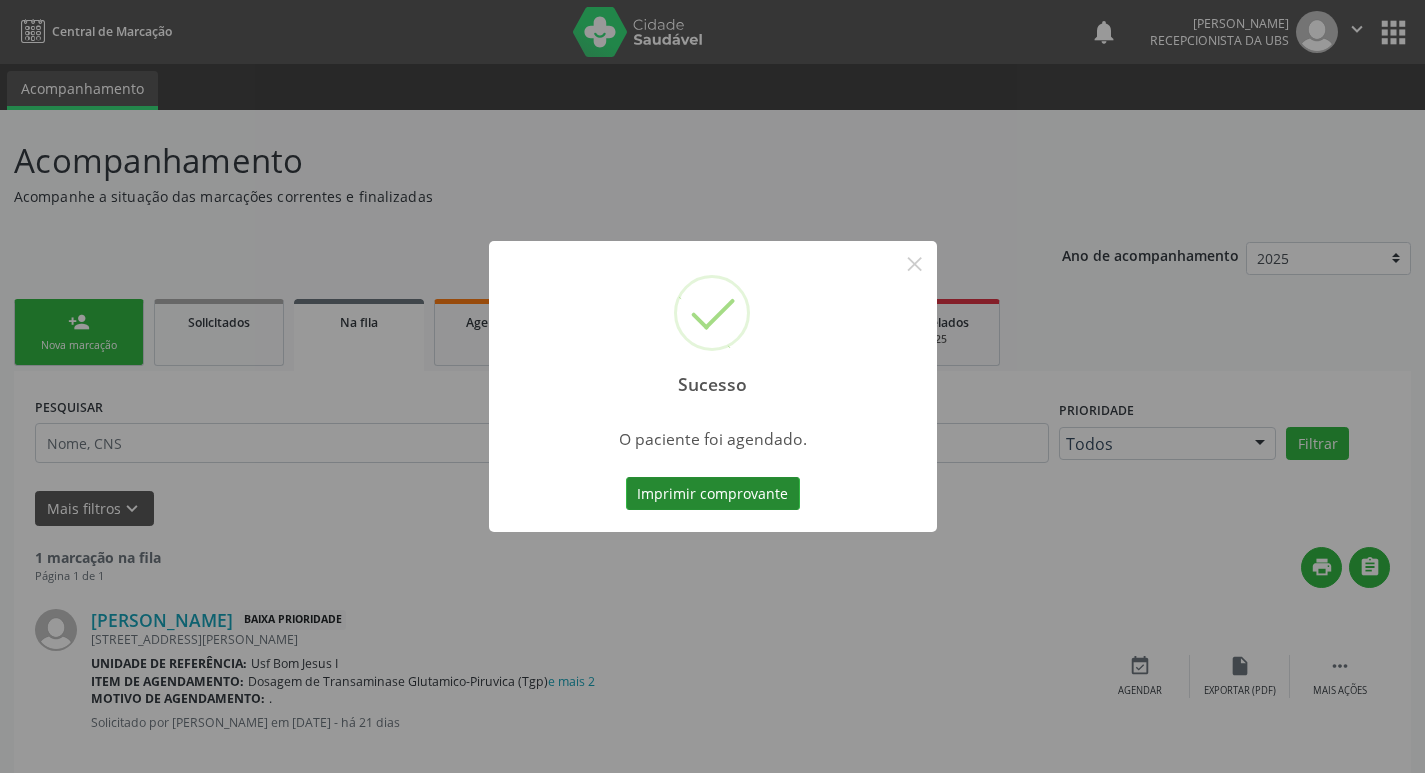 click on "Imprimir comprovante" at bounding box center (713, 494) 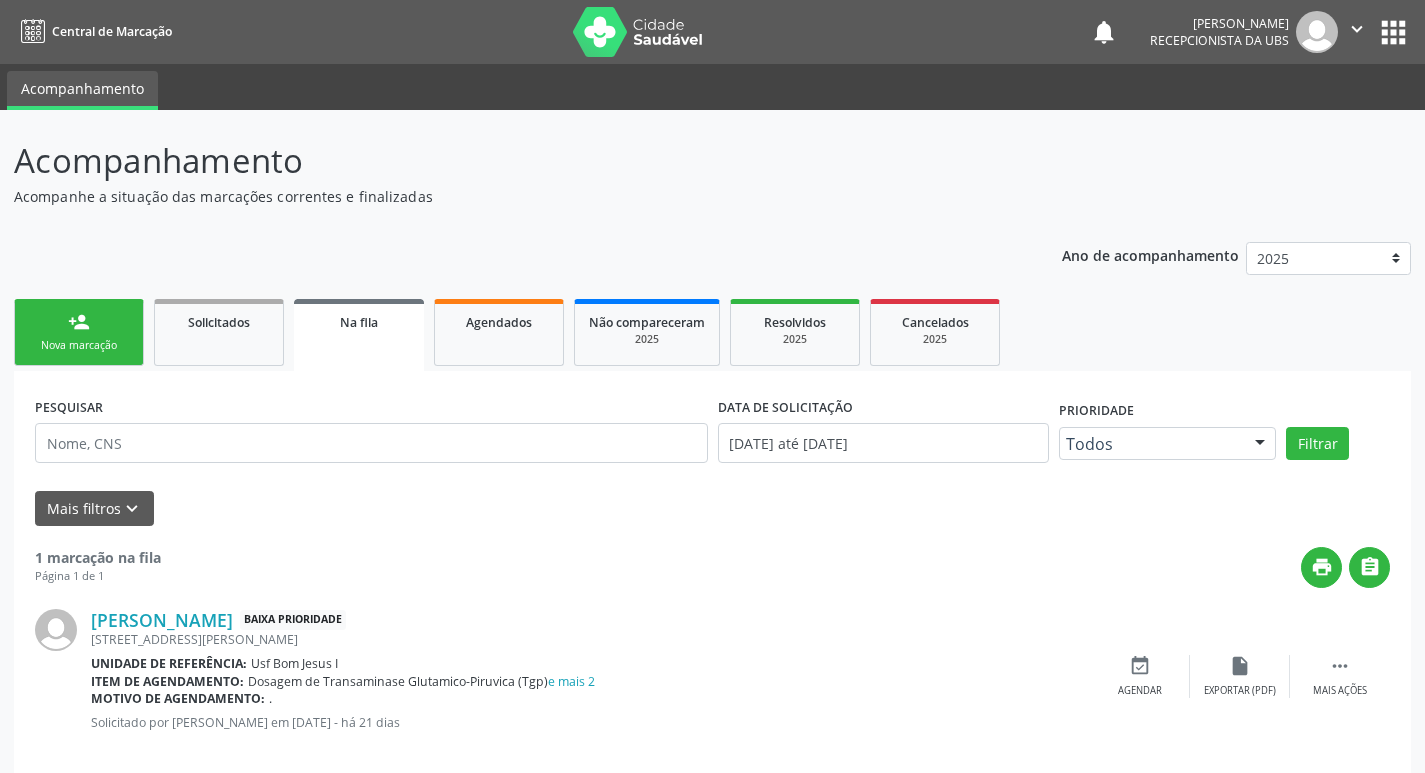click on "person_add" at bounding box center [79, 322] 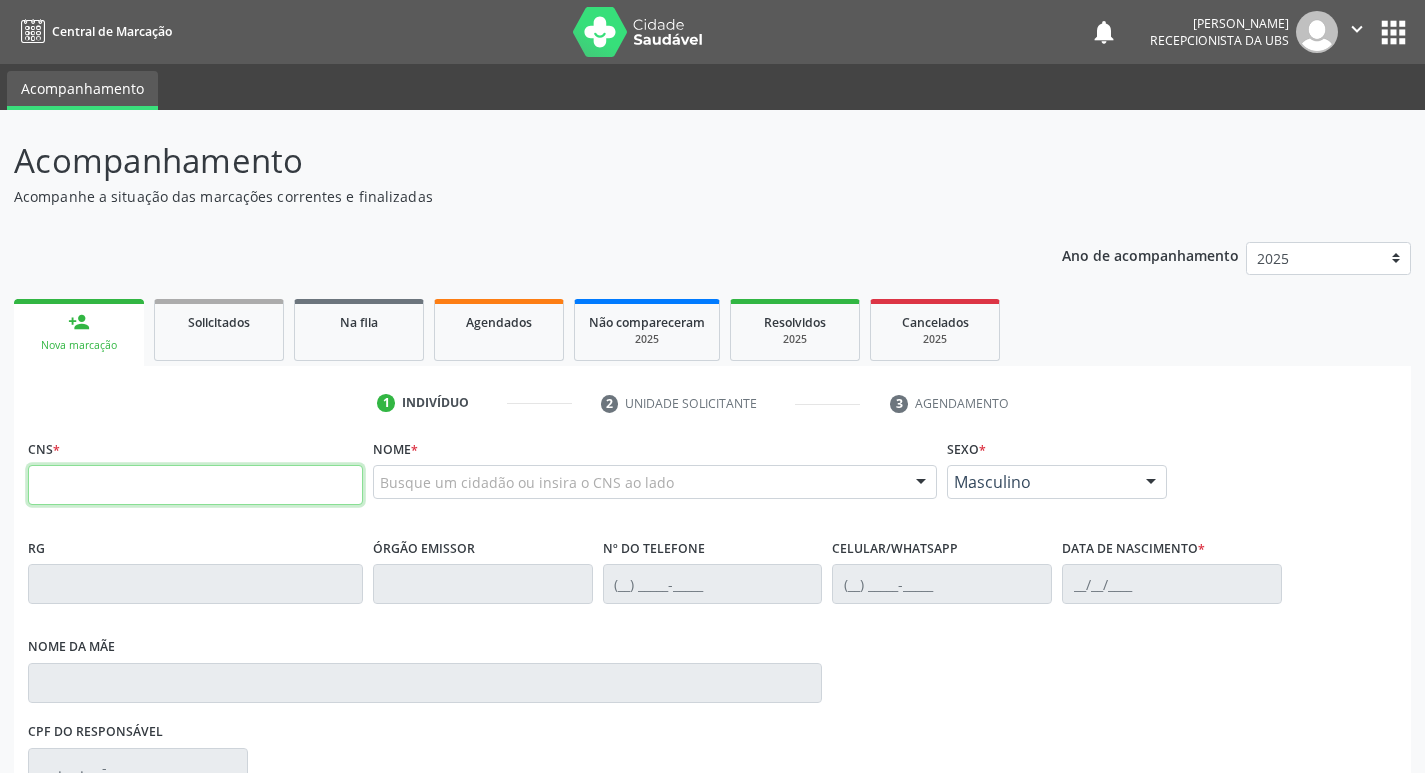 click at bounding box center [195, 485] 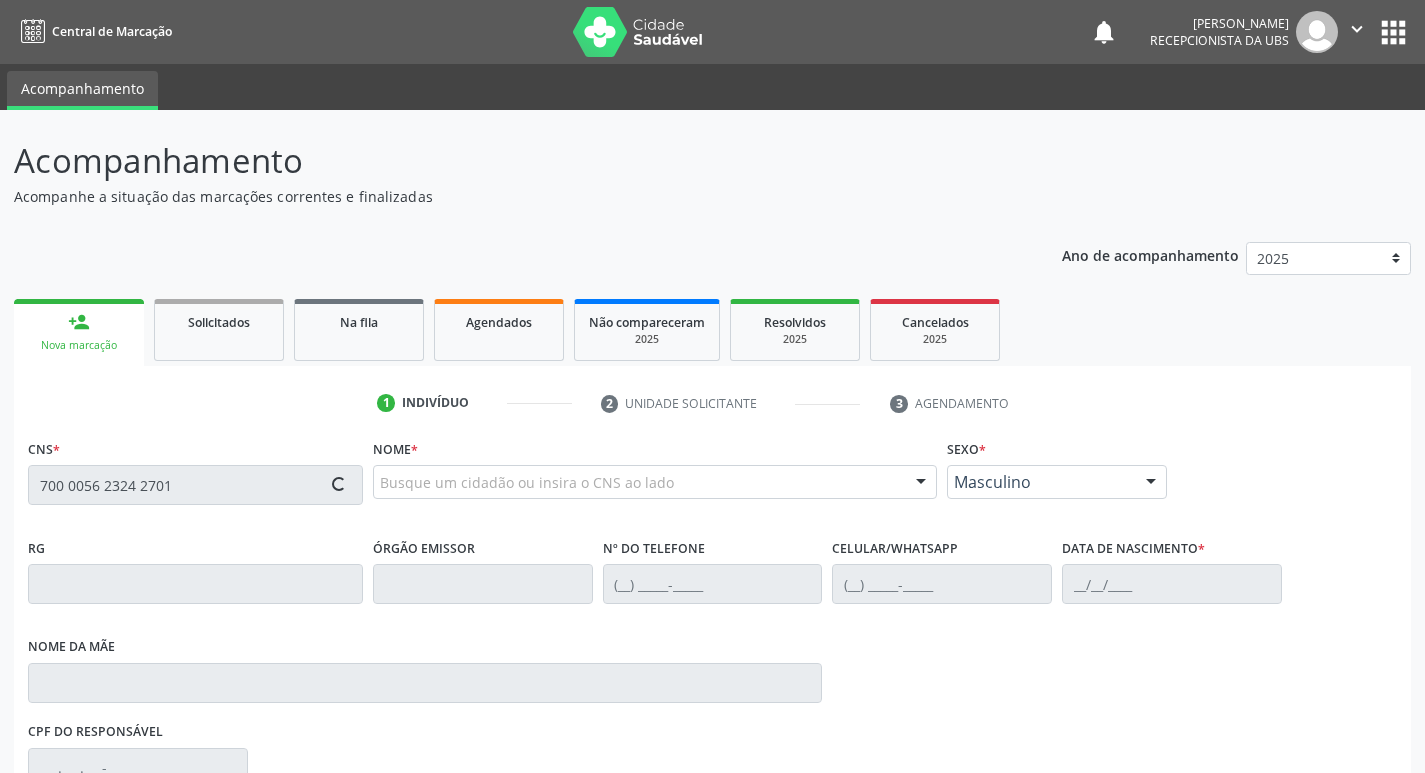 type on "700 0056 2324 2701" 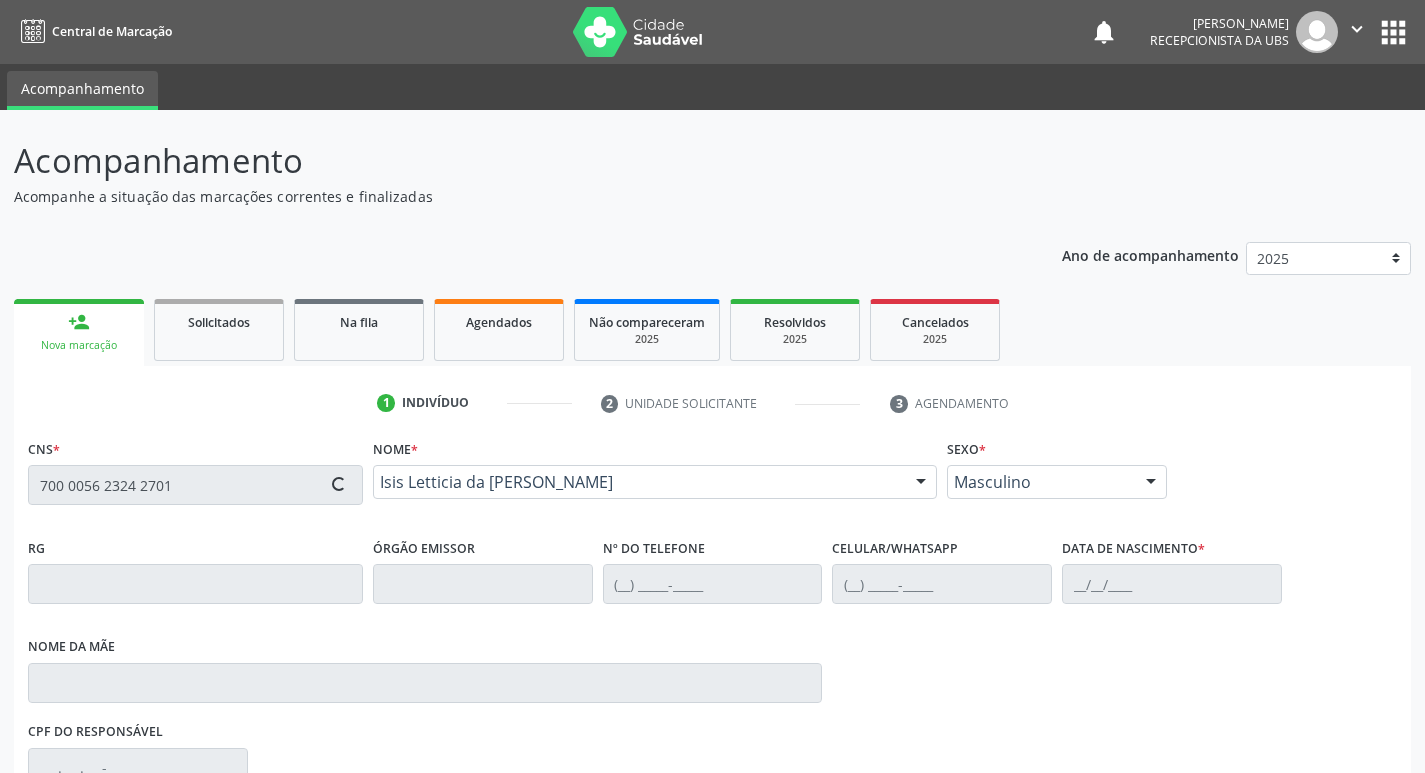 type on "[PHONE_NUMBER]" 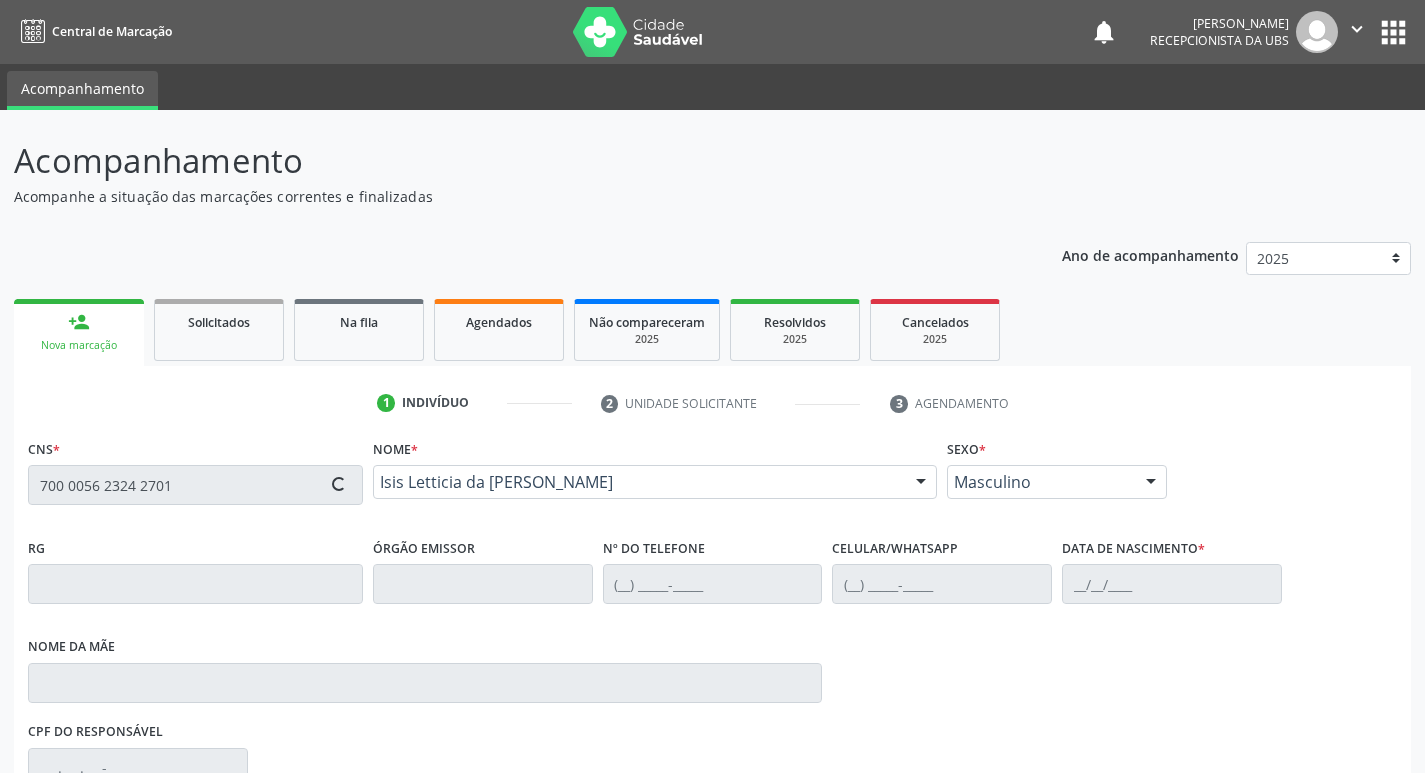 type on "[PHONE_NUMBER]" 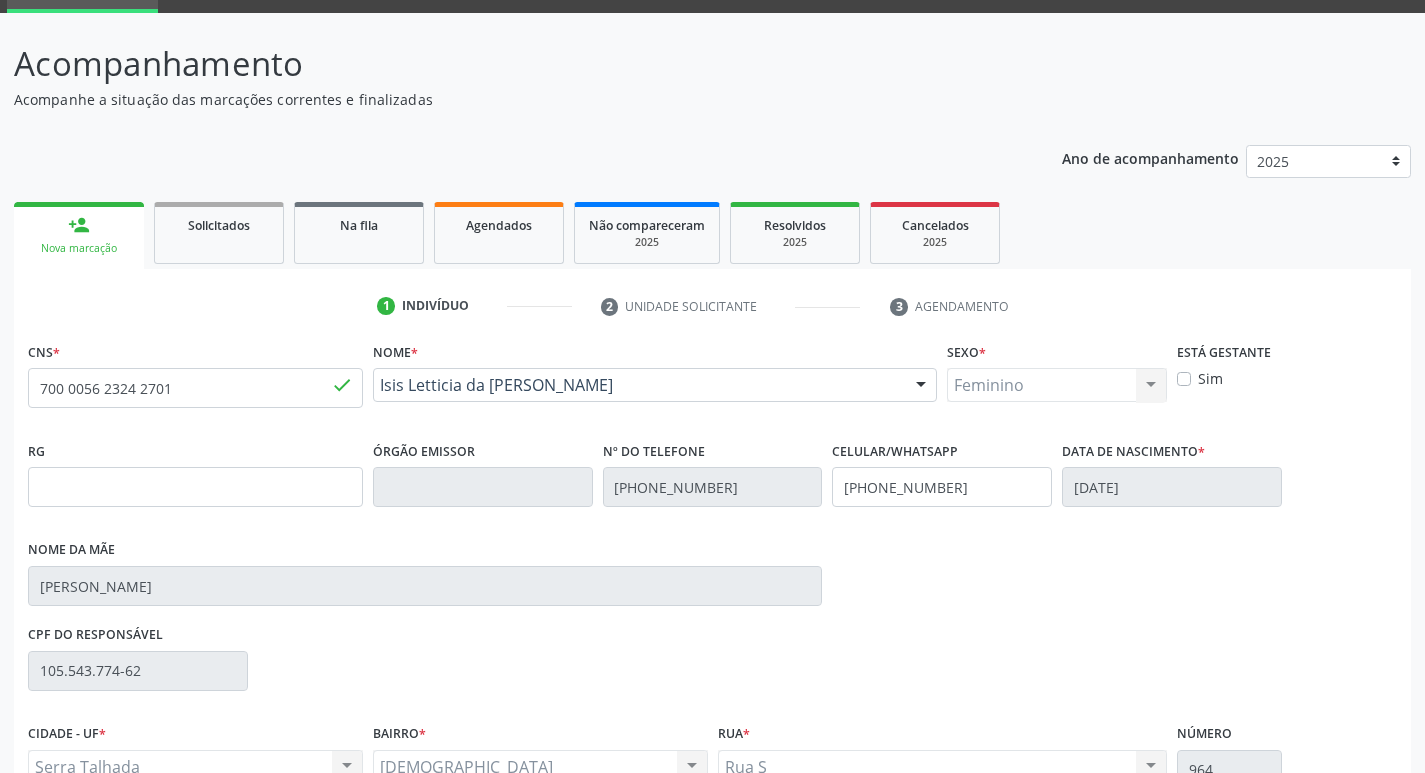 scroll, scrollTop: 297, scrollLeft: 0, axis: vertical 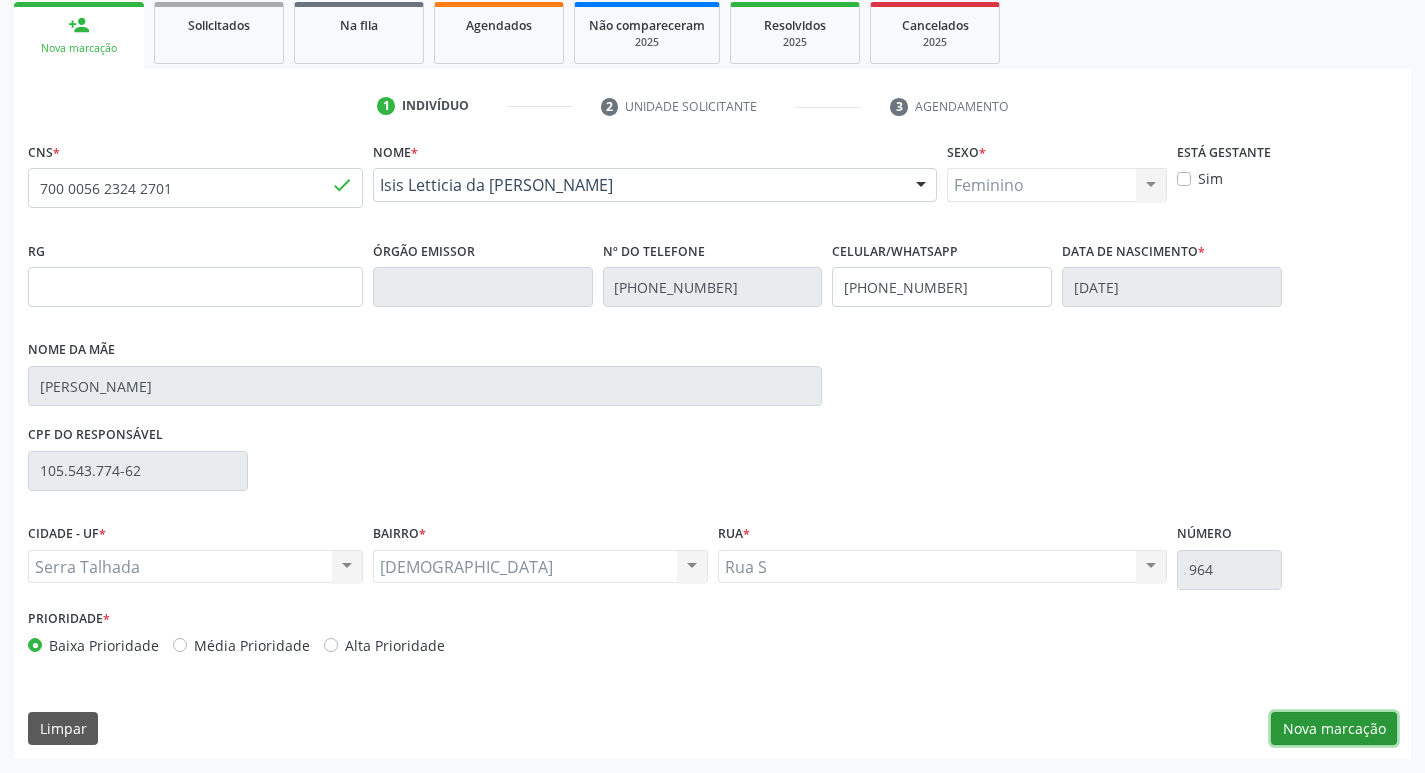 click on "Nova marcação" at bounding box center (1334, 729) 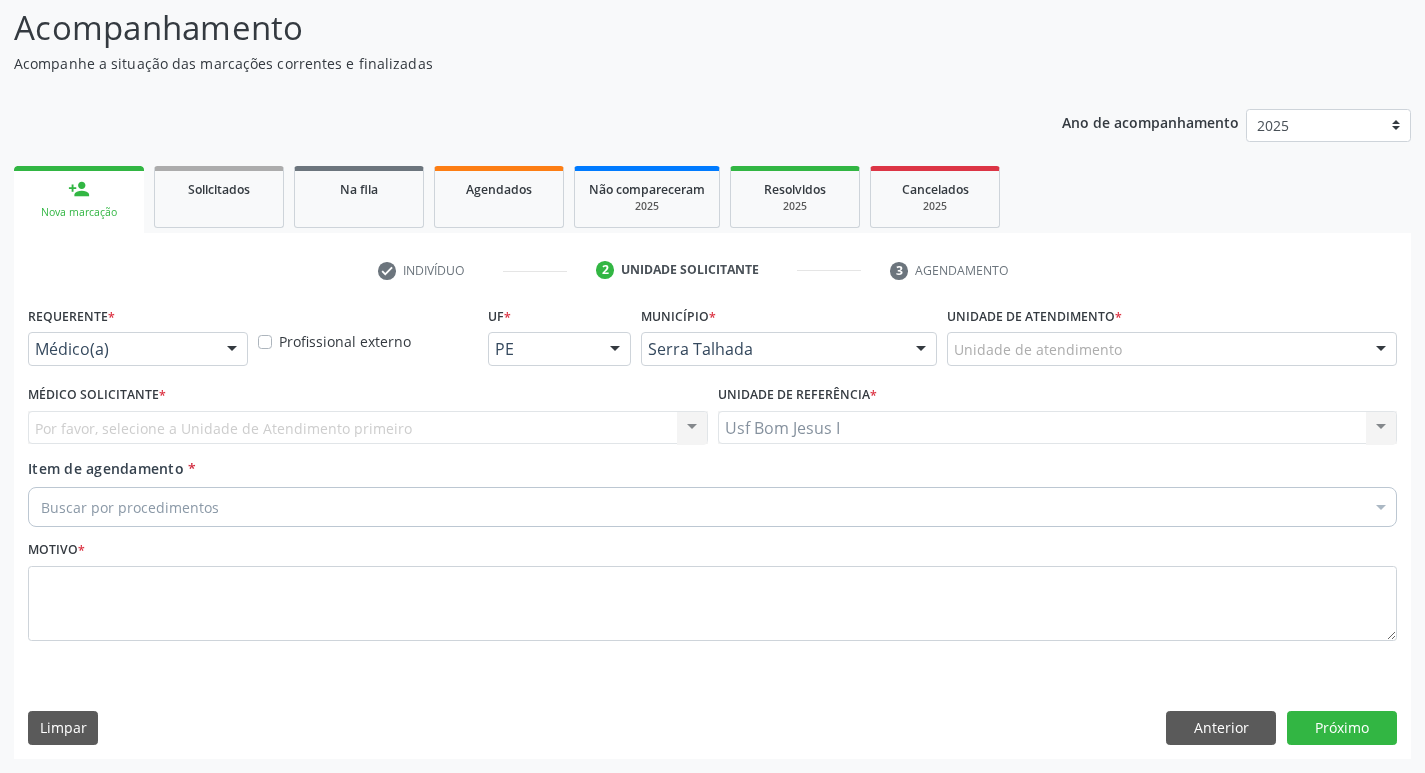 scroll, scrollTop: 133, scrollLeft: 0, axis: vertical 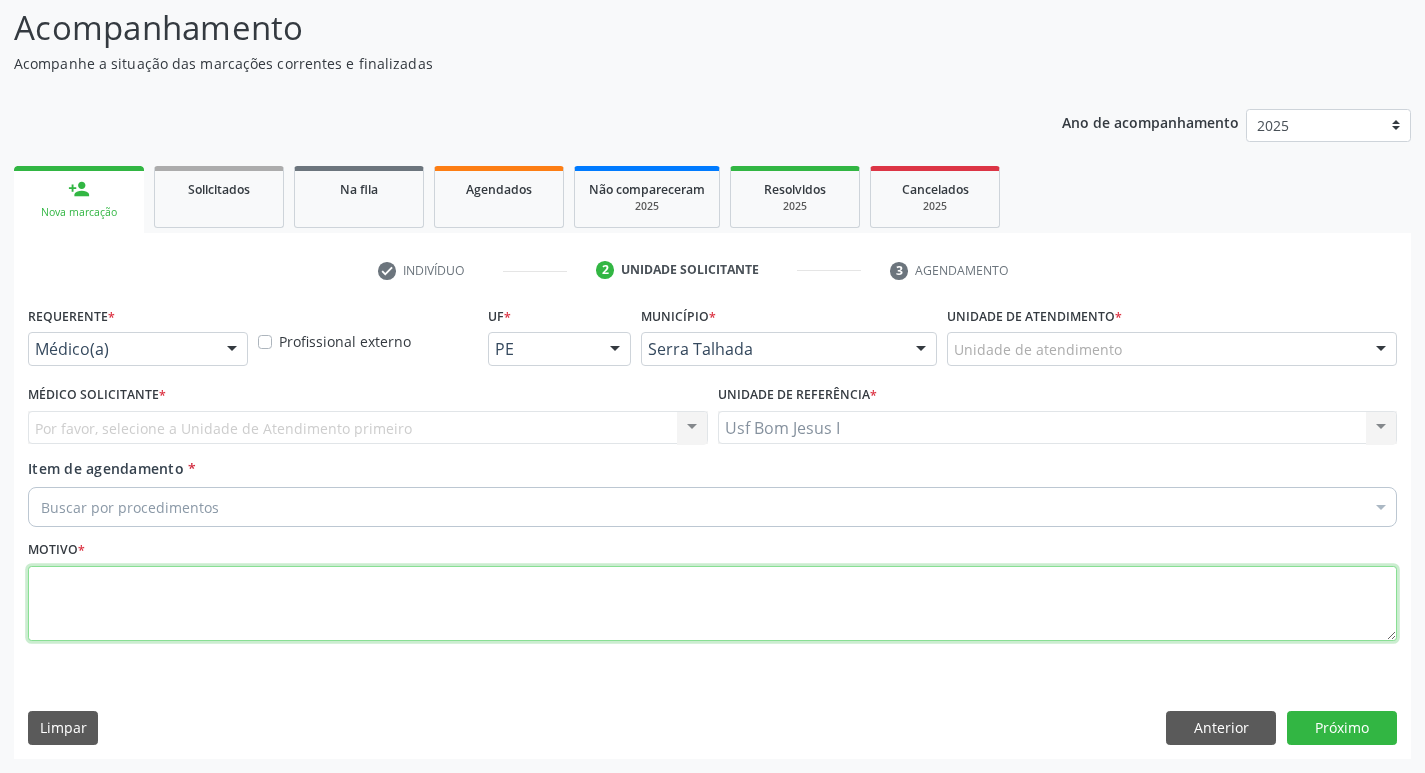 click at bounding box center [712, 604] 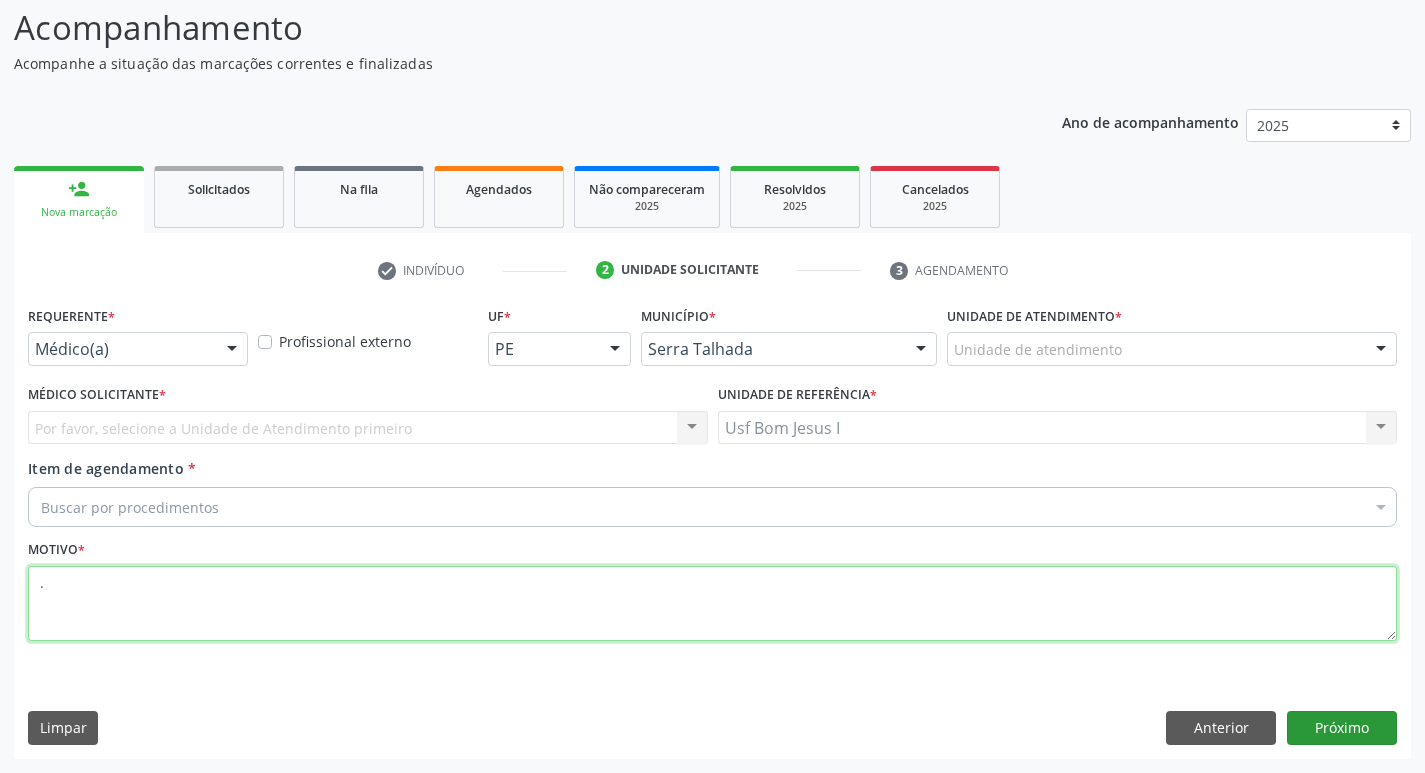 type on "." 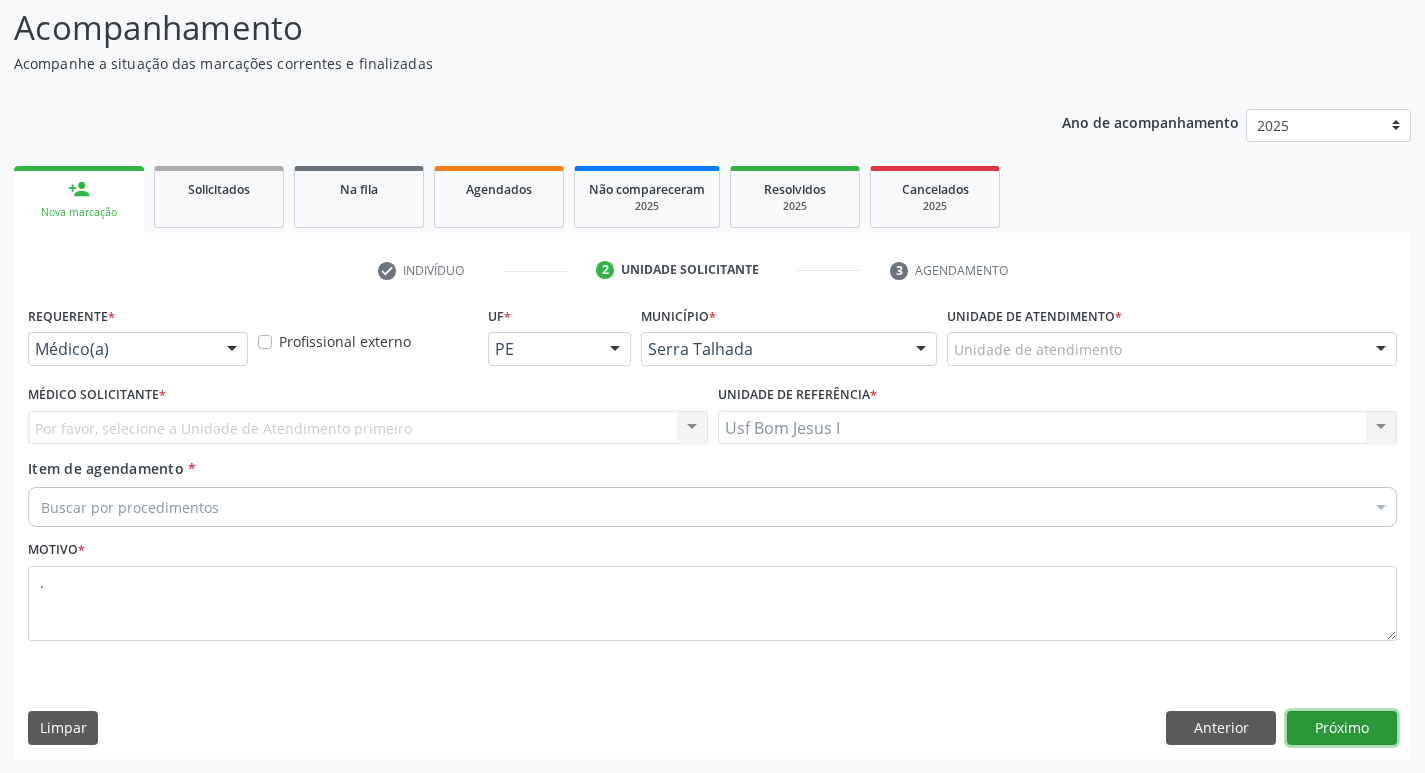 click on "Próximo" at bounding box center [1342, 728] 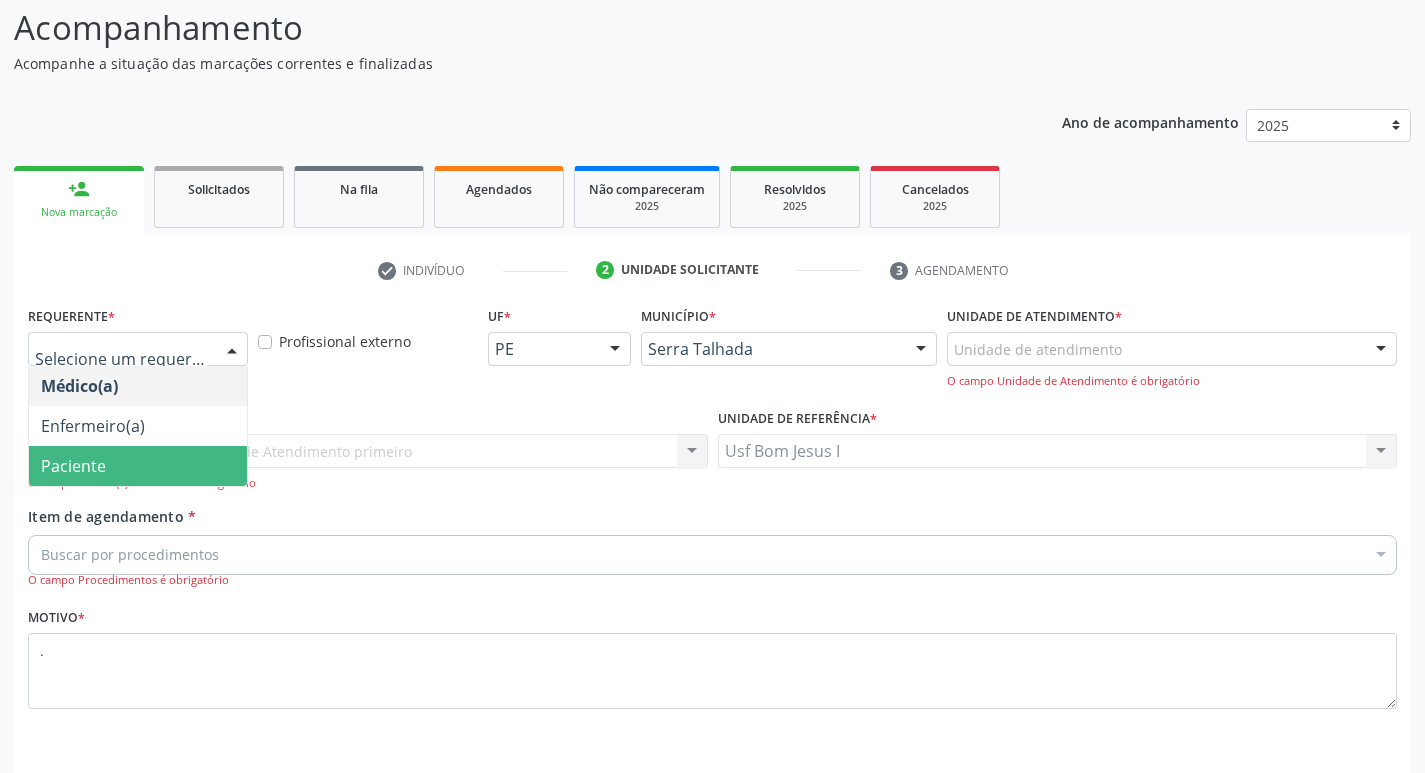 click on "Paciente" at bounding box center (138, 466) 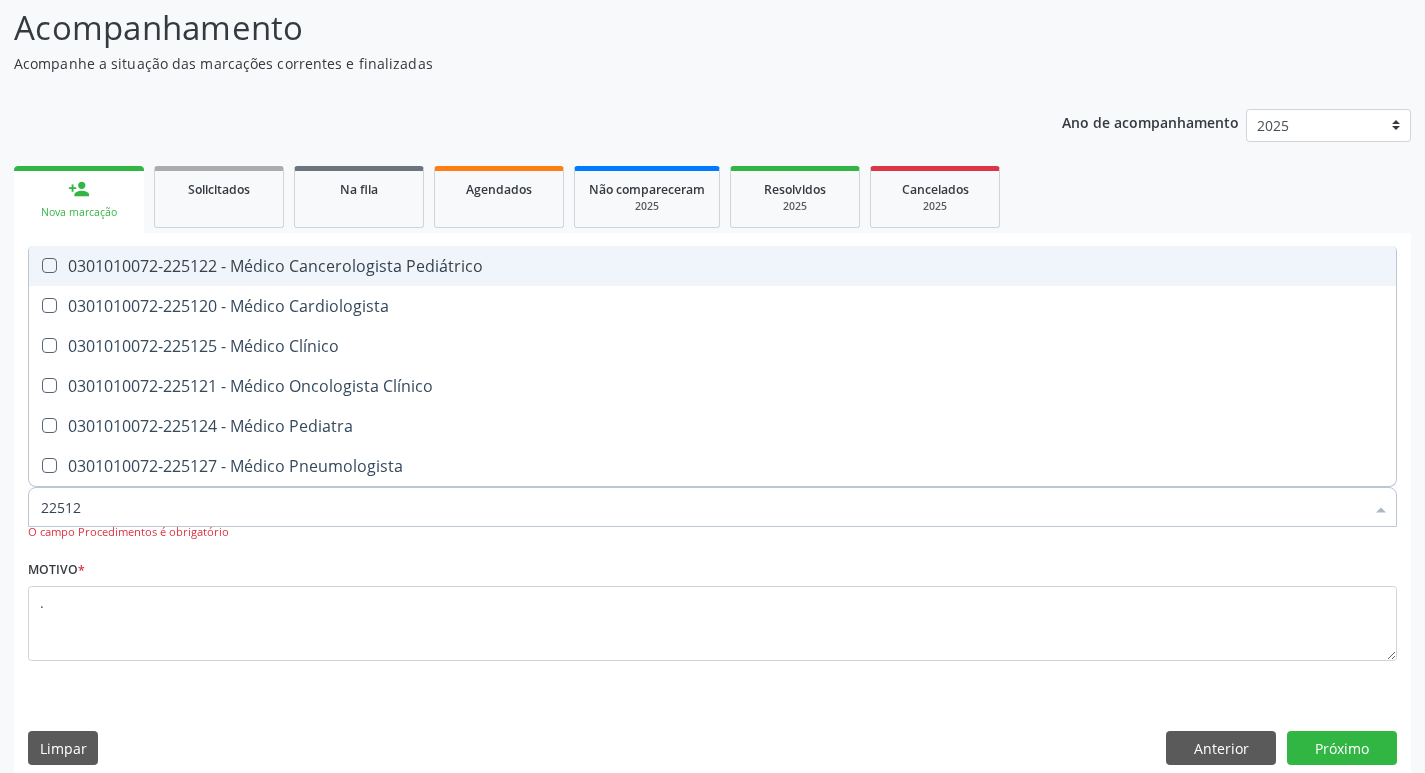 type on "225124" 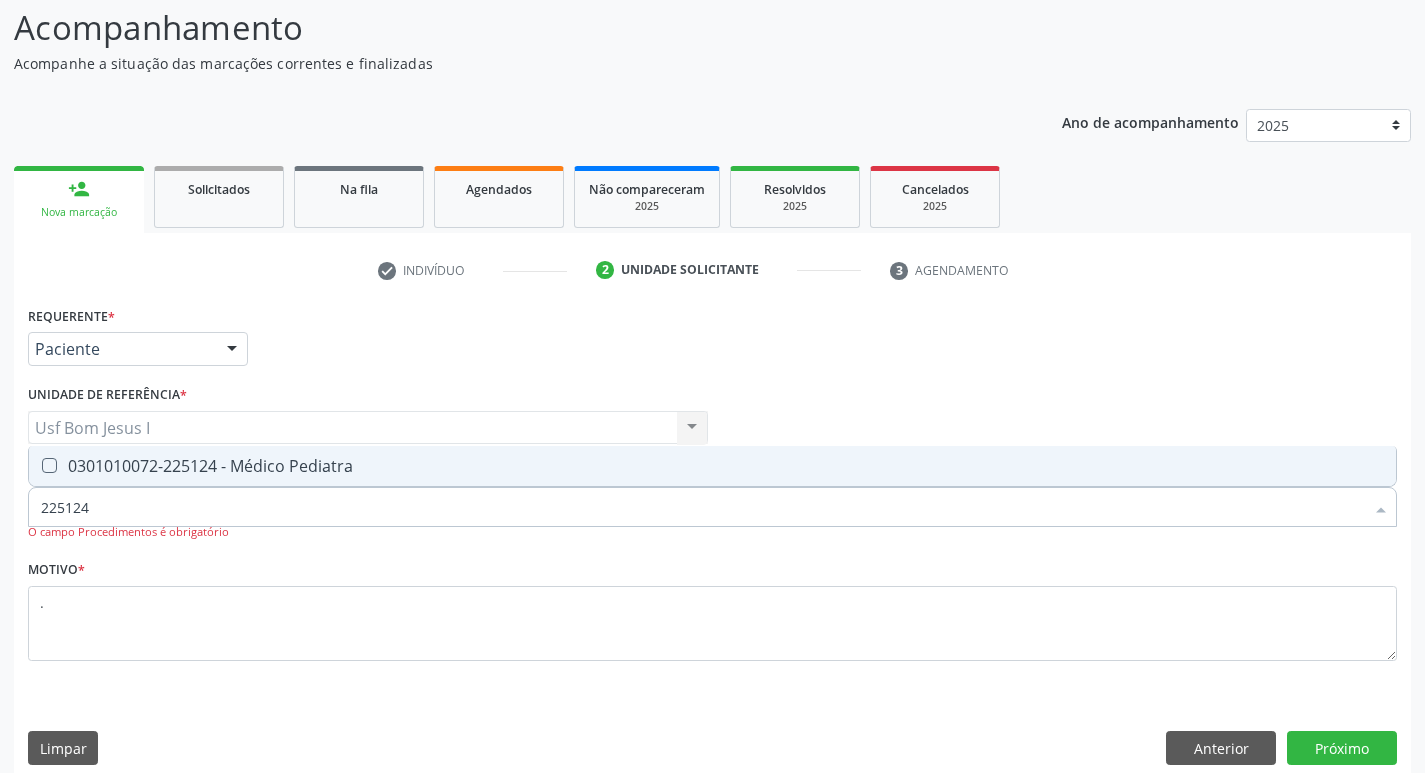 click on "0301010072-225124 - Médico Pediatra" at bounding box center [712, 466] 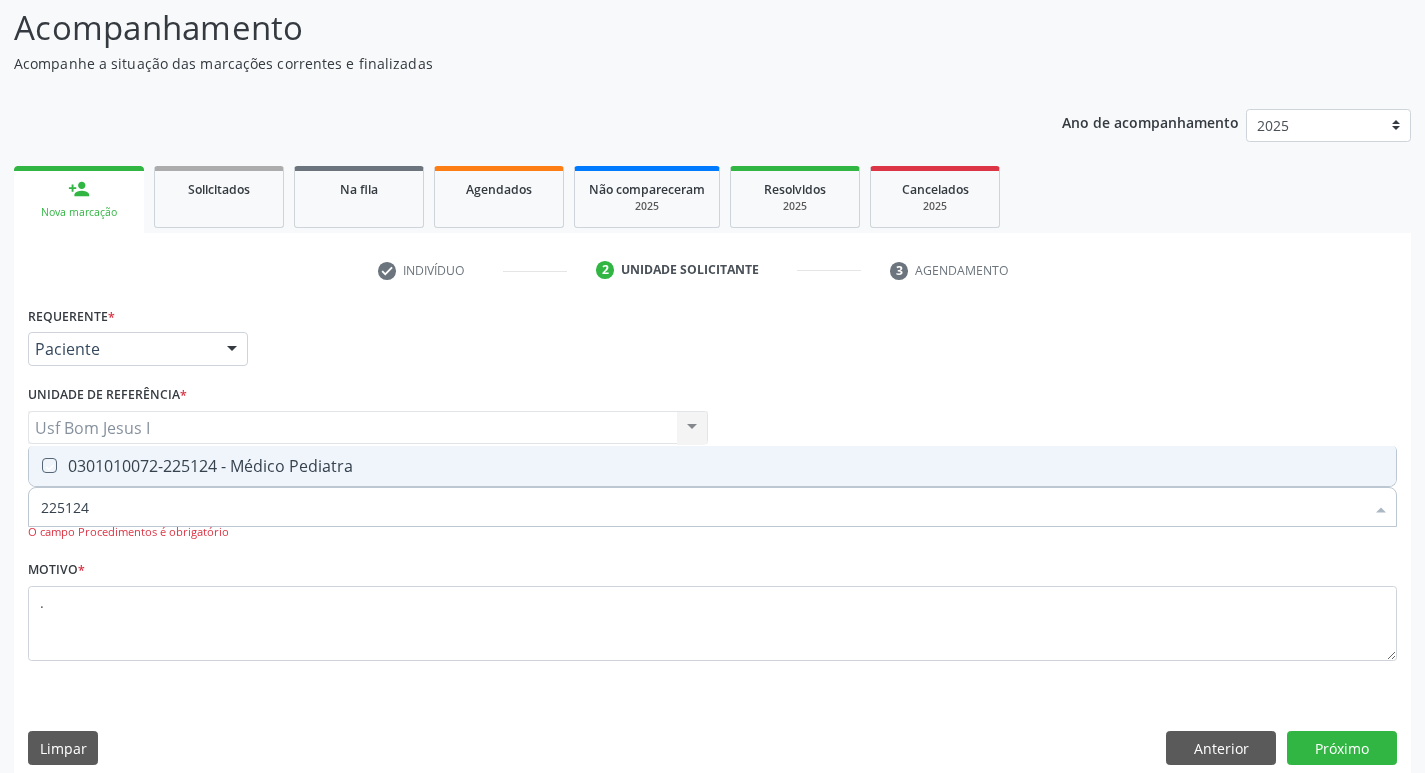 checkbox on "true" 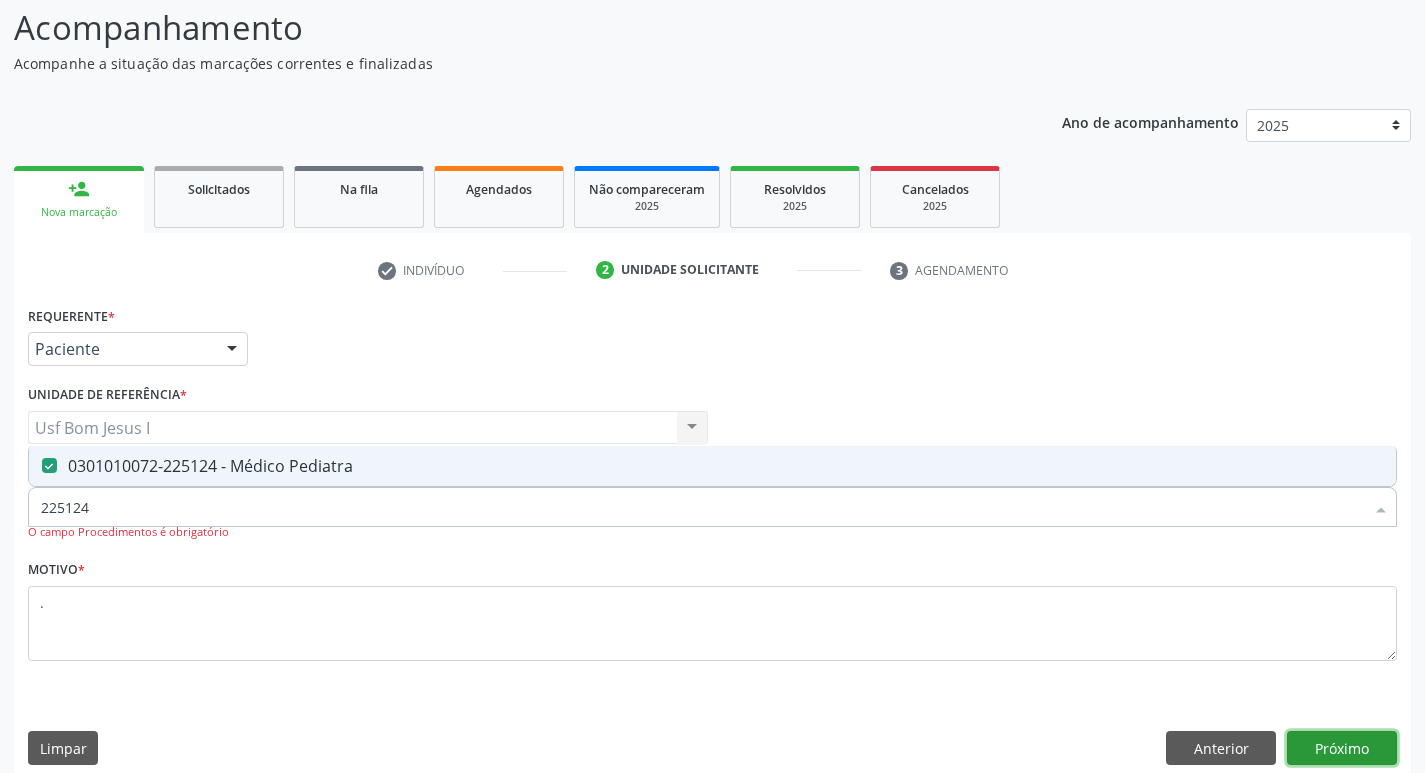 click on "Próximo" at bounding box center (1342, 748) 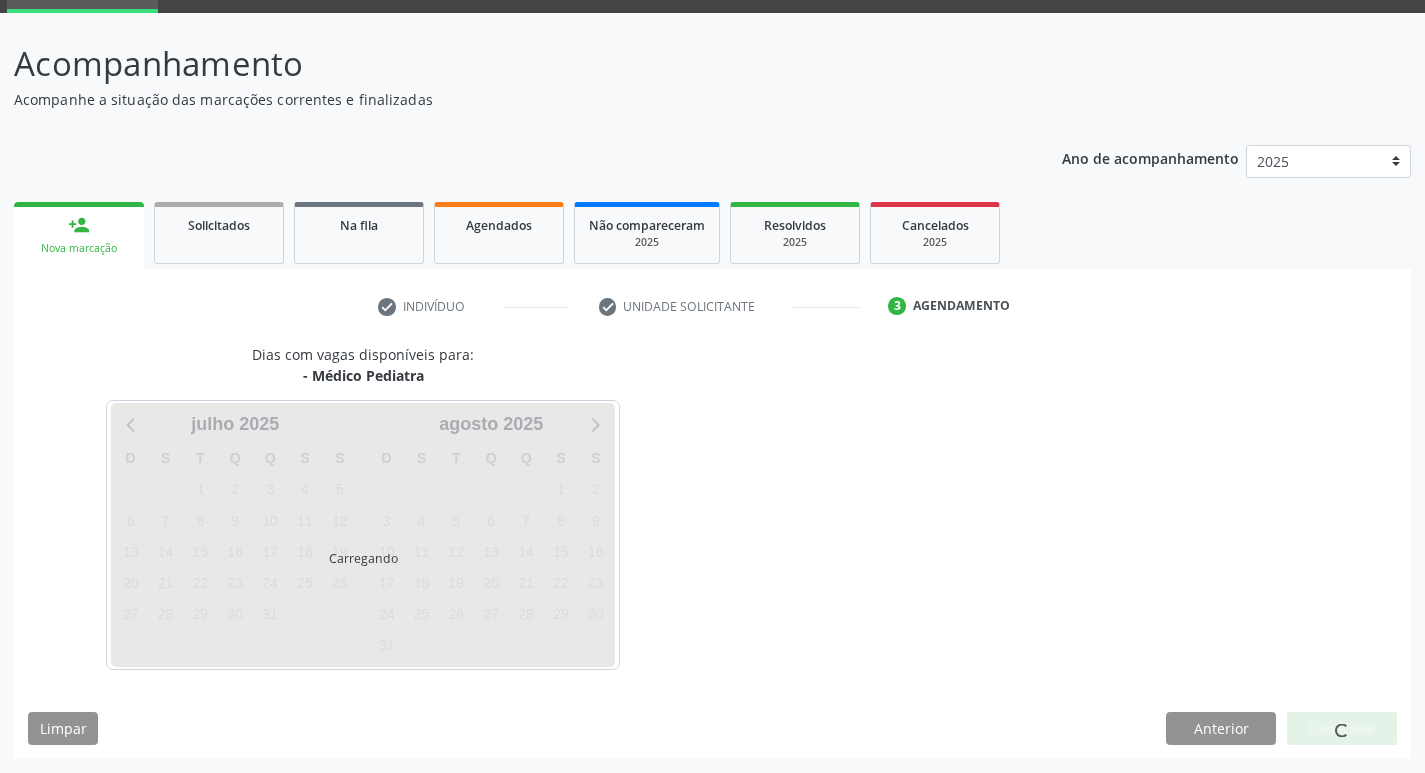 scroll, scrollTop: 97, scrollLeft: 0, axis: vertical 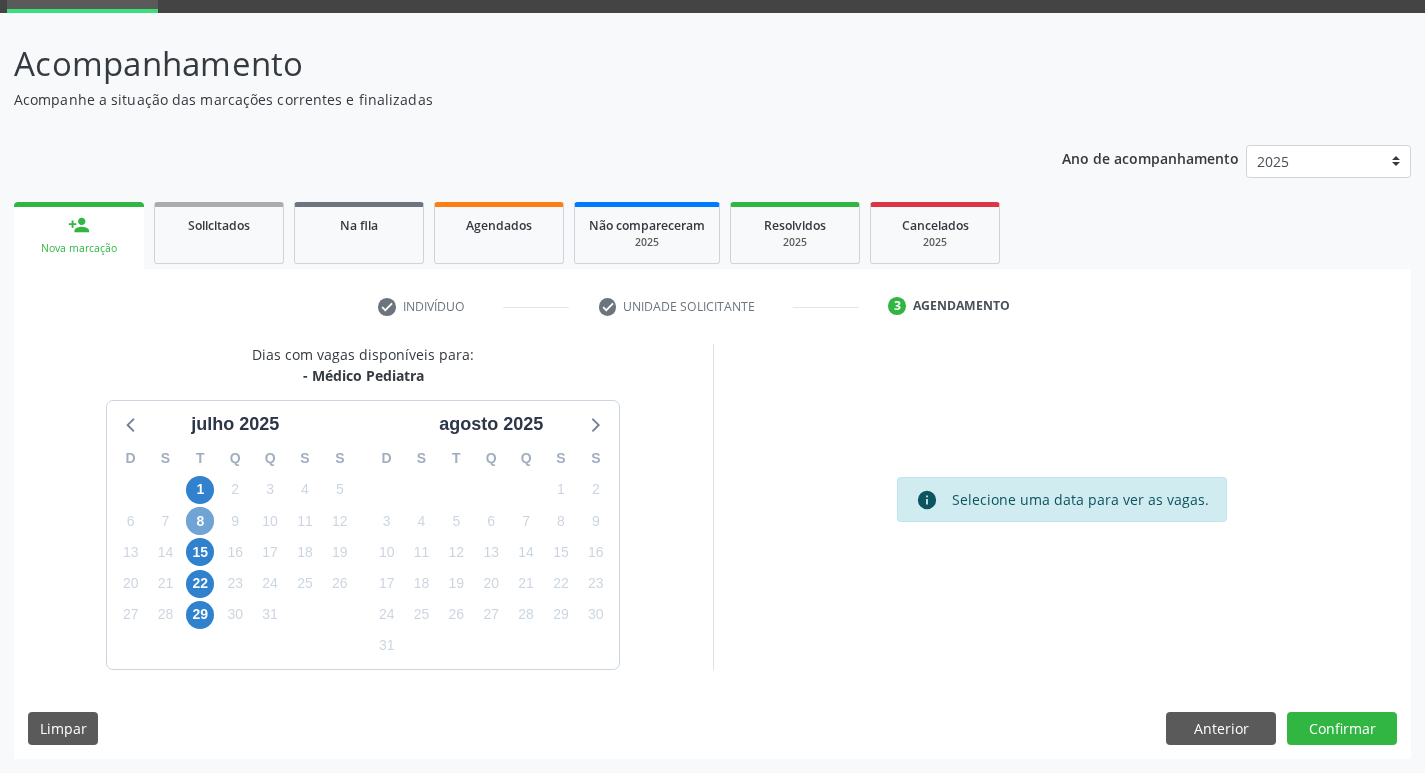 click on "8" at bounding box center [200, 521] 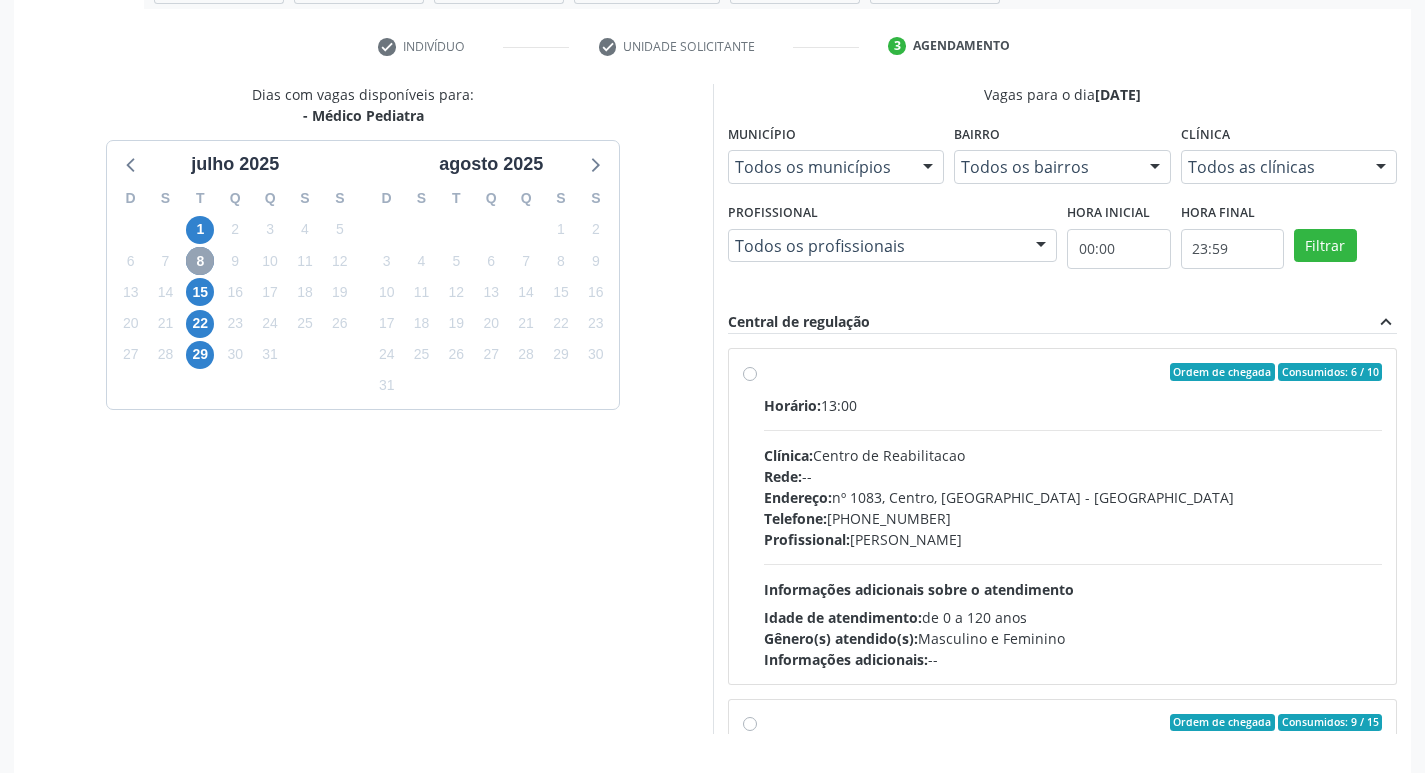 scroll, scrollTop: 422, scrollLeft: 0, axis: vertical 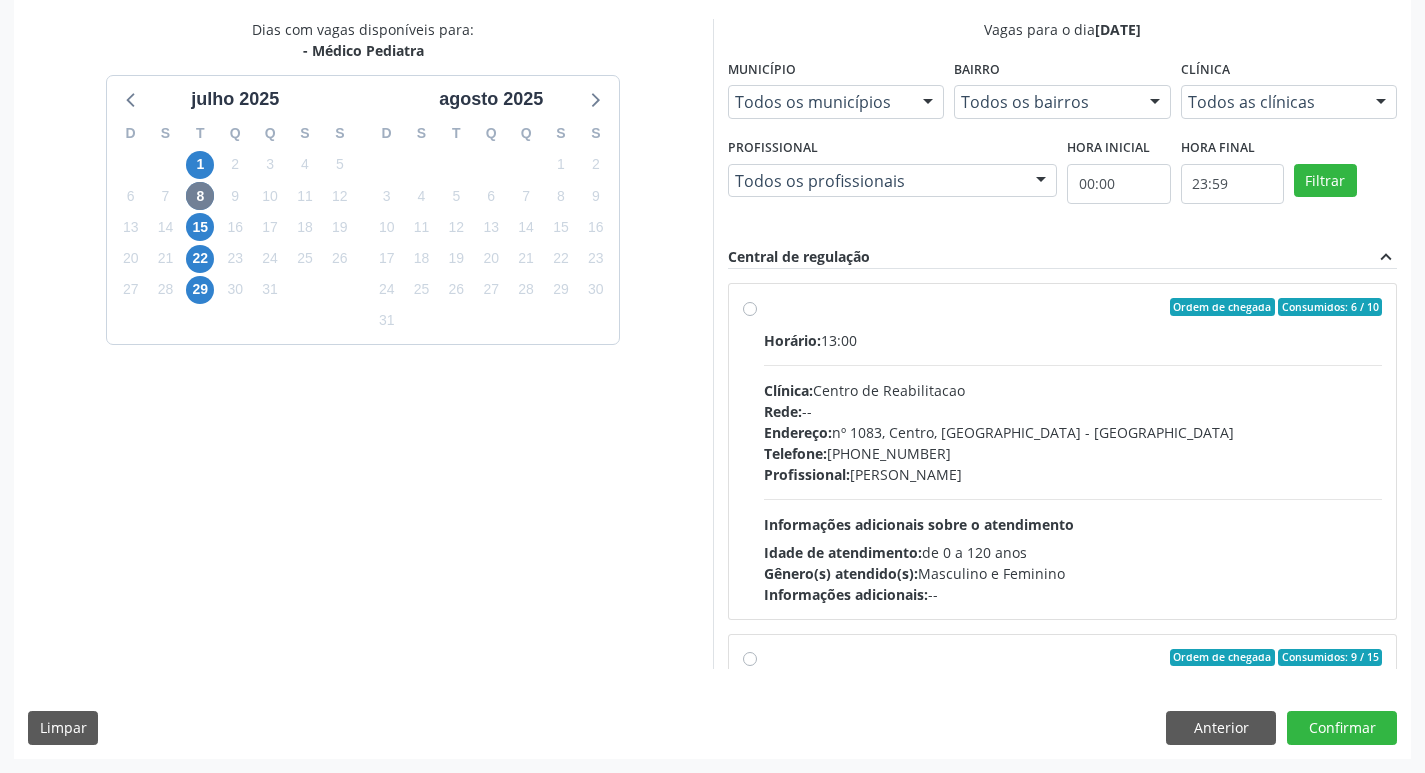 click on "Telefone:   (81) 38313112" at bounding box center [1073, 453] 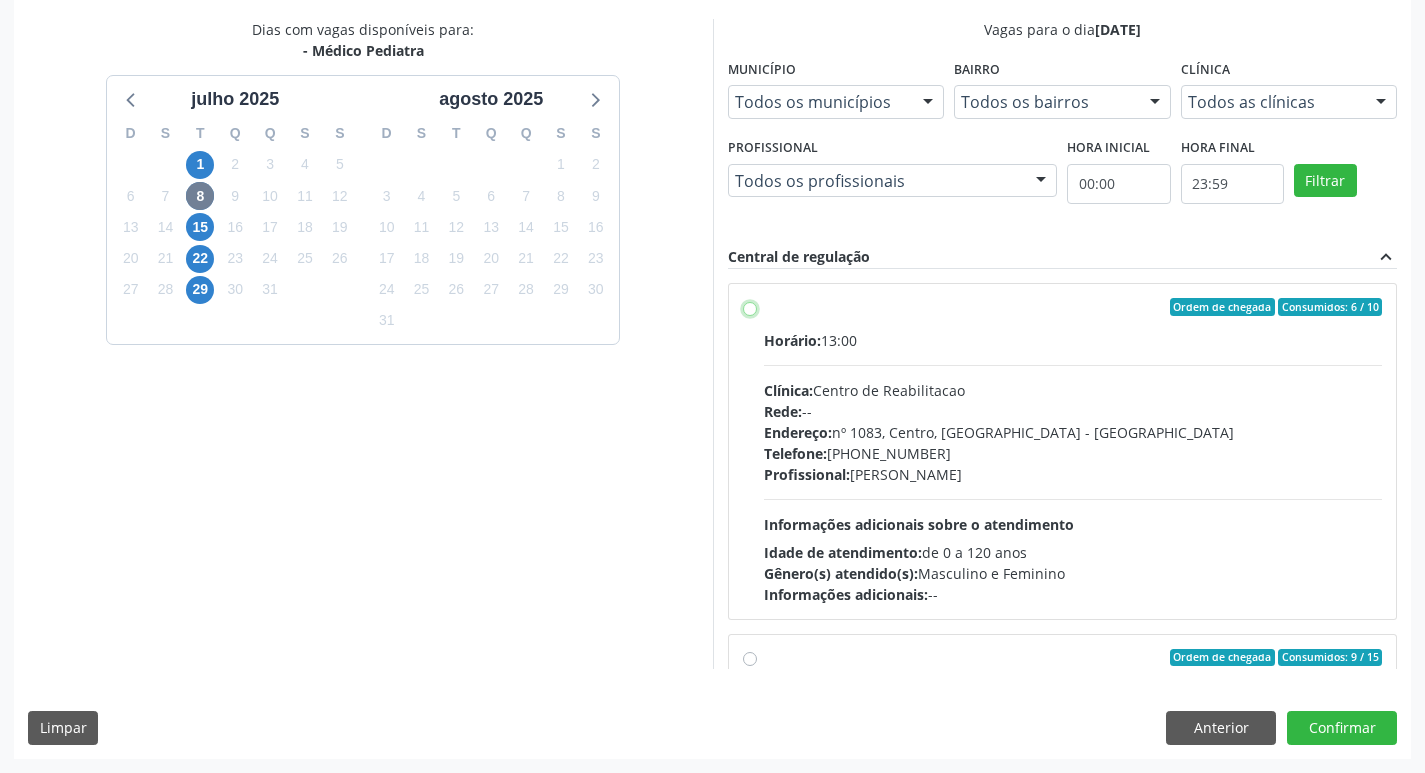 radio on "true" 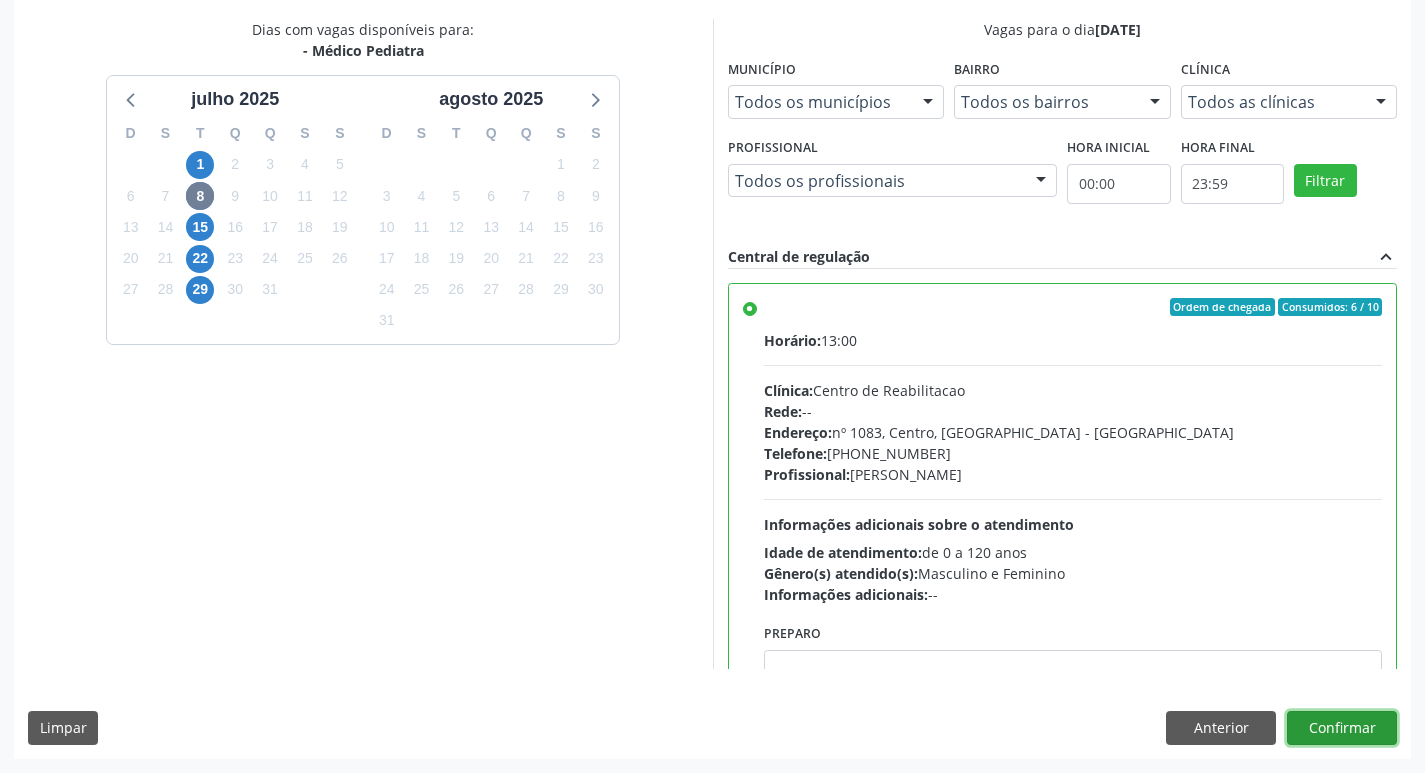 click on "Confirmar" at bounding box center (1342, 728) 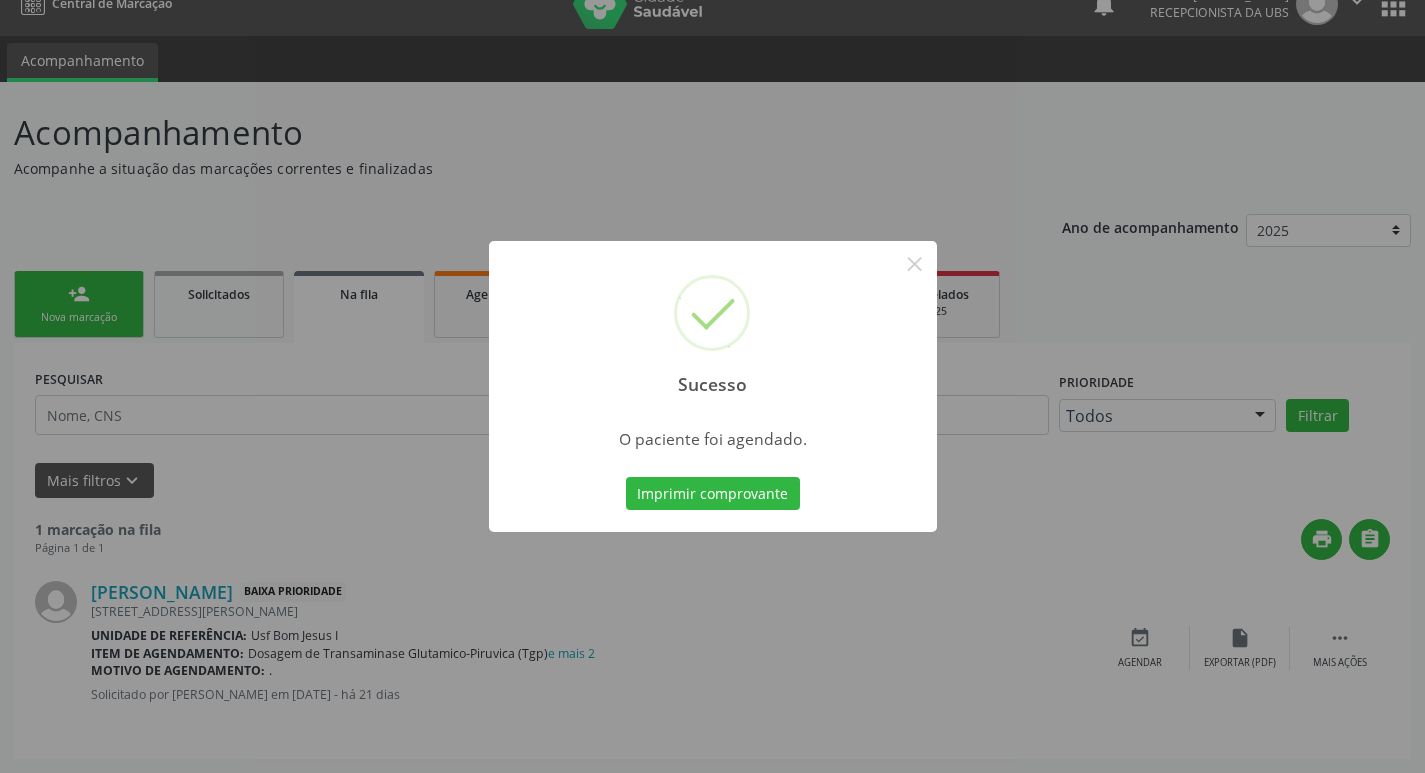 scroll, scrollTop: 0, scrollLeft: 0, axis: both 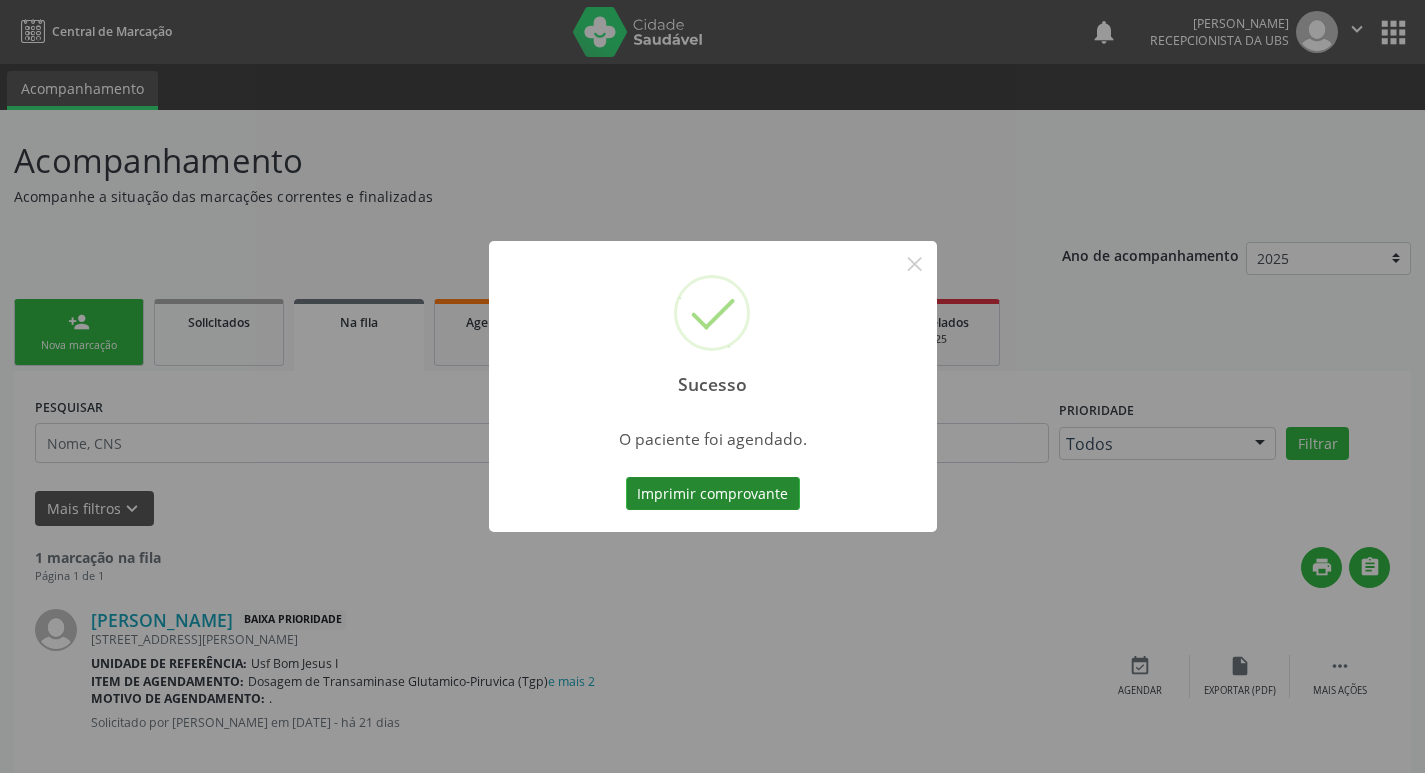 click on "Imprimir comprovante" at bounding box center (713, 494) 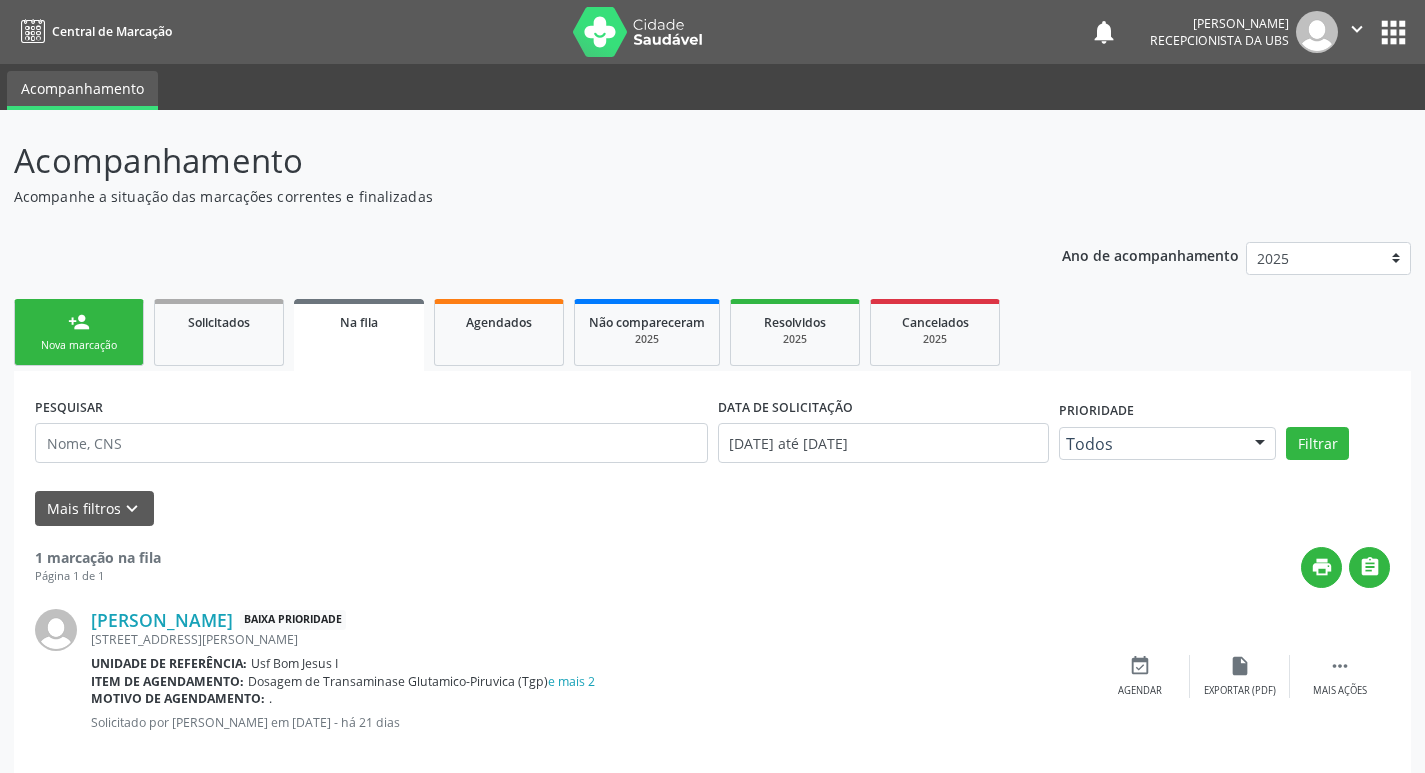 click on "Nova marcação" at bounding box center [79, 345] 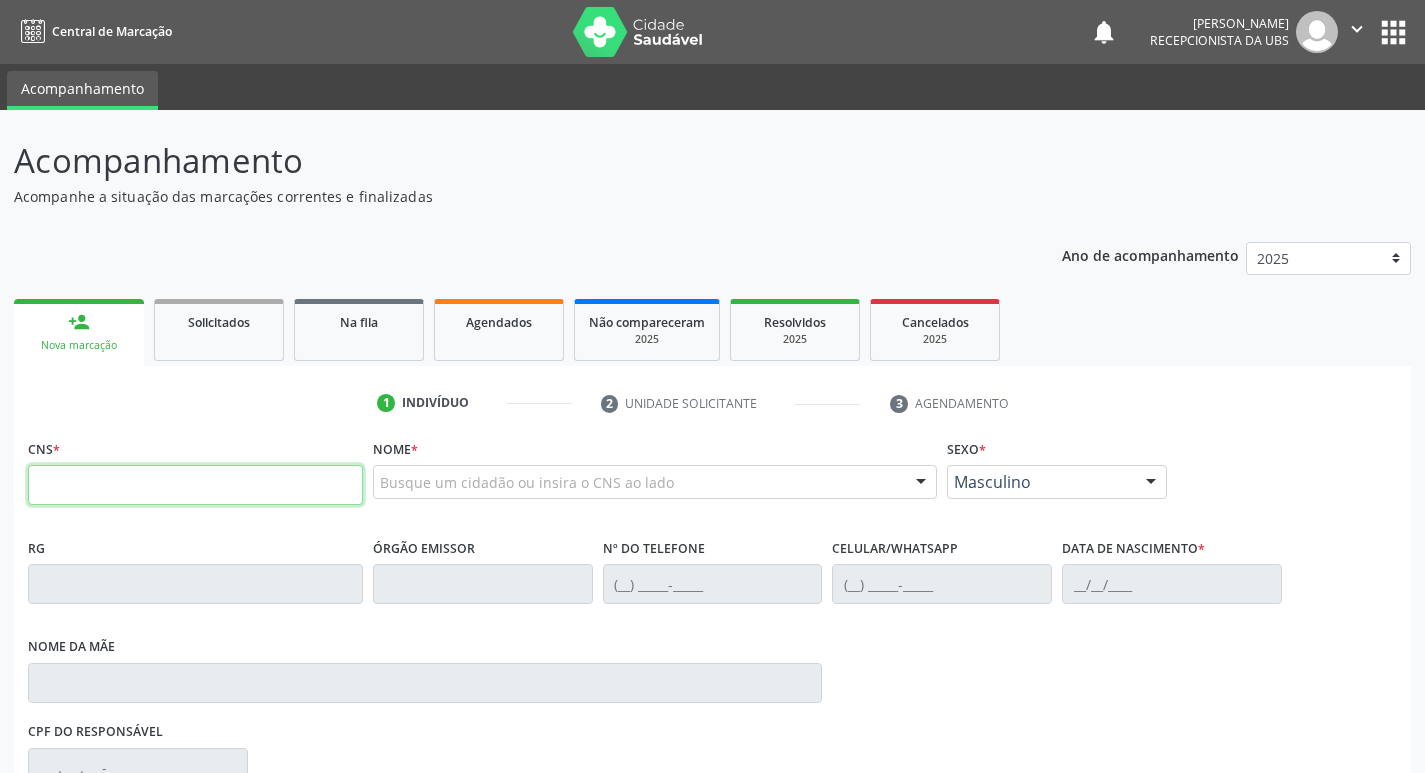 click at bounding box center (195, 485) 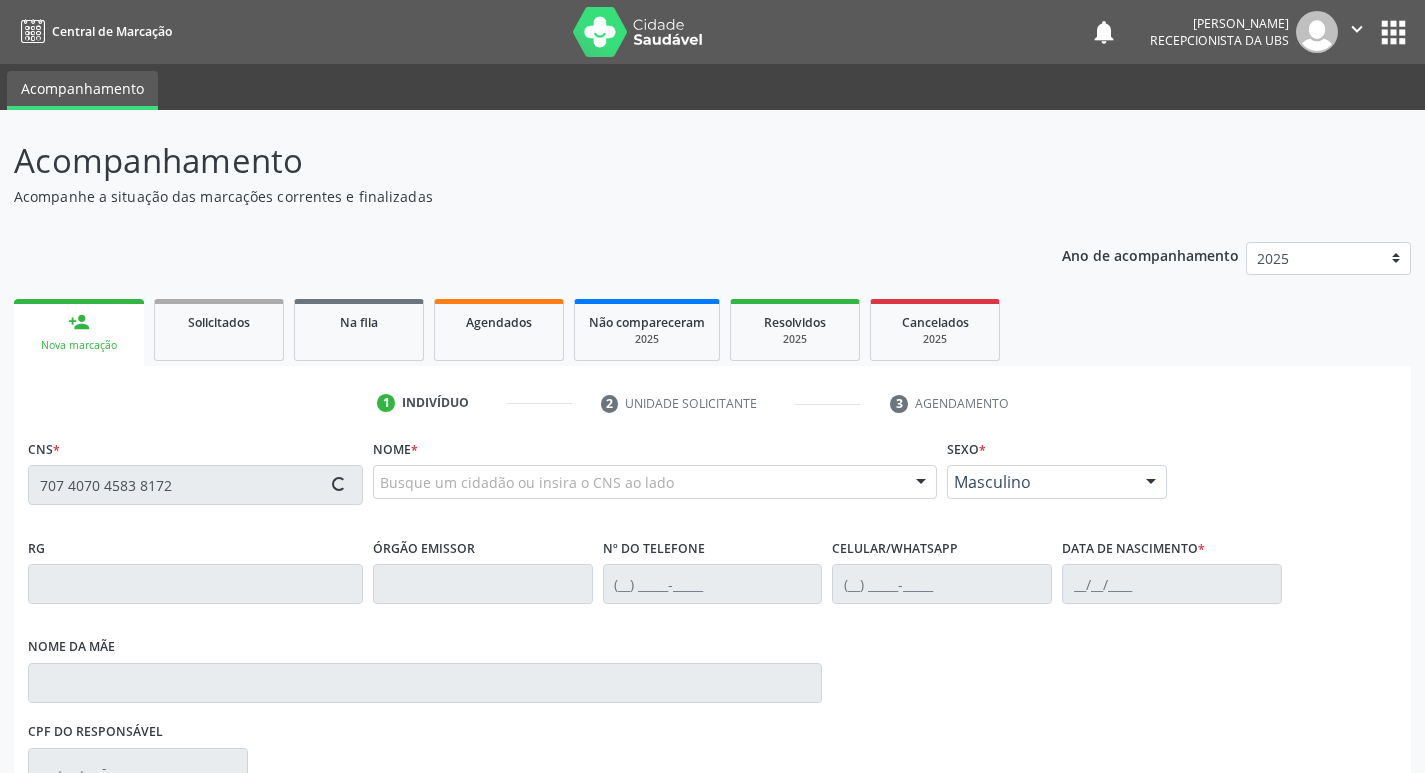 type on "707 4070 4583 8172" 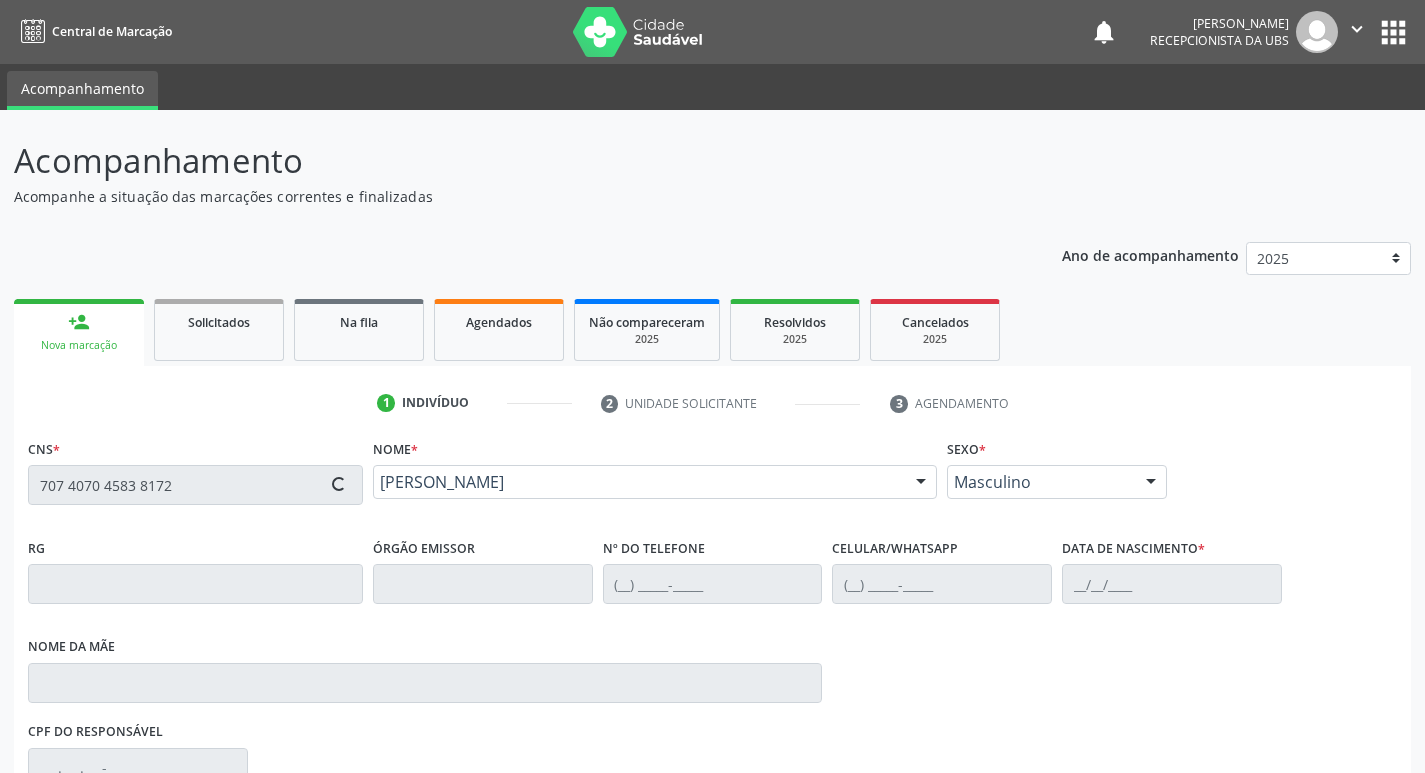 type on "(87) 99633-7747" 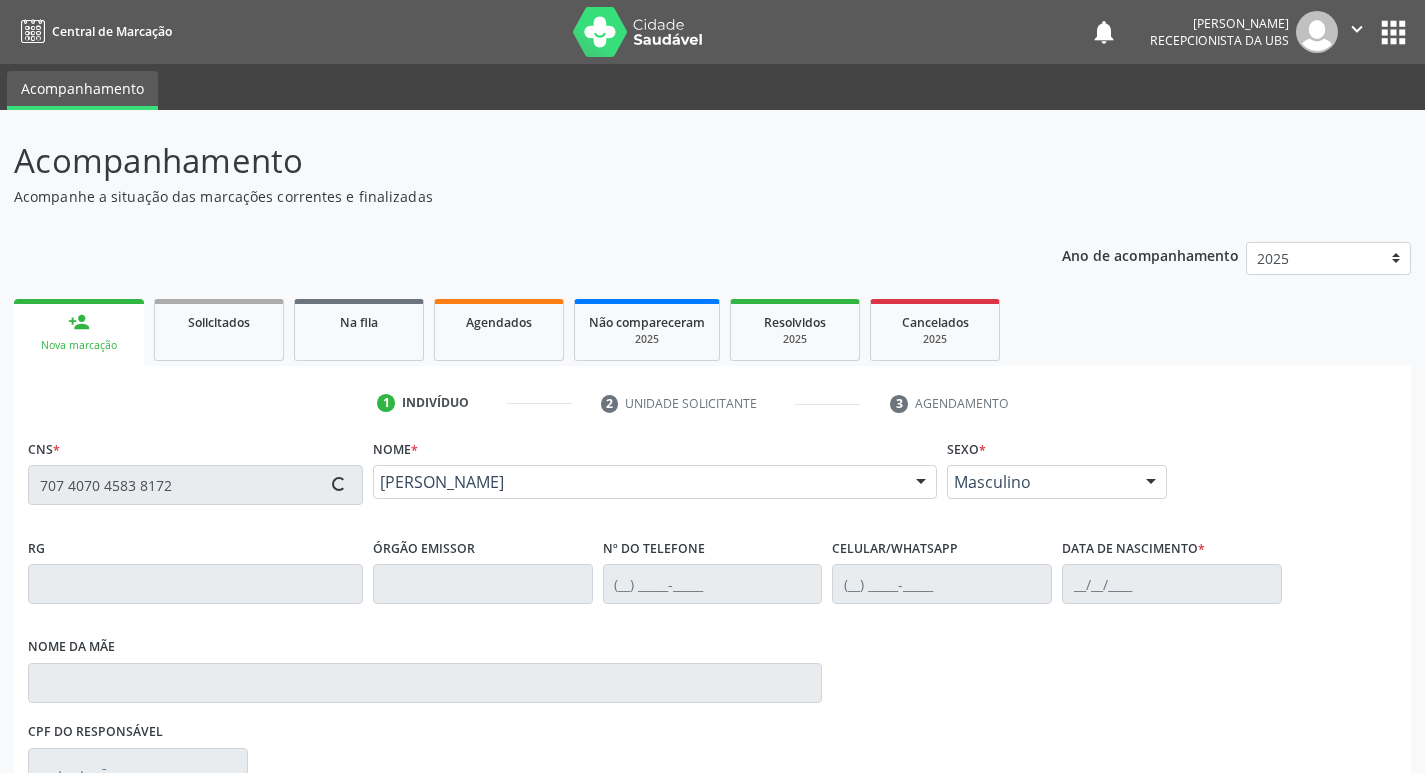 type on "20/02/2025" 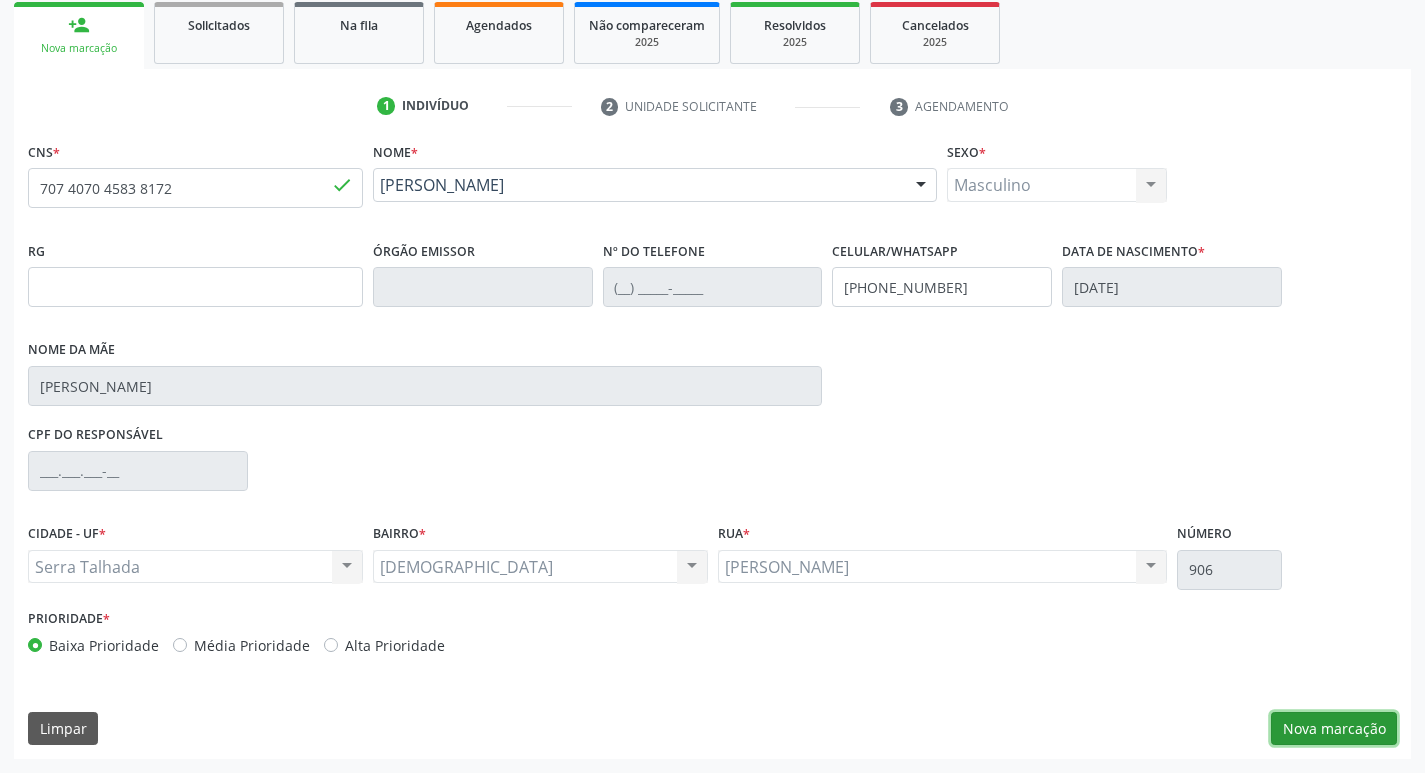 click on "Nova marcação" at bounding box center [1334, 729] 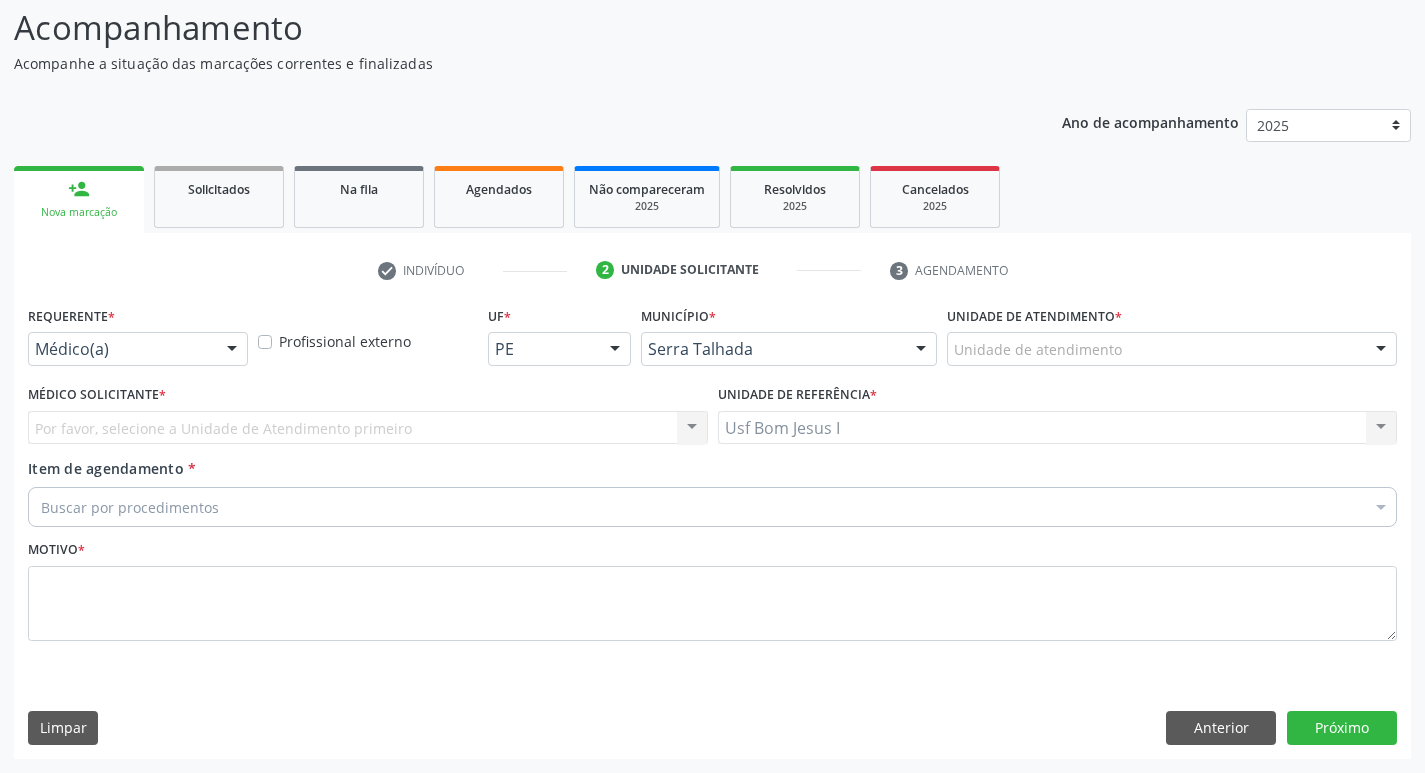 scroll, scrollTop: 133, scrollLeft: 0, axis: vertical 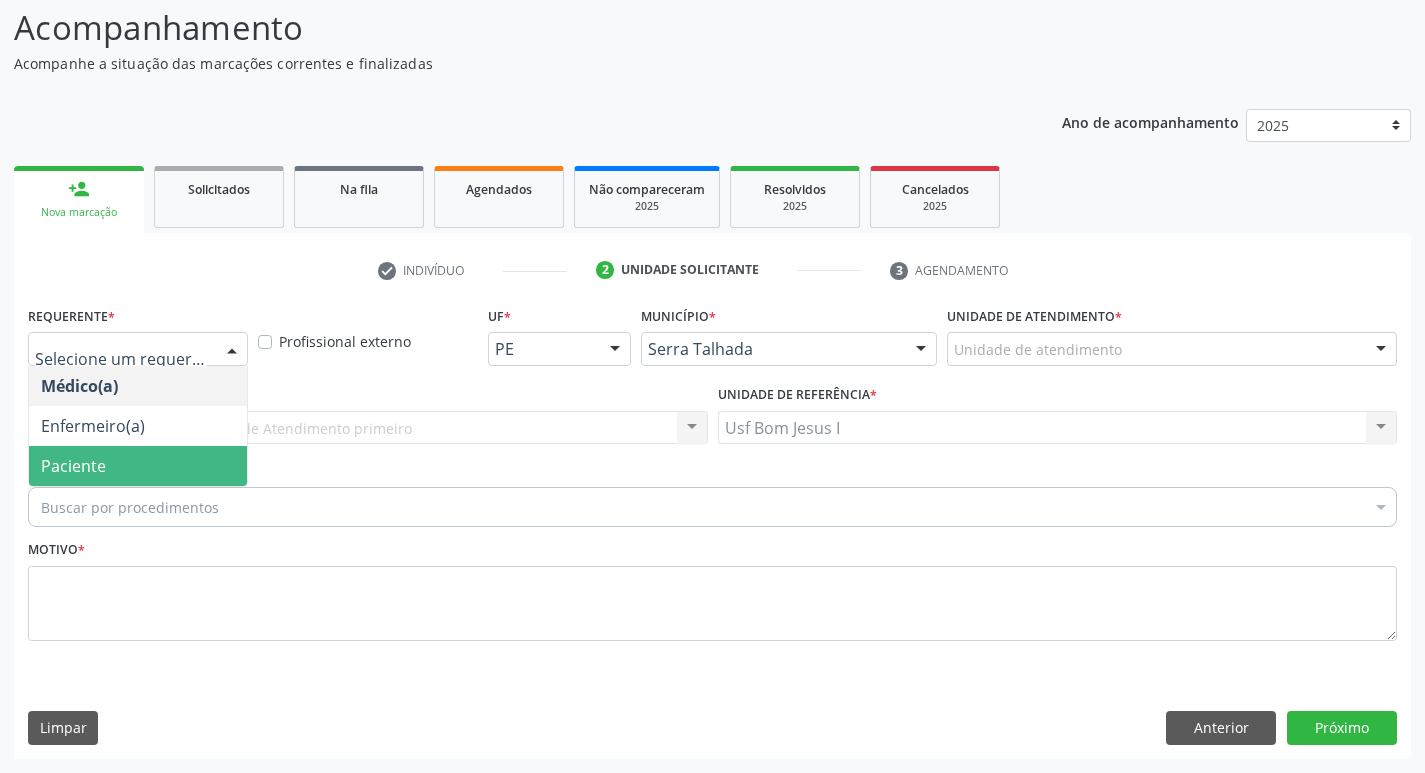 click on "Paciente" at bounding box center [138, 466] 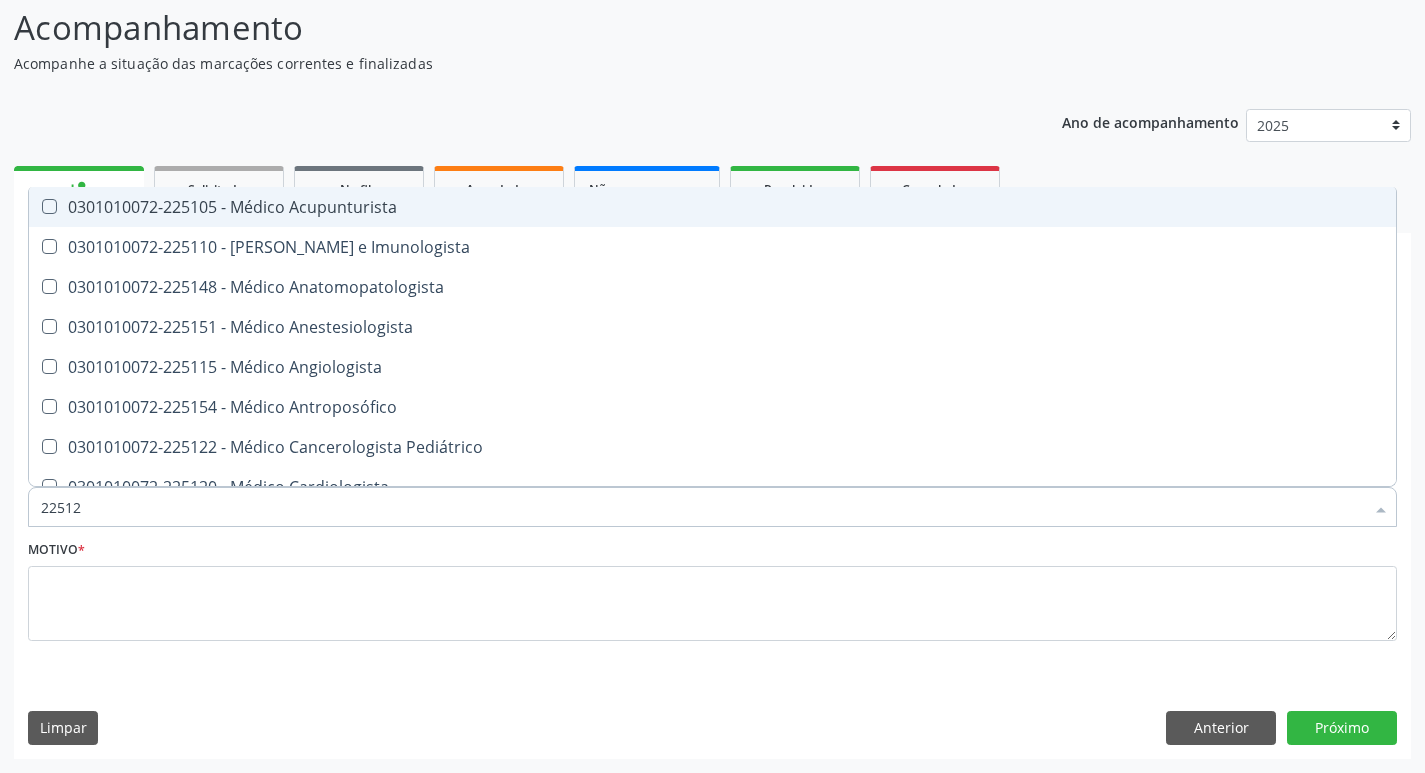 type on "225124" 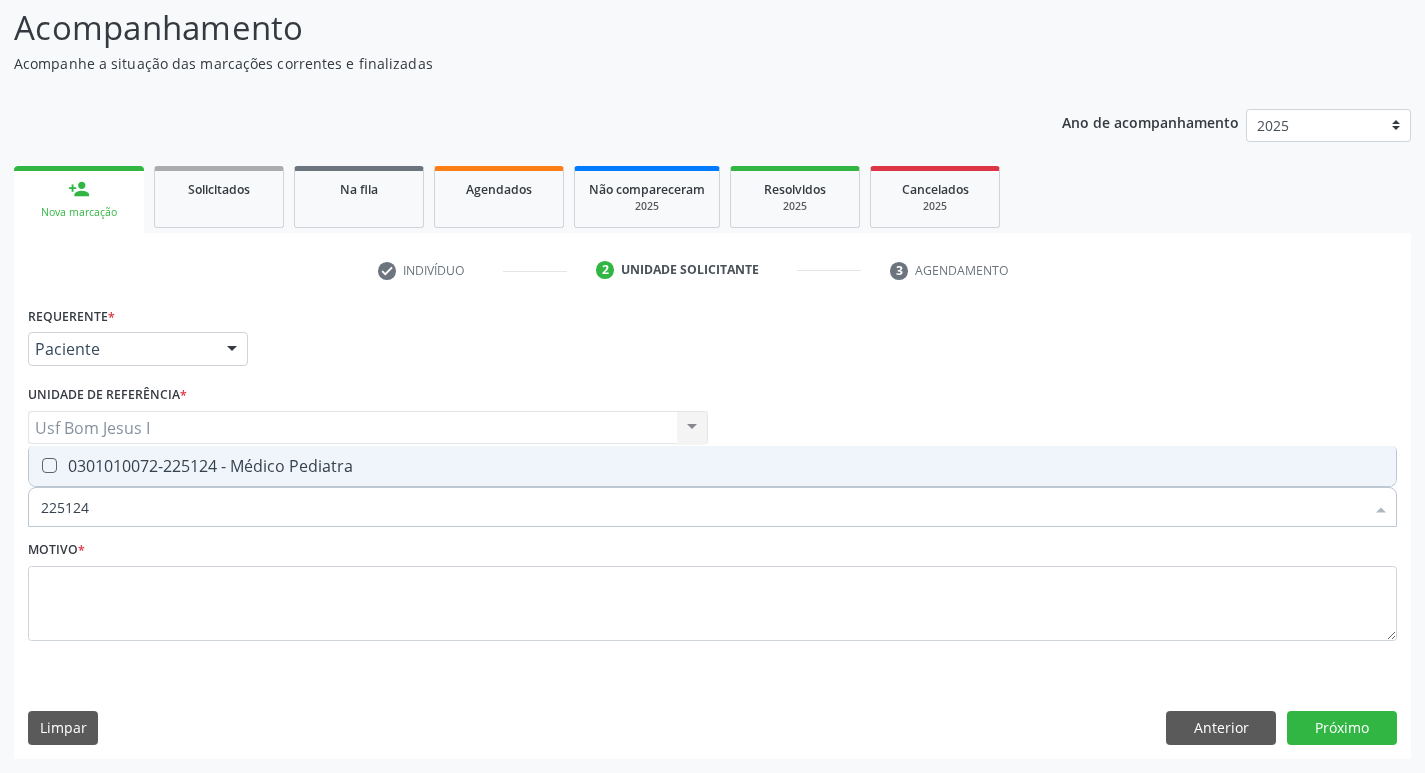 click on "0301010072-225124 - Médico Pediatra" at bounding box center [712, 466] 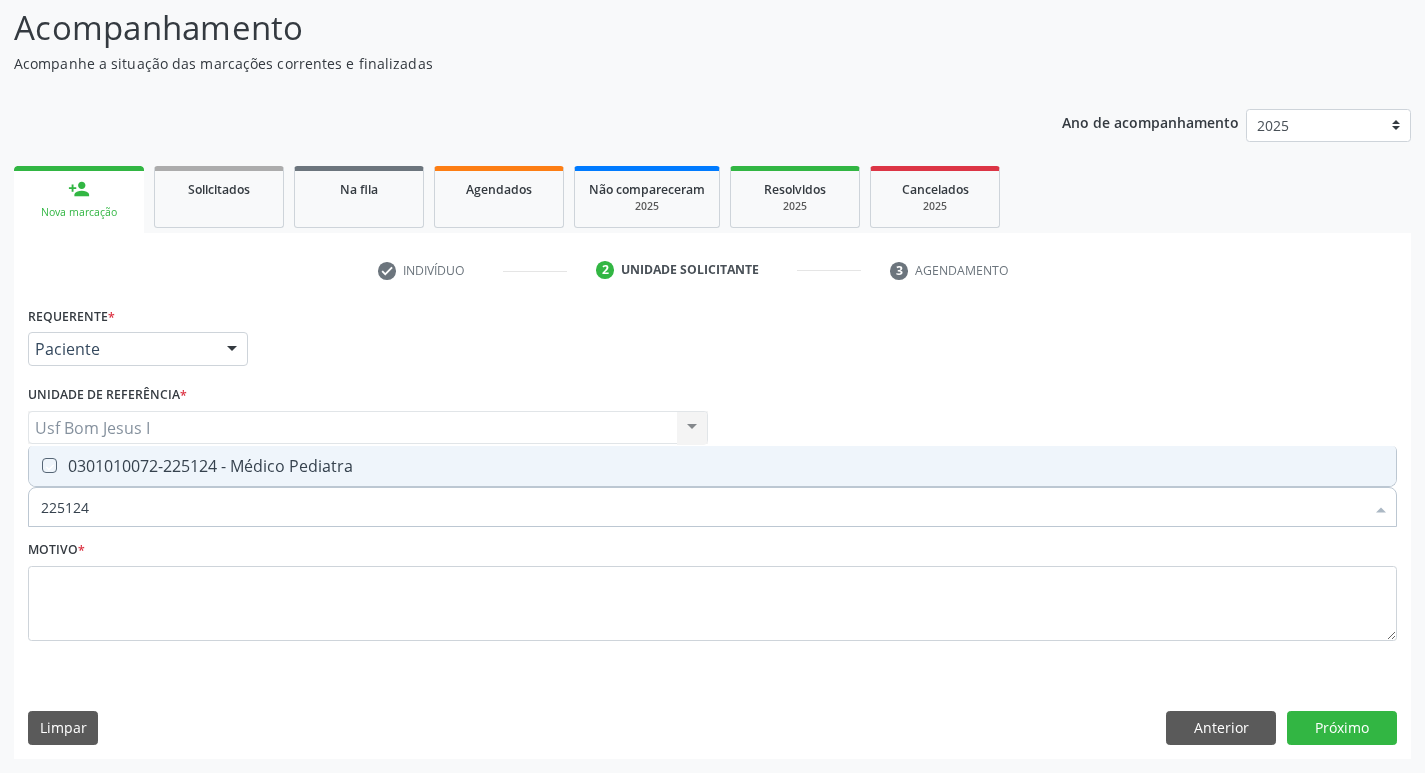checkbox on "true" 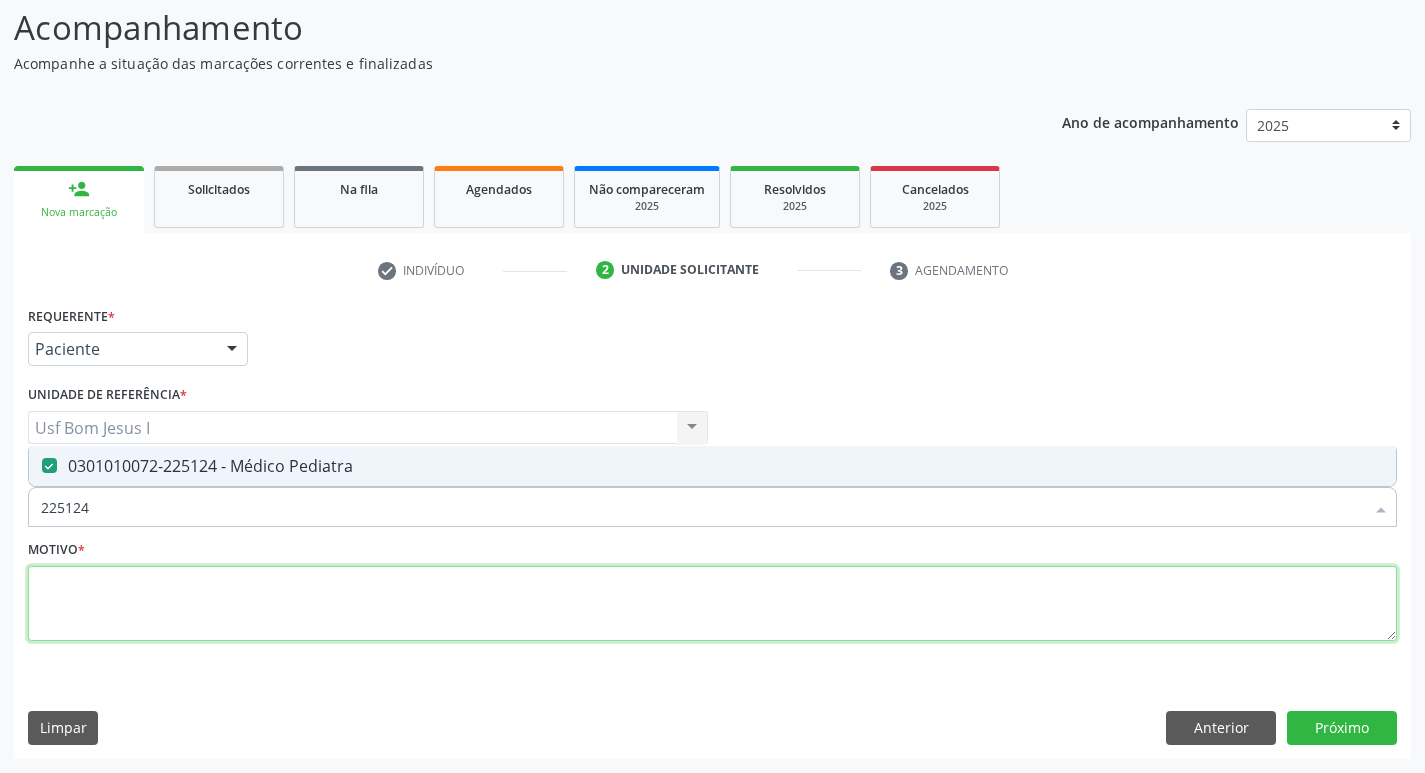 click at bounding box center (712, 604) 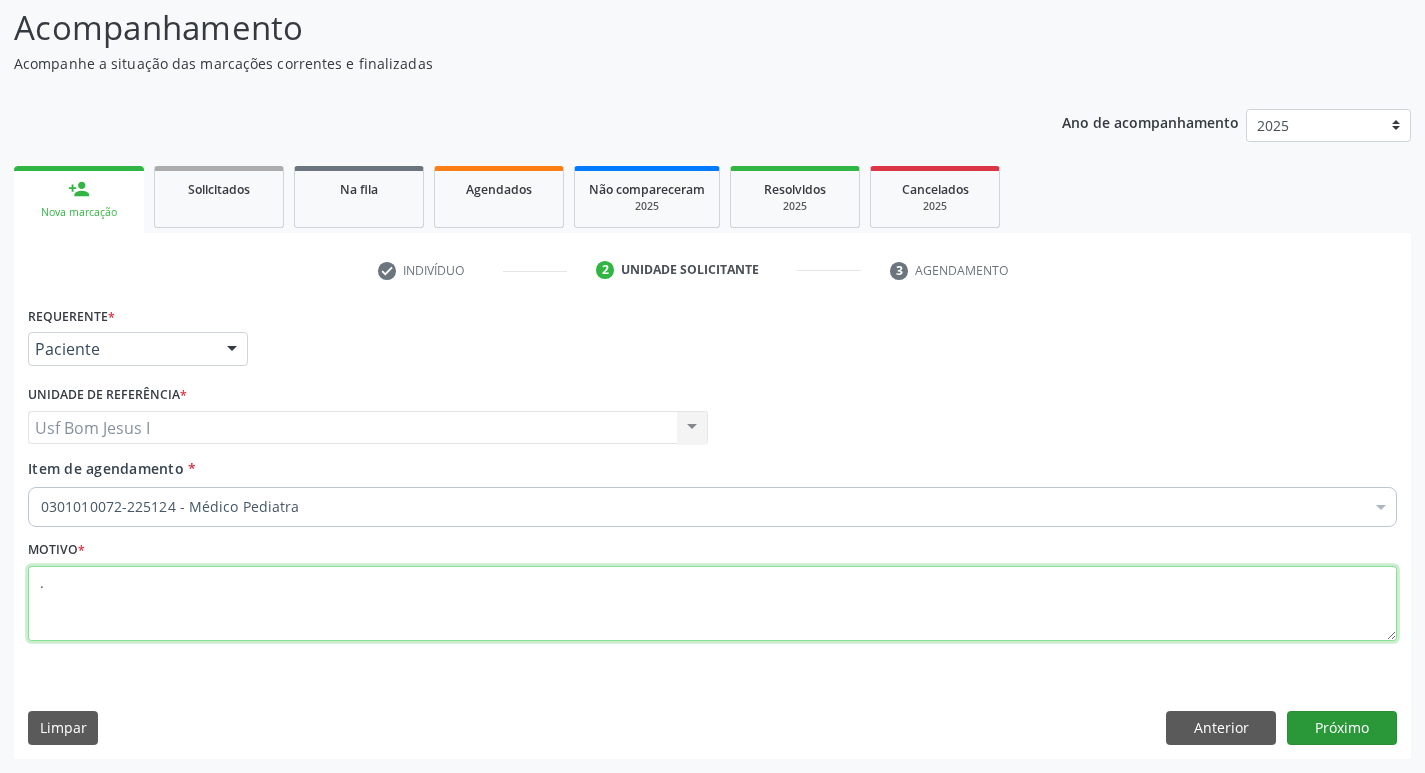type on "." 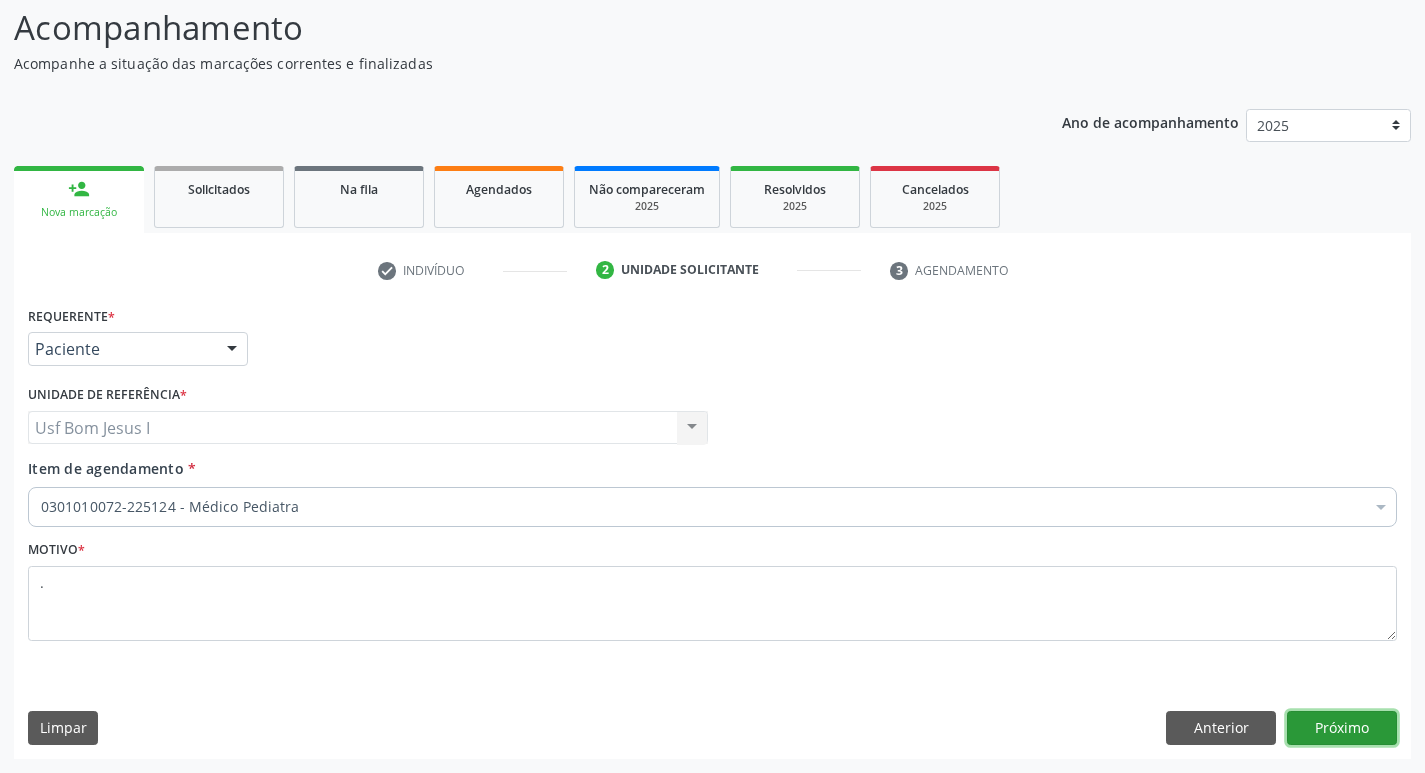 click on "Próximo" at bounding box center [1342, 728] 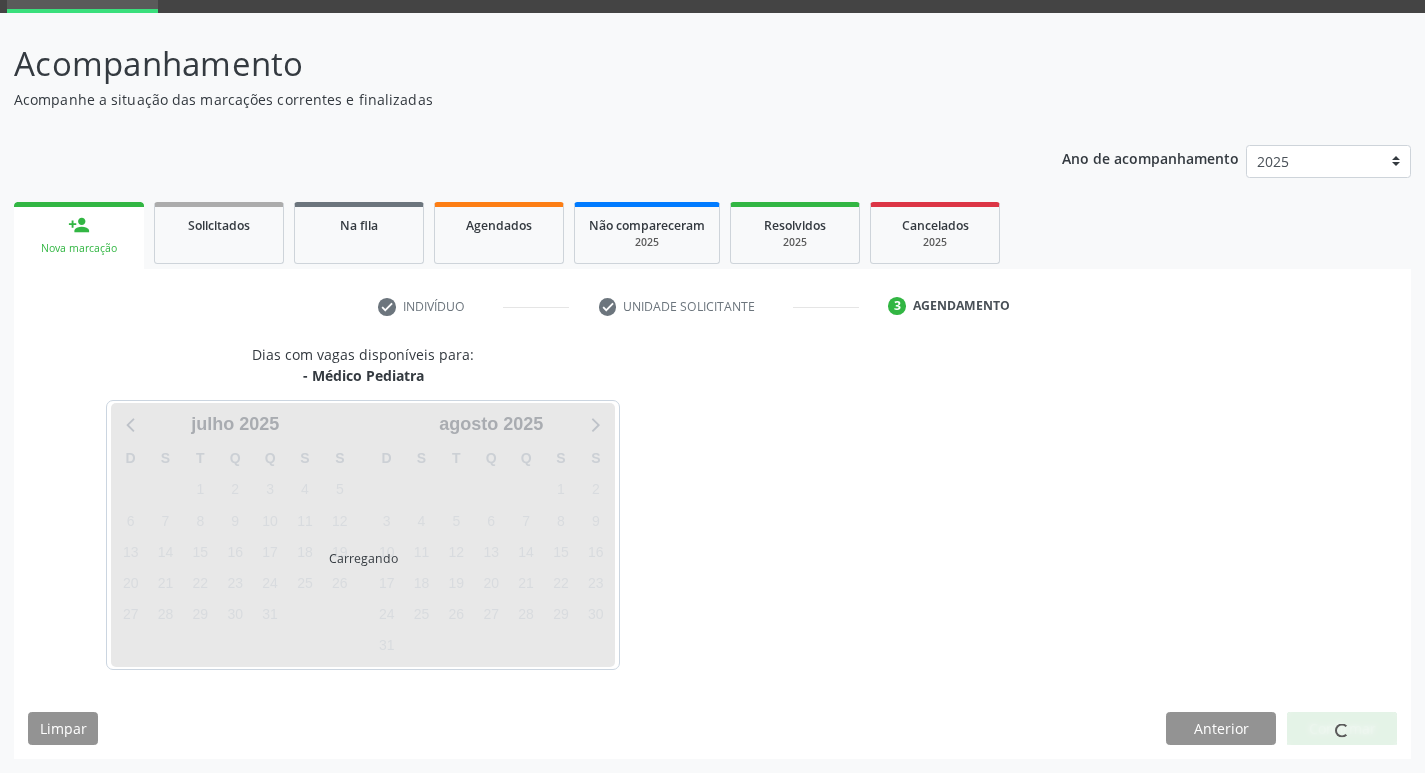 scroll, scrollTop: 97, scrollLeft: 0, axis: vertical 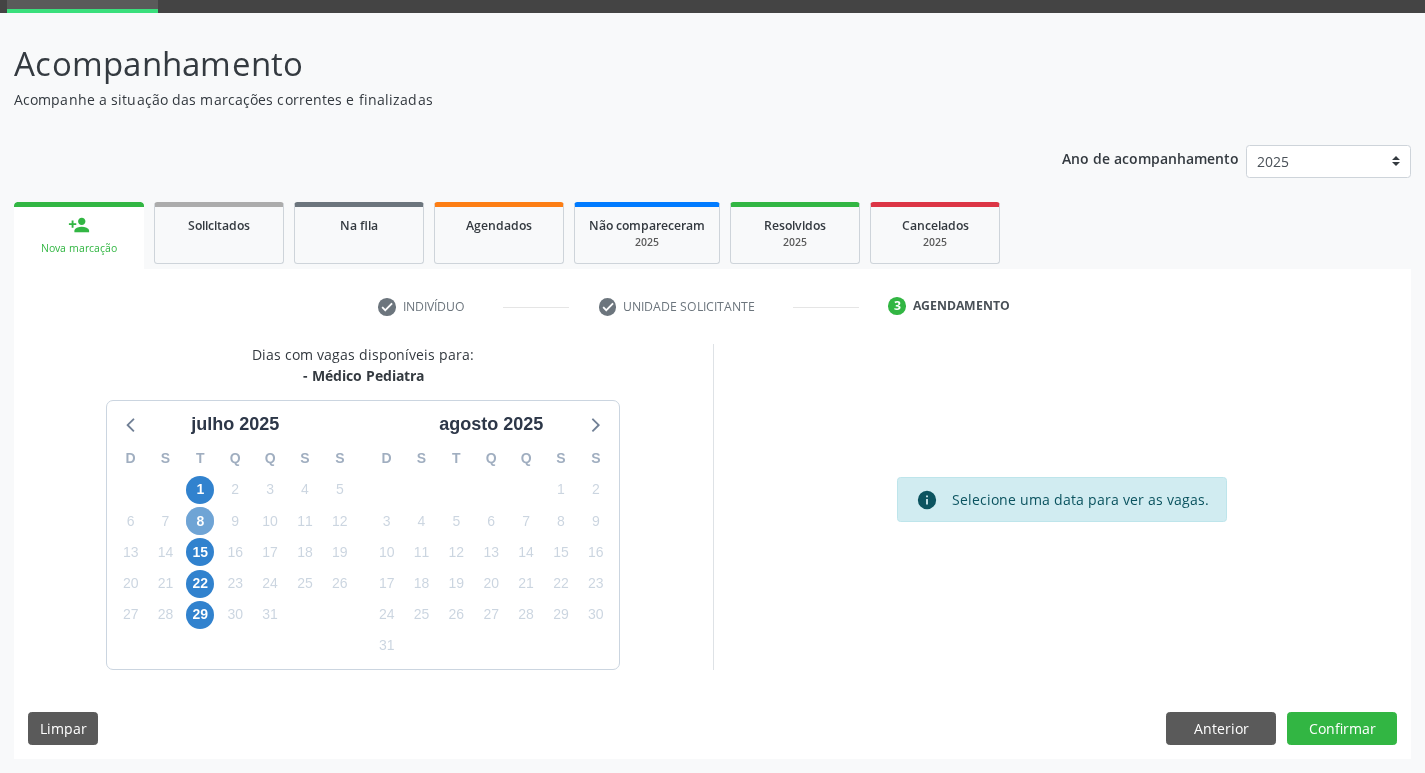 click on "8" at bounding box center [200, 521] 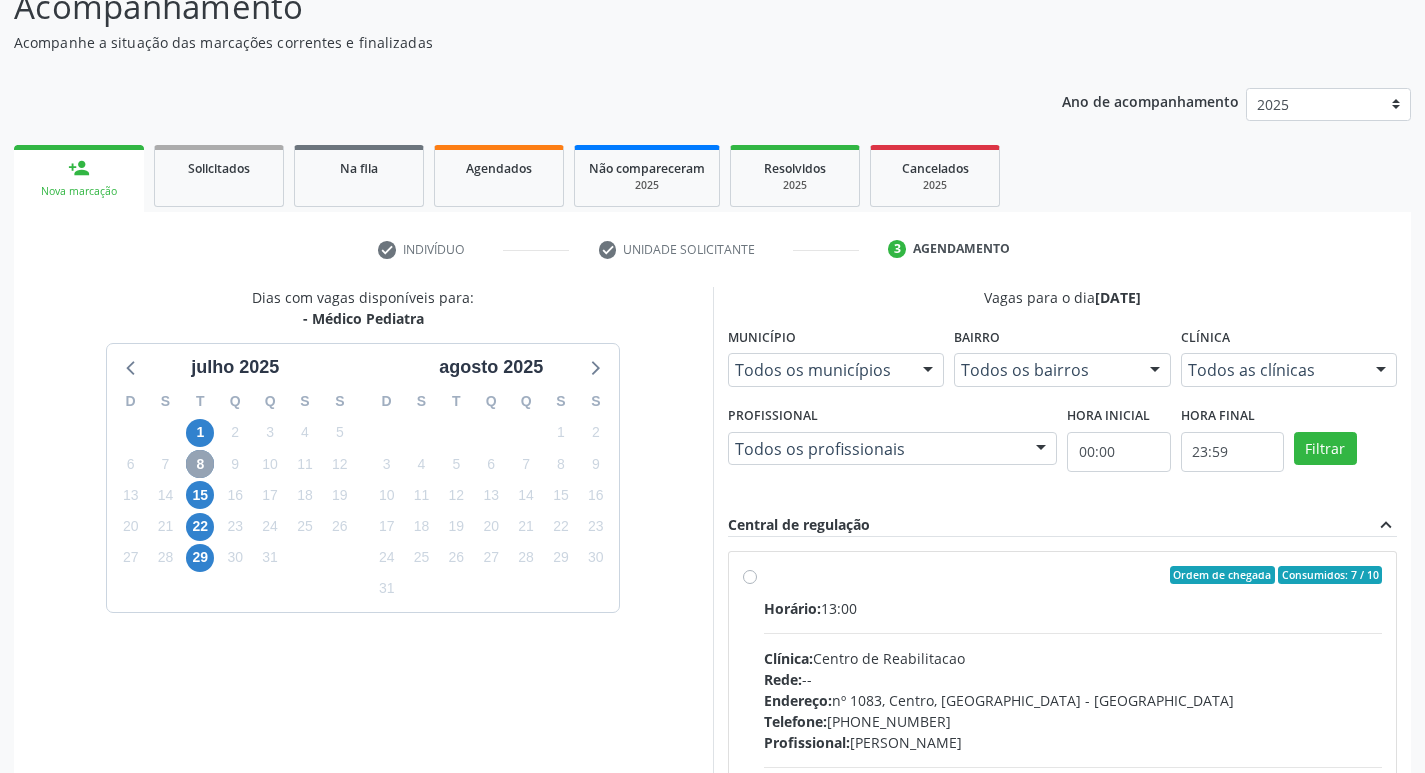 scroll, scrollTop: 364, scrollLeft: 0, axis: vertical 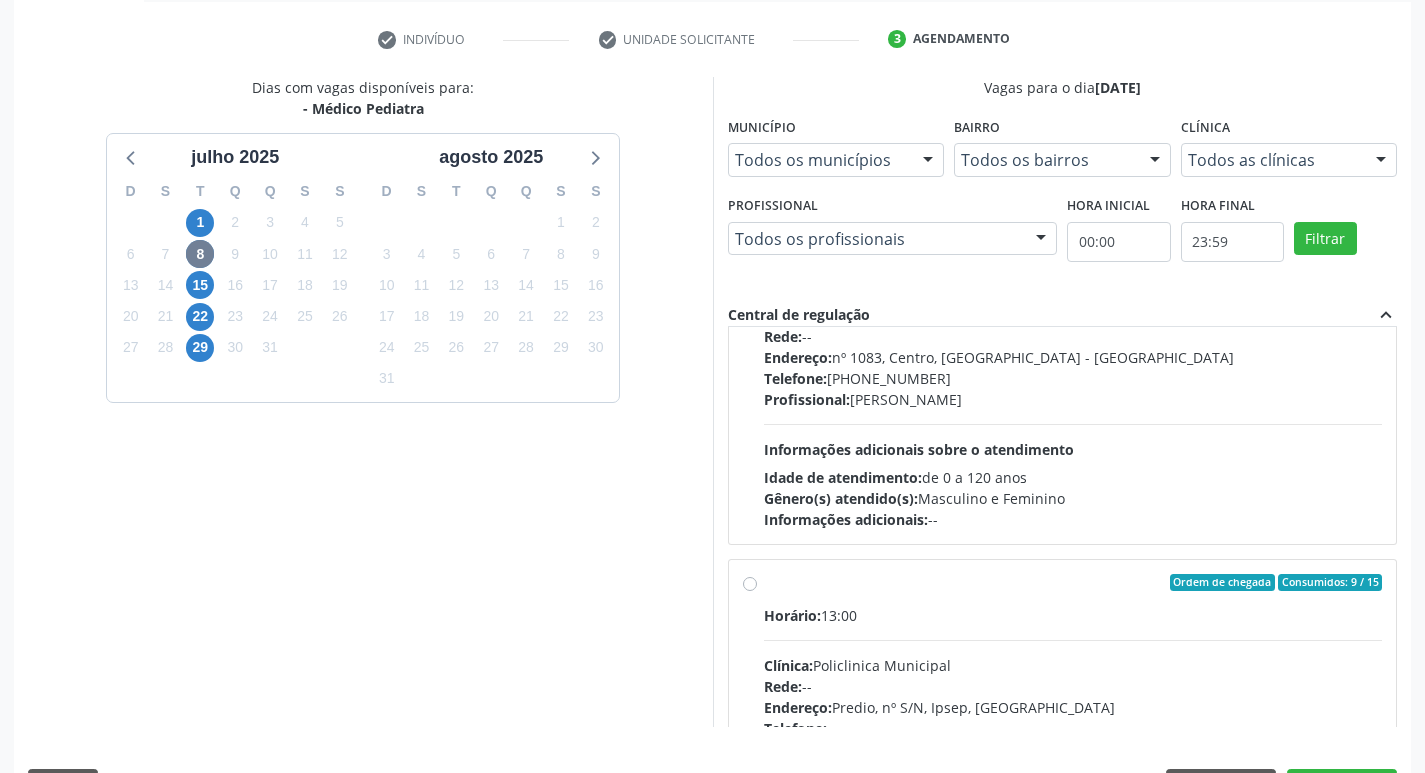 click on "Idade de atendimento:
de 0 a 120 anos" at bounding box center [1073, 477] 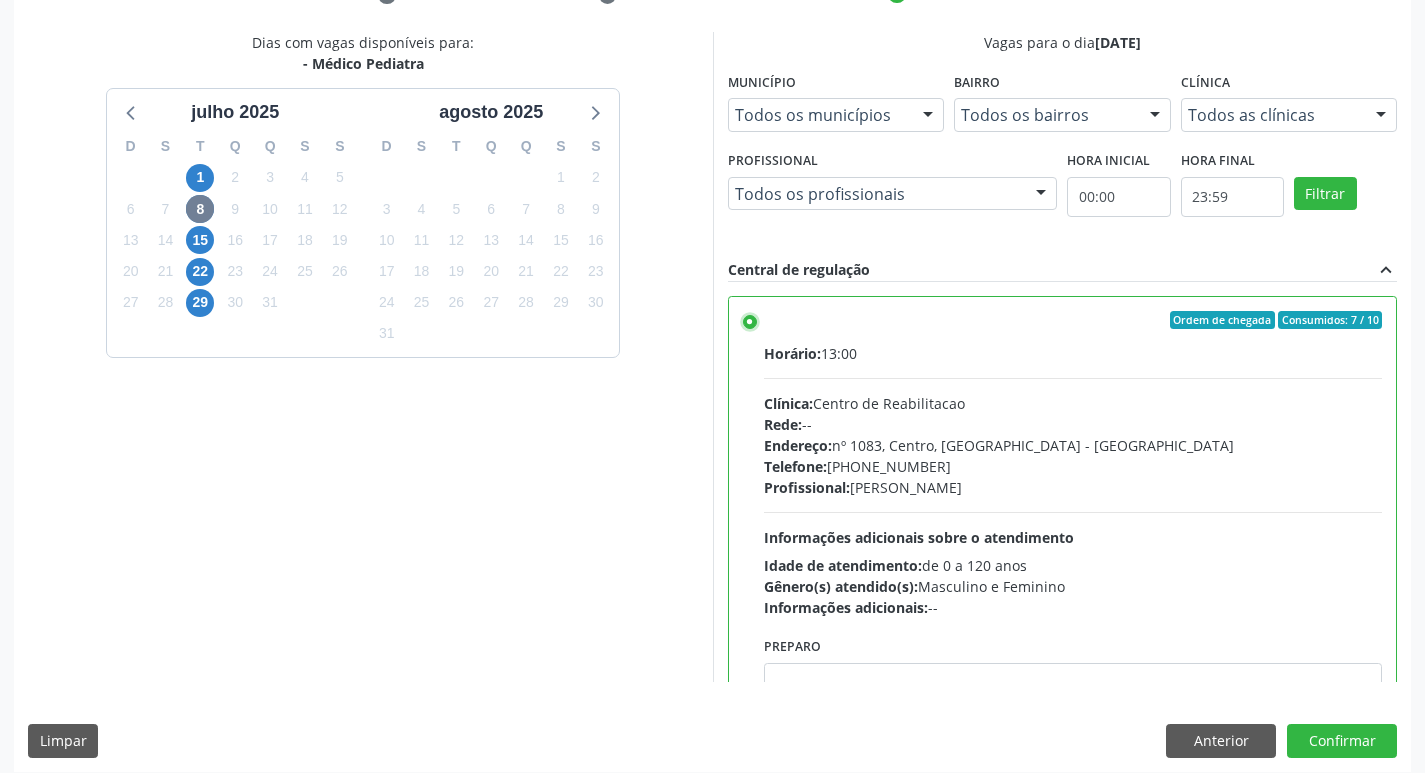 scroll, scrollTop: 422, scrollLeft: 0, axis: vertical 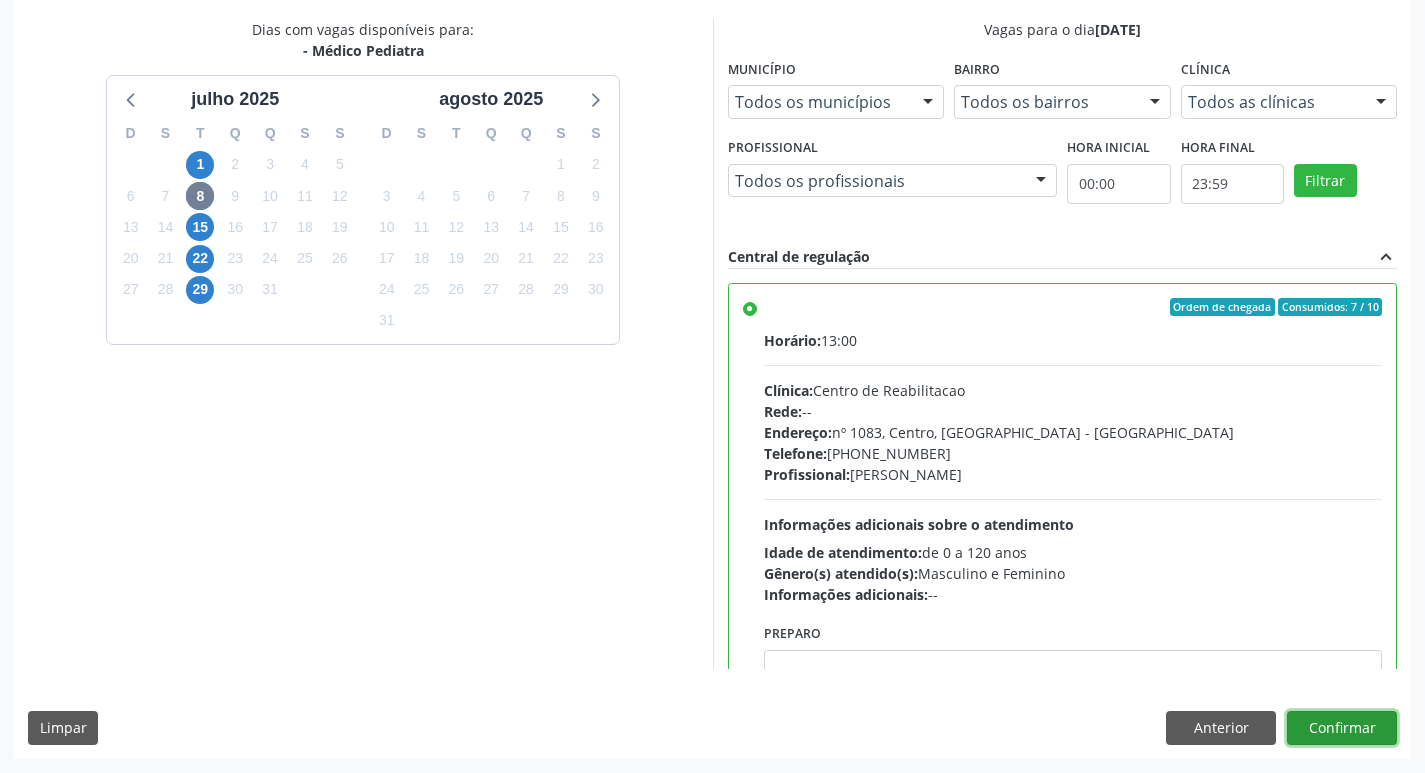 click on "Confirmar" at bounding box center [1342, 728] 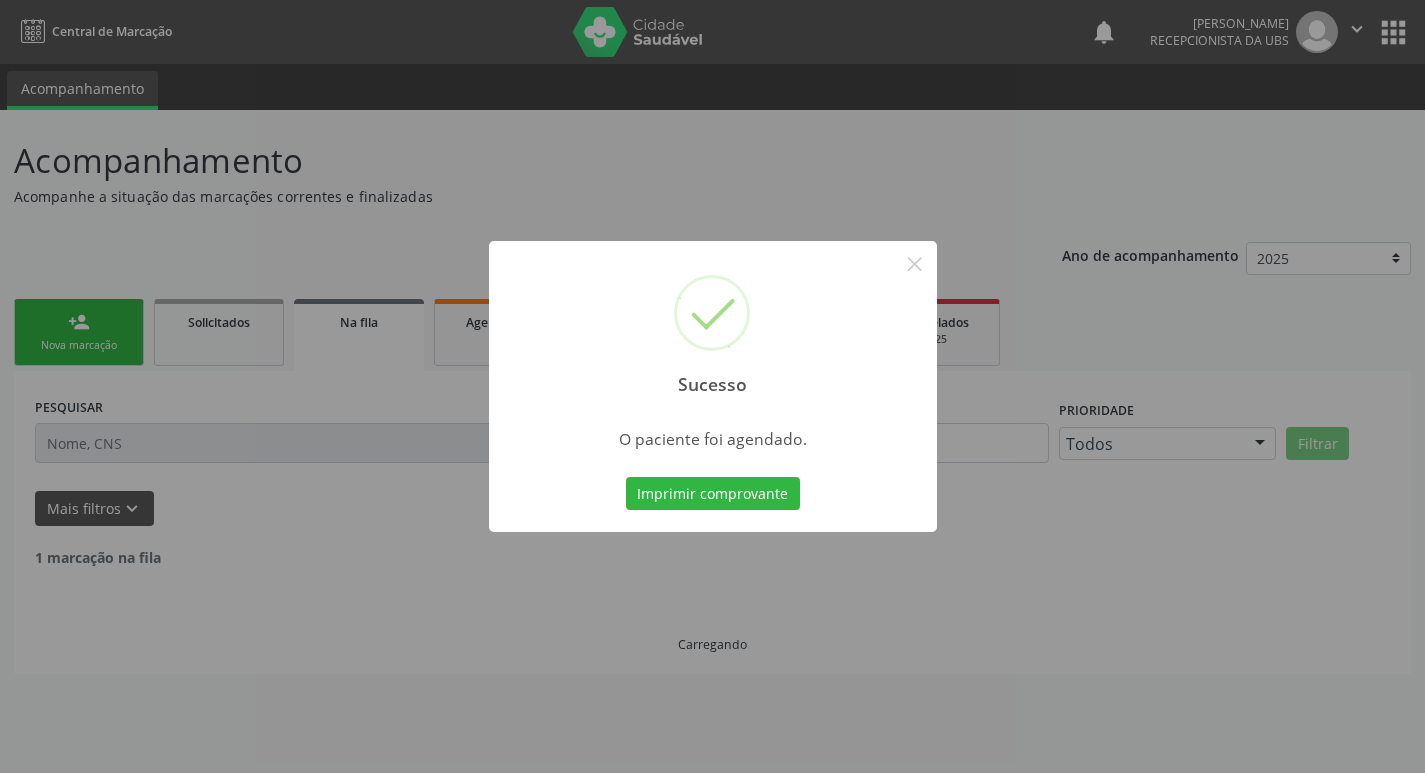 scroll, scrollTop: 0, scrollLeft: 0, axis: both 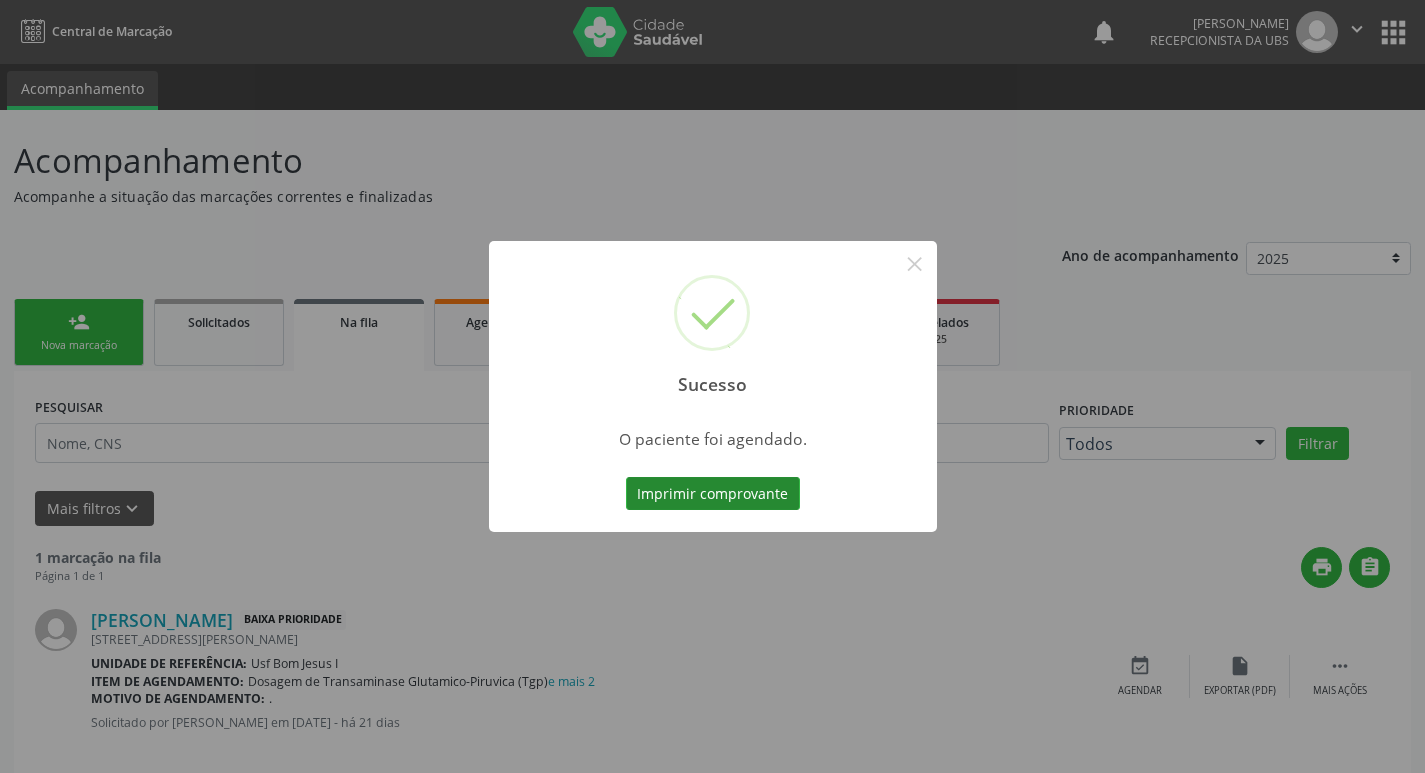 click on "Imprimir comprovante" at bounding box center (713, 494) 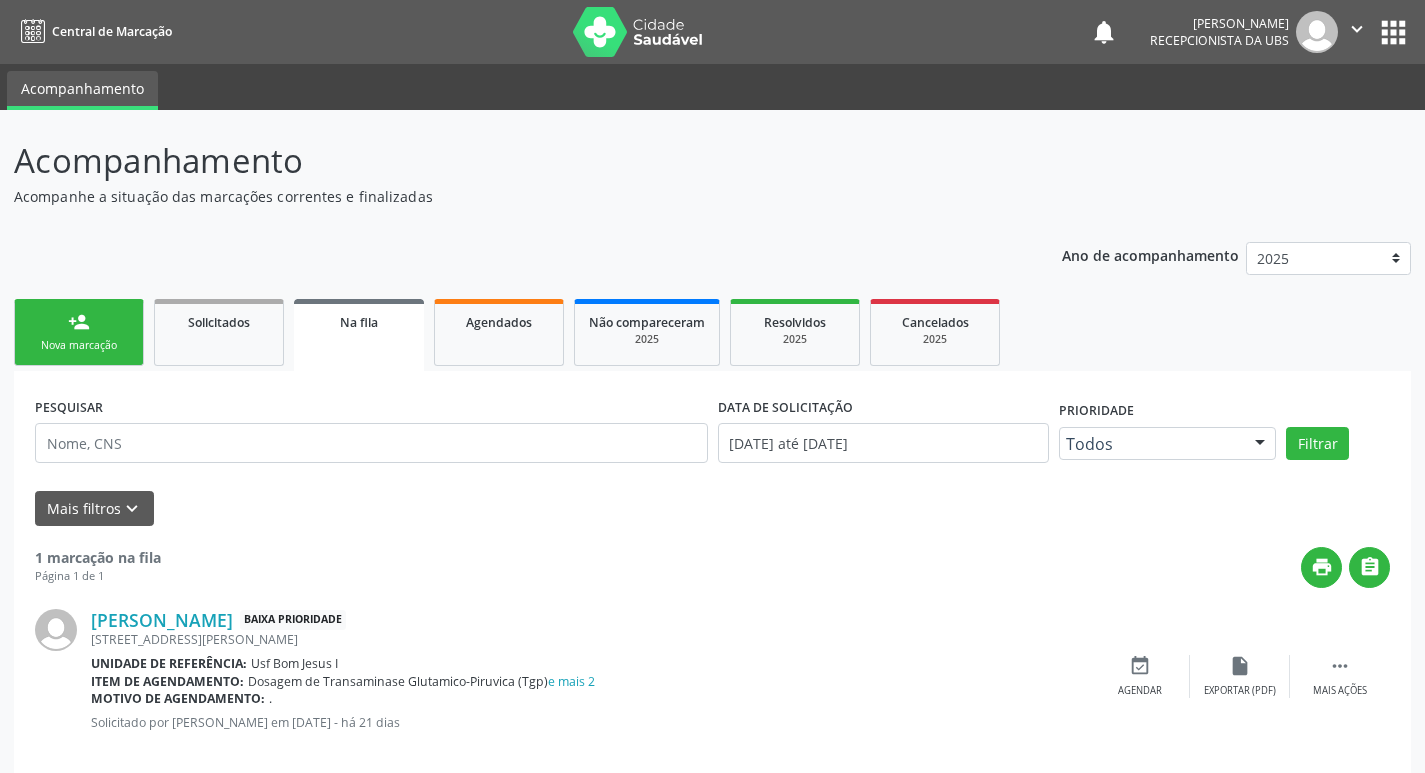 click on "person_add
Nova marcação" at bounding box center (79, 332) 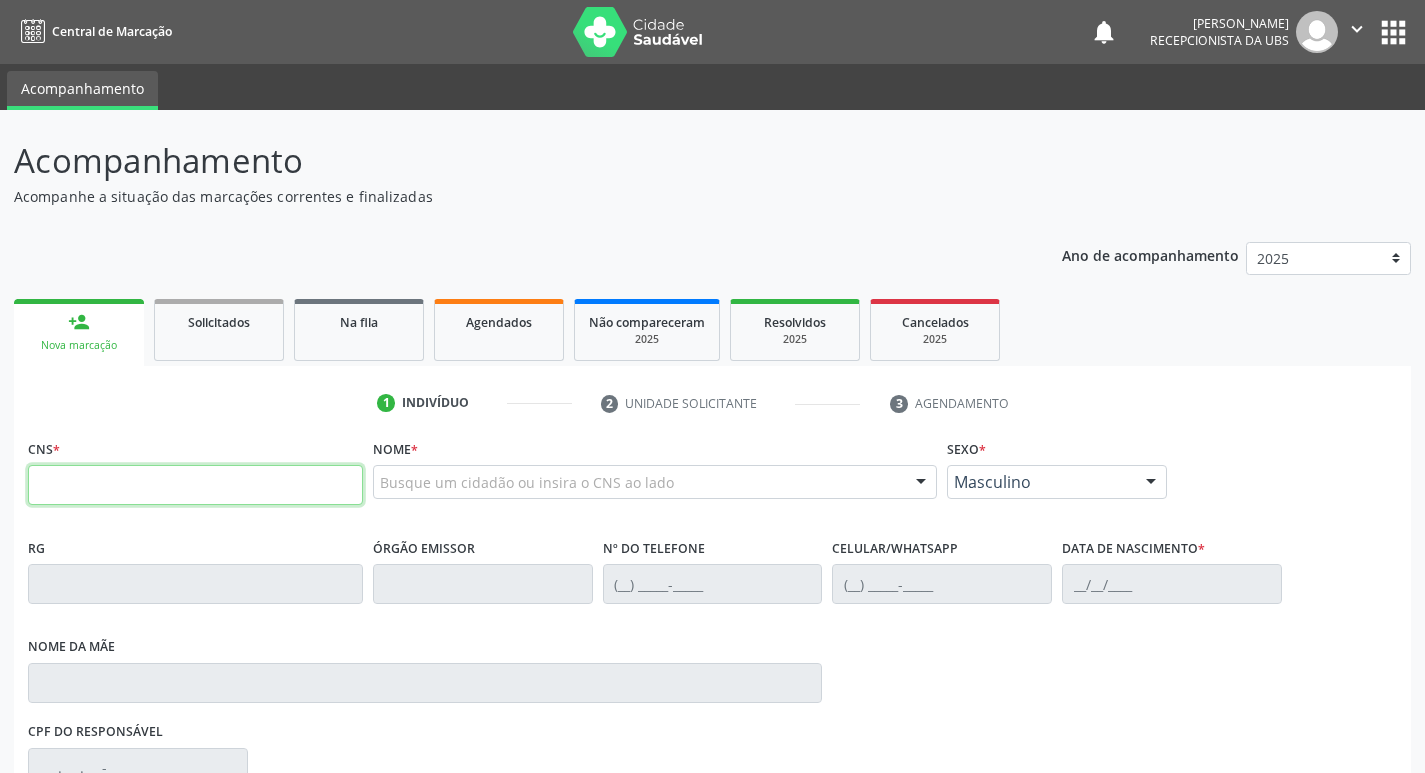click at bounding box center [195, 485] 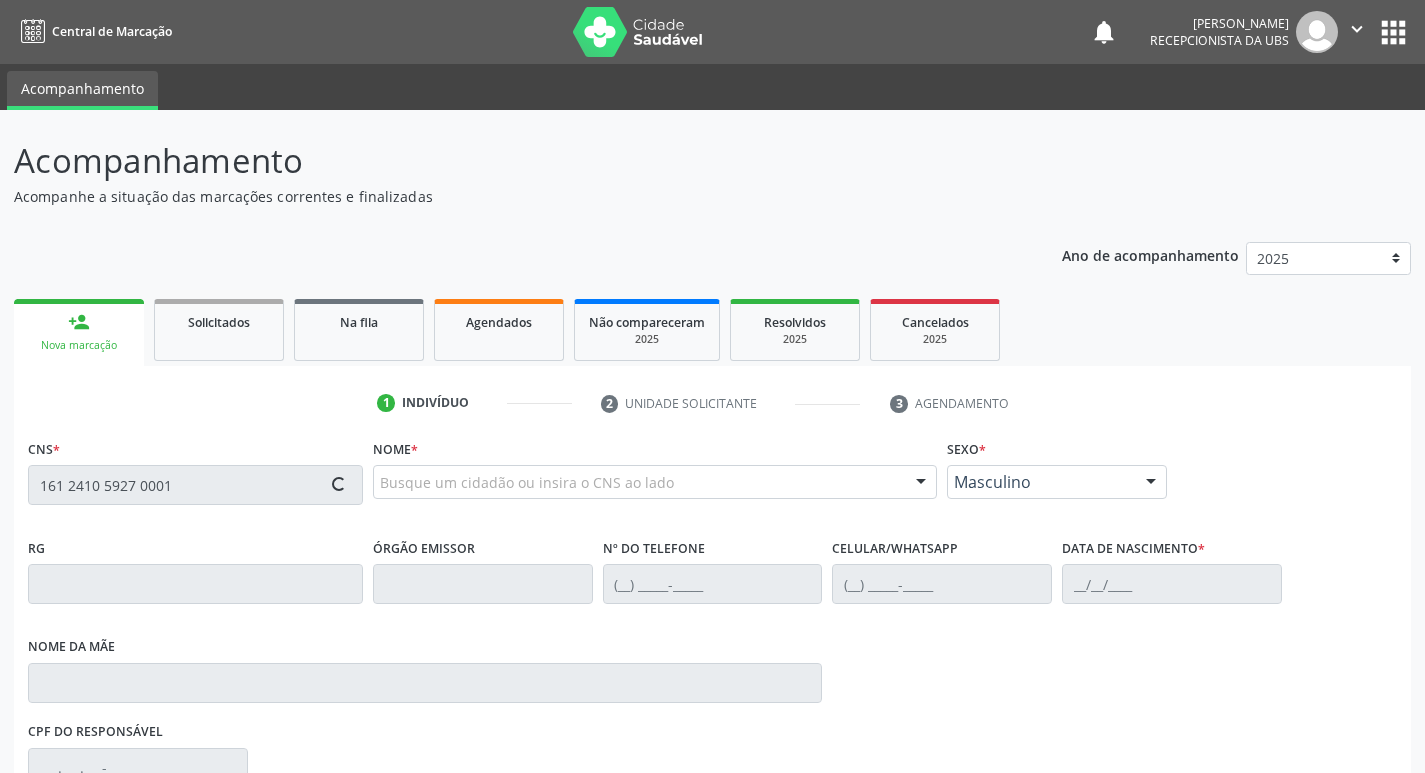 type on "161 2410 5927 0001" 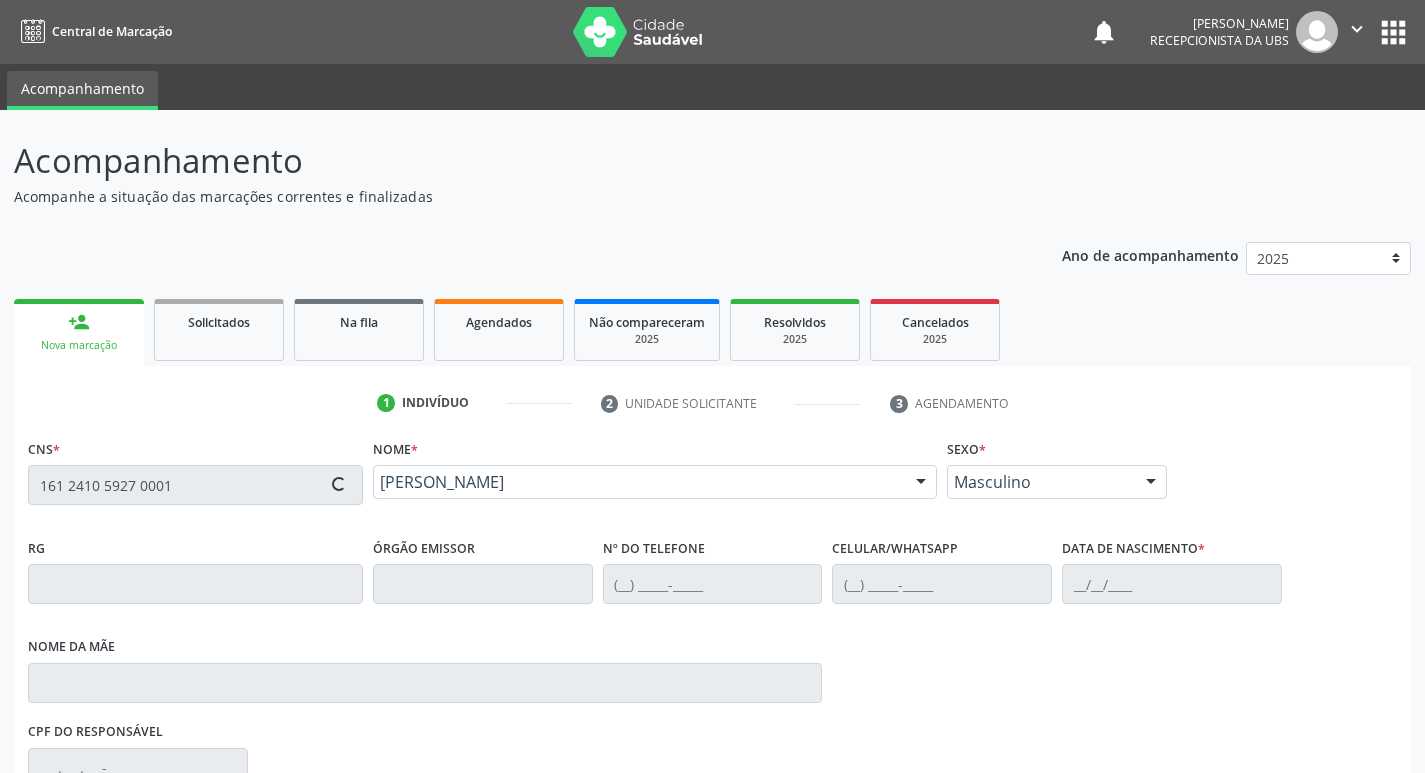 type on "[PHONE_NUMBER]" 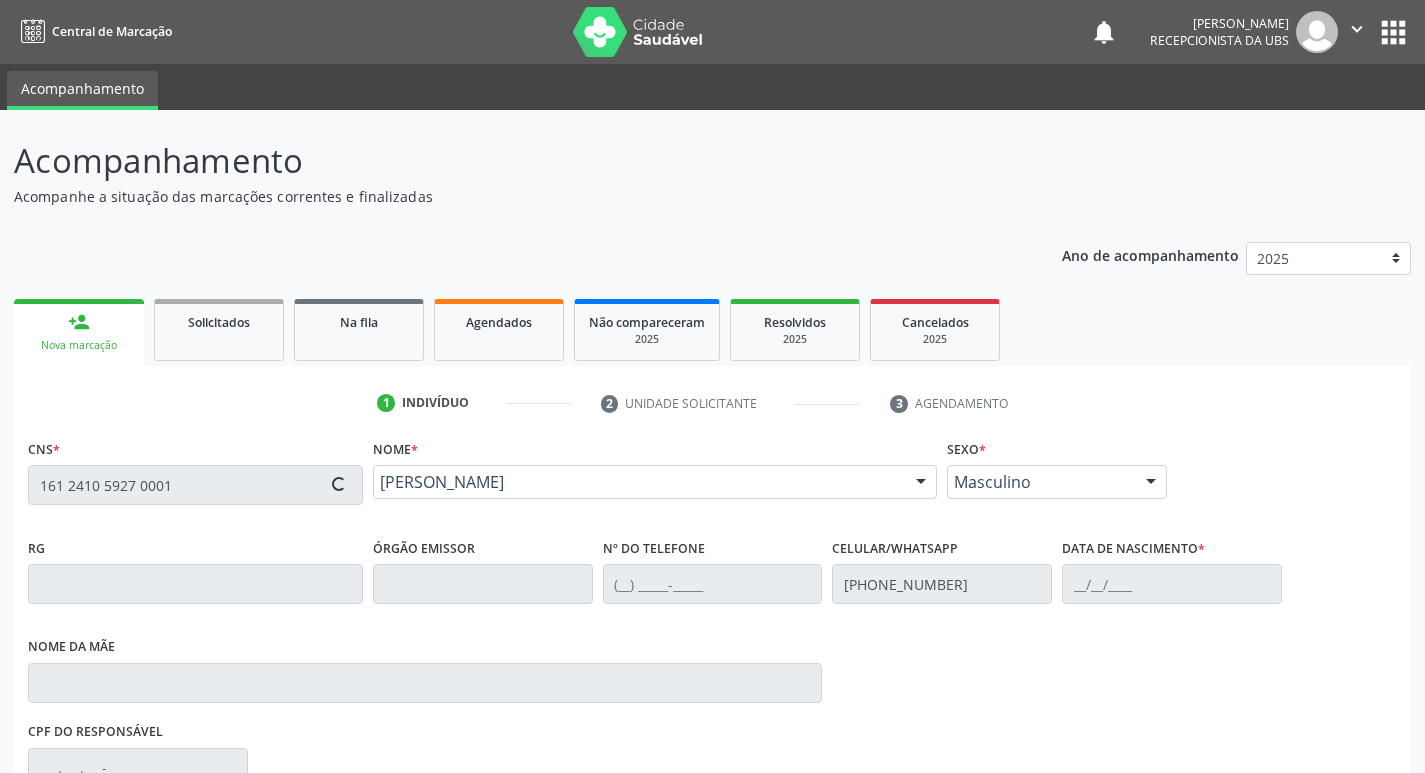 type on "[DATE]" 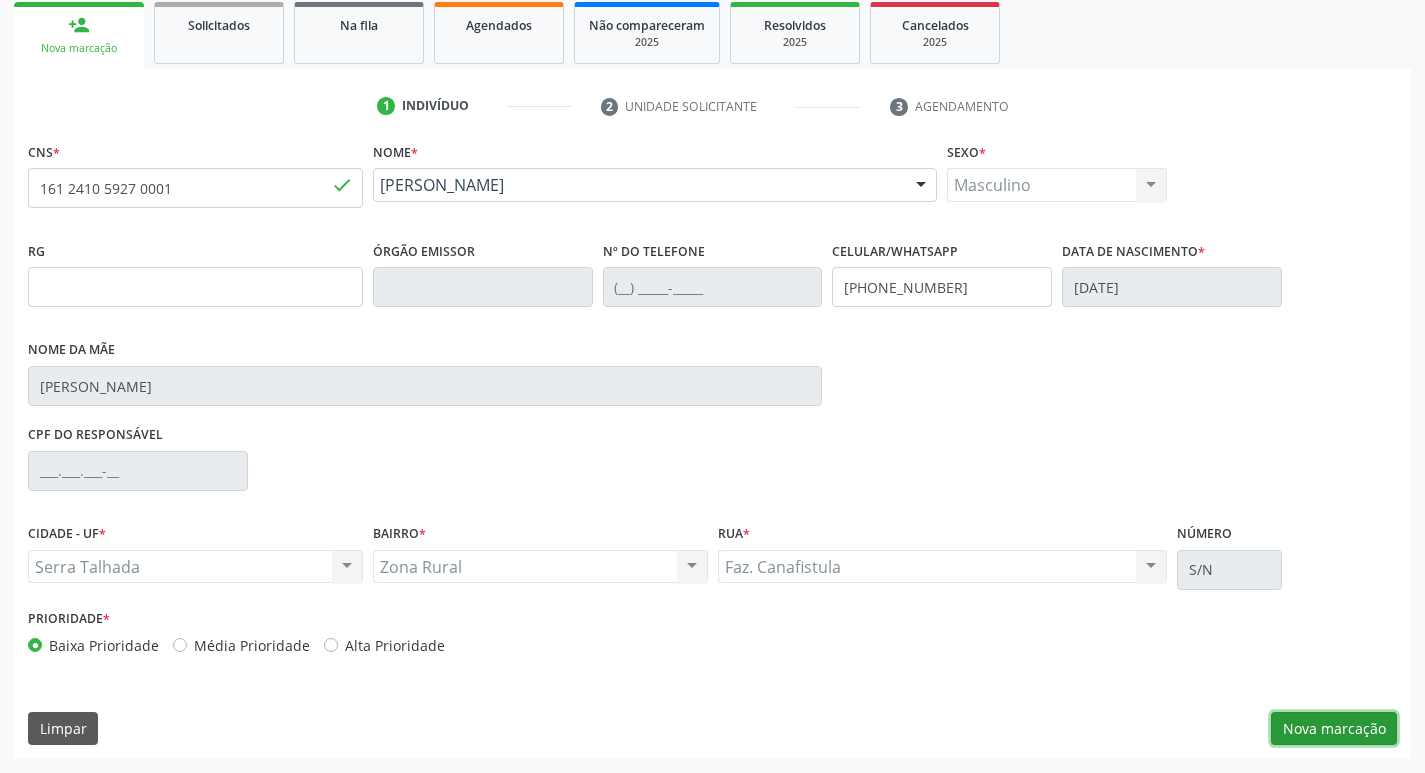 click on "Nova marcação" at bounding box center (1334, 729) 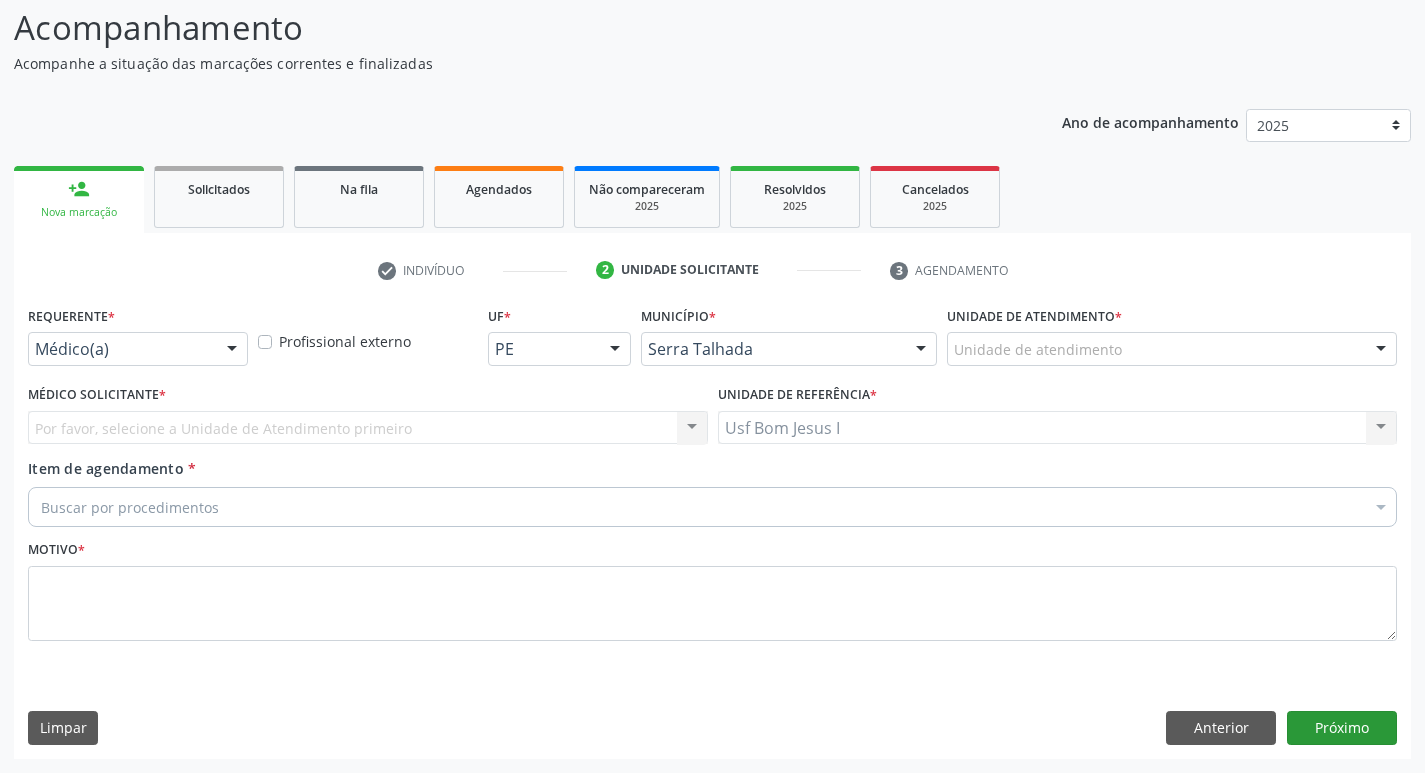 scroll, scrollTop: 133, scrollLeft: 0, axis: vertical 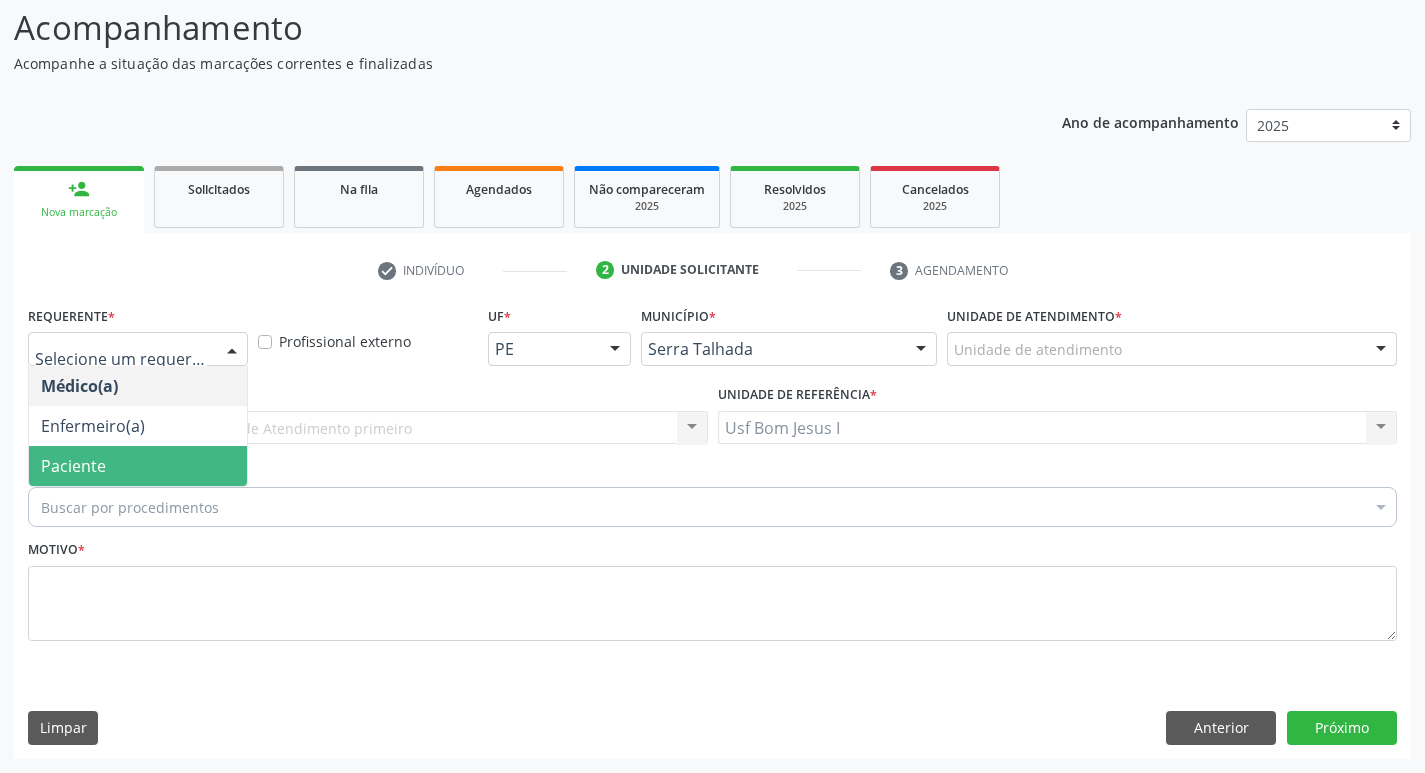 click on "Paciente" at bounding box center (138, 466) 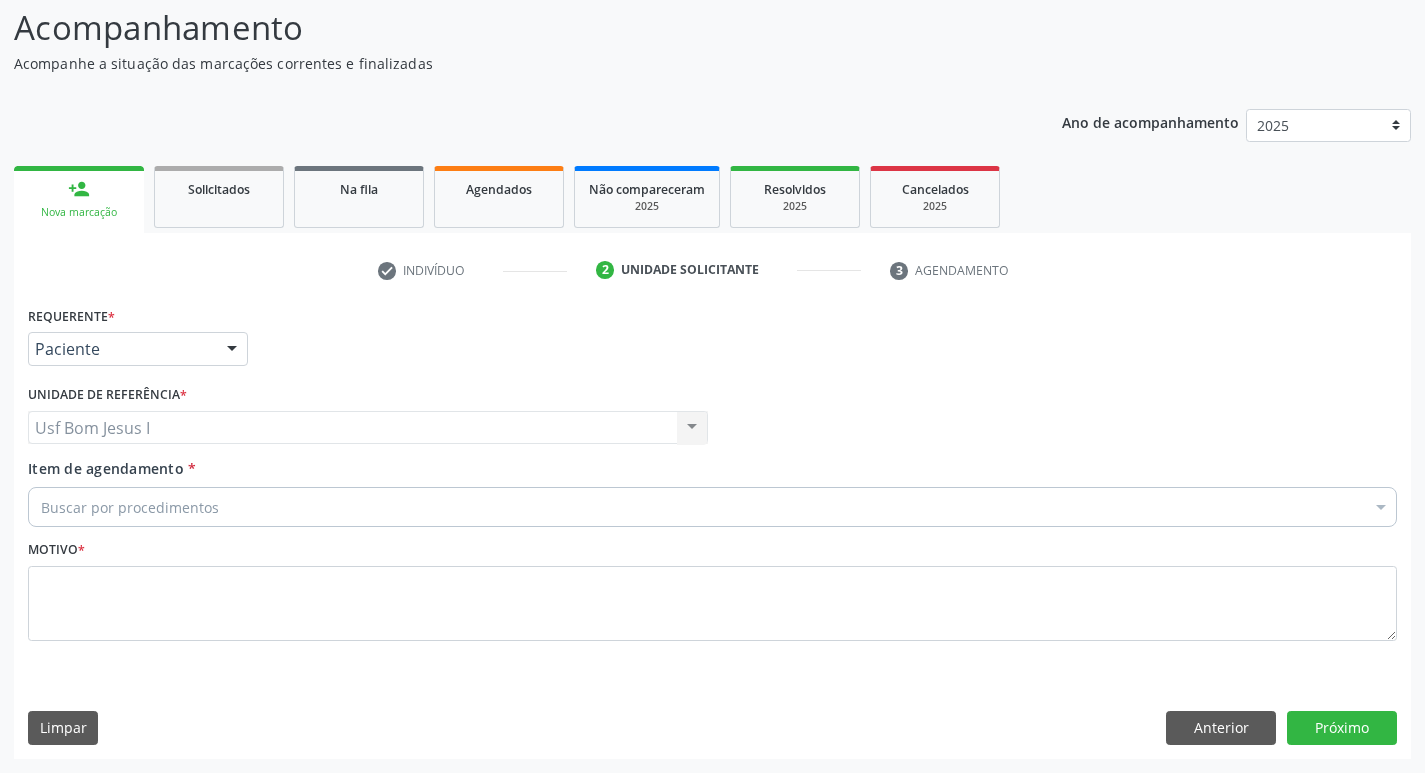 click on "Buscar por procedimentos" at bounding box center [712, 507] 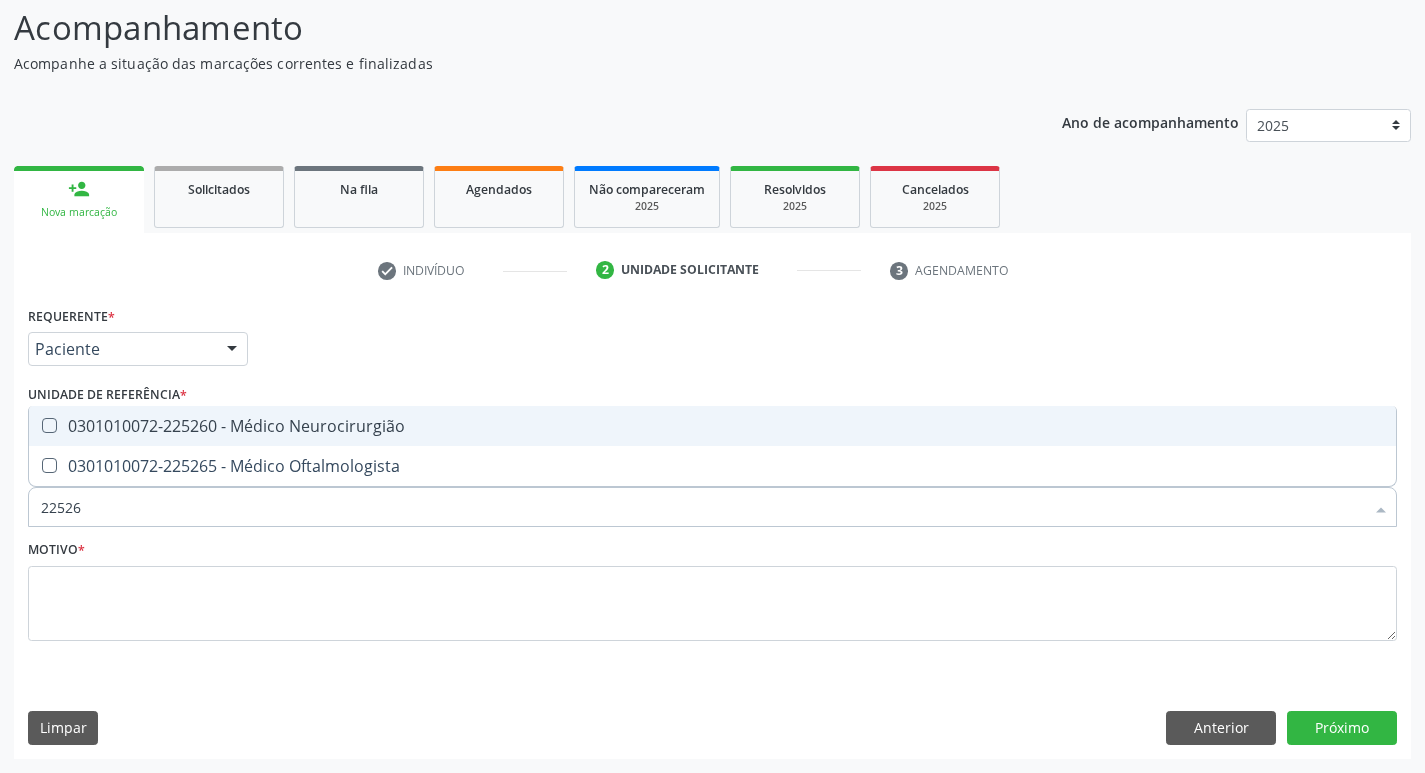 type on "225265" 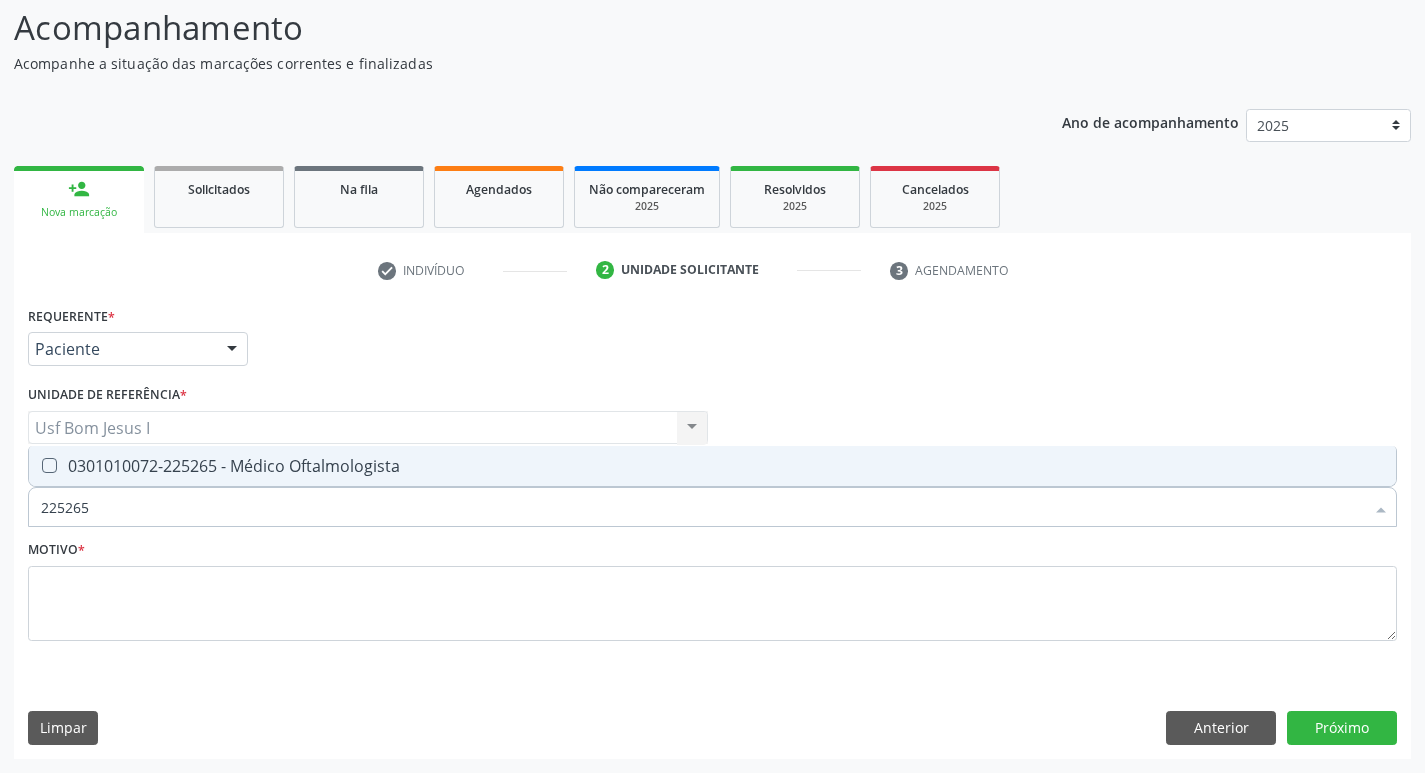 click on "0301010072-225265 - Médico Oftalmologista" at bounding box center [712, 466] 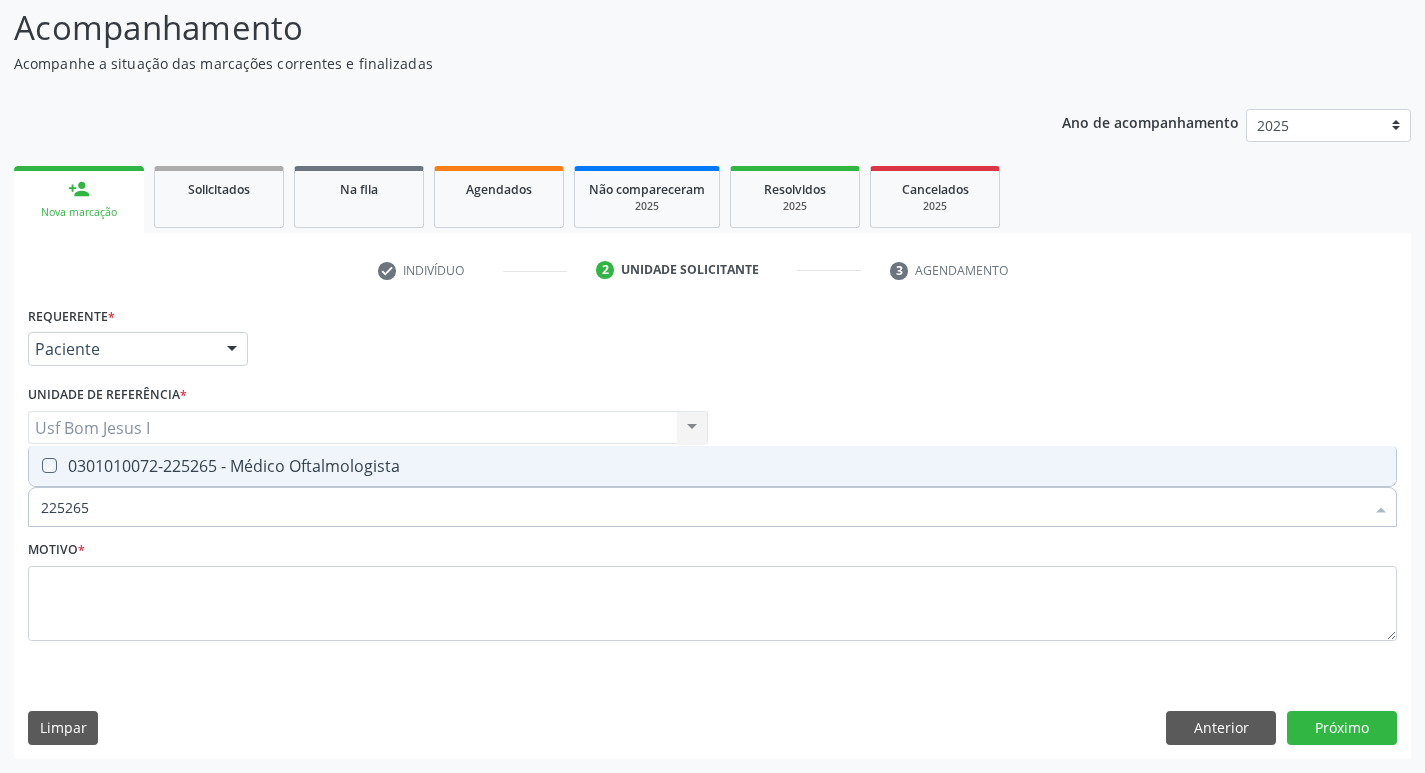 checkbox on "true" 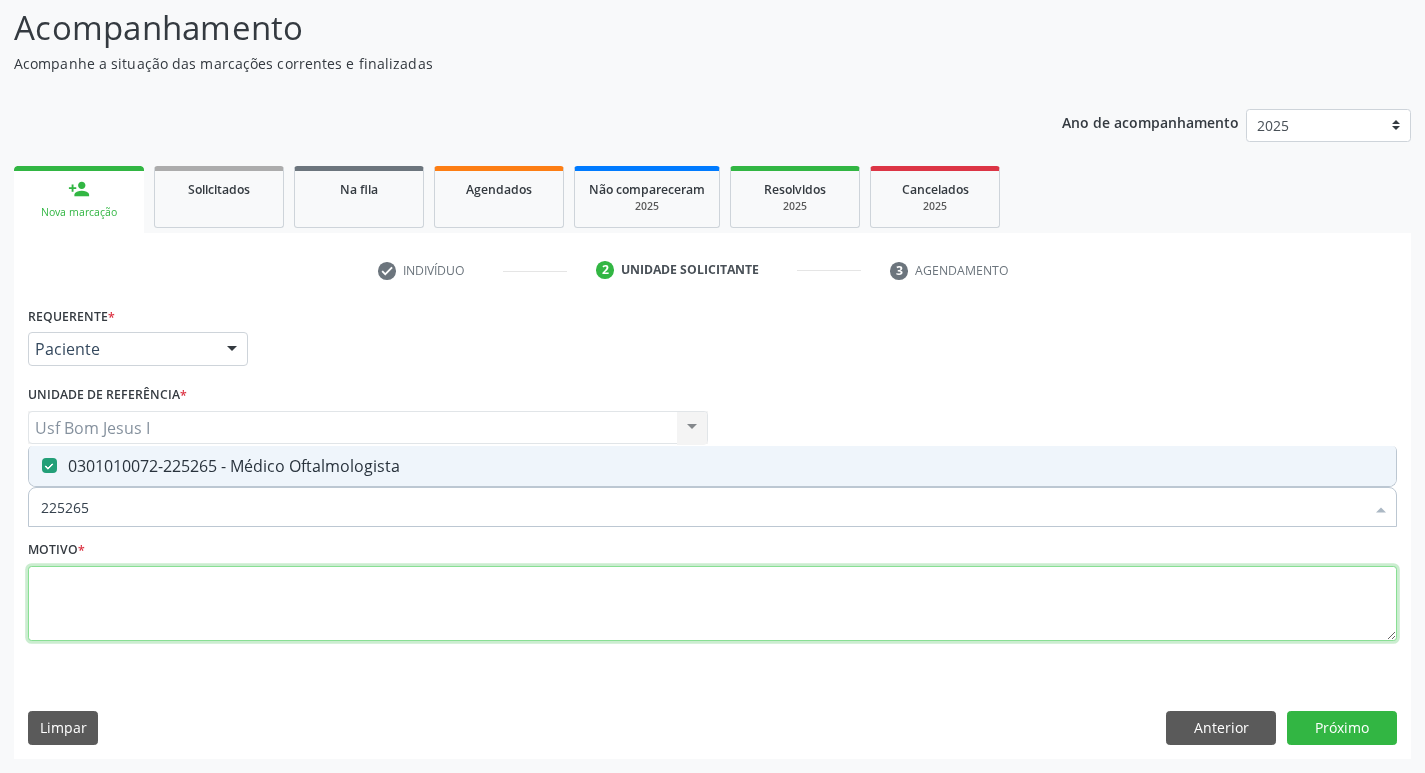 click at bounding box center [712, 604] 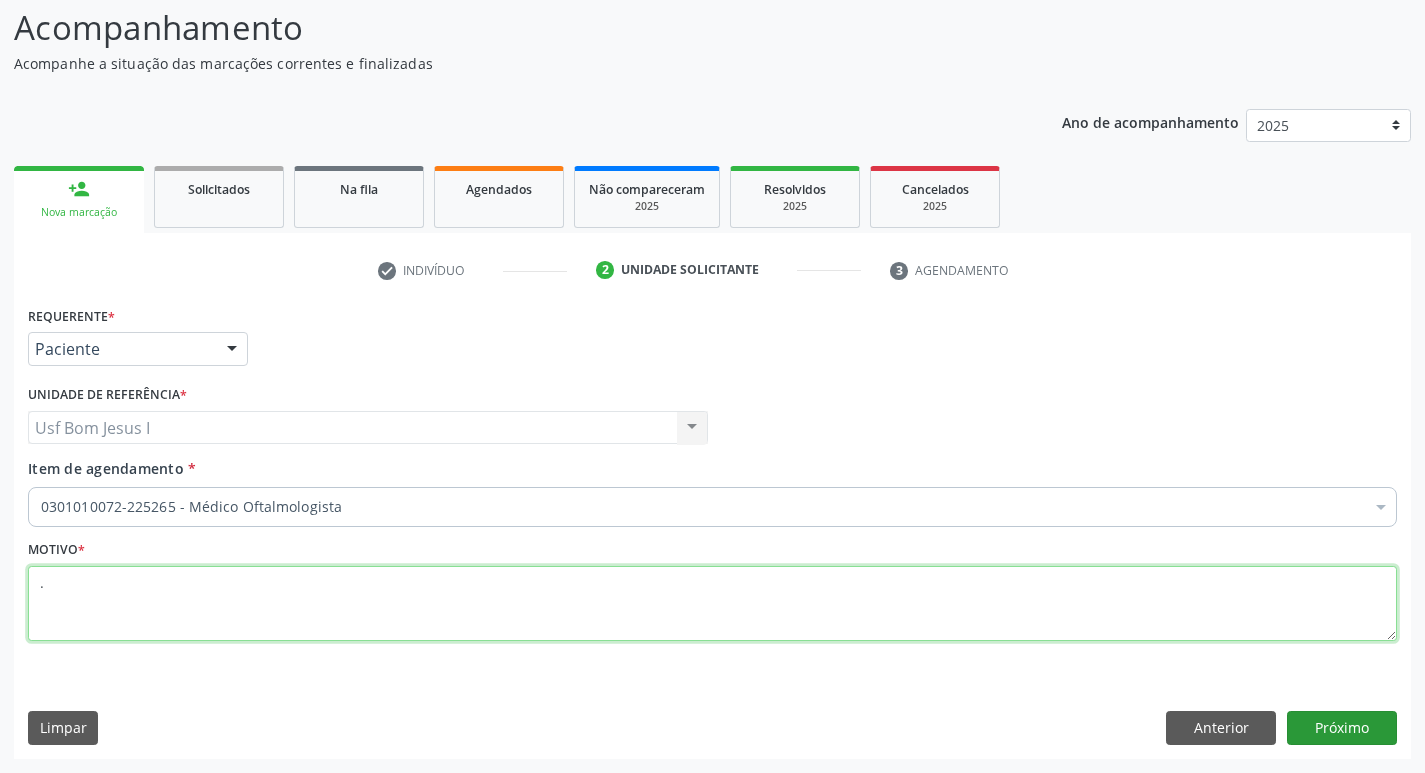 type on "." 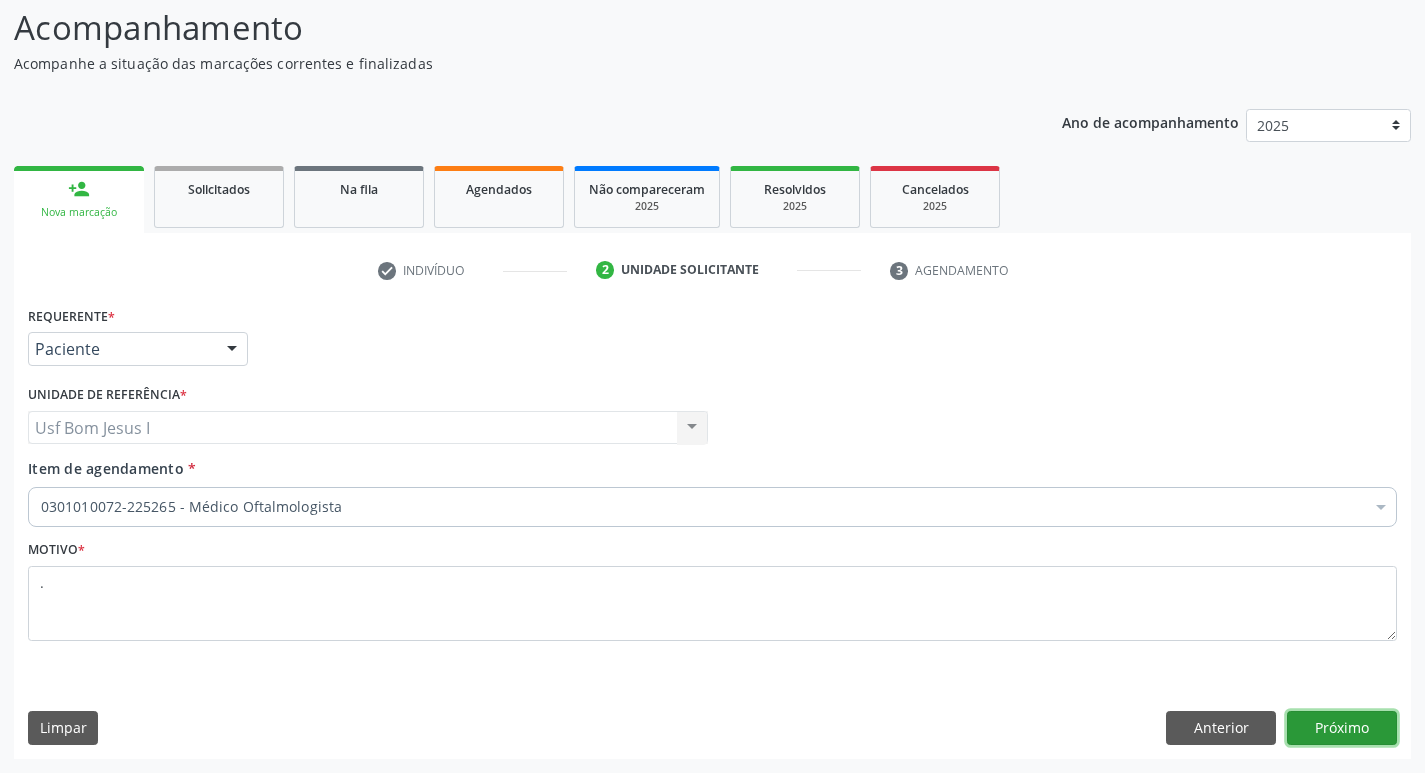 click on "Próximo" at bounding box center [1342, 728] 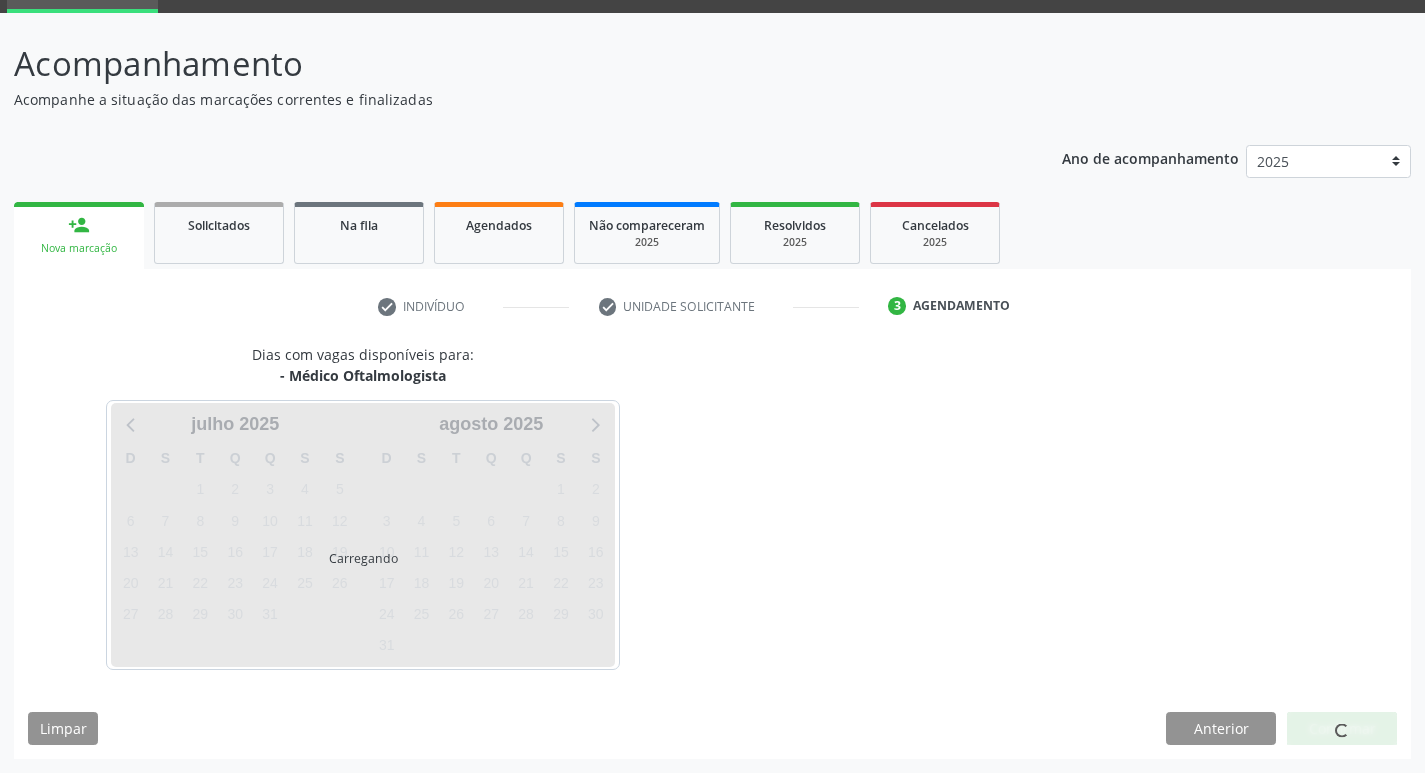 scroll, scrollTop: 97, scrollLeft: 0, axis: vertical 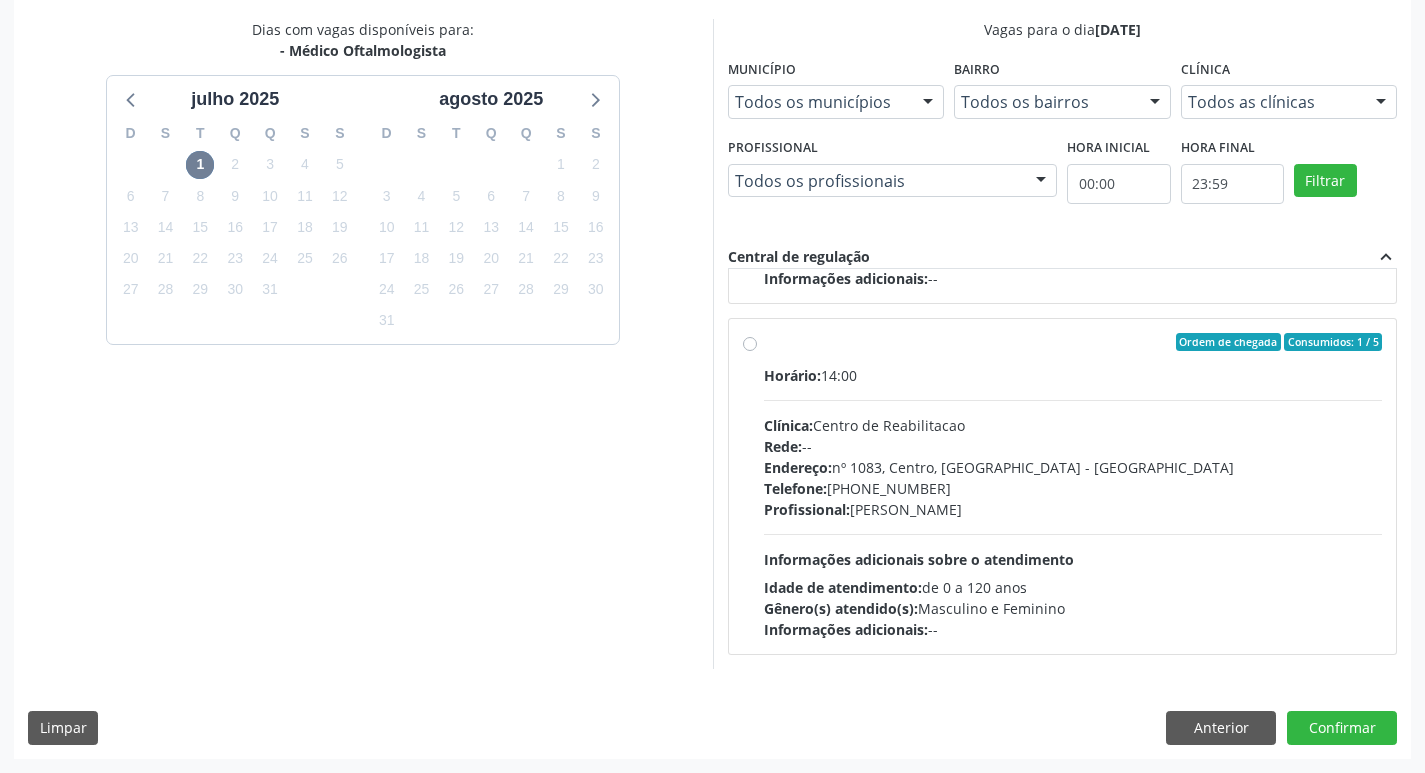 click on "Endereço:   [STREET_ADDRESS]" at bounding box center (1073, 467) 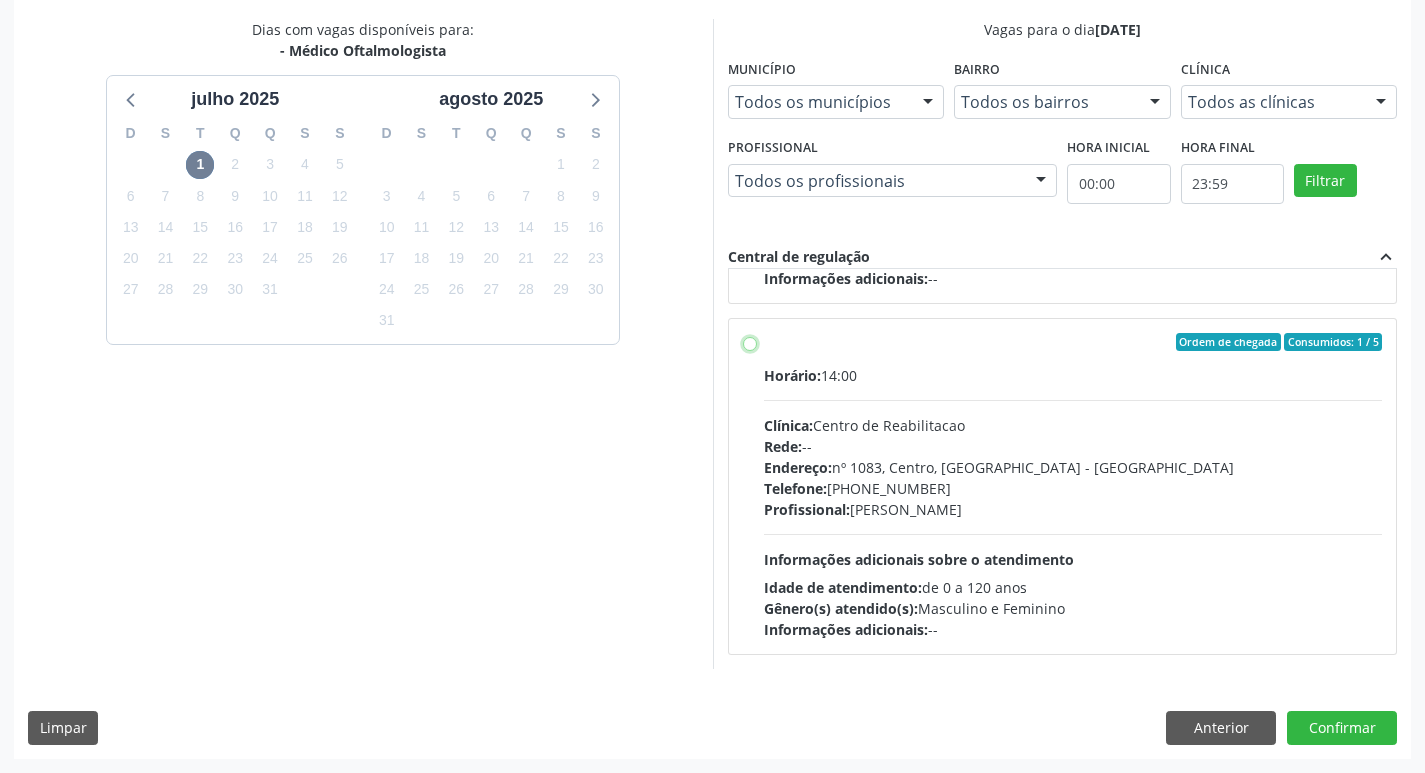 click on "Ordem de chegada
Consumidos: 1 / 5
Horário:   14:00
Clínica:  Centro de Reabilitacao
Rede:
--
Endereço:   [STREET_ADDRESS]
Telefone:   [PHONE_NUMBER]
Profissional:
[PERSON_NAME]
Informações adicionais sobre o atendimento
Idade de atendimento:
de 0 a 120 anos
Gênero(s) atendido(s):
Masculino e Feminino
Informações adicionais:
--" at bounding box center [750, 342] 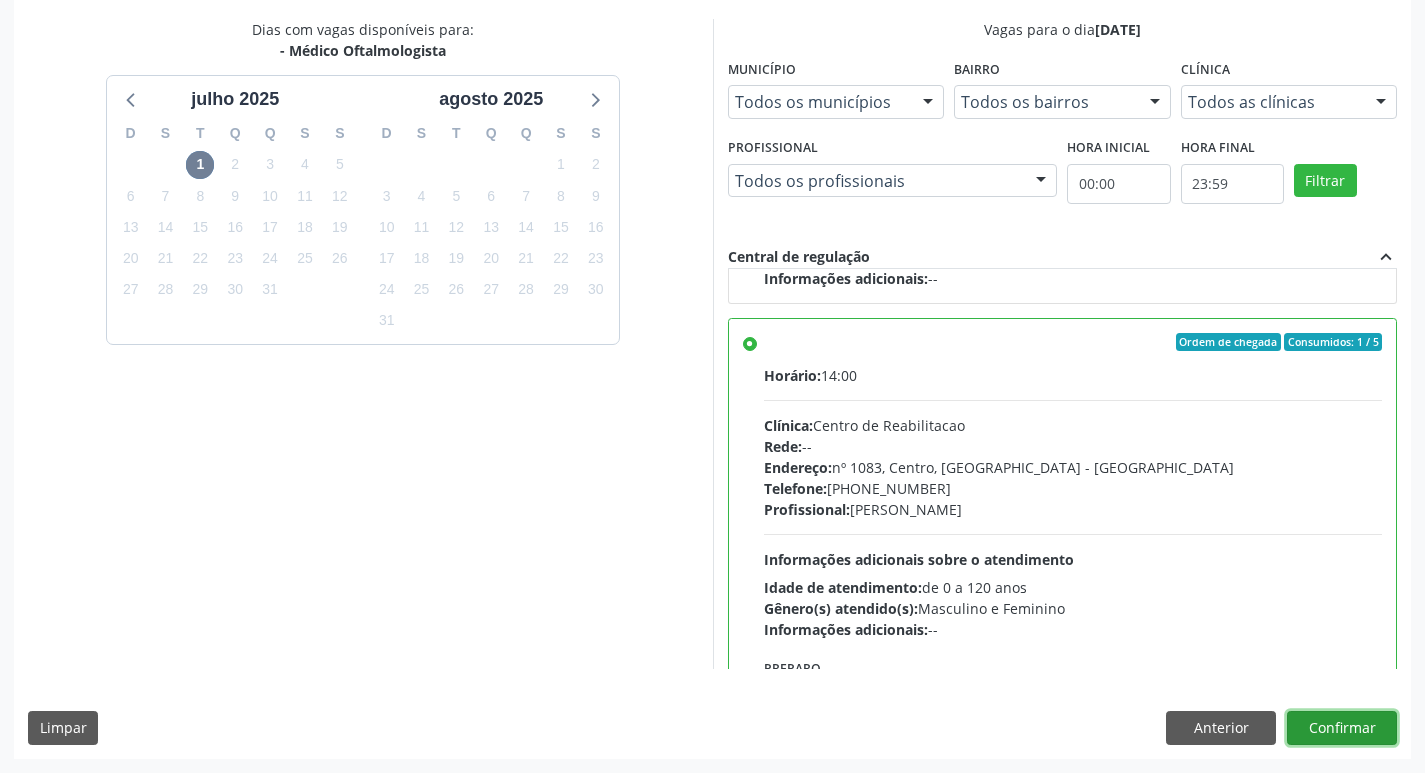 click on "Confirmar" at bounding box center (1342, 728) 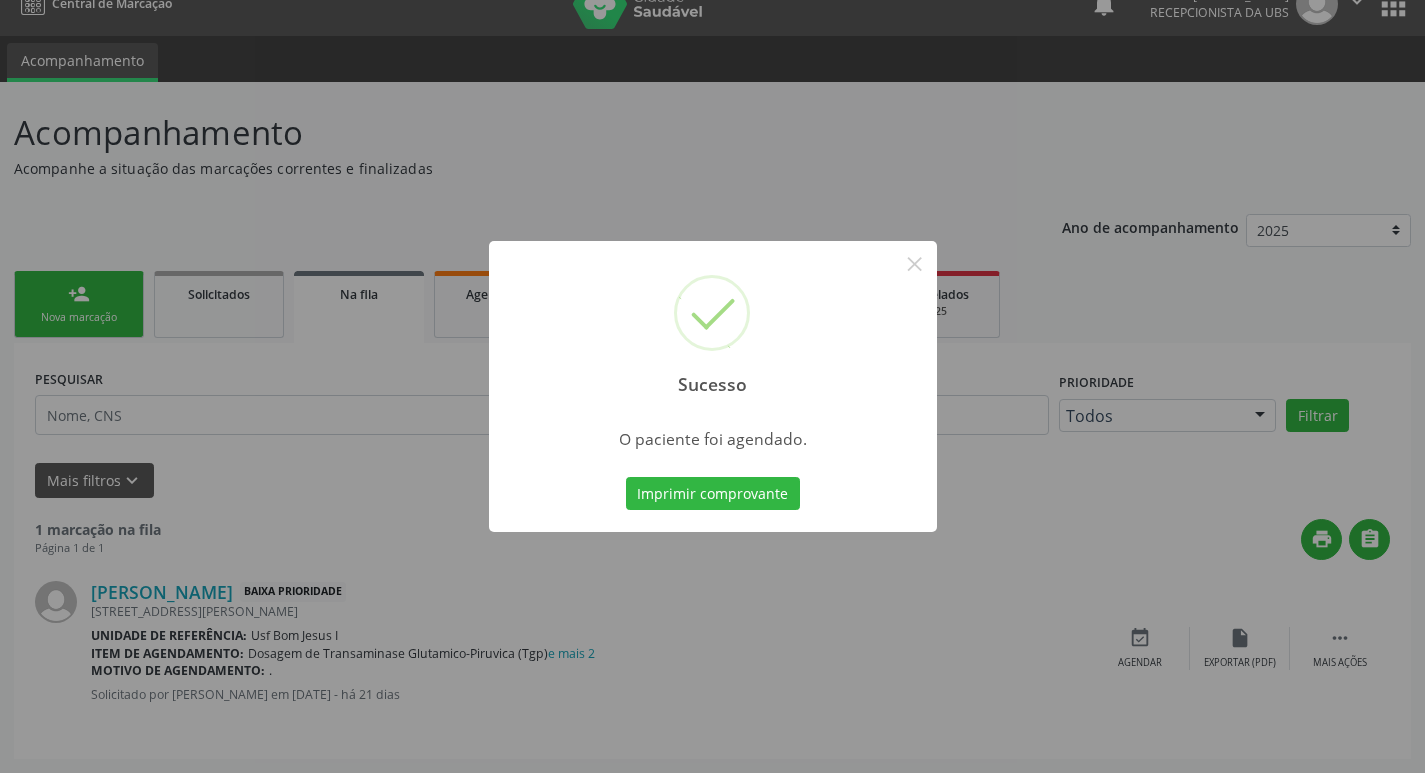 scroll, scrollTop: 0, scrollLeft: 0, axis: both 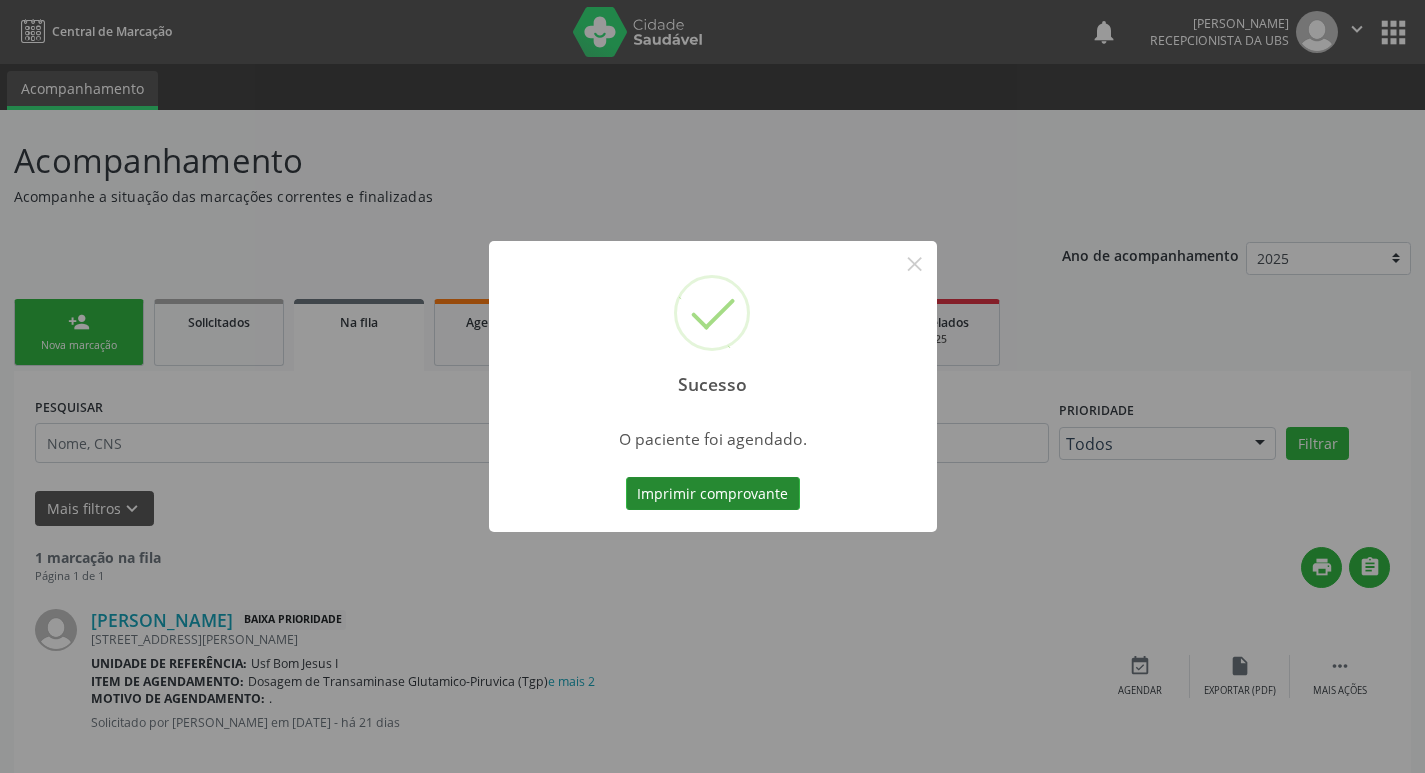 click on "Imprimir comprovante" at bounding box center (713, 494) 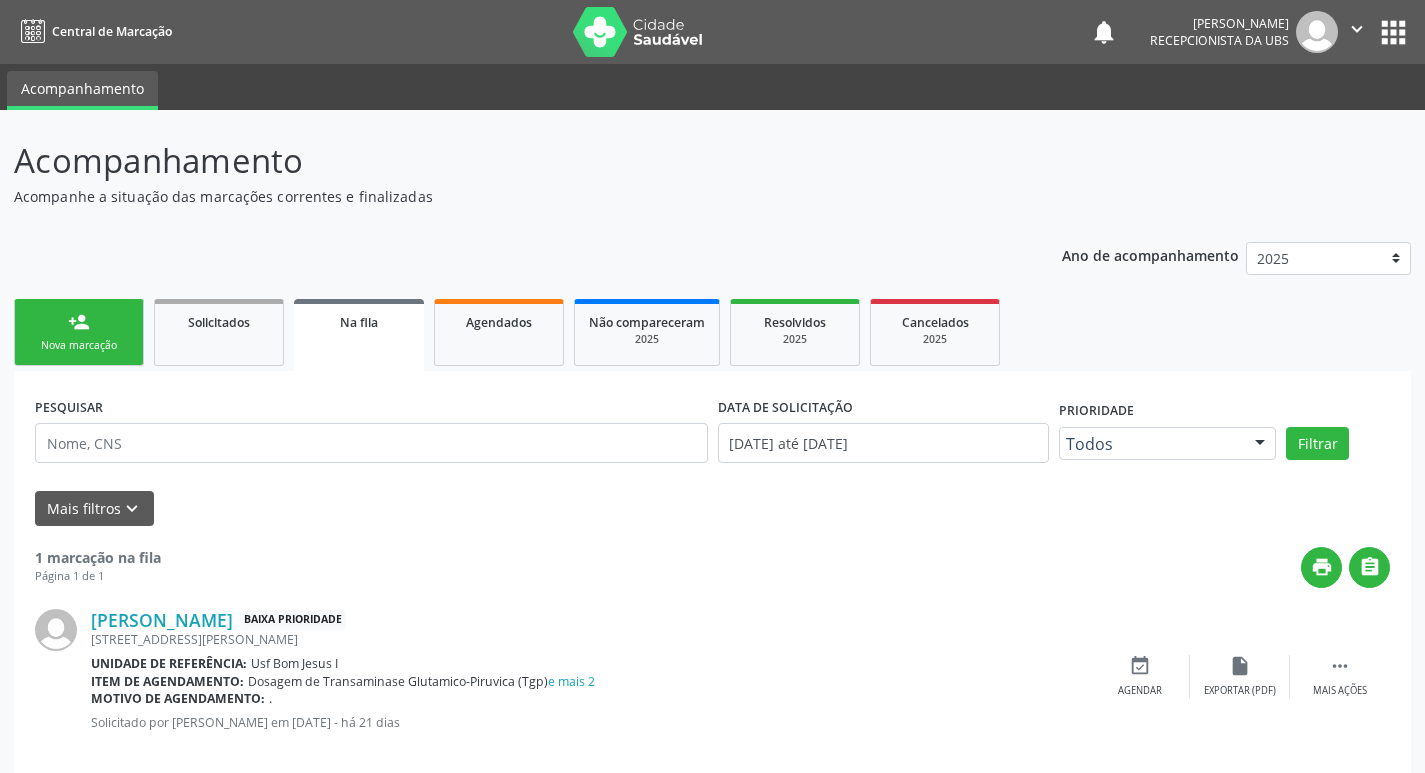 click on "person_add
Nova marcação" at bounding box center [79, 332] 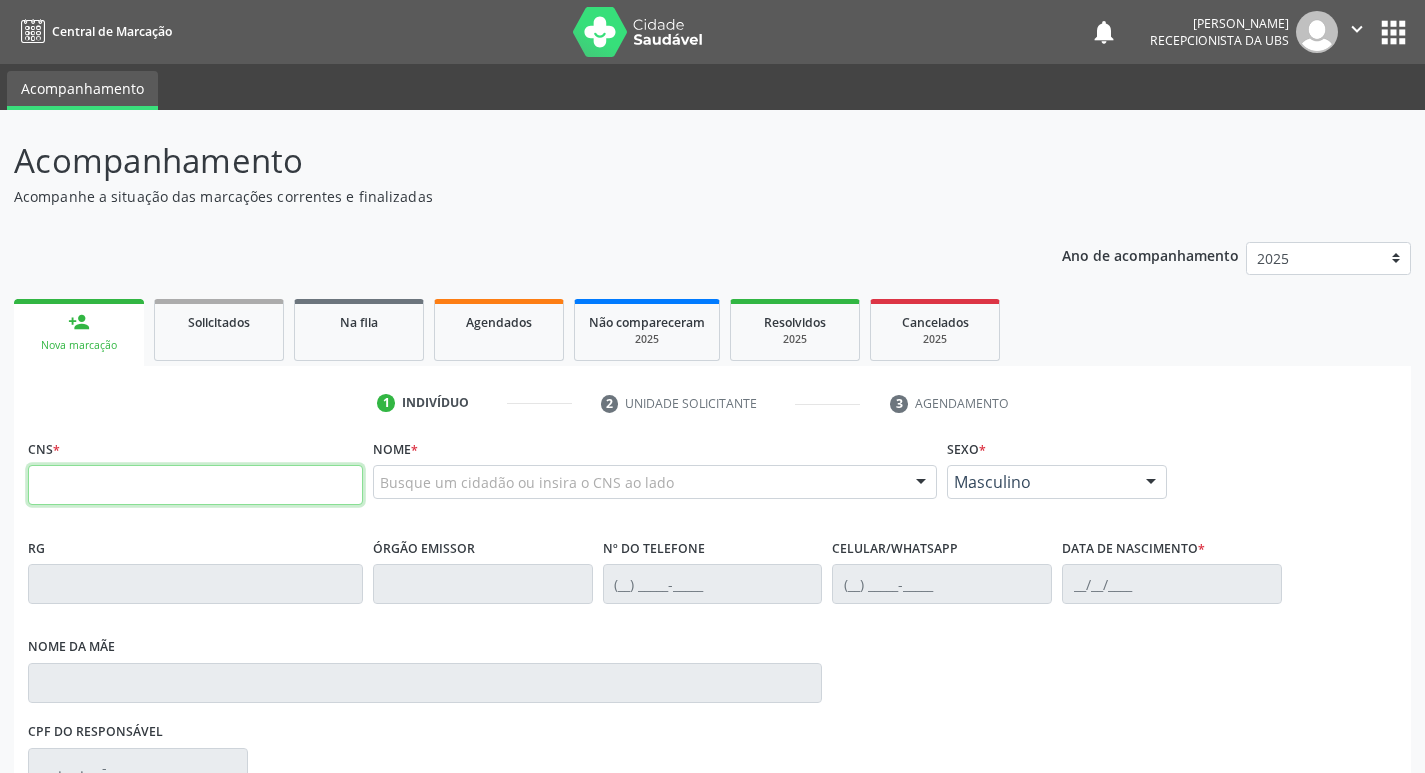click at bounding box center [195, 485] 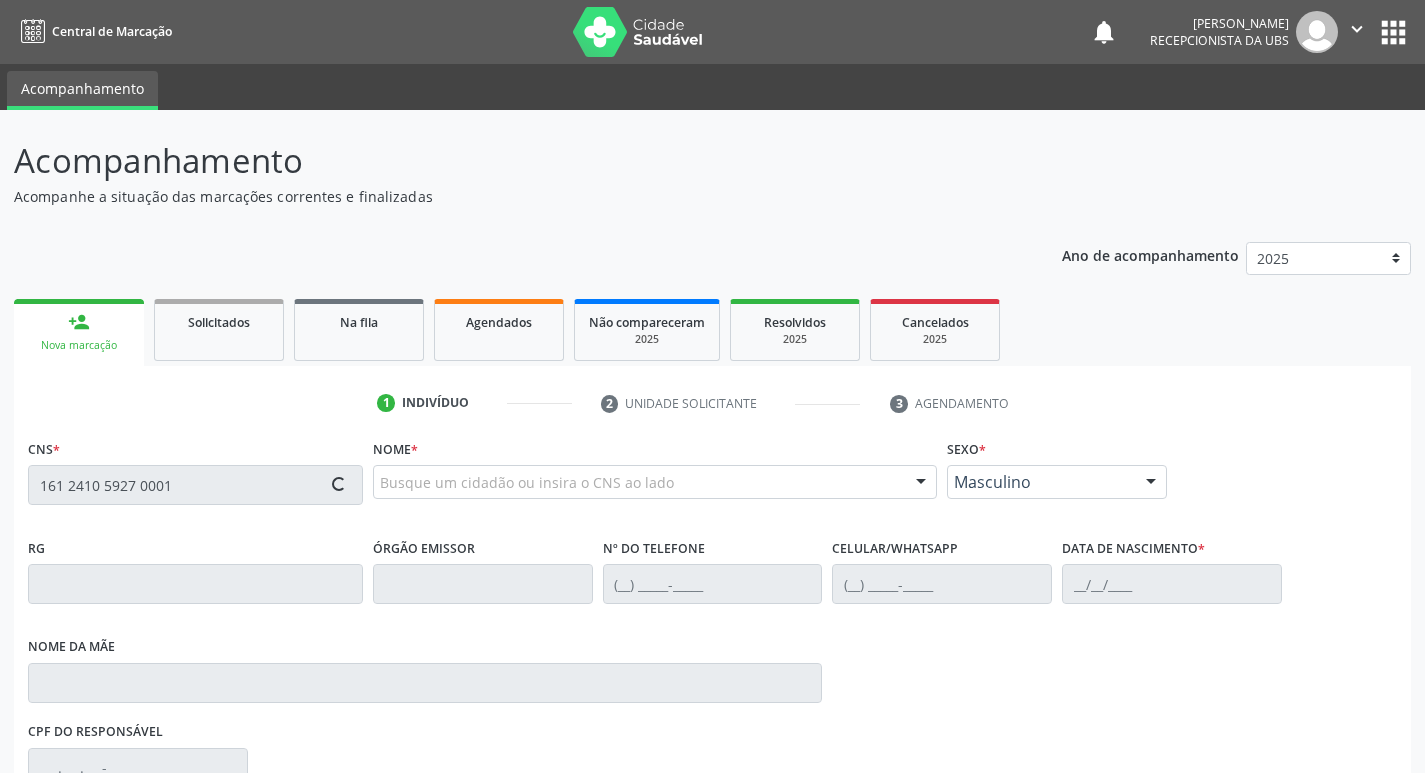 type on "161 2410 5927 0001" 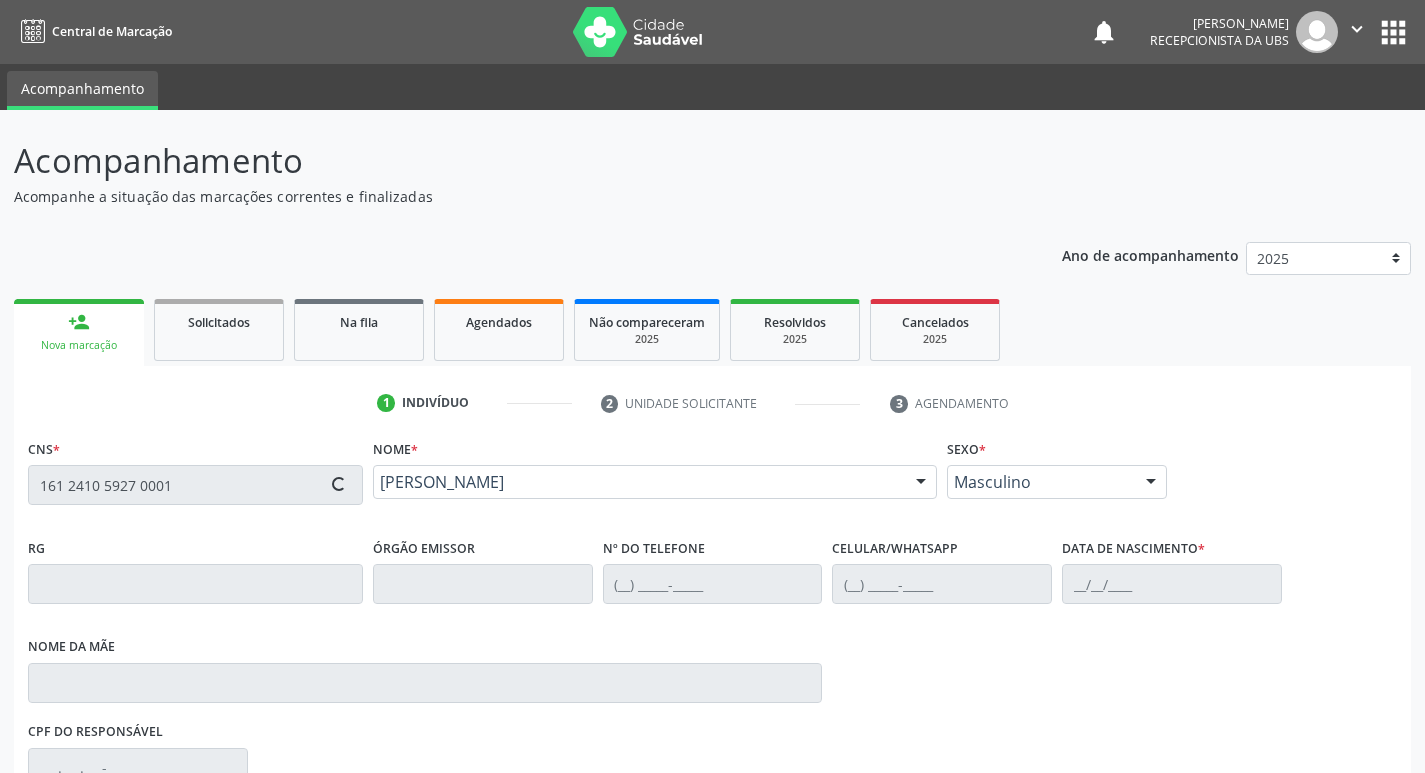 type on "[PHONE_NUMBER]" 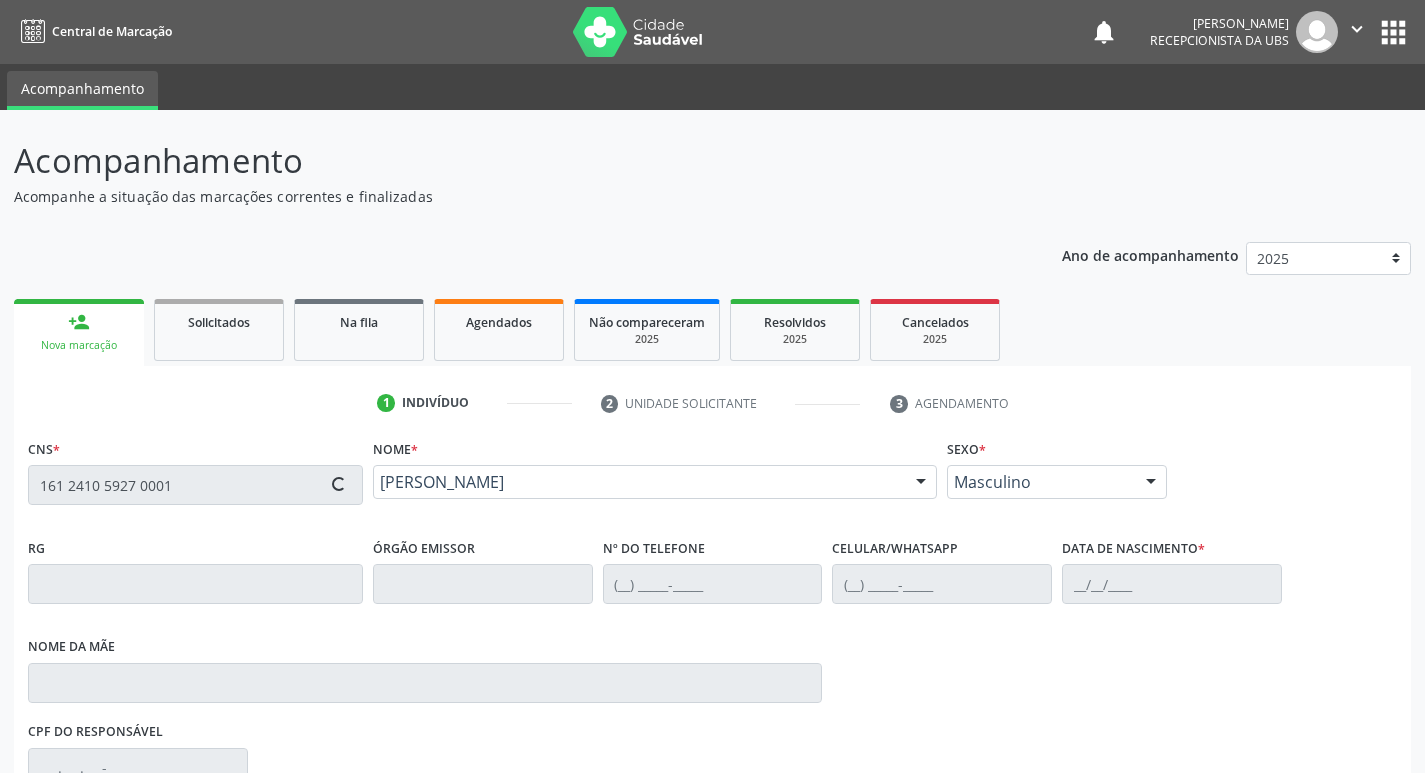 type on "[DATE]" 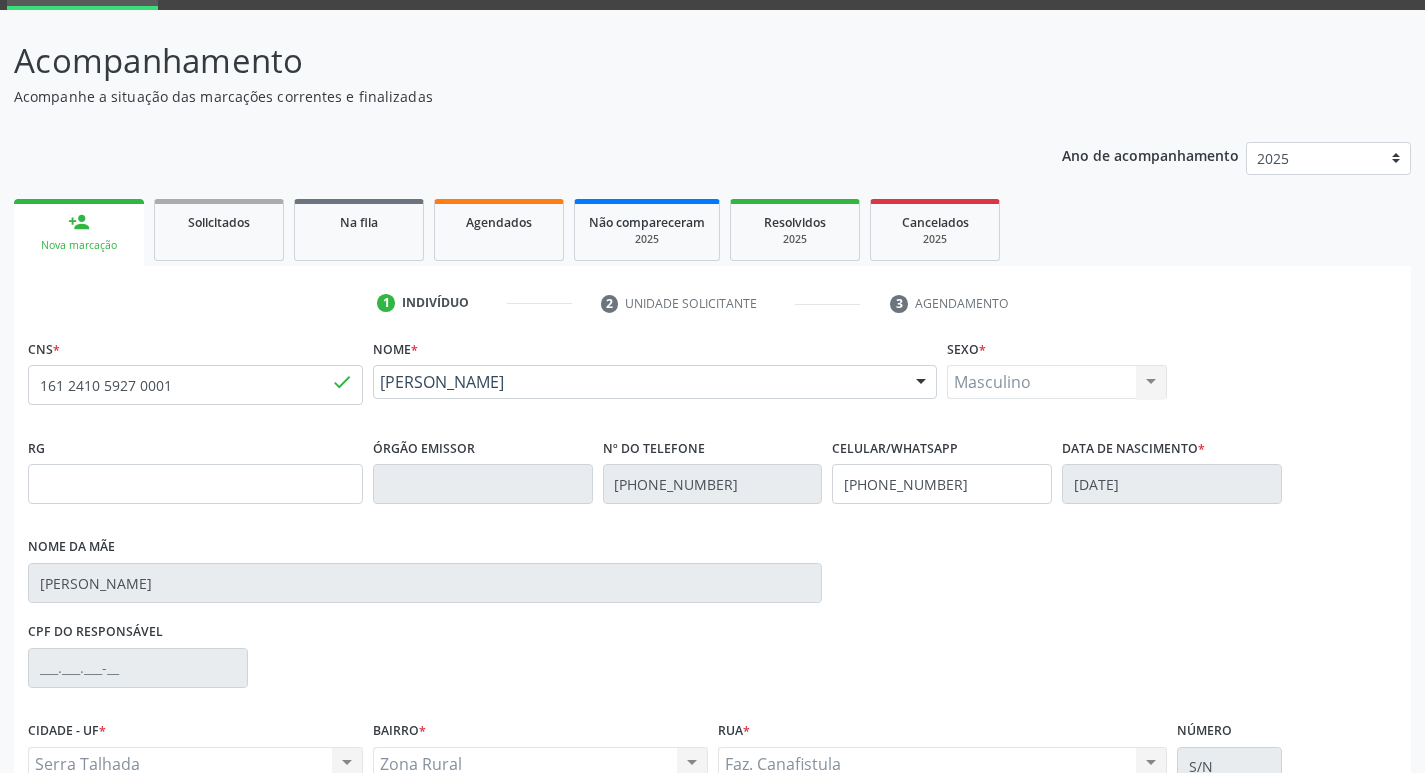 scroll, scrollTop: 97, scrollLeft: 0, axis: vertical 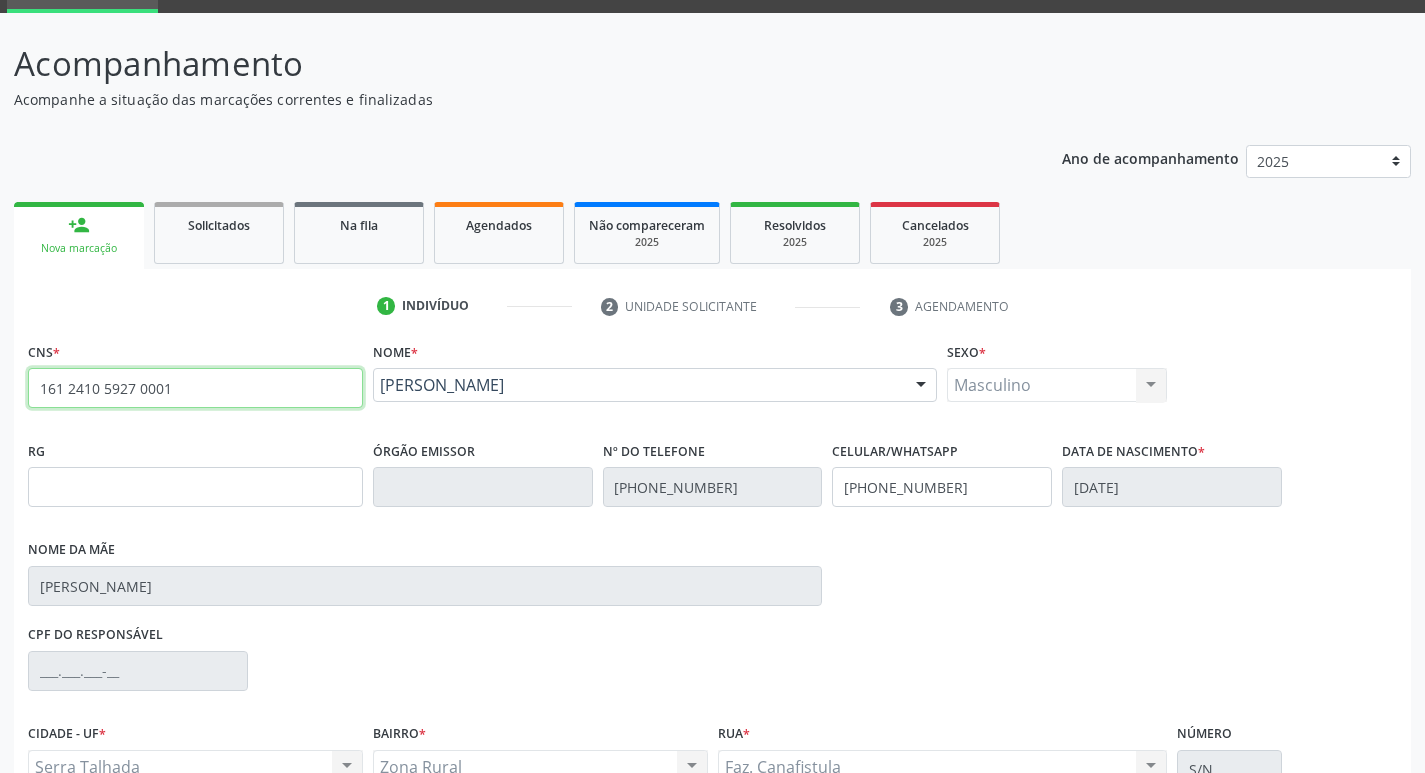 drag, startPoint x: 203, startPoint y: 374, endPoint x: 0, endPoint y: 378, distance: 203.0394 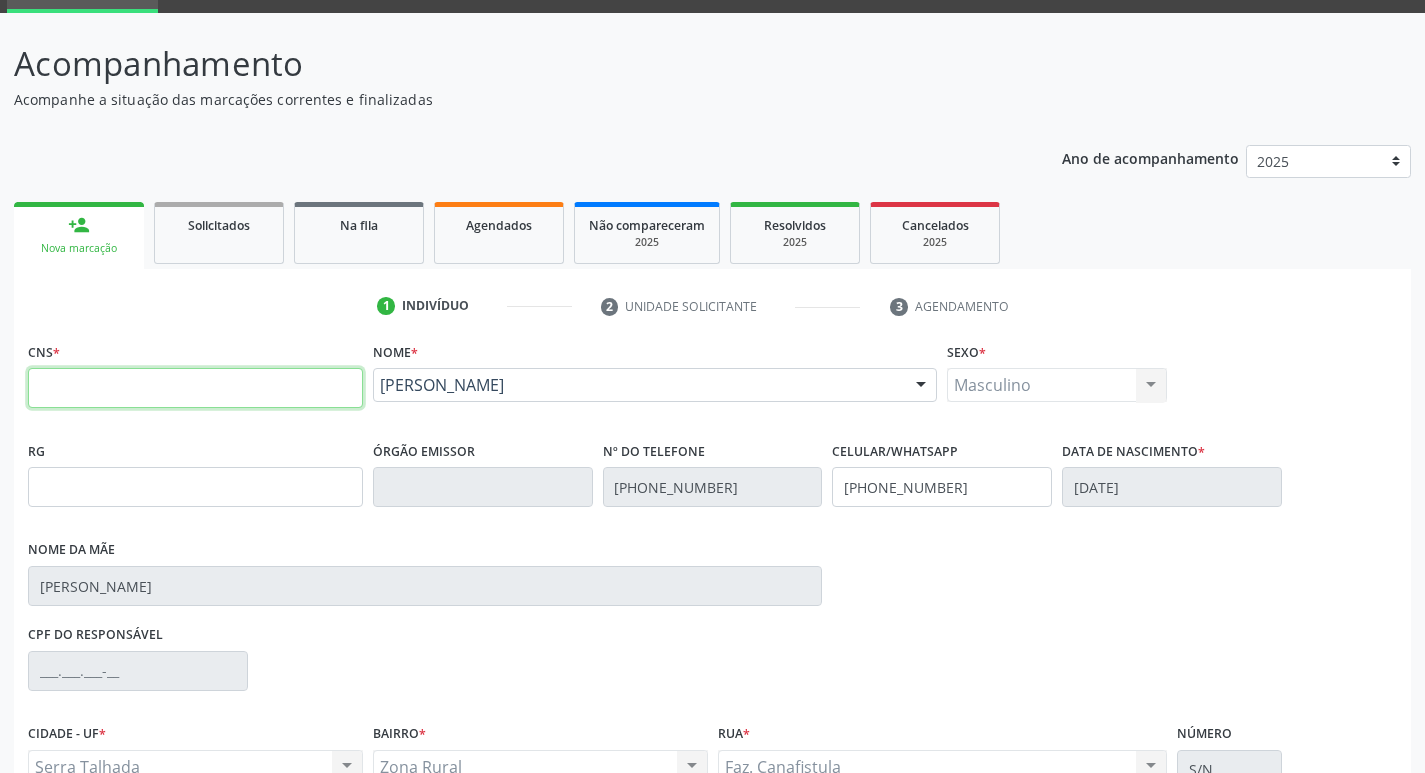 type 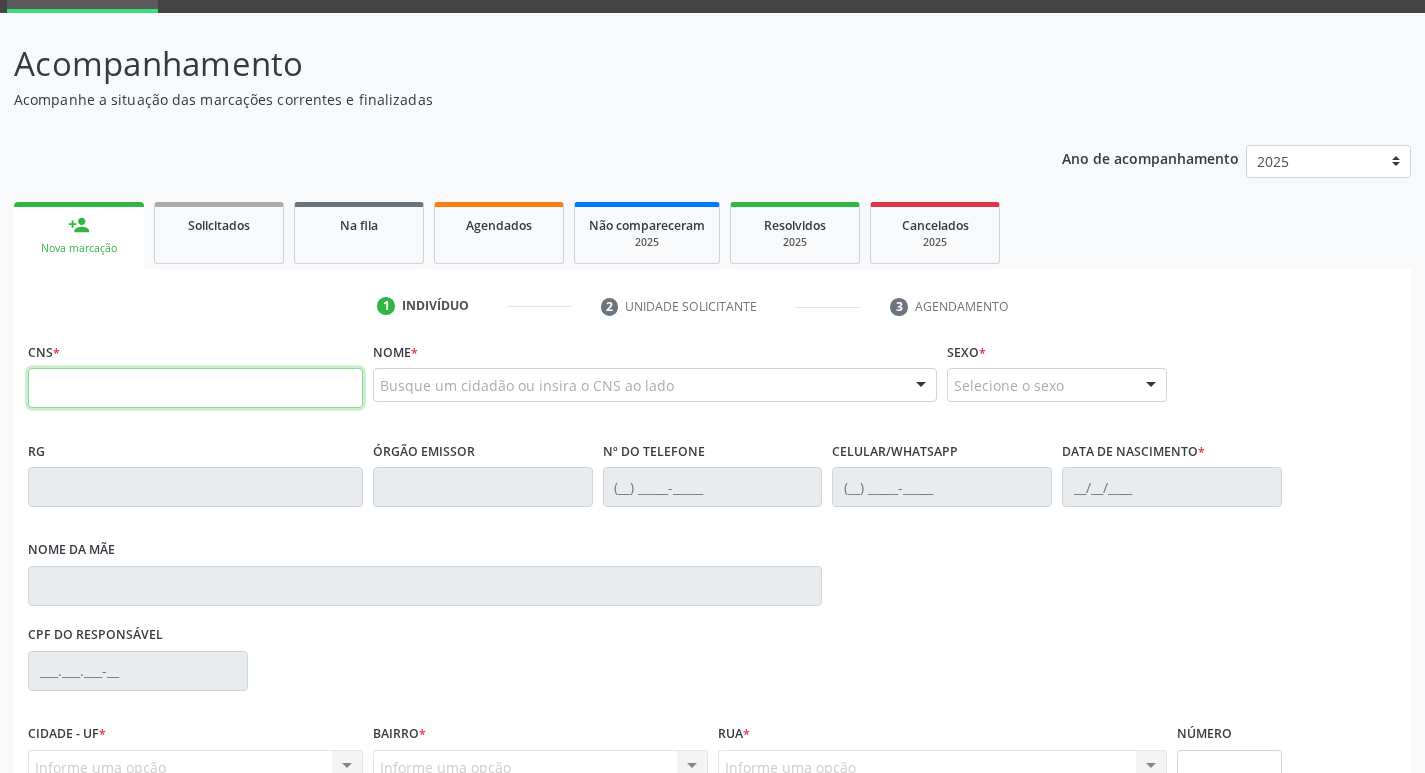 click at bounding box center [195, 388] 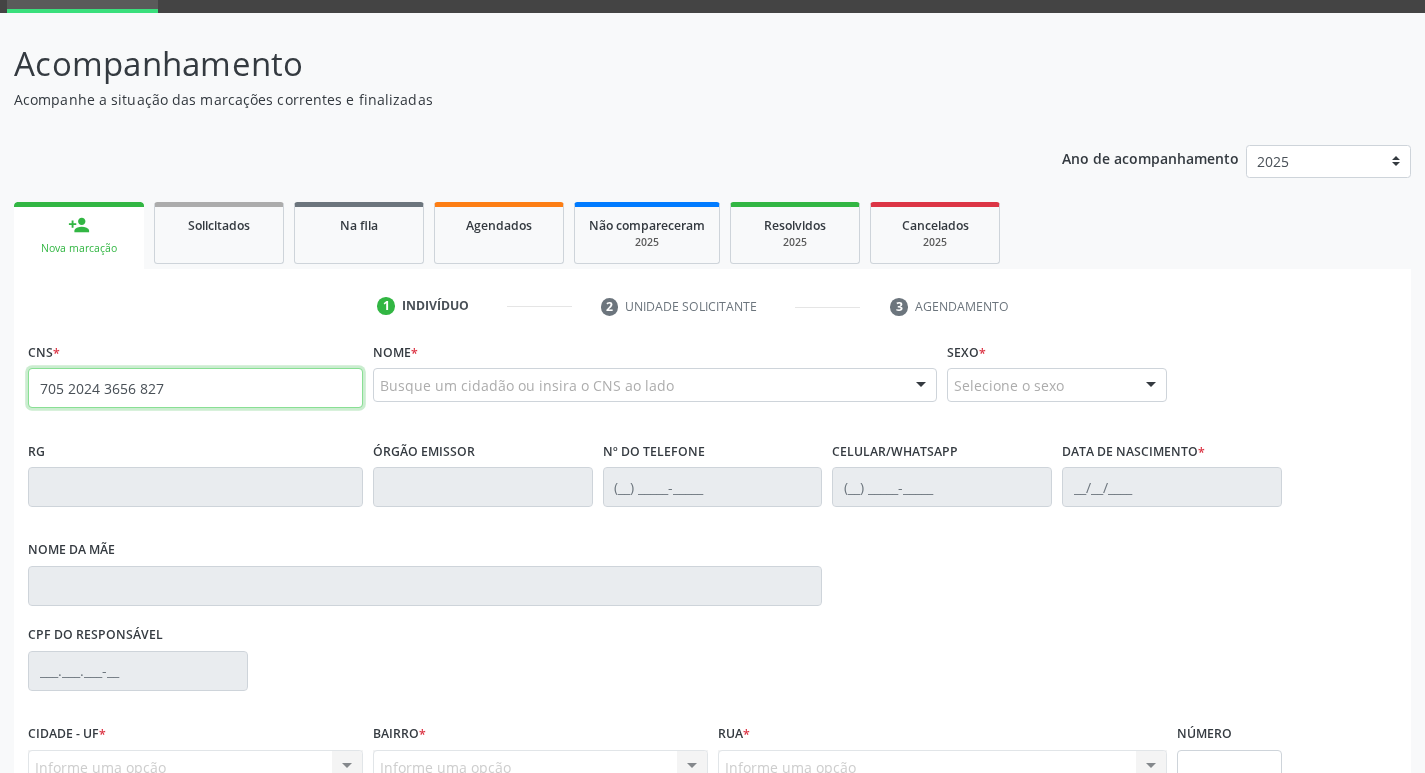 type on "705 2024 3656 8272" 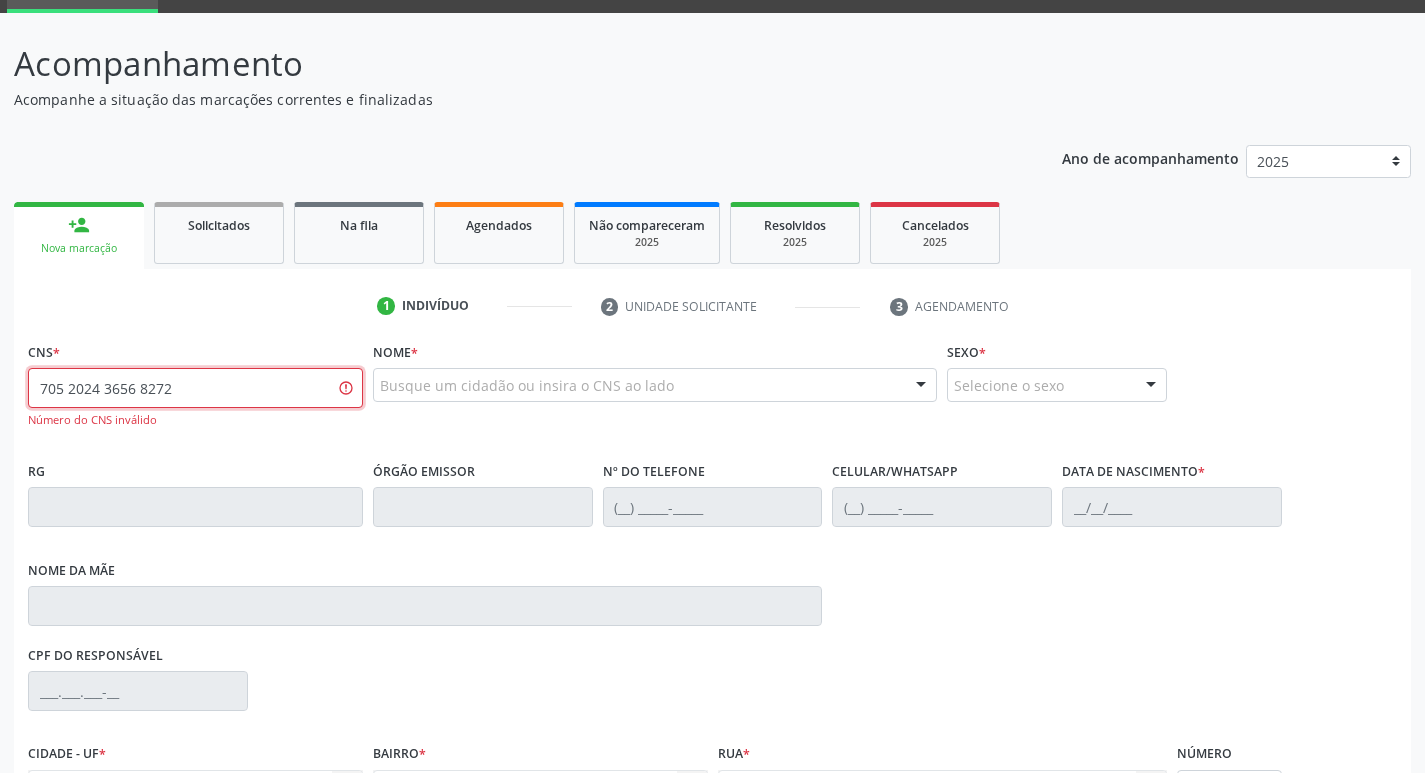 drag, startPoint x: 203, startPoint y: 384, endPoint x: 0, endPoint y: 394, distance: 203.24615 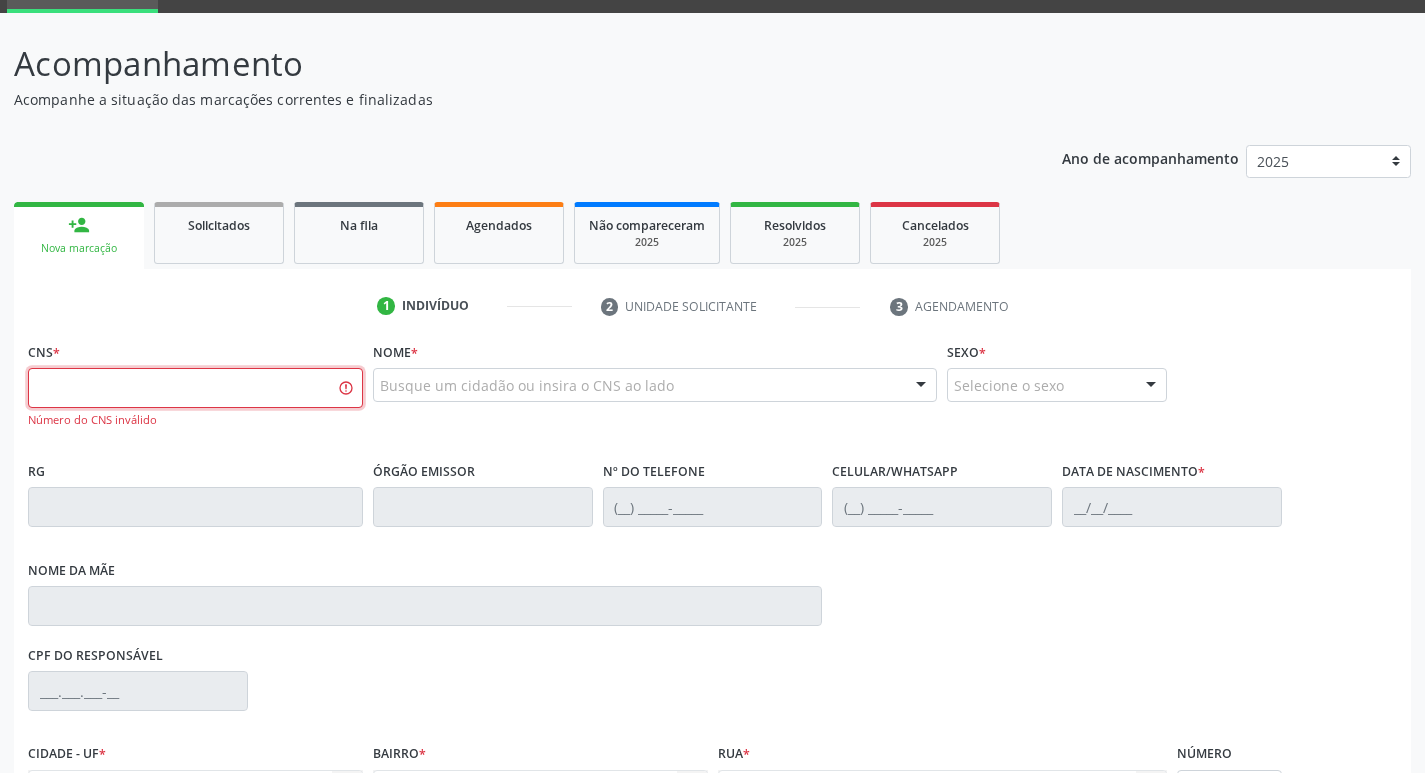 type 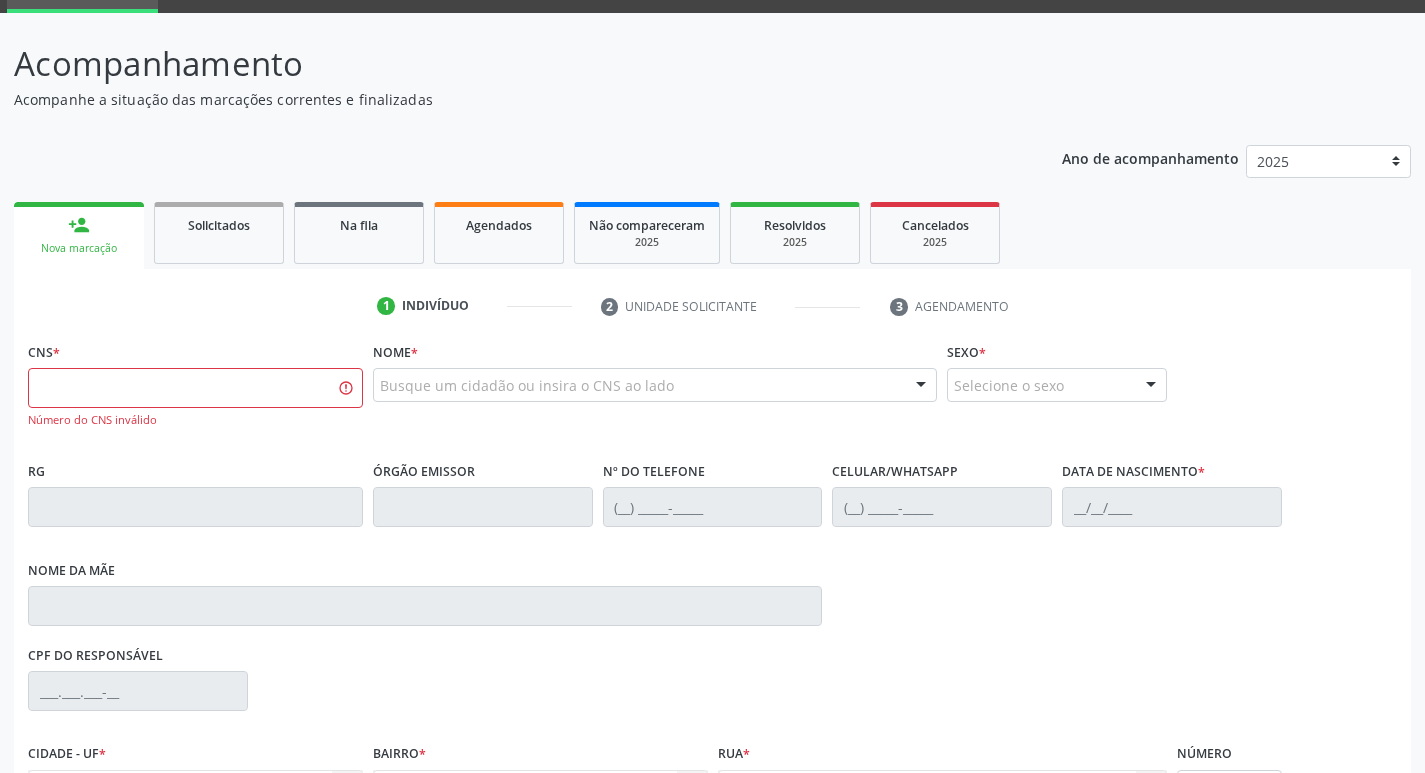 click on "Busque um cidadão ou insira o CNS ao lado" at bounding box center [655, 385] 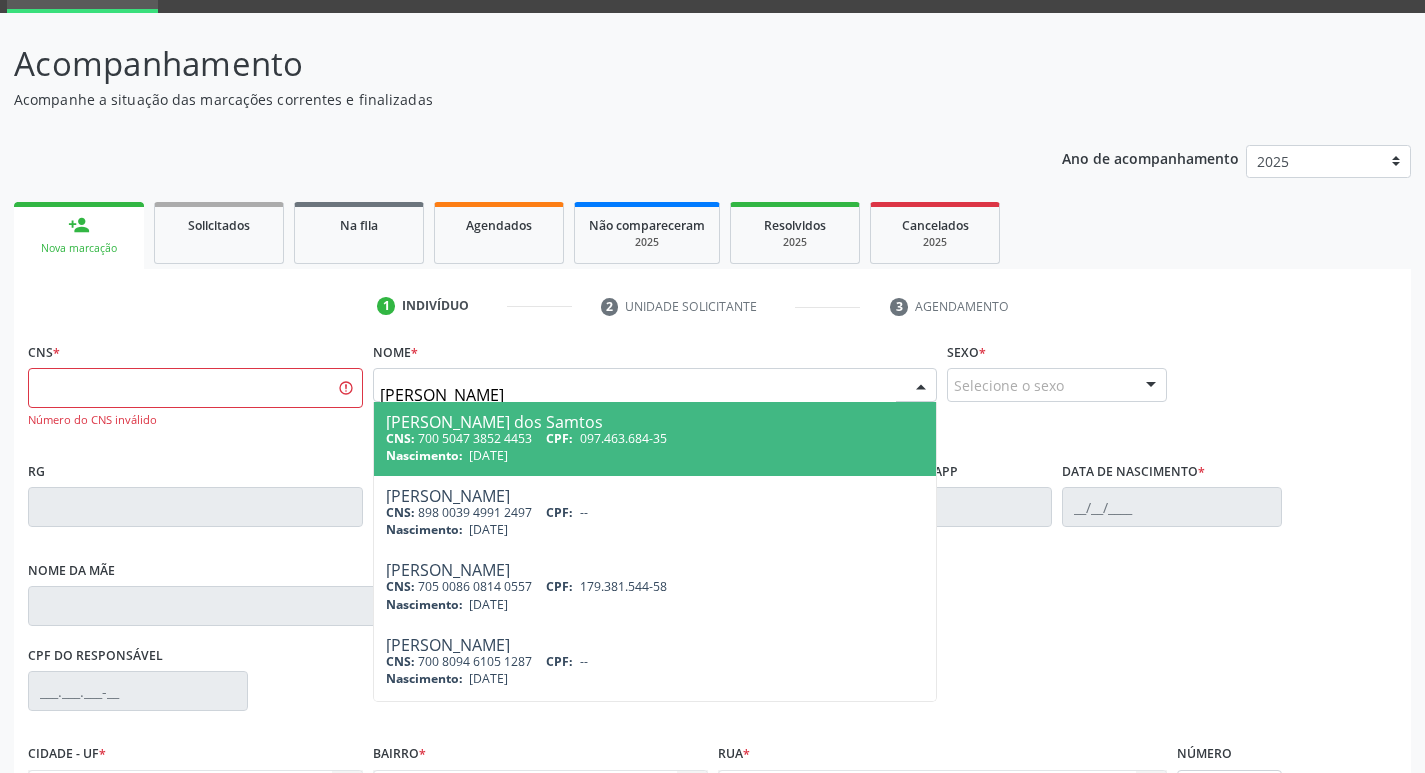 type on "[PERSON_NAME]" 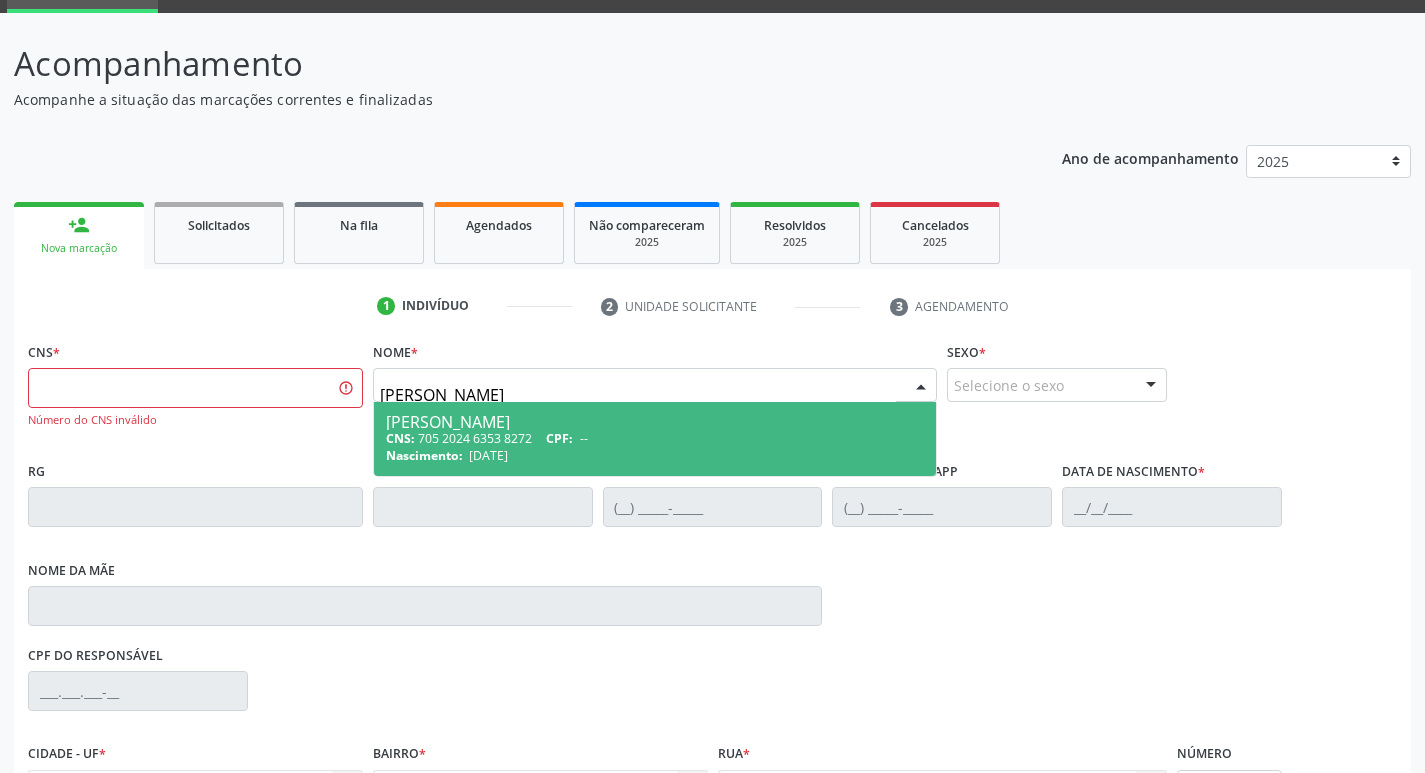 click on "CNS:
705 2024 6353 8272
CPF:    --" at bounding box center (655, 438) 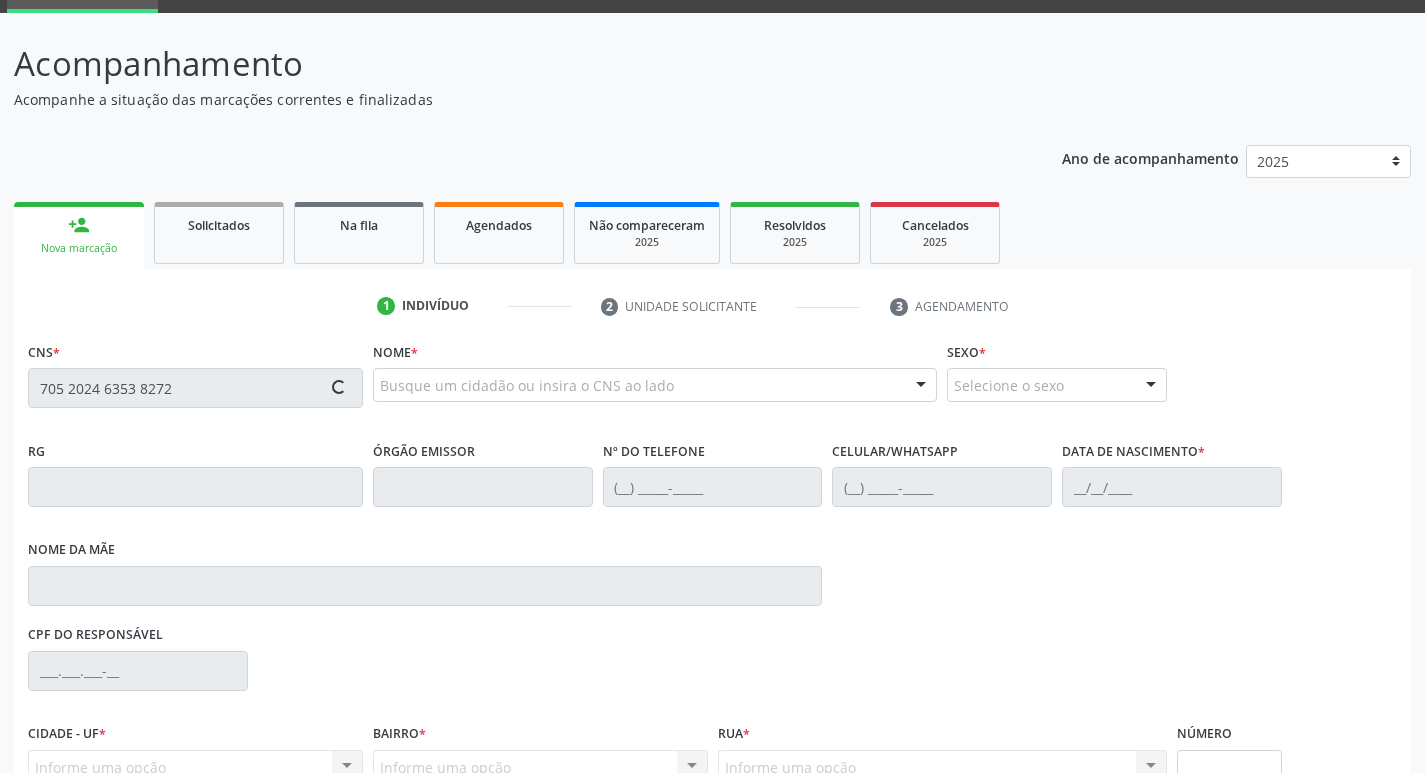 type on "705 2024 6353 8272" 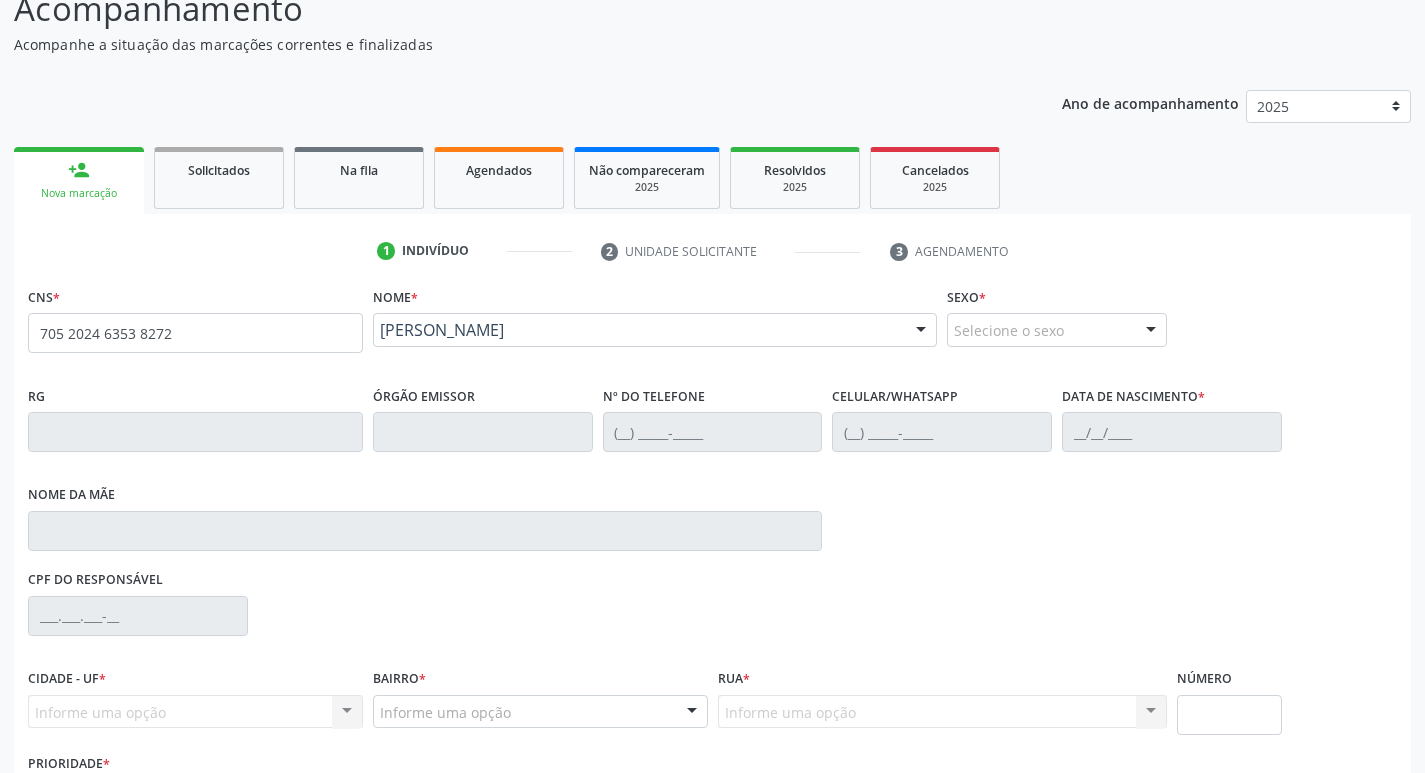 scroll, scrollTop: 297, scrollLeft: 0, axis: vertical 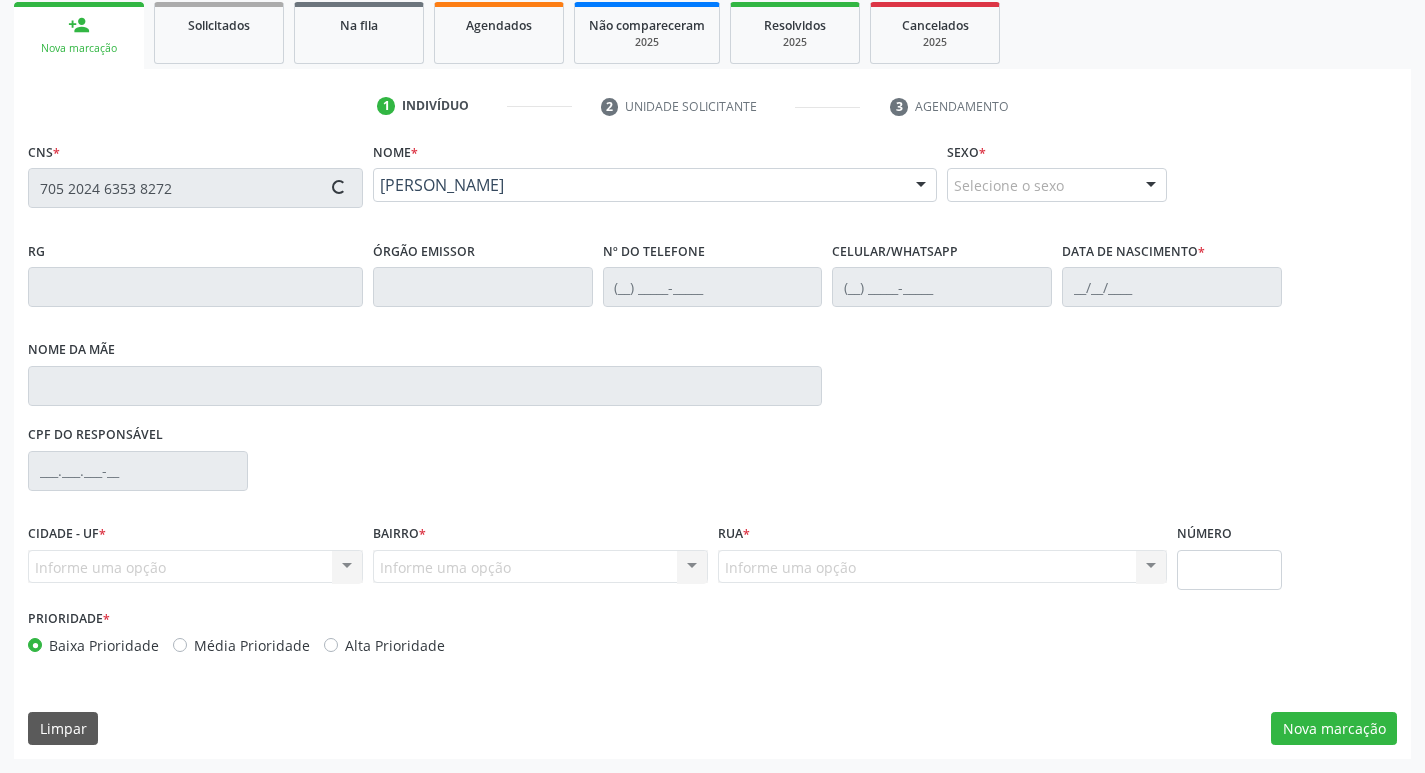 type on "[PHONE_NUMBER]" 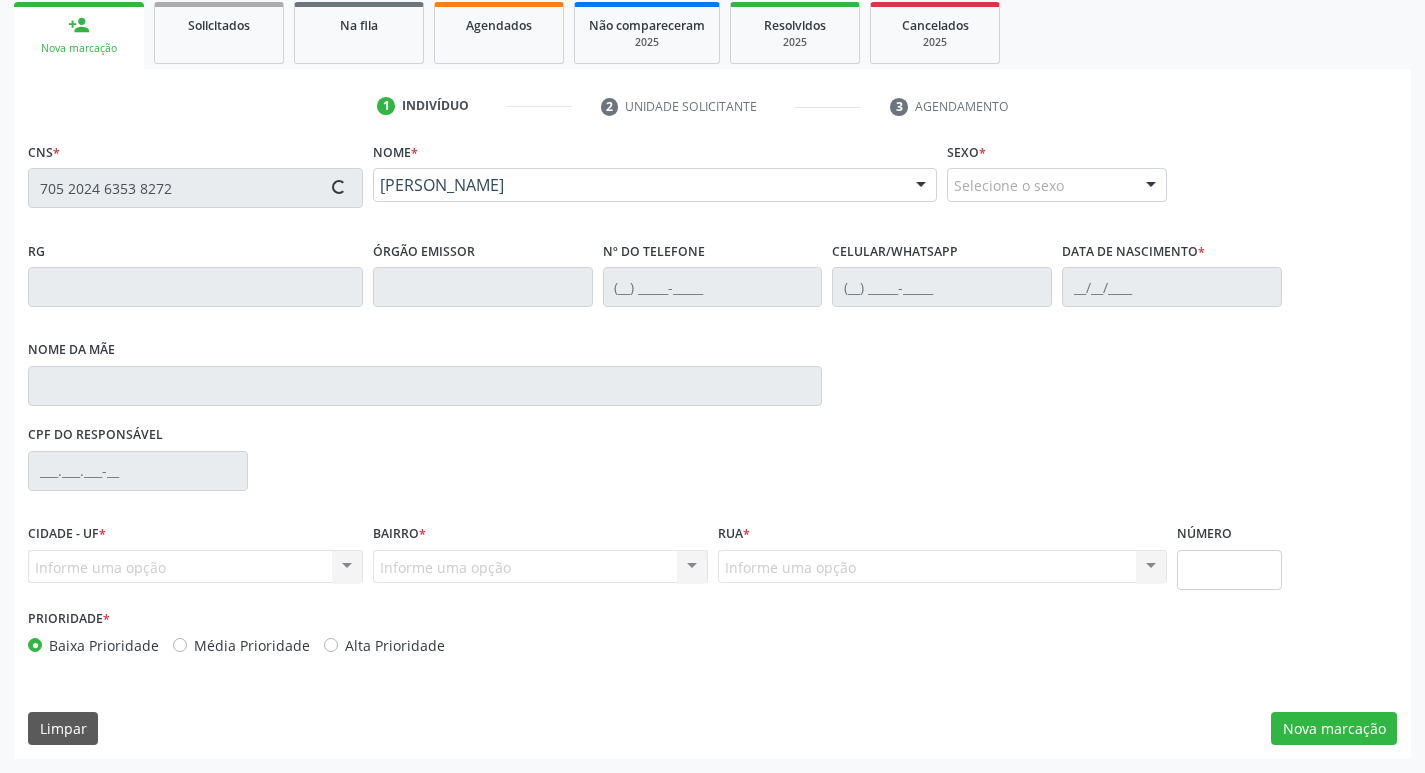 type on "[DATE]" 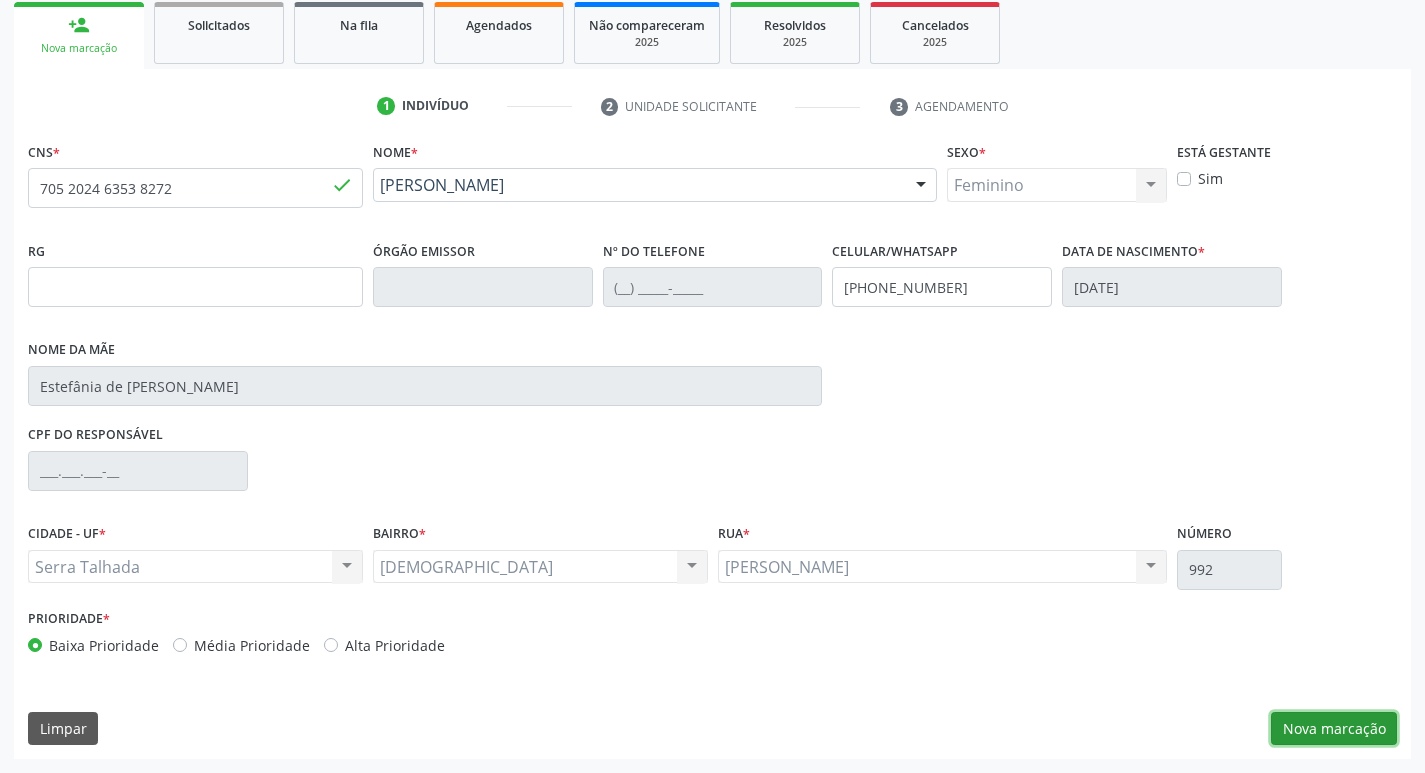 click on "Nova marcação" at bounding box center (1334, 729) 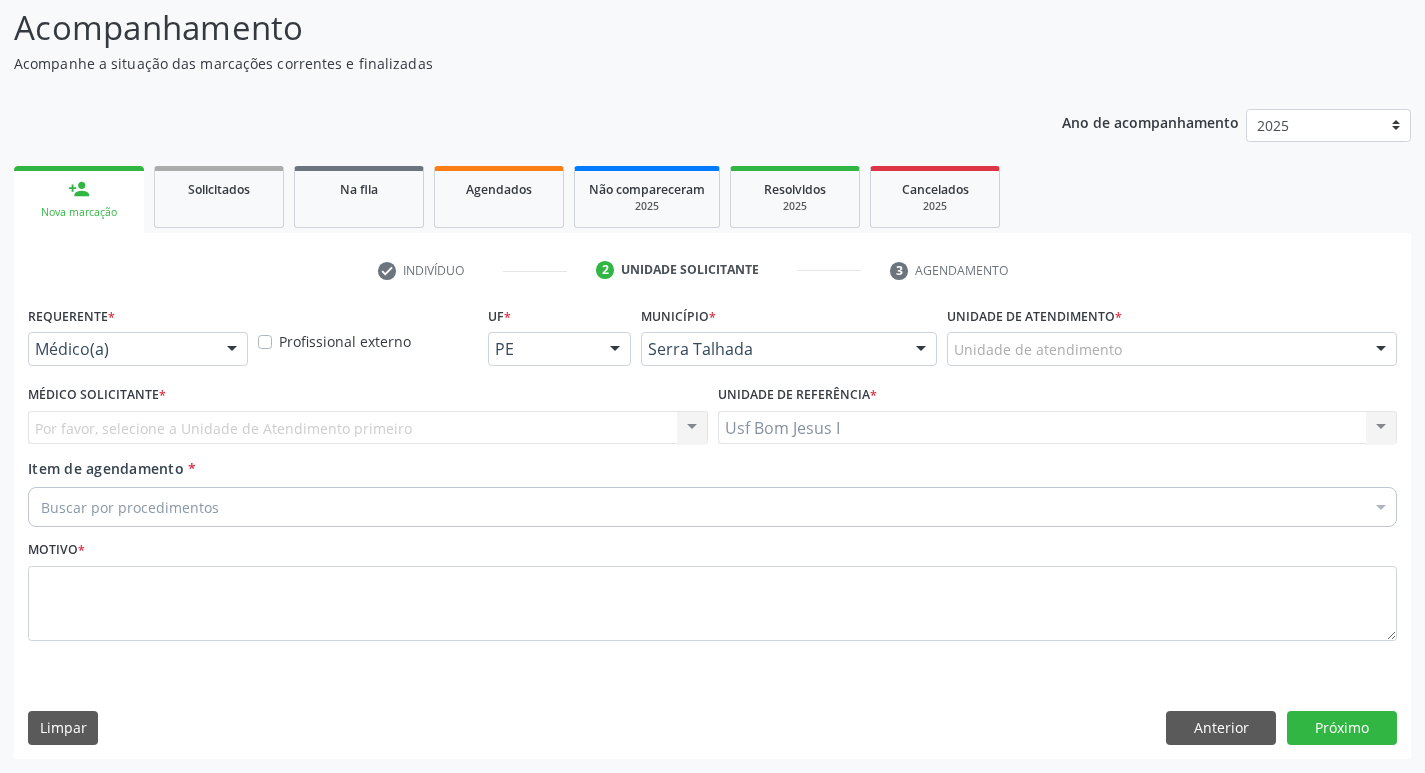 scroll, scrollTop: 133, scrollLeft: 0, axis: vertical 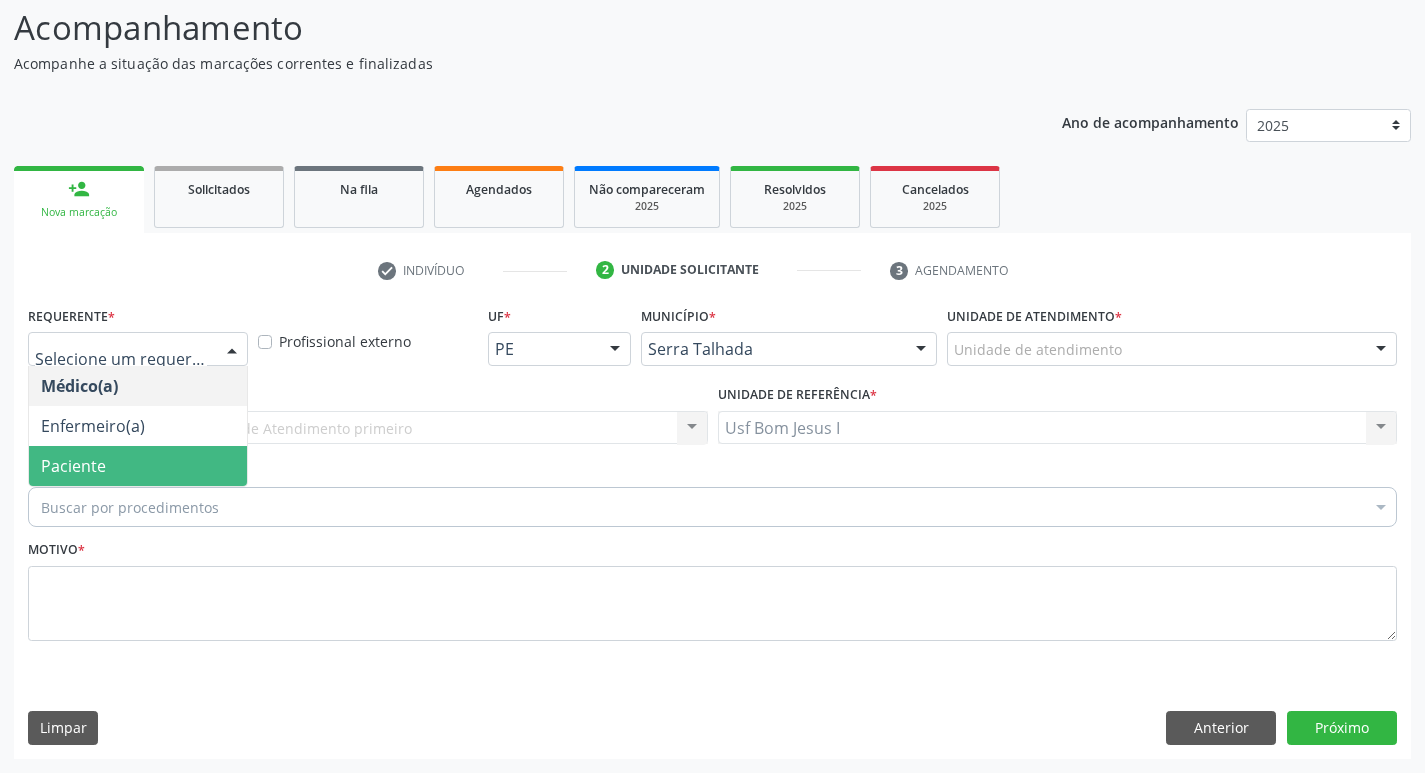 click on "Paciente" at bounding box center (138, 466) 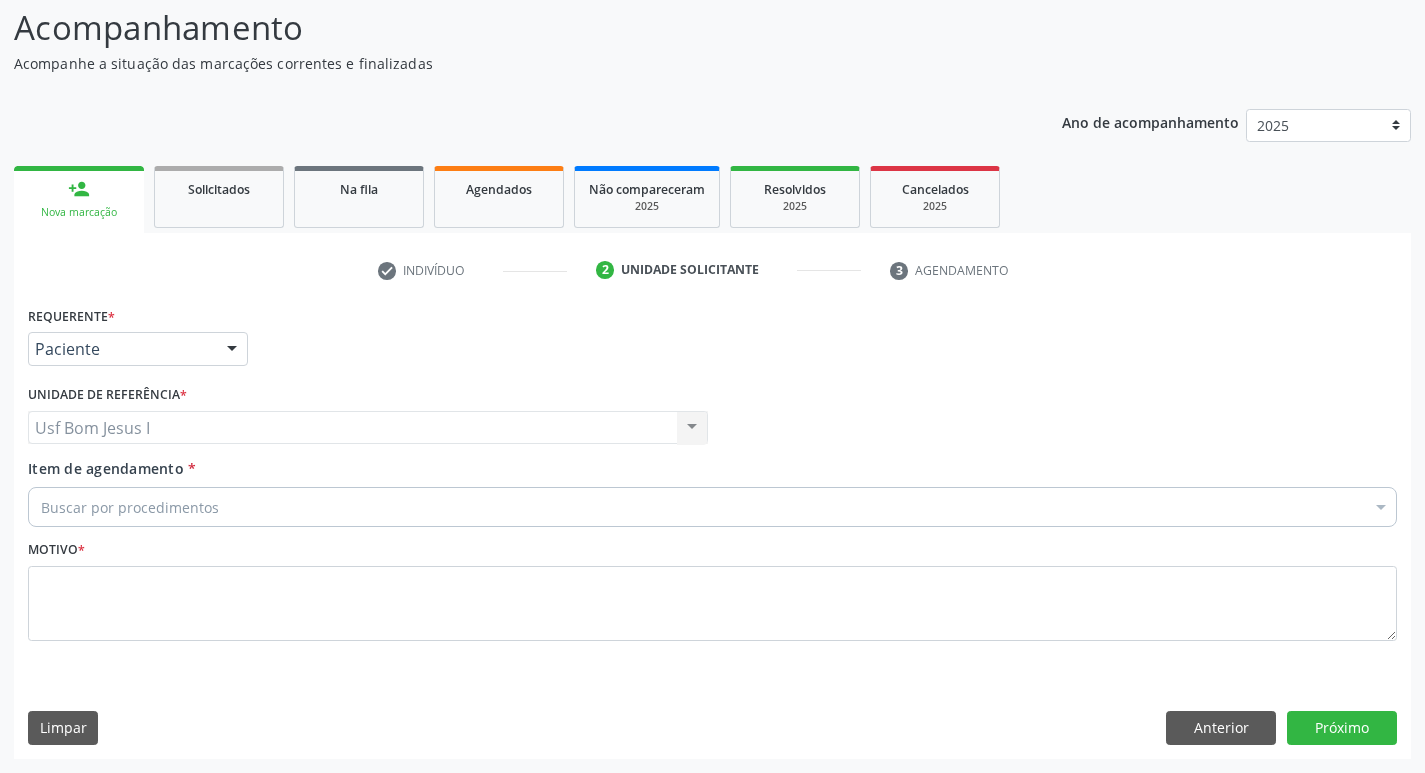 click on "Buscar por procedimentos" at bounding box center (712, 507) 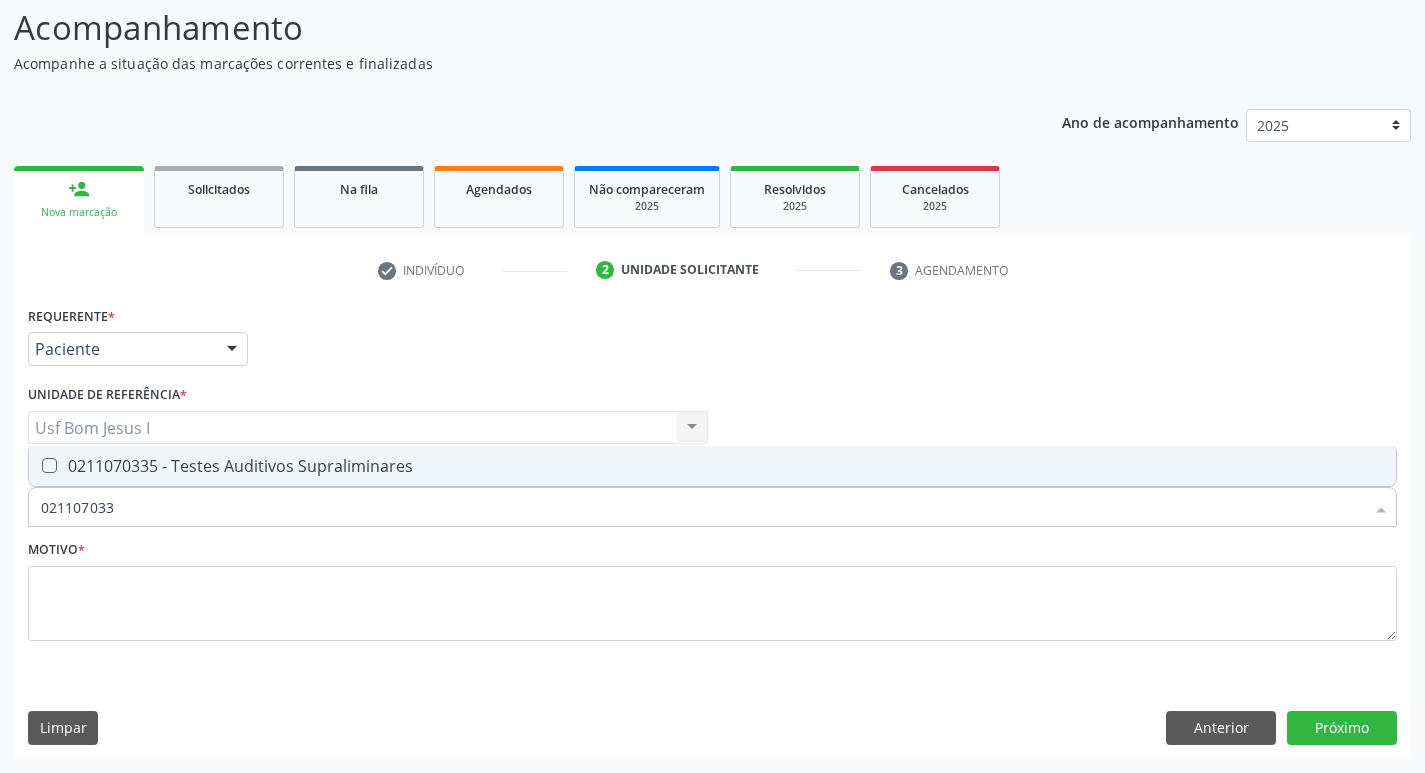 type on "0211070335" 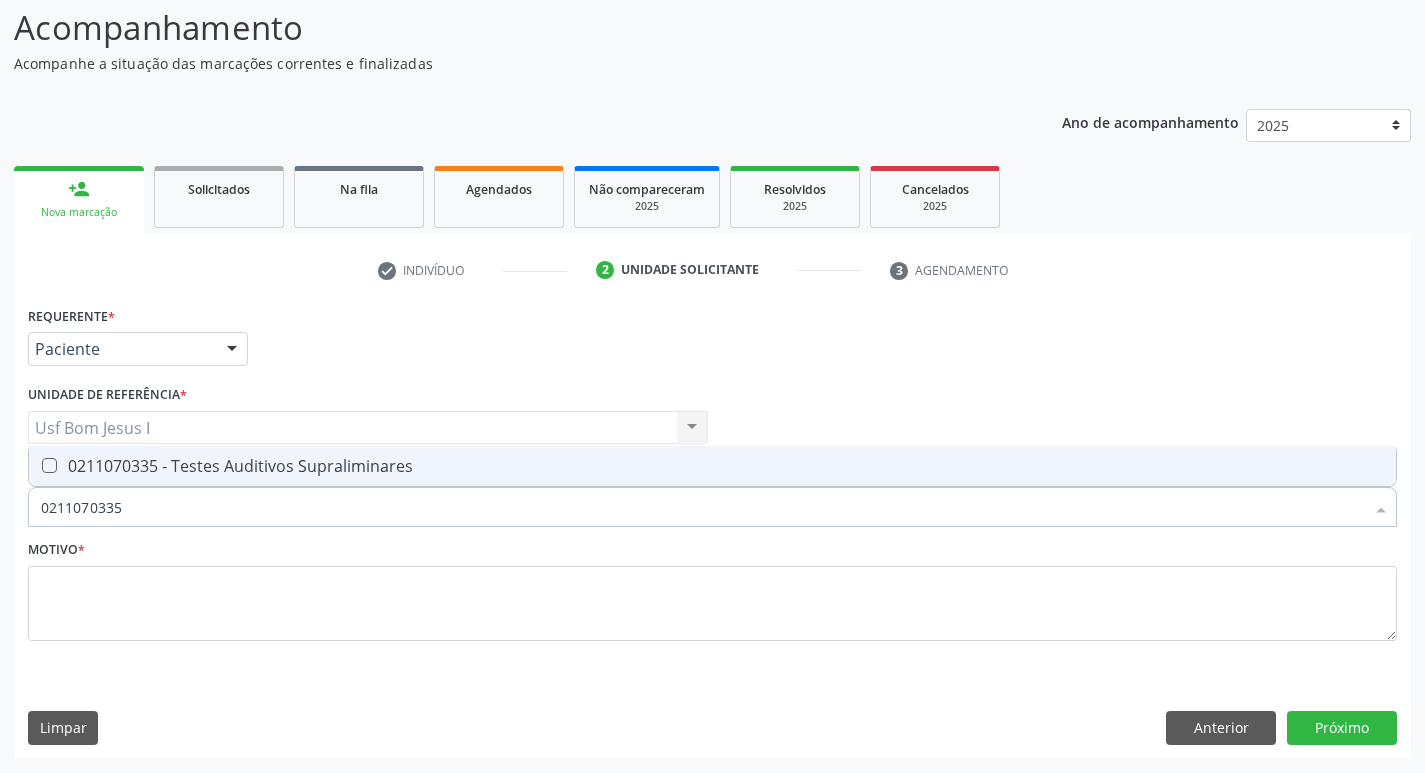 click on "0211070335 - Testes Auditivos Supraliminares" at bounding box center [712, 466] 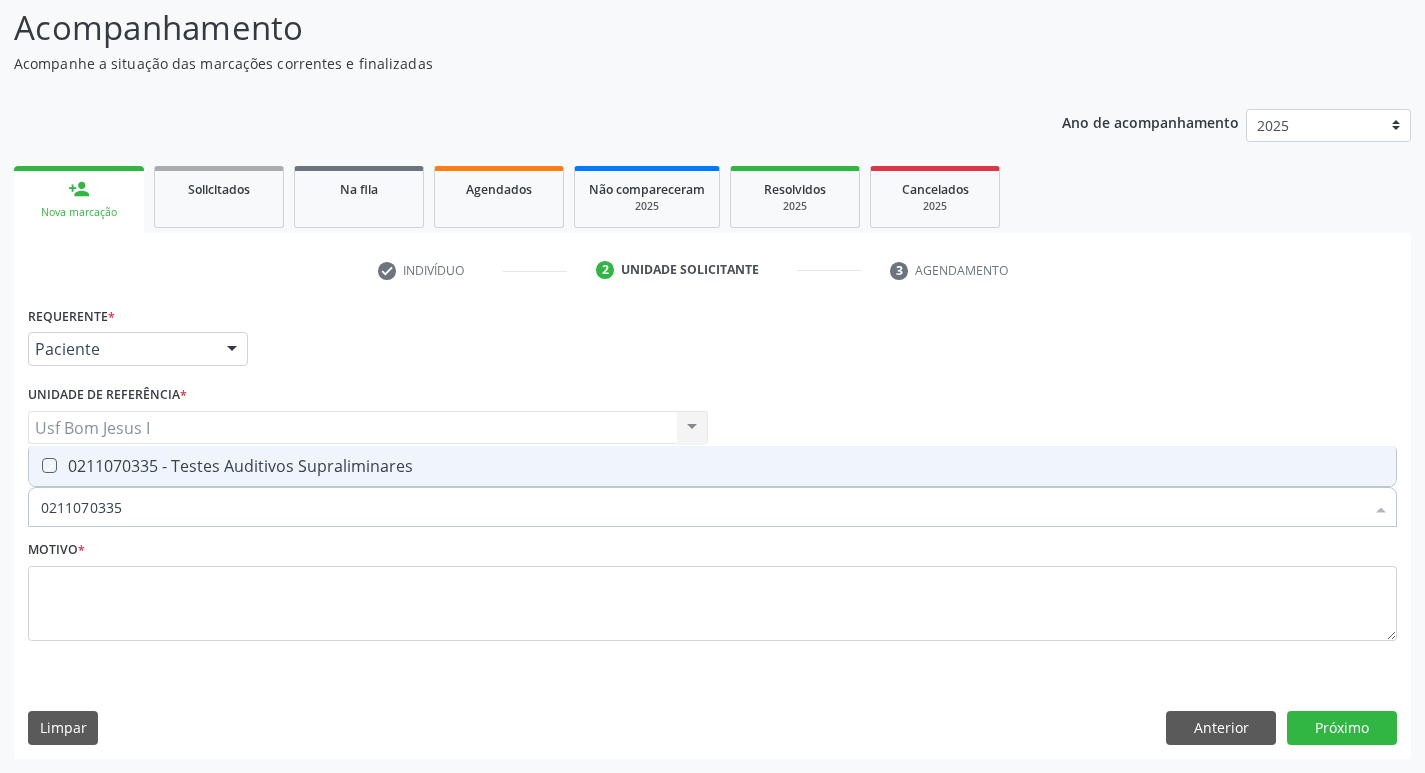checkbox on "true" 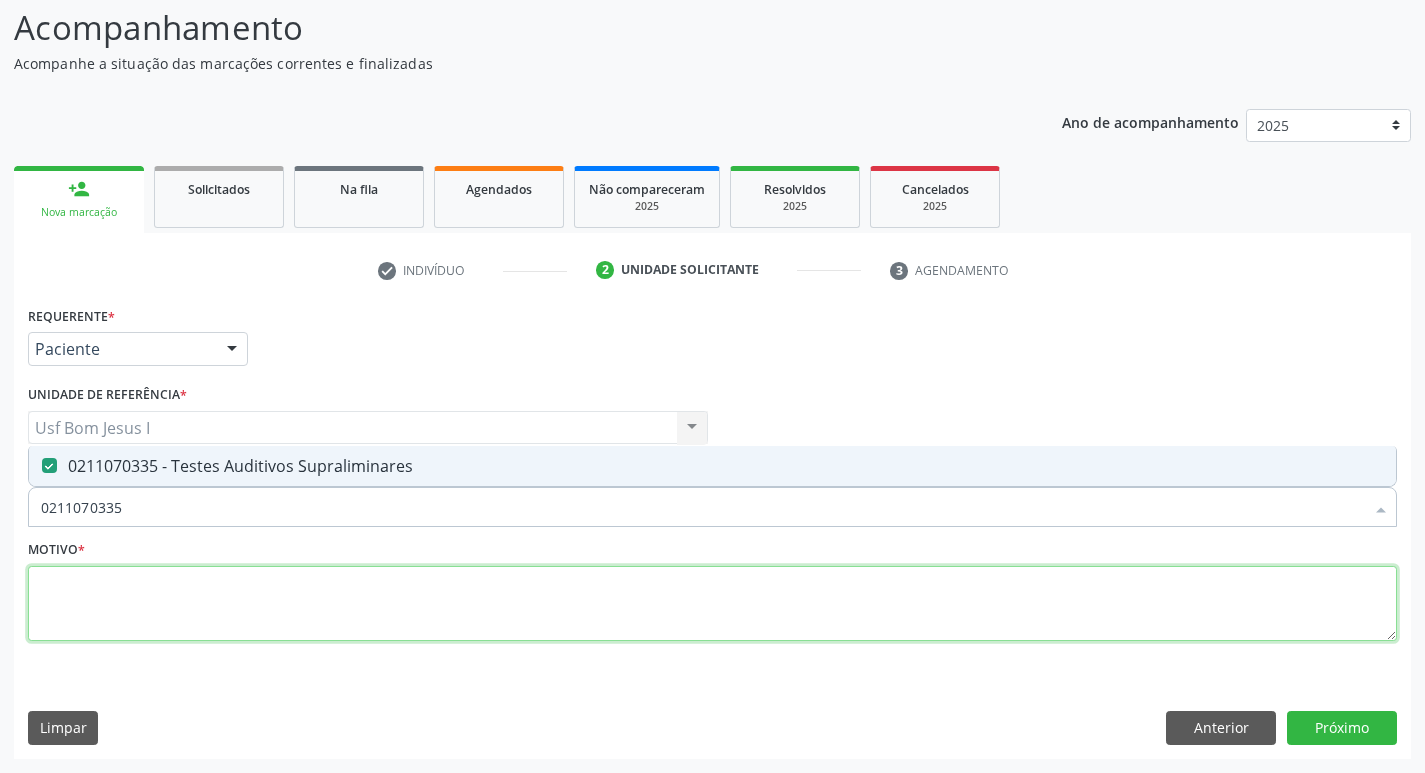 click at bounding box center (712, 604) 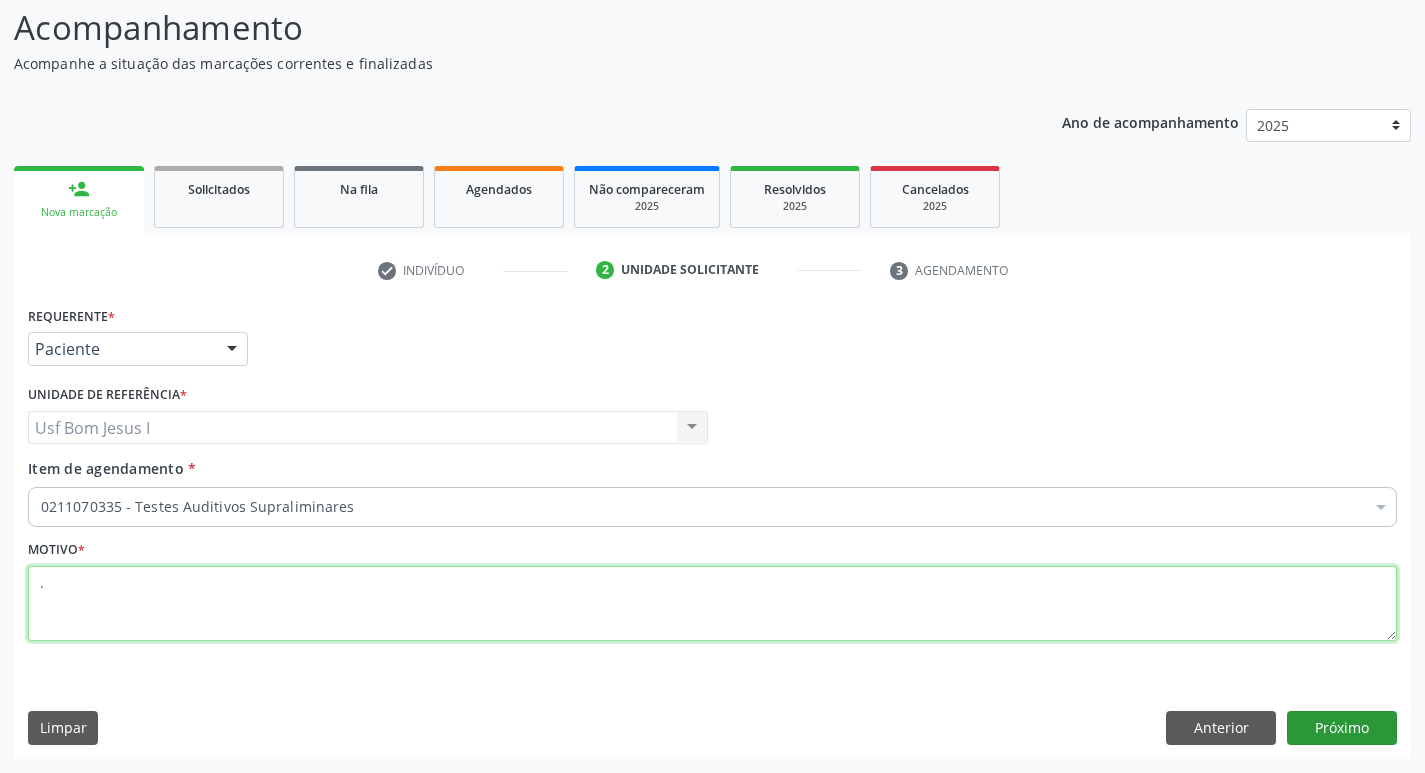 type on "." 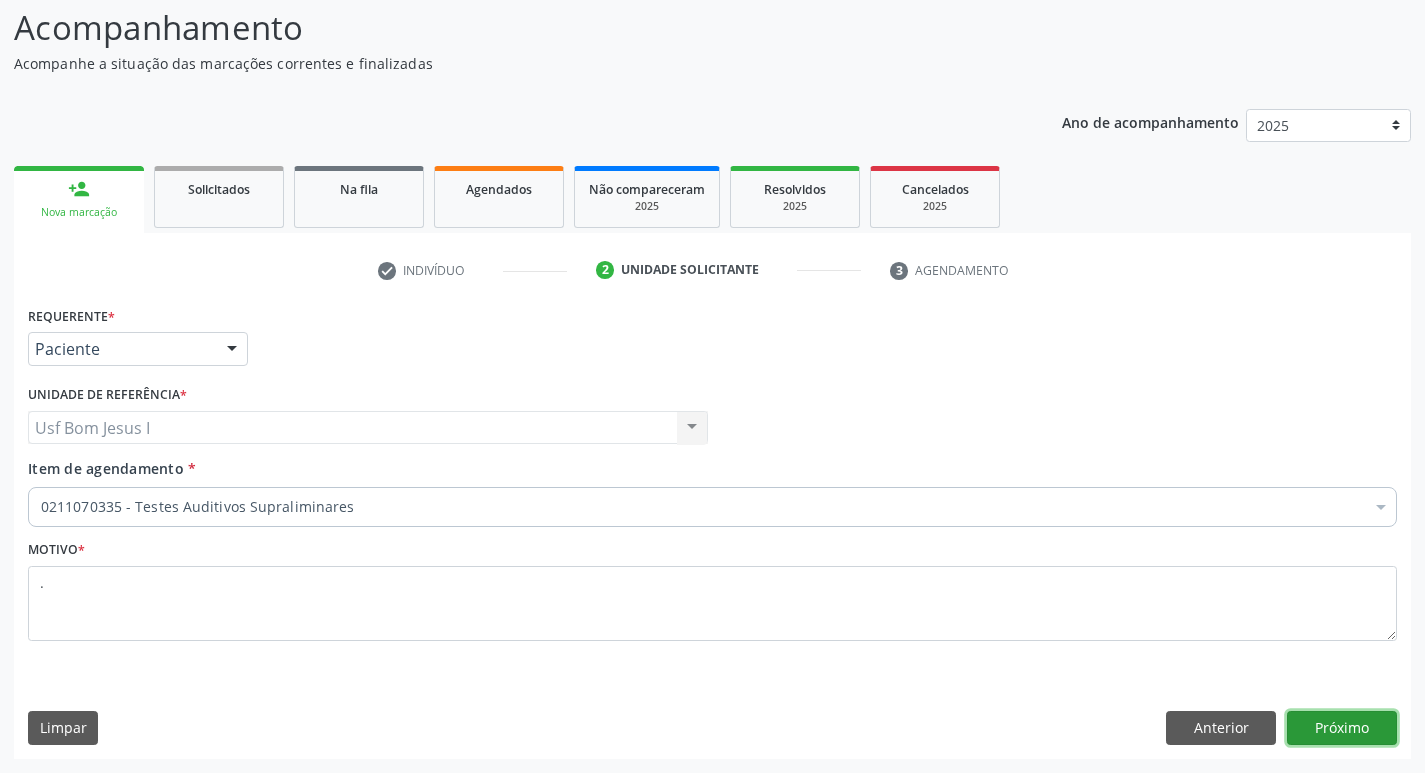 click on "Próximo" at bounding box center (1342, 728) 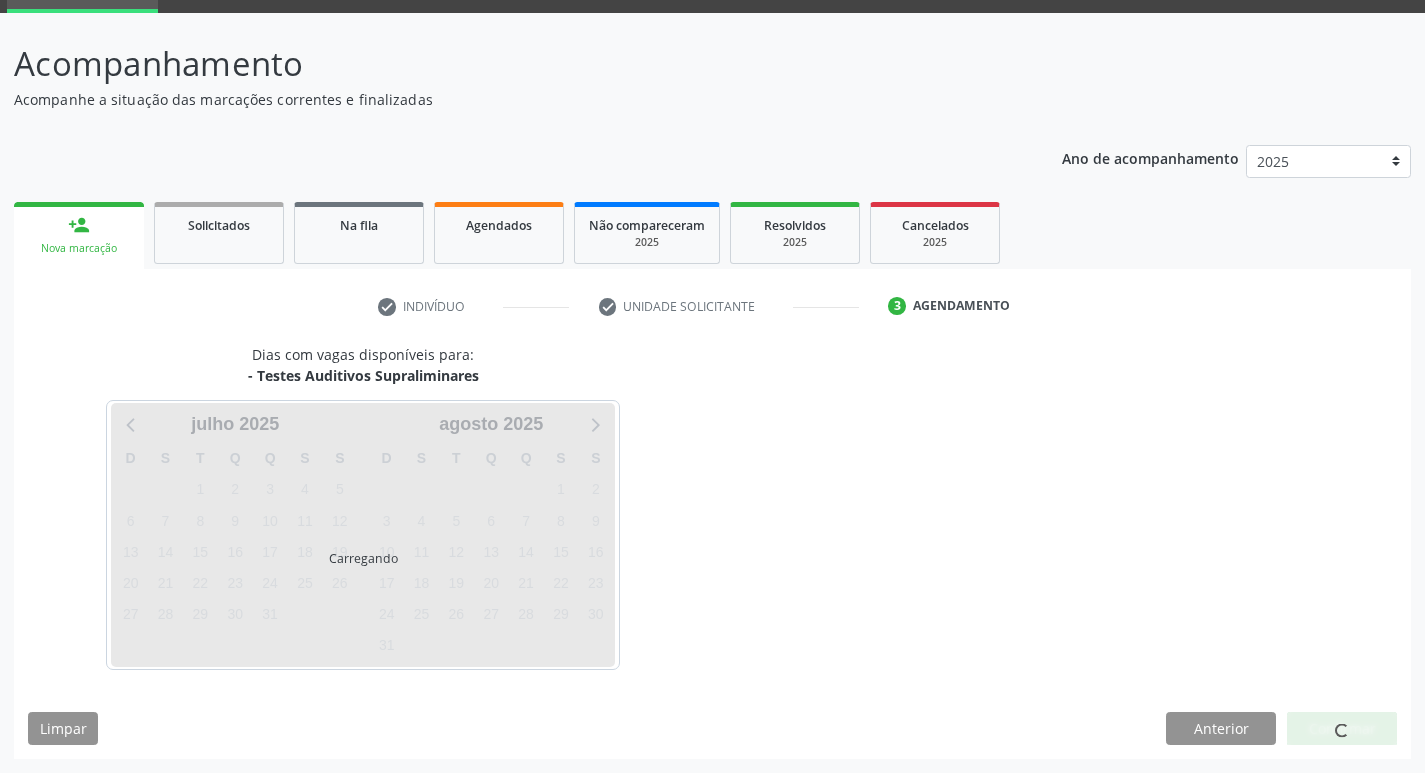 scroll, scrollTop: 97, scrollLeft: 0, axis: vertical 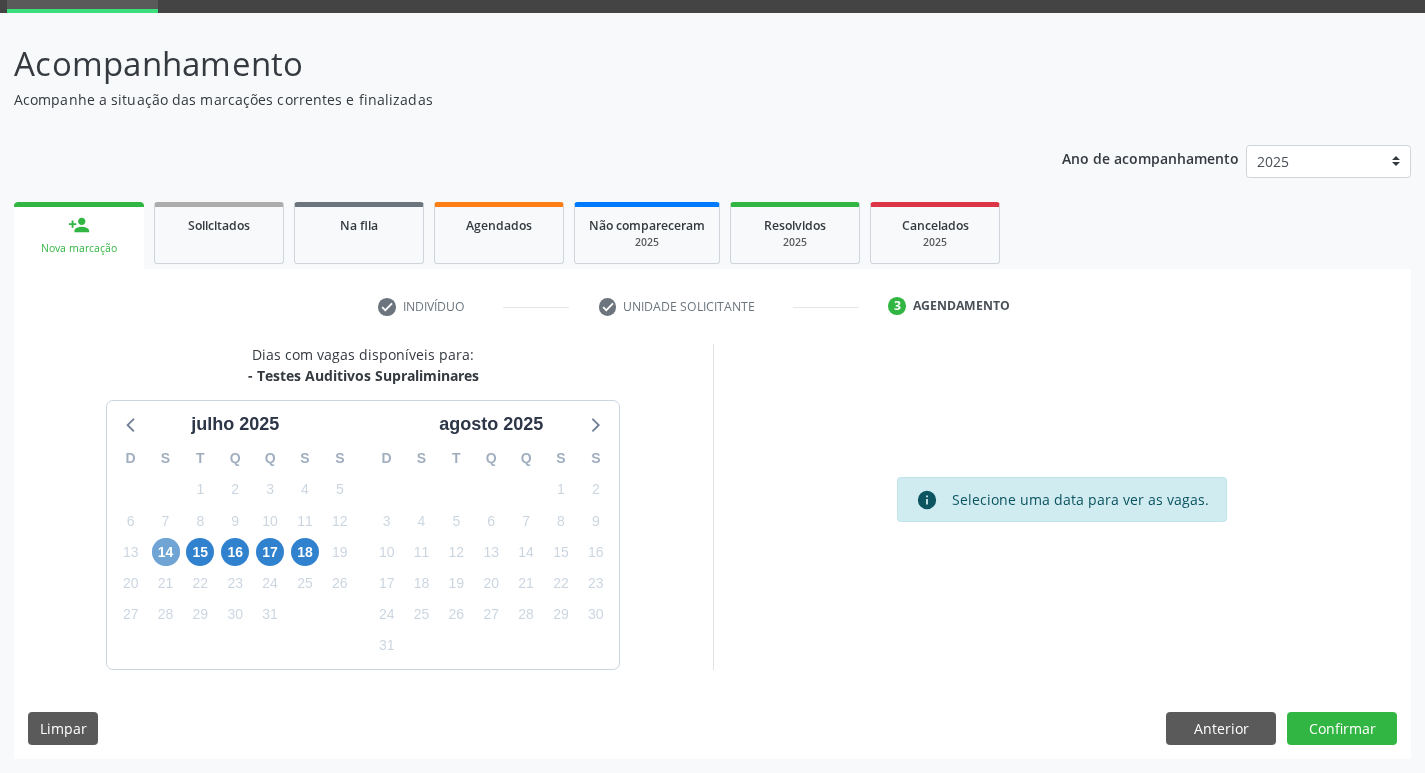 click on "14" at bounding box center [166, 552] 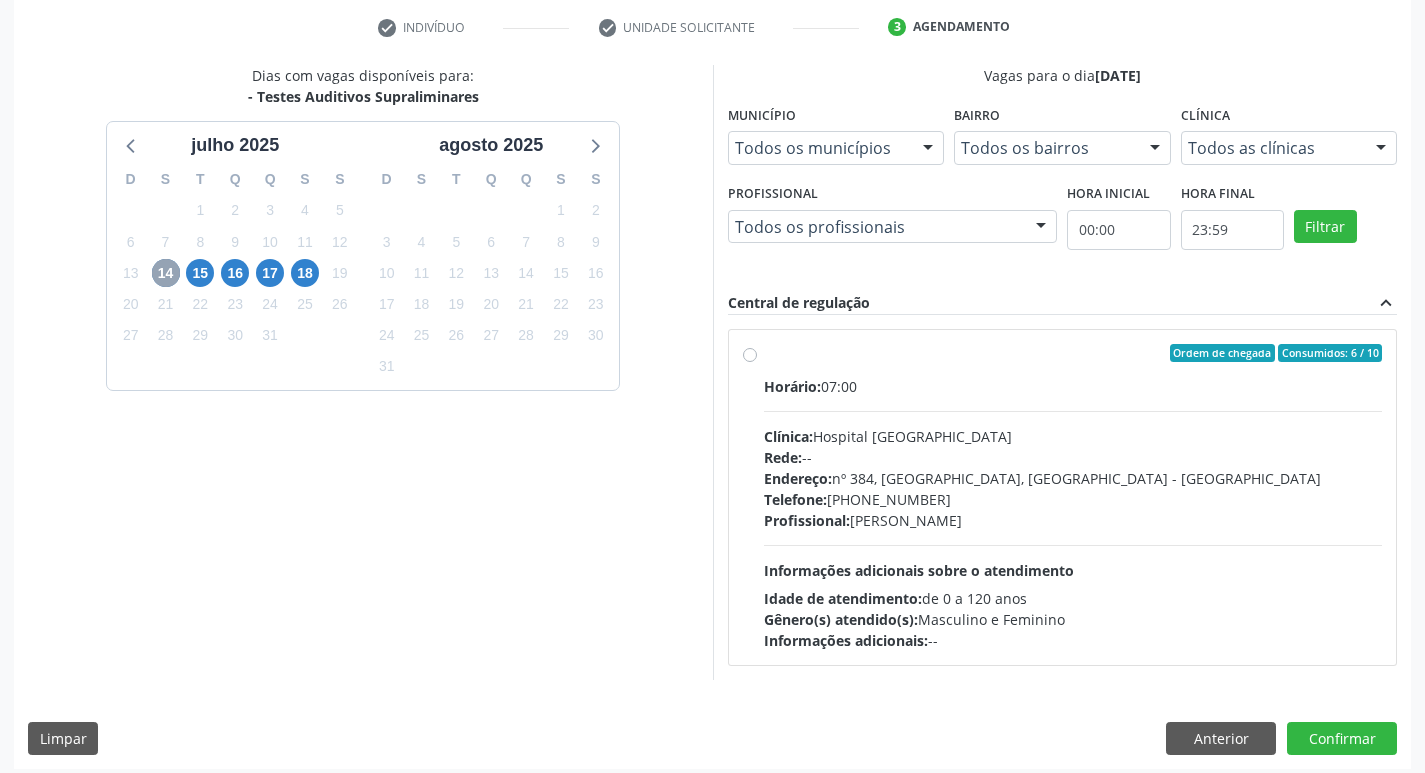 scroll, scrollTop: 386, scrollLeft: 0, axis: vertical 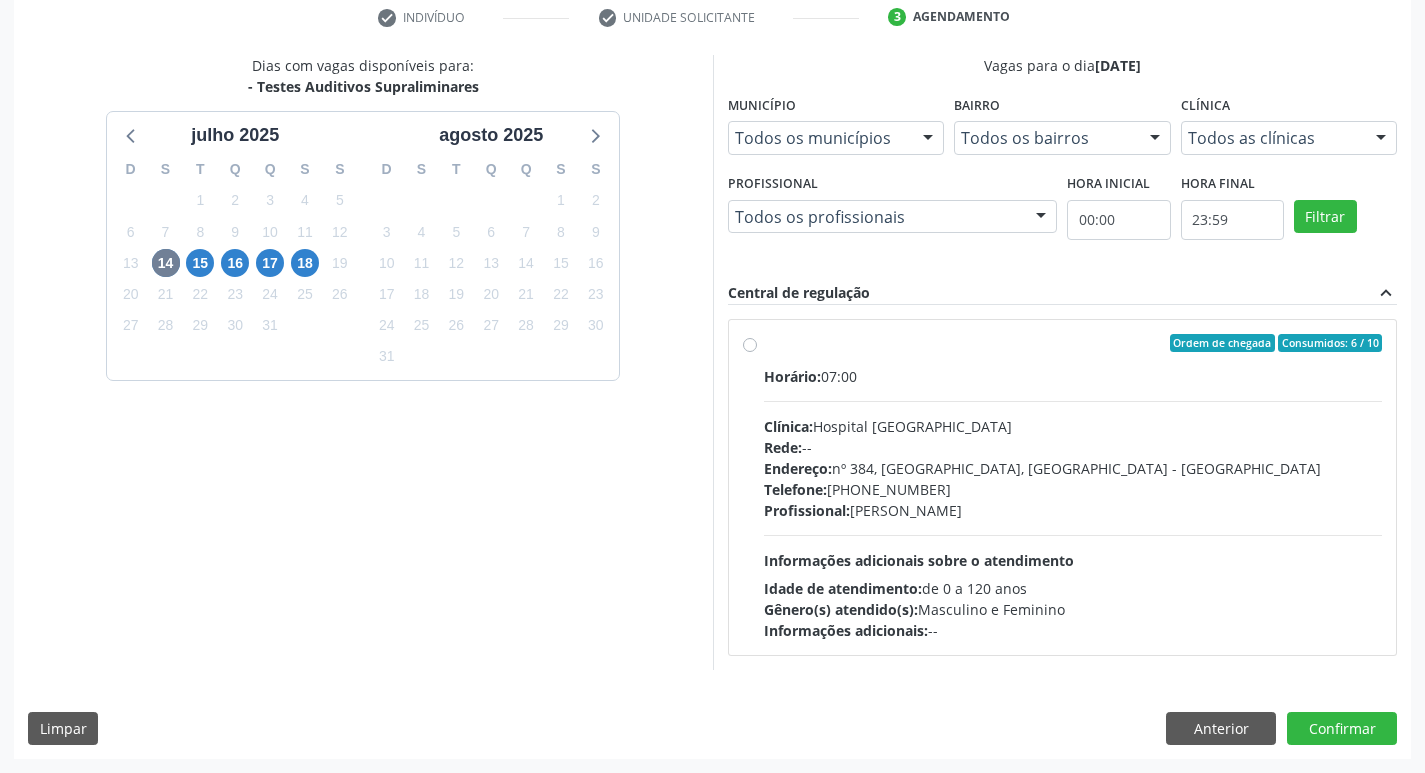 click on "Horário:   07:00
Clínica:  Hospital [GEOGRAPHIC_DATA]
Rede:
--
Endereço:   [STREET_ADDRESS]
Telefone:   [PHONE_NUMBER]
Profissional:
[PERSON_NAME]
Informações adicionais sobre o atendimento
Idade de atendimento:
de 0 a 120 anos
Gênero(s) atendido(s):
Masculino e Feminino
Informações adicionais:
--" at bounding box center [1073, 503] 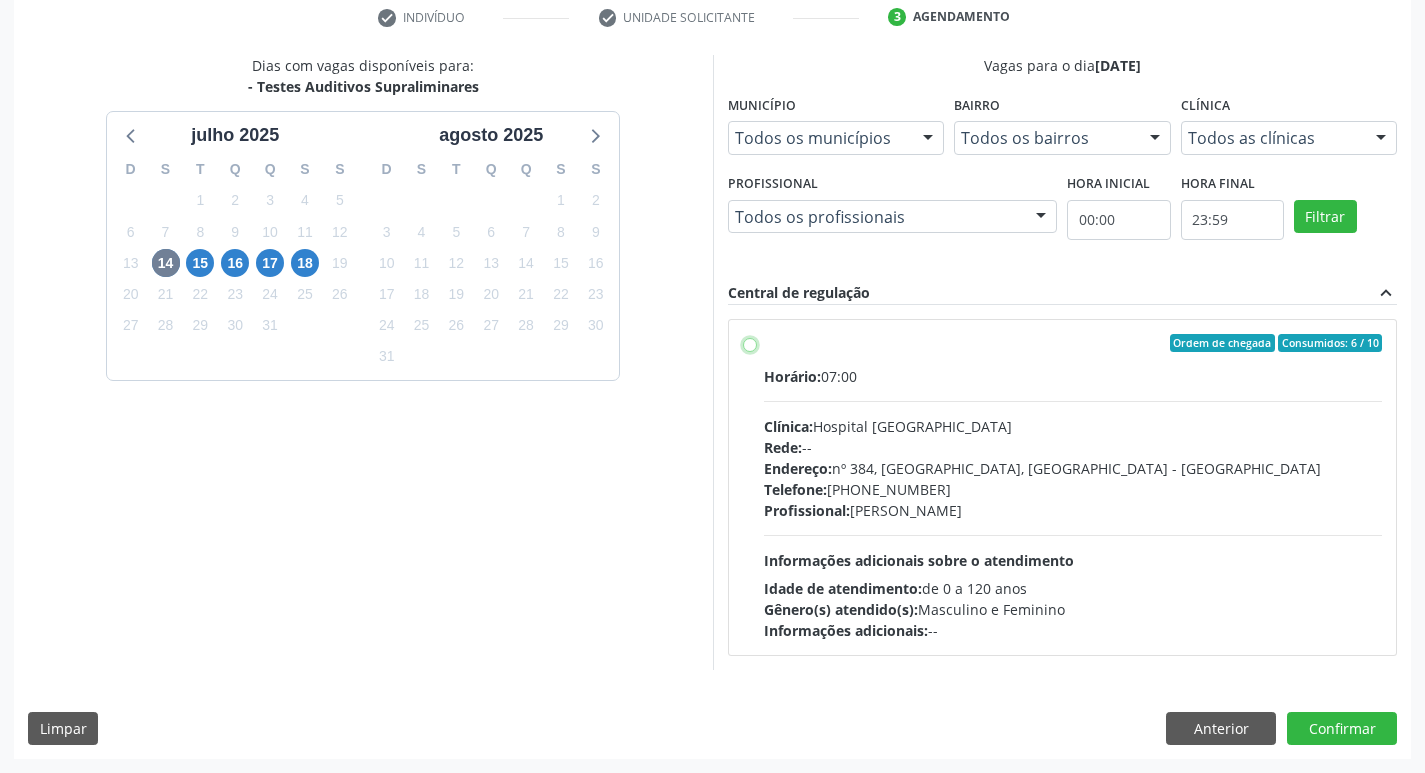 click on "Ordem de chegada
Consumidos: 6 / 10
Horário:   07:00
Clínica:  Hospital [GEOGRAPHIC_DATA]
Rede:
--
Endereço:   [STREET_ADDRESS]
Telefone:   [PHONE_NUMBER]
Profissional:
[PERSON_NAME]
Informações adicionais sobre o atendimento
Idade de atendimento:
de 0 a 120 anos
Gênero(s) atendido(s):
Masculino e Feminino
Informações adicionais:
--" at bounding box center (750, 343) 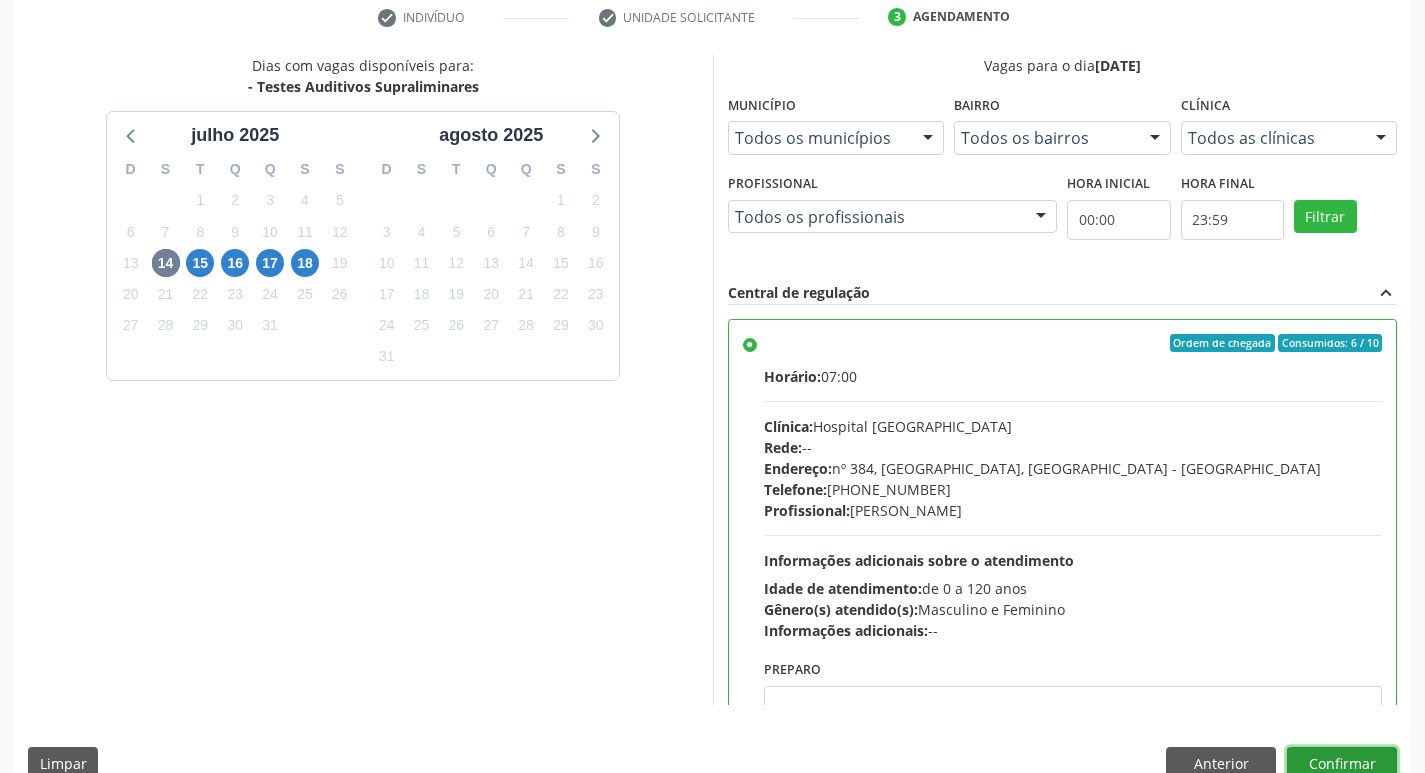 click on "Confirmar" at bounding box center (1342, 764) 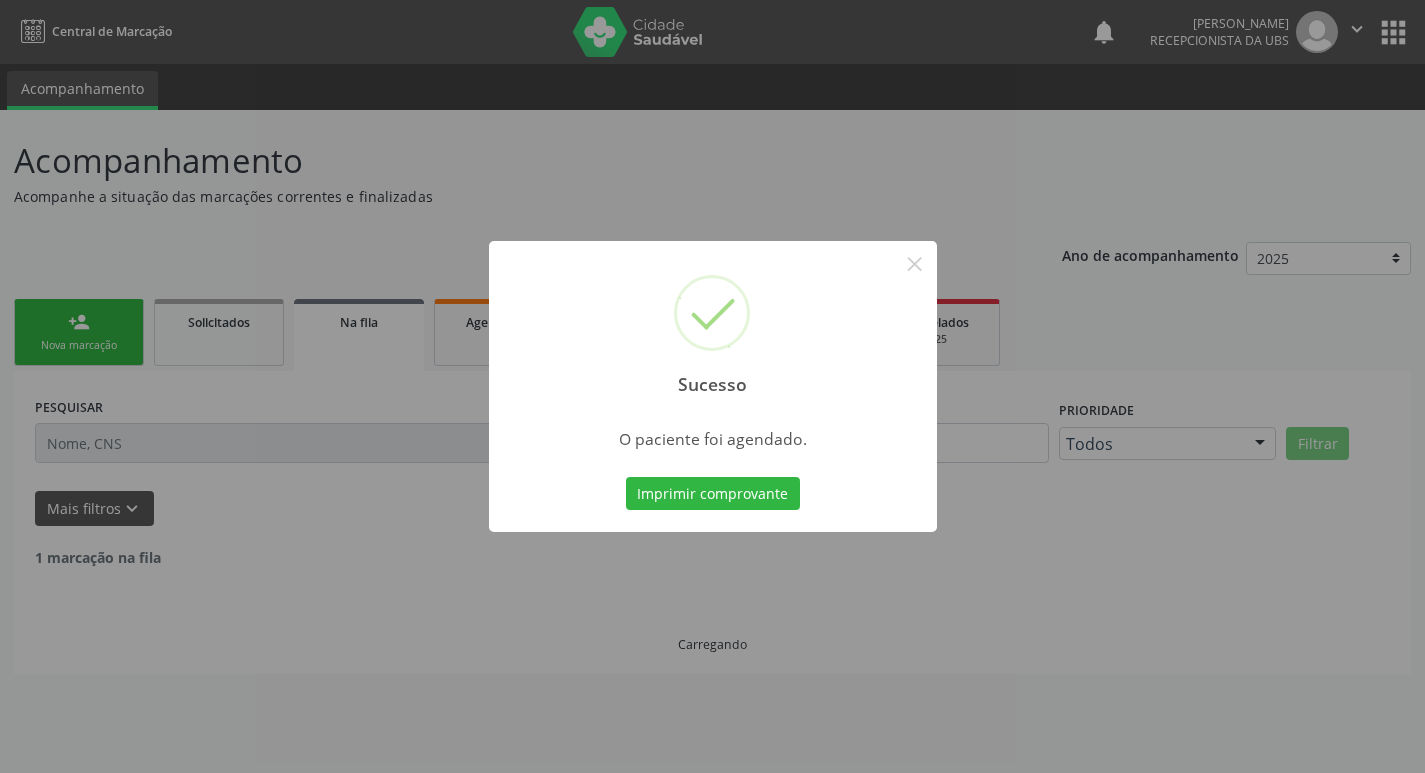 scroll, scrollTop: 0, scrollLeft: 0, axis: both 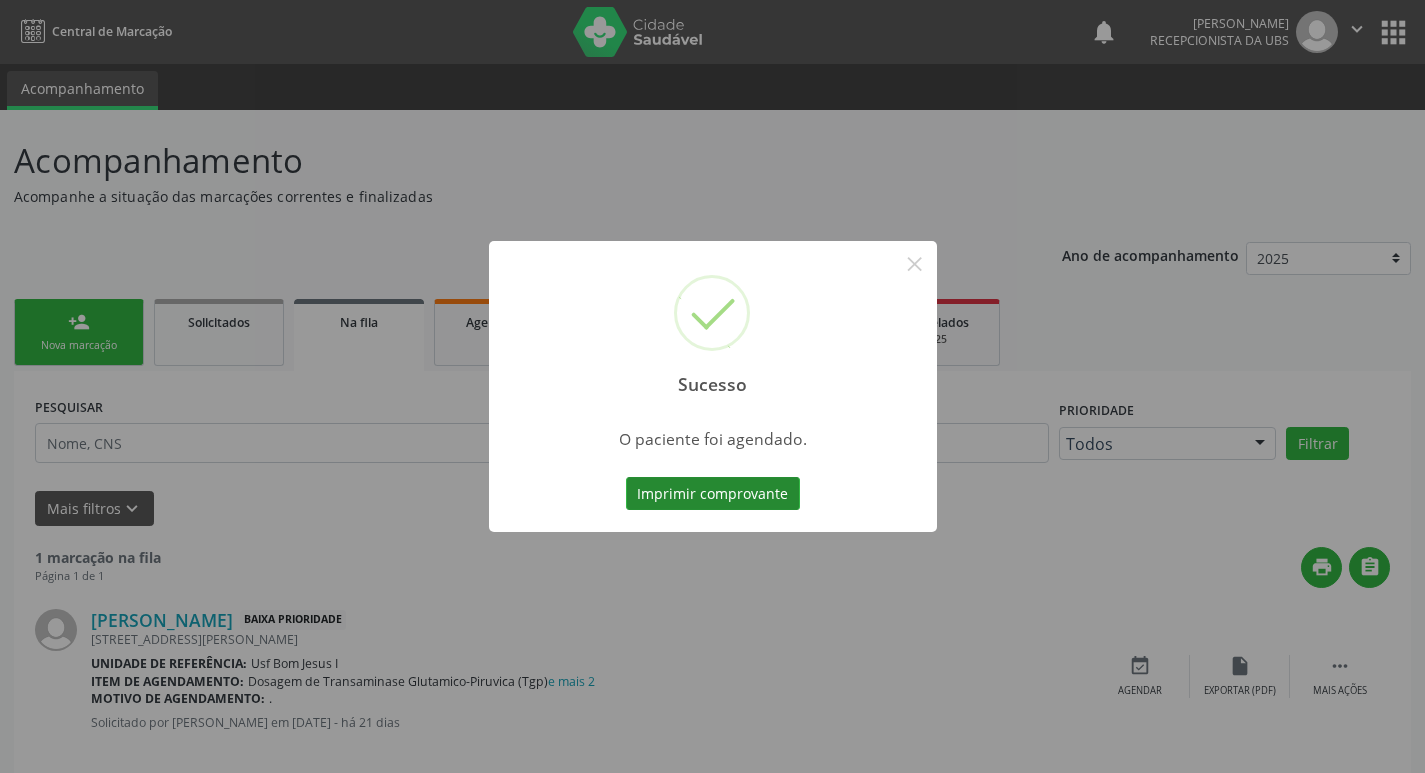 click on "Imprimir comprovante" at bounding box center [713, 494] 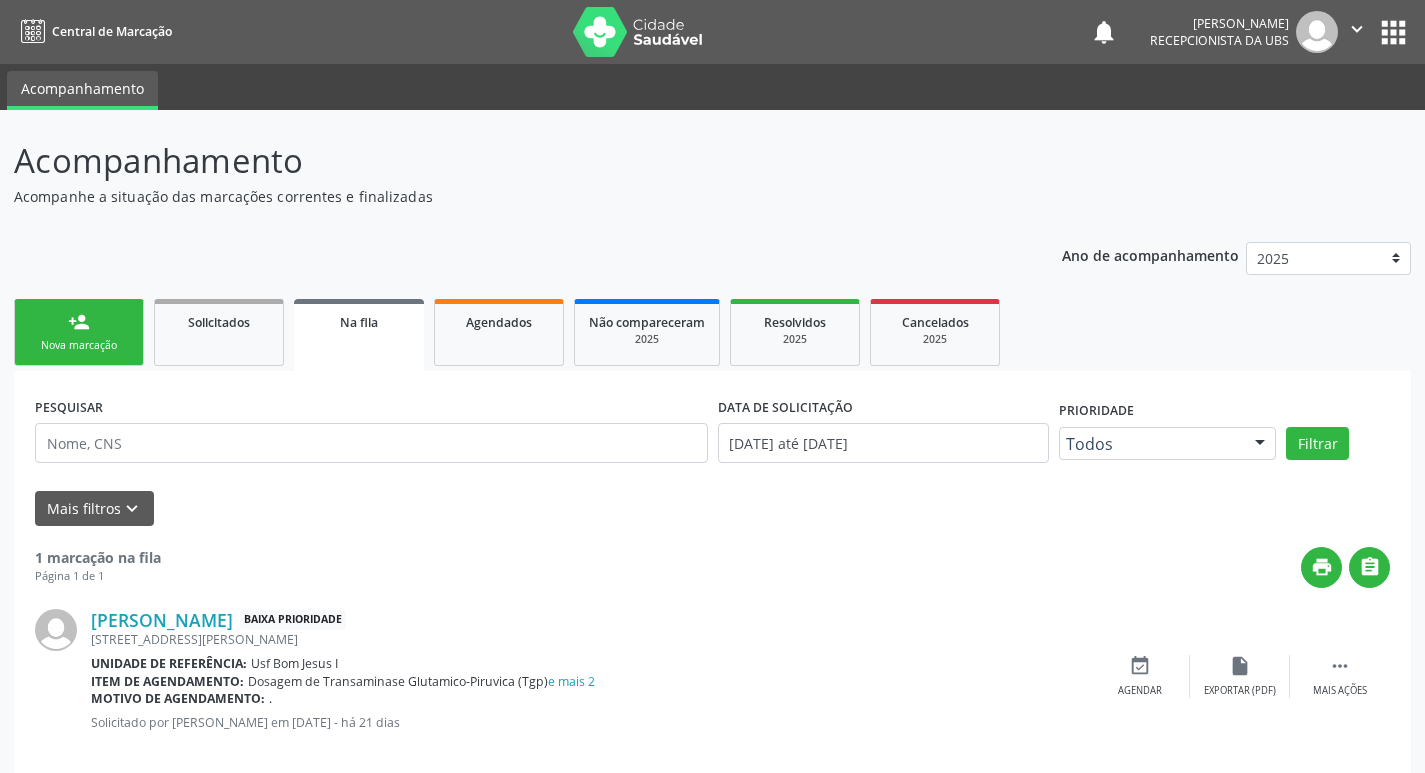 click on "person_add
Nova marcação" at bounding box center [79, 332] 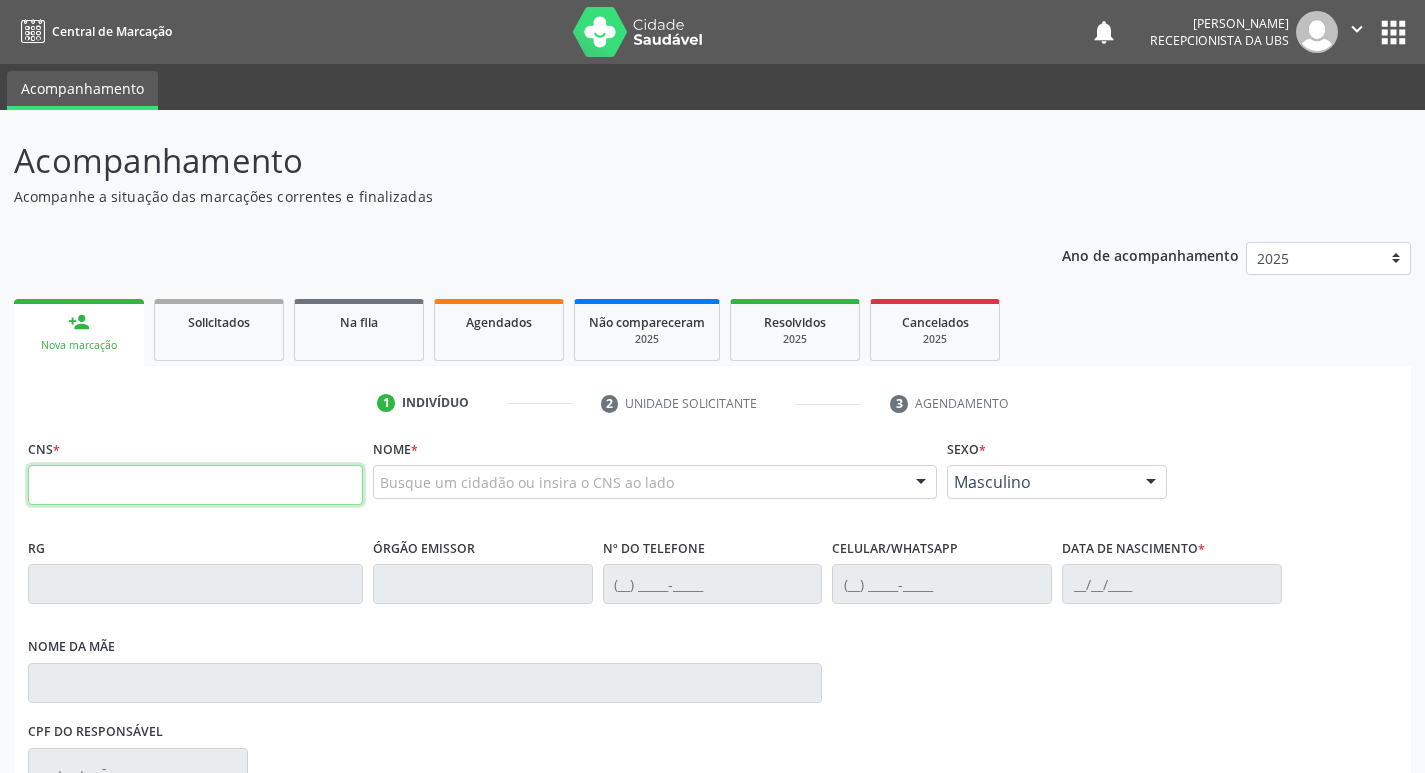 click at bounding box center [195, 485] 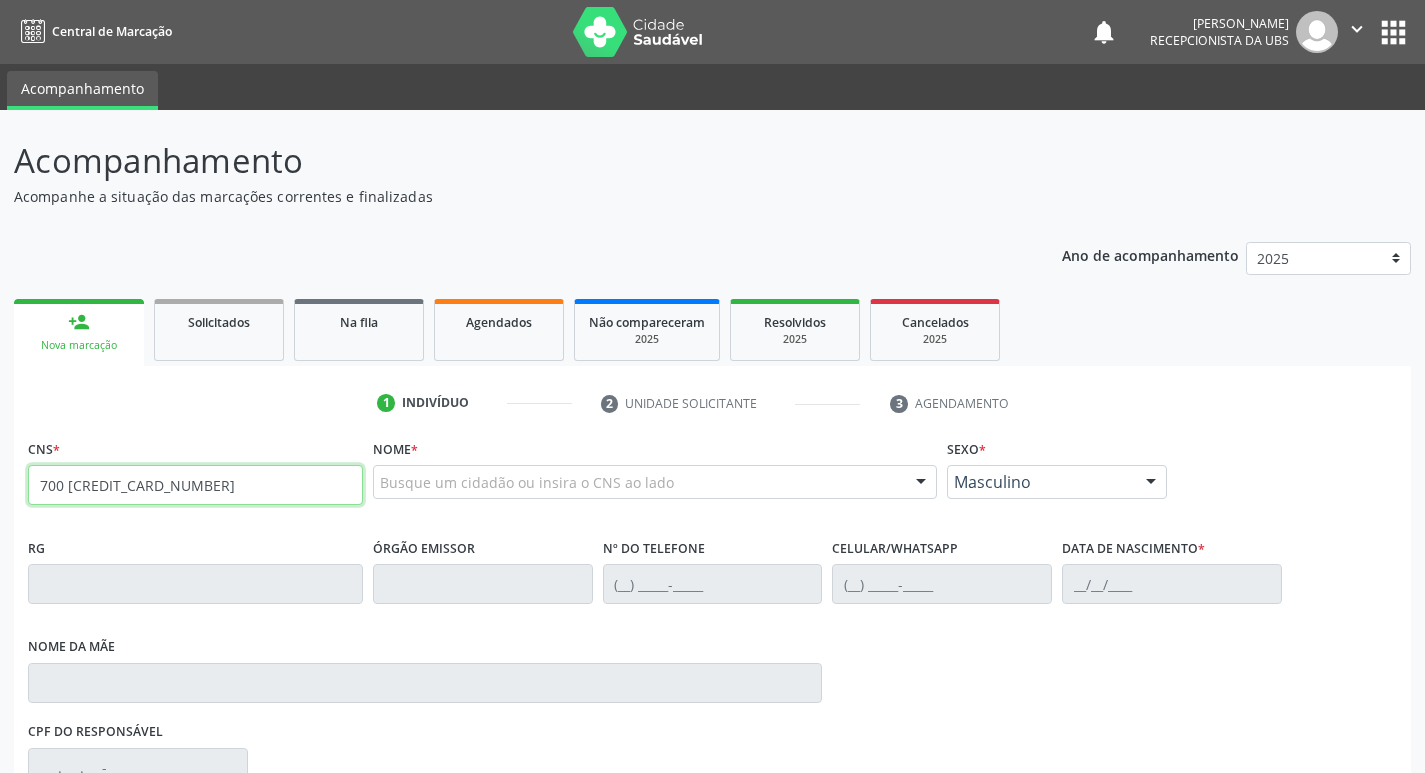 type on "700 [CREDIT_CARD_NUMBER]" 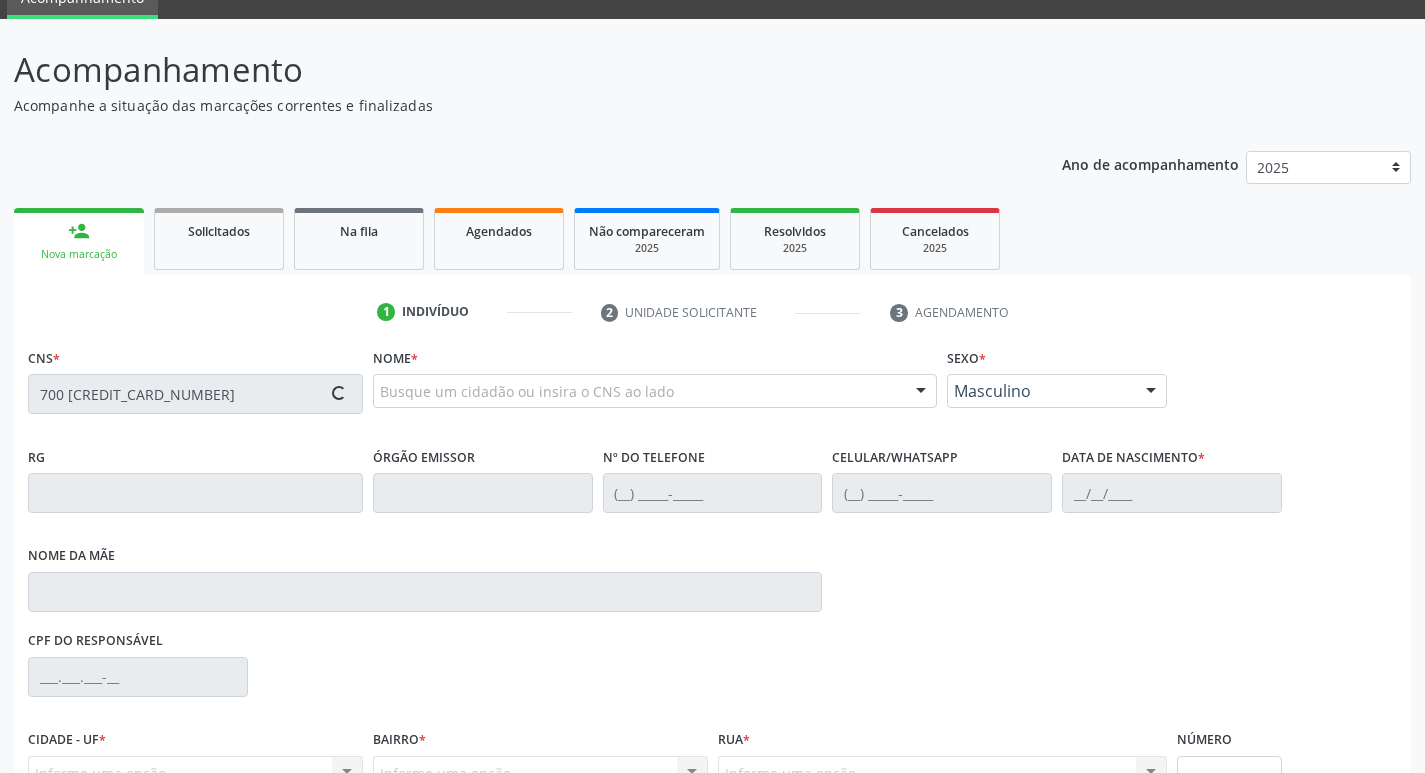 scroll, scrollTop: 297, scrollLeft: 0, axis: vertical 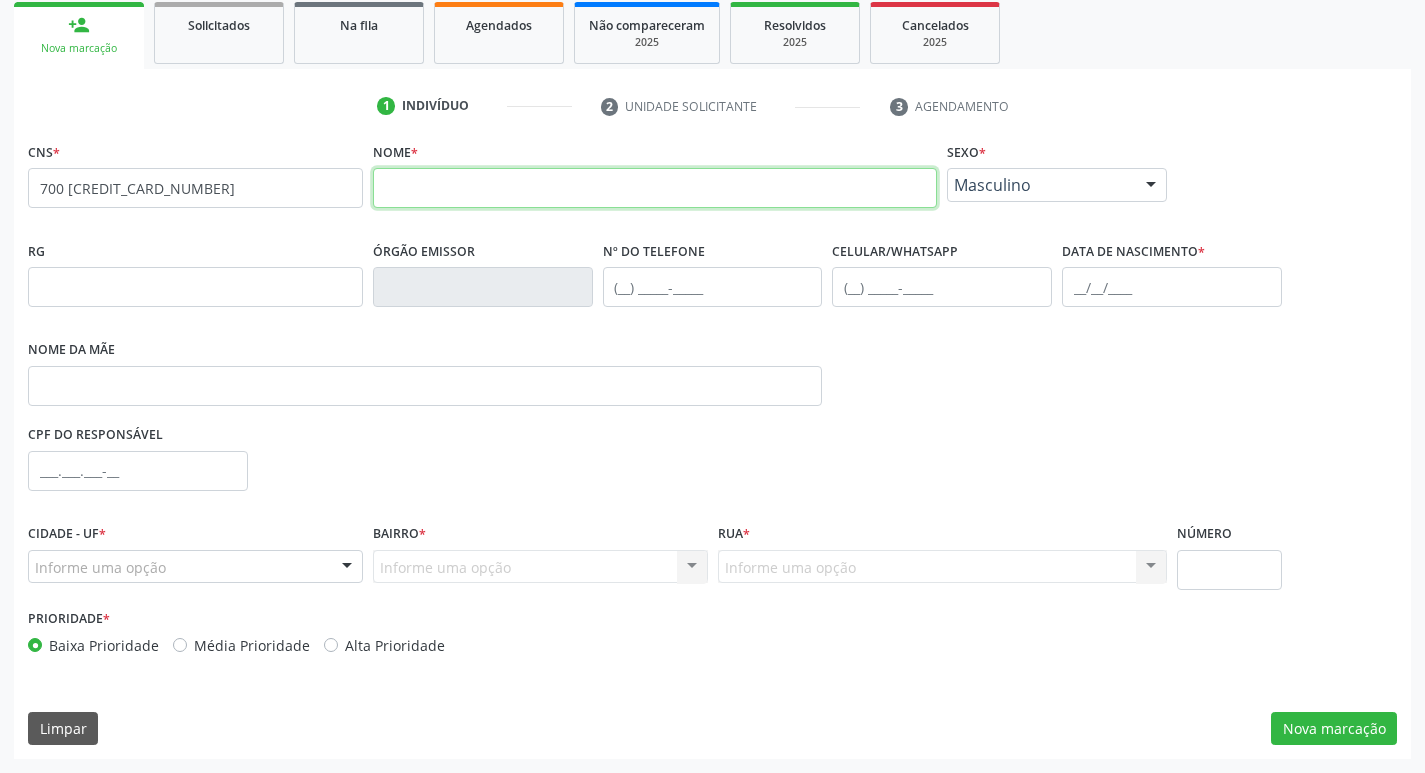 click at bounding box center (655, 188) 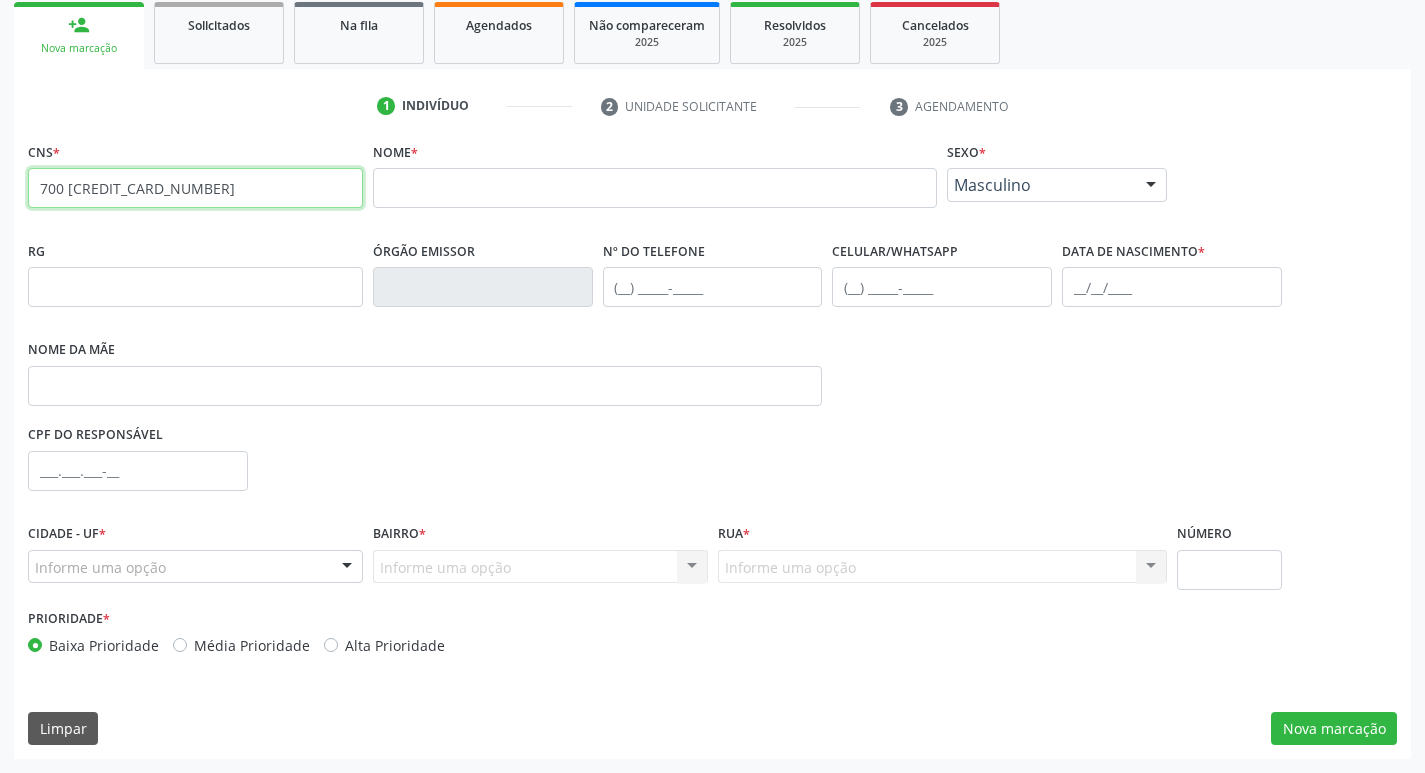 drag, startPoint x: 205, startPoint y: 191, endPoint x: 5, endPoint y: 185, distance: 200.08998 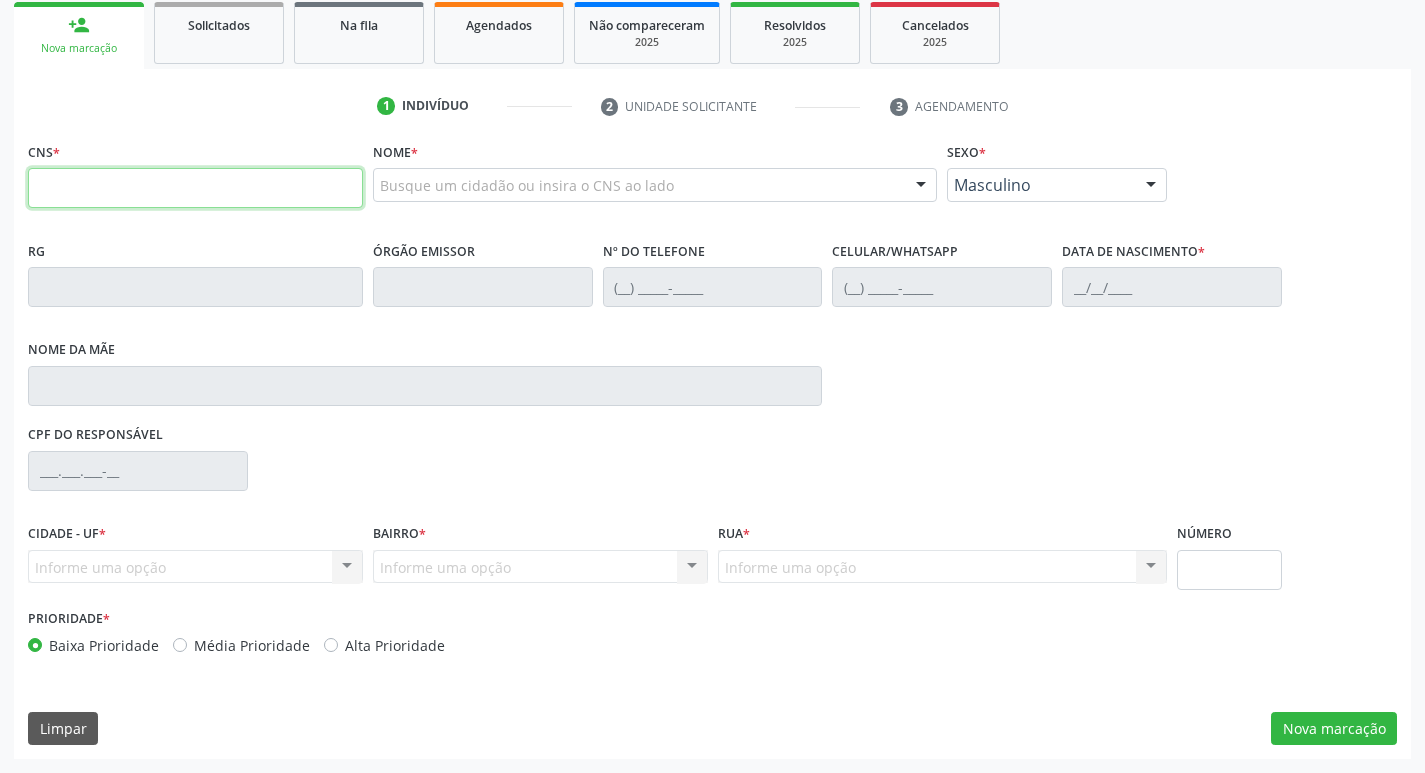 type 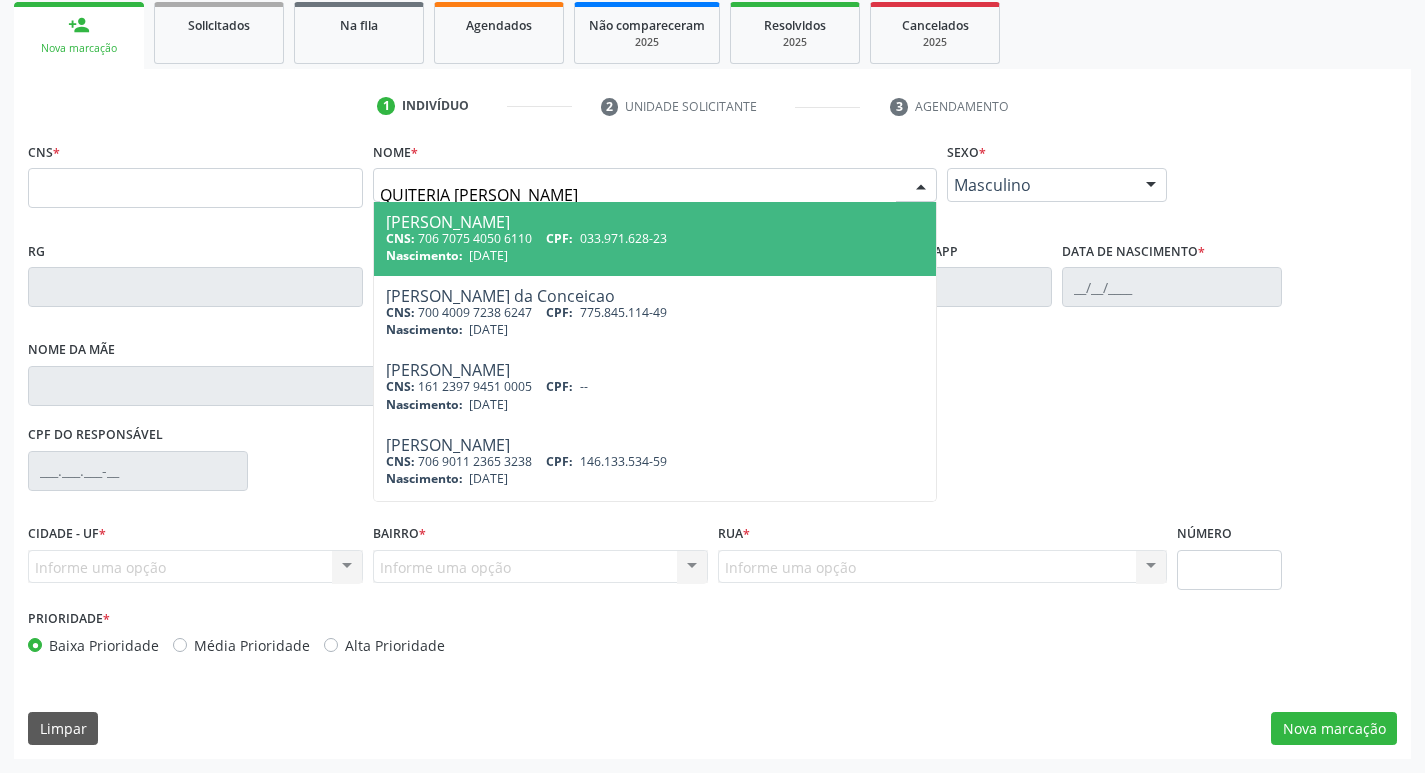 type on "QUITERIA [PERSON_NAME]" 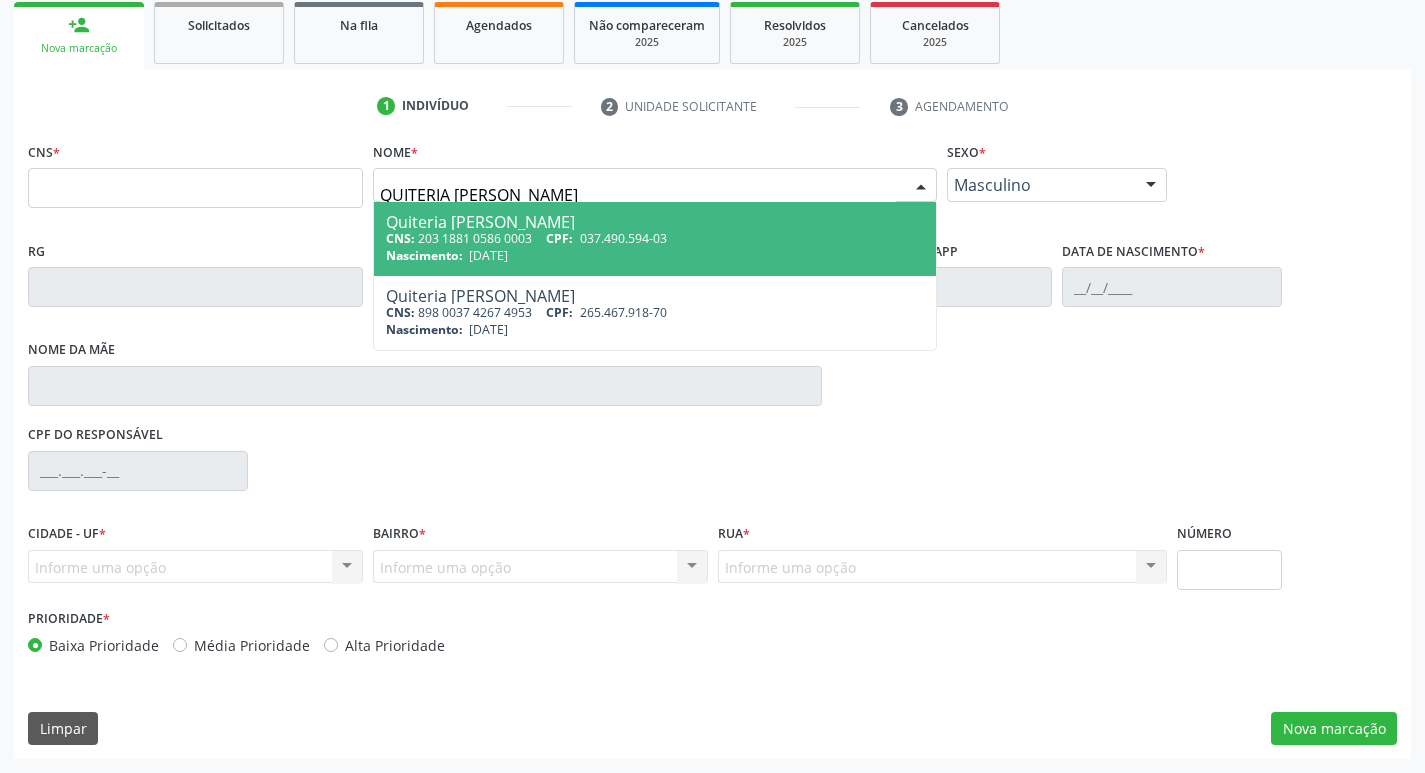 click on "Quiteria [PERSON_NAME]" at bounding box center [655, 222] 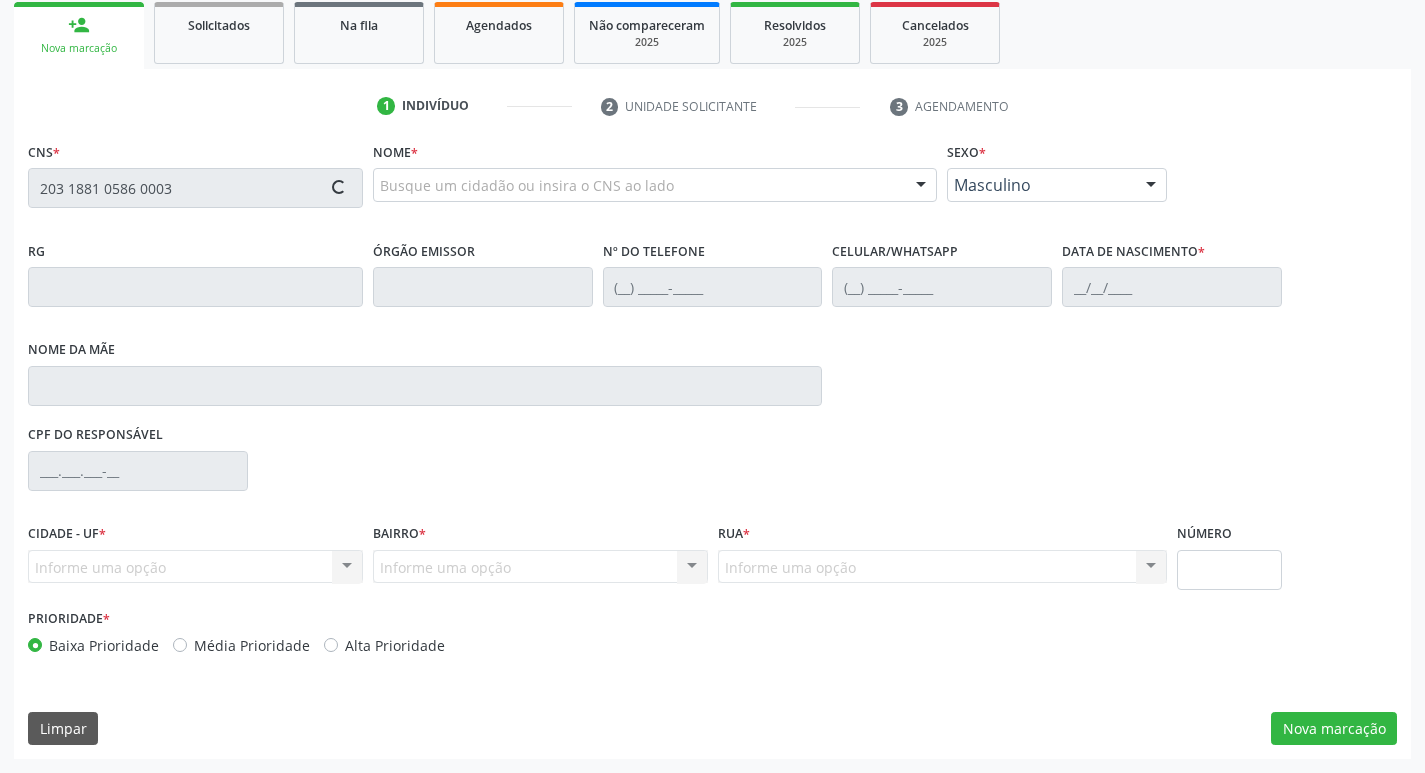 type on "203 1881 0586 0003" 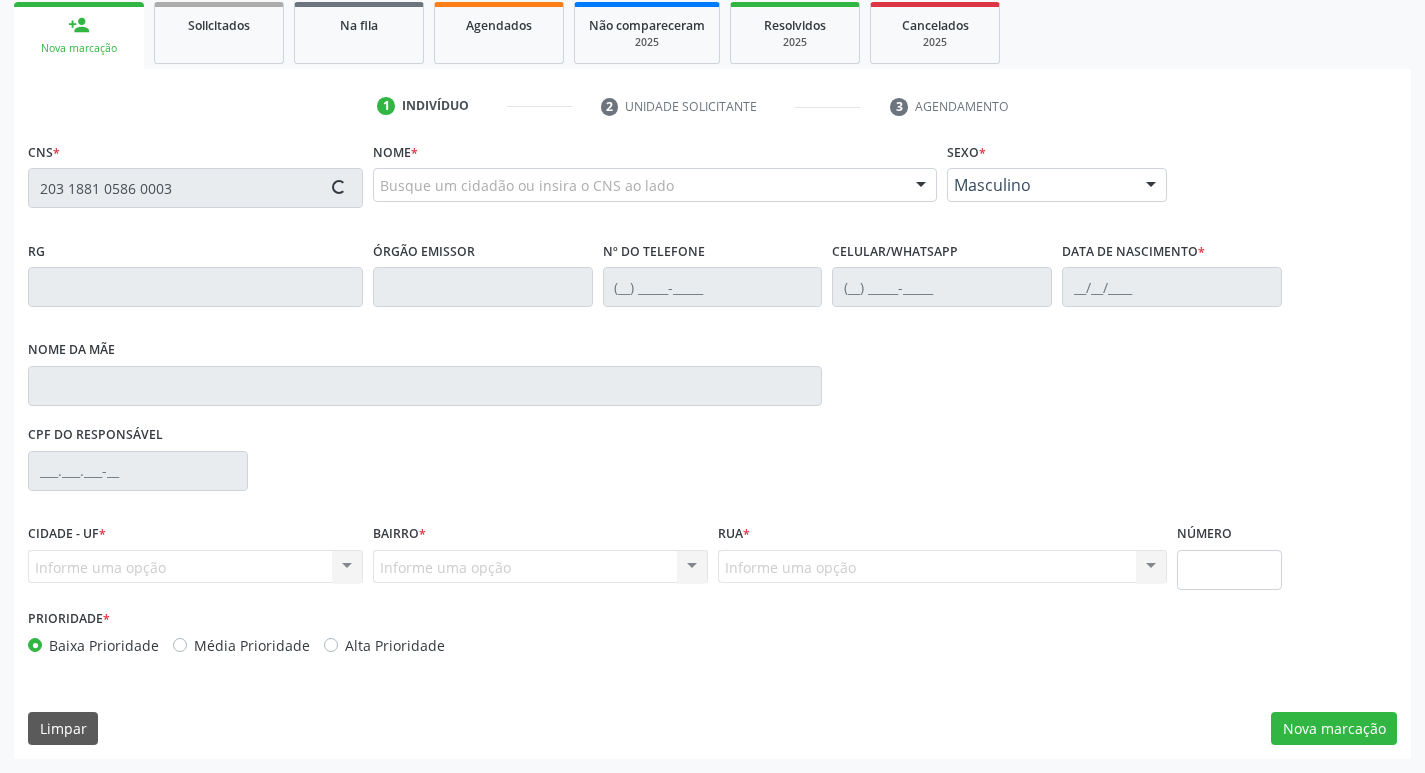 type 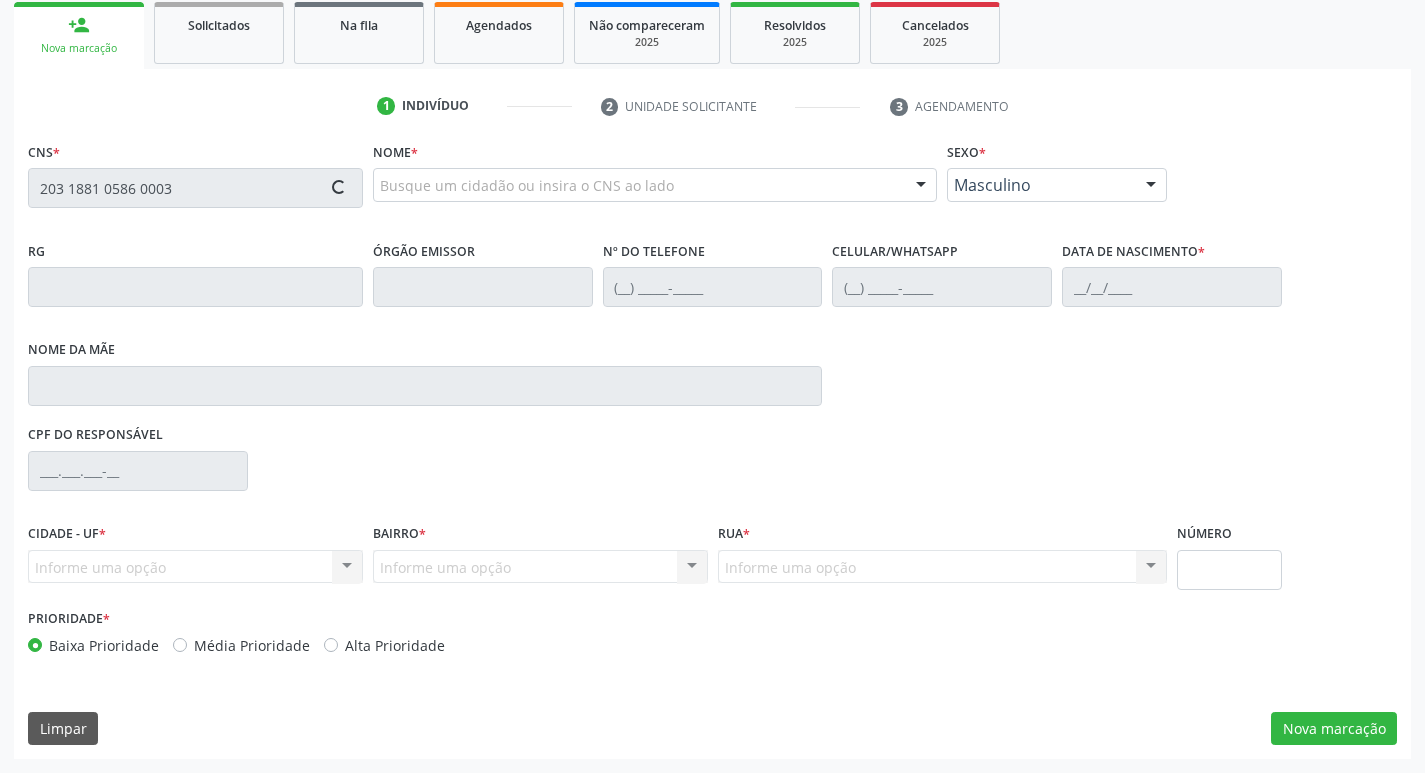 type 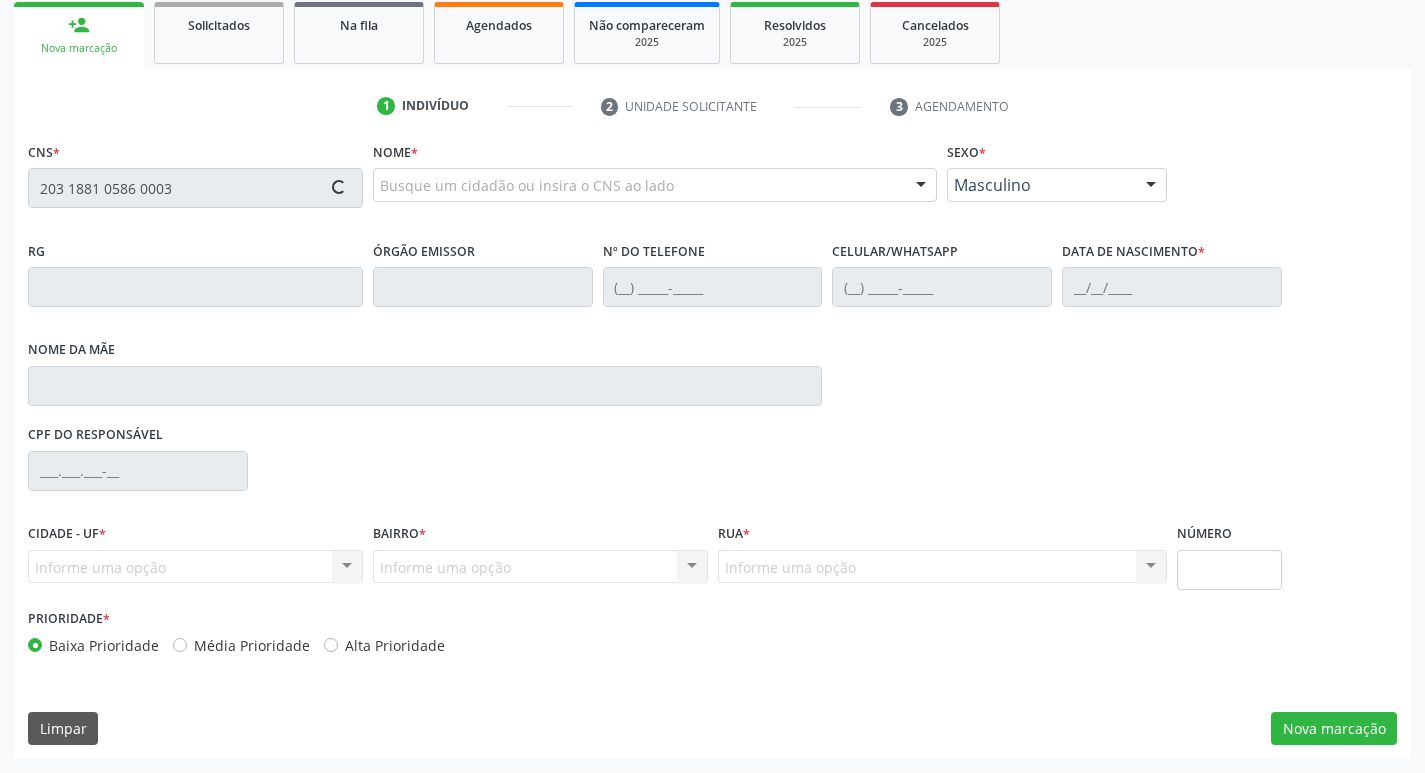 type 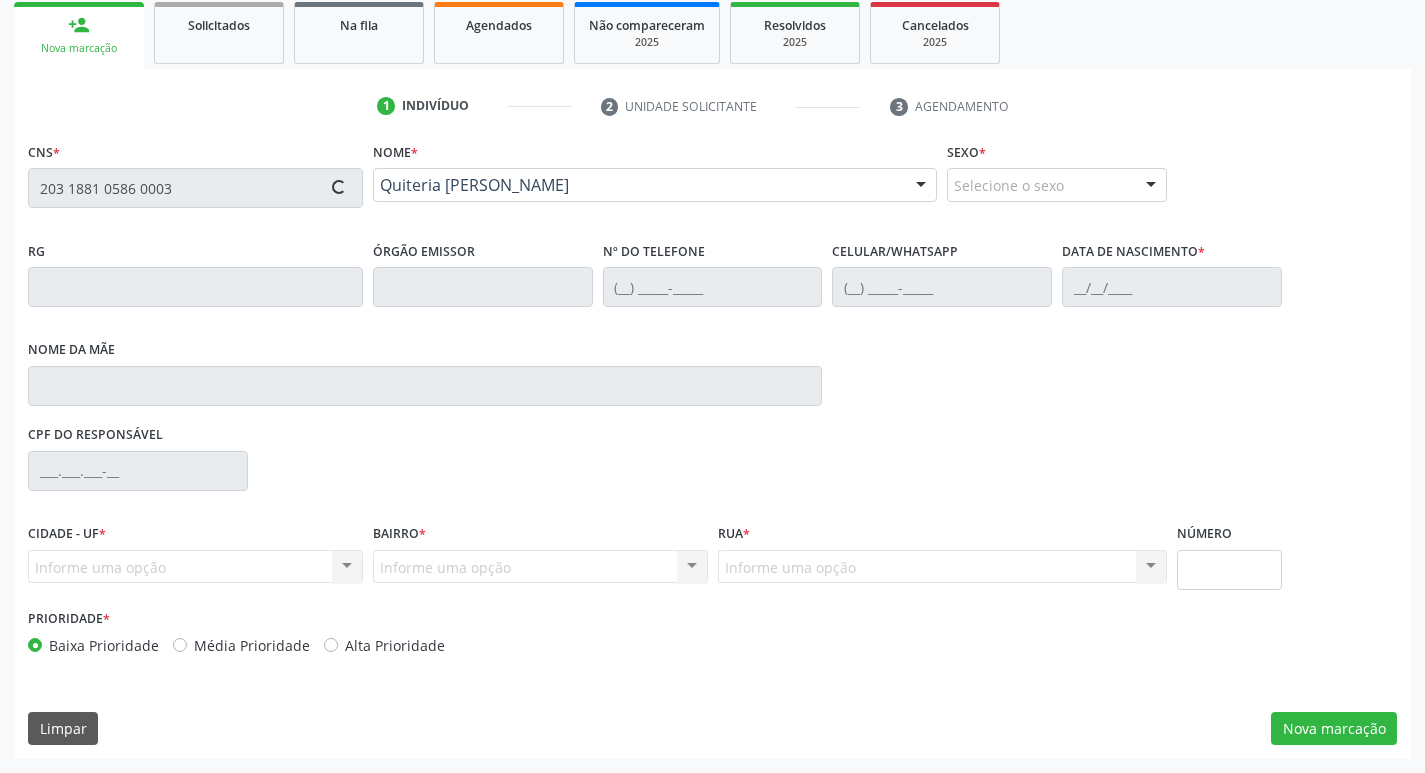 type on "[PHONE_NUMBER]" 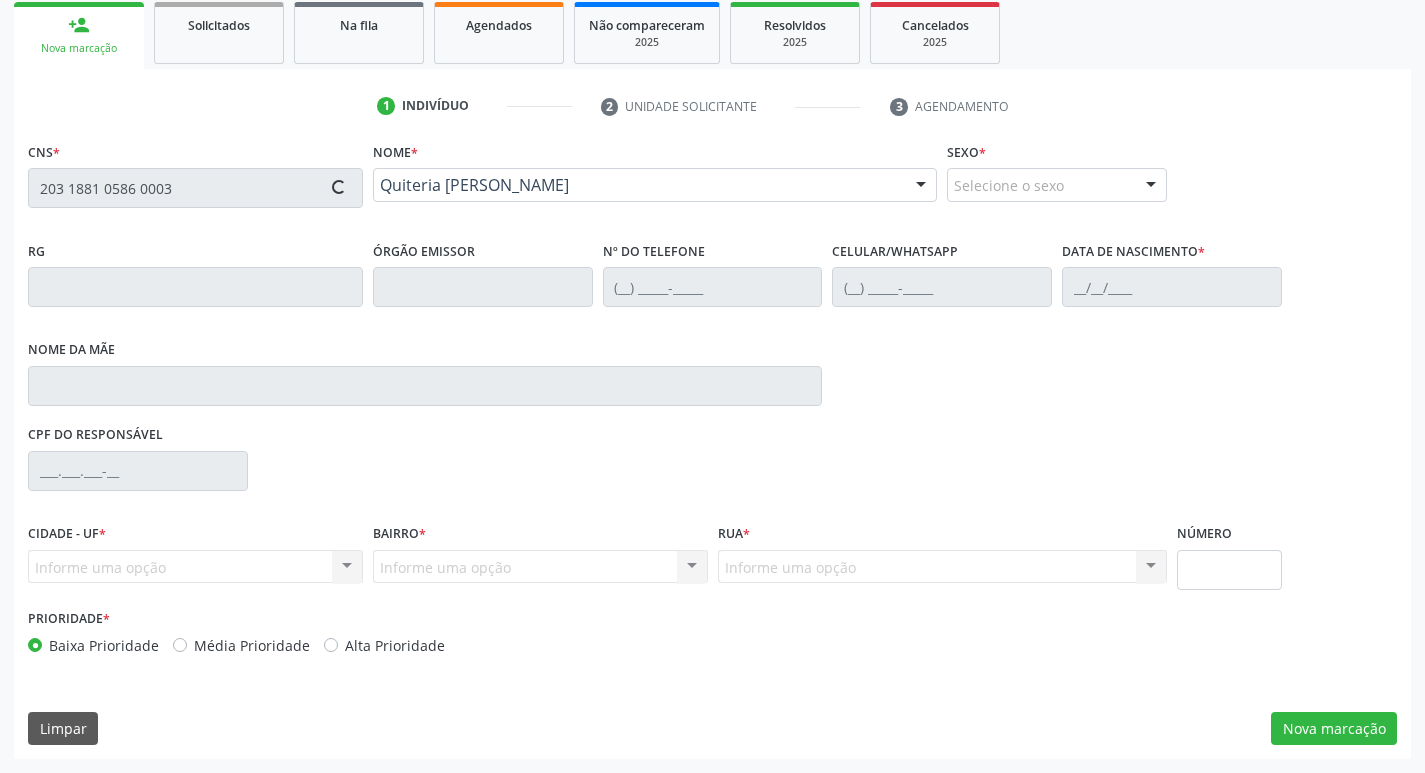 type on "[PHONE_NUMBER]" 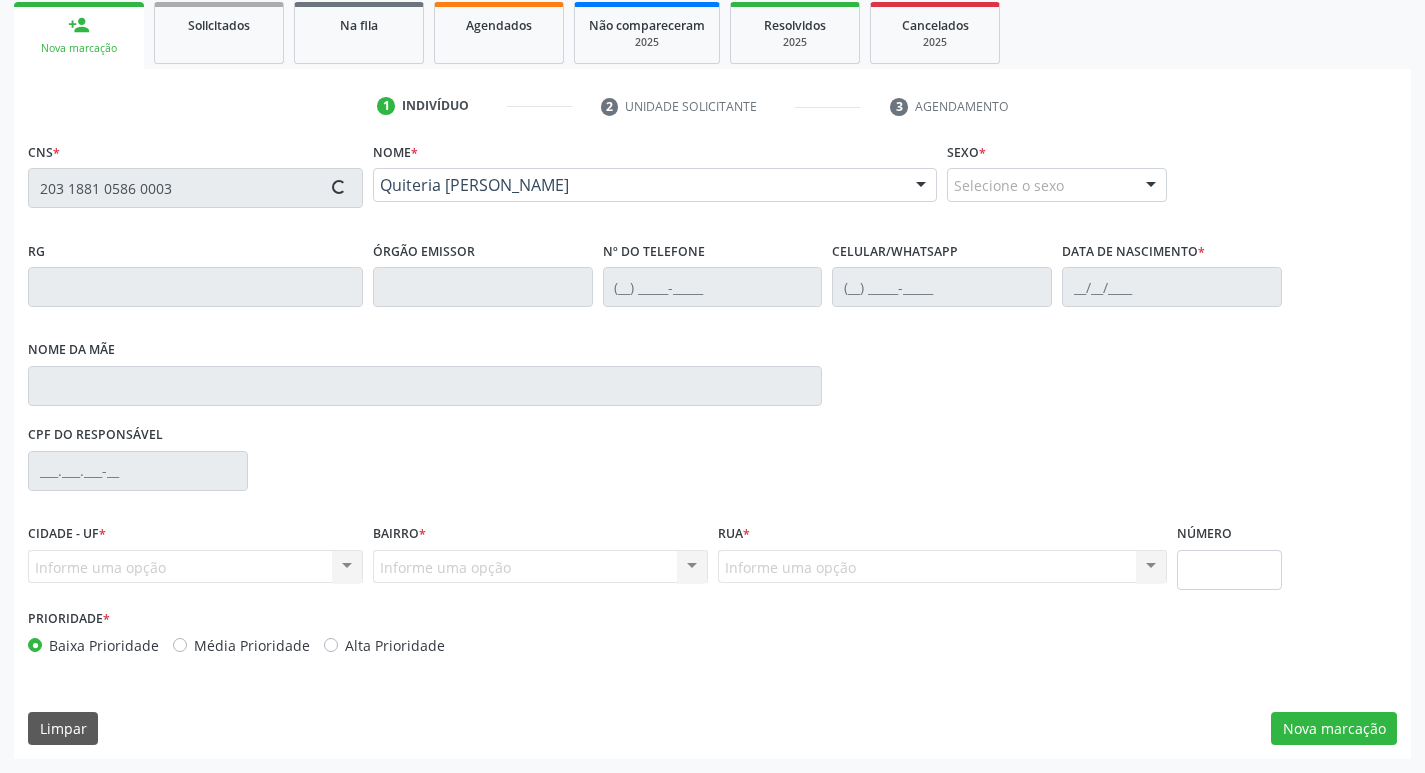 type on "[PERSON_NAME]" 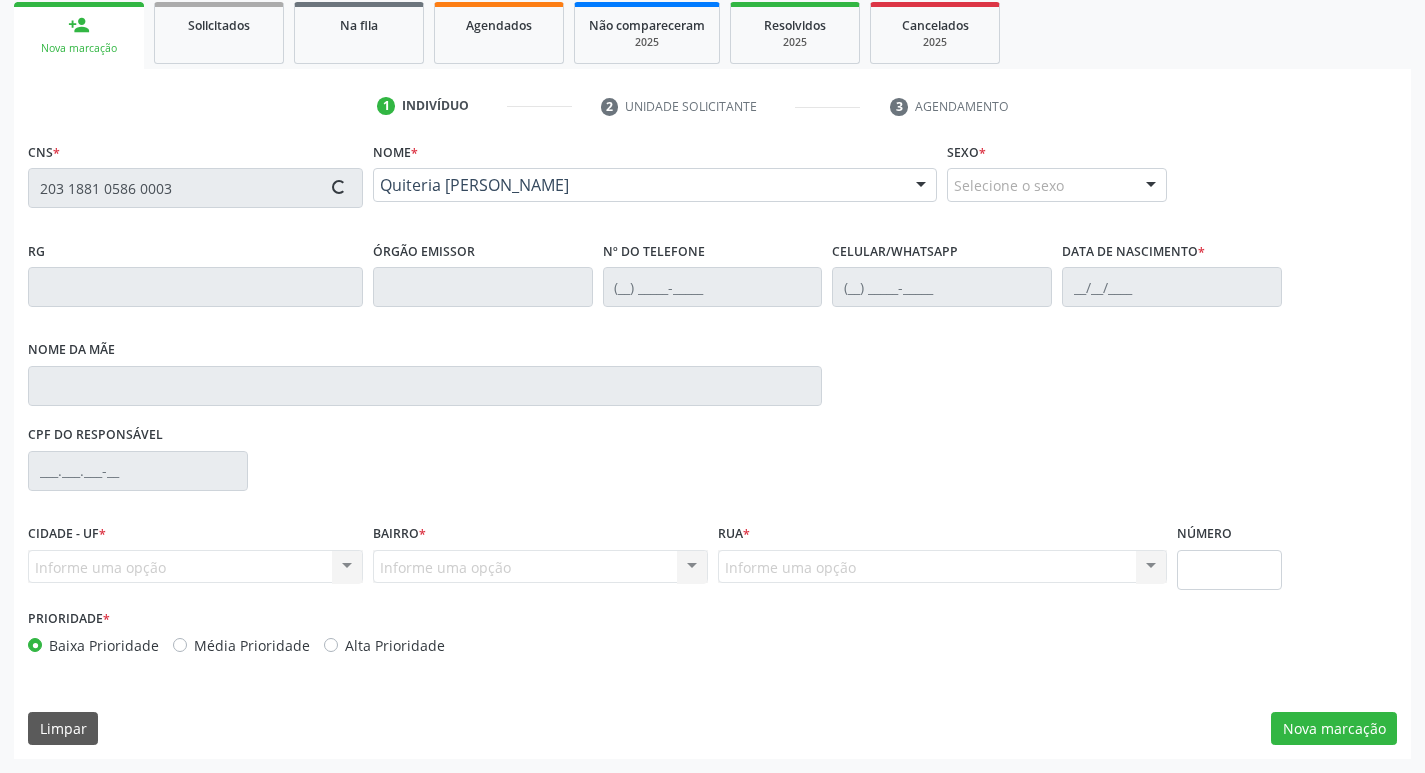 type on "1371" 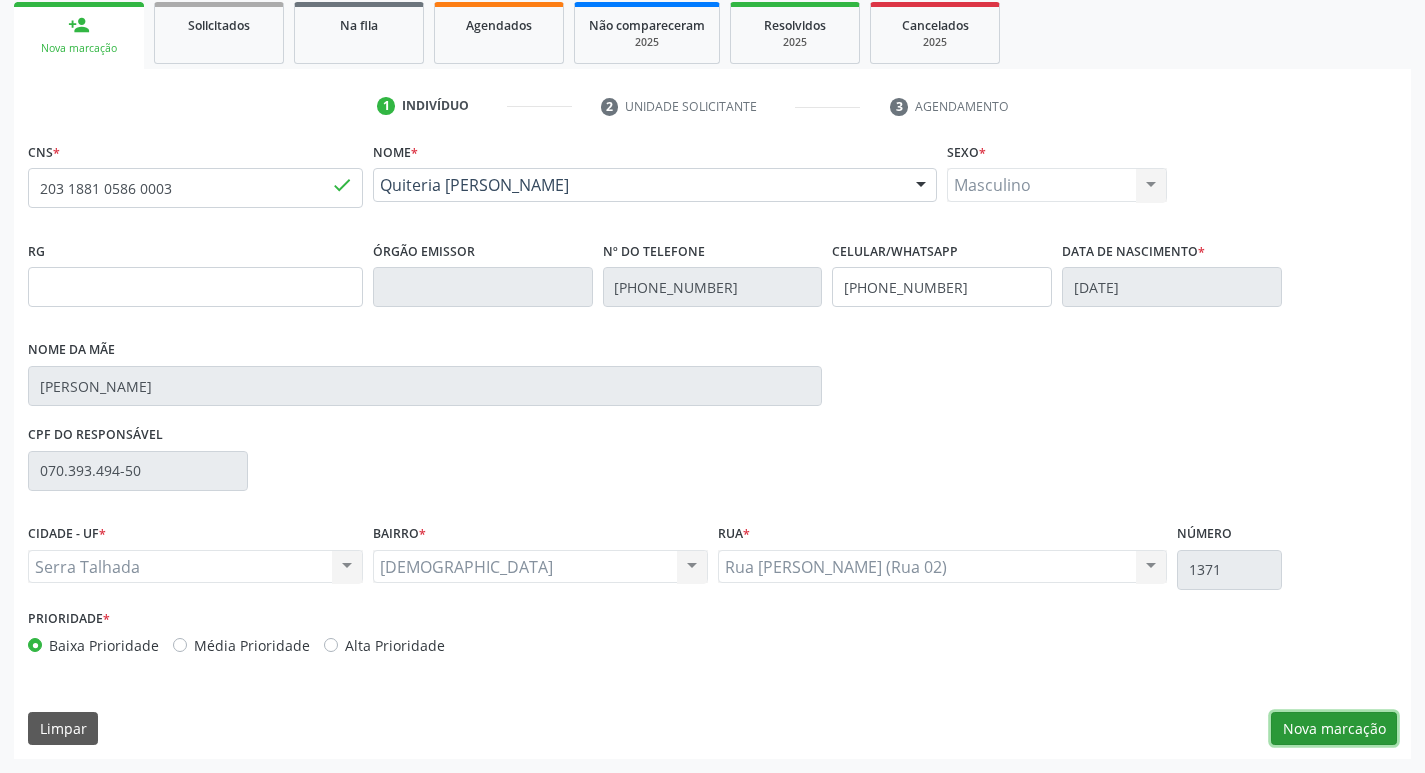 click on "Nova marcação" at bounding box center (1334, 729) 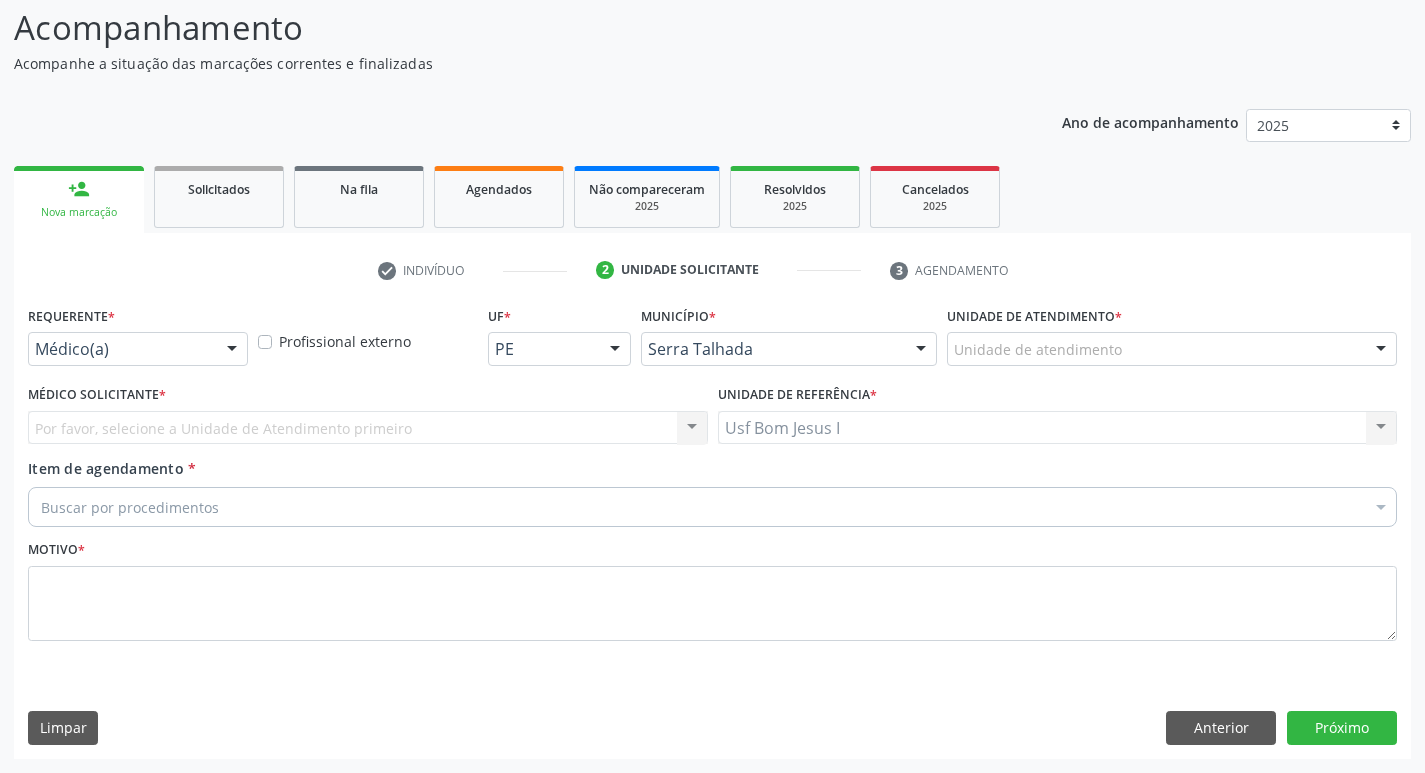 scroll, scrollTop: 133, scrollLeft: 0, axis: vertical 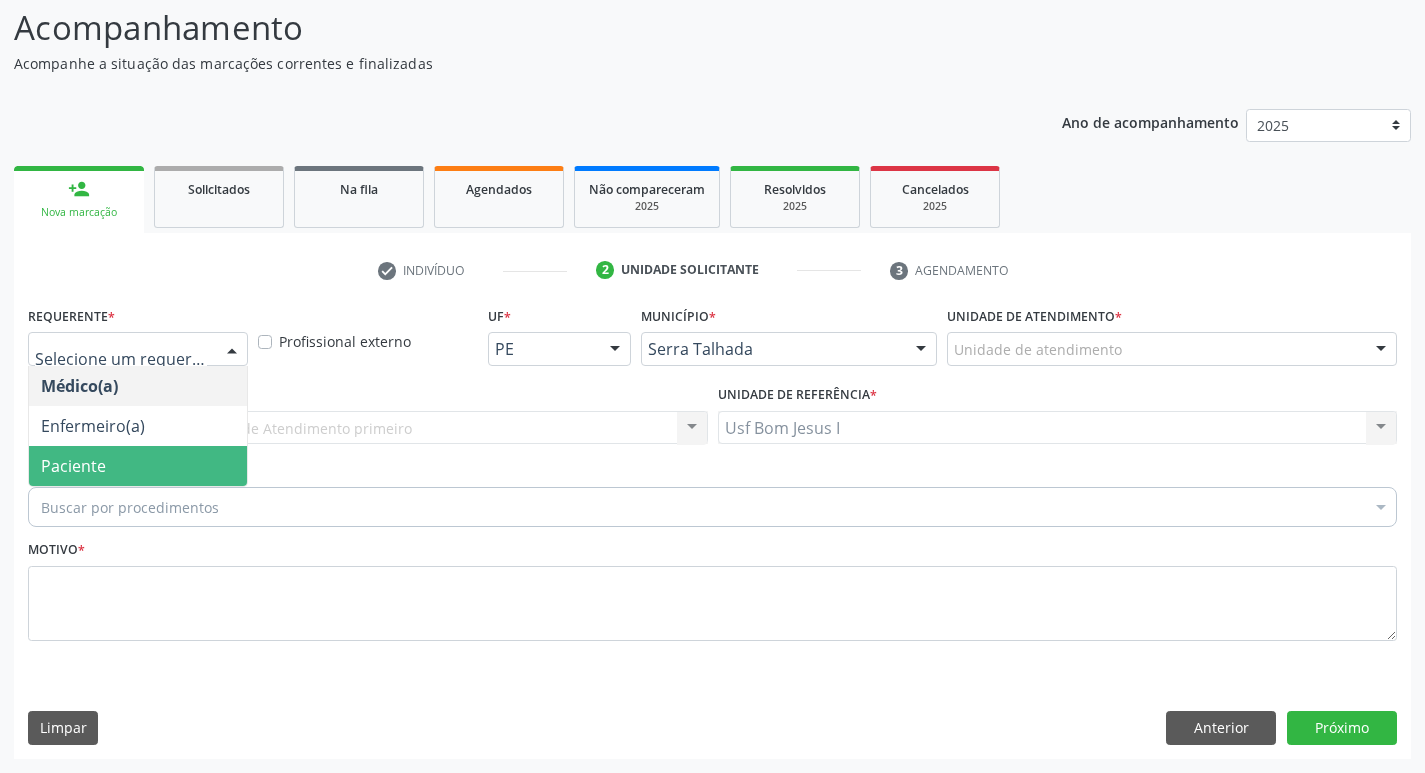 click on "Paciente" at bounding box center [138, 466] 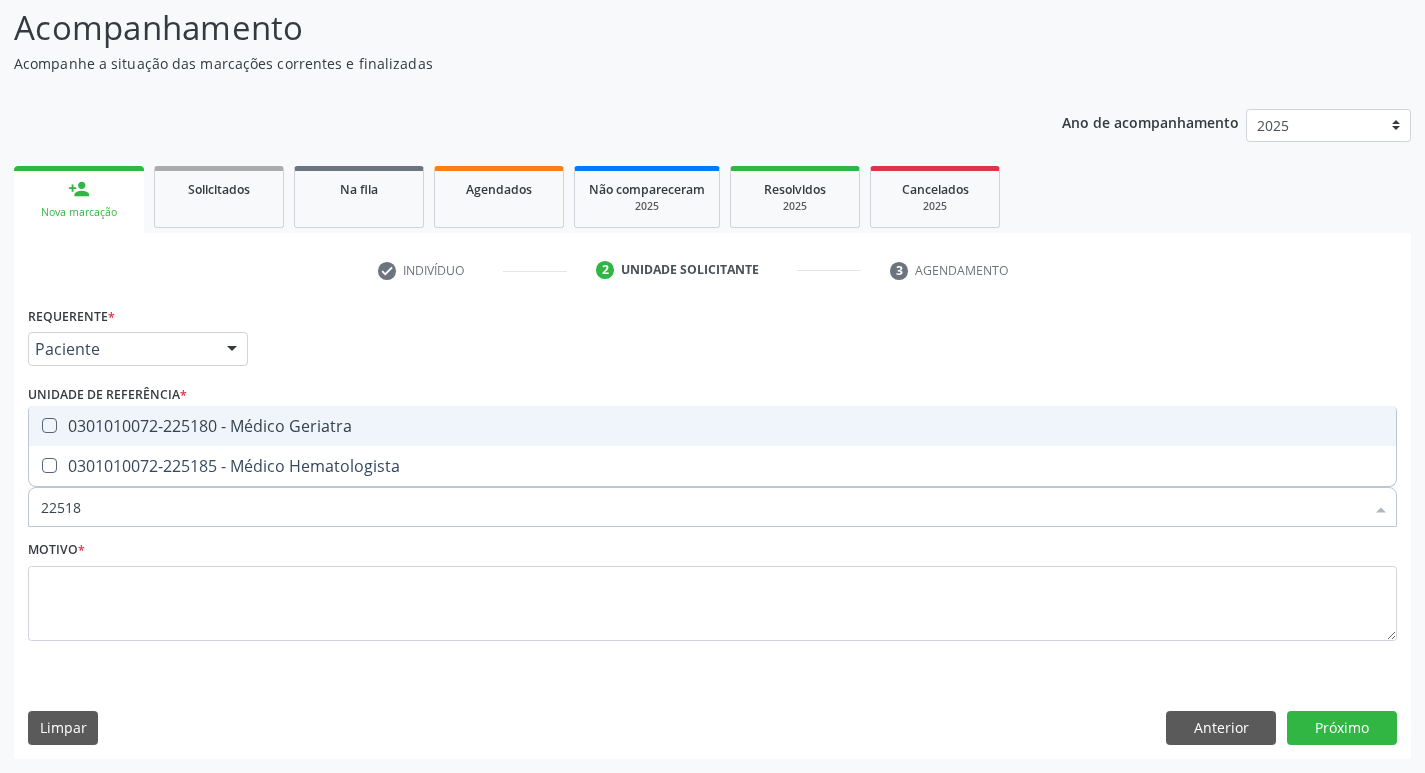 type on "225180" 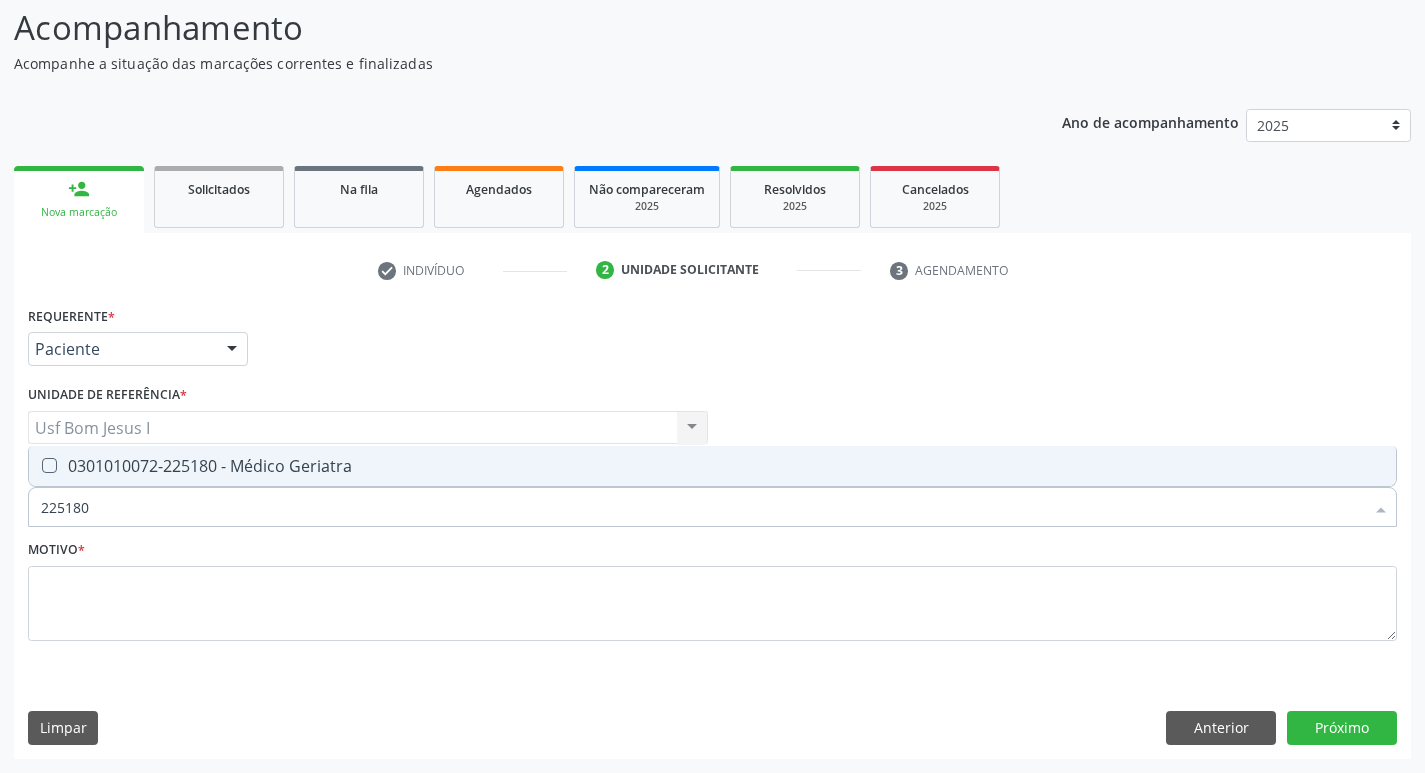 click on "0301010072-225180 - Médico Geriatra" at bounding box center [712, 466] 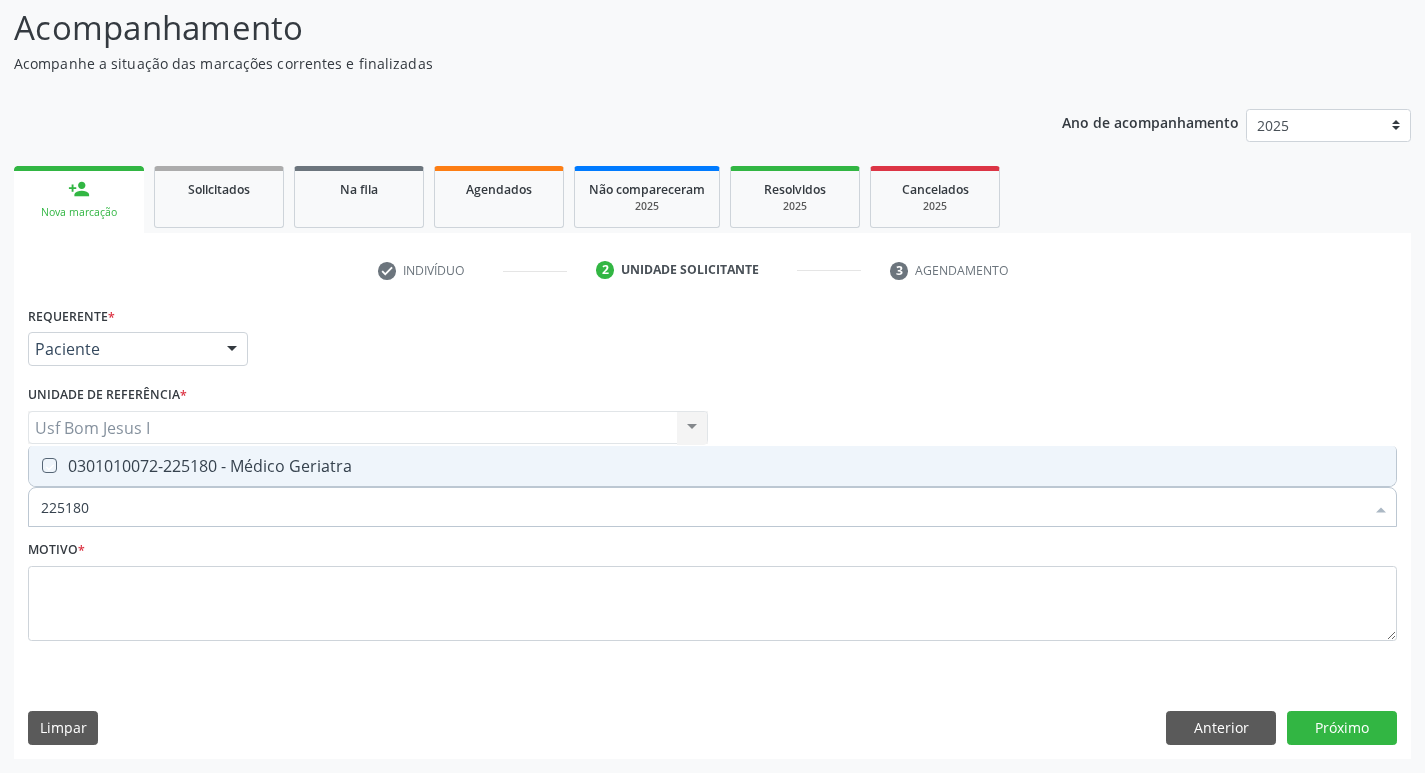 checkbox on "true" 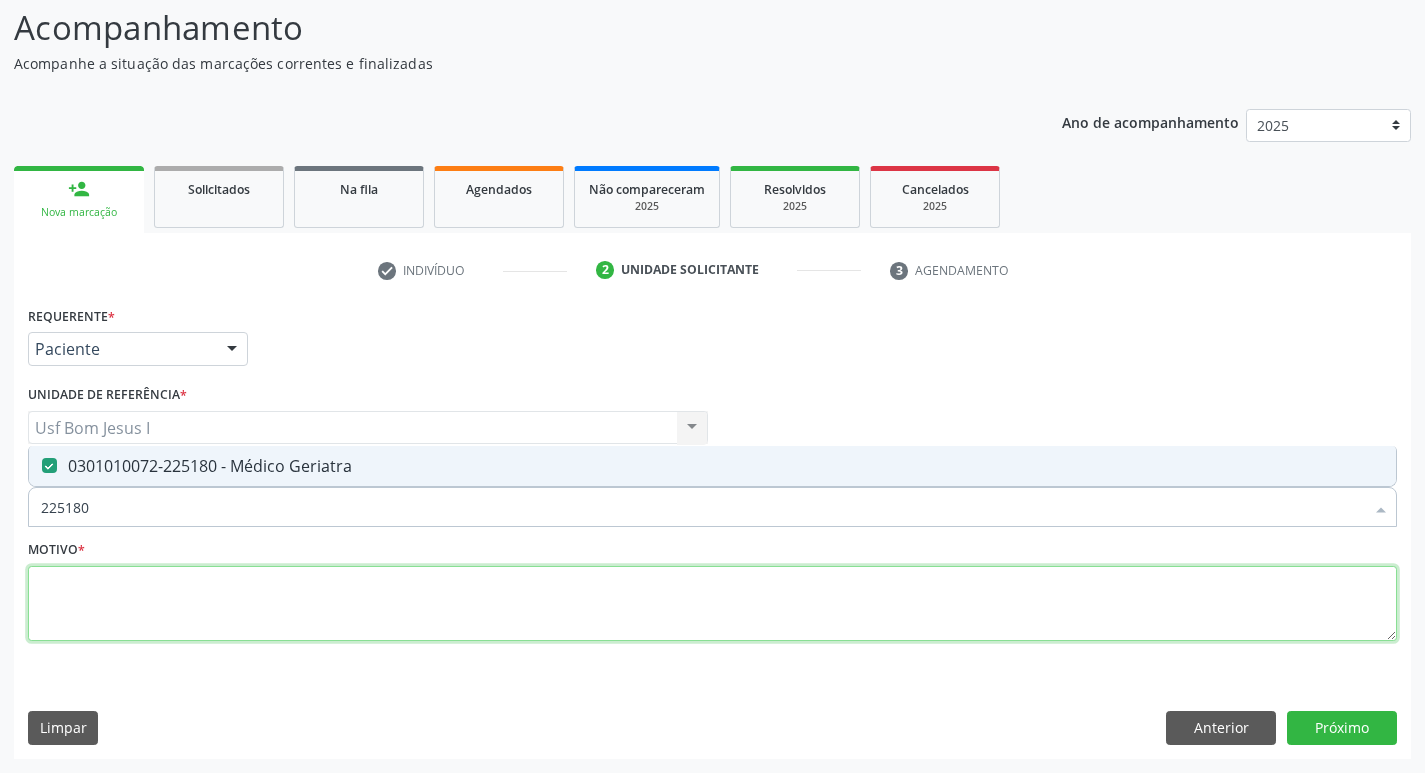 click at bounding box center (712, 604) 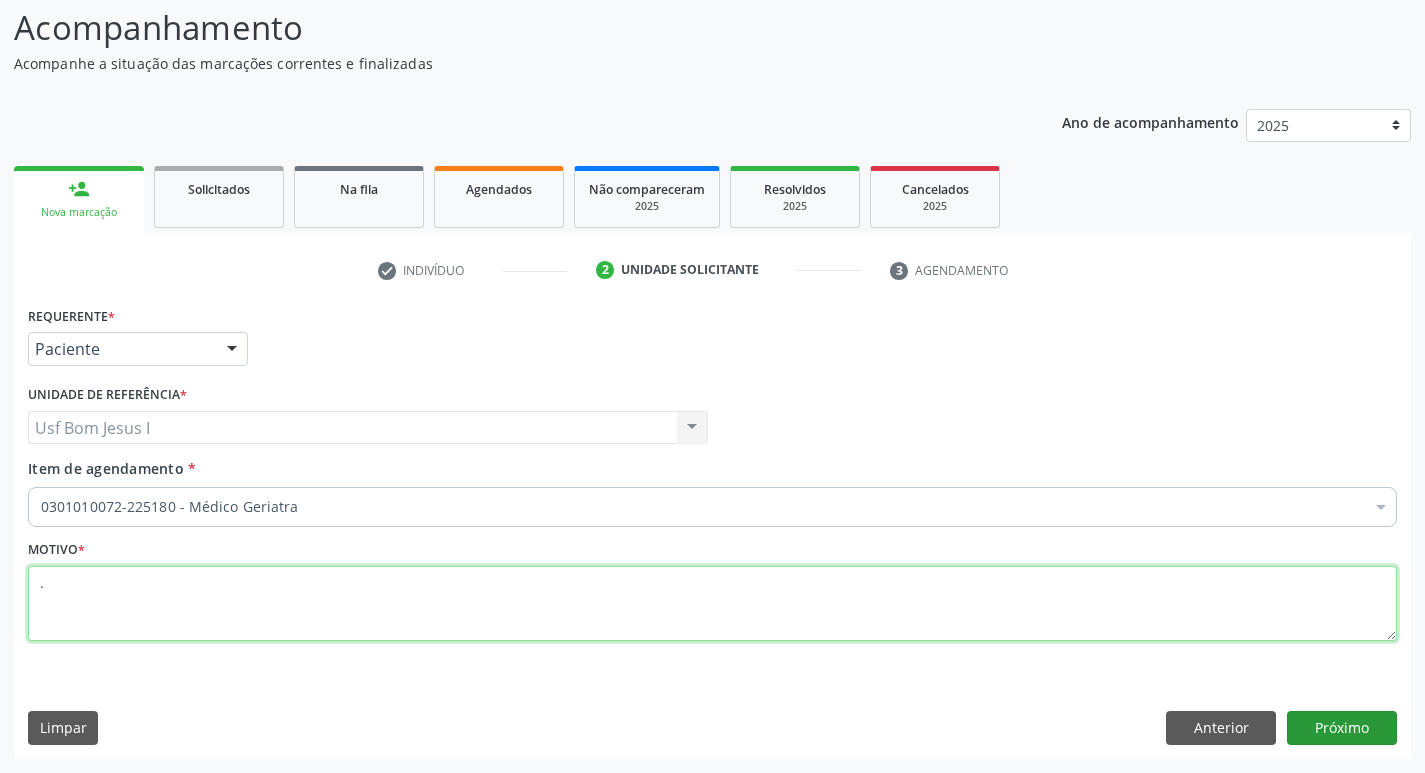 type on "." 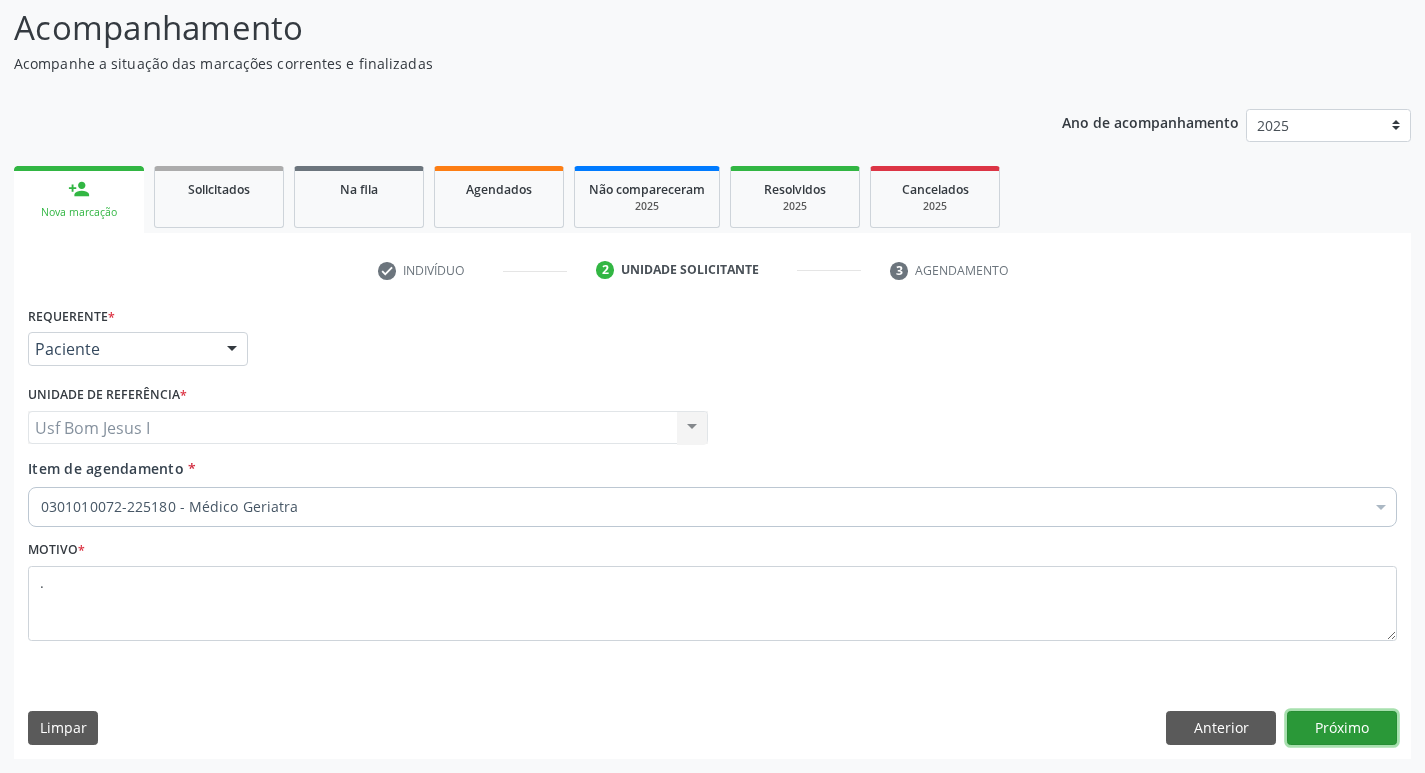 click on "Próximo" at bounding box center [1342, 728] 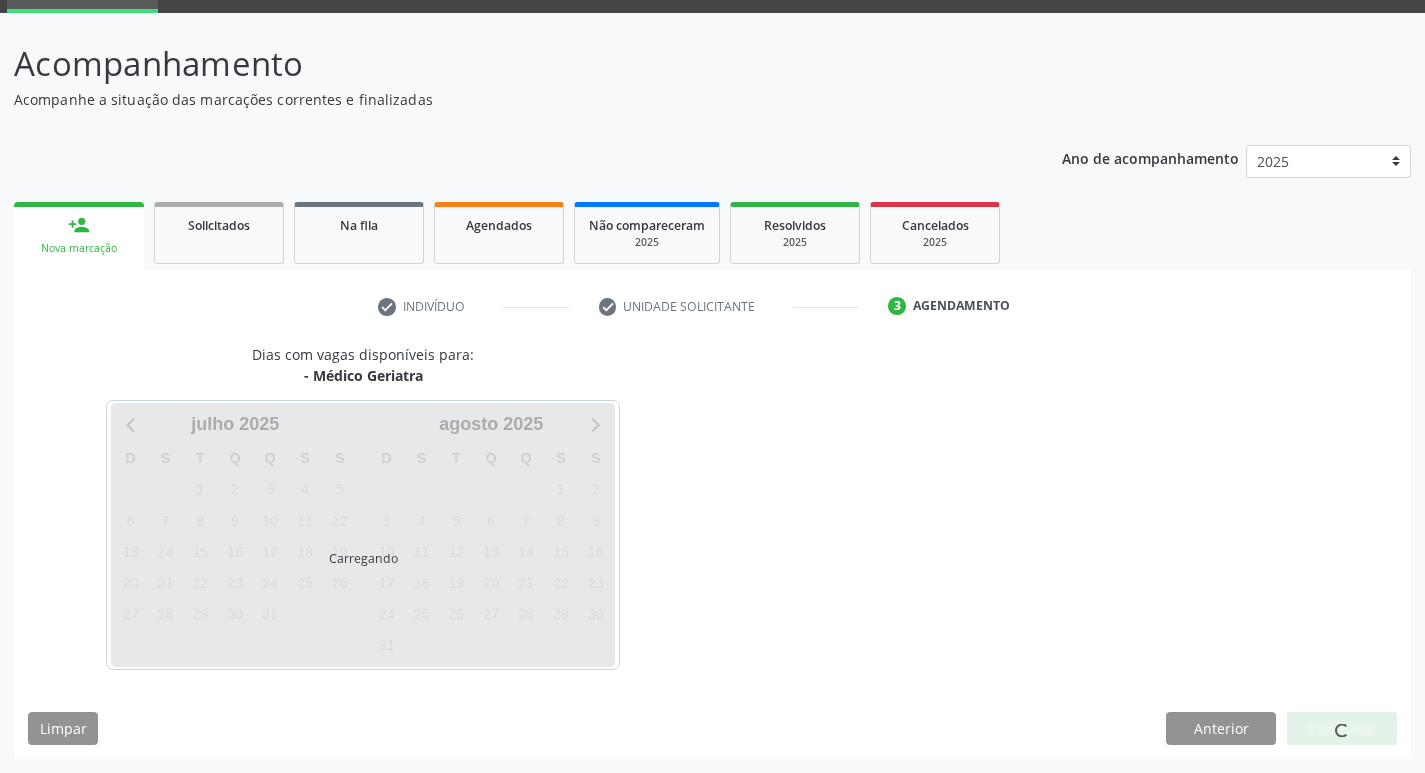 scroll, scrollTop: 97, scrollLeft: 0, axis: vertical 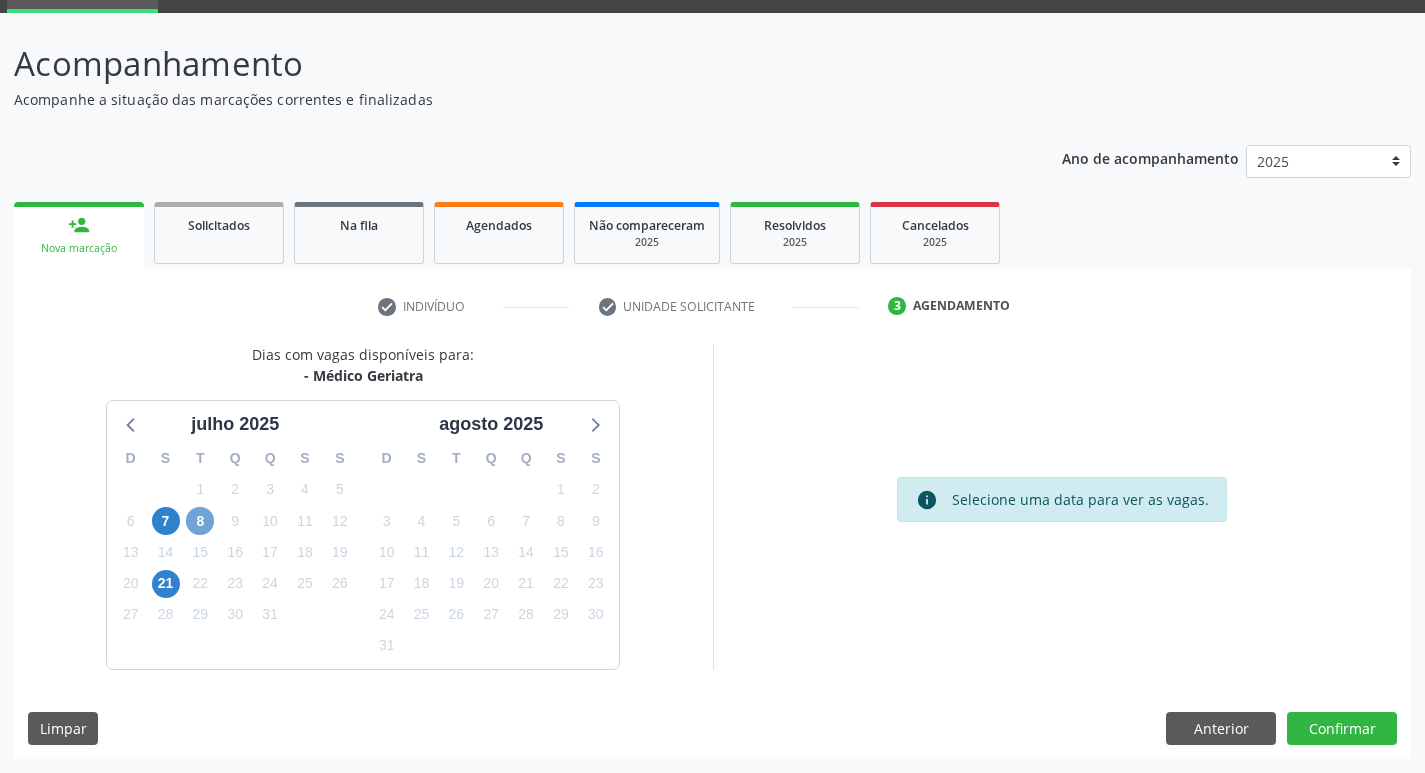 click on "8" at bounding box center (200, 521) 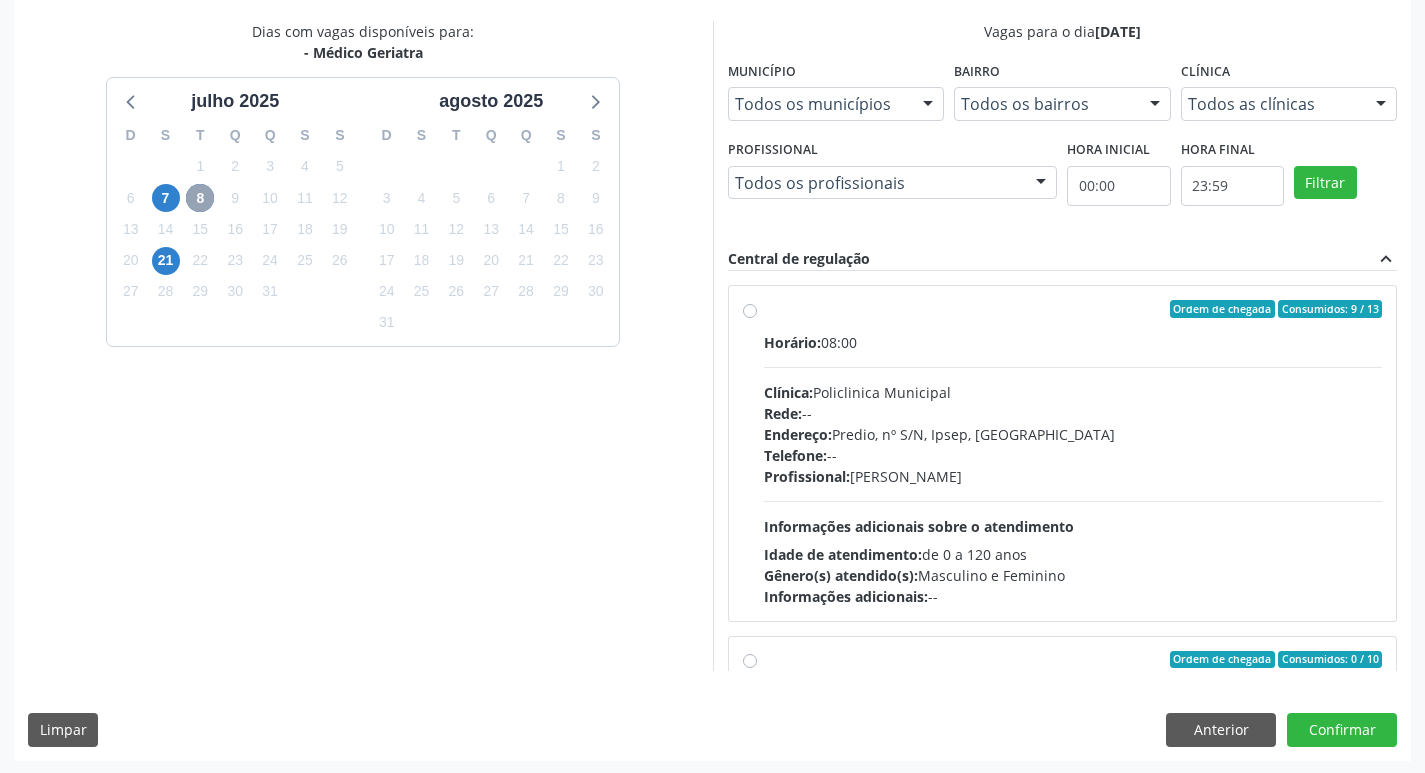 scroll, scrollTop: 422, scrollLeft: 0, axis: vertical 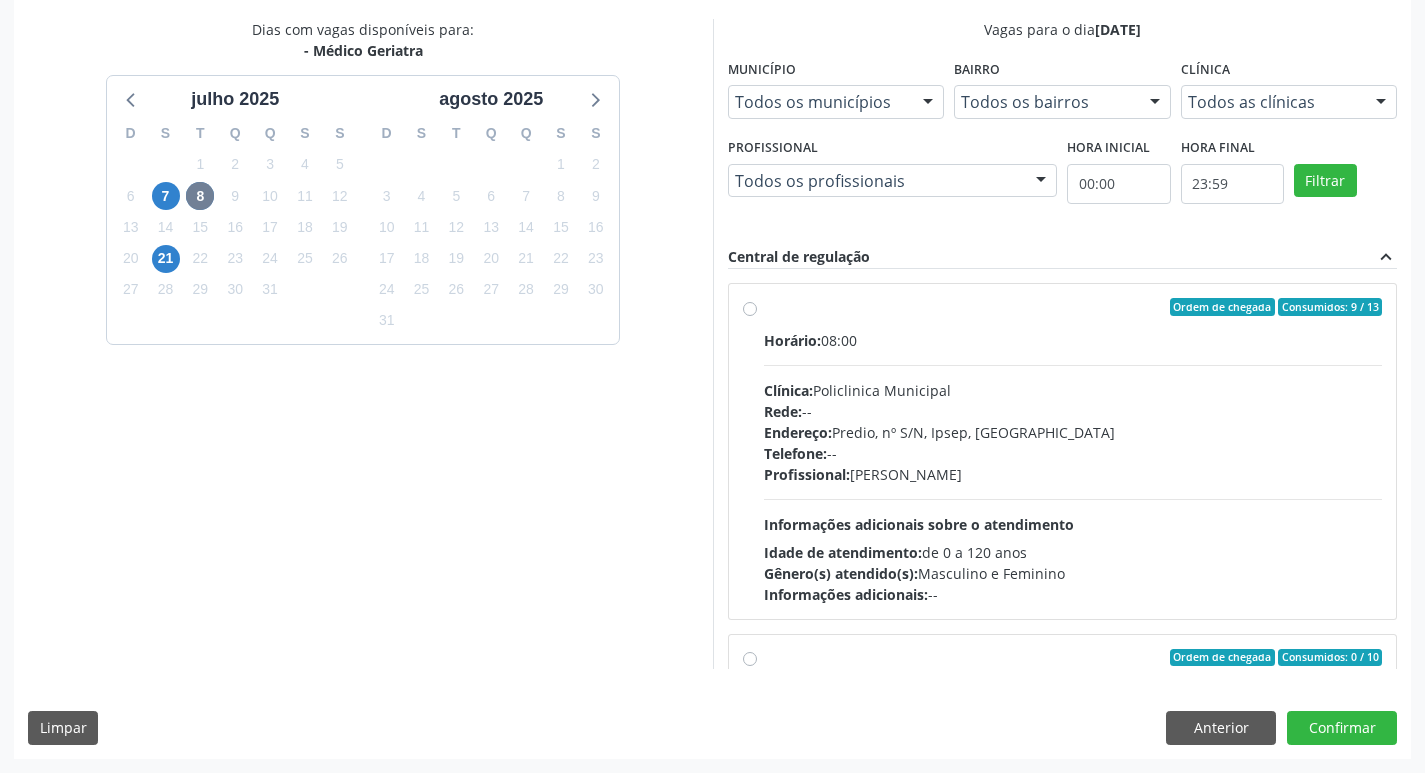 click on "Profissional:
[PERSON_NAME]" at bounding box center (1073, 474) 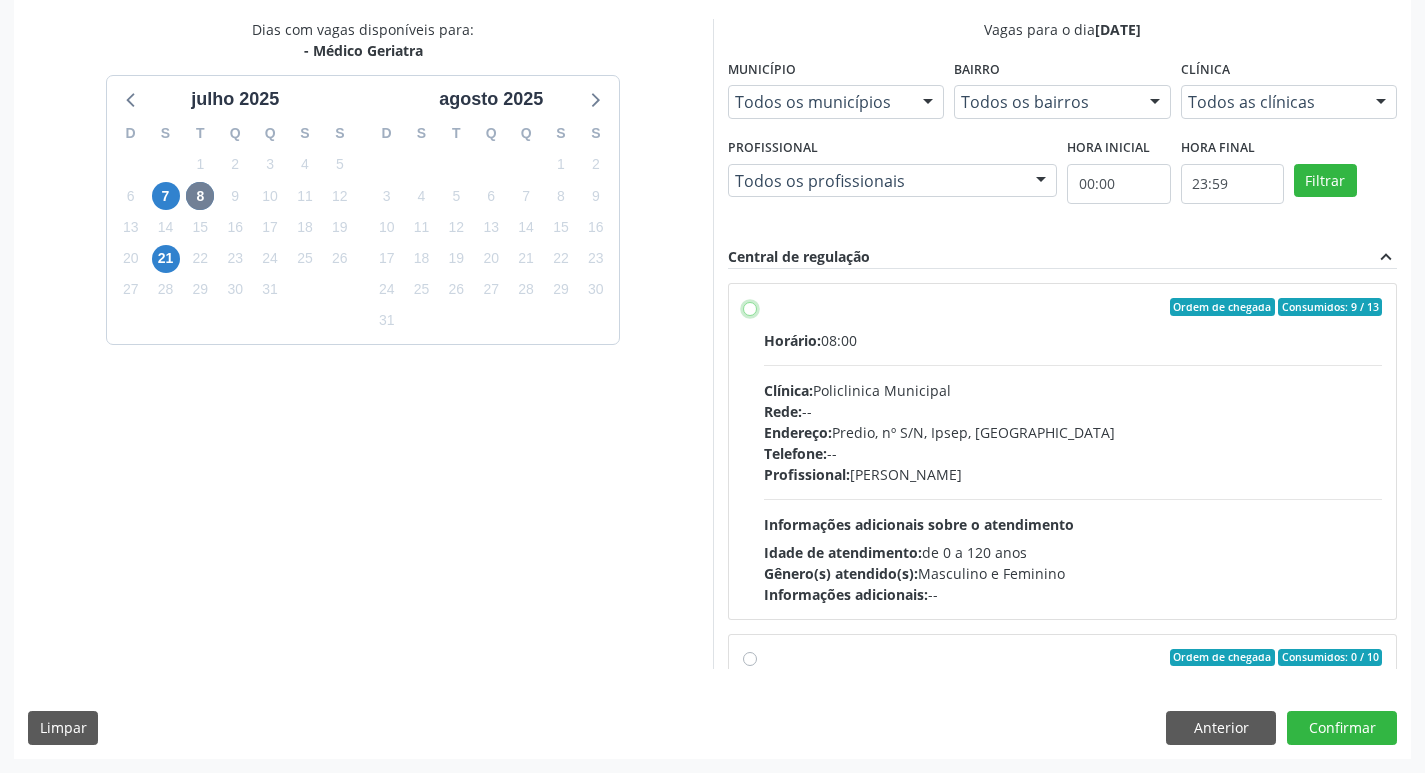 click on "Ordem de chegada
Consumidos: 9 / 13
Horário:   08:00
Clínica:  Policlinica Municipal
Rede:
--
Endereço:   Predio, nº S/N, Ipsep, [GEOGRAPHIC_DATA] - PE
Telefone:   --
Profissional:
[PERSON_NAME]
Informações adicionais sobre o atendimento
Idade de atendimento:
de 0 a 120 anos
Gênero(s) atendido(s):
Masculino e Feminino
Informações adicionais:
--" at bounding box center (750, 307) 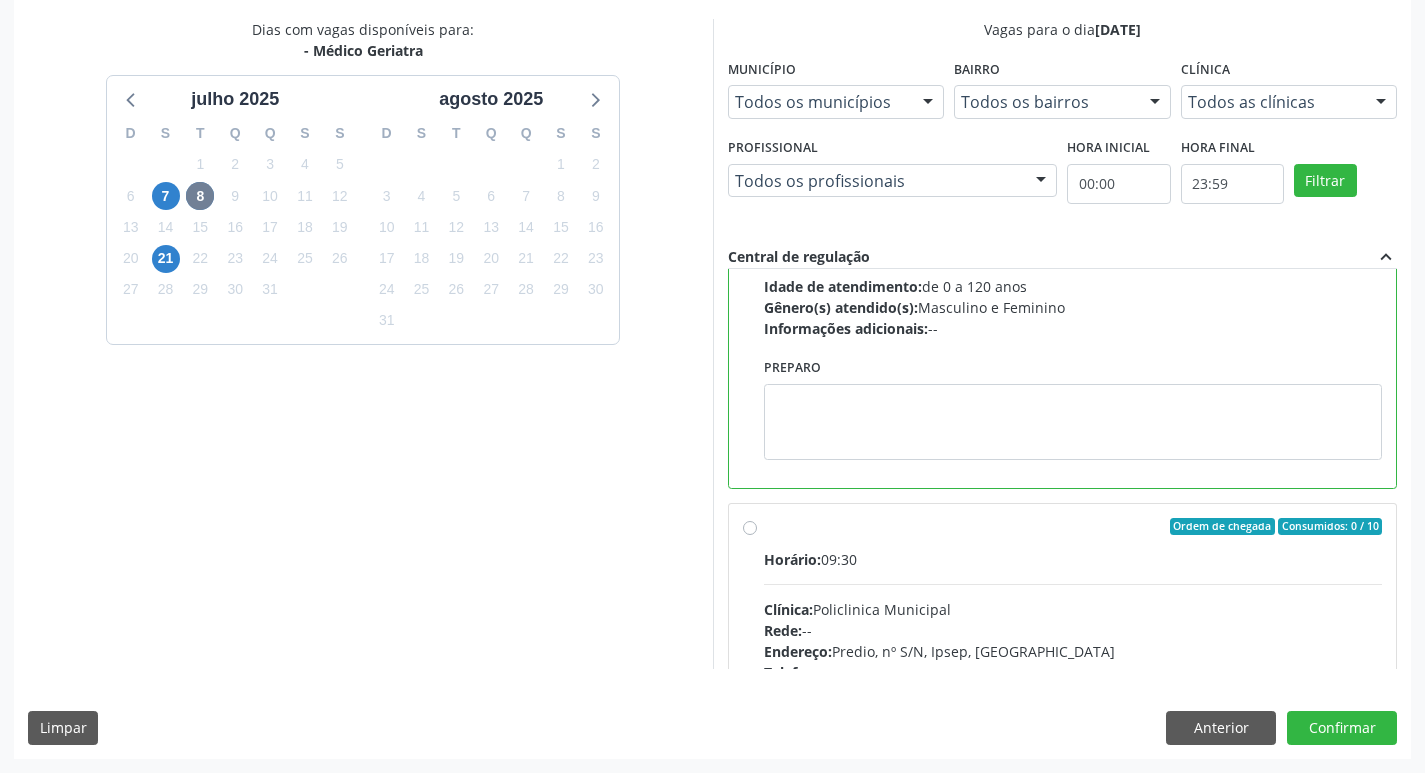 scroll, scrollTop: 267, scrollLeft: 0, axis: vertical 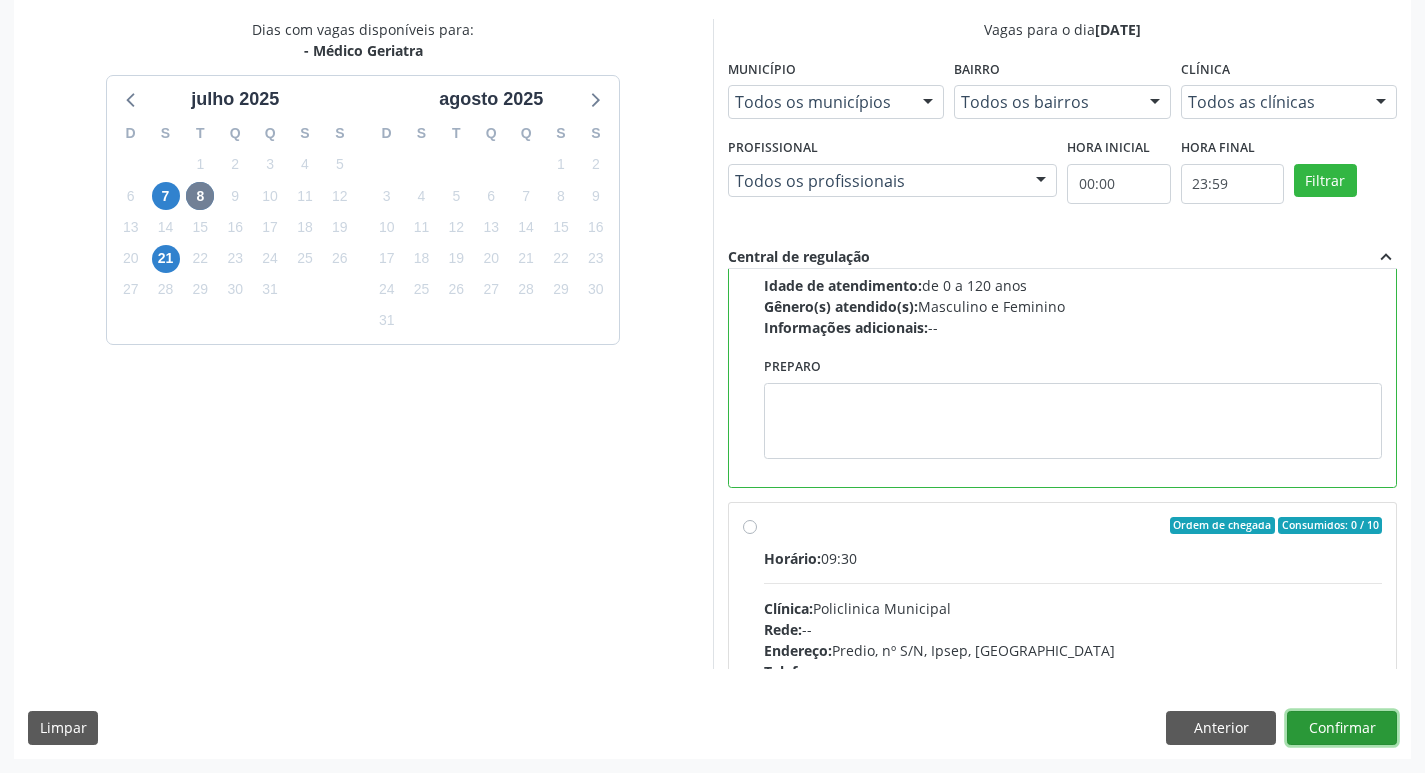 click on "Confirmar" at bounding box center [1342, 728] 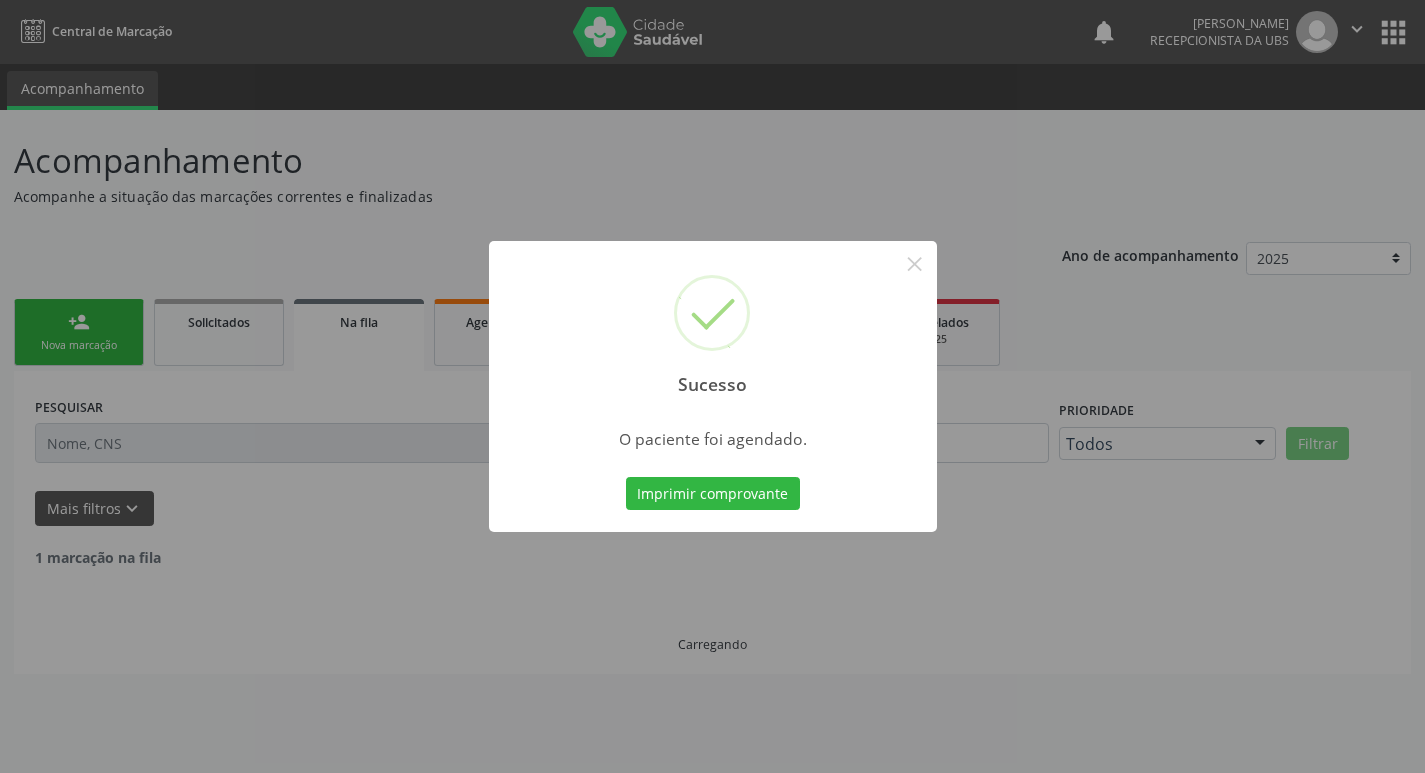 scroll, scrollTop: 0, scrollLeft: 0, axis: both 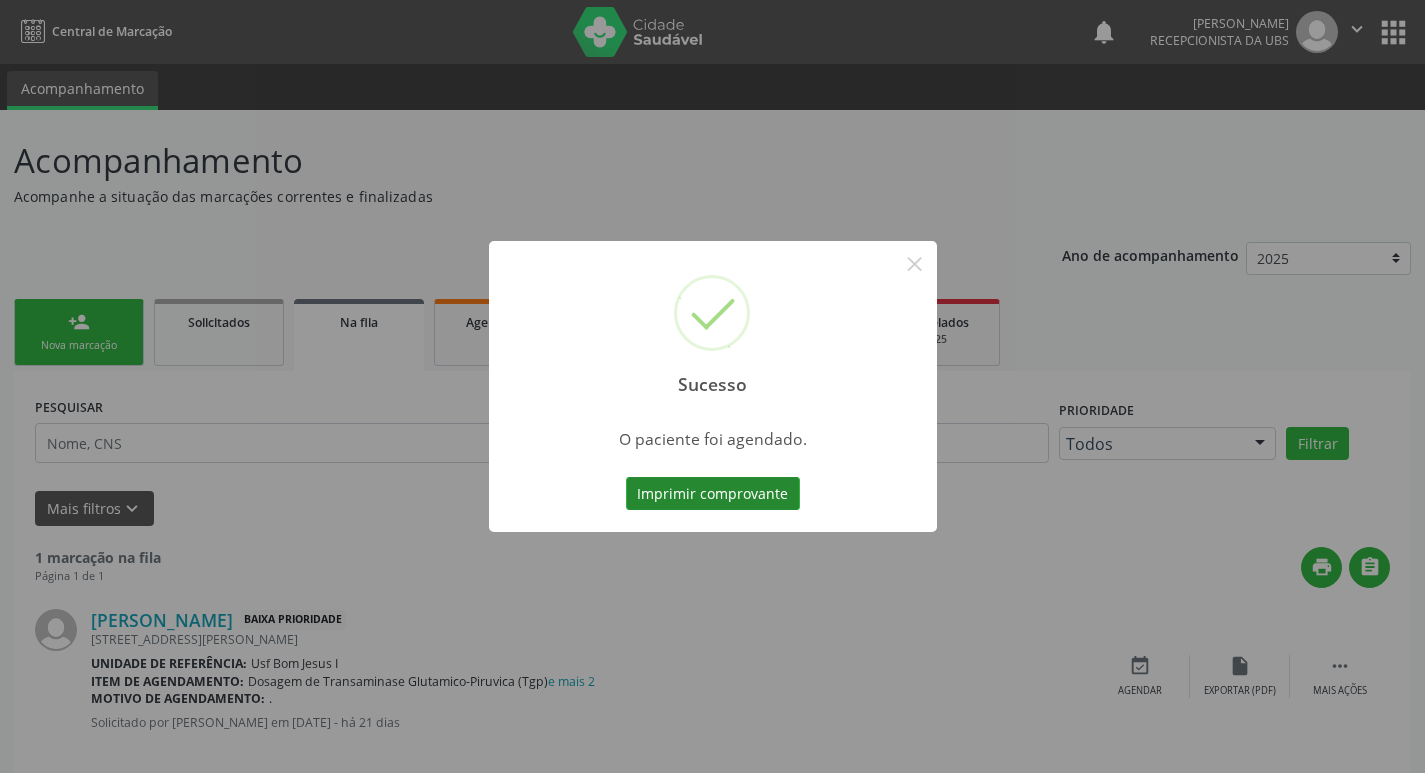 click on "Imprimir comprovante" at bounding box center (713, 494) 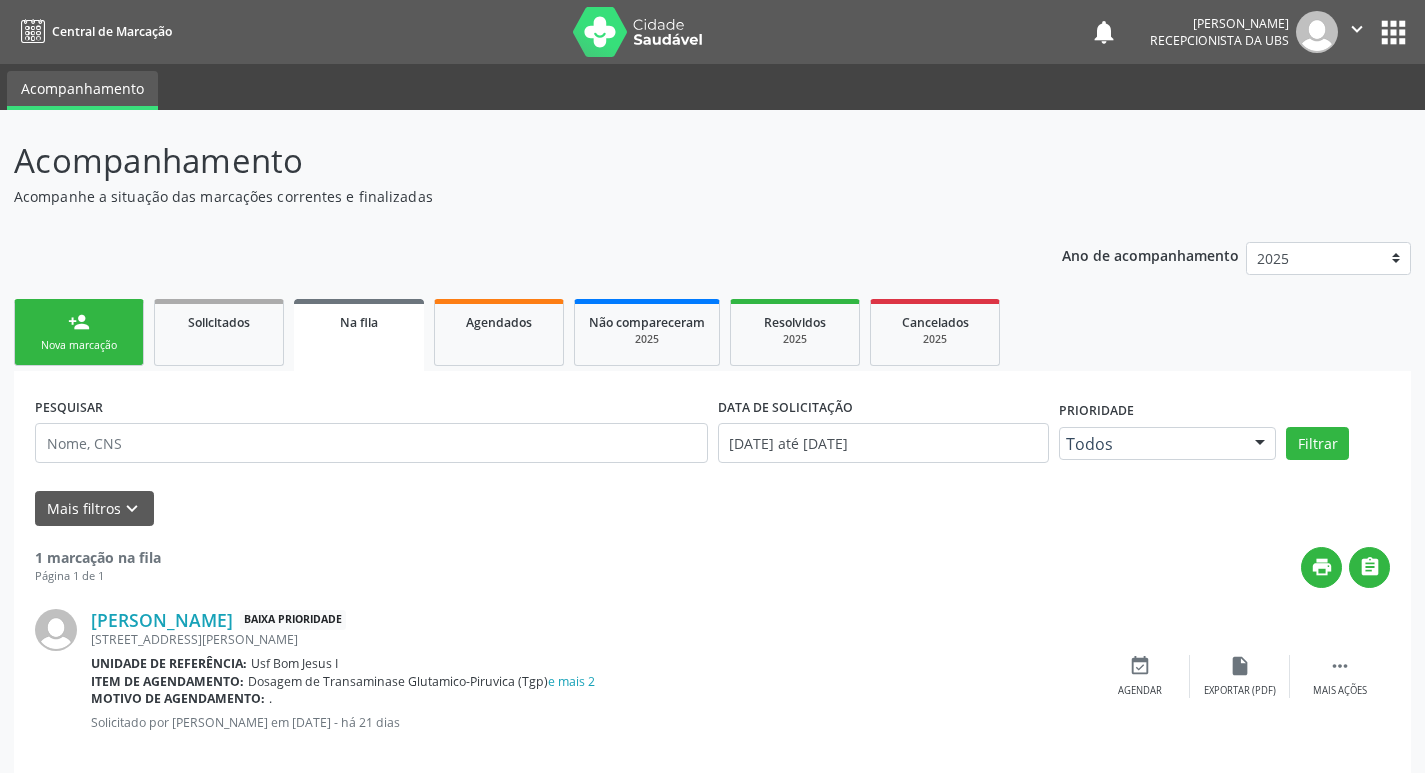 click on "person_add
Nova marcação" at bounding box center [79, 332] 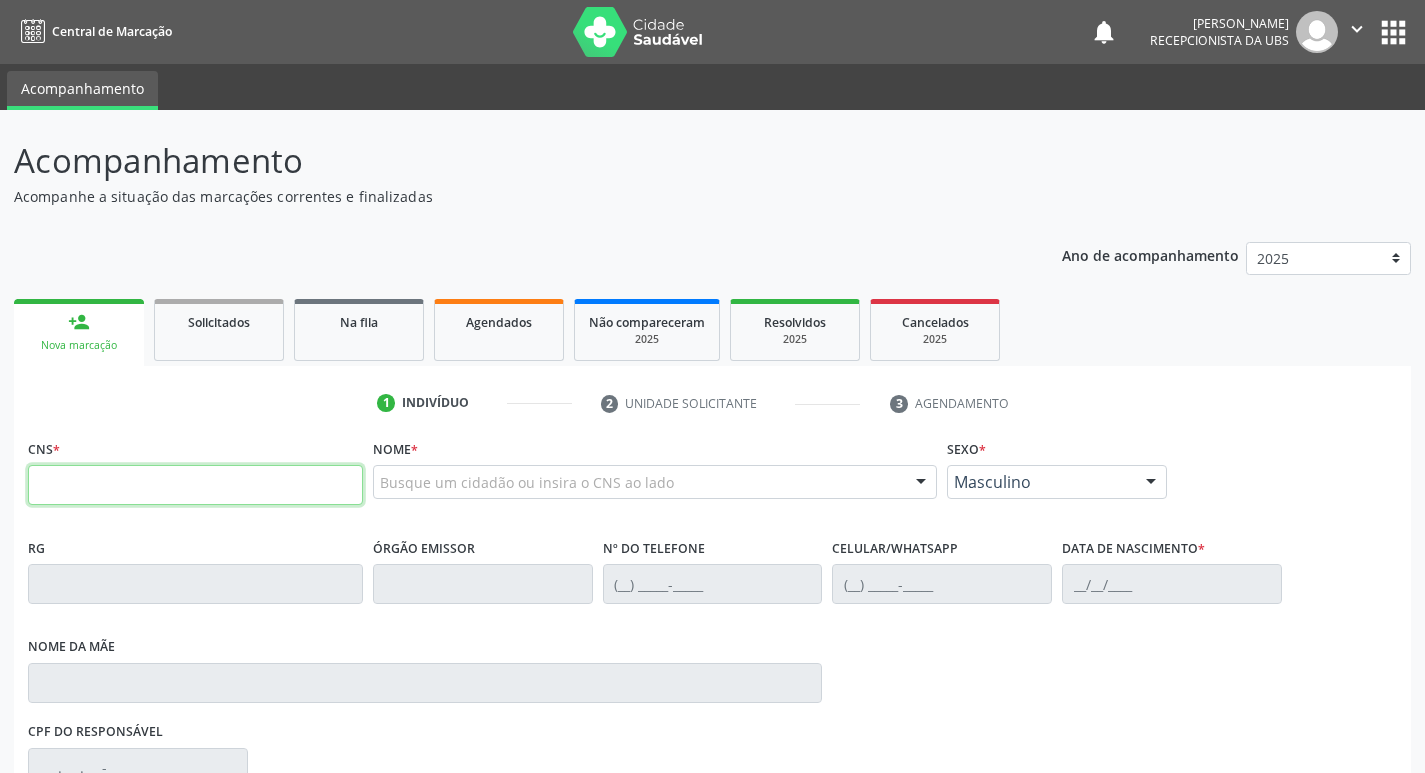 click at bounding box center (195, 485) 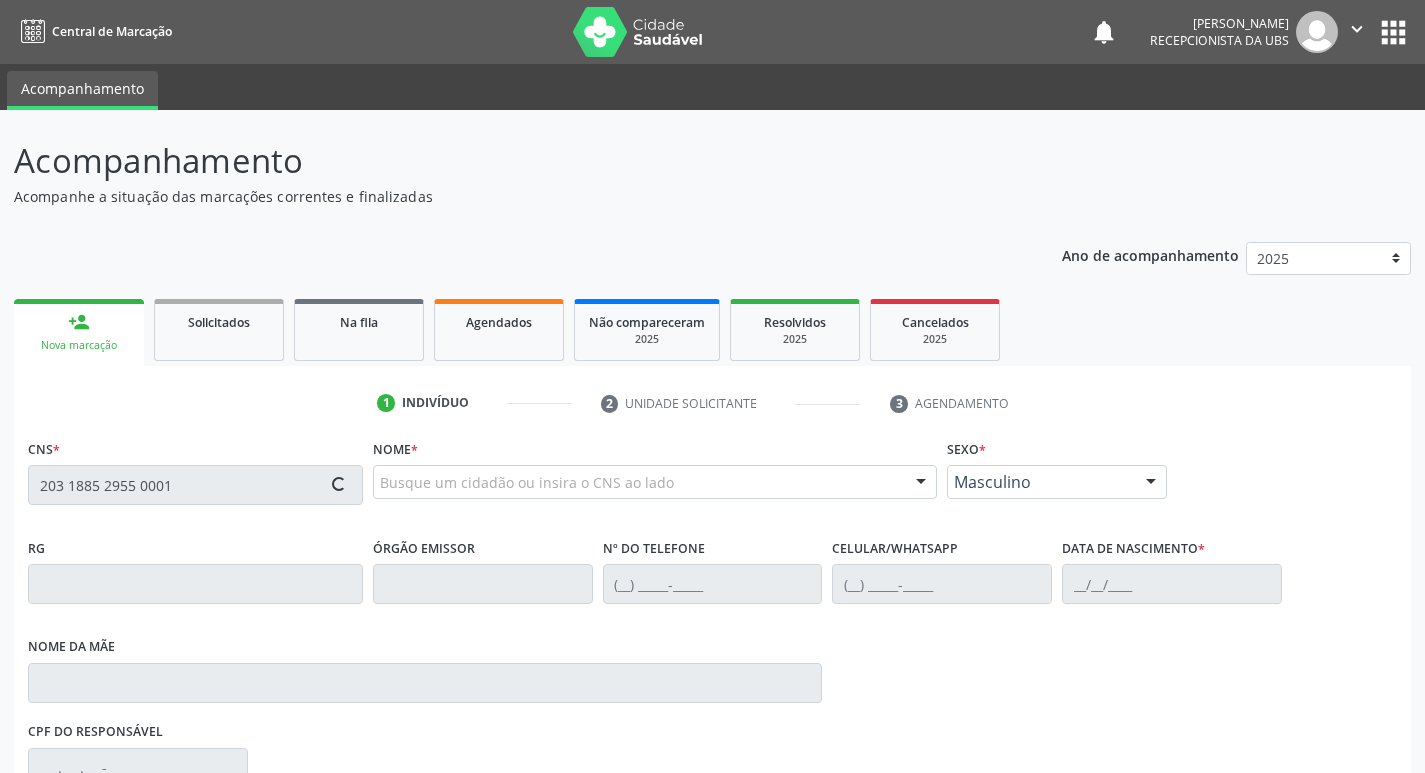 type on "203 1885 2955 0001" 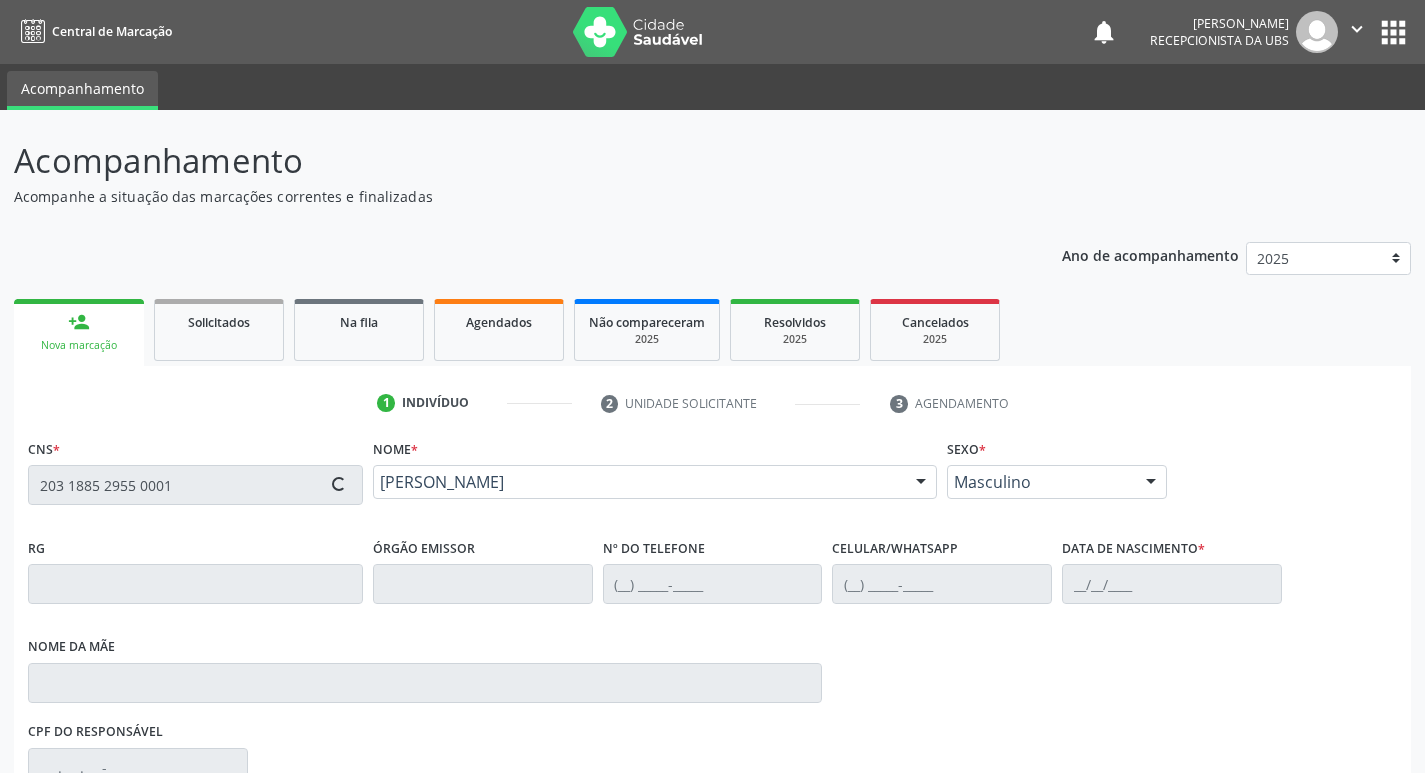 type on "[PHONE_NUMBER]" 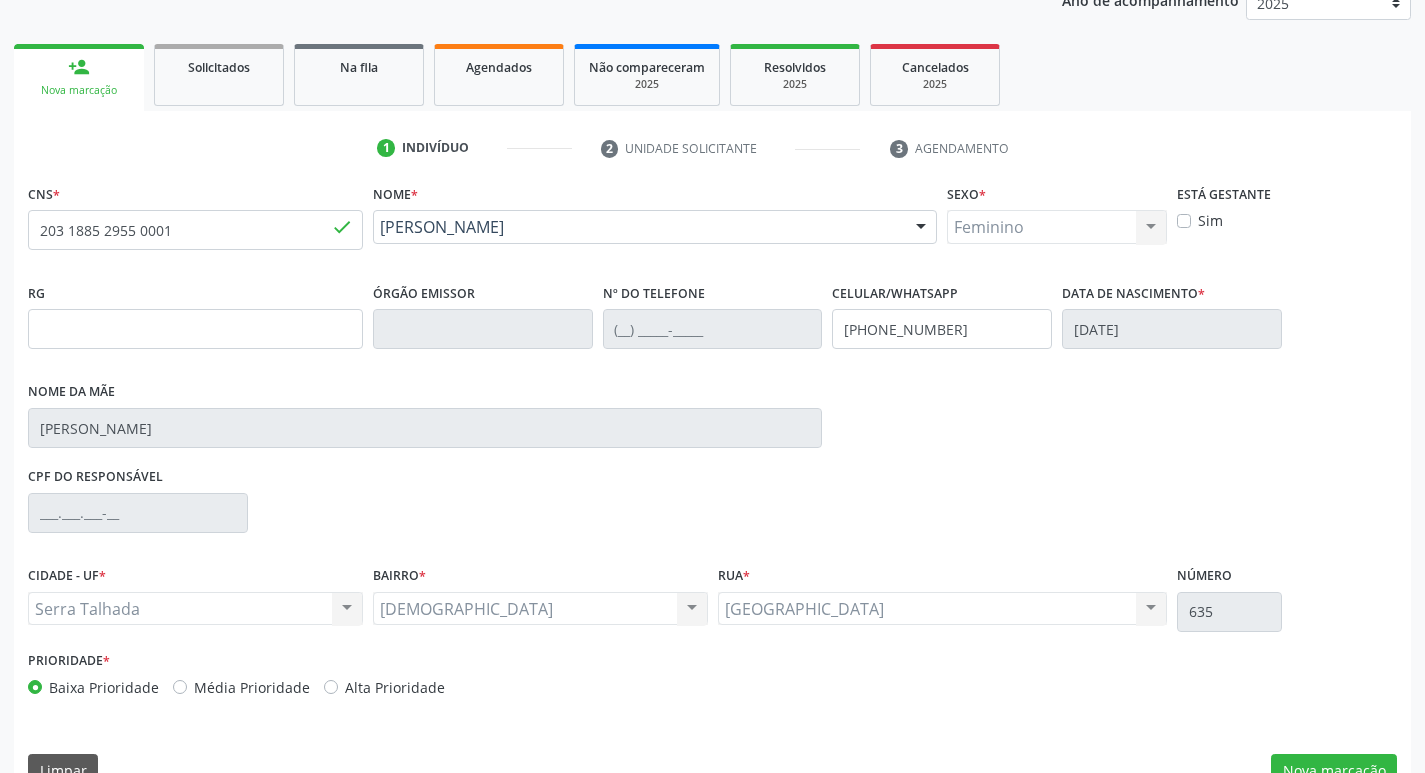 scroll, scrollTop: 297, scrollLeft: 0, axis: vertical 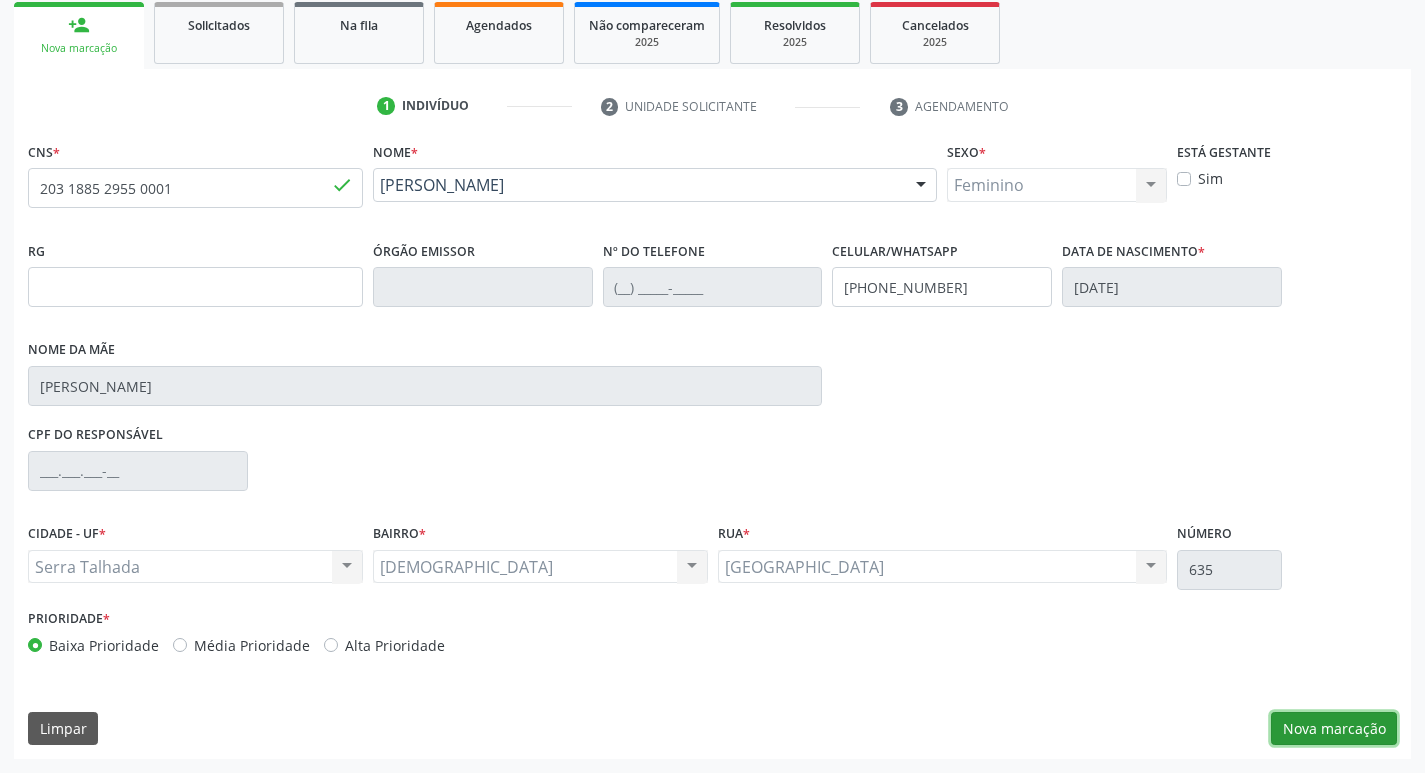 click on "Nova marcação" at bounding box center [1334, 729] 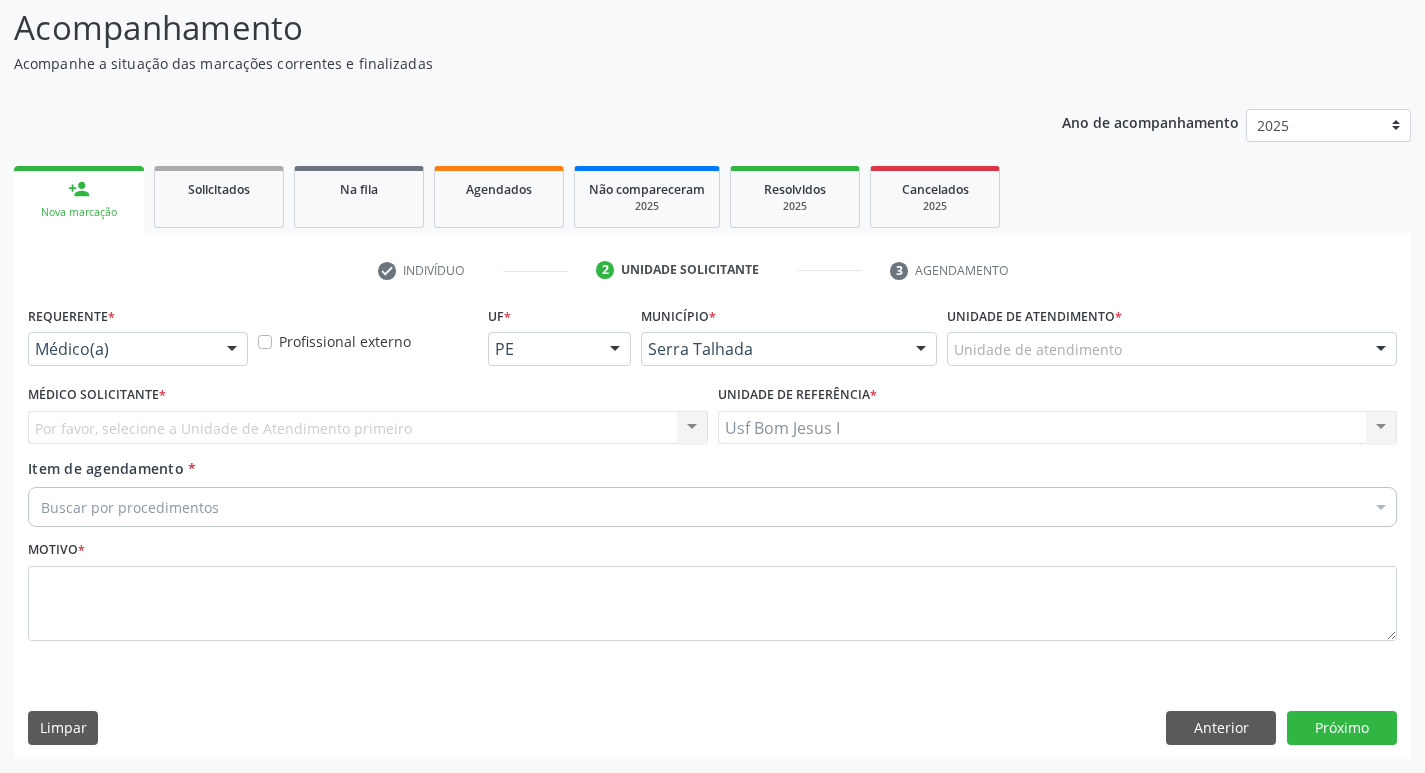 scroll, scrollTop: 133, scrollLeft: 0, axis: vertical 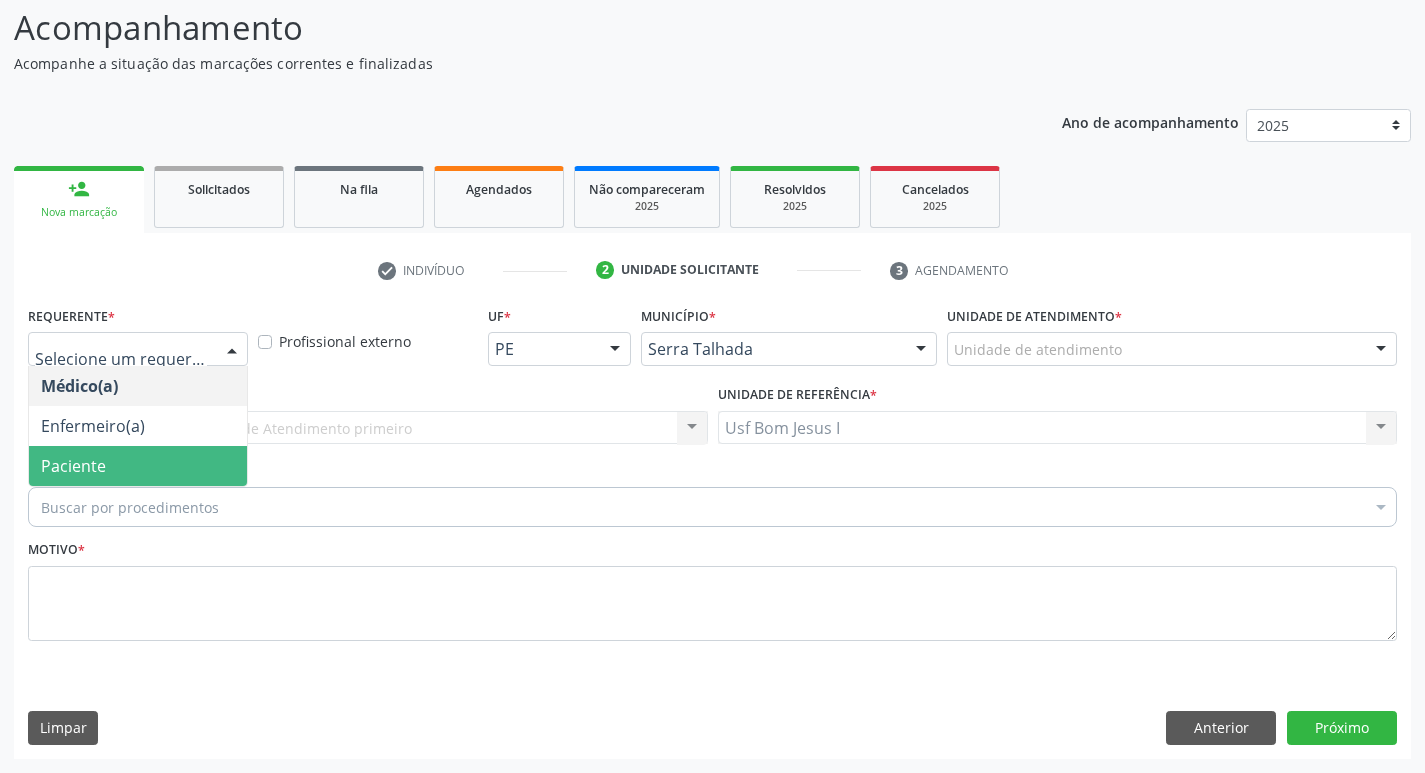 click on "Paciente" at bounding box center [138, 466] 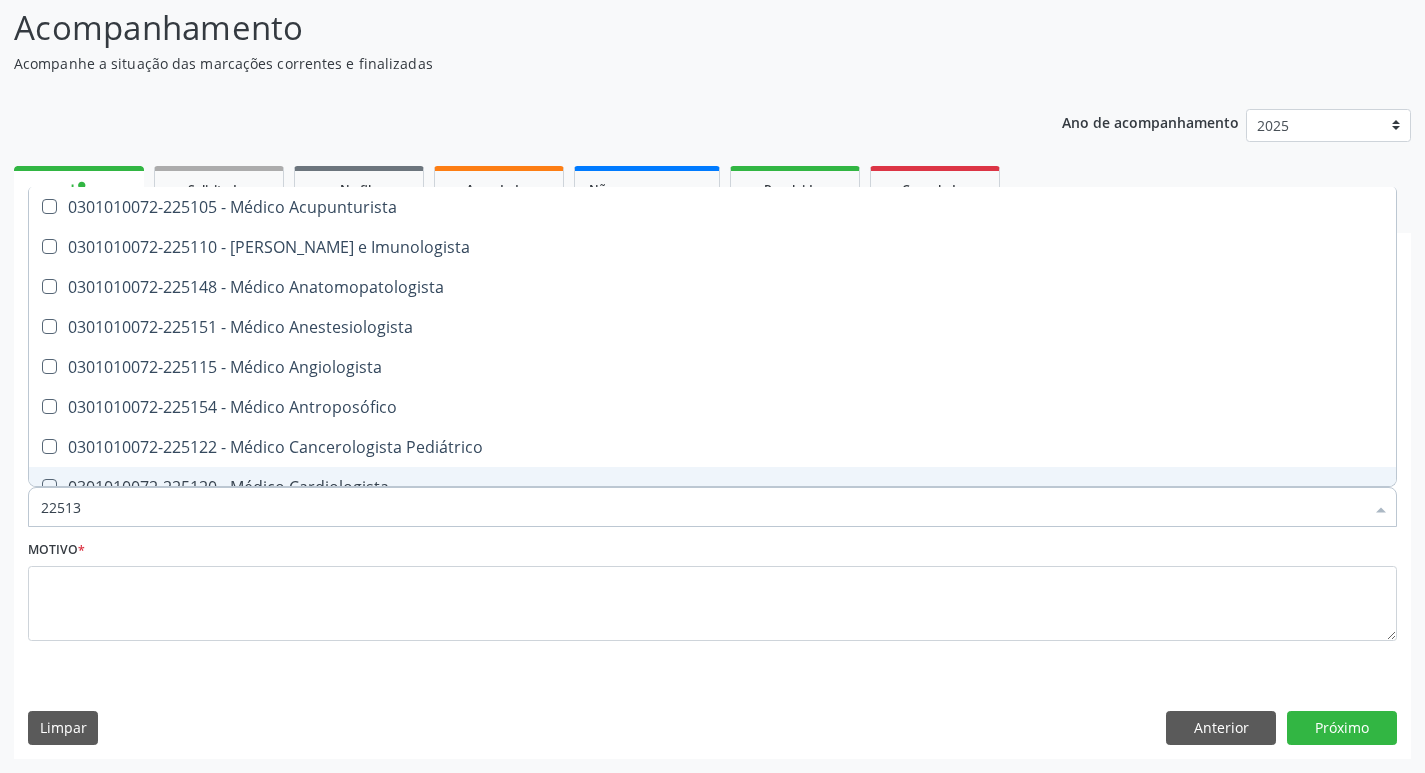 type on "225136" 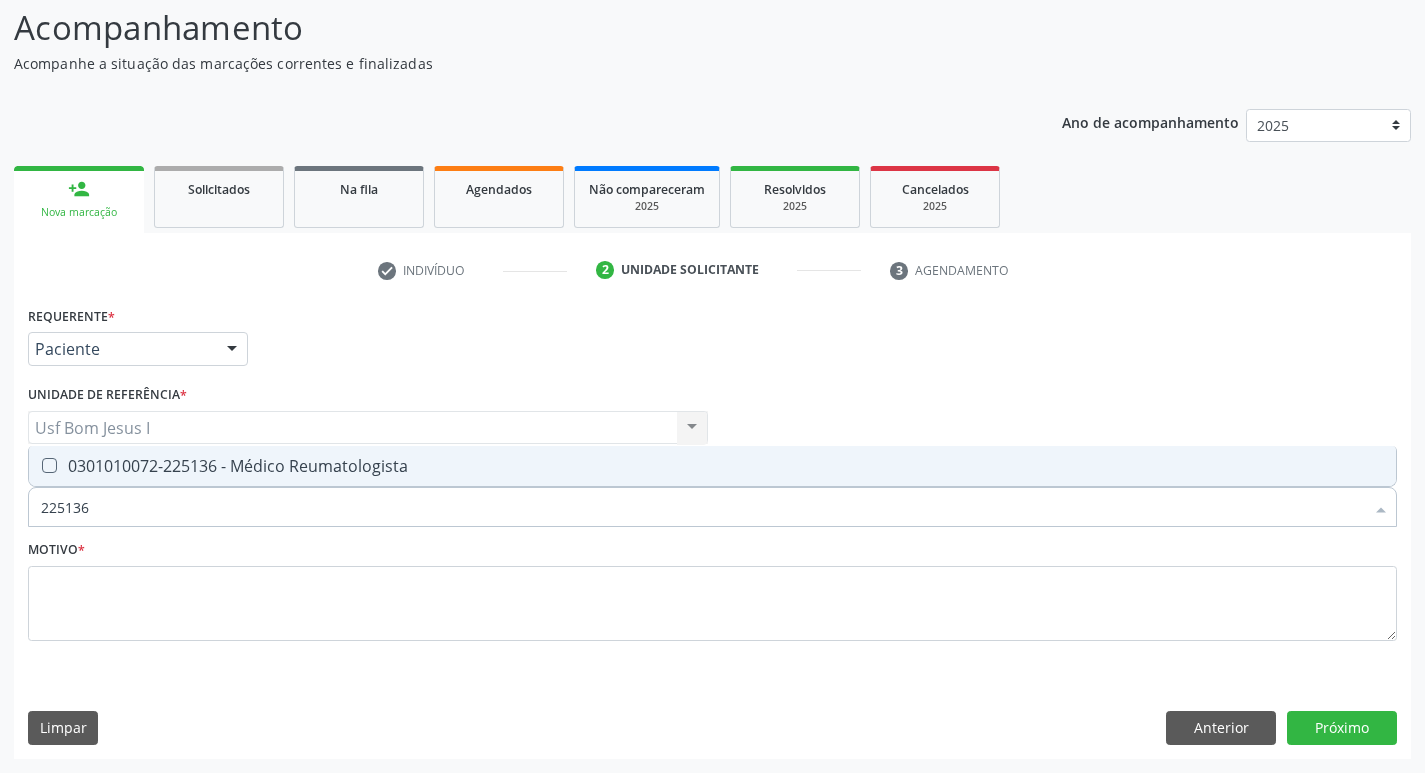 click on "0301010072-225136 - Médico Reumatologista" at bounding box center (712, 466) 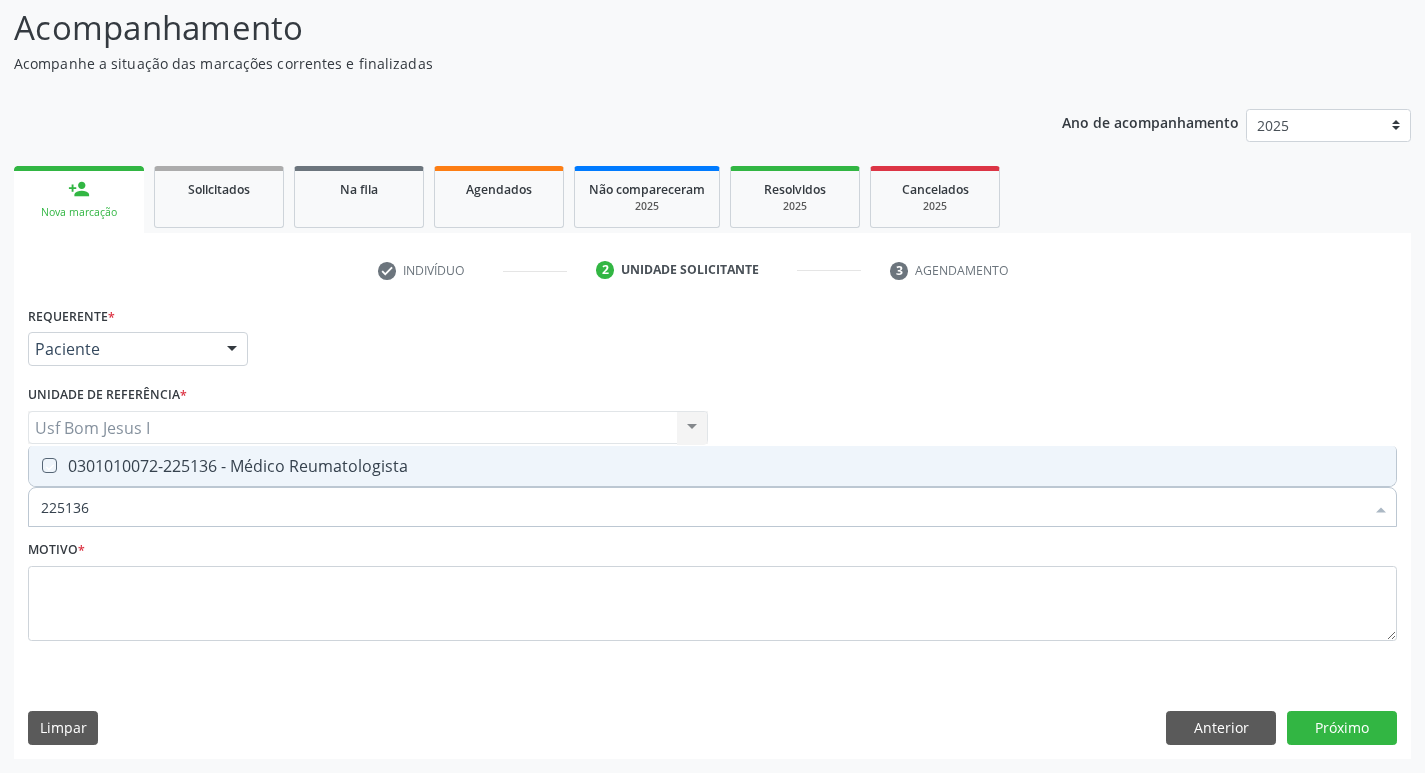 checkbox on "true" 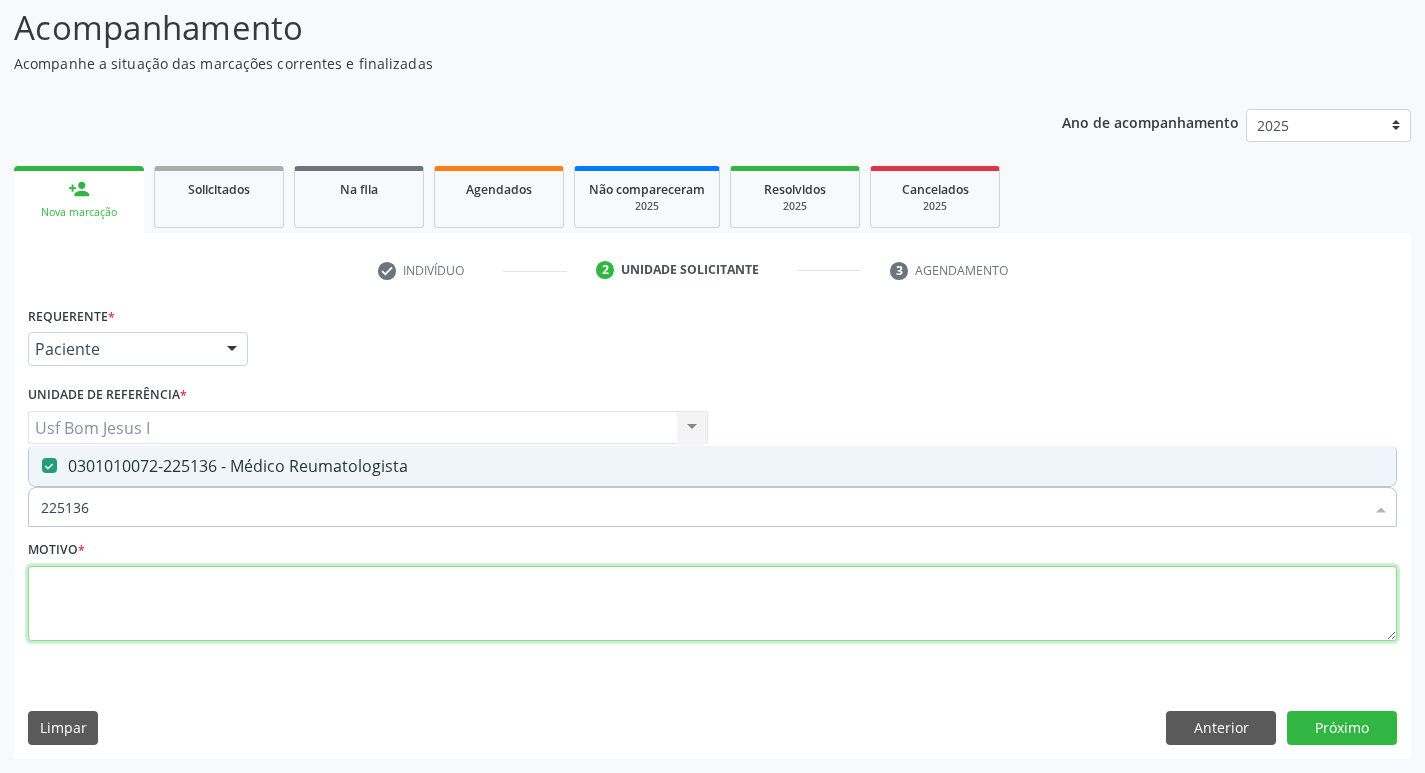 click at bounding box center (712, 604) 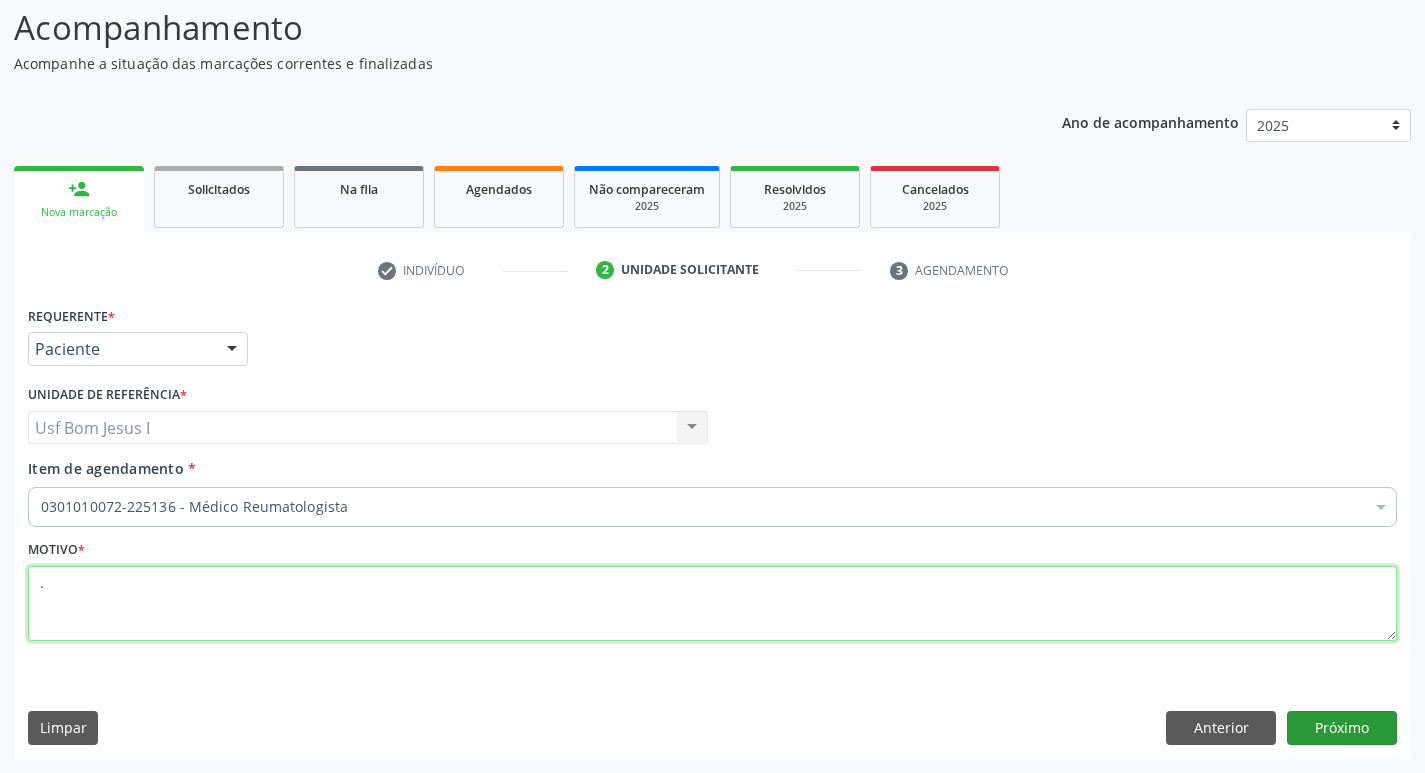 type on "." 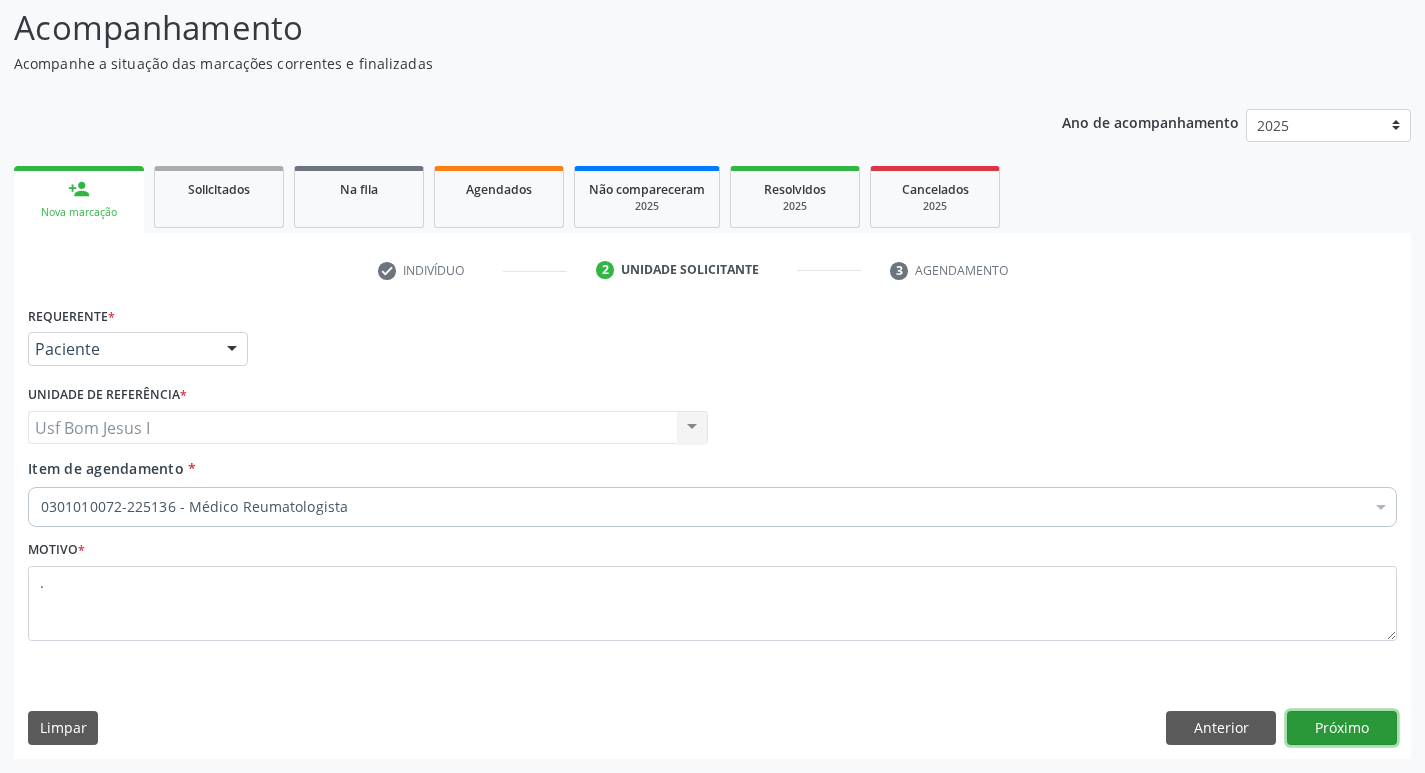 click on "Próximo" at bounding box center (1342, 728) 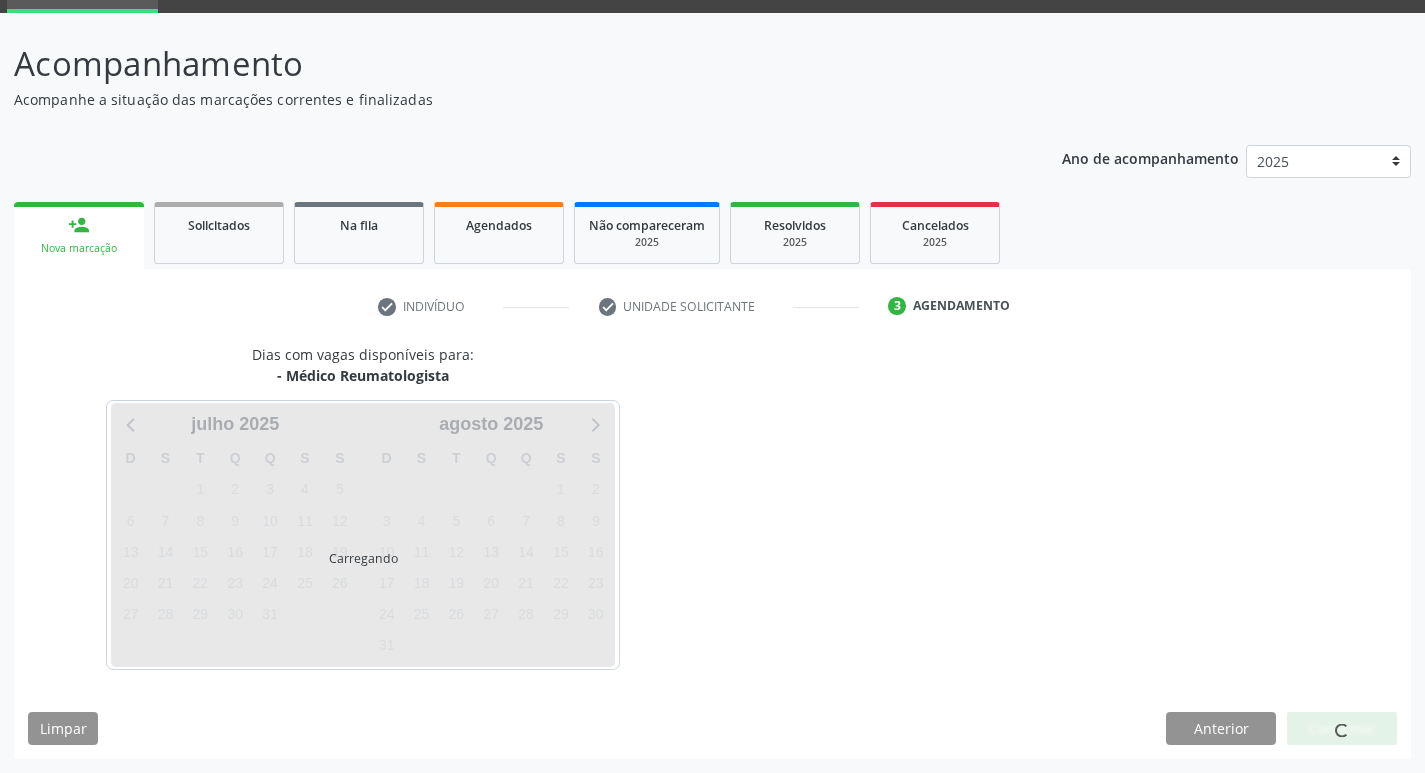scroll, scrollTop: 97, scrollLeft: 0, axis: vertical 